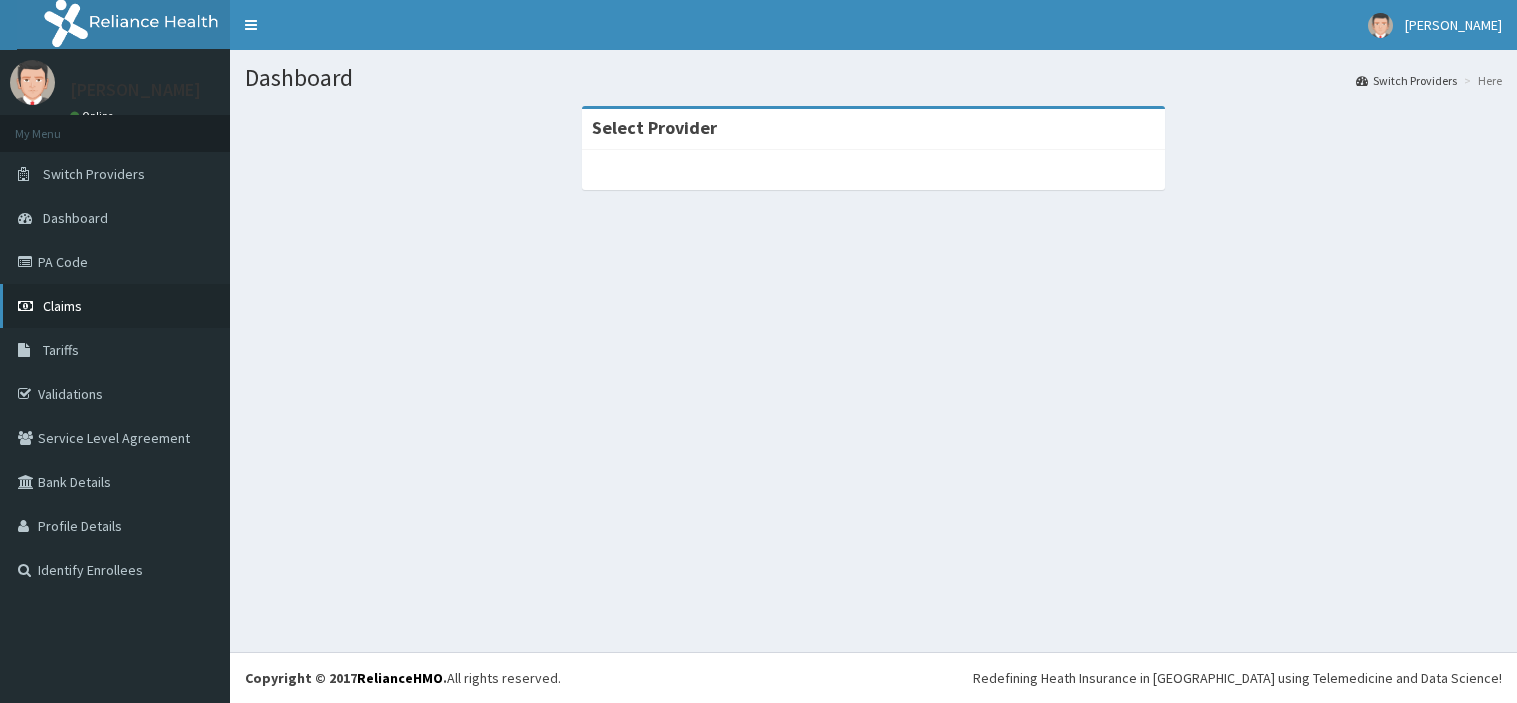 scroll, scrollTop: 0, scrollLeft: 0, axis: both 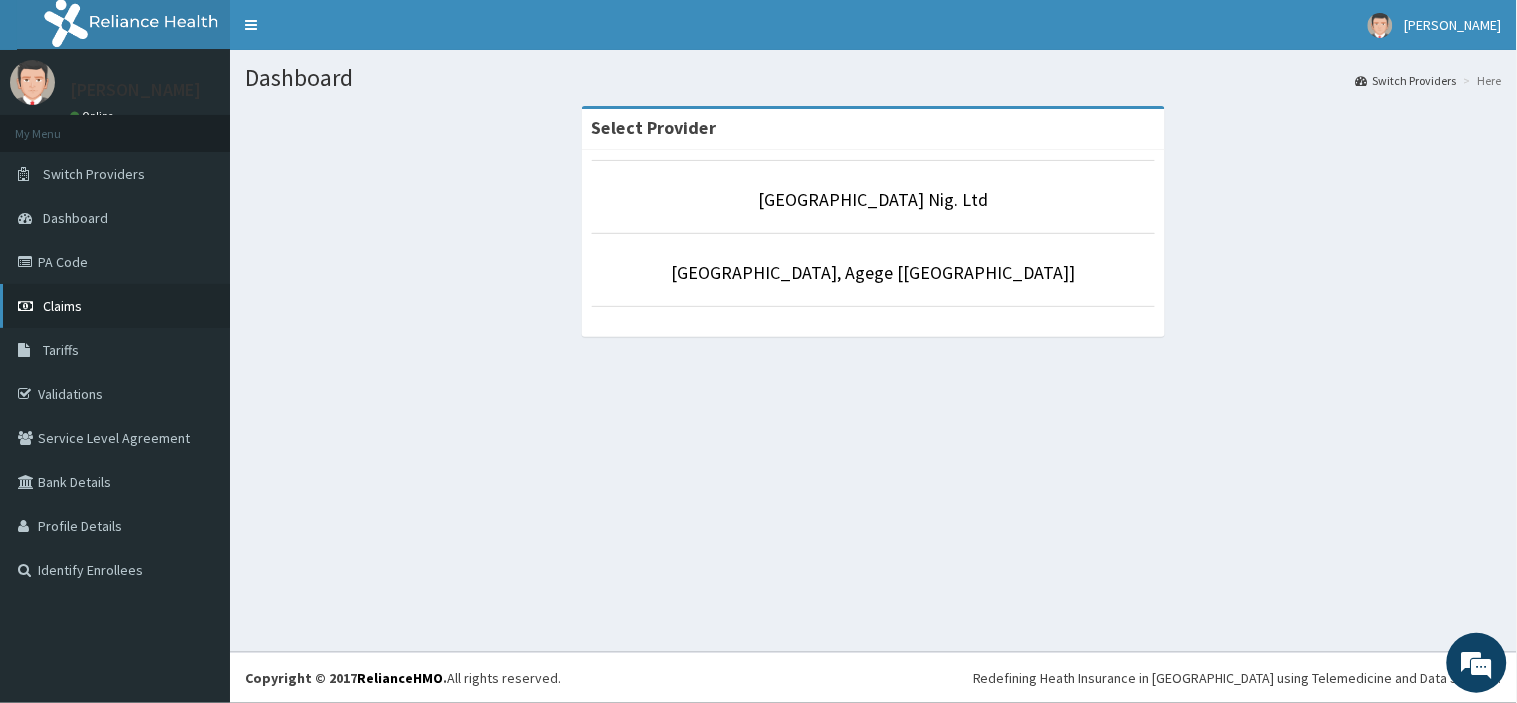 click on "Claims" at bounding box center [62, 306] 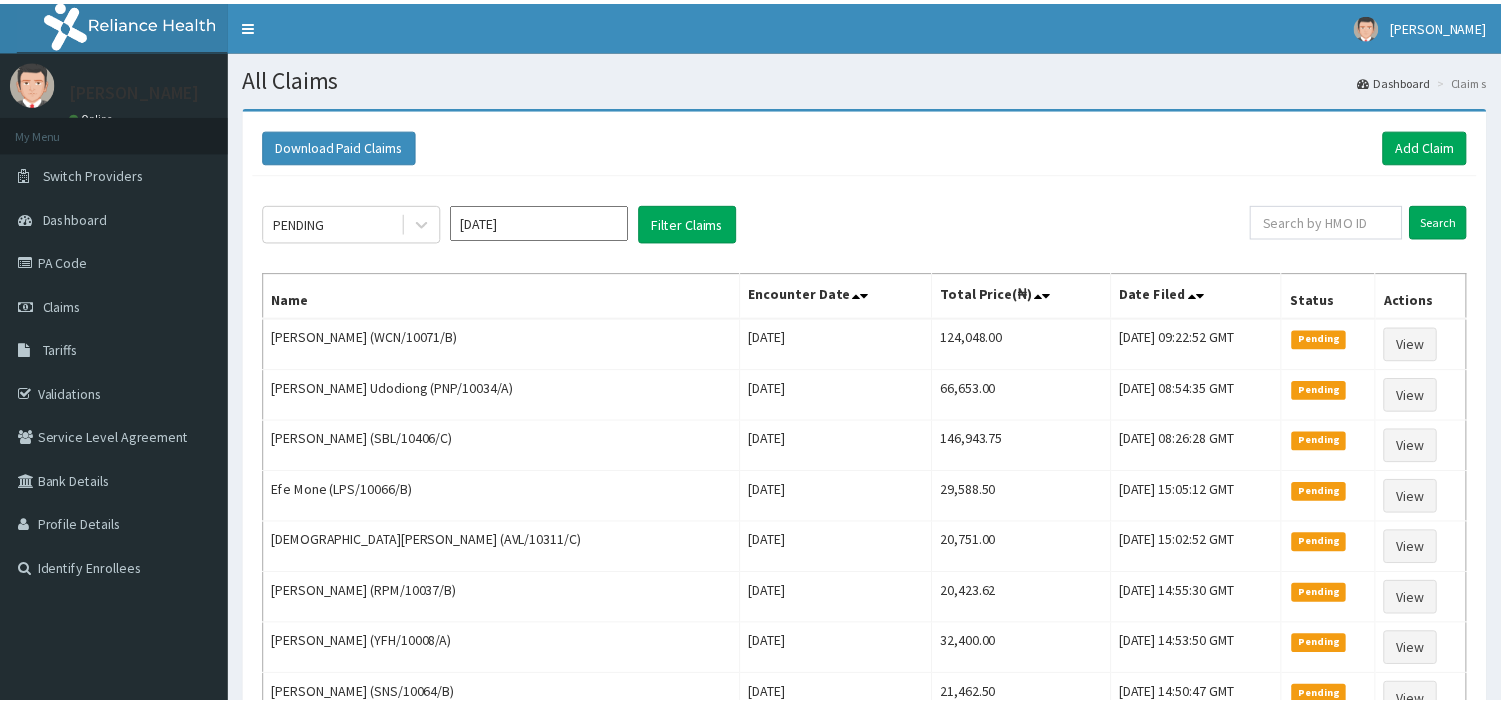 scroll, scrollTop: 0, scrollLeft: 0, axis: both 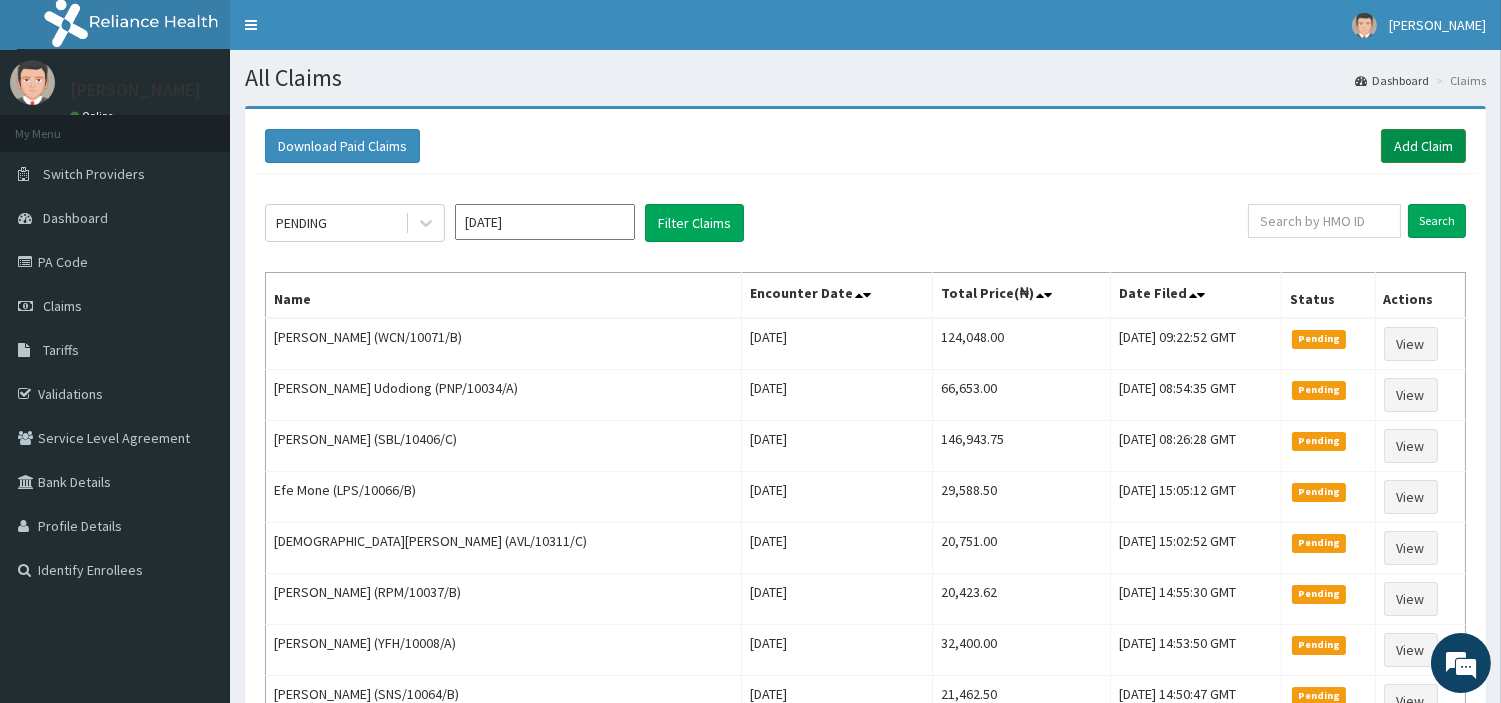 click on "Add Claim" at bounding box center (1423, 146) 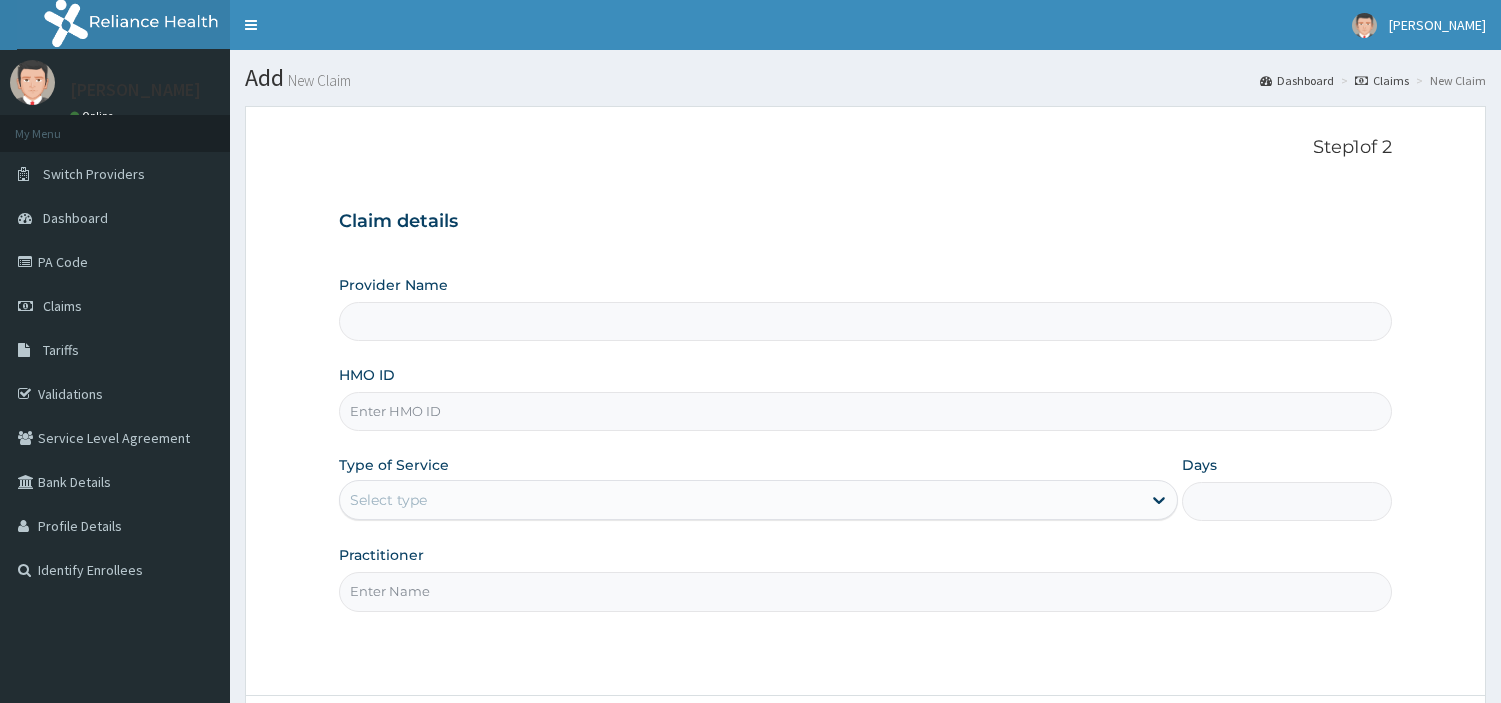 scroll, scrollTop: 0, scrollLeft: 0, axis: both 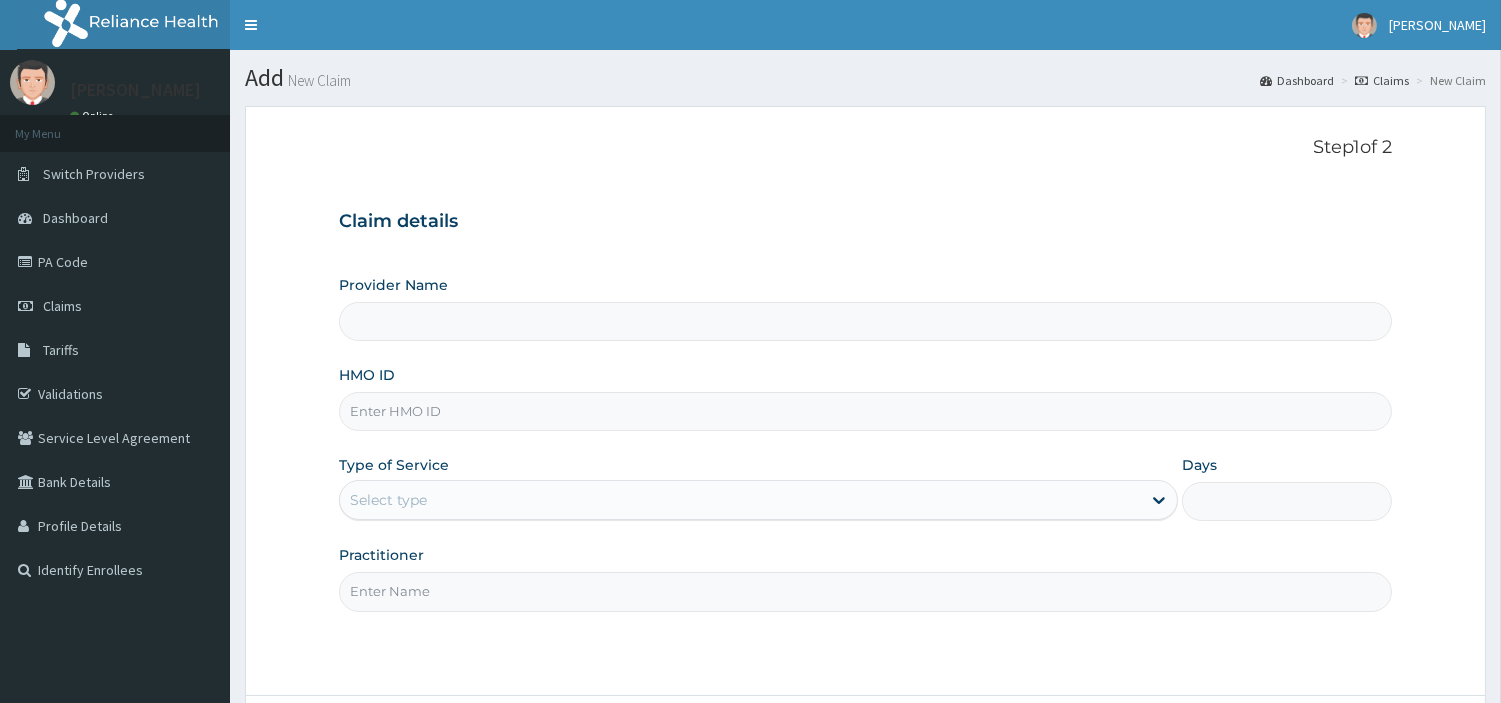 type on "[GEOGRAPHIC_DATA] Nig. Ltd" 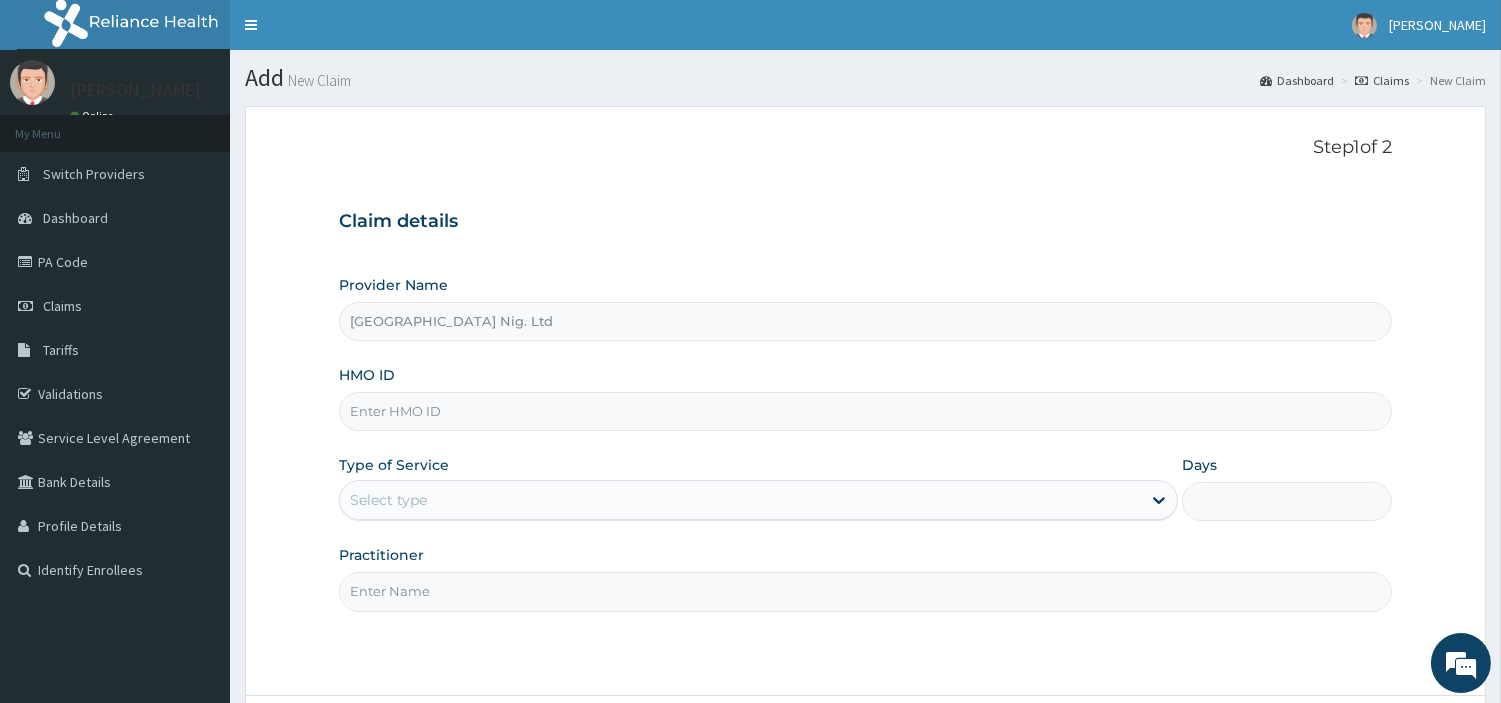 scroll, scrollTop: 0, scrollLeft: 0, axis: both 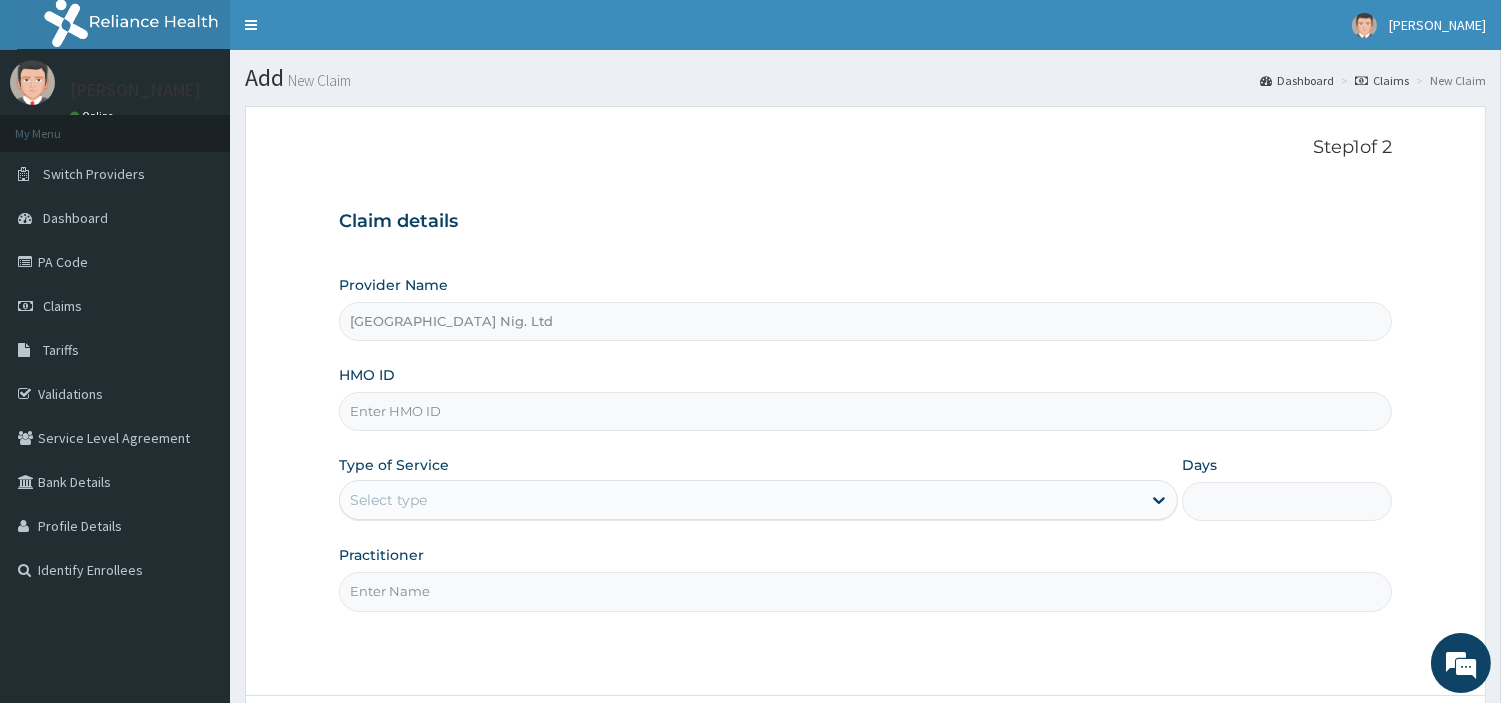 click on "HMO ID" at bounding box center [865, 411] 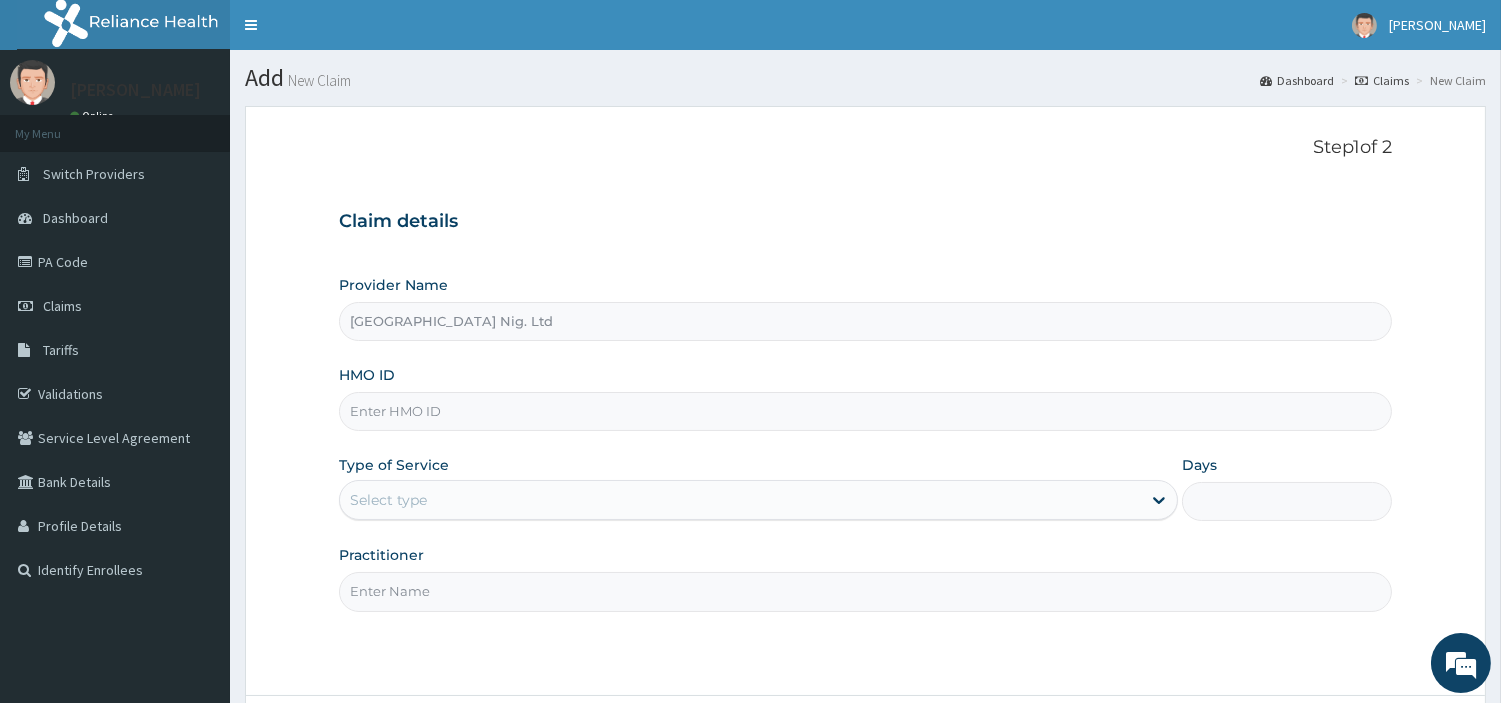 paste on "PWP/10091/A" 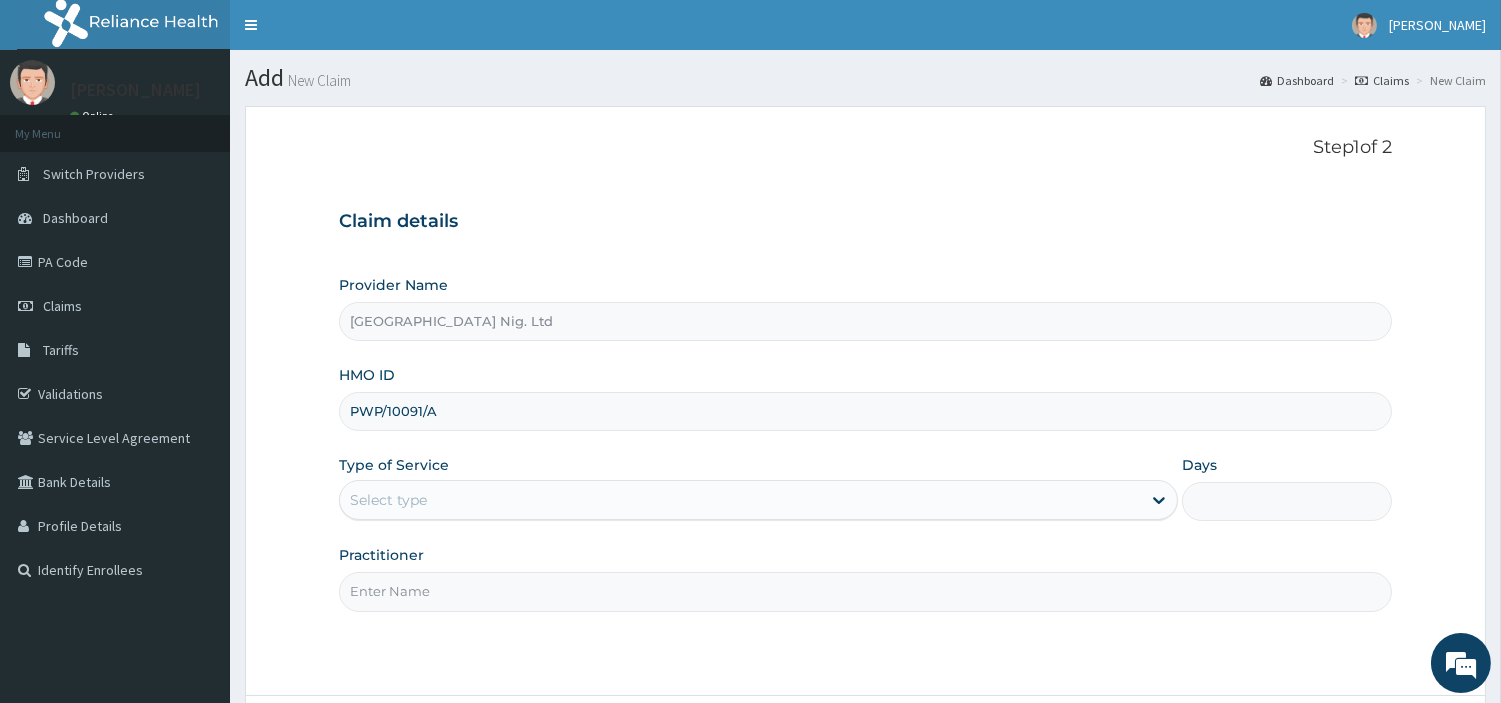 type on "PWP/10091/A" 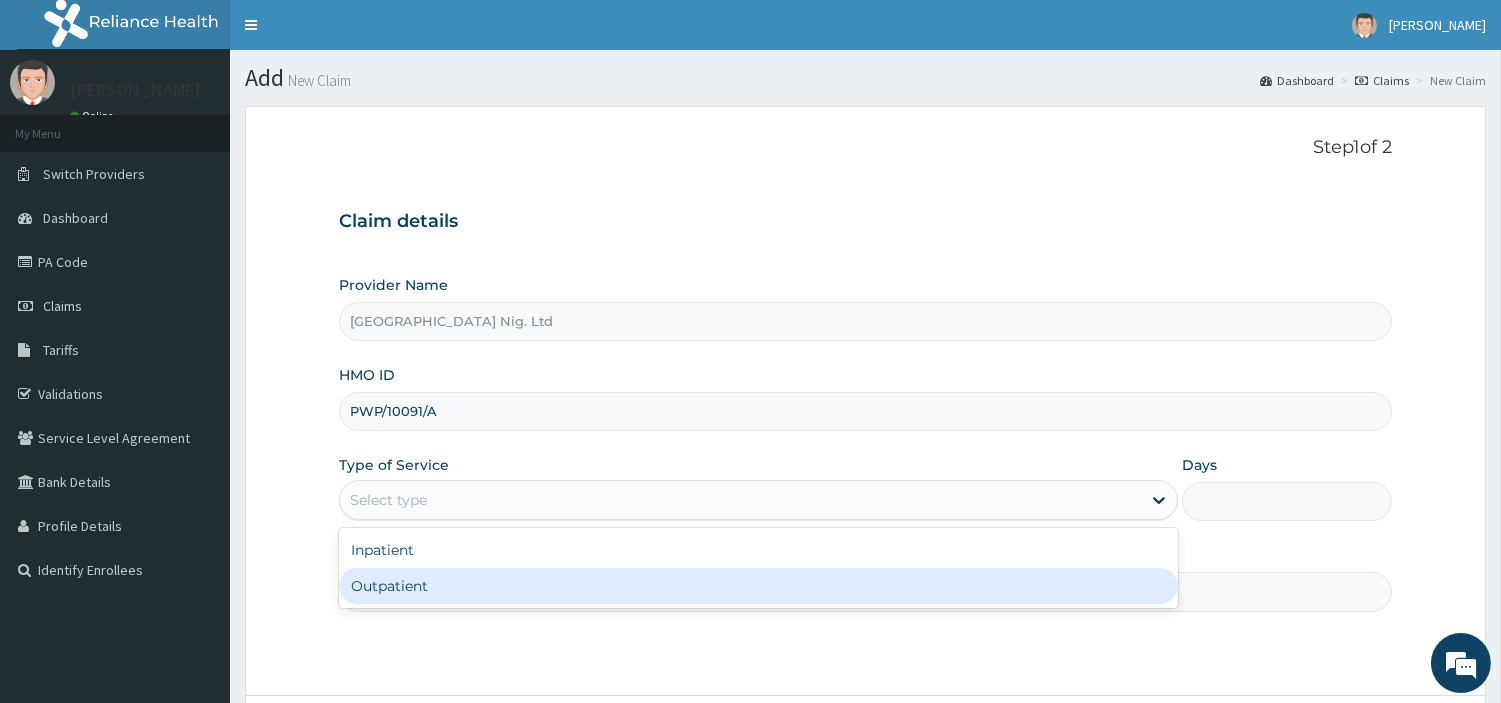 click on "Outpatient" at bounding box center (758, 586) 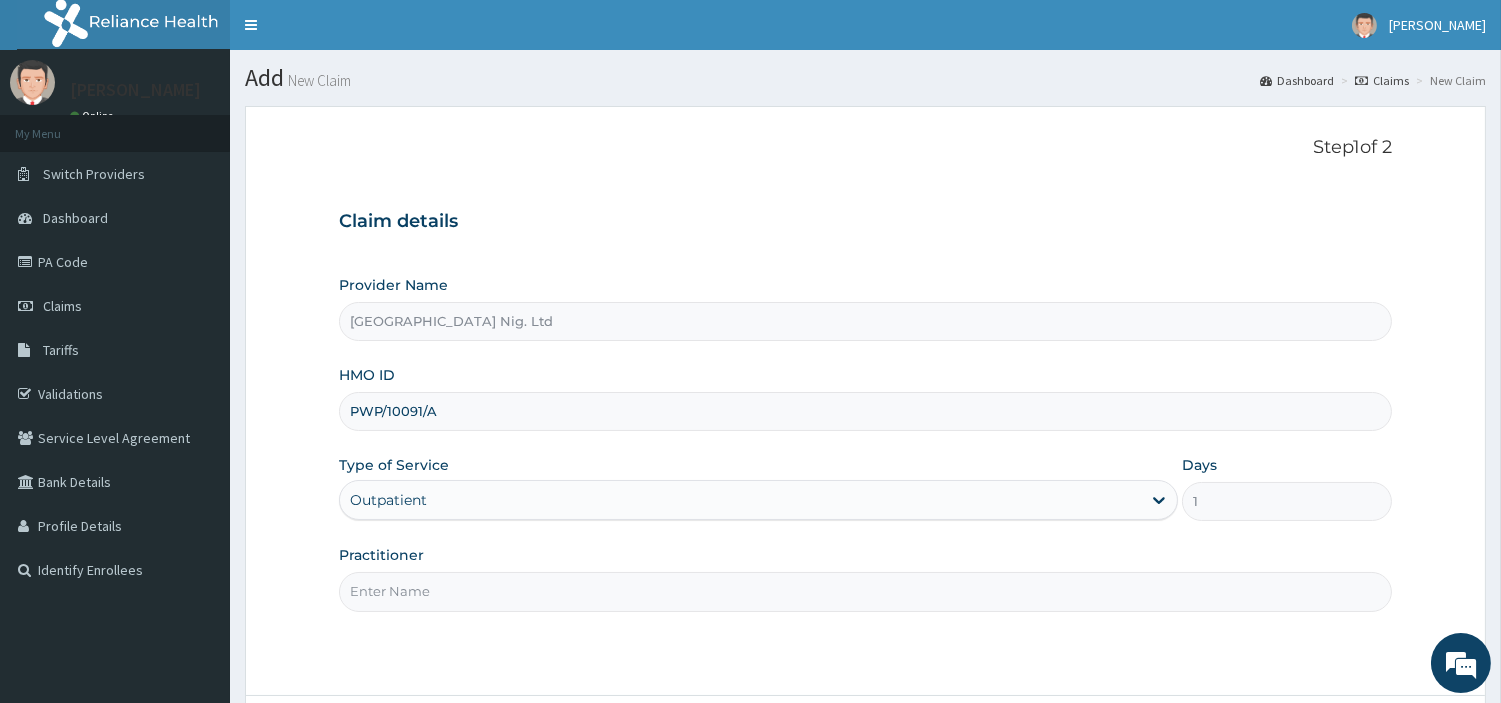 click on "Practitioner" at bounding box center (865, 591) 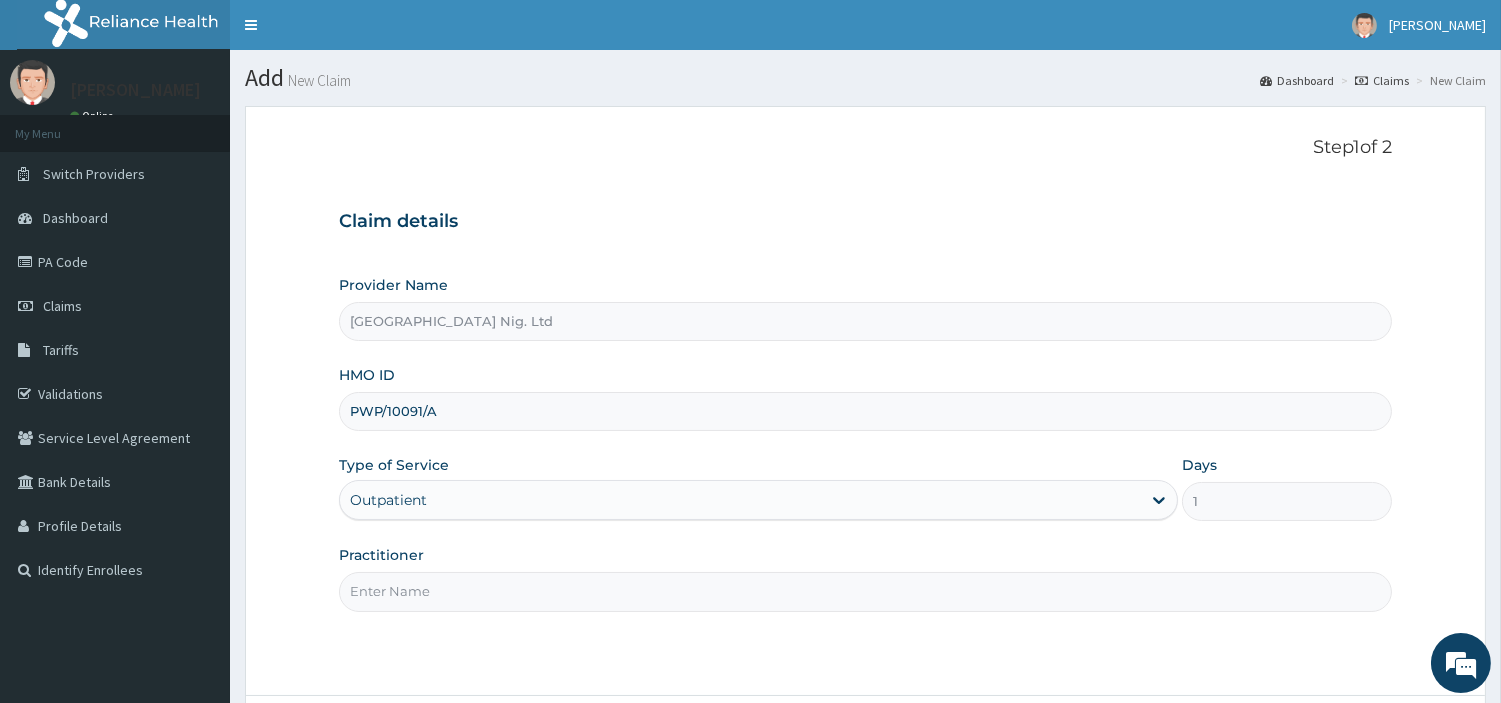paste on "Elasimen Precious" 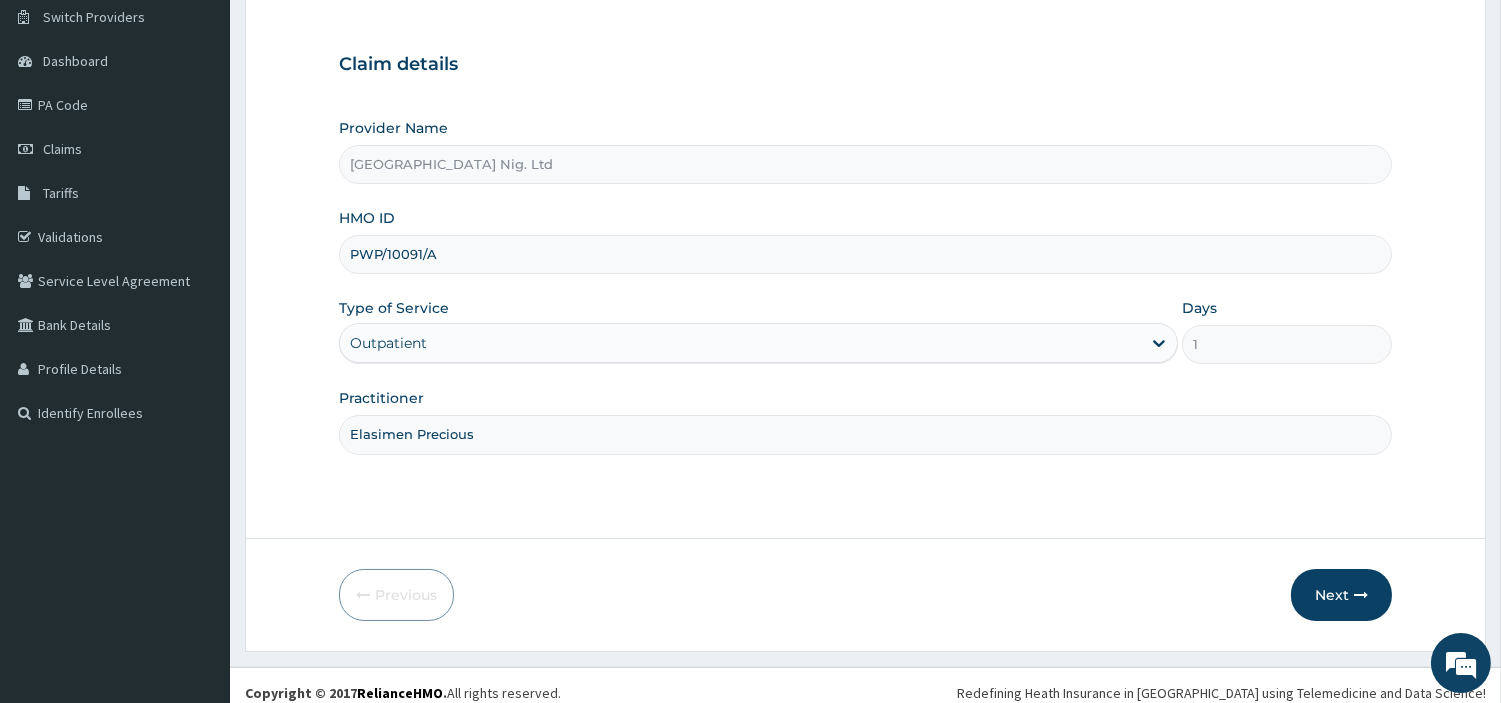 scroll, scrollTop: 172, scrollLeft: 0, axis: vertical 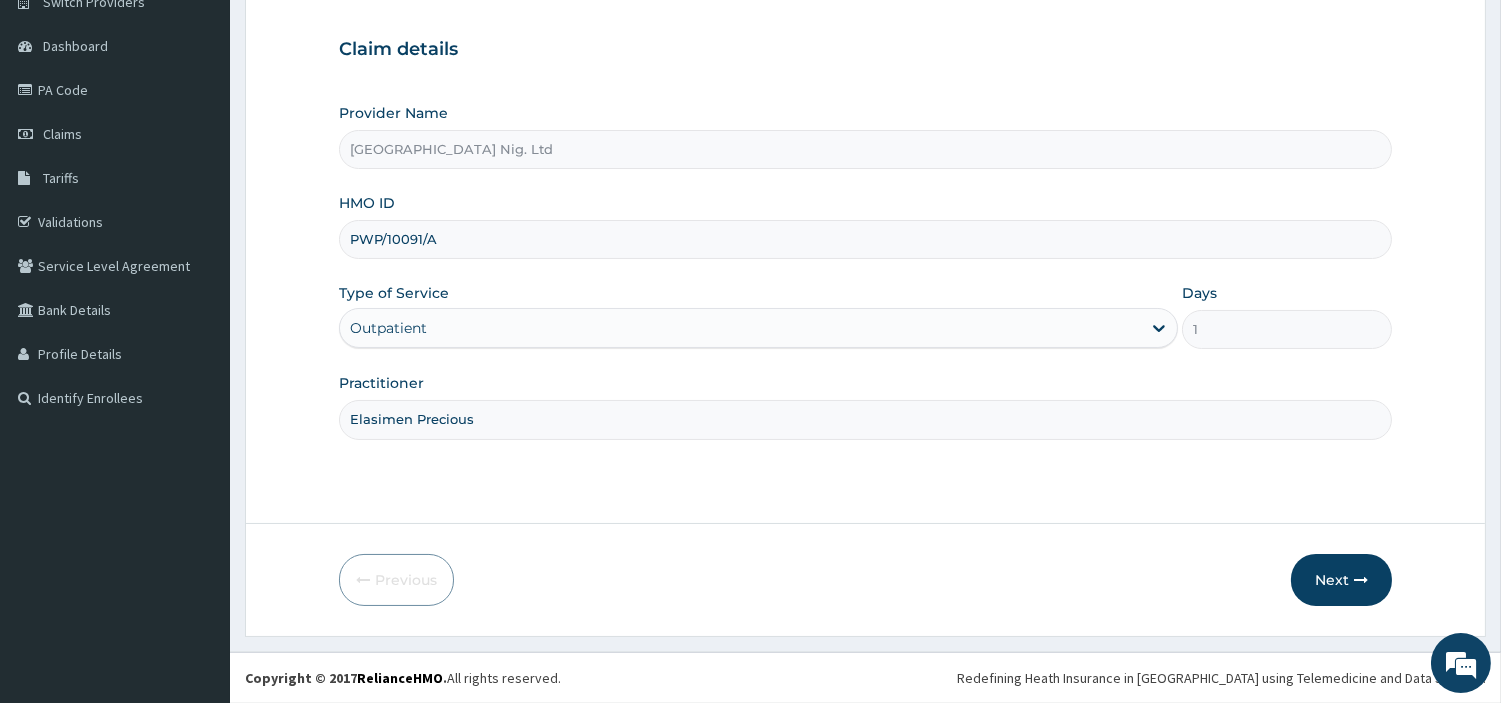 type on "Elasimen Precious" 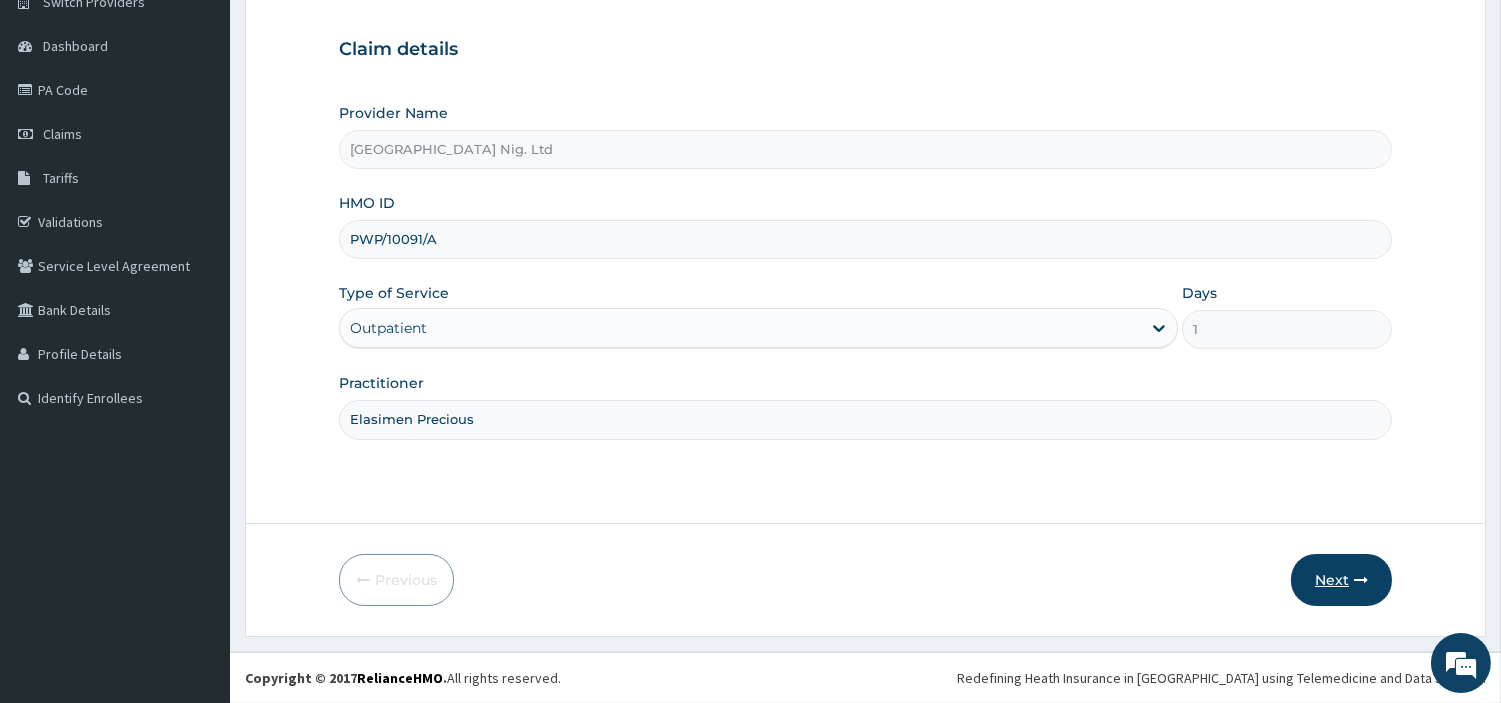 click on "Next" at bounding box center (1341, 580) 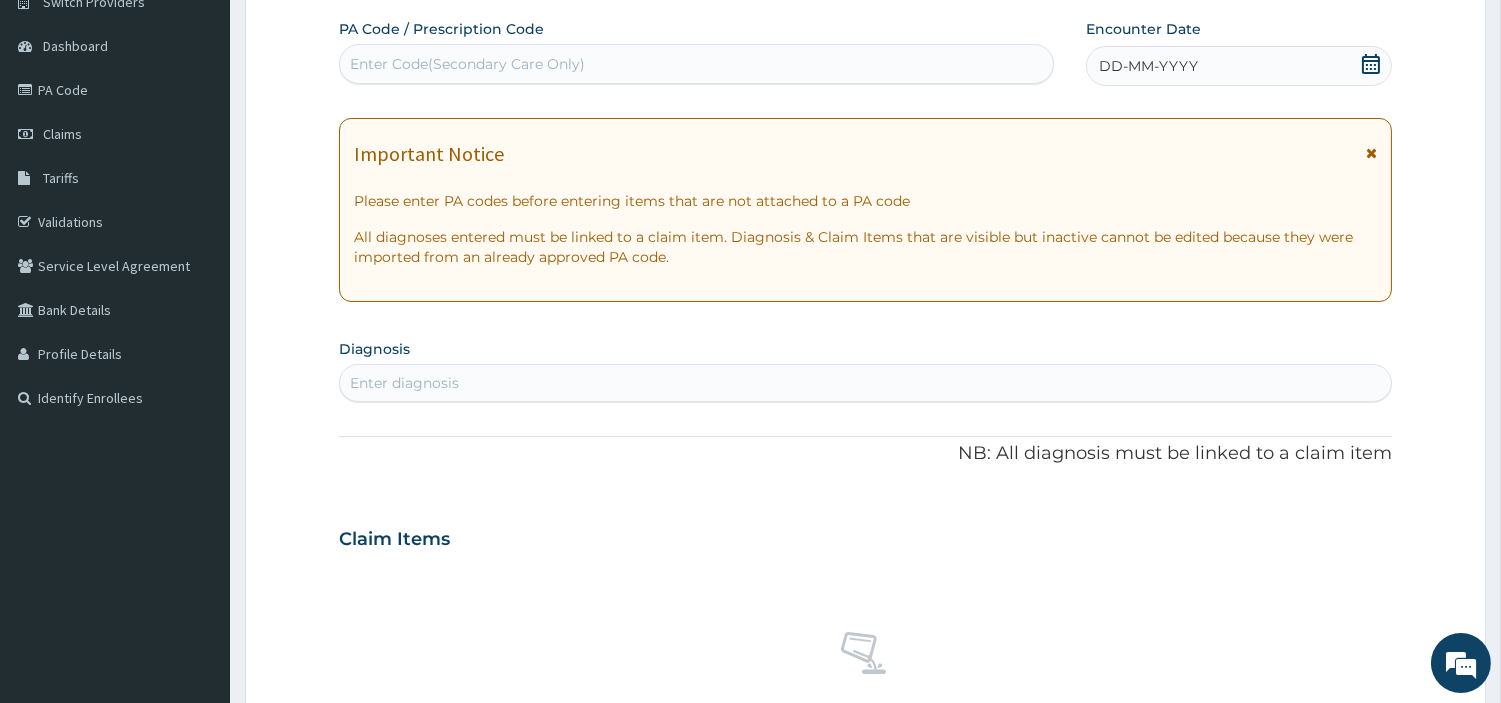 click on "Enter Code(Secondary Care Only)" at bounding box center (467, 64) 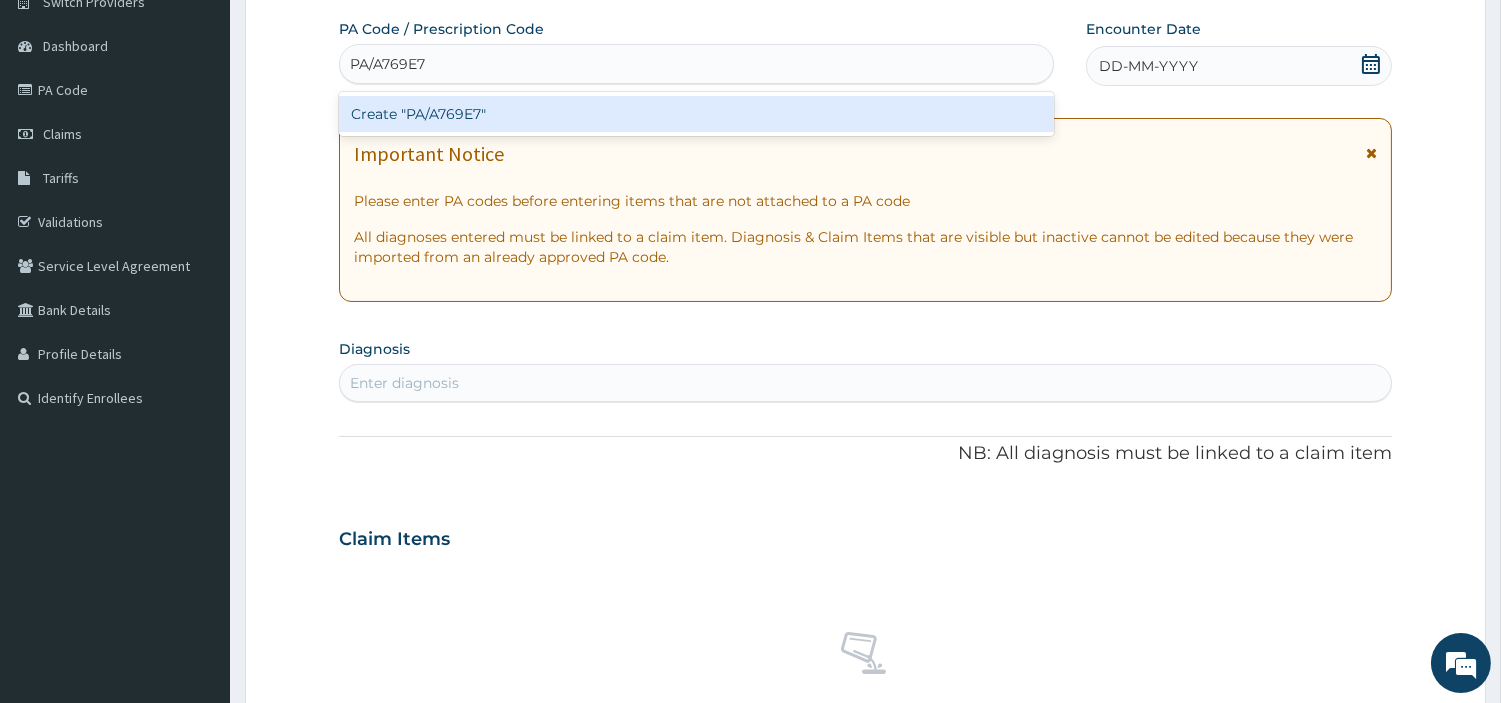 click on "Create "PA/A769E7"" at bounding box center [696, 114] 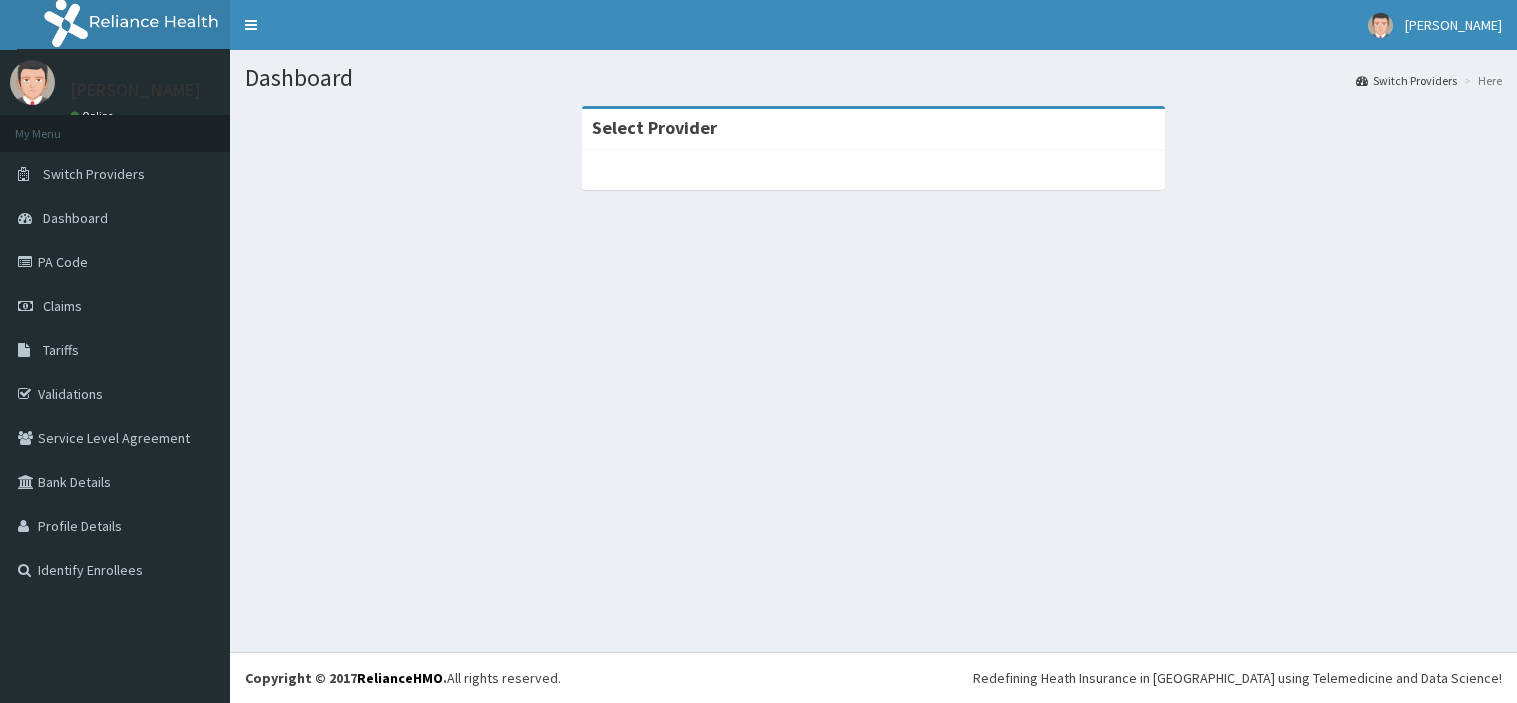 scroll, scrollTop: 0, scrollLeft: 0, axis: both 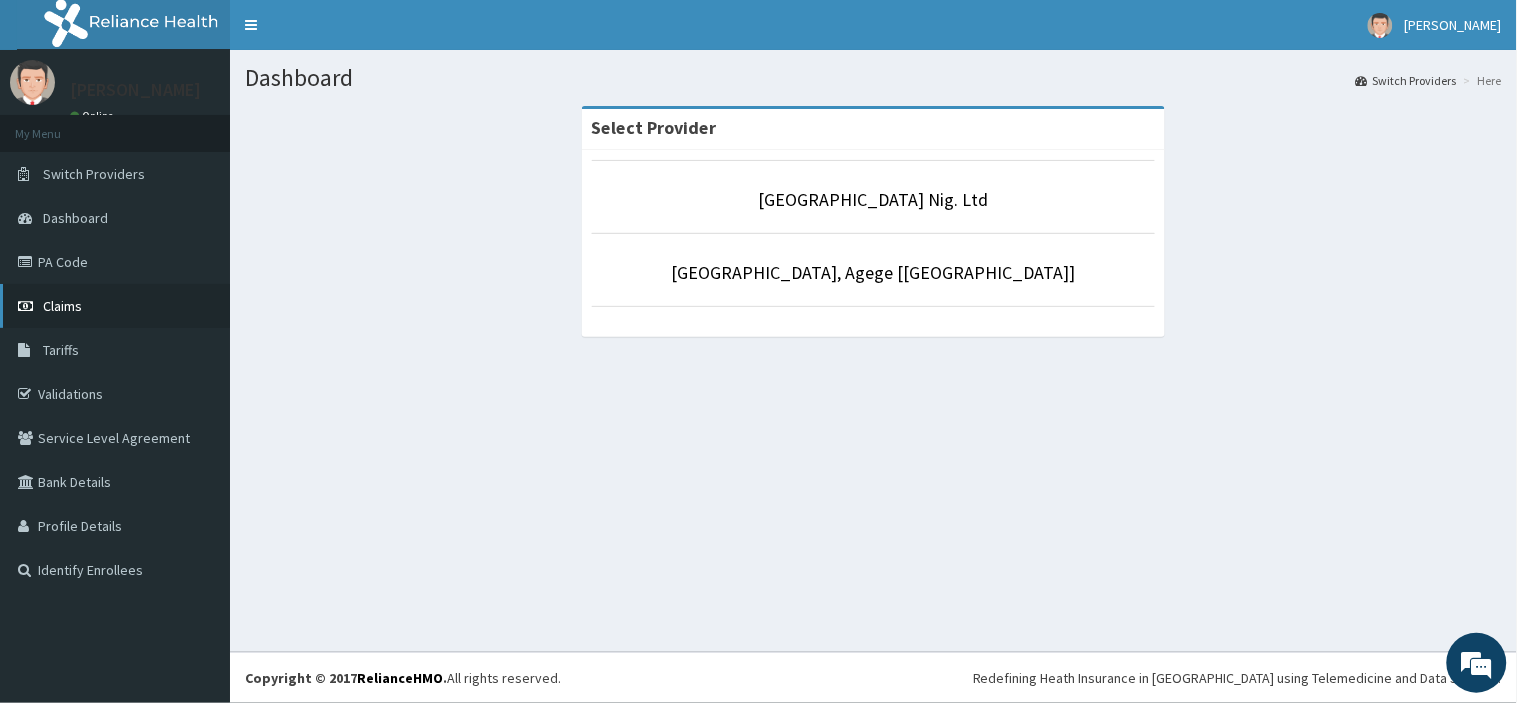 click on "Claims" at bounding box center [115, 306] 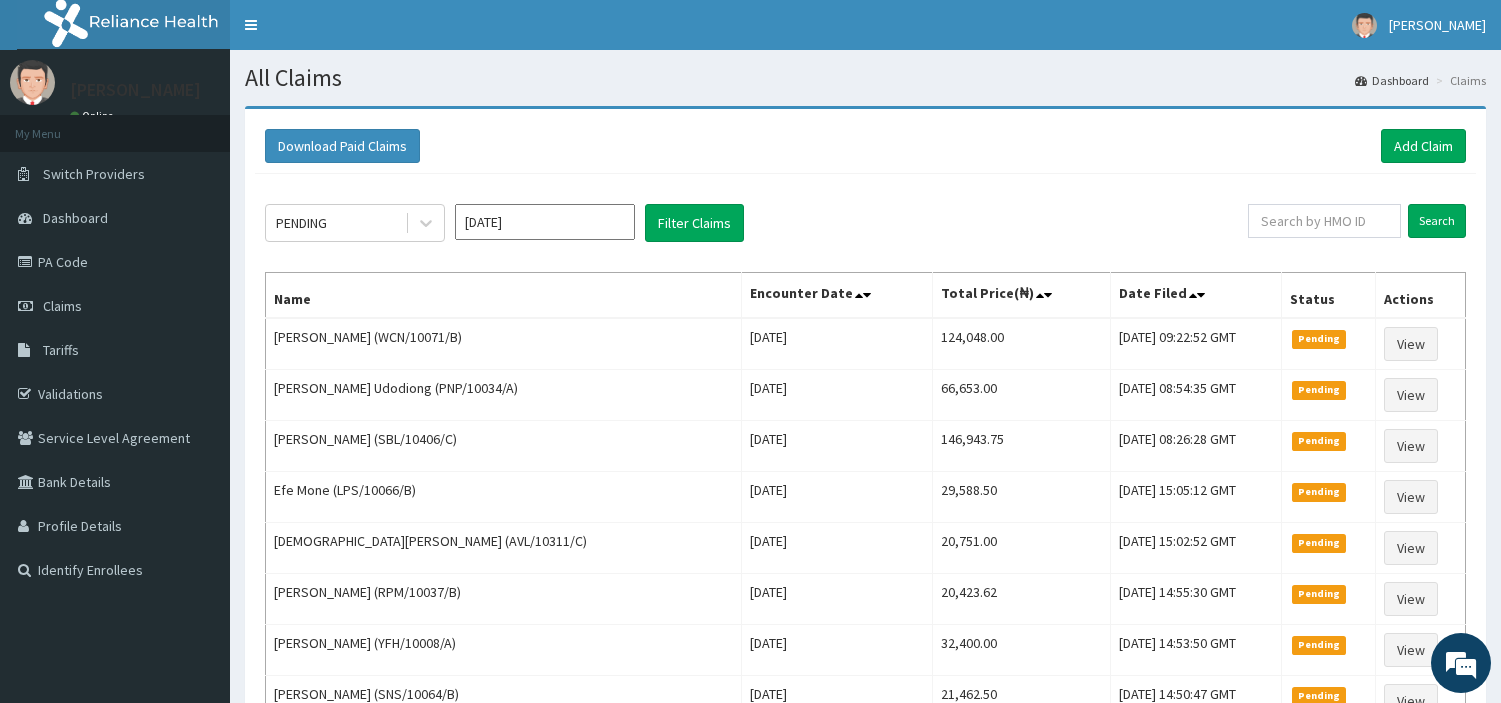 scroll, scrollTop: 0, scrollLeft: 0, axis: both 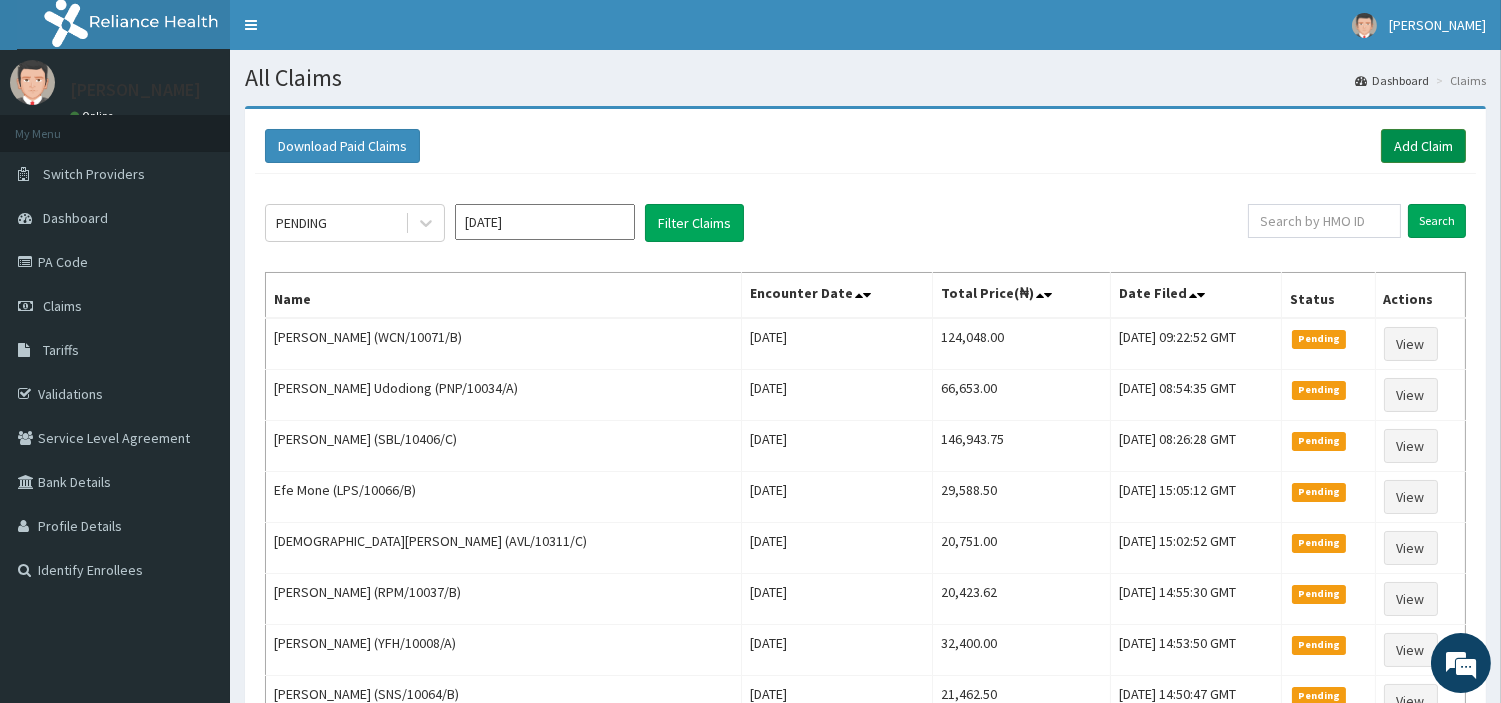click on "Add Claim" at bounding box center [1423, 146] 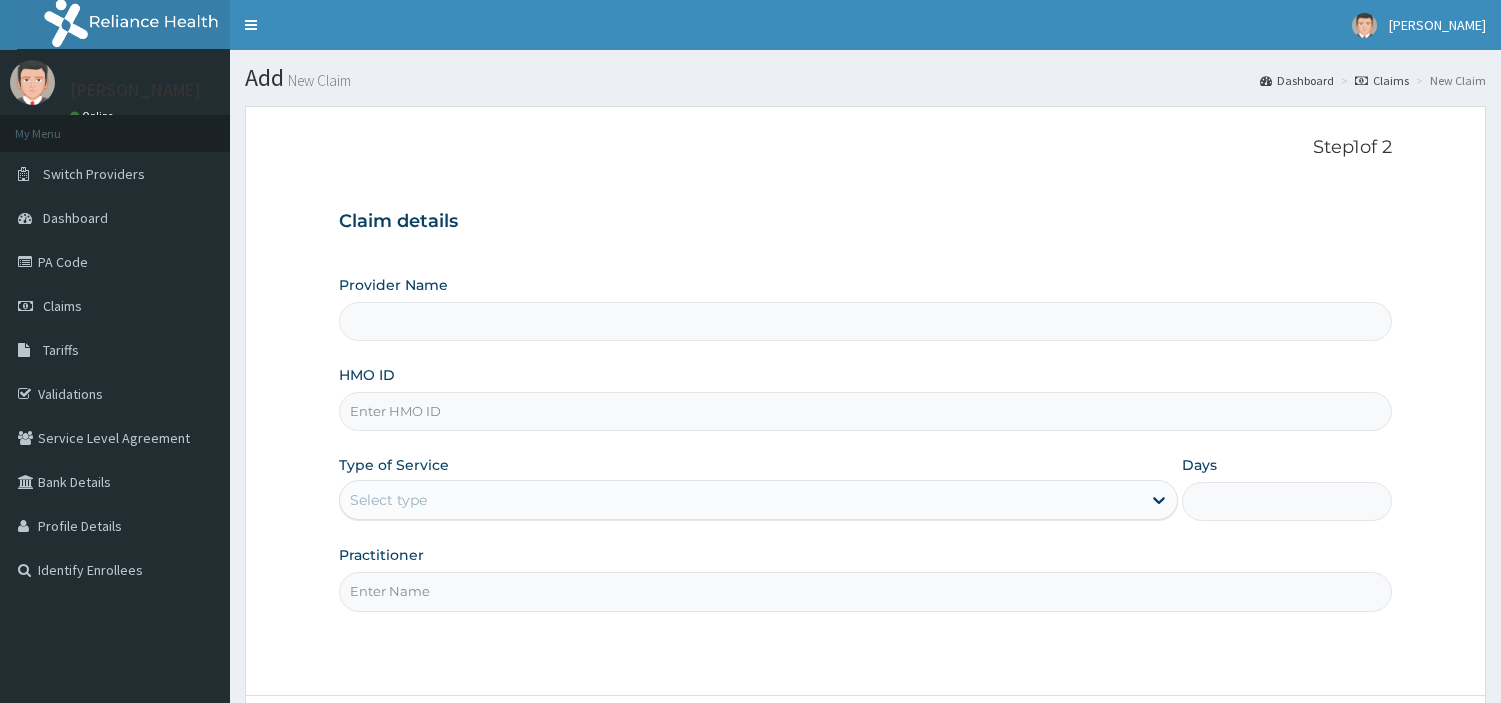 scroll, scrollTop: 0, scrollLeft: 0, axis: both 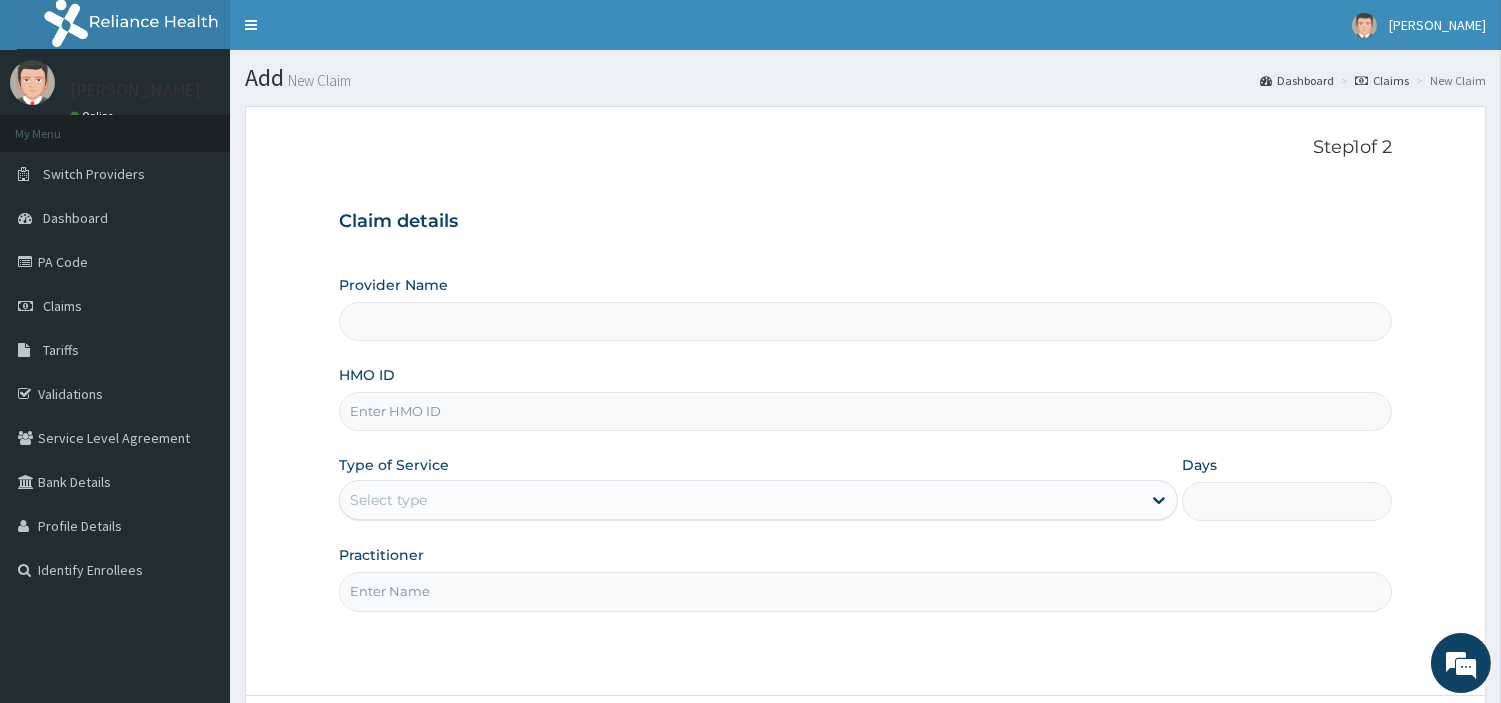click on "HMO ID" at bounding box center (865, 411) 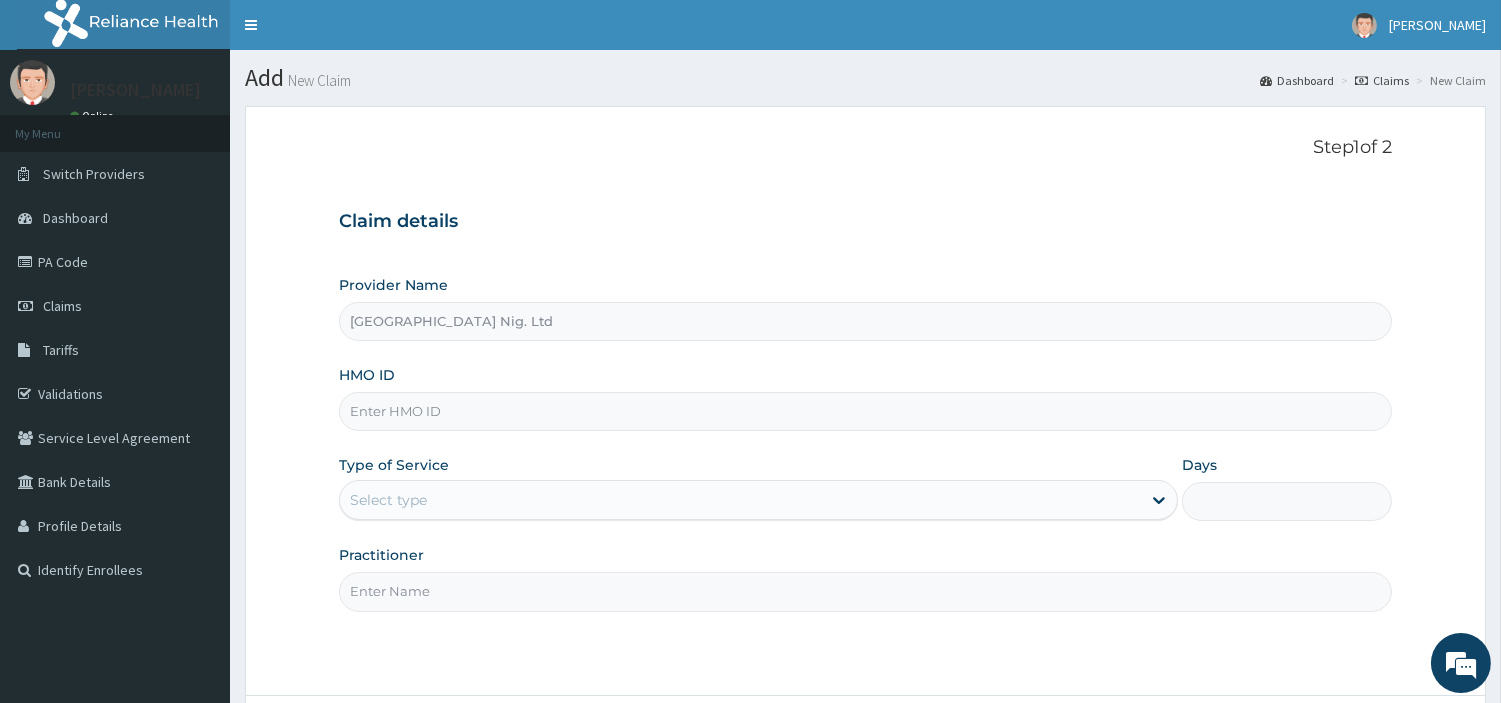 paste on "PWP/10091/A" 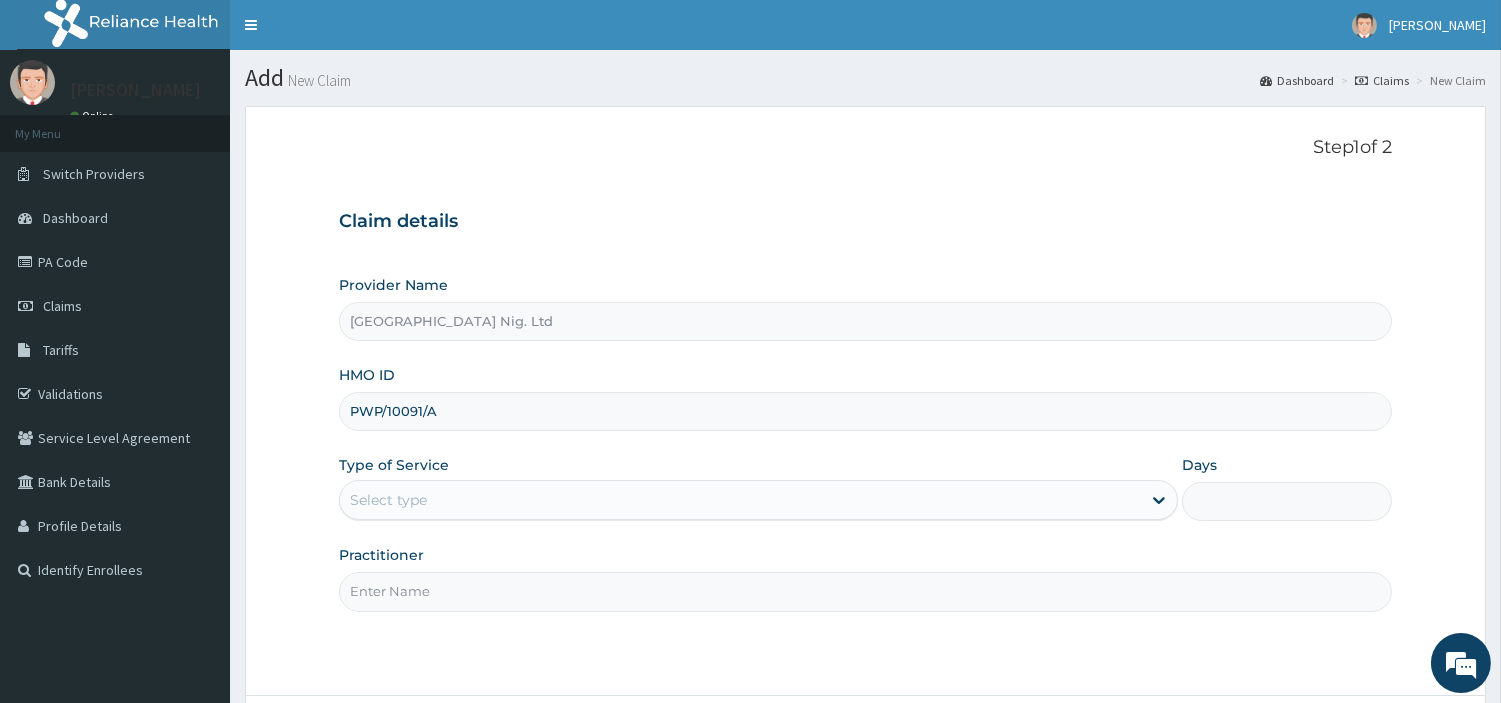 type on "PWP/10091/A" 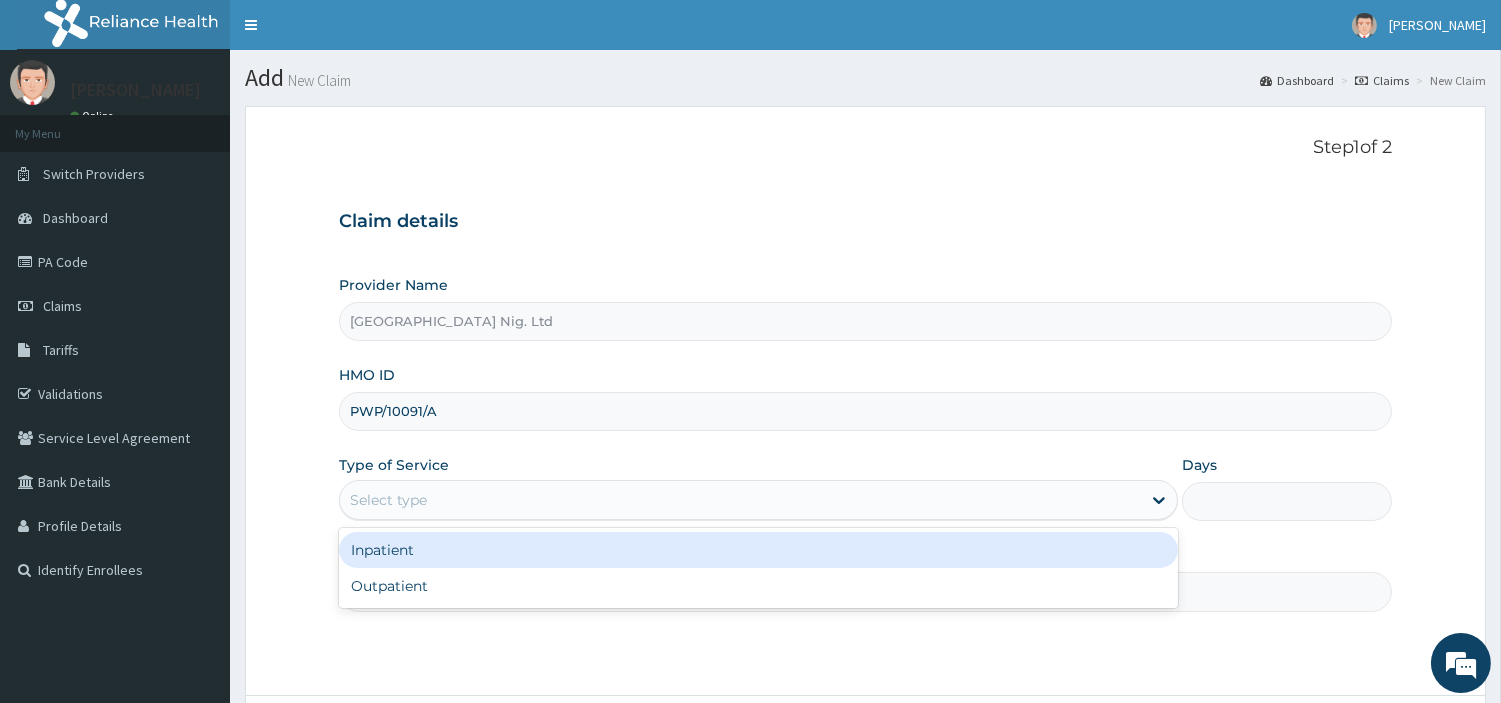 click on "Select type" at bounding box center [740, 500] 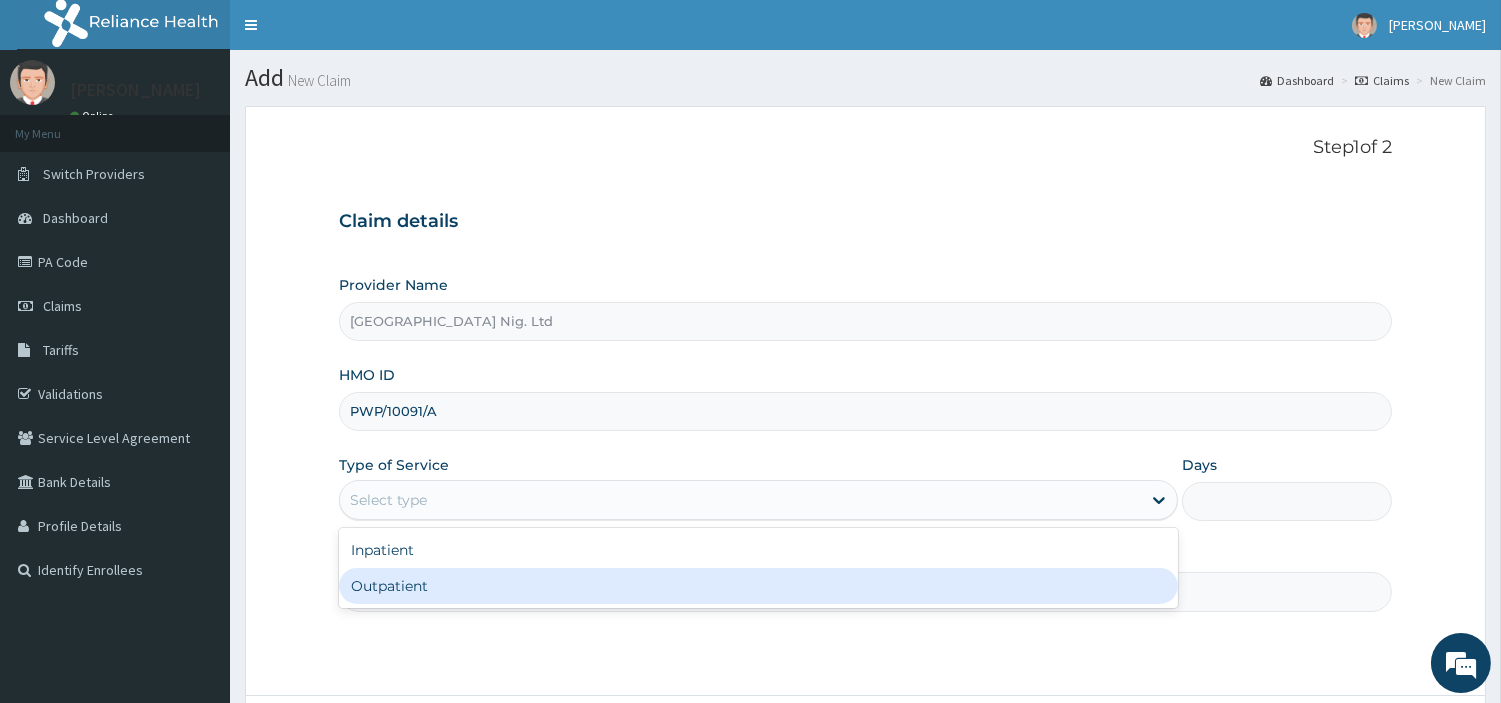 click on "Outpatient" at bounding box center [758, 586] 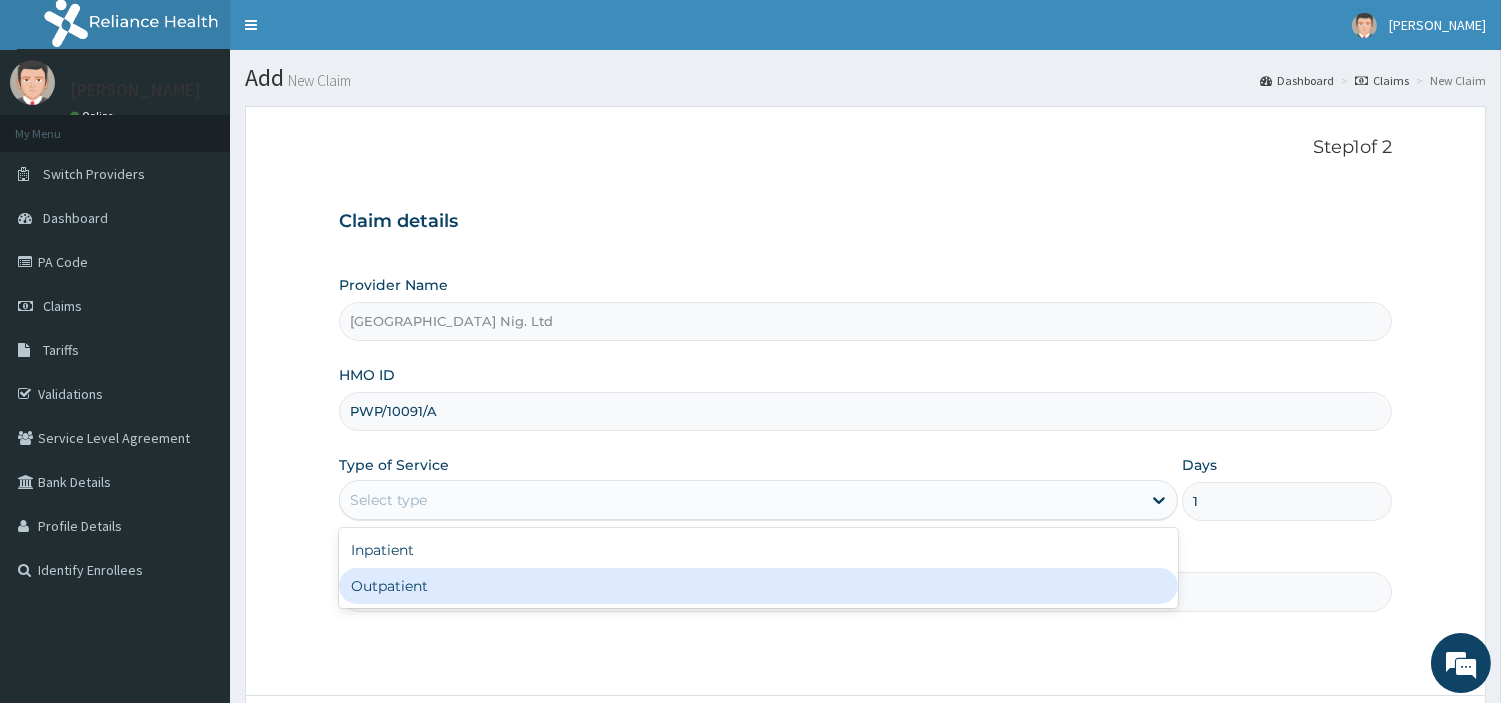 click on "Practitioner" at bounding box center (865, 591) 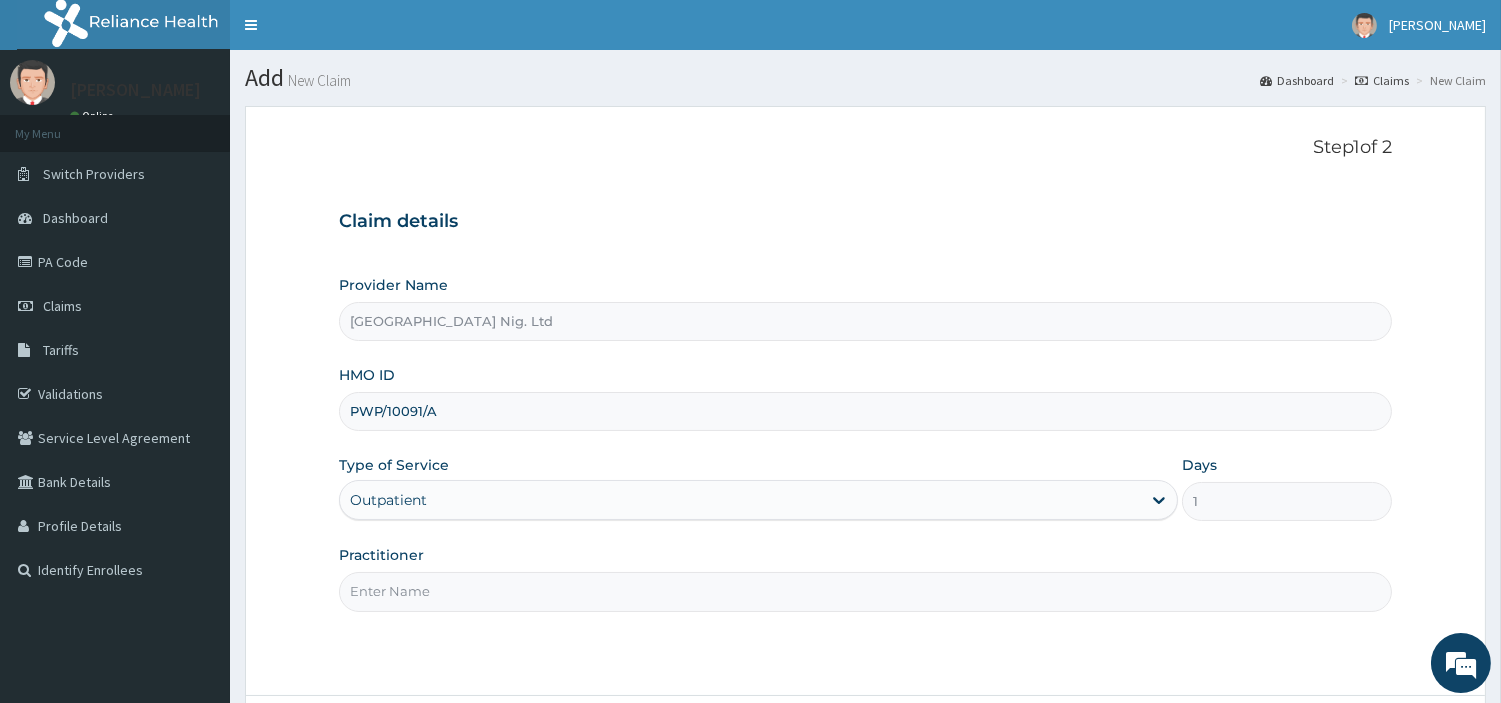 paste on "Elasimen Precious" 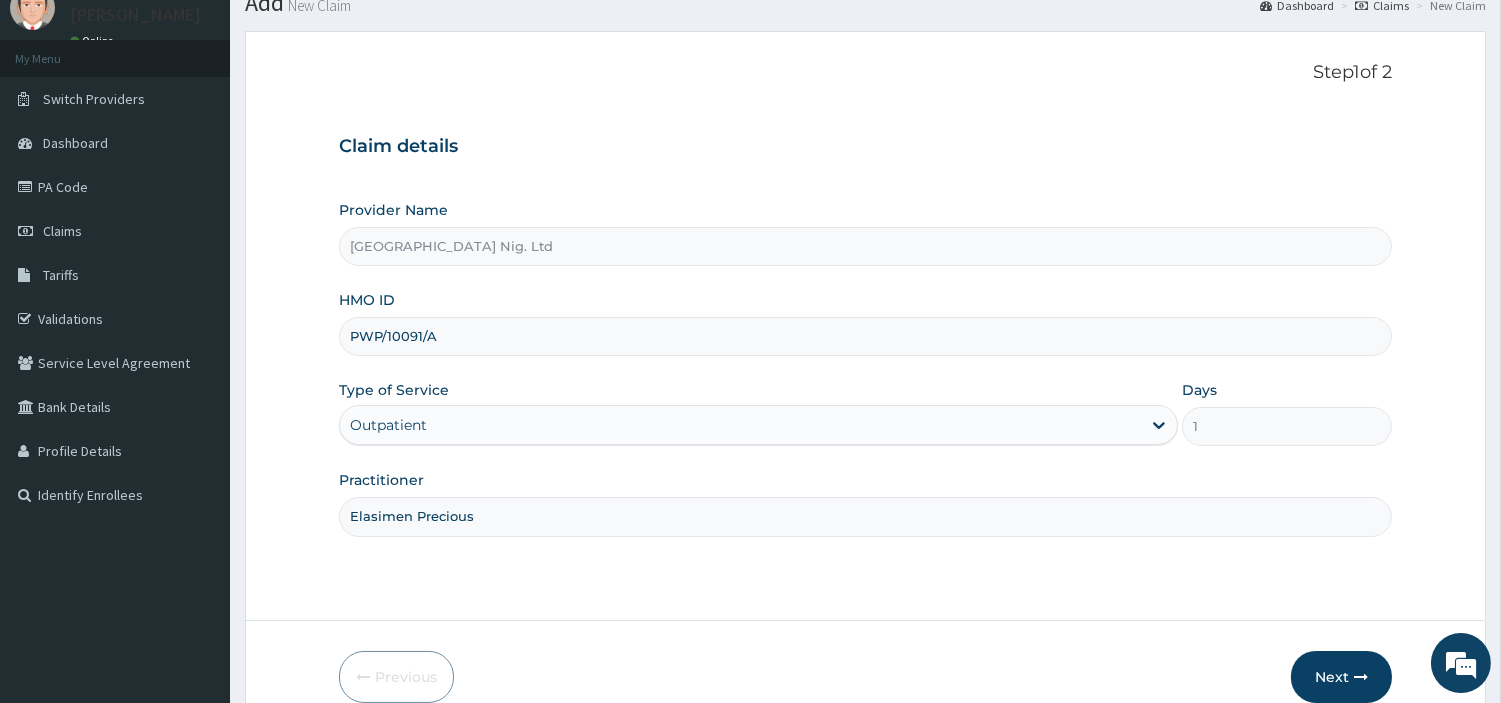 scroll, scrollTop: 172, scrollLeft: 0, axis: vertical 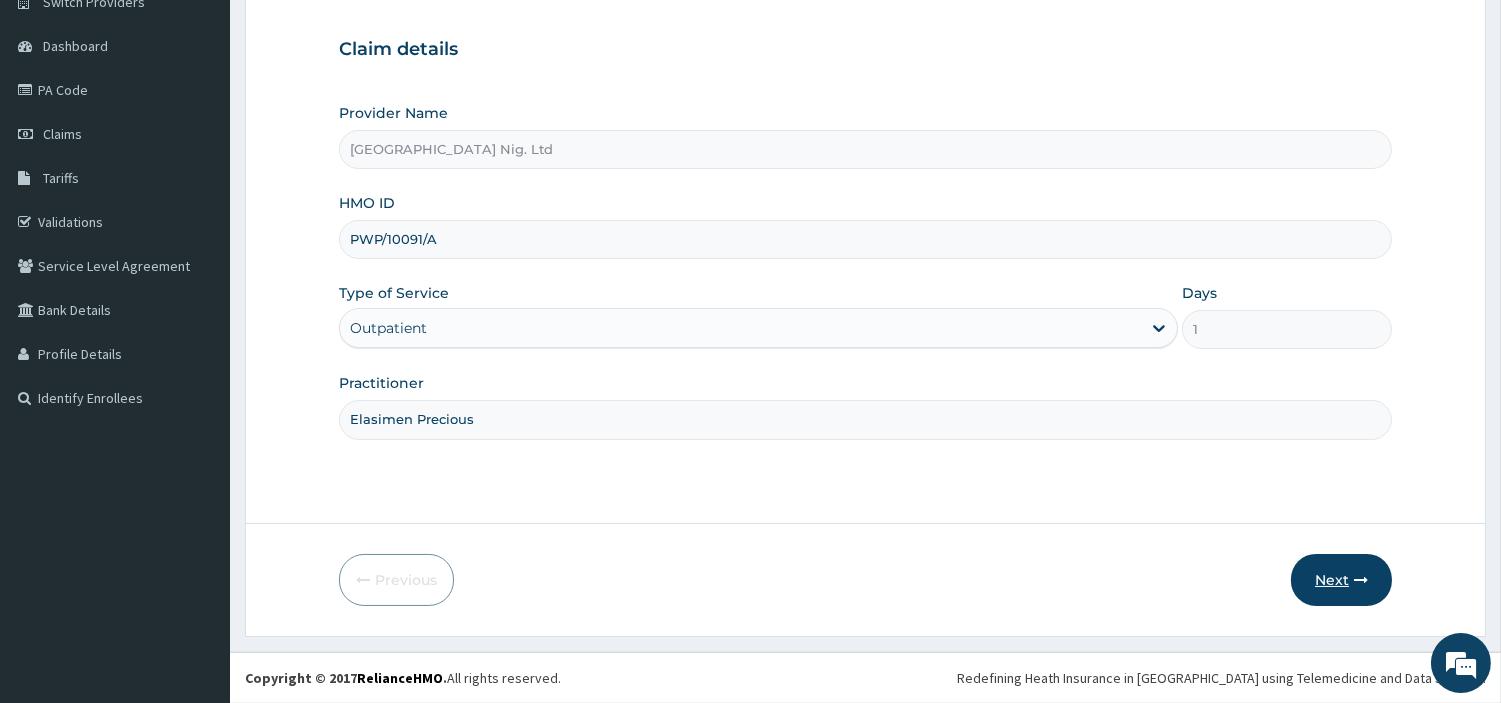 type on "Elasimen Precious" 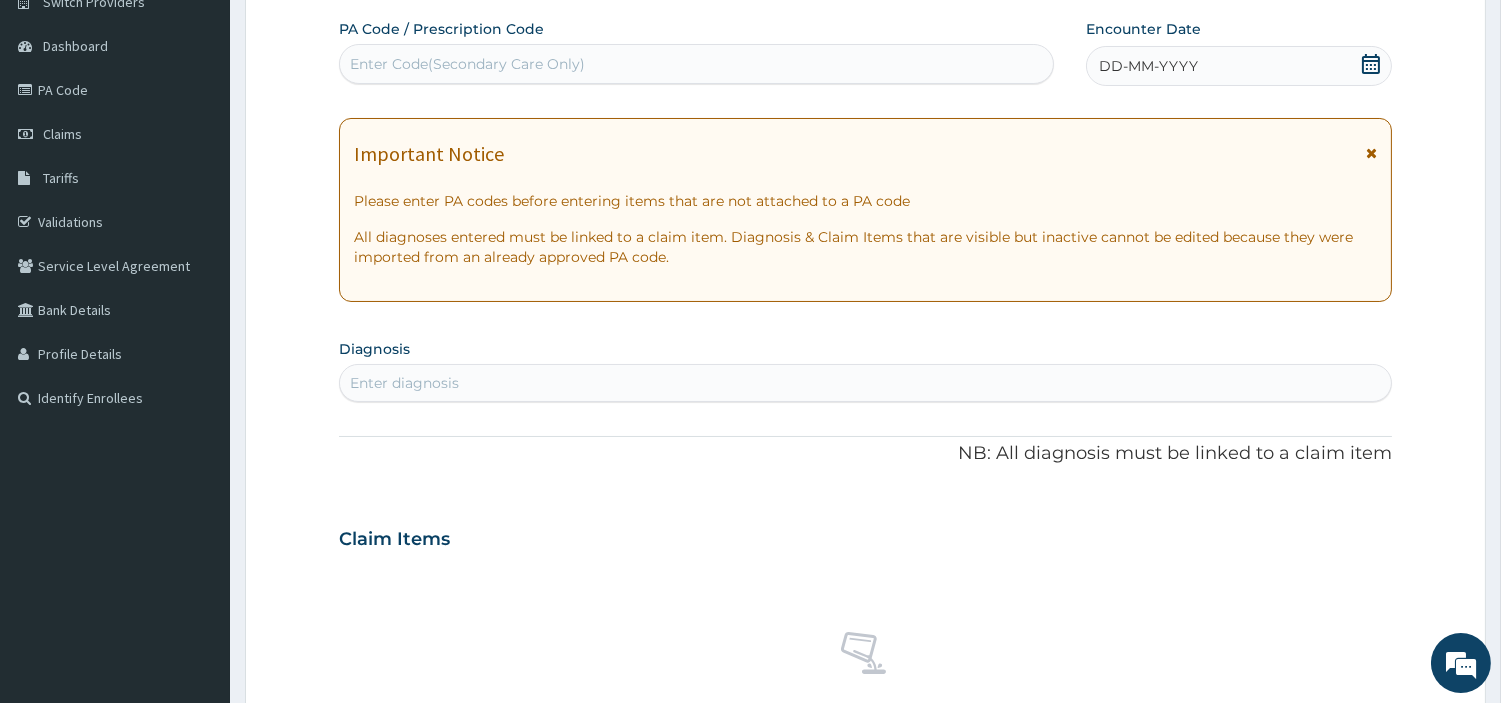 click on "Enter Code(Secondary Care Only)" at bounding box center (696, 64) 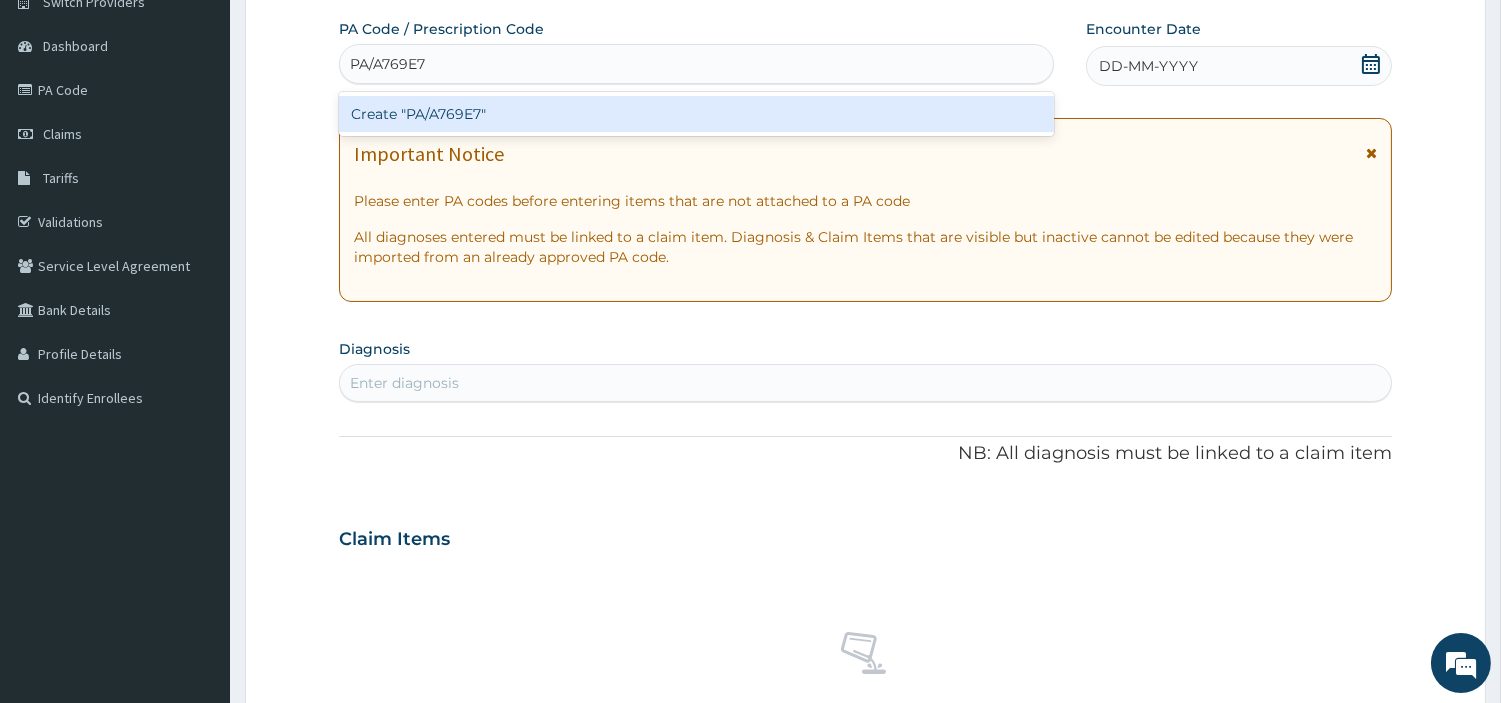 scroll, scrollTop: 0, scrollLeft: 0, axis: both 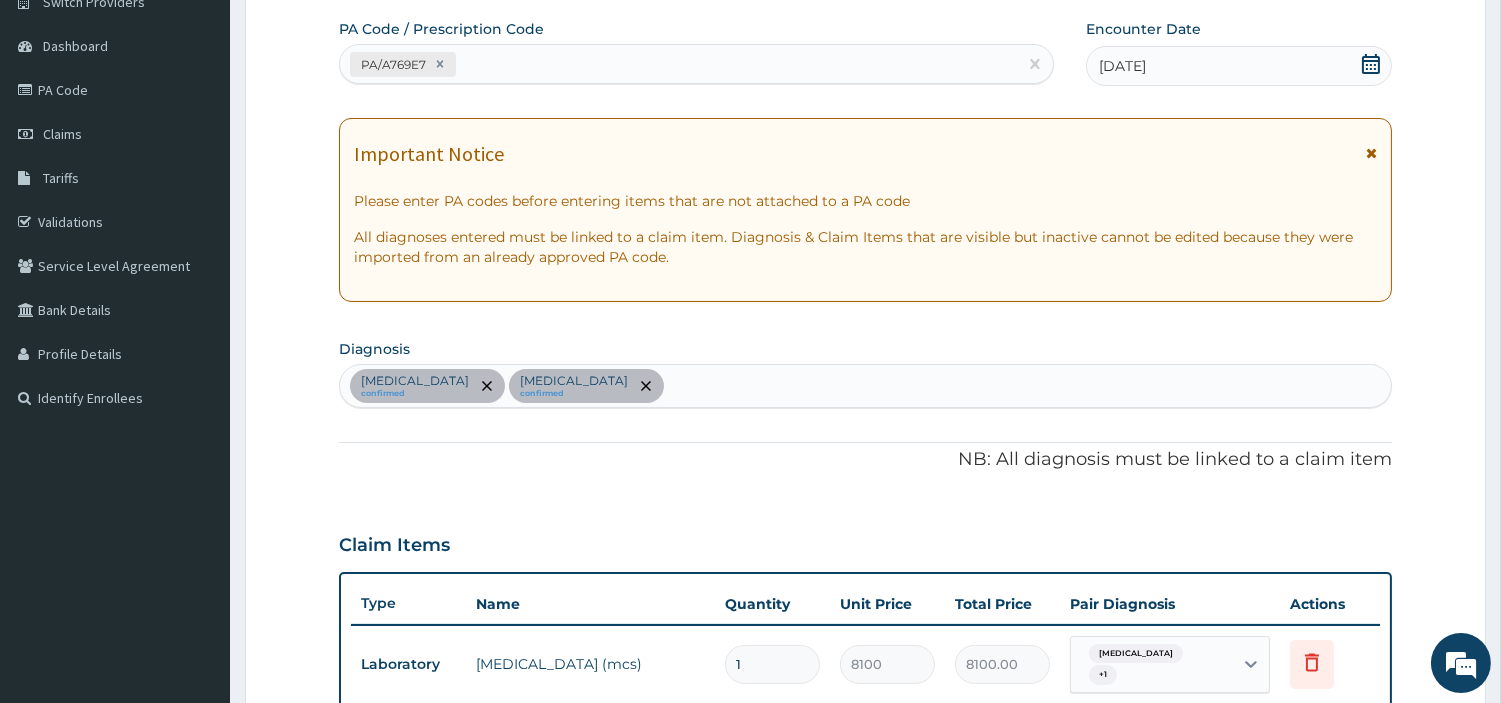 click on "Acute tonsillitis confirmed Allergic rhinitis confirmed" at bounding box center [865, 386] 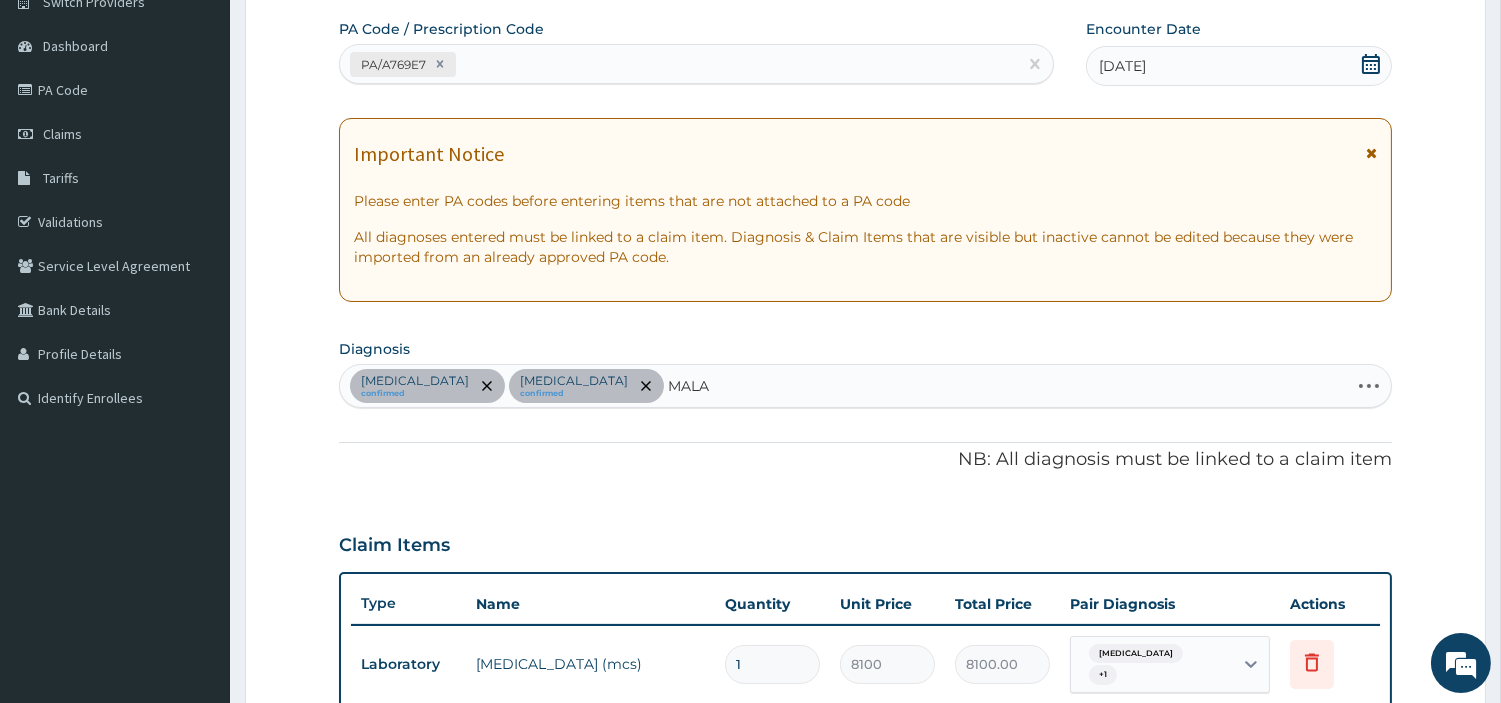 type on "MALAR" 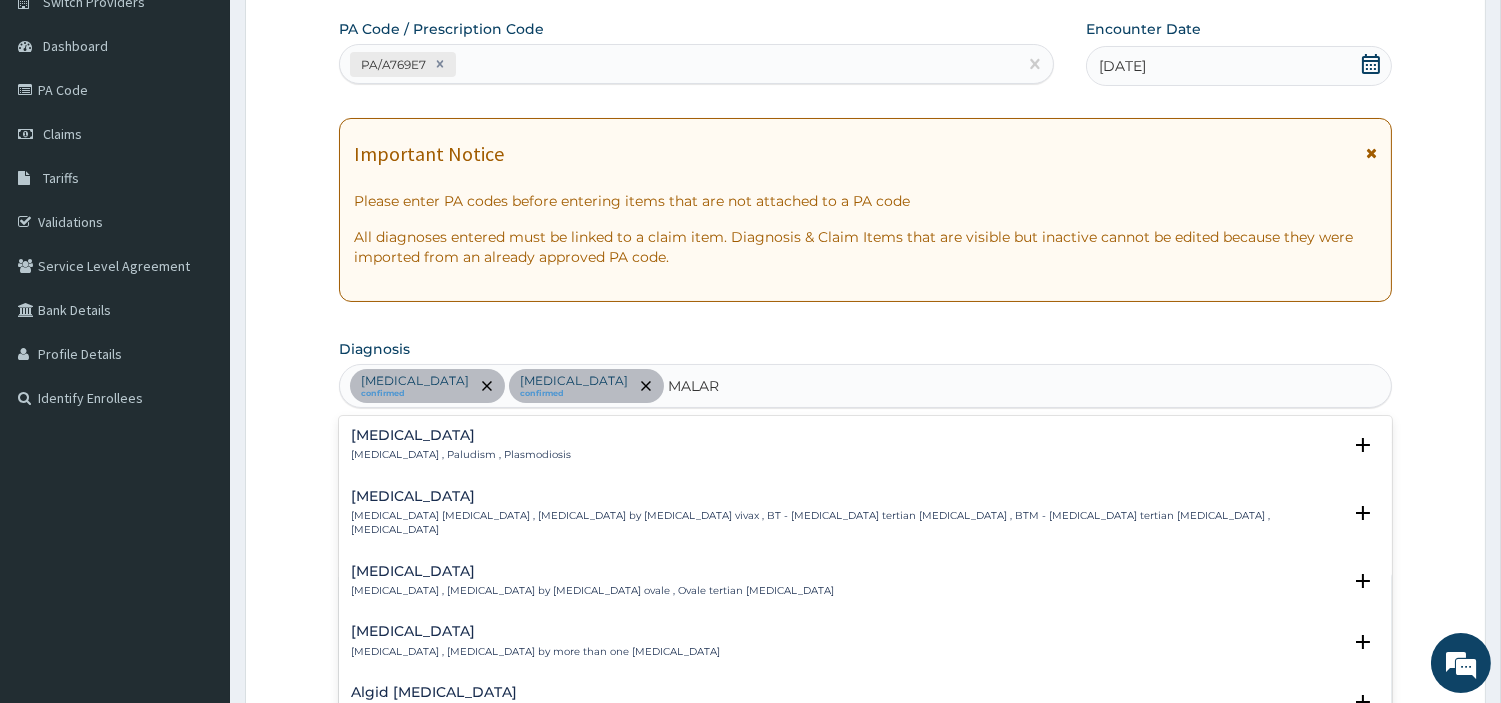 click on "Malaria" at bounding box center (461, 435) 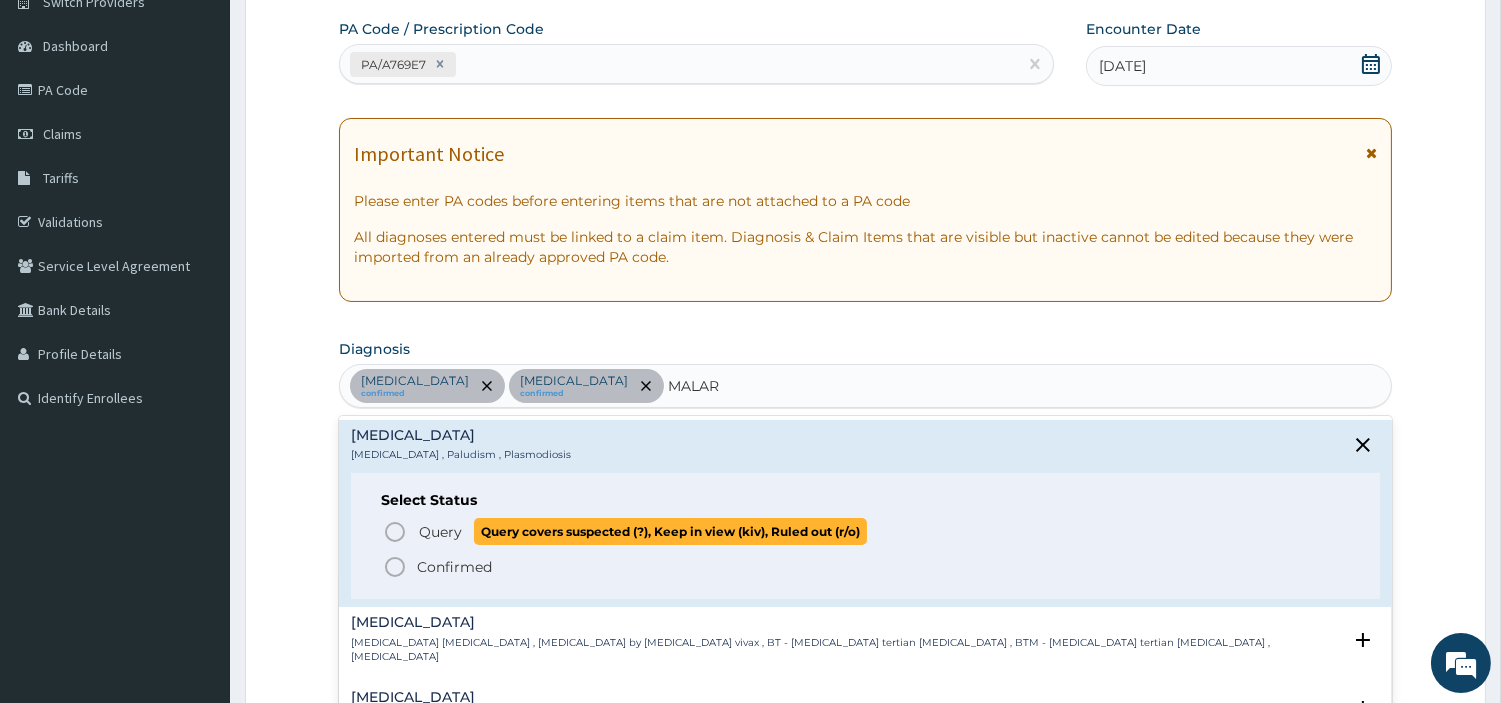 click on "Query Query covers suspected (?), Keep in view (kiv), Ruled out (r/o)" at bounding box center (866, 531) 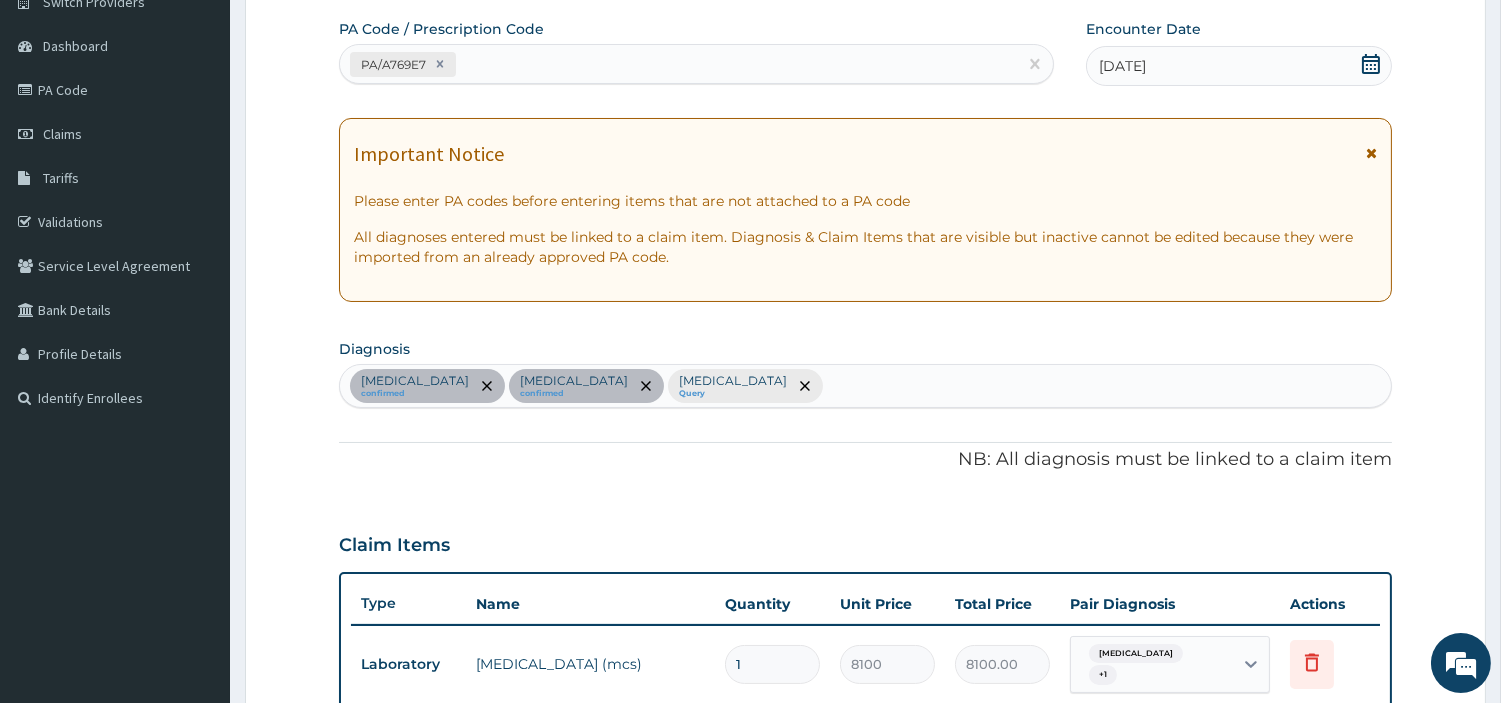 click on "Claim Items" at bounding box center [865, 541] 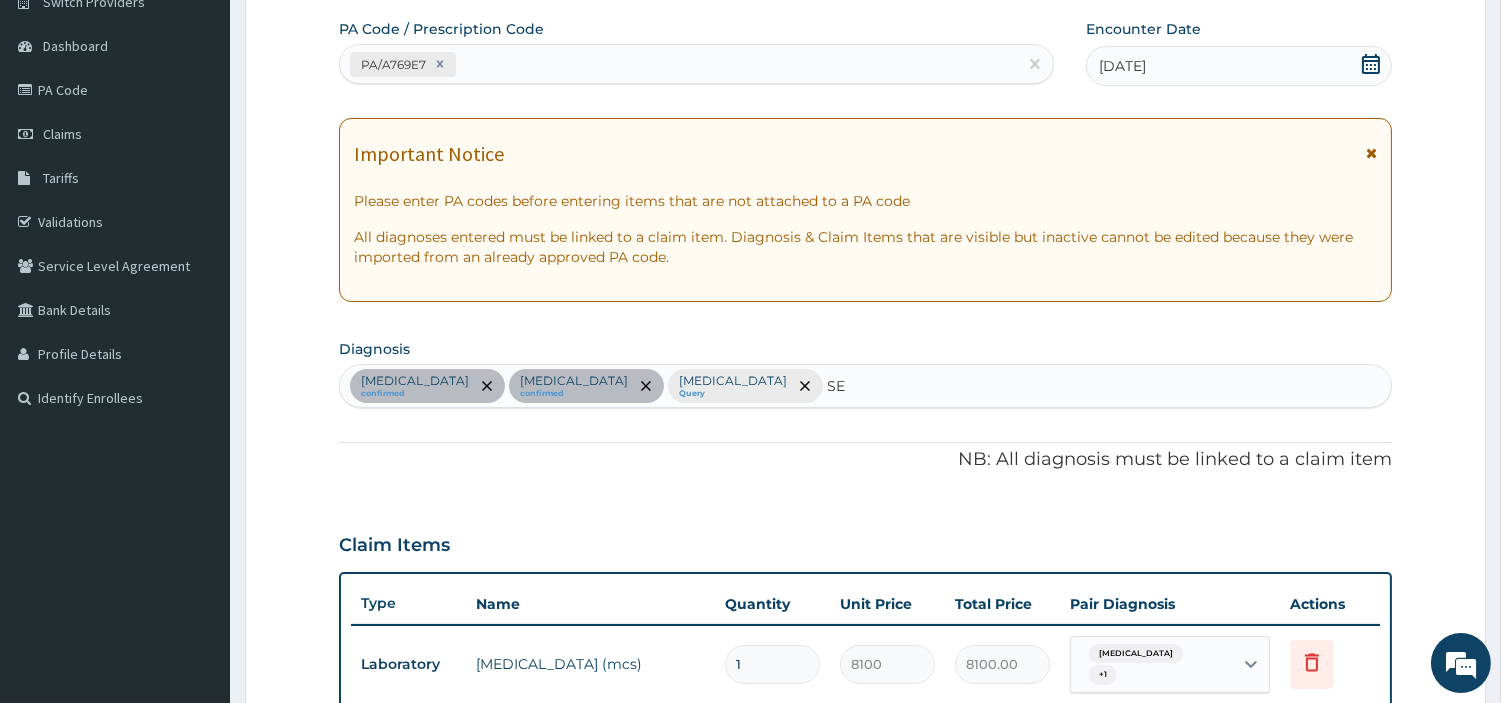 type on "SEP" 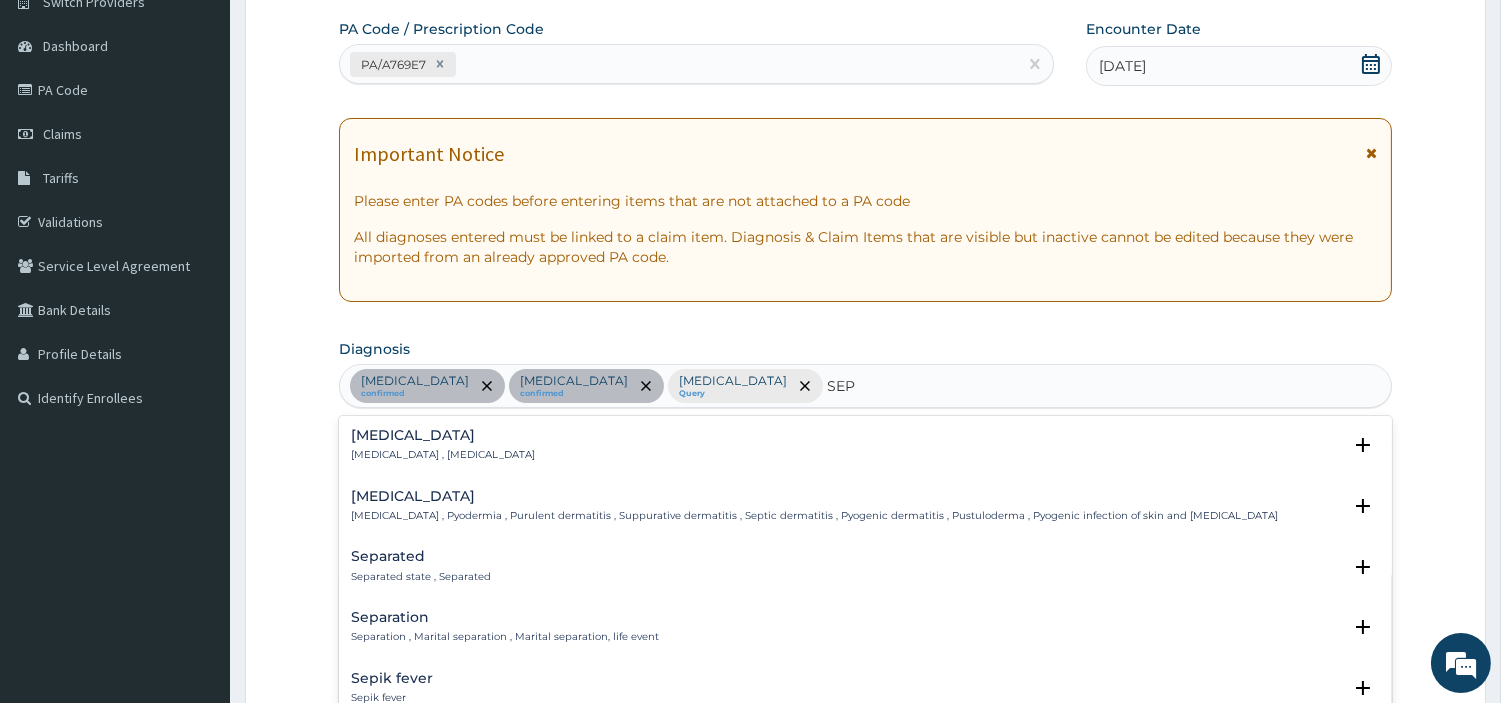 click on "Systemic infection , Sepsis" at bounding box center (443, 455) 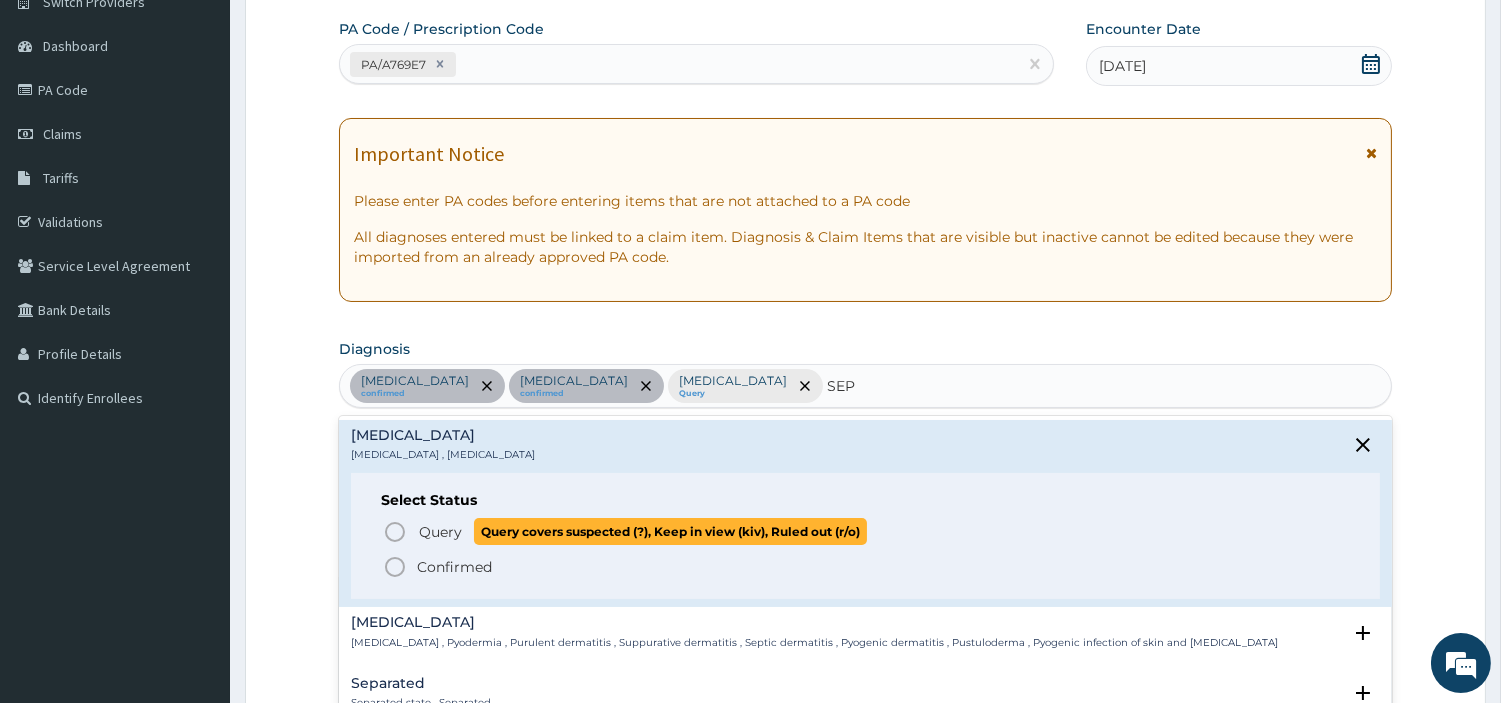 click 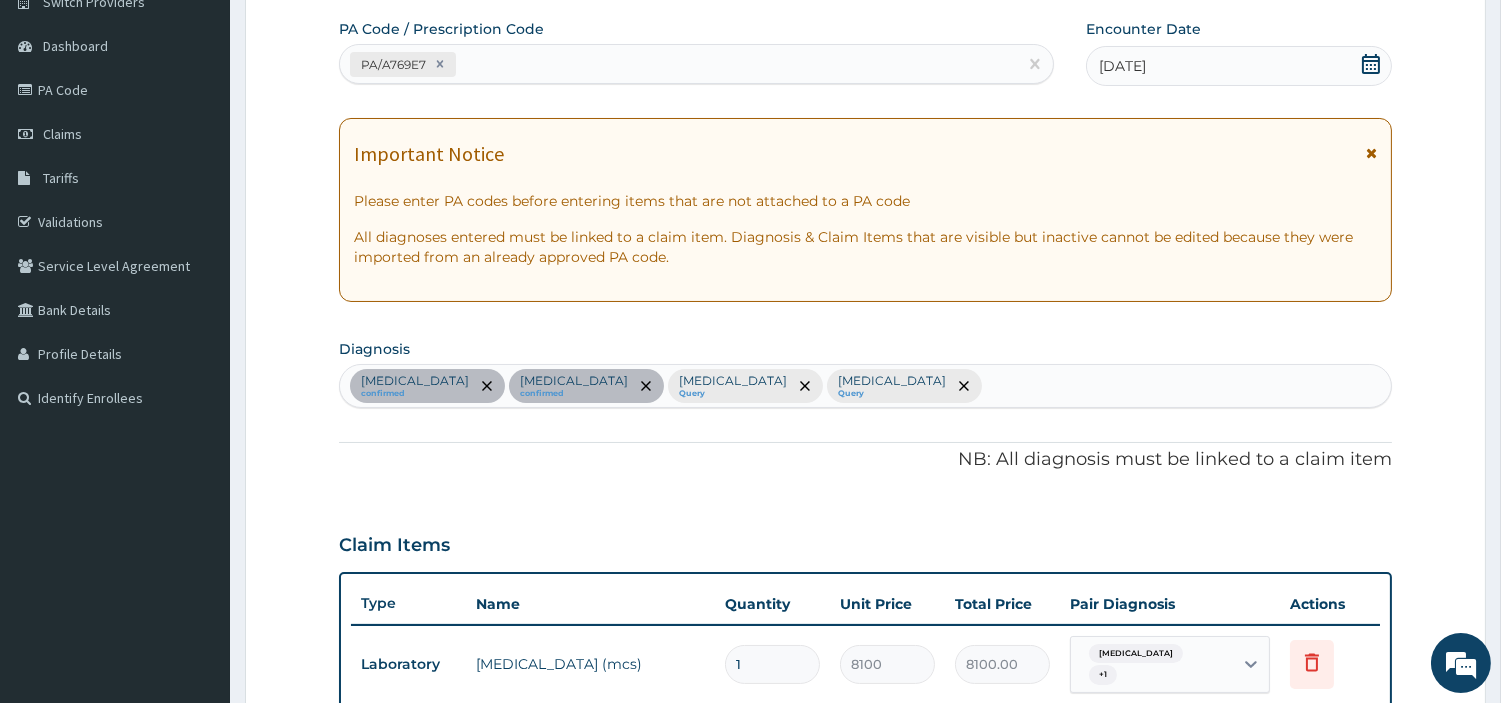 scroll, scrollTop: 642, scrollLeft: 0, axis: vertical 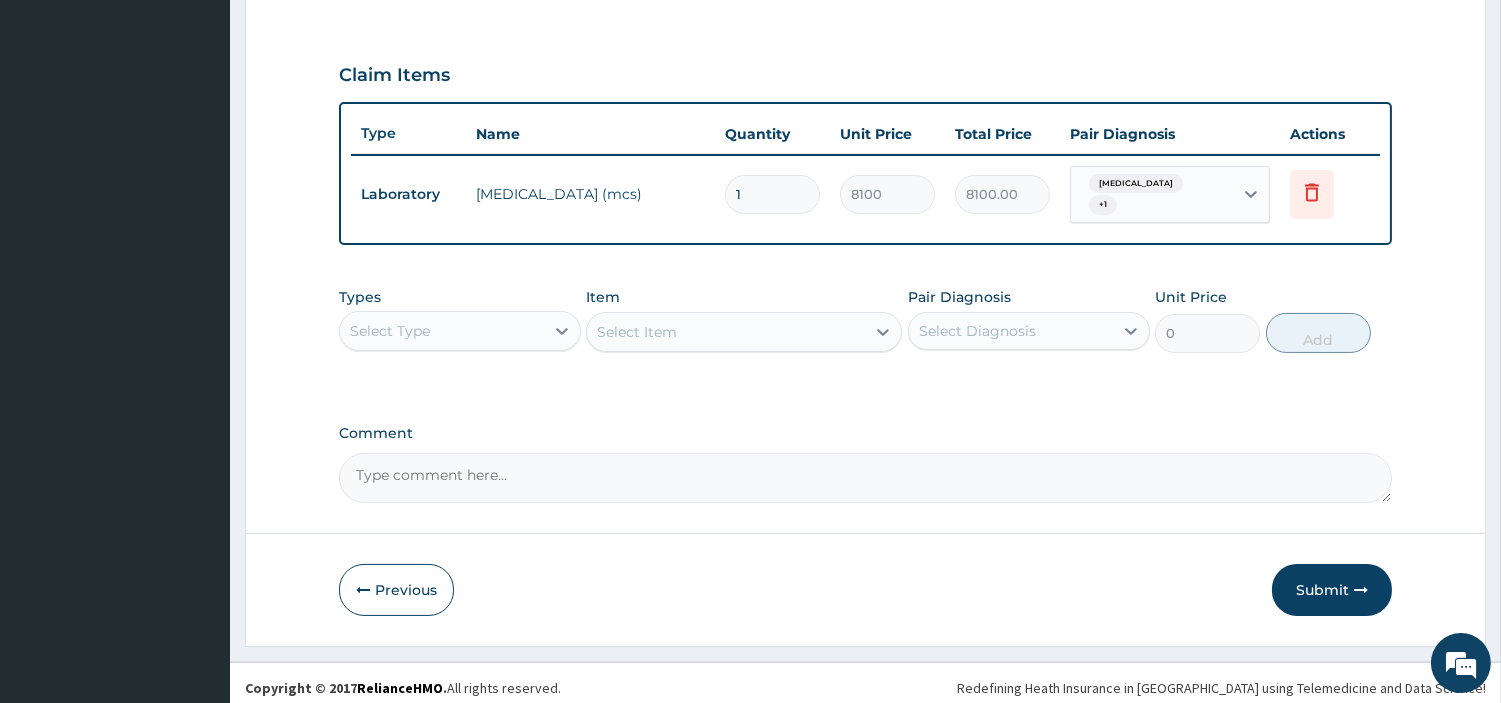 click on "Types Select Type" at bounding box center [460, 320] 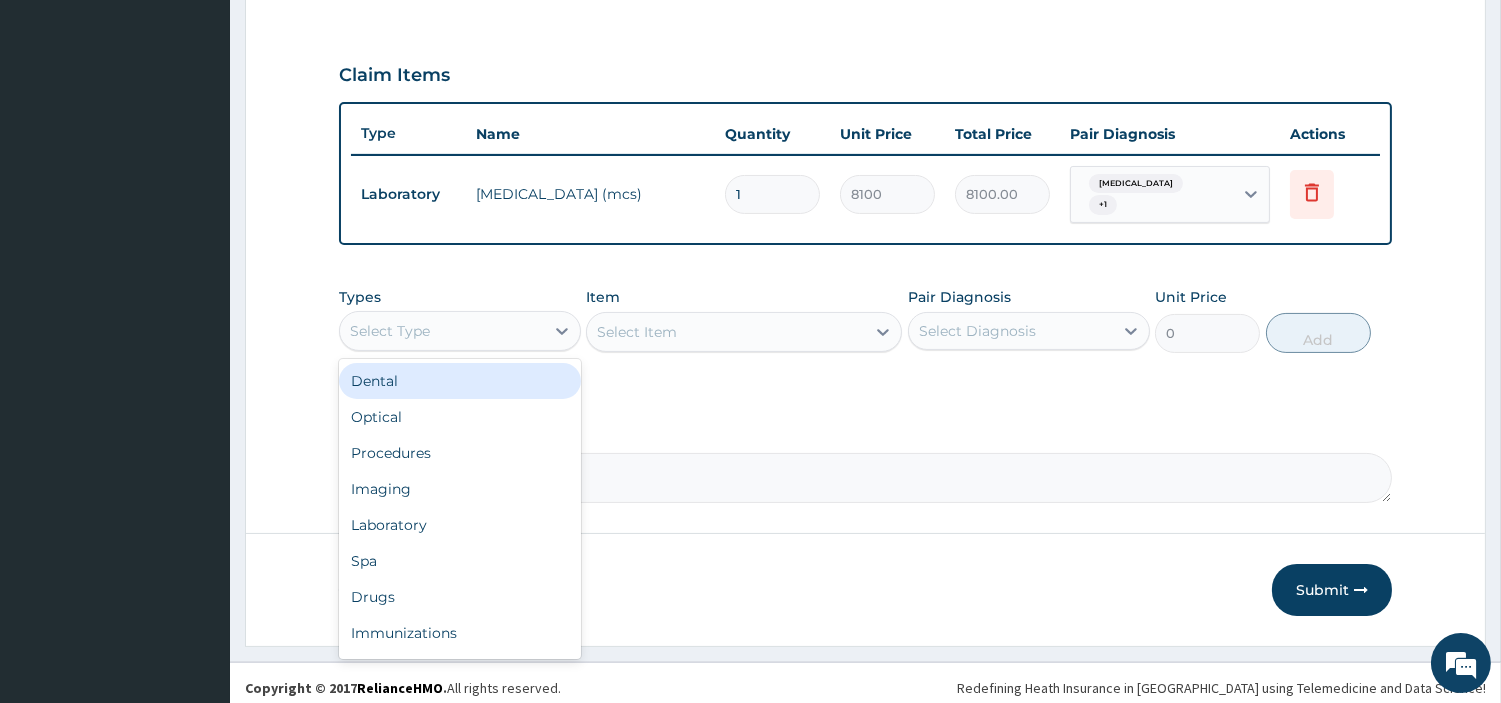 click on "Select Type" at bounding box center (442, 331) 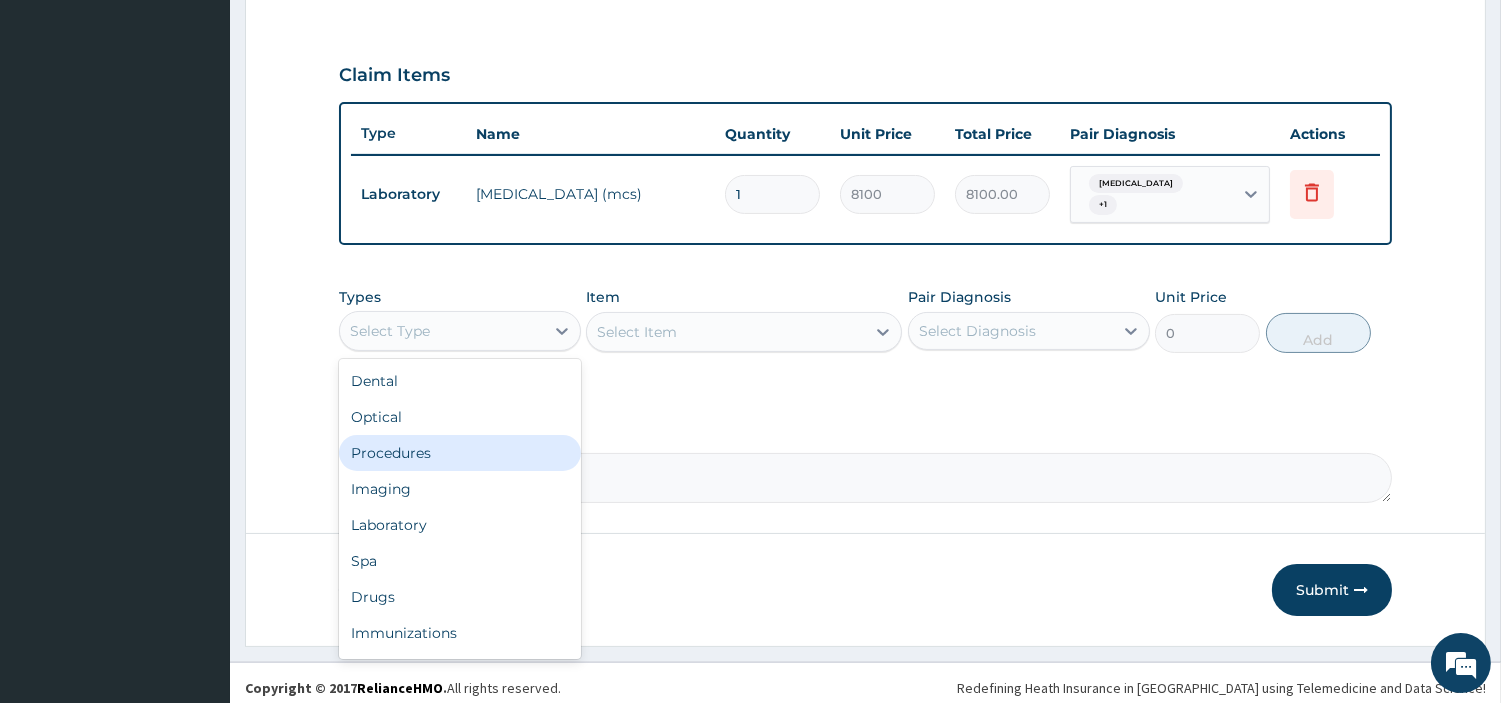 click on "Procedures" at bounding box center [460, 453] 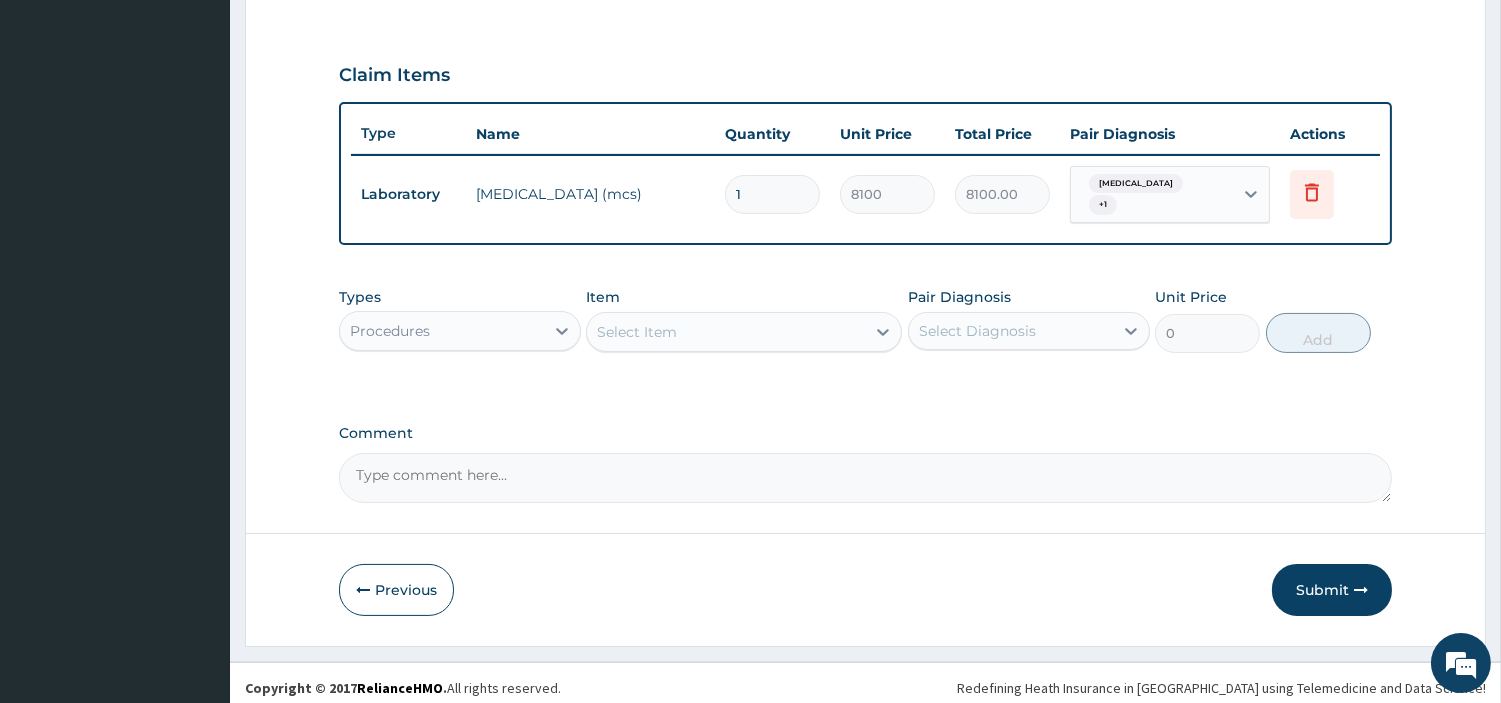 click on "Select Item" at bounding box center (726, 332) 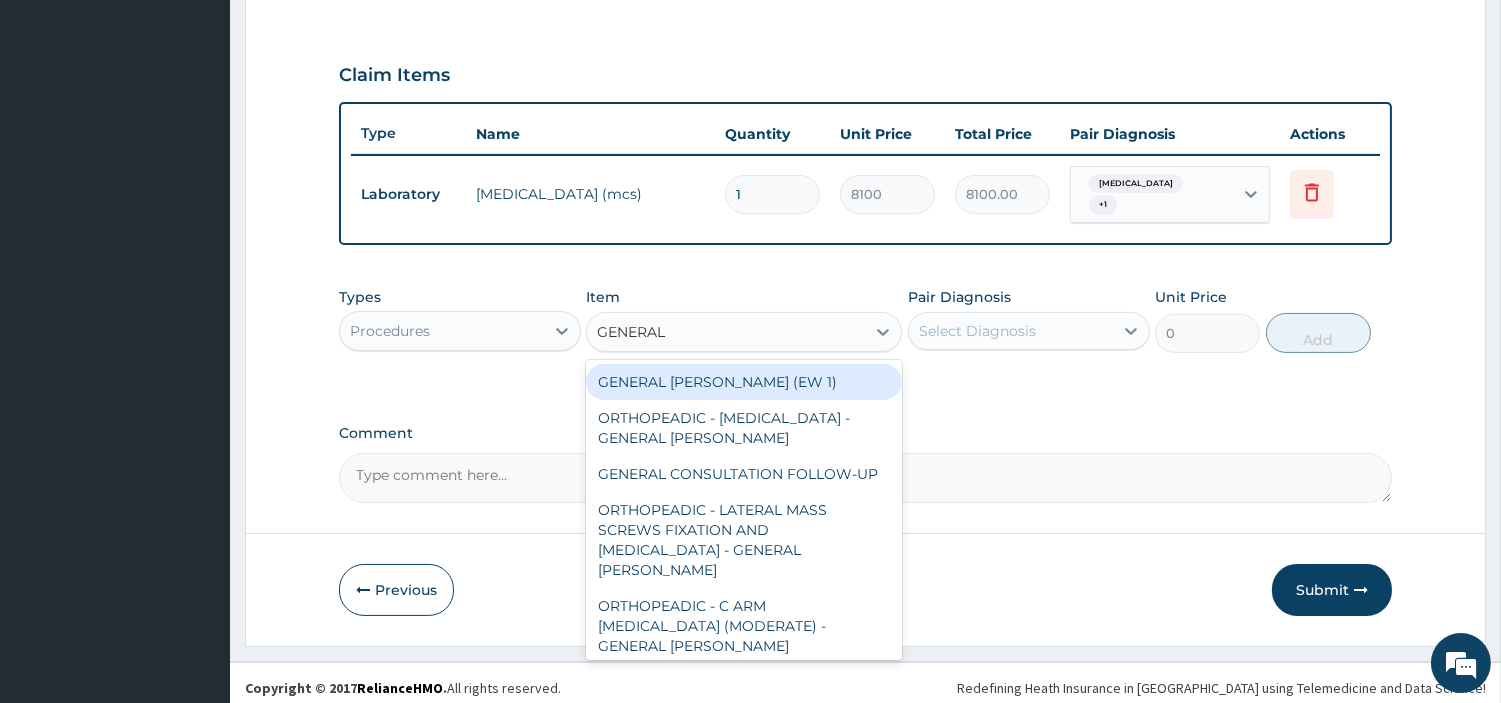 type on "GENERAL C" 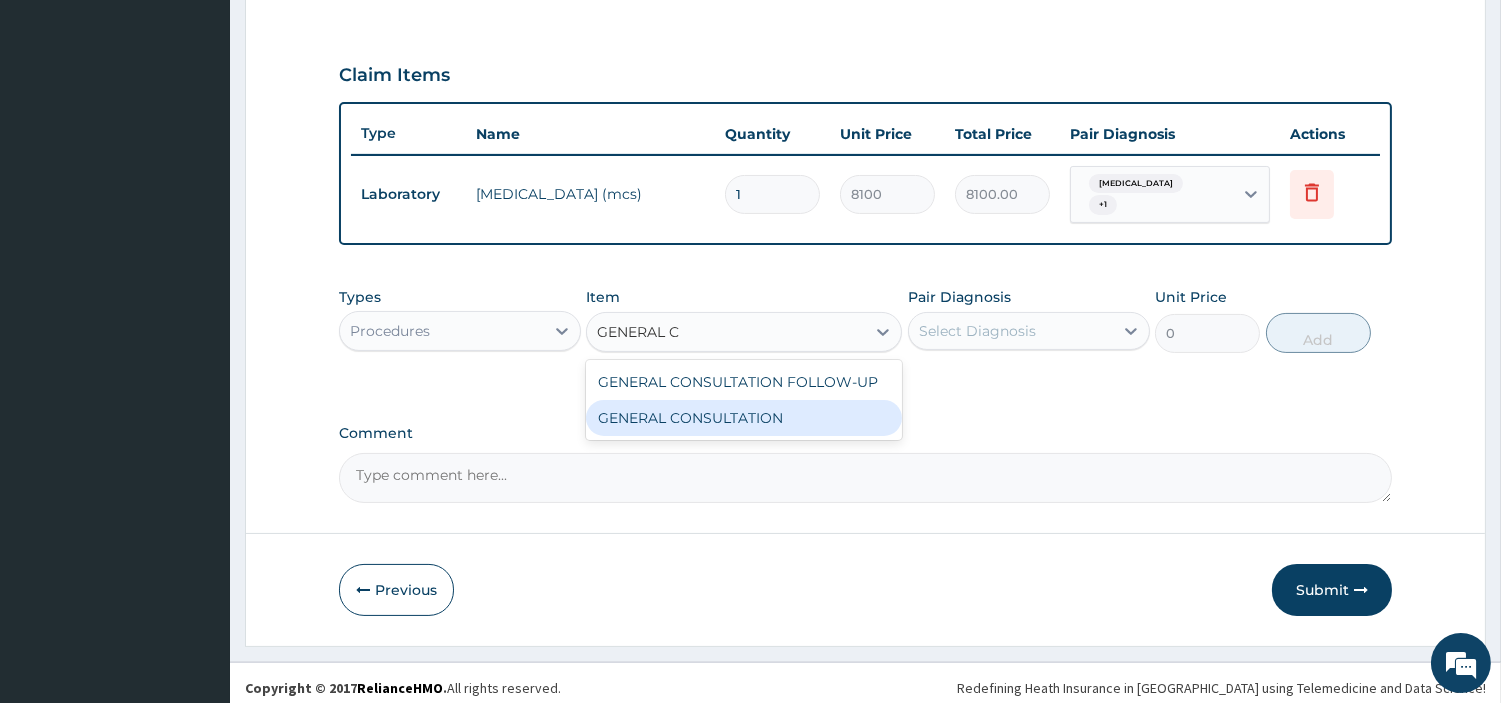 click on "GENERAL CONSULTATION" at bounding box center [744, 418] 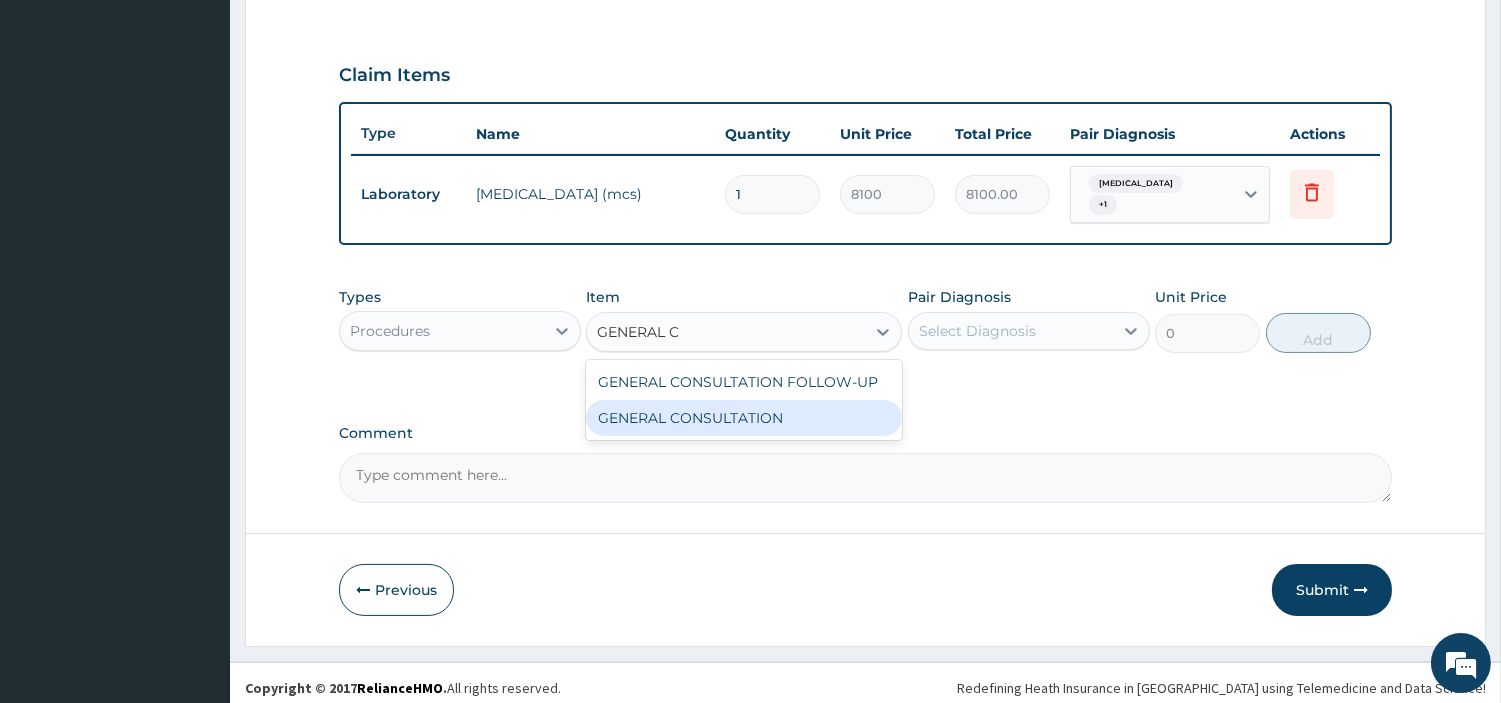 type 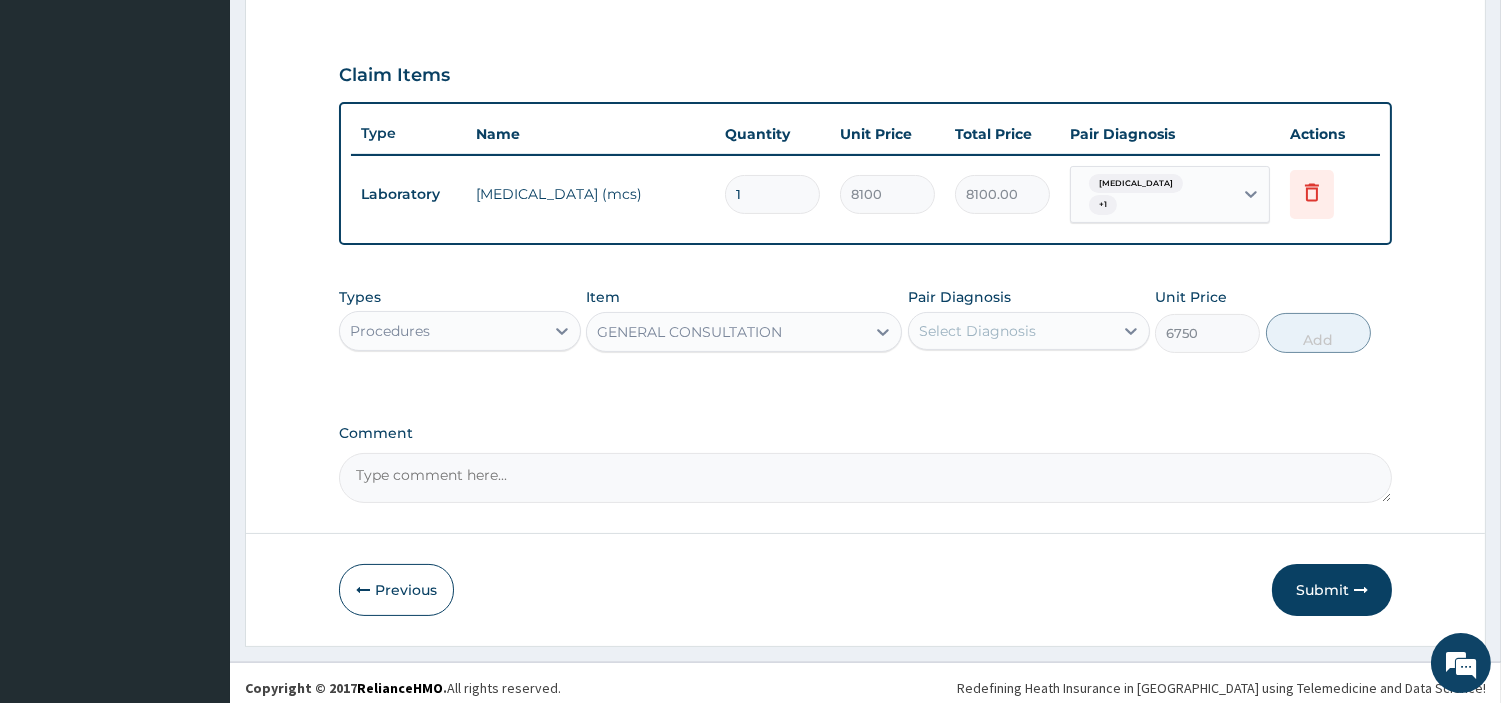 click on "Select Diagnosis" at bounding box center (977, 331) 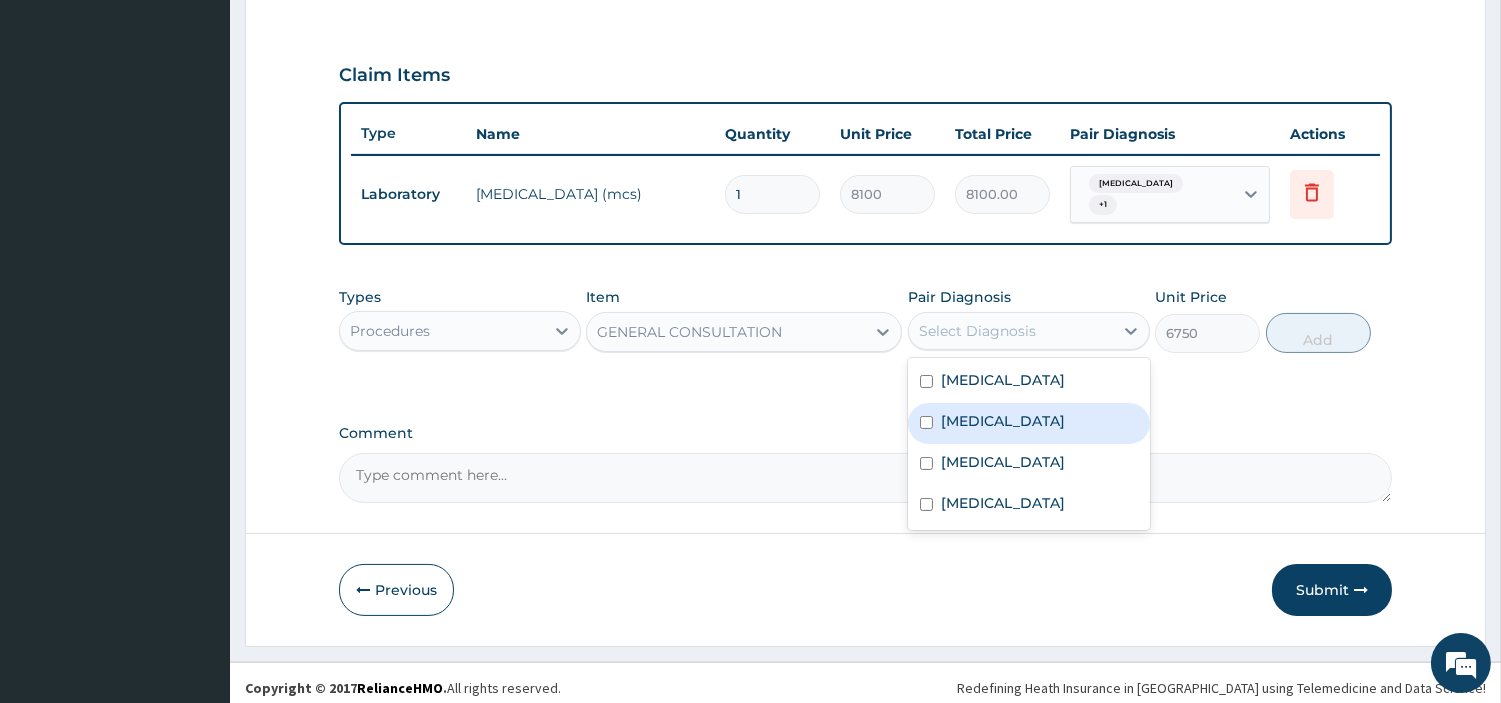 click on "Acute tonsillitis" at bounding box center (1029, 382) 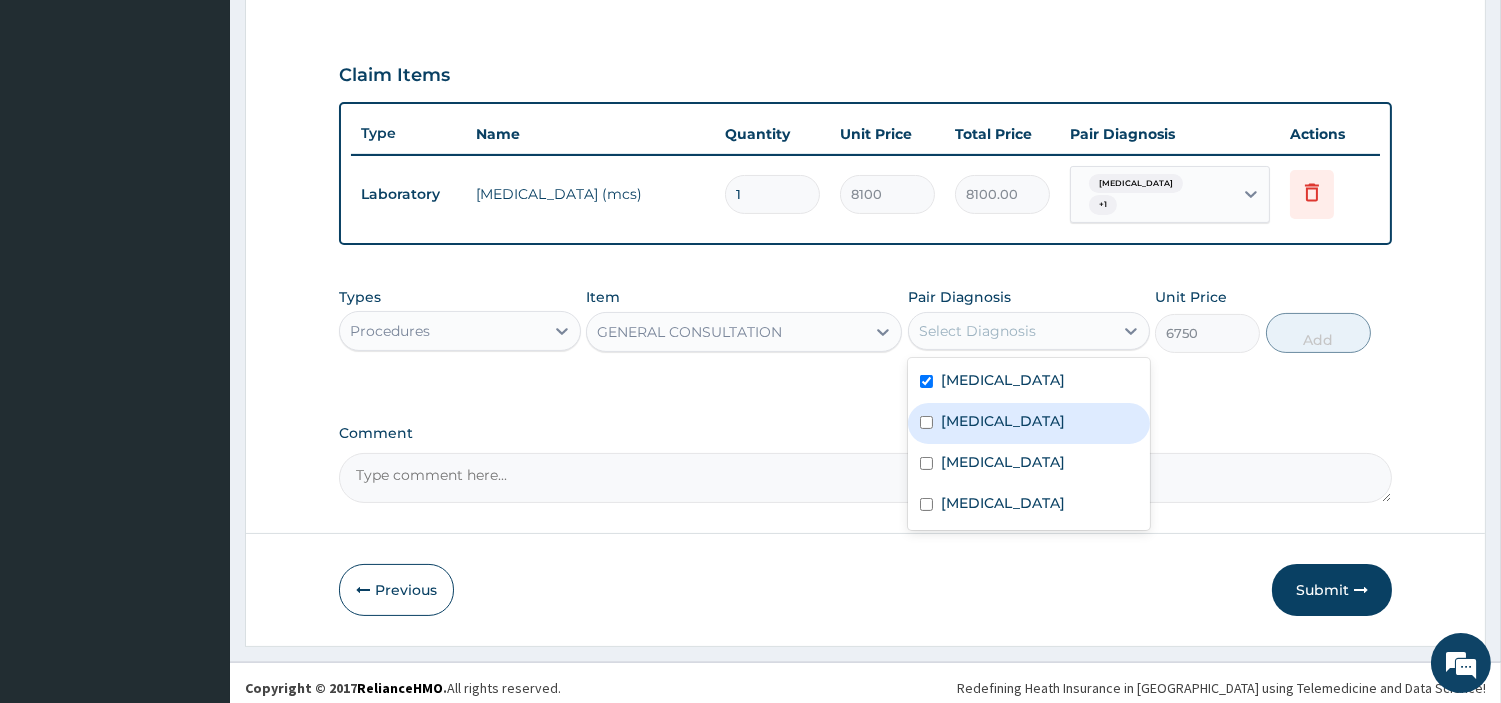 checkbox on "true" 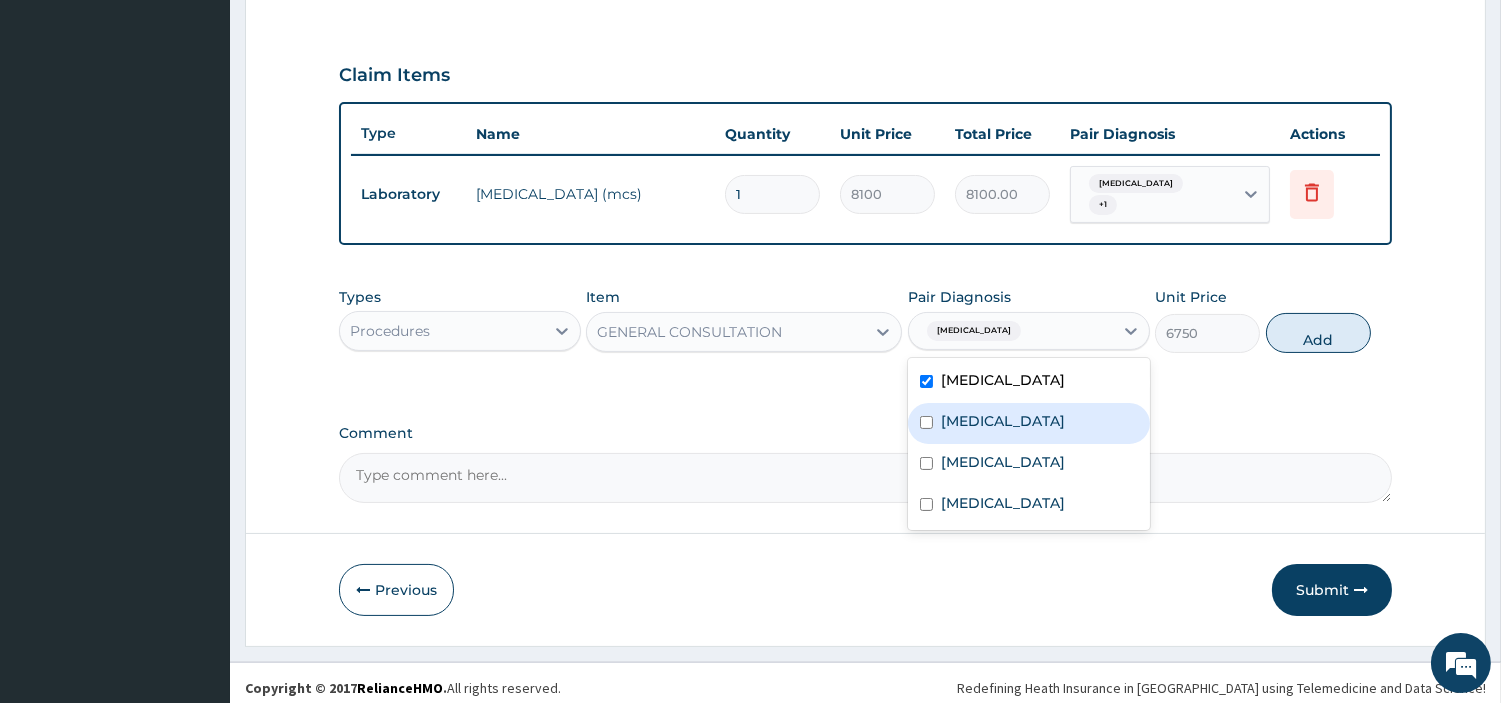 click on "Allergic rhinitis" at bounding box center (1029, 423) 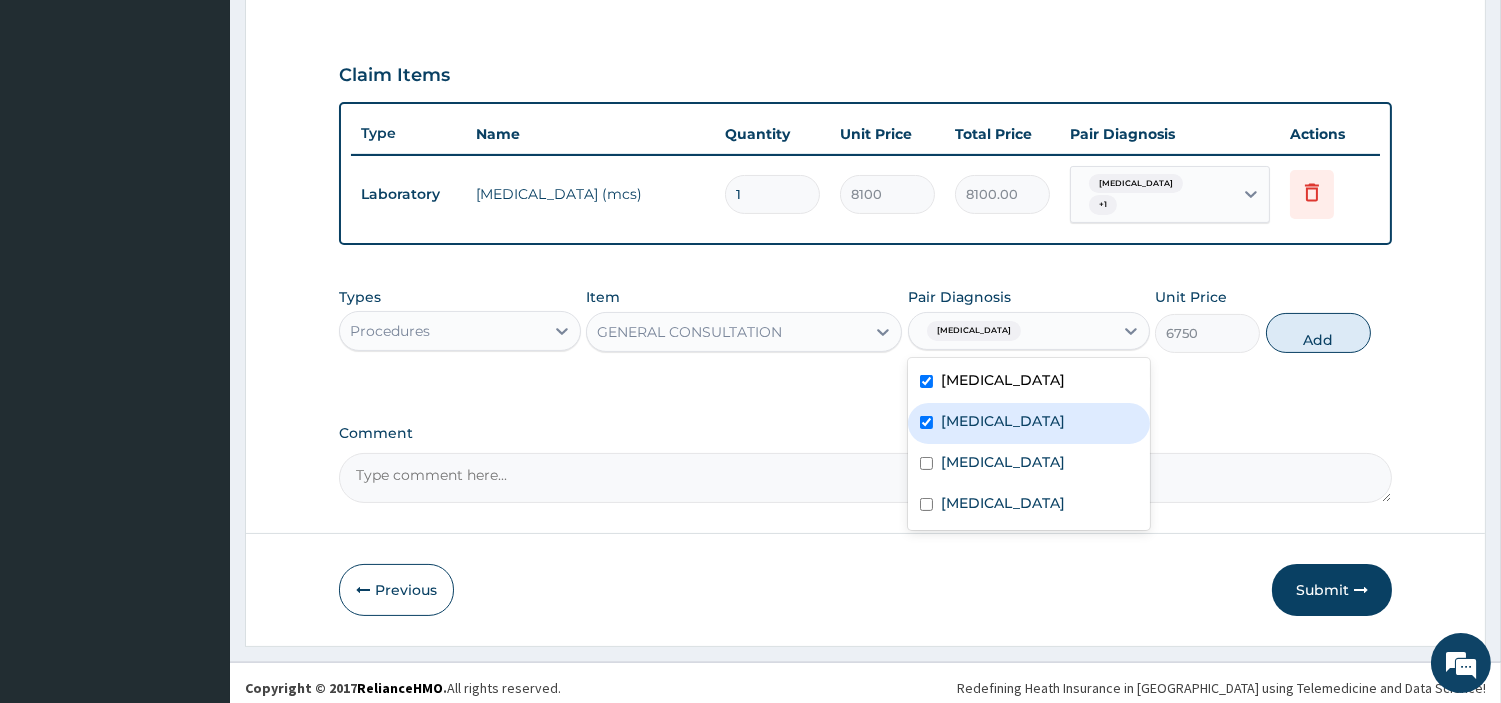 checkbox on "true" 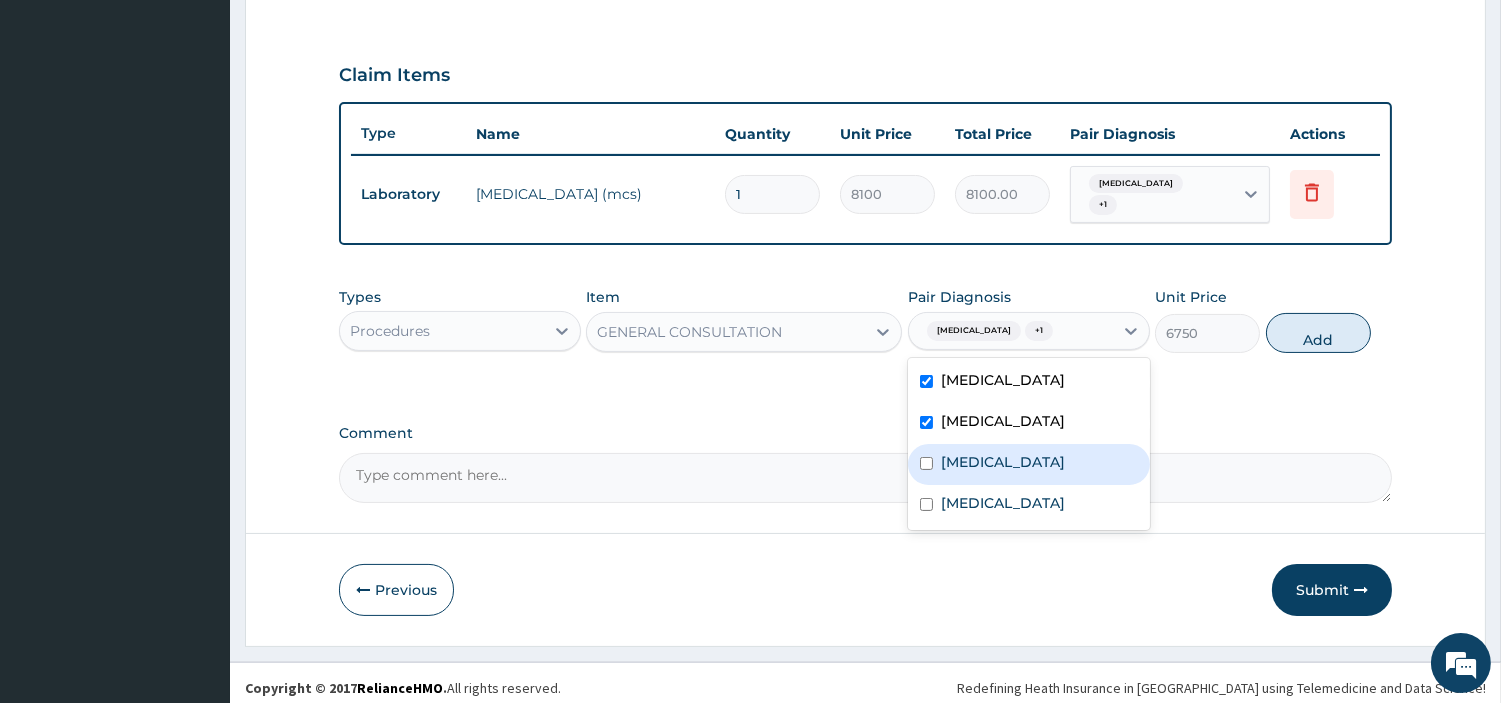 click on "Malaria" at bounding box center [1029, 464] 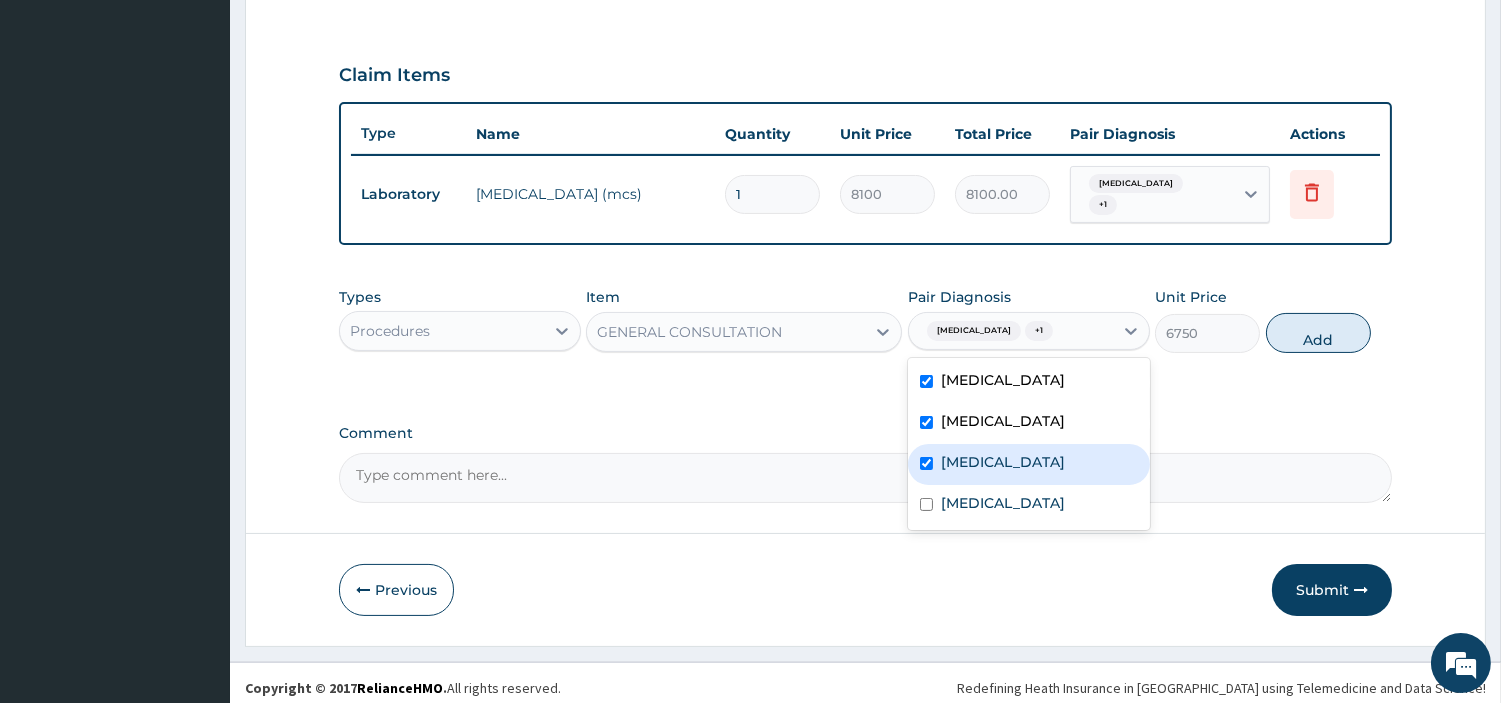 checkbox on "true" 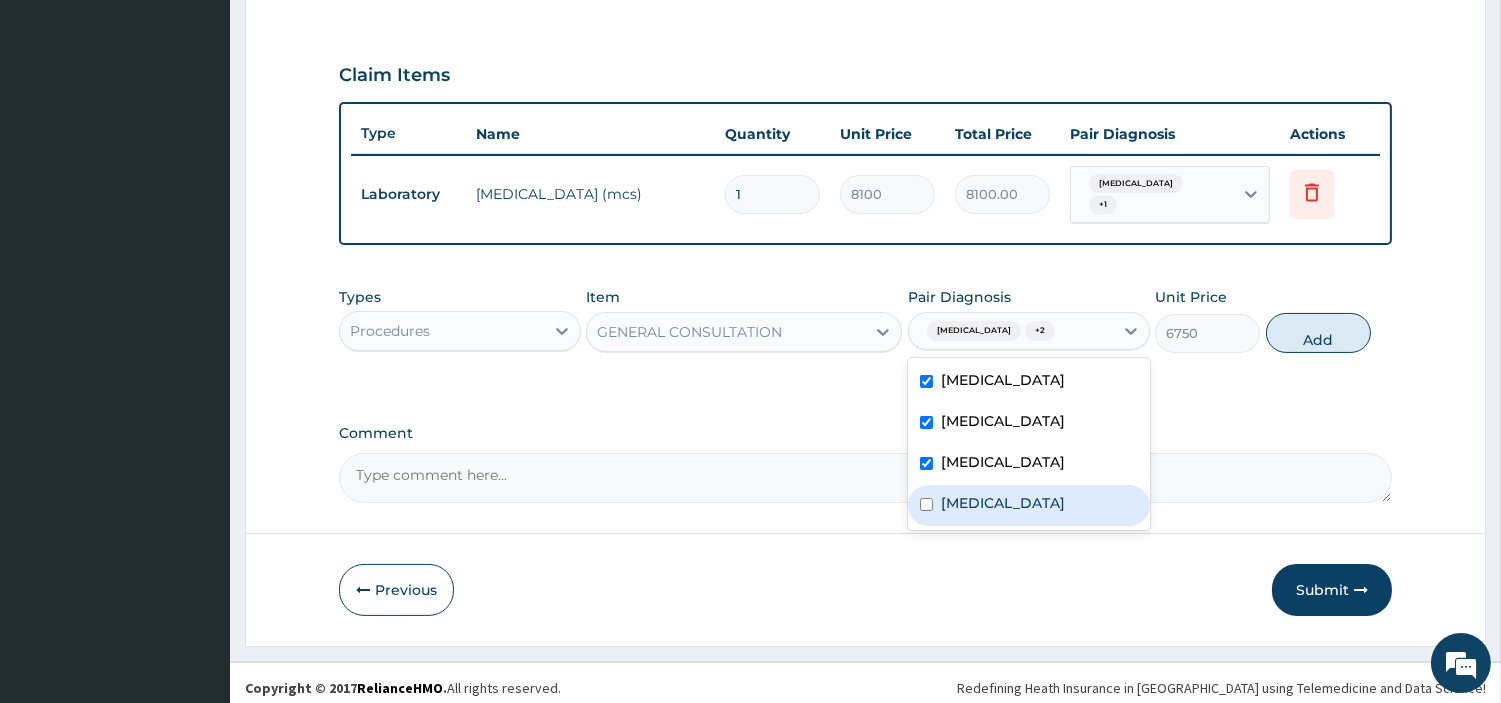 click on "[MEDICAL_DATA]" at bounding box center (1029, 505) 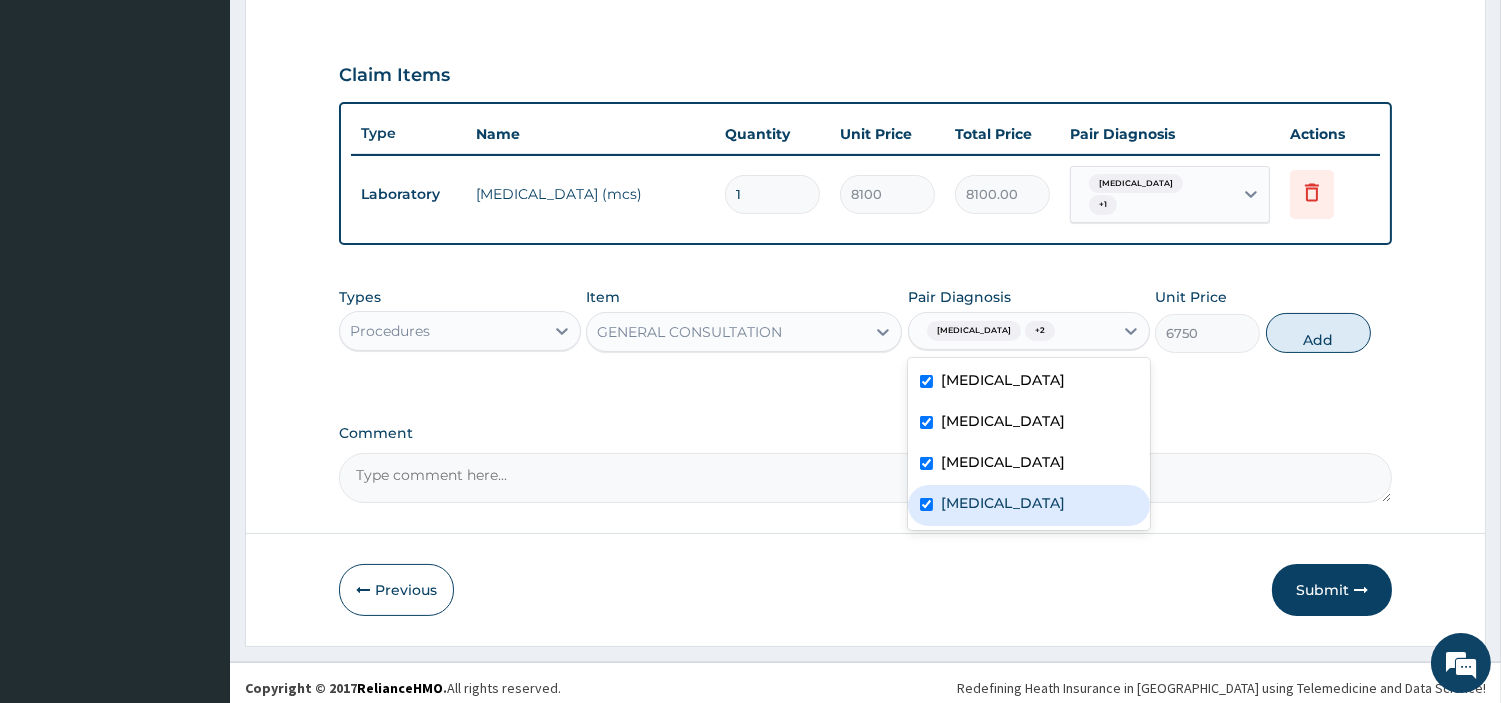 checkbox on "true" 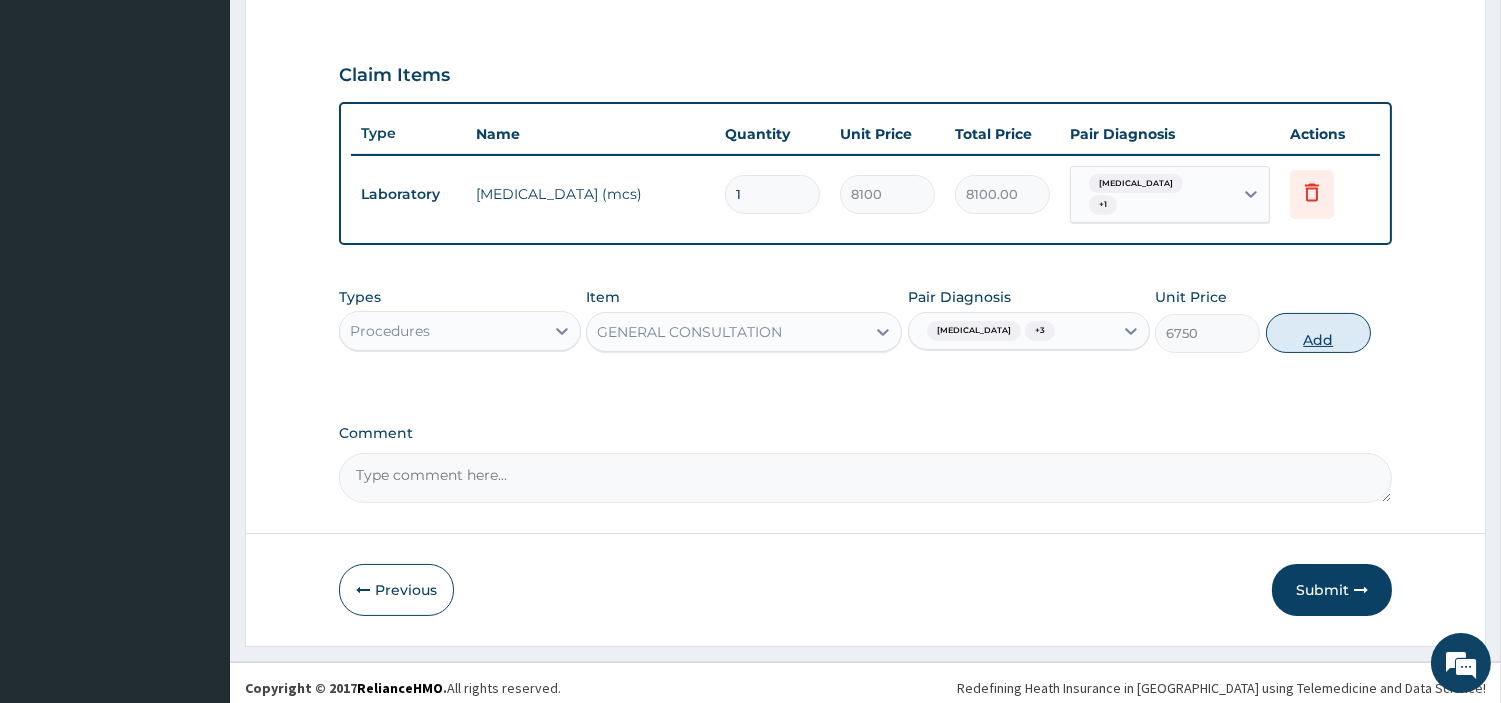click on "Add" at bounding box center (1318, 333) 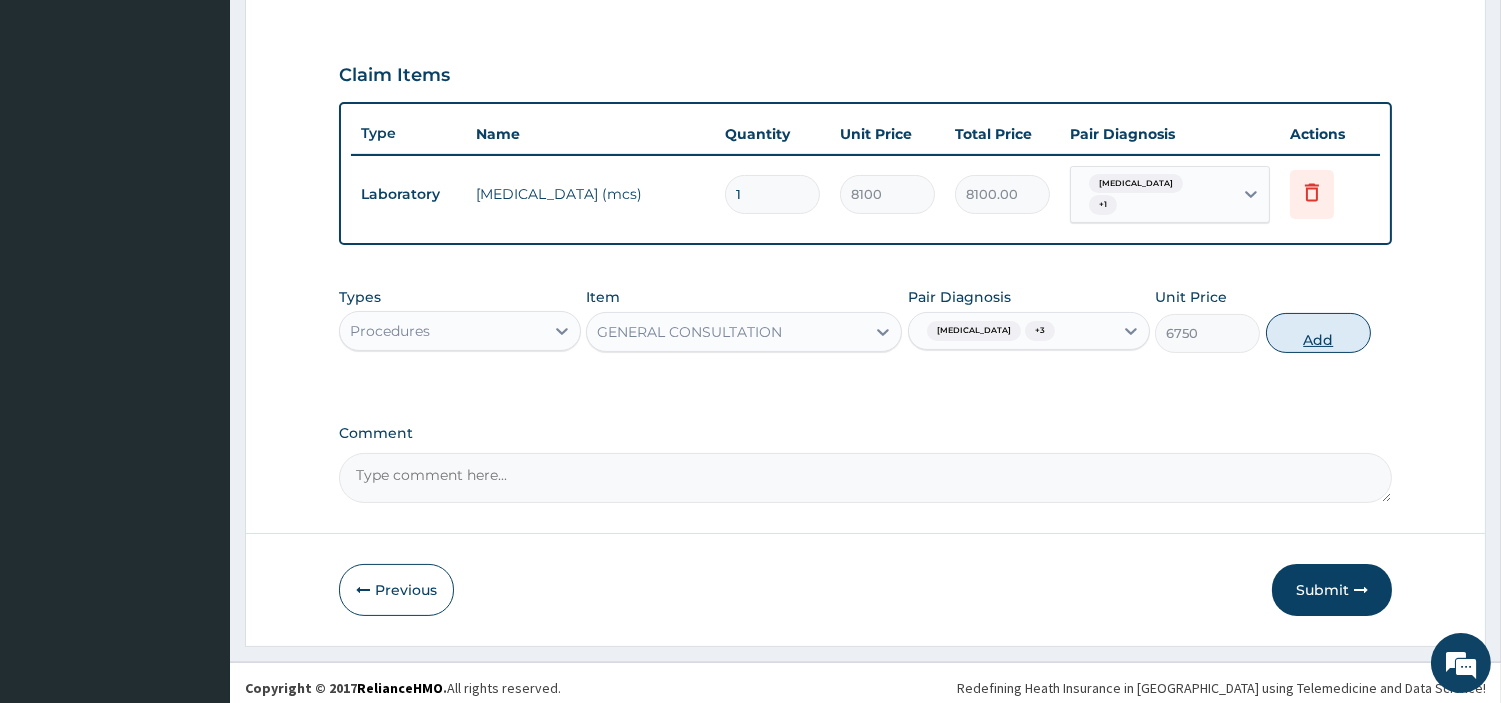 type on "0" 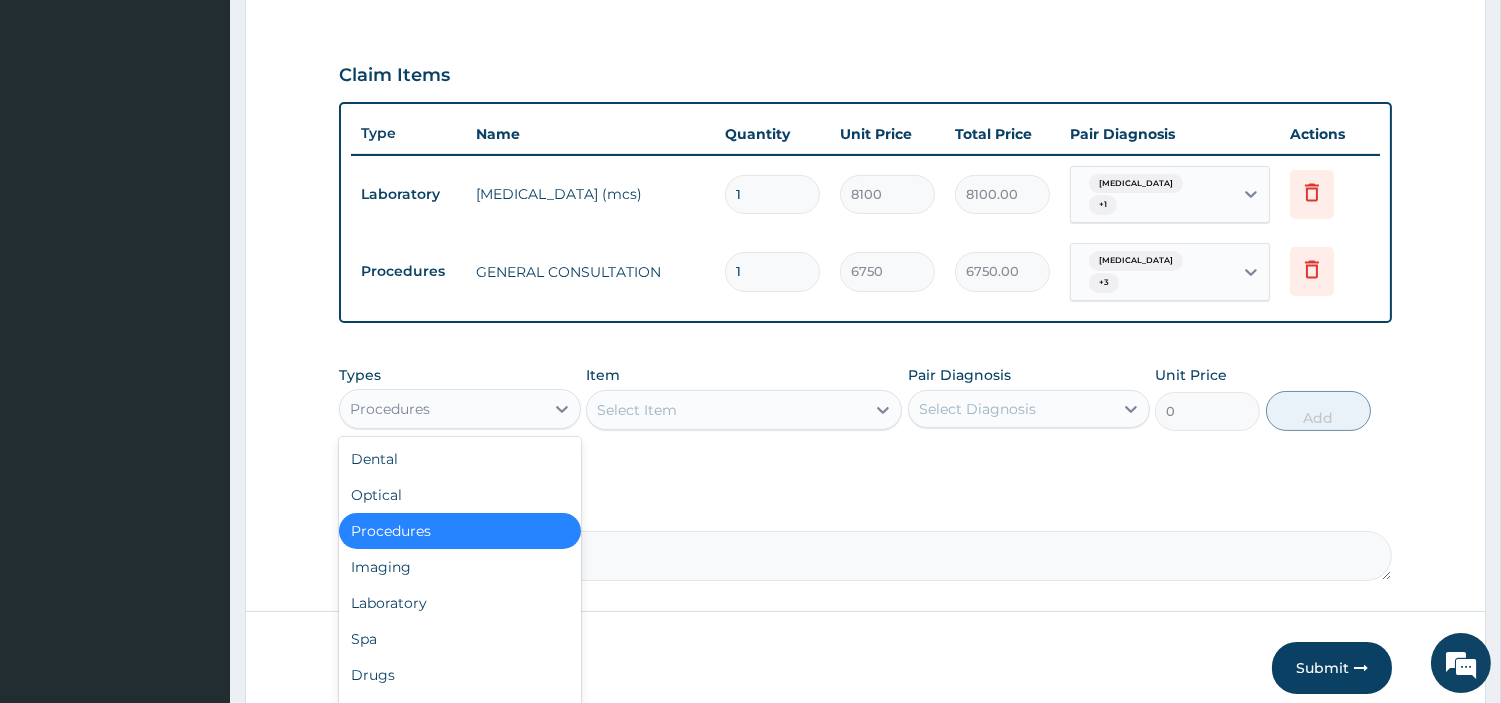 click on "Procedures" at bounding box center [390, 409] 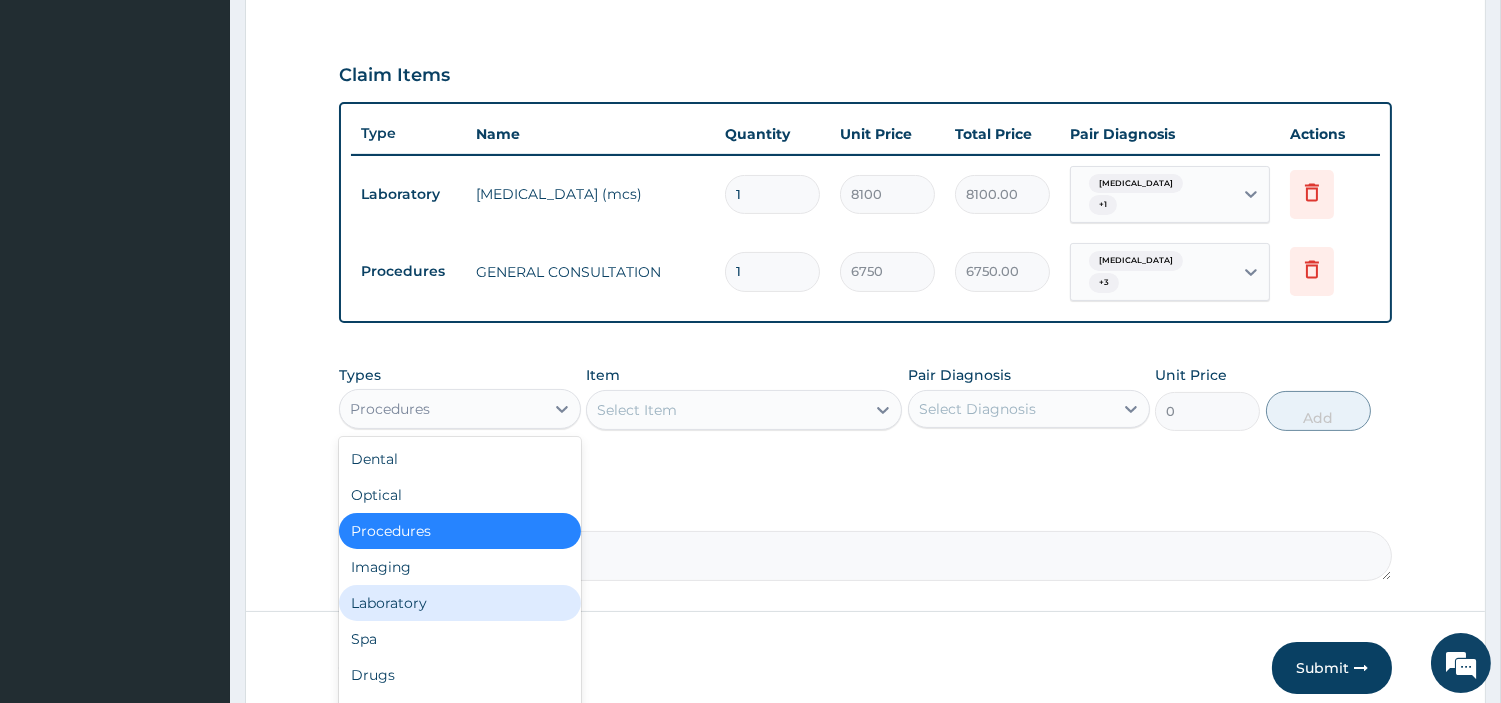click on "Laboratory" at bounding box center (460, 603) 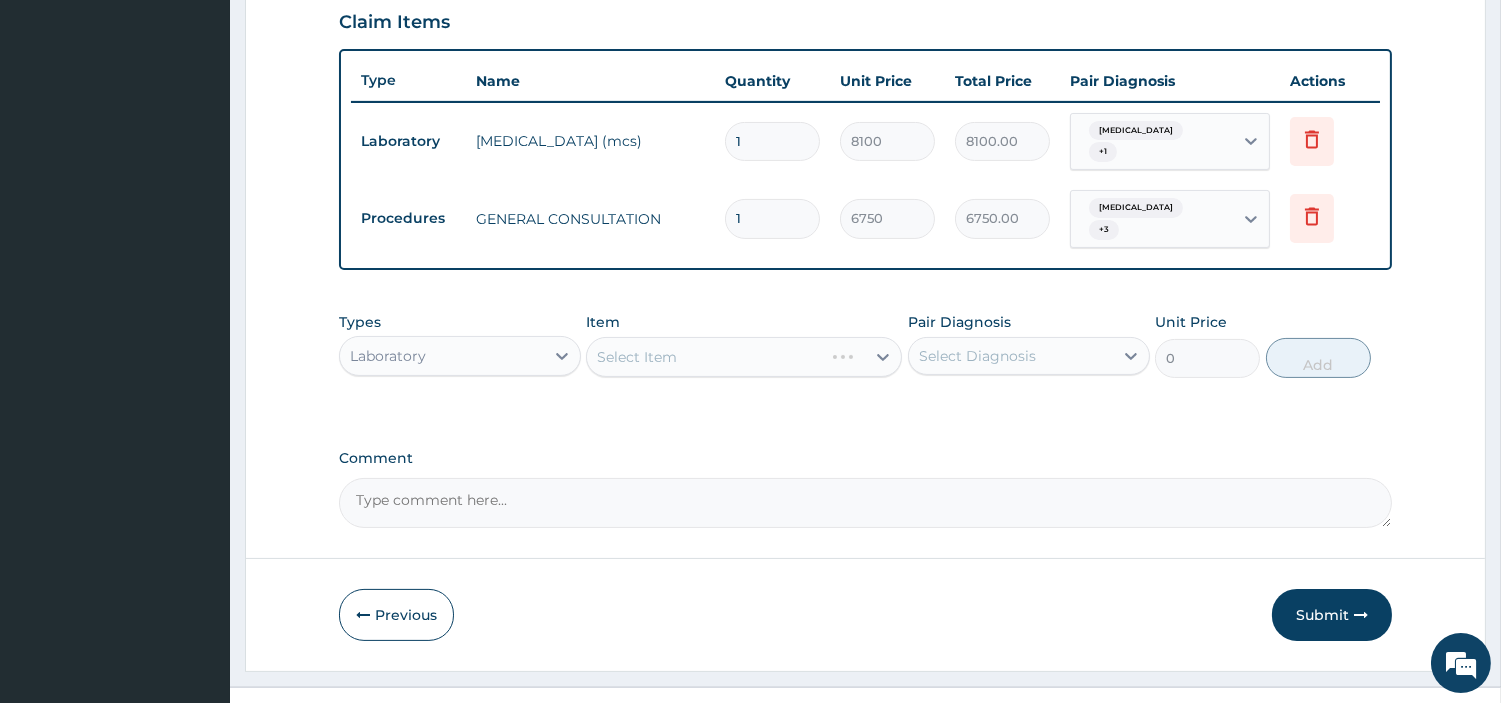scroll, scrollTop: 711, scrollLeft: 0, axis: vertical 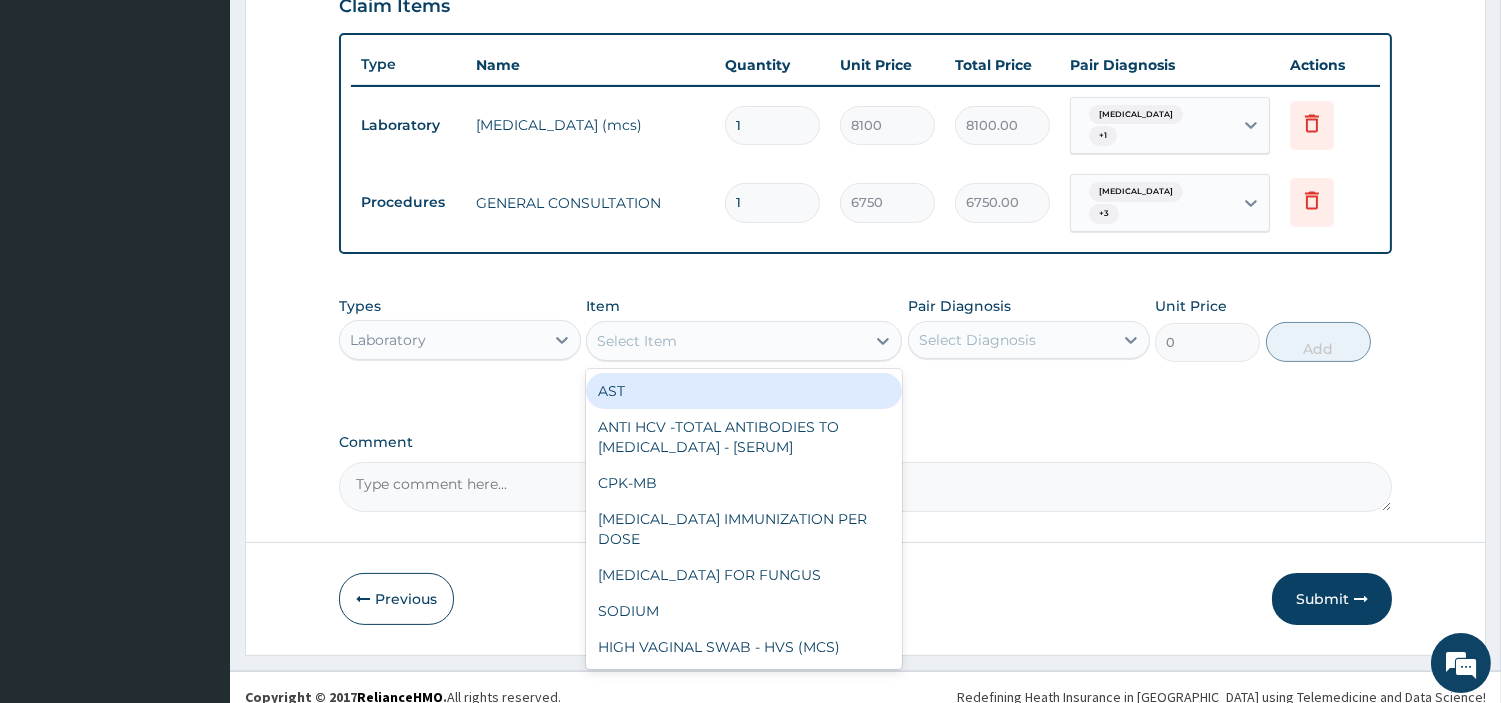 click on "Select Item" at bounding box center [726, 341] 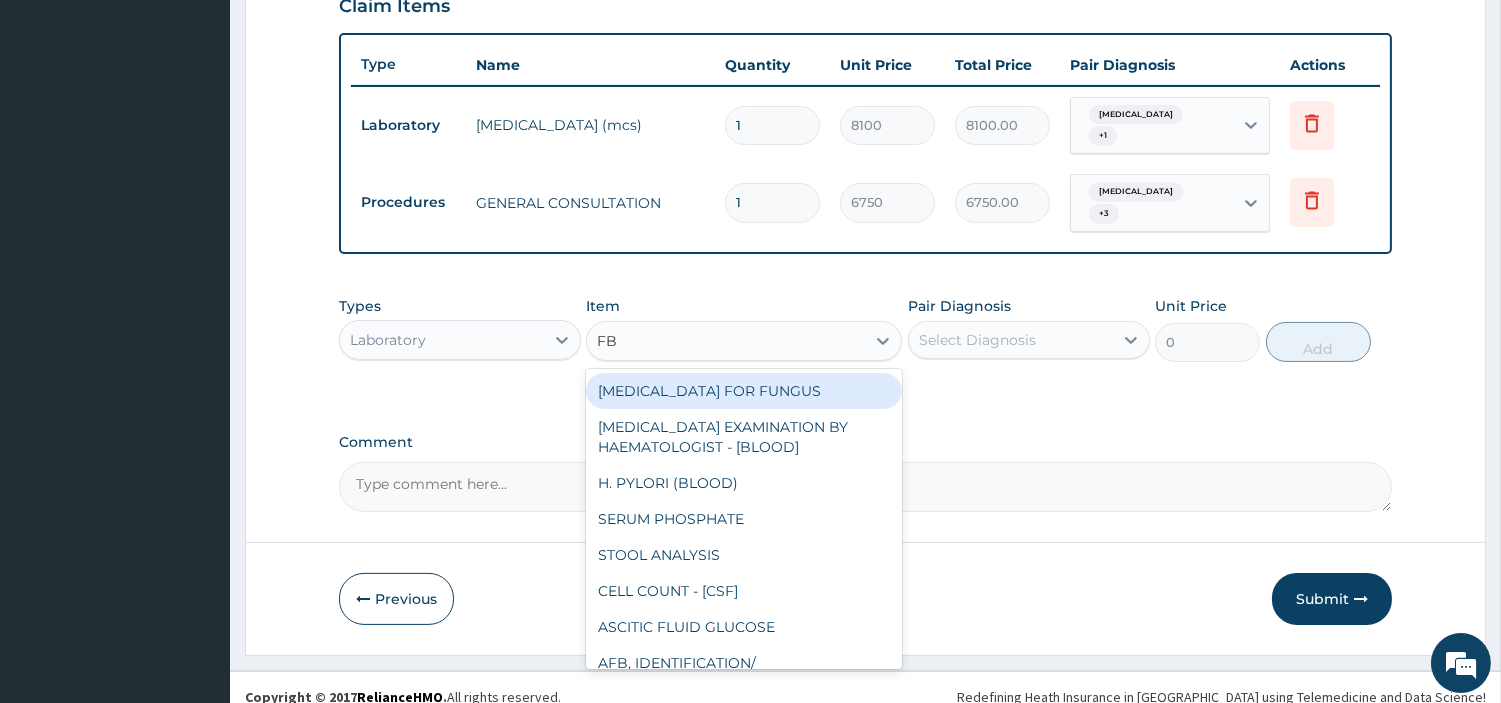 type on "FBC" 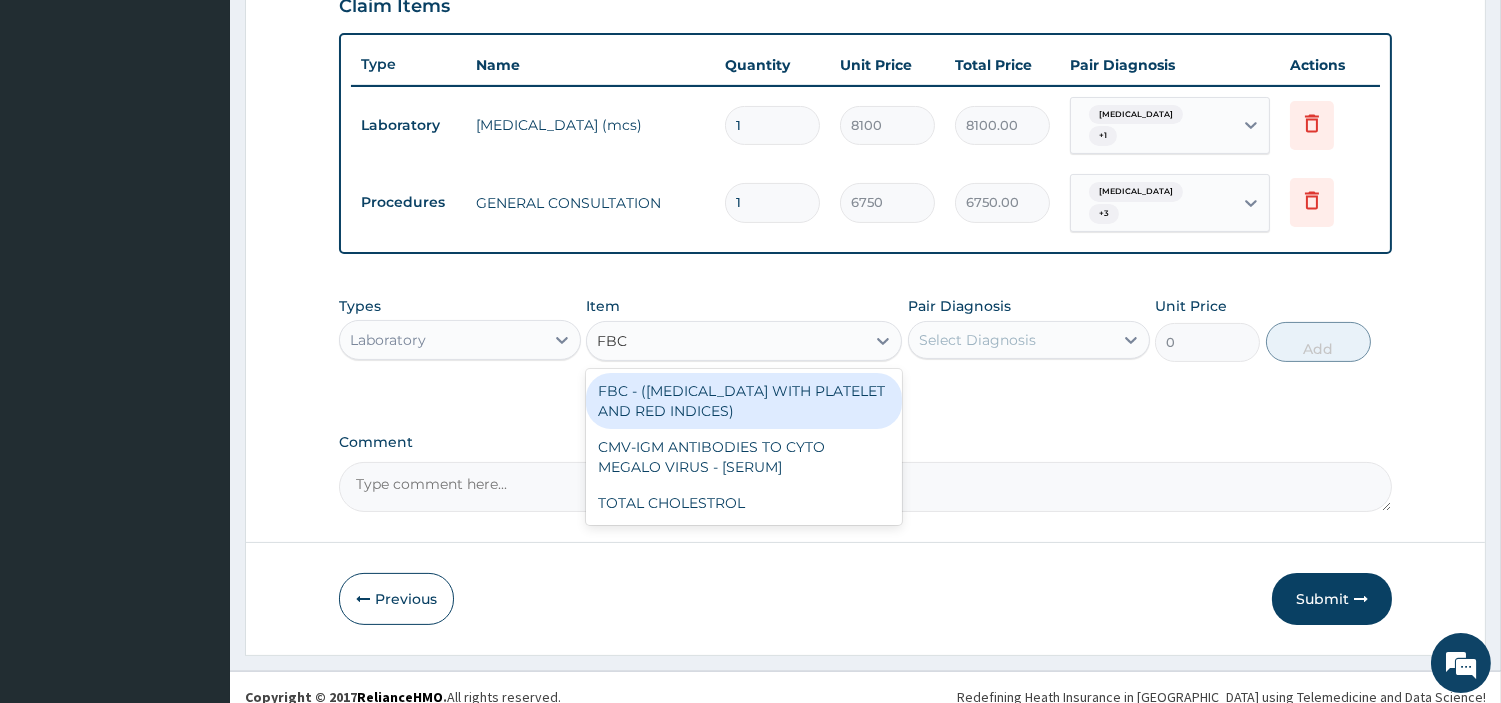 click on "FBC - (FULL BLOOD COUNT WITH PLATELET AND RED INDICES)" at bounding box center [744, 401] 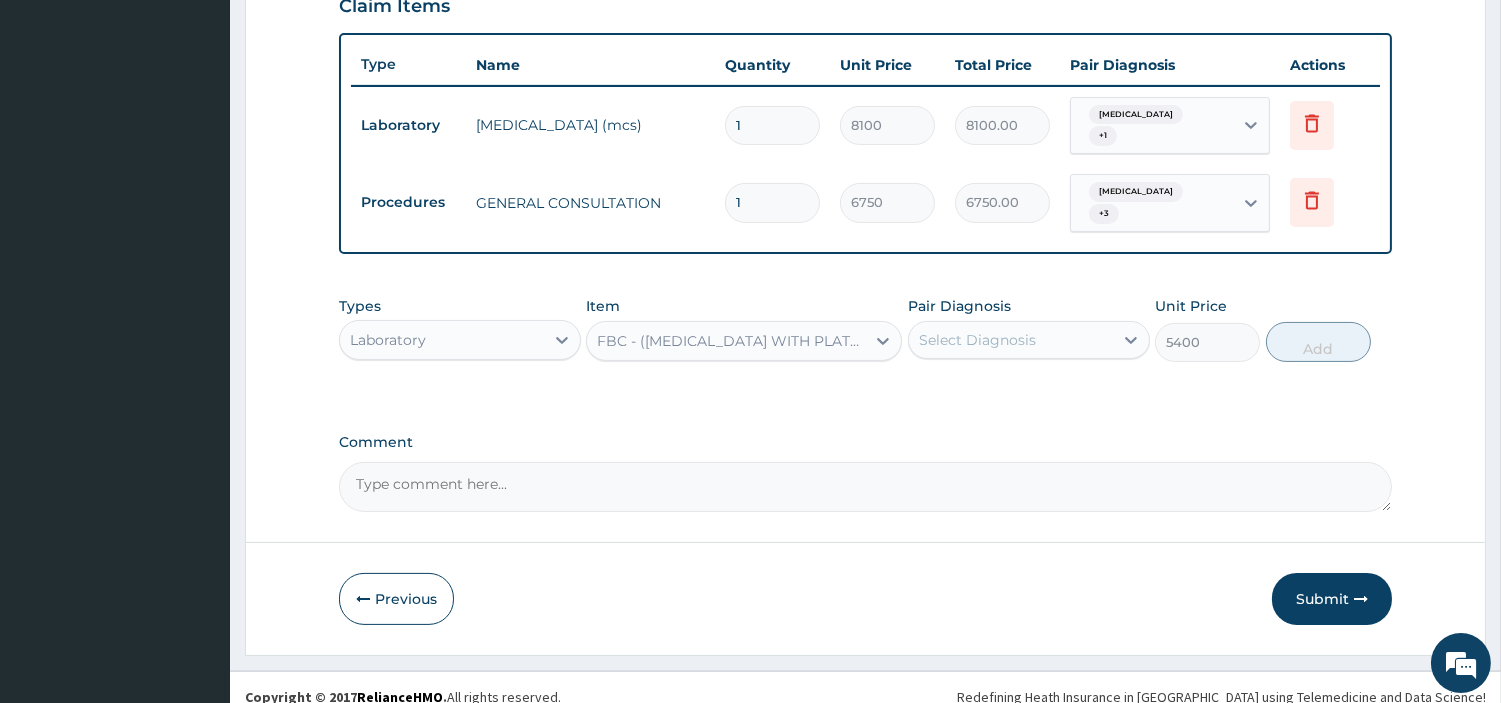 click on "Select Diagnosis" at bounding box center [1011, 340] 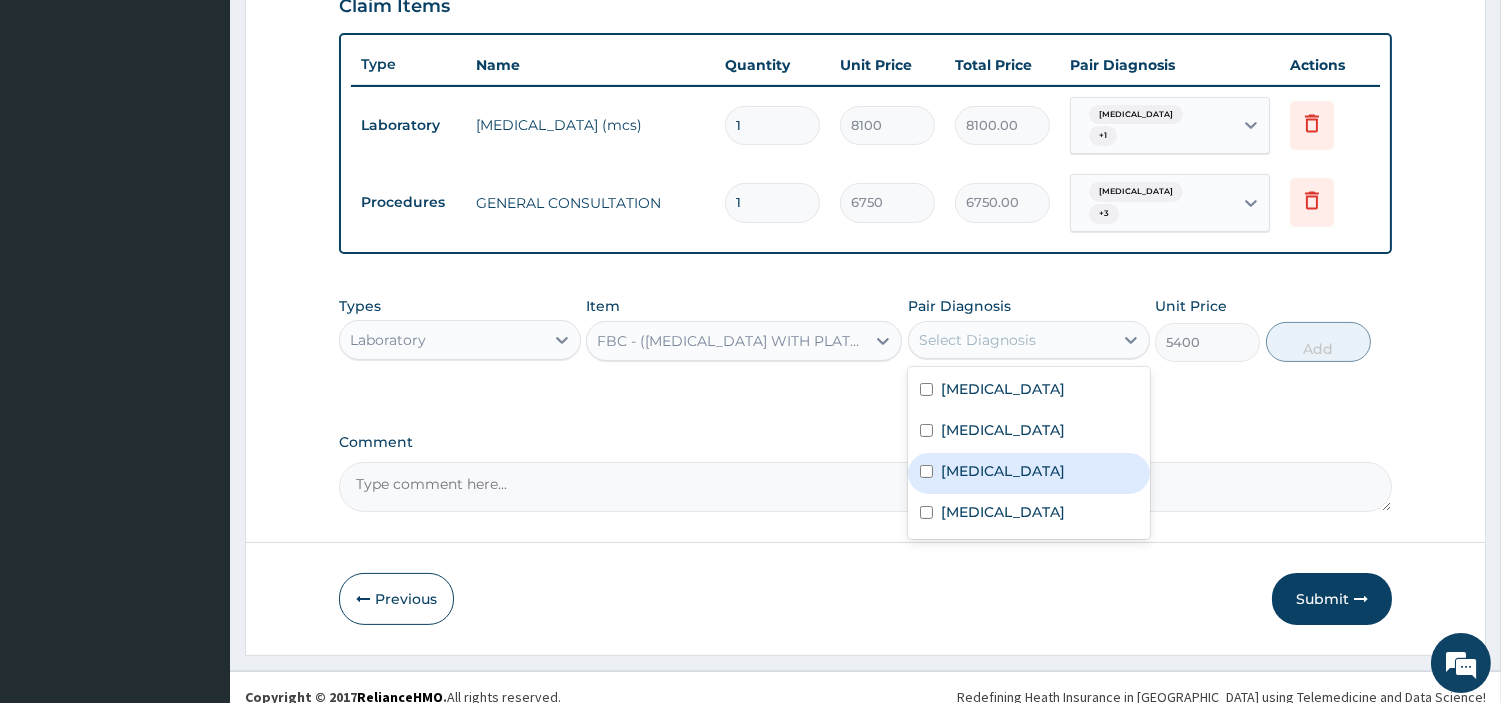 drag, startPoint x: 962, startPoint y: 451, endPoint x: 965, endPoint y: 497, distance: 46.09772 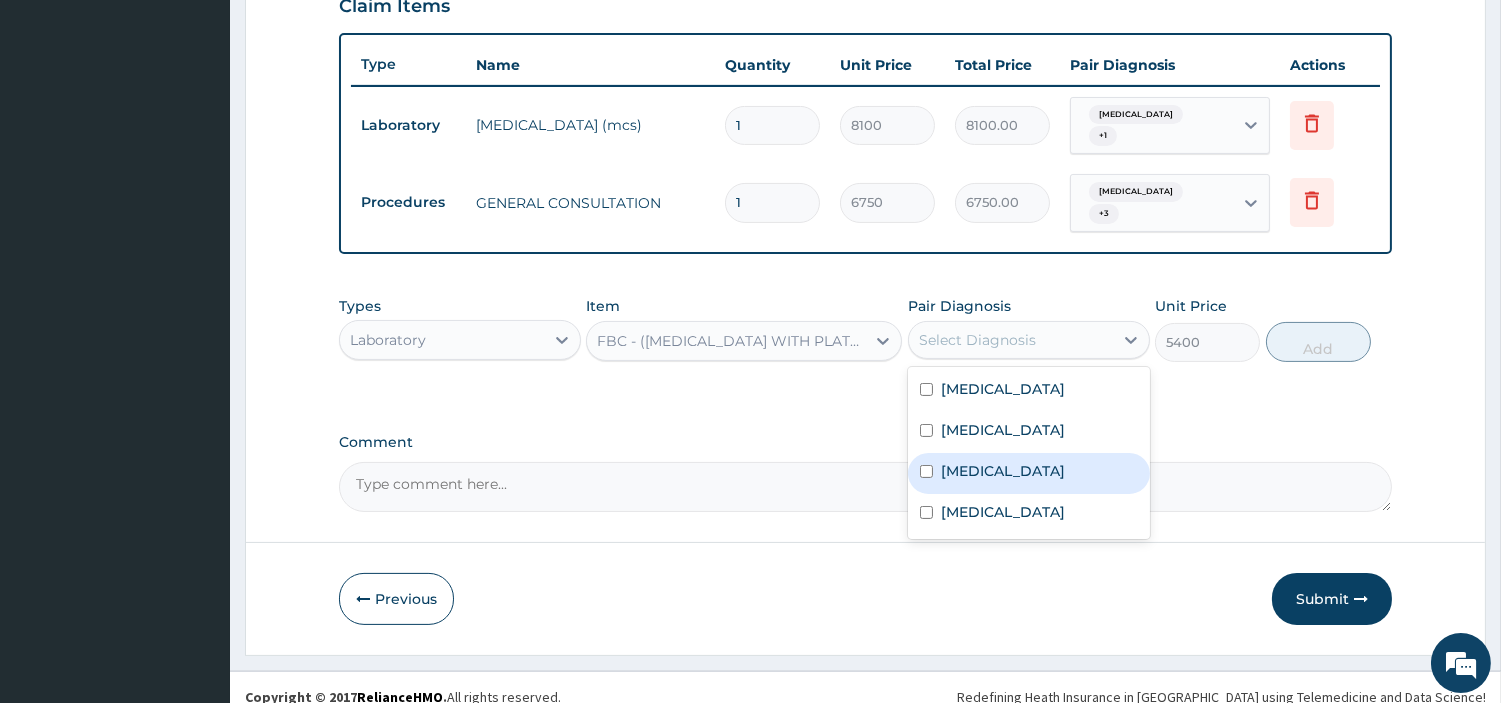 click on "Malaria" at bounding box center (1003, 471) 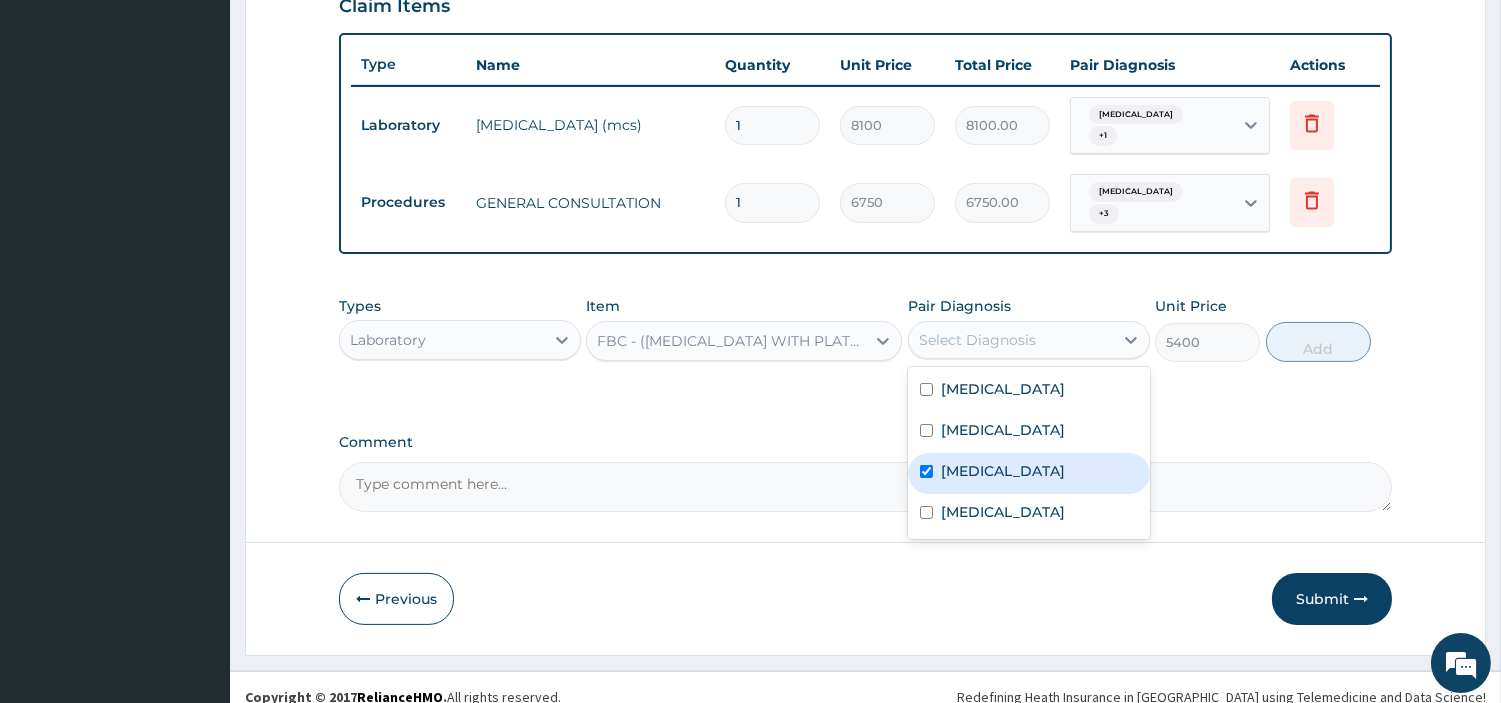checkbox on "true" 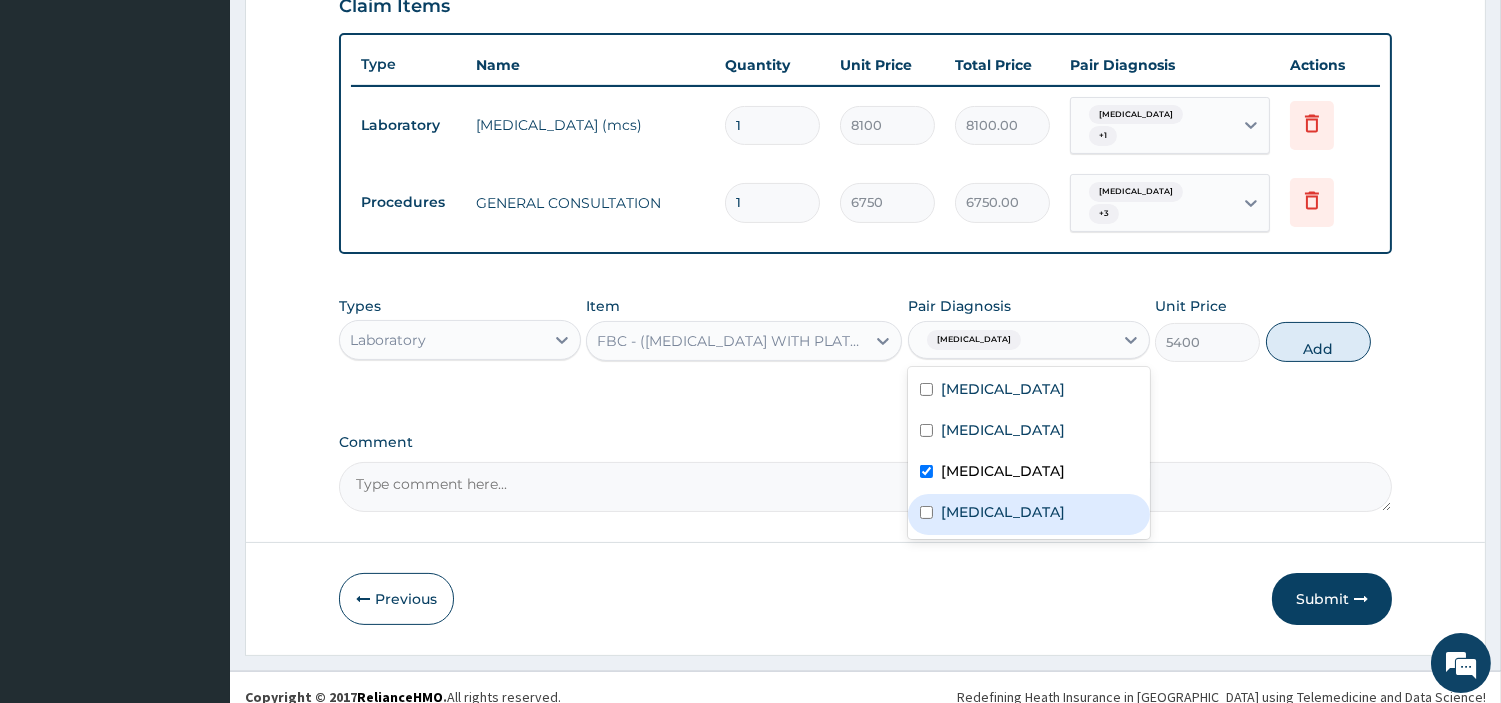 click on "Sepsis" at bounding box center [1003, 512] 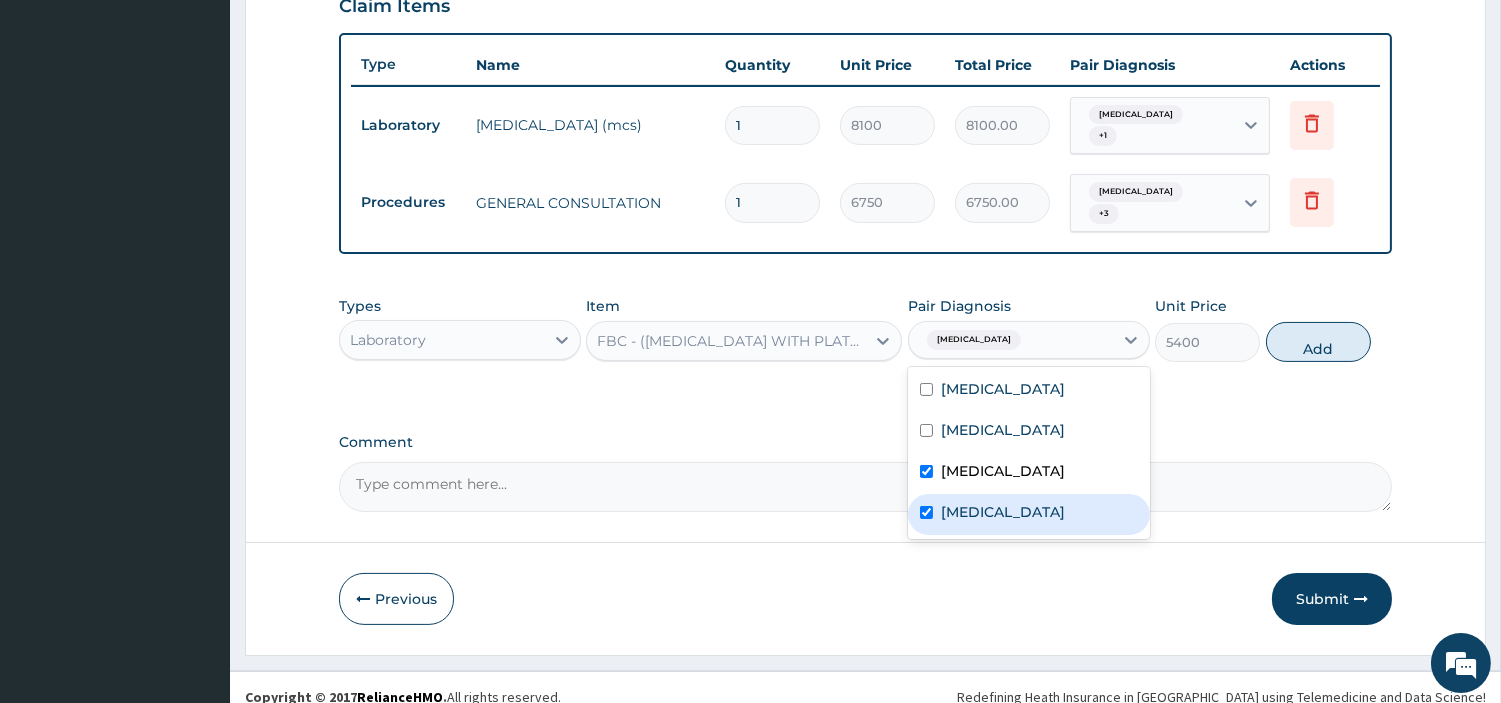 checkbox on "true" 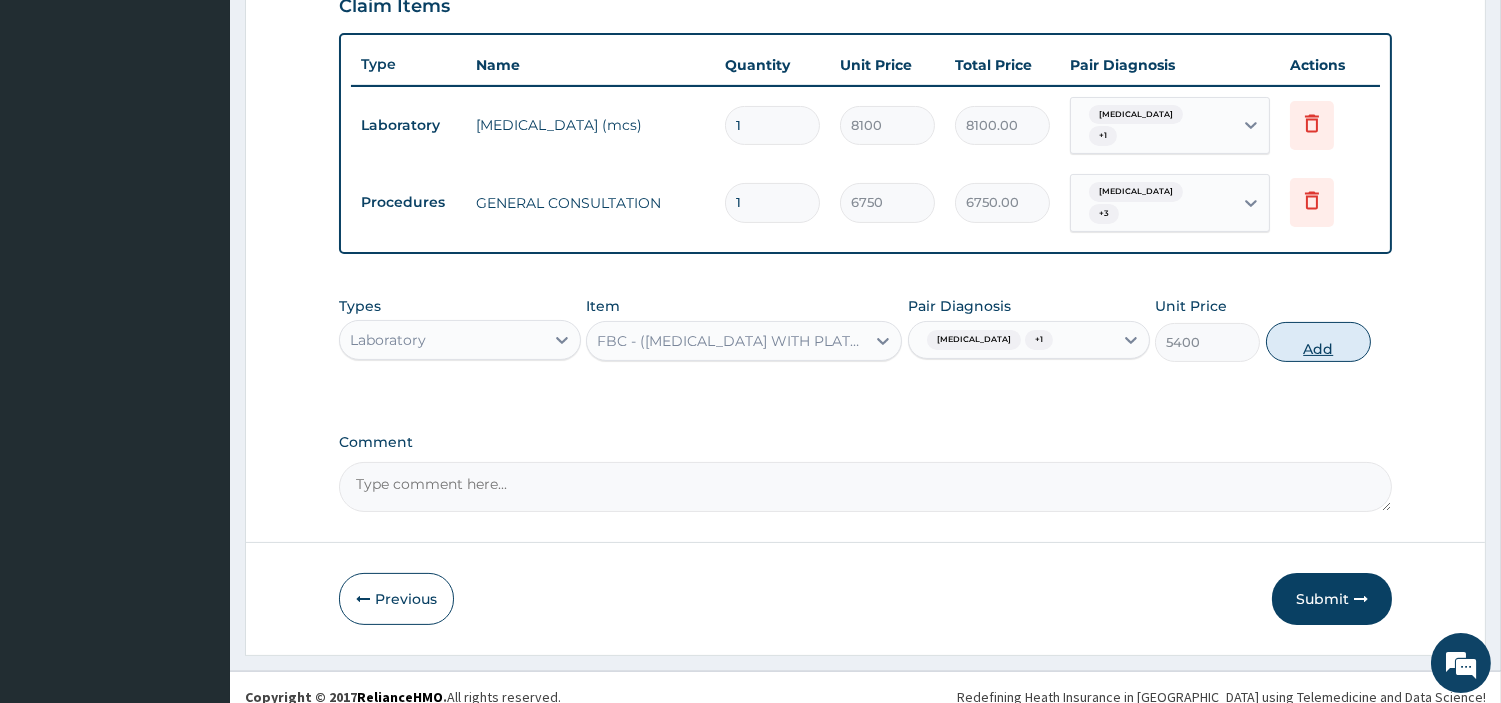 click on "Add" at bounding box center (1318, 342) 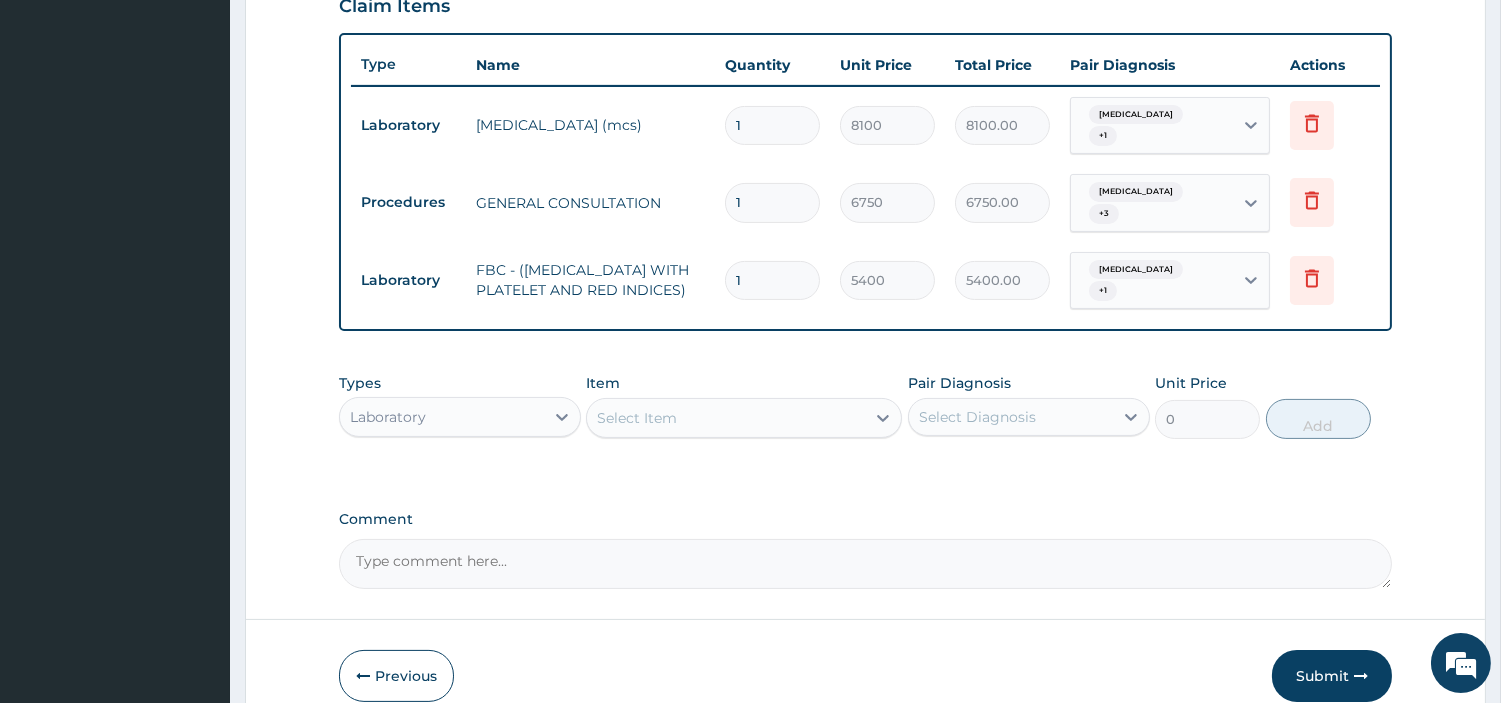 click on "Select Item" at bounding box center [726, 418] 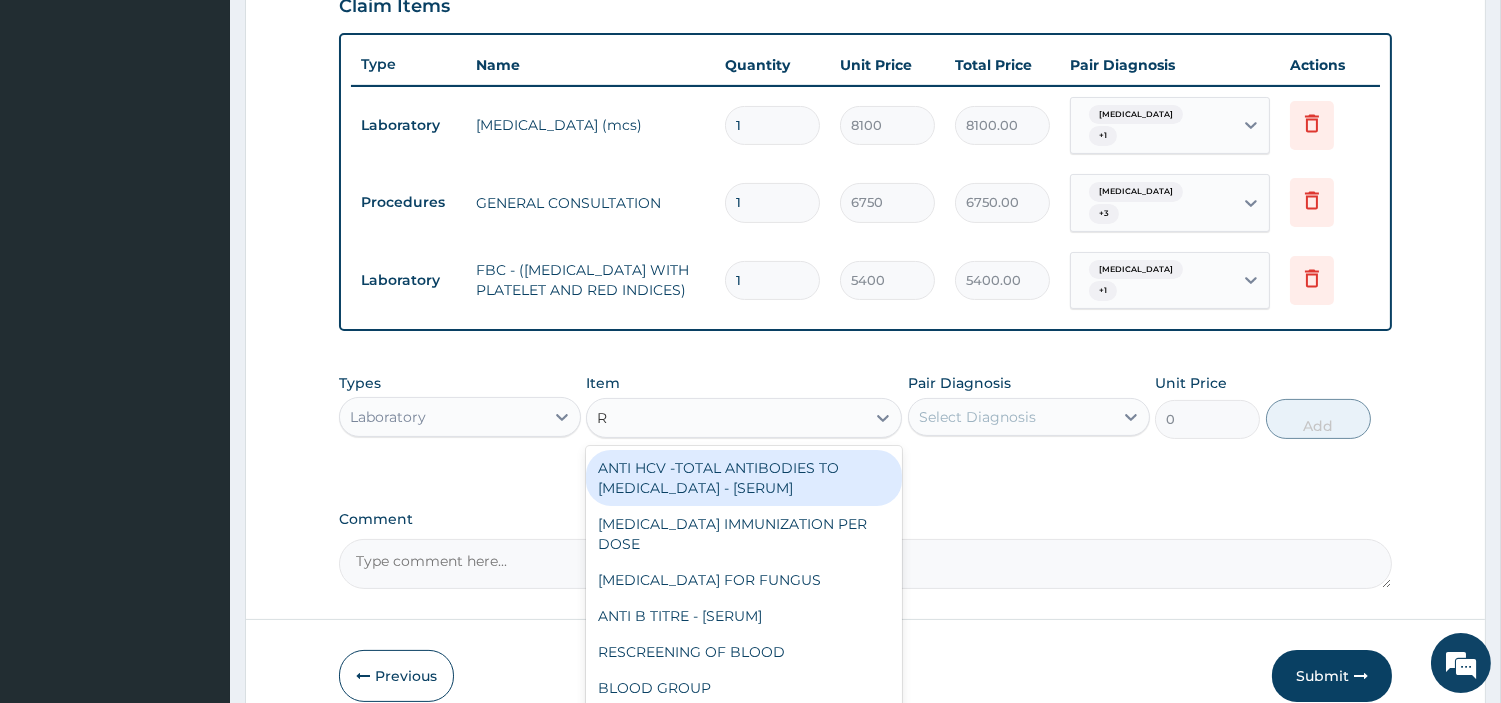 type on "RD" 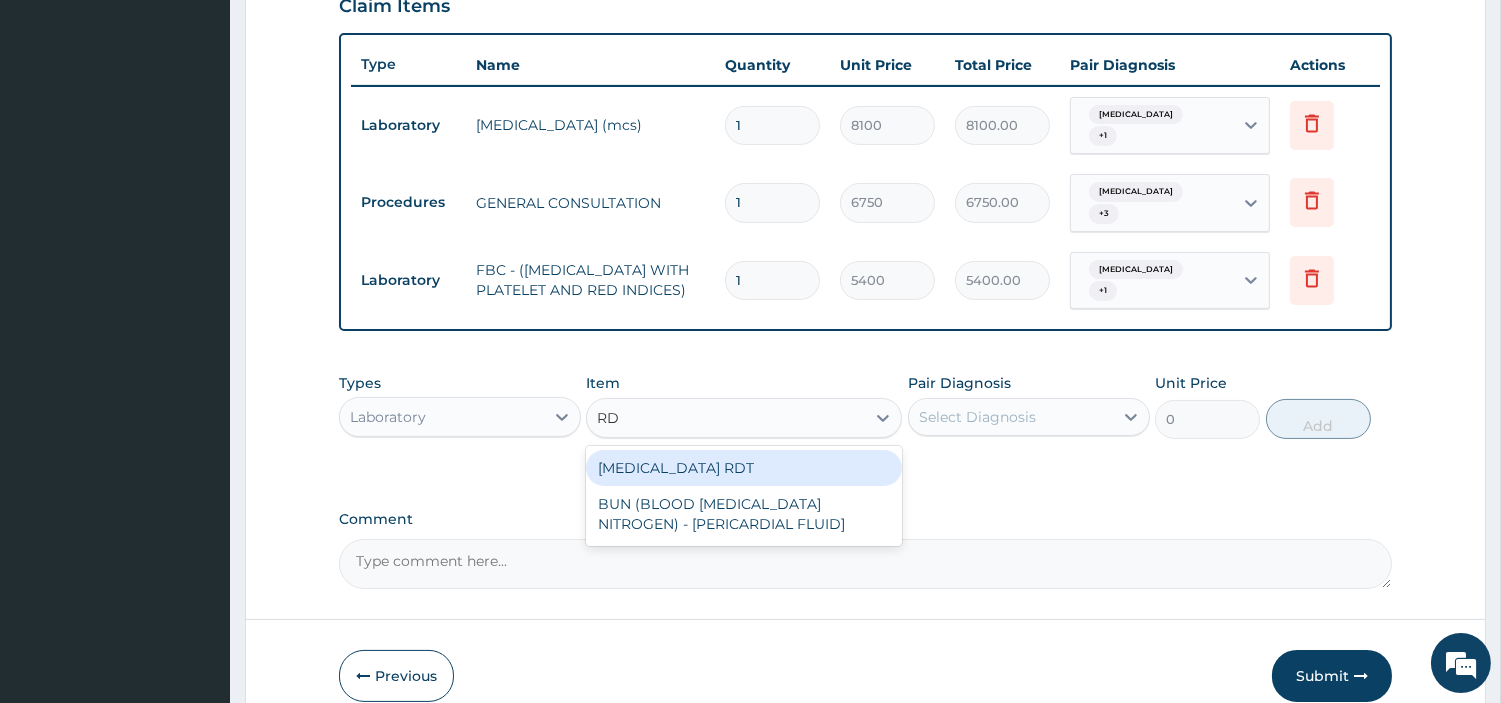 click on "[MEDICAL_DATA] RDT" at bounding box center [744, 468] 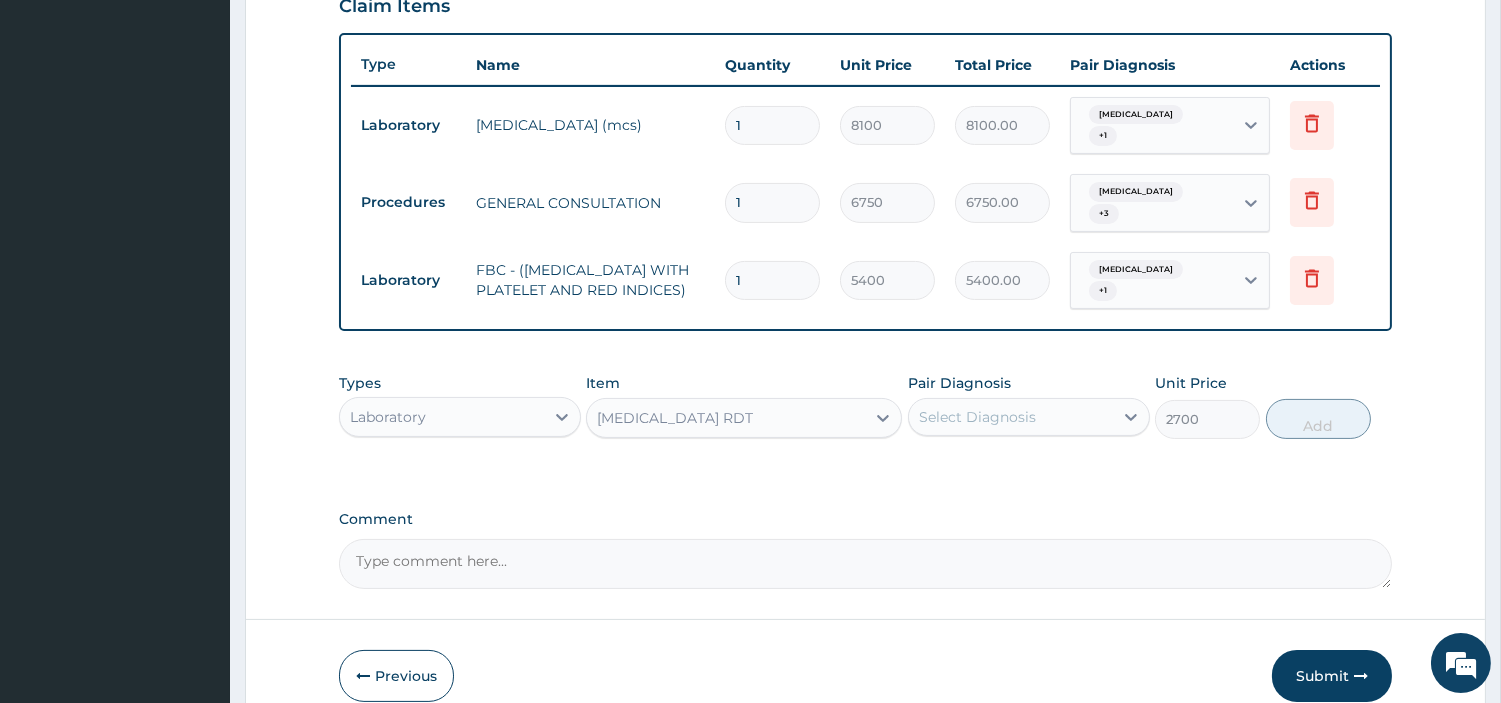 click on "Types Laboratory Item option MALARIA RDT, selected.   Select is focused ,type to refine list, press Down to open the menu,  MALARIA RDT Pair Diagnosis Select Diagnosis Unit Price 2700 Add" at bounding box center (865, 406) 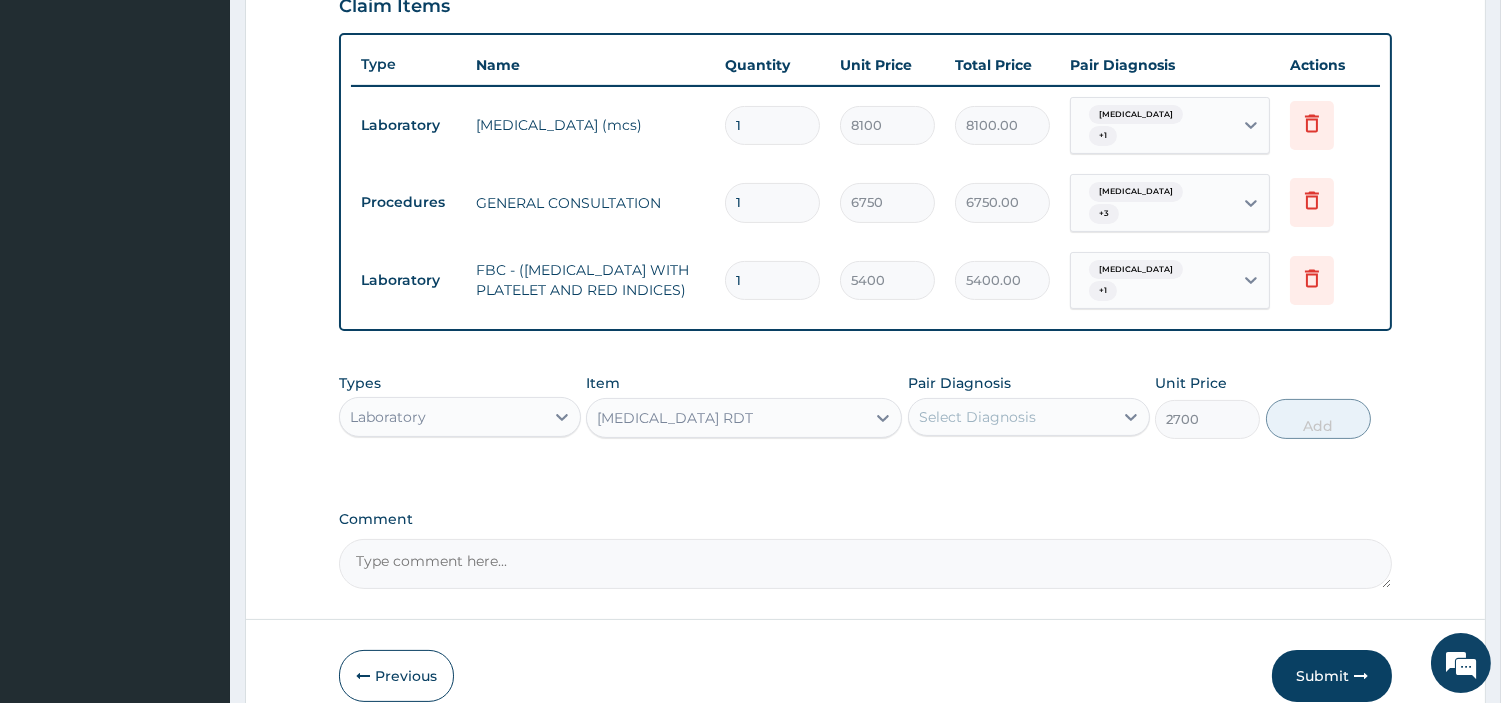 click on "Select Diagnosis" at bounding box center (977, 417) 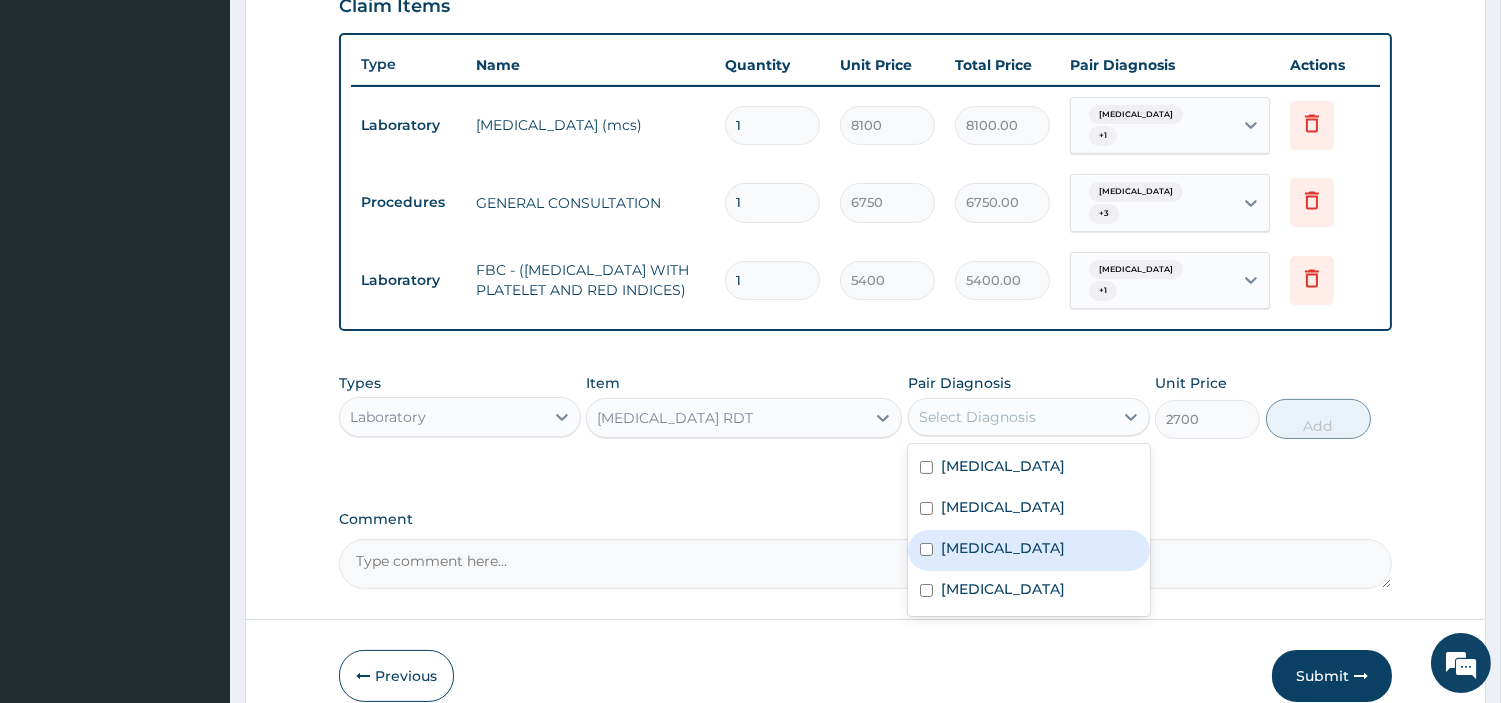 click on "Malaria" at bounding box center [1029, 550] 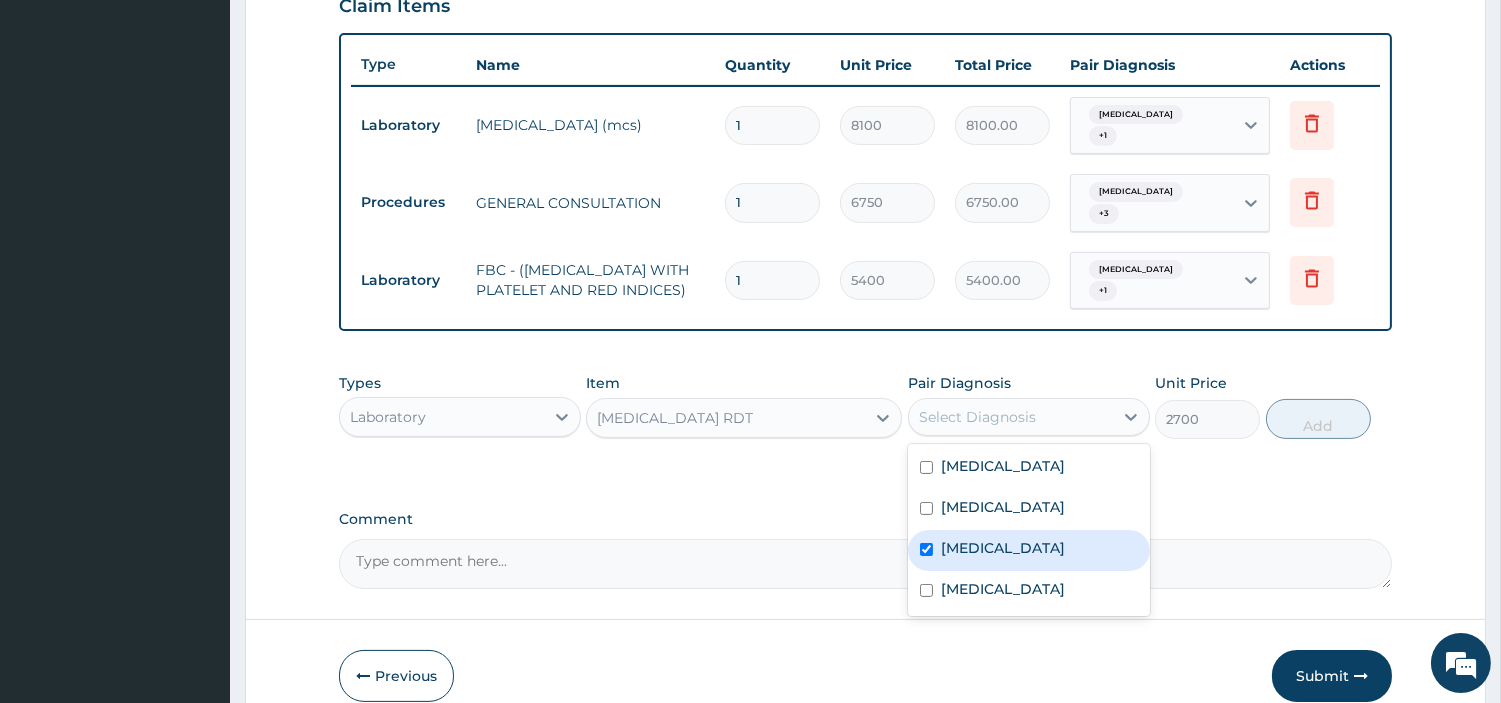 checkbox on "true" 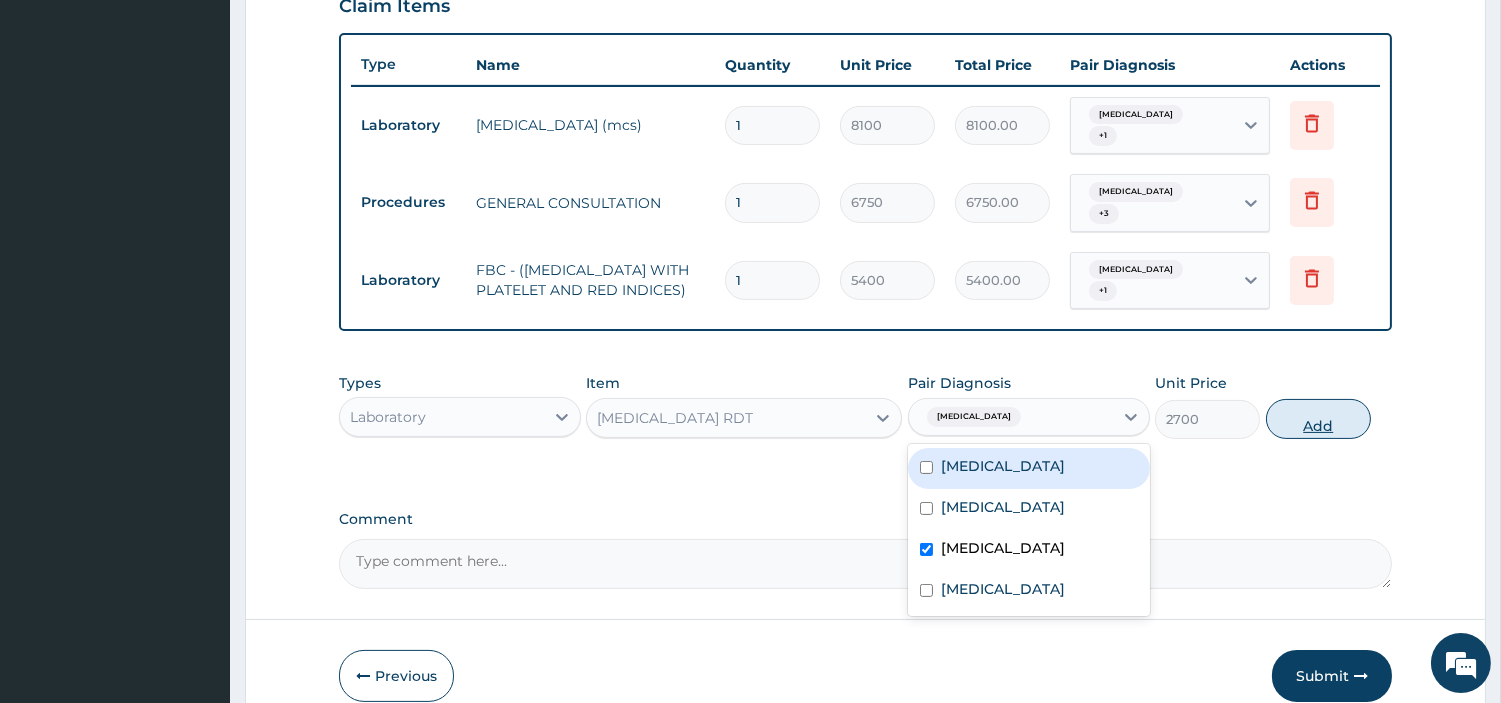 click on "Add" at bounding box center [1318, 419] 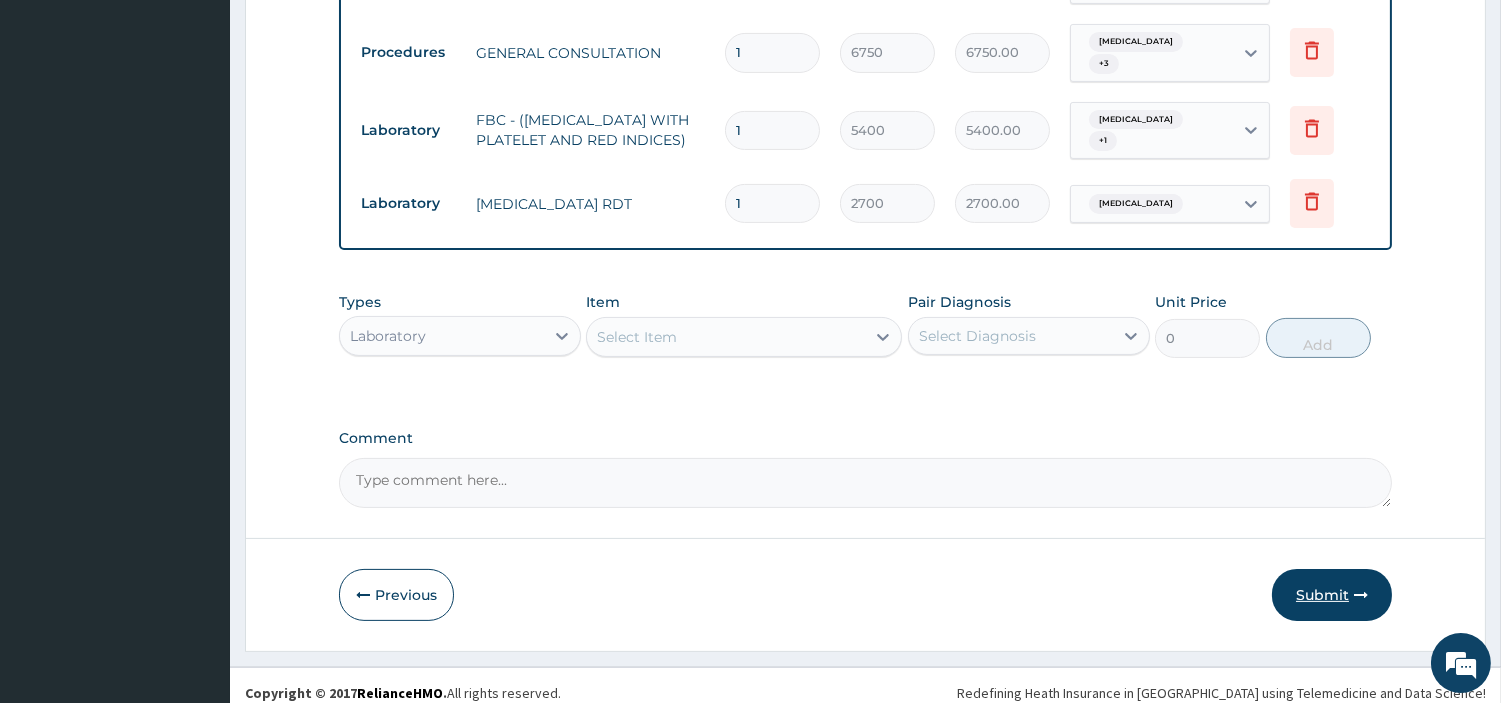 click on "Submit" at bounding box center (1332, 595) 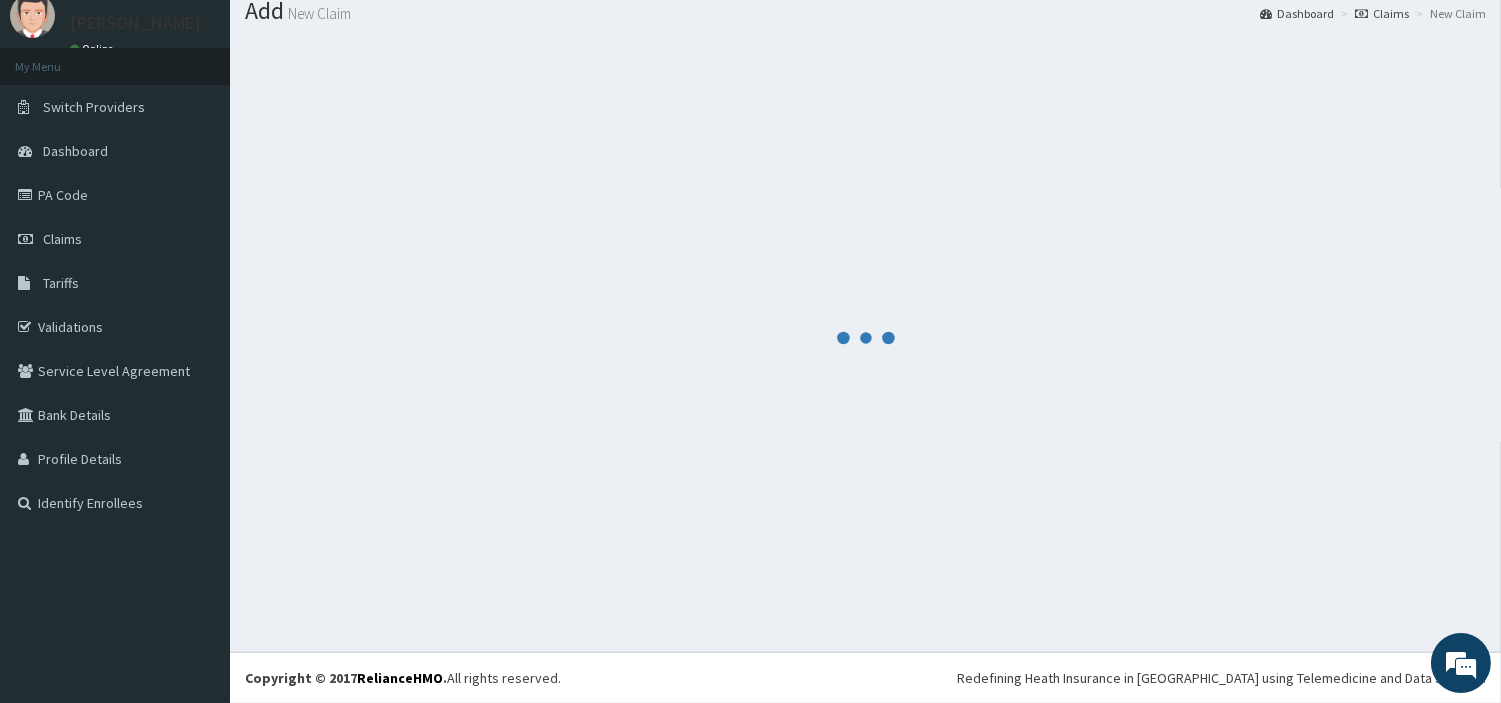 scroll, scrollTop: 66, scrollLeft: 0, axis: vertical 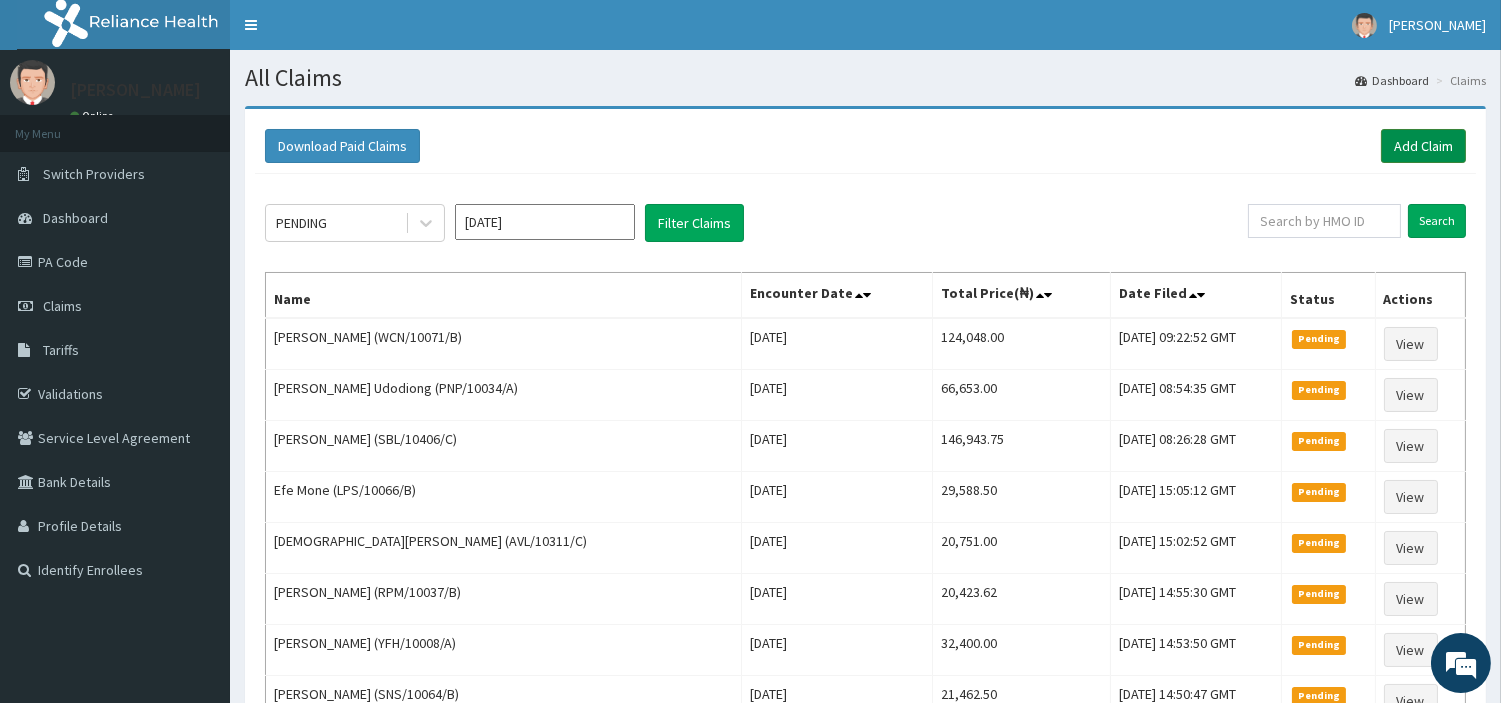 click on "Add Claim" at bounding box center [1423, 146] 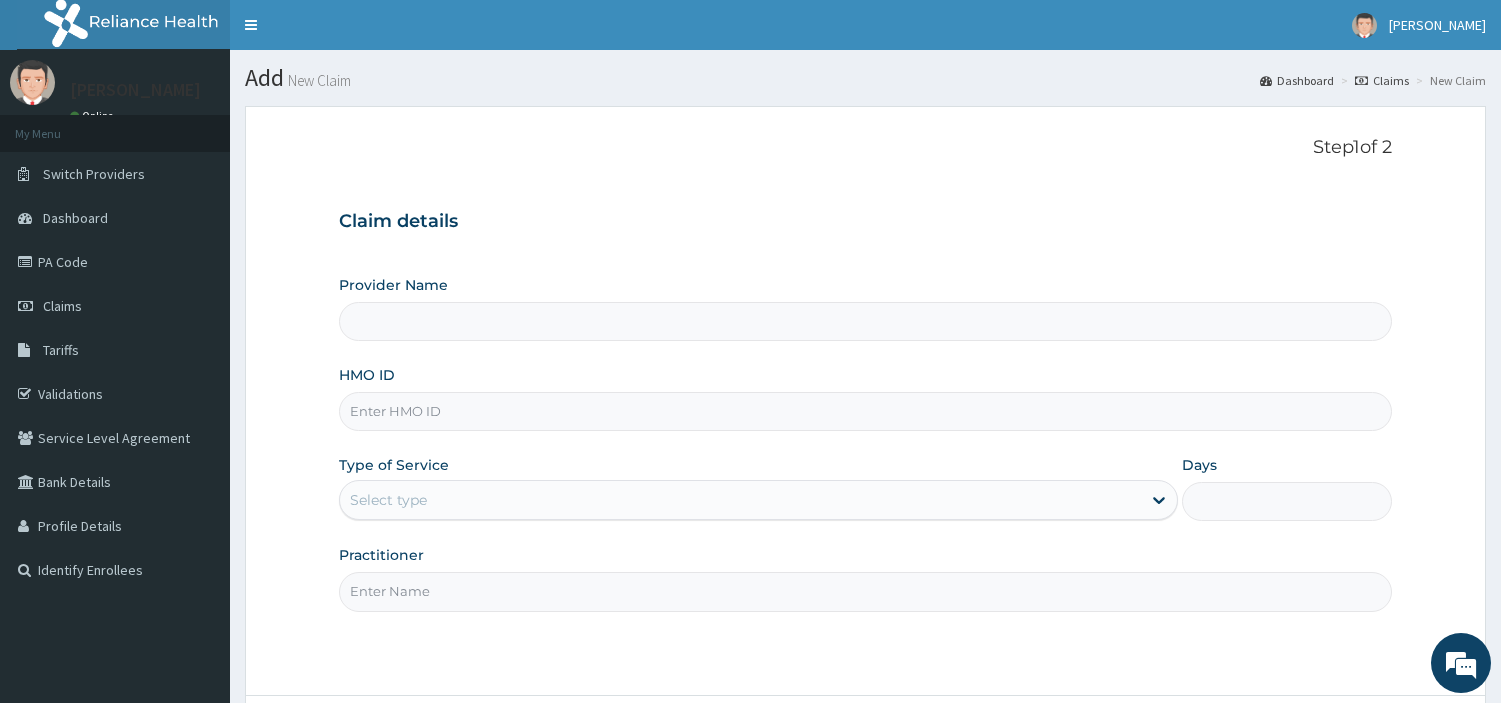 scroll, scrollTop: 0, scrollLeft: 0, axis: both 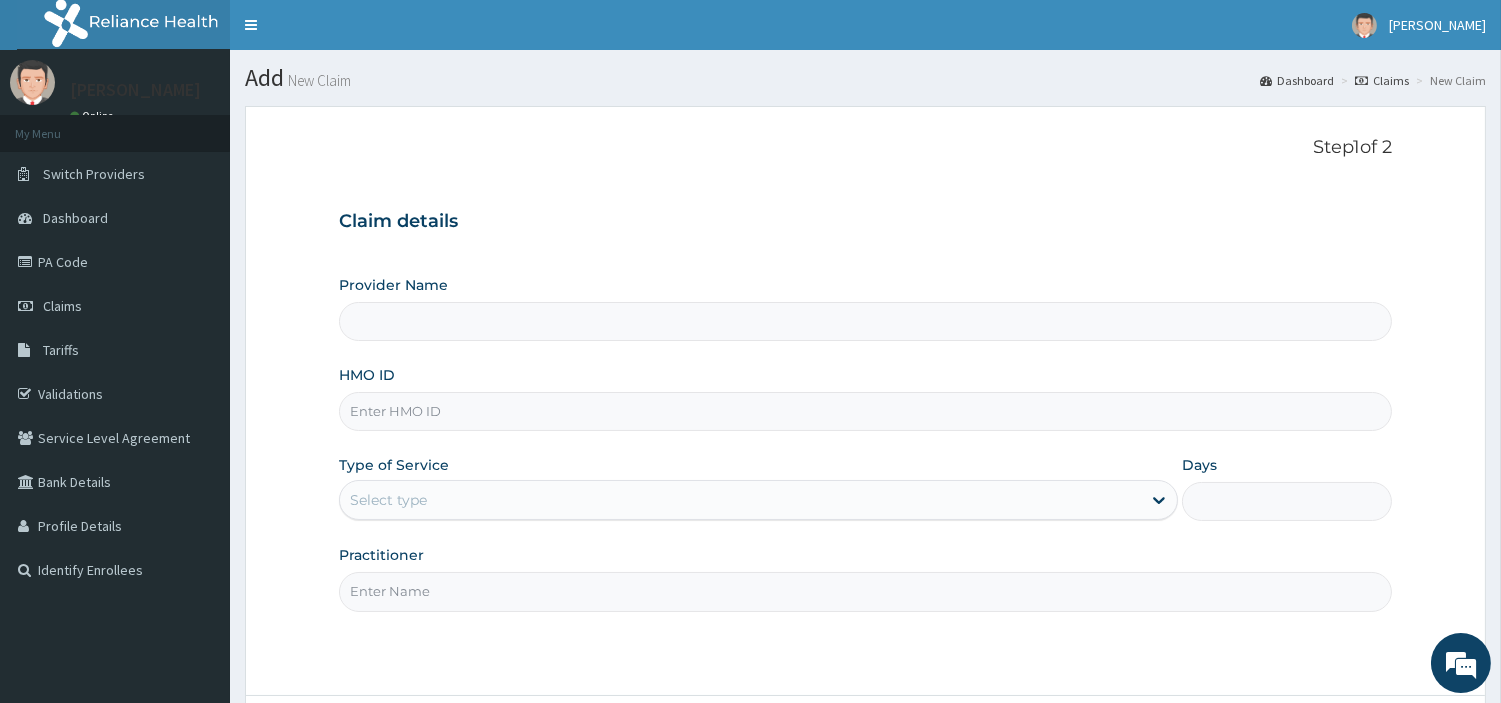 click on "HMO ID" at bounding box center (865, 411) 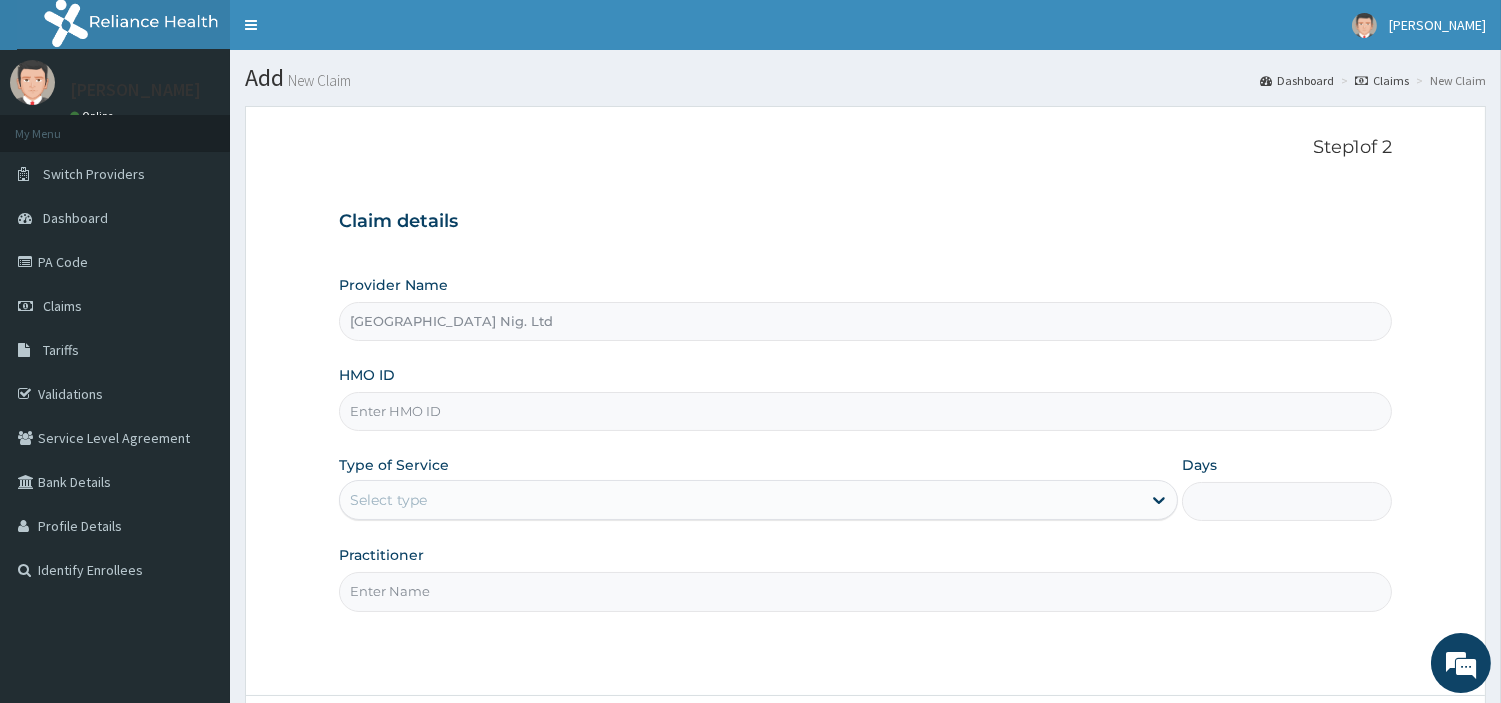 paste on "SRH/10196/A" 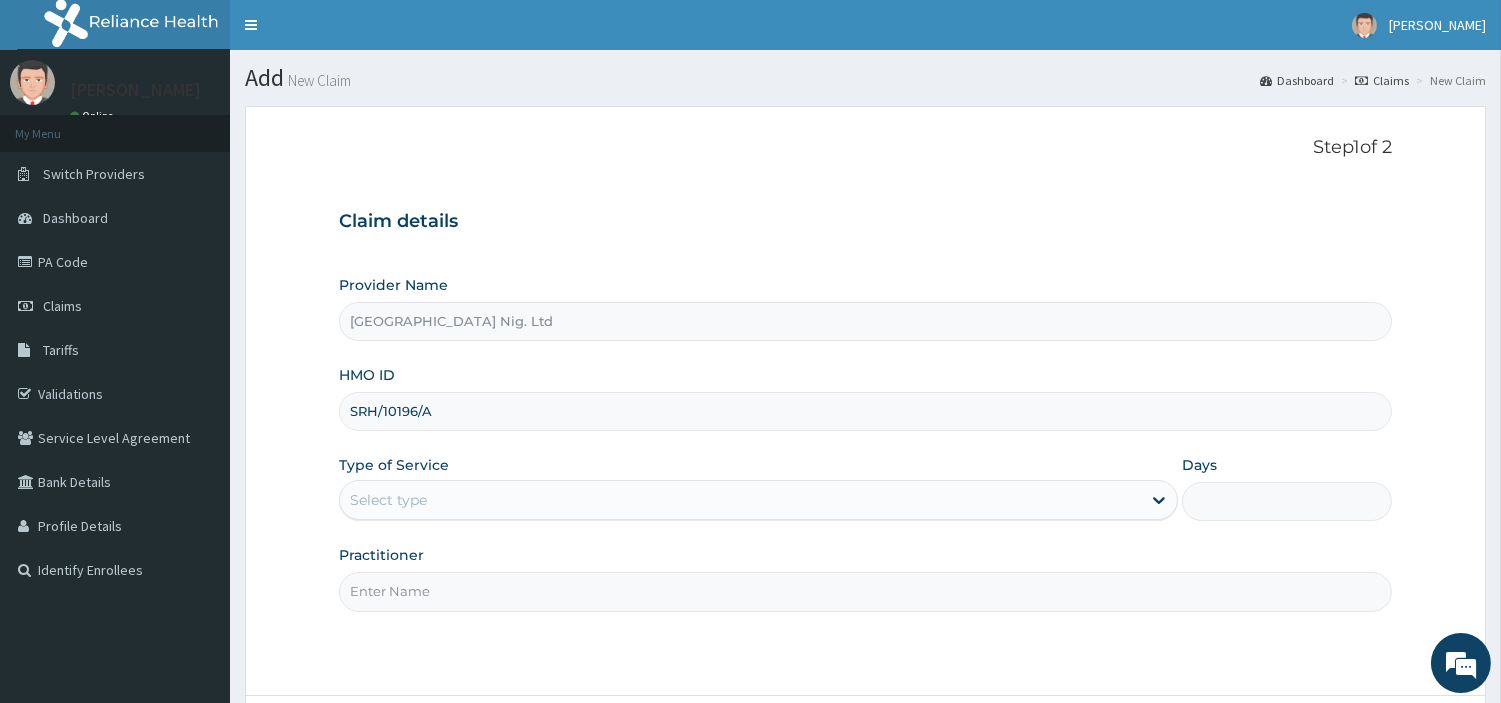 type on "SRH/10196/A" 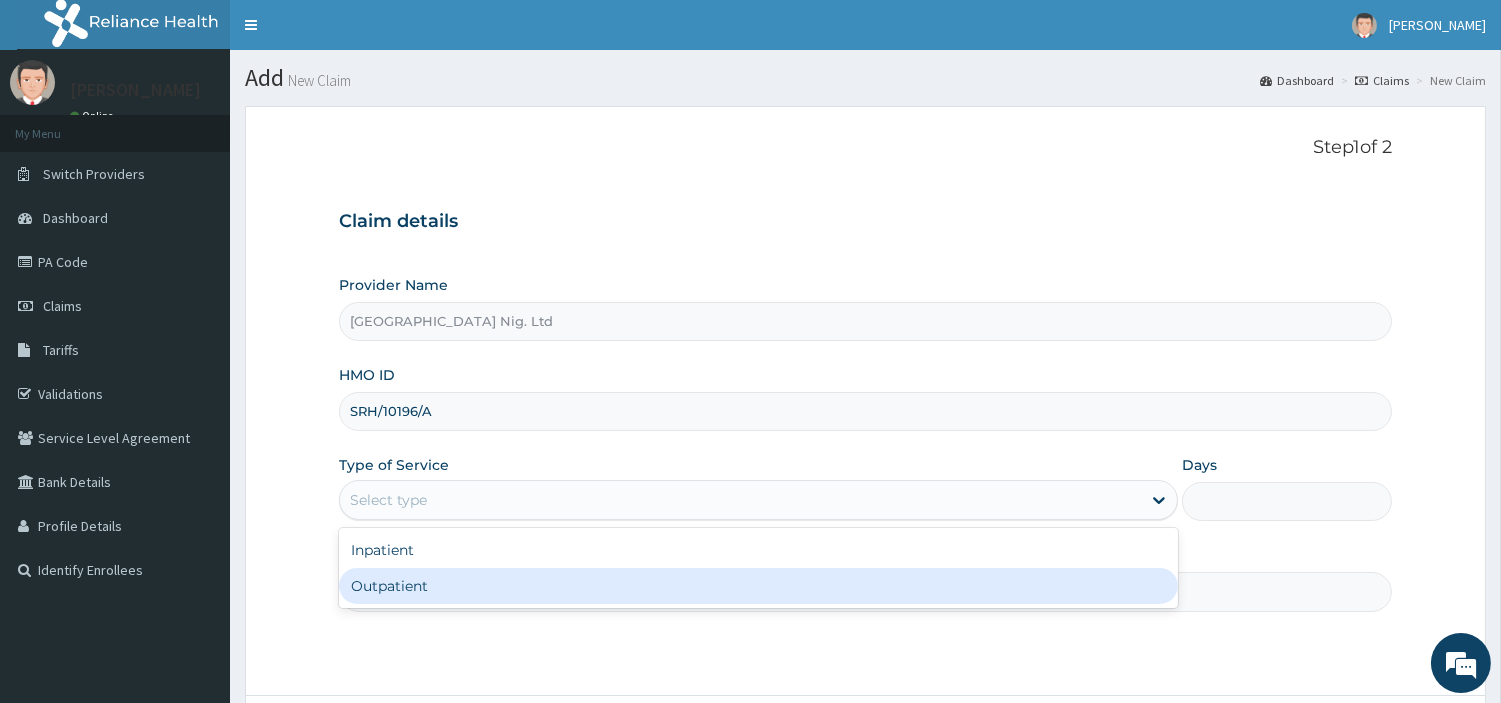 click on "Outpatient" at bounding box center (758, 586) 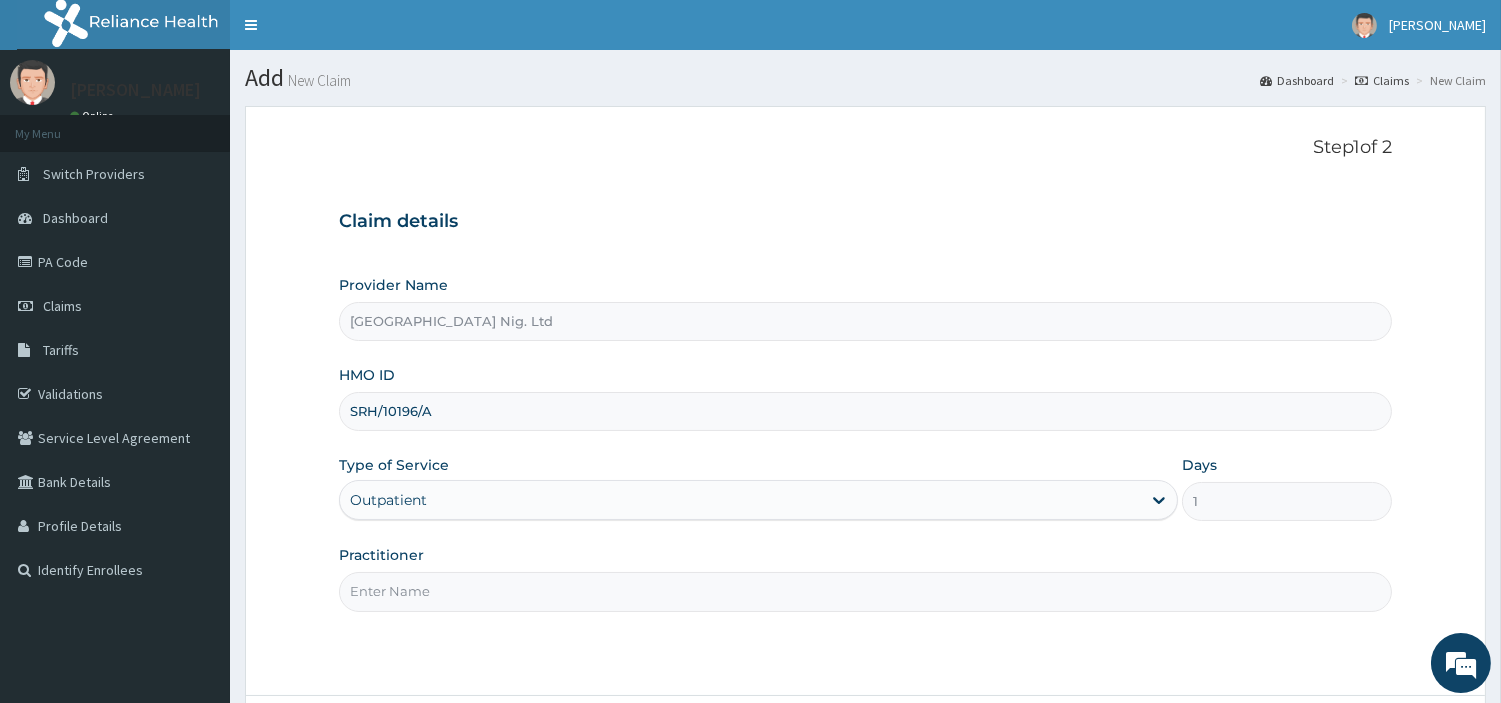 click on "Practitioner" at bounding box center (865, 591) 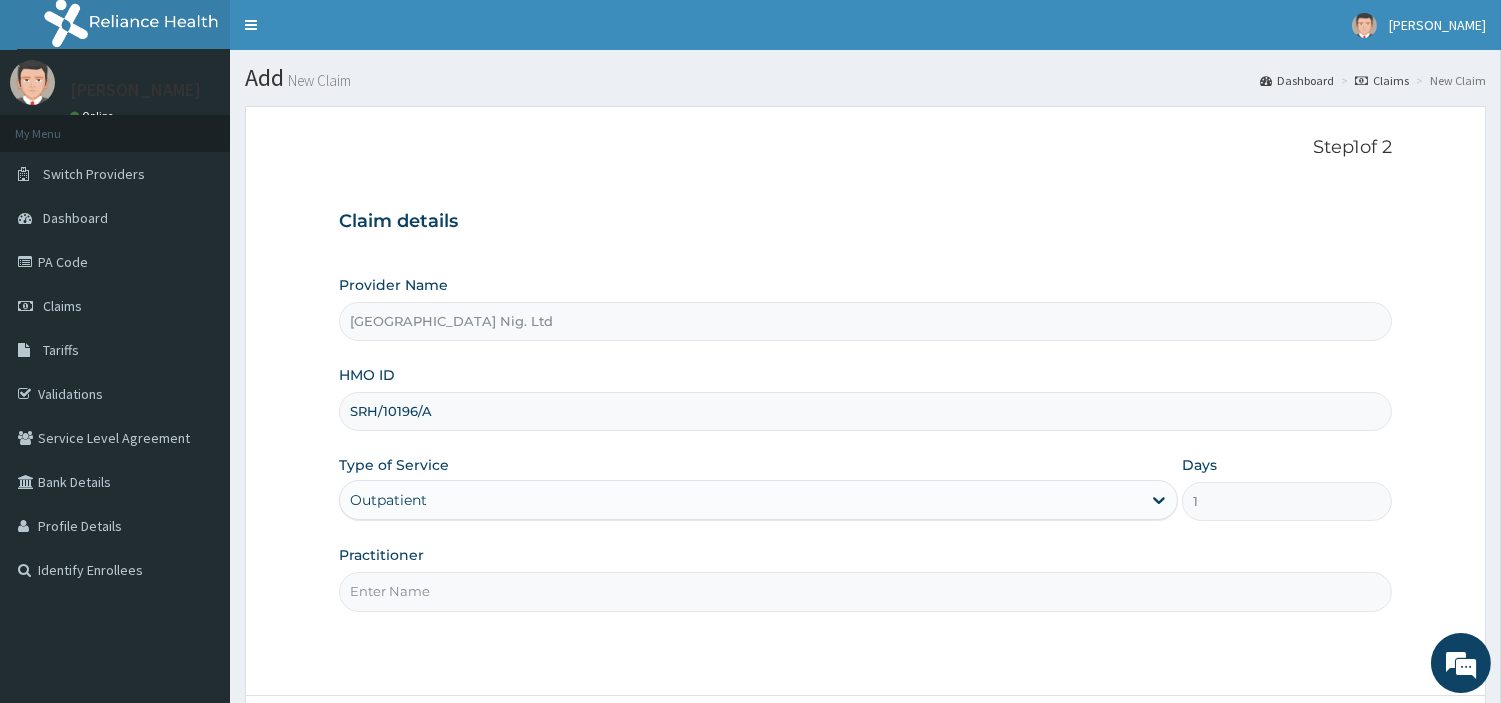 paste on "Salami Beatrice" 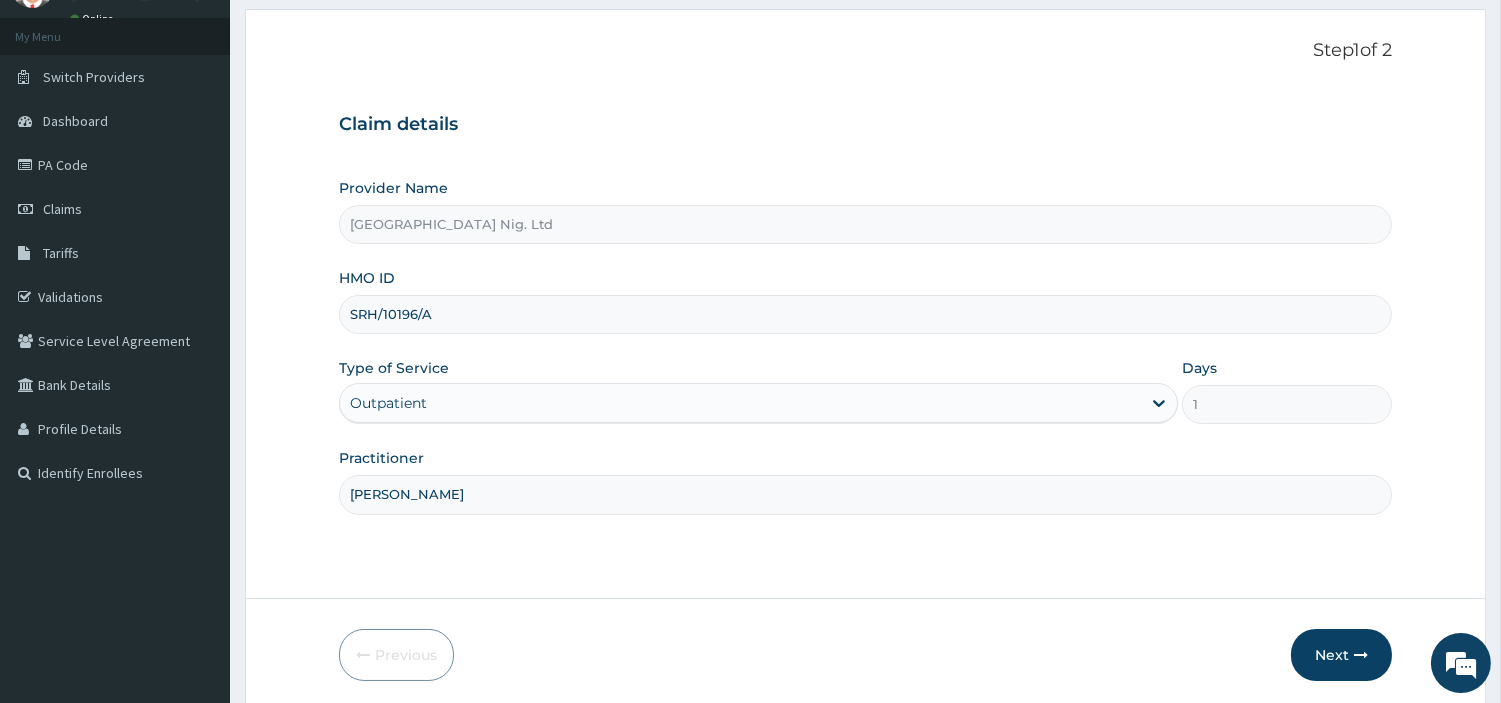 scroll, scrollTop: 111, scrollLeft: 0, axis: vertical 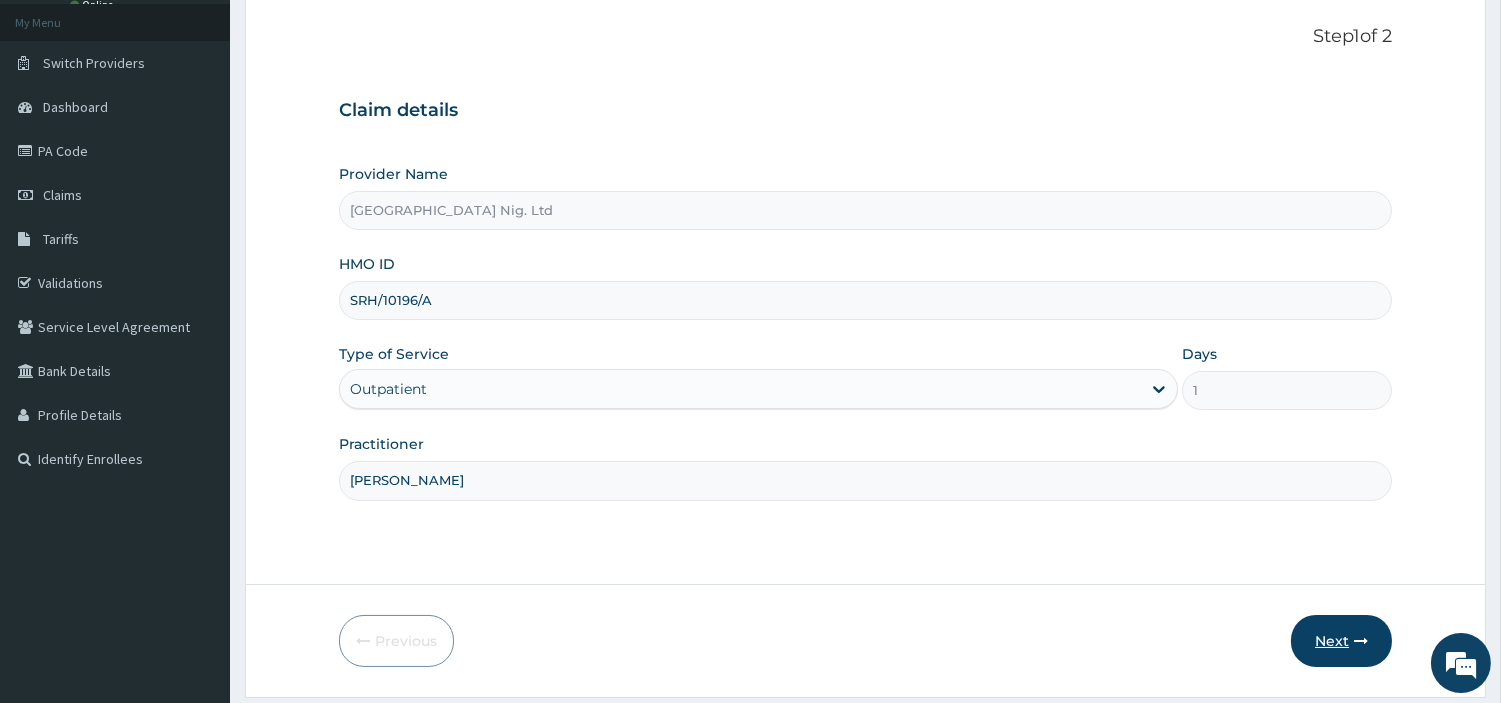 type on "Salami Beatrice" 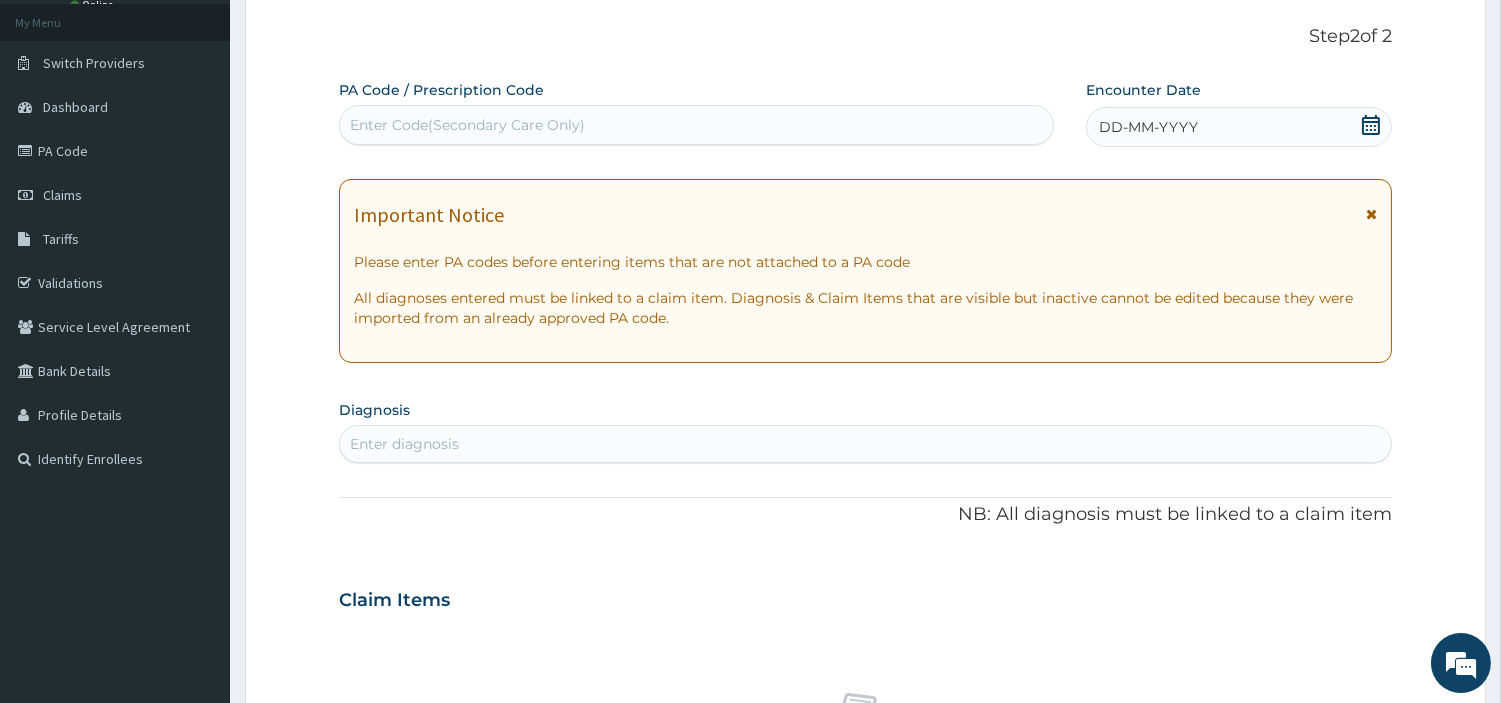 click on "Enter Code(Secondary Care Only)" at bounding box center (467, 125) 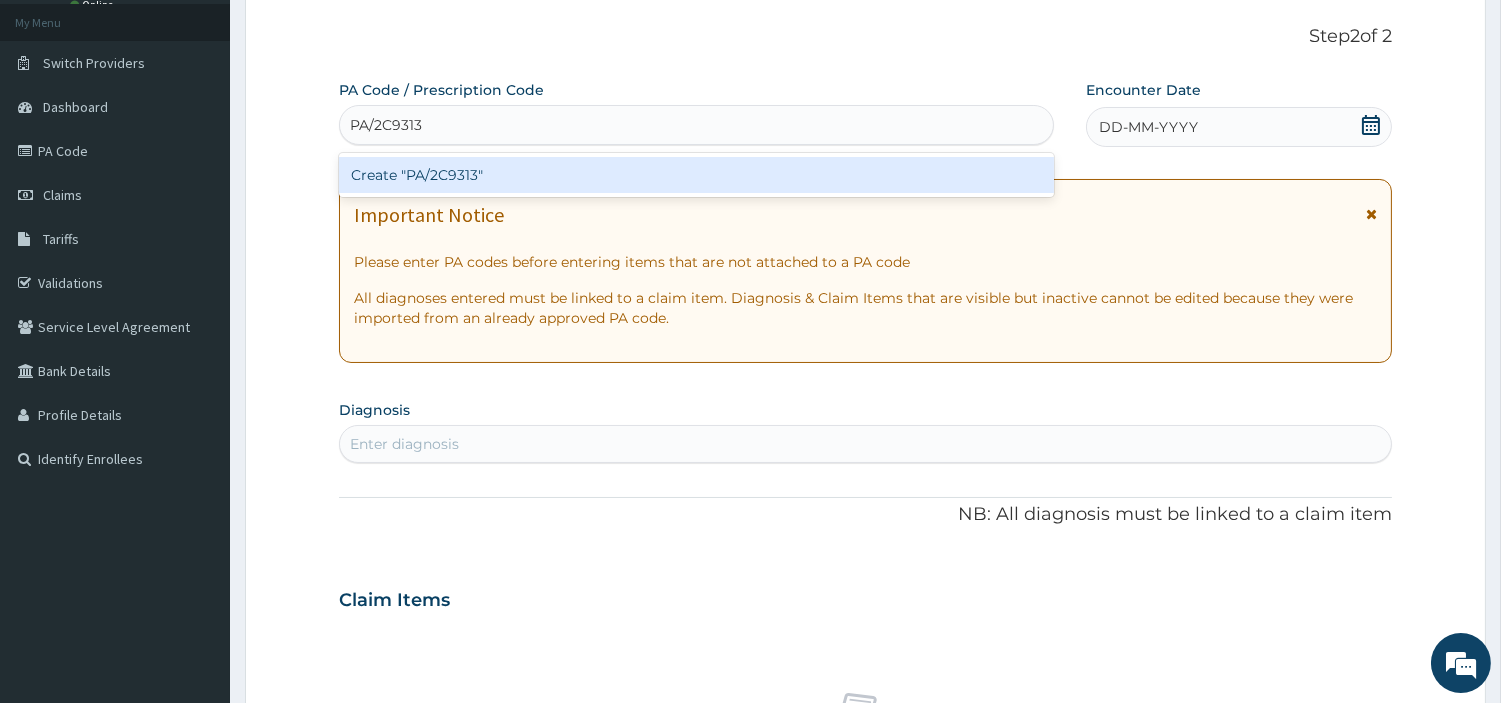 click on "Create "PA/2C9313"" at bounding box center (696, 175) 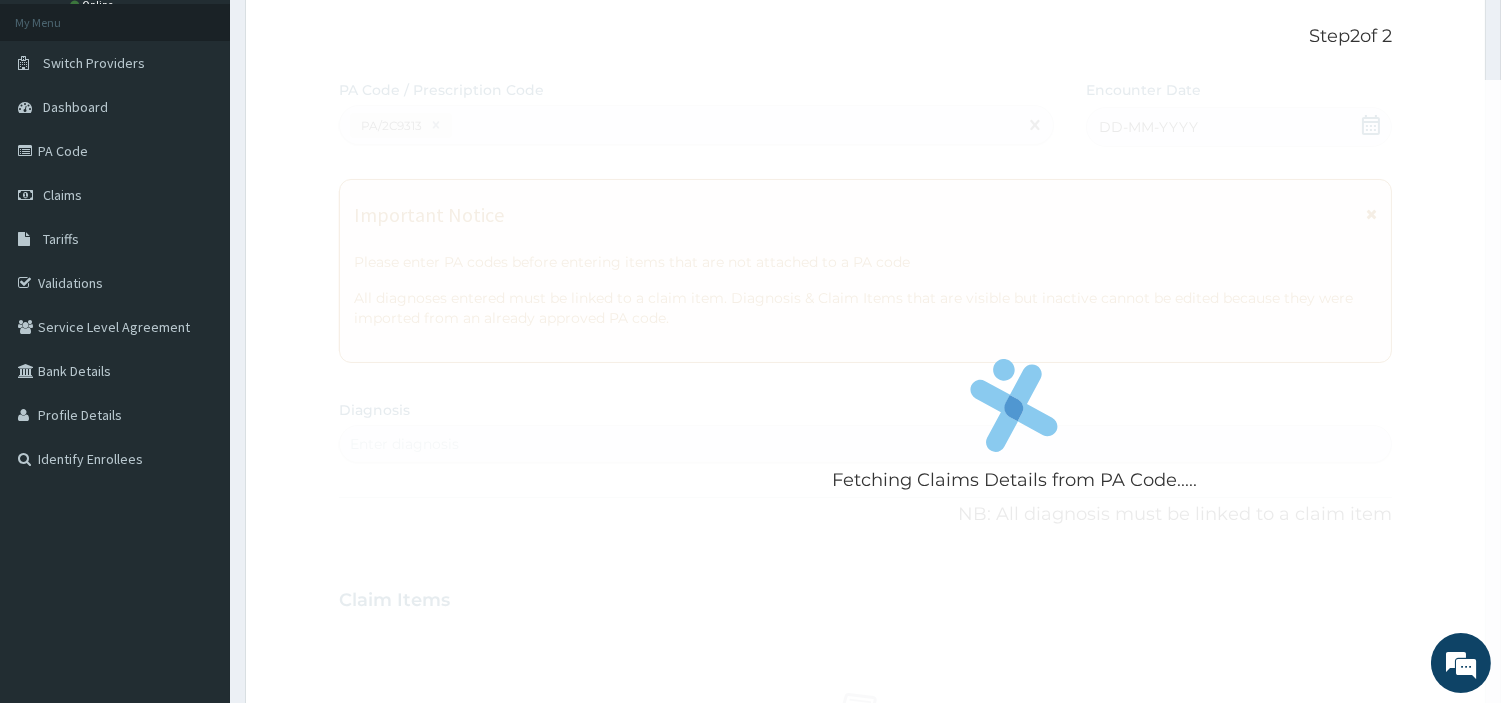 scroll, scrollTop: 0, scrollLeft: 0, axis: both 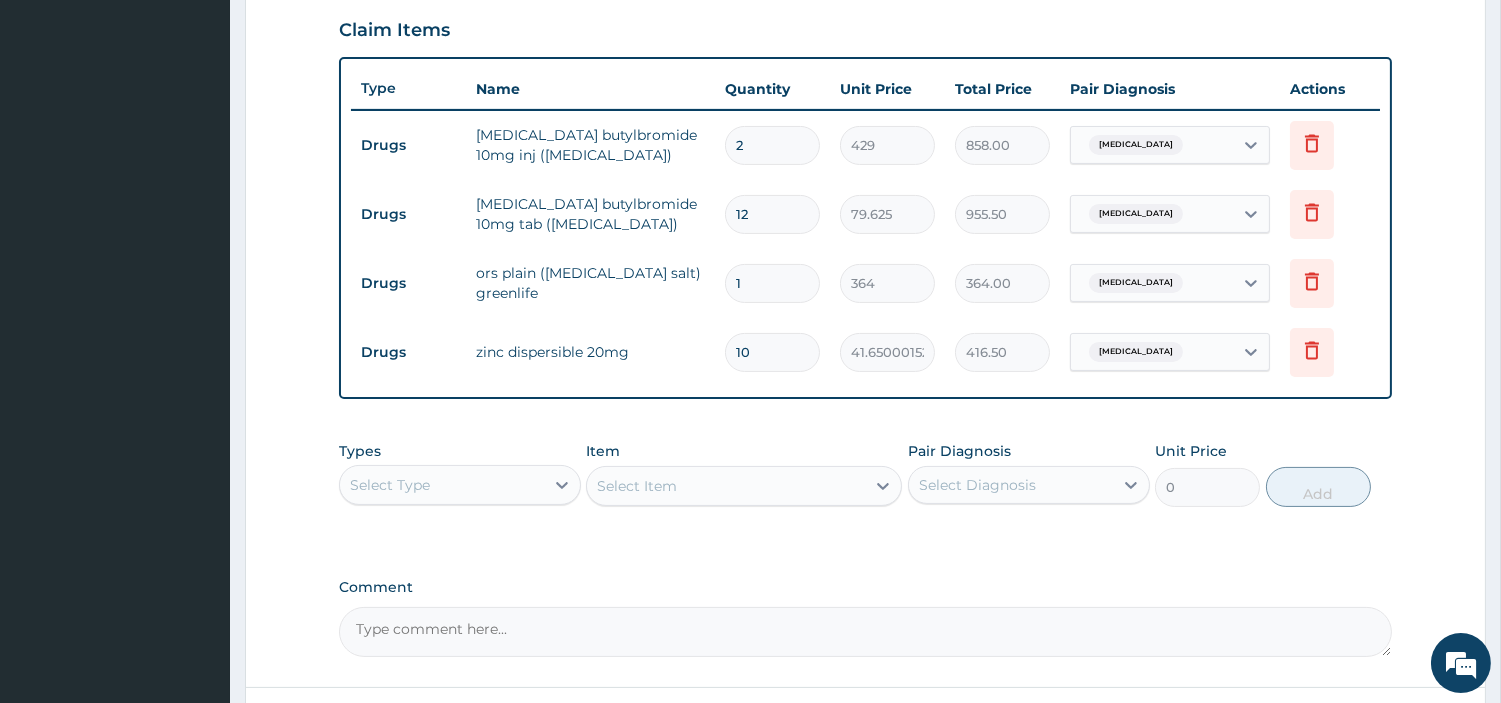 click on "Select Type" at bounding box center (442, 485) 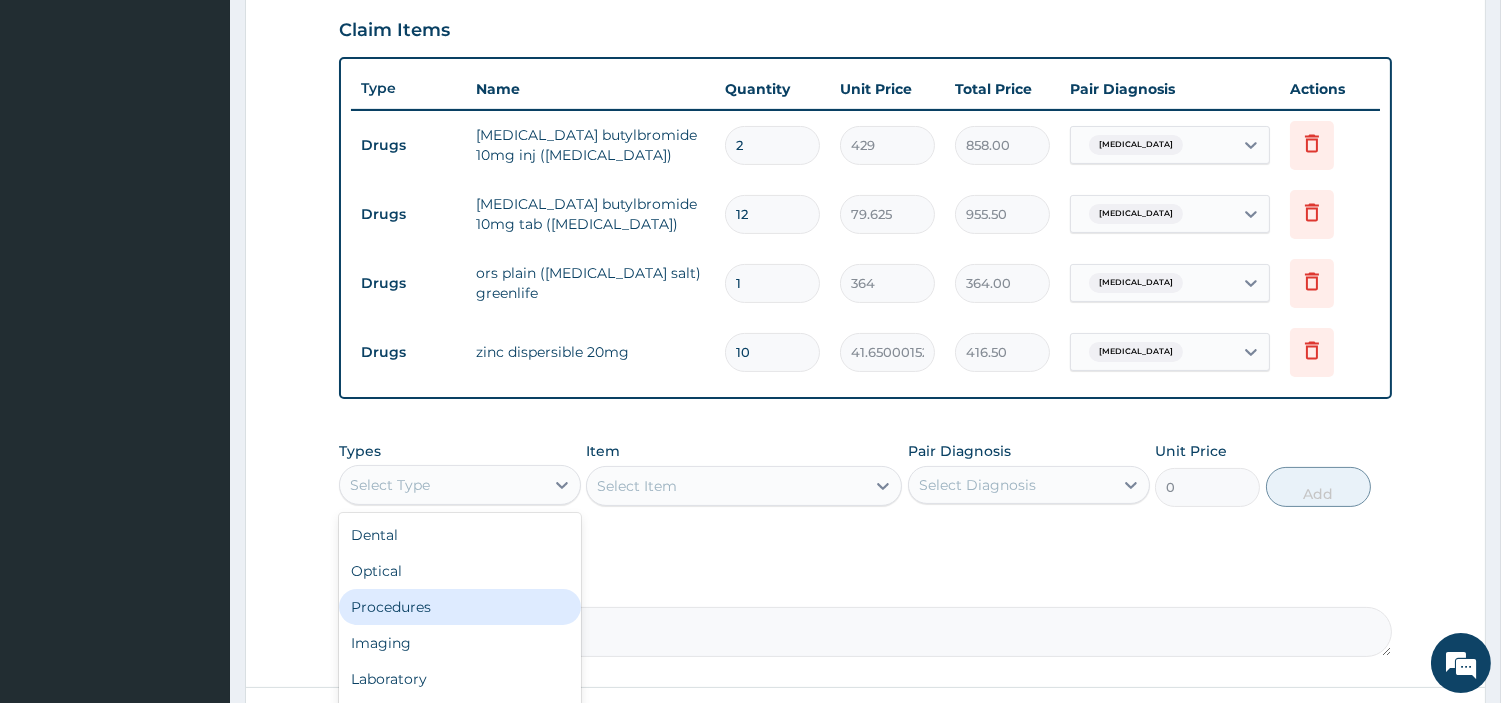 click on "Procedures" at bounding box center [460, 607] 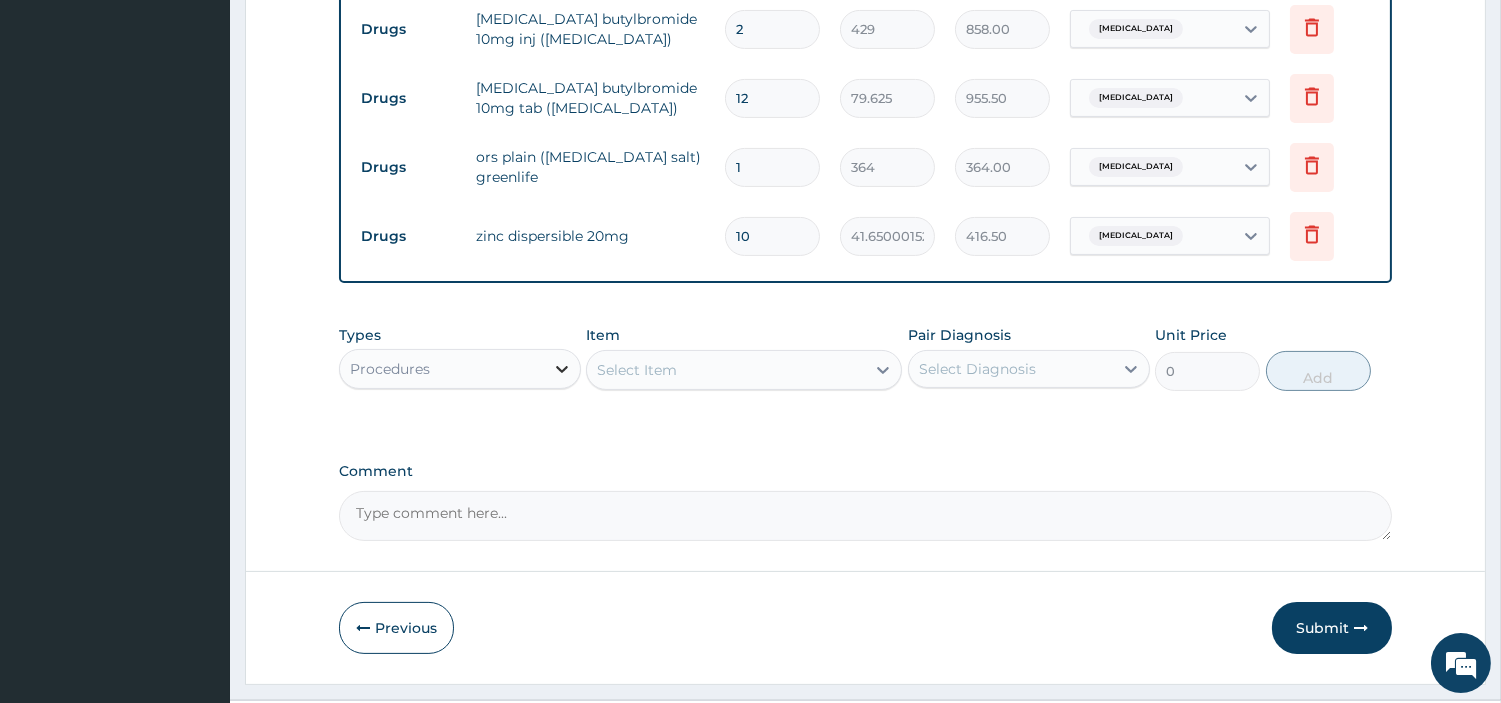 scroll, scrollTop: 851, scrollLeft: 0, axis: vertical 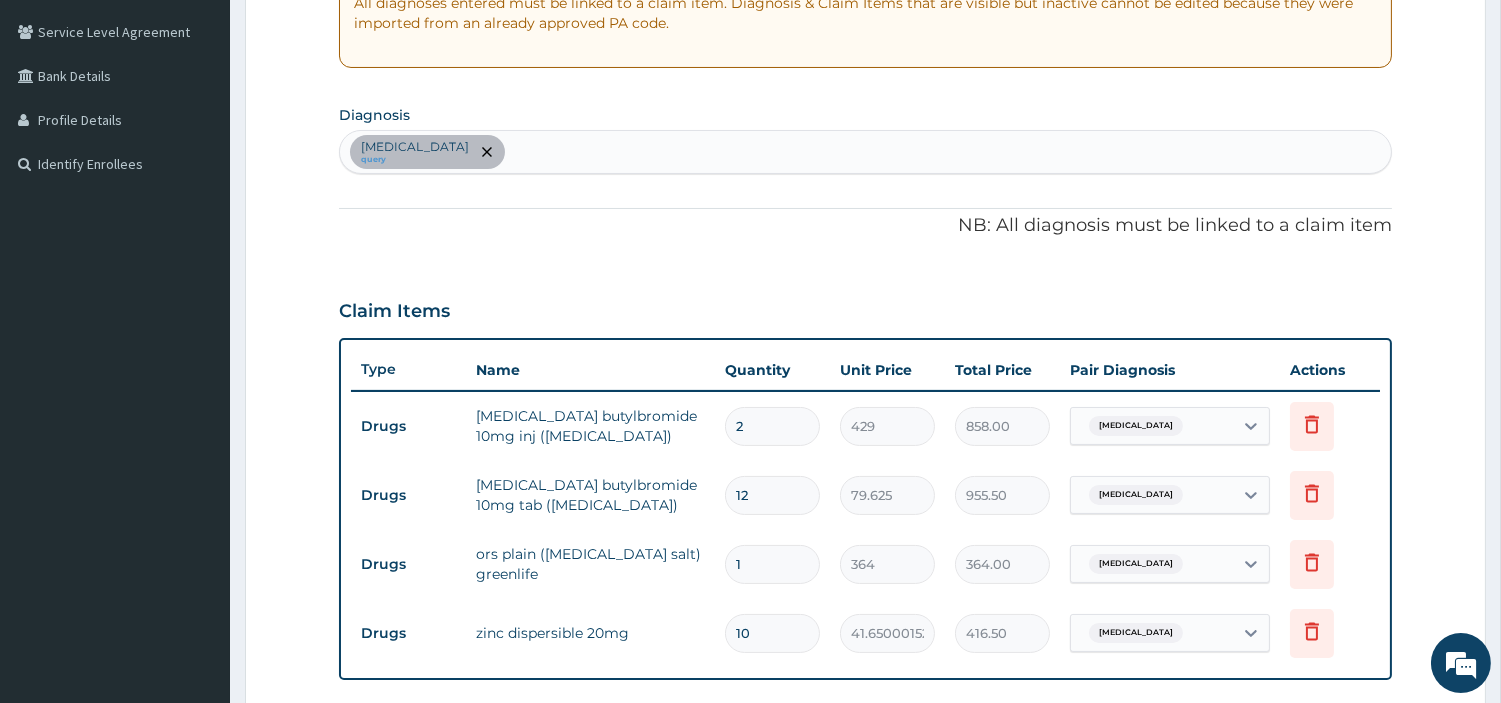 click on "Gastroenteritis query" at bounding box center [865, 152] 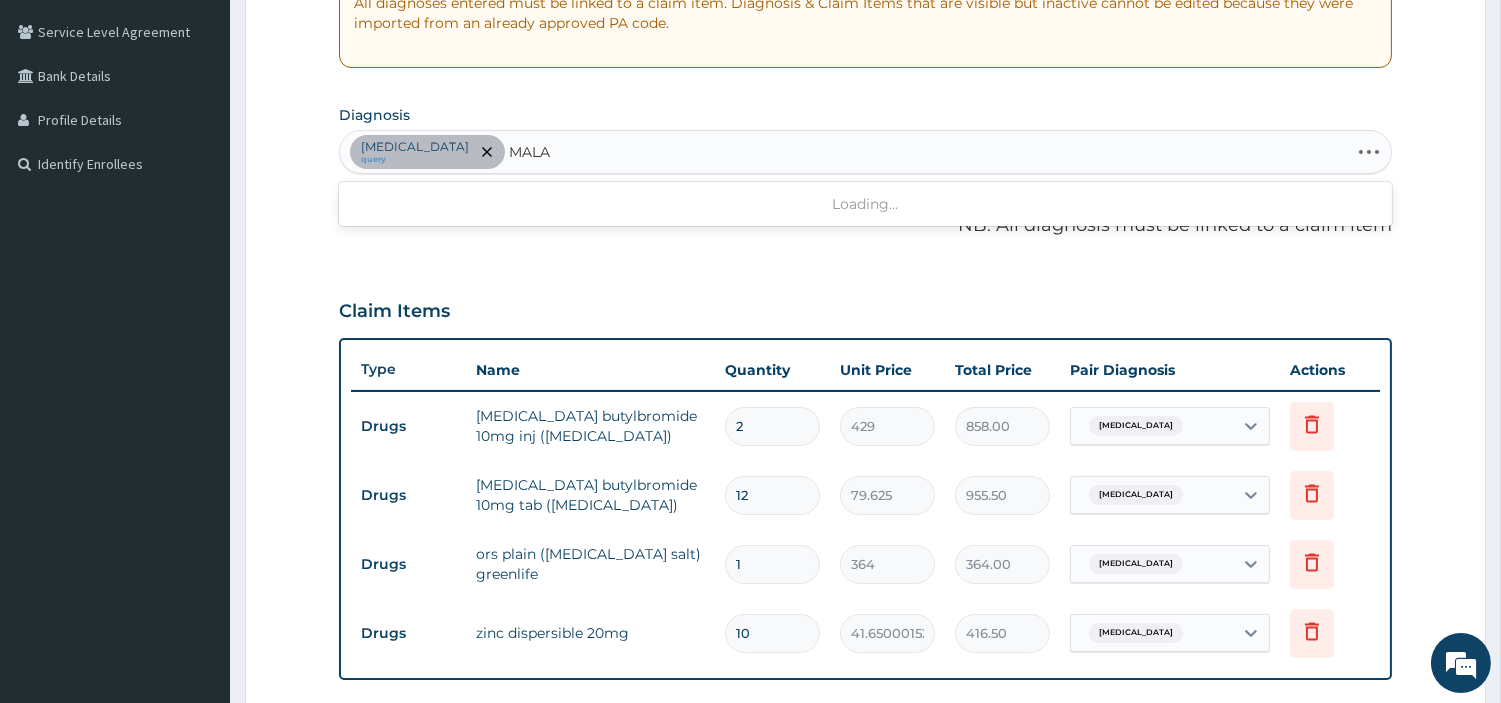 type on "MALAR" 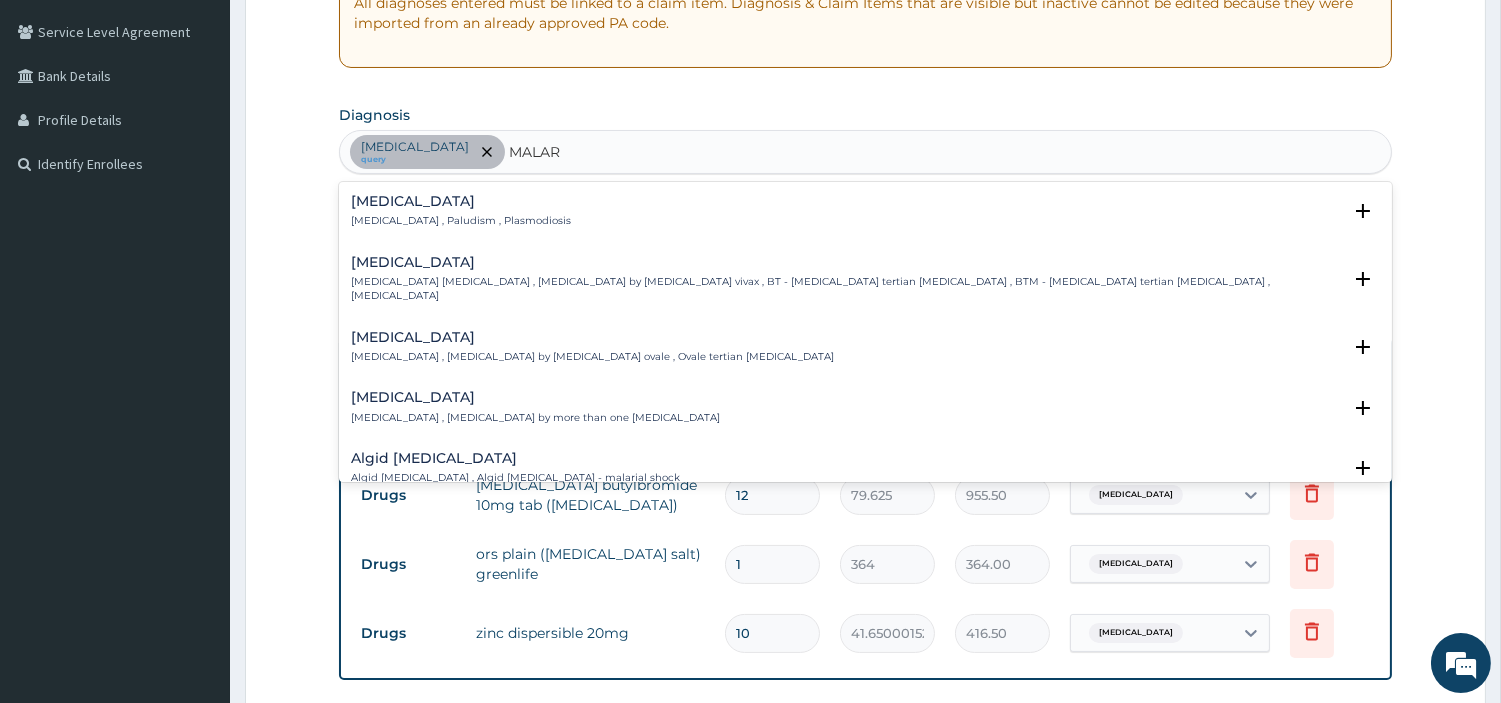 click on "Malaria , Paludism , Plasmodiosis" at bounding box center (461, 221) 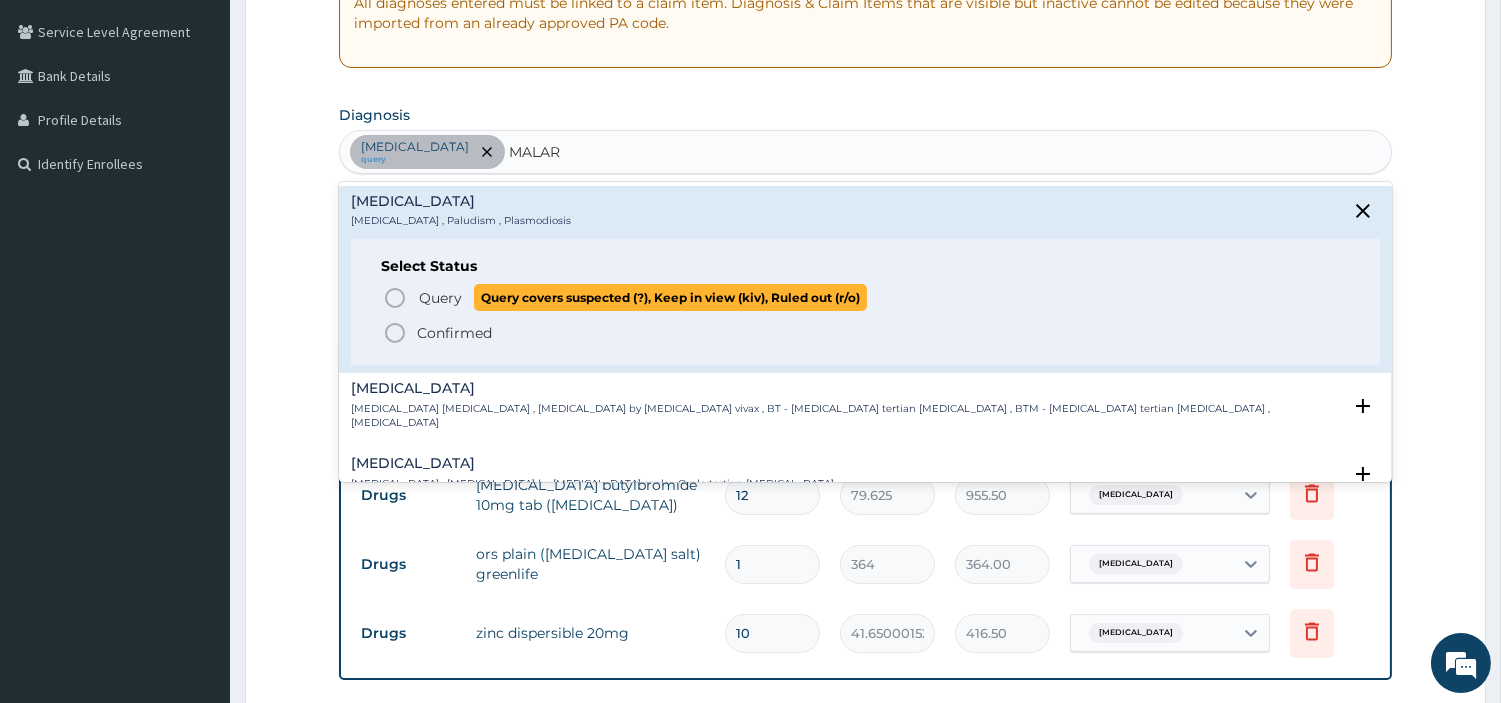 click on "Query" at bounding box center [440, 298] 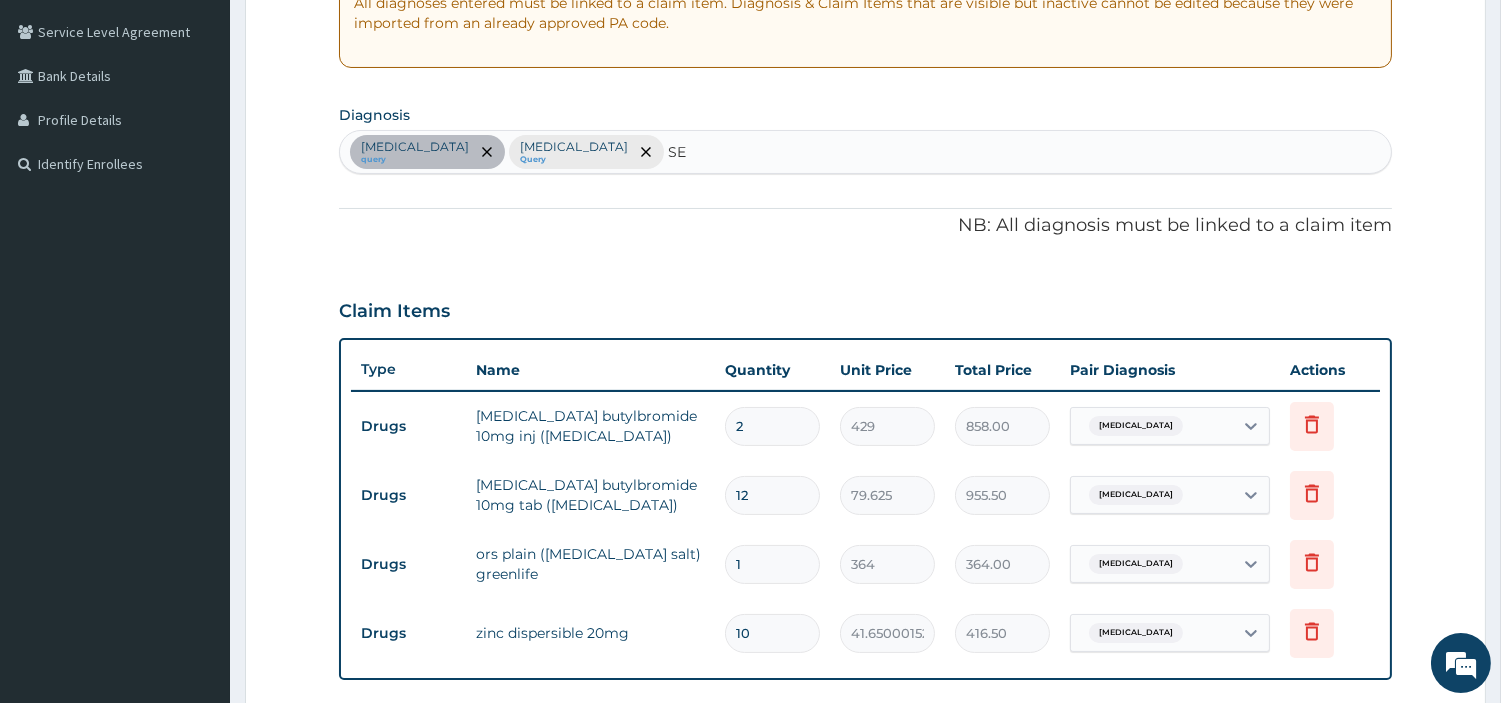 type on "SEP" 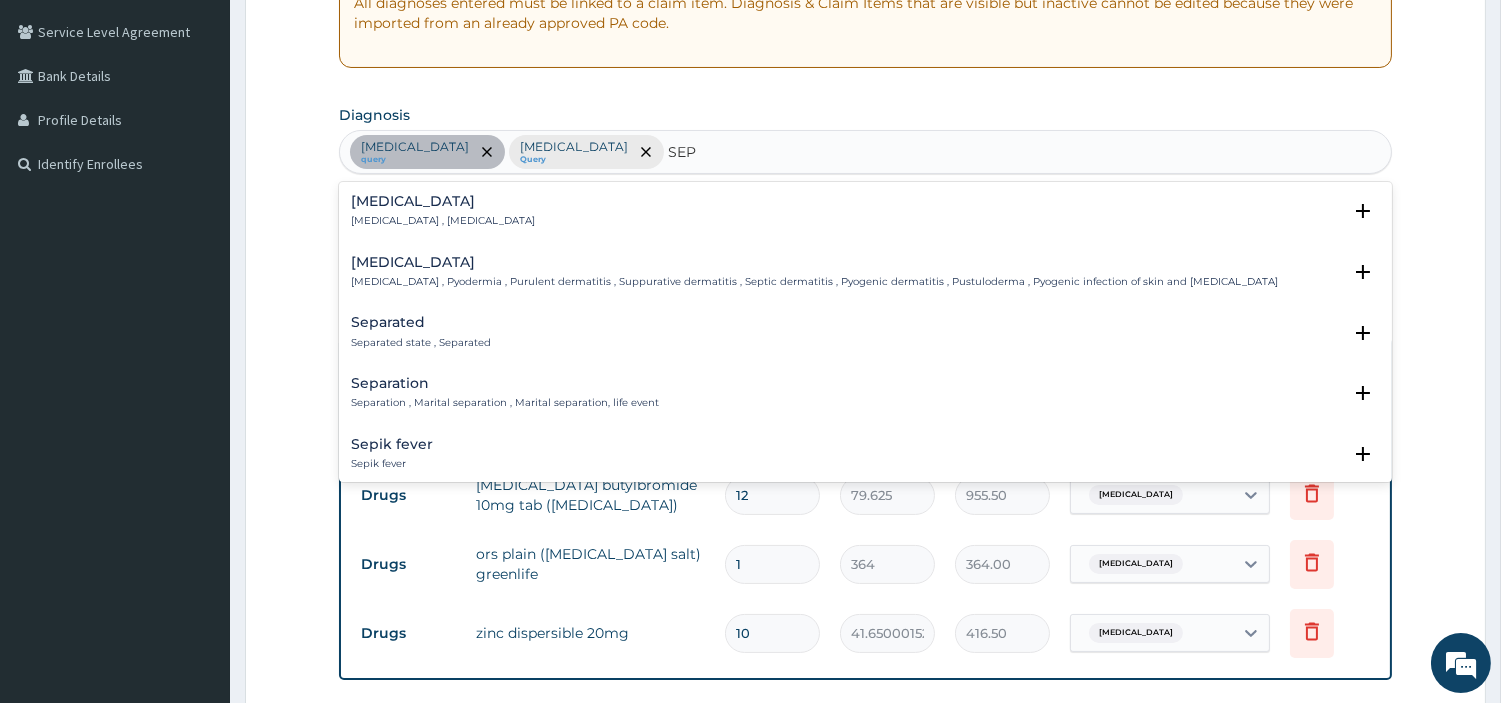 click on "Sepsis" at bounding box center [443, 201] 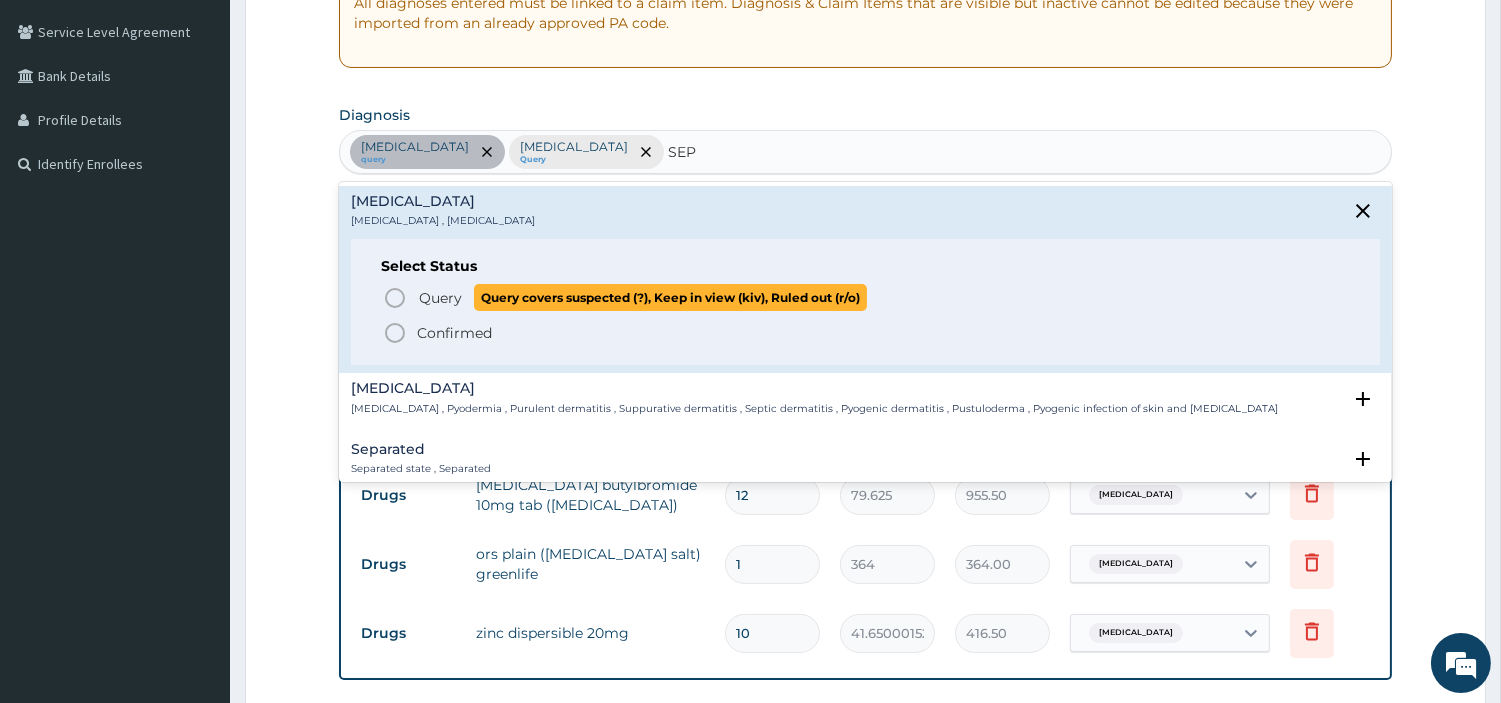 click on "Query Query covers suspected (?), Keep in view (kiv), Ruled out (r/o) Confirmed" at bounding box center [865, 314] 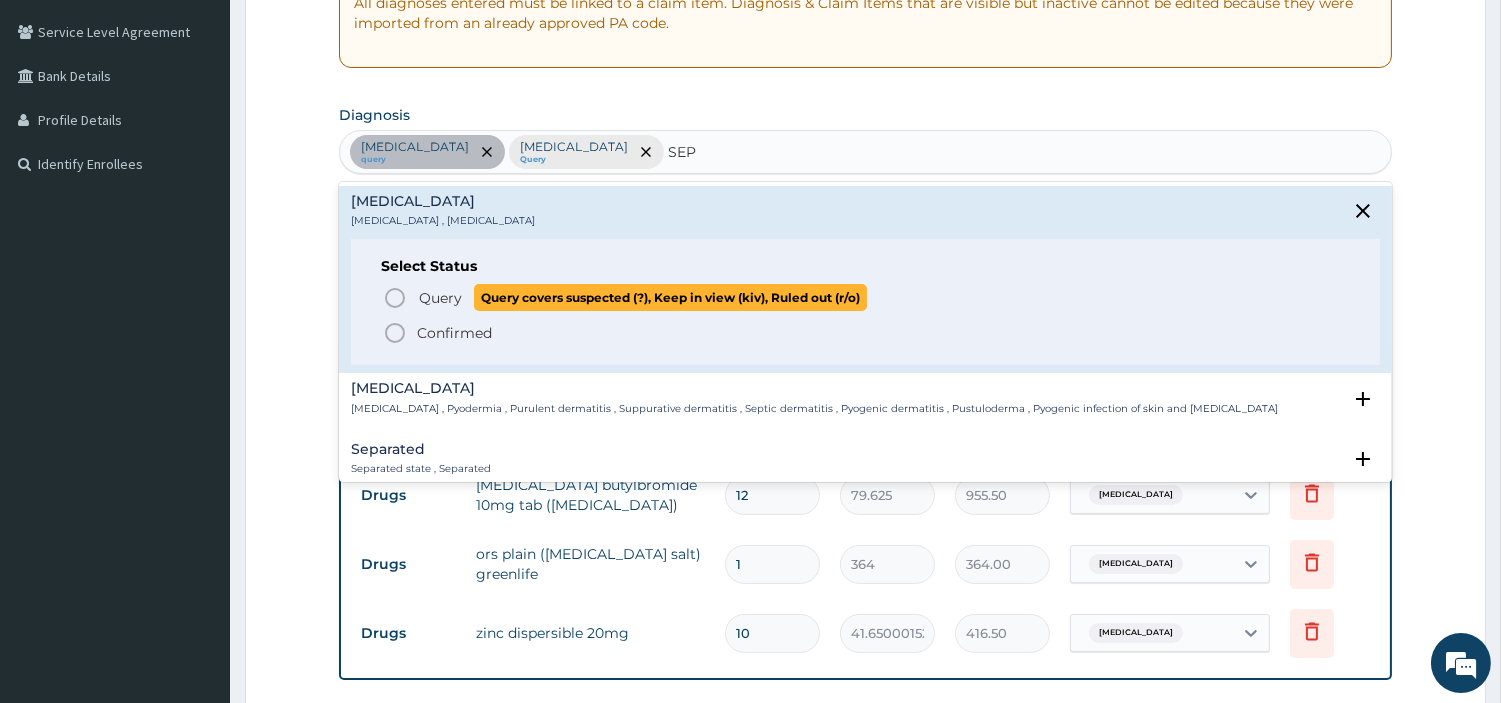 click on "Query" at bounding box center [440, 298] 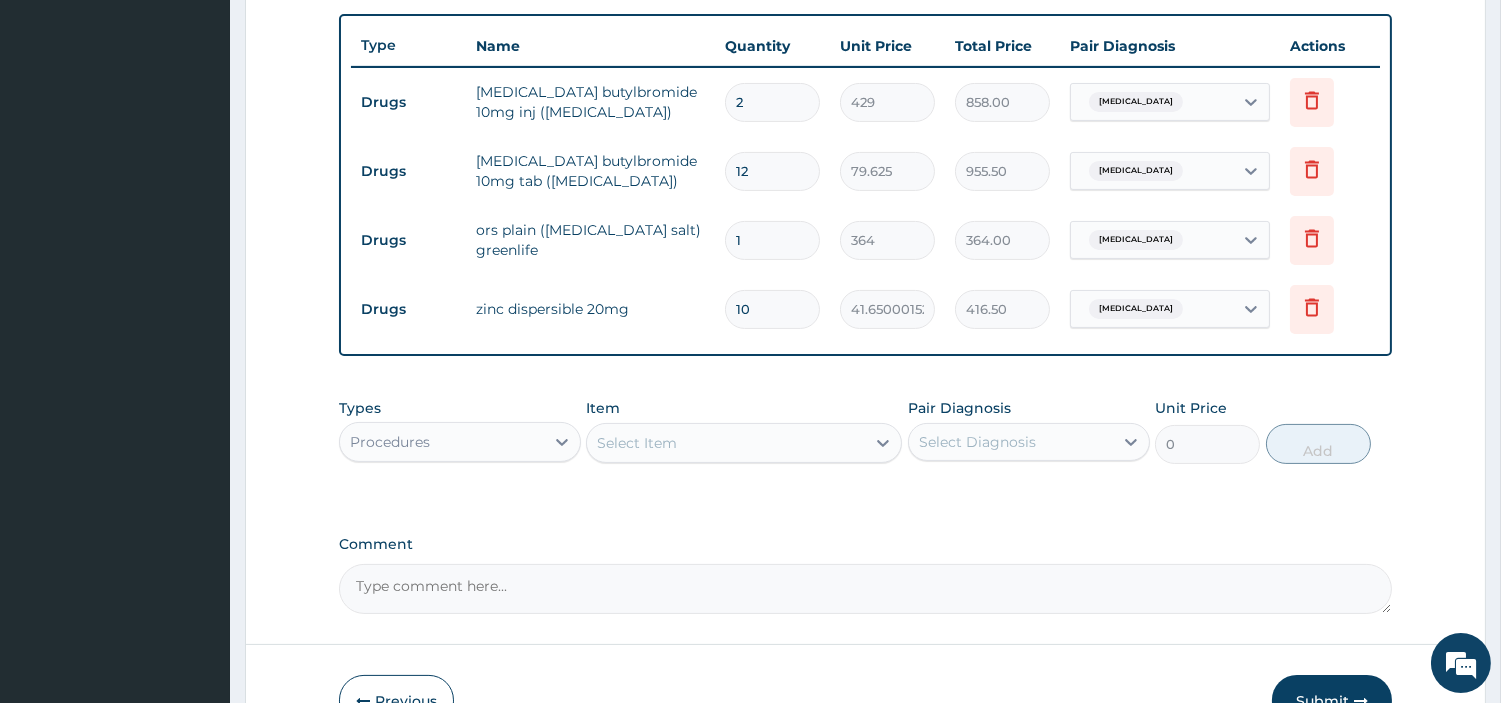 scroll, scrollTop: 851, scrollLeft: 0, axis: vertical 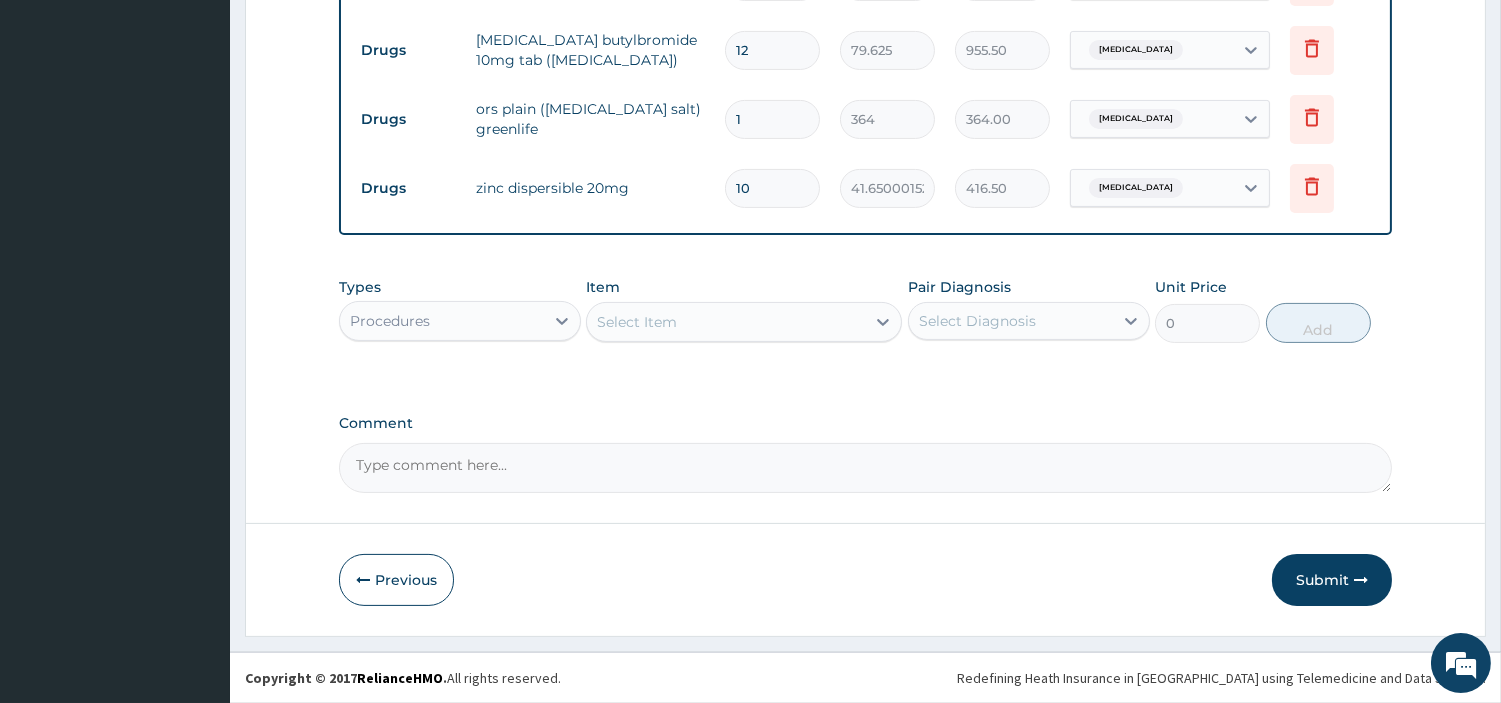 click on "Select Item" at bounding box center (726, 322) 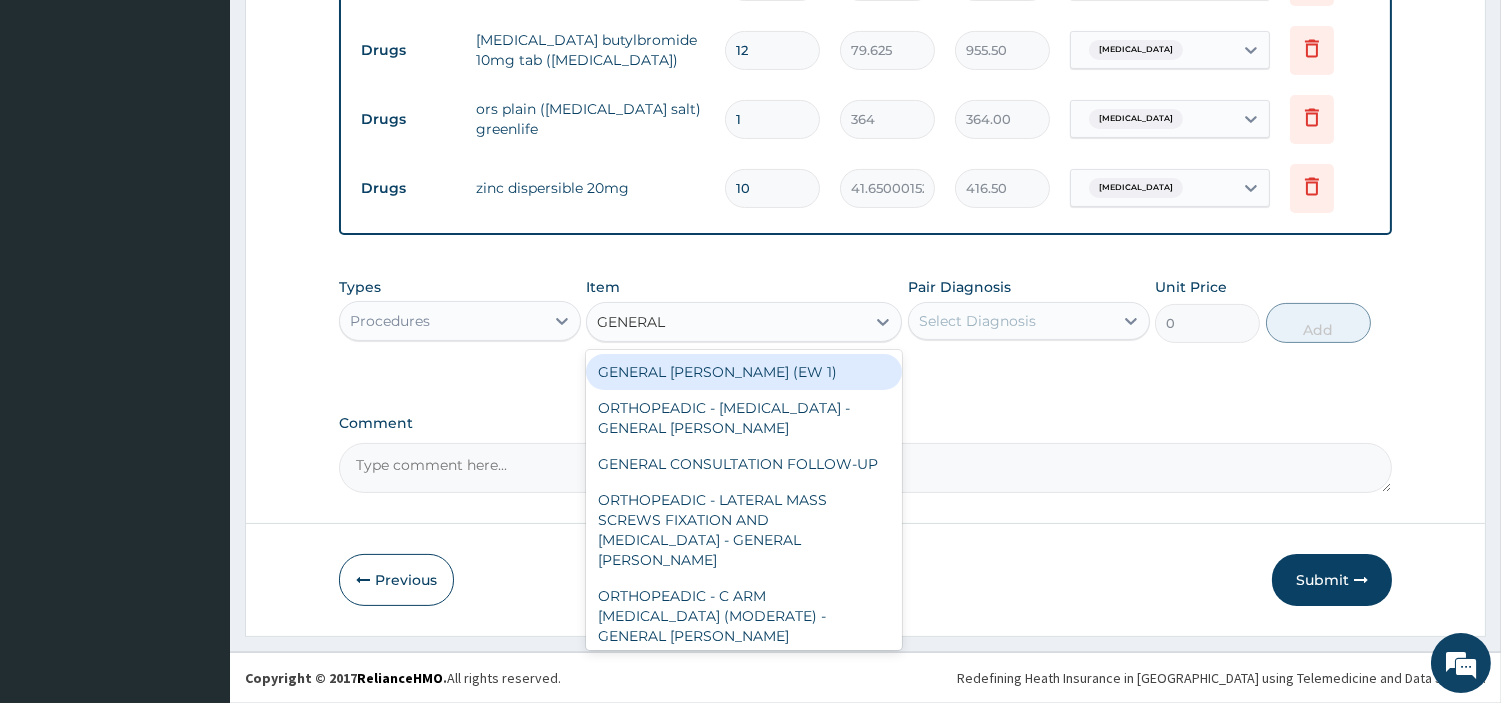 type on "GENERAL C" 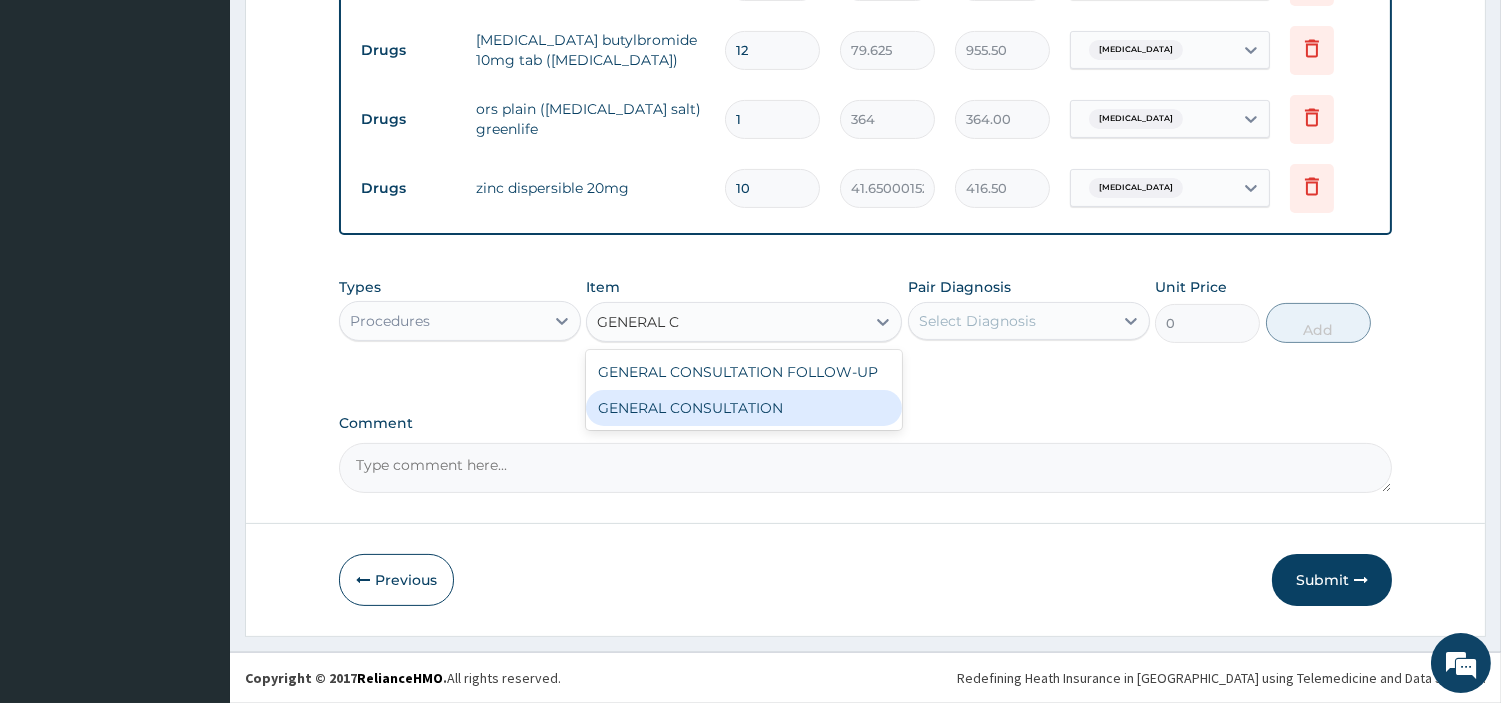 drag, startPoint x: 805, startPoint y: 412, endPoint x: 861, endPoint y: 396, distance: 58.24088 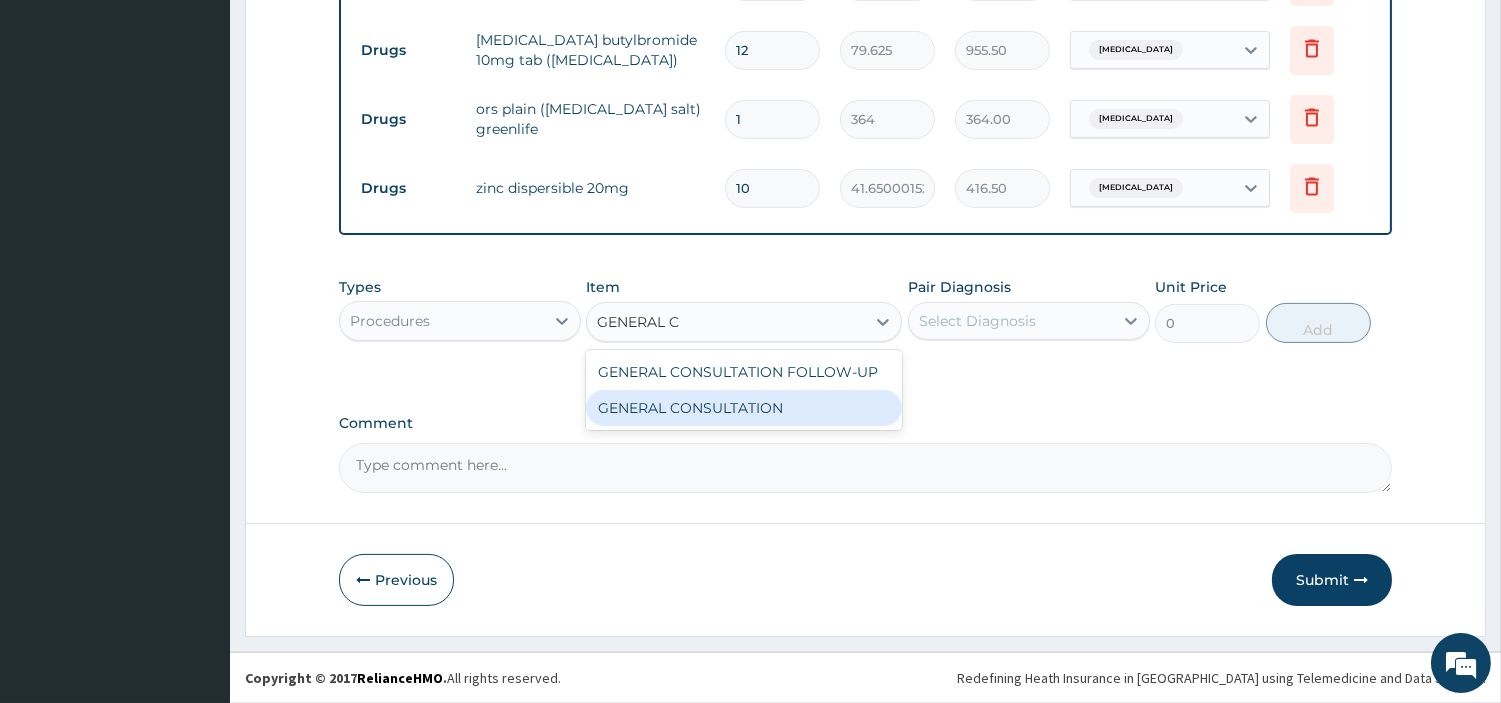 click on "GENERAL CONSULTATION" at bounding box center (744, 408) 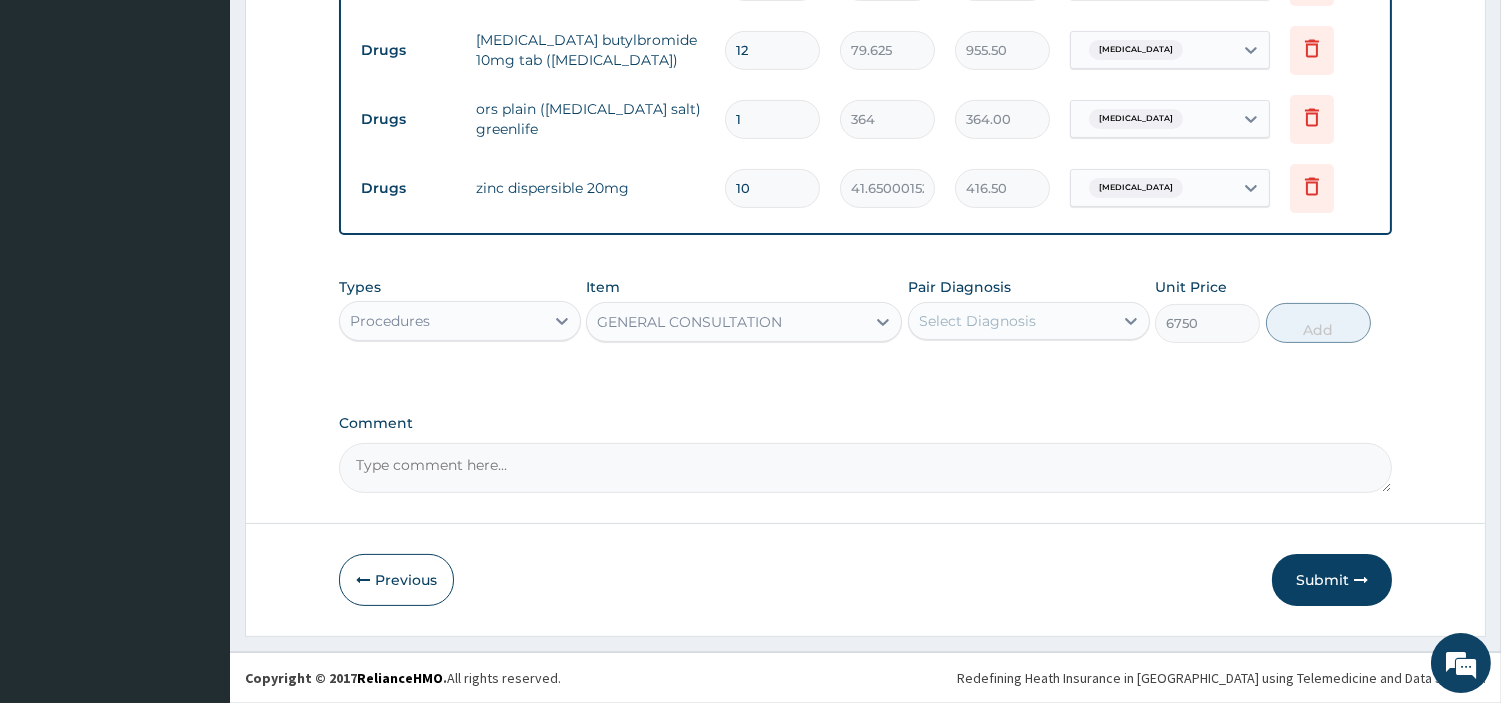 click on "Select Diagnosis" at bounding box center (1011, 321) 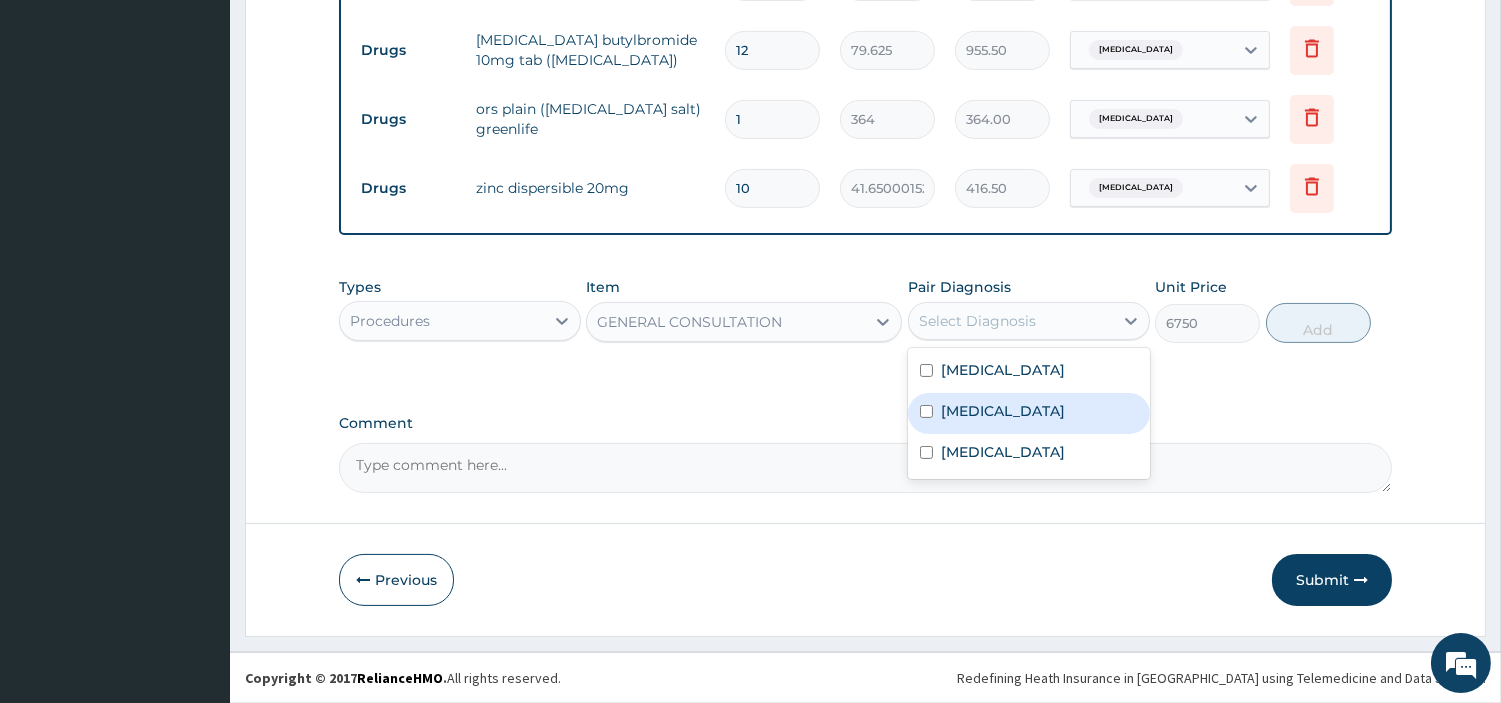 click on "Malaria" at bounding box center [1029, 413] 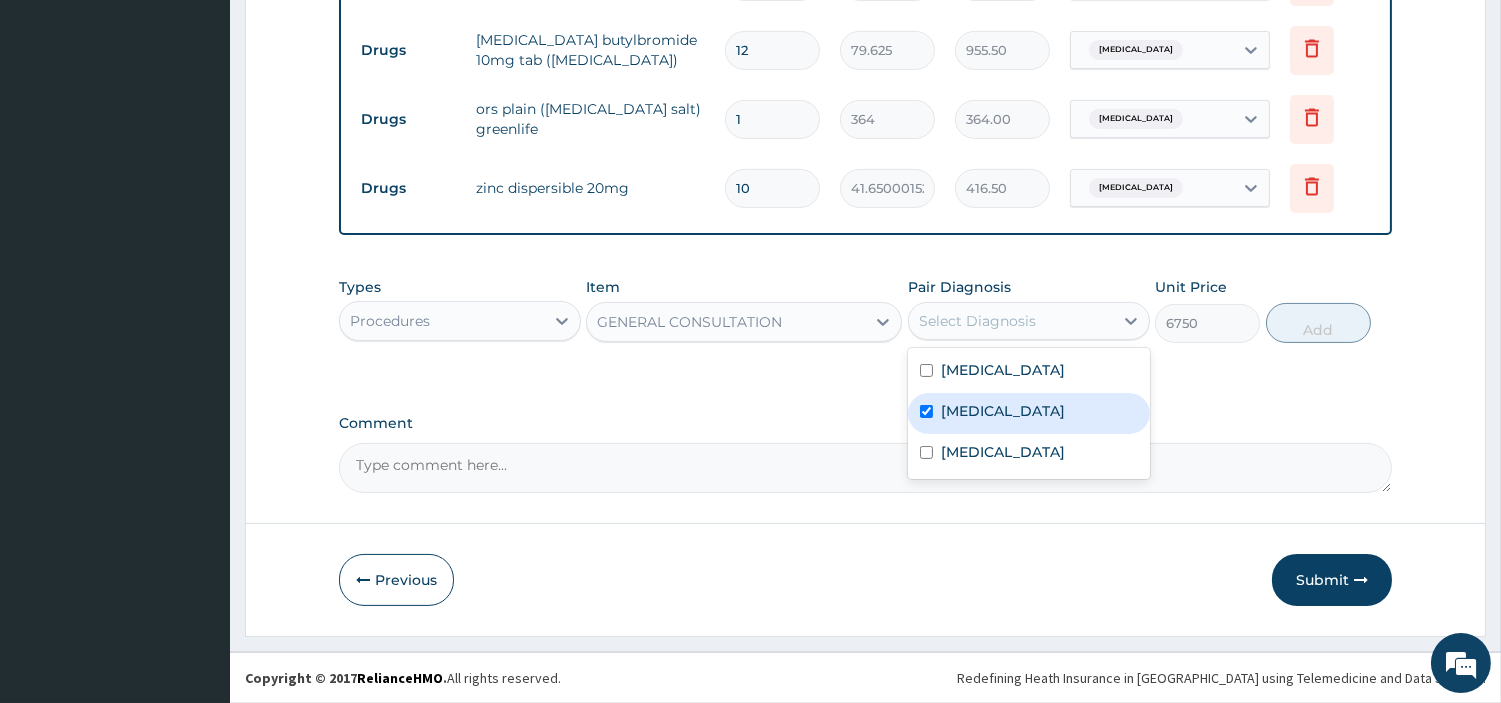 checkbox on "true" 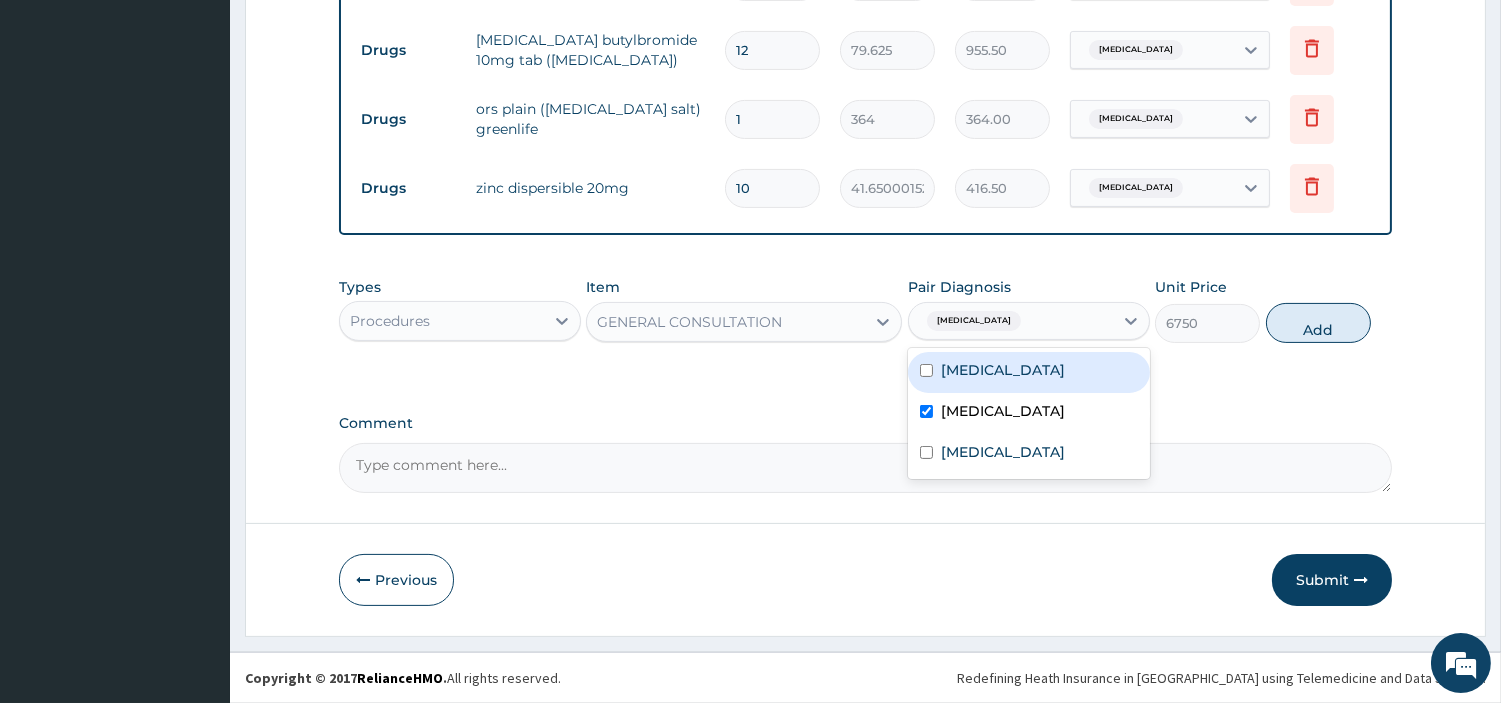 click on "Gastroenteritis" at bounding box center [1029, 372] 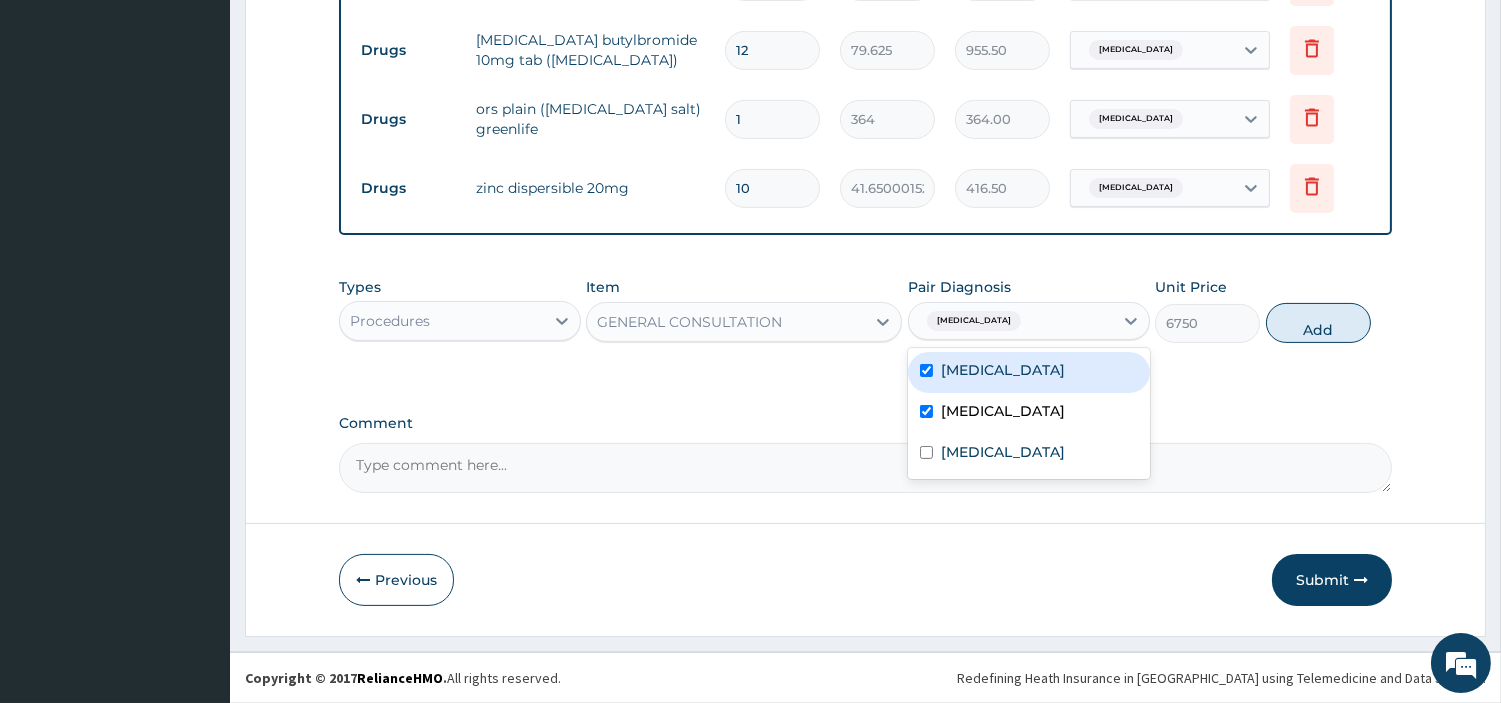 checkbox on "true" 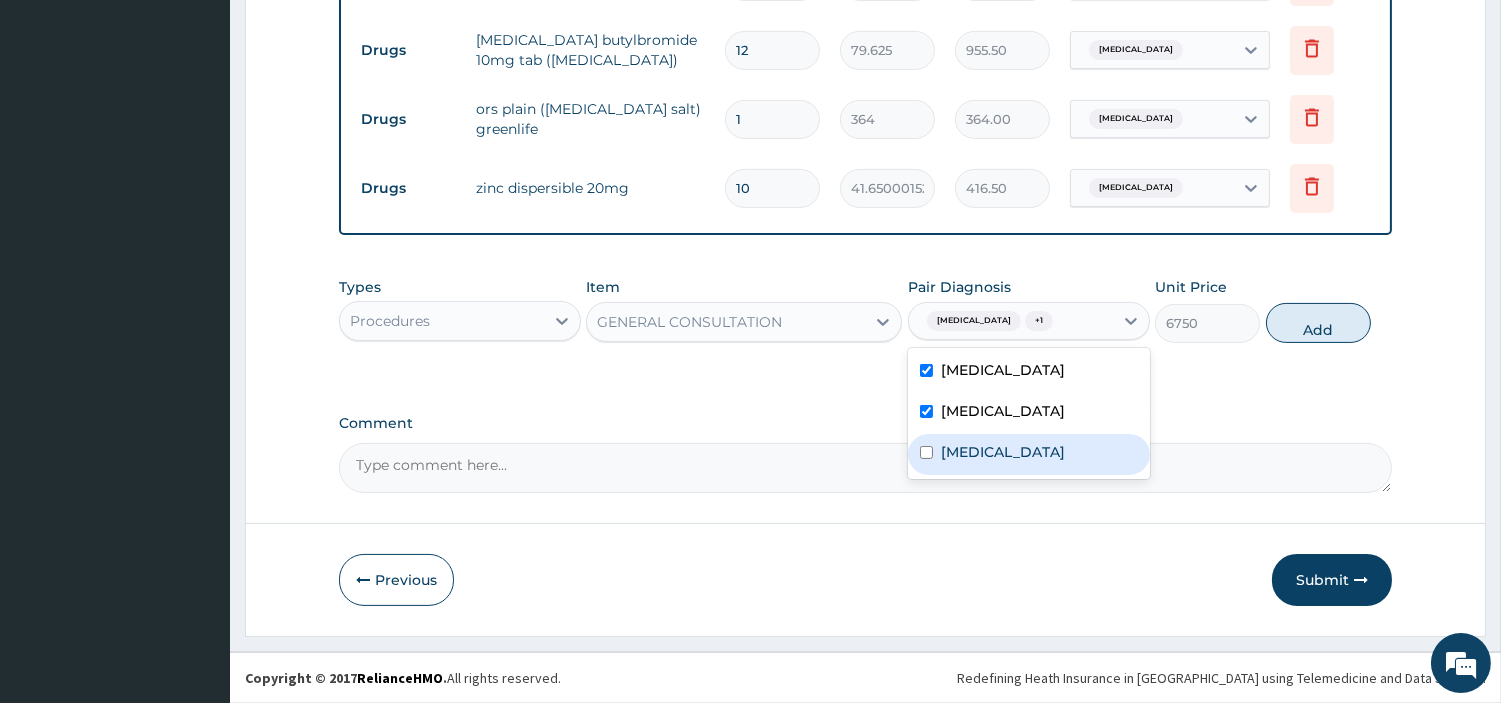 drag, startPoint x: 1045, startPoint y: 450, endPoint x: 1120, endPoint y: 411, distance: 84.53402 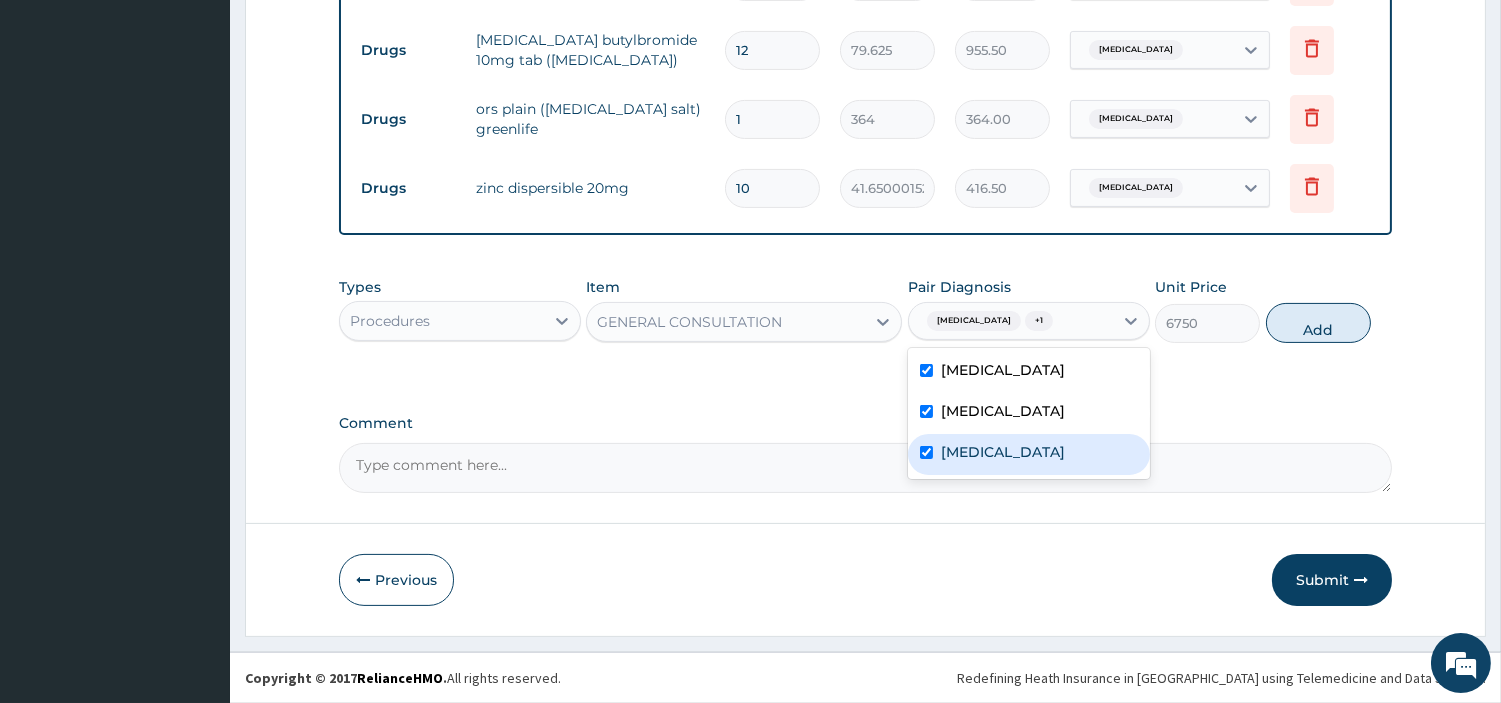 checkbox on "true" 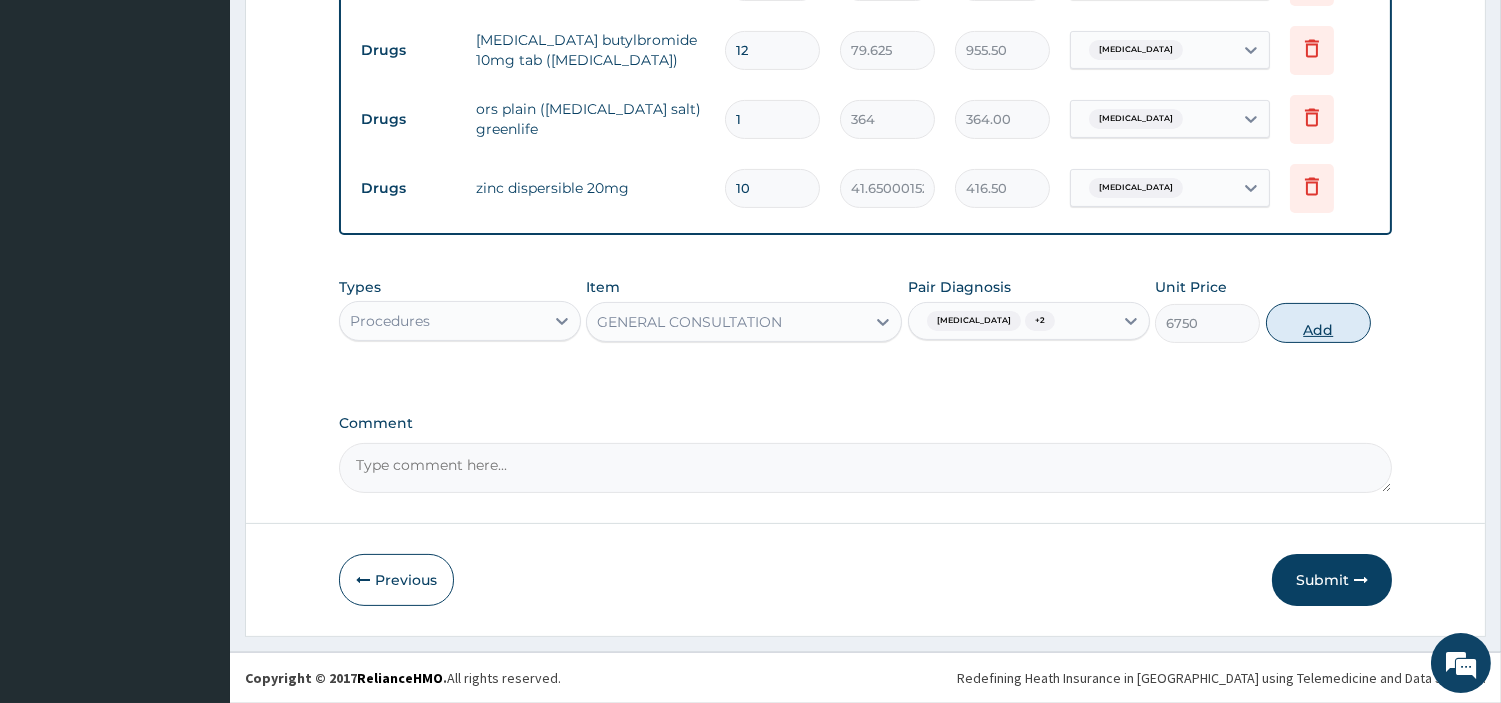 click on "Add" at bounding box center [1318, 323] 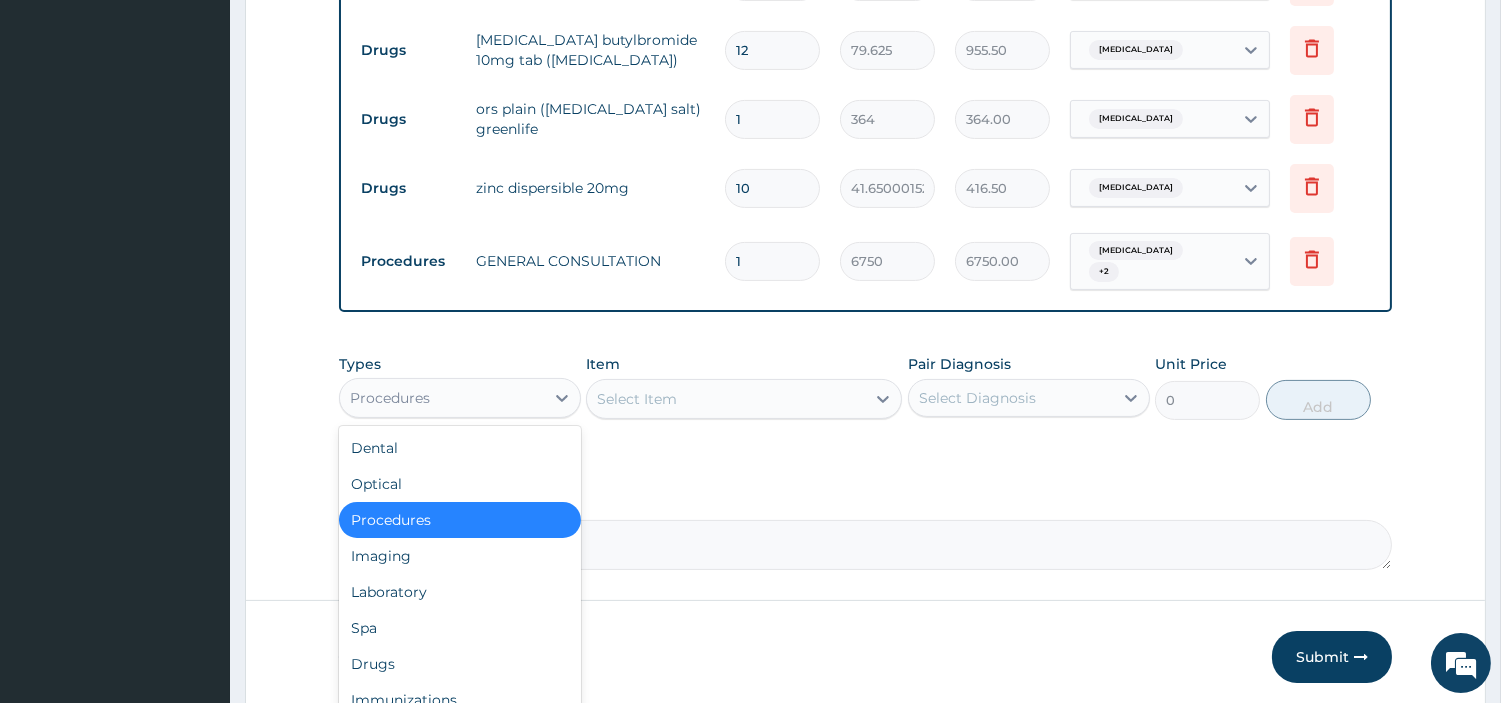 click on "Procedures" at bounding box center (442, 398) 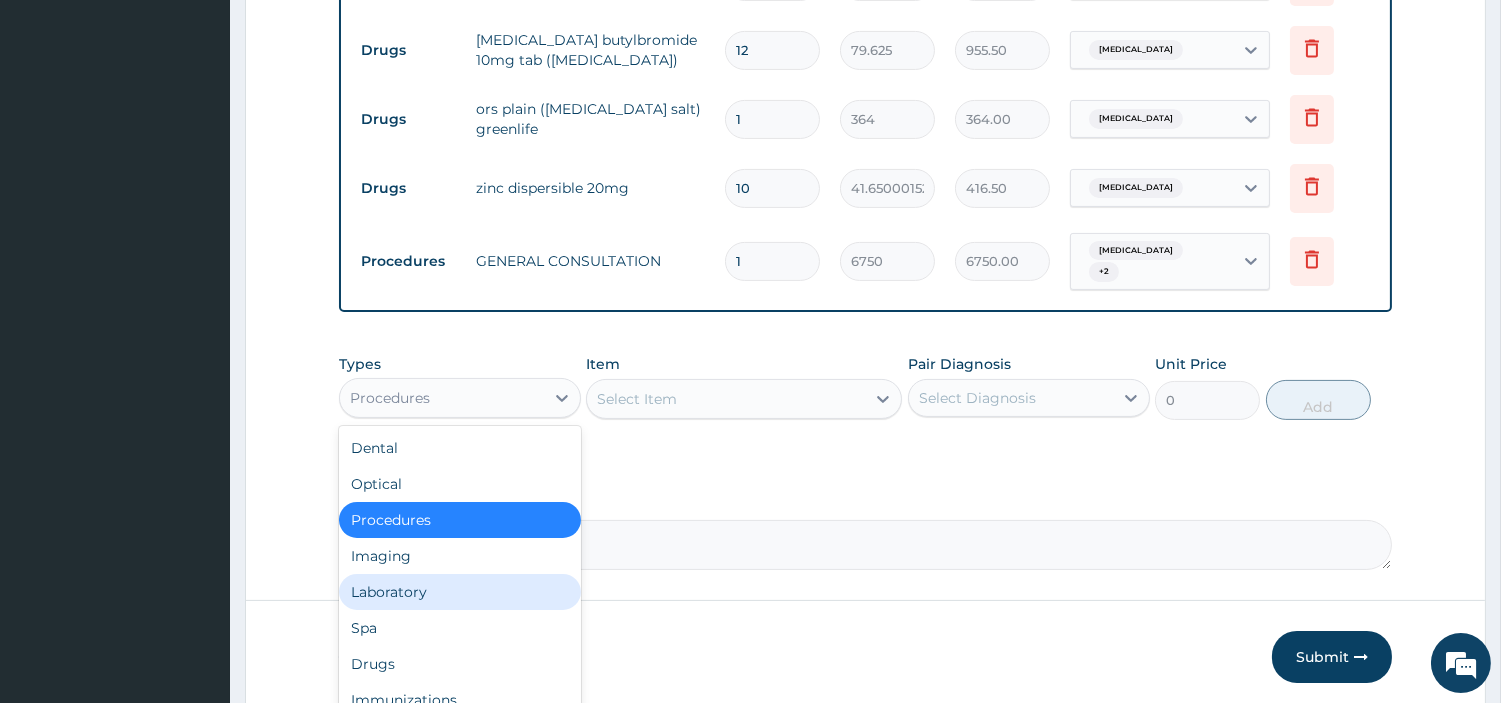 click on "Laboratory" at bounding box center (460, 592) 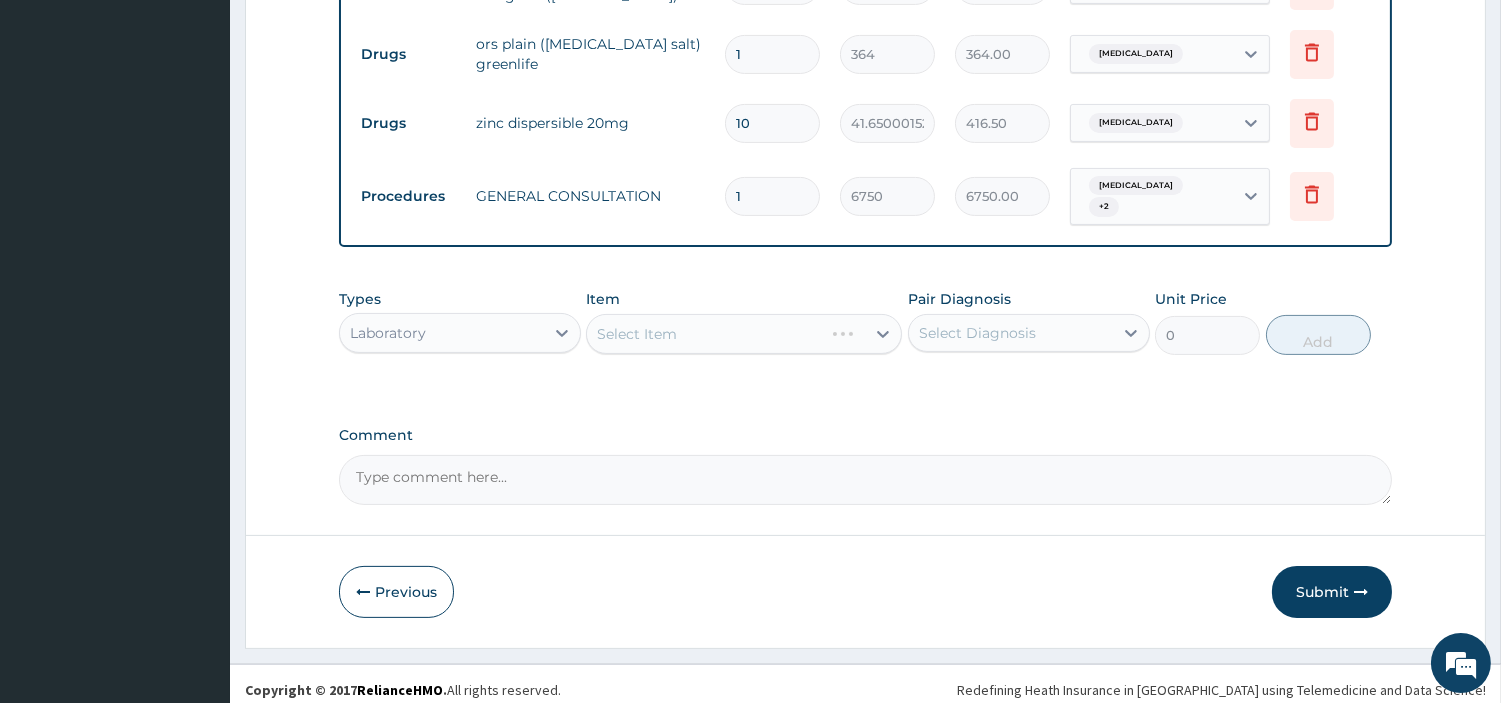 scroll, scrollTop: 920, scrollLeft: 0, axis: vertical 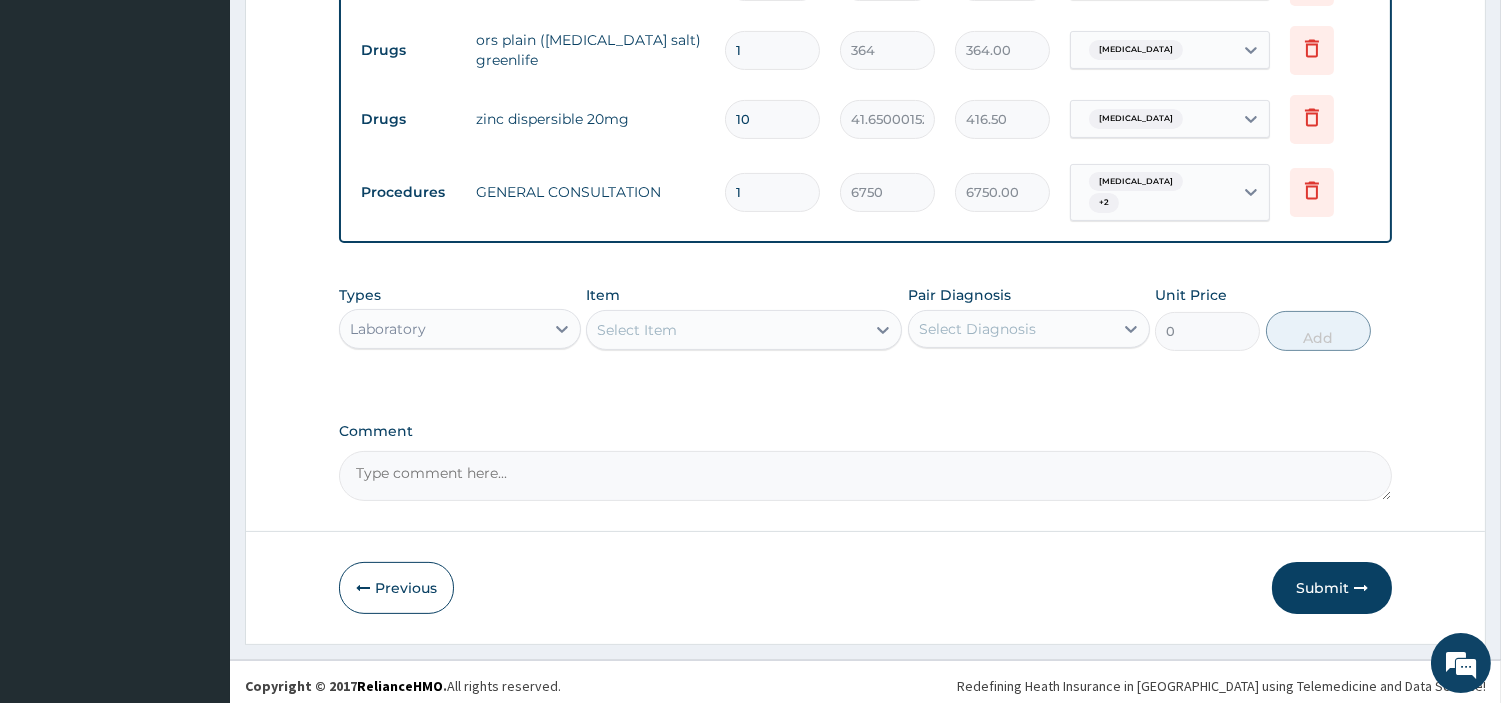 click on "Select Item" at bounding box center (726, 330) 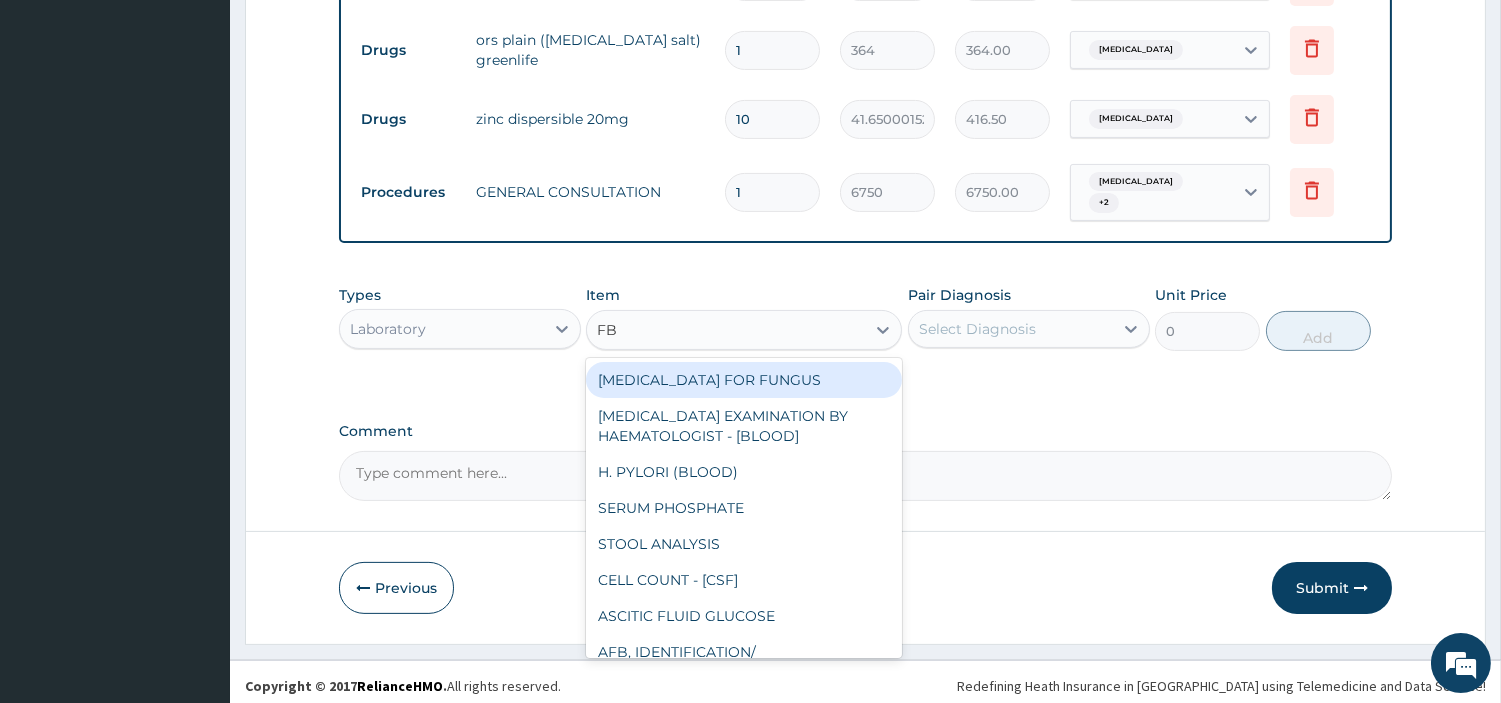 type on "FBC" 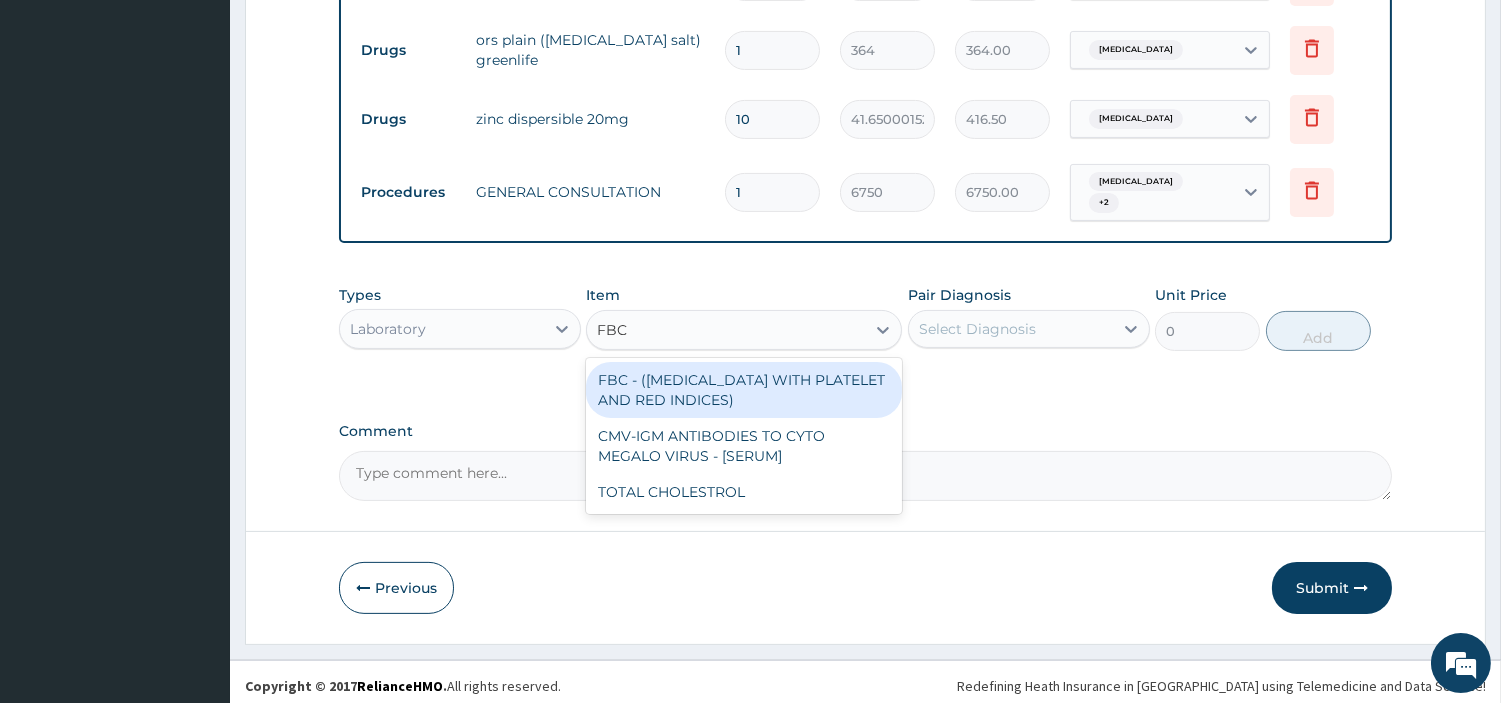 click on "FBC - (FULL BLOOD COUNT WITH PLATELET AND RED INDICES)" at bounding box center [744, 390] 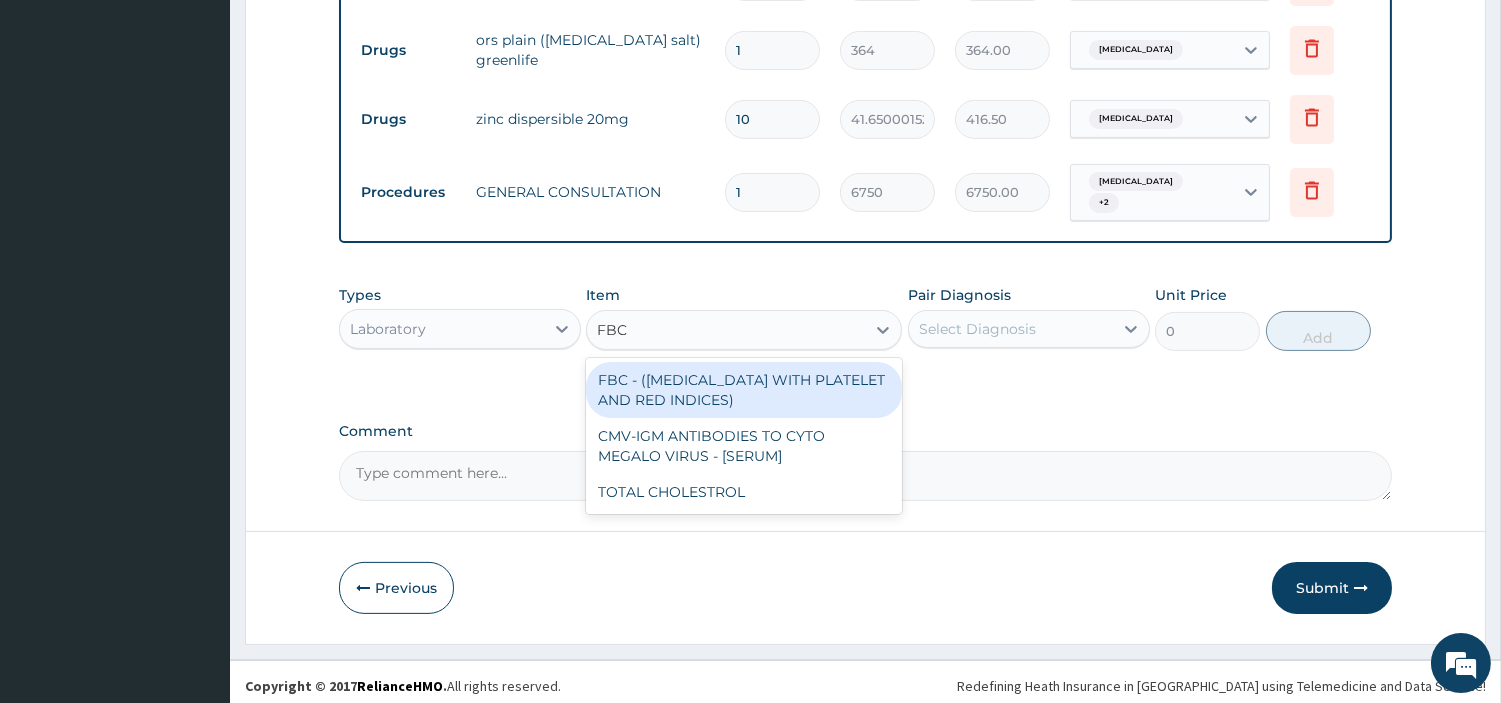 type 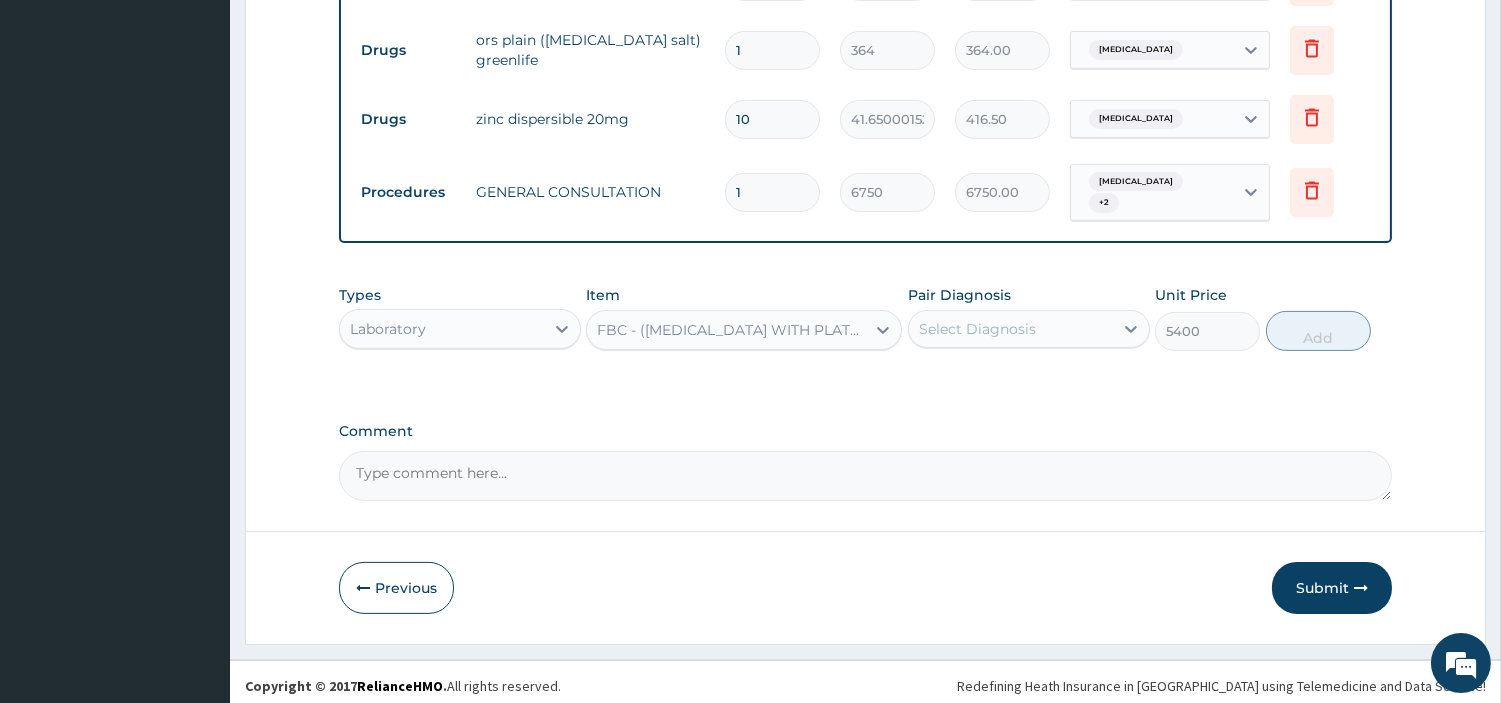 click on "Select Diagnosis" at bounding box center [977, 329] 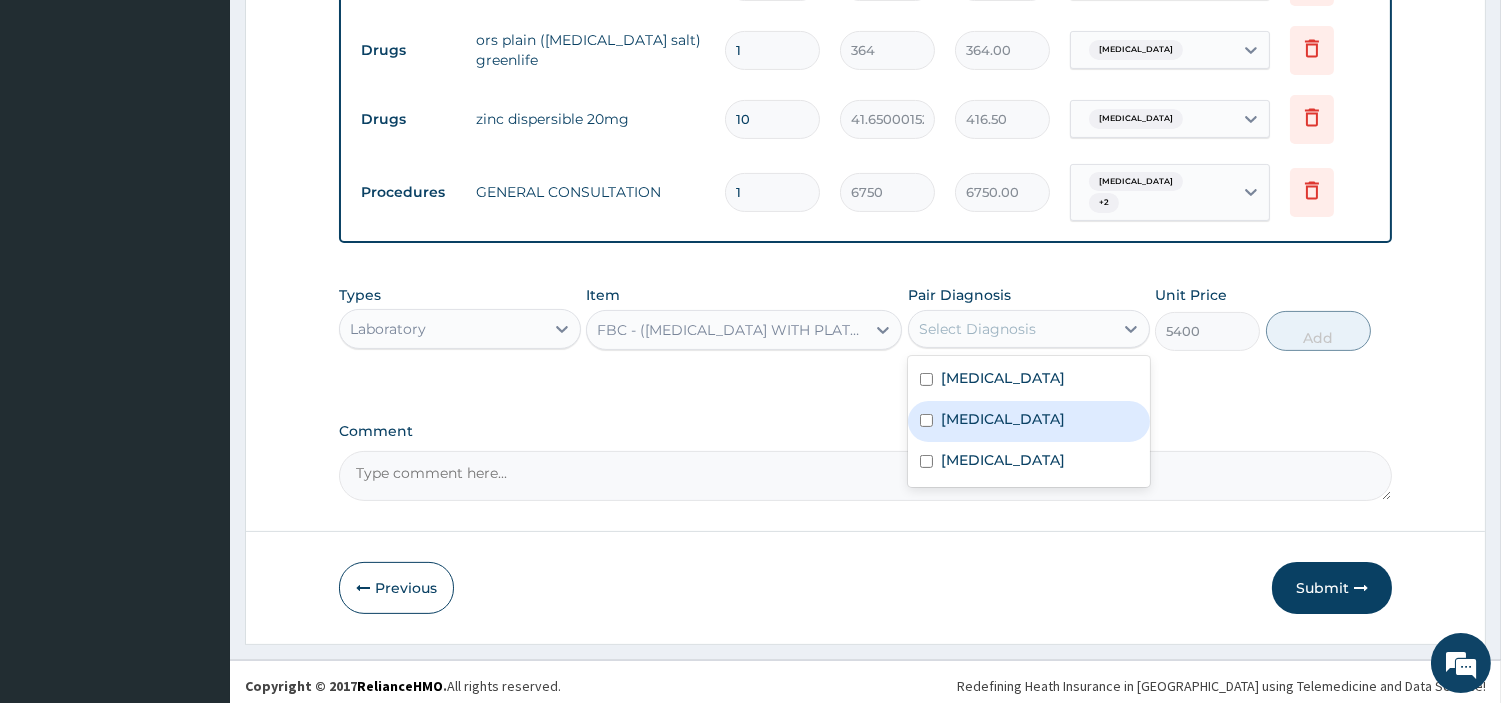 click on "Malaria" at bounding box center (1029, 421) 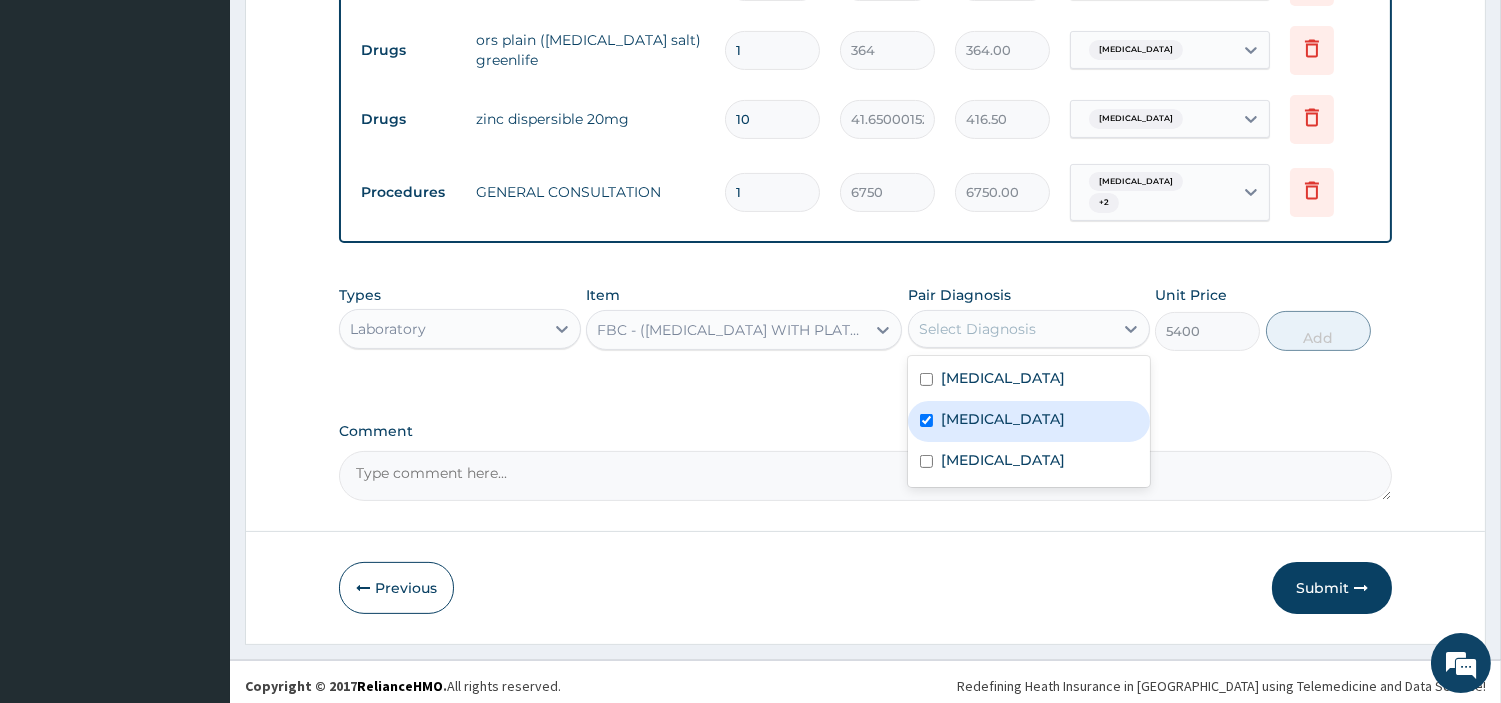 checkbox on "true" 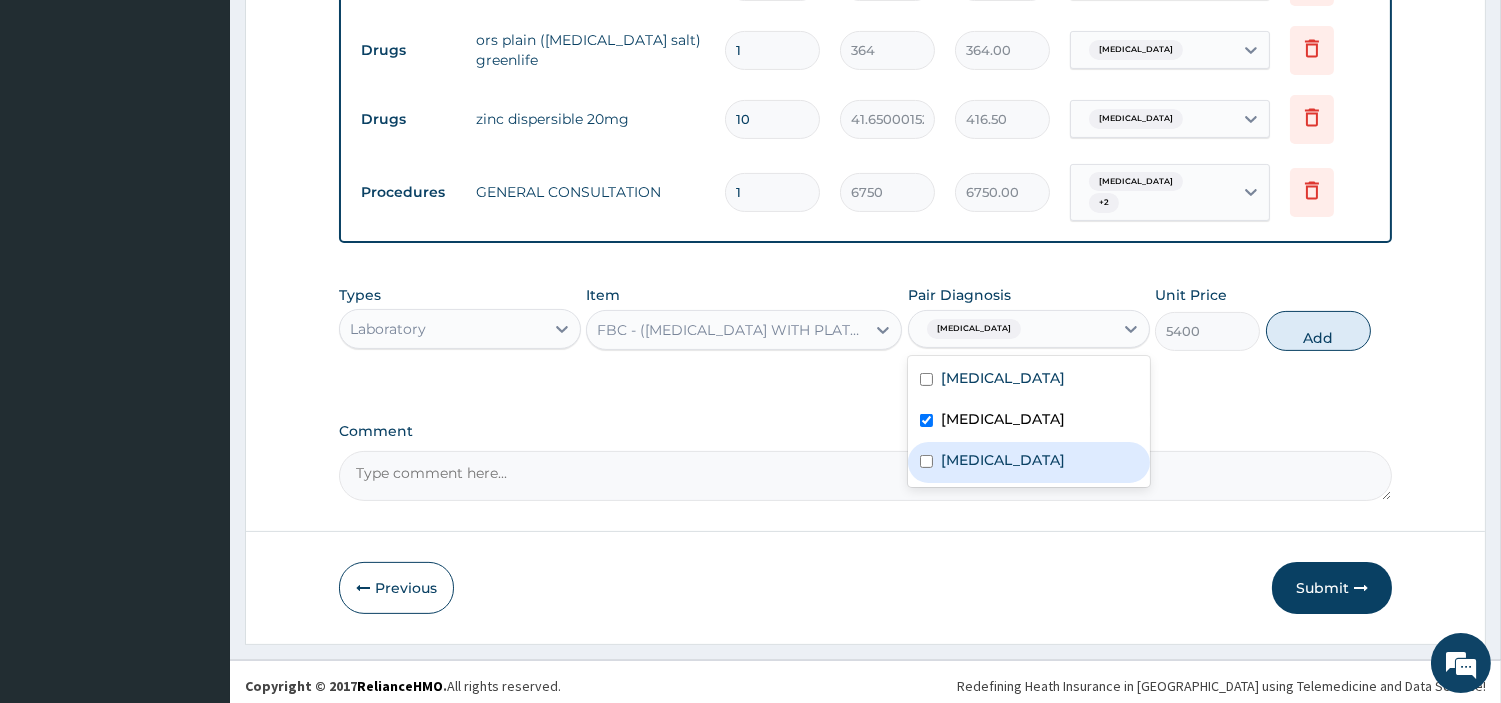 drag, startPoint x: 988, startPoint y: 454, endPoint x: 1132, endPoint y: 397, distance: 154.87091 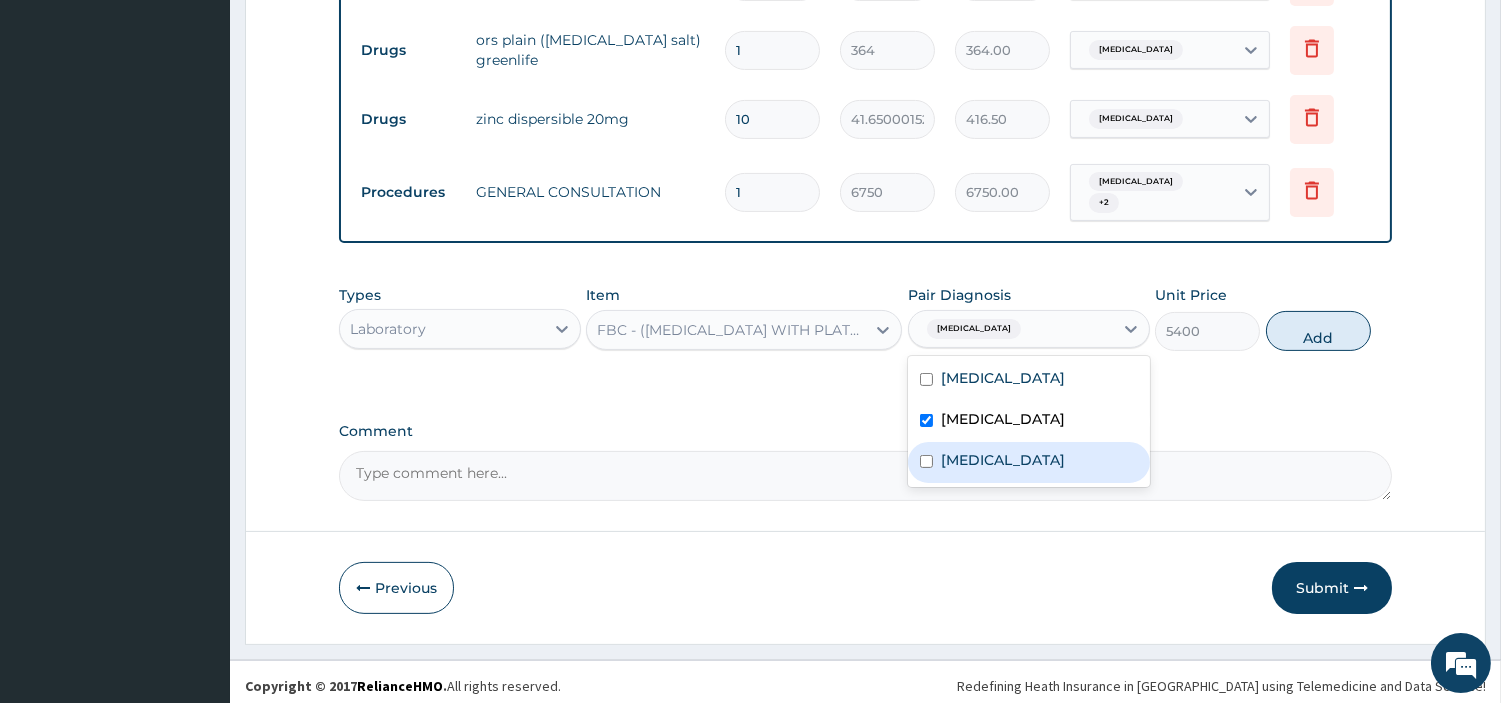 click on "Sepsis" at bounding box center (1029, 462) 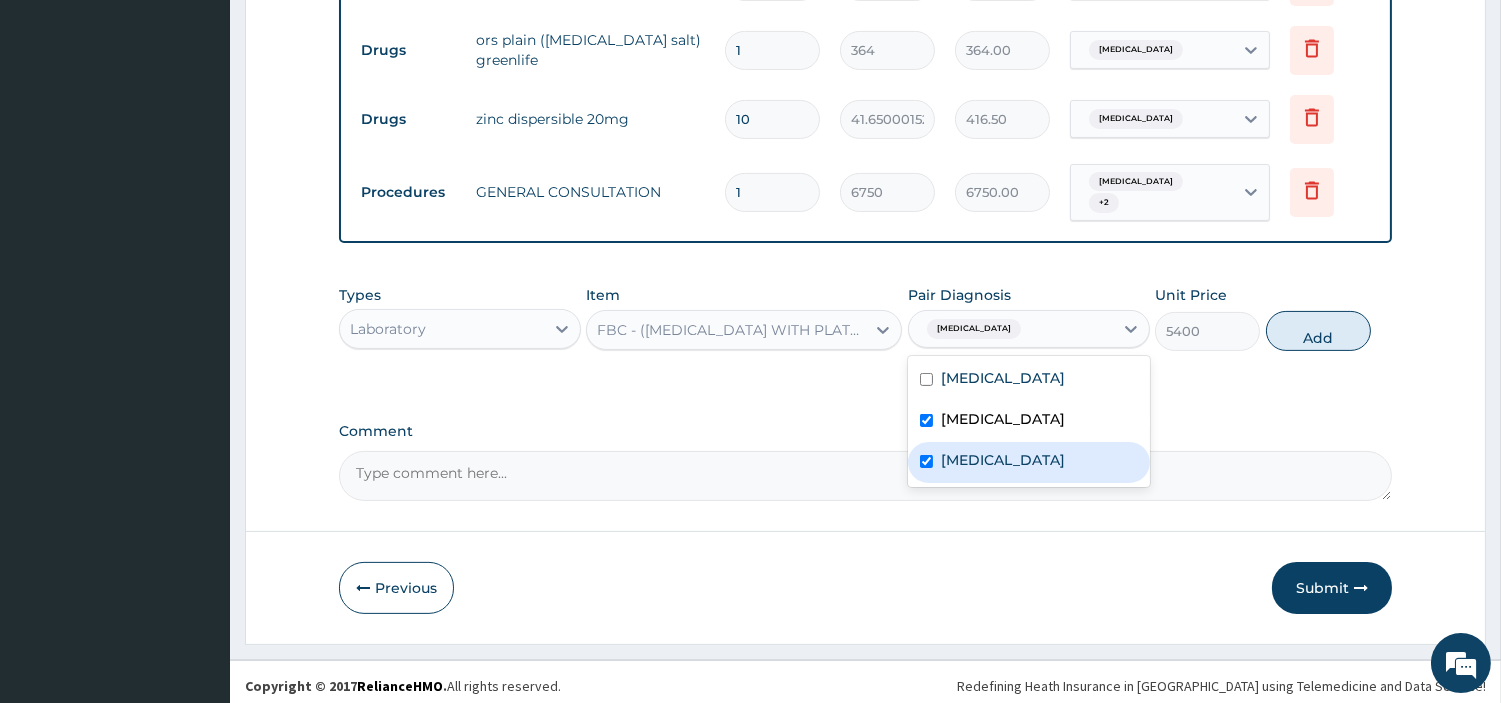 checkbox on "true" 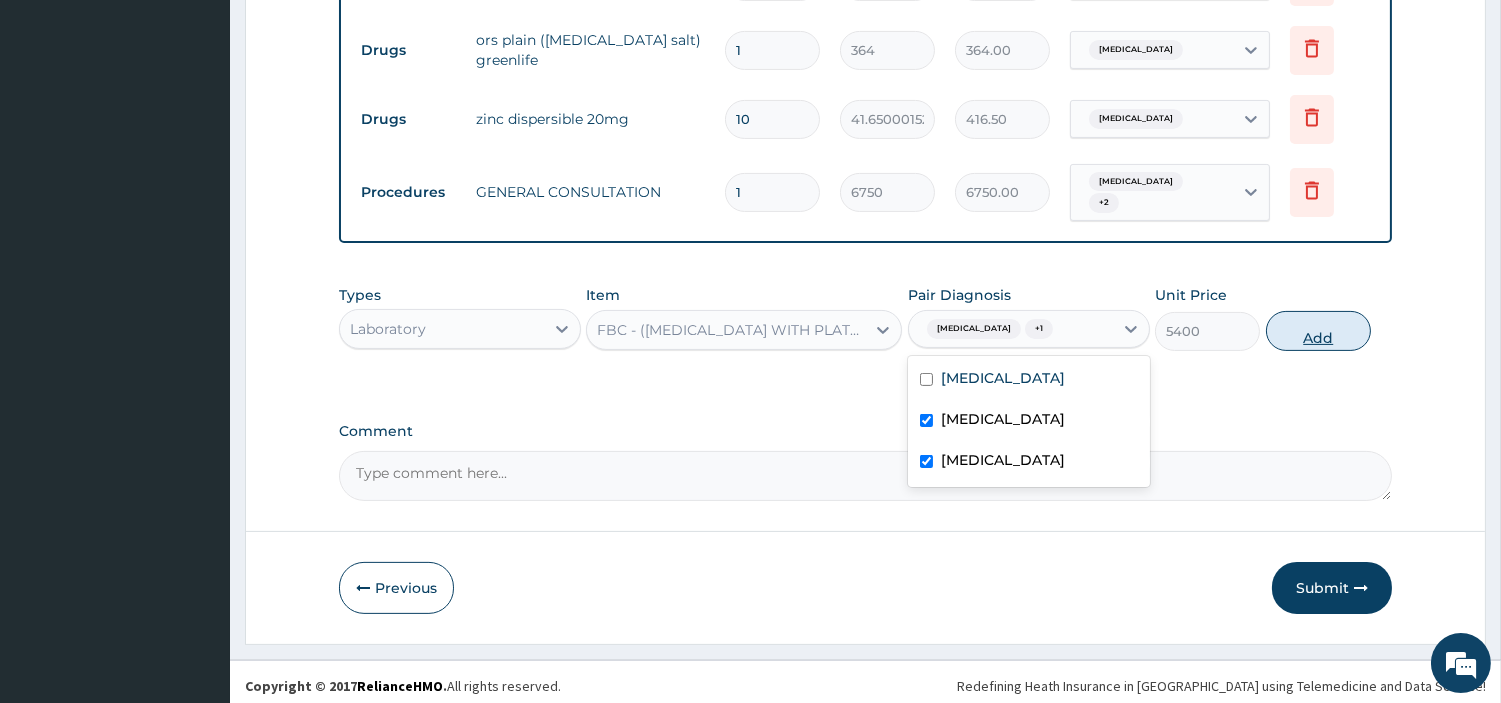 click on "Add" at bounding box center [1318, 331] 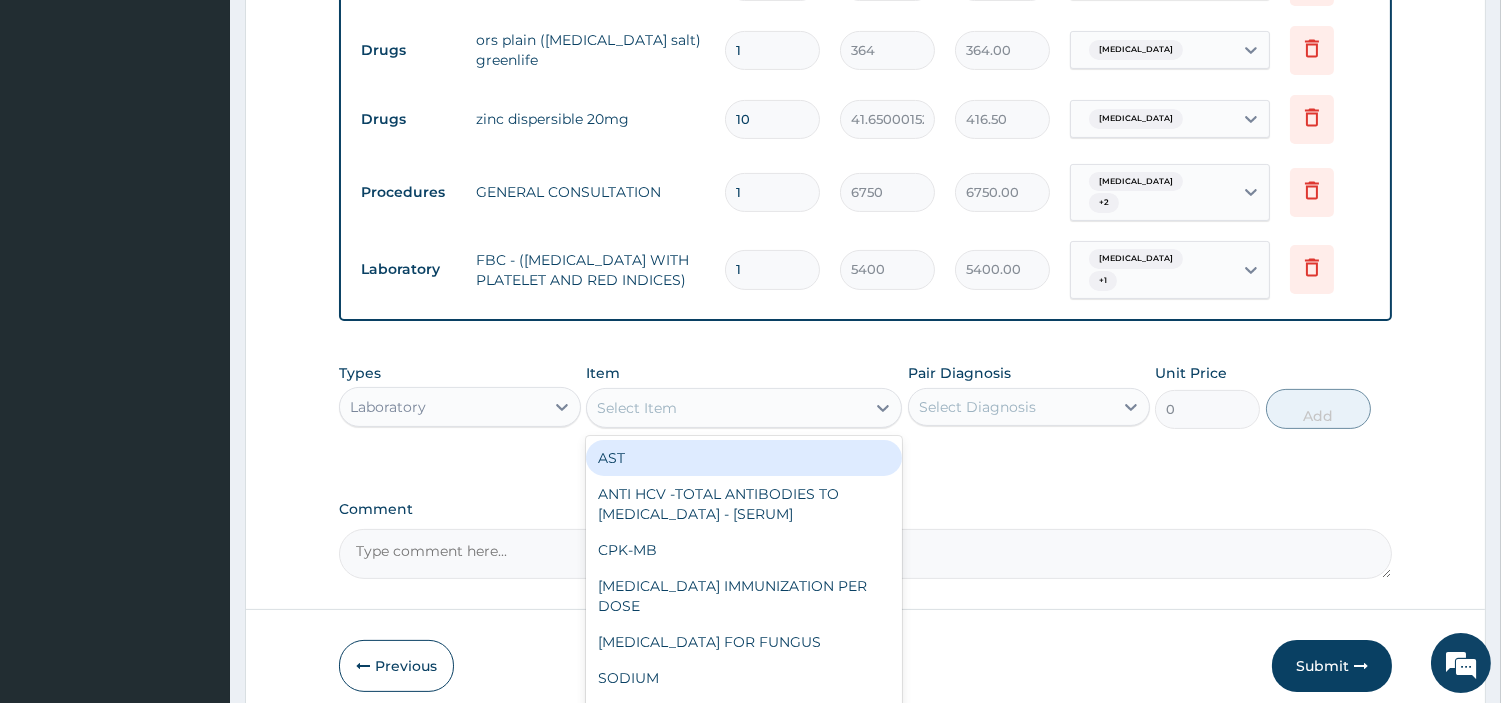 click on "Select Item" at bounding box center (726, 408) 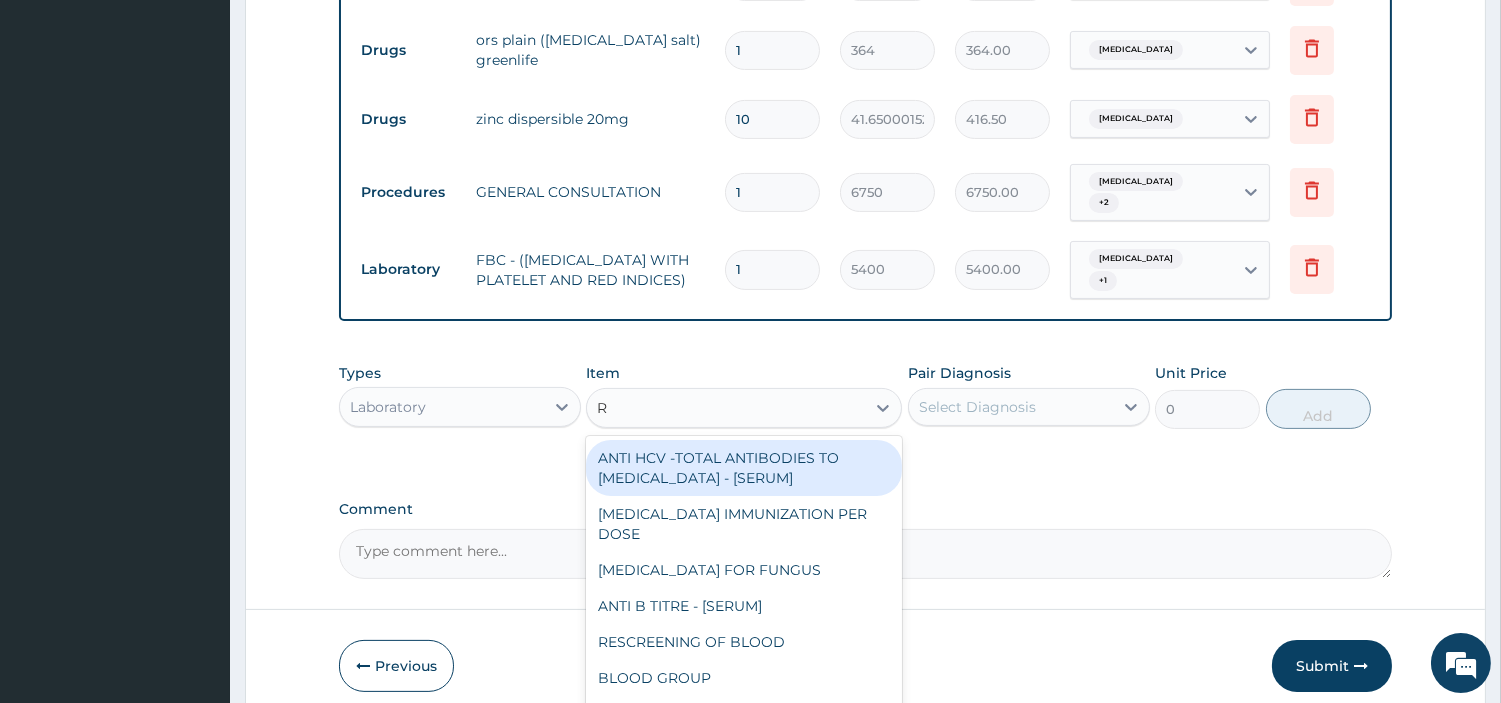 type on "RD" 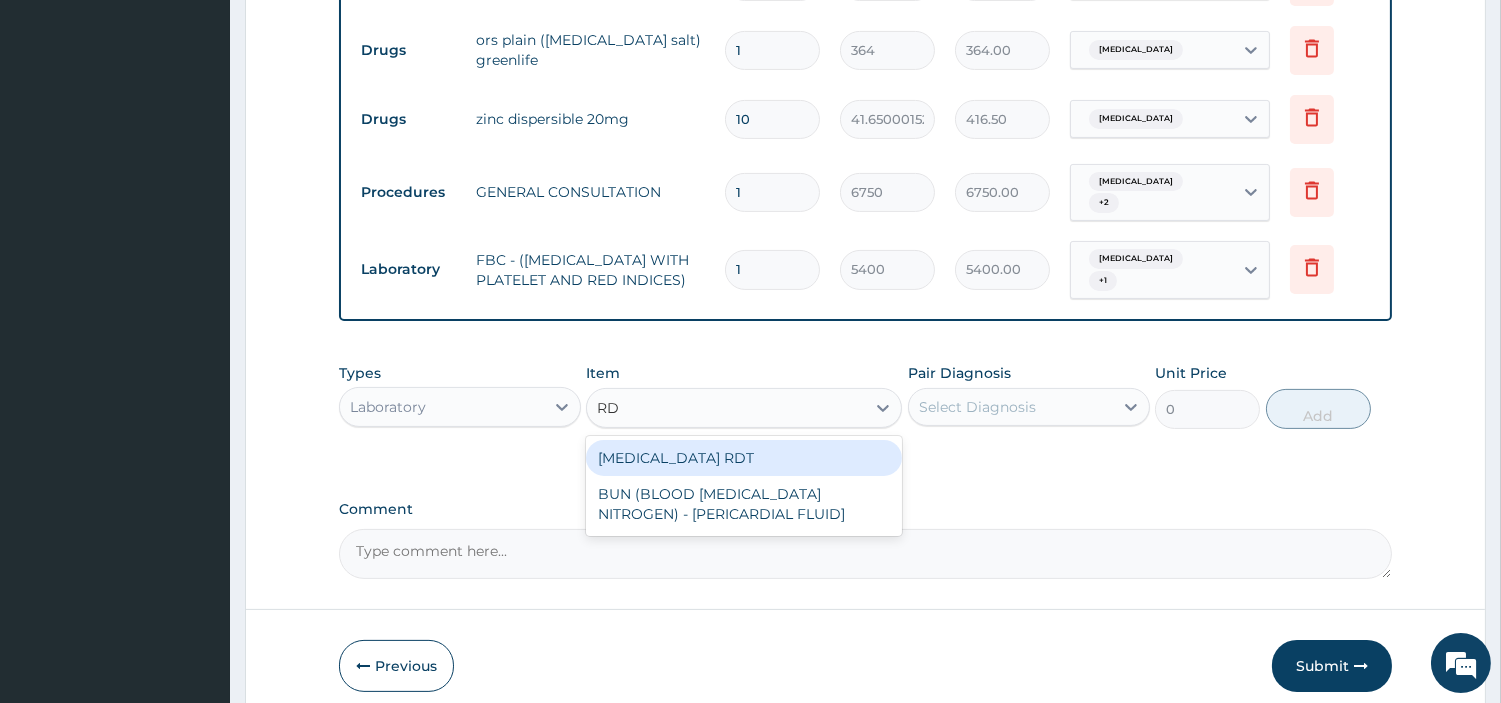 drag, startPoint x: 791, startPoint y: 453, endPoint x: 891, endPoint y: 452, distance: 100.005 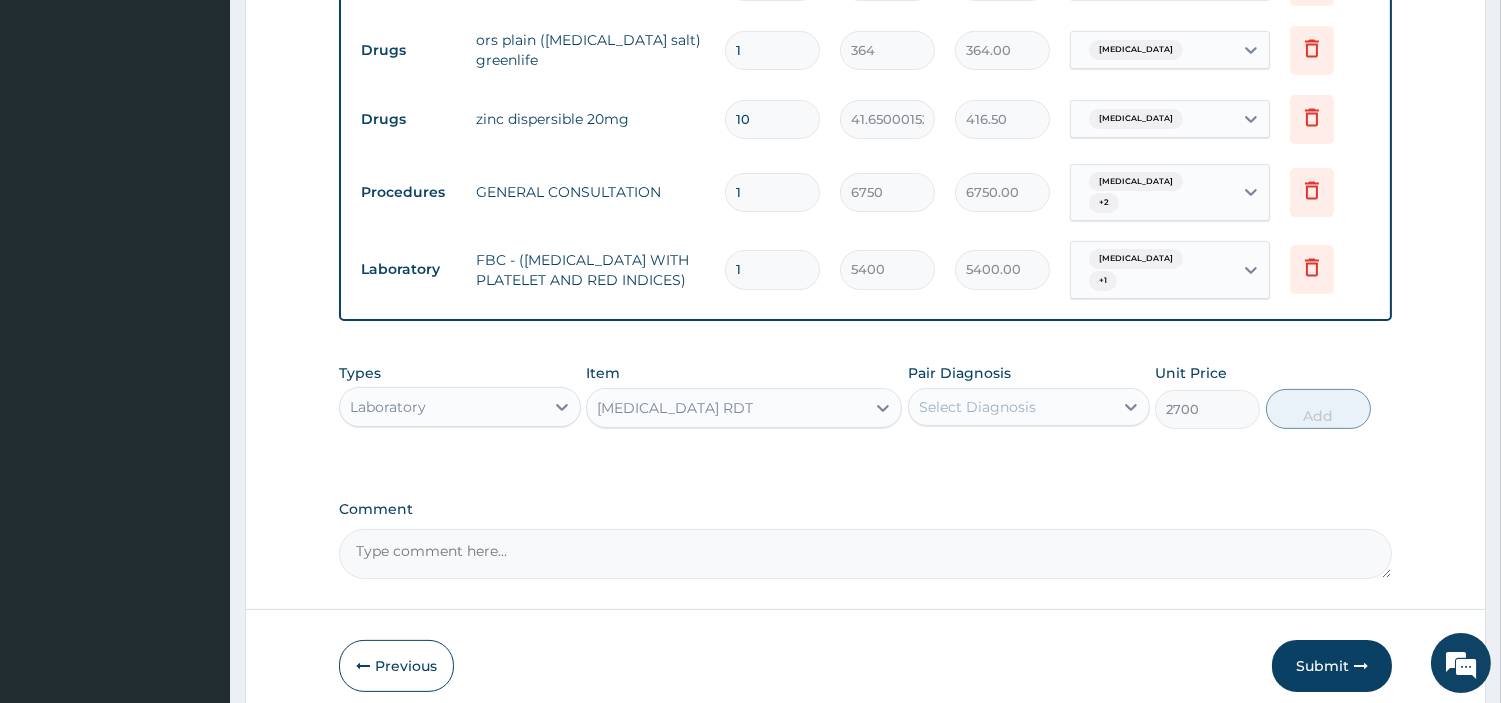 click on "Types Laboratory Item option MALARIA RDT, selected.   Select is focused ,type to refine list, press Down to open the menu,  MALARIA RDT Pair Diagnosis Select Diagnosis Unit Price 2700 Add" at bounding box center [865, 411] 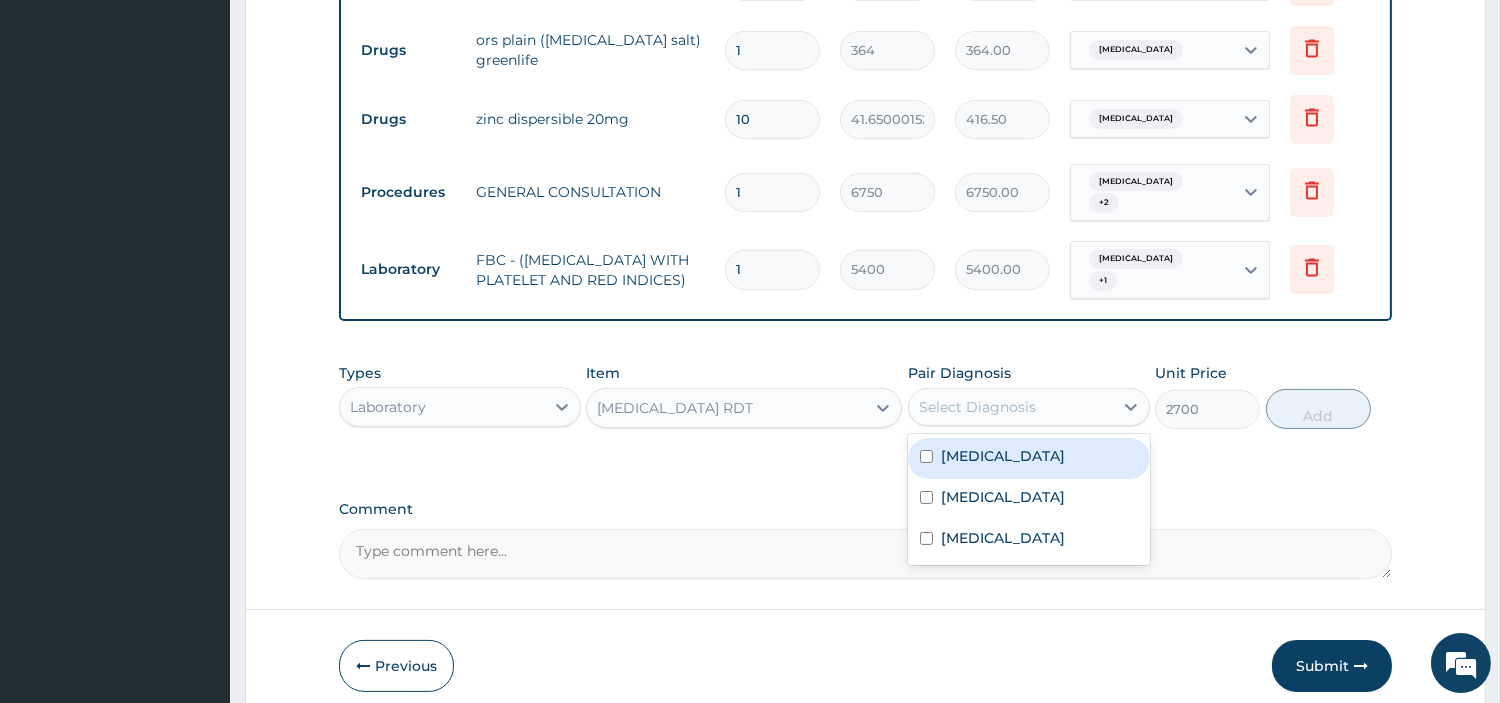click on "Select Diagnosis" at bounding box center [1011, 407] 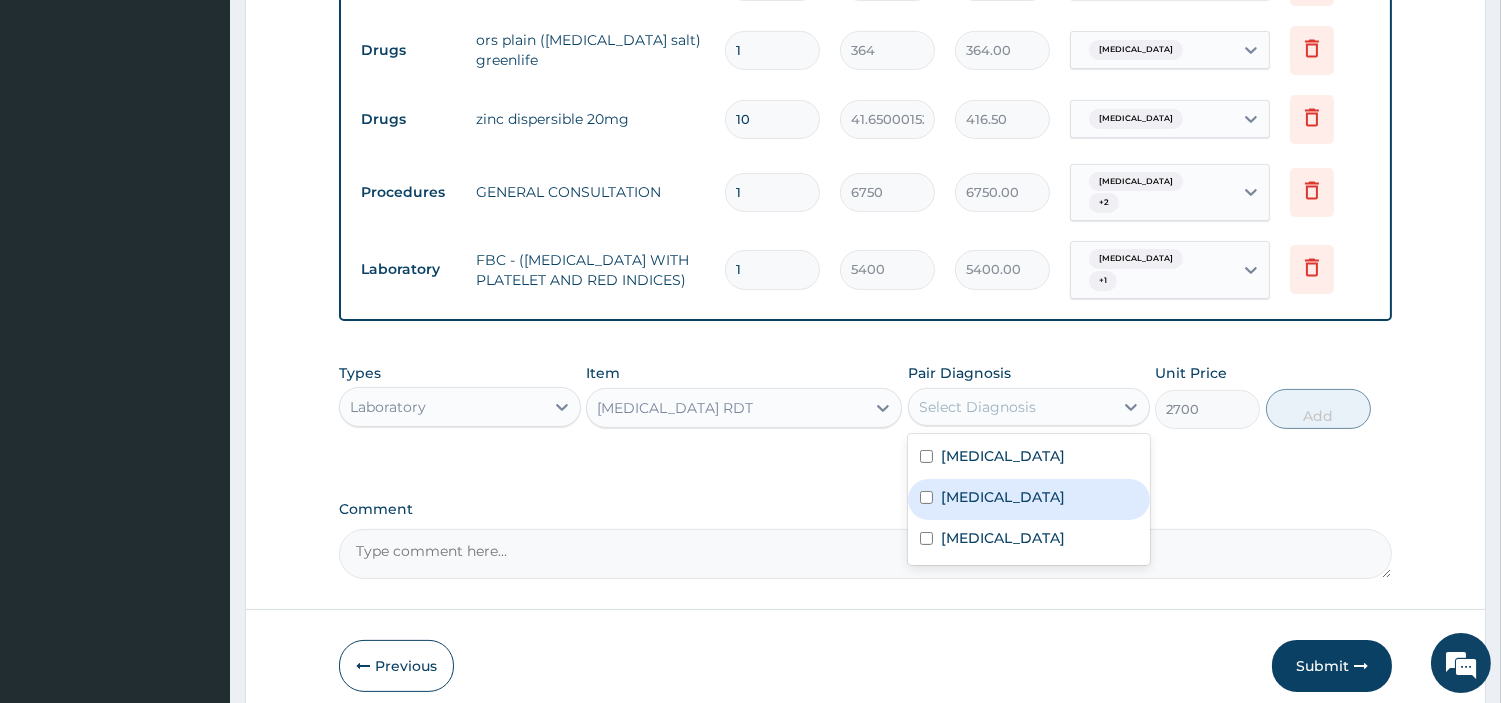 click on "Malaria" at bounding box center (1029, 499) 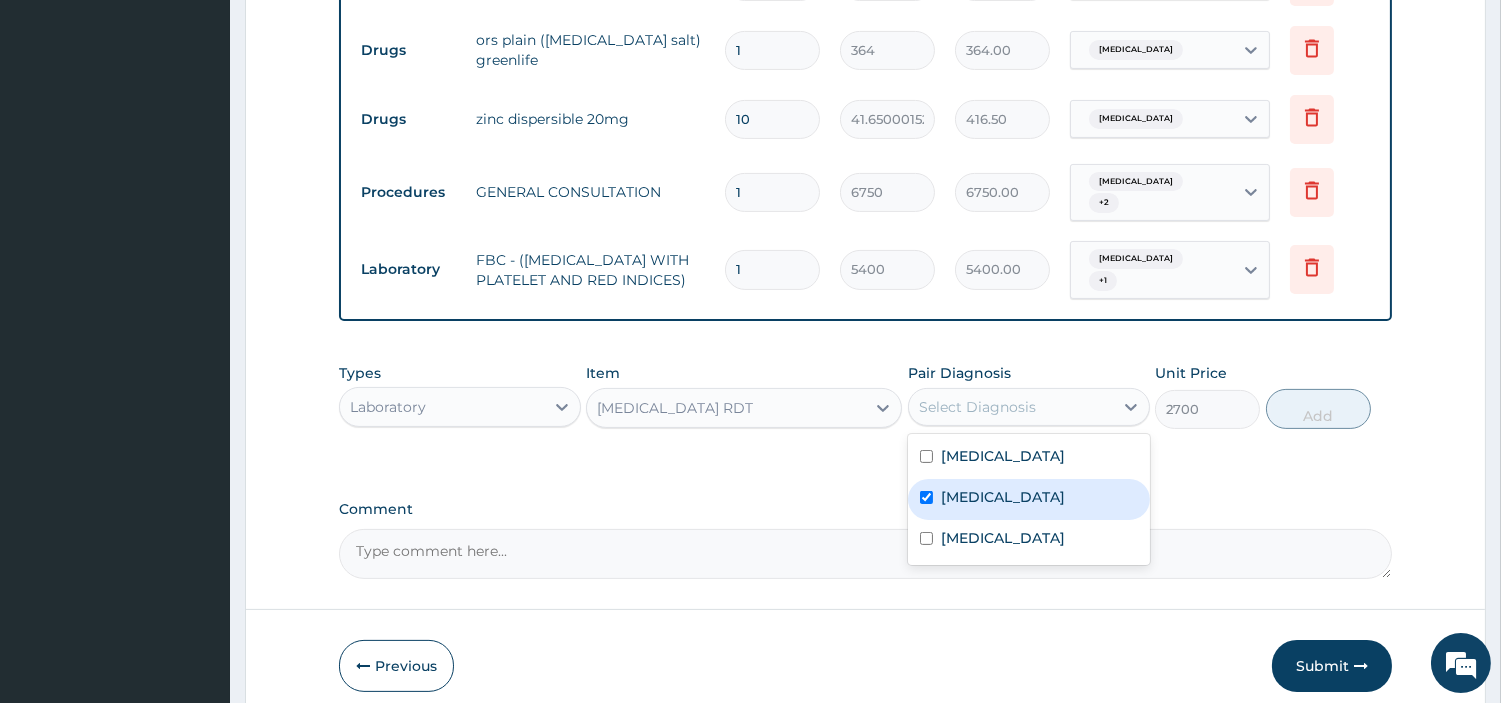 checkbox on "true" 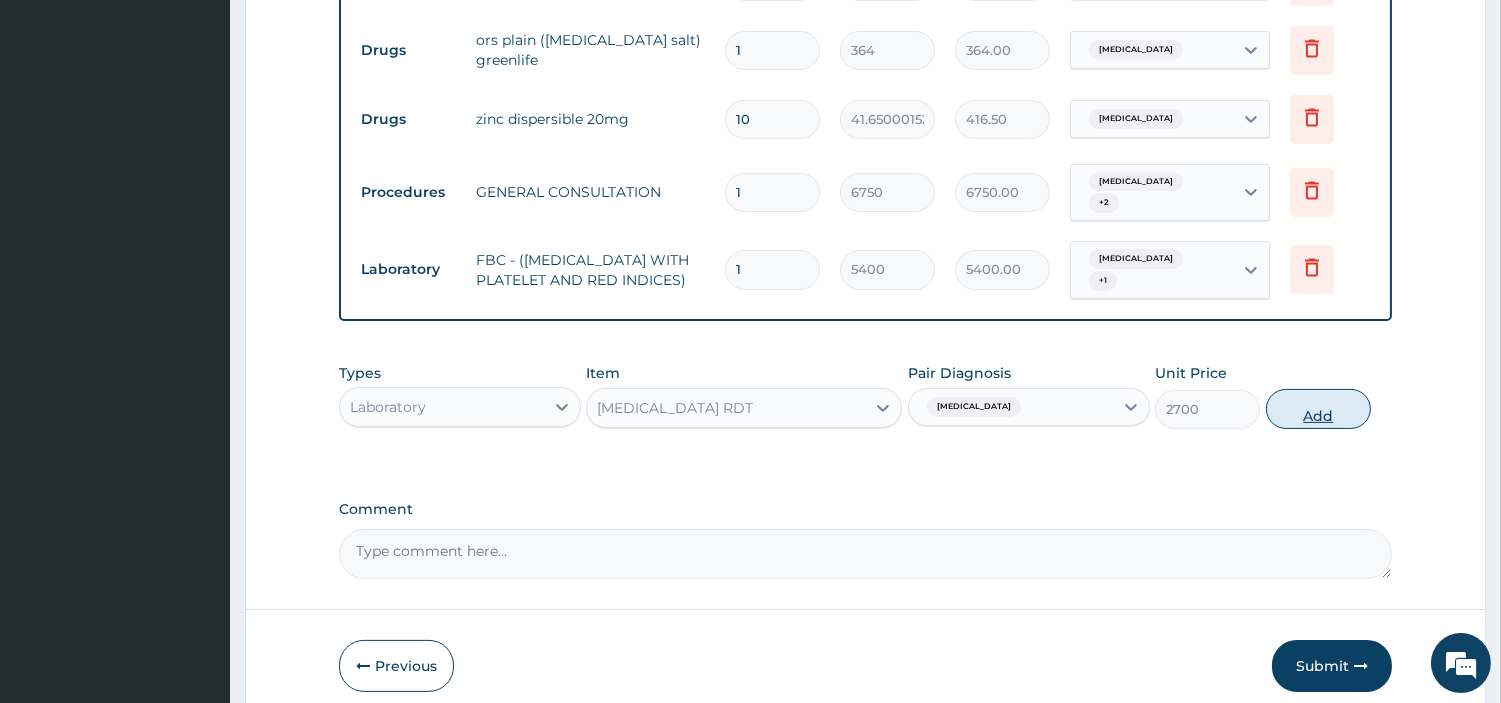 click on "Add" at bounding box center (1318, 409) 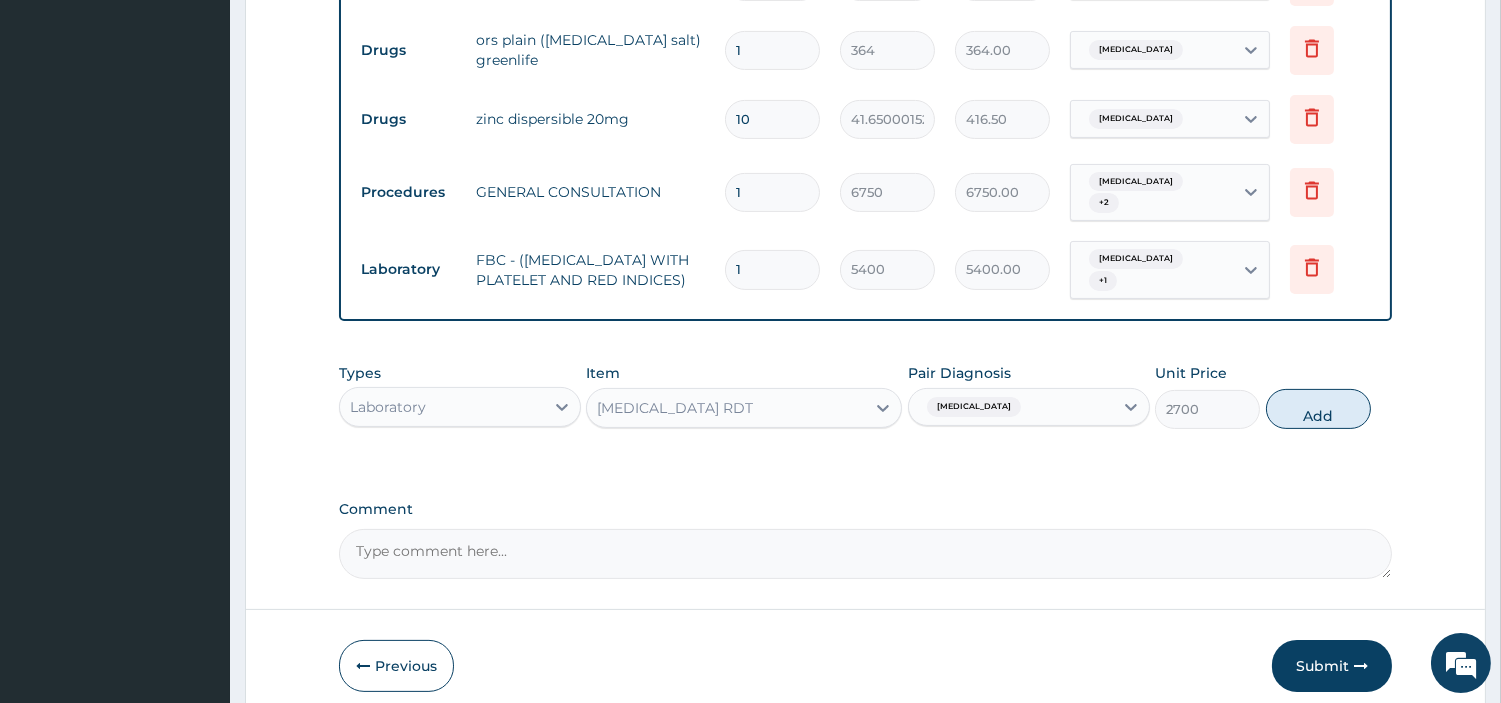 type on "0" 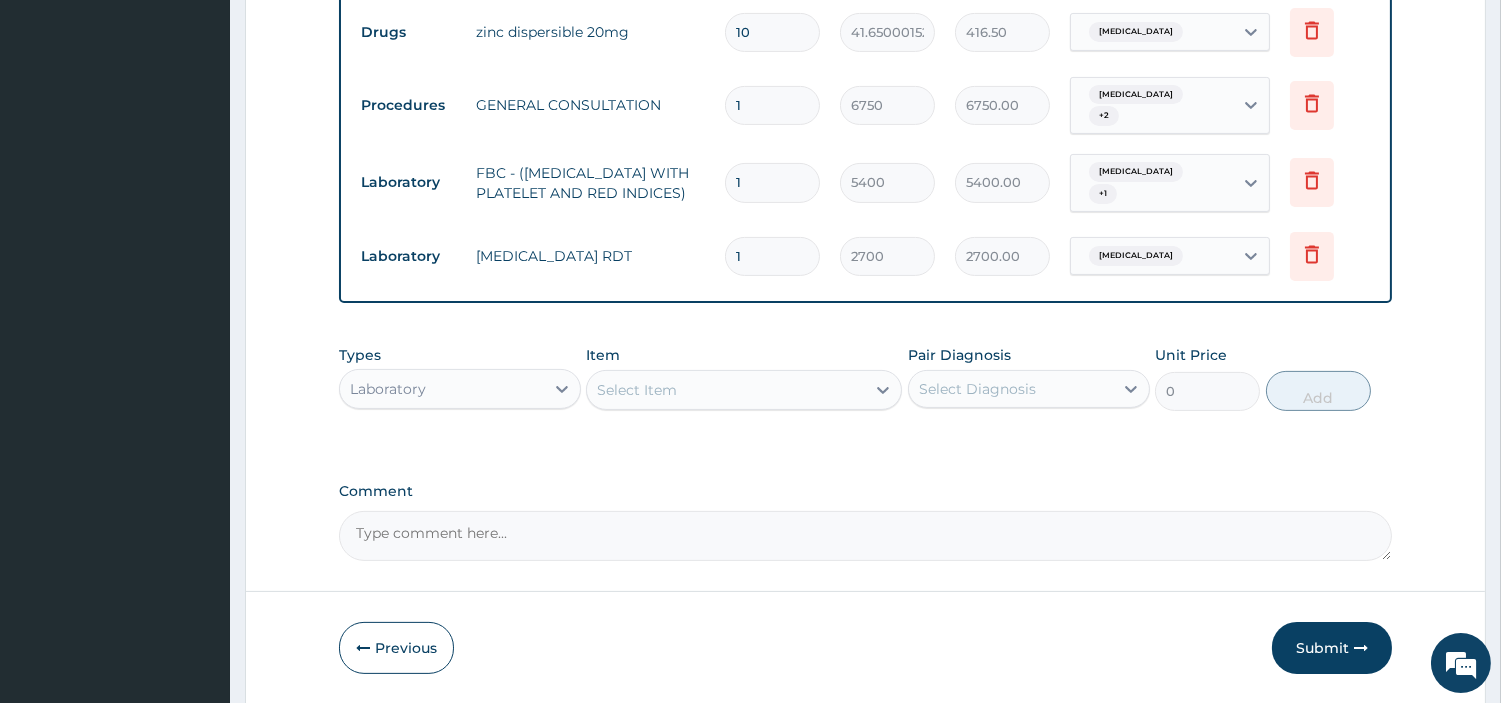 scroll, scrollTop: 1070, scrollLeft: 0, axis: vertical 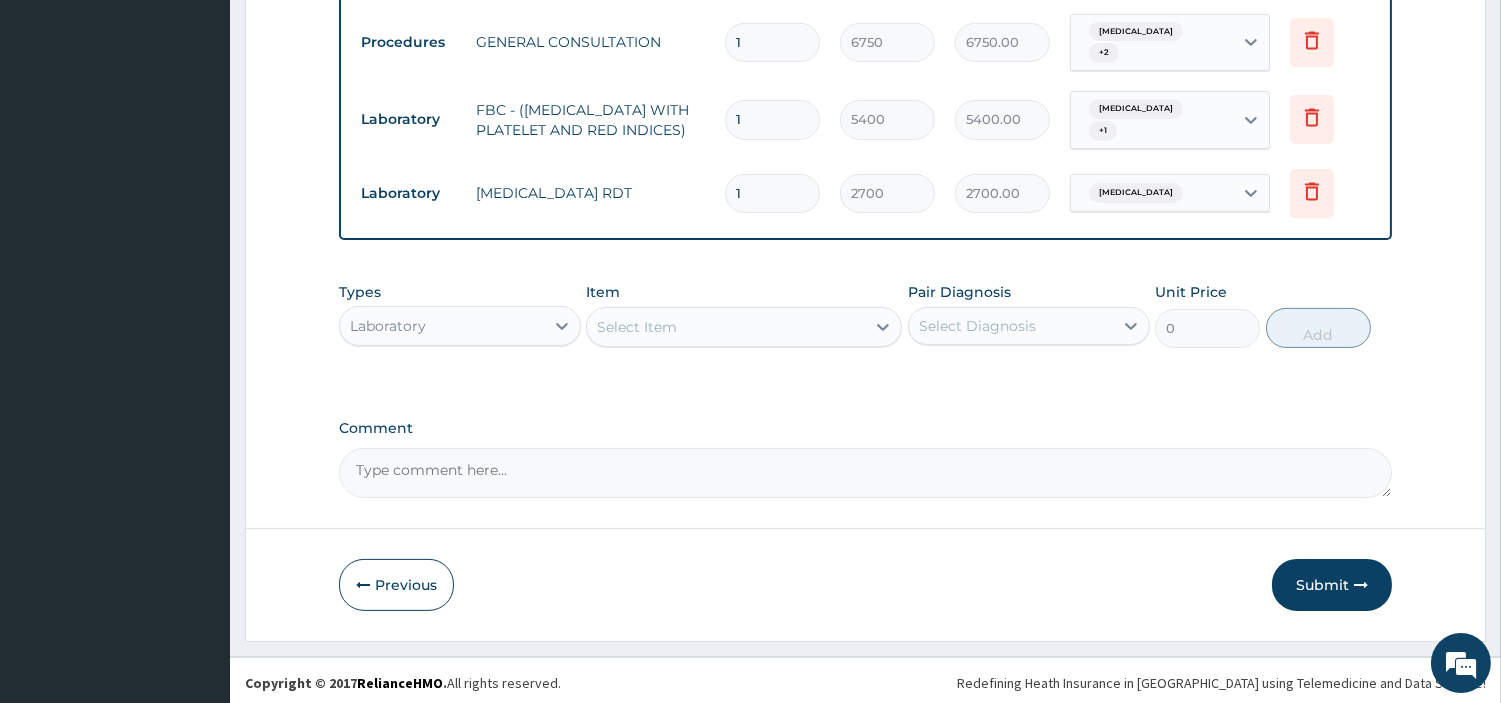 click on "Laboratory" at bounding box center (442, 326) 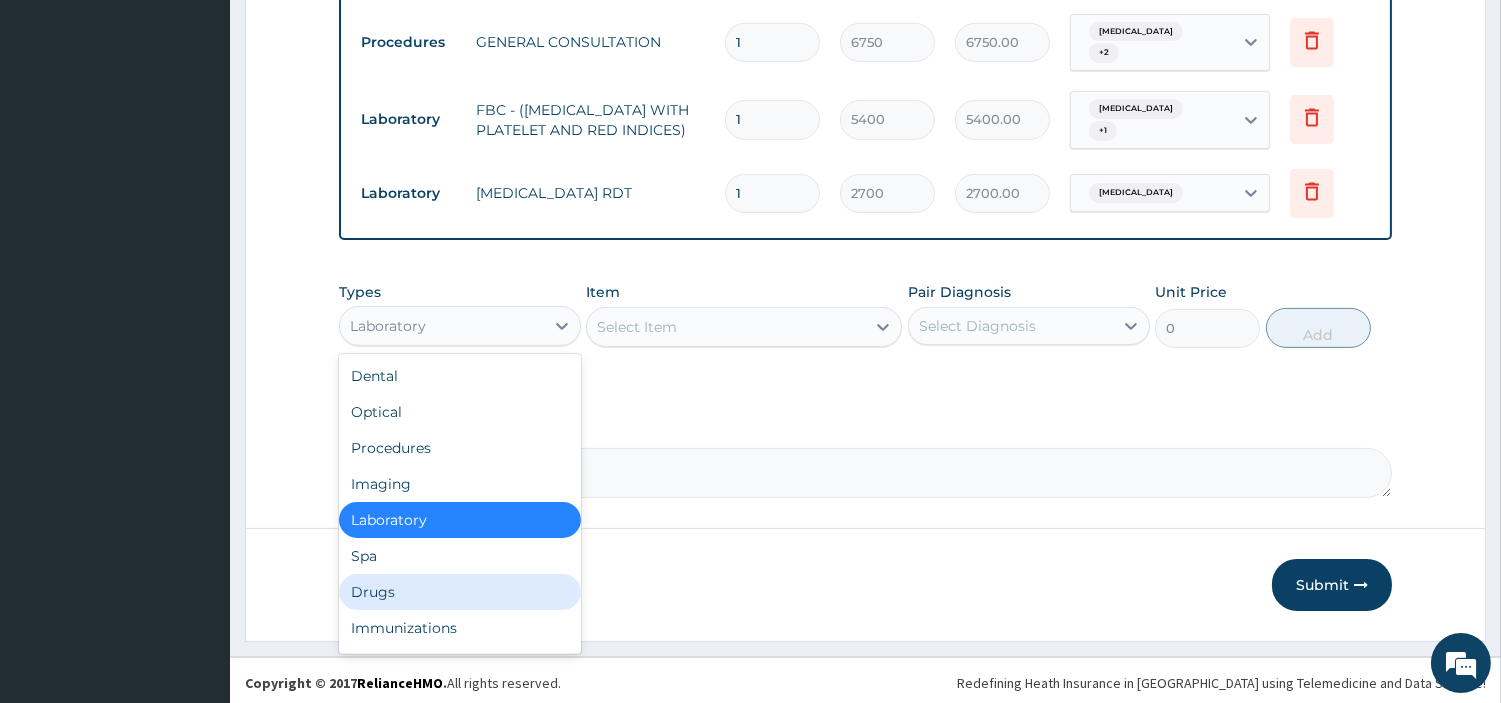 click on "Drugs" at bounding box center [460, 592] 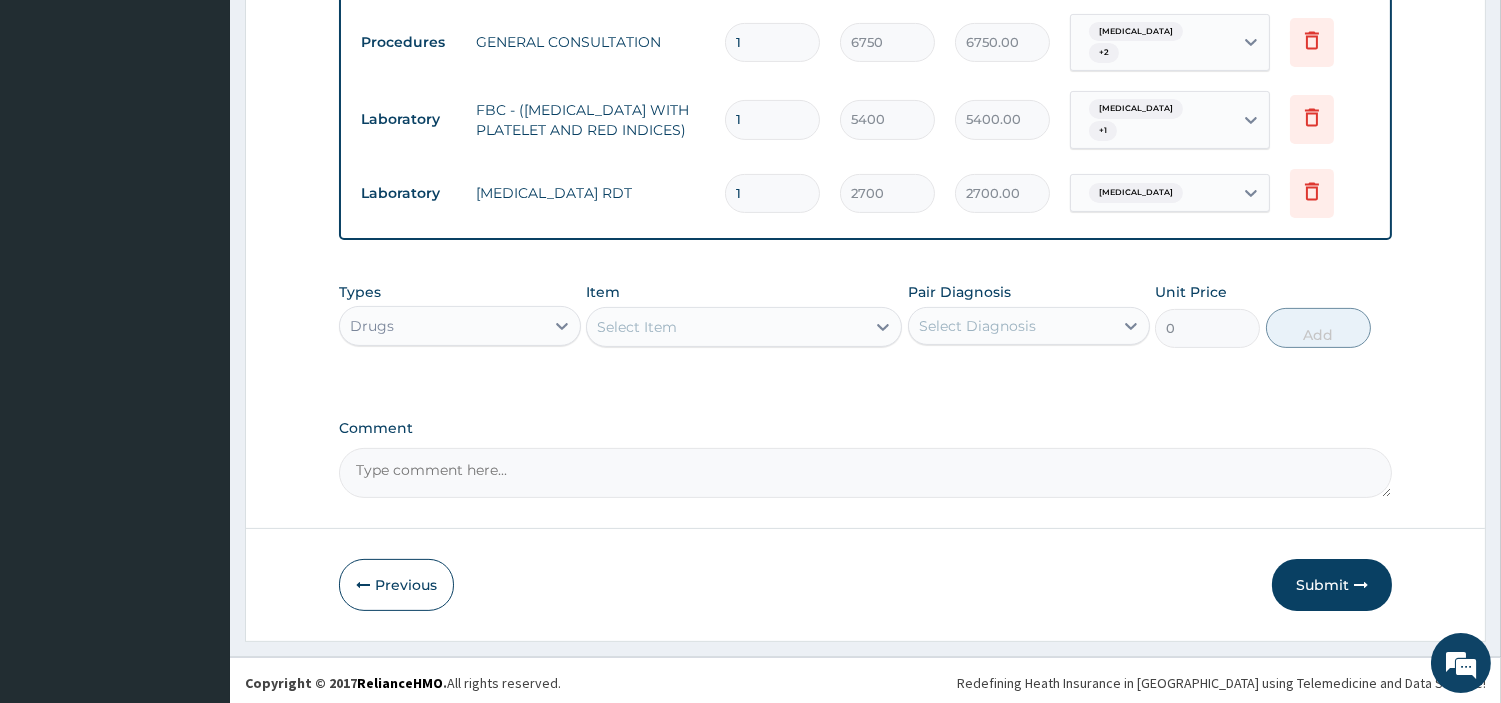 click on "Select Item" at bounding box center [726, 327] 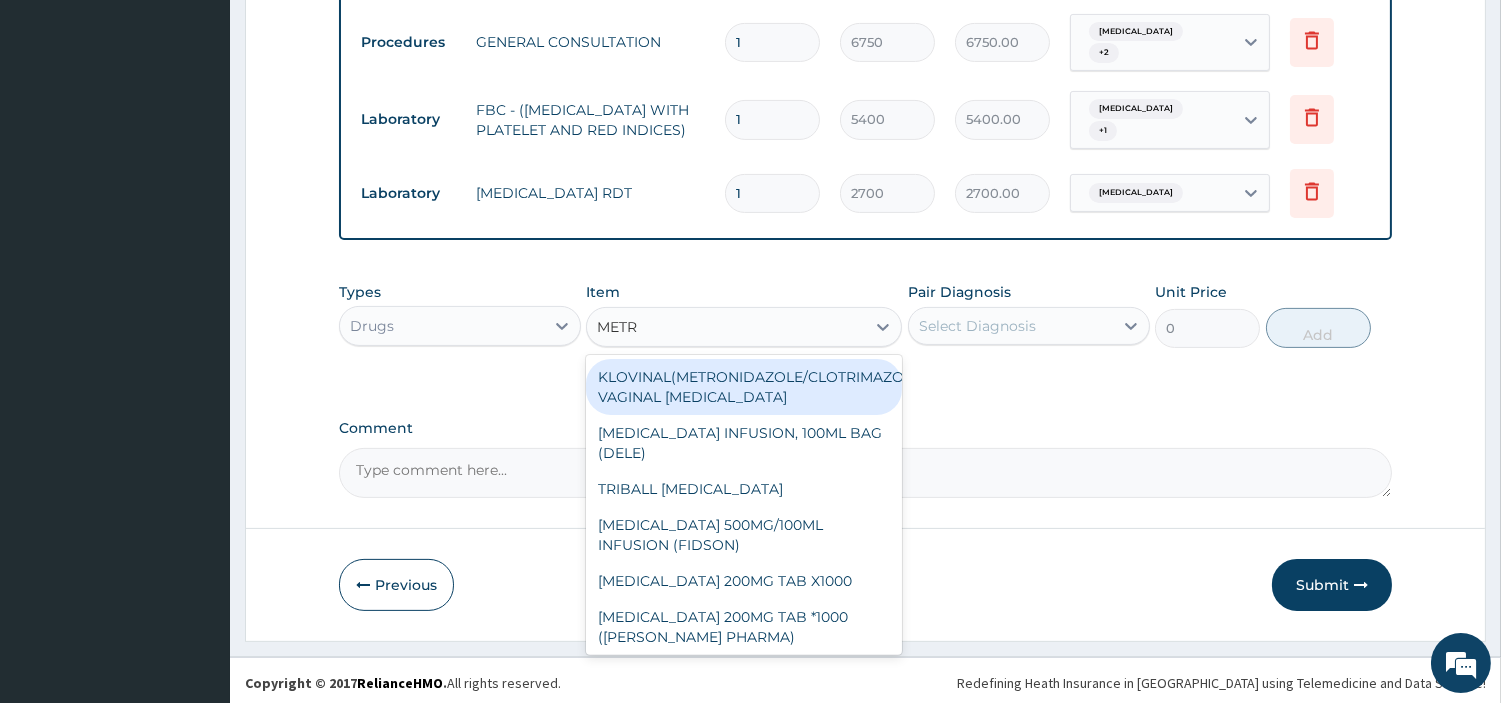 type on "METRO" 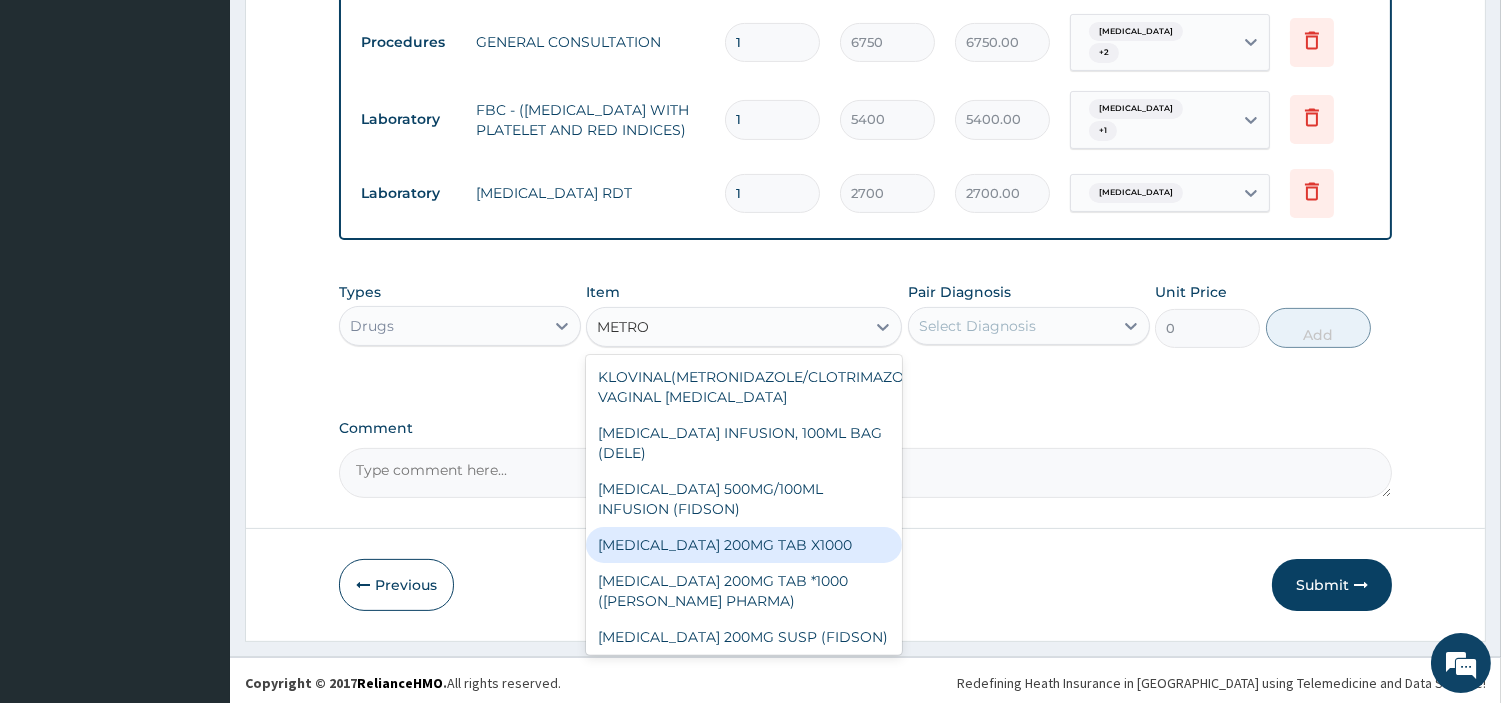 click on "METRONIDAZOLE 200MG TAB X1000" at bounding box center [744, 545] 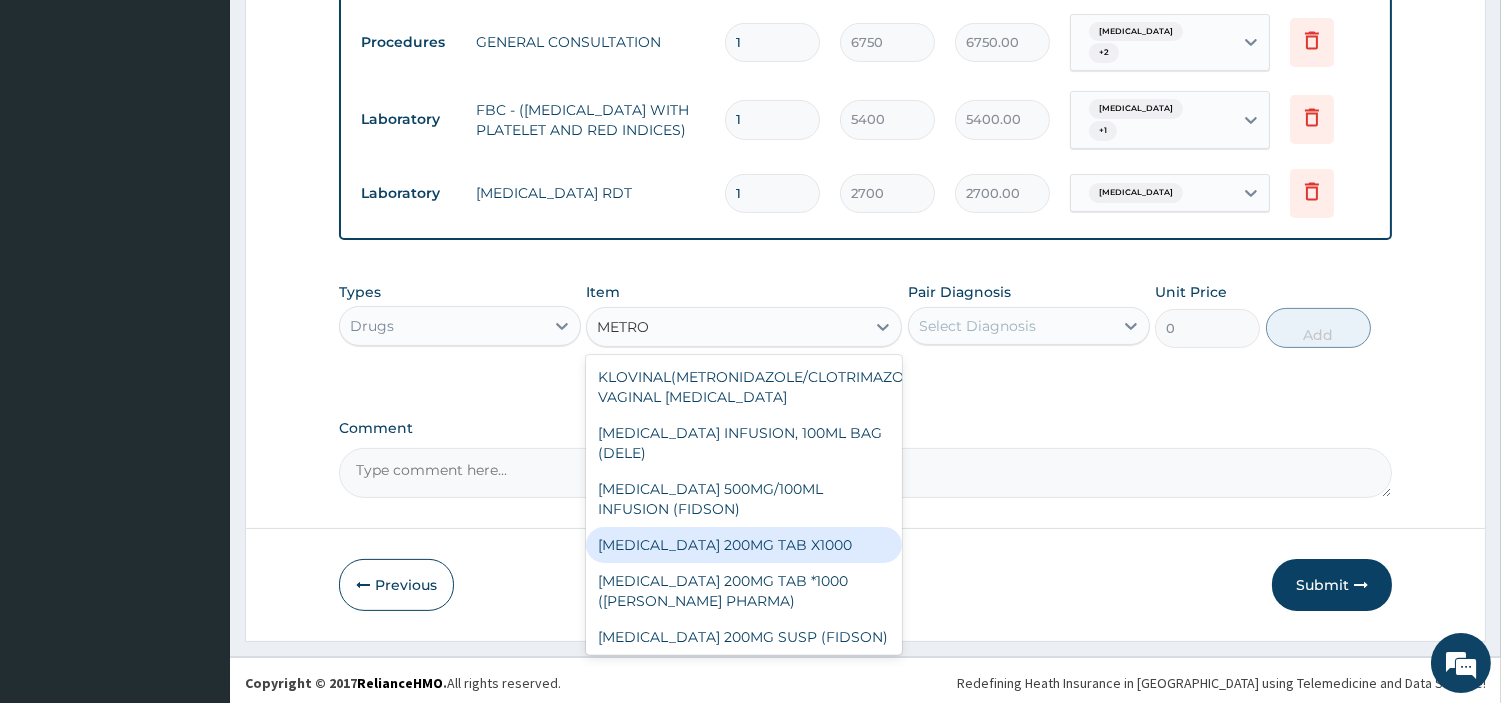 type 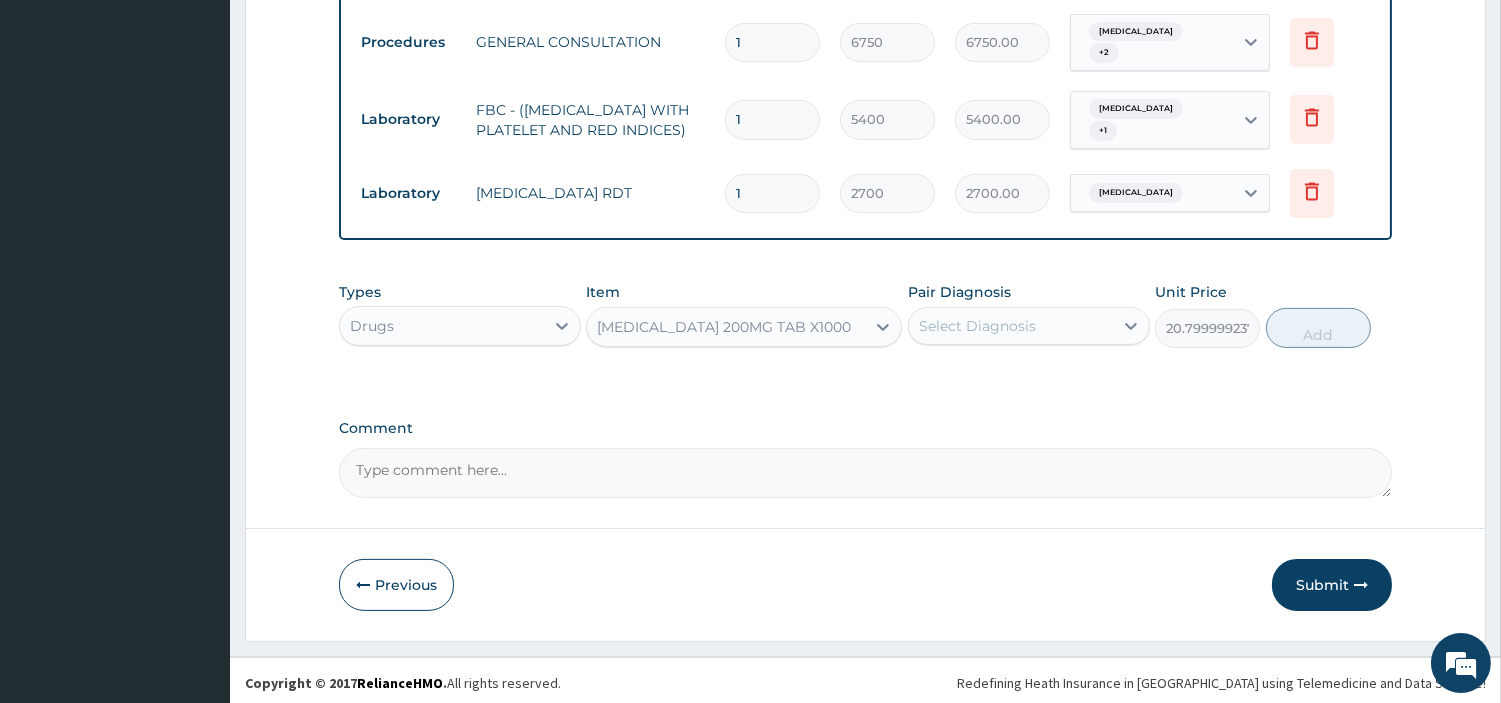 click on "Select Diagnosis" at bounding box center (1011, 326) 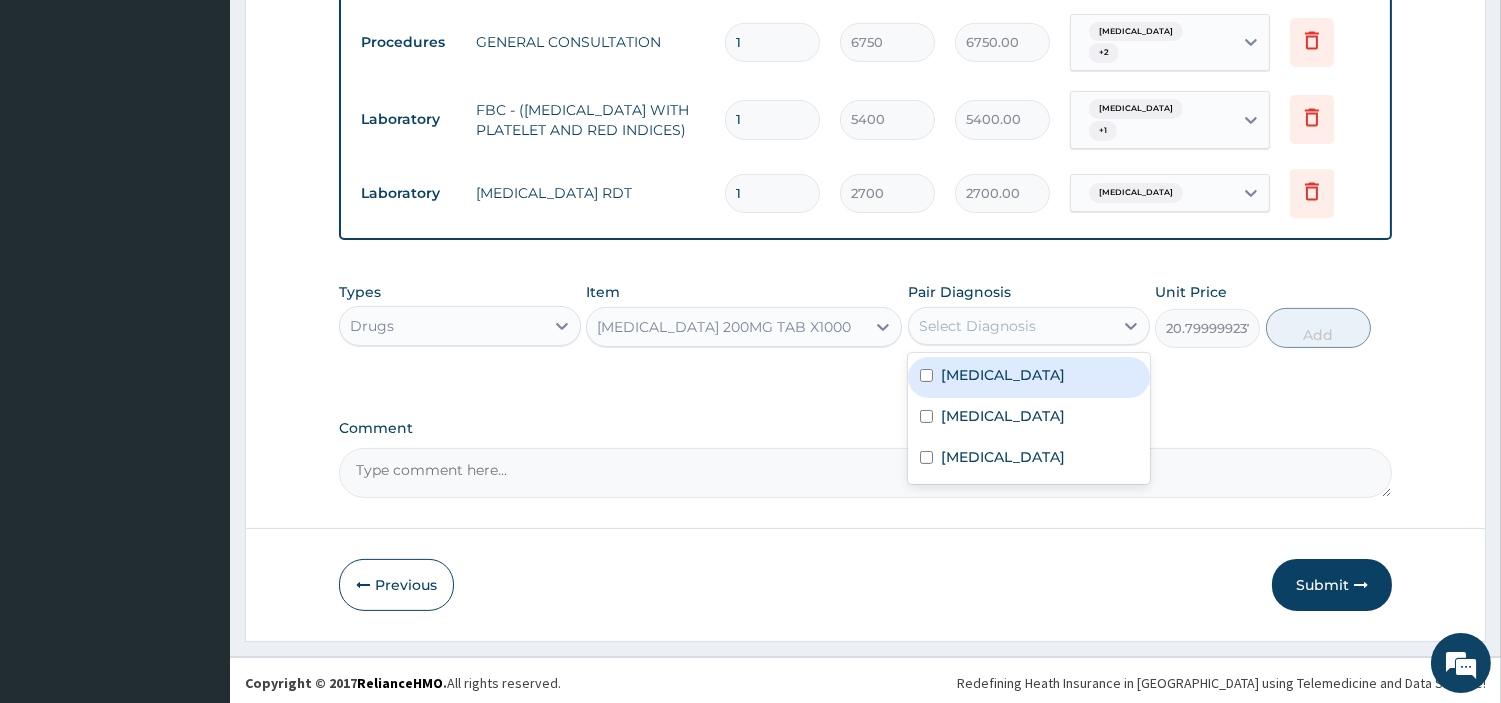 click on "Gastroenteritis" at bounding box center (1029, 377) 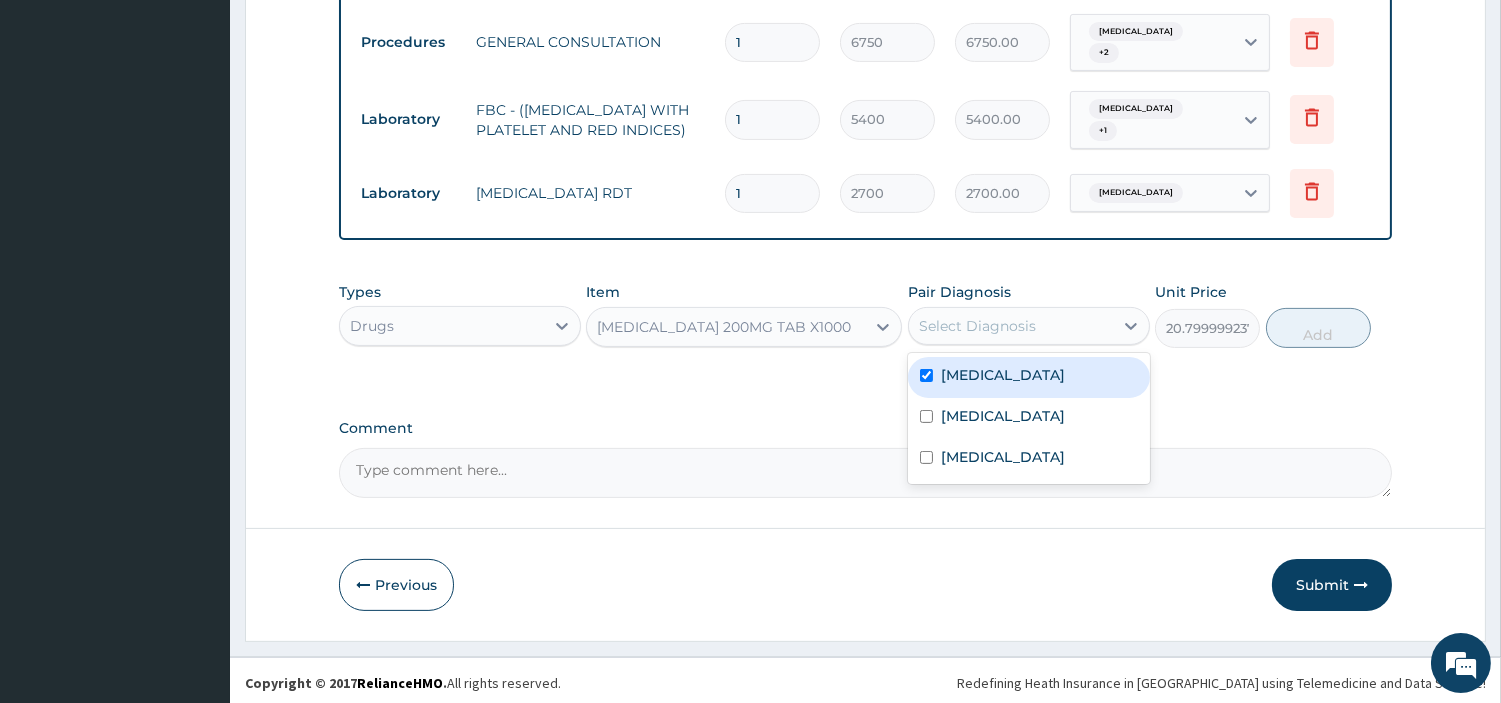 checkbox on "true" 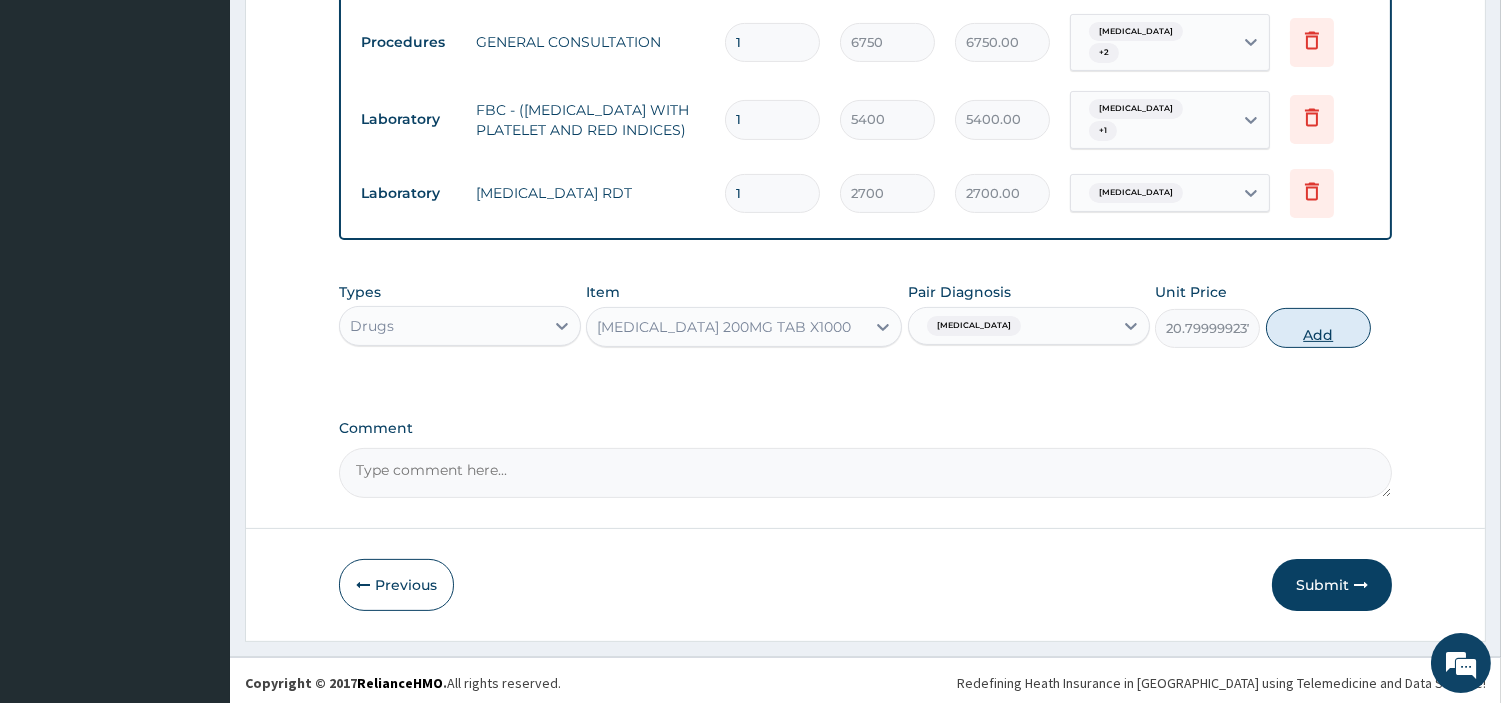 click on "Add" at bounding box center [1318, 328] 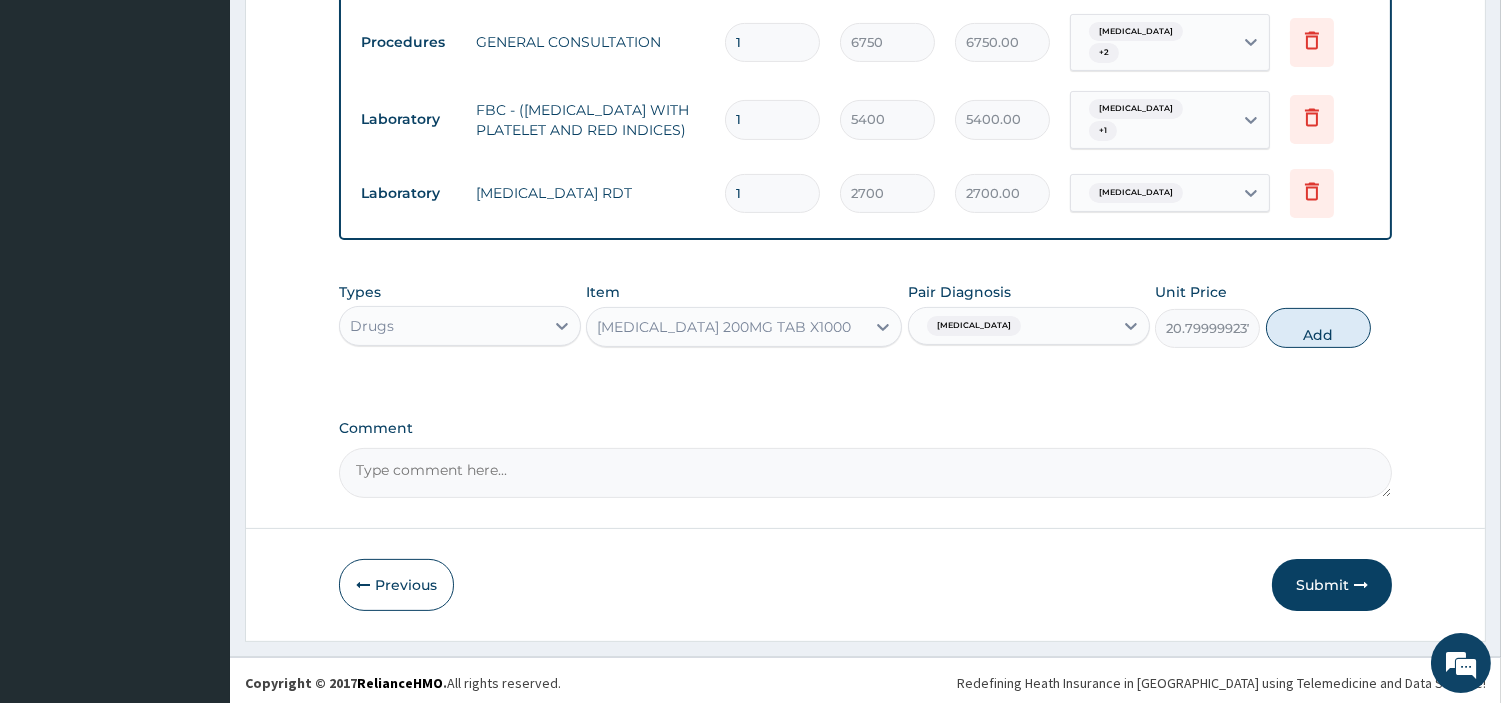 type on "0" 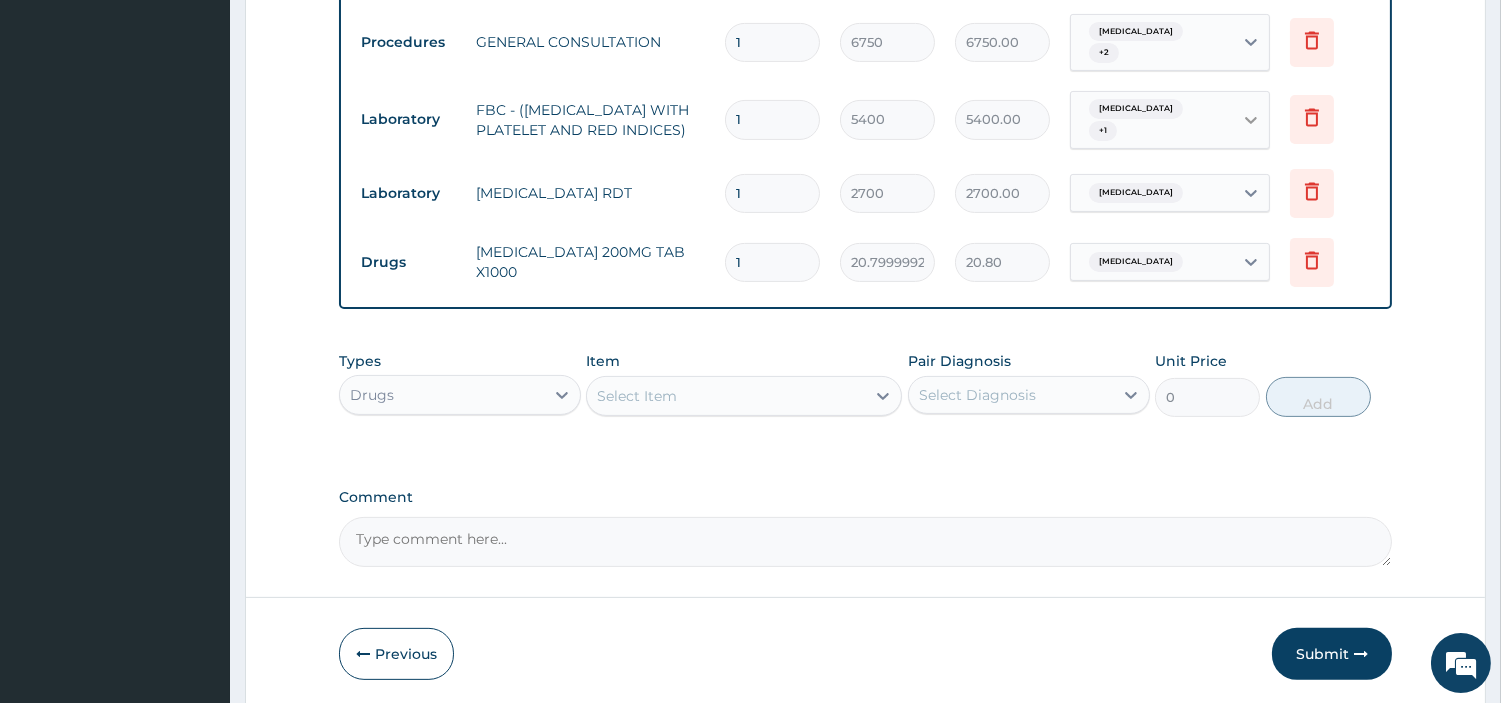 type 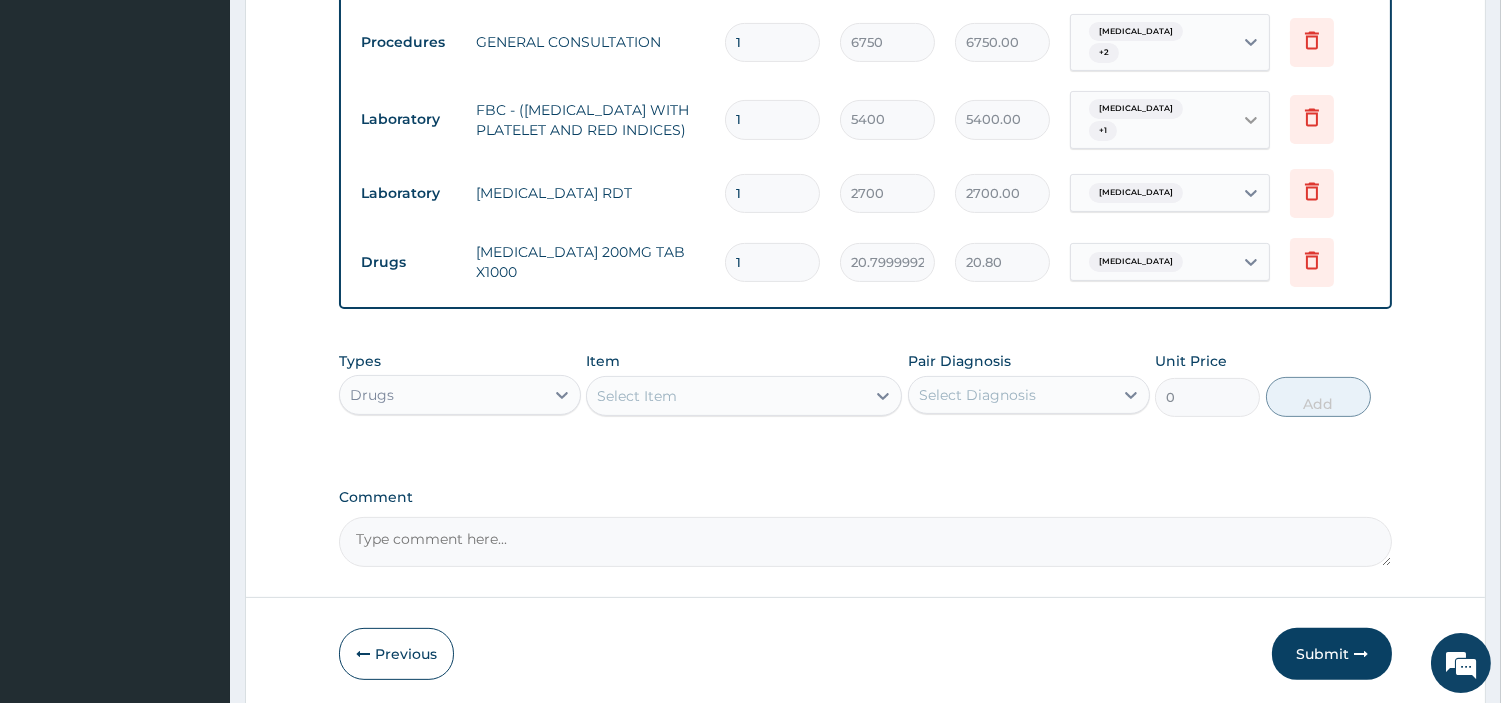type on "0.00" 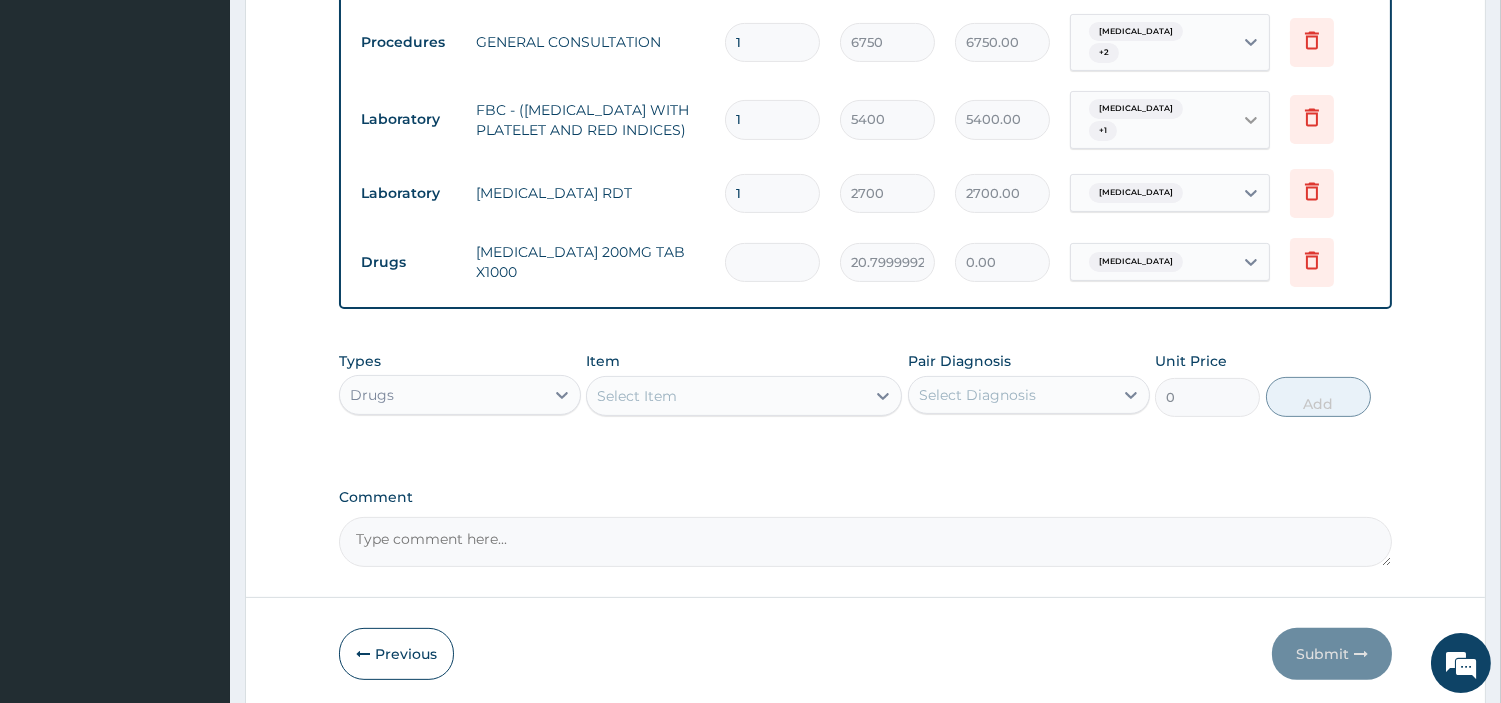 type on "3" 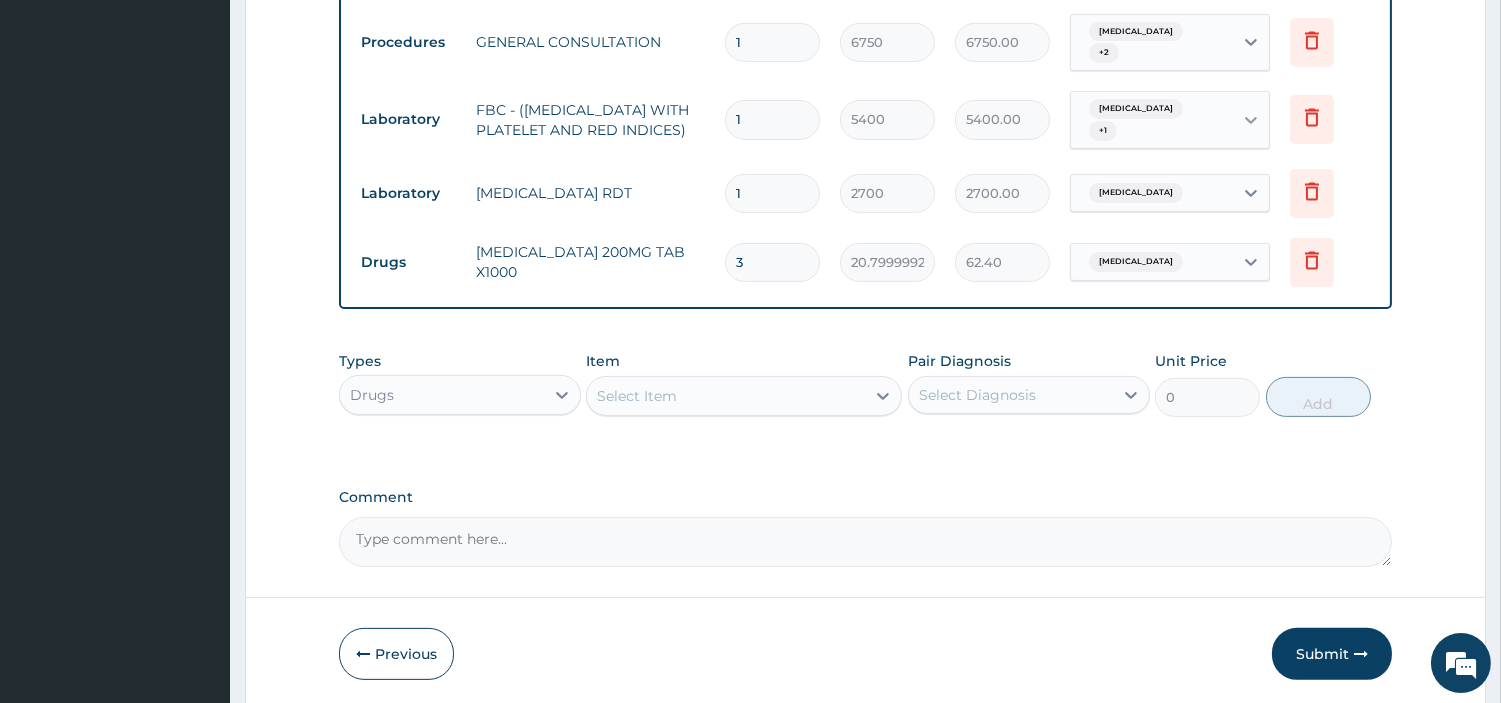 type on "30" 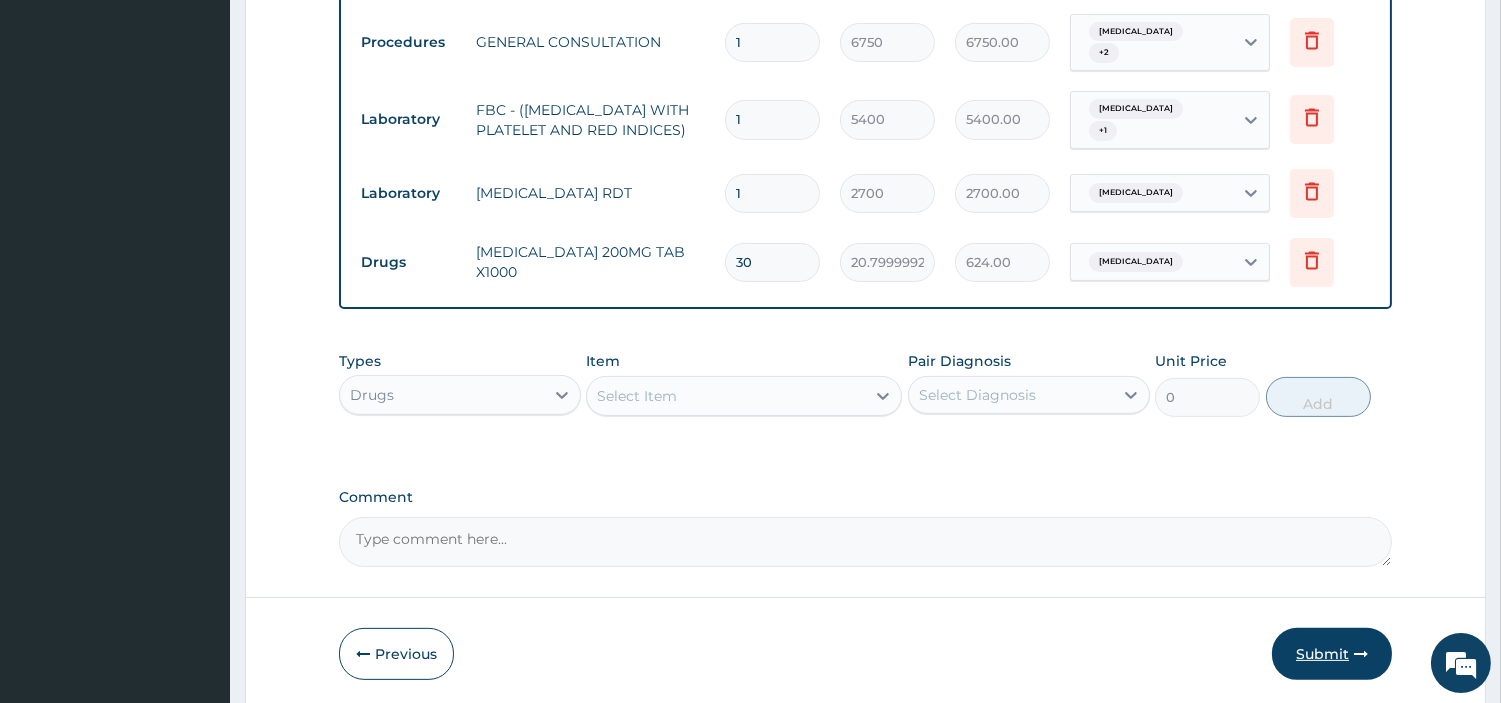 type on "30" 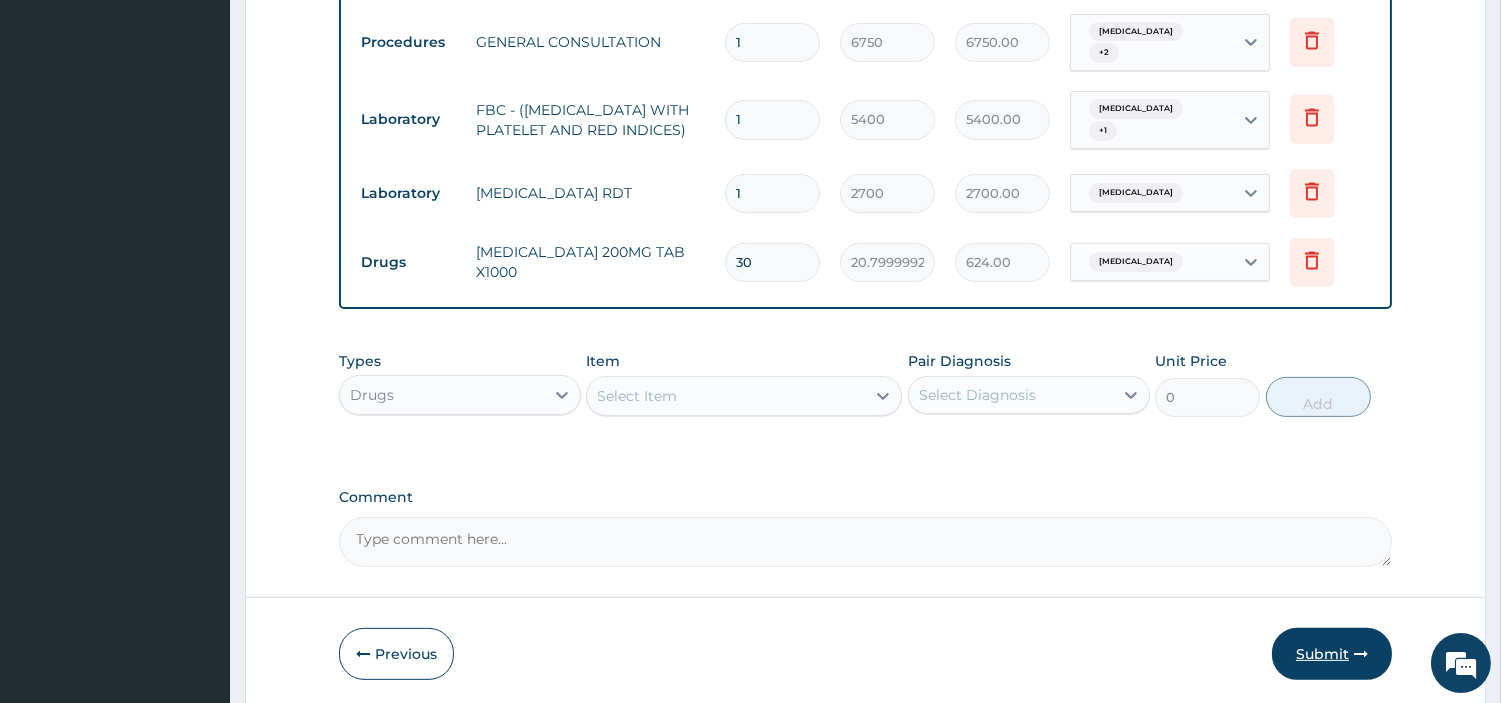 click on "Submit" at bounding box center (1332, 654) 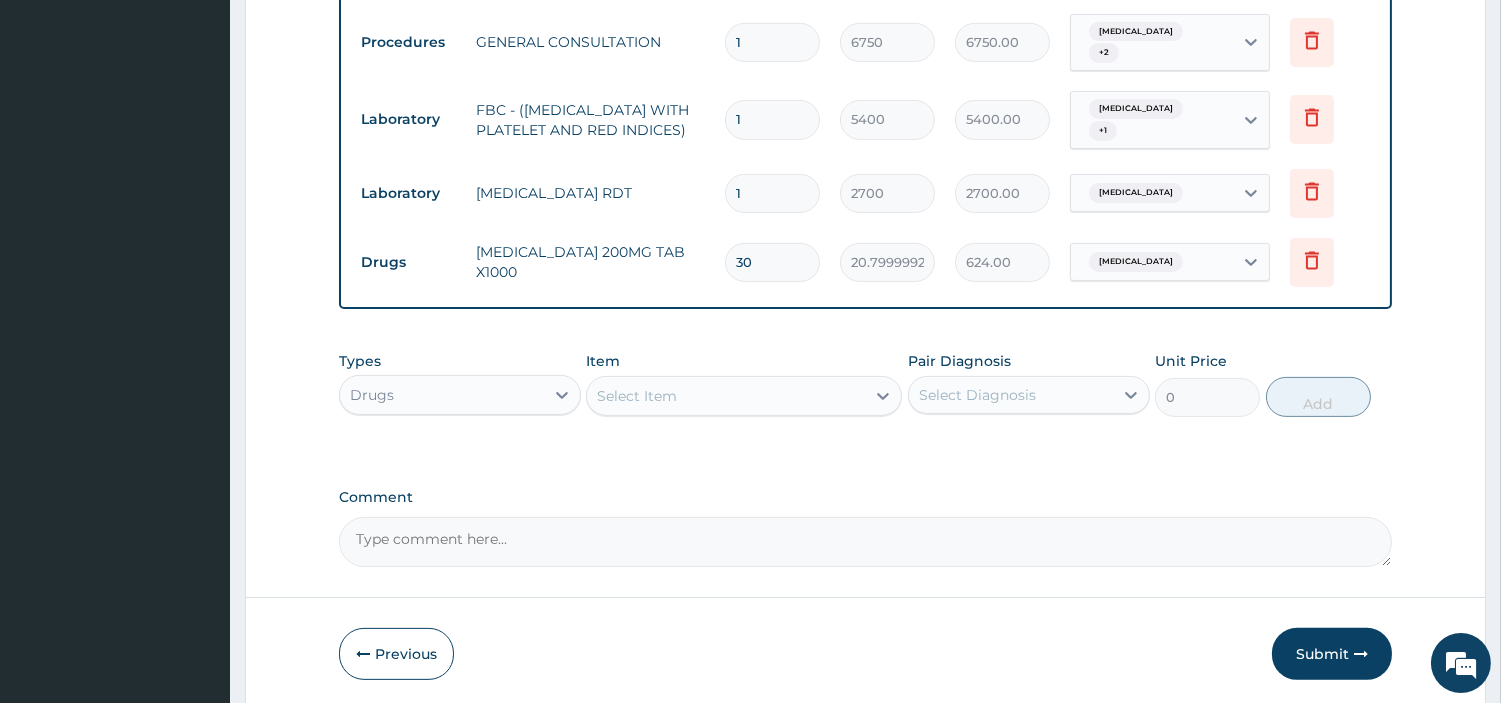 scroll, scrollTop: 66, scrollLeft: 0, axis: vertical 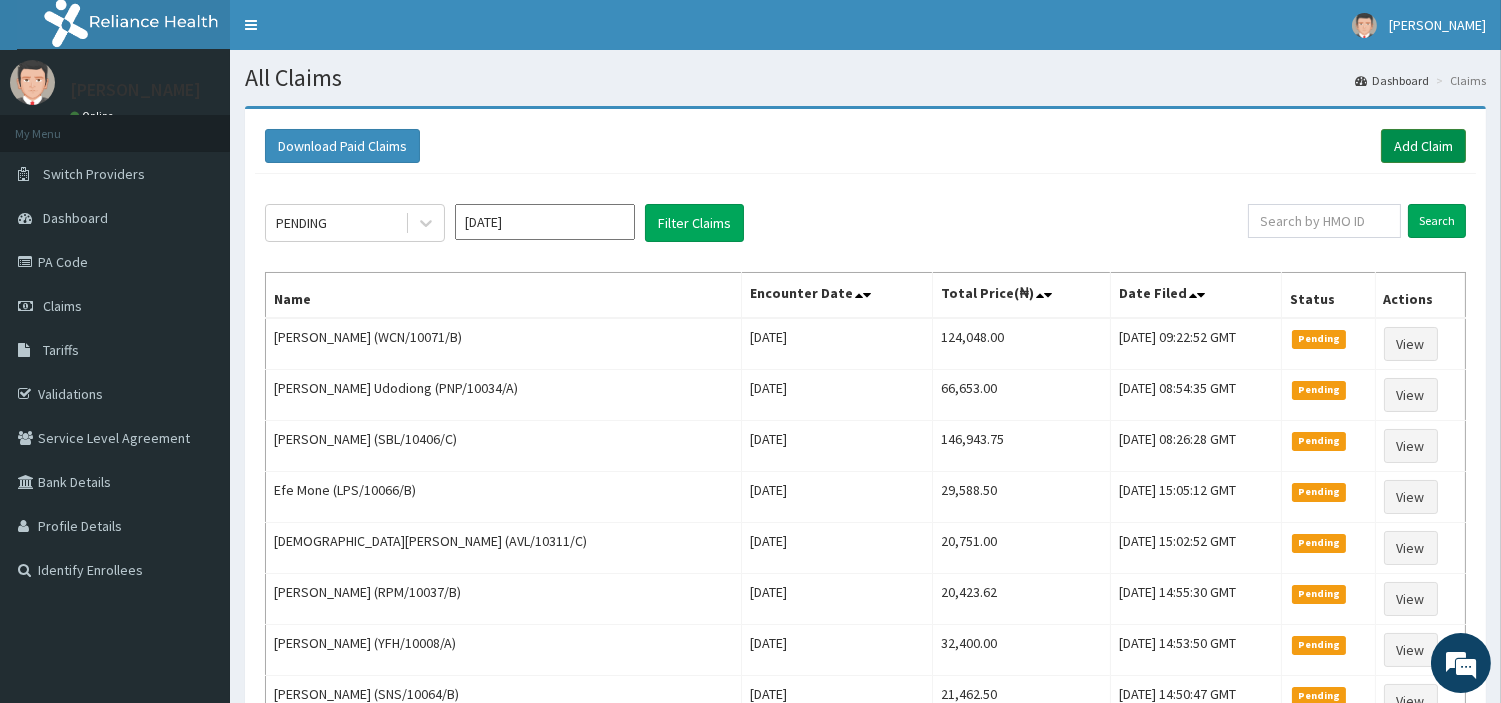 click on "Add Claim" at bounding box center (1423, 146) 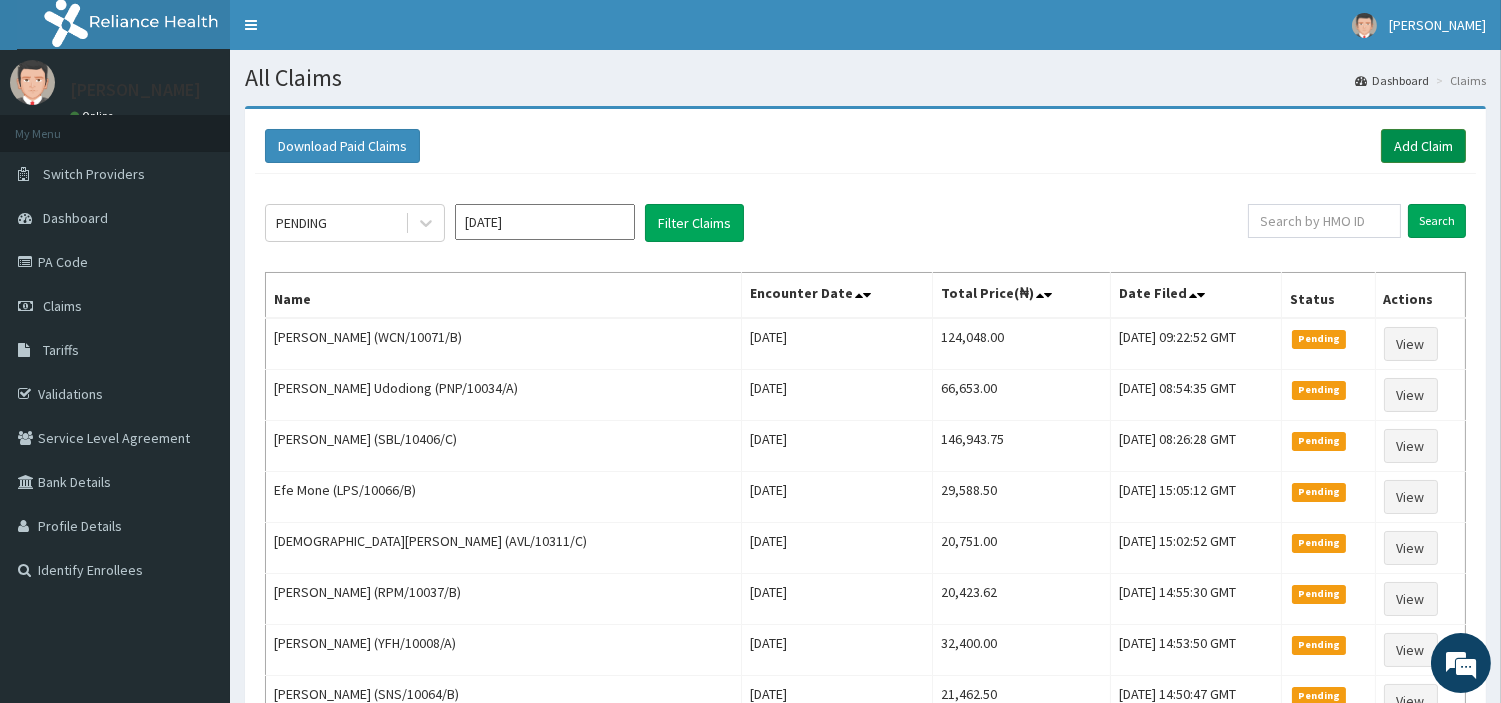 scroll, scrollTop: 0, scrollLeft: 0, axis: both 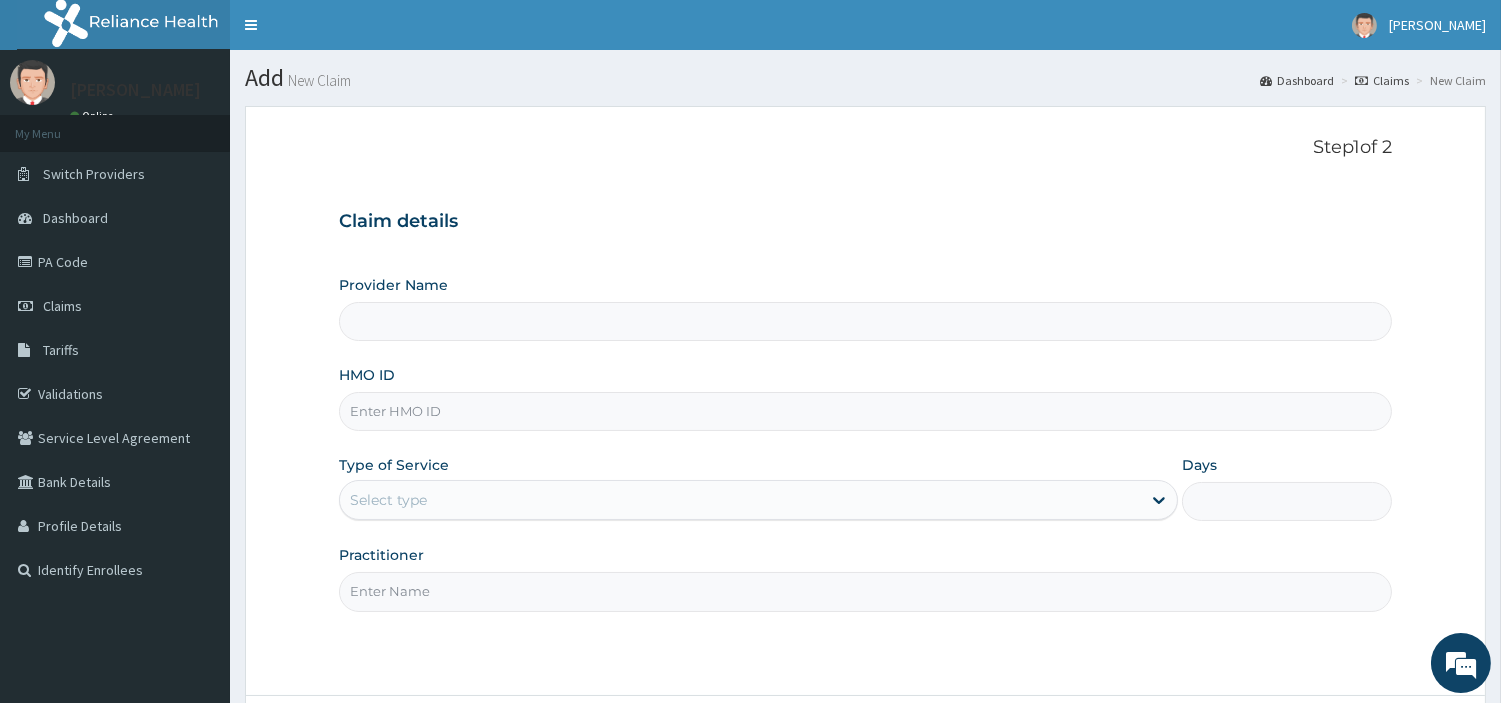 type on "[GEOGRAPHIC_DATA] Nig. Ltd" 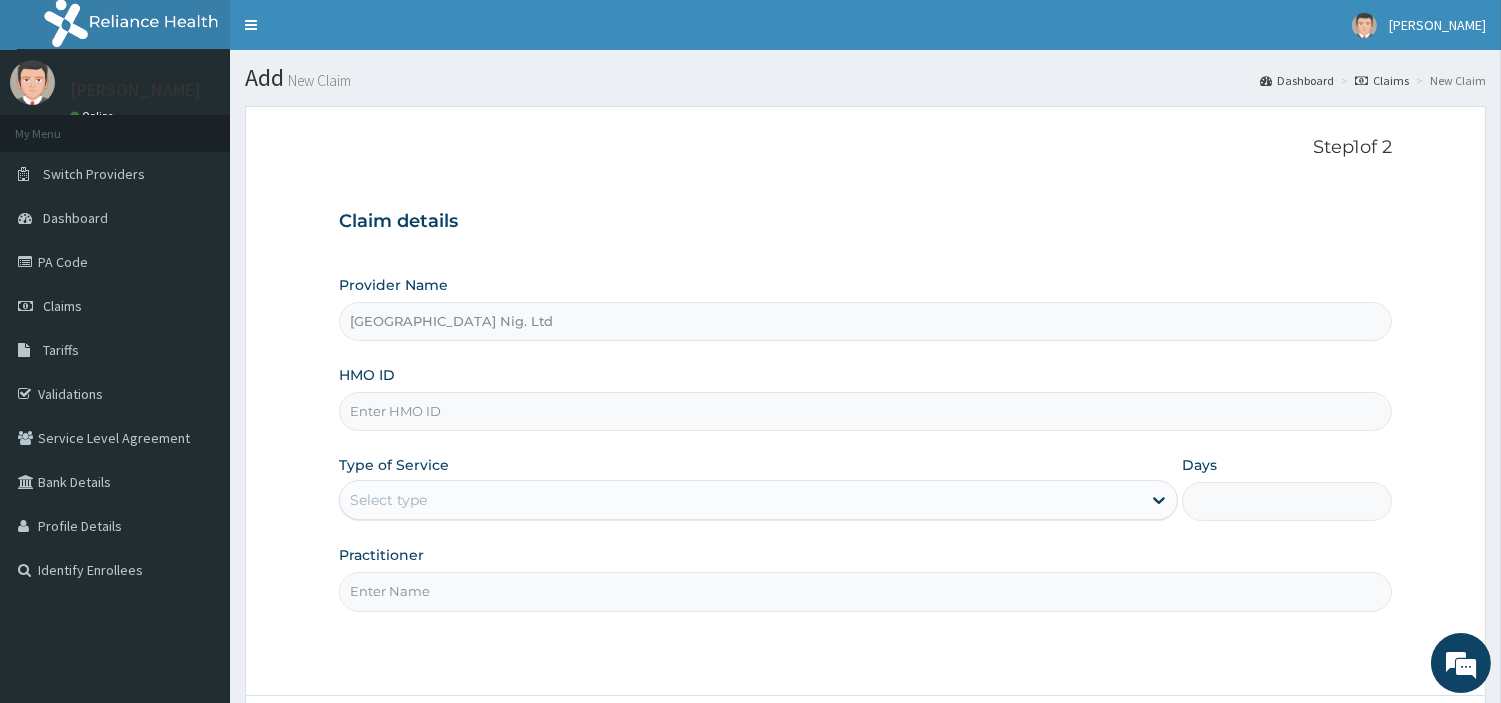 scroll, scrollTop: 0, scrollLeft: 0, axis: both 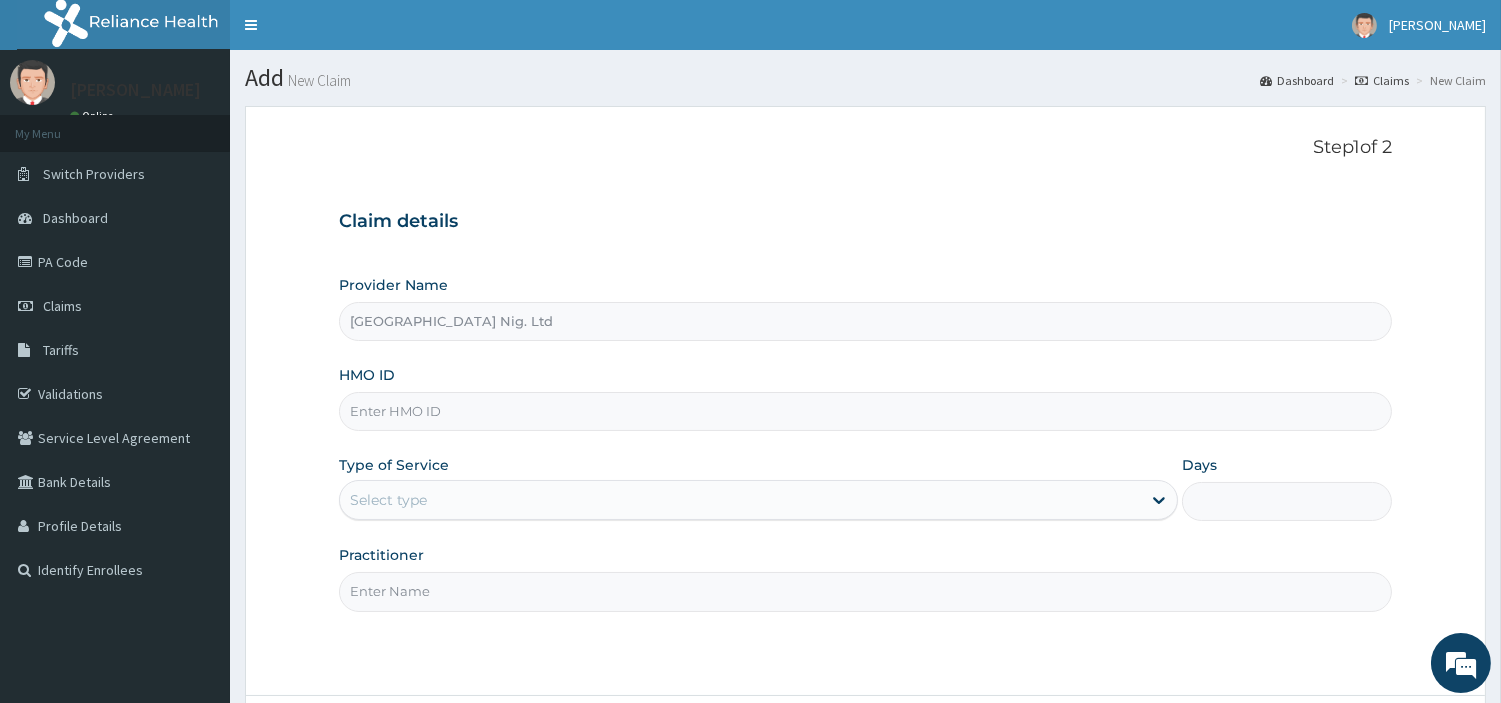 click on "HMO ID" at bounding box center (865, 411) 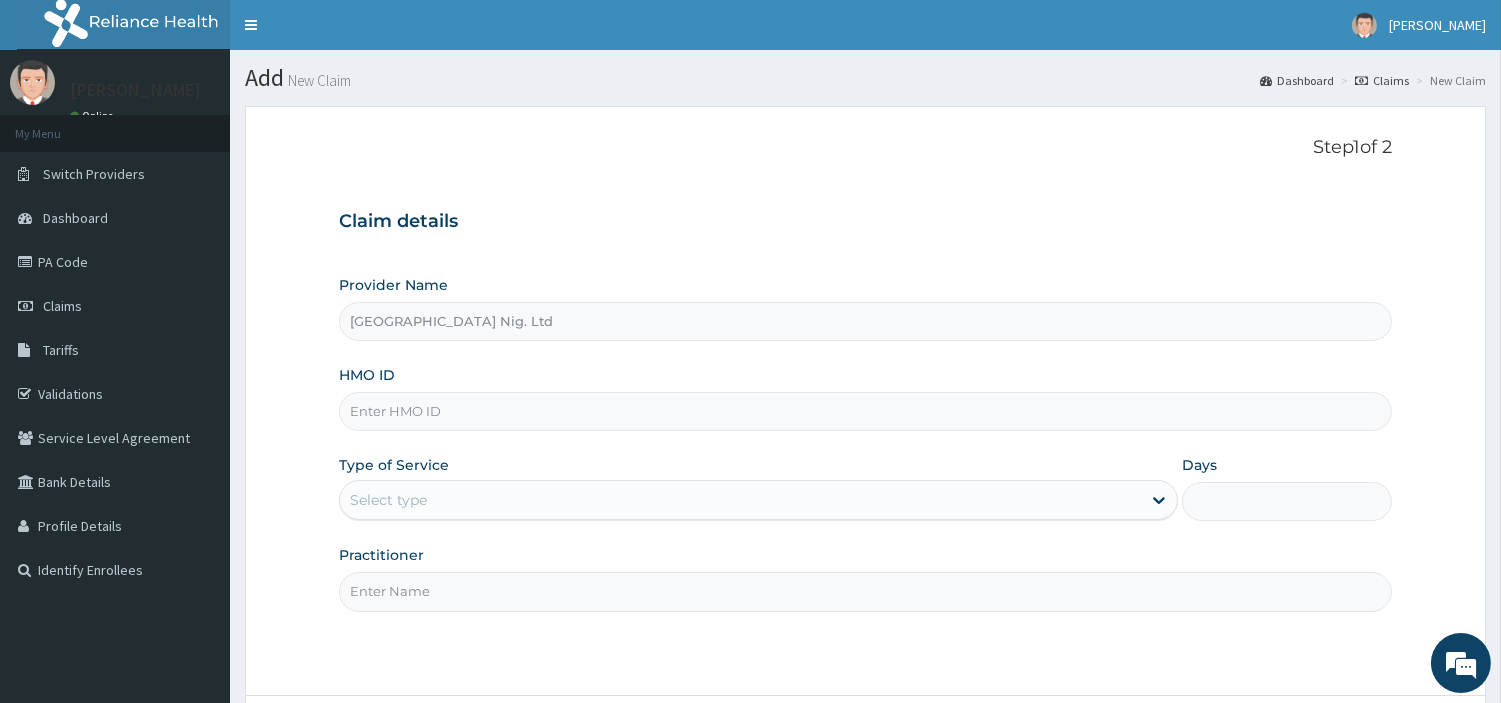 paste on "CPD/10024/A" 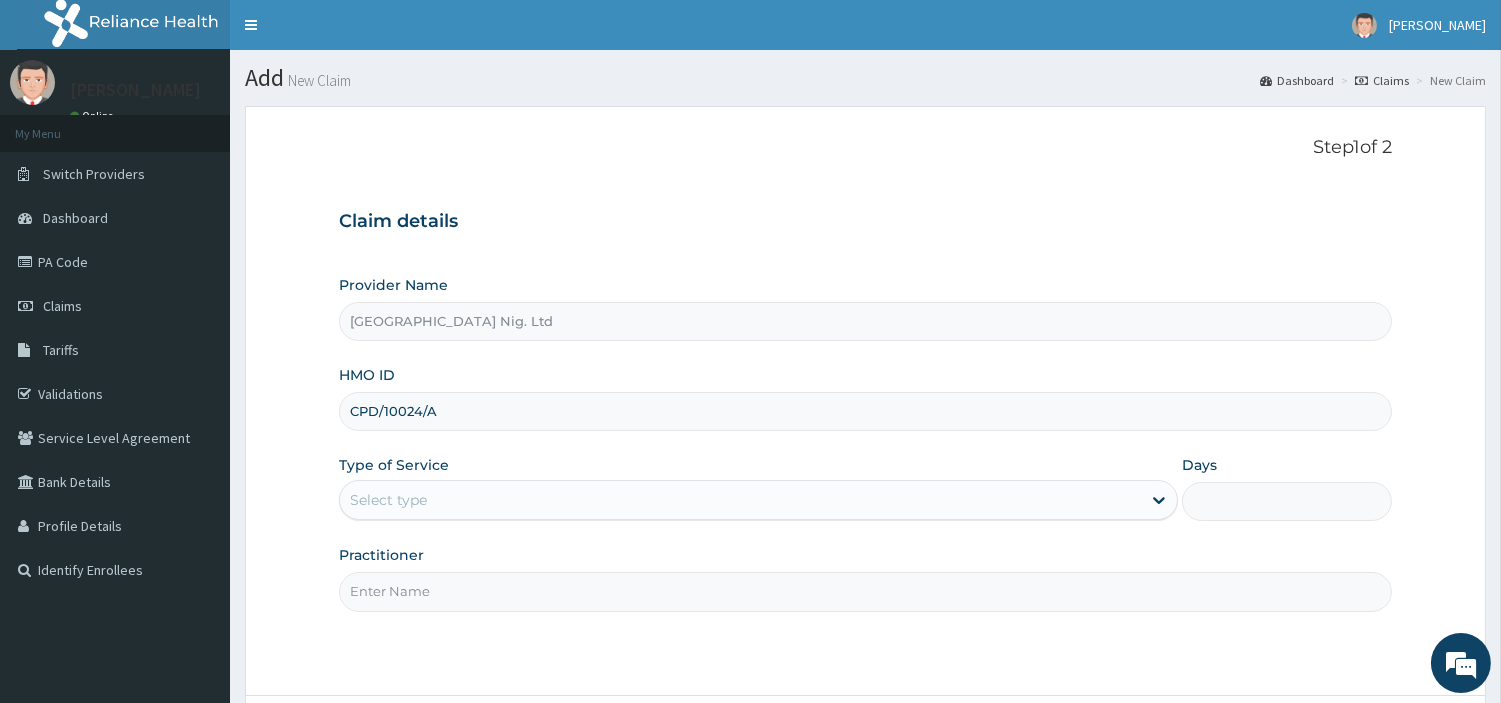 type on "CPD/10024/A" 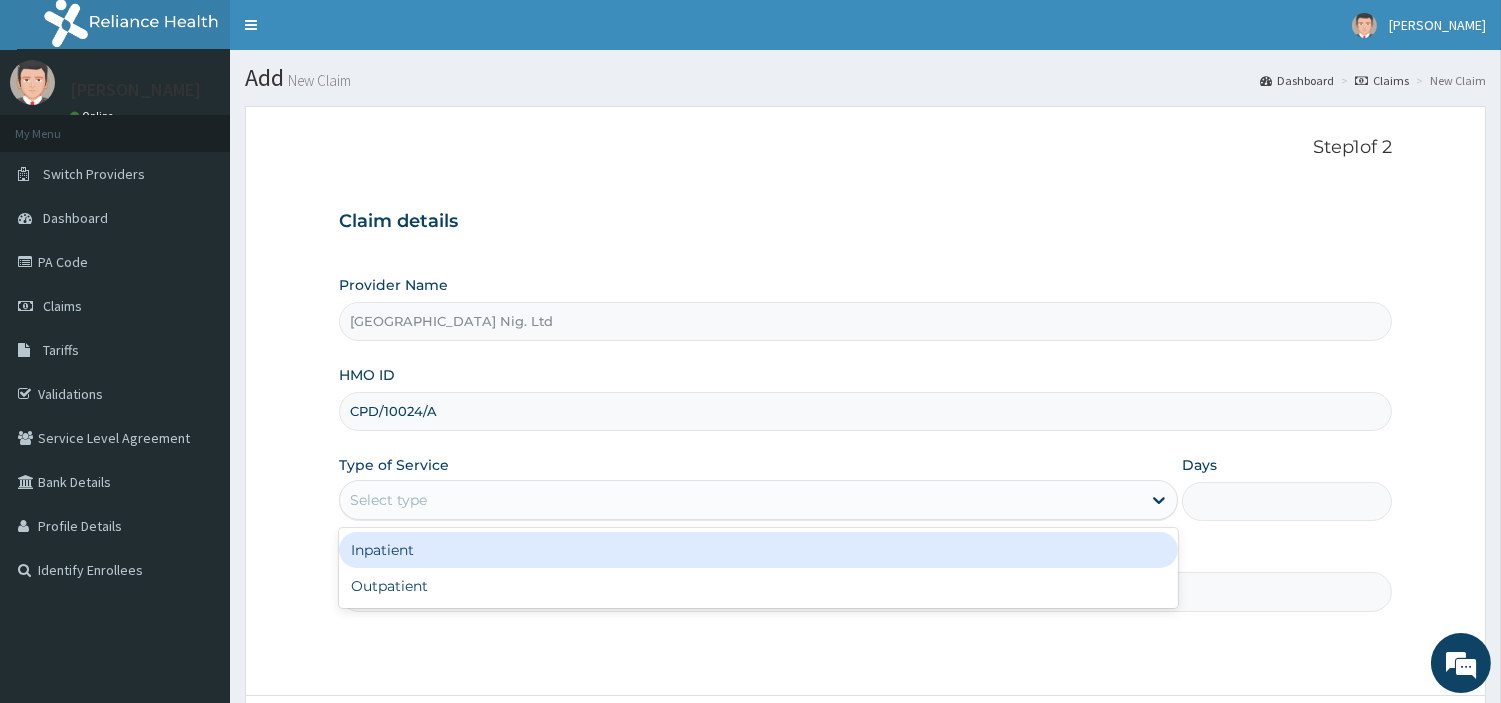 click on "Select type" at bounding box center (740, 500) 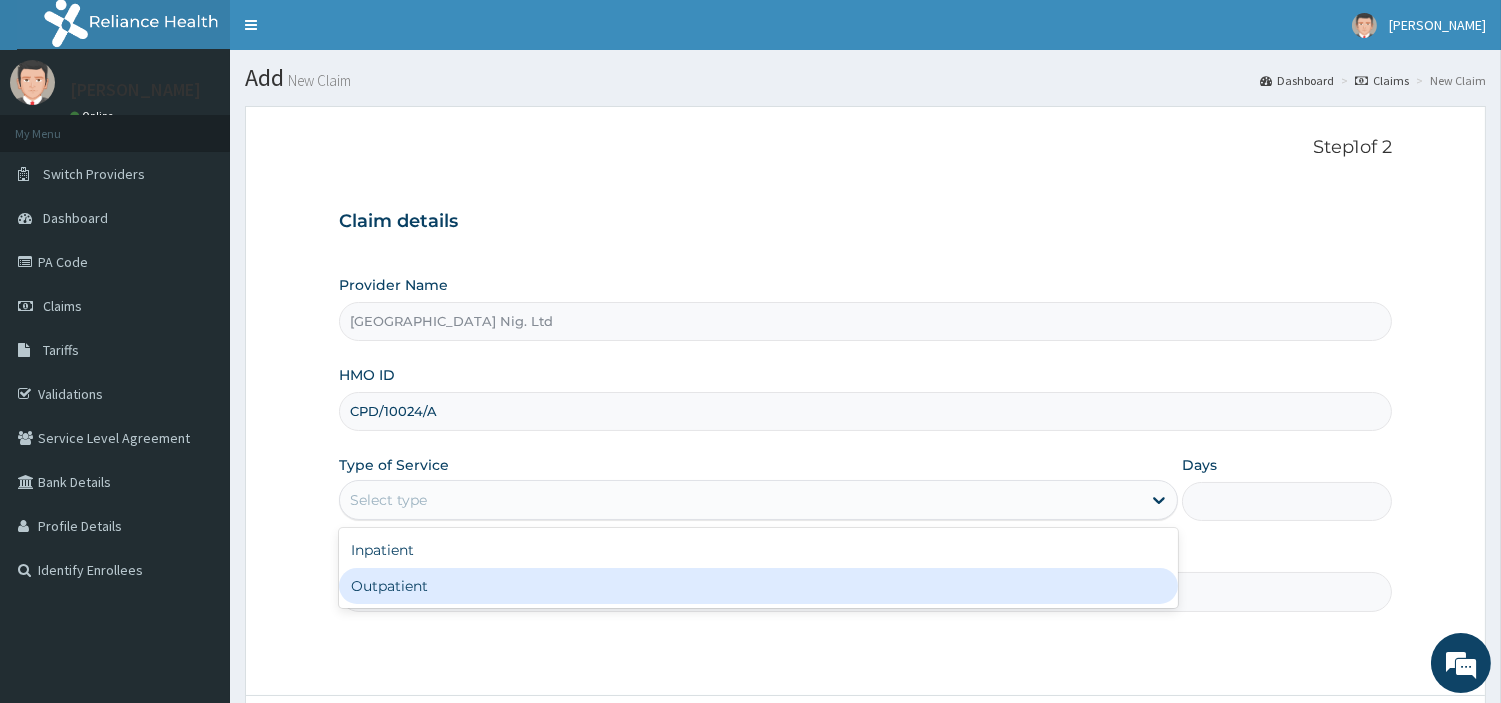 click on "Outpatient" at bounding box center [758, 586] 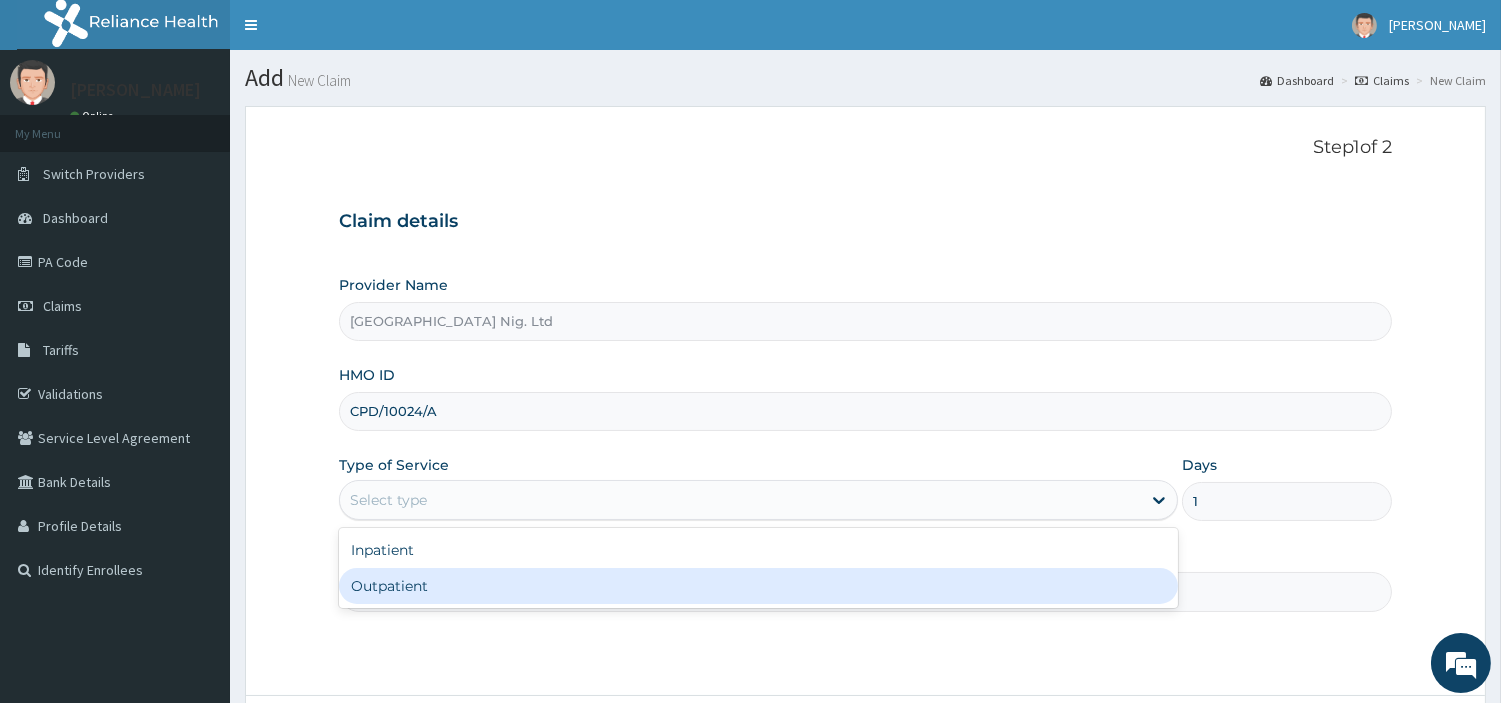 click on "Practitioner" at bounding box center (865, 591) 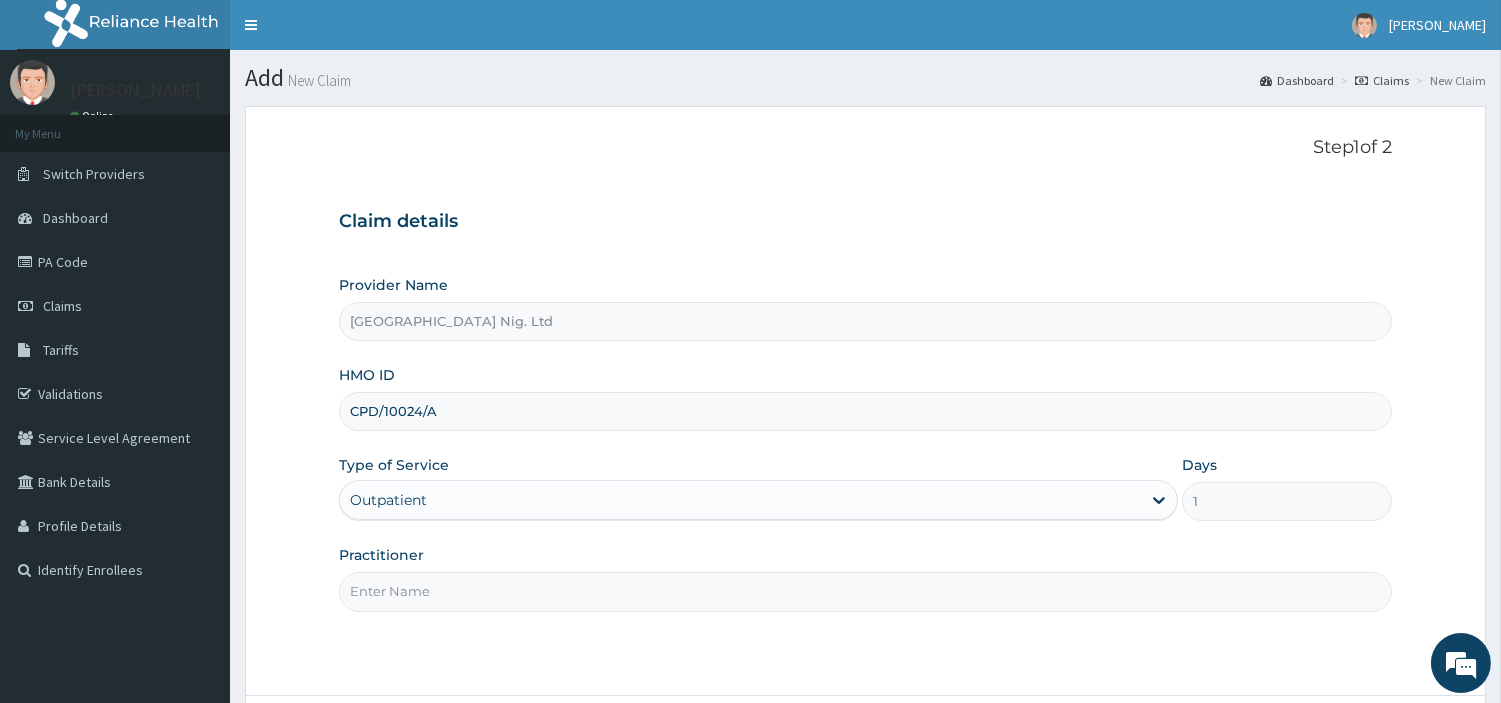 paste on "Salami Beatrice" 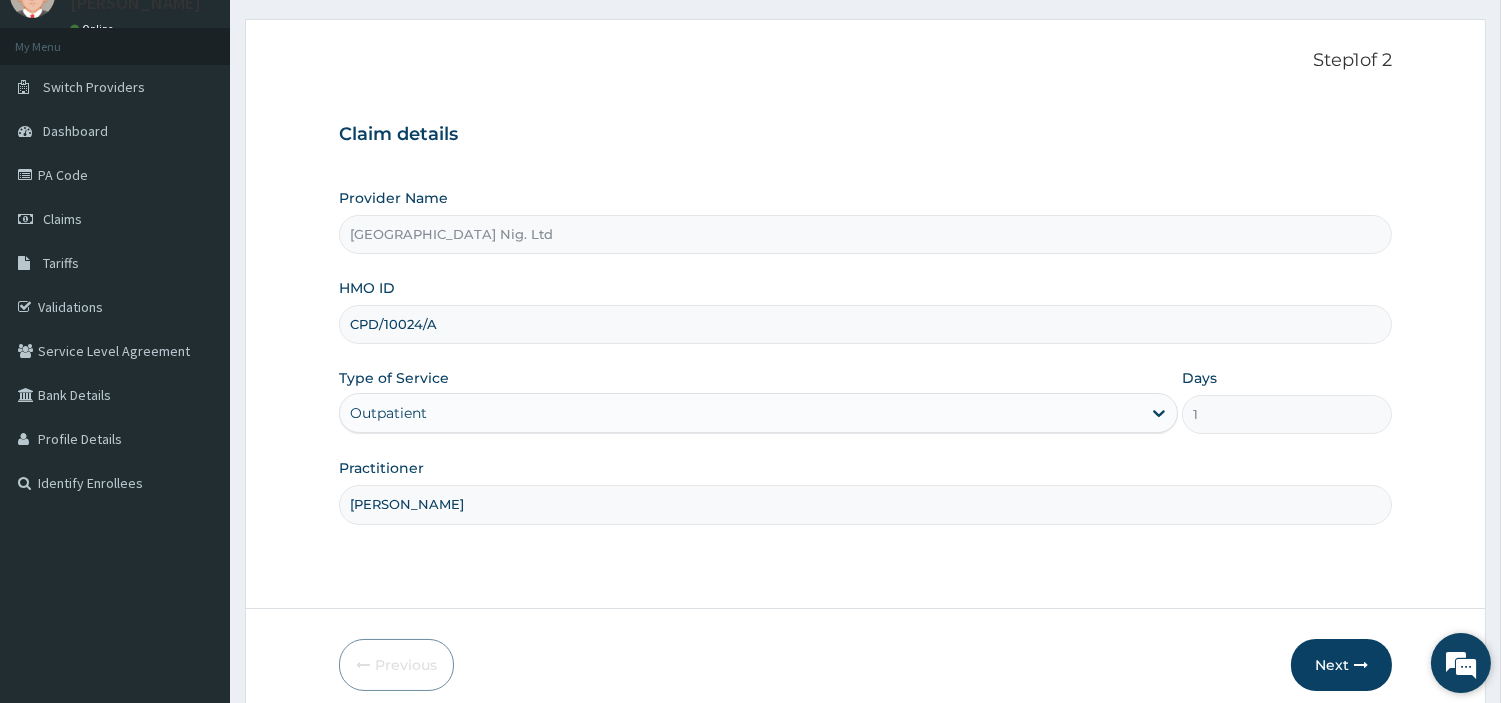 scroll, scrollTop: 172, scrollLeft: 0, axis: vertical 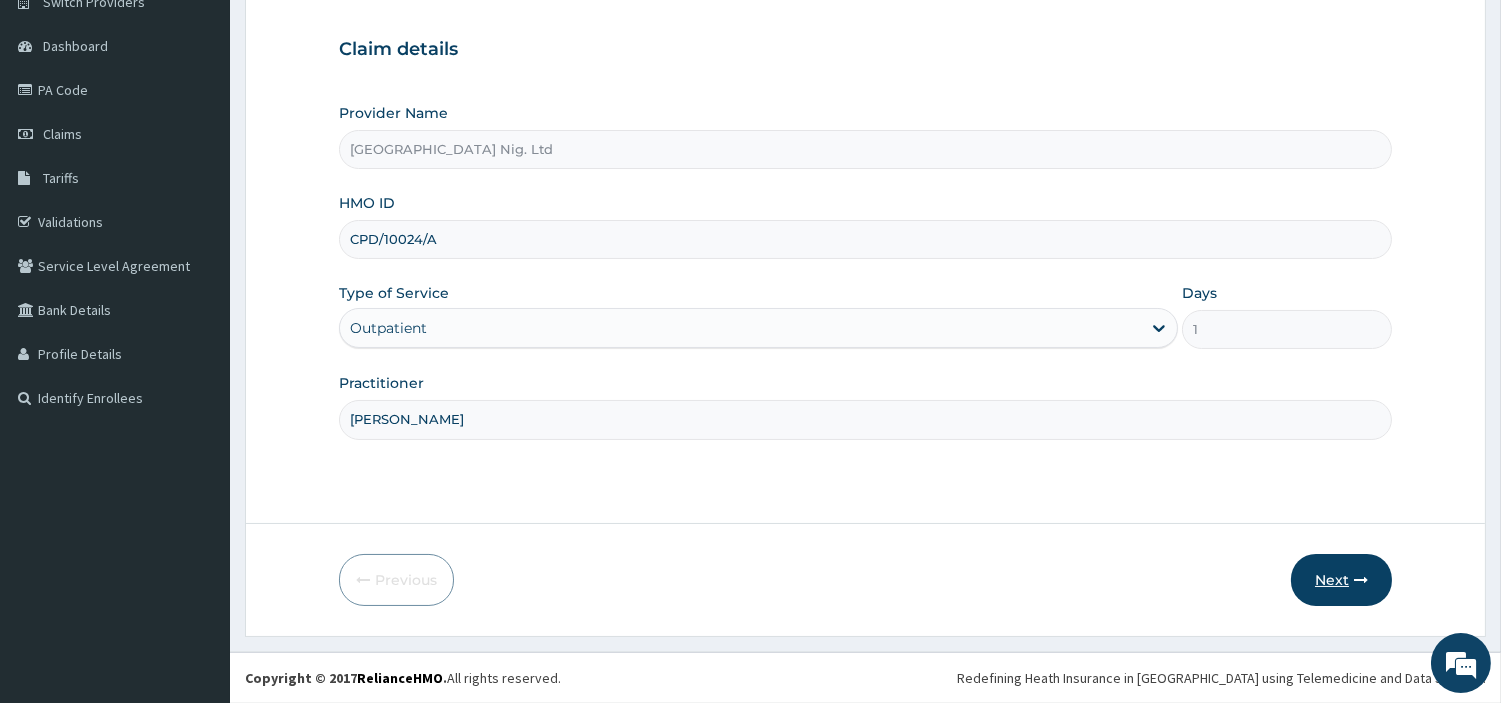 type on "Salami Beatrice" 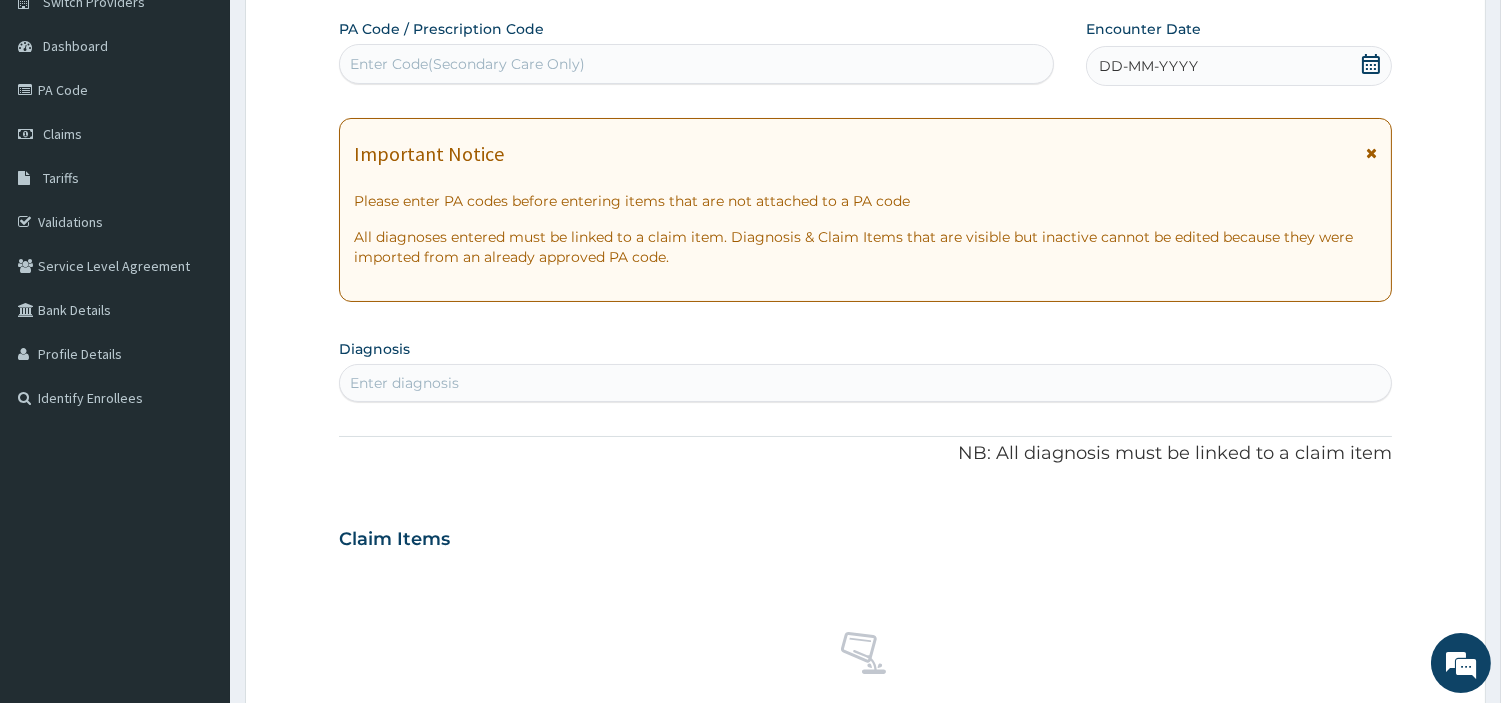 click on "Enter Code(Secondary Care Only)" at bounding box center (696, 64) 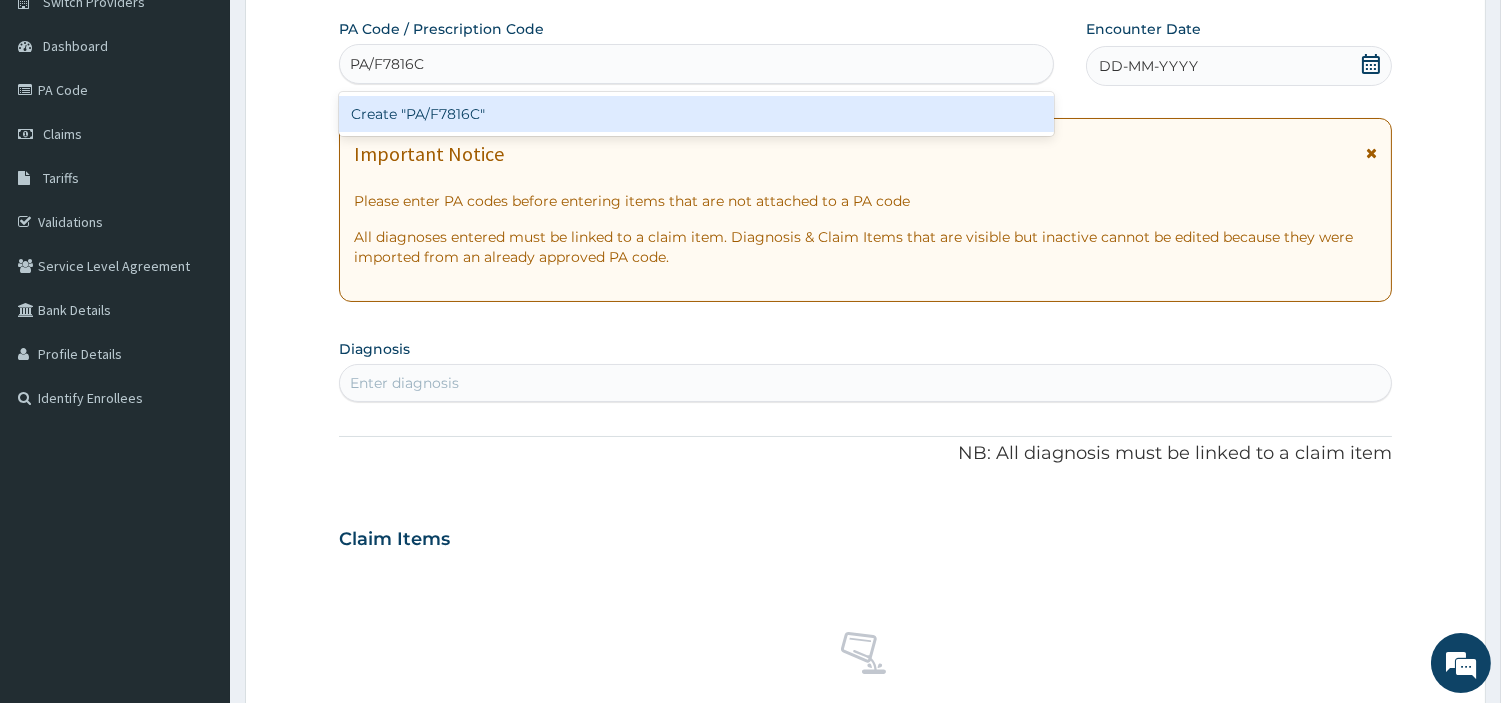 click on "Create "PA/F7816C"" at bounding box center (696, 114) 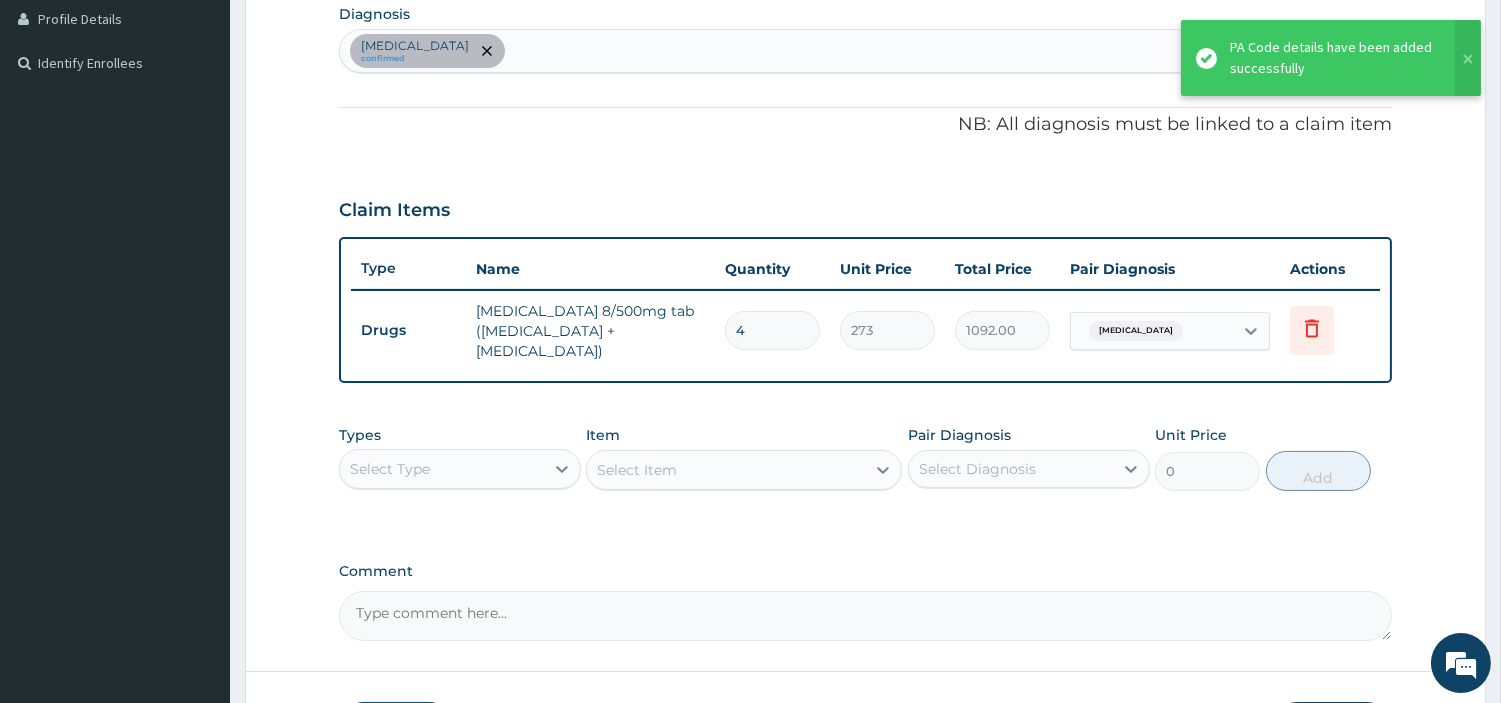 scroll, scrollTop: 652, scrollLeft: 0, axis: vertical 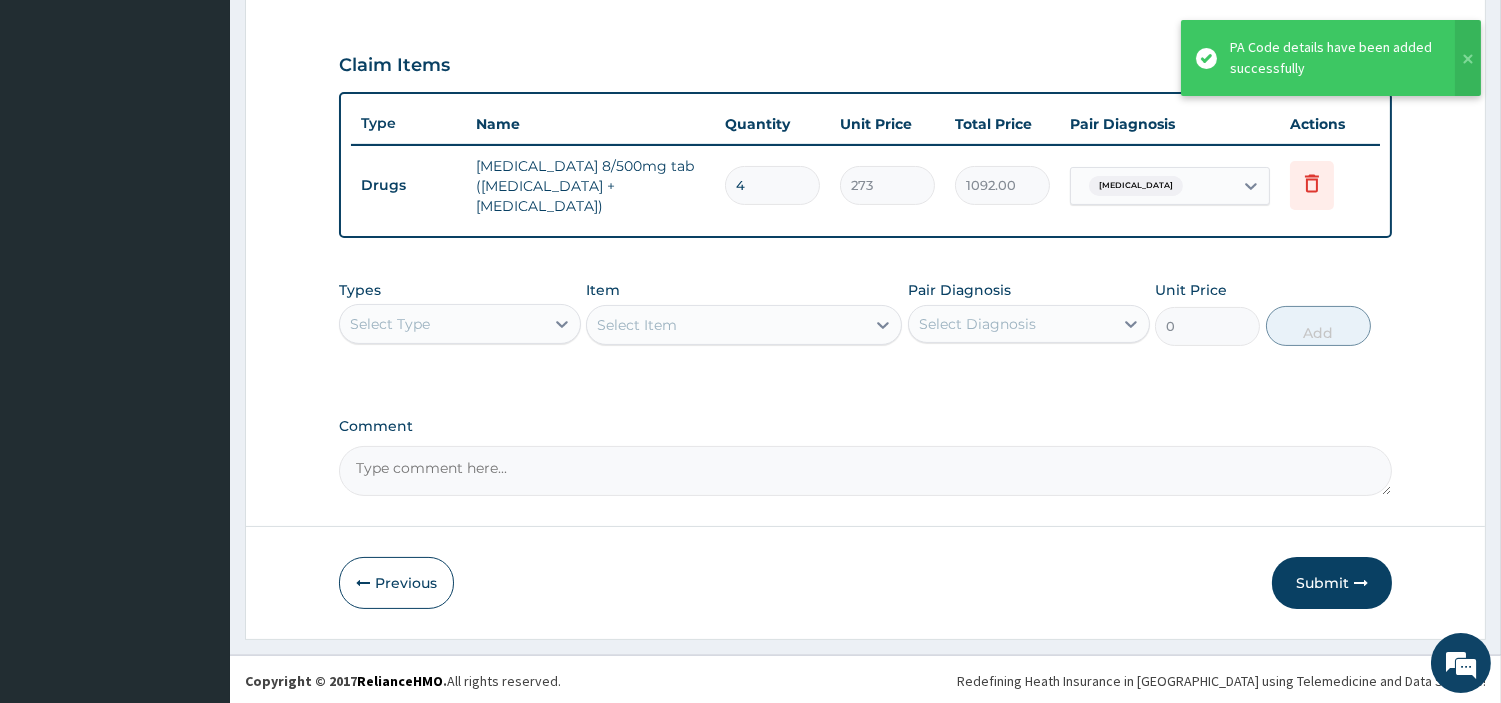 click on "Select Type" at bounding box center [442, 324] 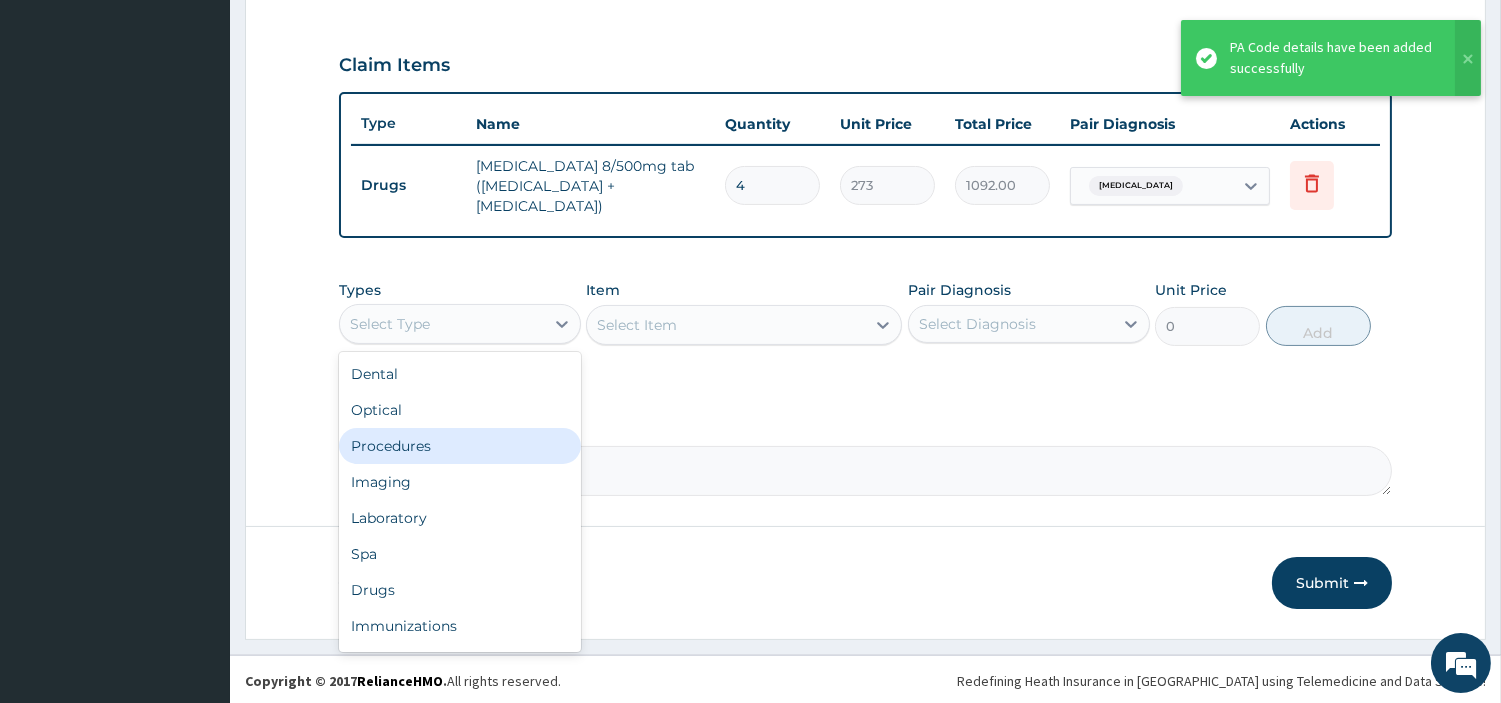 click on "Procedures" at bounding box center [460, 446] 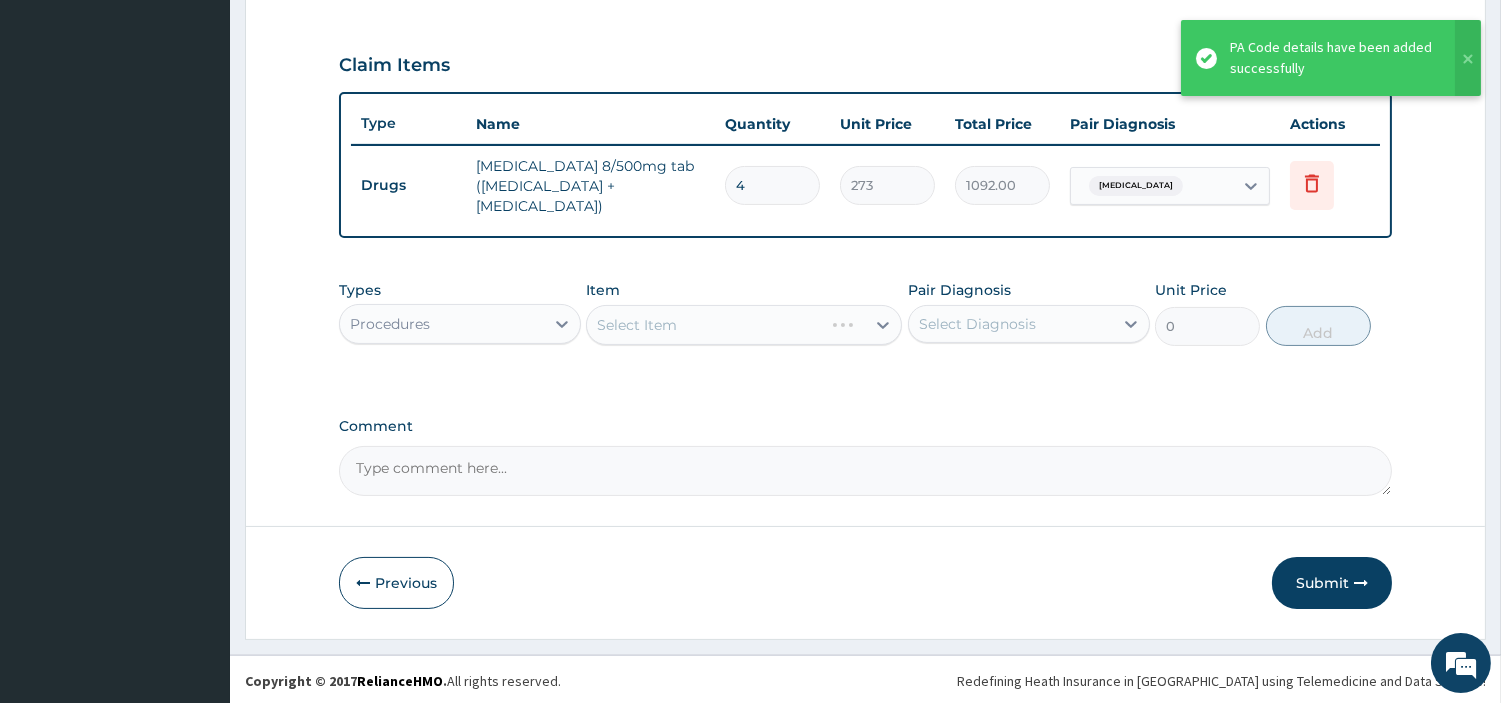 click on "Select Item" at bounding box center [744, 325] 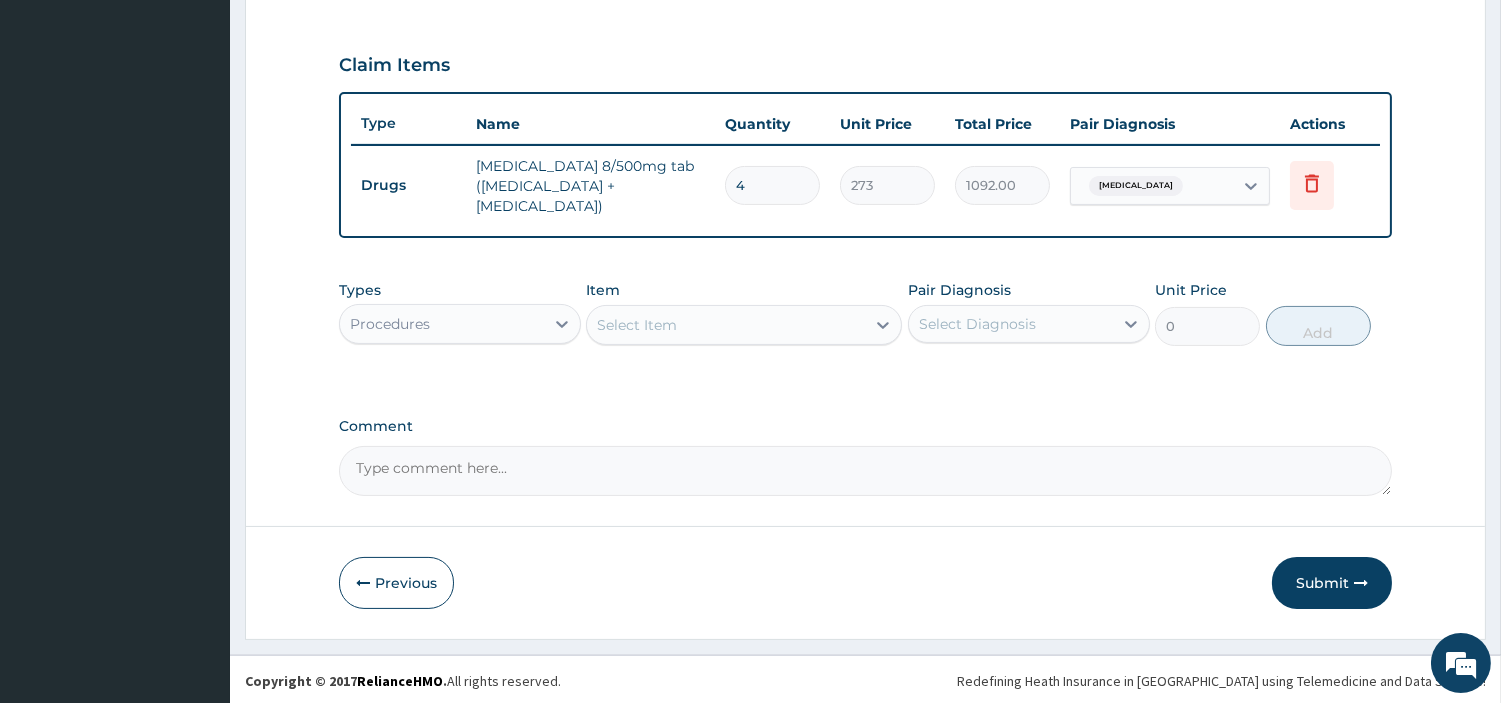 click on "Select Item" at bounding box center [726, 325] 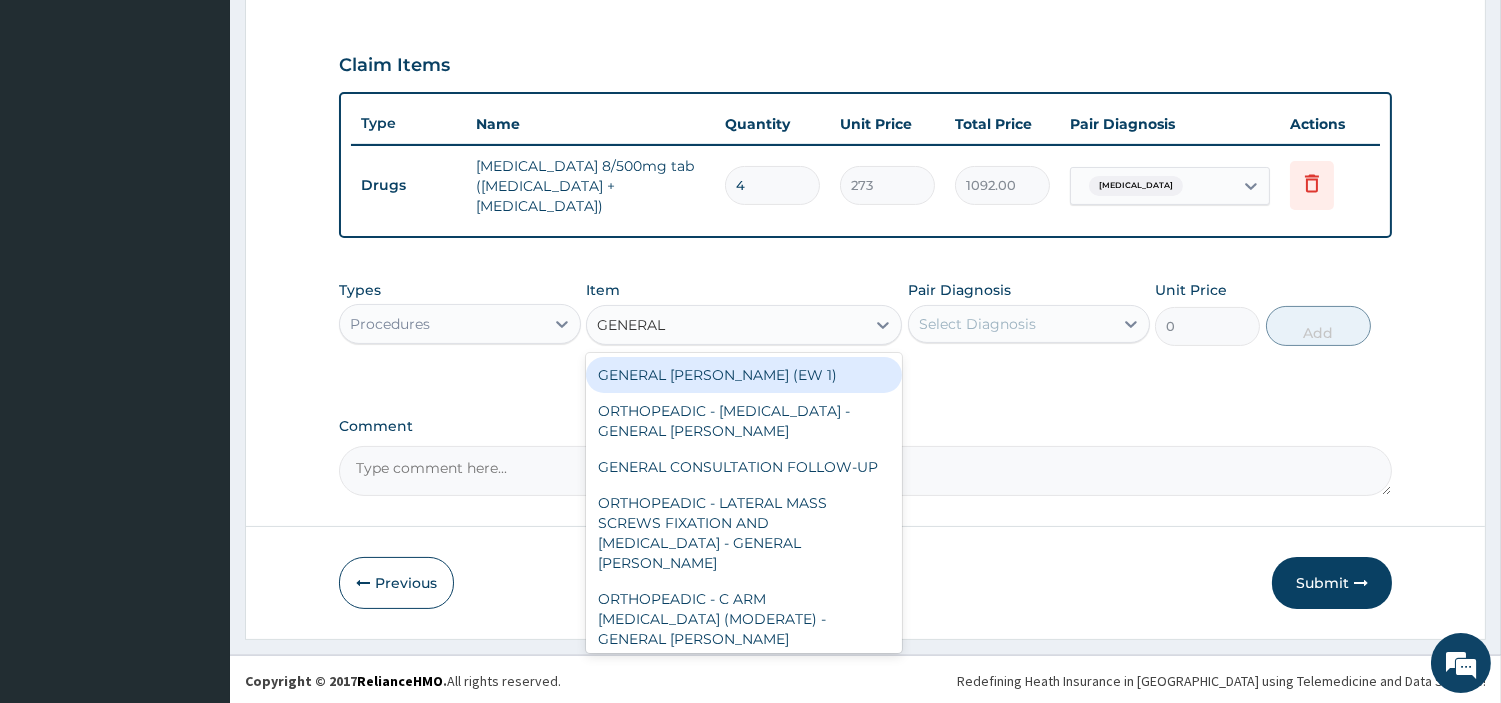 type on "GENERAL C" 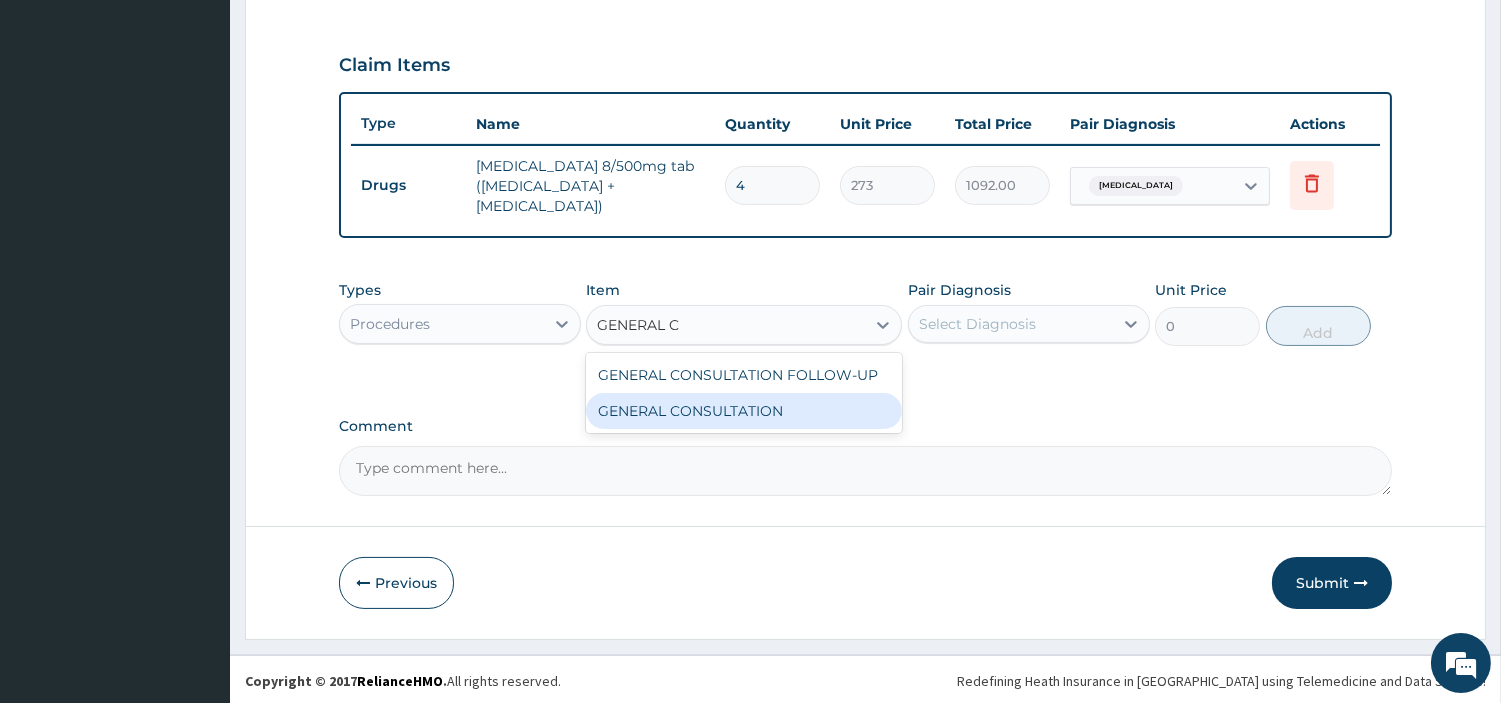 click on "GENERAL CONSULTATION" at bounding box center (744, 411) 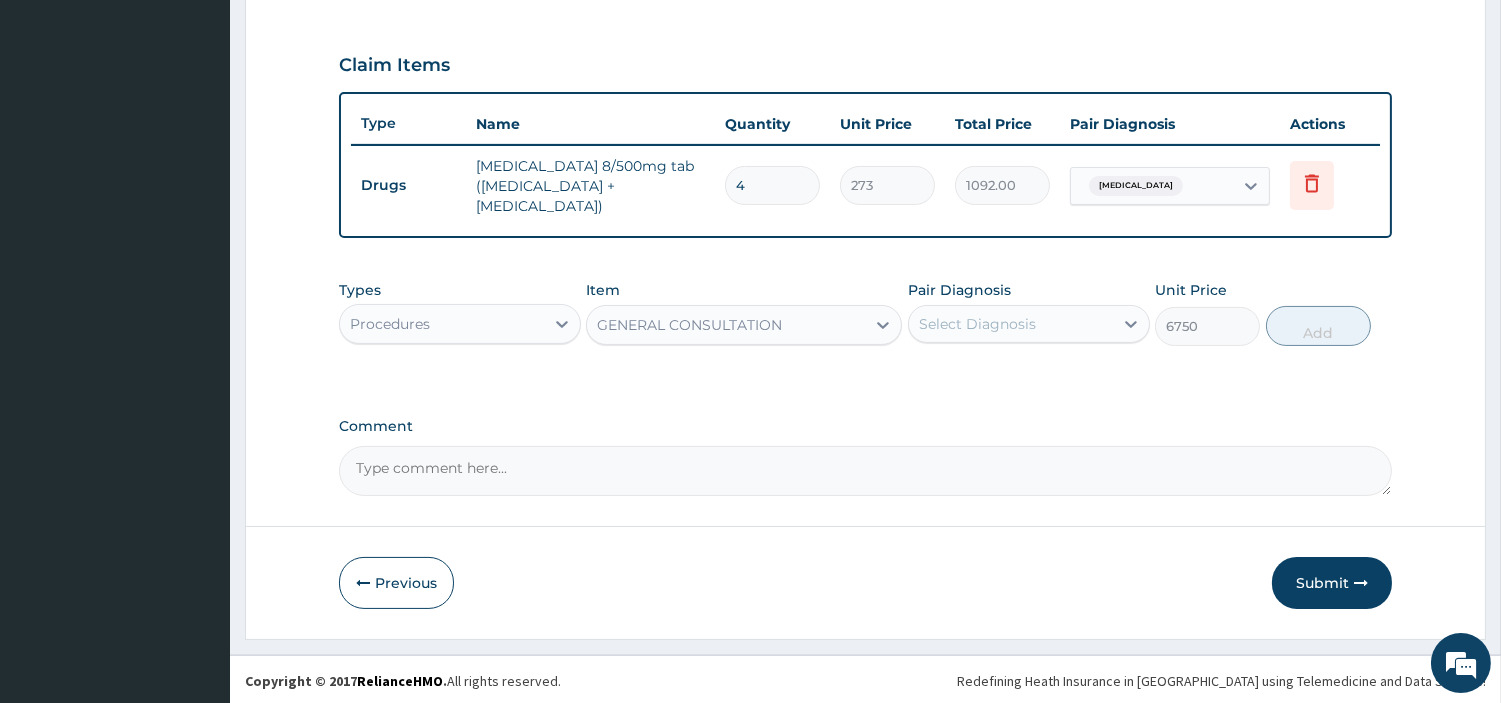 type 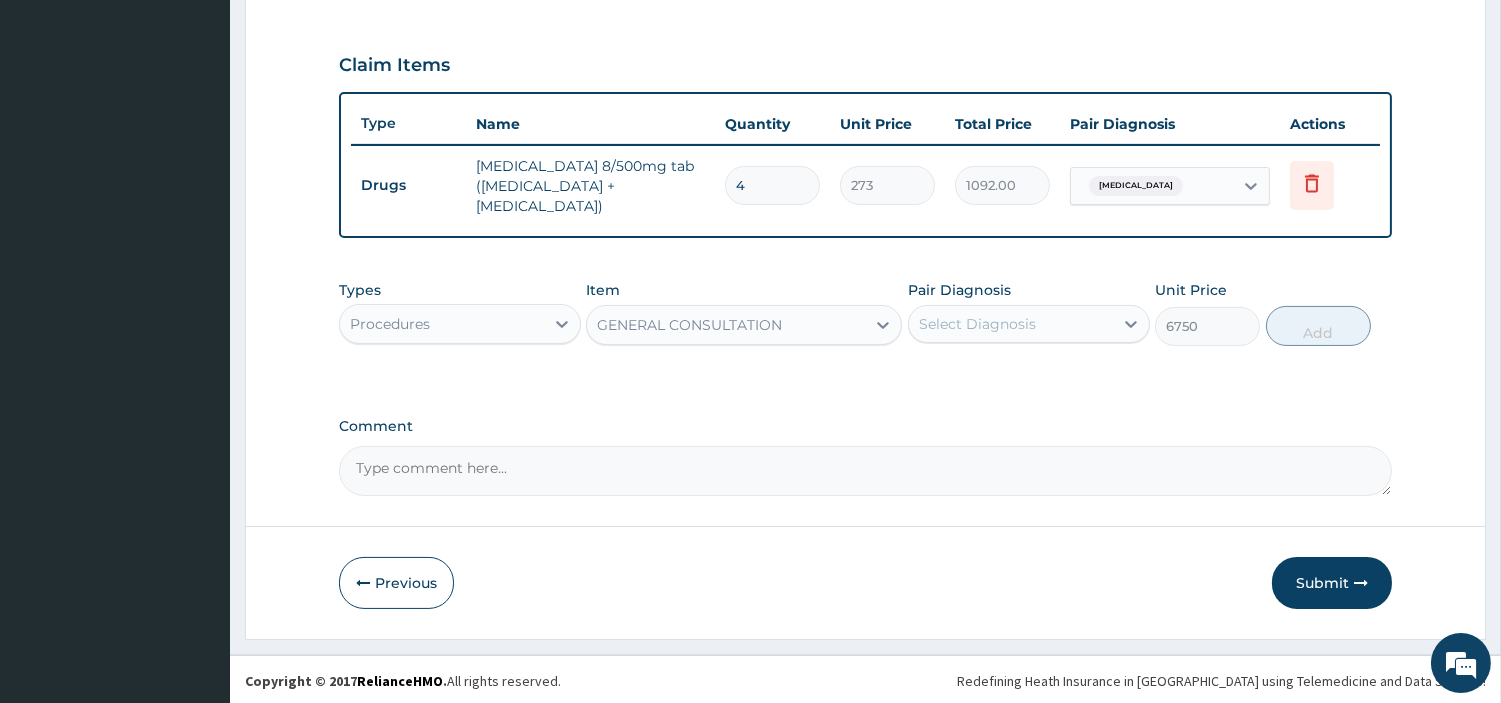 type on "6750" 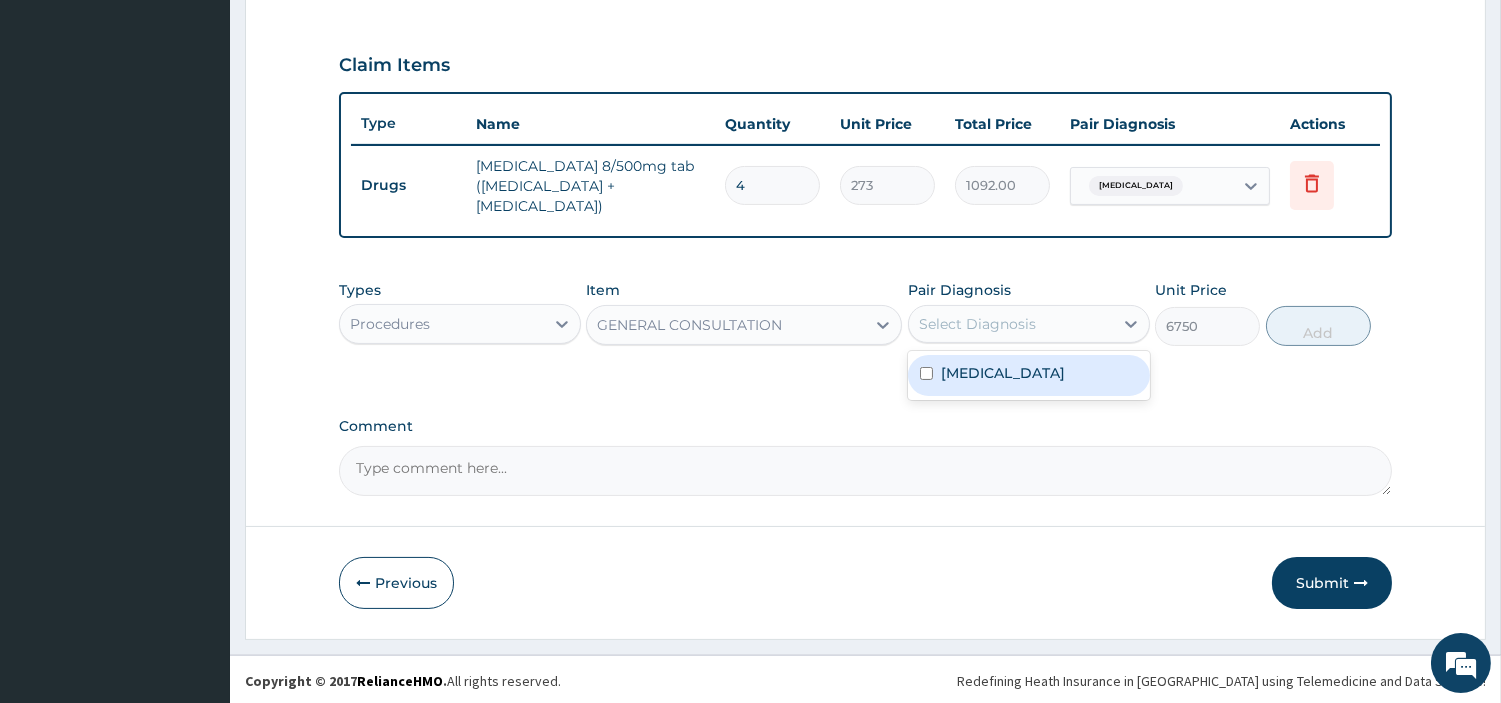 click on "Primary dysmenorrhea" at bounding box center [1003, 373] 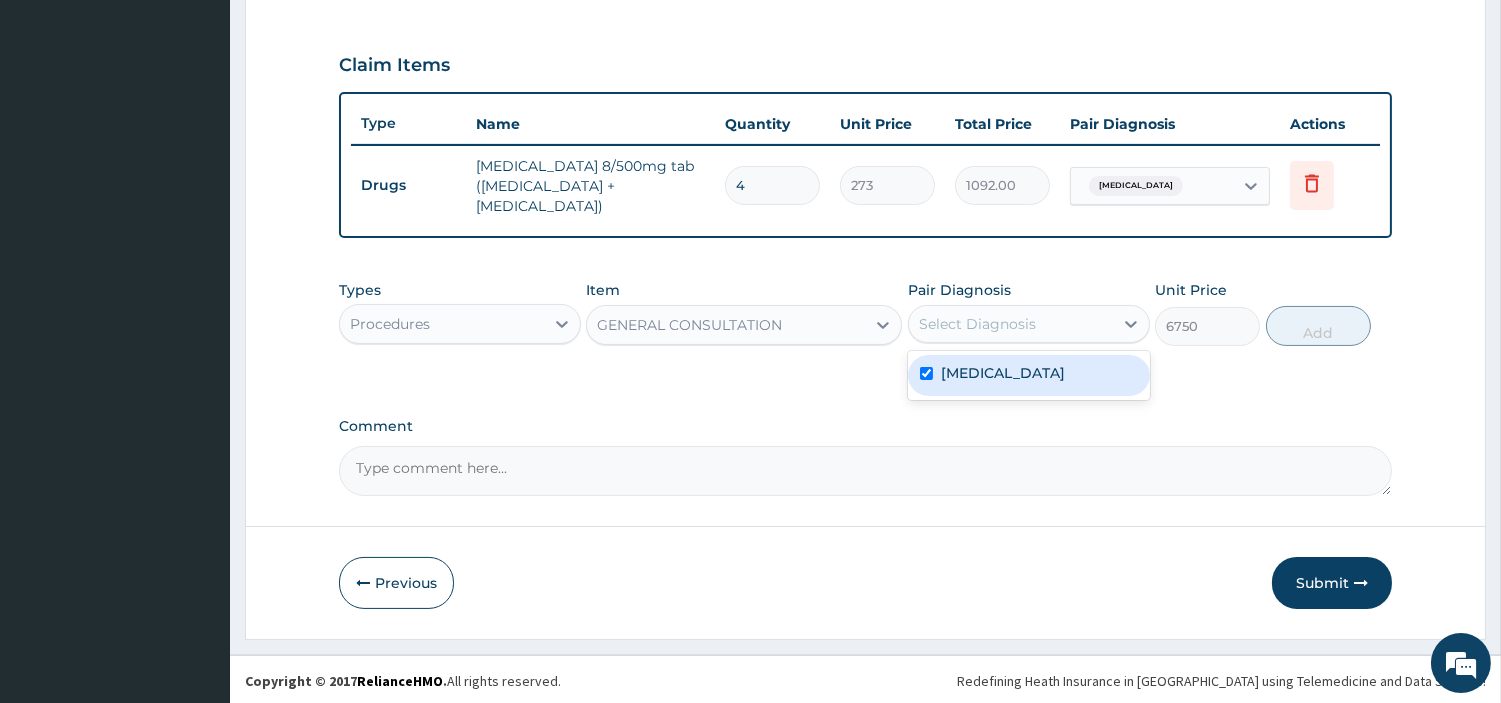 checkbox on "true" 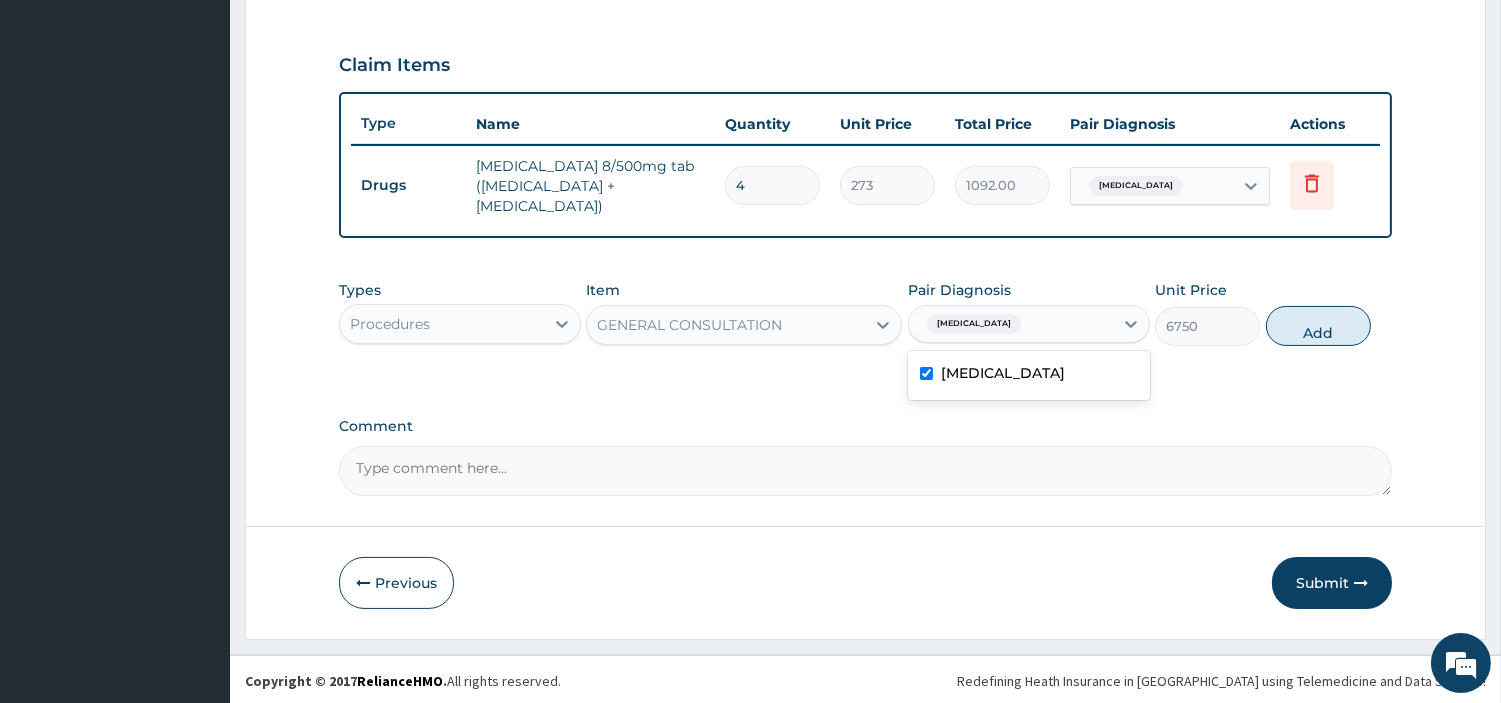 click on "Types Procedures Item GENERAL CONSULTATION Pair Diagnosis option Primary dysmenorrhea, selected. option Primary dysmenorrhea selected, 1 of 1. 1 result available. Use Up and Down to choose options, press Enter to select the currently focused option, press Escape to exit the menu, press Tab to select the option and exit the menu. Primary dysmenorrhea Primary dysmenorrhea Unit Price 6750 Add" at bounding box center (865, 313) 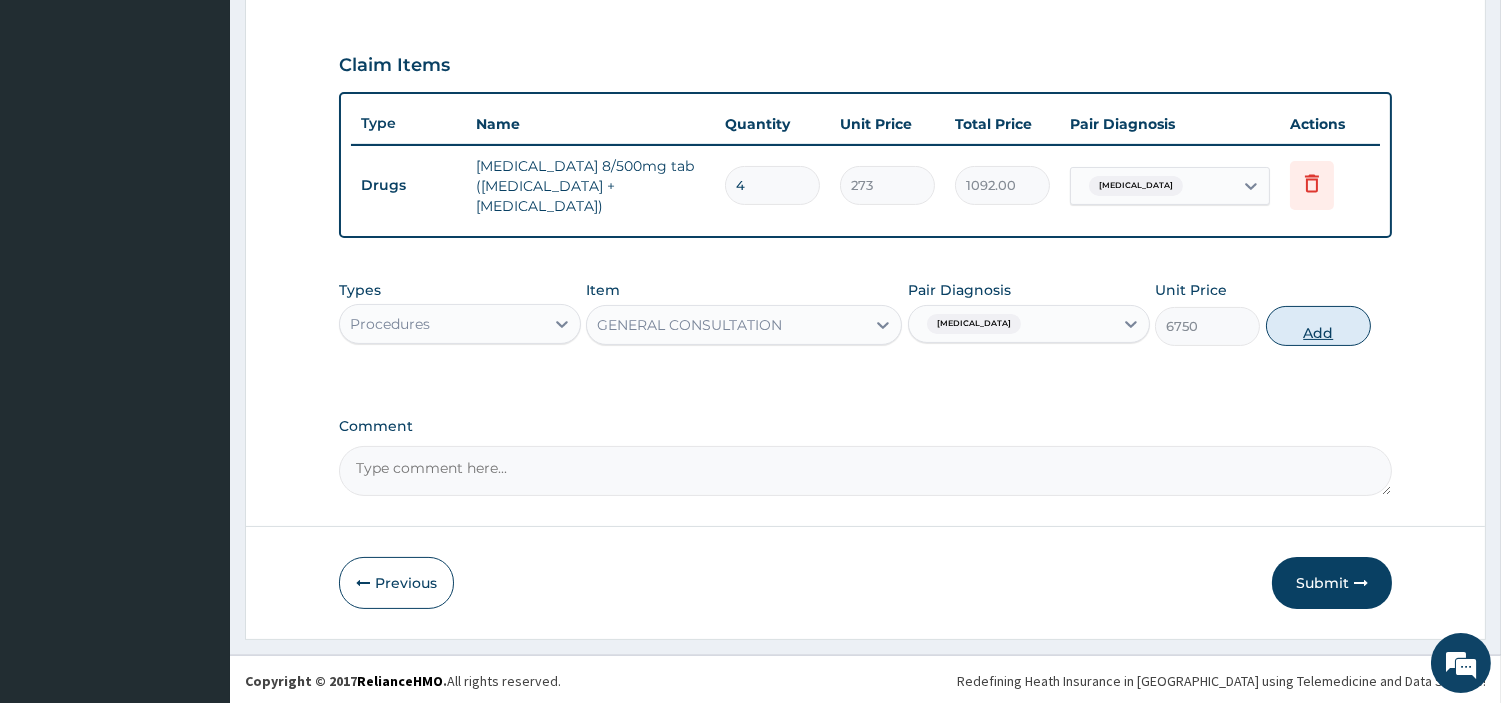 click on "Add" at bounding box center (1318, 326) 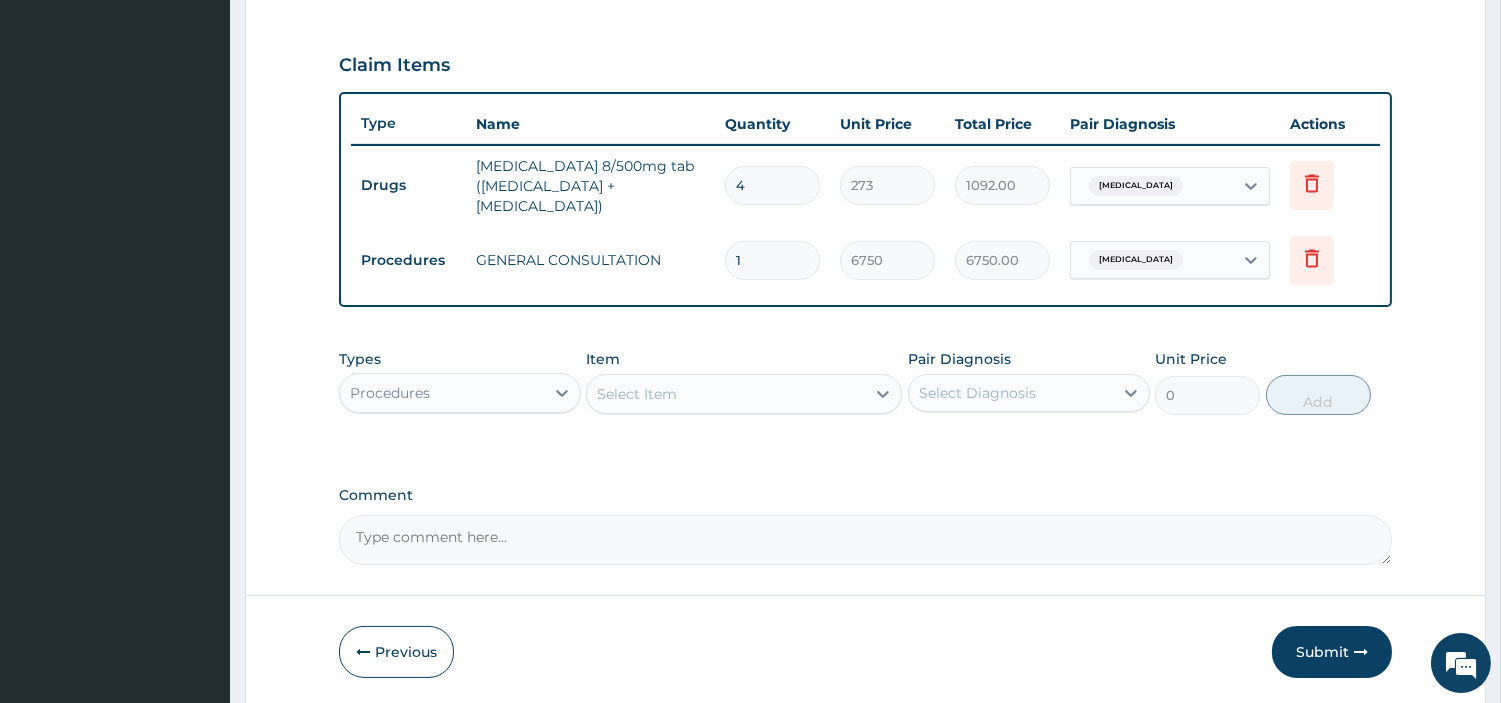 click on "Procedures" at bounding box center [442, 393] 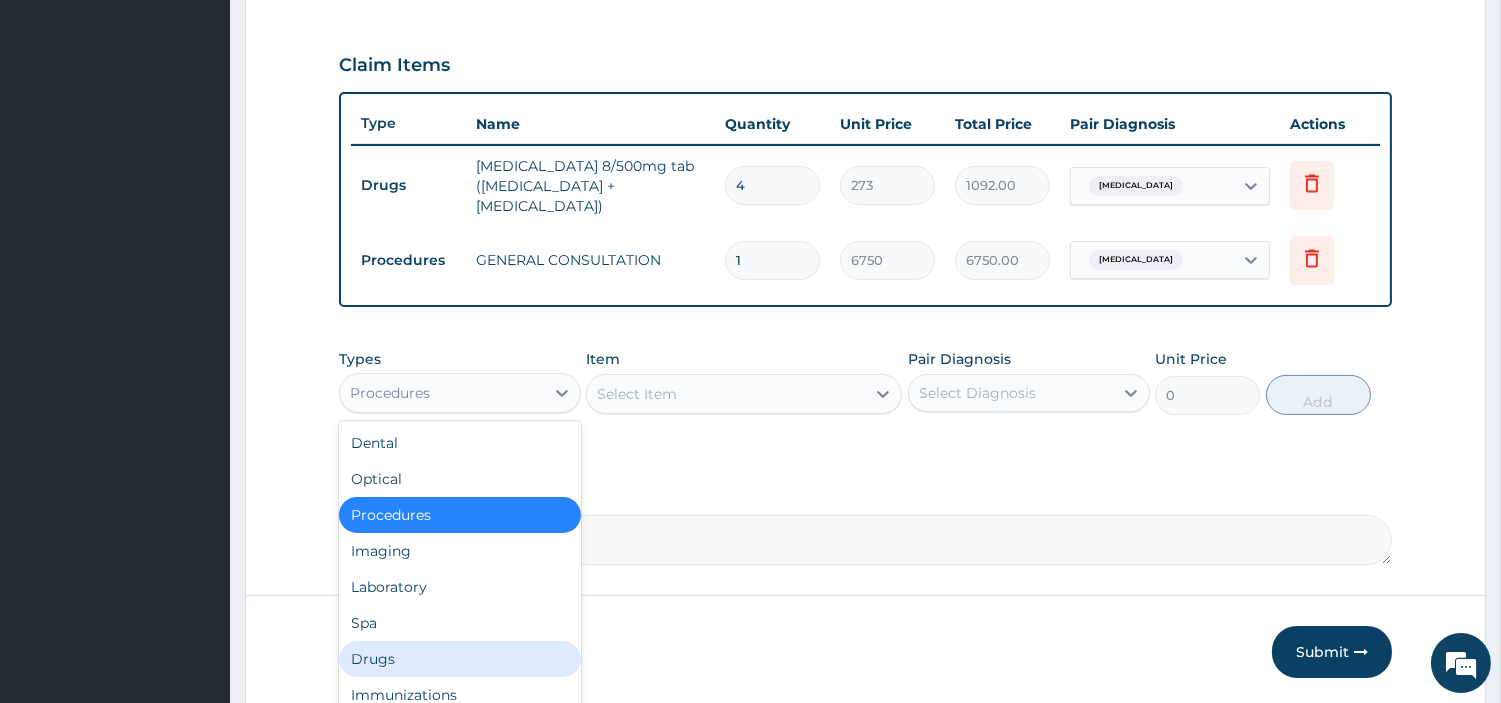 click on "Drugs" at bounding box center (460, 659) 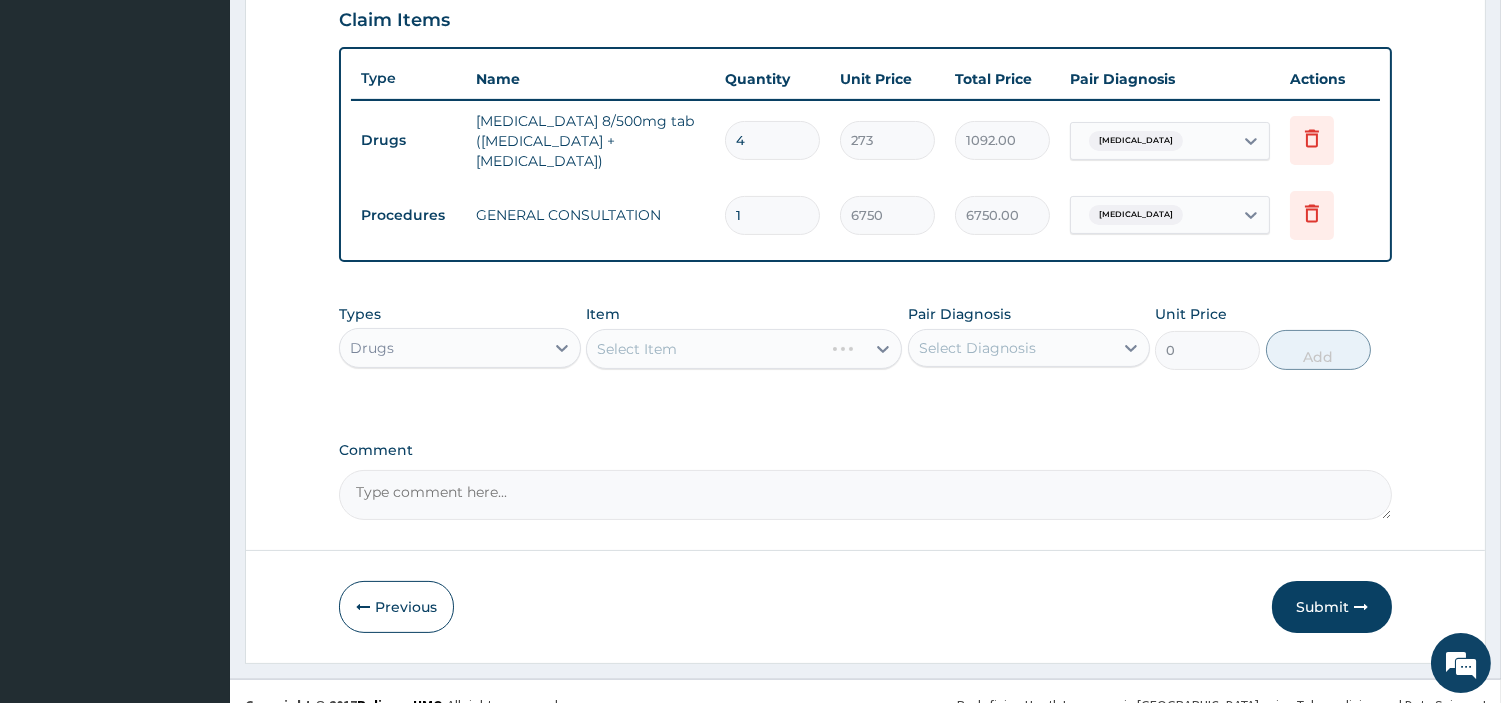 scroll, scrollTop: 722, scrollLeft: 0, axis: vertical 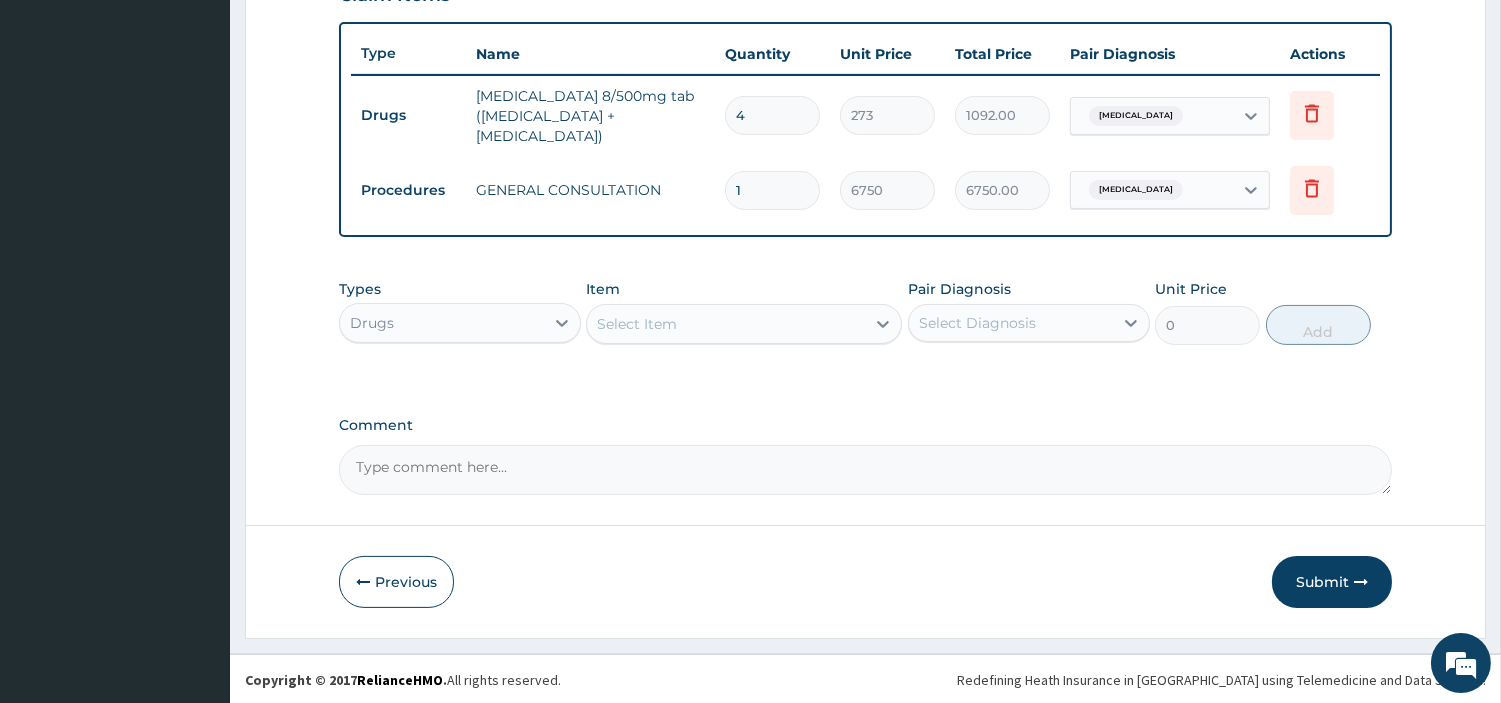click on "Select Item" at bounding box center (726, 324) 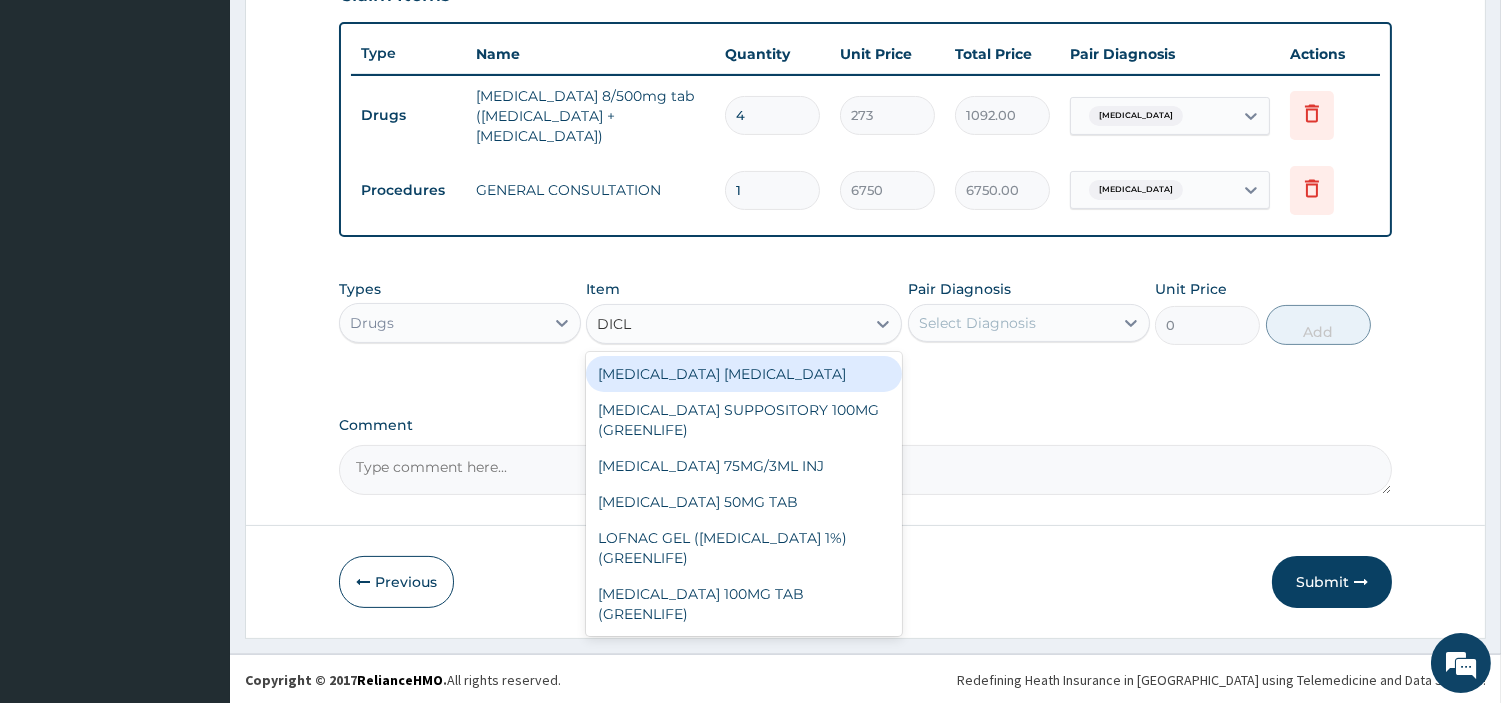 type on "DICLO" 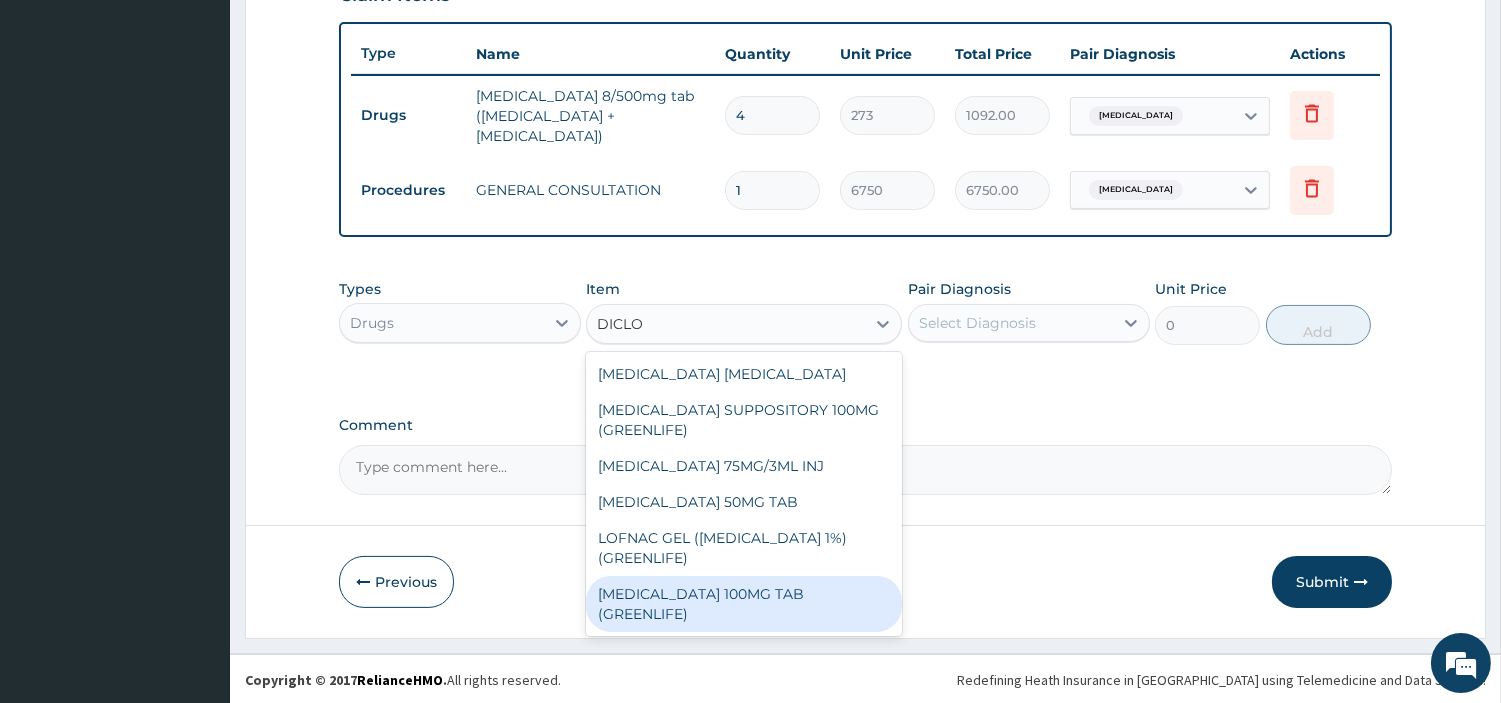 click on "DICLOFENAC 100MG TAB (GREENLIFE)" at bounding box center [744, 604] 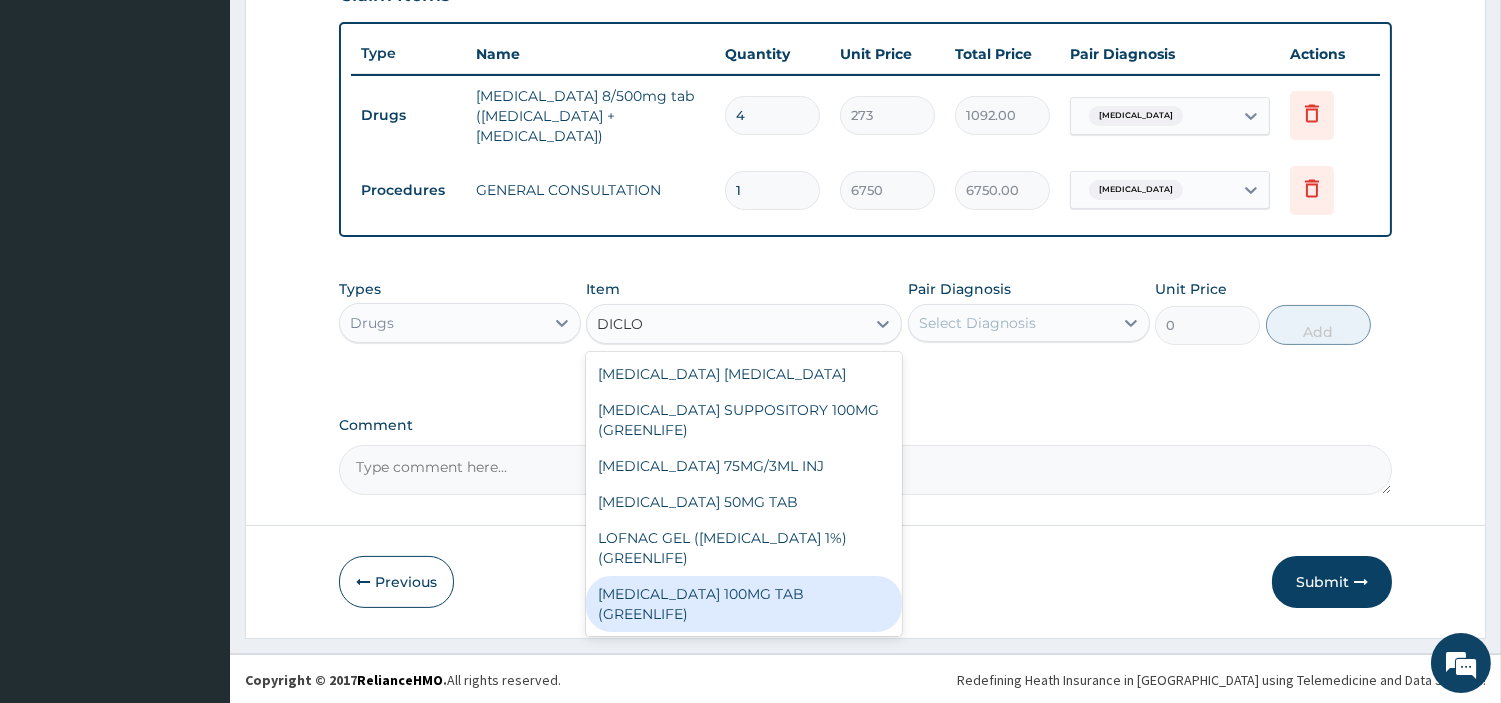 type 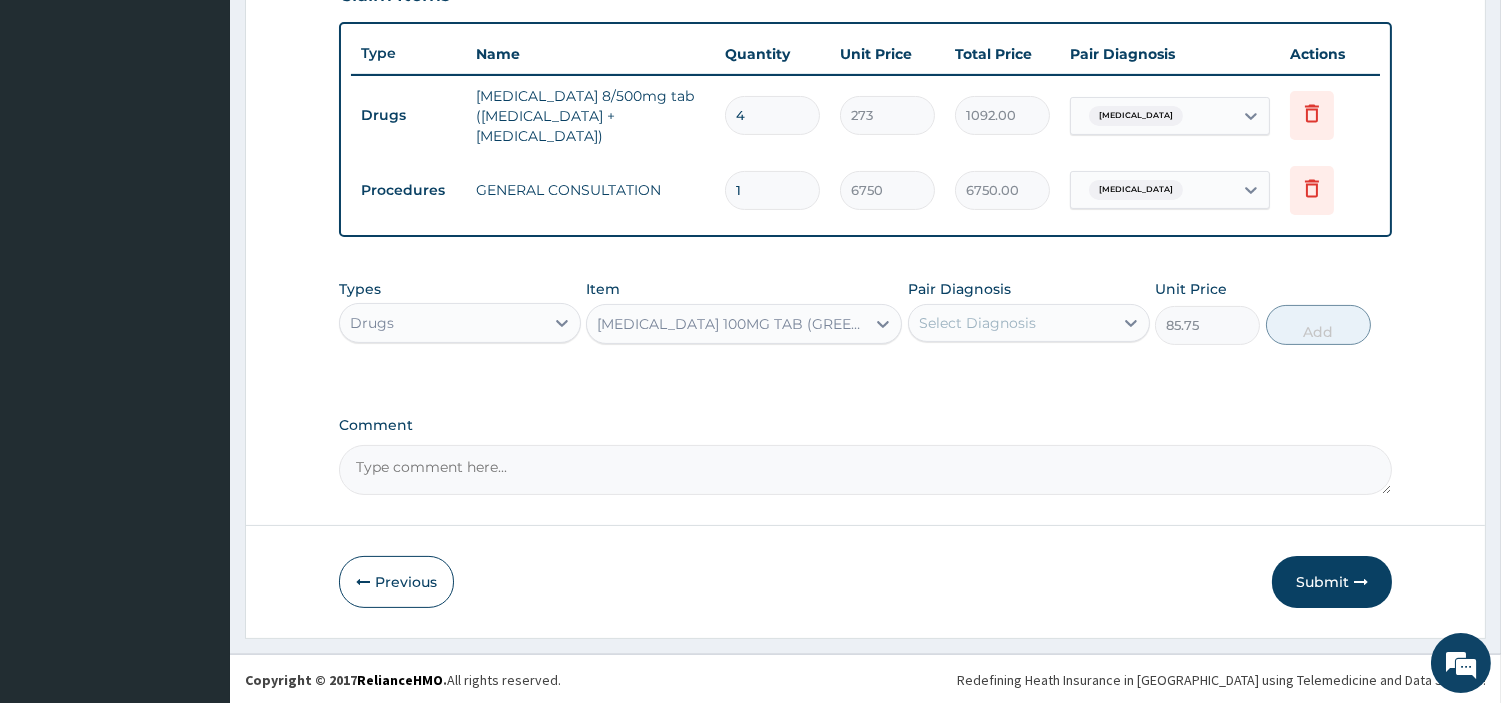 click on "Select Diagnosis" at bounding box center [977, 323] 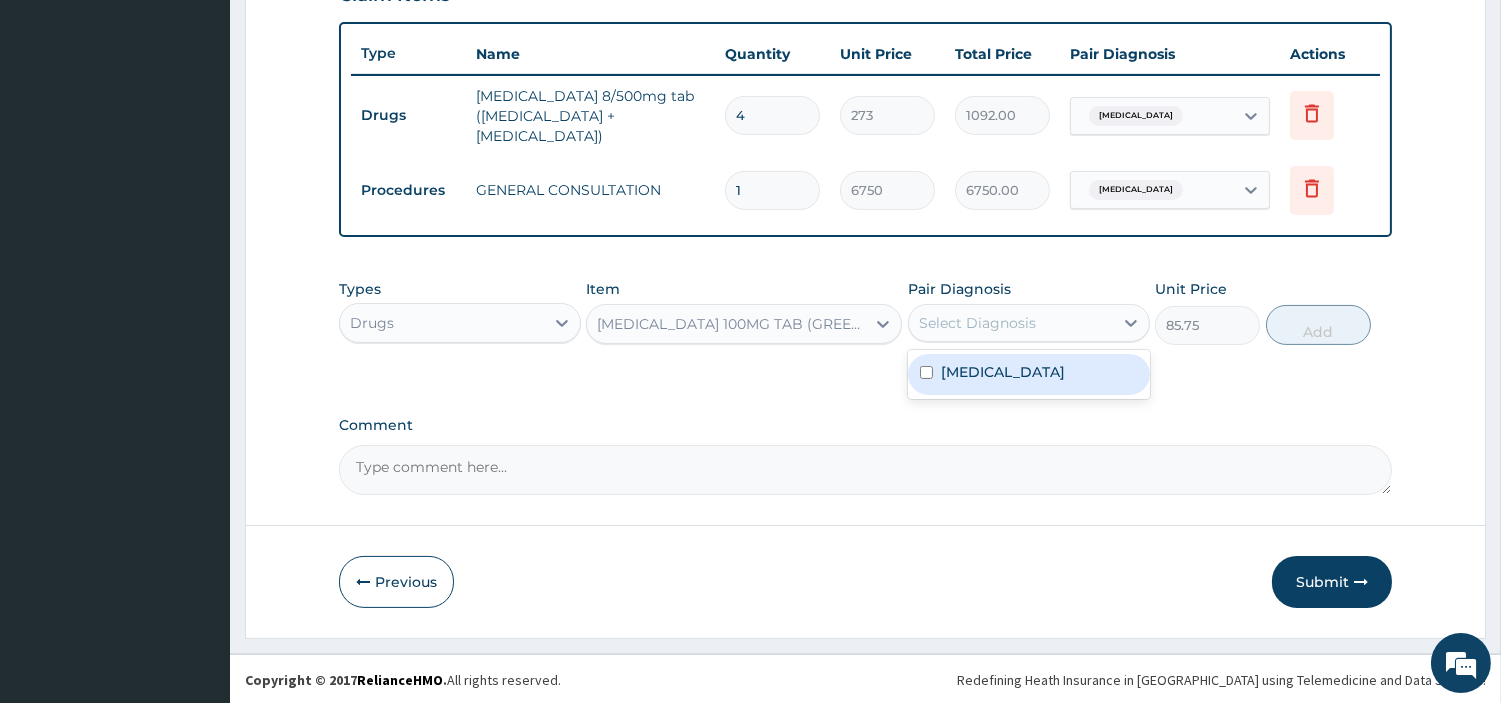 click on "Primary dysmenorrhea" at bounding box center [1003, 372] 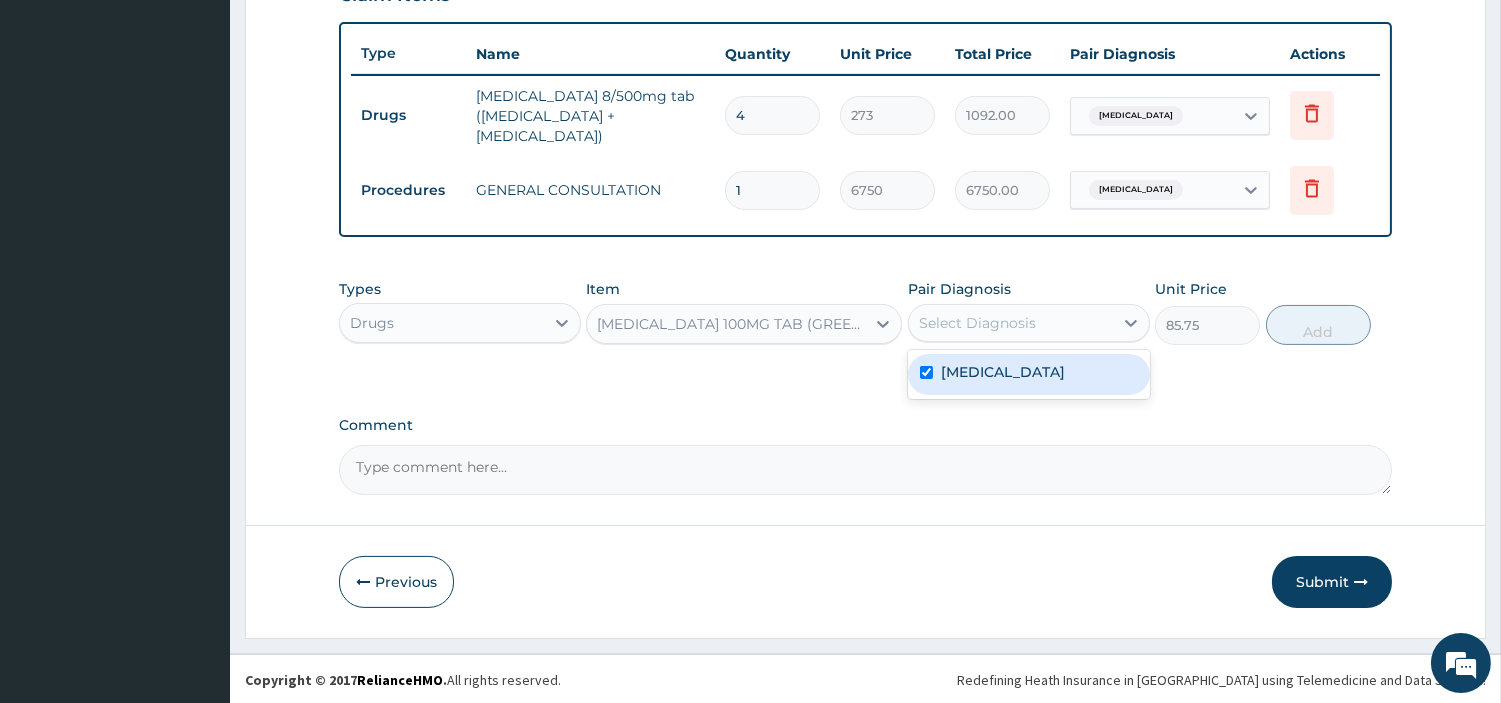 checkbox on "true" 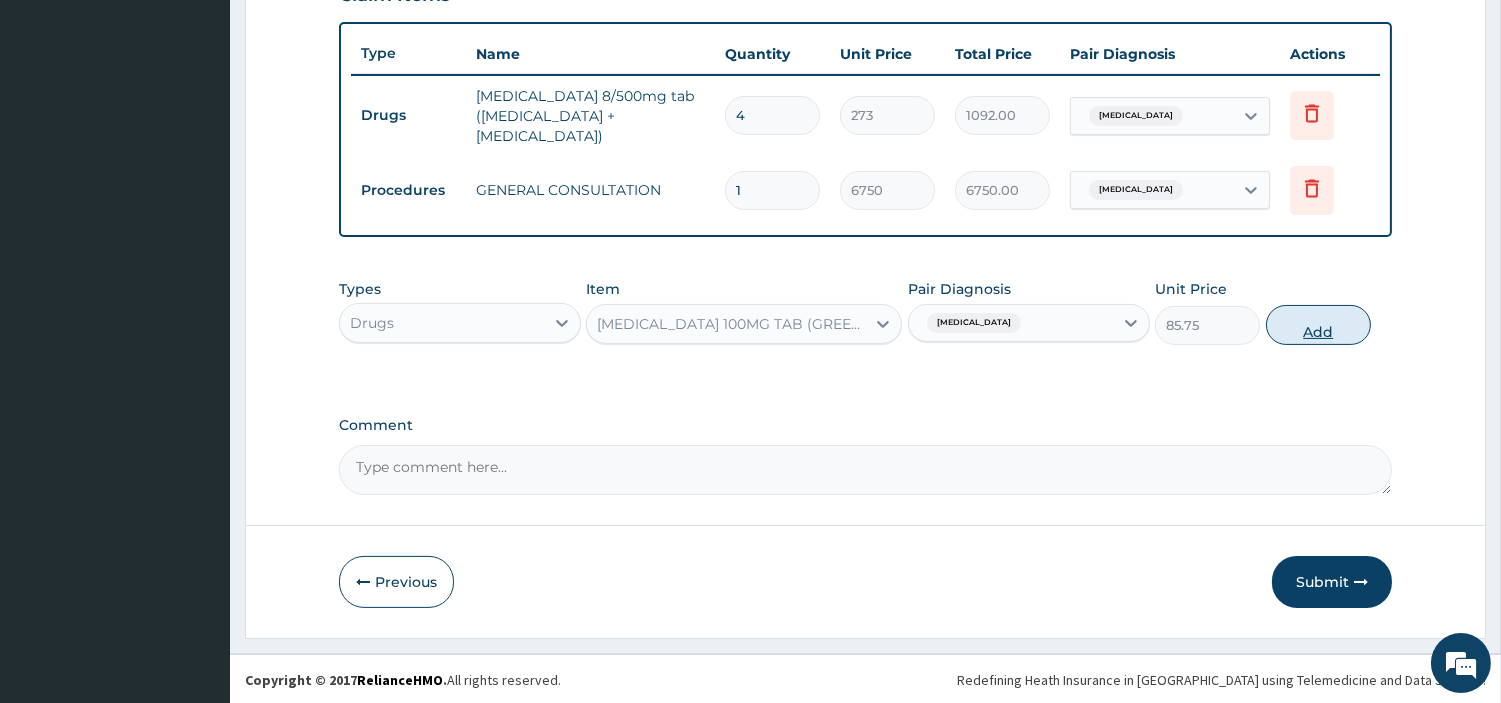 click on "Add" at bounding box center [1318, 325] 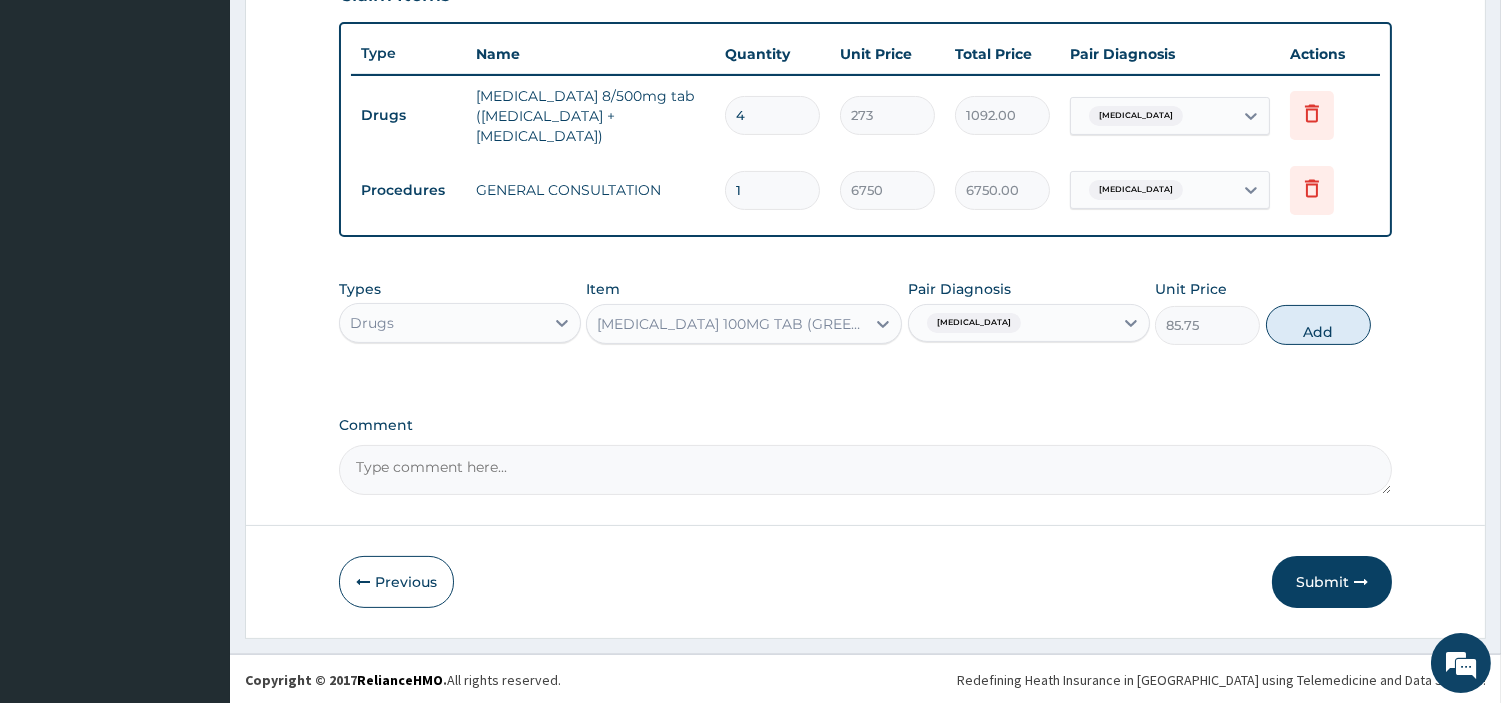 type on "0" 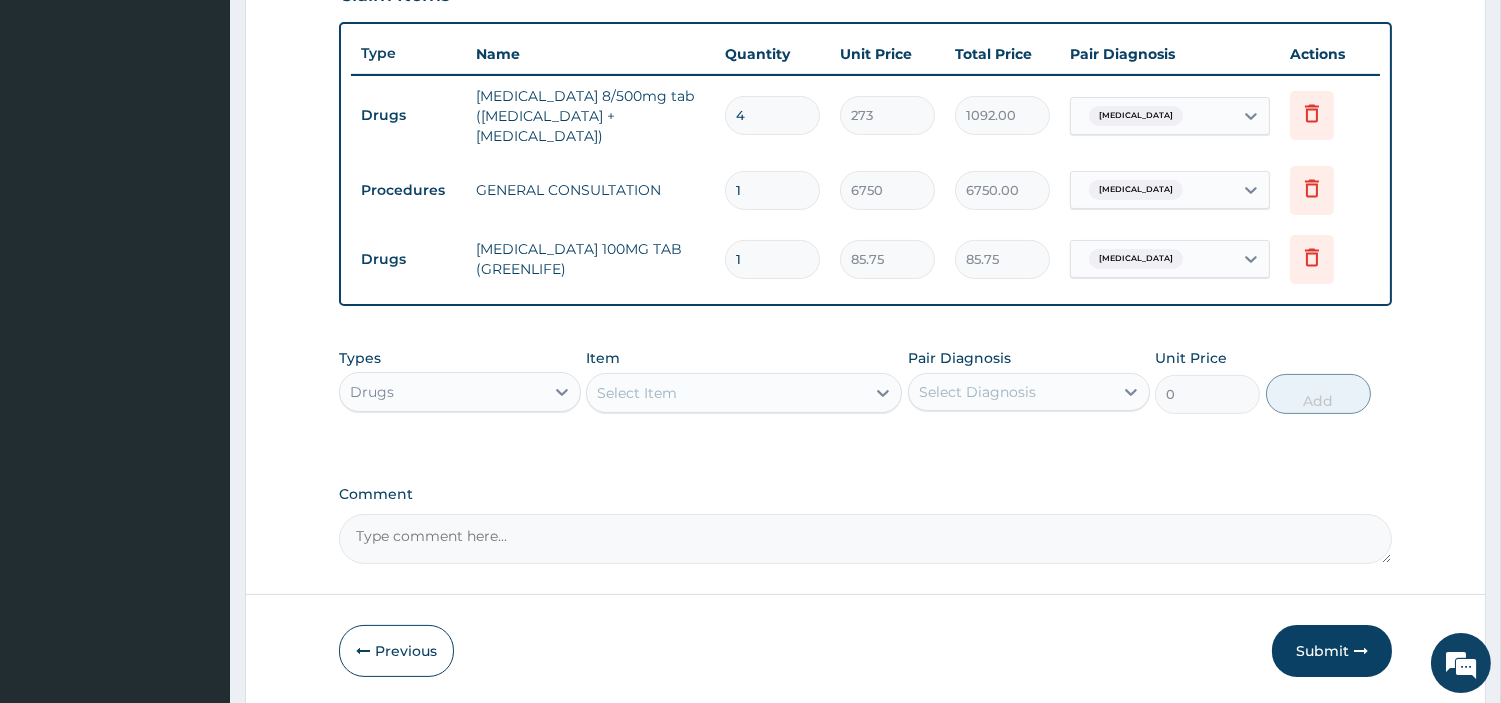 type 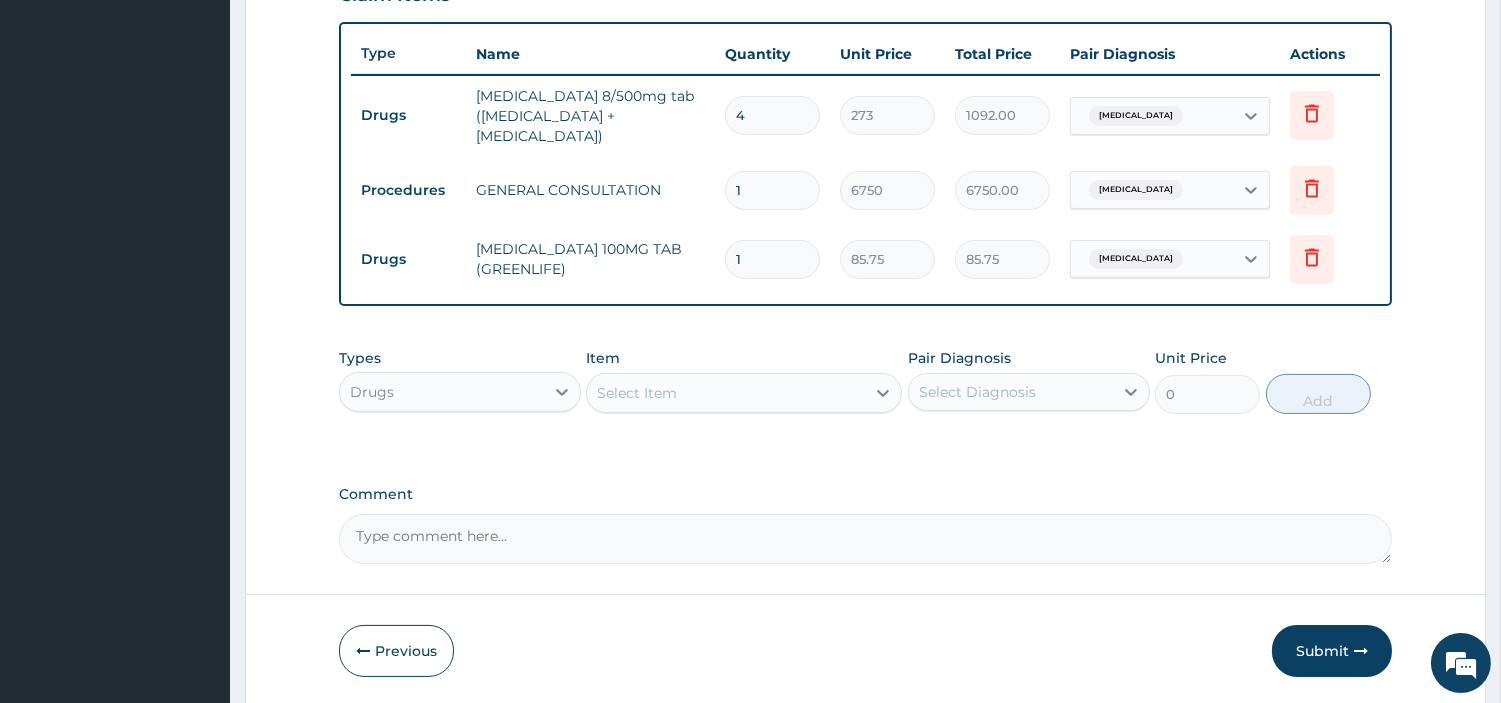 type on "0.00" 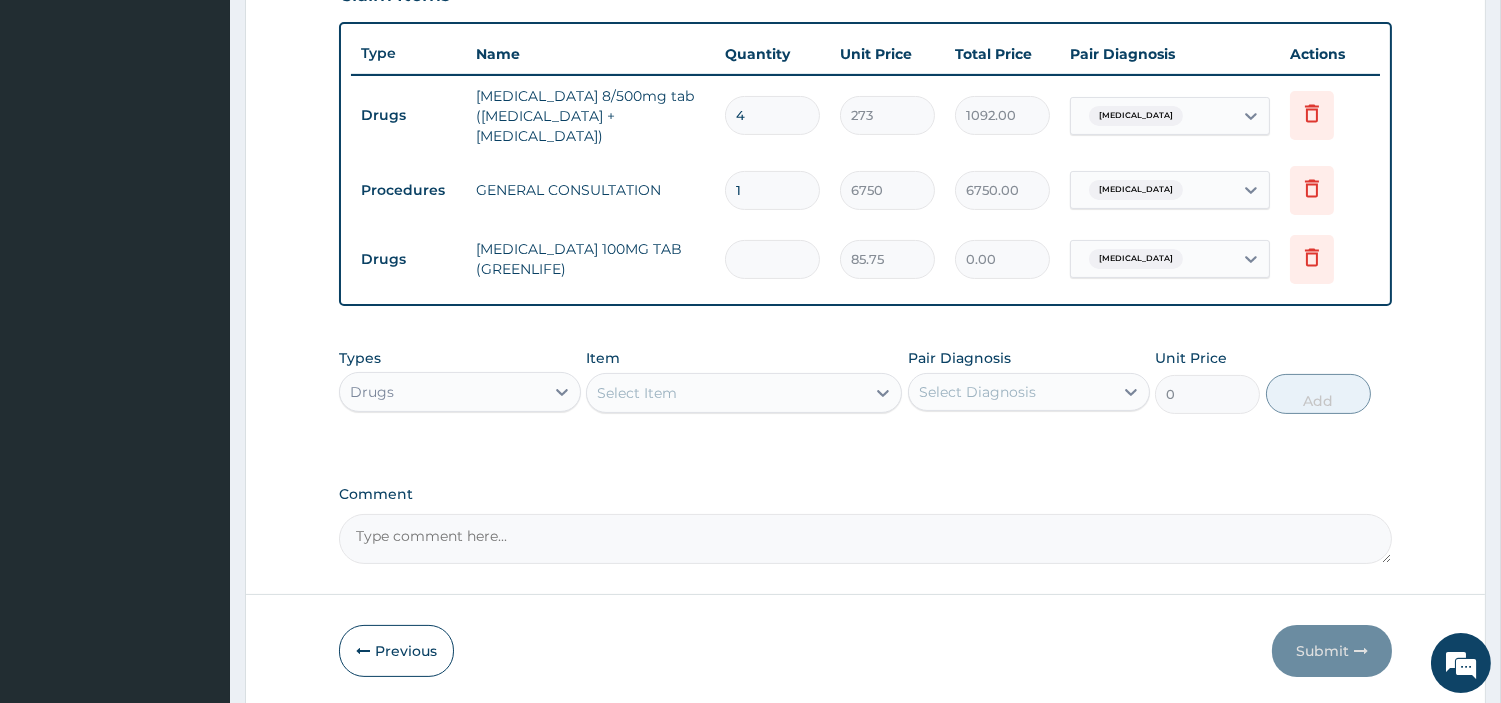 type on "6" 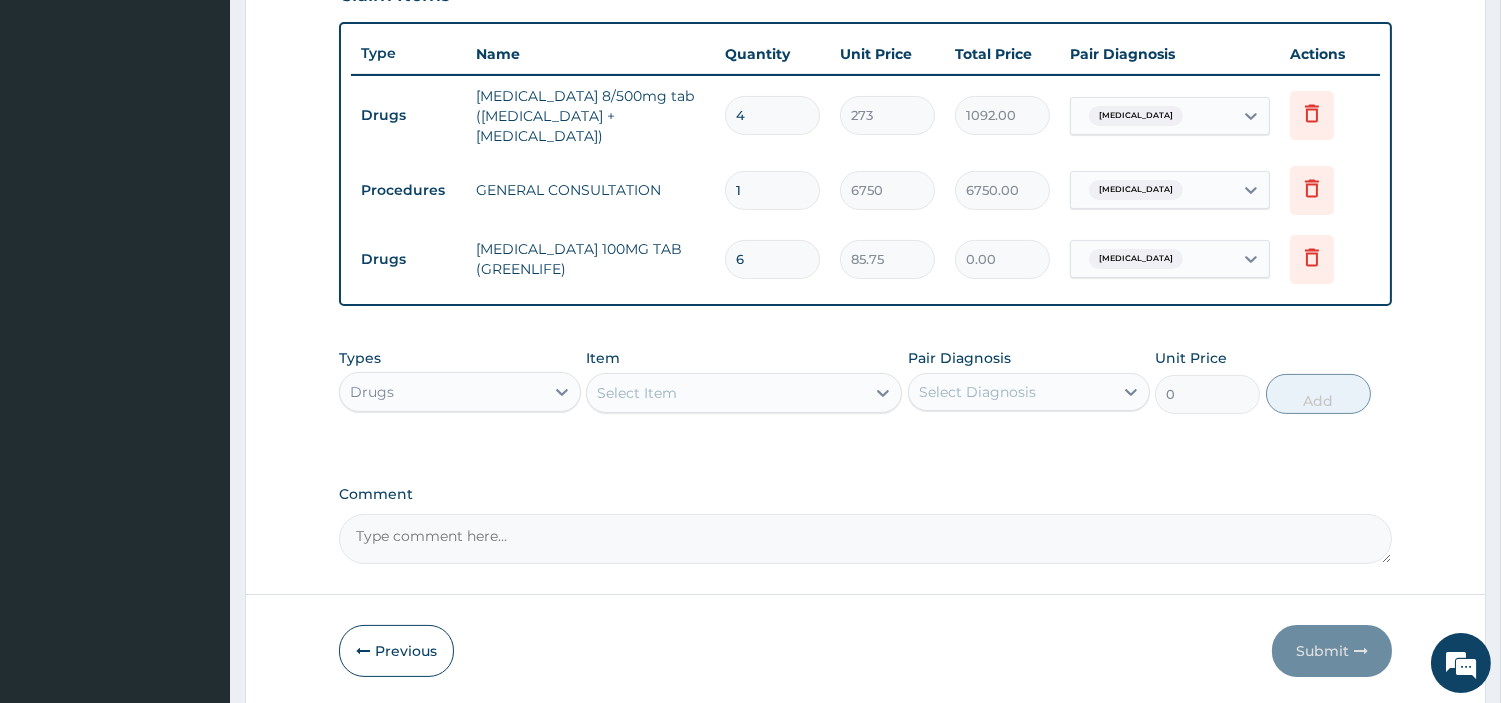 type on "514.50" 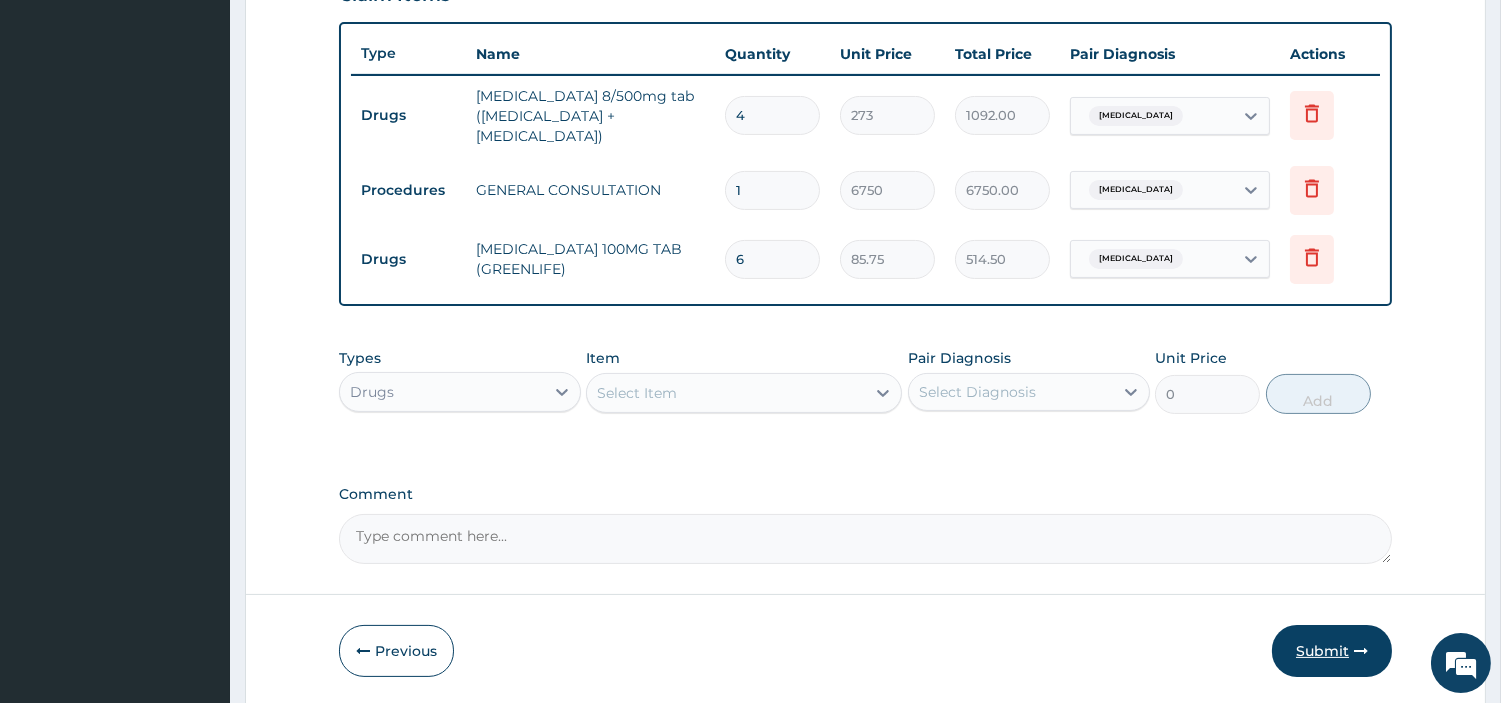 type on "6" 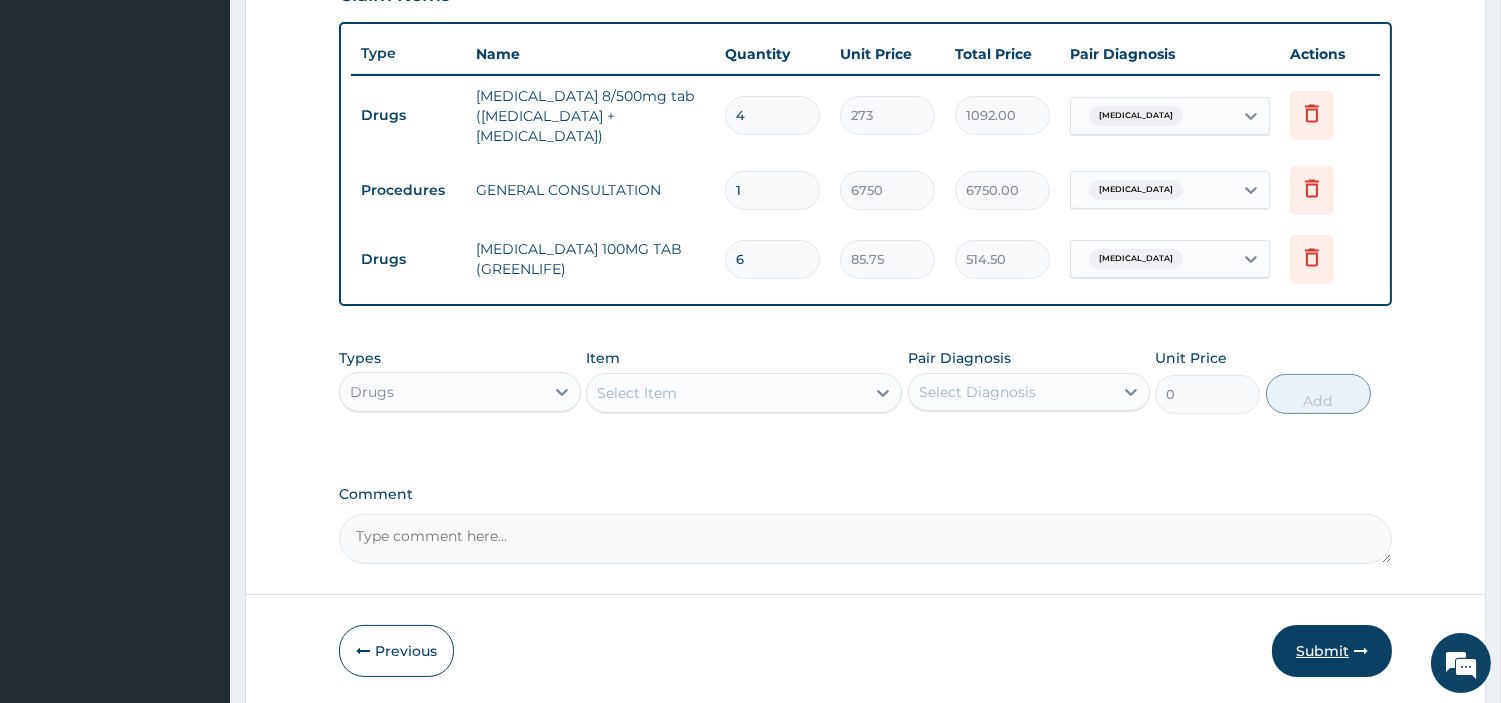 click on "Submit" at bounding box center (1332, 651) 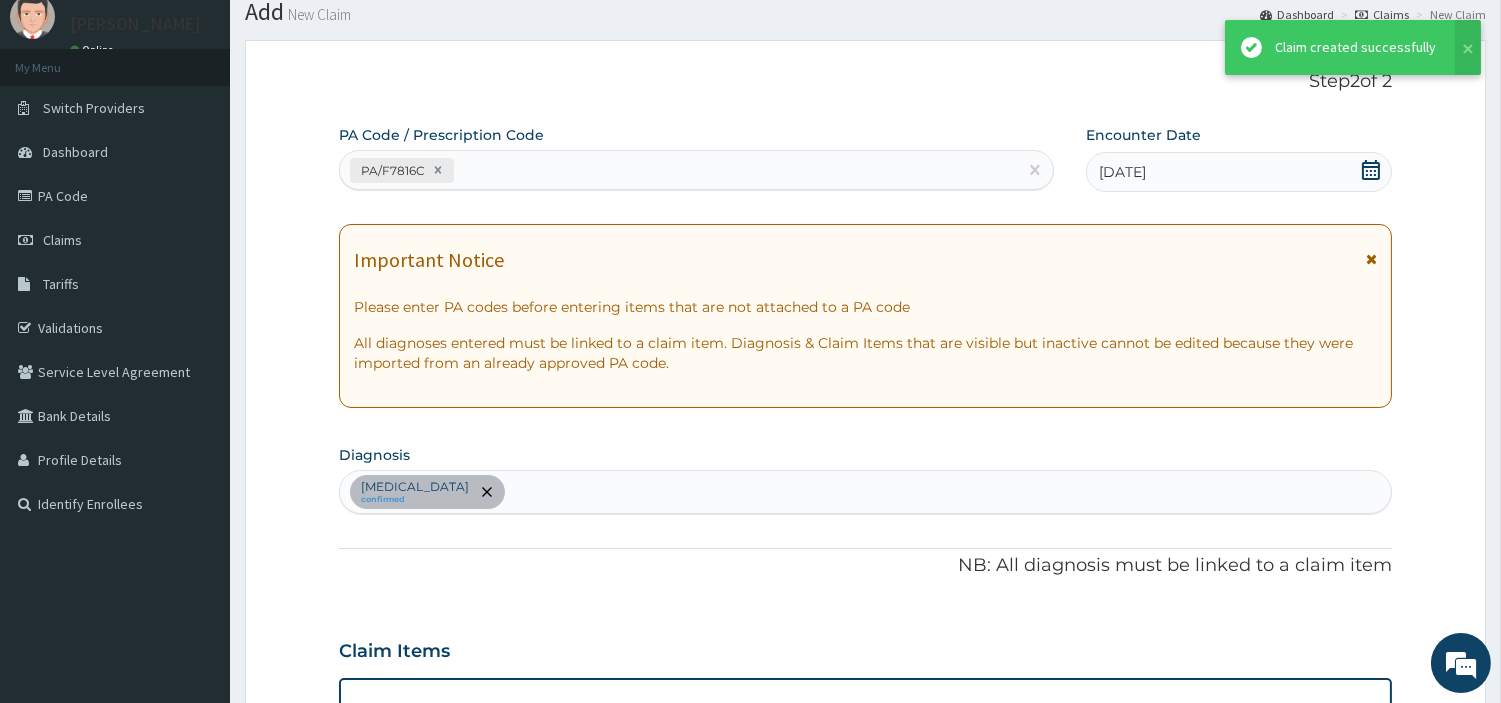 scroll, scrollTop: 722, scrollLeft: 0, axis: vertical 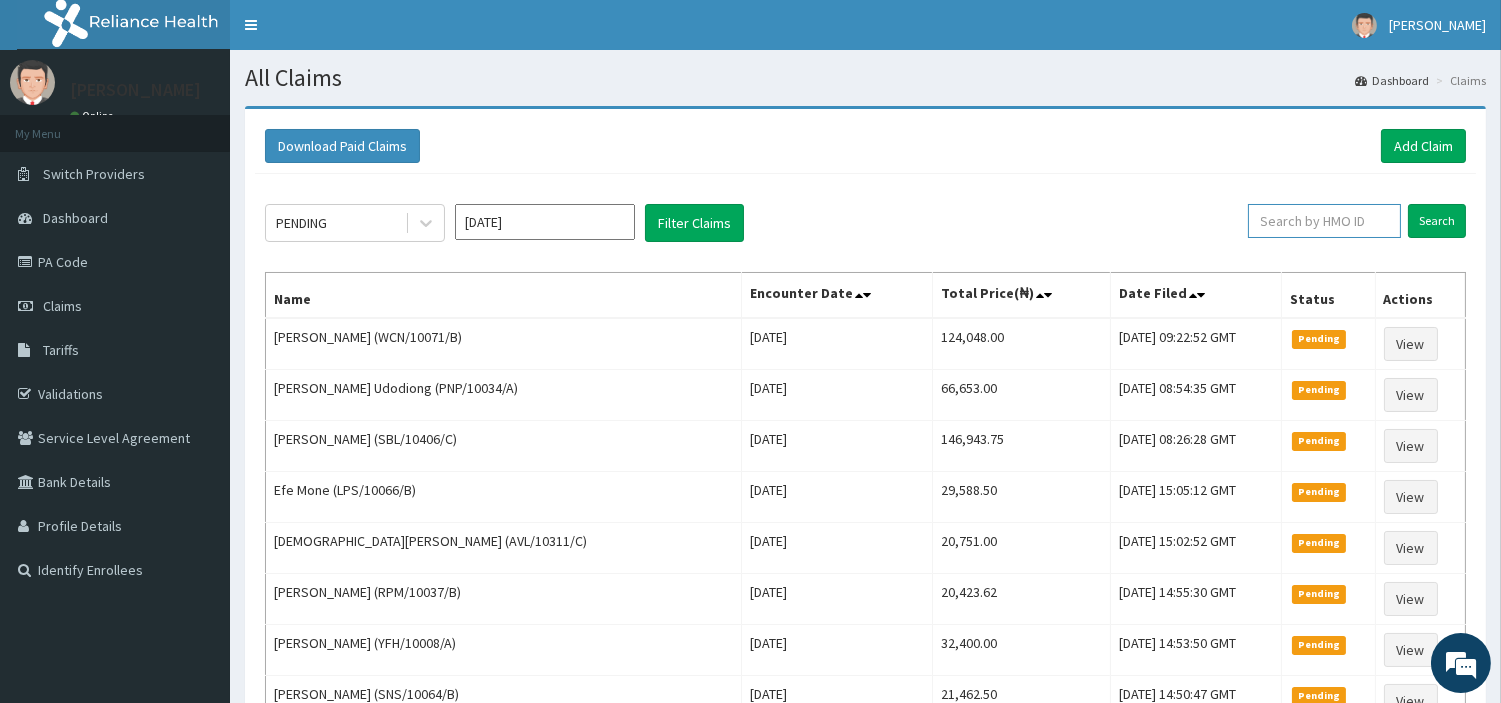 click at bounding box center (1324, 221) 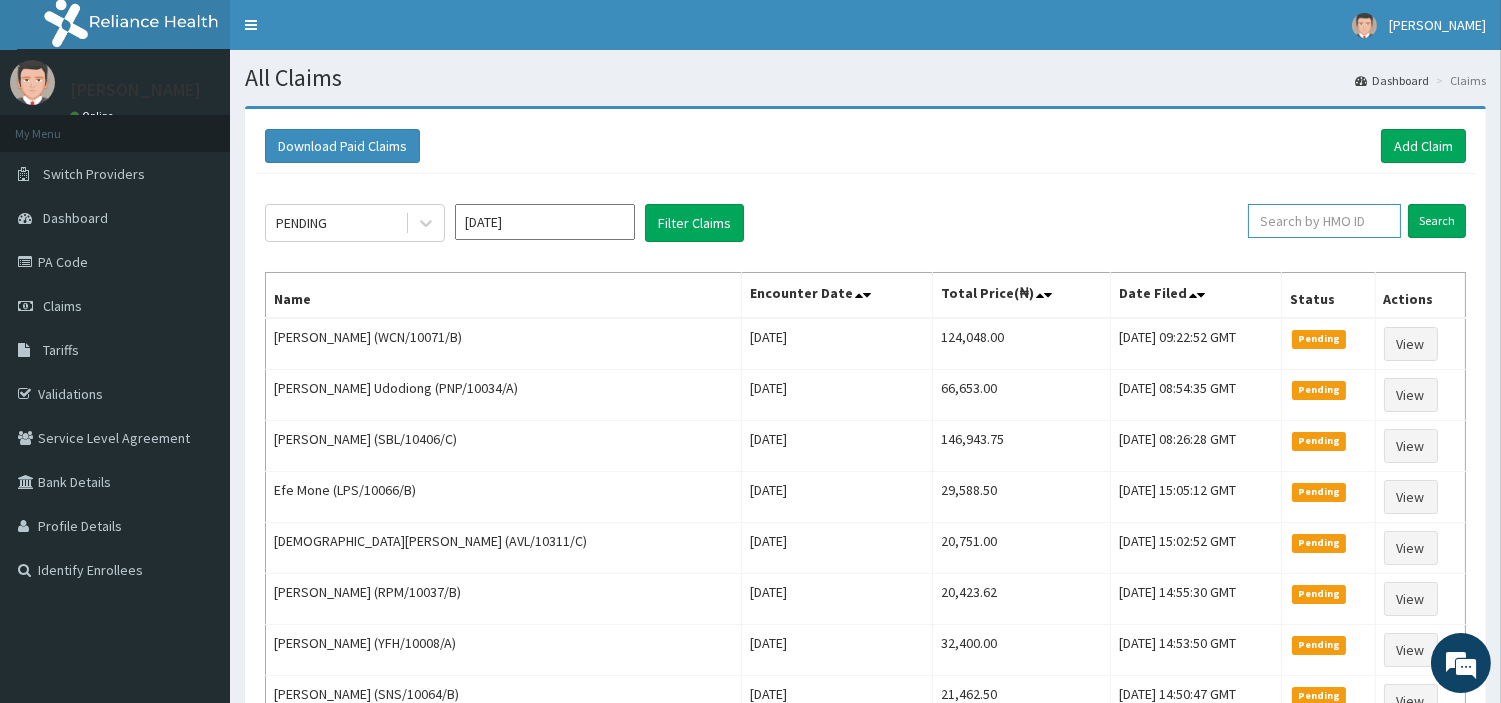 paste on "CPD/10024/A" 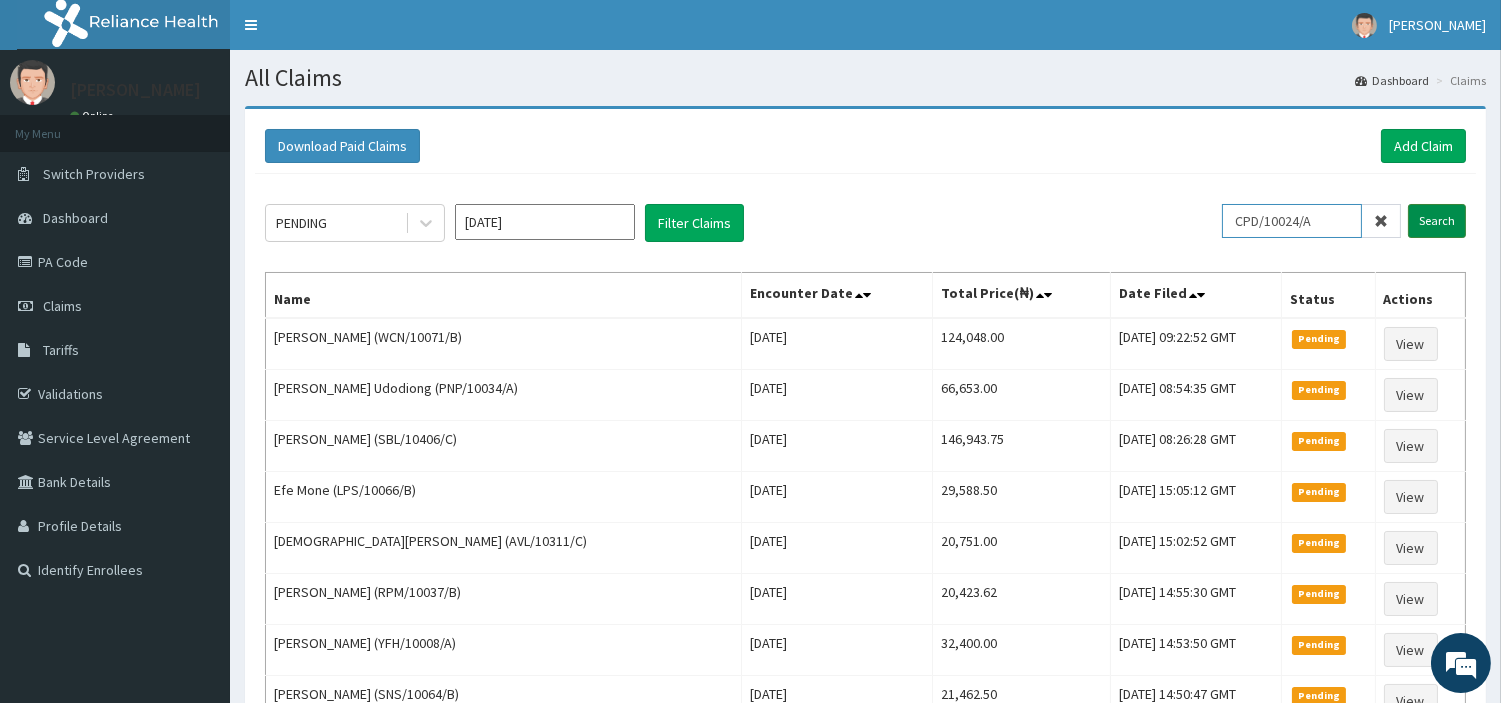 type on "CPD/10024/A" 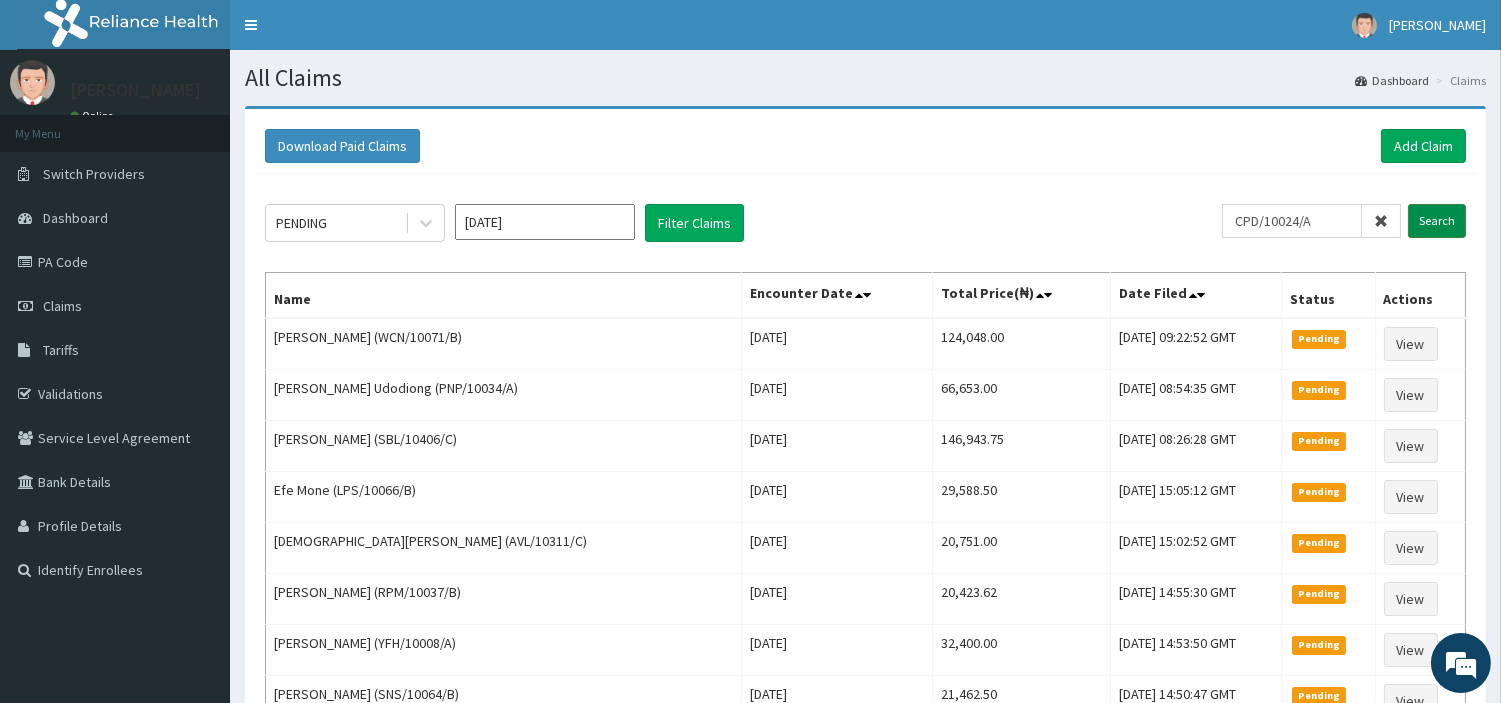 click on "Search" at bounding box center (1437, 221) 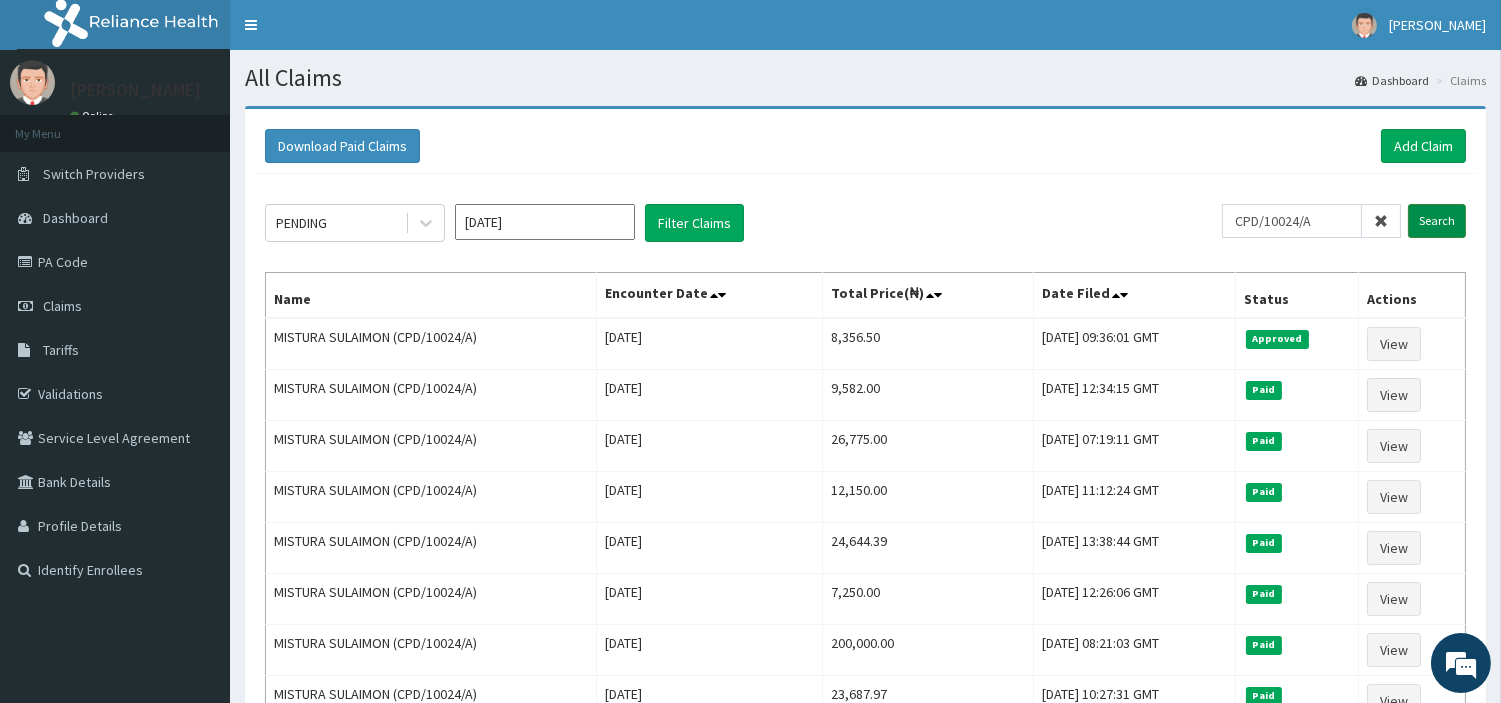 scroll, scrollTop: 0, scrollLeft: 0, axis: both 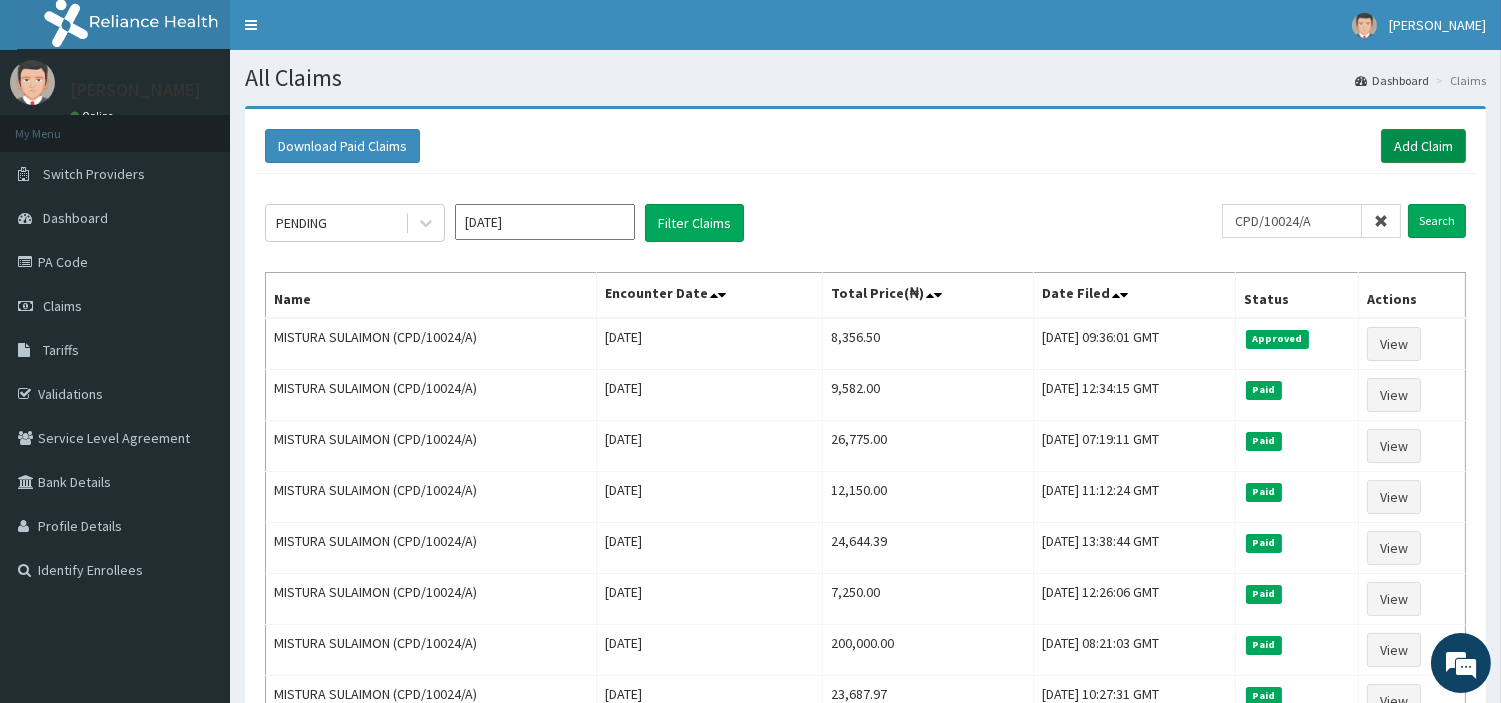 click on "Add Claim" at bounding box center (1423, 146) 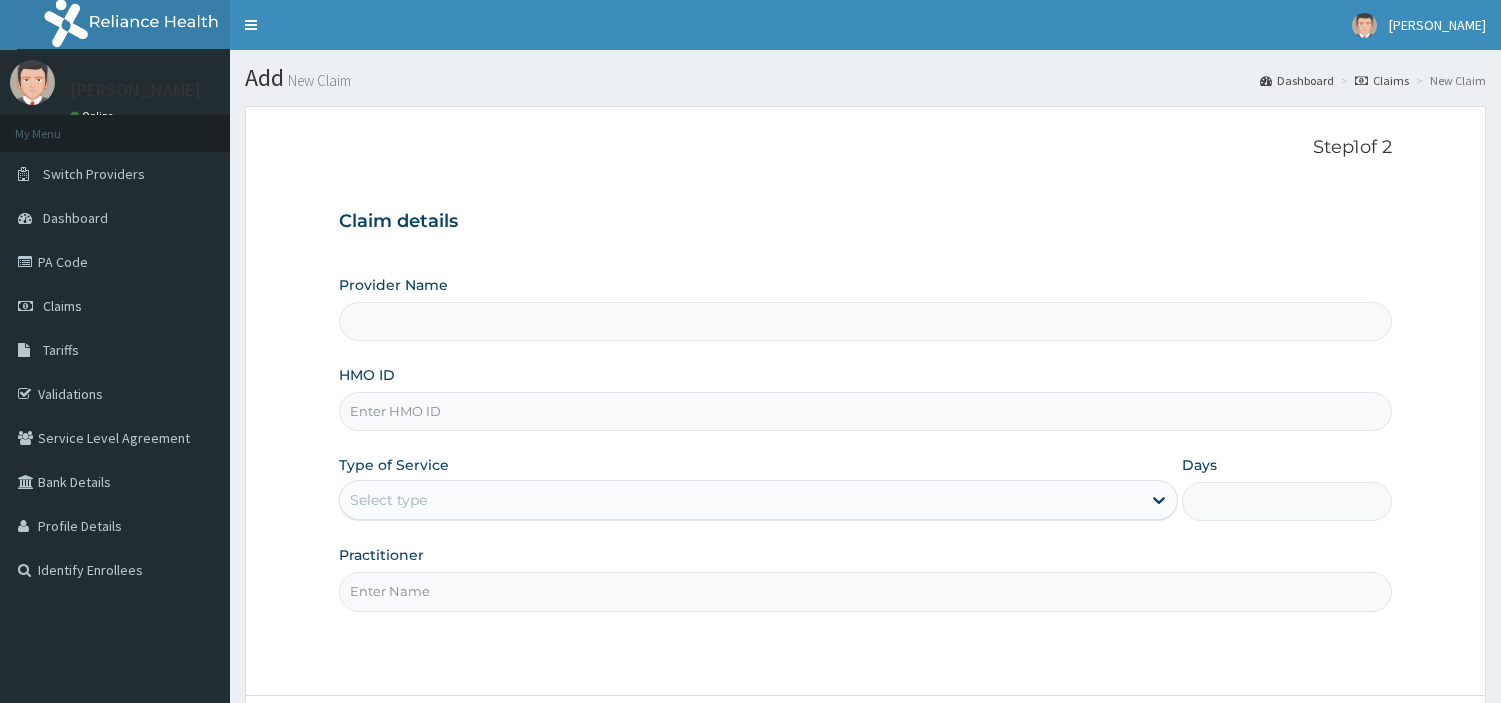 scroll, scrollTop: 0, scrollLeft: 0, axis: both 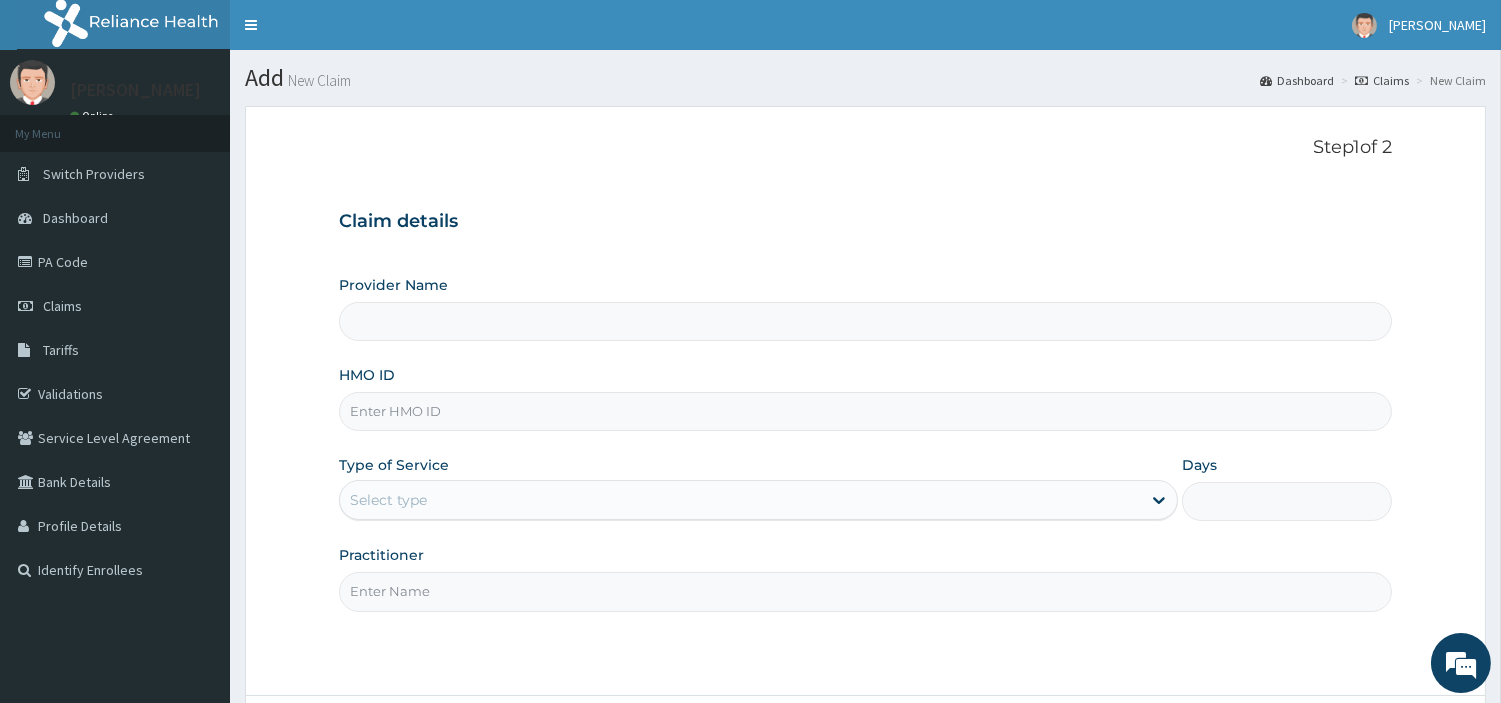 type on "[GEOGRAPHIC_DATA] Nig. Ltd" 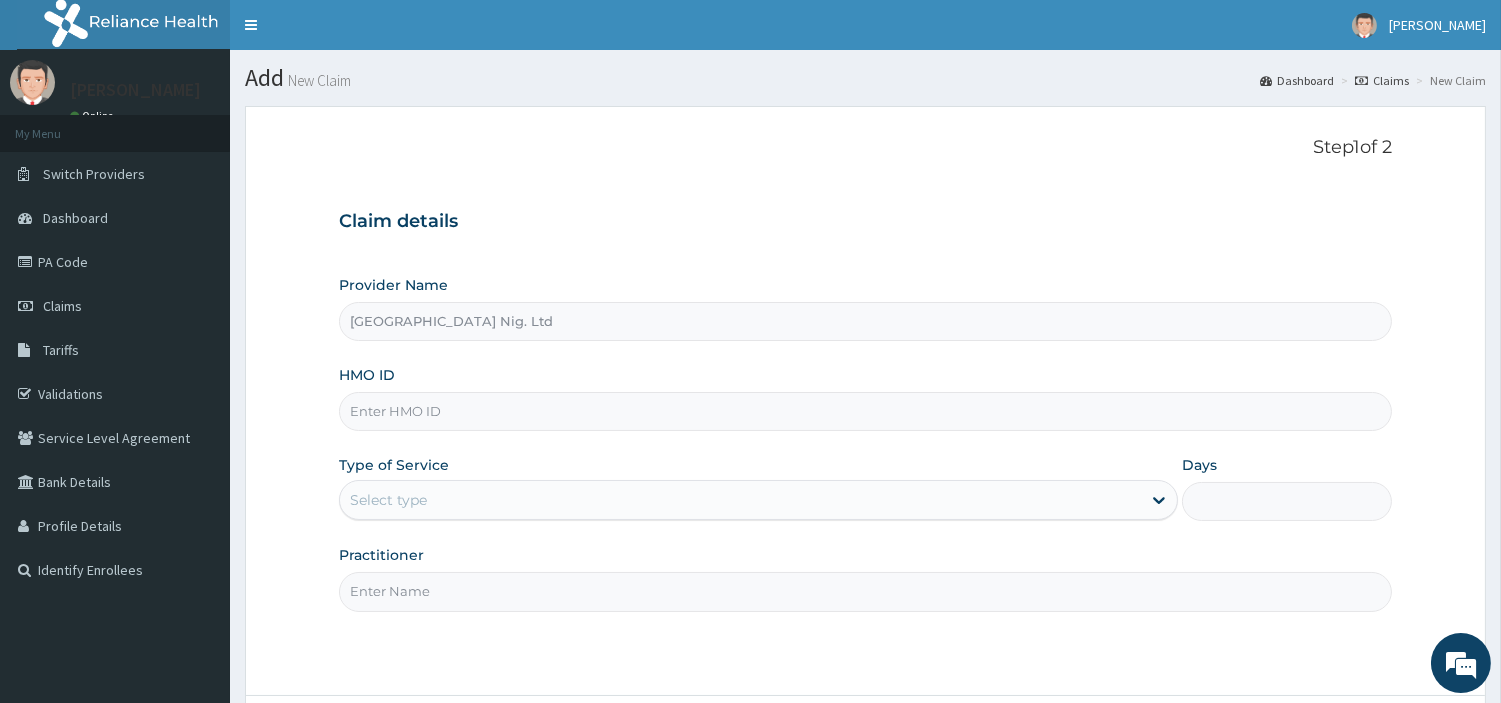 click on "HMO ID" at bounding box center (865, 411) 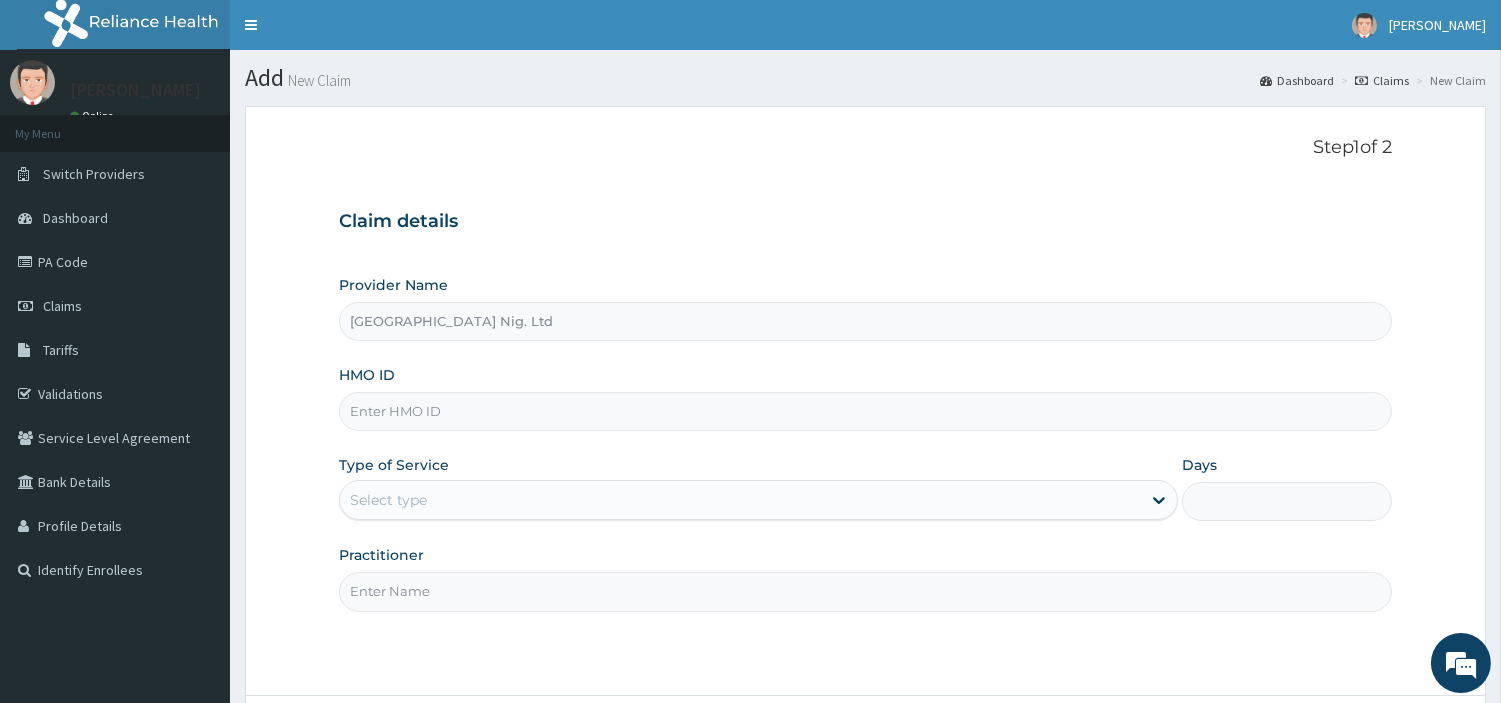 paste on "CPD/10024/A" 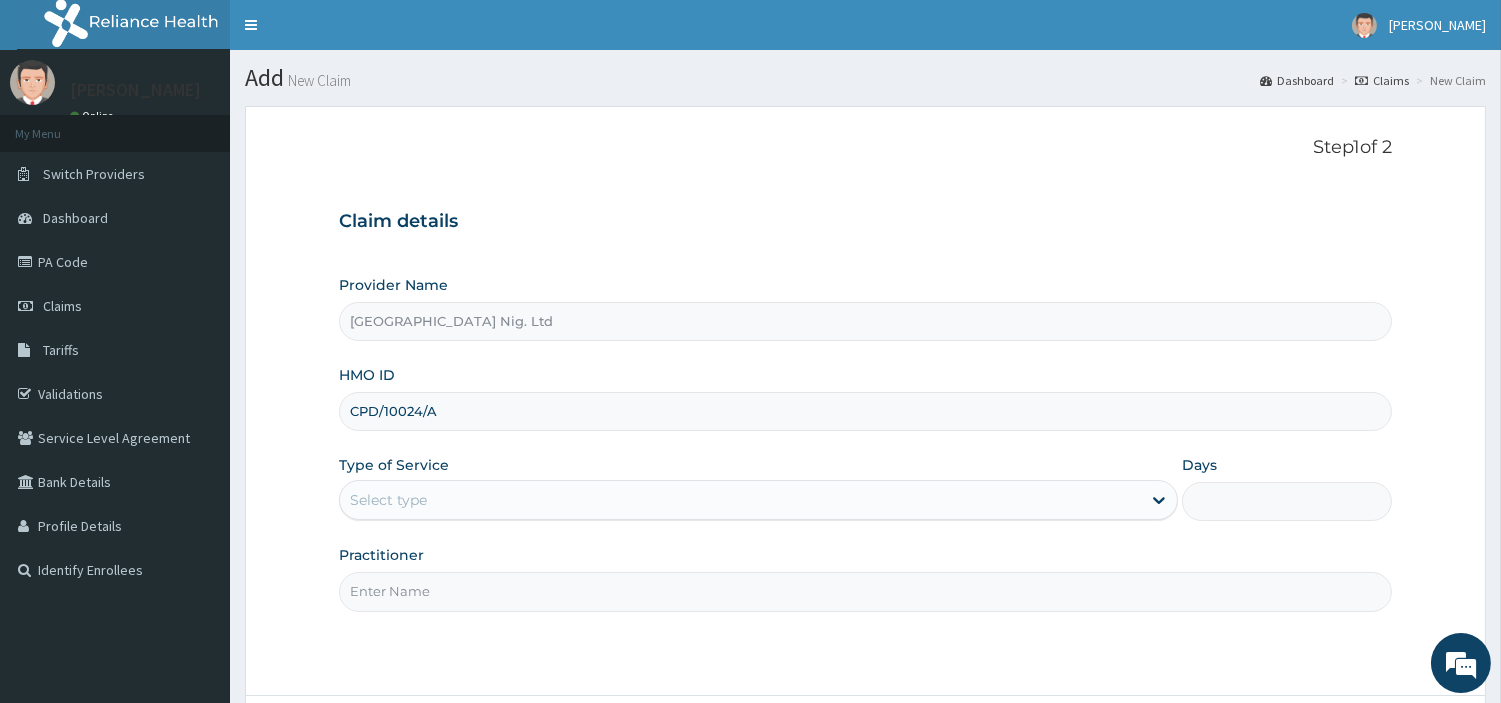 type on "CPD/10024/A" 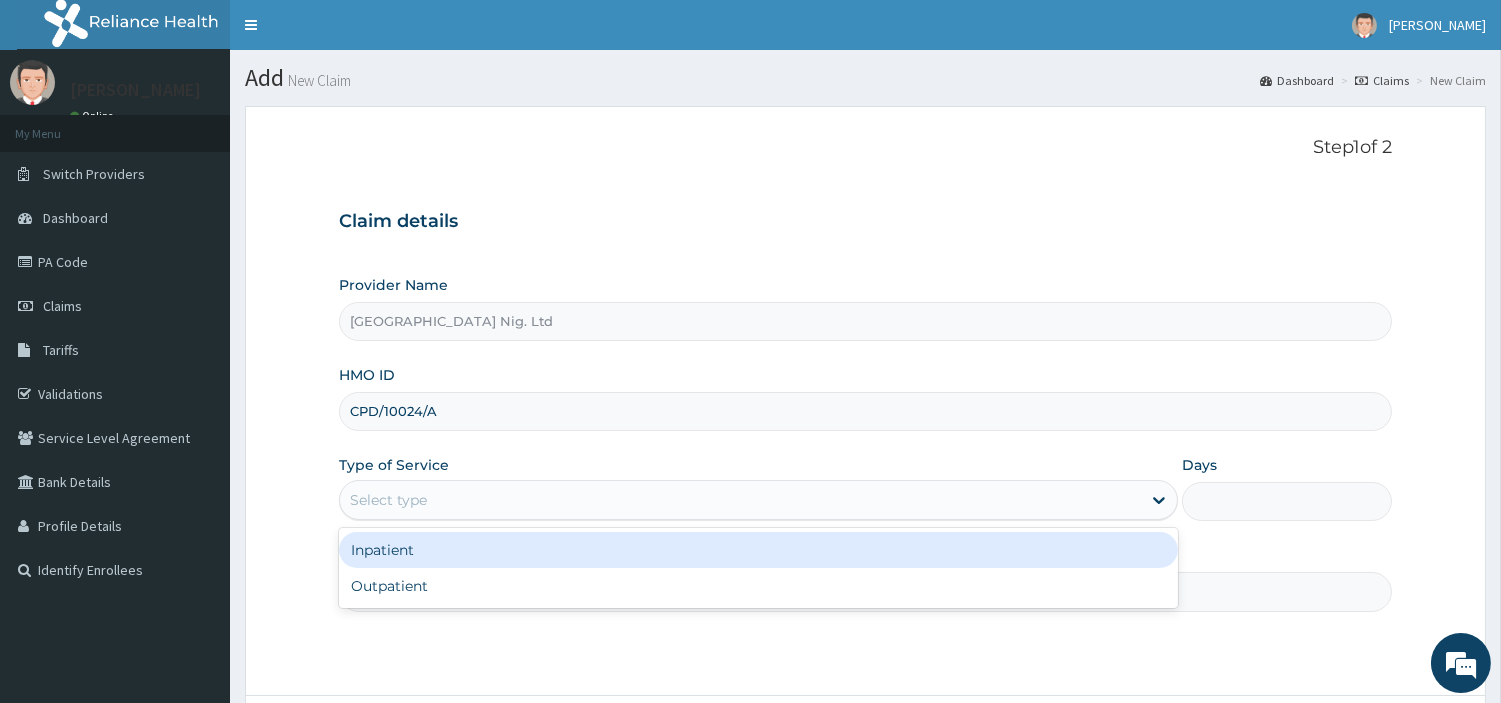 click on "Select type" at bounding box center (740, 500) 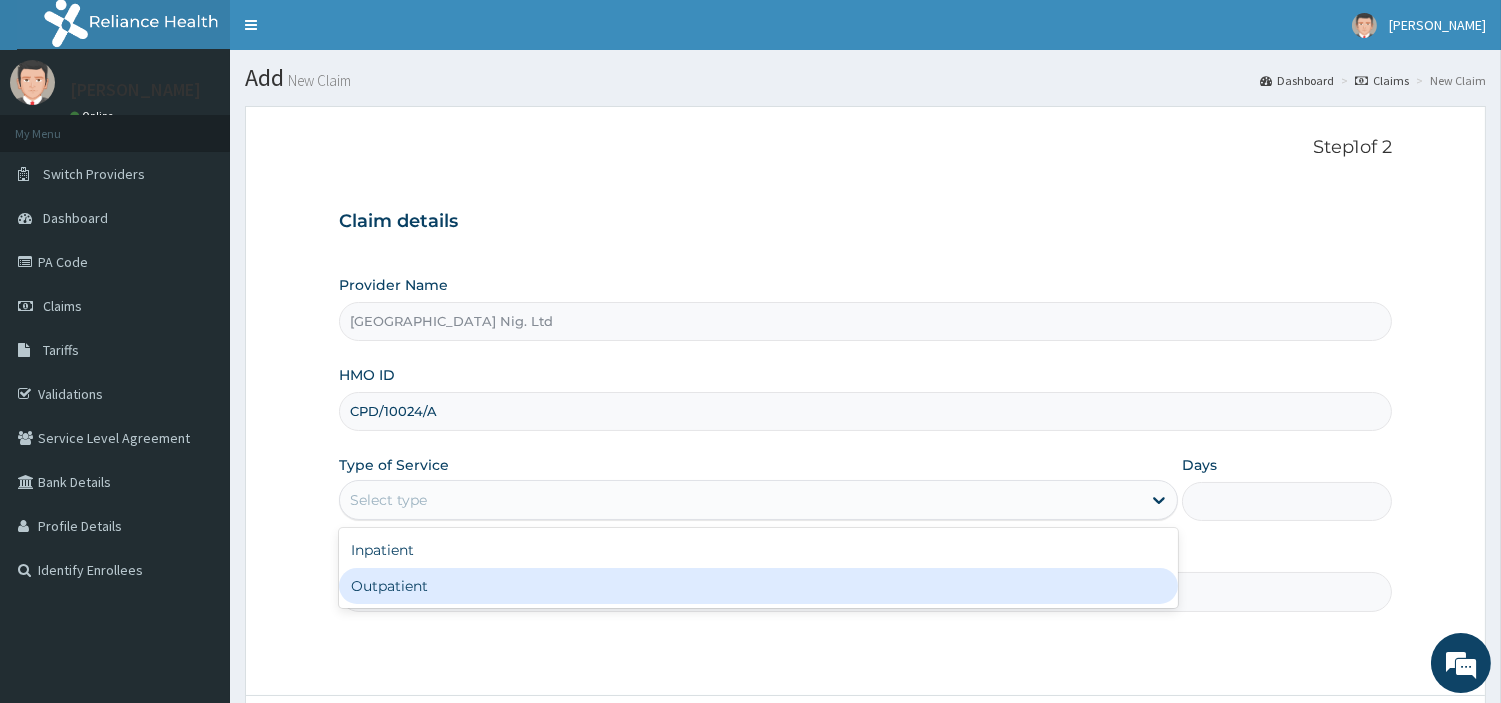 click on "Outpatient" at bounding box center (758, 586) 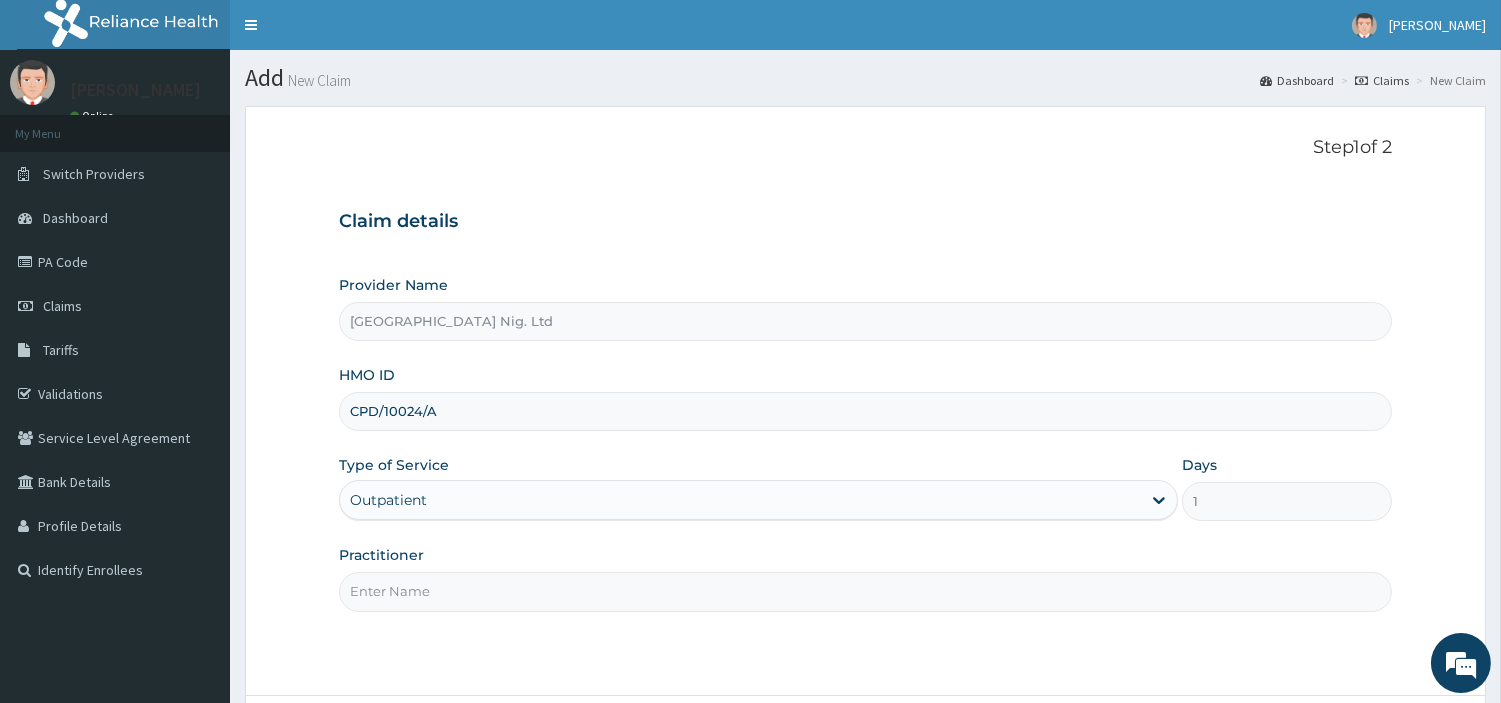 click on "Practitioner" at bounding box center [865, 591] 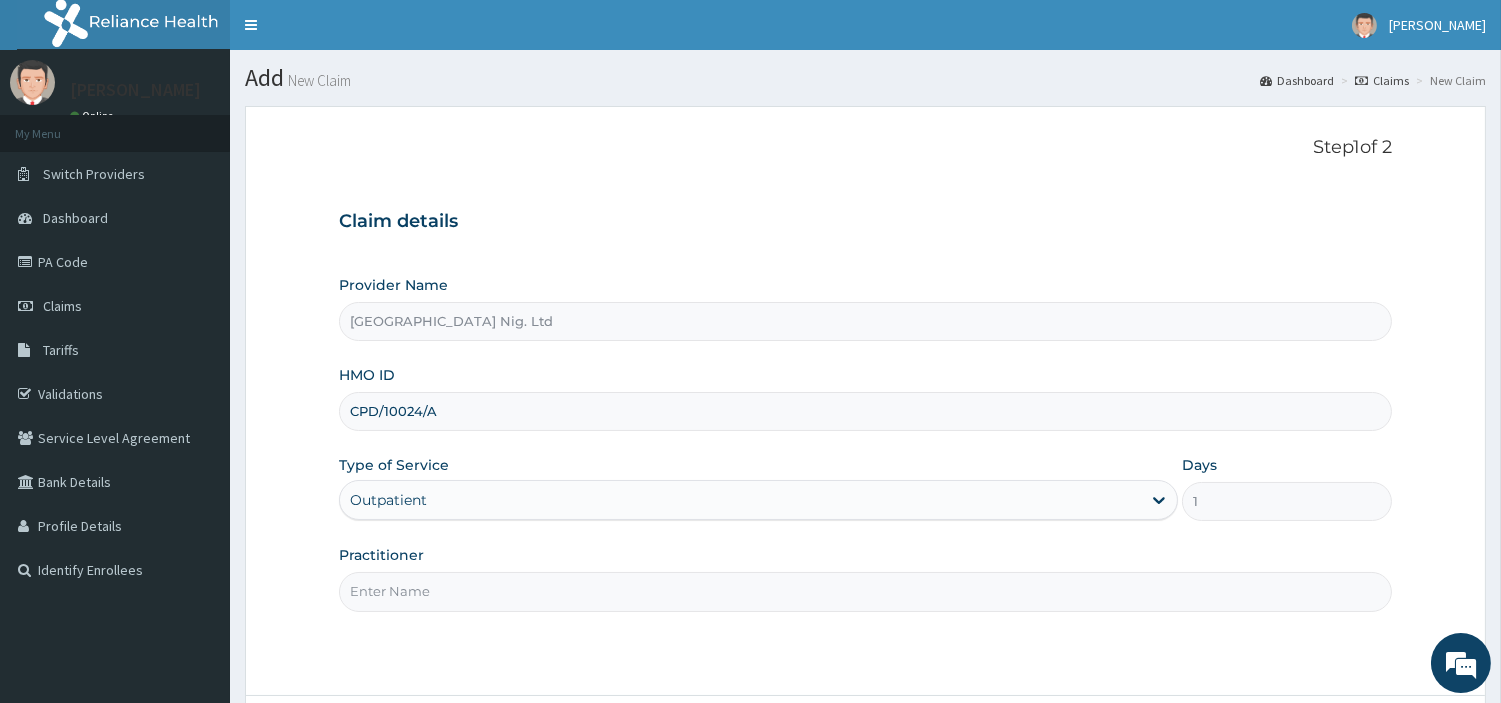 paste on "[PERSON_NAME]" 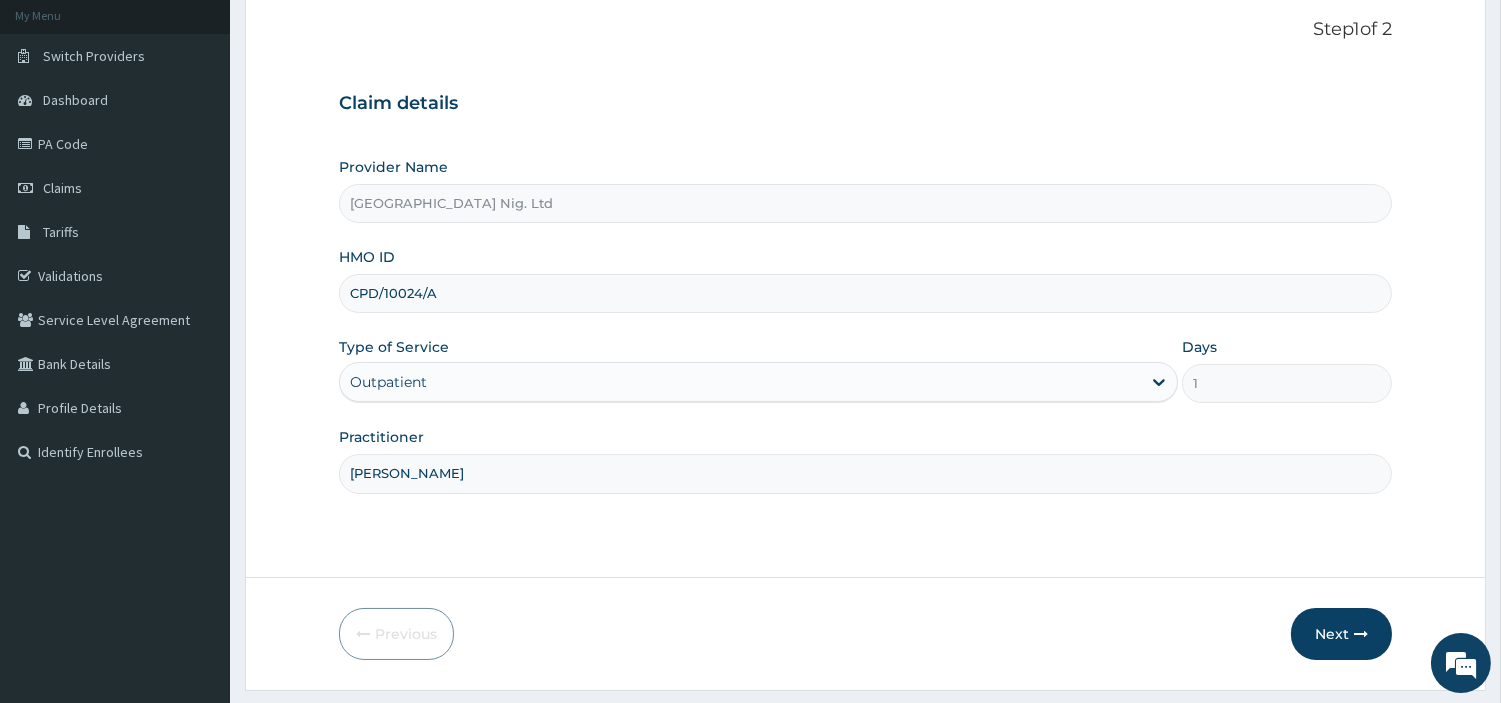 scroll, scrollTop: 172, scrollLeft: 0, axis: vertical 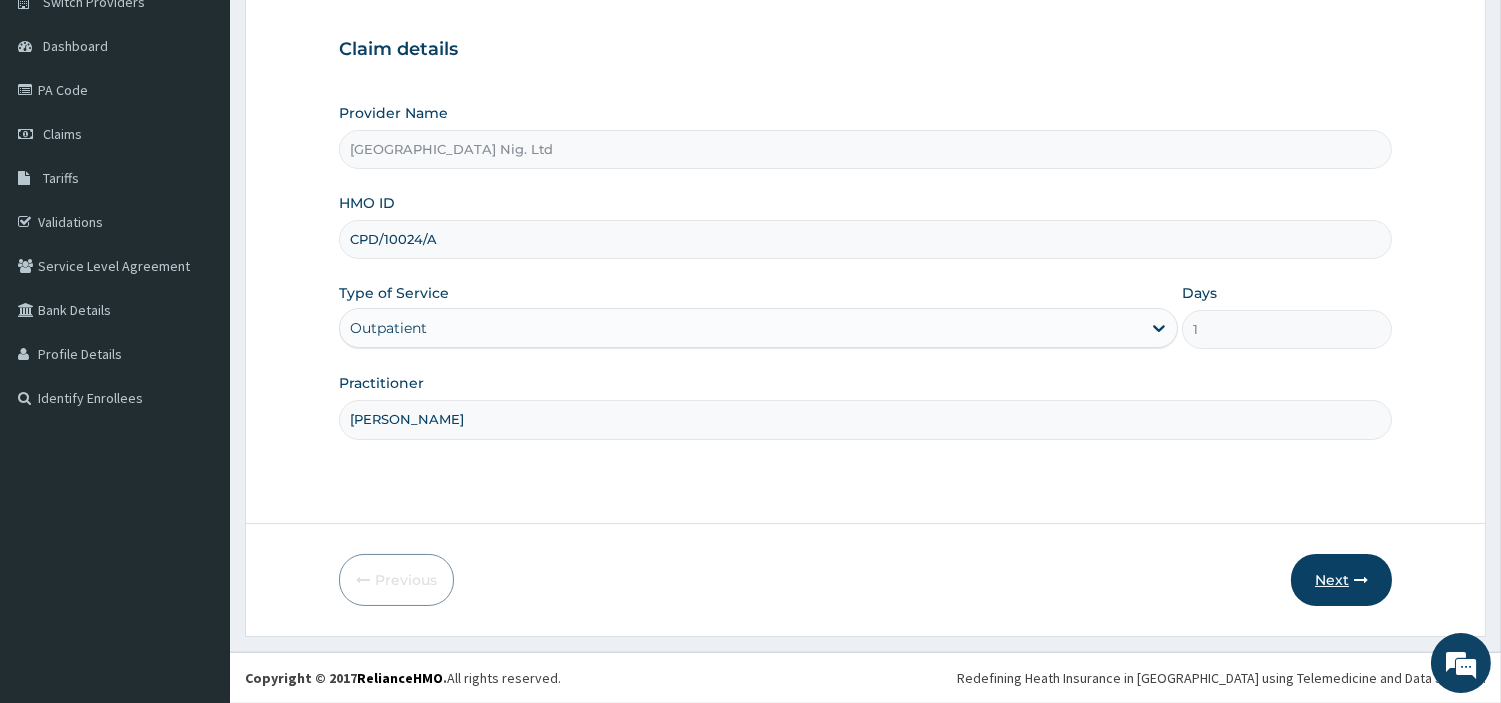 type on "[PERSON_NAME]" 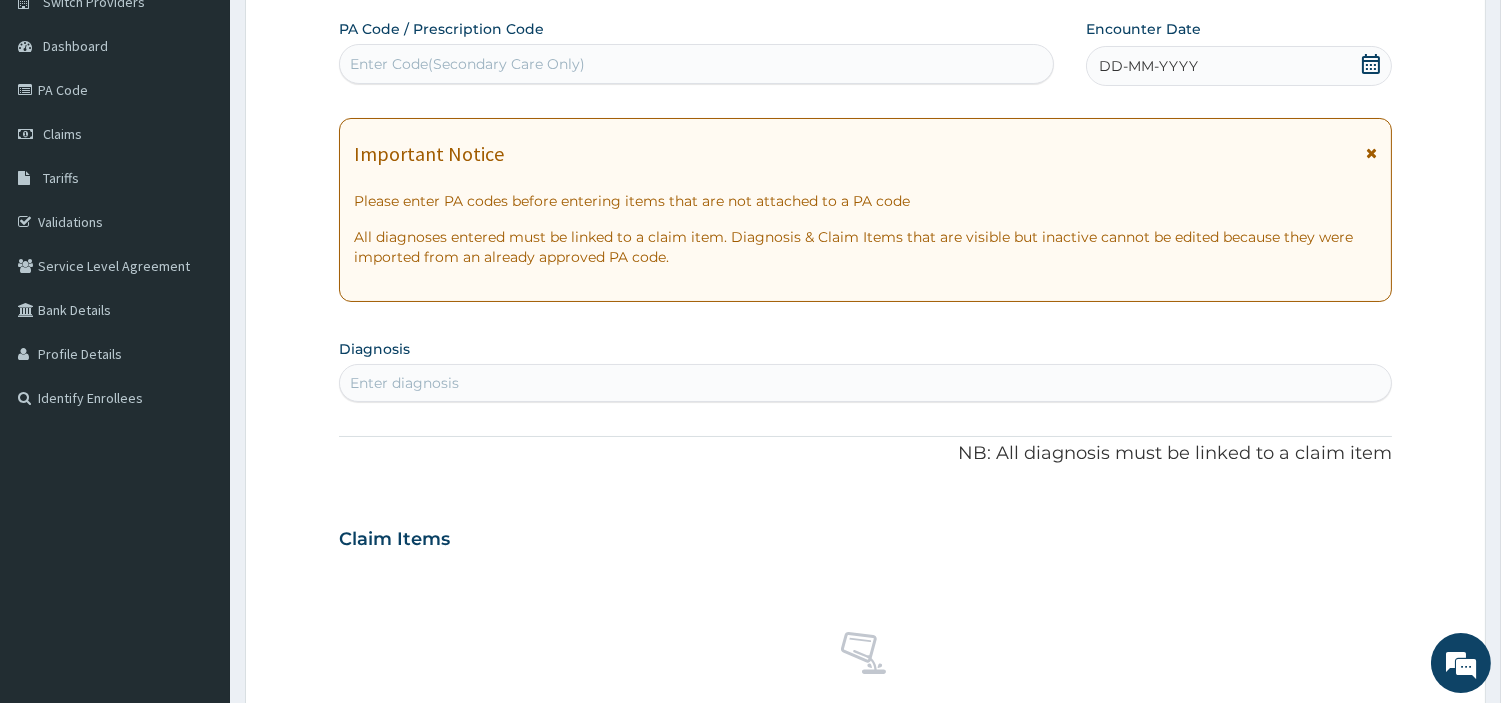 click on "Enter Code(Secondary Care Only)" at bounding box center (696, 64) 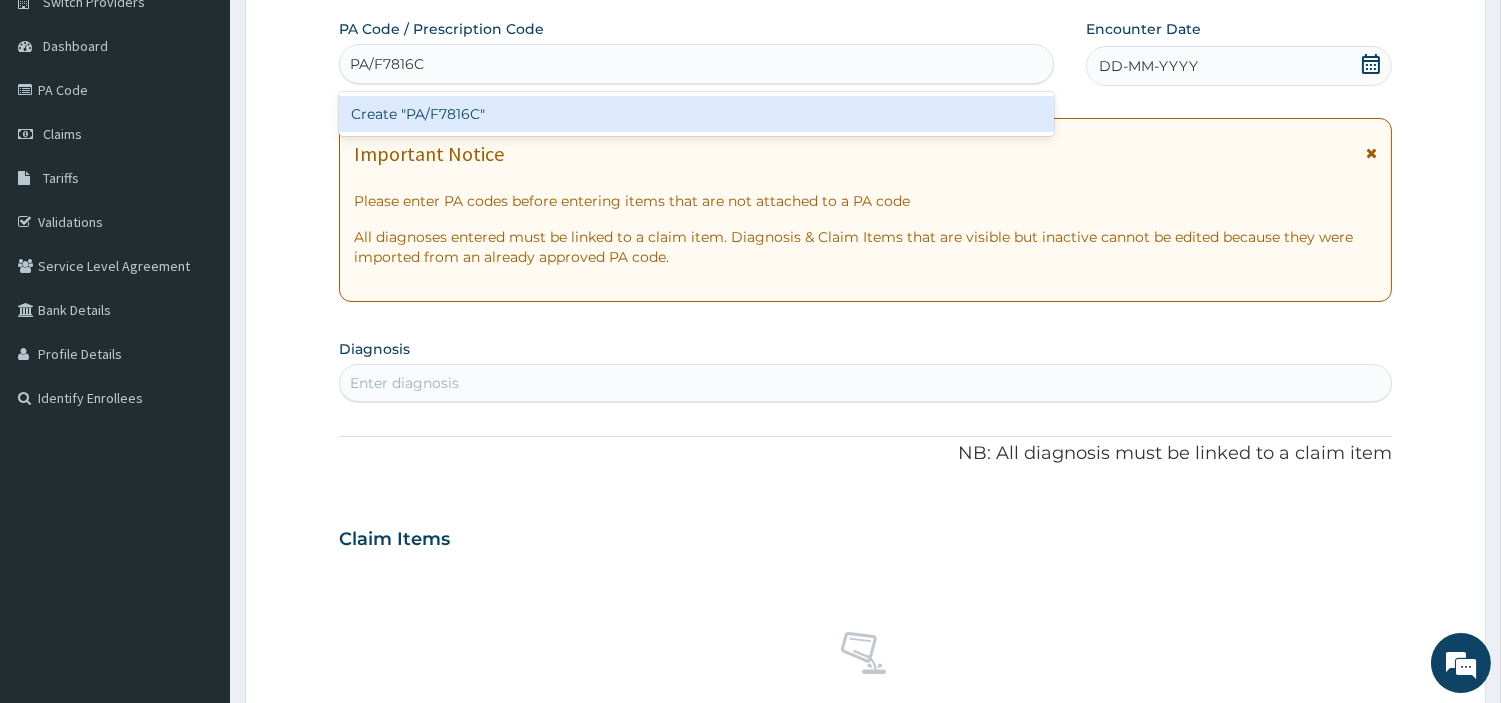 click on "Create "PA/F7816C"" at bounding box center (696, 114) 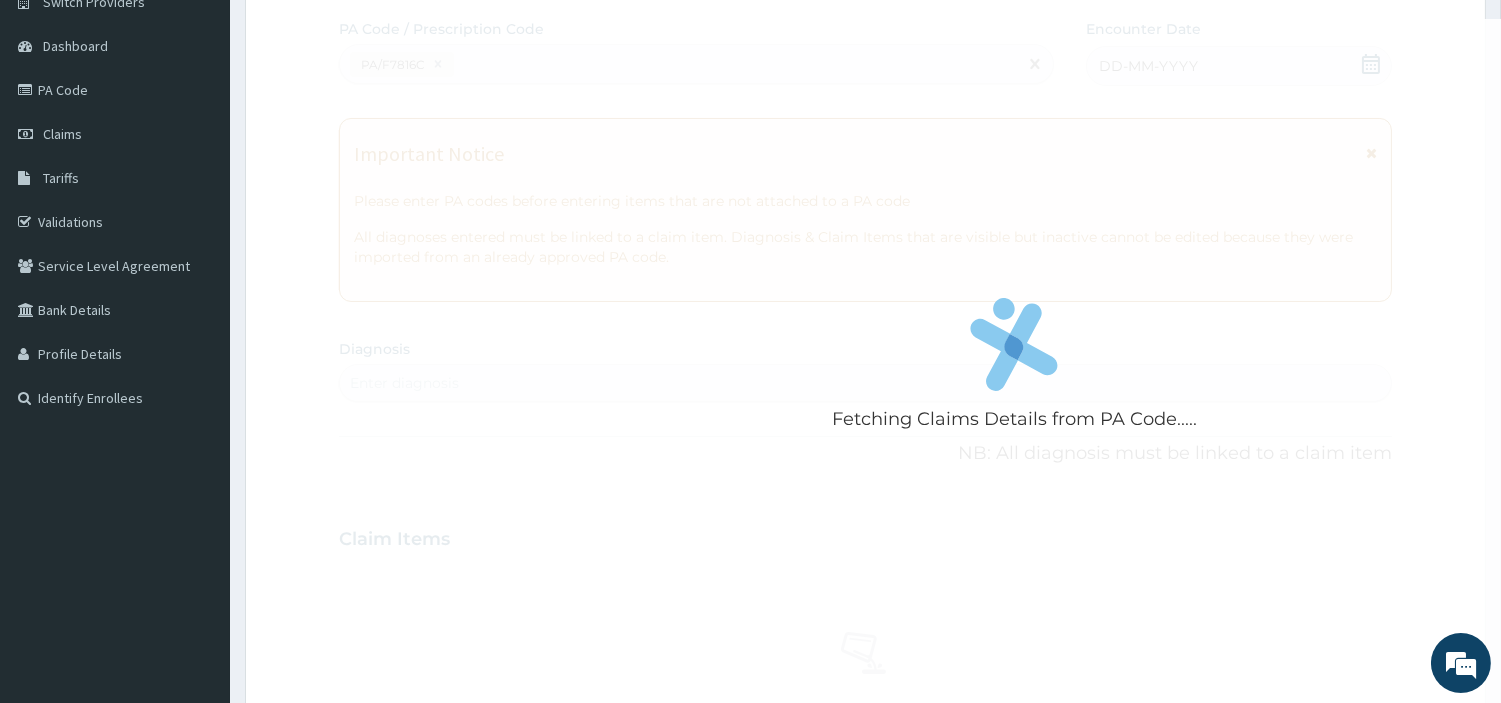 scroll, scrollTop: 0, scrollLeft: 0, axis: both 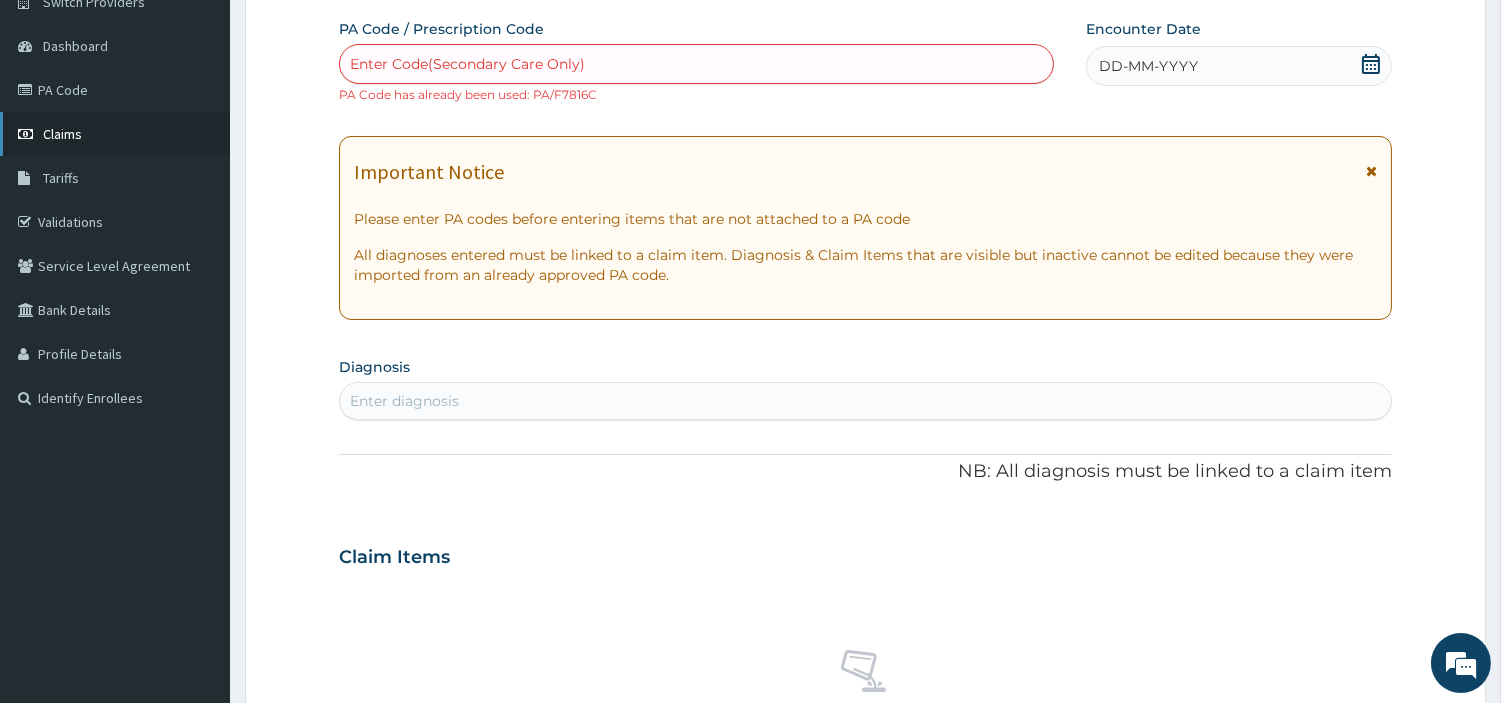 click on "Claims" at bounding box center (62, 134) 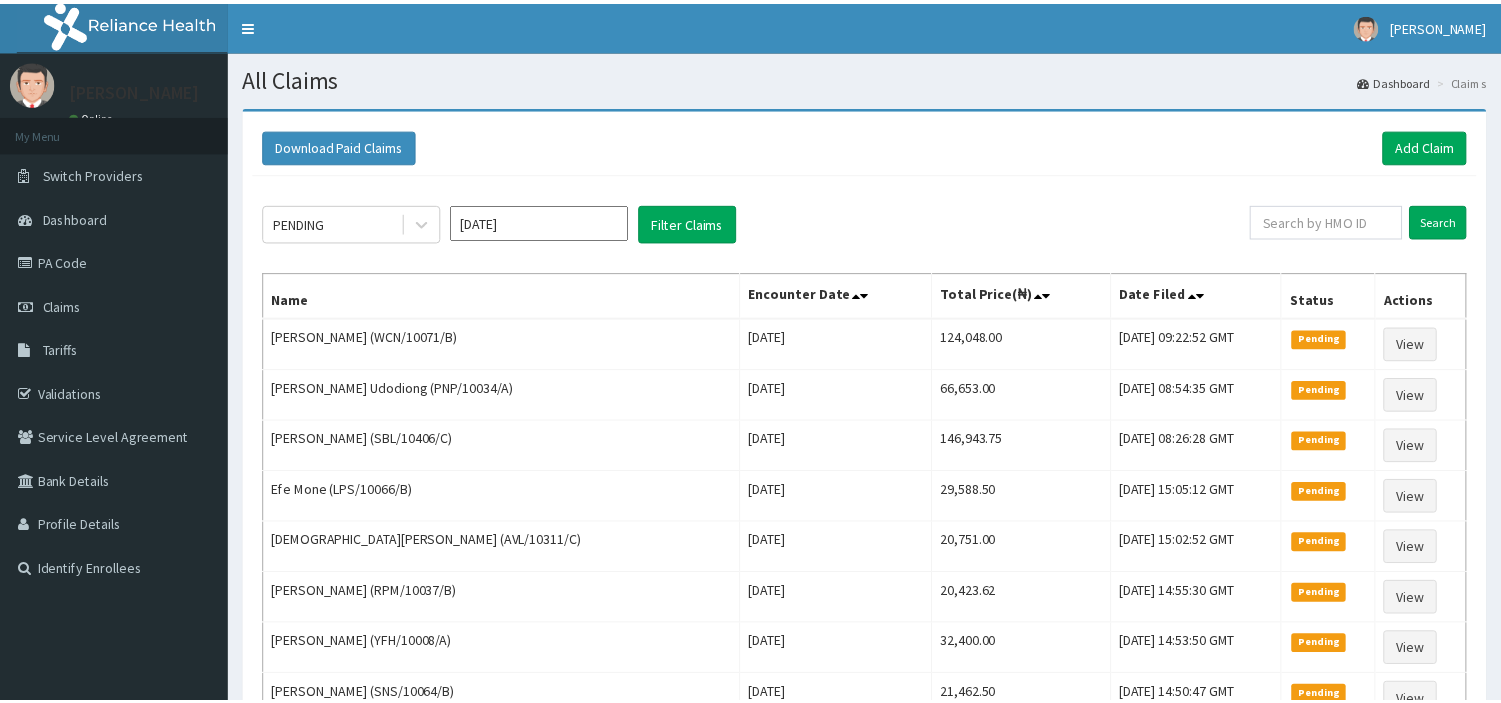 scroll, scrollTop: 0, scrollLeft: 0, axis: both 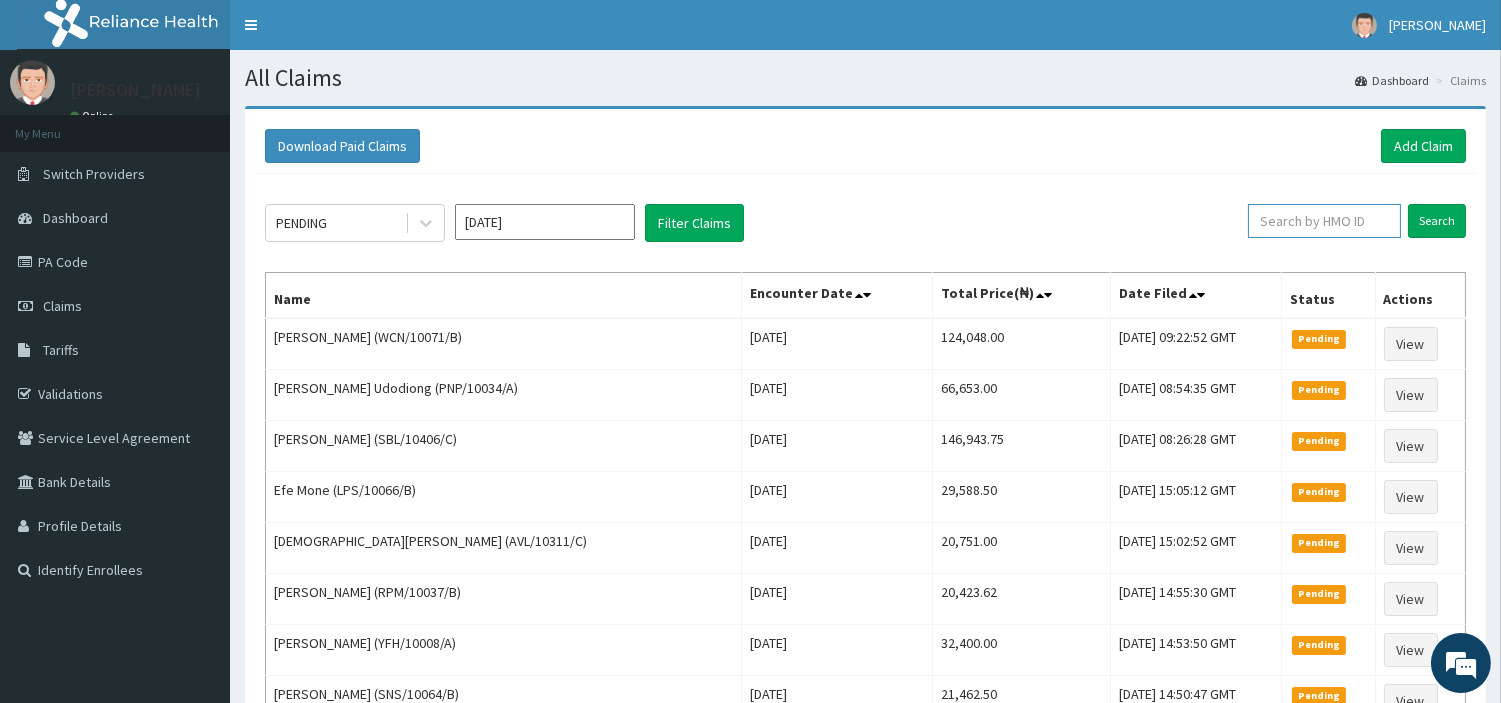 click at bounding box center [1324, 221] 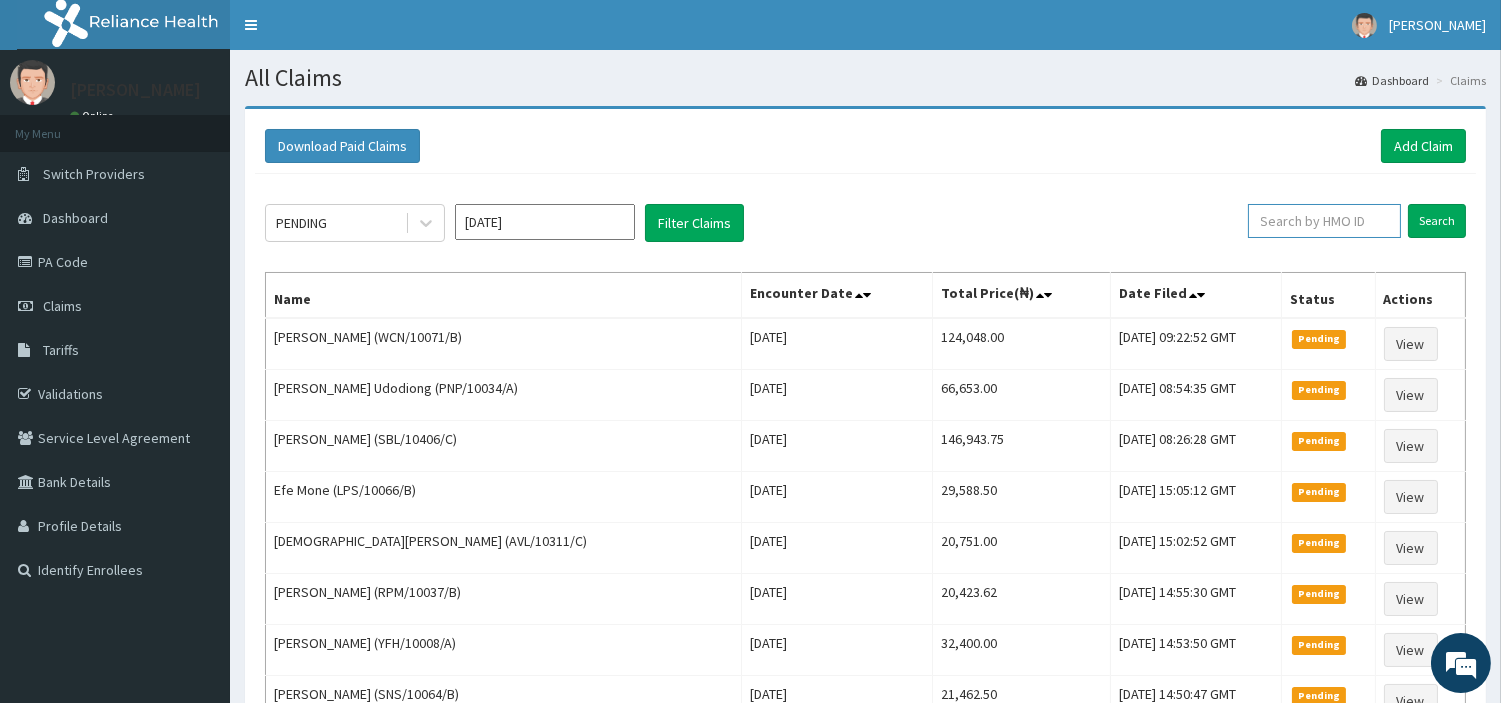 paste on "CPD/10024/A" 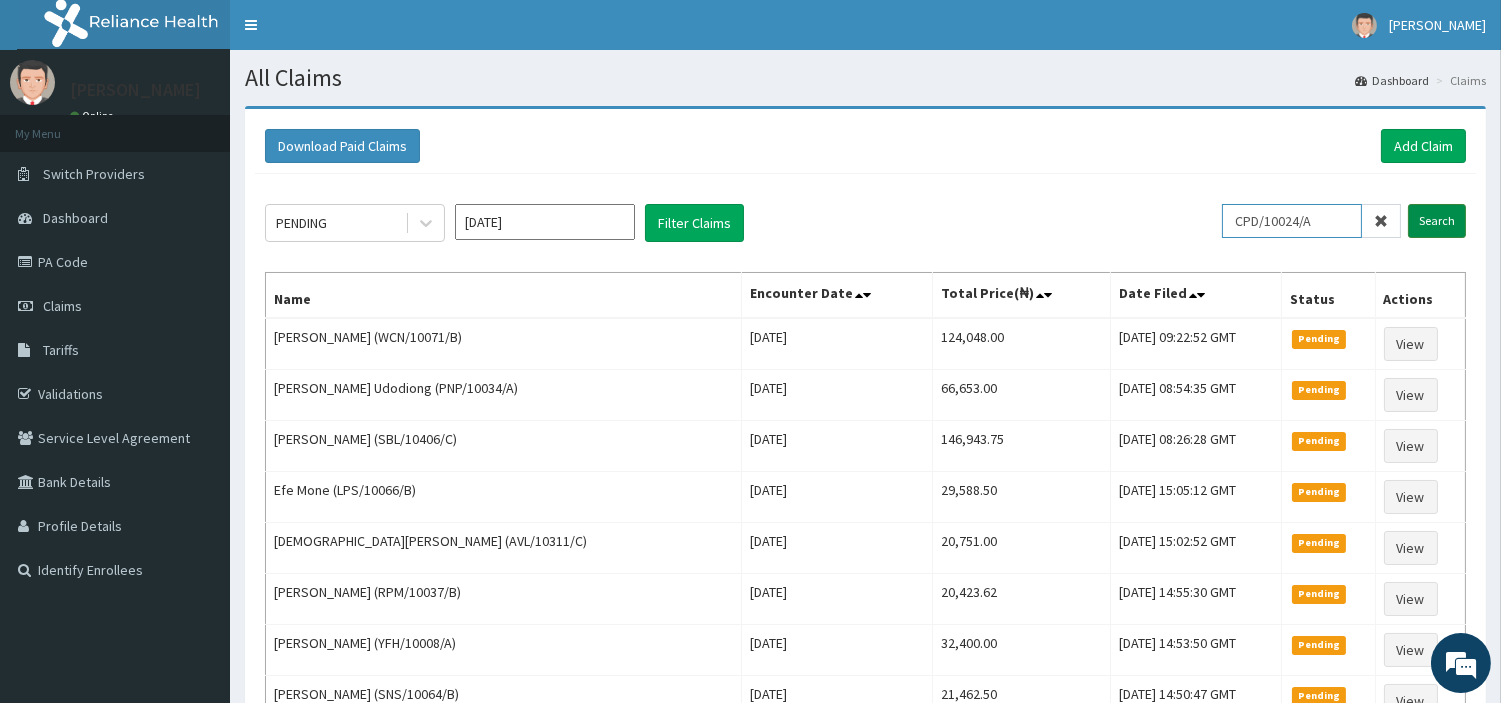 type on "CPD/10024/A" 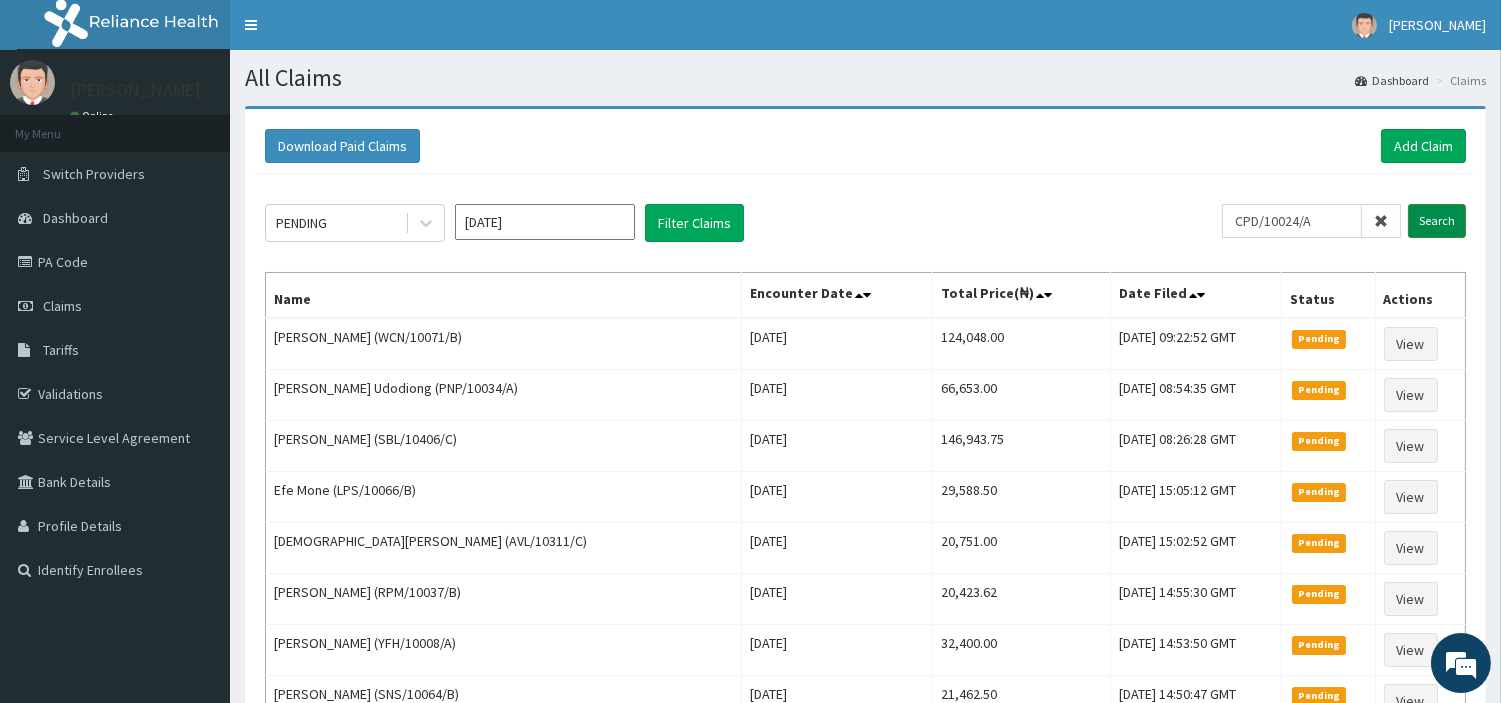 click on "Search" at bounding box center [1437, 221] 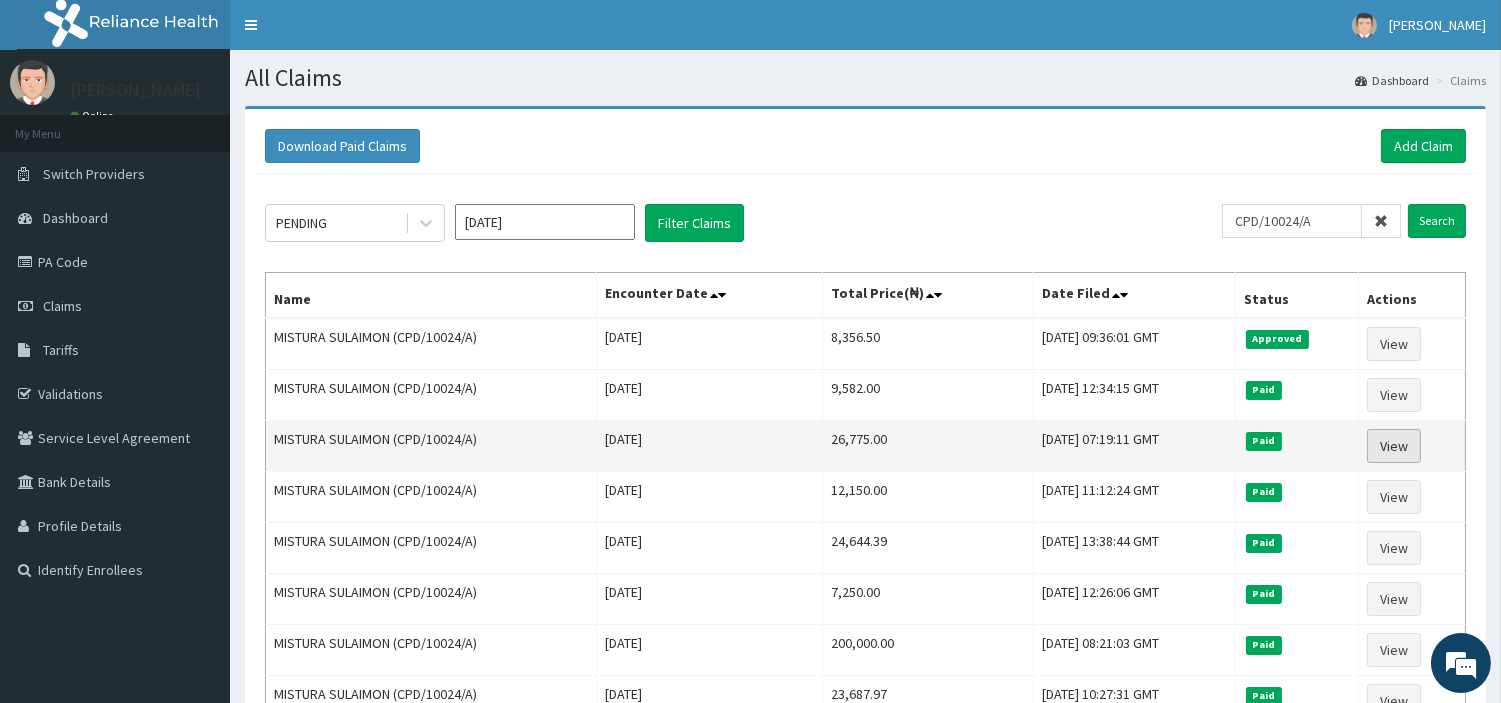 scroll, scrollTop: 0, scrollLeft: 0, axis: both 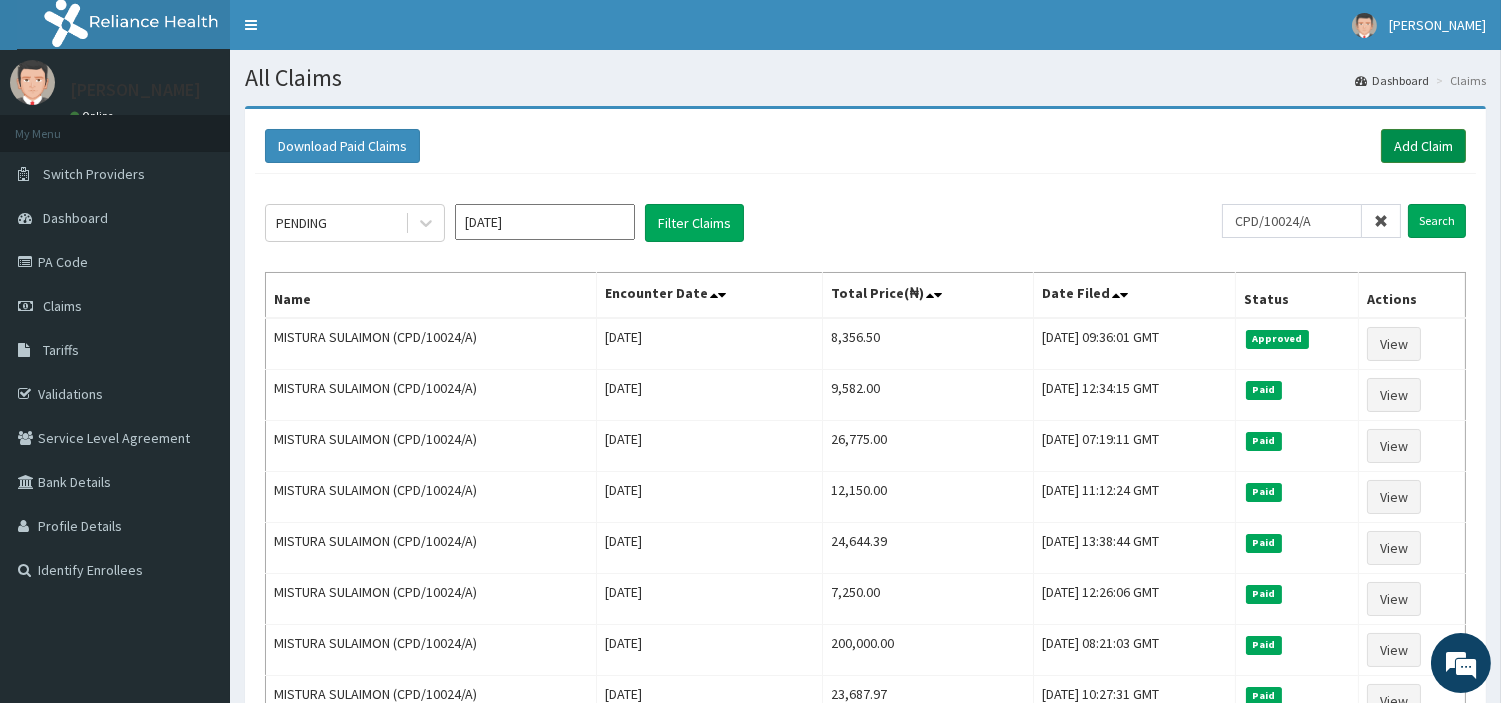 click on "Add Claim" at bounding box center [1423, 146] 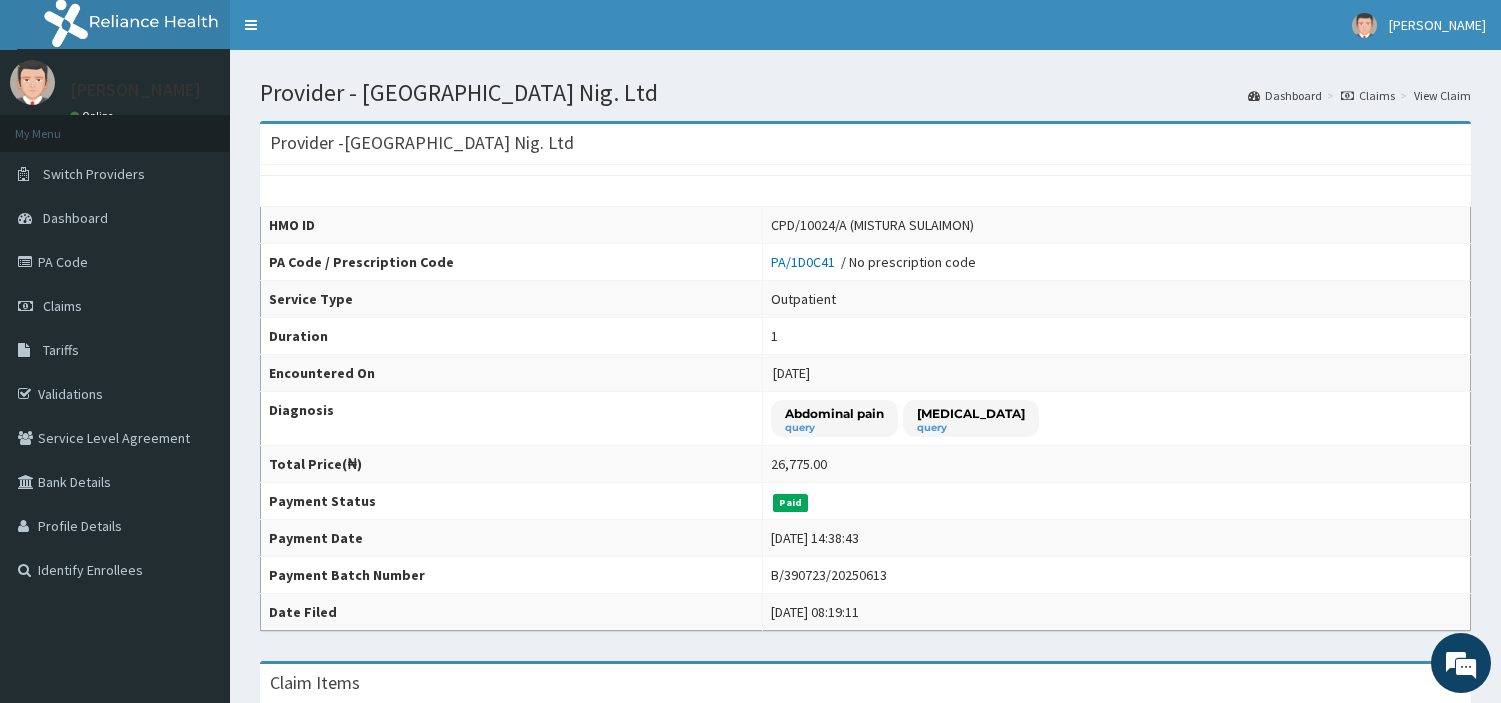 scroll, scrollTop: 0, scrollLeft: 0, axis: both 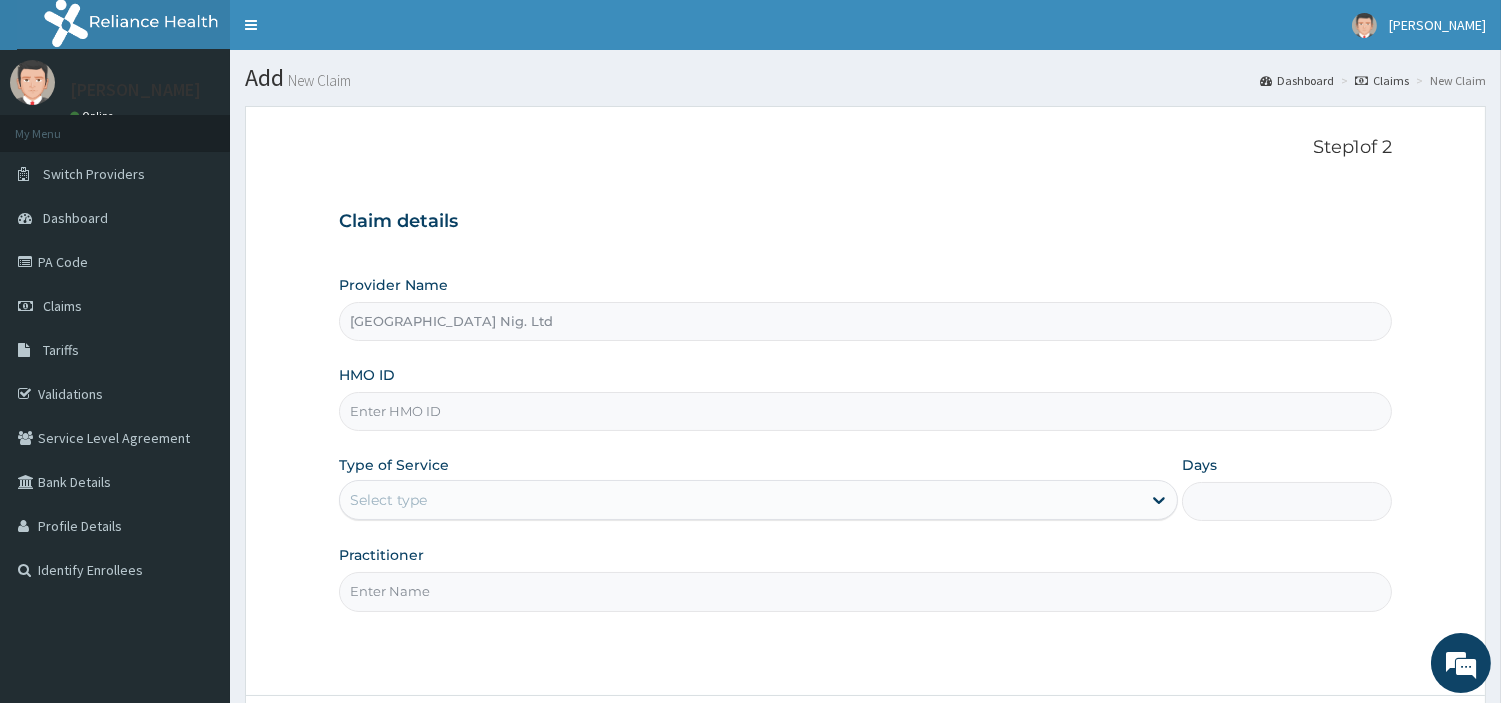click on "HMO ID" at bounding box center [865, 398] 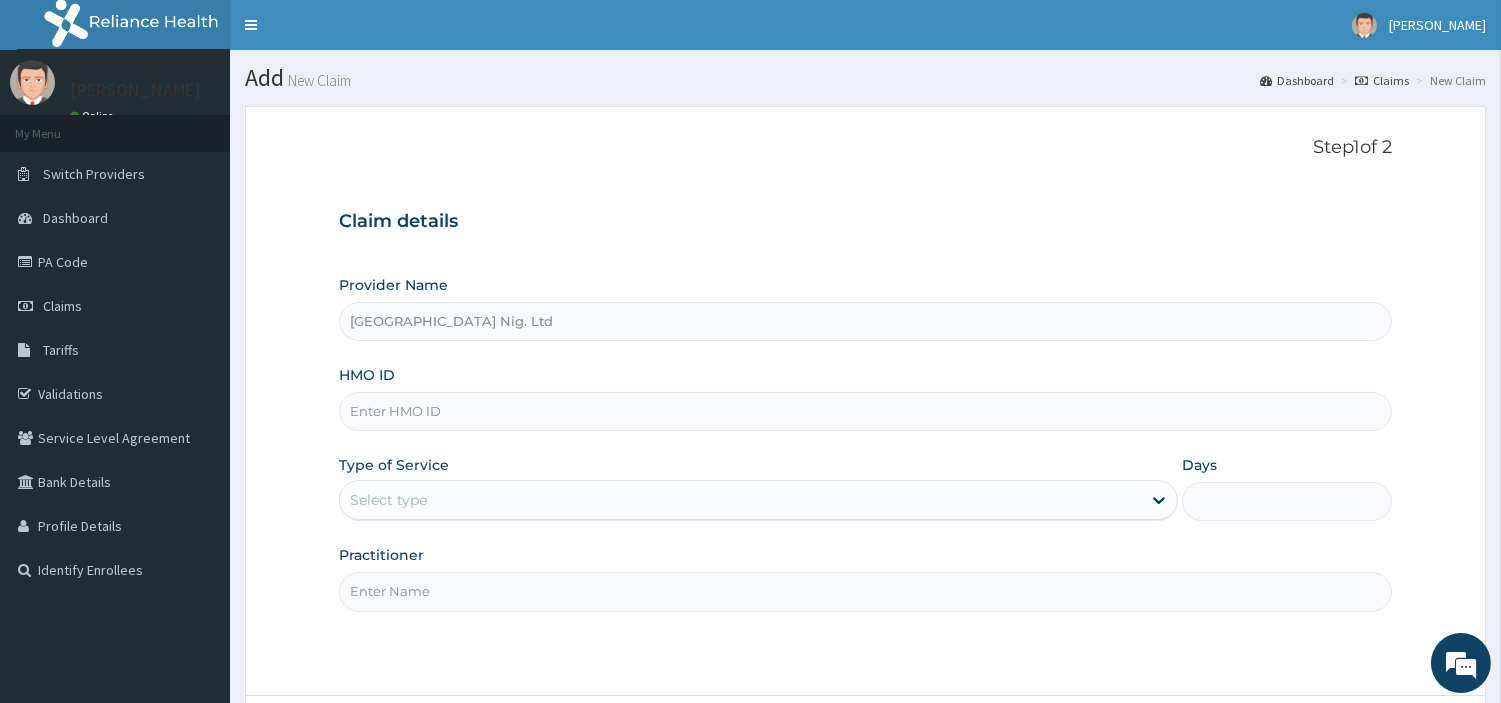 click on "HMO ID" at bounding box center [865, 411] 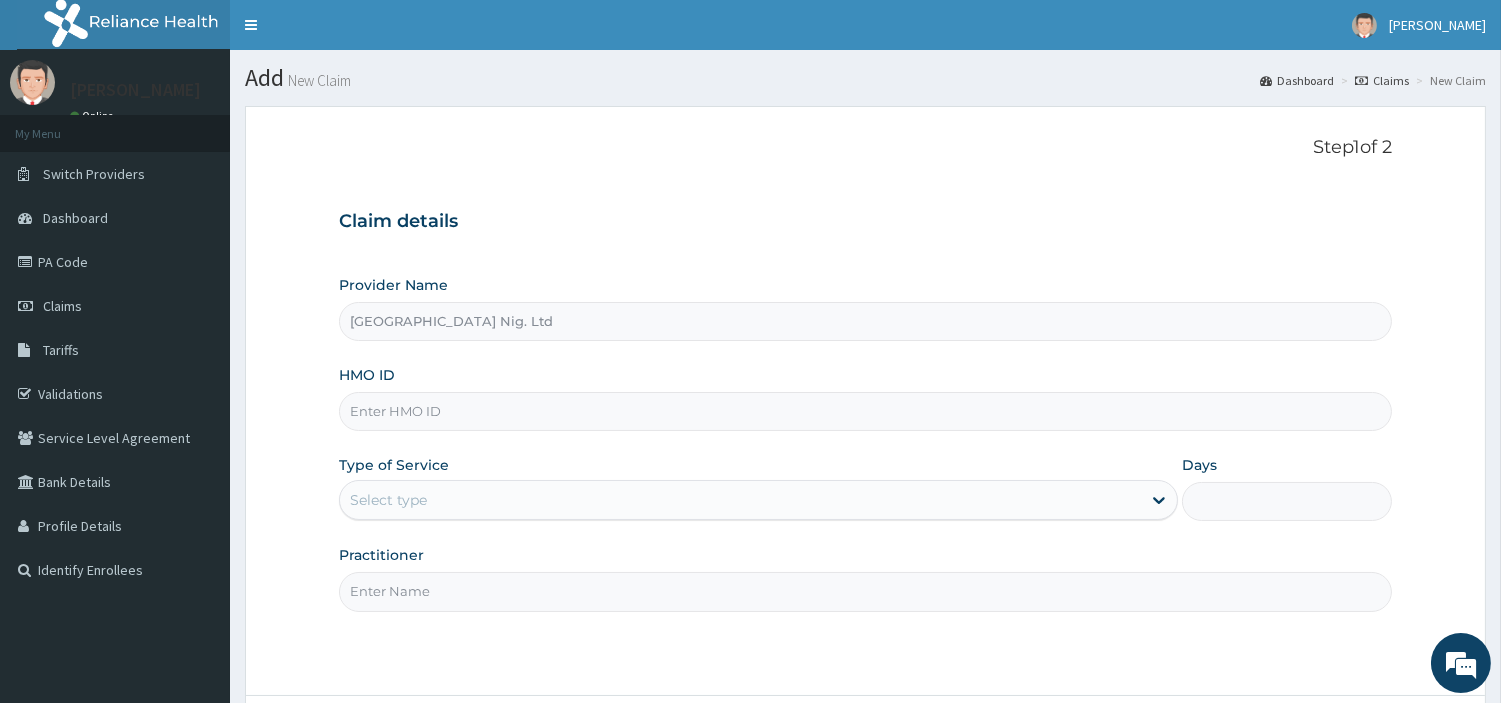 paste on "ENP/11764/A" 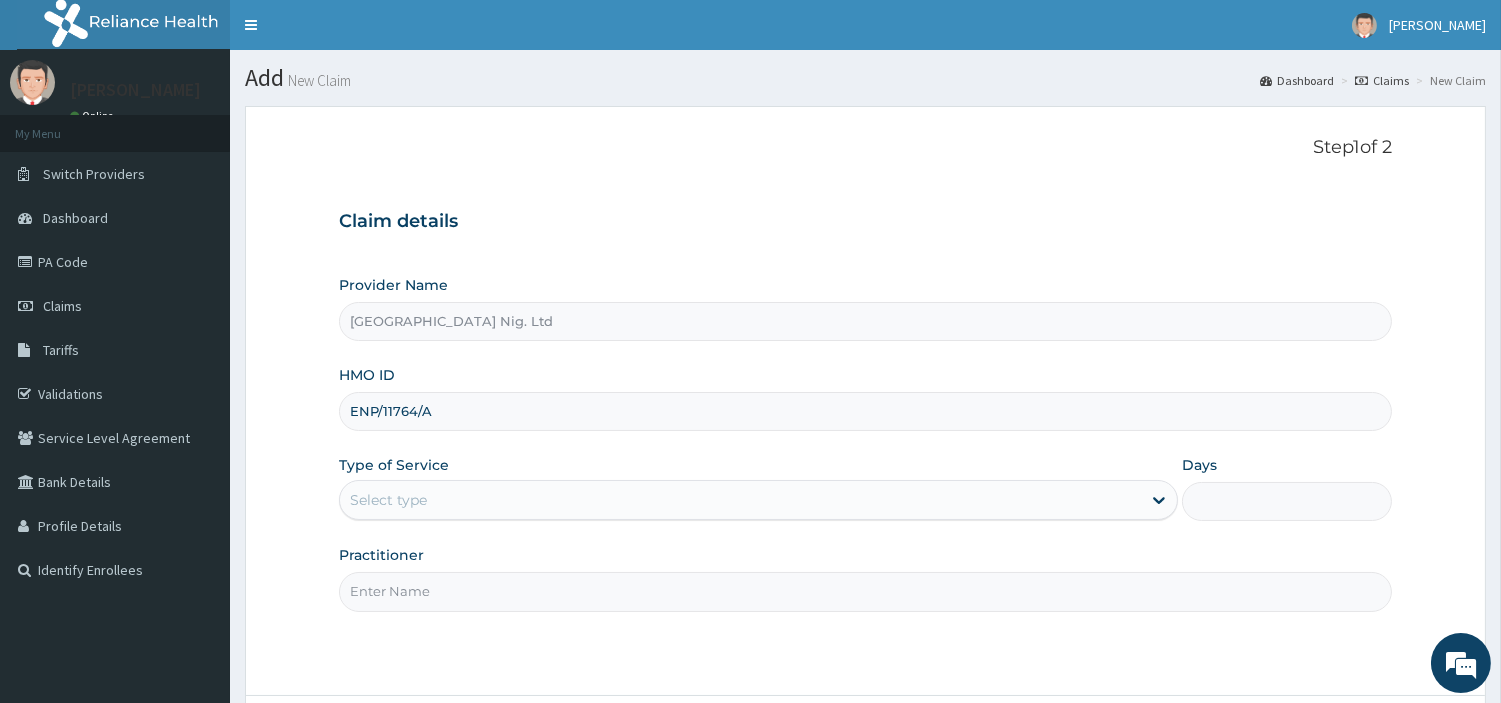 type on "ENP/11764/A" 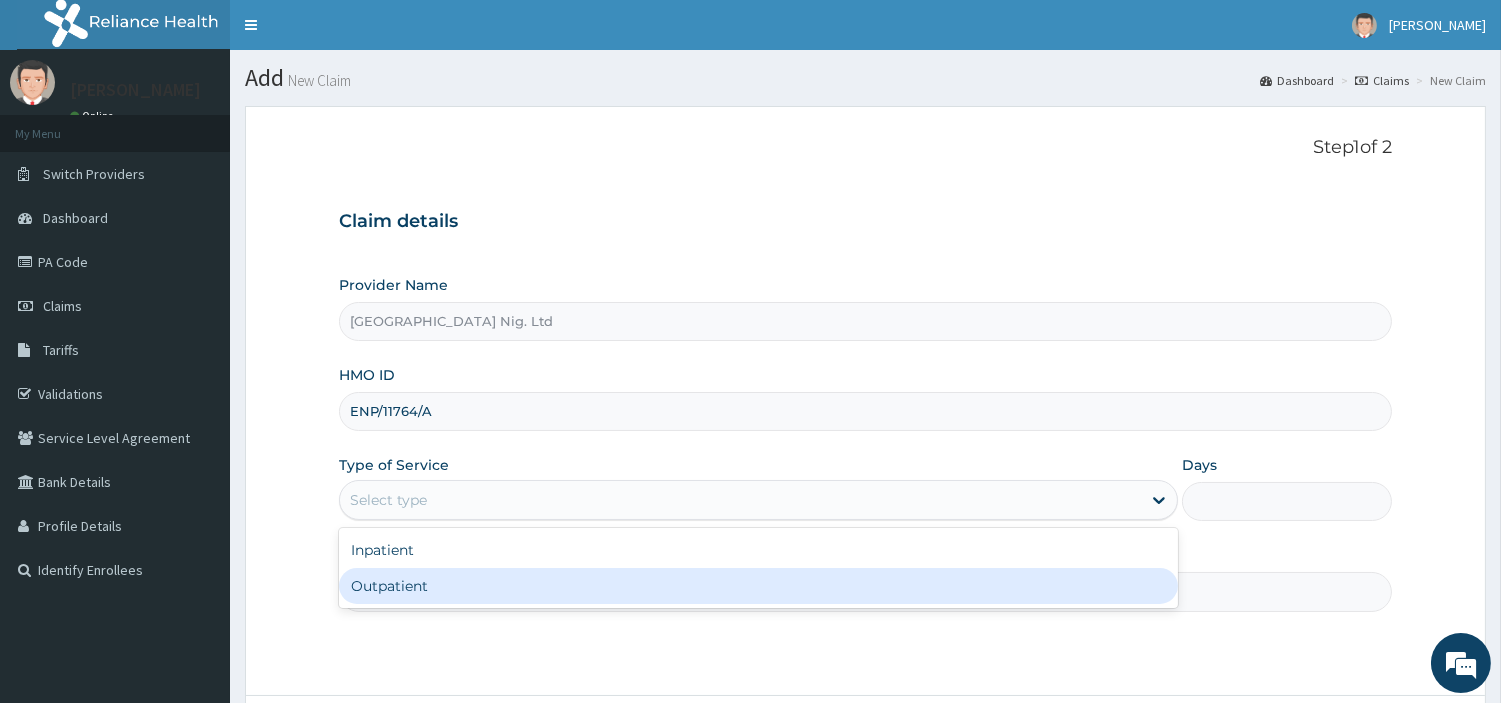click on "Outpatient" at bounding box center [758, 586] 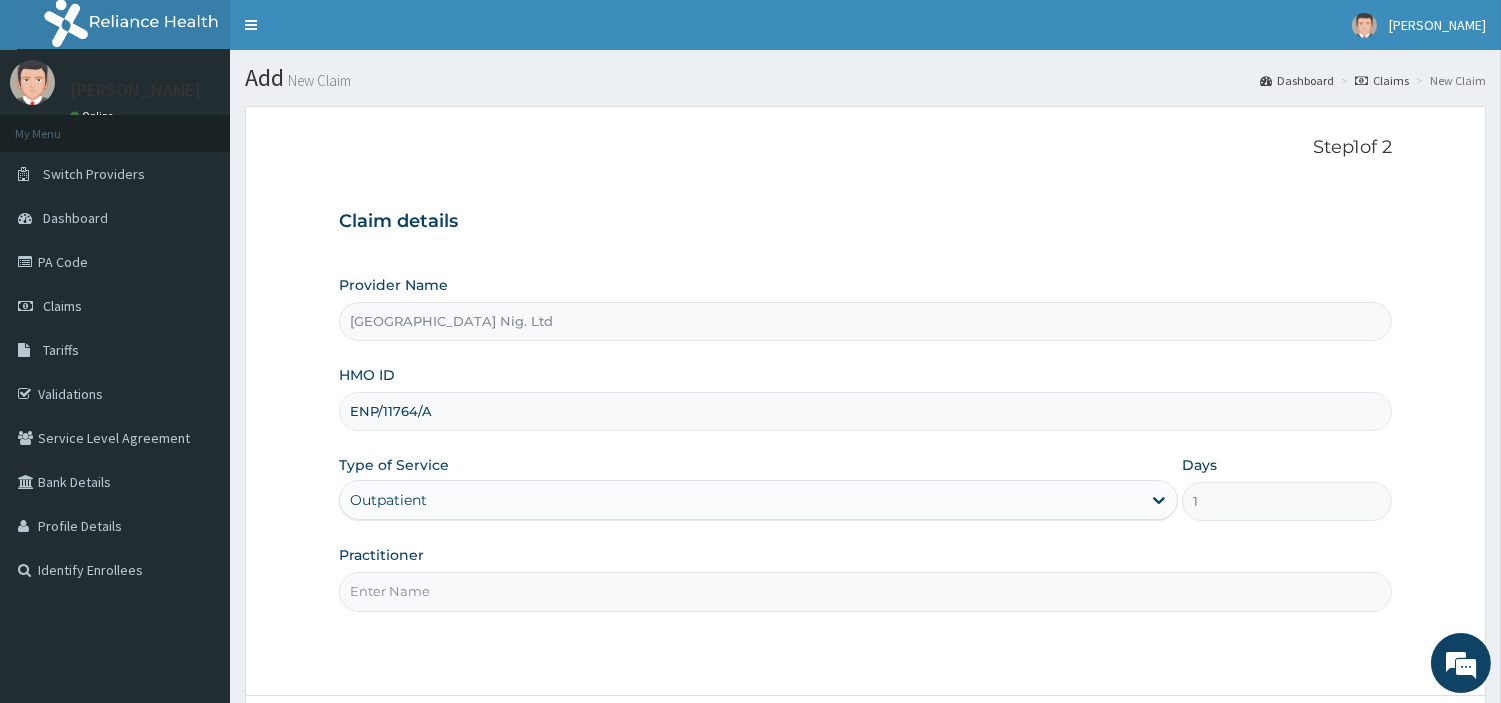 click on "Practitioner" at bounding box center (865, 591) 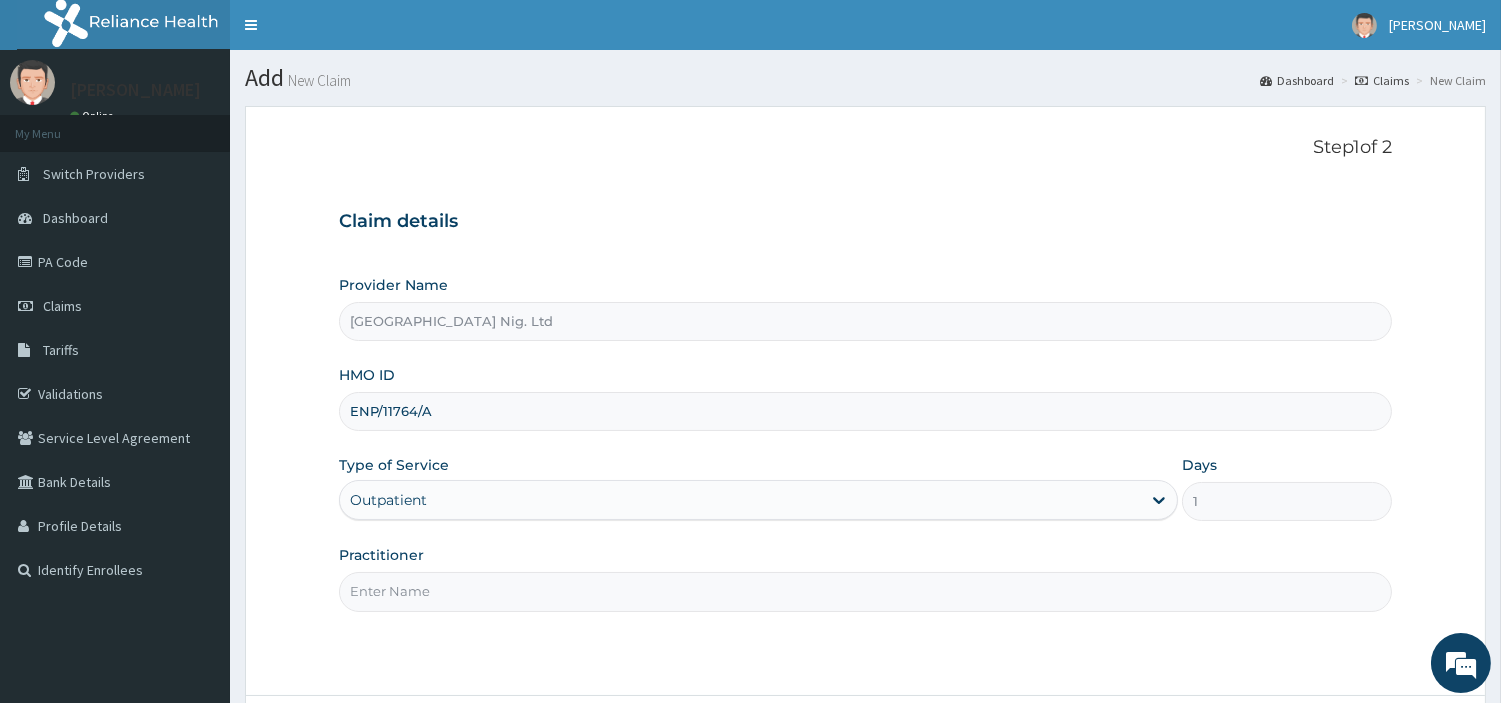 paste on "[PERSON_NAME]" 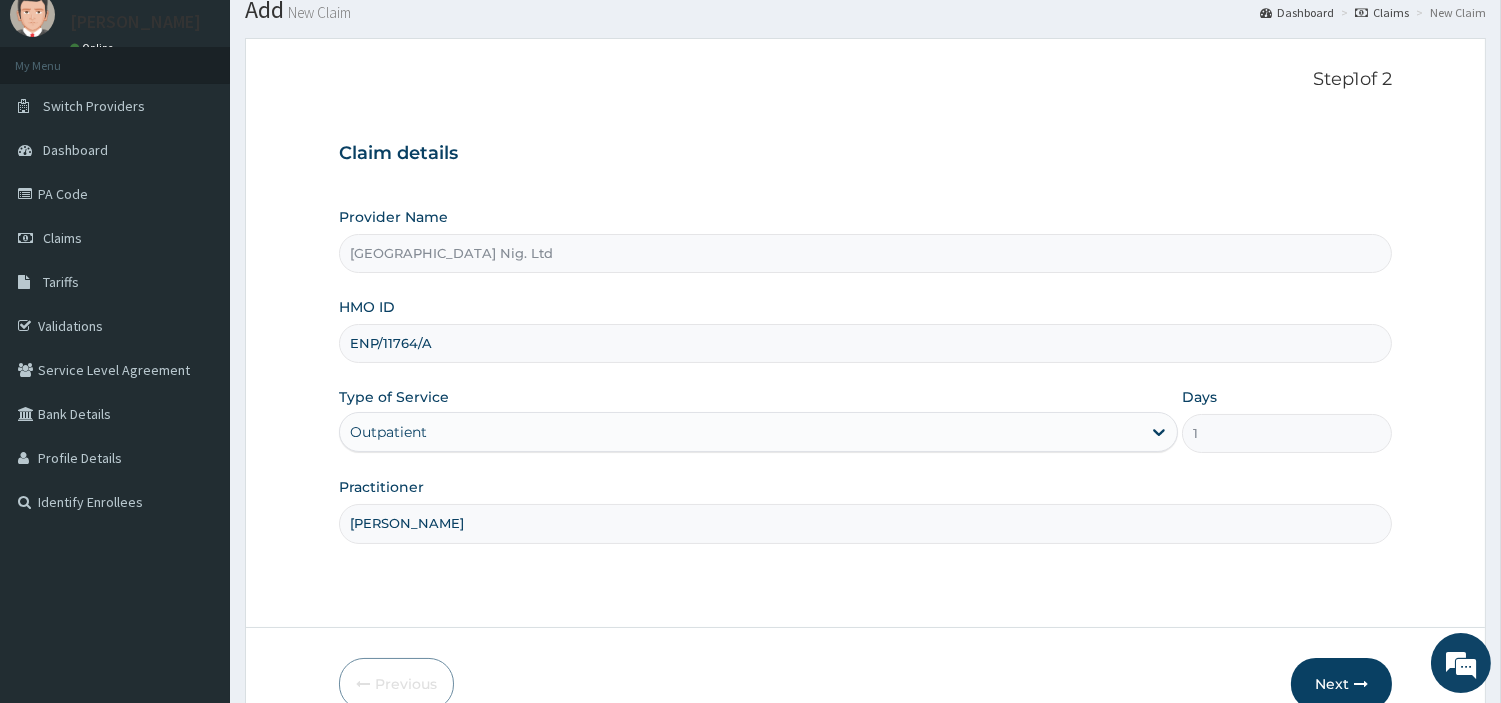 scroll, scrollTop: 61, scrollLeft: 0, axis: vertical 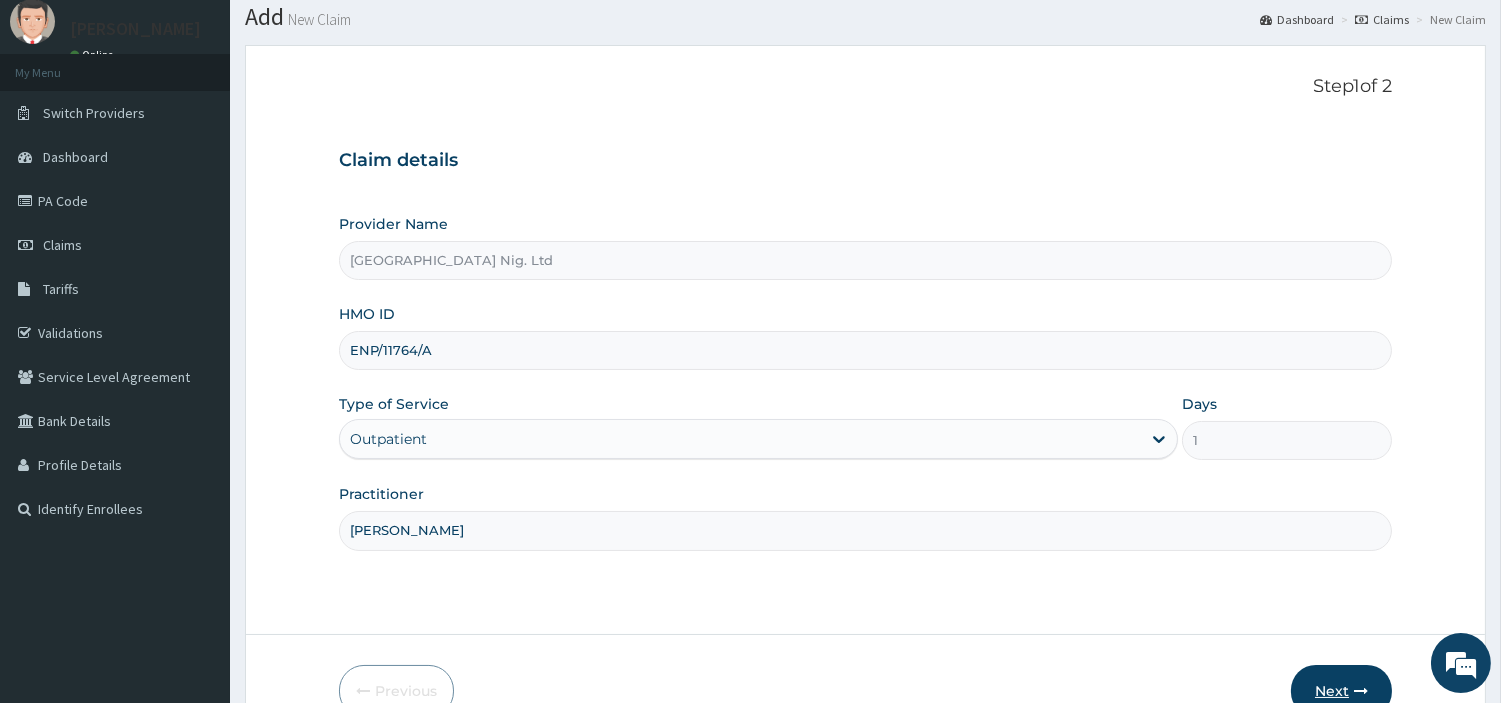 type on "[PERSON_NAME]" 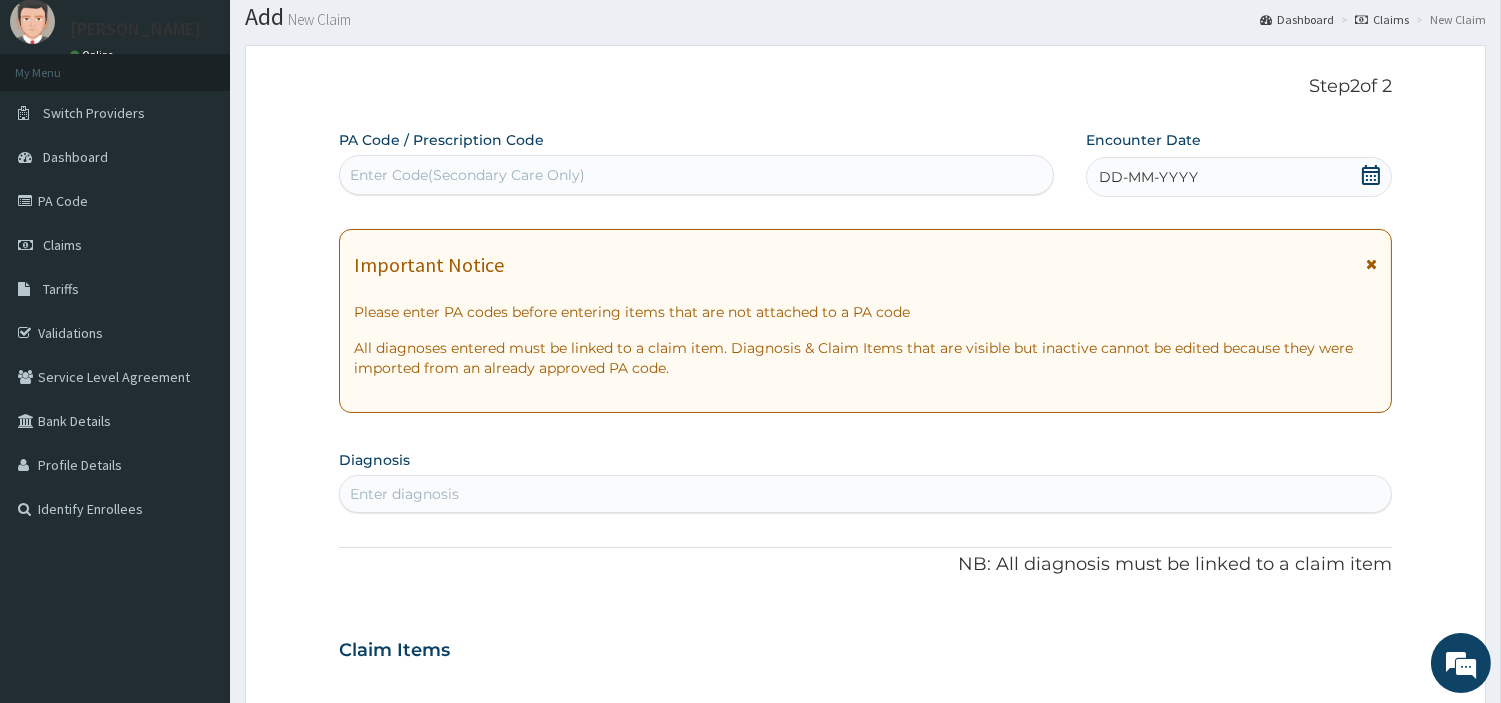 click on "Enter Code(Secondary Care Only)" at bounding box center [696, 175] 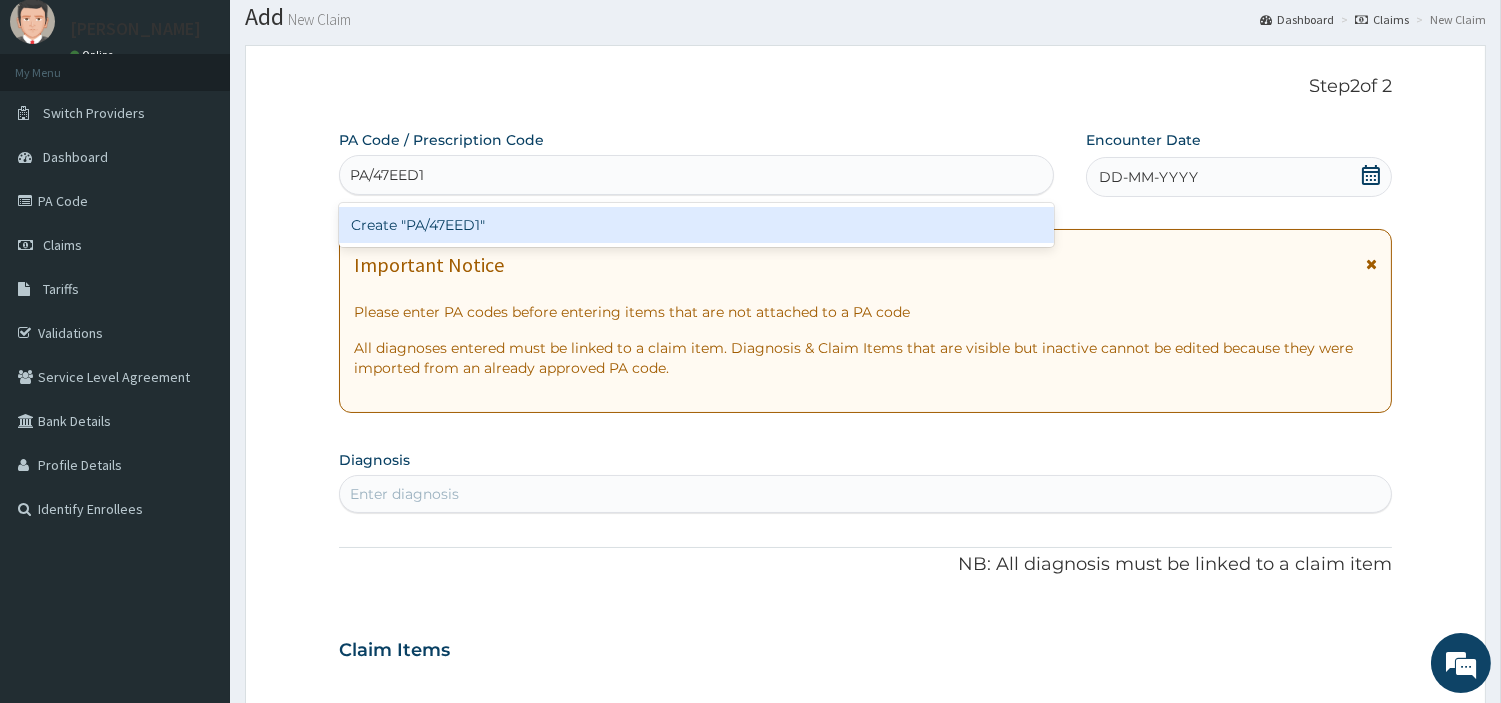click on "Create "PA/47EED1"" at bounding box center [696, 225] 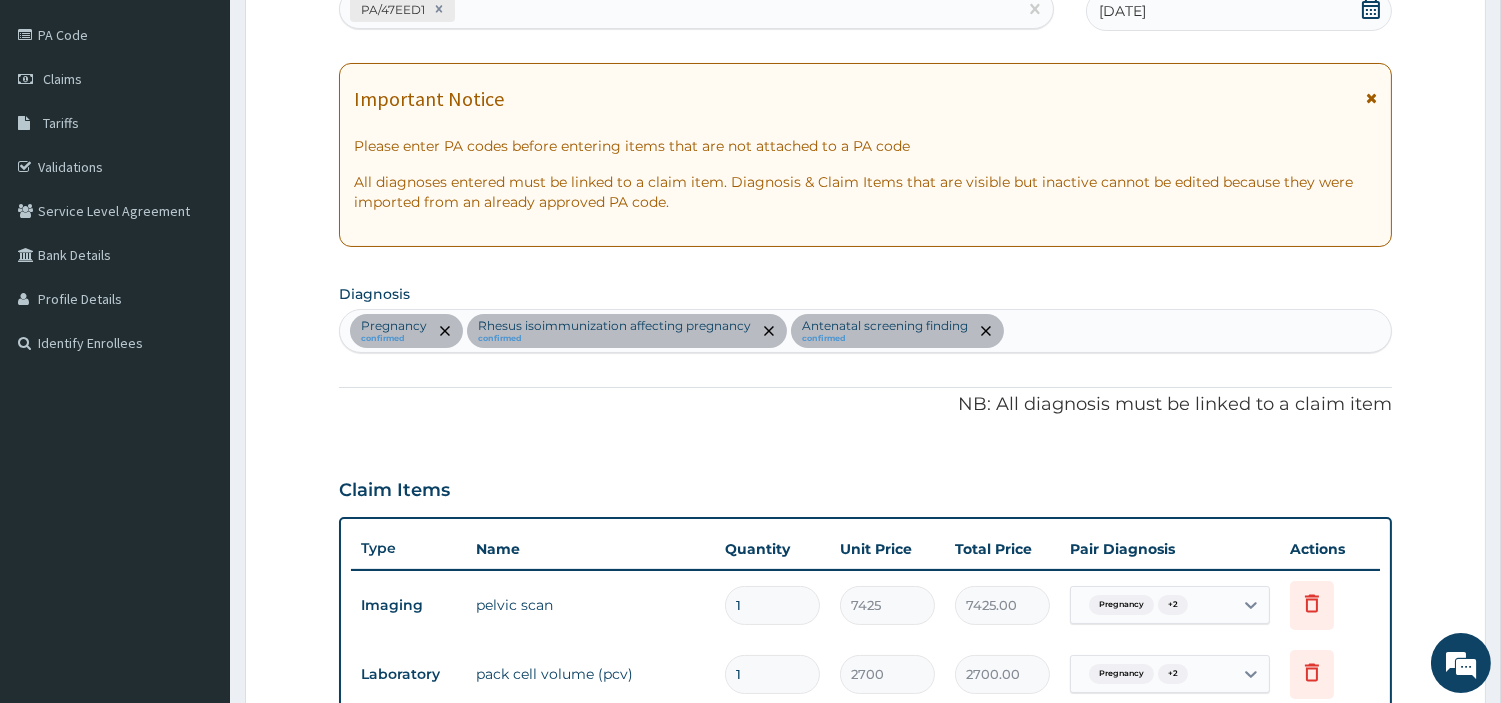 scroll, scrollTop: 66, scrollLeft: 0, axis: vertical 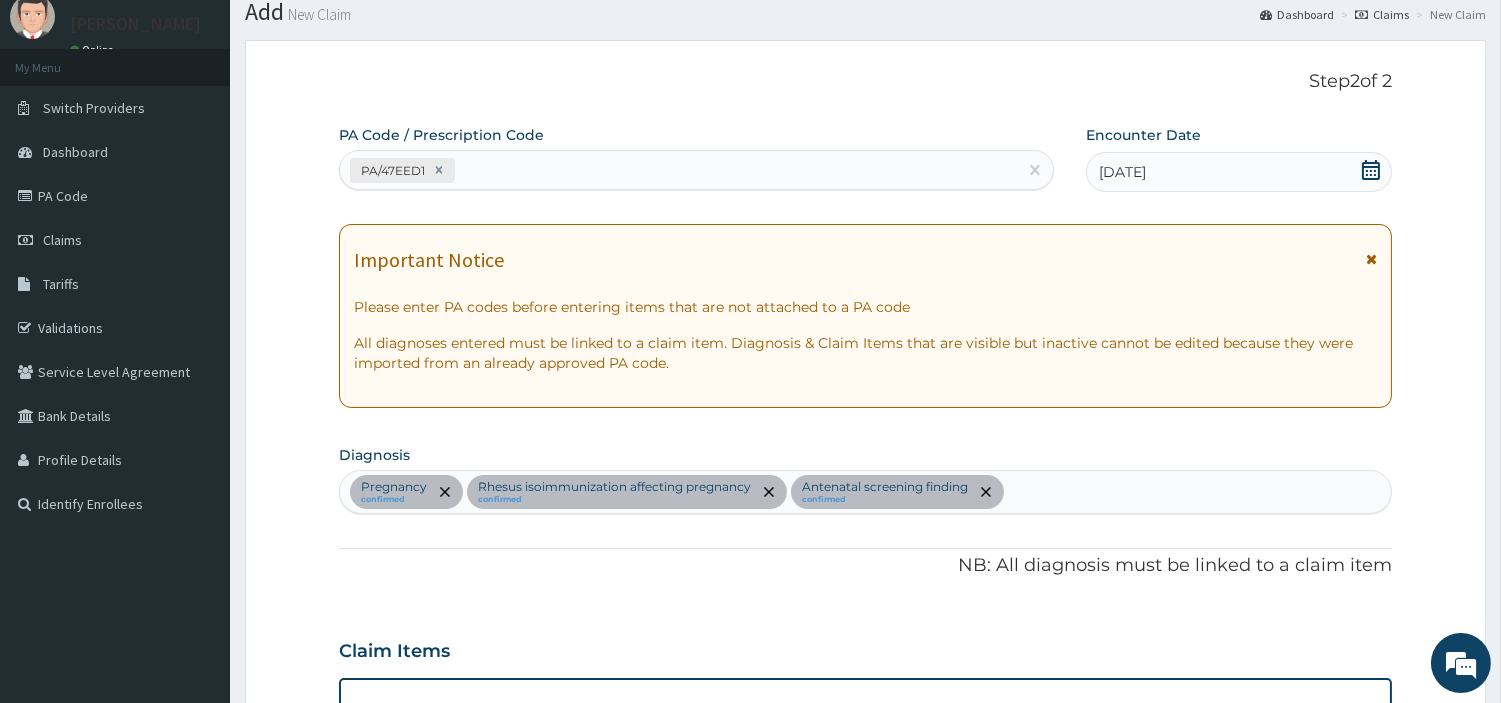 click on "PA/47EED1" at bounding box center (678, 170) 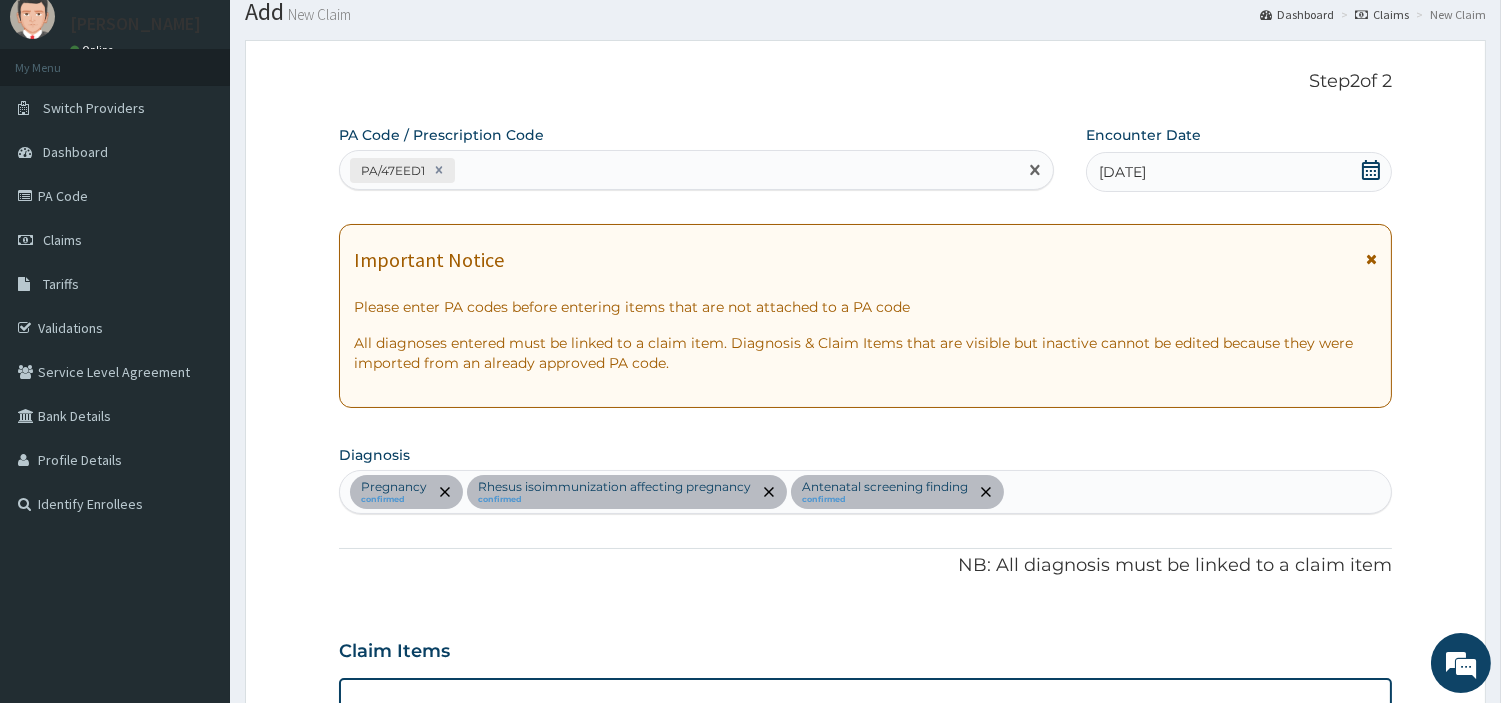 paste on "PA/14C096" 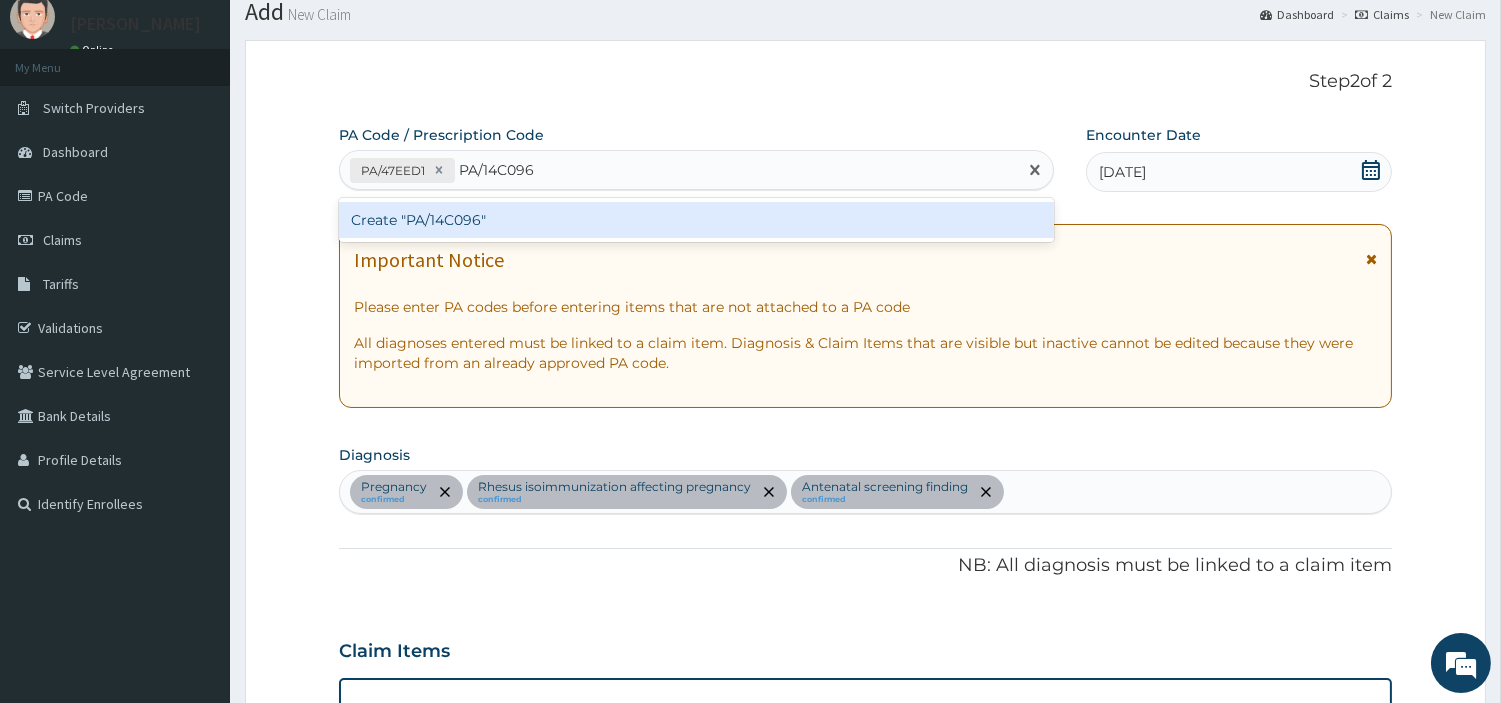 click on "Create "PA/14C096"" at bounding box center (696, 220) 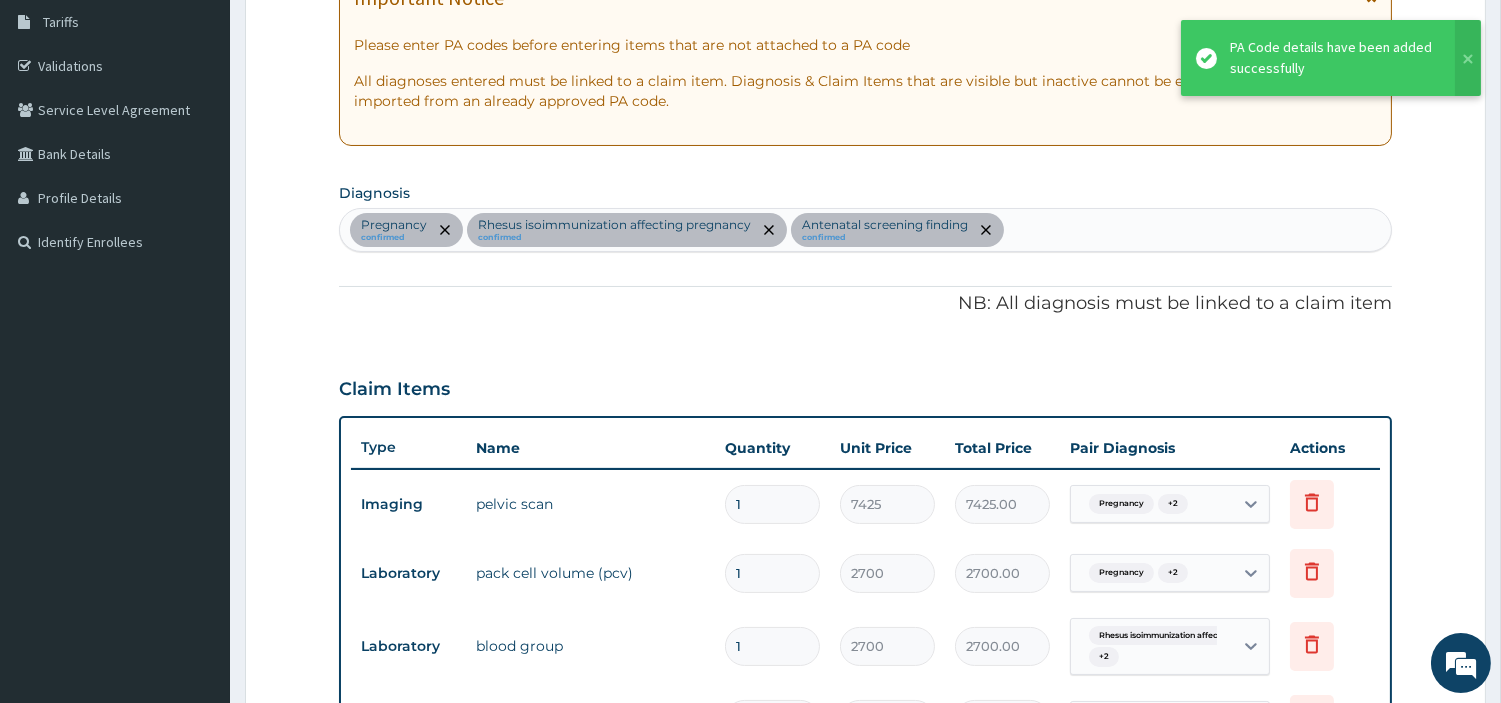 scroll, scrollTop: 363, scrollLeft: 0, axis: vertical 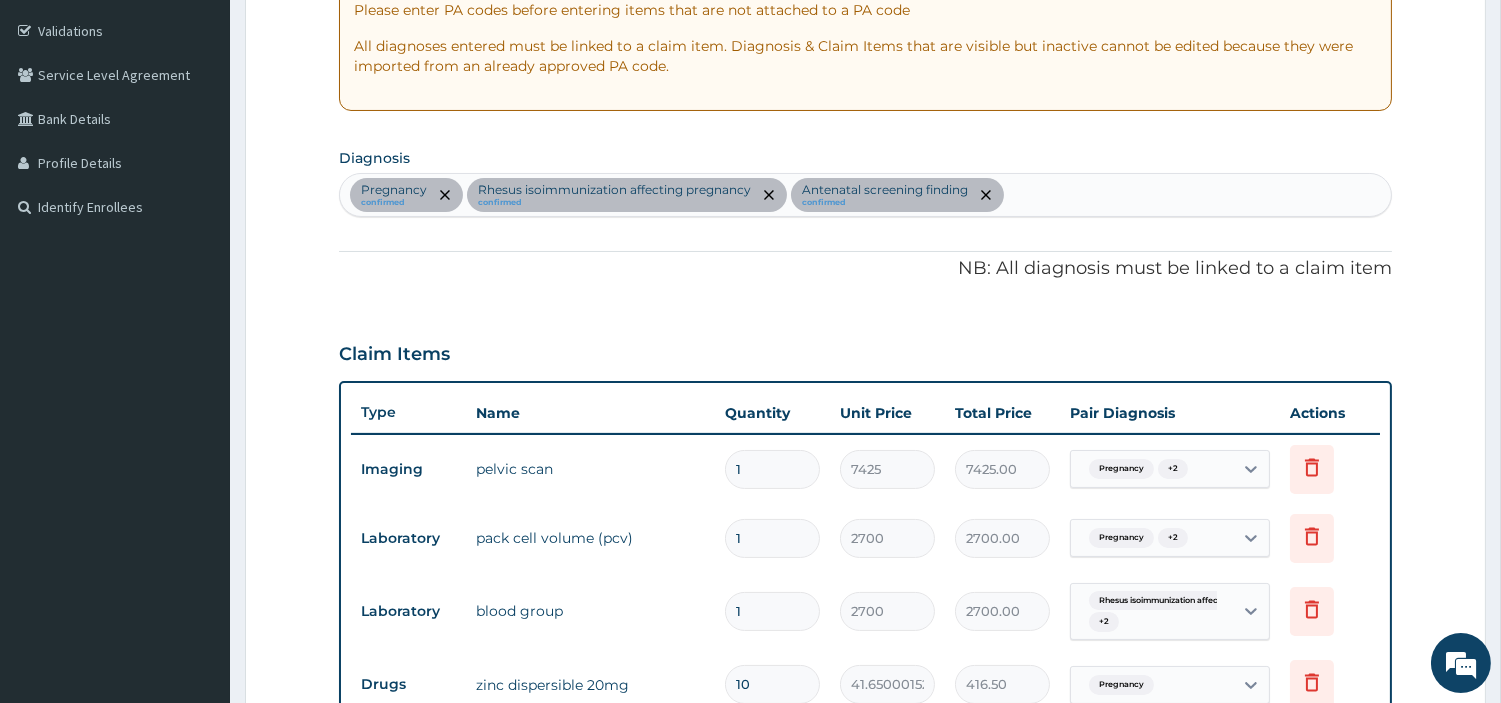 click on "Pregnancy confirmed Rhesus isoimmunization affecting pregnancy confirmed Antenatal screening finding confirmed" at bounding box center (865, 195) 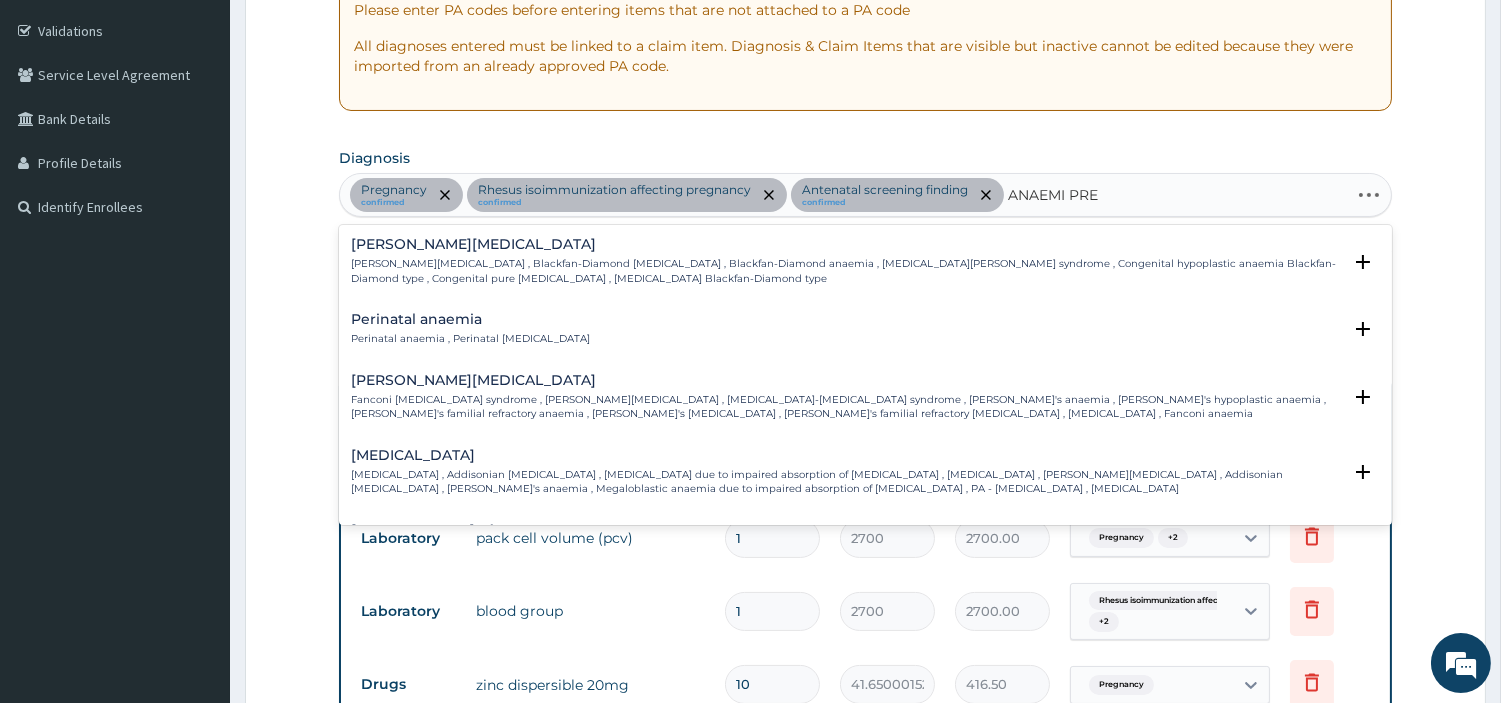 type on "ANAEMI PREG" 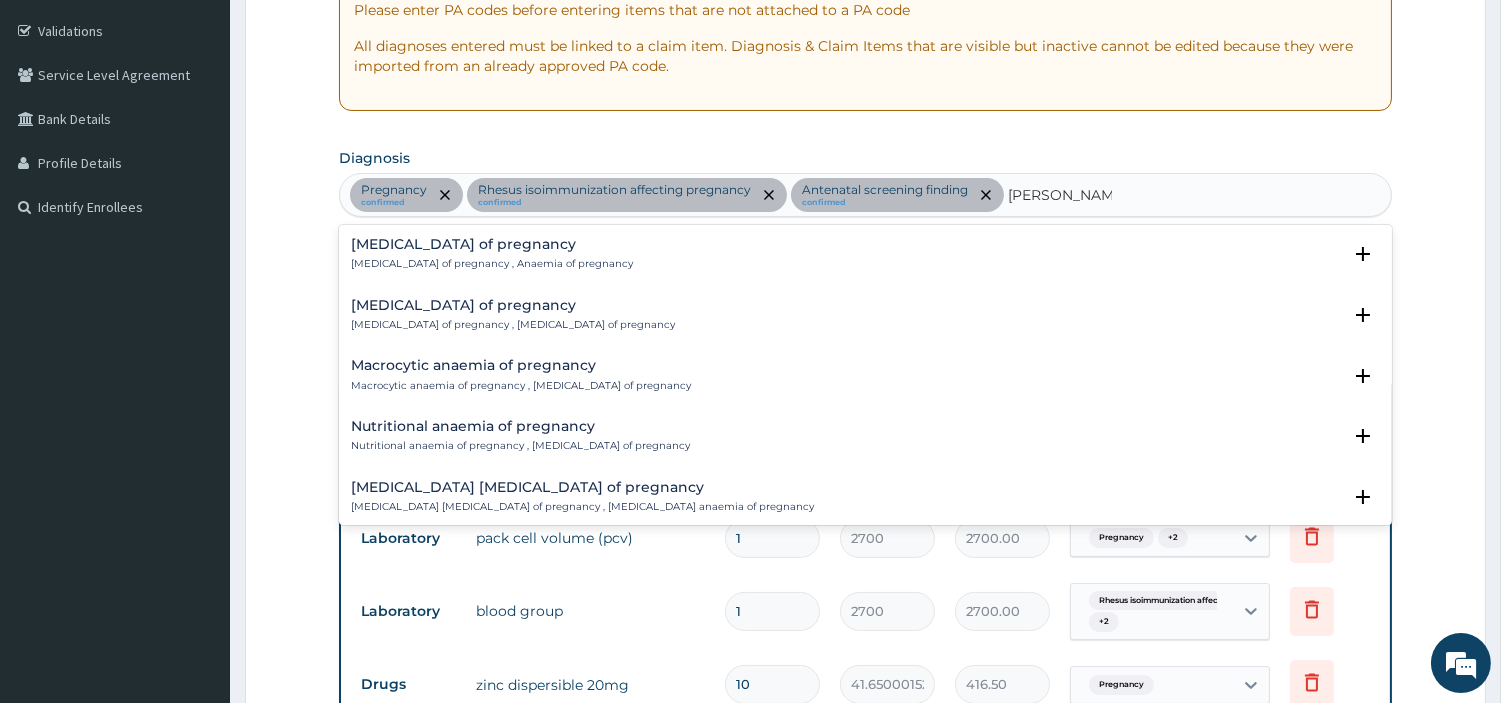 click on "Anemia of pregnancy" at bounding box center [492, 244] 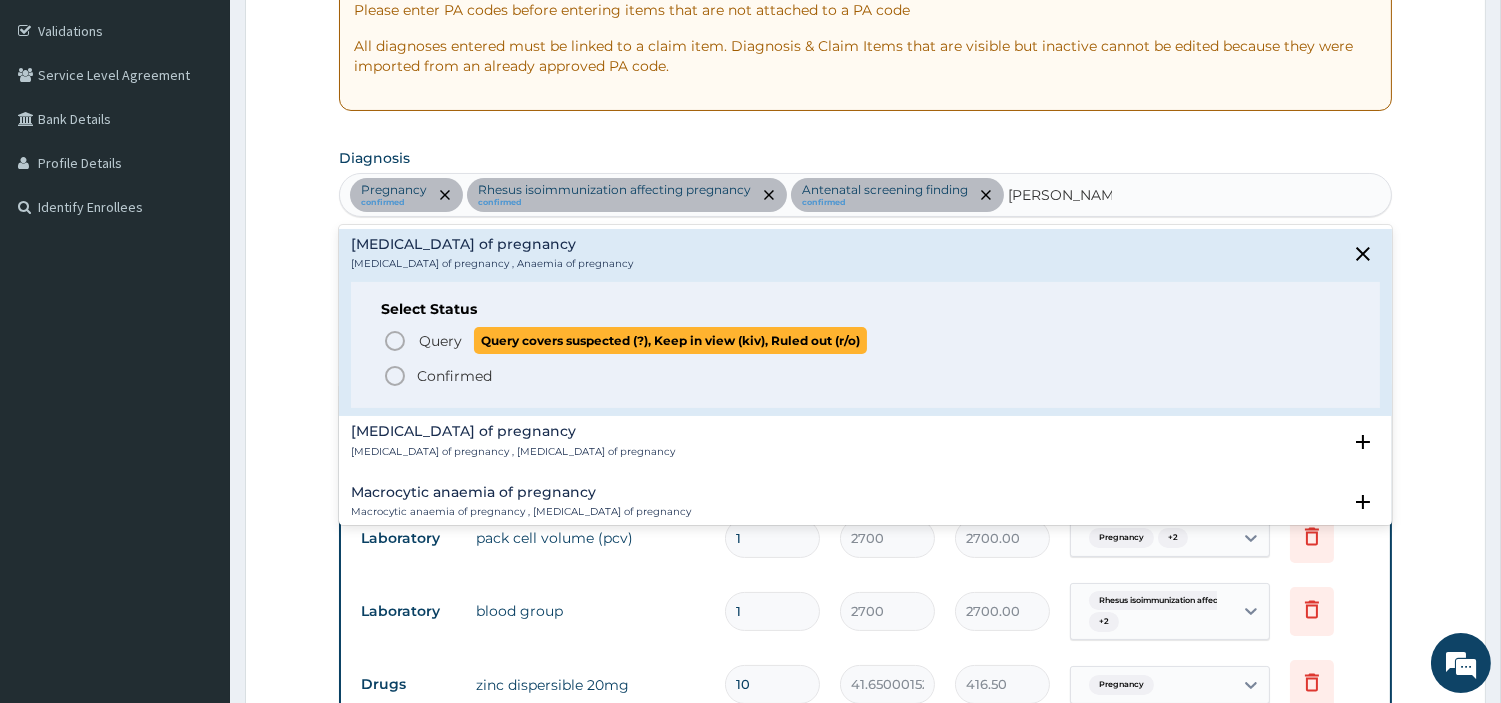 click 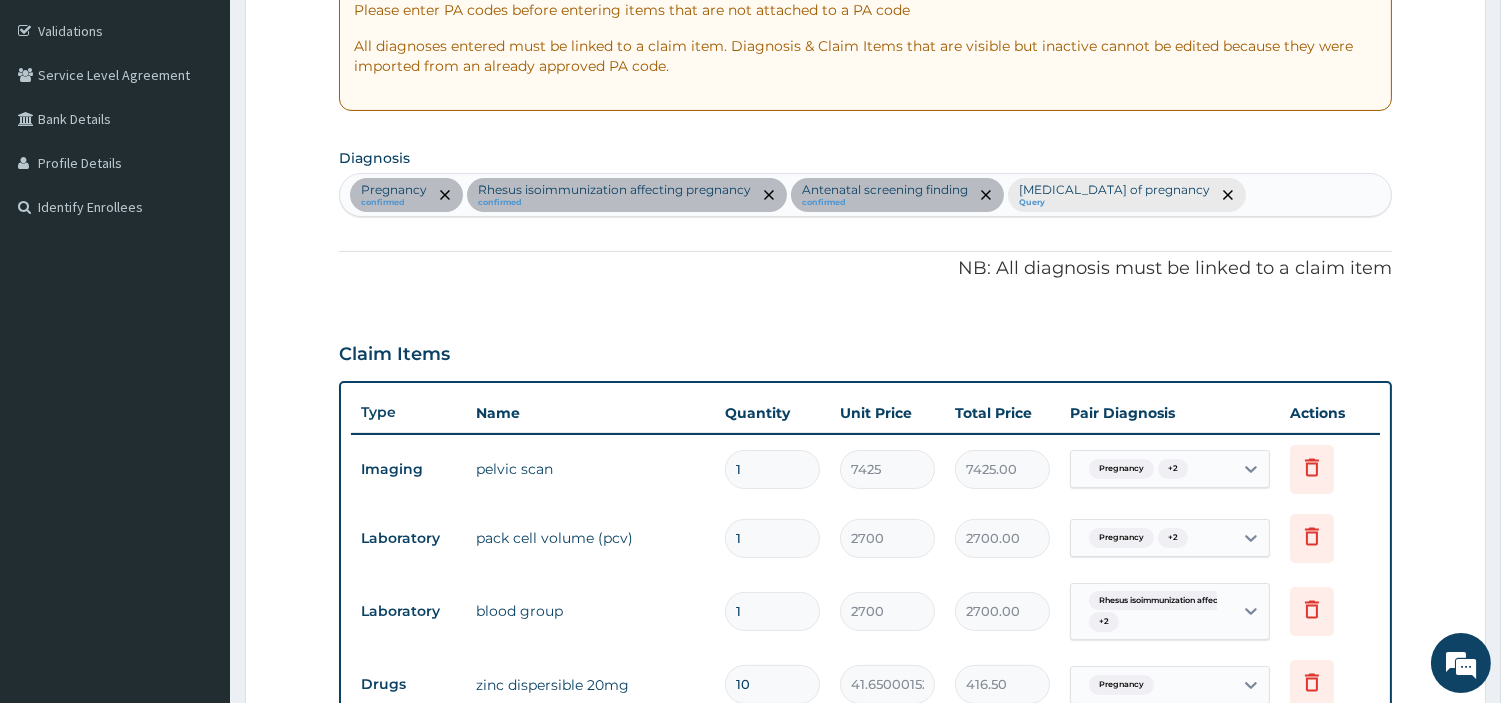 click on "Pregnancy  + 2" at bounding box center (1170, 538) 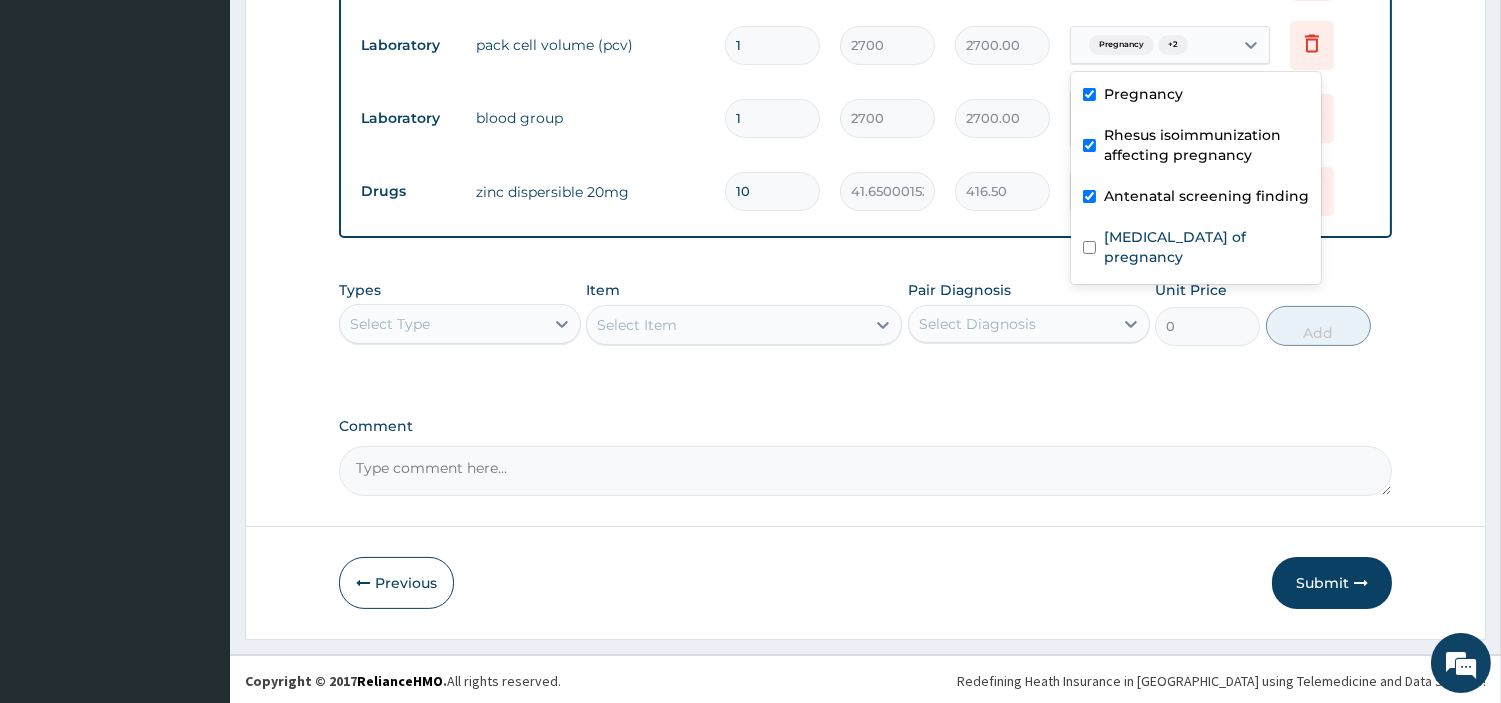 scroll, scrollTop: 858, scrollLeft: 0, axis: vertical 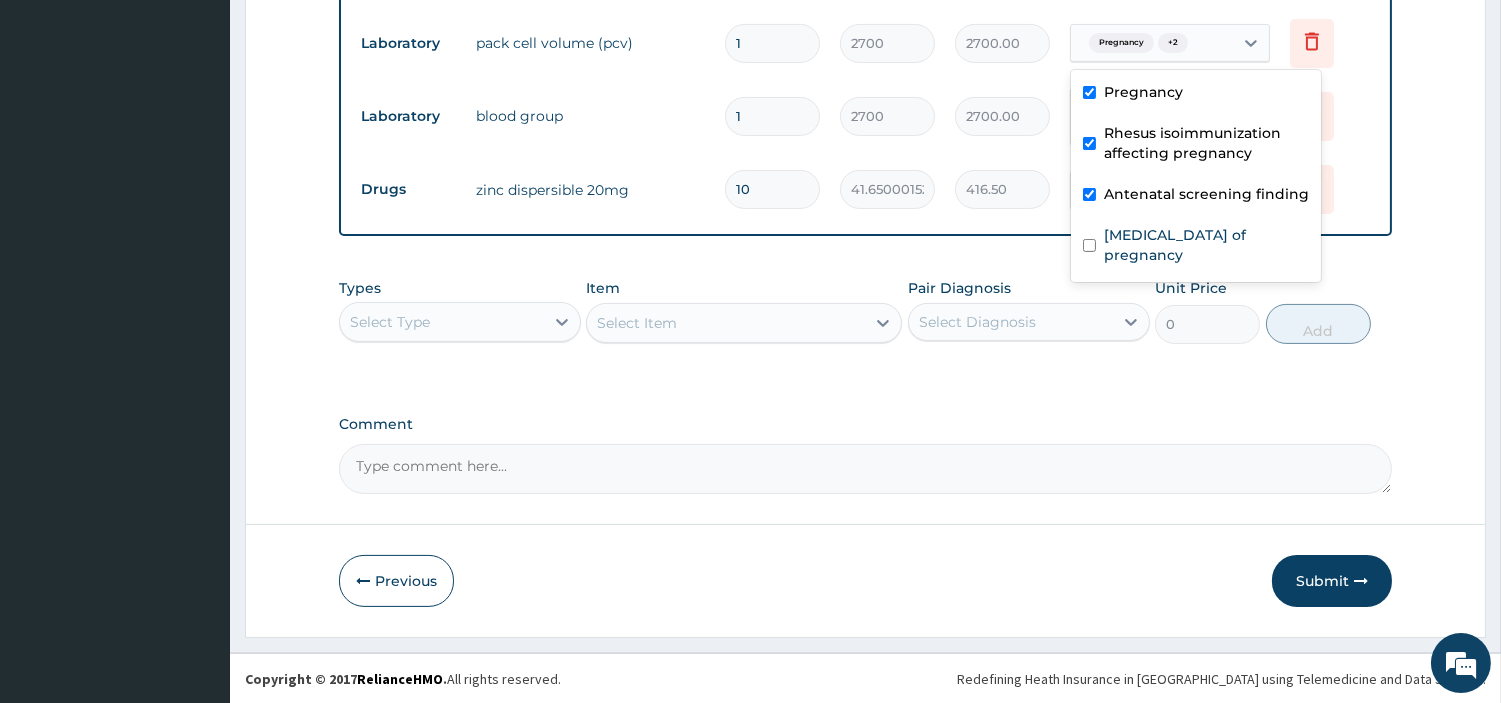 click on "Anemia of pregnancy" at bounding box center (1206, 245) 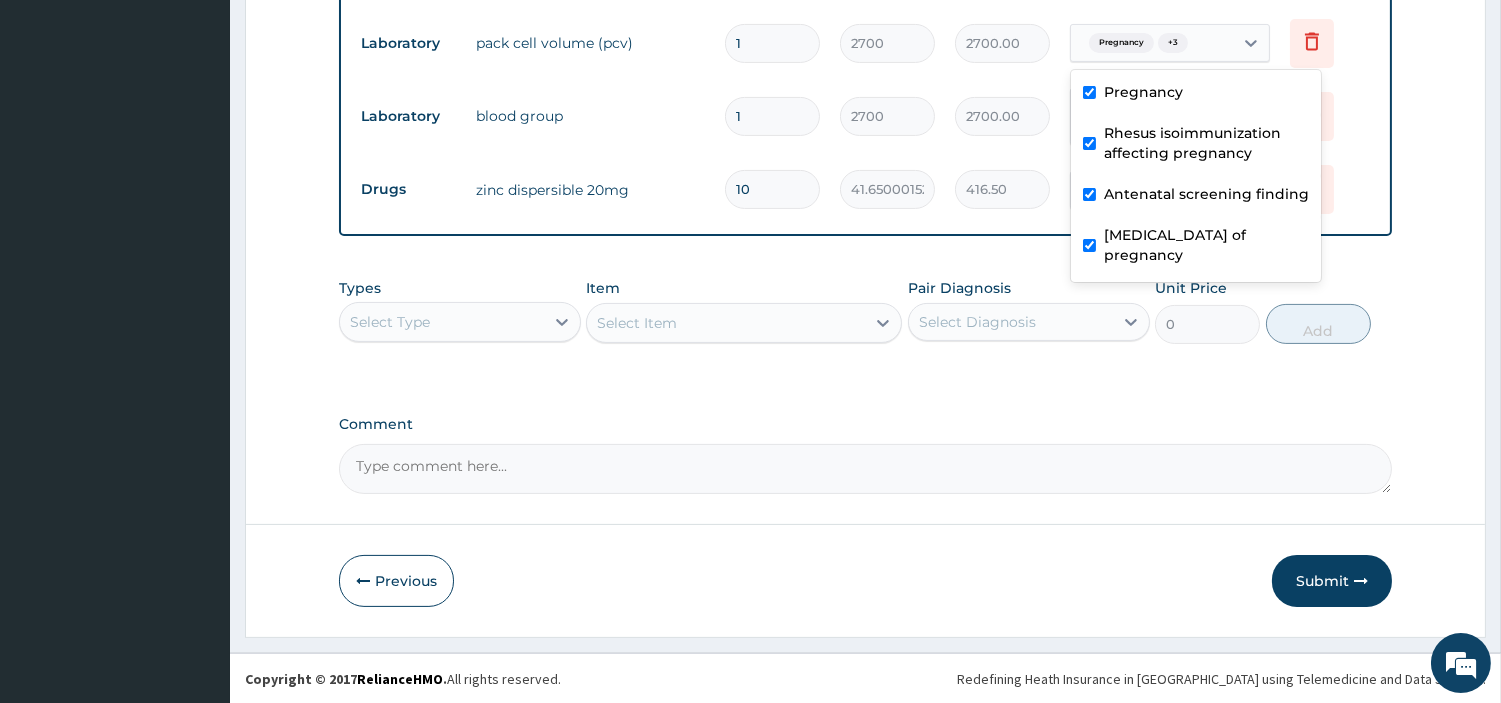 checkbox on "true" 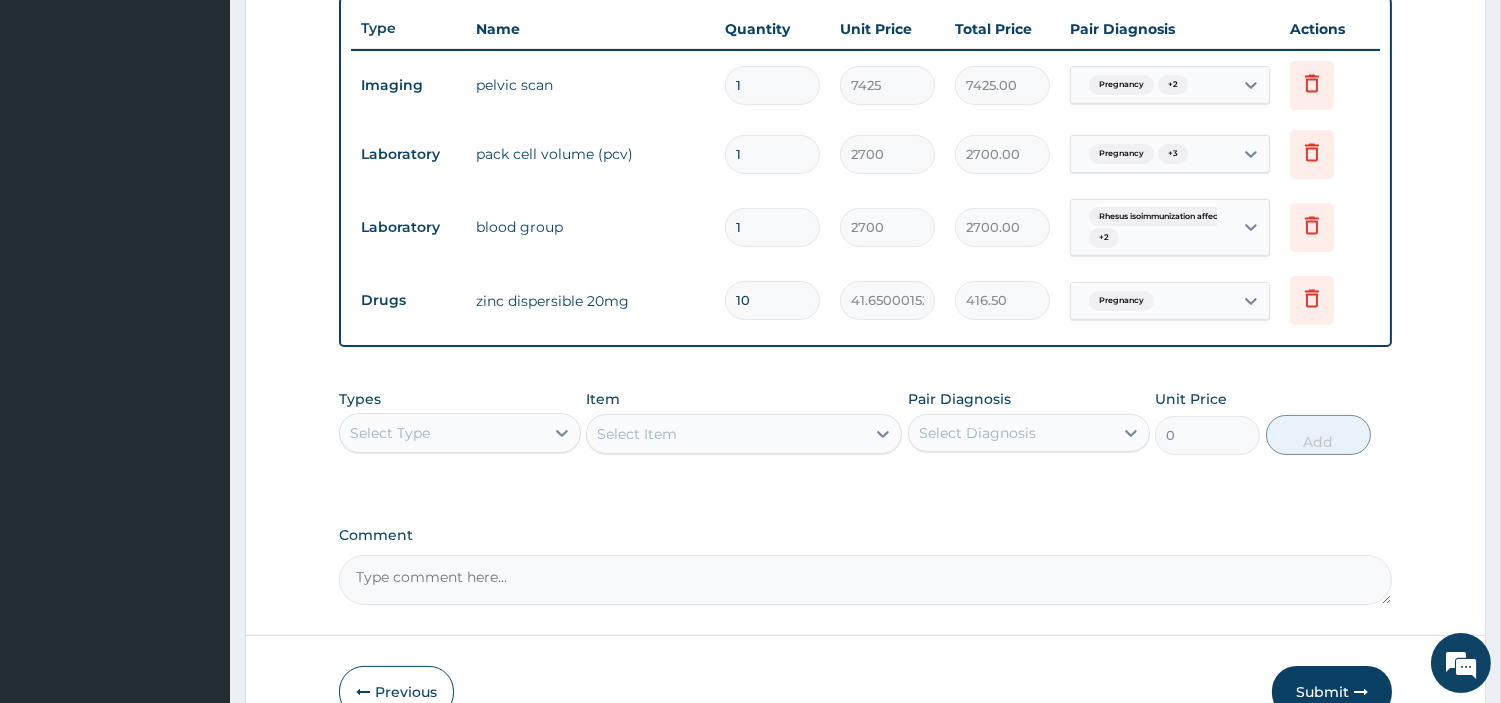 scroll, scrollTop: 858, scrollLeft: 0, axis: vertical 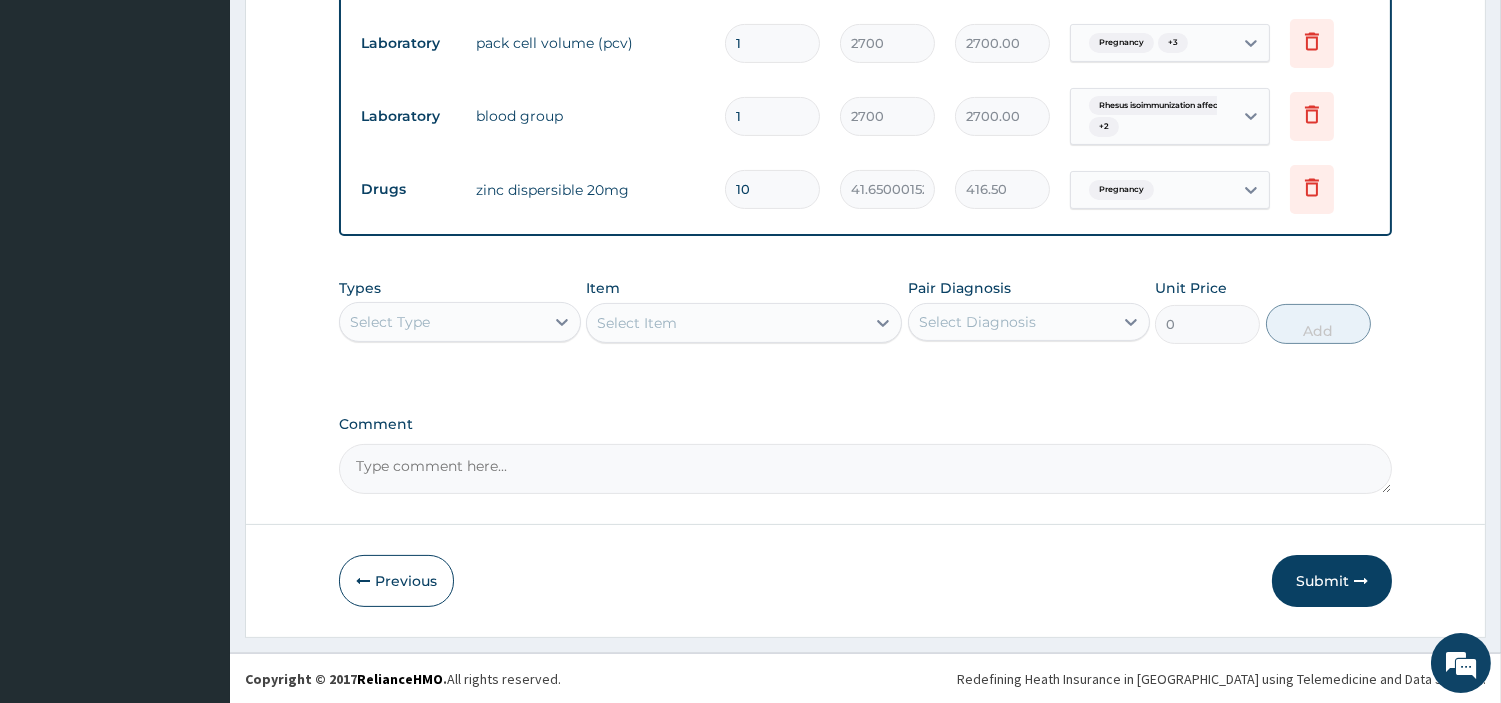 click on "Select Type" at bounding box center [442, 322] 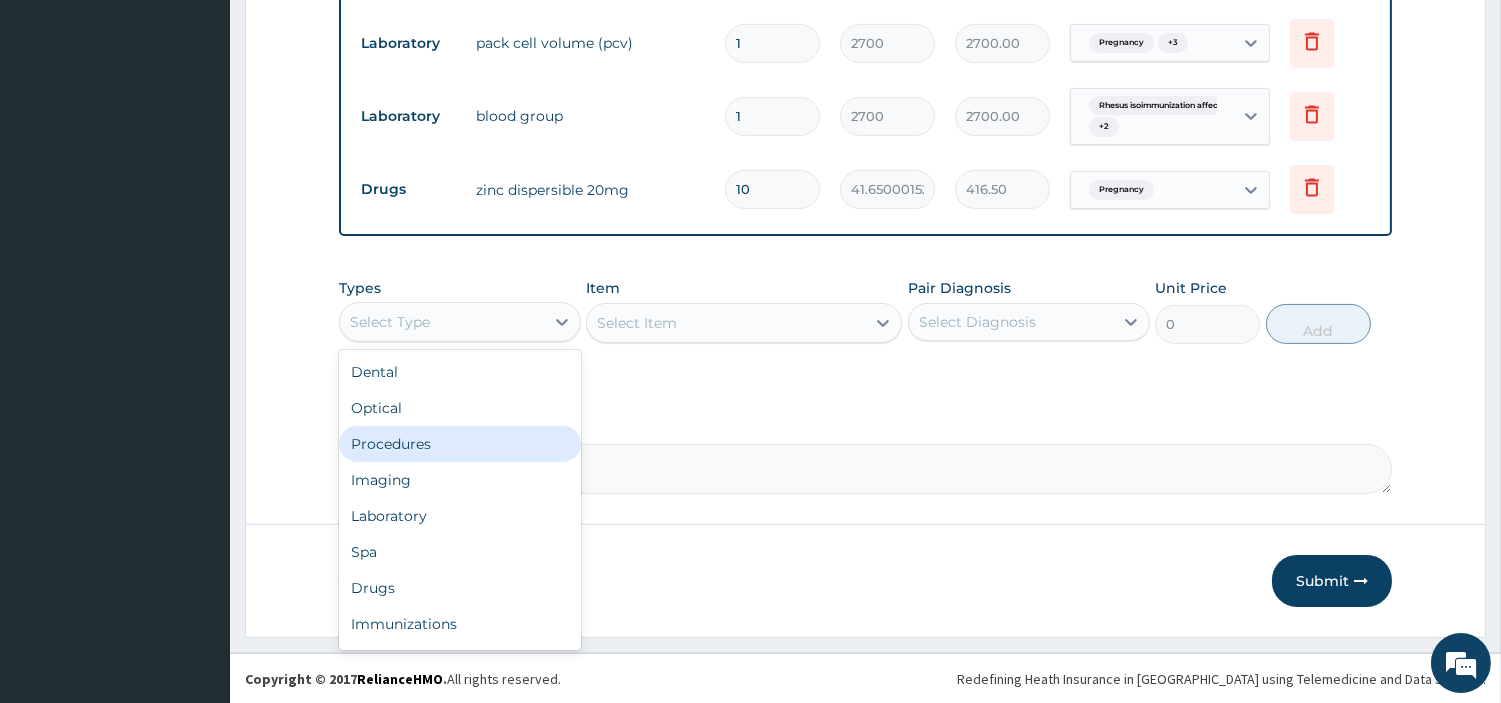 click on "Procedures" at bounding box center [460, 444] 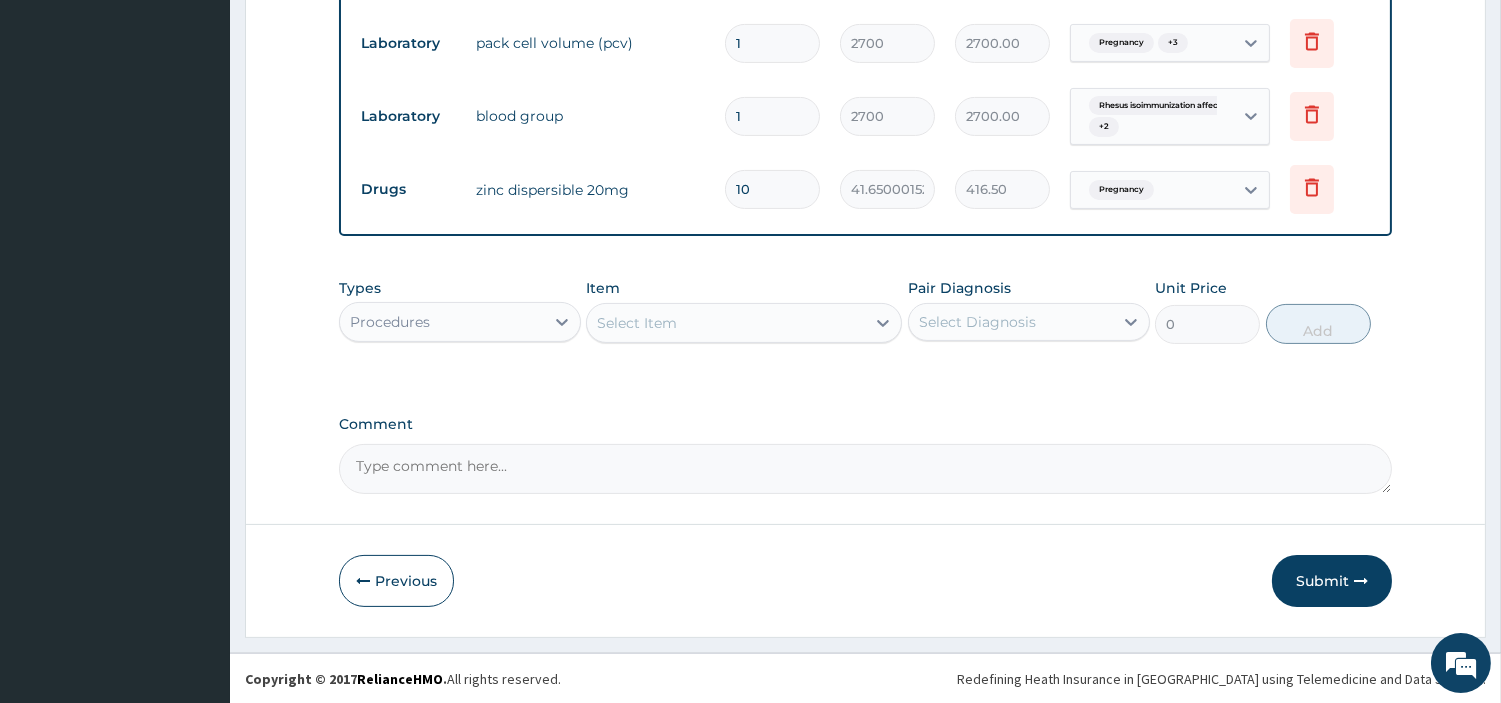 click on "Select Item" at bounding box center (726, 323) 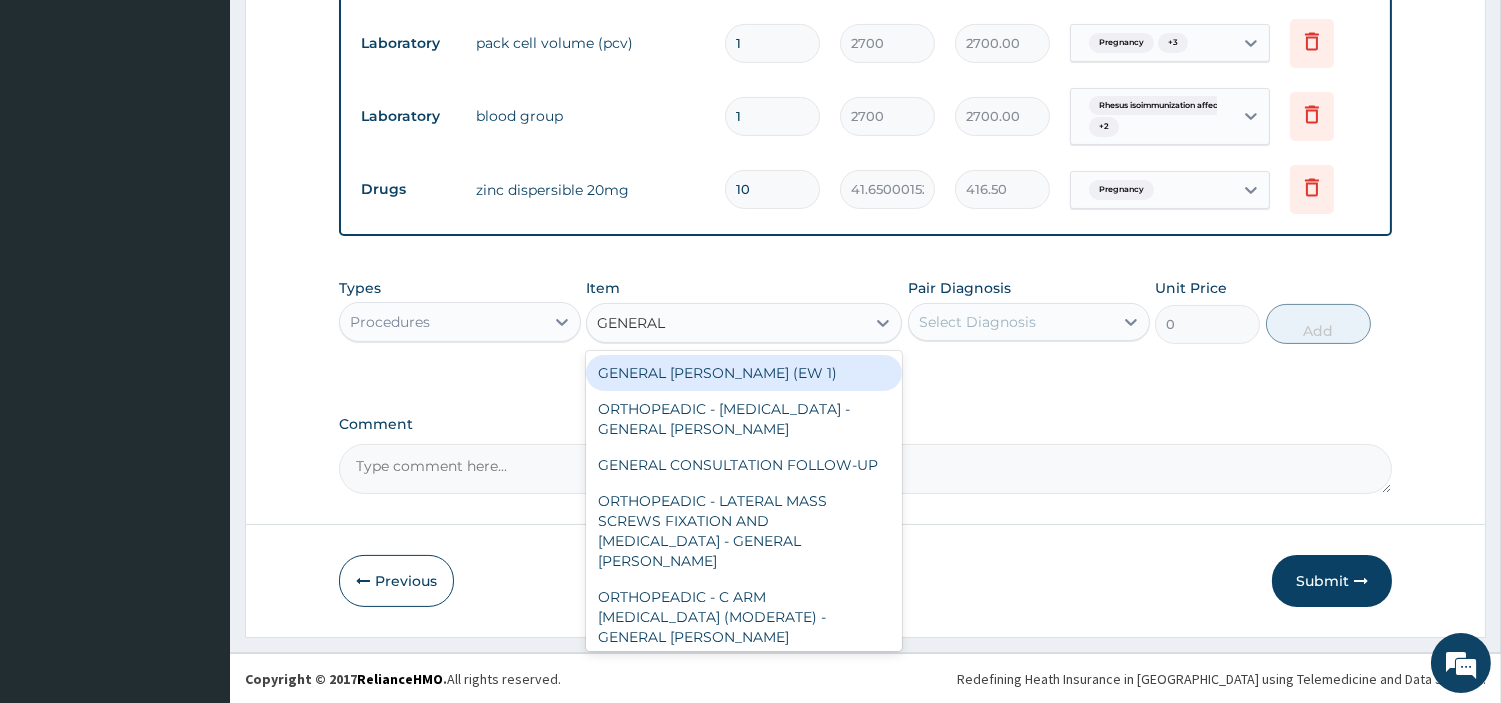 type on "GENERAL C" 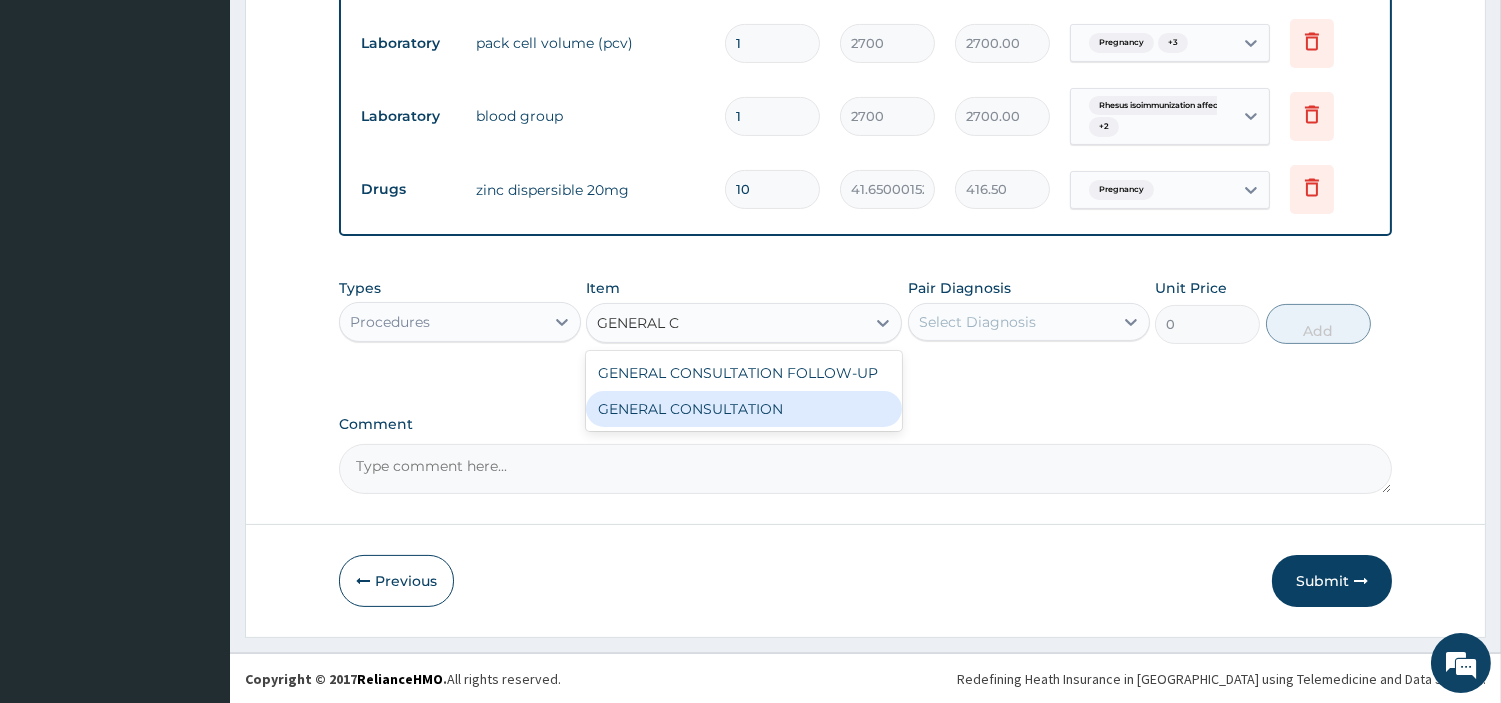 click on "GENERAL CONSULTATION" at bounding box center (744, 409) 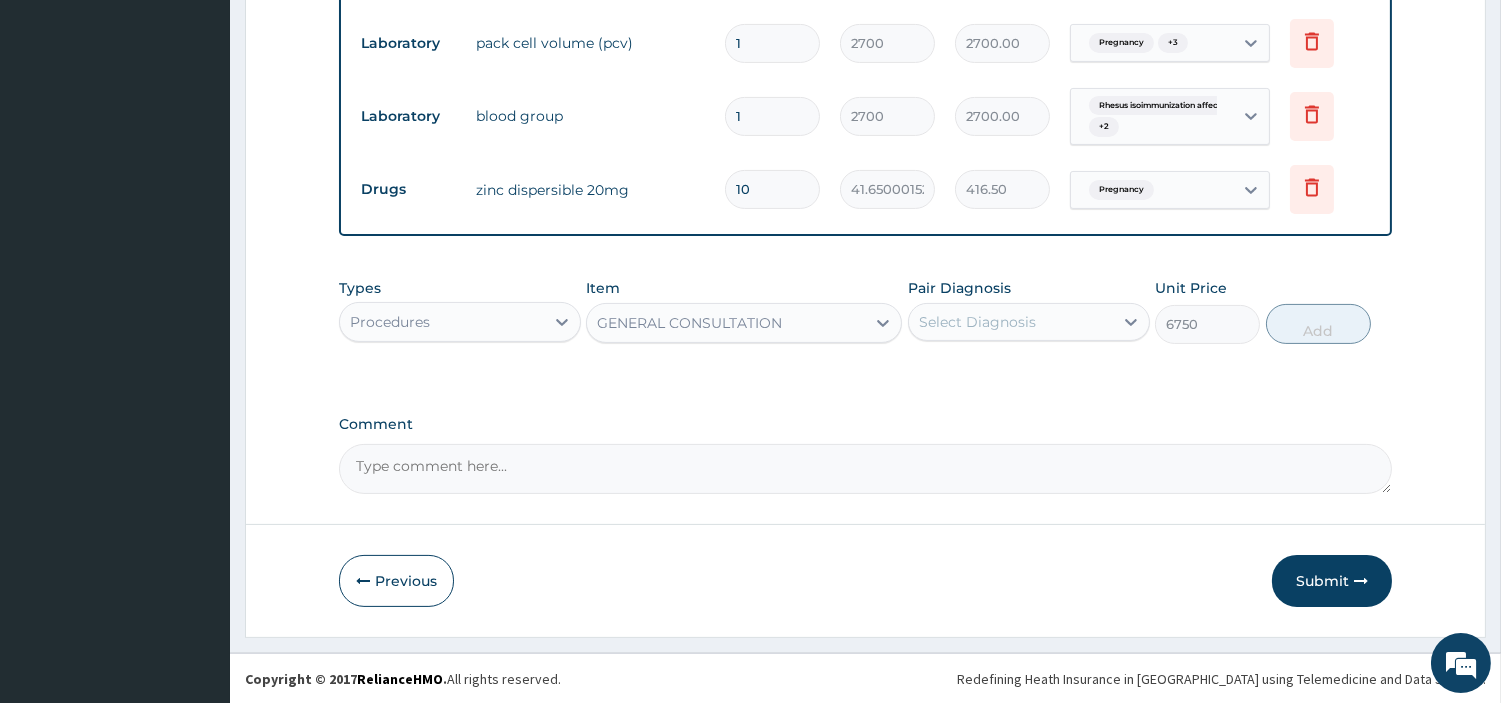 click on "Select Diagnosis" at bounding box center [977, 322] 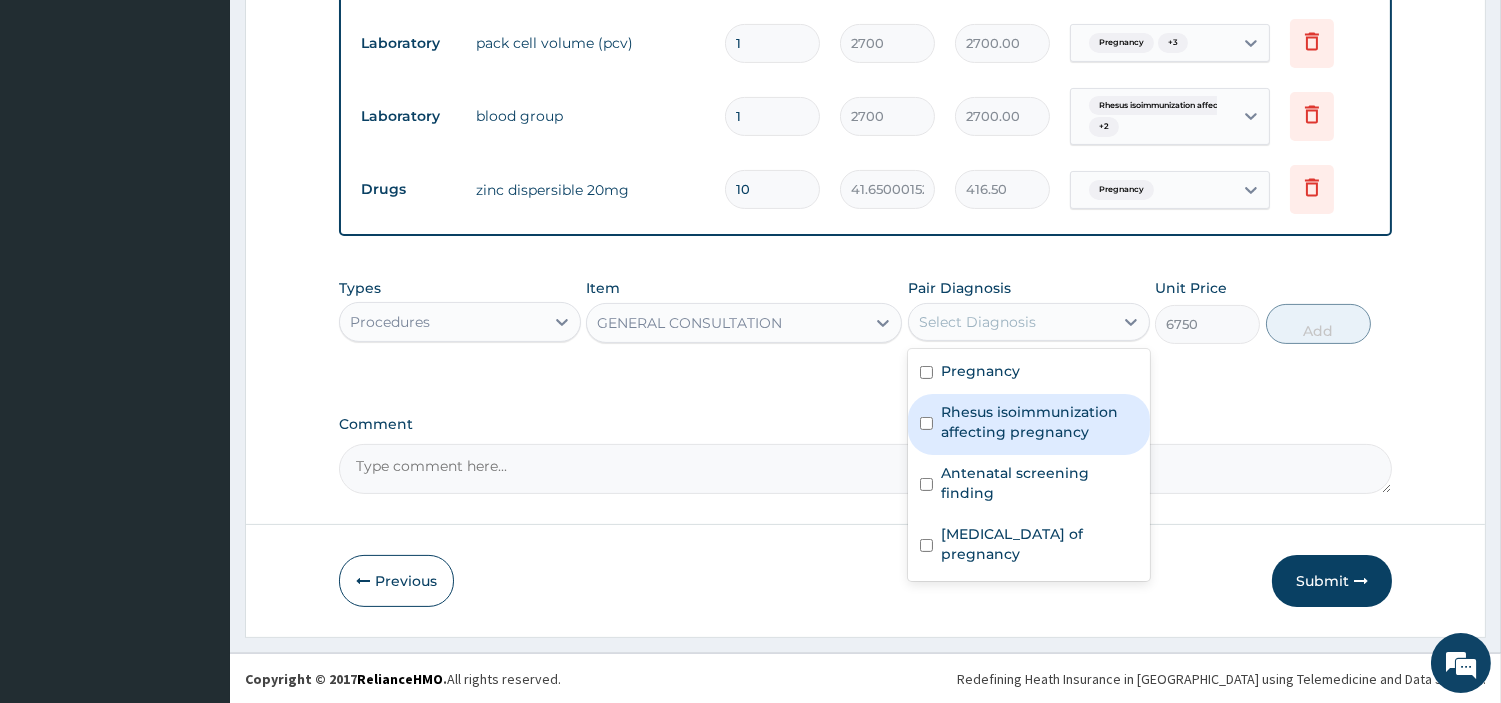 click on "Pregnancy" at bounding box center (1029, 373) 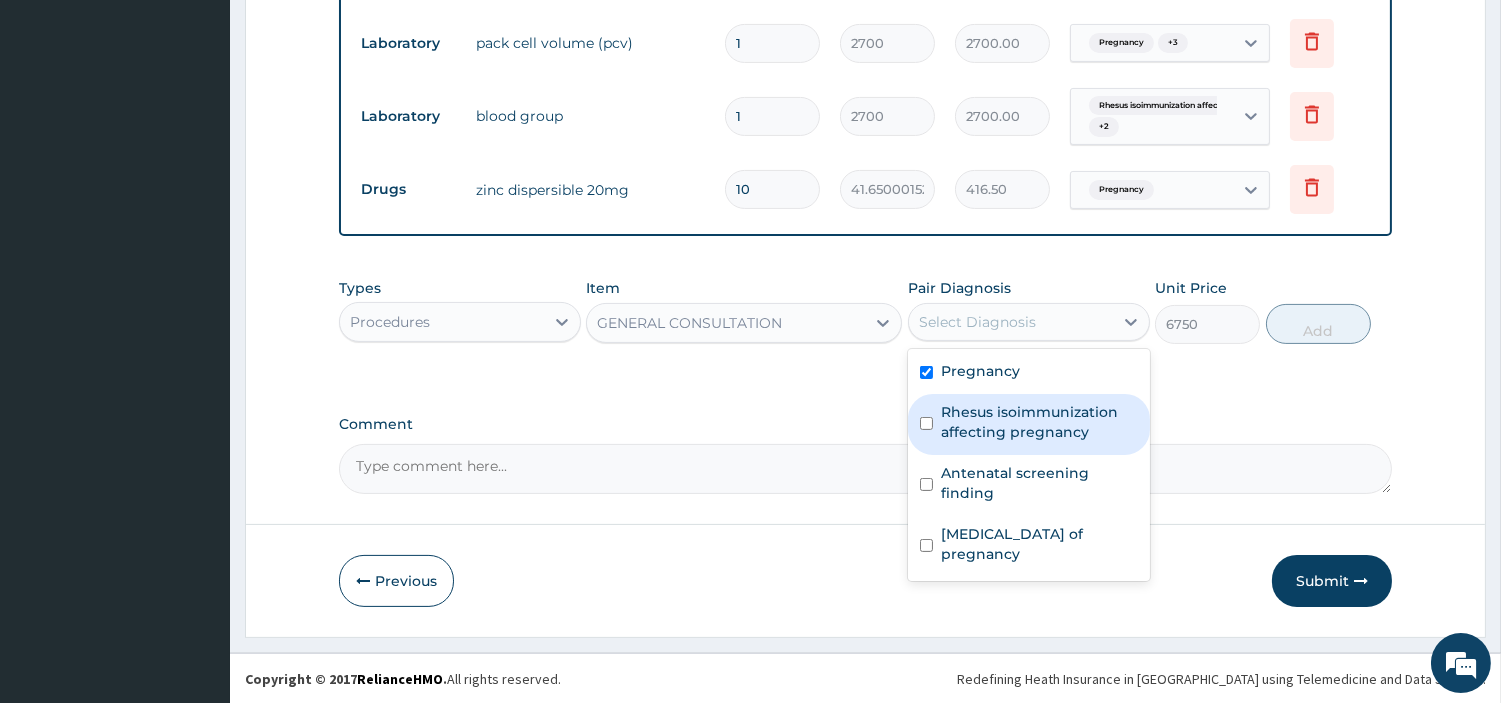 checkbox on "true" 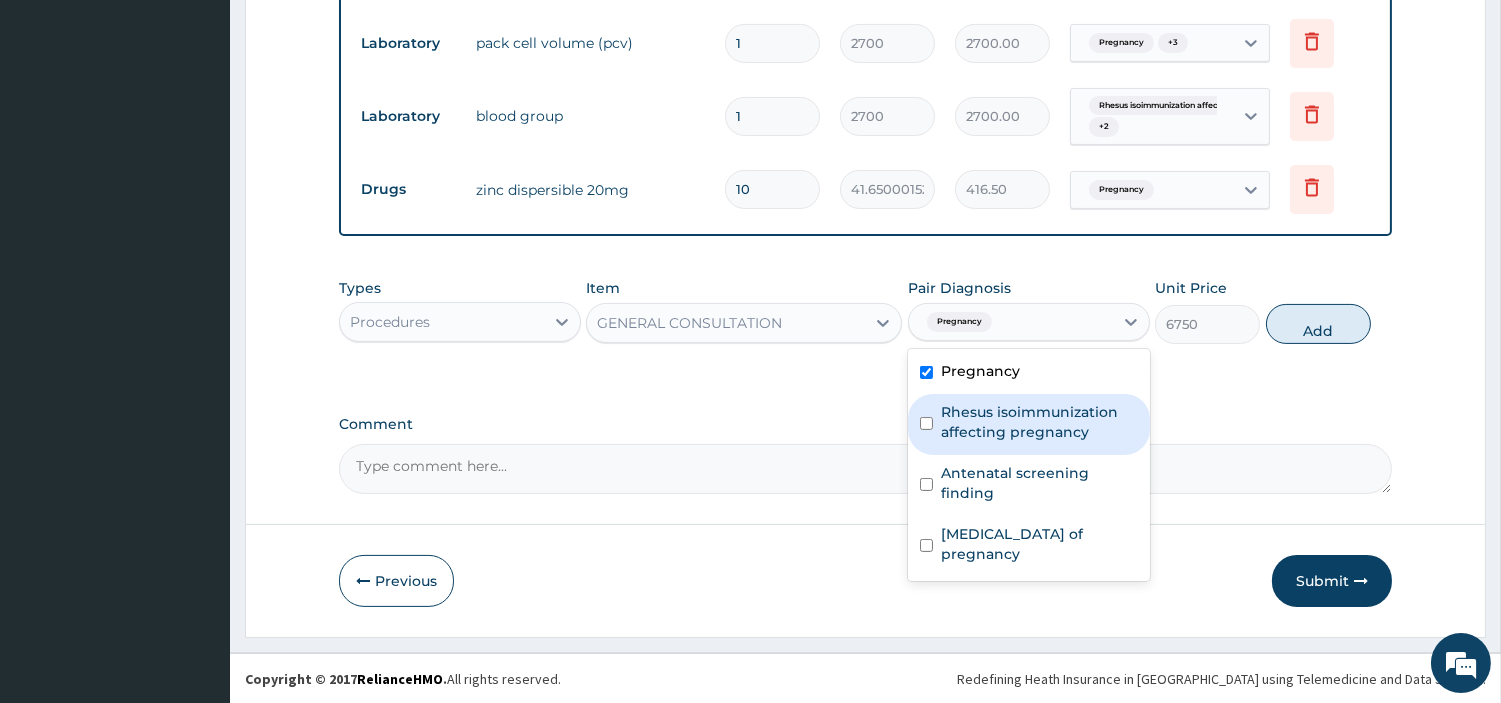 drag, startPoint x: 1004, startPoint y: 420, endPoint x: 1028, endPoint y: 485, distance: 69.289246 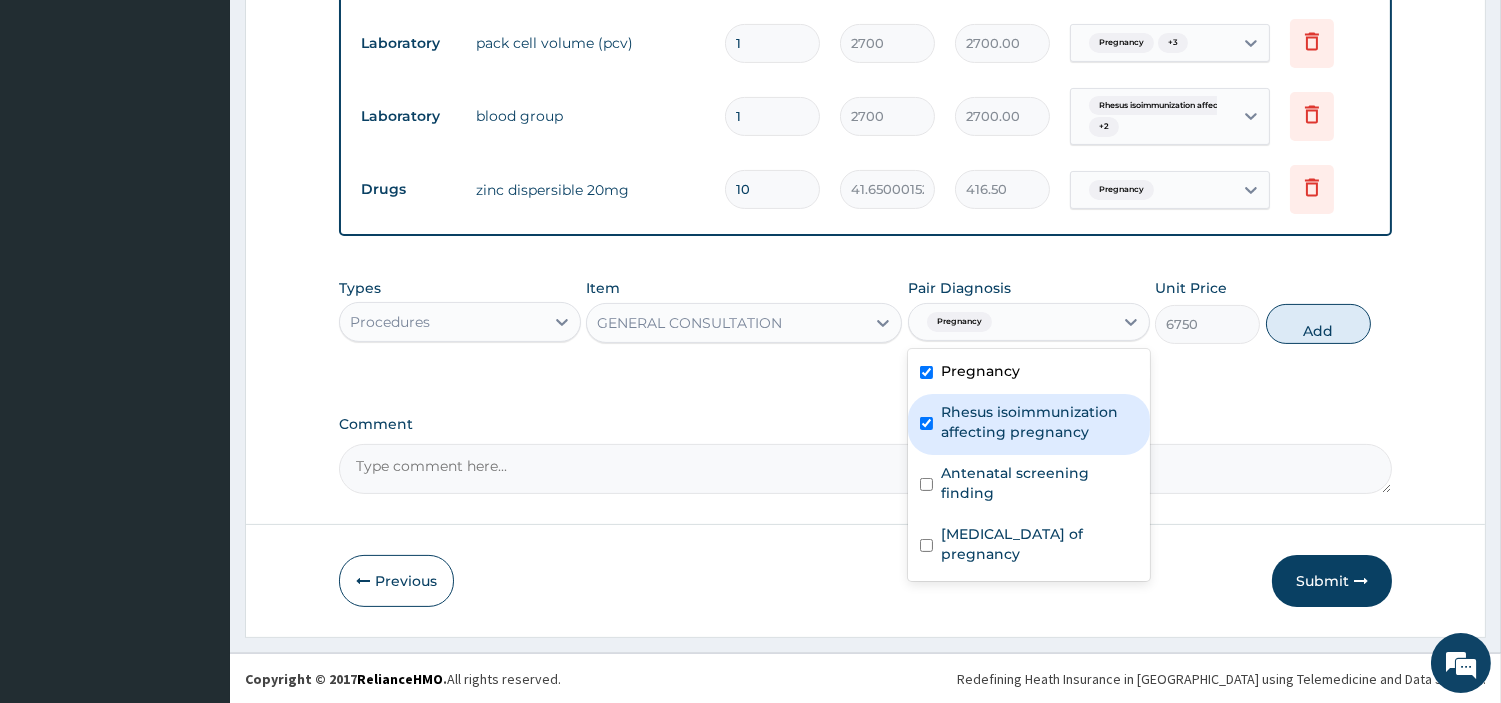 checkbox on "true" 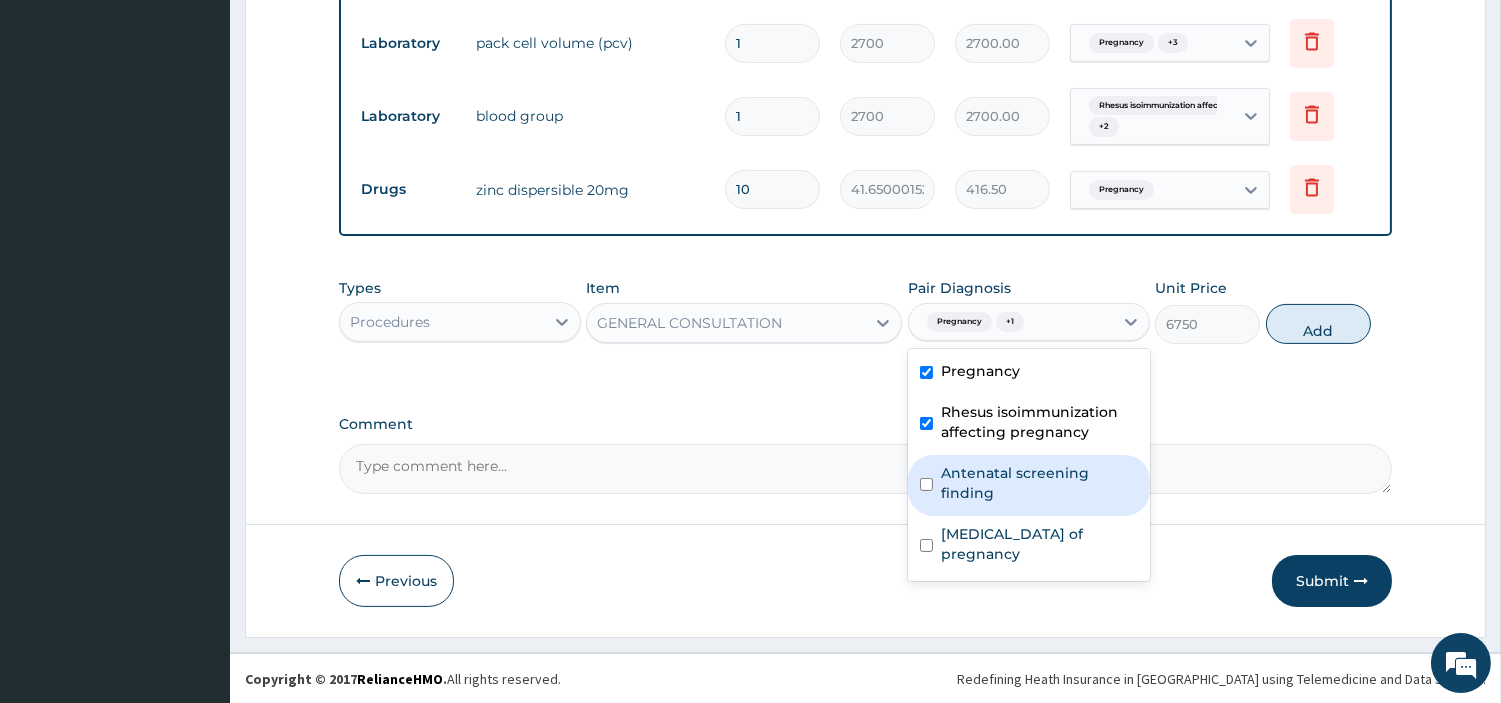 click on "Antenatal screening finding" at bounding box center [1029, 485] 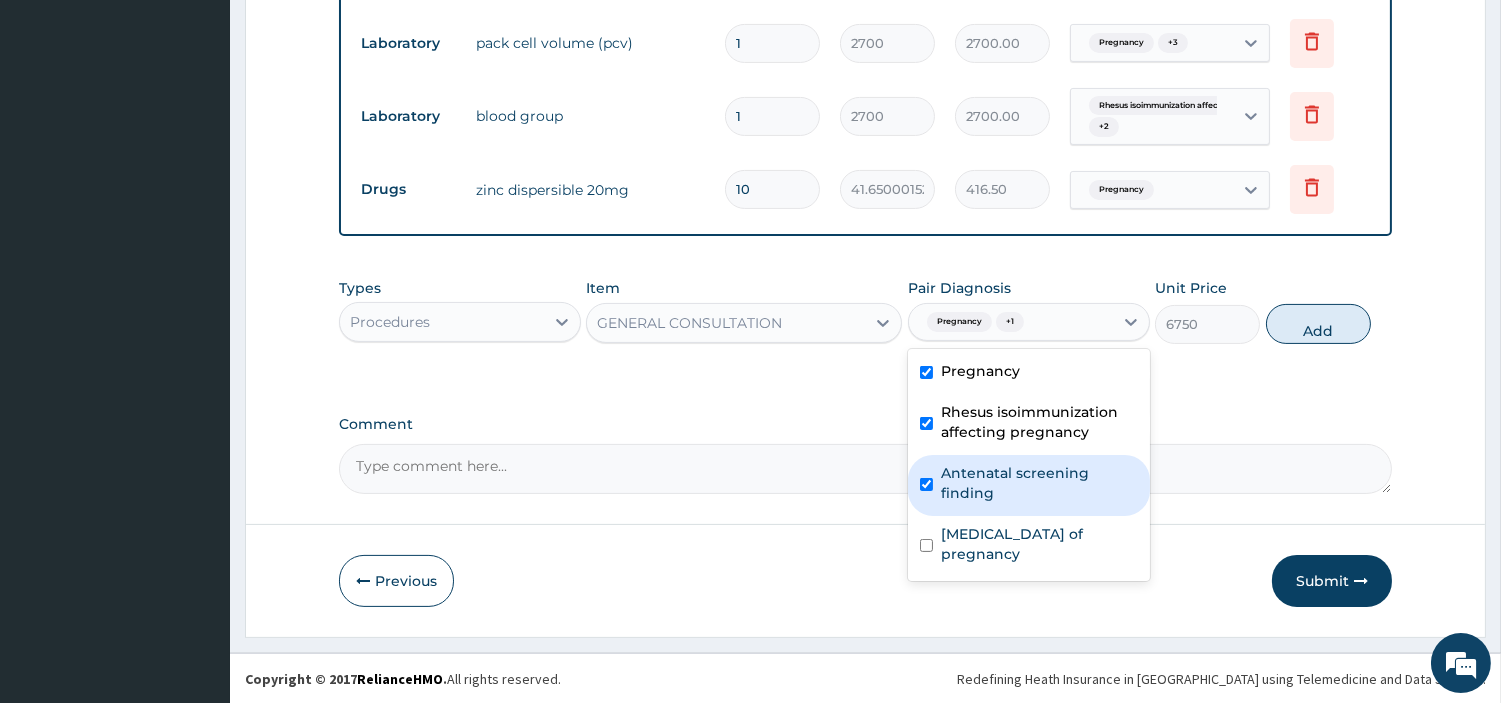 checkbox on "true" 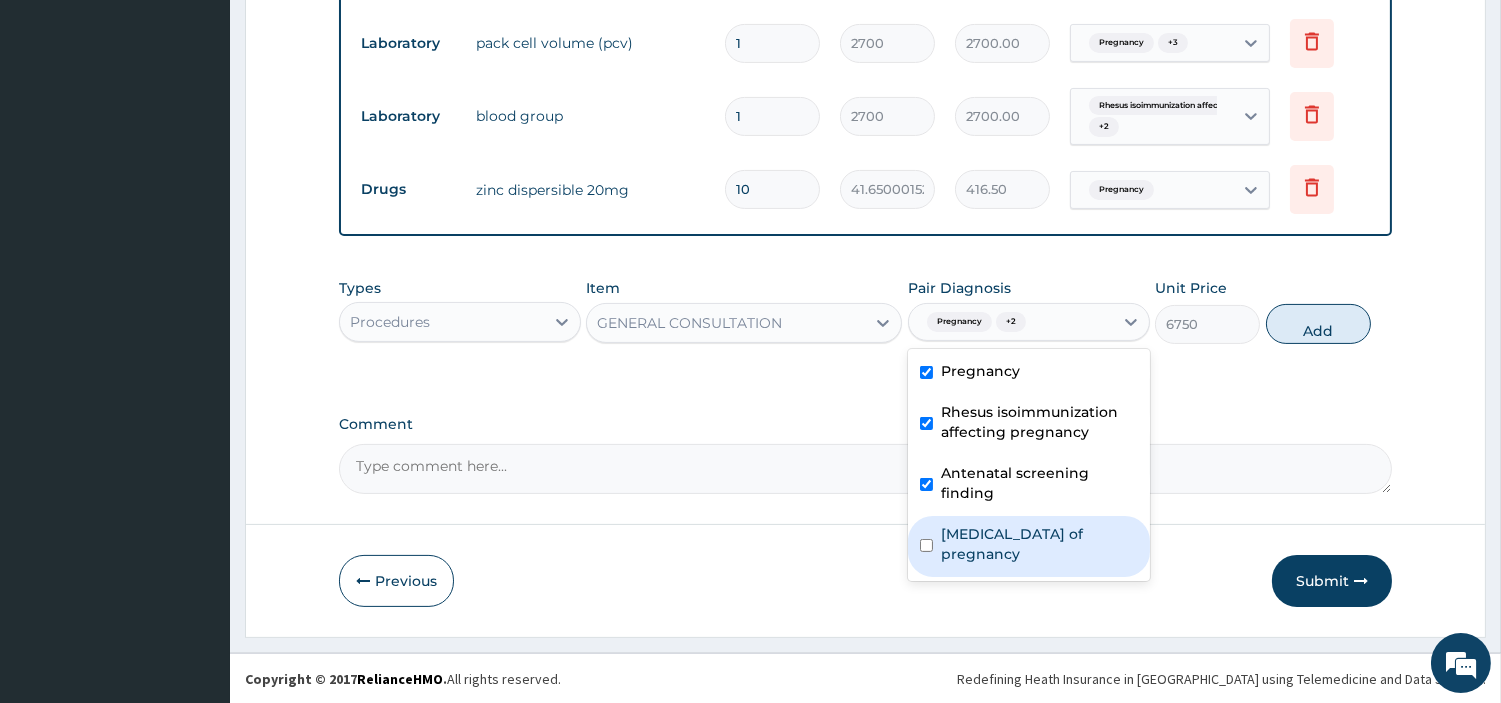 click on "Anemia of pregnancy" at bounding box center (1029, 546) 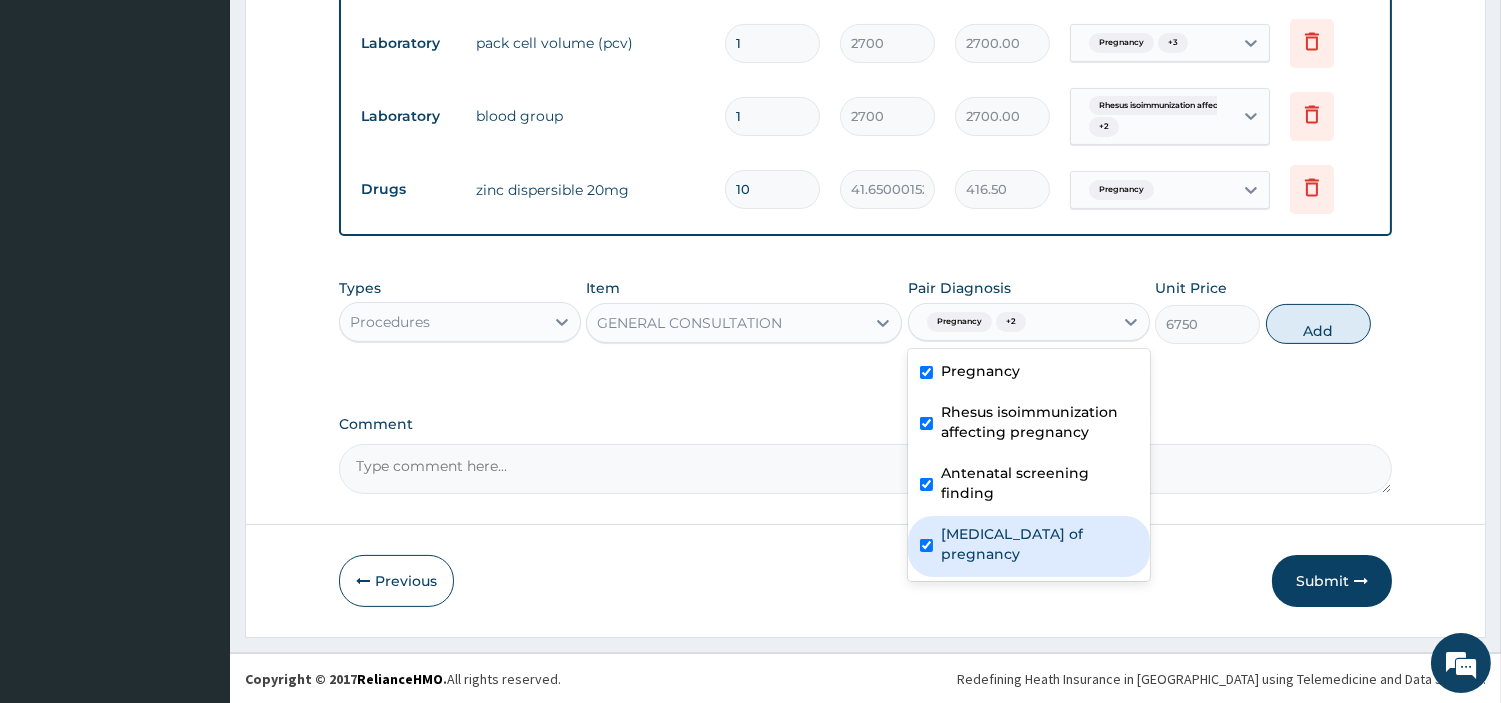 checkbox on "true" 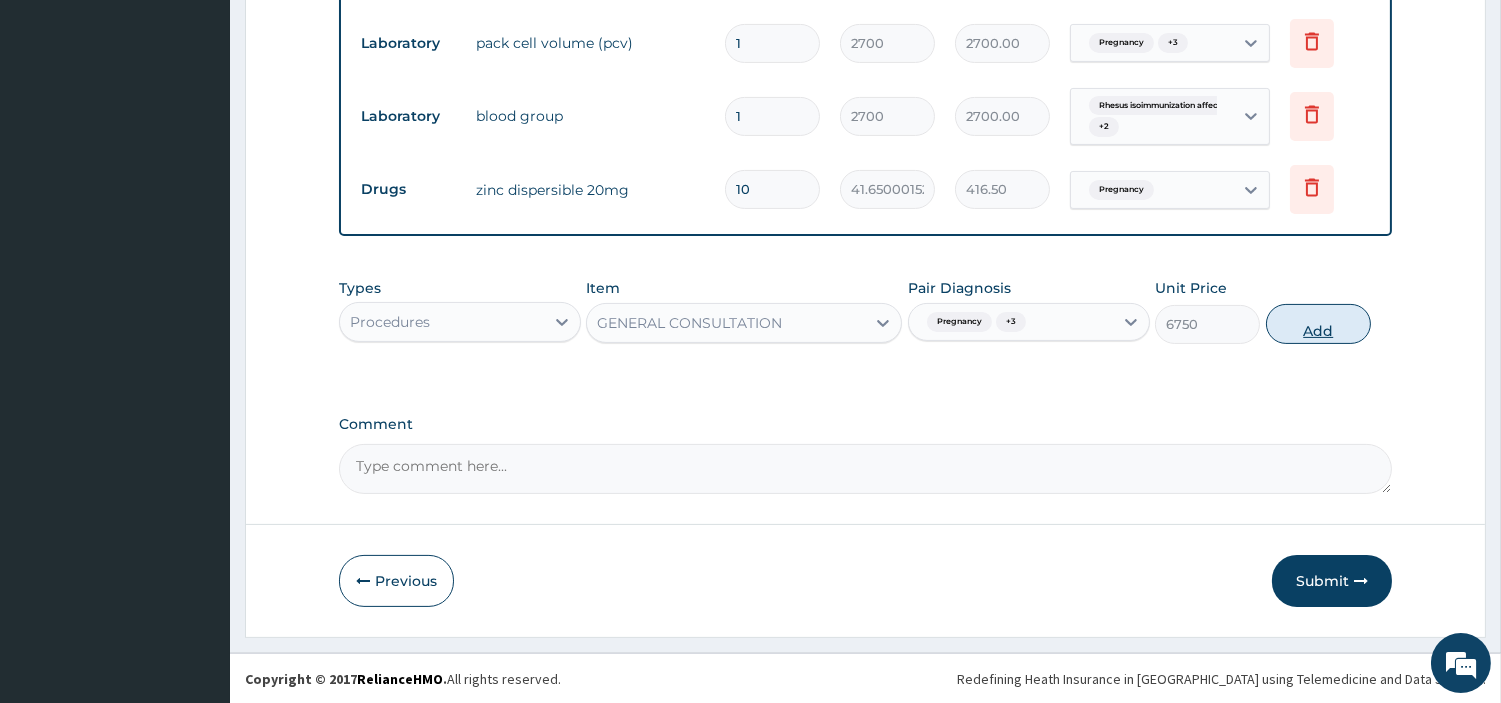 click on "Add" at bounding box center (1318, 324) 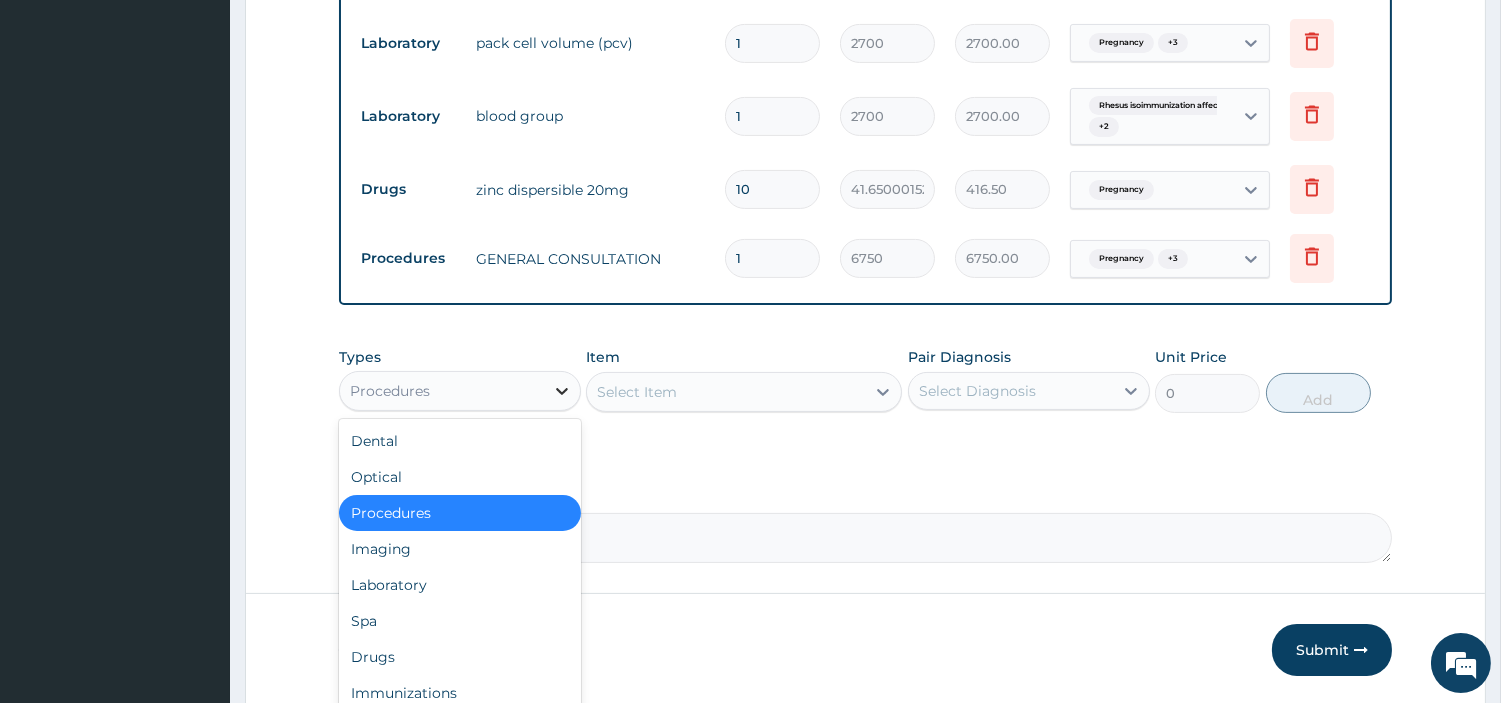 click 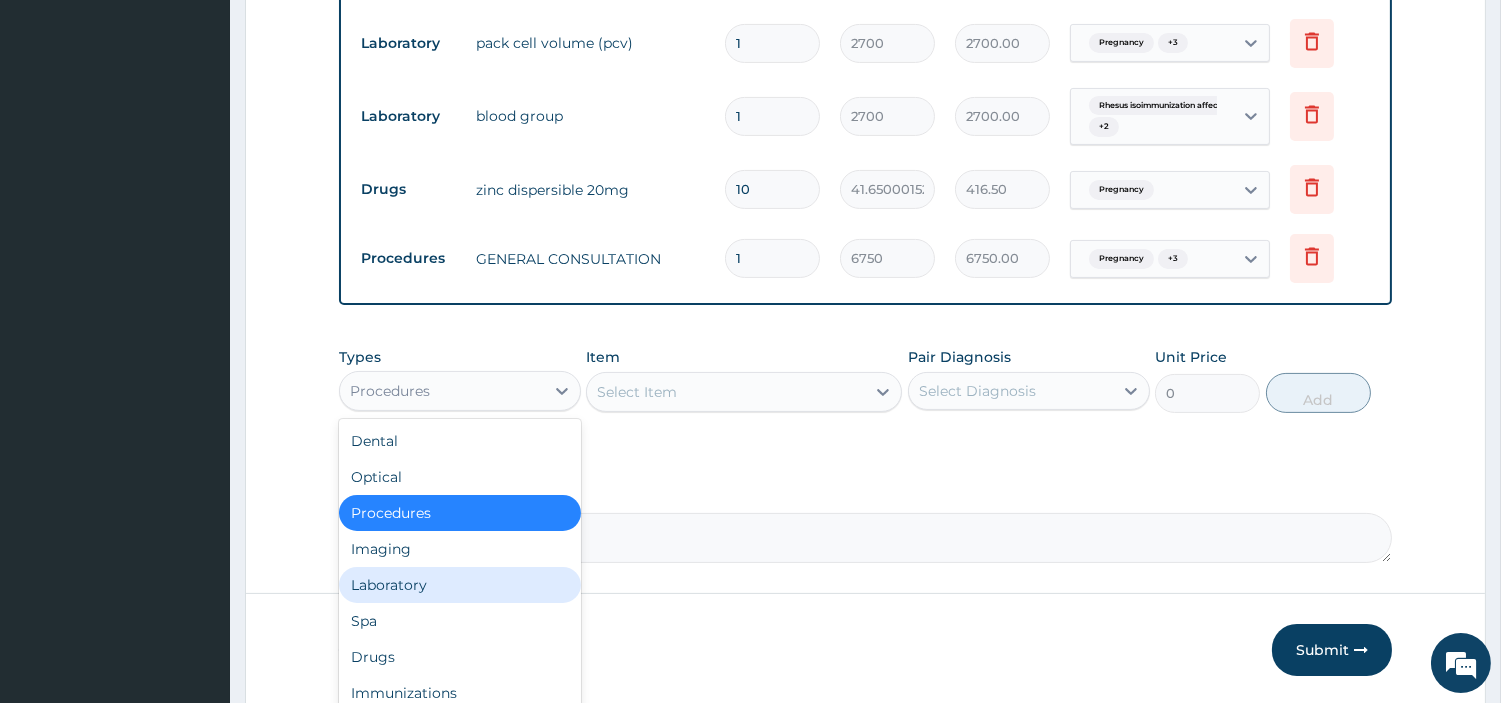 click on "Laboratory" at bounding box center (460, 585) 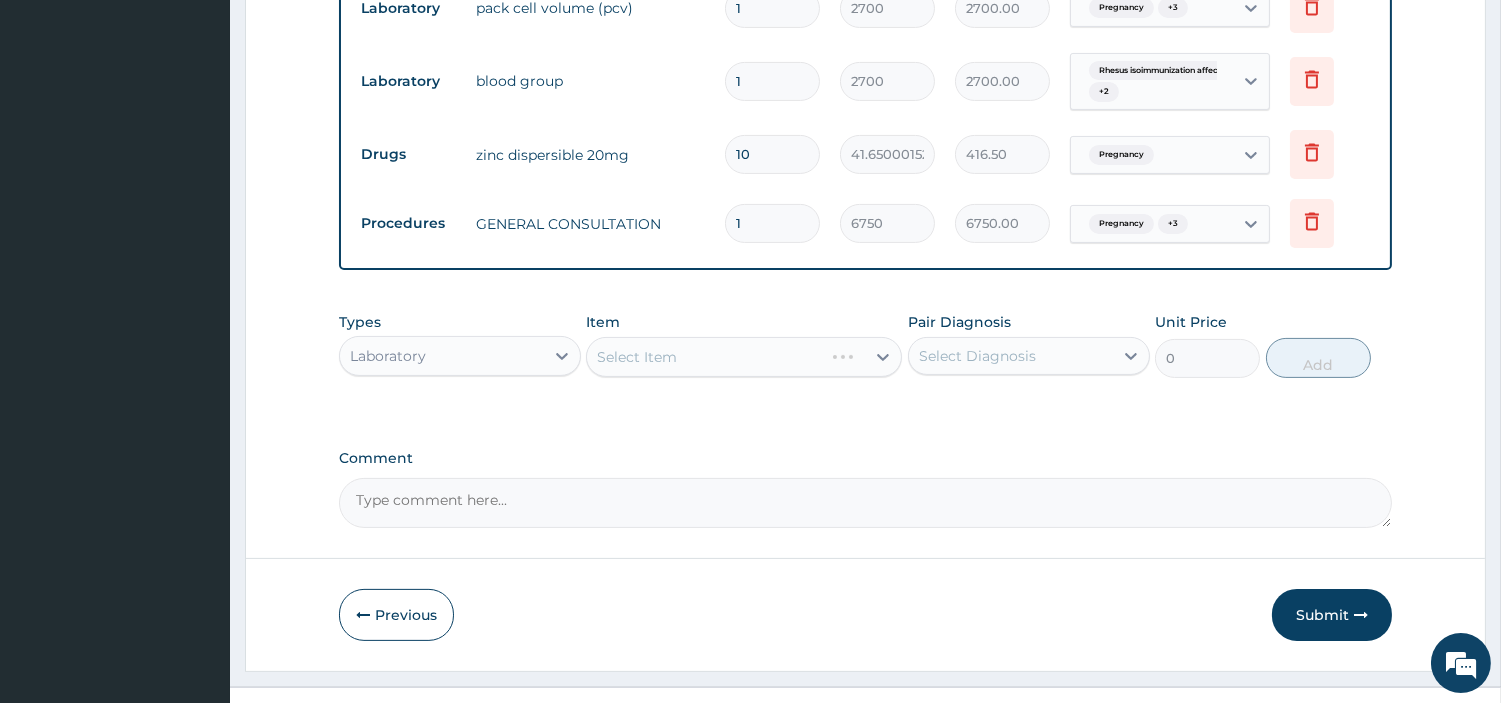 scroll, scrollTop: 928, scrollLeft: 0, axis: vertical 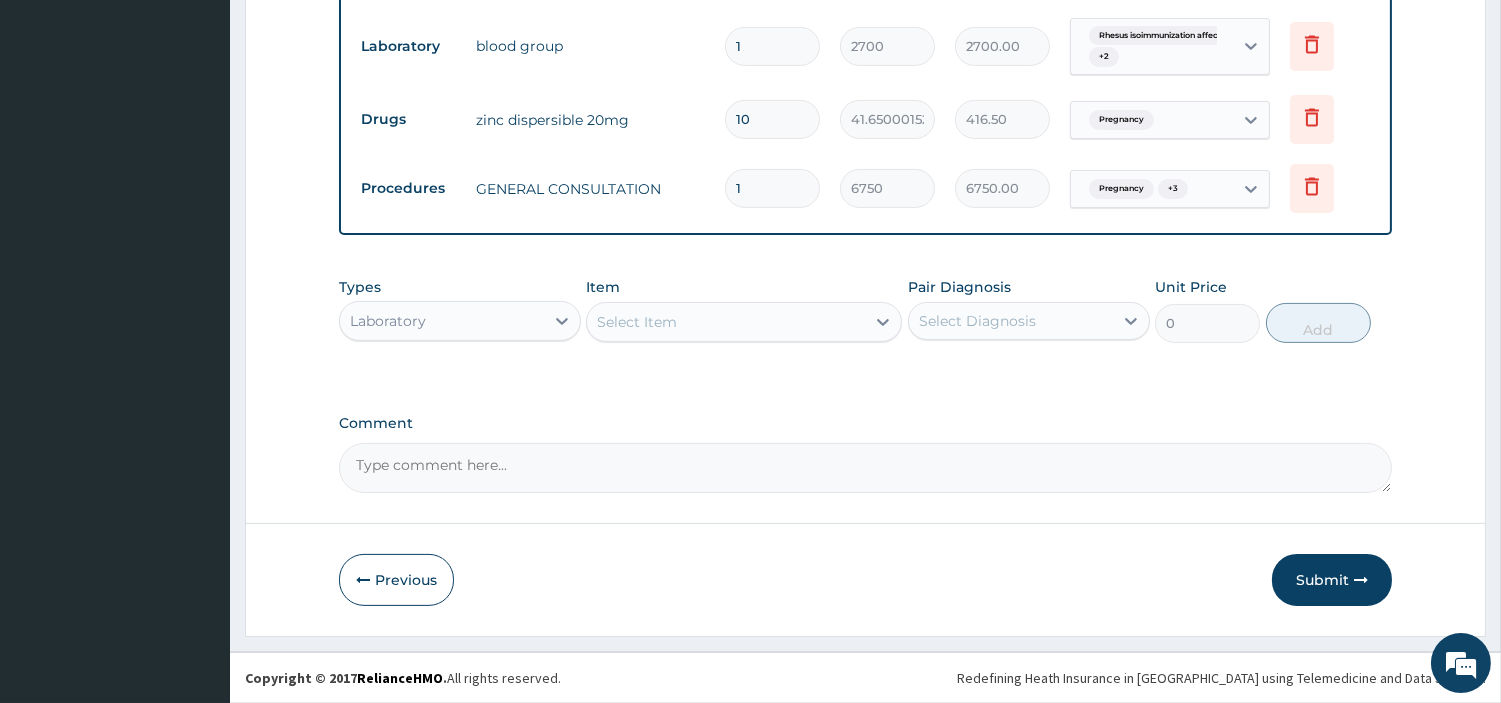 click on "Item Select Item" at bounding box center (744, 310) 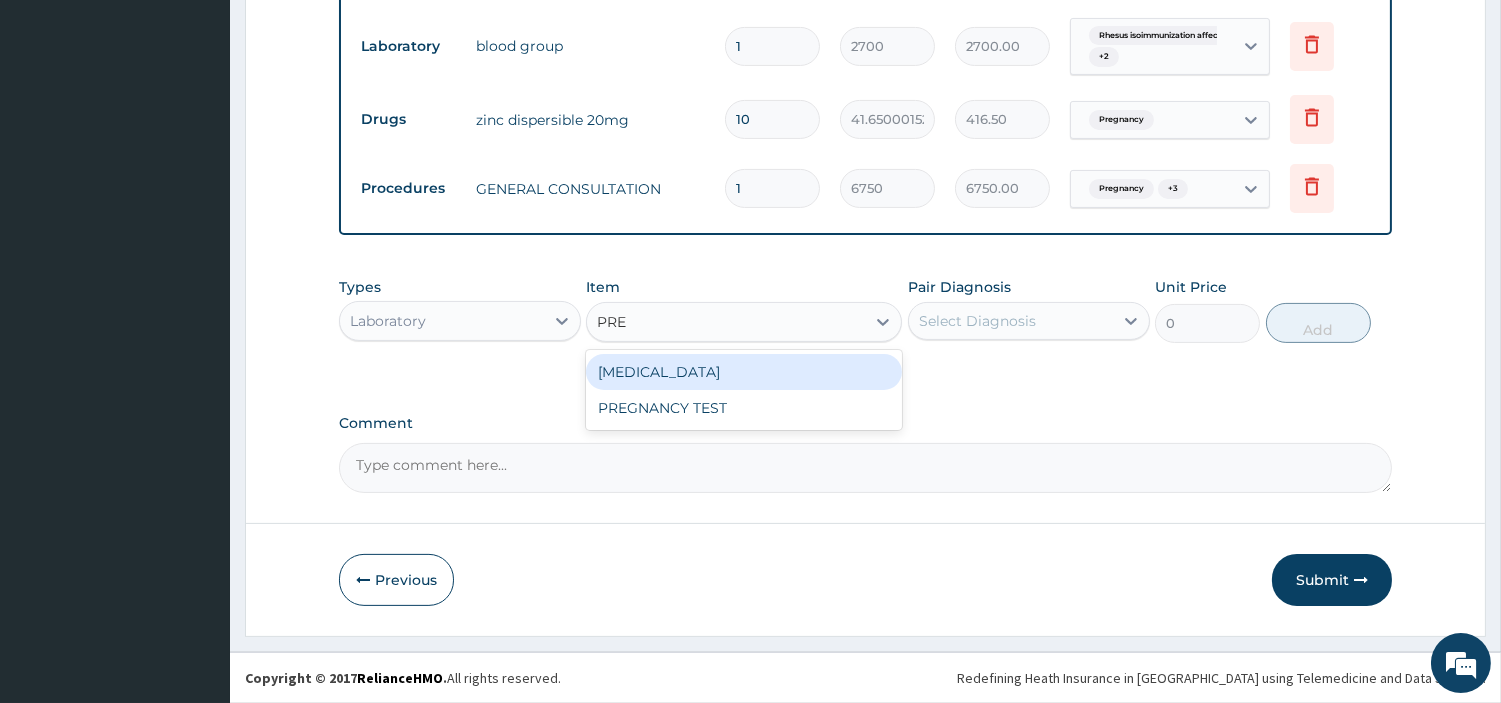 type on "PREG" 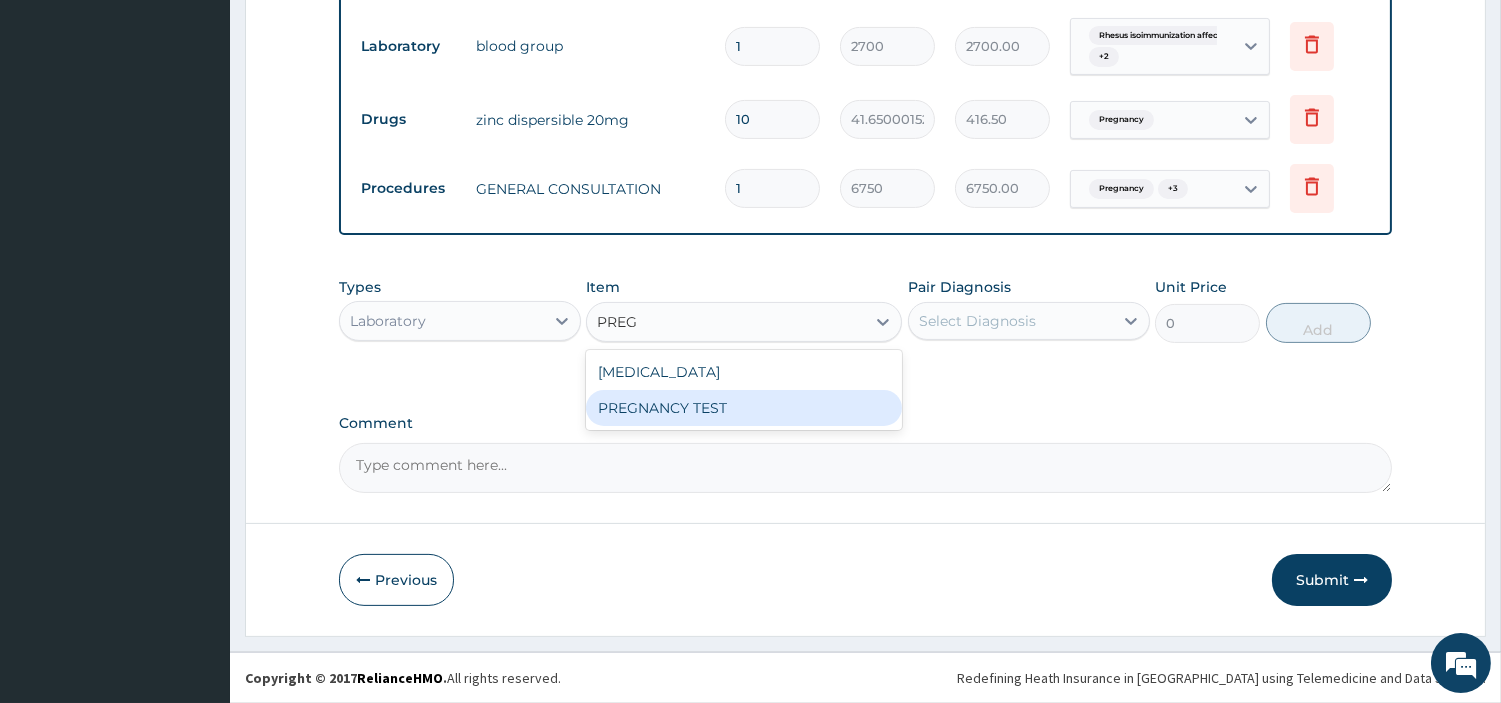 click on "PREGNANCY TEST" at bounding box center [744, 408] 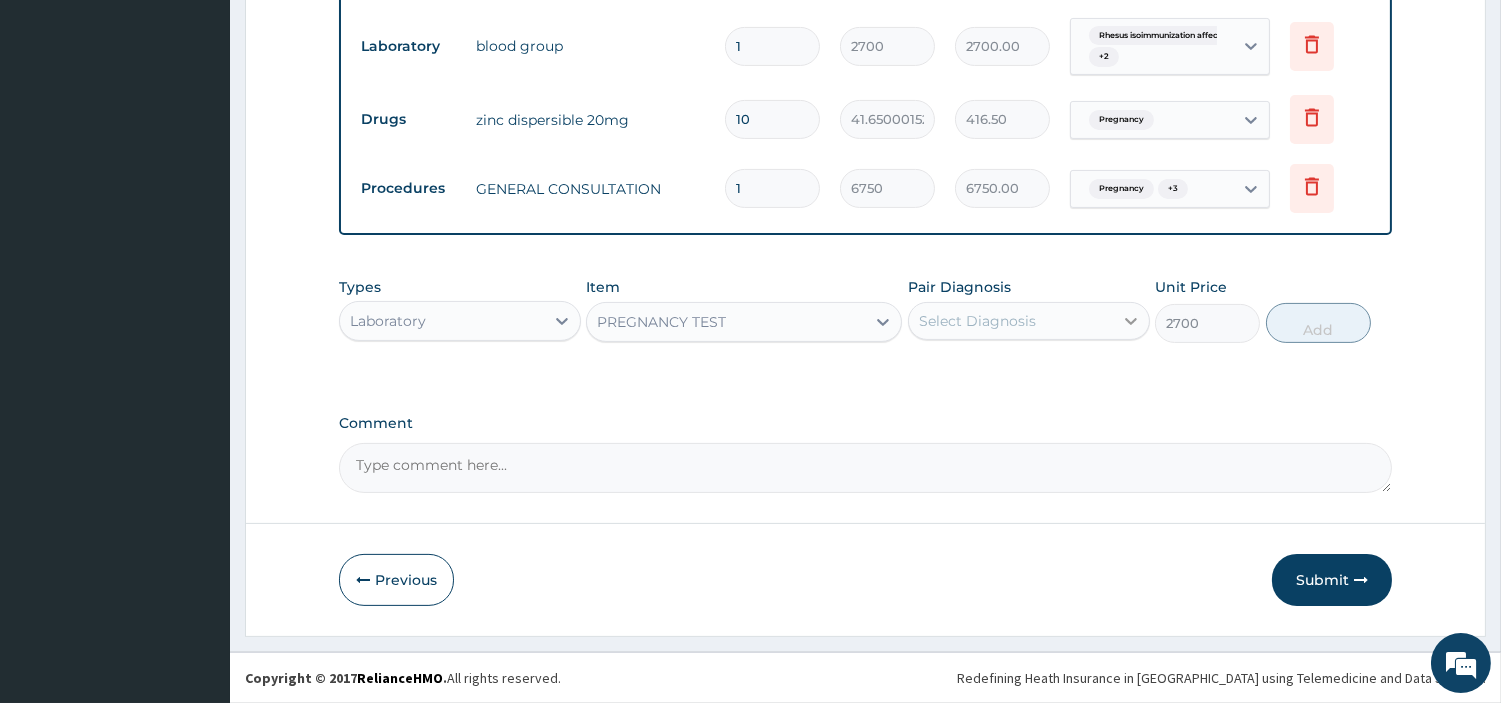 click at bounding box center (1131, 321) 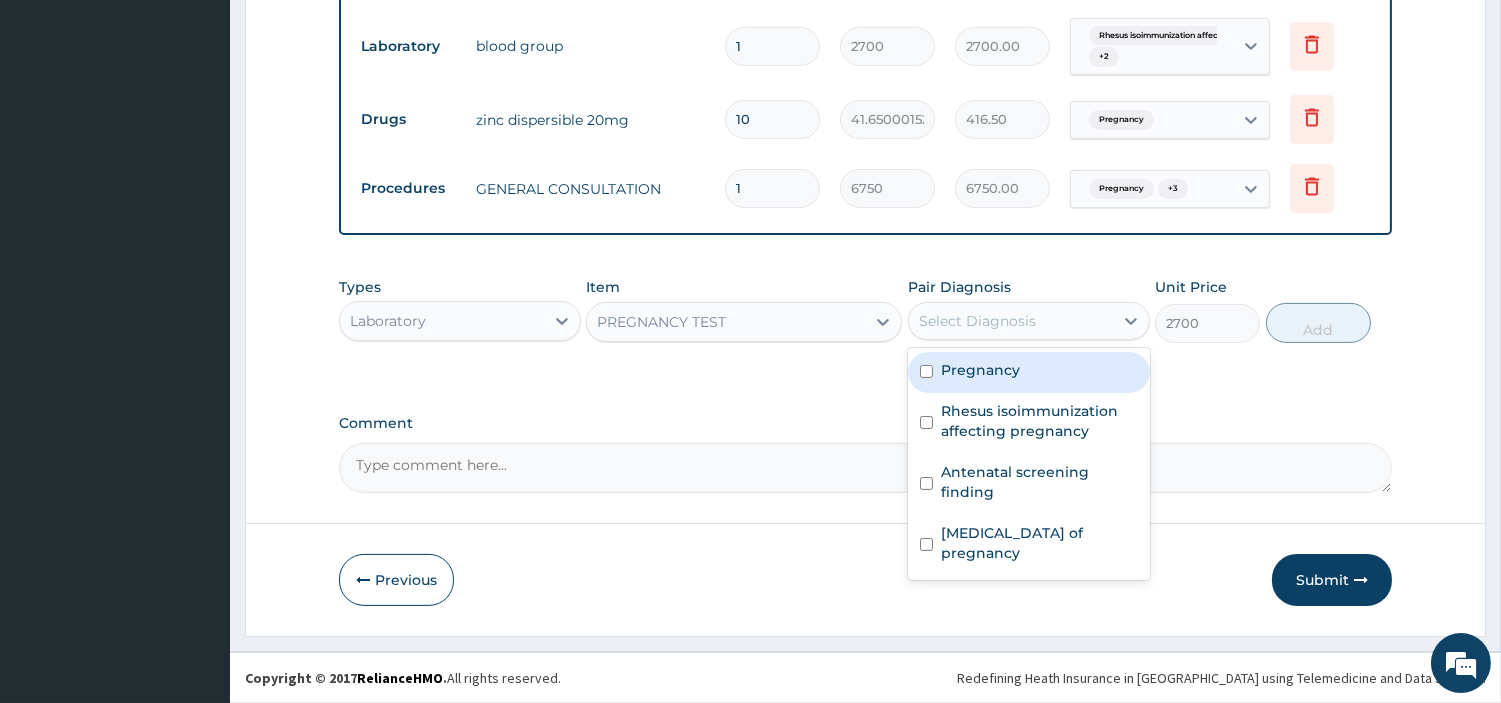 click on "Pregnancy" at bounding box center (1029, 372) 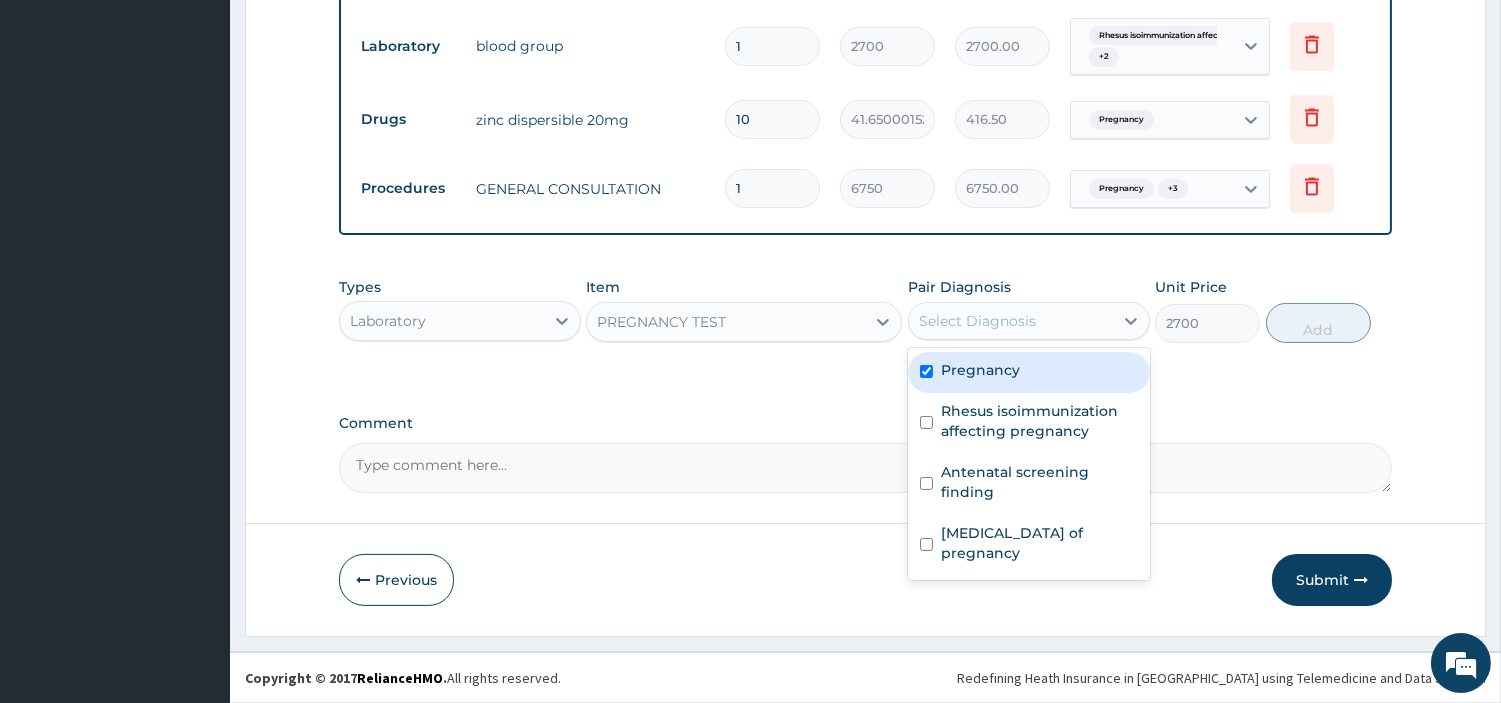 checkbox on "true" 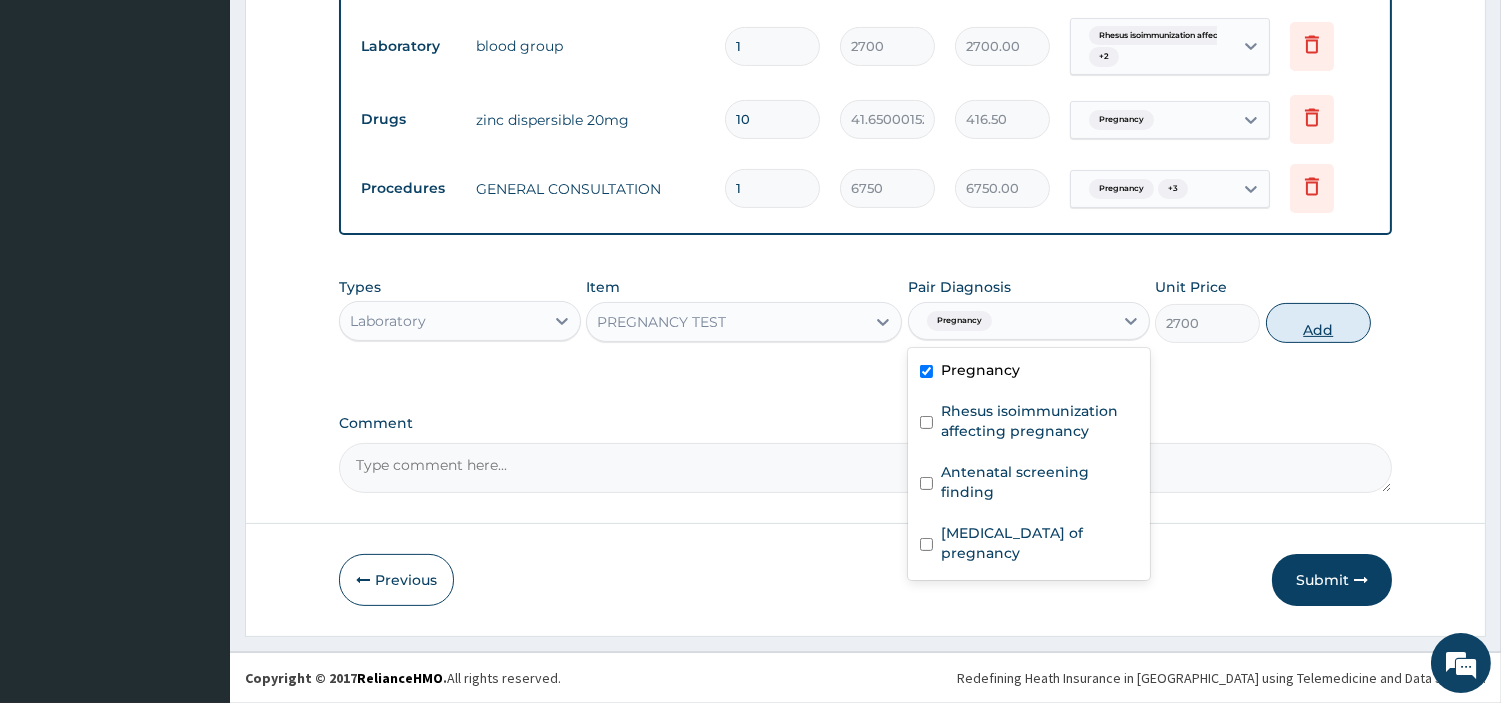 click on "Add" at bounding box center (1318, 323) 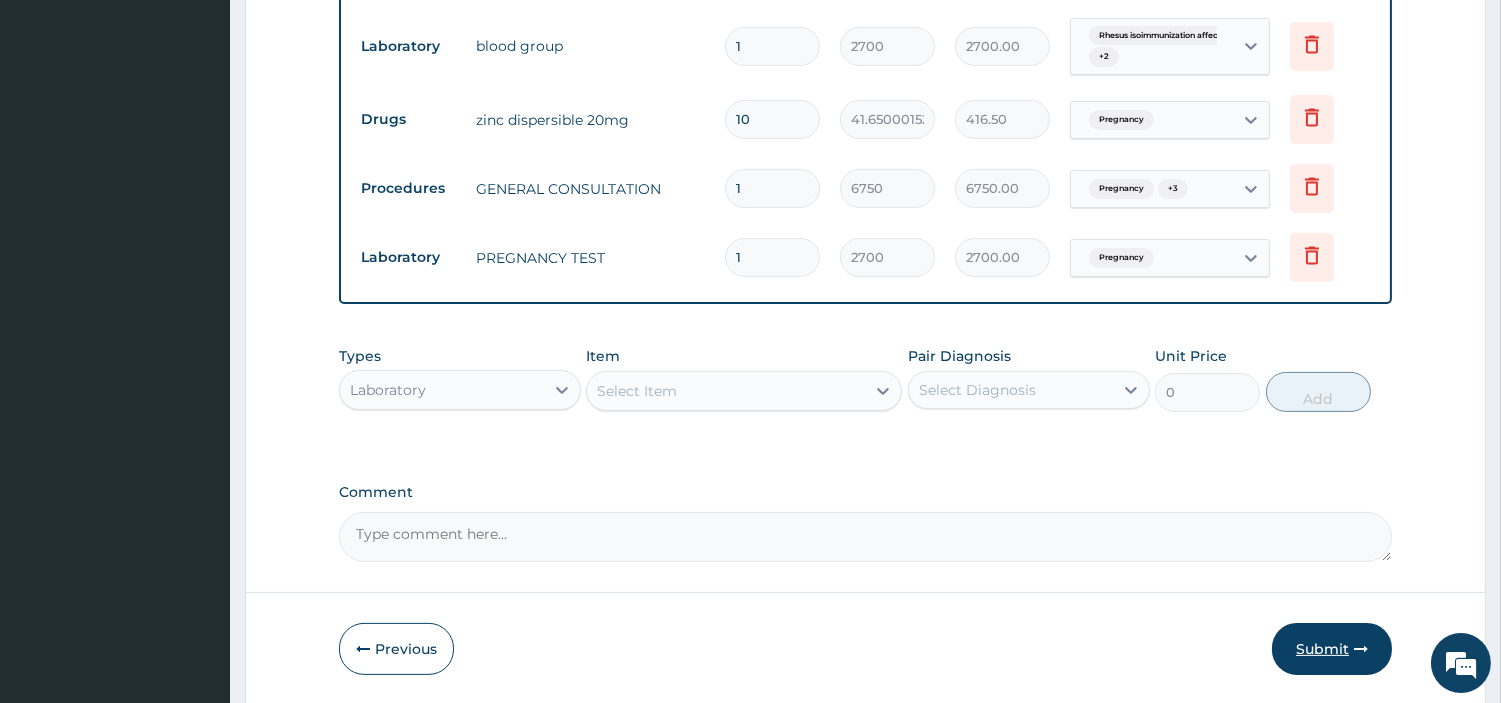 click on "Submit" at bounding box center [1332, 649] 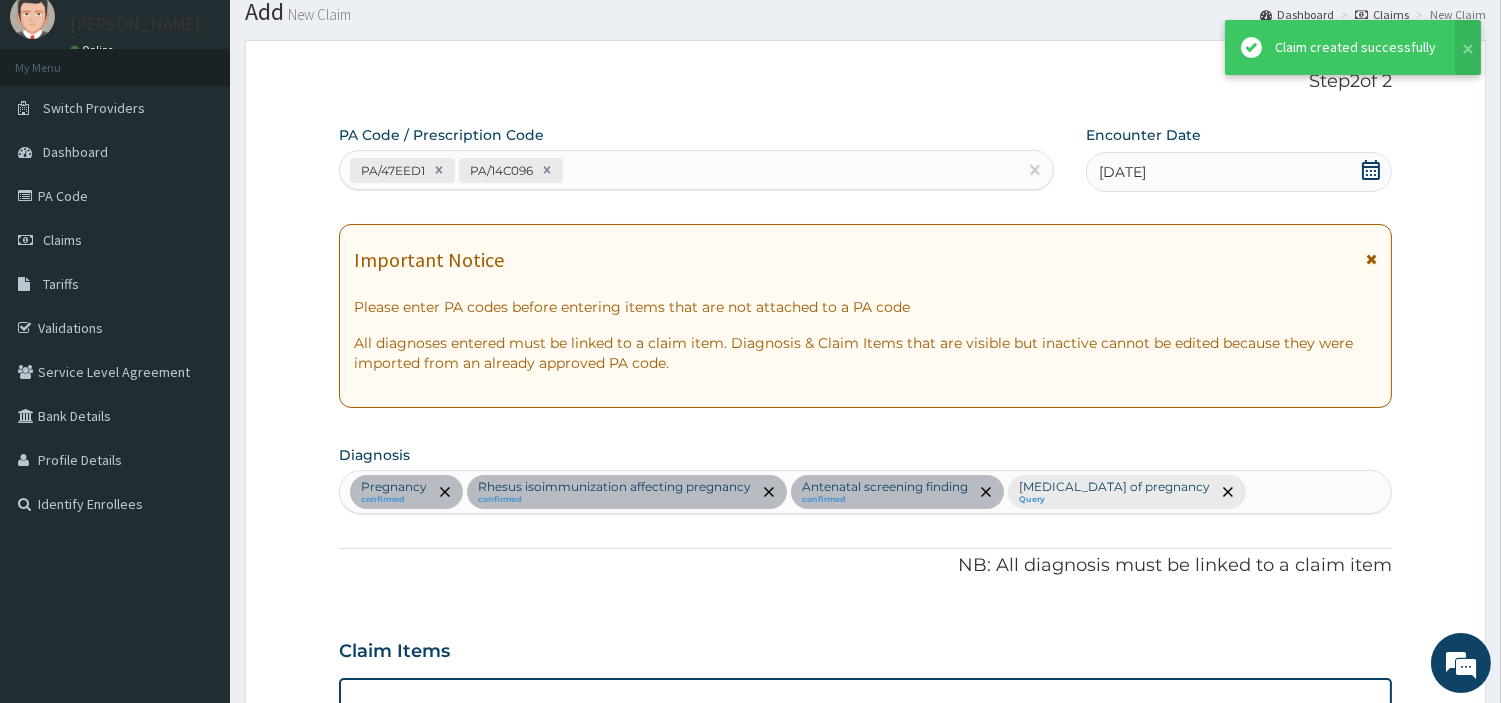 scroll, scrollTop: 928, scrollLeft: 0, axis: vertical 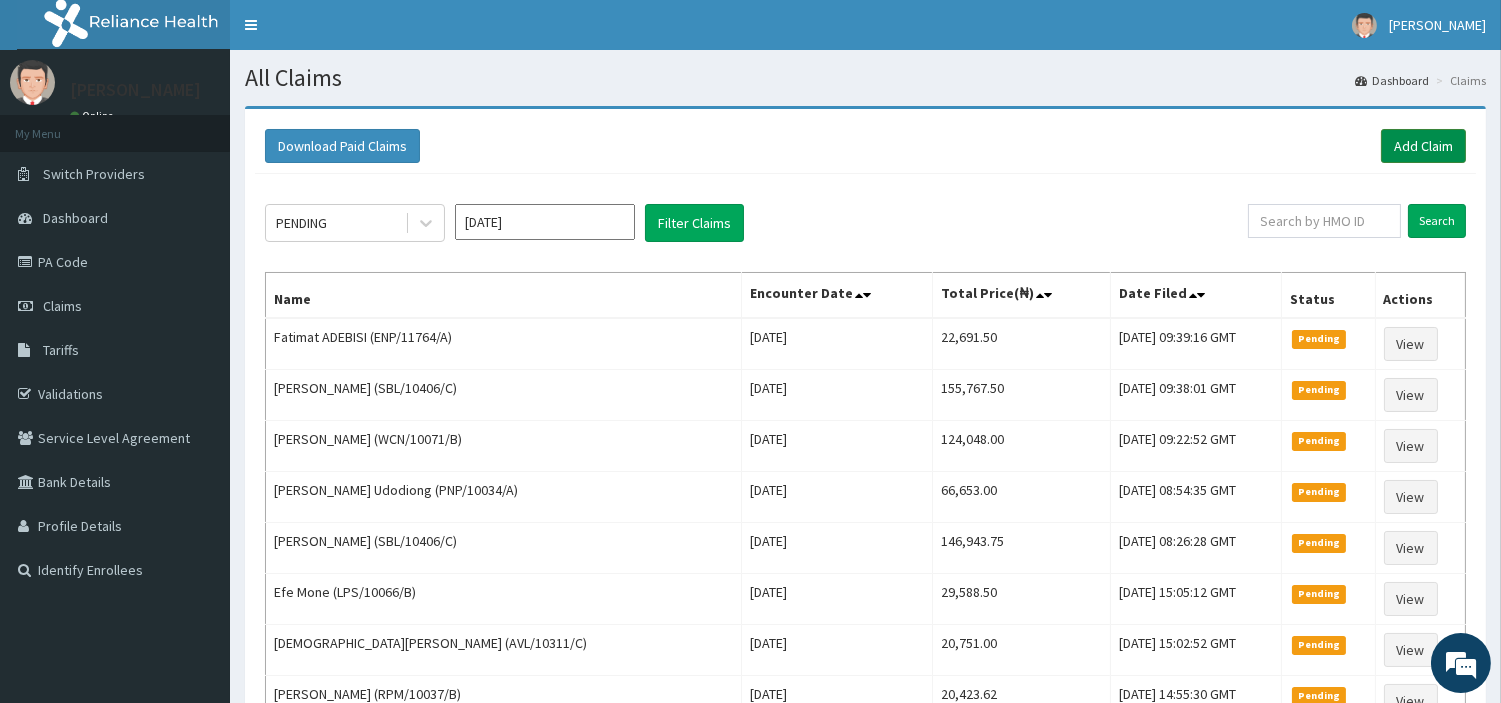 click on "Add Claim" at bounding box center (1423, 146) 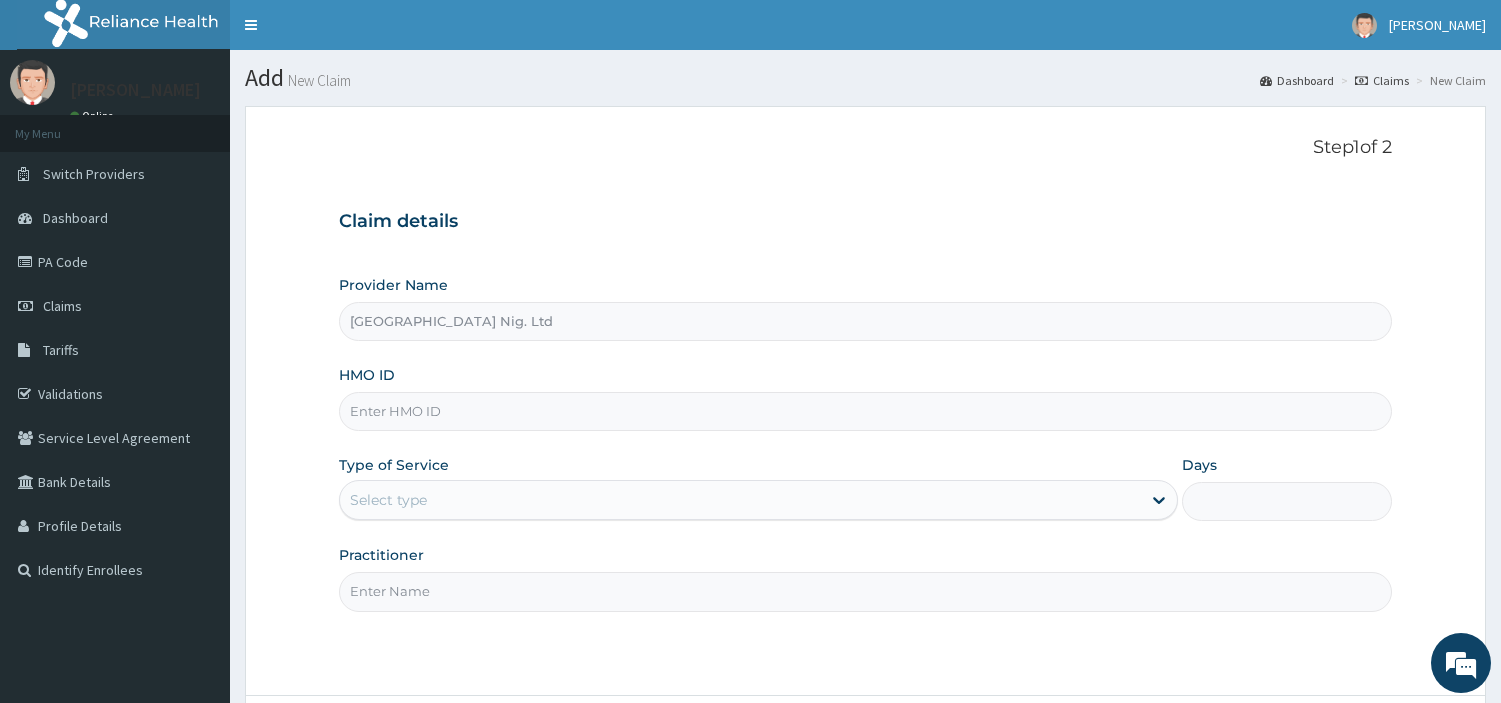 scroll, scrollTop: 0, scrollLeft: 0, axis: both 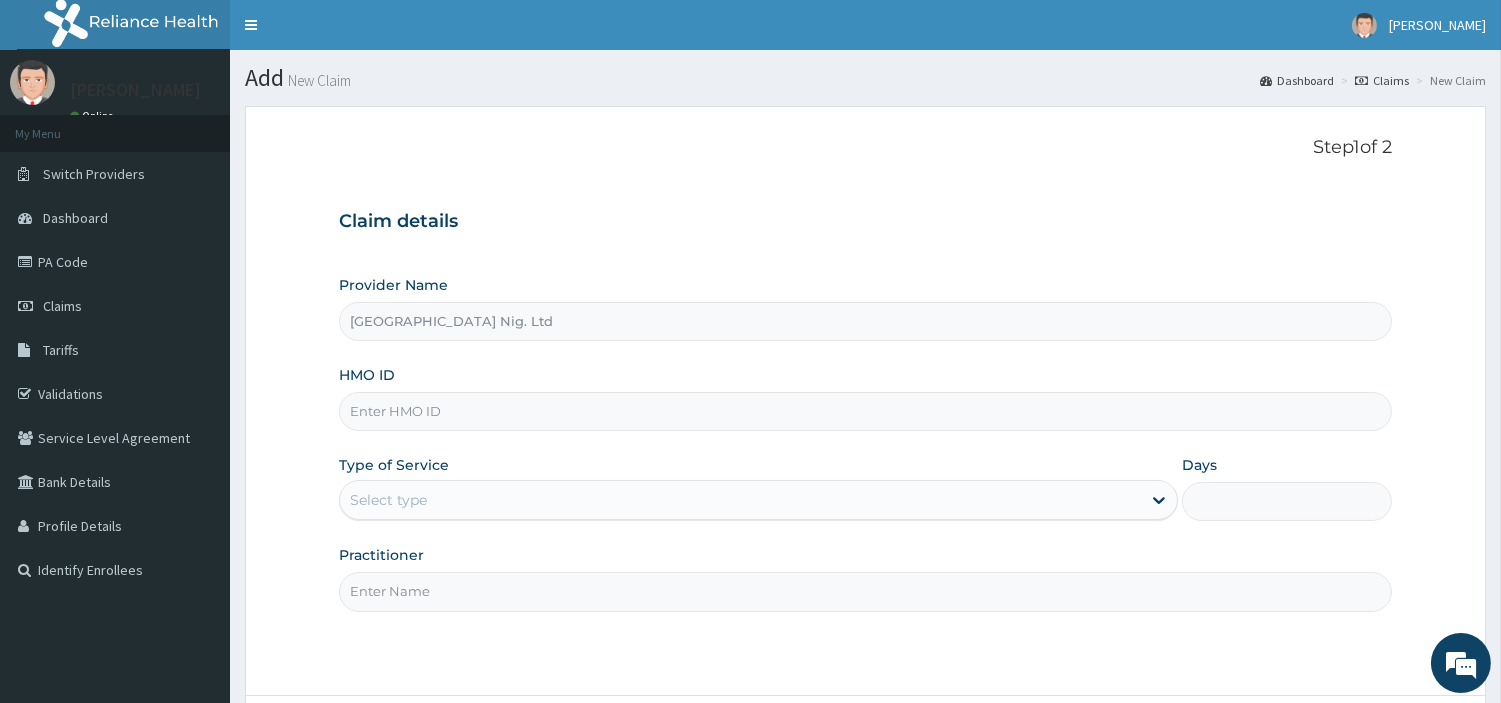 click on "HMO ID" at bounding box center (865, 411) 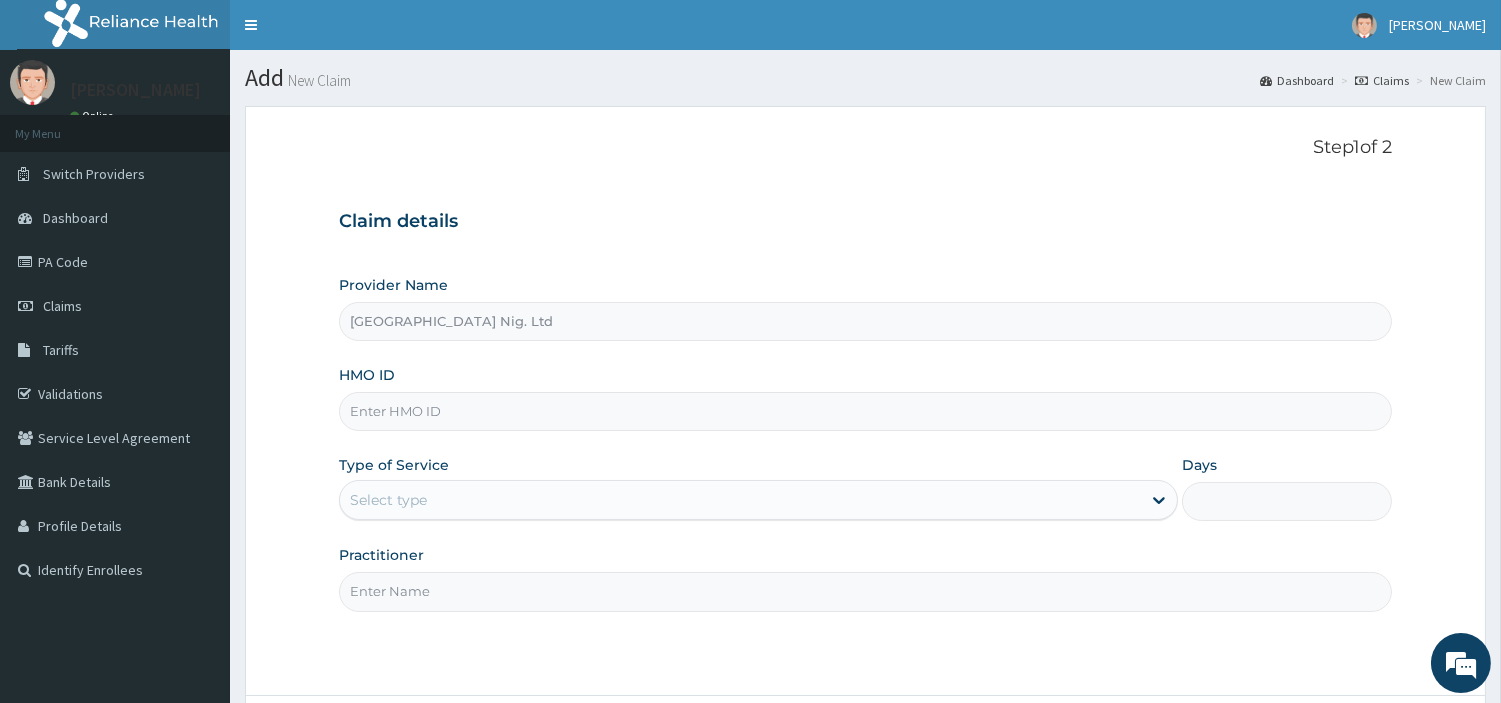 paste on "ENP/11764/B" 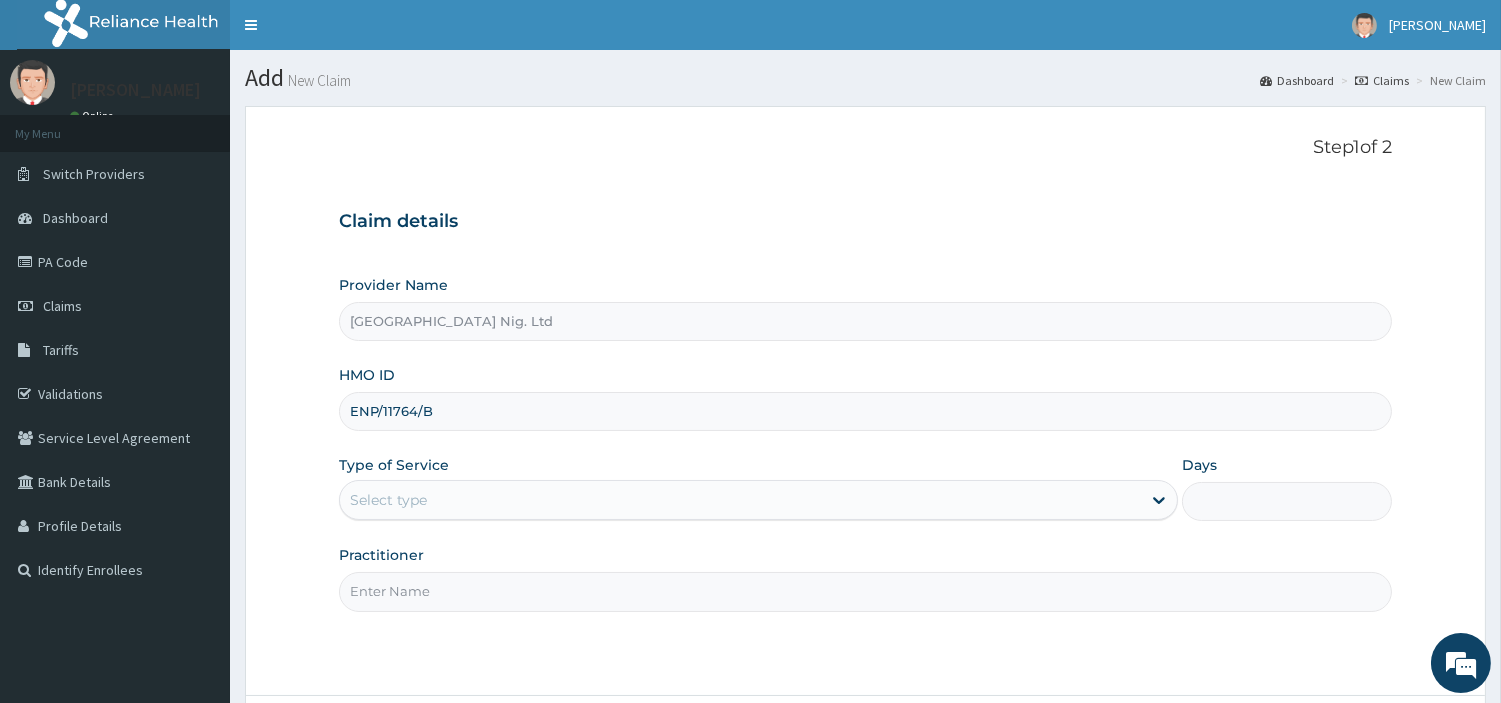 type on "ENP/11764/B" 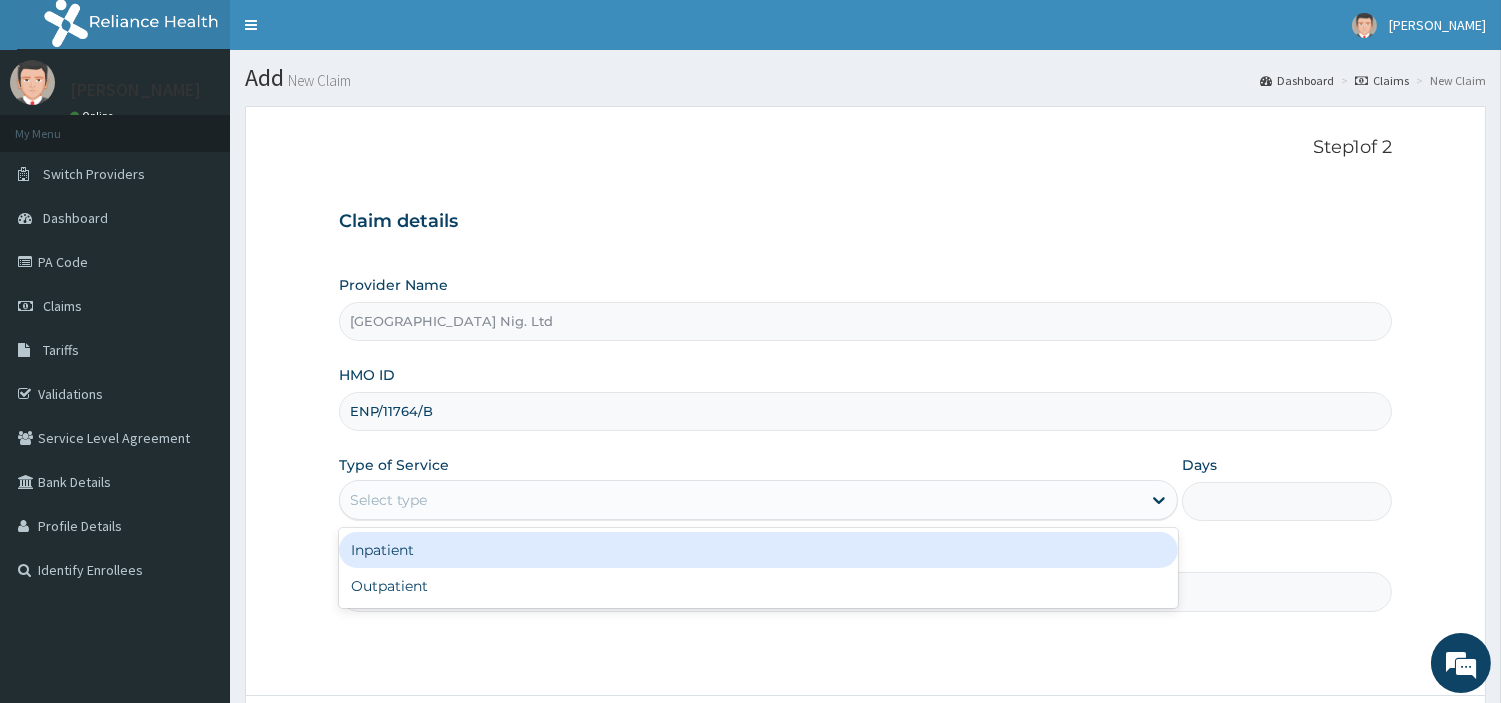 click on "Select type" at bounding box center (740, 500) 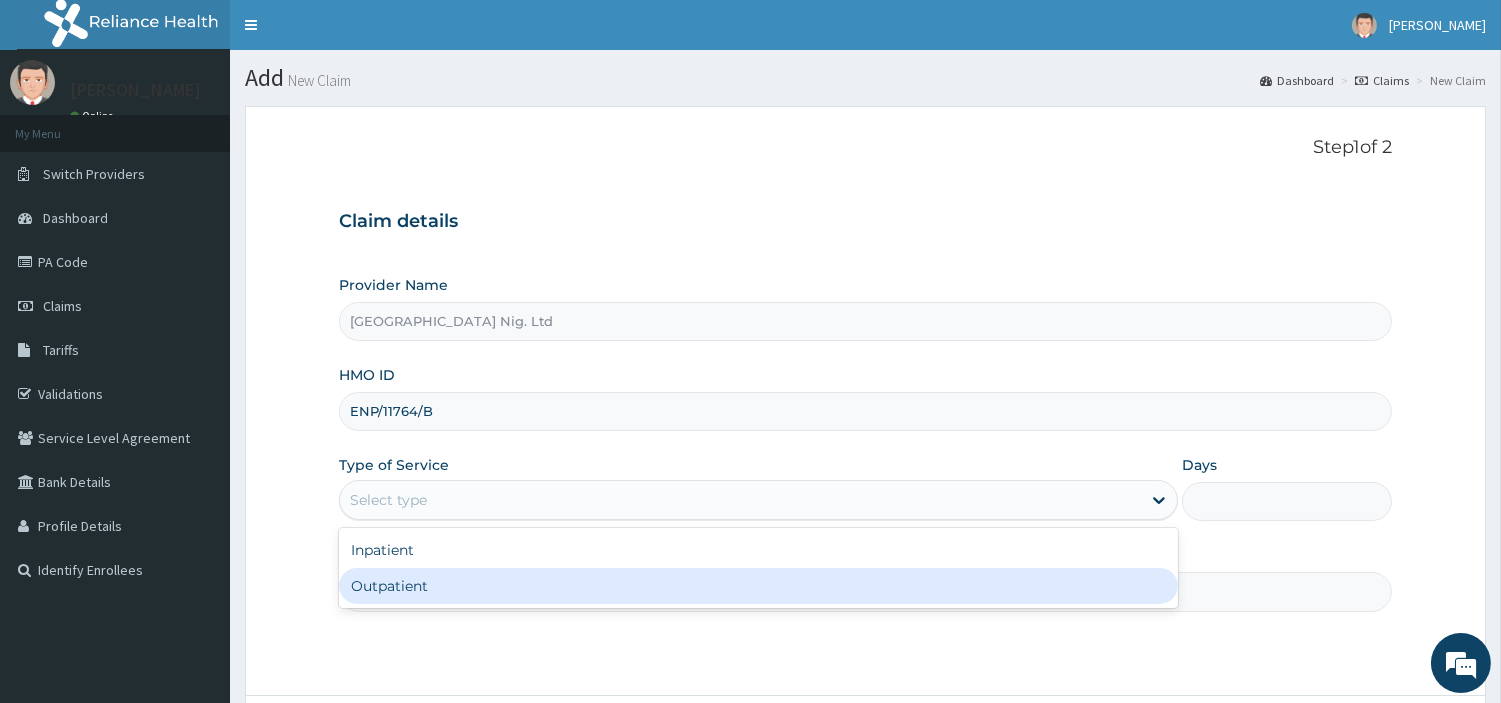 click on "Outpatient" at bounding box center [758, 586] 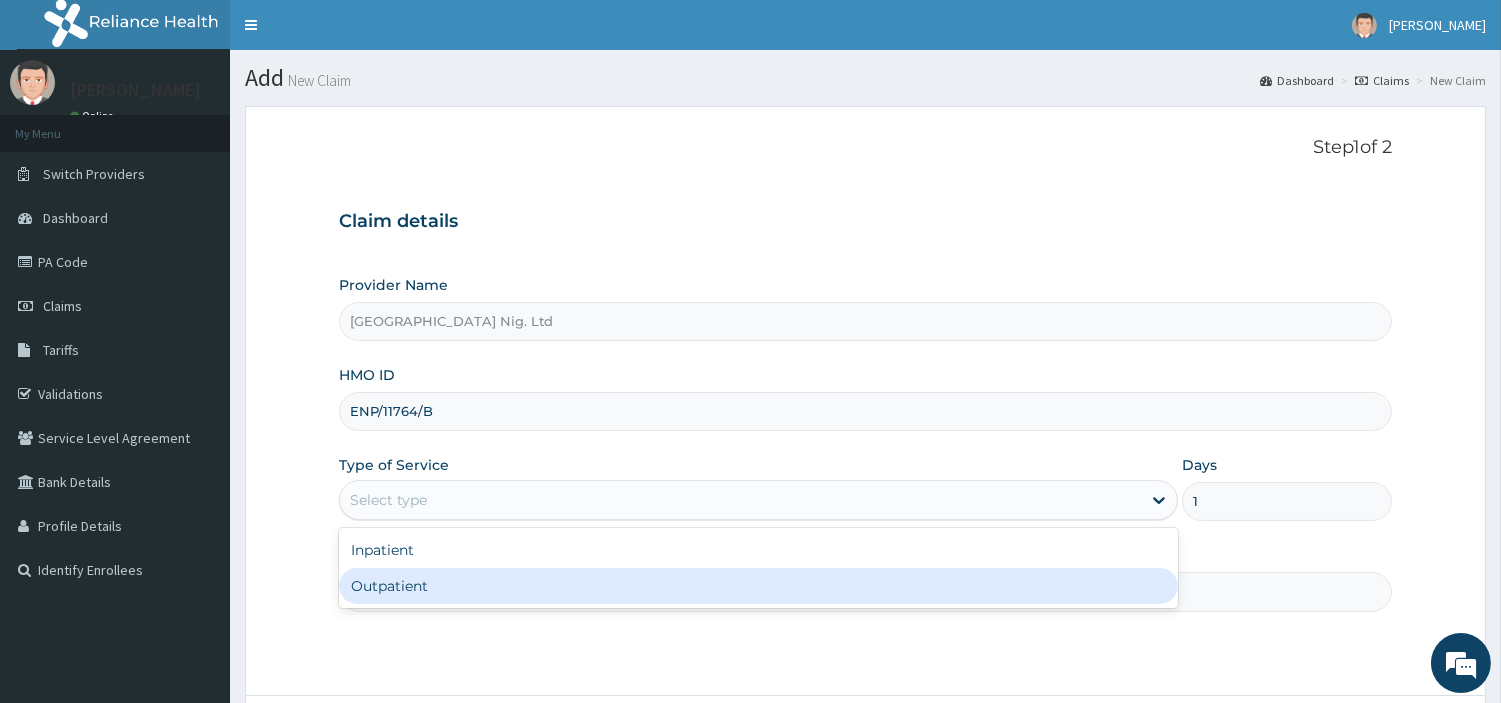 click on "Practitioner" at bounding box center [865, 591] 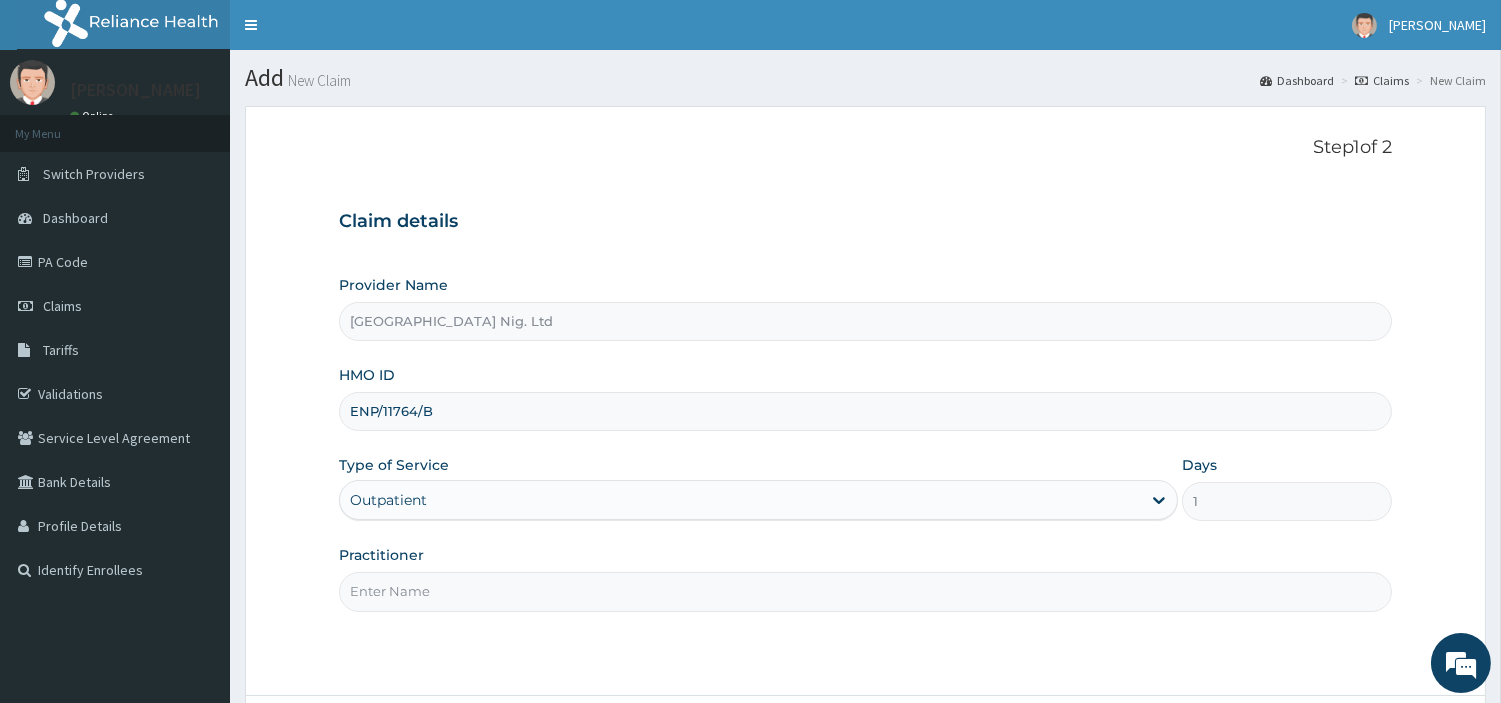 paste on "[PERSON_NAME]" 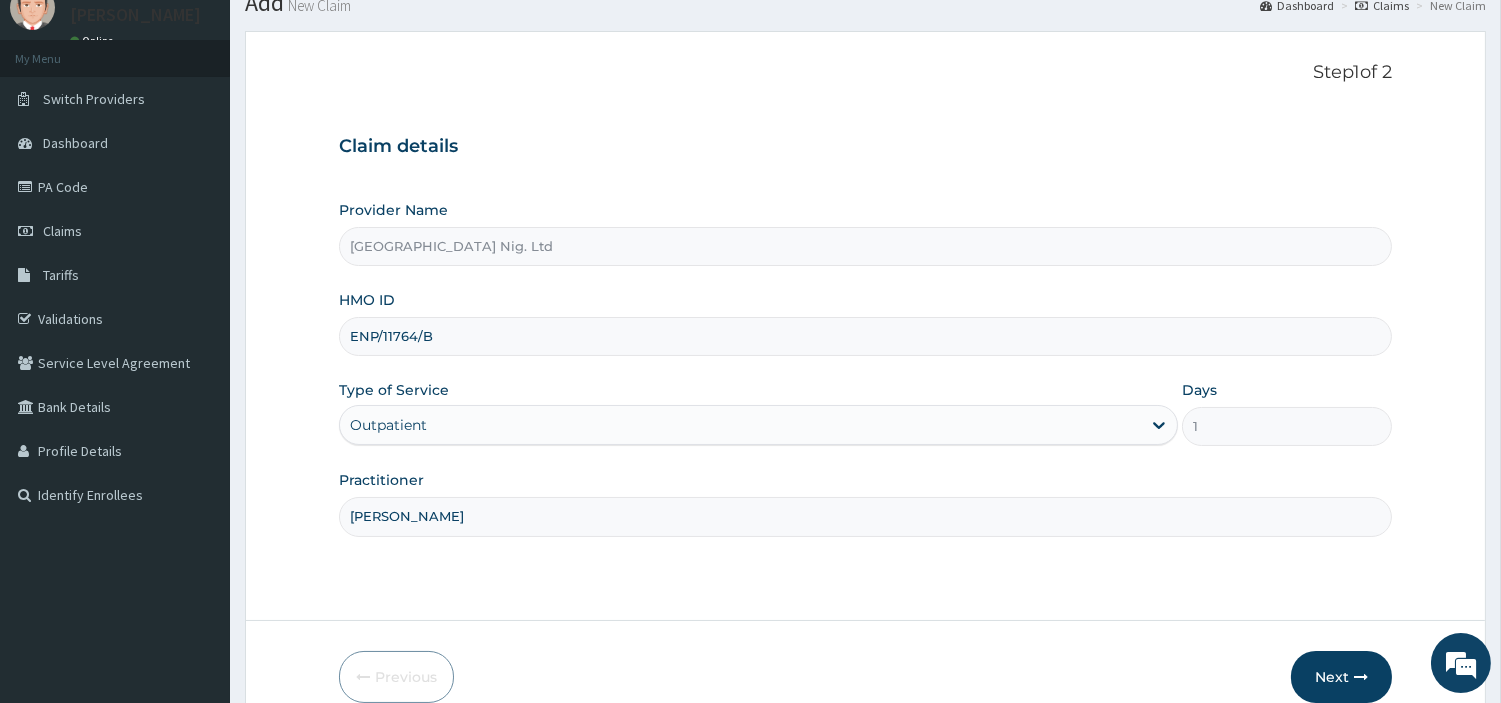 scroll, scrollTop: 172, scrollLeft: 0, axis: vertical 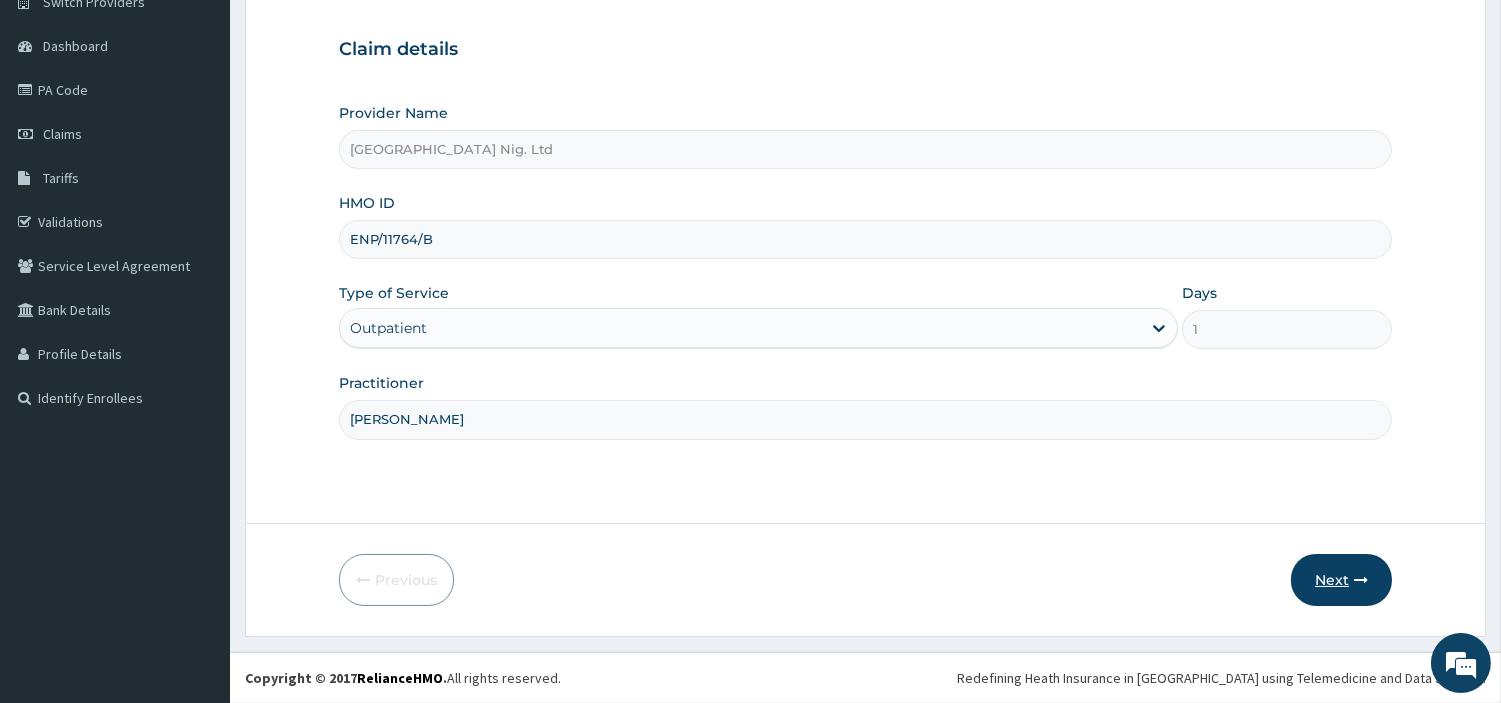 type on "OBAFEMI OLUSEGUN" 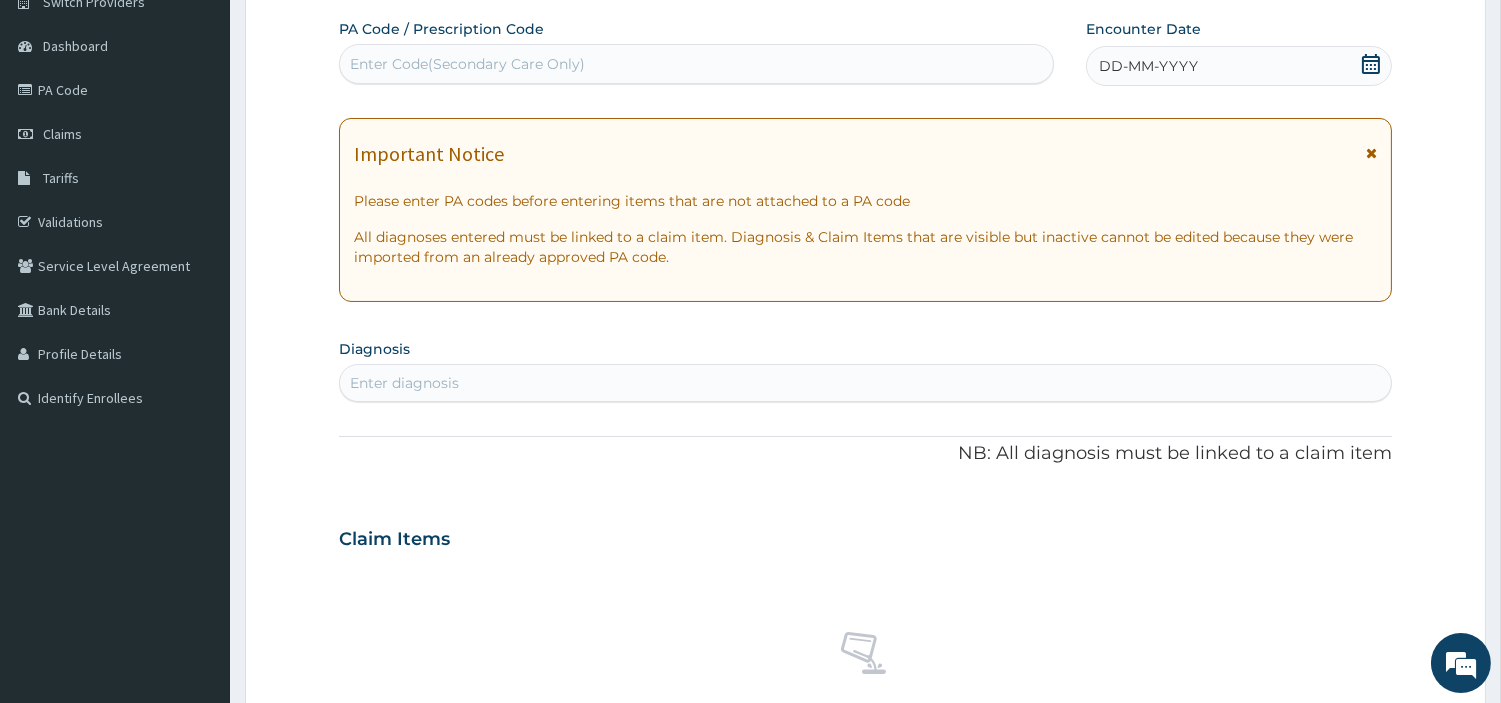 click on "Enter Code(Secondary Care Only)" at bounding box center (696, 64) 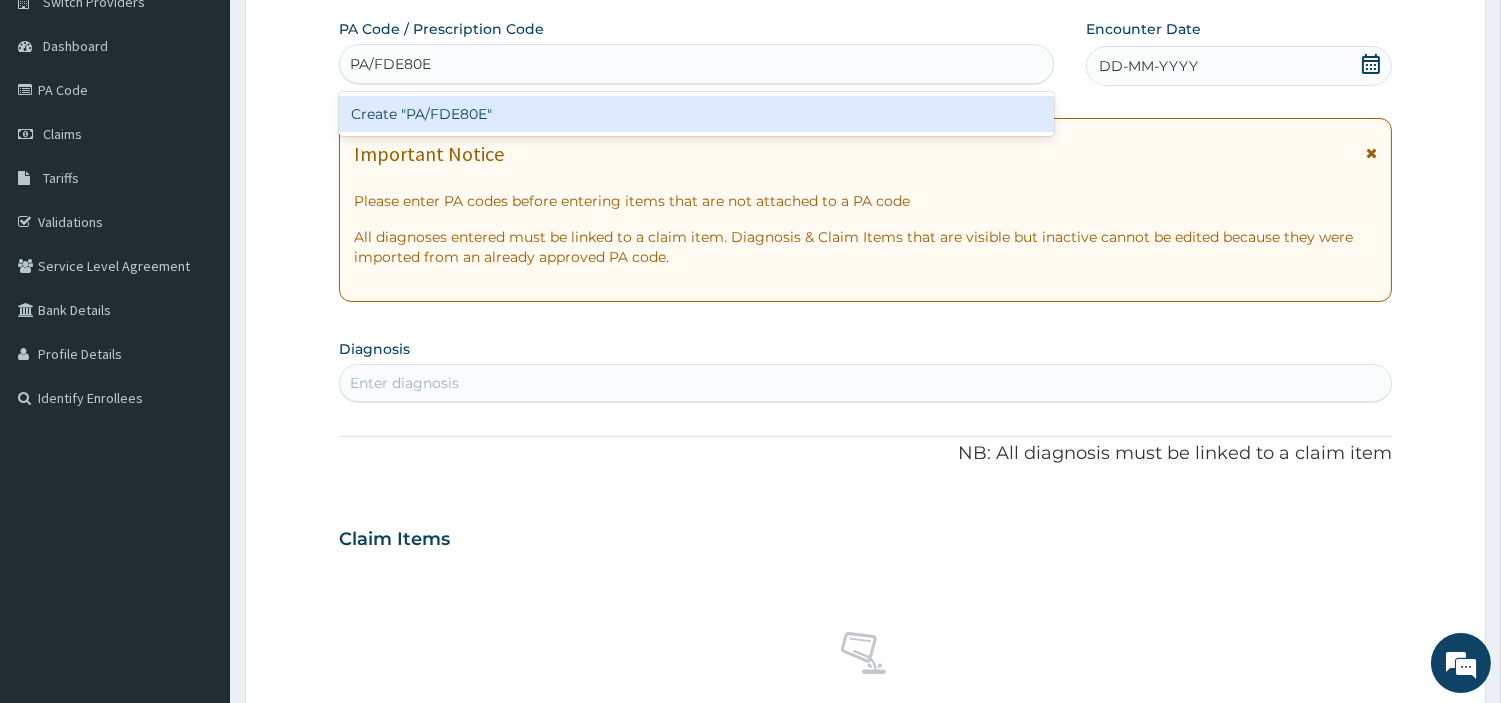 click on "Create "PA/FDE80E"" at bounding box center (696, 114) 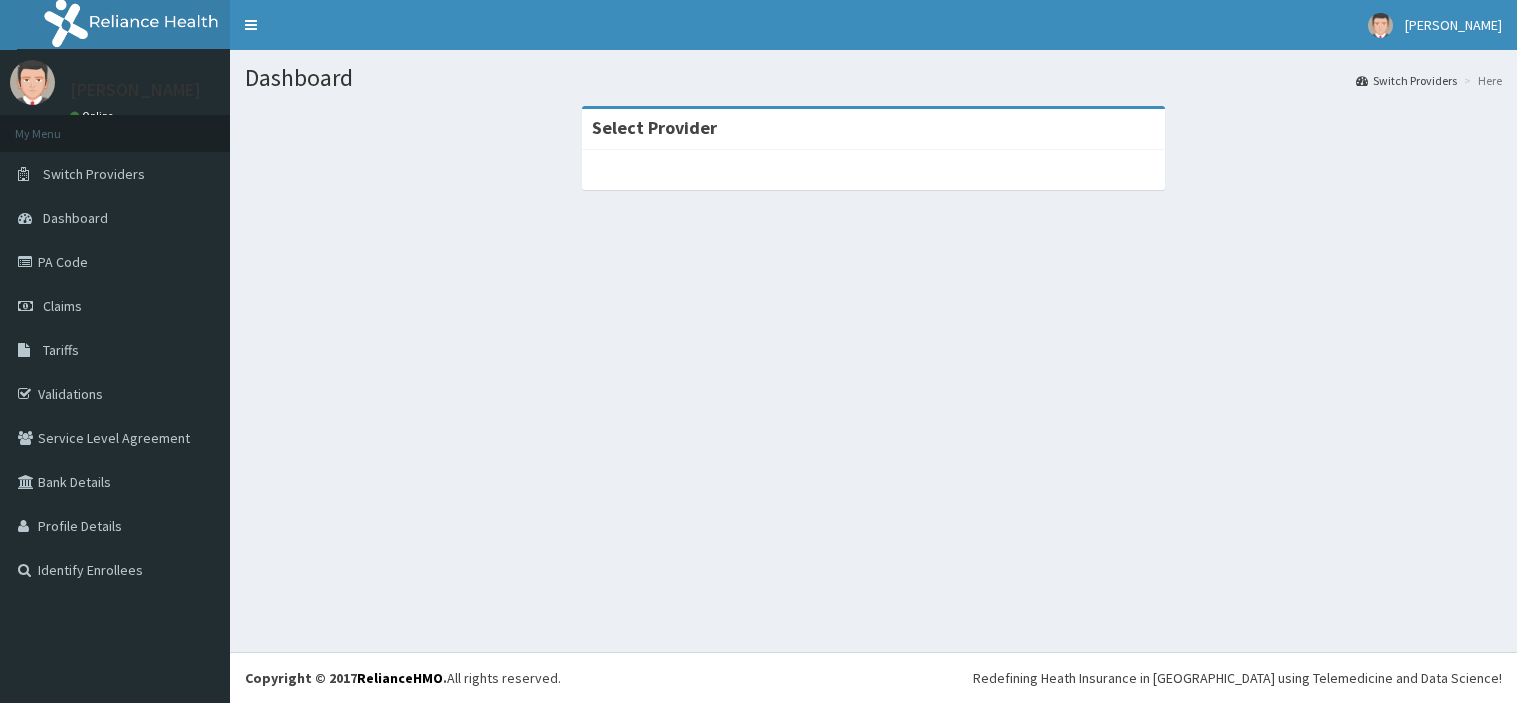 scroll, scrollTop: 0, scrollLeft: 0, axis: both 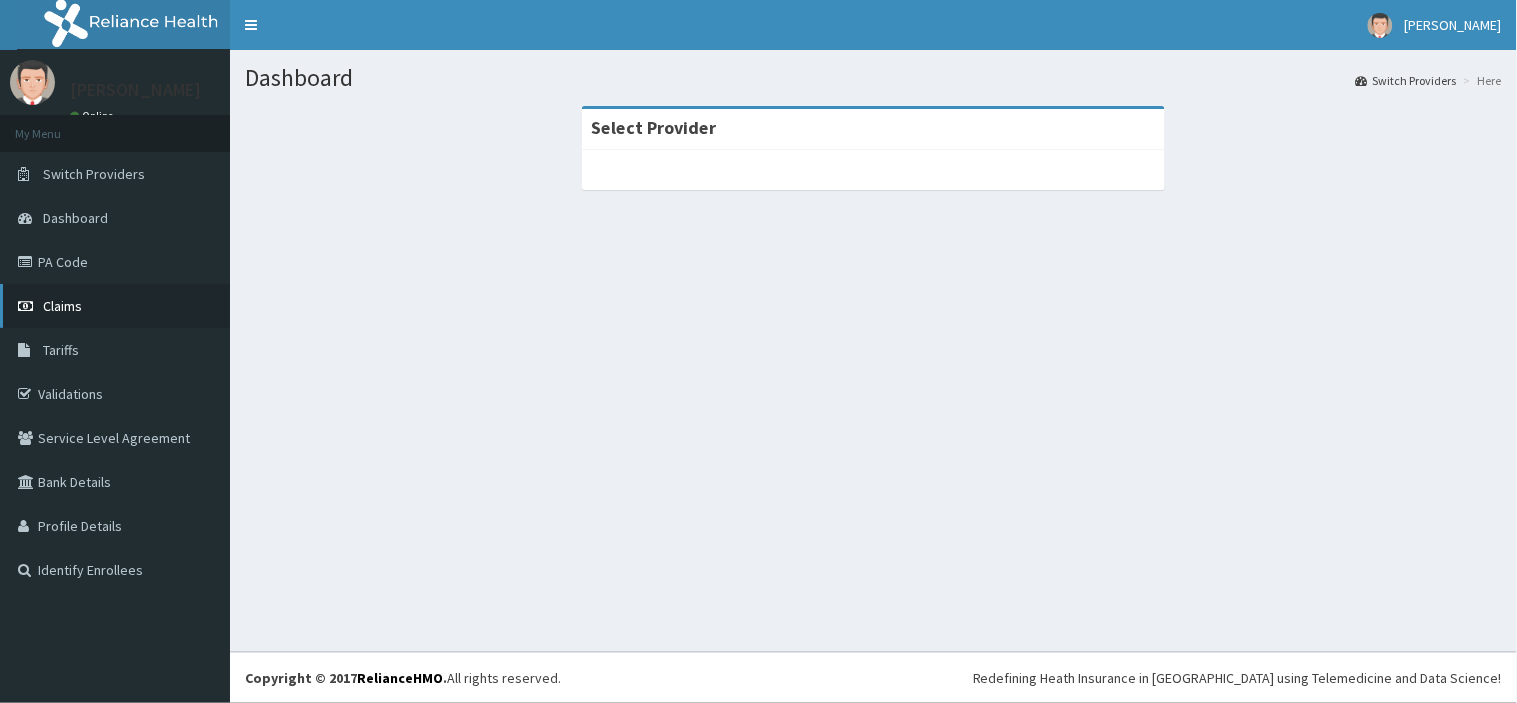 click on "Claims" at bounding box center (115, 306) 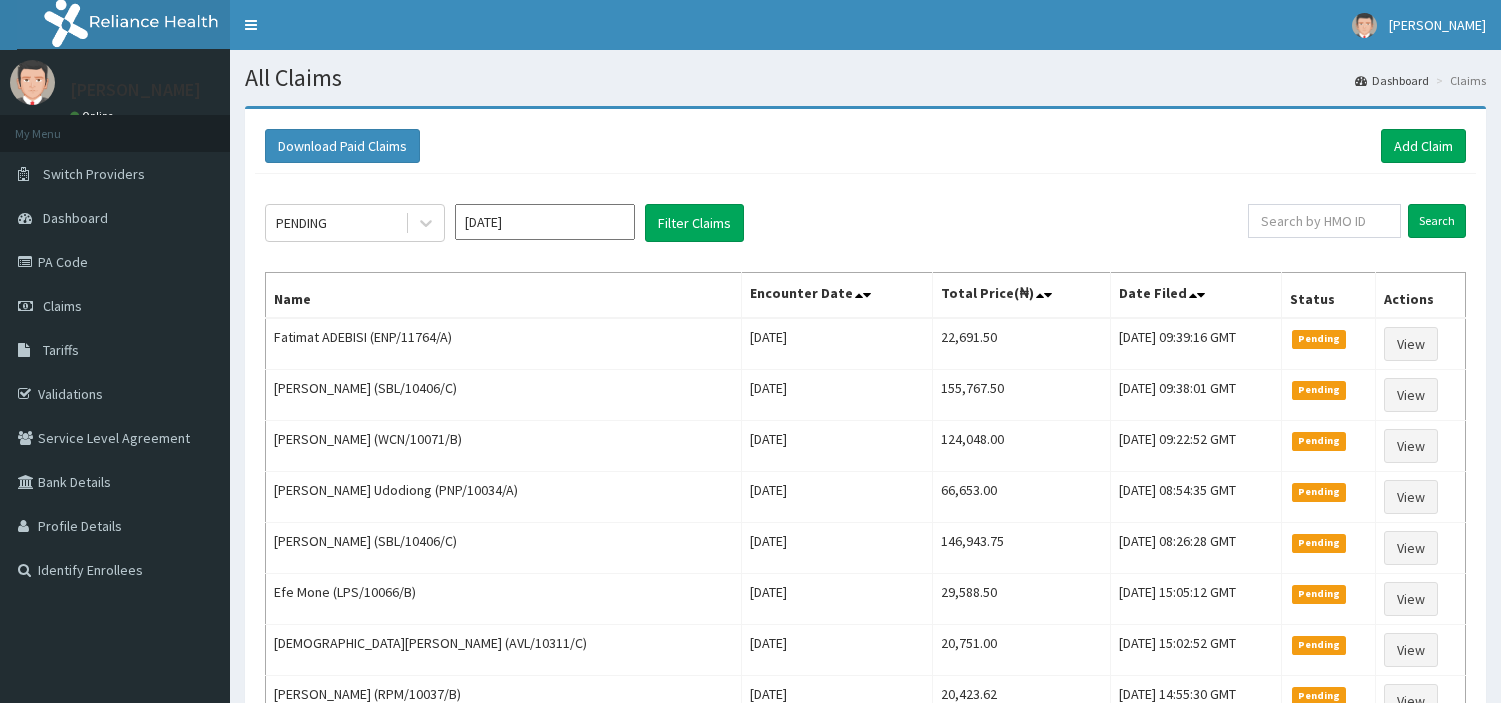 scroll, scrollTop: 0, scrollLeft: 0, axis: both 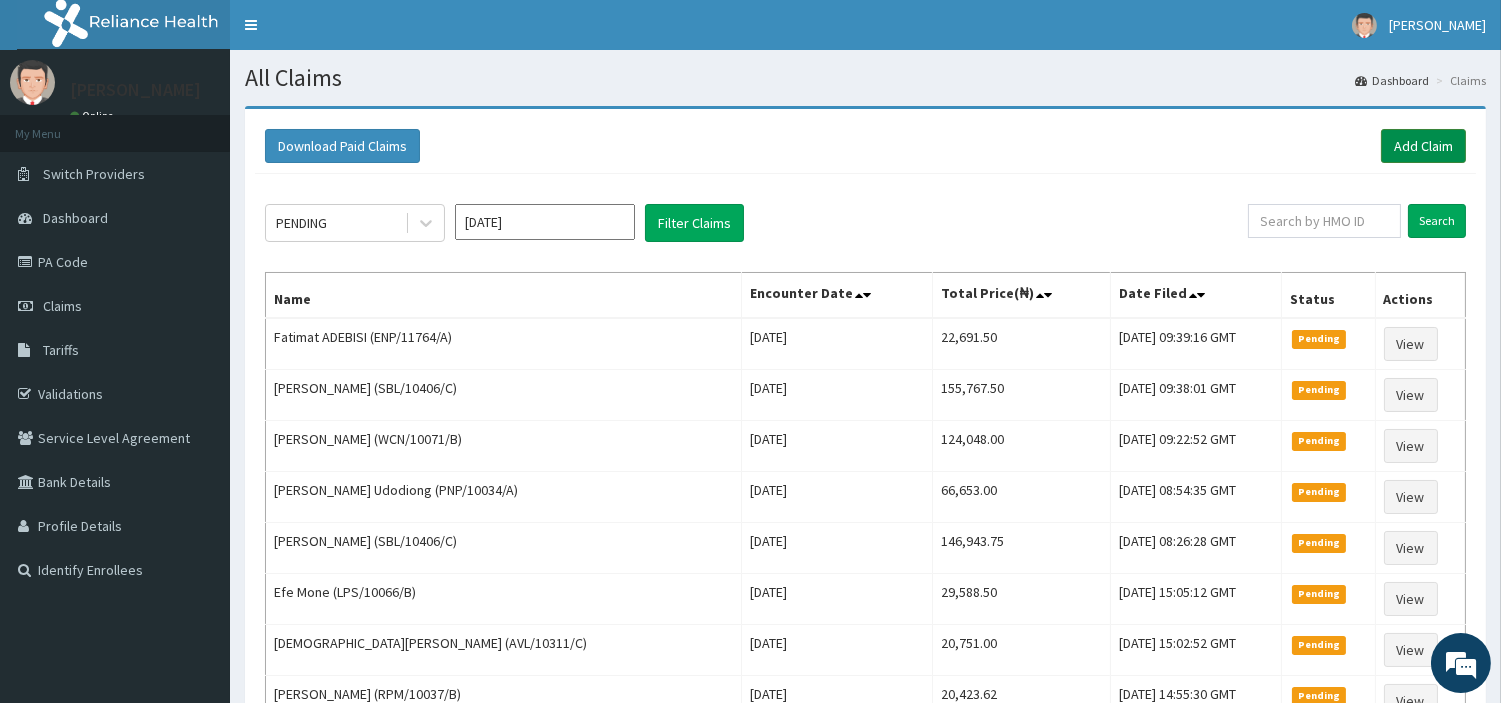 click on "Add Claim" at bounding box center [1423, 146] 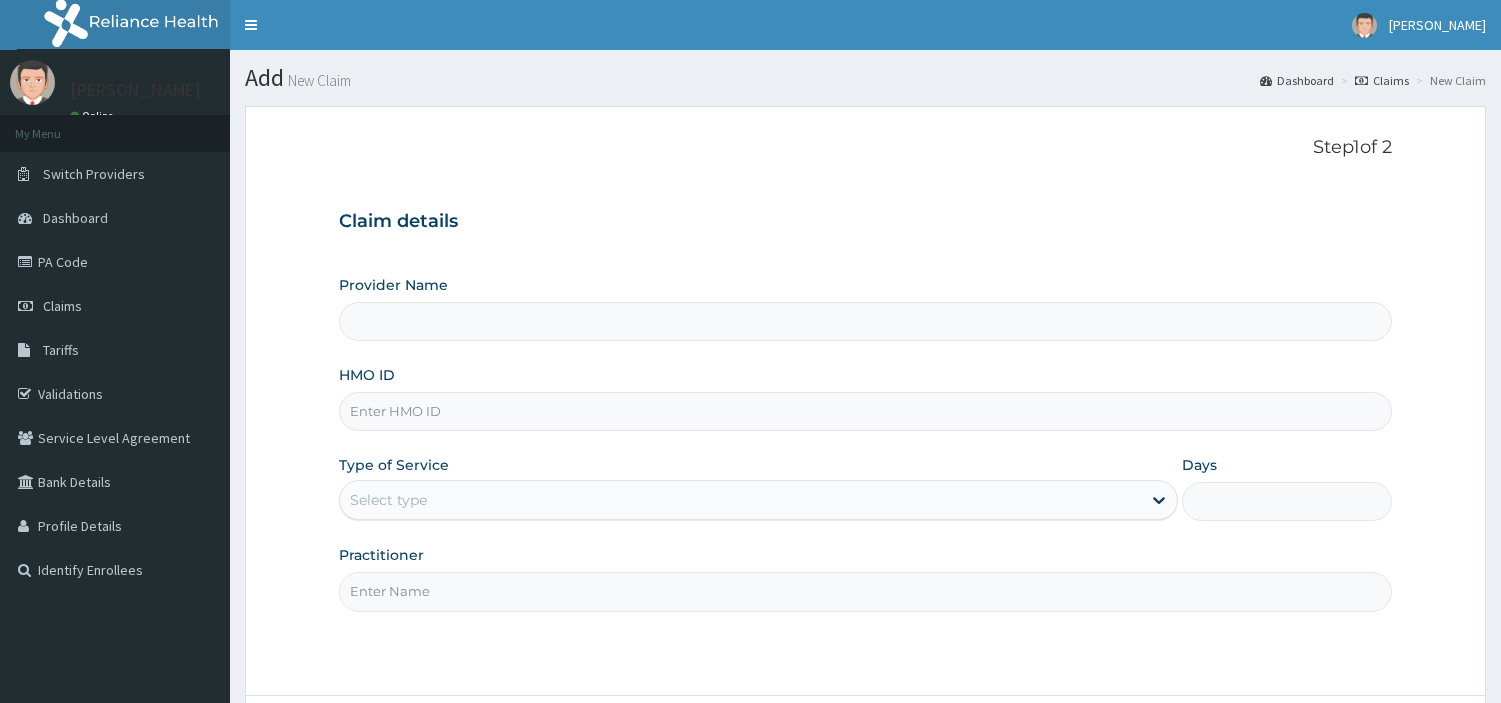click on "HMO ID" at bounding box center (865, 411) 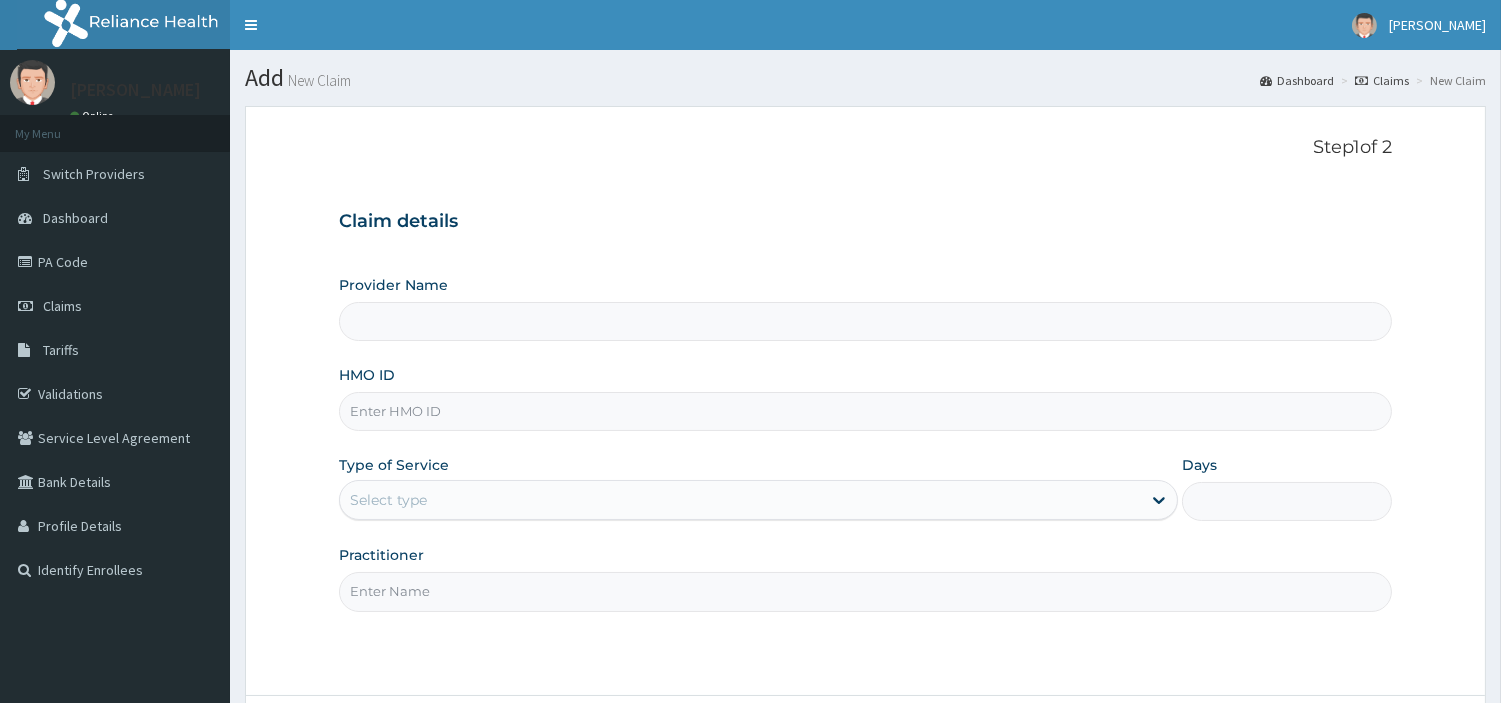 scroll, scrollTop: 0, scrollLeft: 0, axis: both 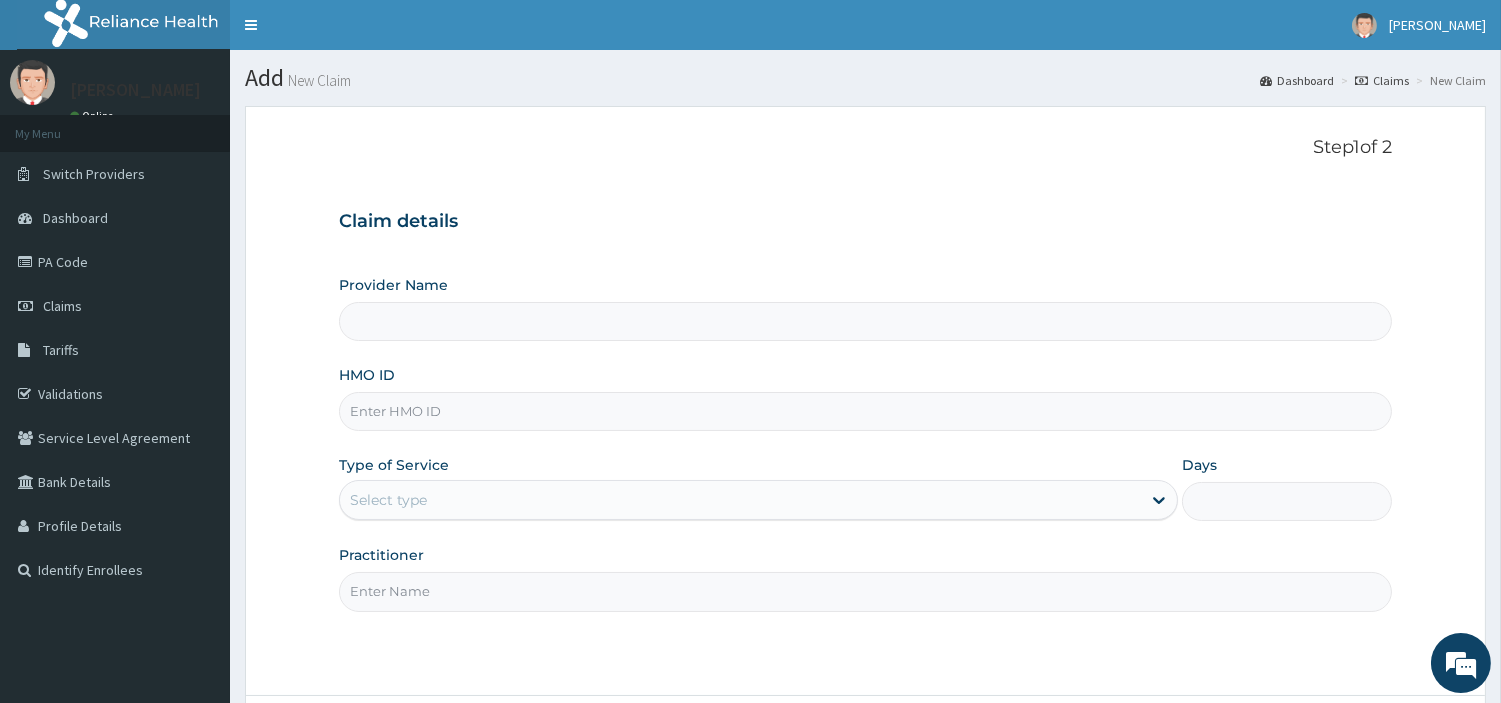 type on "[GEOGRAPHIC_DATA] Nig. Ltd" 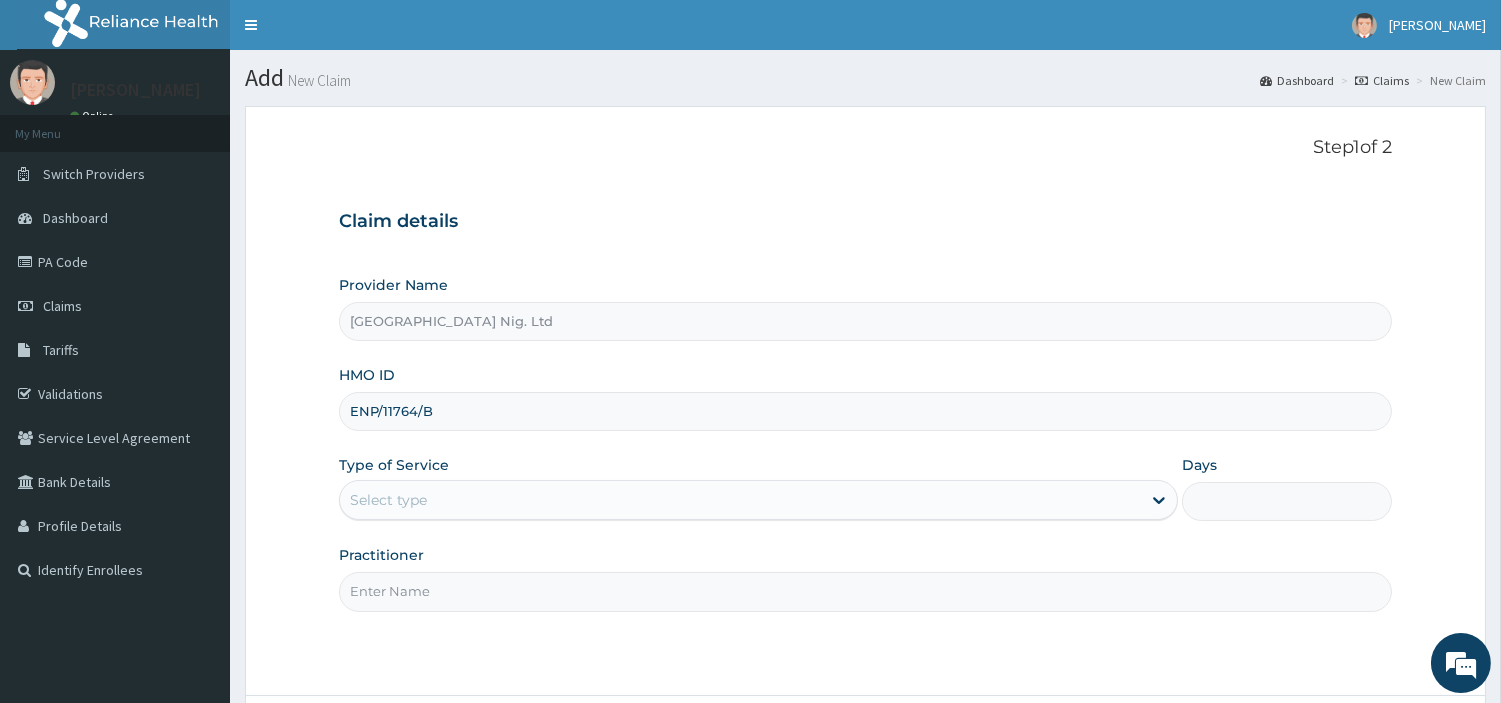 type on "ENP/11764/B" 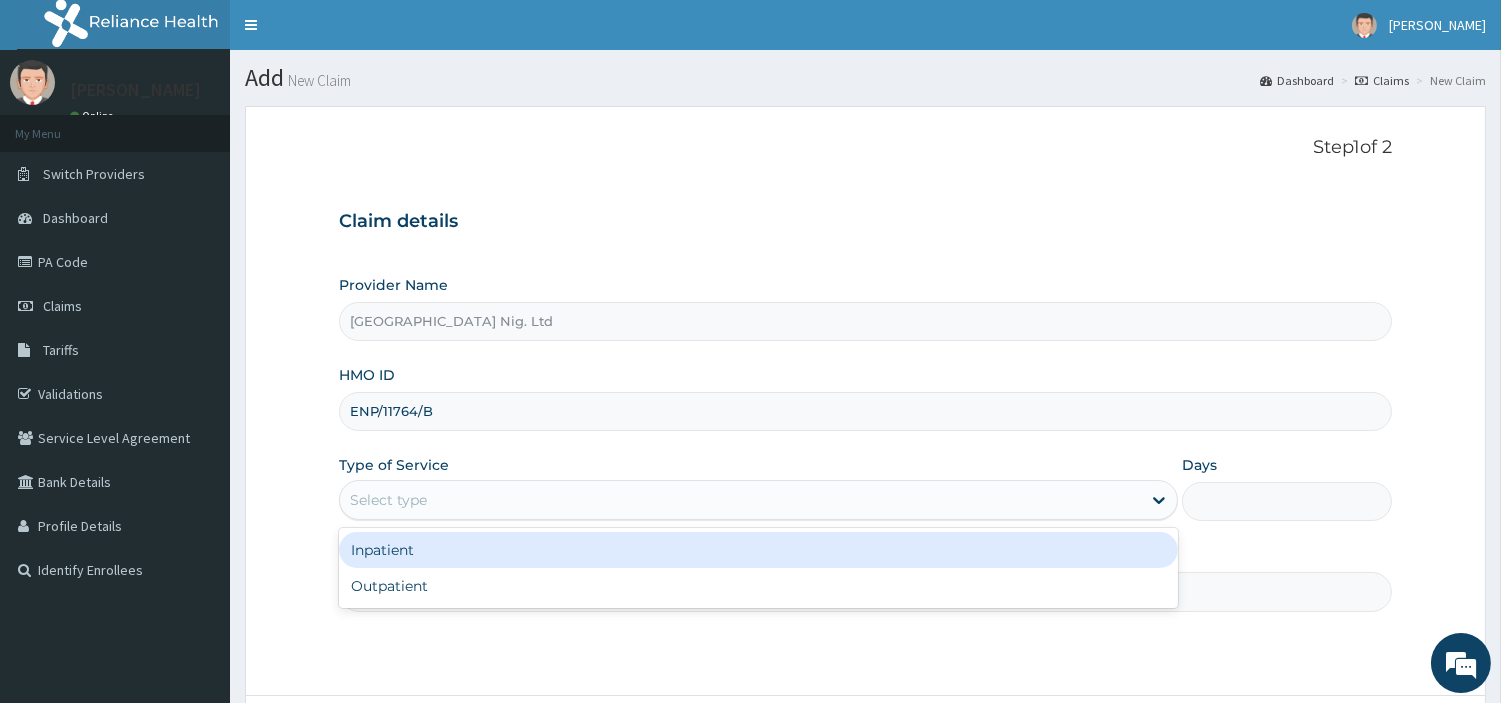 click on "Select type" at bounding box center [740, 500] 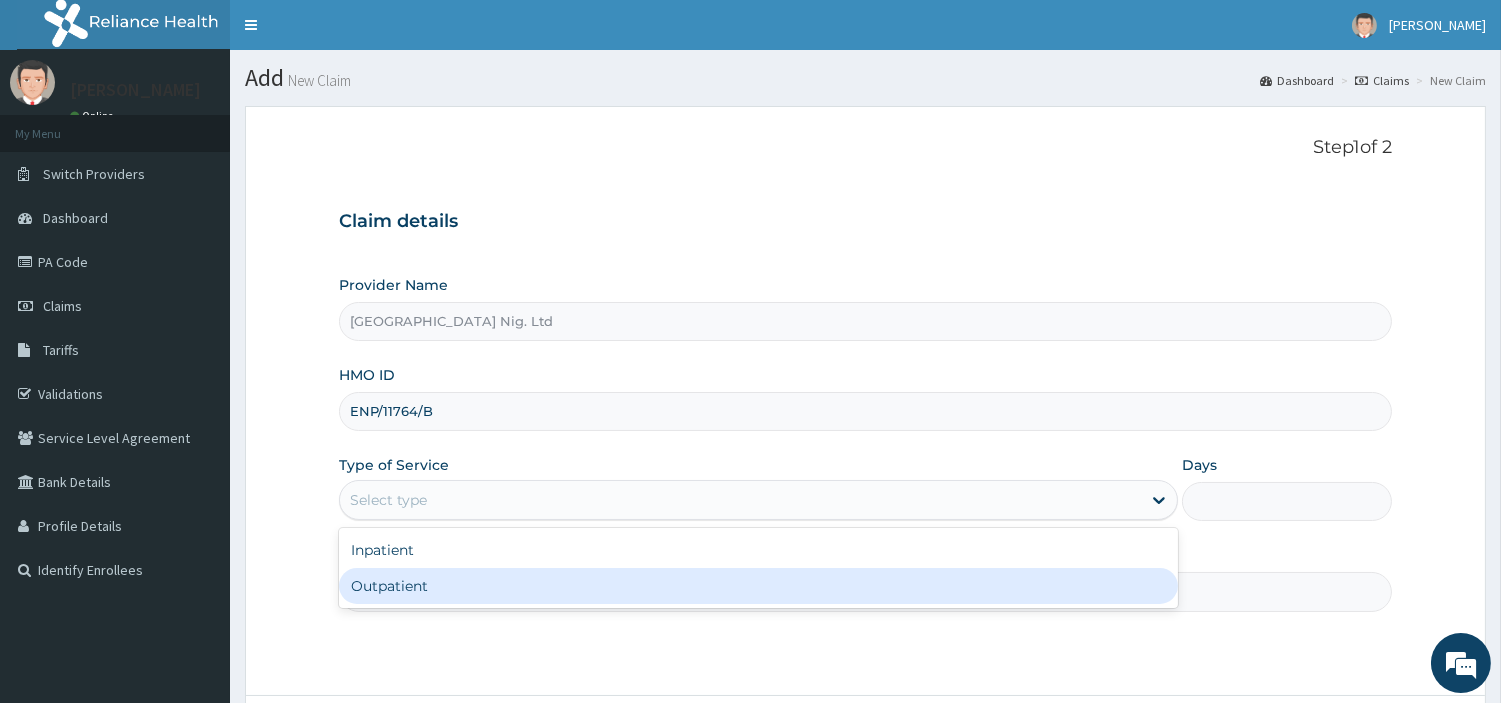 click on "Outpatient" at bounding box center (758, 586) 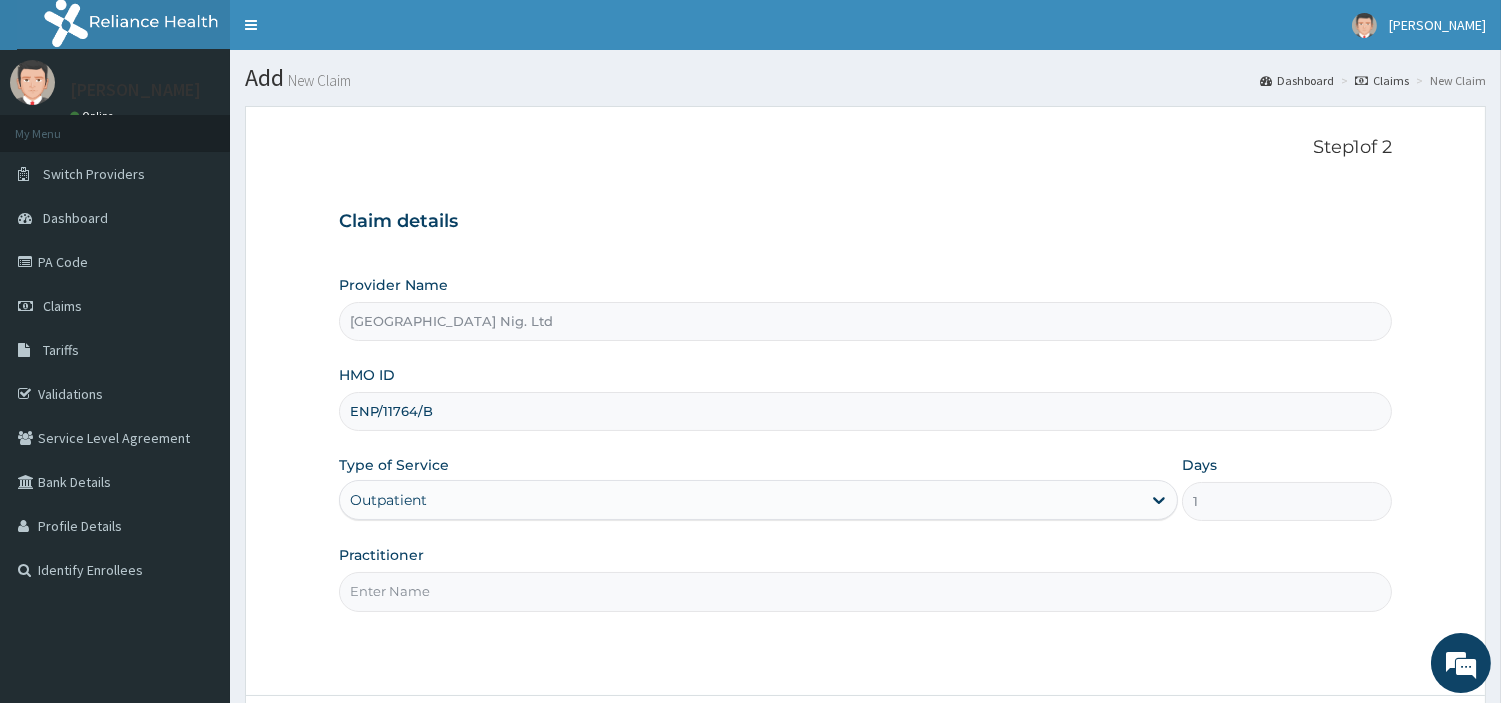 click on "Practitioner" at bounding box center [865, 591] 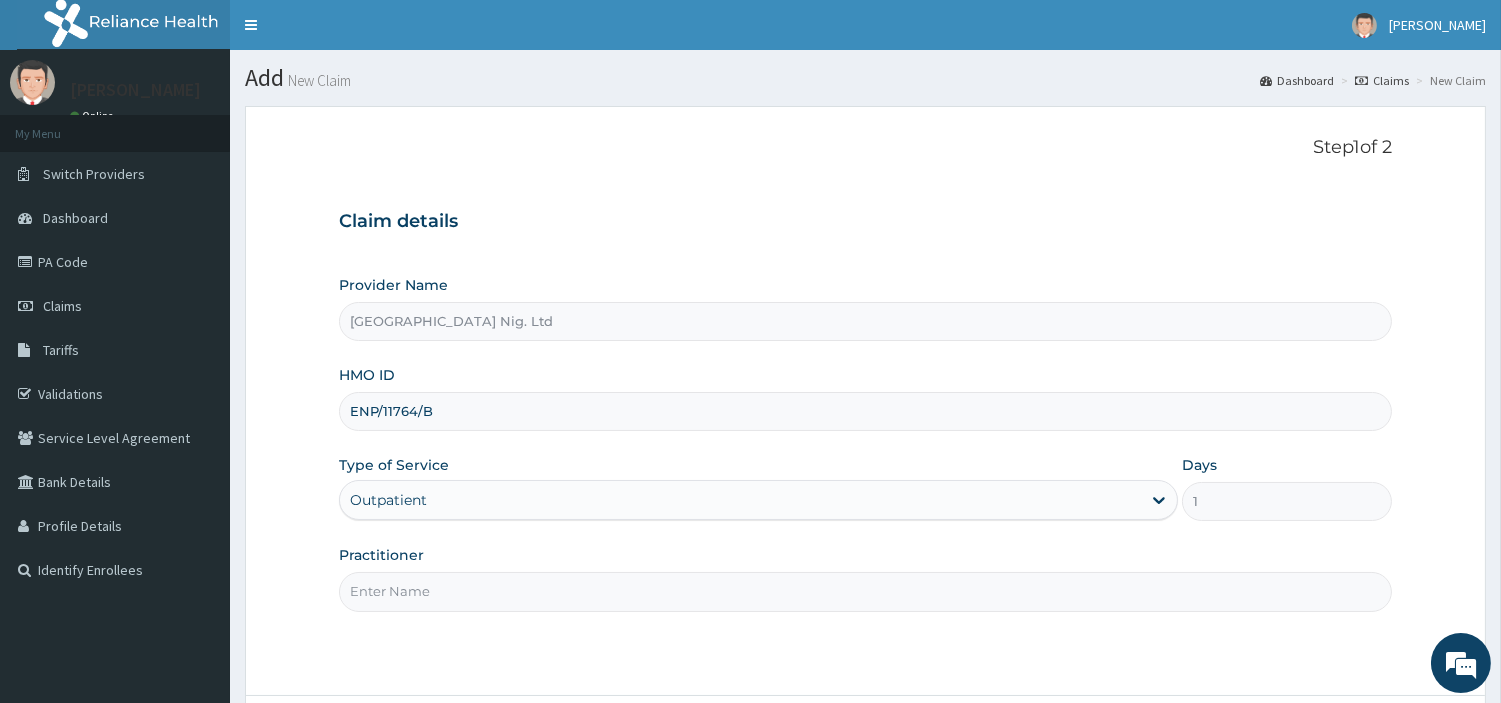 scroll, scrollTop: 0, scrollLeft: 0, axis: both 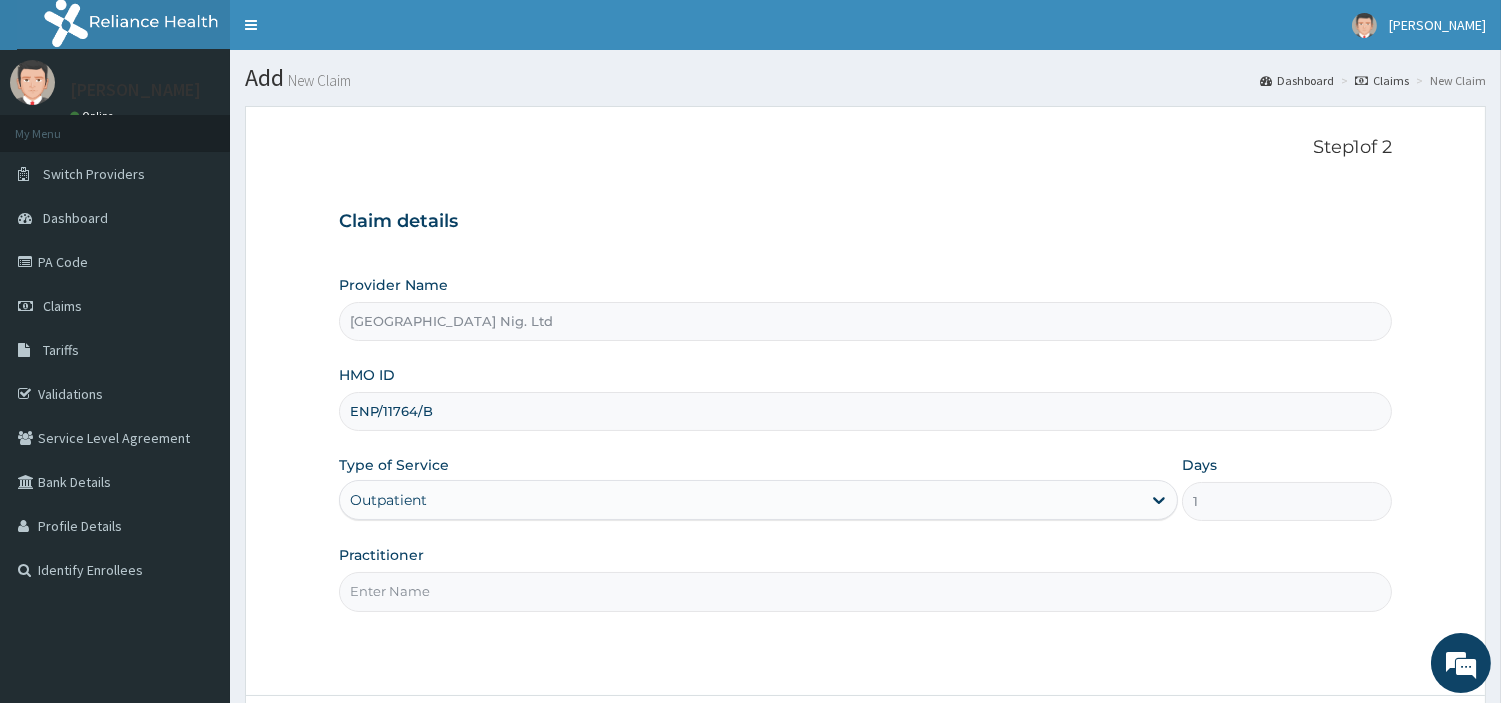 paste on "OBAFEMI OLUSEGUN" 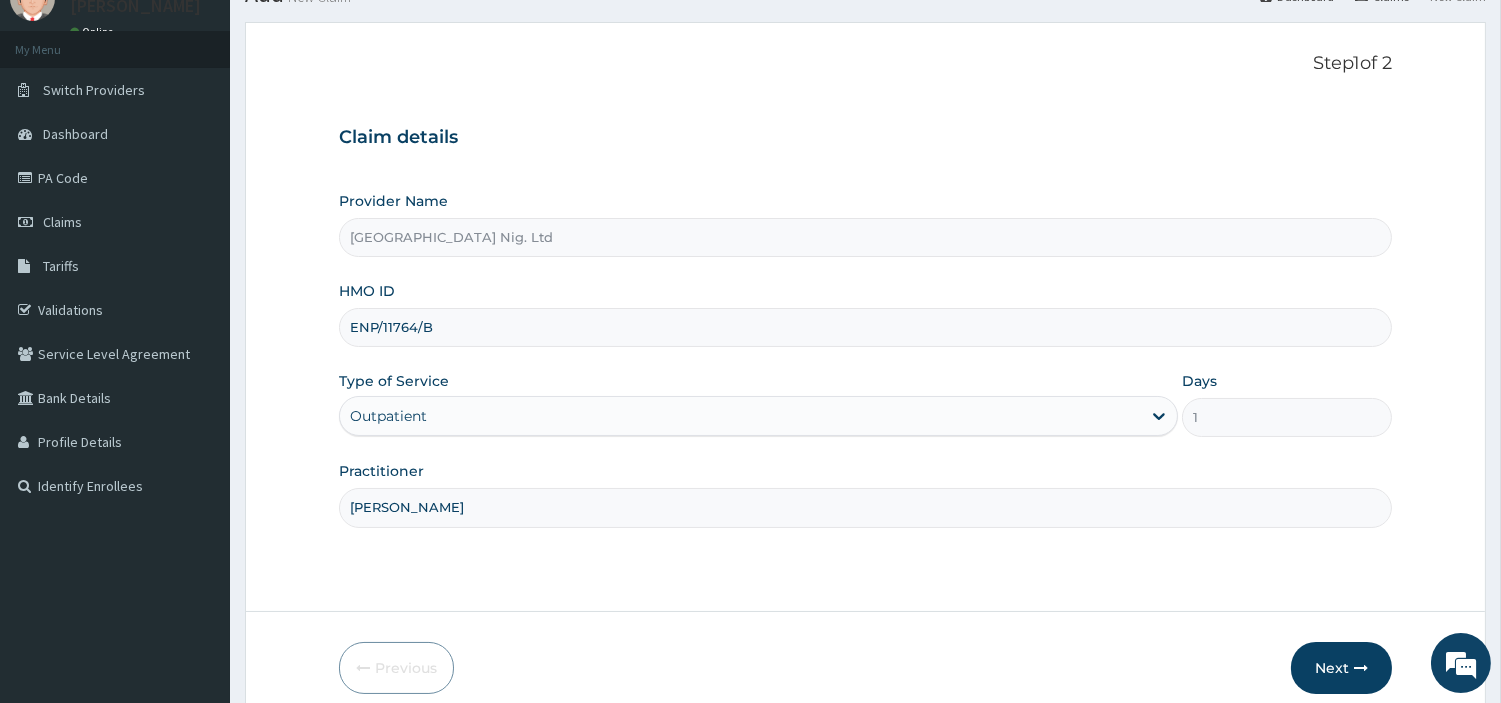 scroll, scrollTop: 172, scrollLeft: 0, axis: vertical 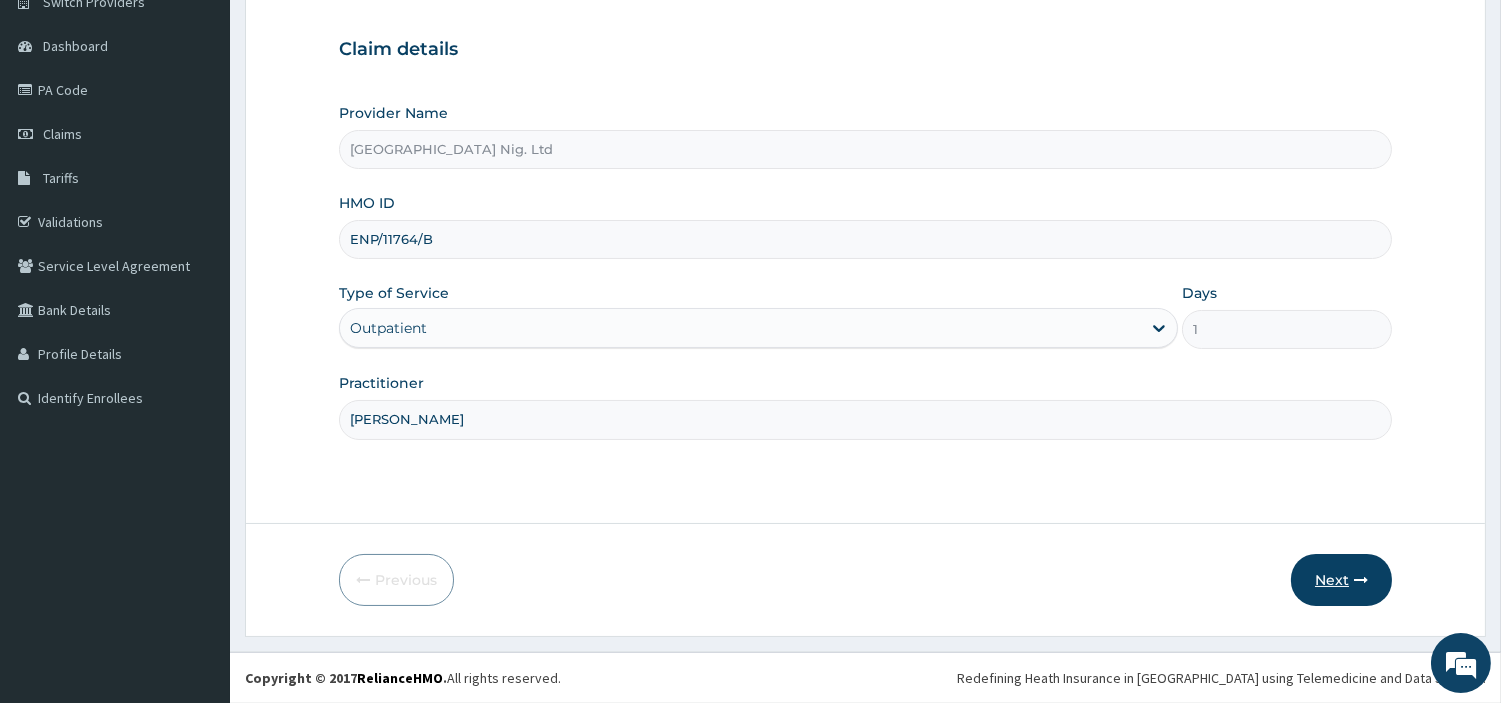 type on "OBAFEMI OLUSEGUN" 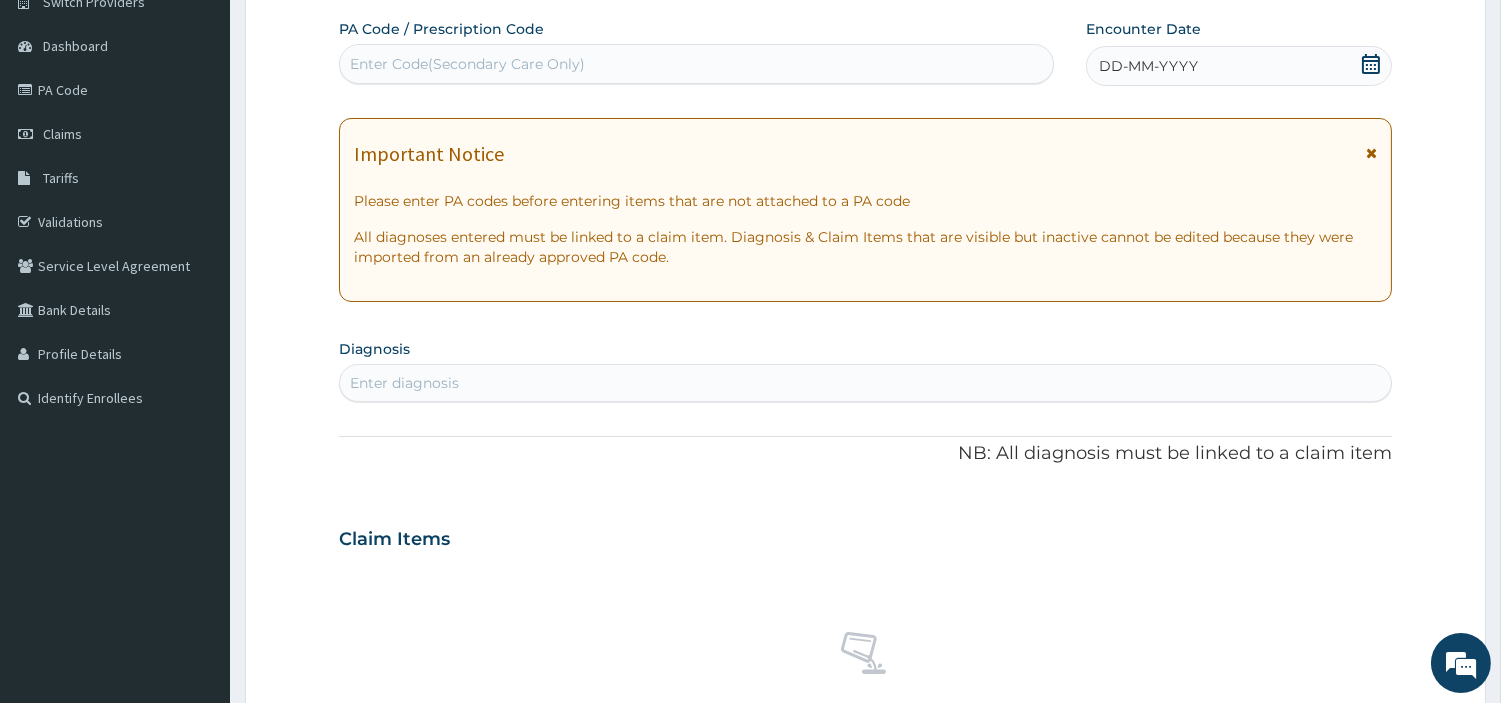 click on "Enter Code(Secondary Care Only)" at bounding box center [696, 64] 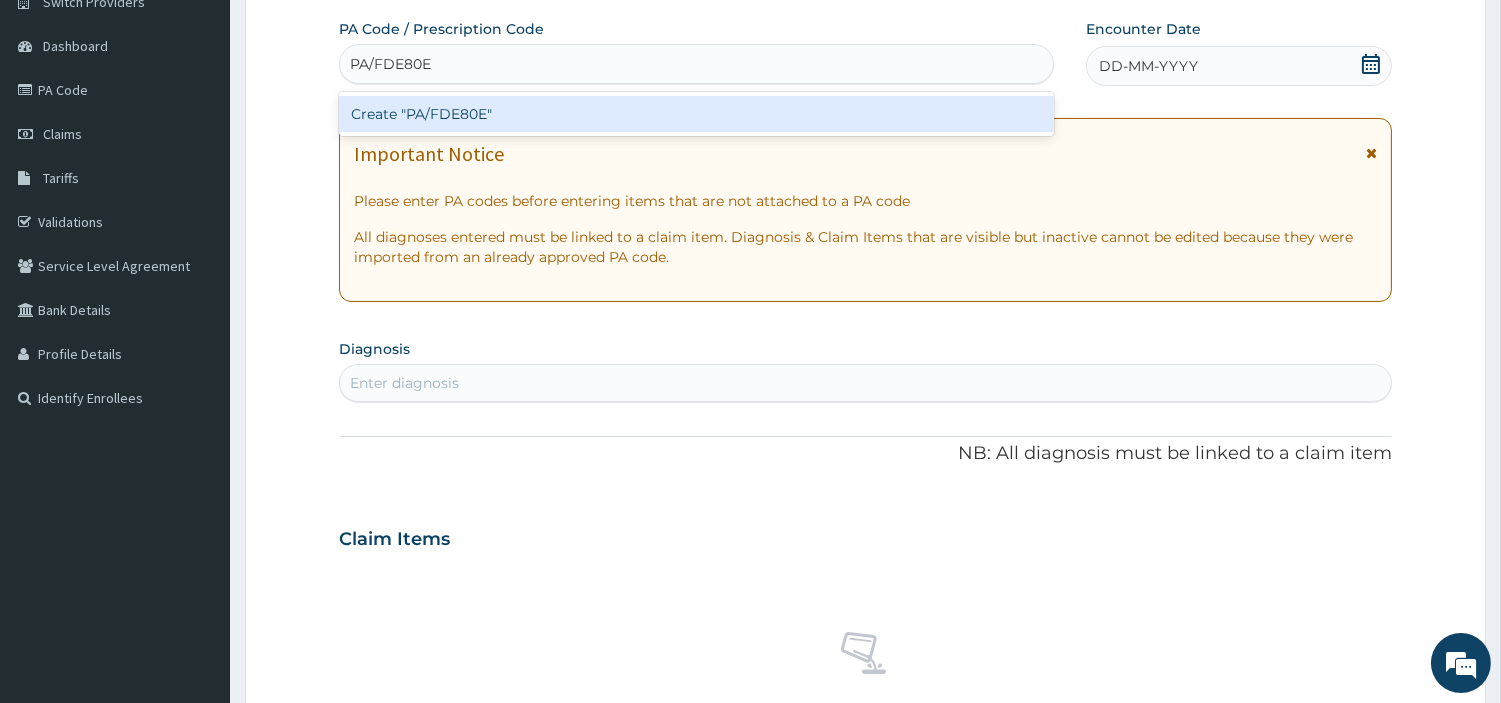 click on "Create "PA/FDE80E"" at bounding box center (696, 114) 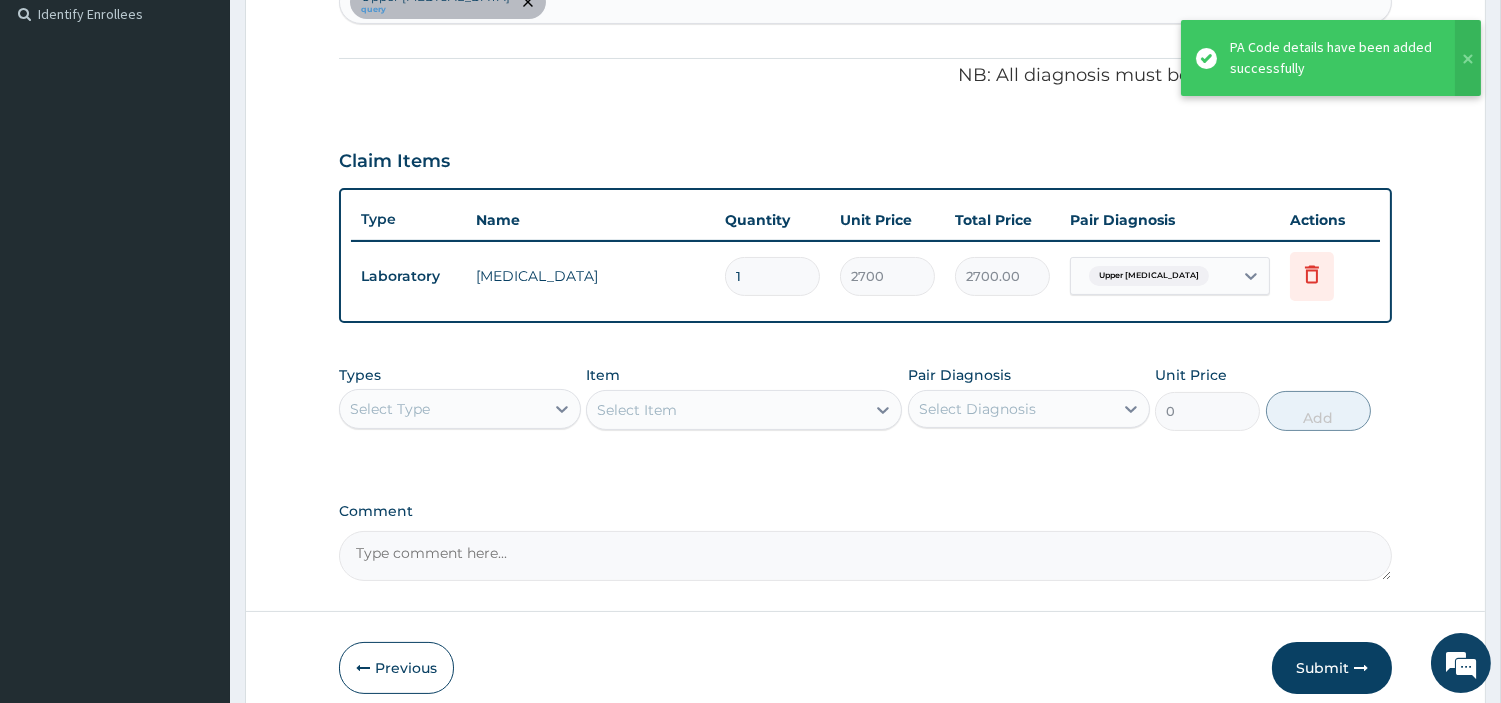 scroll, scrollTop: 616, scrollLeft: 0, axis: vertical 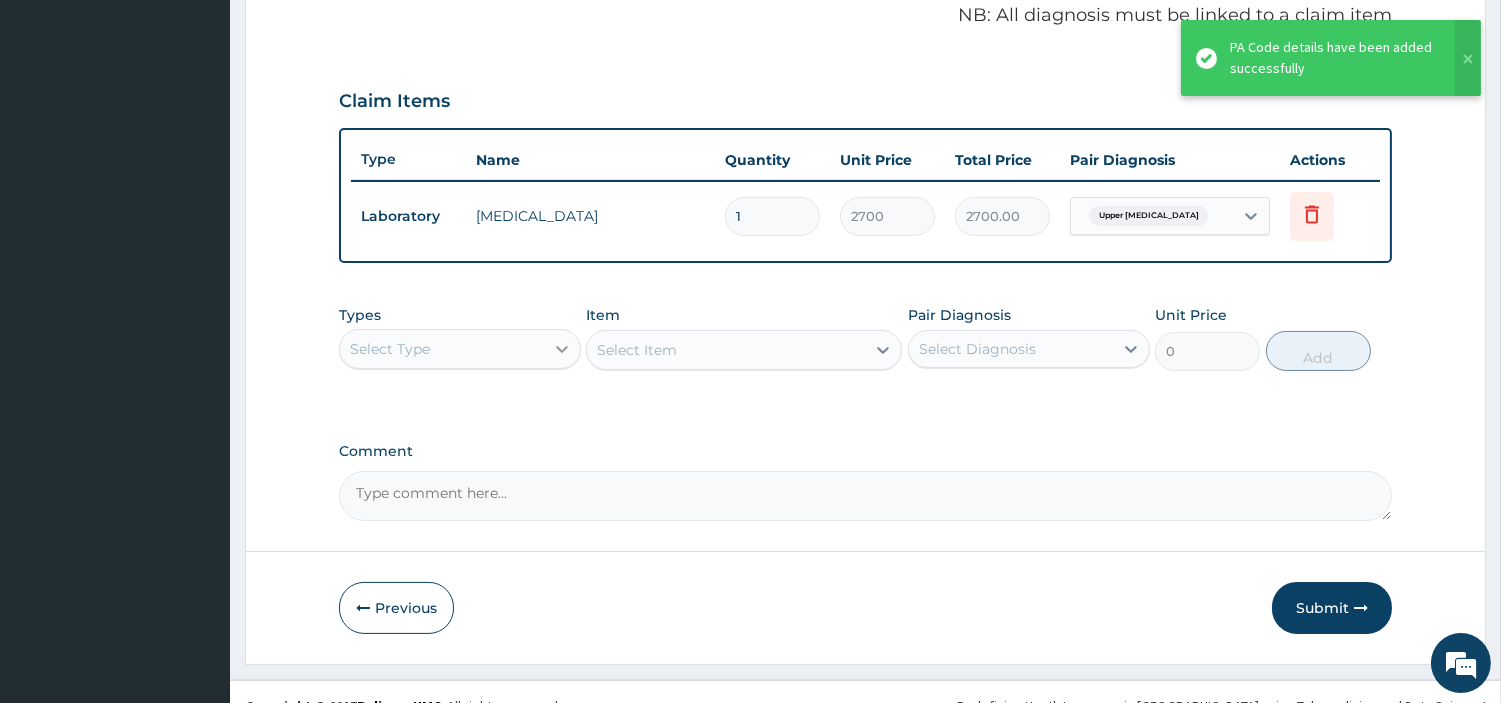 click 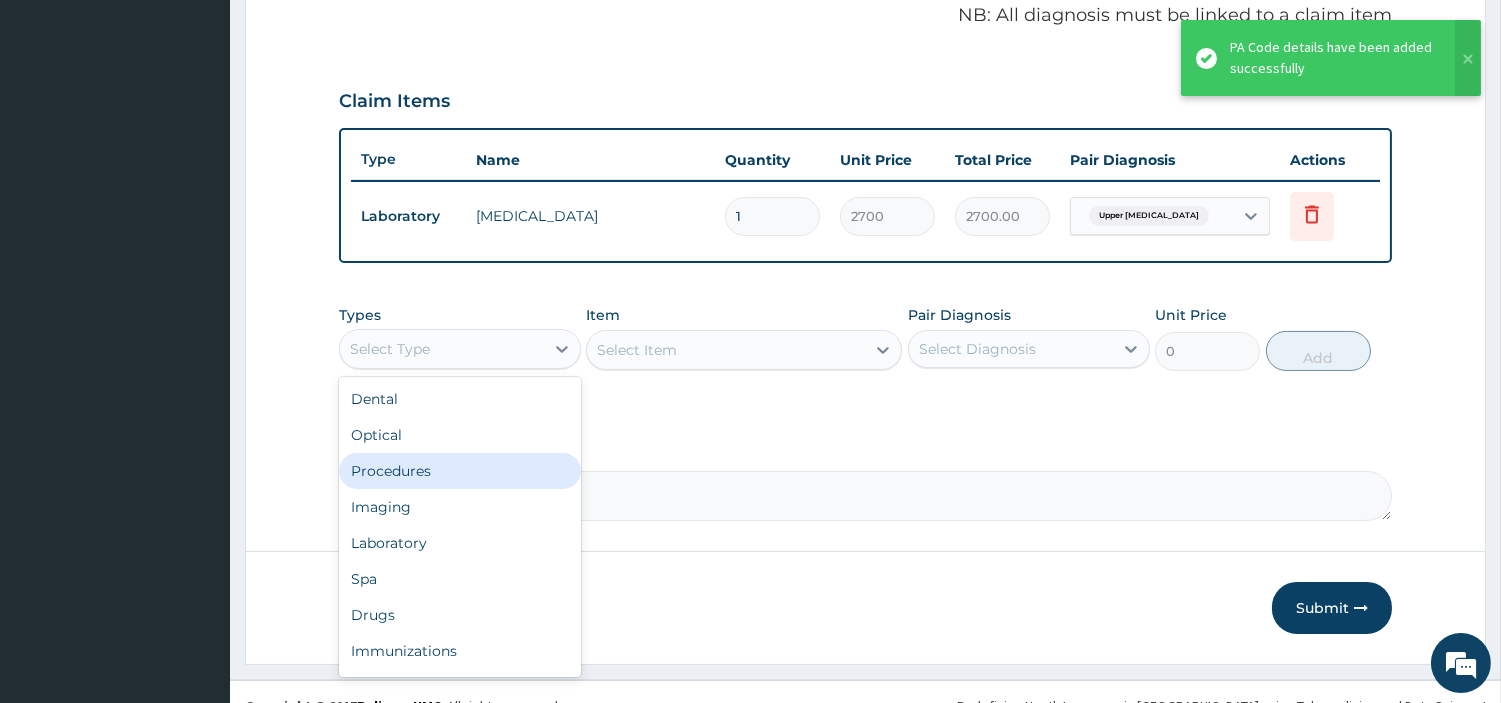 drag, startPoint x: 512, startPoint y: 464, endPoint x: 521, endPoint y: 448, distance: 18.35756 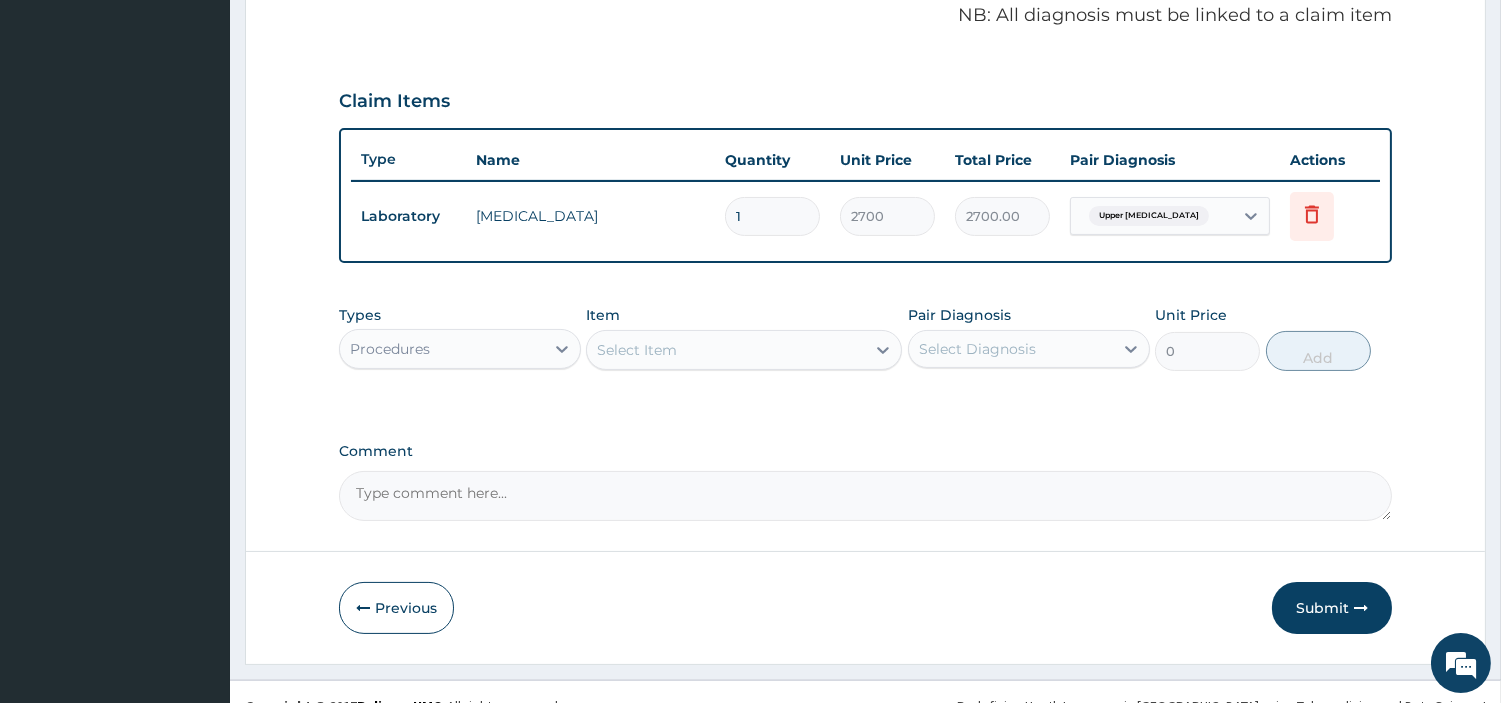 click on "Select Item" at bounding box center (726, 350) 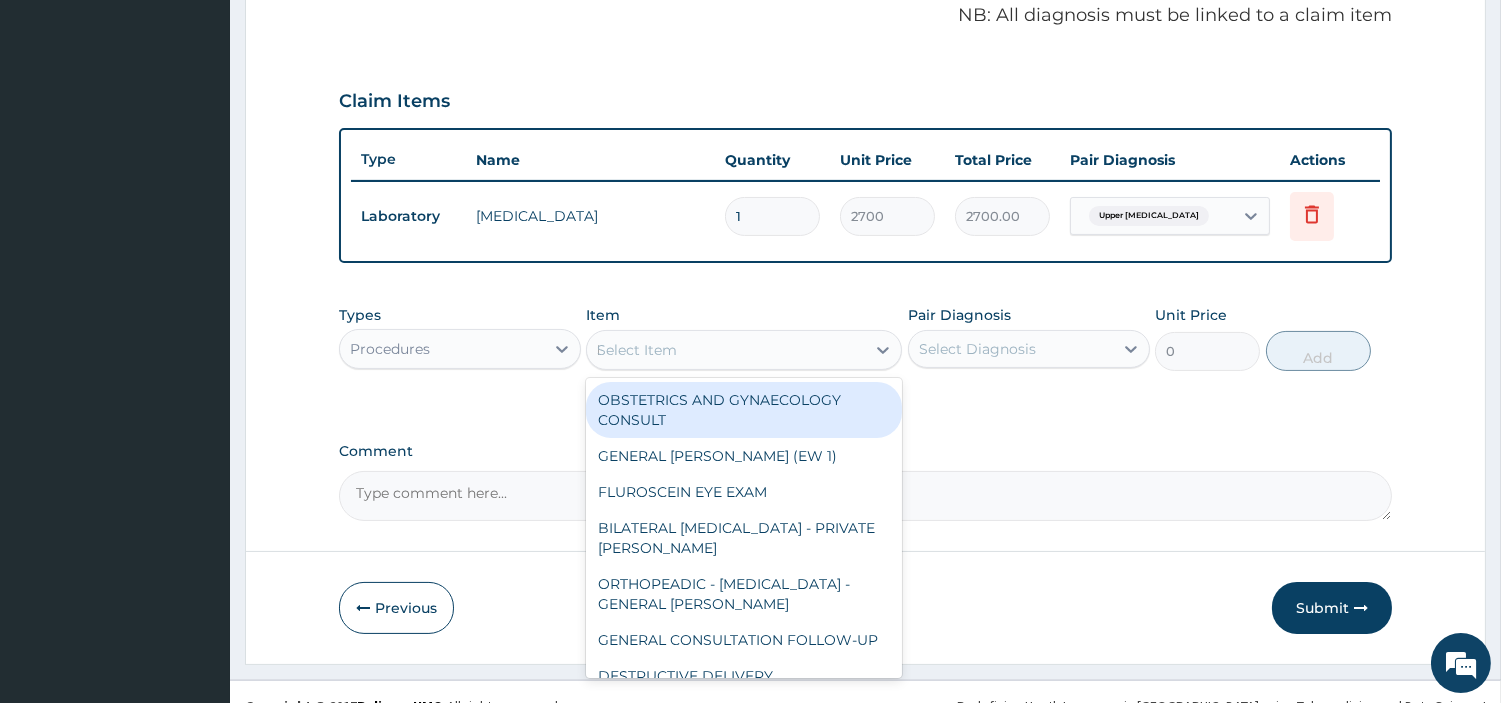 type on "REG" 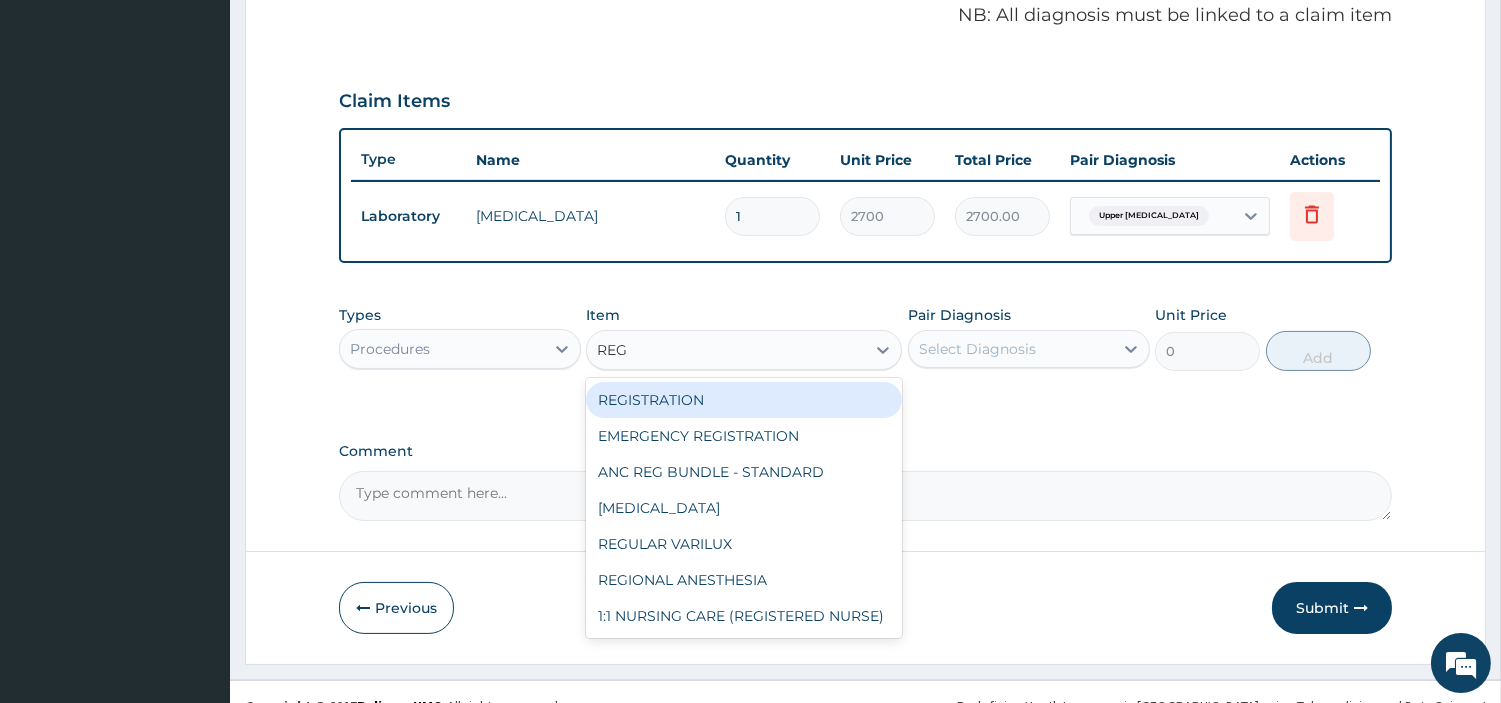 click on "REGISTRATION" at bounding box center [744, 400] 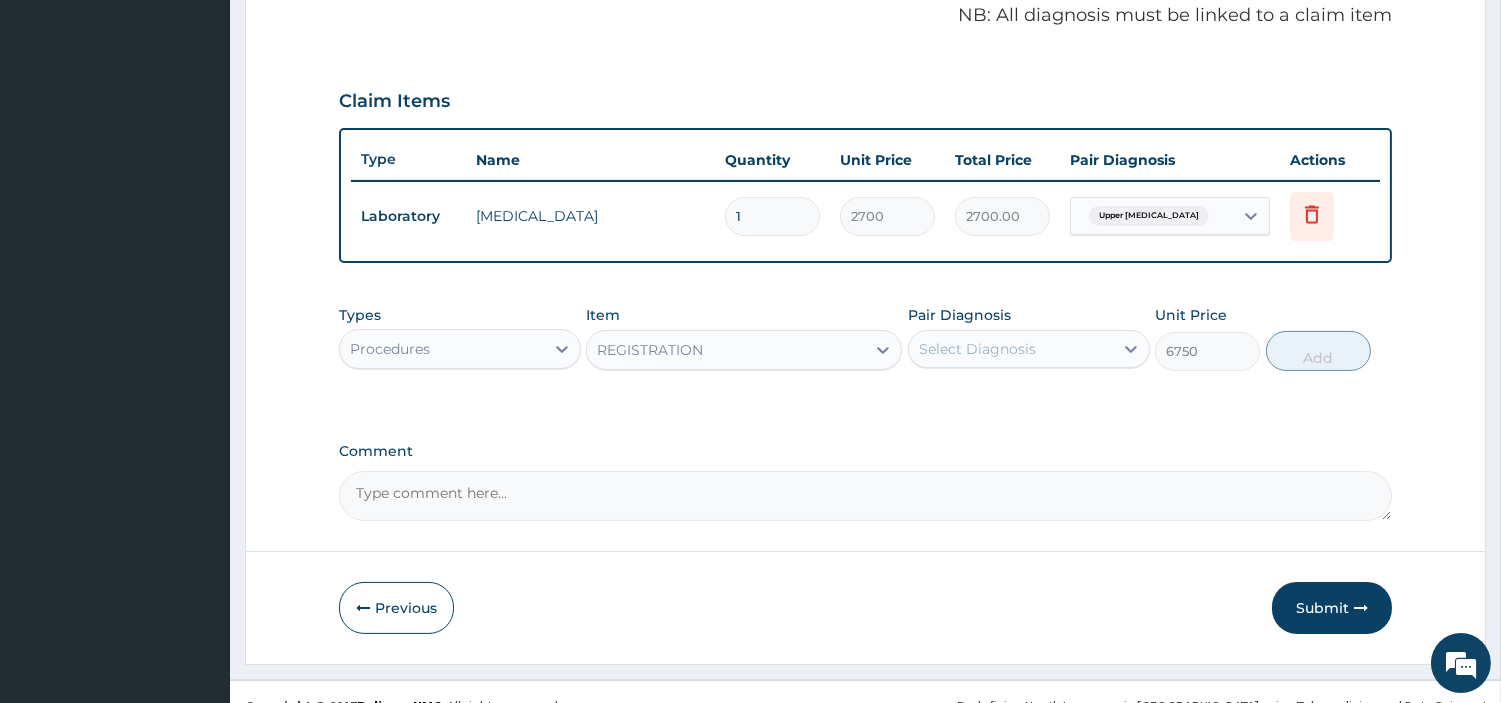 click on "Select Diagnosis" at bounding box center (977, 349) 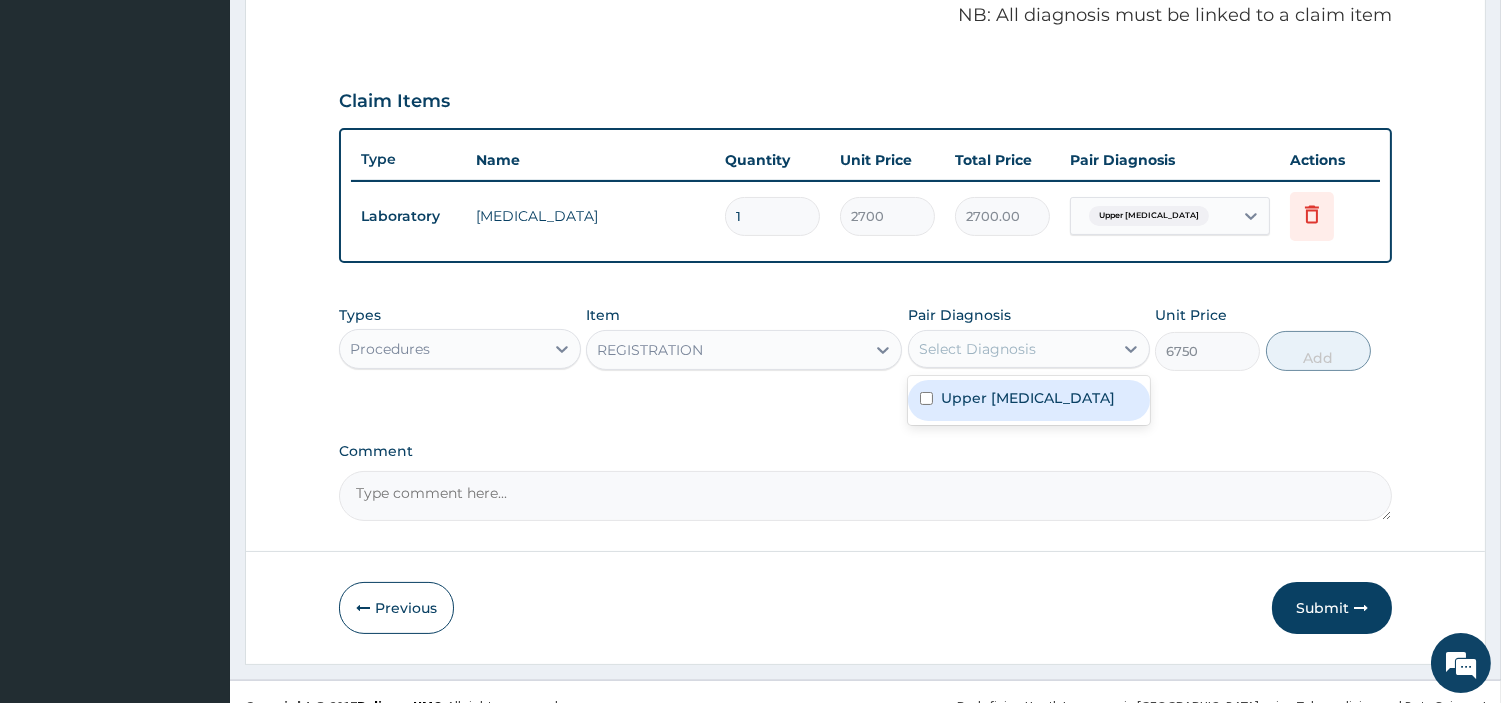 click on "Upper urinary tract infection" at bounding box center (1028, 398) 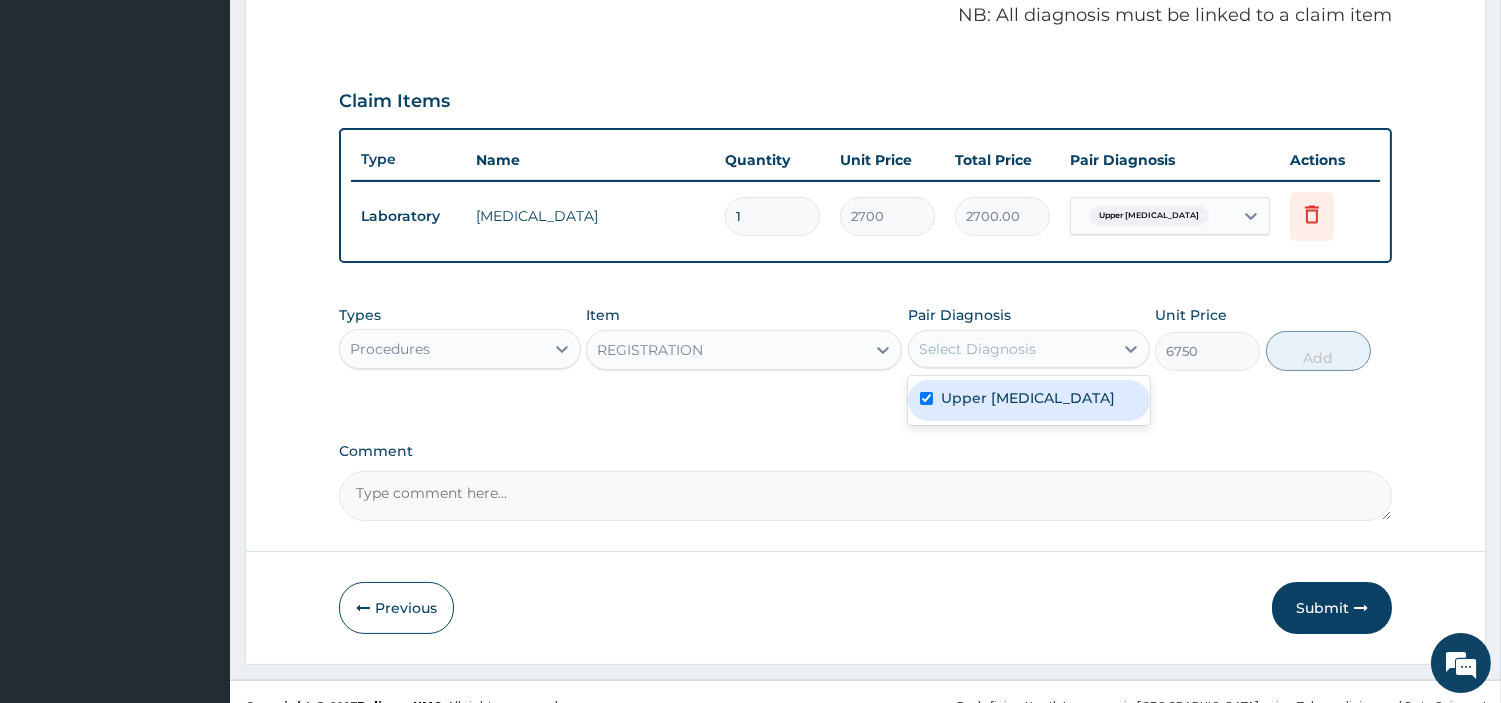 checkbox on "true" 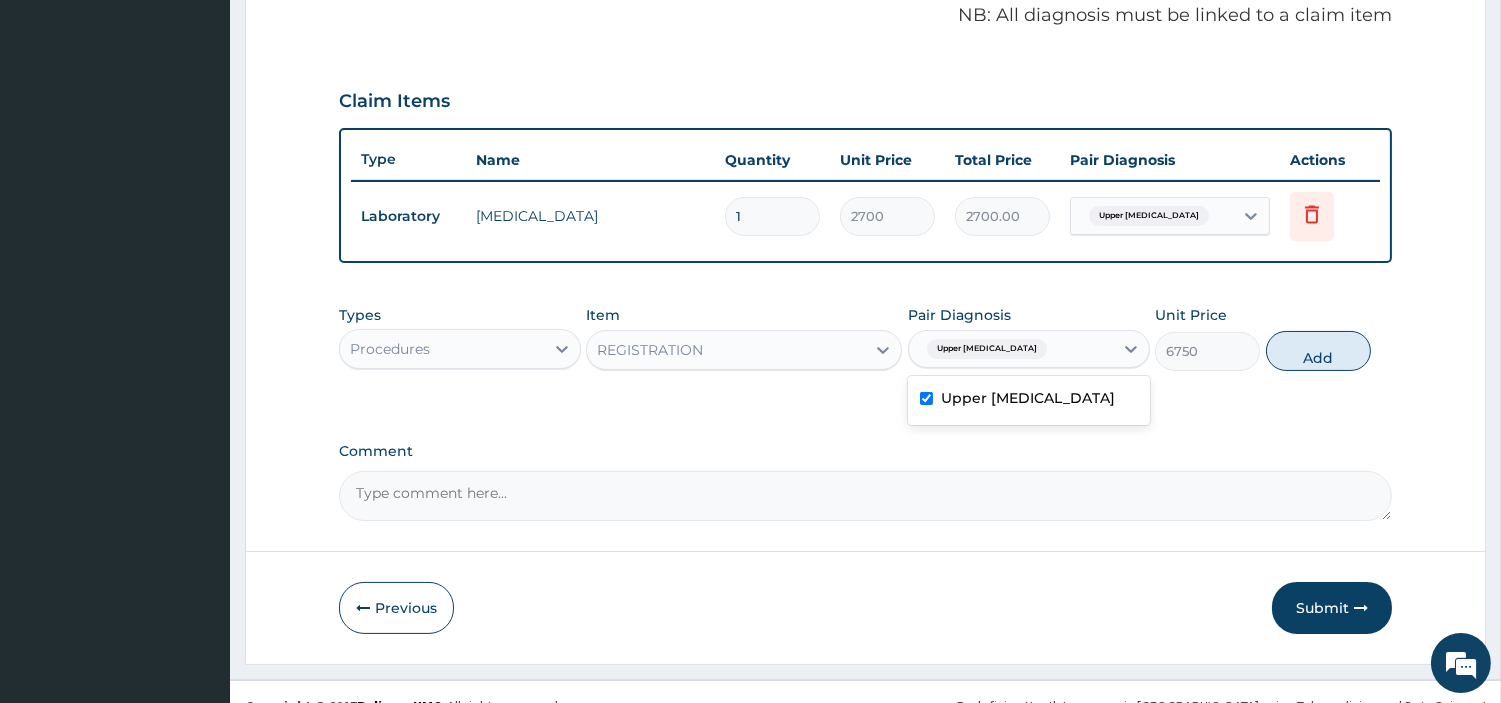 click on "Add" at bounding box center (1318, 351) 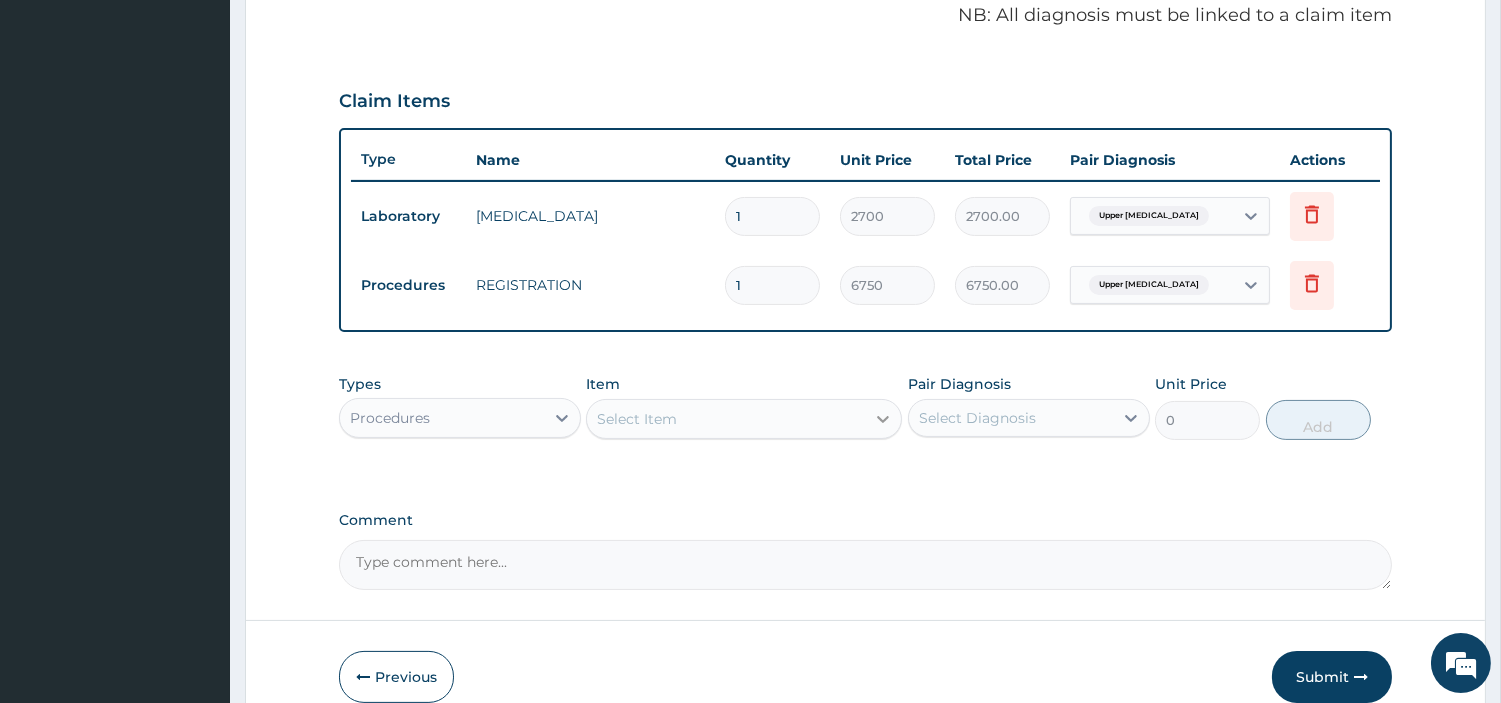 click 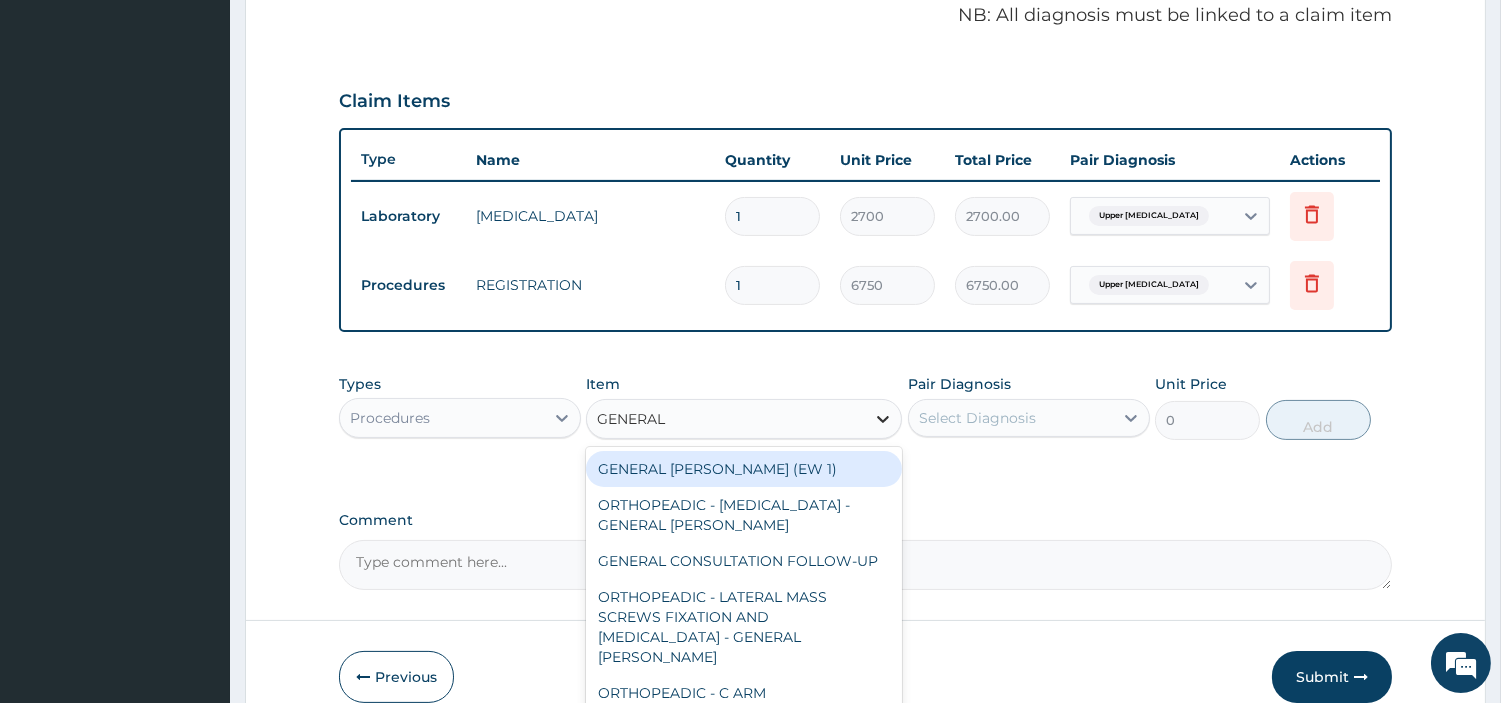 type on "GENERAL C" 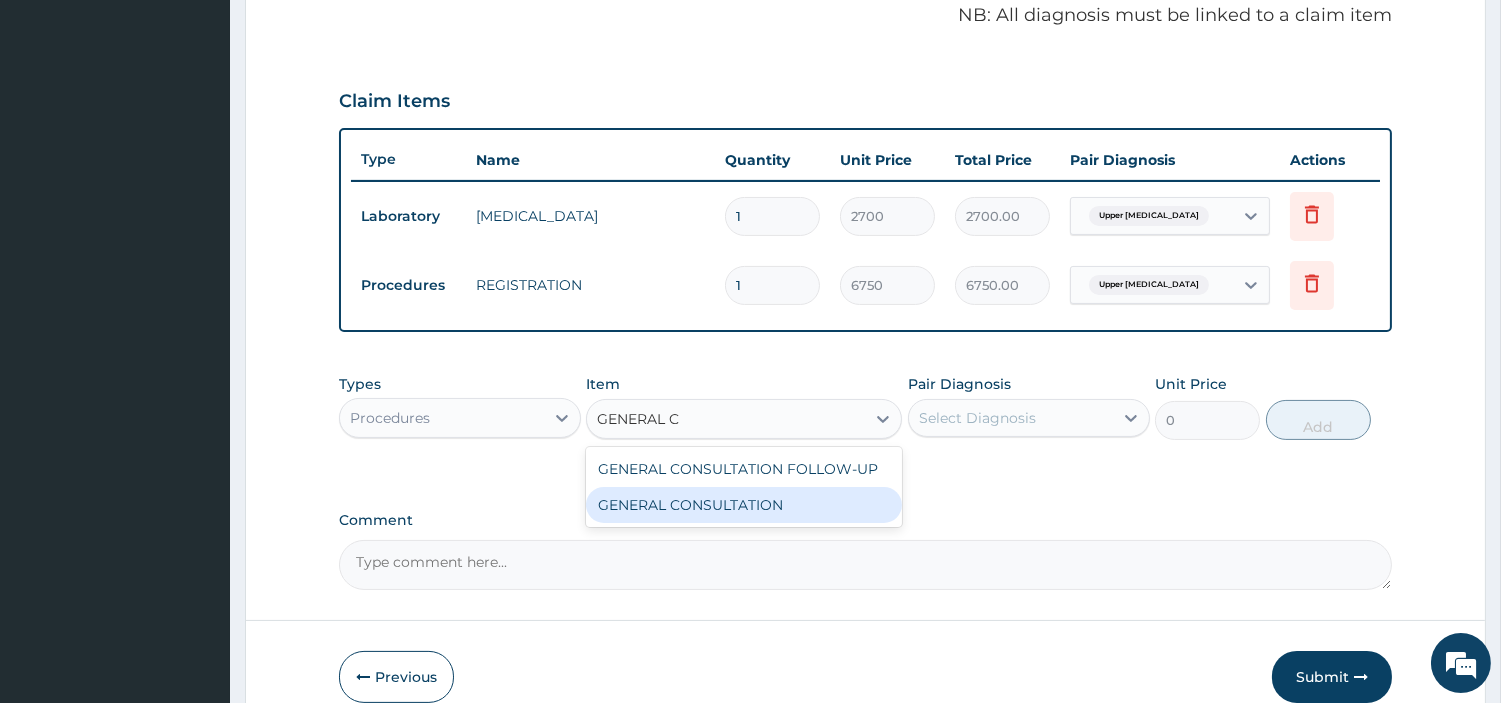 click on "GENERAL CONSULTATION" at bounding box center [744, 505] 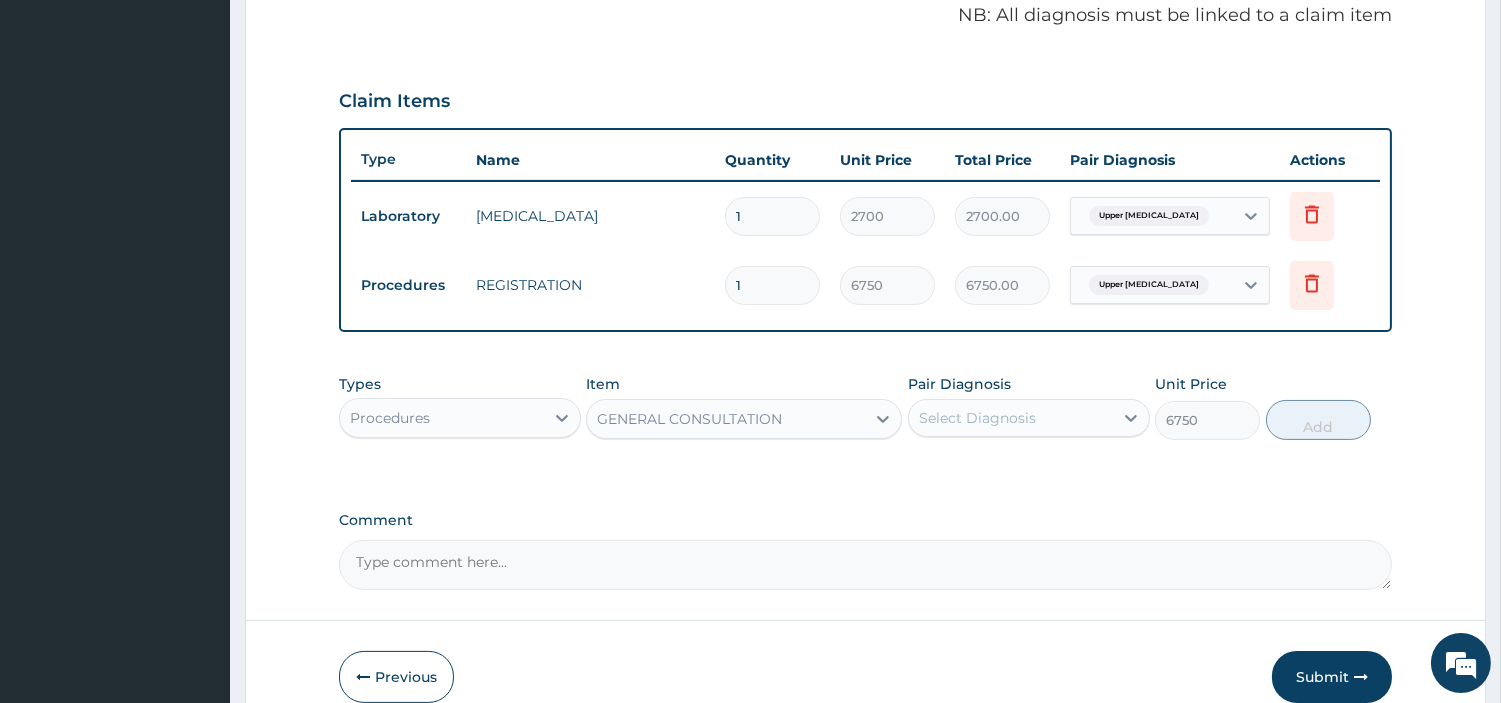 click on "Select Diagnosis" at bounding box center (1011, 418) 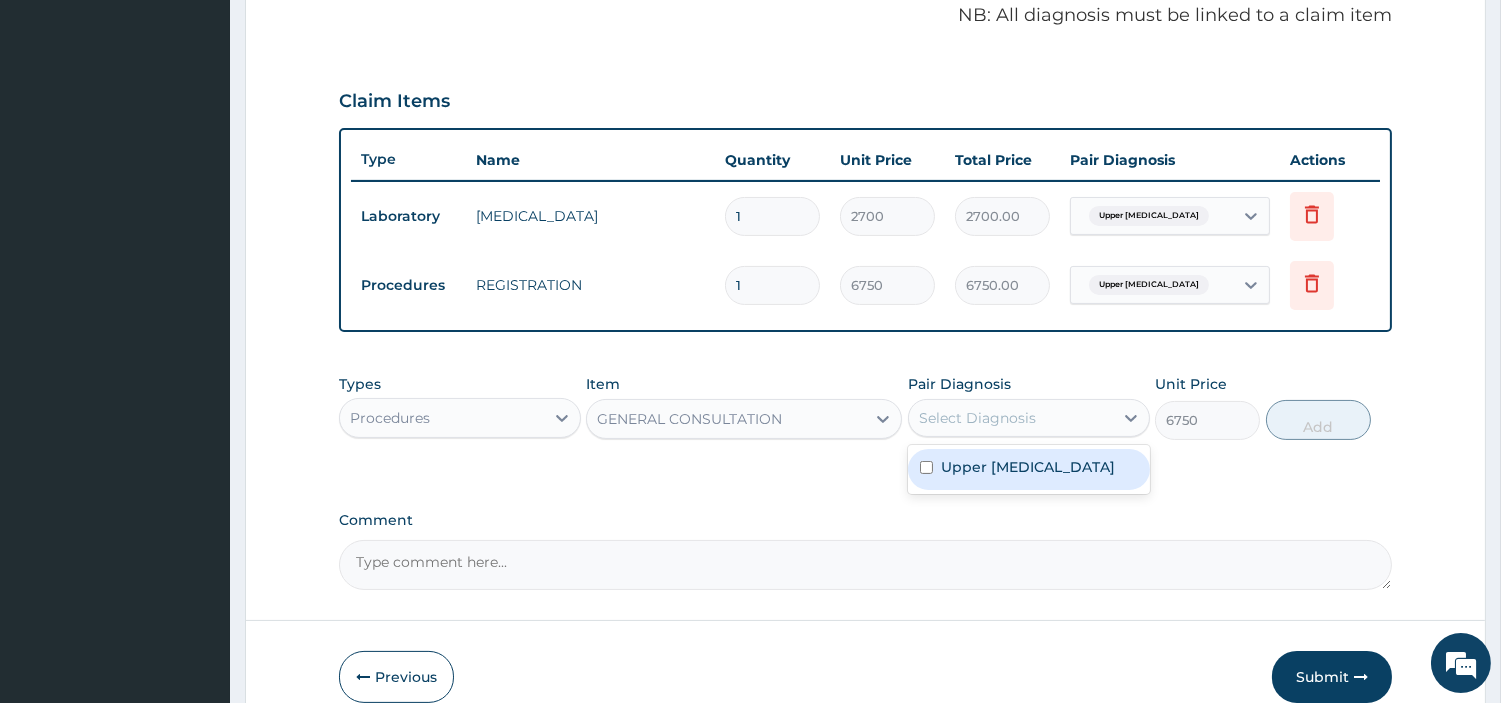 click on "Upper urinary tract infection" at bounding box center (1028, 467) 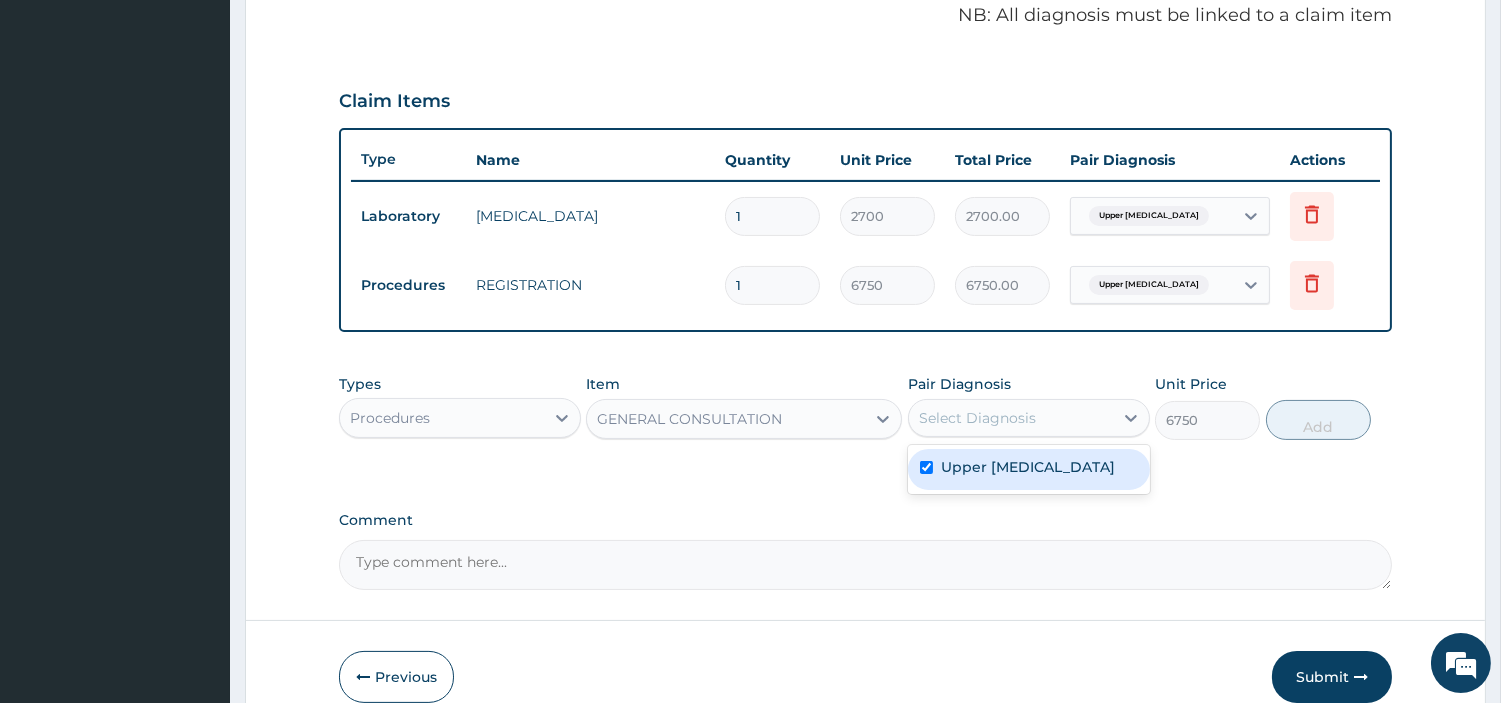checkbox on "true" 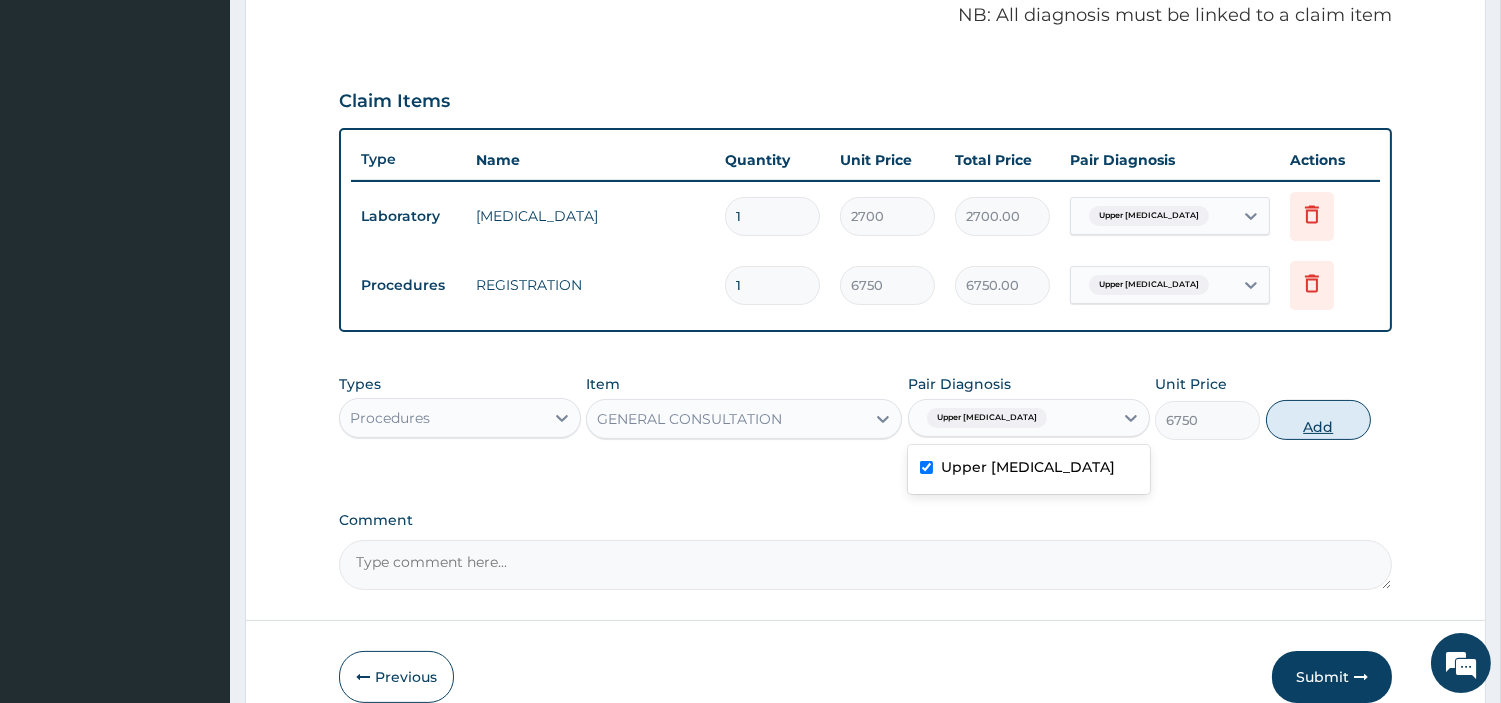 click on "Add" at bounding box center [1318, 420] 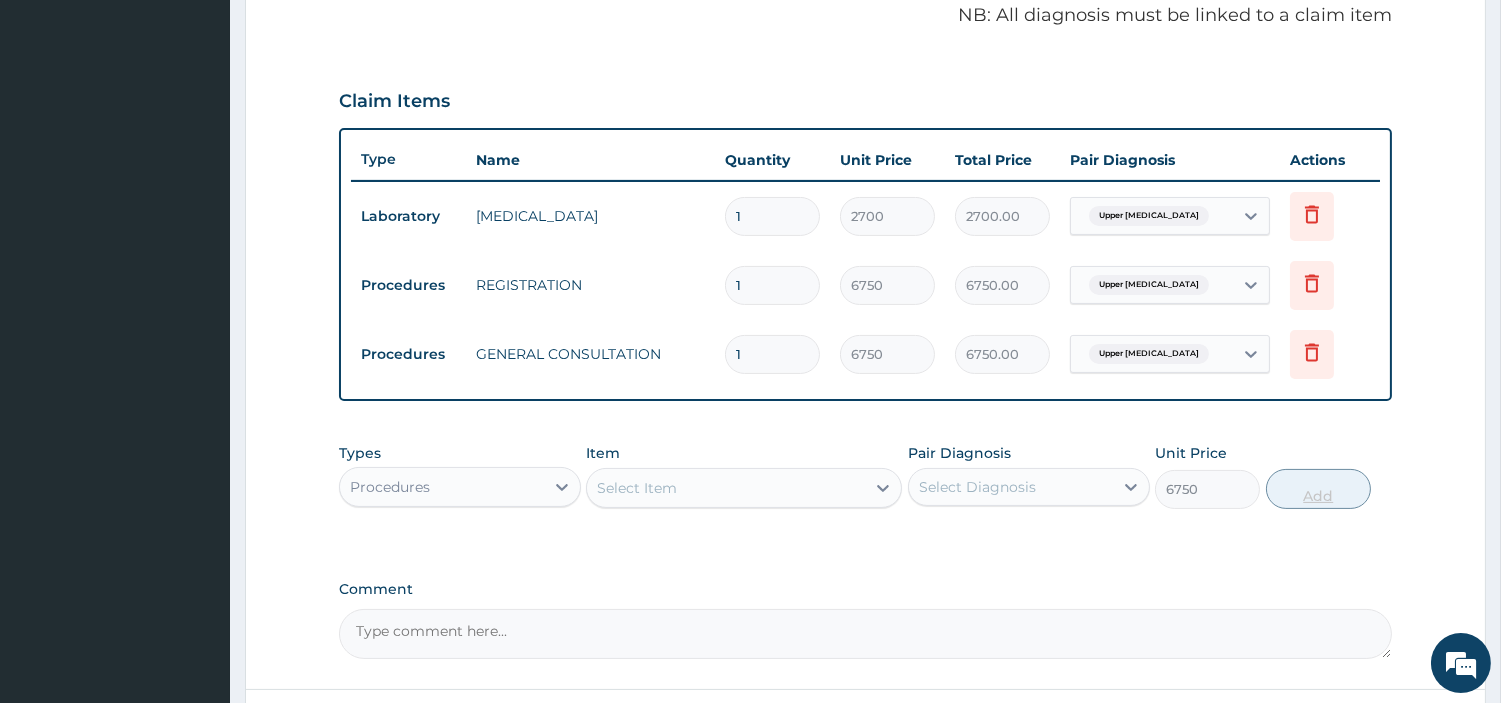 type on "0" 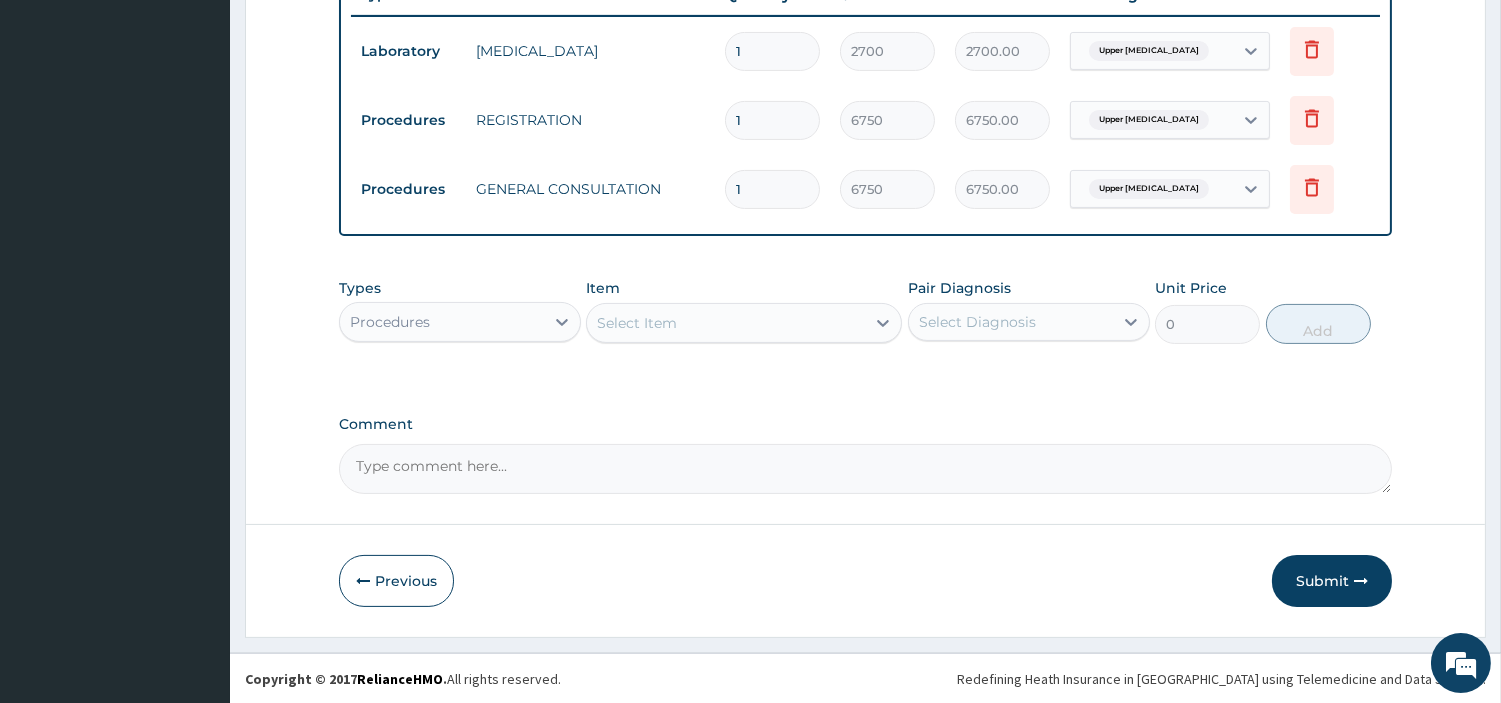 click on "Submit" at bounding box center (1332, 581) 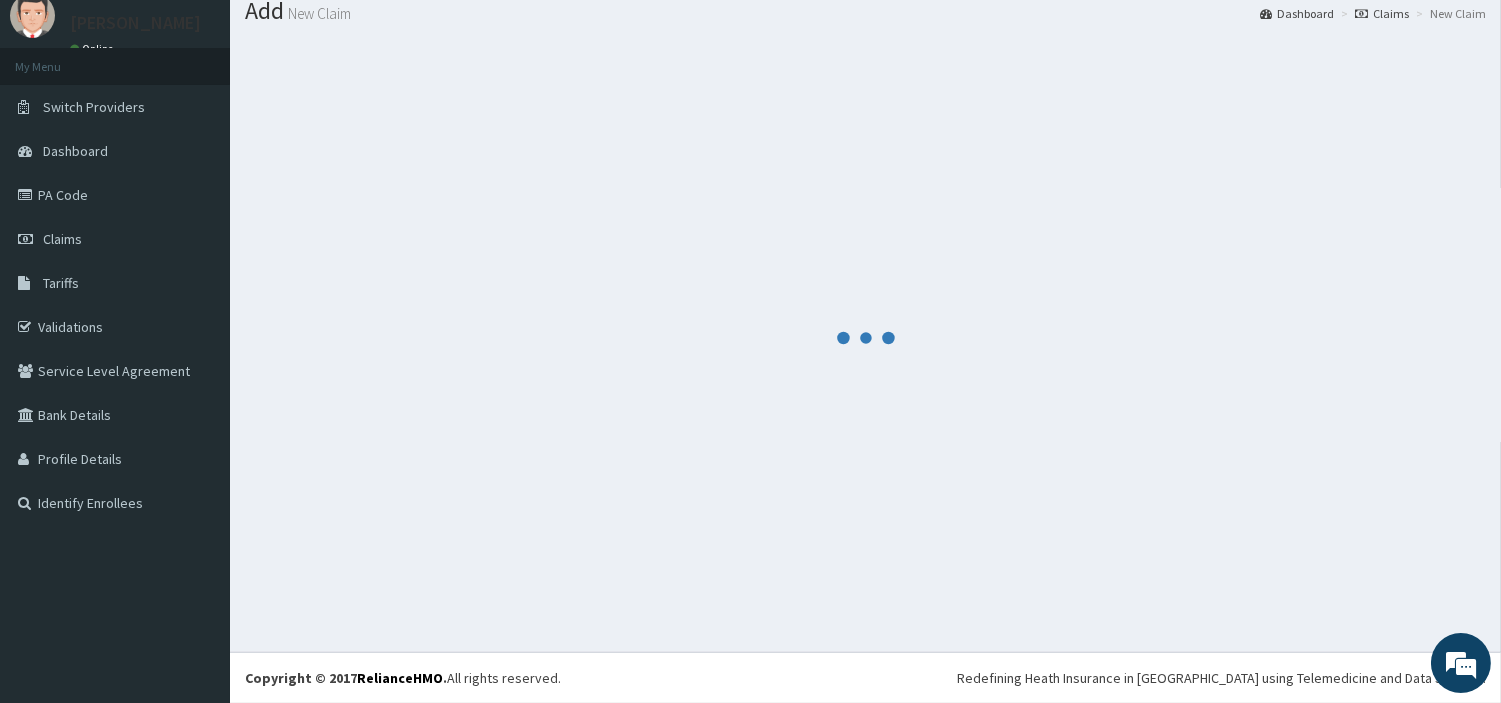scroll, scrollTop: 66, scrollLeft: 0, axis: vertical 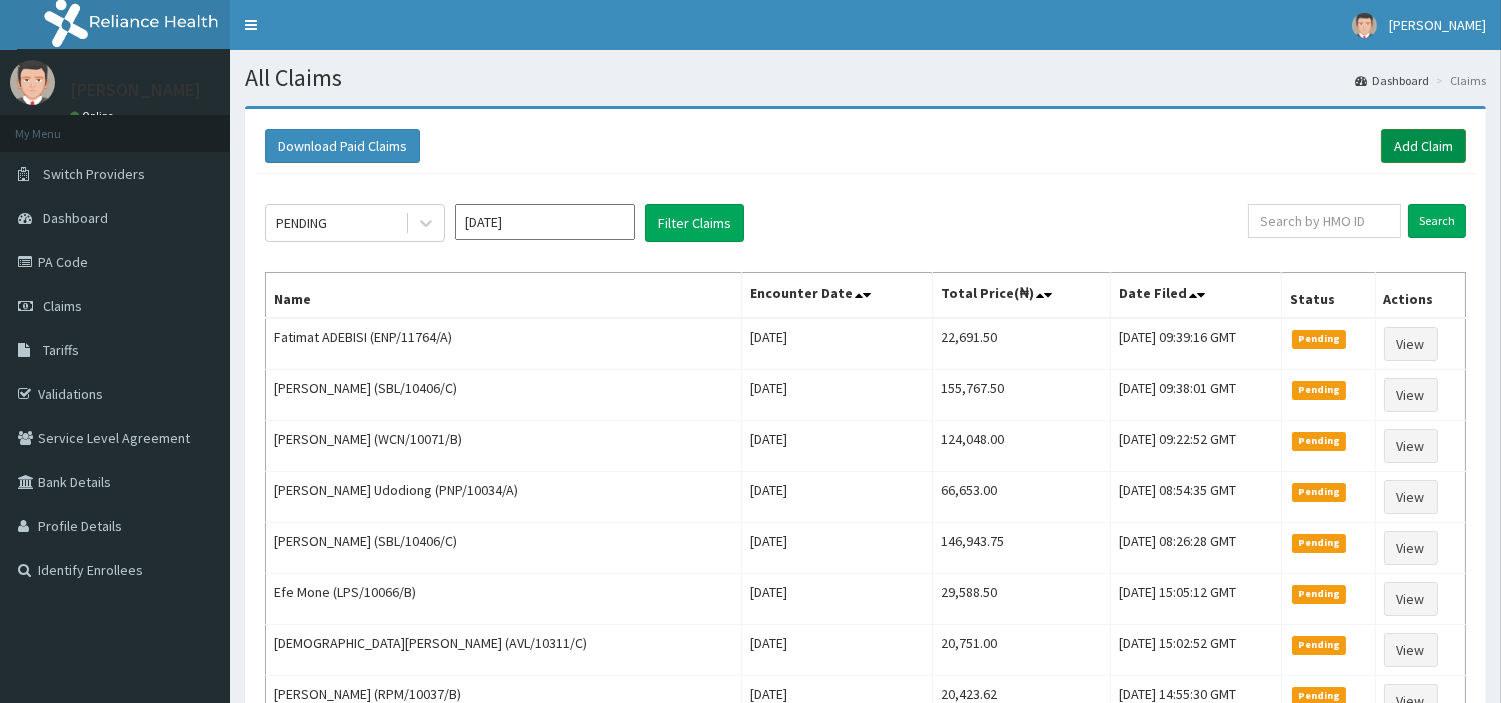 click on "Add Claim" at bounding box center (1423, 146) 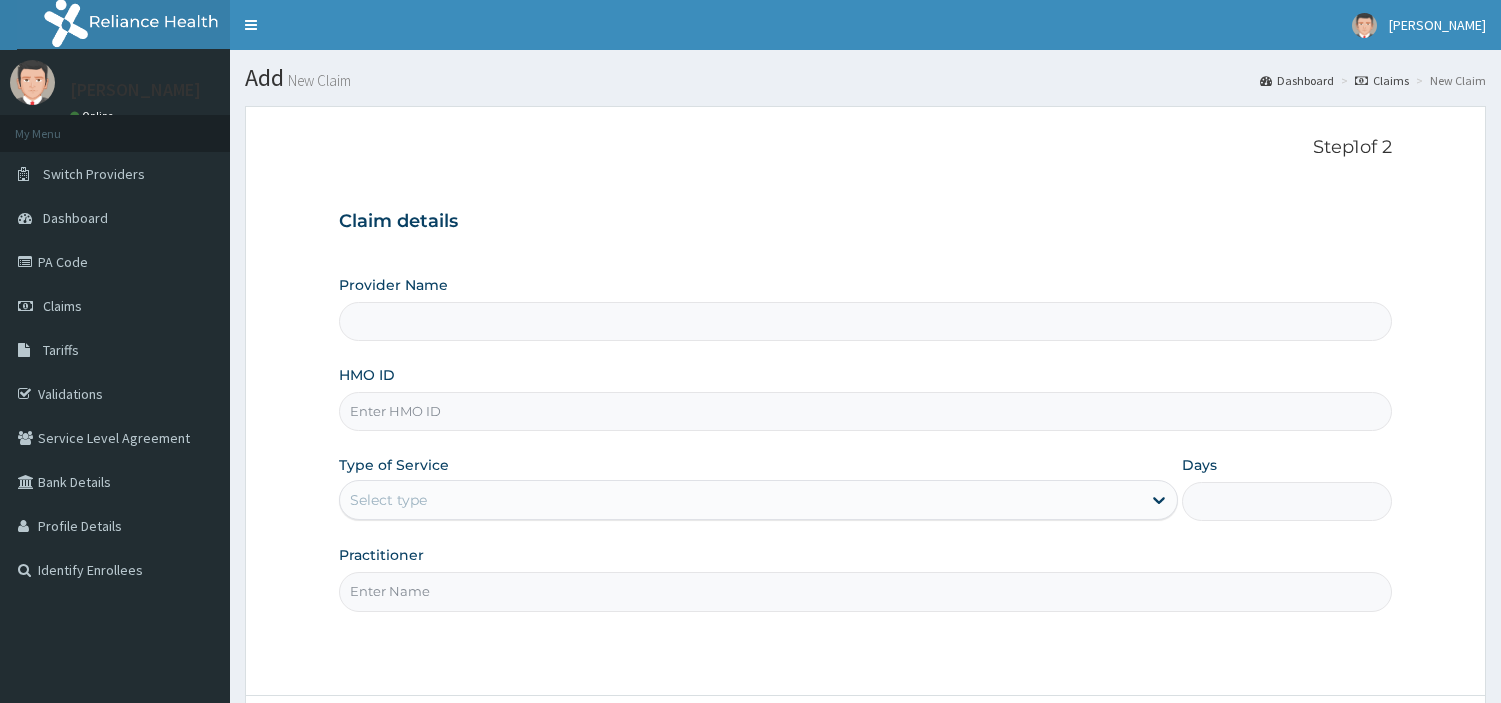 scroll, scrollTop: 0, scrollLeft: 0, axis: both 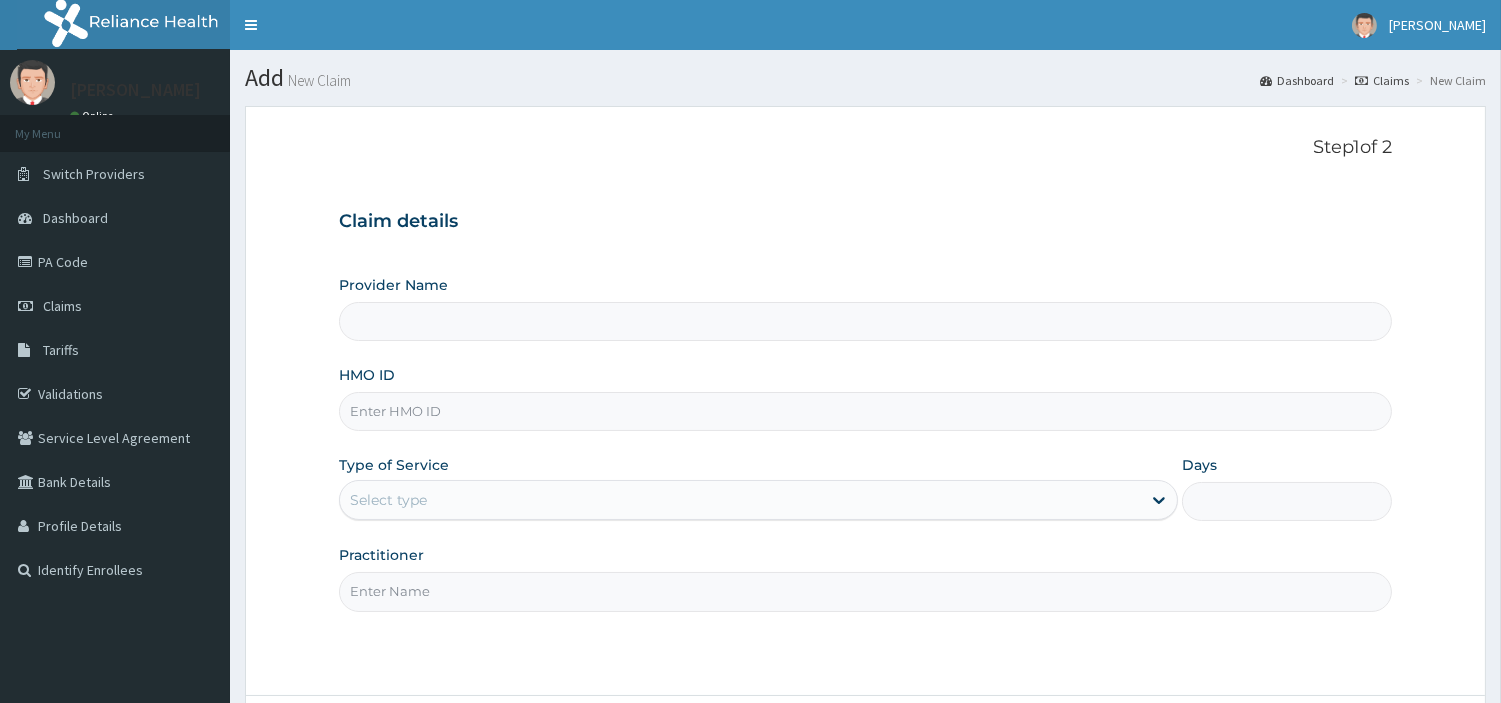 click on "HMO ID" at bounding box center [865, 411] 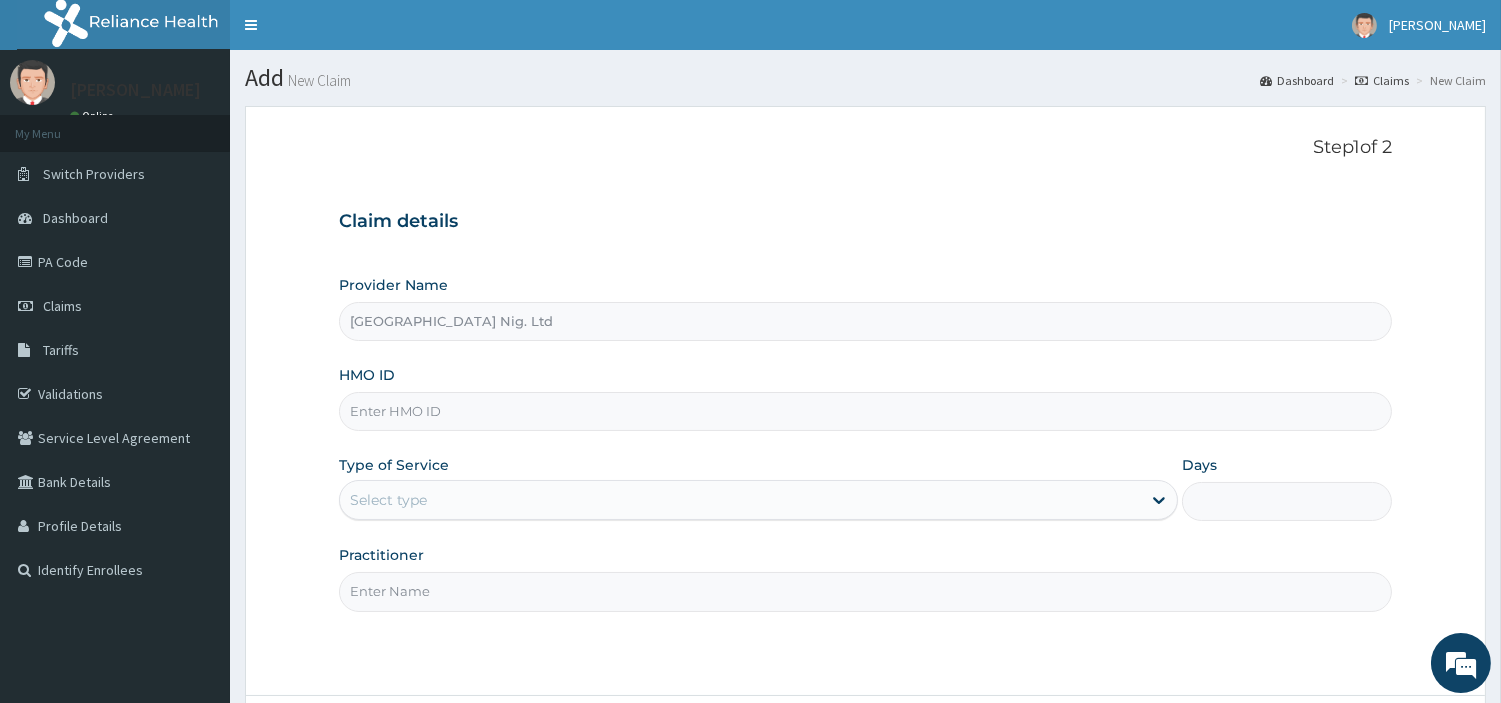 paste on "DLN/10142/A" 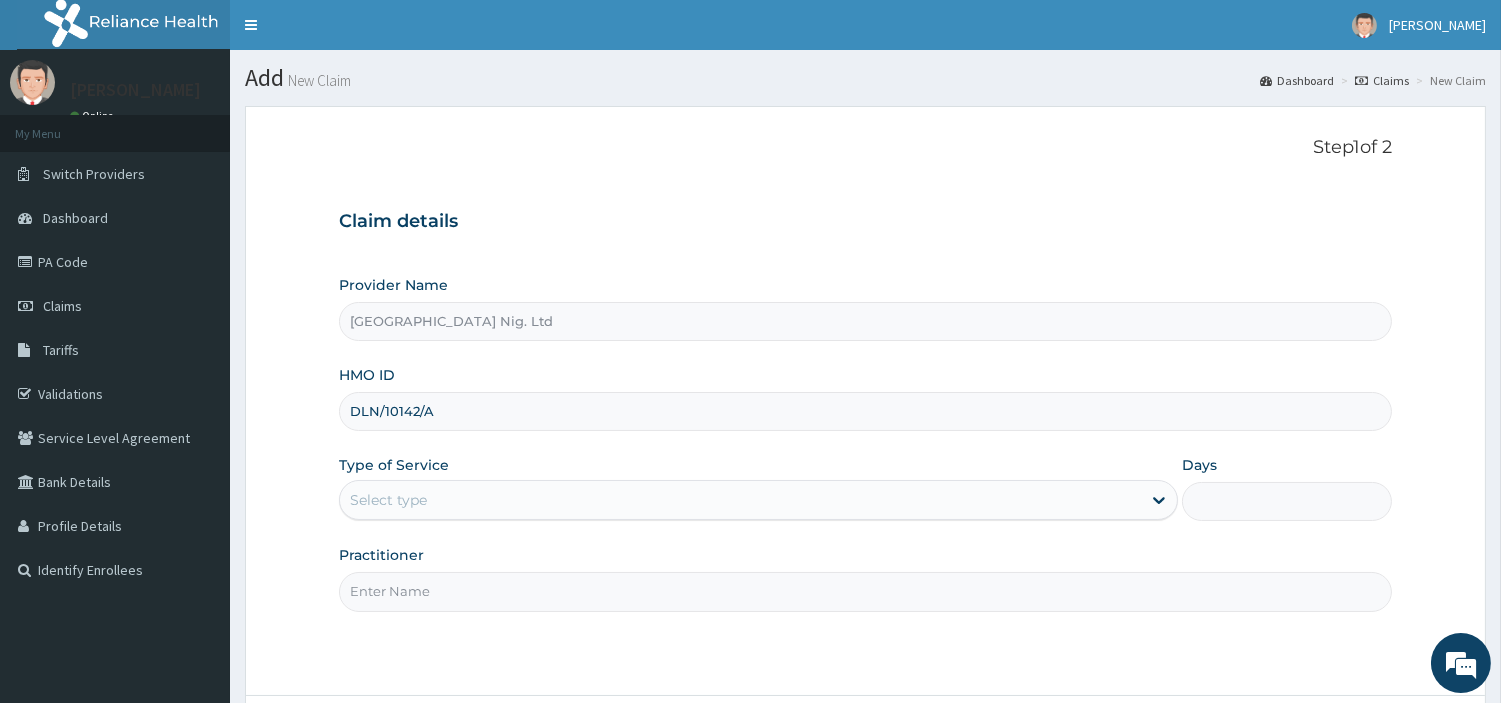 type on "DLN/10142/A" 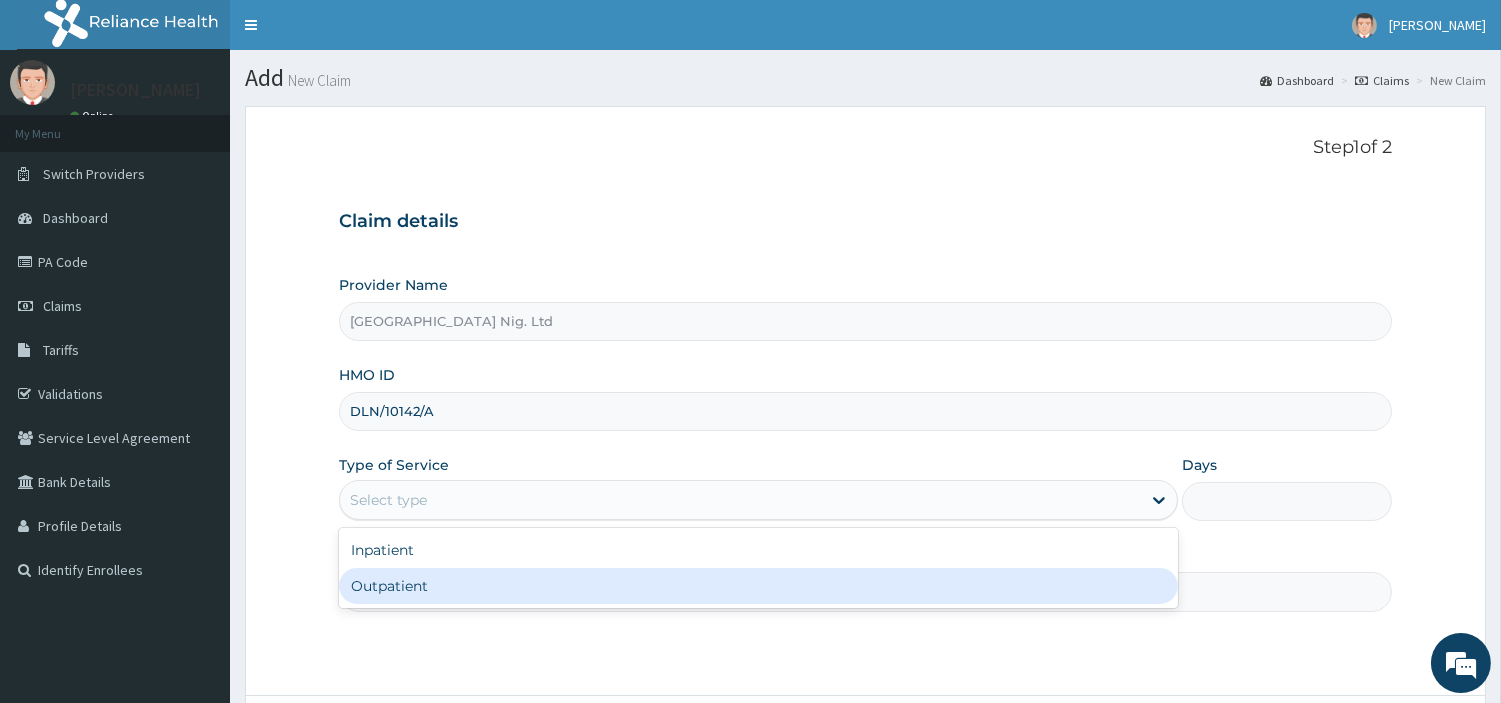 click on "Outpatient" at bounding box center [758, 586] 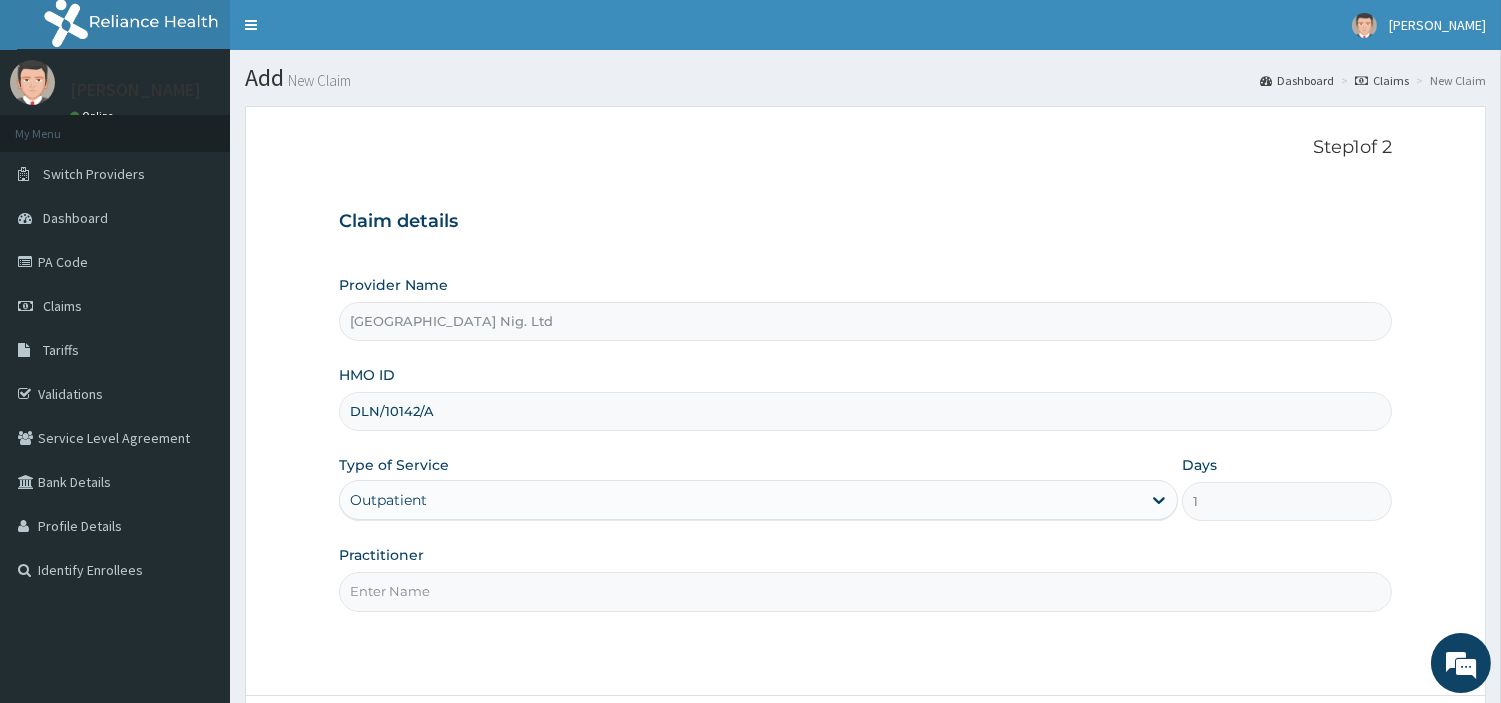 click on "Practitioner" at bounding box center (865, 591) 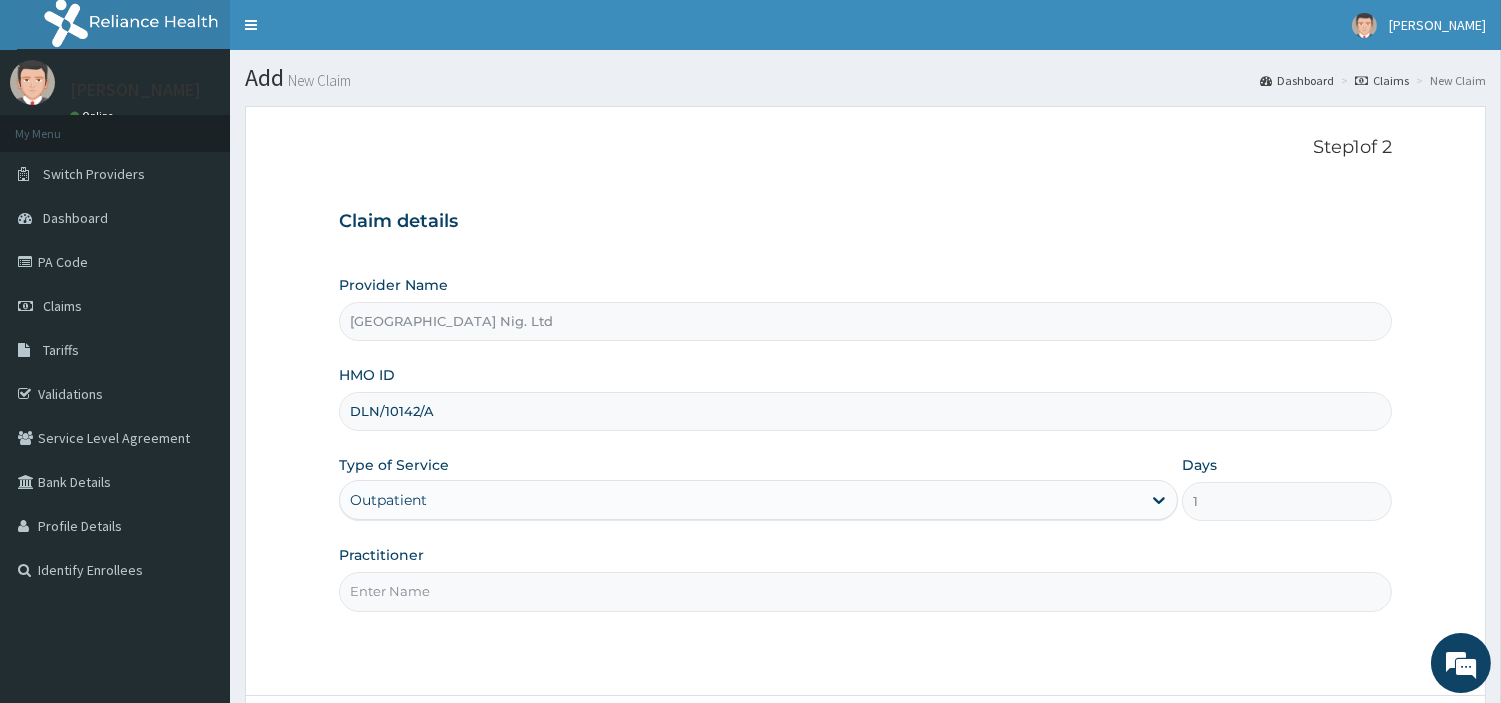 paste on "[PERSON_NAME]" 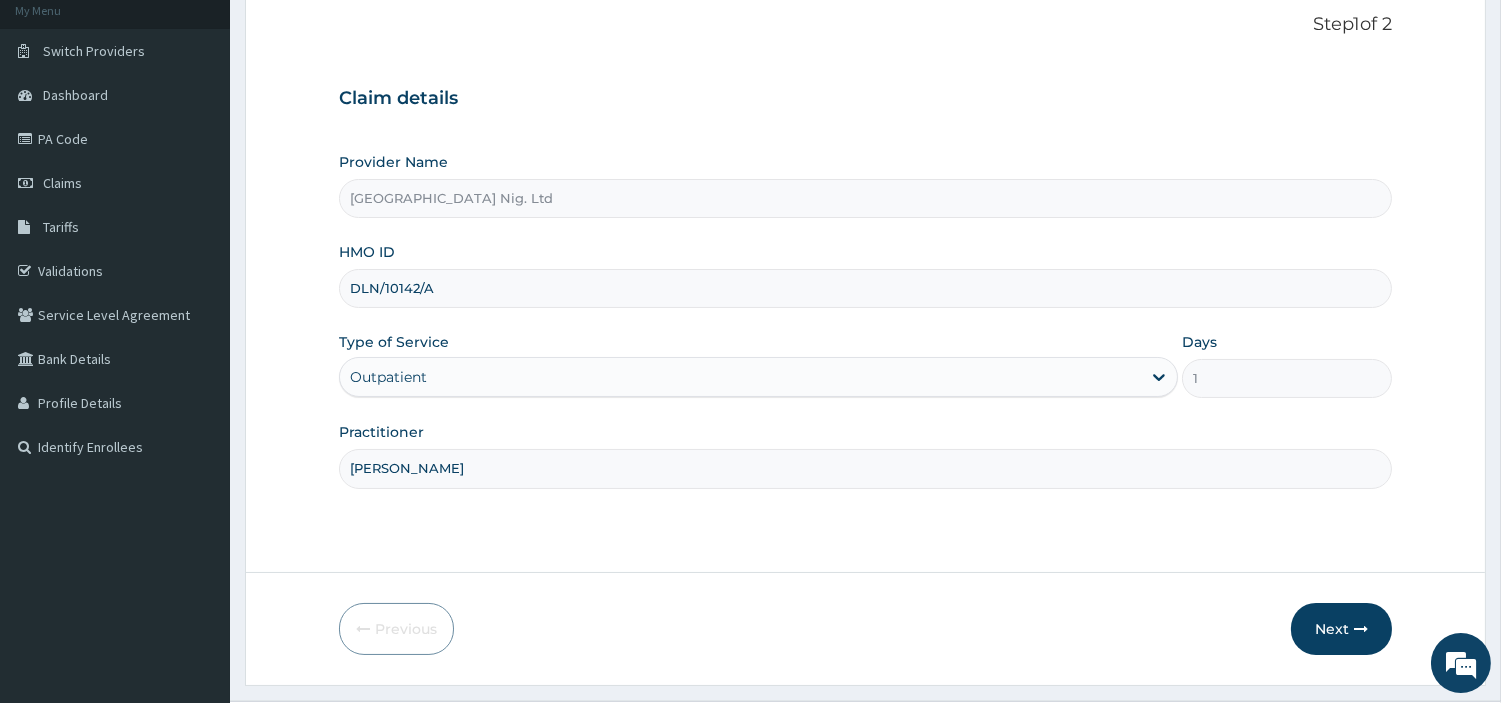 scroll, scrollTop: 172, scrollLeft: 0, axis: vertical 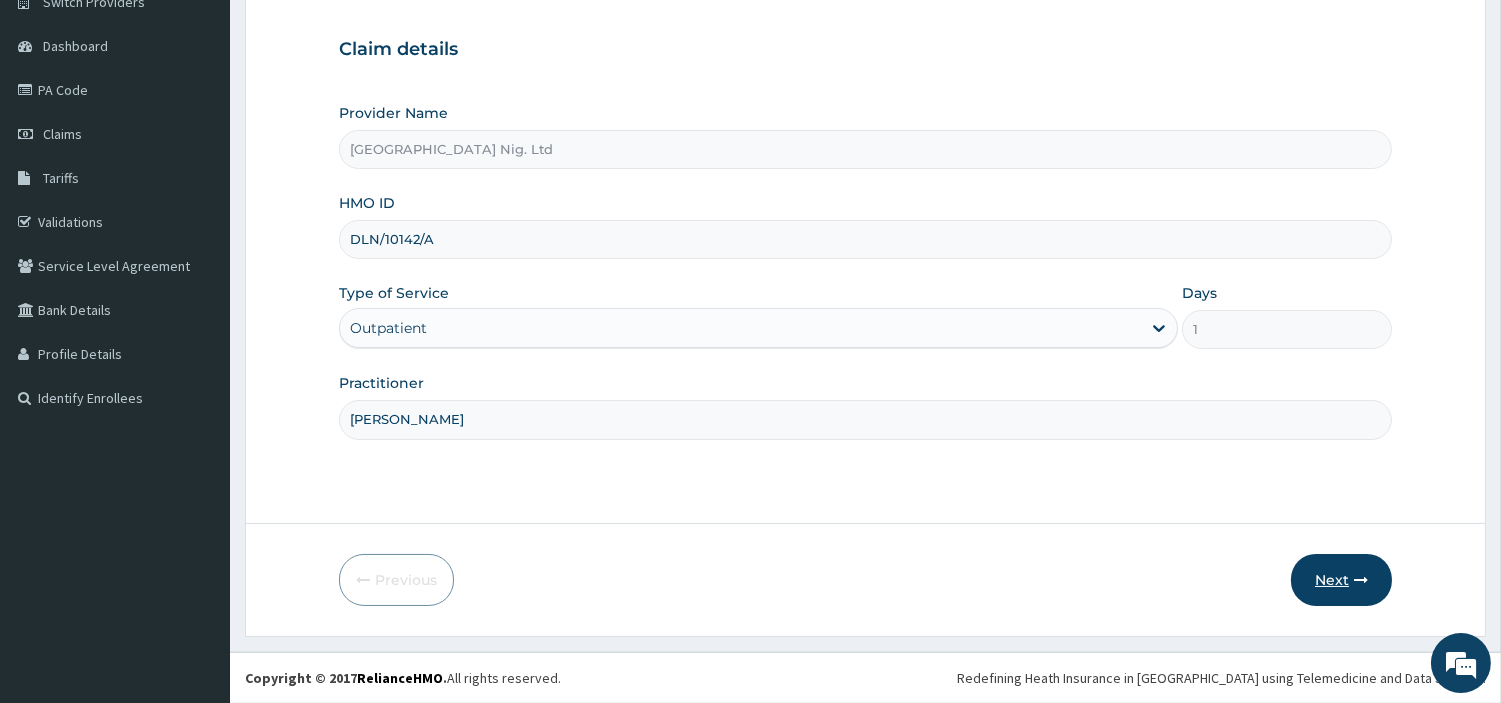 type on "Salami Beatrice" 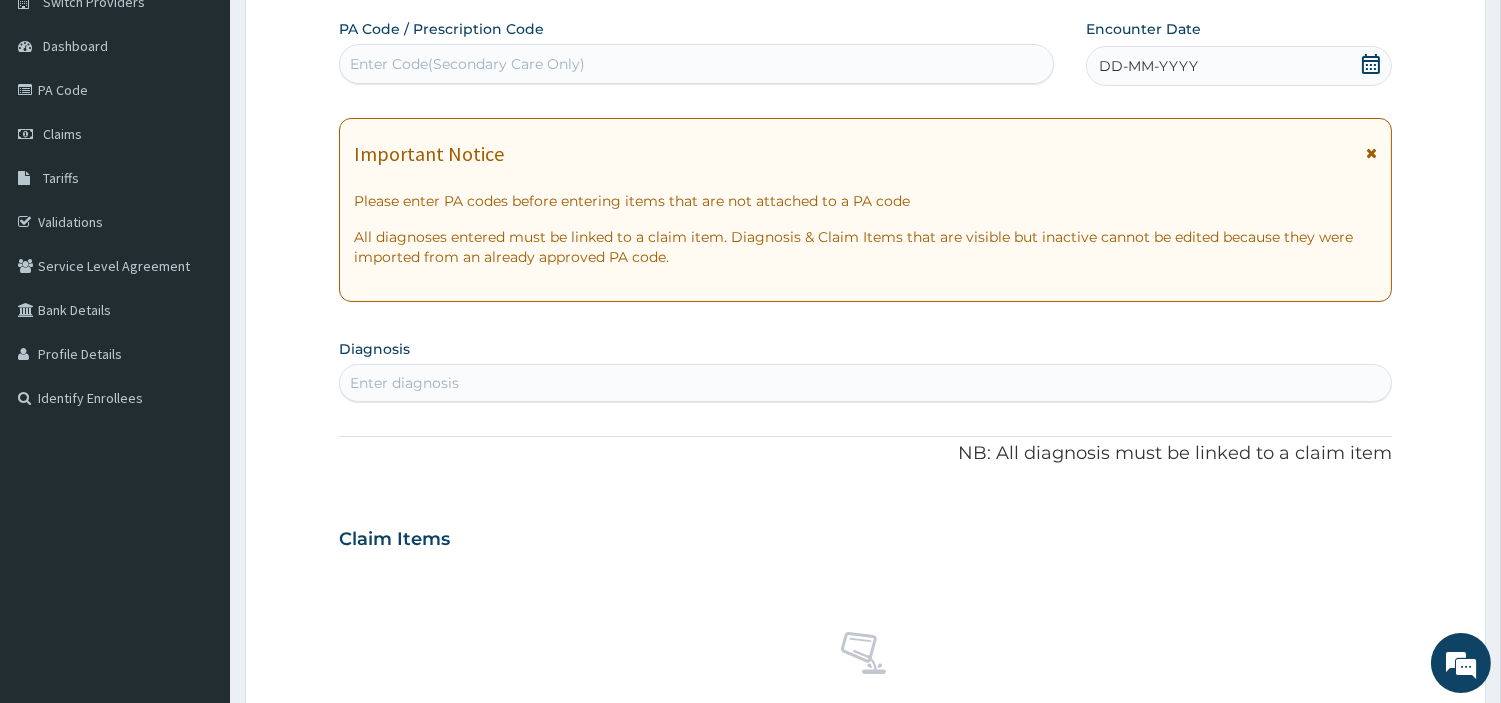 scroll, scrollTop: 0, scrollLeft: 0, axis: both 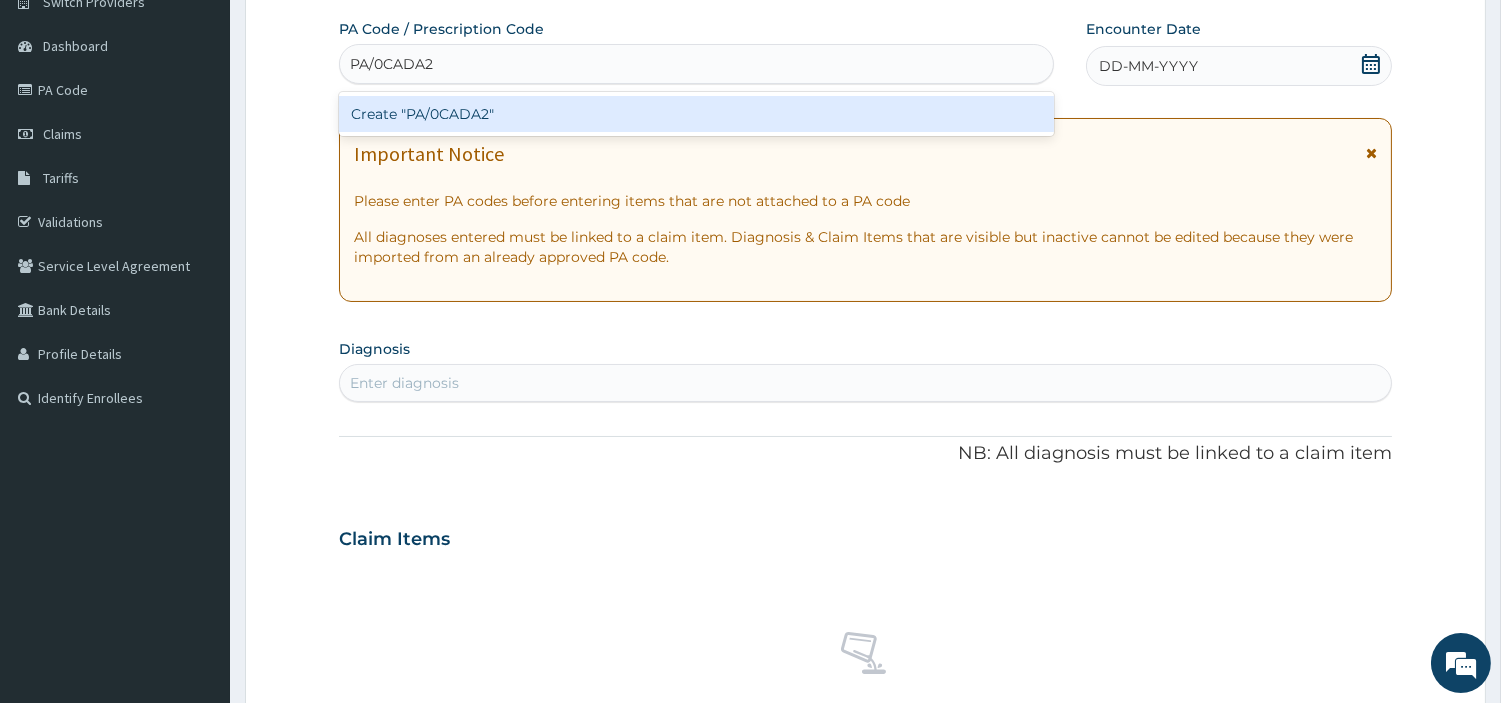 click on "Create "PA/0CADA2"" at bounding box center (696, 114) 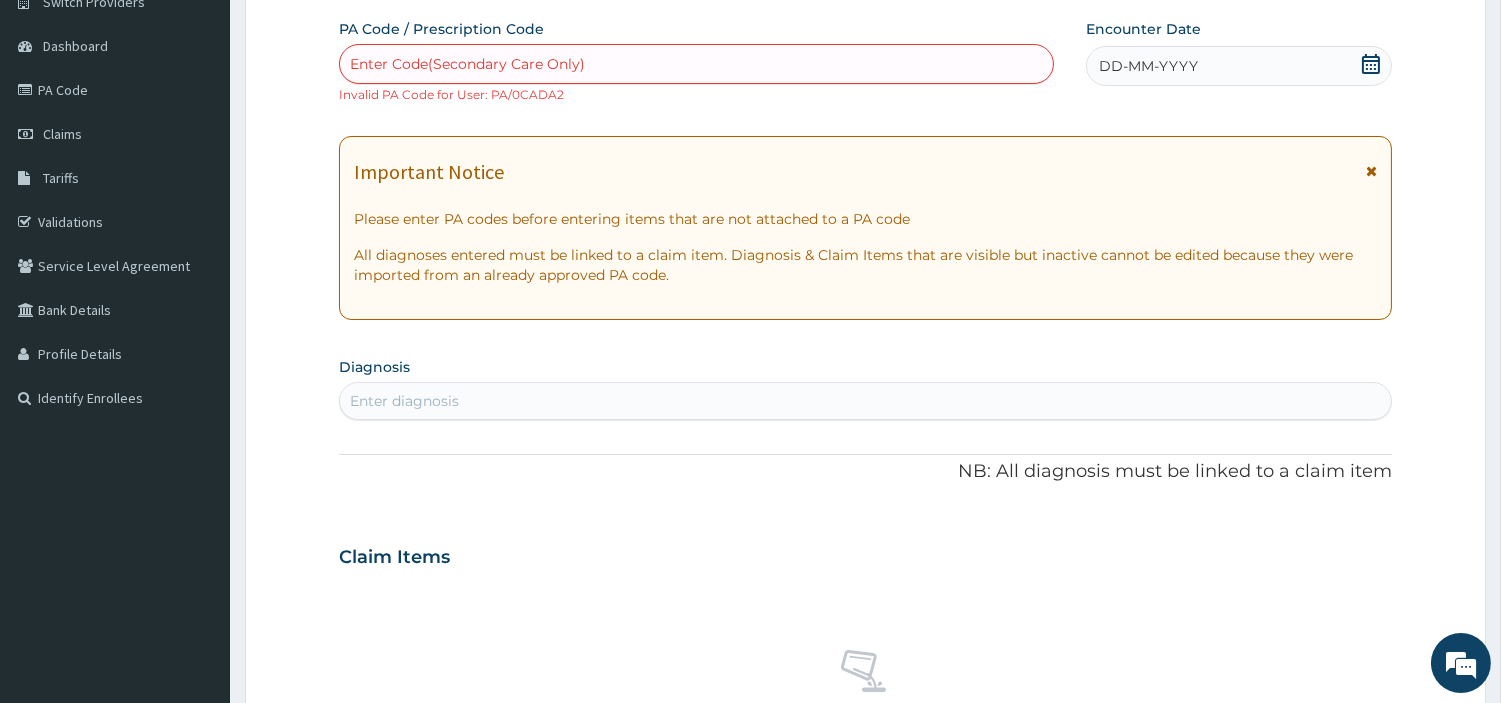 click on "Enter Code(Secondary Care Only)" at bounding box center [467, 64] 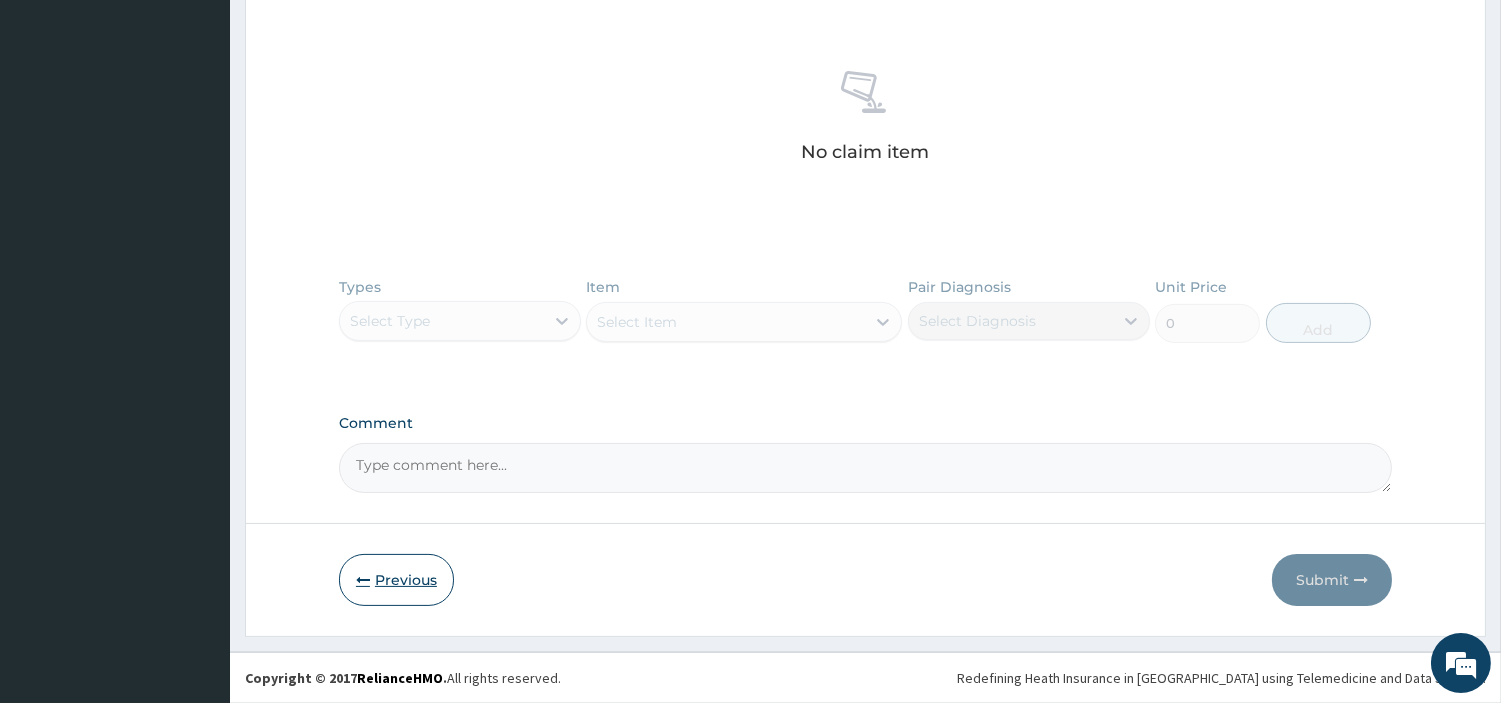 click on "Previous" at bounding box center [396, 580] 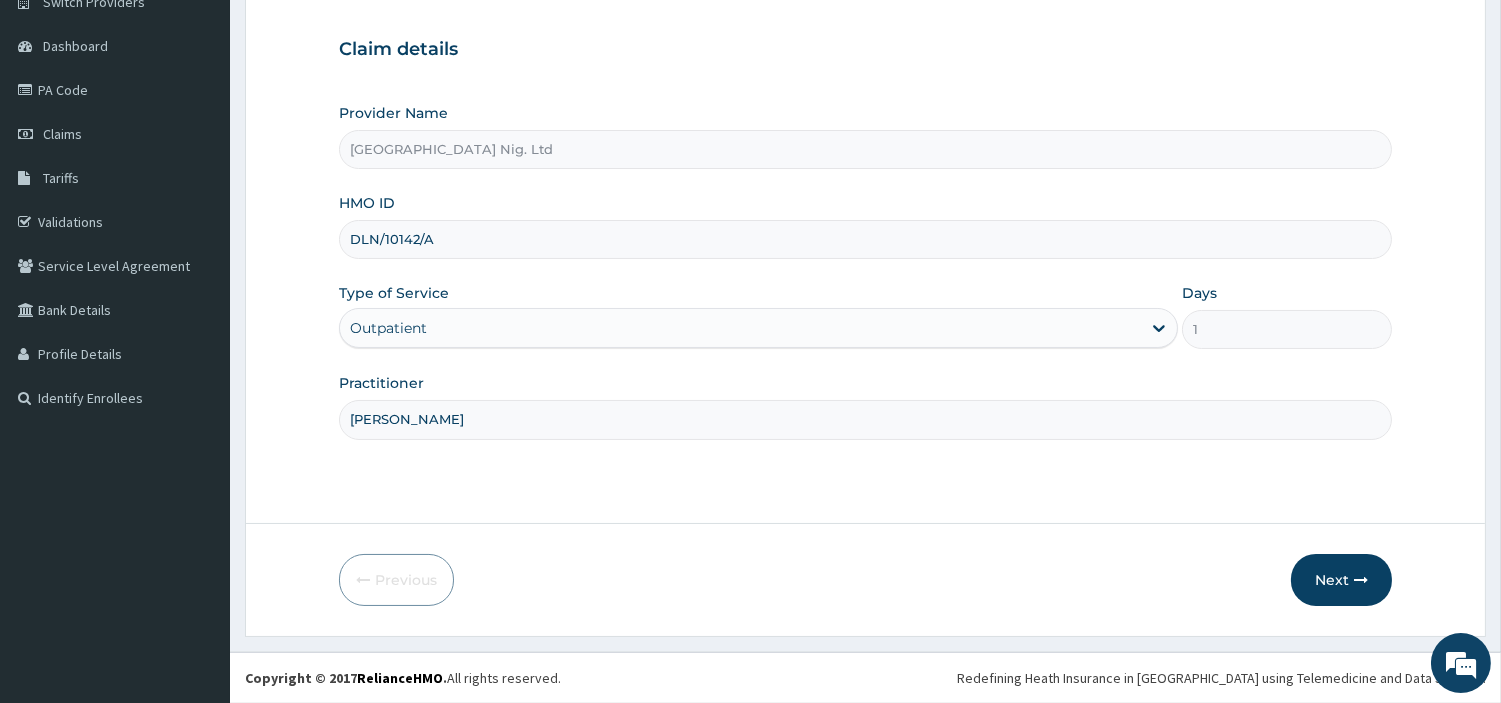 scroll, scrollTop: 172, scrollLeft: 0, axis: vertical 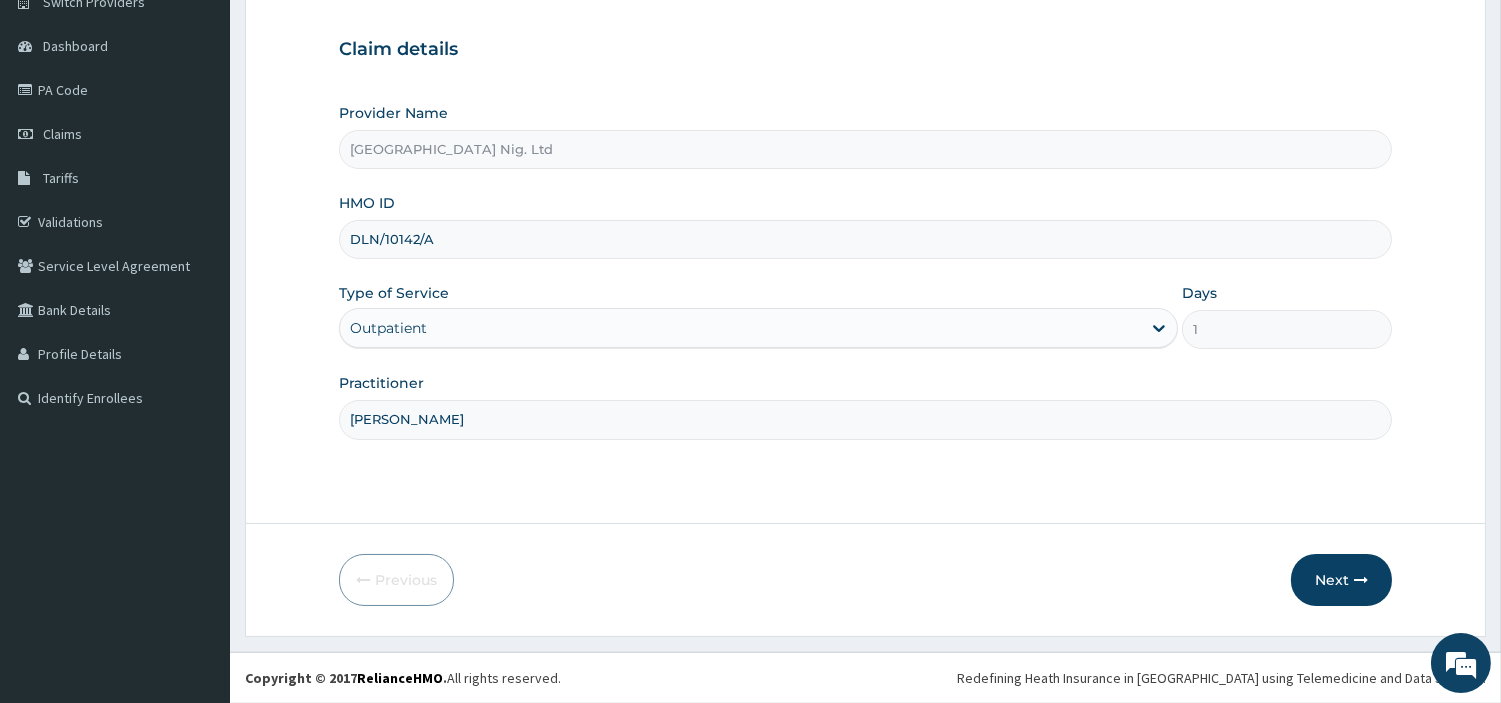 click on "DLN/10142/A" at bounding box center (865, 239) 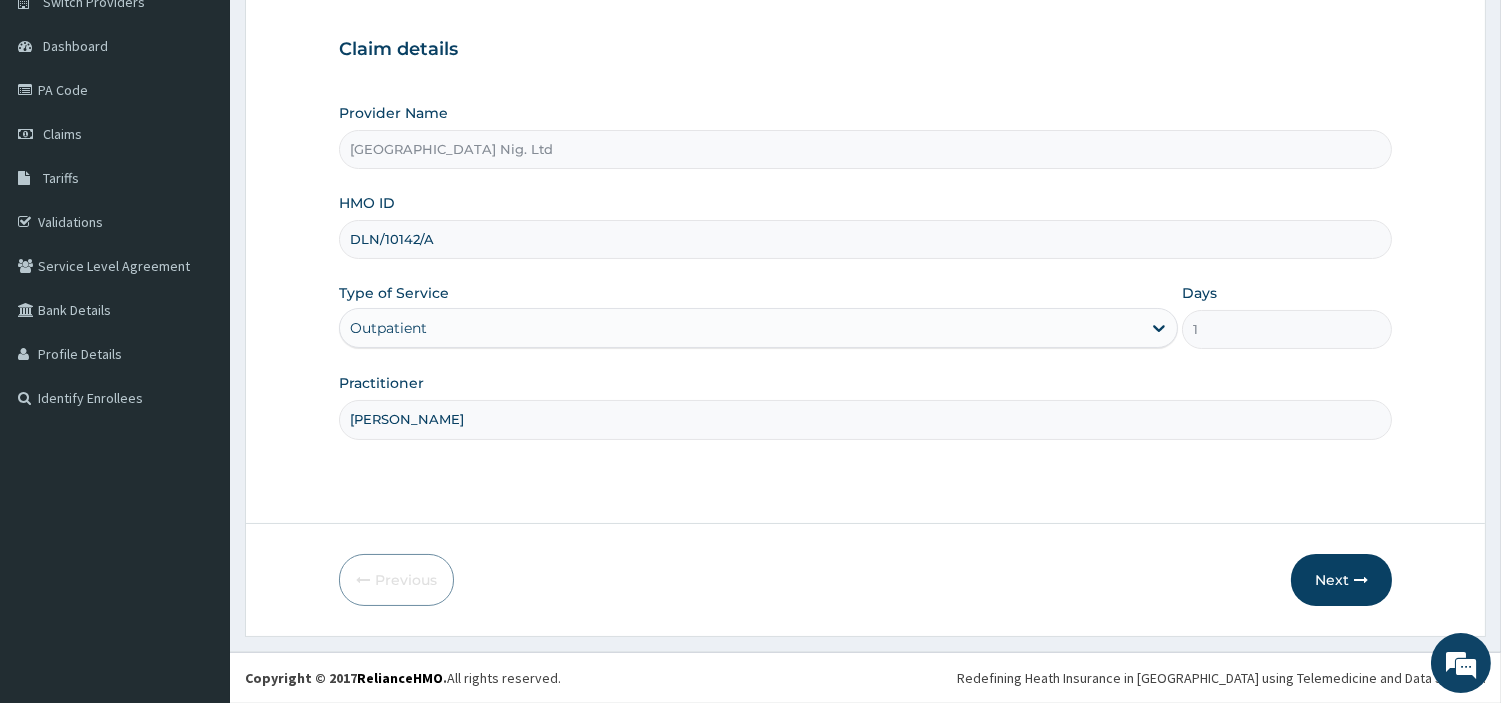 paste on "TEN/10313" 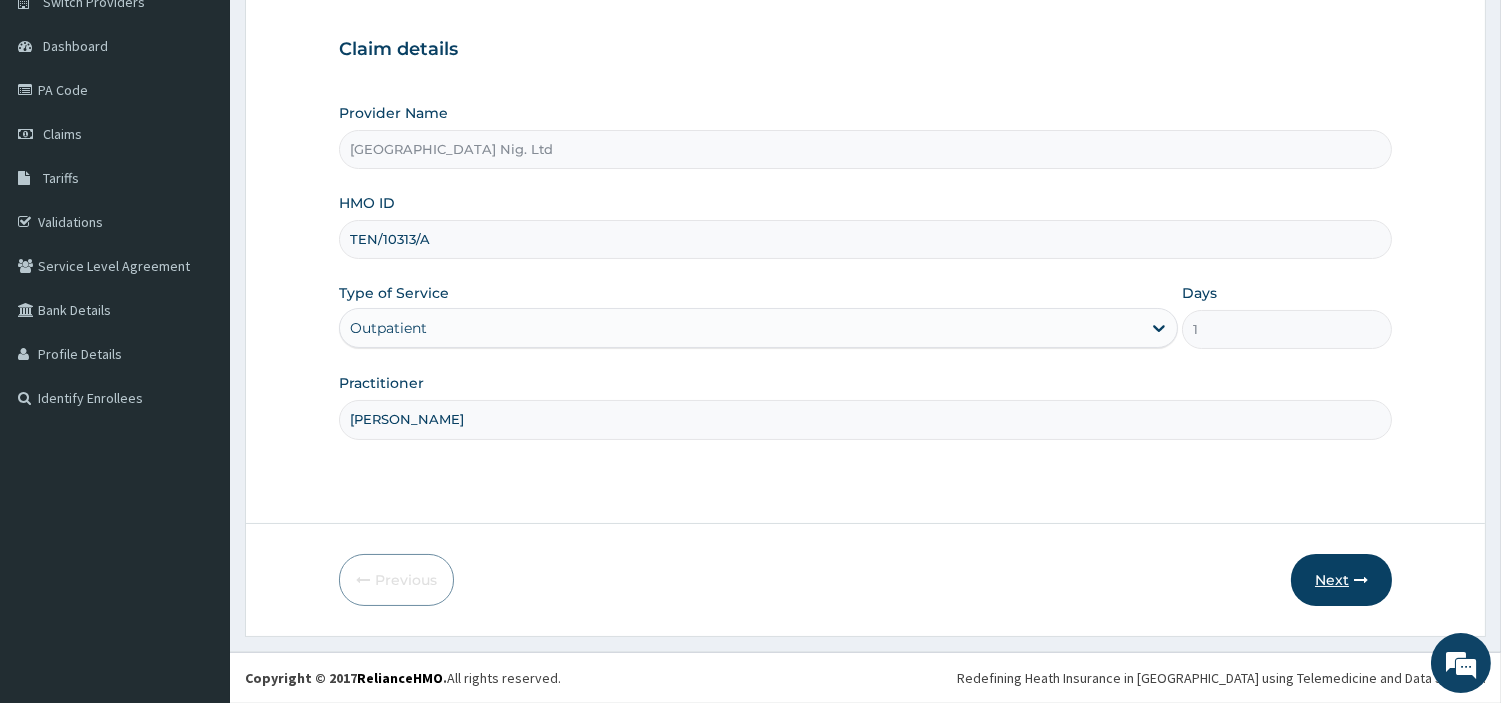 type on "TEN/10313/A" 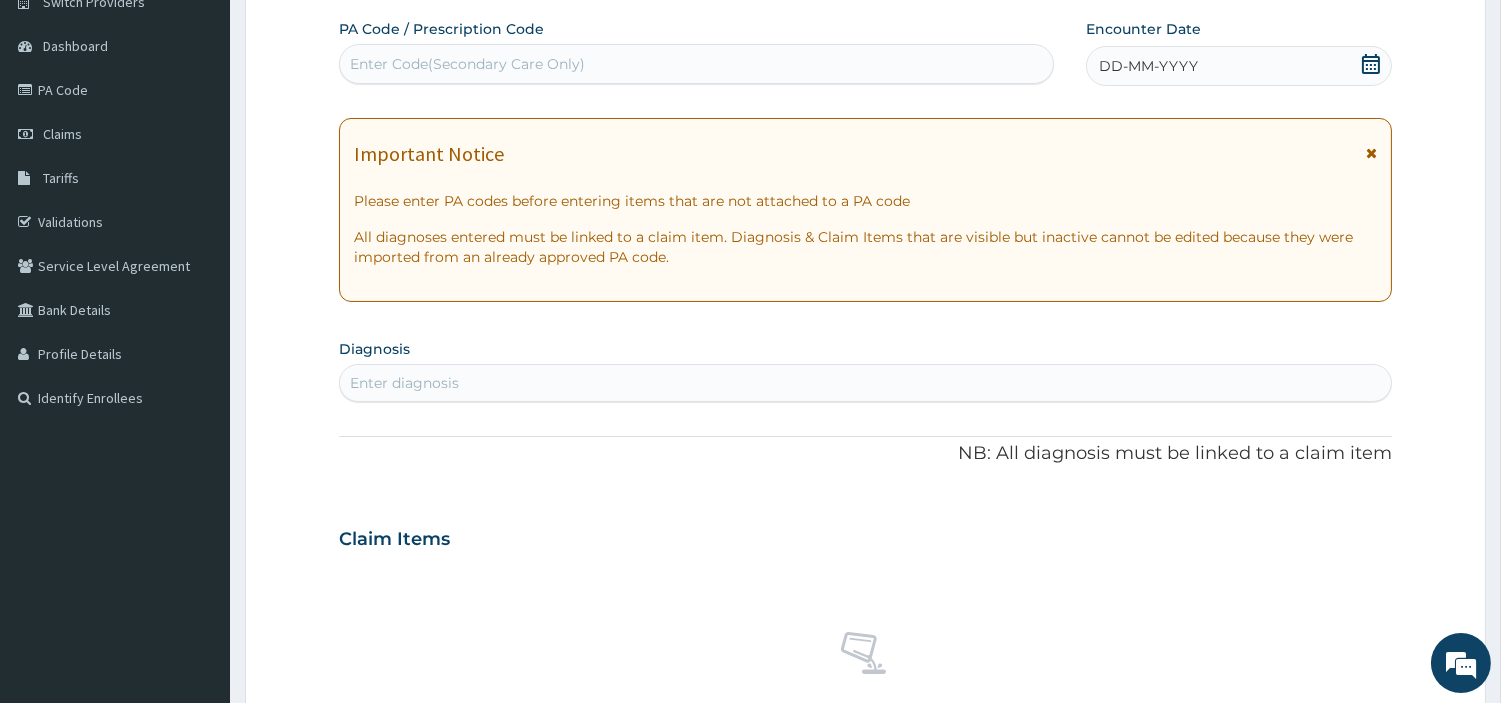 click on "Enter Code(Secondary Care Only)" at bounding box center [696, 64] 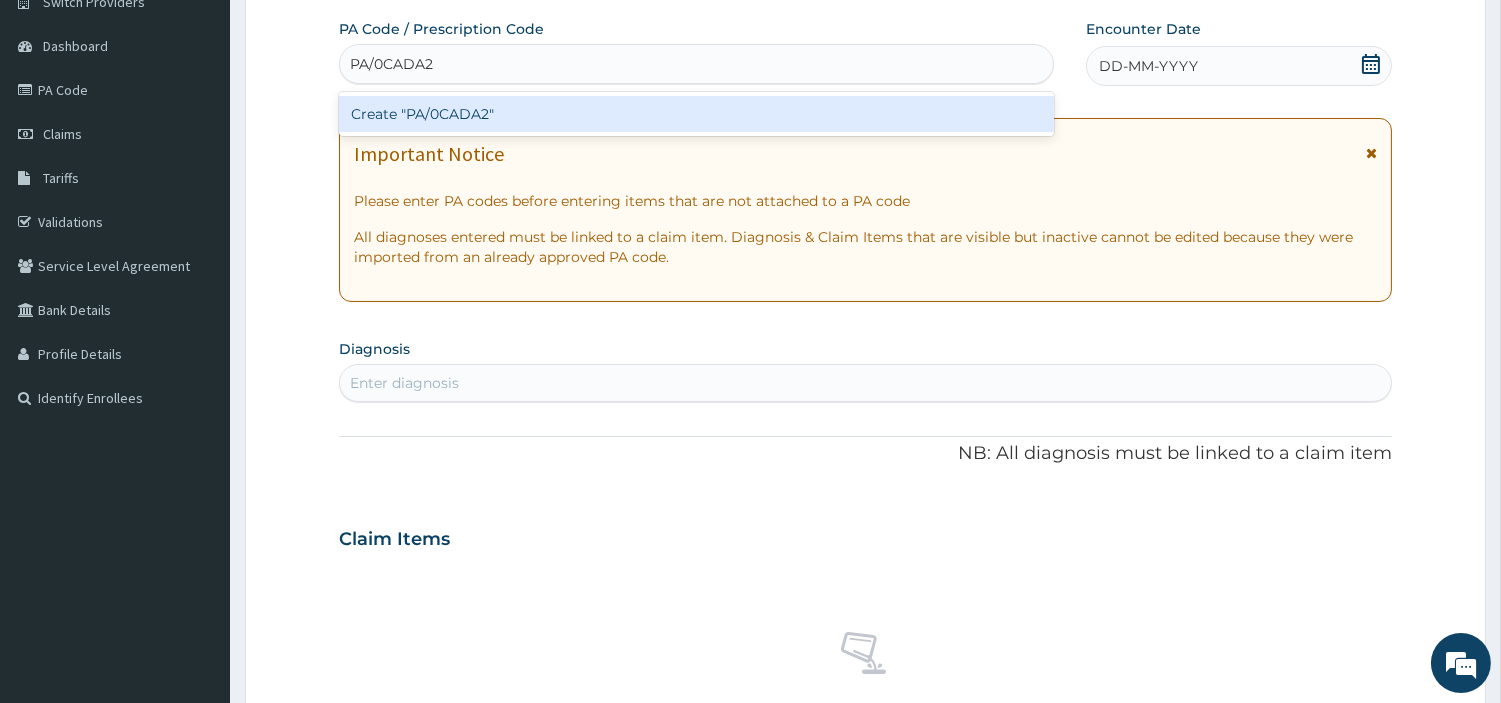 click on "Create "PA/0CADA2"" at bounding box center (696, 114) 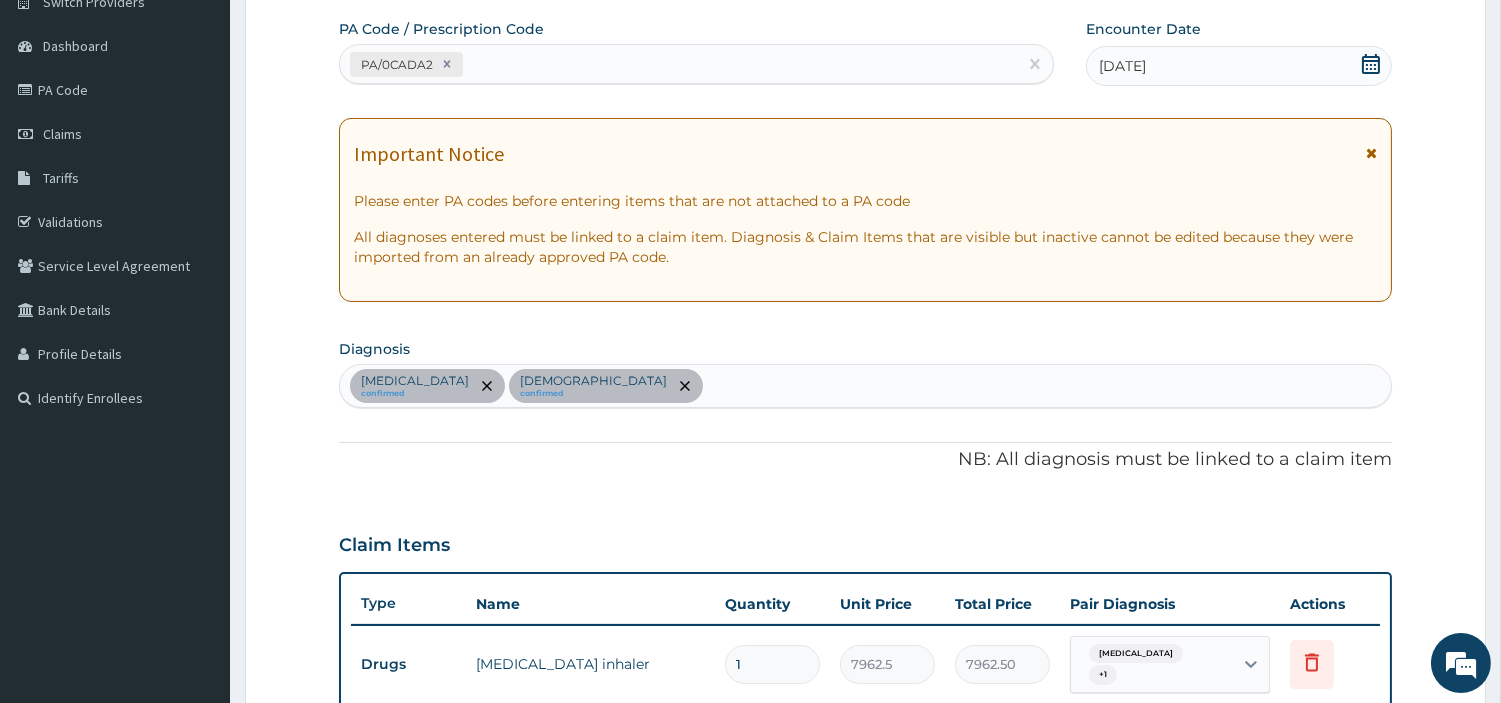 scroll, scrollTop: 618, scrollLeft: 0, axis: vertical 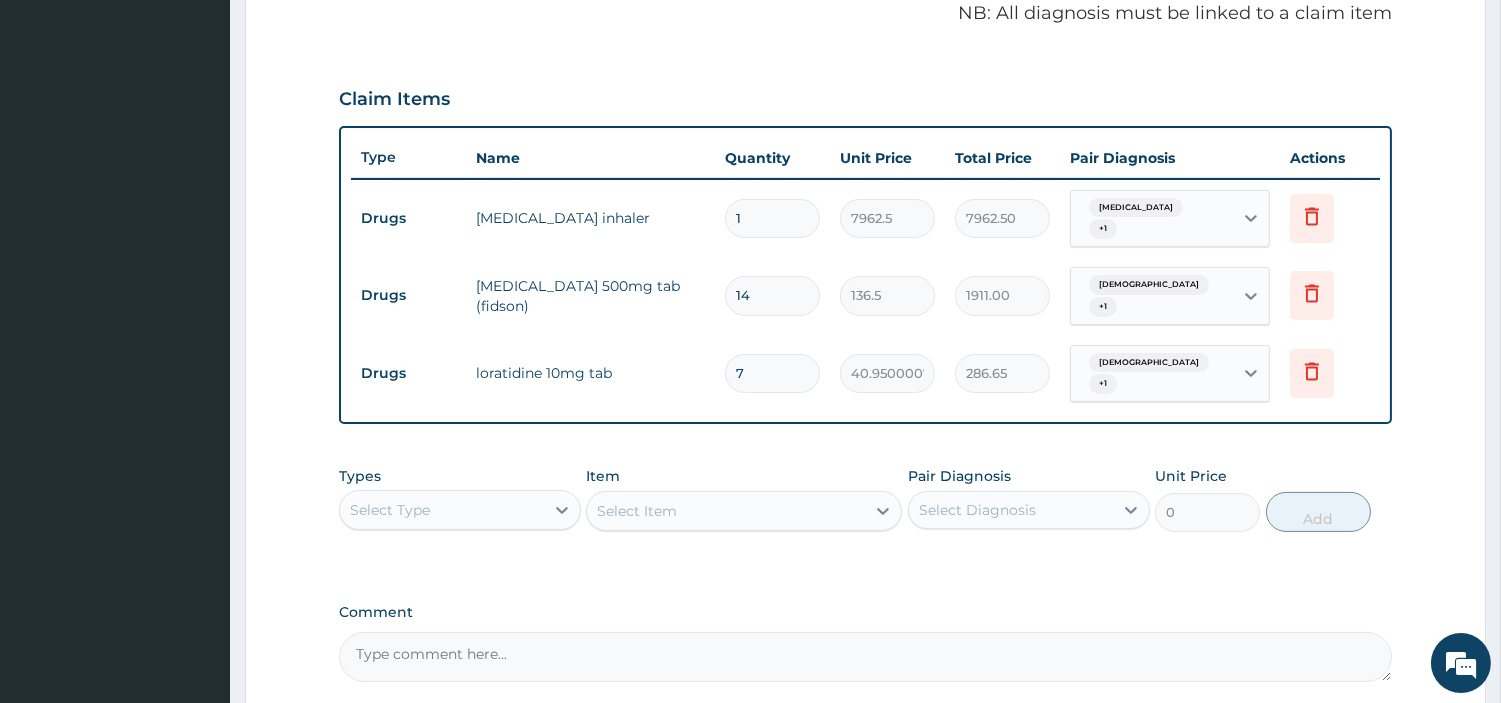 click on "Select Type" at bounding box center [442, 510] 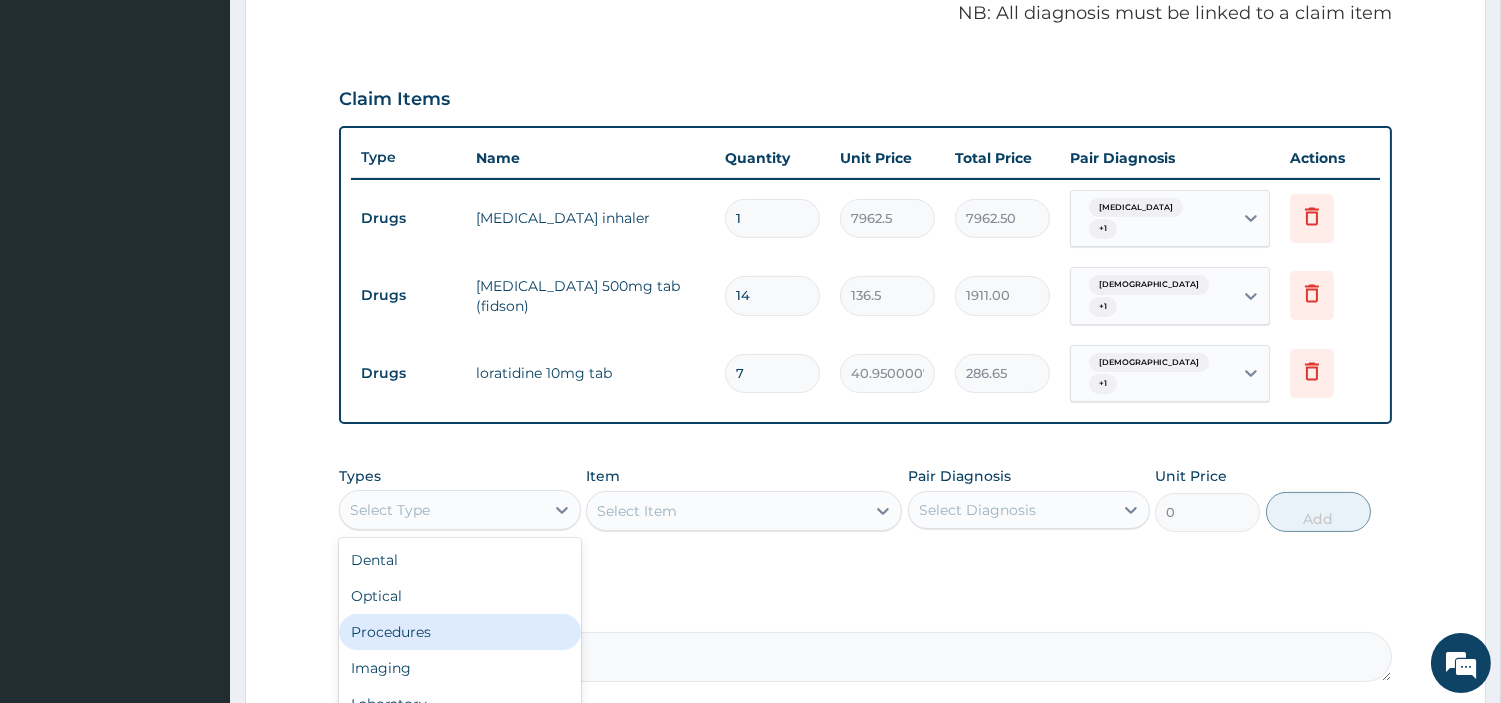 click on "Procedures" at bounding box center [460, 632] 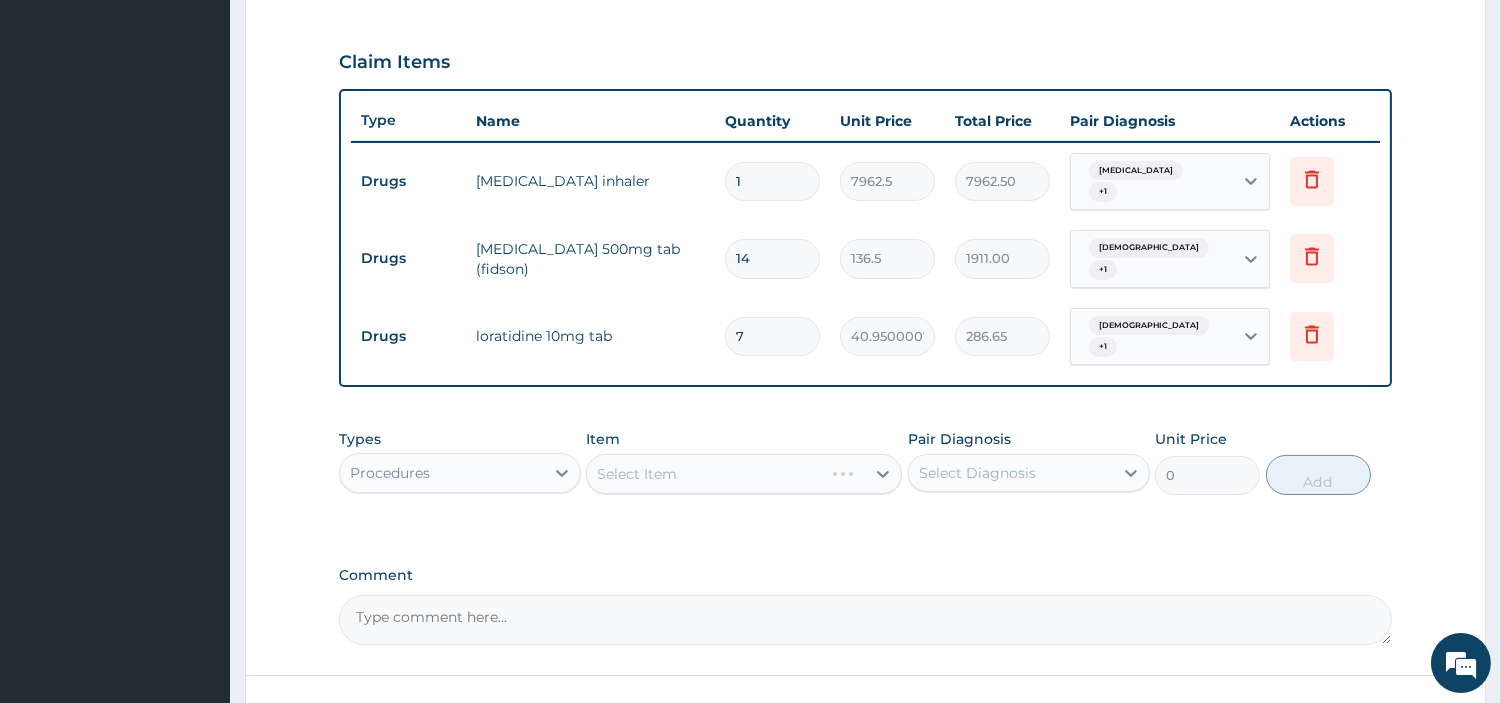 scroll, scrollTop: 781, scrollLeft: 0, axis: vertical 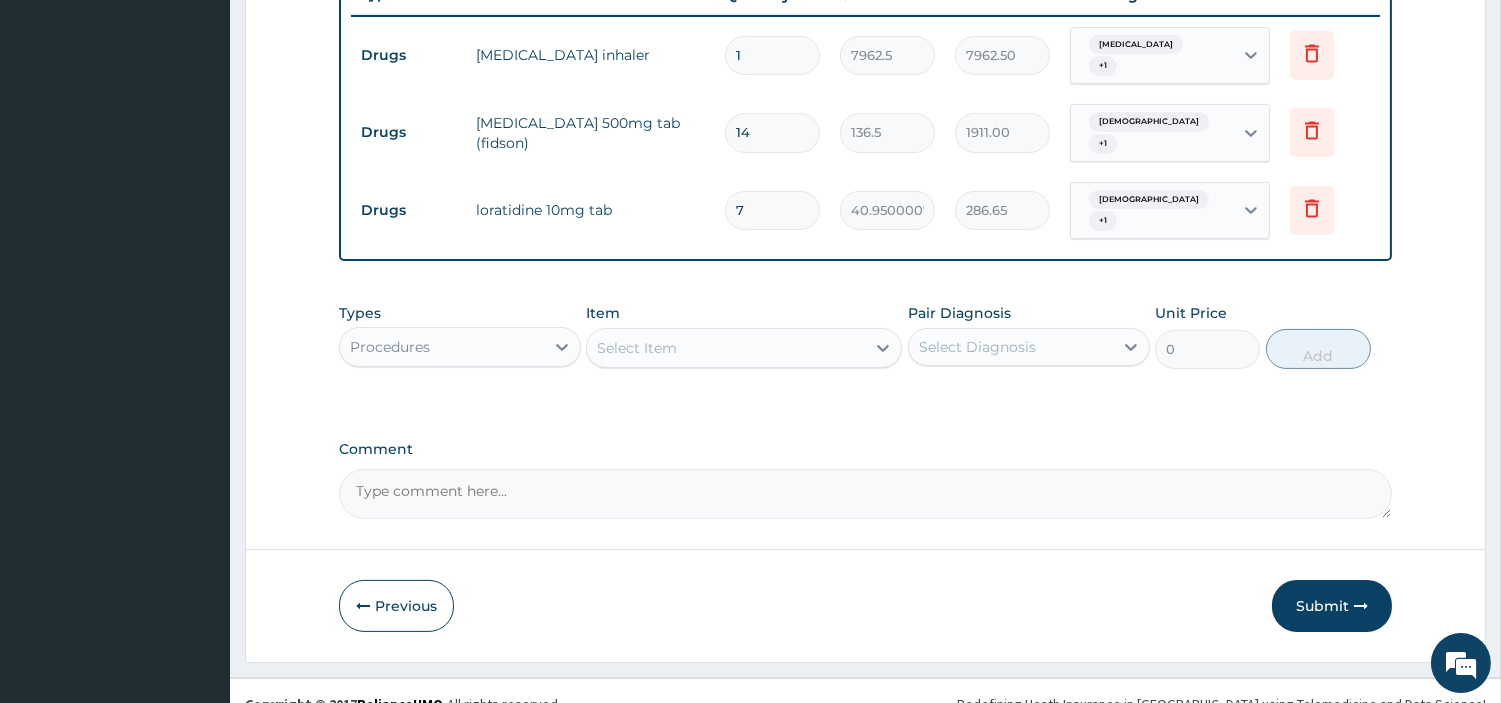 click on "Asthma  + 1" at bounding box center [1170, 211] 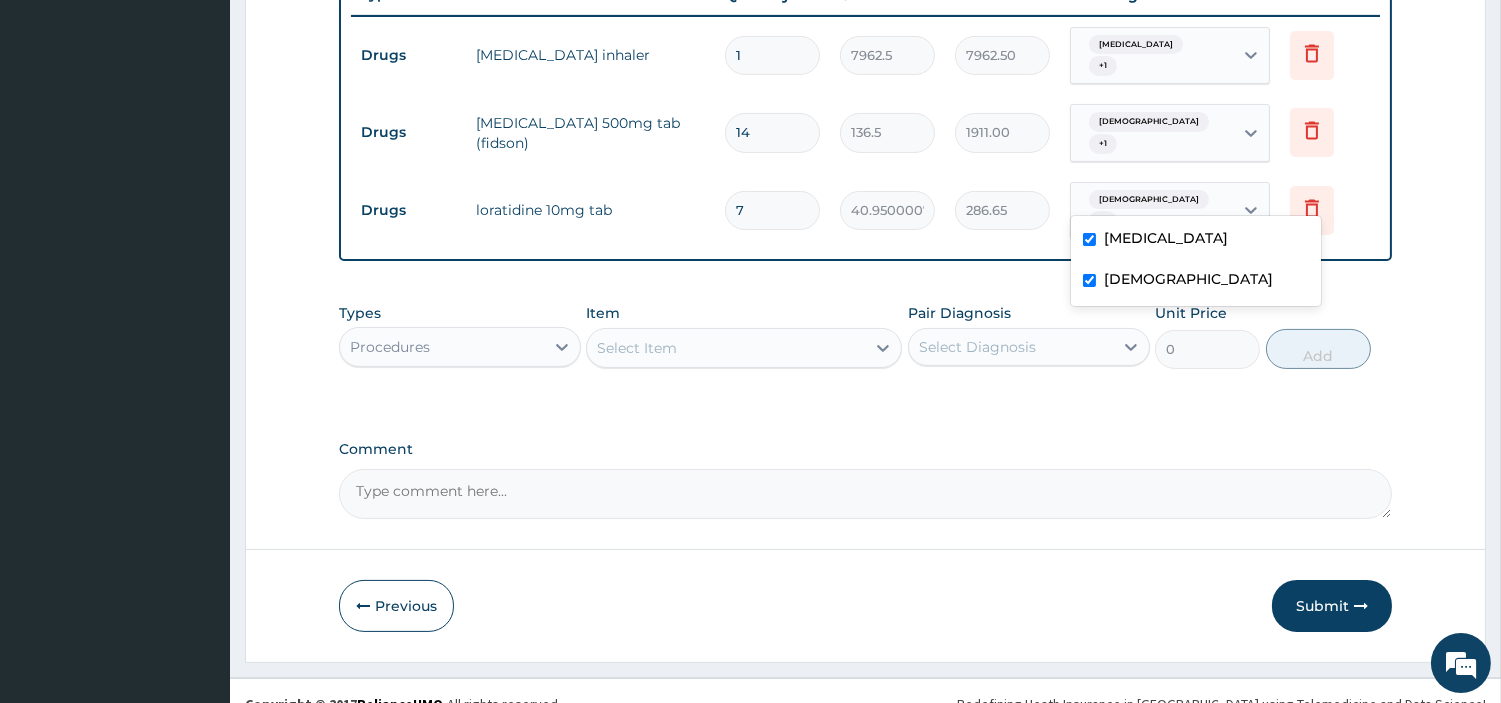 click on "+ 1" at bounding box center [1103, 221] 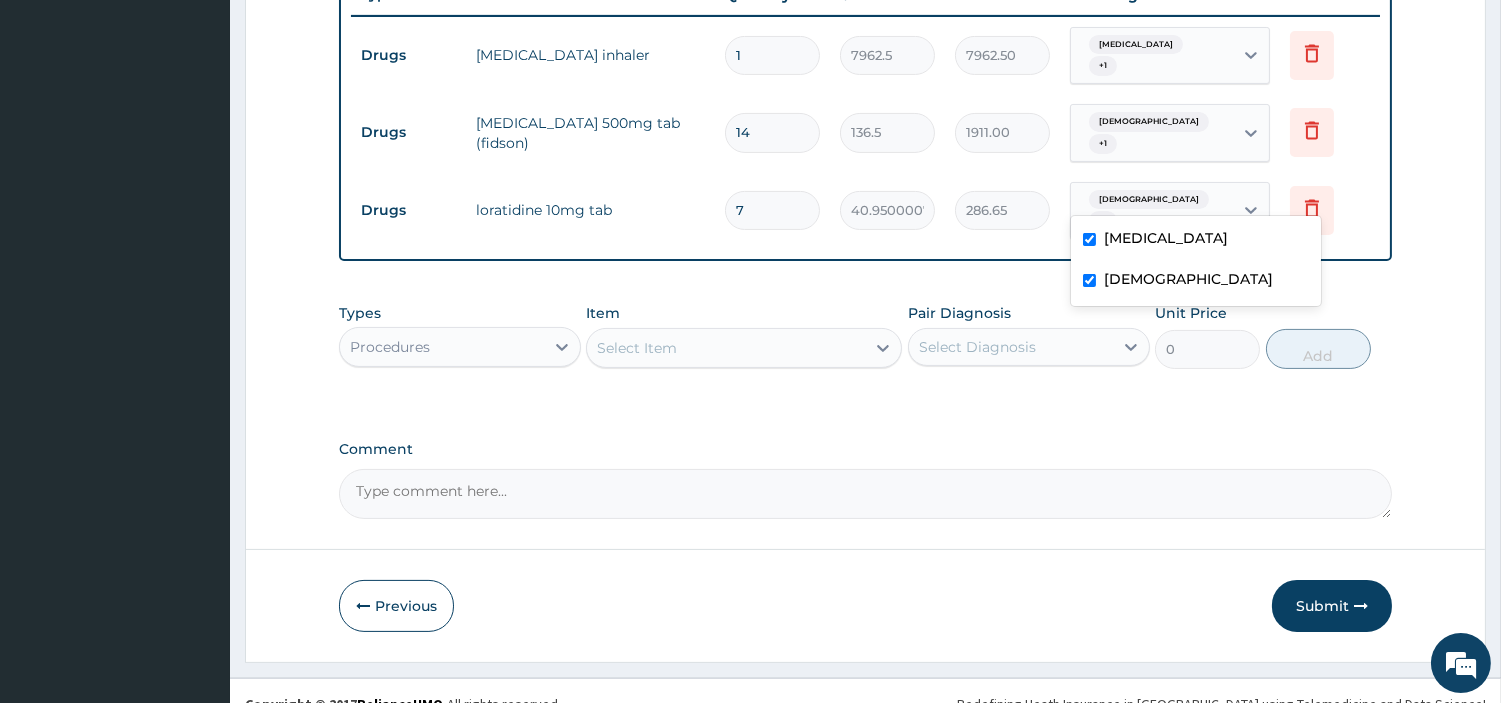 click on "Select Item" at bounding box center [726, 348] 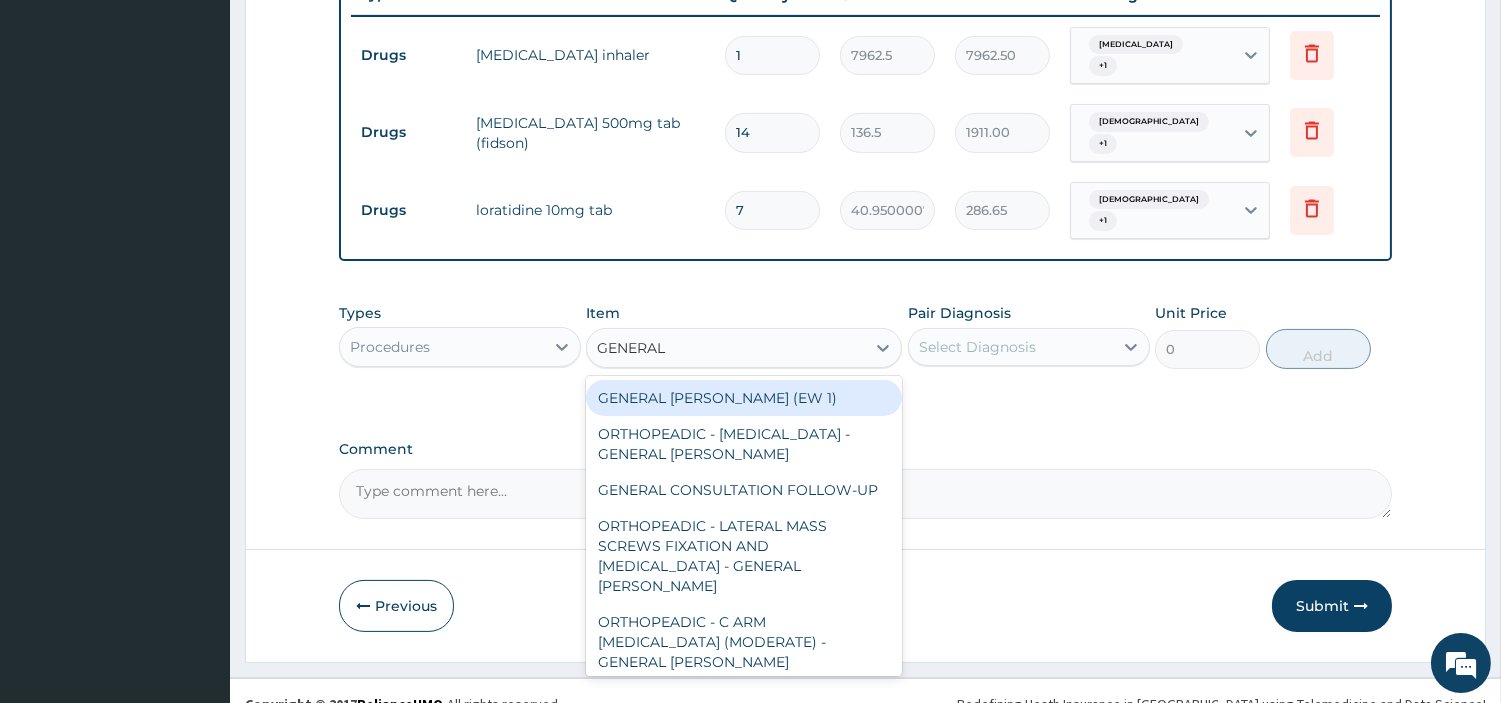 type on "GENERAL C" 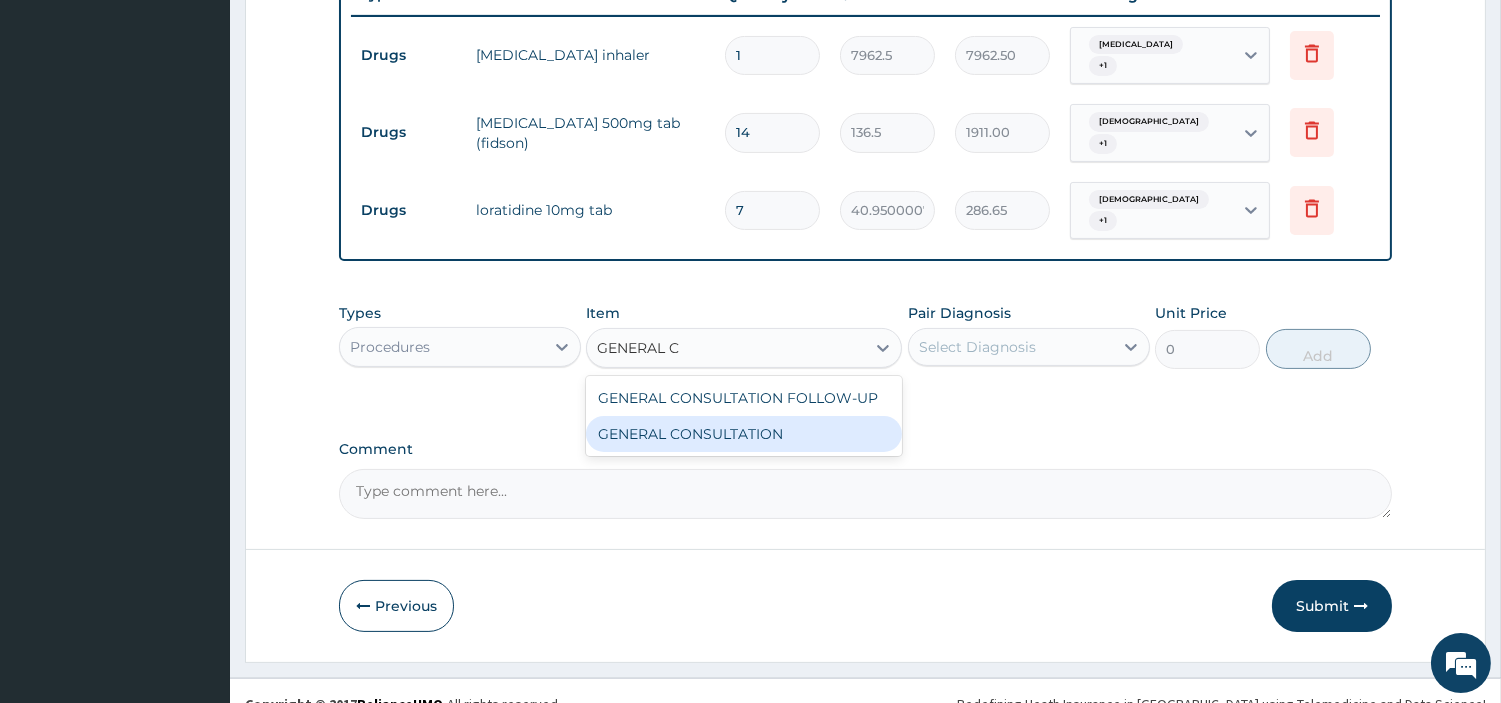 click on "GENERAL CONSULTATION" at bounding box center [744, 434] 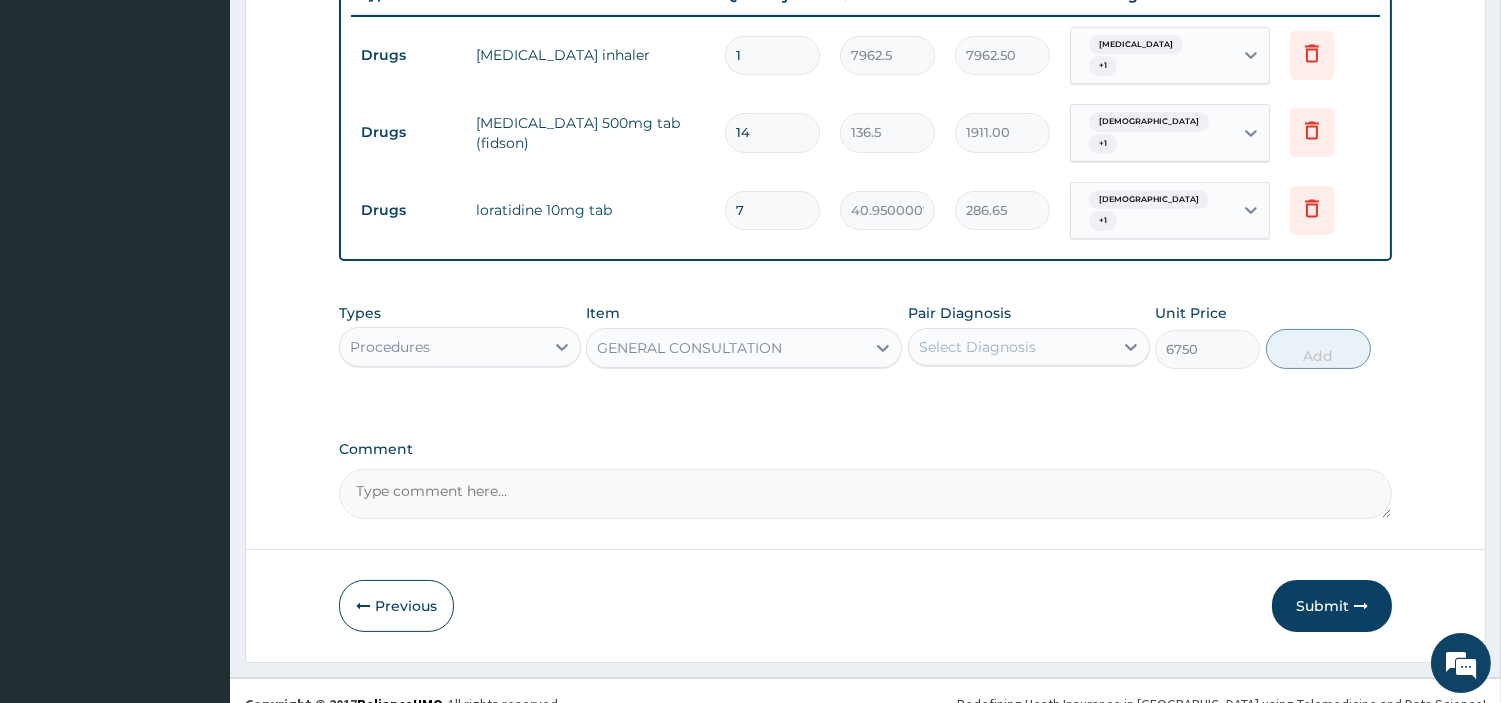 click on "Select Diagnosis" at bounding box center (1029, 347) 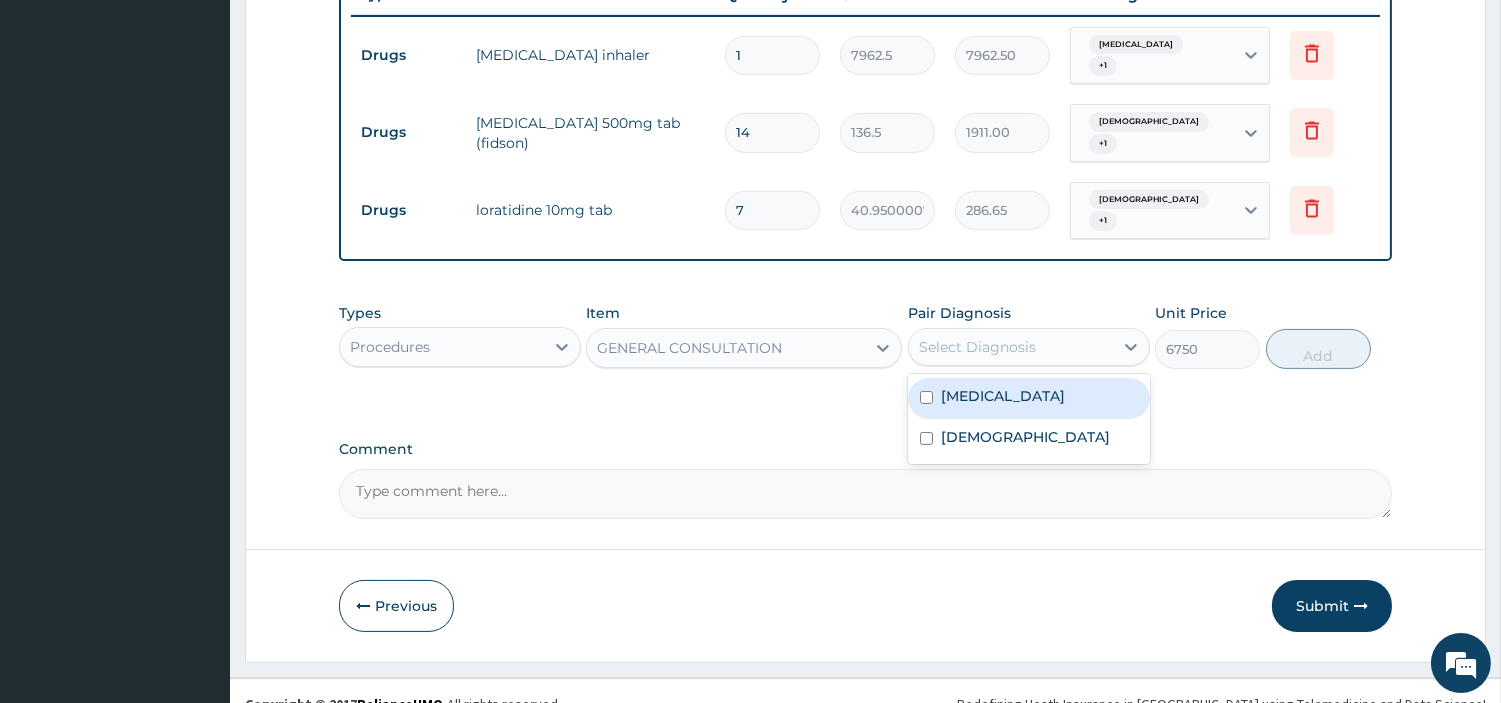 click on "Allergic rhinitis" at bounding box center (1003, 396) 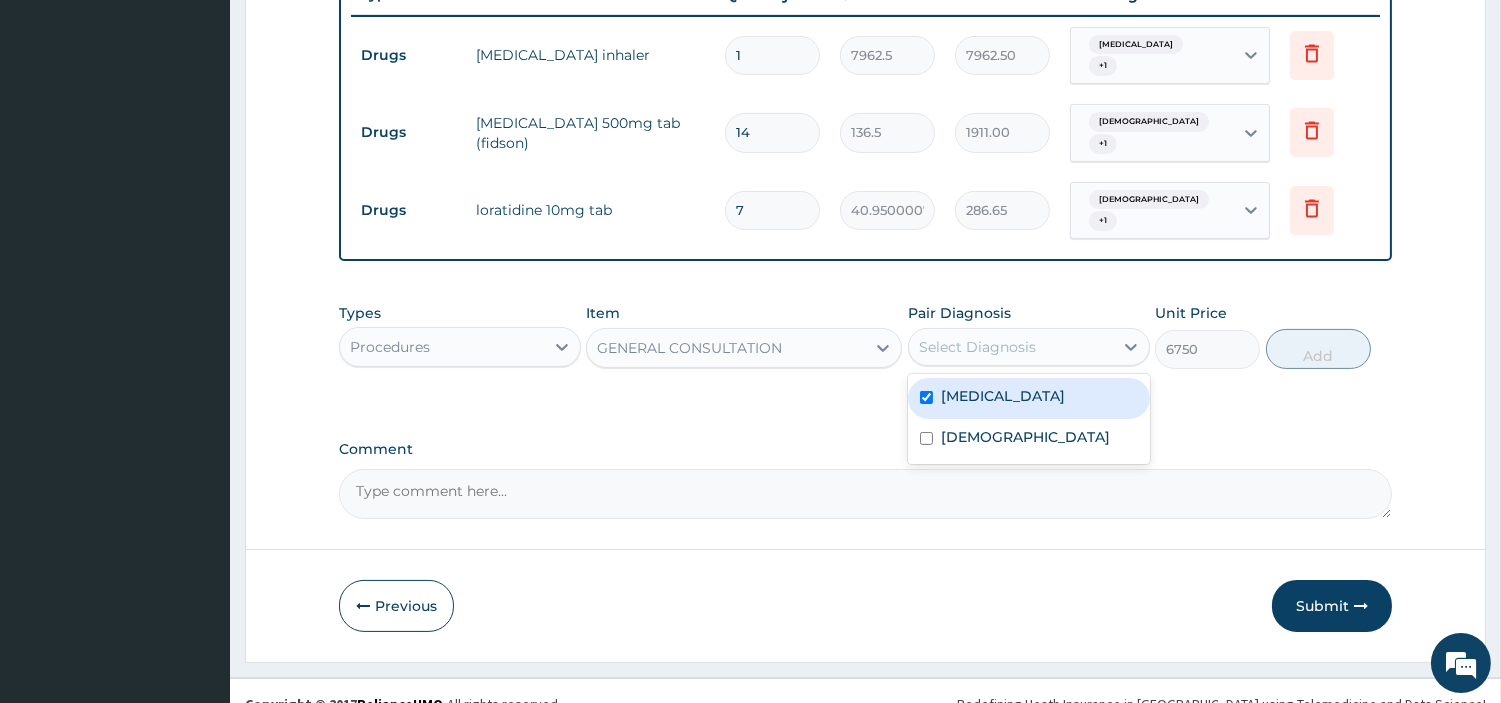 checkbox on "true" 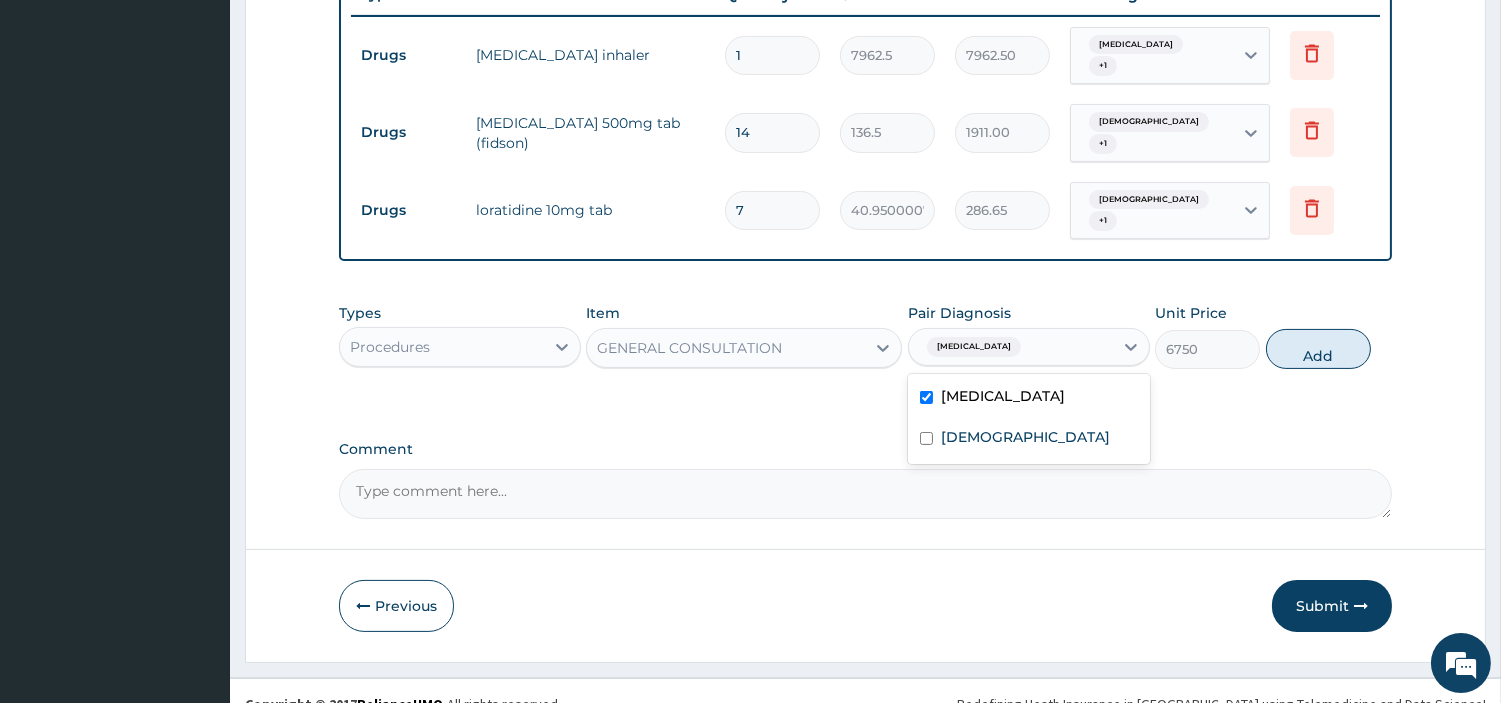 click on "Asthma" at bounding box center (1029, 439) 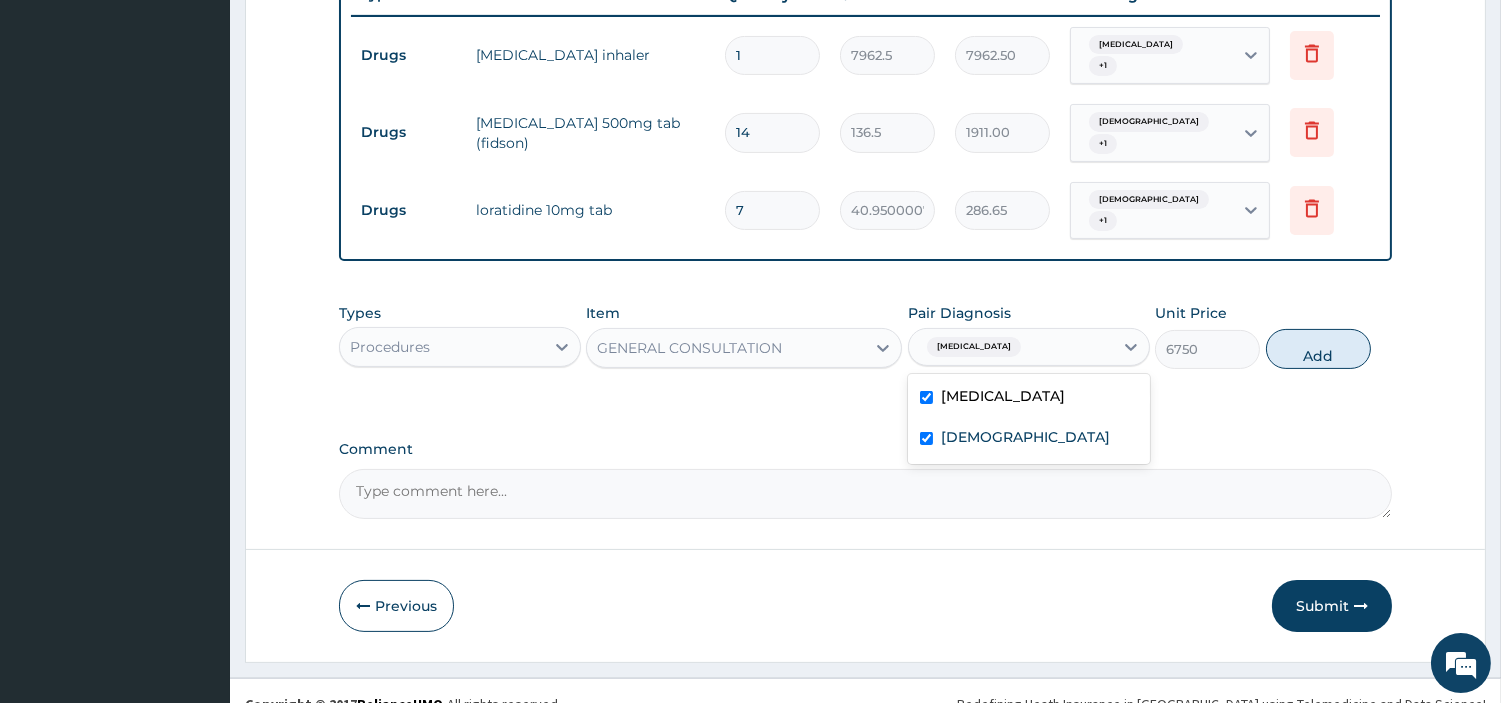 checkbox on "true" 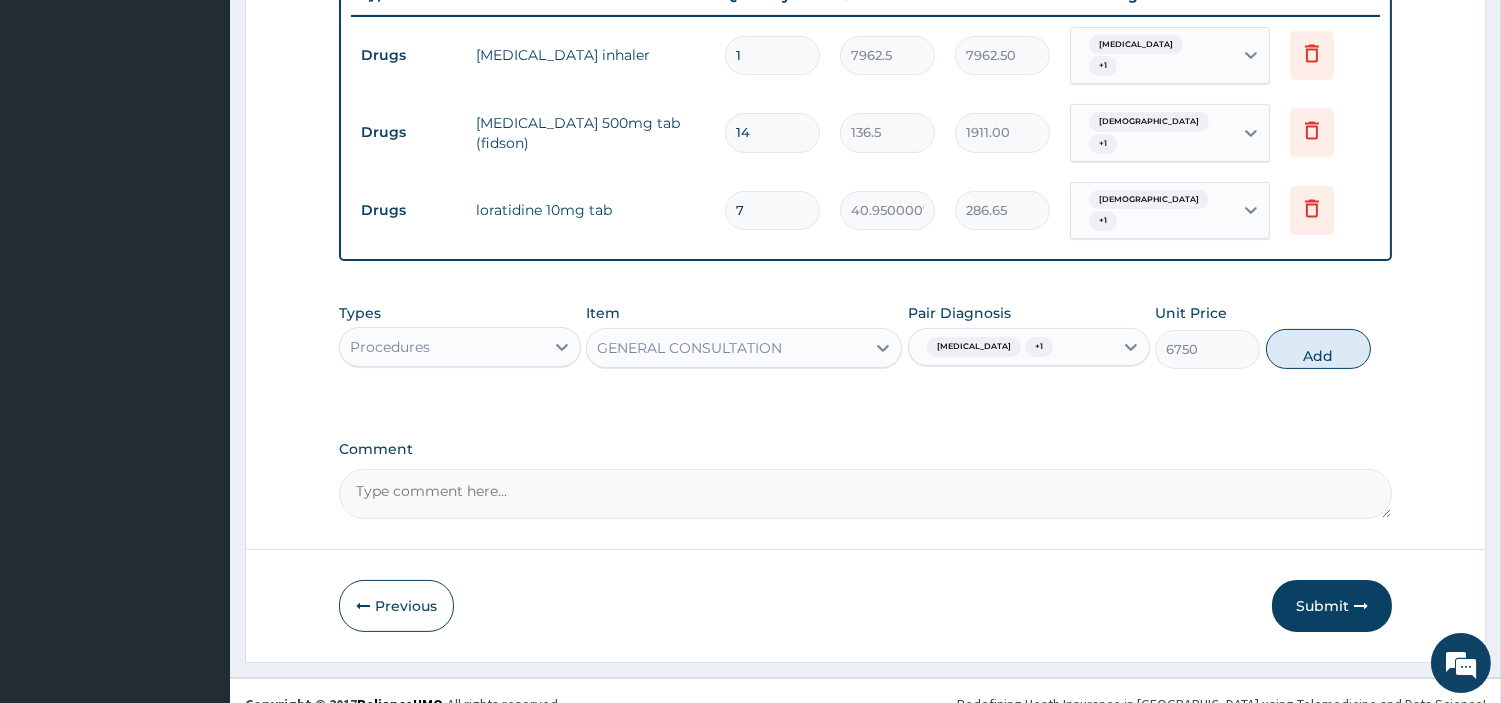 drag, startPoint x: 1285, startPoint y: 326, endPoint x: 1286, endPoint y: 365, distance: 39.012817 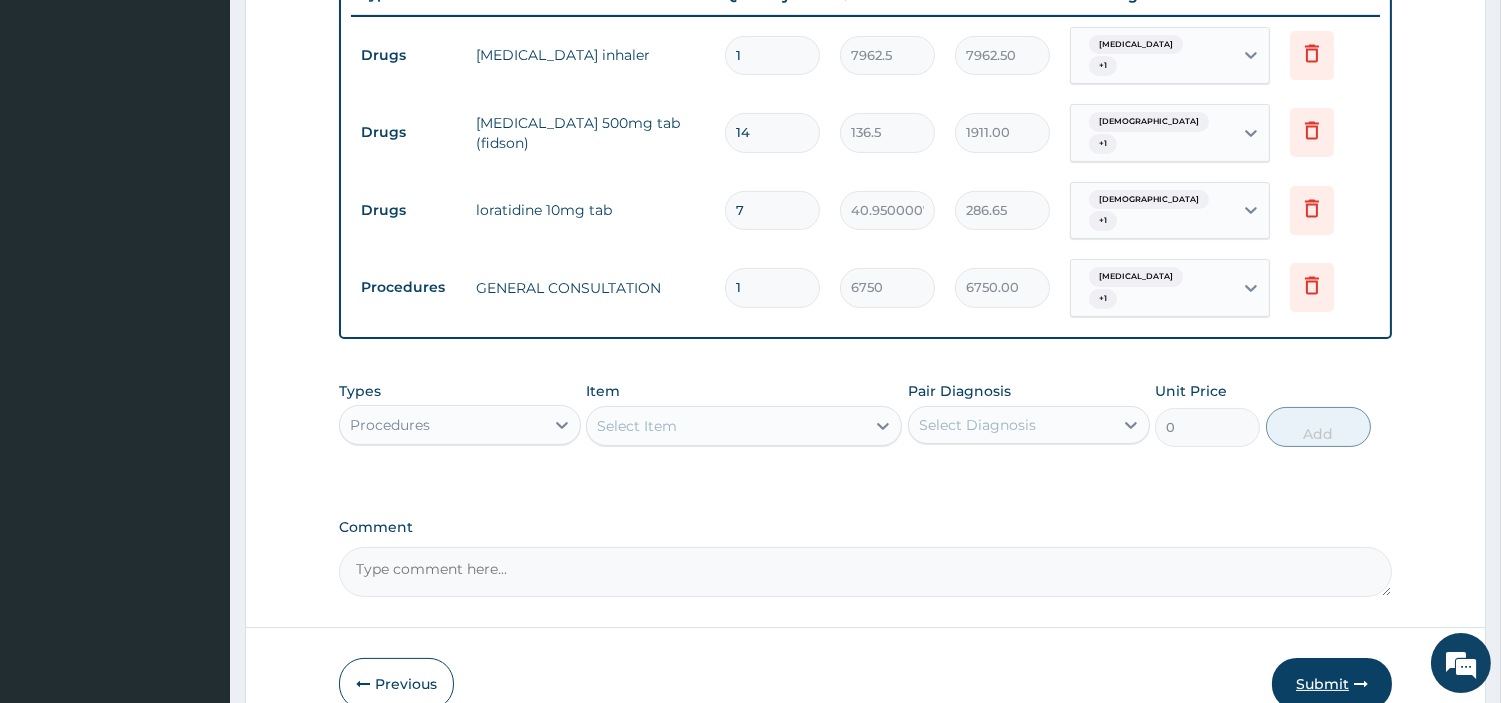 click on "Submit" at bounding box center (1332, 684) 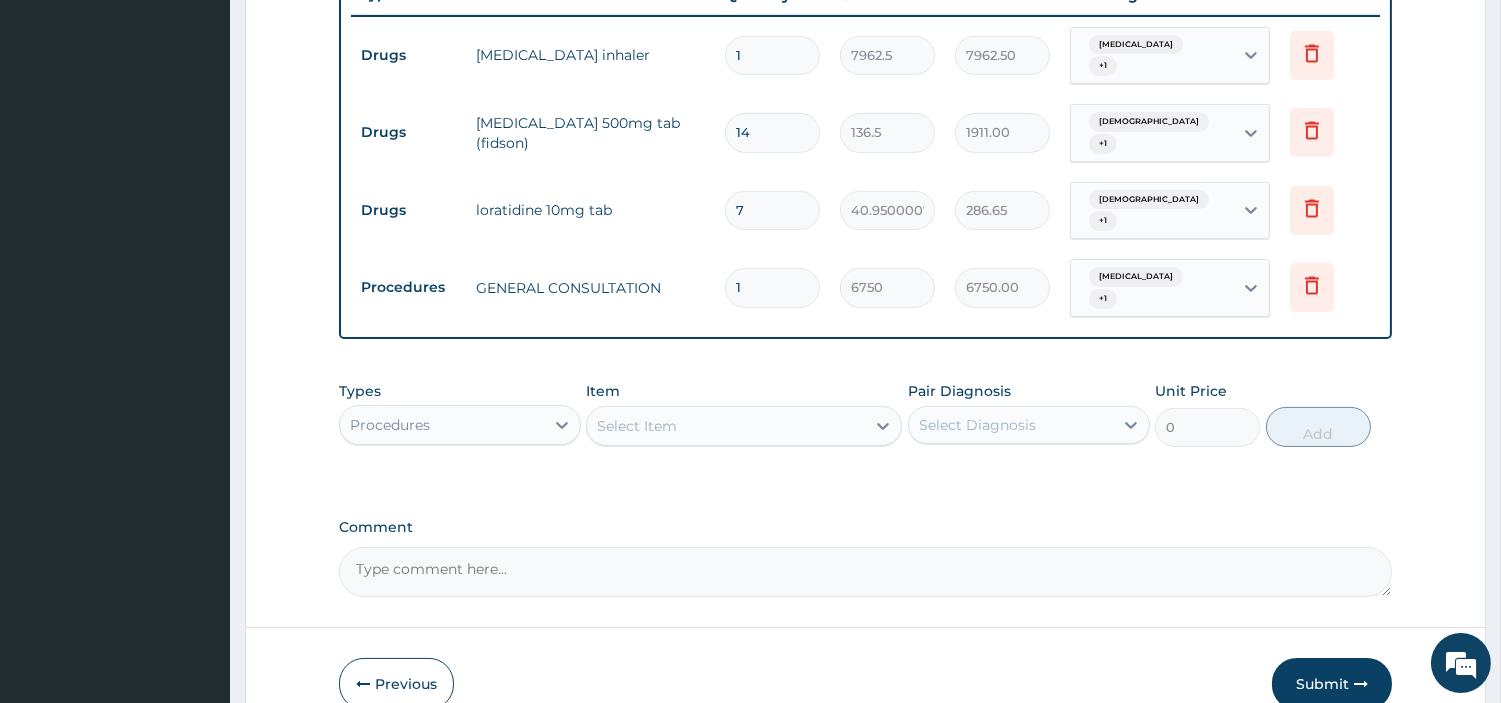 scroll, scrollTop: 66, scrollLeft: 0, axis: vertical 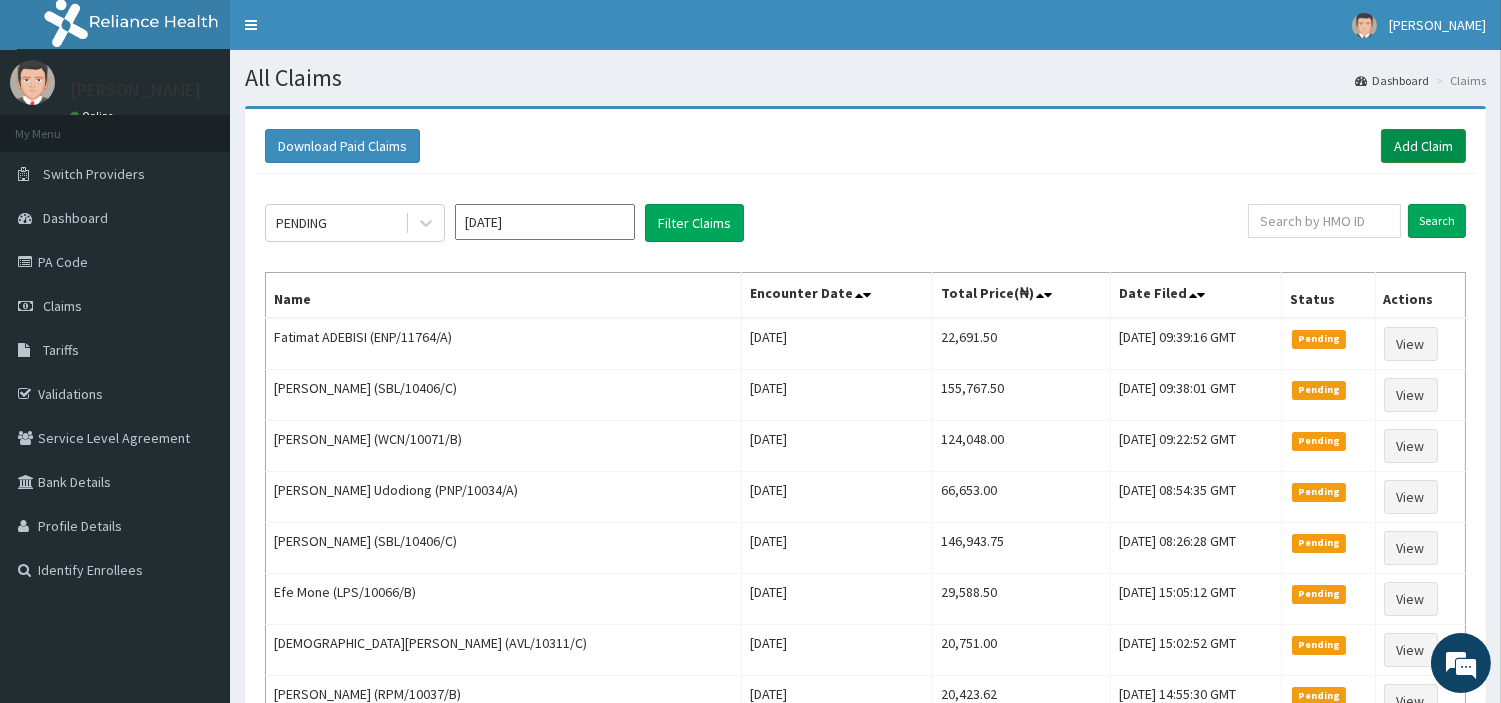 click on "Add Claim" at bounding box center [1423, 146] 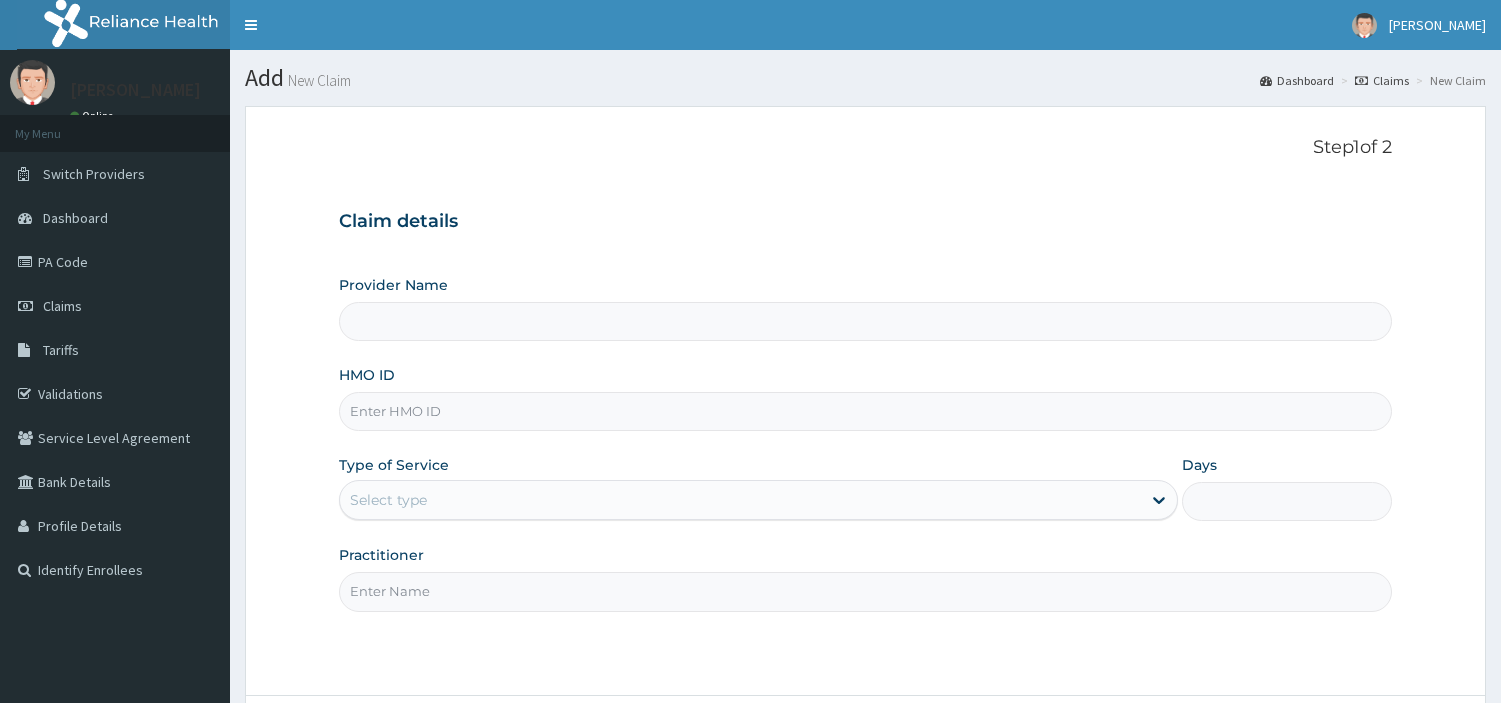 scroll, scrollTop: 0, scrollLeft: 0, axis: both 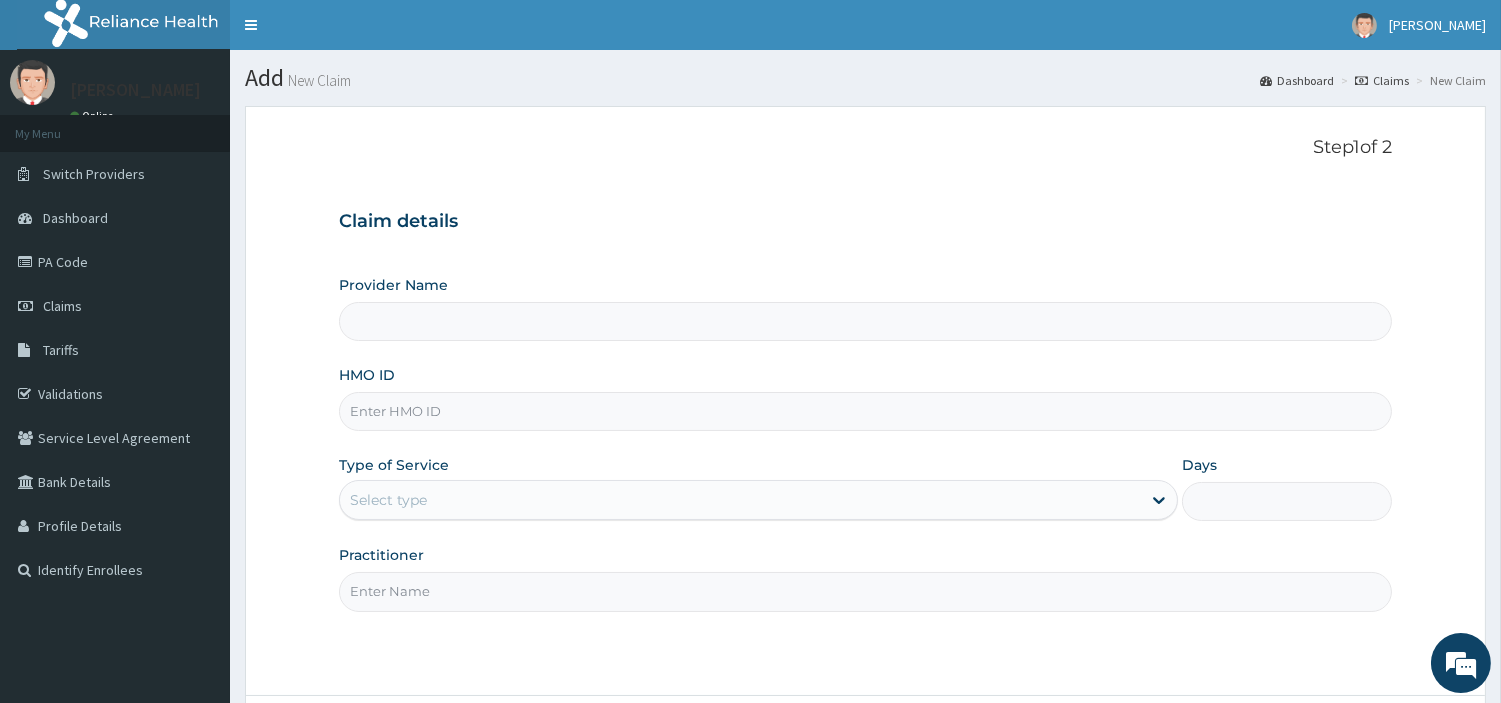 type on "[GEOGRAPHIC_DATA] Nig. Ltd" 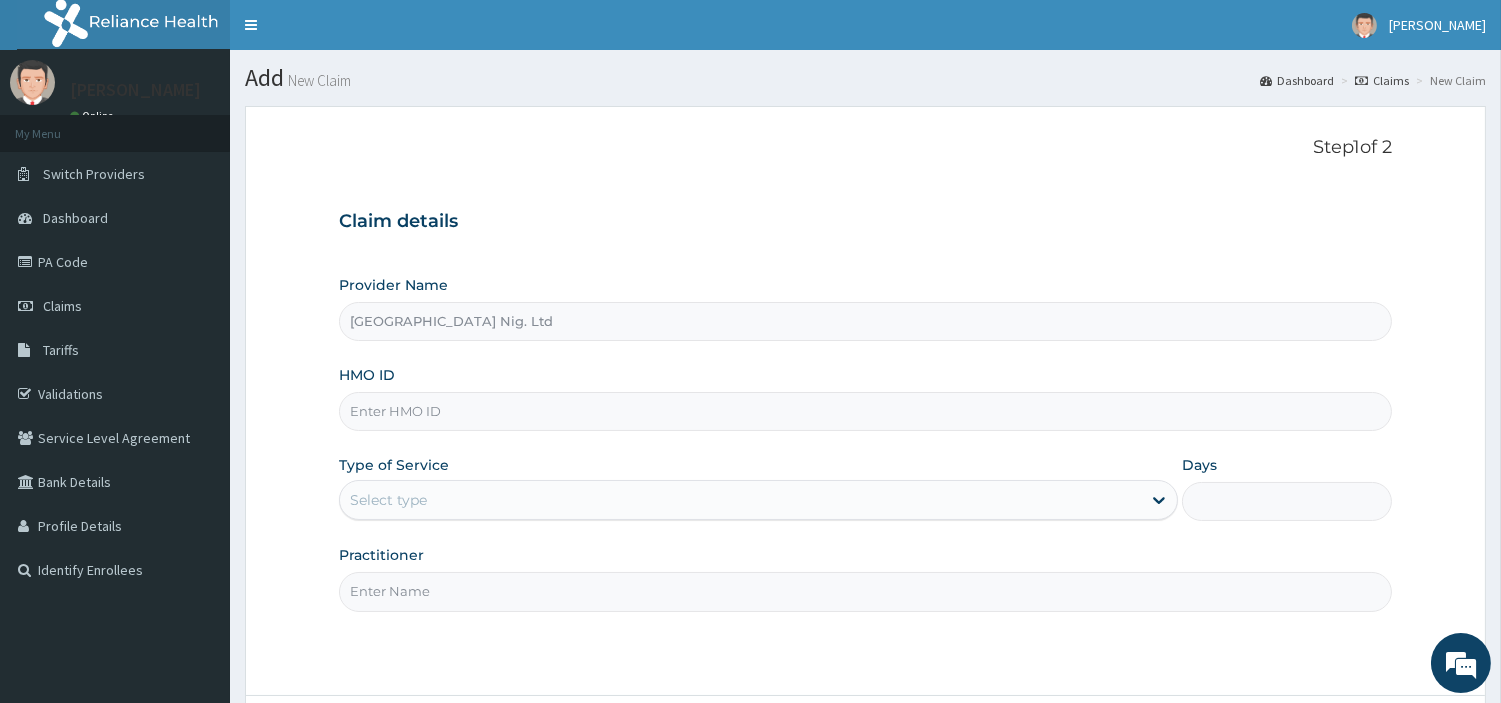 scroll, scrollTop: 0, scrollLeft: 0, axis: both 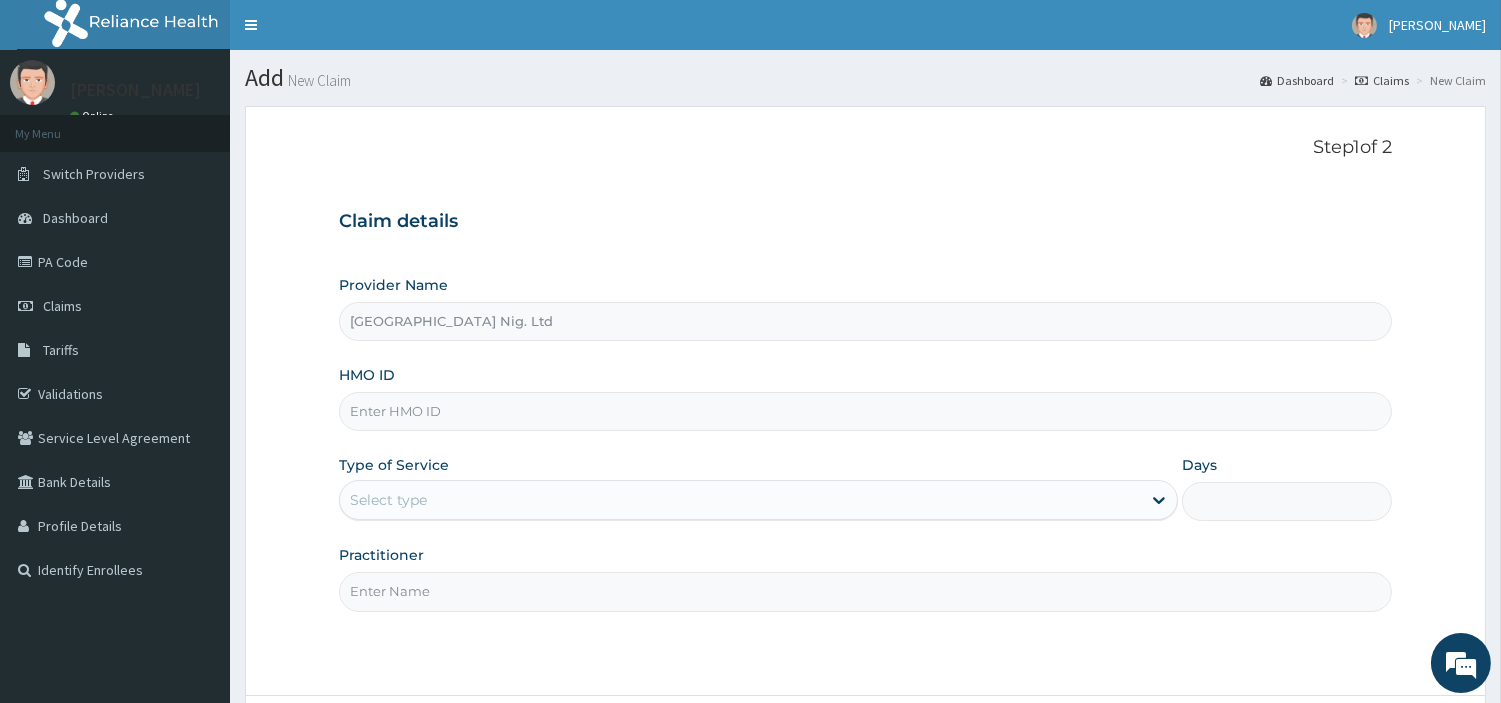 click on "HMO ID" at bounding box center [865, 411] 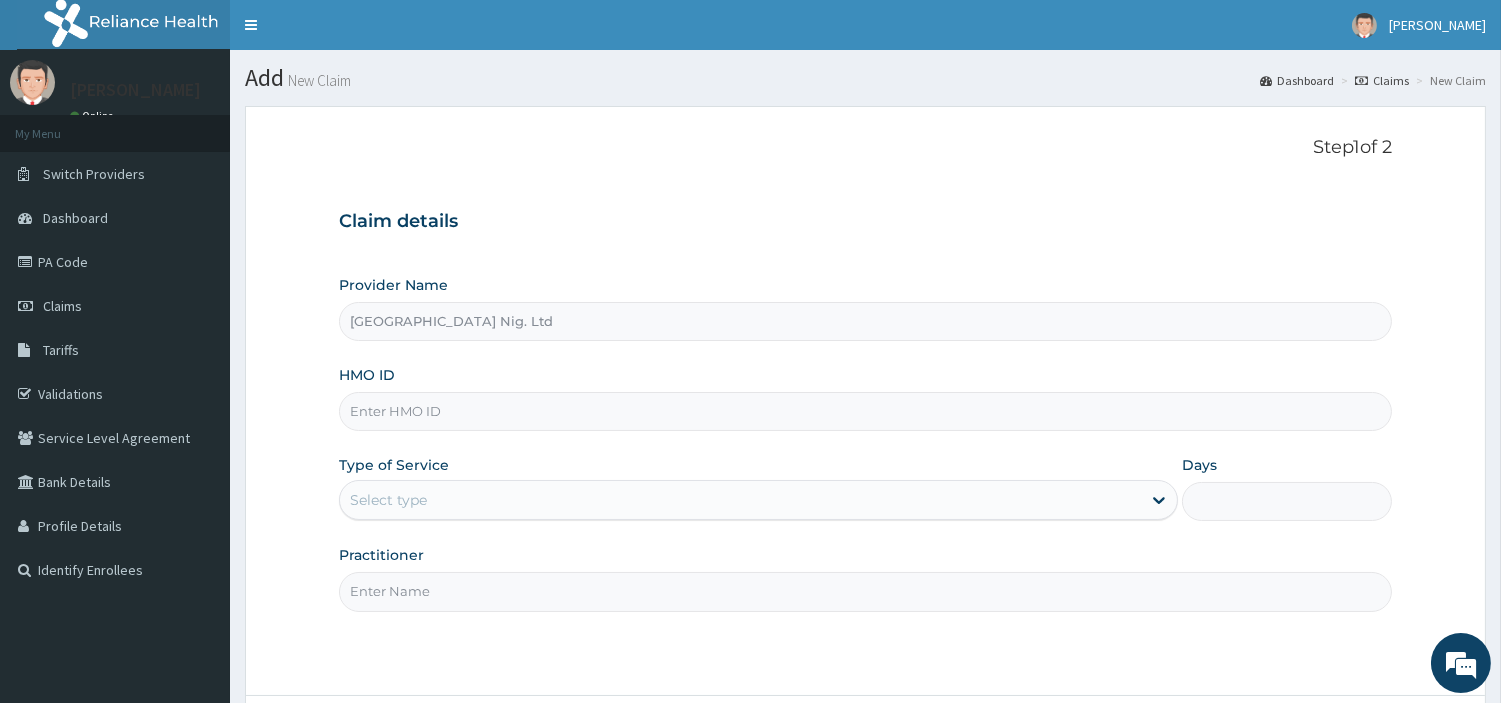 paste on "FTC/10087/D" 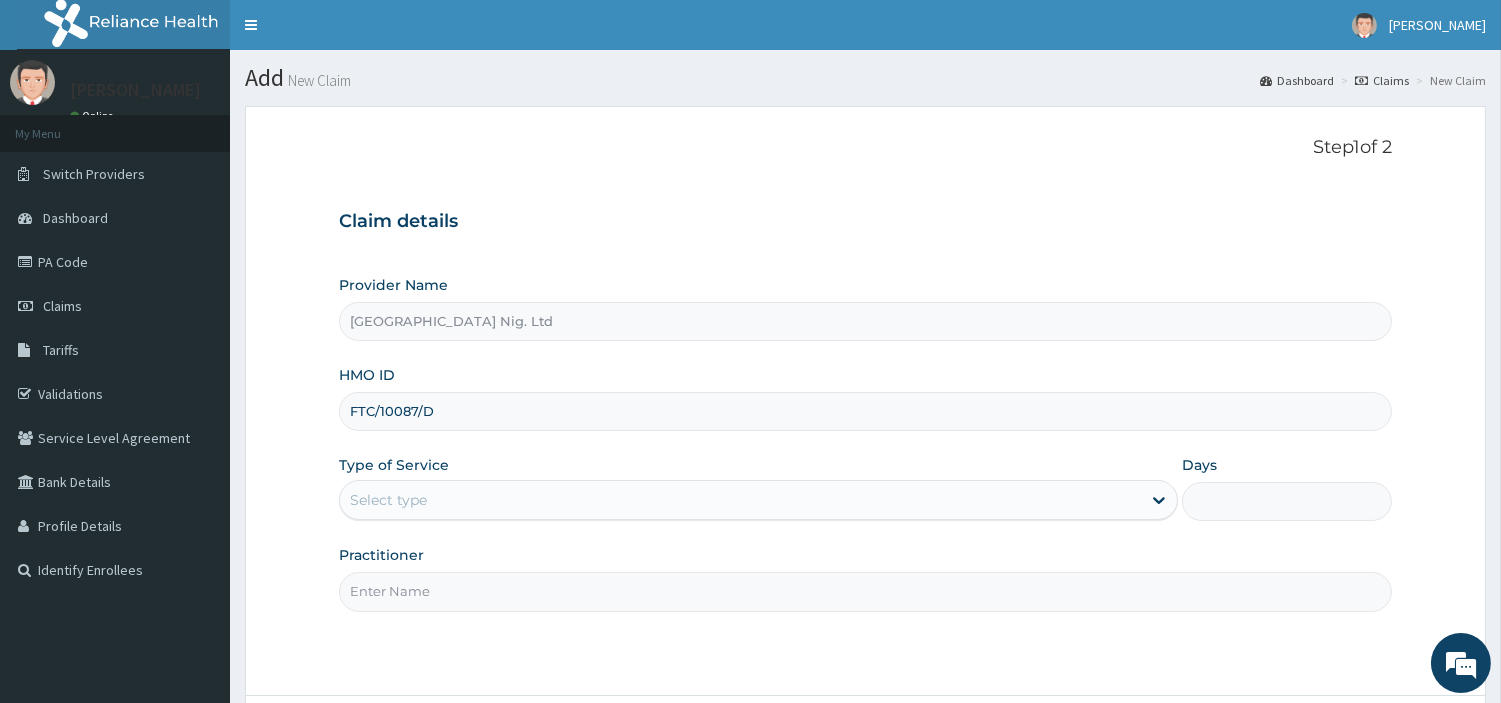 type on "FTC/10087/D" 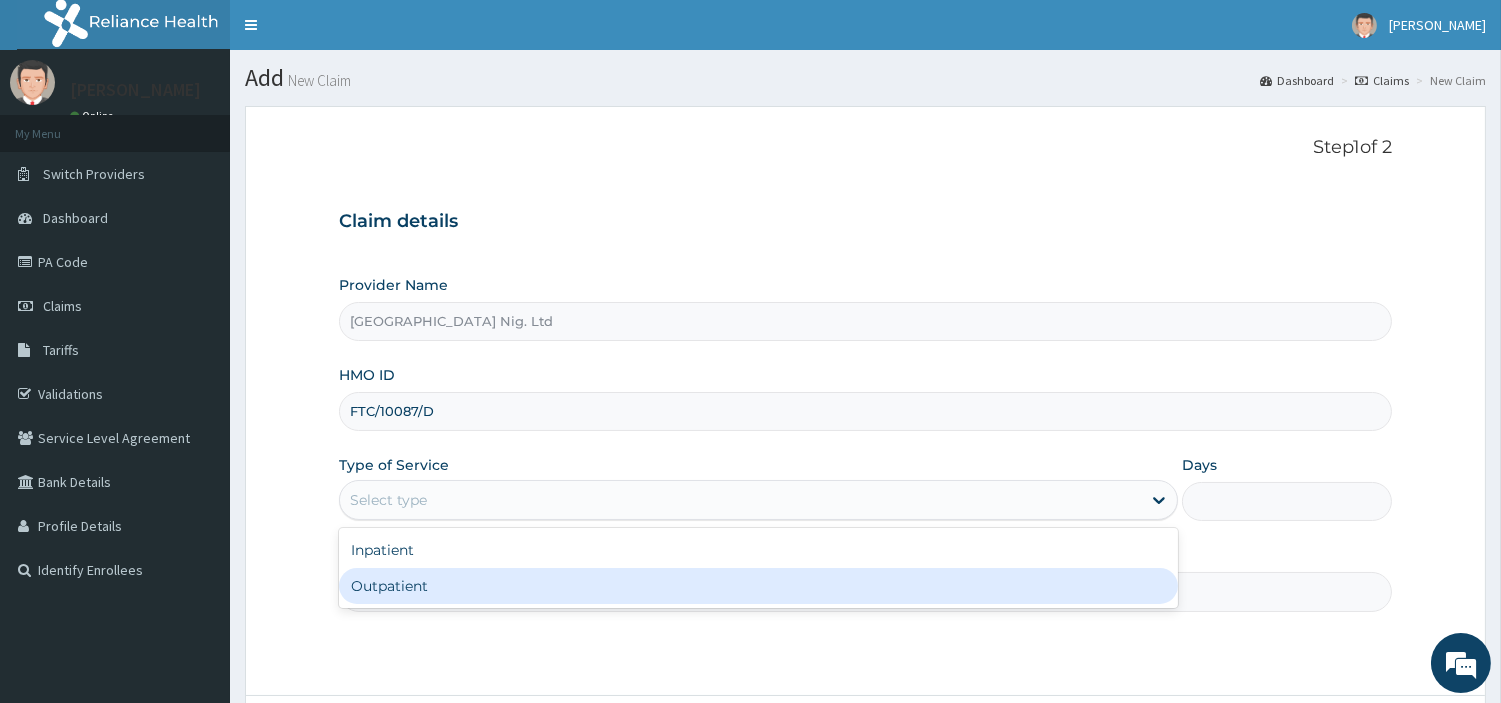 click on "Outpatient" at bounding box center [758, 586] 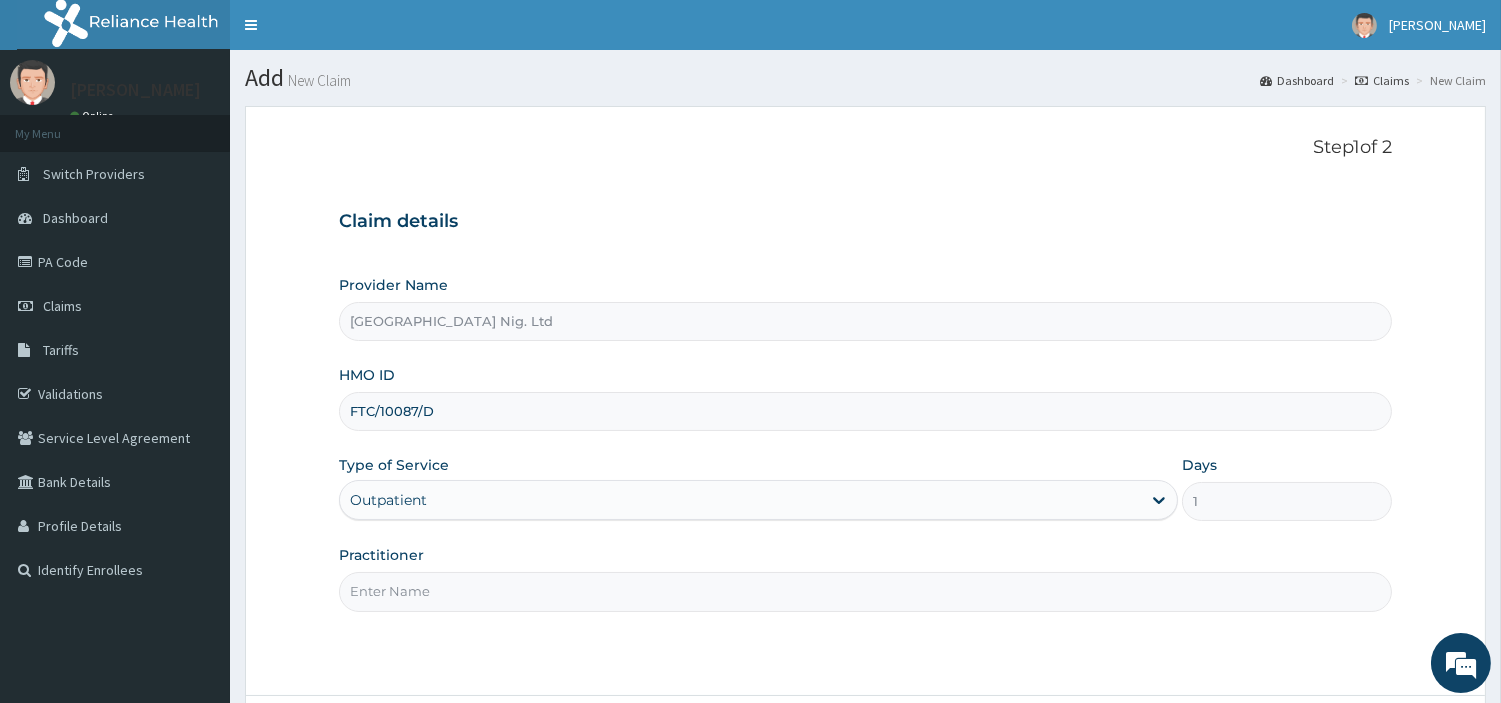 click on "Practitioner" at bounding box center (865, 591) 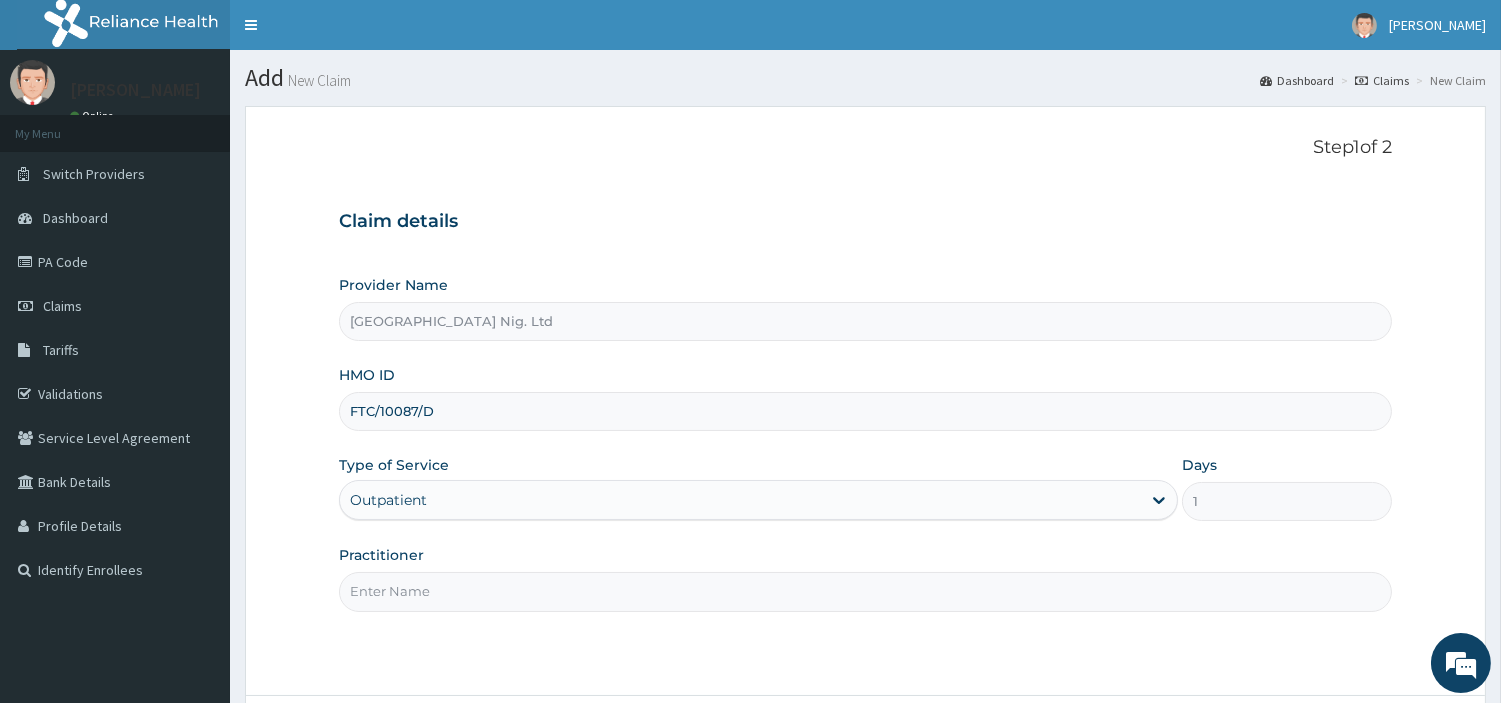 paste on "[PERSON_NAME]" 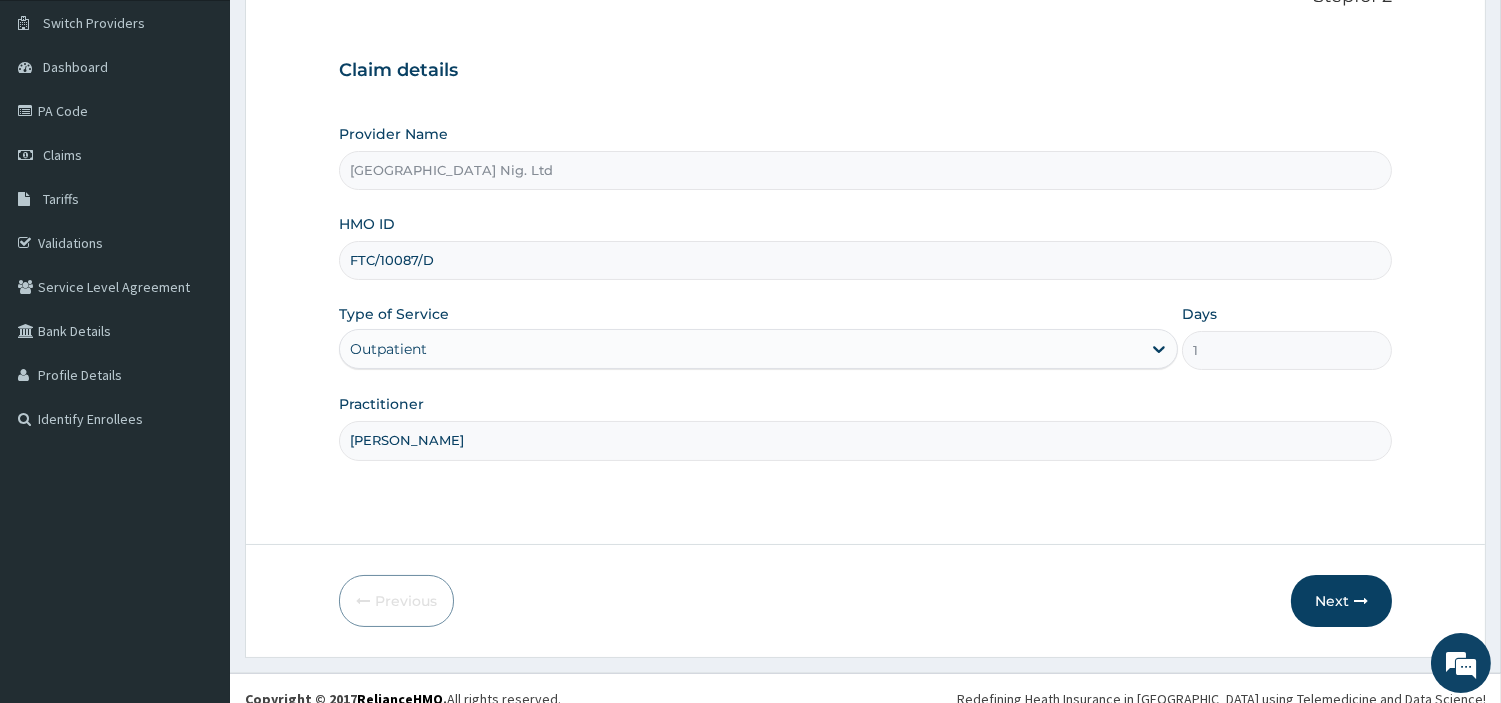 scroll, scrollTop: 172, scrollLeft: 0, axis: vertical 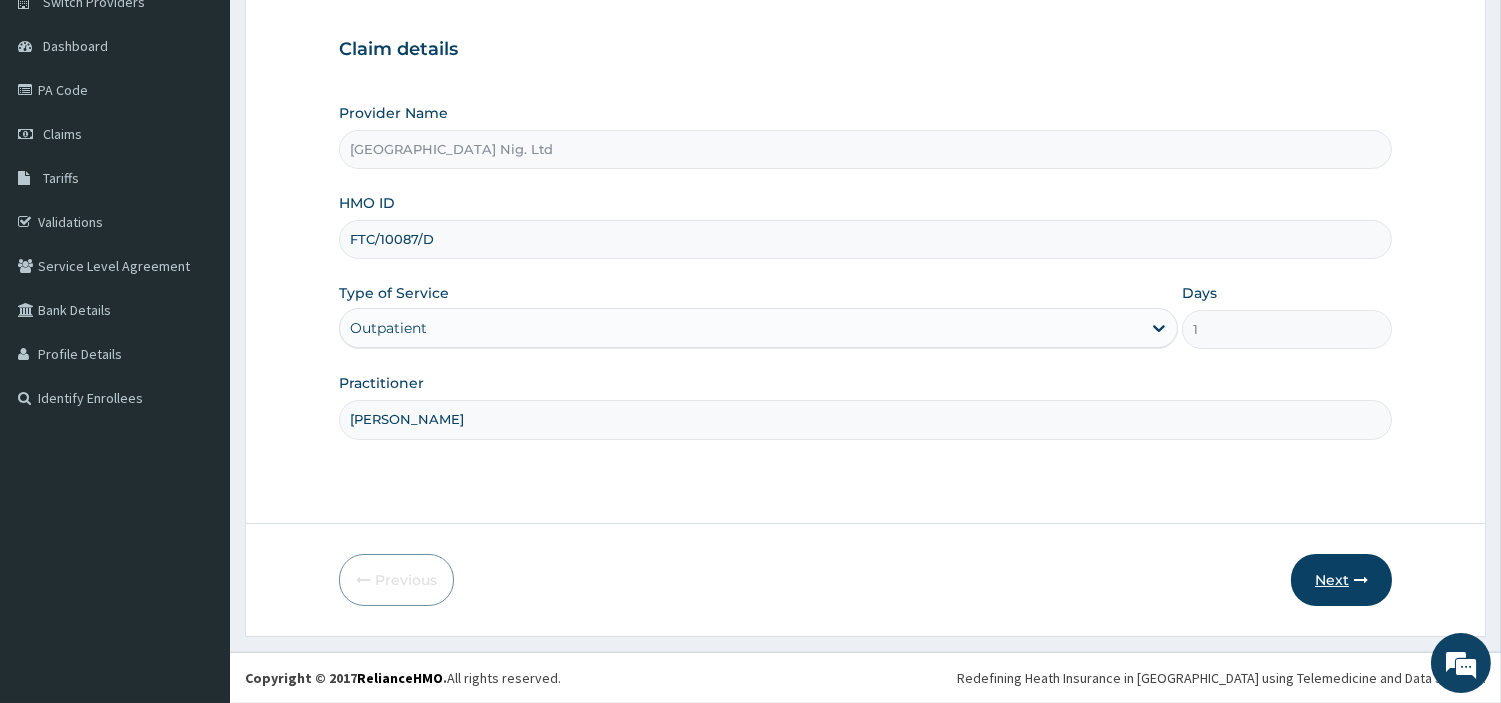 type on "[PERSON_NAME]" 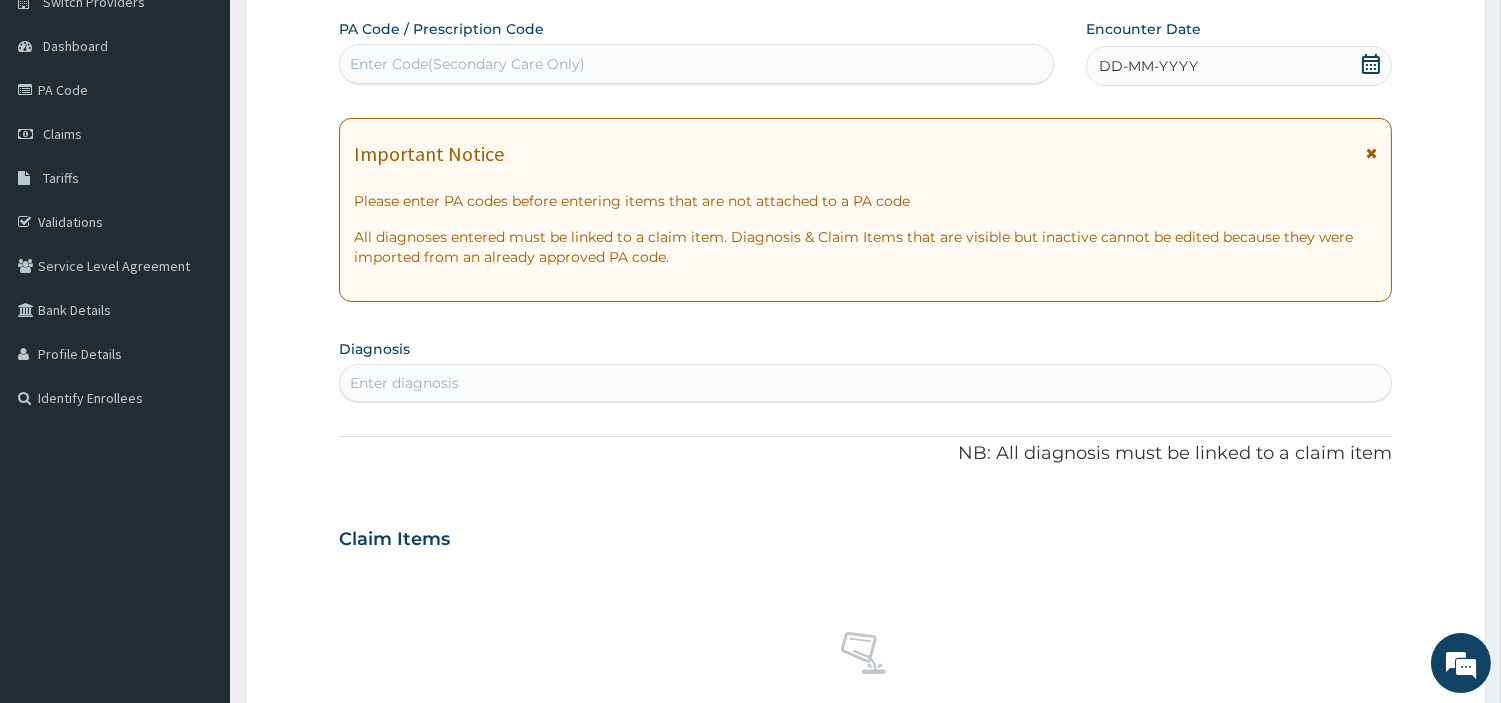 click on "Enter Code(Secondary Care Only)" at bounding box center (696, 64) 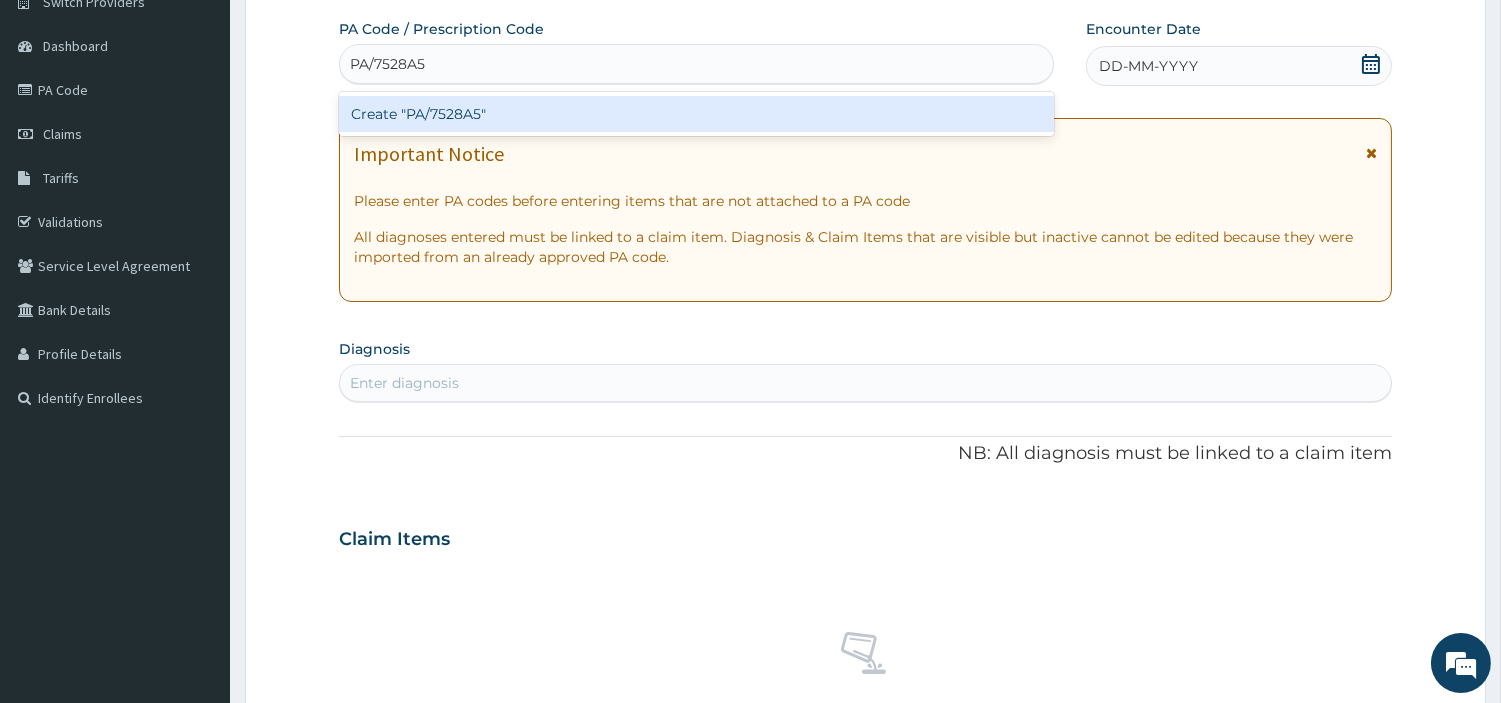 click on "Create "PA/7528A5"" at bounding box center (696, 114) 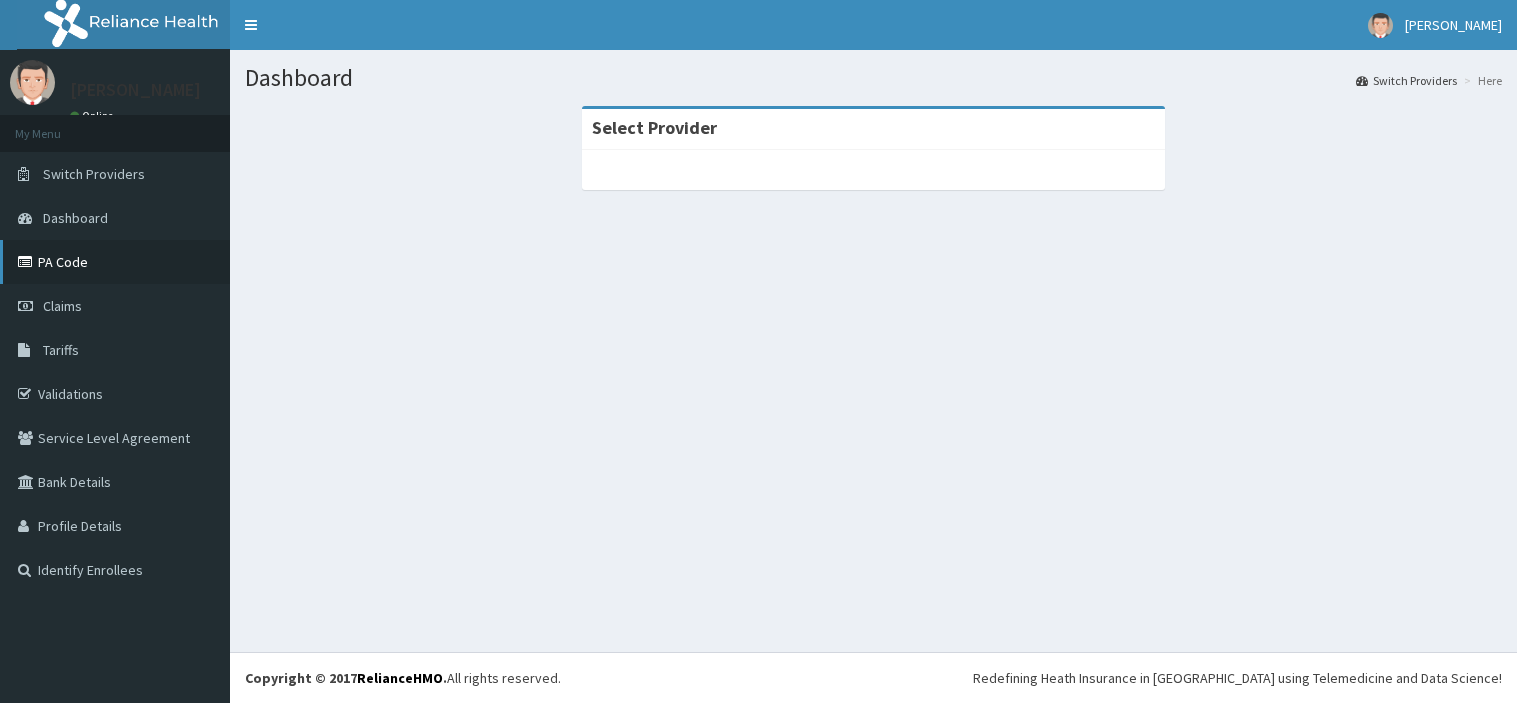 scroll, scrollTop: 0, scrollLeft: 0, axis: both 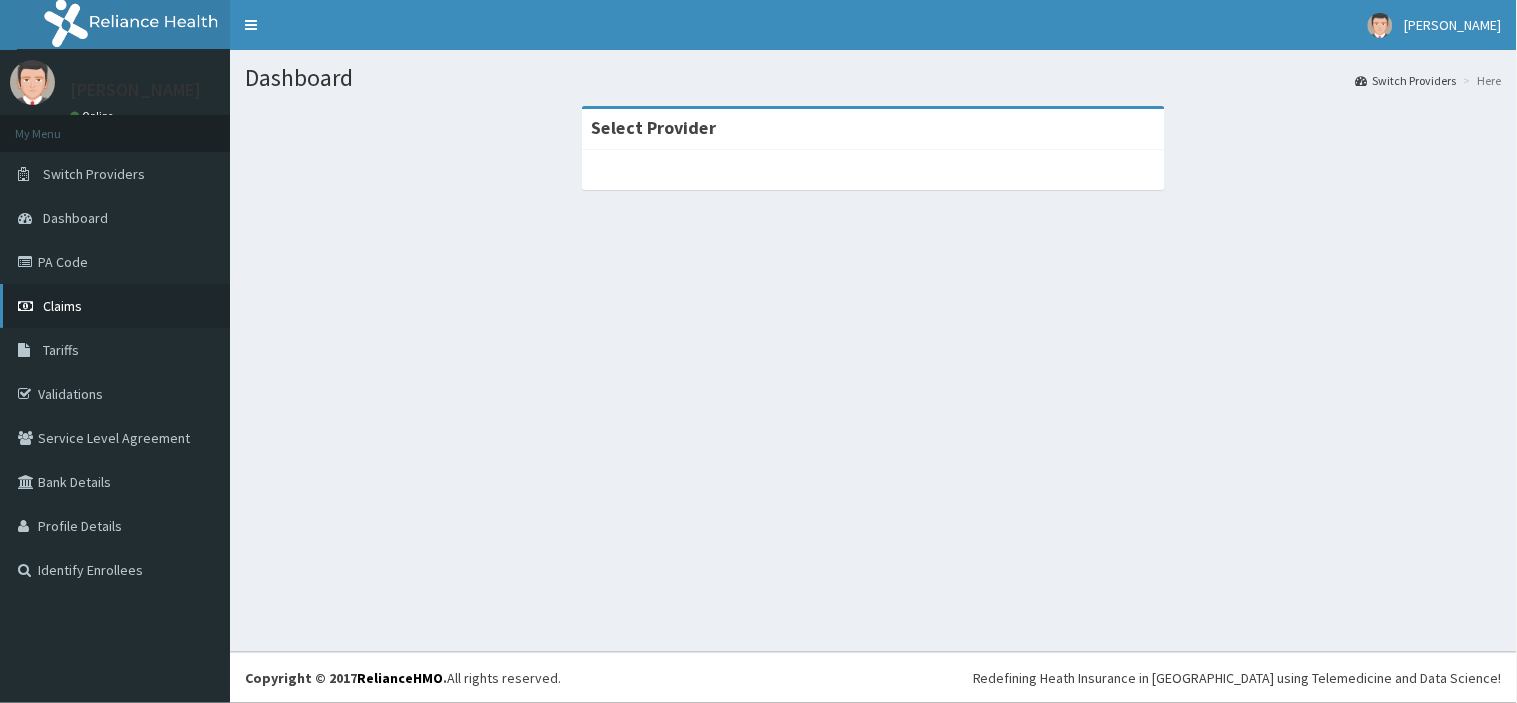 click on "Claims" at bounding box center [62, 306] 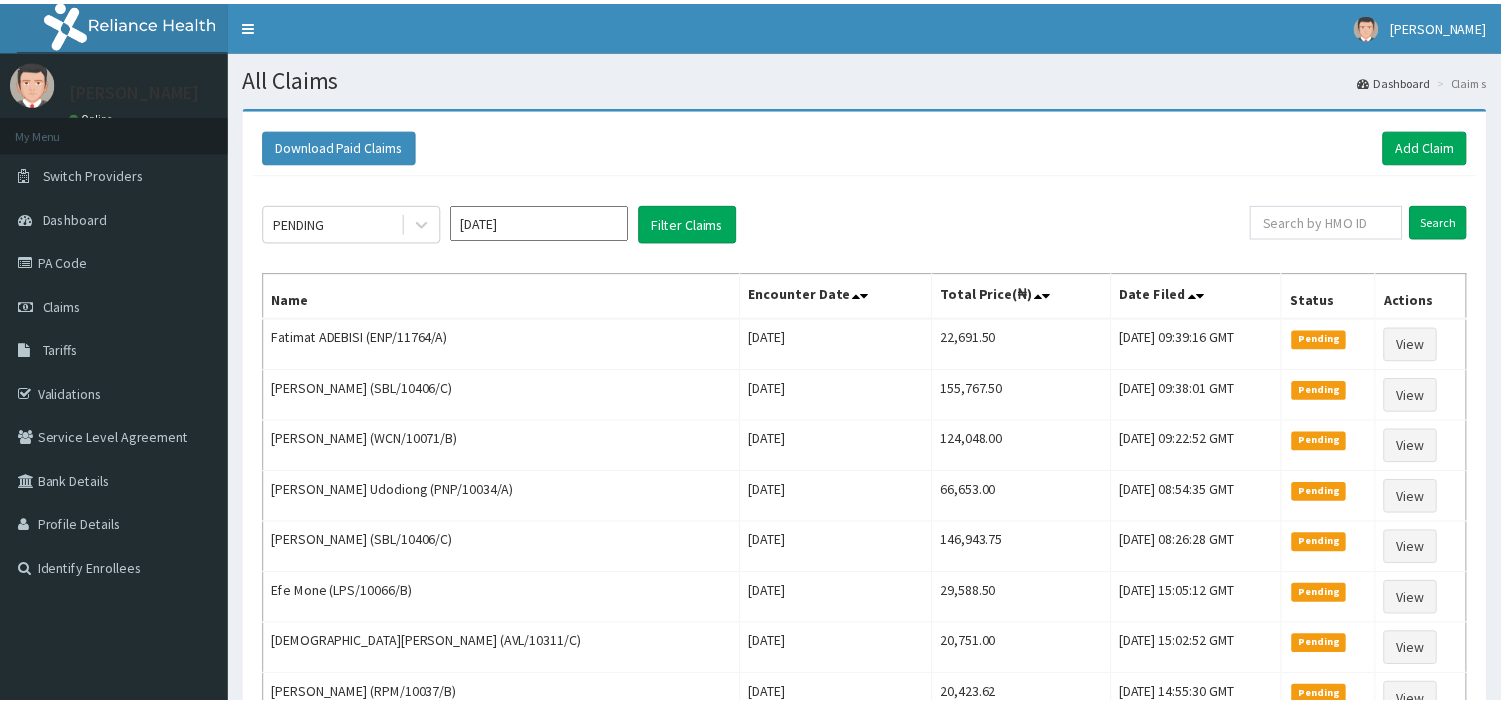 scroll, scrollTop: 0, scrollLeft: 0, axis: both 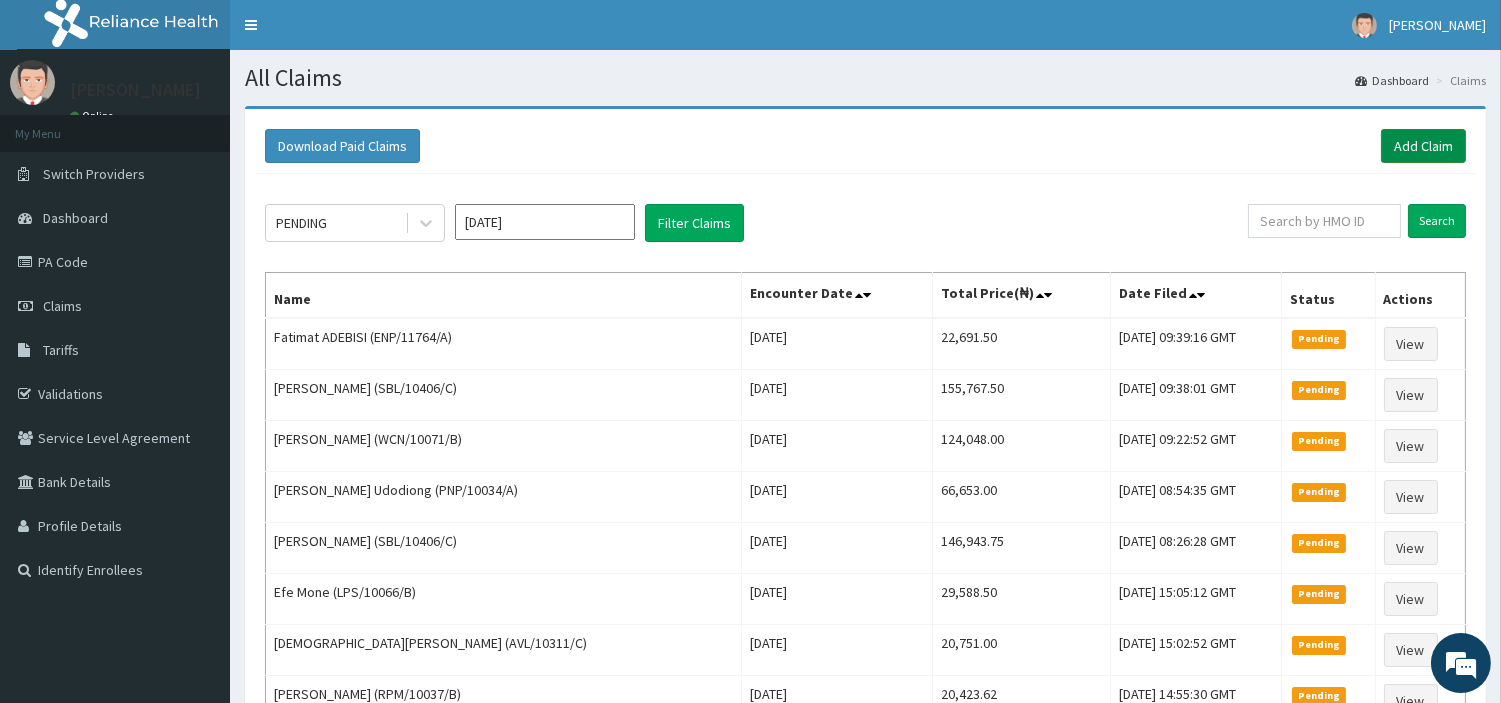 click on "Download Paid Claims Add Claim" at bounding box center [865, 146] 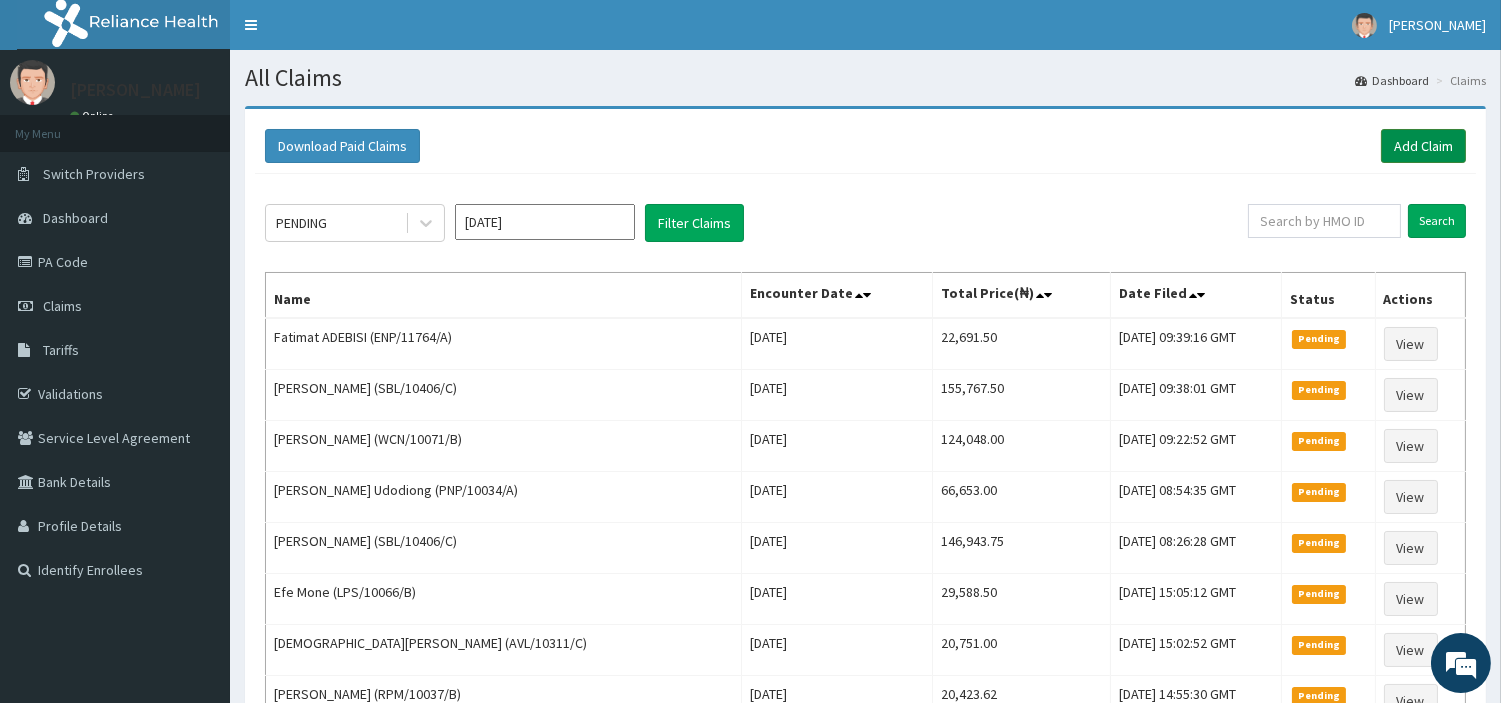 click on "Add Claim" at bounding box center (1423, 146) 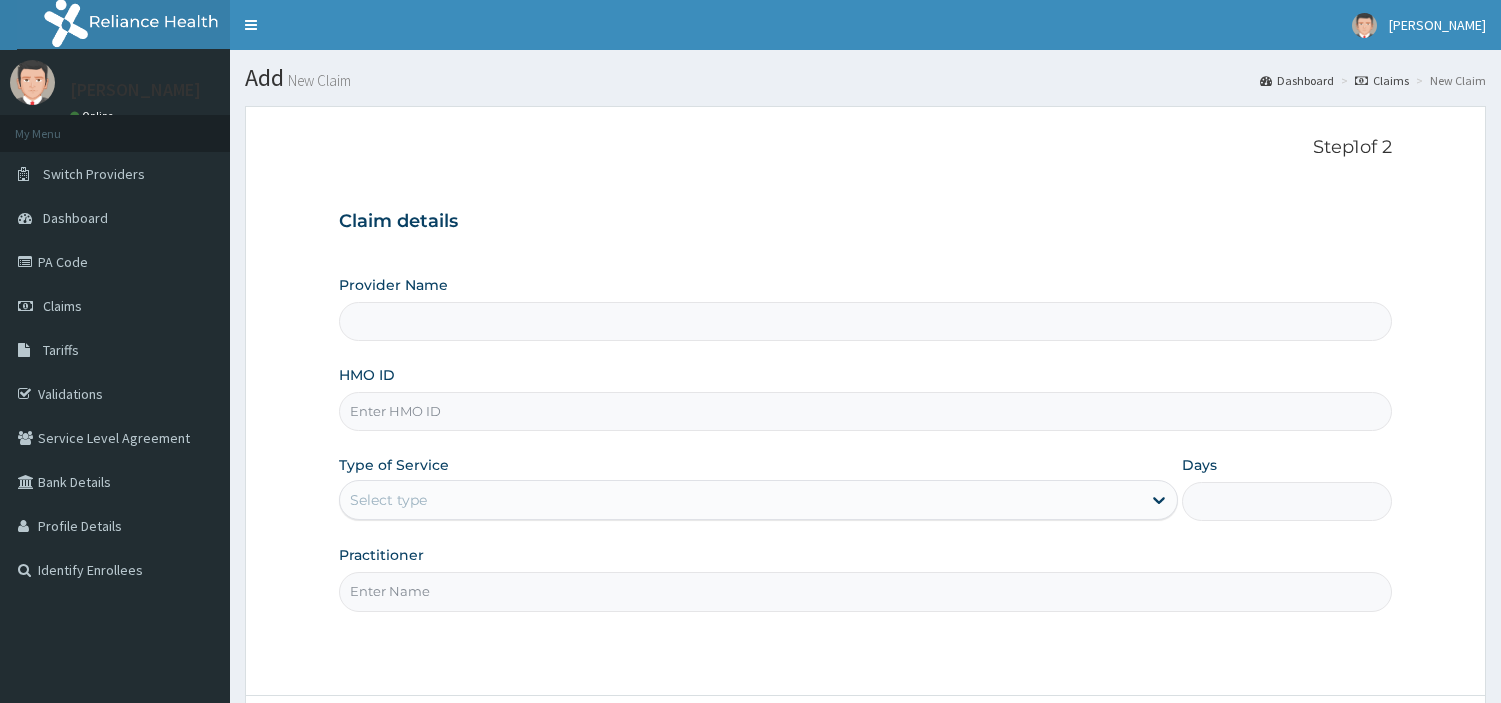 click on "HMO ID" at bounding box center [865, 411] 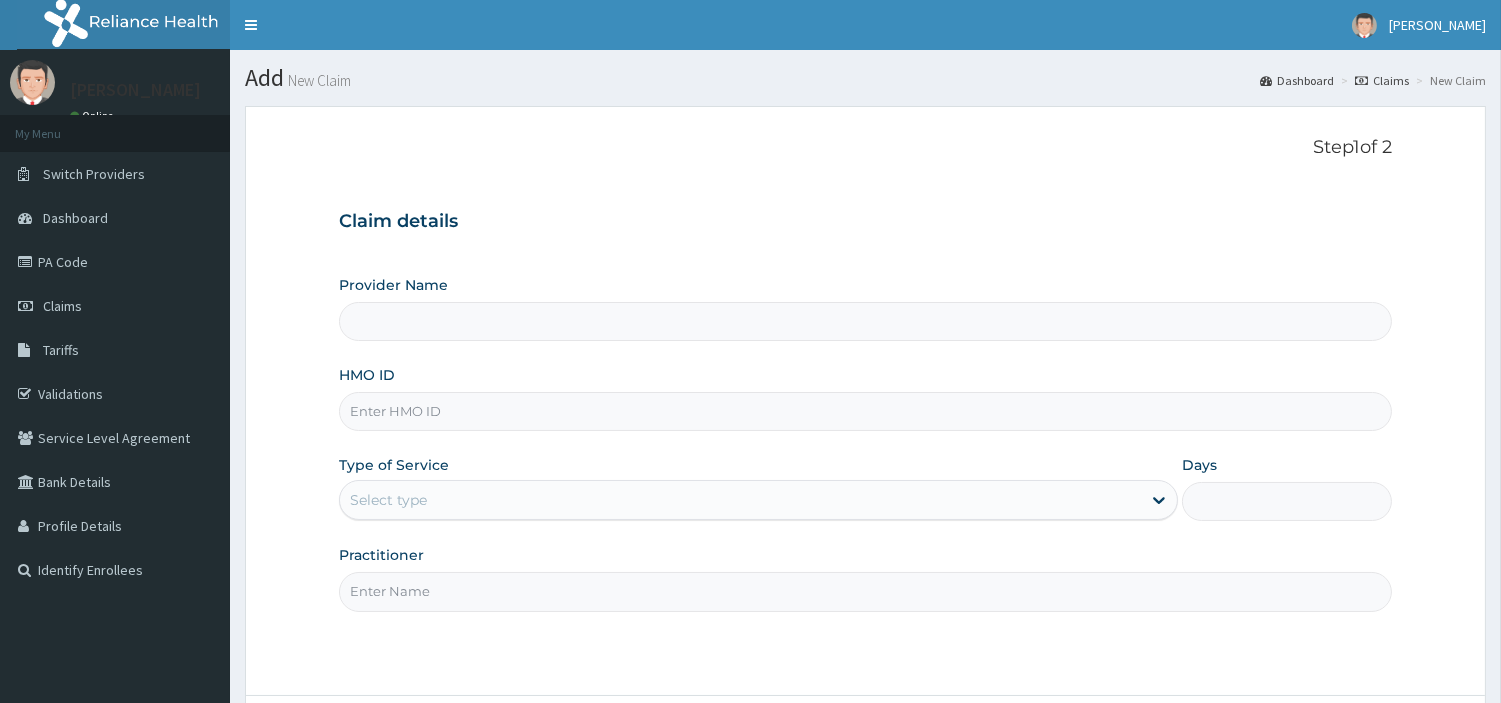 scroll, scrollTop: 0, scrollLeft: 0, axis: both 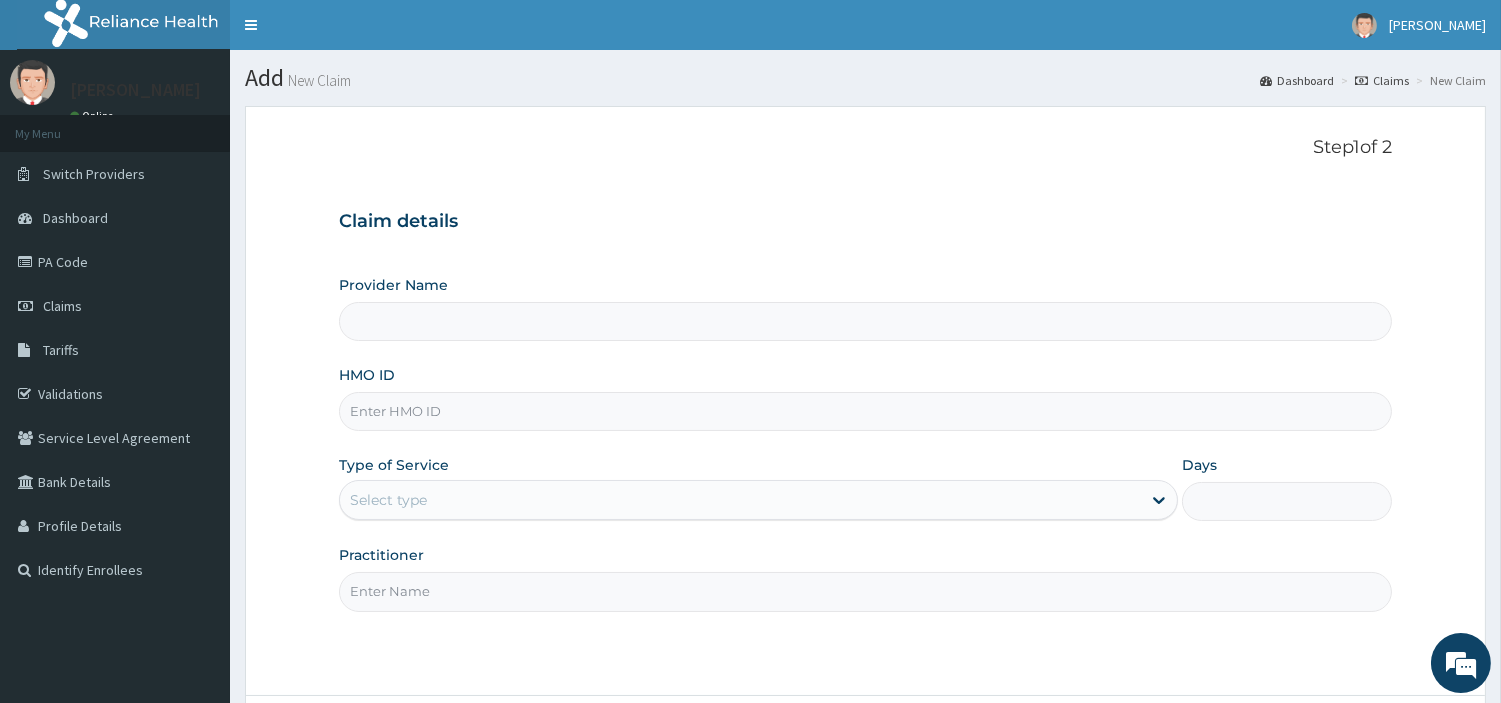 type on "[GEOGRAPHIC_DATA] Nig. Ltd" 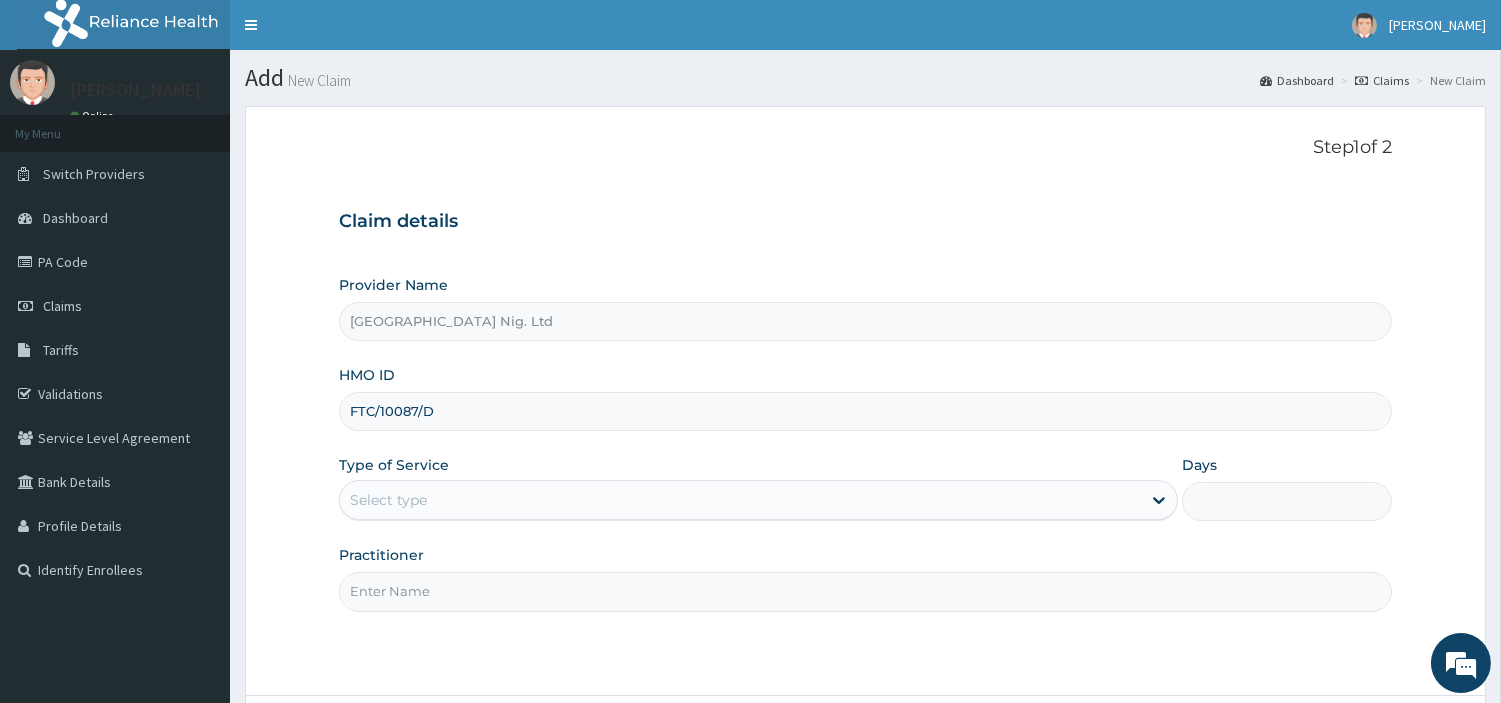type on "FTC/10087/D" 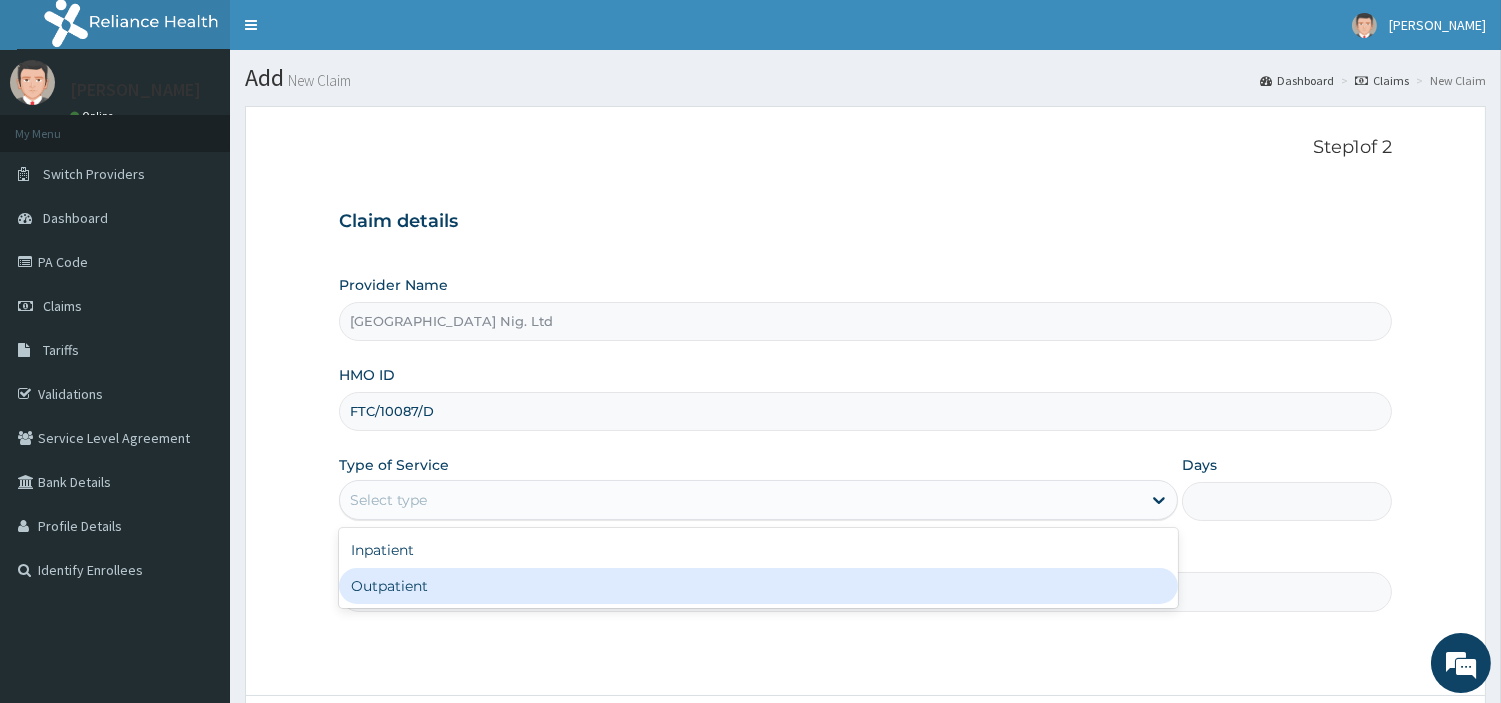 click on "Outpatient" at bounding box center [758, 586] 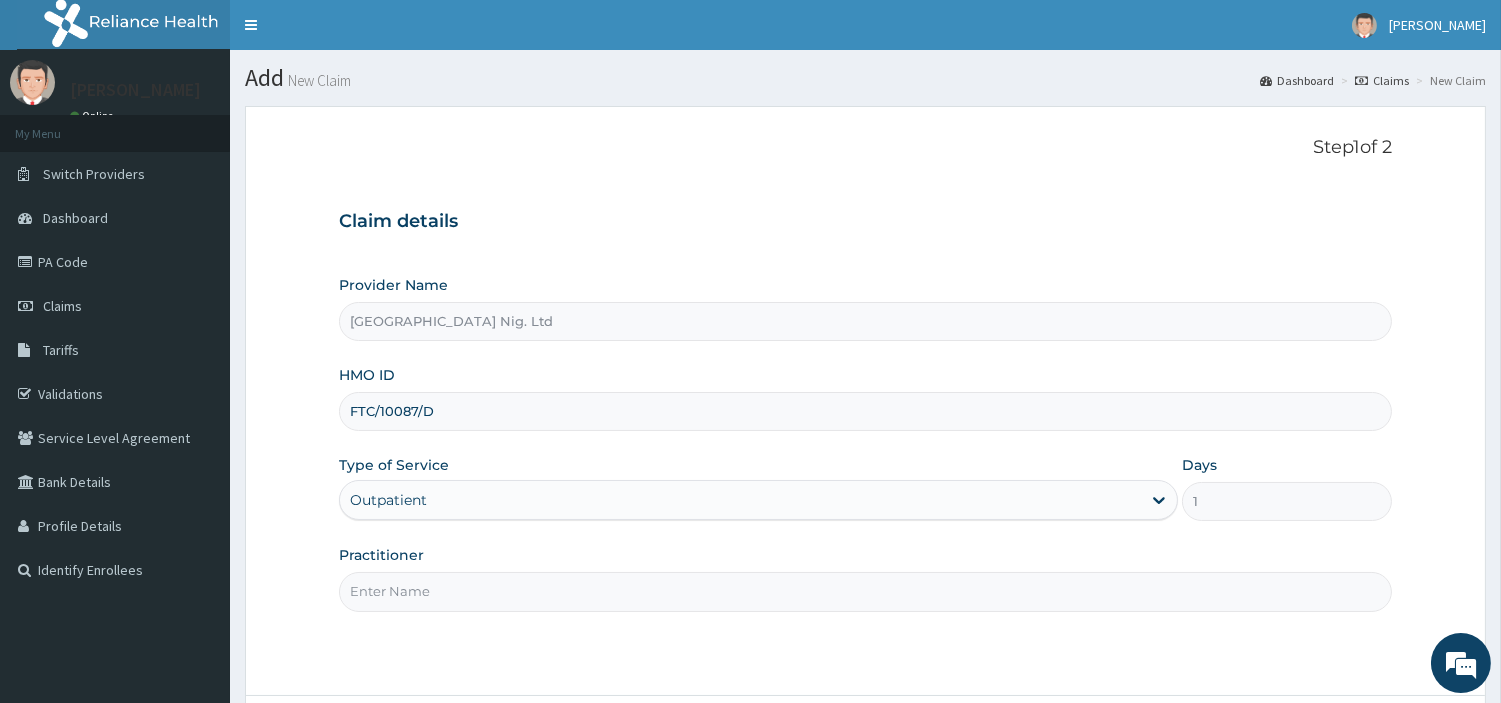click on "Practitioner" at bounding box center (865, 591) 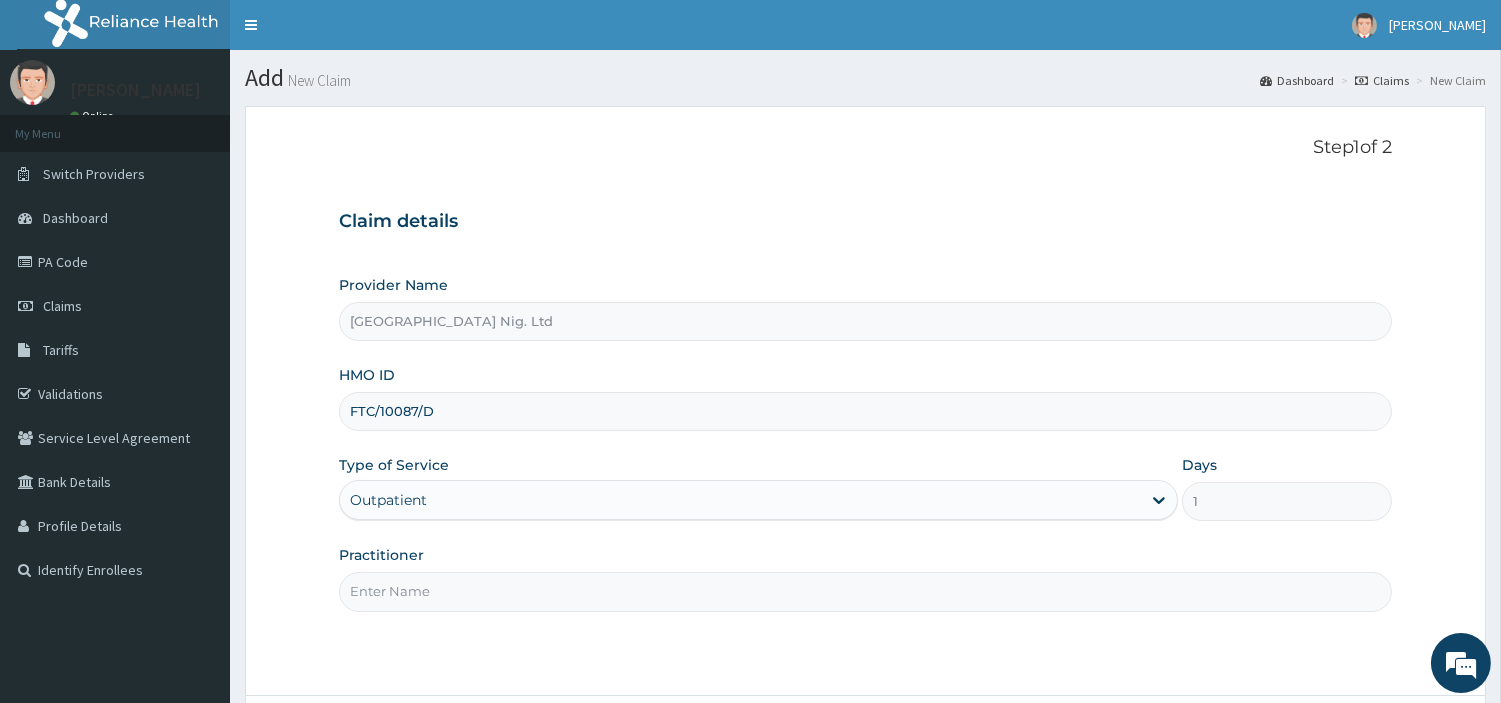 paste on "Salami Beatrice" 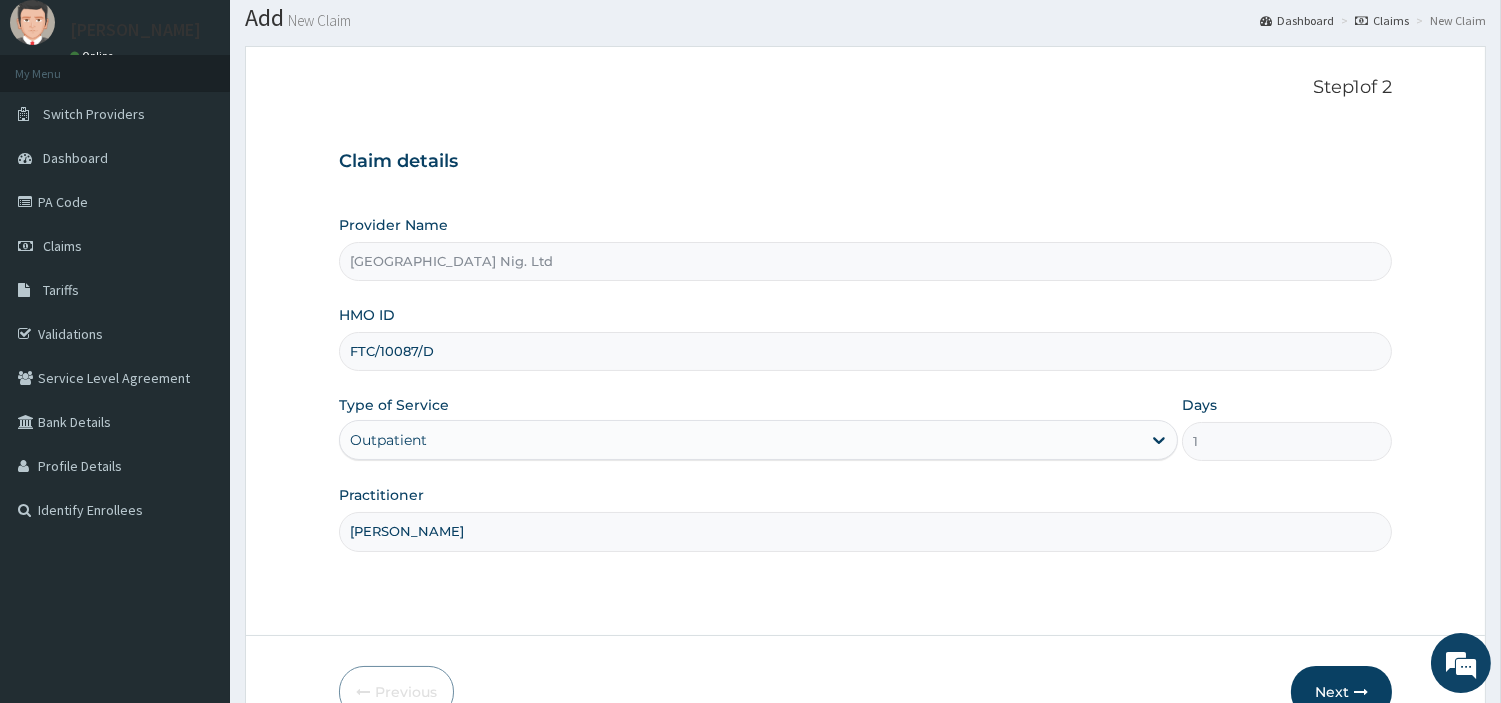 scroll, scrollTop: 61, scrollLeft: 0, axis: vertical 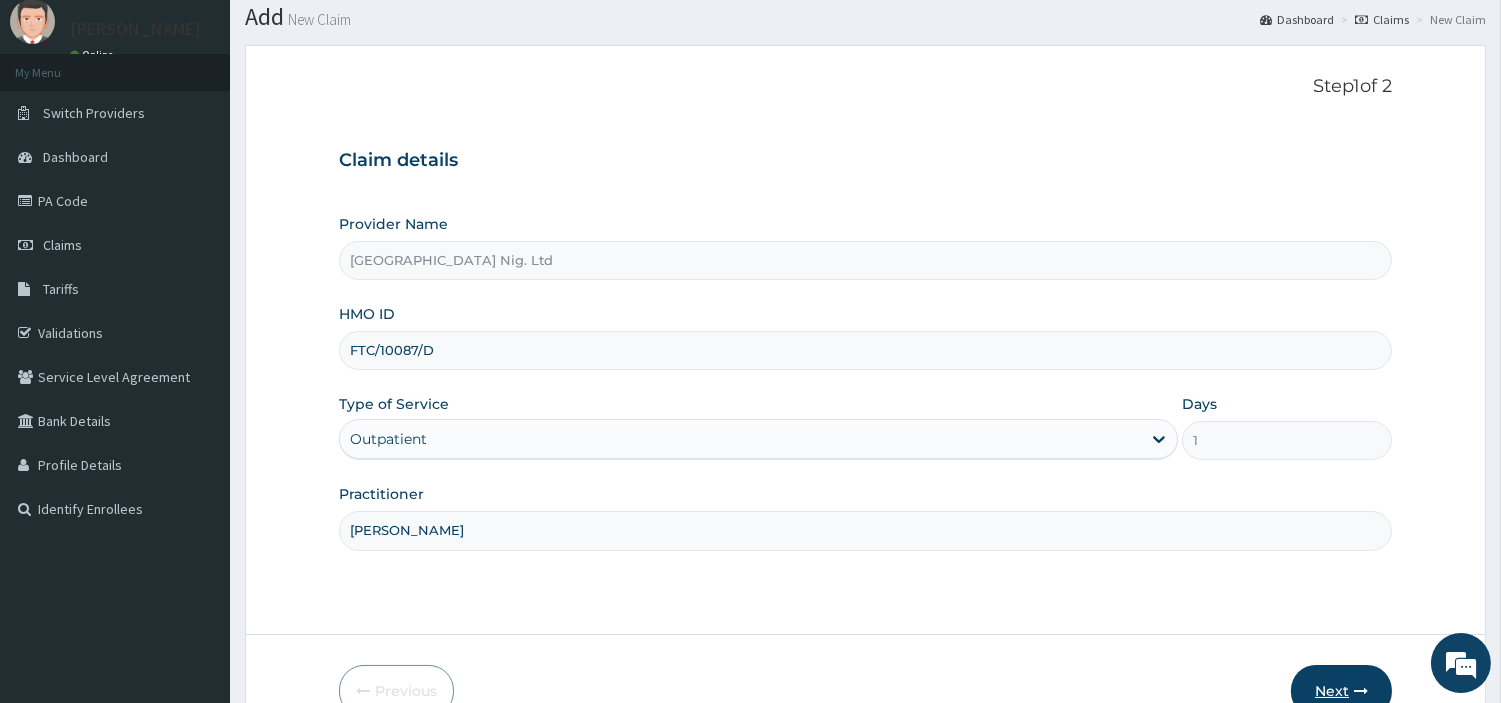 type on "Salami Beatrice" 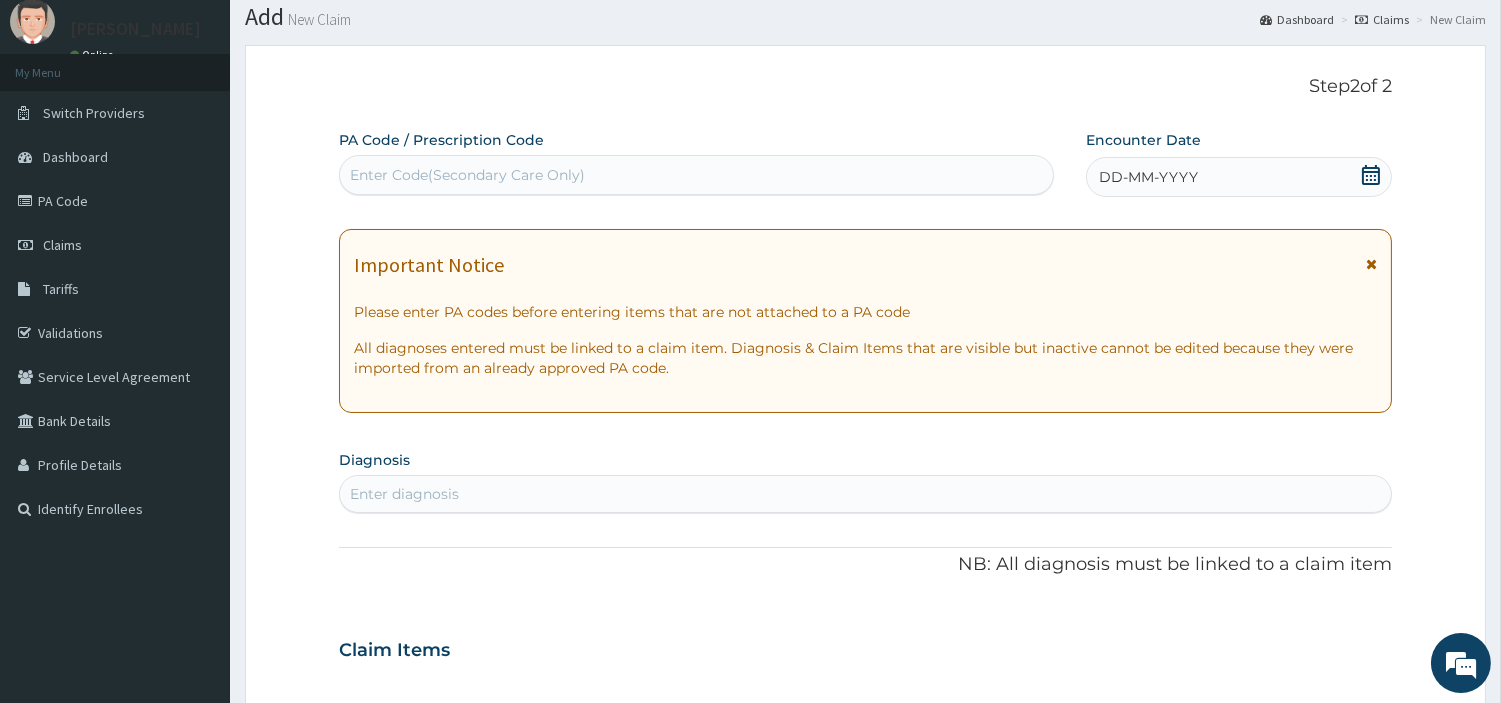 click on "Enter Code(Secondary Care Only)" at bounding box center (696, 175) 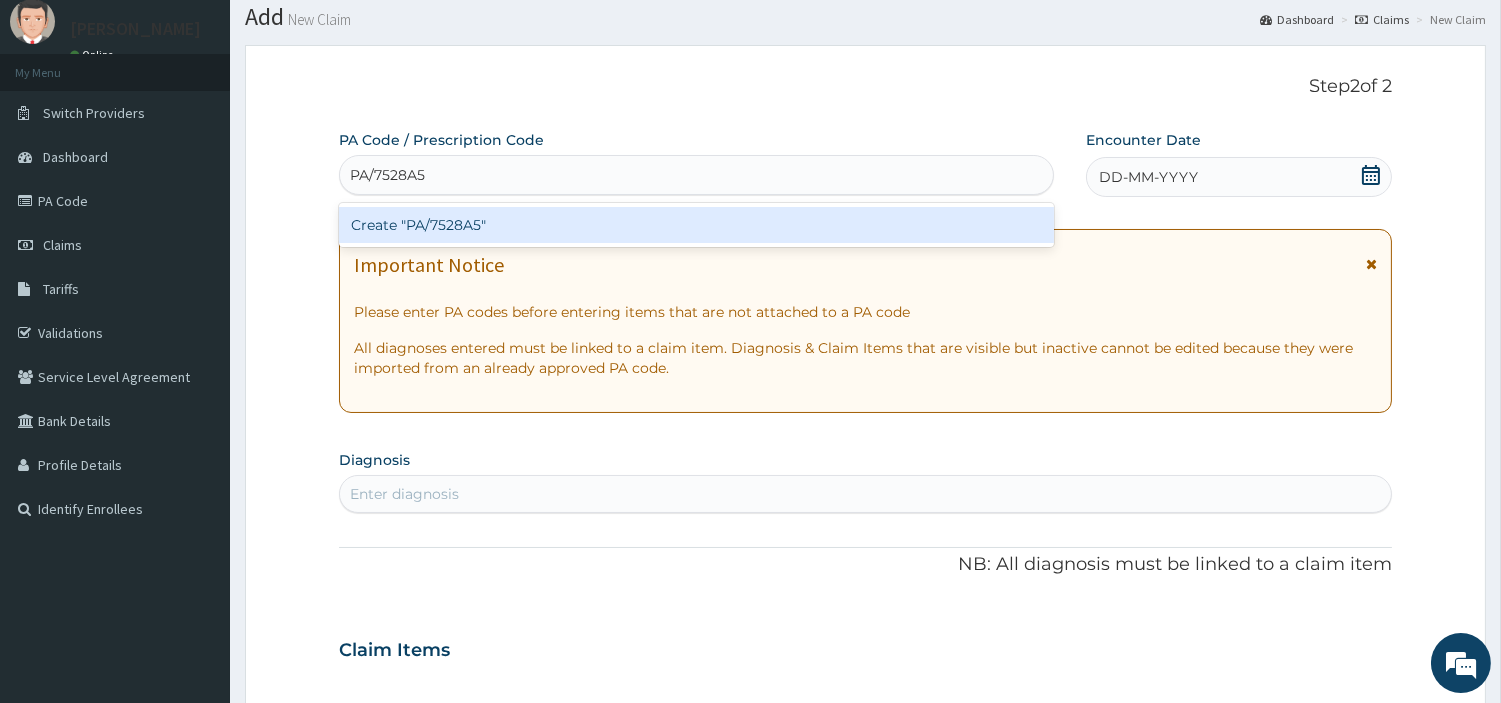 click on "Create "PA/7528A5"" at bounding box center (696, 225) 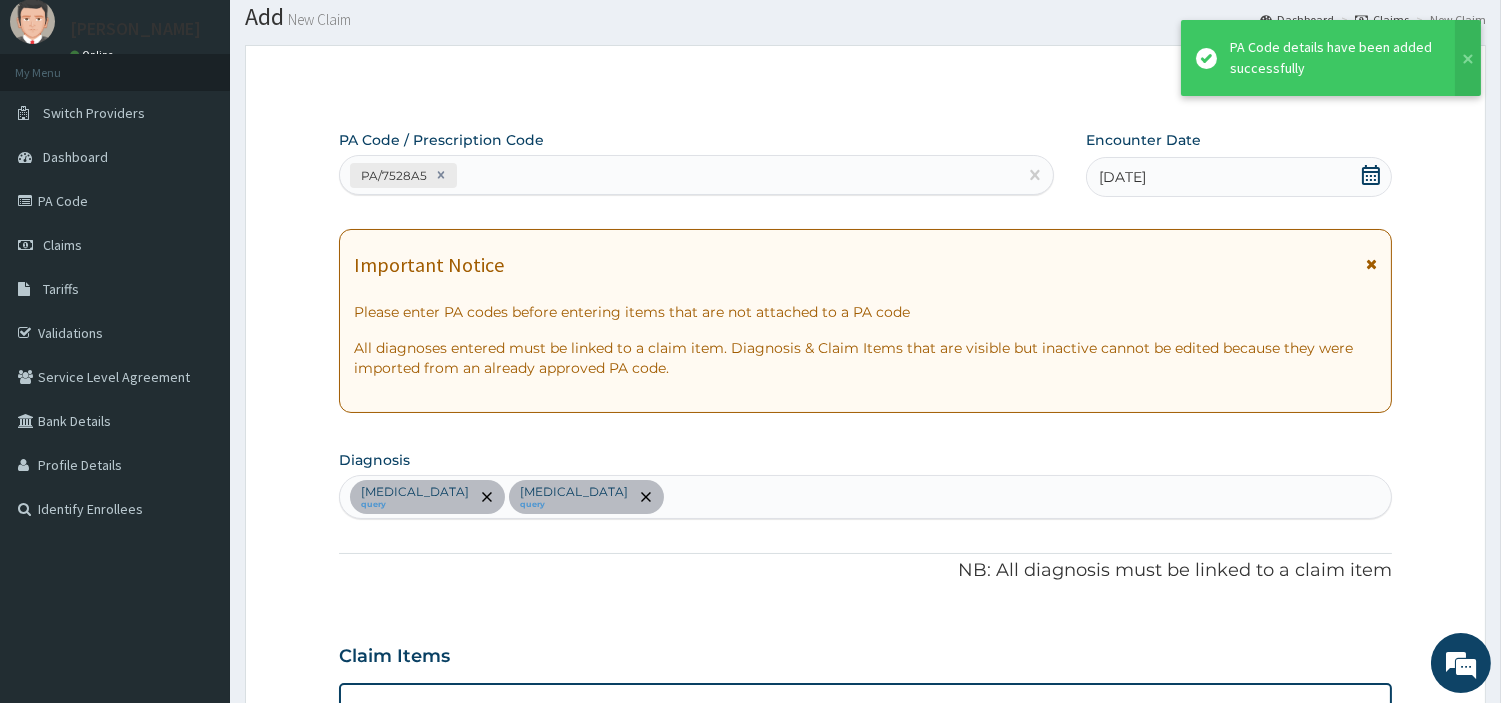 scroll, scrollTop: 687, scrollLeft: 0, axis: vertical 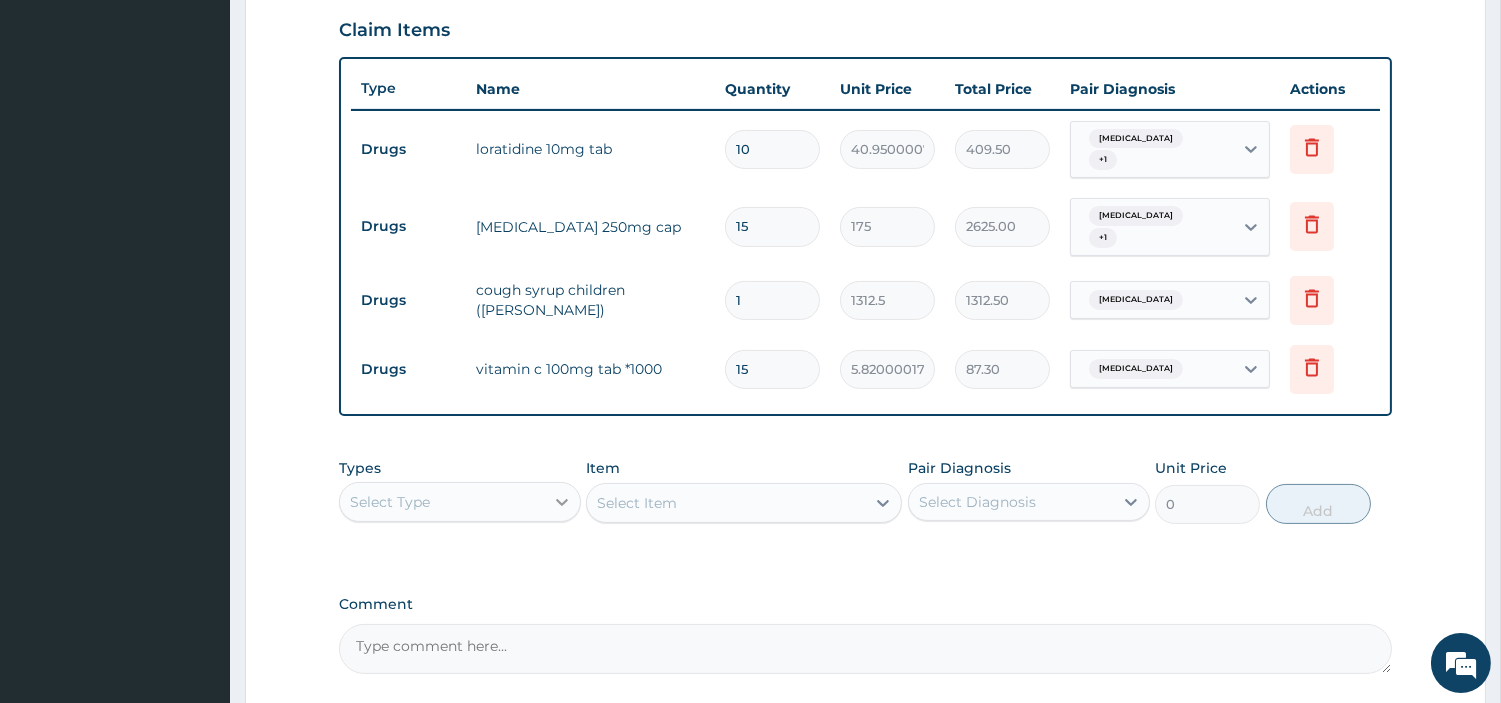 click 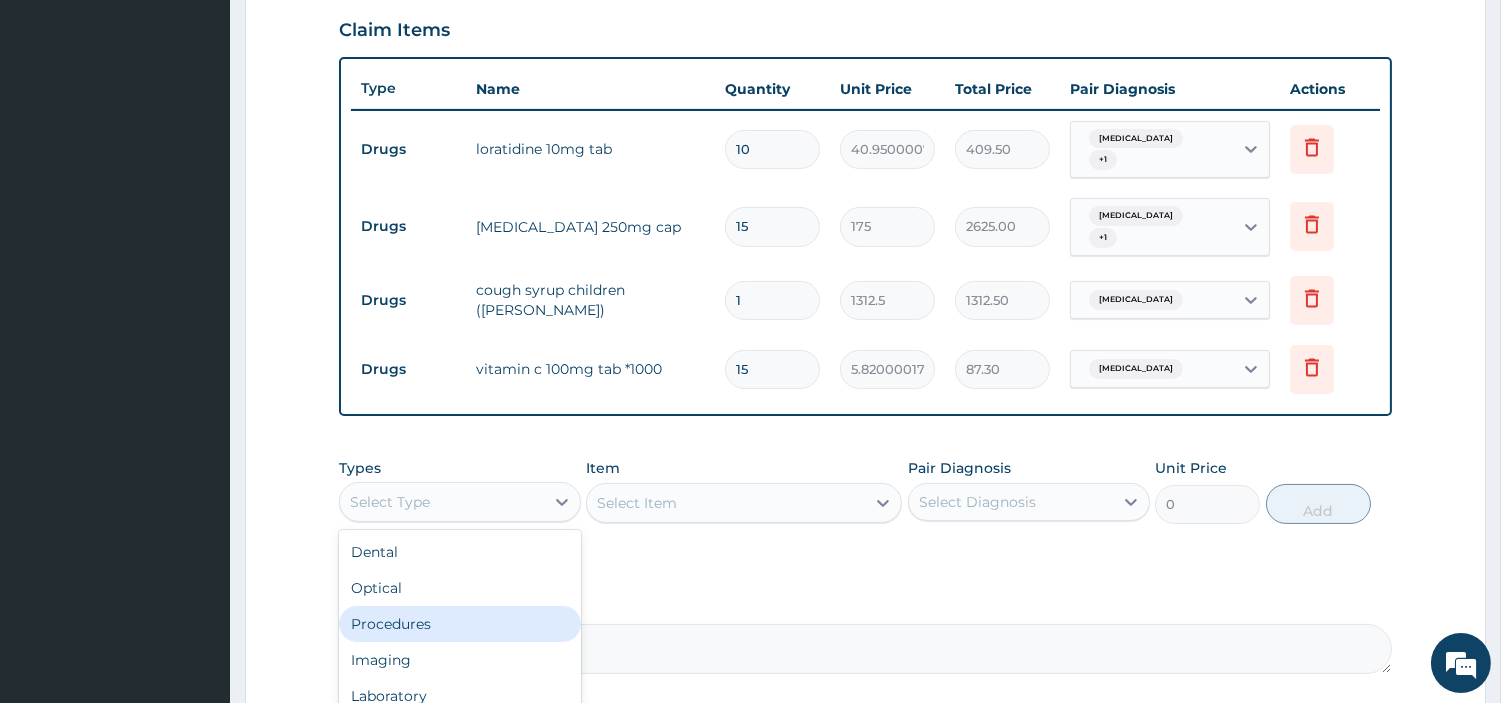 drag, startPoint x: 456, startPoint y: 610, endPoint x: 486, endPoint y: 597, distance: 32.695564 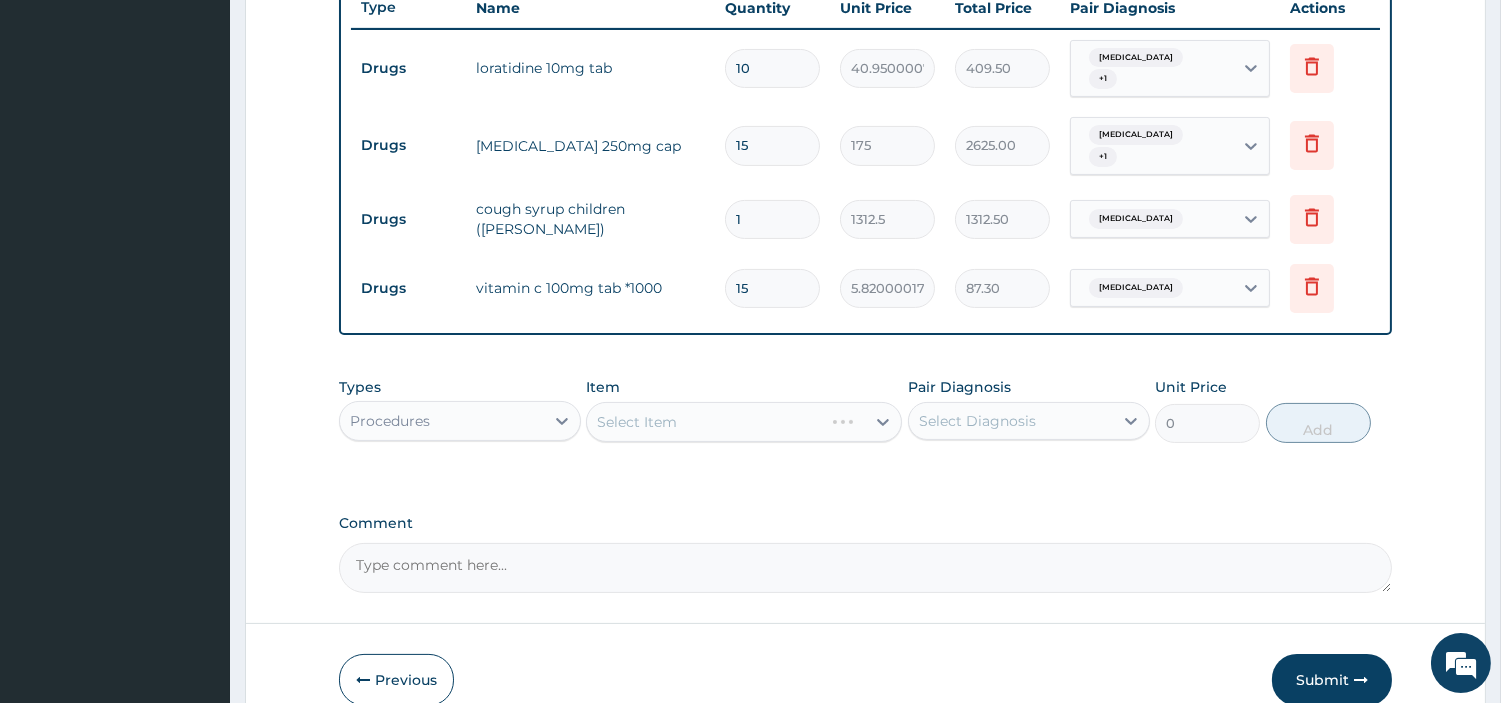scroll, scrollTop: 851, scrollLeft: 0, axis: vertical 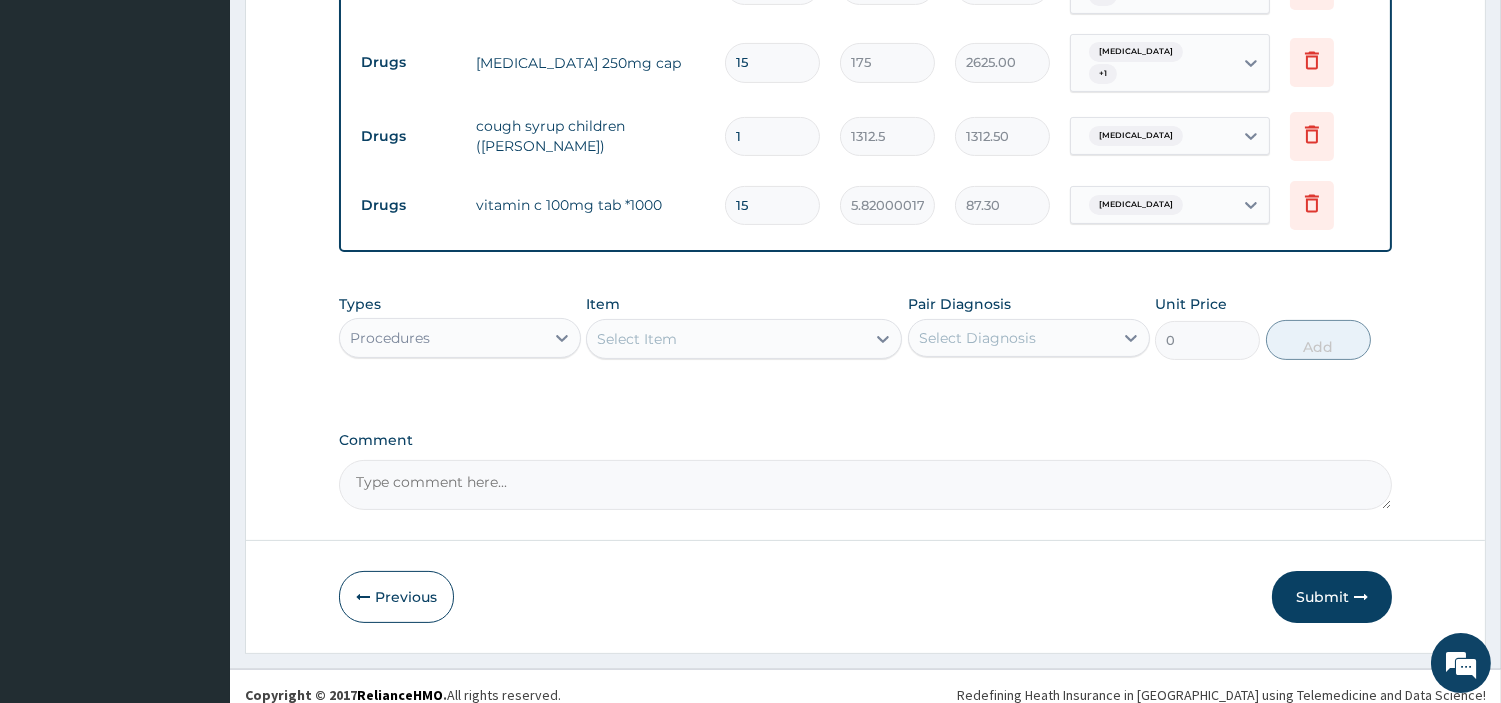 click on "Select Item" at bounding box center (726, 339) 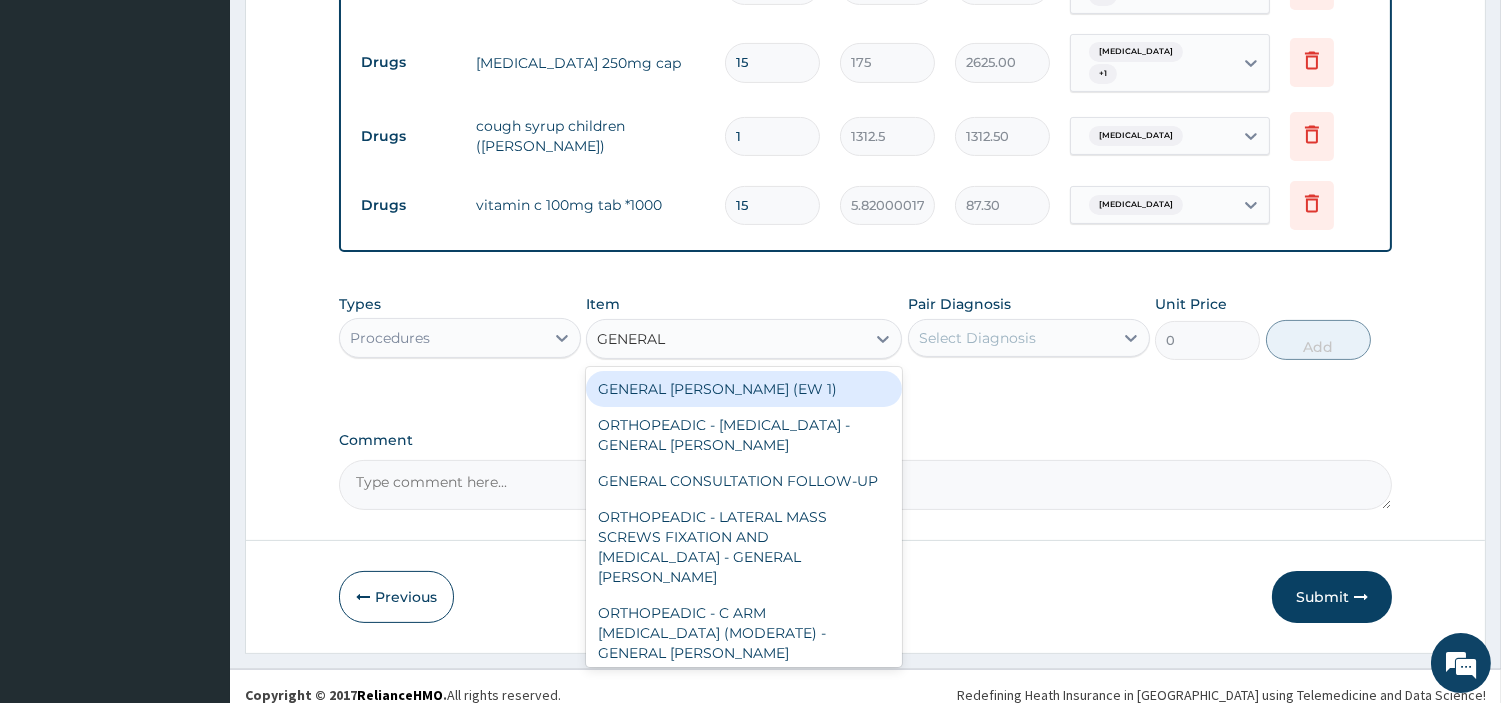 type on "GENERAL C" 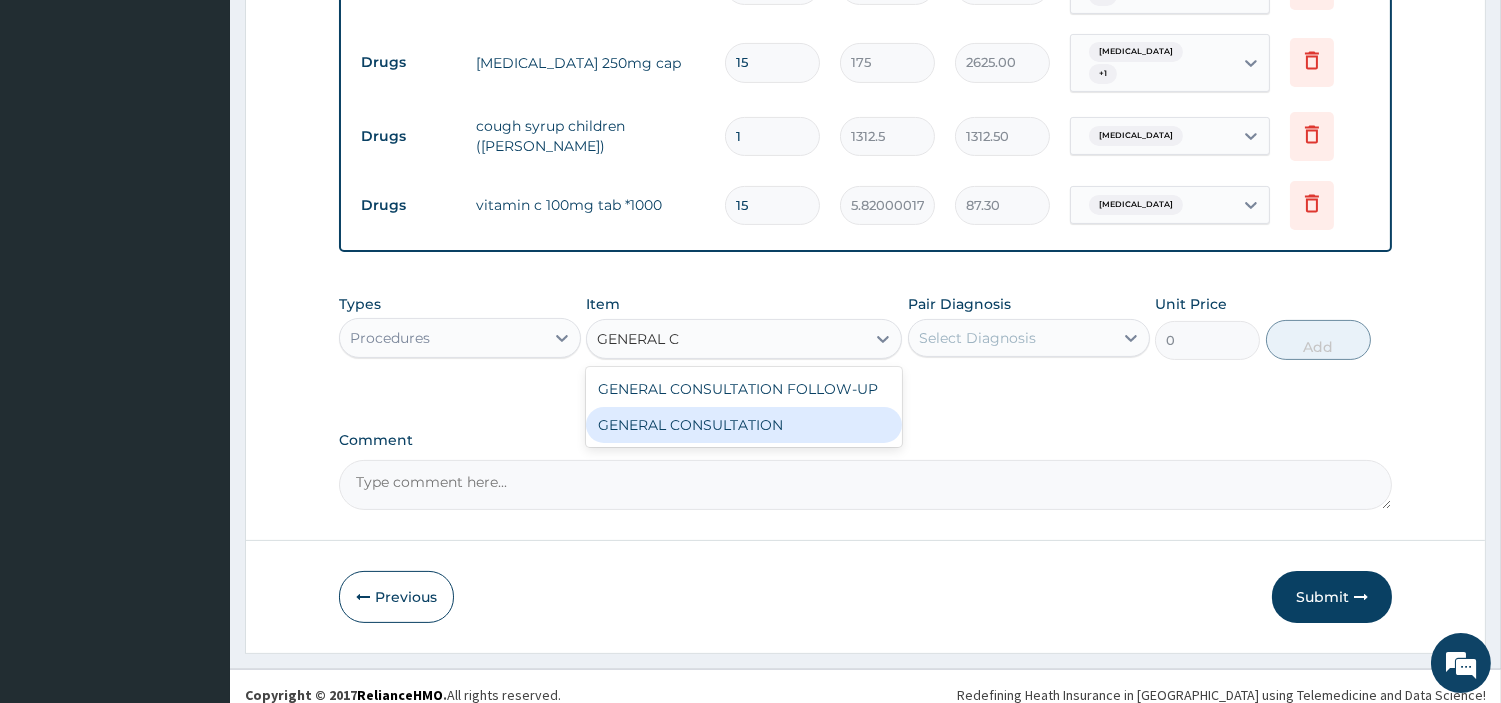 click on "GENERAL CONSULTATION" at bounding box center [744, 425] 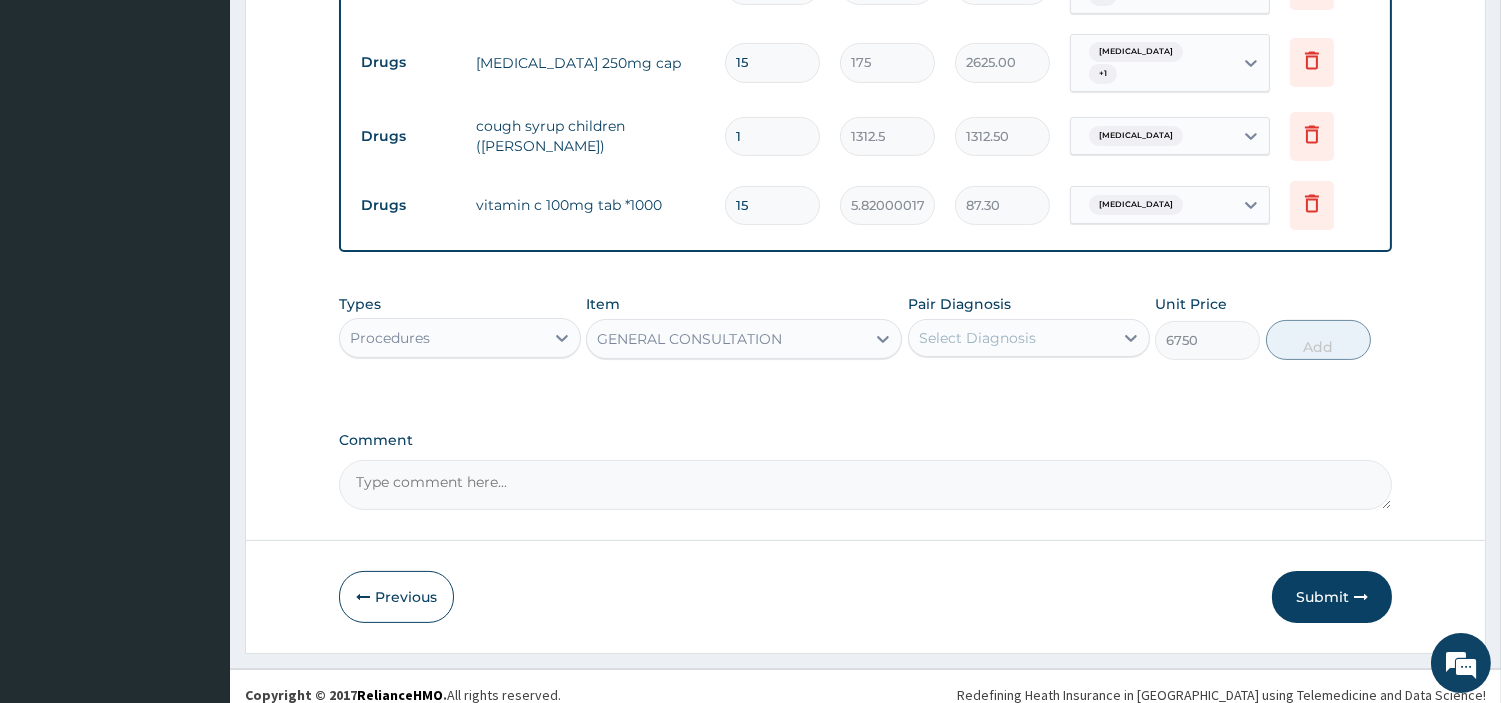 click on "Select Diagnosis" at bounding box center (1011, 338) 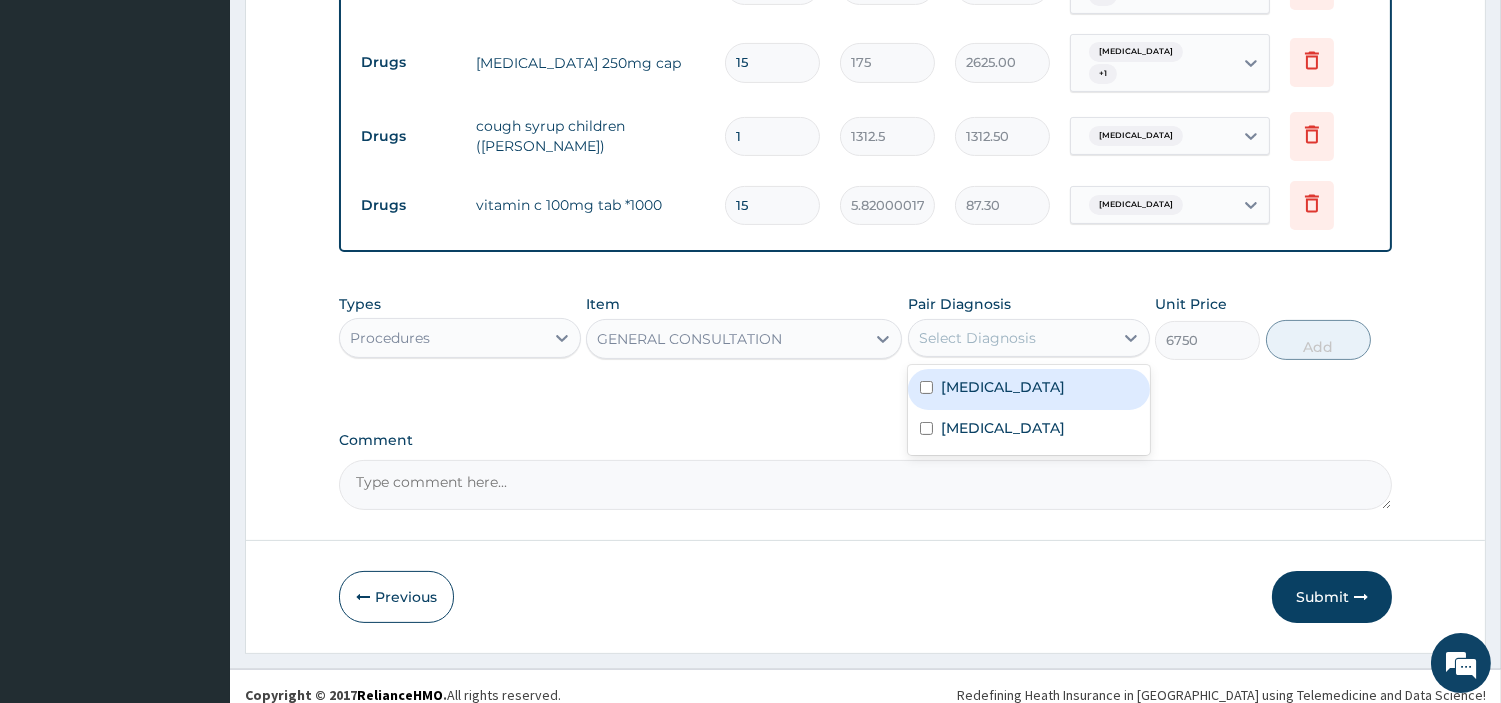 click on "Sepsis" at bounding box center (1003, 387) 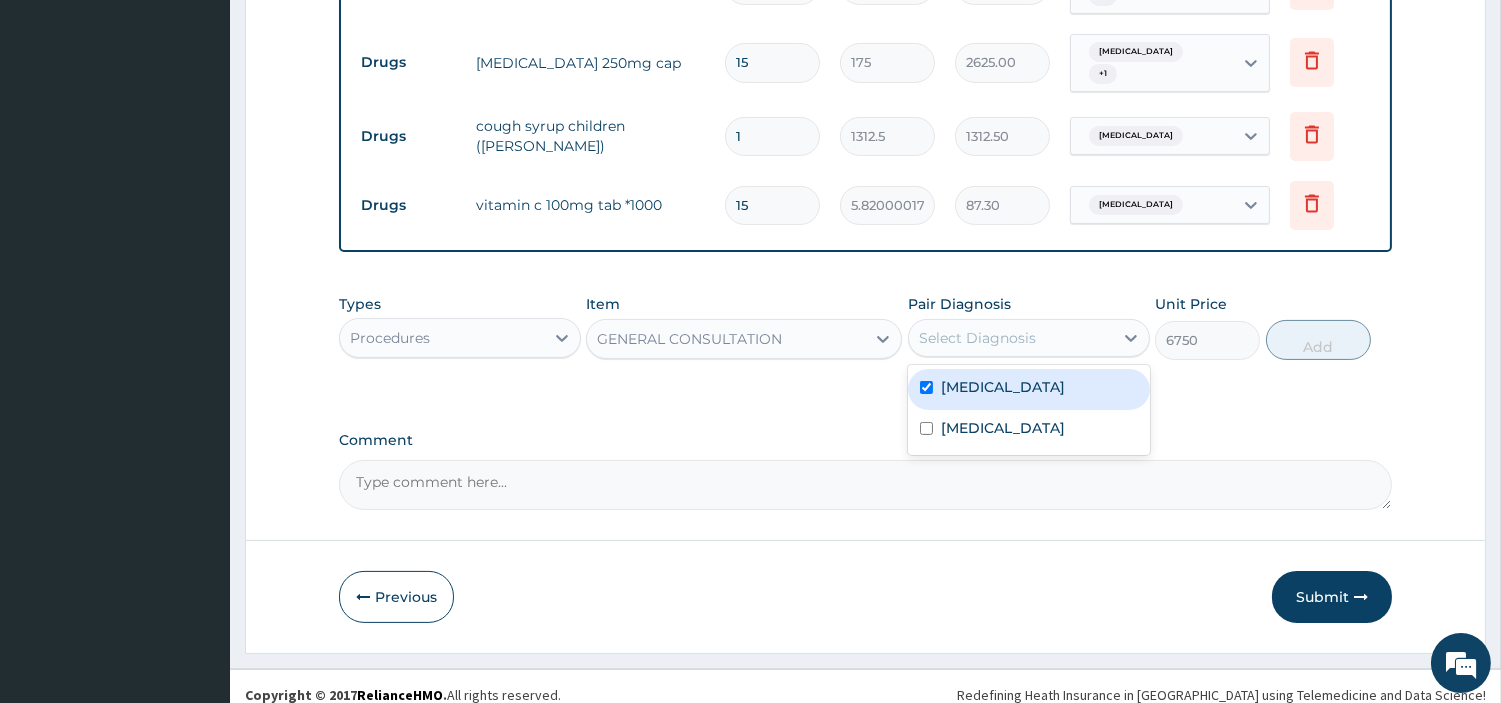 checkbox on "true" 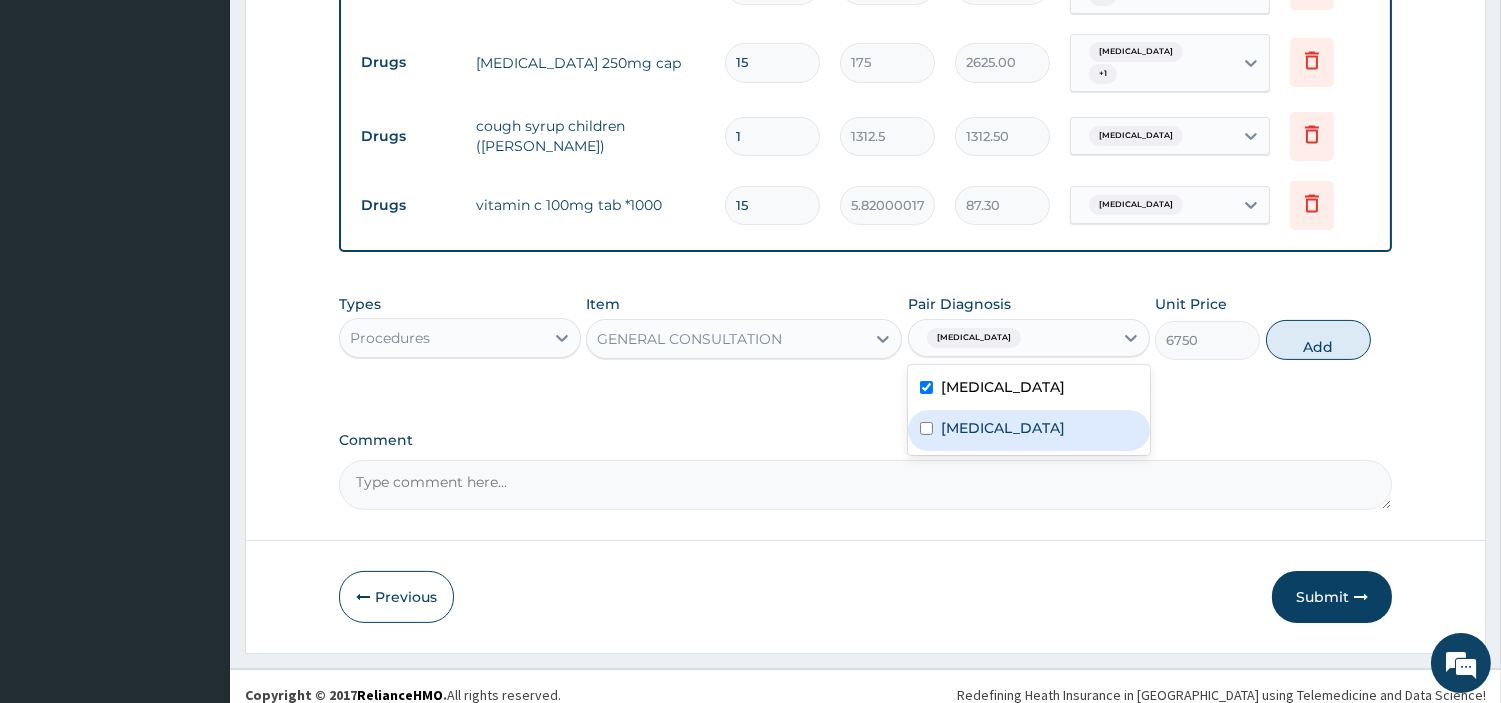 click on "Upper respiratory infection" at bounding box center [1029, 430] 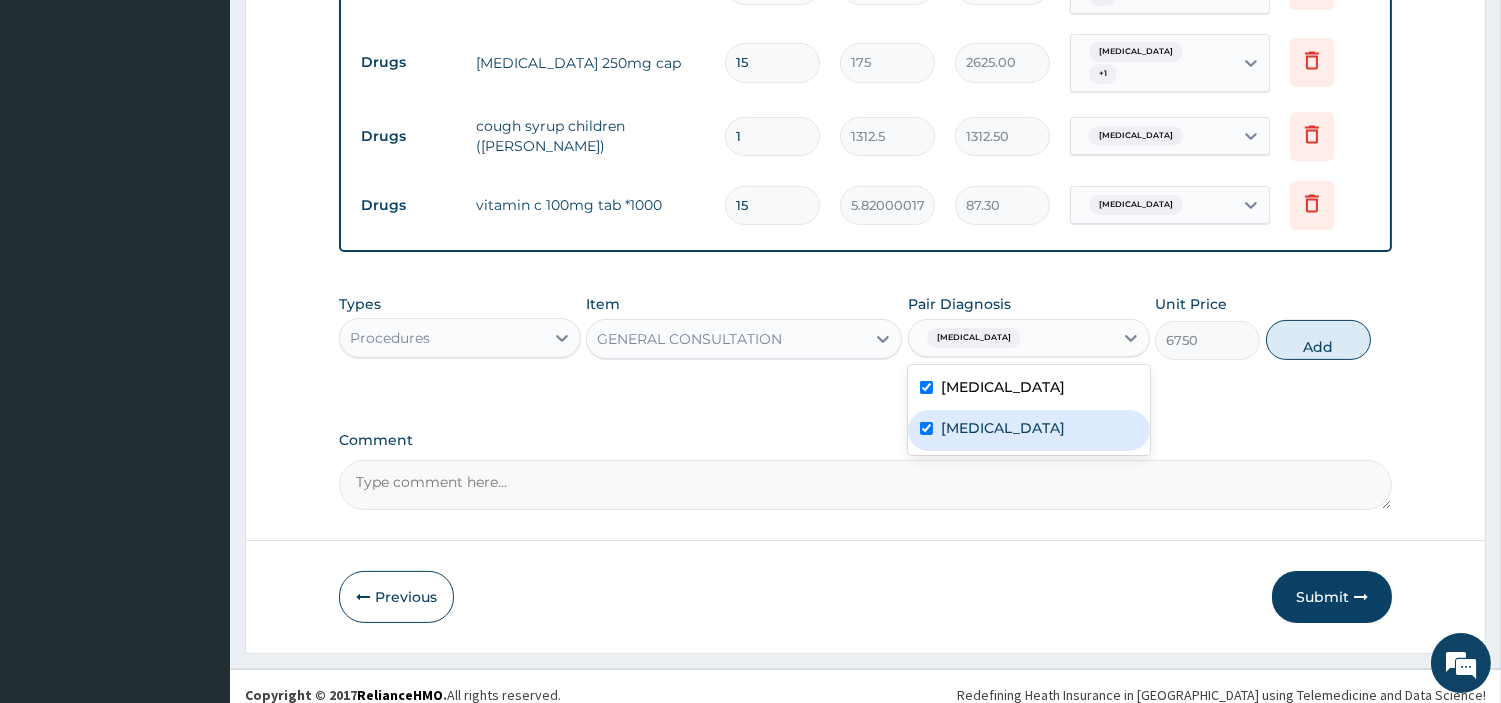 checkbox on "true" 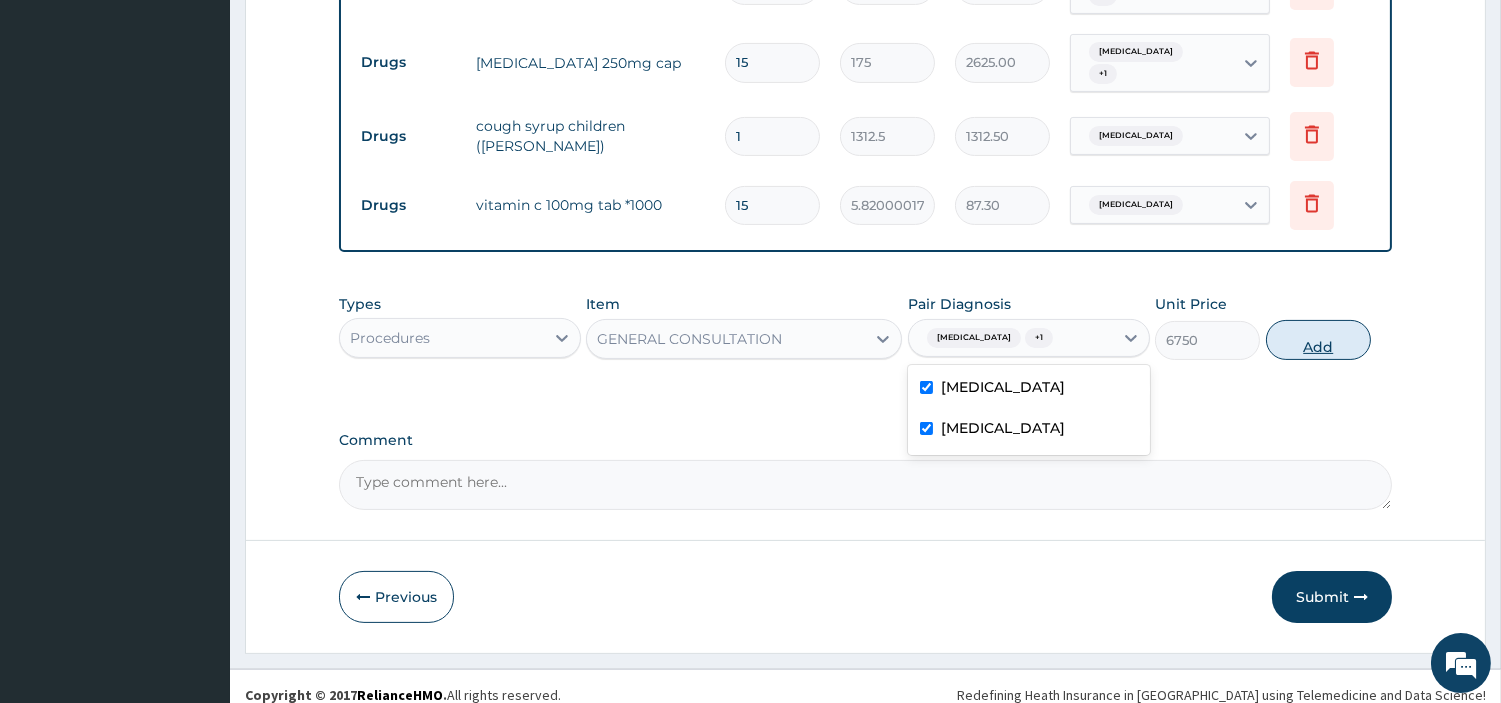 click on "Add" at bounding box center [1318, 340] 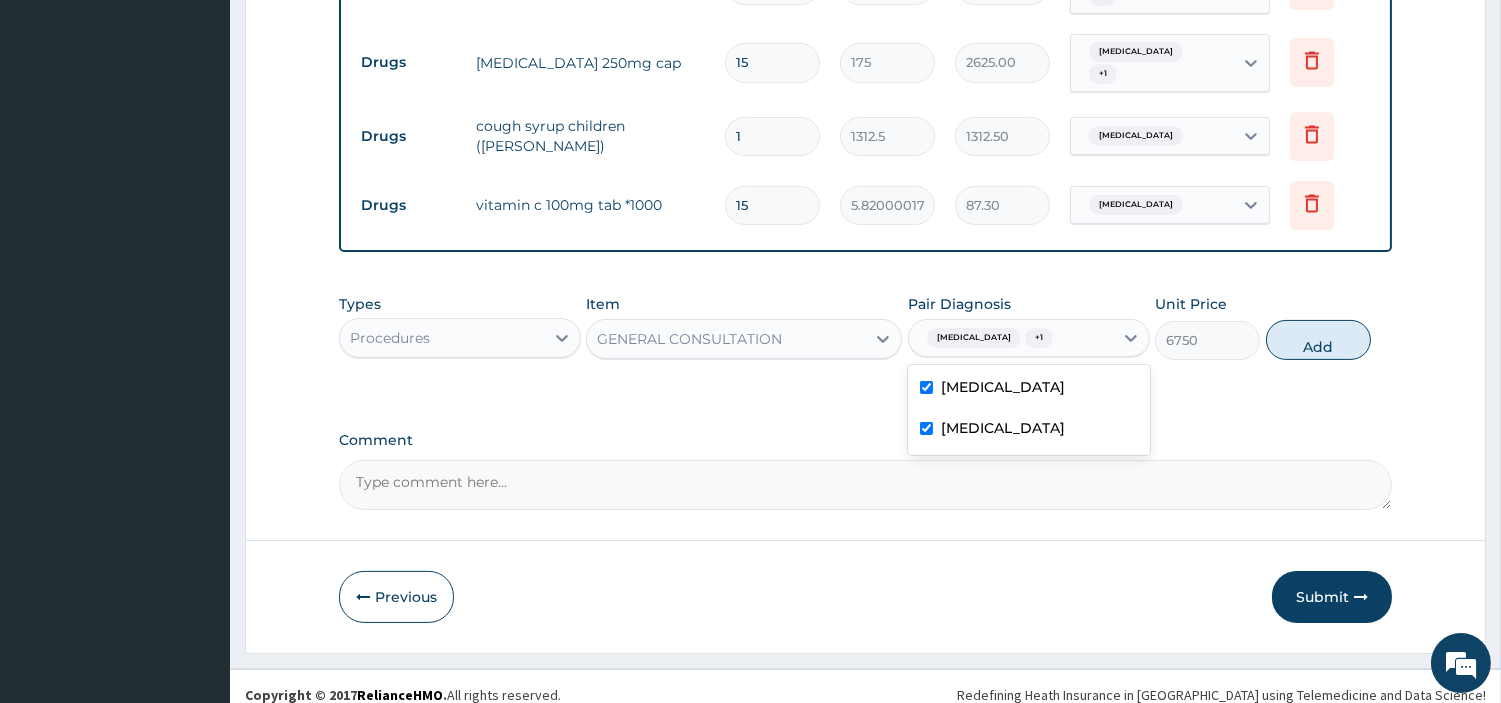type on "0" 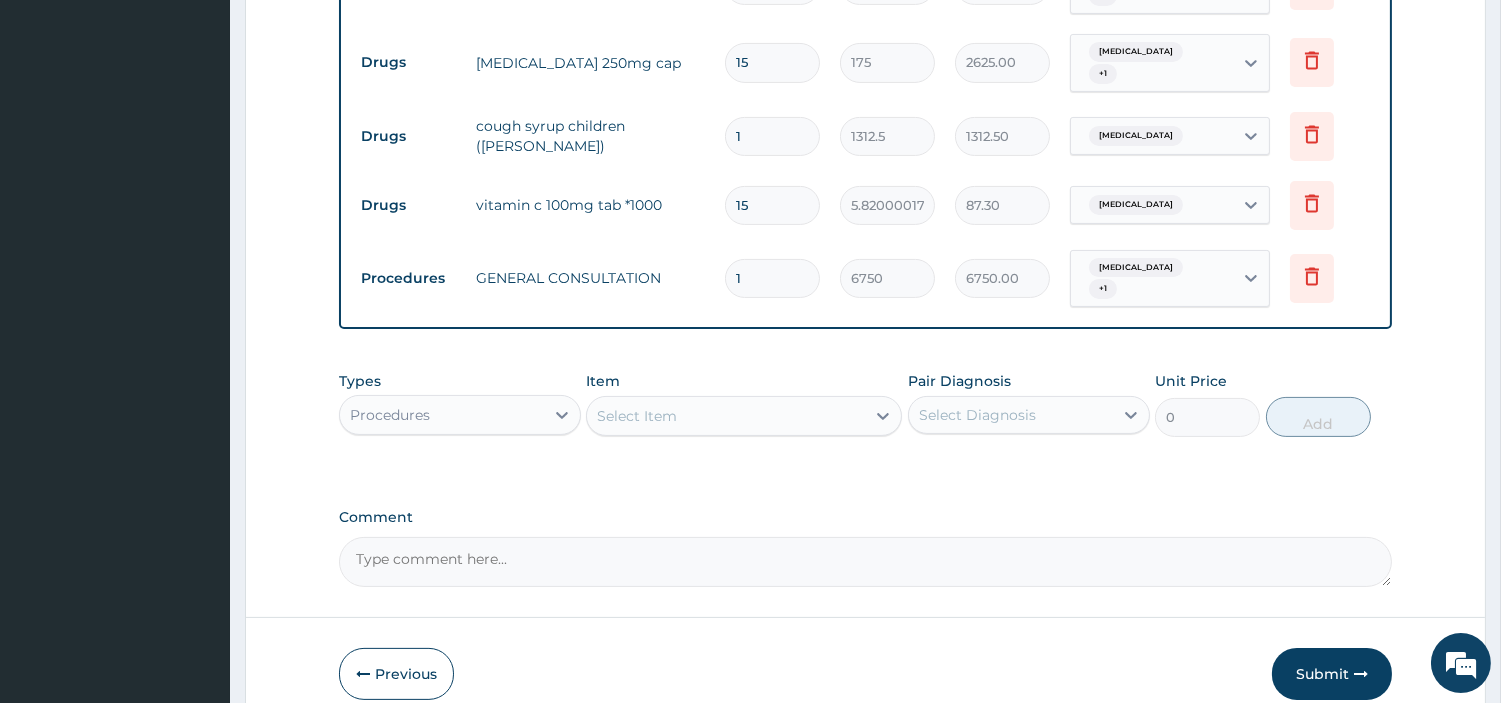 click on "Procedures" at bounding box center (442, 415) 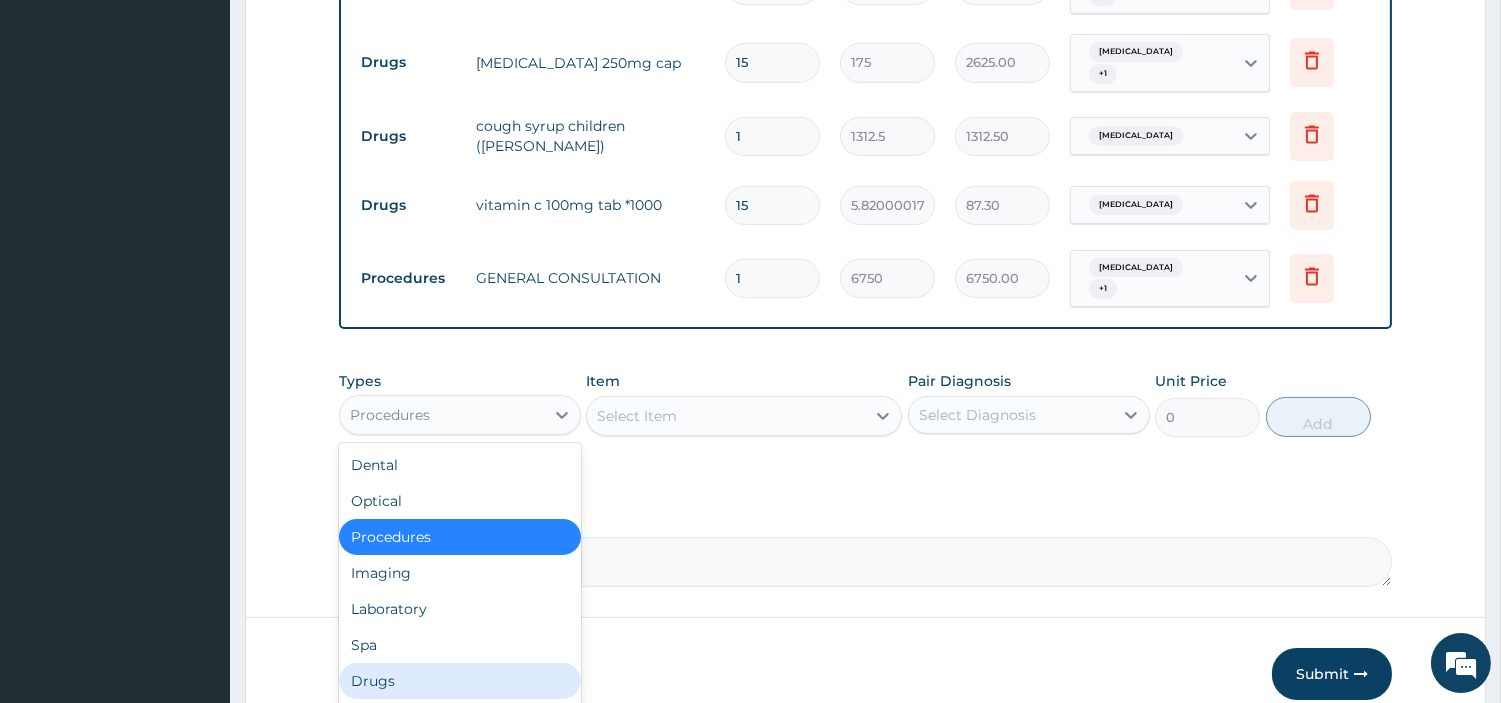 click on "Drugs" at bounding box center (460, 681) 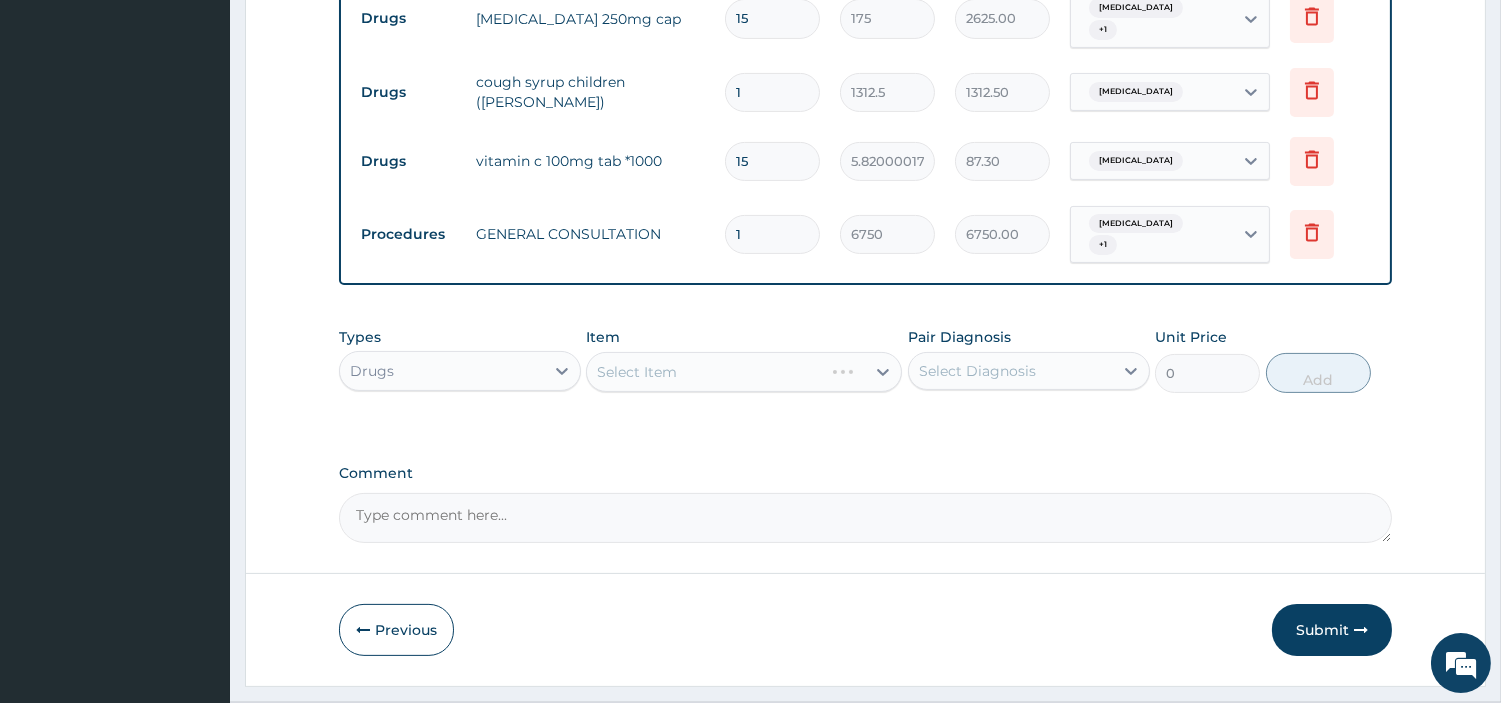 scroll, scrollTop: 920, scrollLeft: 0, axis: vertical 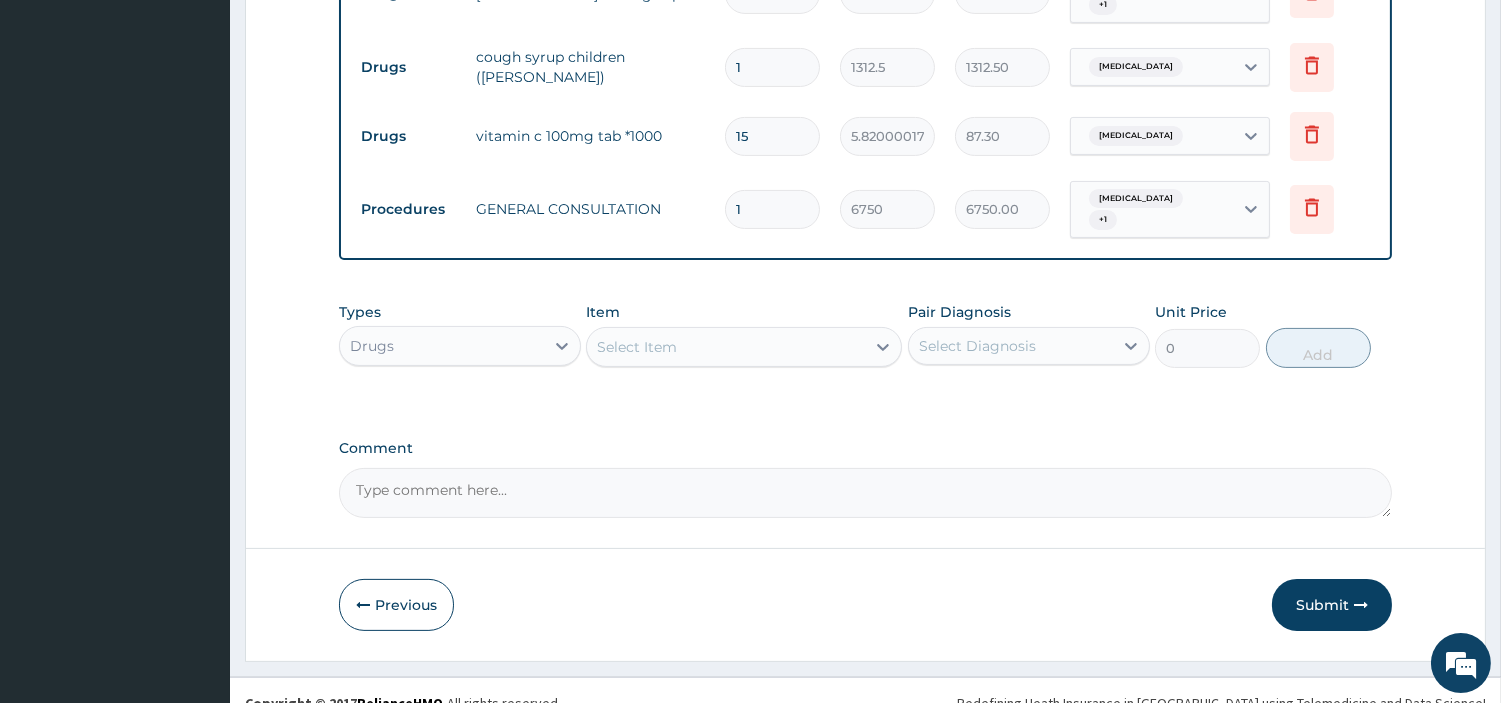 click on "Select Item" at bounding box center [726, 347] 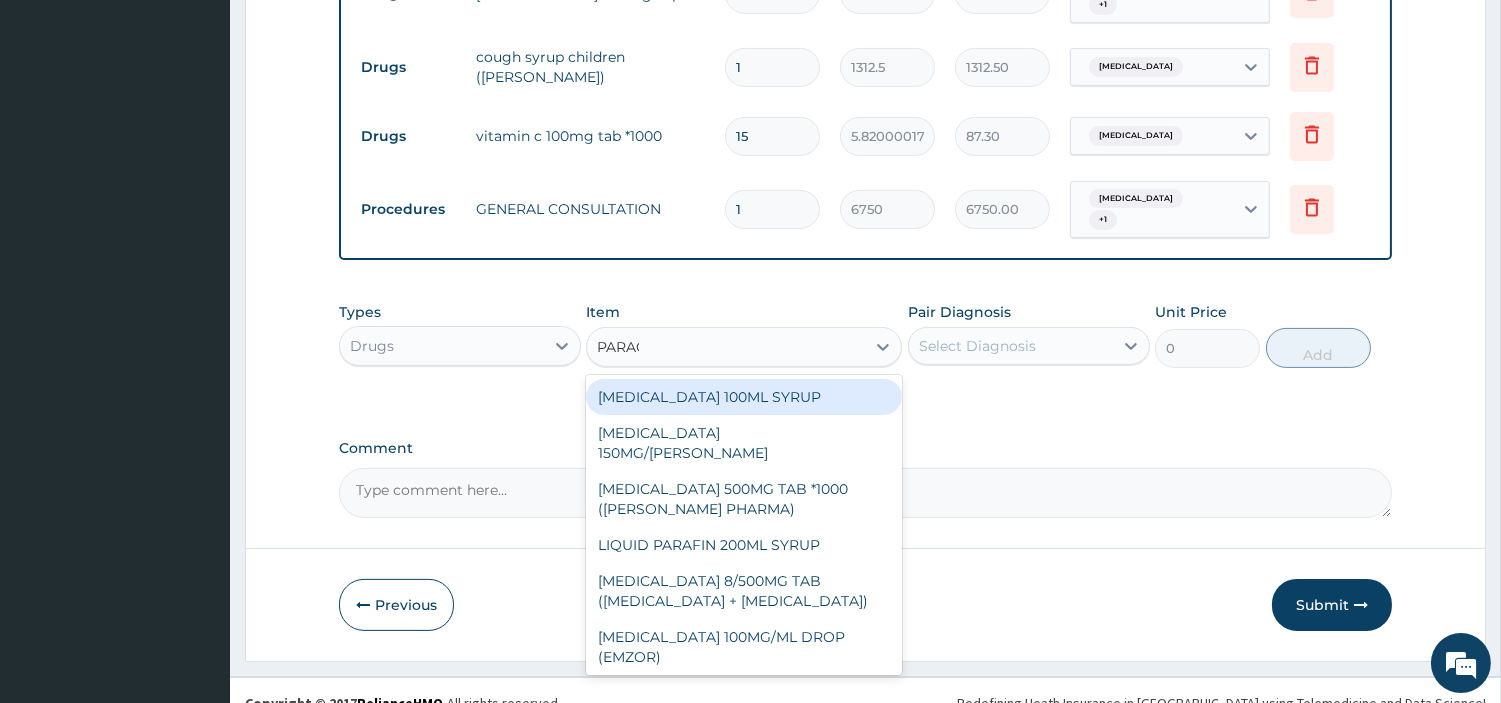 type on "PARACE" 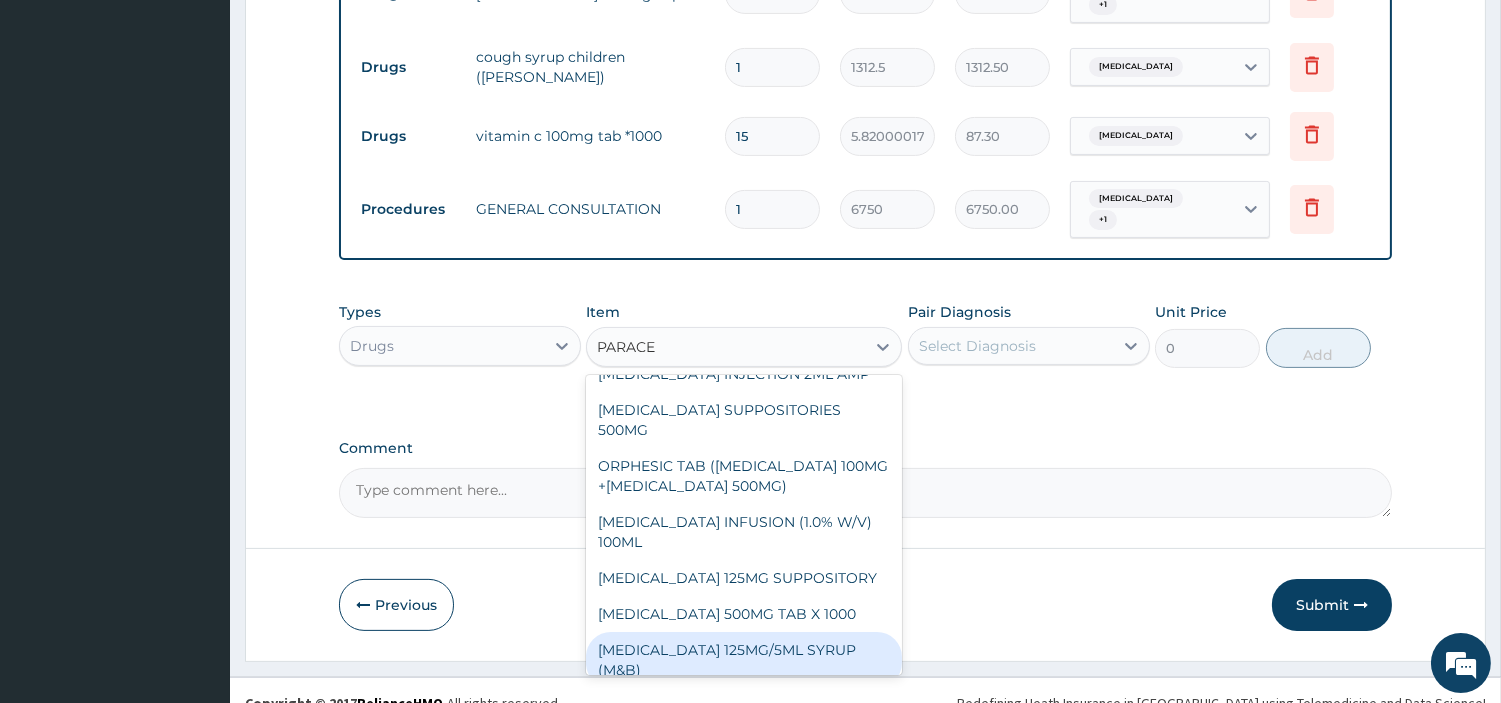 scroll, scrollTop: 263, scrollLeft: 0, axis: vertical 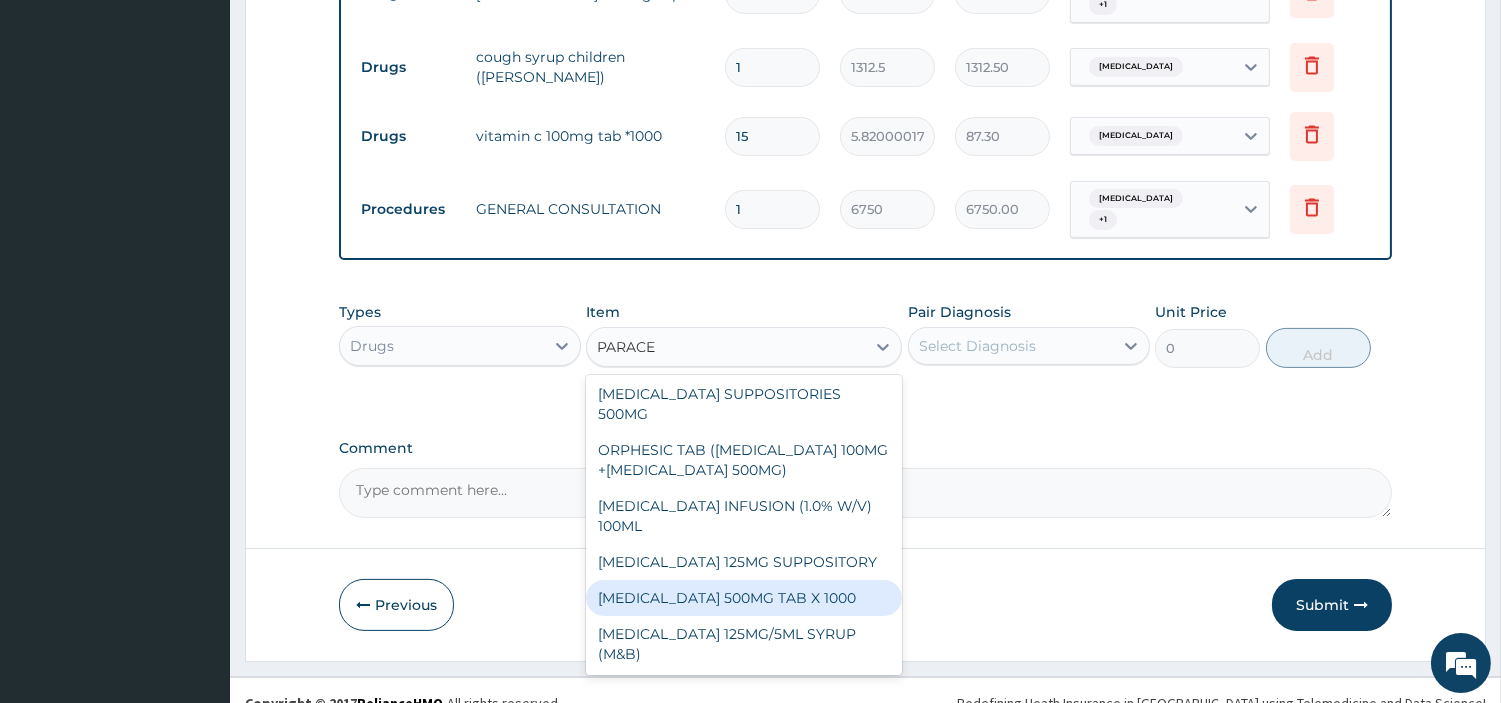click on "PARACETAMOL 500MG TAB X 1000" at bounding box center [744, 598] 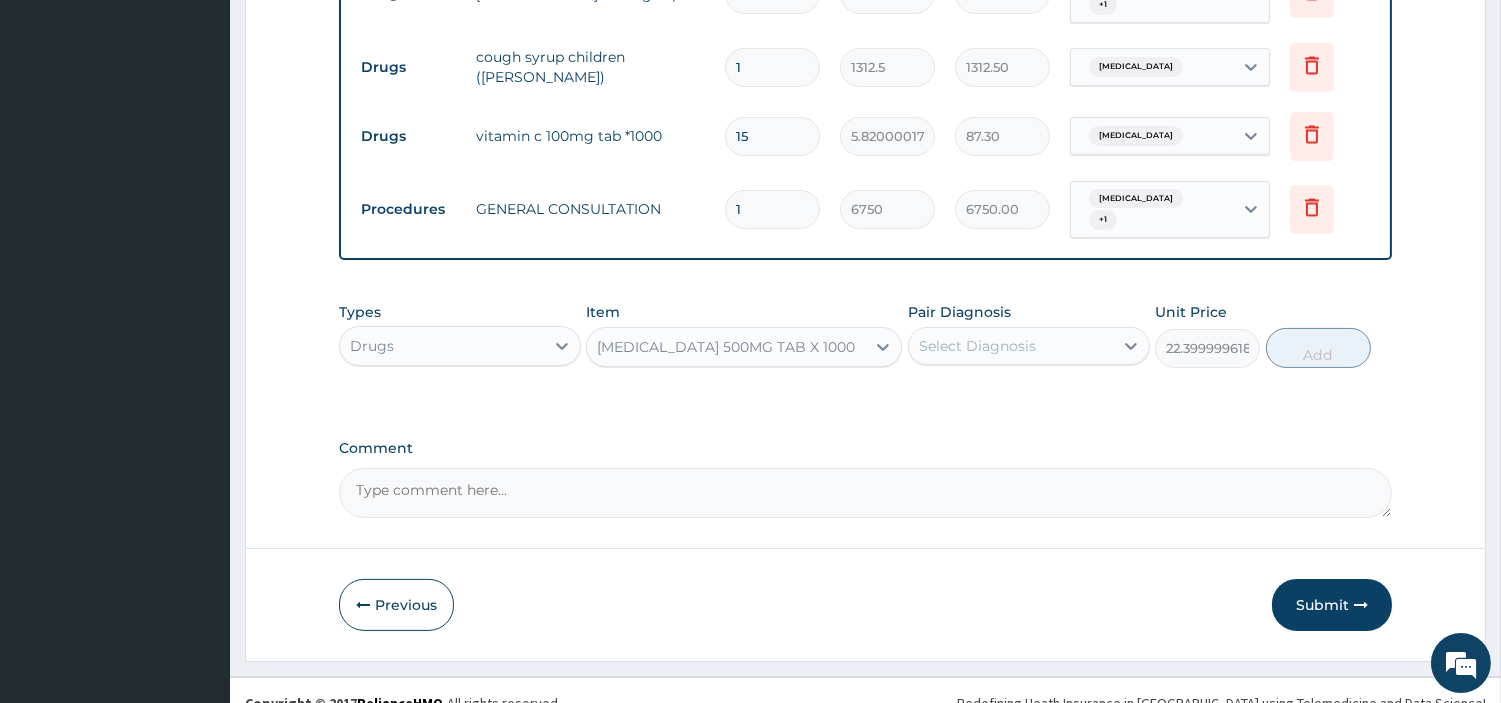 click on "Select Diagnosis" at bounding box center [977, 346] 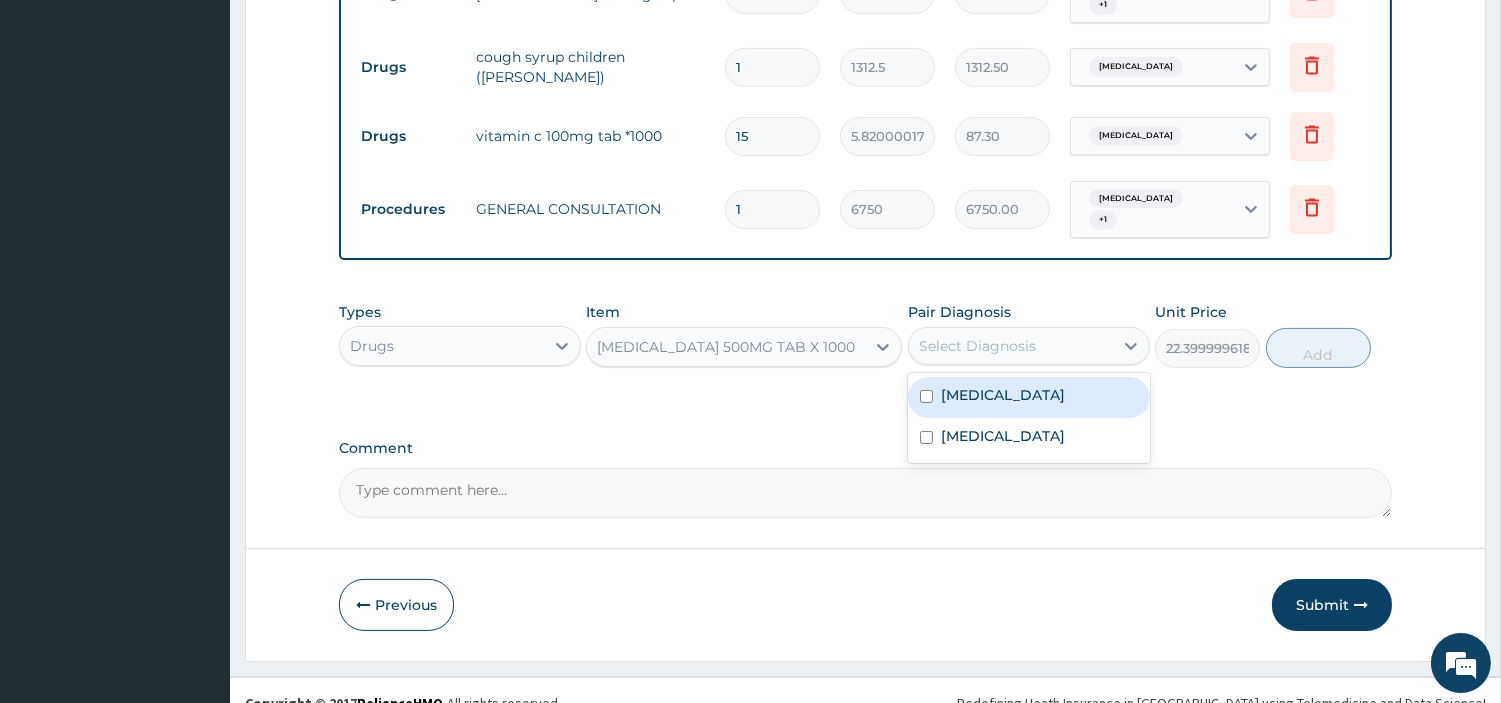 click on "Sepsis" at bounding box center (1003, 395) 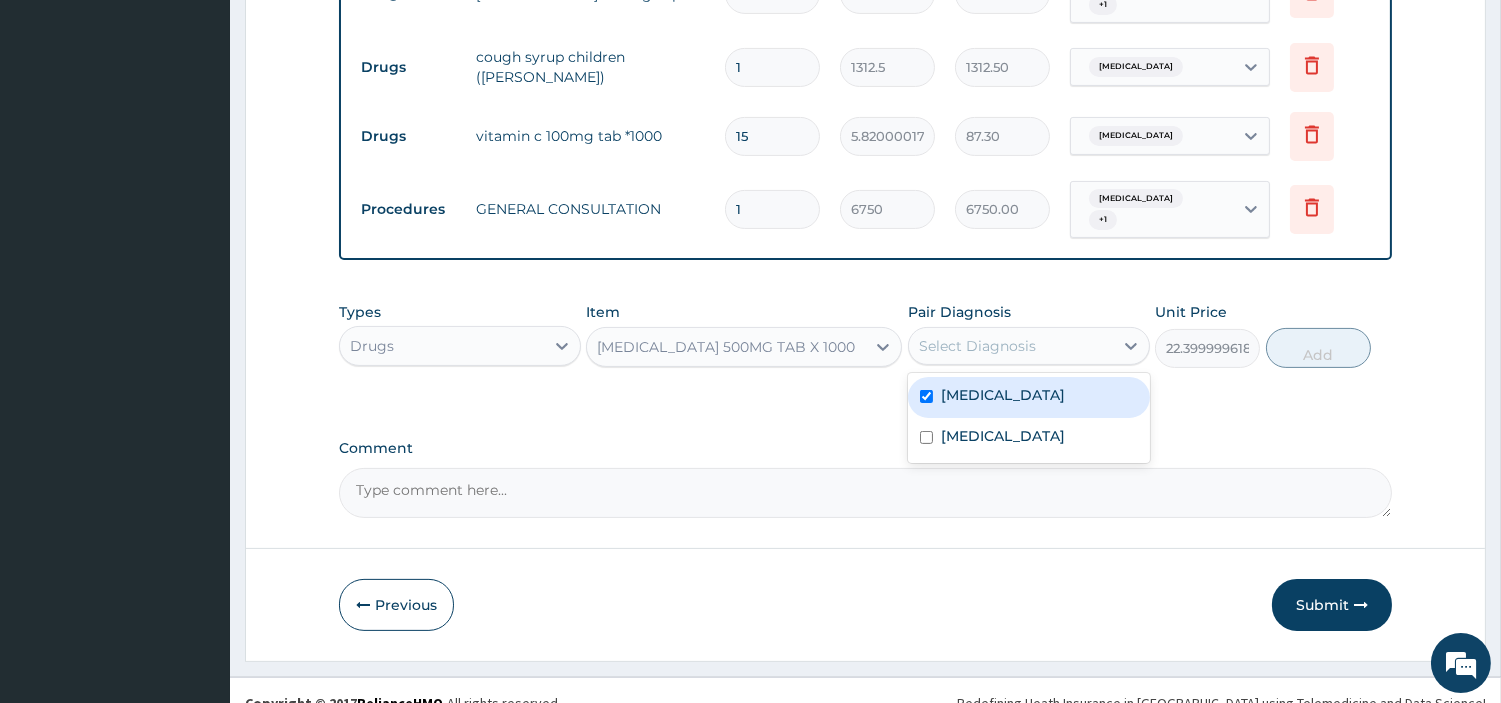 checkbox on "true" 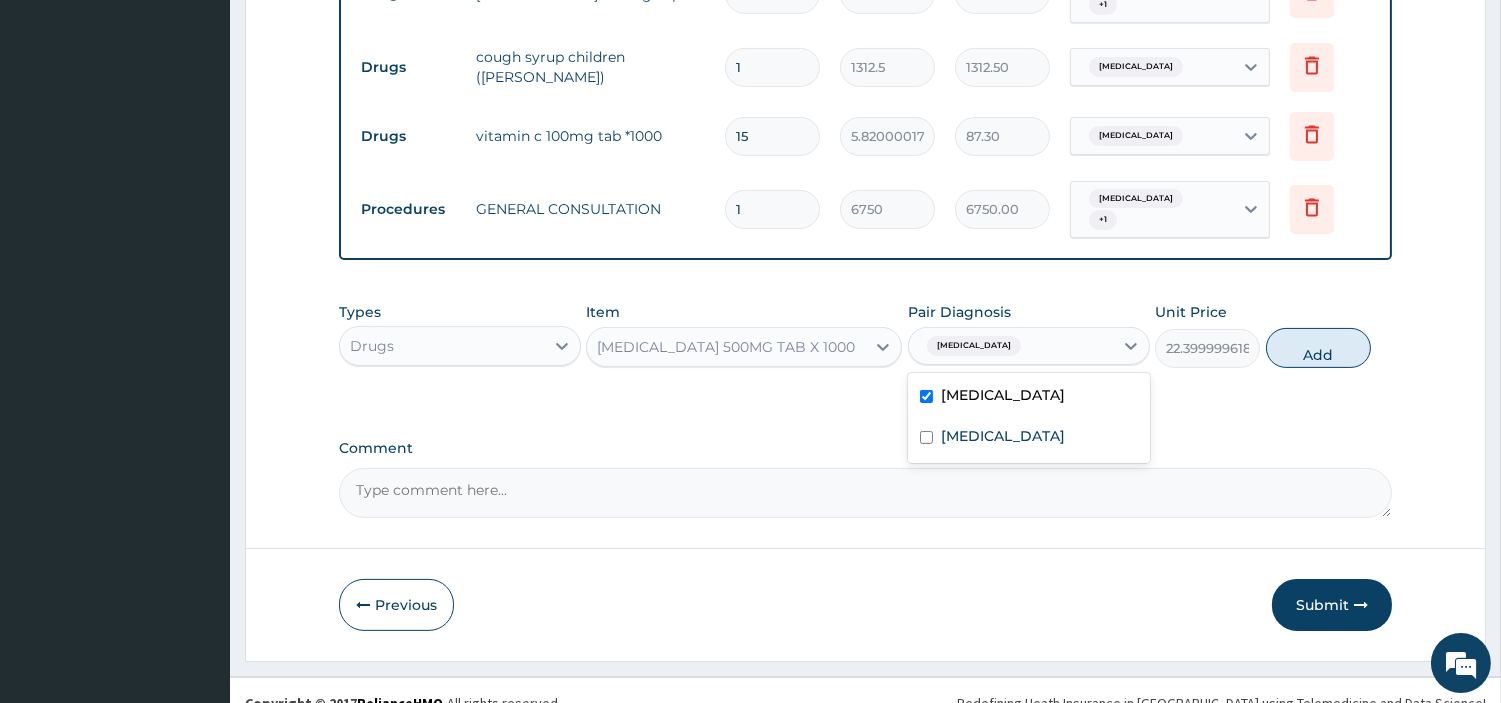 click on "Upper respiratory infection" at bounding box center (1003, 436) 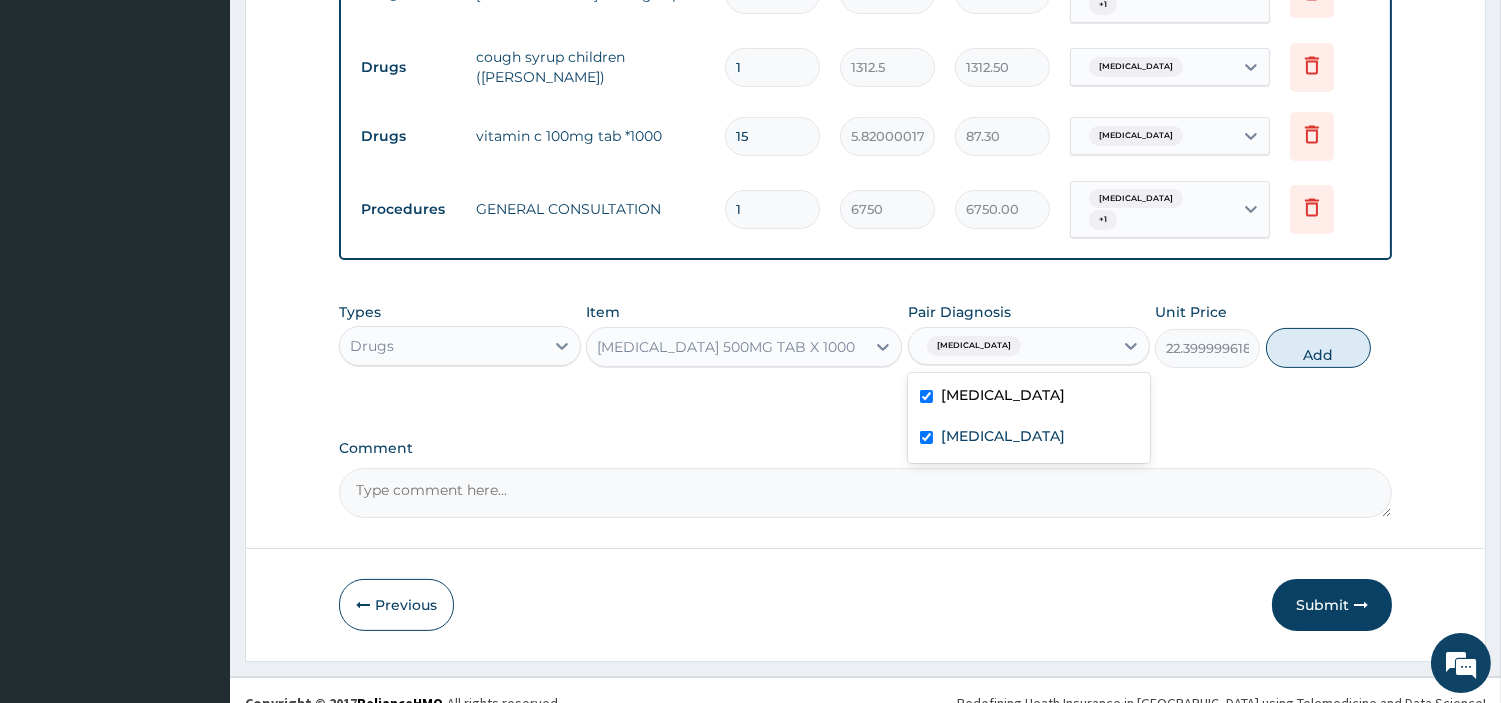 checkbox on "true" 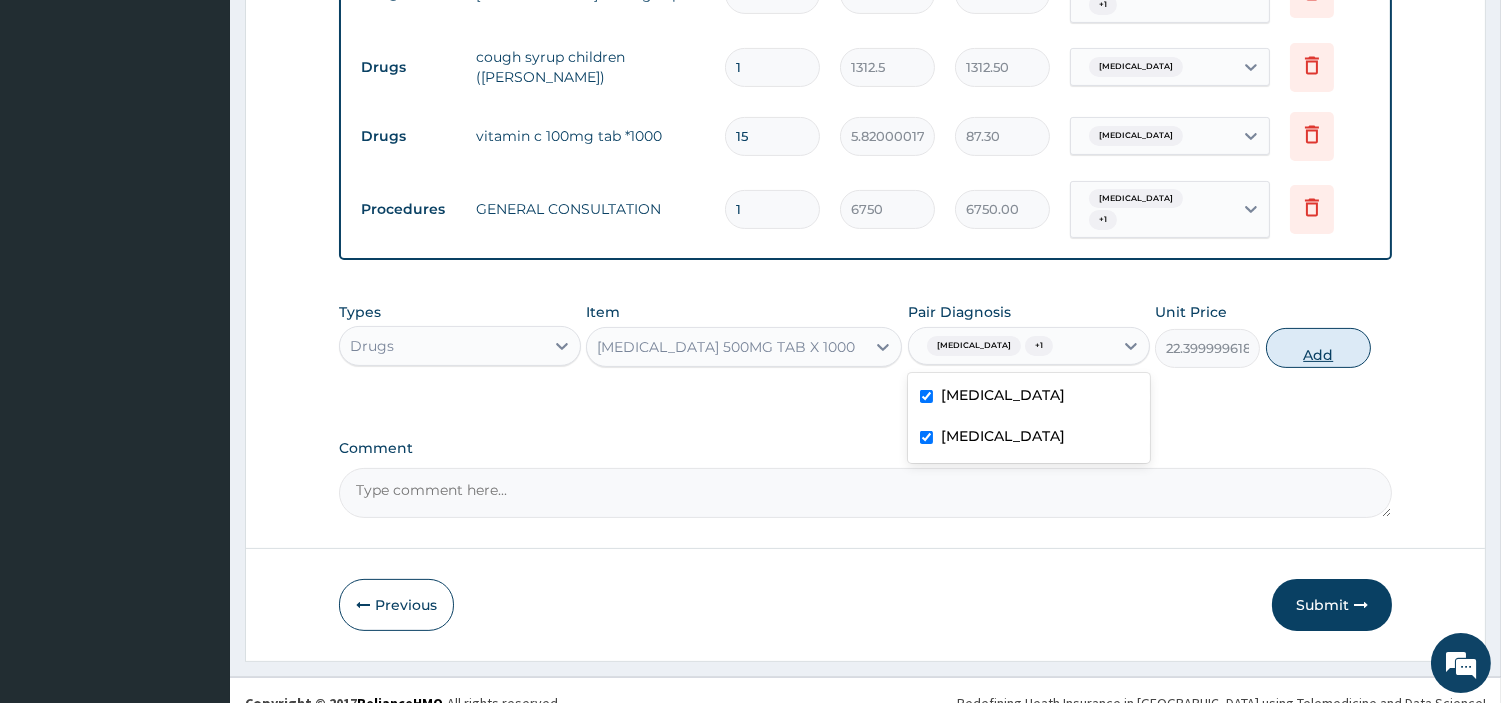 click on "Add" at bounding box center (1318, 348) 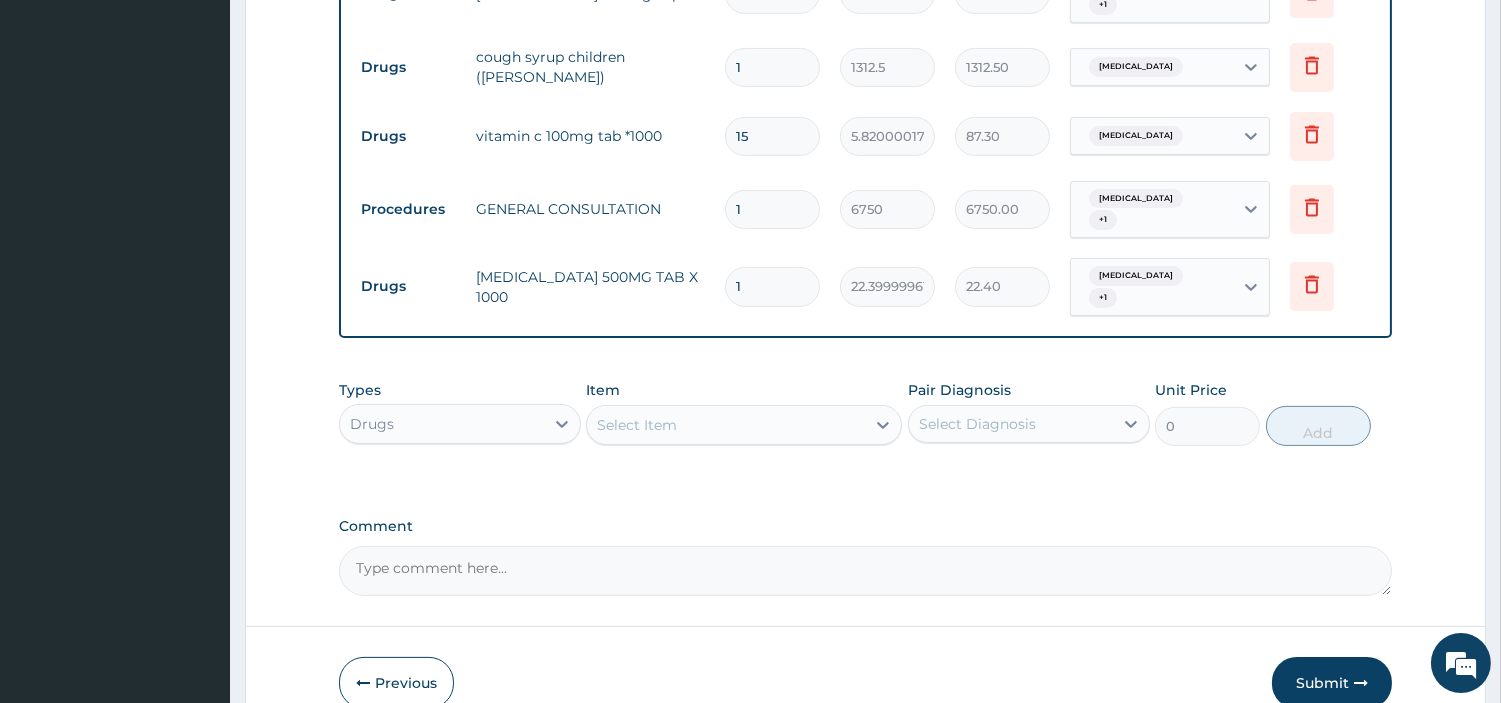 type on "12" 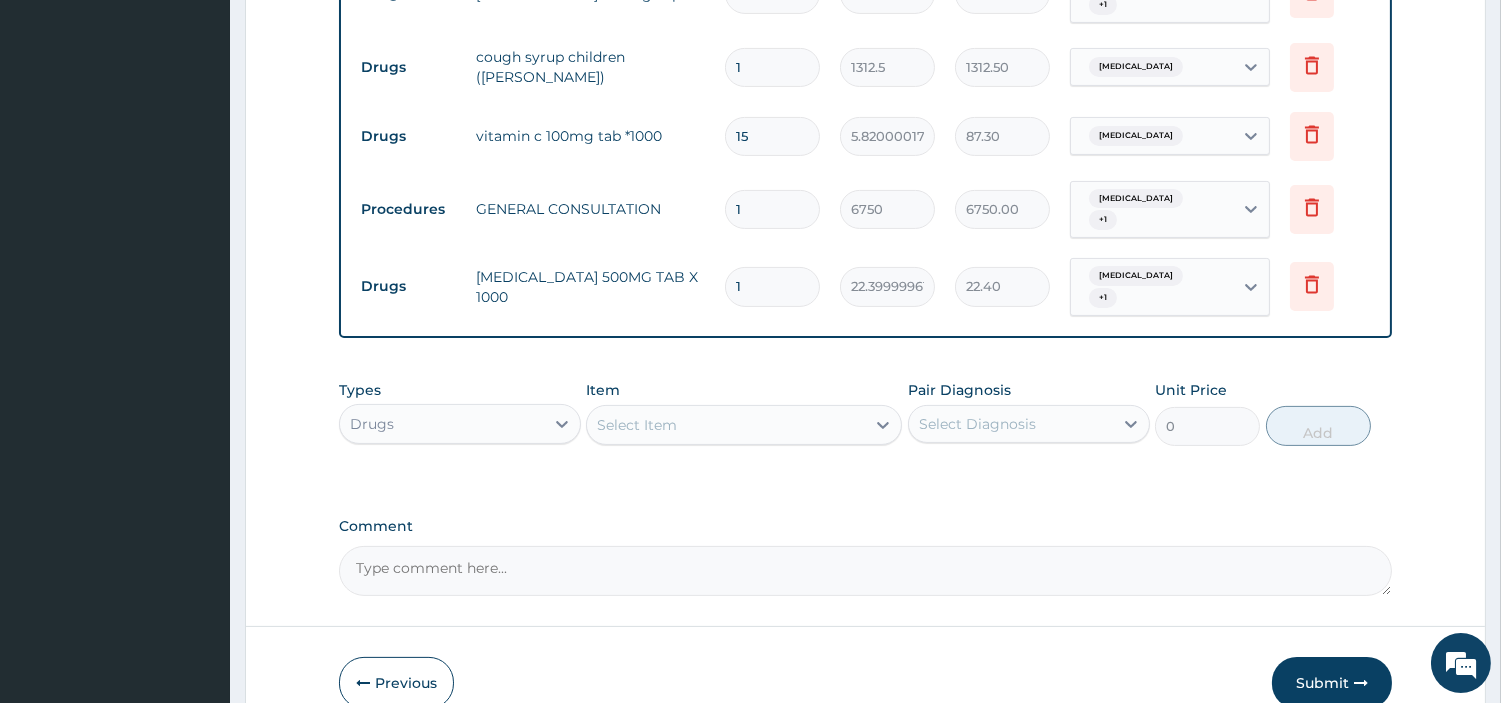 type on "268.80" 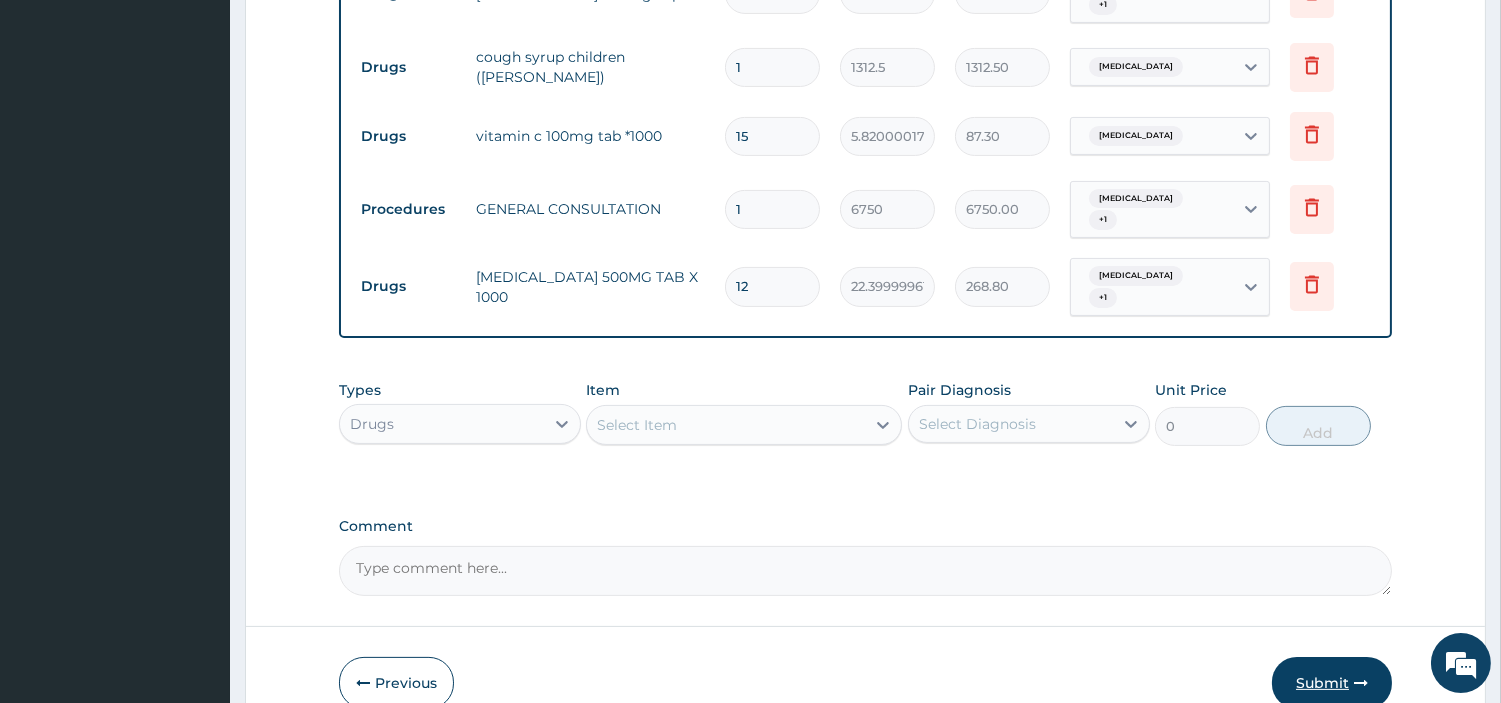 type on "12" 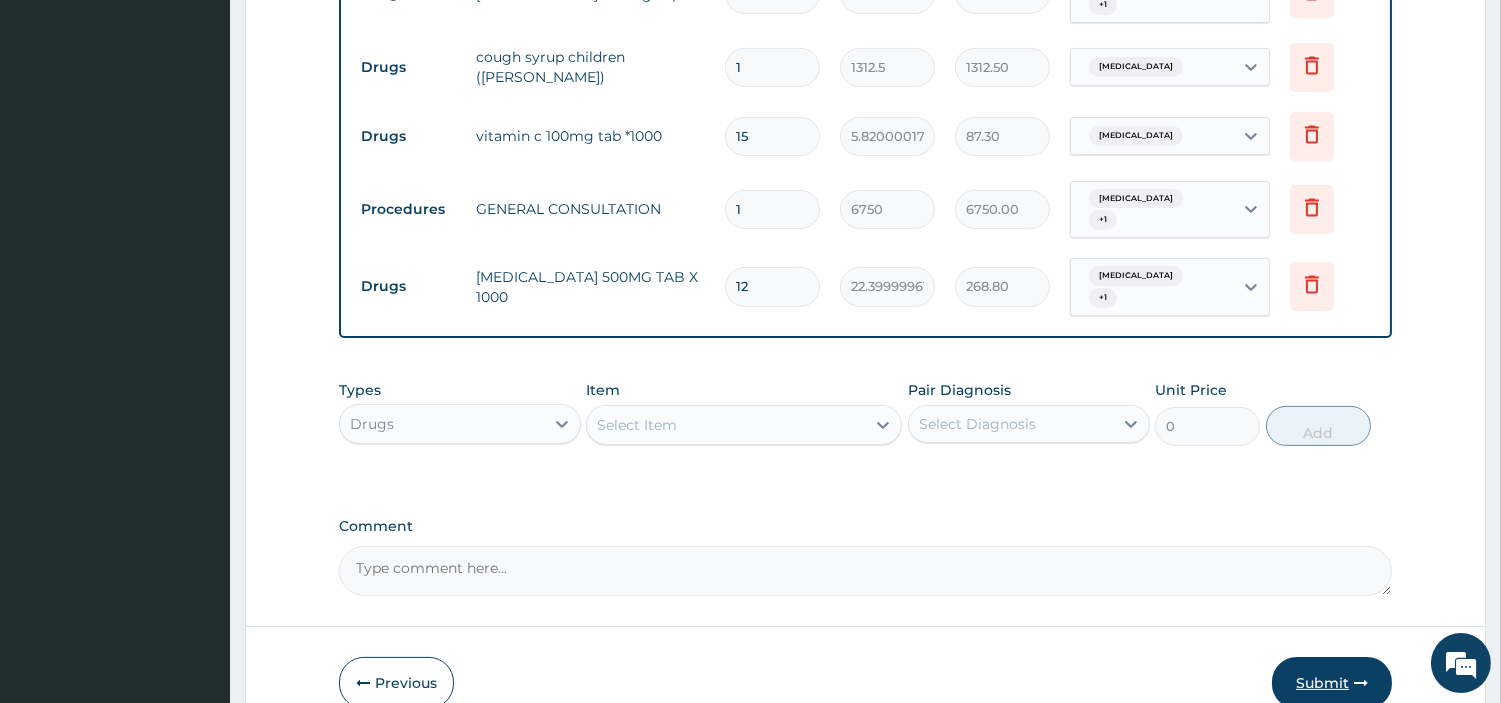 click on "Submit" at bounding box center [1332, 683] 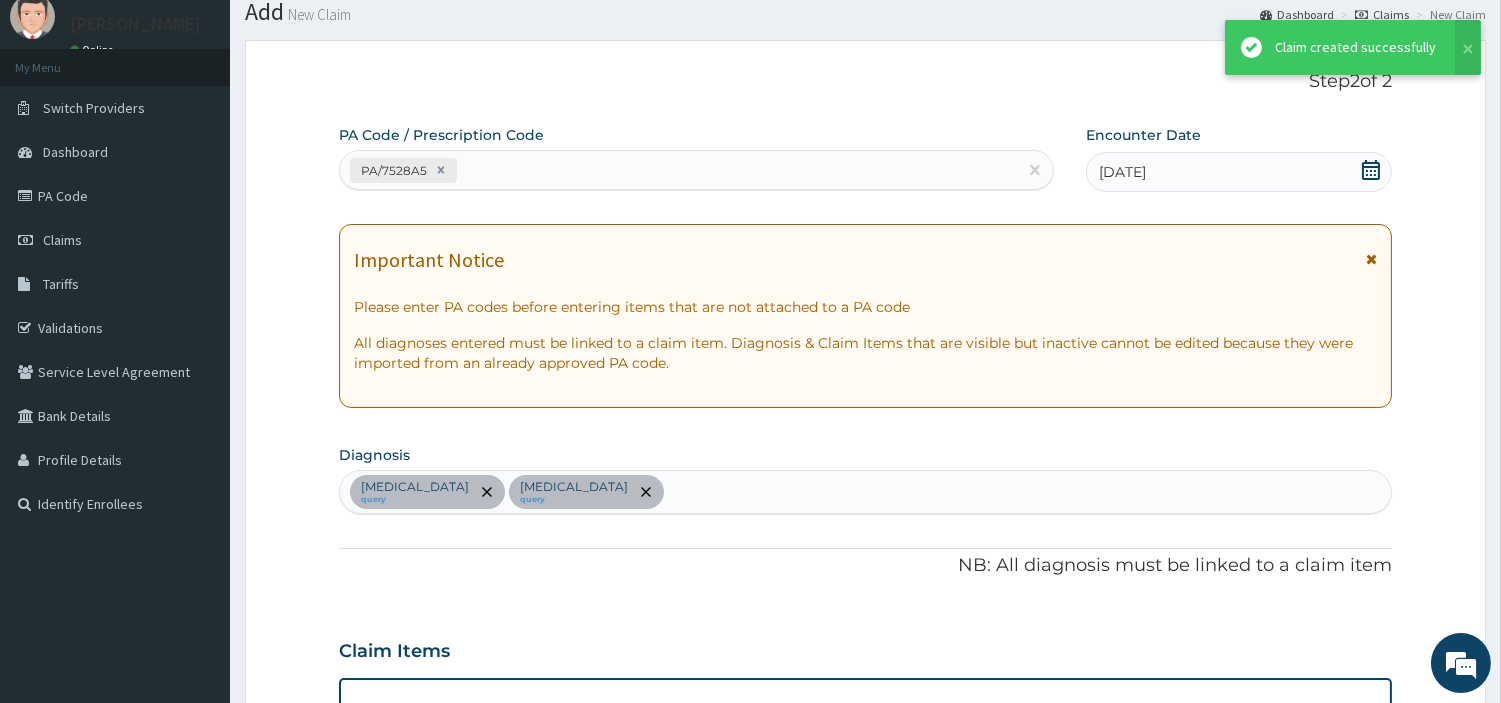 scroll, scrollTop: 920, scrollLeft: 0, axis: vertical 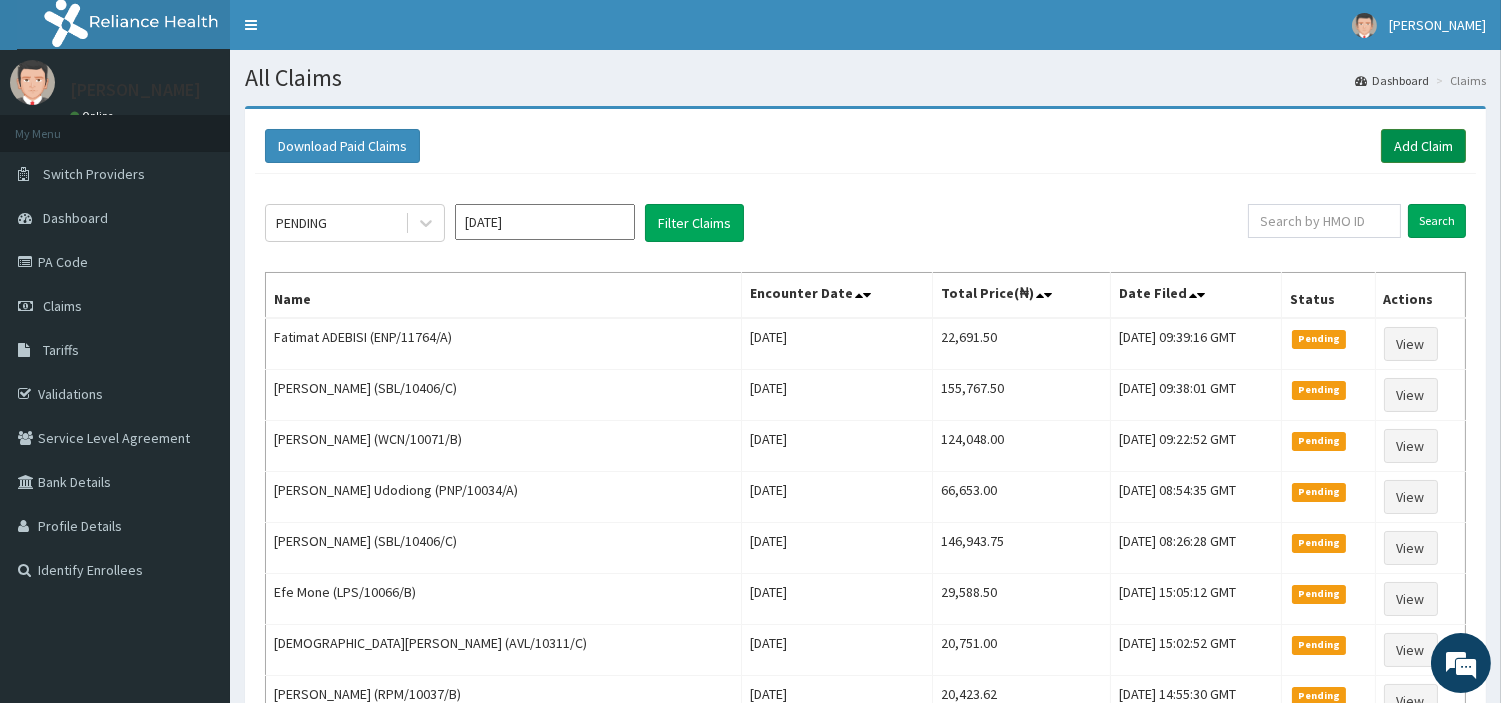click on "Add Claim" at bounding box center [1423, 146] 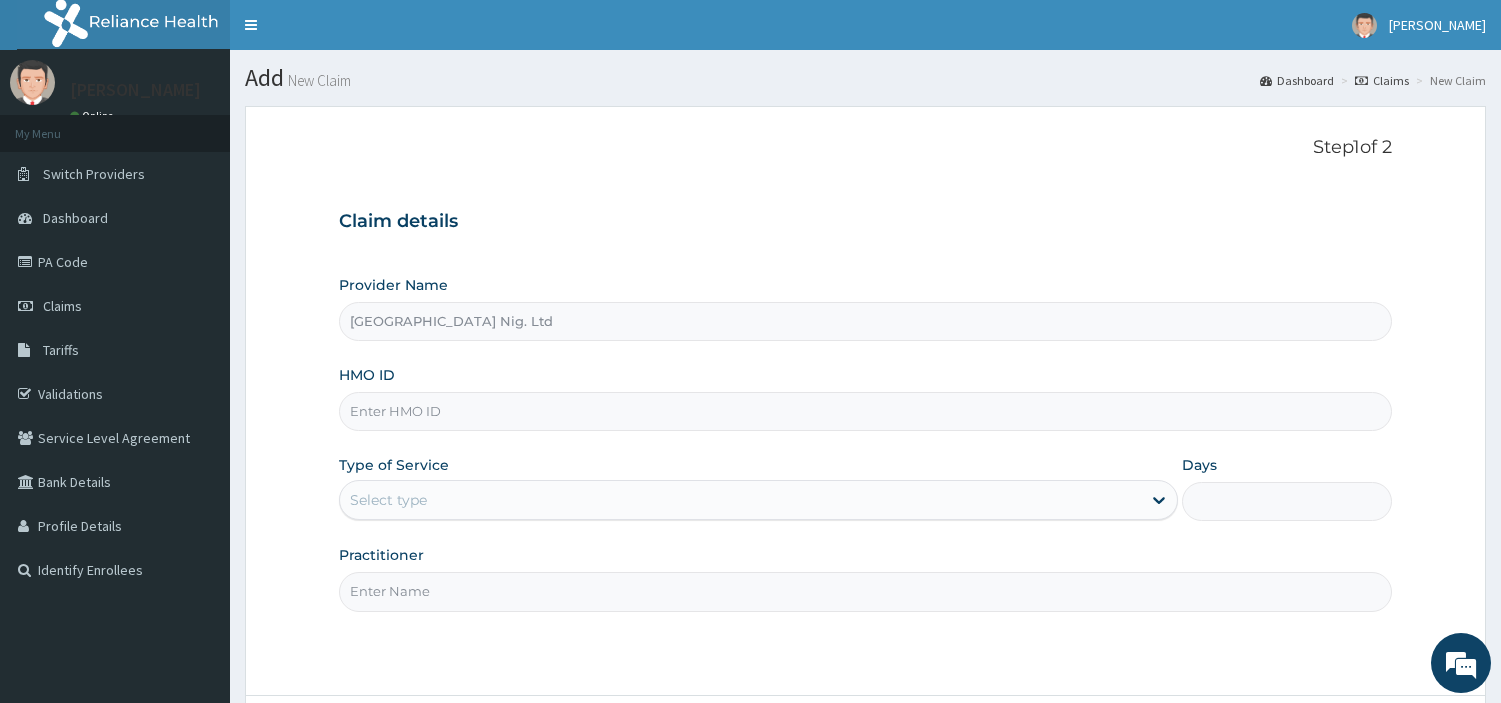 scroll, scrollTop: 0, scrollLeft: 0, axis: both 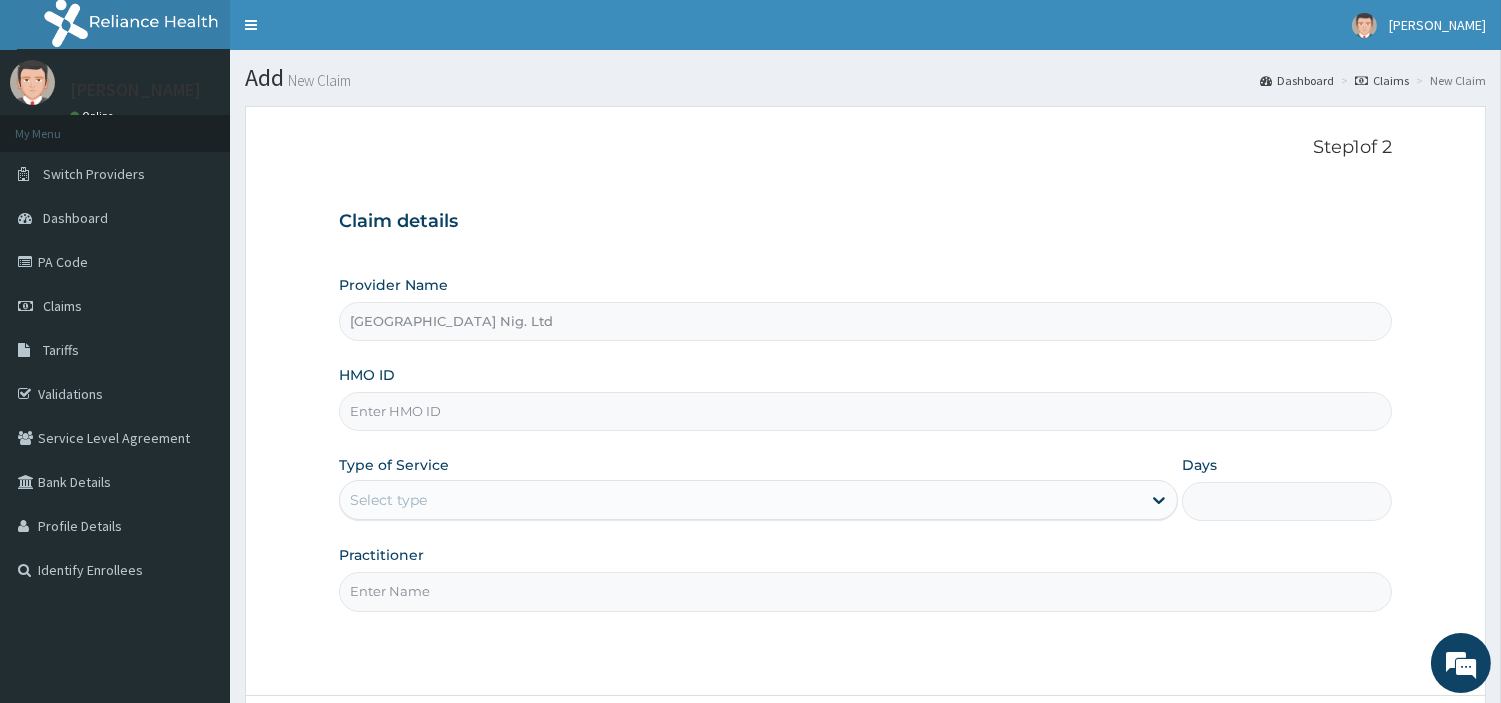 click on "HMO ID" at bounding box center (865, 411) 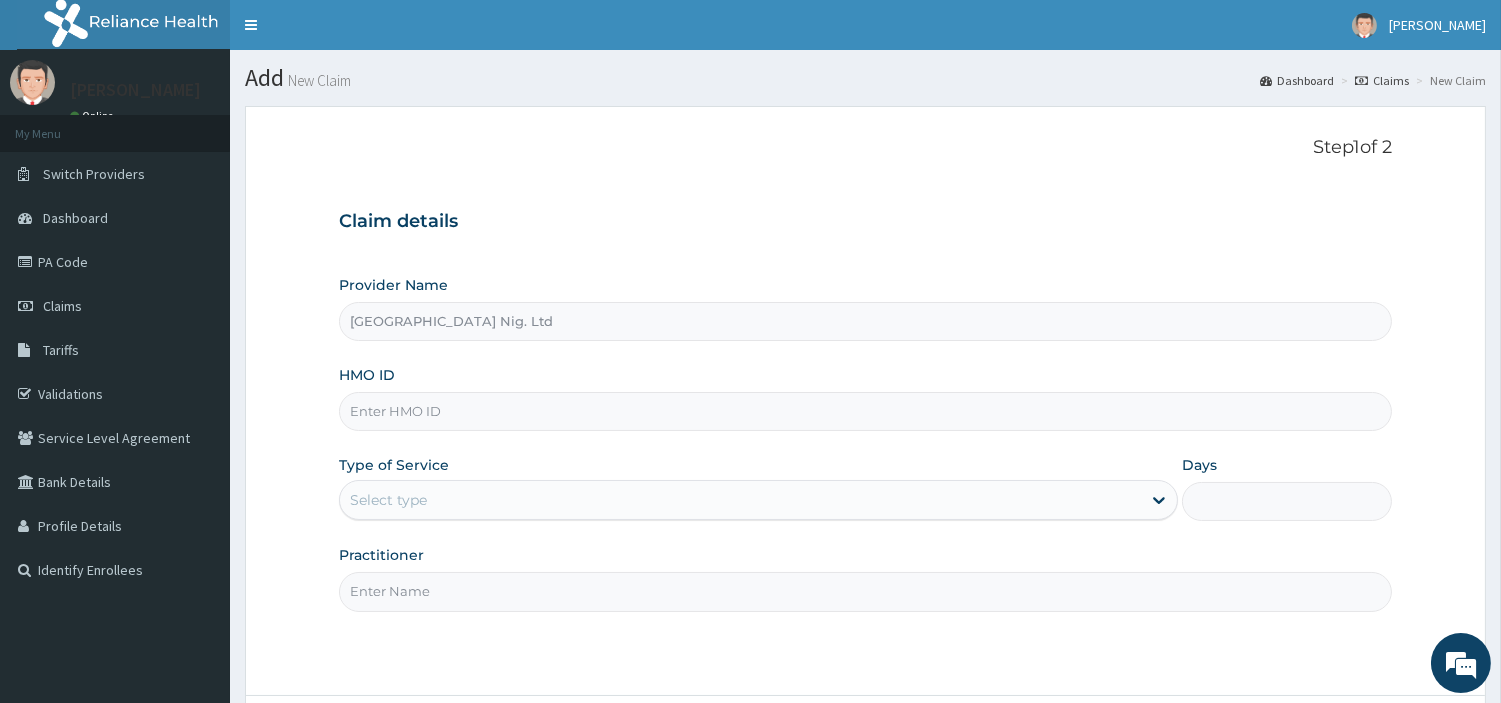 paste on "REF/10129/A" 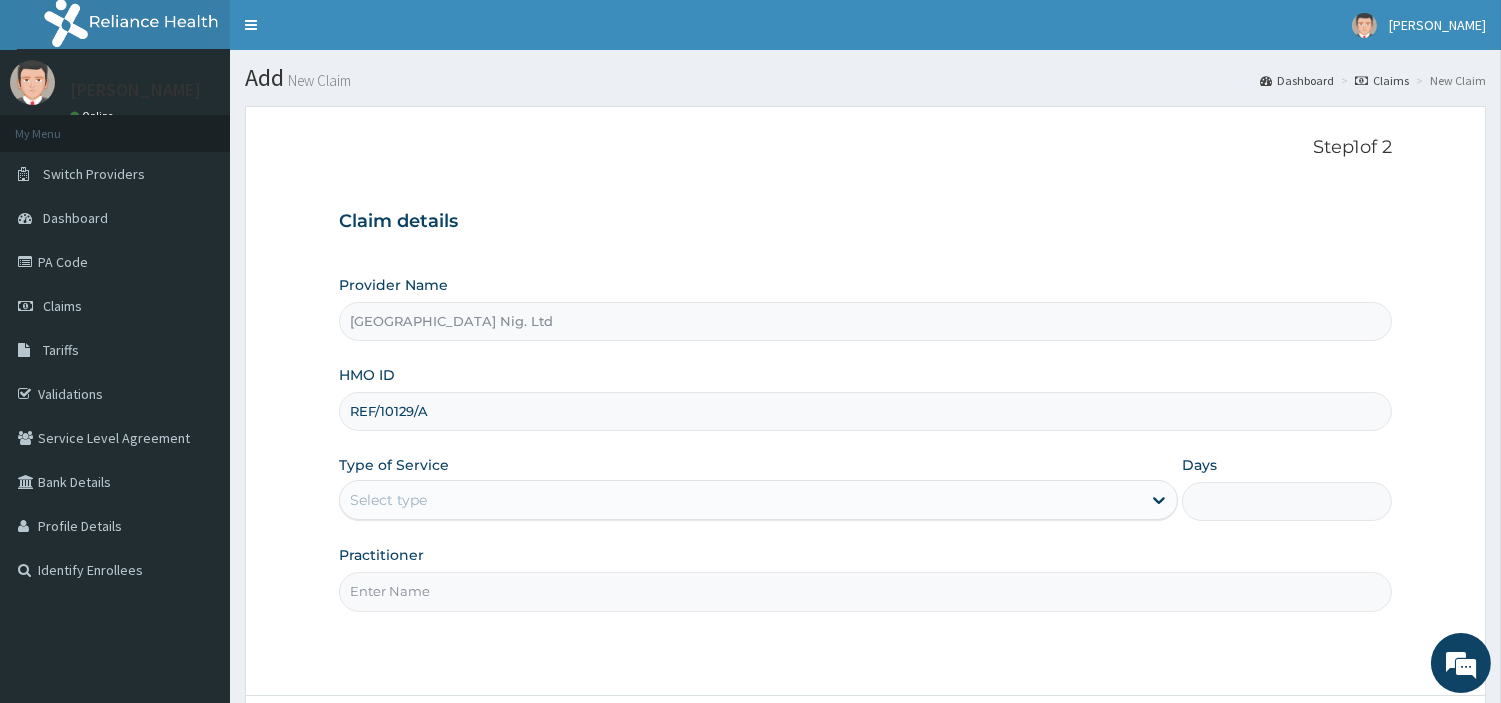 type on "REF/10129/A" 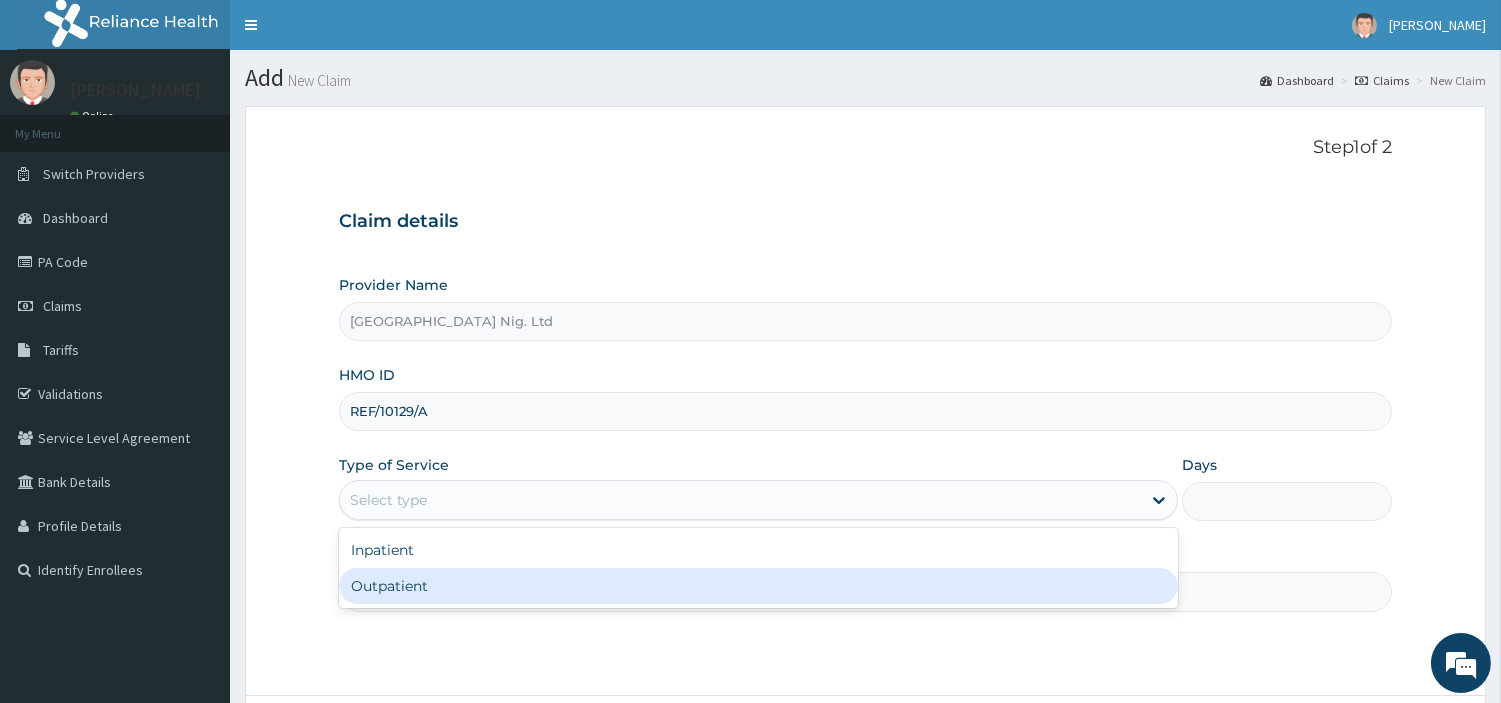 click on "Outpatient" at bounding box center (758, 586) 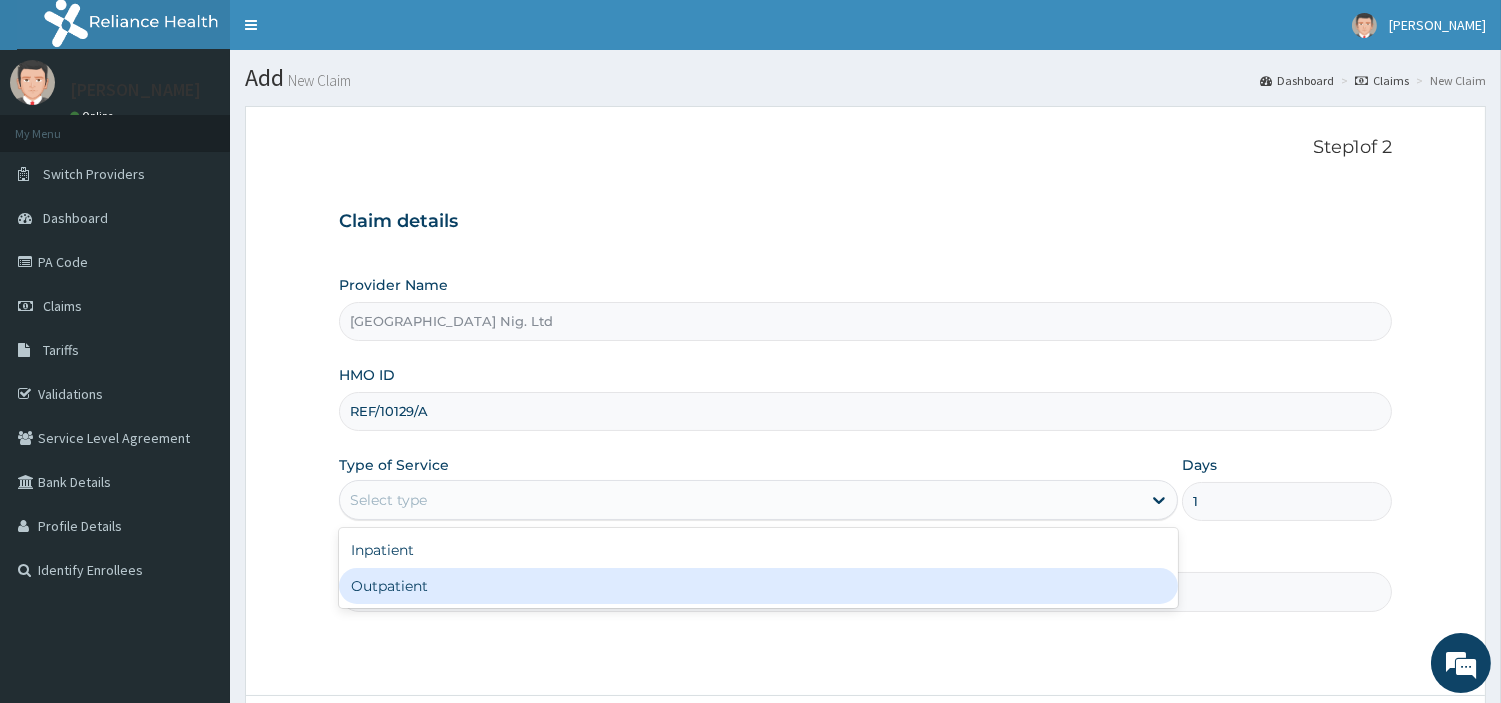 click on "Practitioner" at bounding box center [865, 591] 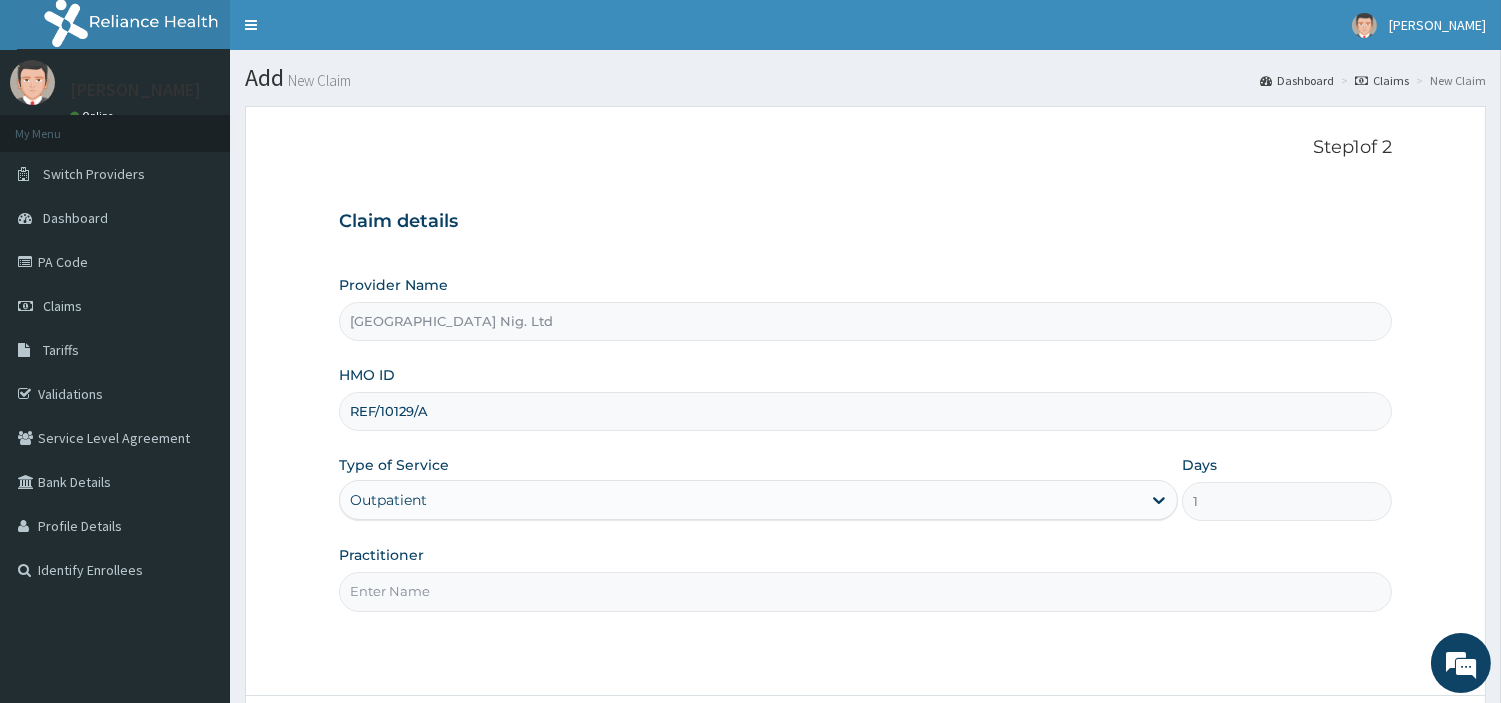 paste on "Sunday Mercy" 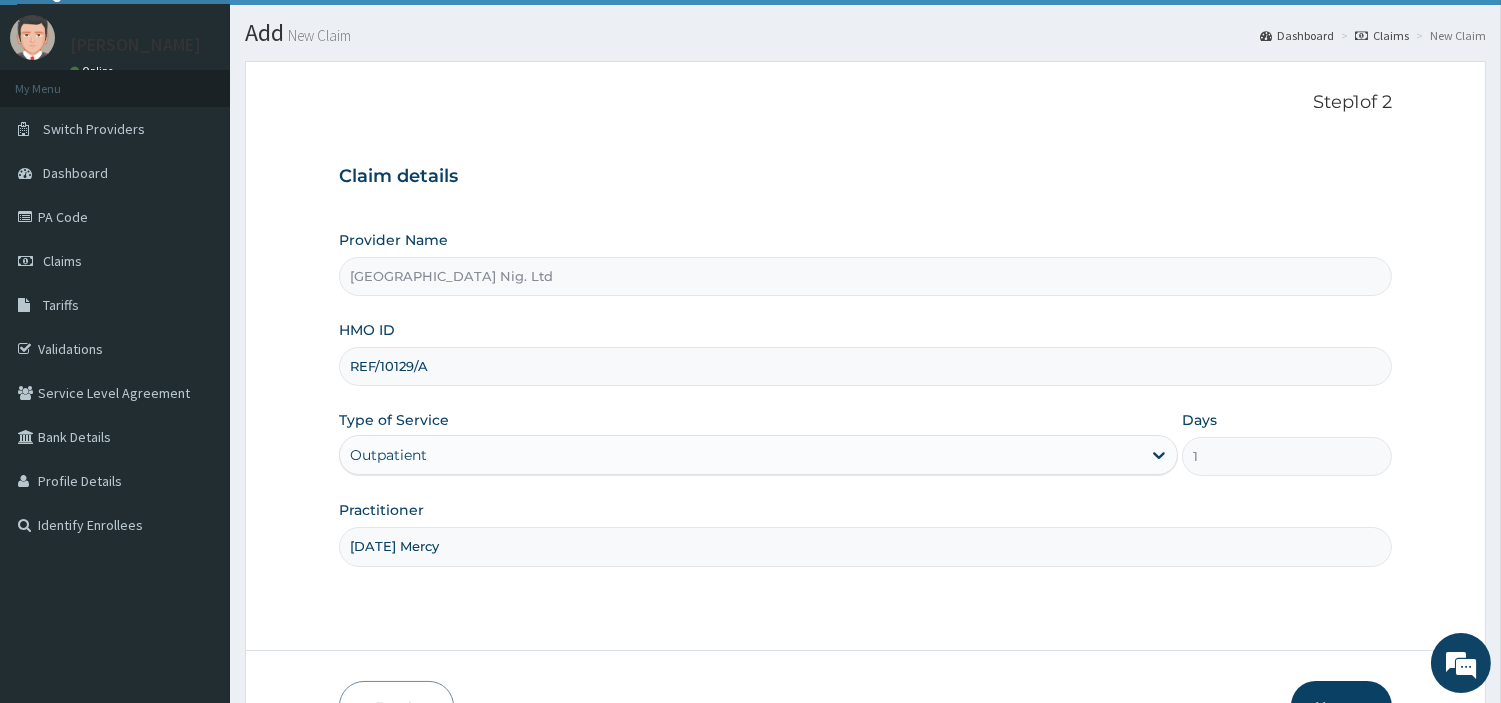 scroll, scrollTop: 61, scrollLeft: 0, axis: vertical 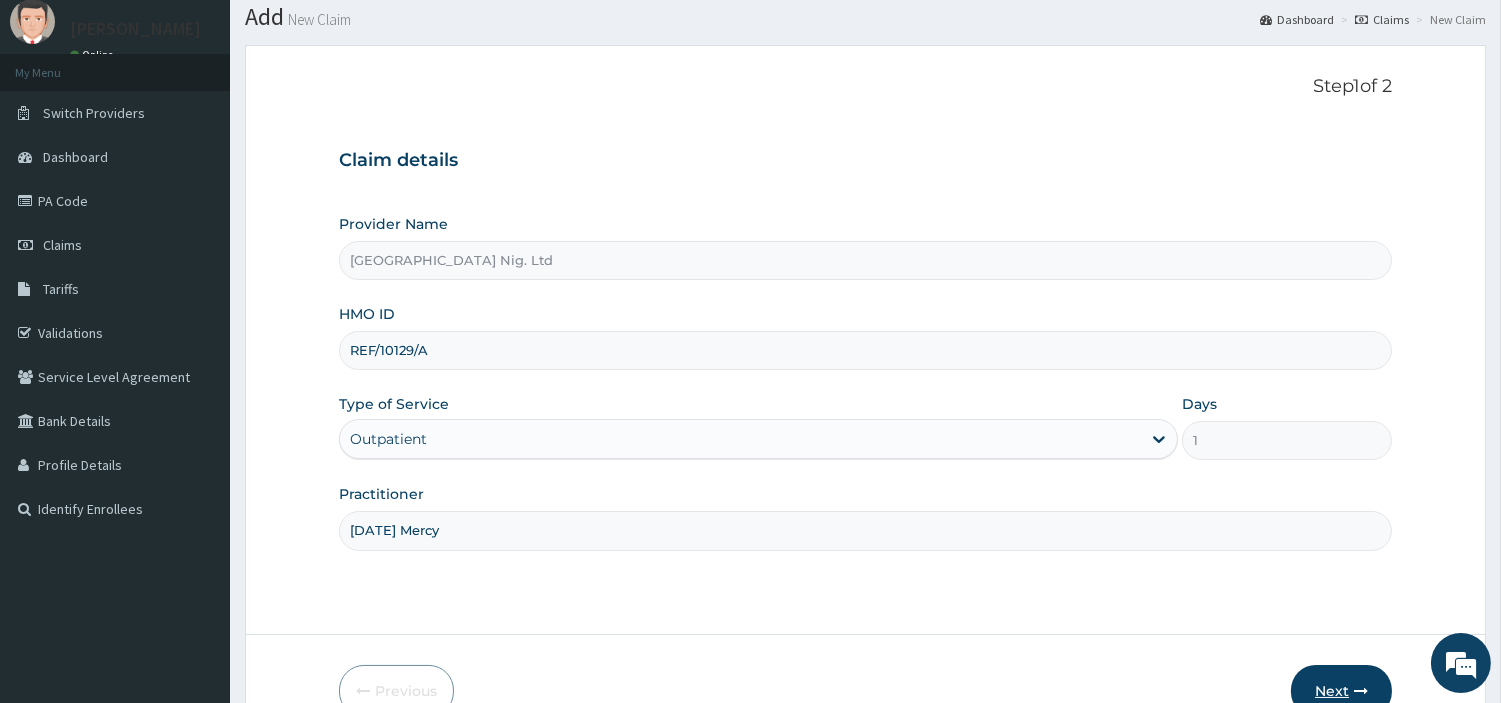 type on "Sunday Mercy" 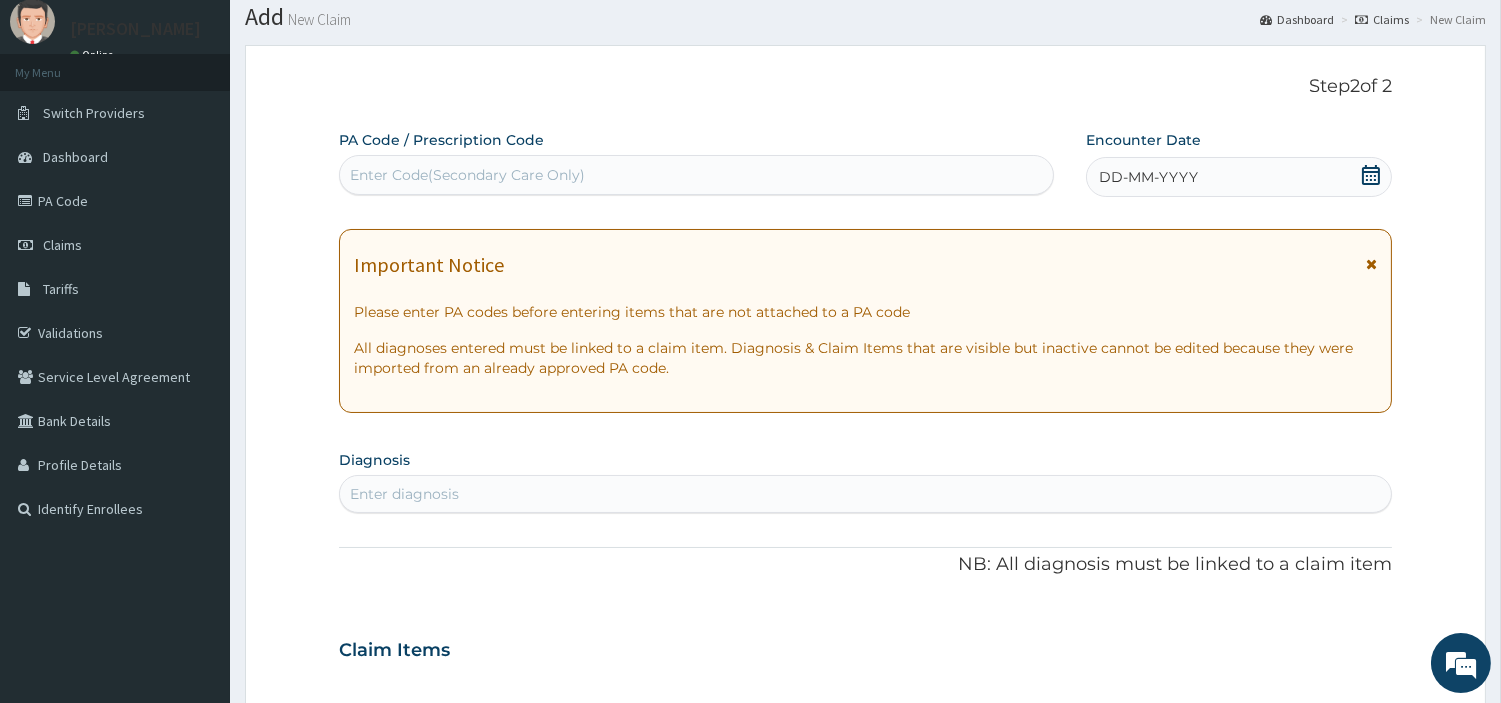 click on "Enter Code(Secondary Care Only)" at bounding box center [696, 175] 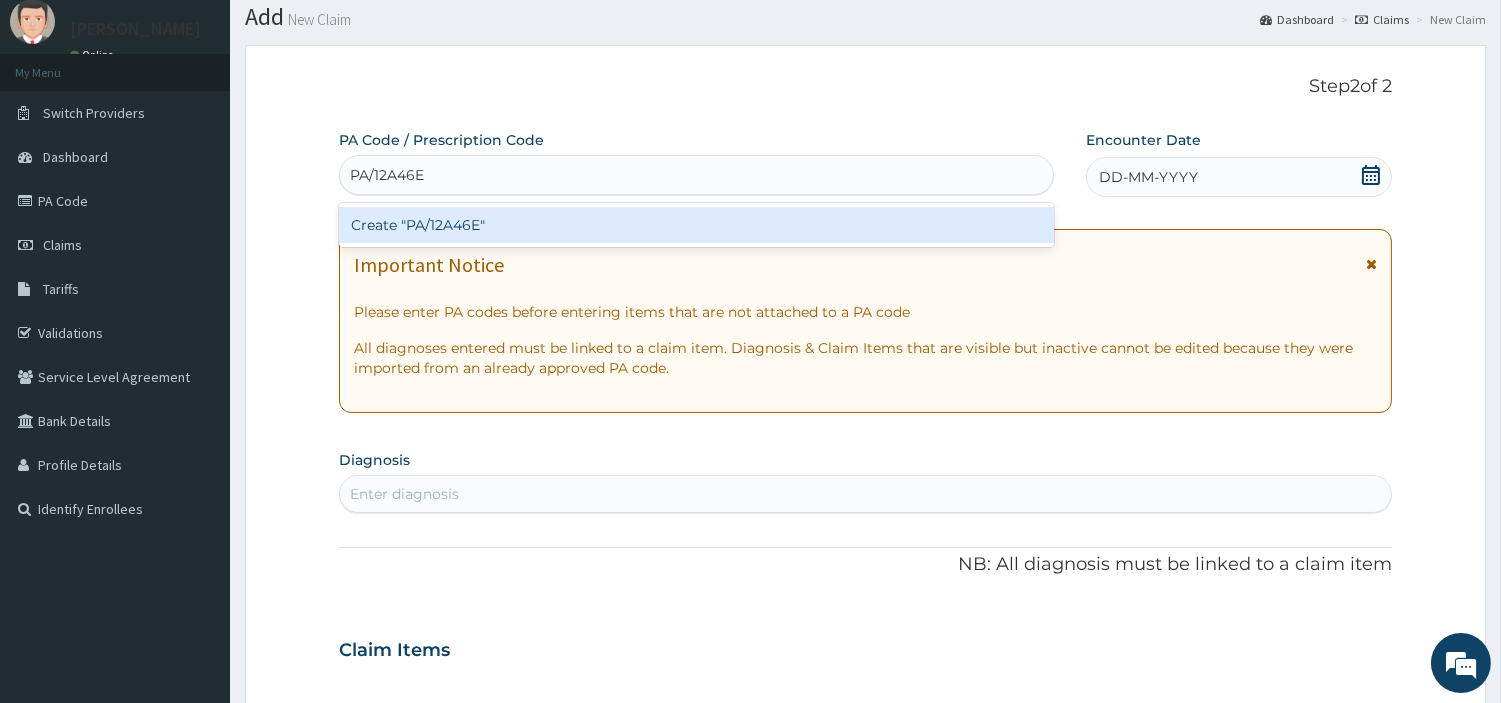 click on "Create "PA/12A46E"" at bounding box center [696, 225] 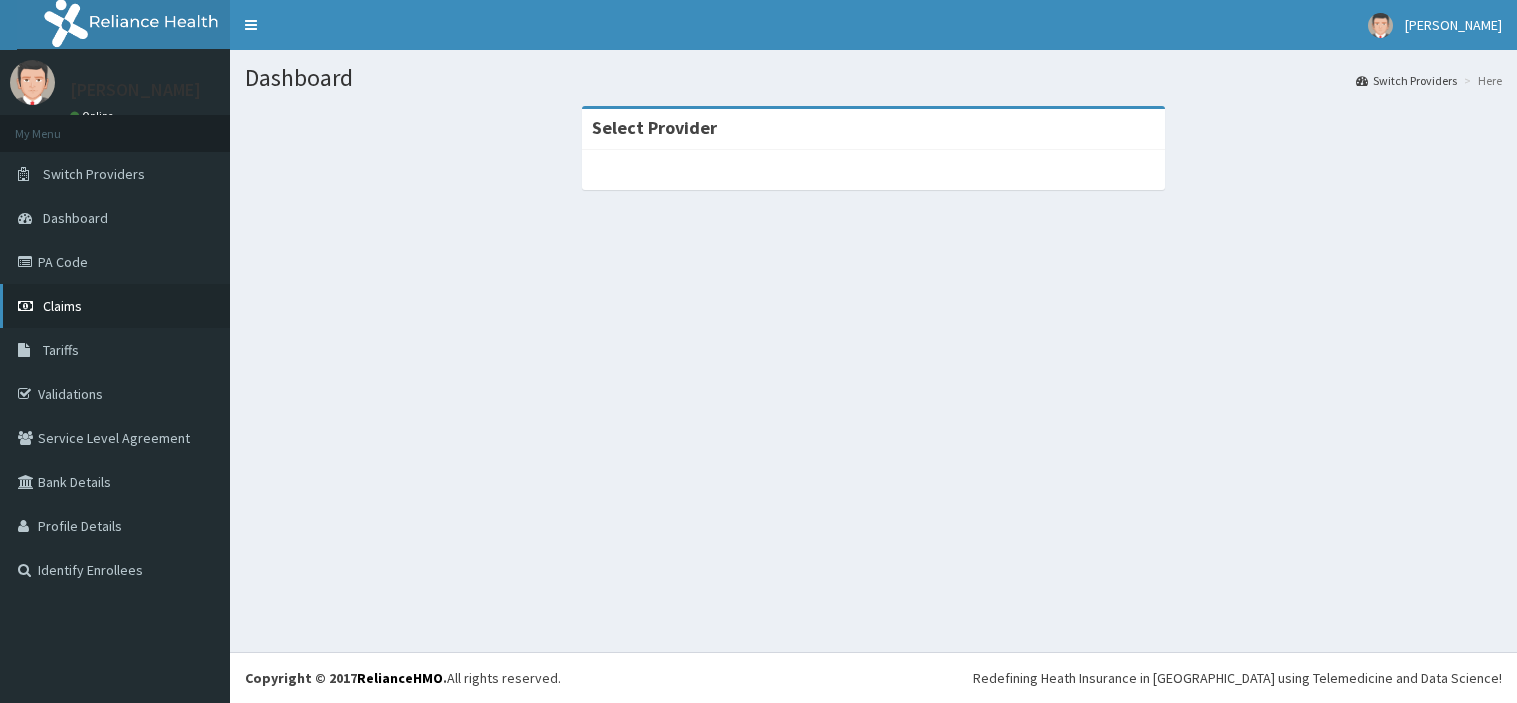 scroll, scrollTop: 0, scrollLeft: 0, axis: both 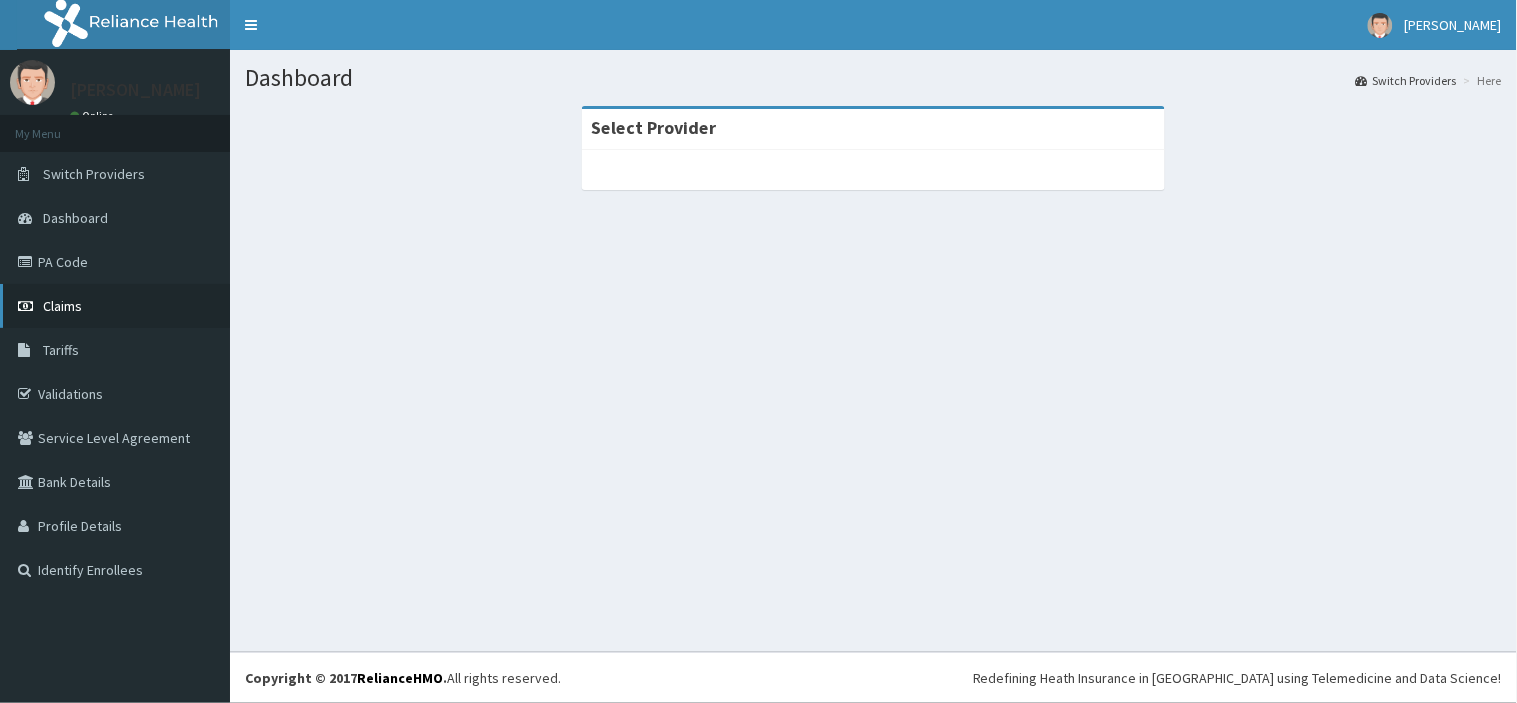 click on "Claims" at bounding box center (115, 306) 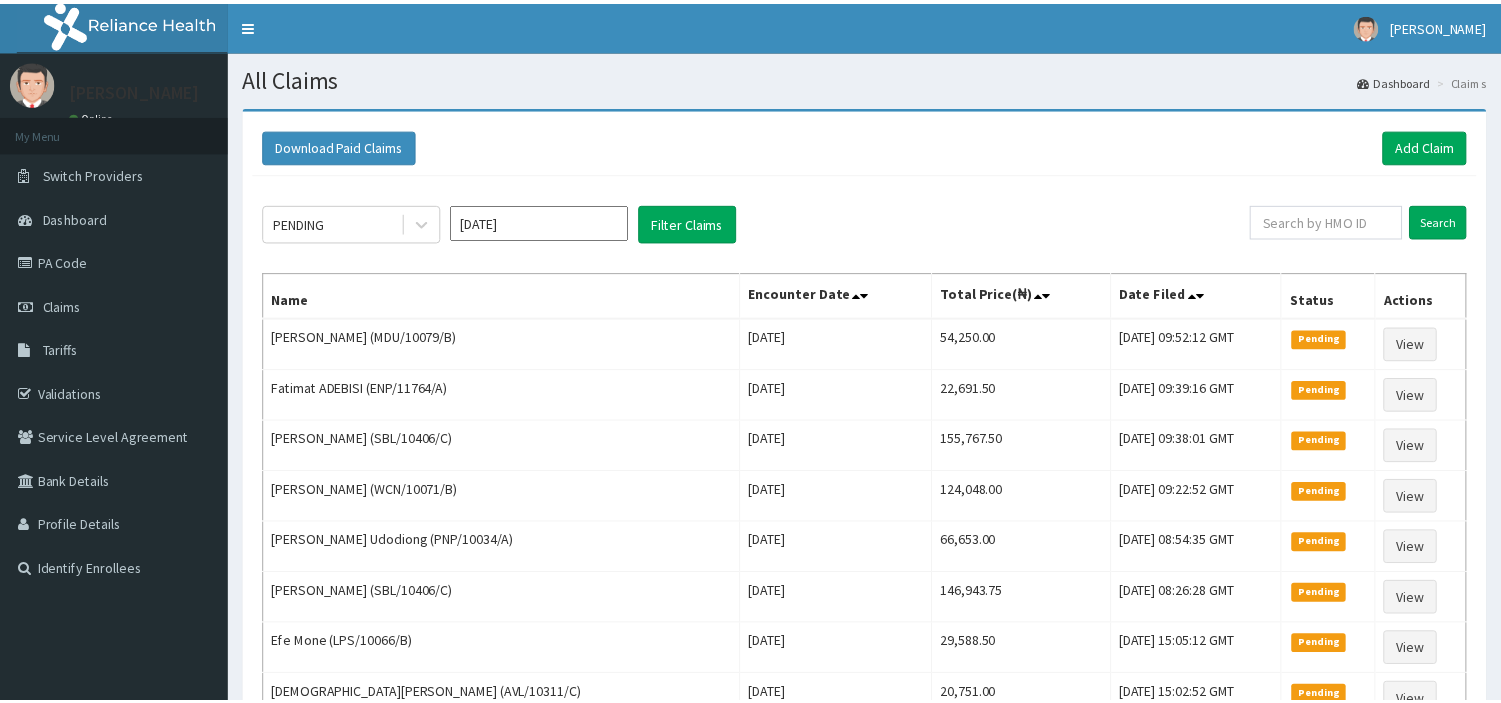 scroll, scrollTop: 0, scrollLeft: 0, axis: both 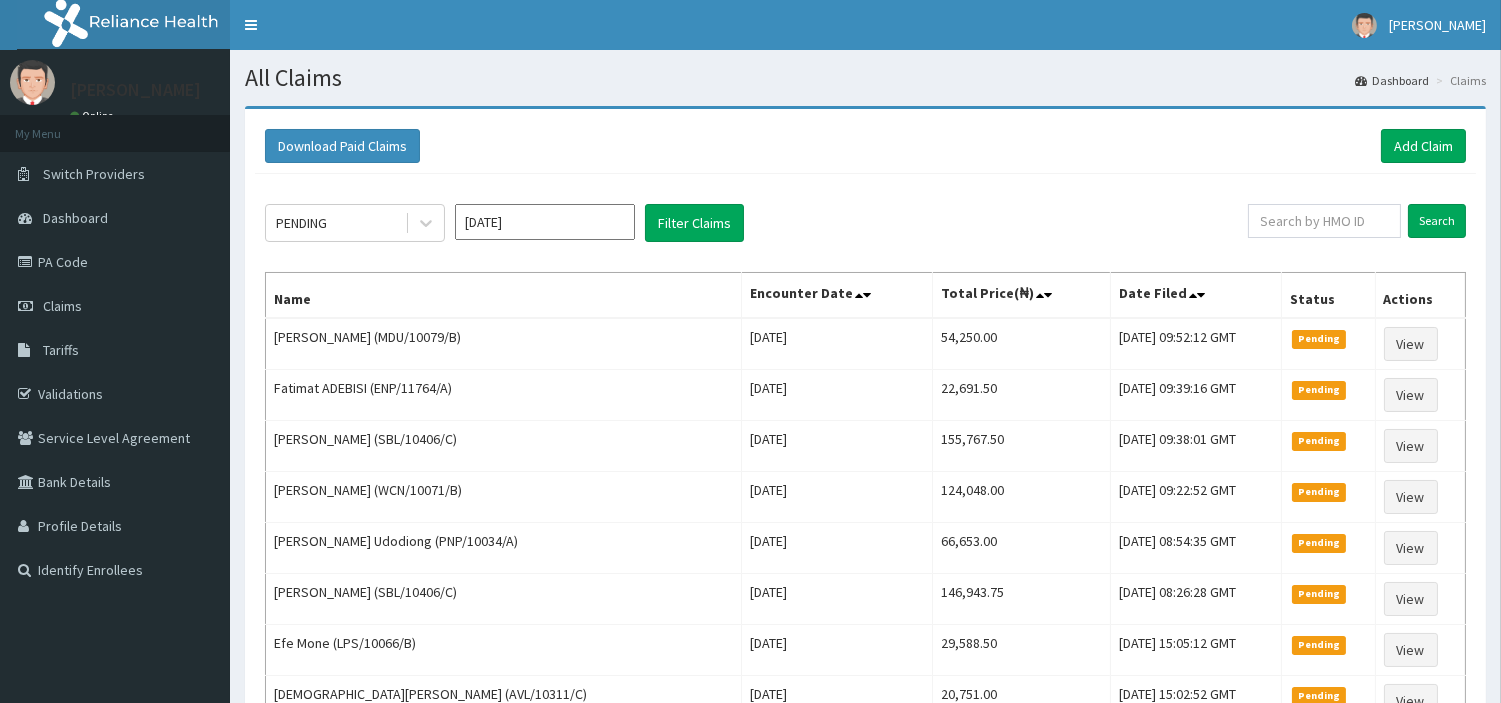 click on "Download Paid Claims Add Claim" at bounding box center [865, 146] 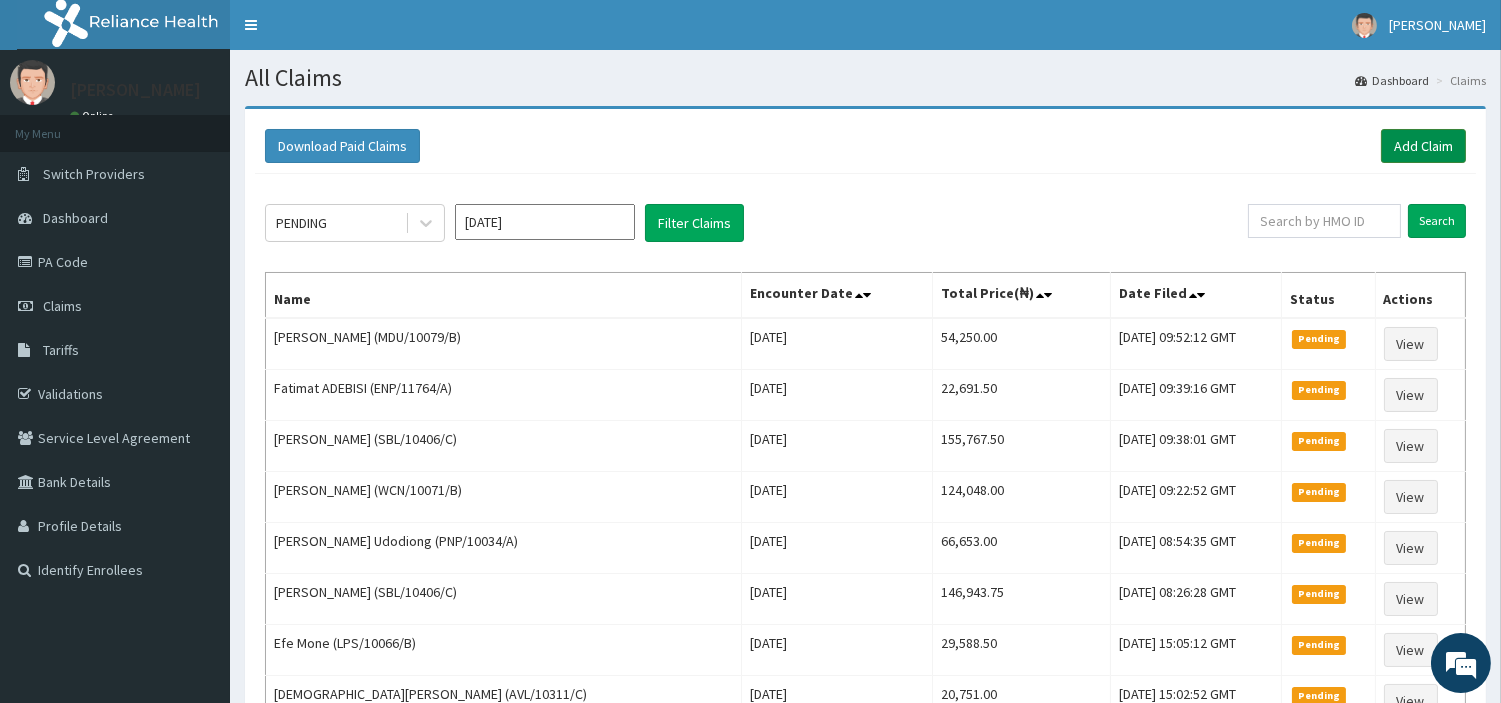 click on "Add Claim" at bounding box center (1423, 146) 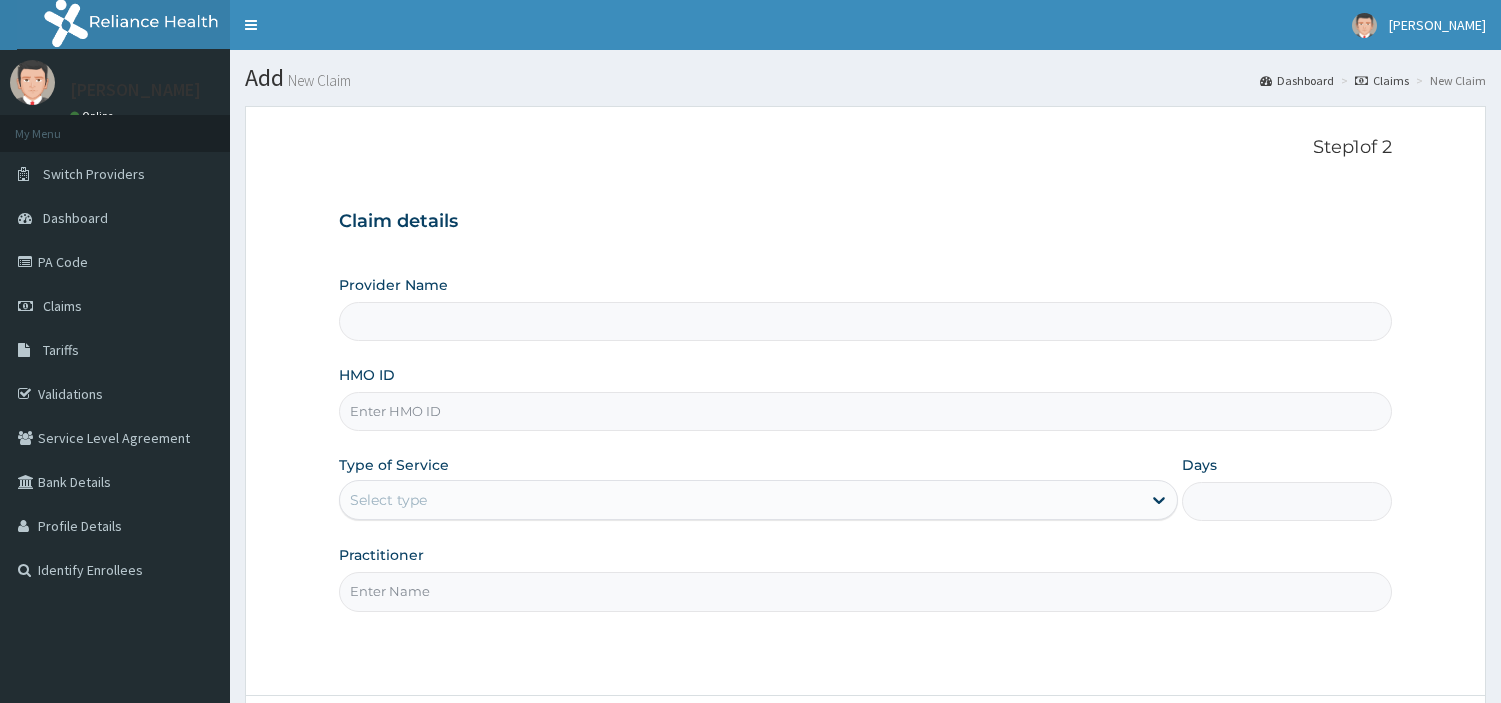 scroll, scrollTop: 0, scrollLeft: 0, axis: both 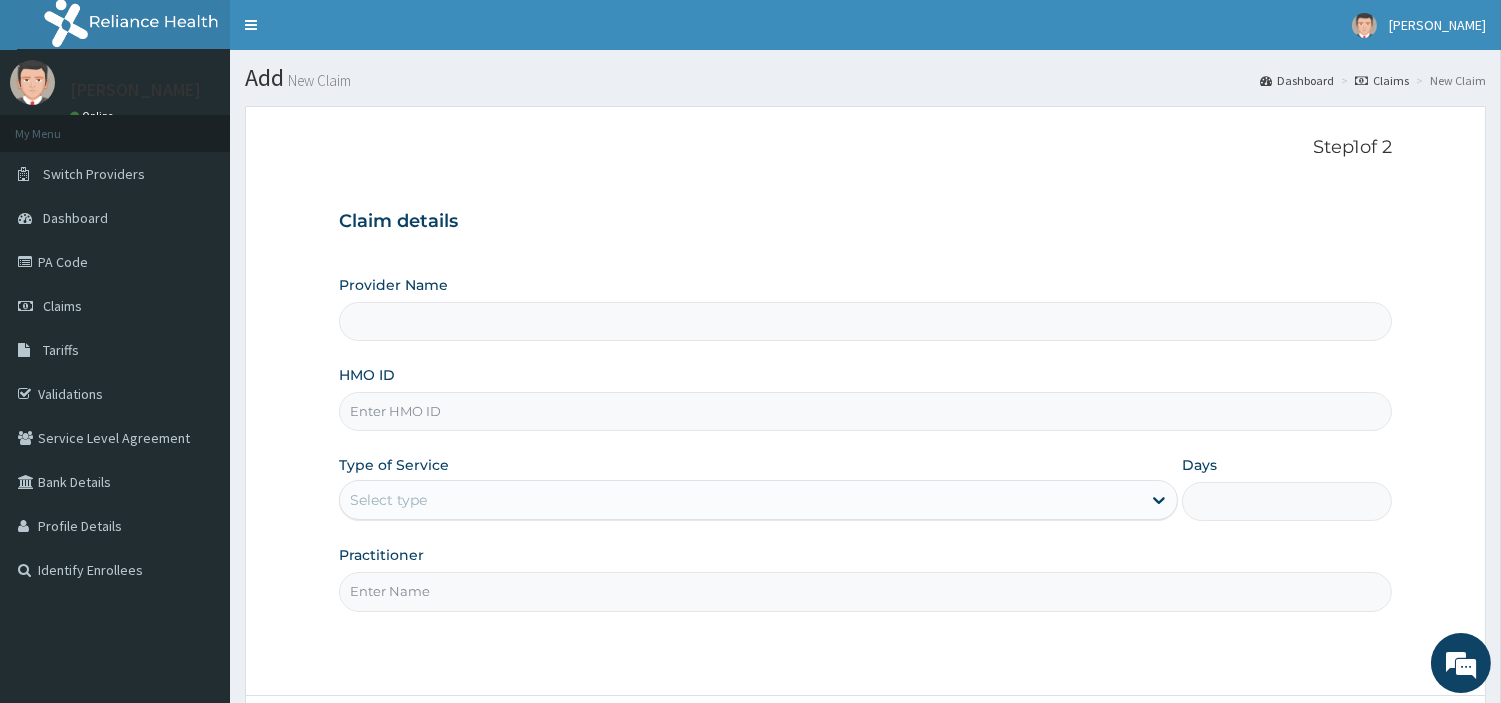 type on "[GEOGRAPHIC_DATA] Nig. Ltd" 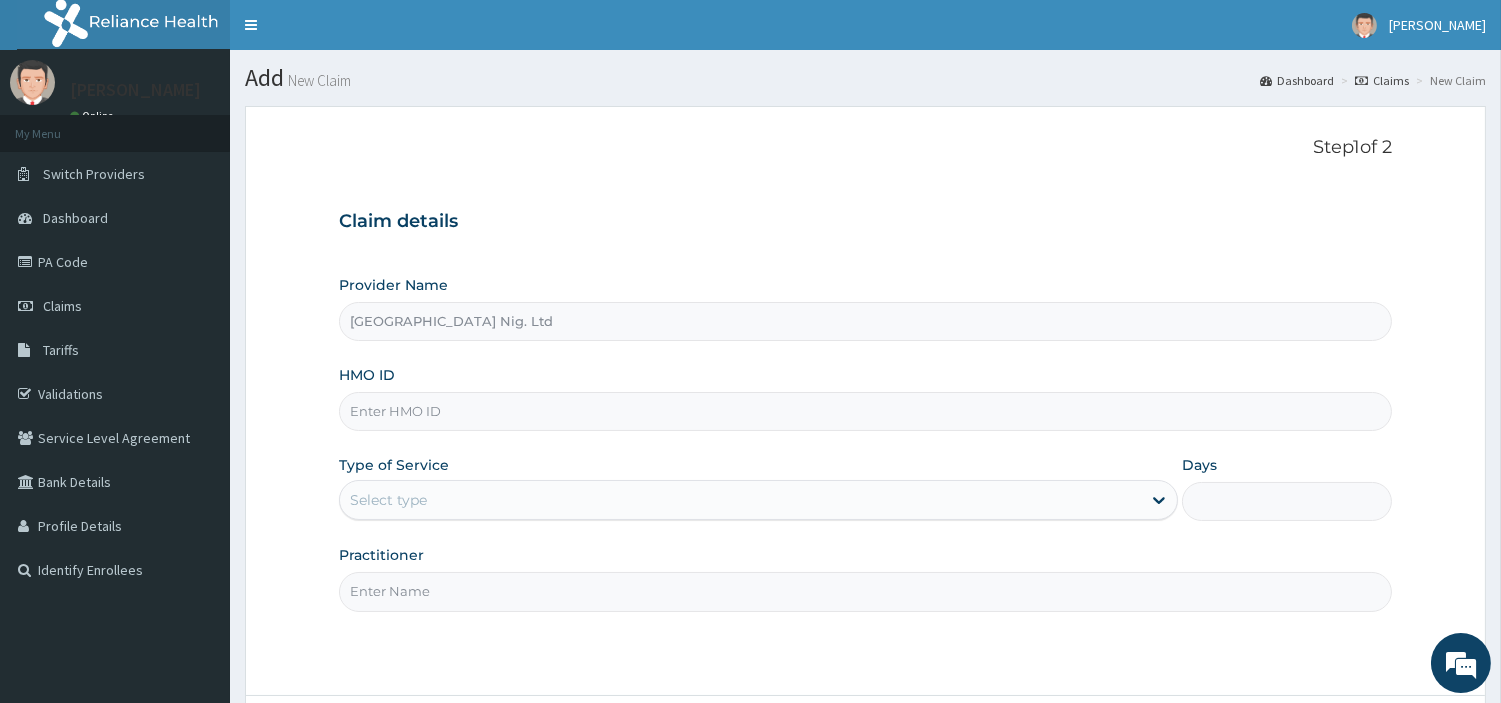 click on "HMO ID" at bounding box center (865, 411) 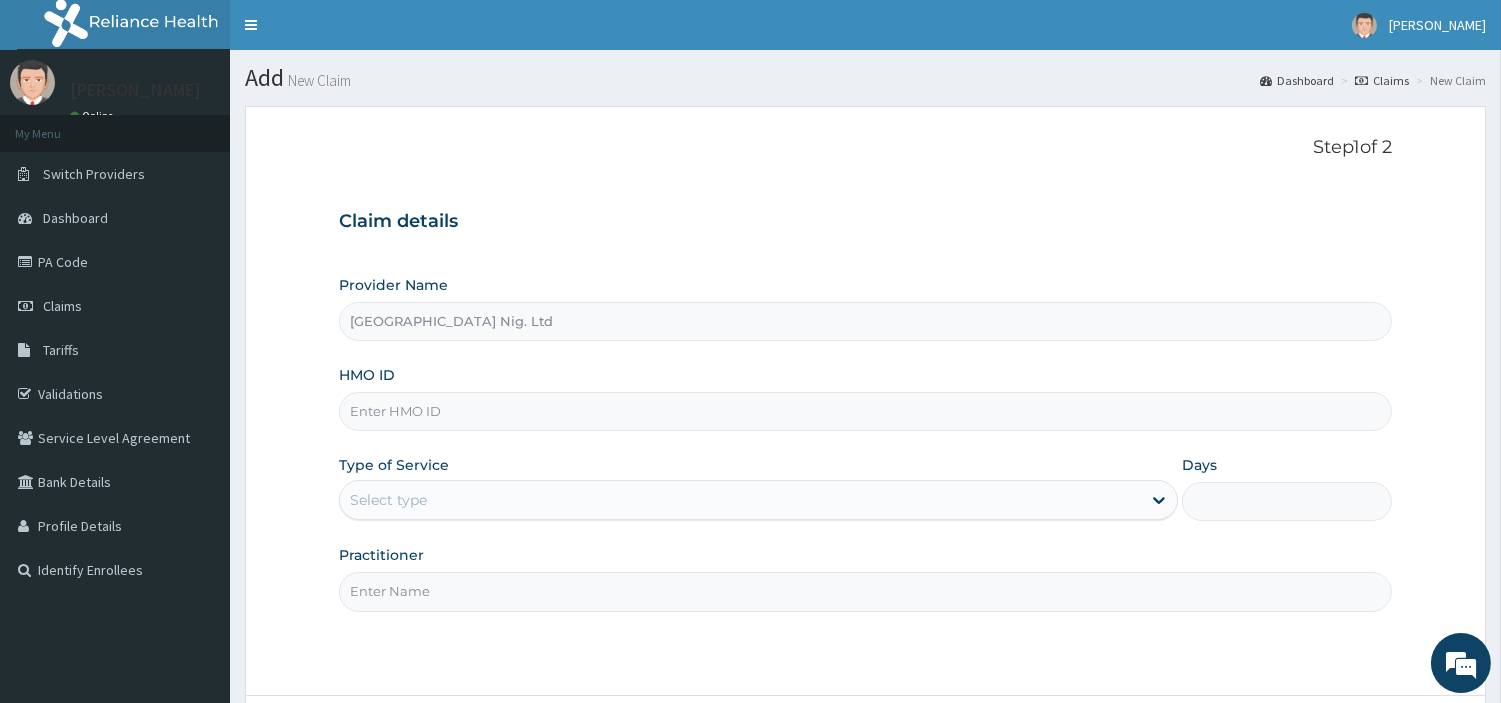 paste on "REF/10129/A" 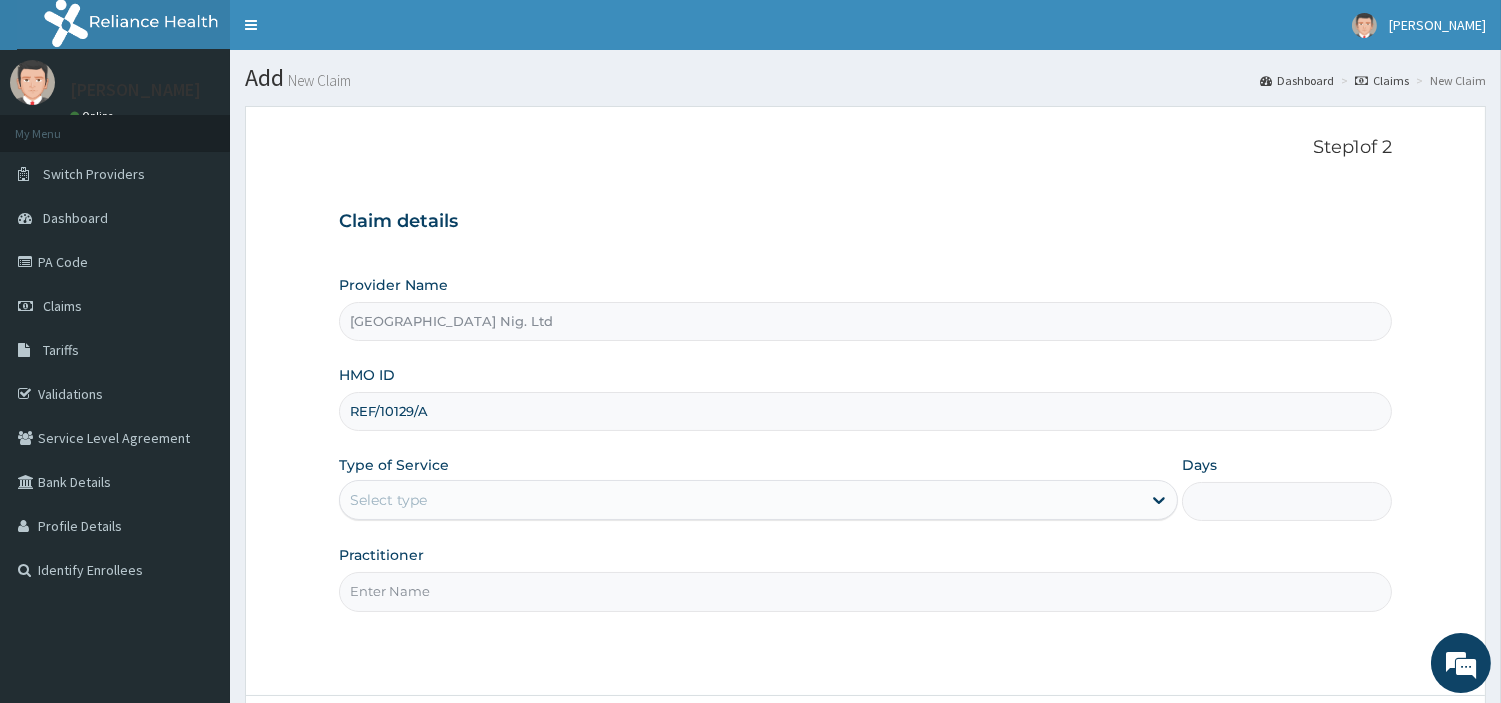 type on "REF/10129/A" 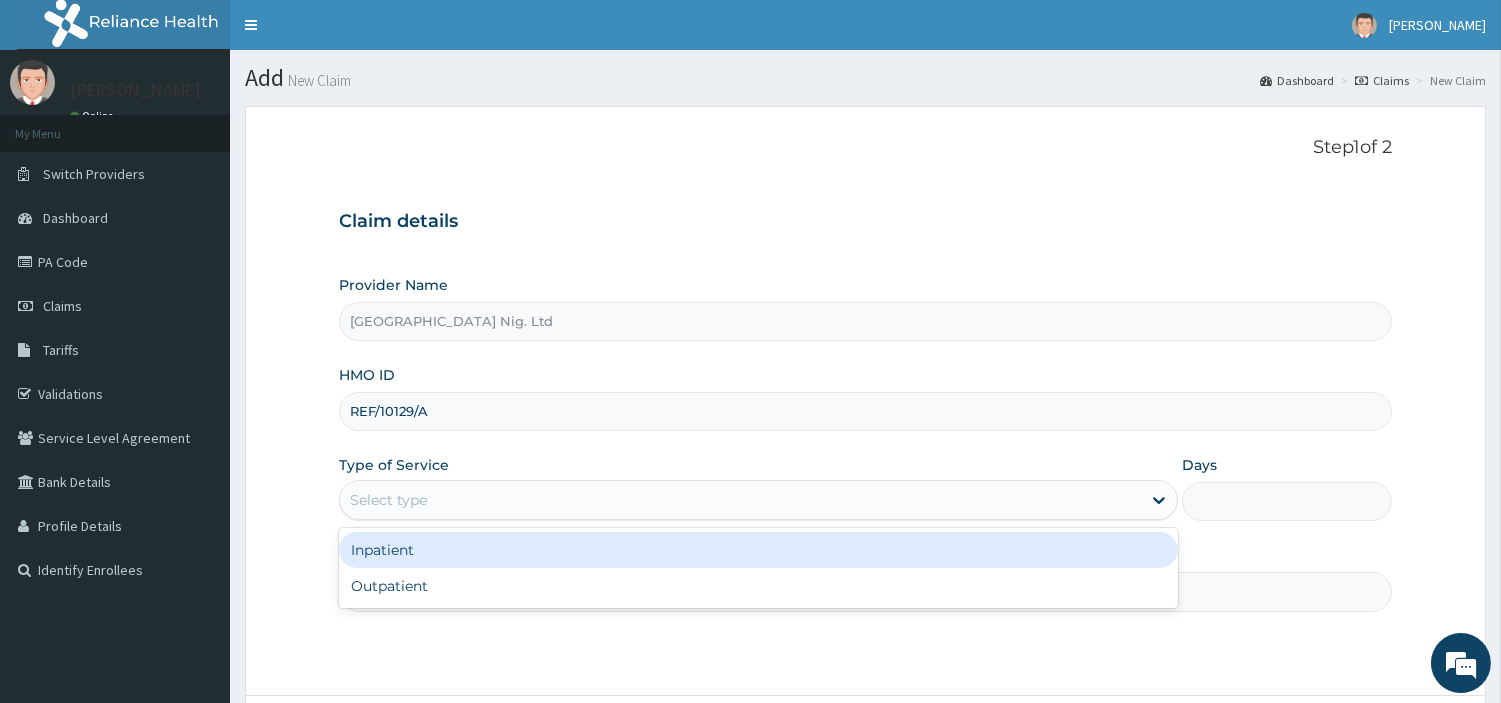 click on "Select type" at bounding box center (740, 500) 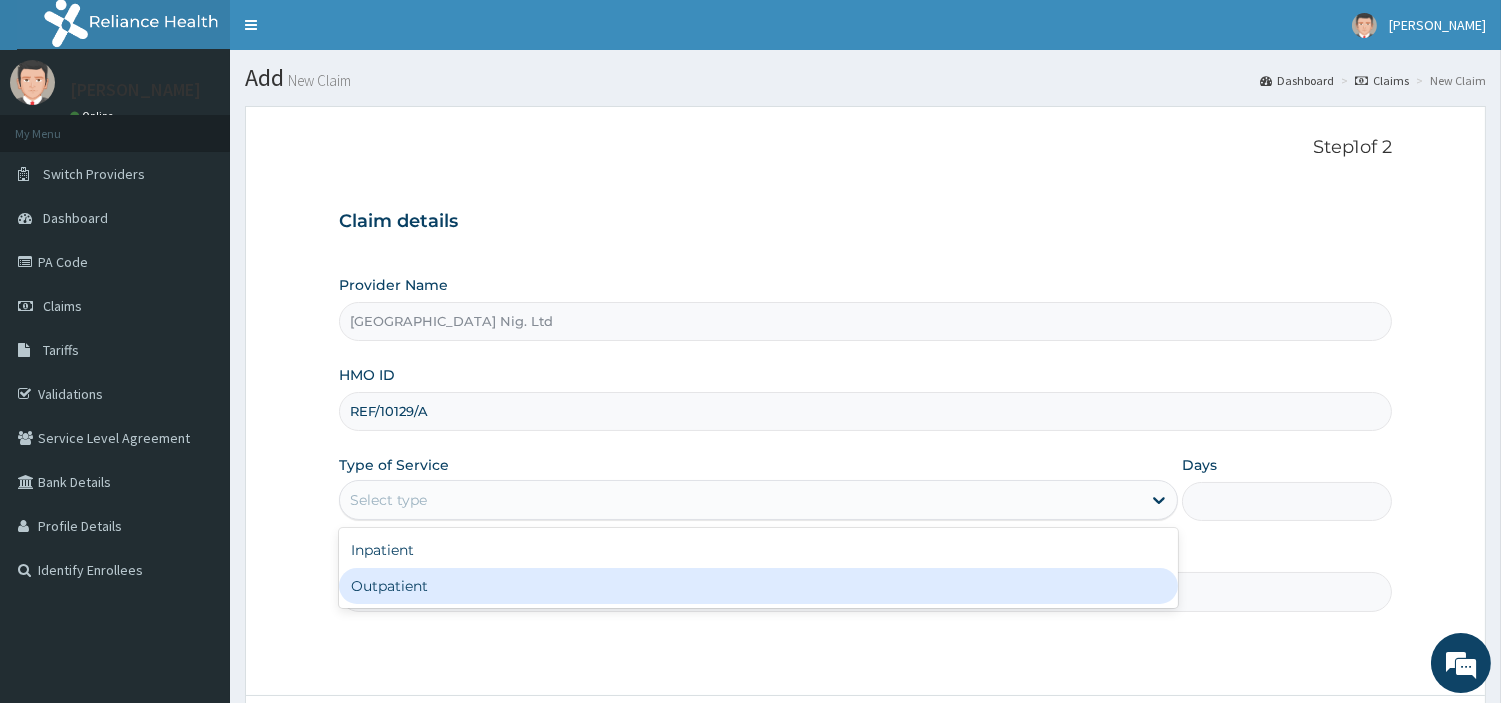 click on "Outpatient" at bounding box center [758, 586] 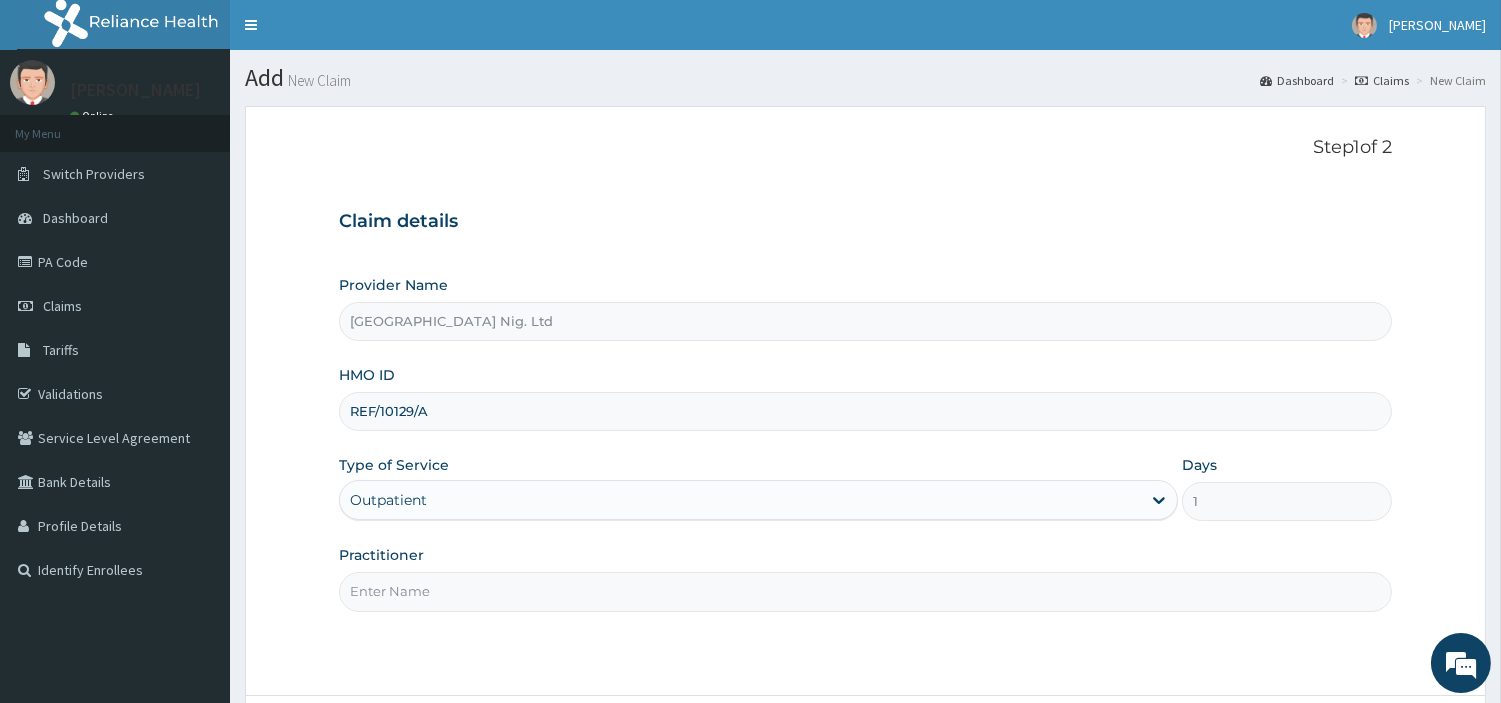click on "Practitioner" at bounding box center (865, 591) 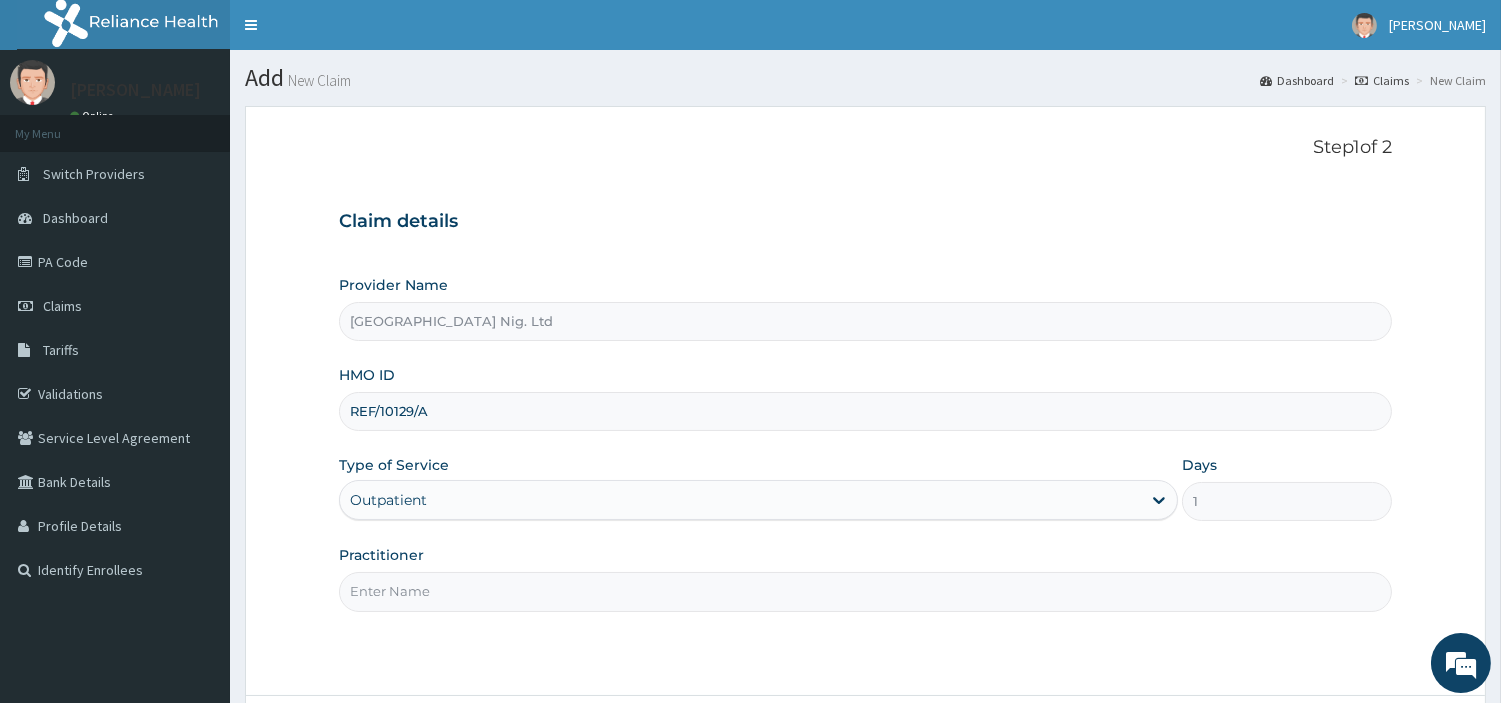 paste on "Sunday Mercy" 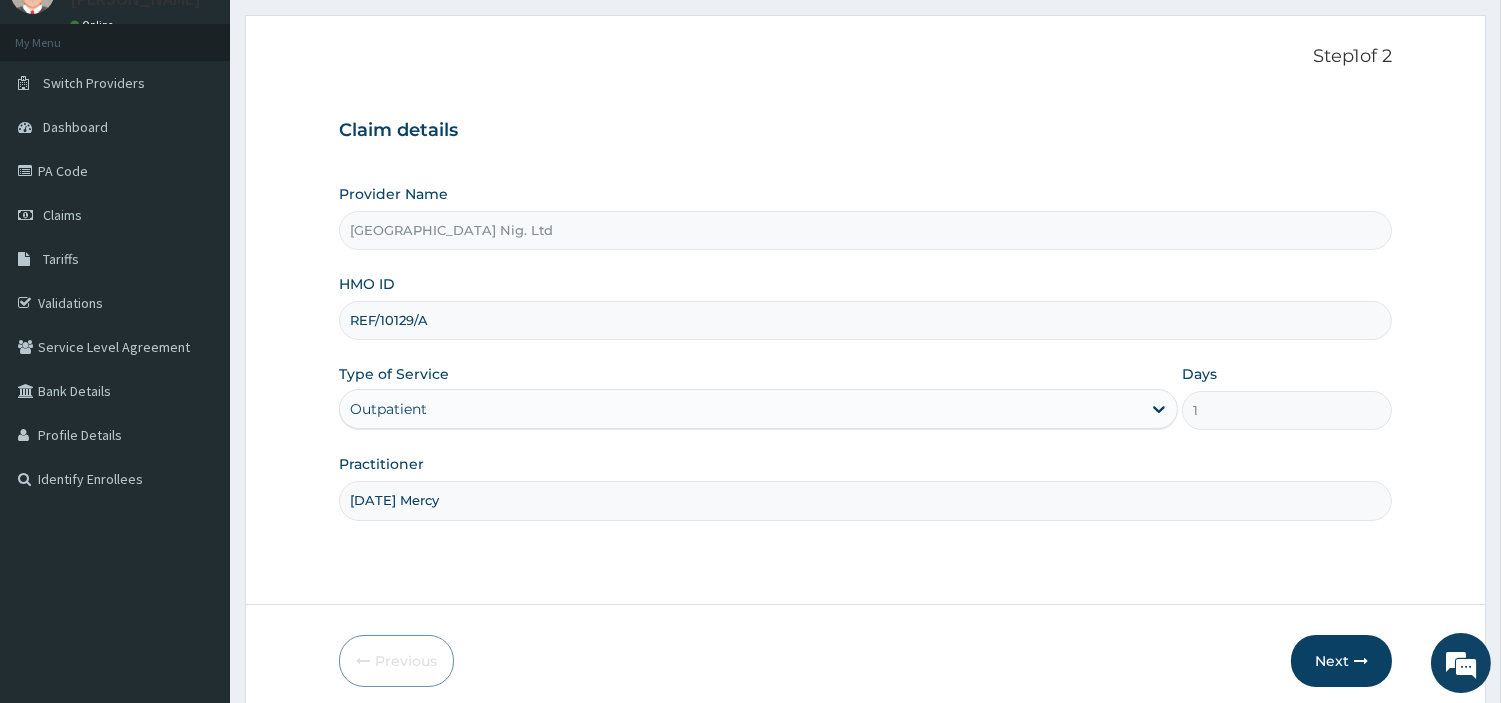 scroll, scrollTop: 172, scrollLeft: 0, axis: vertical 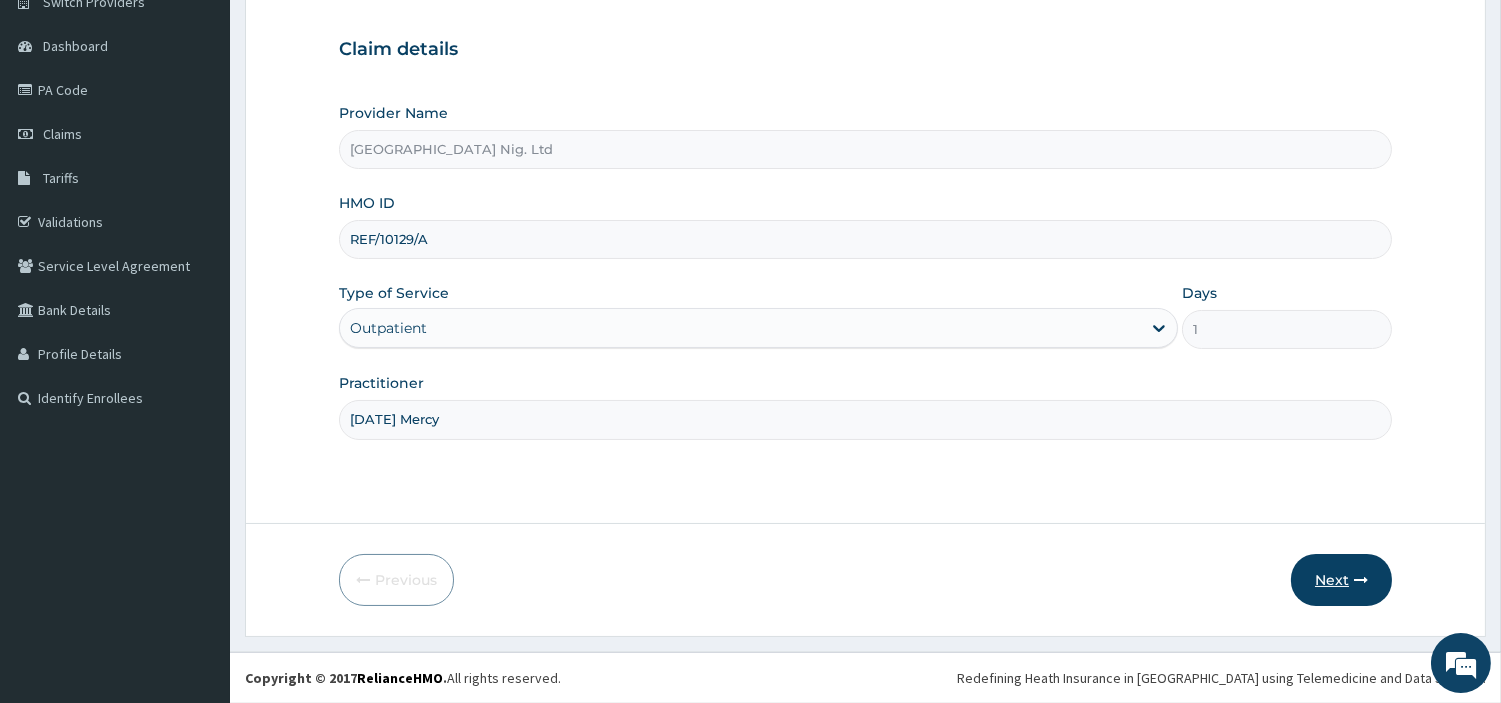 type on "Sunday Mercy" 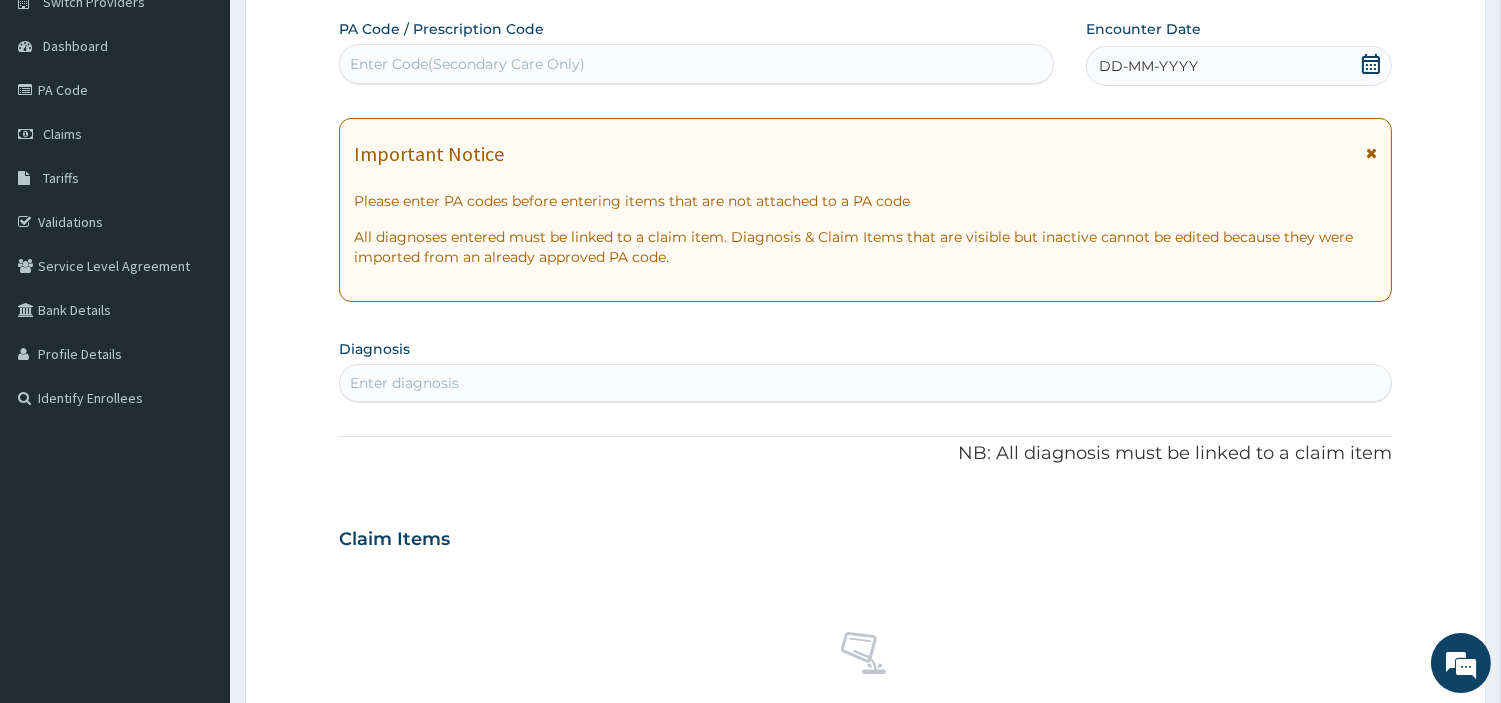 click on "Enter Code(Secondary Care Only)" at bounding box center (696, 64) 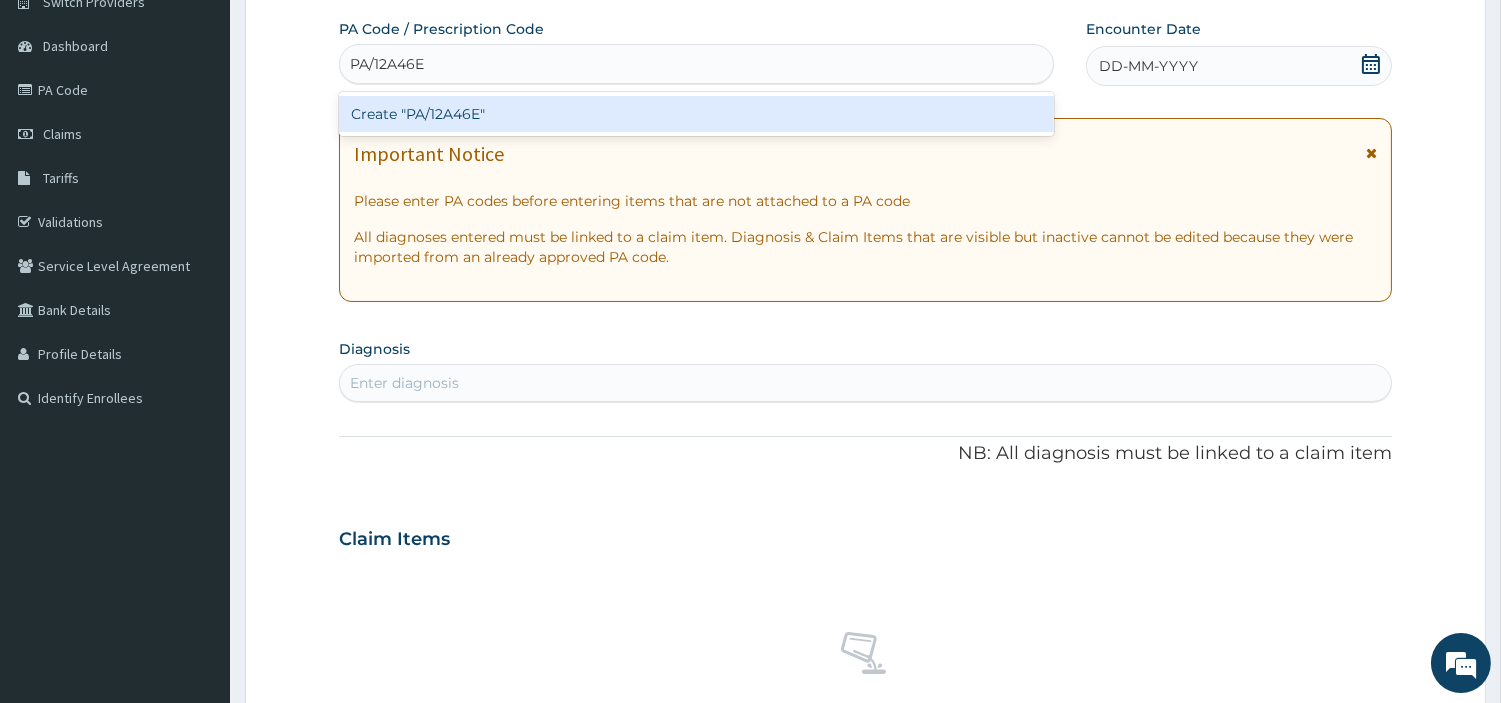 click on "Create "PA/12A46E"" at bounding box center [696, 114] 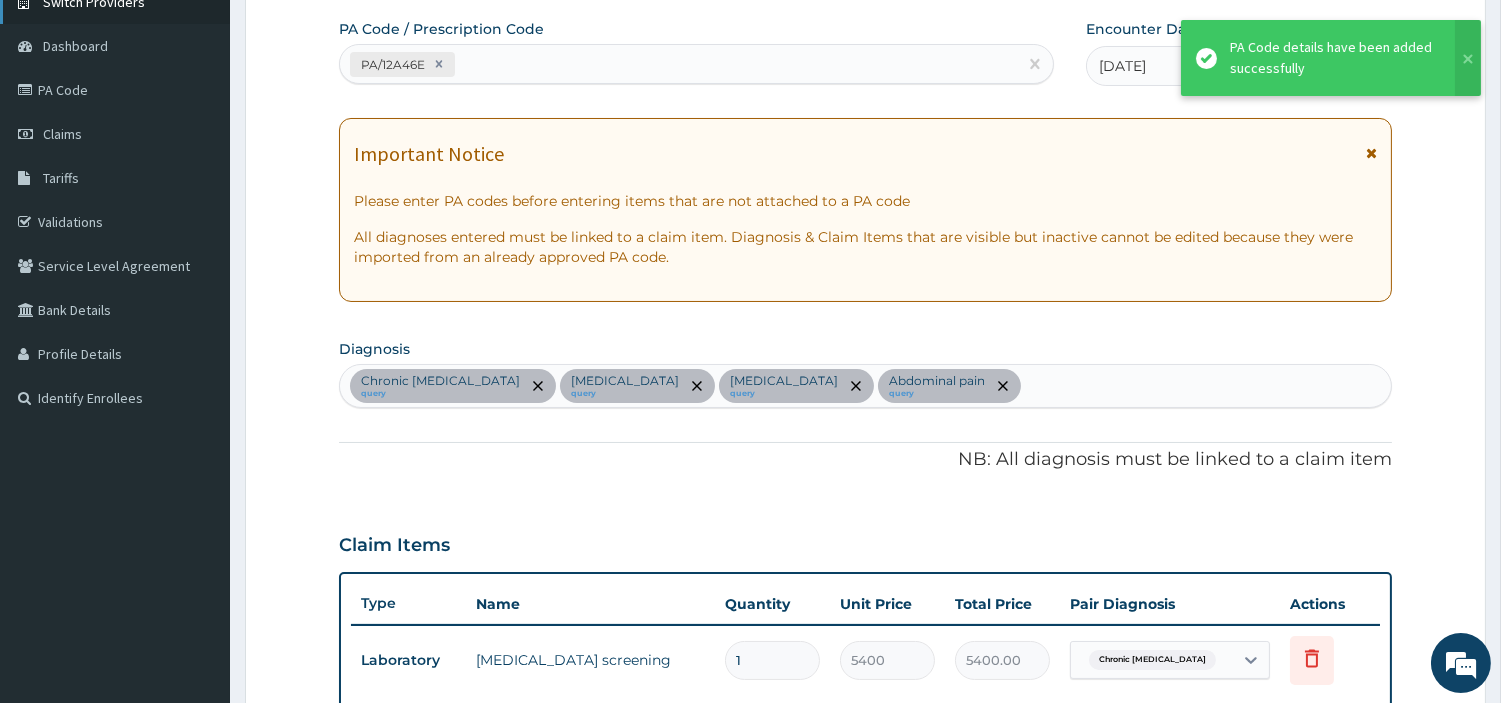scroll, scrollTop: 765, scrollLeft: 0, axis: vertical 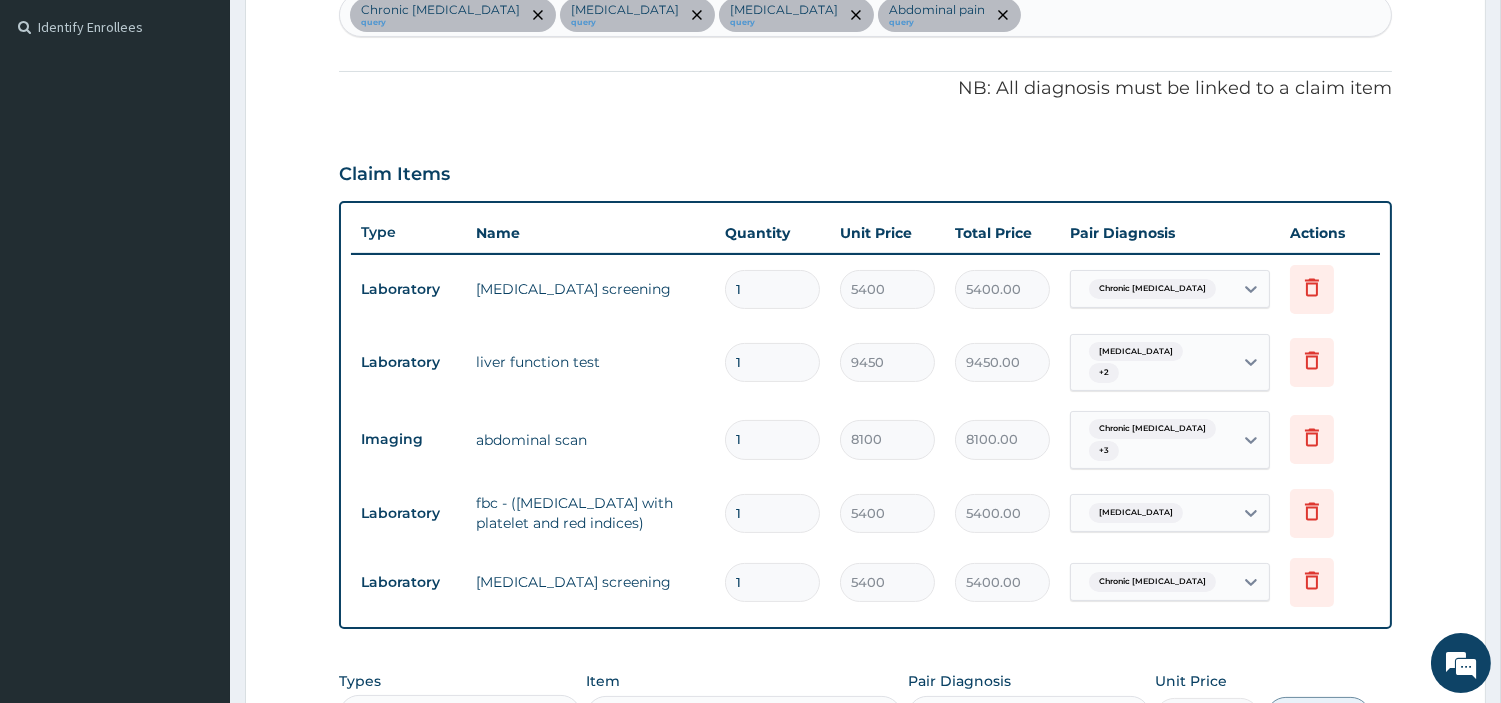 click on "Chronic viral hepatitis query Jaundice query Sepsis query Abdominal pain query" at bounding box center (865, 15) 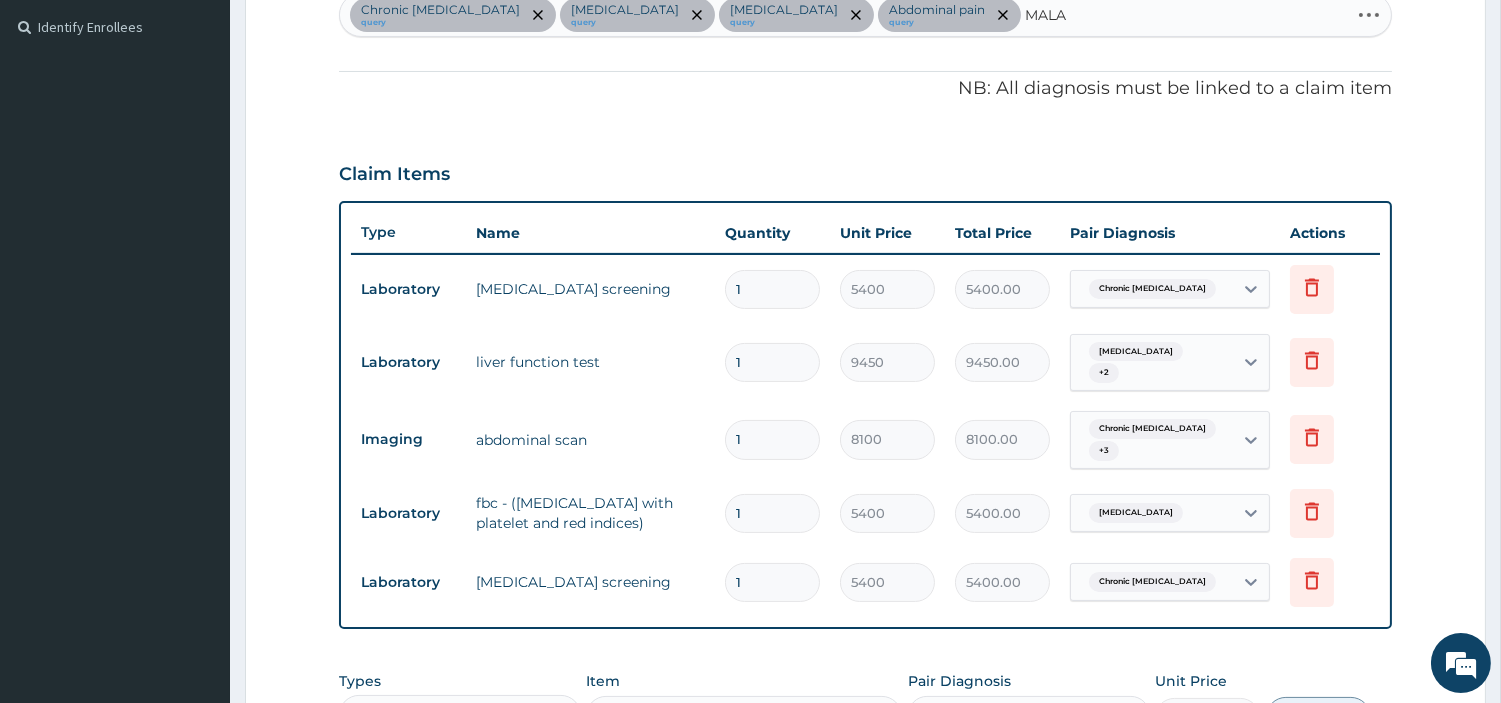 type on "MALAR" 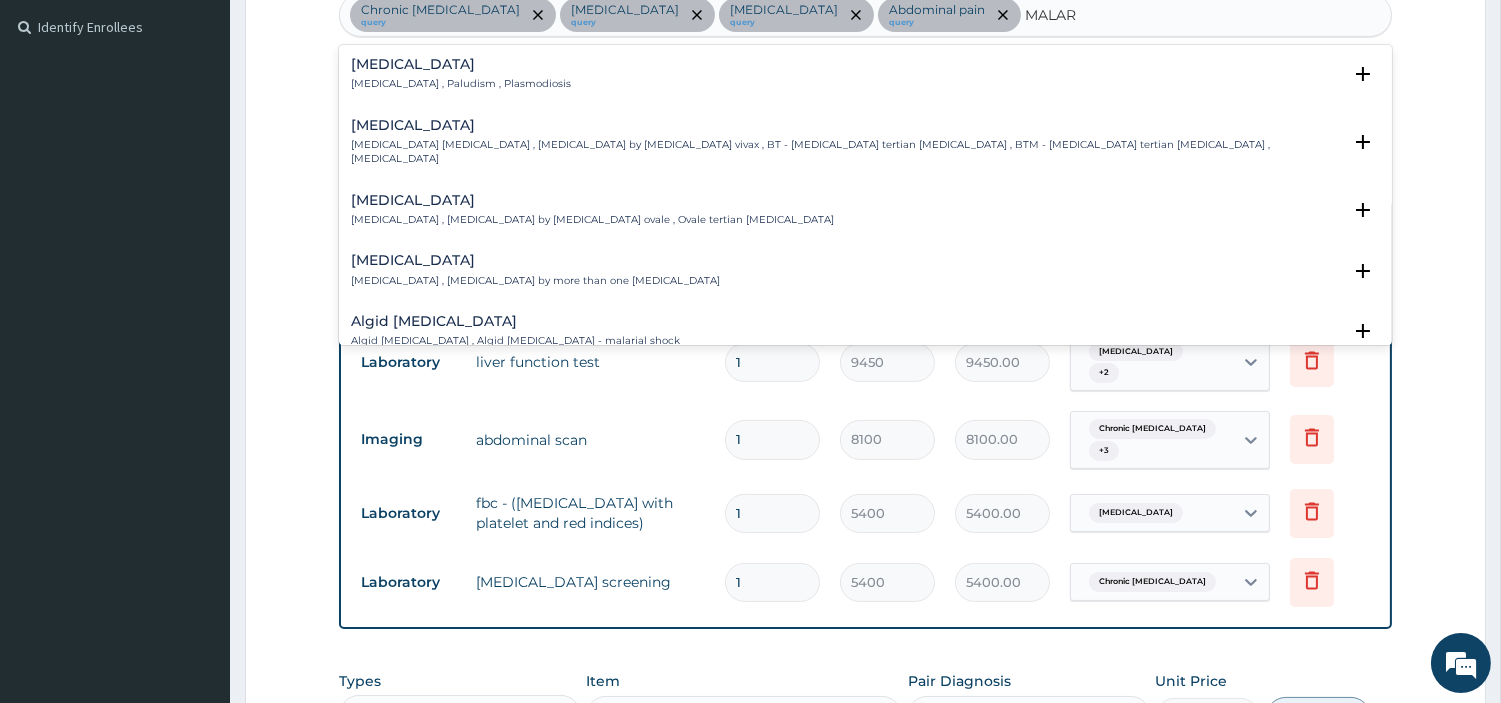 click on "Malaria , Paludism , Plasmodiosis" at bounding box center [461, 84] 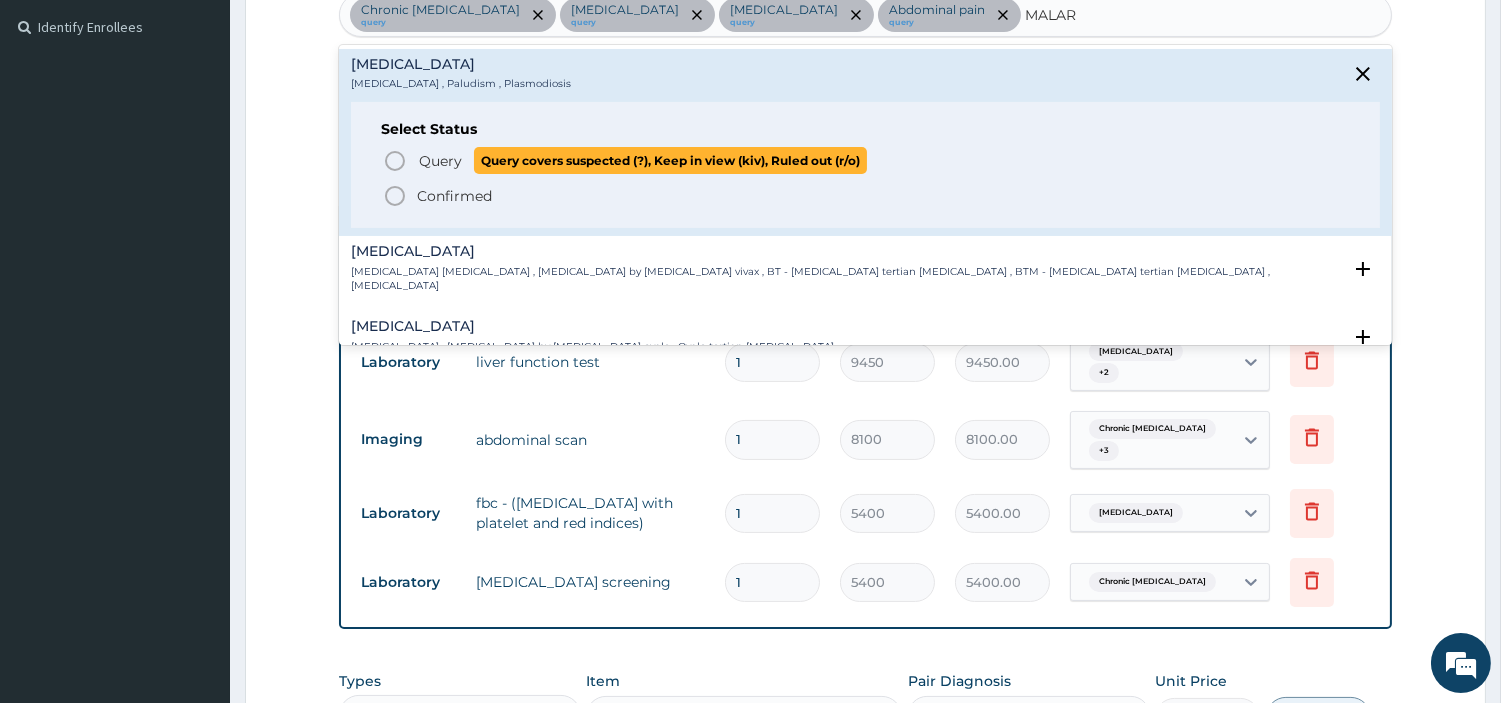 click on "Query" at bounding box center (440, 161) 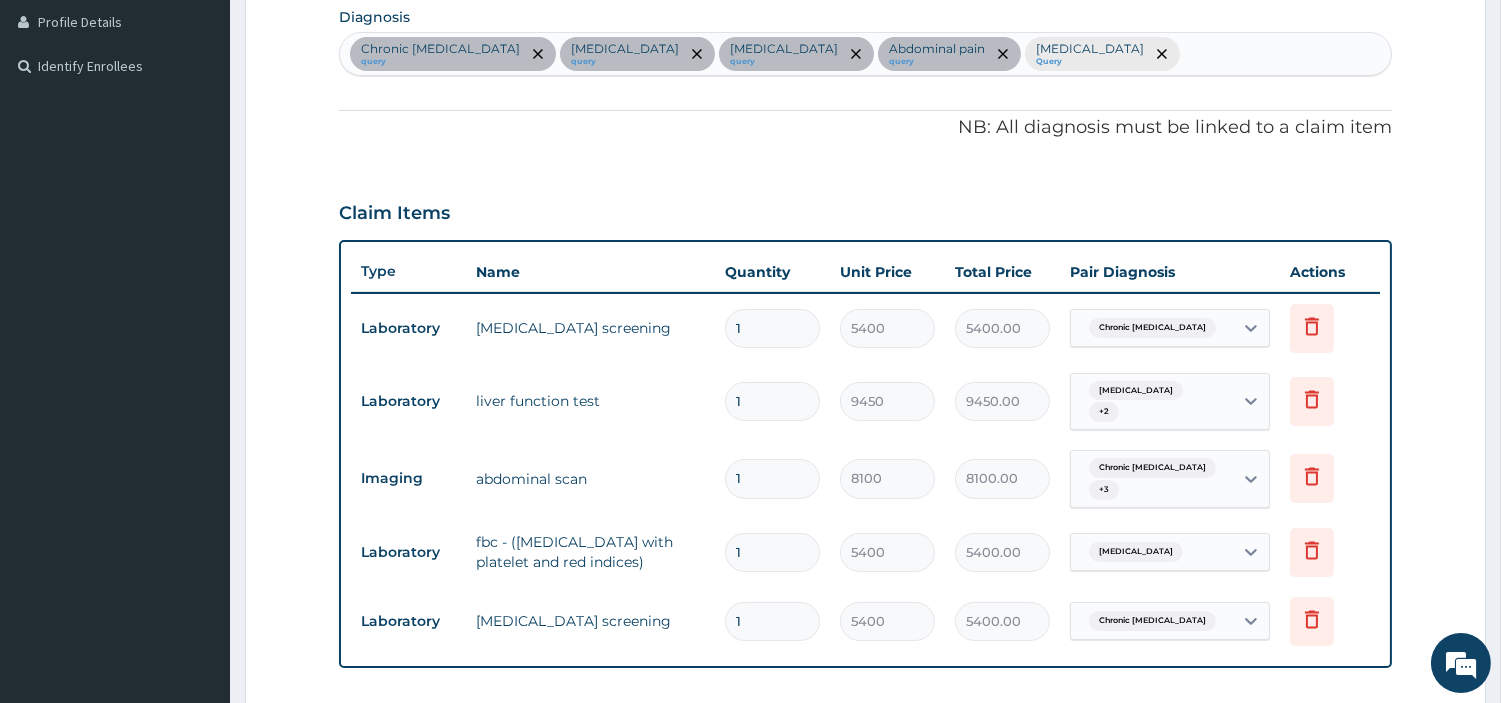 scroll, scrollTop: 543, scrollLeft: 0, axis: vertical 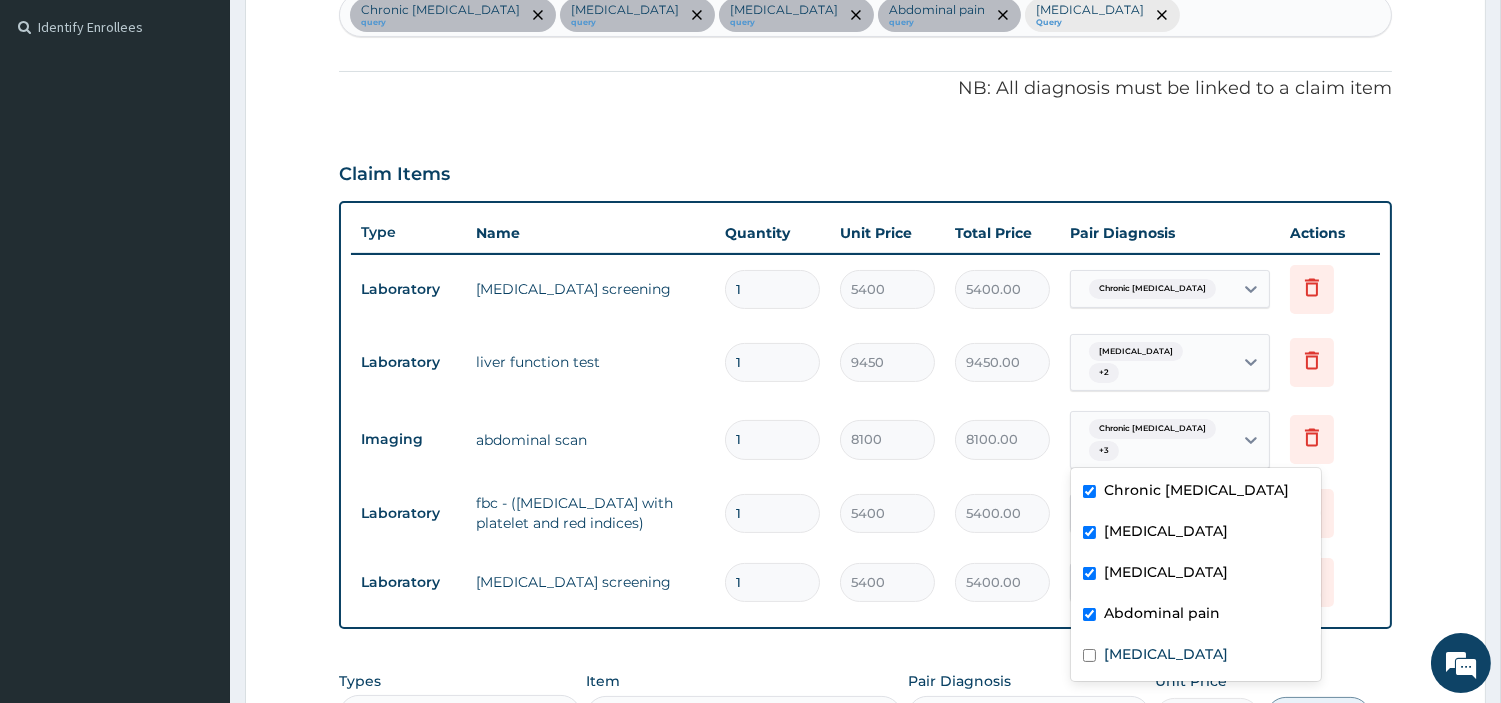 click on "Chronic viral hepatitis  + 3" at bounding box center (1149, 440) 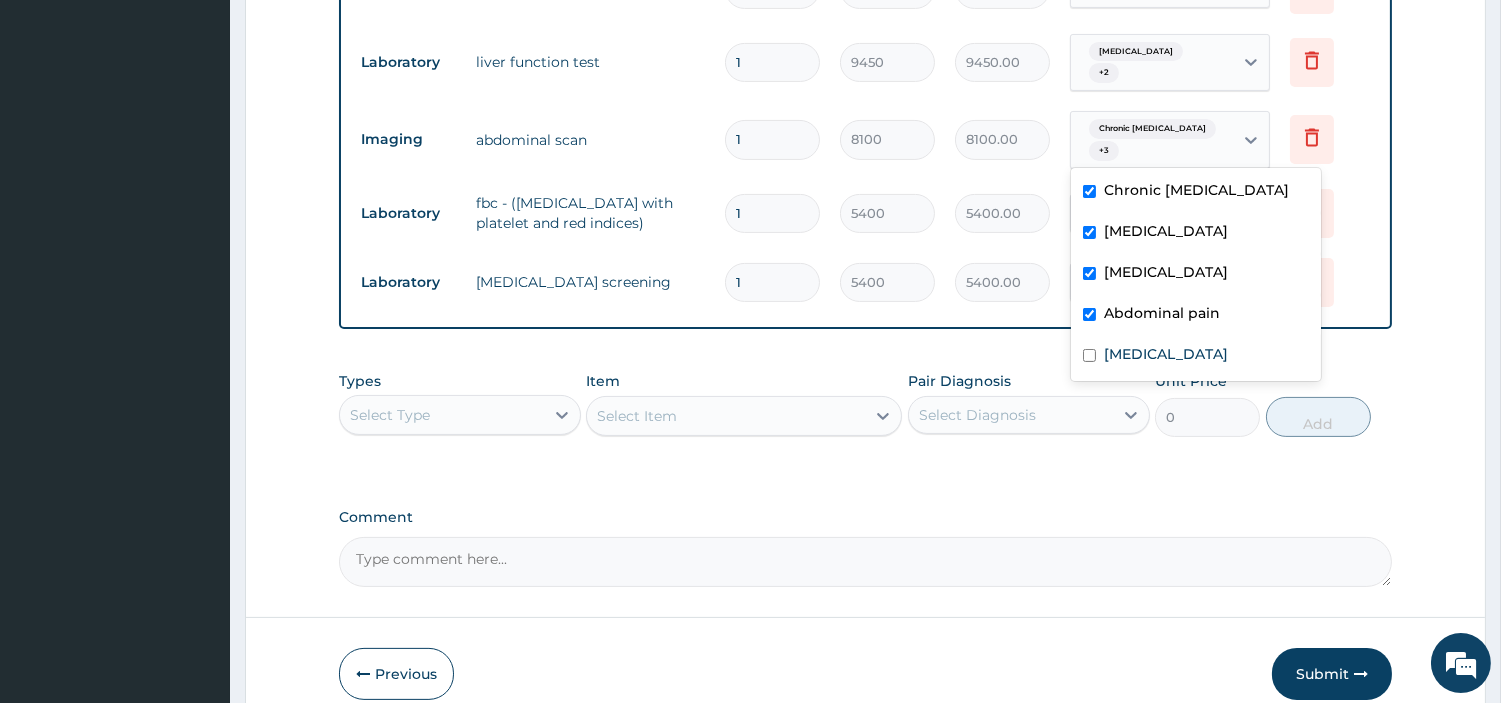 scroll, scrollTop: 817, scrollLeft: 0, axis: vertical 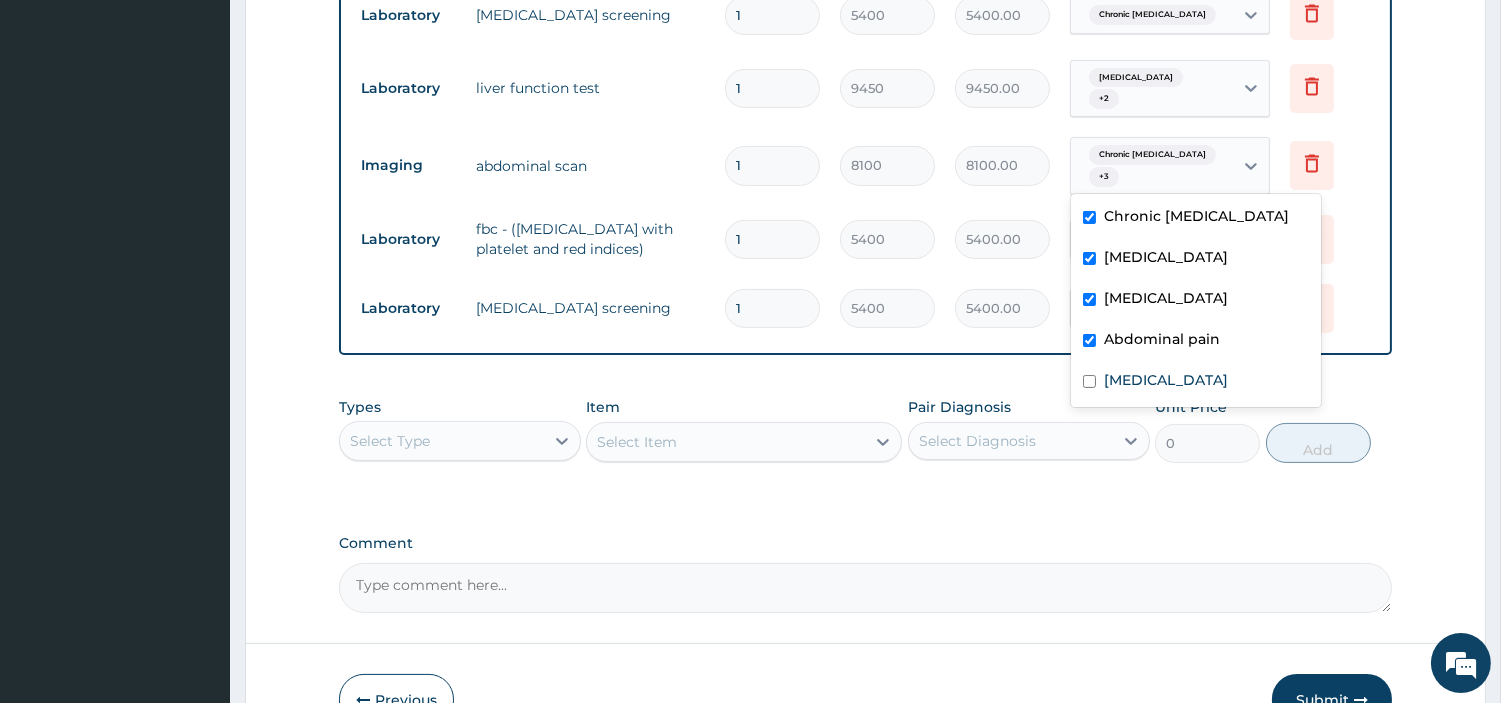 click on "Jaundice" at bounding box center (1136, 78) 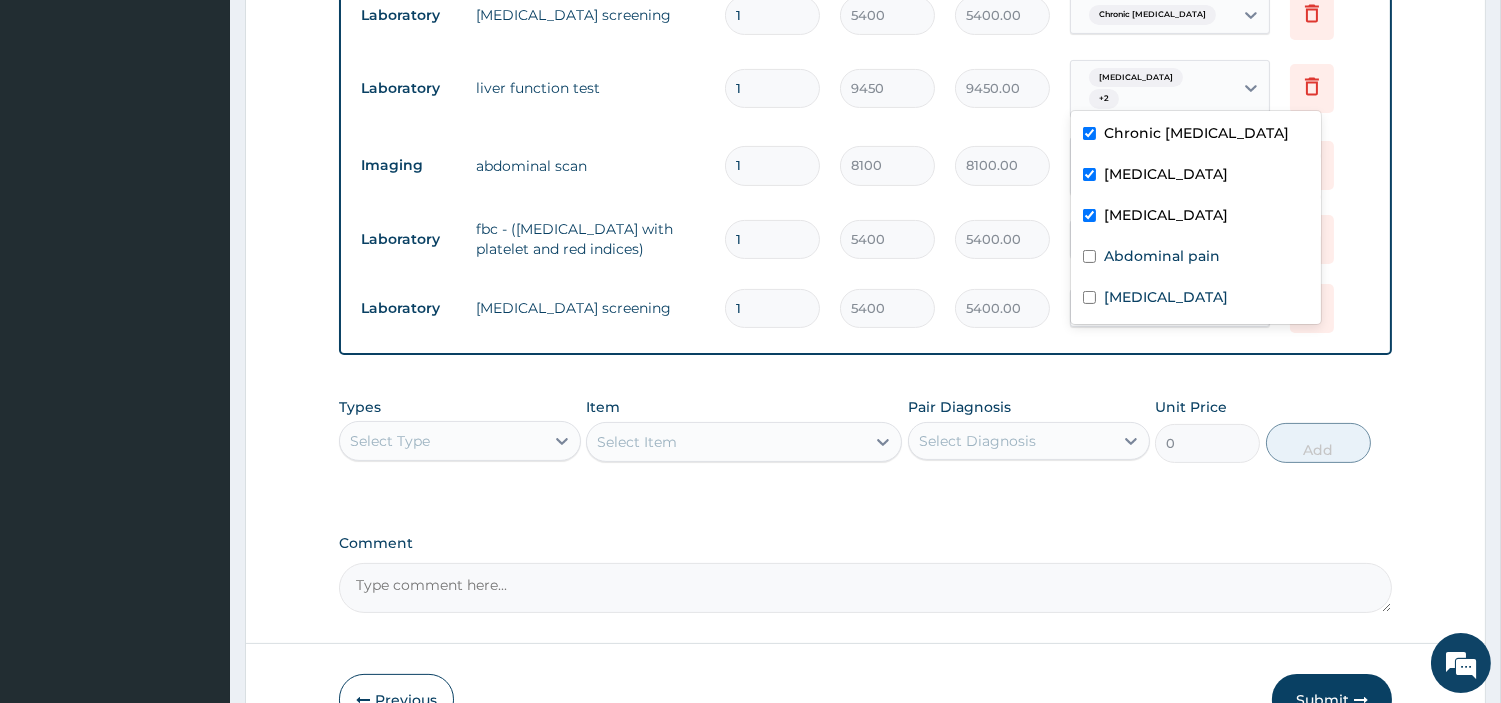 click on "Select Type" at bounding box center (442, 441) 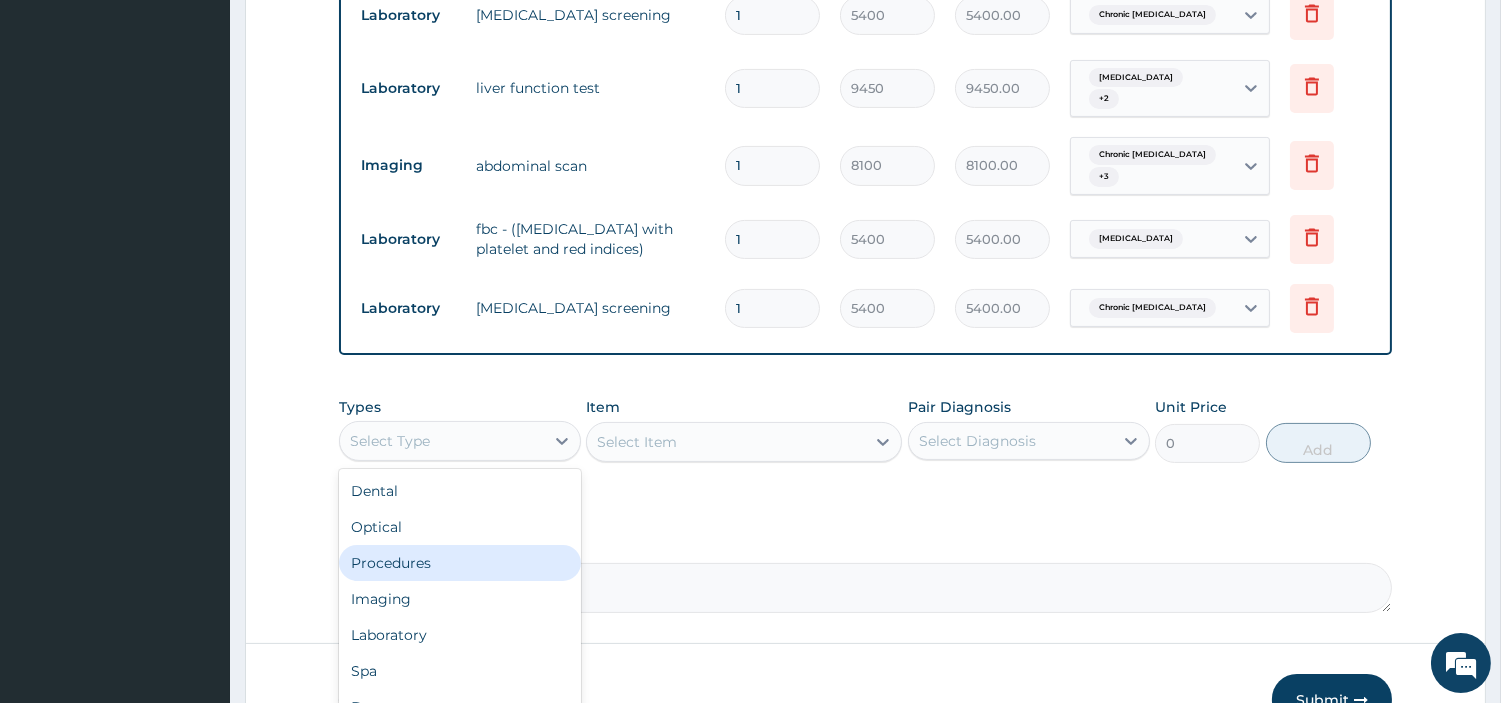 click on "Procedures" at bounding box center [460, 563] 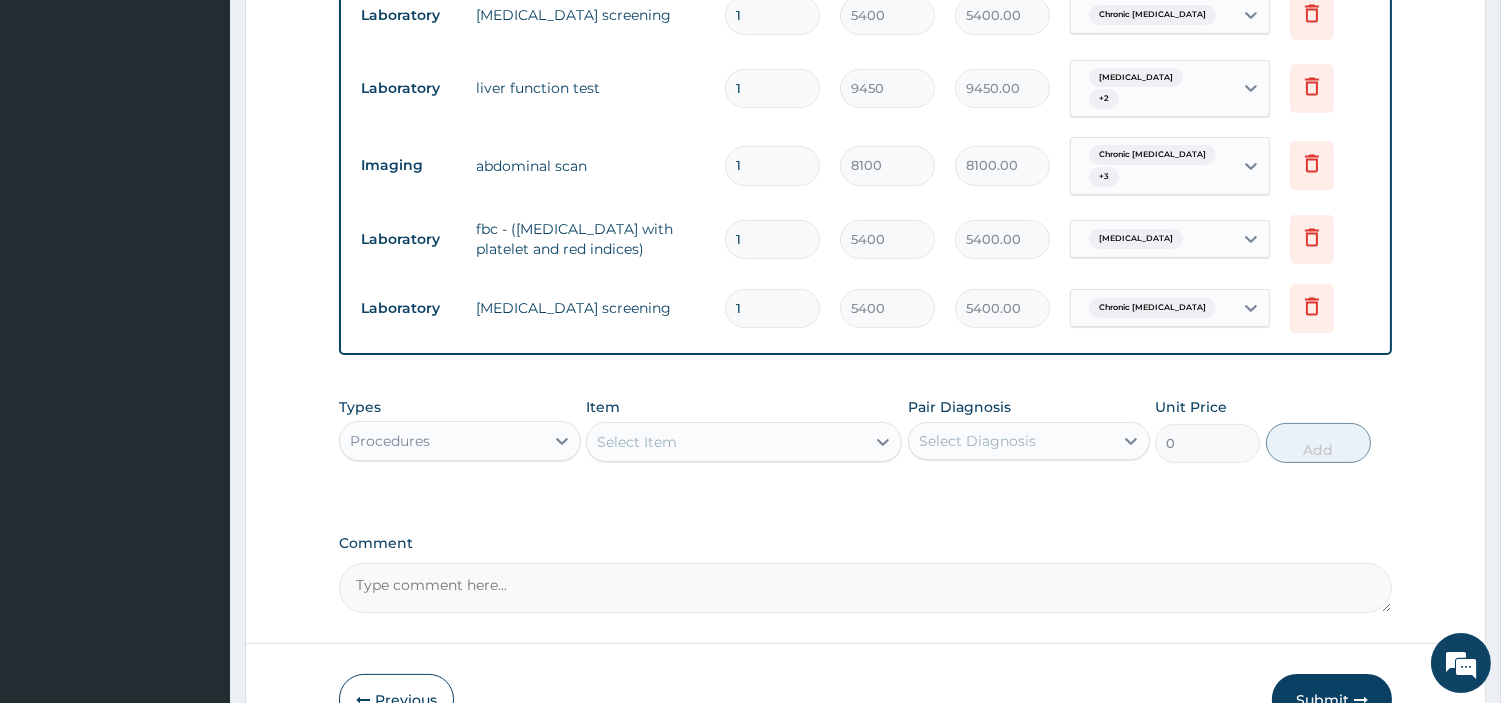 click on "Select Item" at bounding box center (726, 442) 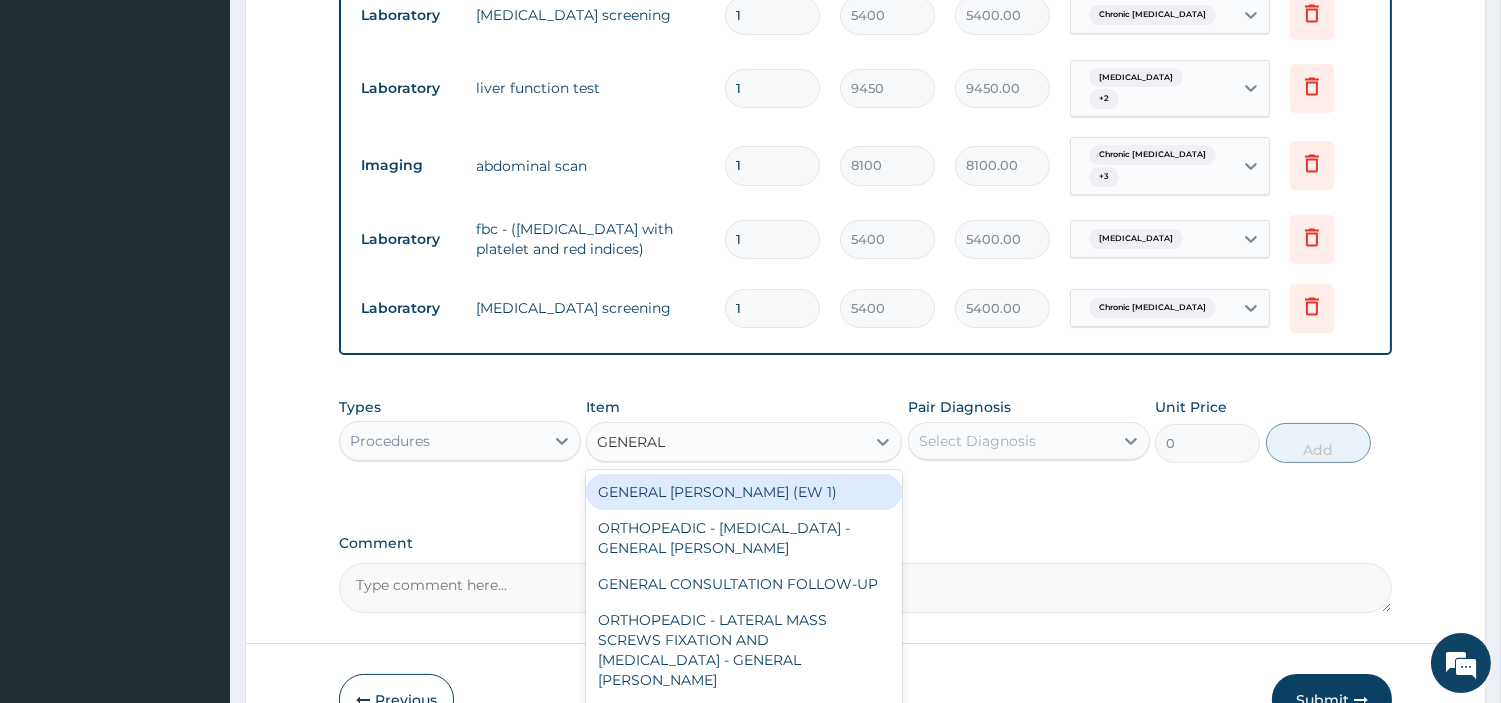 type on "GENERAL C" 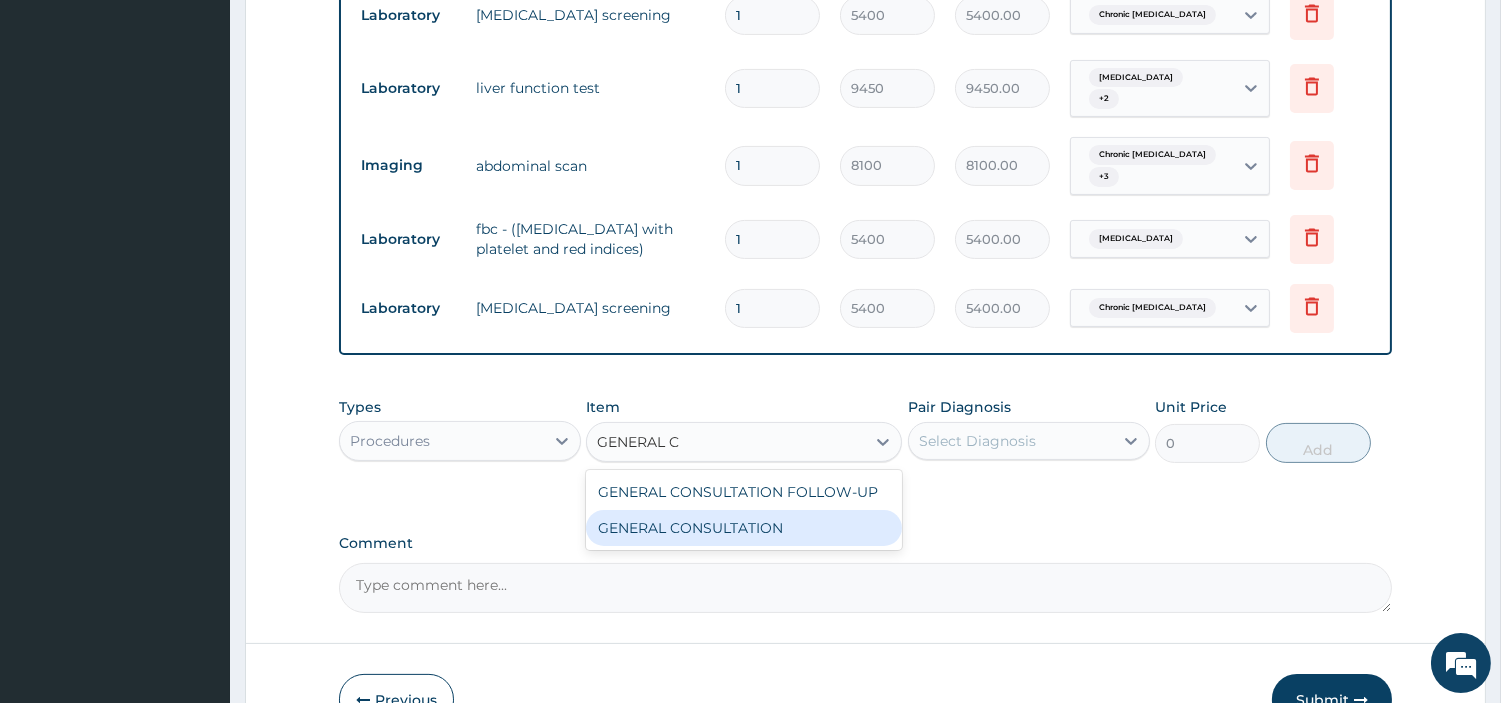 click on "GENERAL CONSULTATION" at bounding box center [744, 528] 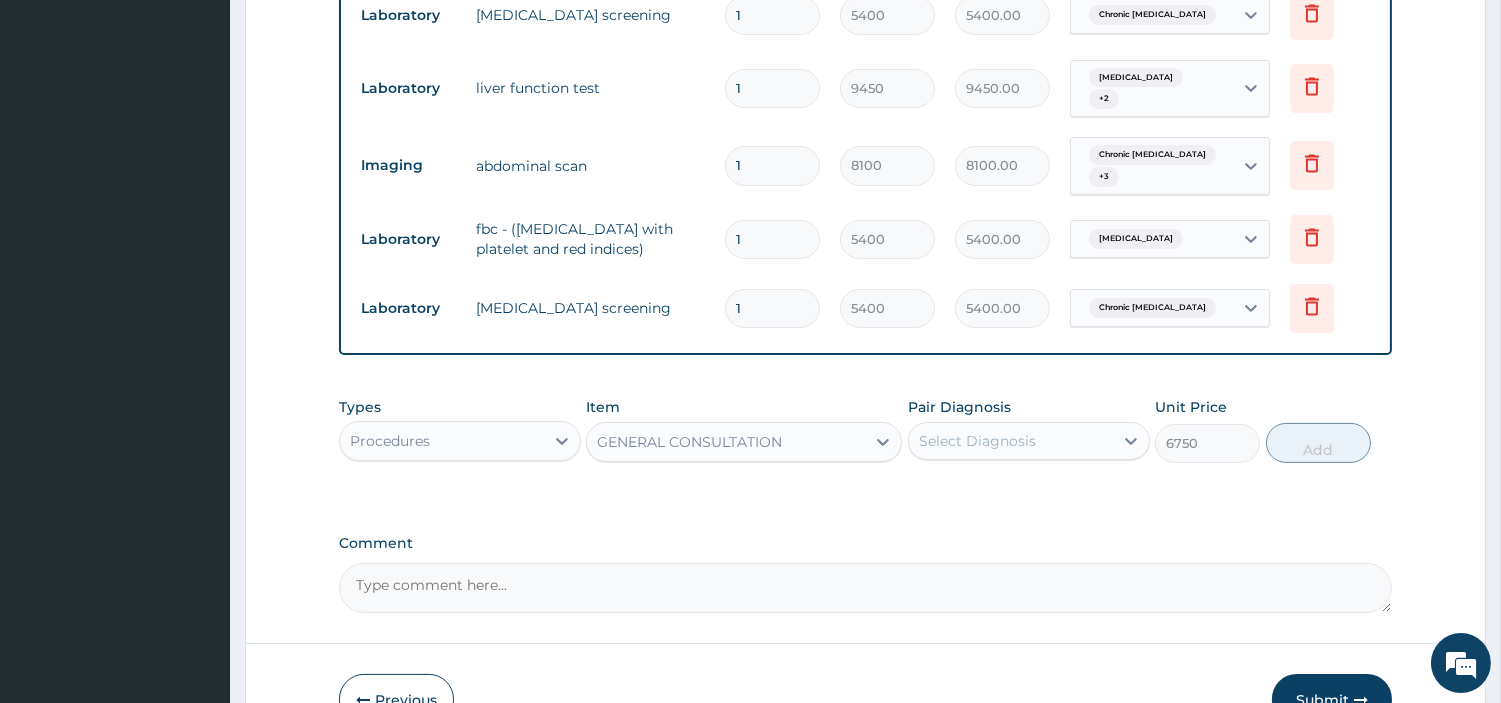click on "Types Procedures Item option GENERAL CONSULTATION, selected.   Select is focused ,type to refine list, press Down to open the menu,  GENERAL CONSULTATION Pair Diagnosis Select Diagnosis Unit Price 6750 Add" at bounding box center (865, 430) 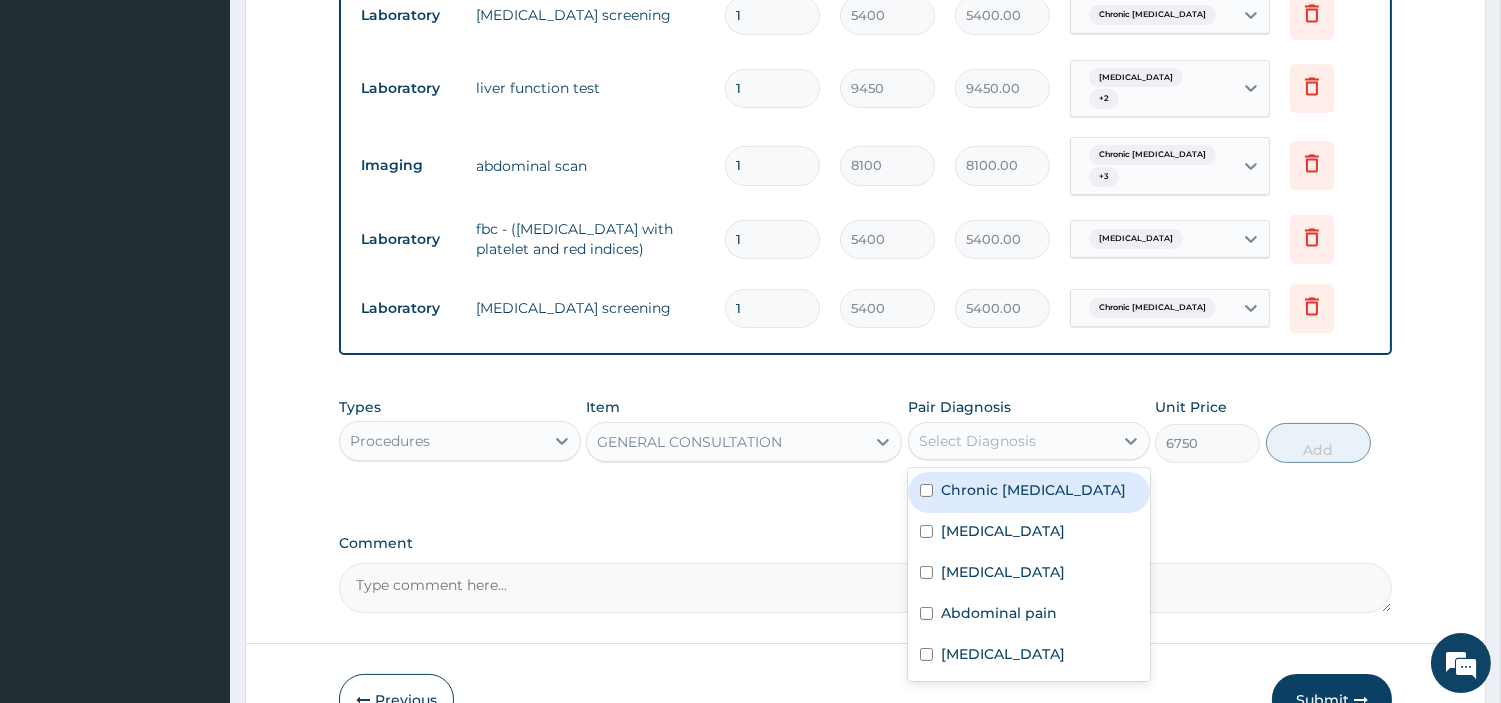 click on "Chronic viral hepatitis" at bounding box center (1029, 492) 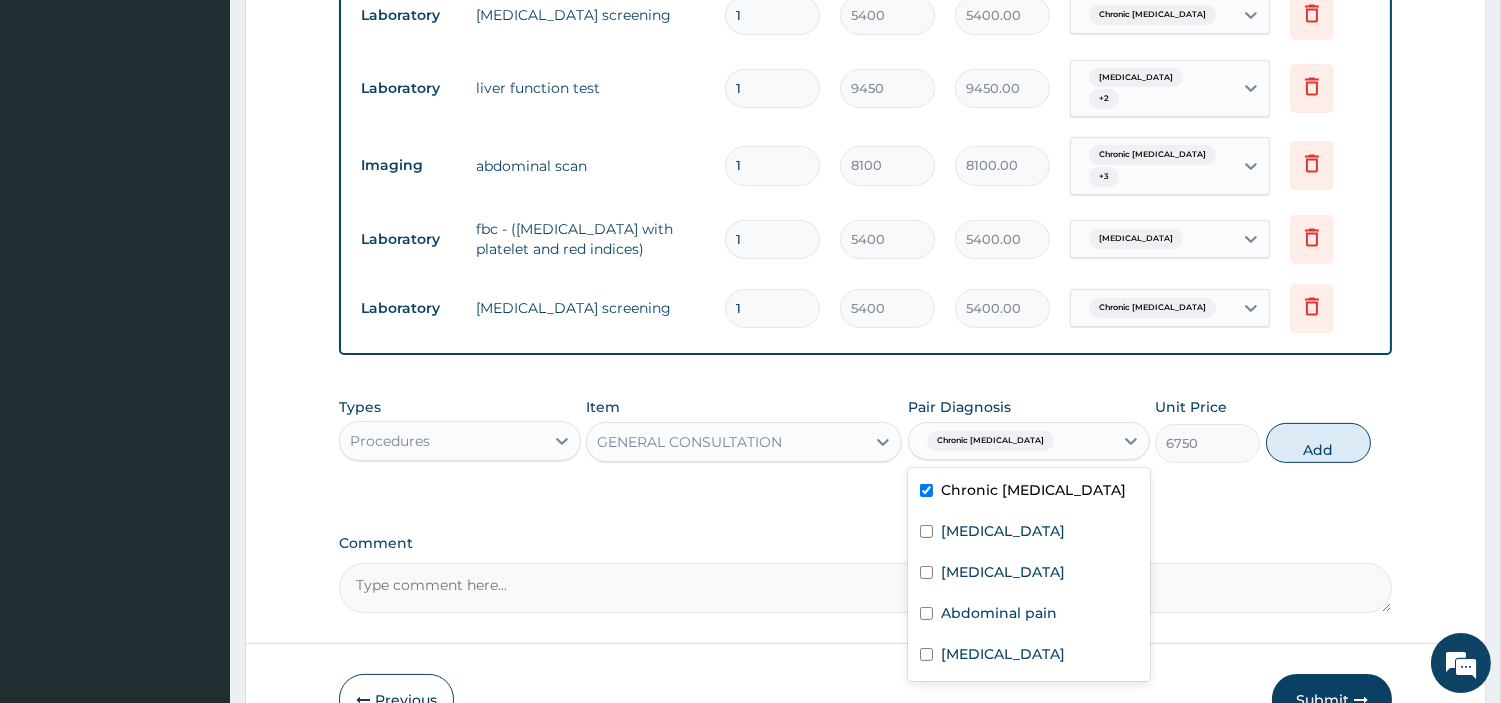 checkbox on "true" 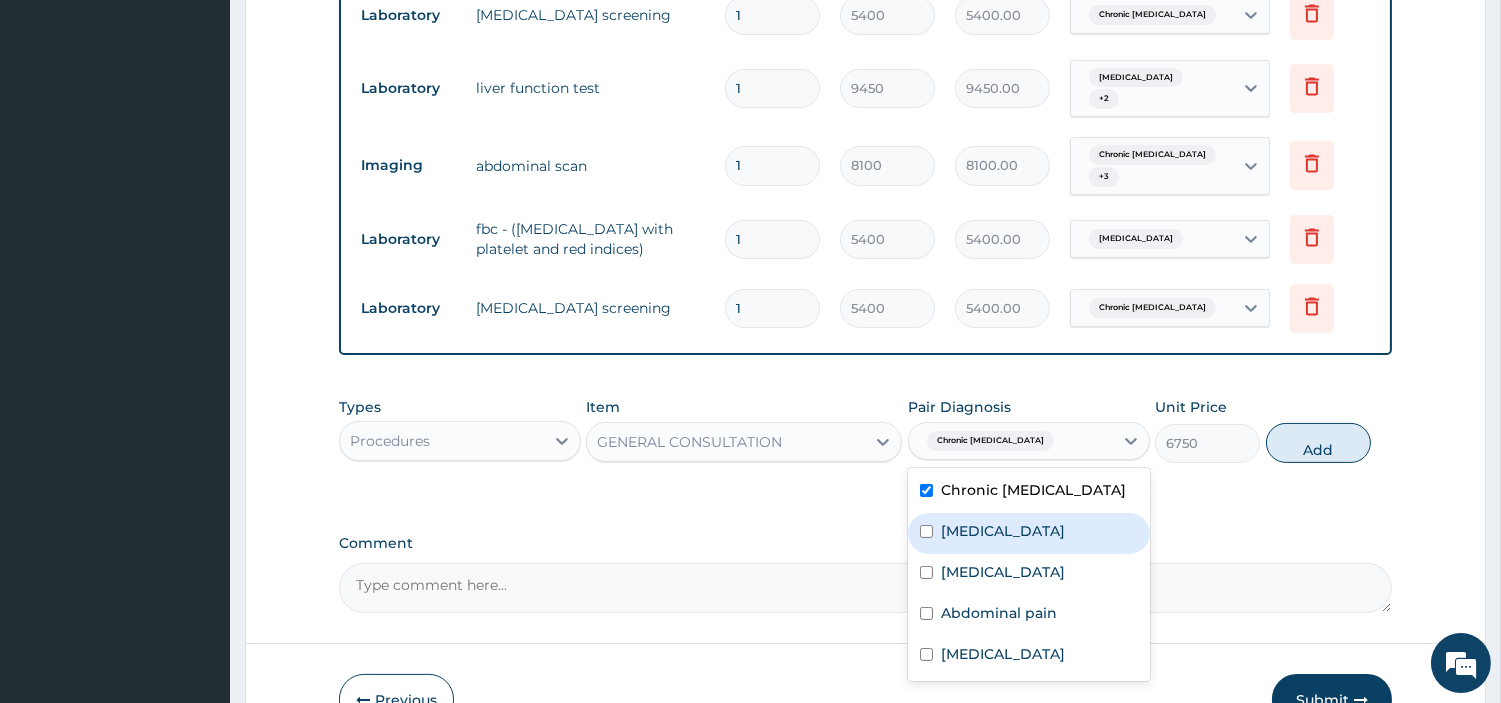 click on "Jaundice" at bounding box center [1003, 531] 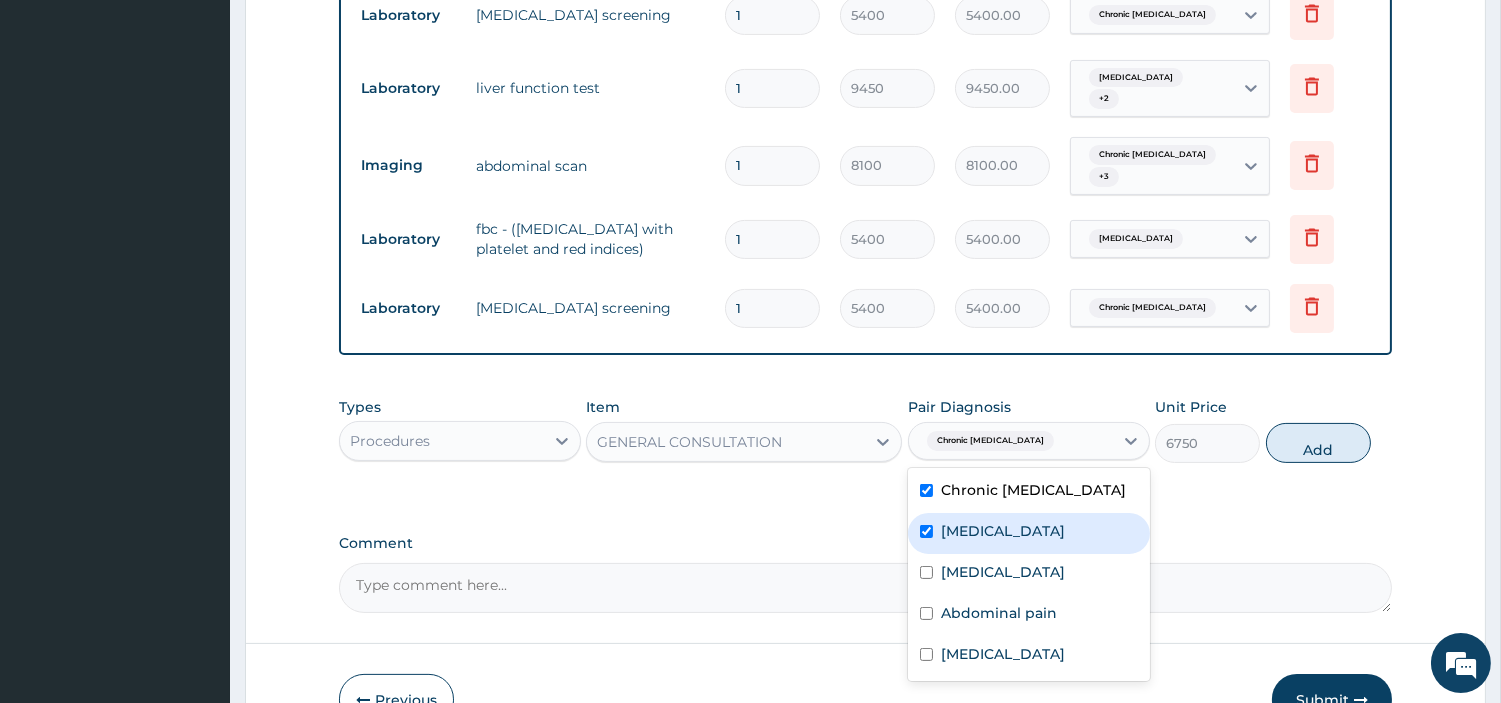 checkbox on "true" 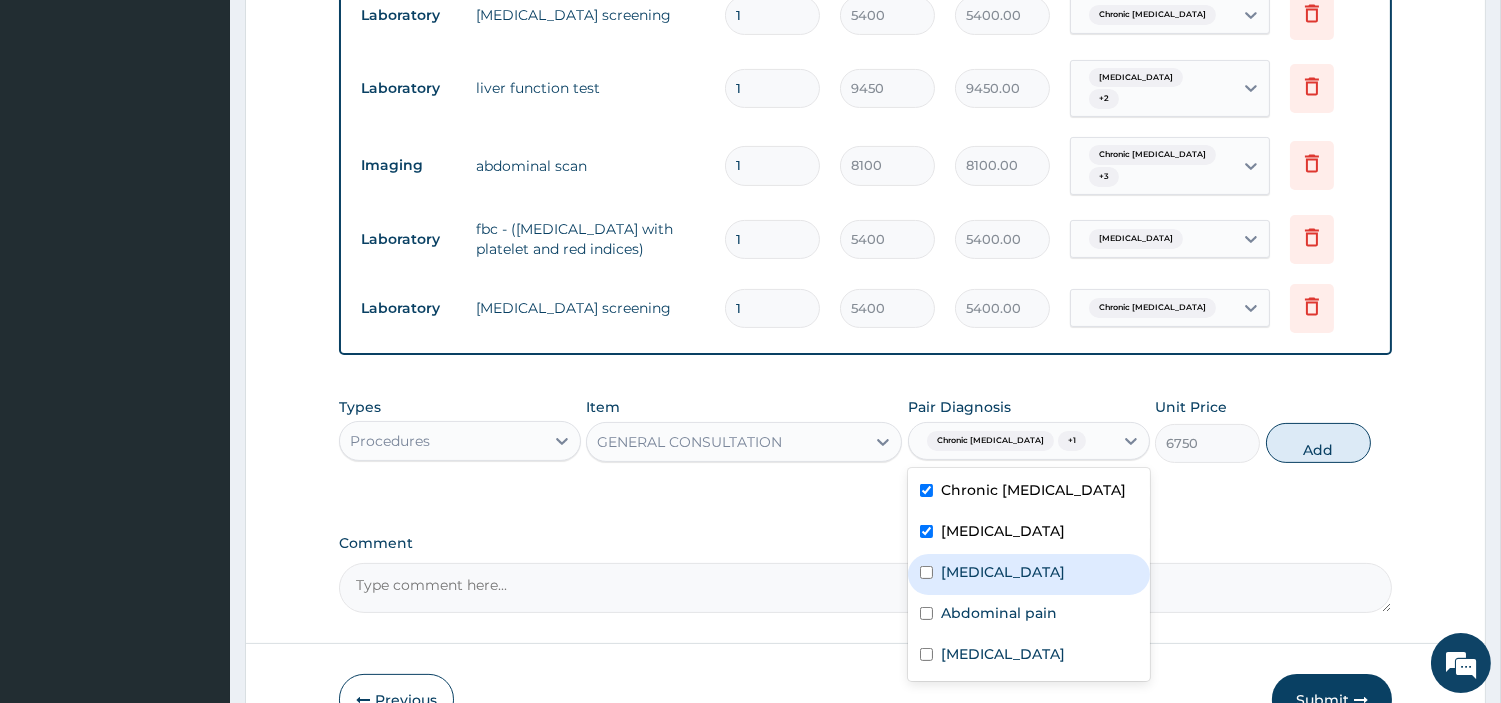 click on "Sepsis" at bounding box center [1029, 574] 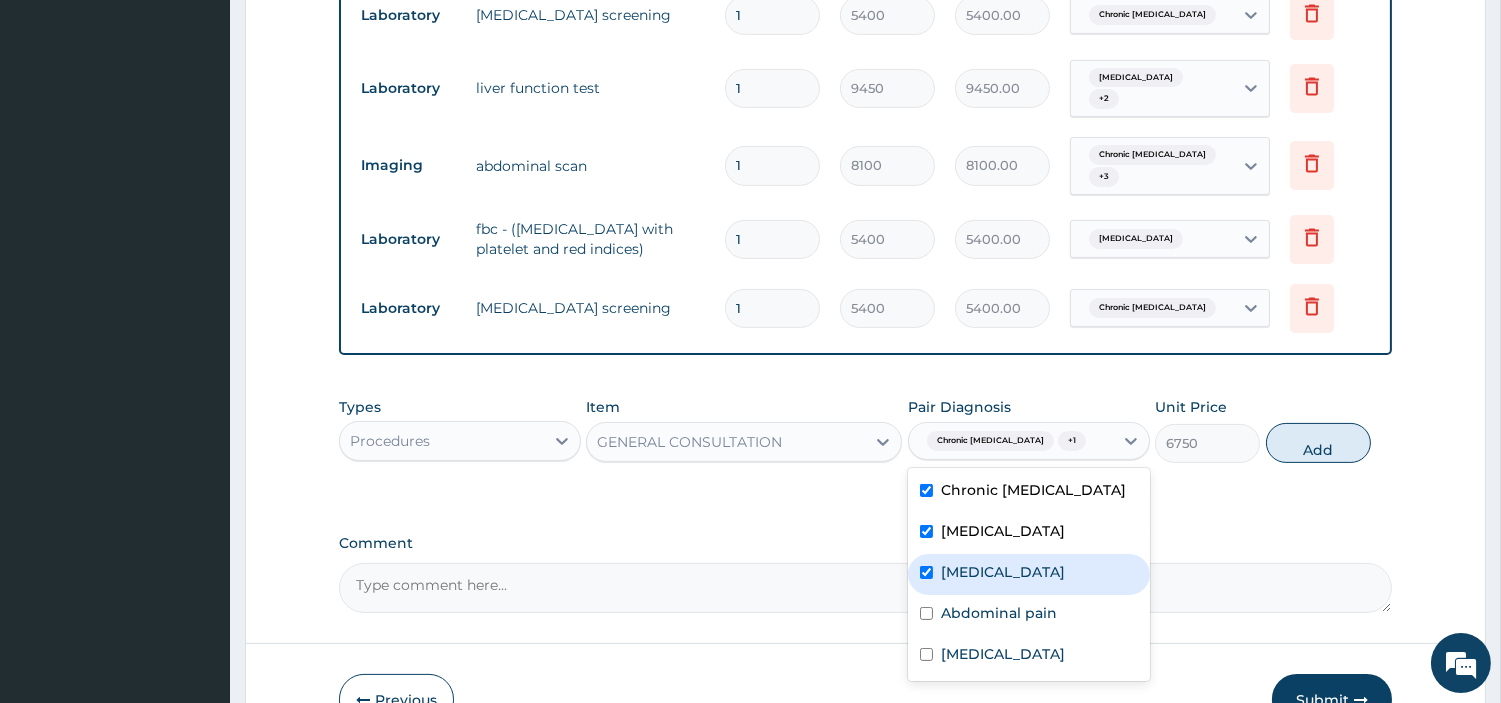 checkbox on "true" 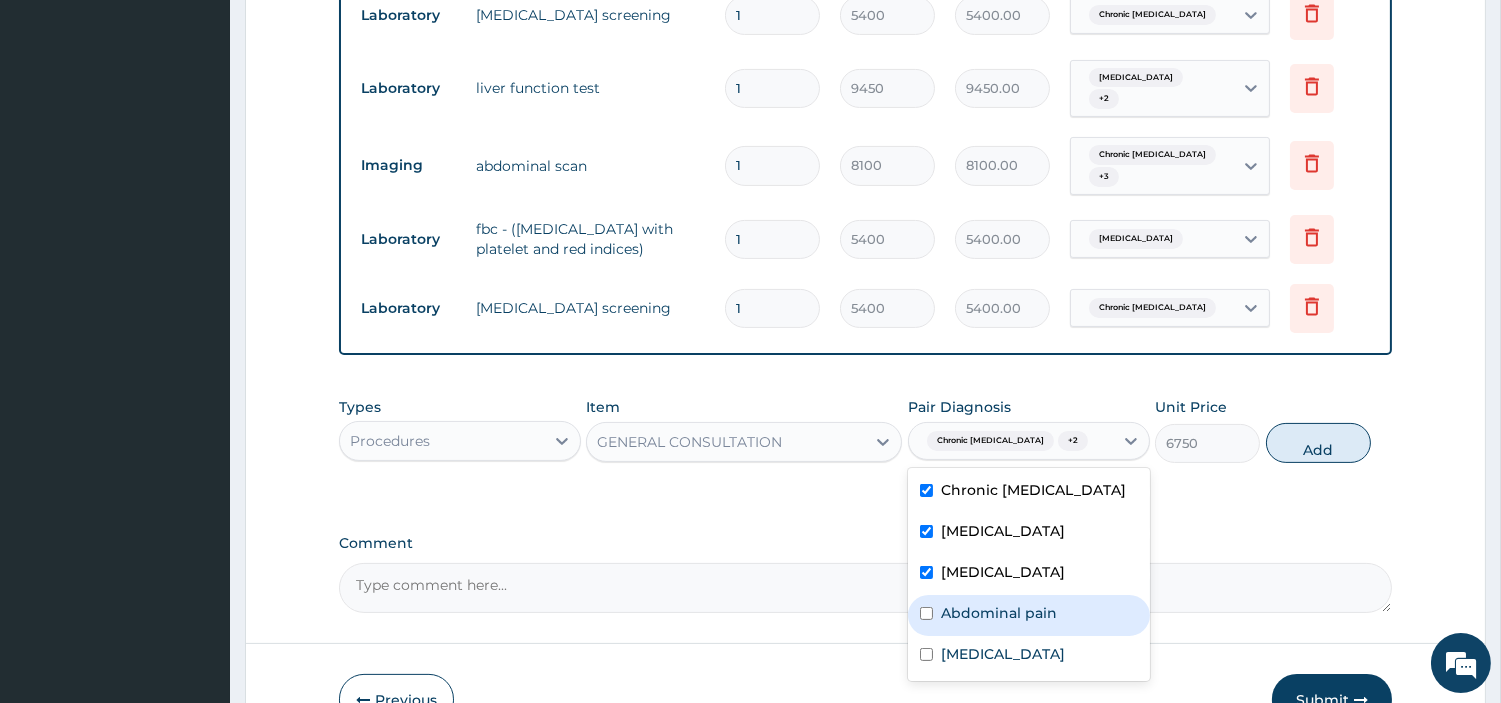 drag, startPoint x: 1003, startPoint y: 590, endPoint x: 978, endPoint y: 623, distance: 41.400482 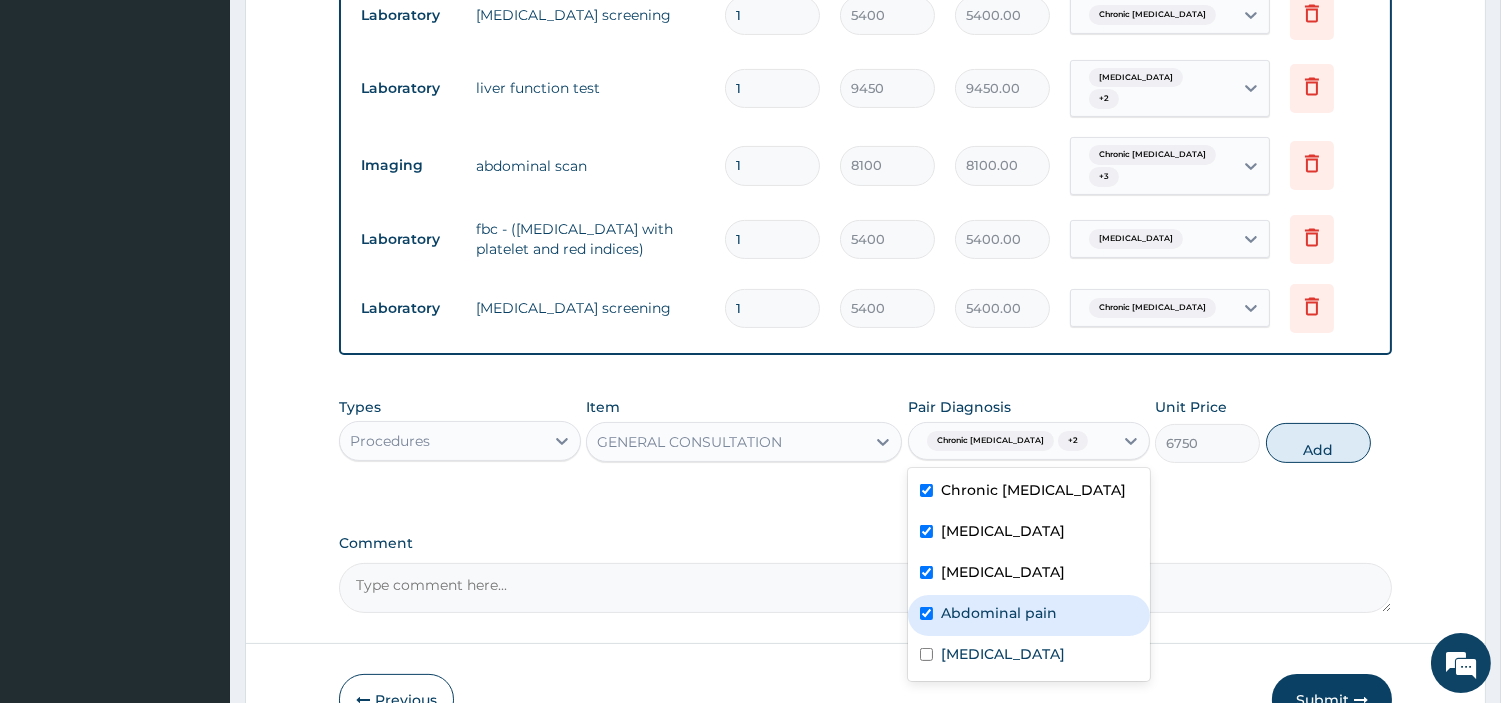checkbox on "true" 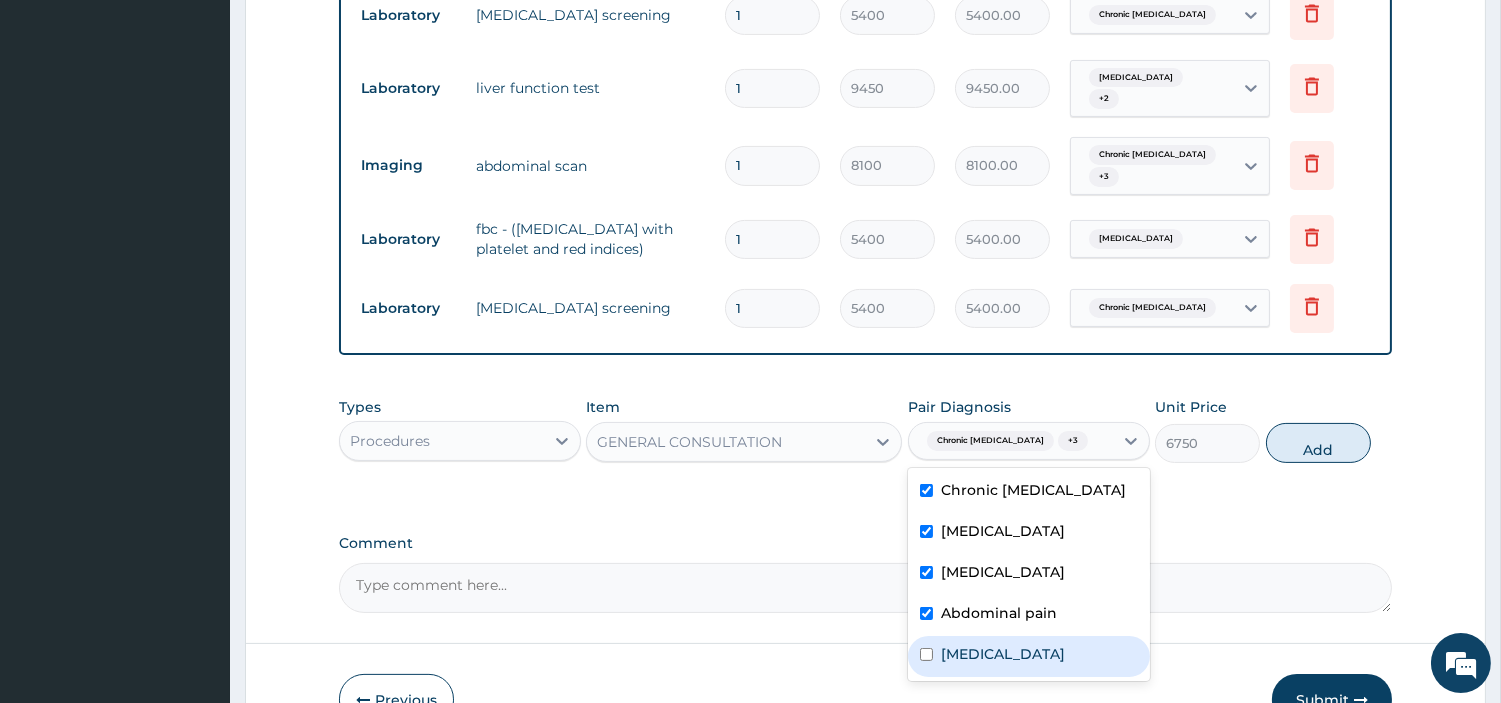 click on "Malaria" at bounding box center [1003, 654] 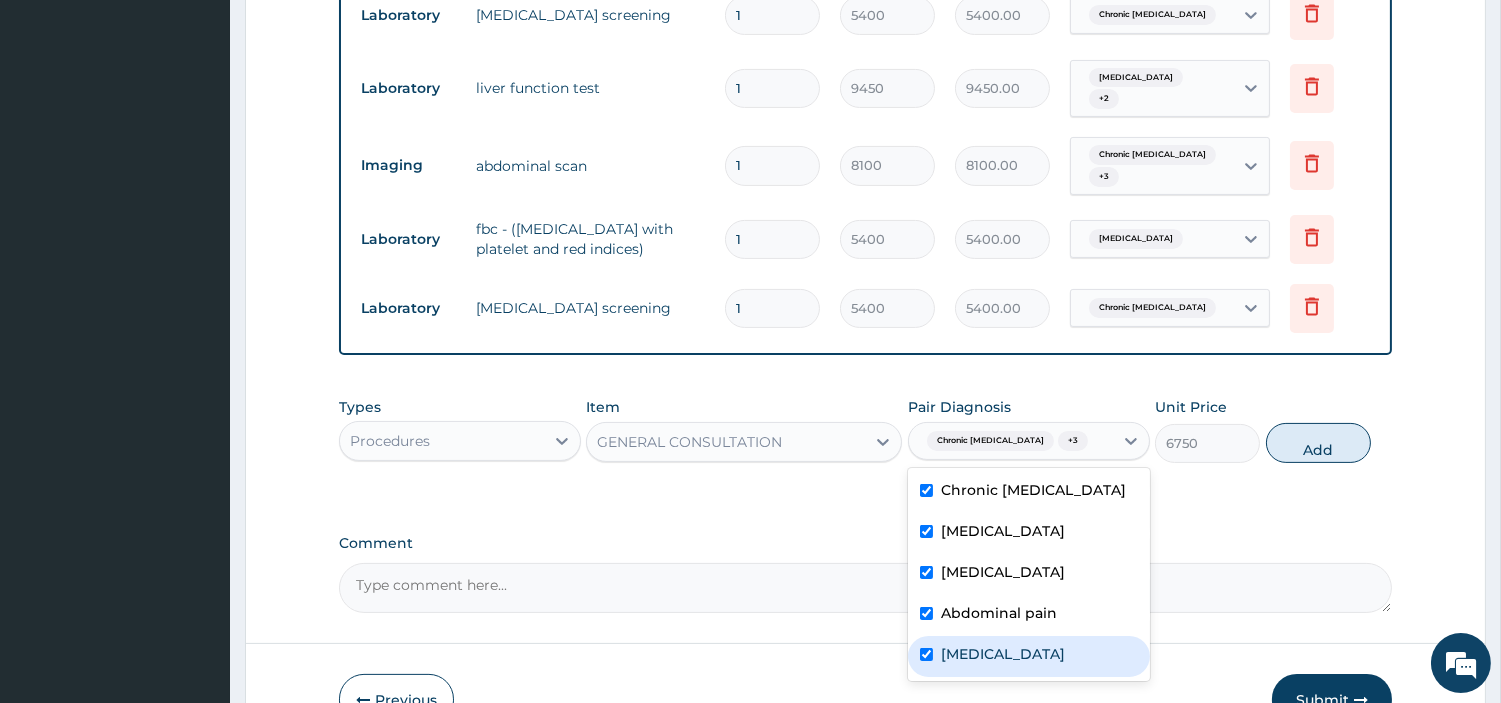 checkbox on "true" 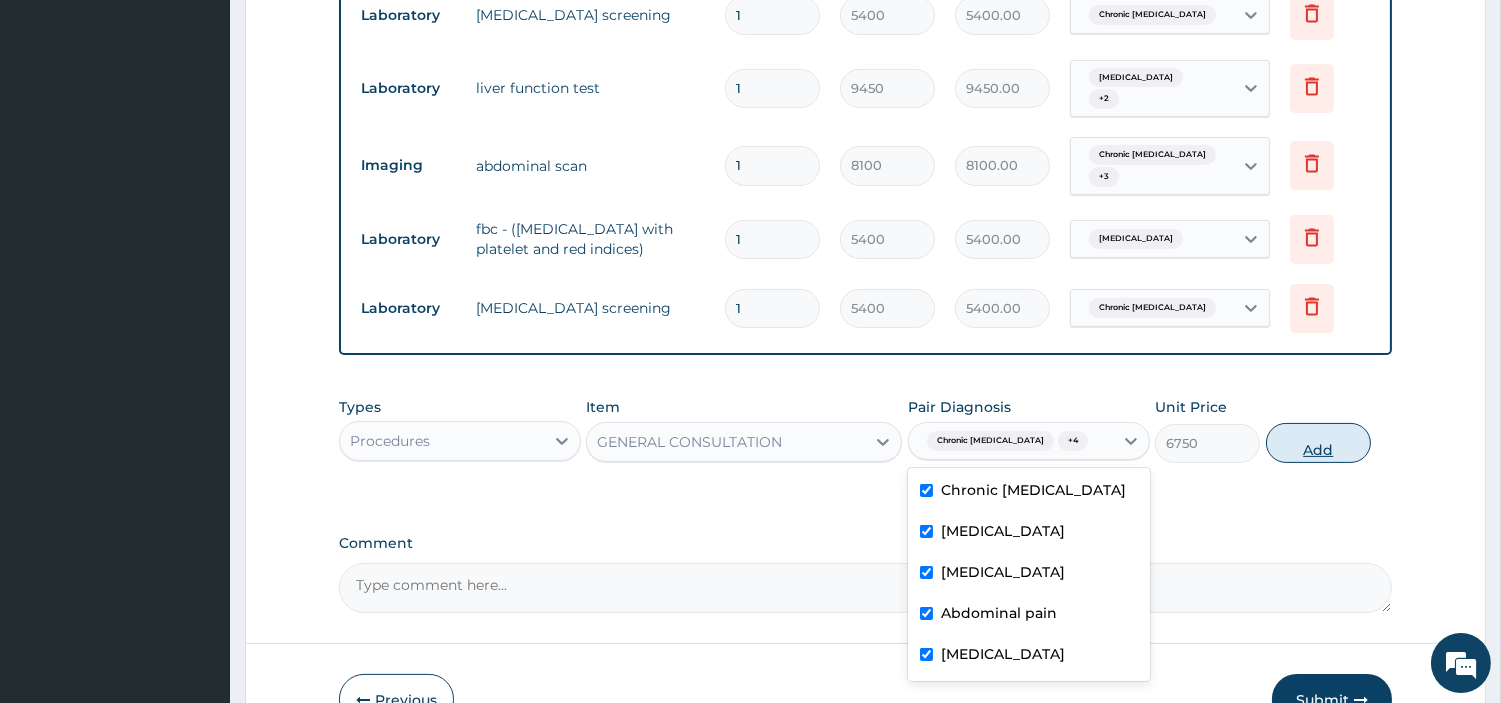 click on "Add" at bounding box center (1318, 443) 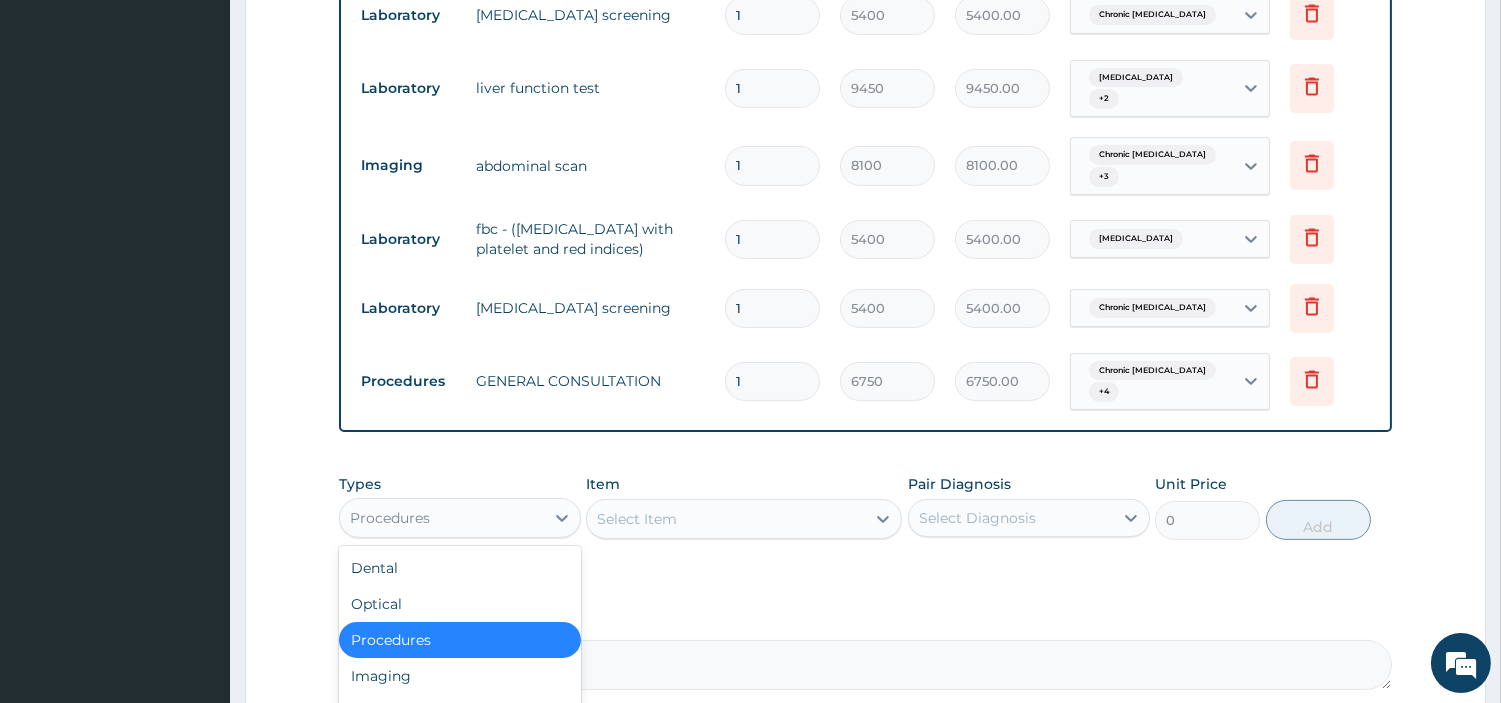 click on "Procedures" at bounding box center [442, 518] 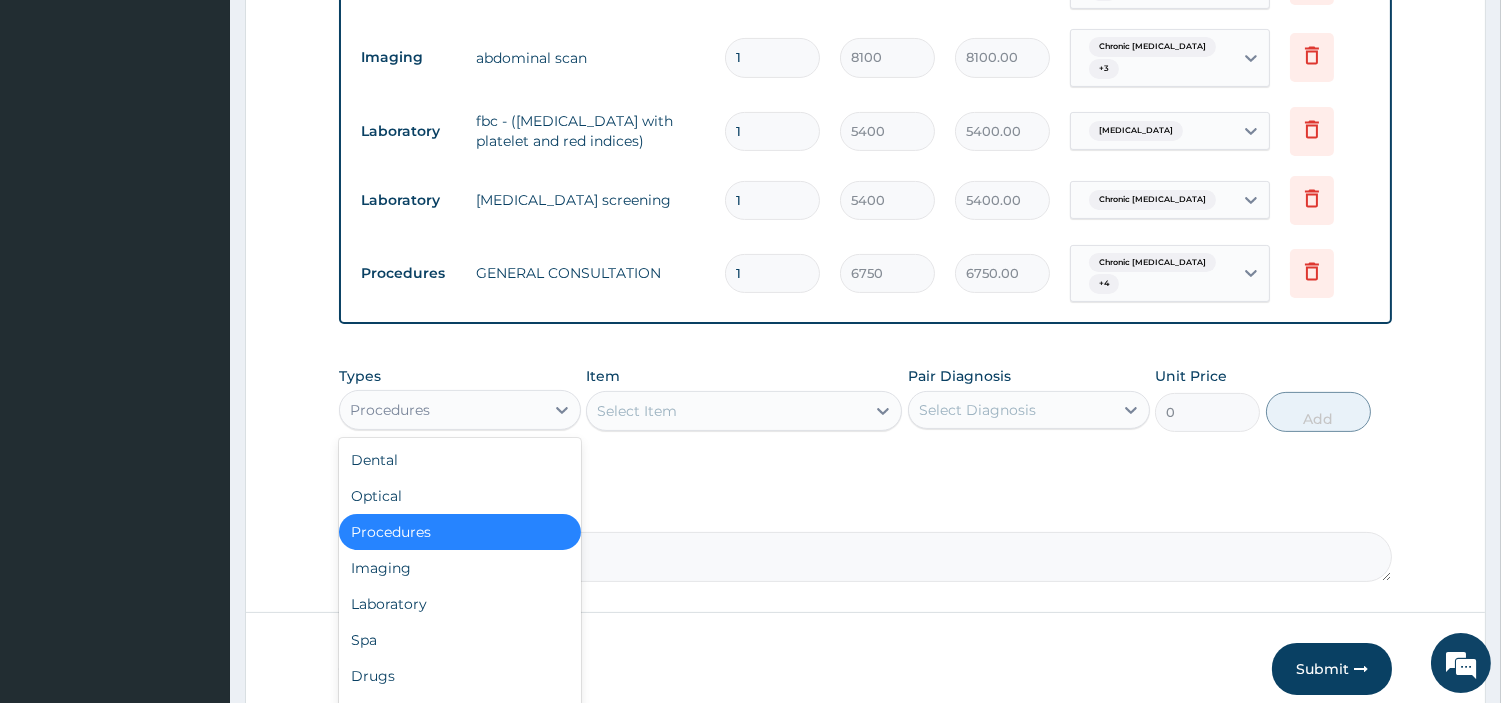 scroll, scrollTop: 1006, scrollLeft: 0, axis: vertical 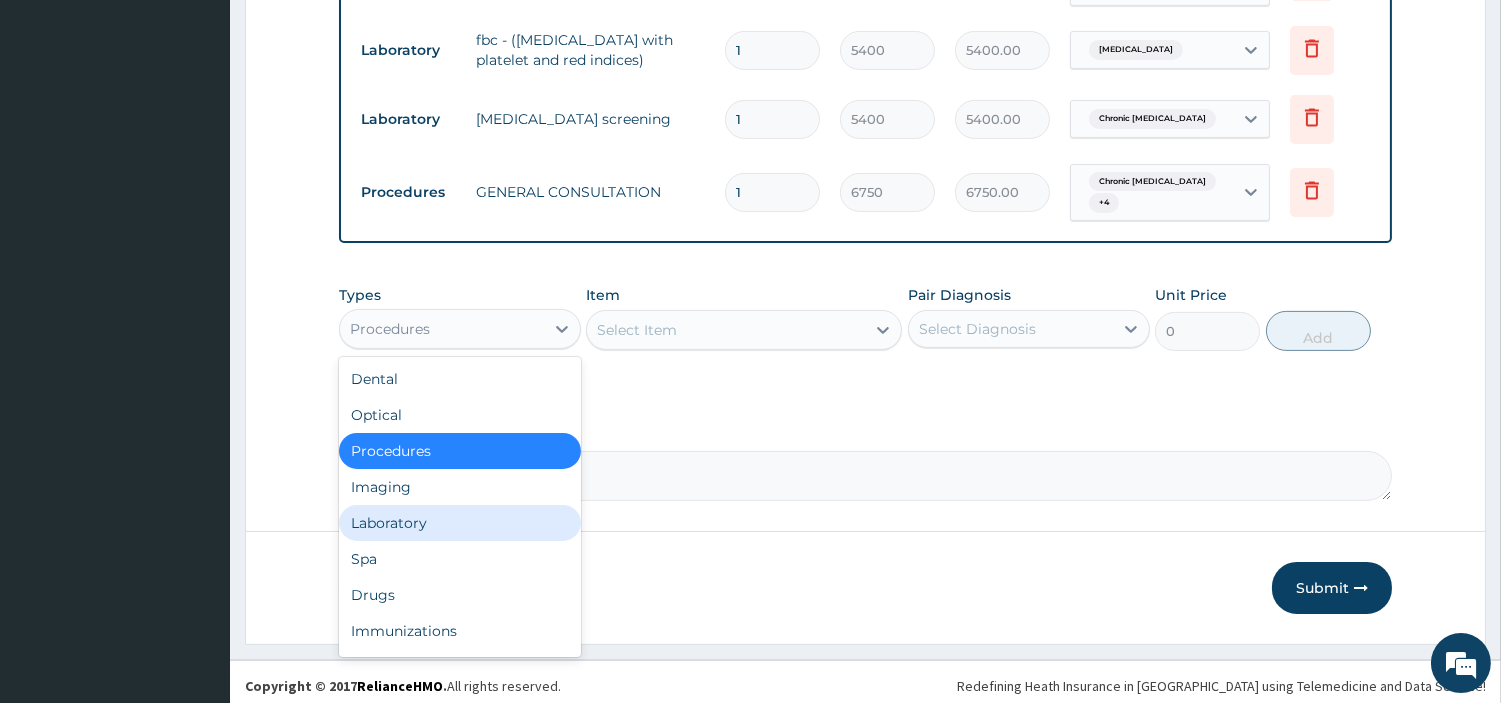 click on "Laboratory" at bounding box center (460, 523) 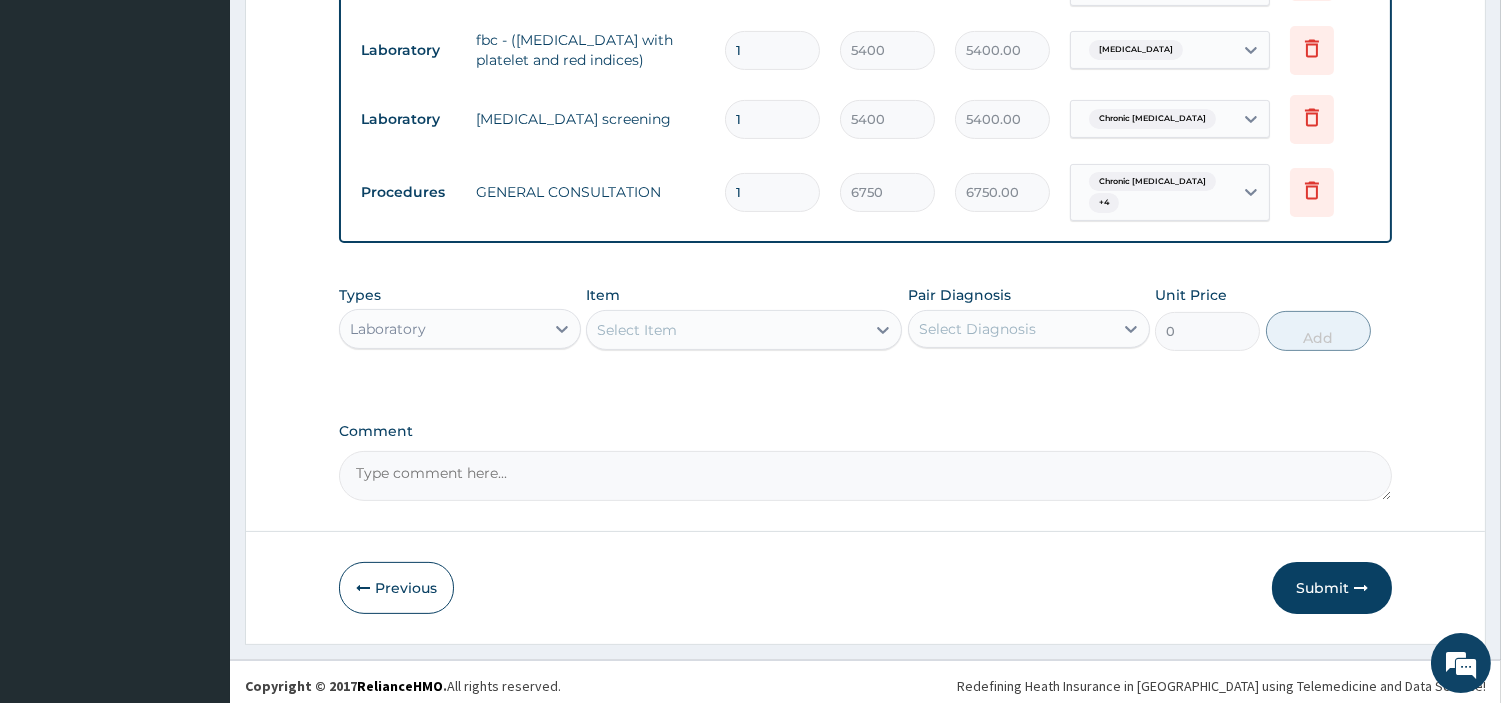 click on "Select Item" at bounding box center [637, 330] 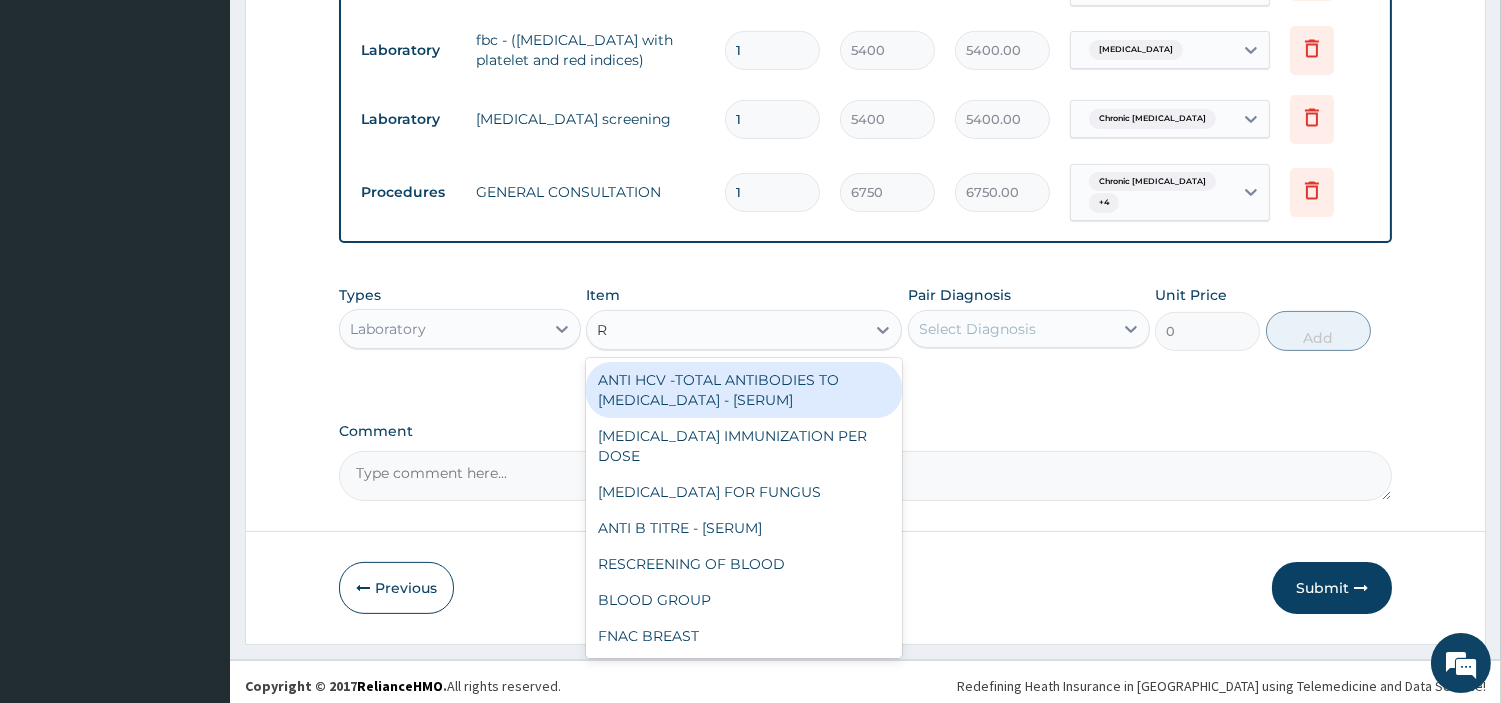 type on "RD" 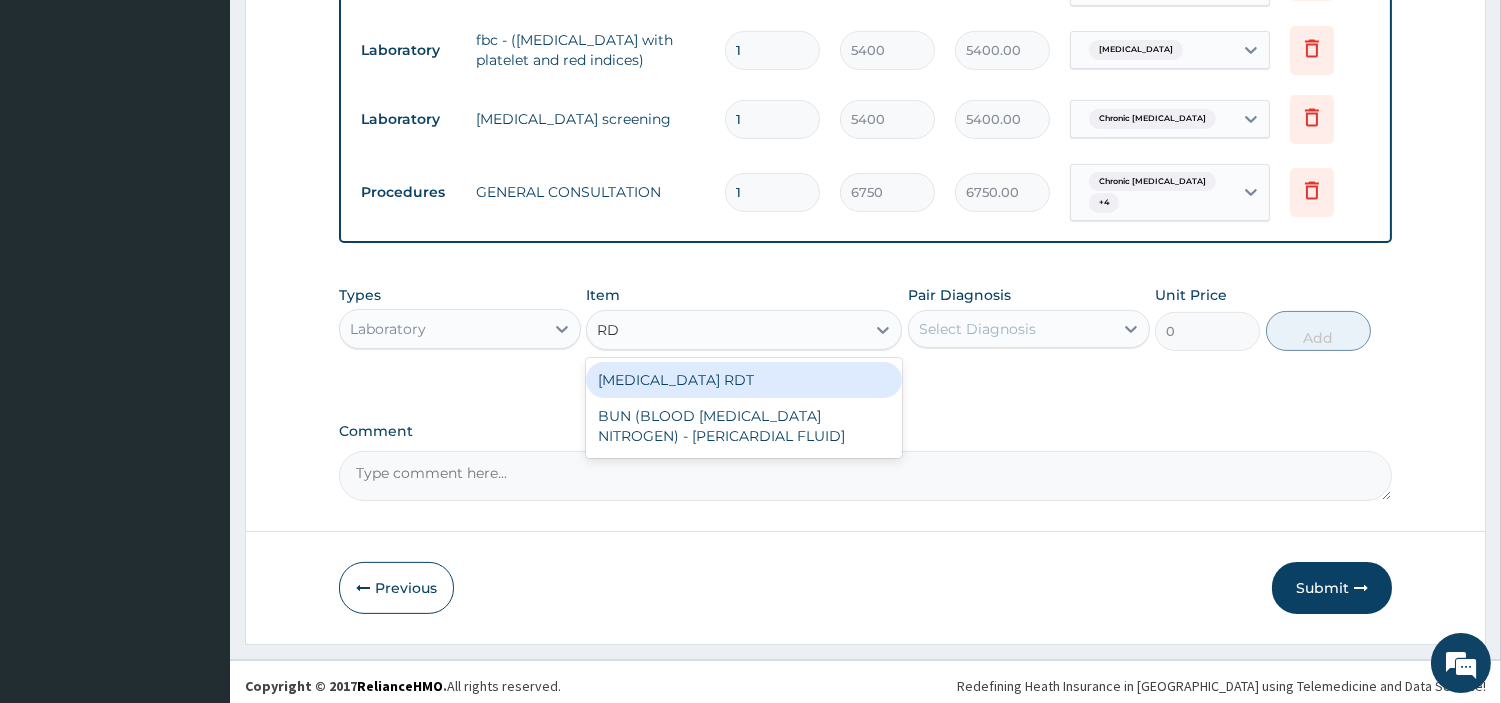 click on "MALARIA RDT" at bounding box center [744, 380] 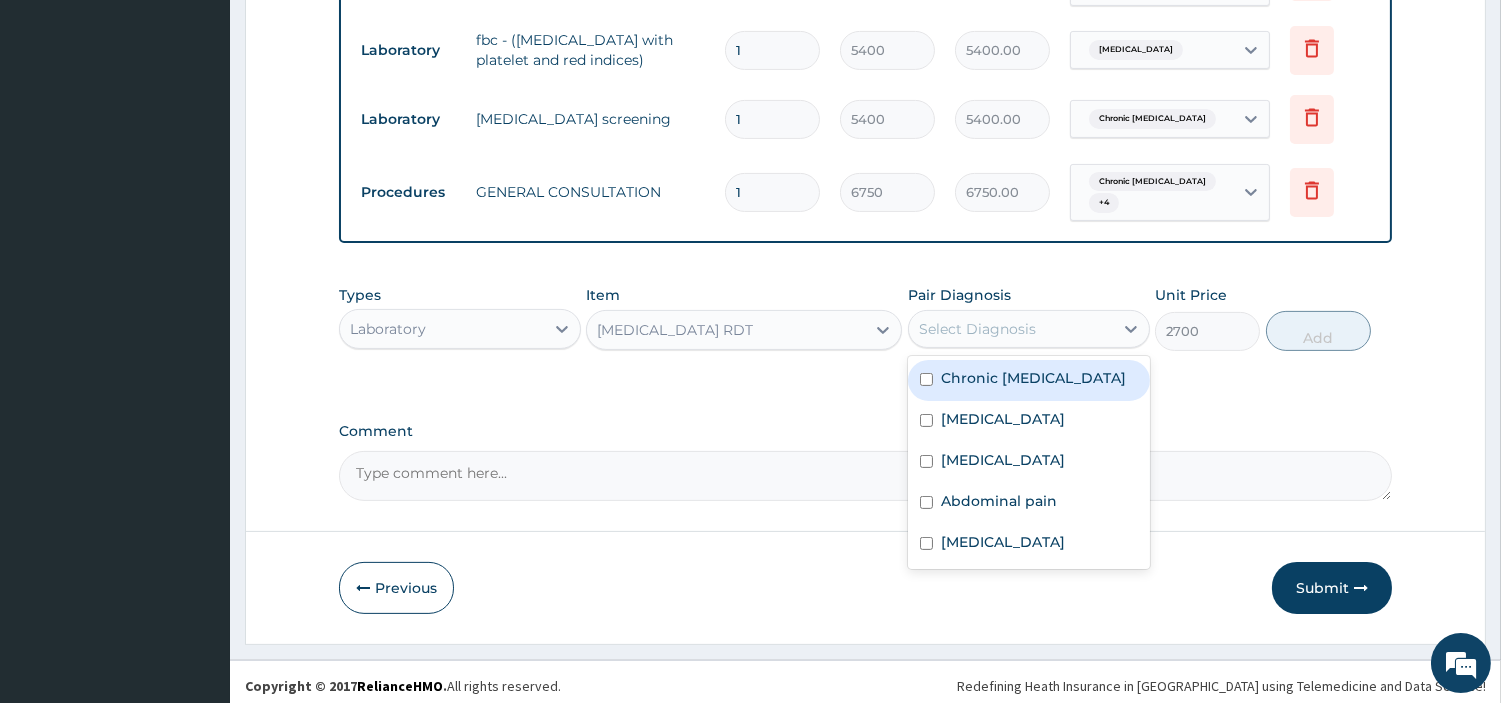click on "Select Diagnosis" at bounding box center [977, 329] 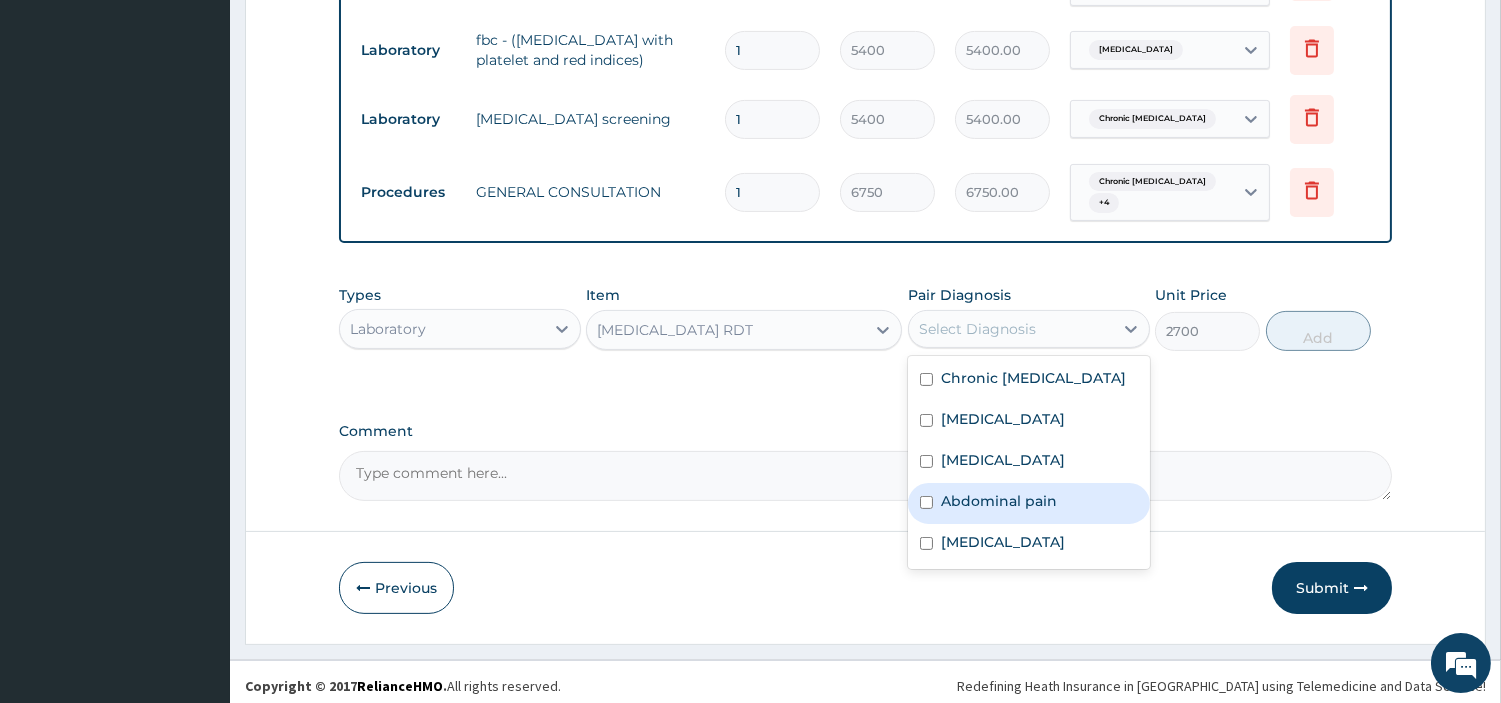 click on "Malaria" at bounding box center (1029, 544) 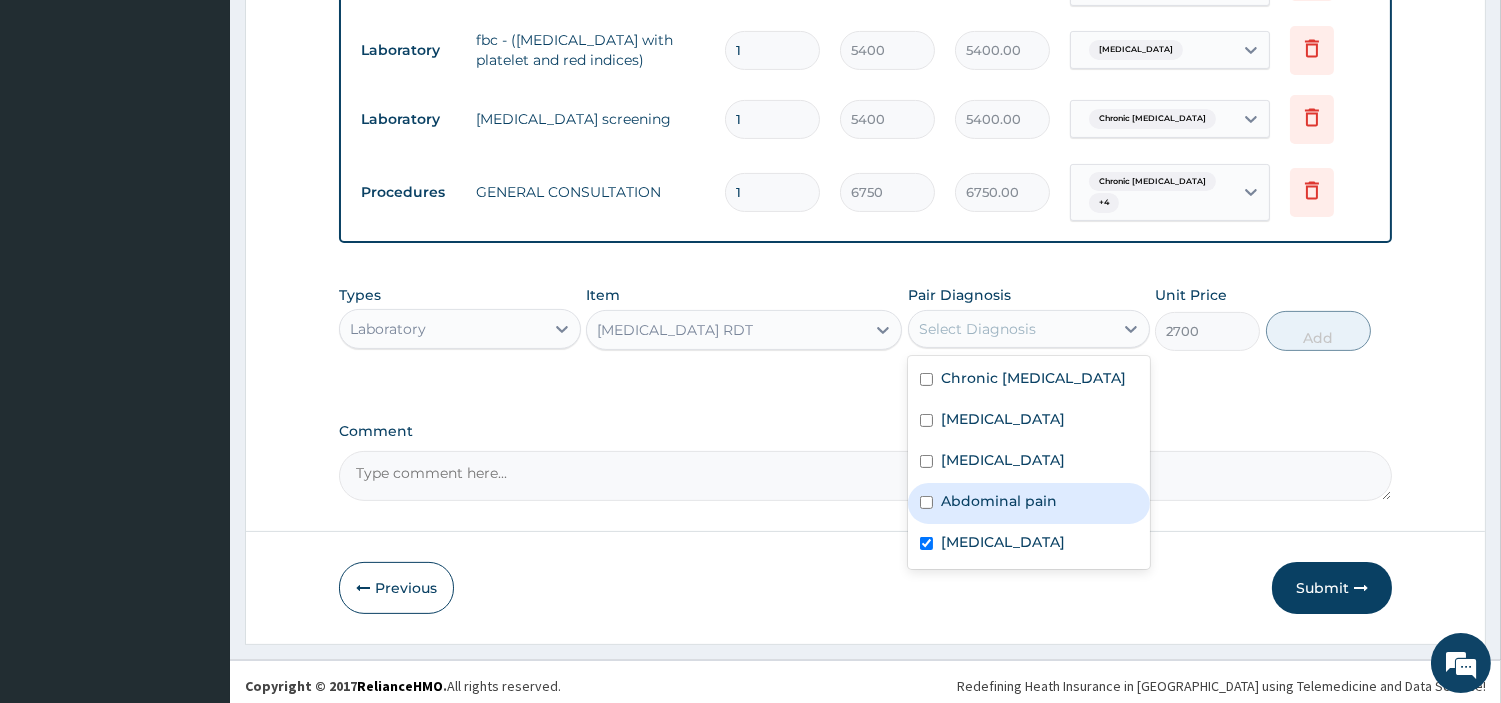 checkbox on "true" 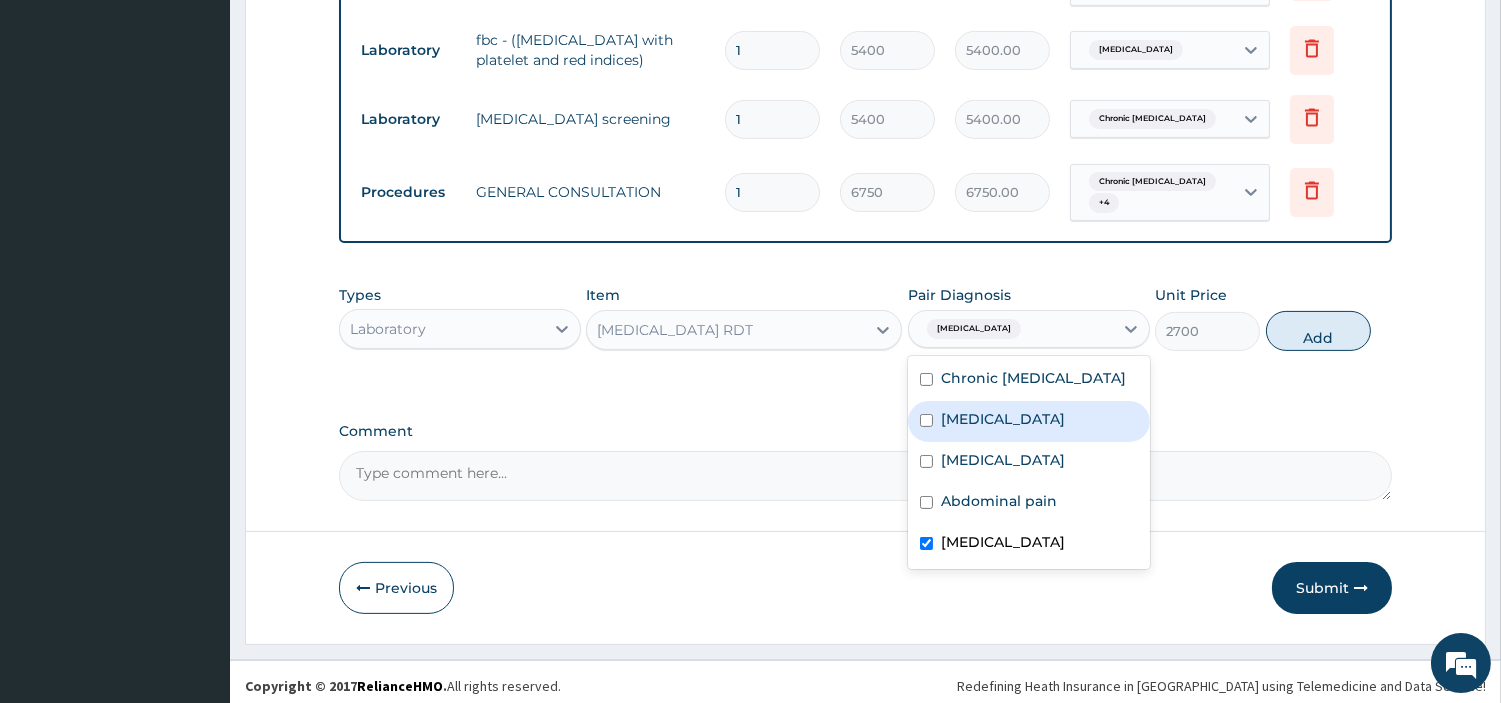 drag, startPoint x: 1302, startPoint y: 326, endPoint x: 1246, endPoint y: 353, distance: 62.169125 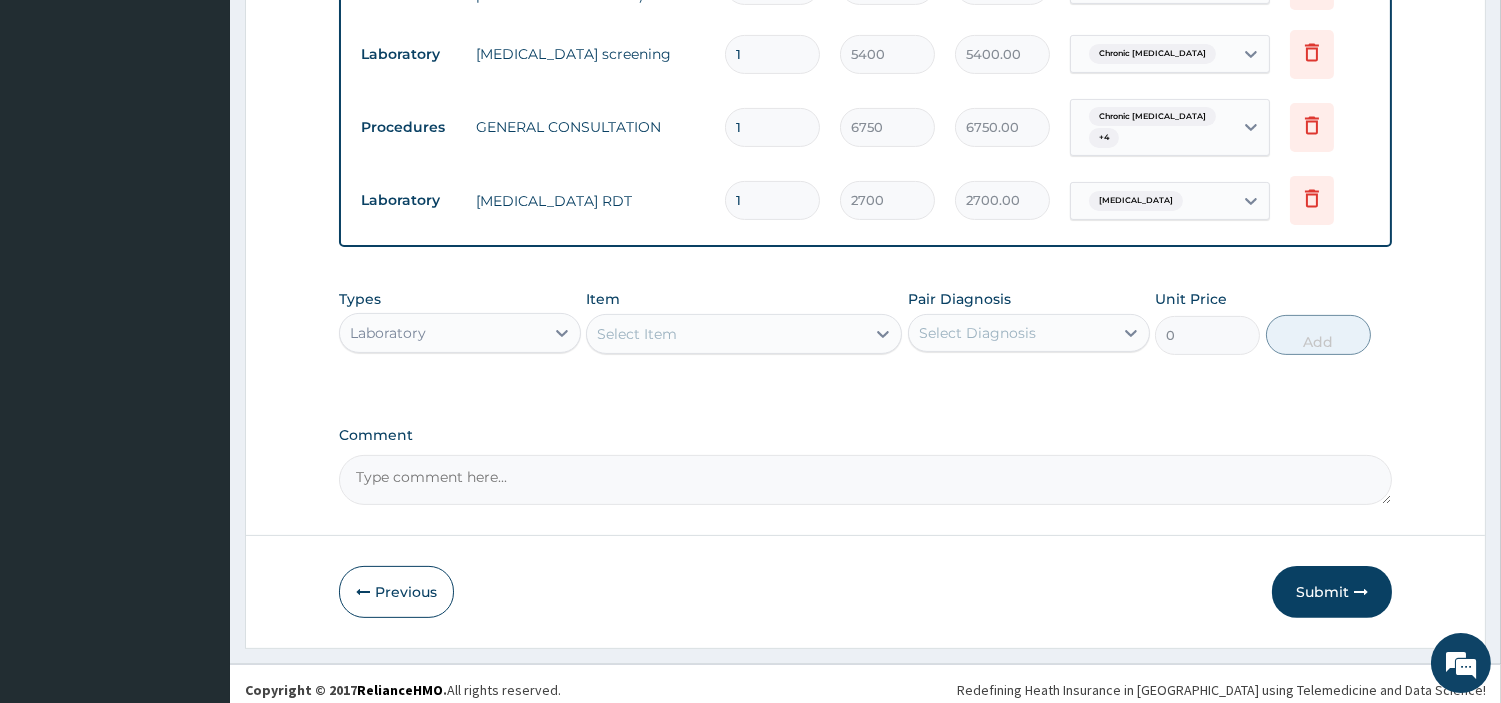 scroll, scrollTop: 1075, scrollLeft: 0, axis: vertical 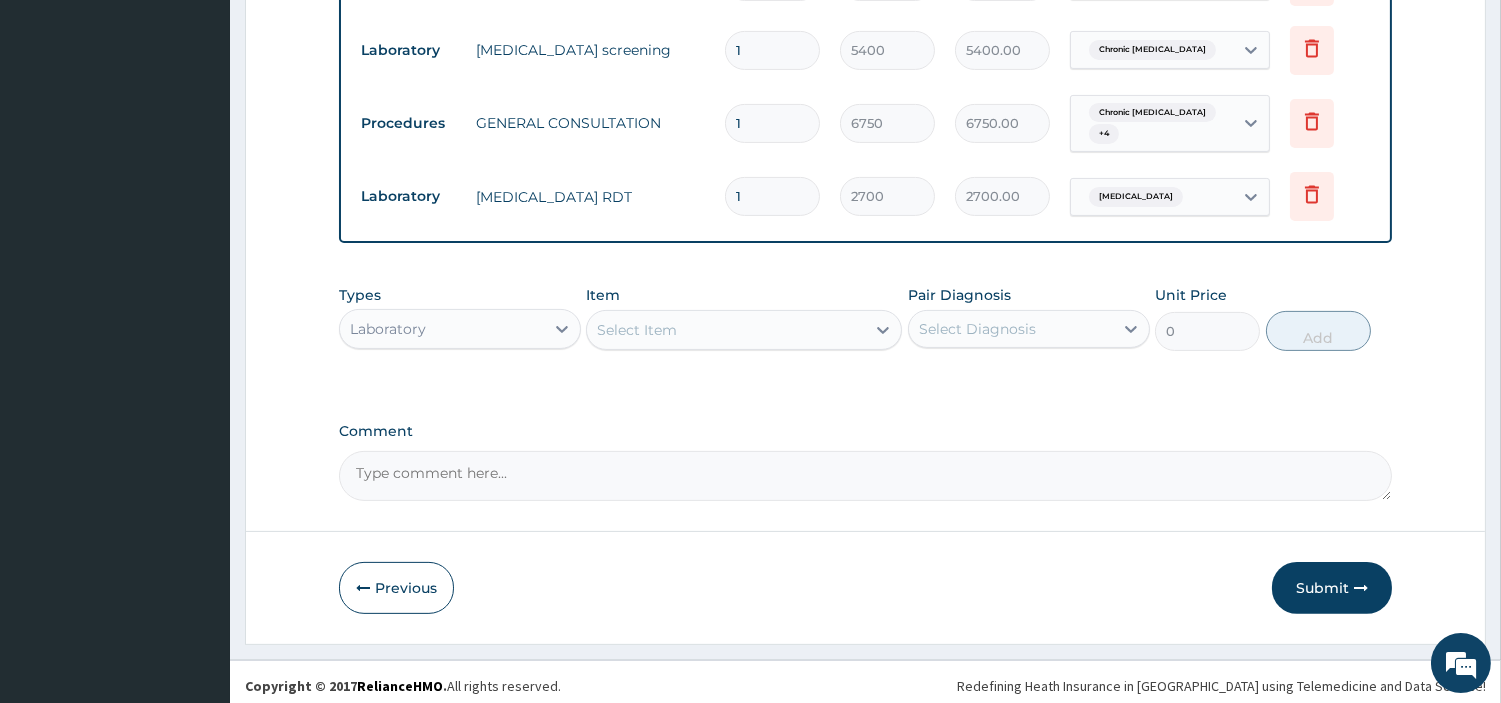 click on "Laboratory" at bounding box center [442, 329] 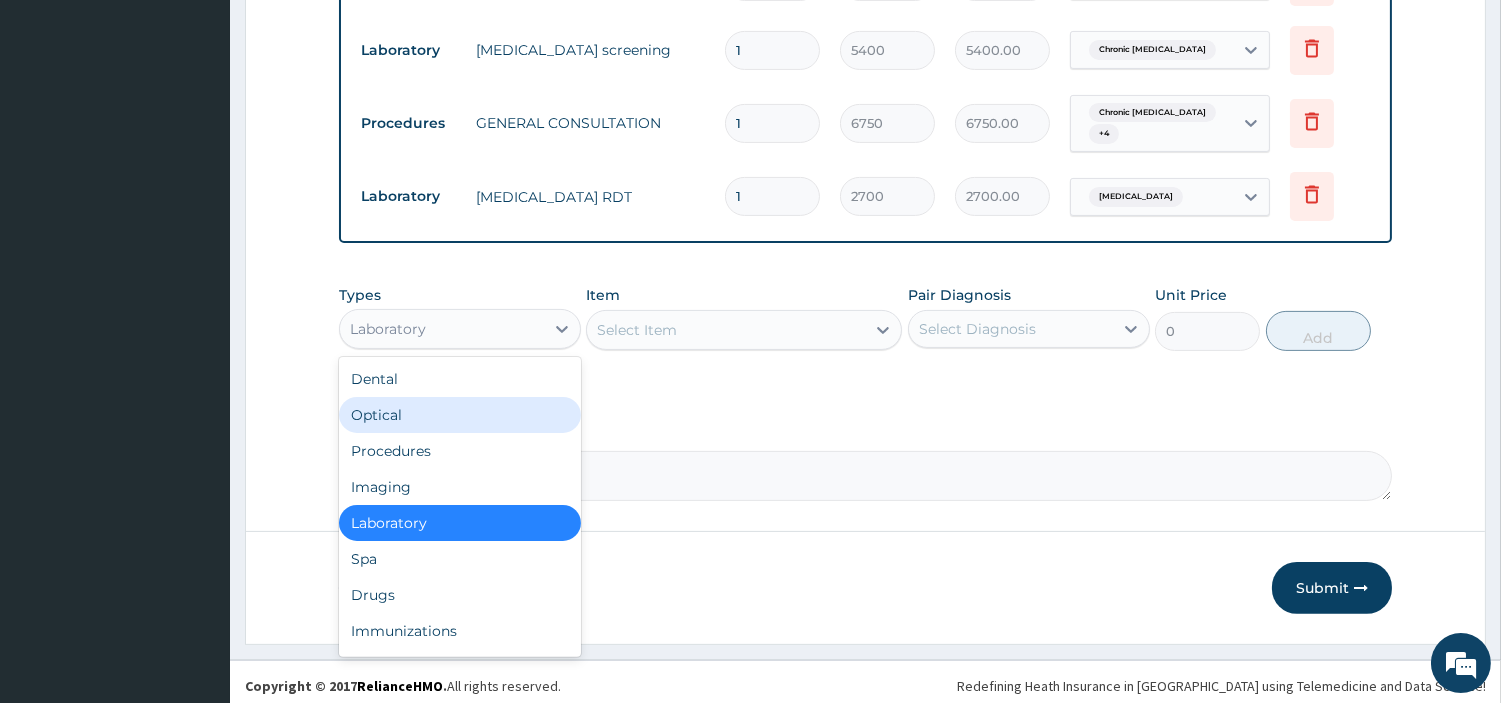 click on "Procedures" at bounding box center [460, 451] 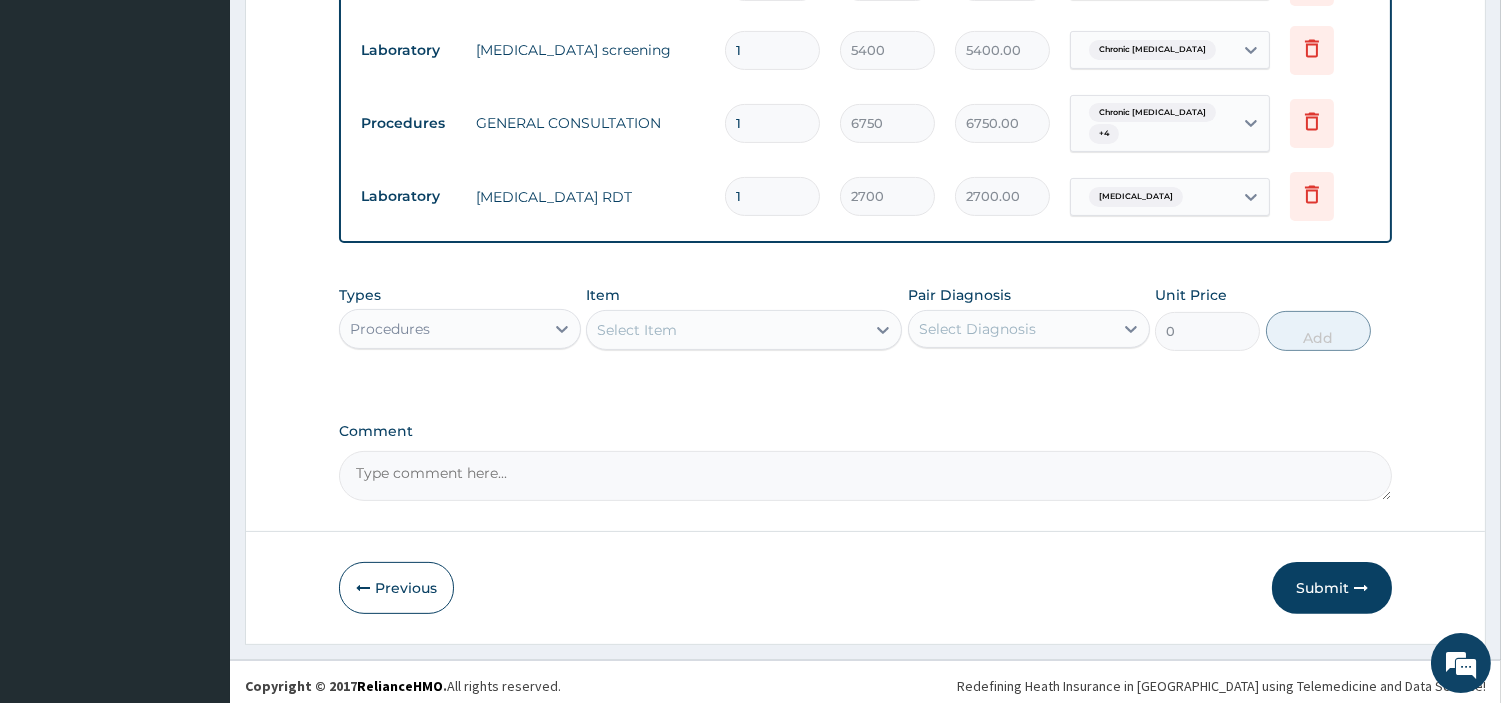 click on "Select Item" at bounding box center (726, 330) 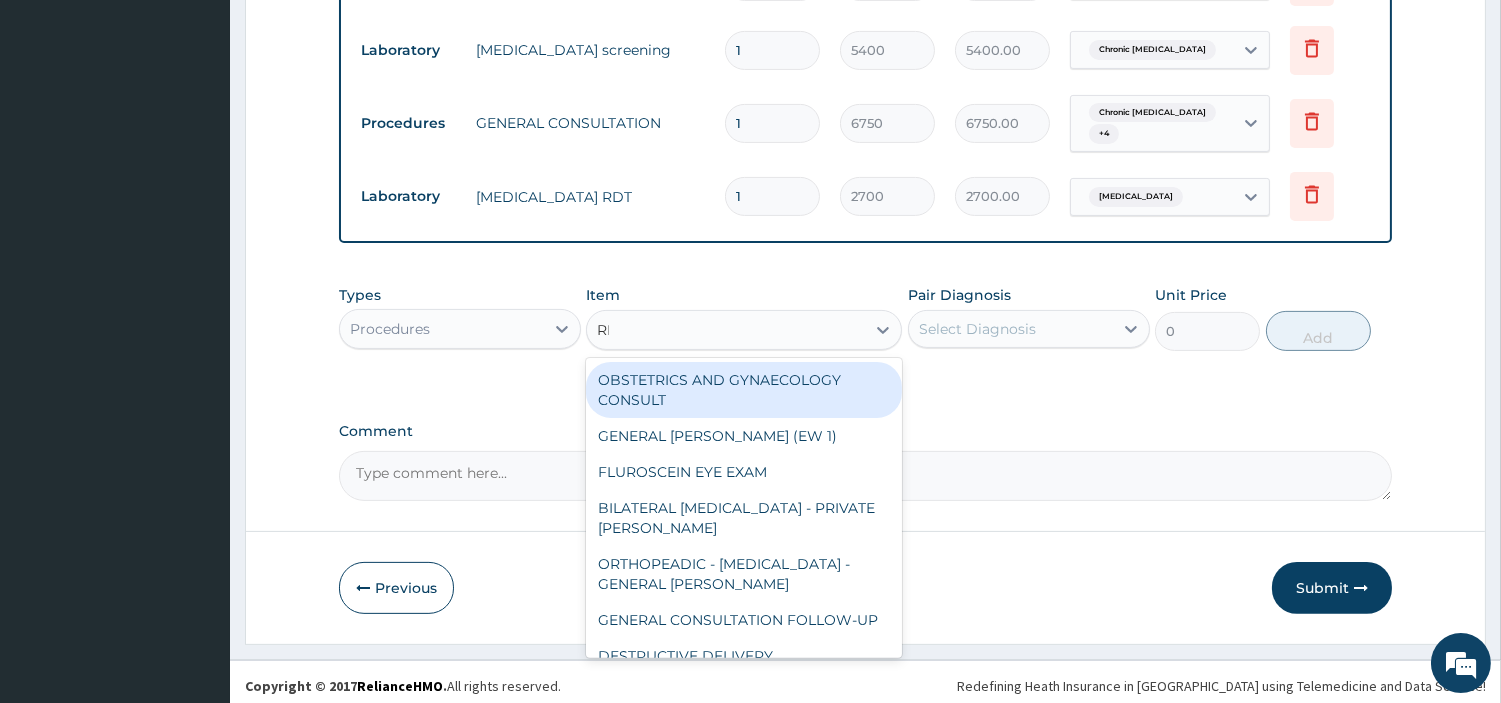 type on "REG" 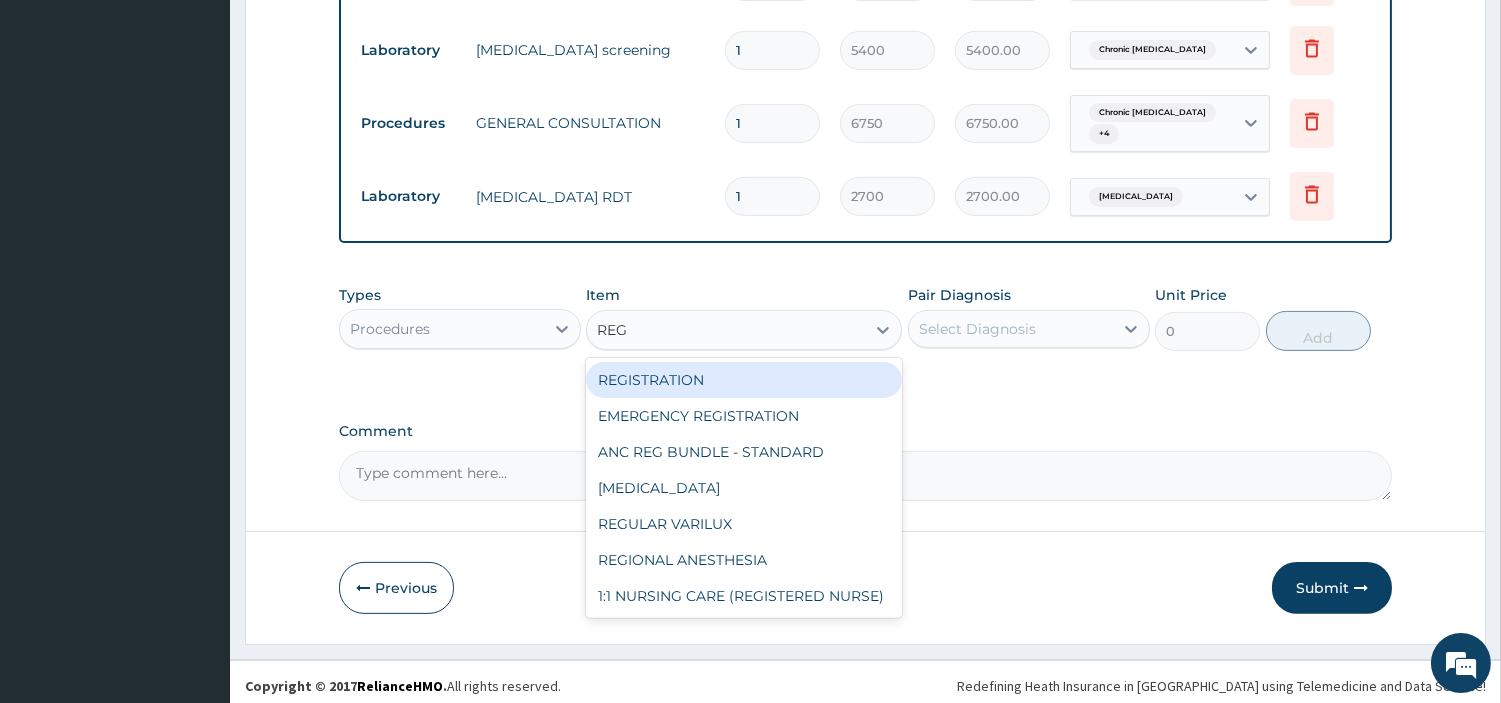 click on "REGISTRATION" at bounding box center (744, 380) 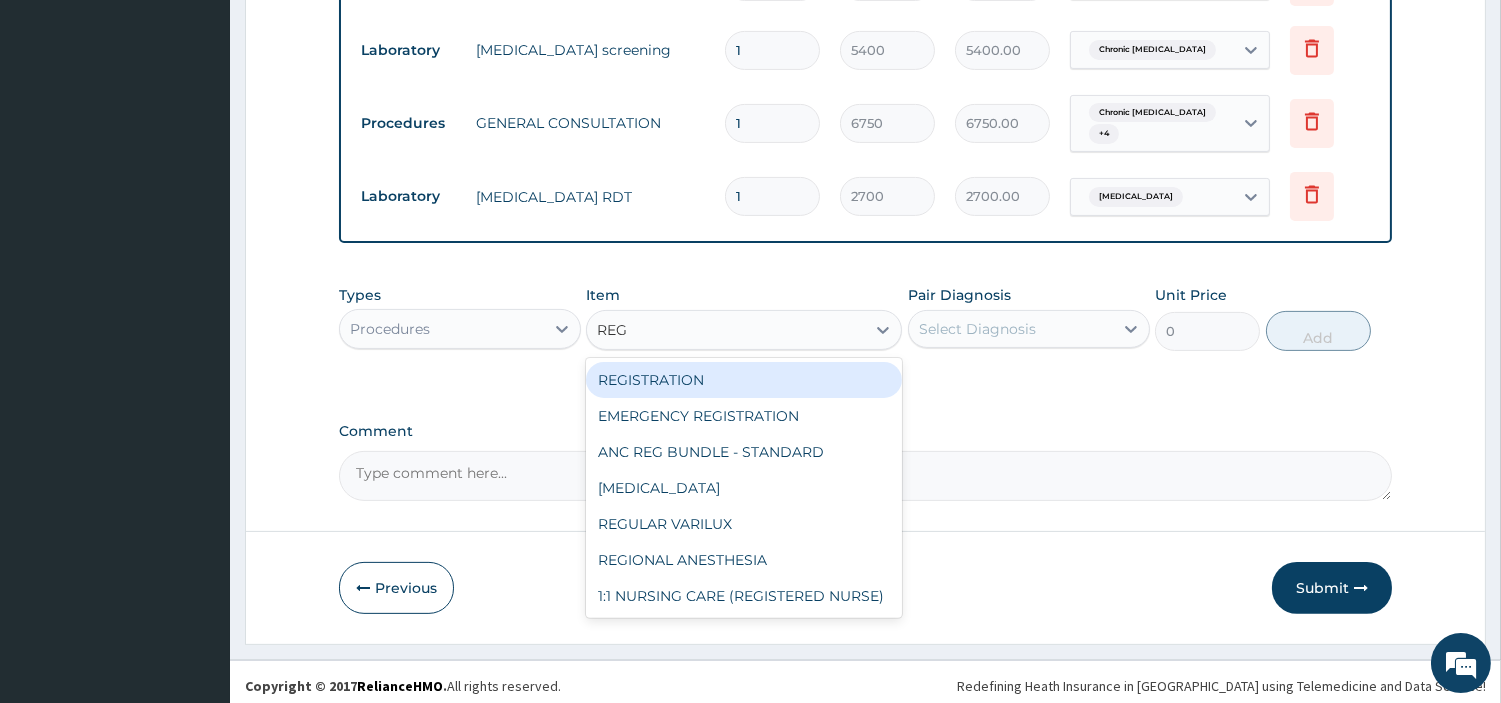 type 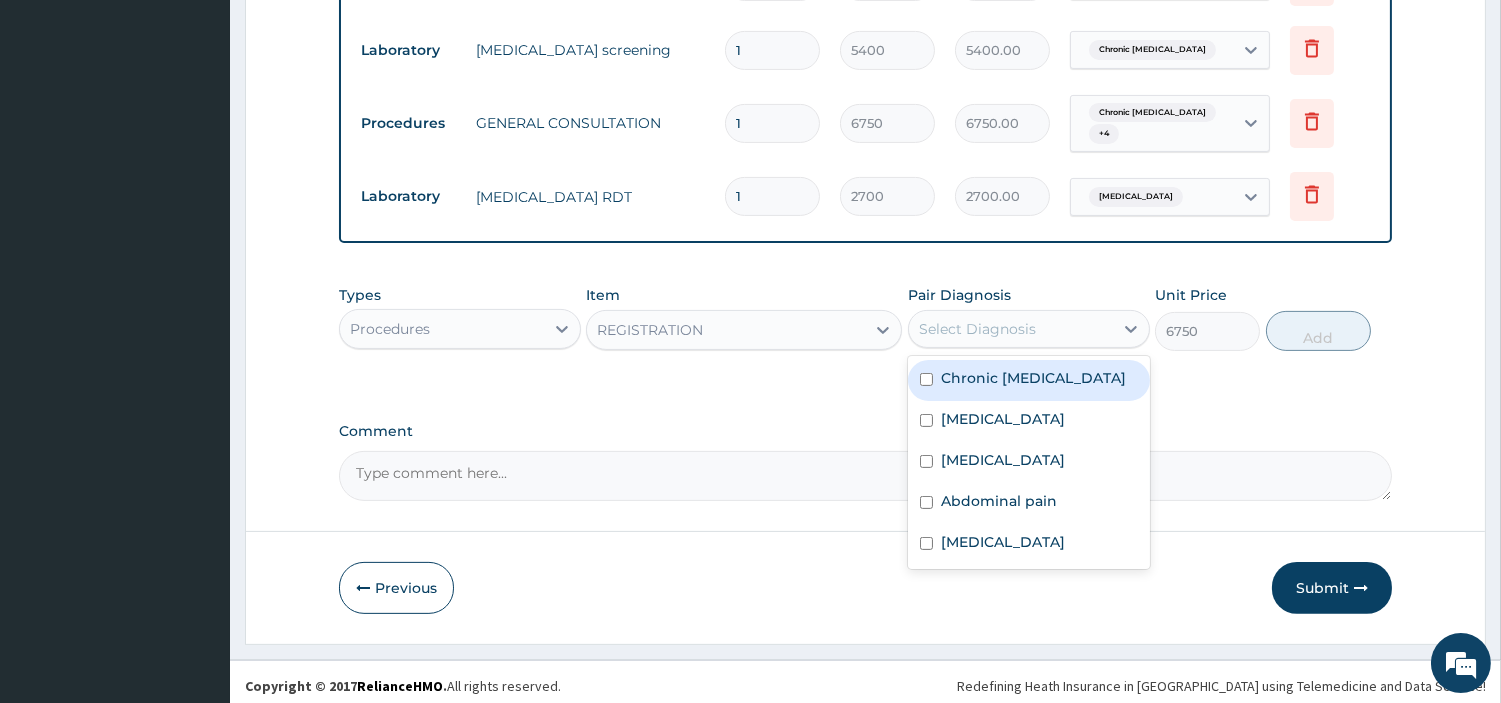 click on "Select Diagnosis" at bounding box center [977, 329] 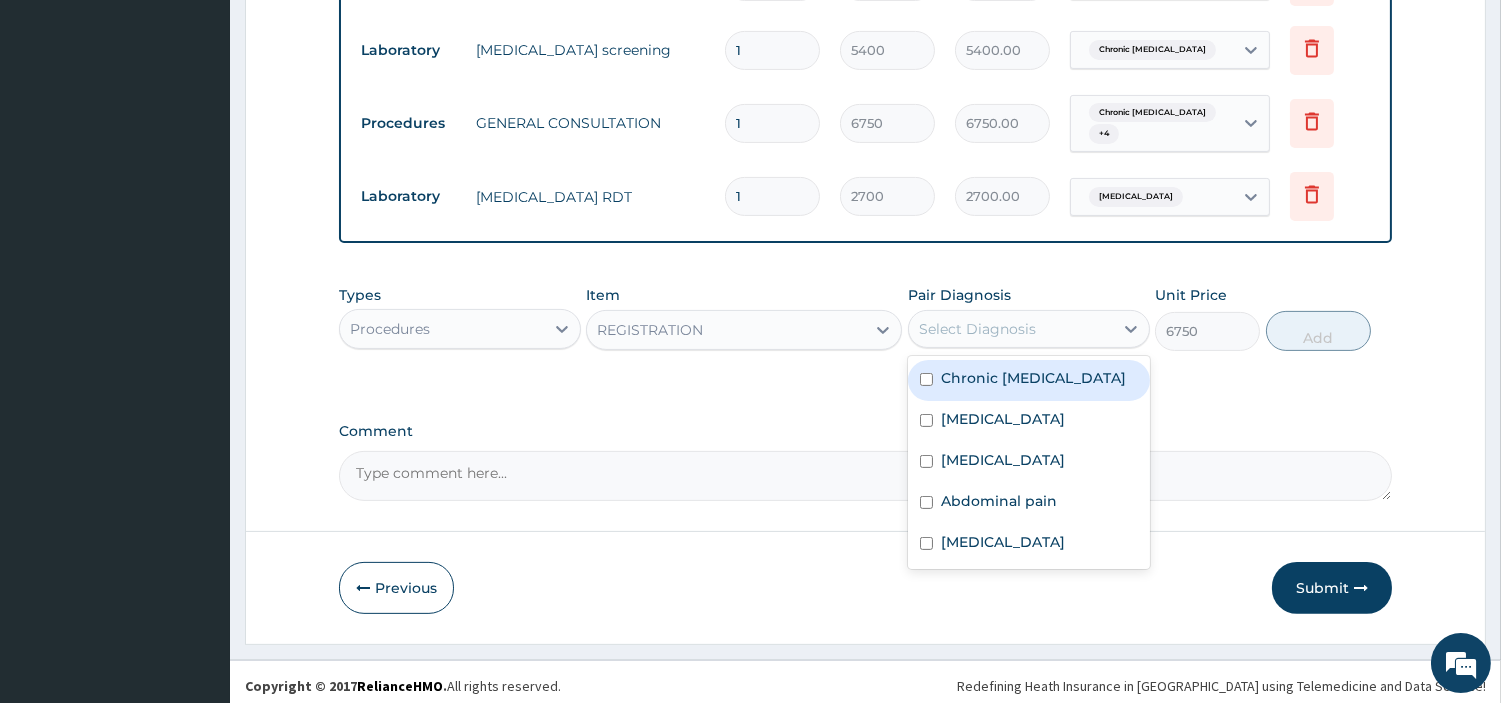 click on "Chronic viral hepatitis" at bounding box center [1033, 378] 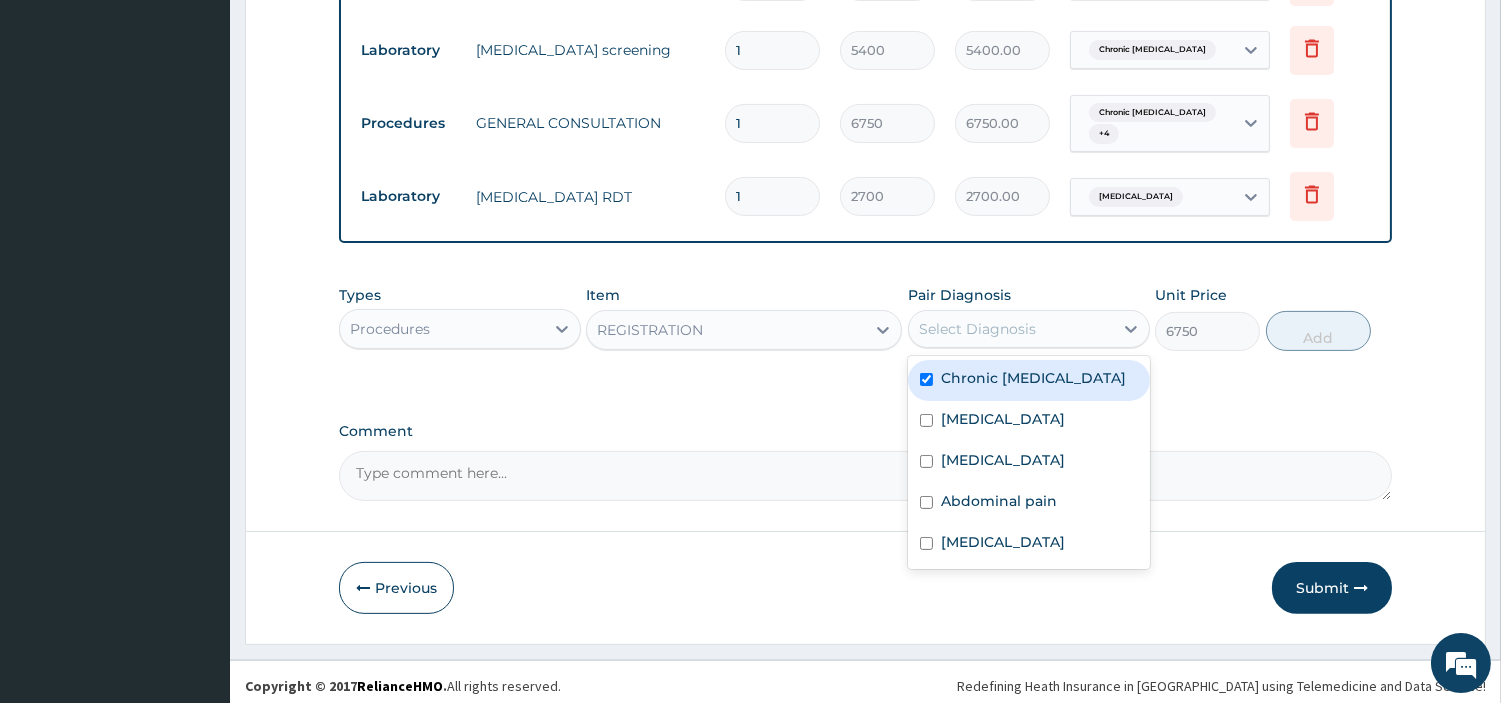 checkbox on "true" 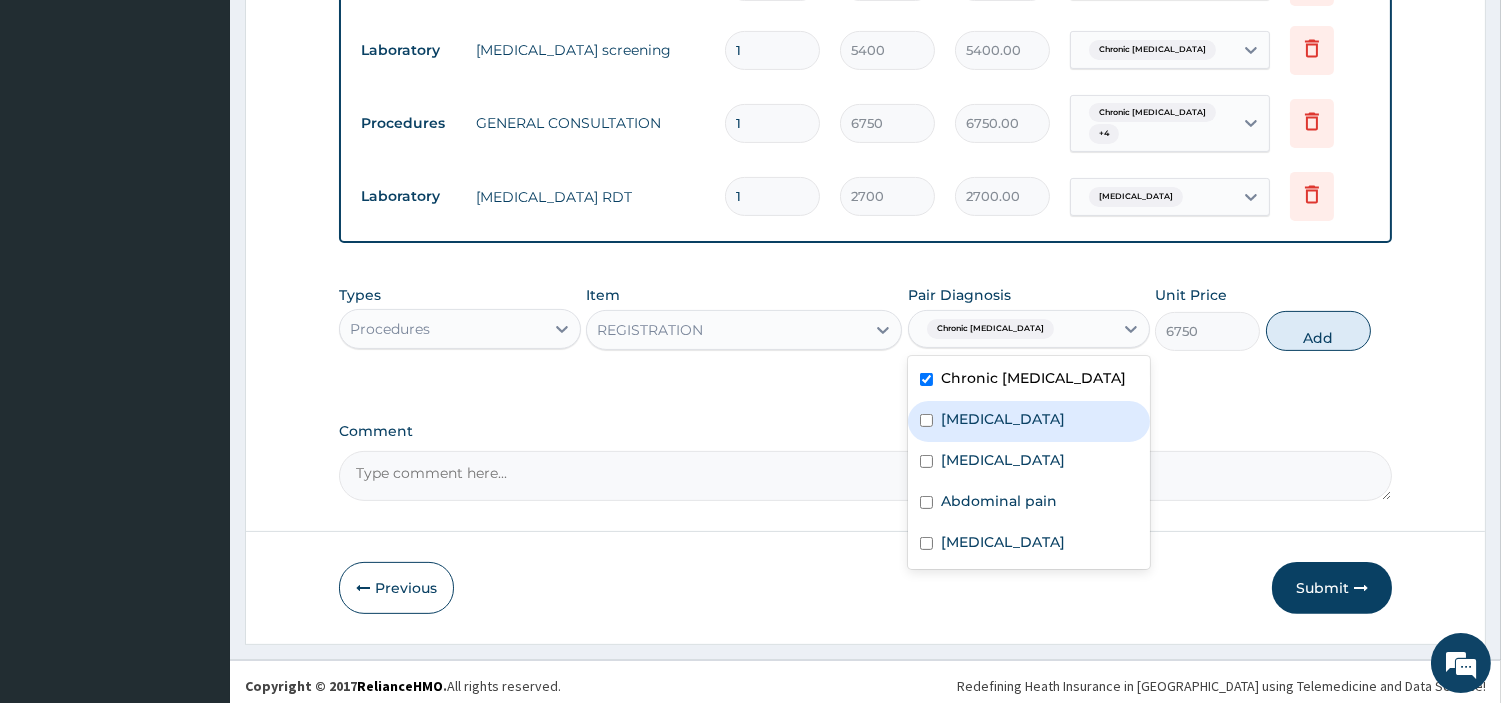 click on "Jaundice" at bounding box center (1003, 419) 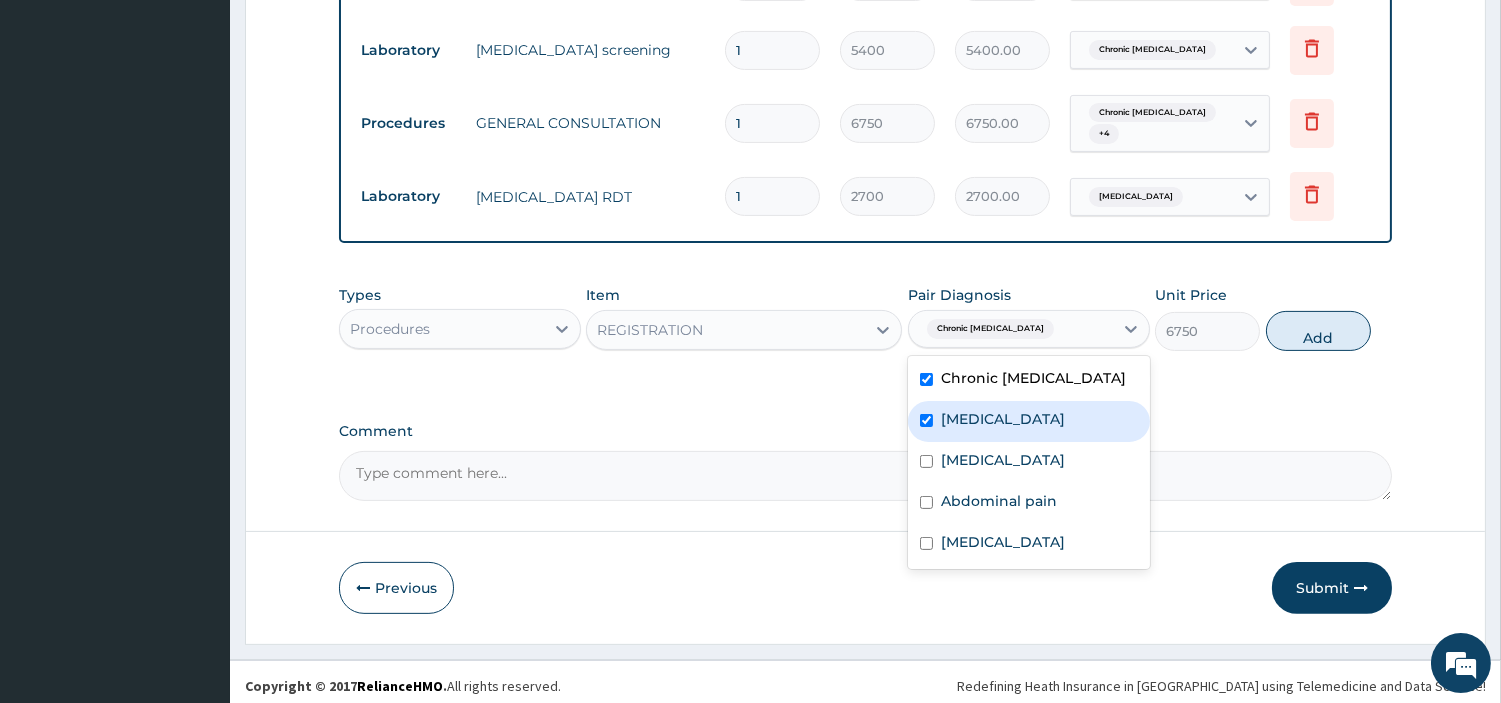 checkbox on "true" 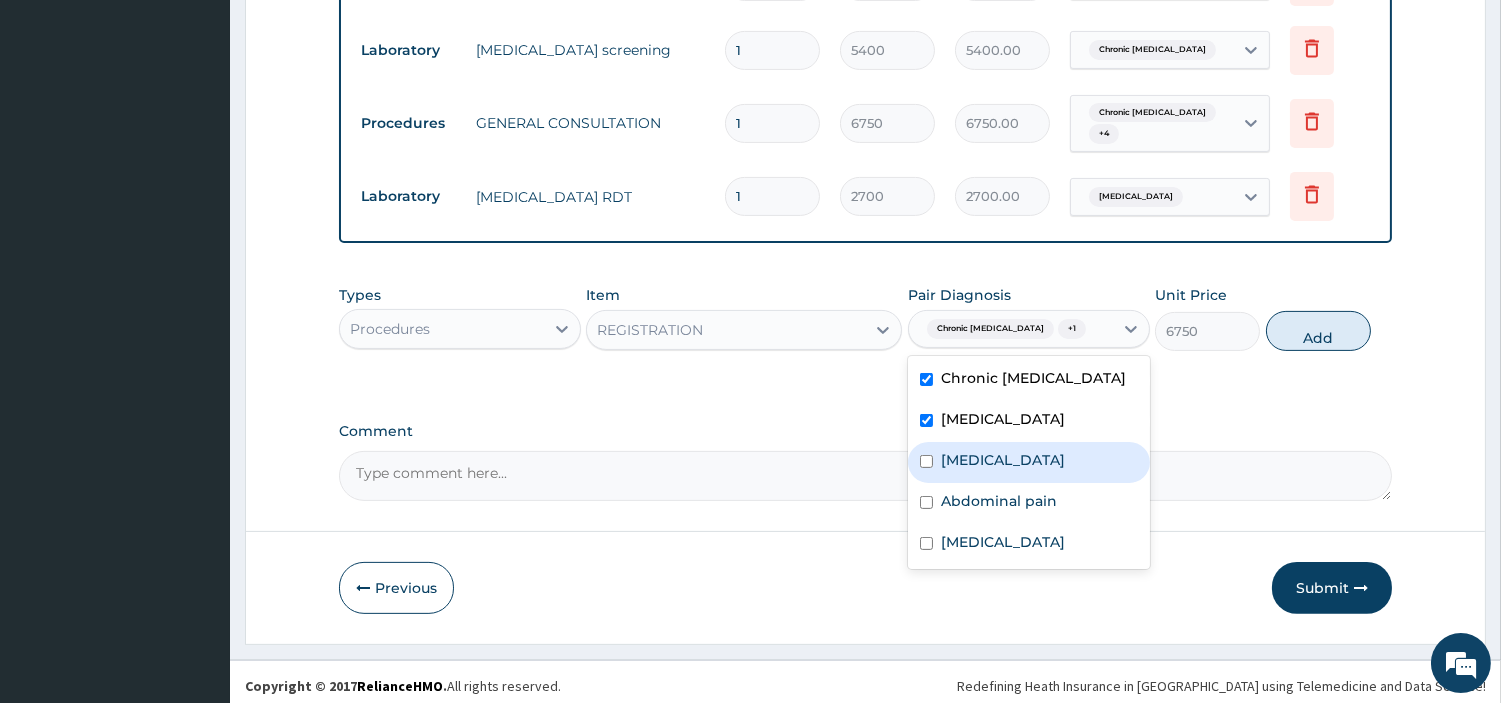 click on "Sepsis" at bounding box center (1029, 462) 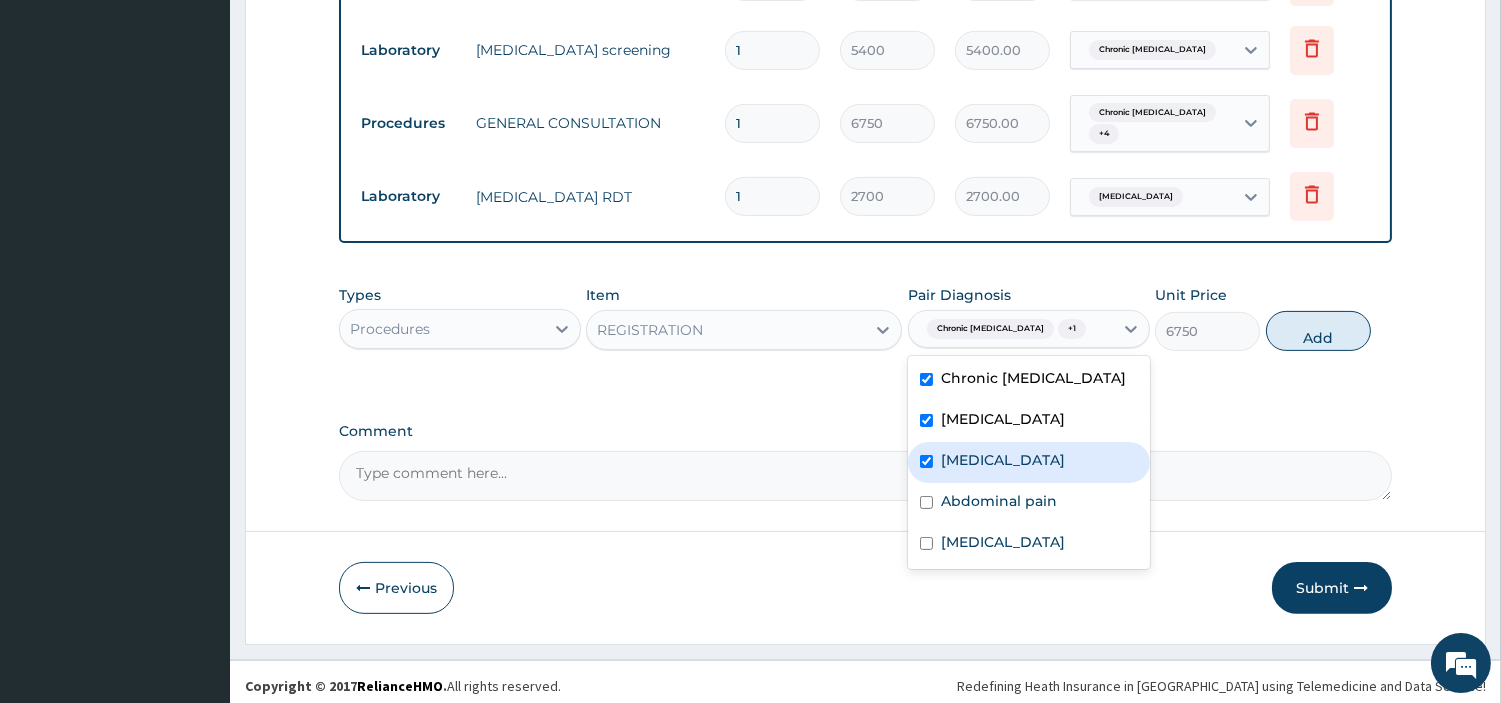 checkbox on "true" 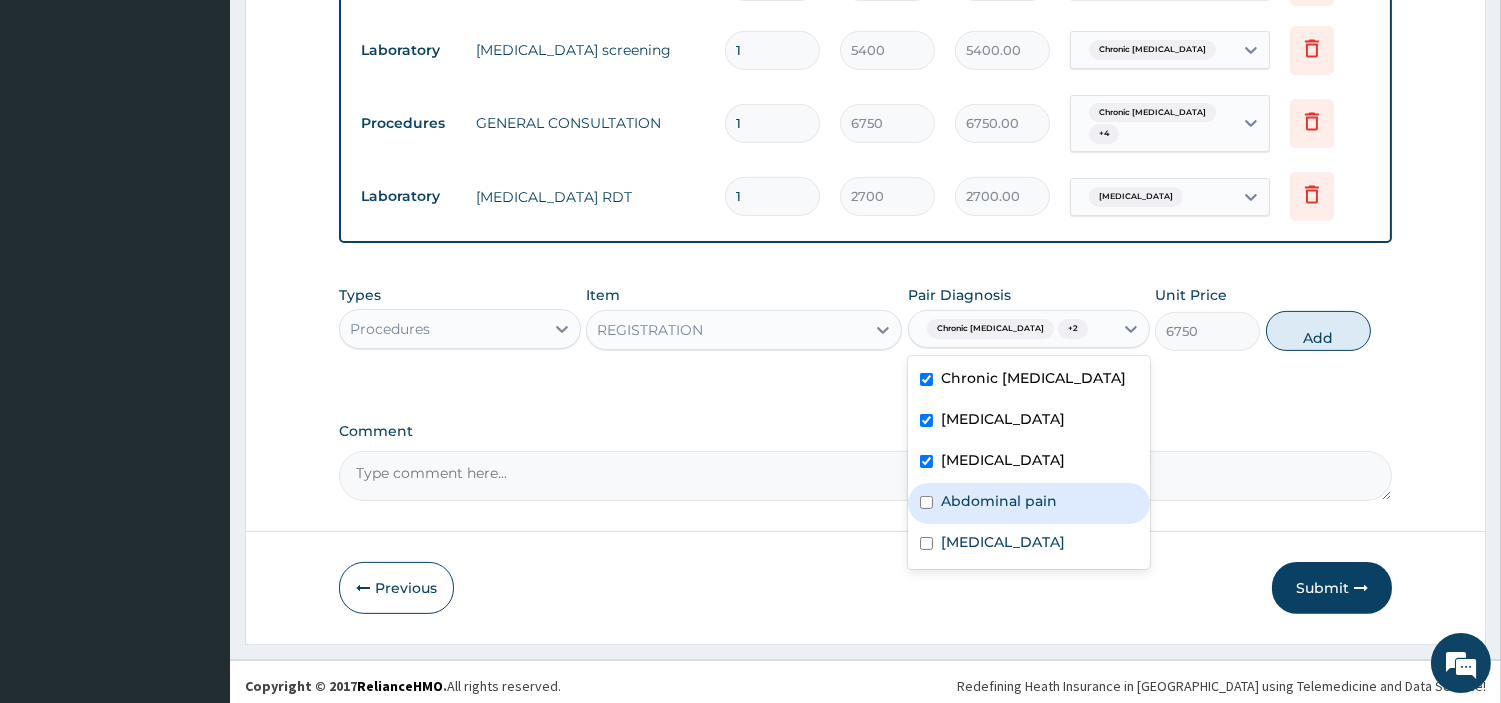 click on "Abdominal pain" at bounding box center [1029, 503] 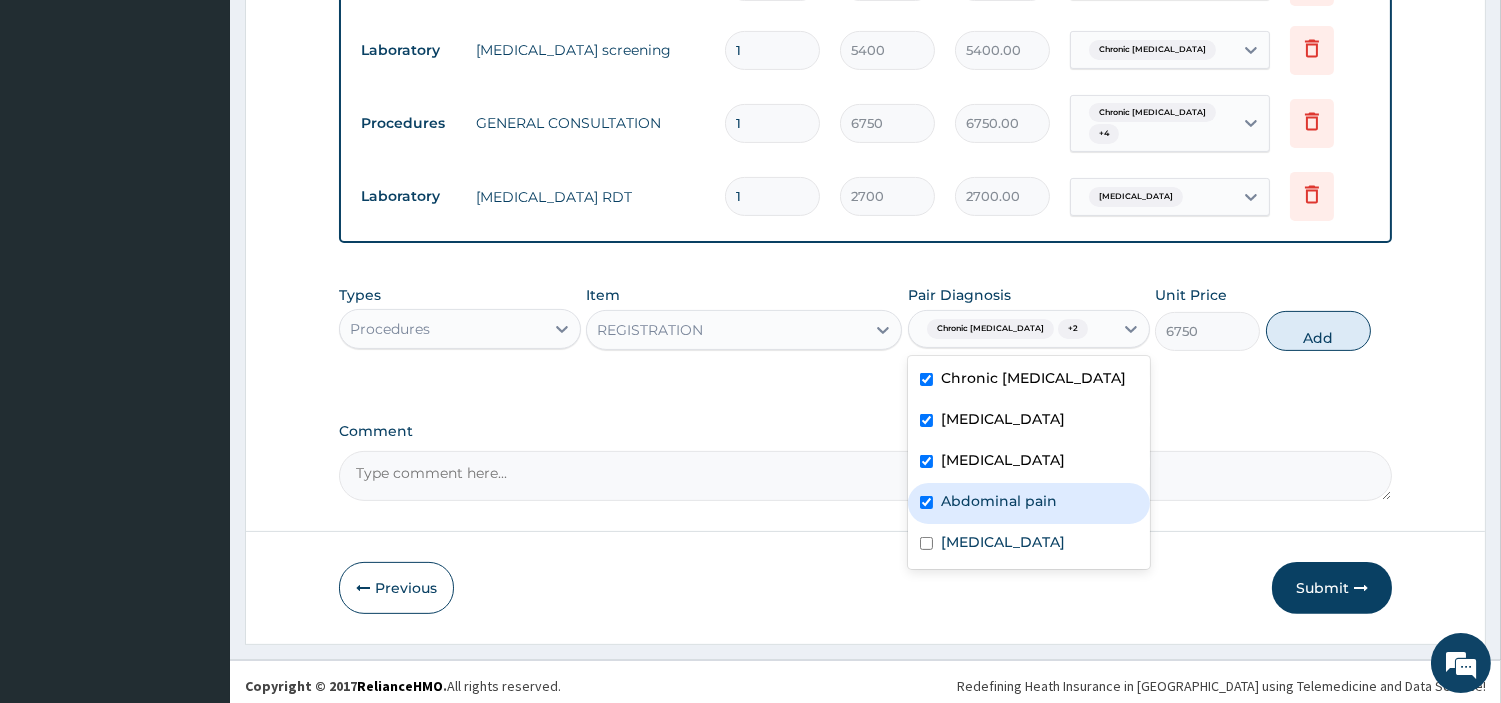 checkbox on "true" 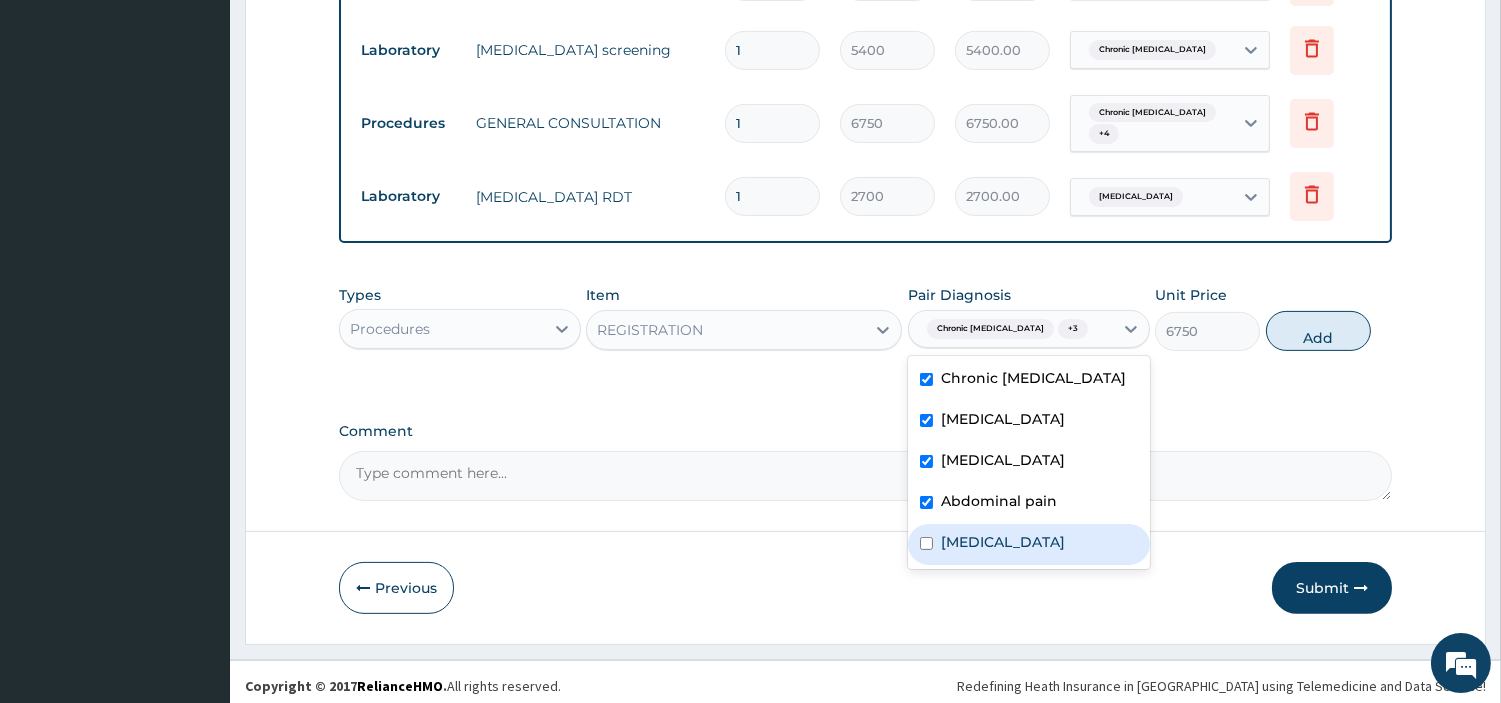 click on "Malaria" at bounding box center [1029, 544] 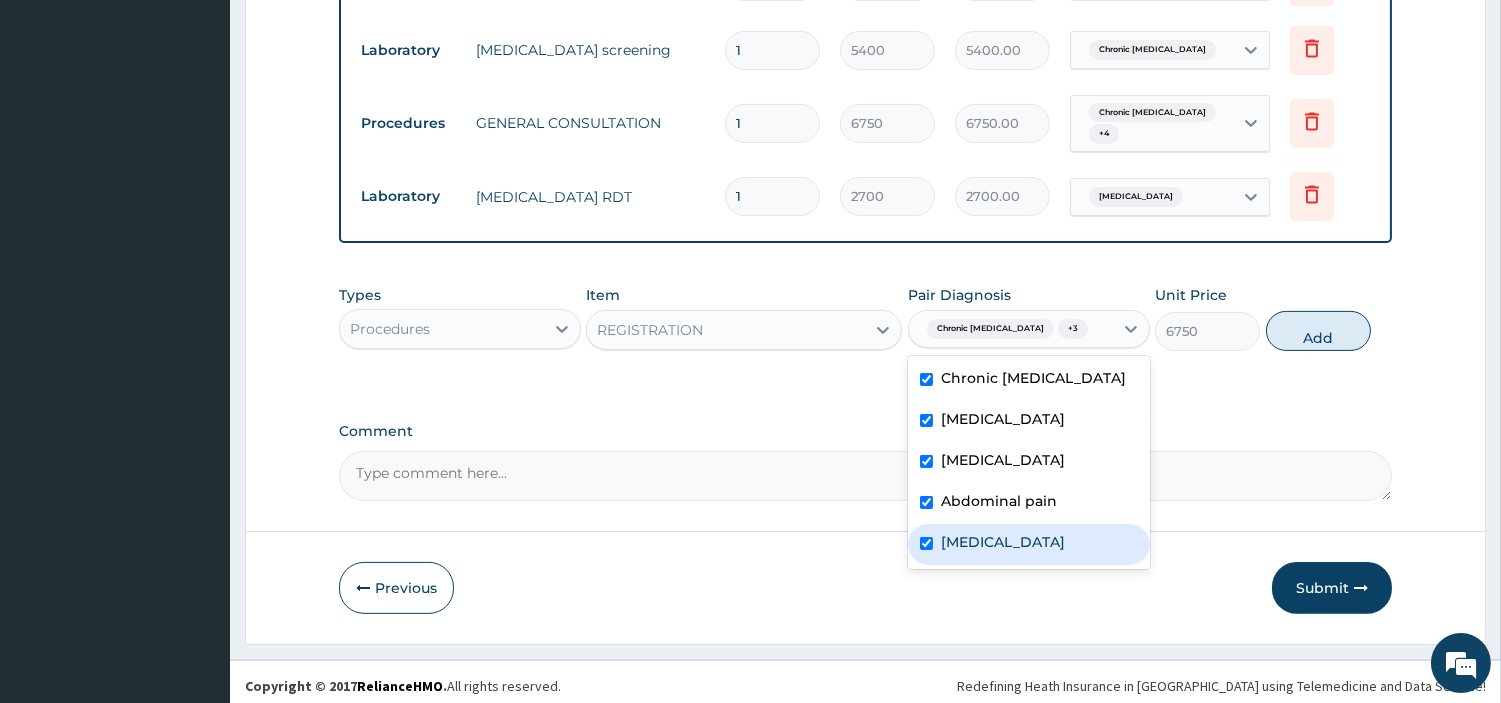 checkbox on "true" 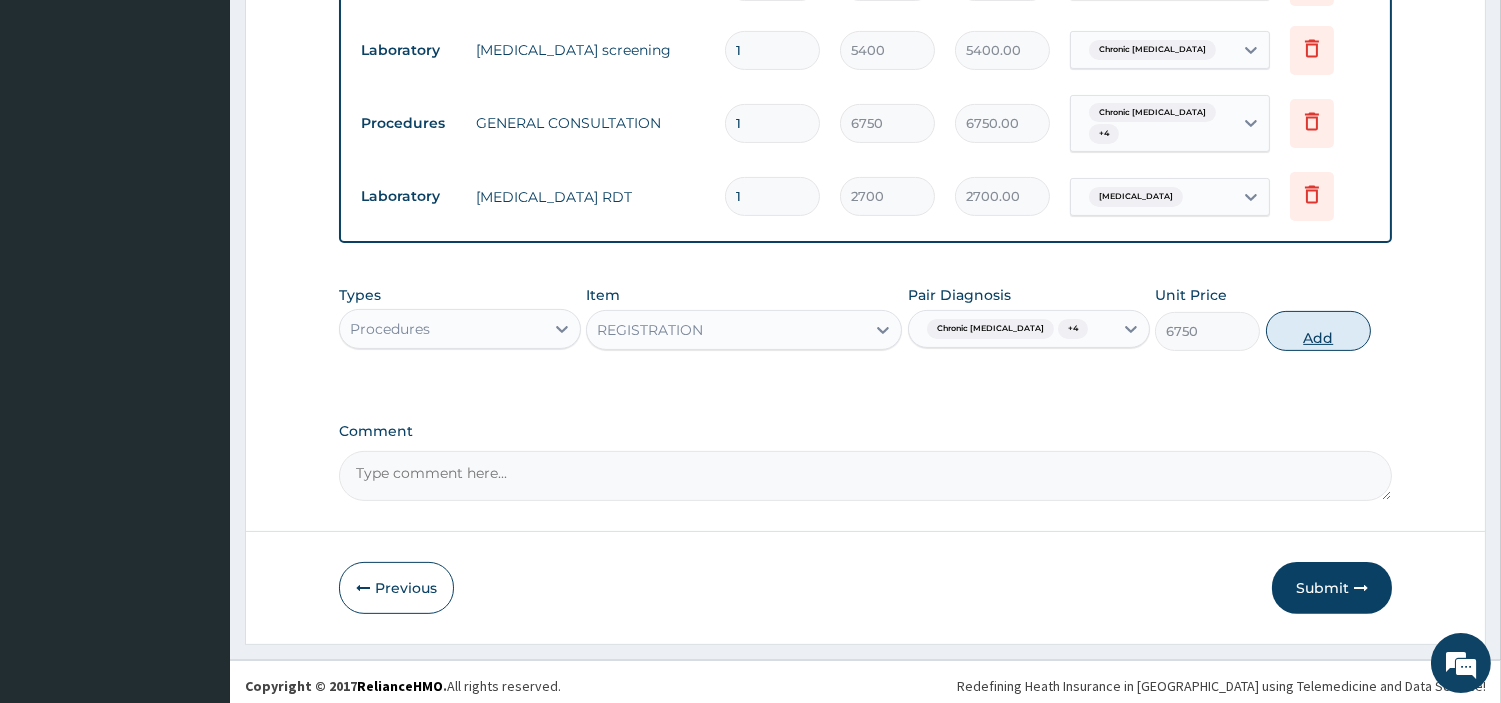 click on "Add" at bounding box center [1318, 331] 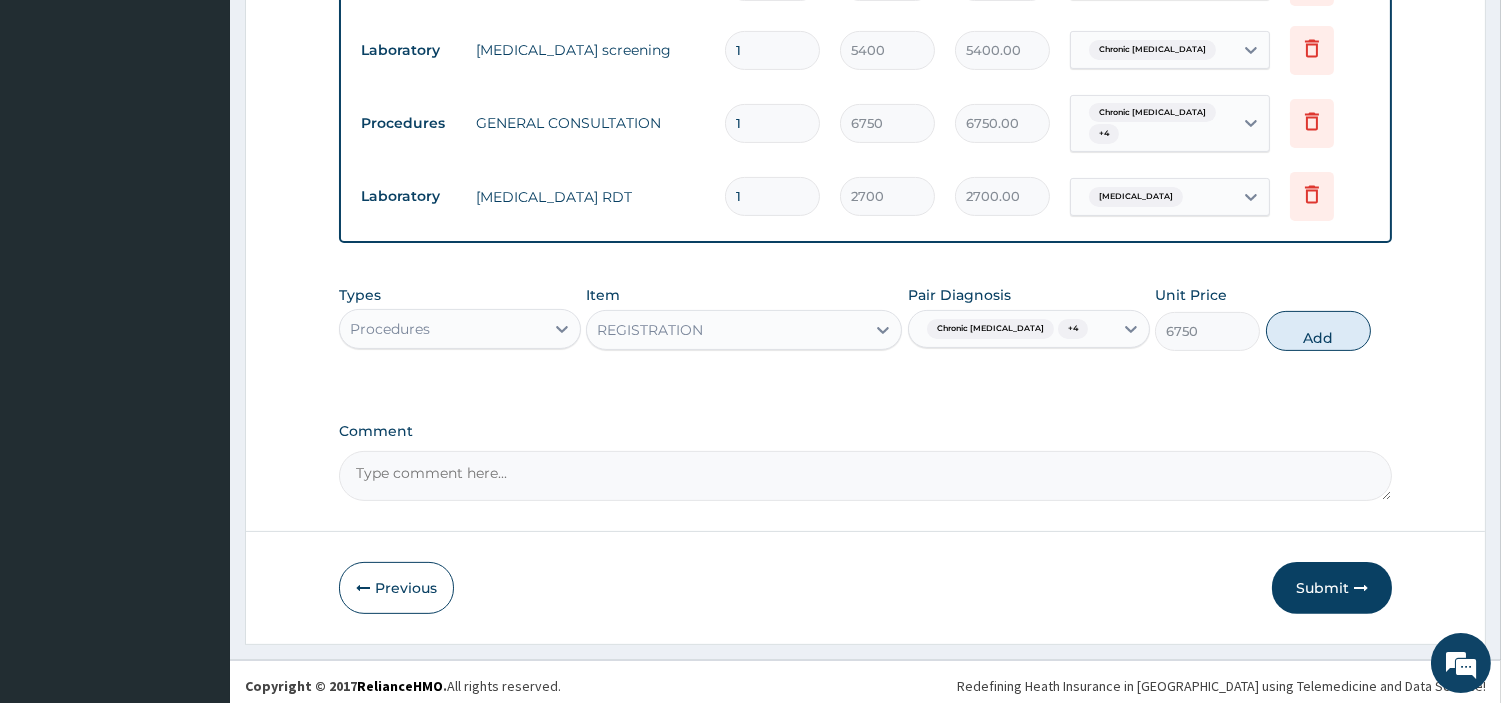 type on "0" 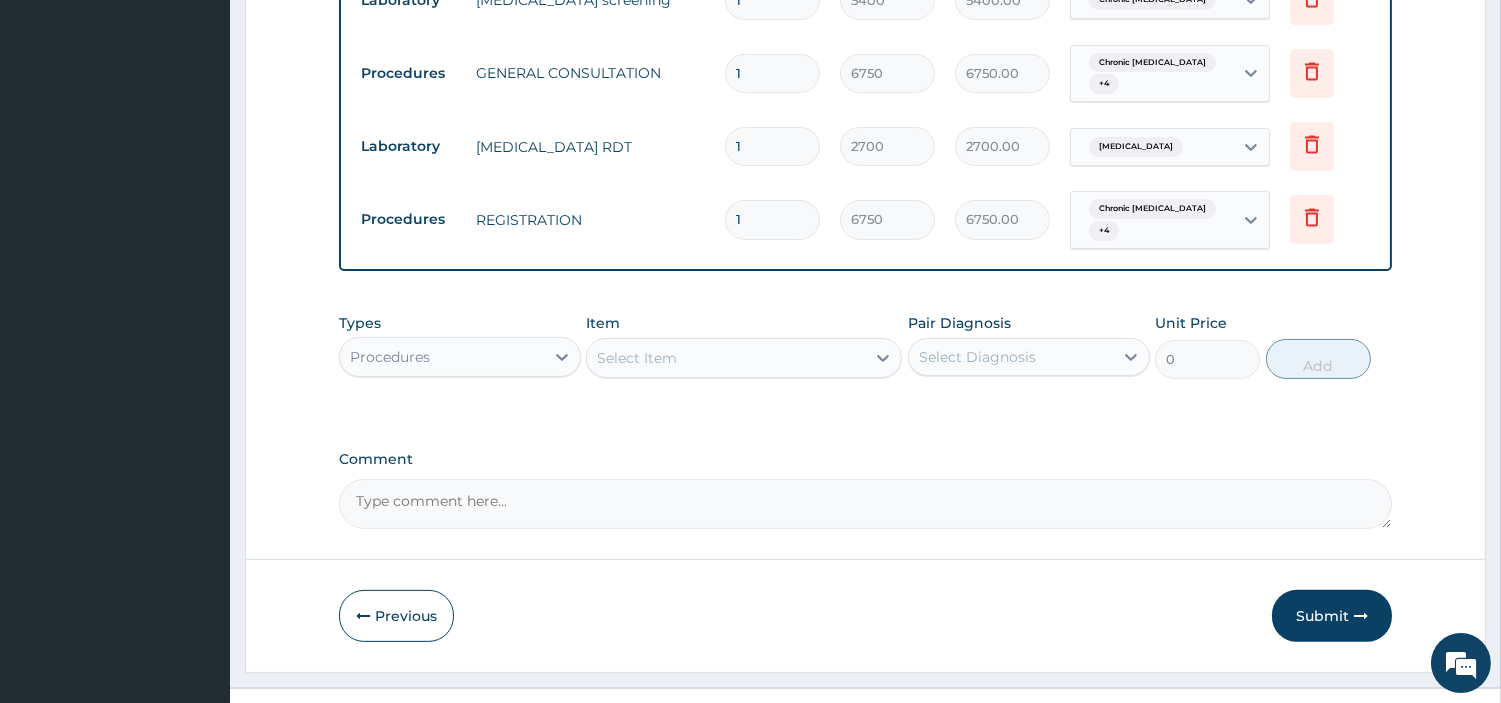 scroll, scrollTop: 1153, scrollLeft: 0, axis: vertical 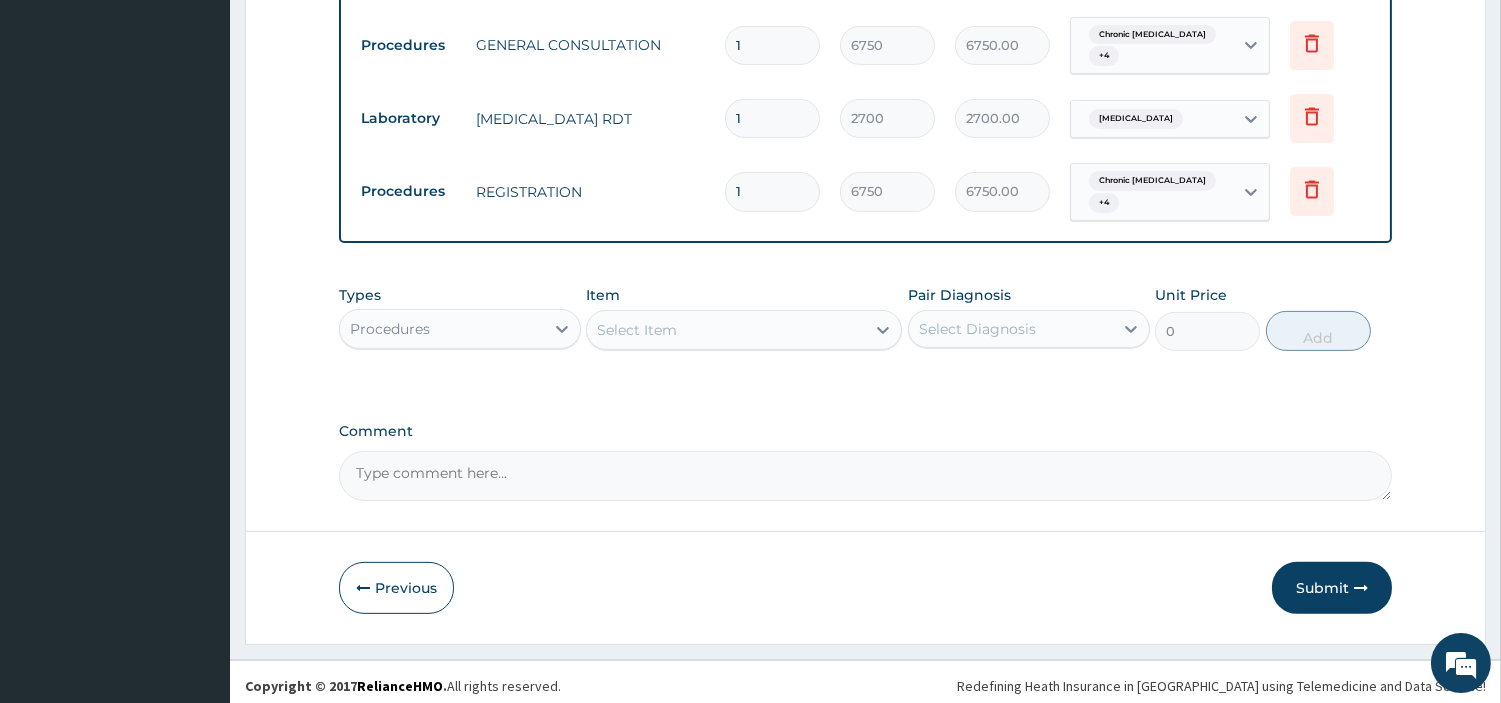 click on "Submit" at bounding box center [1332, 588] 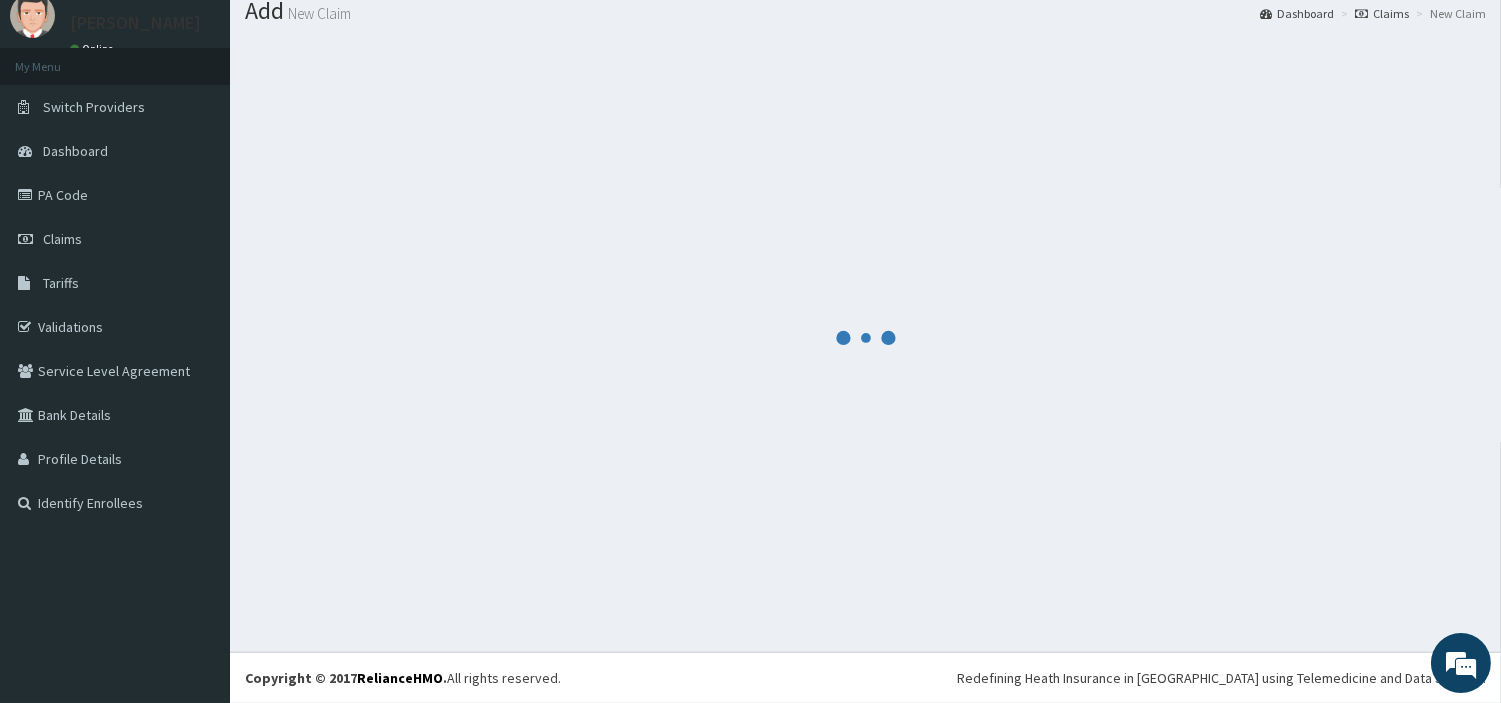 scroll, scrollTop: 66, scrollLeft: 0, axis: vertical 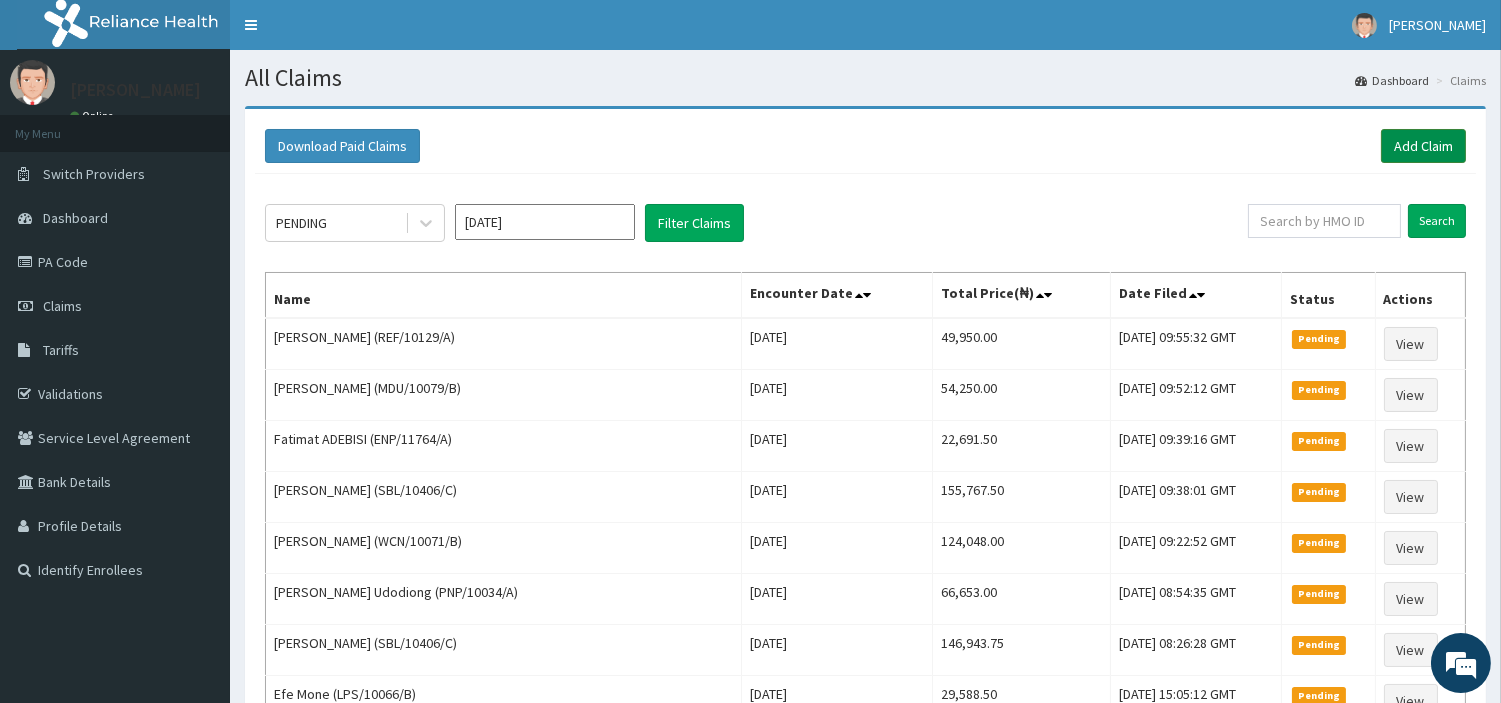 click on "Add Claim" at bounding box center (1423, 146) 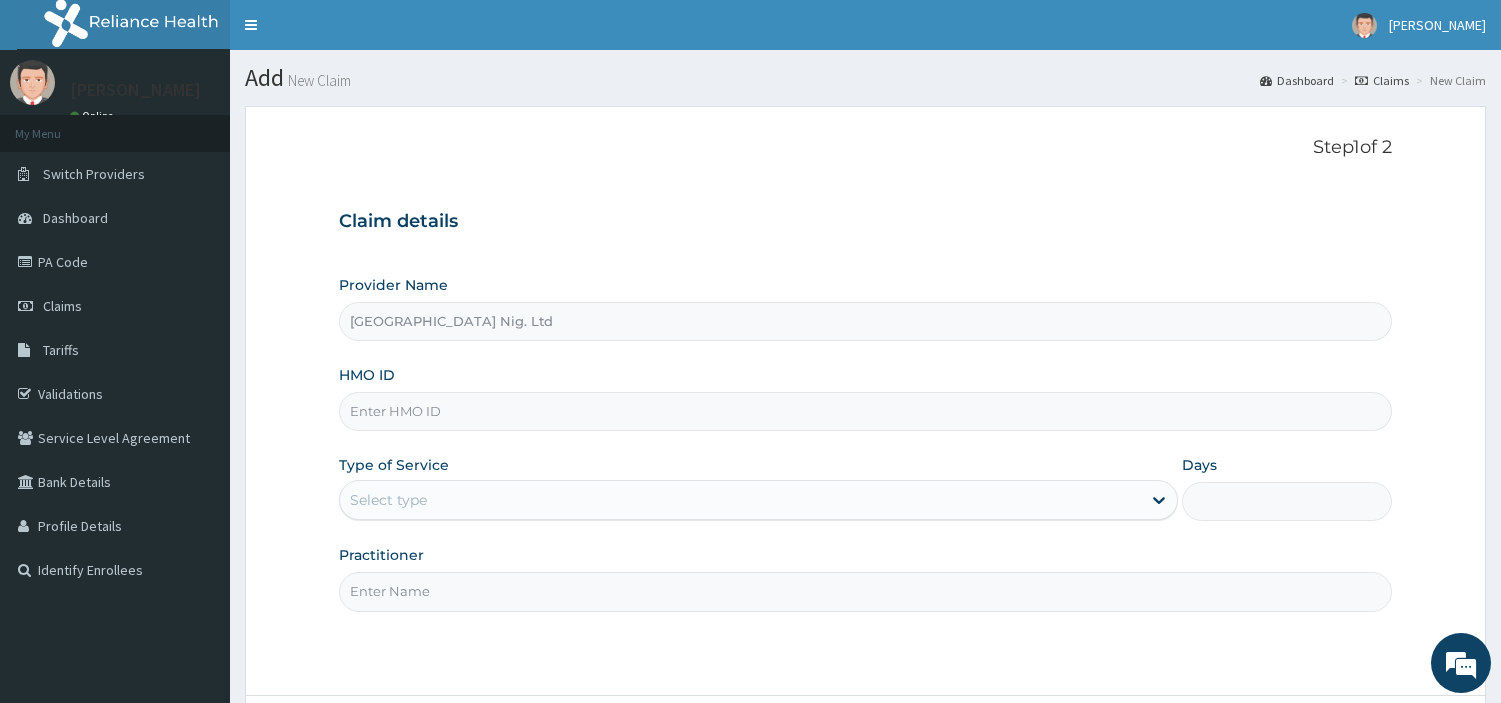scroll, scrollTop: 0, scrollLeft: 0, axis: both 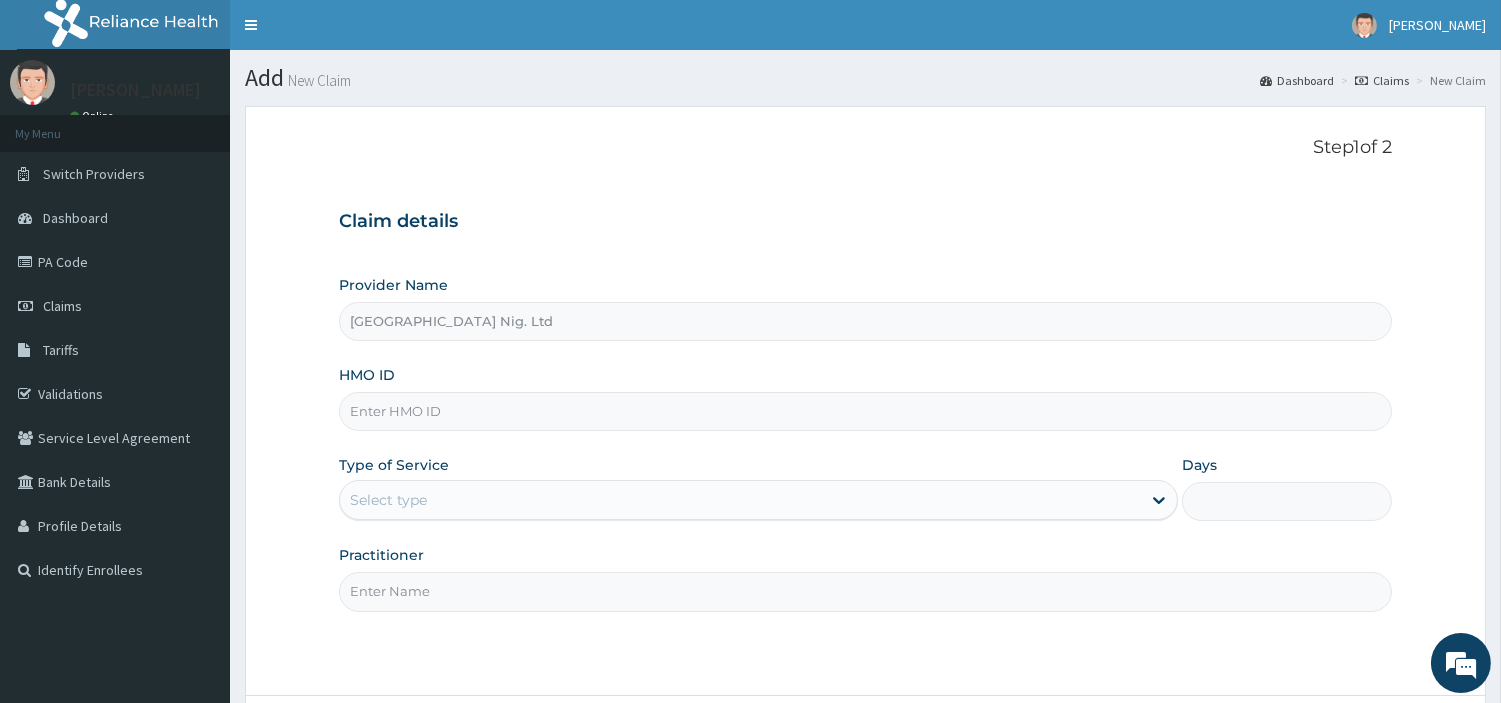 click on "HMO ID" at bounding box center [865, 411] 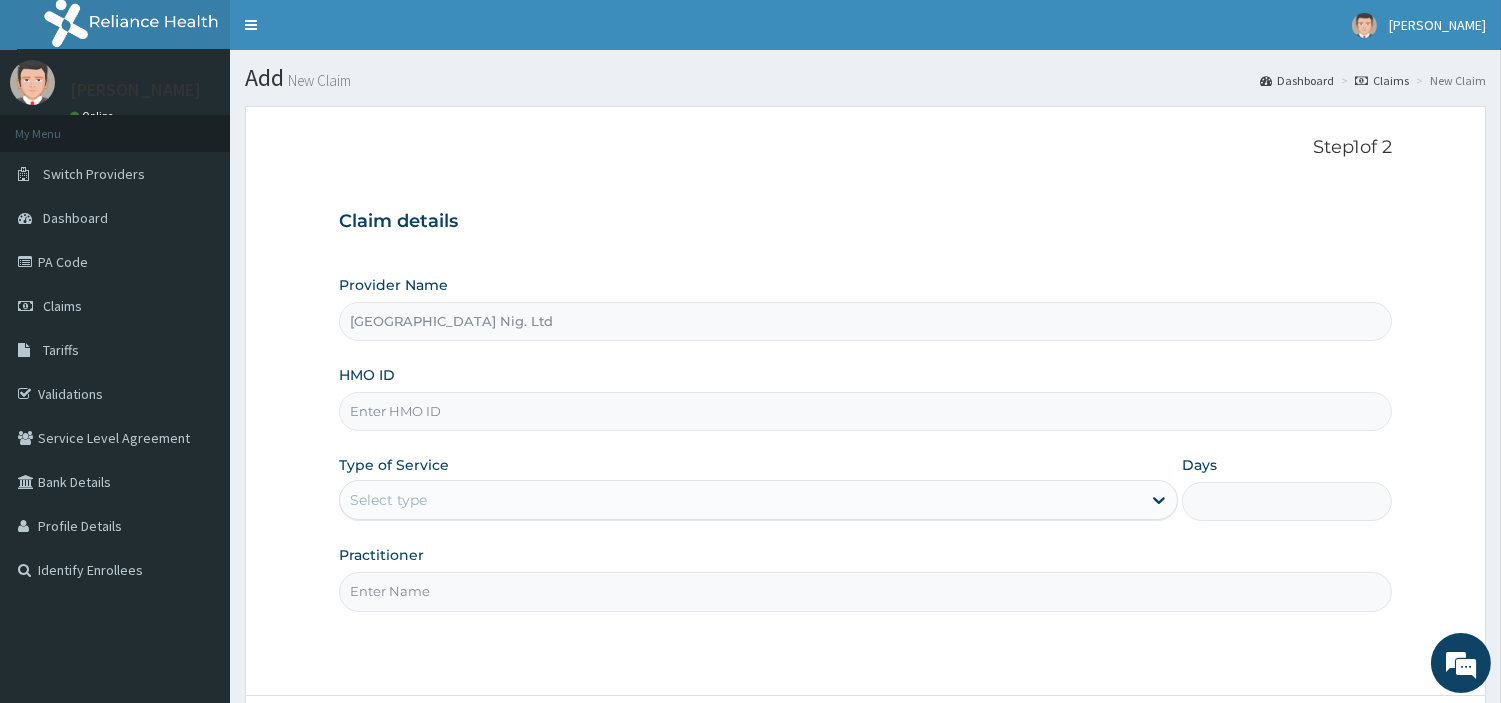 paste on "BUN/10002/A" 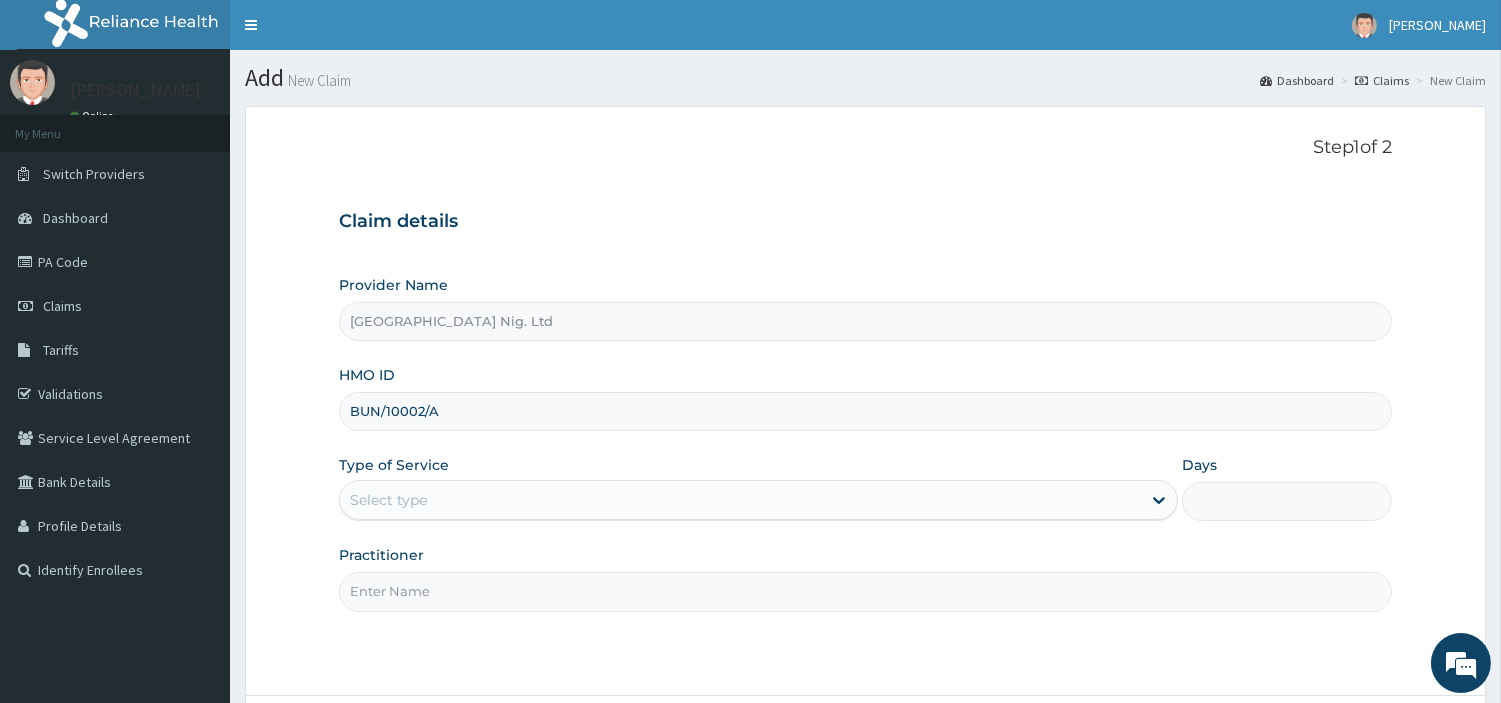 type on "BUN/10002/A" 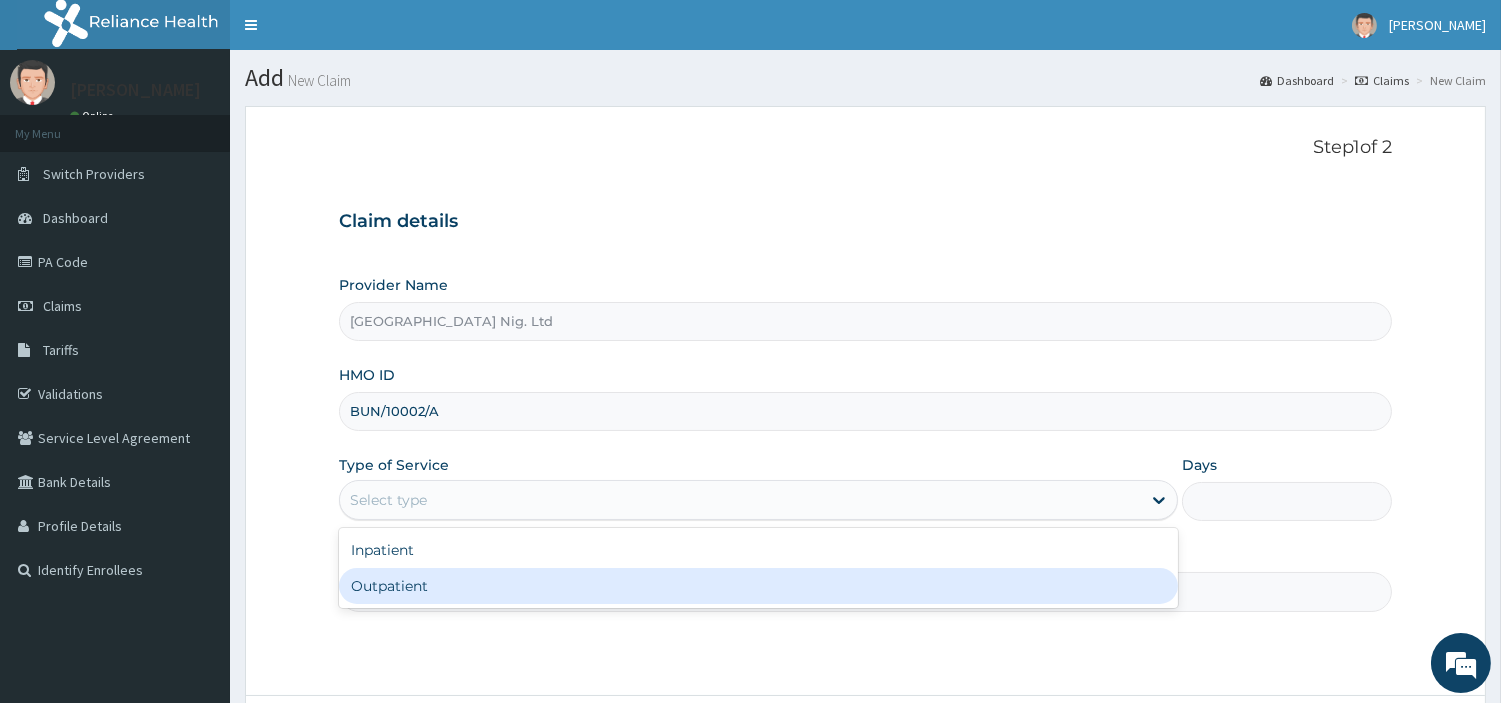 click on "Outpatient" at bounding box center (758, 586) 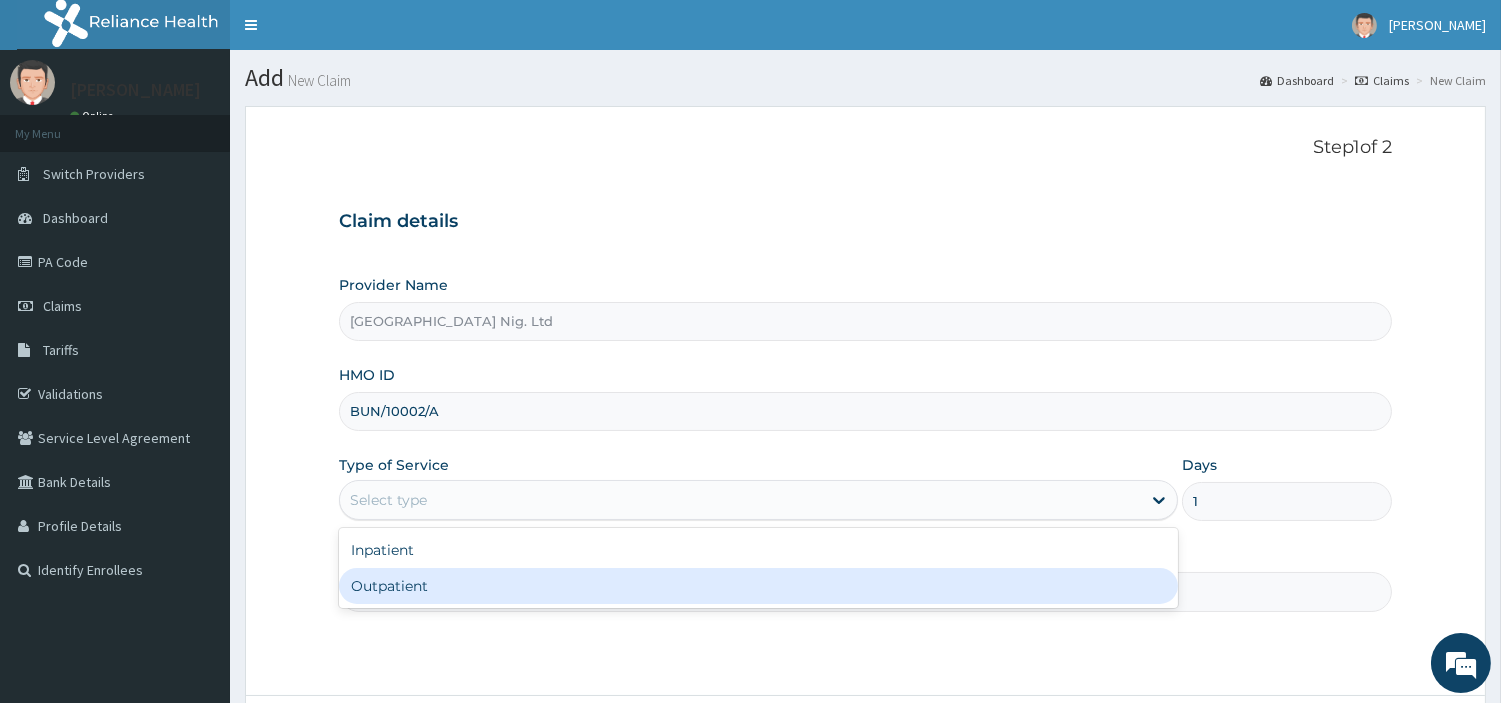 click on "Practitioner" at bounding box center [865, 591] 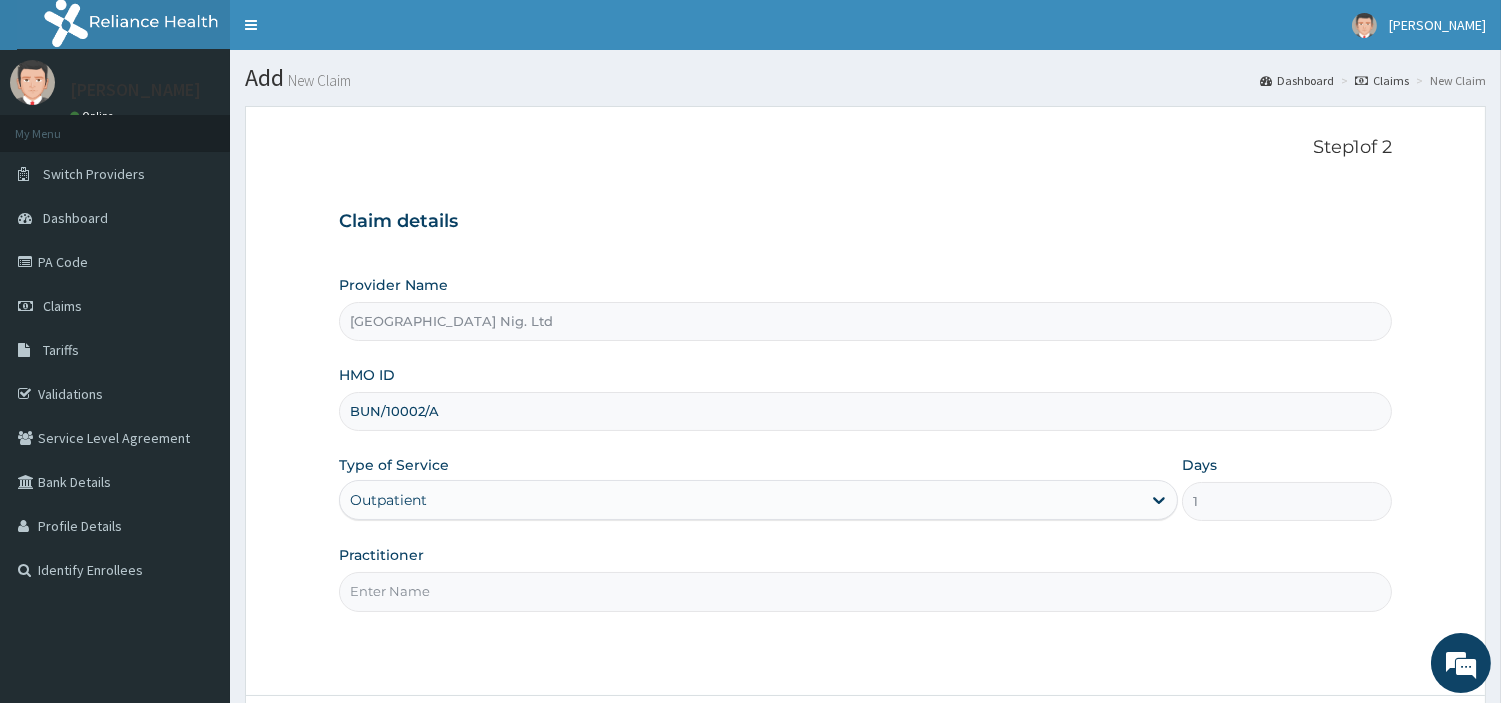 paste on "Abe Paul" 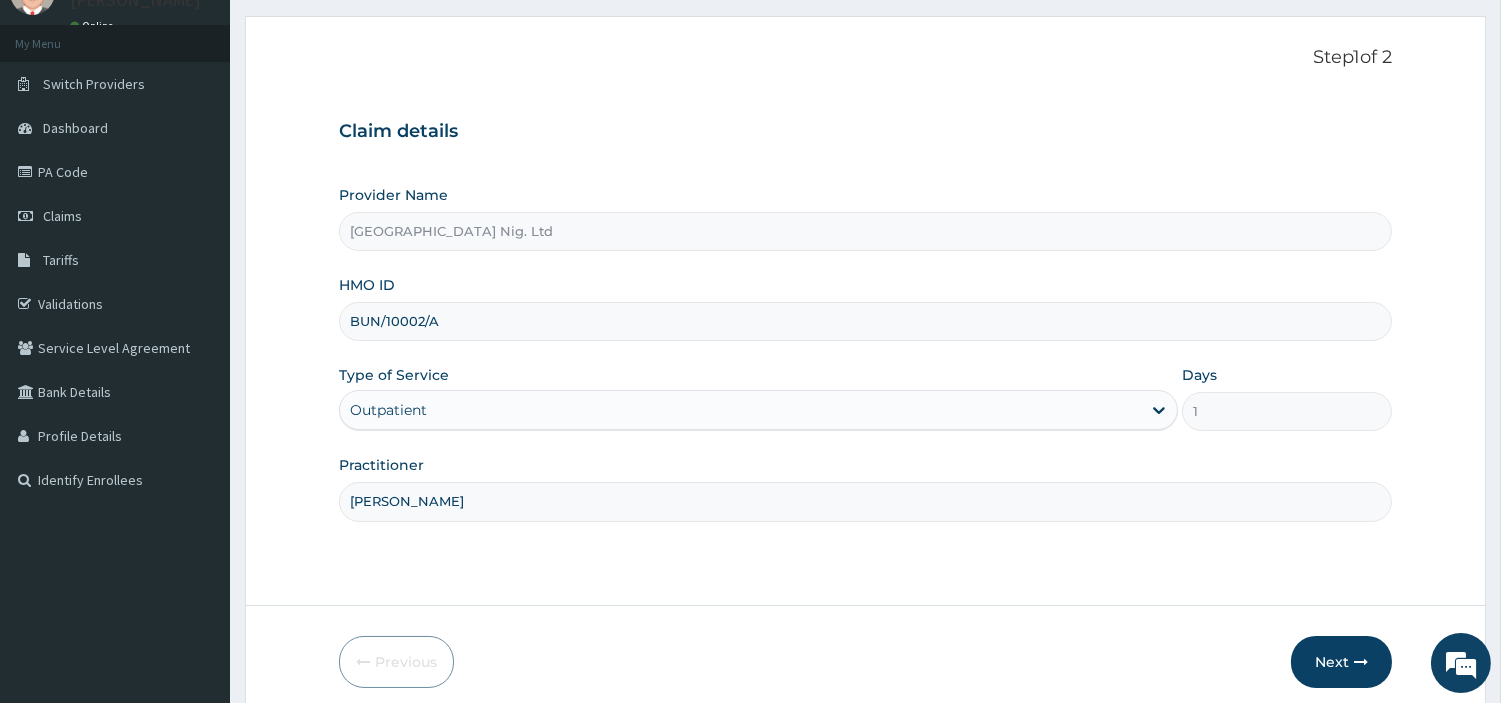 scroll, scrollTop: 172, scrollLeft: 0, axis: vertical 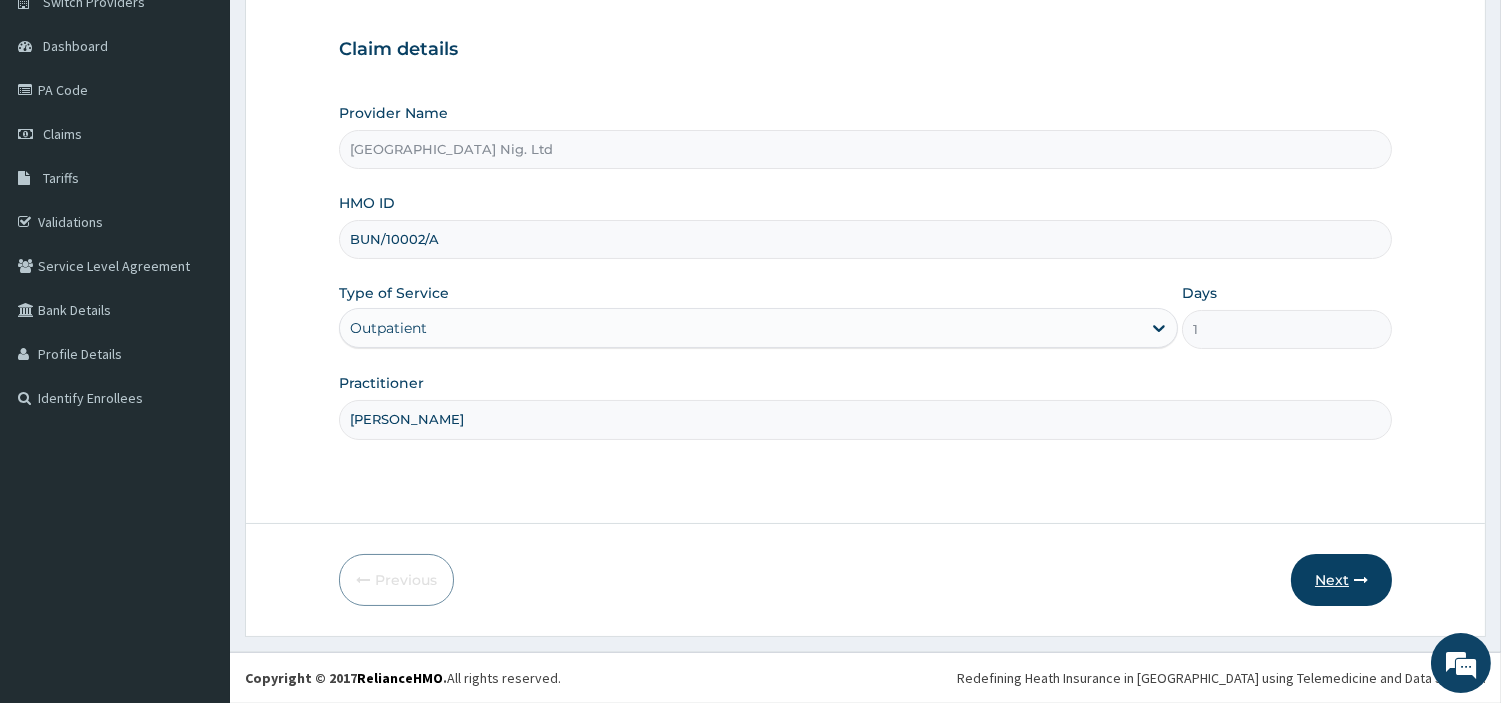 type on "Abe Paul" 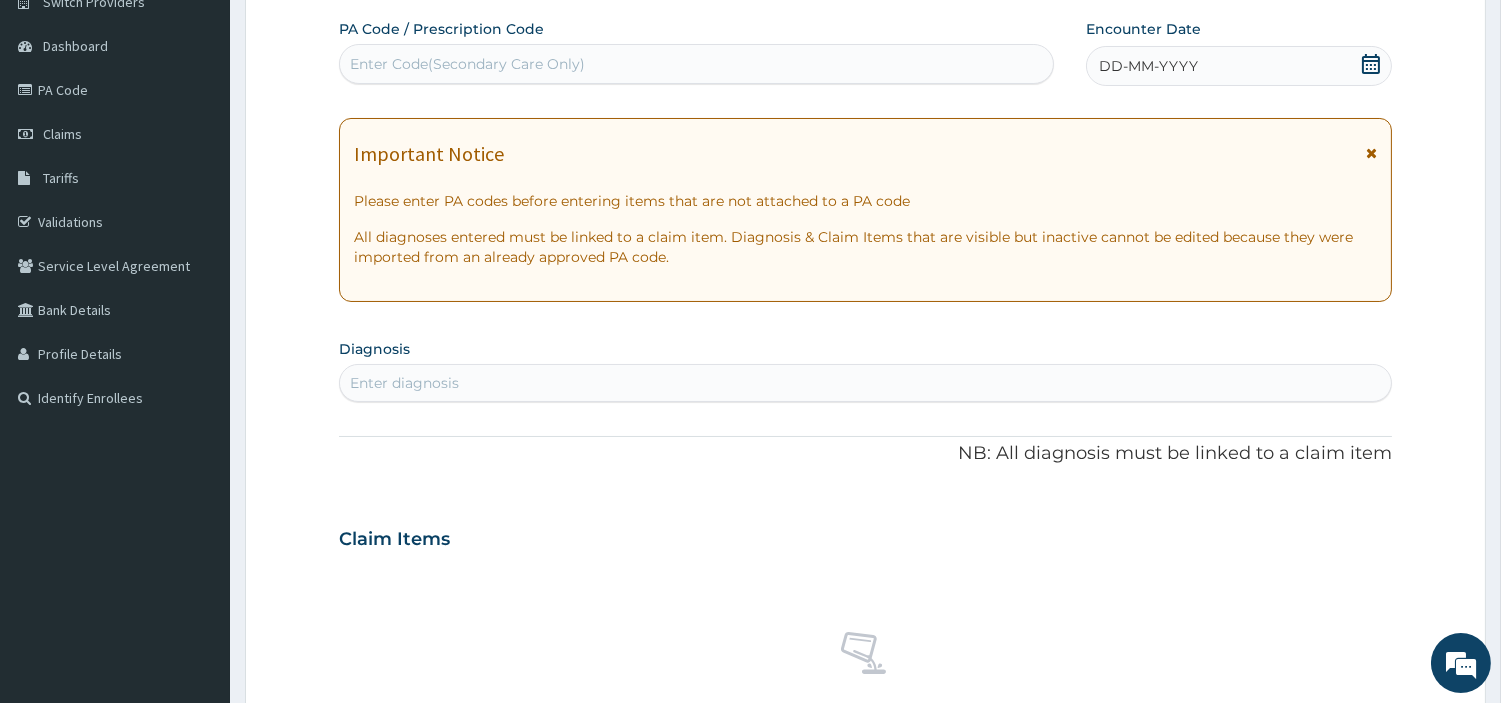 click on "DD-MM-YYYY" at bounding box center (1239, 66) 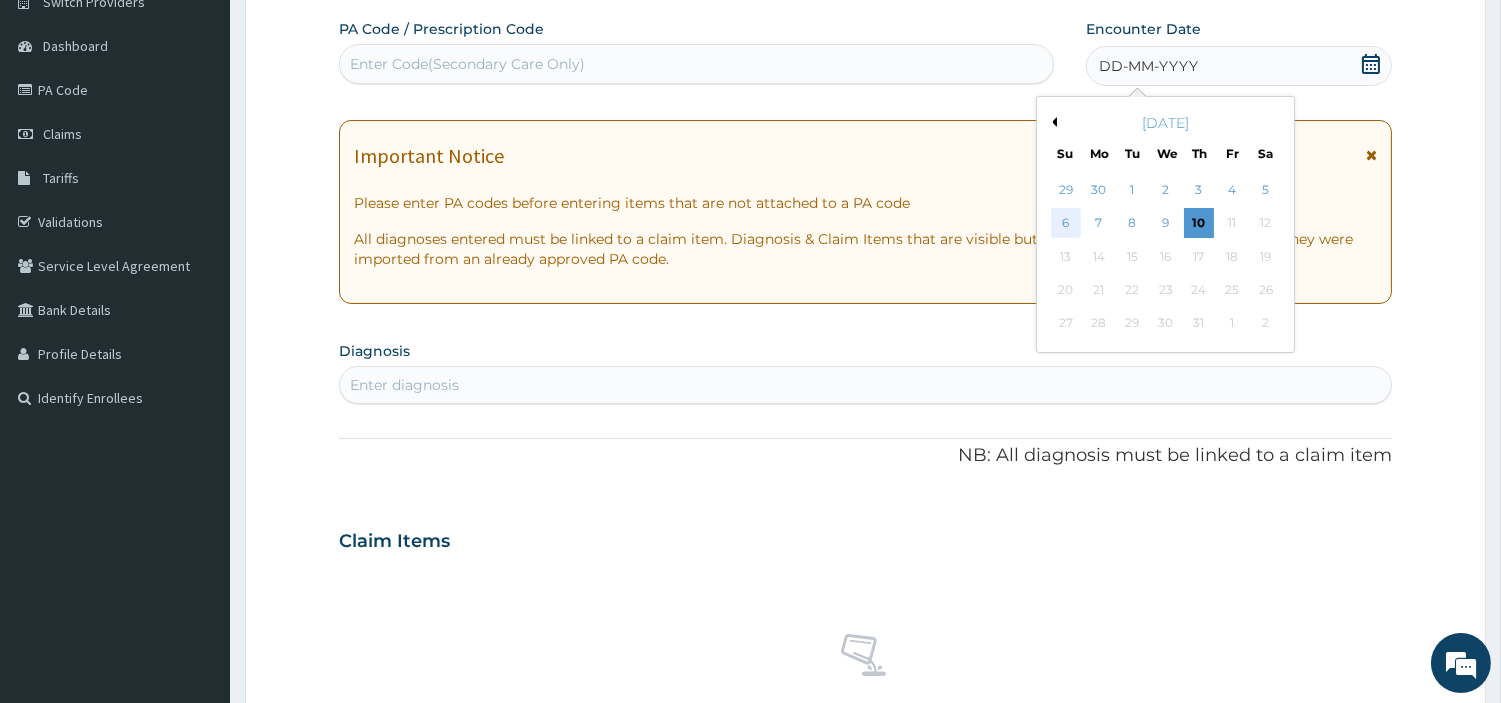 click on "6" at bounding box center [1065, 224] 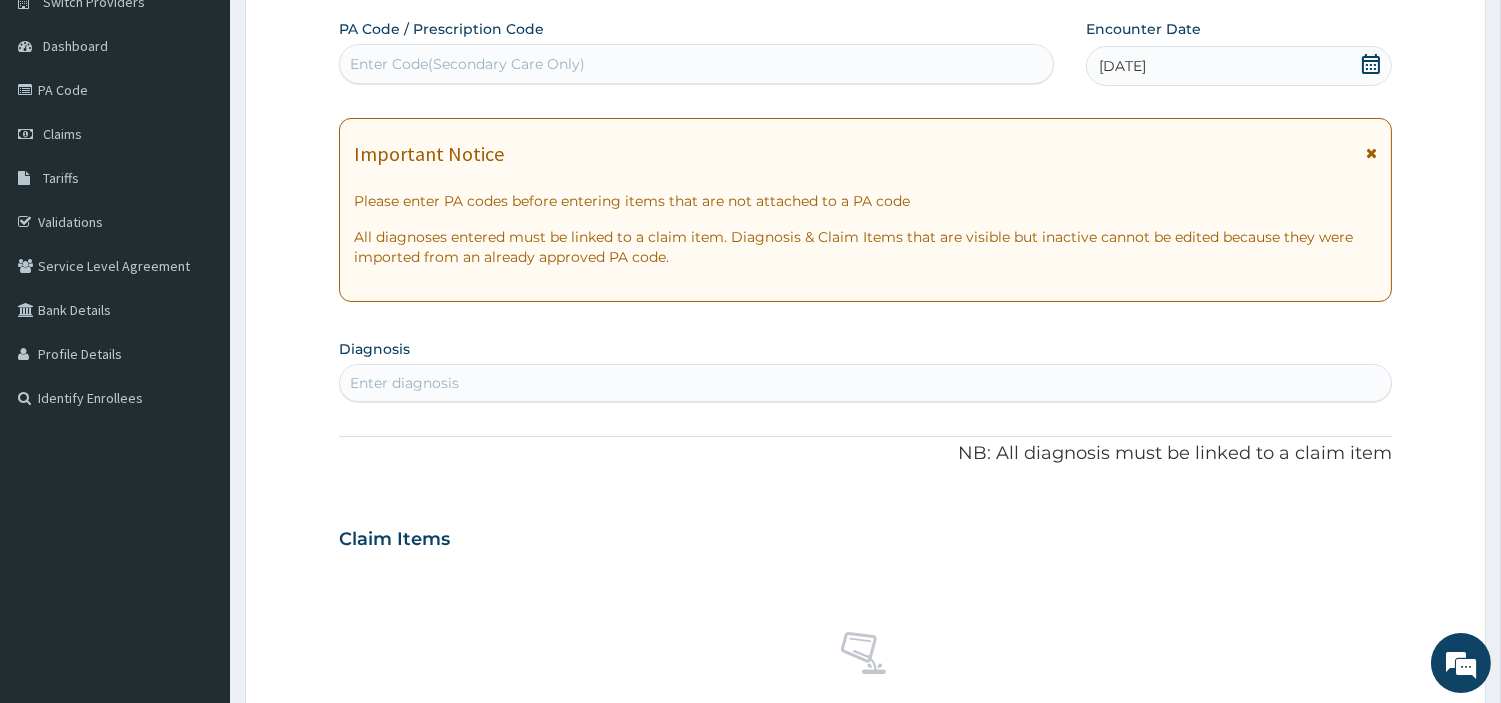 click on "Enter diagnosis" at bounding box center [865, 383] 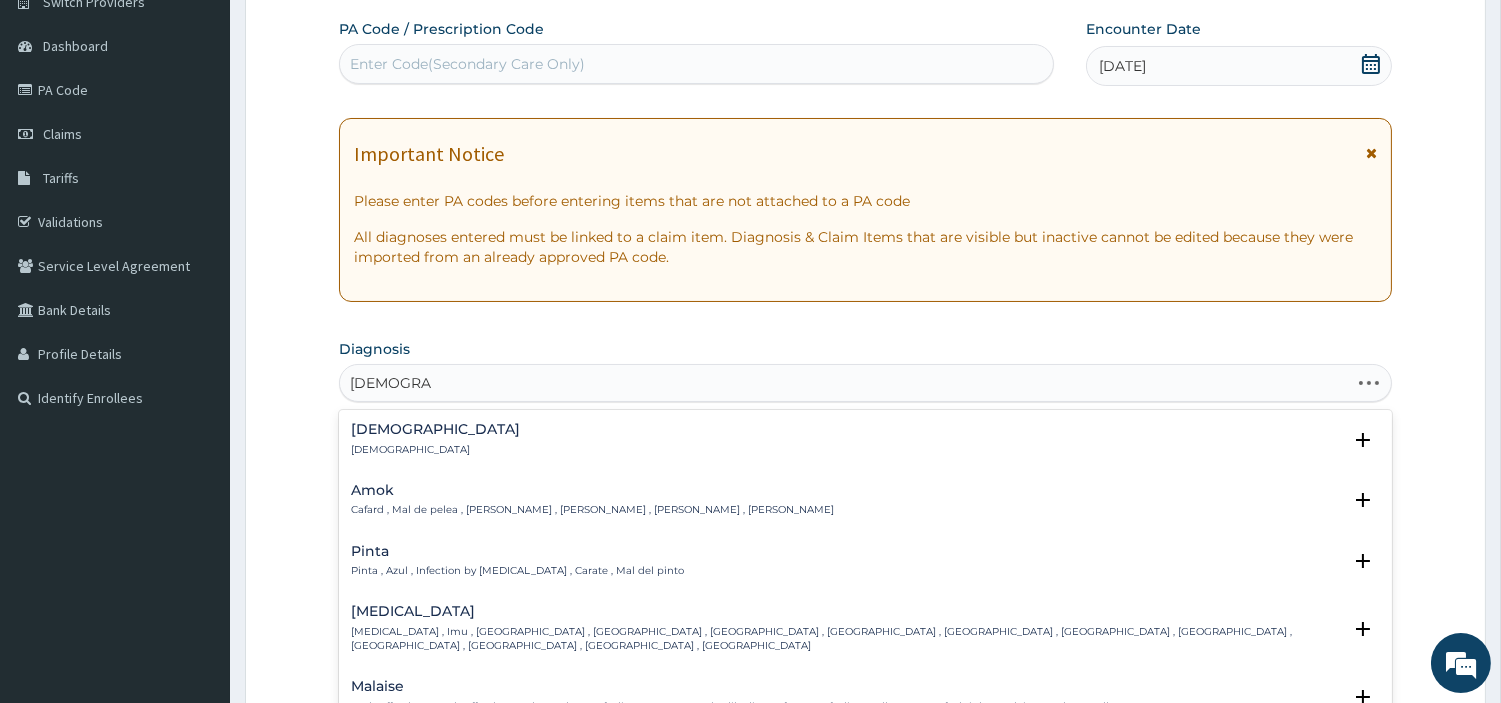 type on "MALE INFER" 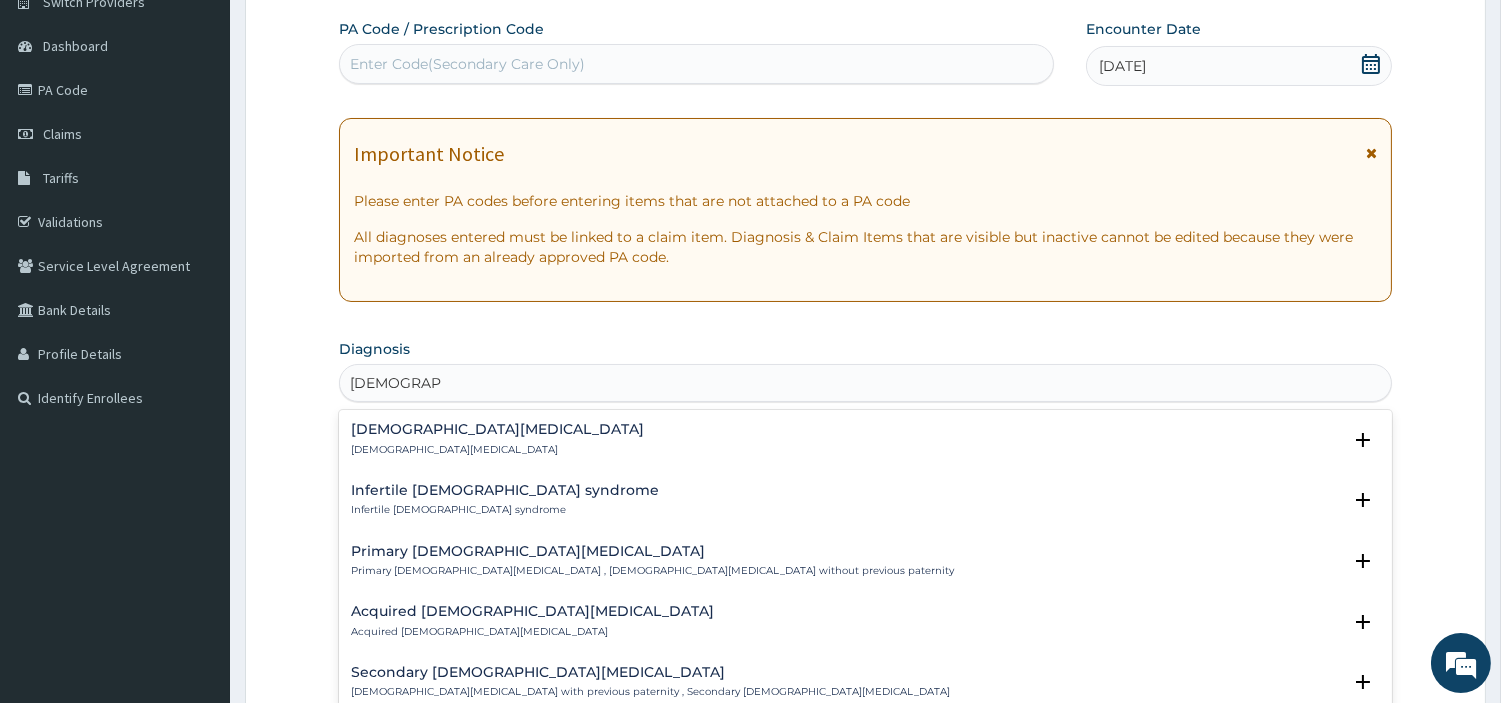click on "Male infertility Male infertility" at bounding box center [865, 439] 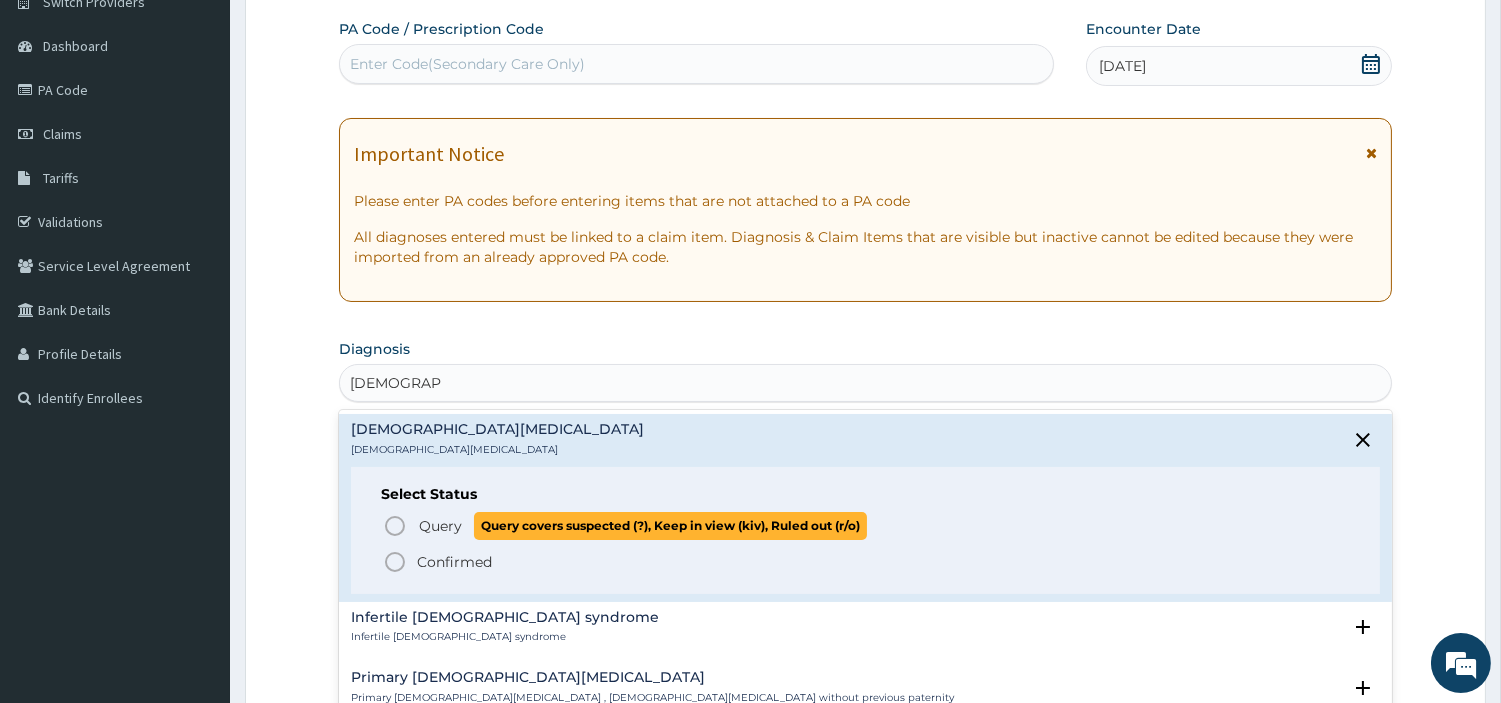 click 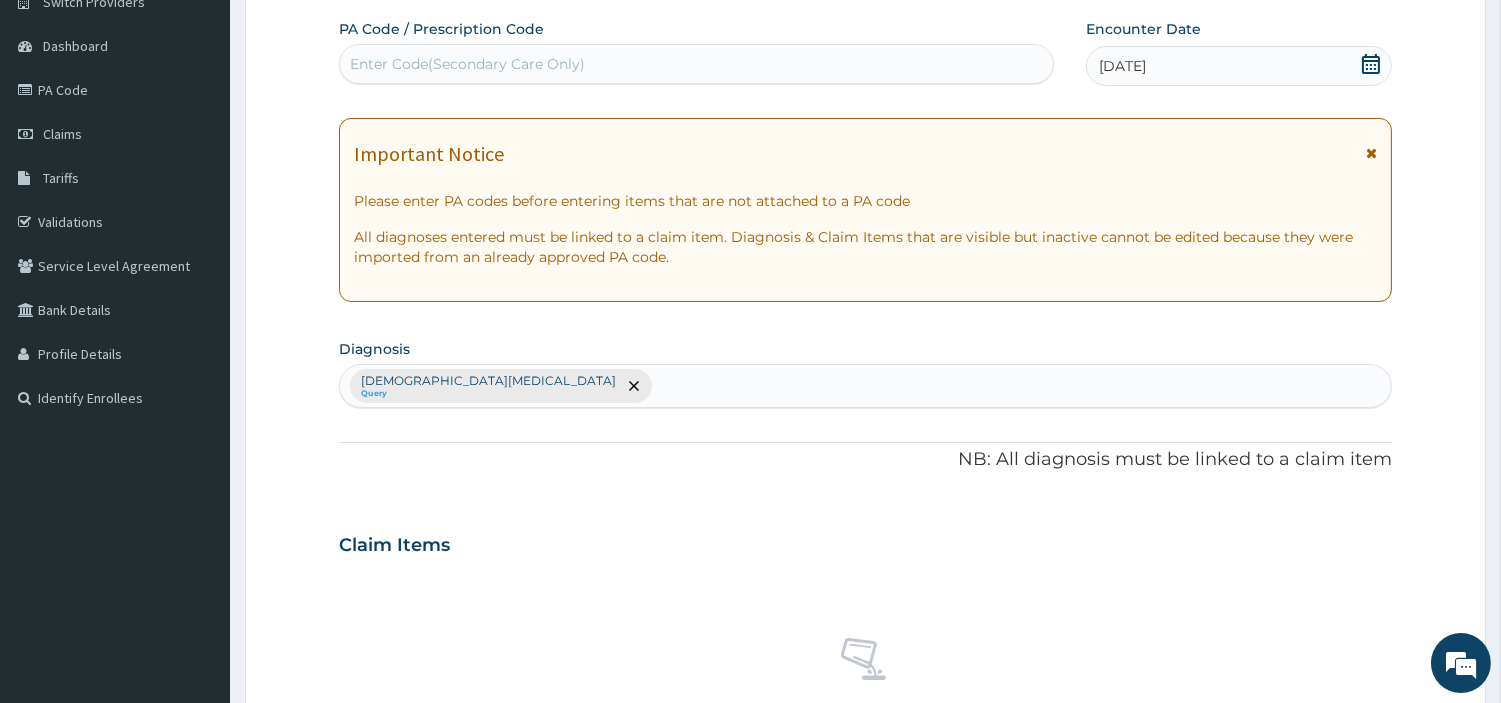 scroll, scrollTop: 727, scrollLeft: 0, axis: vertical 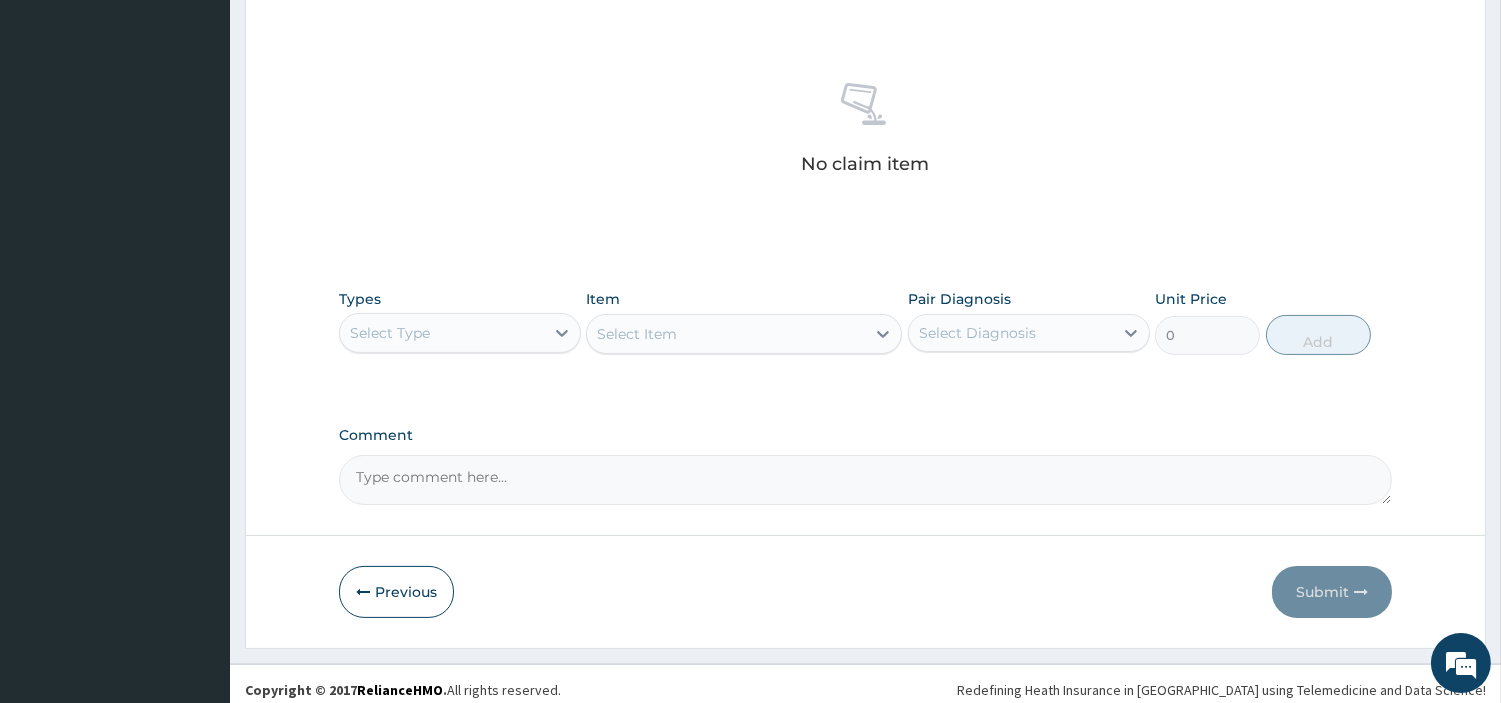 click on "Select Type" at bounding box center [442, 333] 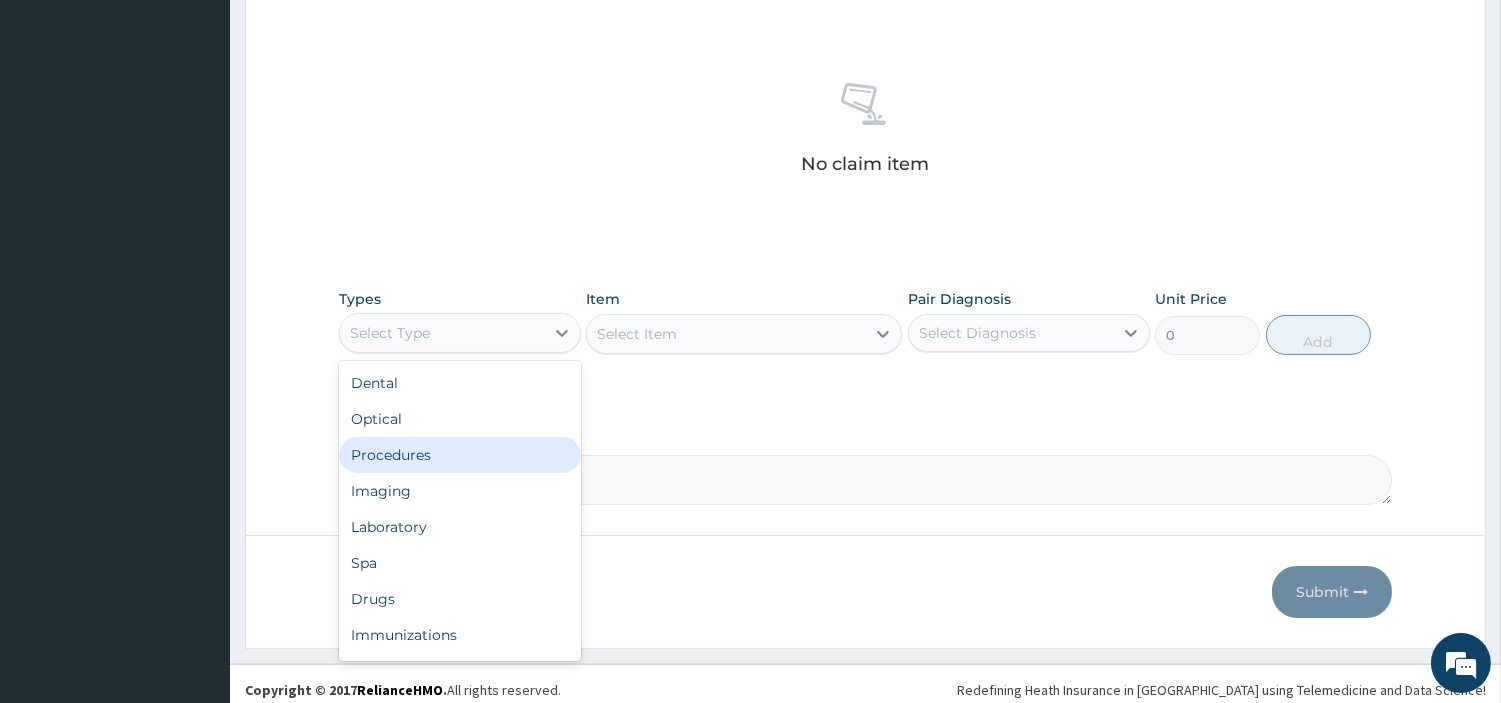 drag, startPoint x: 475, startPoint y: 445, endPoint x: 531, endPoint y: 430, distance: 57.974133 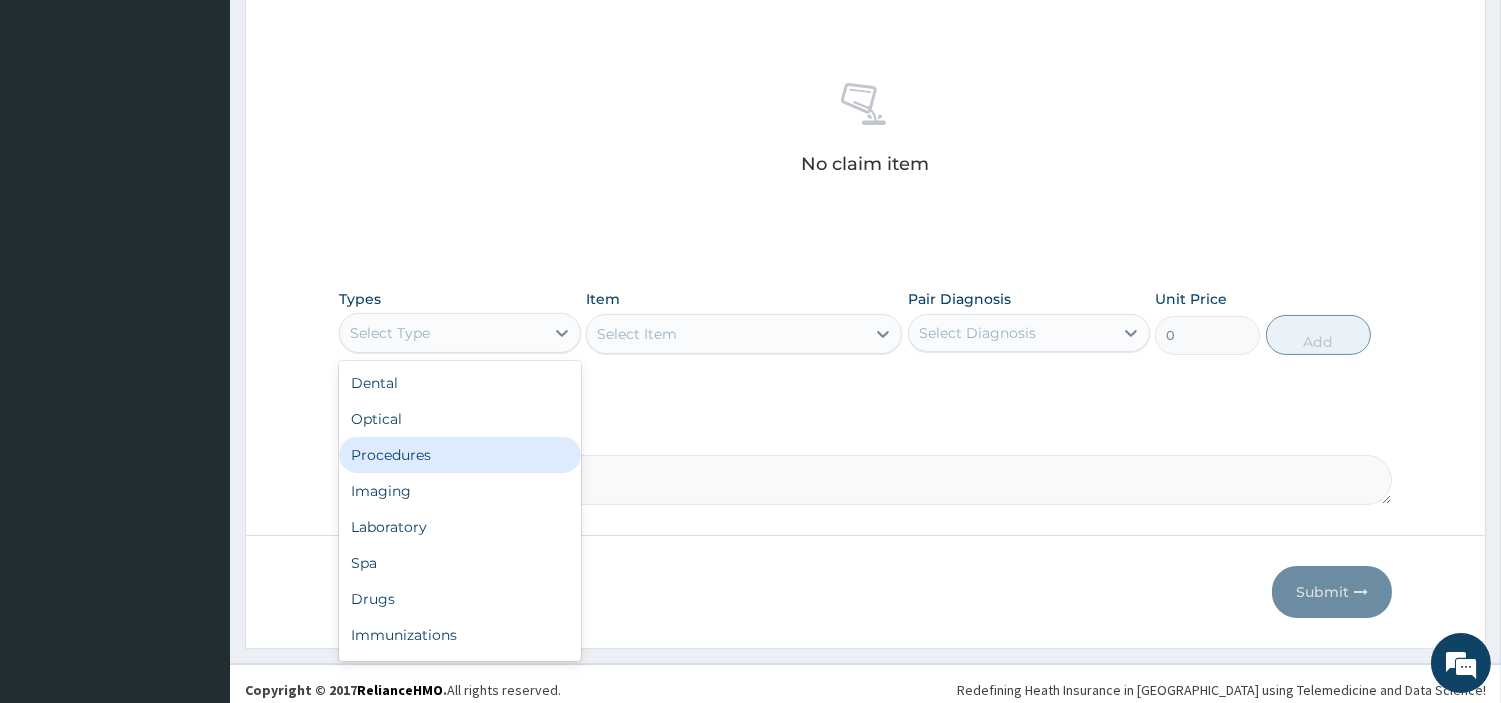 click on "Procedures" at bounding box center [460, 455] 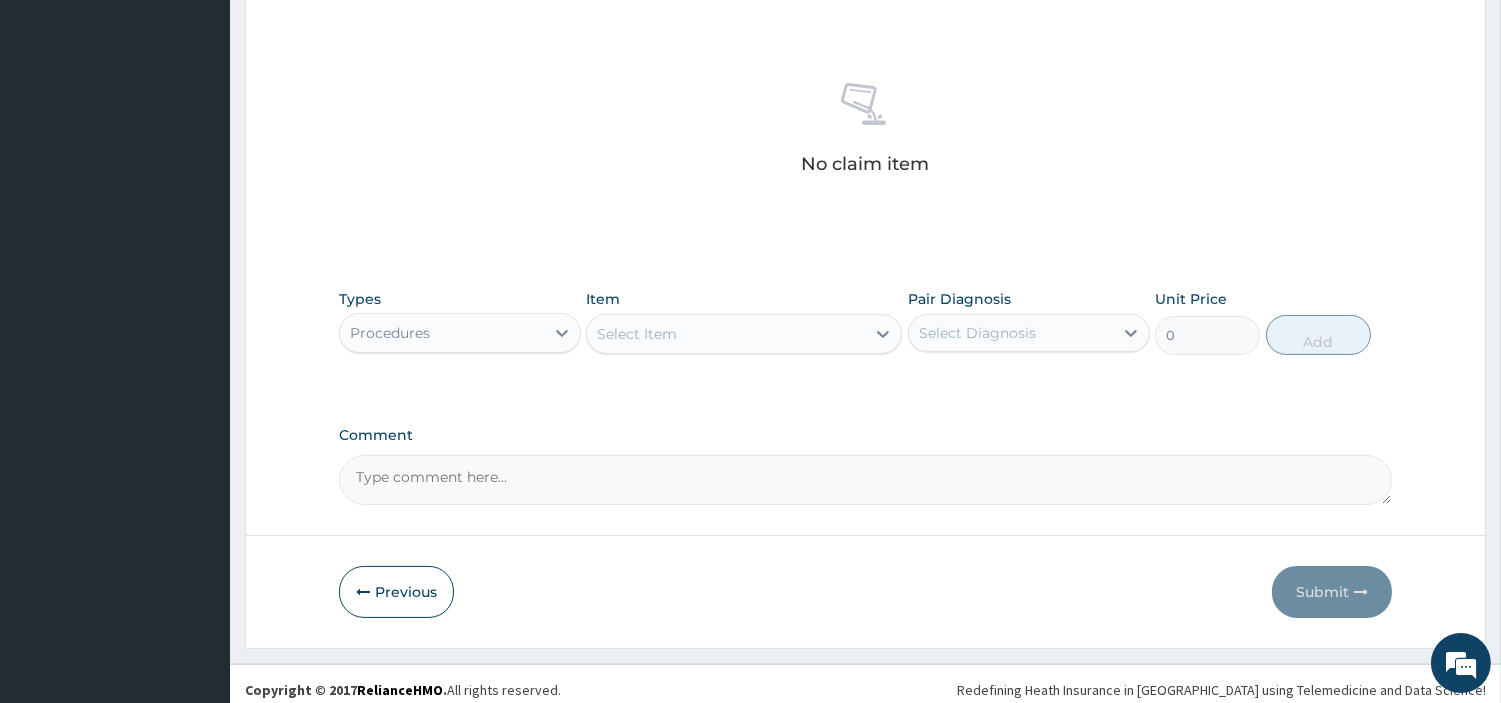 click on "Select Item" at bounding box center (726, 334) 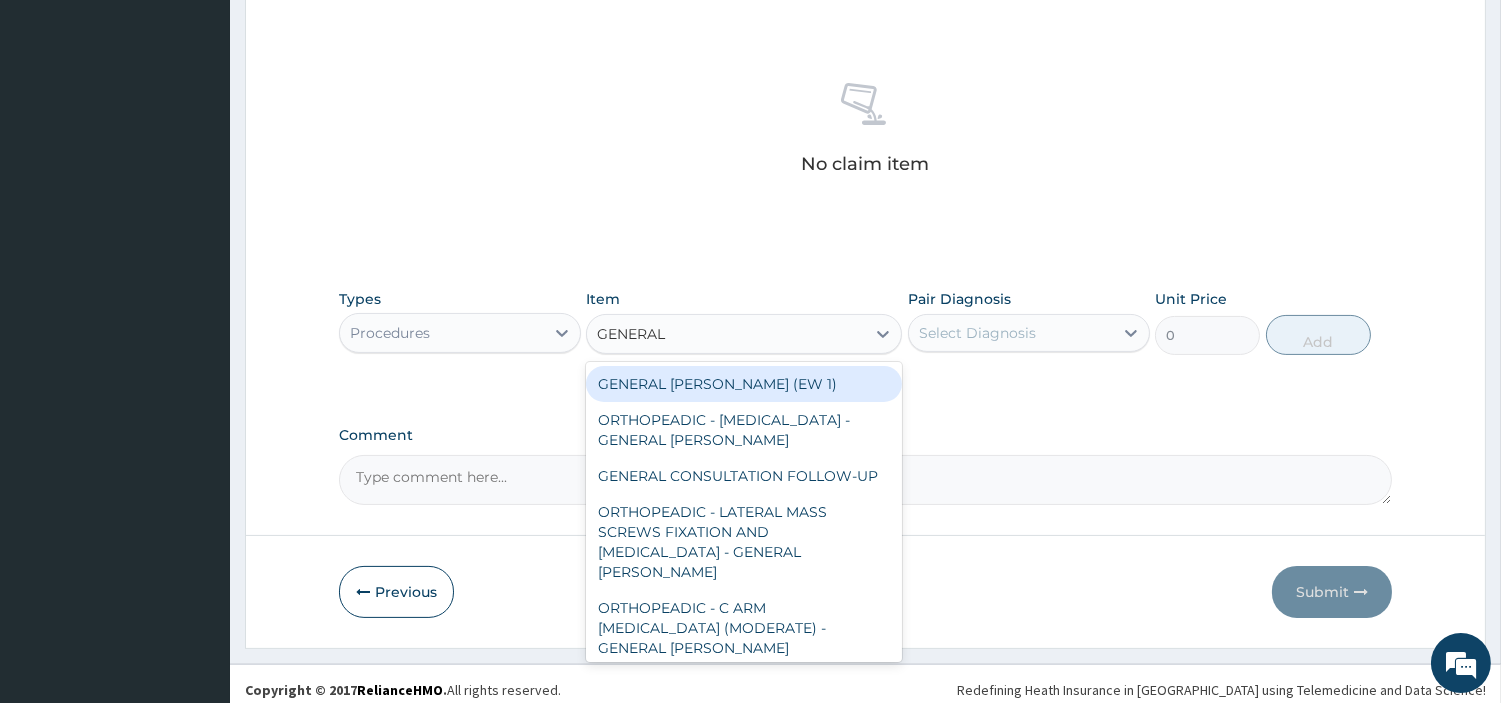 type on "GENERAL C" 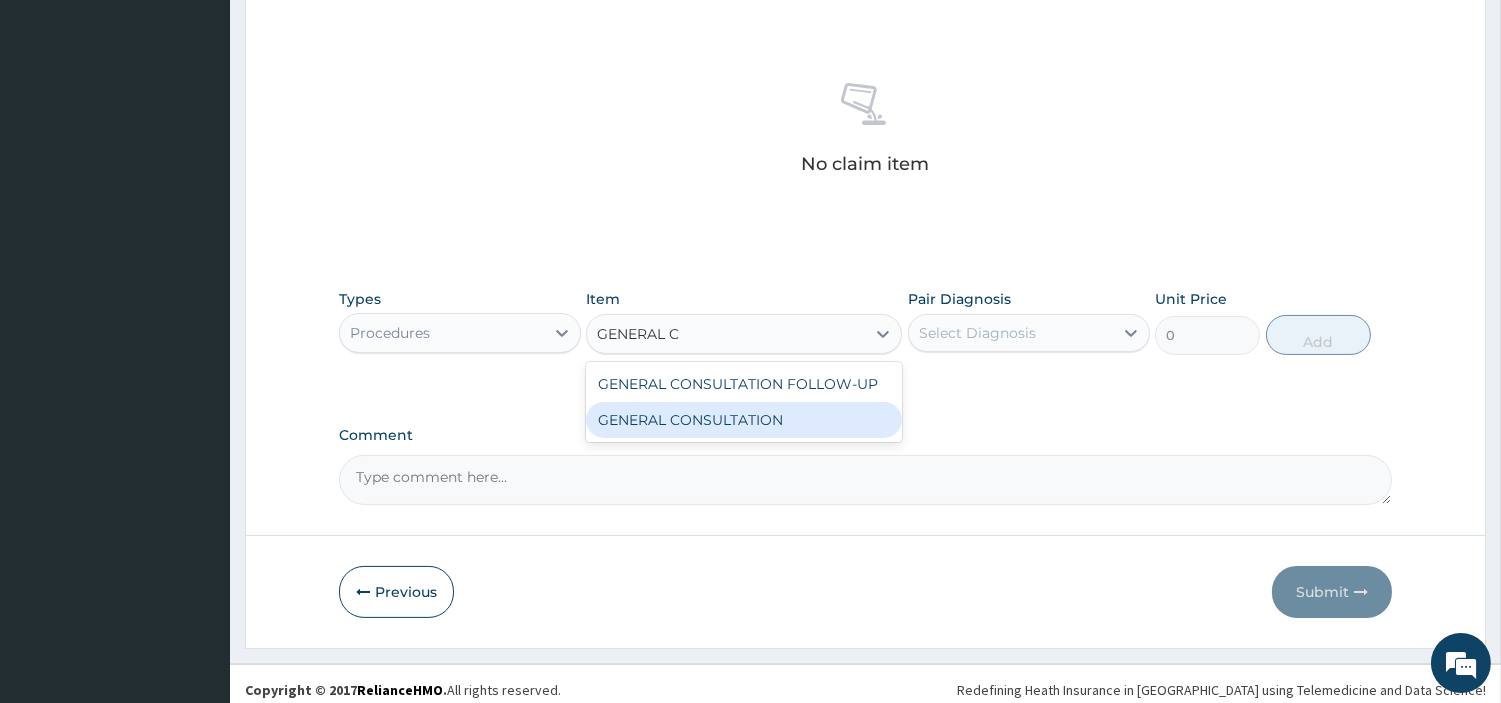 click on "GENERAL CONSULTATION" at bounding box center (744, 420) 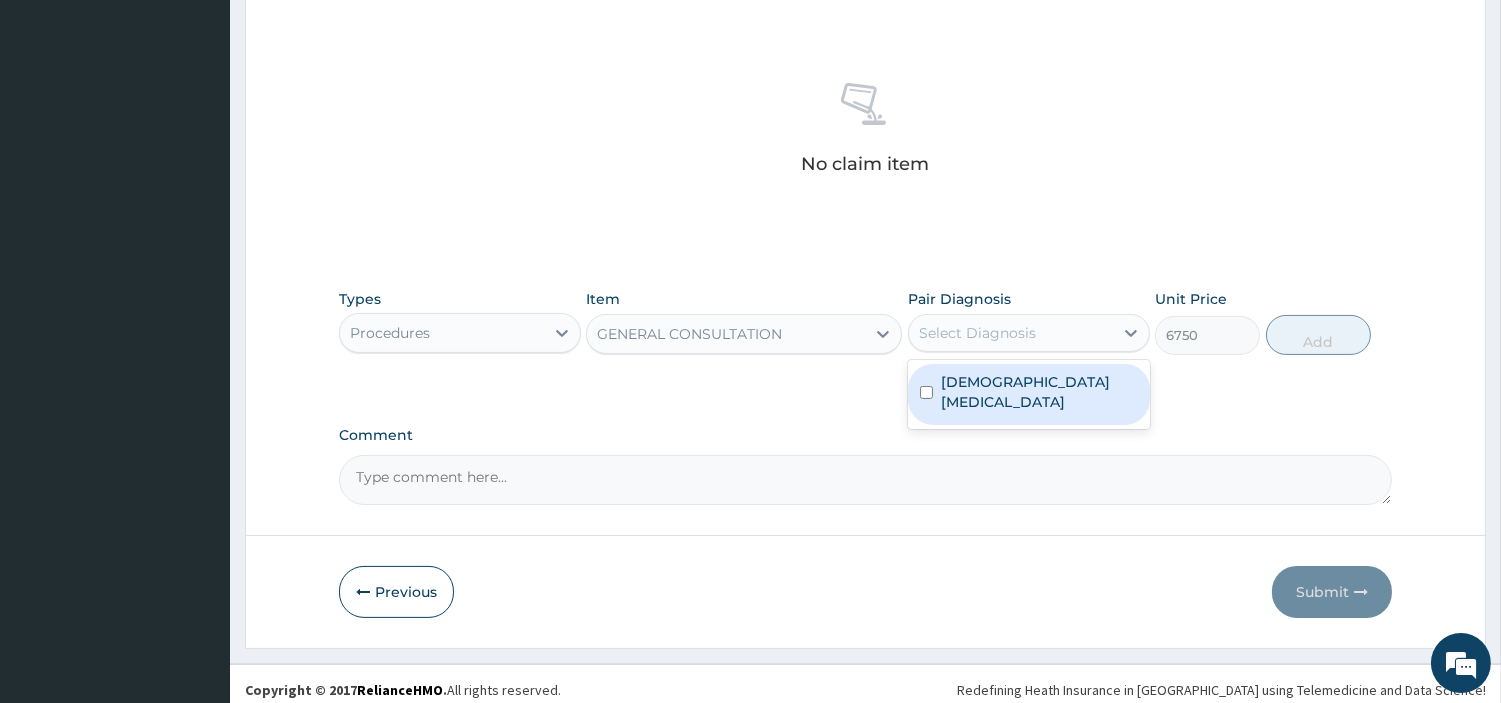 click on "Select Diagnosis" at bounding box center [977, 333] 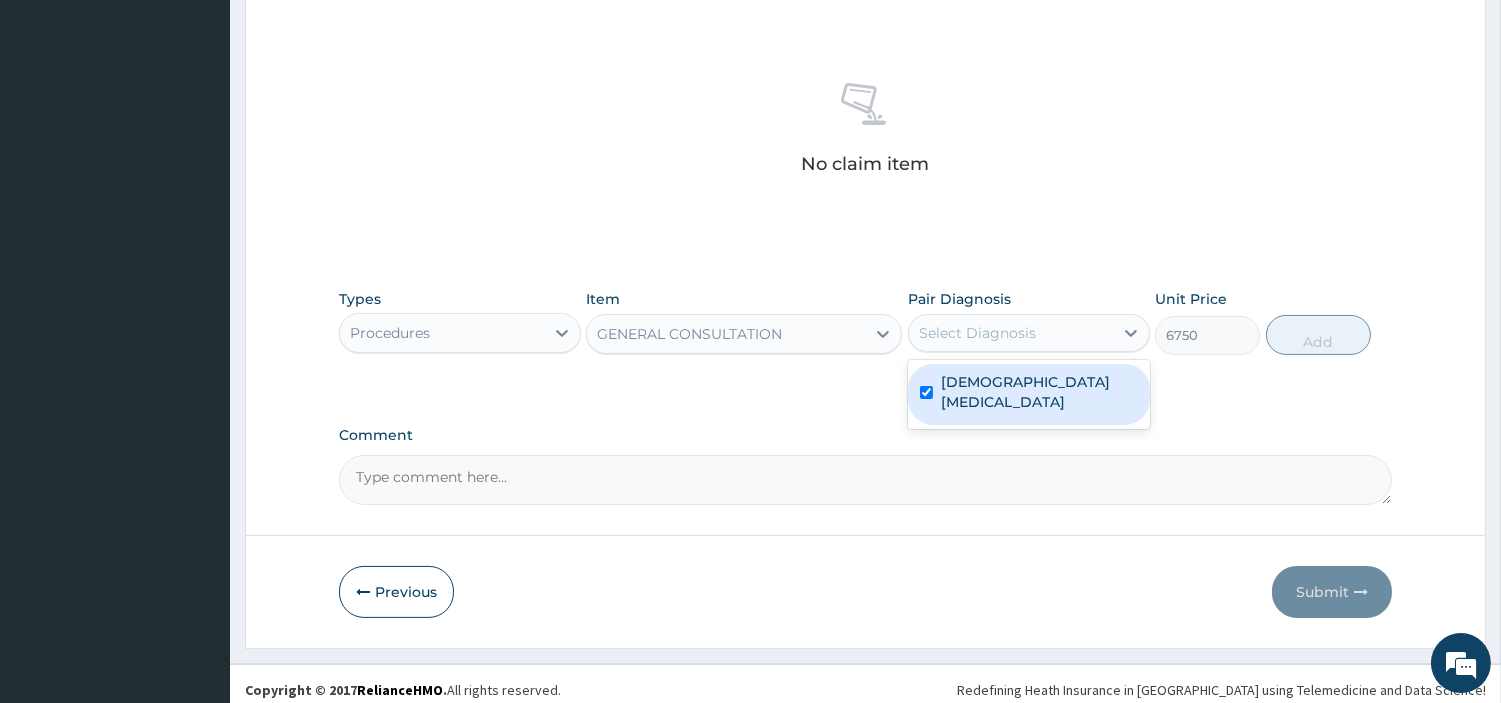 checkbox on "true" 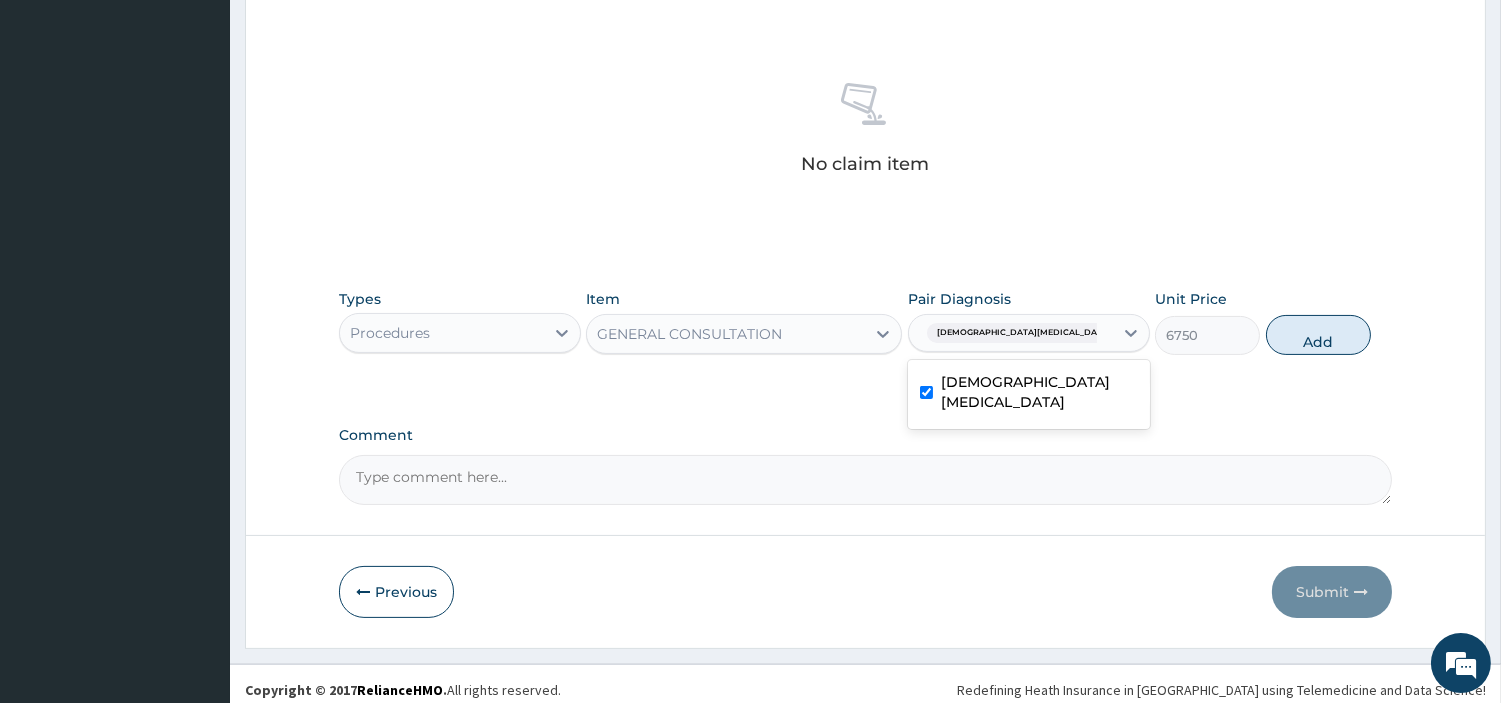 click on "Types Procedures Item GENERAL CONSULTATION Pair Diagnosis option Male infertility, selected. option Male infertility selected, 1 of 1. 1 result available. Use Up and Down to choose options, press Enter to select the currently focused option, press Escape to exit the menu, press Tab to select the option and exit the menu. Male infertility Male infertility Unit Price 6750 Add" at bounding box center [865, 322] 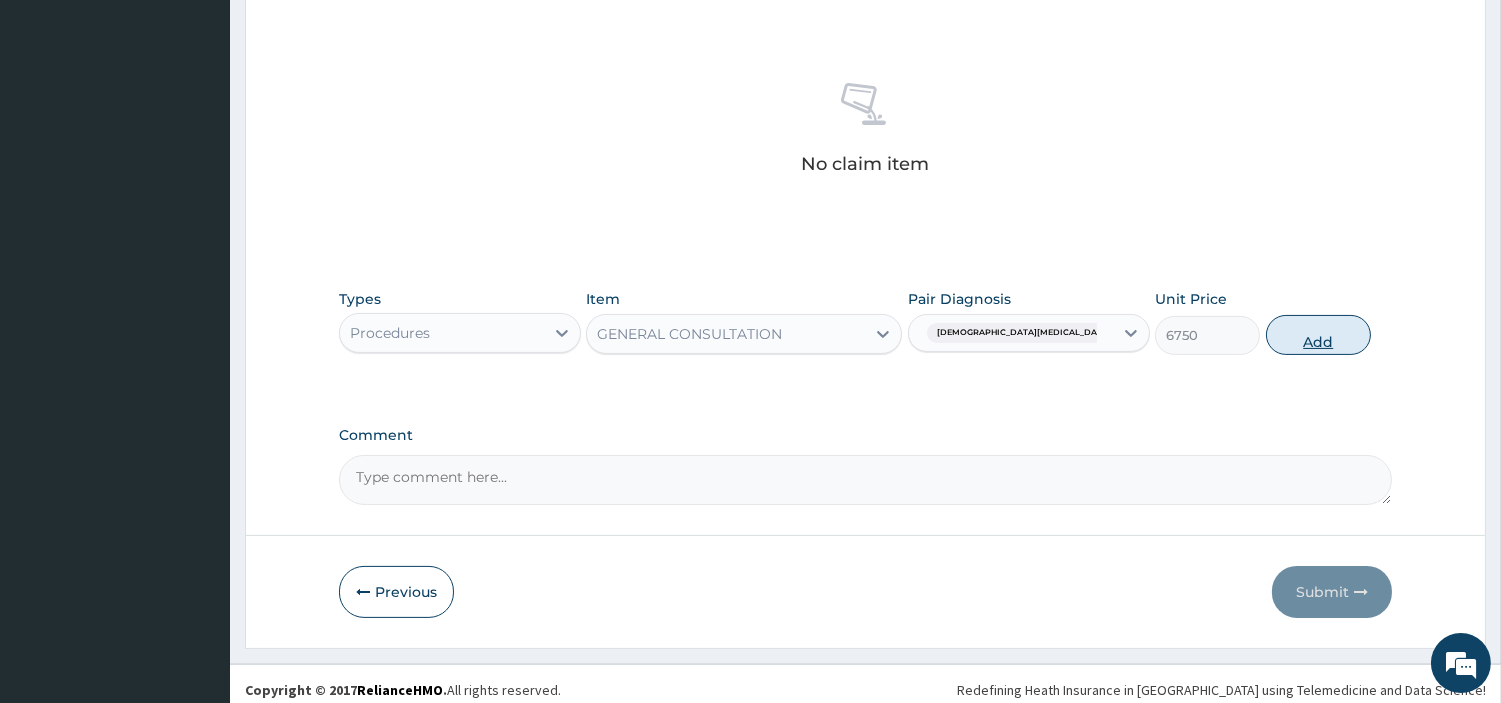 click on "Add" at bounding box center [1318, 335] 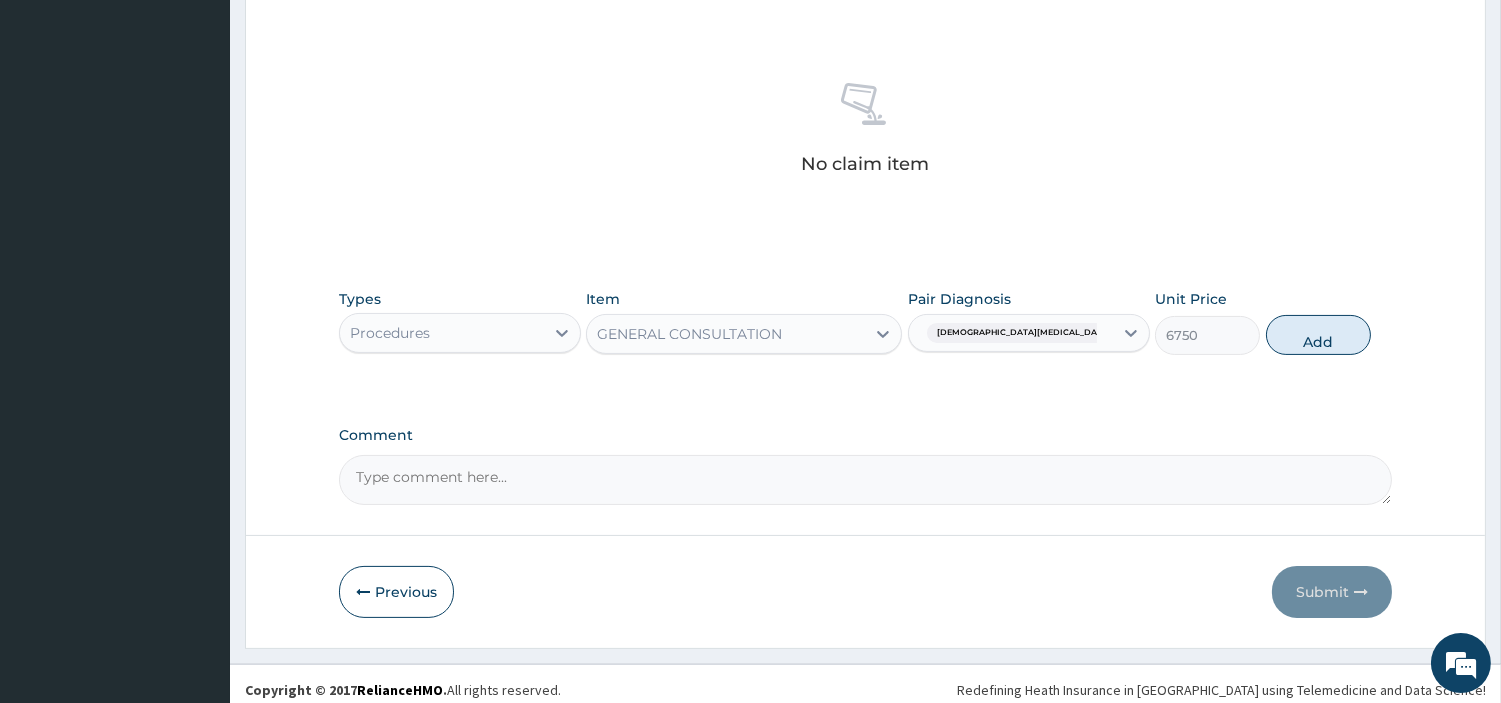 type on "0" 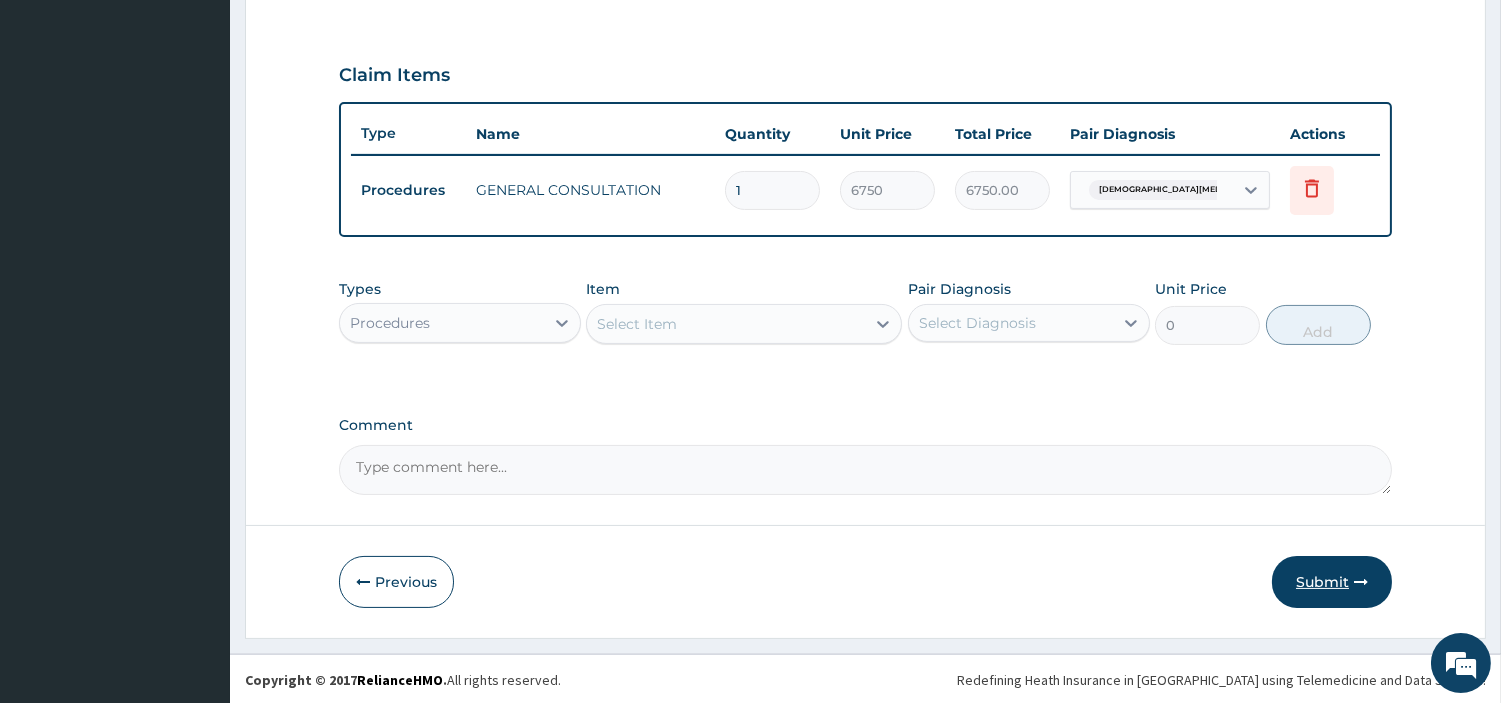 click on "Submit" at bounding box center (1332, 582) 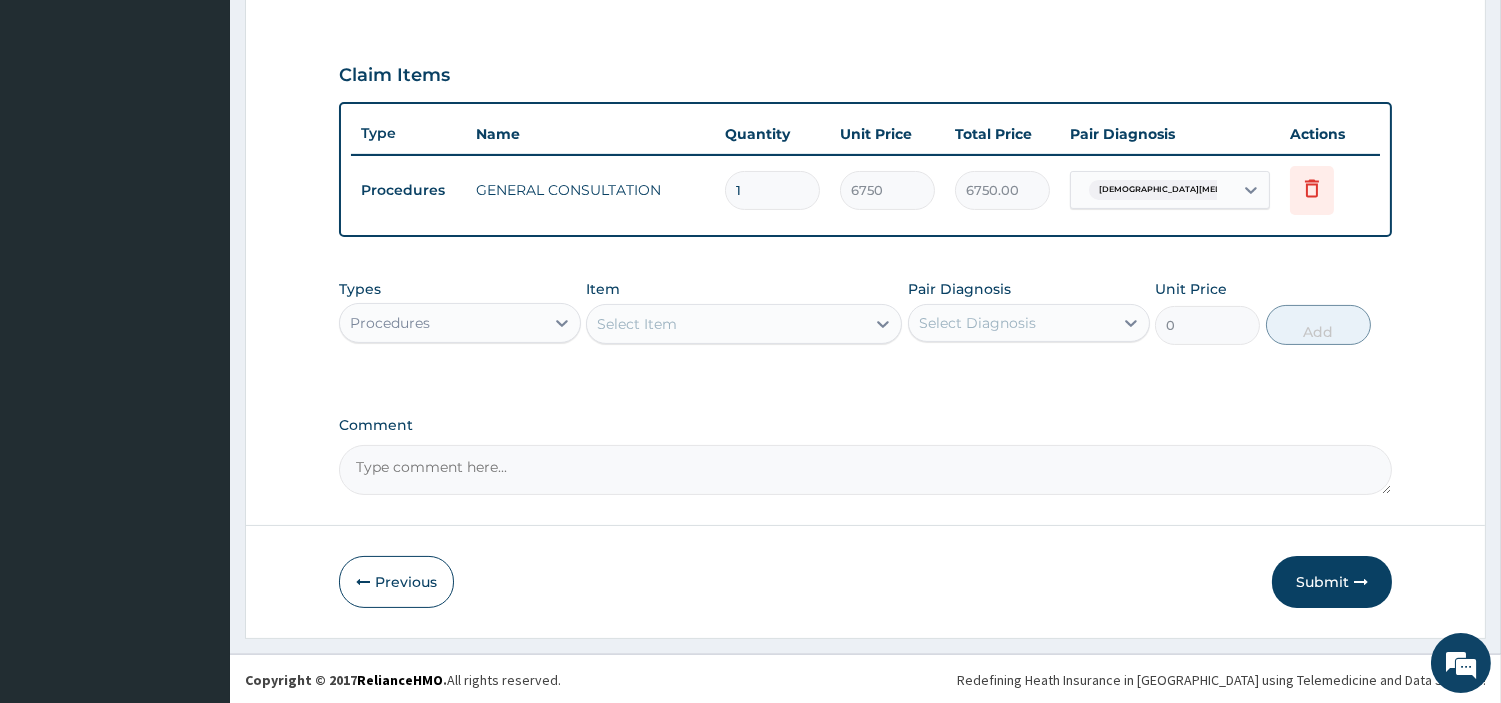scroll, scrollTop: 66, scrollLeft: 0, axis: vertical 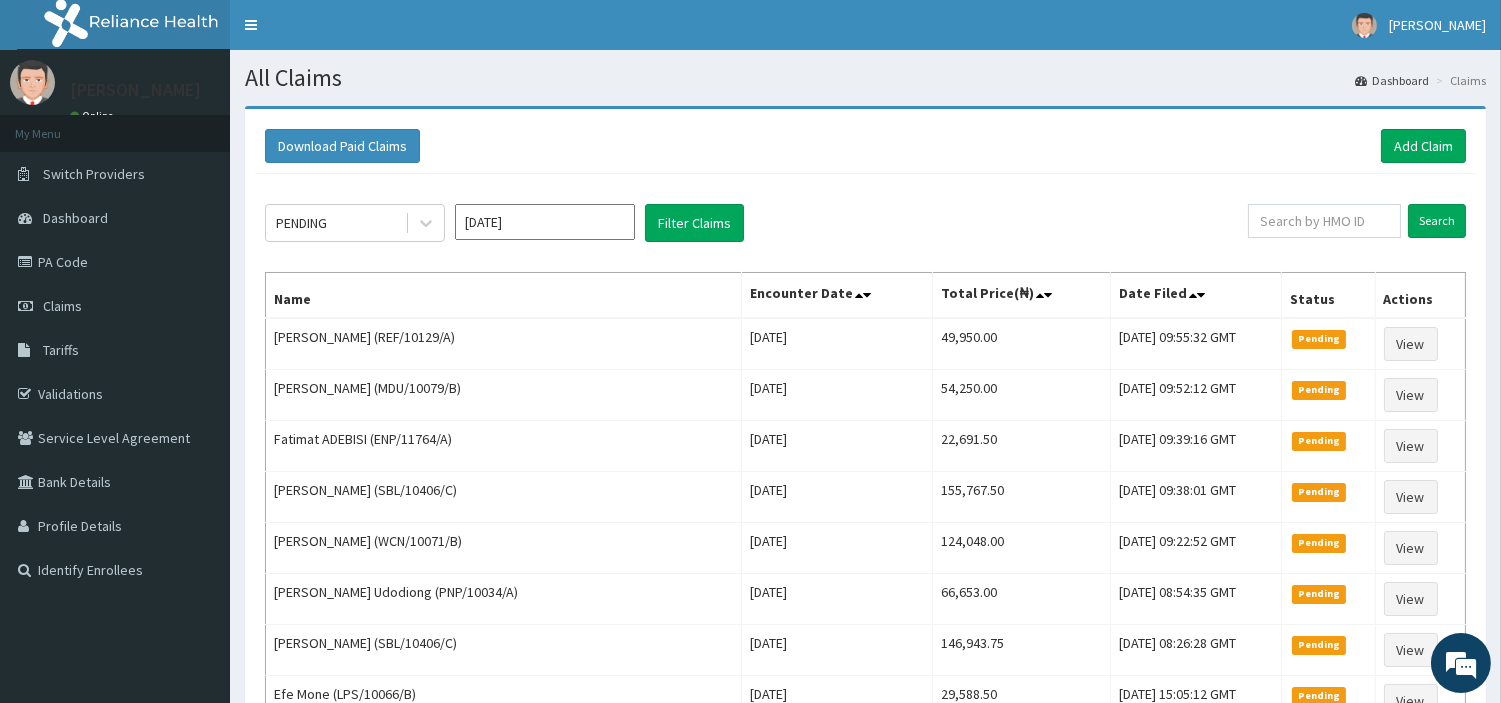 click on "Download Paid Claims Add Claim" at bounding box center [865, 146] 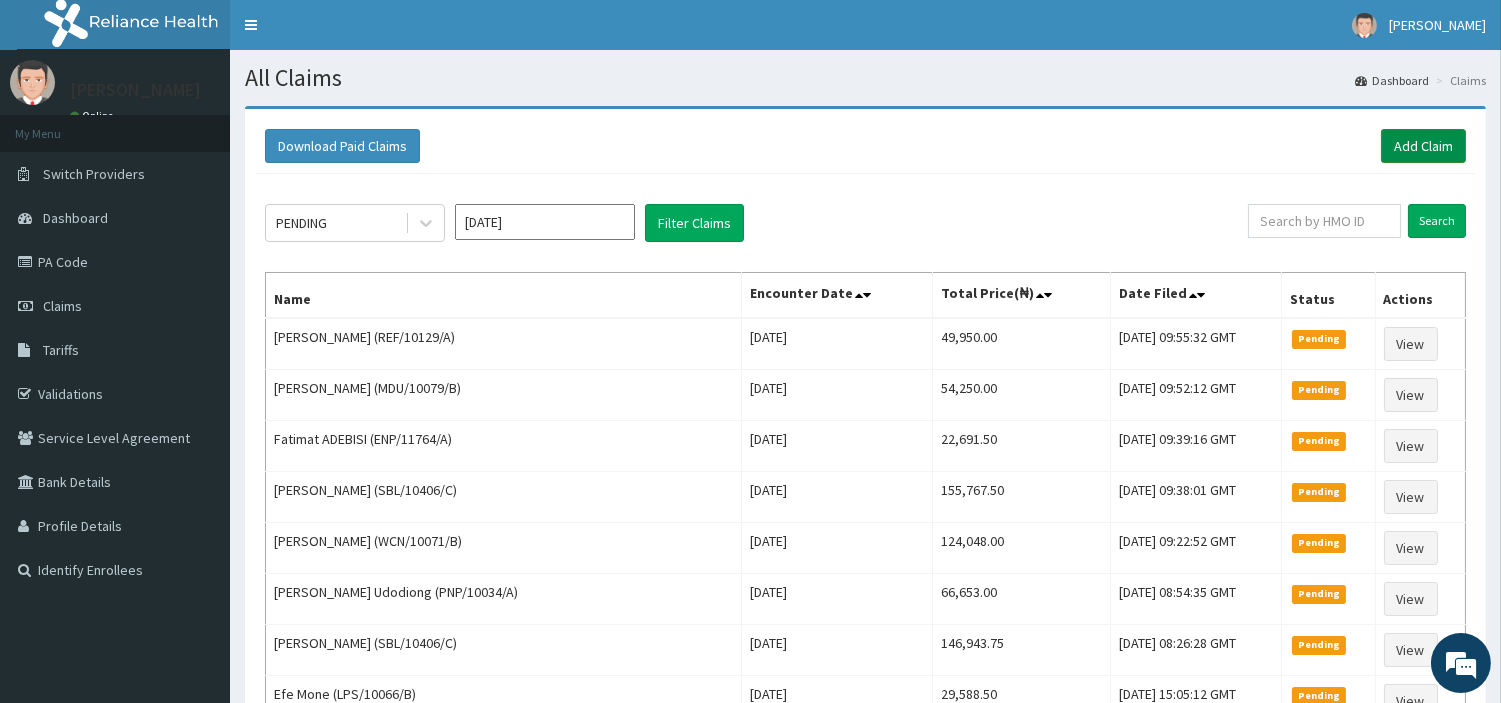 click on "Add Claim" at bounding box center [1423, 146] 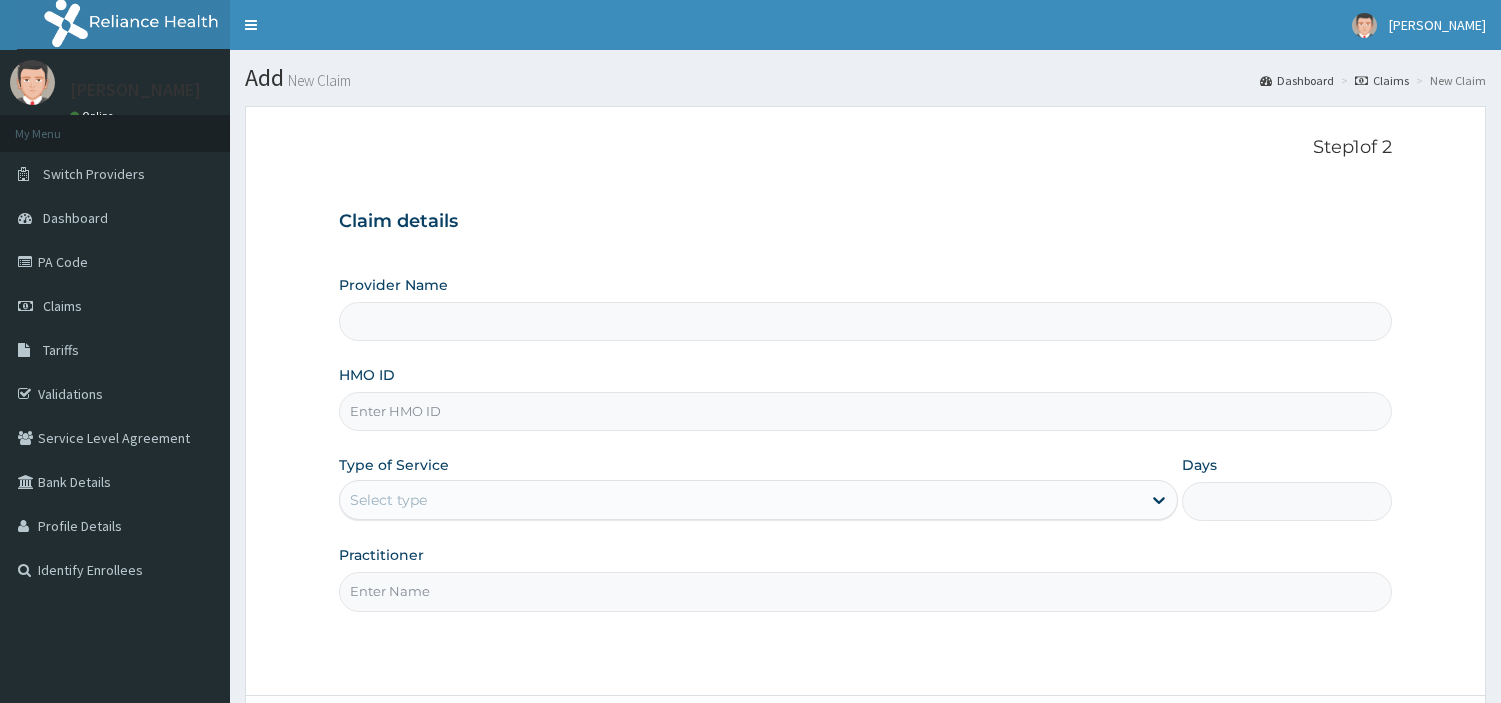 scroll, scrollTop: 0, scrollLeft: 0, axis: both 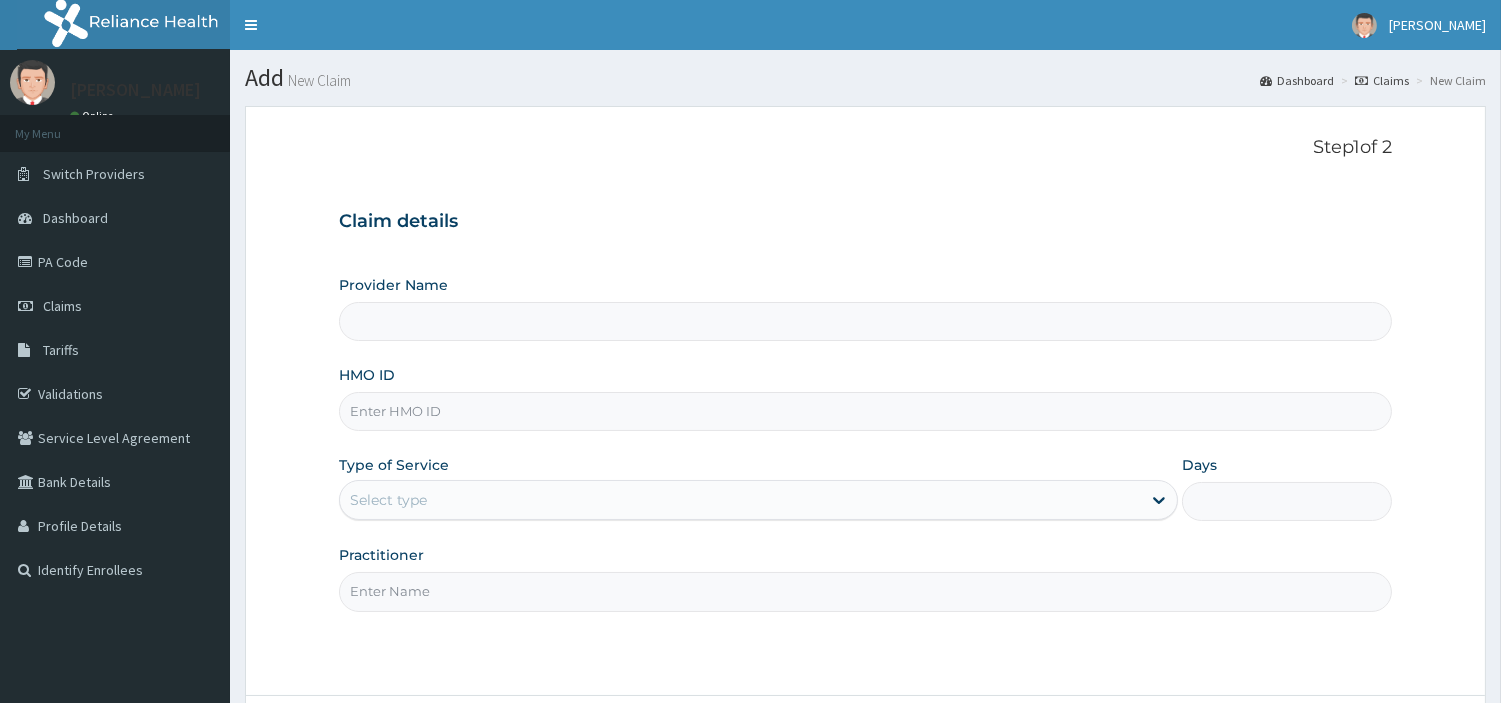 type on "[GEOGRAPHIC_DATA] Nig. Ltd" 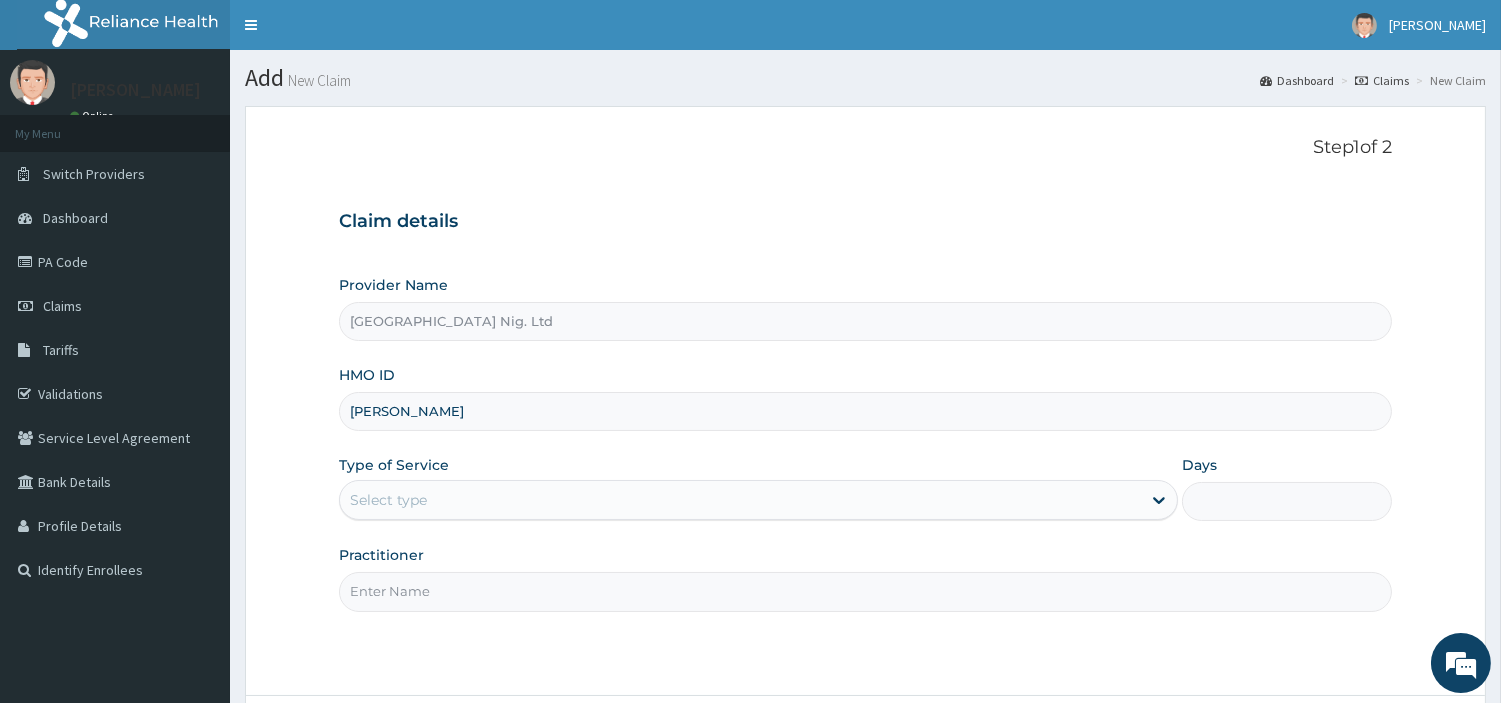 click on "[PERSON_NAME]" at bounding box center [865, 411] 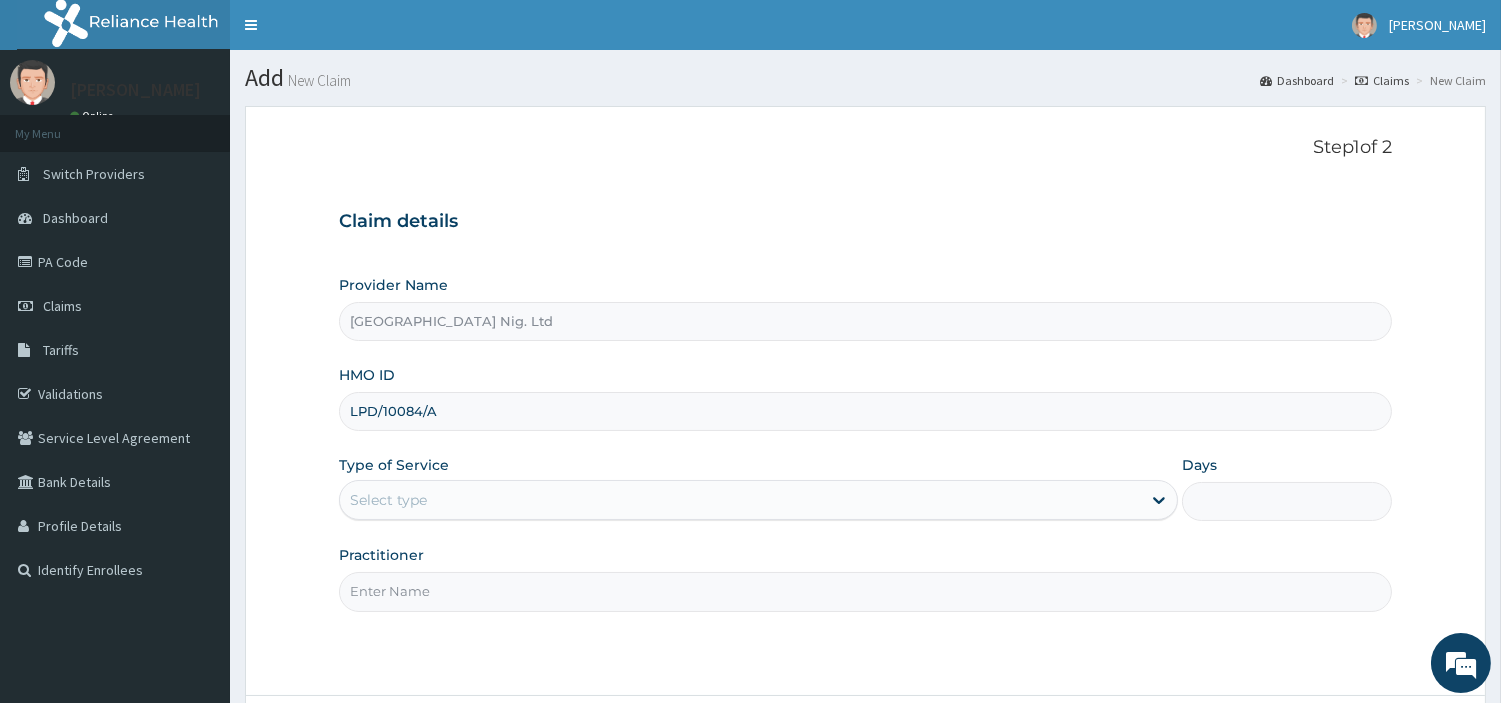 scroll, scrollTop: 0, scrollLeft: 0, axis: both 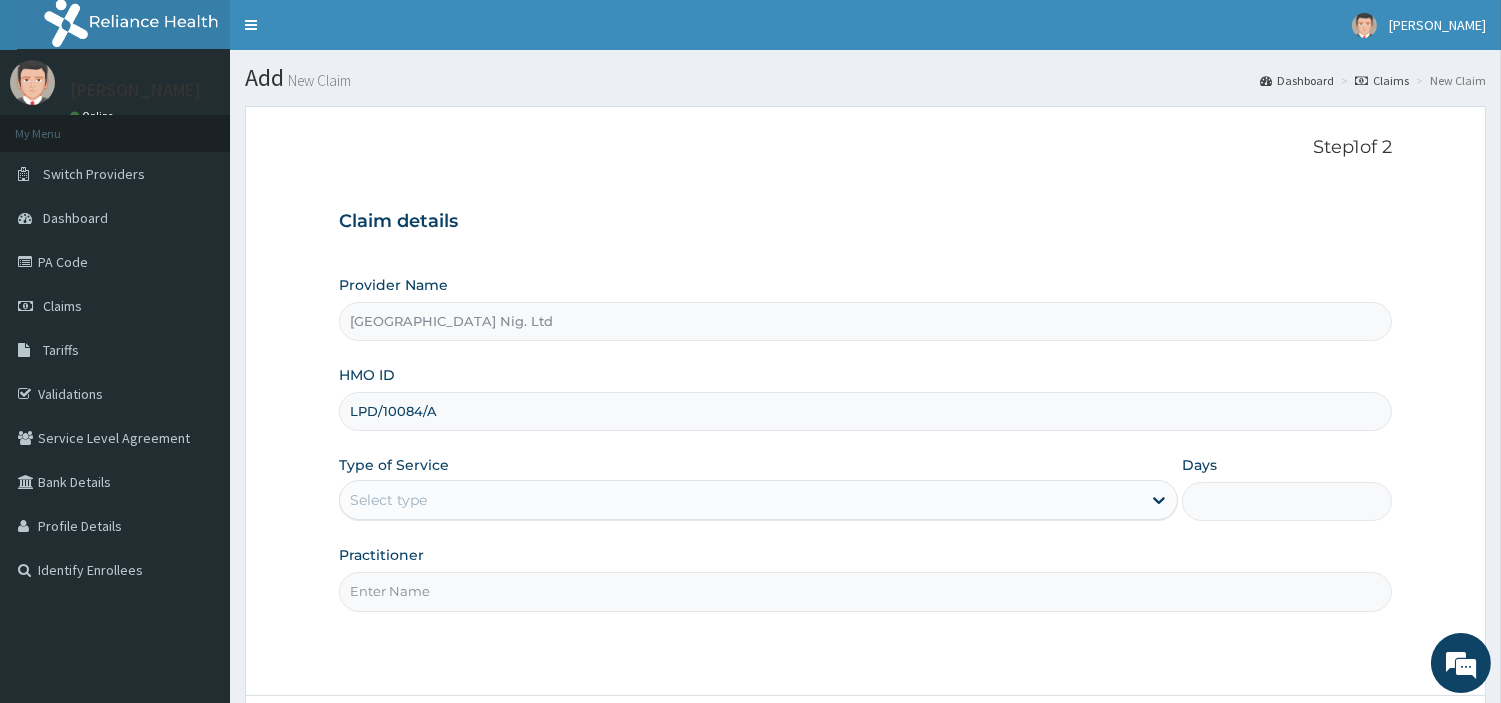 type on "LPD/10084/A" 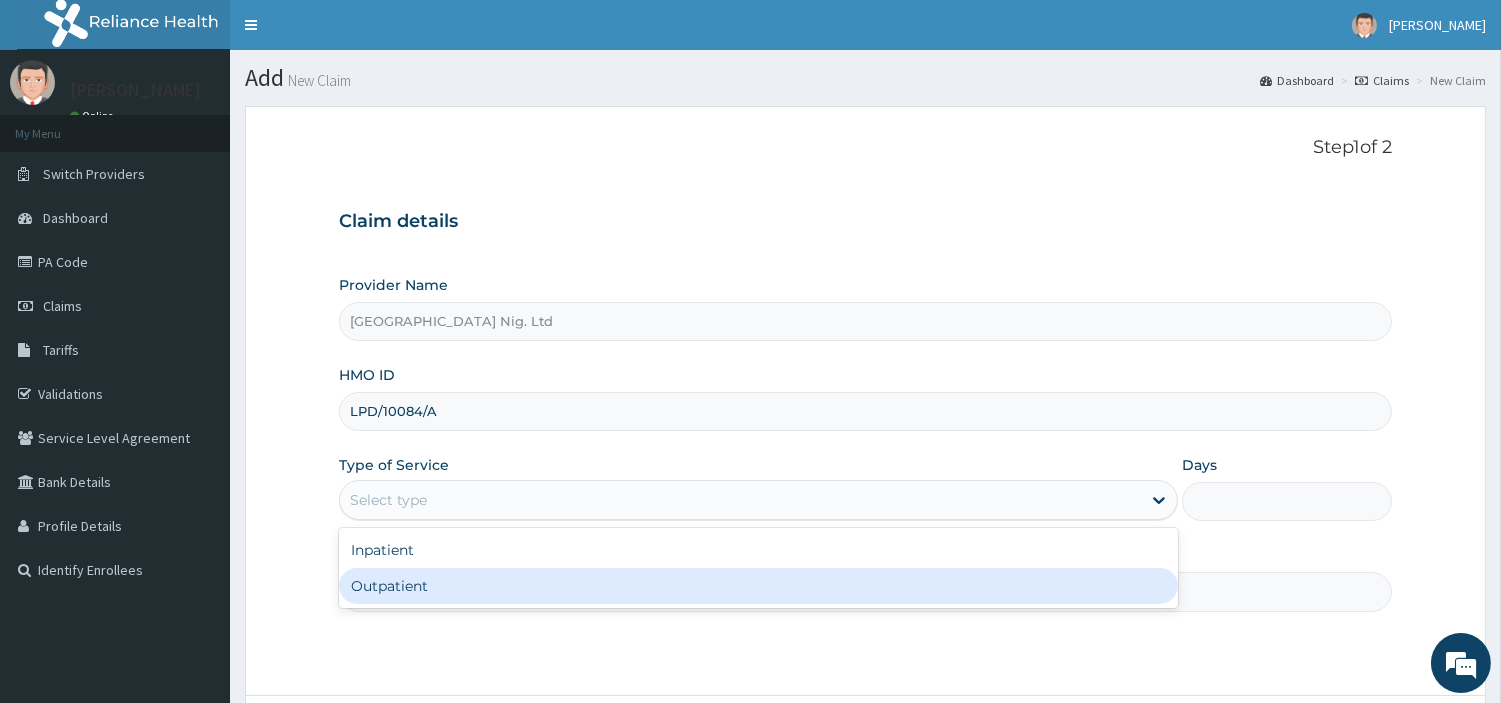 click on "Outpatient" at bounding box center [758, 586] 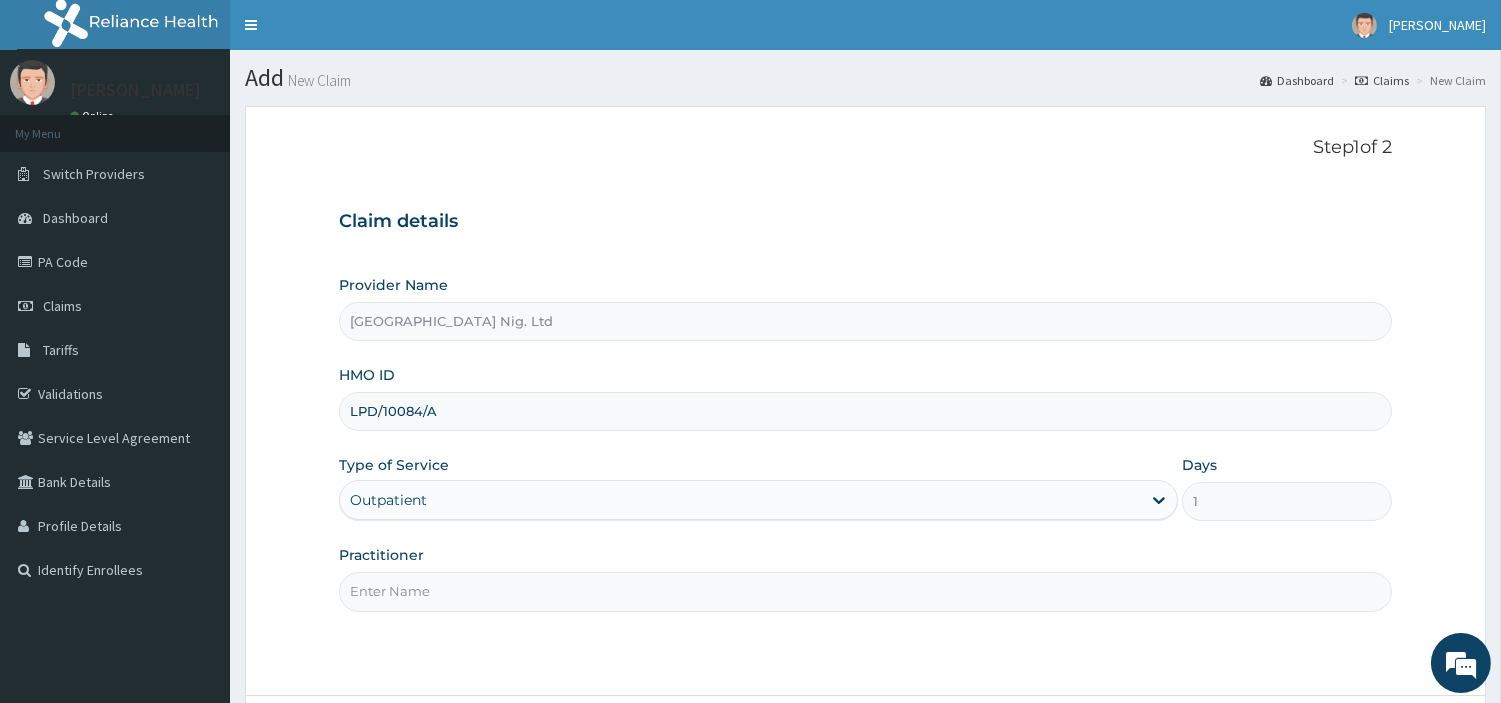 click on "Practitioner" at bounding box center (865, 591) 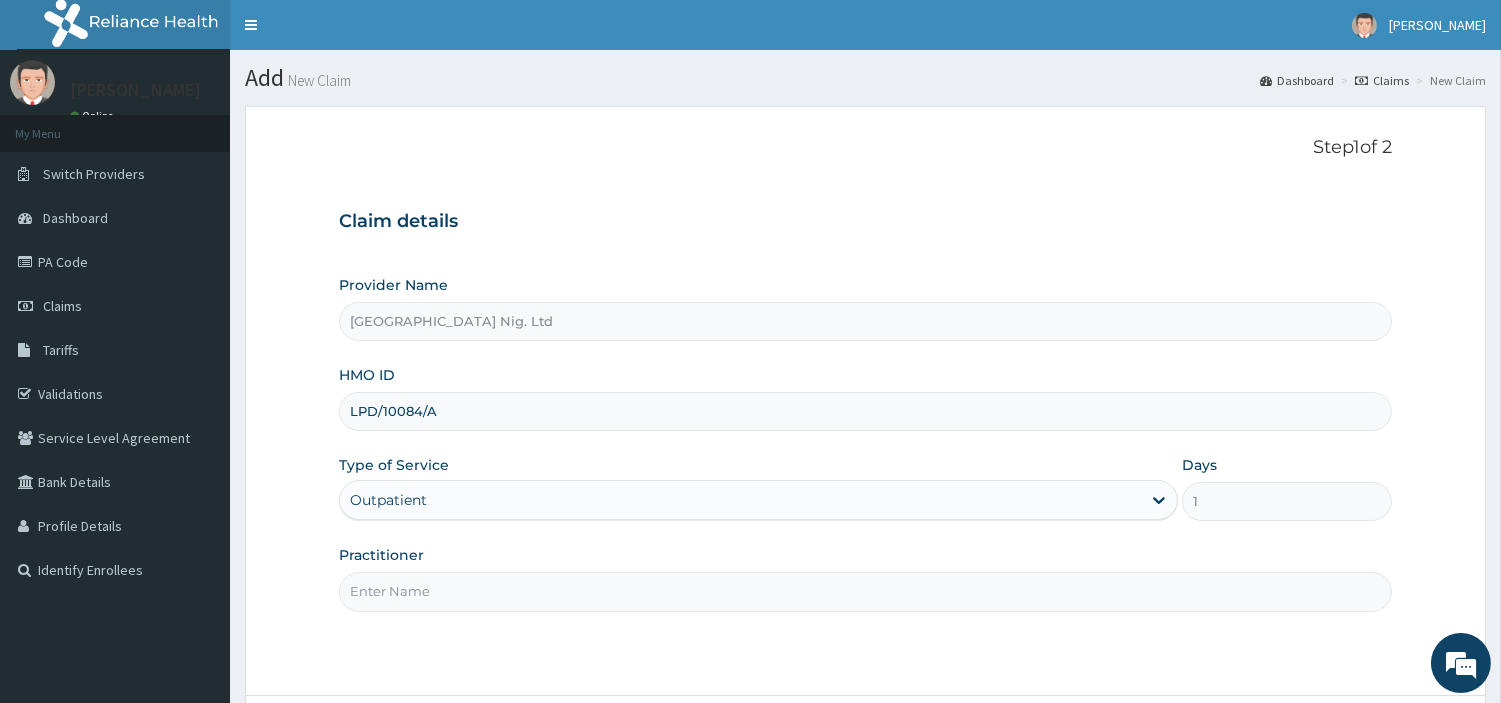 paste on "[PERSON_NAME]" 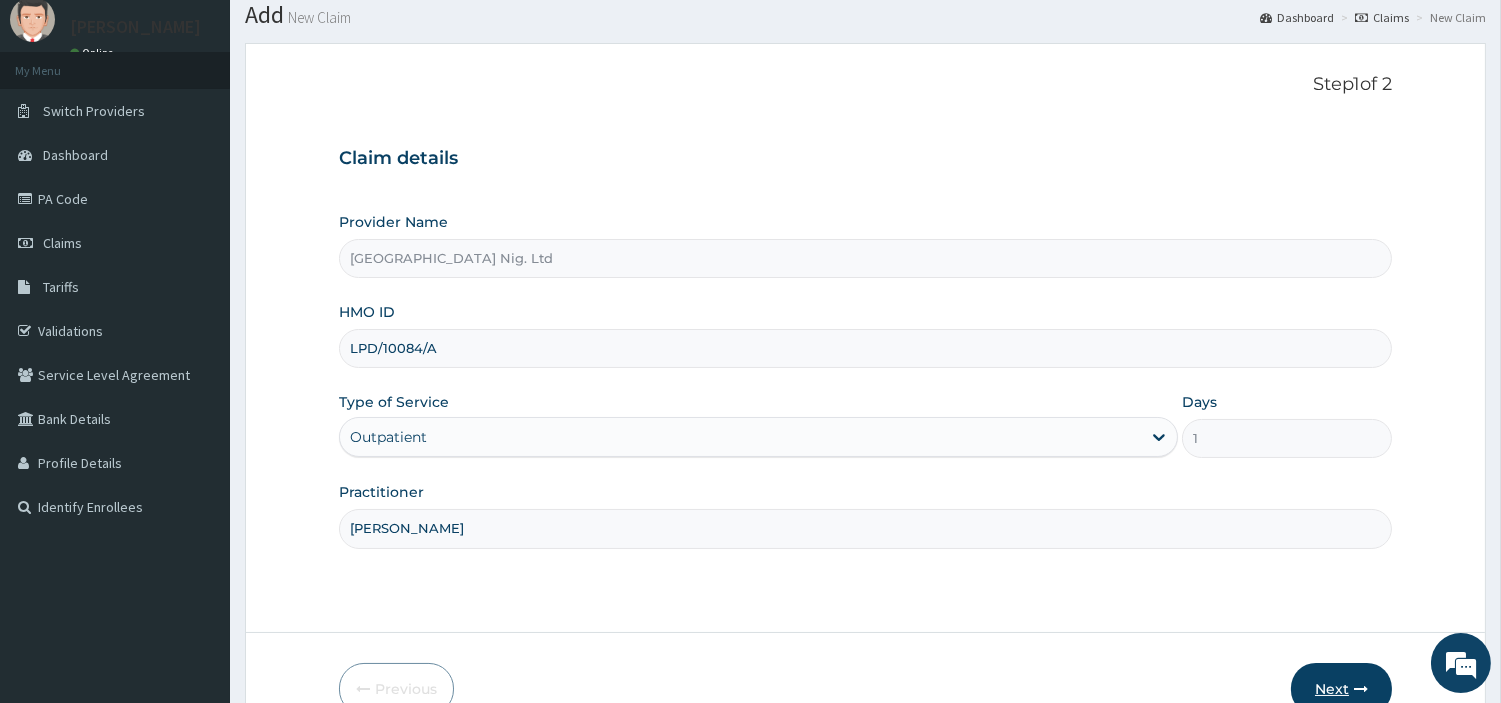 scroll, scrollTop: 172, scrollLeft: 0, axis: vertical 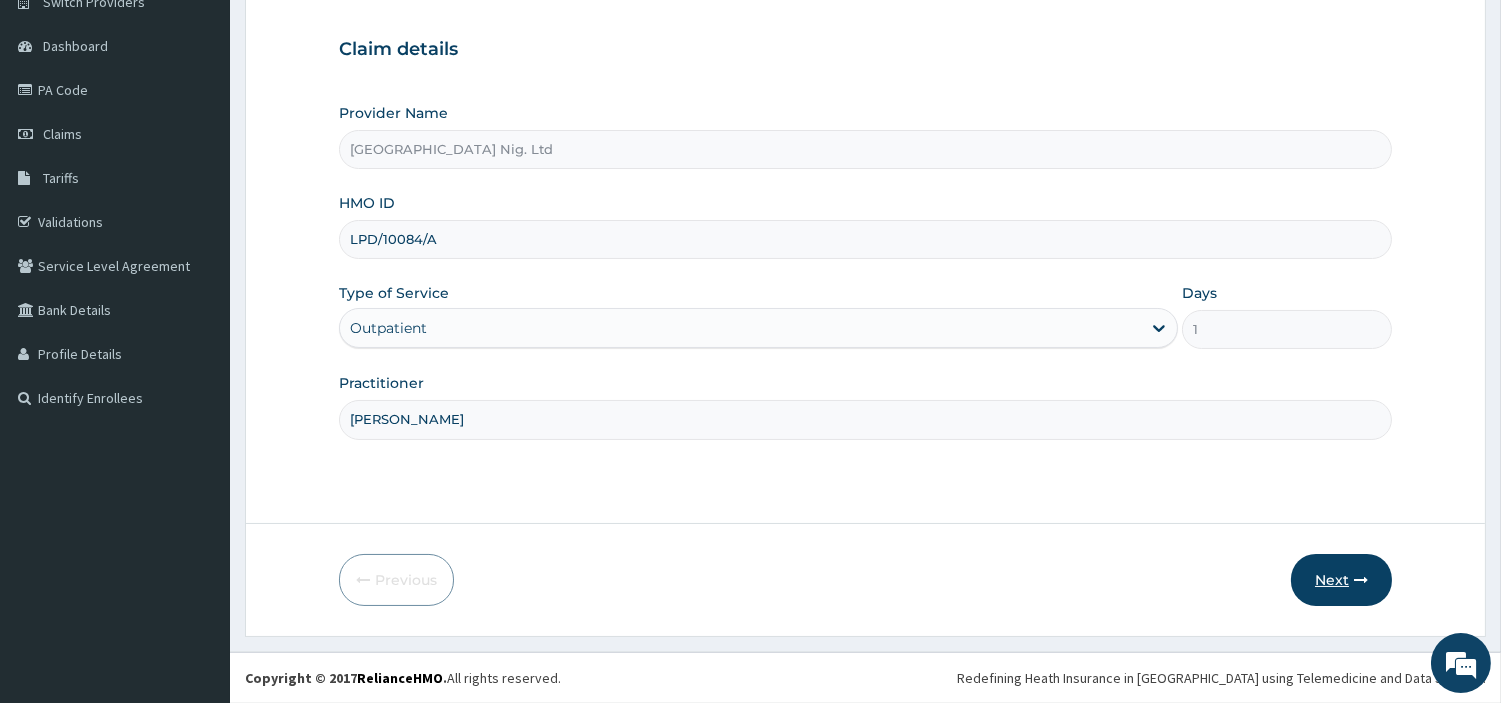 type on "[PERSON_NAME]" 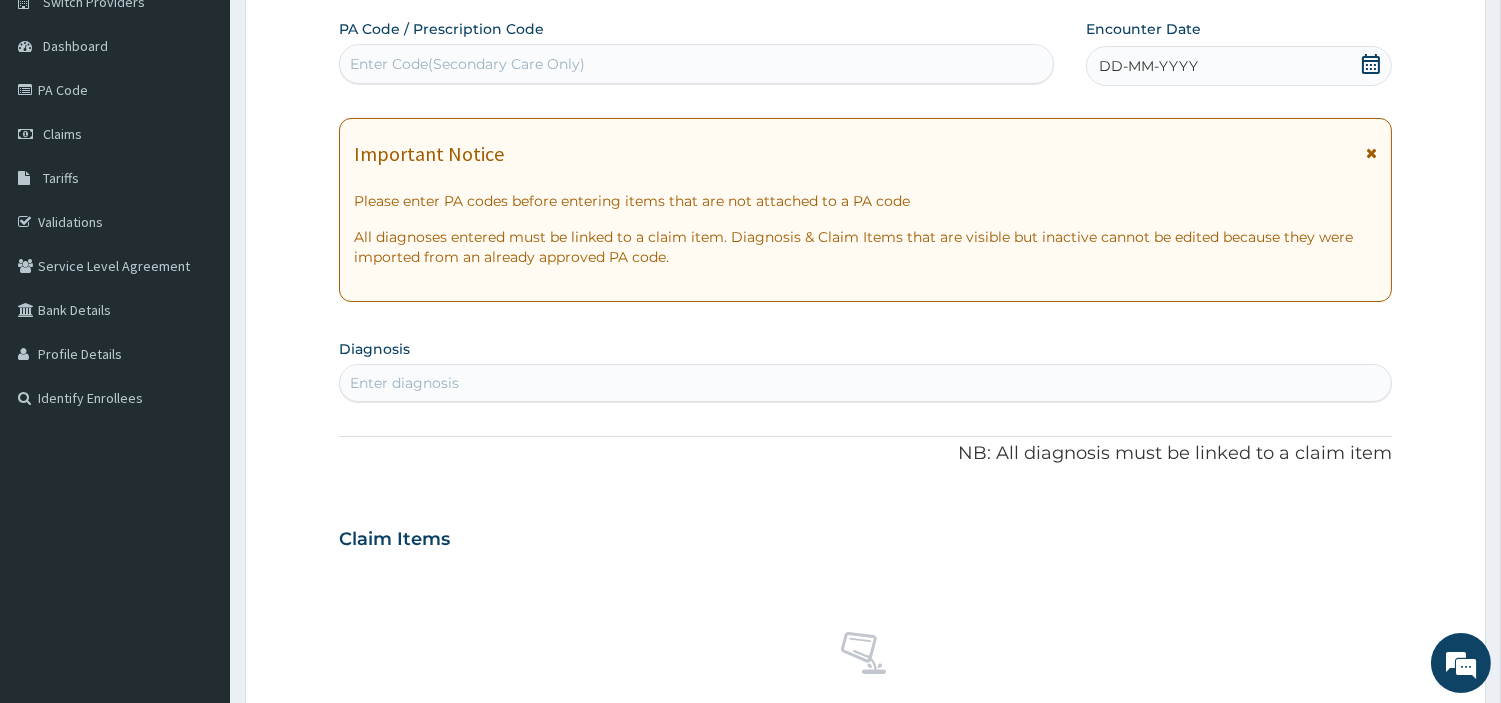 click on "Enter Code(Secondary Care Only)" at bounding box center [696, 64] 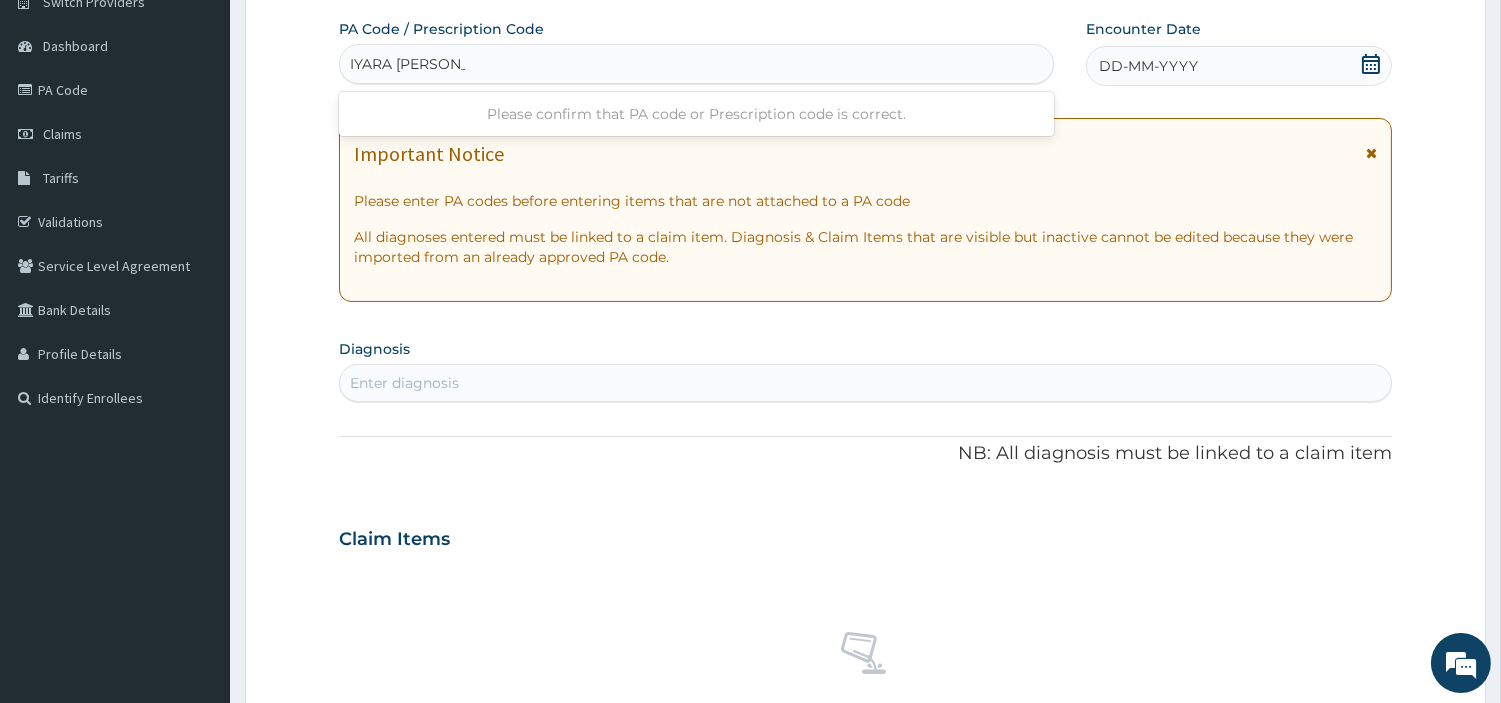 click on "IYARA [PERSON_NAME]" at bounding box center [407, 64] 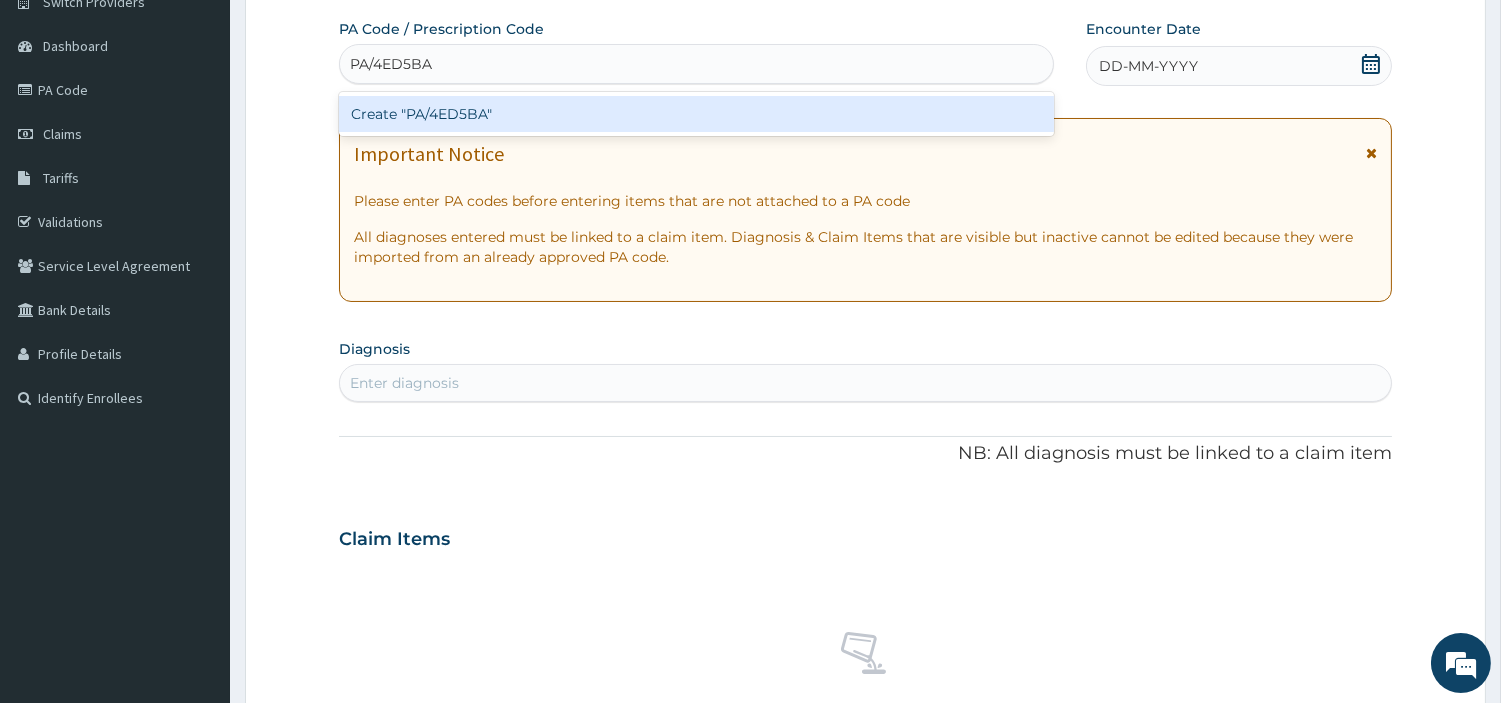 click on "Create "PA/4ED5BA"" at bounding box center [696, 114] 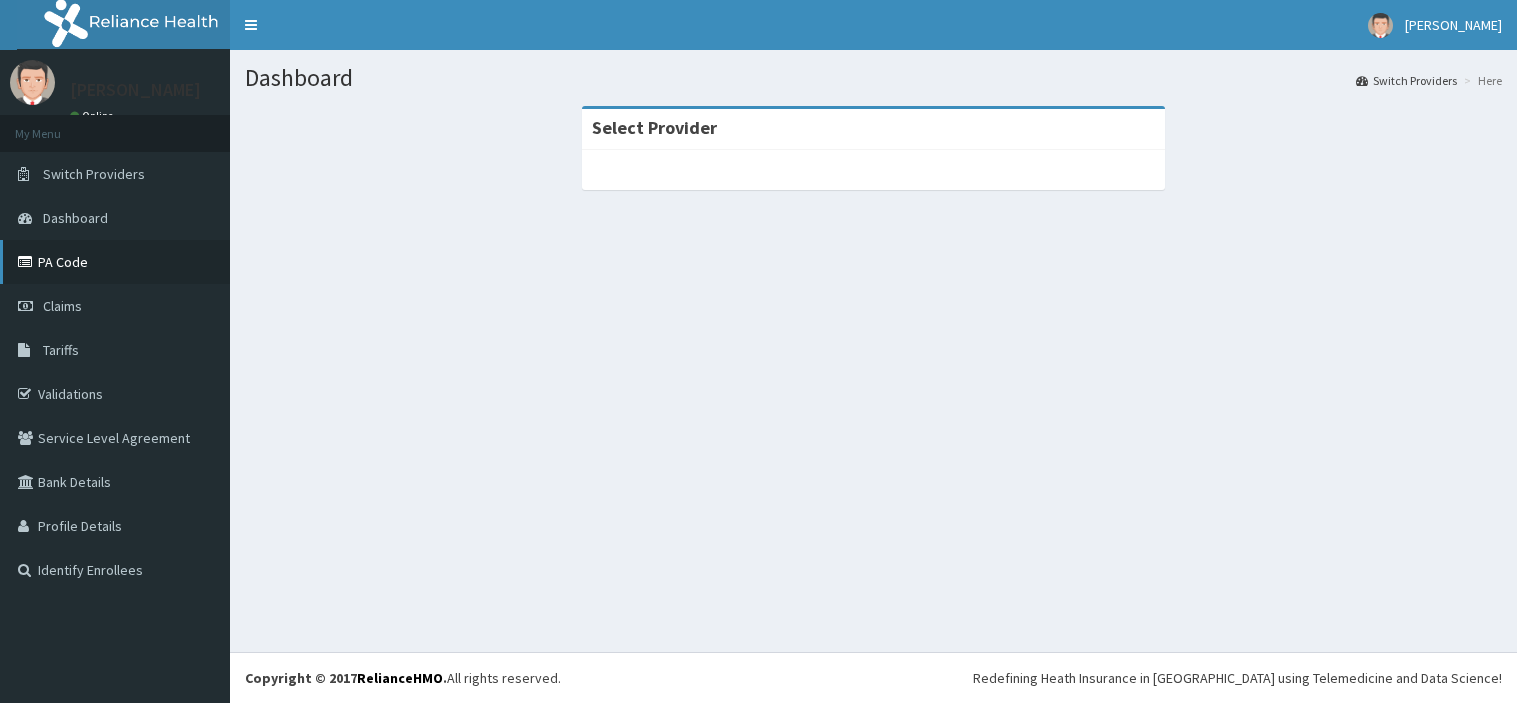 scroll, scrollTop: 0, scrollLeft: 0, axis: both 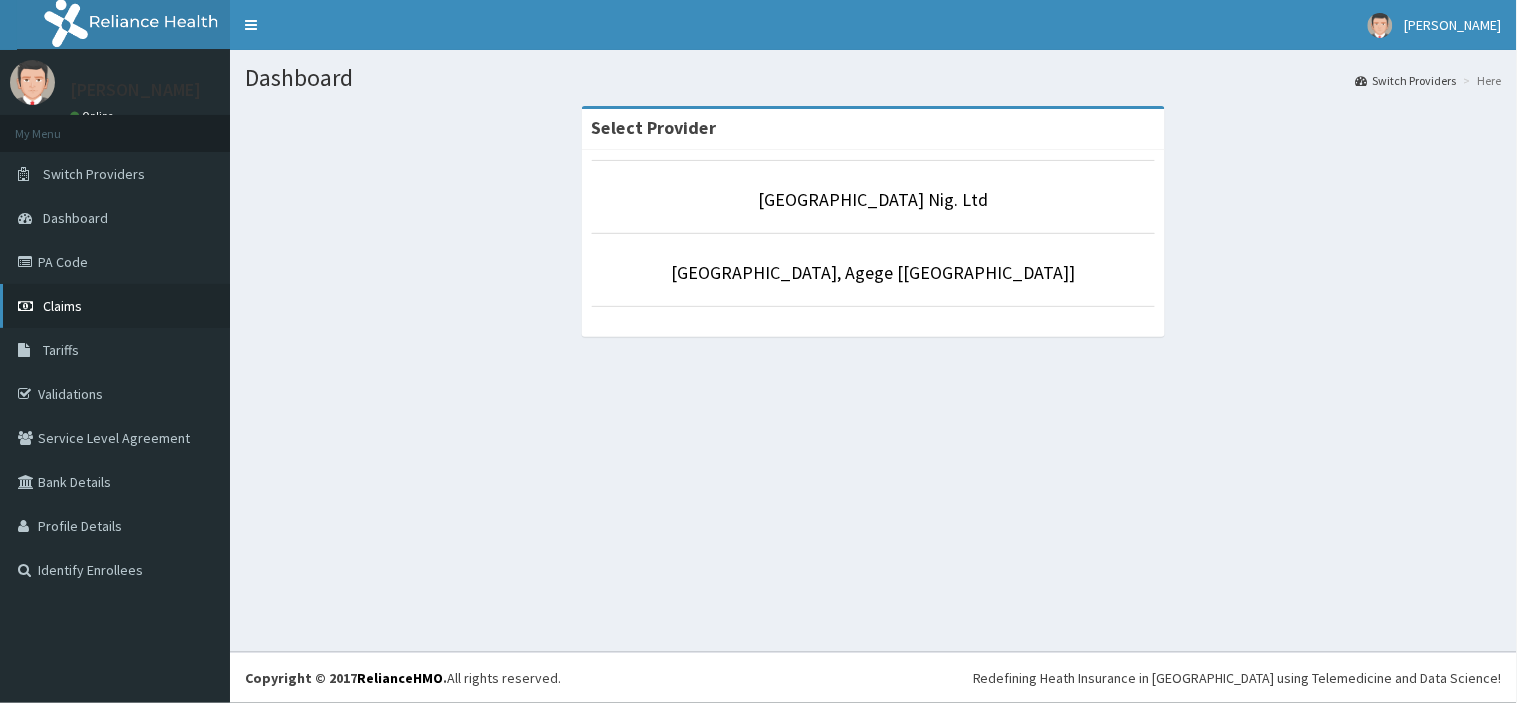 click on "Claims" at bounding box center [115, 306] 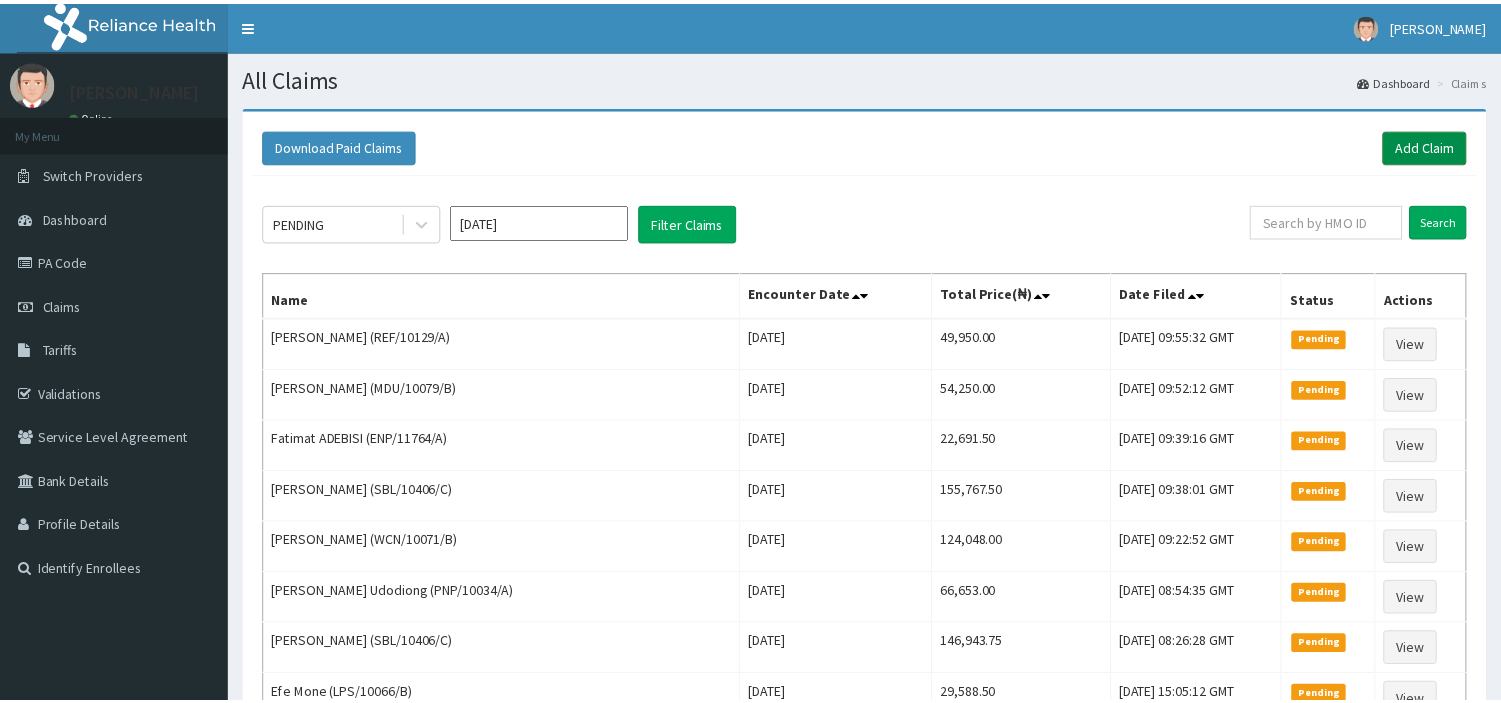 scroll, scrollTop: 0, scrollLeft: 0, axis: both 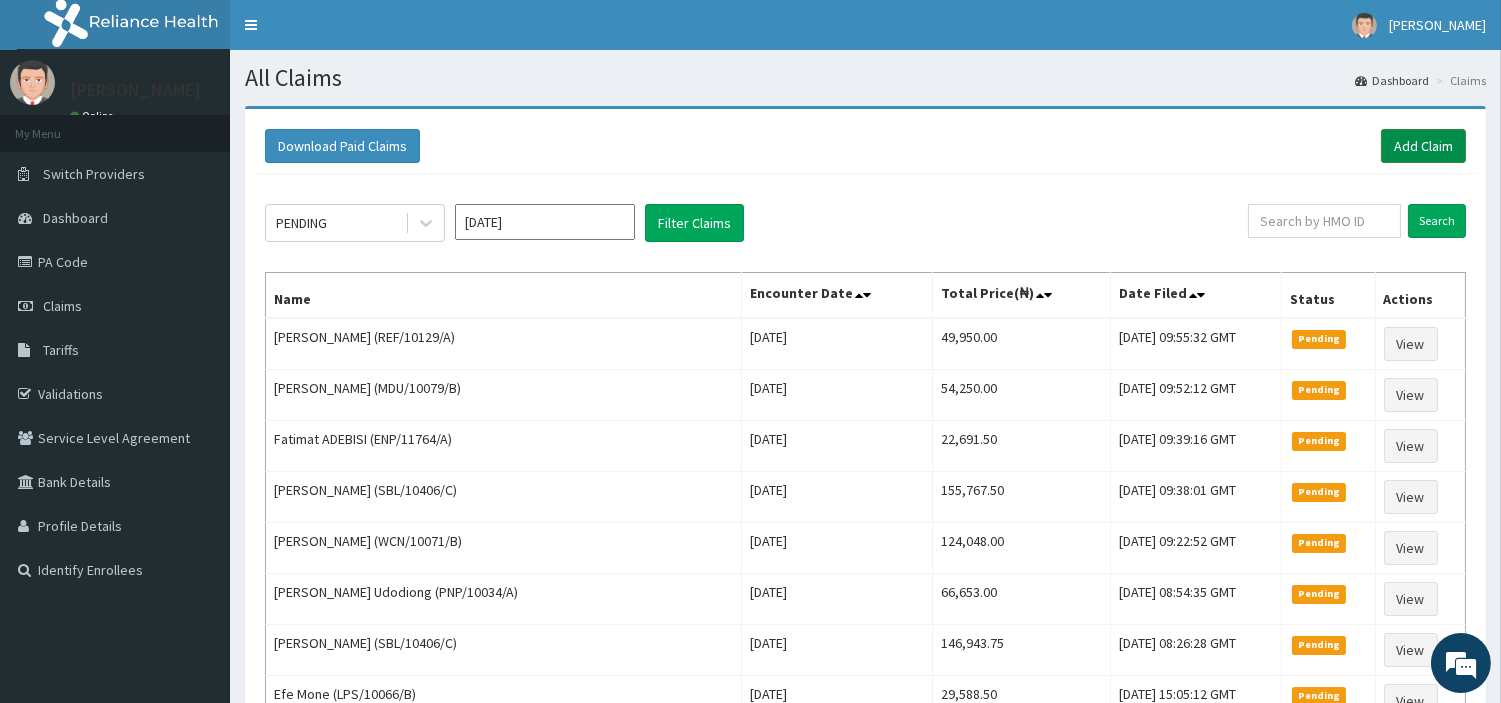click on "Add Claim" at bounding box center (1423, 146) 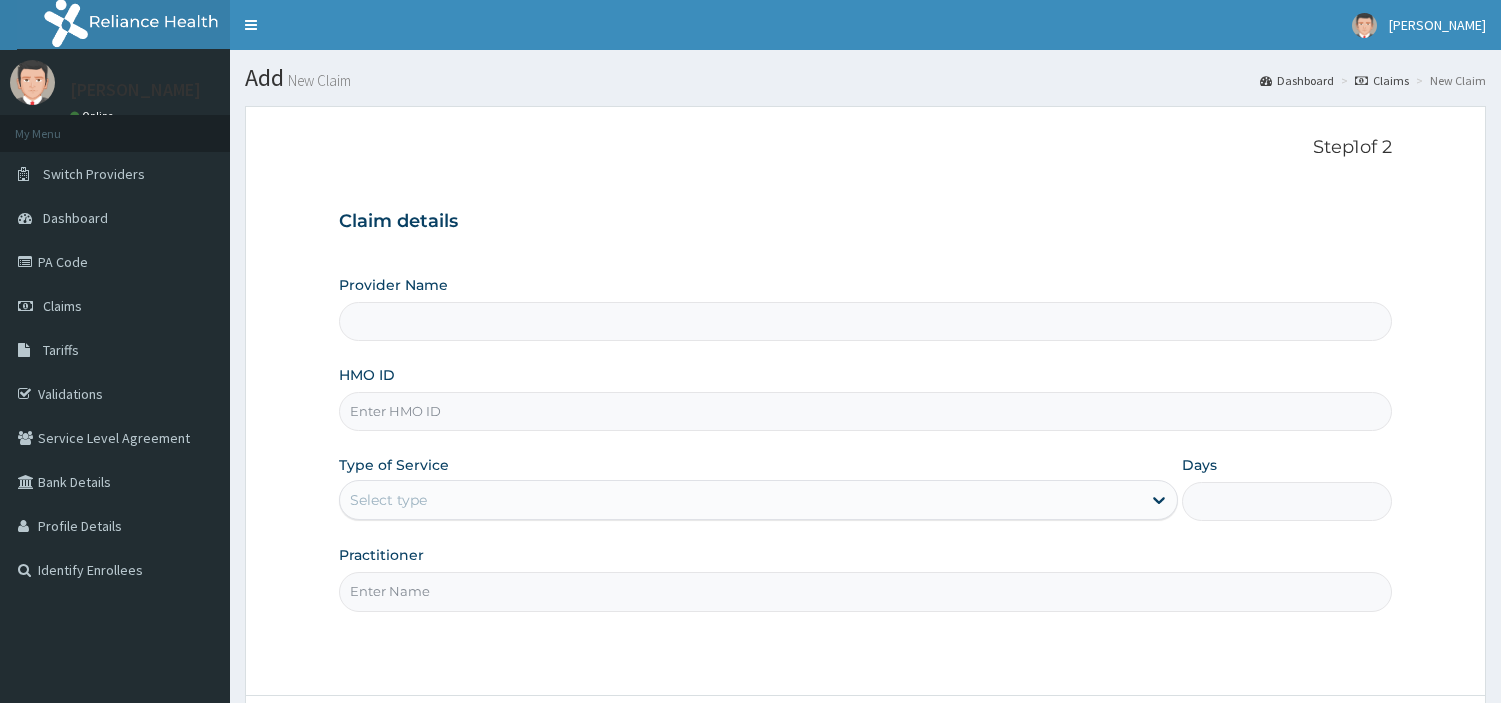 scroll, scrollTop: 0, scrollLeft: 0, axis: both 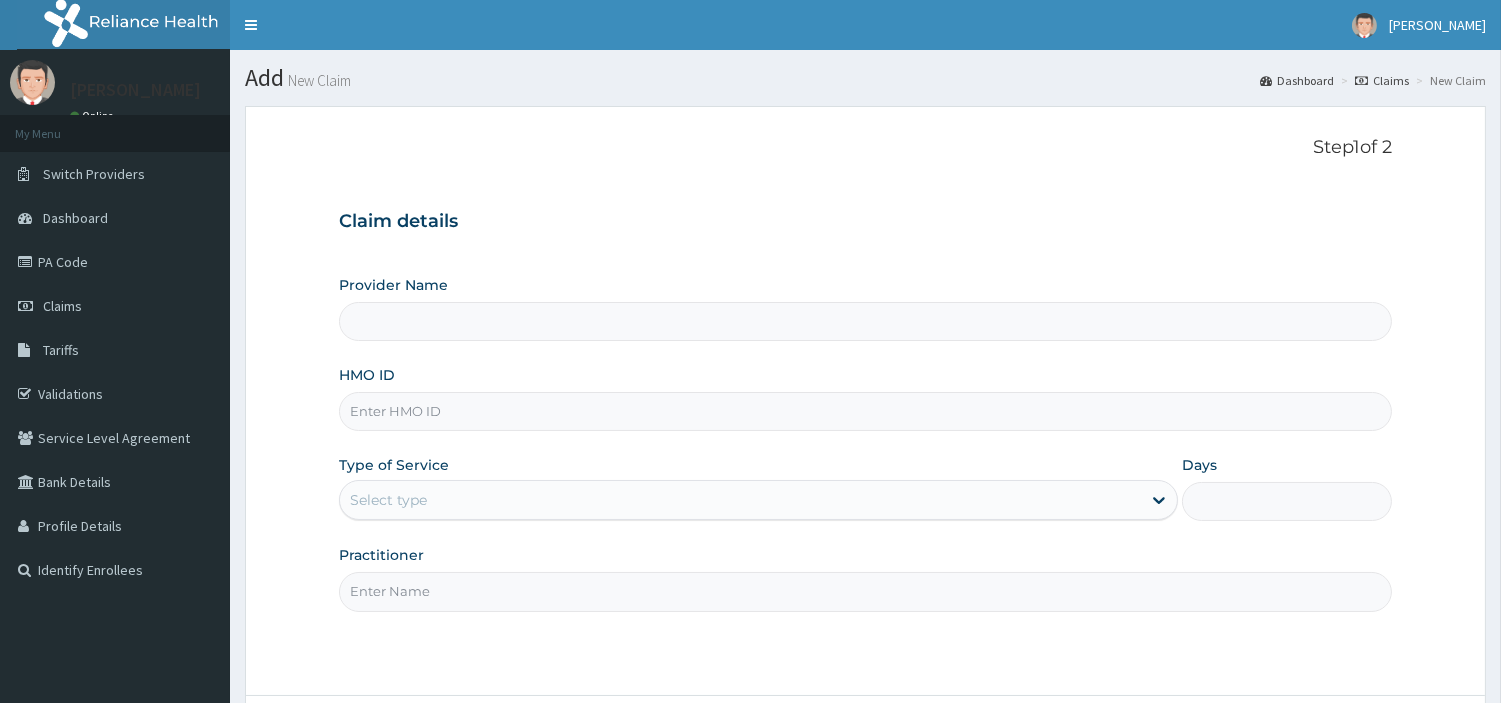 type on "[GEOGRAPHIC_DATA] Nig. Ltd" 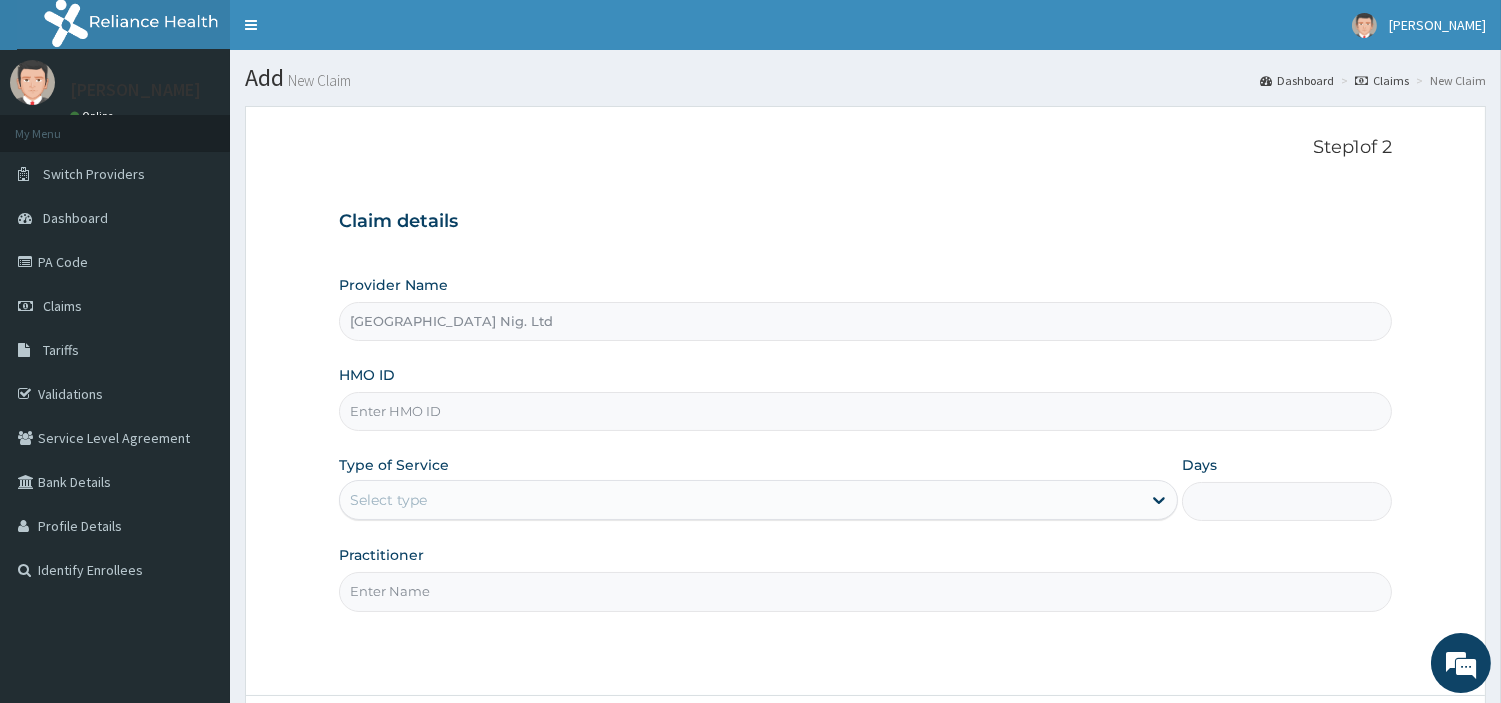 click on "HMO ID" at bounding box center [865, 411] 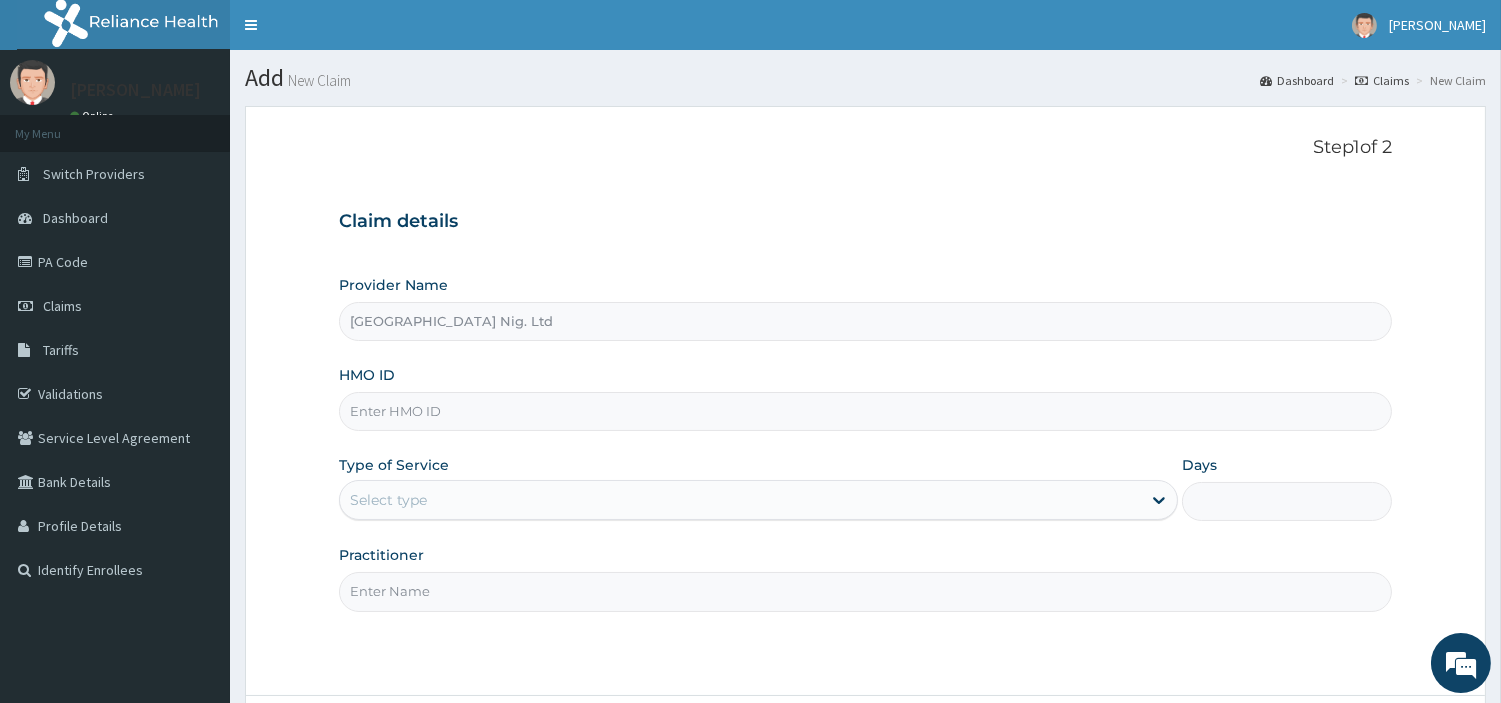 paste on "LPD/10084/A" 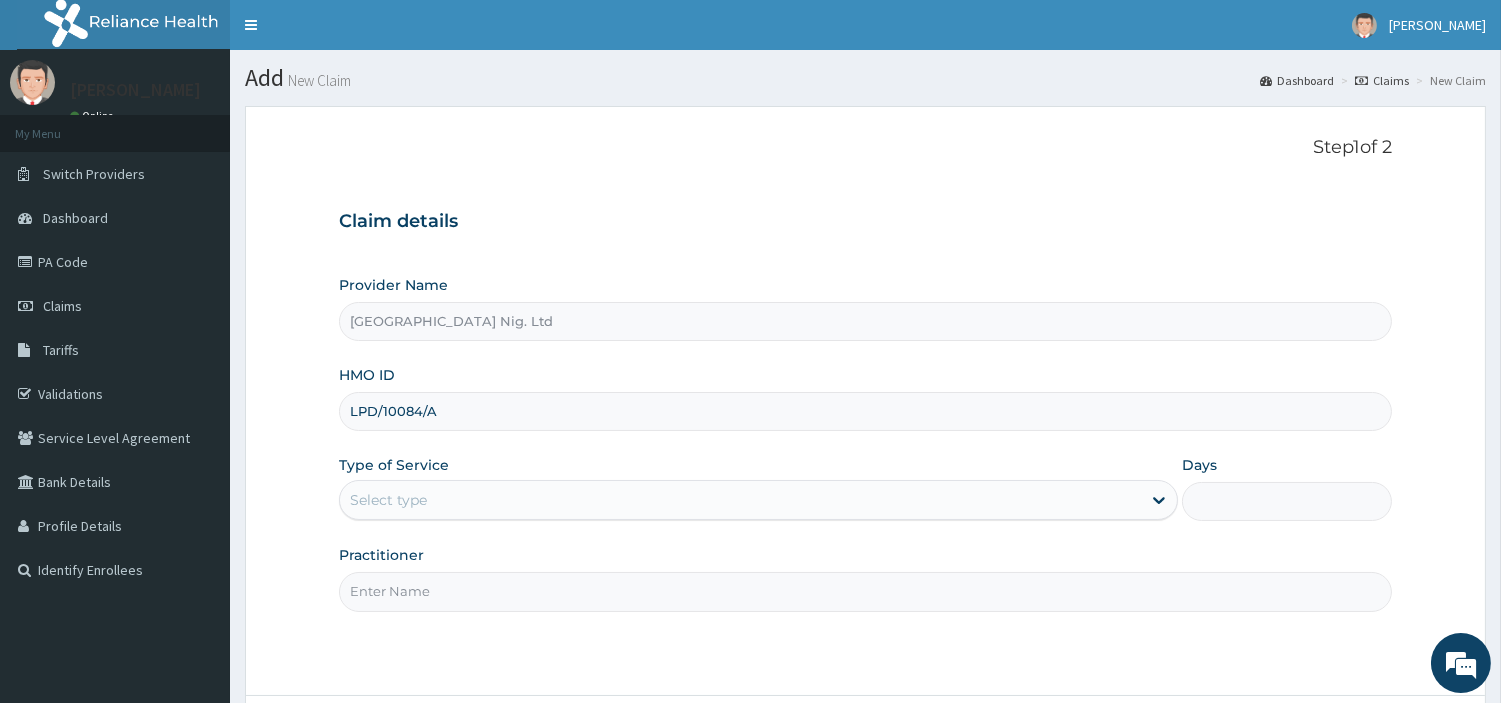 type on "LPD/10084/A" 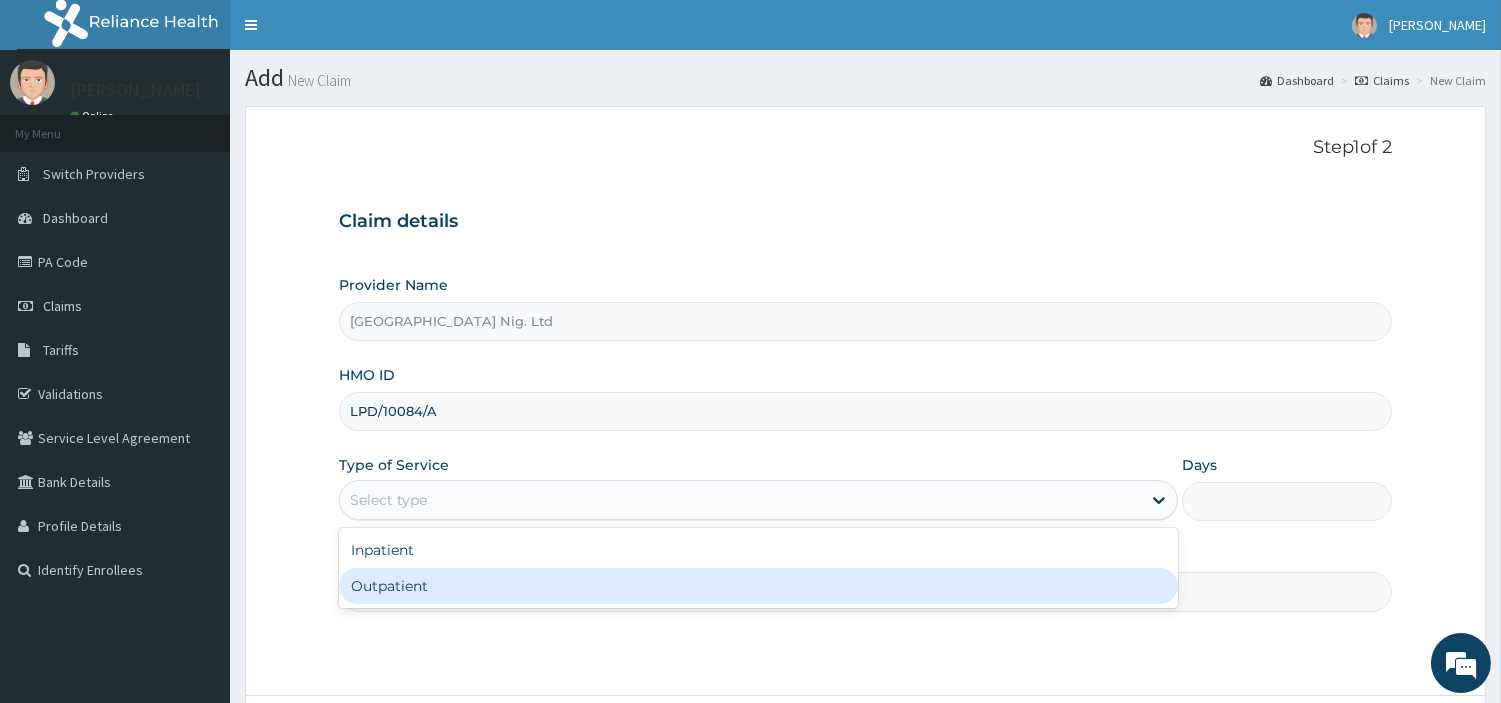 click on "Outpatient" at bounding box center (758, 586) 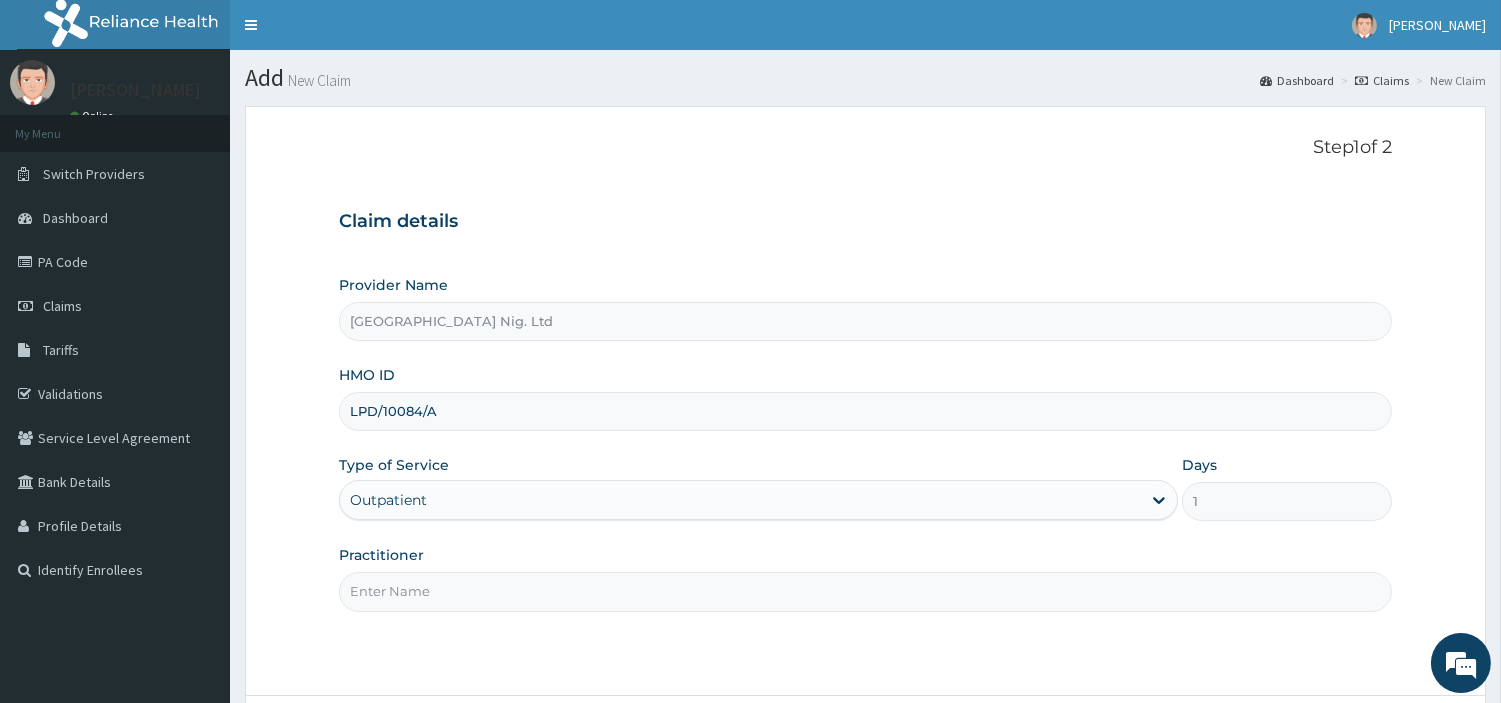 click on "Practitioner" at bounding box center [865, 591] 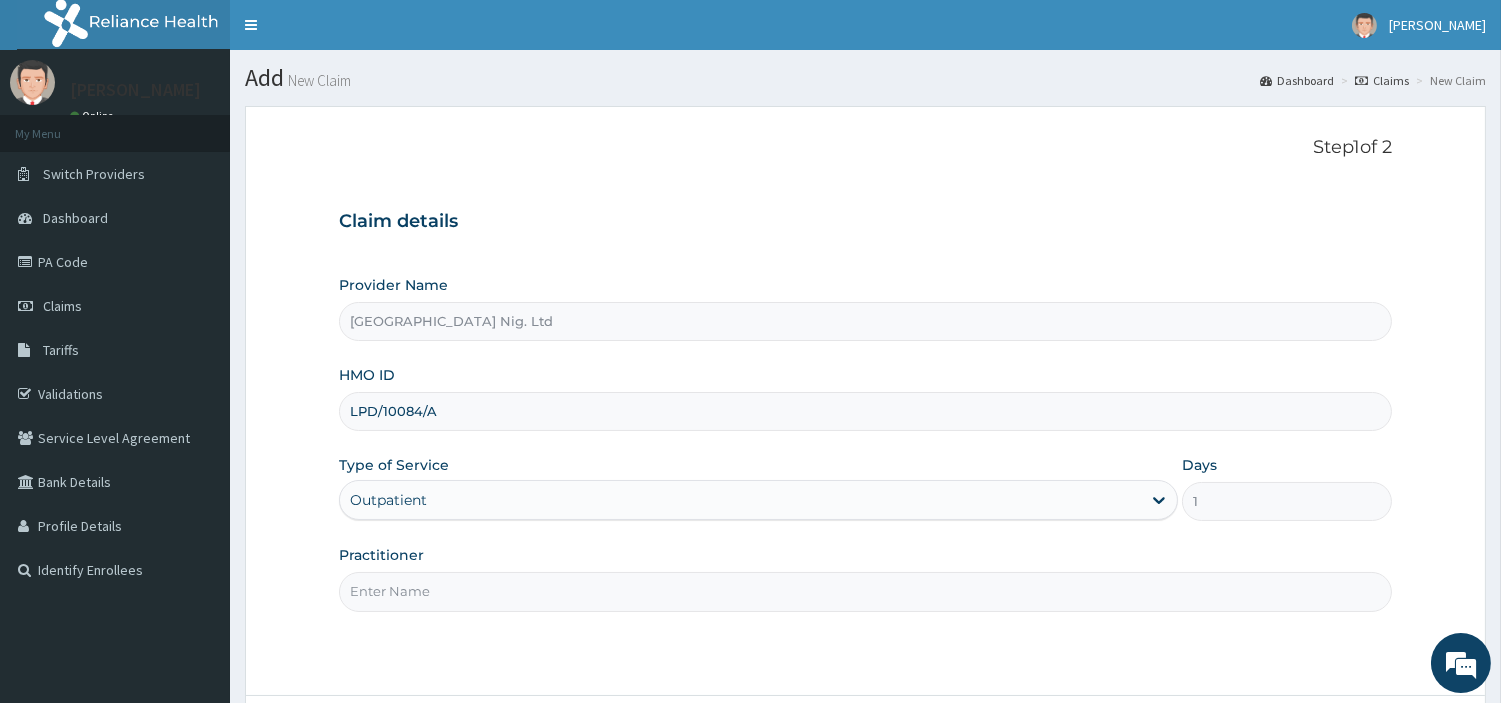 paste on "Iyara Michael" 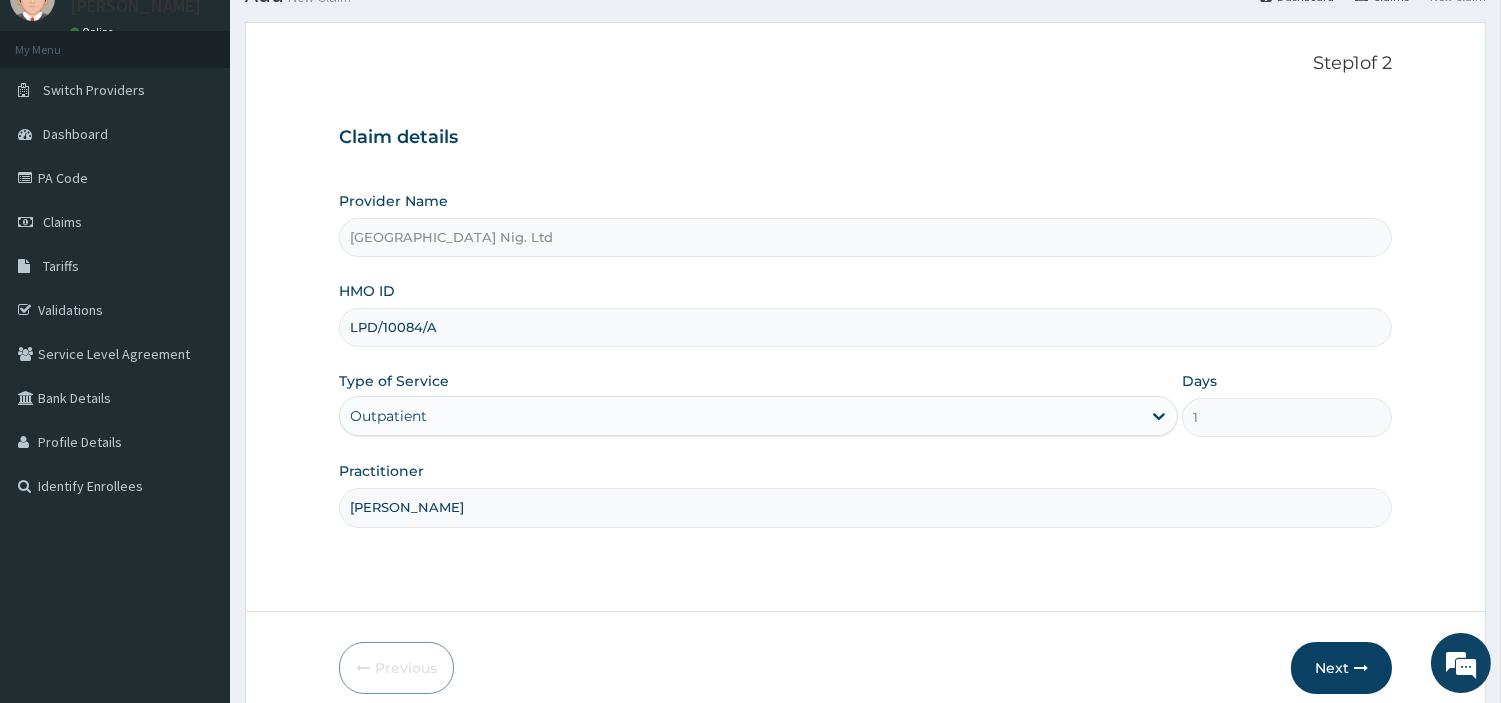 scroll, scrollTop: 172, scrollLeft: 0, axis: vertical 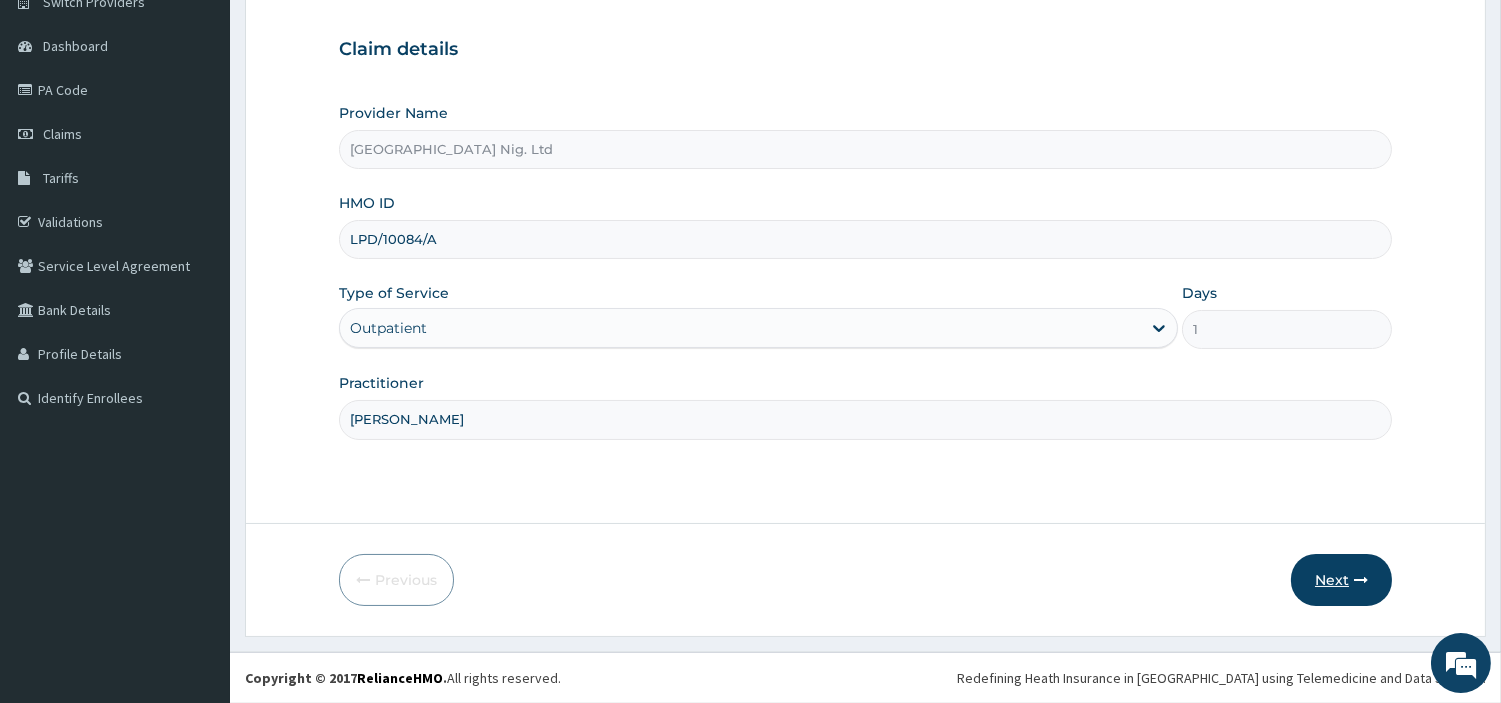 type on "Iyara Michael" 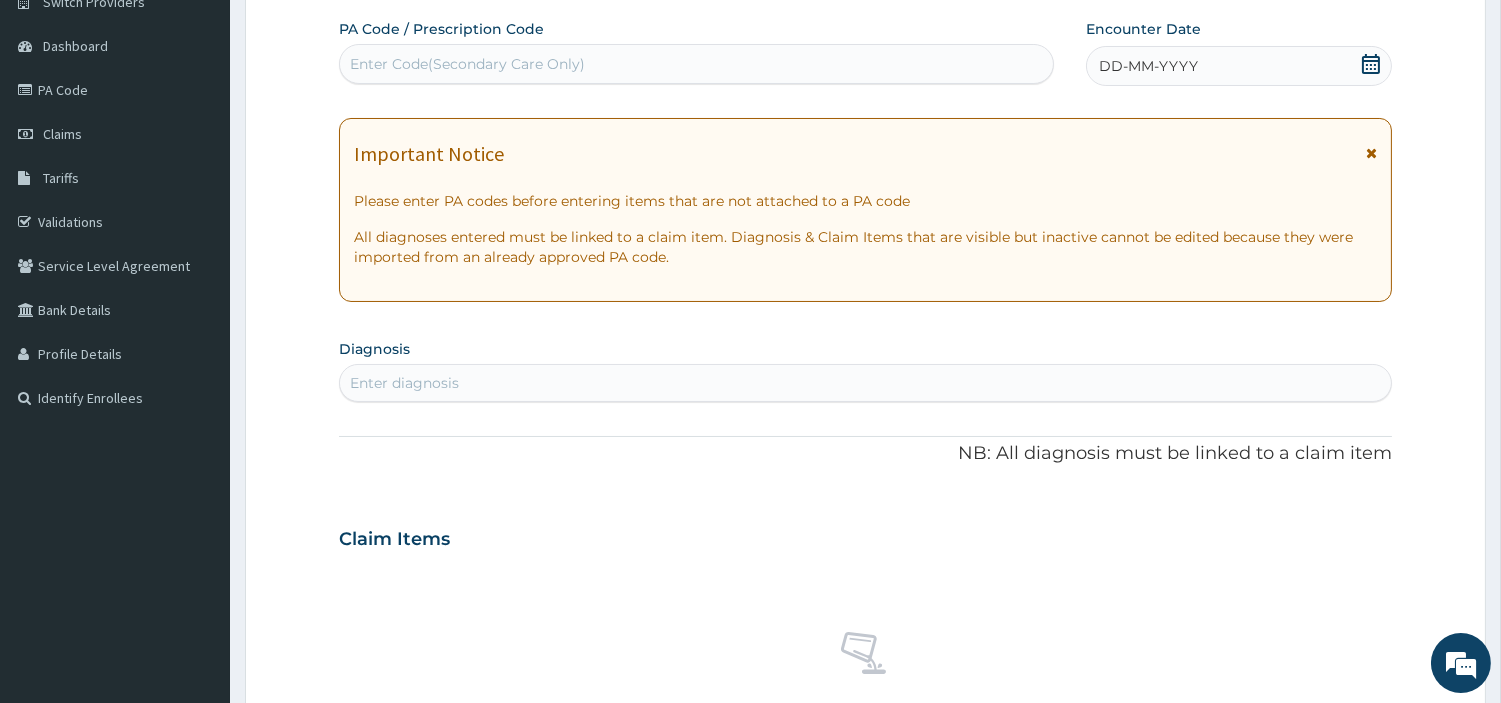 click on "Enter Code(Secondary Care Only)" at bounding box center [467, 64] 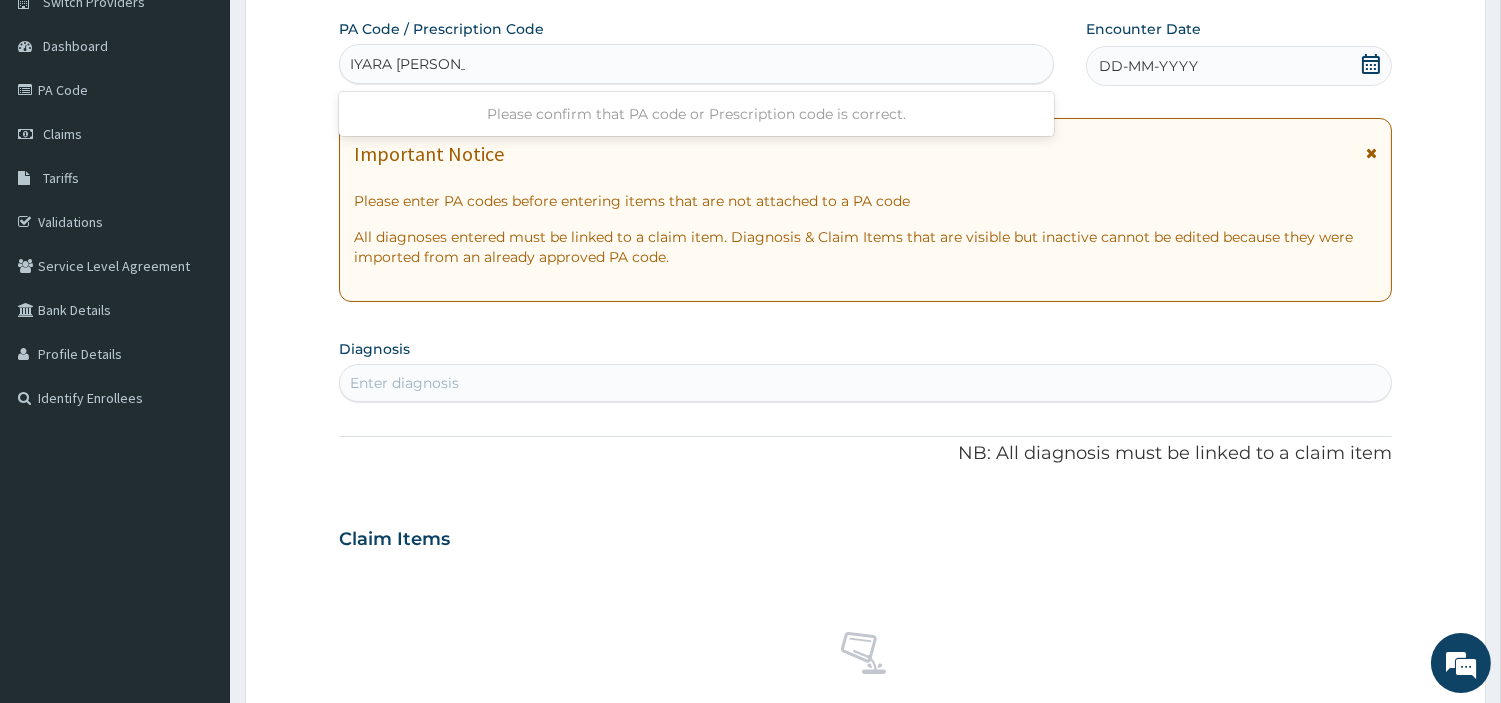 click on "IYARA MICHAEL" at bounding box center [407, 64] 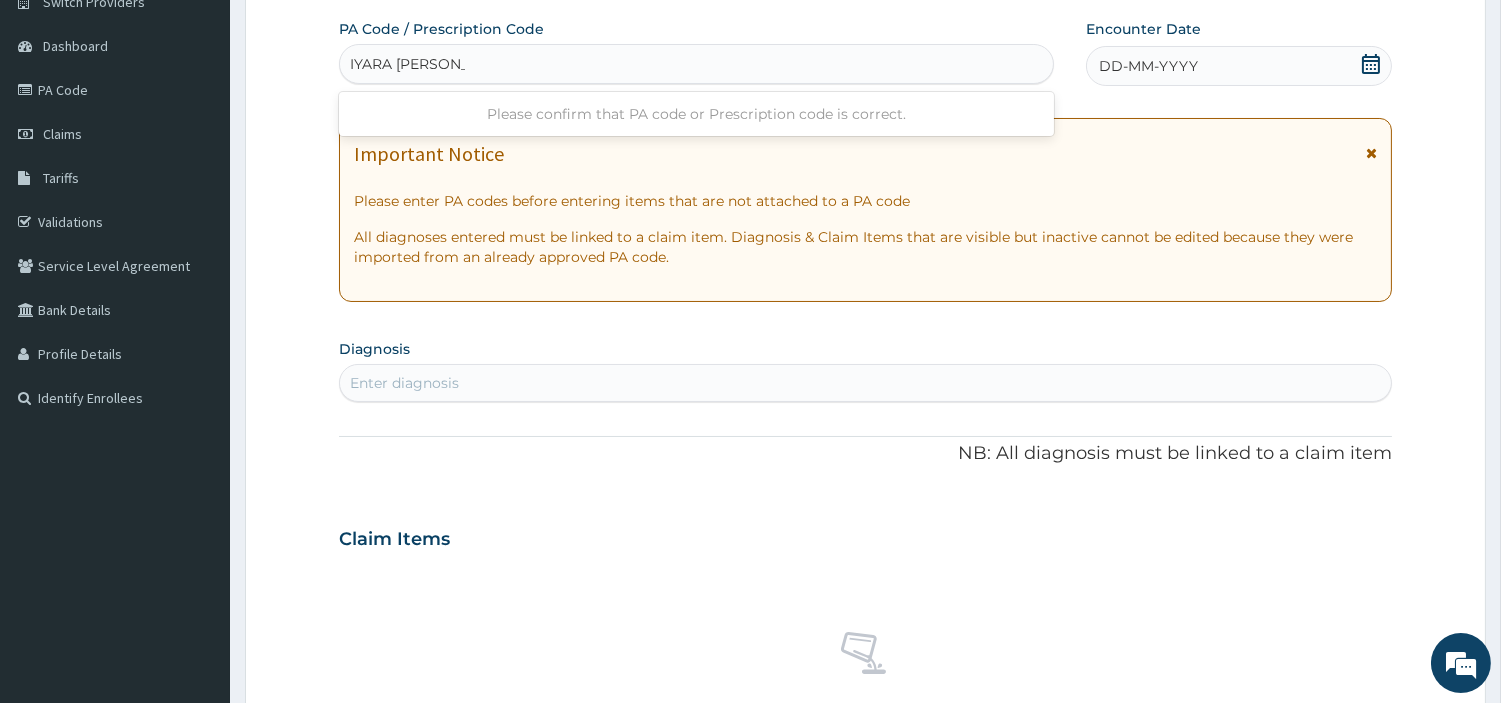 scroll, scrollTop: 0, scrollLeft: 0, axis: both 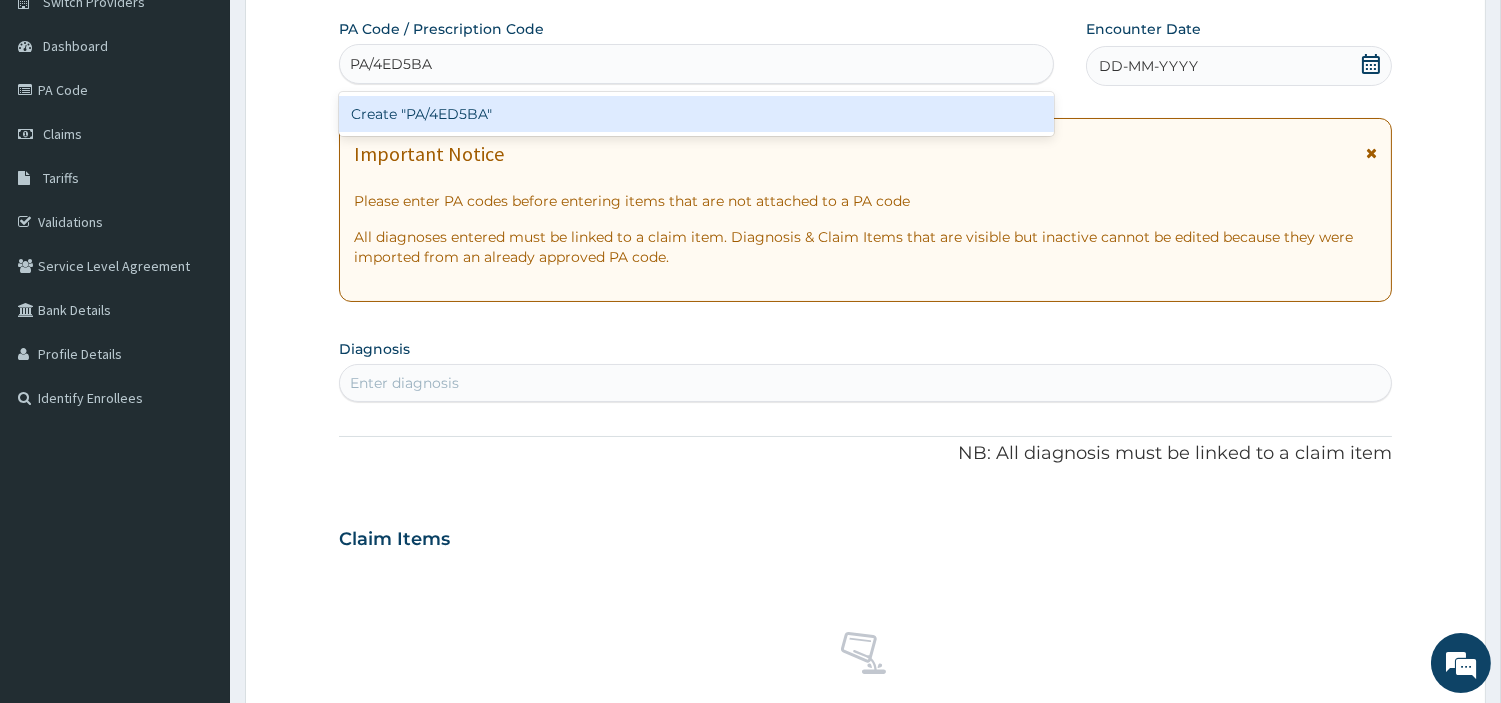click on "Create "PA/4ED5BA"" at bounding box center (696, 114) 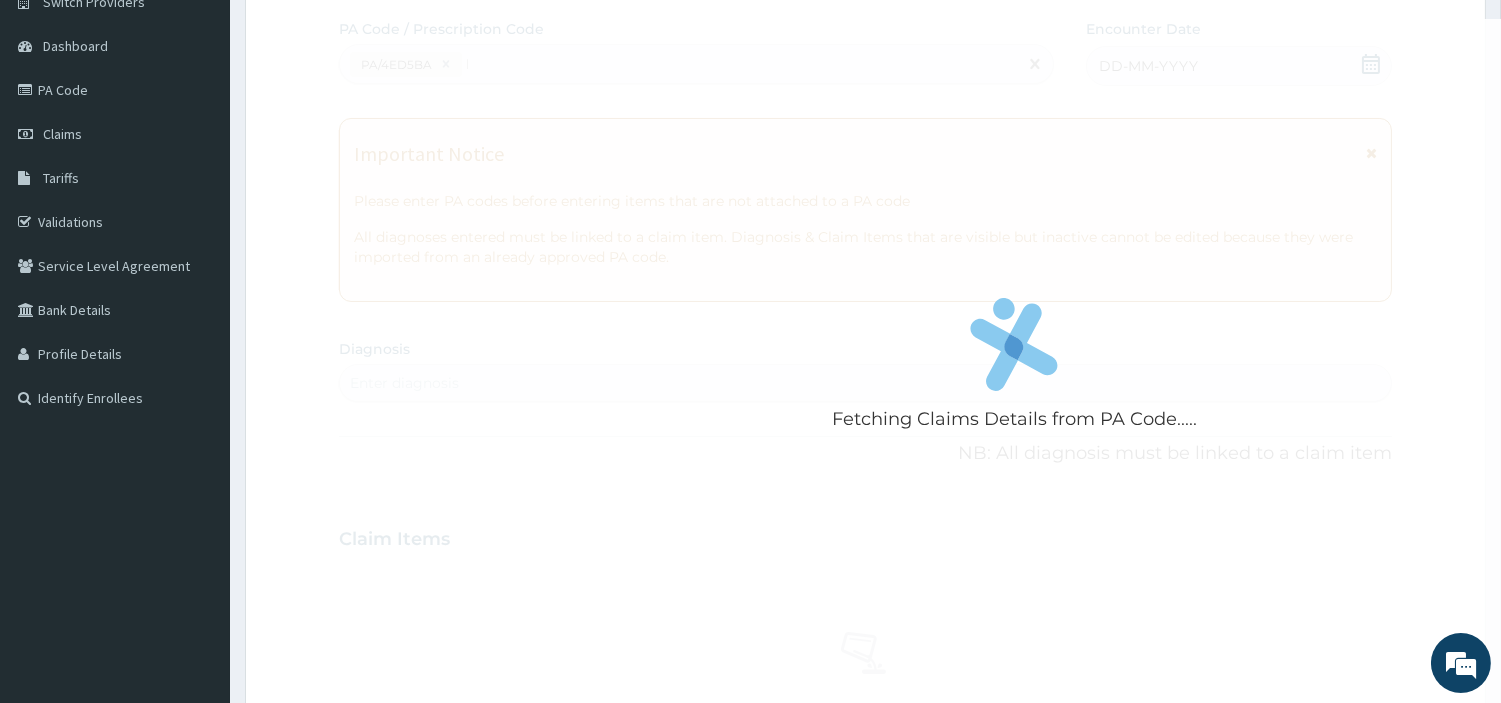 type 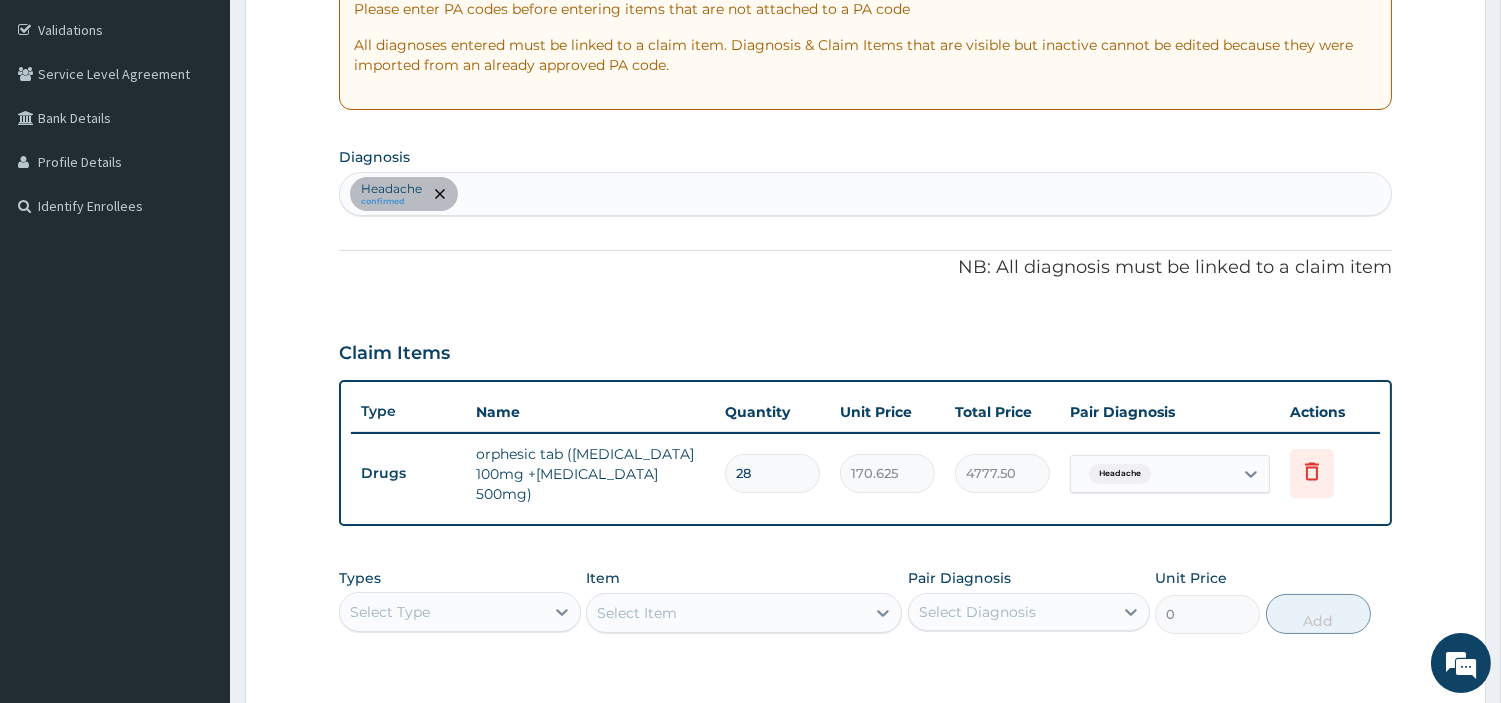 scroll, scrollTop: 505, scrollLeft: 0, axis: vertical 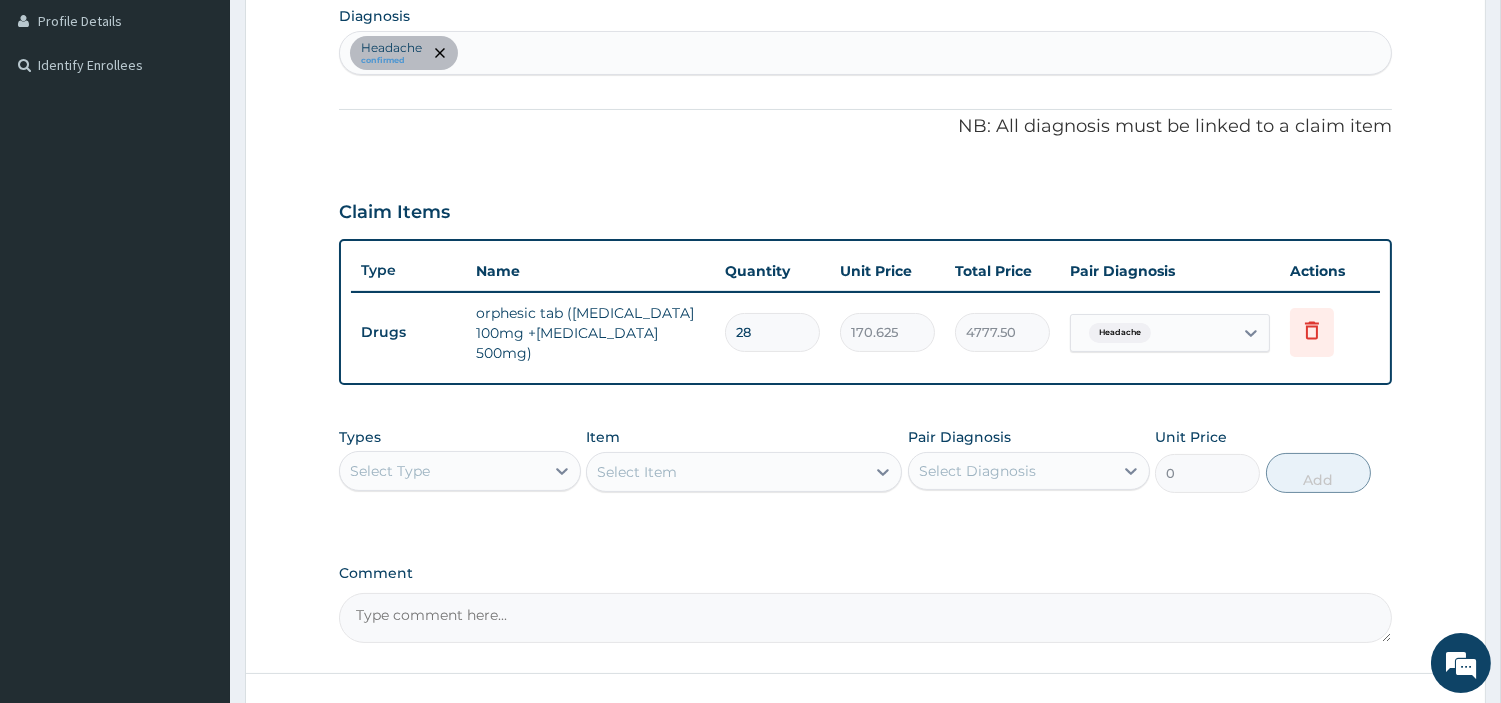 click on "Select Type" at bounding box center [442, 471] 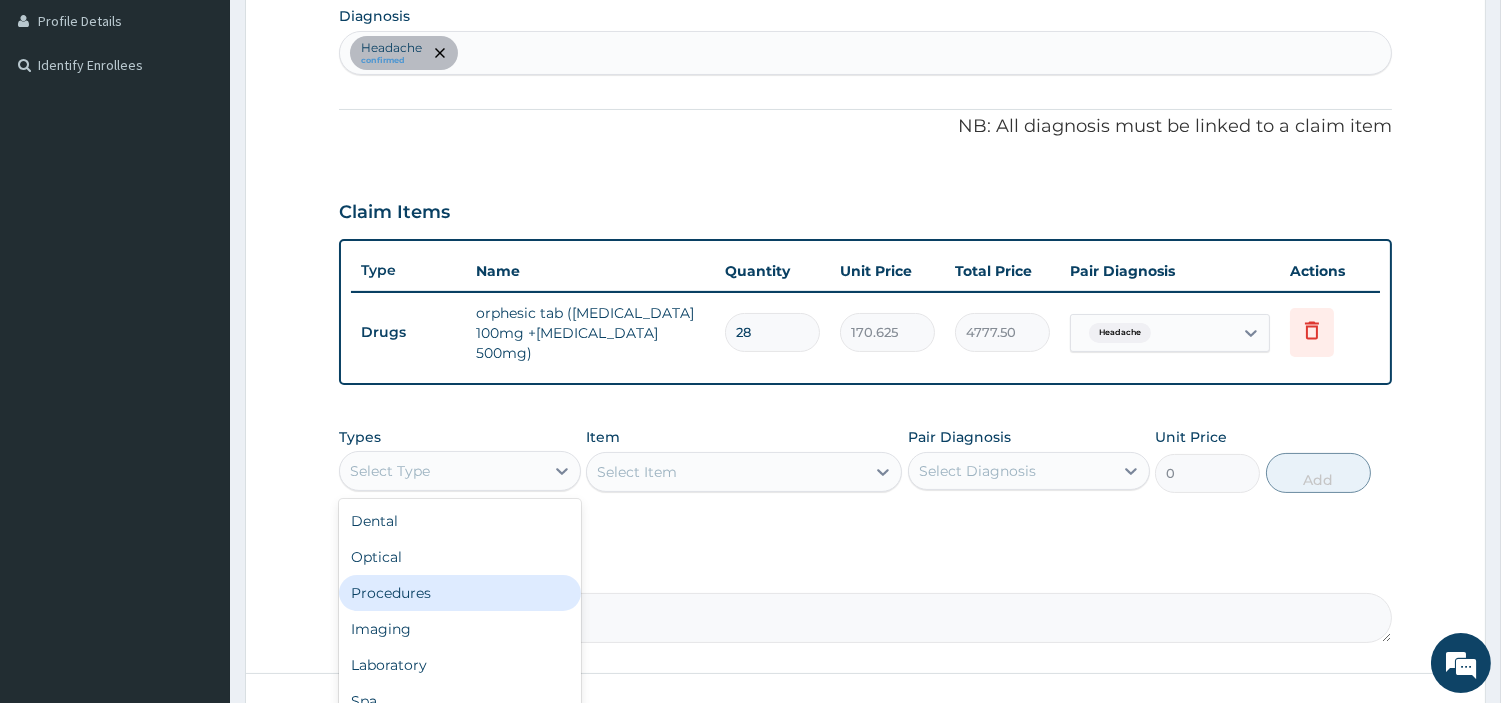click on "Procedures" at bounding box center (460, 593) 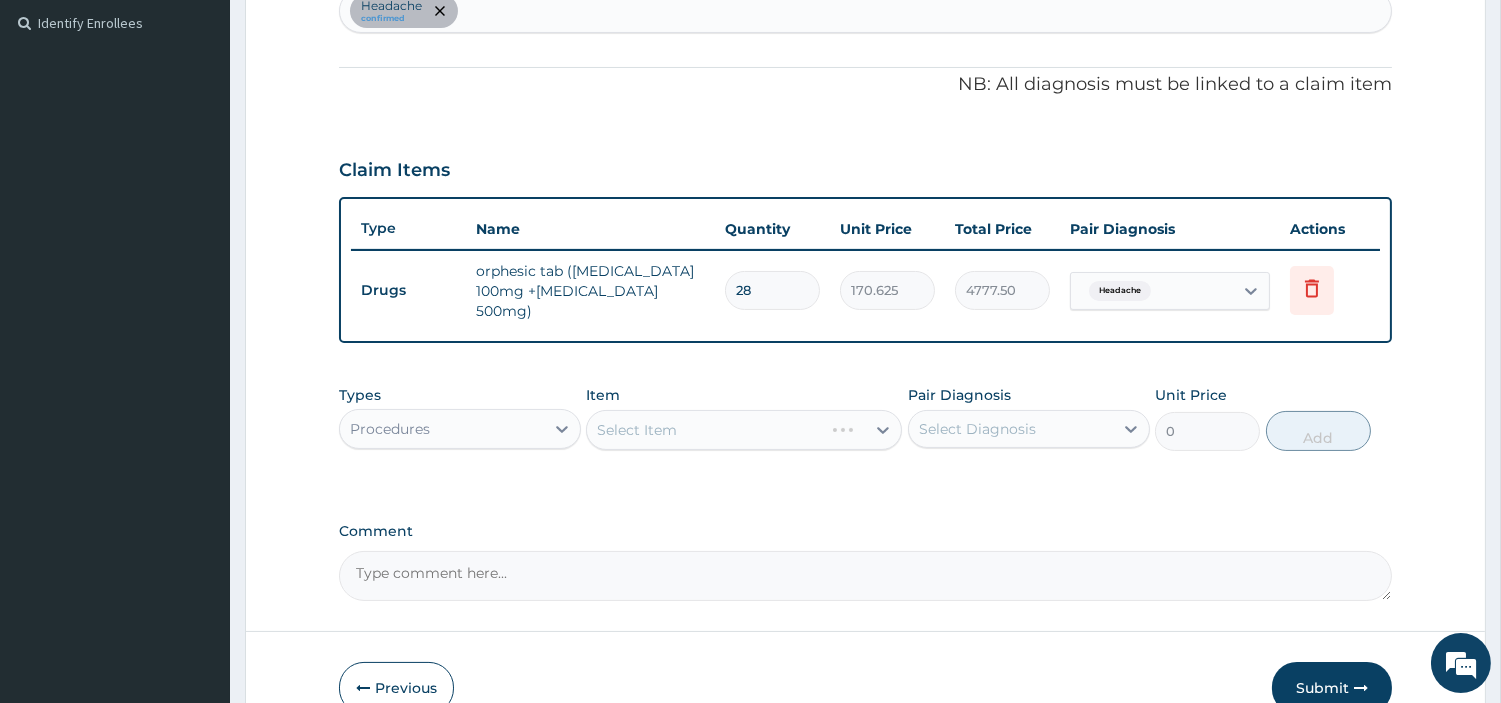 scroll, scrollTop: 531, scrollLeft: 0, axis: vertical 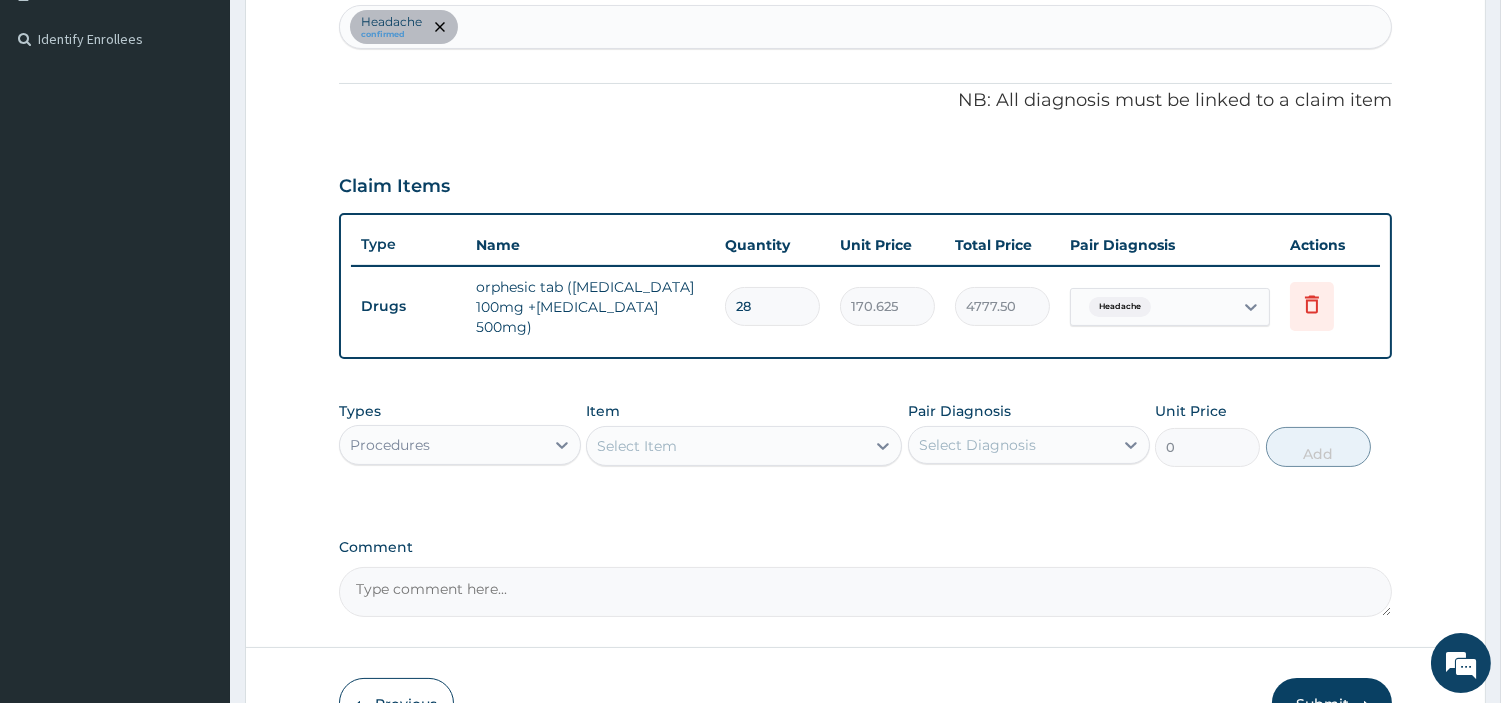 click on "Select Item" at bounding box center [726, 446] 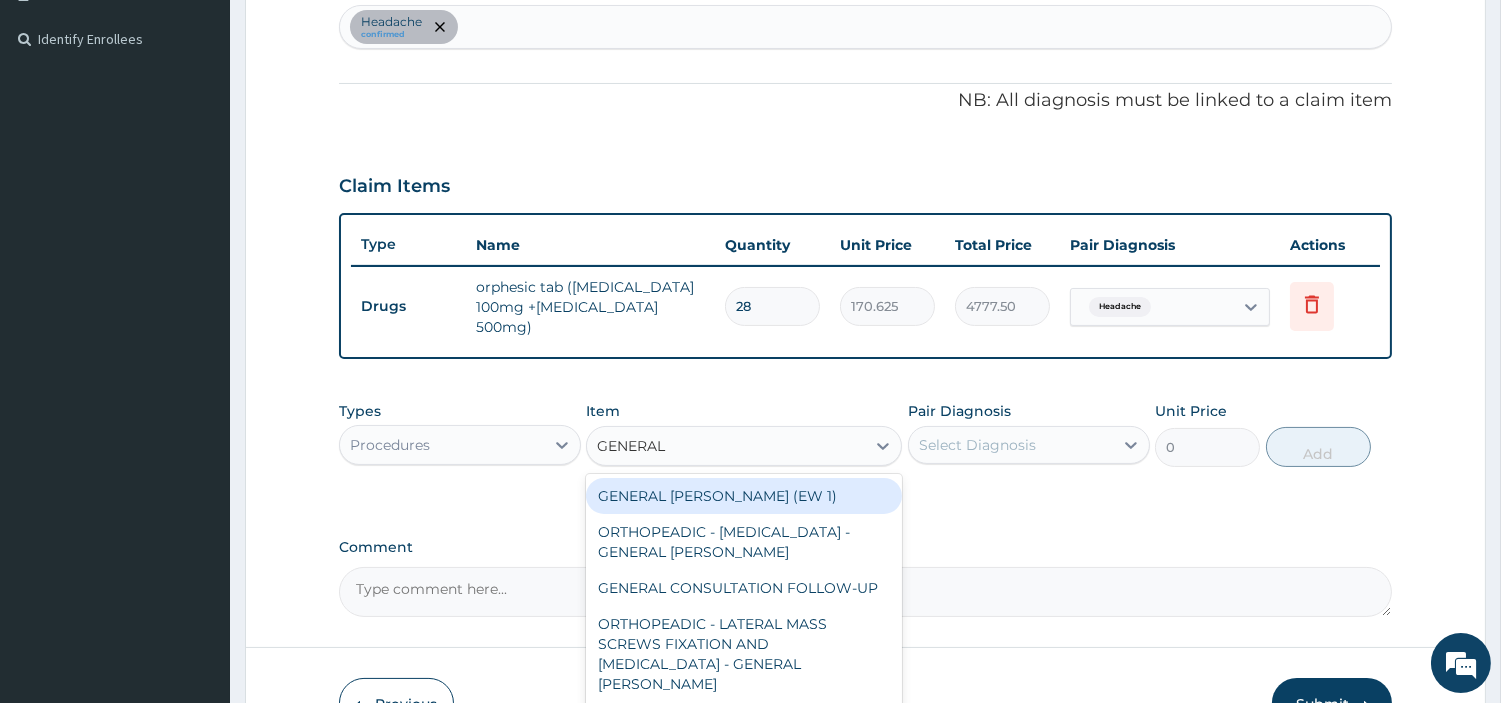 type on "GENERAL C" 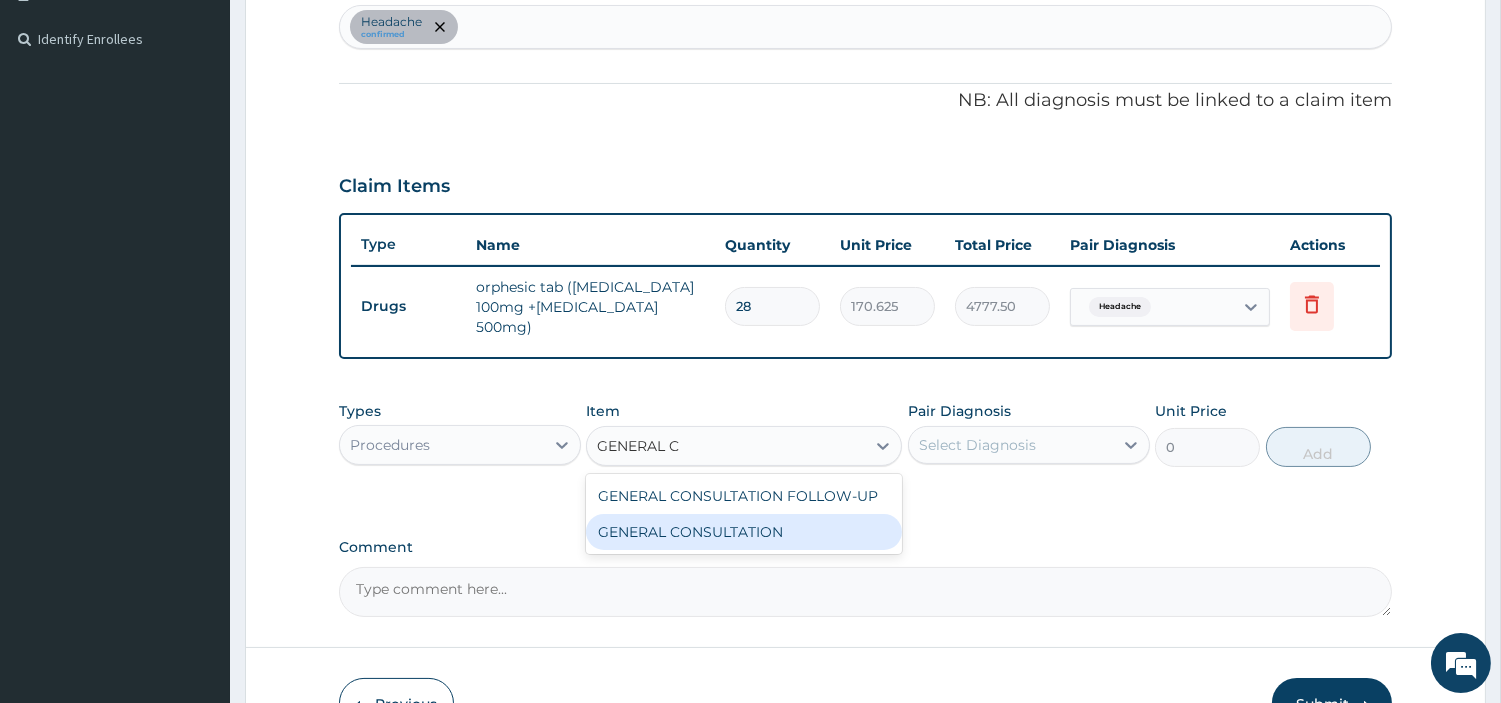 click on "GENERAL CONSULTATION" at bounding box center [744, 532] 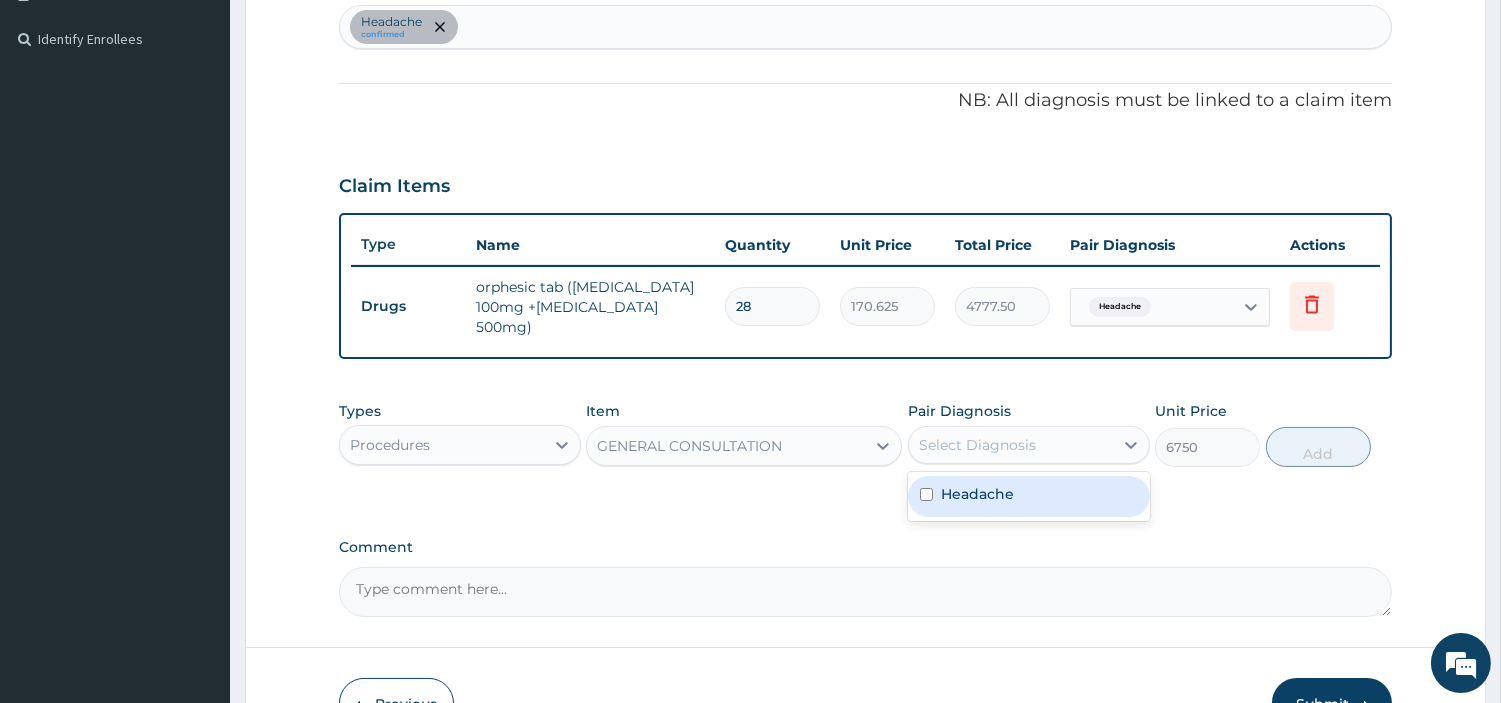 click on "Select Diagnosis" at bounding box center (1029, 445) 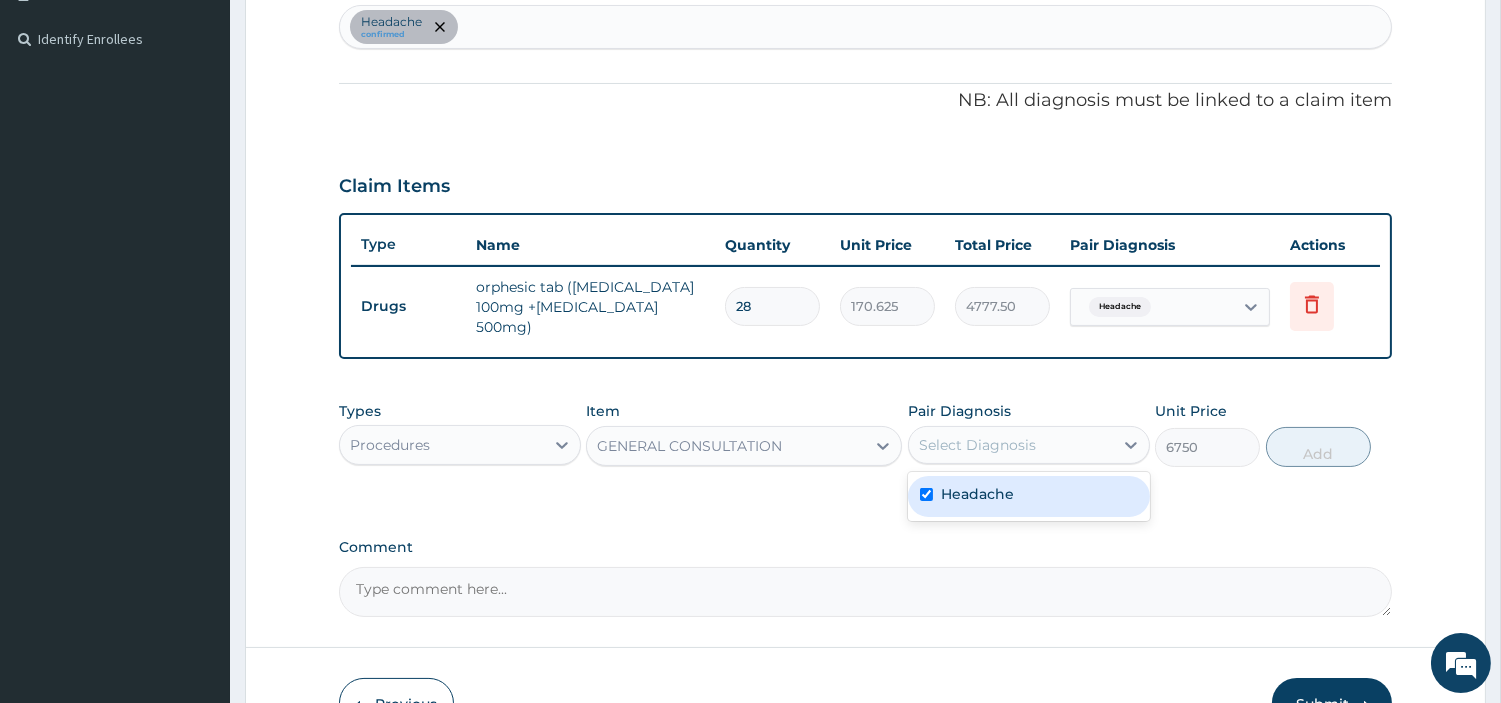 checkbox on "true" 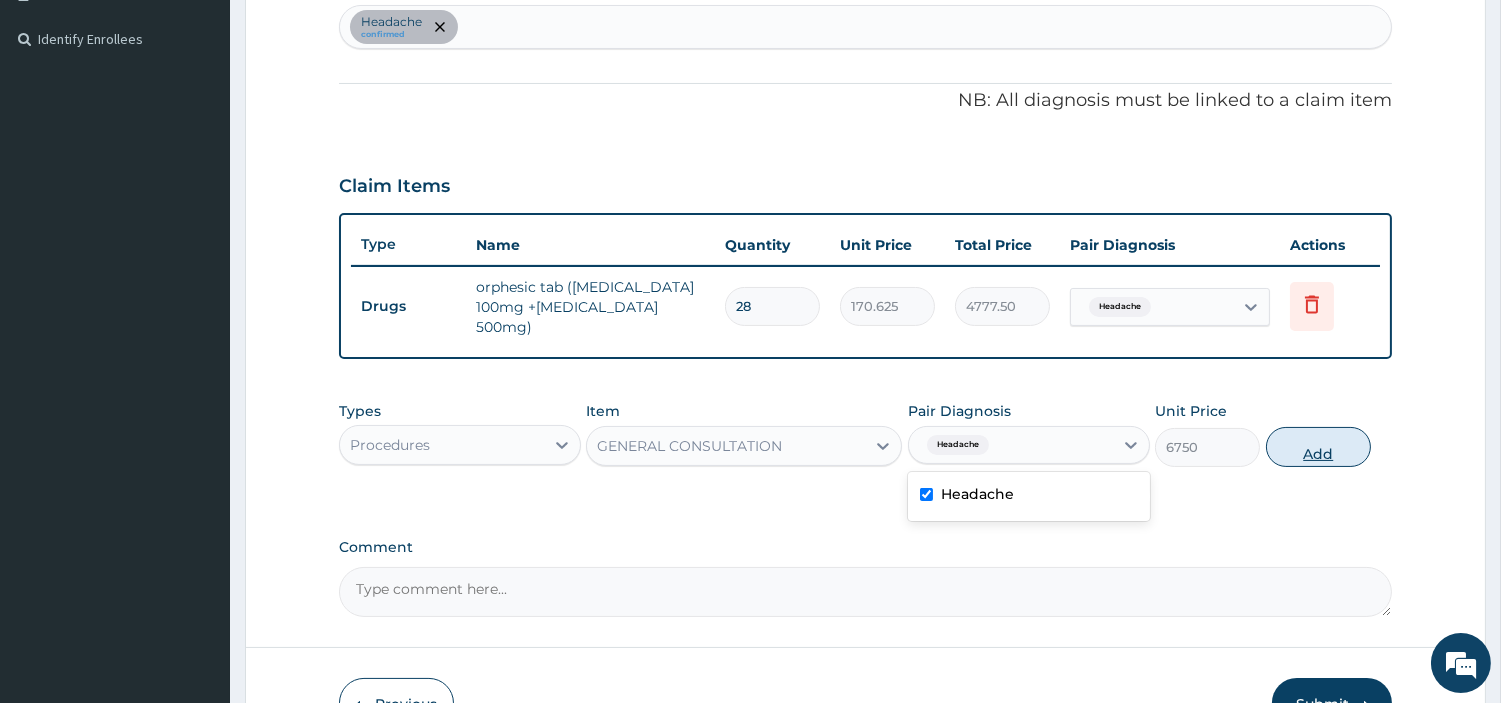 click on "Add" at bounding box center [1318, 447] 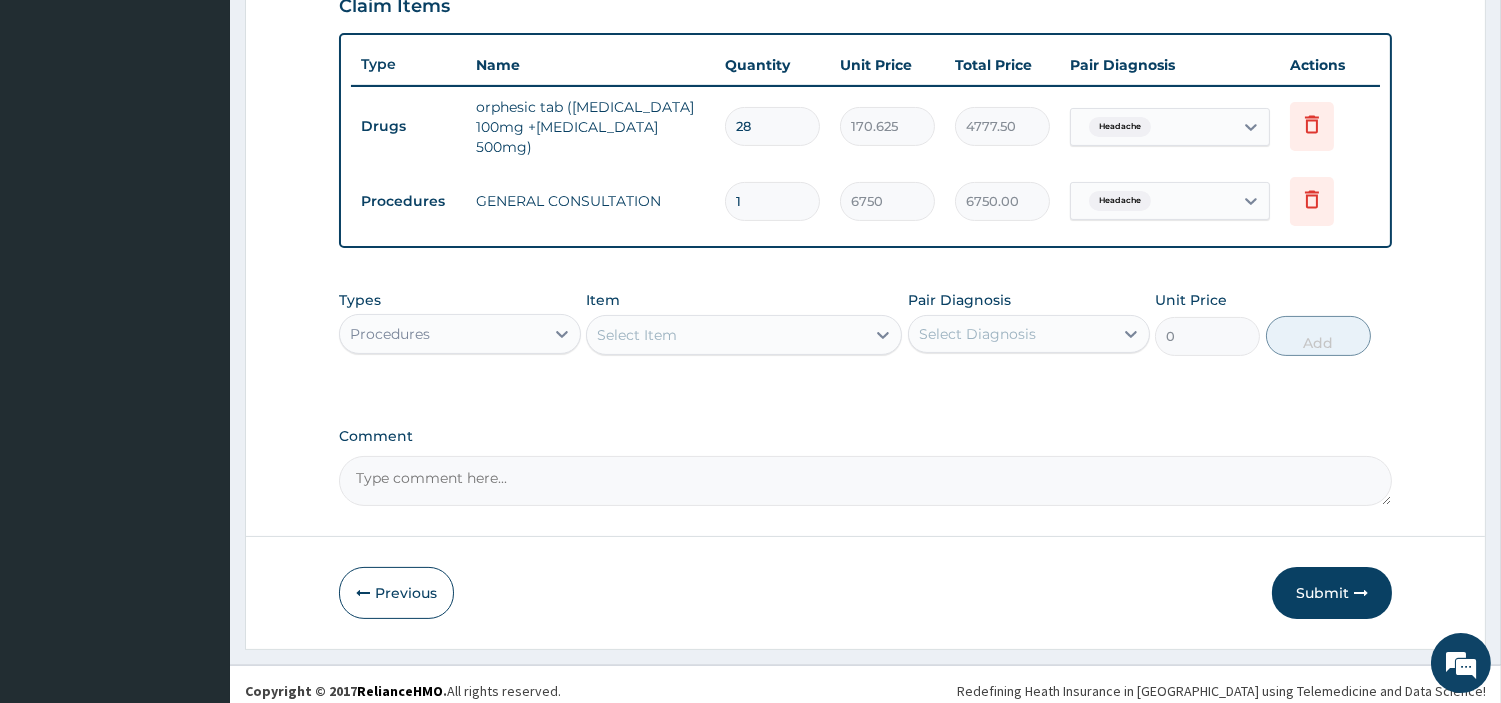 click on "Submit" at bounding box center [1332, 593] 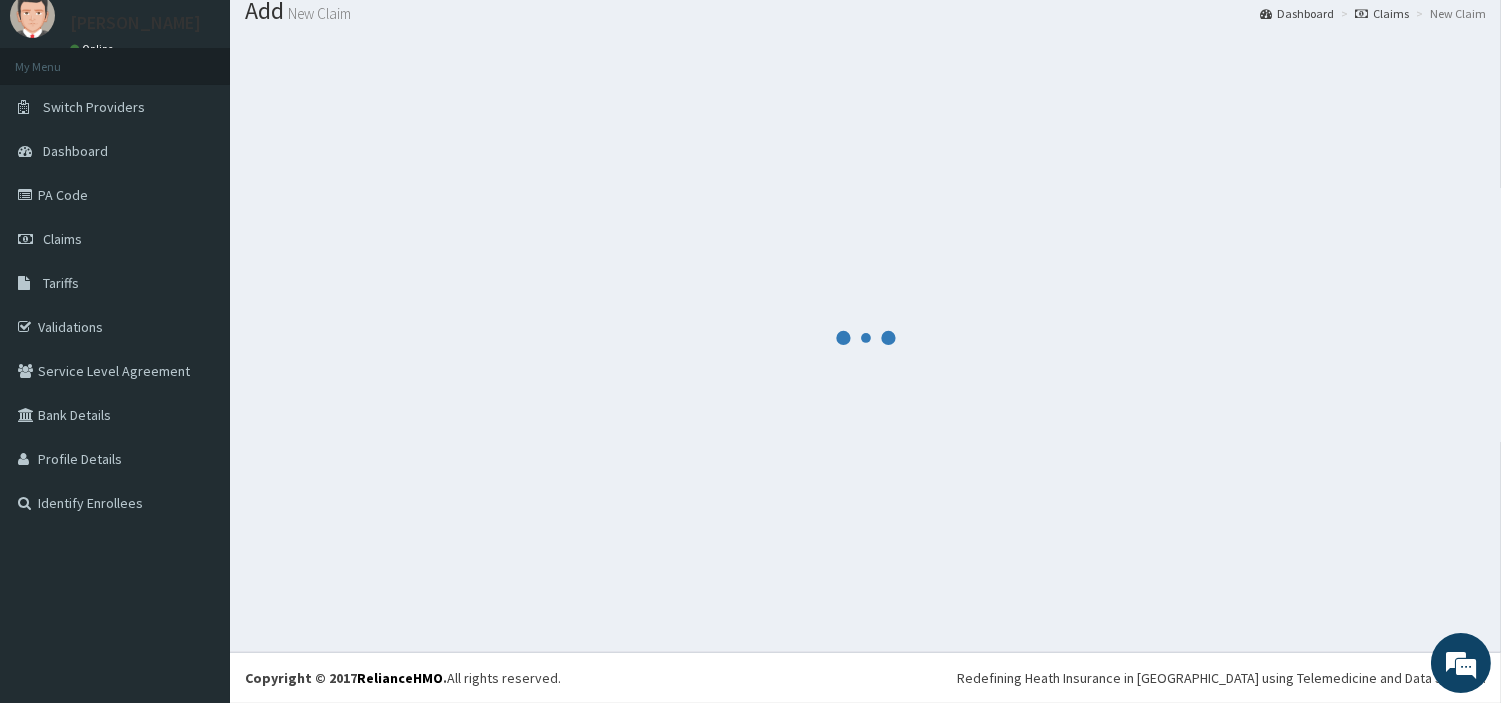 scroll, scrollTop: 66, scrollLeft: 0, axis: vertical 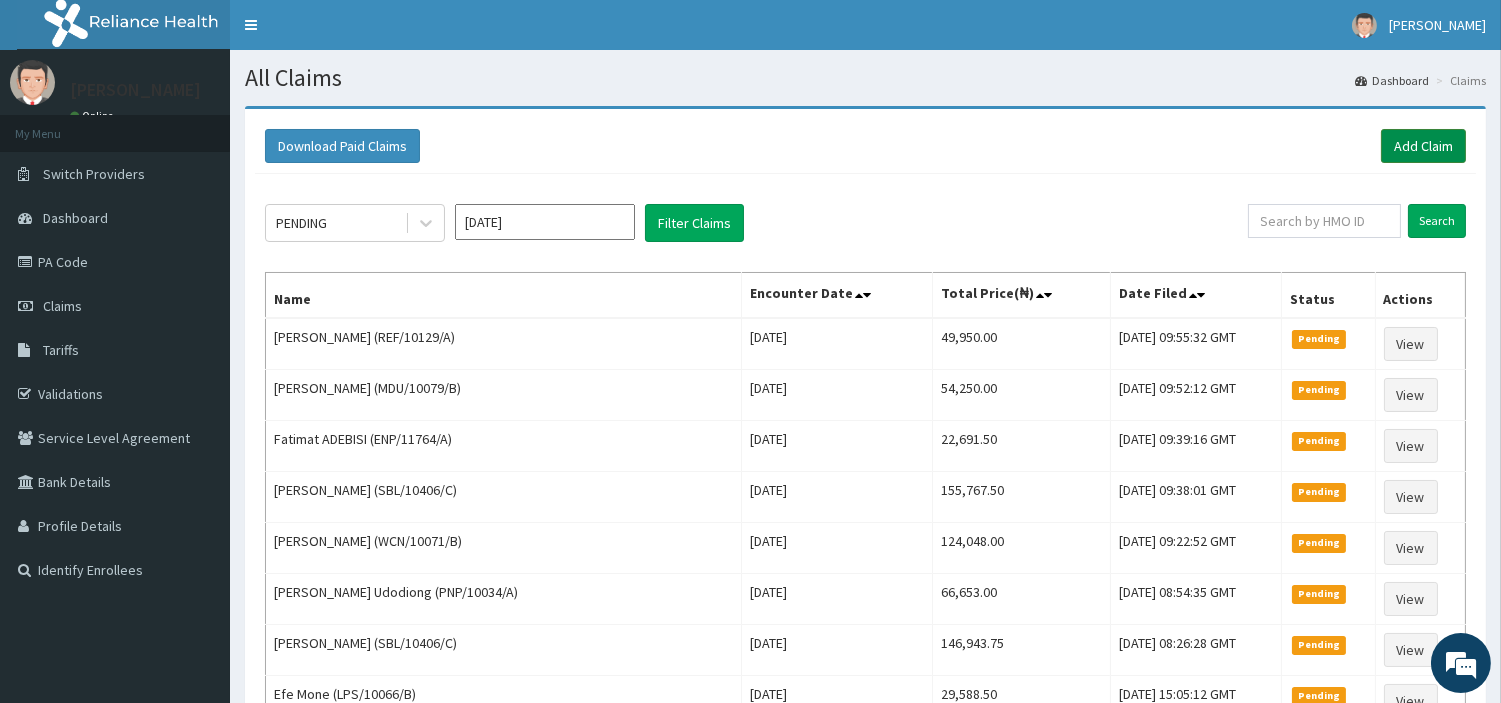 click on "Add Claim" at bounding box center (1423, 146) 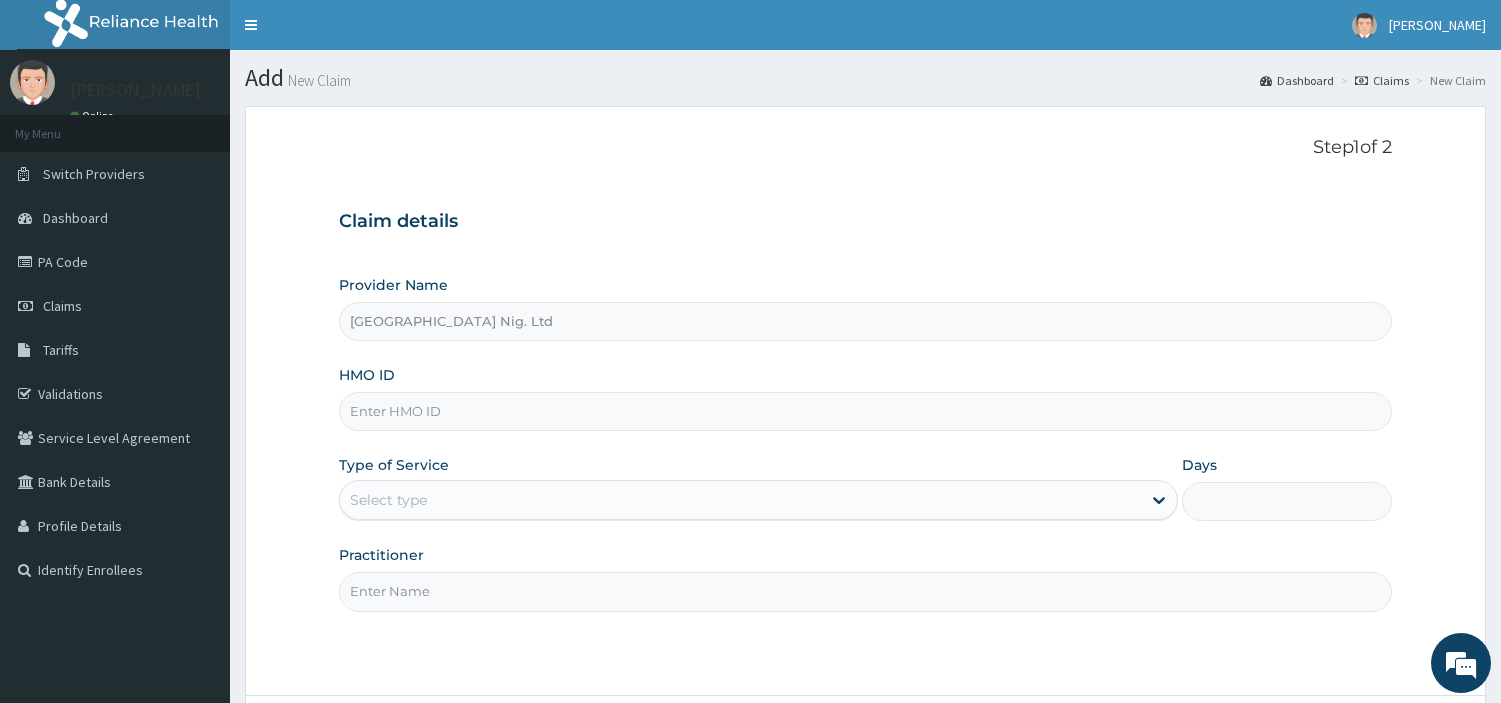 scroll, scrollTop: 0, scrollLeft: 0, axis: both 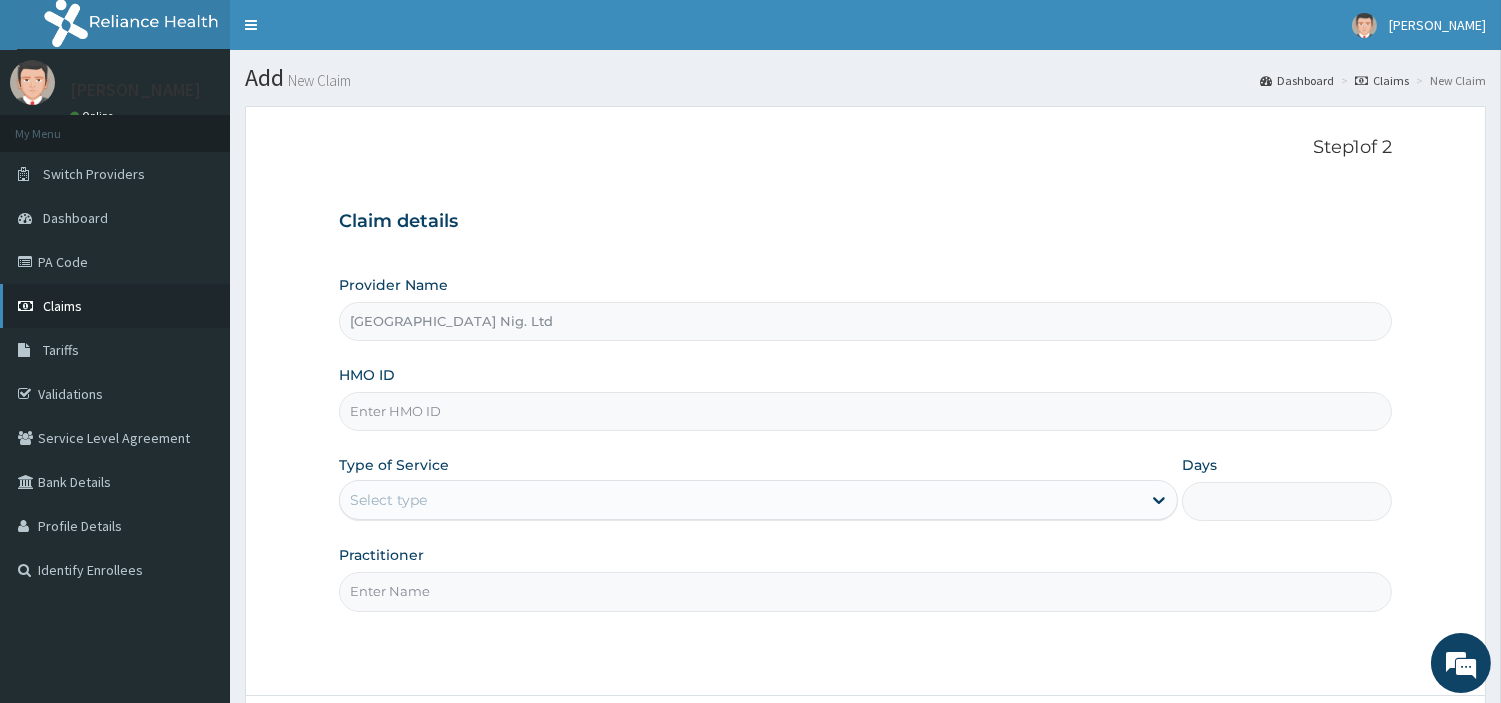 click on "Claims" at bounding box center [115, 306] 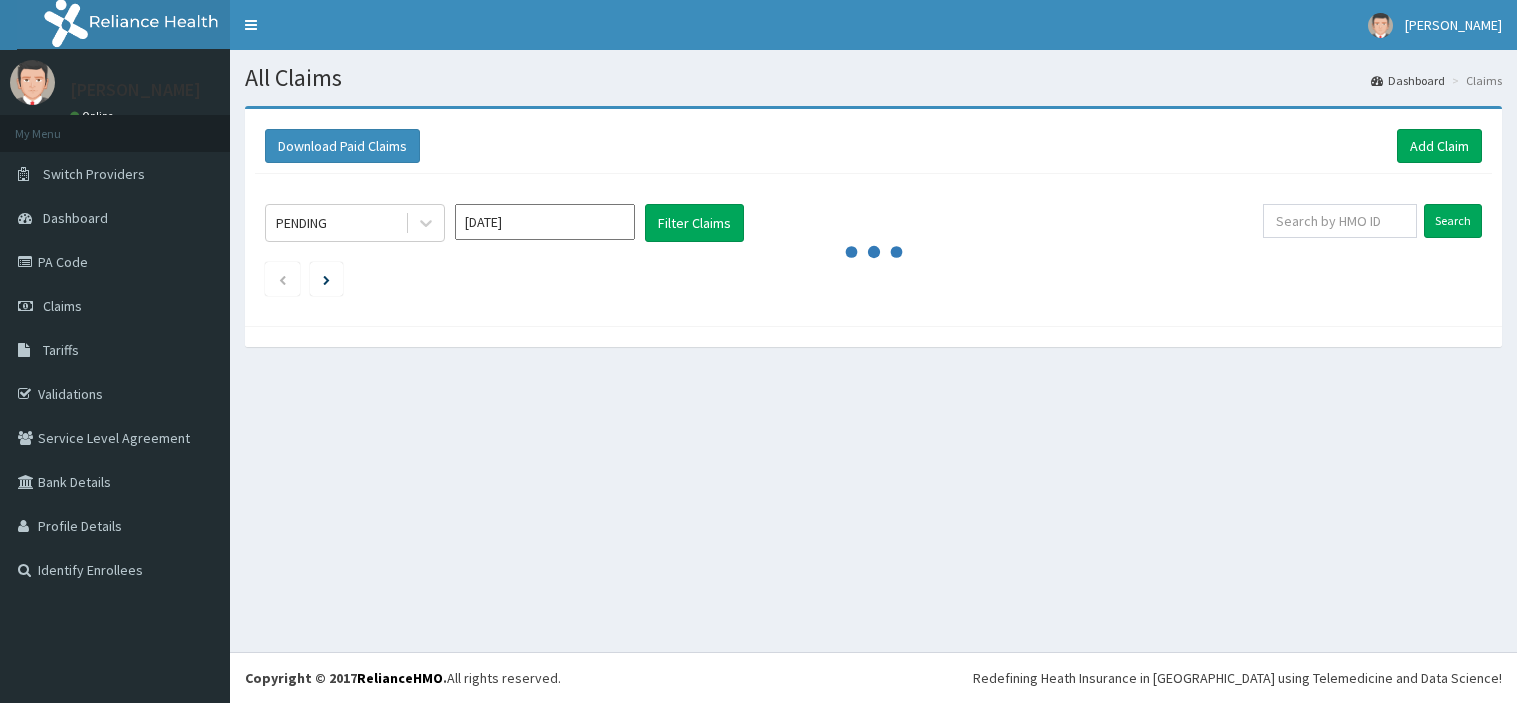 scroll, scrollTop: 0, scrollLeft: 0, axis: both 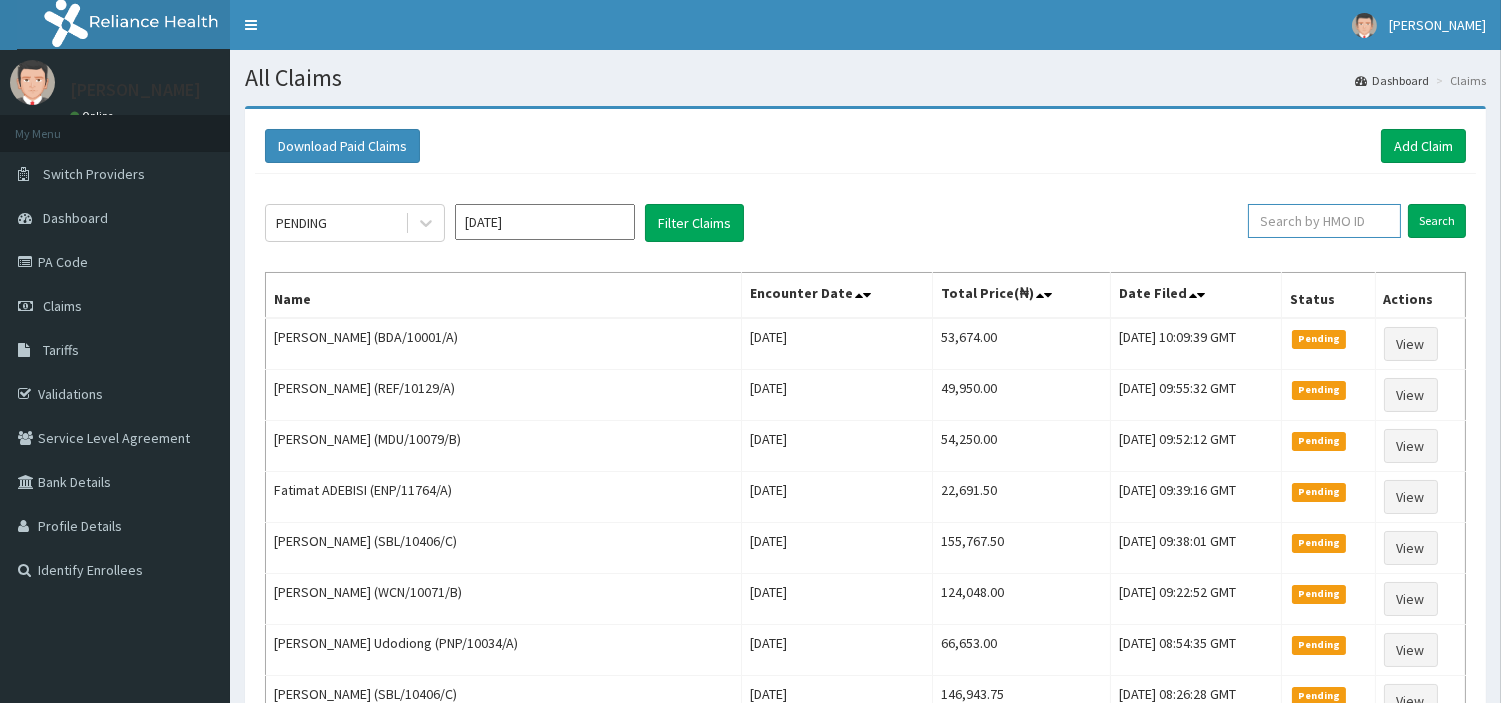 click at bounding box center [1324, 221] 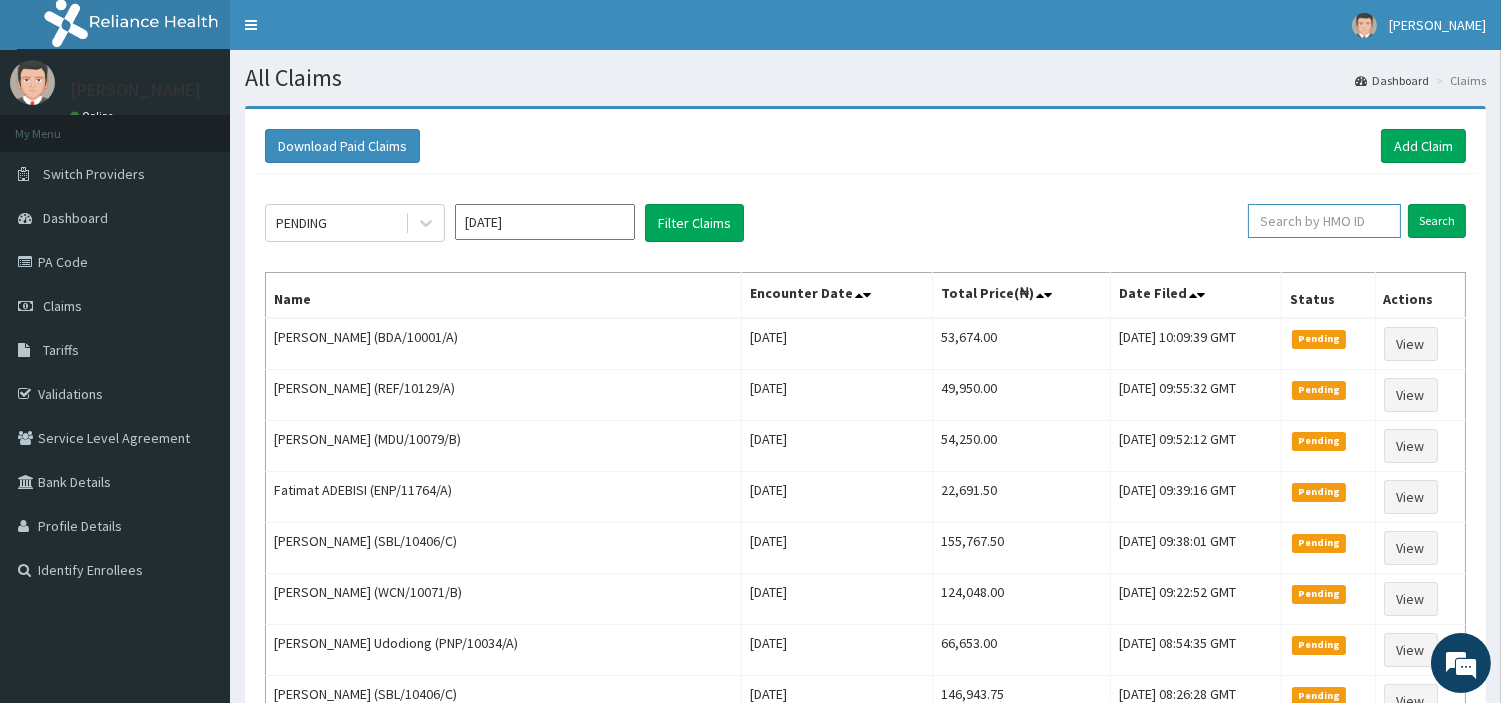 paste on "ENP/11764/A)" 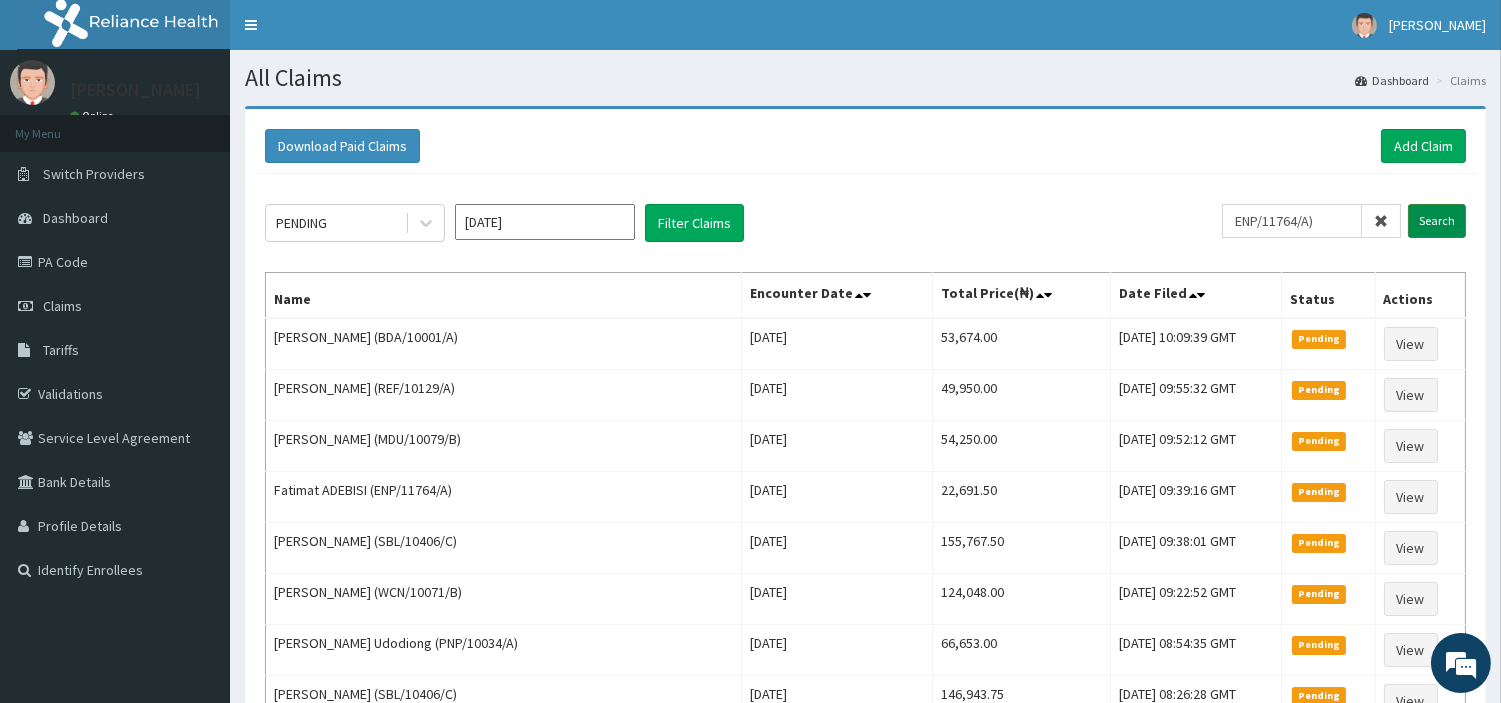 click on "Search" at bounding box center [1437, 221] 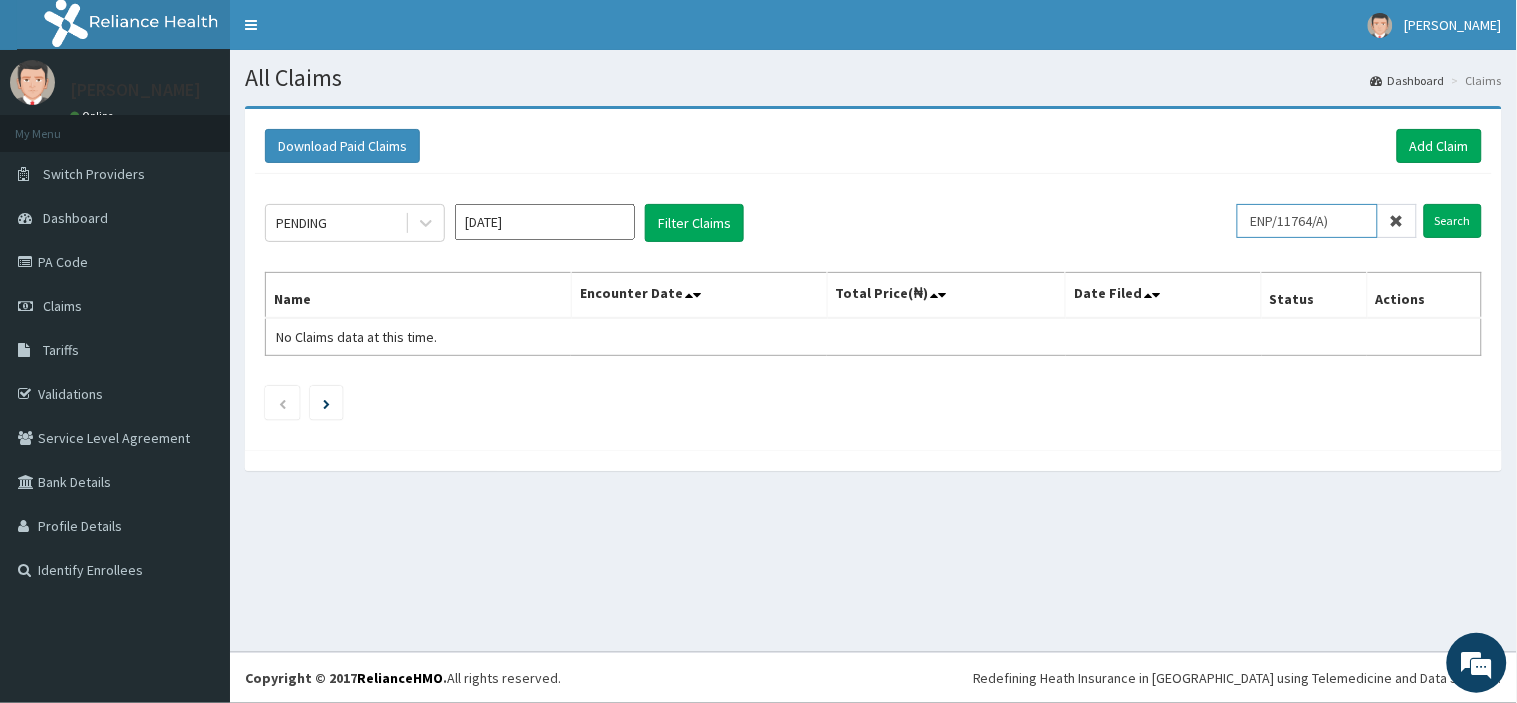 click on "ENP/11764/A)" at bounding box center [1307, 221] 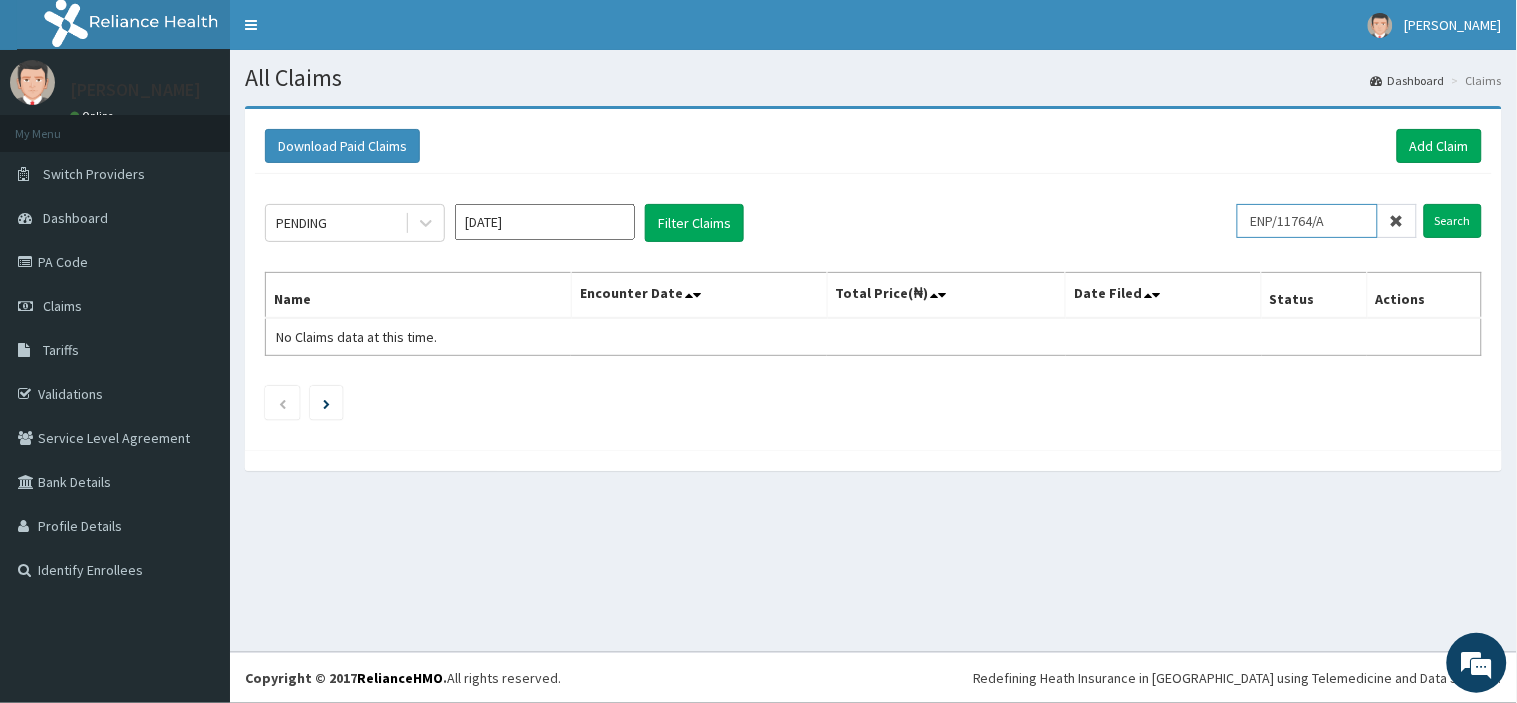type on "ENP/11764/A" 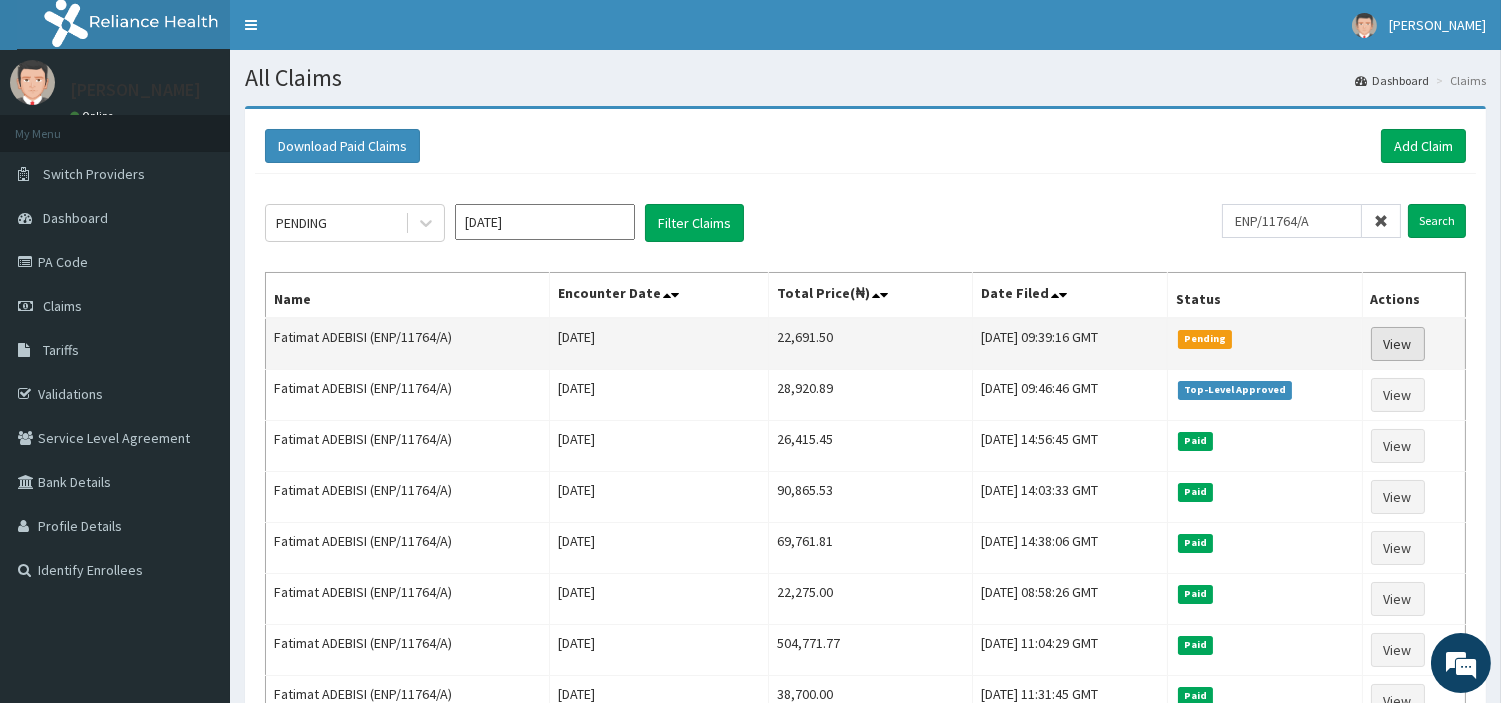 click on "View" at bounding box center (1398, 344) 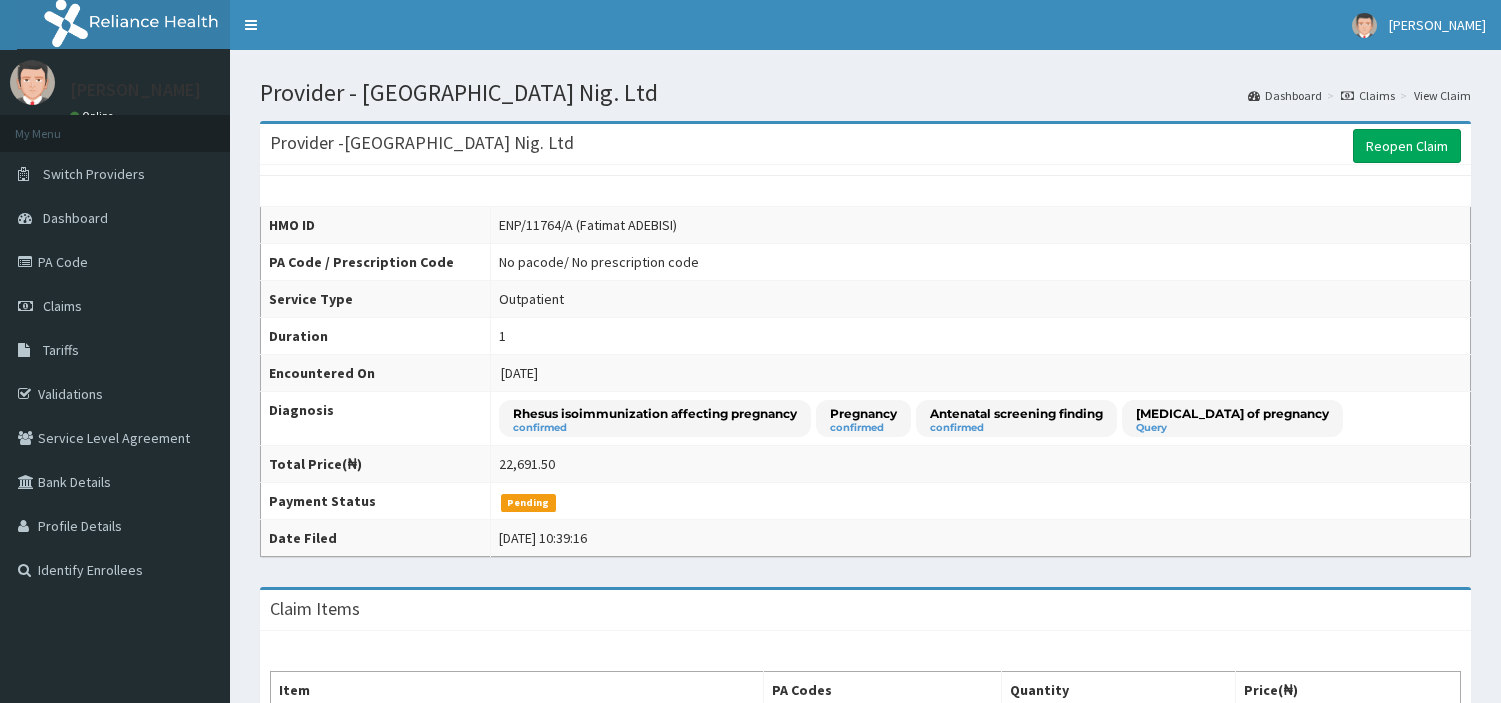 scroll, scrollTop: 0, scrollLeft: 0, axis: both 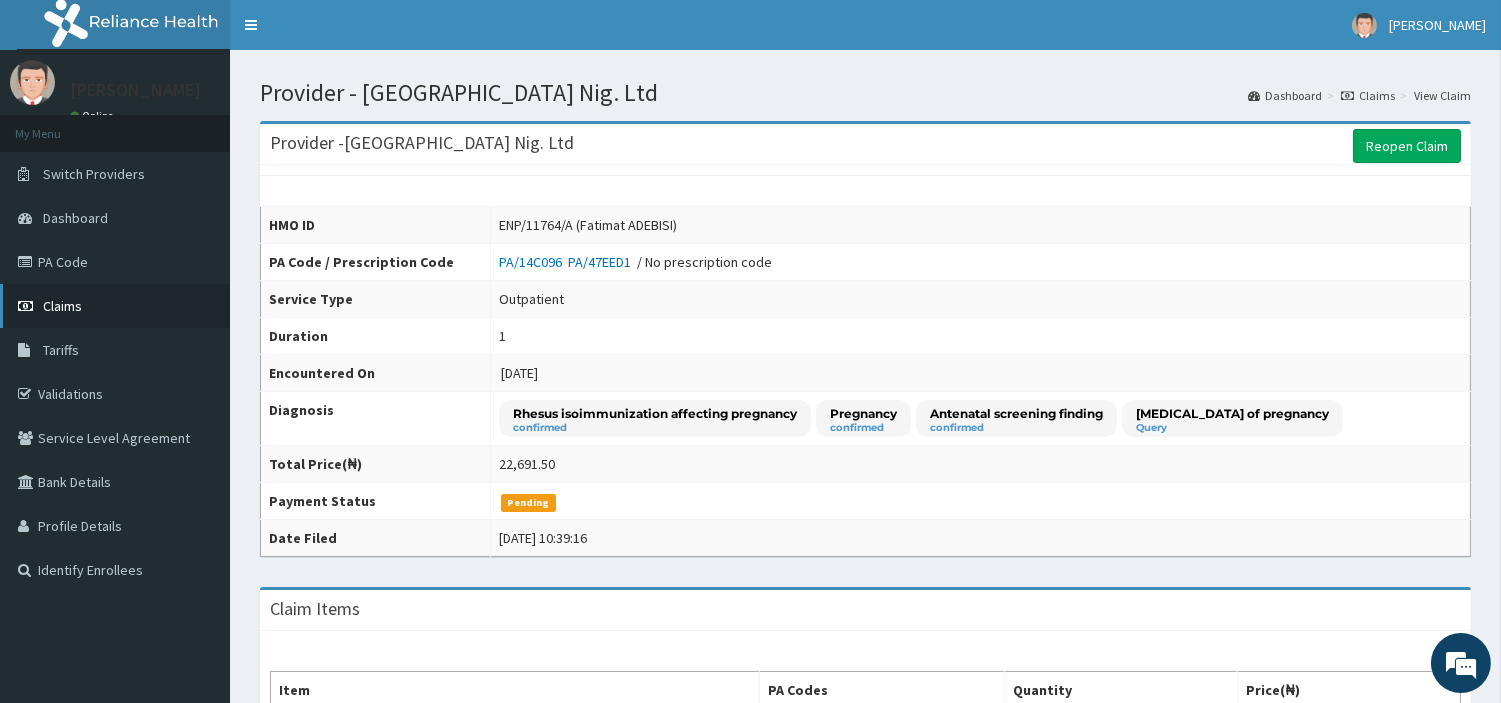 click on "Claims" at bounding box center [115, 306] 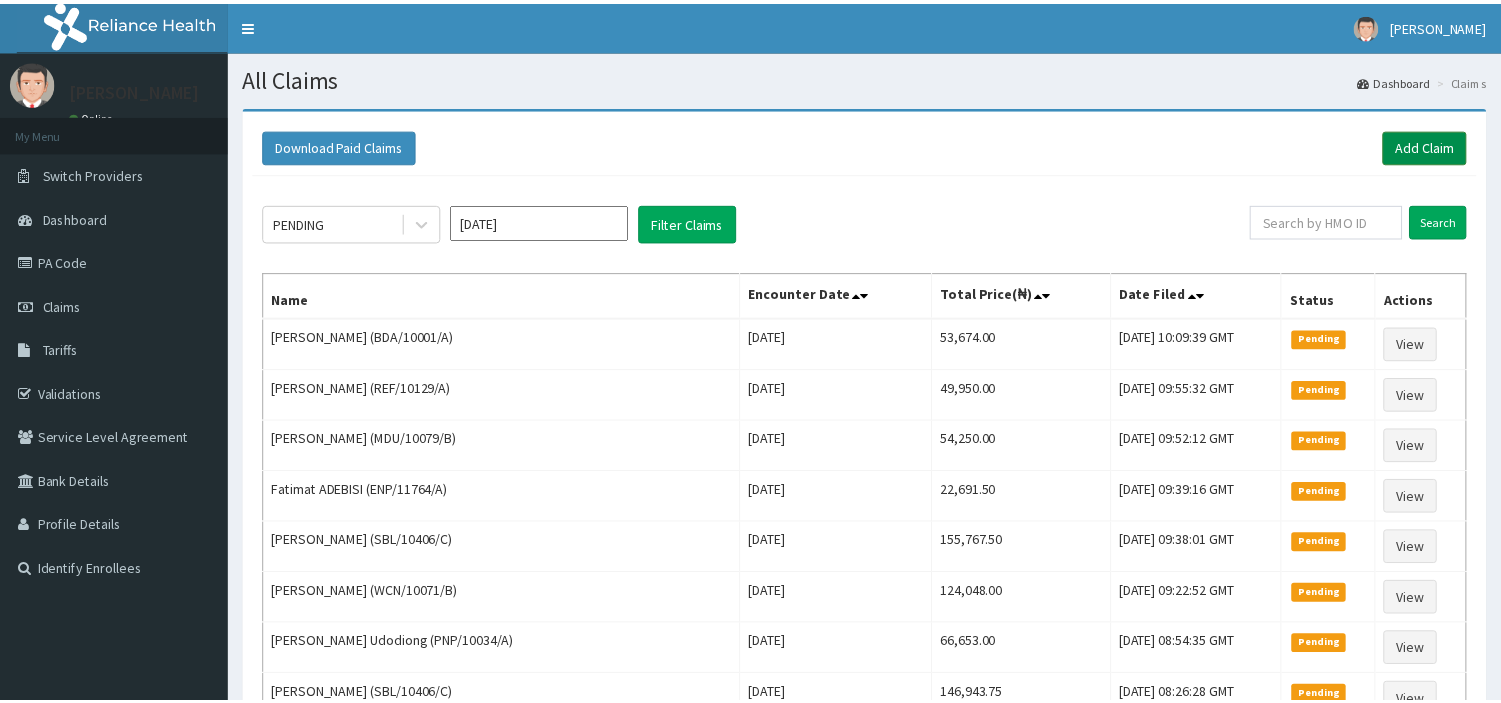 scroll, scrollTop: 0, scrollLeft: 0, axis: both 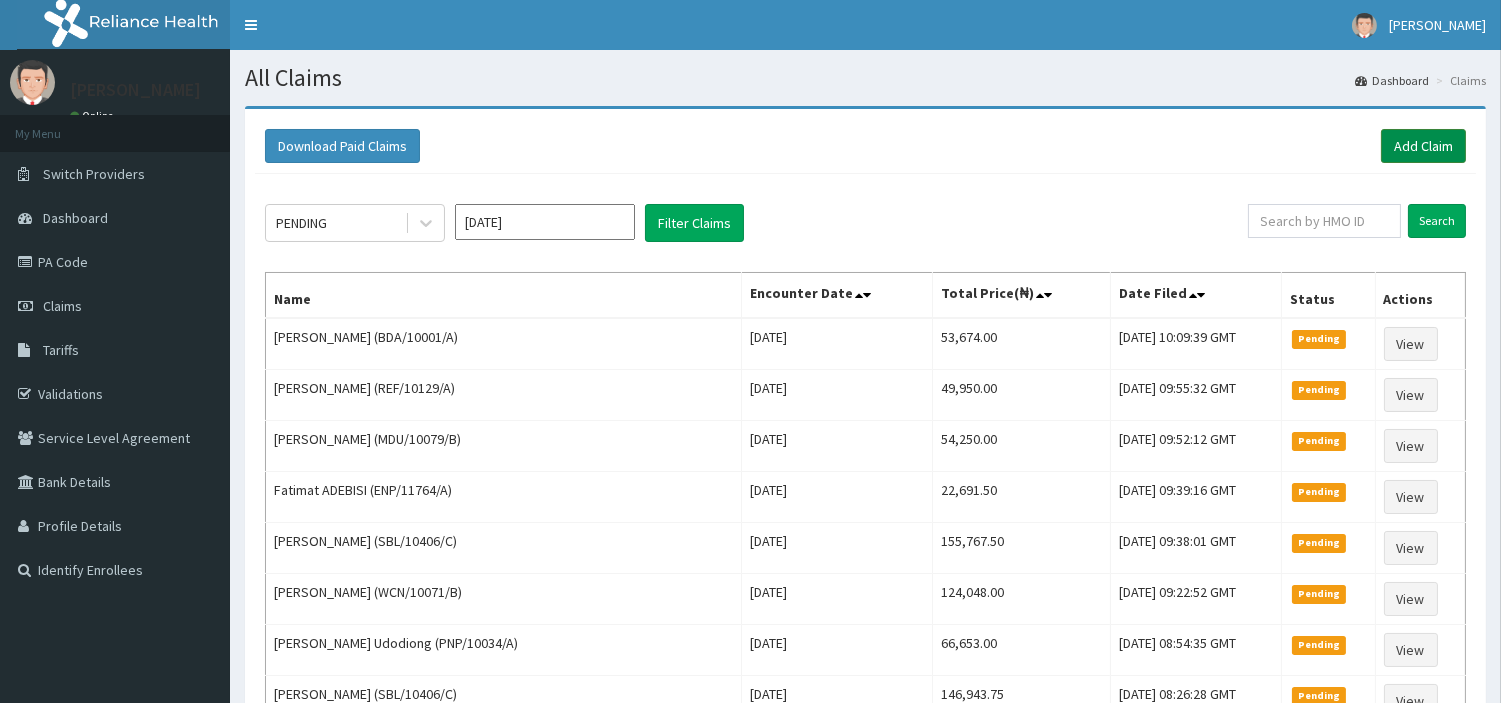 click on "Add Claim" at bounding box center [1423, 146] 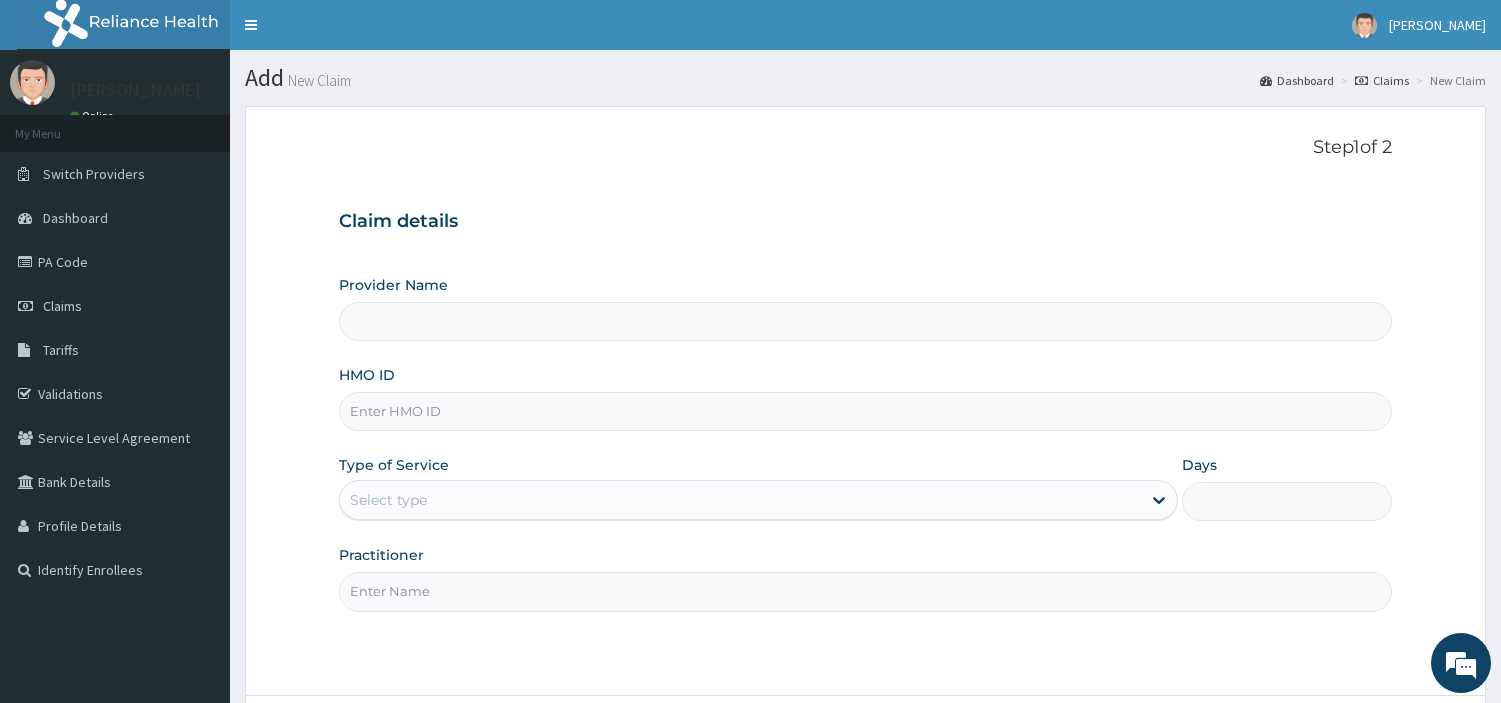 scroll, scrollTop: 0, scrollLeft: 0, axis: both 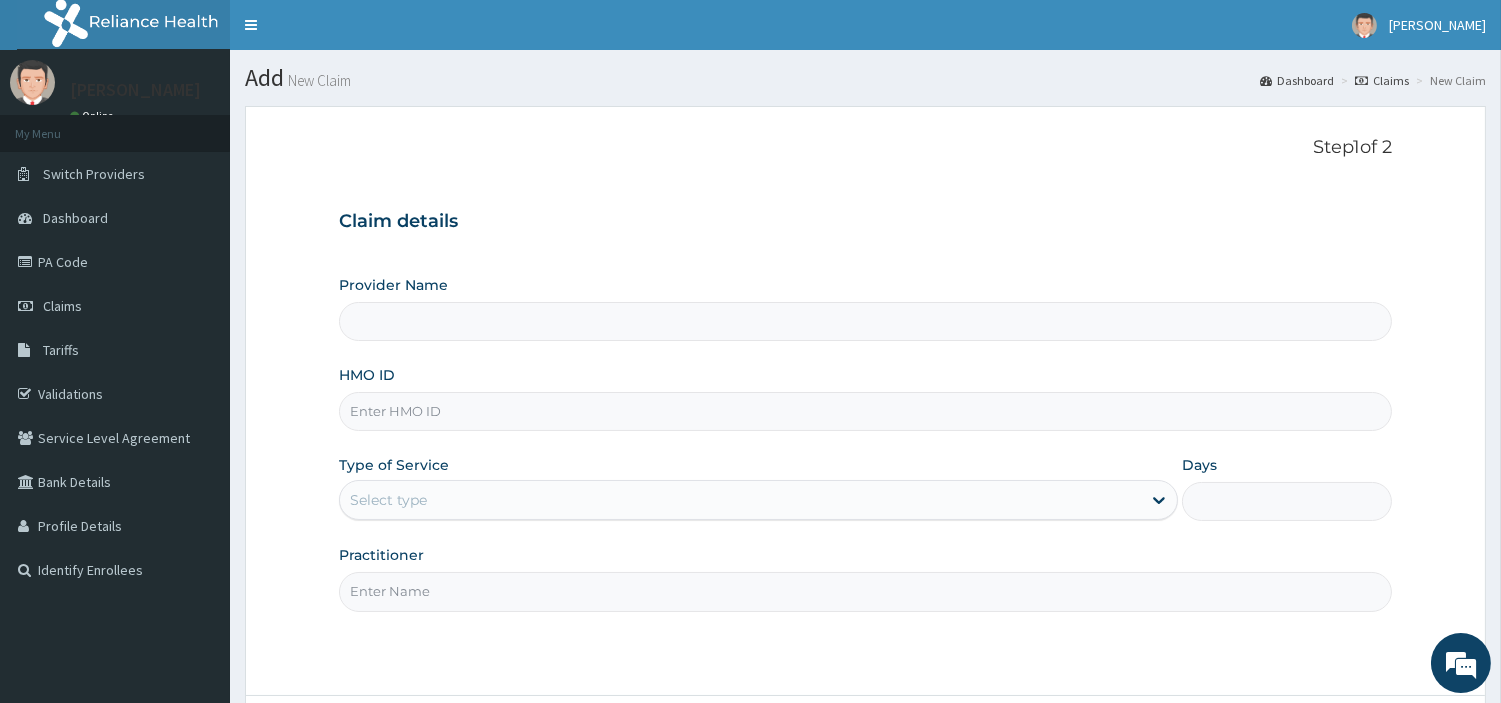 type on "R-Jolad Hospital Nig. Ltd" 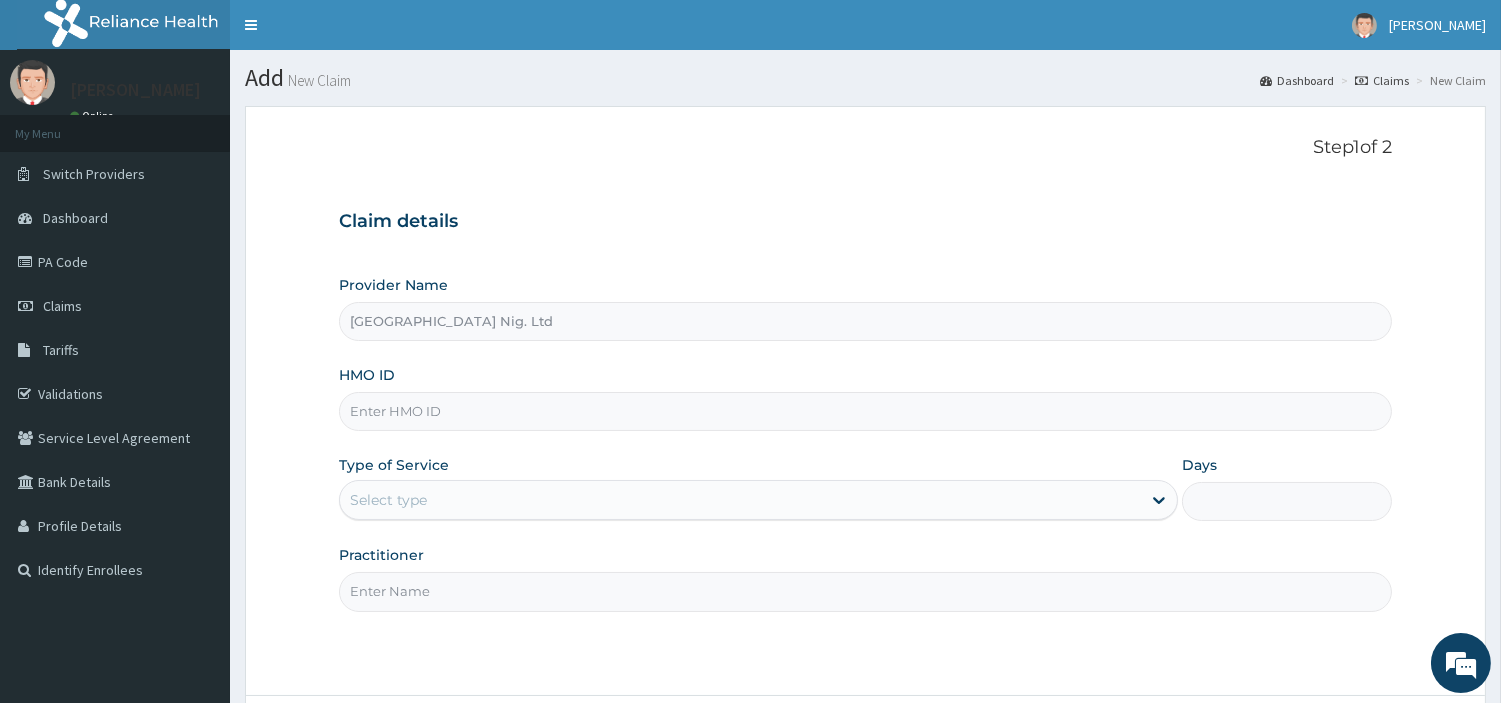 scroll, scrollTop: 0, scrollLeft: 0, axis: both 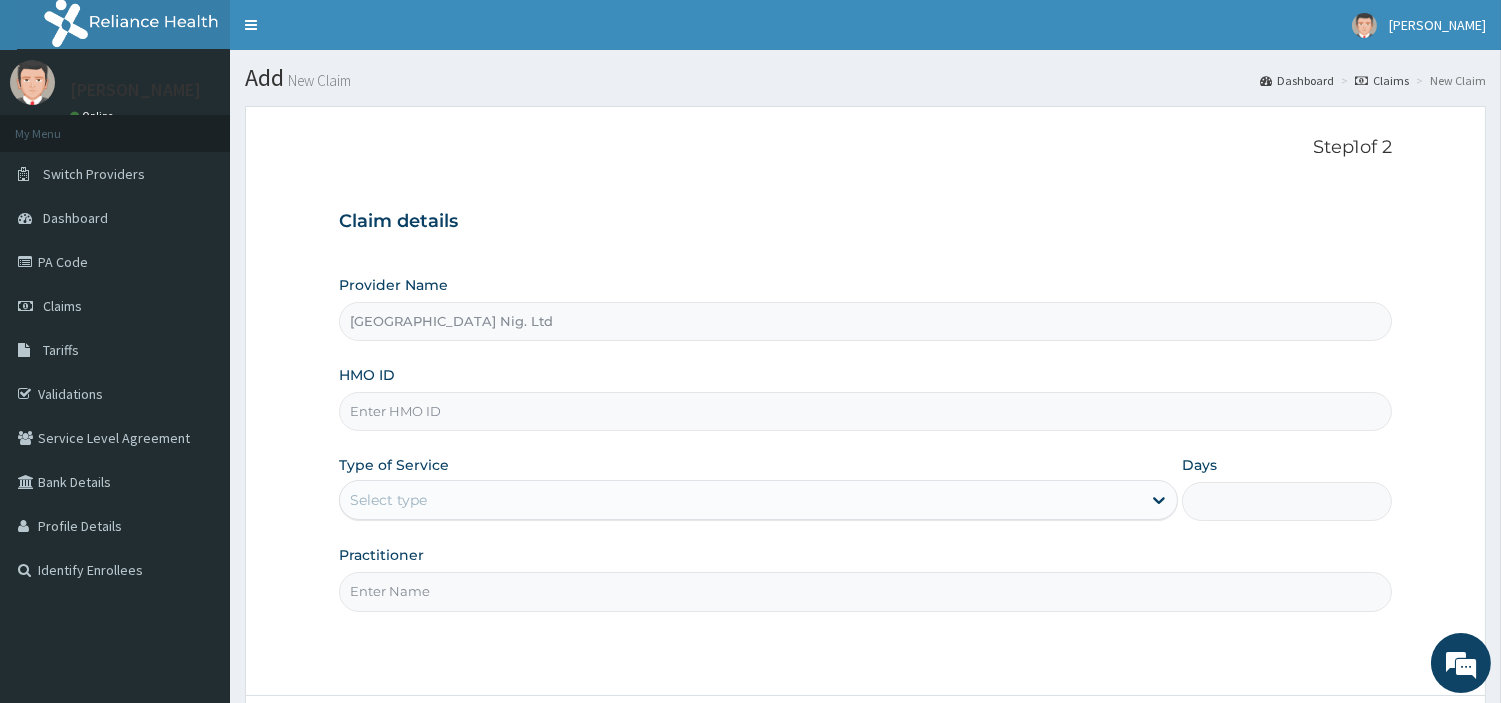 click on "HMO ID" at bounding box center [865, 411] 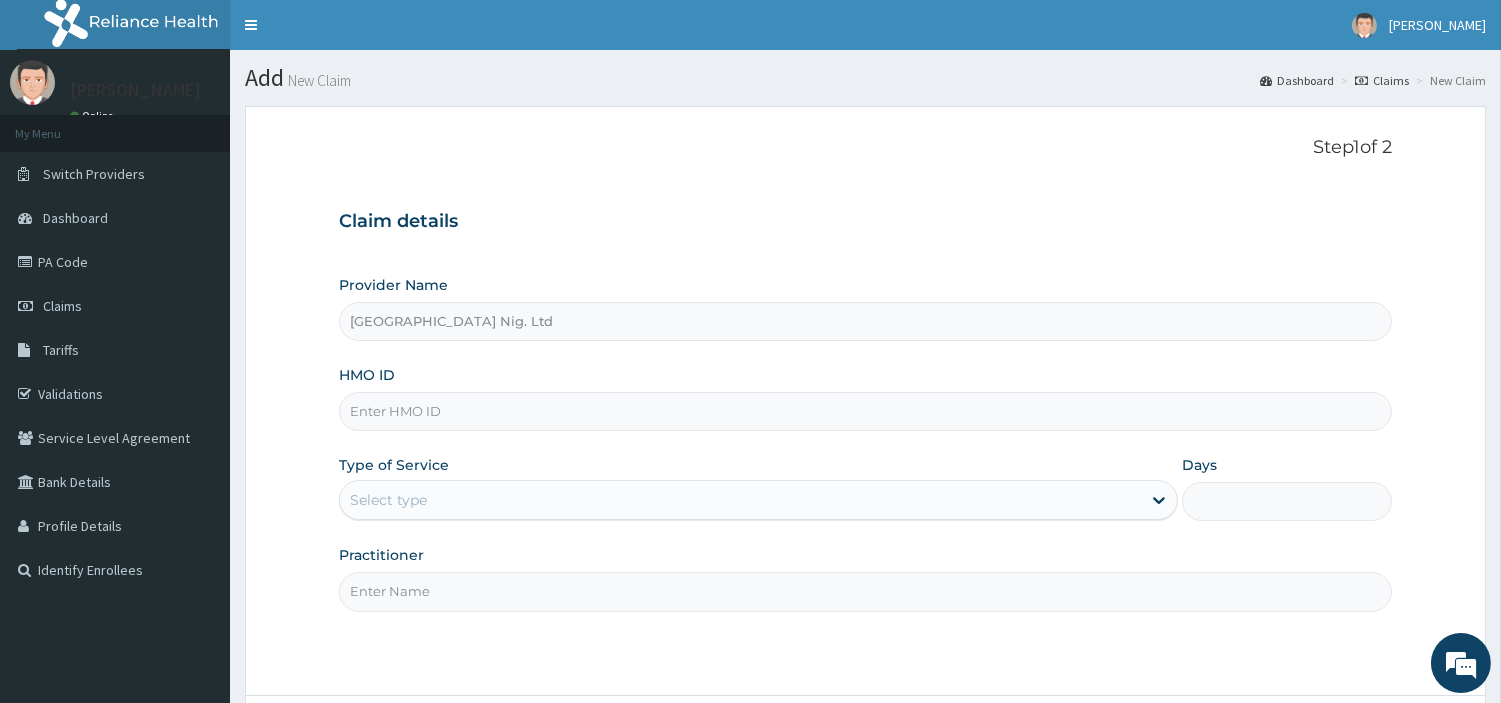 paste on "PLE/10002/A" 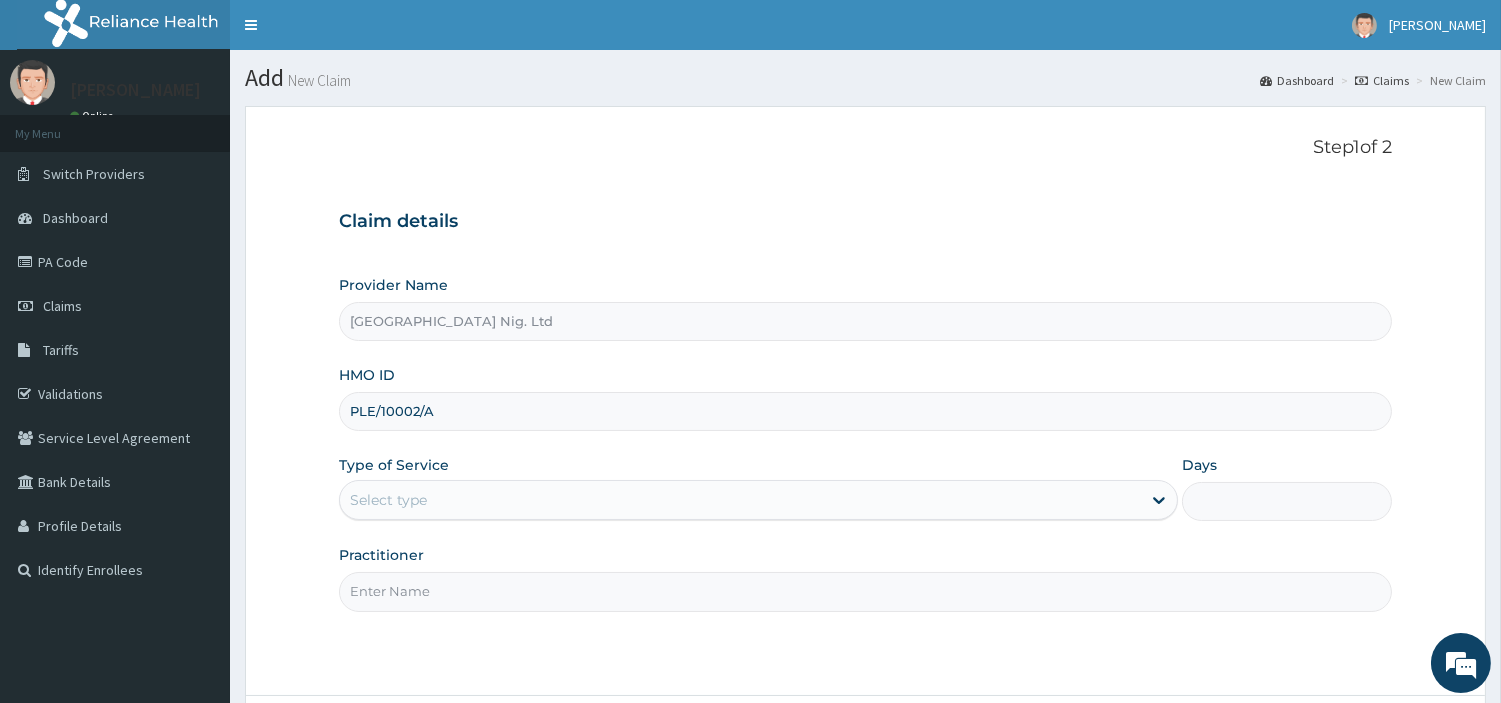 type on "PLE/10002/A" 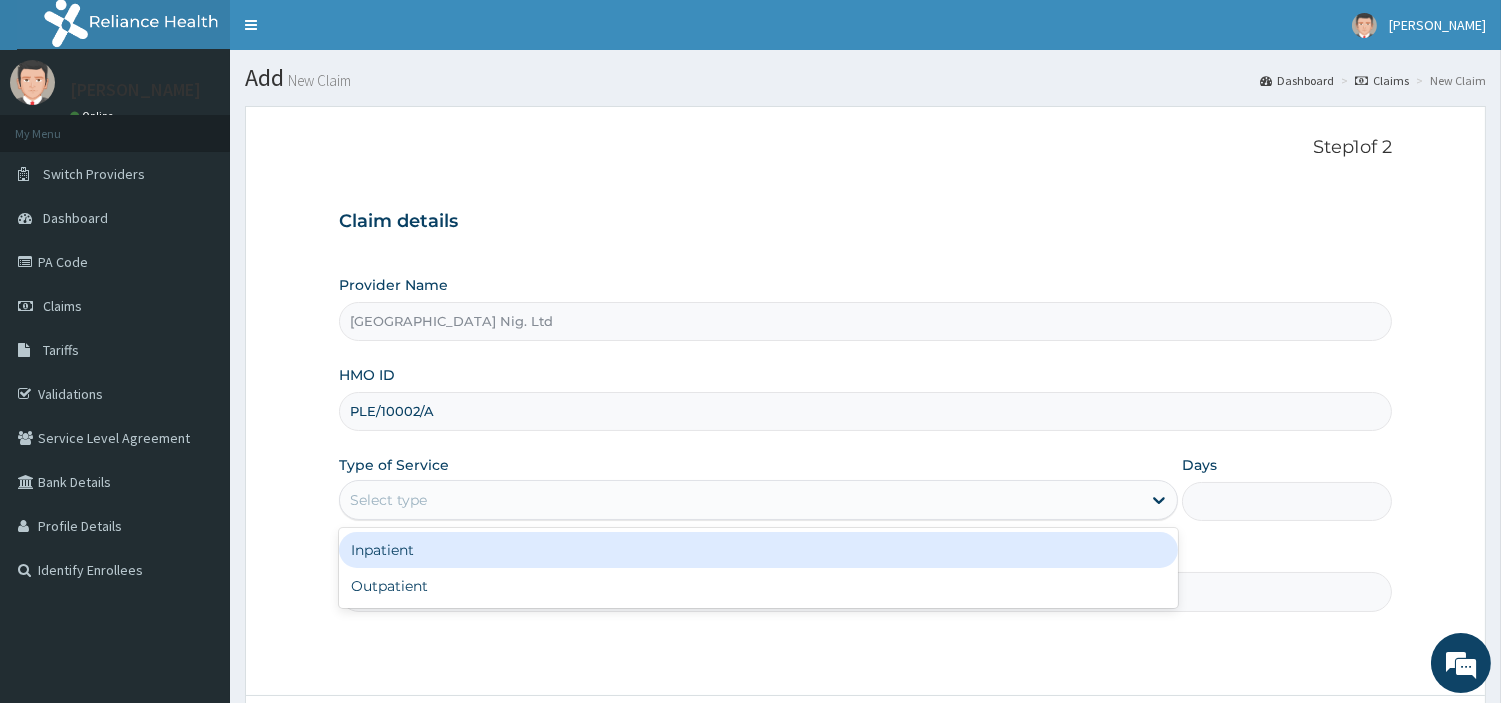 drag, startPoint x: 577, startPoint y: 497, endPoint x: 574, endPoint y: 520, distance: 23.194826 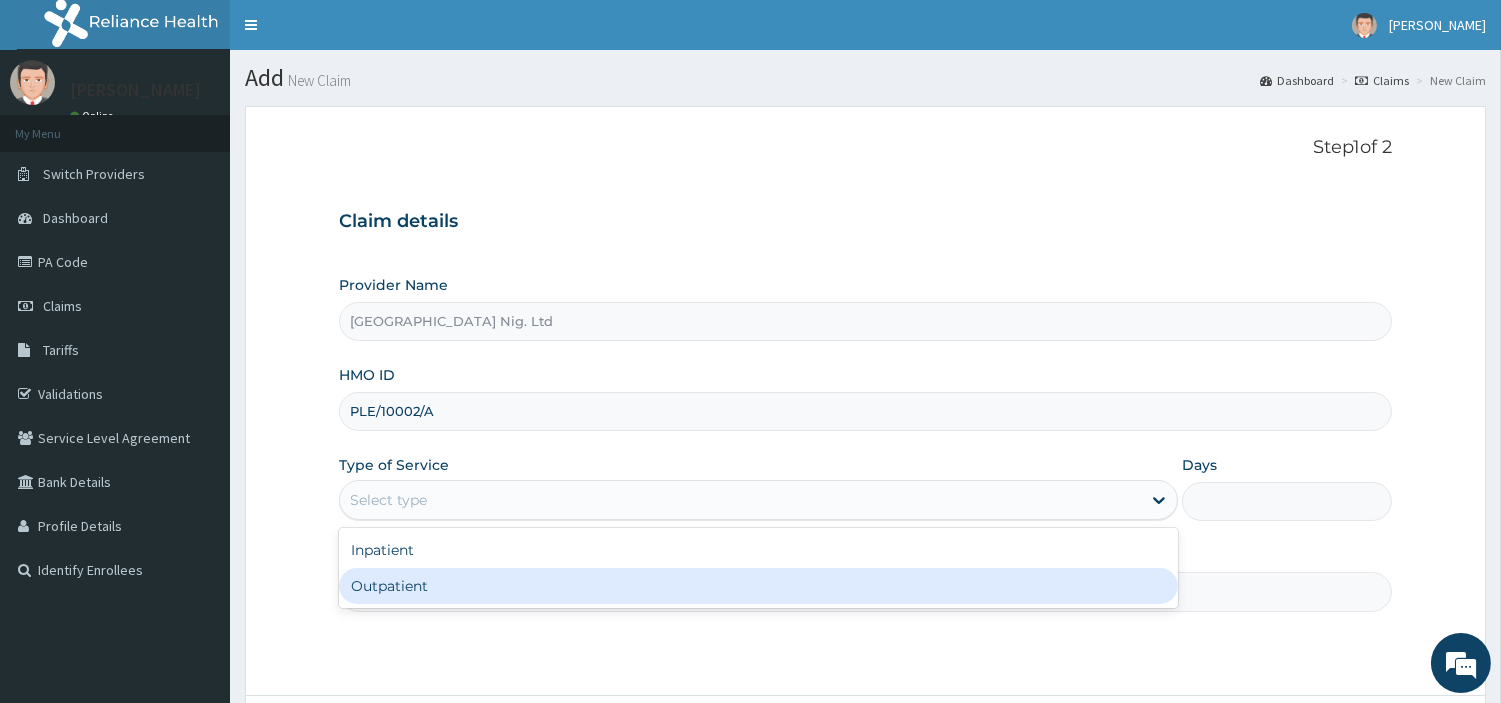 click on "Outpatient" at bounding box center [758, 586] 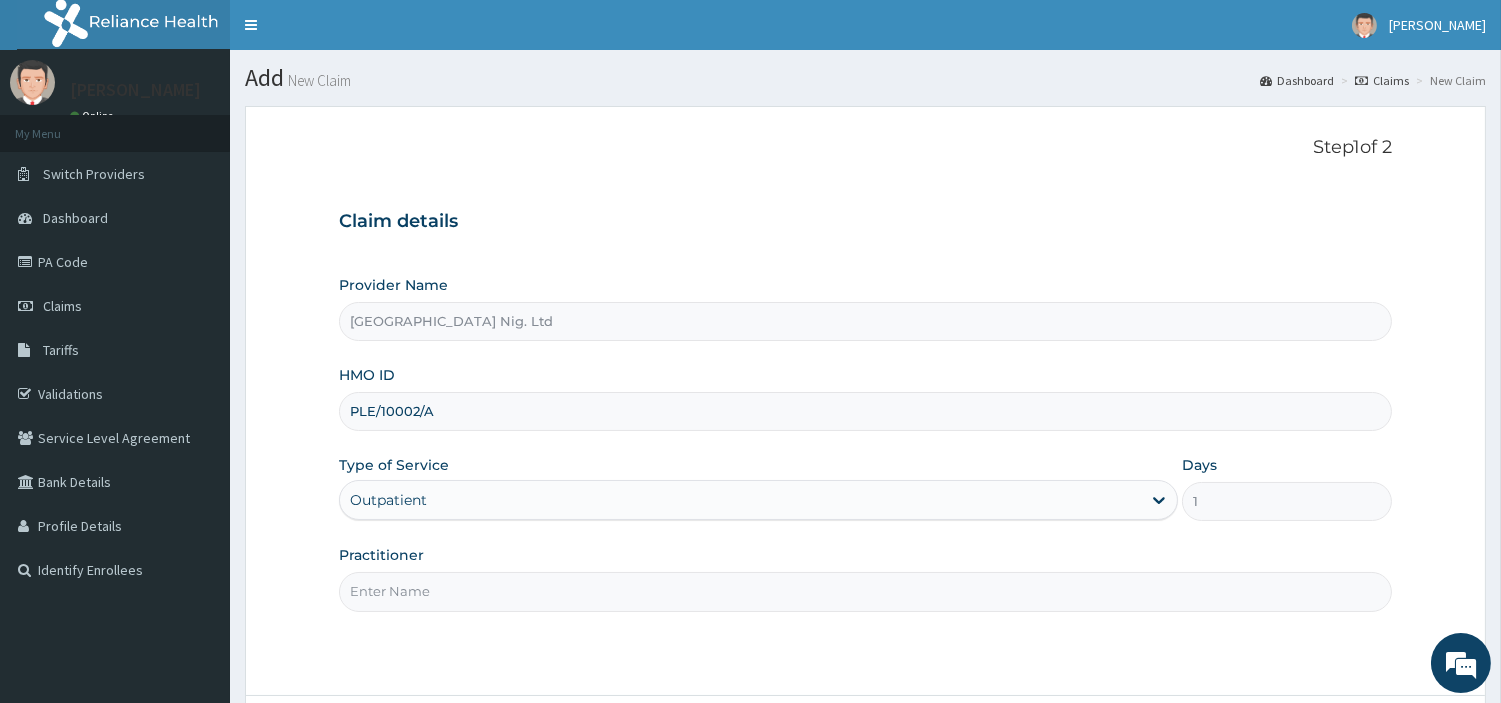 click on "Practitioner" at bounding box center (865, 591) 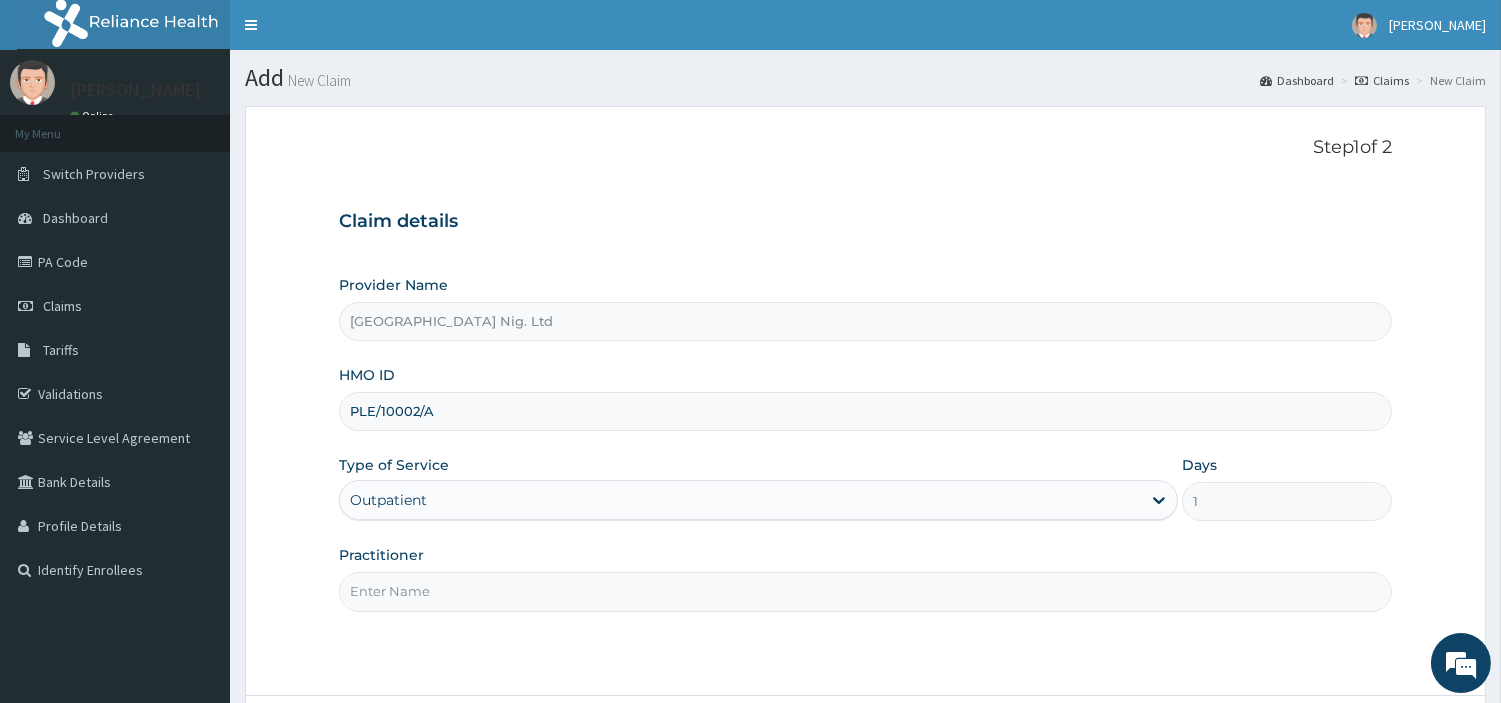 paste on "[PERSON_NAME]" 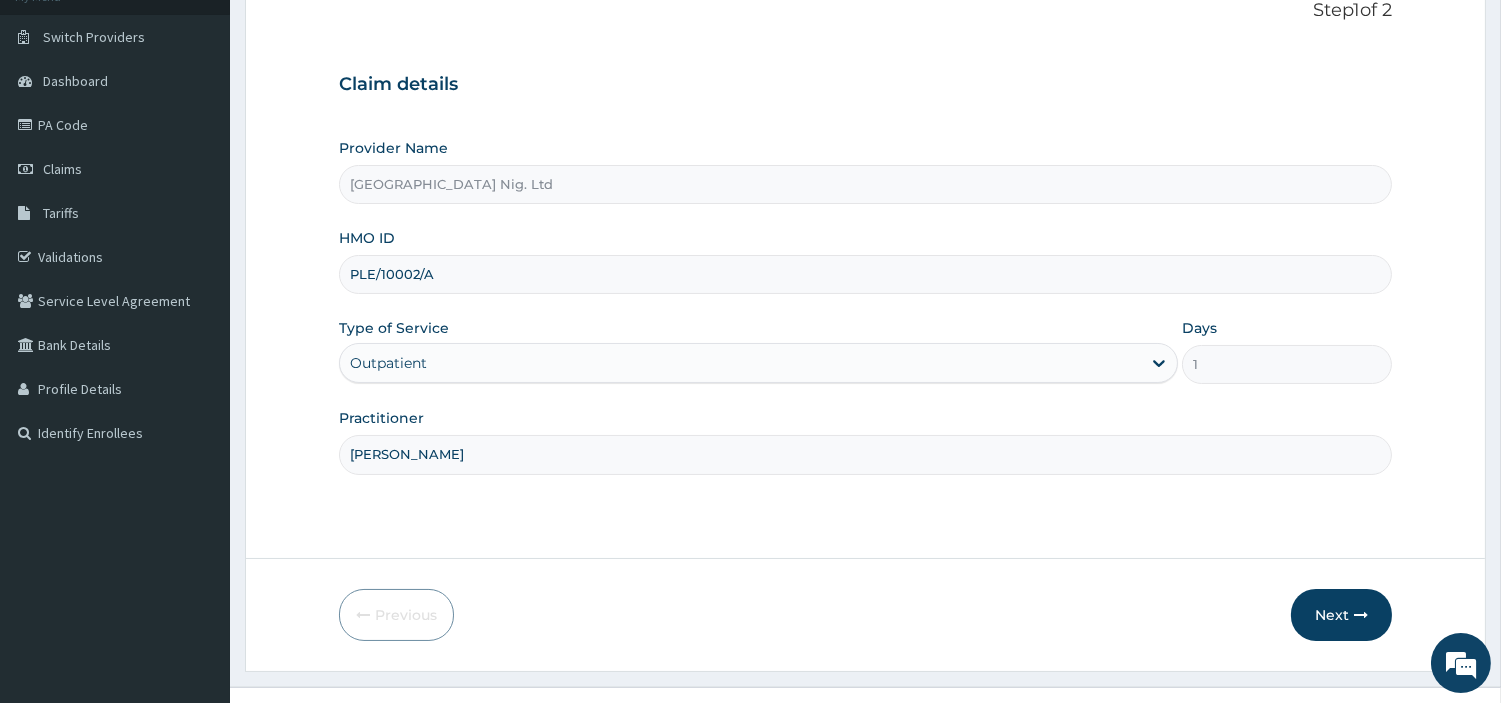 scroll, scrollTop: 172, scrollLeft: 0, axis: vertical 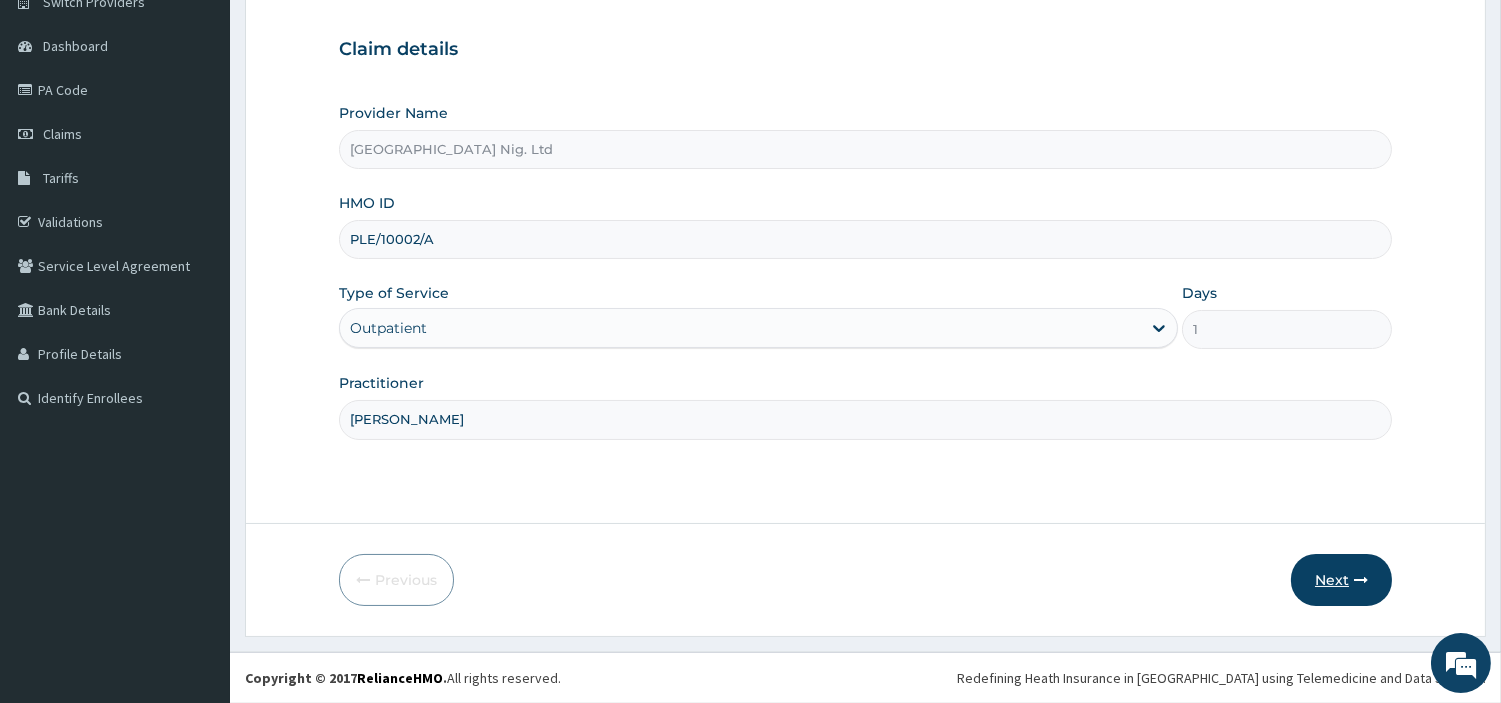 type on "[PERSON_NAME]" 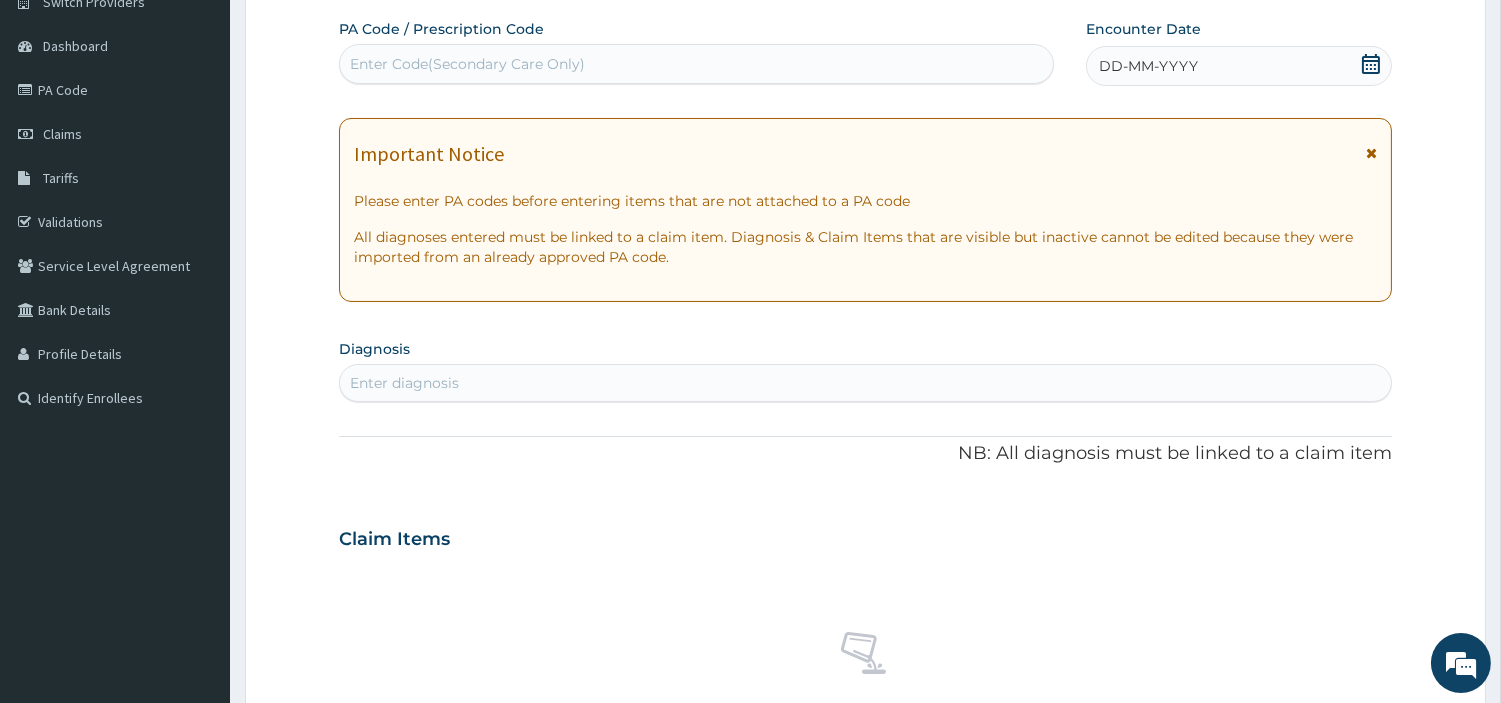 click on "Enter Code(Secondary Care Only)" at bounding box center [696, 64] 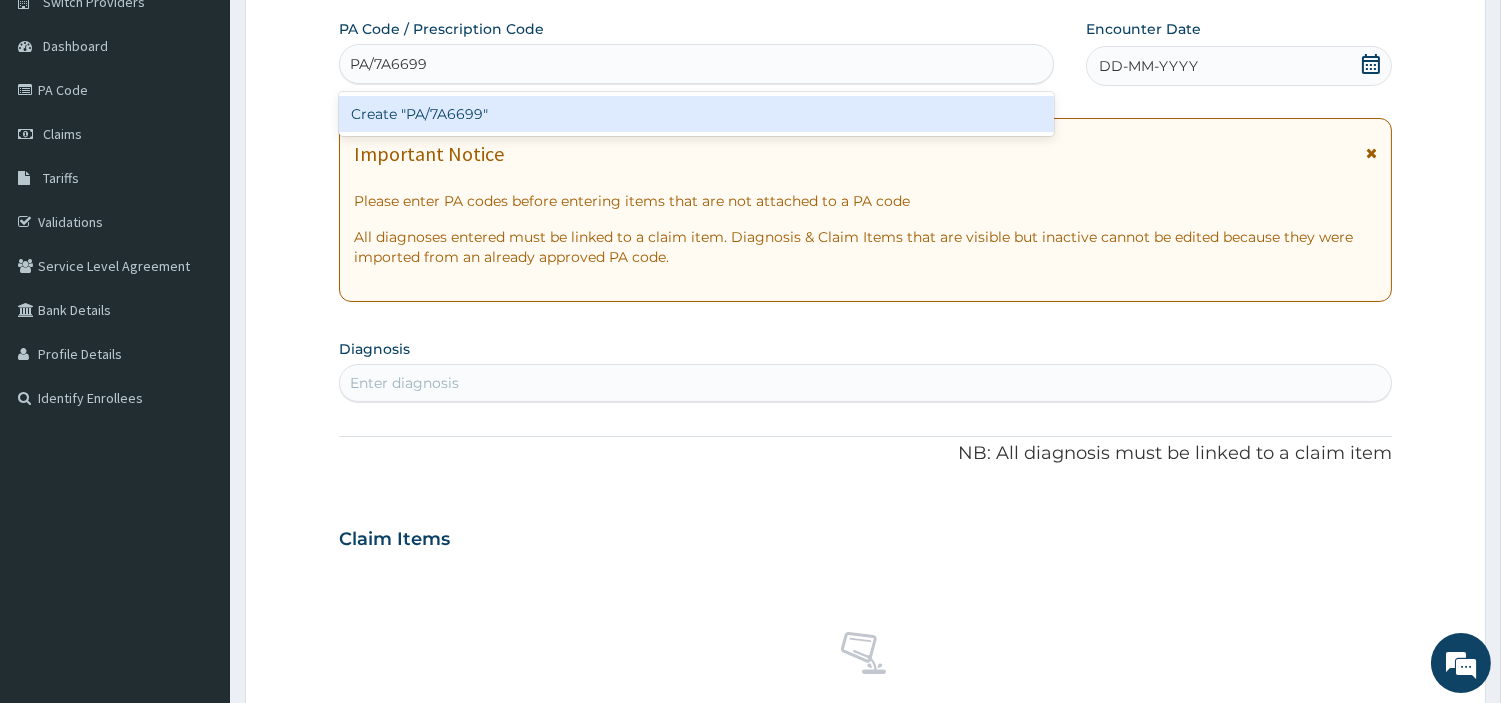 click on "Create "PA/7A6699"" at bounding box center (696, 114) 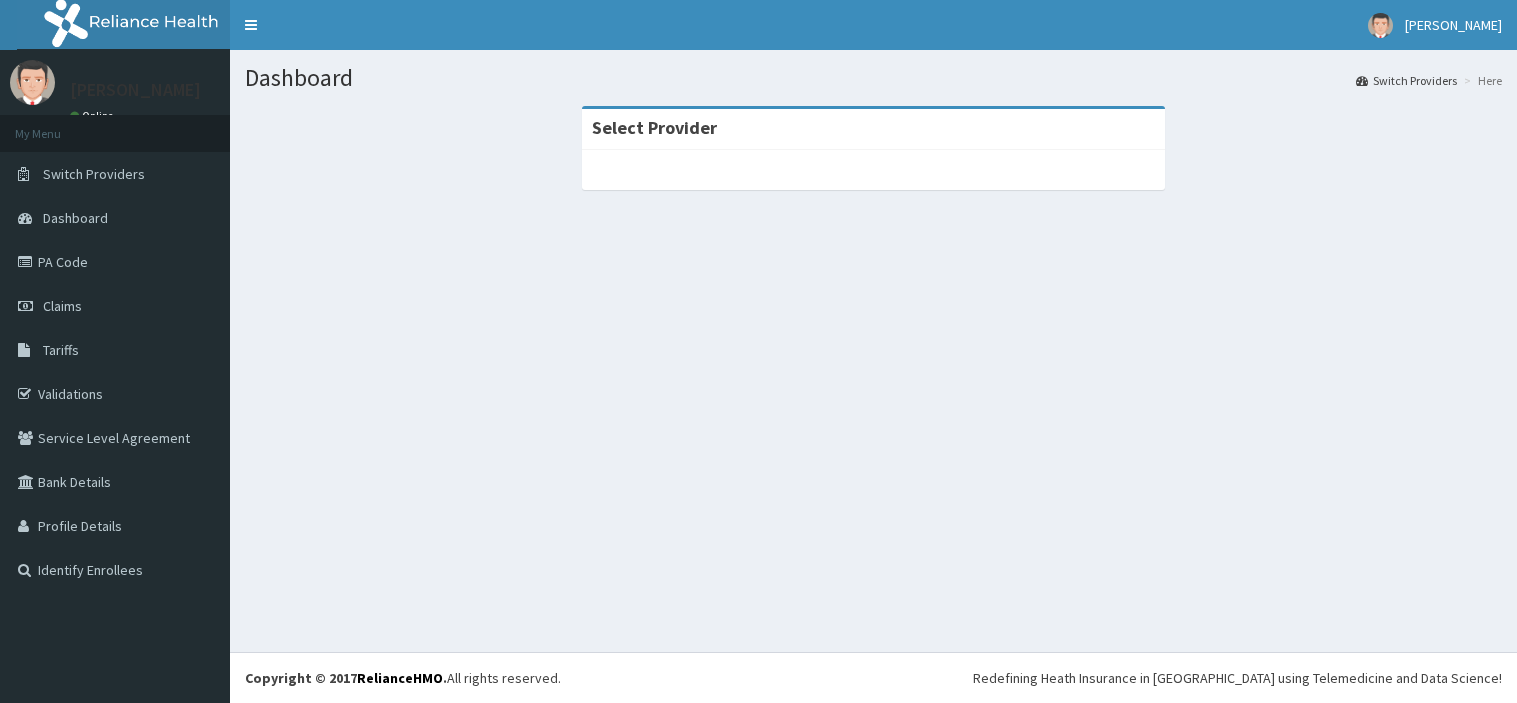 scroll, scrollTop: 0, scrollLeft: 0, axis: both 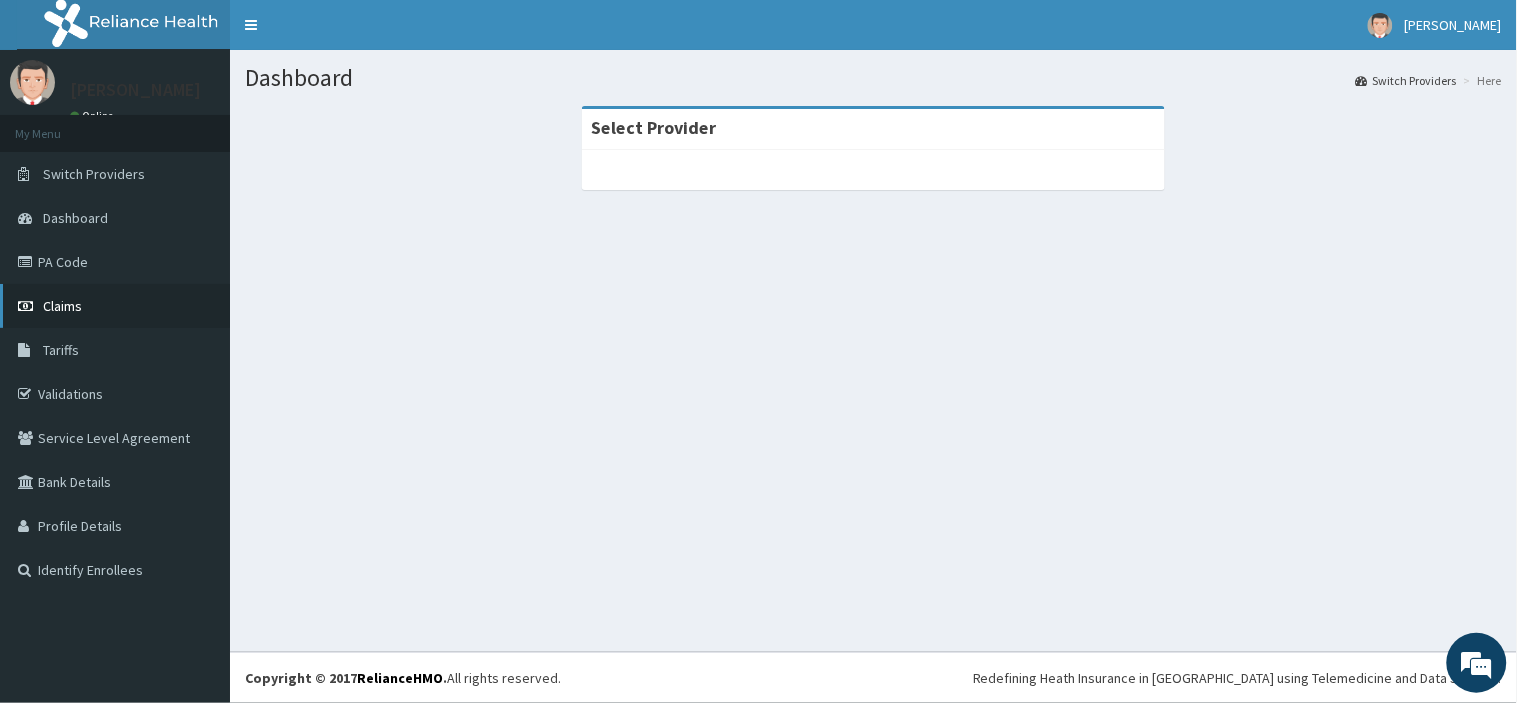 click on "Claims" at bounding box center (115, 306) 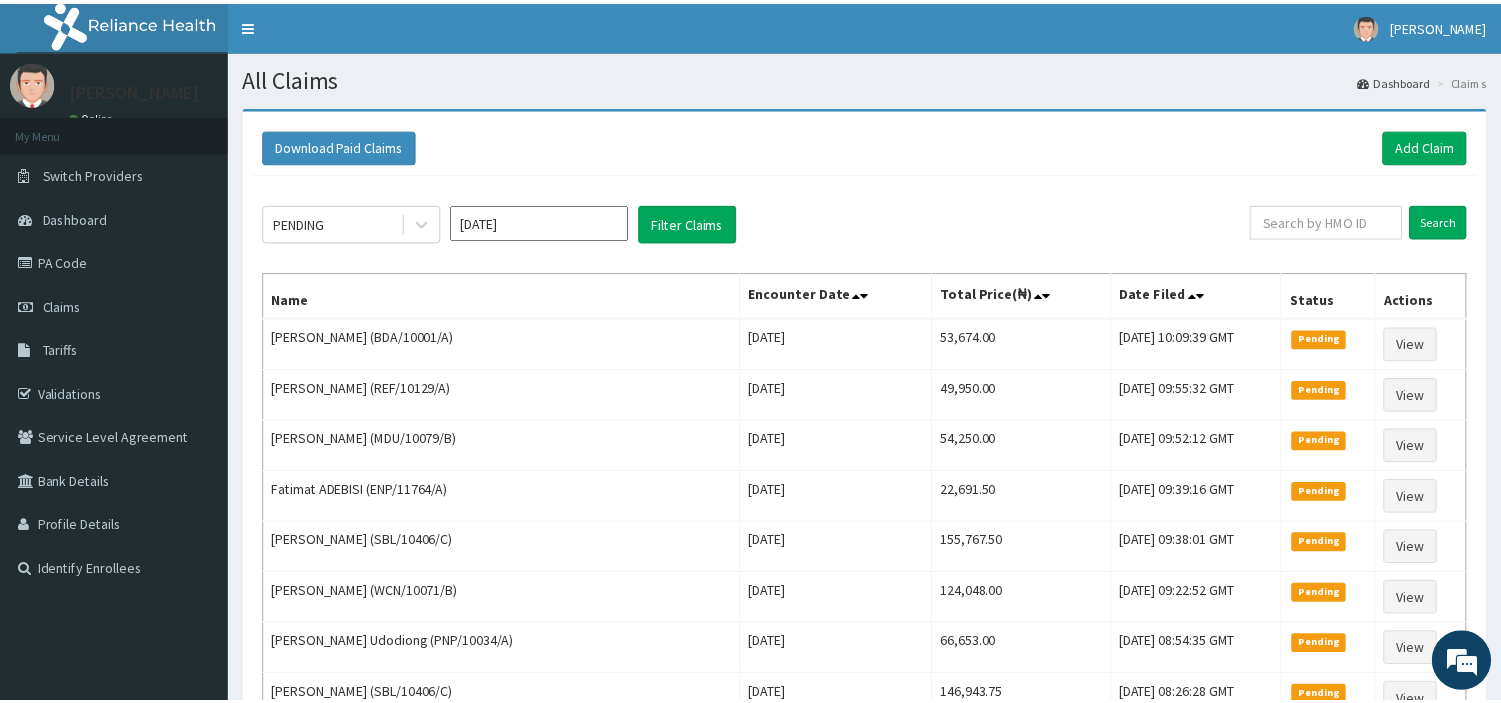 scroll, scrollTop: 0, scrollLeft: 0, axis: both 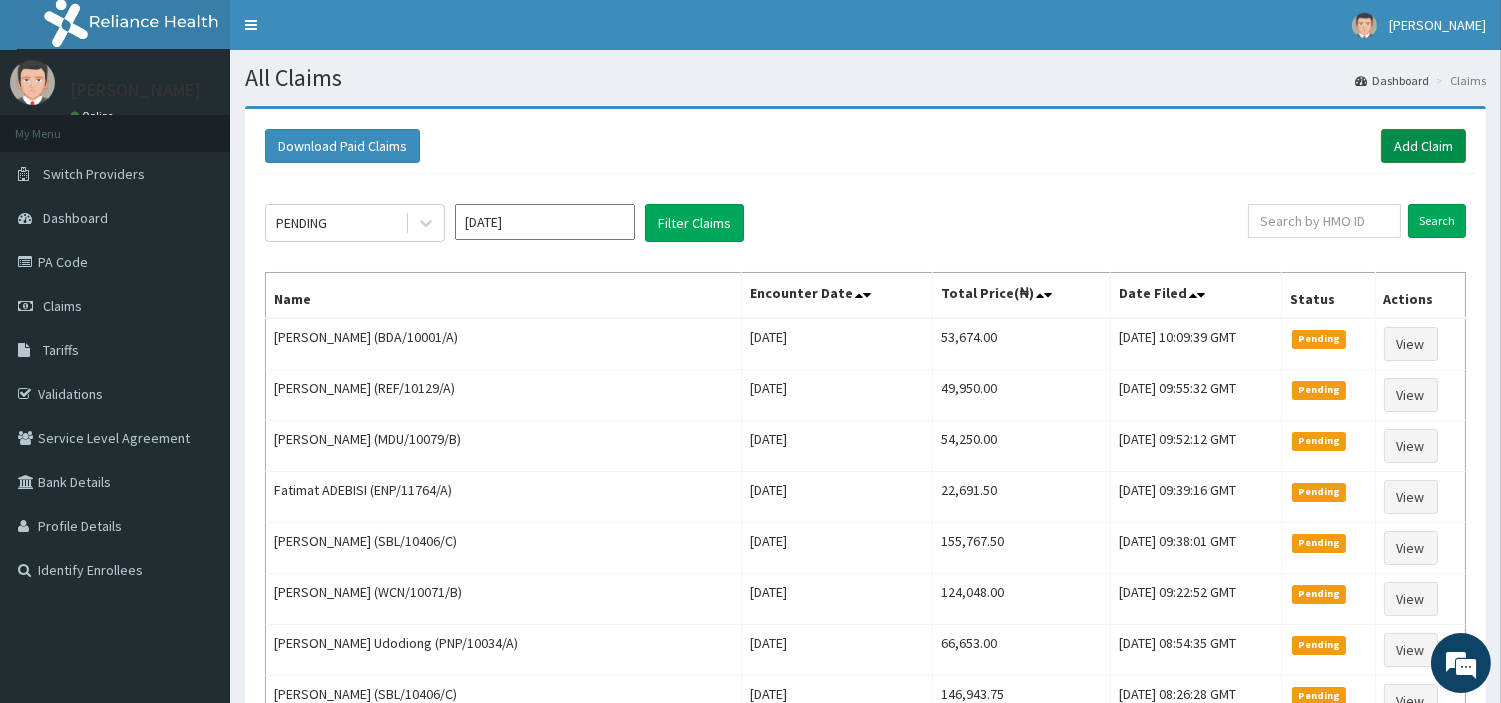 click on "Add Claim" at bounding box center [1423, 146] 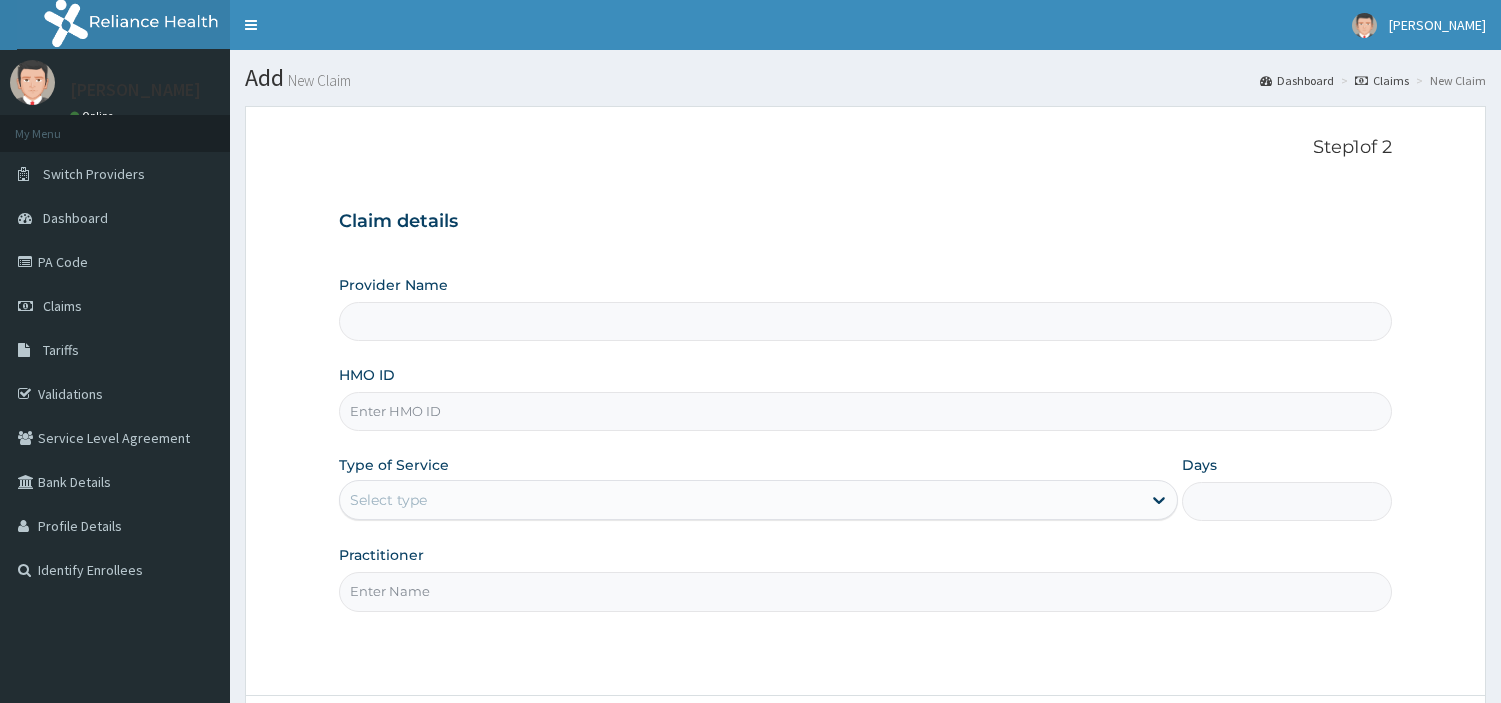 scroll, scrollTop: 0, scrollLeft: 0, axis: both 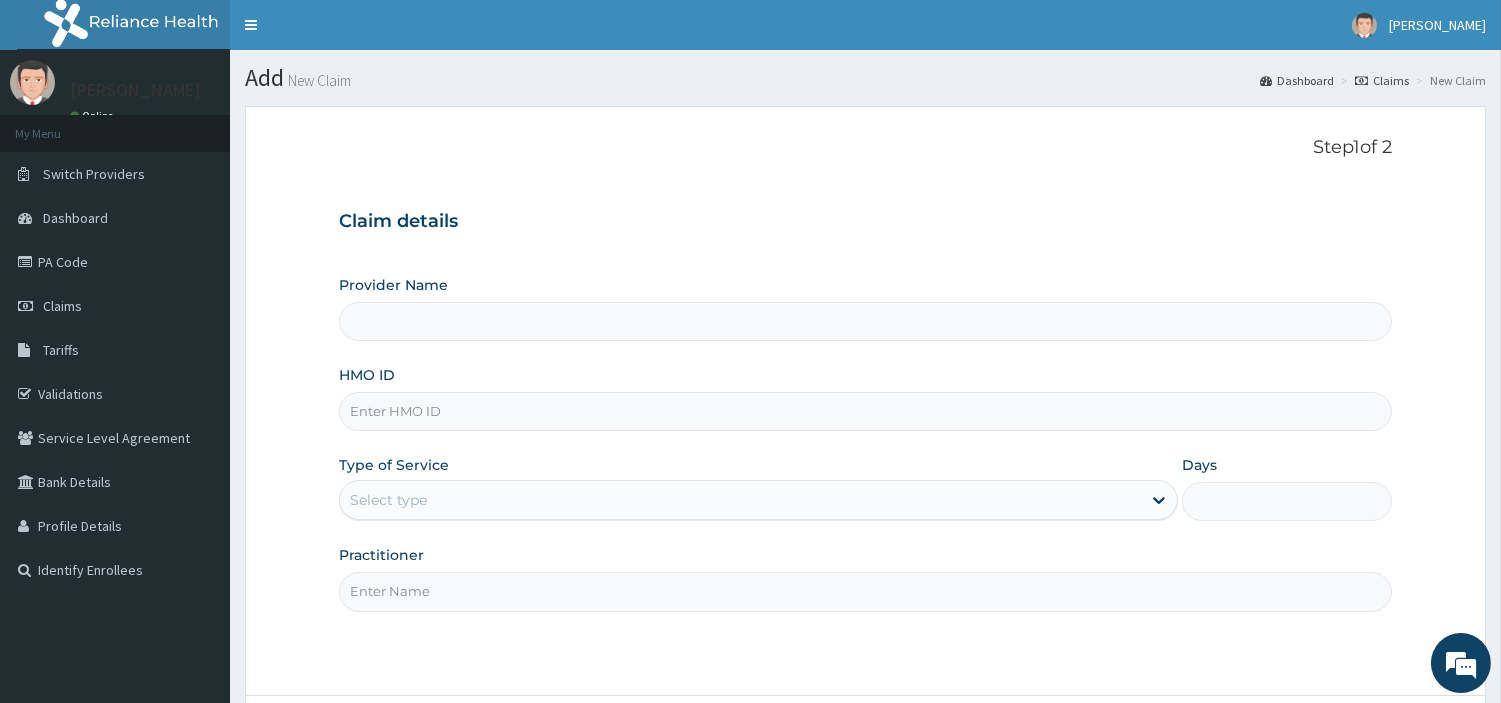 type on "[GEOGRAPHIC_DATA] Nig. Ltd" 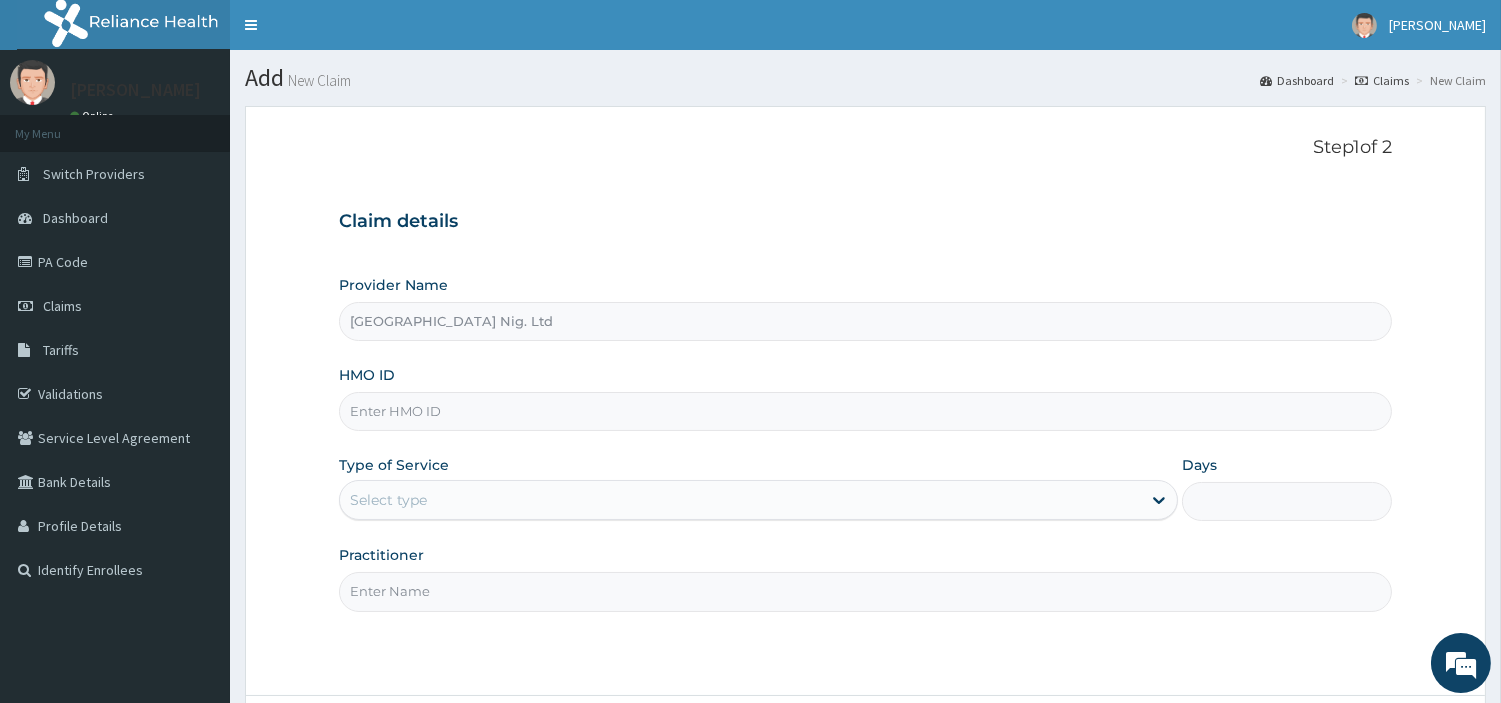 click on "HMO ID" at bounding box center [865, 411] 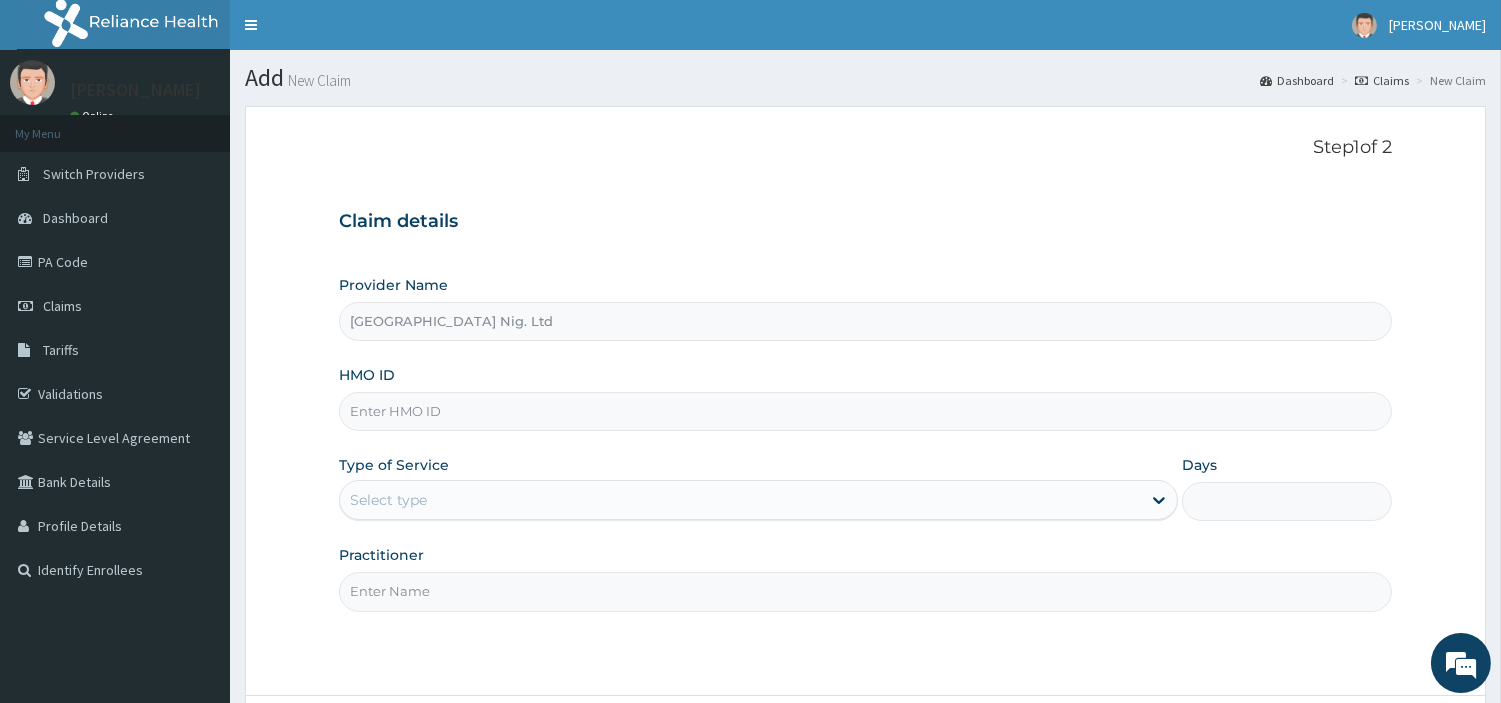 paste on "PLE/10002/A" 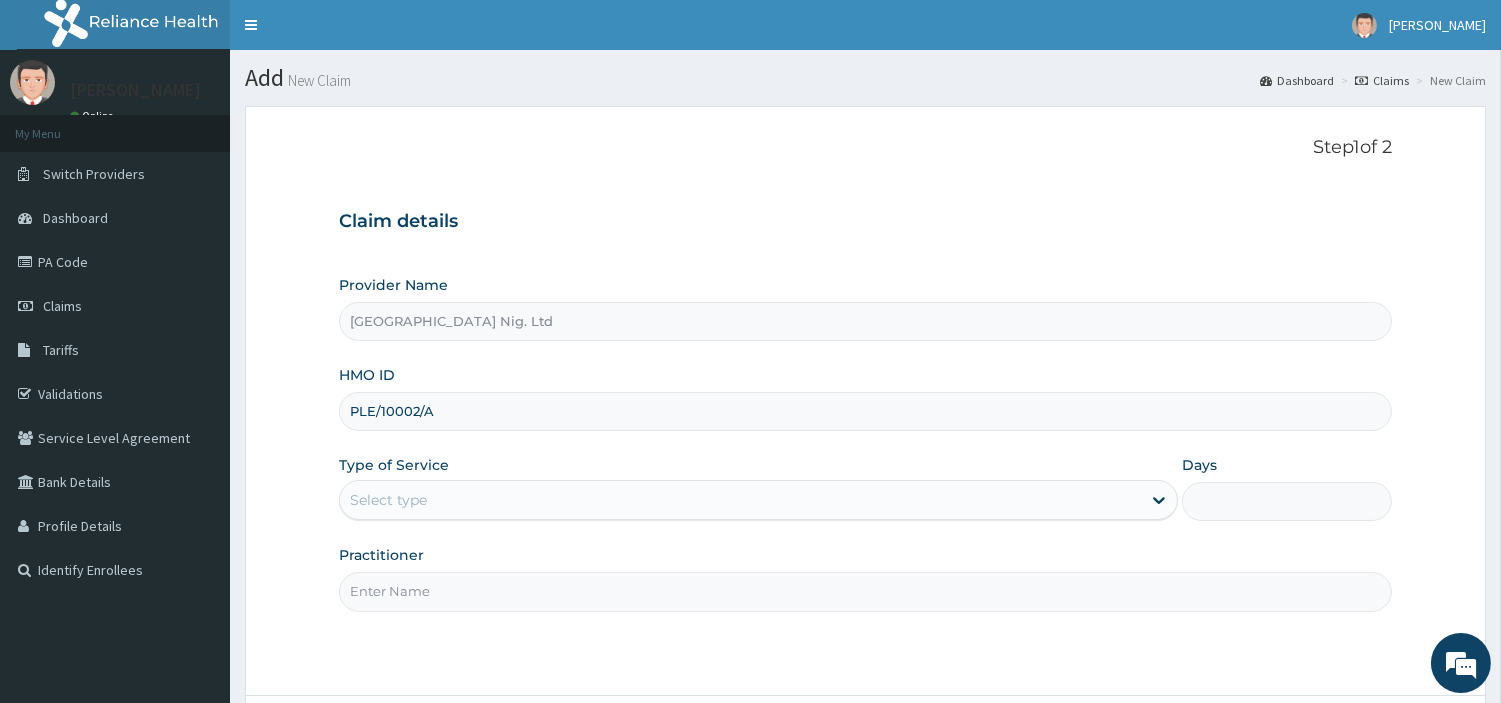 type on "PLE/10002/A" 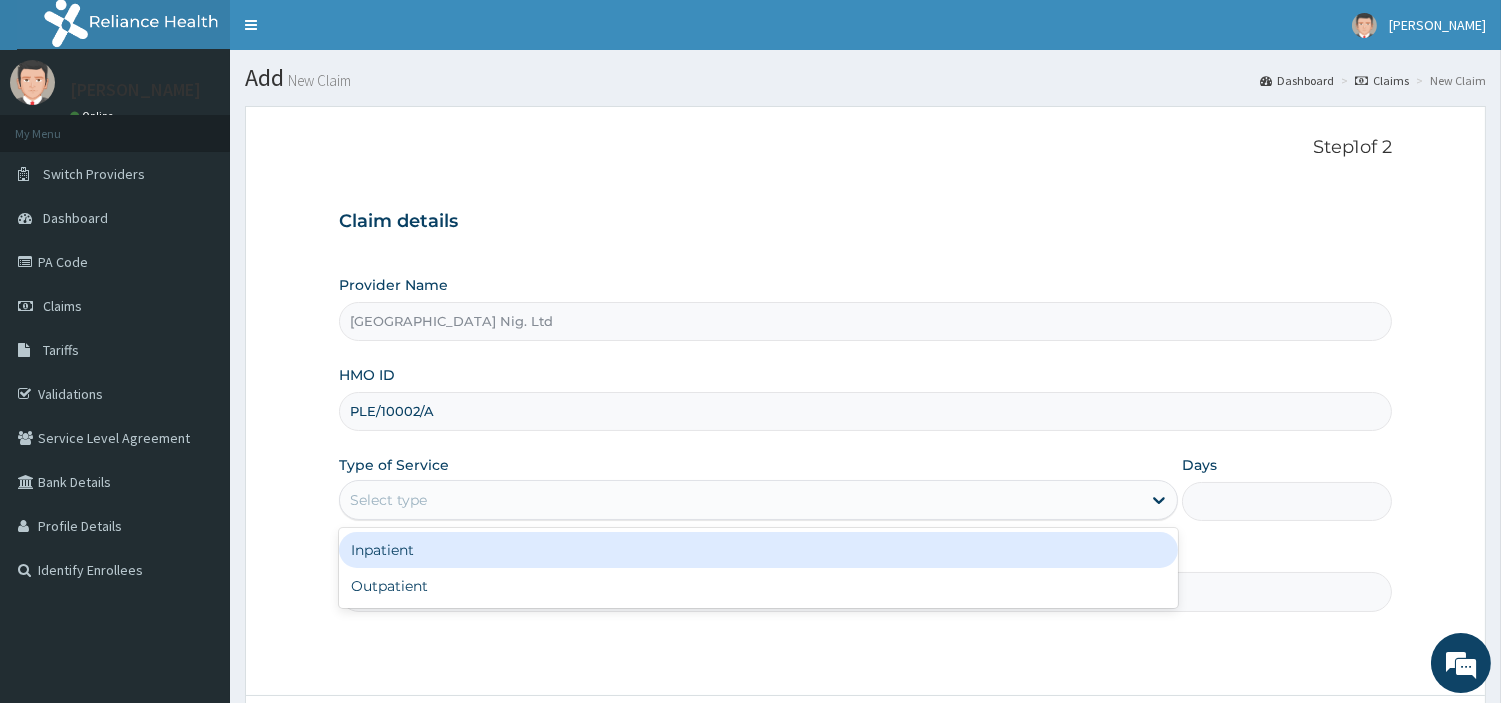 click on "Outpatient" at bounding box center [758, 586] 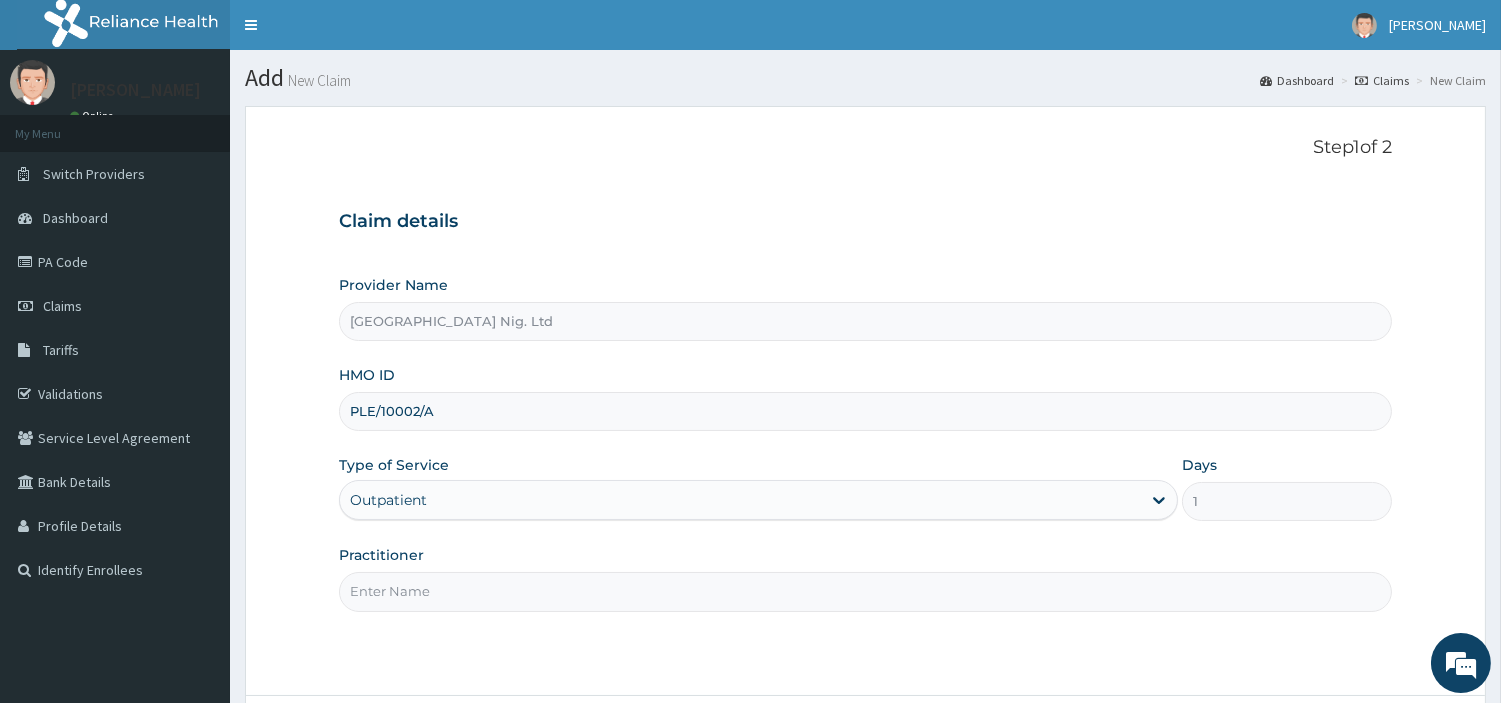 click on "Practitioner" at bounding box center (865, 591) 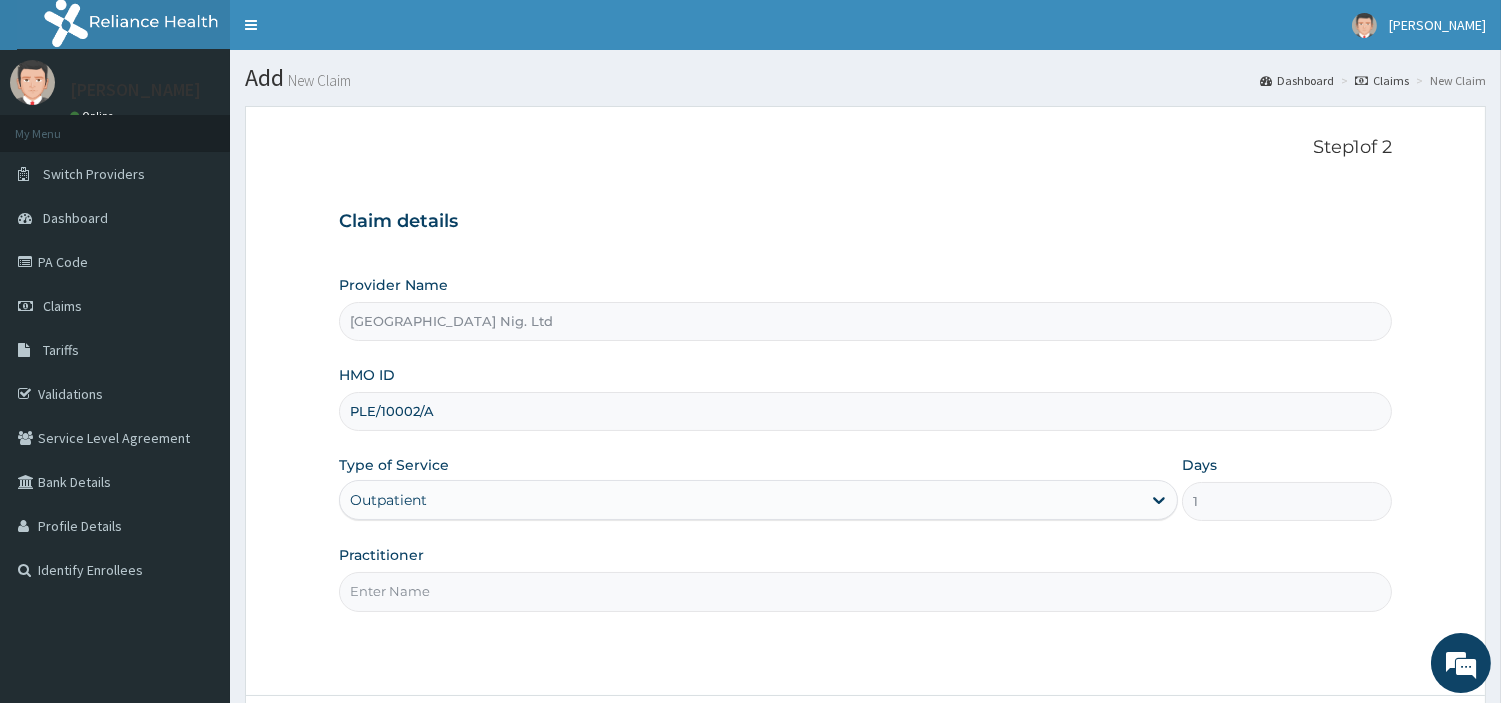 paste on "Salami Beatrice" 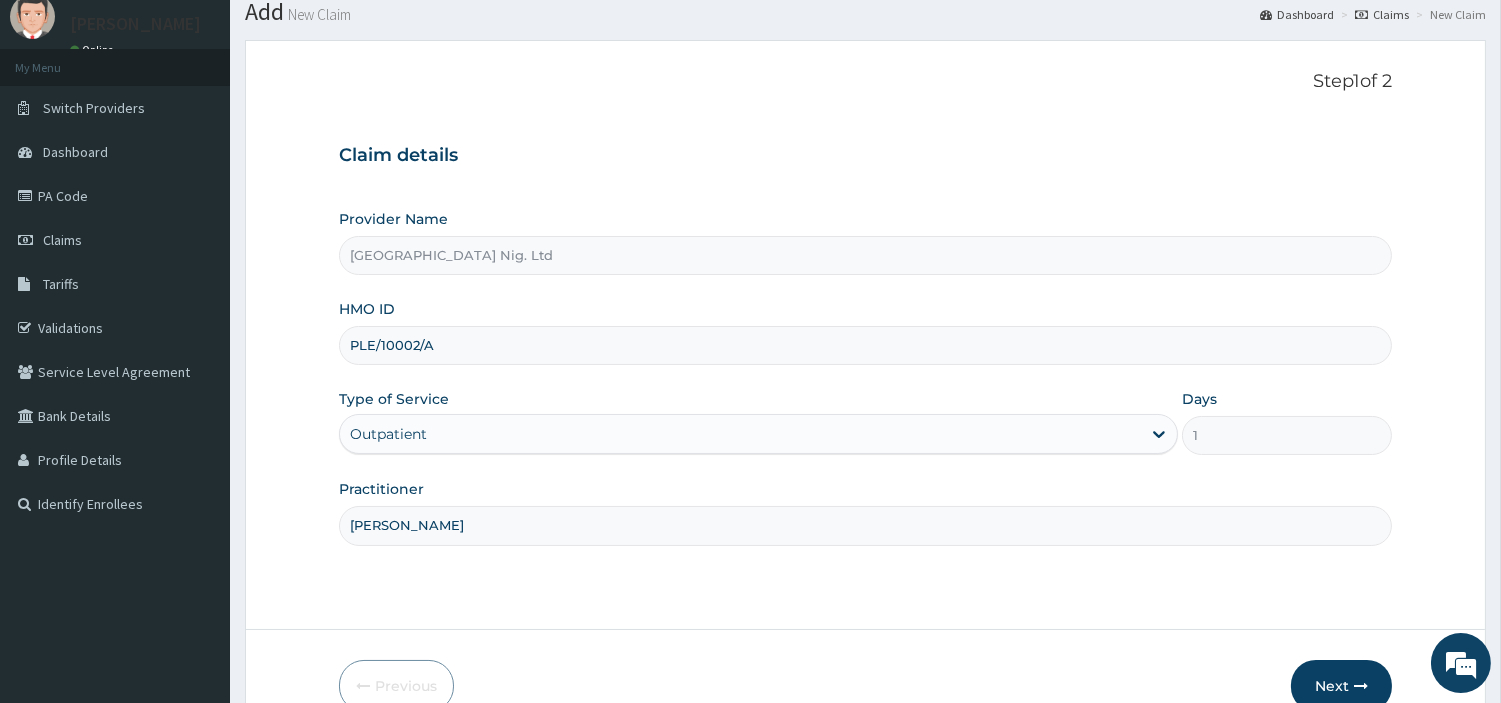 scroll, scrollTop: 61, scrollLeft: 0, axis: vertical 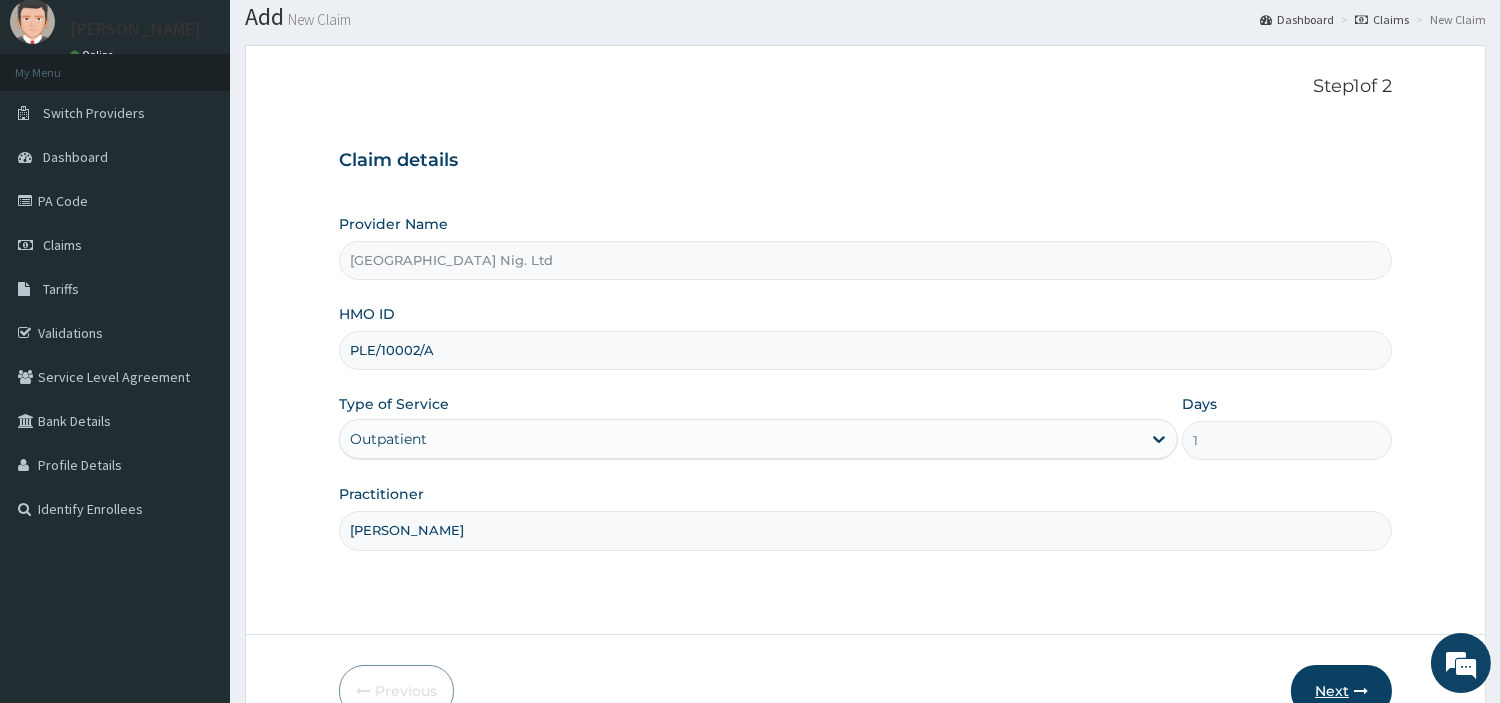 type on "Salami Beatrice" 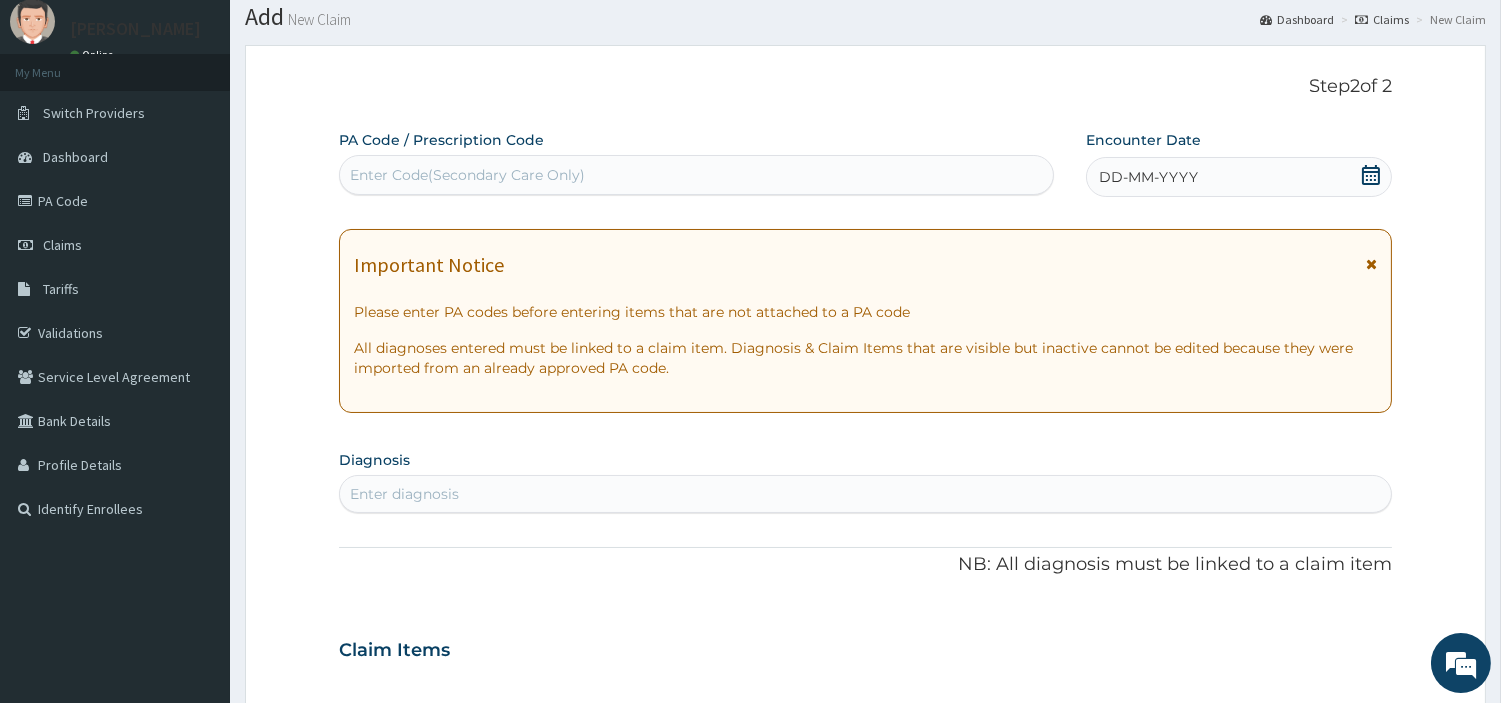 click on "Enter Code(Secondary Care Only)" at bounding box center [696, 175] 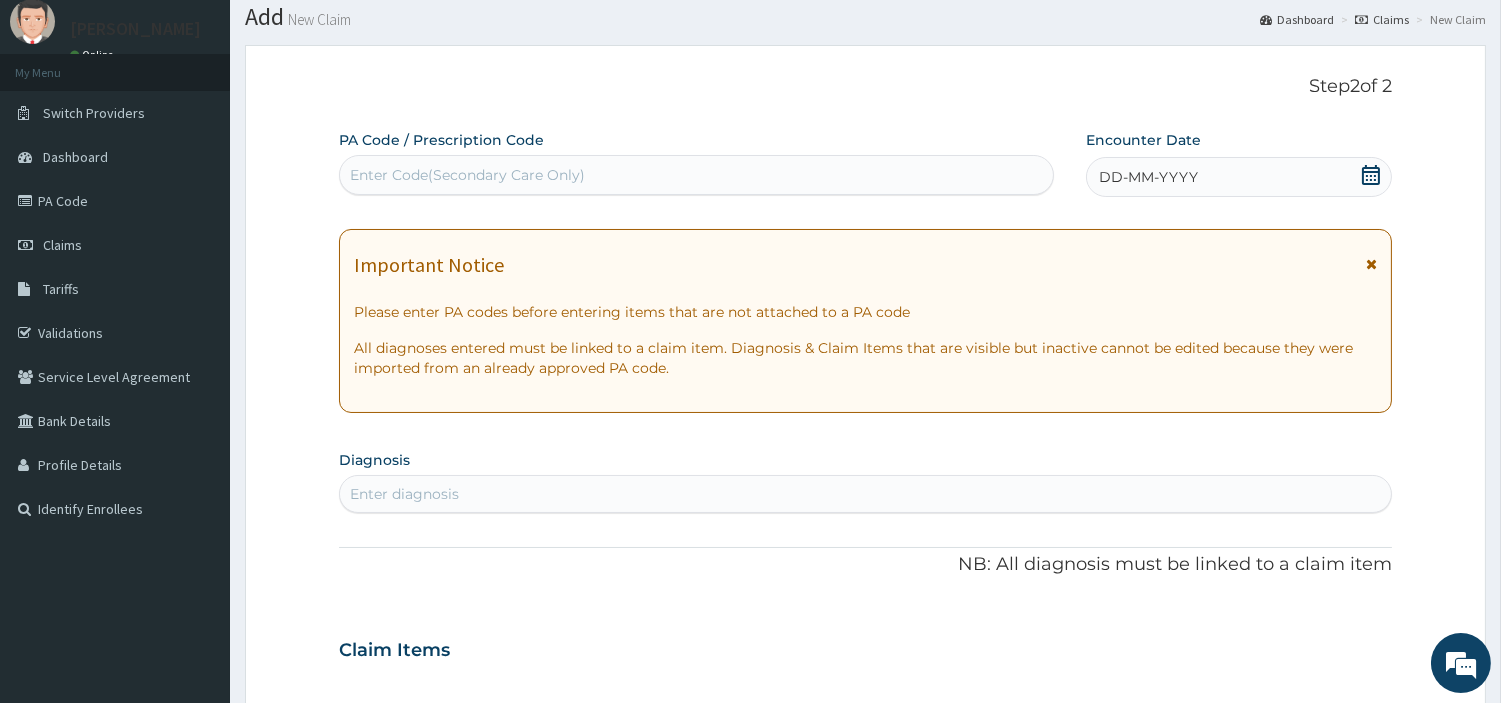 scroll, scrollTop: 0, scrollLeft: 0, axis: both 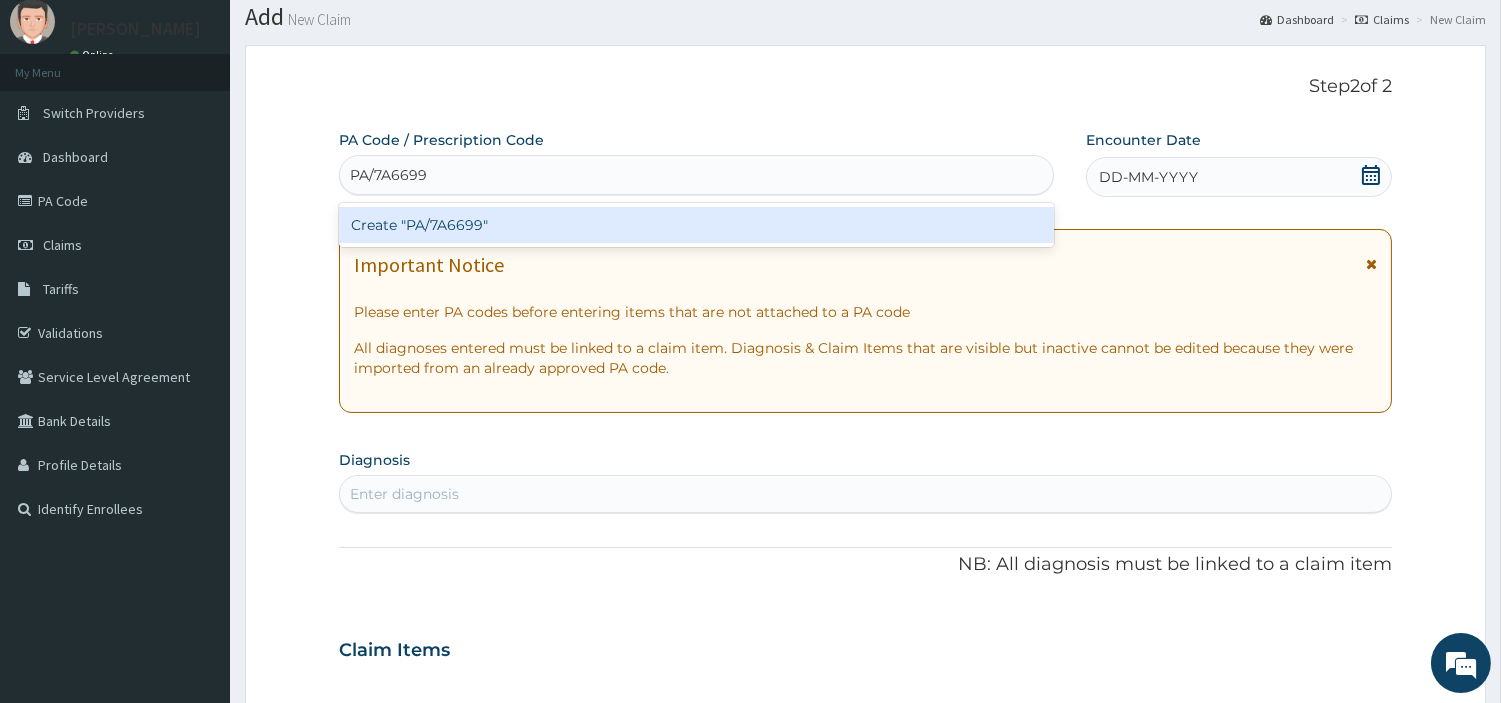 click on "Create "PA/7A6699"" at bounding box center (696, 225) 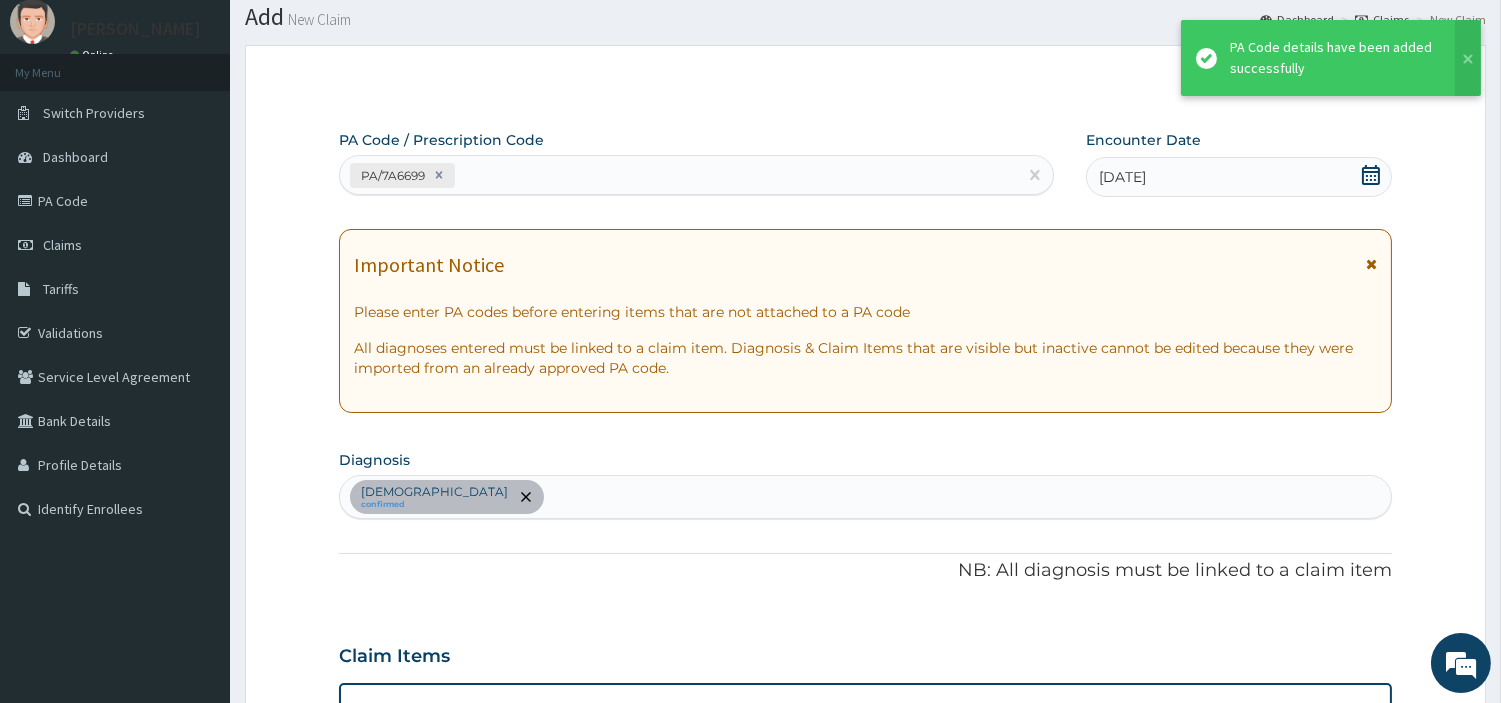 scroll, scrollTop: 618, scrollLeft: 0, axis: vertical 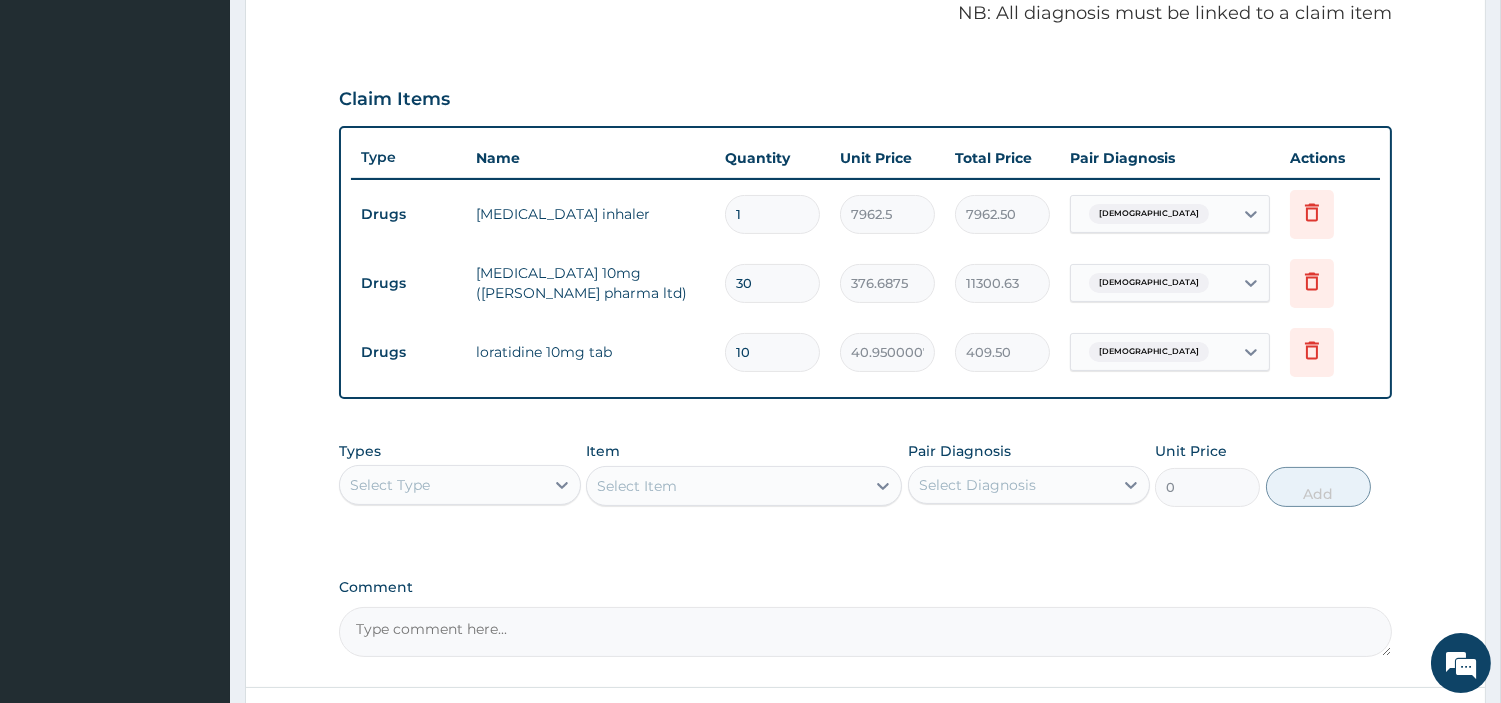 click on "Select Type" at bounding box center [442, 485] 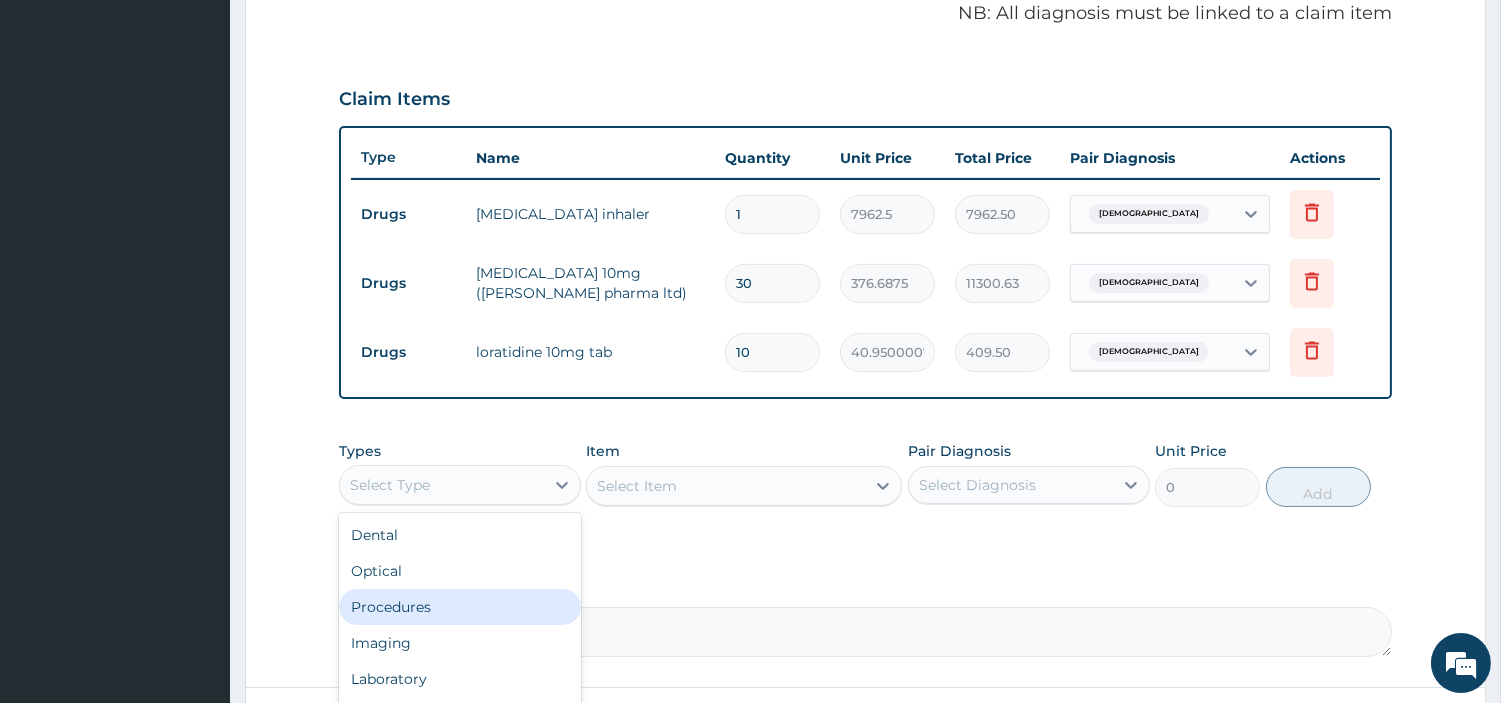click on "Procedures" at bounding box center [460, 607] 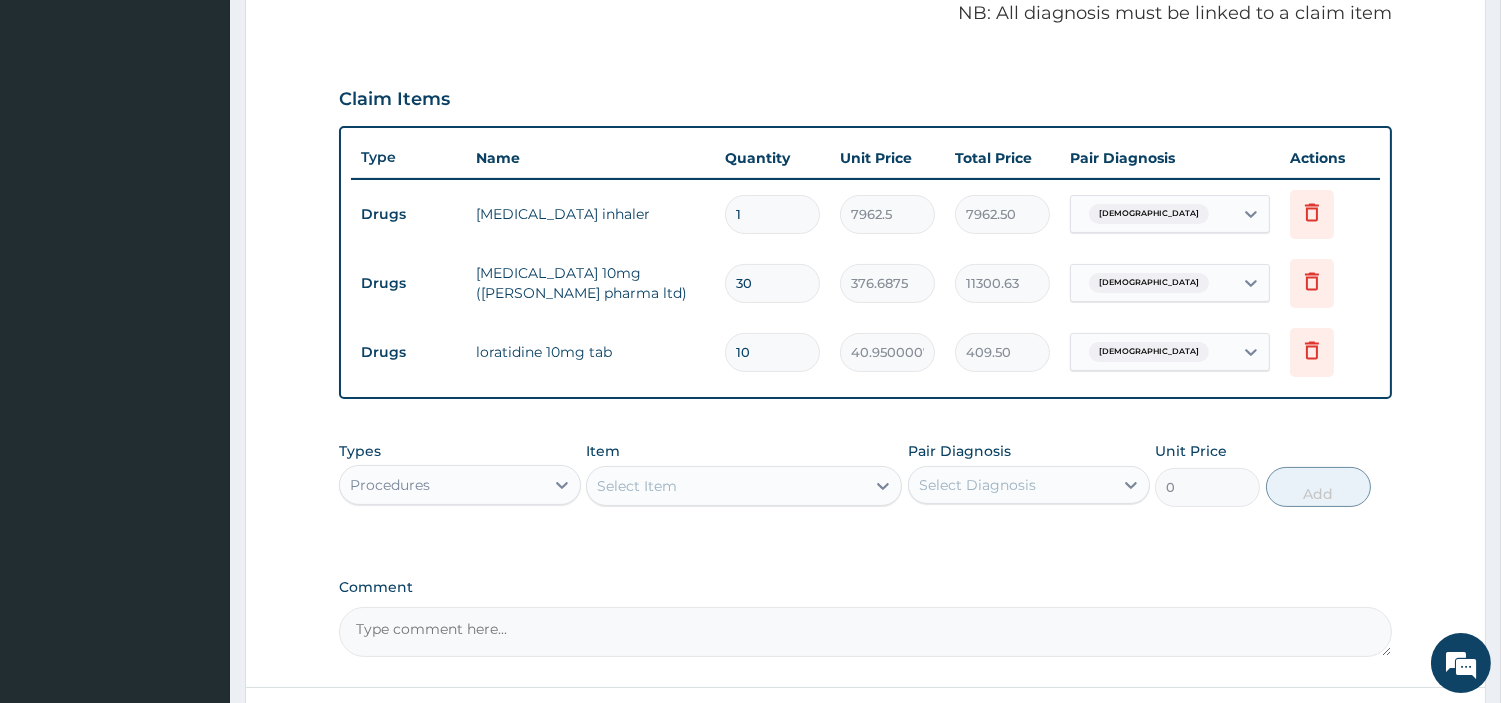 click on "Select Item" at bounding box center (726, 486) 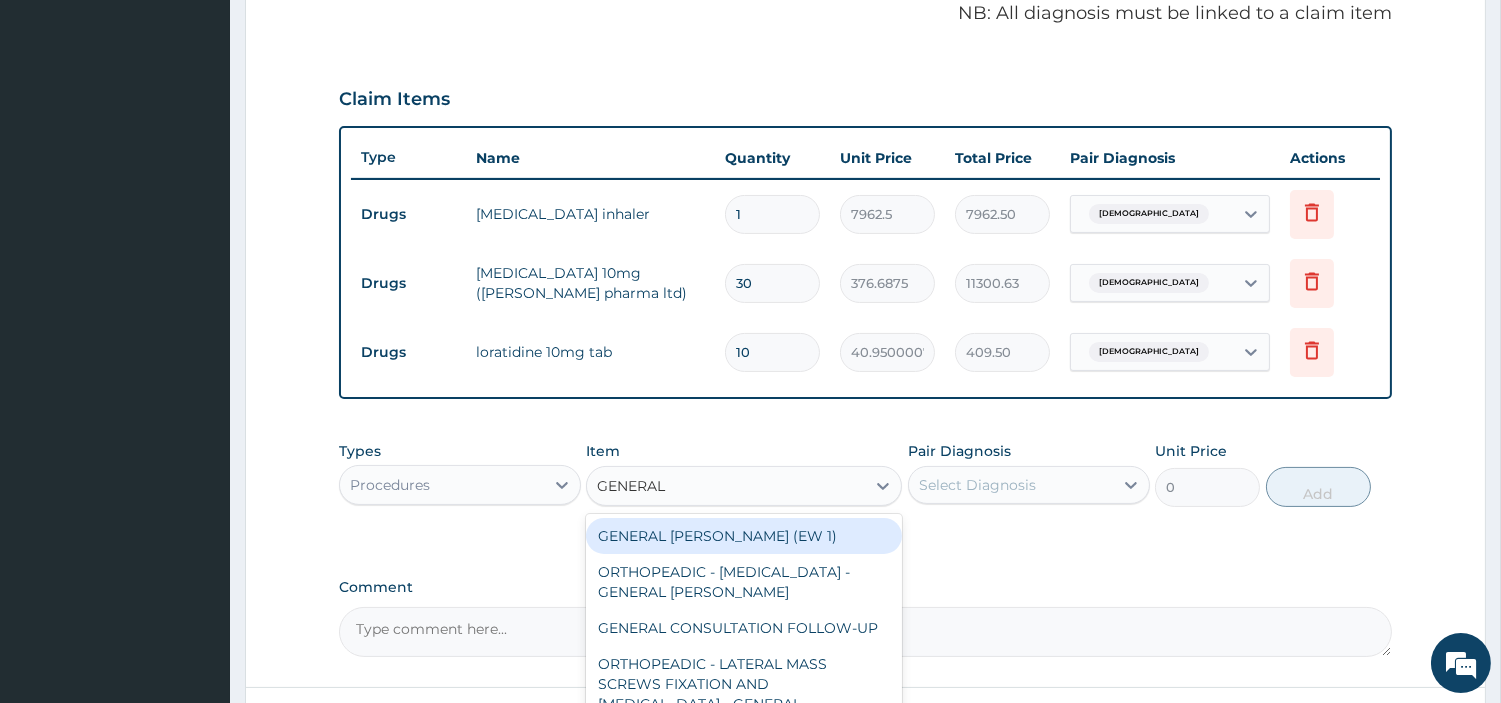type on "GENERAL C" 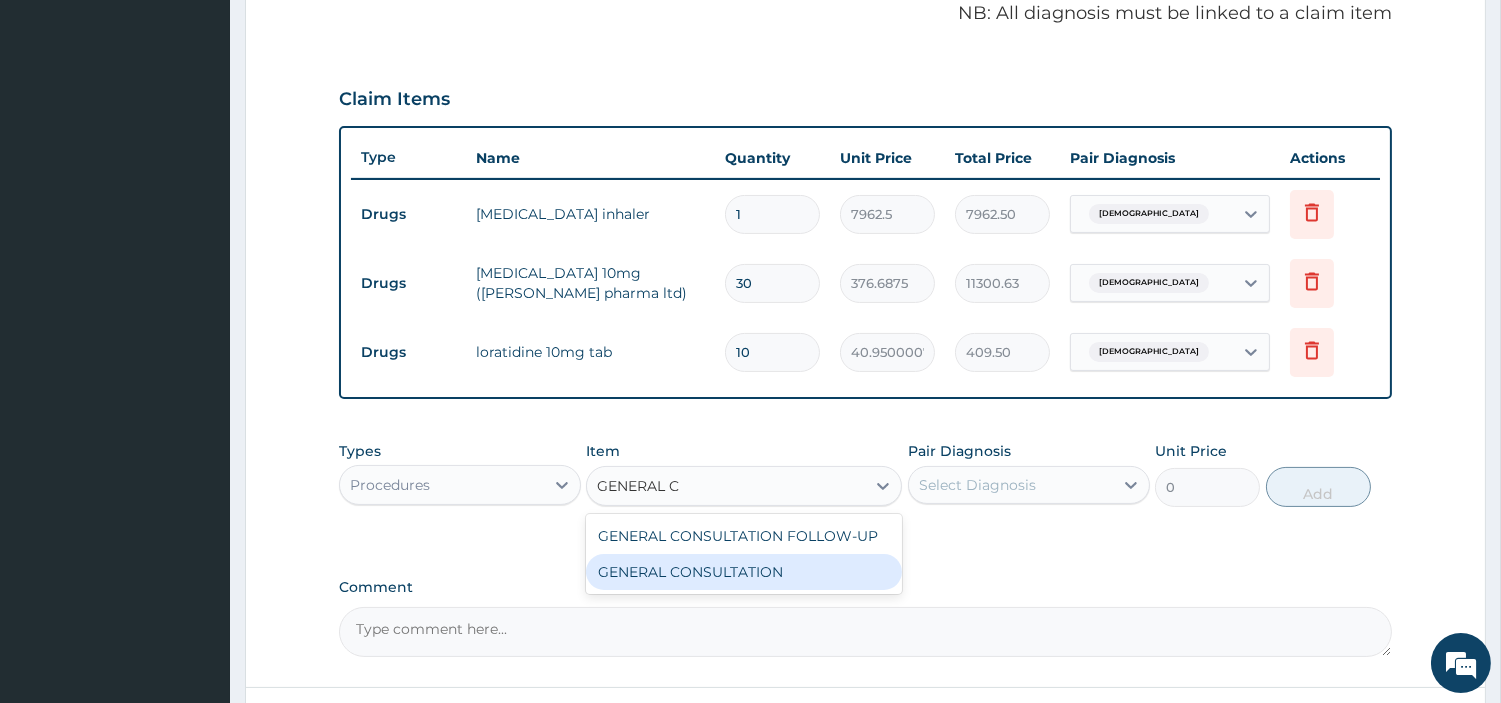 click on "GENERAL CONSULTATION" at bounding box center [744, 572] 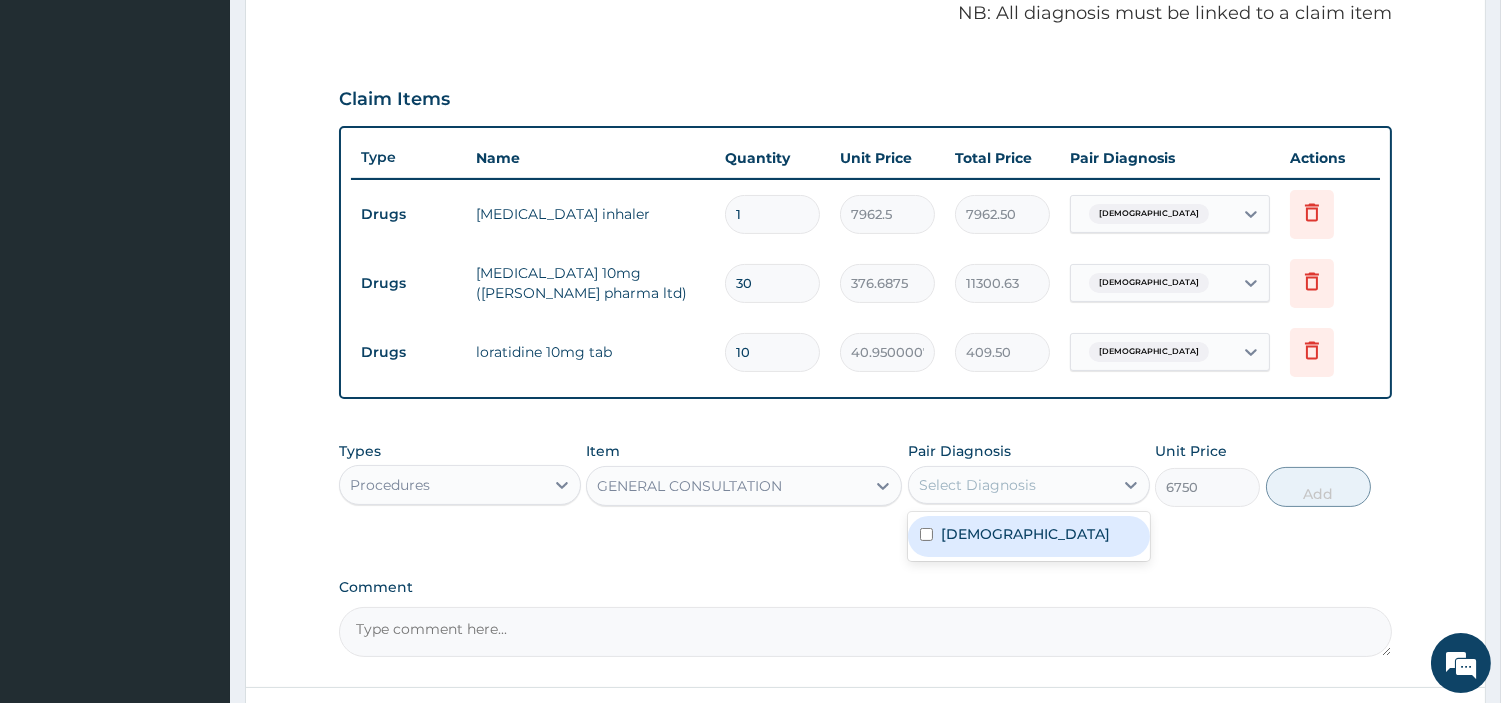 click on "Select Diagnosis" at bounding box center [1029, 485] 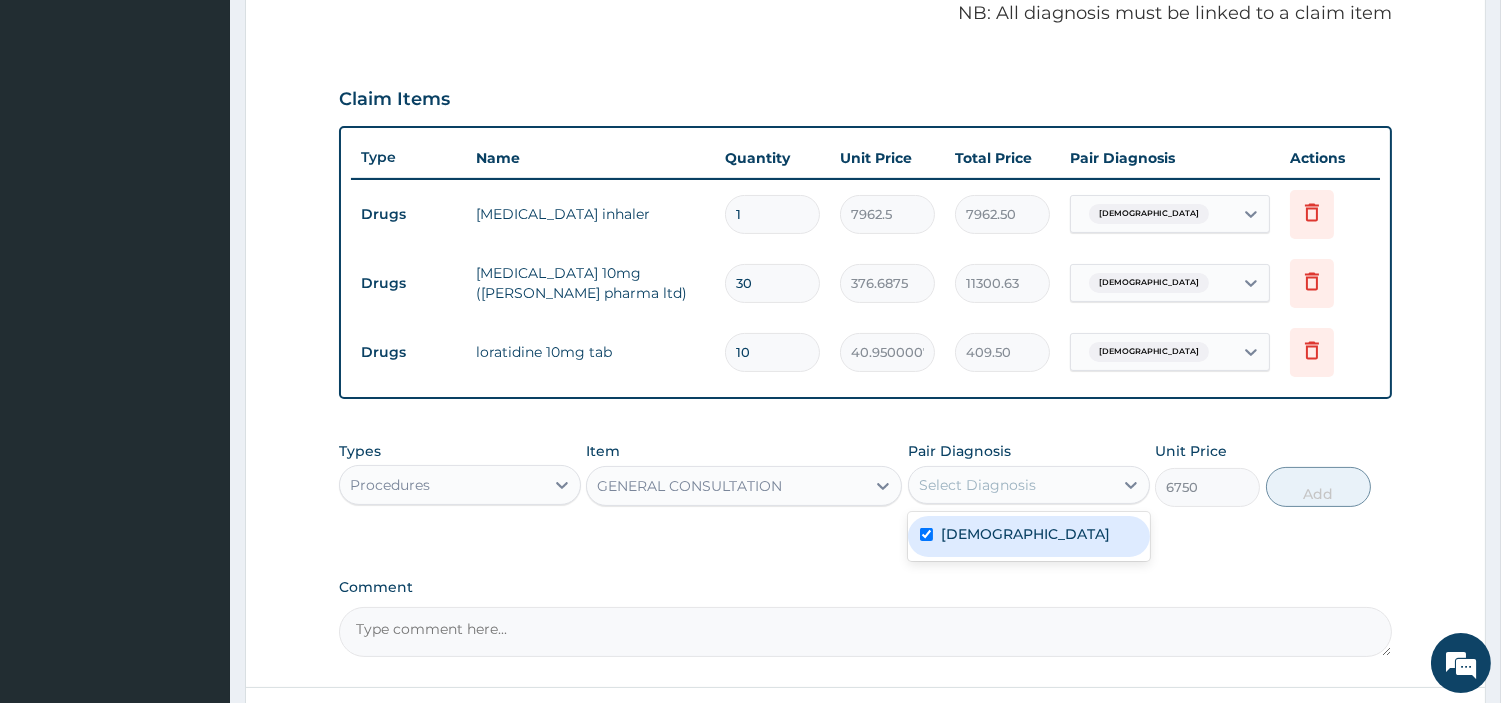 checkbox on "true" 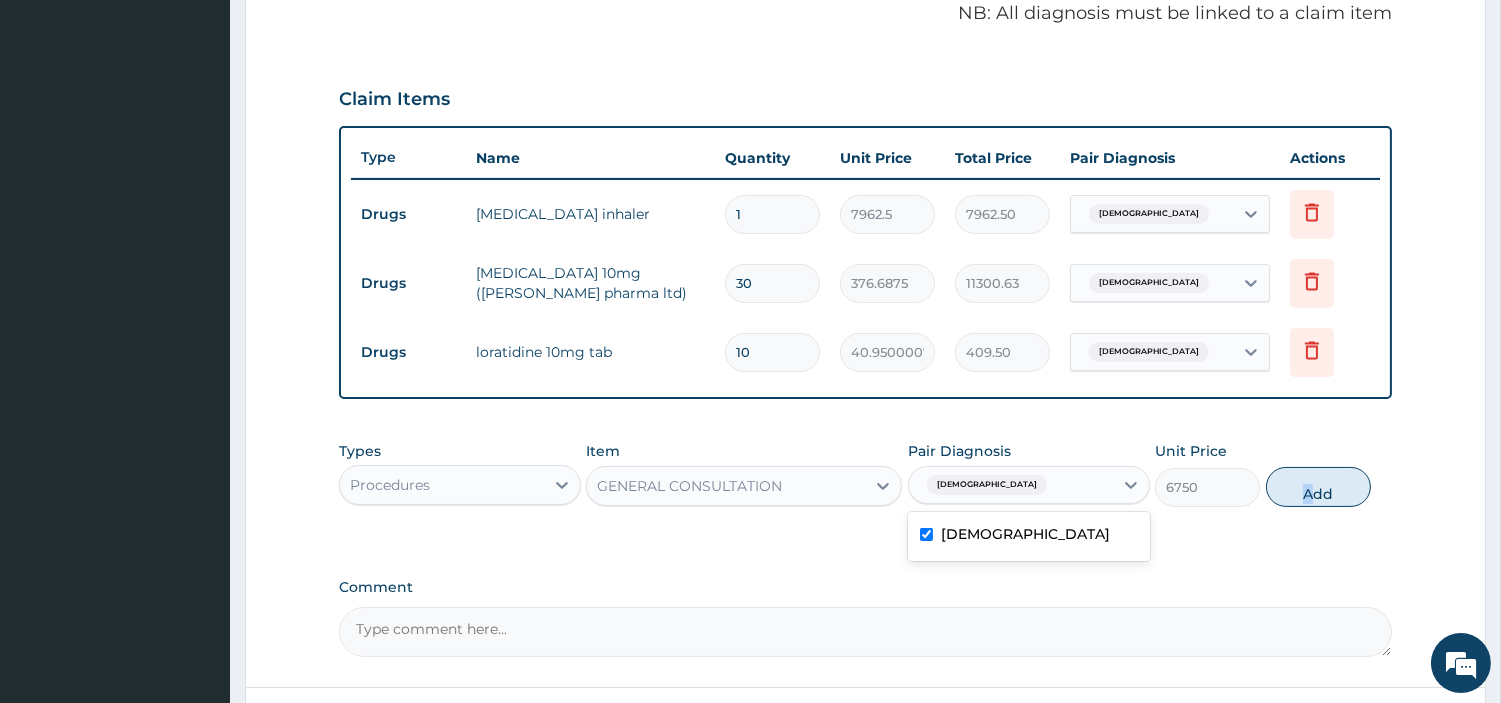 drag, startPoint x: 1308, startPoint y: 506, endPoint x: 1318, endPoint y: 517, distance: 14.866069 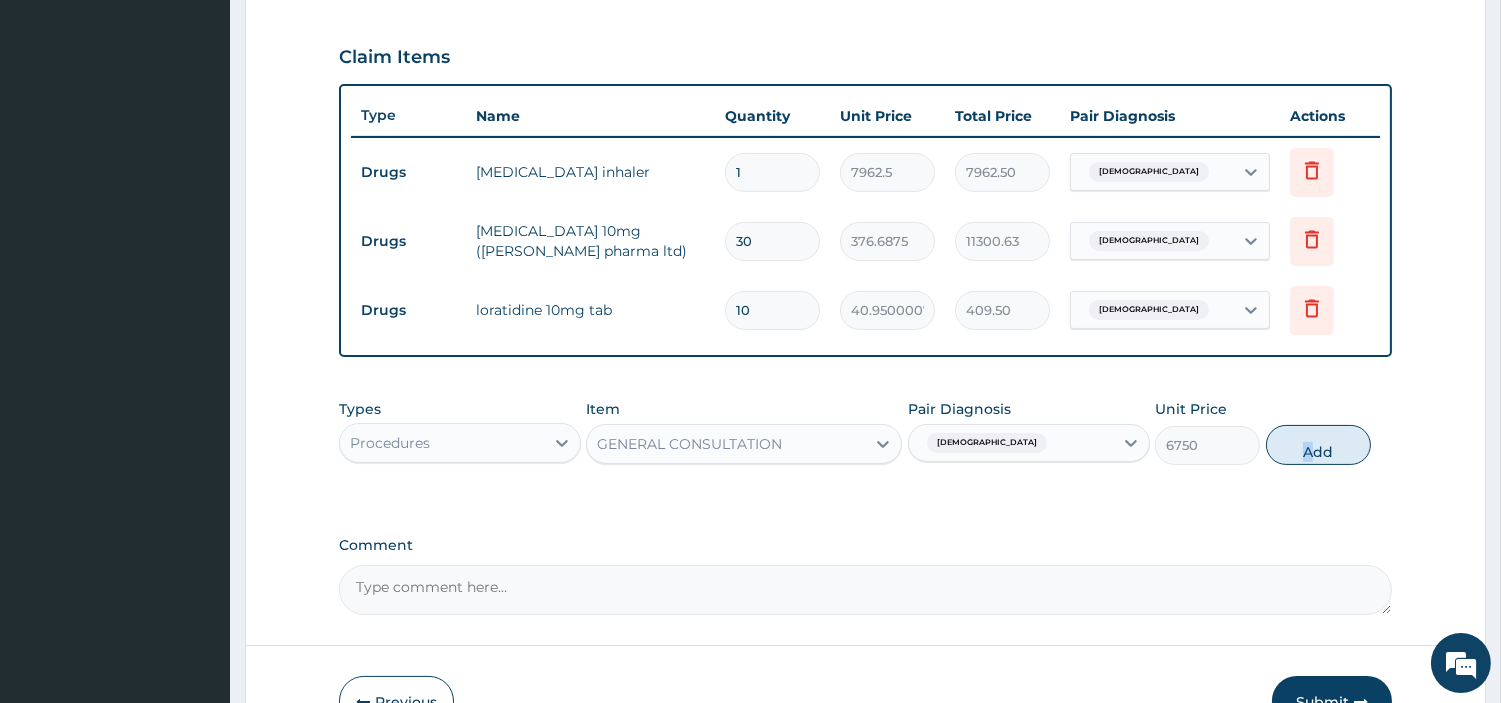 scroll, scrollTop: 558, scrollLeft: 0, axis: vertical 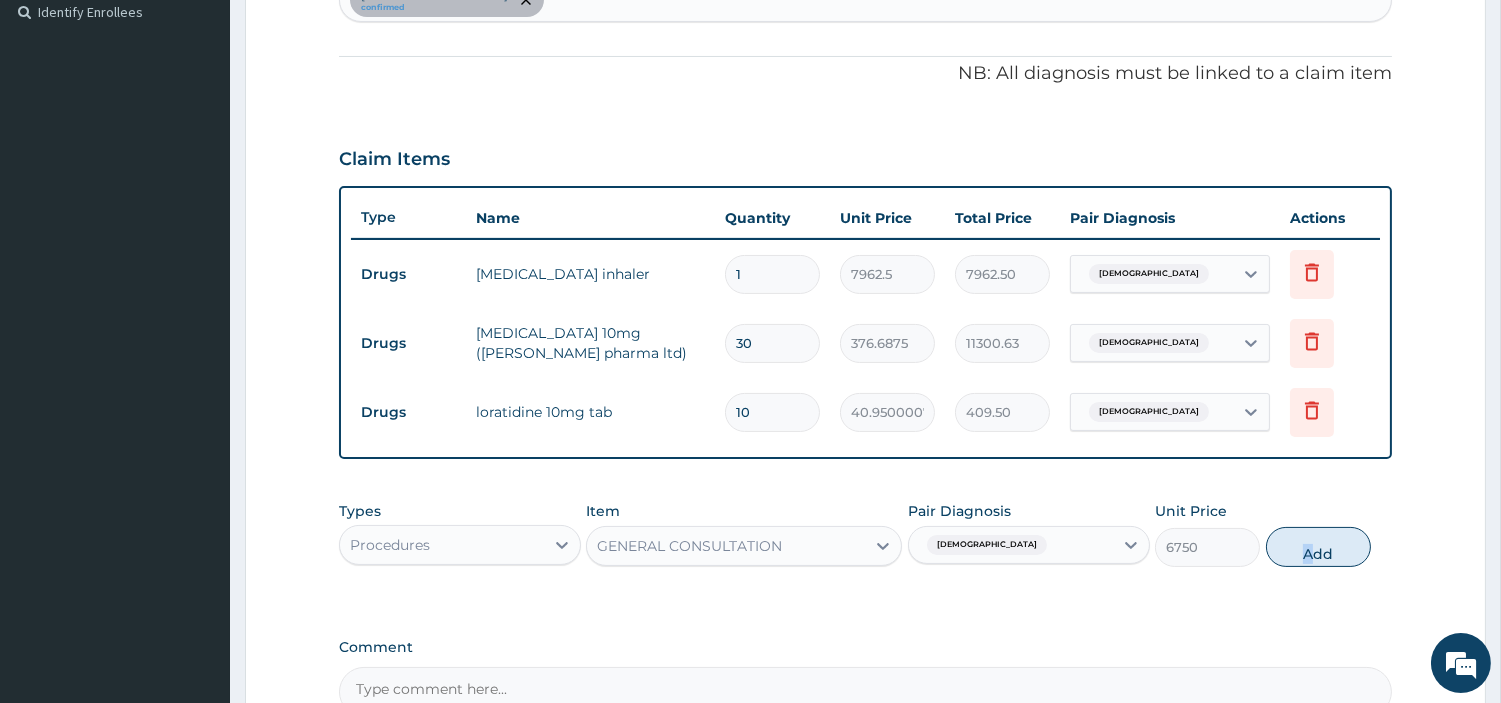 click on "Add" at bounding box center [1318, 547] 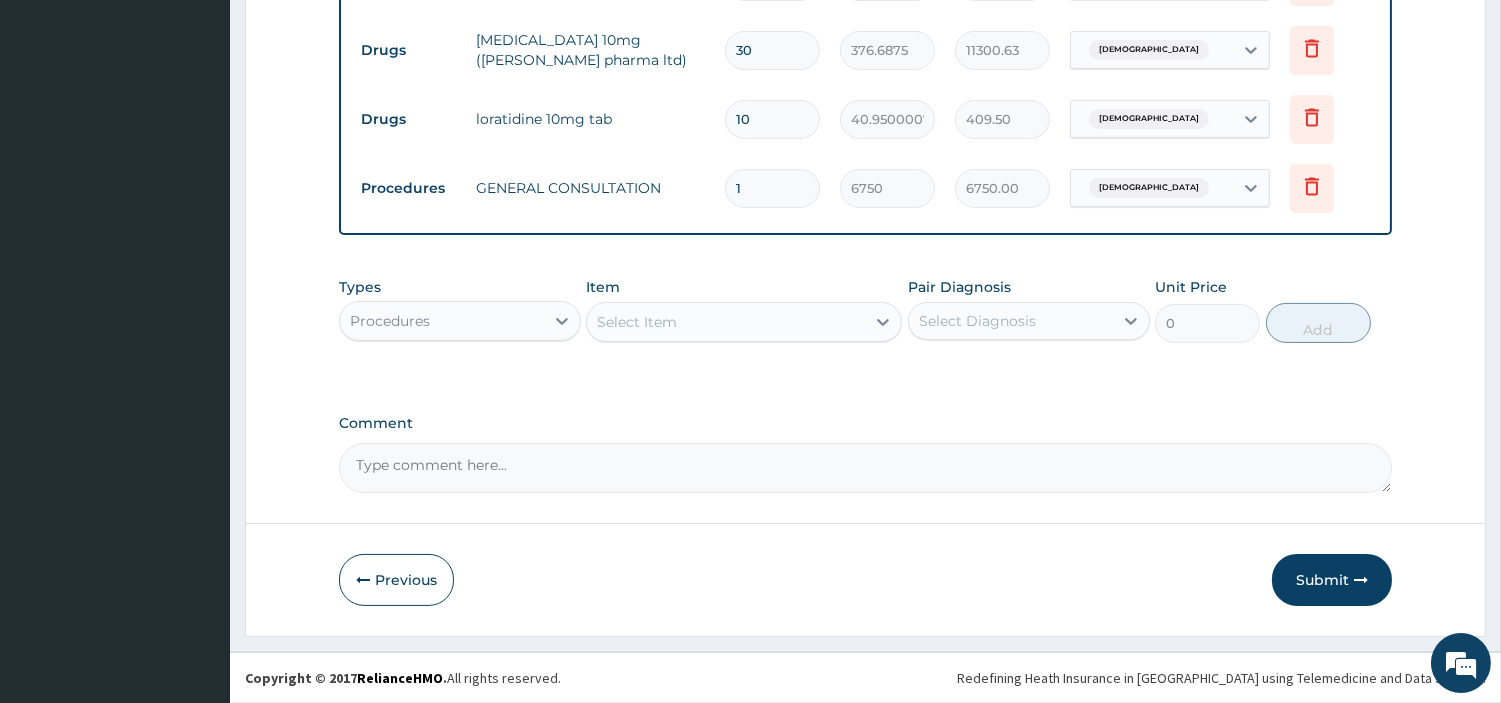drag, startPoint x: 1322, startPoint y: 577, endPoint x: 1050, endPoint y: 693, distance: 295.70255 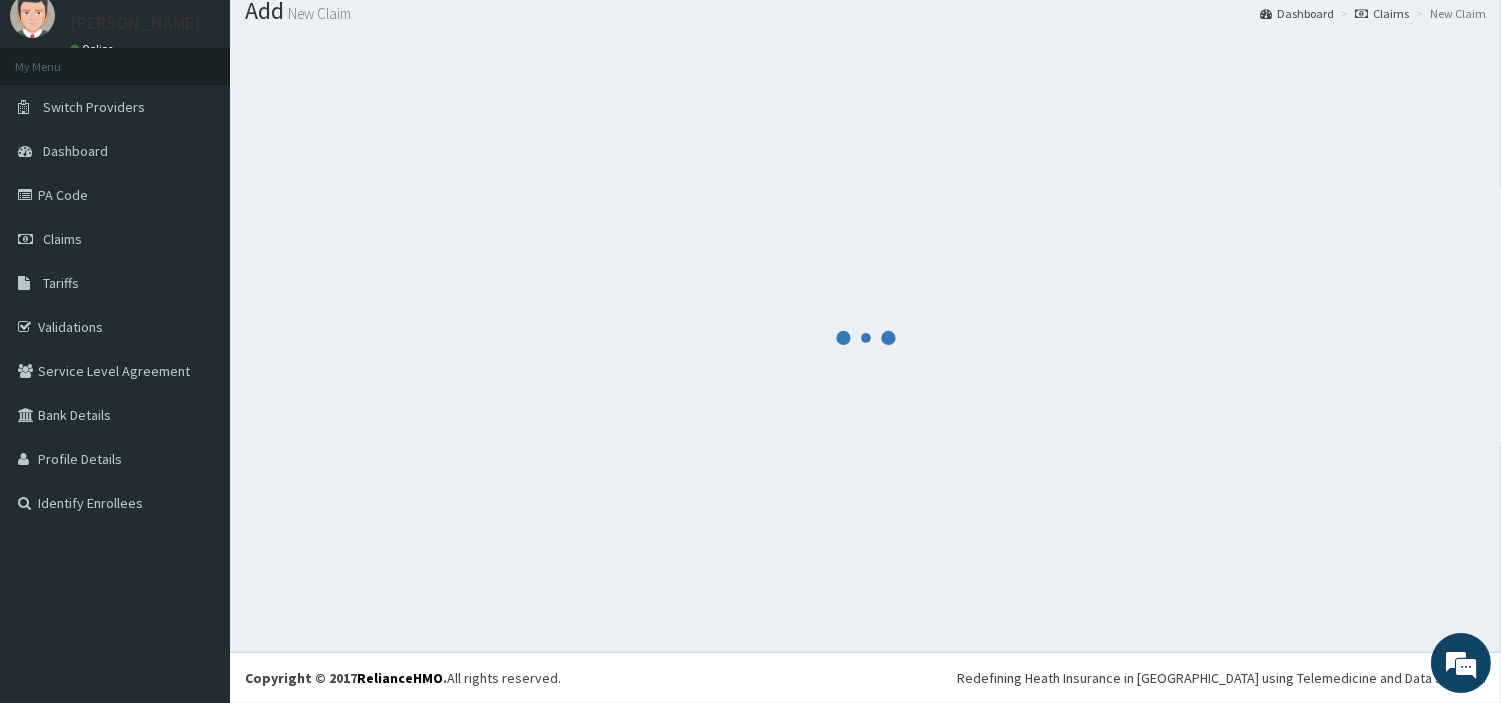 scroll, scrollTop: 66, scrollLeft: 0, axis: vertical 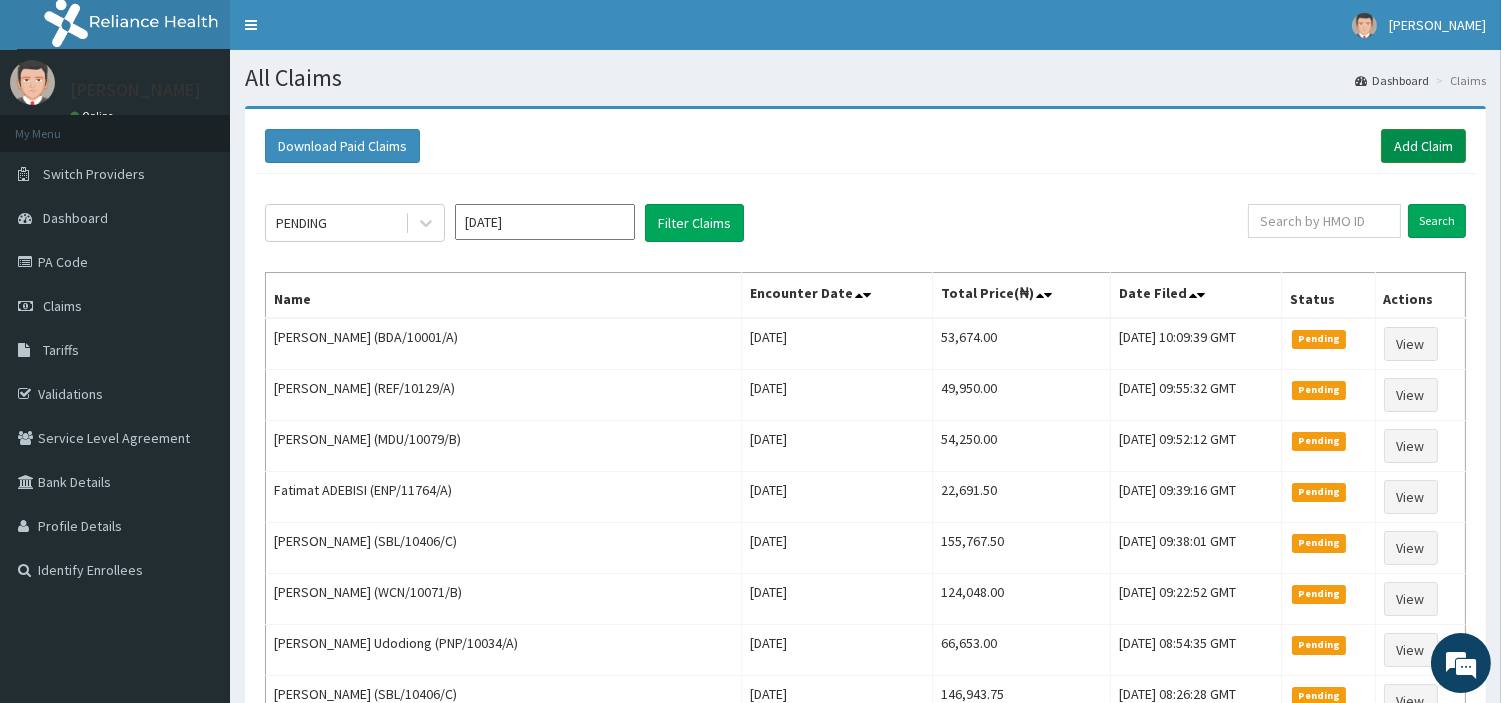 click on "Add Claim" at bounding box center [1423, 146] 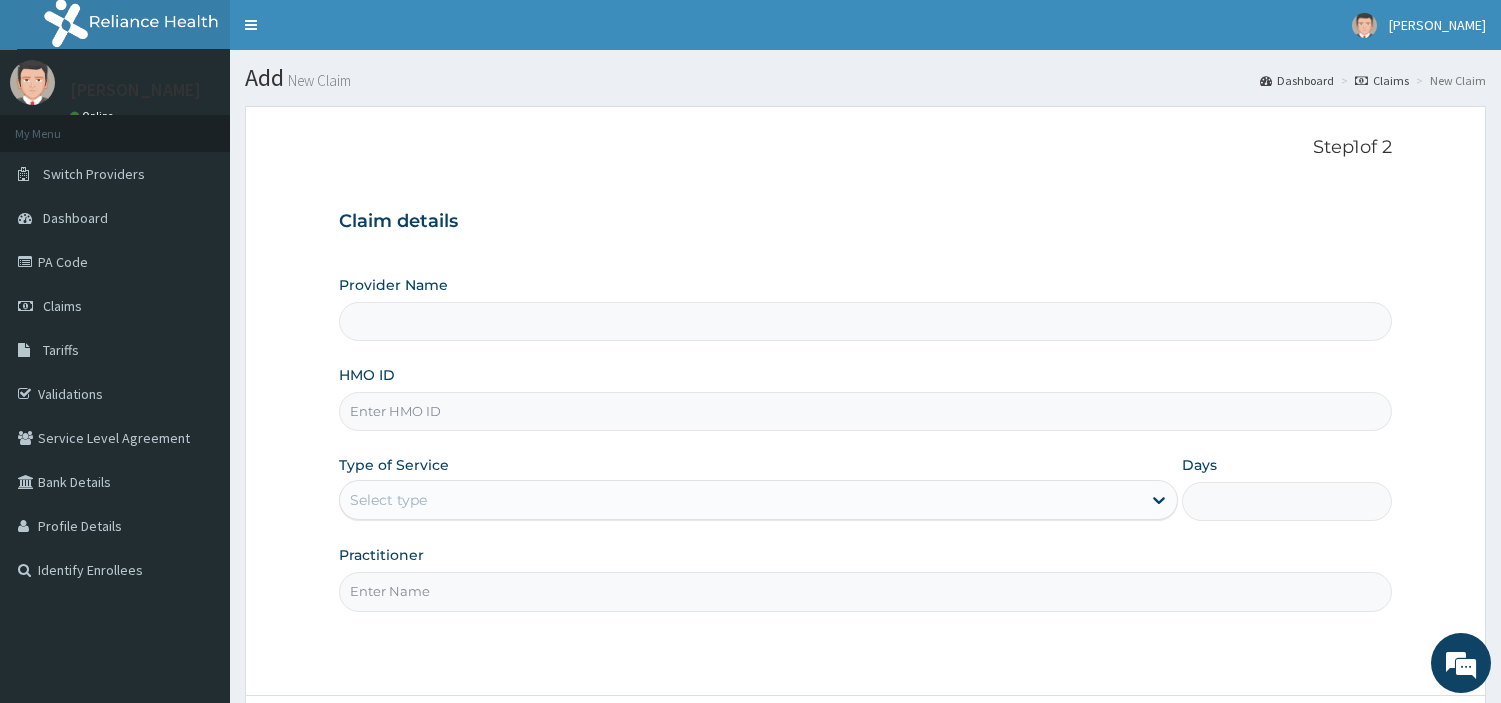 type on "[GEOGRAPHIC_DATA] Nig. Ltd" 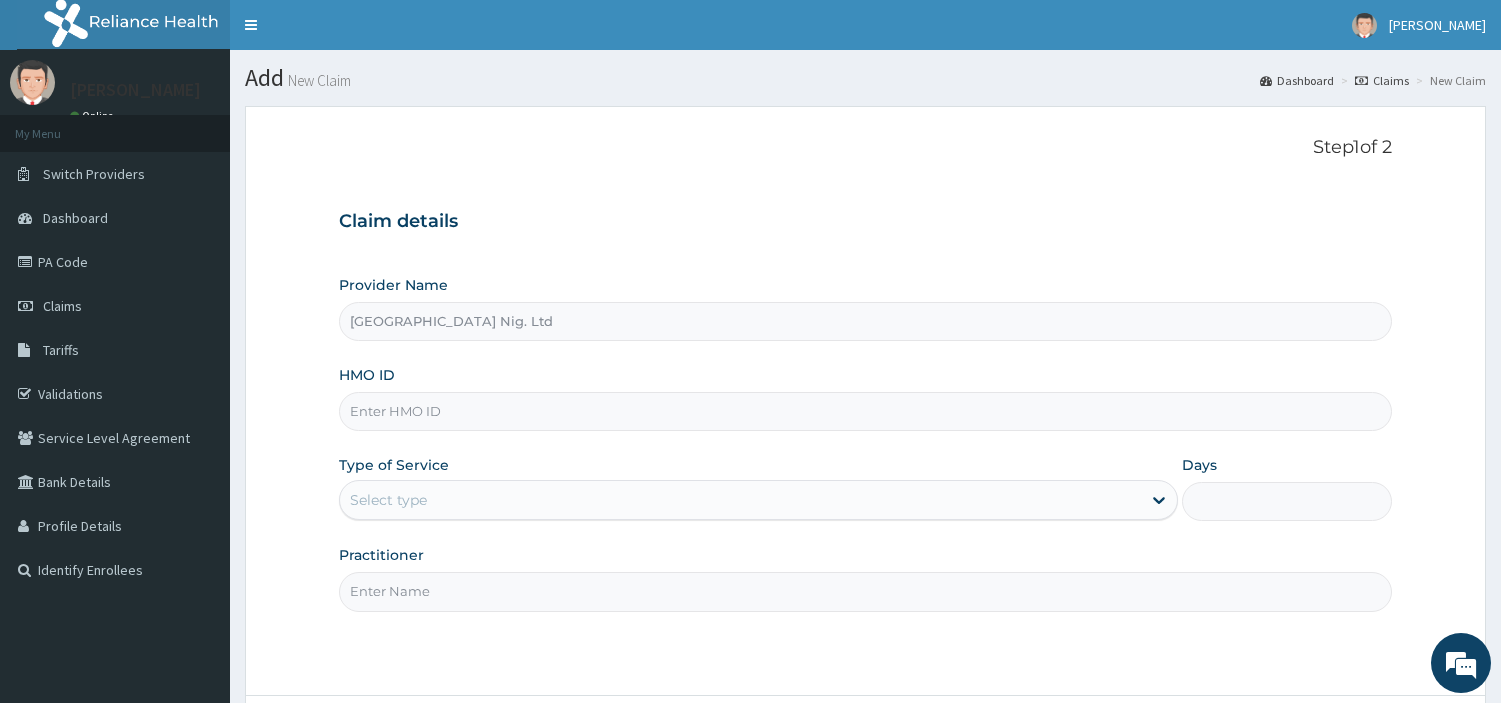 scroll, scrollTop: 0, scrollLeft: 0, axis: both 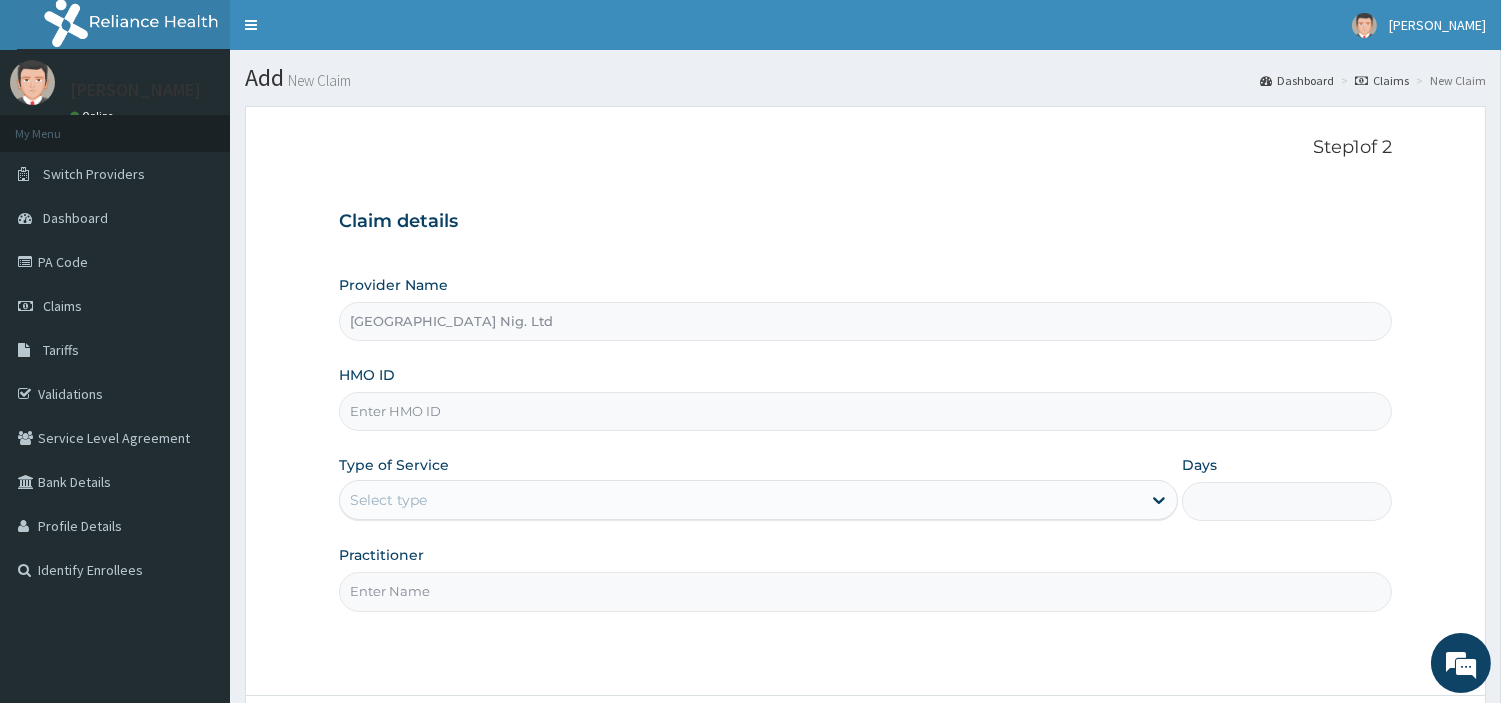 click on "HMO ID" at bounding box center (865, 411) 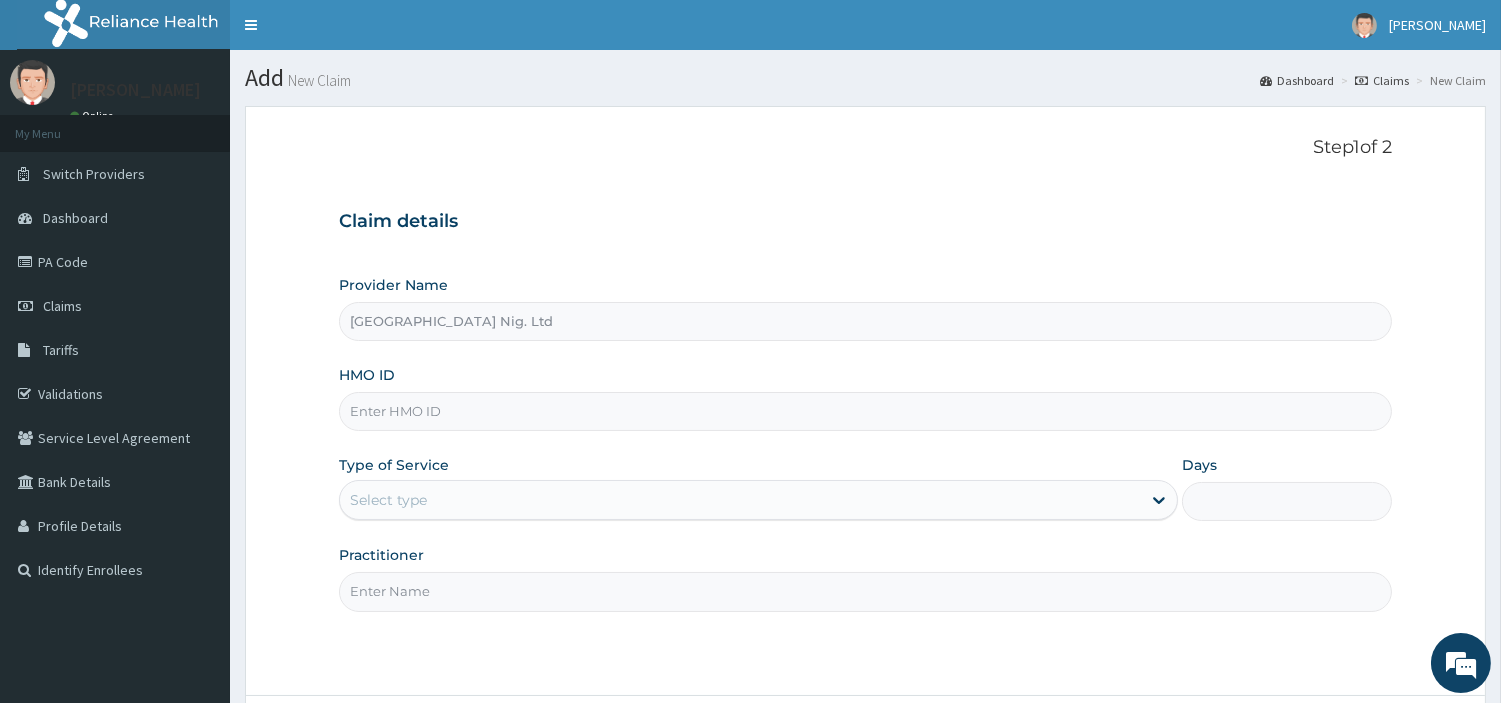 paste on "AOM/10109/C" 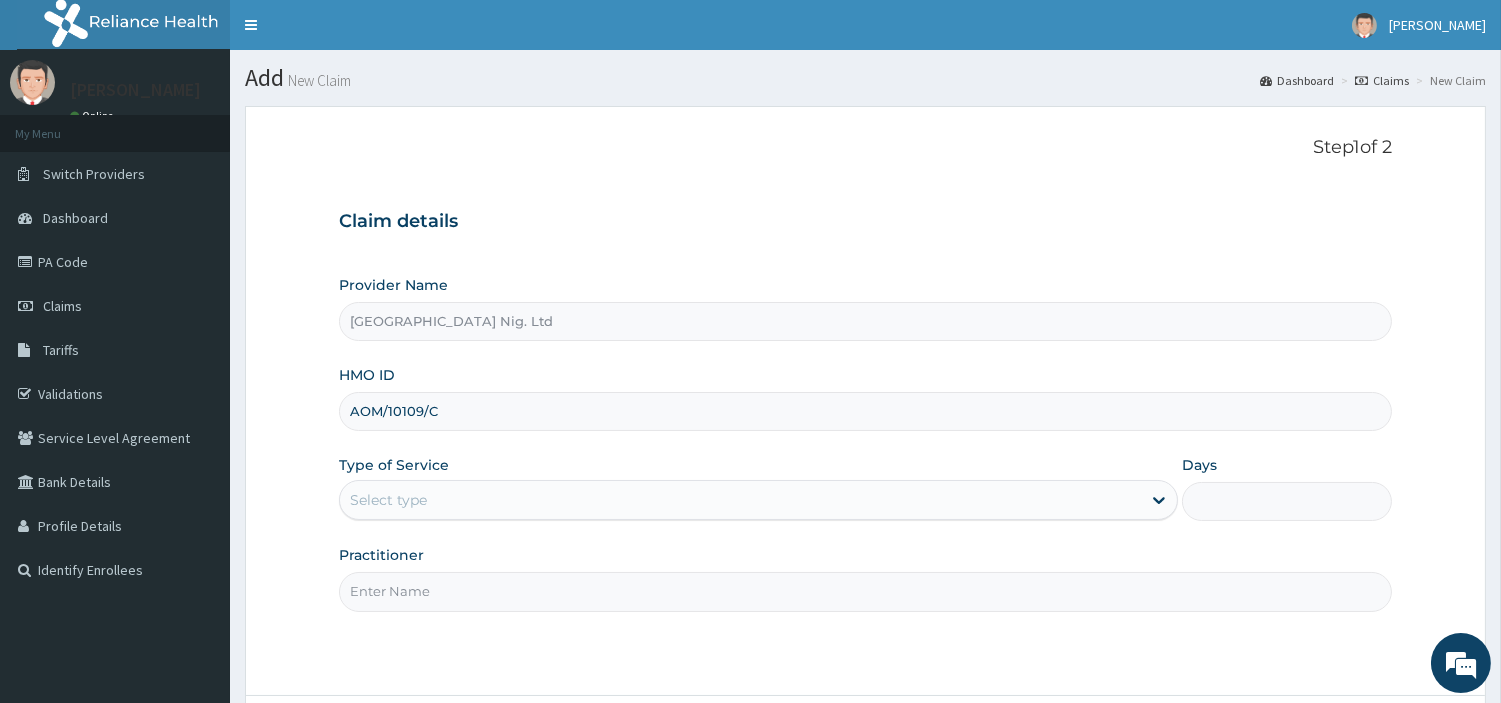 type on "AOM/10109/C" 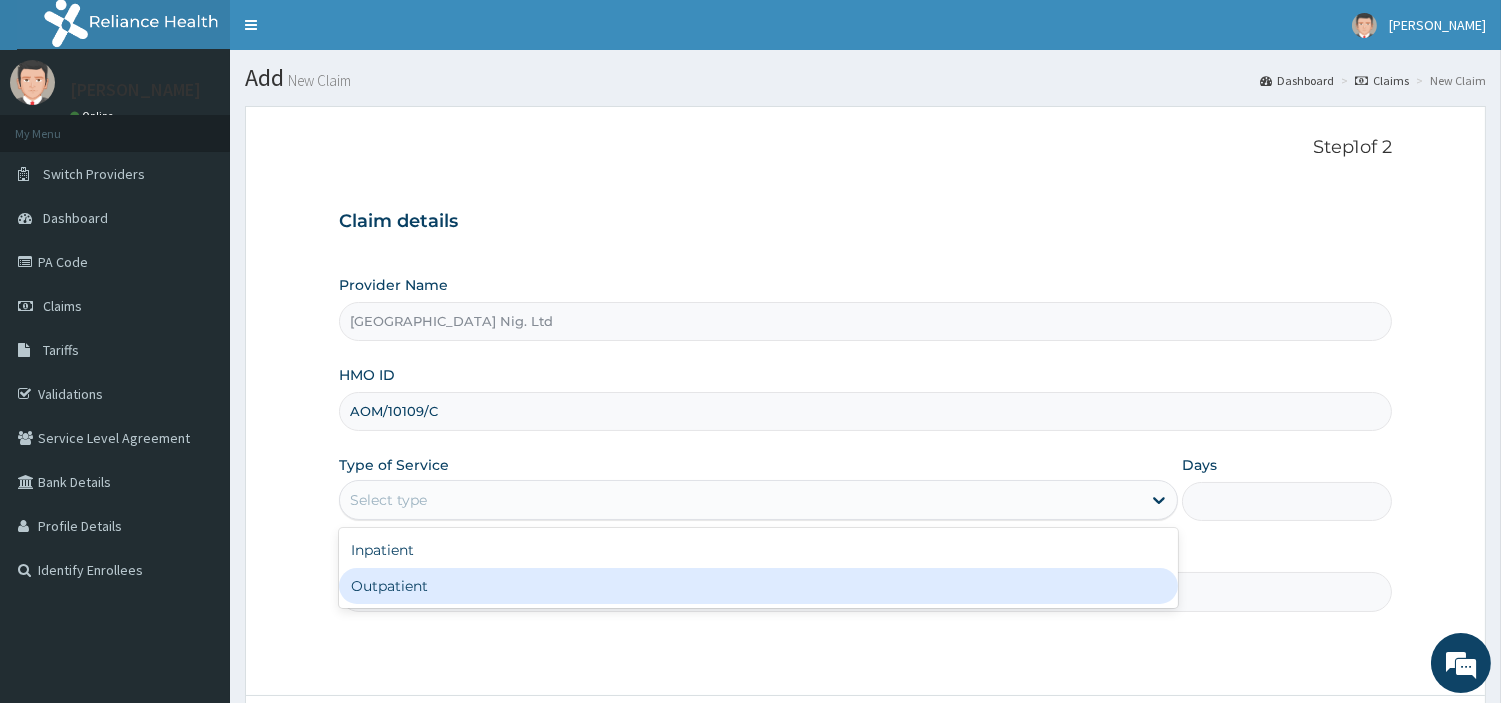 click on "Outpatient" at bounding box center [758, 586] 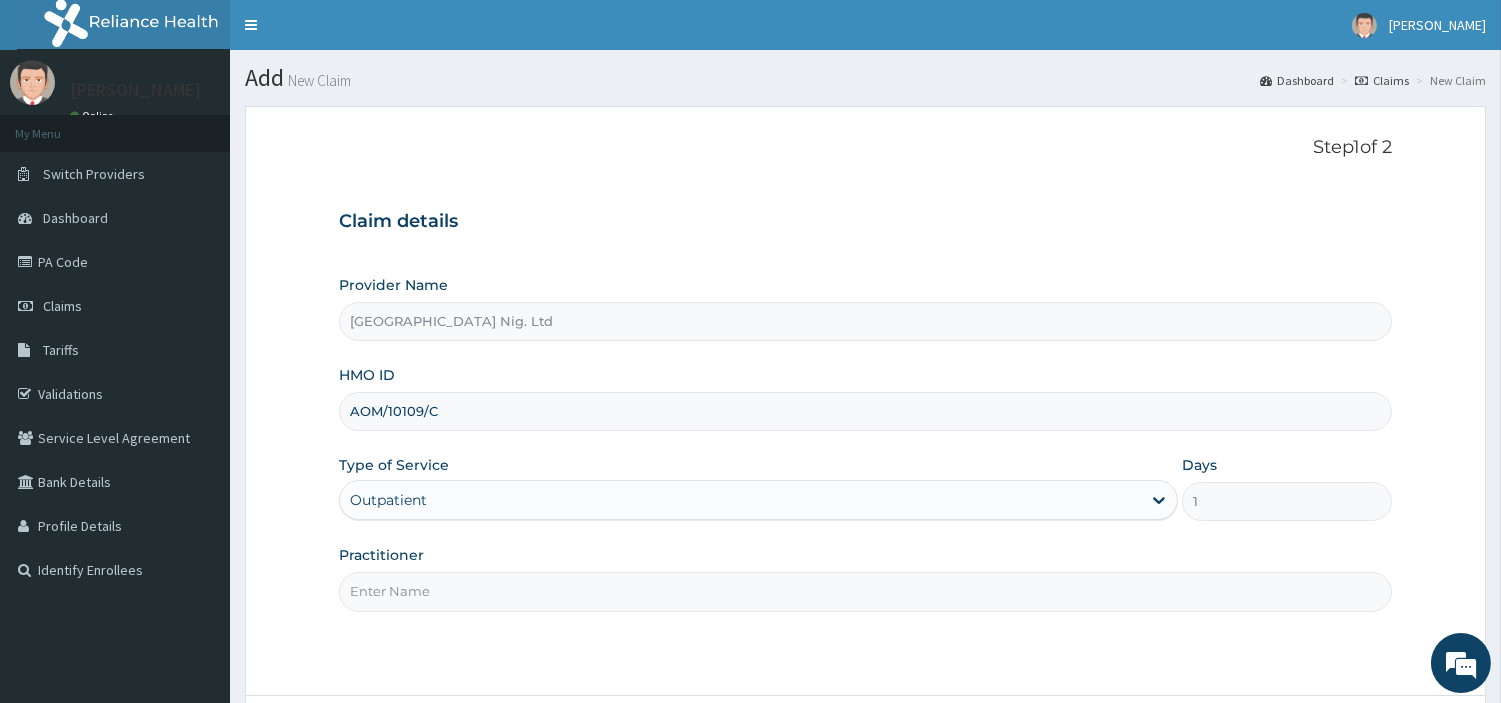 click on "Practitioner" at bounding box center (865, 591) 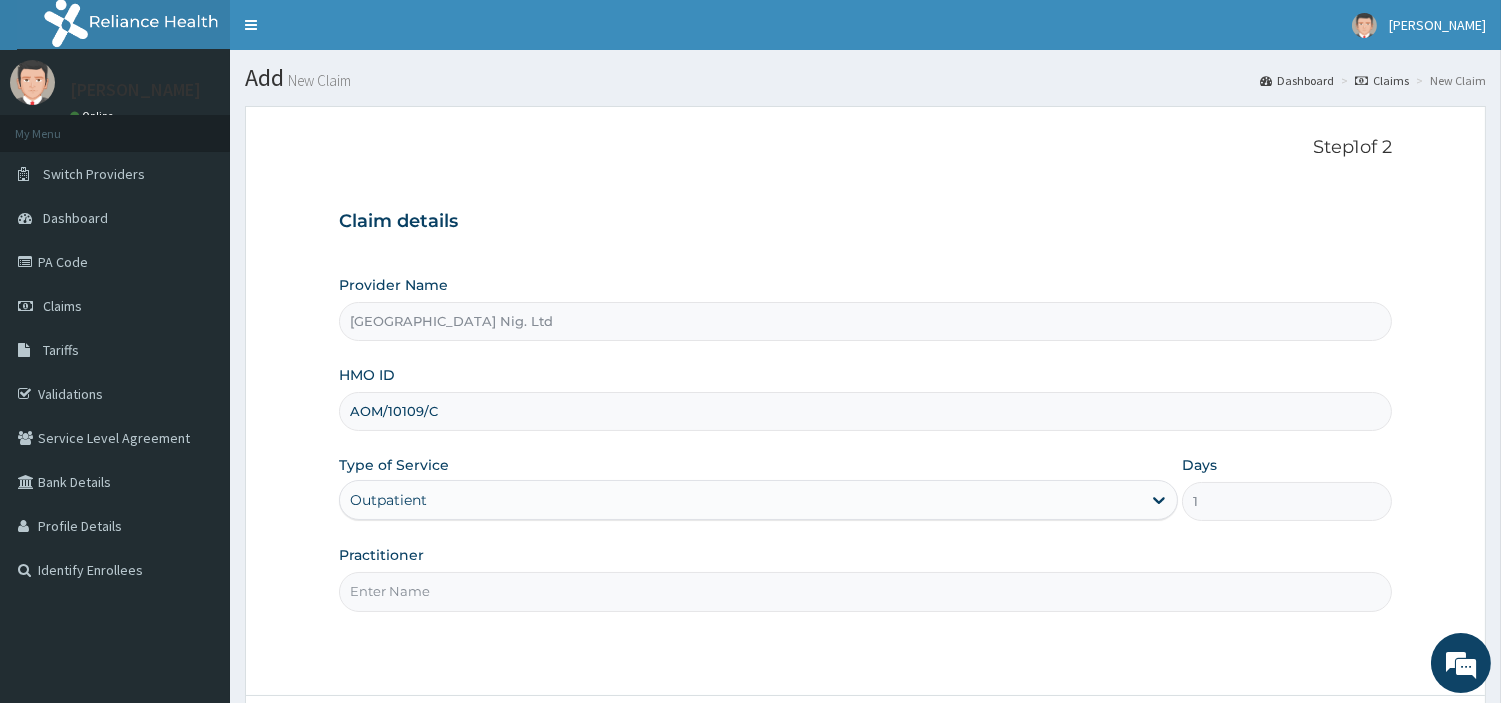 paste on "OBAFEMI OLUSEGUN" 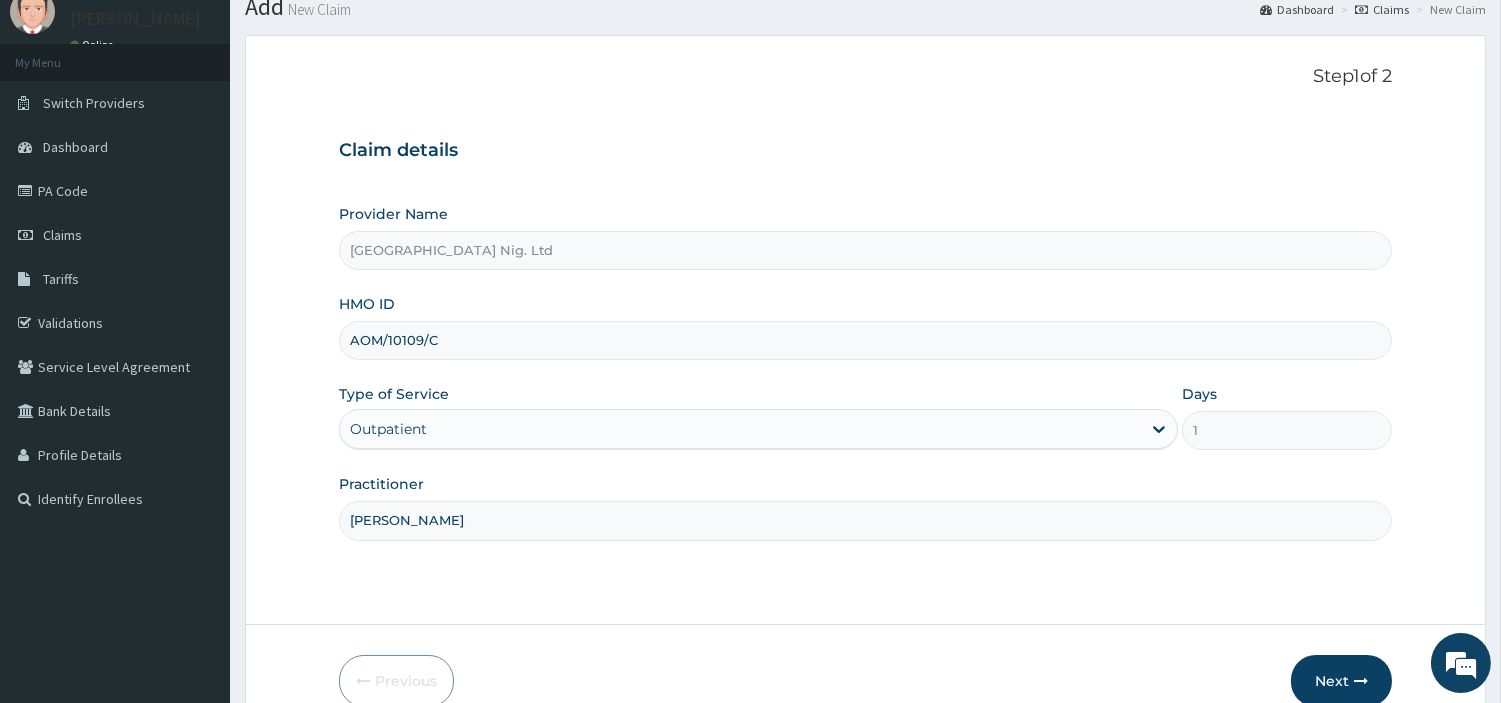 scroll, scrollTop: 111, scrollLeft: 0, axis: vertical 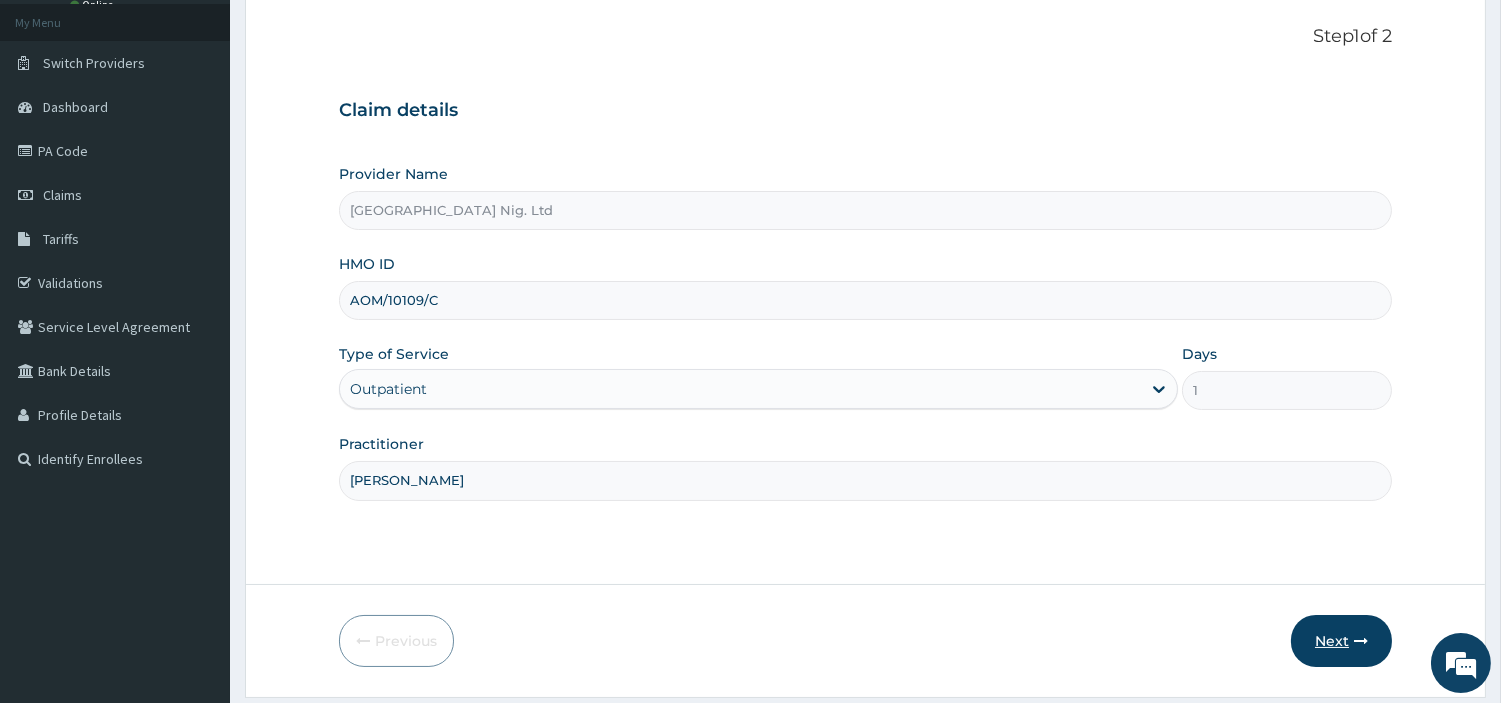 type on "OBAFEMI OLUSEGUN" 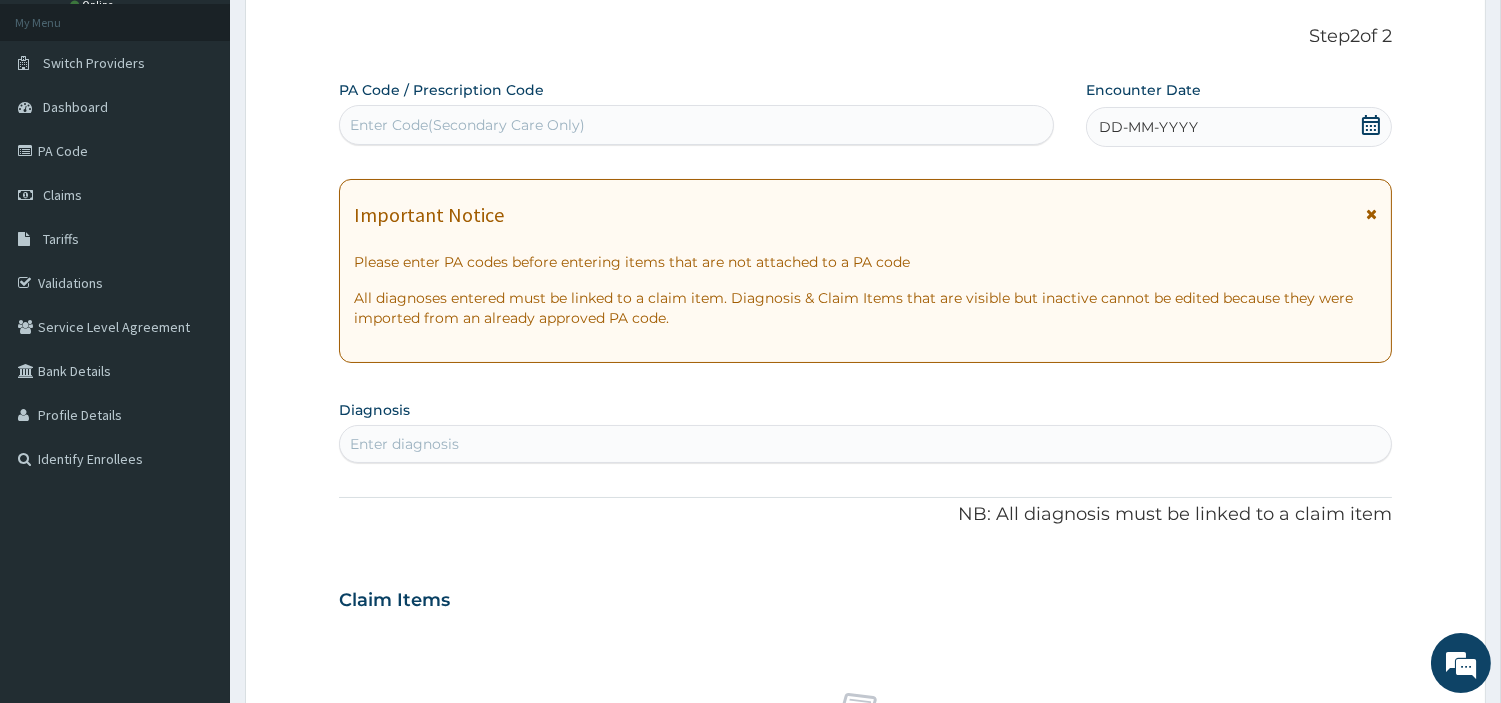 click on "Enter Code(Secondary Care Only)" at bounding box center [696, 125] 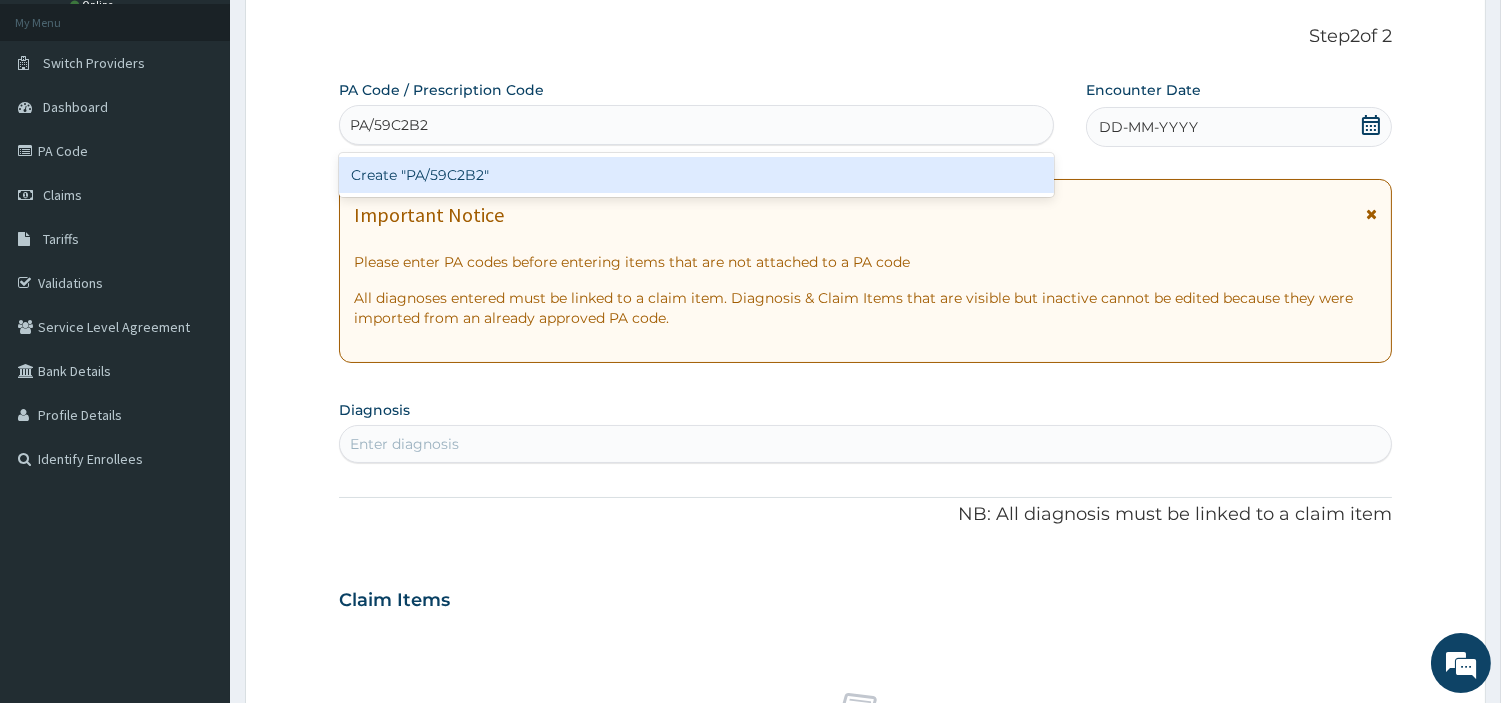 click on "Create "PA/59C2B2"" at bounding box center (696, 175) 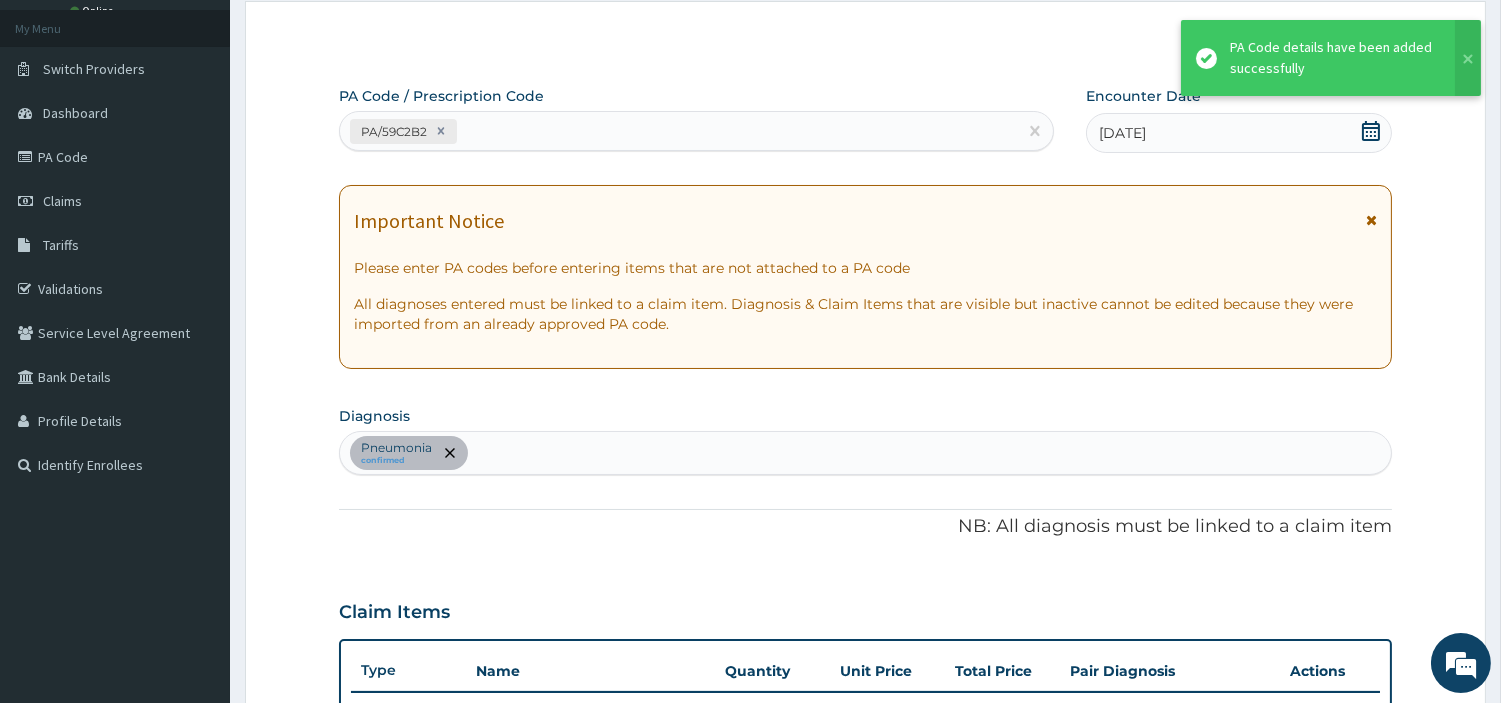 scroll, scrollTop: 104, scrollLeft: 0, axis: vertical 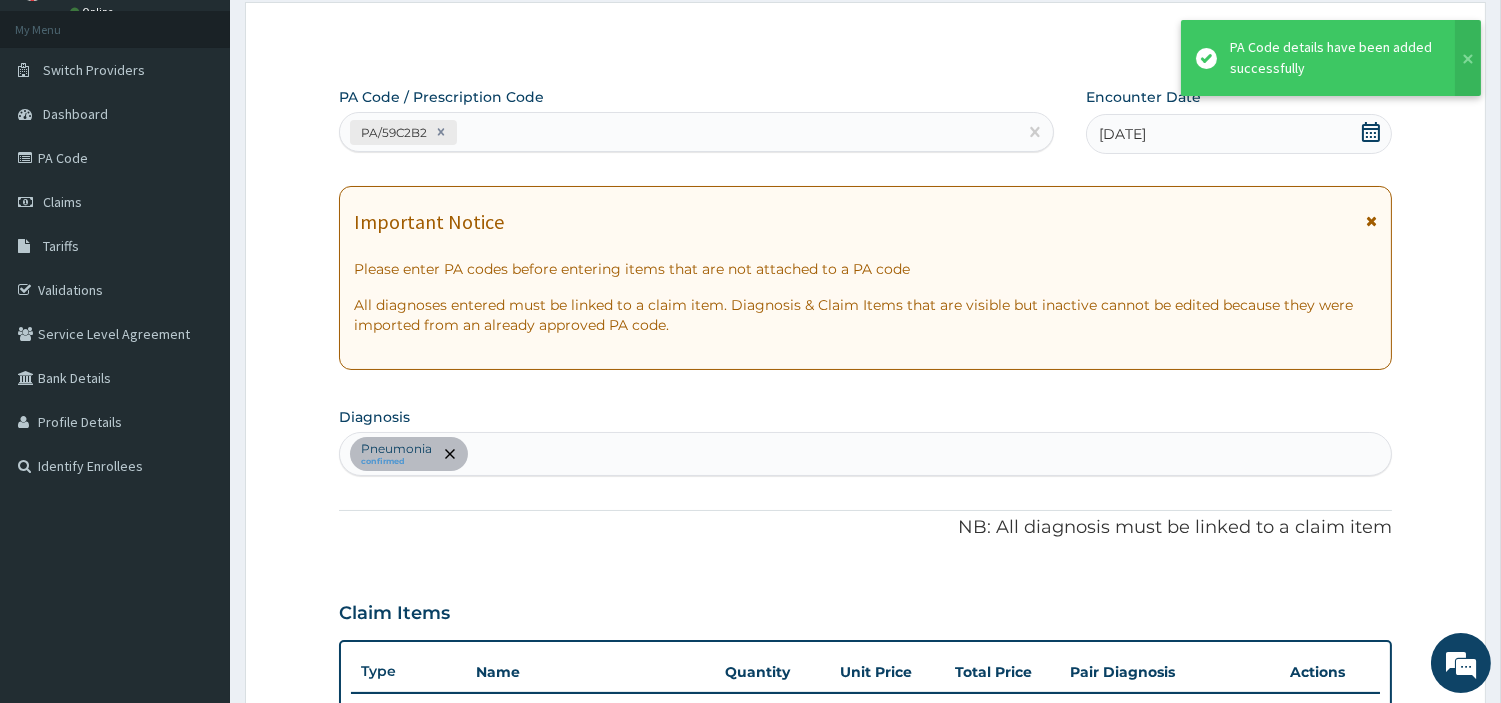 click on "PA/59C2B2" at bounding box center [678, 132] 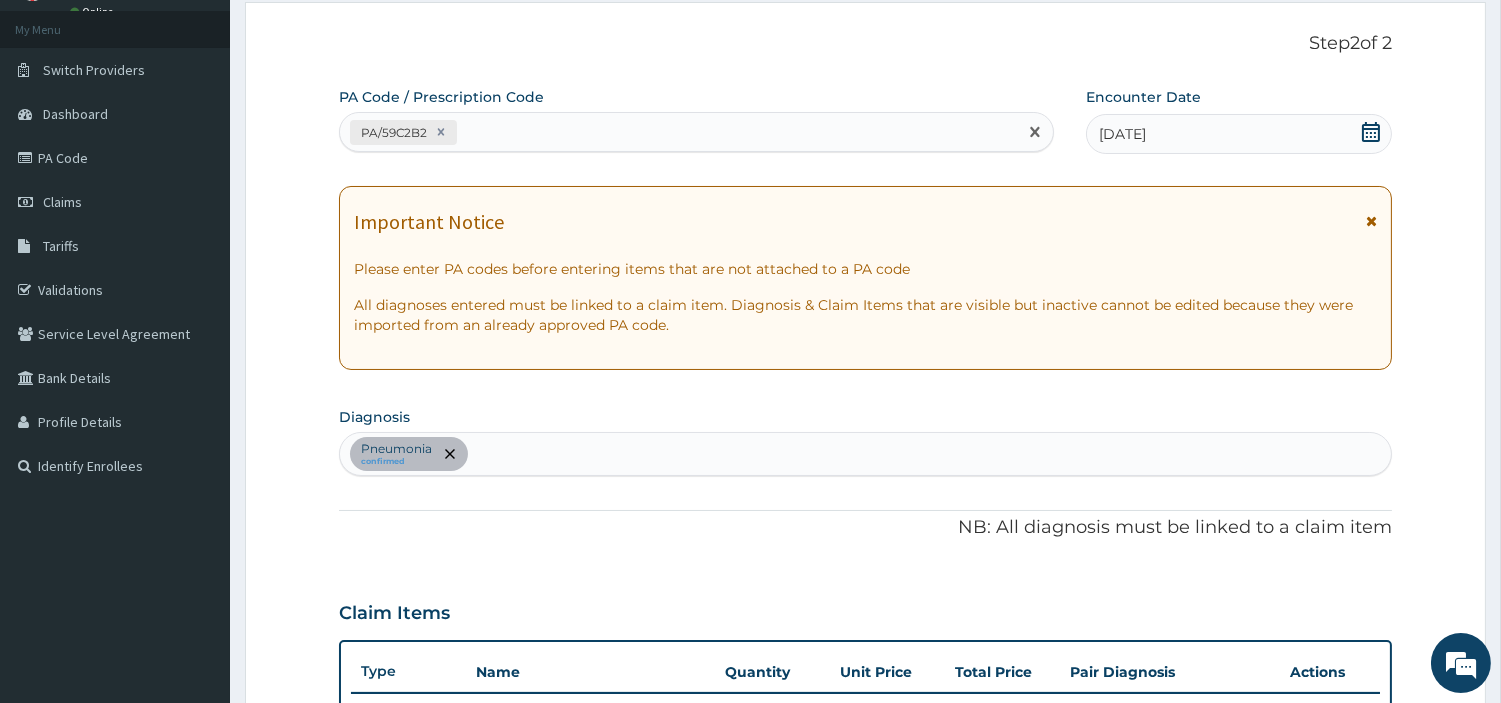 paste on "PA/35E90B" 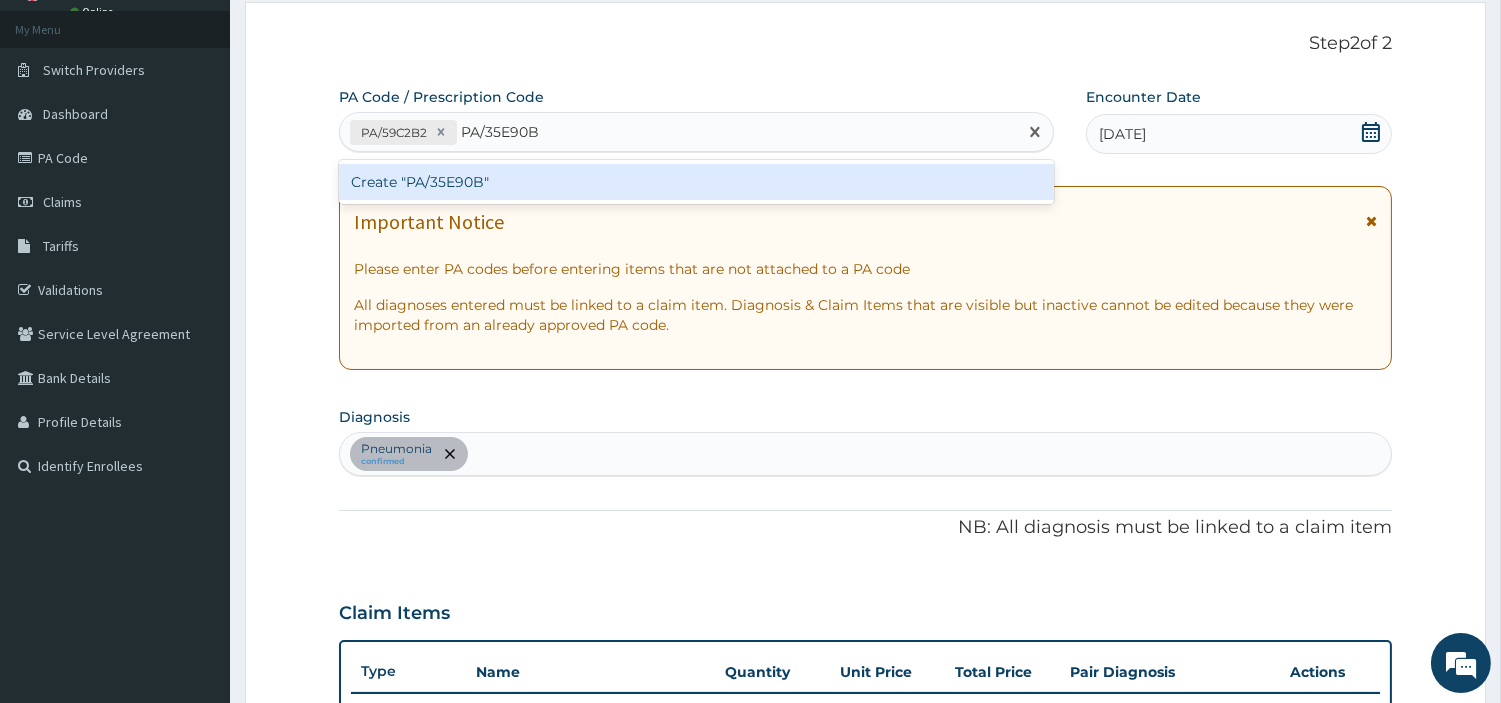 click on "Create "PA/35E90B"" at bounding box center (696, 182) 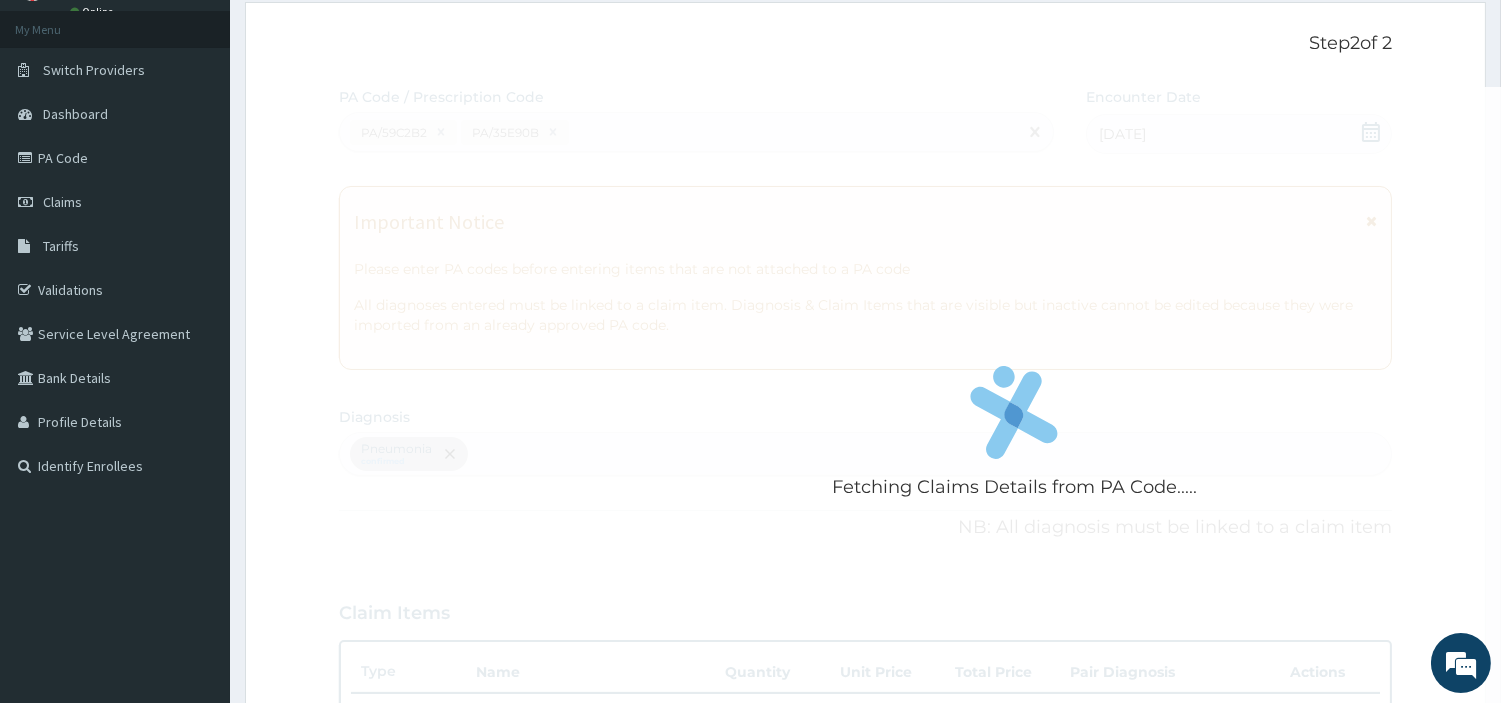 scroll, scrollTop: 692, scrollLeft: 0, axis: vertical 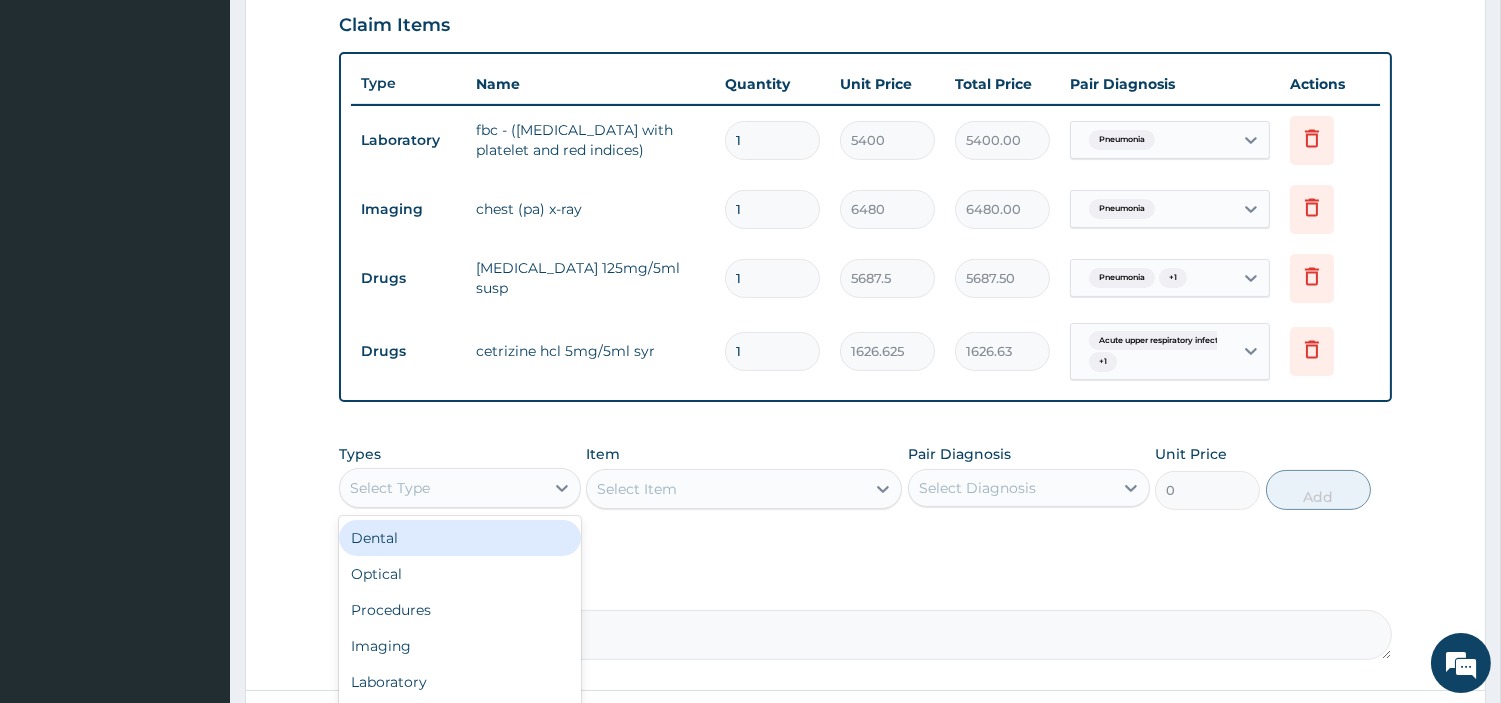 click on "Select Type" at bounding box center [442, 488] 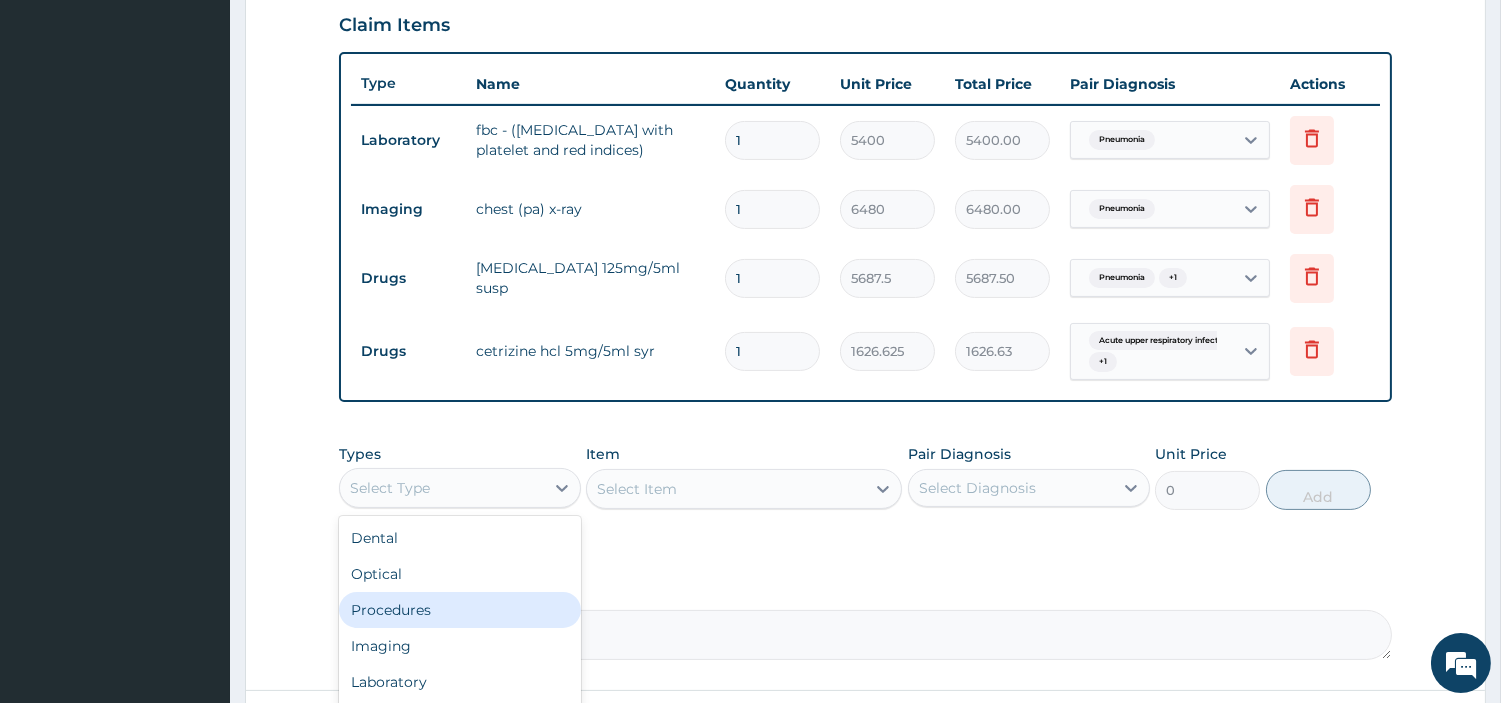 click on "Procedures" at bounding box center (460, 610) 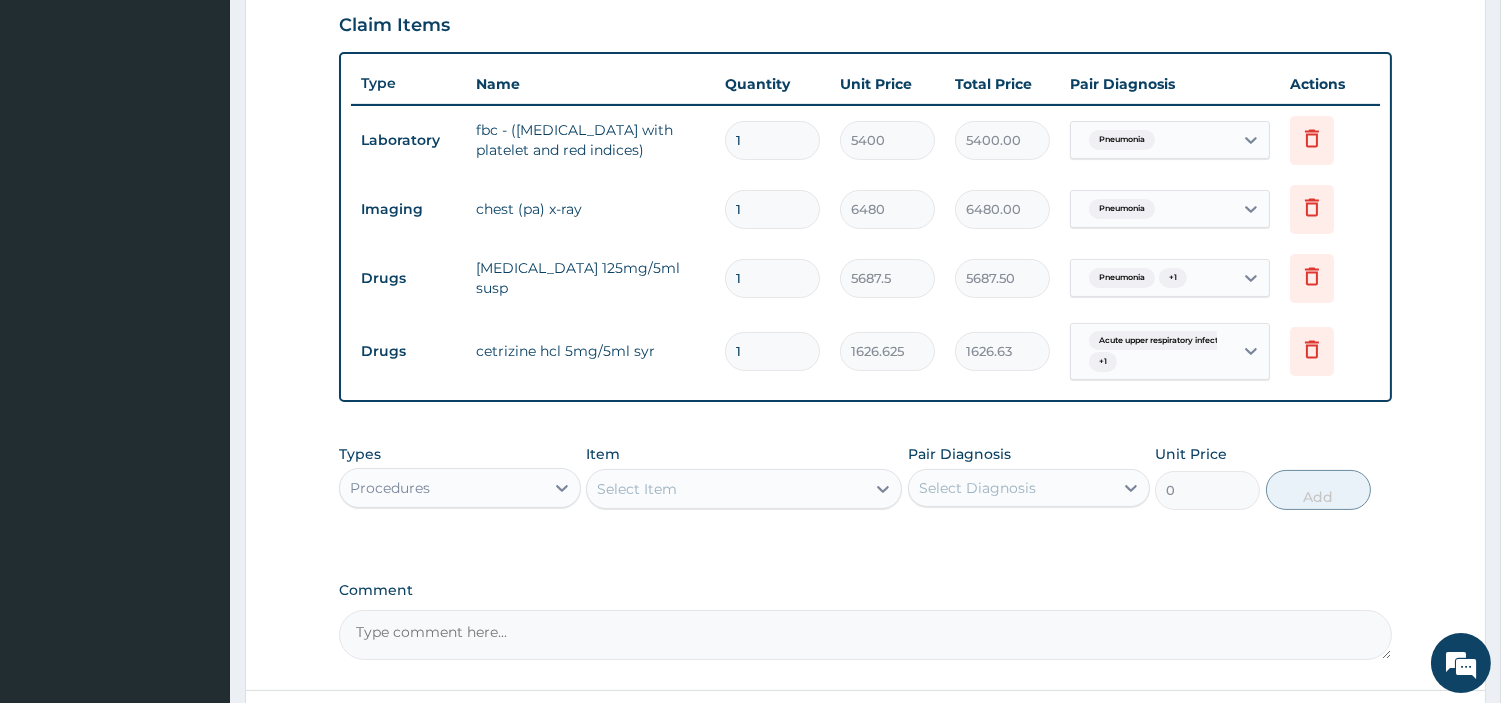 click on "Select Item" at bounding box center [726, 489] 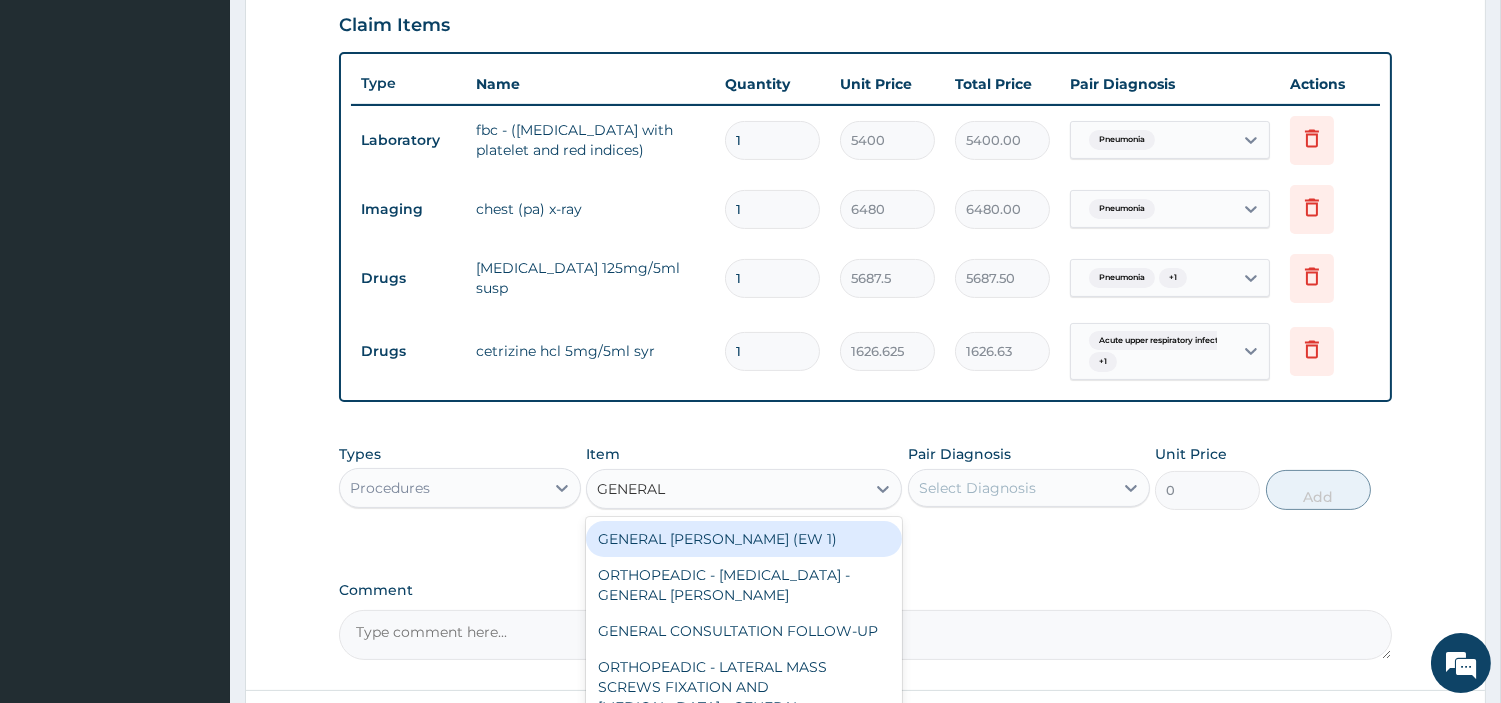 type on "GENERAL C" 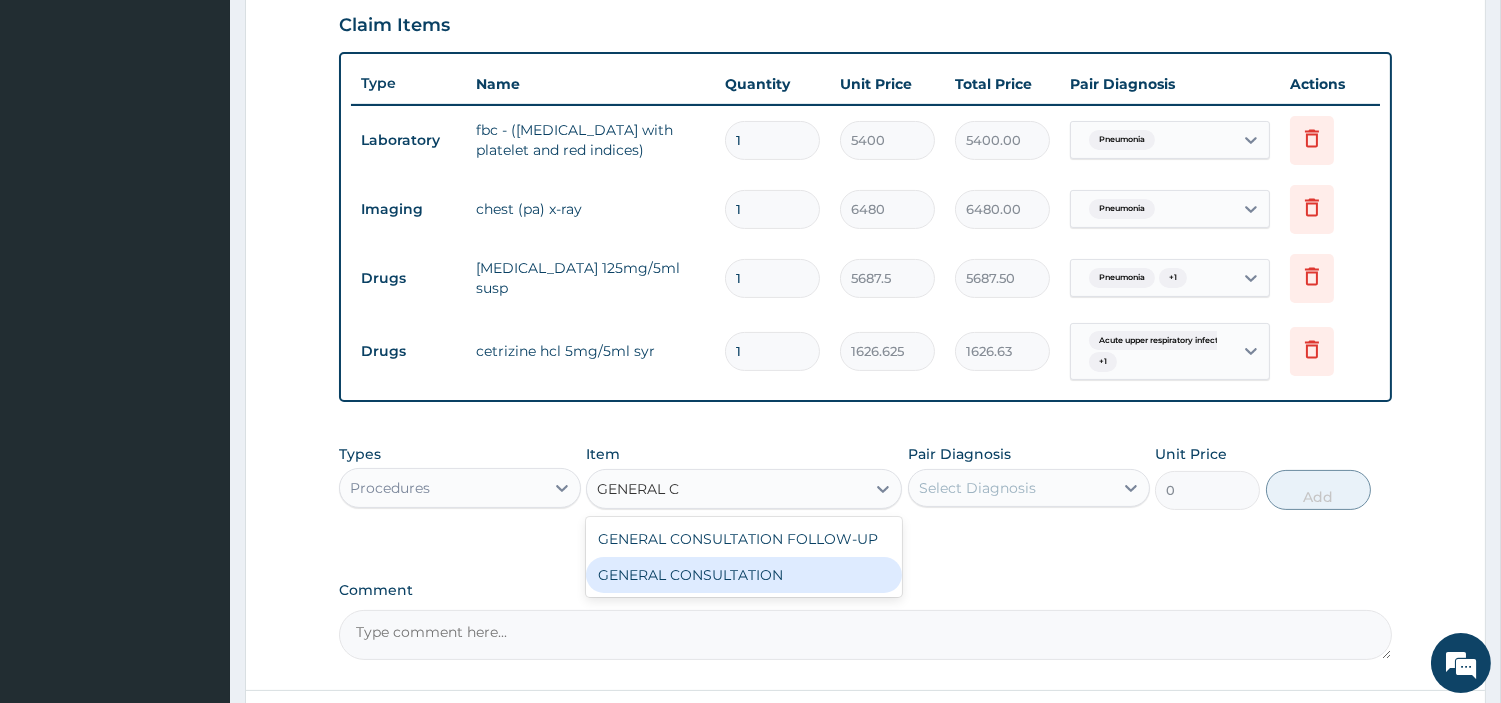 click on "GENERAL CONSULTATION" at bounding box center [744, 575] 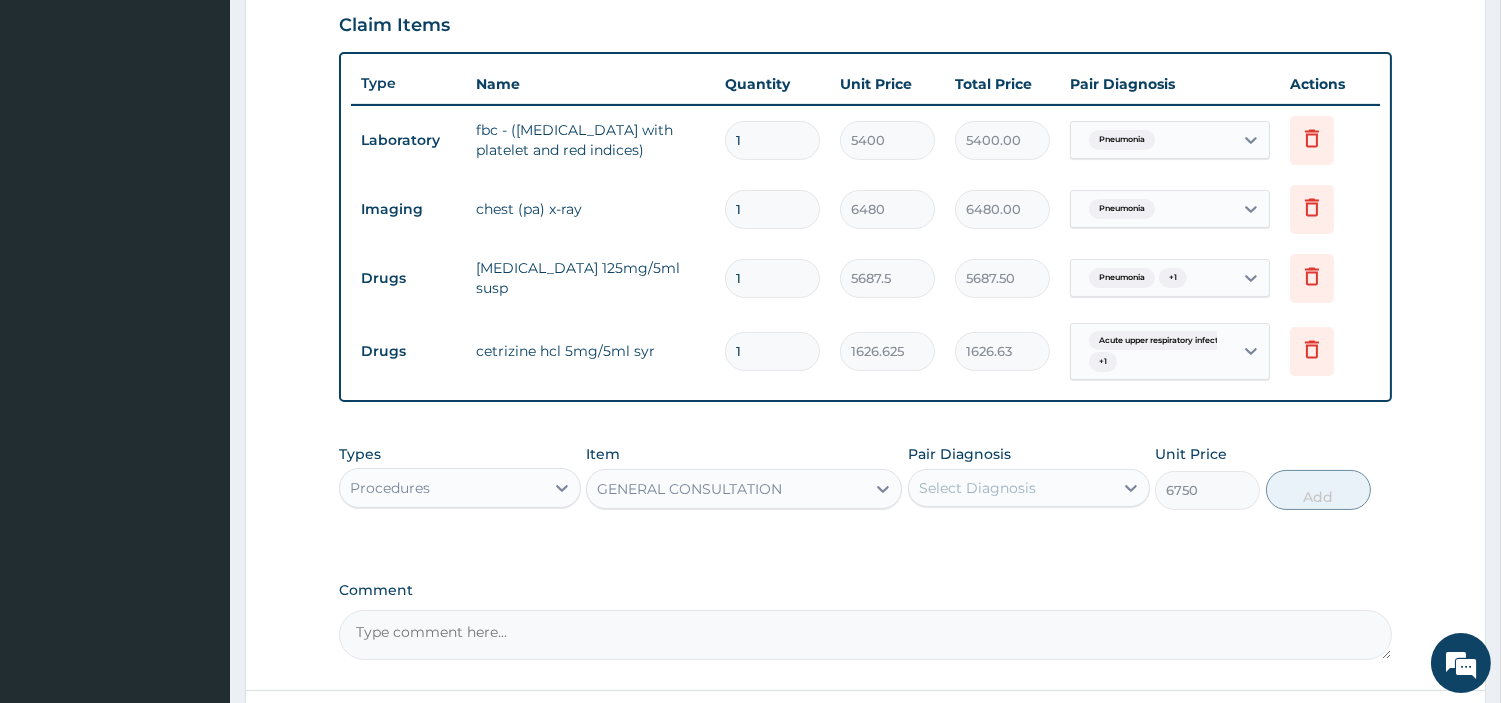 click on "Select Diagnosis" at bounding box center [977, 488] 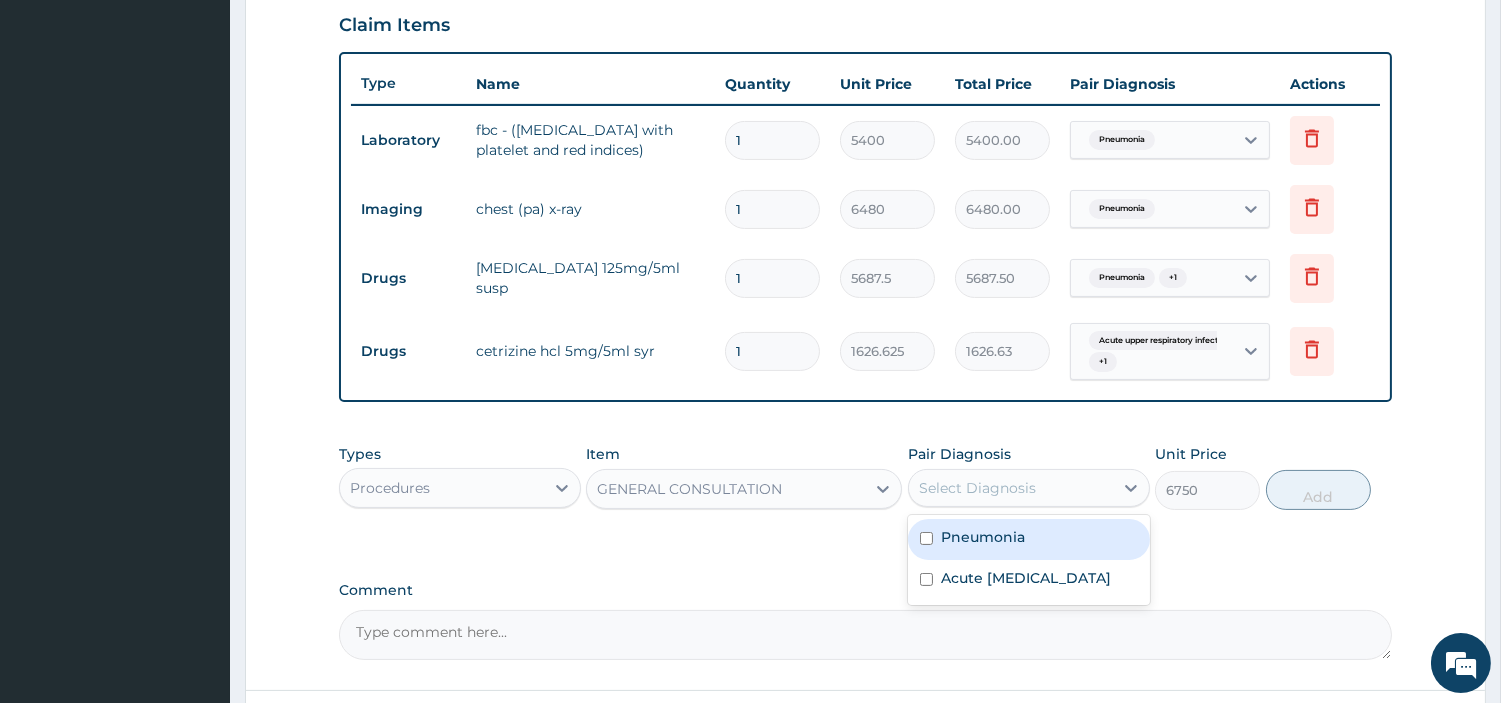 click on "Pneumonia" at bounding box center [983, 537] 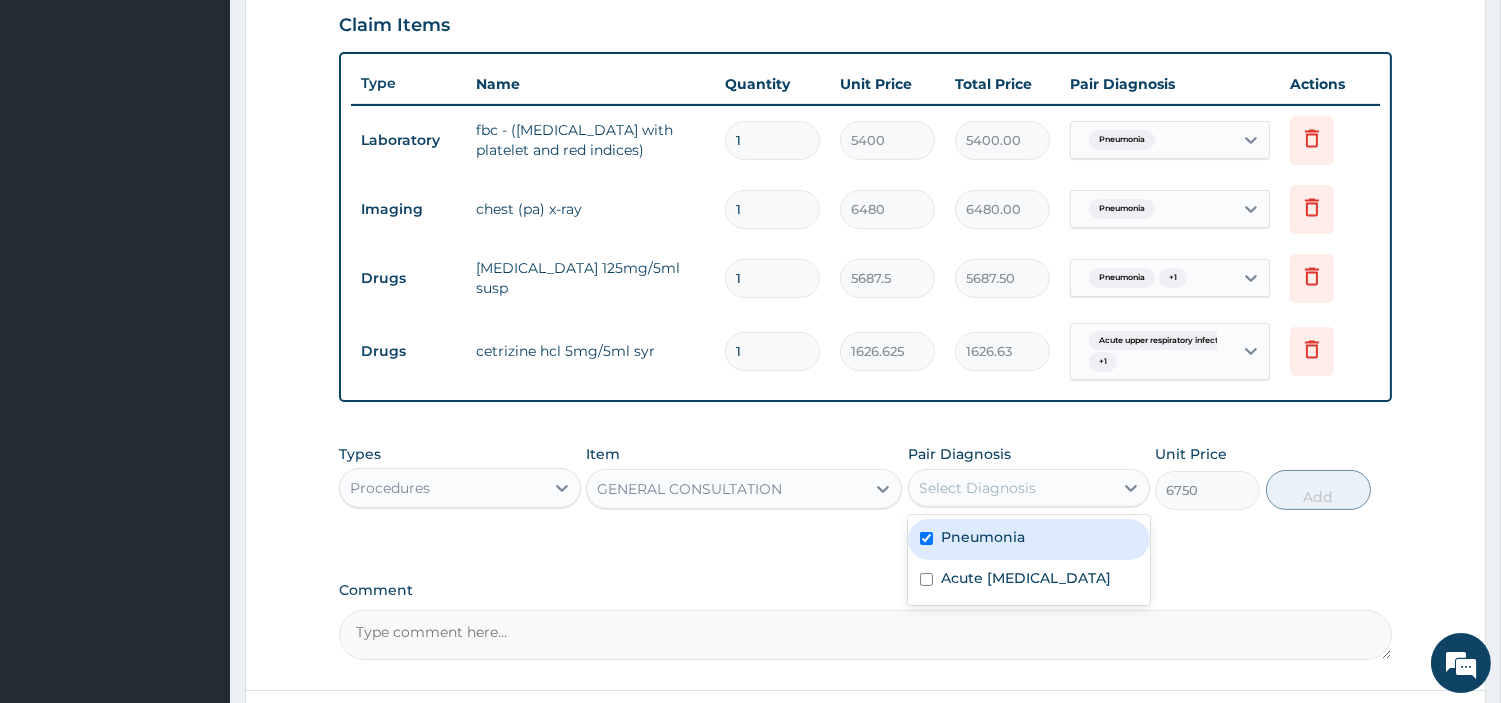 checkbox on "true" 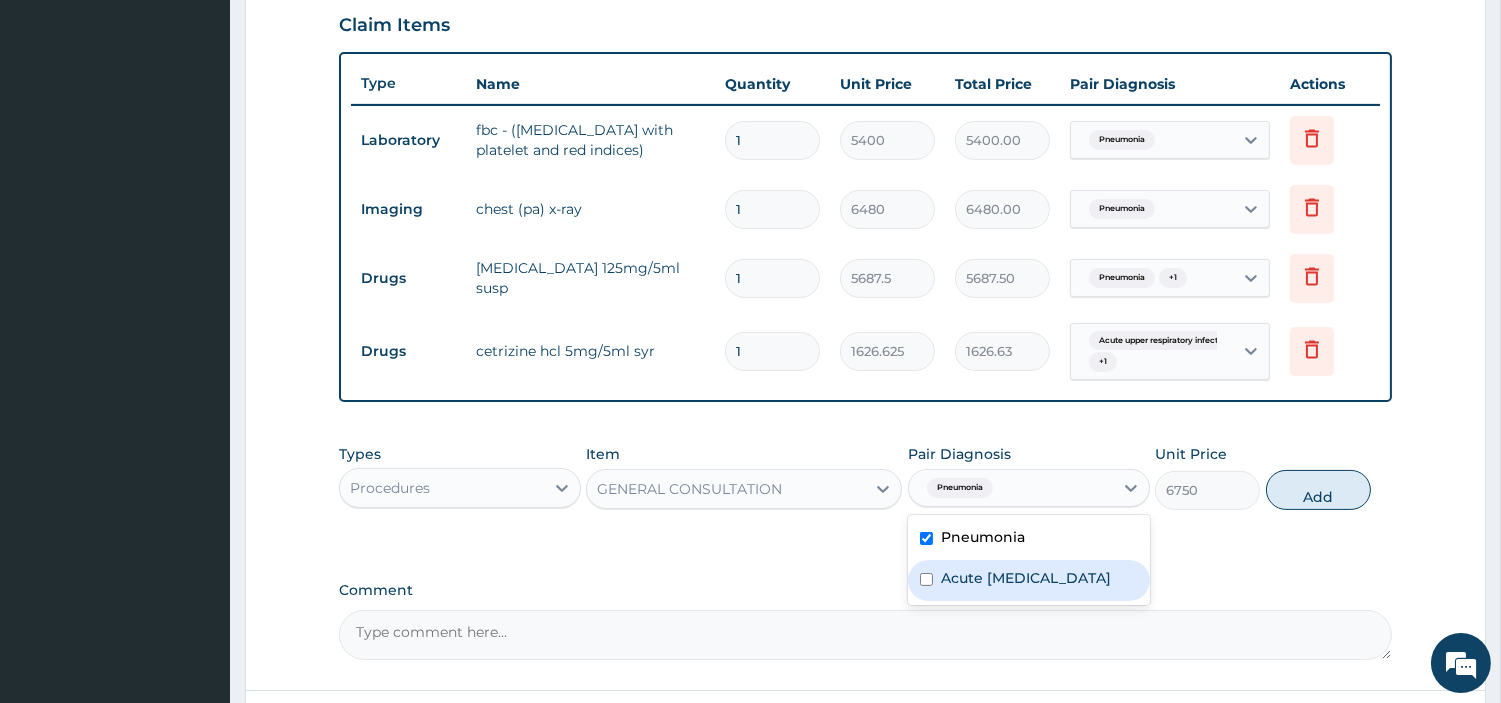 click on "Acute upper respiratory infection" at bounding box center [1026, 578] 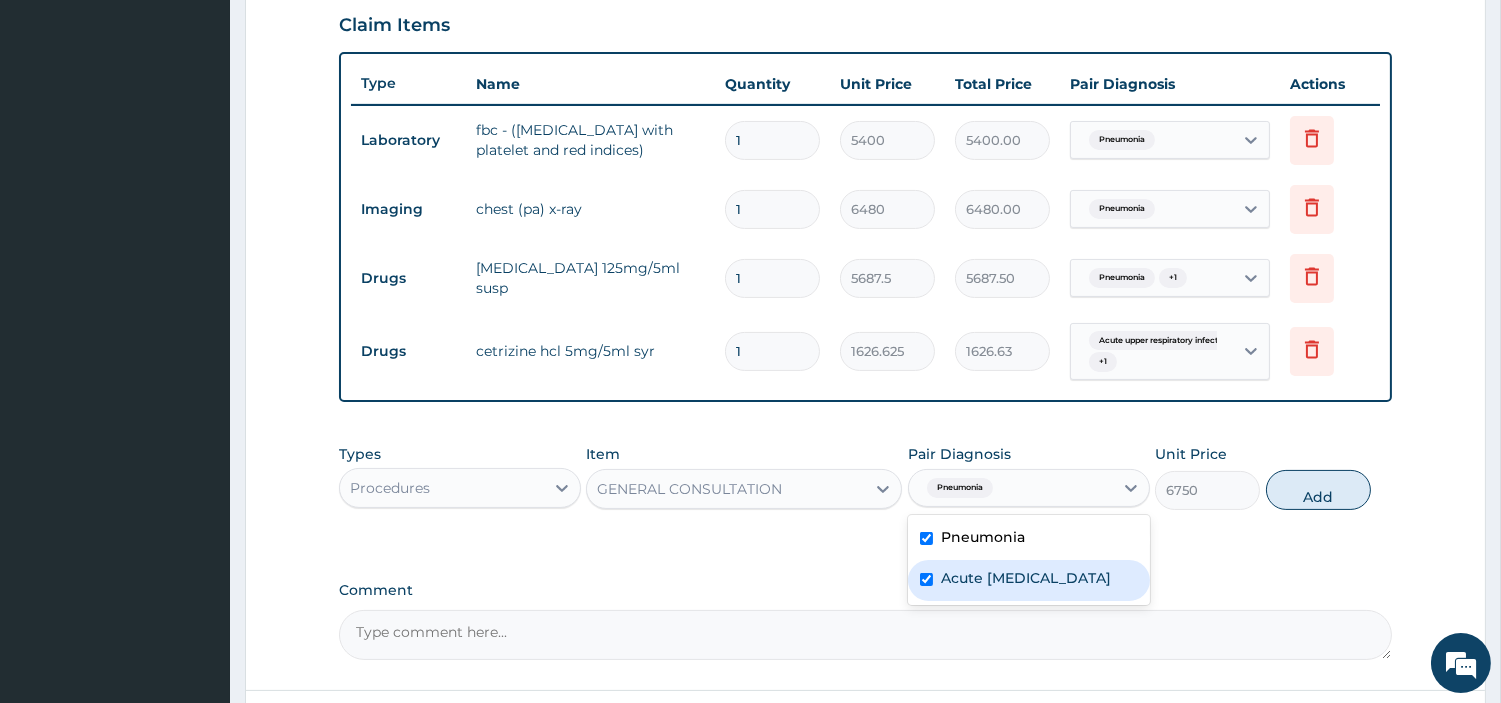 checkbox on "true" 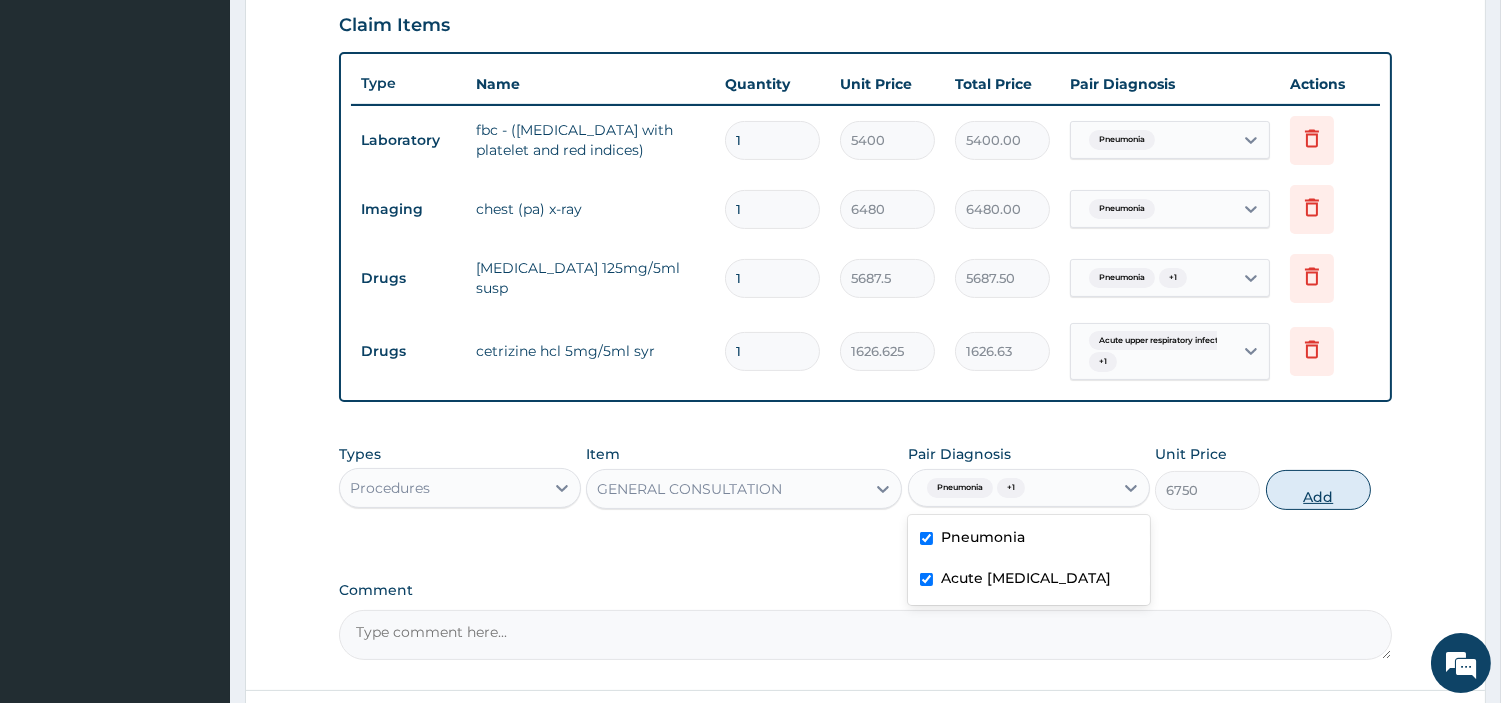 click on "Add" at bounding box center [1318, 490] 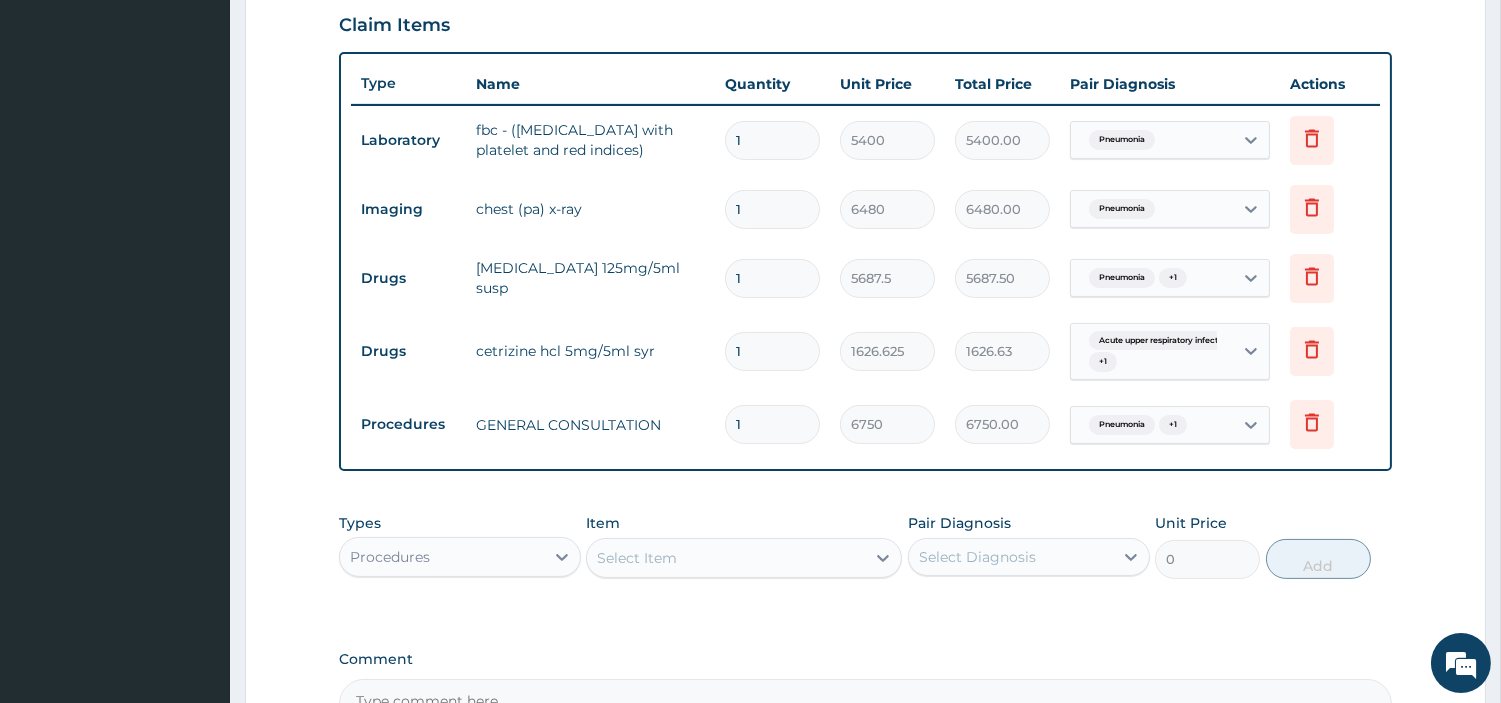 scroll, scrollTop: 358, scrollLeft: 0, axis: vertical 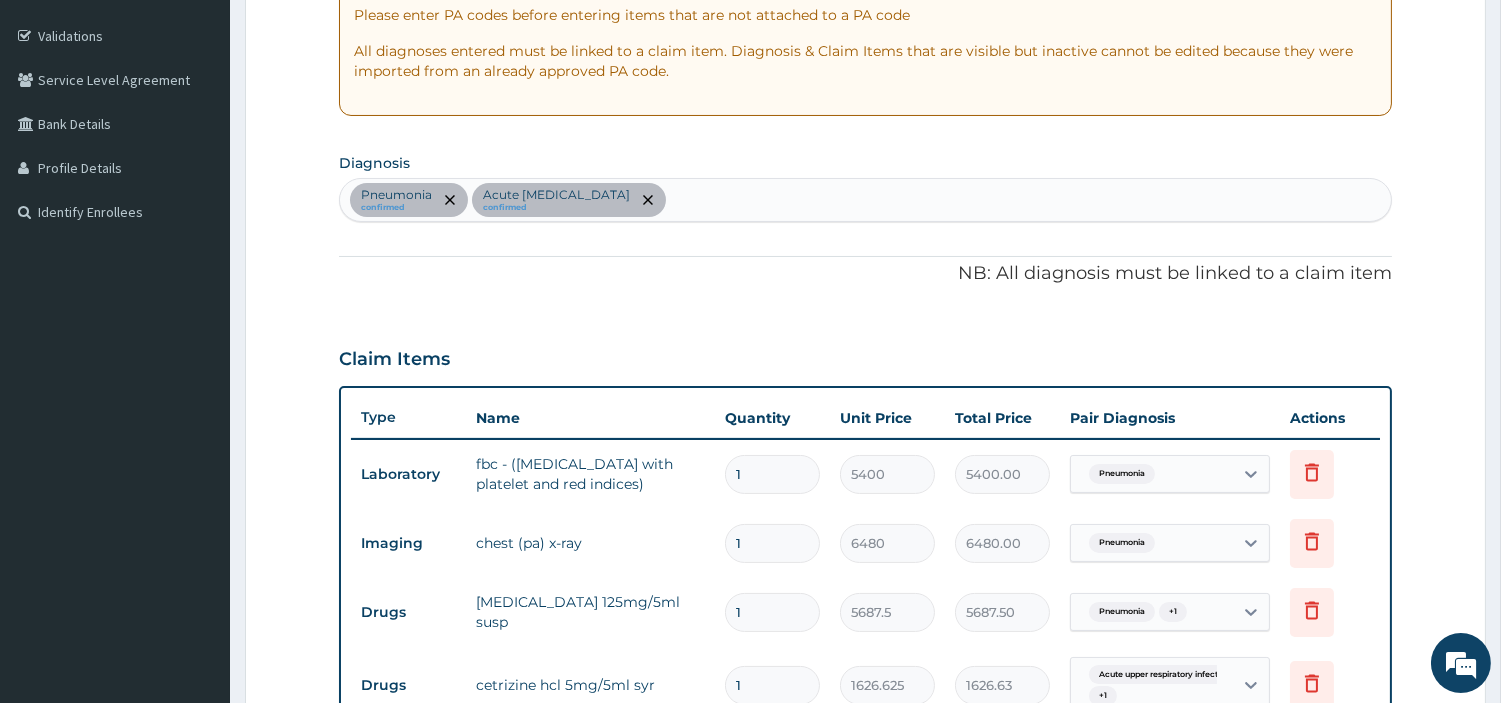 click on "Pneumonia confirmed Acute upper respiratory infection confirmed" at bounding box center (865, 200) 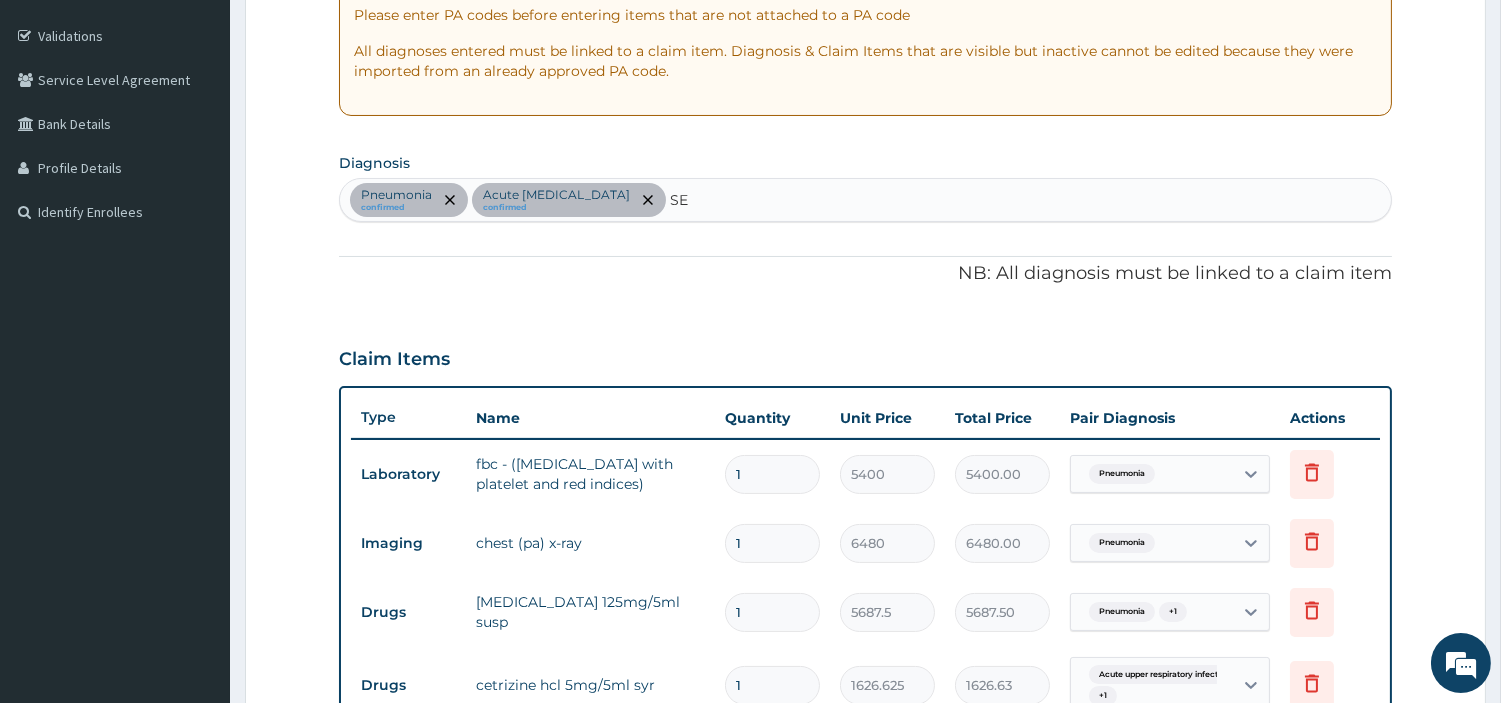type on "SEP" 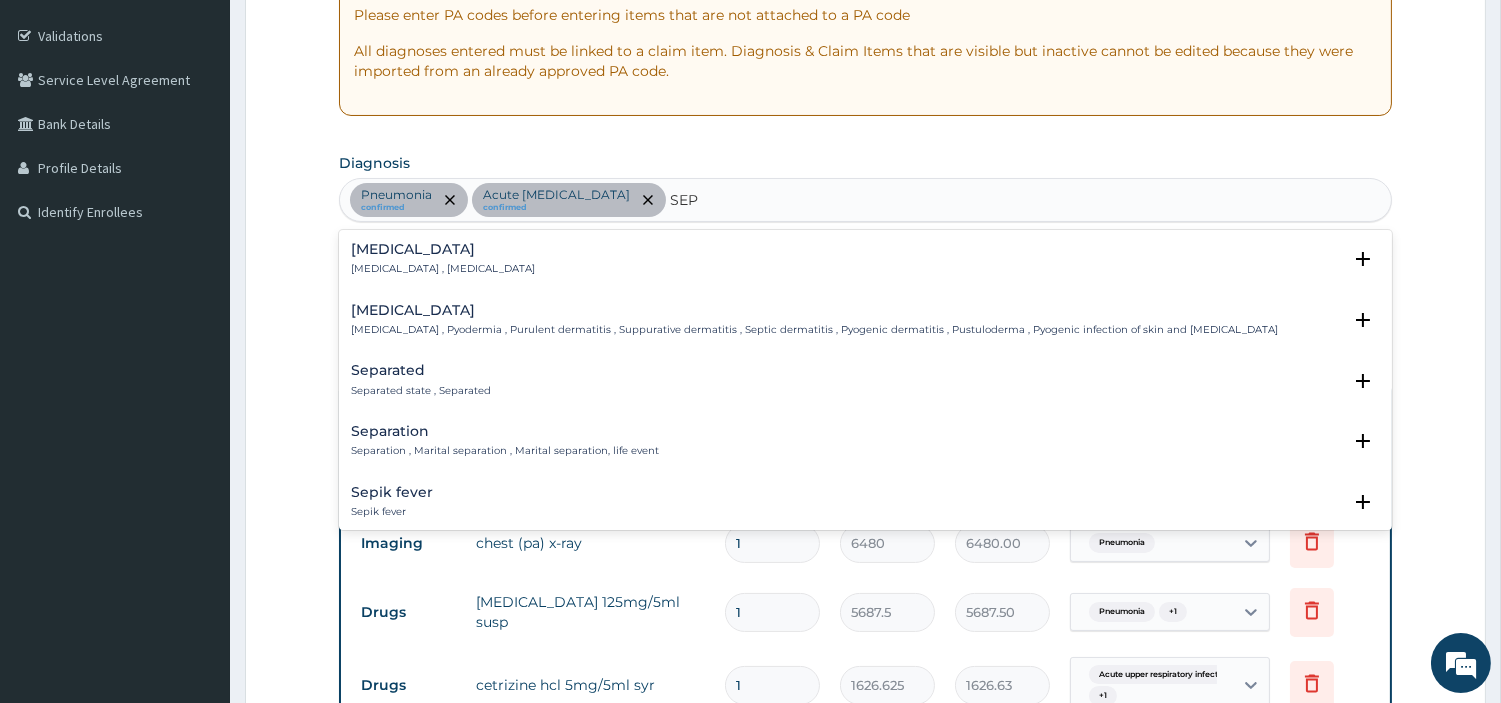 click on "Systemic infection , Sepsis" at bounding box center (443, 269) 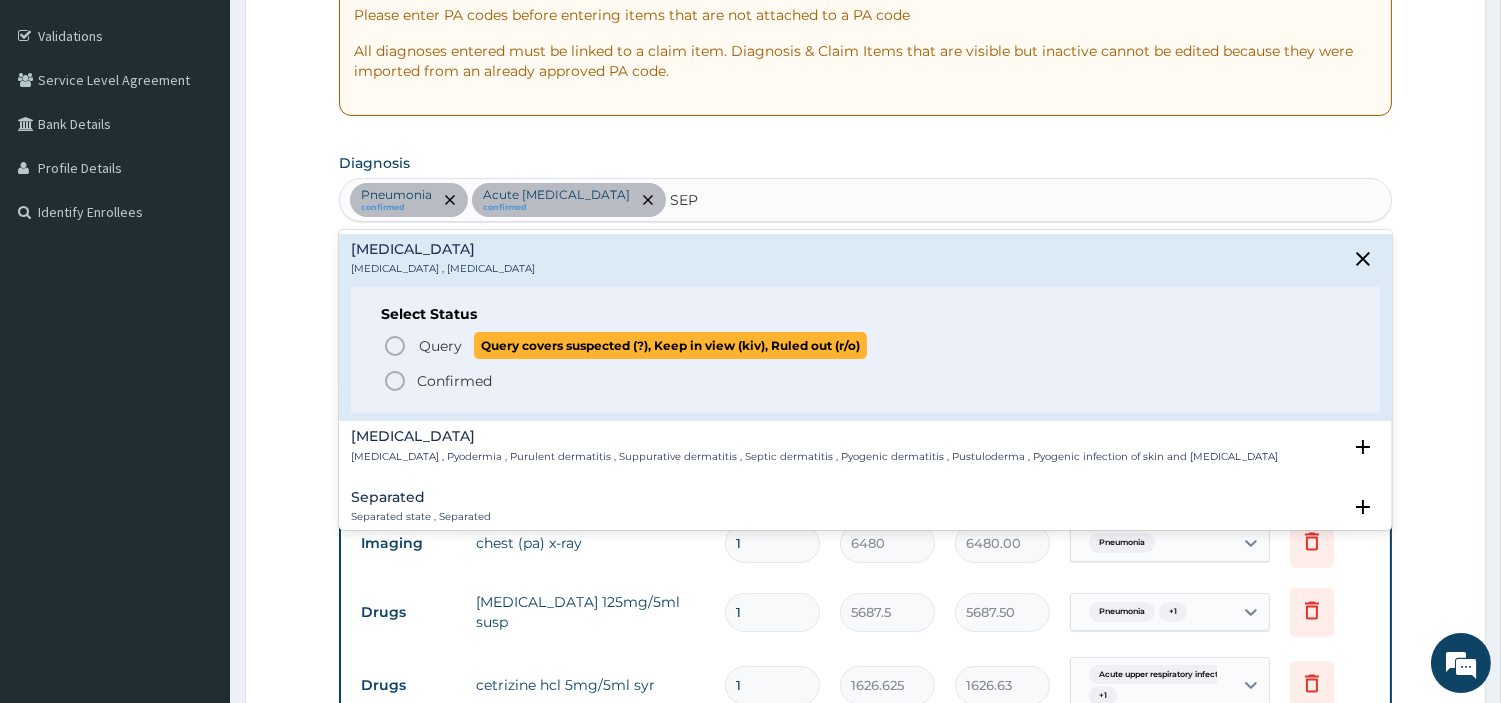 click 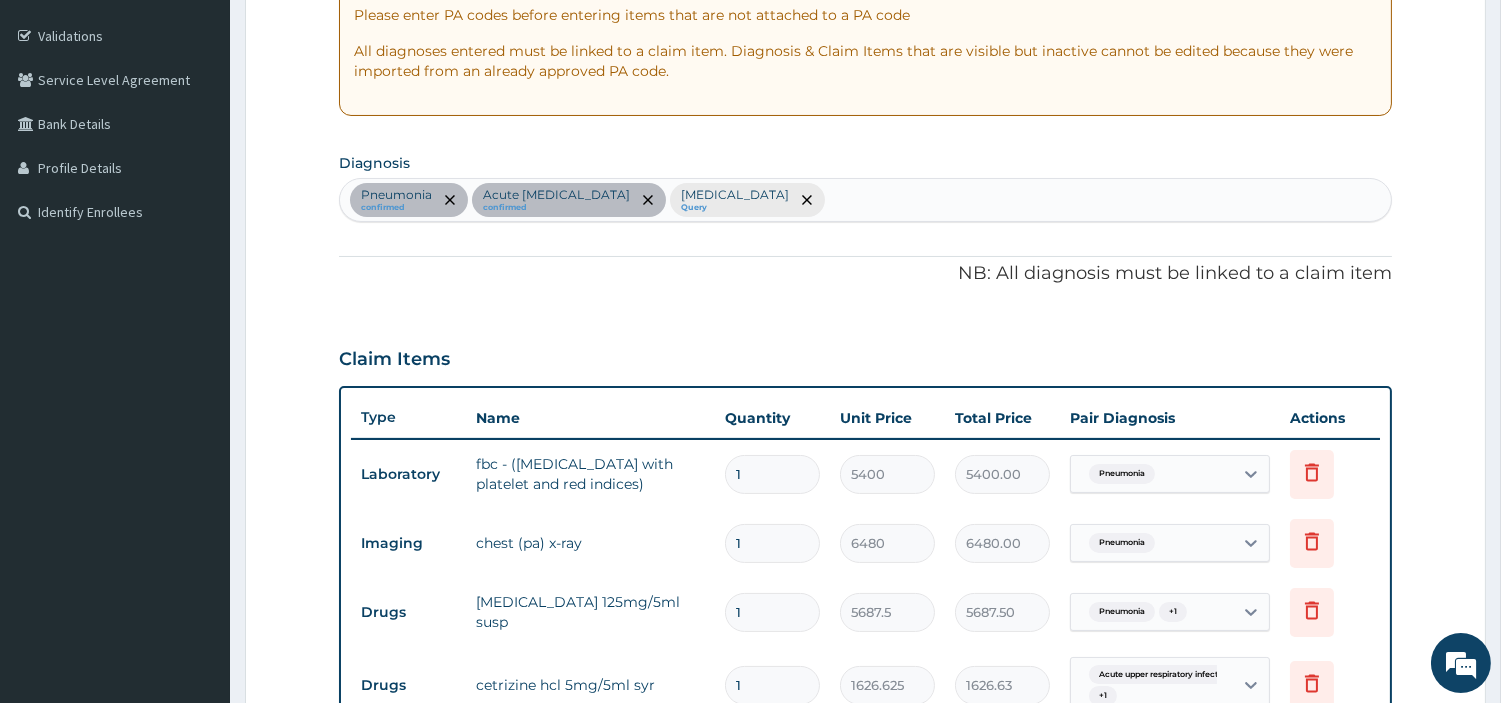 click on "Pneumonia" at bounding box center [1122, 474] 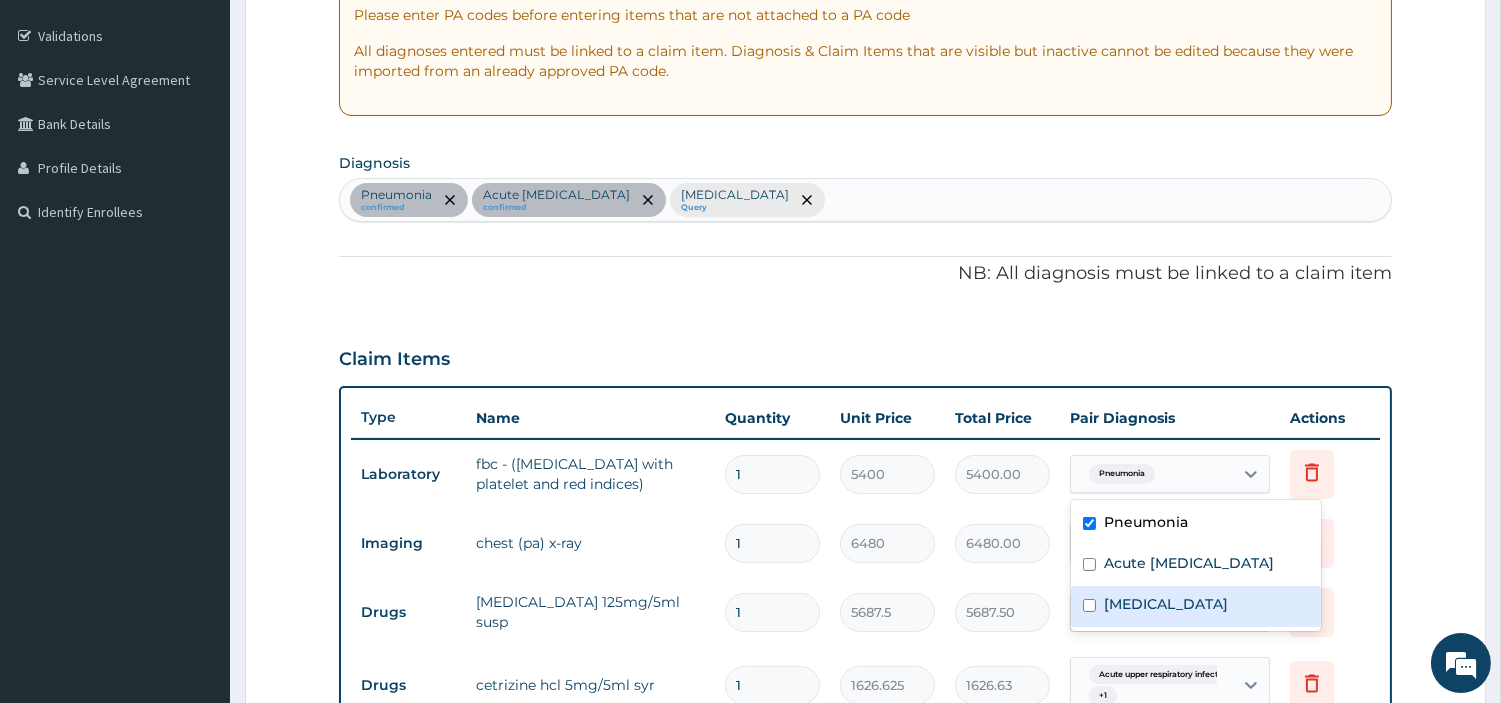 click on "Sepsis" at bounding box center (1196, 606) 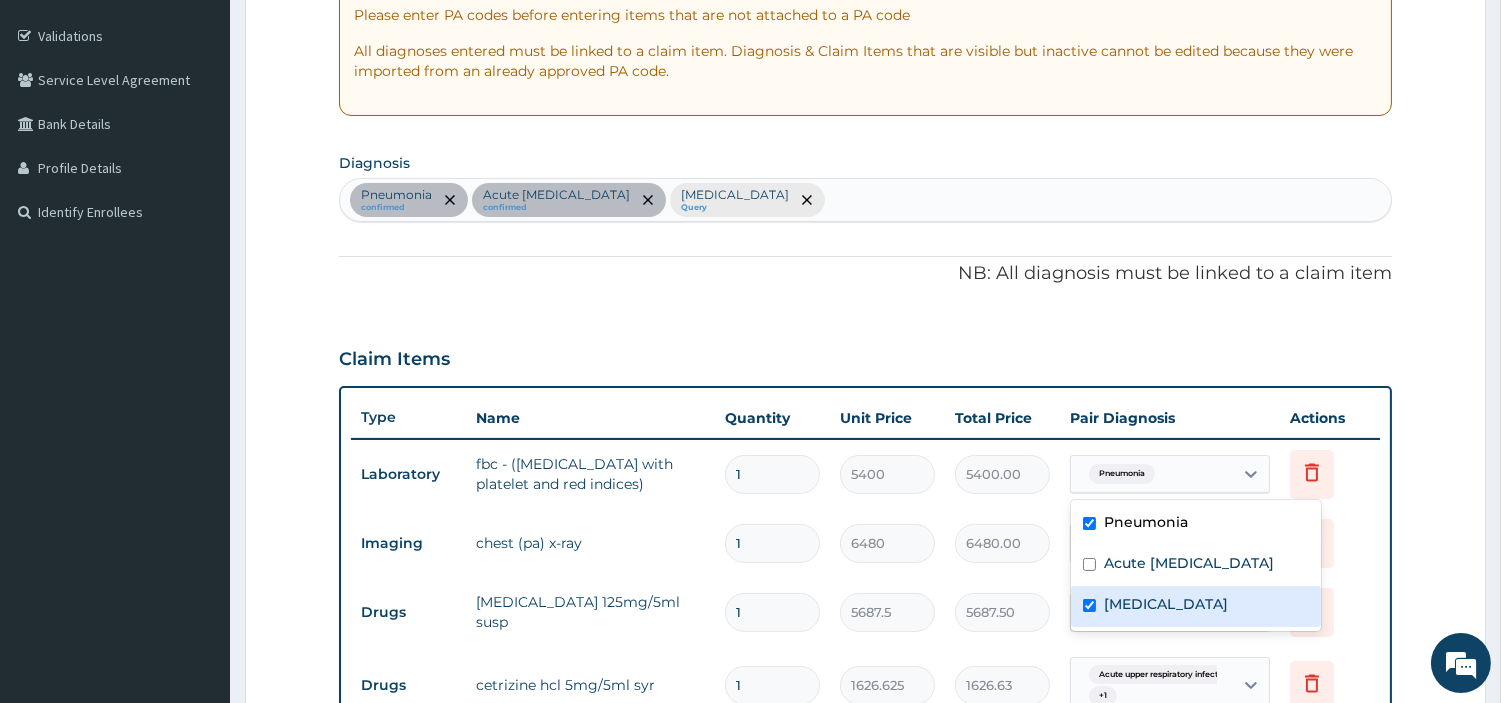 checkbox on "true" 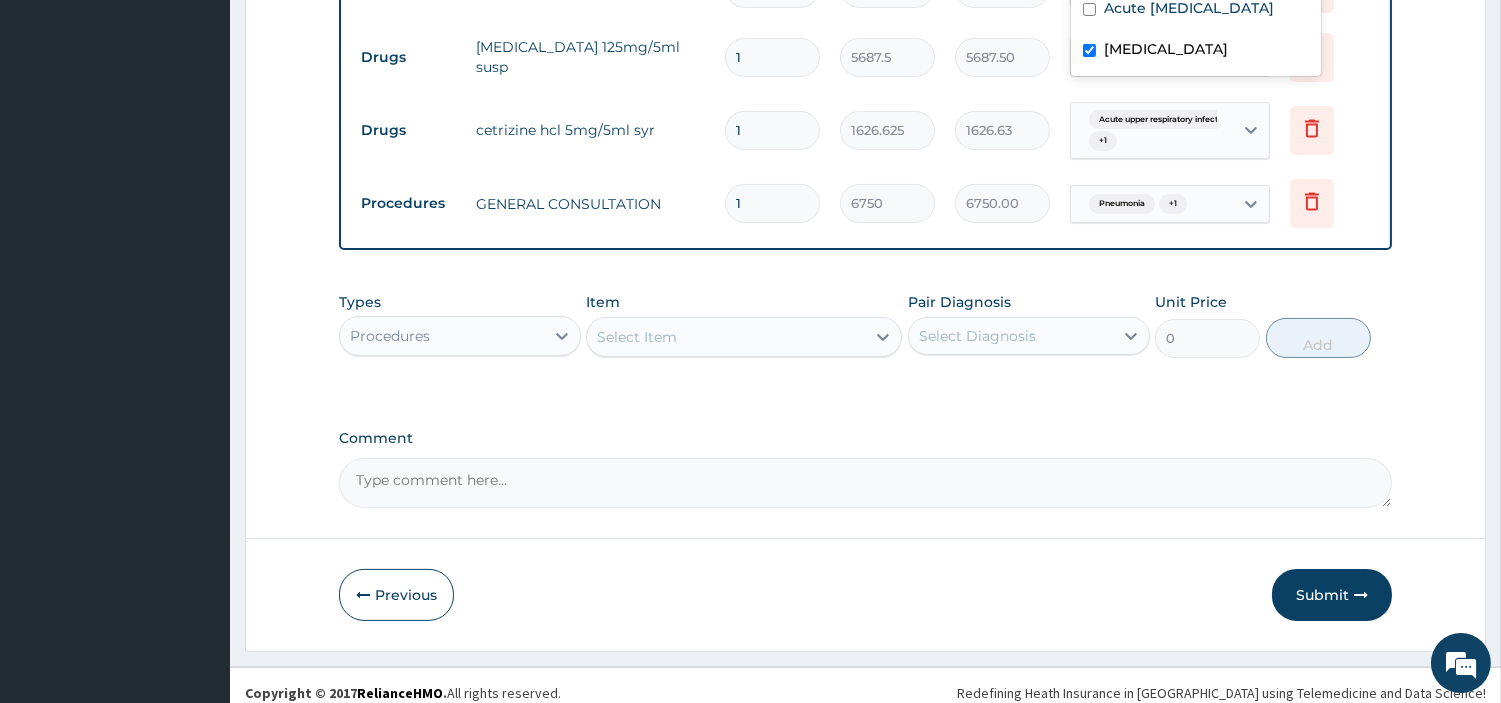 scroll, scrollTop: 928, scrollLeft: 0, axis: vertical 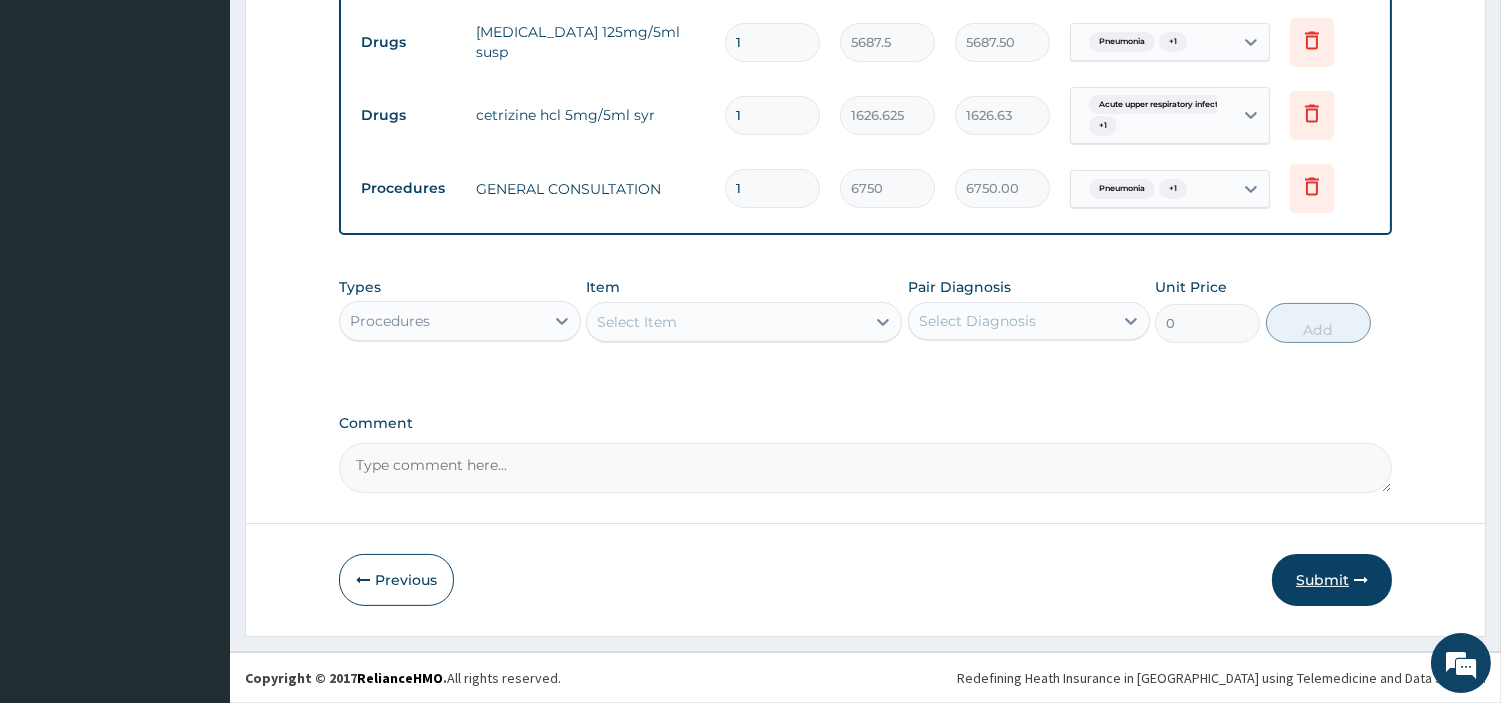 click on "Submit" at bounding box center (1332, 580) 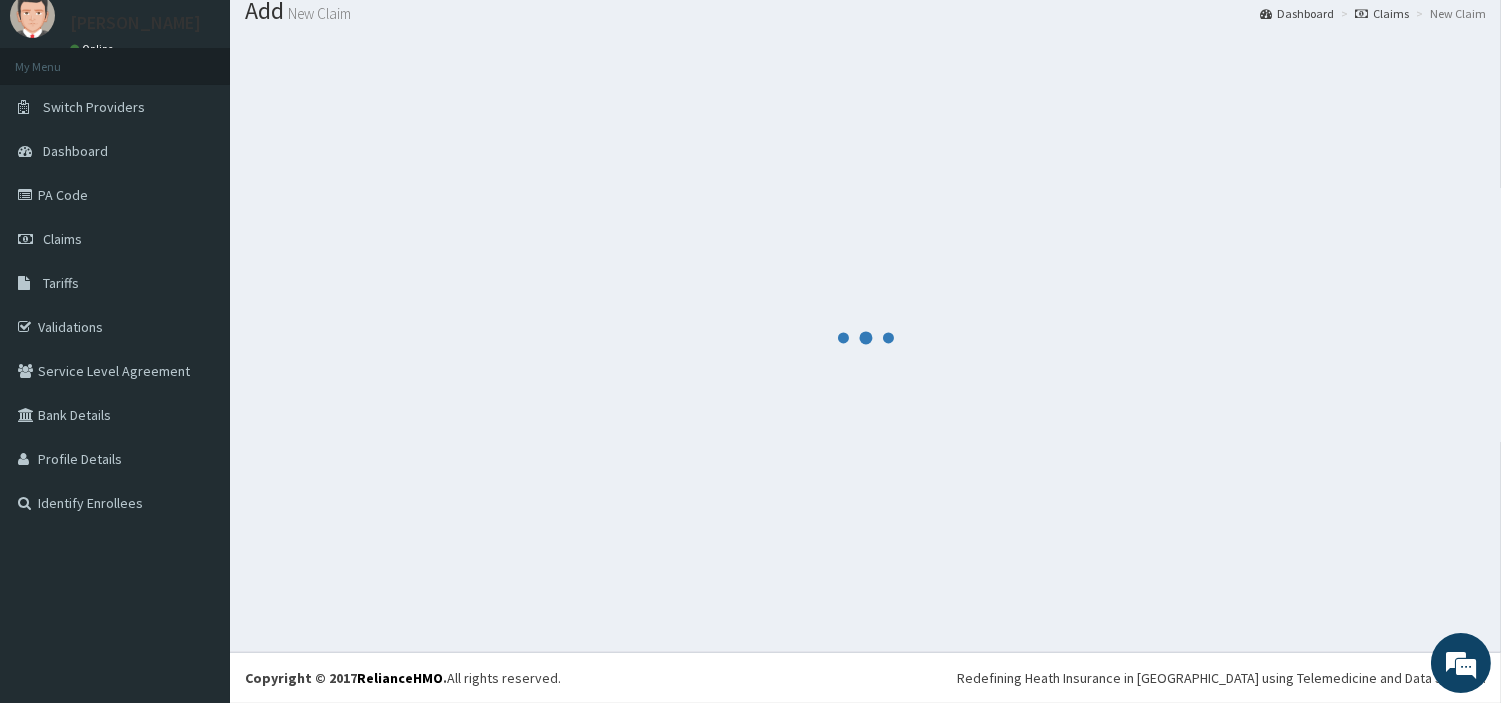scroll, scrollTop: 66, scrollLeft: 0, axis: vertical 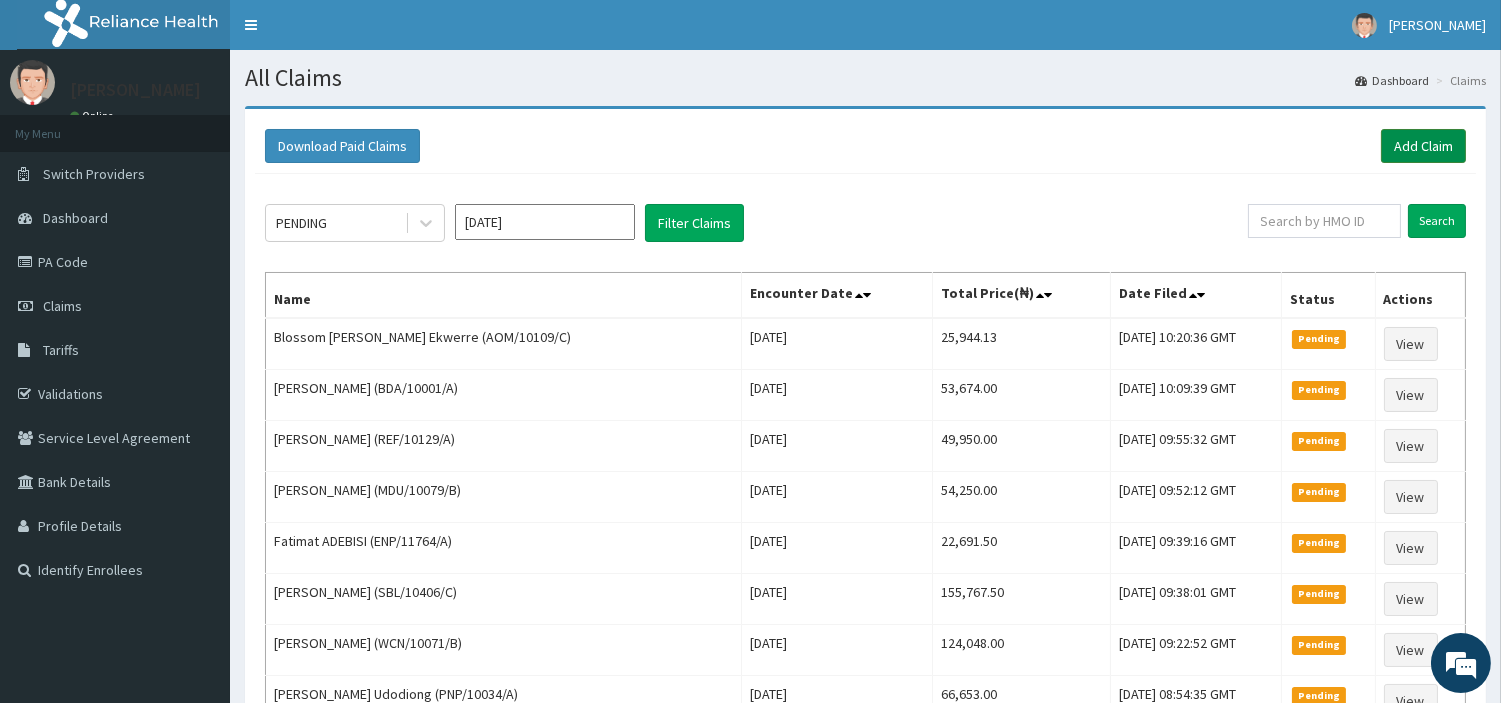 click on "Add Claim" at bounding box center (1423, 146) 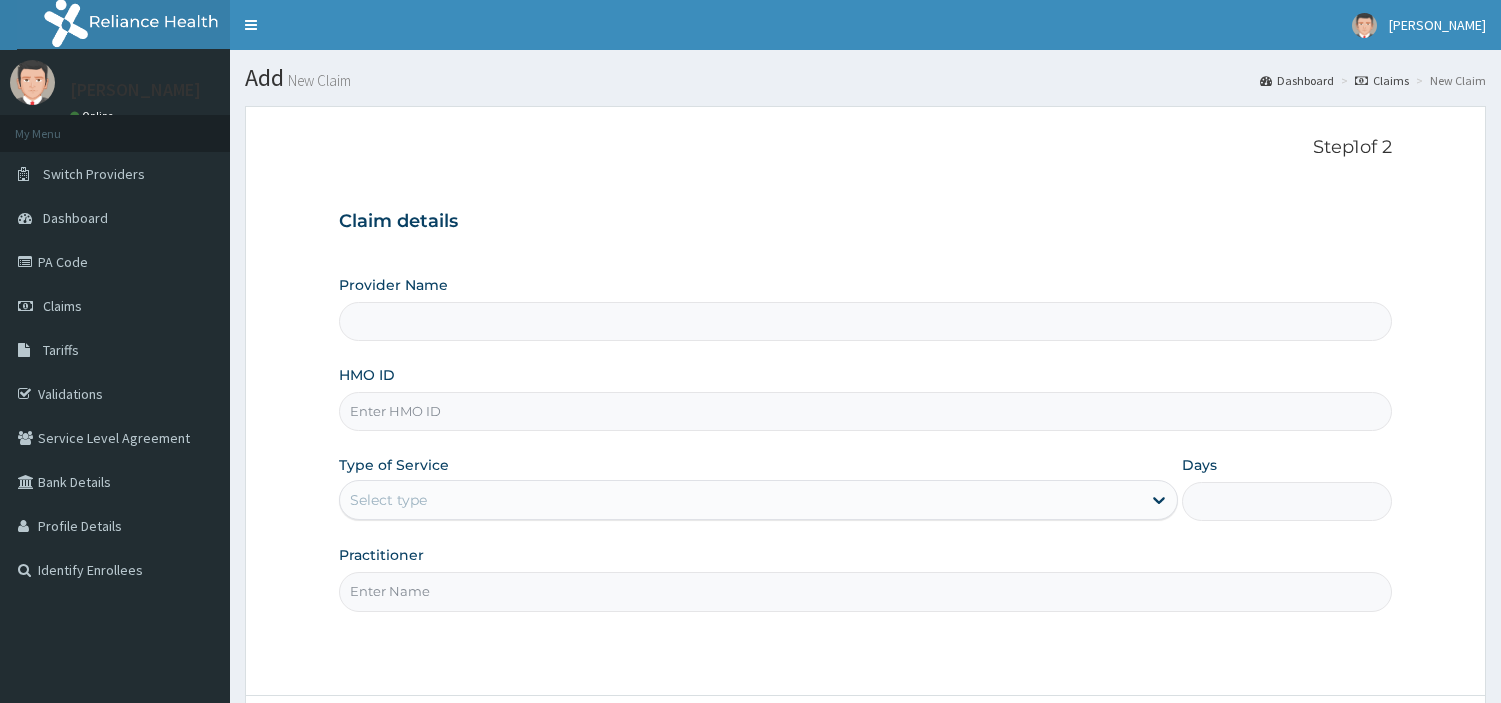 scroll, scrollTop: 0, scrollLeft: 0, axis: both 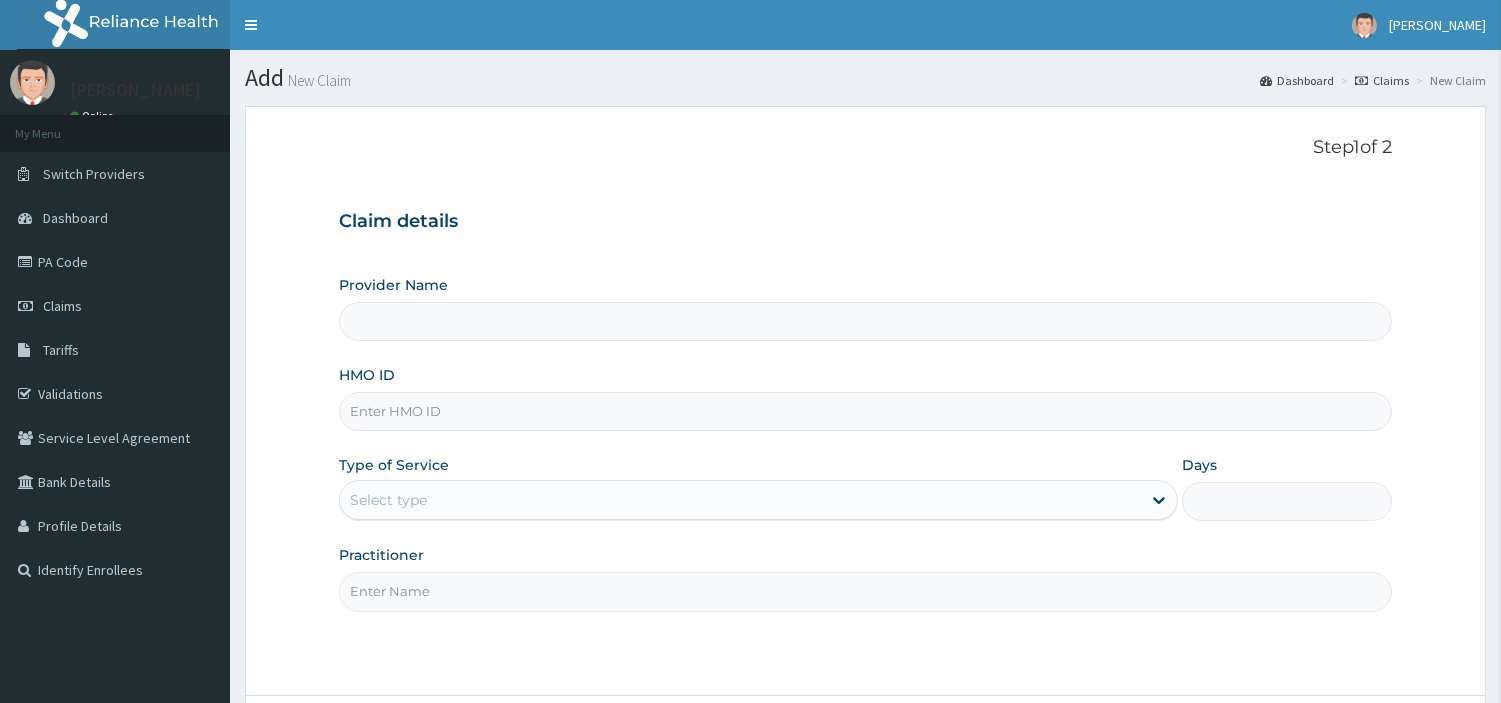 type on "[GEOGRAPHIC_DATA] Nig. Ltd" 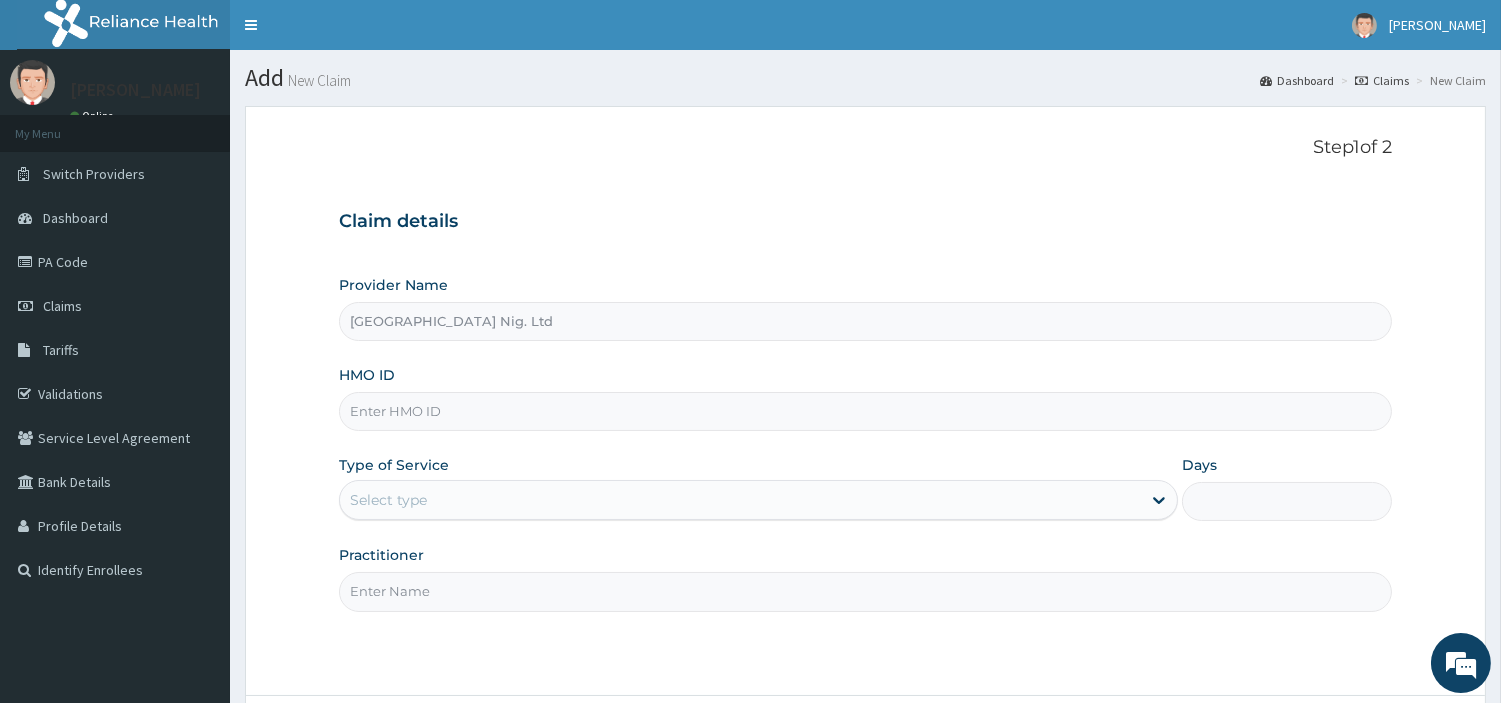click on "HMO ID" at bounding box center (865, 411) 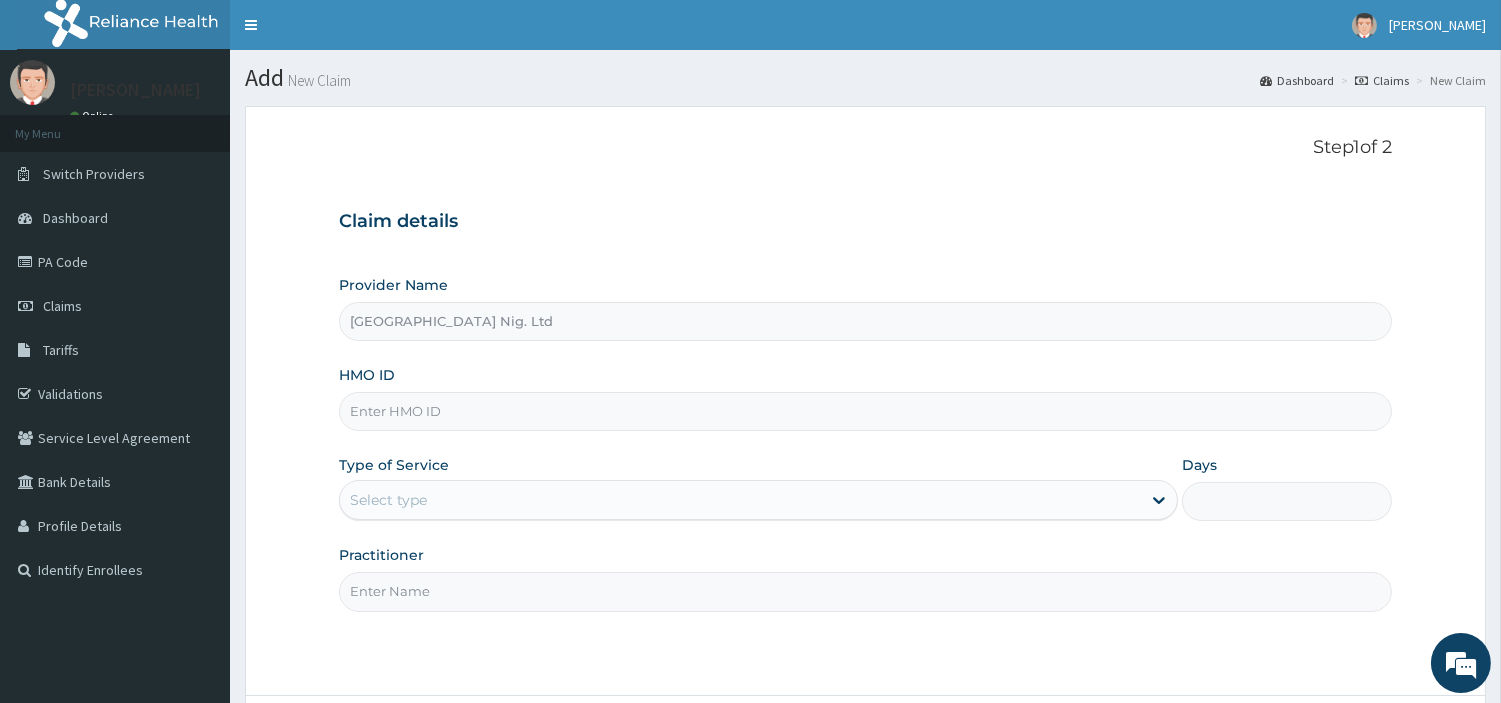 paste on "CPS/10224/A" 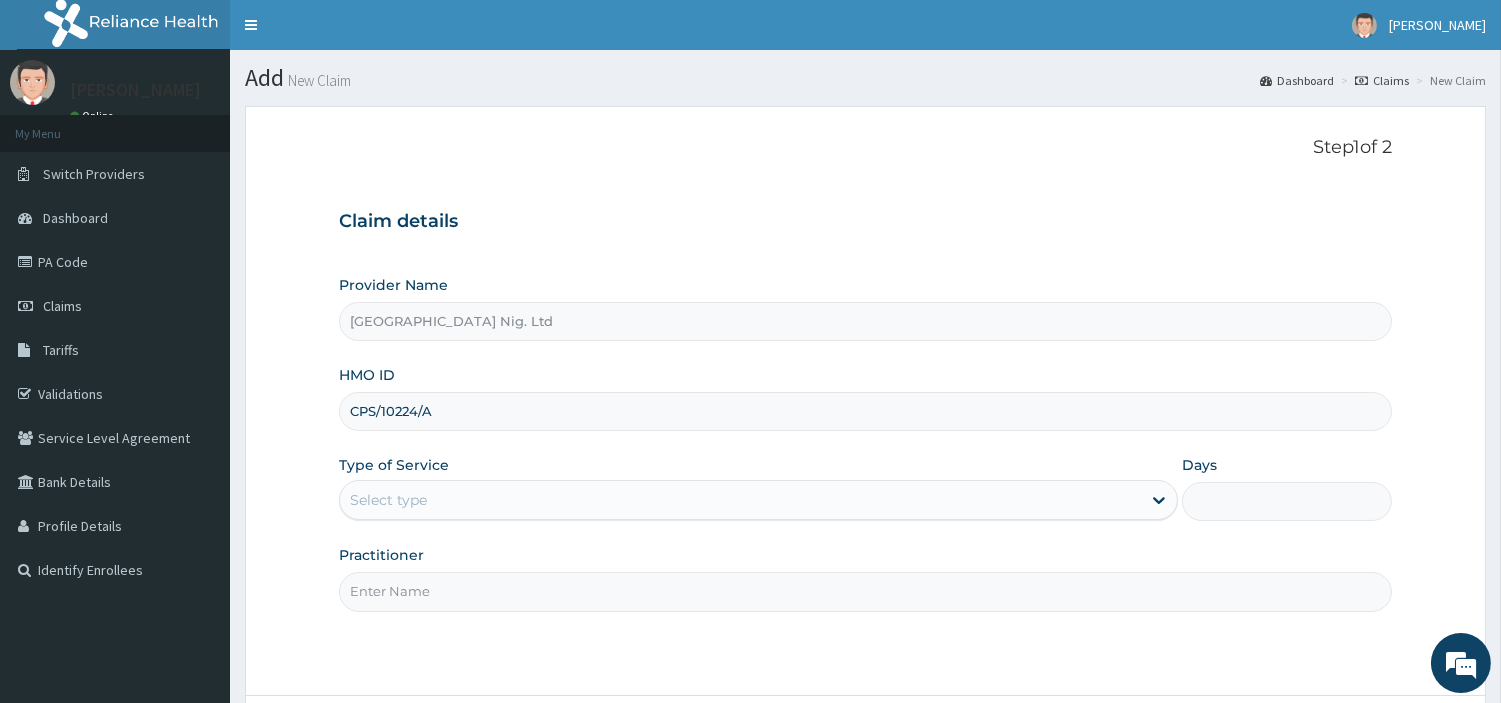type on "CPS/10224/A" 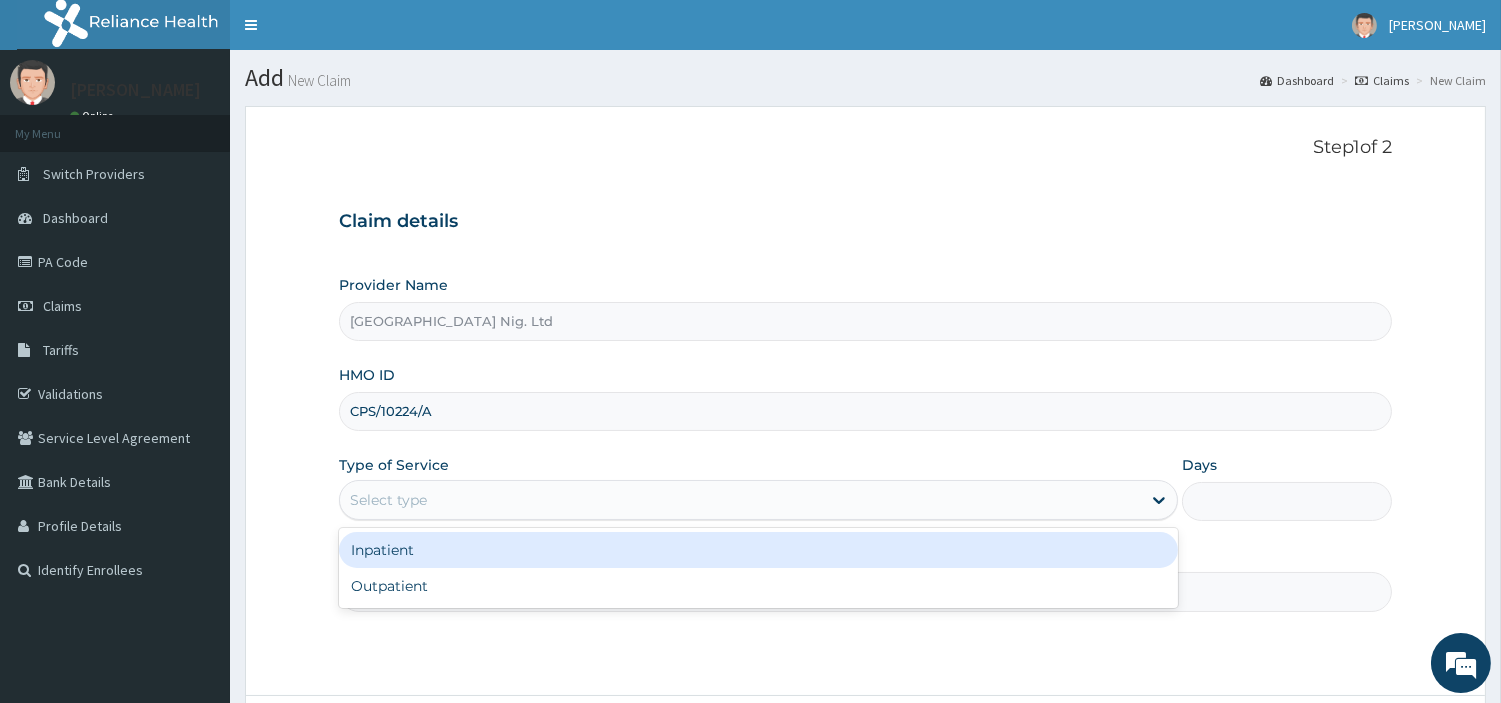 drag, startPoint x: 482, startPoint y: 511, endPoint x: 481, endPoint y: 521, distance: 10.049875 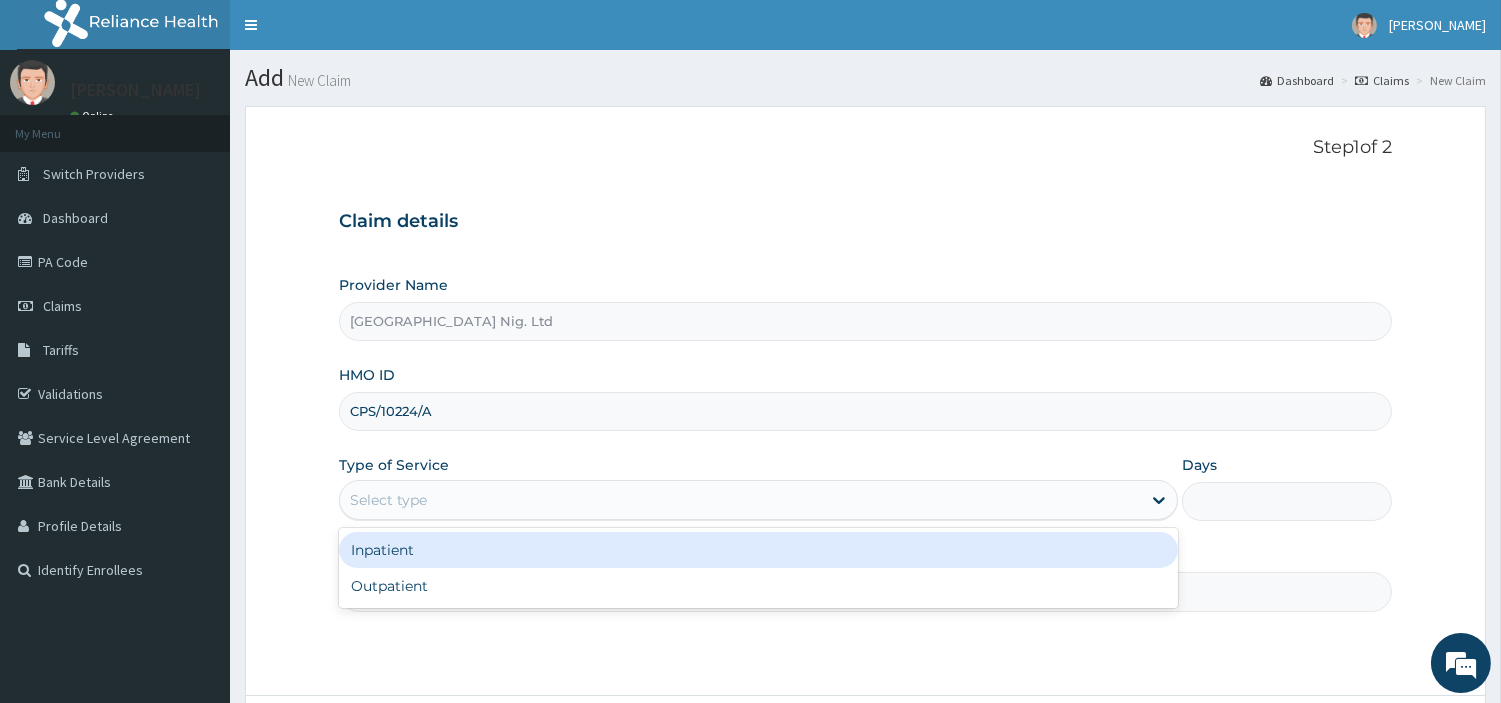 click on "Select type" at bounding box center [740, 500] 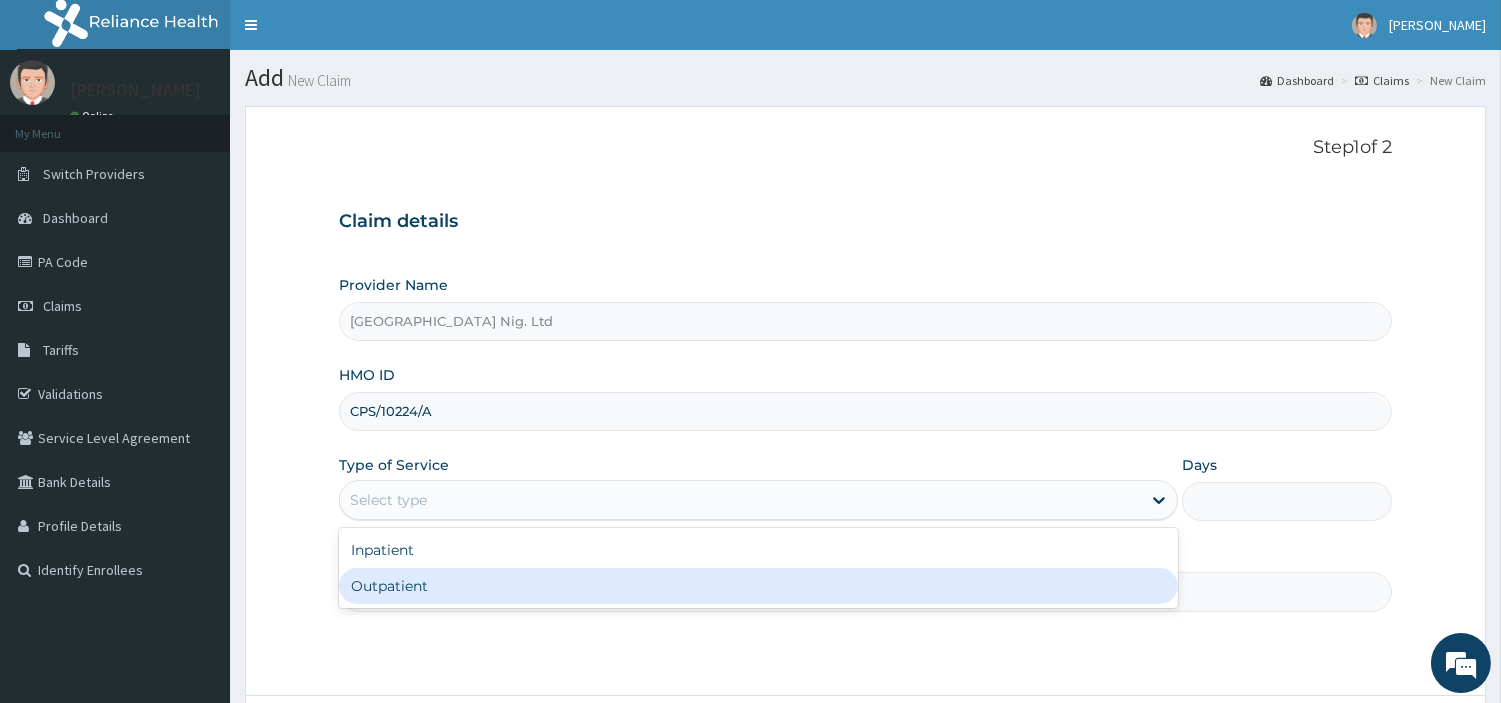 click on "Outpatient" at bounding box center [758, 586] 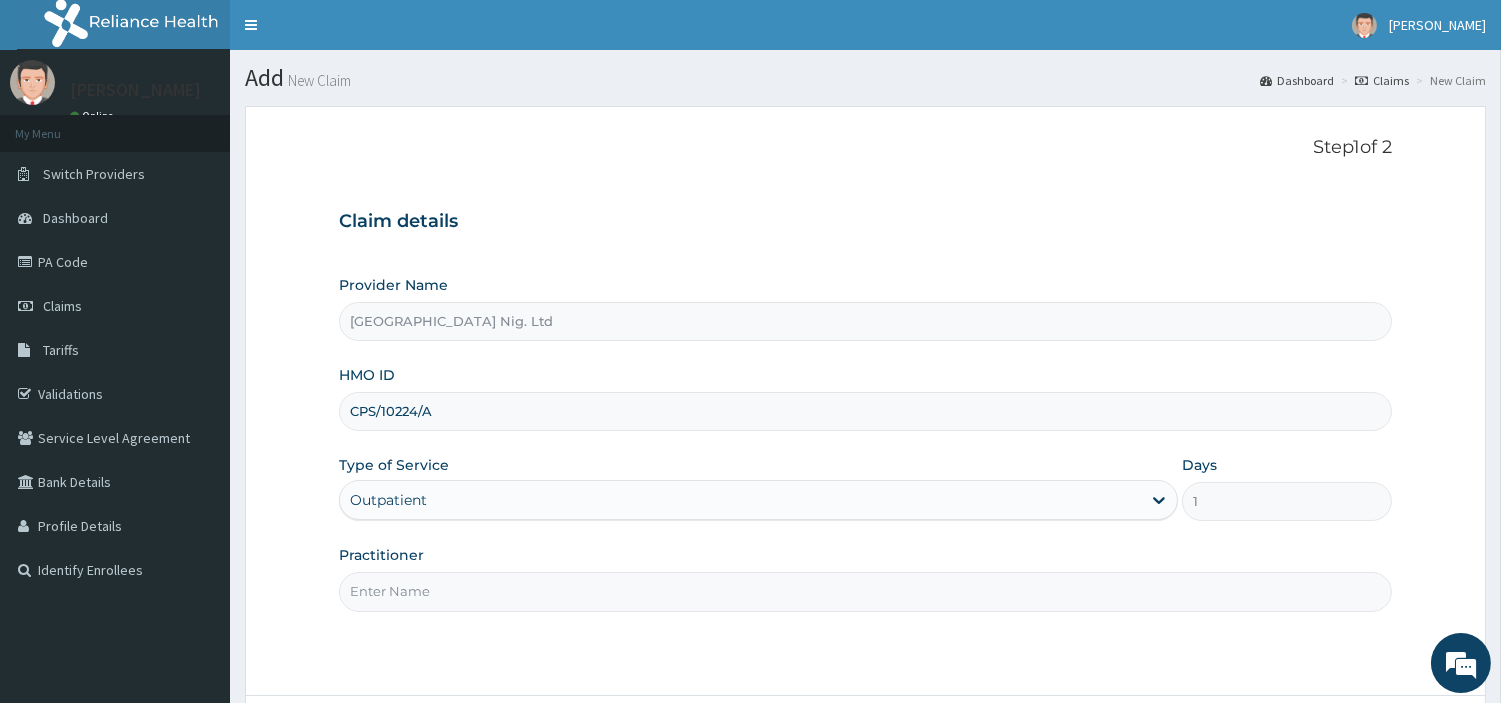 click on "Practitioner" at bounding box center [865, 591] 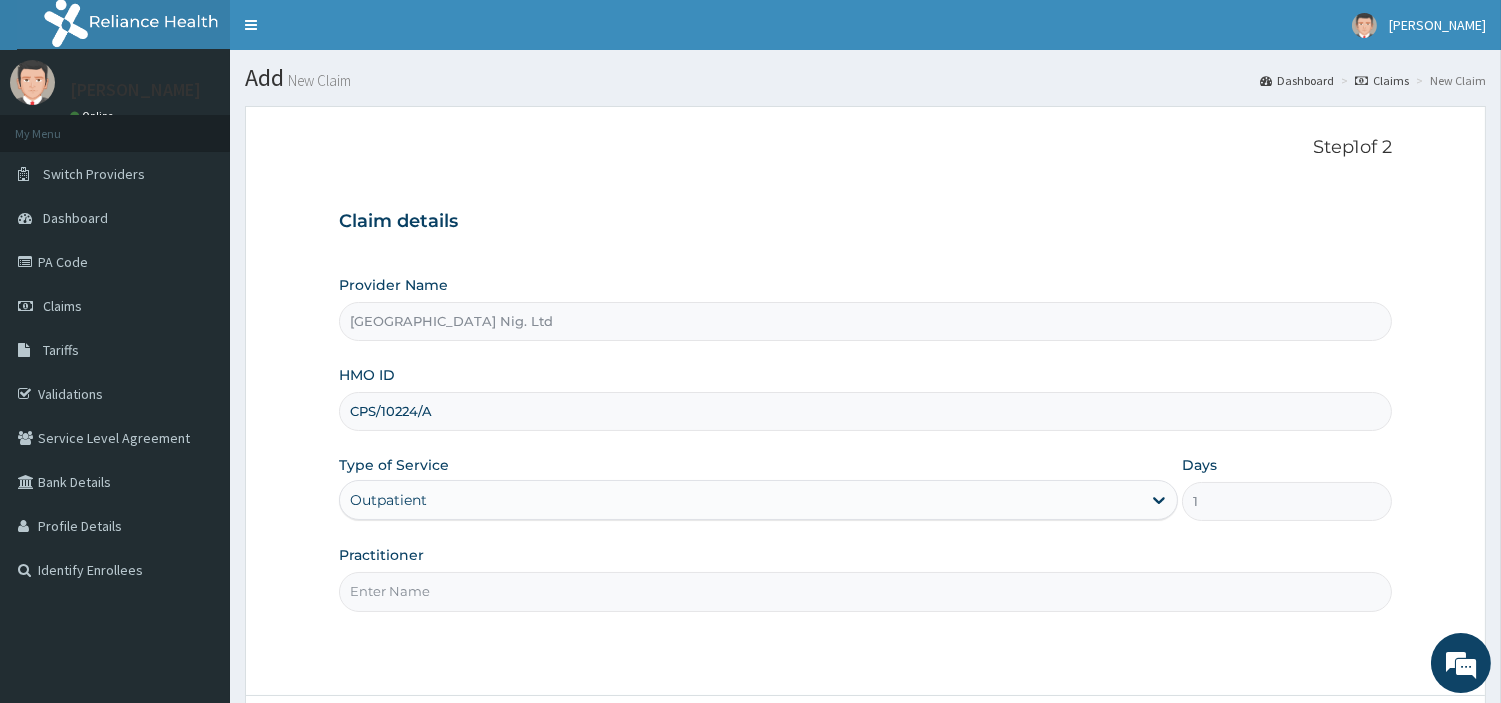 paste on "OBAFEMI OLUSEGUN" 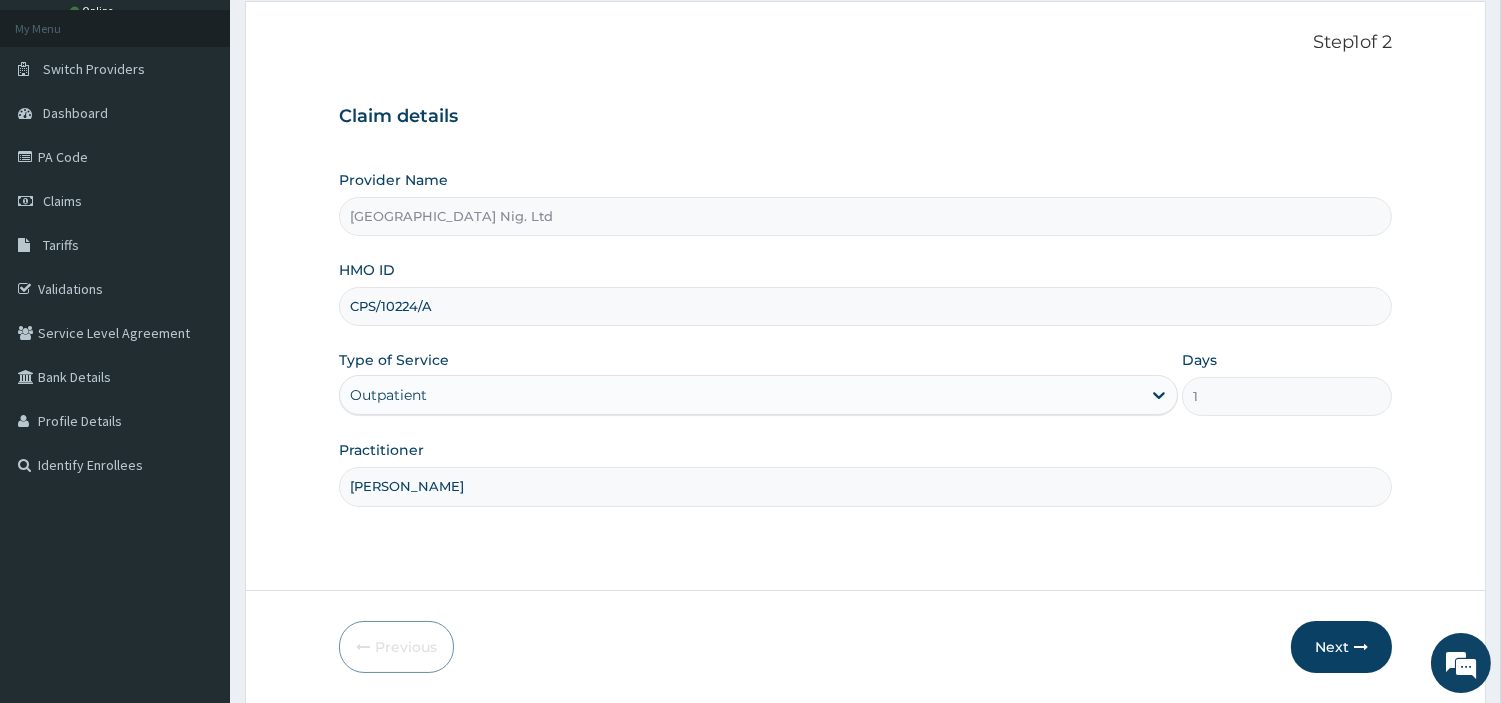 scroll, scrollTop: 172, scrollLeft: 0, axis: vertical 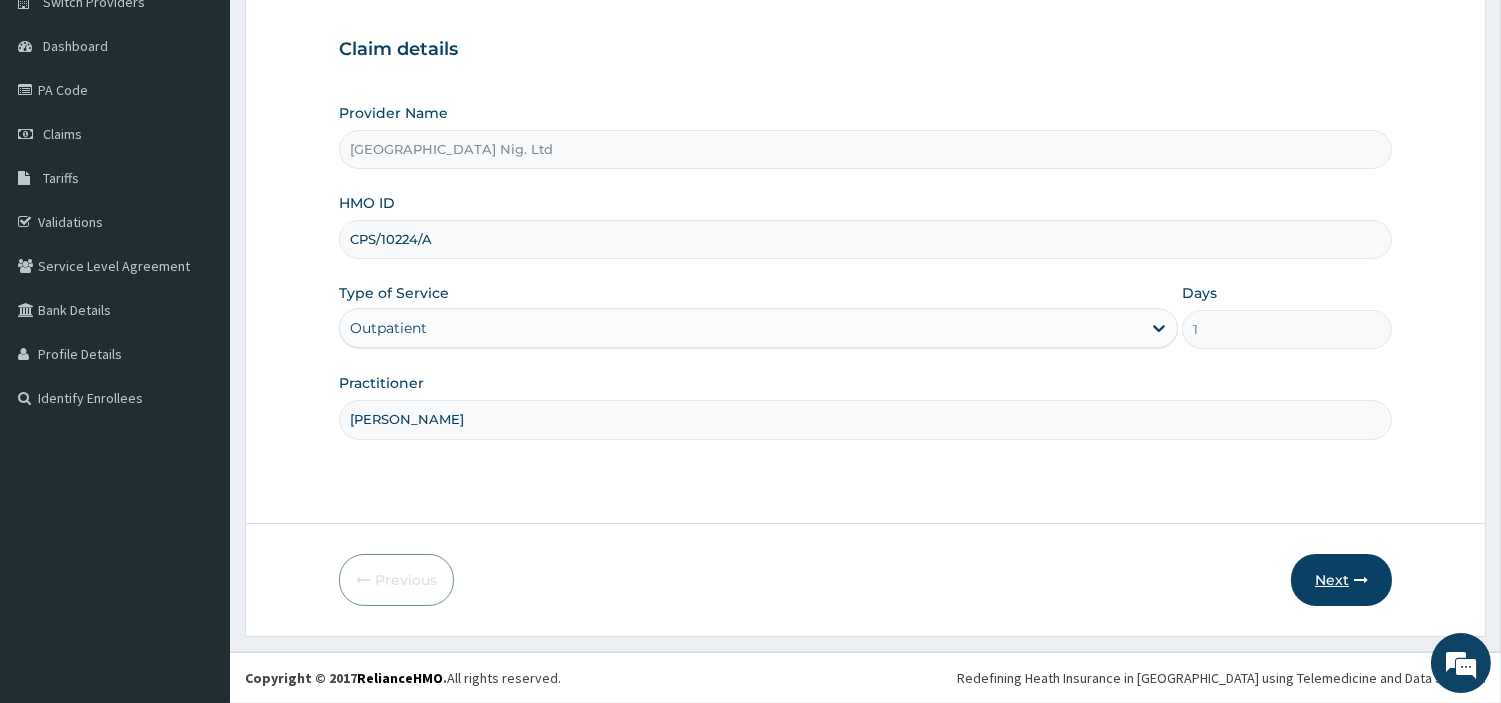 type on "[PERSON_NAME]" 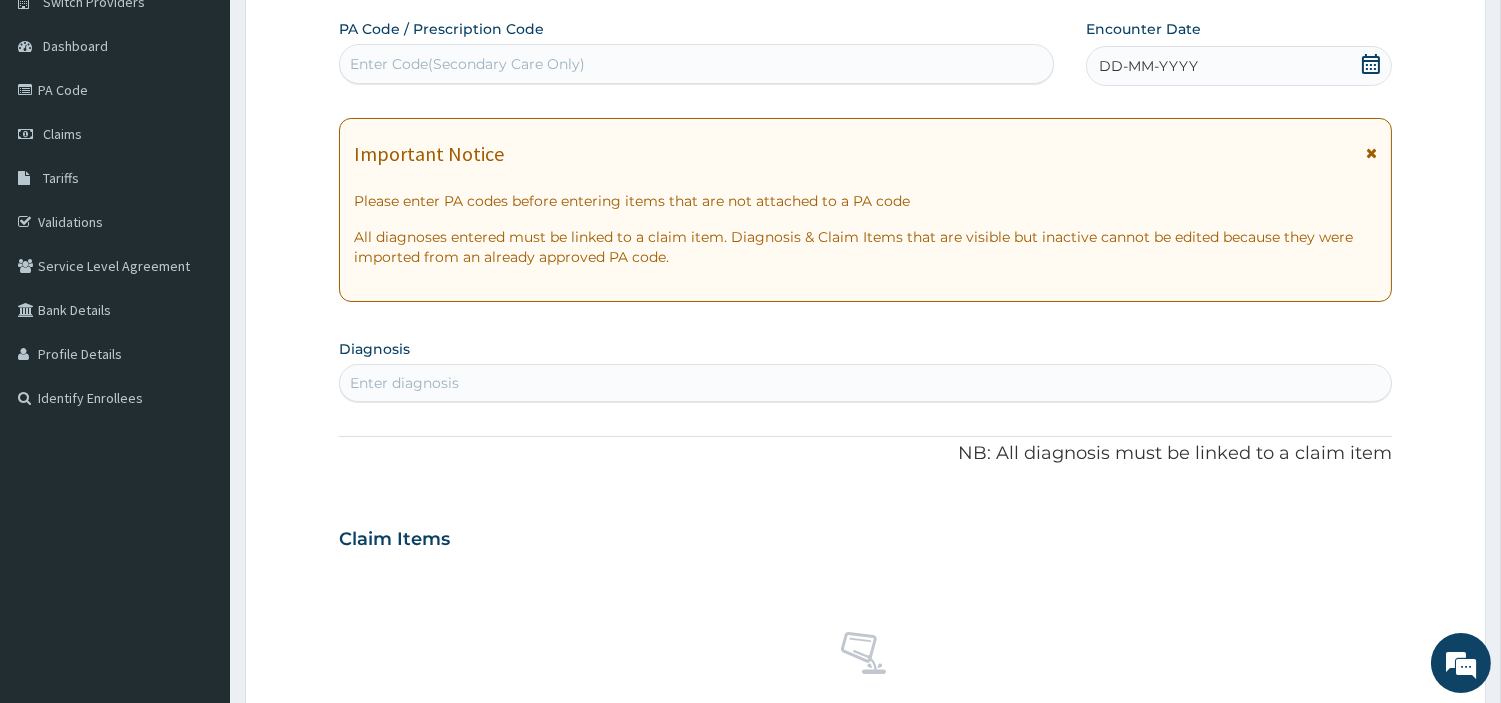 scroll, scrollTop: 0, scrollLeft: 0, axis: both 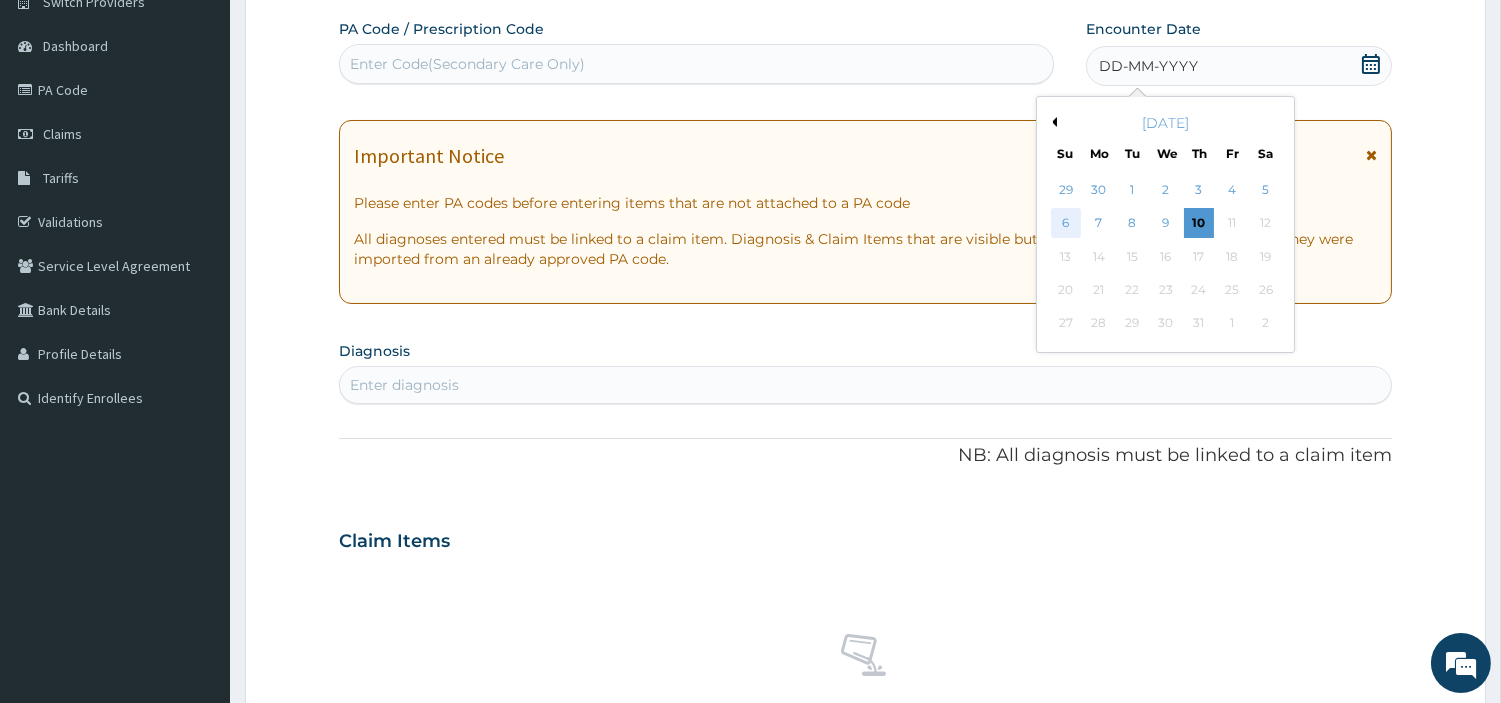 click on "6" at bounding box center [1065, 224] 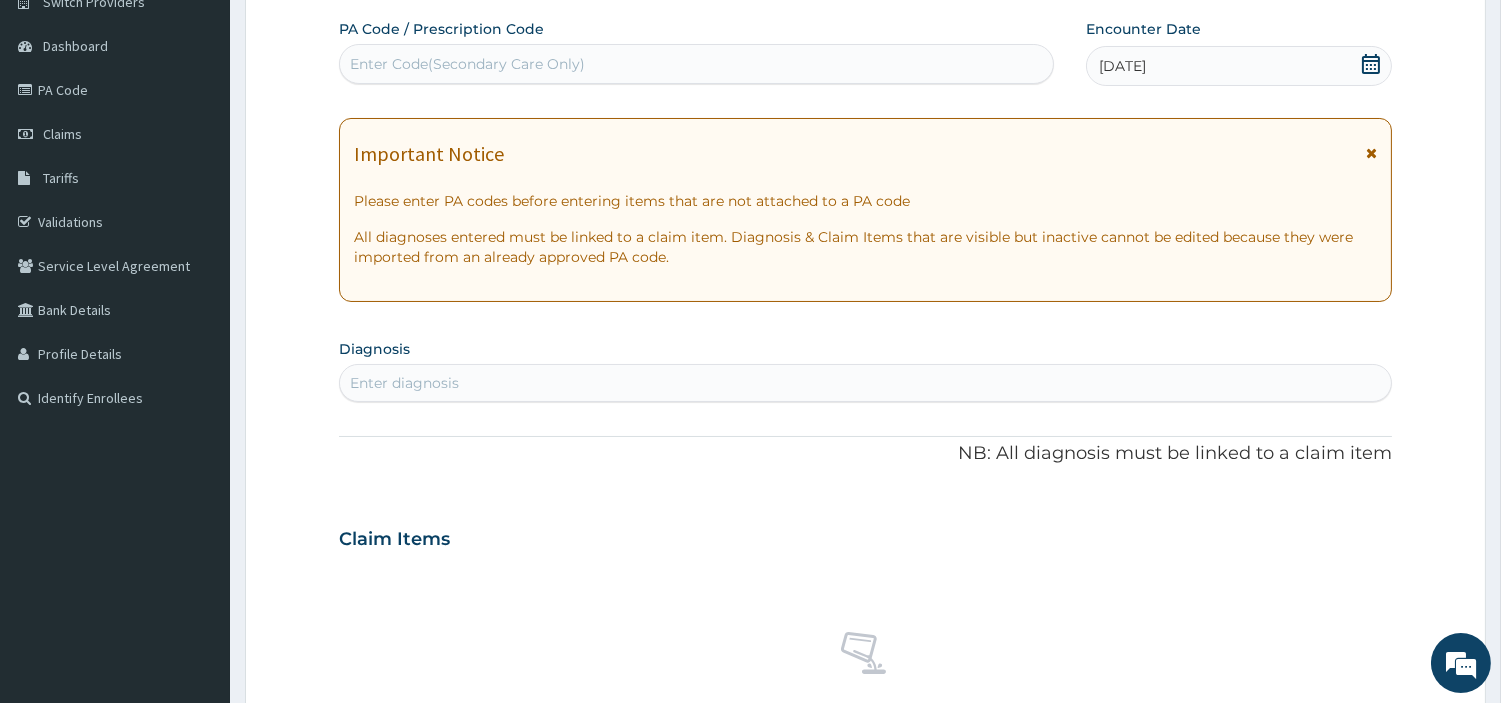 click on "Enter diagnosis" at bounding box center [865, 383] 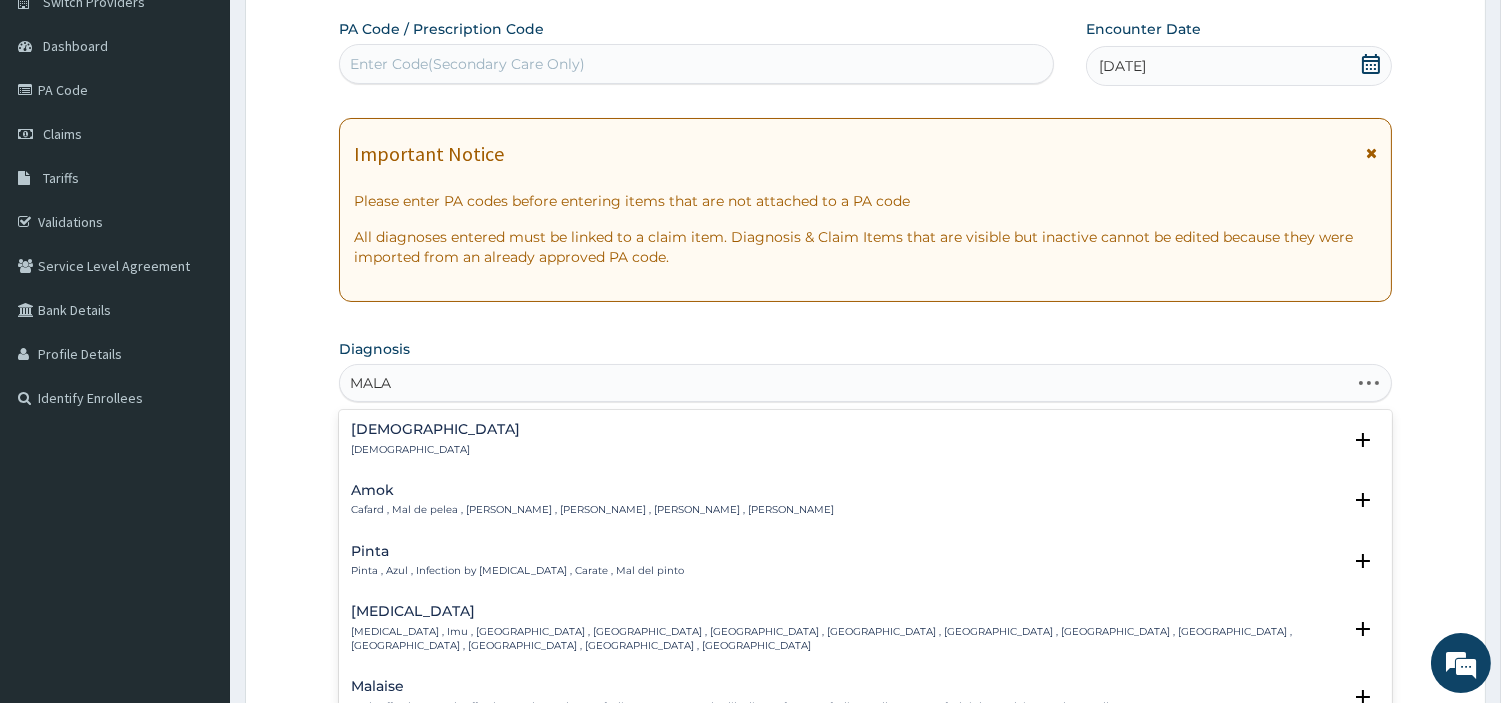 type on "MALAR" 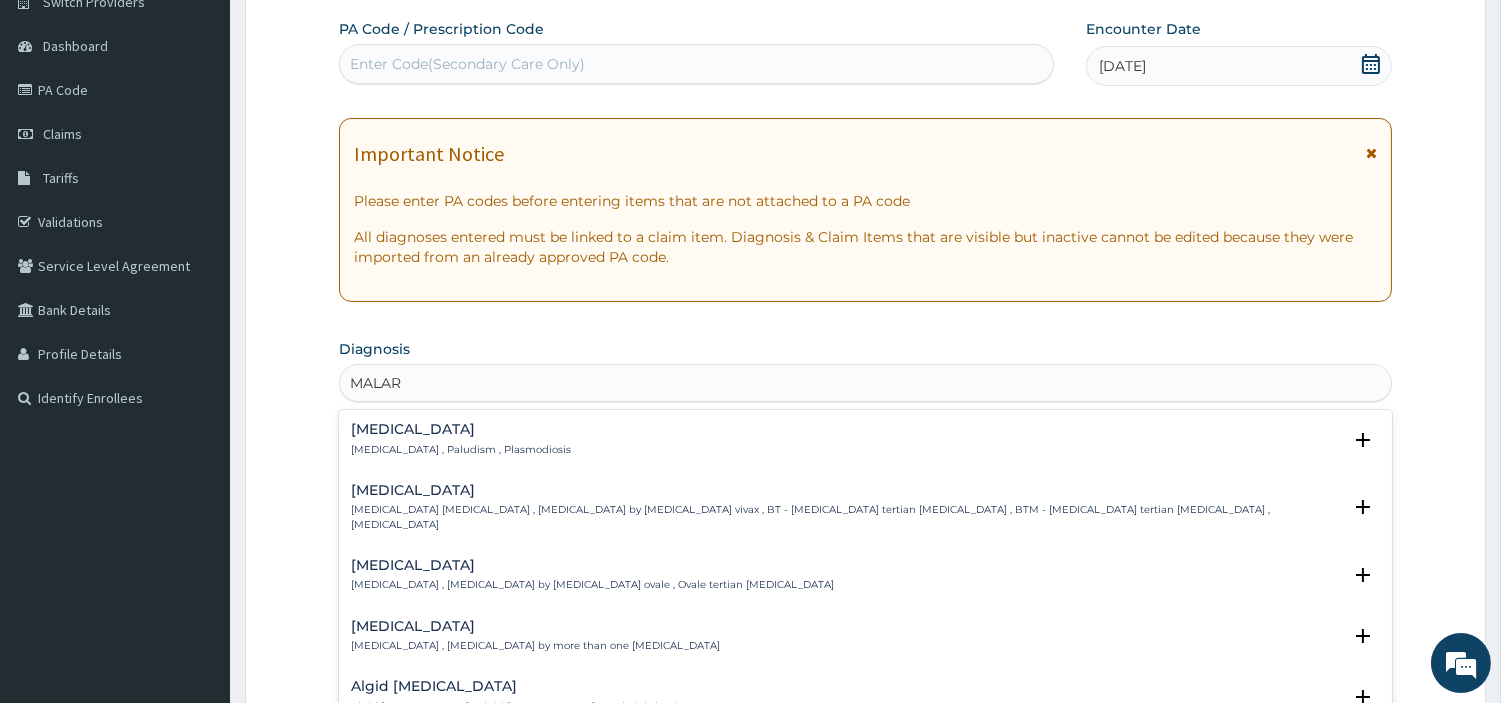 click on "Malaria , Paludism , Plasmodiosis" at bounding box center (461, 450) 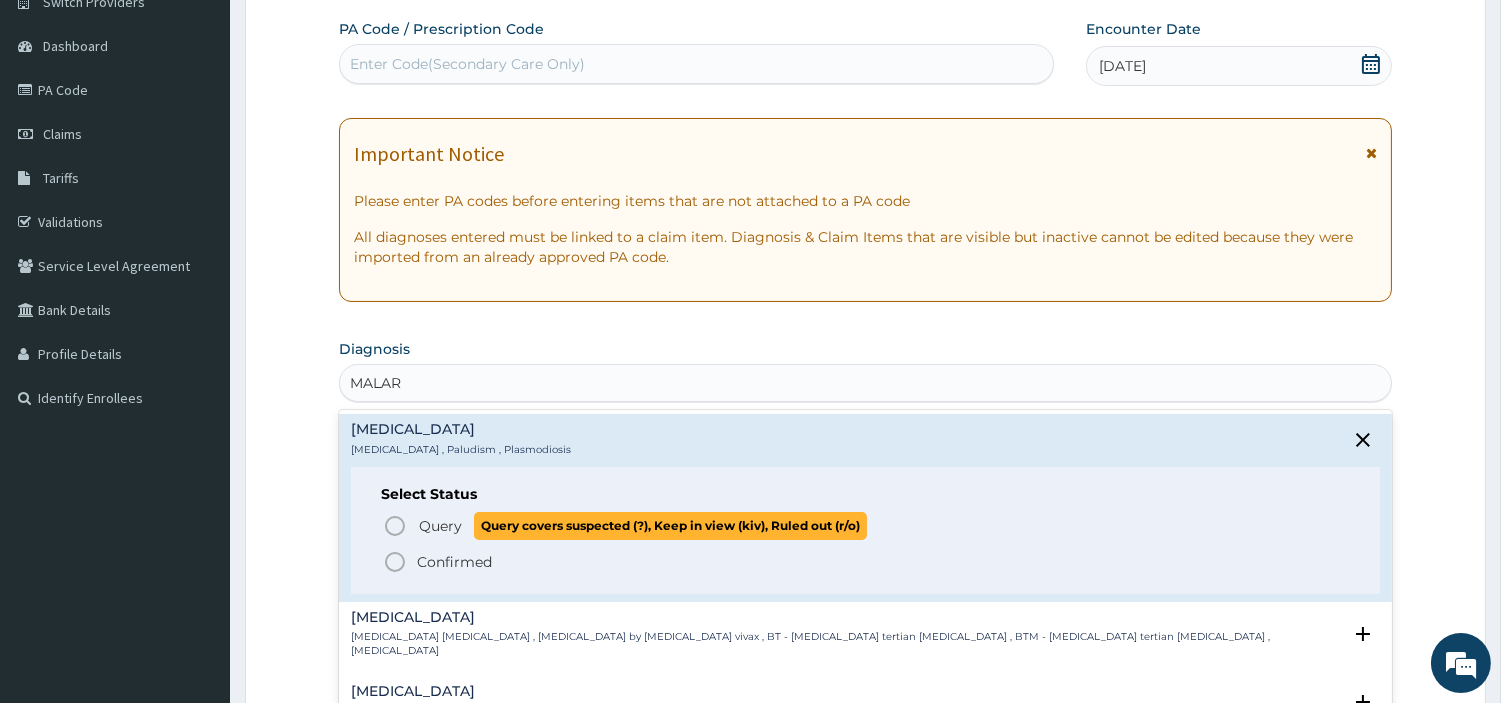 click on "Query Query covers suspected (?), Keep in view (kiv), Ruled out (r/o)" at bounding box center (866, 525) 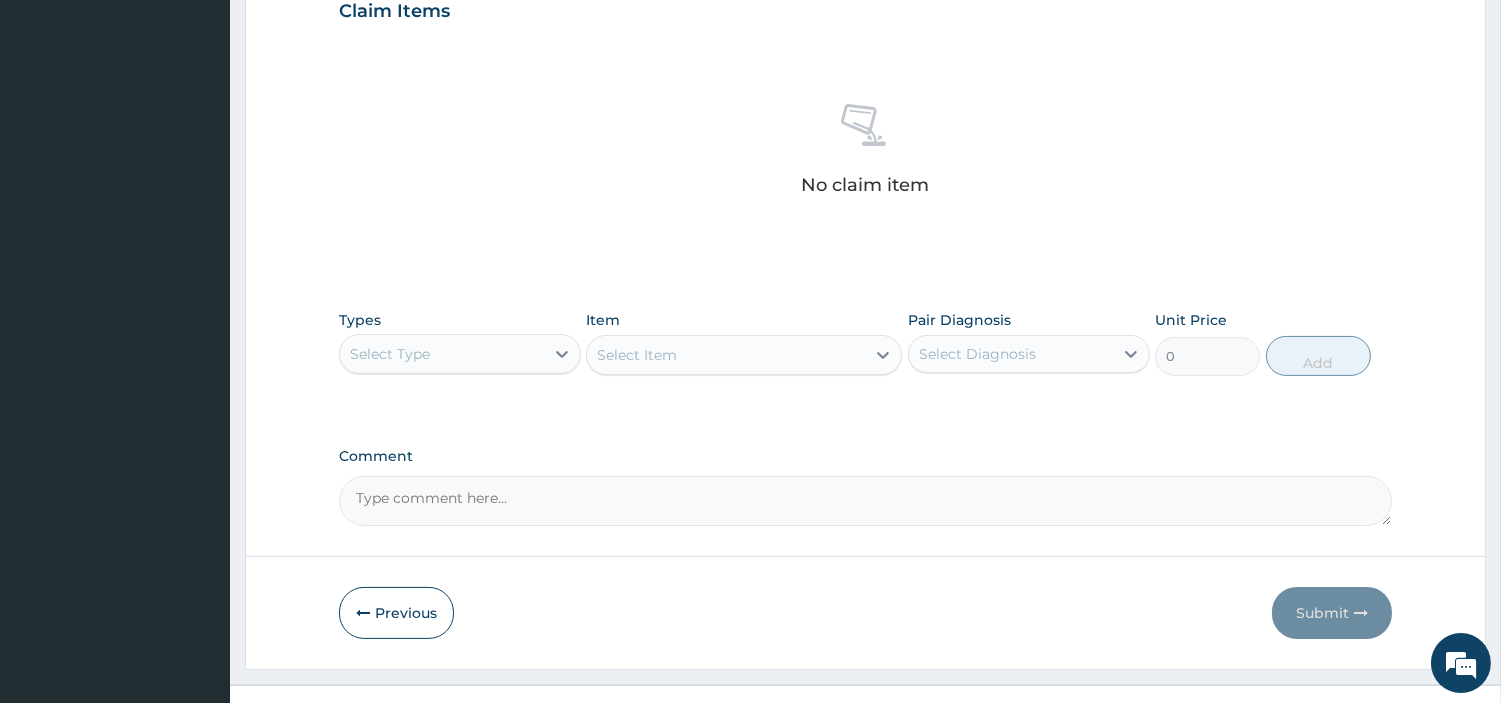 scroll, scrollTop: 738, scrollLeft: 0, axis: vertical 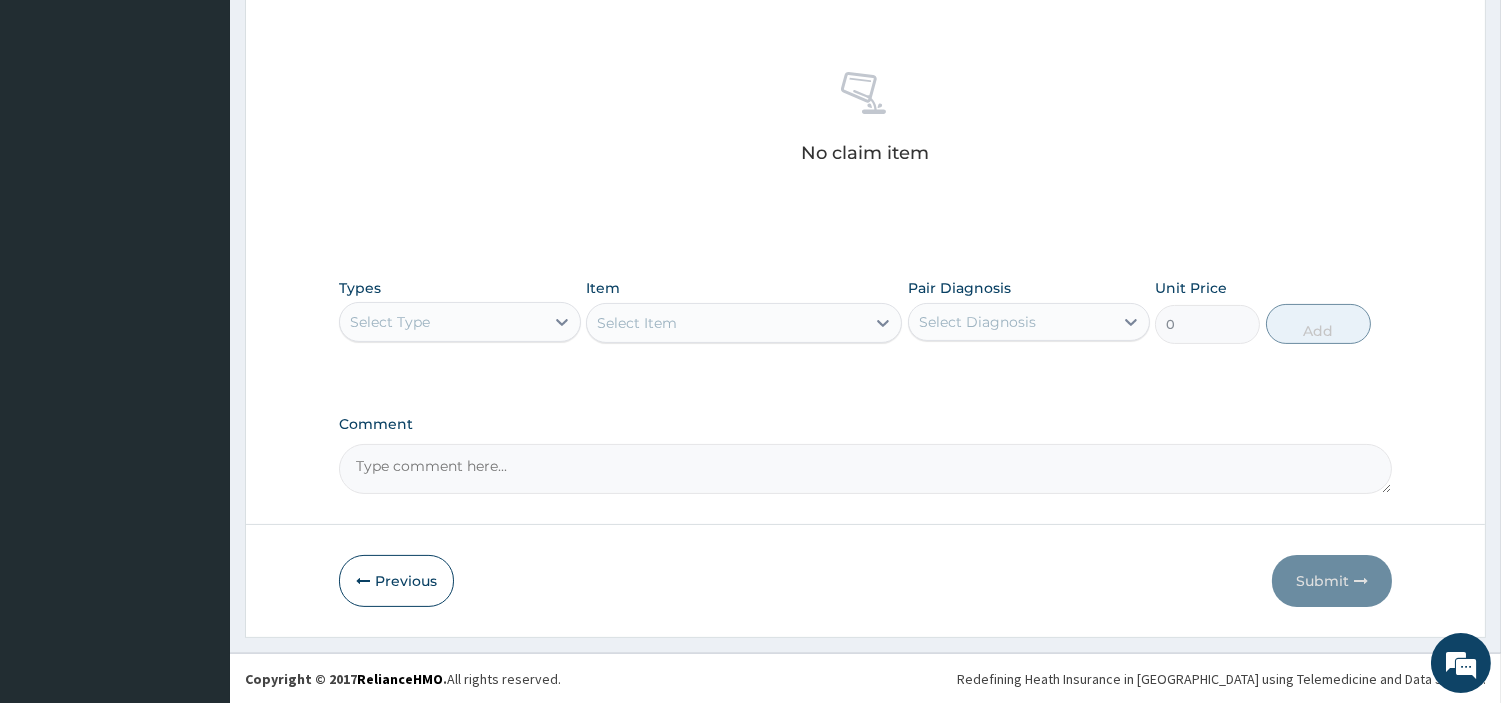 click on "Types Select Type" at bounding box center [460, 311] 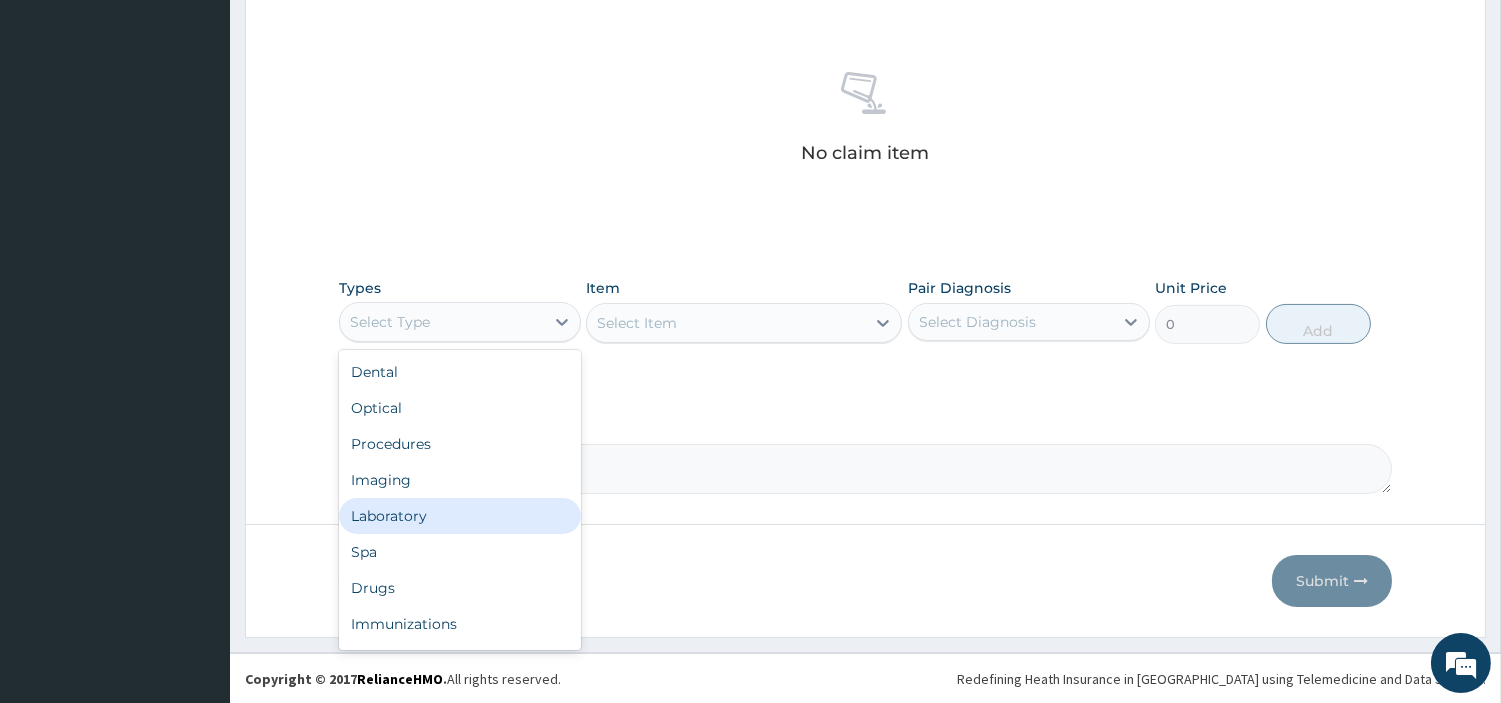 drag, startPoint x: 487, startPoint y: 518, endPoint x: 501, endPoint y: 500, distance: 22.803509 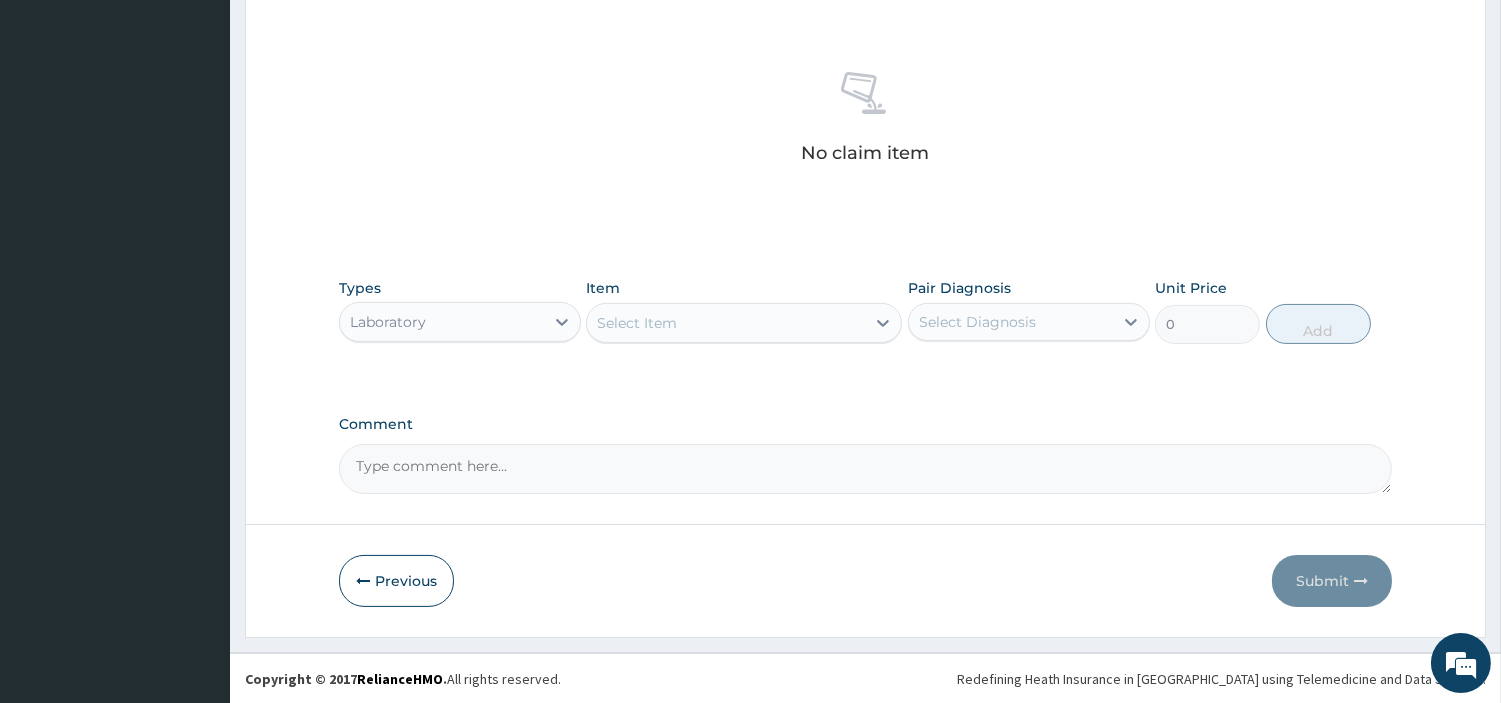 click on "Select Item" at bounding box center (726, 323) 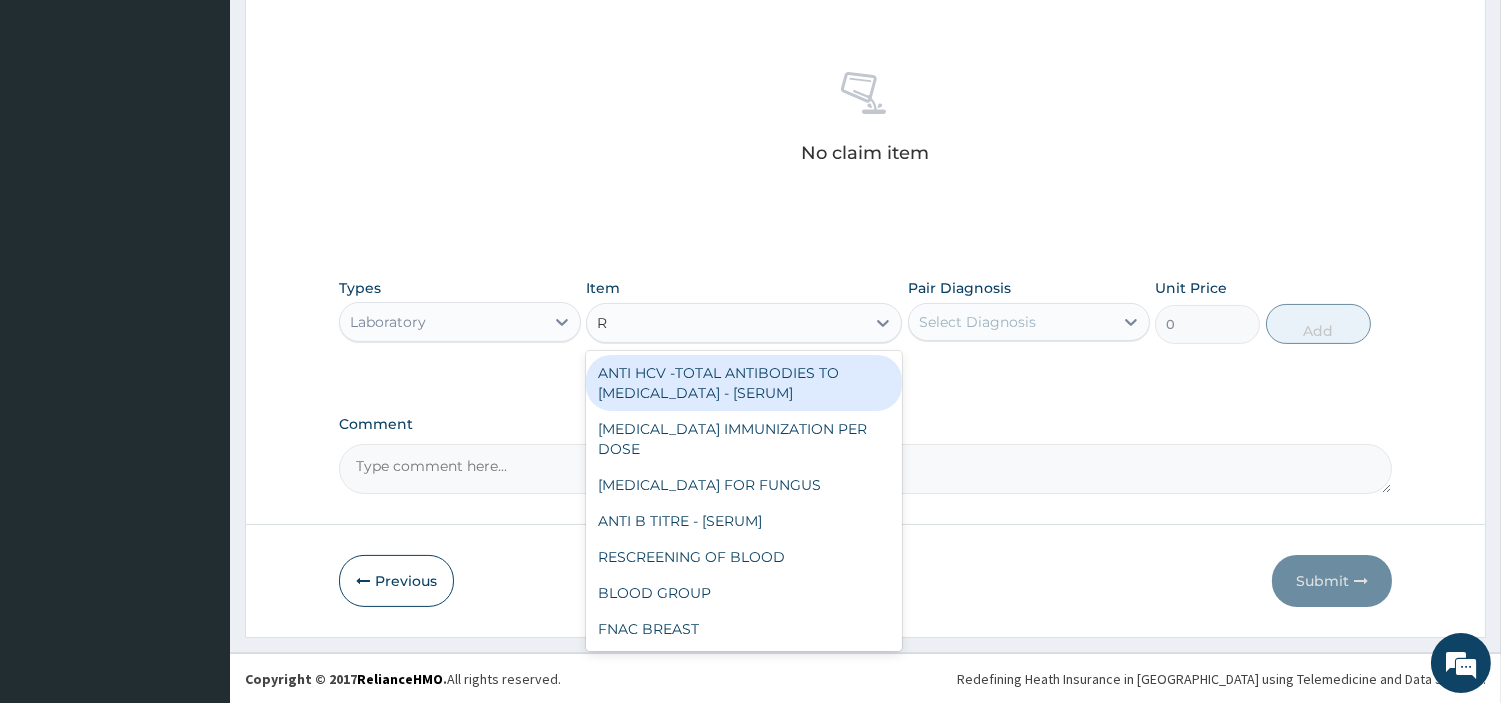 type on "RD" 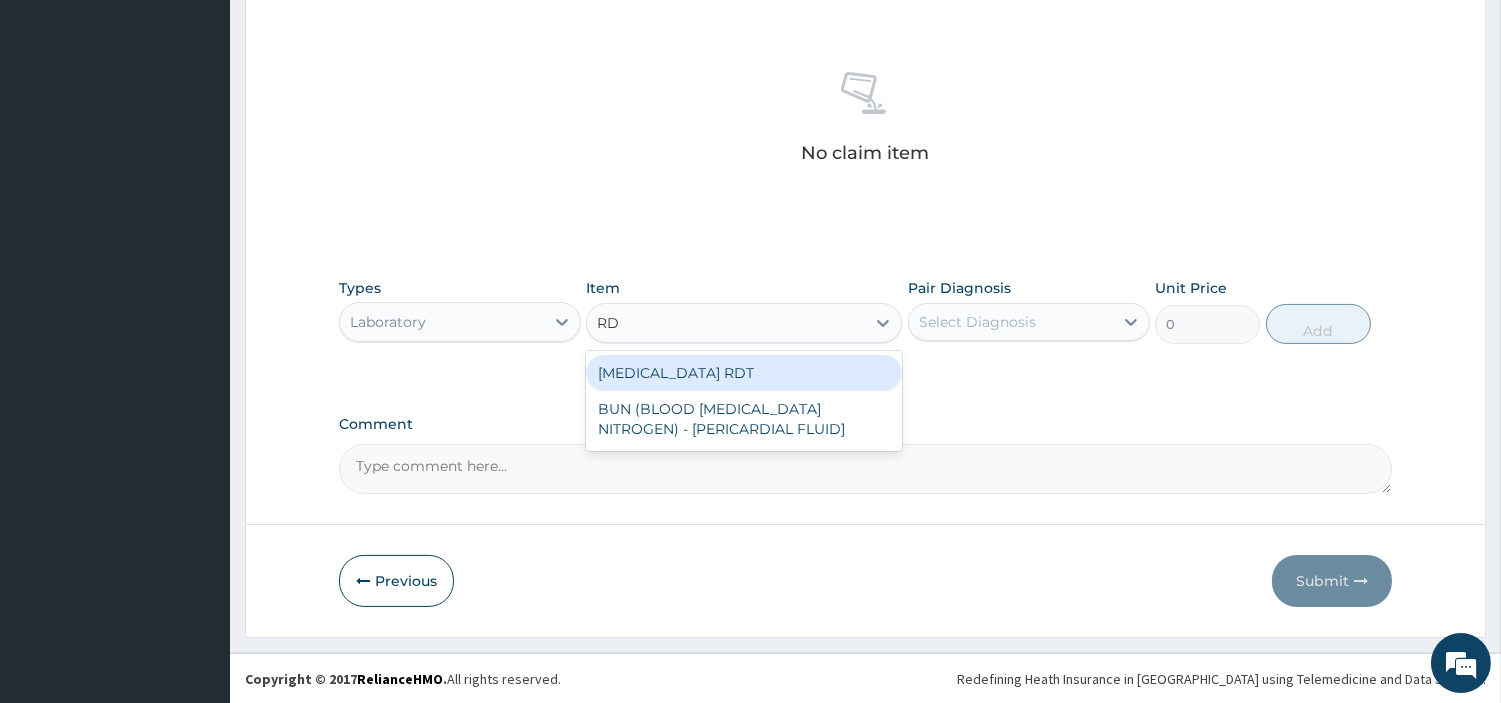 click on "MALARIA RDT" at bounding box center (744, 373) 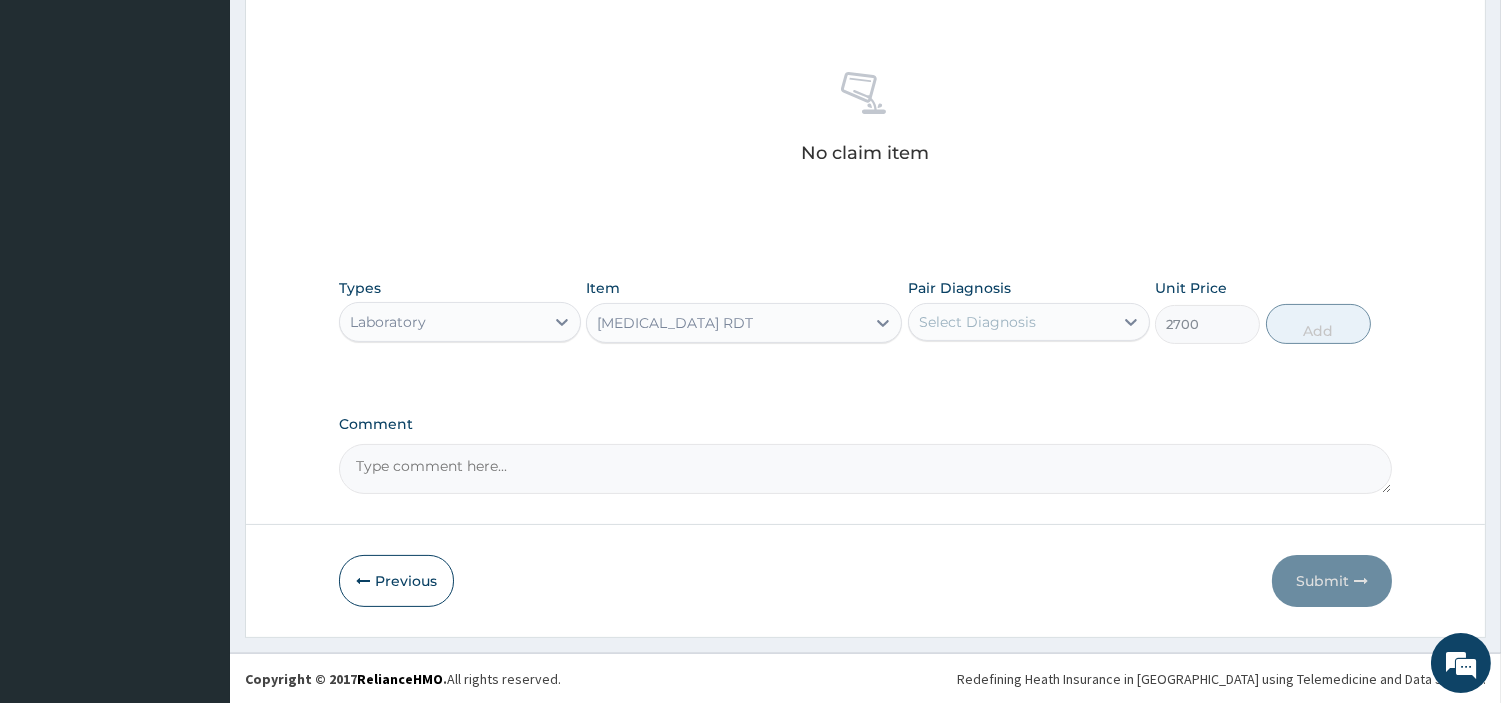 click on "Select Diagnosis" at bounding box center (1011, 322) 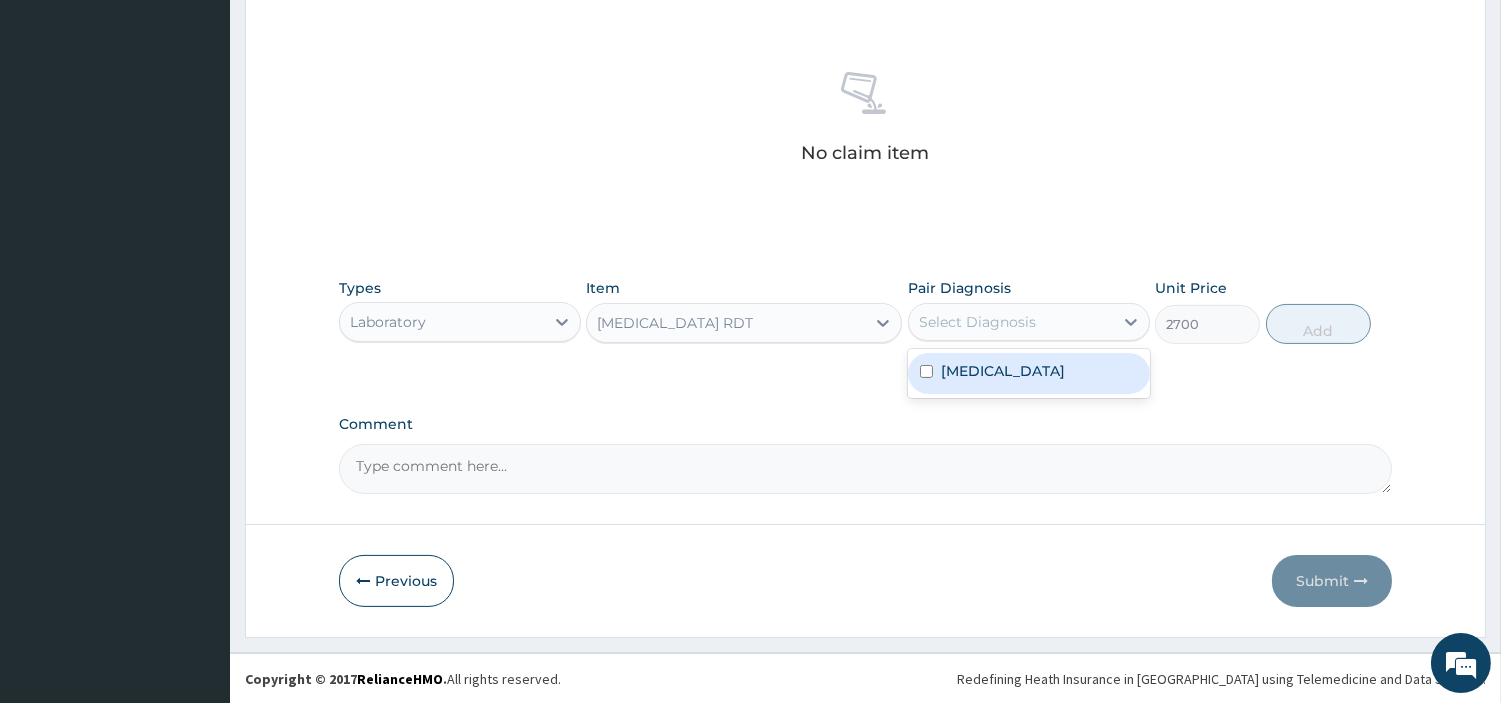 click on "Malaria" at bounding box center [1029, 373] 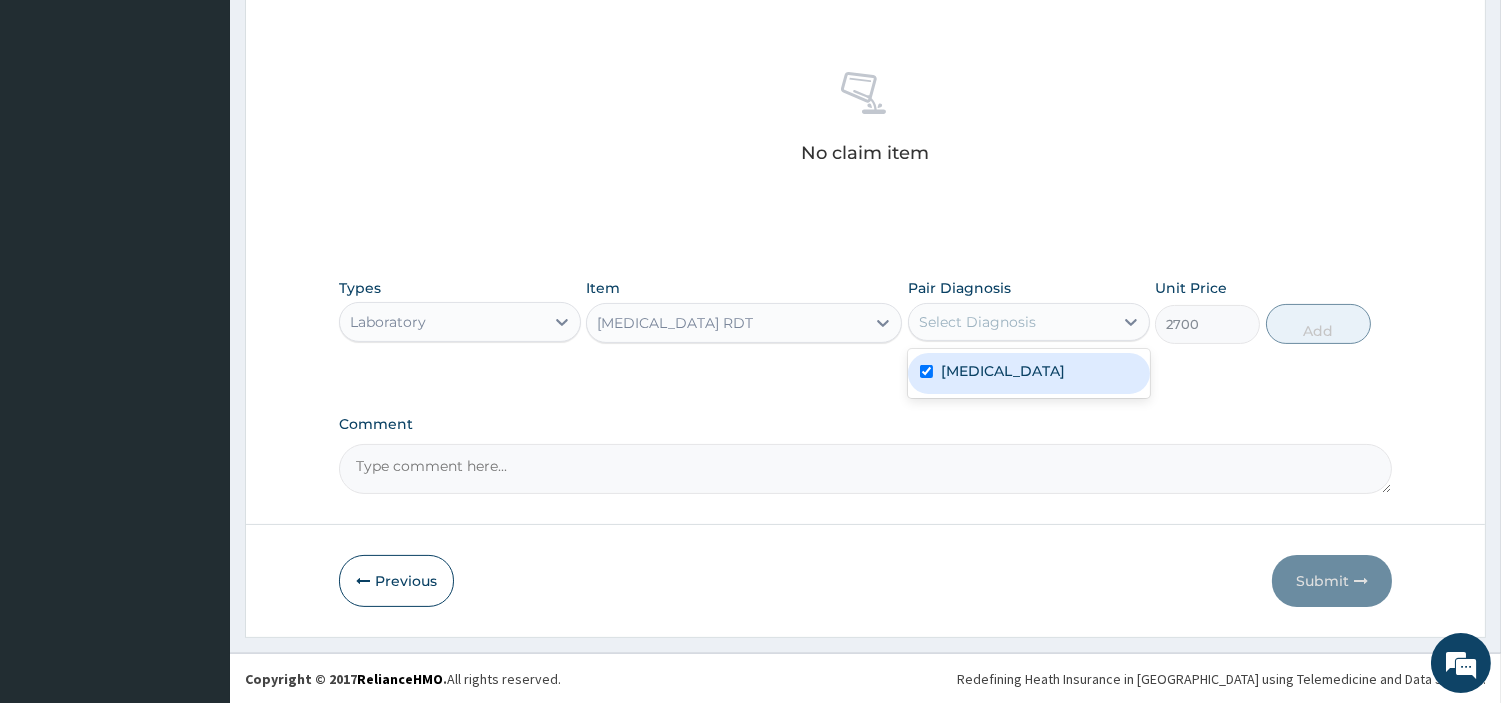 checkbox on "true" 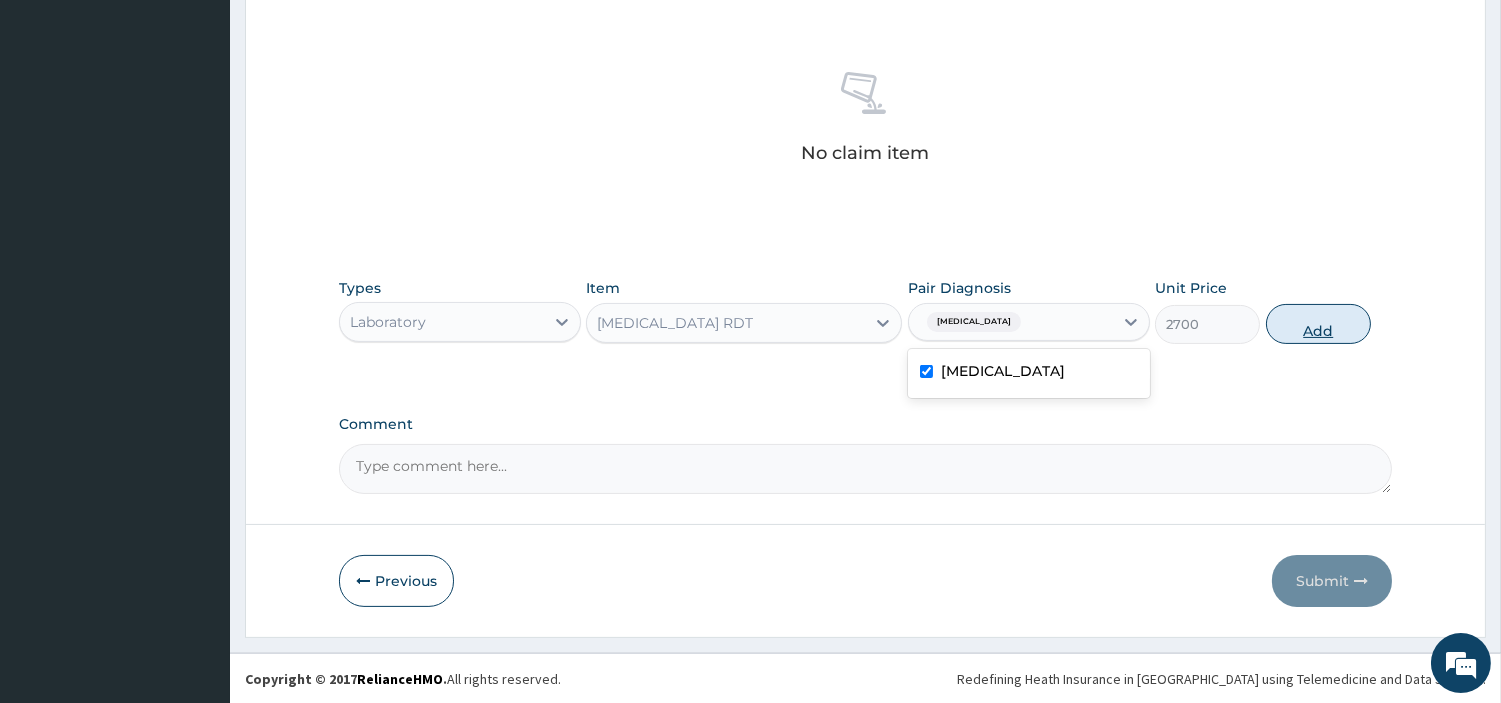 click on "Add" at bounding box center (1318, 324) 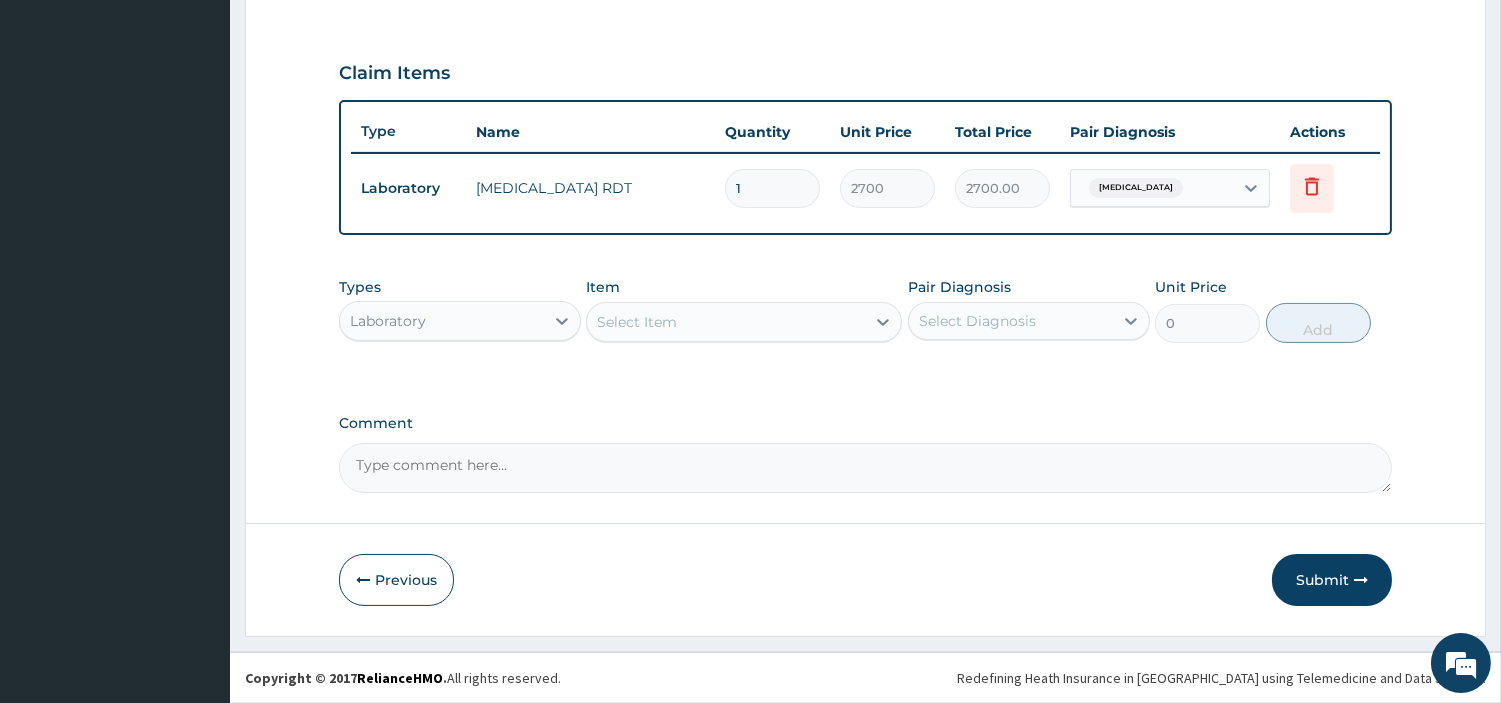 scroll, scrollTop: 642, scrollLeft: 0, axis: vertical 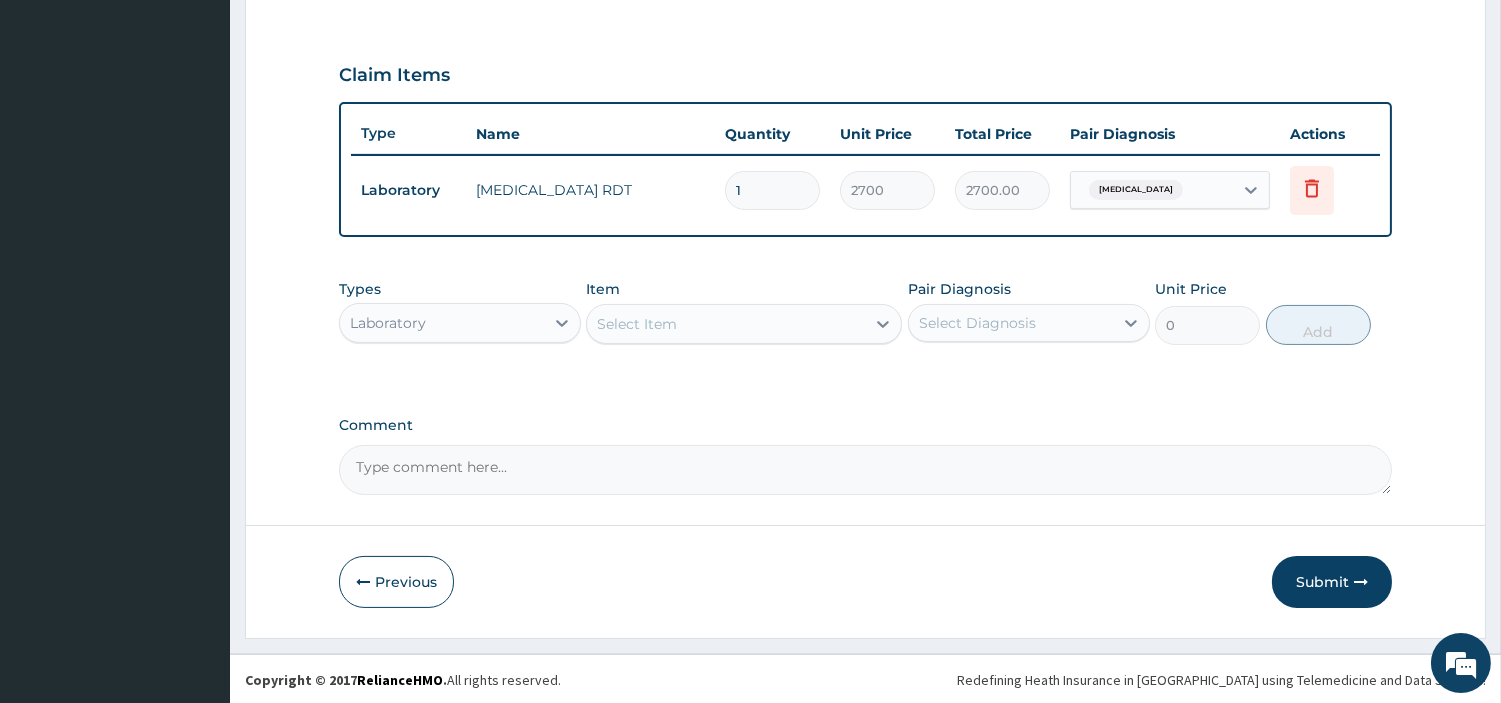 click on "Submit" at bounding box center (1332, 582) 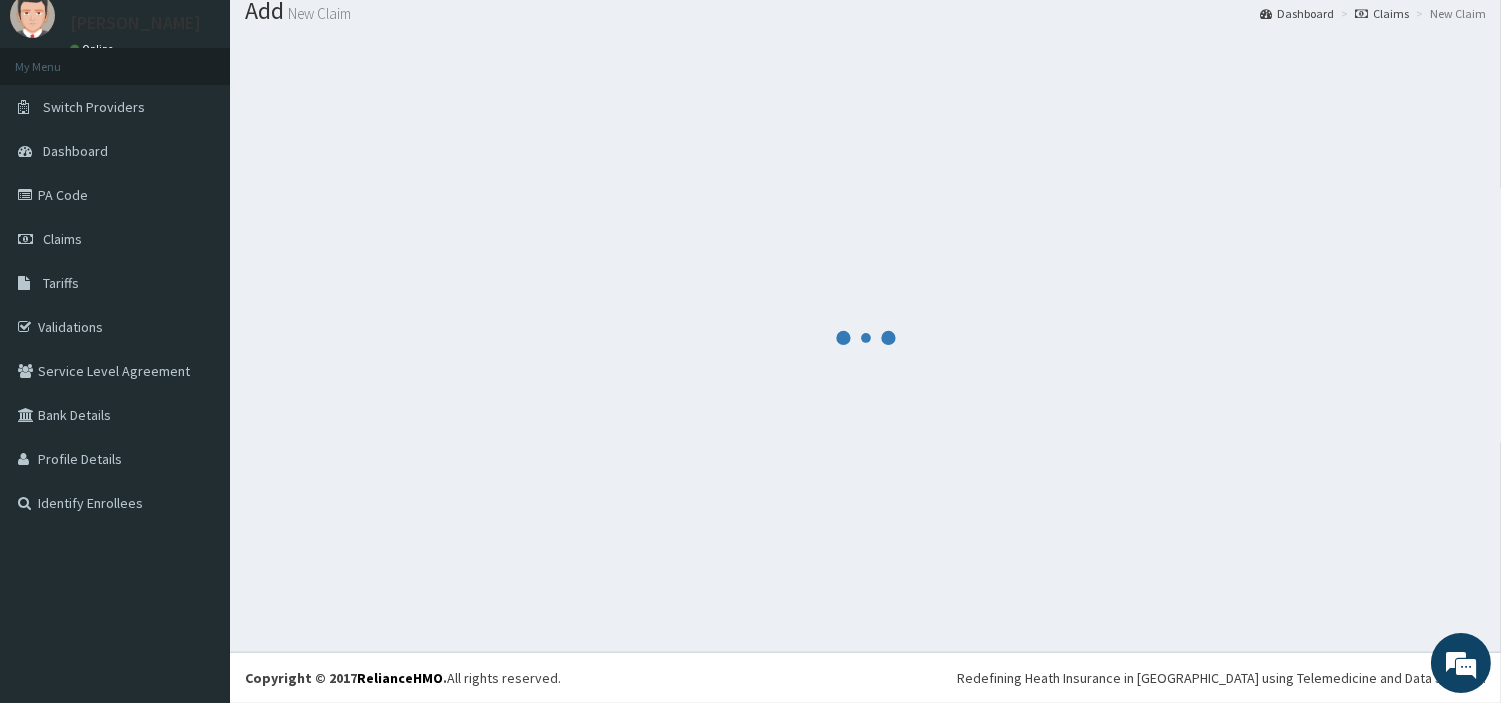 scroll, scrollTop: 66, scrollLeft: 0, axis: vertical 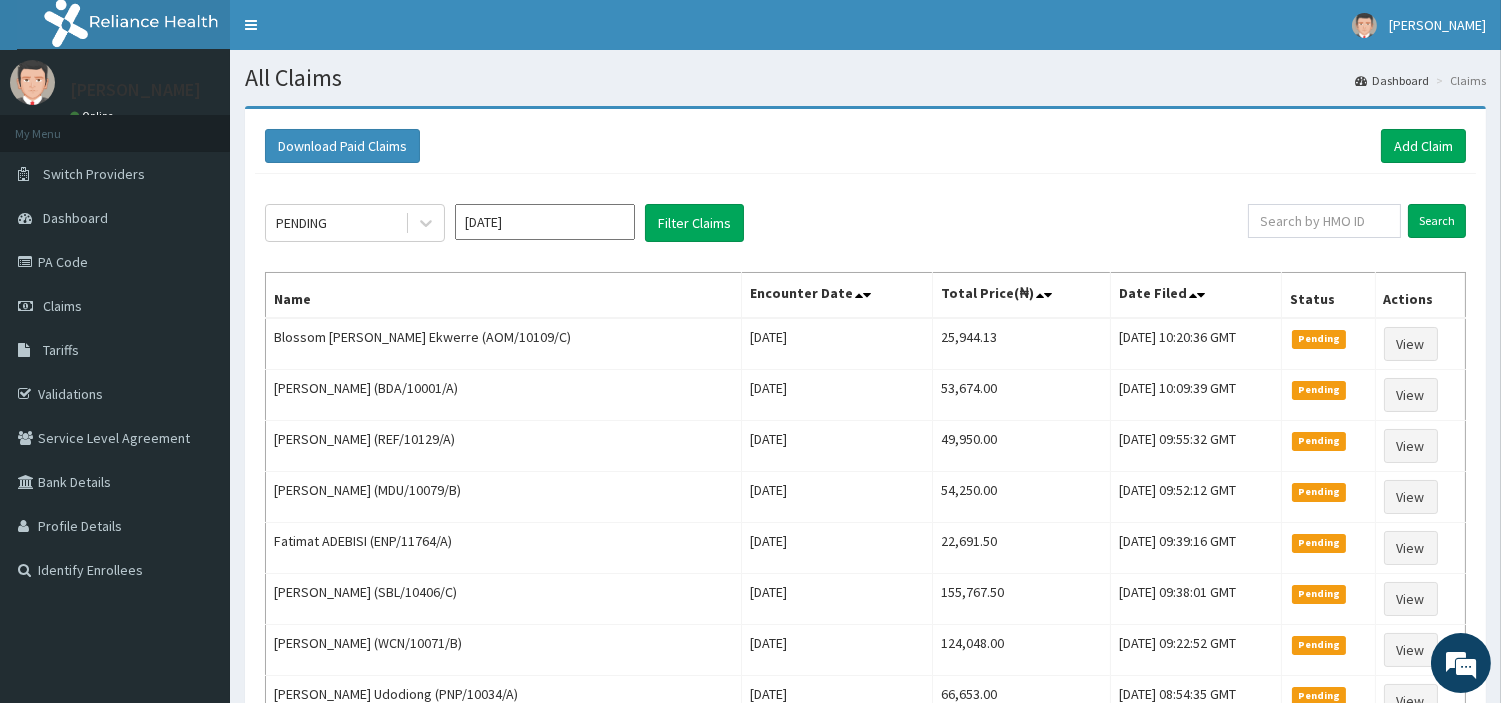 click on "Download Paid Claims Add Claim" at bounding box center [865, 146] 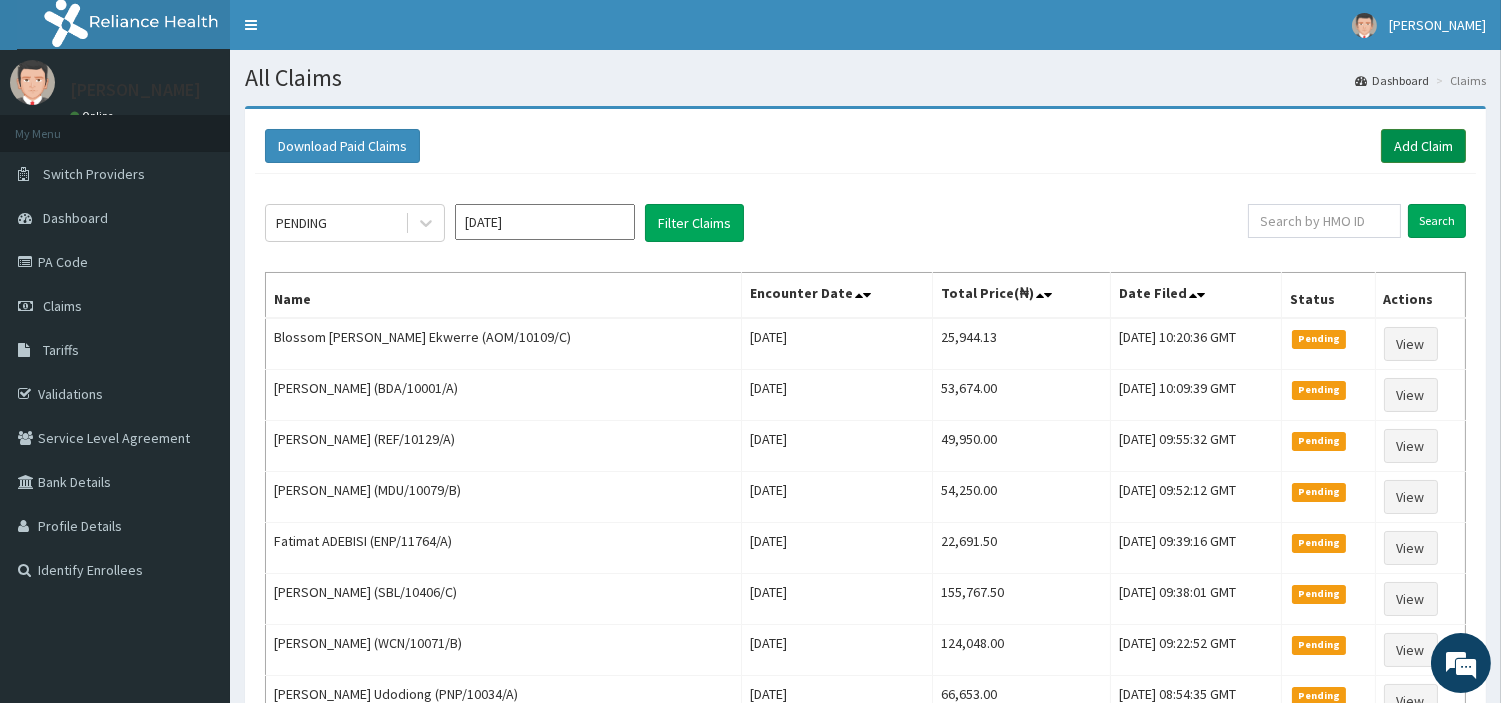 click on "Add Claim" at bounding box center [1423, 146] 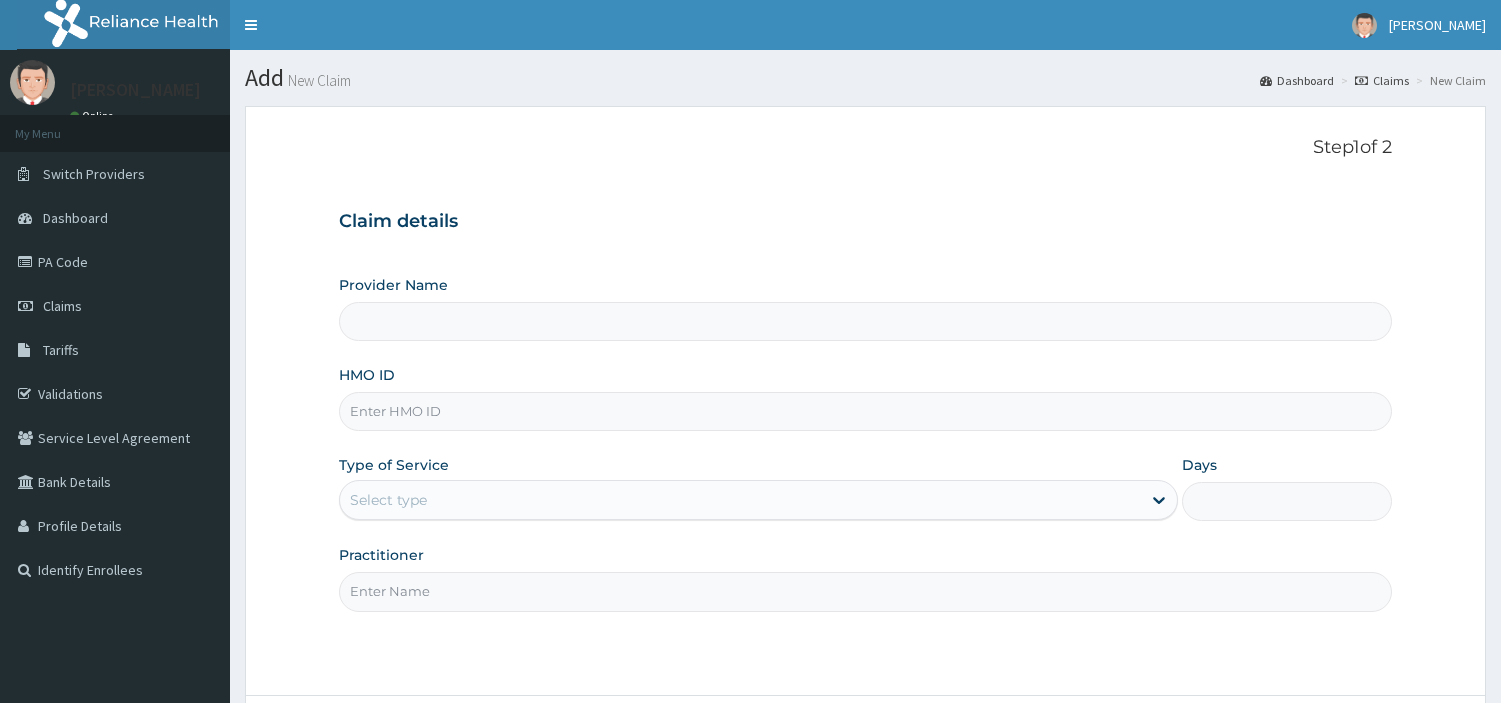 scroll, scrollTop: 0, scrollLeft: 0, axis: both 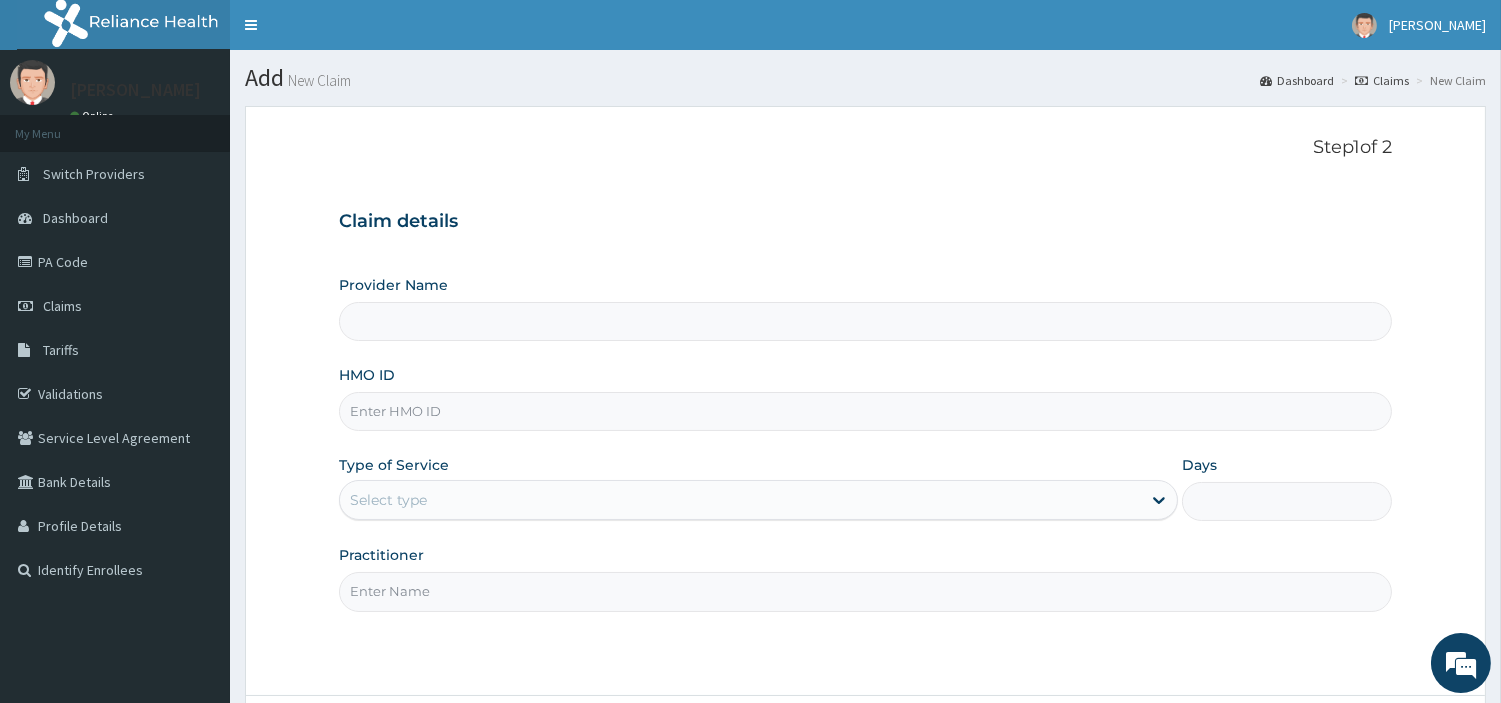 type on "[GEOGRAPHIC_DATA] Nig. Ltd" 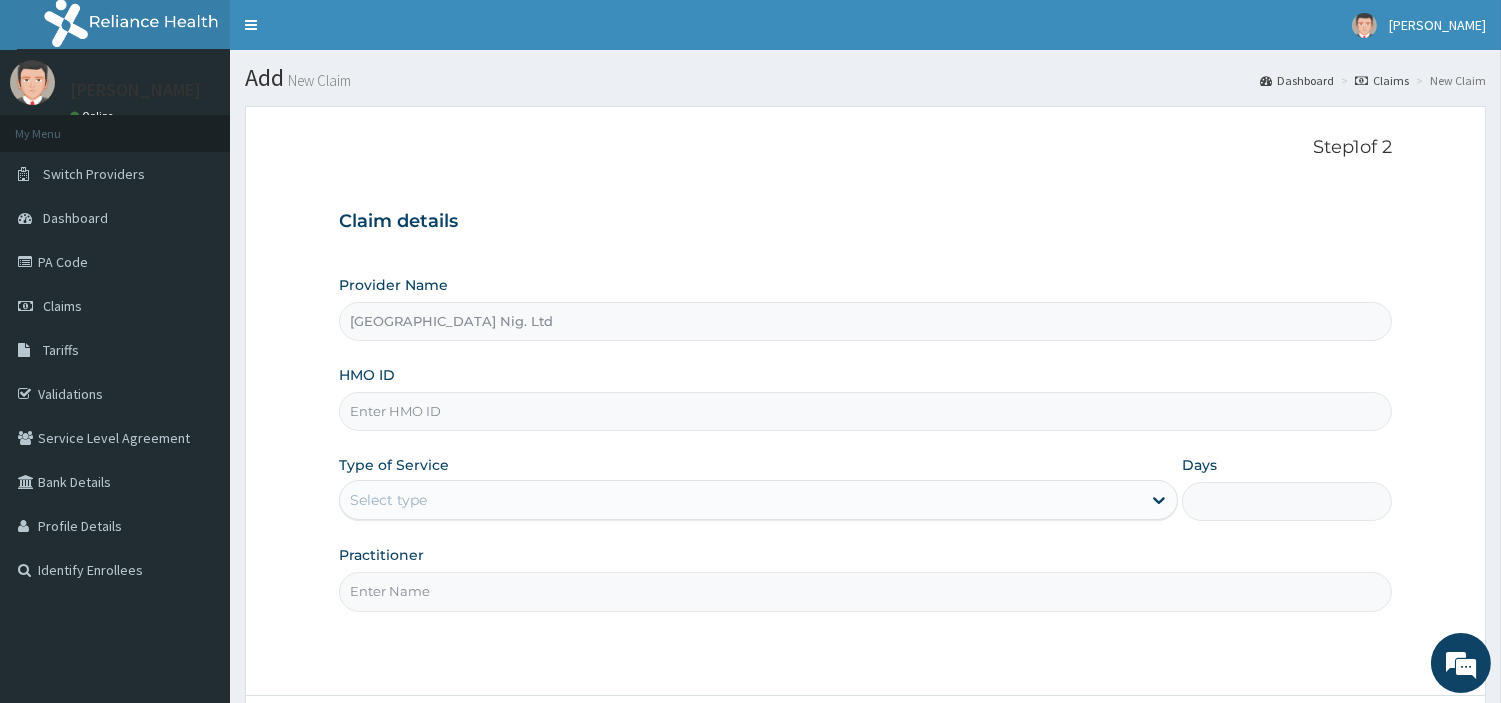 scroll, scrollTop: 0, scrollLeft: 0, axis: both 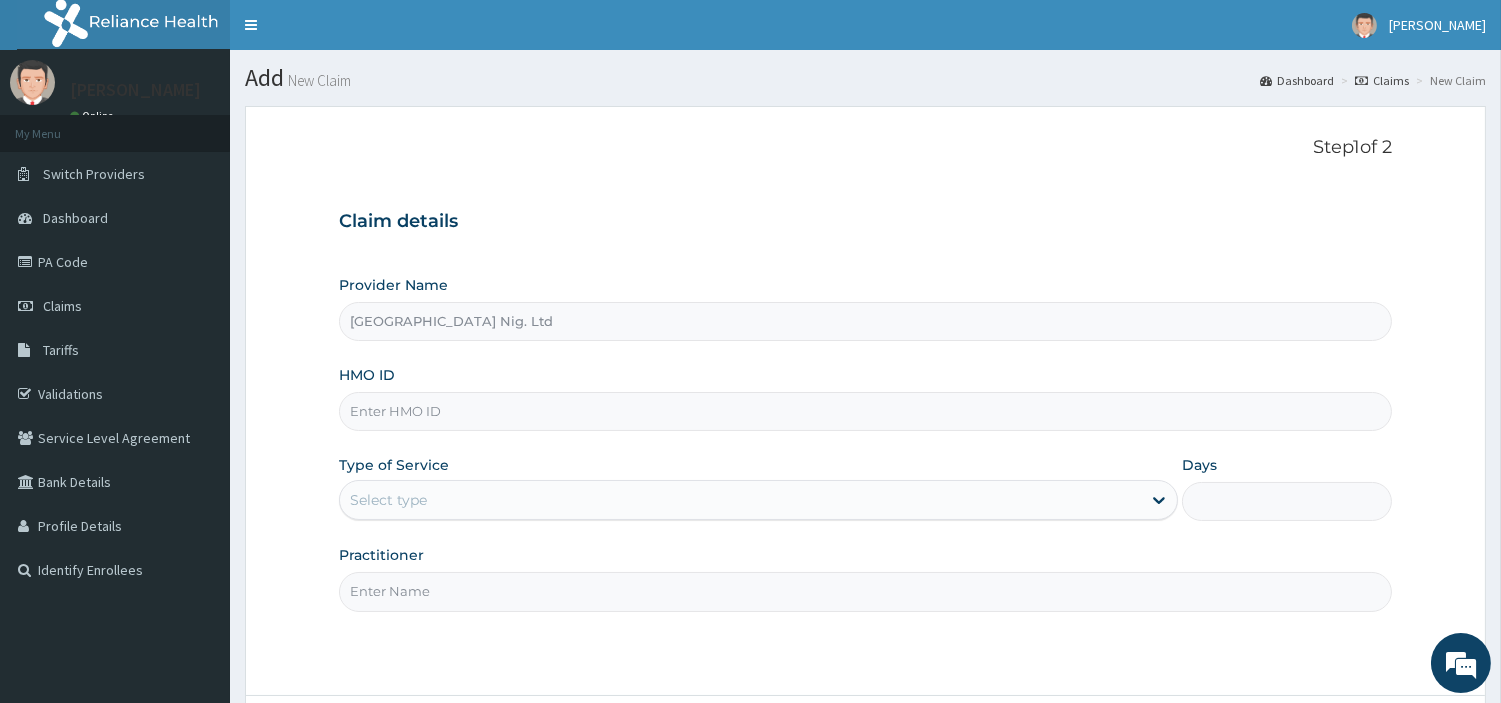 click on "HMO ID" at bounding box center (865, 411) 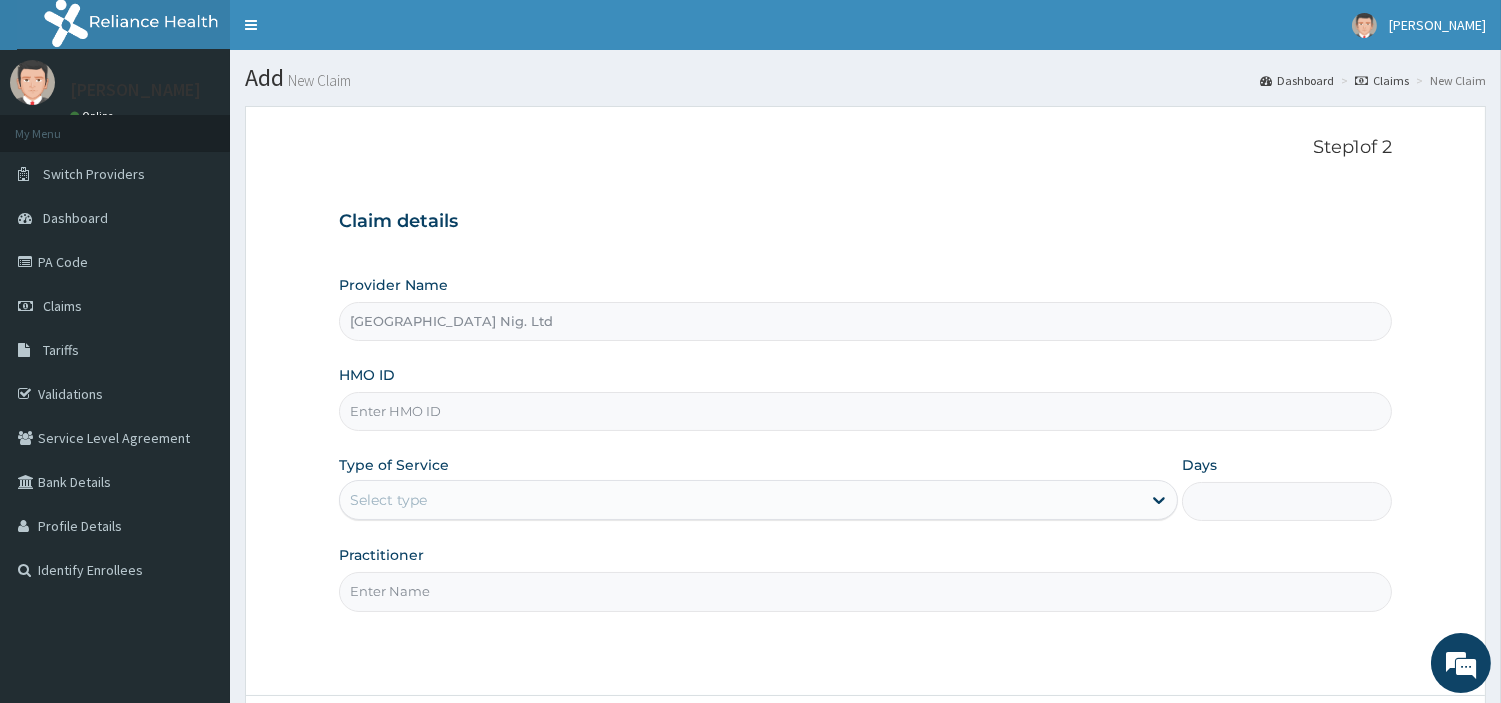 paste on "SRS/10483/A" 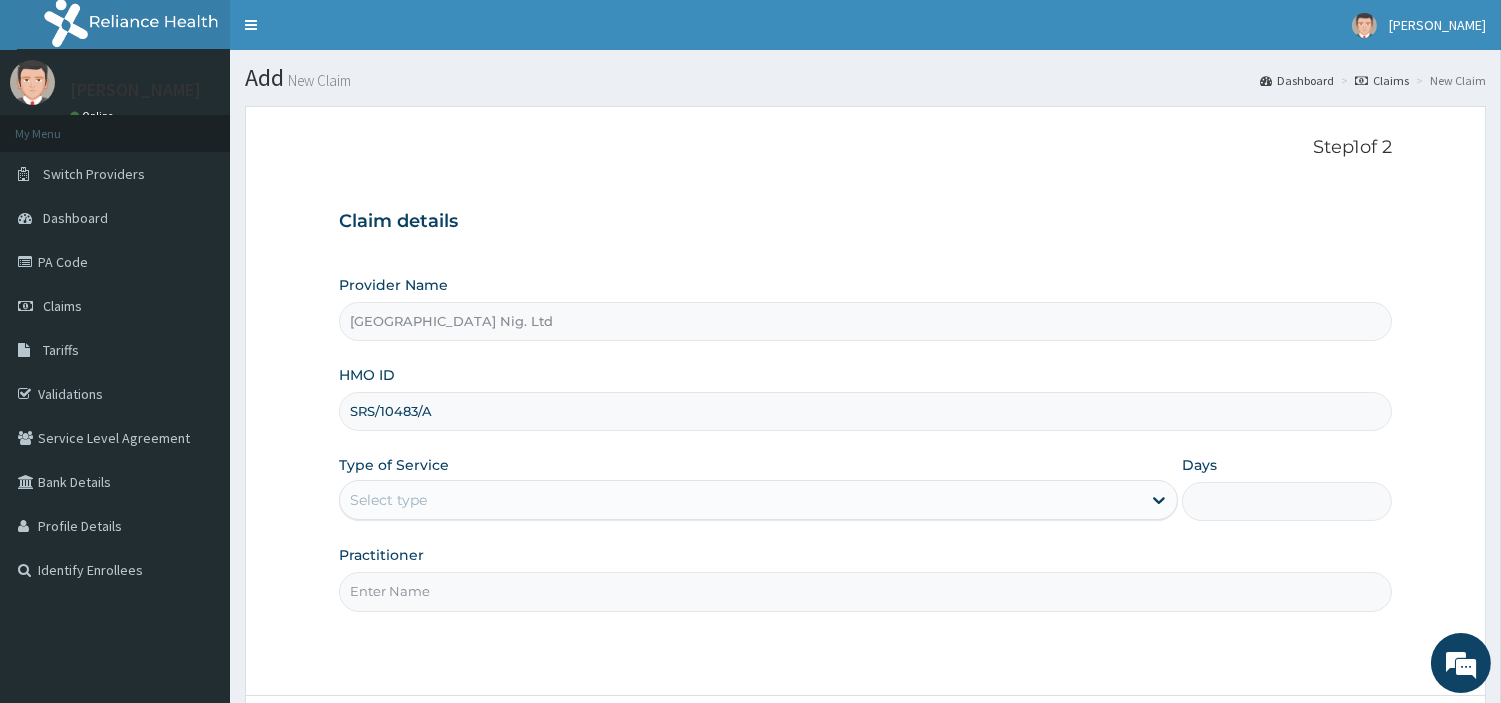 type on "SRS/10483/A" 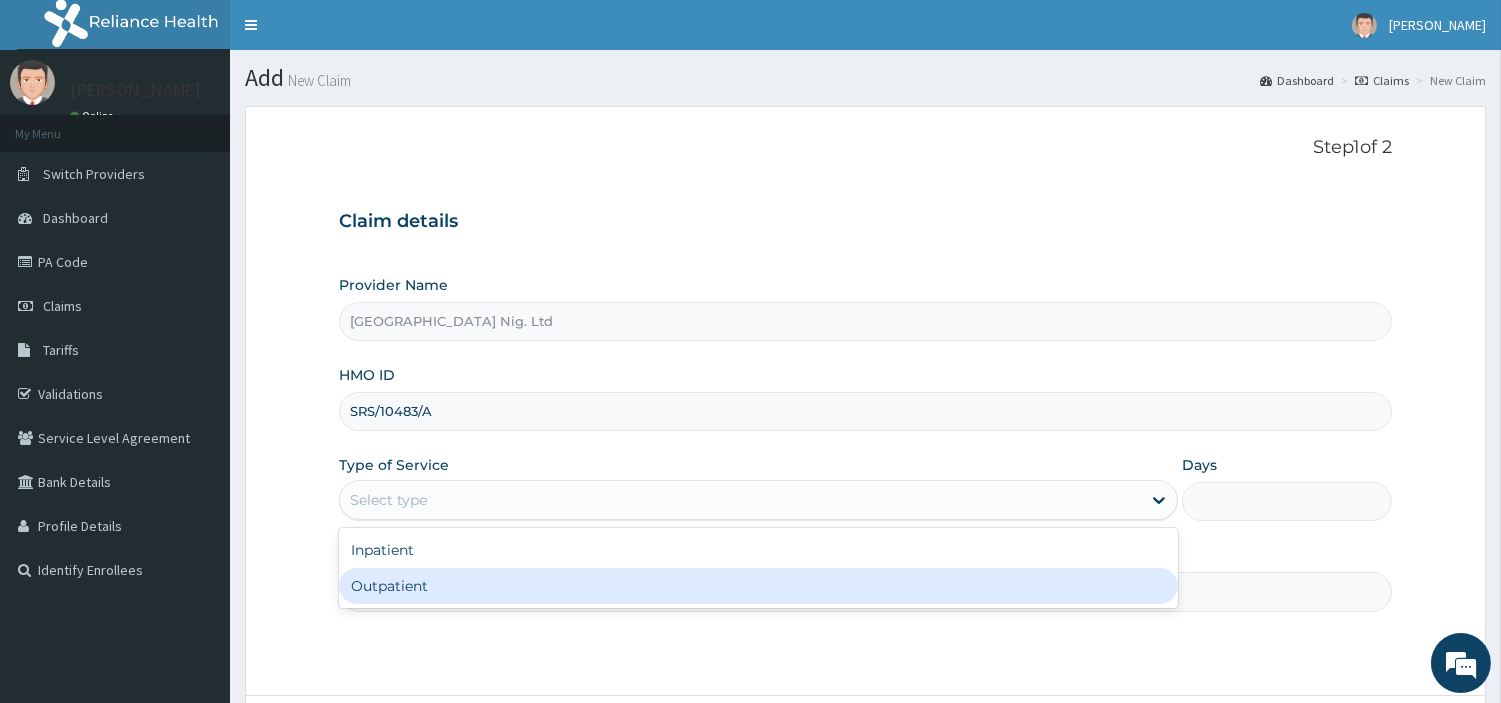 click on "Outpatient" at bounding box center (758, 586) 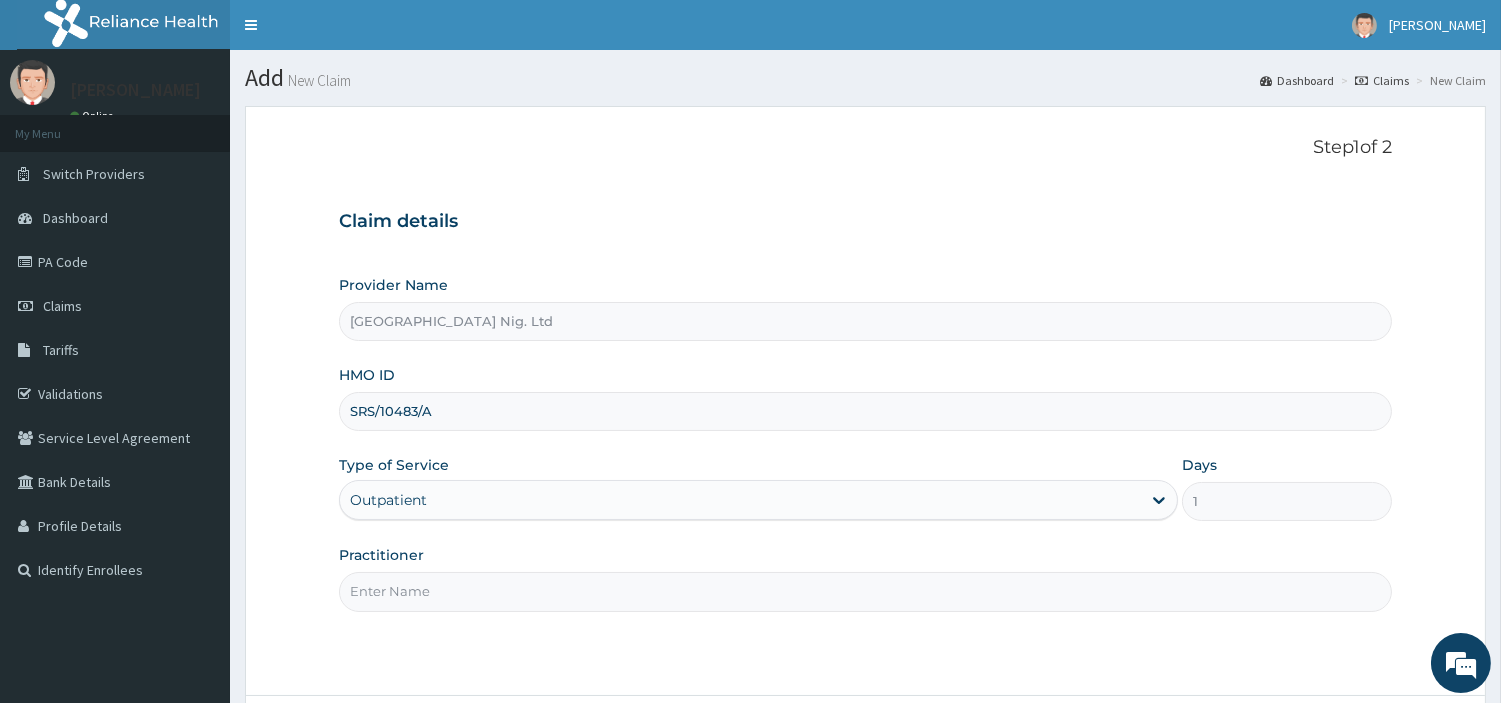 click on "Practitioner" at bounding box center (865, 591) 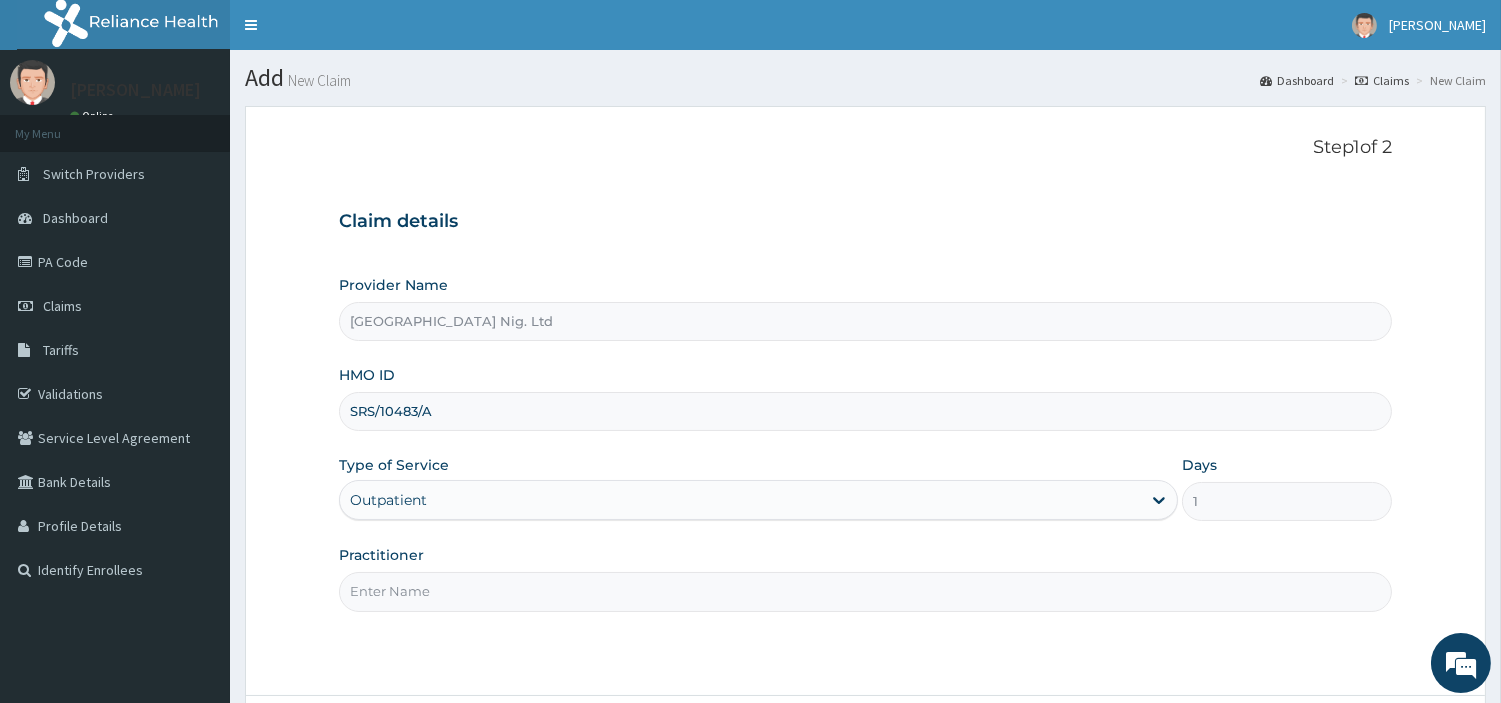 paste on "[PERSON_NAME]" 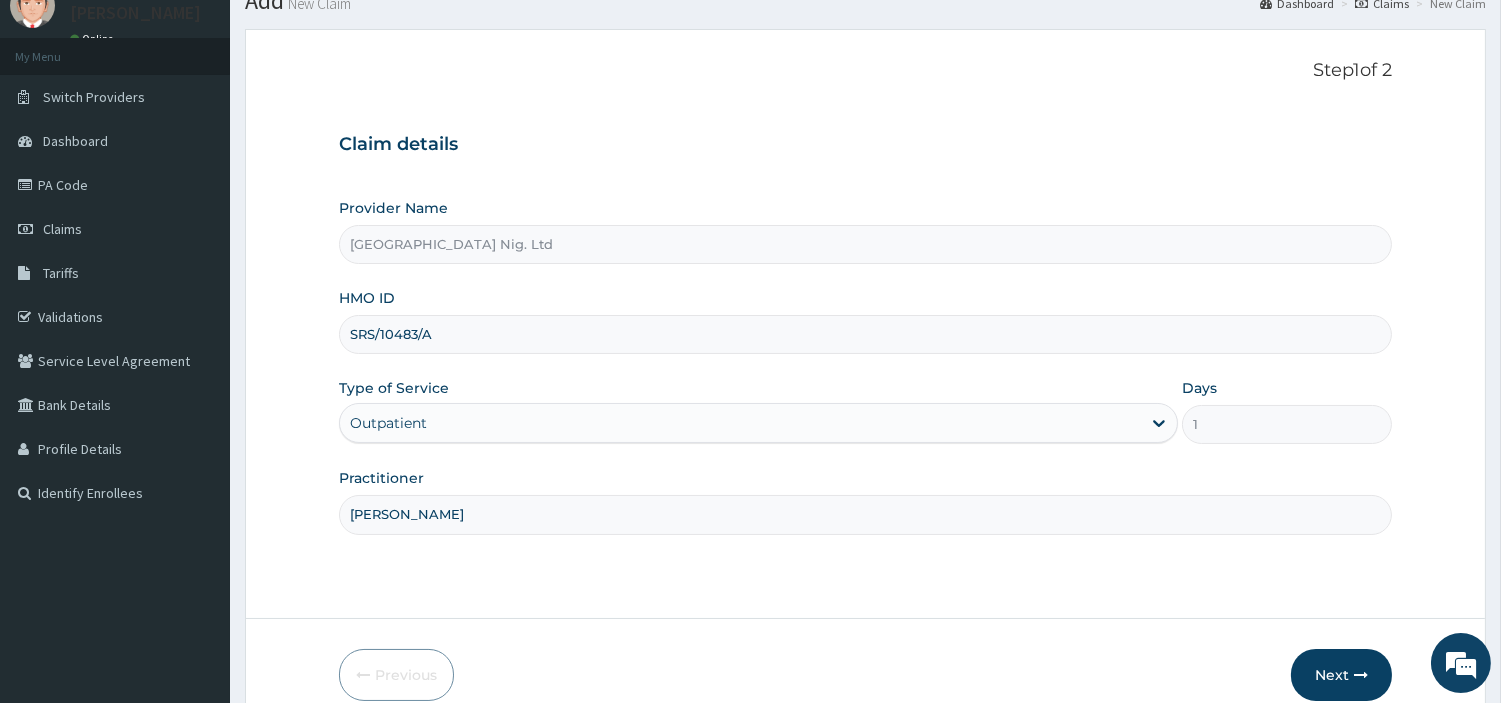 scroll, scrollTop: 111, scrollLeft: 0, axis: vertical 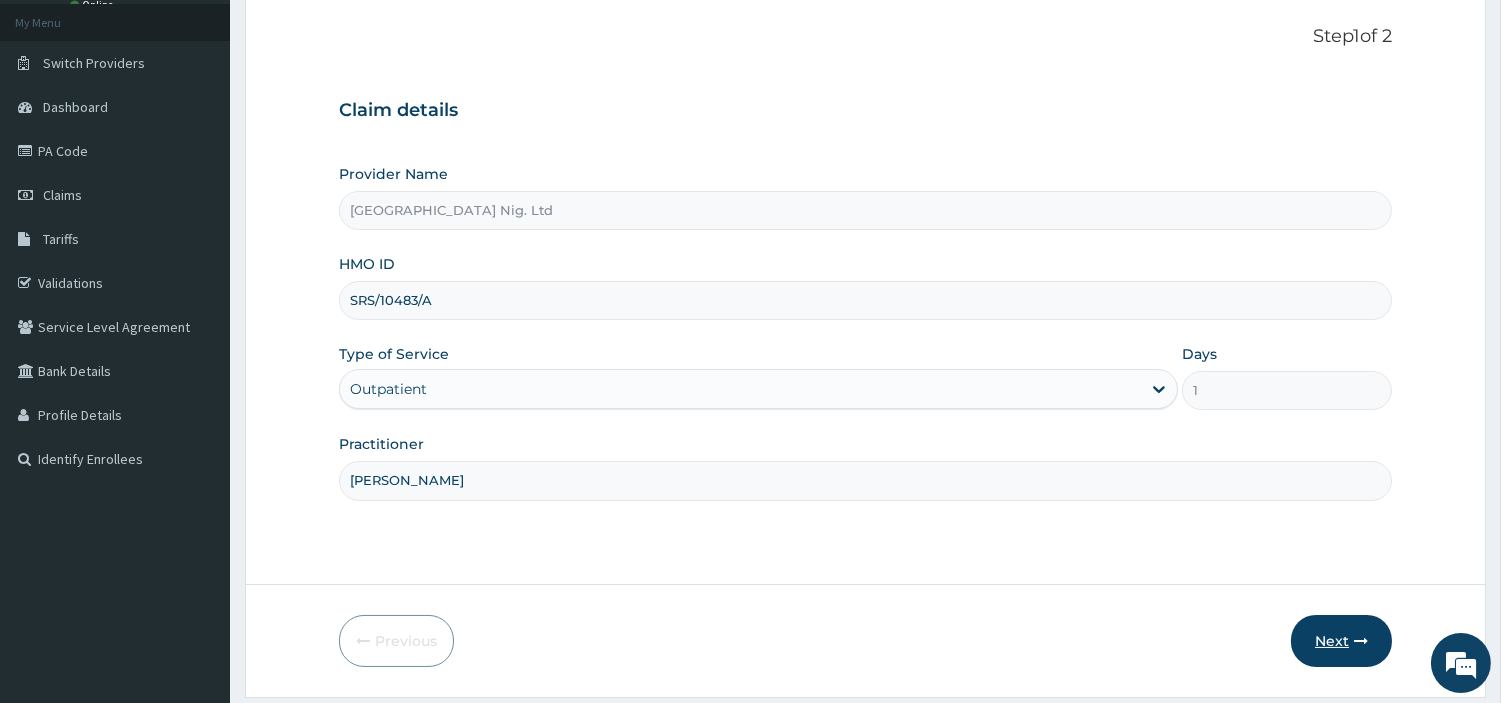 type on "[PERSON_NAME]" 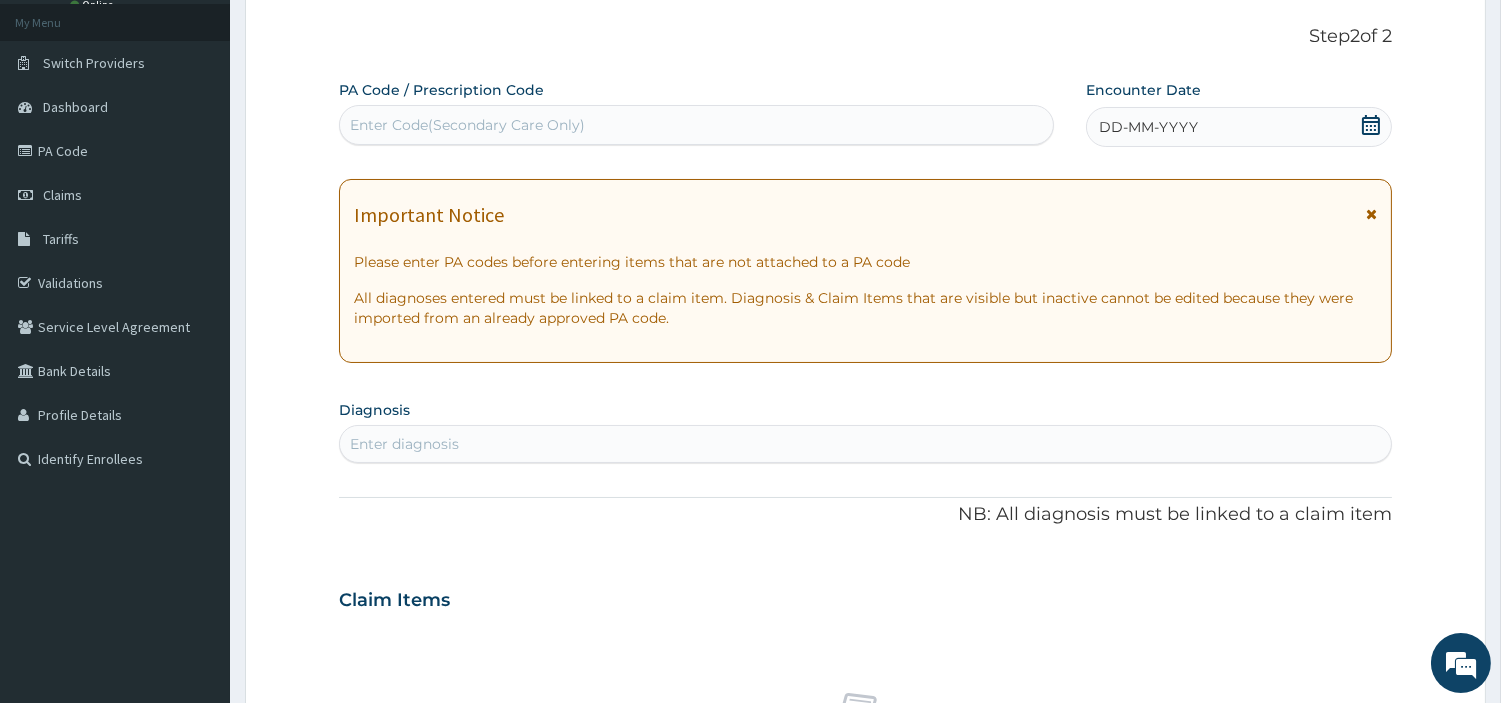 click on "Enter Code(Secondary Care Only)" at bounding box center [696, 125] 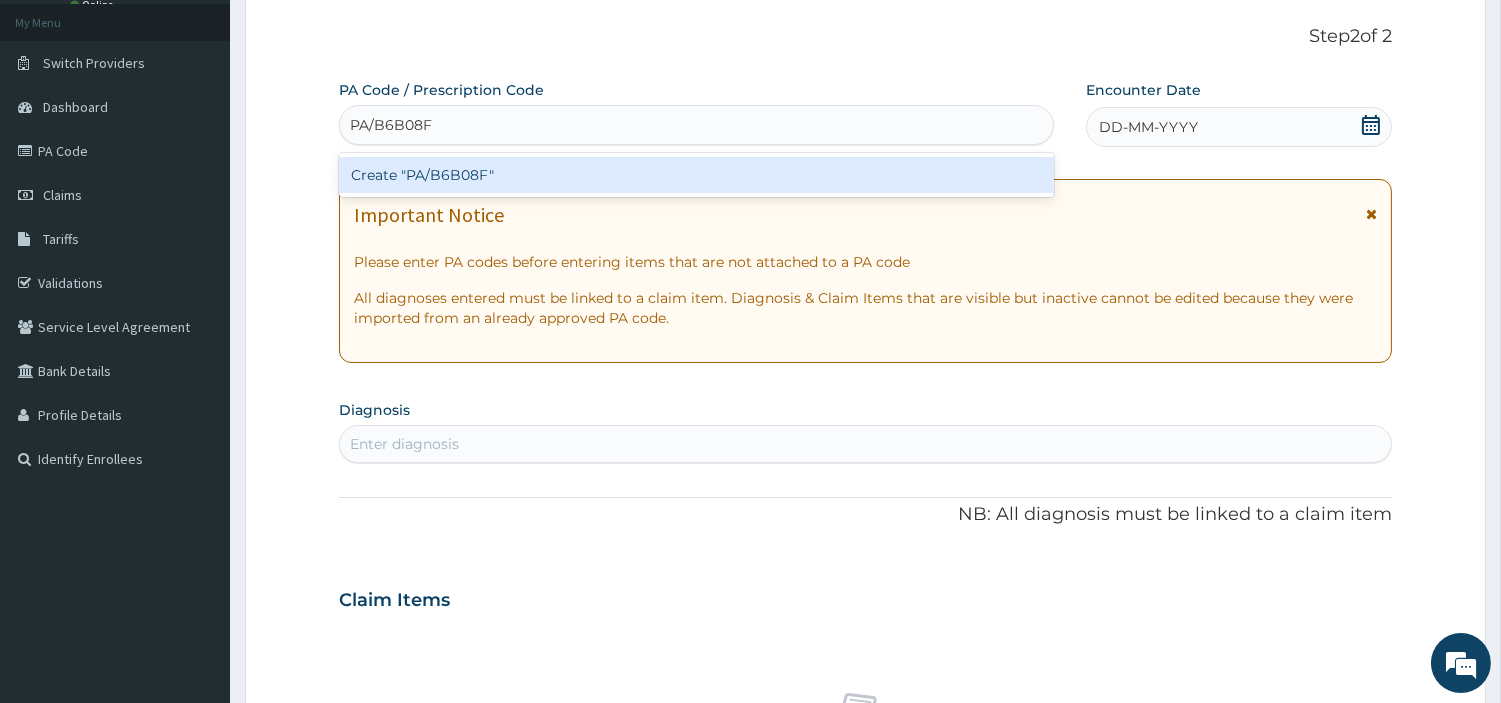 click on "Create "PA/B6B08F"" at bounding box center (696, 175) 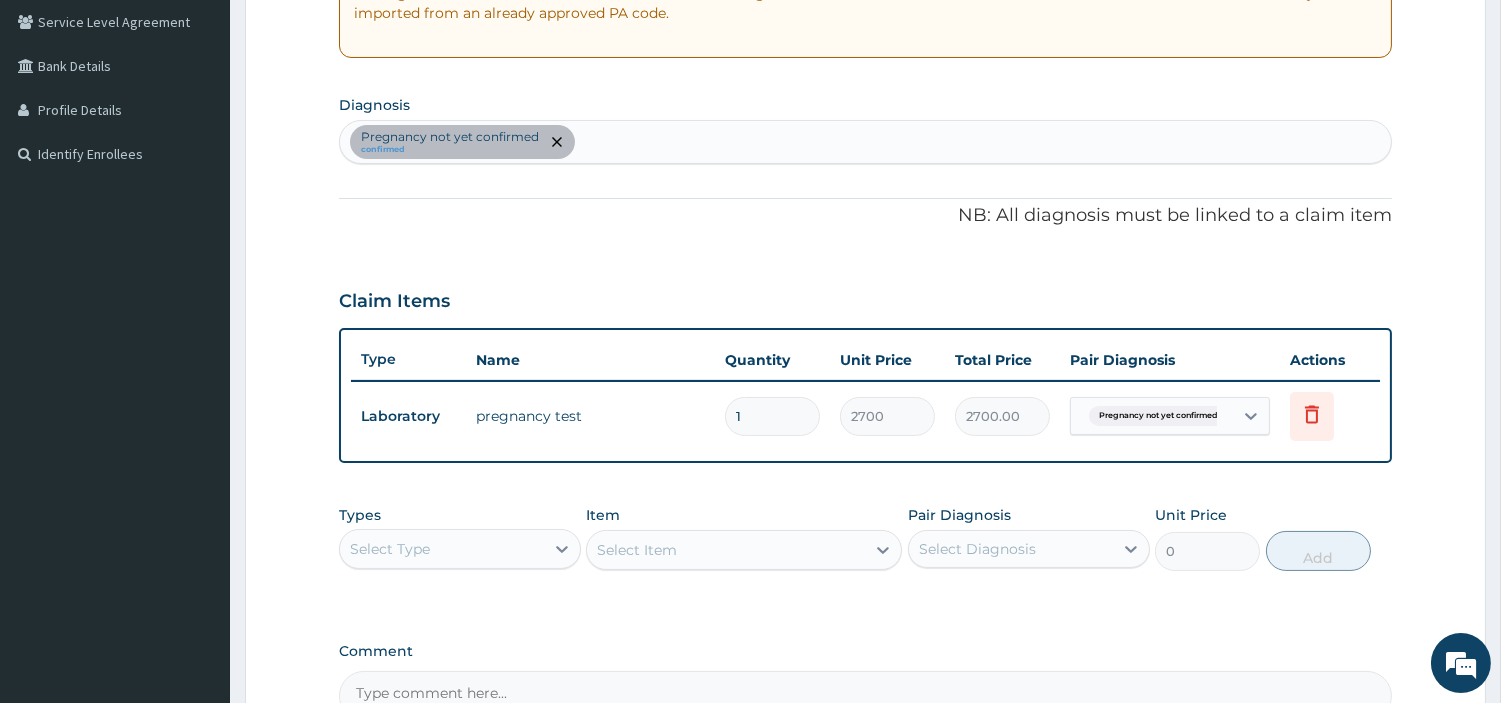 scroll, scrollTop: 642, scrollLeft: 0, axis: vertical 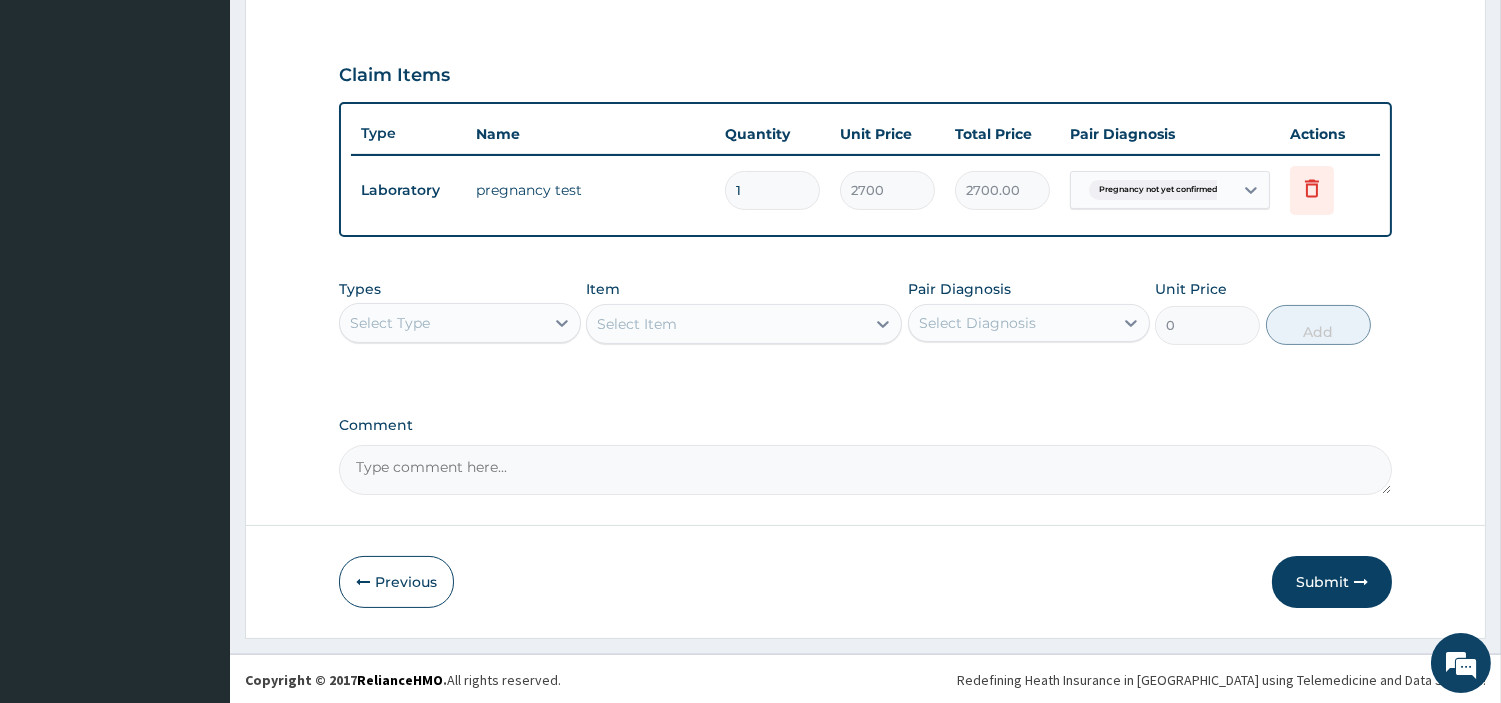 click on "Select Type" at bounding box center (442, 323) 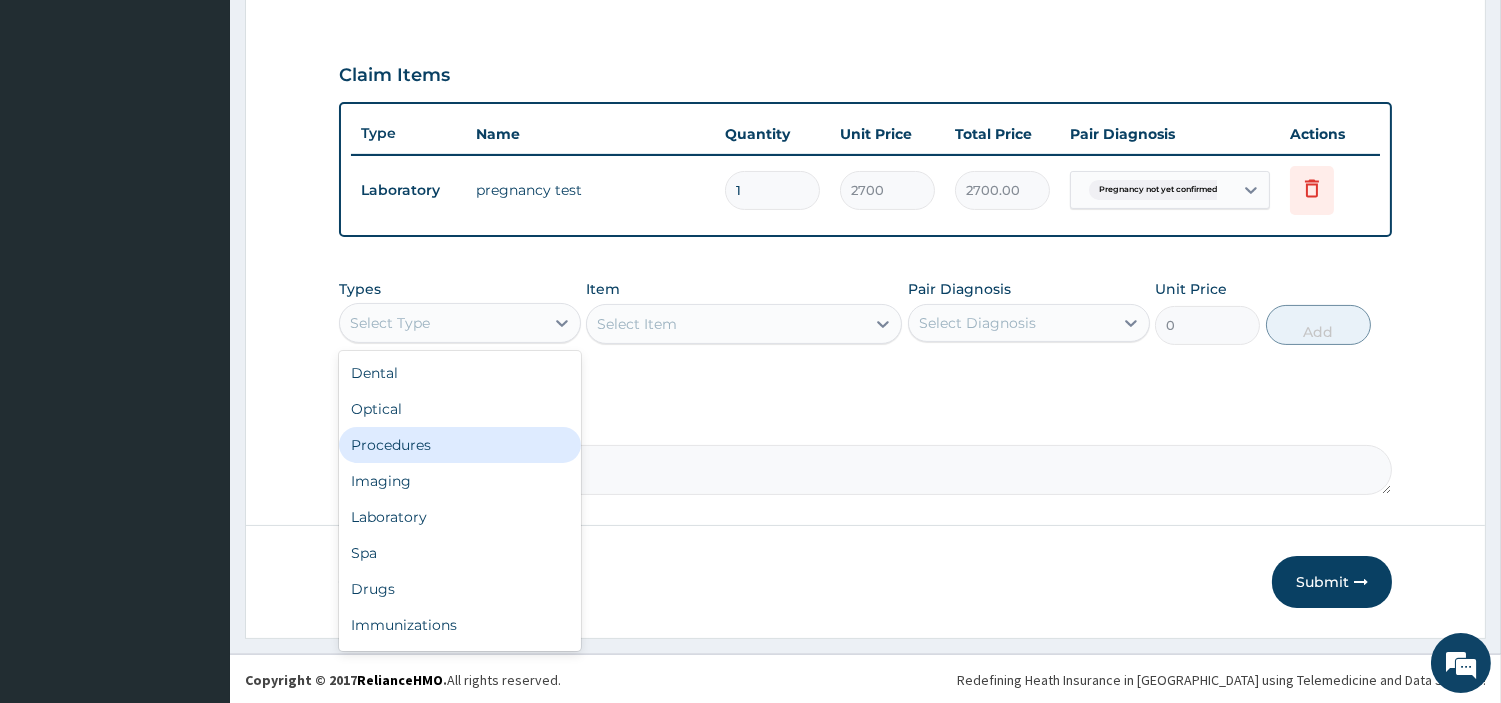 click on "Procedures" at bounding box center (460, 445) 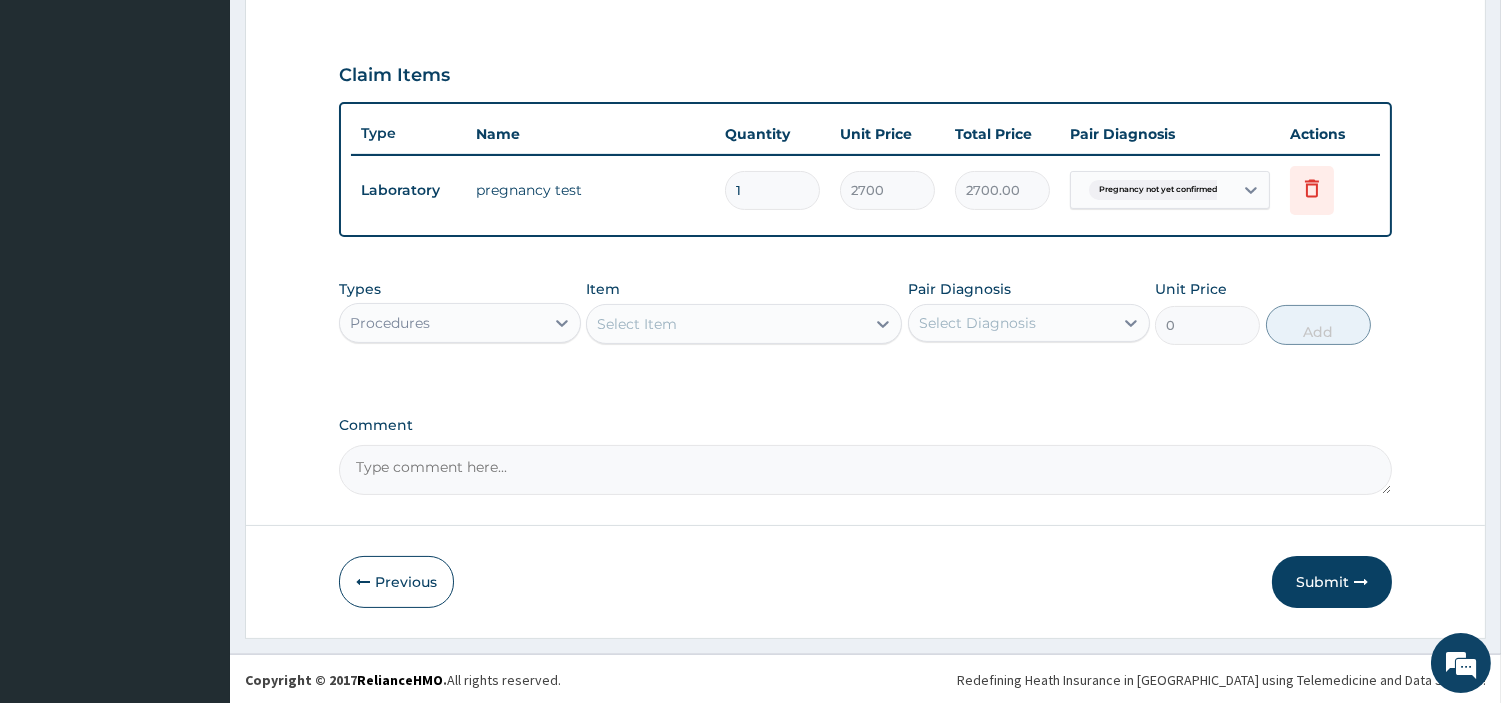 click on "Select Item" at bounding box center (744, 324) 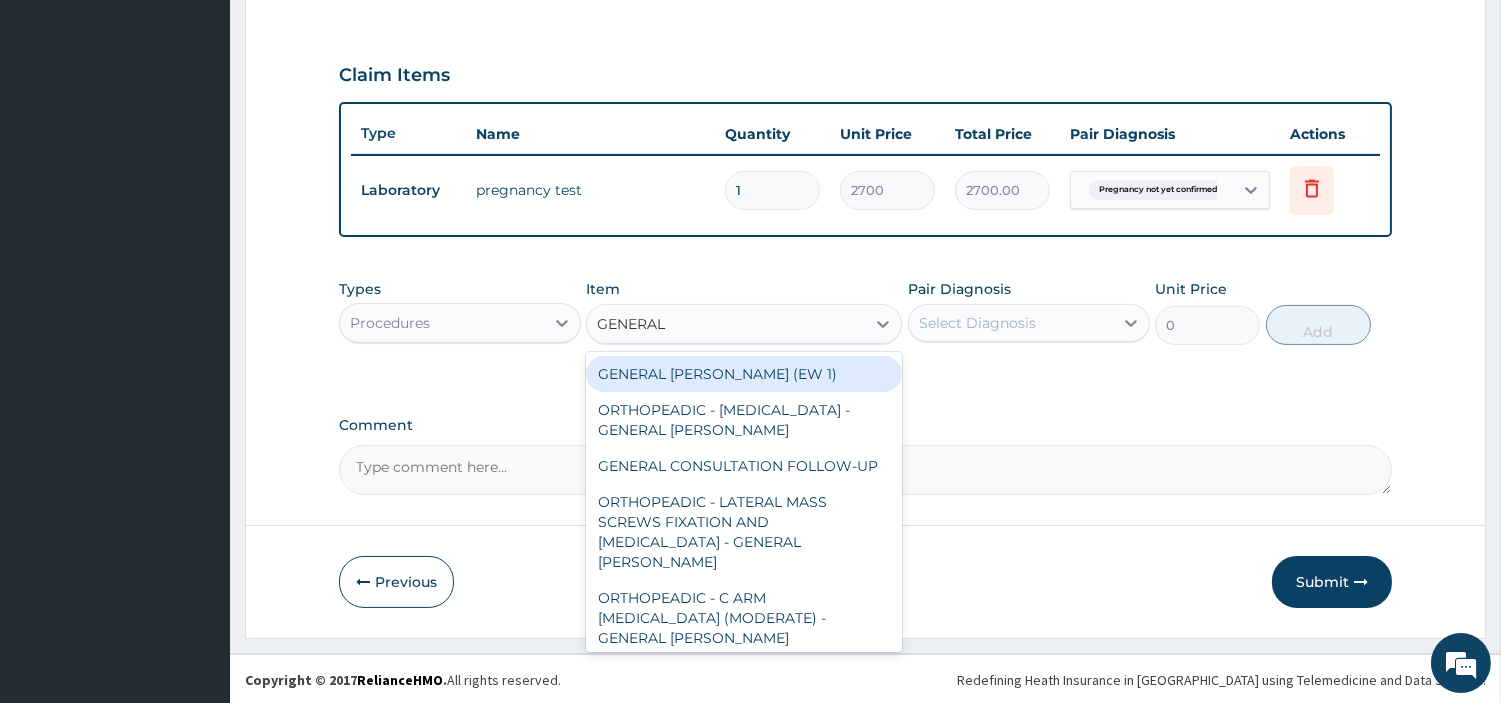 type on "GENERAL C" 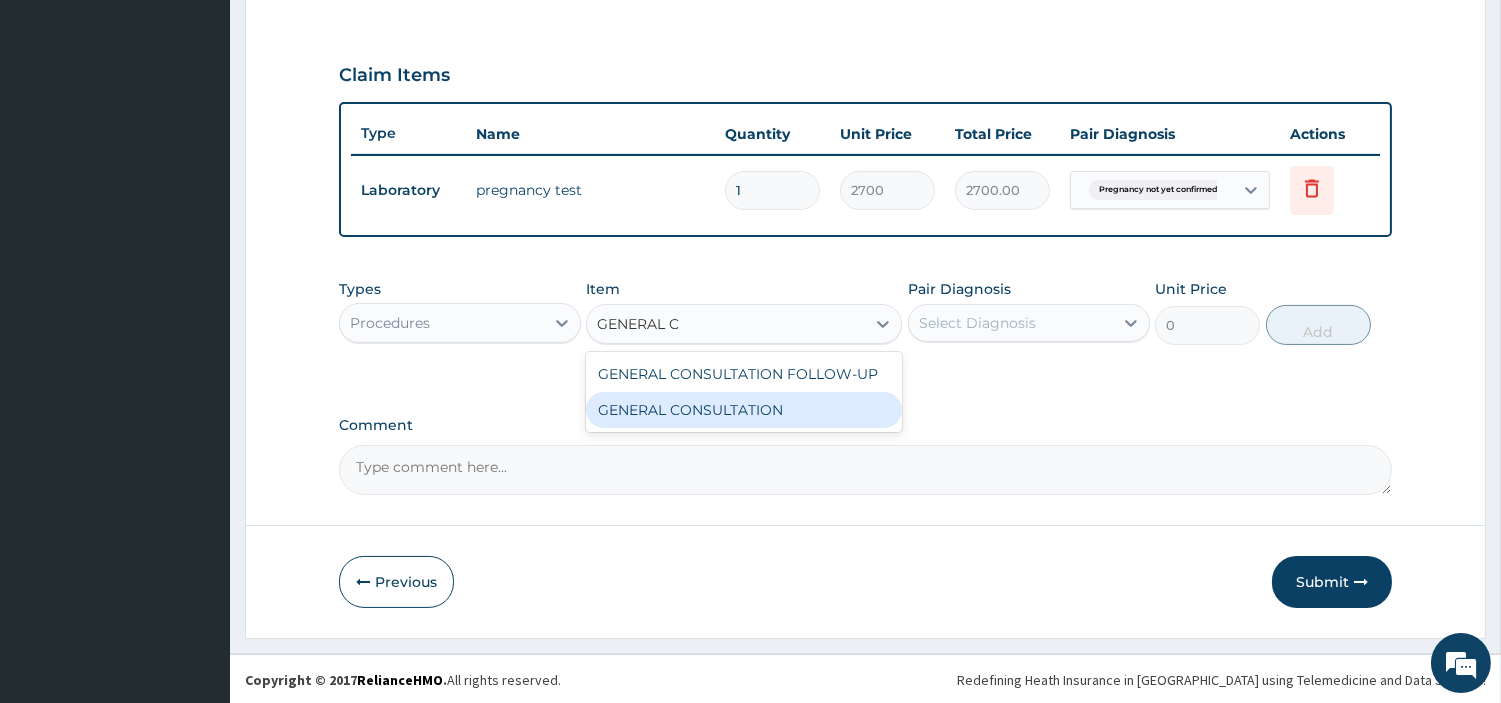 click on "GENERAL CONSULTATION" at bounding box center [744, 410] 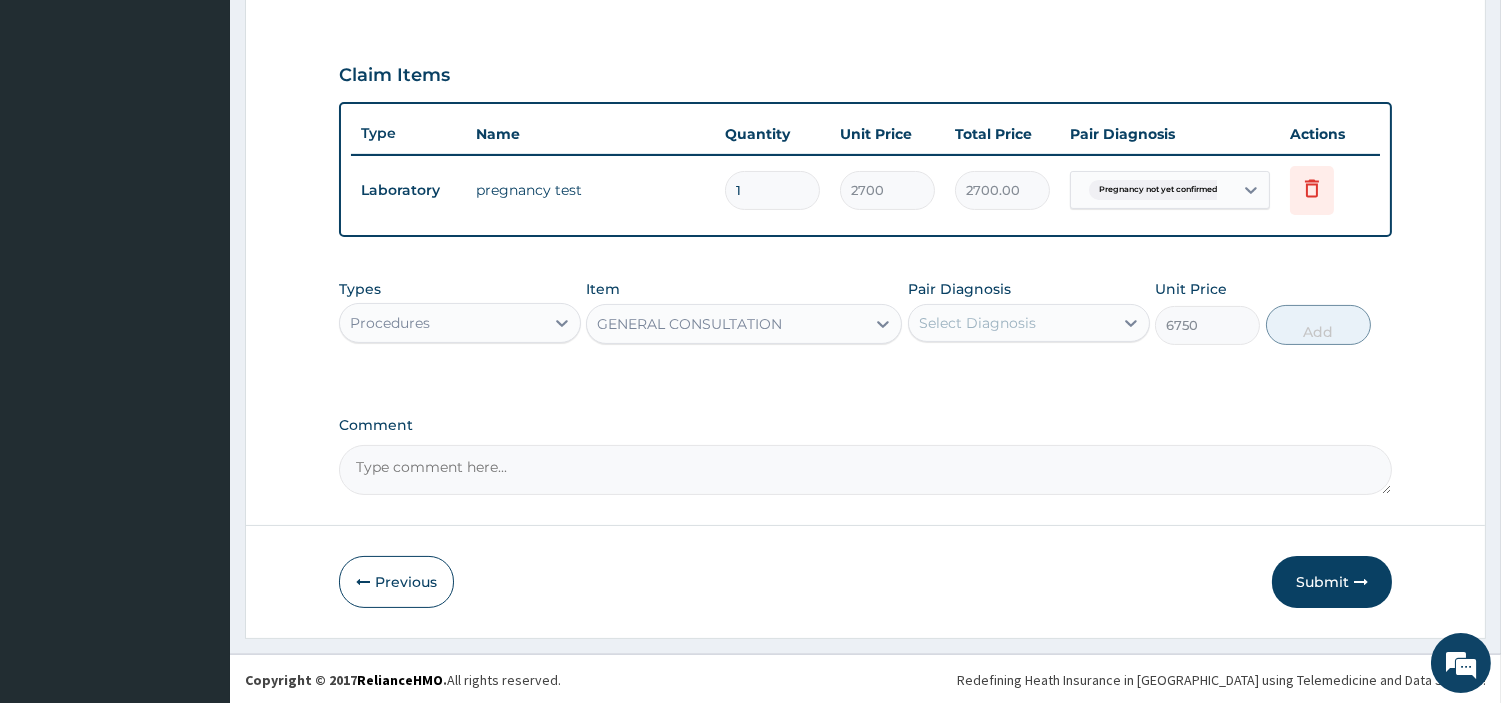 click on "Select Diagnosis" at bounding box center (977, 323) 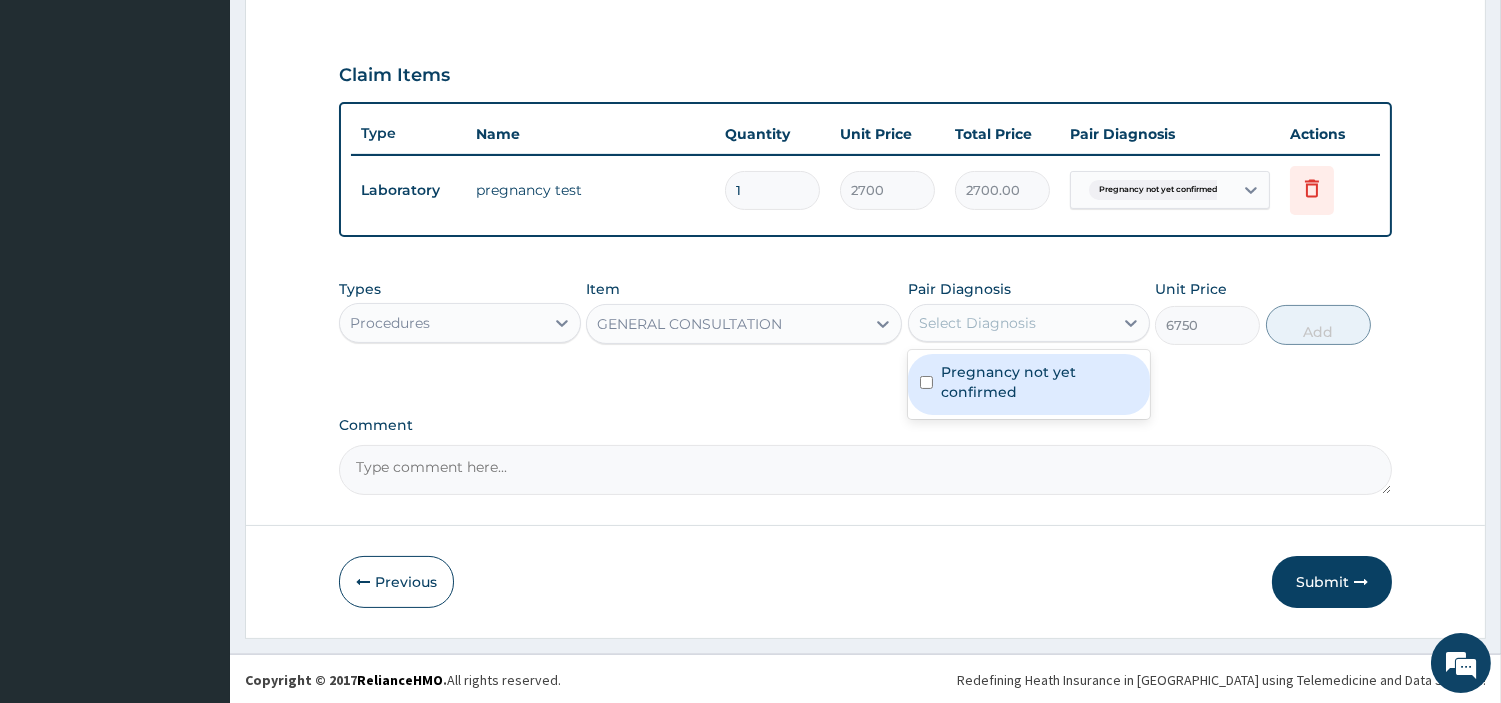 drag, startPoint x: 950, startPoint y: 364, endPoint x: 960, endPoint y: 372, distance: 12.806249 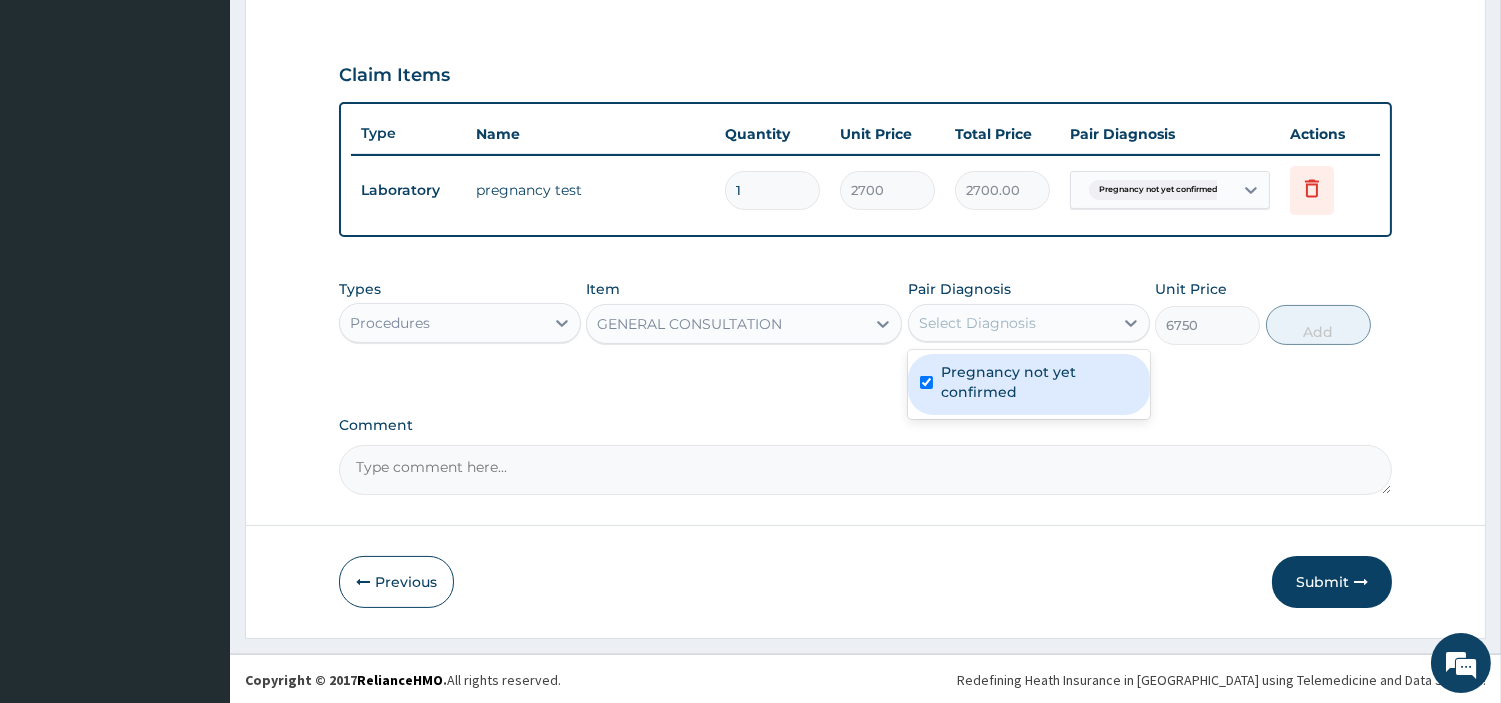 checkbox on "true" 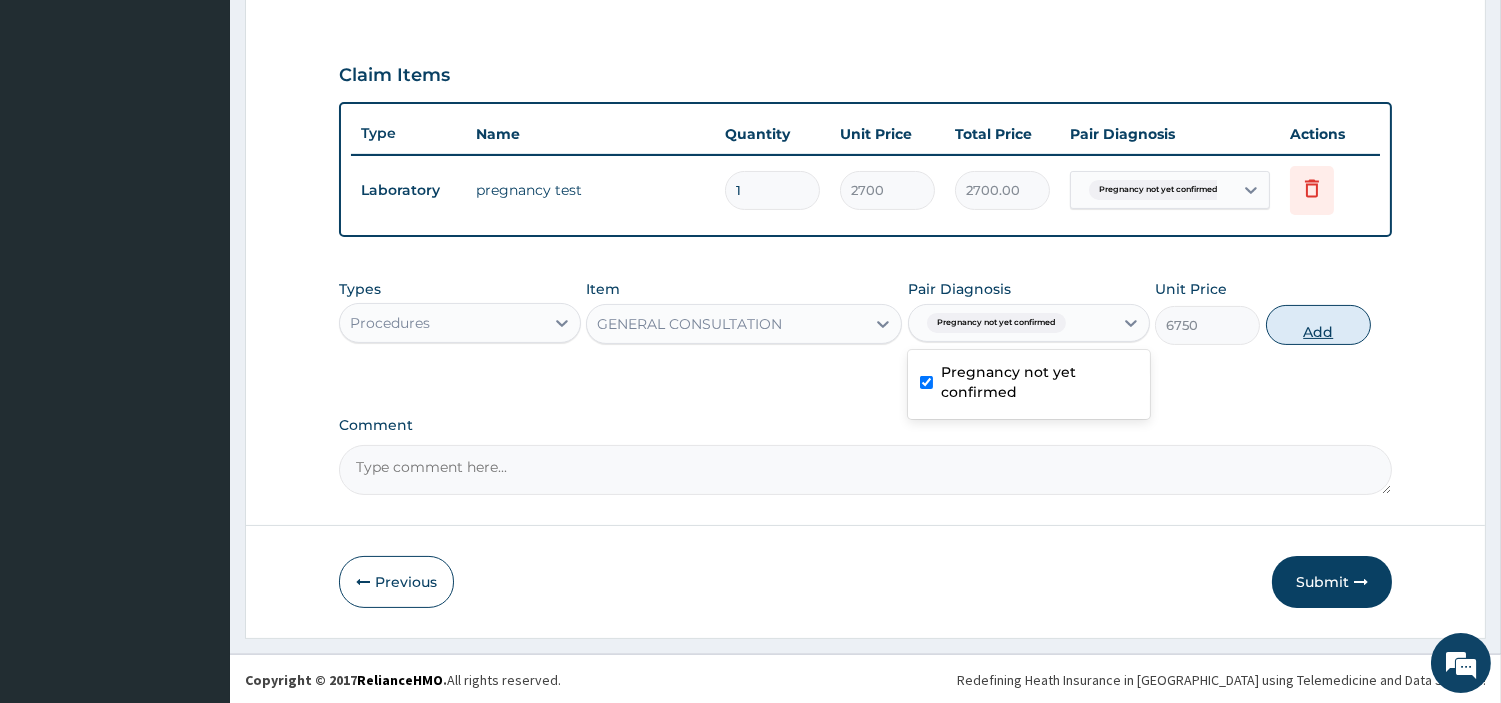 click on "Add" at bounding box center (1318, 325) 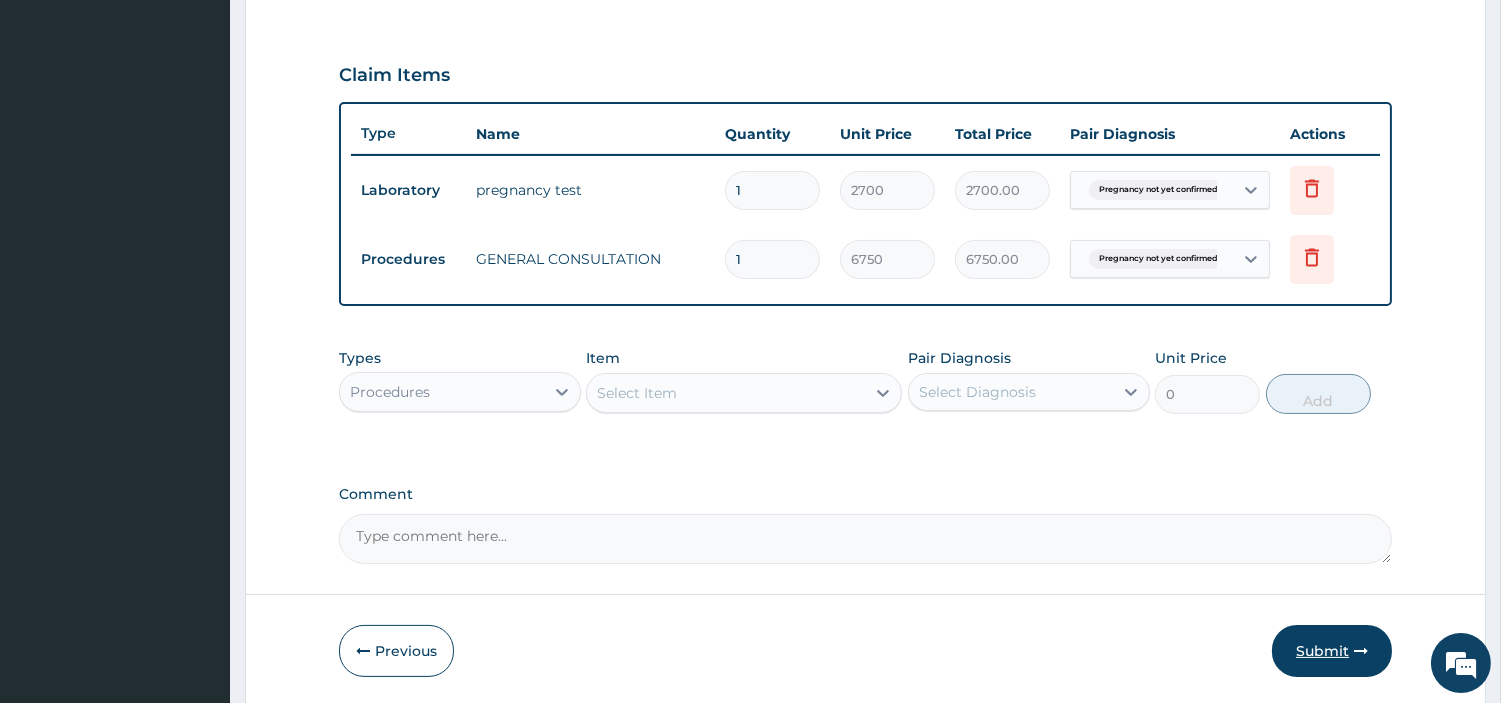 click on "Submit" at bounding box center (1332, 651) 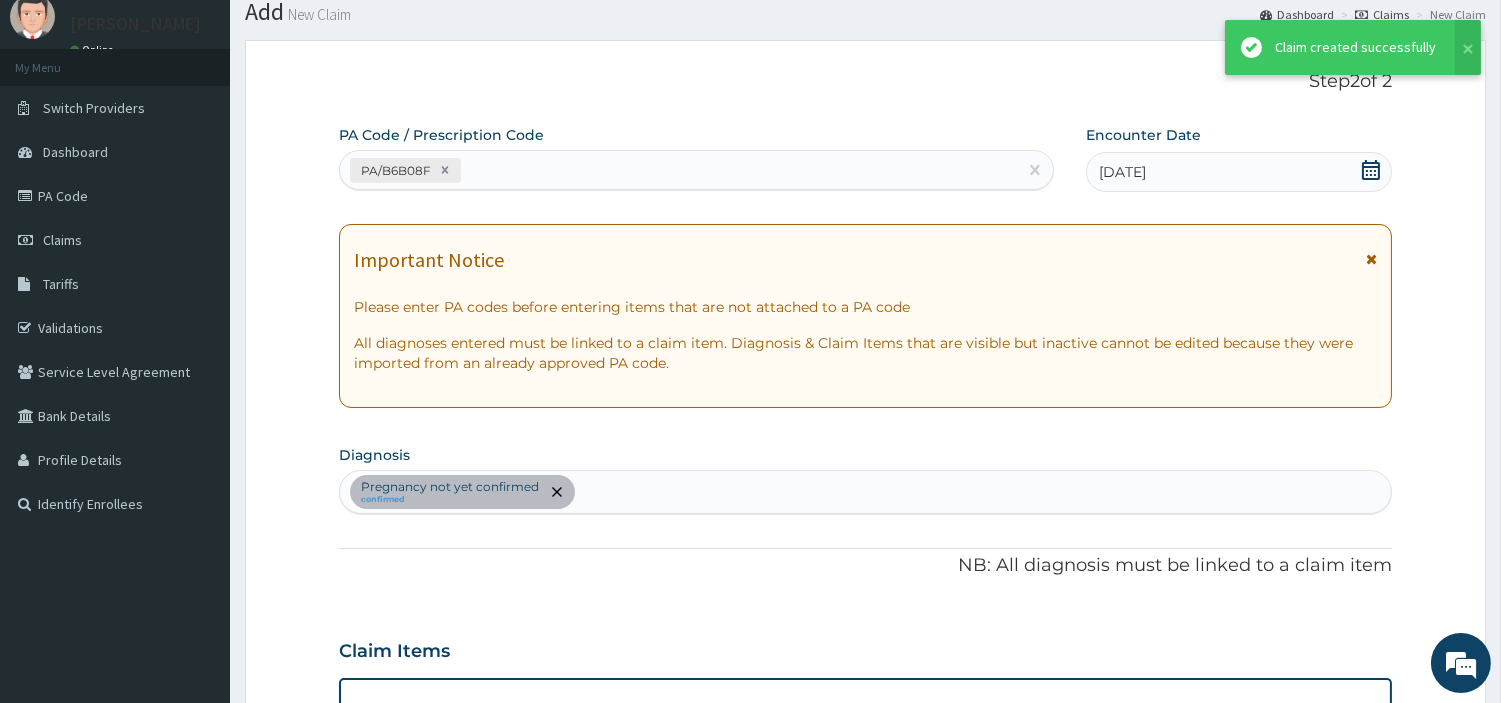 scroll, scrollTop: 642, scrollLeft: 0, axis: vertical 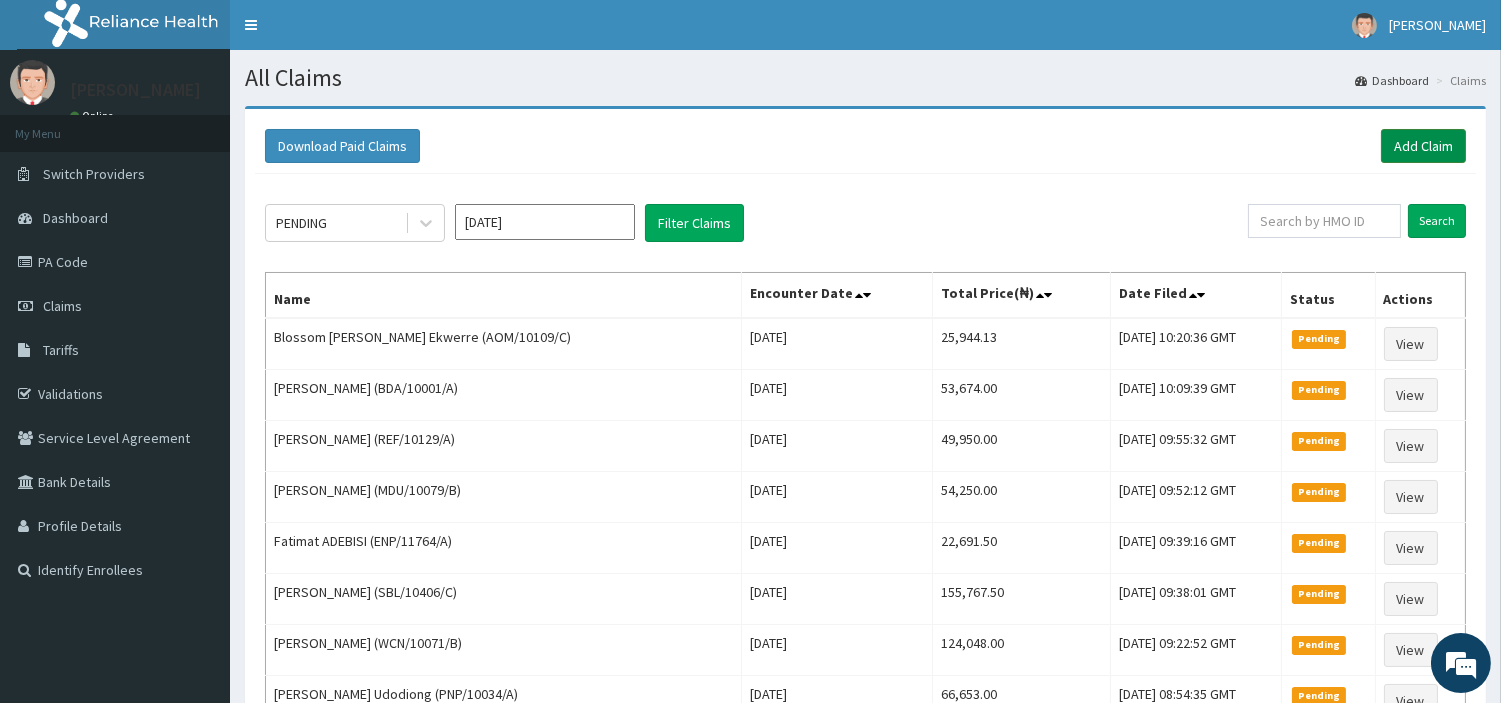 click on "Add Claim" at bounding box center (1423, 146) 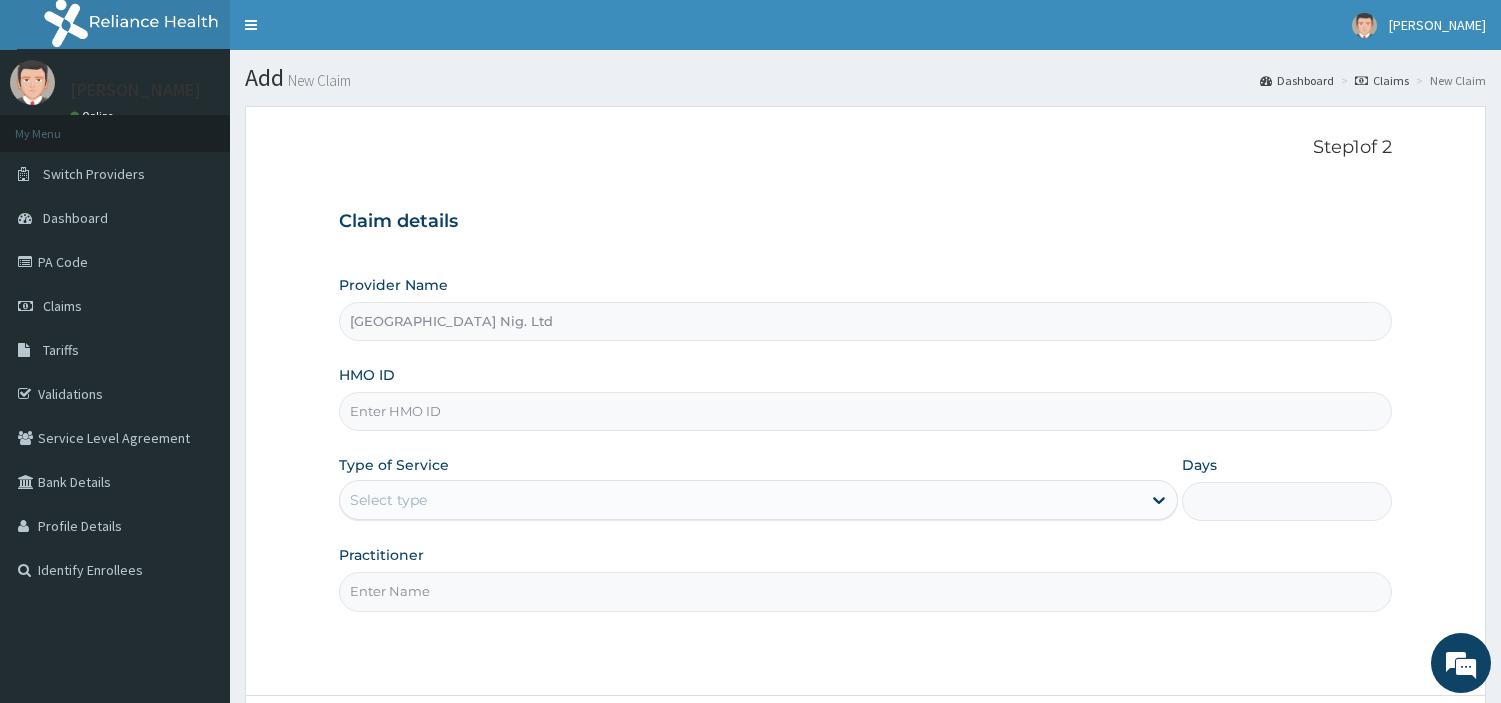 scroll, scrollTop: 0, scrollLeft: 0, axis: both 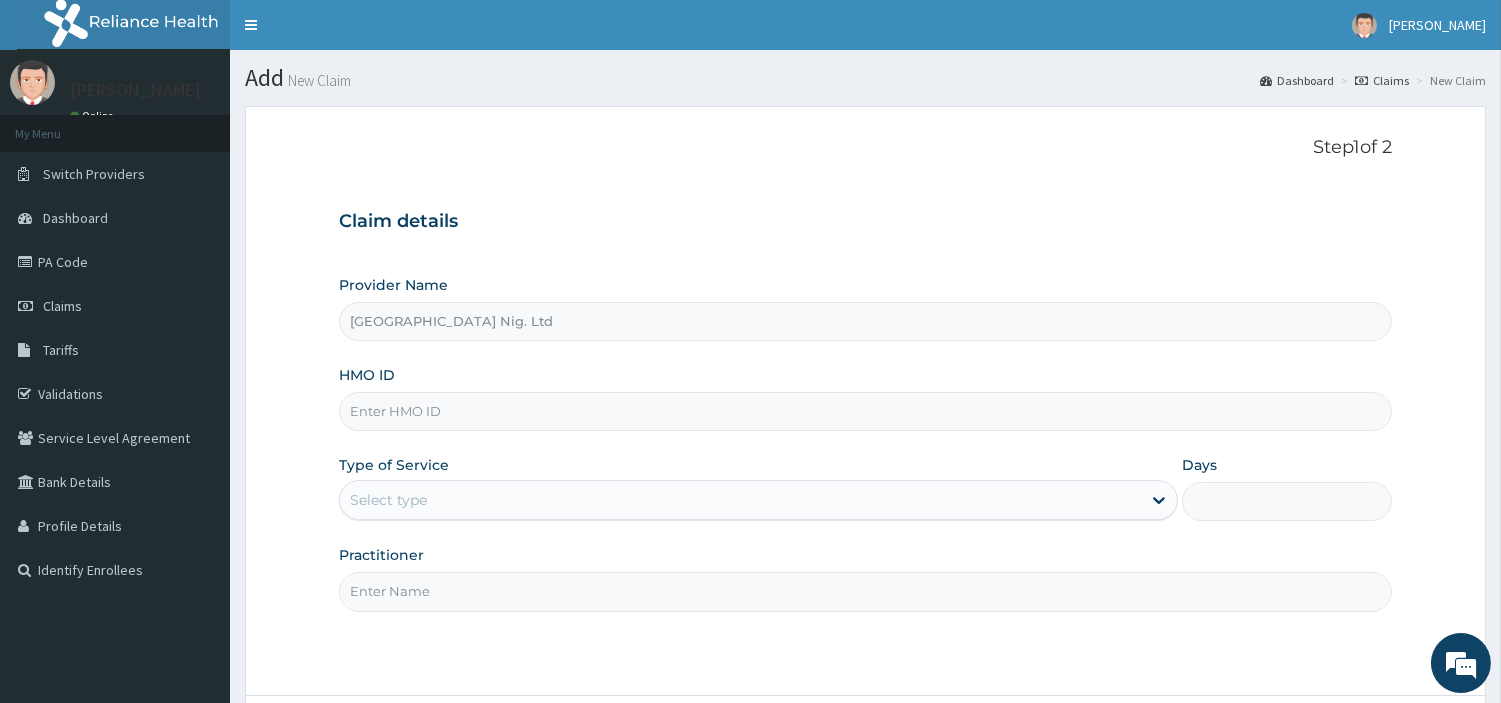 click on "HMO ID" at bounding box center [865, 411] 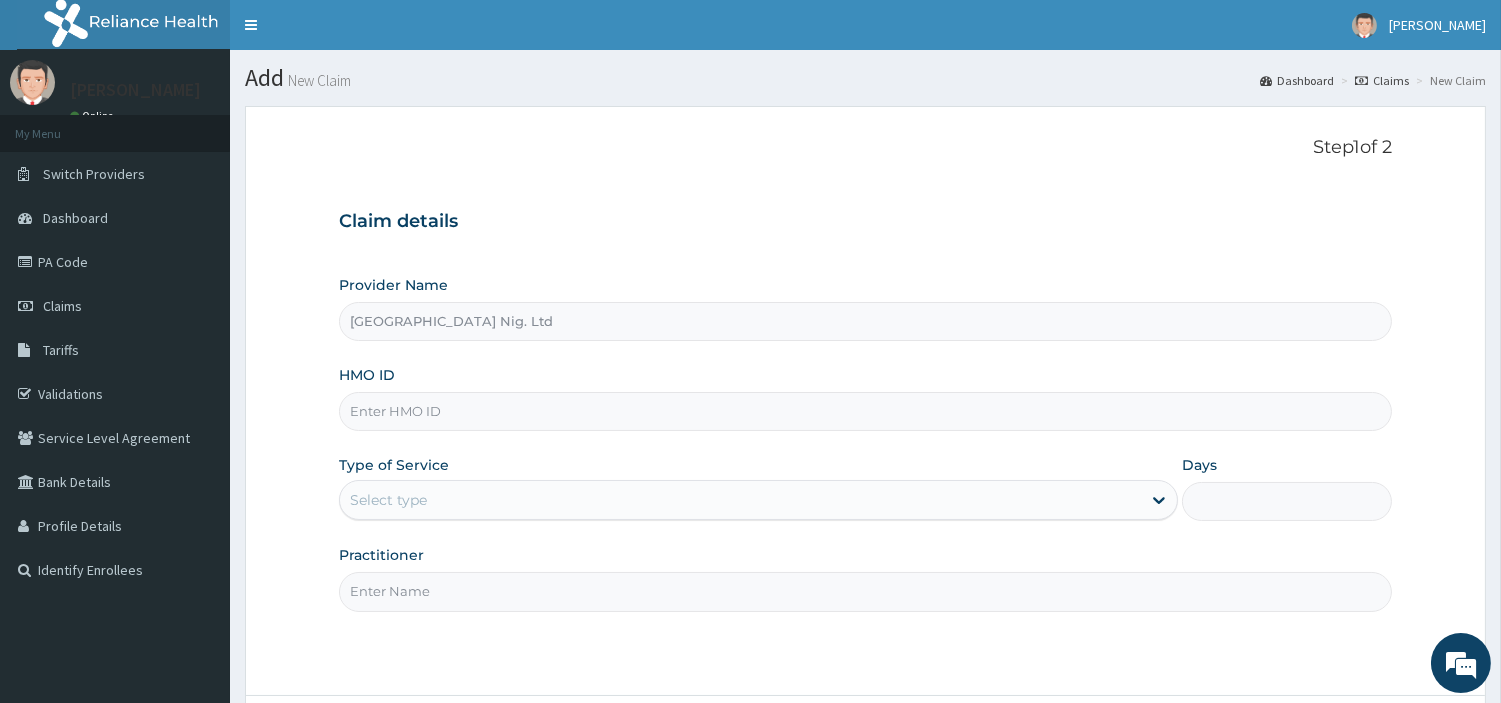 scroll, scrollTop: 0, scrollLeft: 0, axis: both 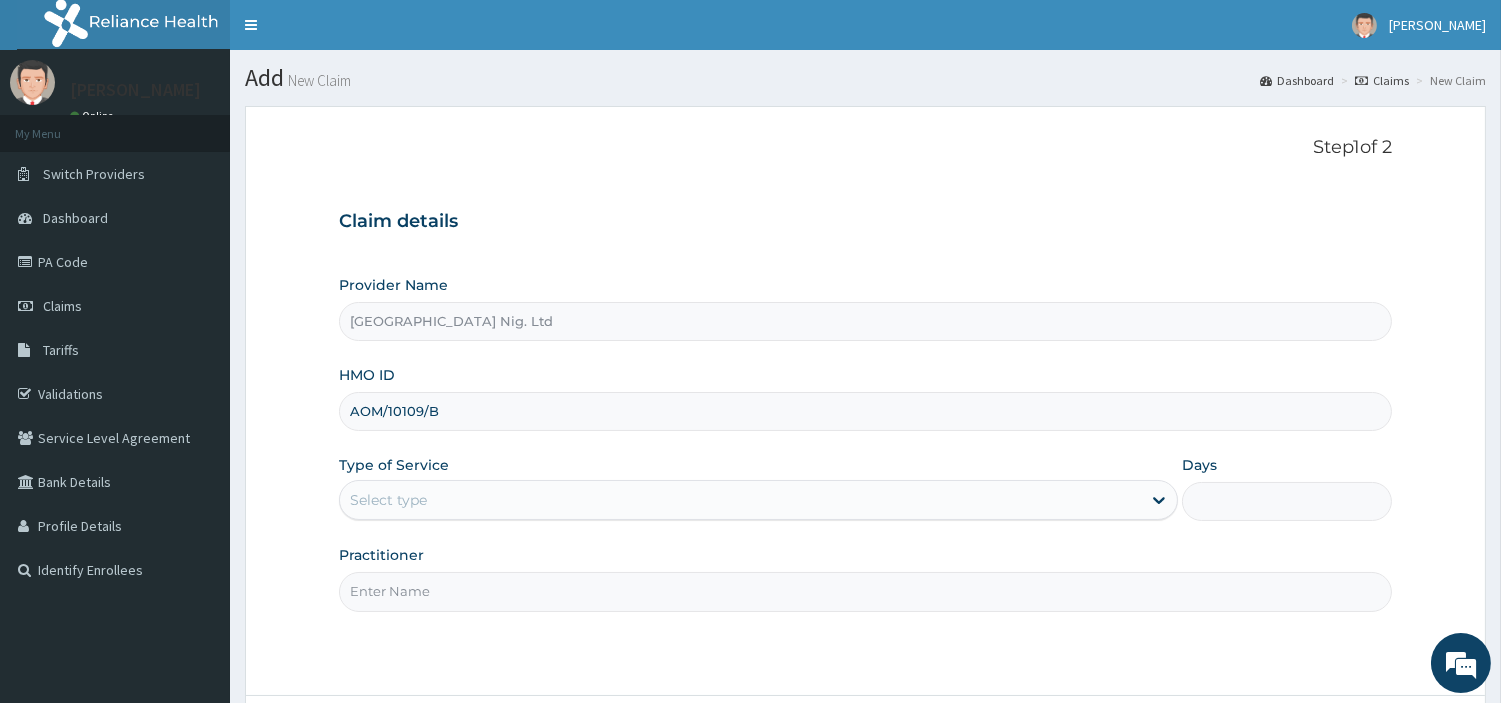 type on "AOM/10109/B" 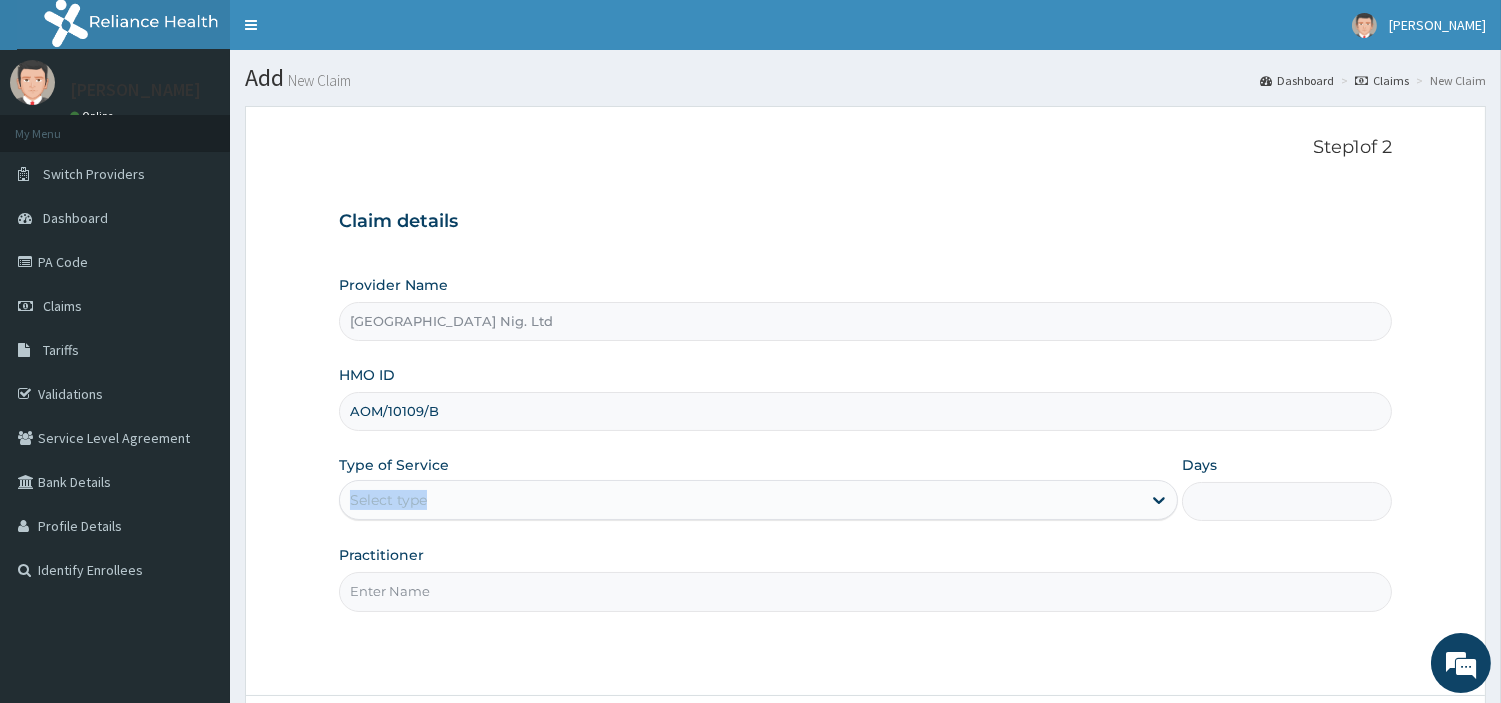 drag, startPoint x: 518, startPoint y: 482, endPoint x: 521, endPoint y: 497, distance: 15.297058 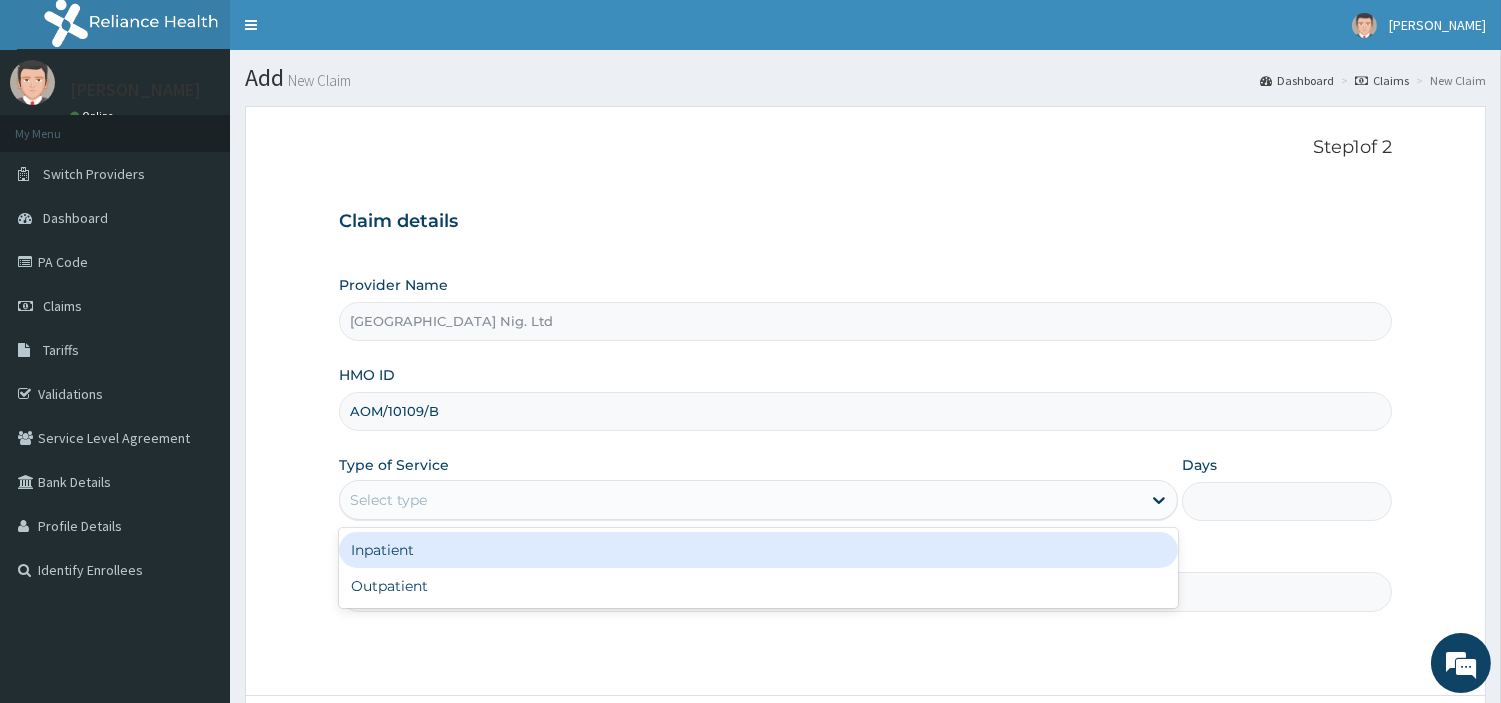 click on "Select type" at bounding box center [740, 500] 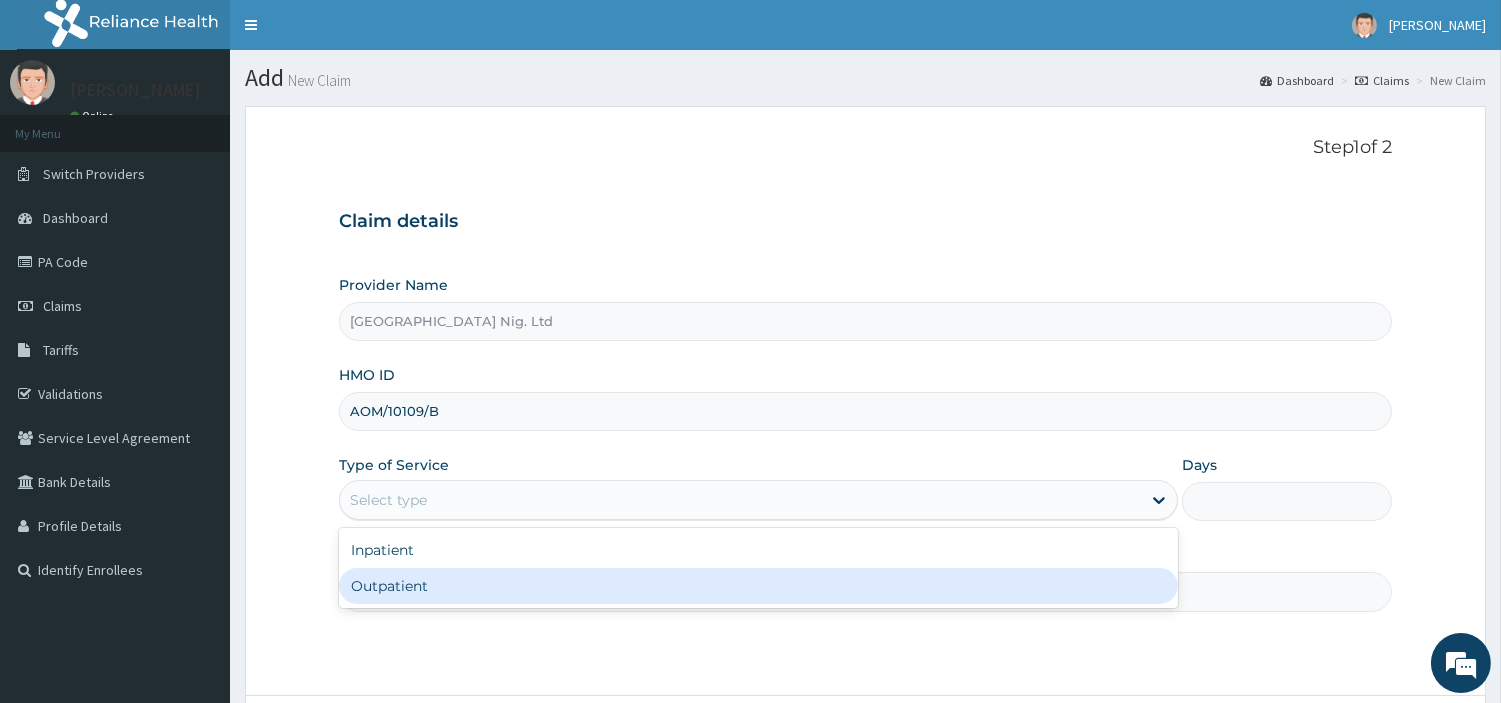click on "Outpatient" at bounding box center [758, 586] 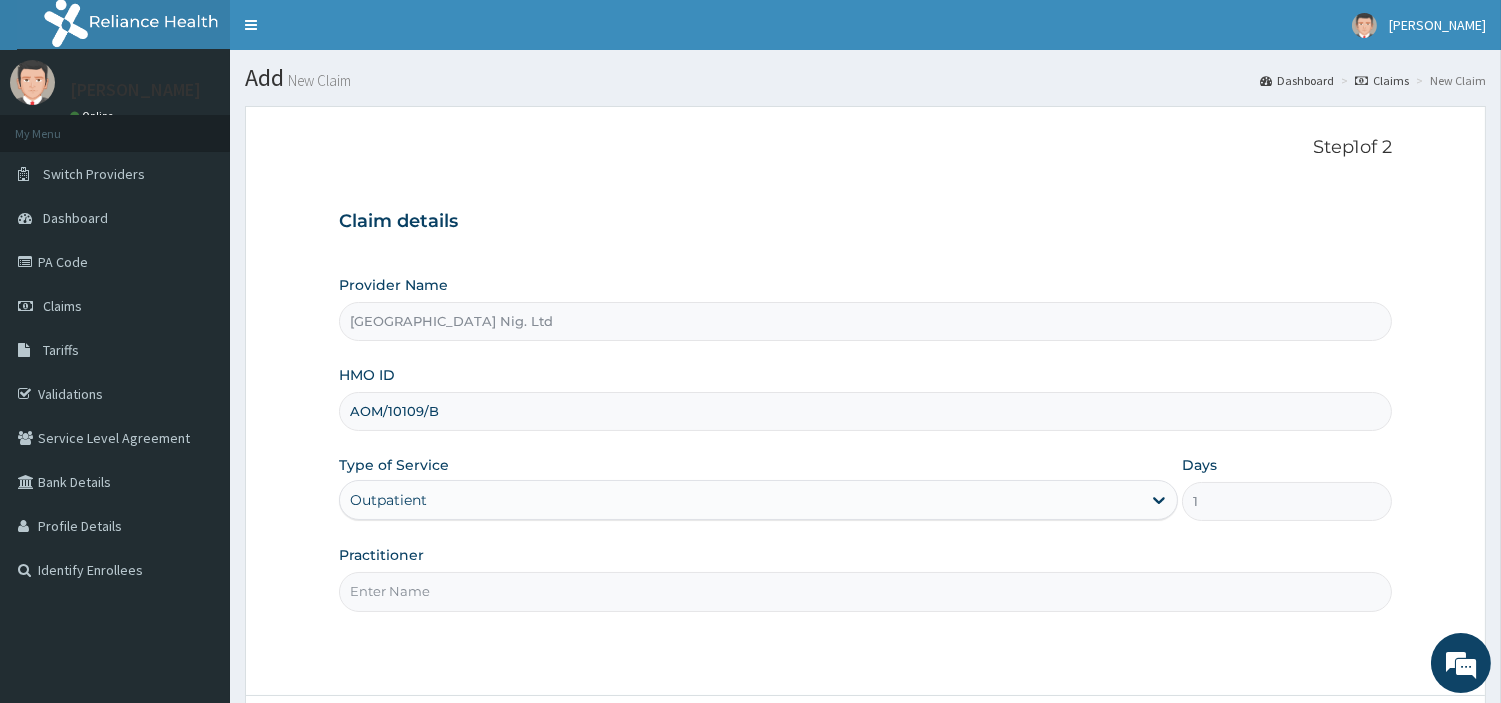 click on "Practitioner" at bounding box center (865, 591) 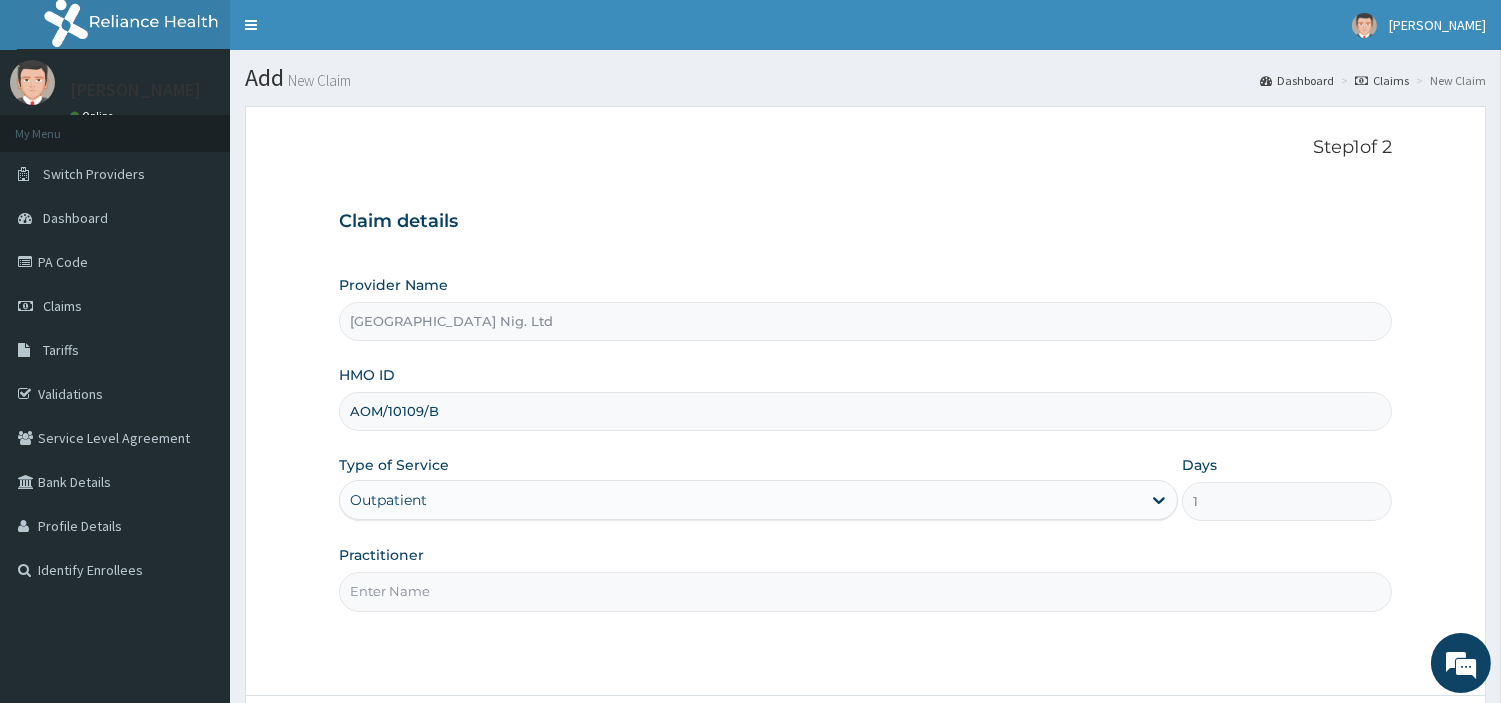paste on "OBAFEMI OLUSEGUN" 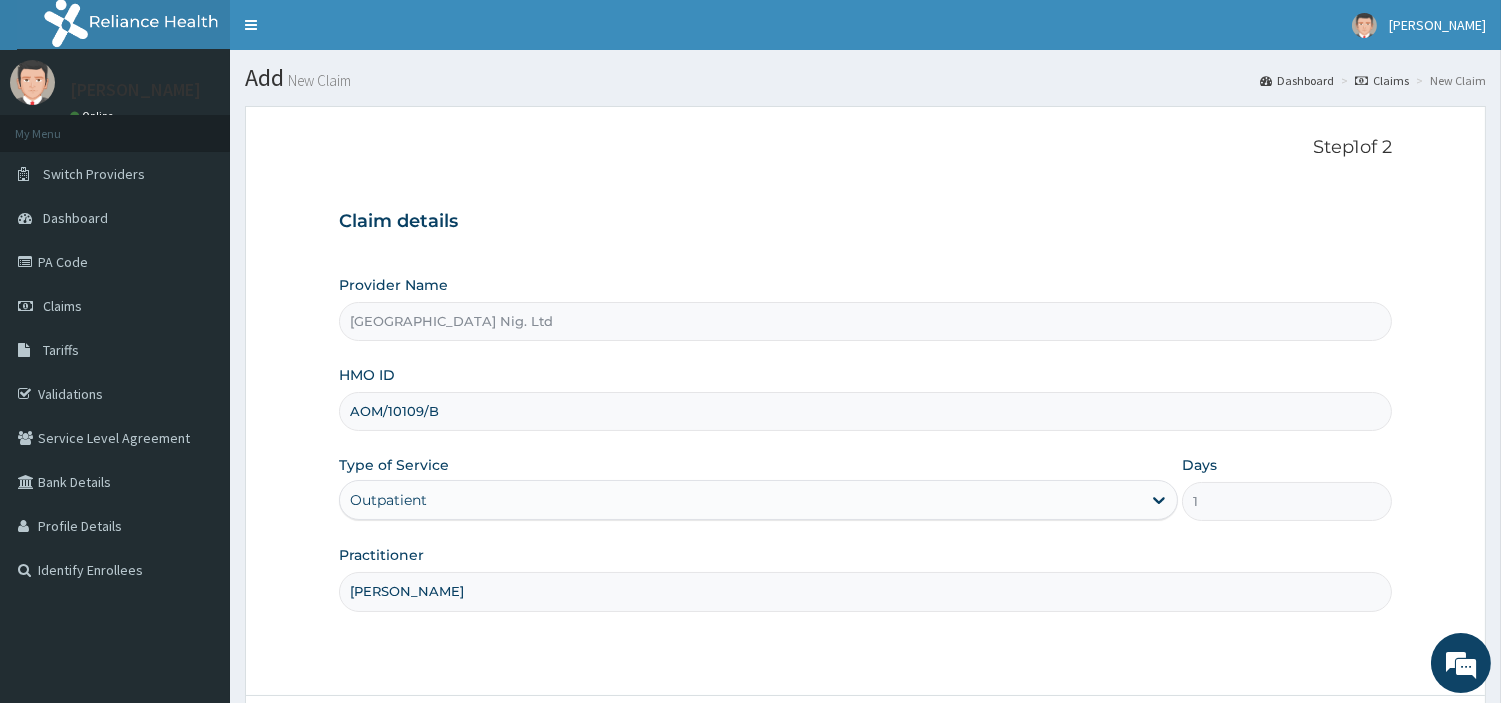 type on "OBAFEMI OLUSEGUN" 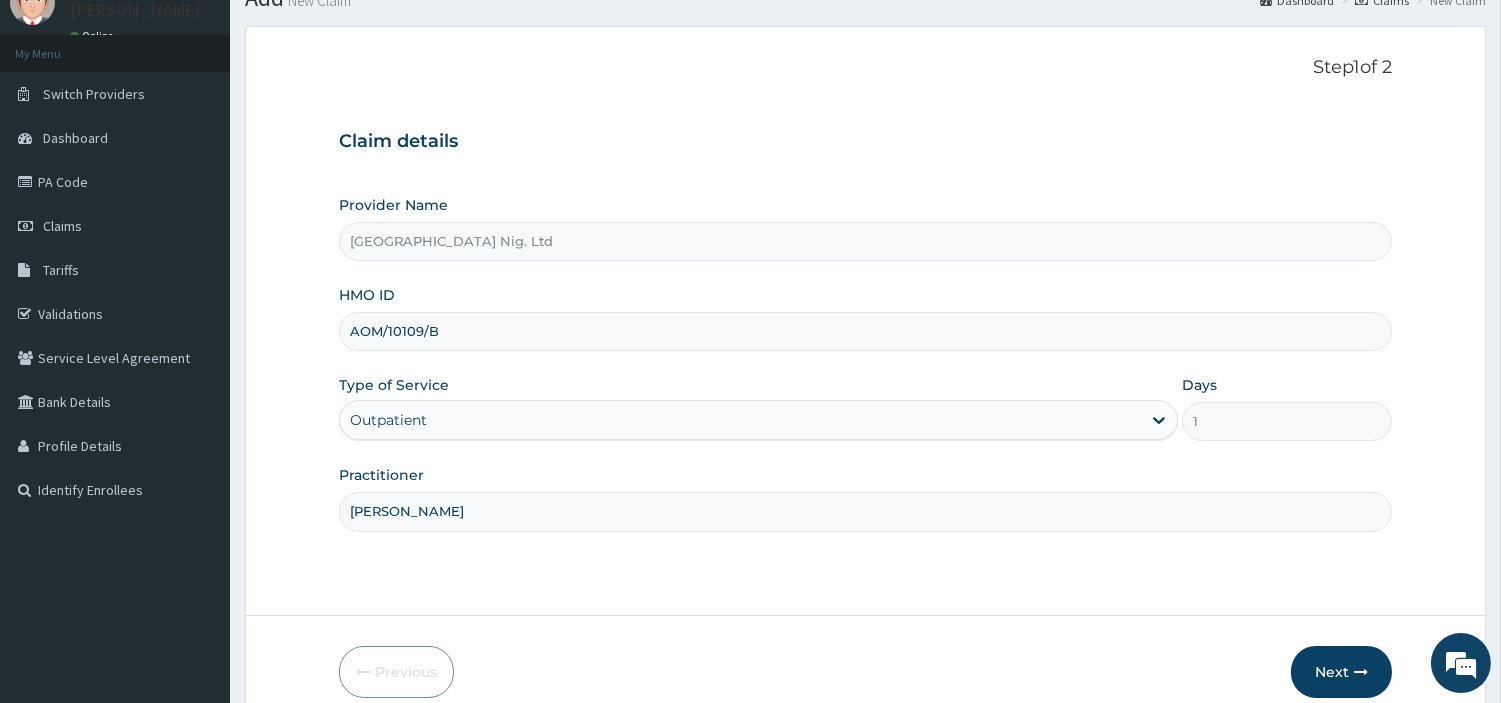 scroll, scrollTop: 172, scrollLeft: 0, axis: vertical 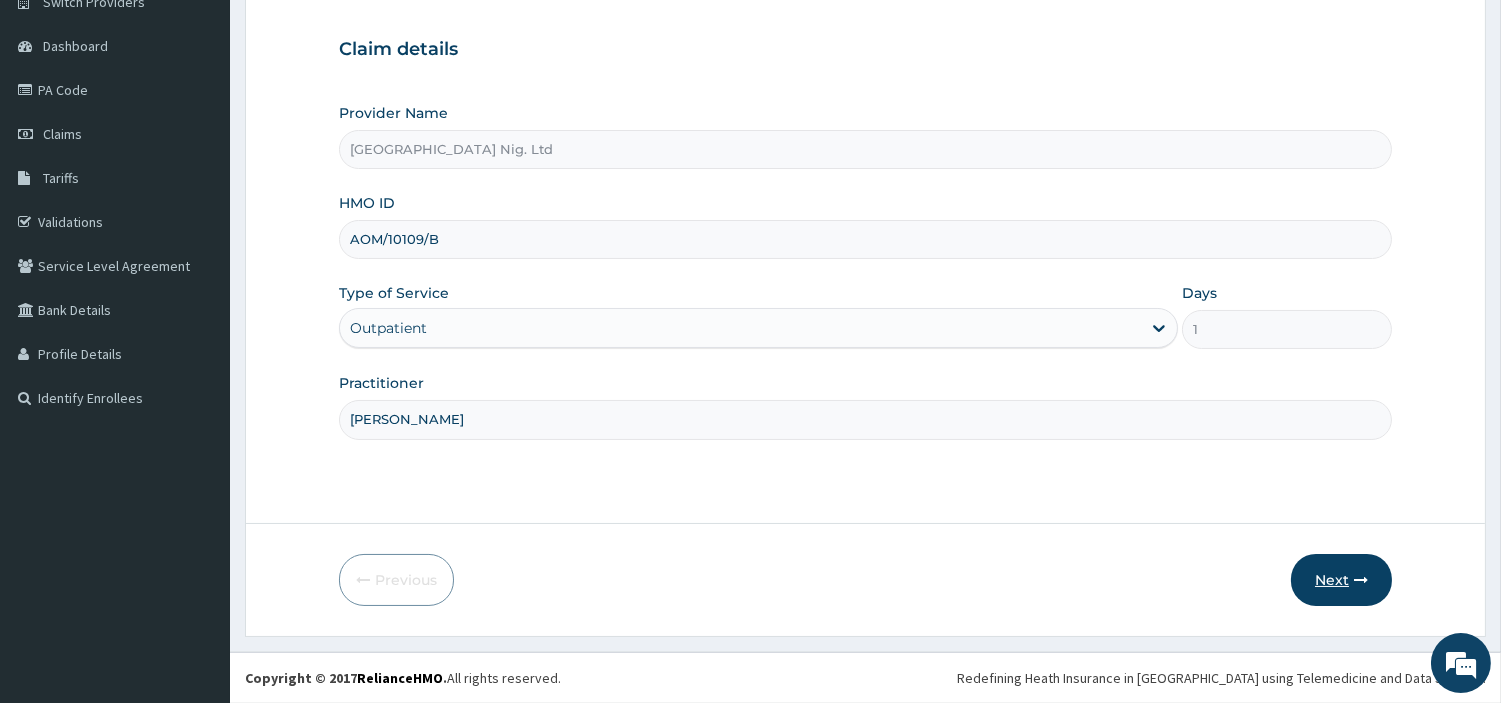 click on "Next" at bounding box center (1341, 580) 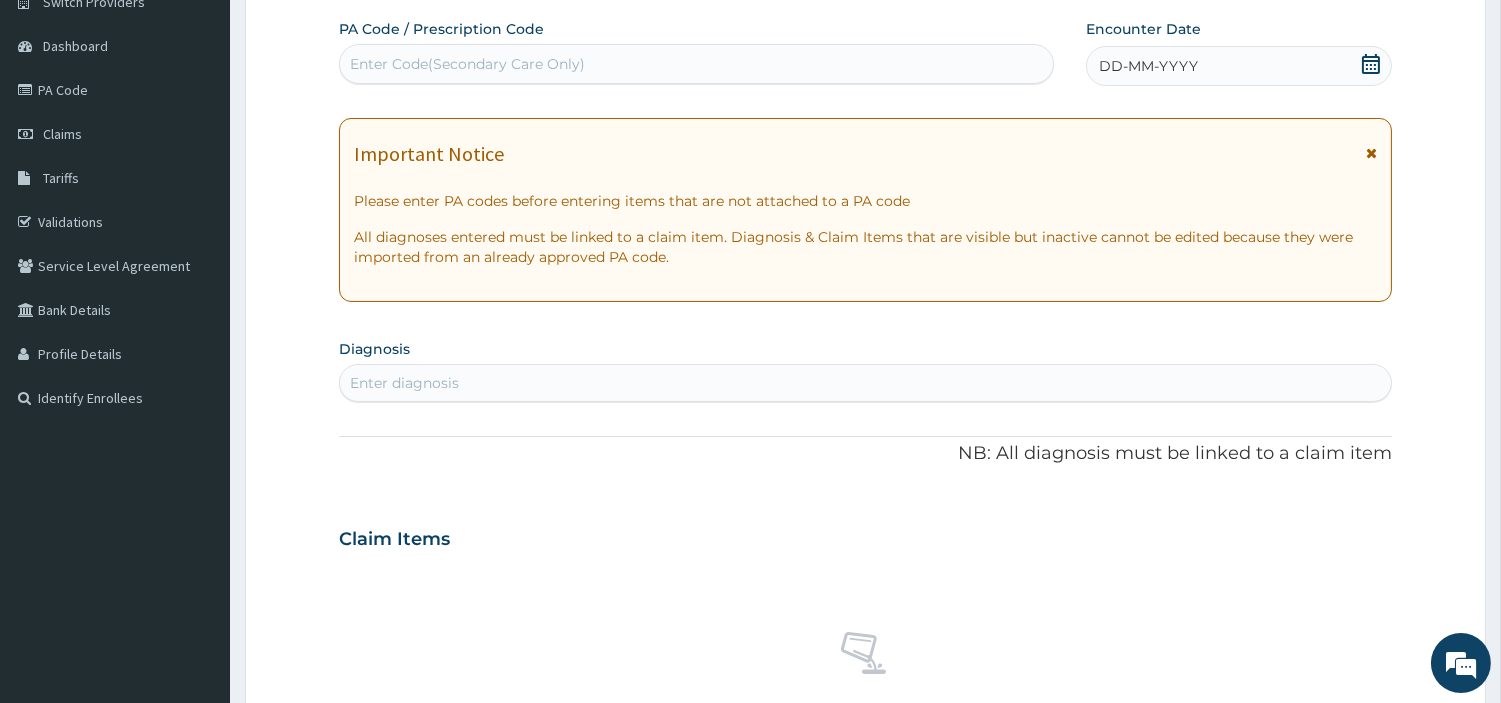 click on "Enter Code(Secondary Care Only)" at bounding box center (696, 64) 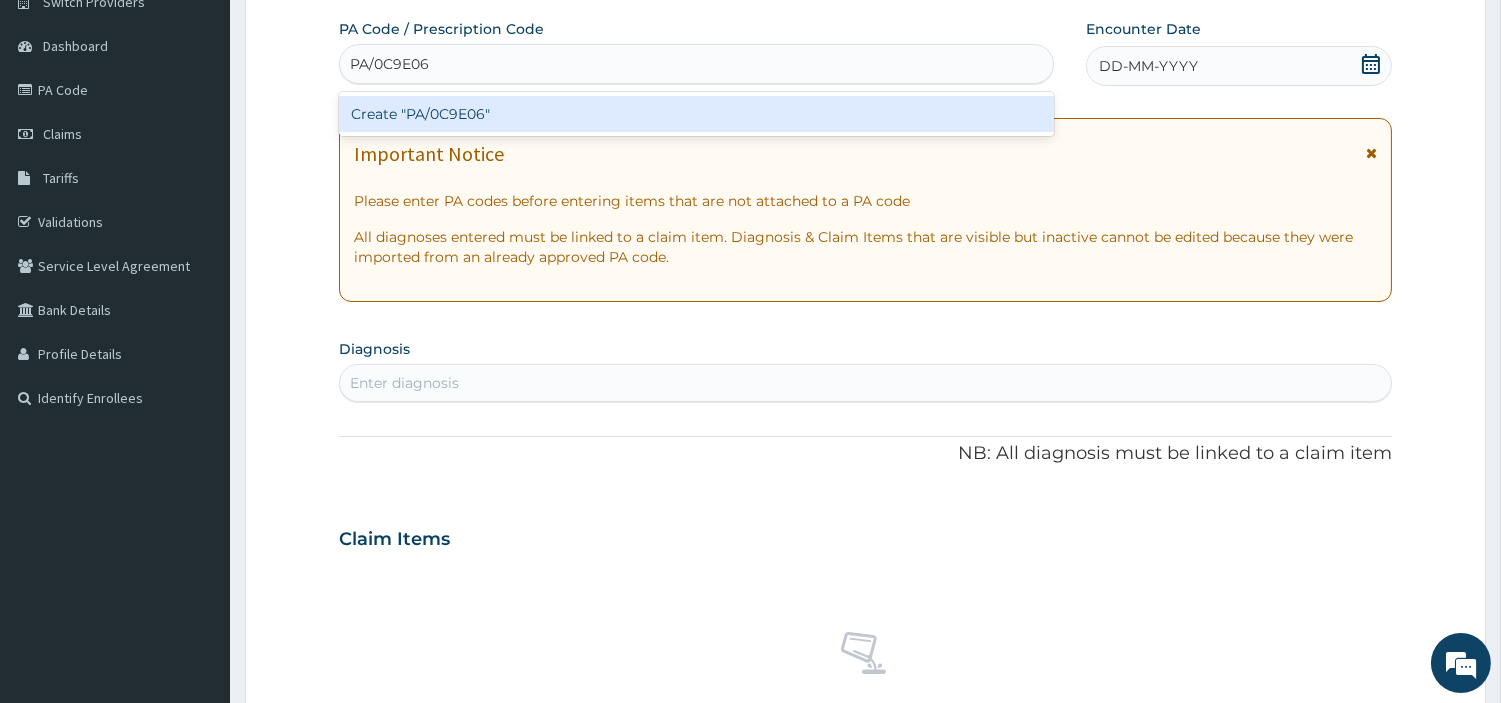 click on "Create "PA/0C9E06"" at bounding box center [696, 114] 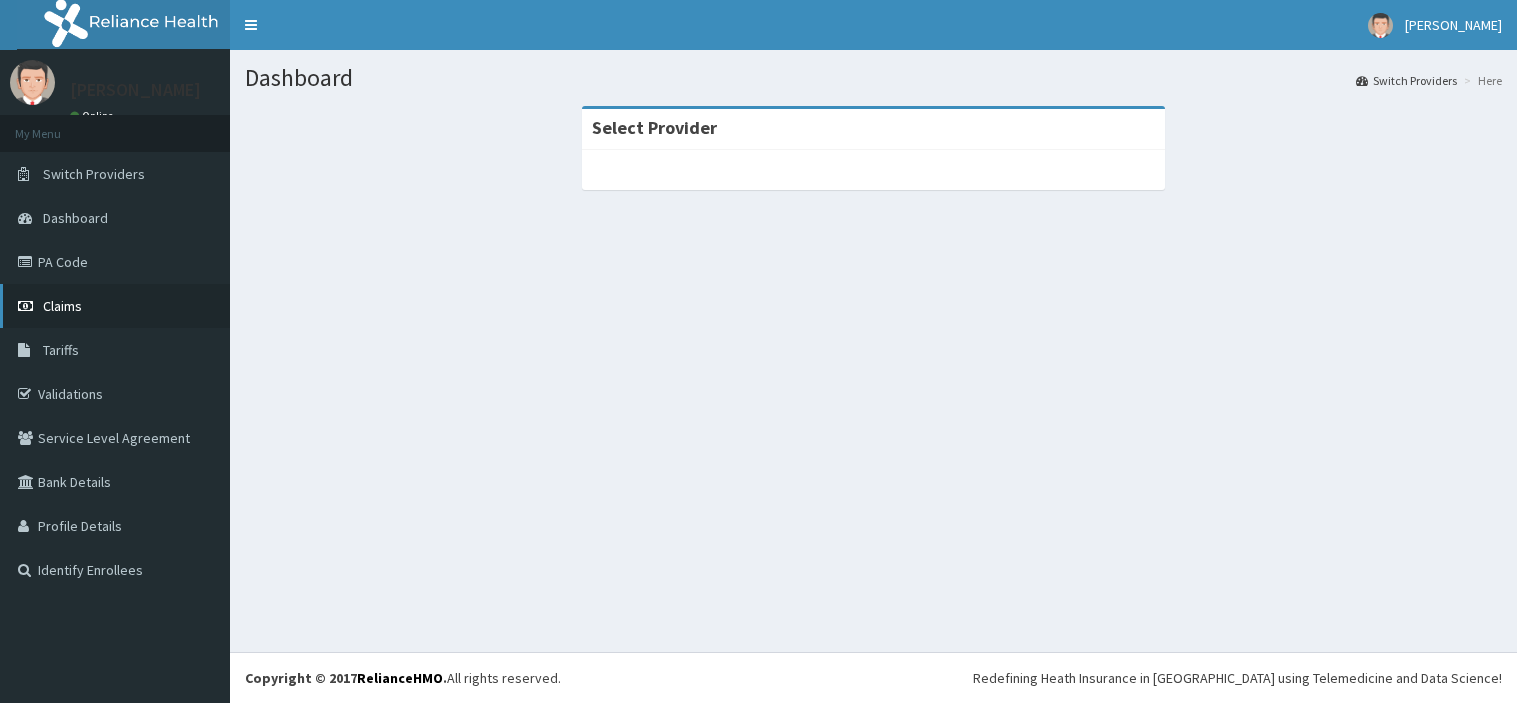 scroll, scrollTop: 0, scrollLeft: 0, axis: both 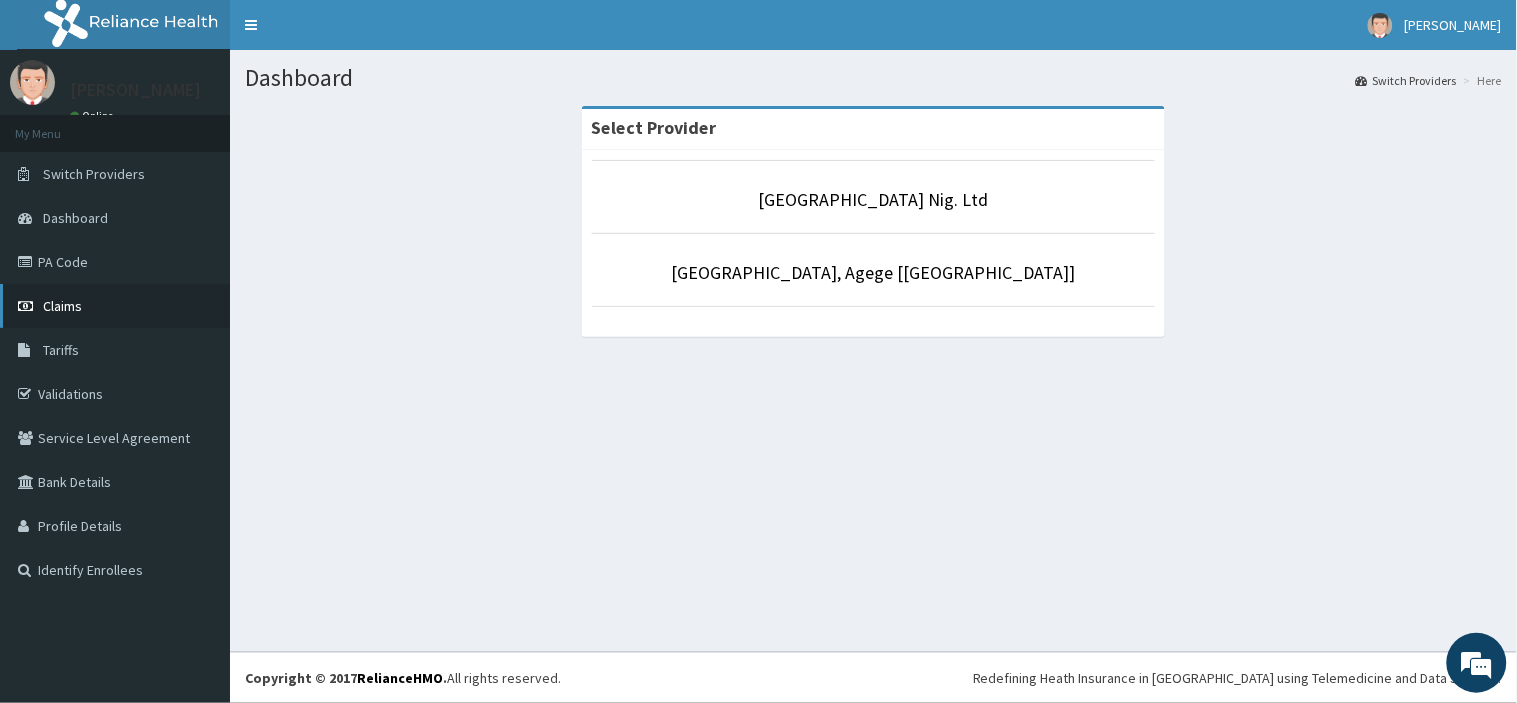 click on "Claims" at bounding box center (115, 306) 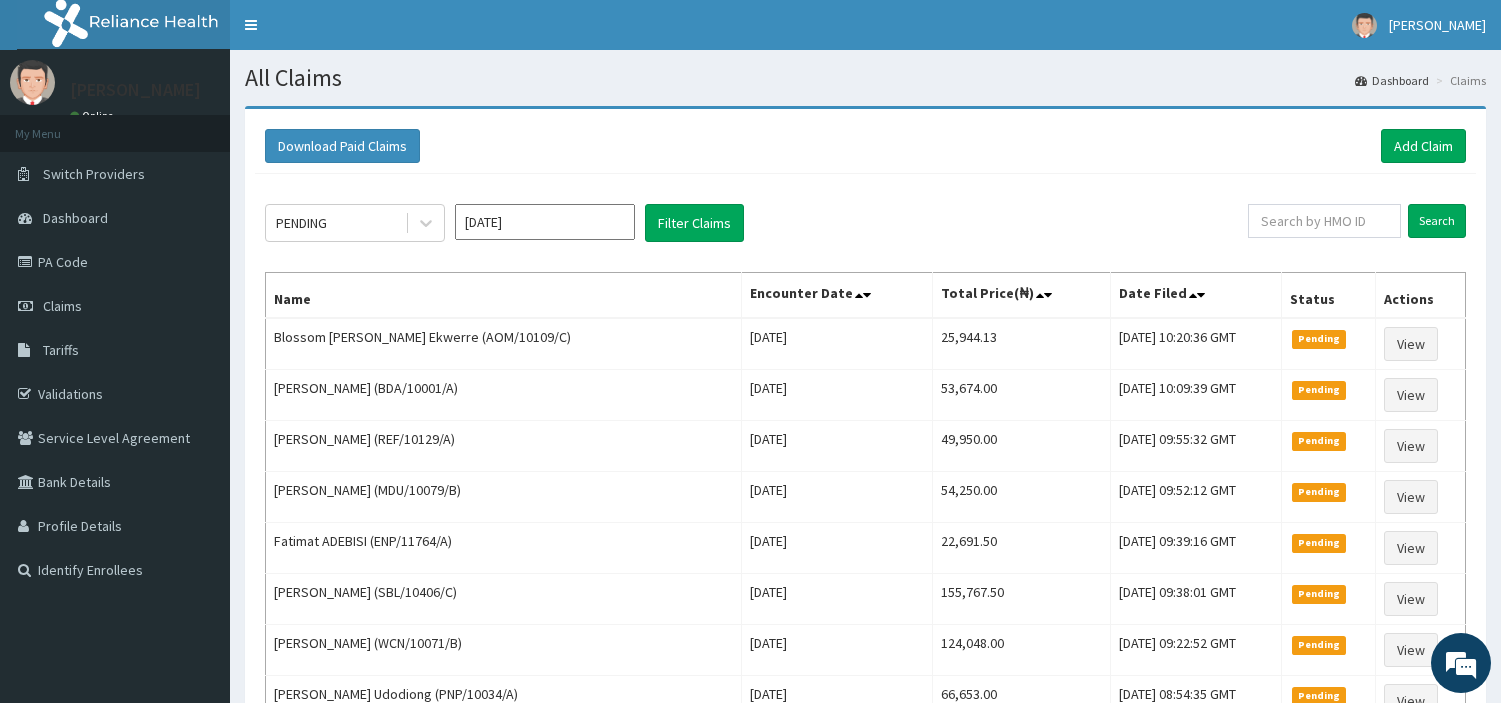 scroll, scrollTop: 0, scrollLeft: 0, axis: both 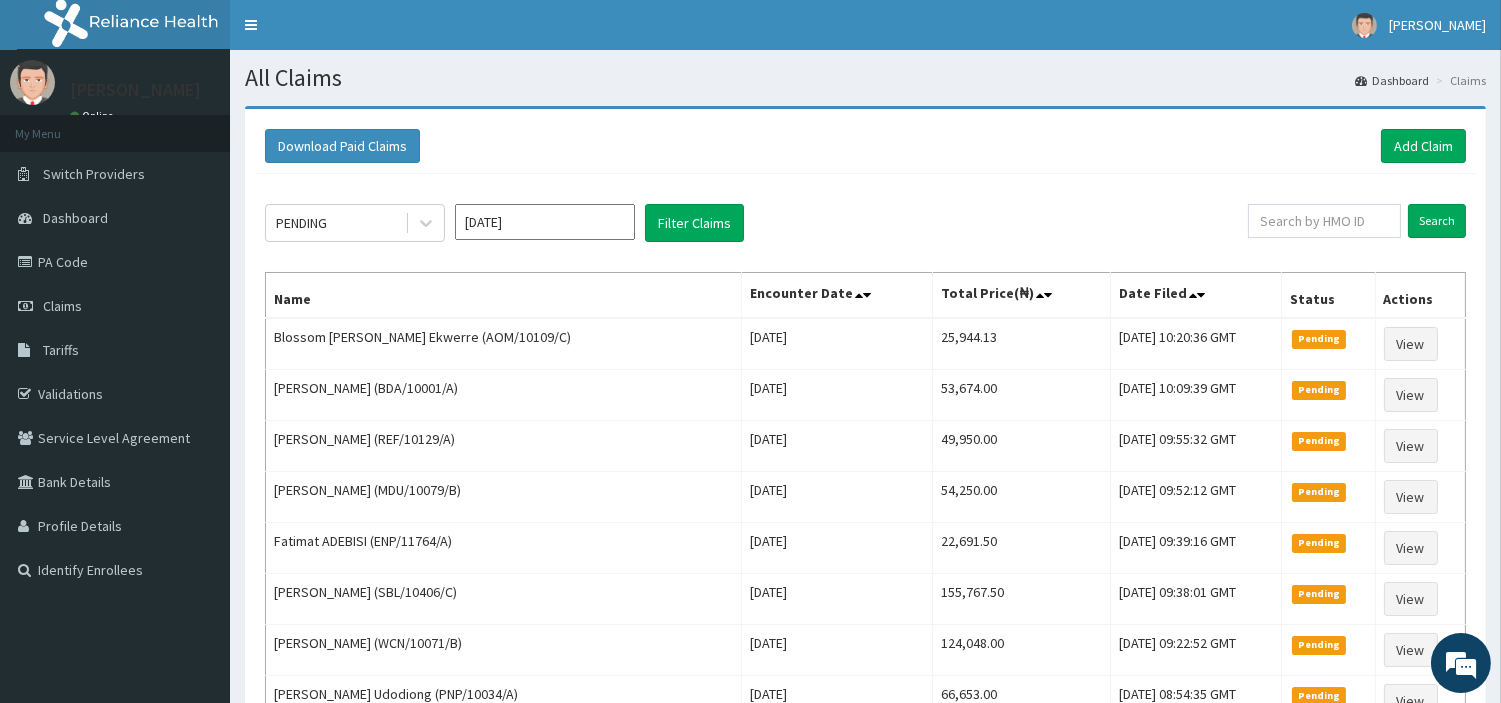 click on "Download Paid Claims Add Claim" at bounding box center (865, 146) 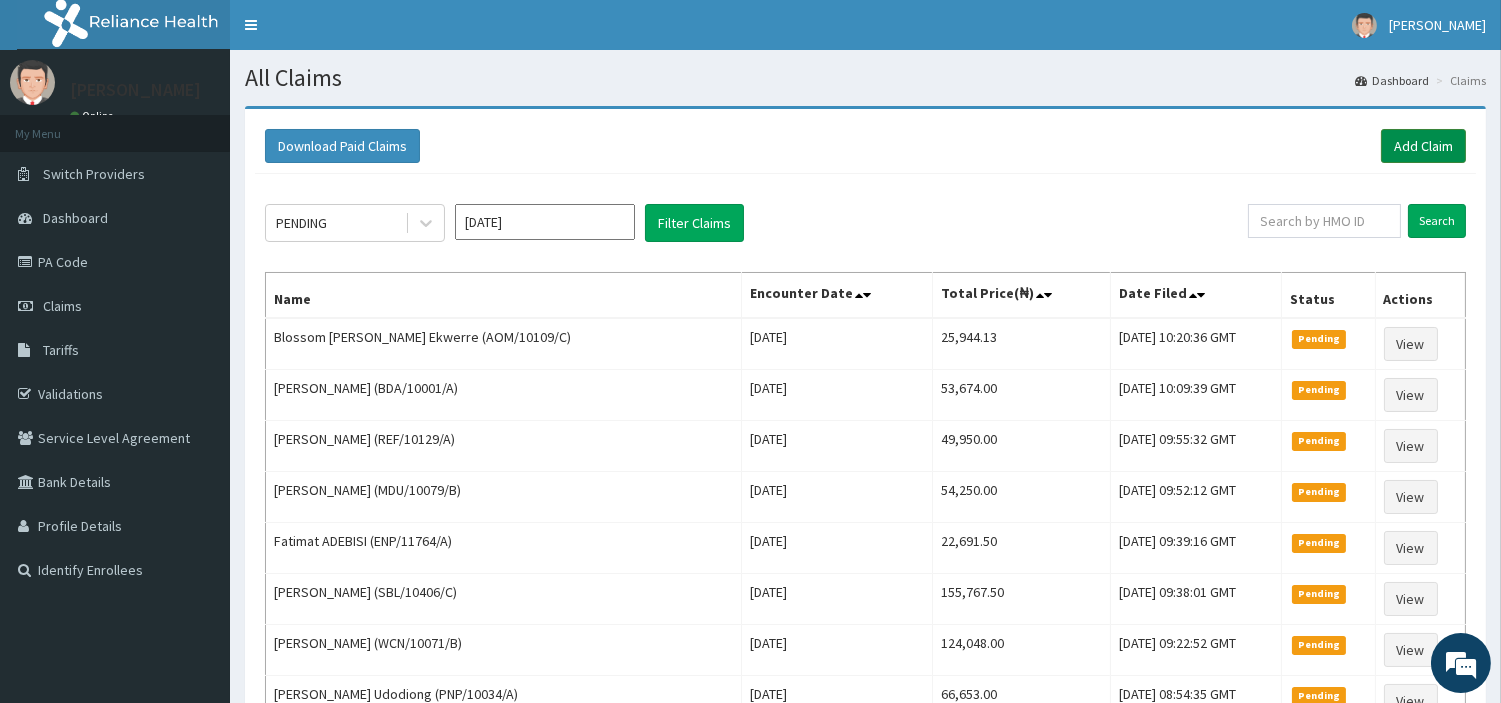 click on "Add Claim" at bounding box center (1423, 146) 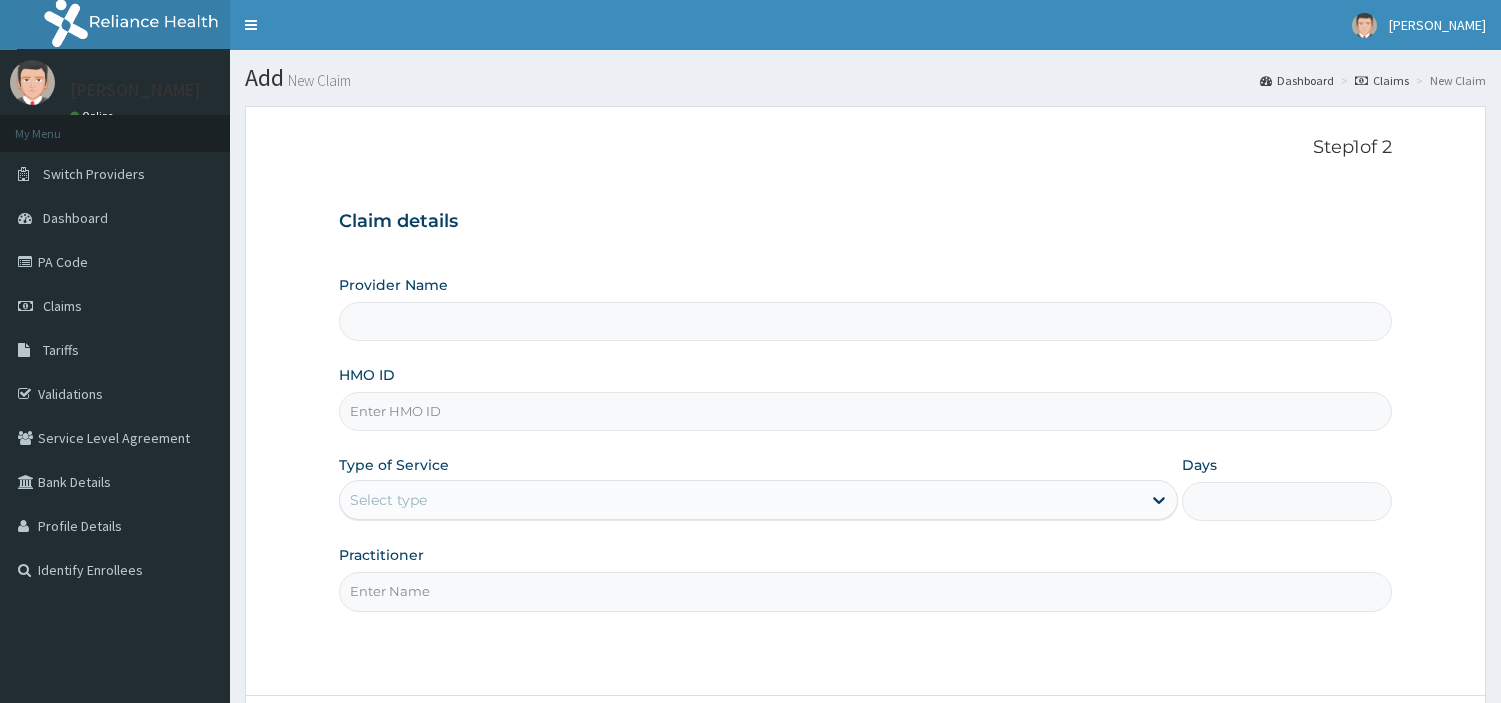 scroll, scrollTop: 0, scrollLeft: 0, axis: both 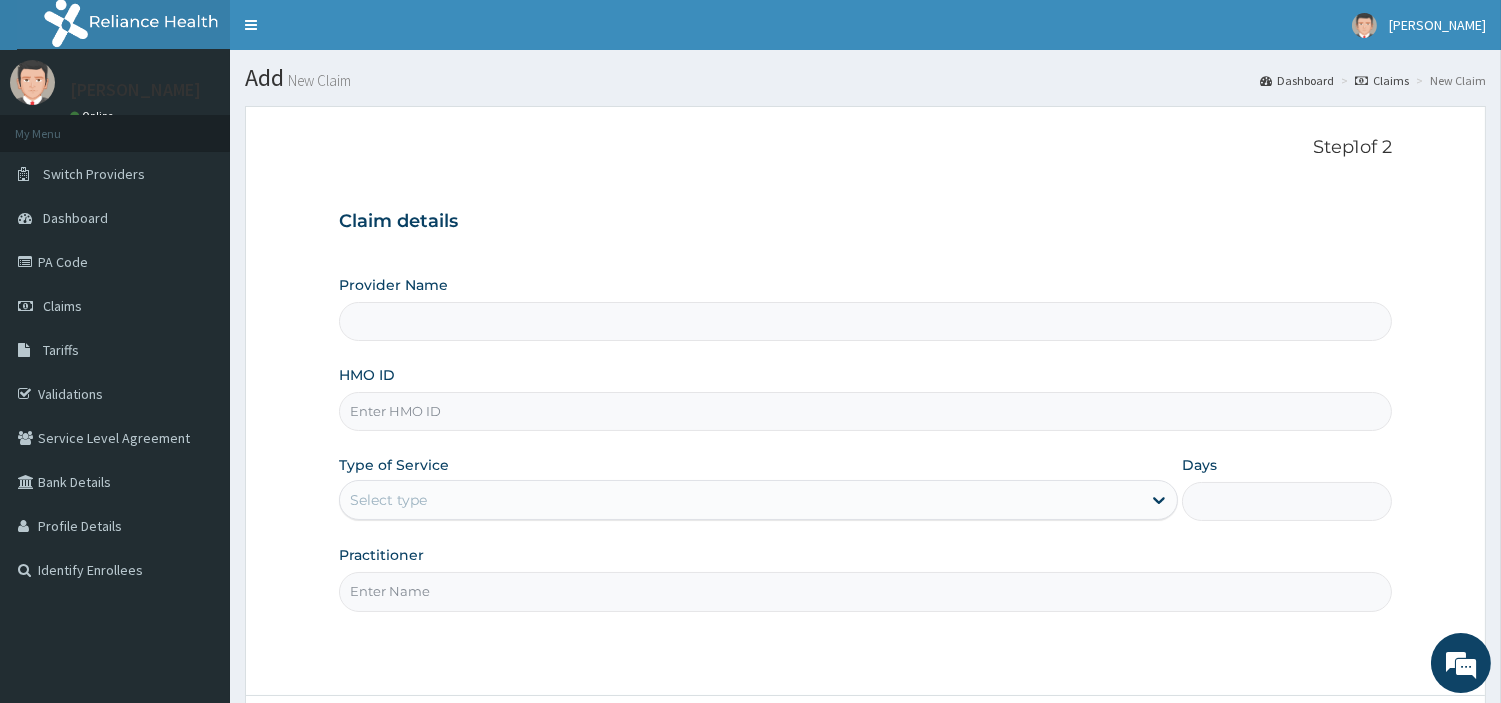type on "R-Jolad Hospital Nig. Ltd" 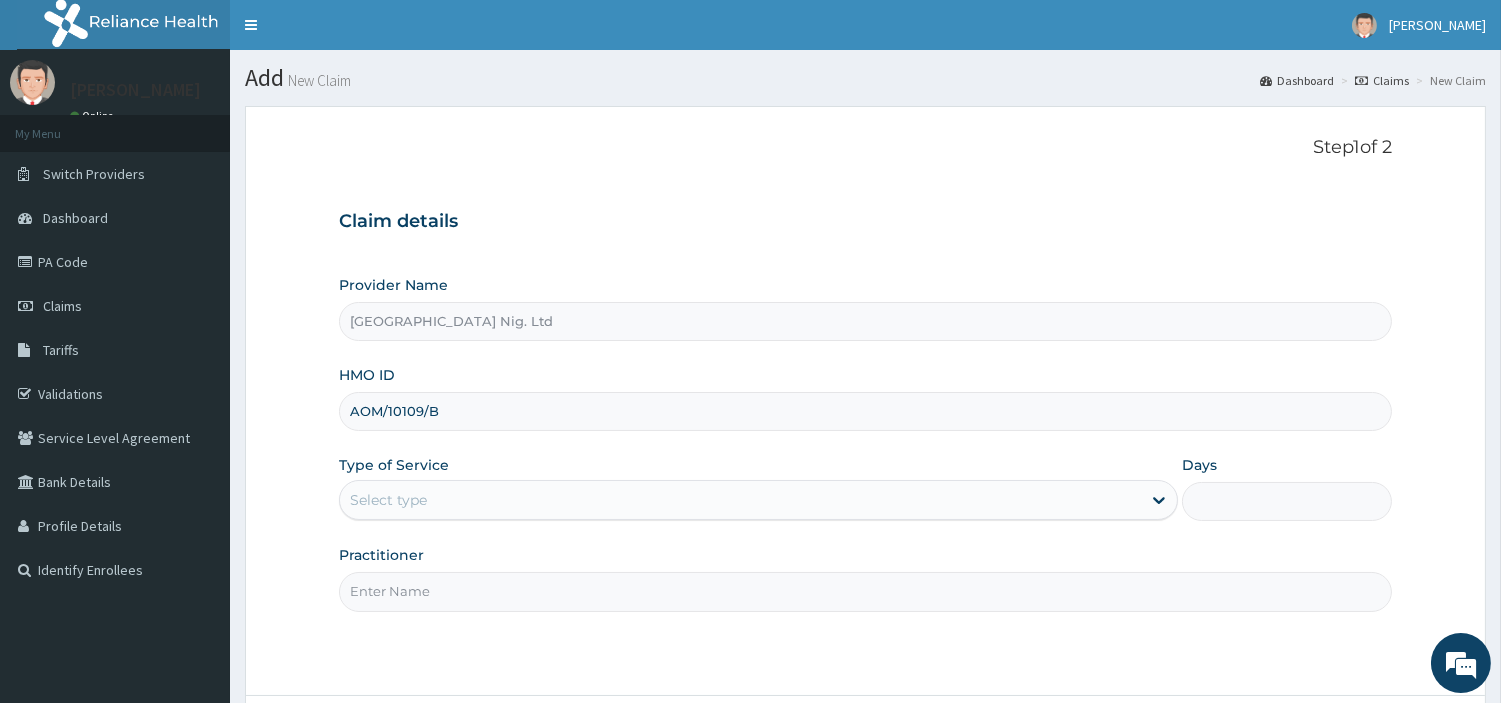 type on "AOM/10109/B" 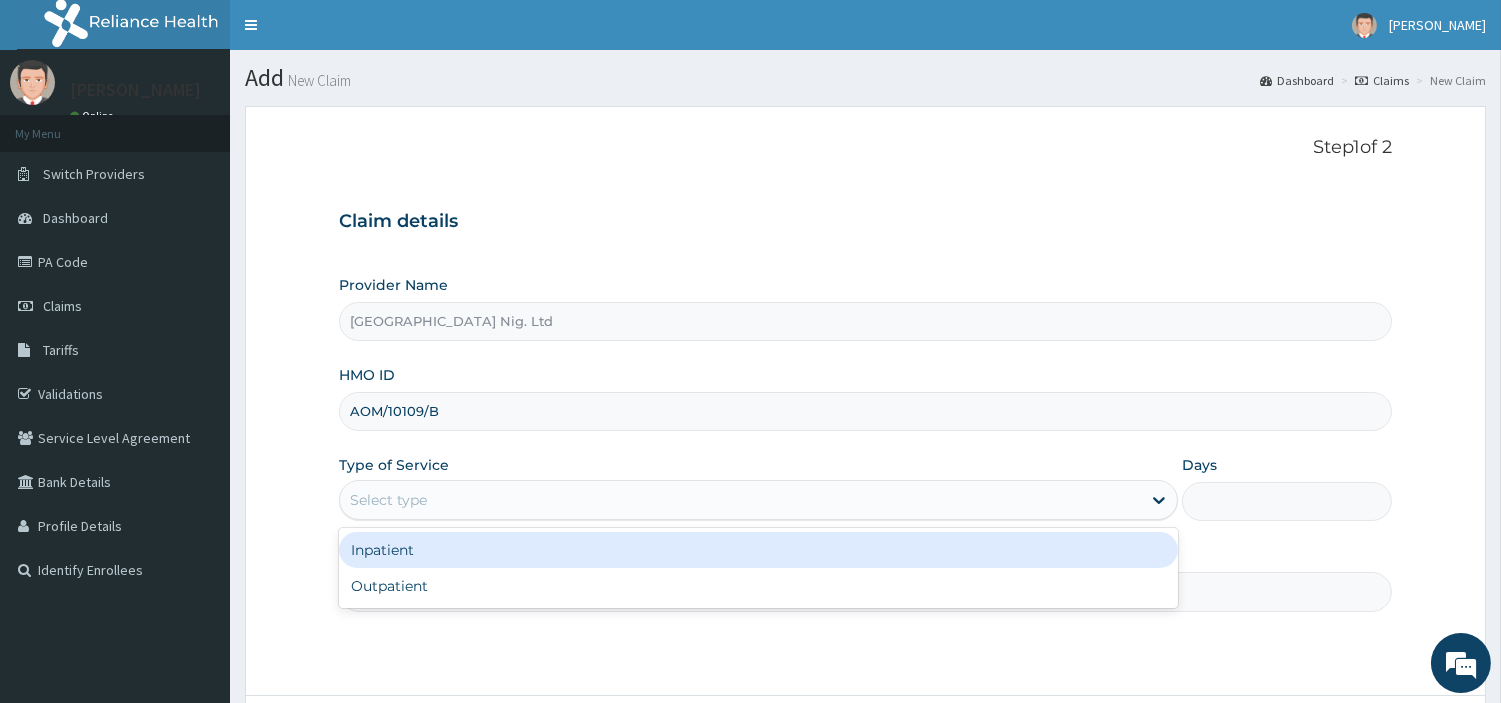 click on "Select type" at bounding box center [740, 500] 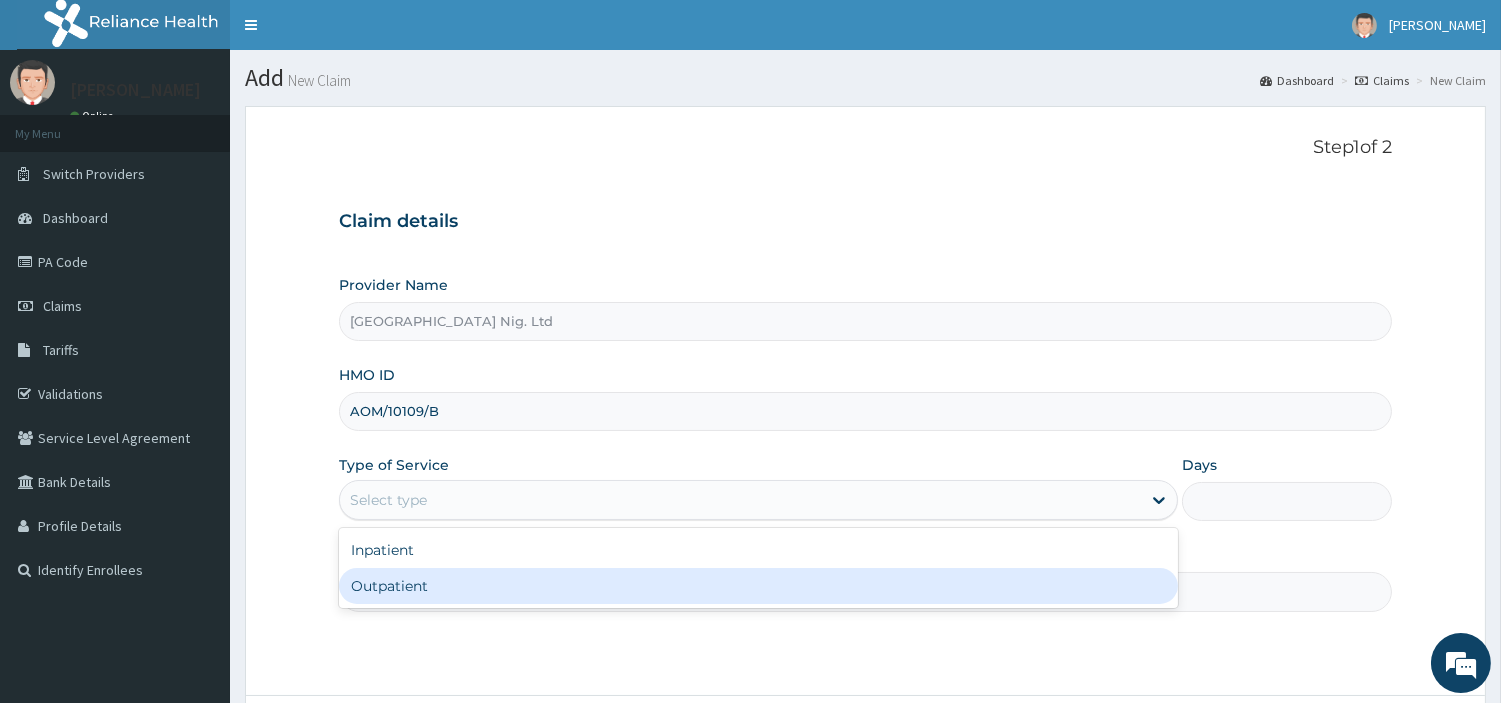 click on "Outpatient" at bounding box center (758, 586) 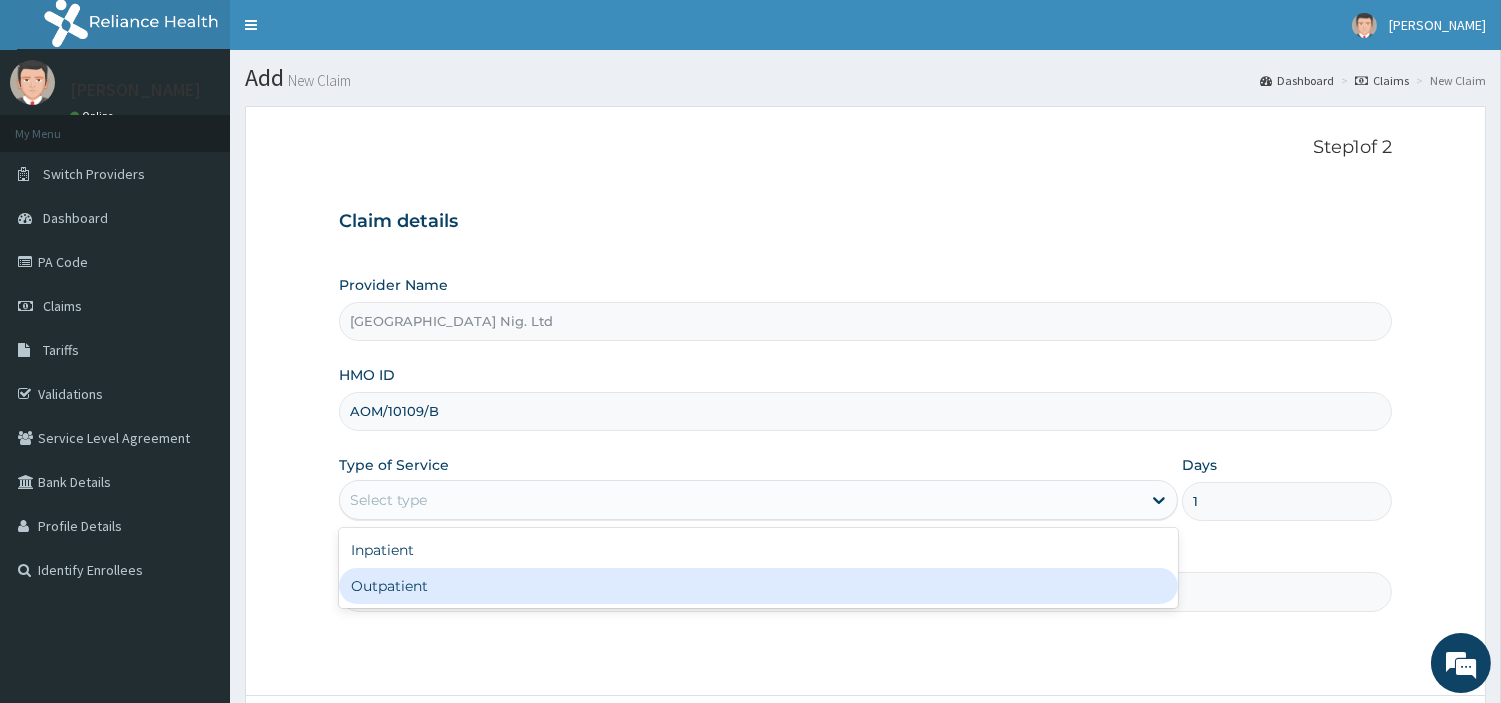 click on "Practitioner" at bounding box center [865, 591] 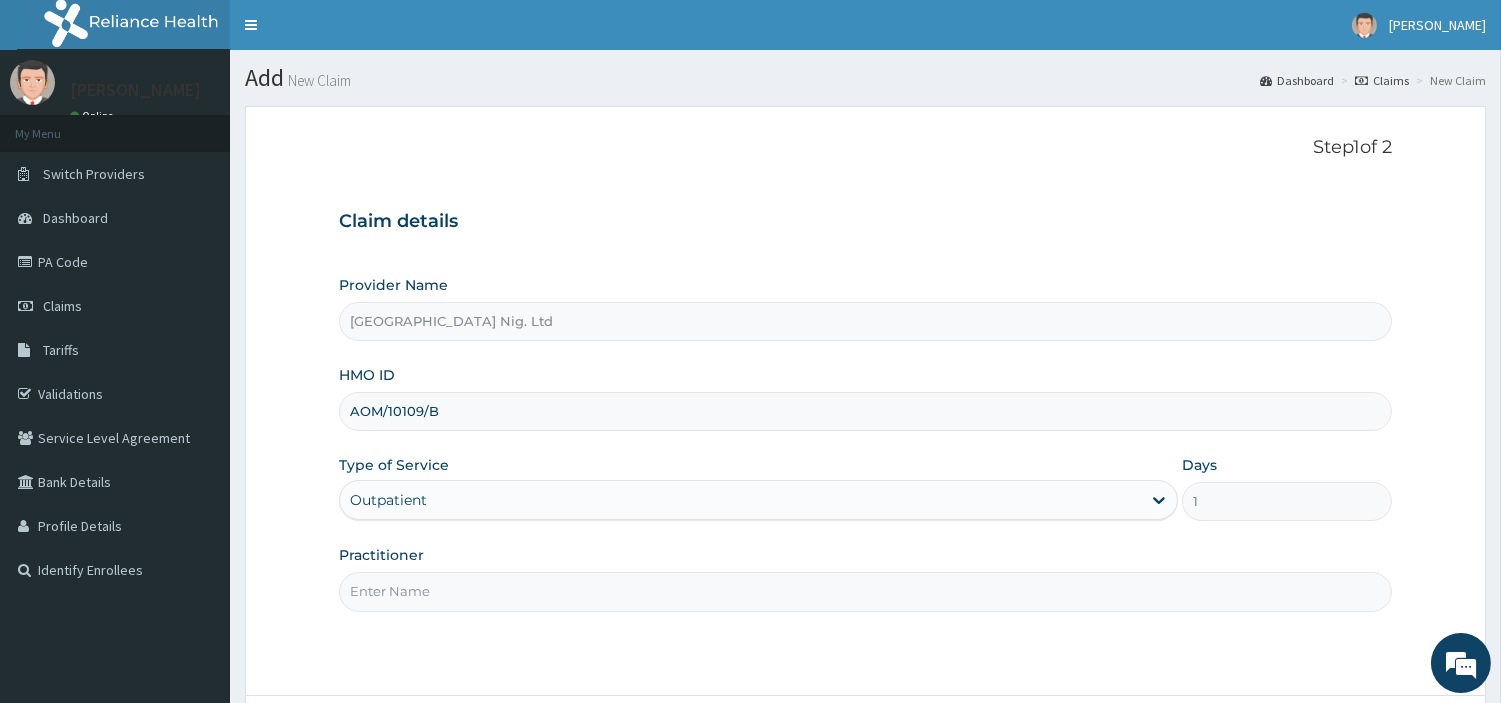 paste on "OBAFEMI OLUSEGUN" 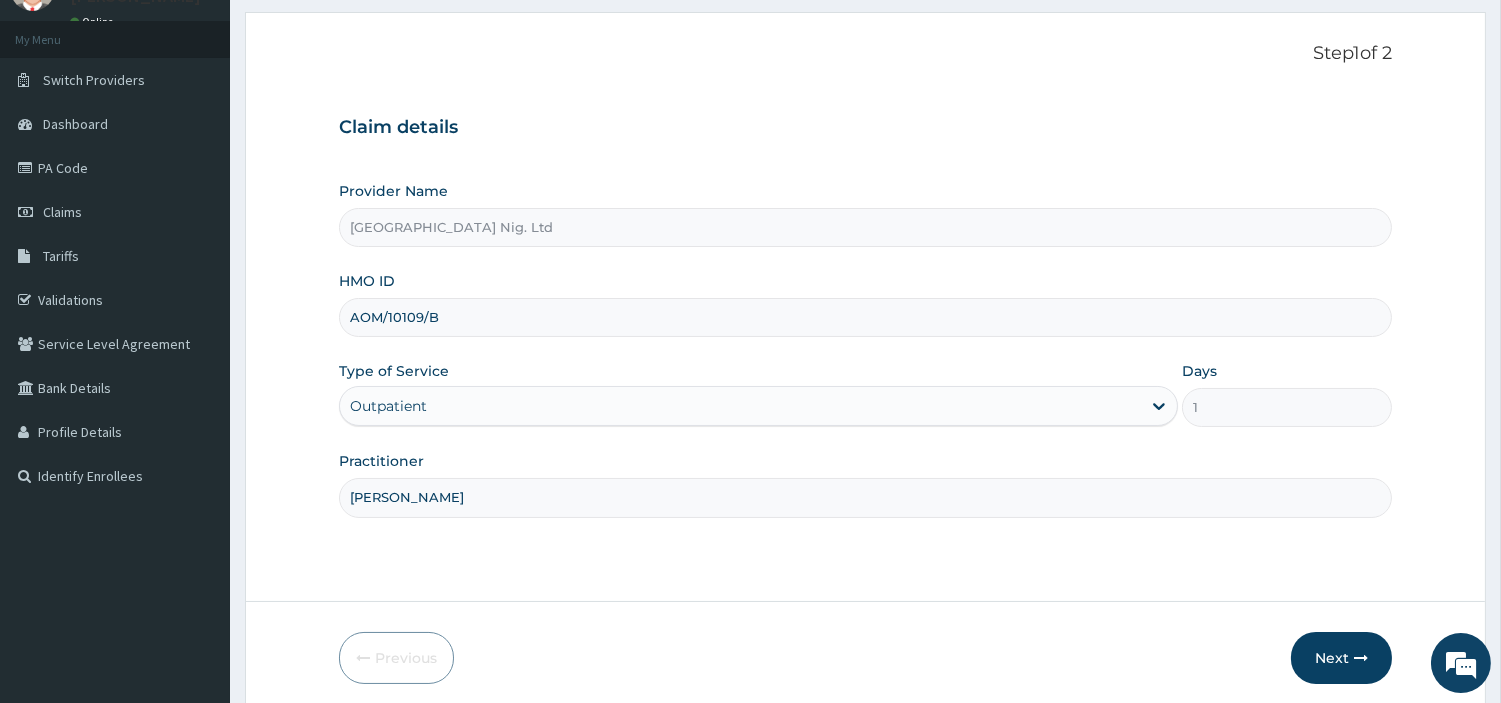 scroll, scrollTop: 172, scrollLeft: 0, axis: vertical 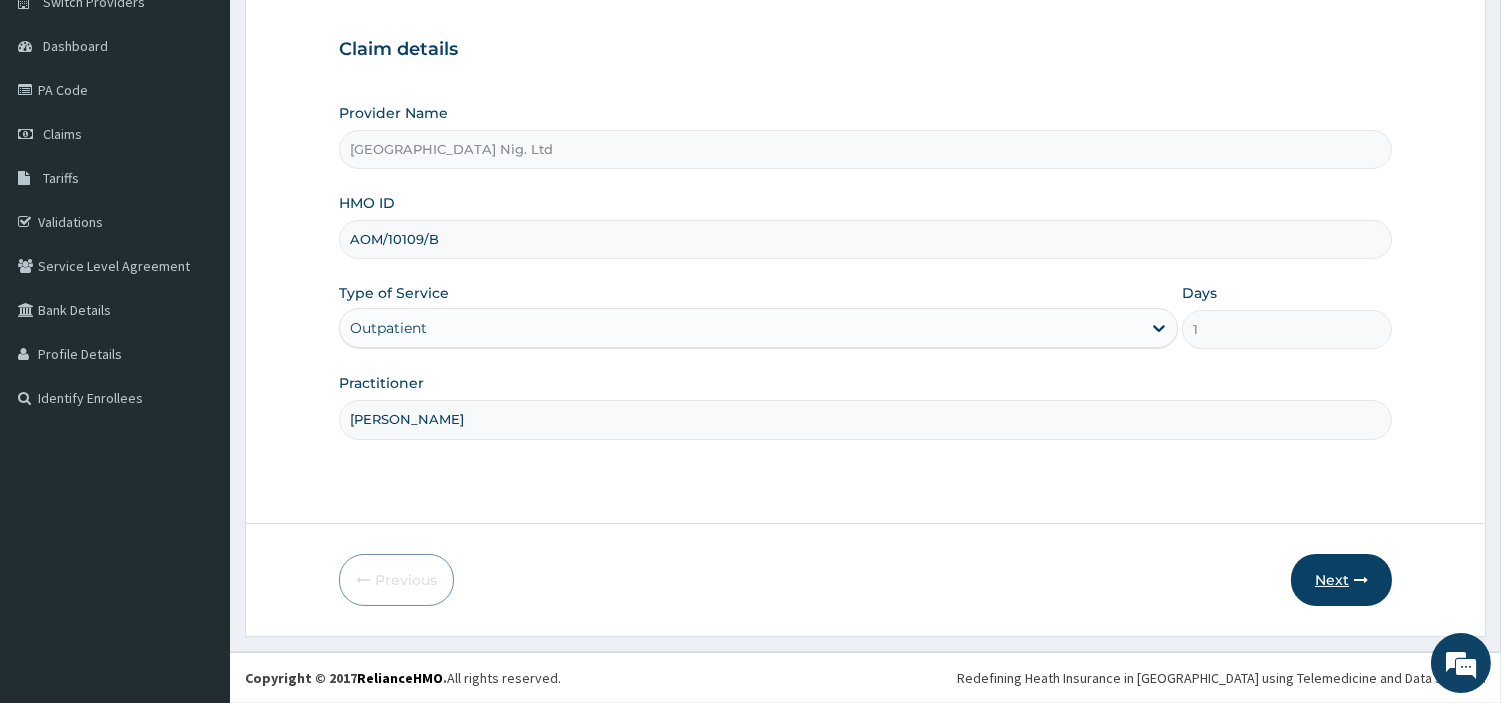 type on "OBAFEMI OLUSEGUN" 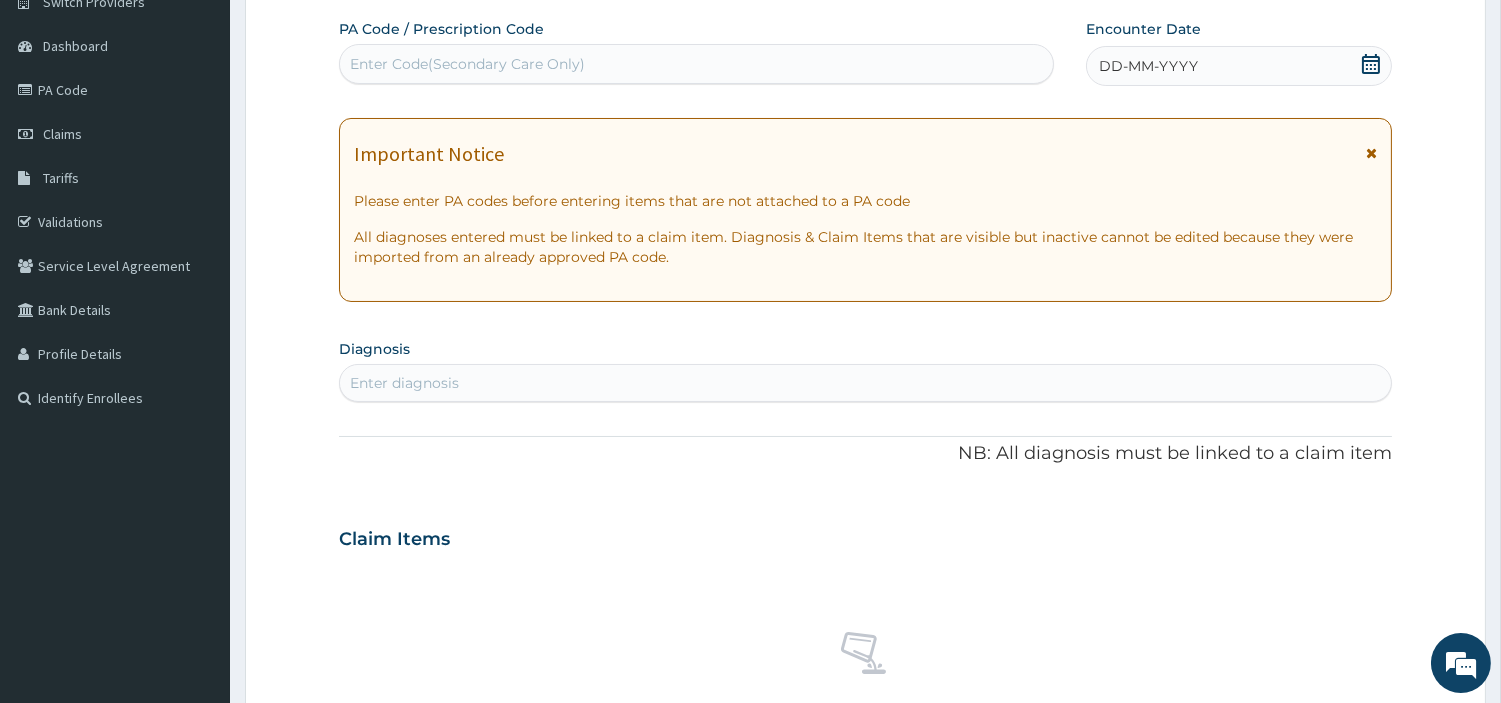 click on "Enter Code(Secondary Care Only)" at bounding box center (467, 64) 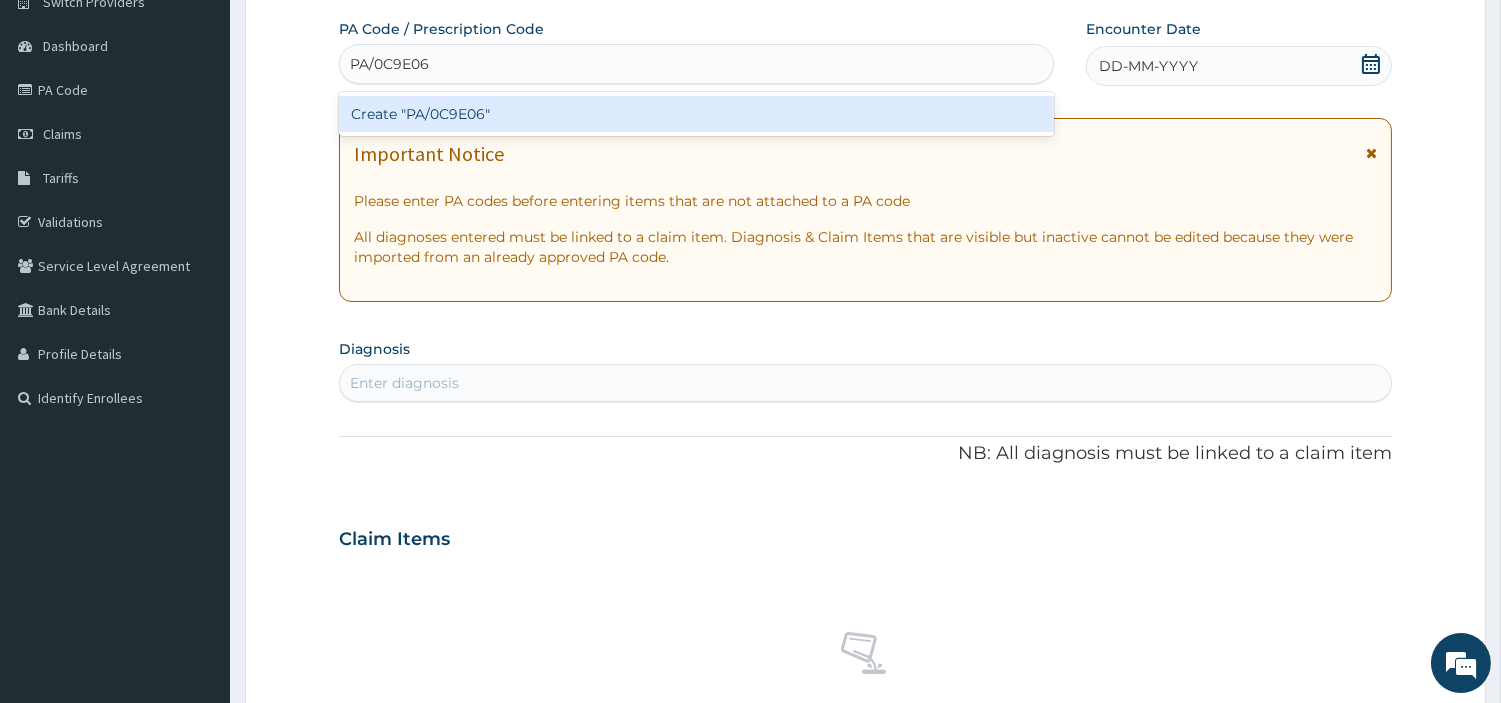 click on "Create "PA/0C9E06"" at bounding box center [696, 114] 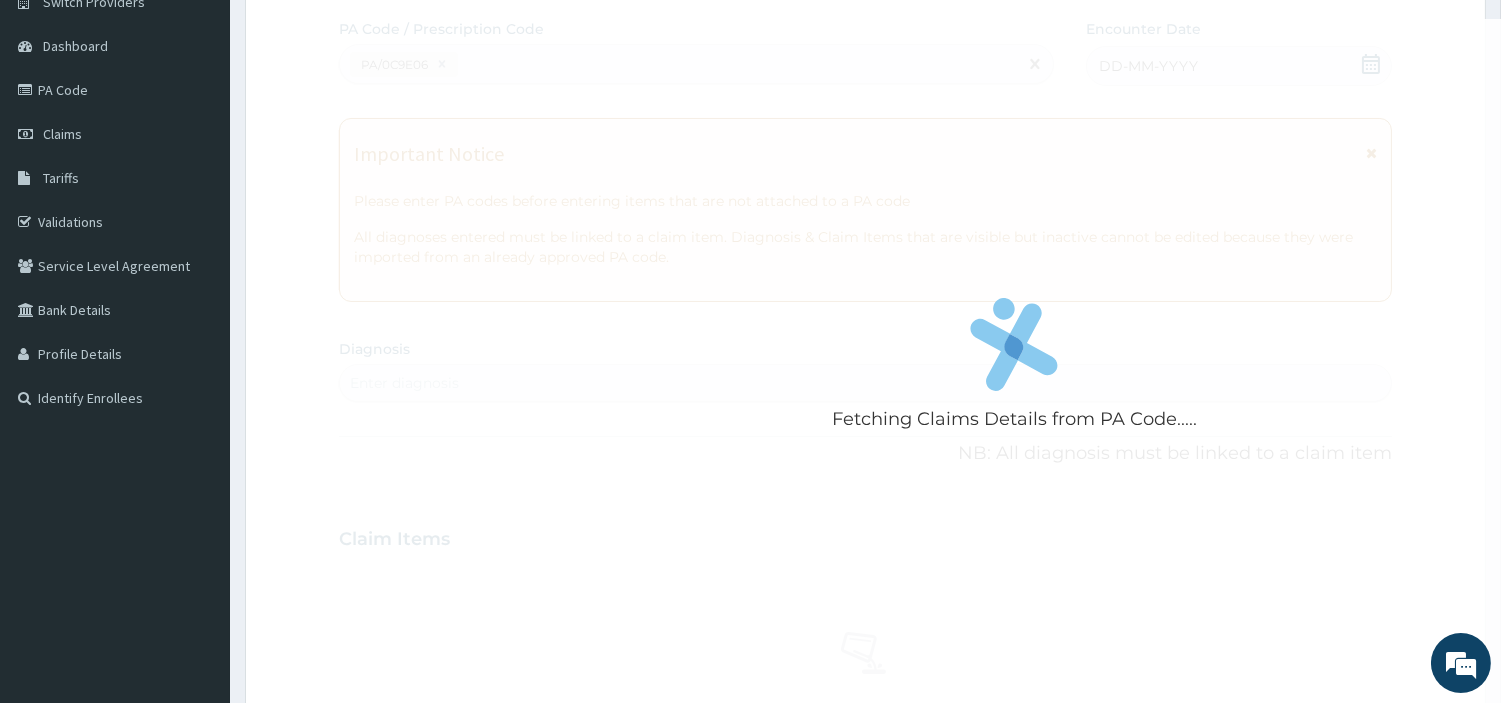 scroll, scrollTop: 0, scrollLeft: 0, axis: both 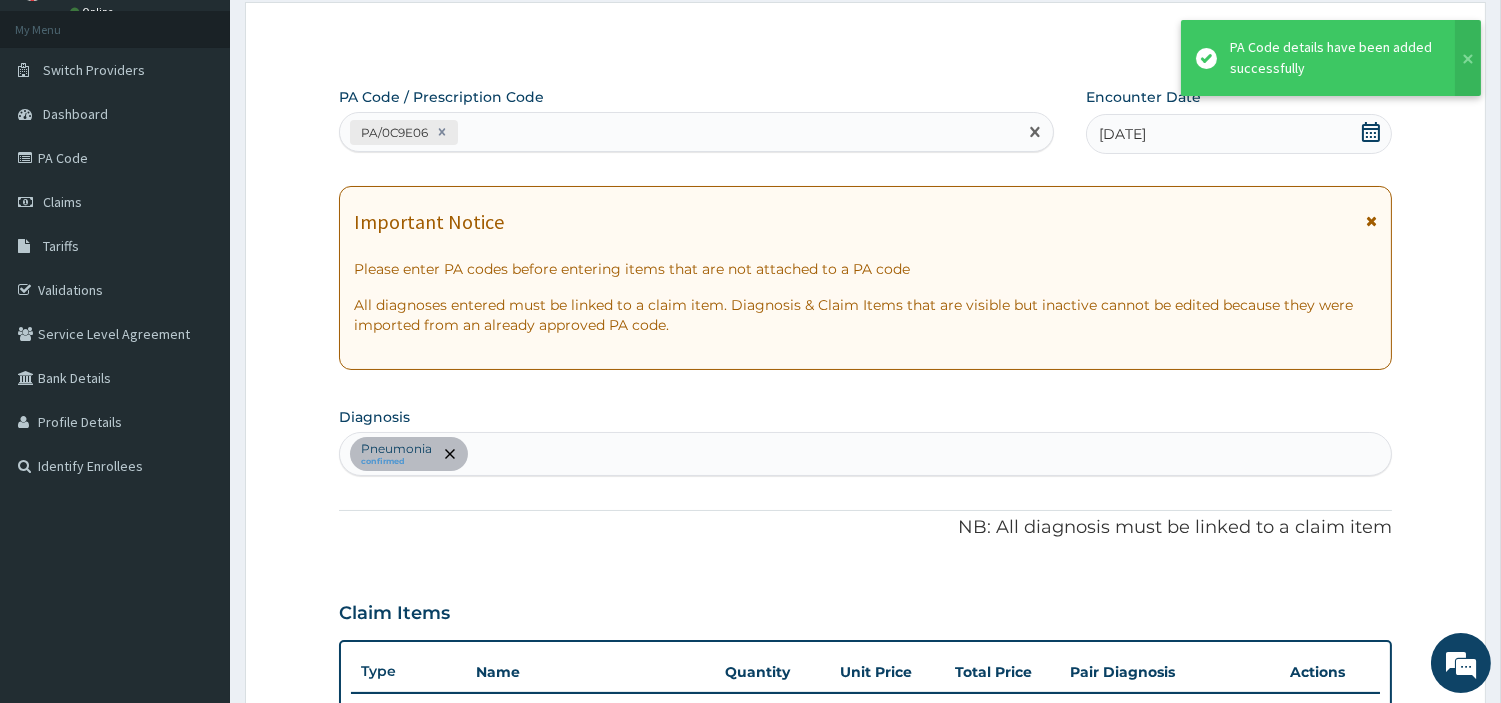 click on "PA/0C9E06" at bounding box center (678, 132) 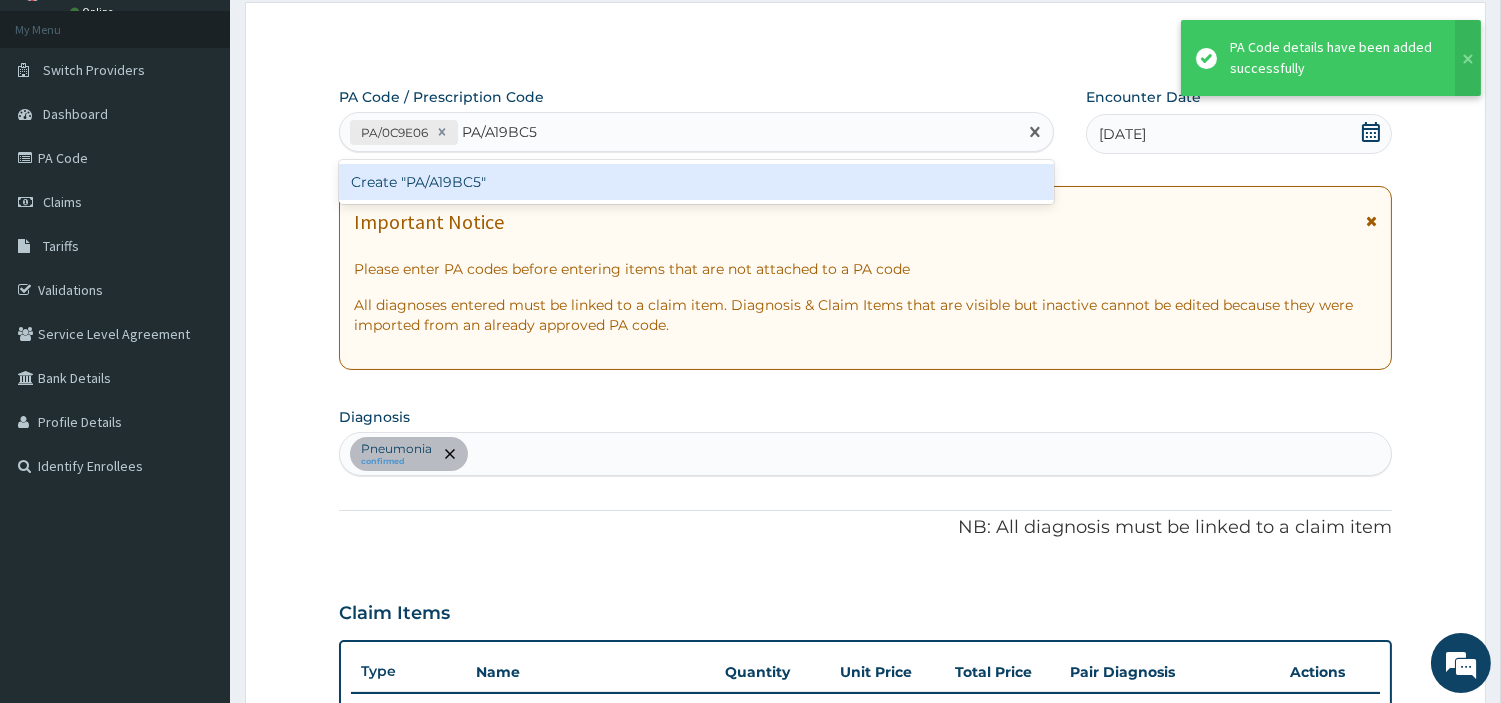 click on "Create "PA/A19BC5"" at bounding box center (696, 182) 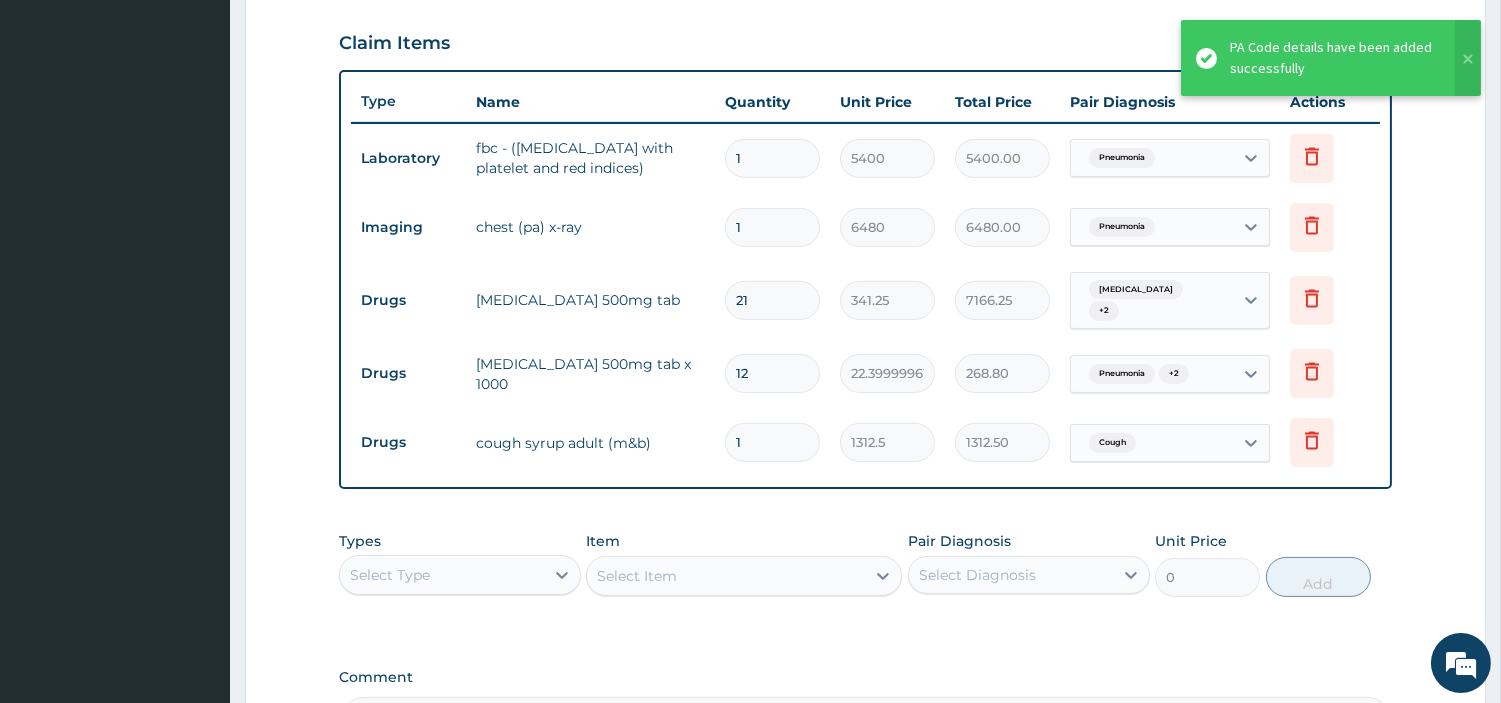 scroll, scrollTop: 543, scrollLeft: 0, axis: vertical 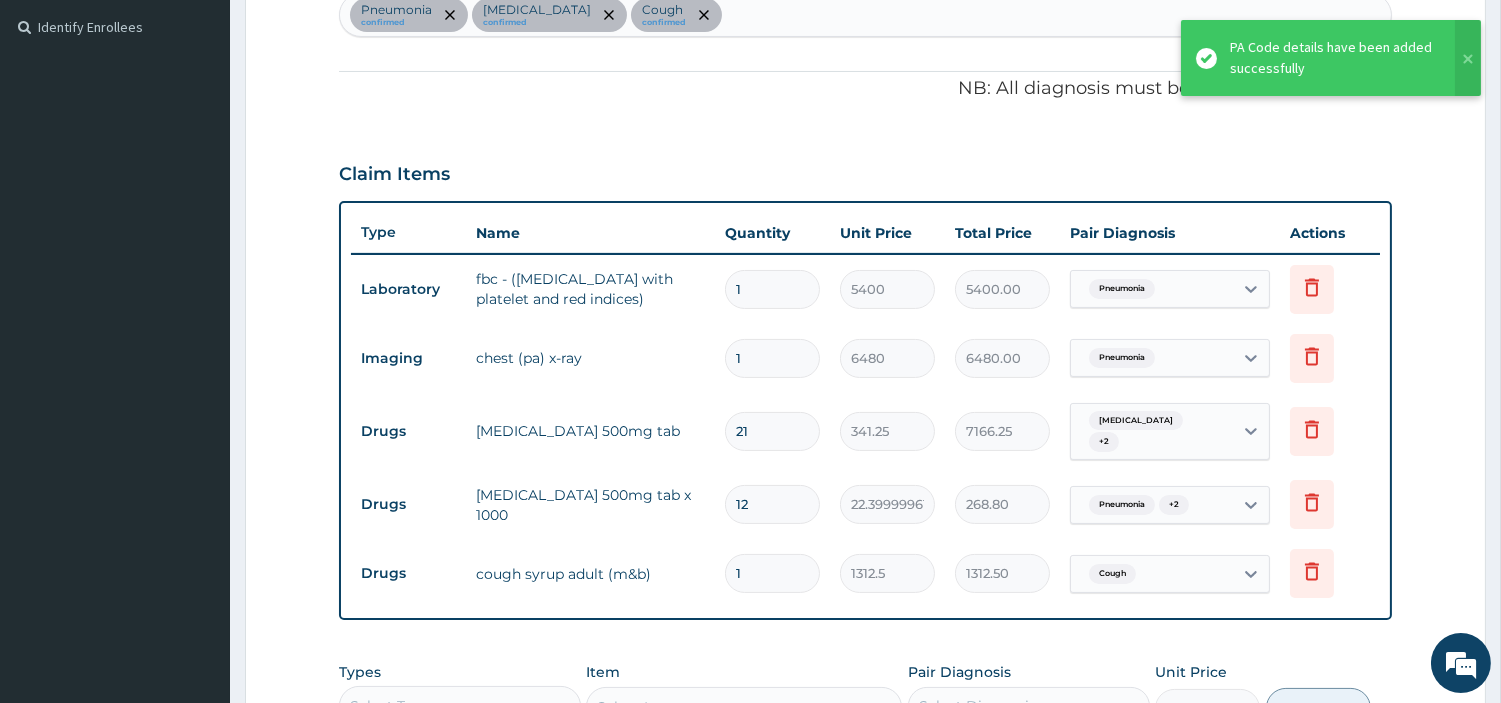 click on "Pneumonia confirmed Upper respiratory infection confirmed Cough confirmed" at bounding box center [865, 15] 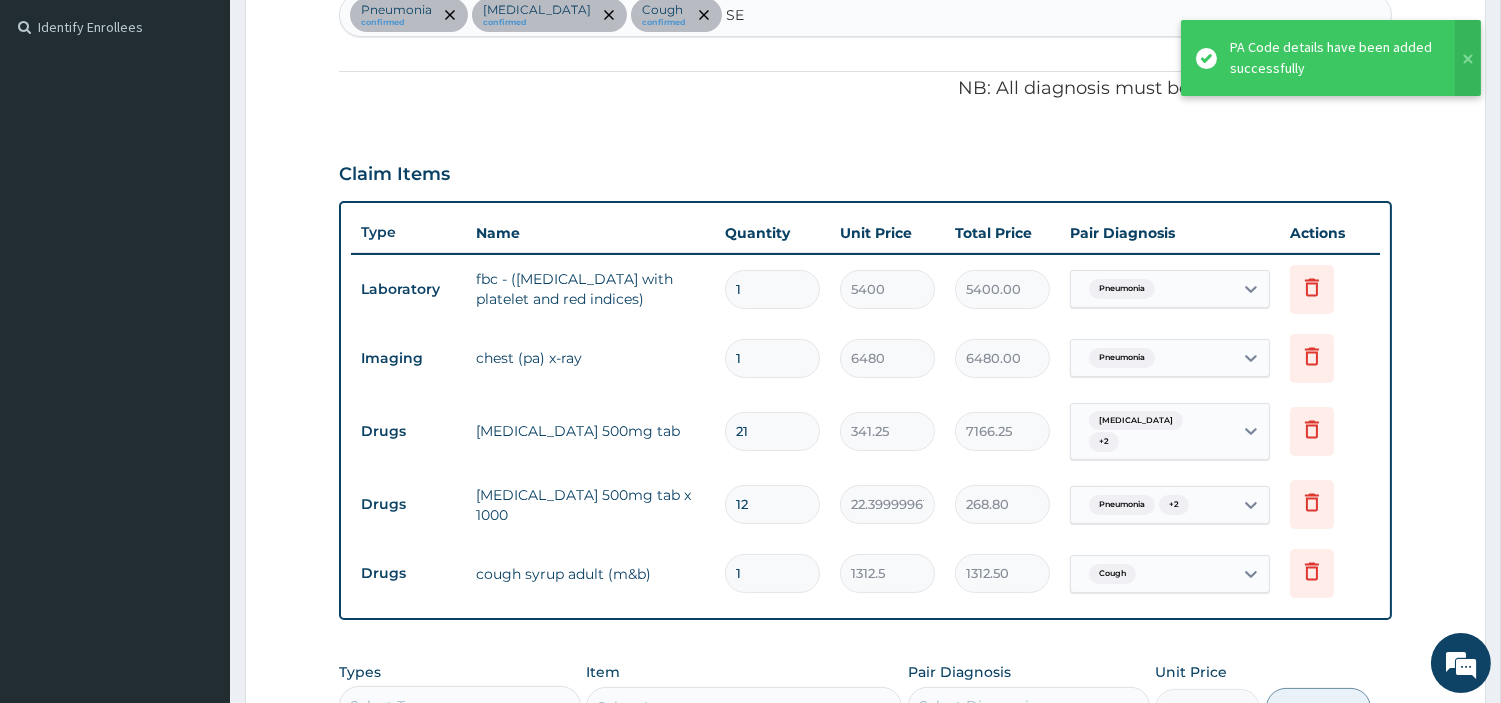 type on "SEP" 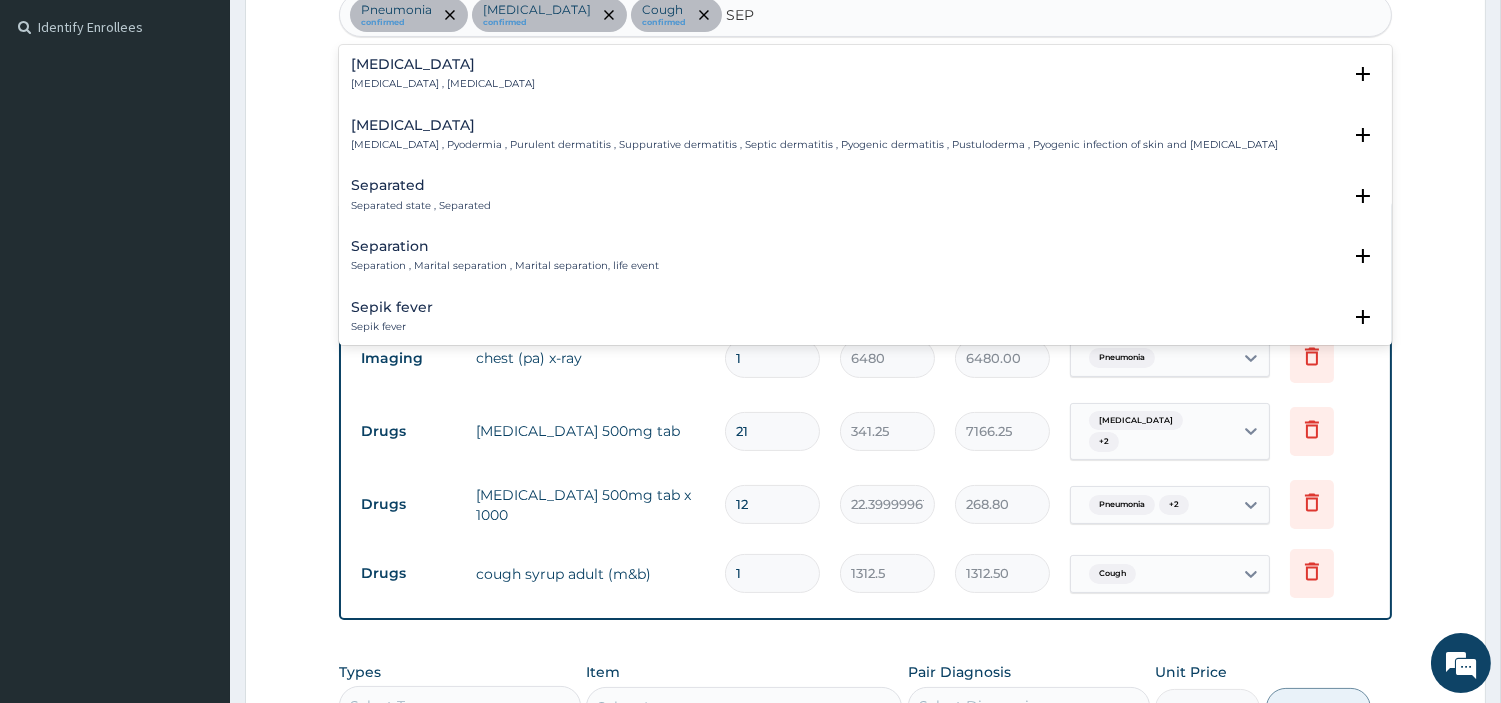 click on "Systemic infection , Sepsis" at bounding box center (443, 84) 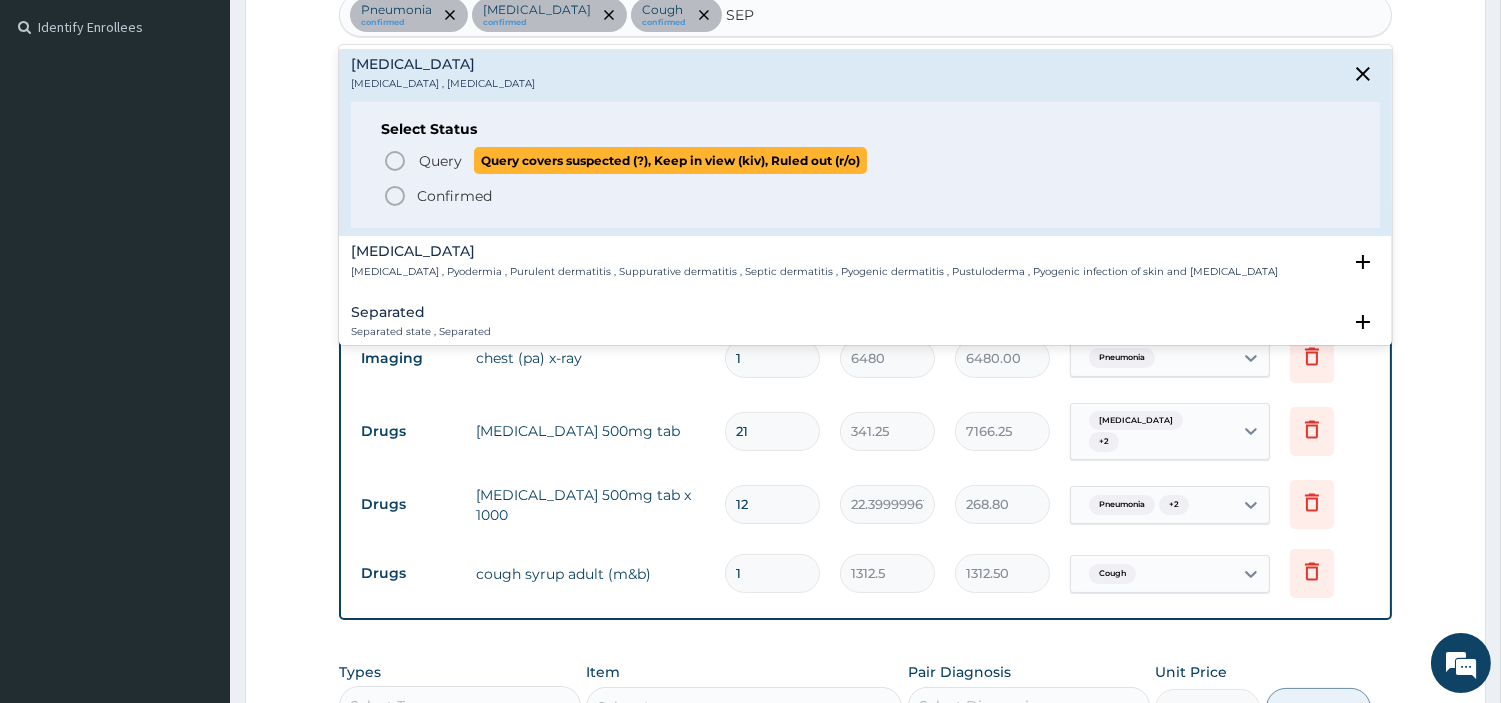 click 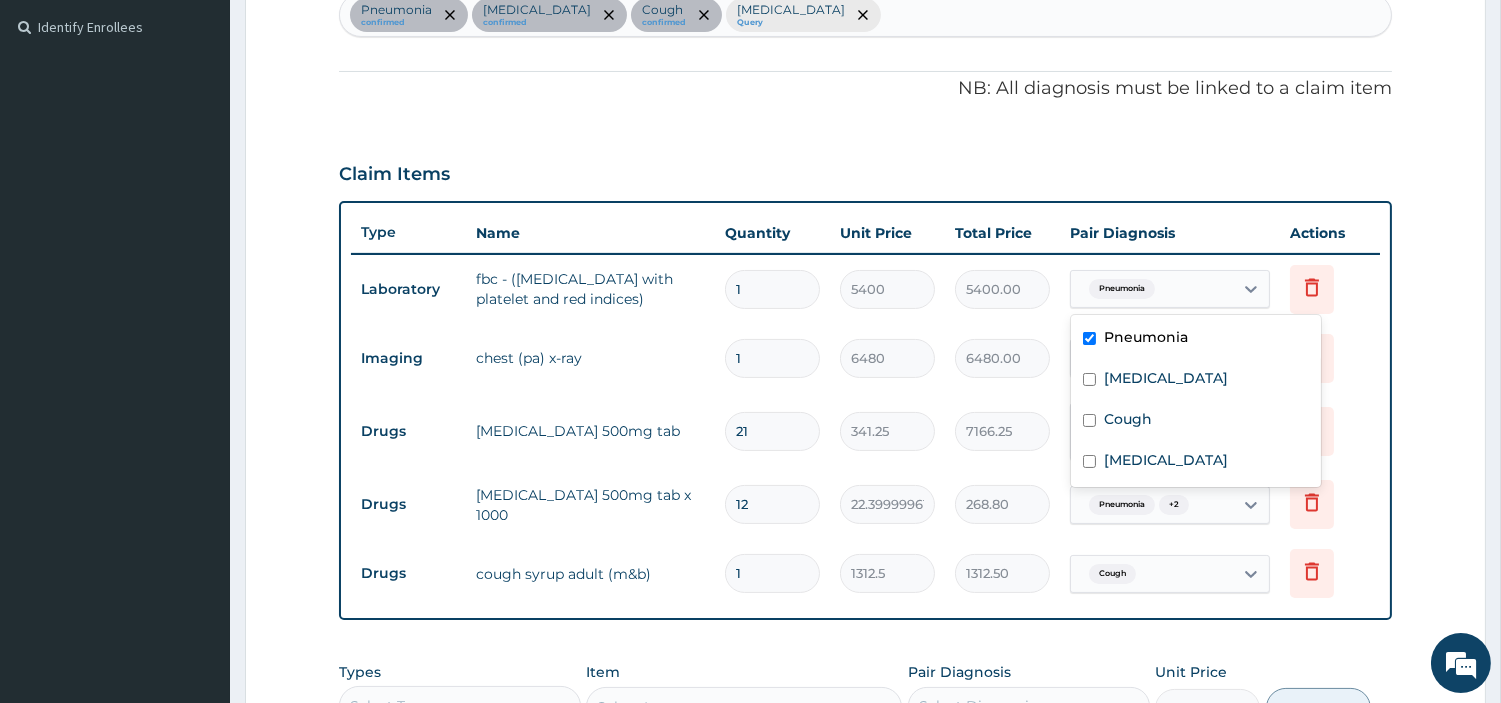 click on "Pneumonia" at bounding box center [1152, 289] 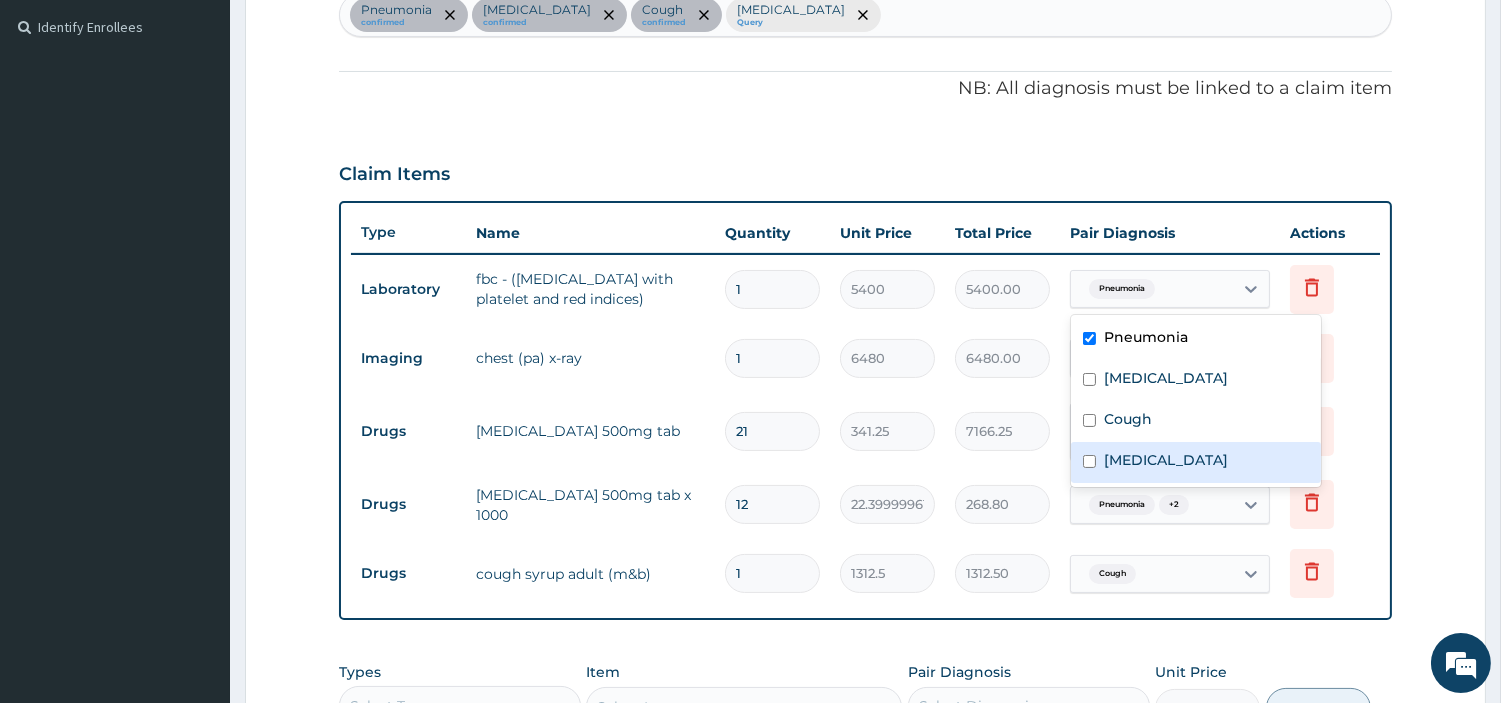 drag, startPoint x: 1170, startPoint y: 450, endPoint x: 1028, endPoint y: 411, distance: 147.25827 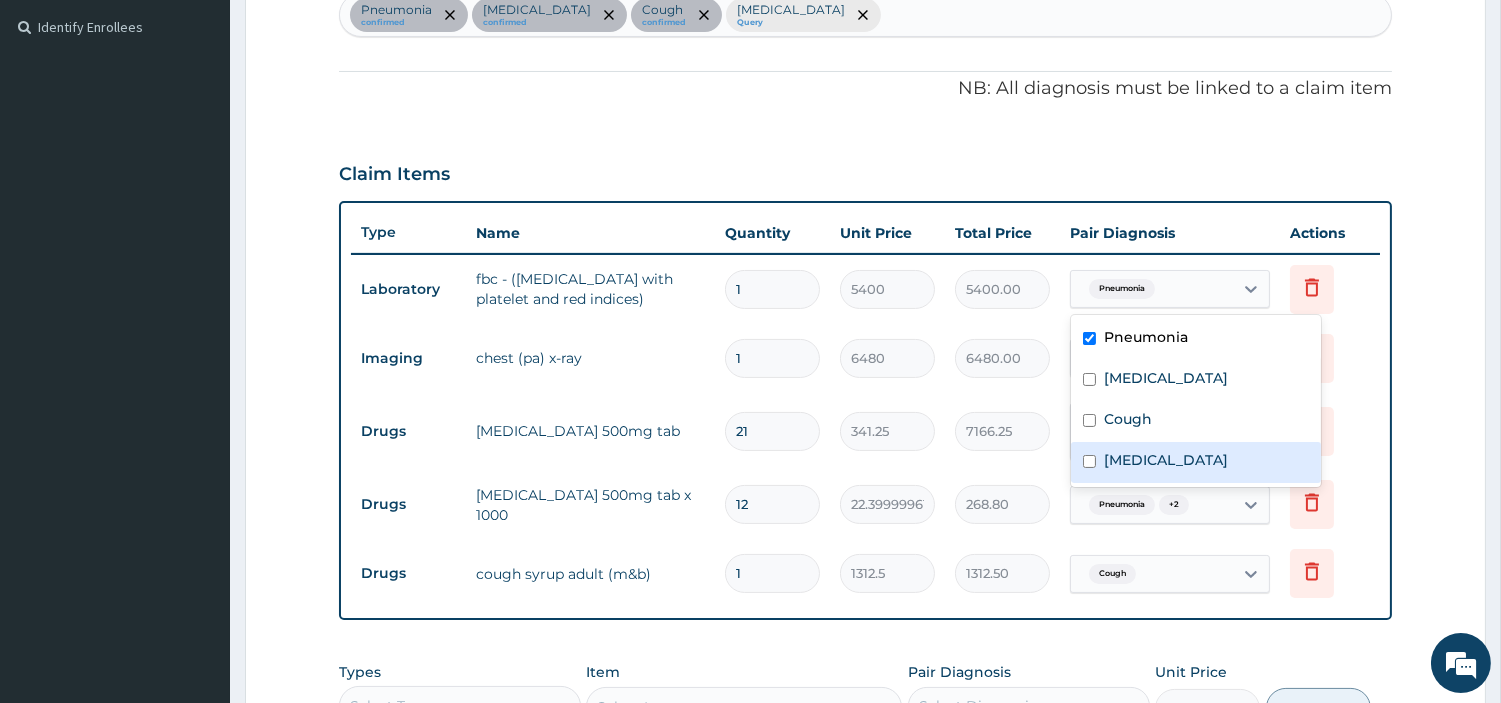 click on "Sepsis" at bounding box center (1196, 462) 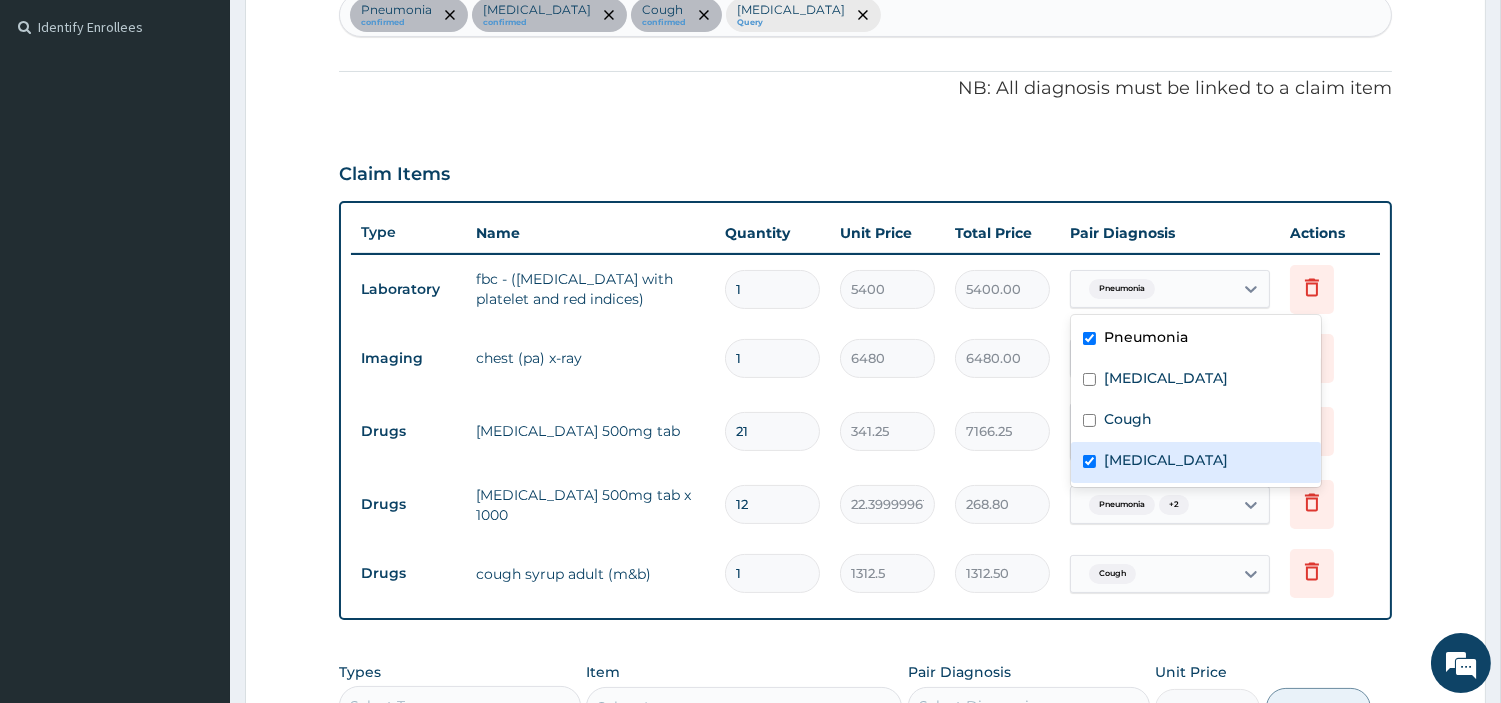 checkbox on "true" 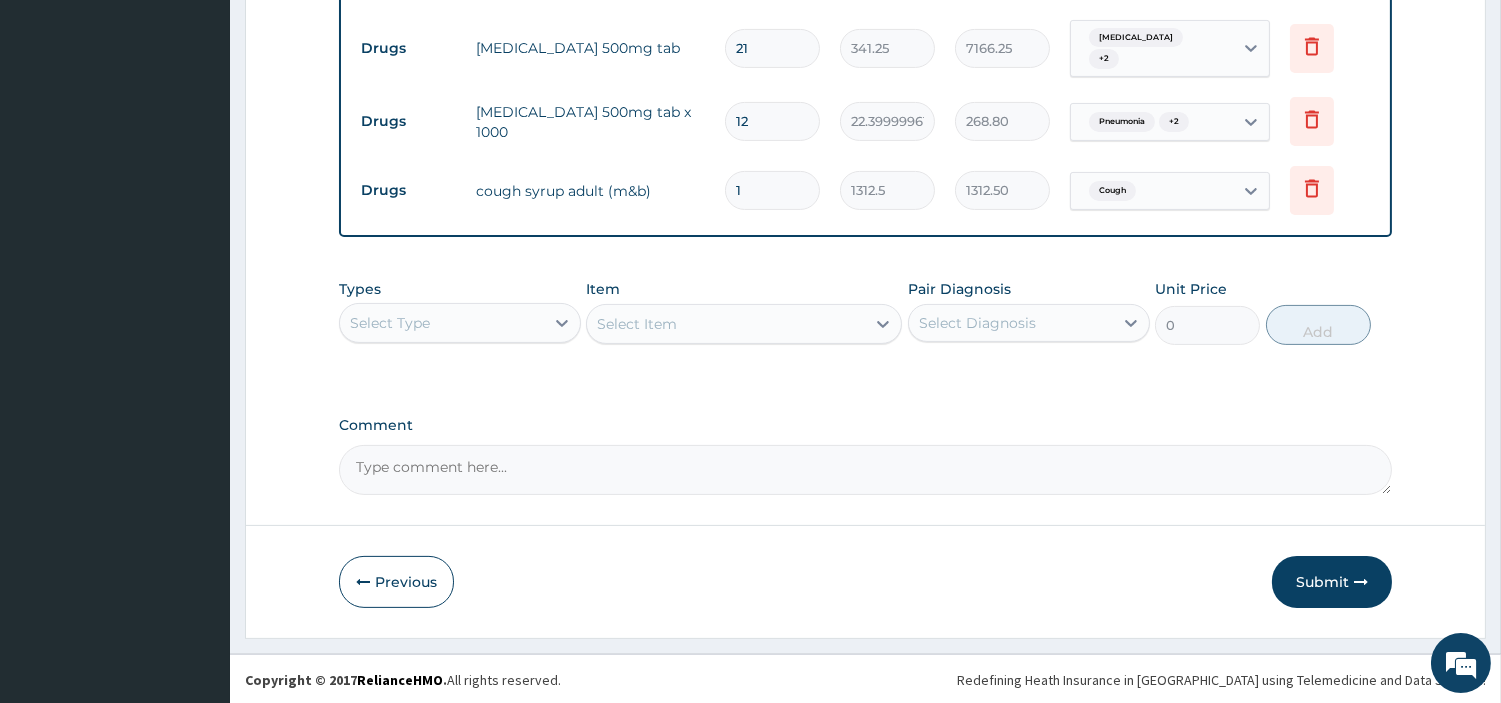 scroll, scrollTop: 928, scrollLeft: 0, axis: vertical 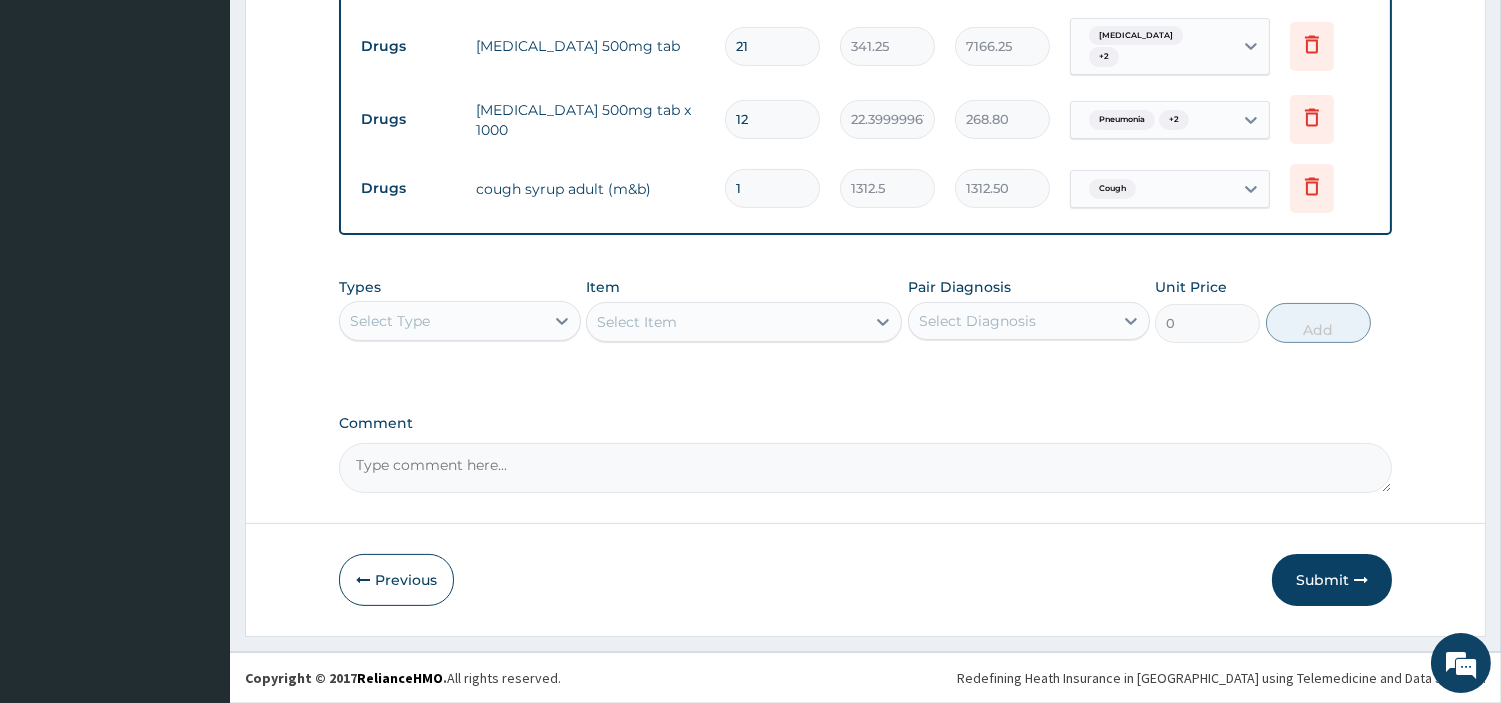 click on "Select Type" at bounding box center [442, 321] 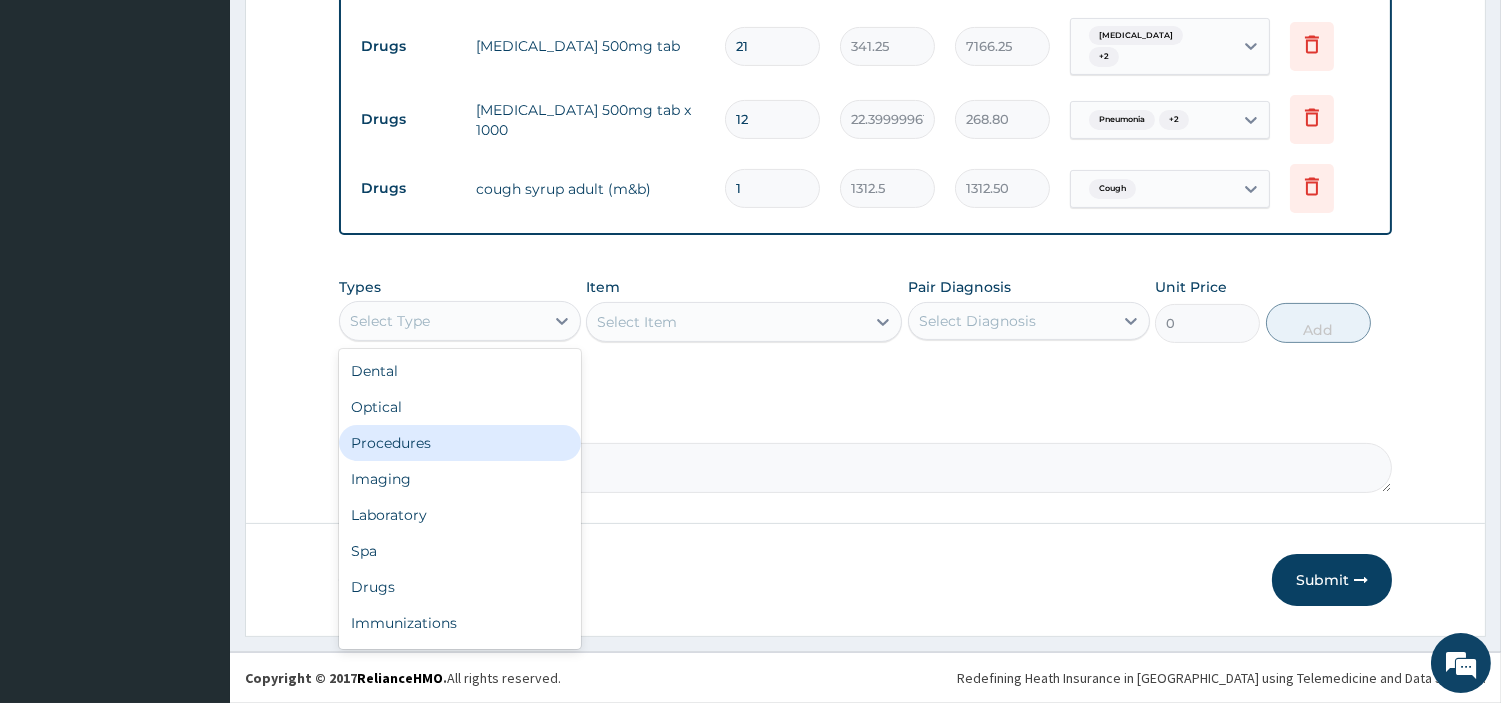click on "Procedures" at bounding box center (460, 443) 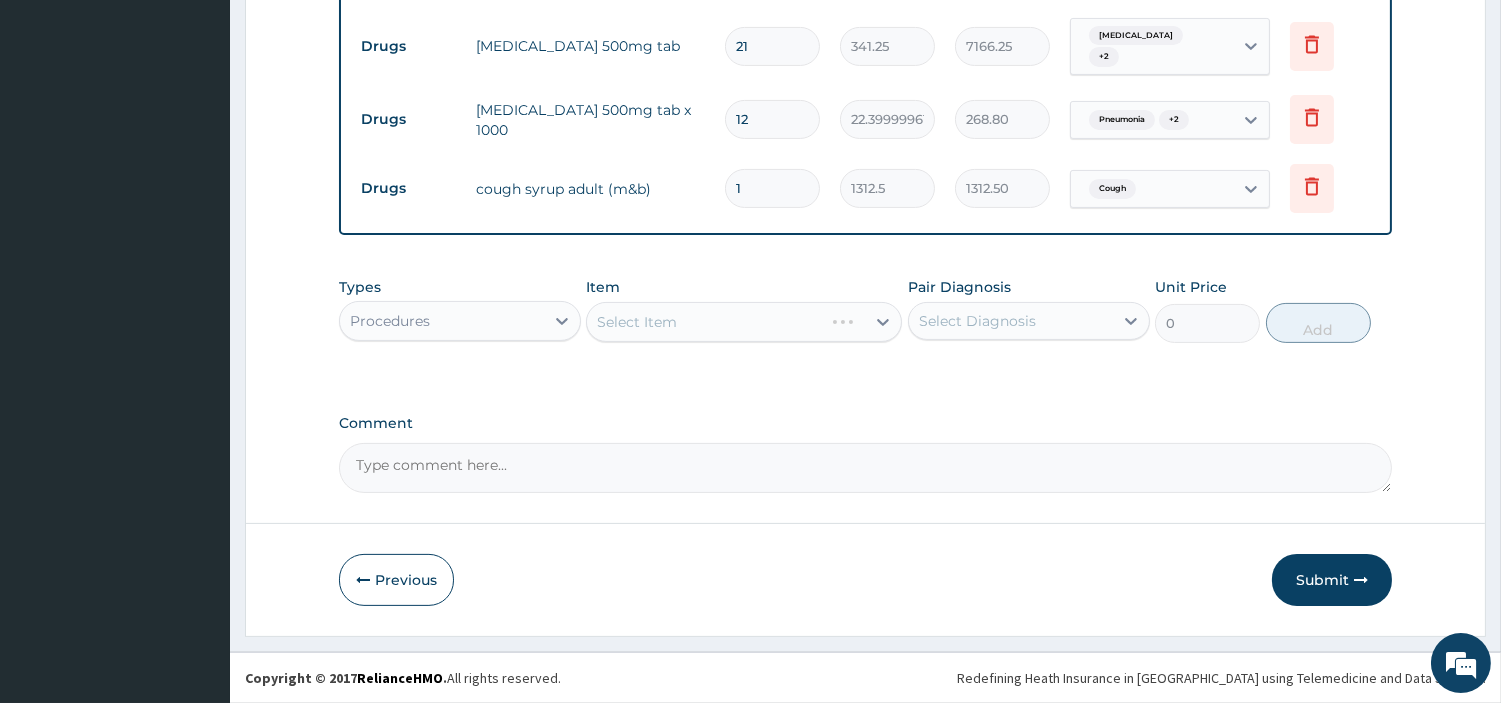 click on "Select Item" at bounding box center (744, 322) 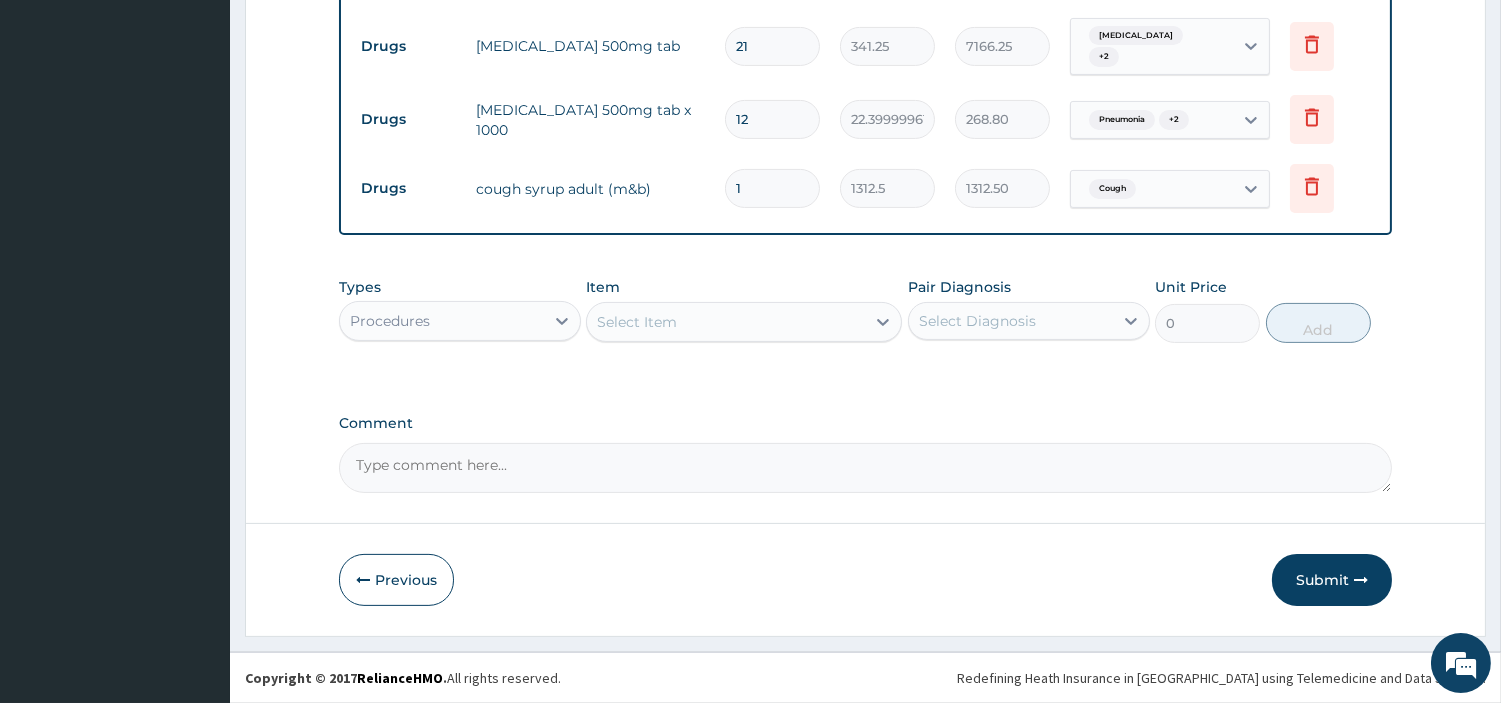 click on "Select Item" at bounding box center [726, 322] 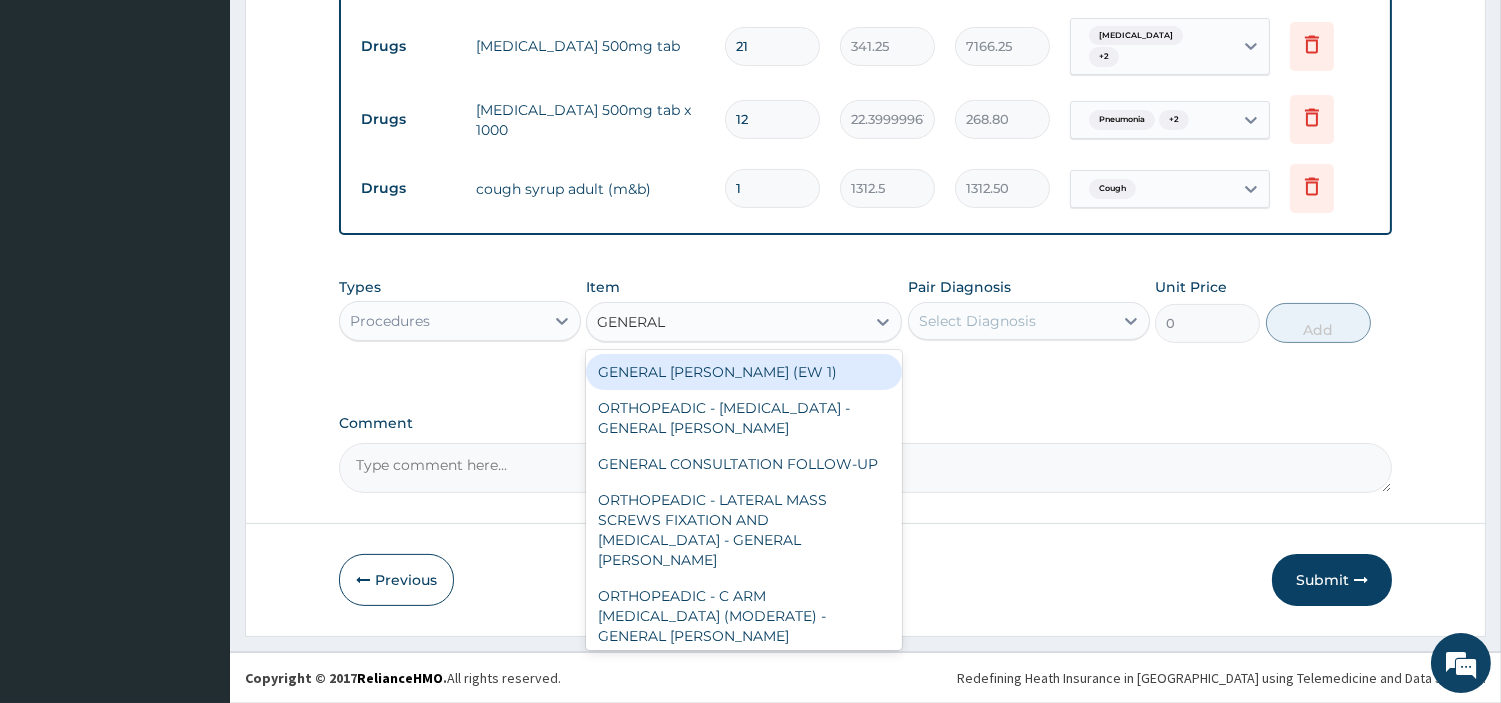 type on "GENERAL C" 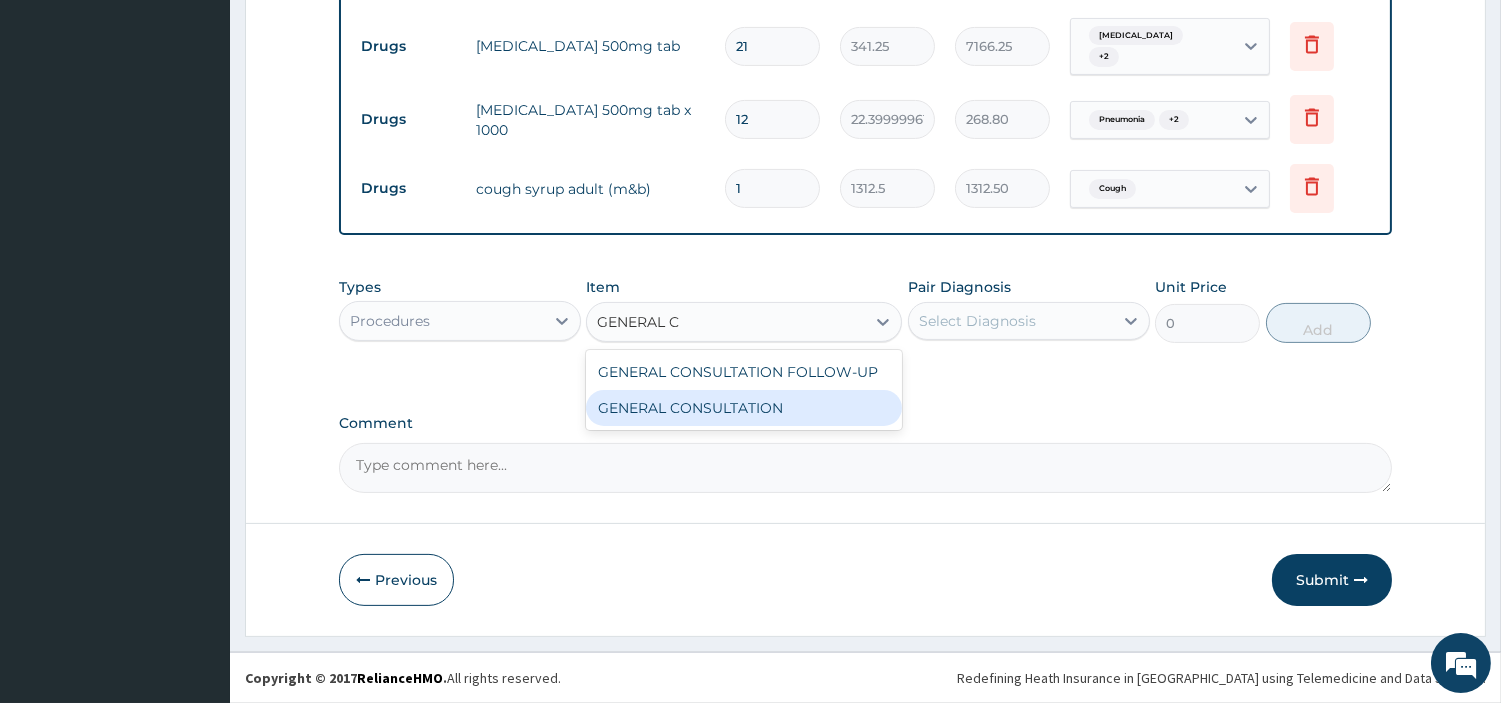 click on "GENERAL CONSULTATION" at bounding box center (744, 408) 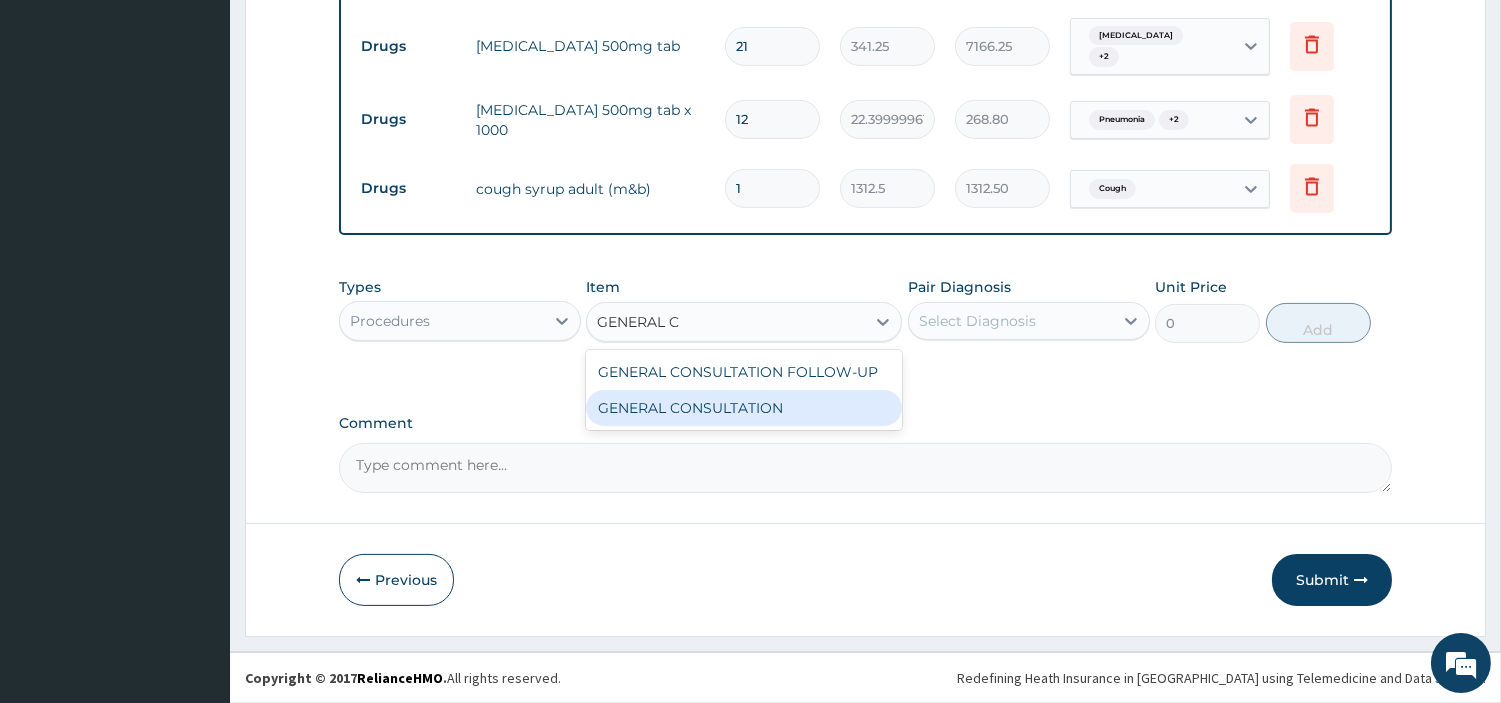 type 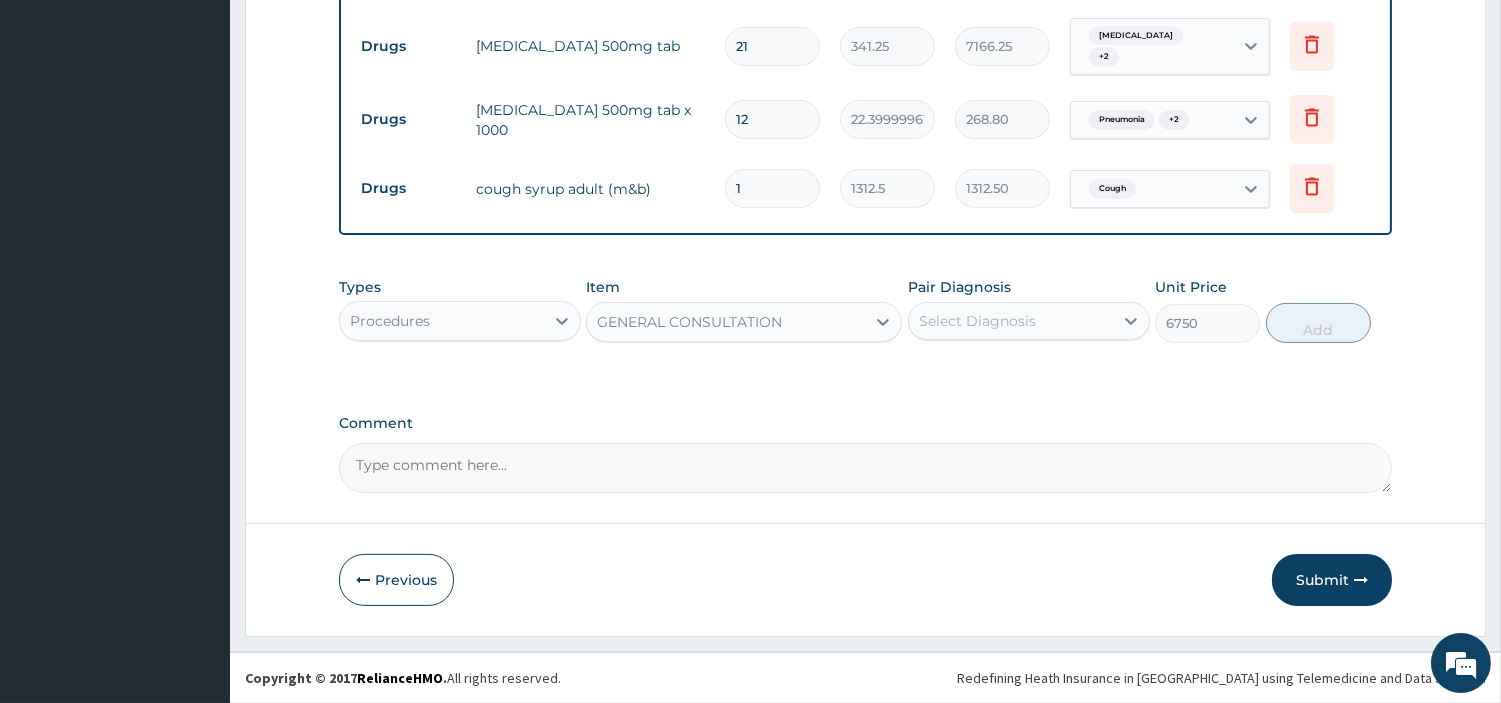 click on "Select Diagnosis" at bounding box center [1011, 321] 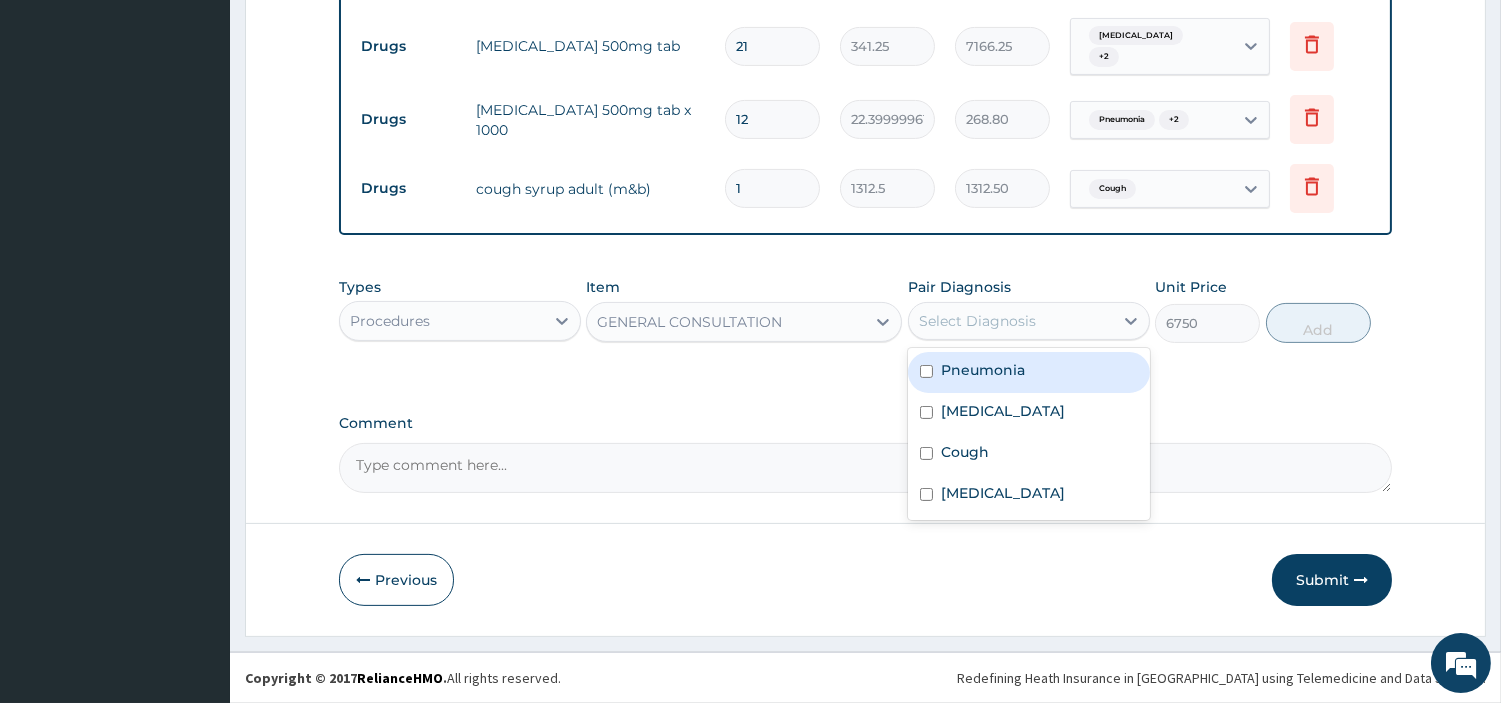 click on "Pneumonia" at bounding box center (1029, 372) 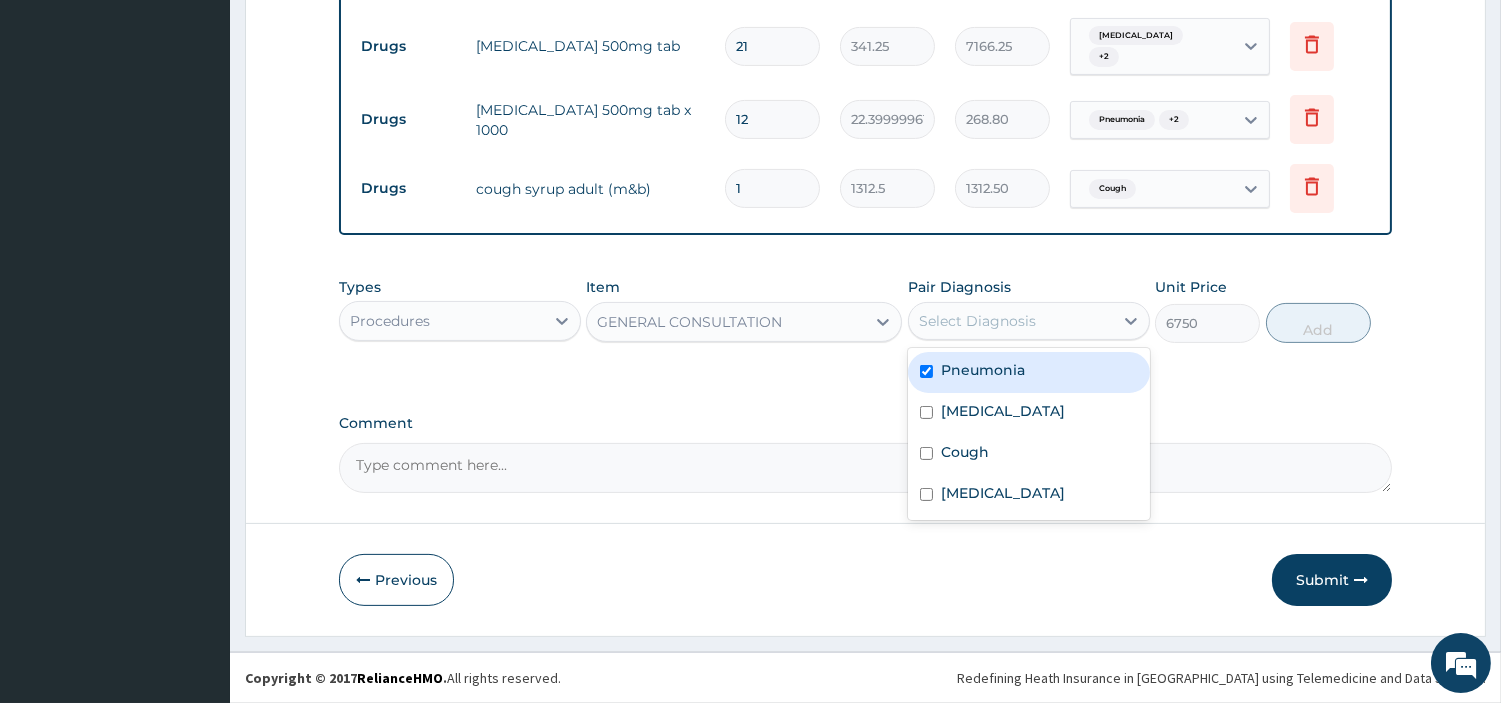 checkbox on "true" 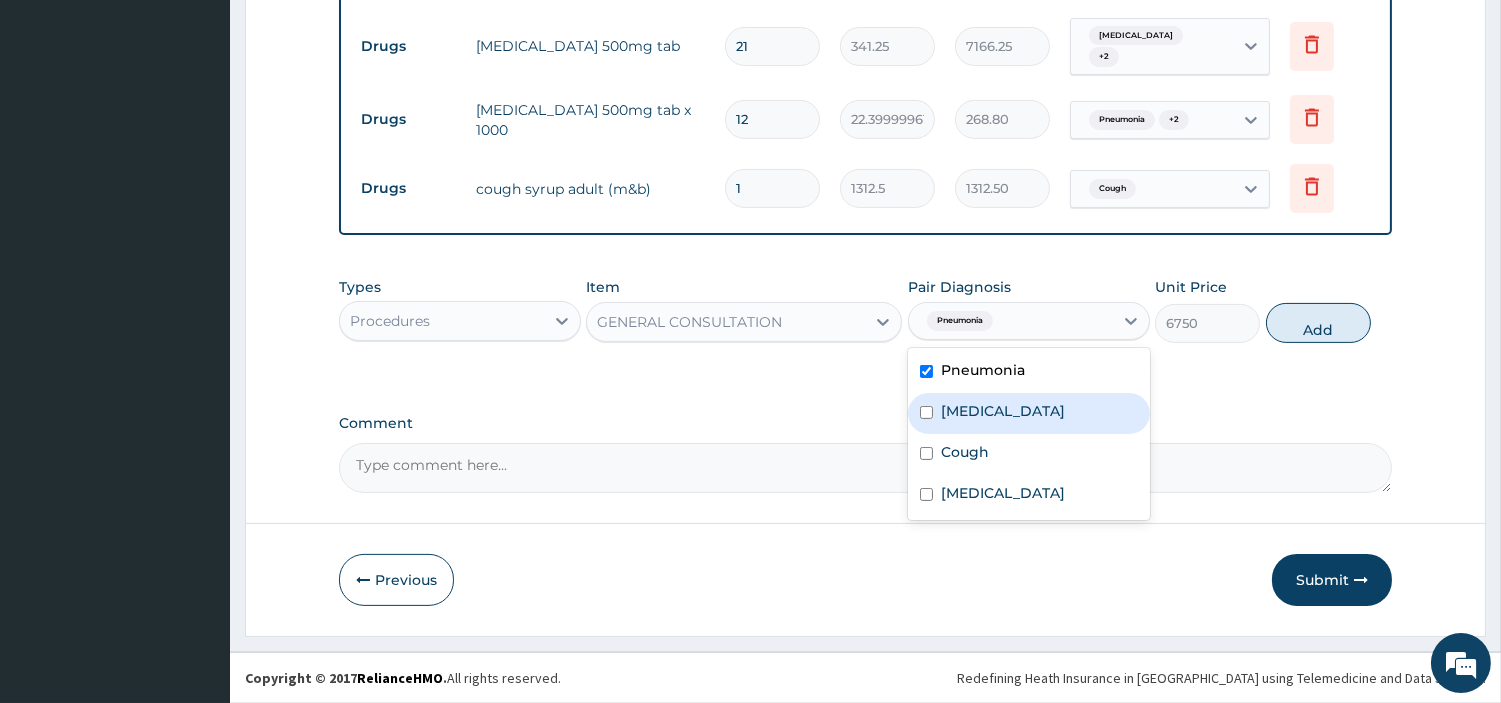 click on "Upper respiratory infection" at bounding box center (1003, 411) 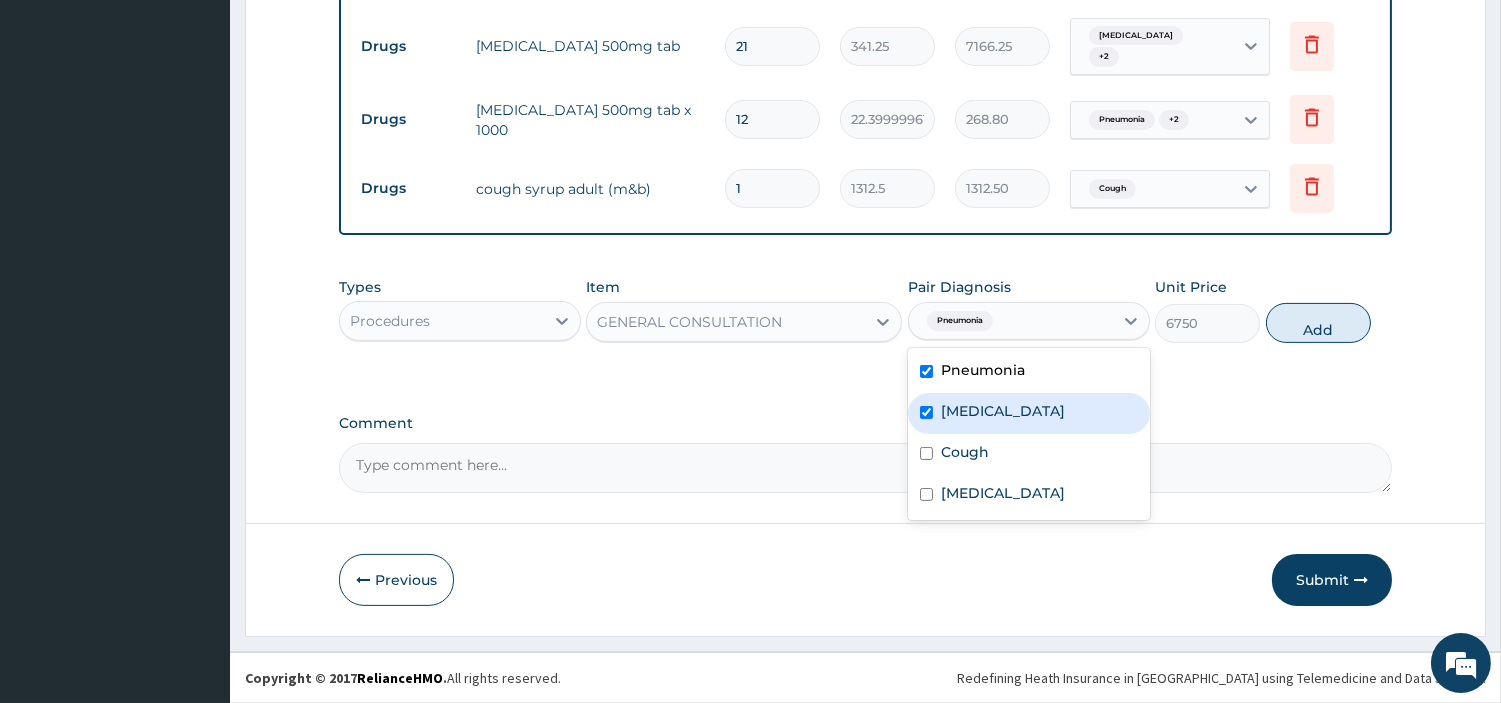 checkbox on "true" 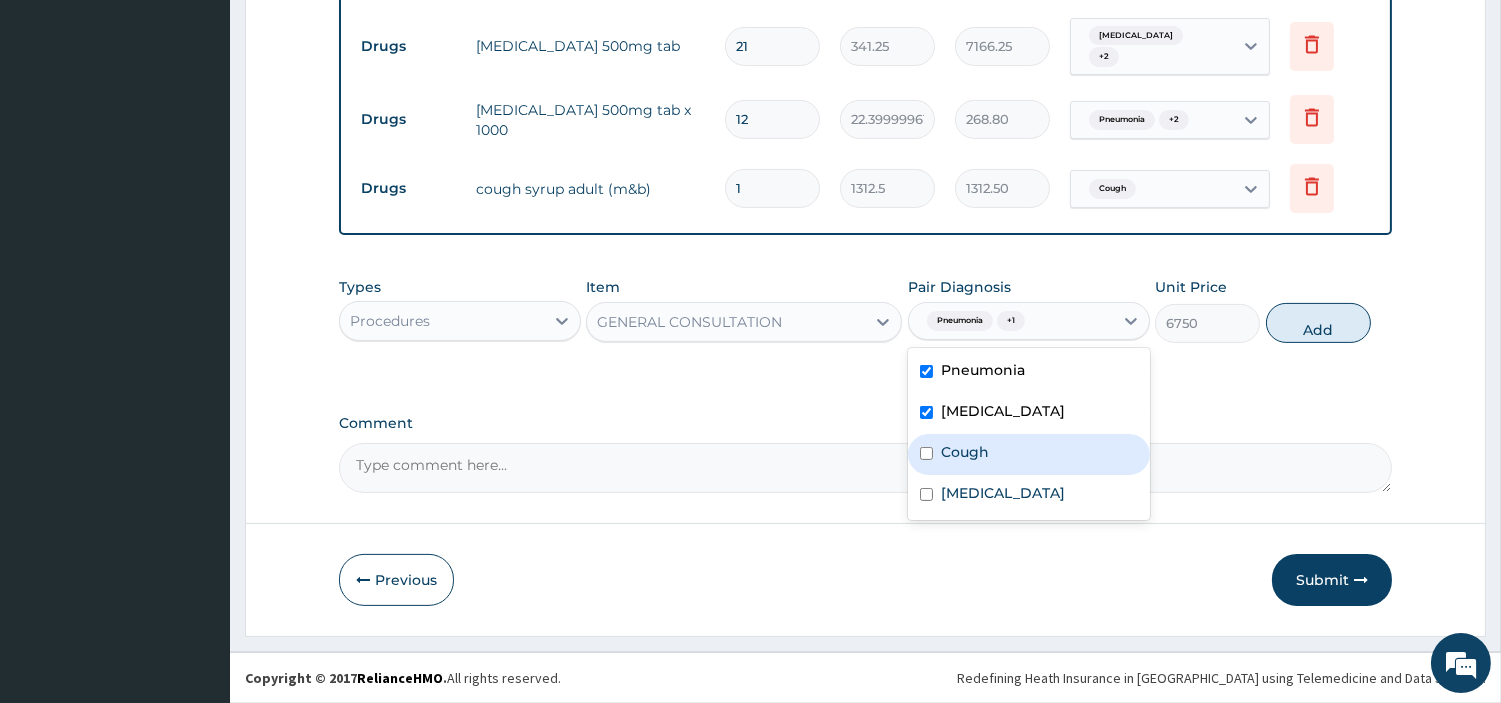 click on "Cough" at bounding box center [1029, 454] 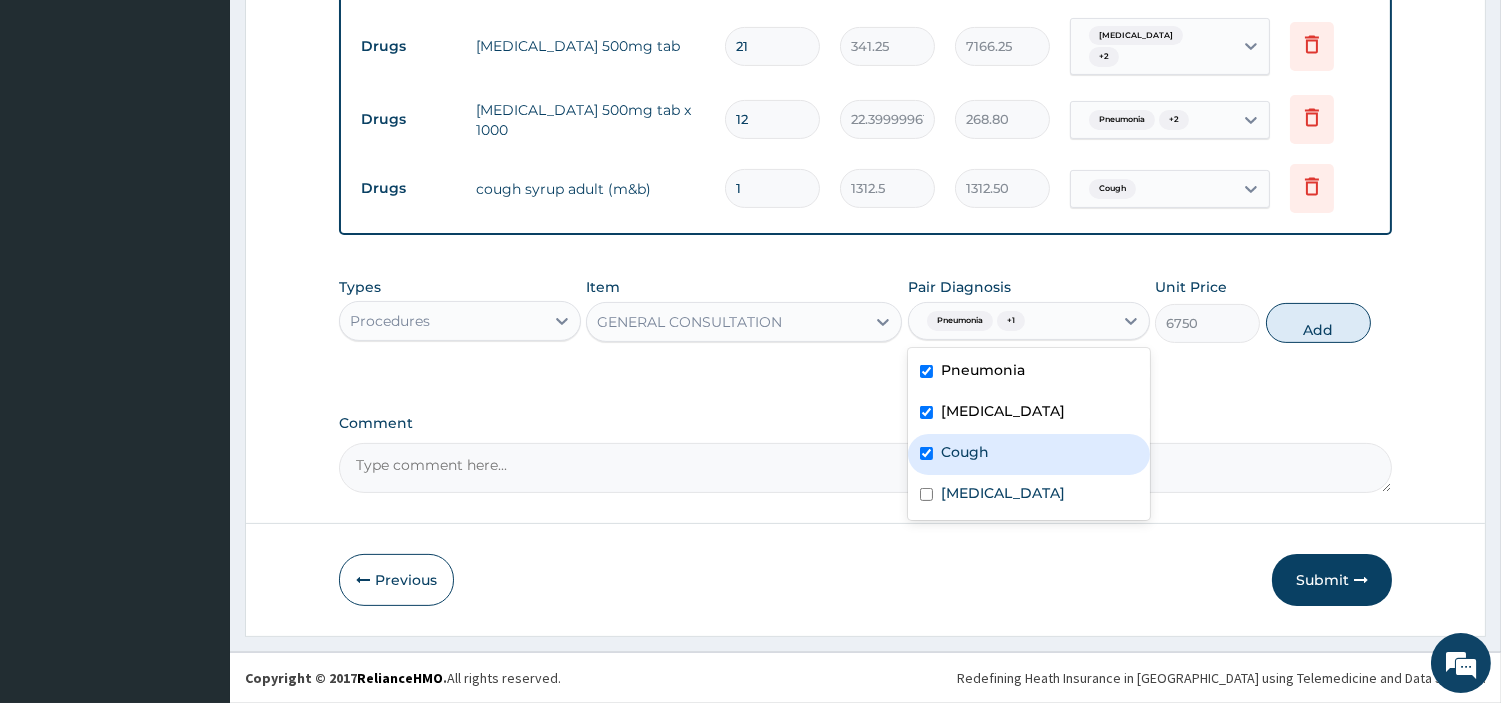 checkbox on "true" 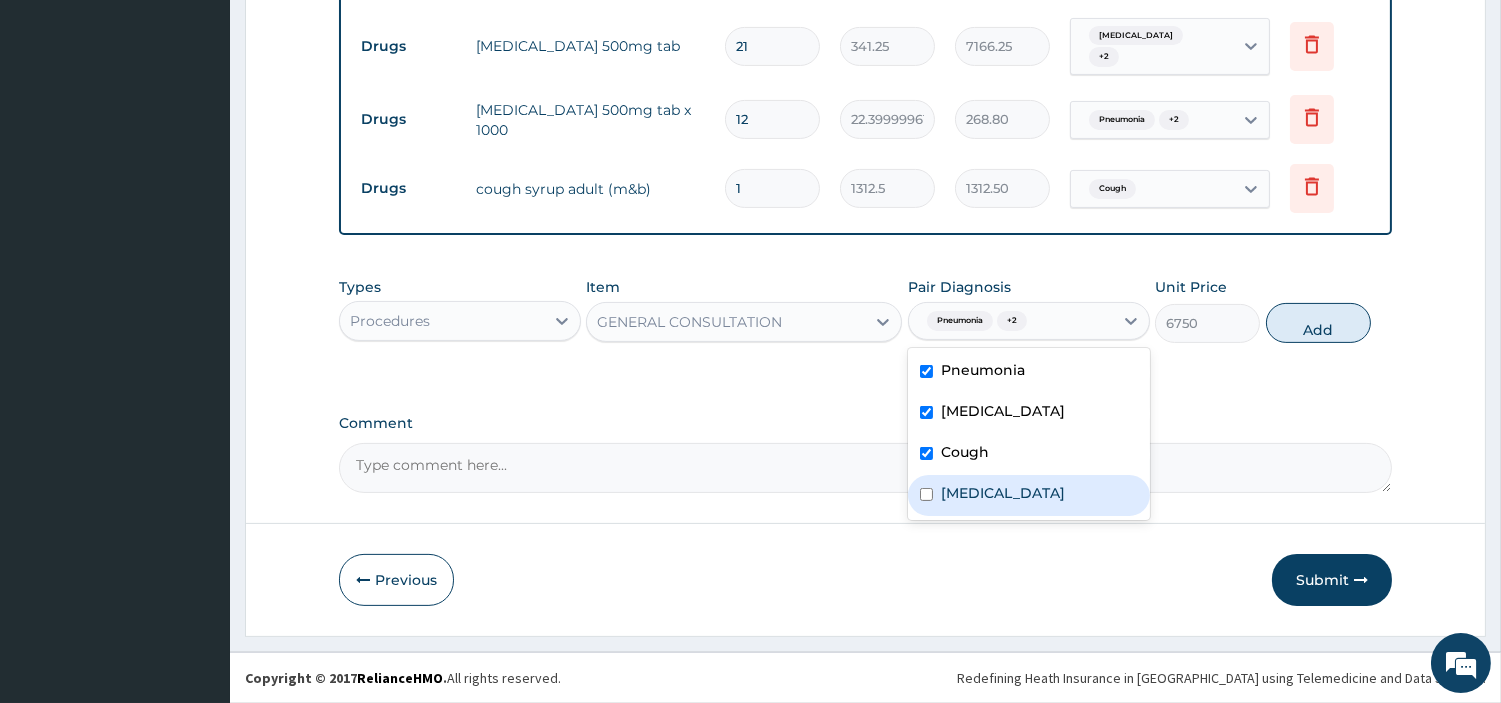 click on "Sepsis" at bounding box center (1029, 495) 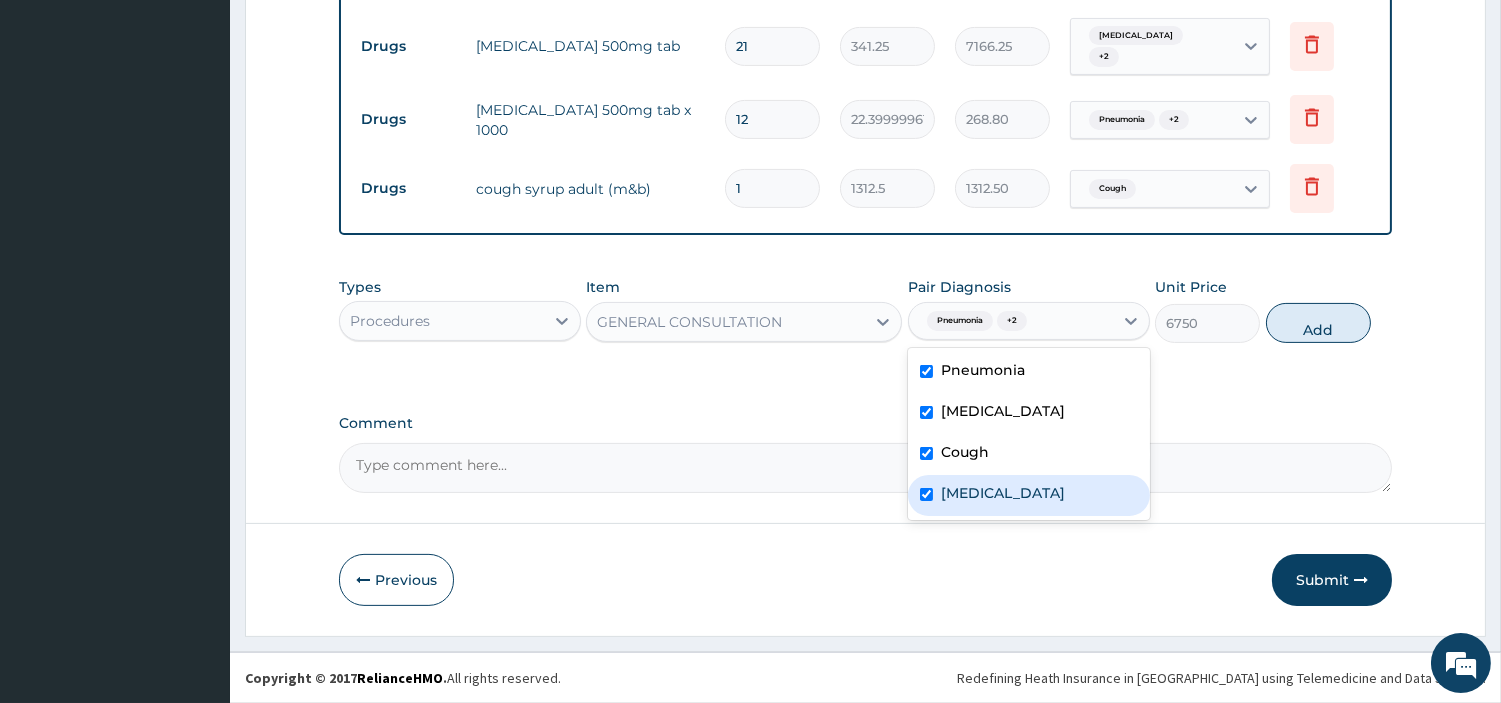 checkbox on "true" 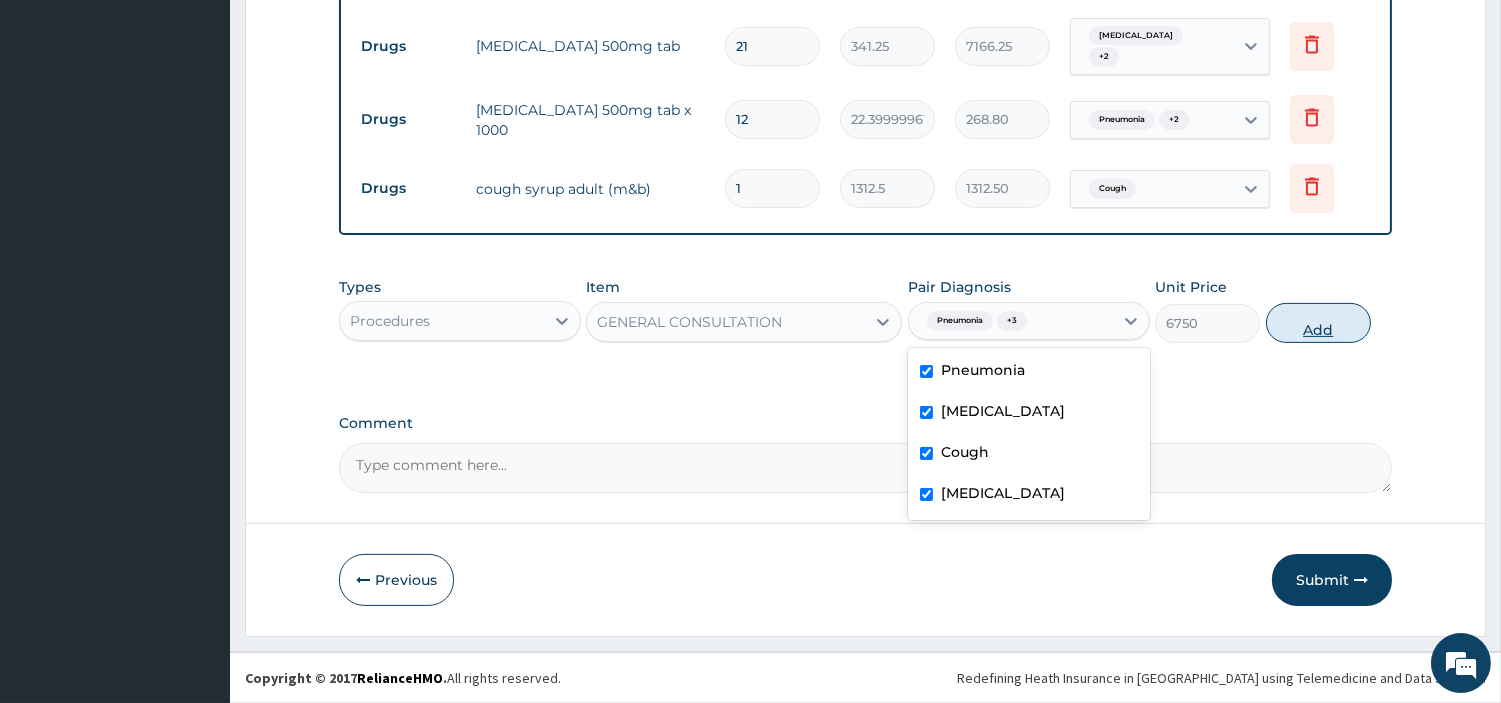 click on "Add" at bounding box center (1318, 323) 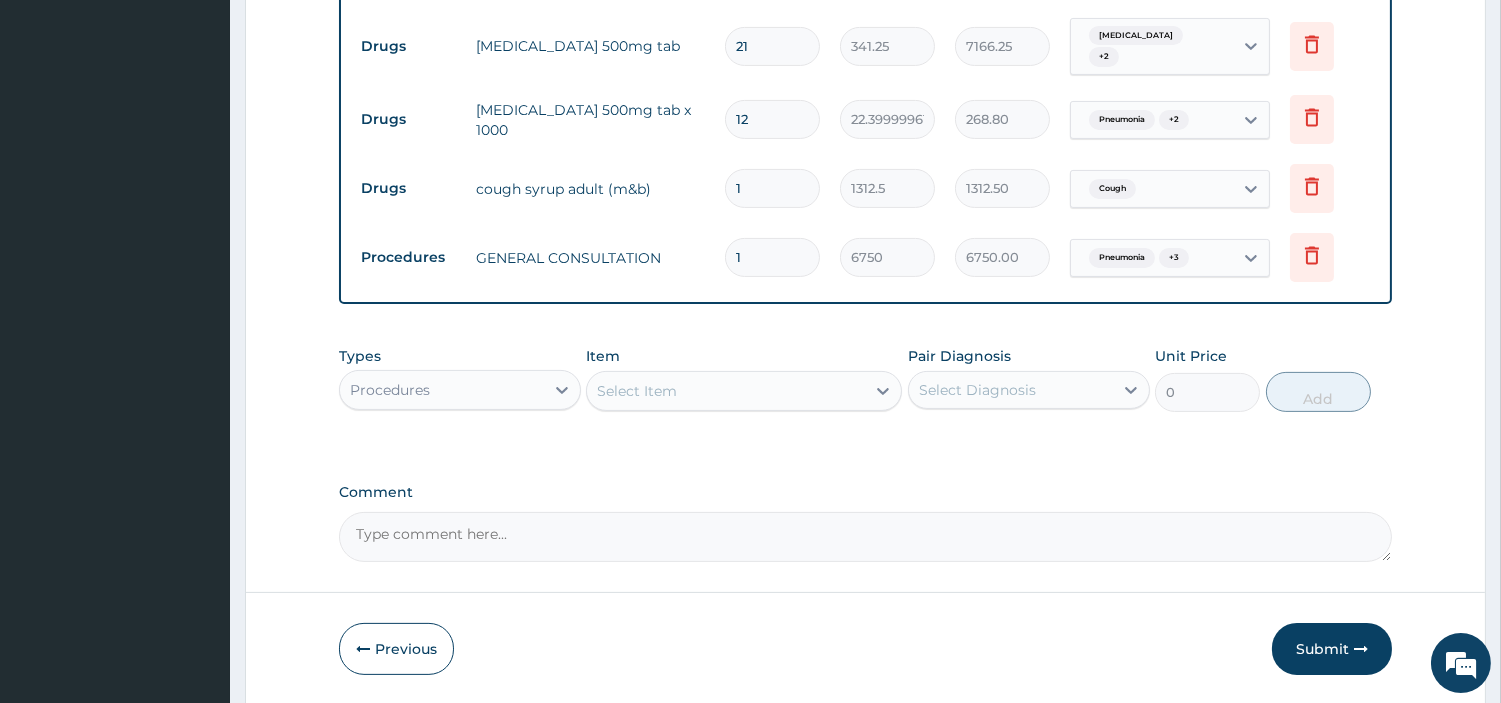 drag, startPoint x: 1330, startPoint y: 630, endPoint x: 1325, endPoint y: 643, distance: 13.928389 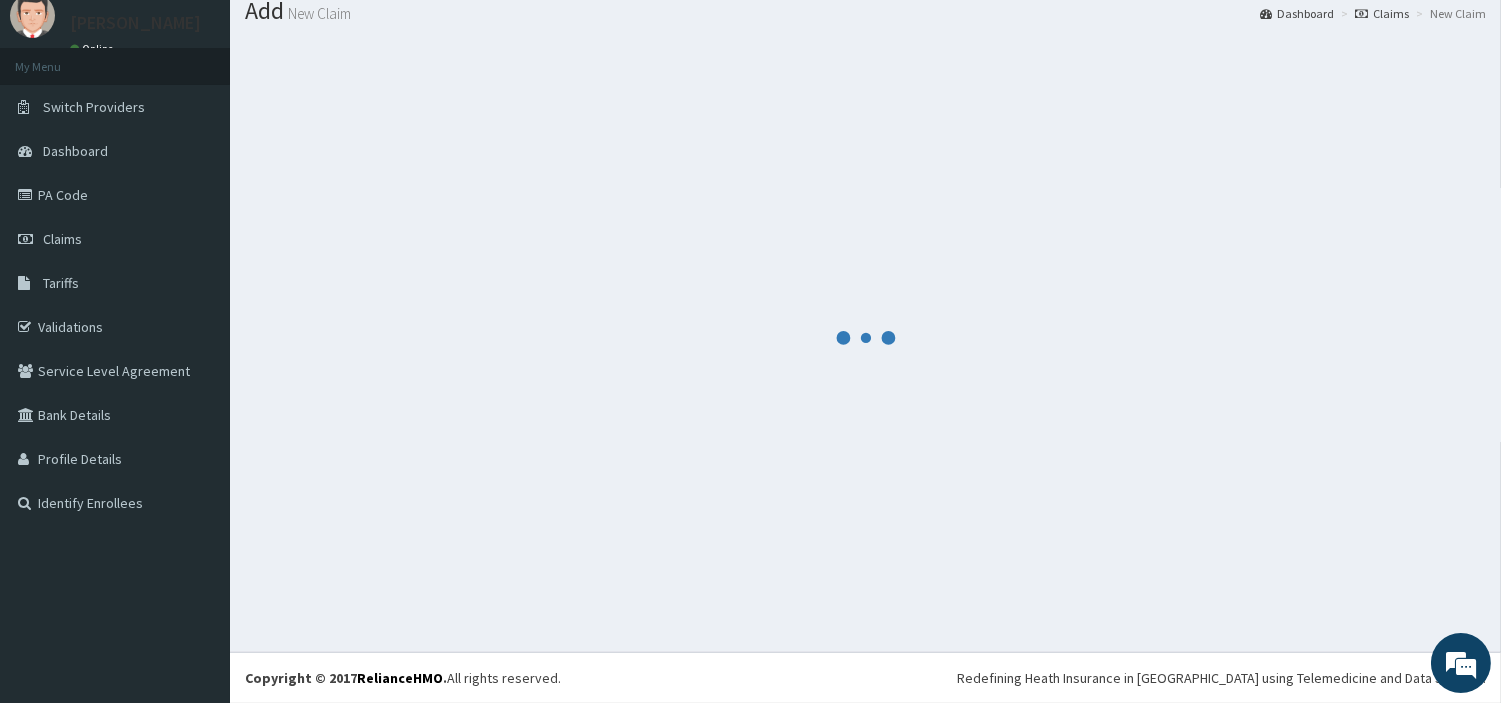 scroll, scrollTop: 66, scrollLeft: 0, axis: vertical 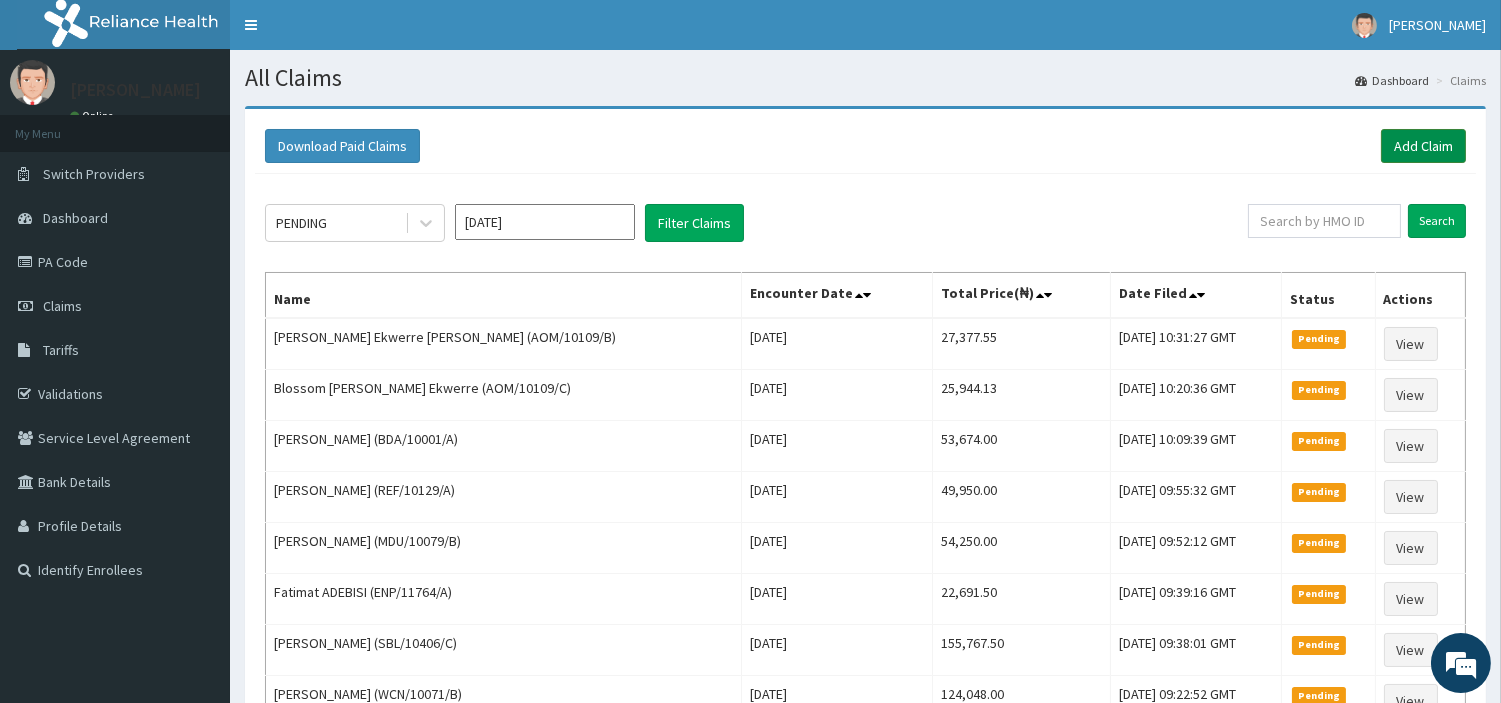 click on "Add Claim" at bounding box center (1423, 146) 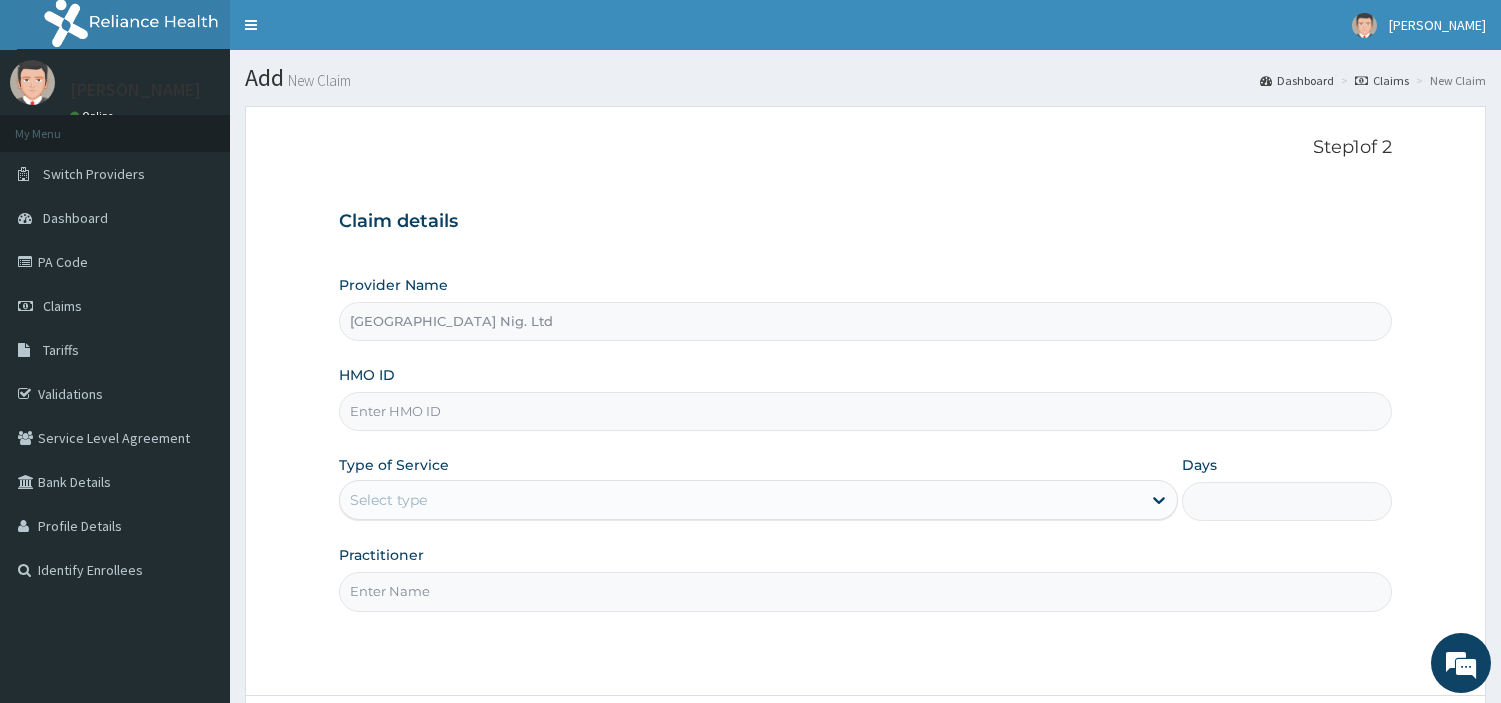 scroll, scrollTop: 0, scrollLeft: 0, axis: both 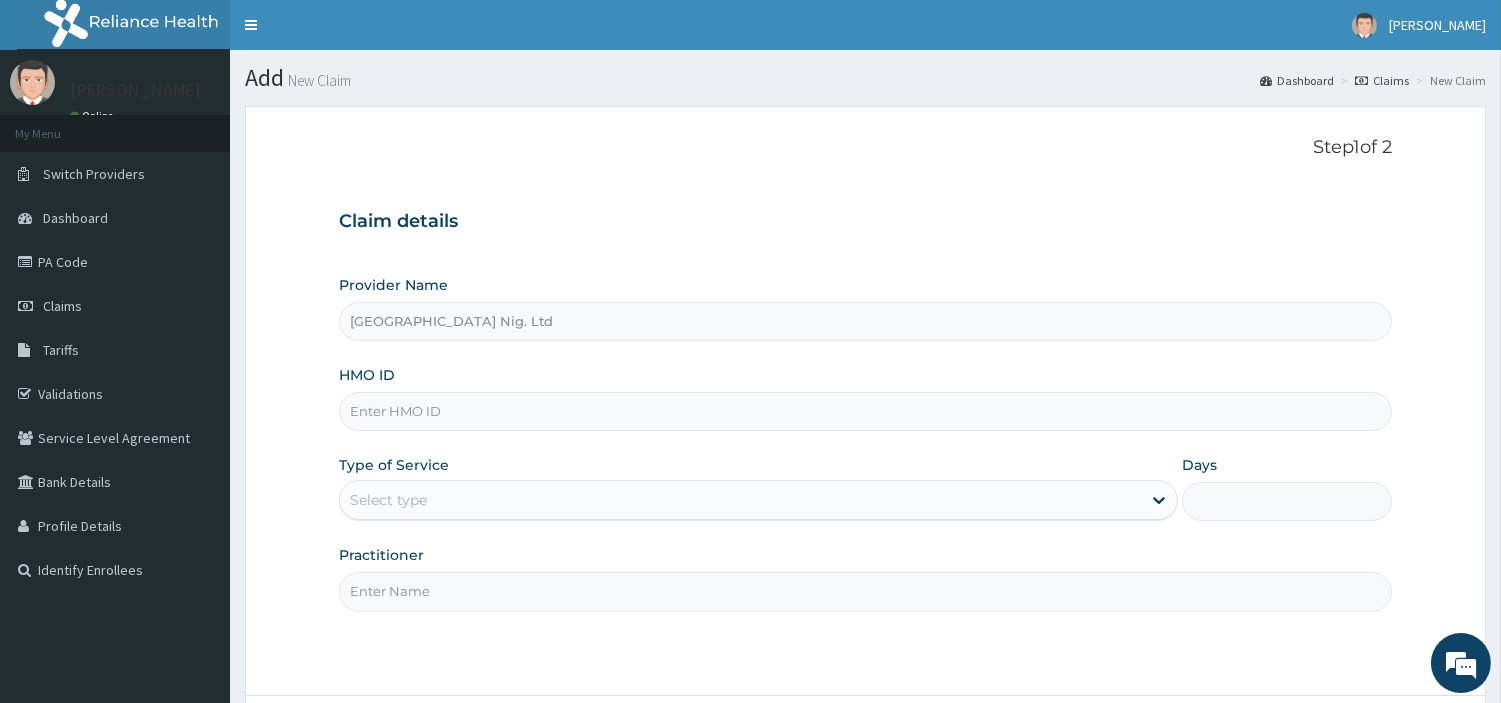 click on "HMO ID" at bounding box center (865, 411) 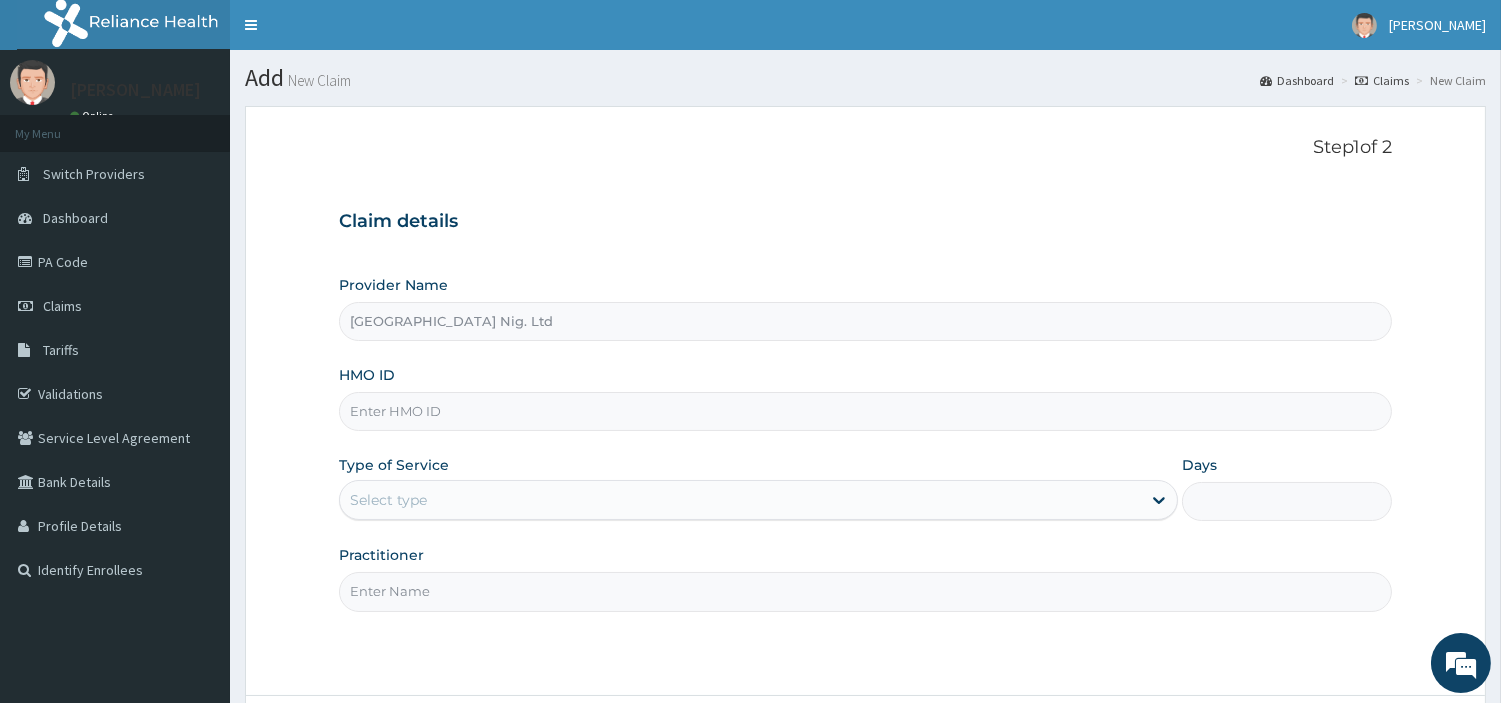 paste on "AAK/10016/A" 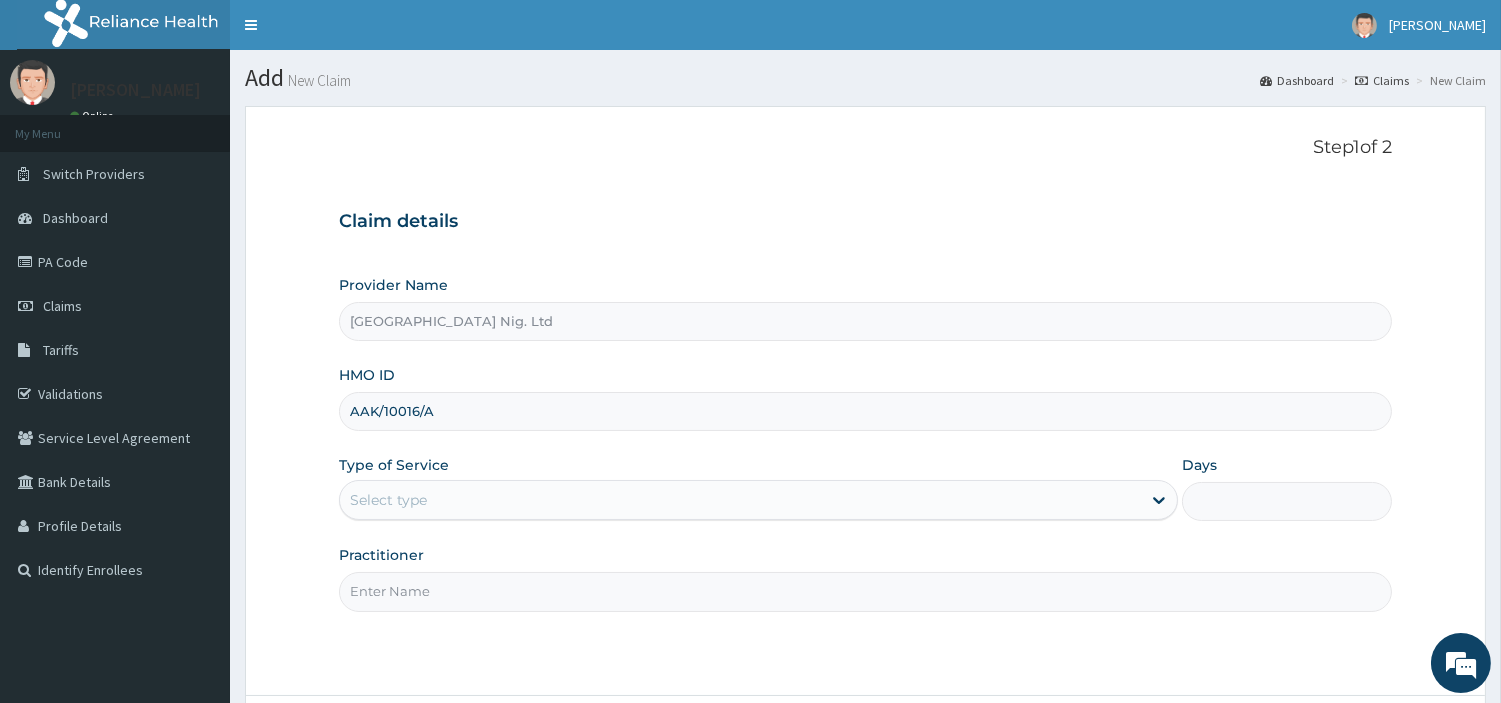 type on "AAK/10016/A" 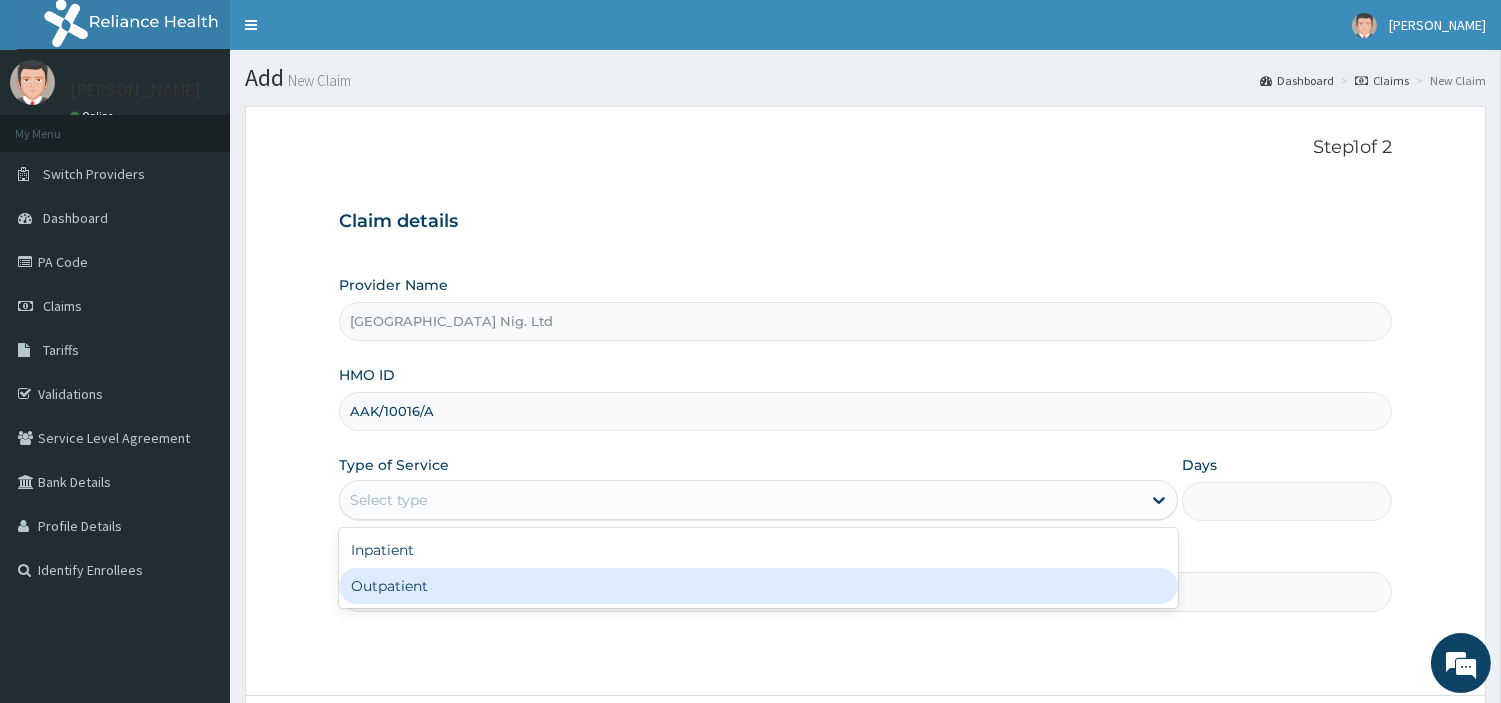 click on "Outpatient" at bounding box center (758, 586) 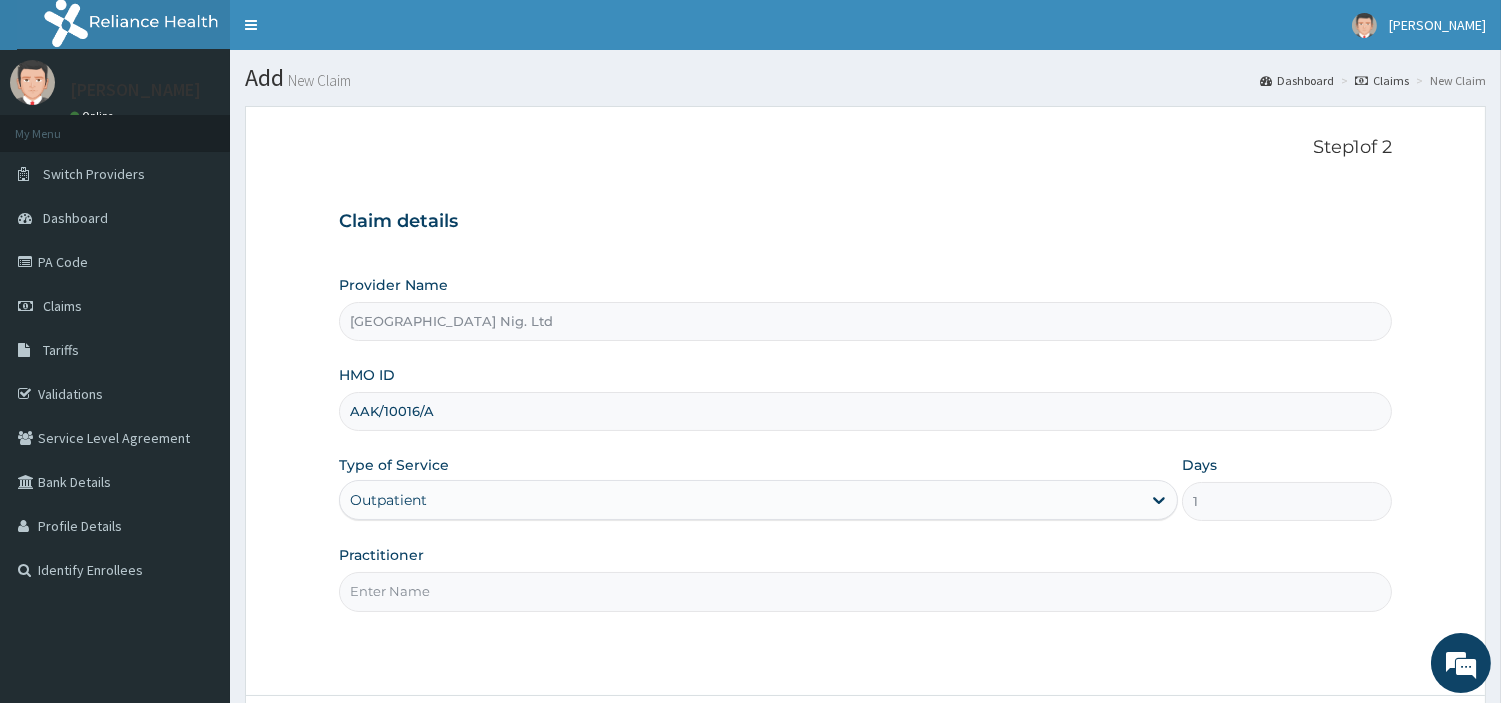 click on "Practitioner" at bounding box center (865, 591) 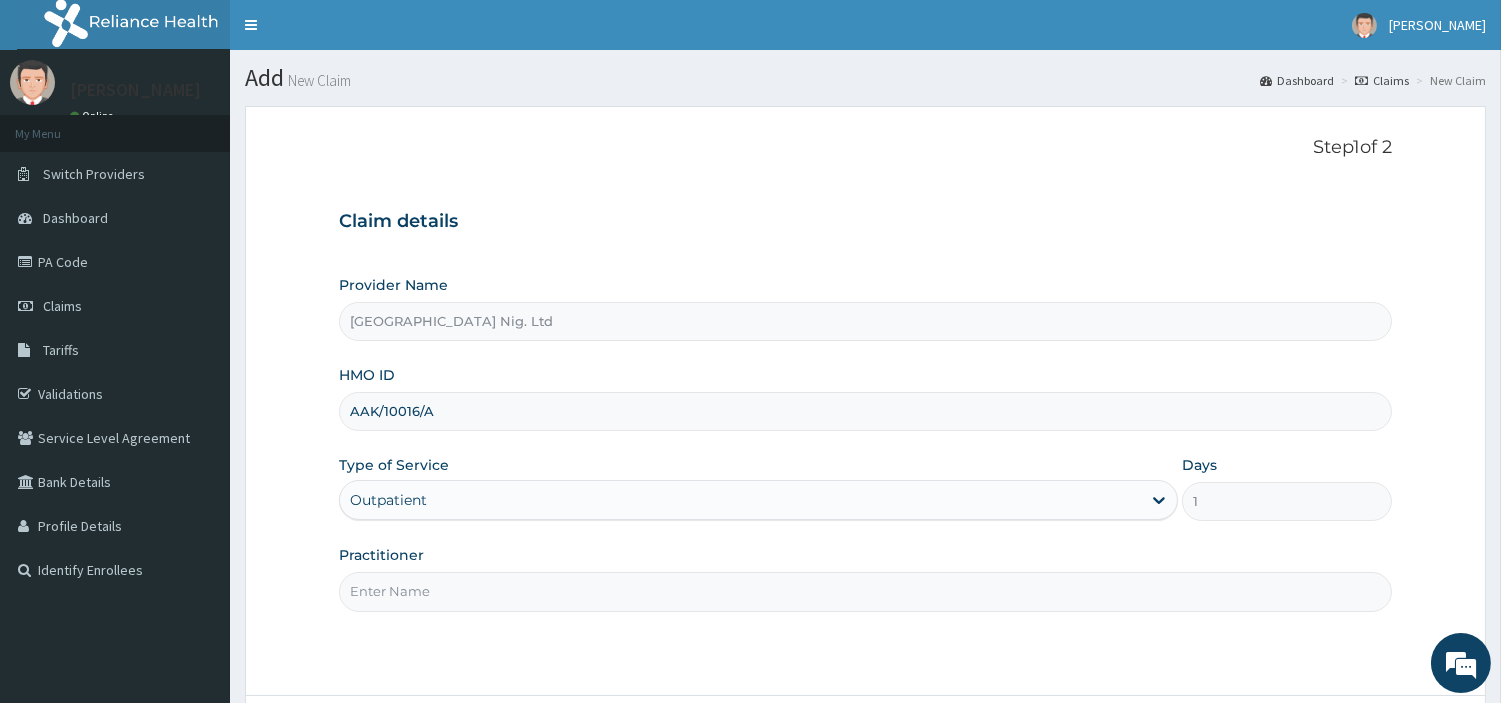 paste on "Agwaraonye Chekwubechukwu" 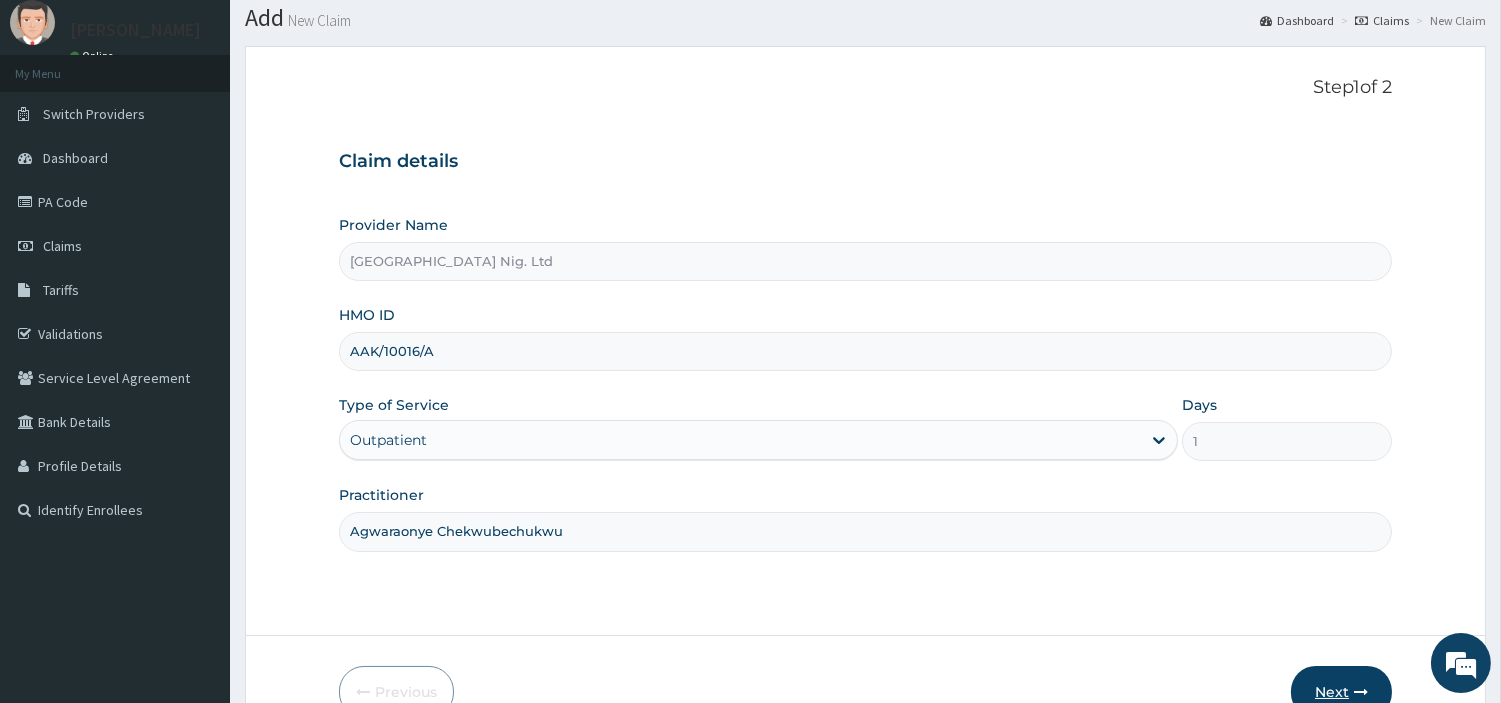 scroll, scrollTop: 172, scrollLeft: 0, axis: vertical 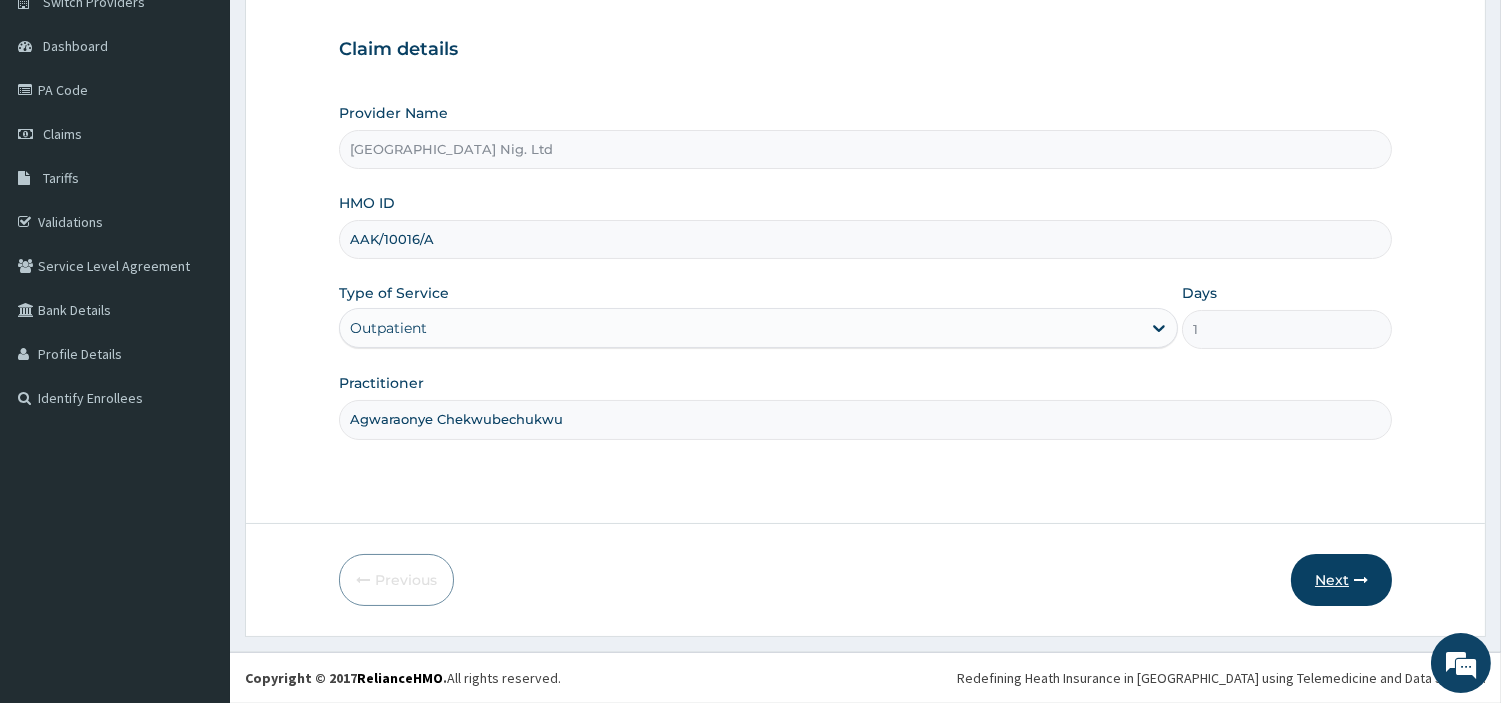 type on "Agwaraonye Chekwubechukwu" 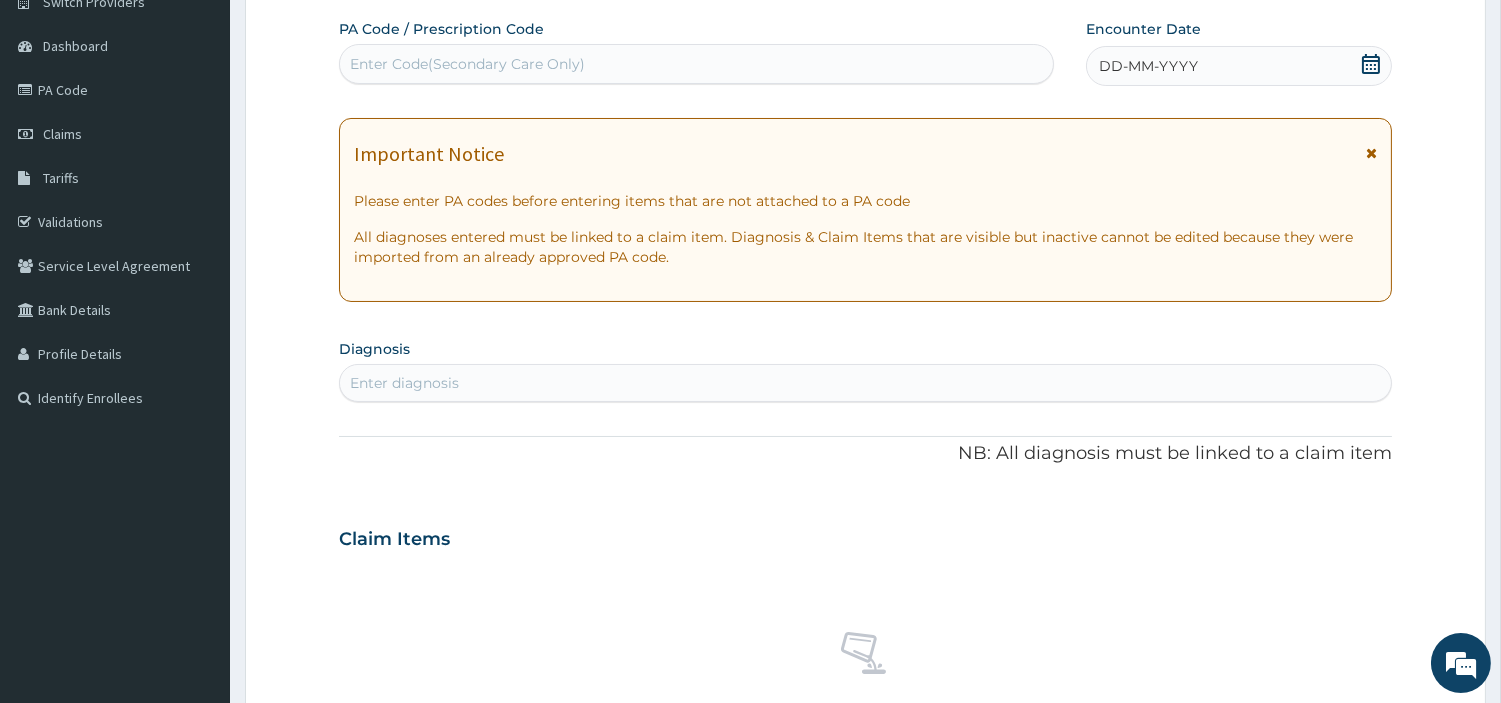 click on "Enter Code(Secondary Care Only)" at bounding box center (696, 64) 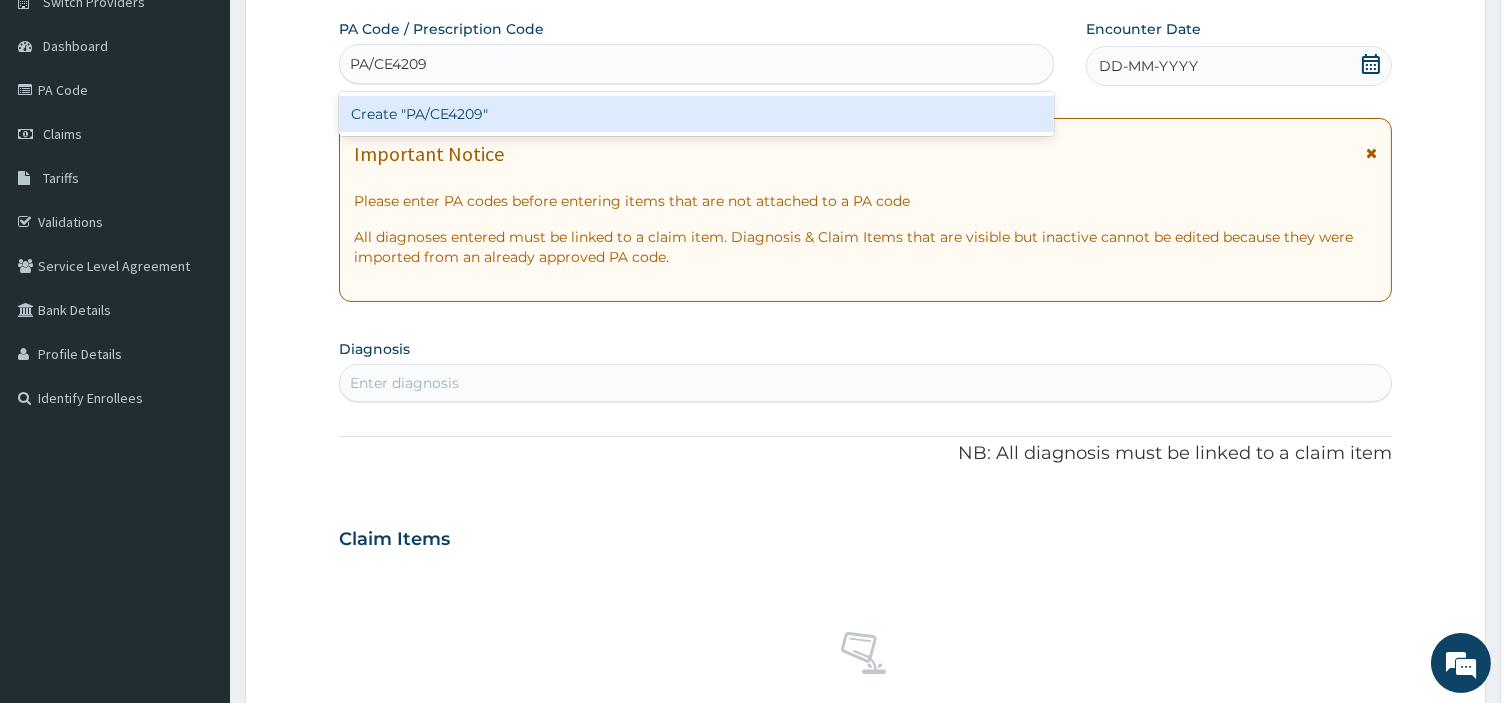 click on "Create "PA/CE4209"" at bounding box center (696, 114) 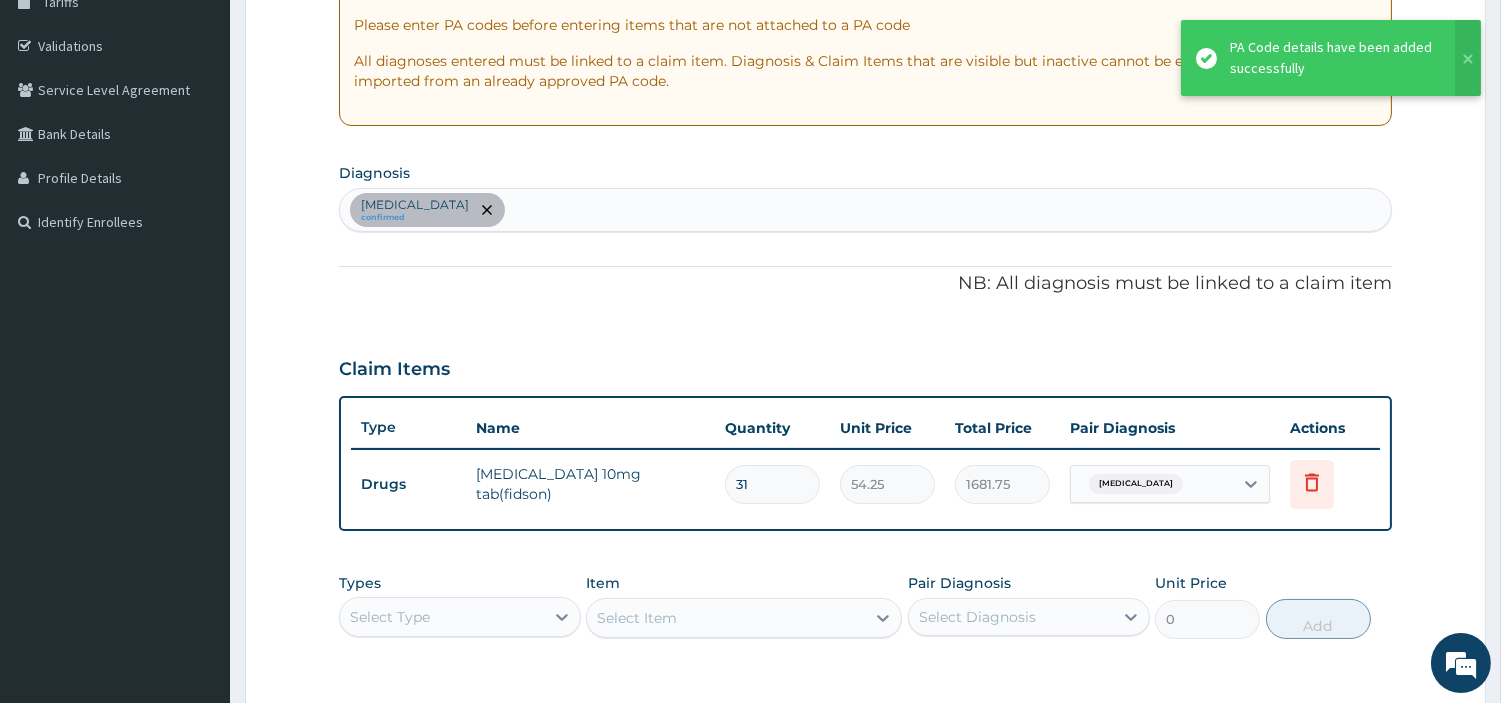 scroll, scrollTop: 505, scrollLeft: 0, axis: vertical 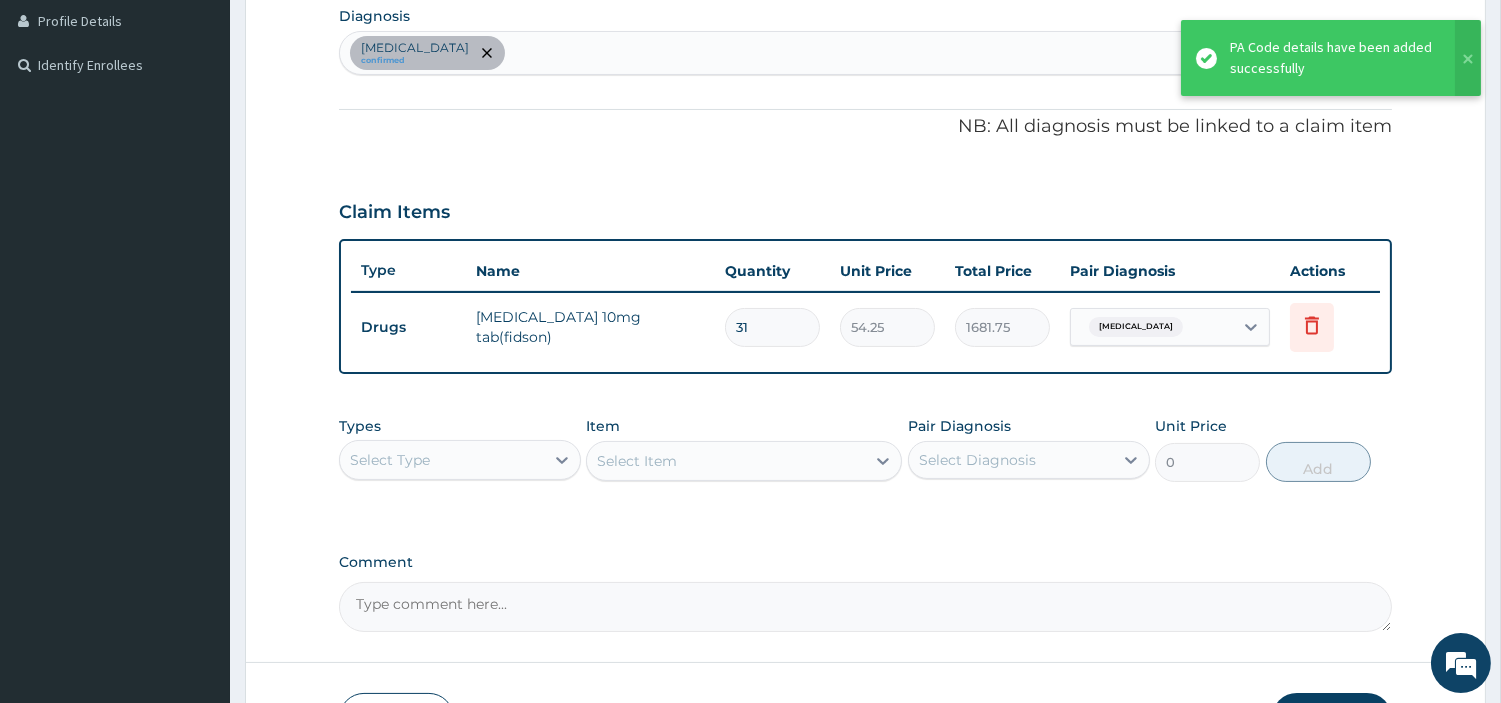 type on "3" 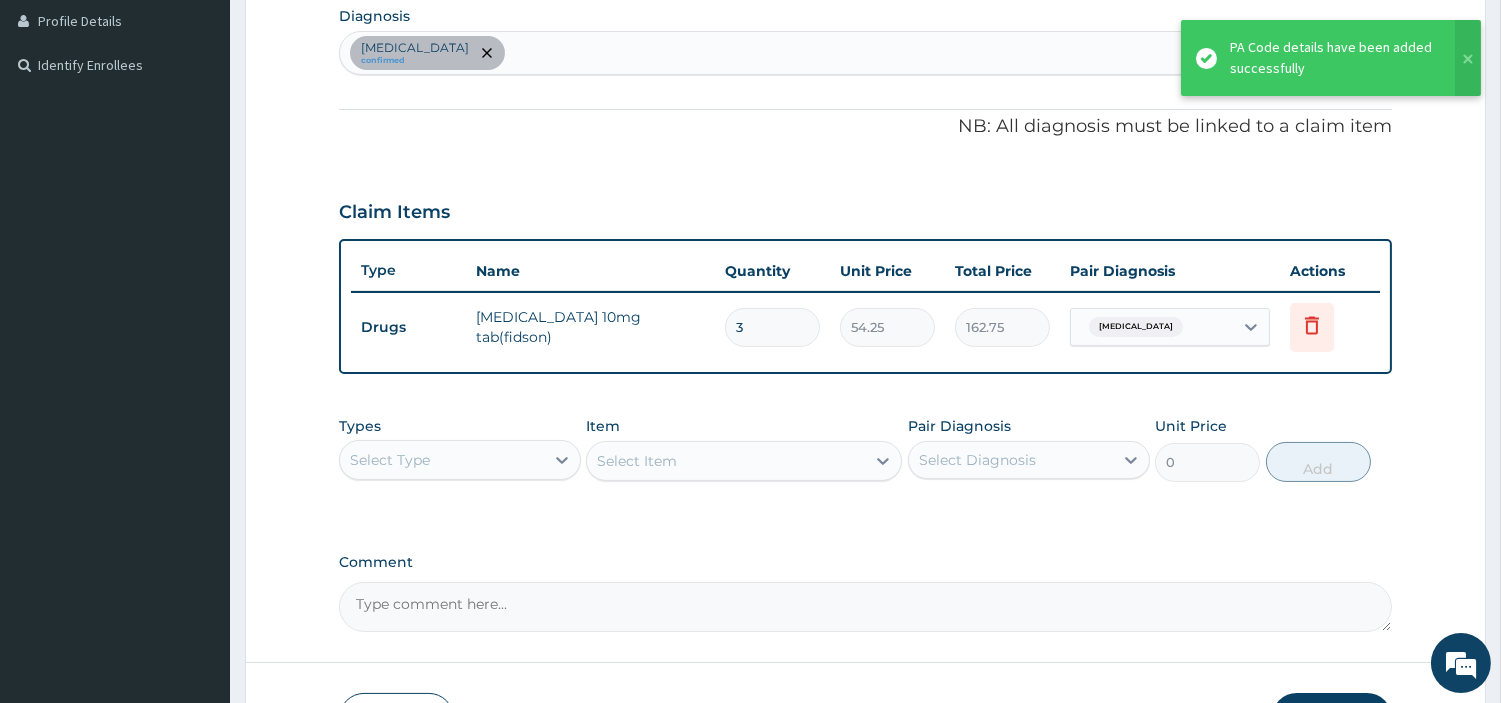 type 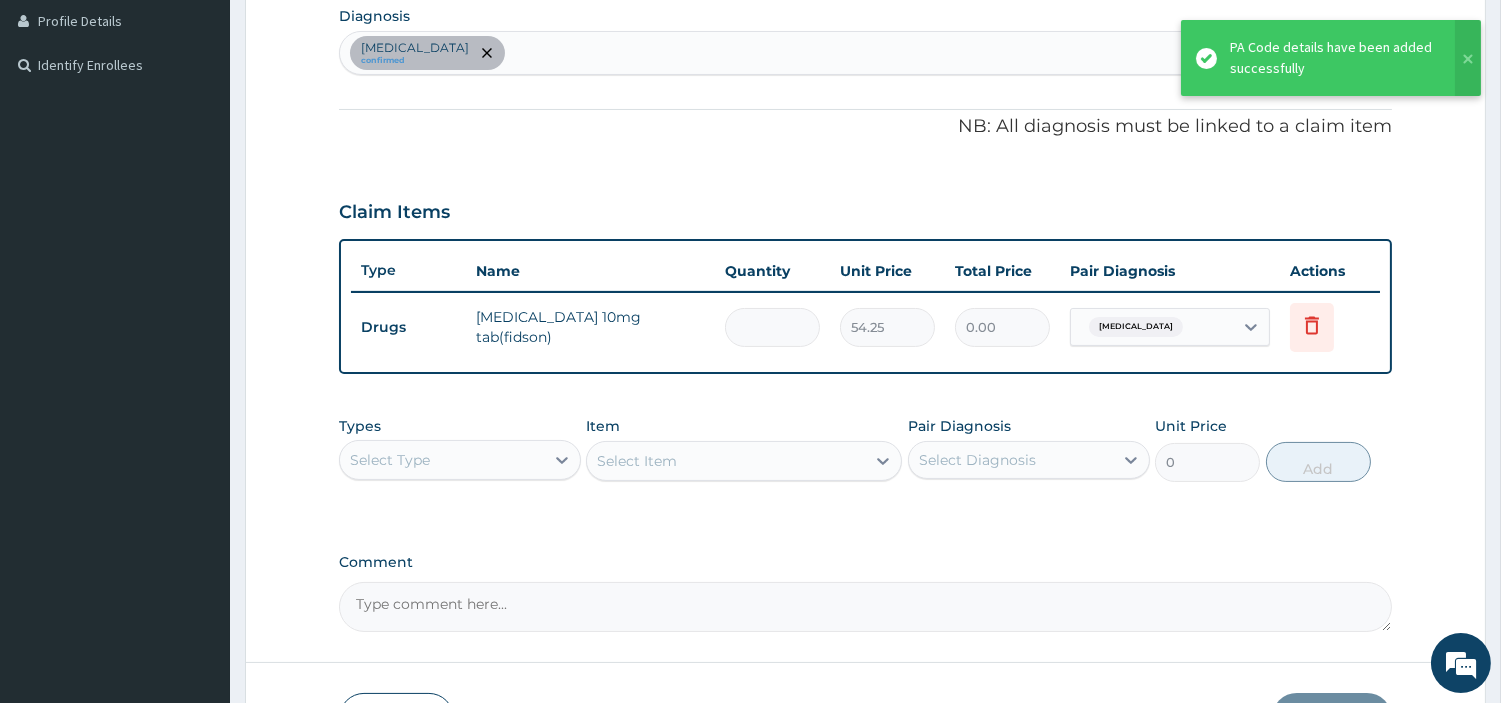 type on "1" 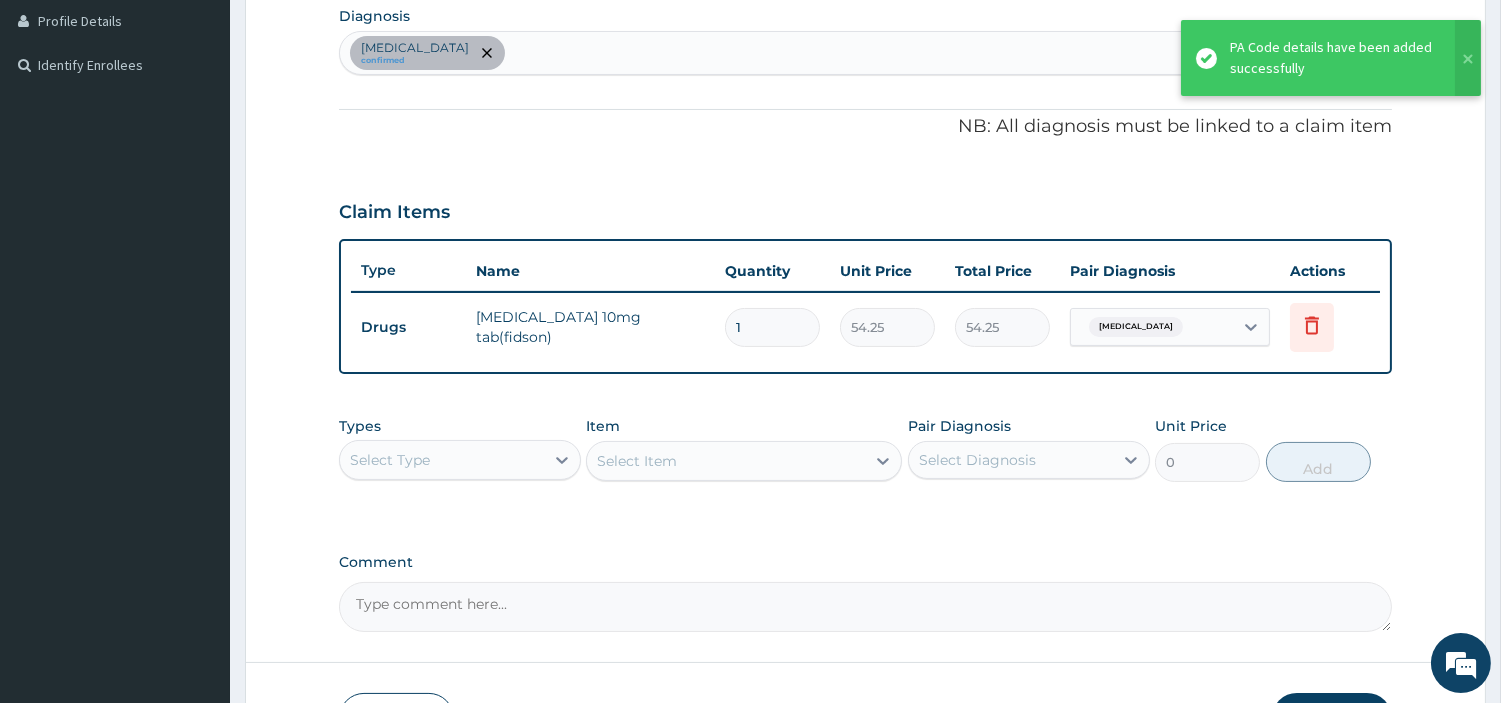 type on "14" 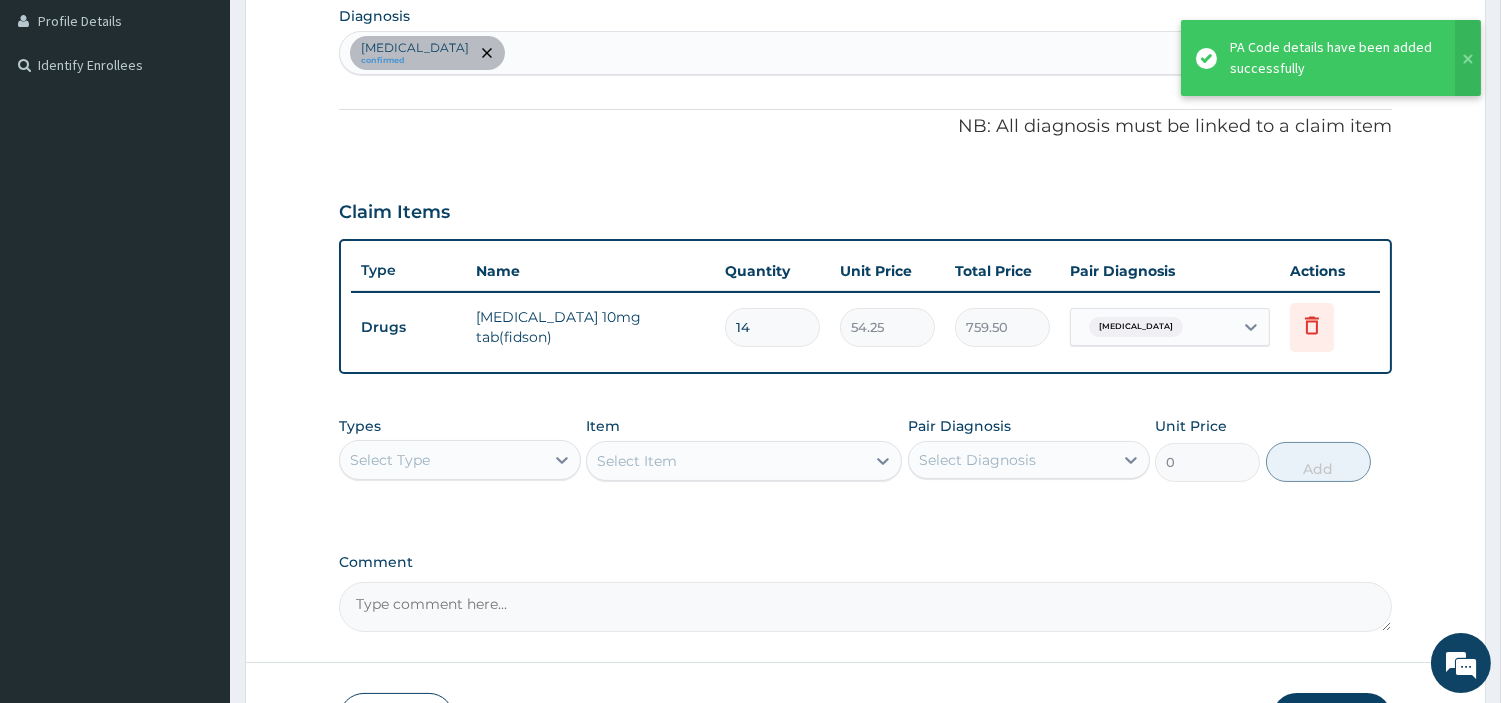 type on "14" 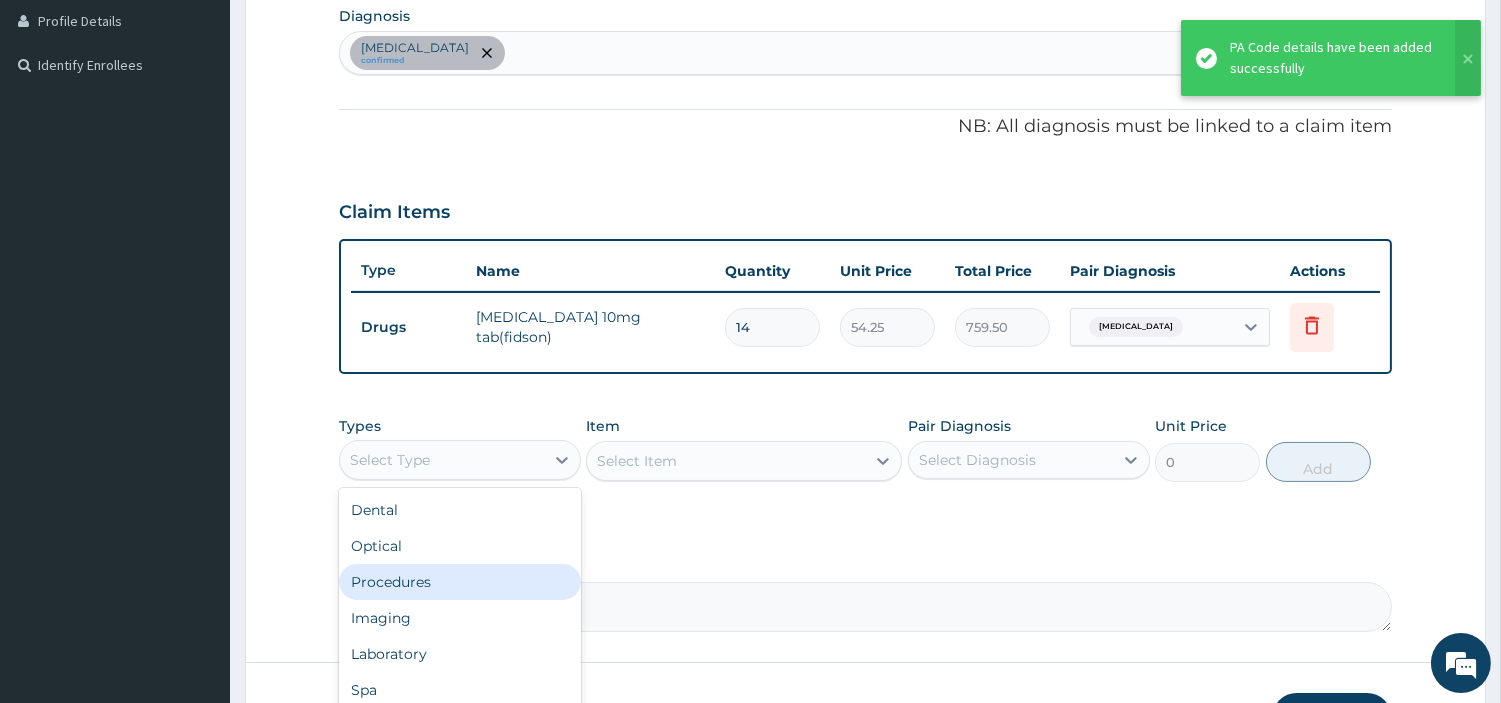 click on "Procedures" at bounding box center (460, 582) 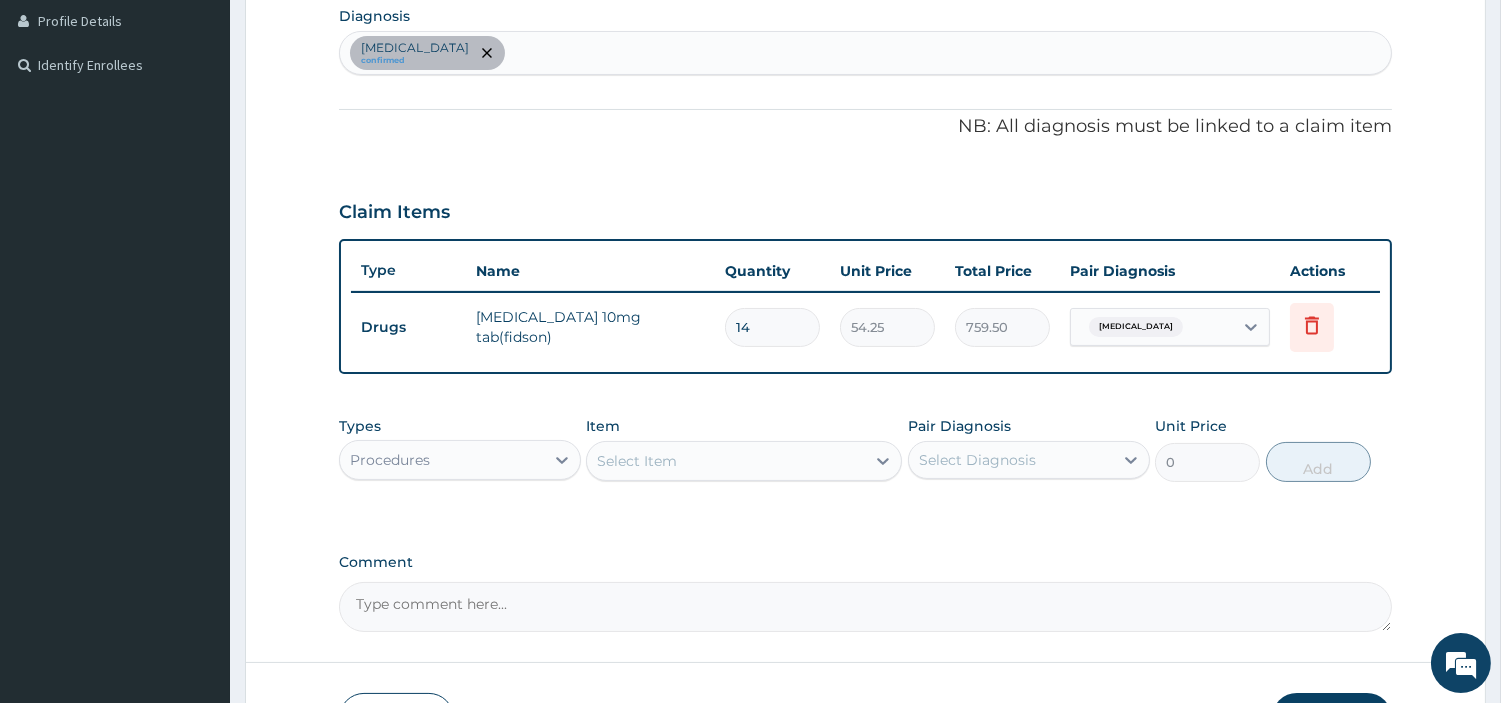 click on "Select Item" at bounding box center [726, 461] 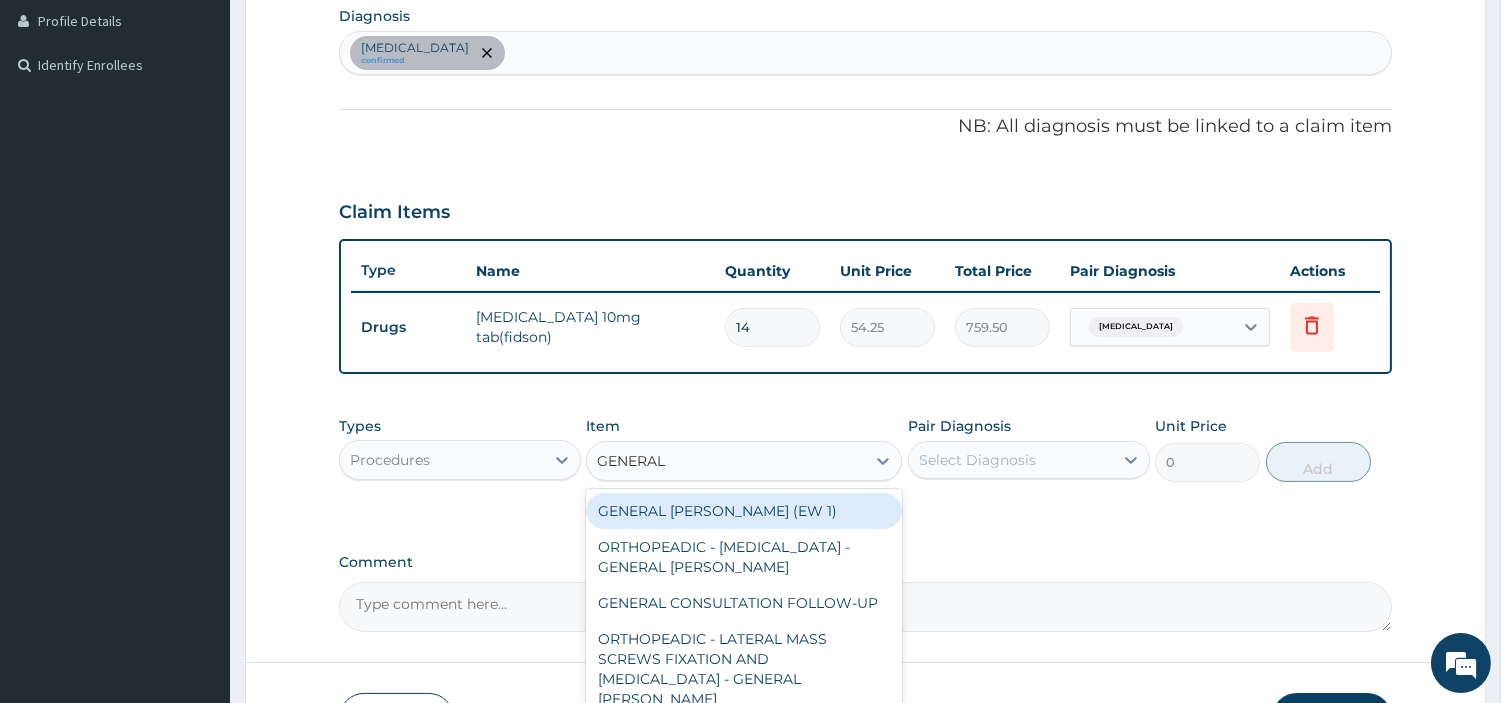 type on "GENERAL C" 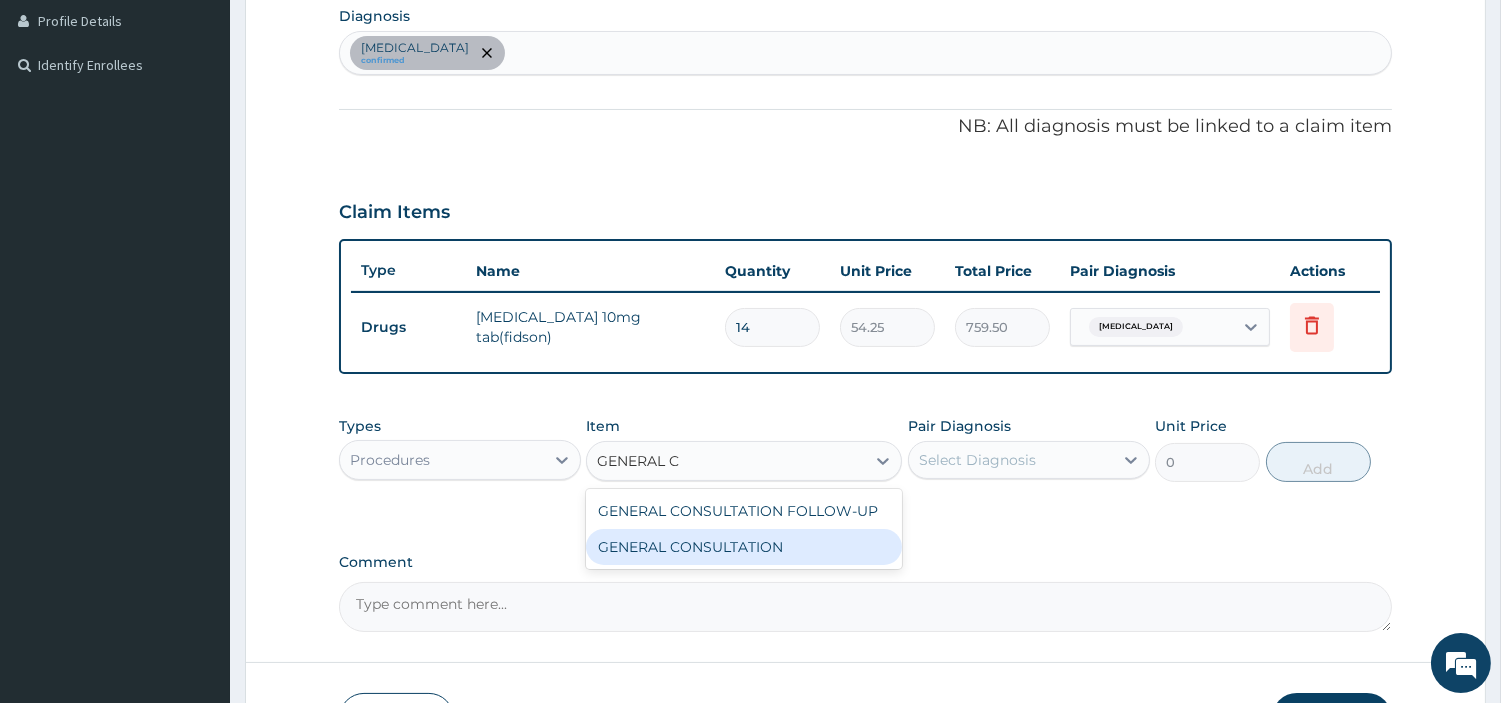 click on "GENERAL CONSULTATION" at bounding box center (744, 547) 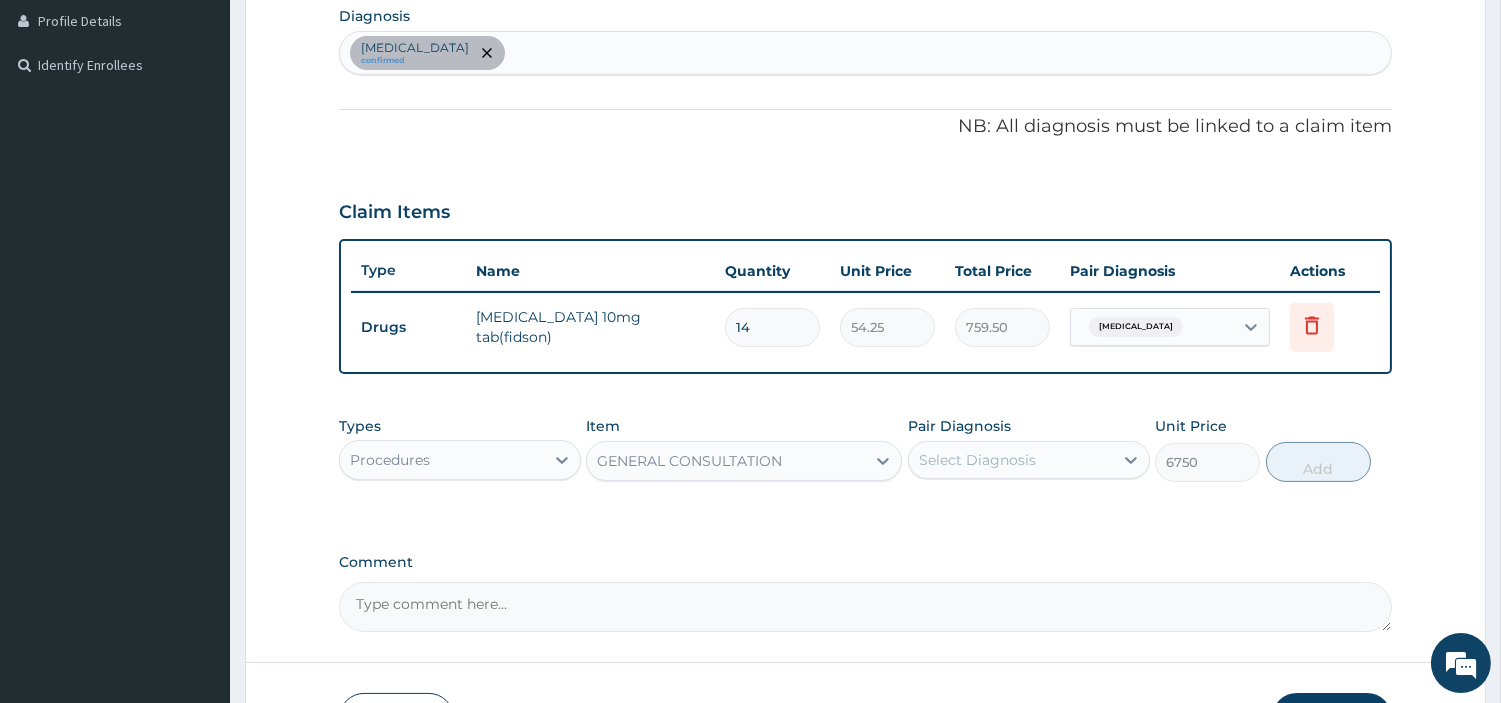 click on "Select Diagnosis" at bounding box center (977, 460) 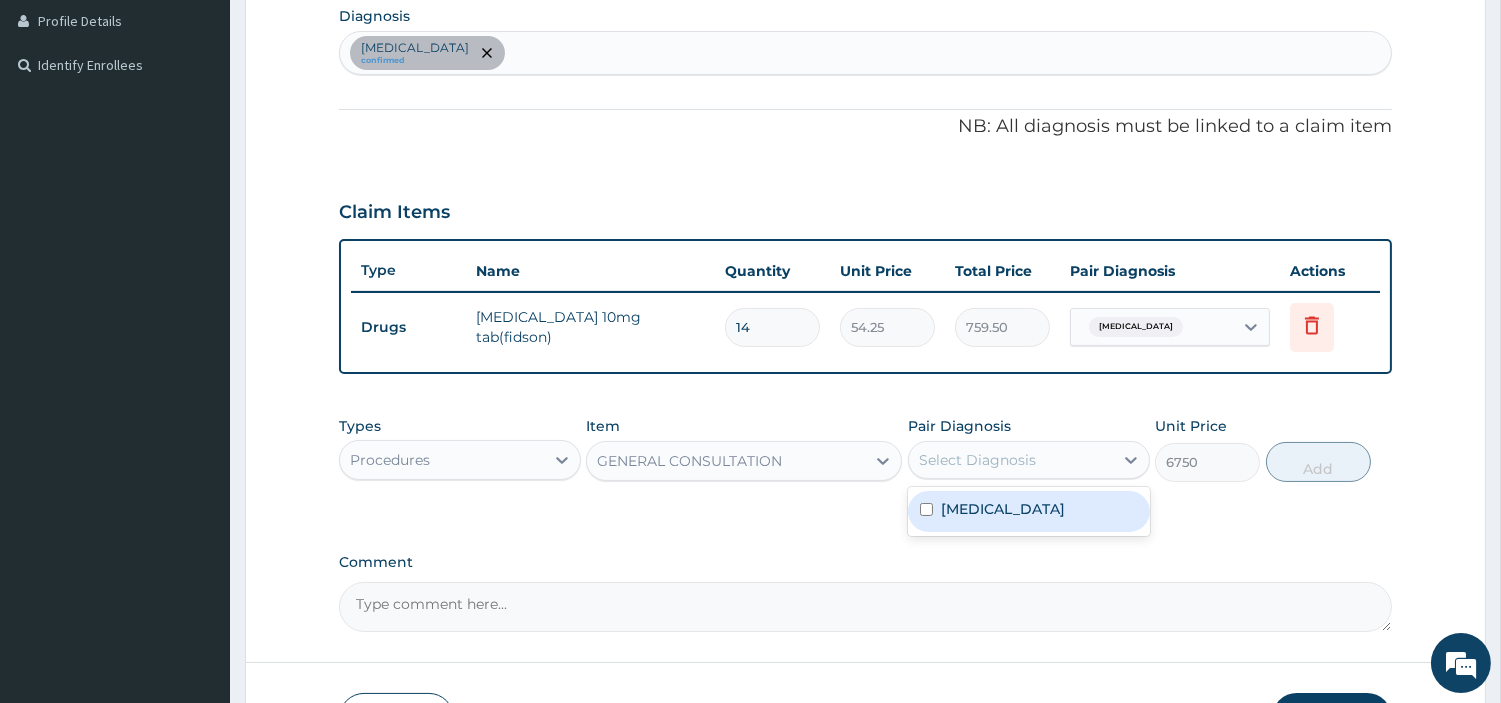 click on "Essential hypertension" at bounding box center (1003, 509) 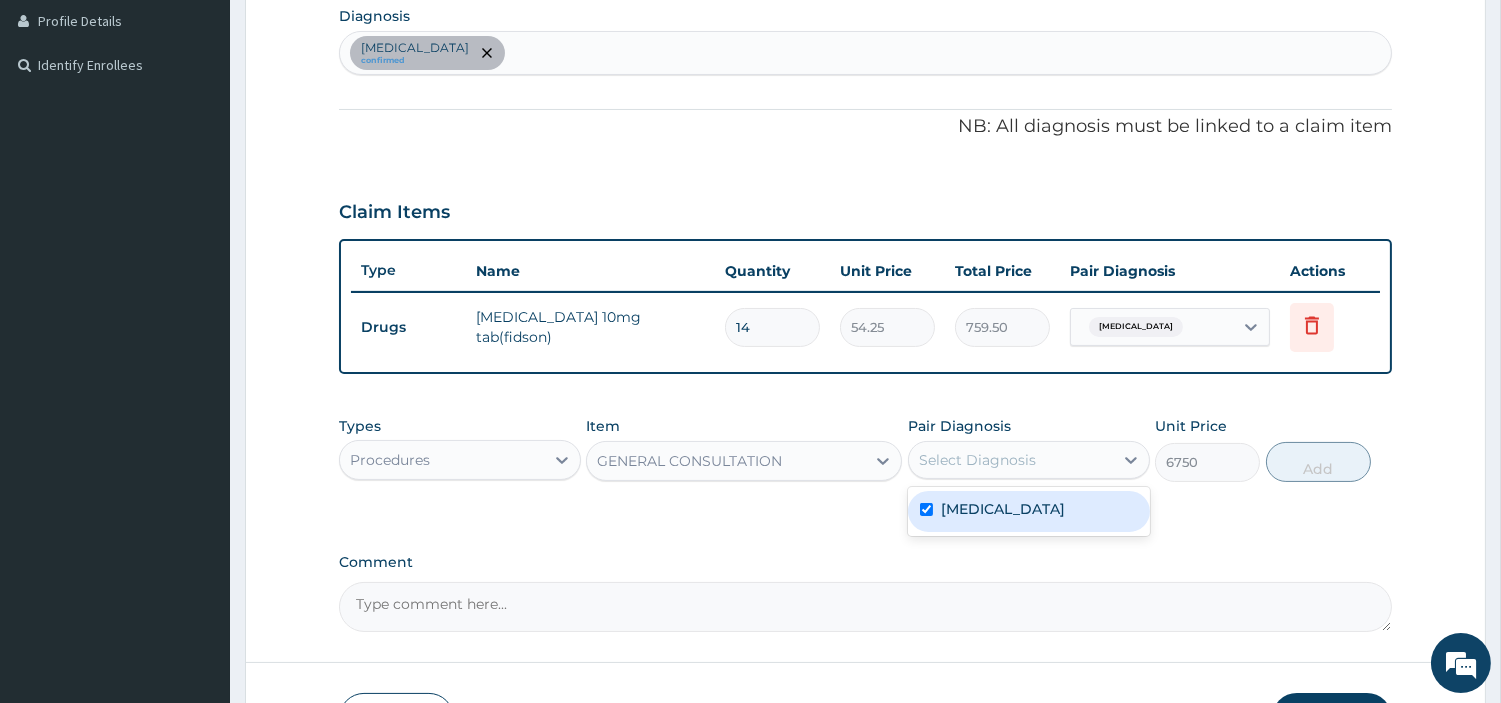 checkbox on "true" 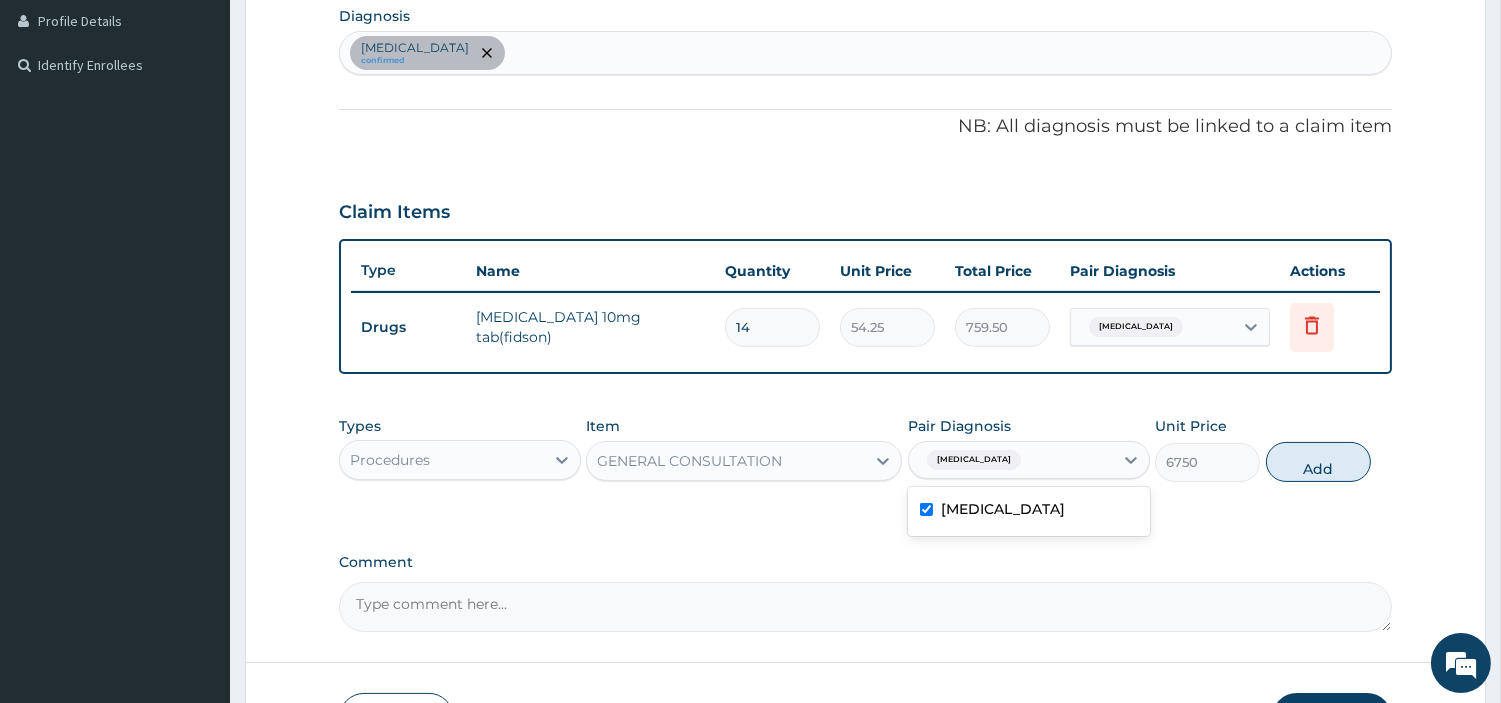 drag, startPoint x: 1273, startPoint y: 461, endPoint x: 1280, endPoint y: 470, distance: 11.401754 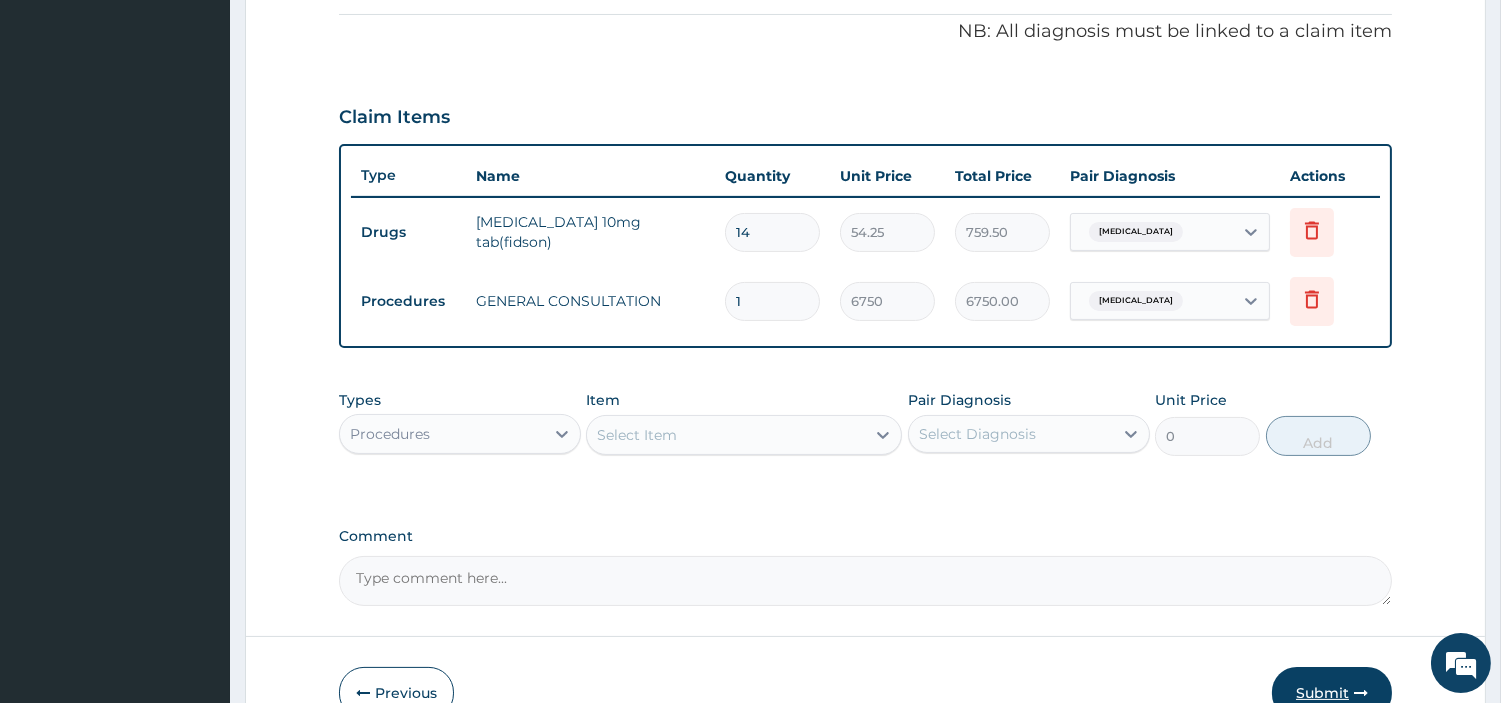 click on "Submit" at bounding box center [1332, 693] 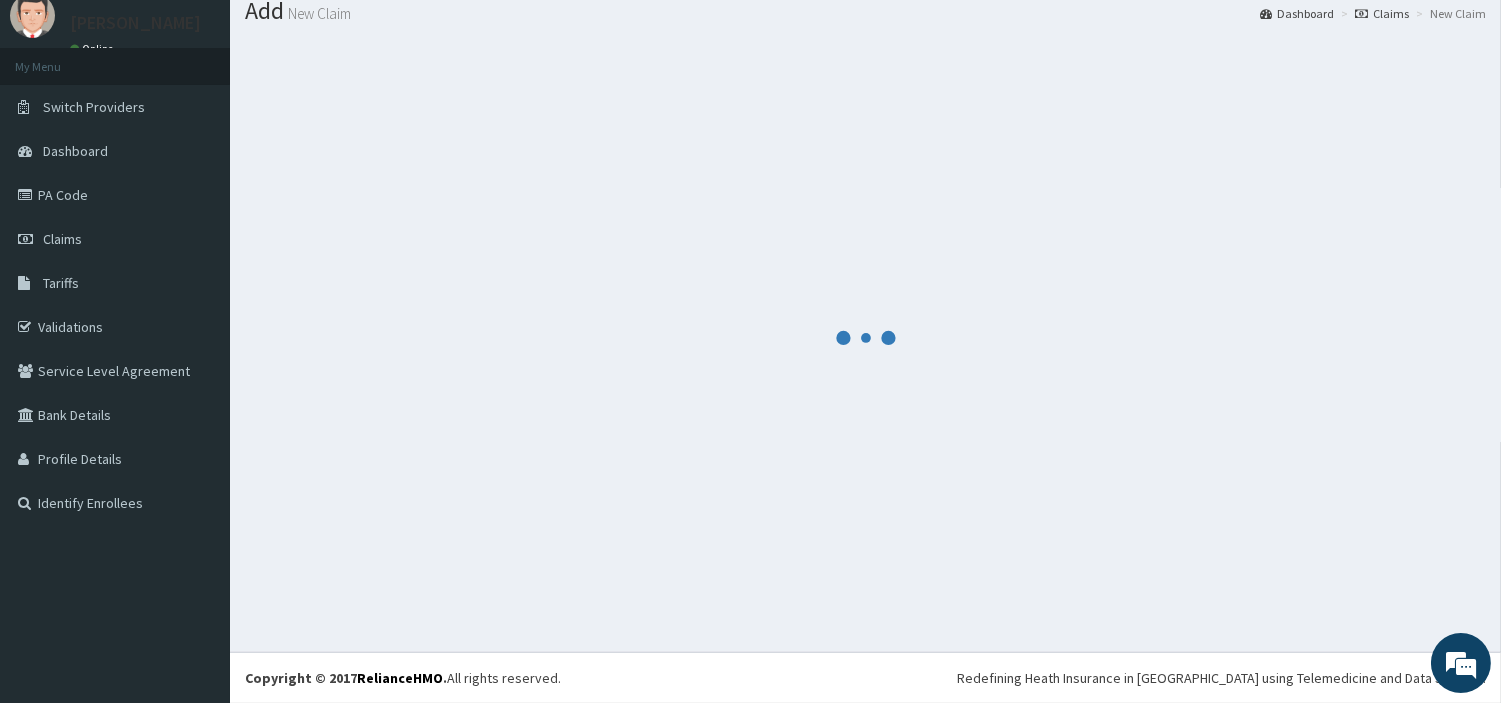 scroll, scrollTop: 66, scrollLeft: 0, axis: vertical 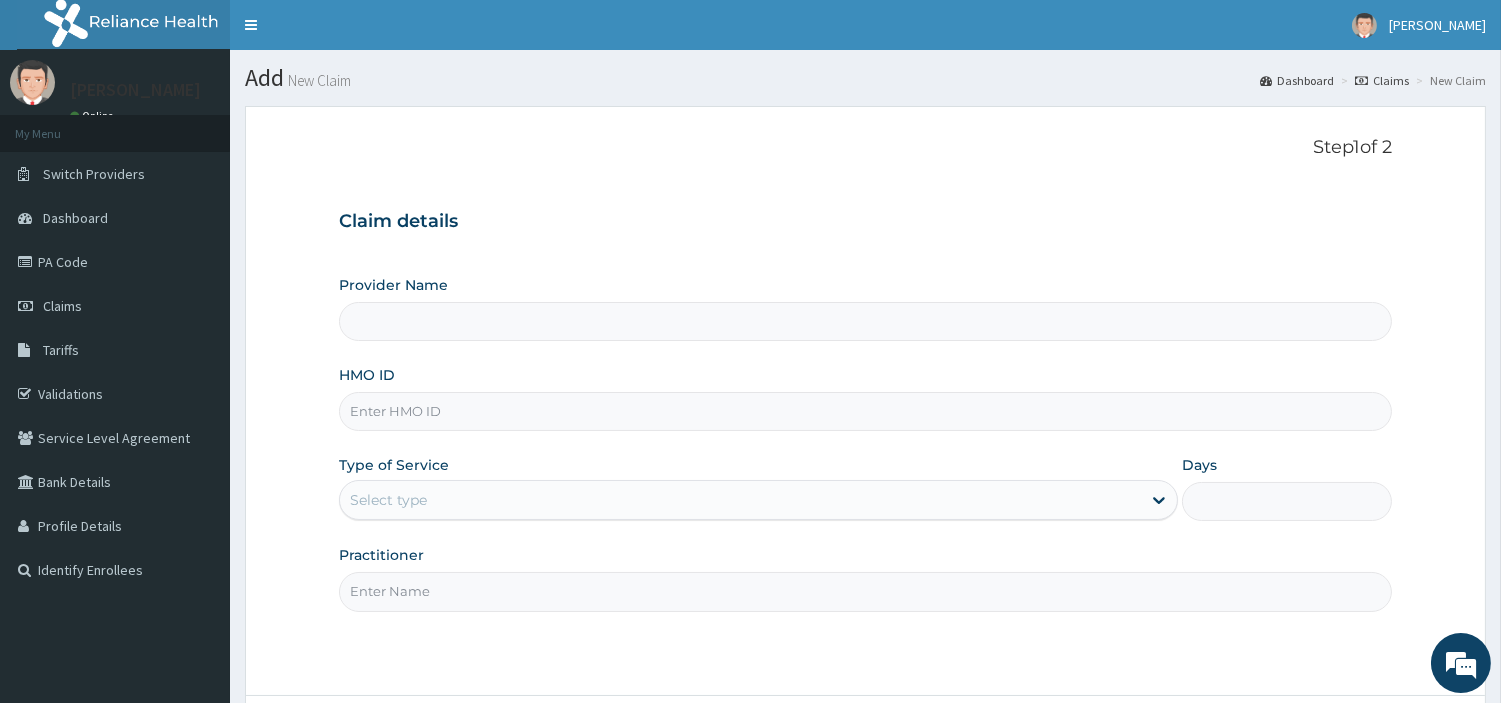 type on "R-Jolad Hospital Nig. Ltd" 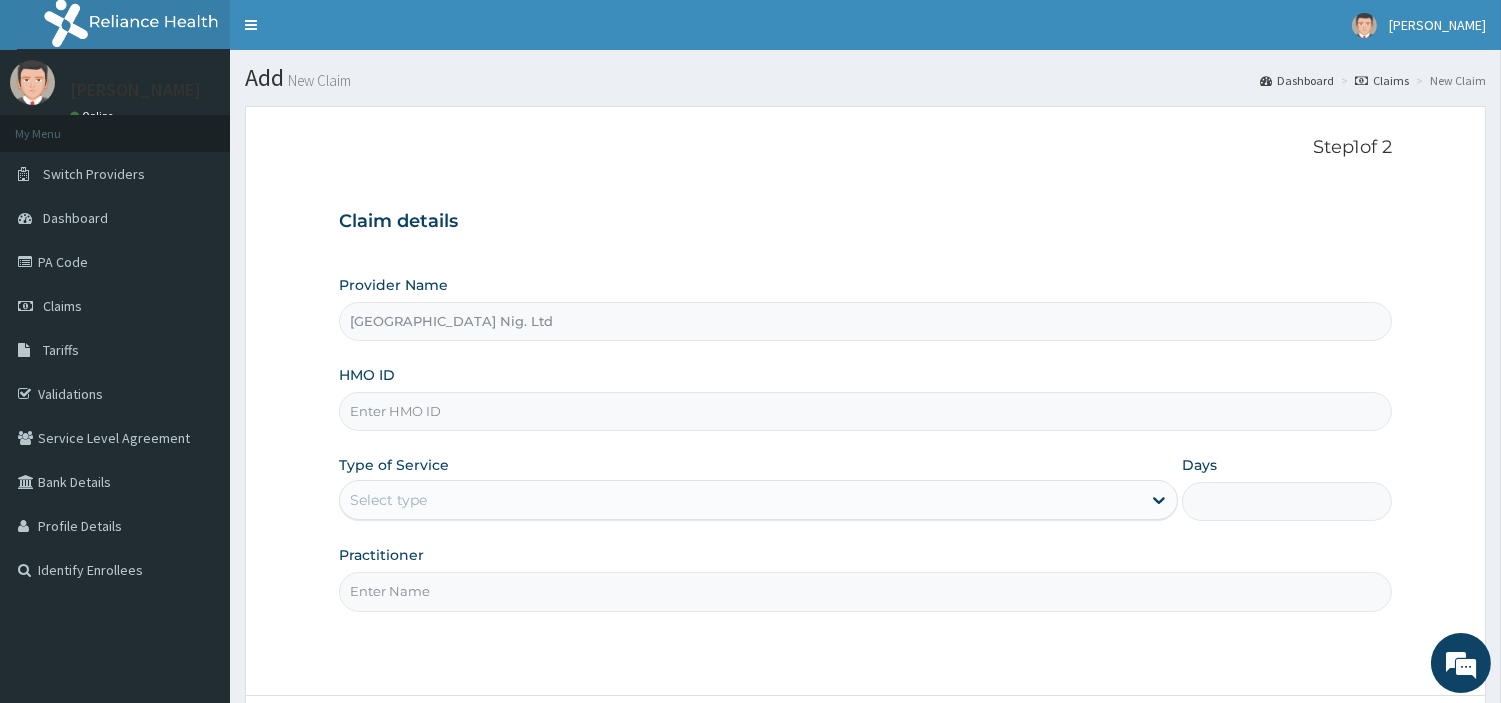 scroll, scrollTop: 0, scrollLeft: 0, axis: both 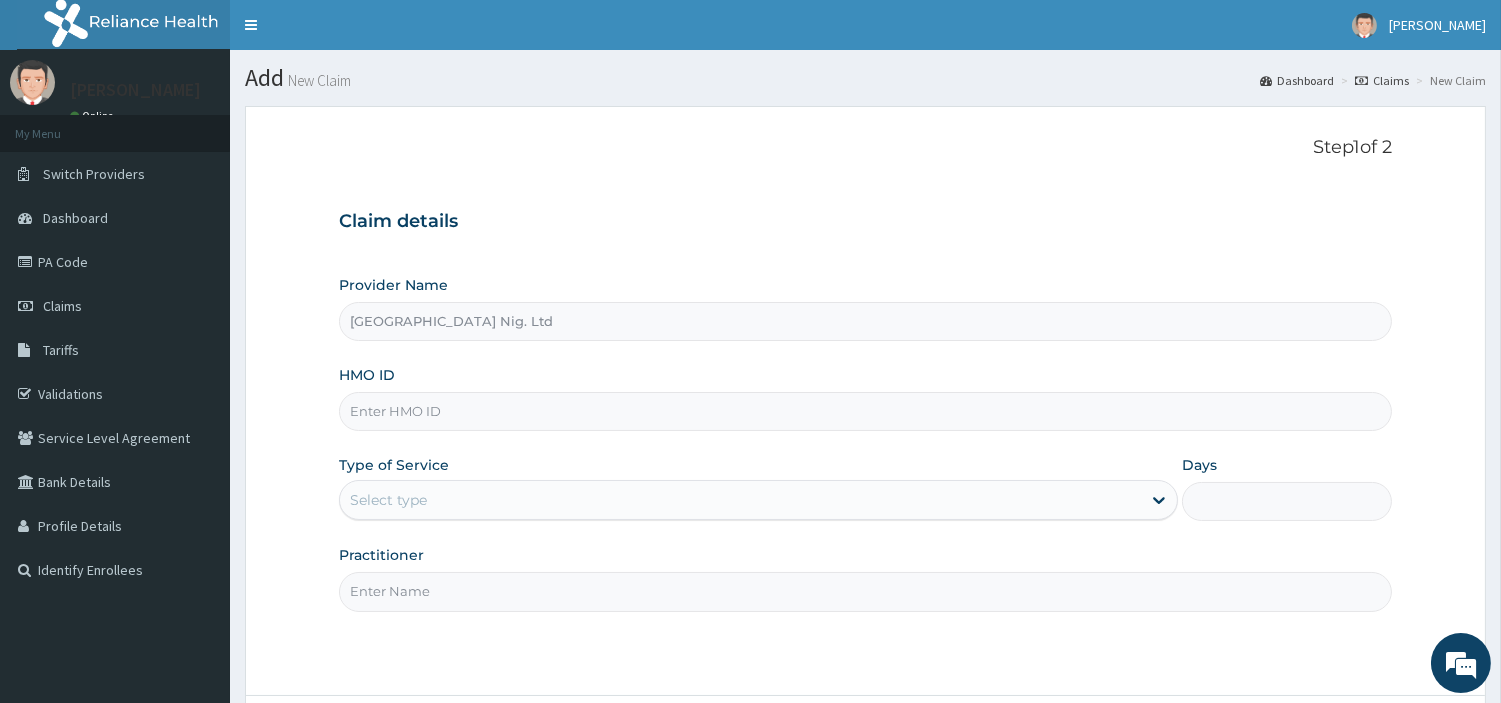 click on "HMO ID" at bounding box center [865, 398] 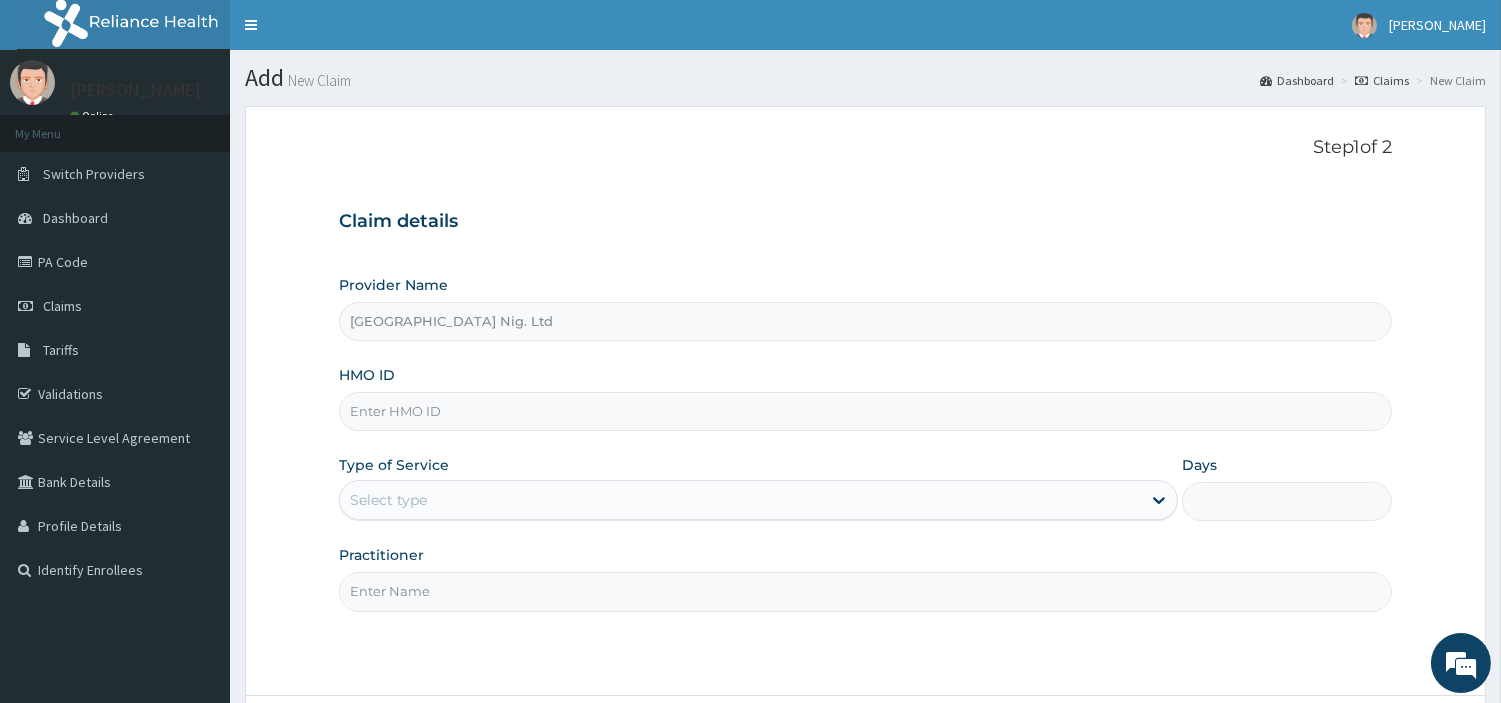 paste on "AEM/10016/A" 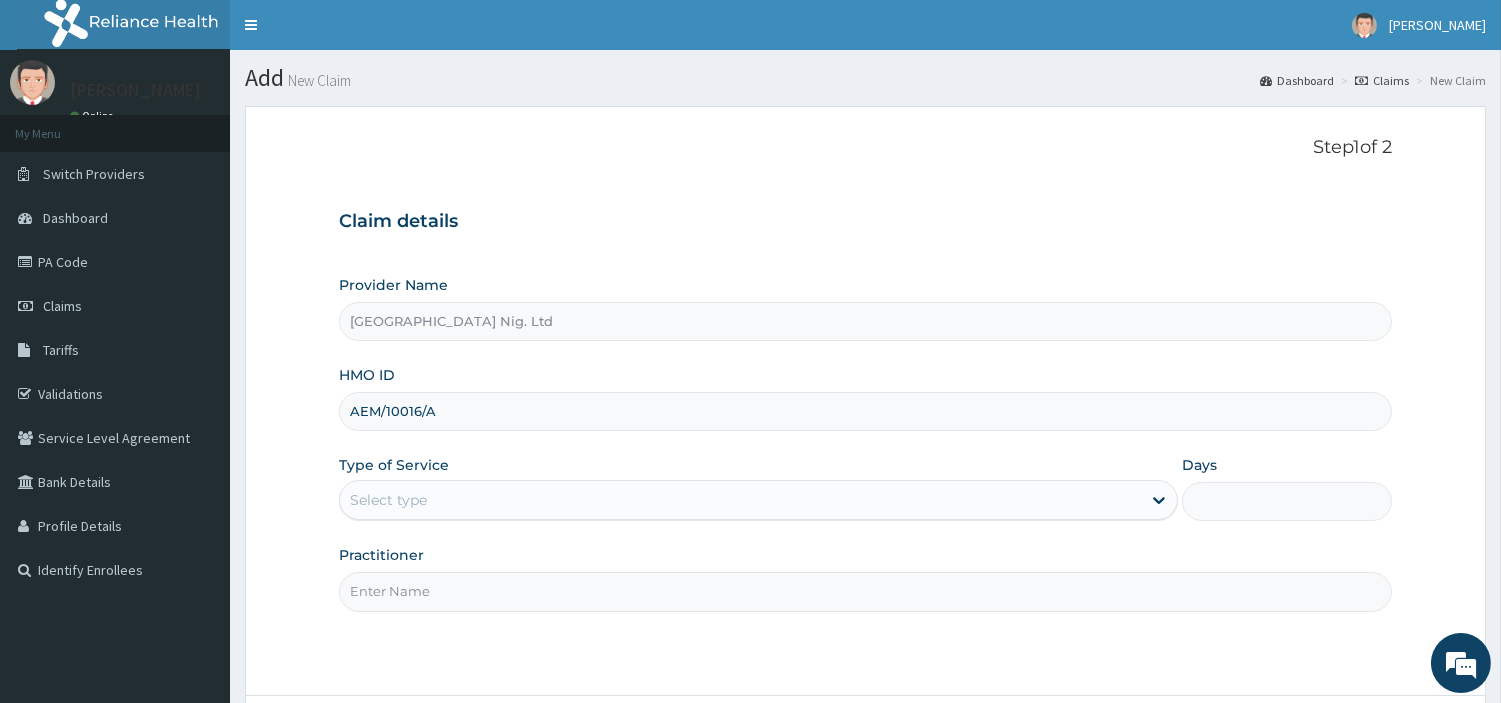 type on "AEM/10016/A" 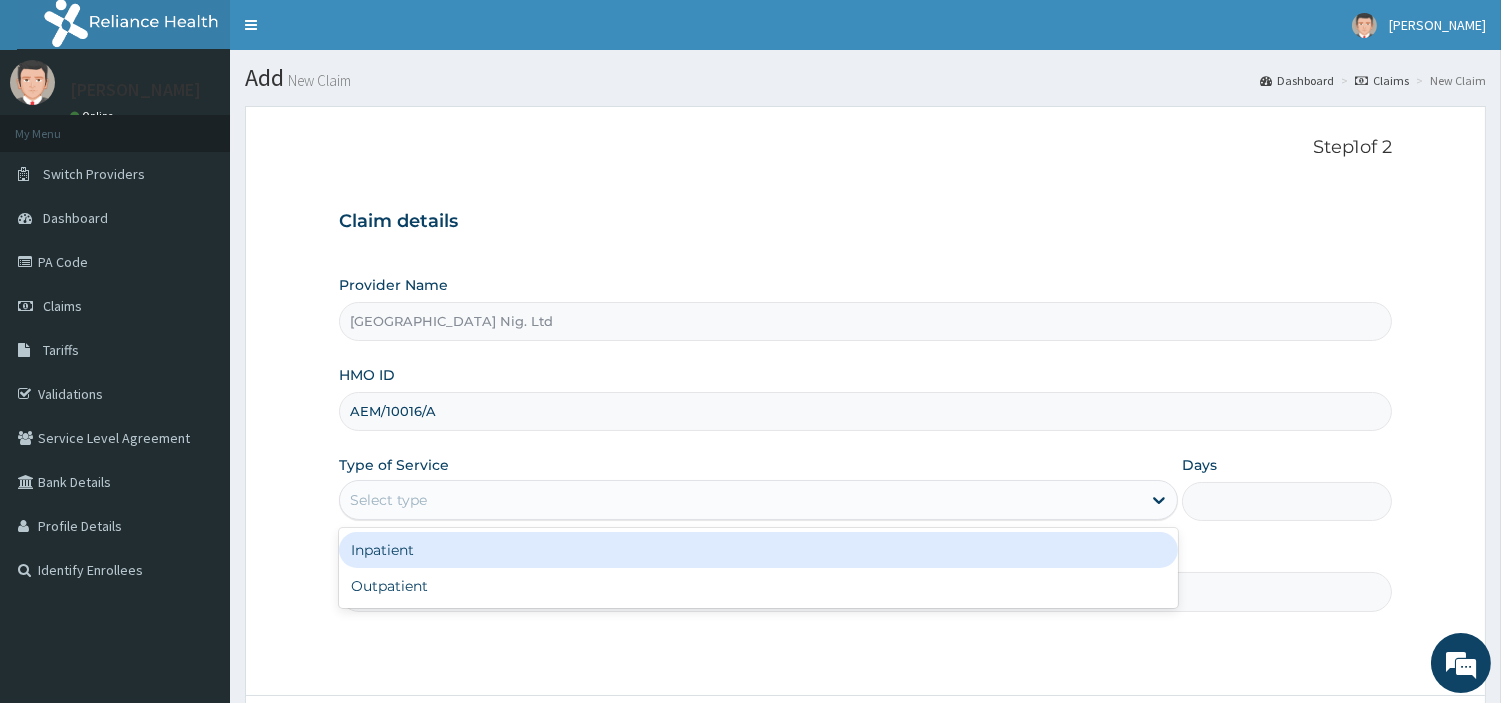 click on "Select type" at bounding box center (740, 500) 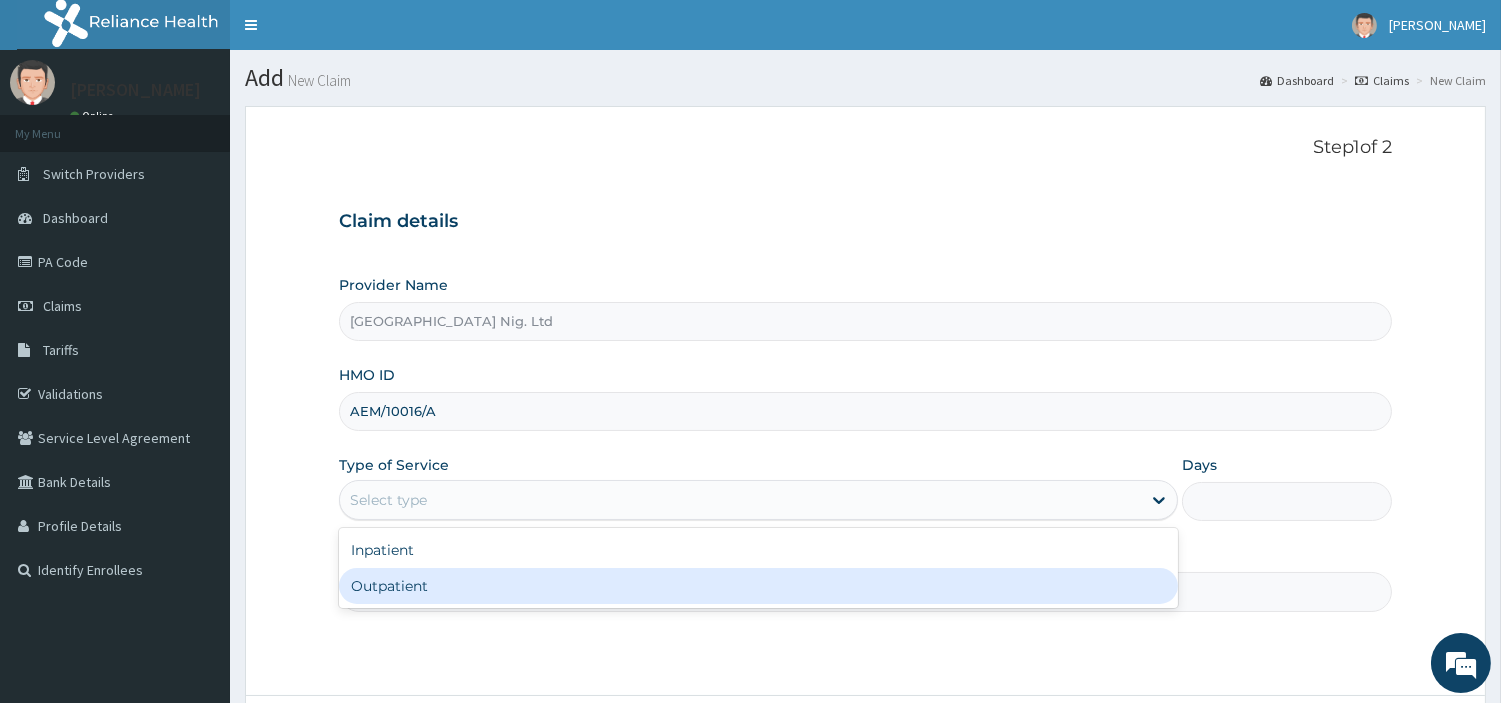 click on "Outpatient" at bounding box center [758, 586] 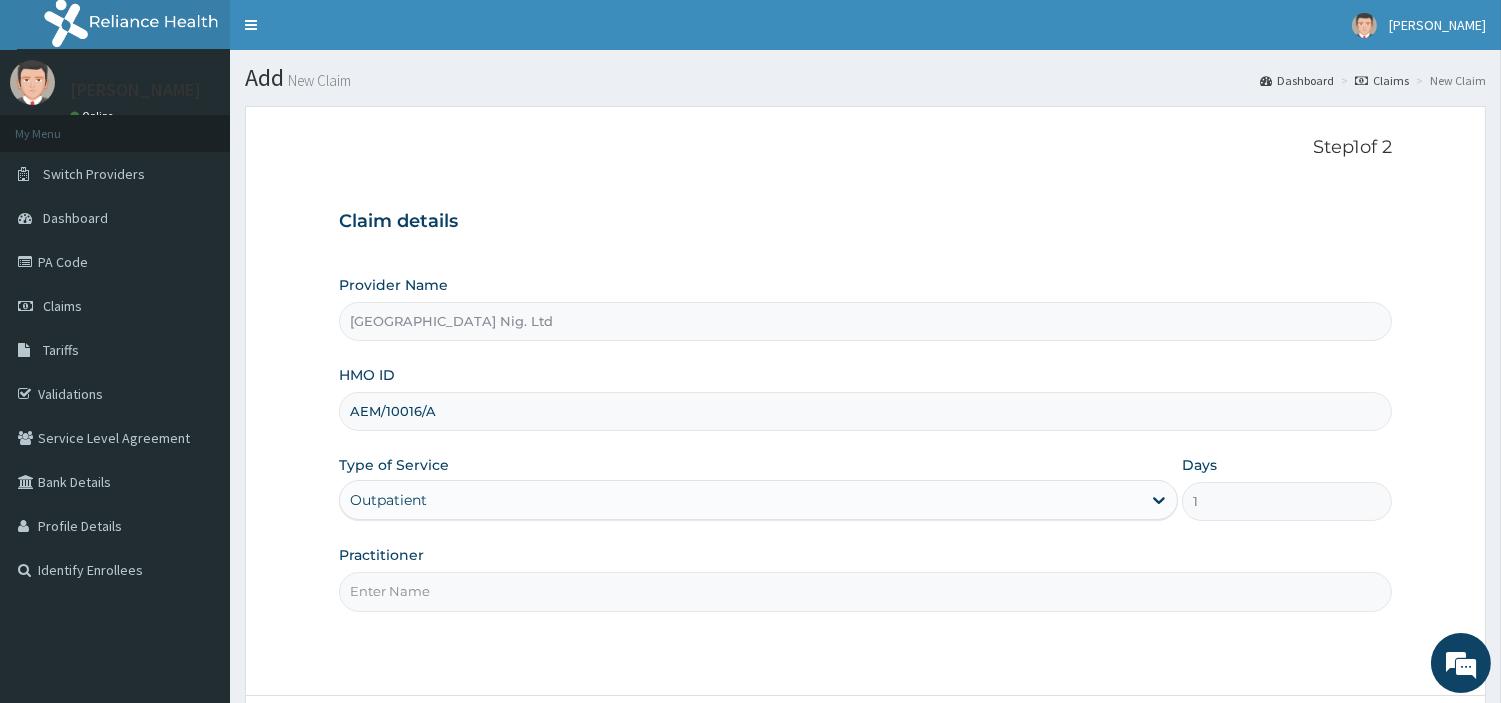 click on "Practitioner" at bounding box center [865, 591] 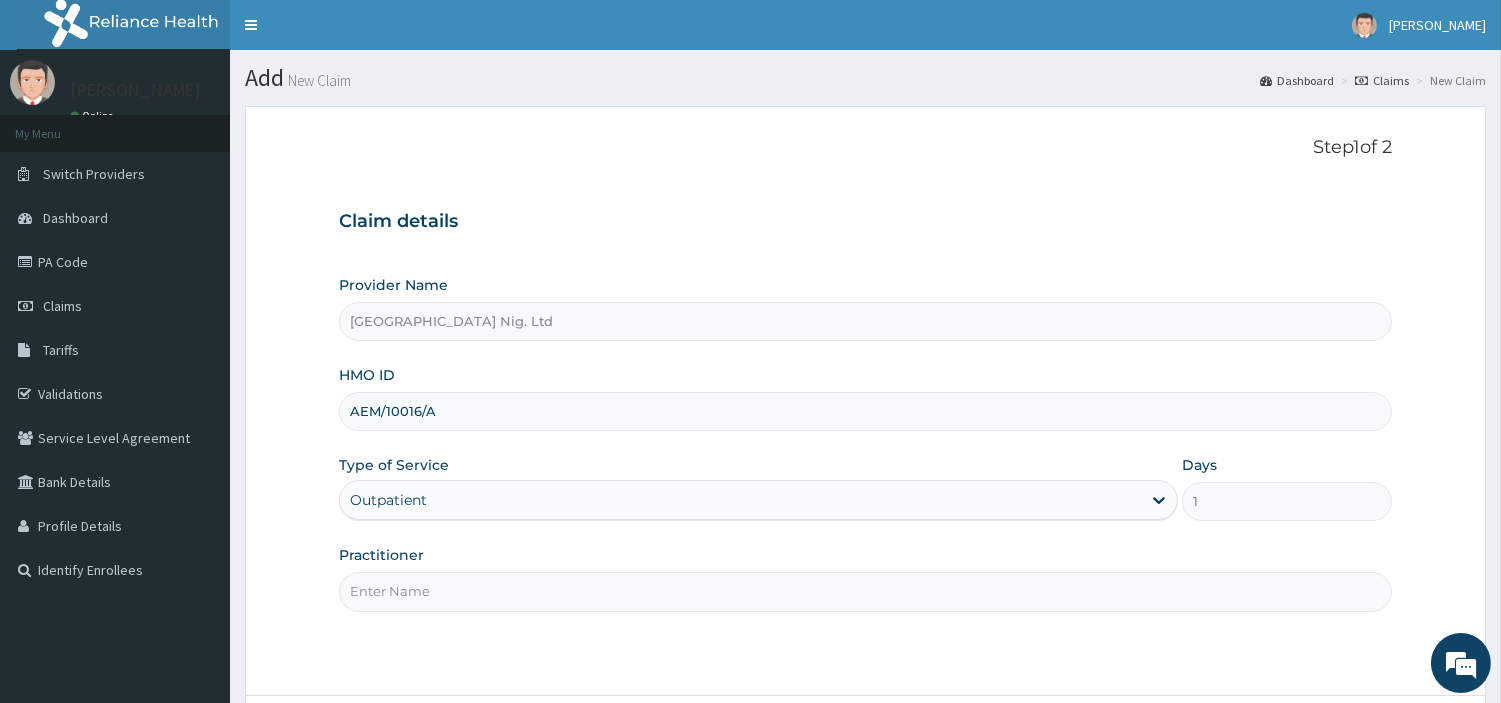 paste on "Elasimen Precious" 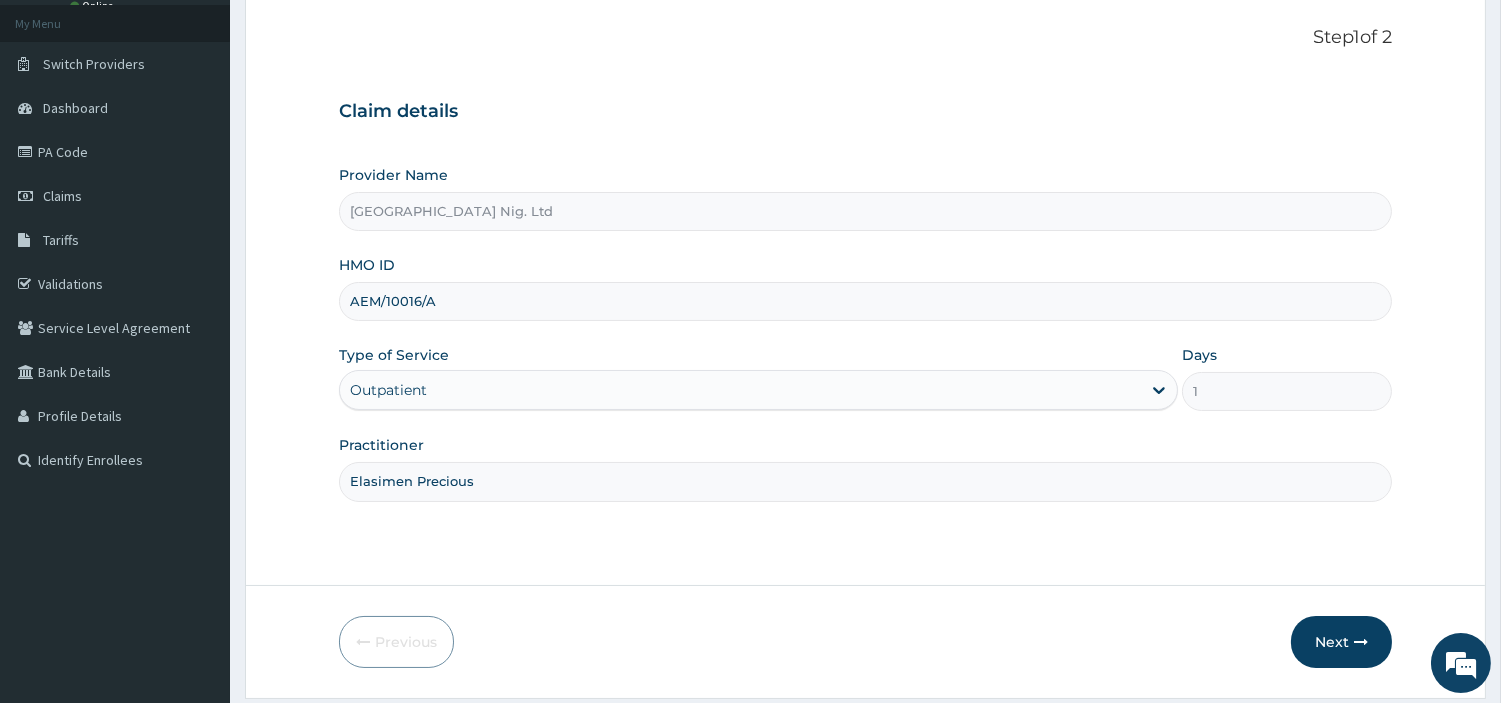 scroll, scrollTop: 111, scrollLeft: 0, axis: vertical 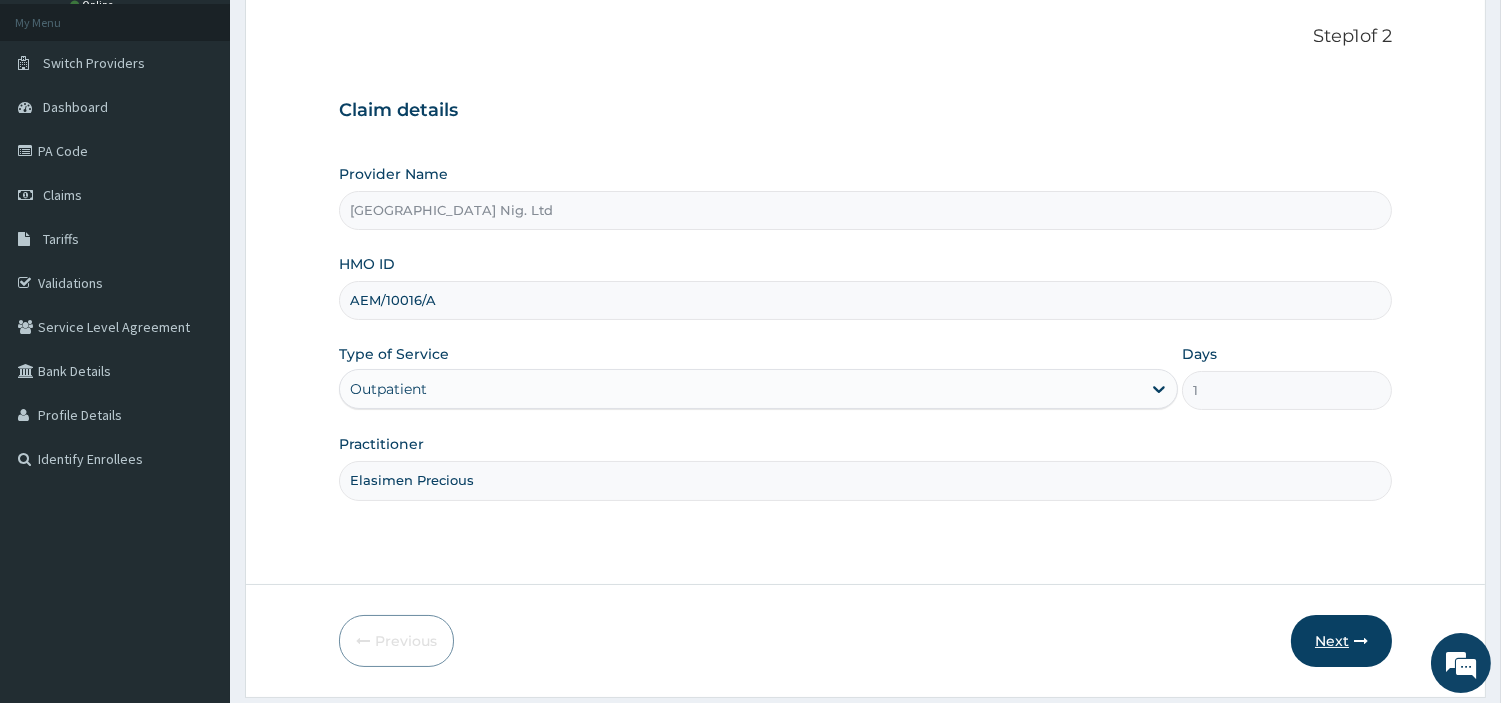 type on "Elasimen Precious" 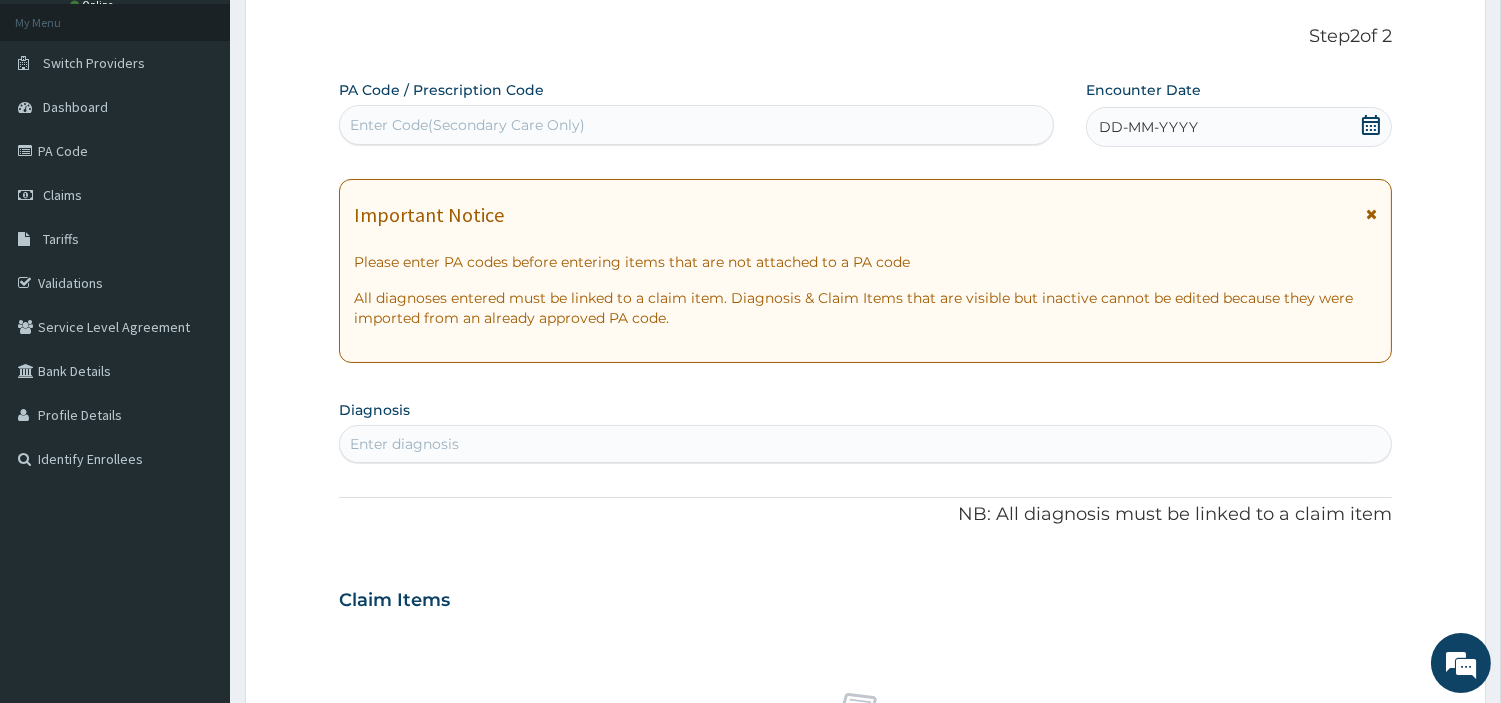 click on "Enter Code(Secondary Care Only)" at bounding box center (467, 125) 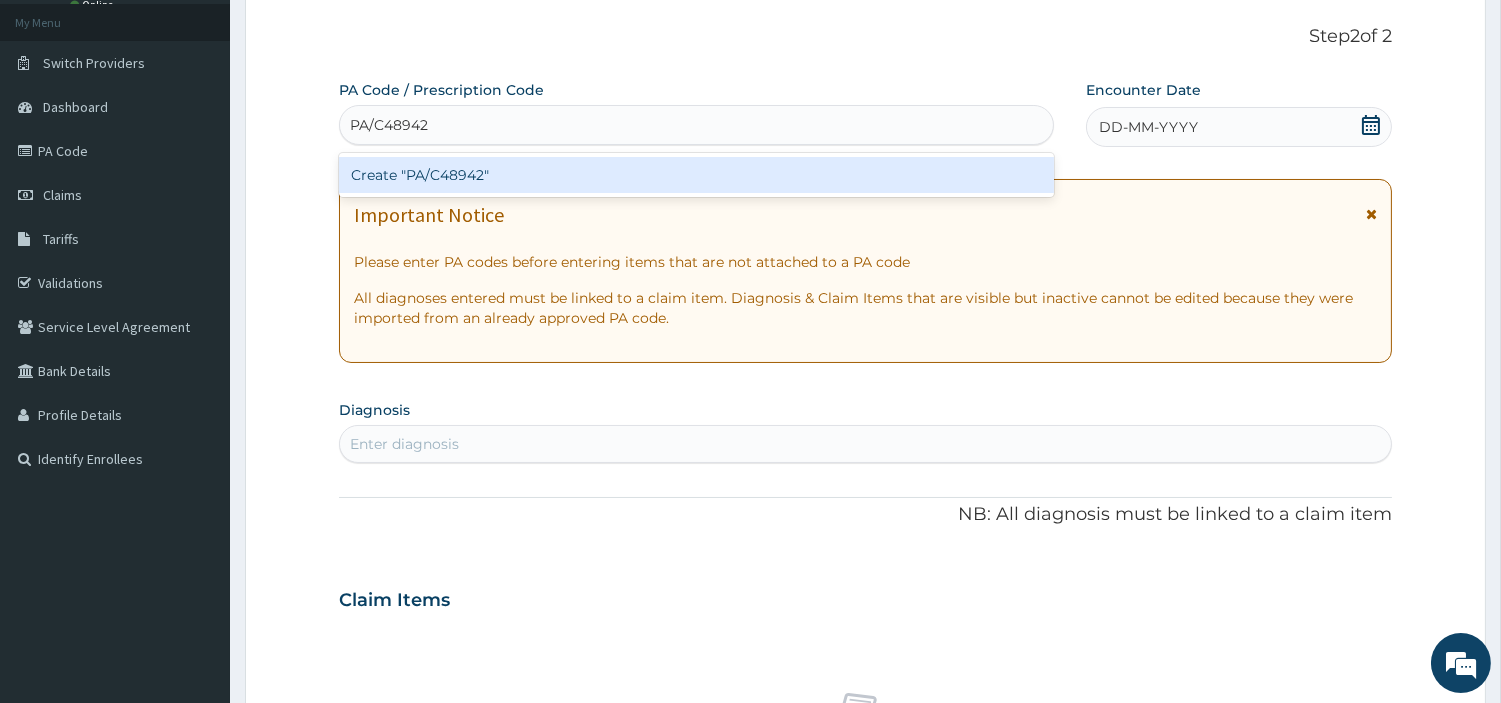 click on "Create "PA/C48942"" at bounding box center (696, 175) 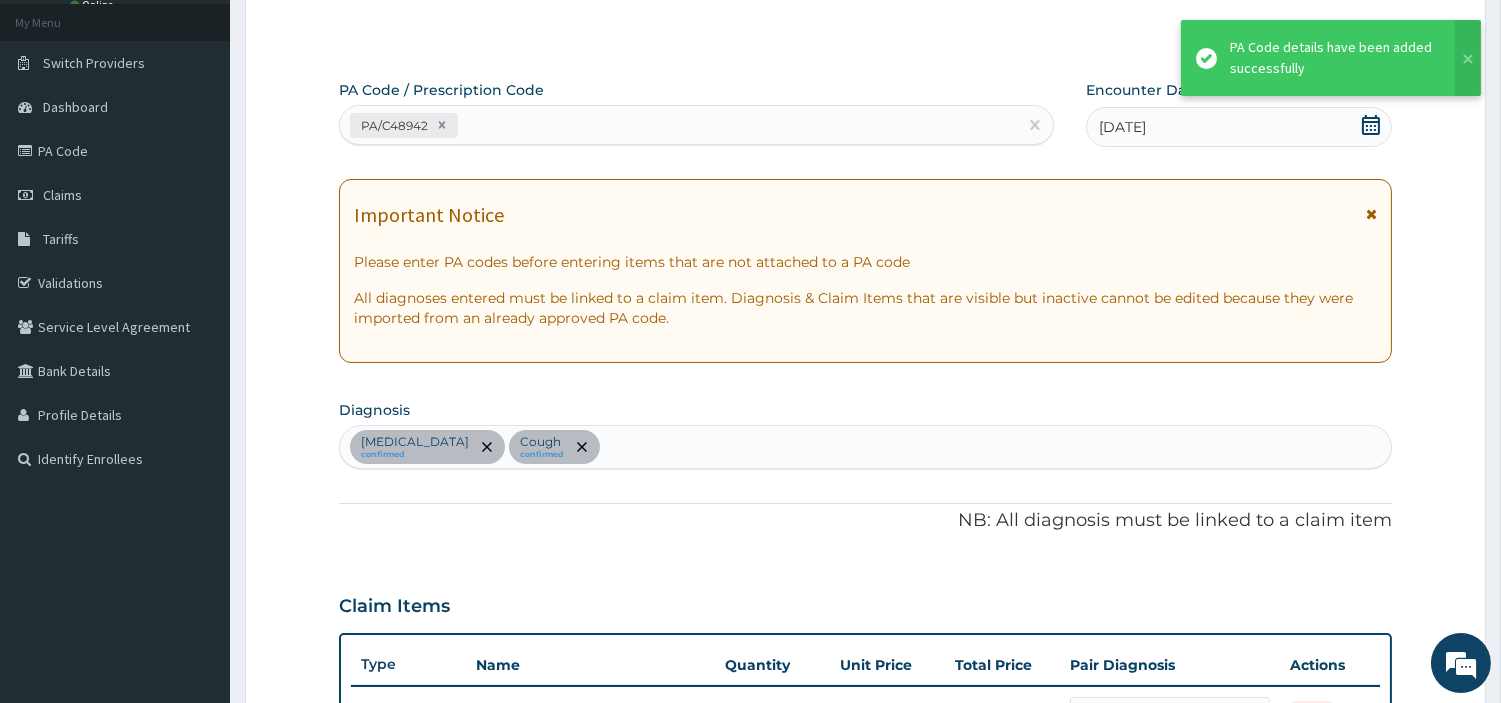 scroll, scrollTop: 618, scrollLeft: 0, axis: vertical 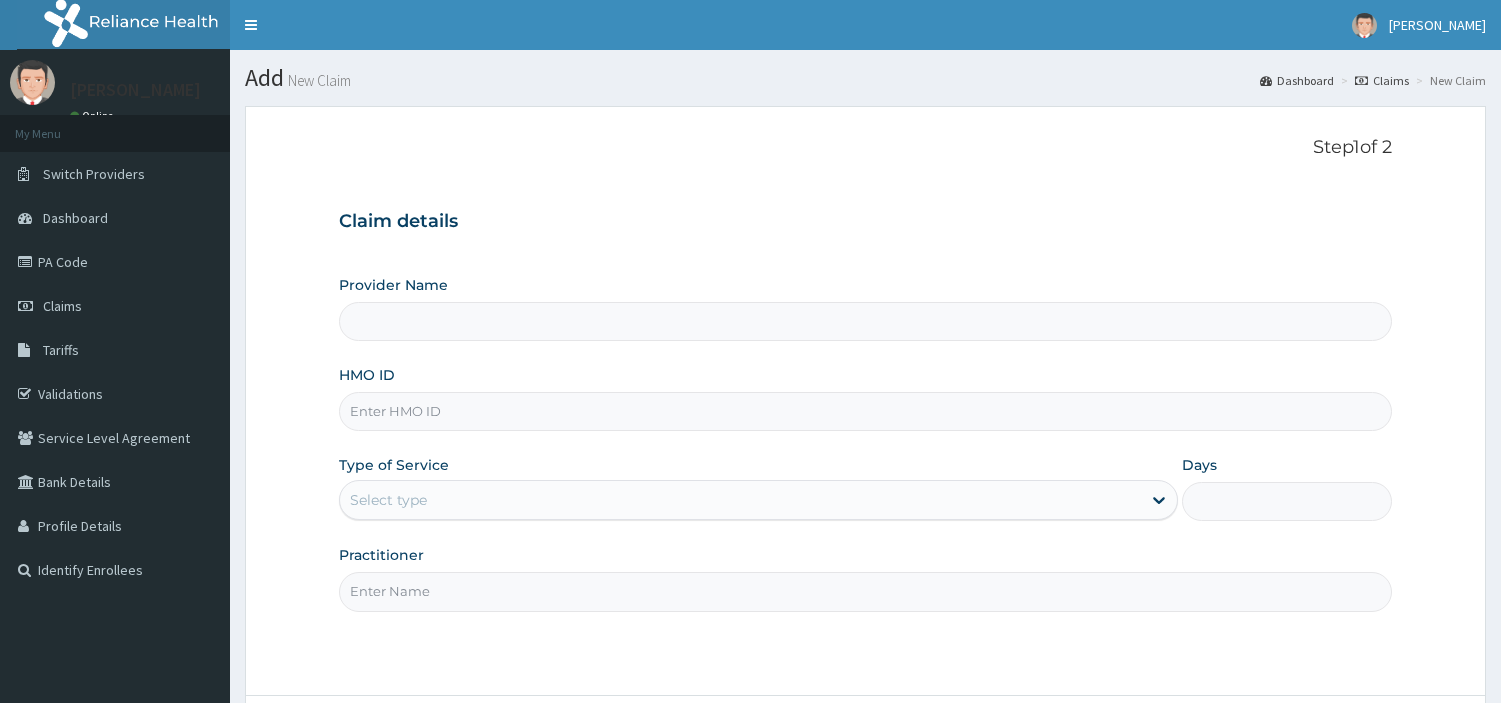 type on "[GEOGRAPHIC_DATA] Nig. Ltd" 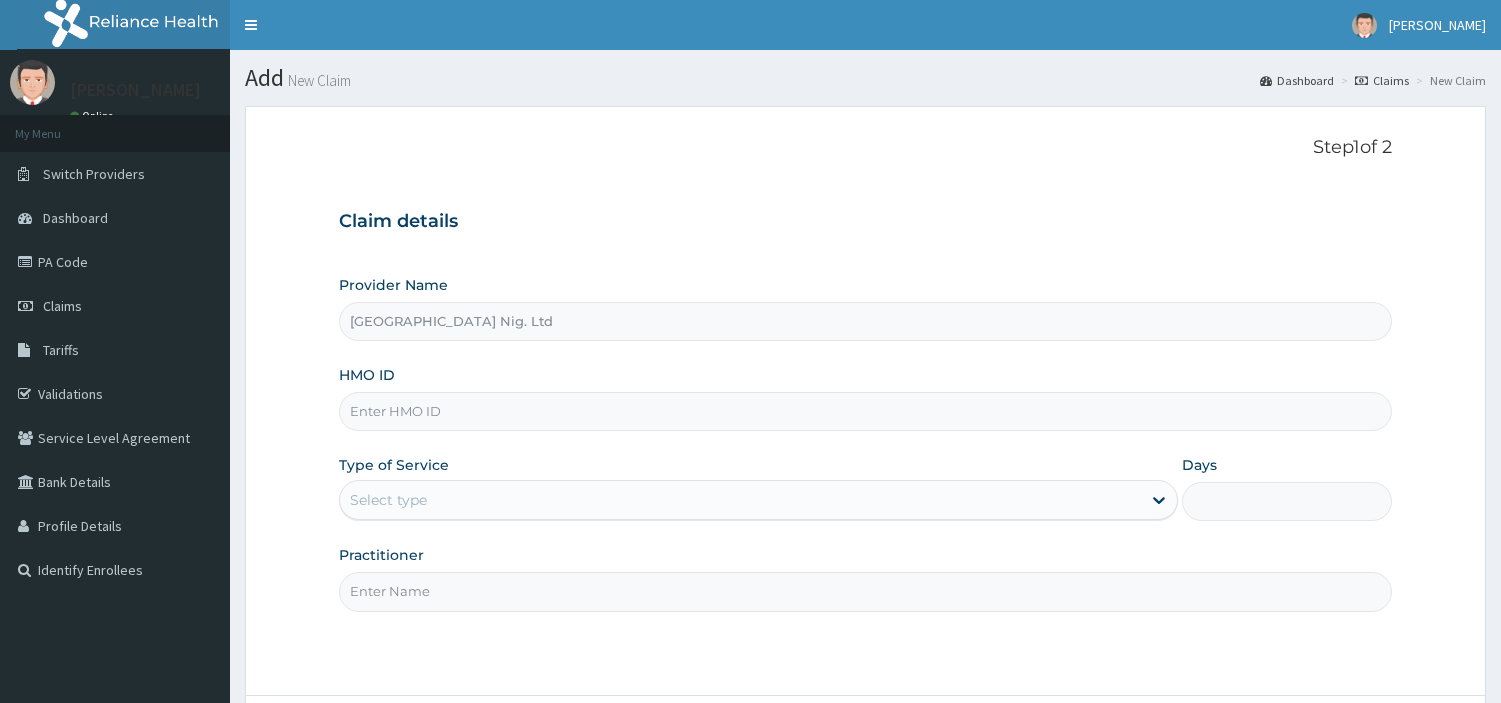 scroll, scrollTop: 0, scrollLeft: 0, axis: both 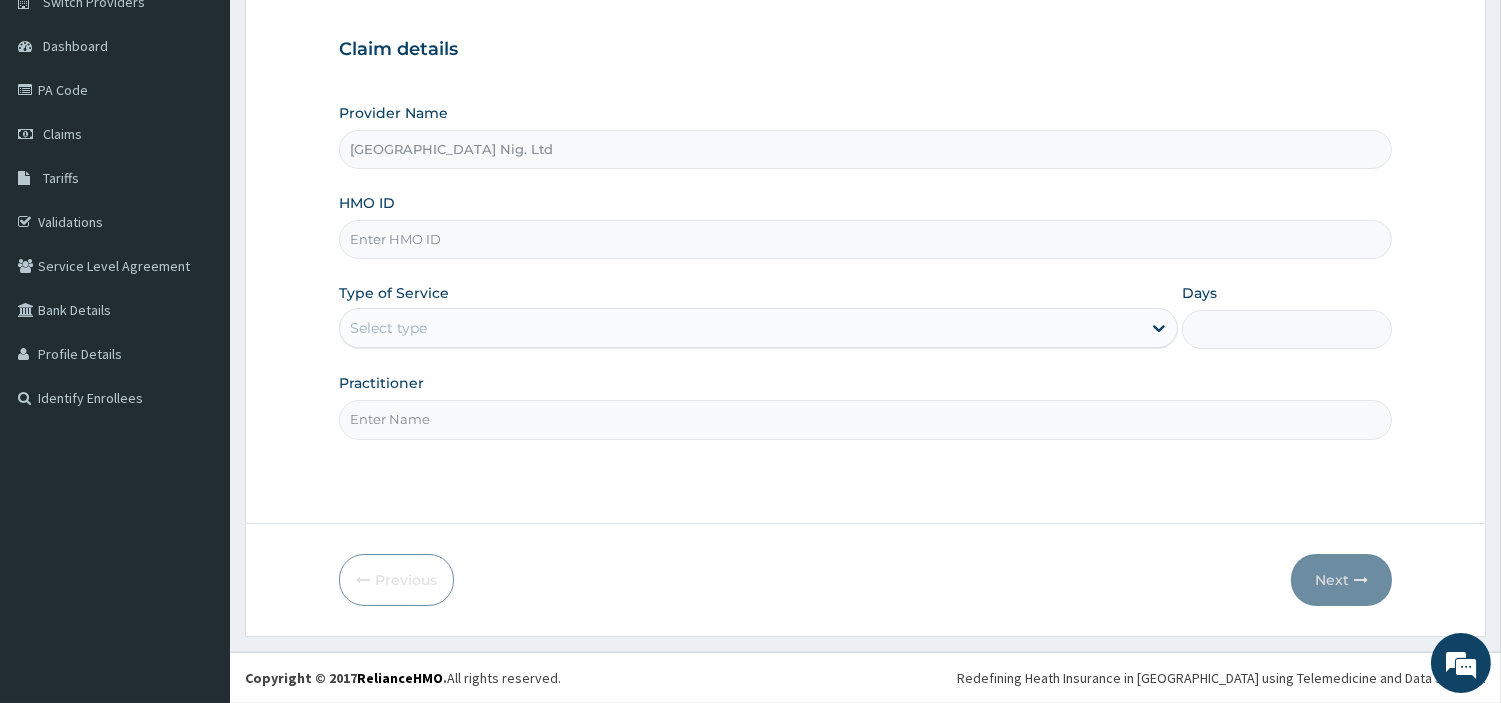 click on "HMO ID" at bounding box center (865, 239) 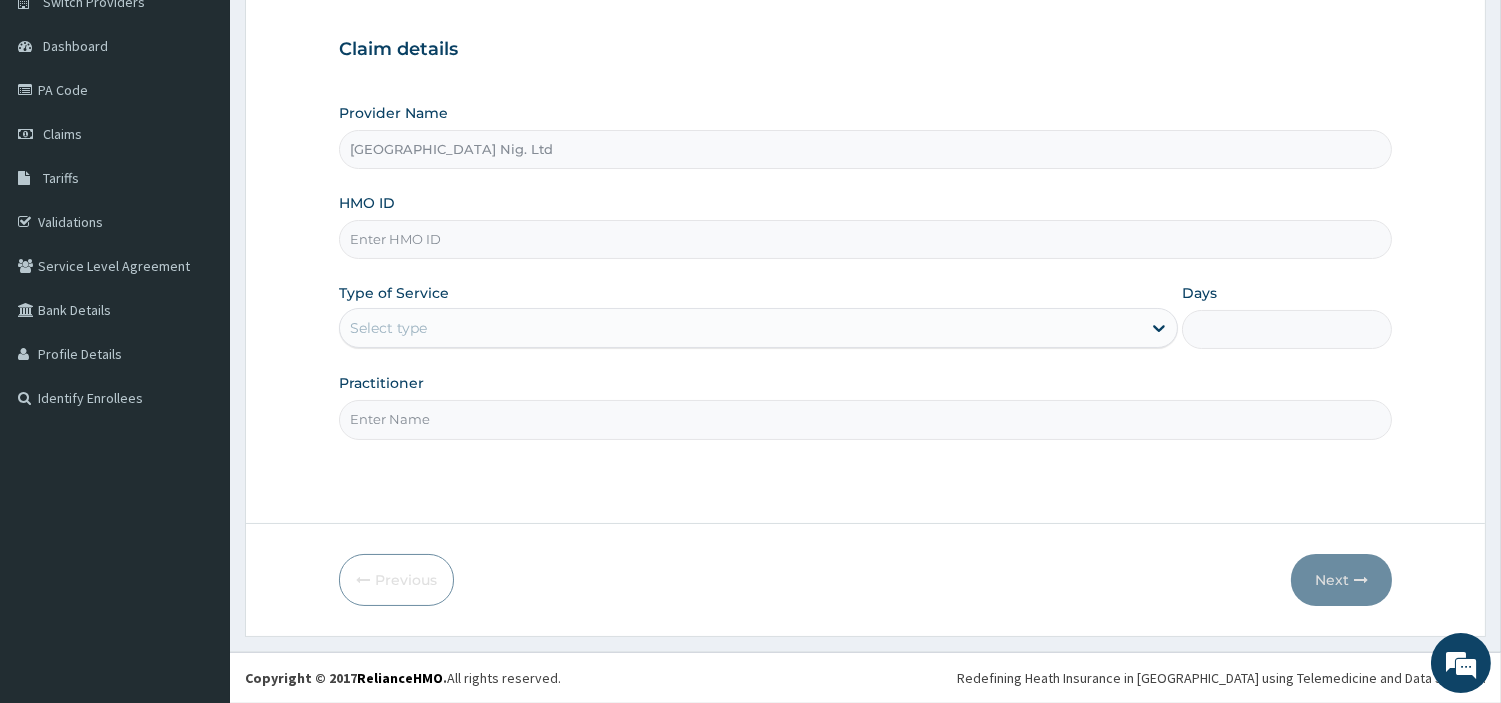 paste on "REB/10067/A" 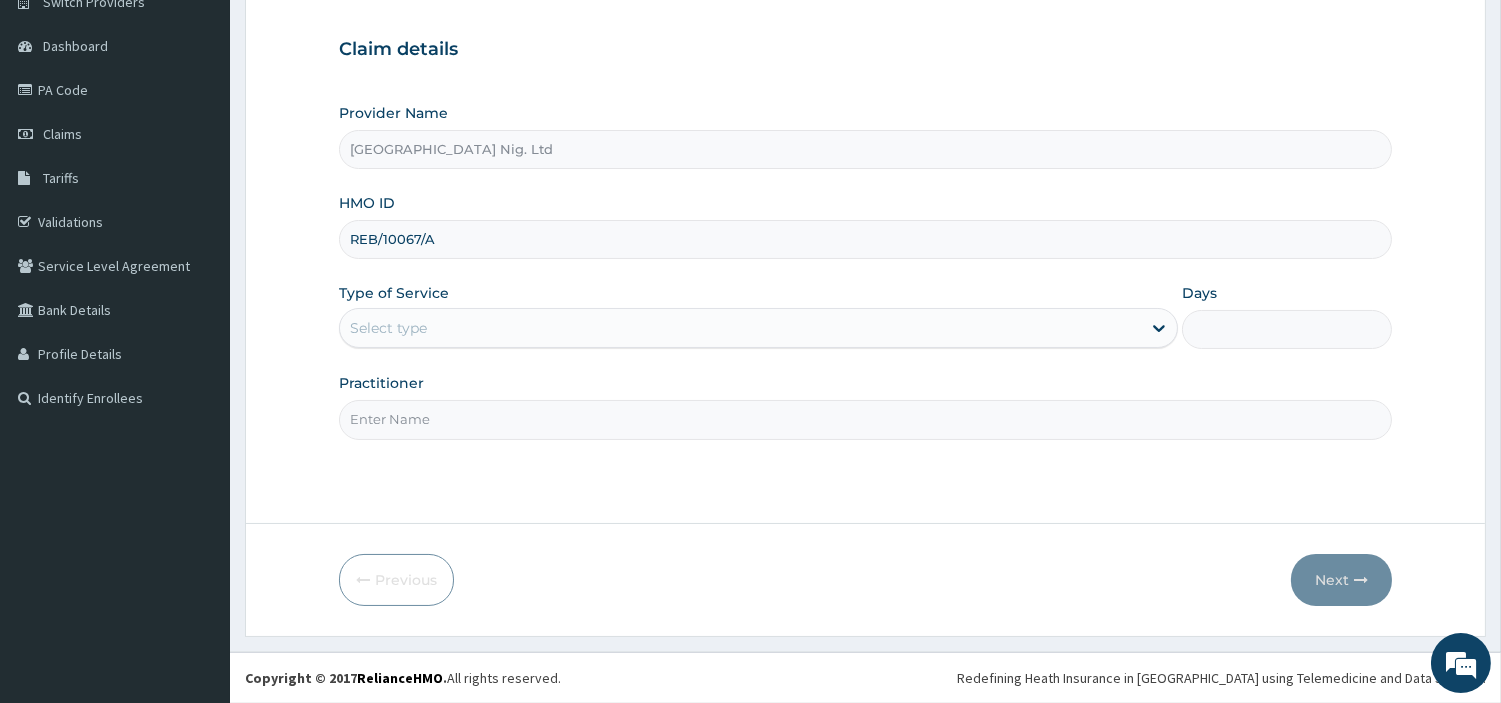 type on "REB/10067/A" 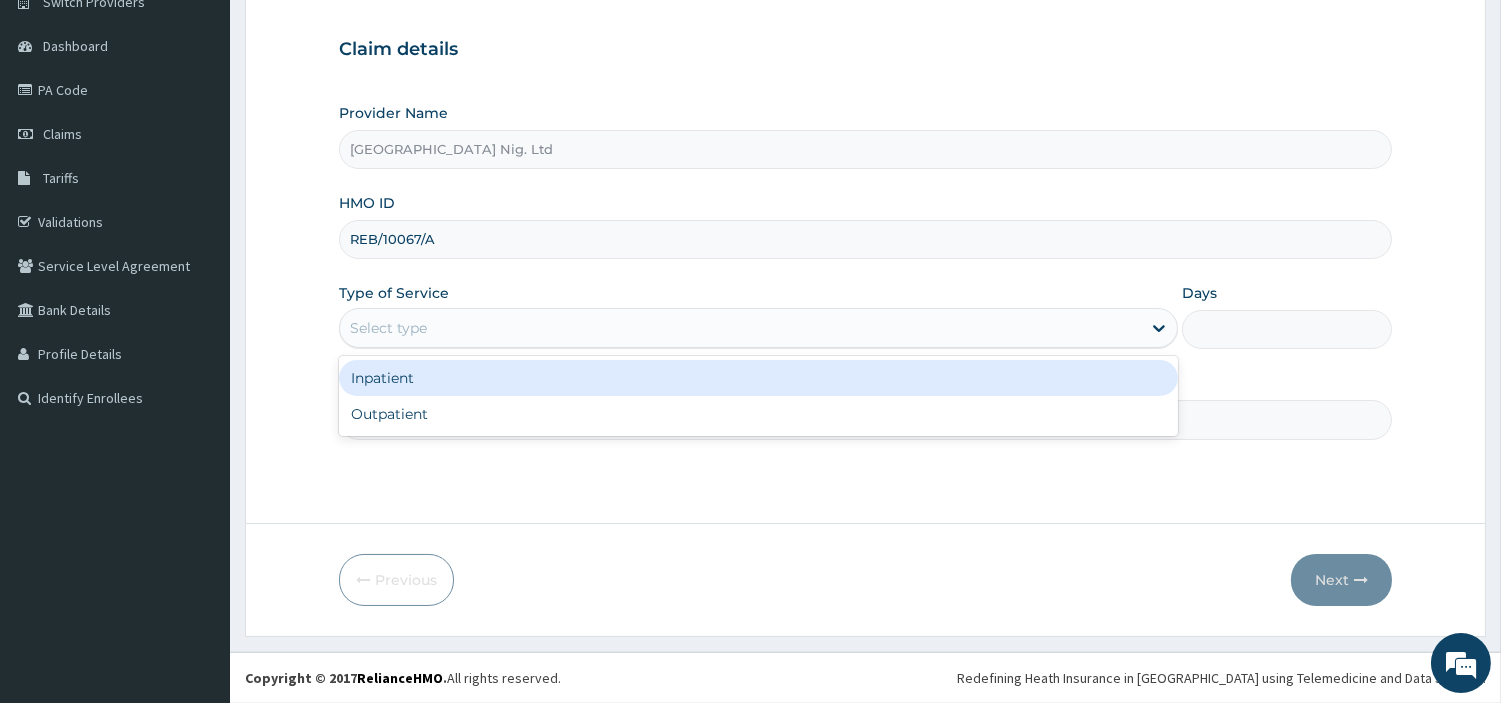 click on "Select type" at bounding box center (740, 328) 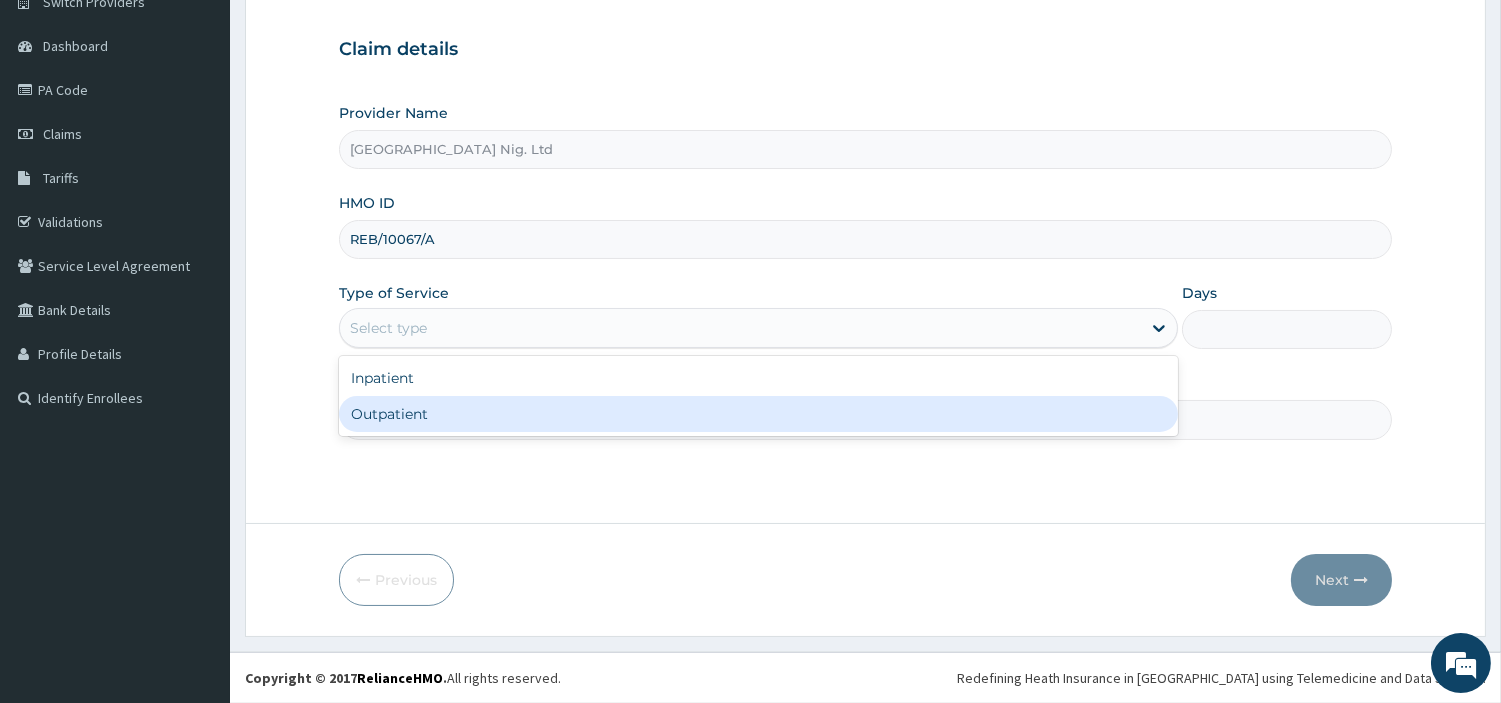click on "Outpatient" at bounding box center [758, 414] 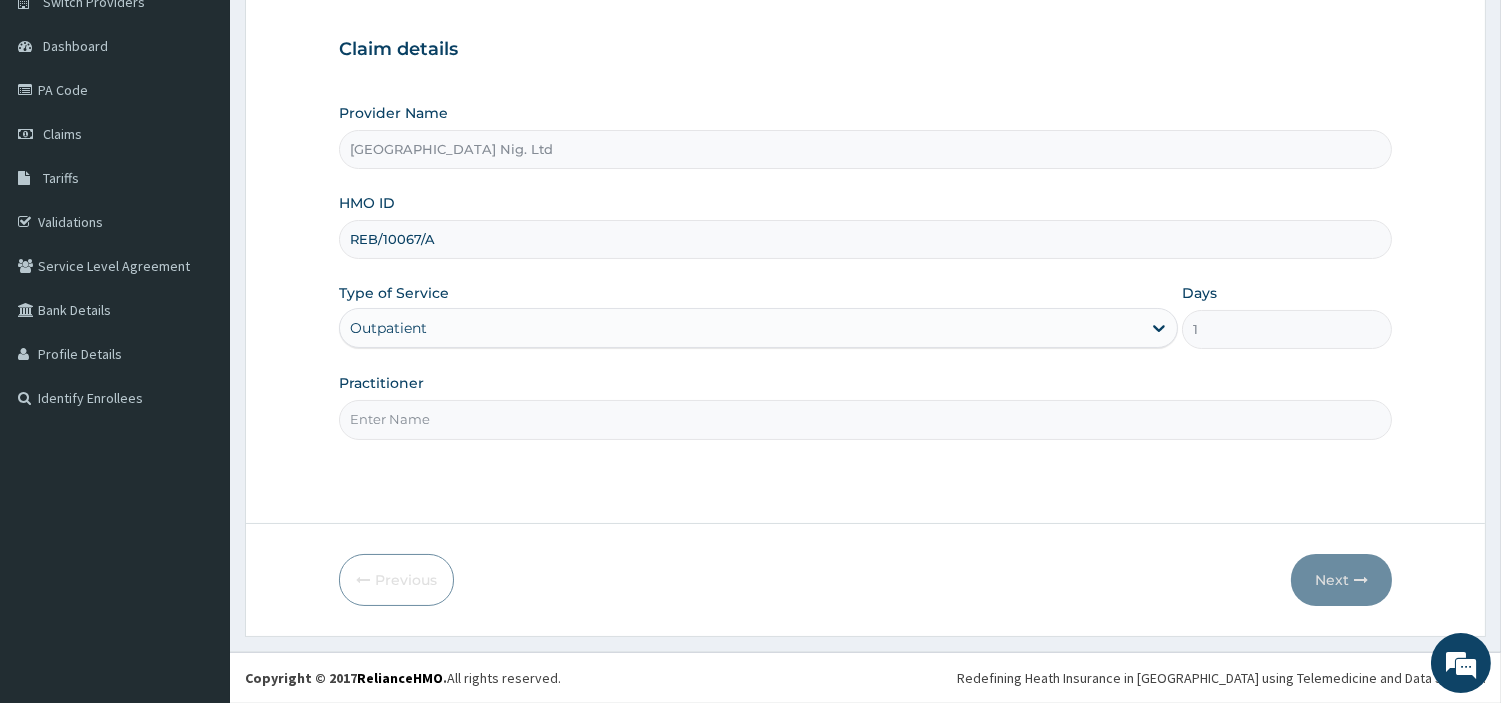 click on "Practitioner" at bounding box center (865, 419) 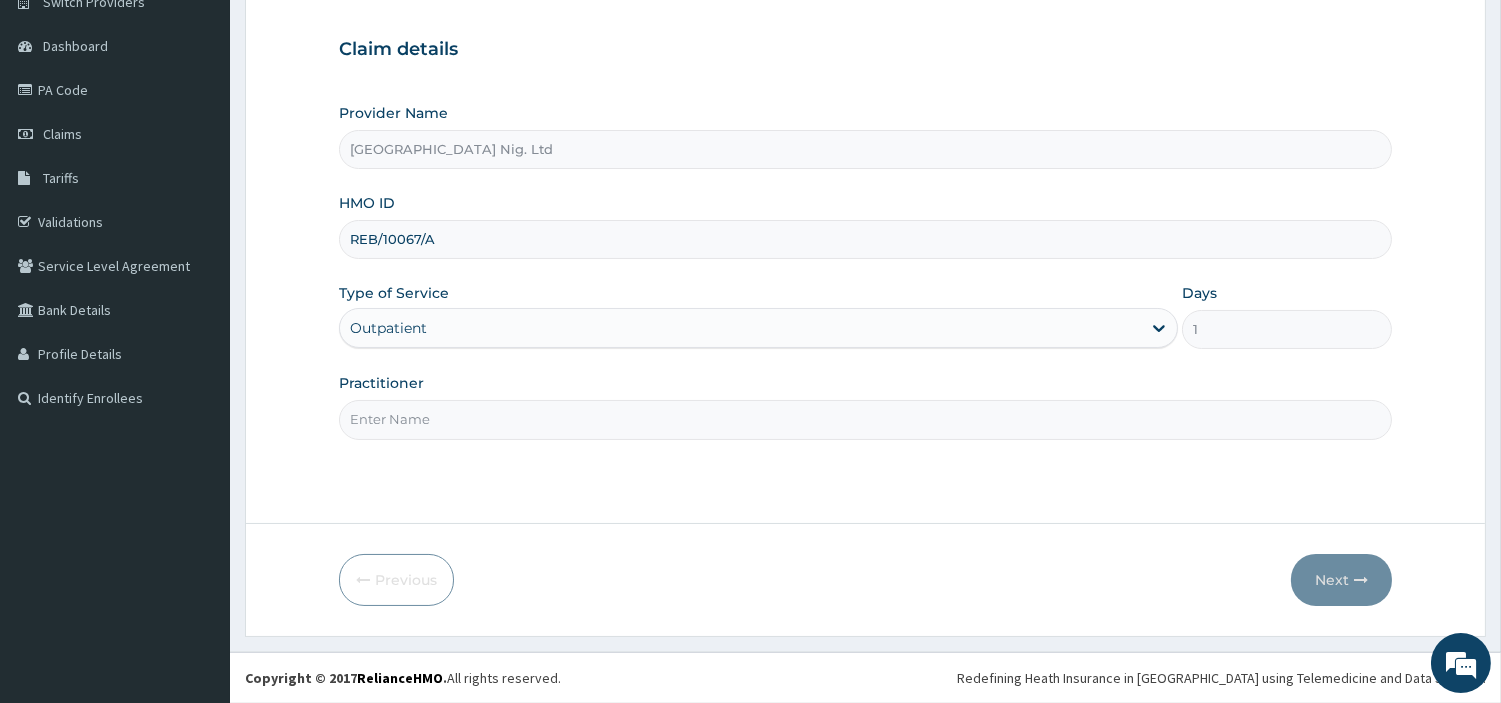 paste on "Agwaraonye Chekwubechukwu" 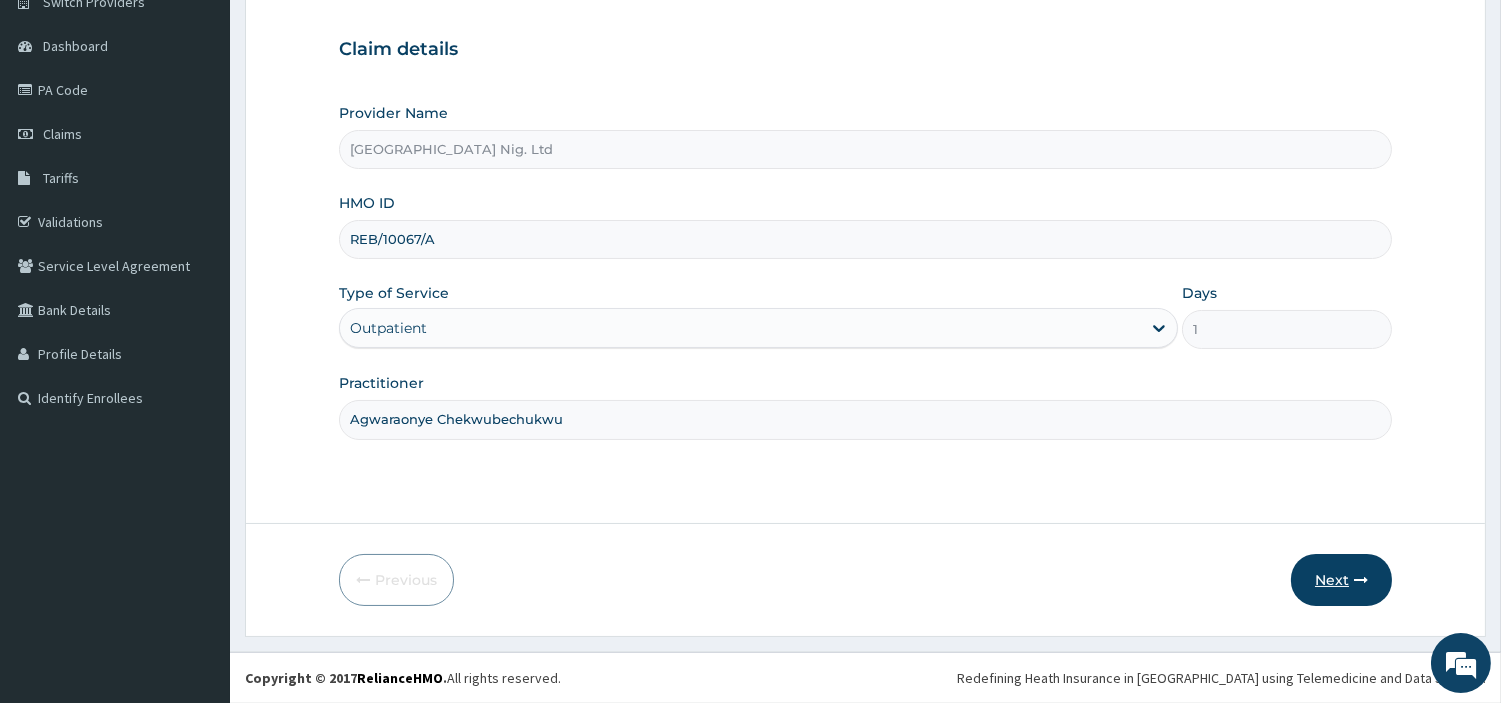 type on "Agwaraonye Chekwubechukwu" 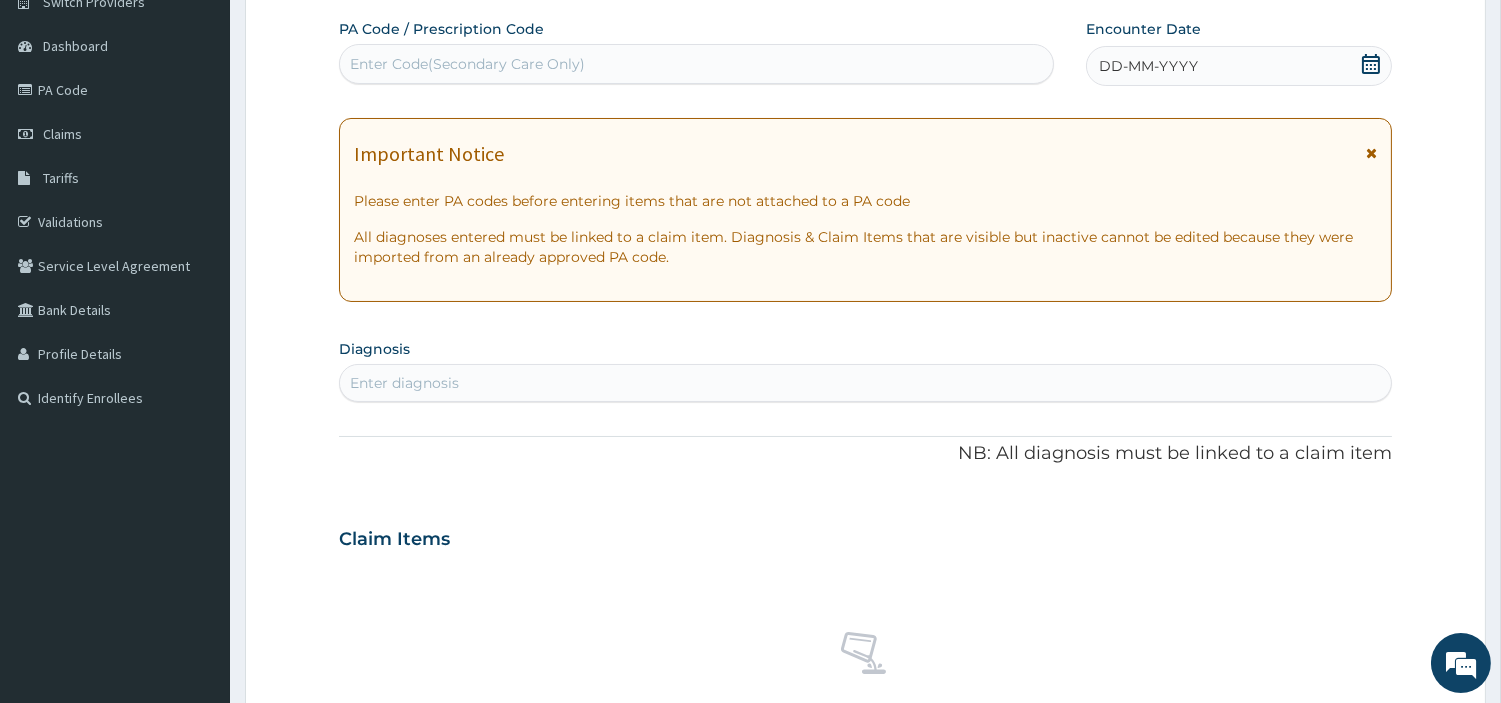 click on "Enter Code(Secondary Care Only)" at bounding box center (696, 64) 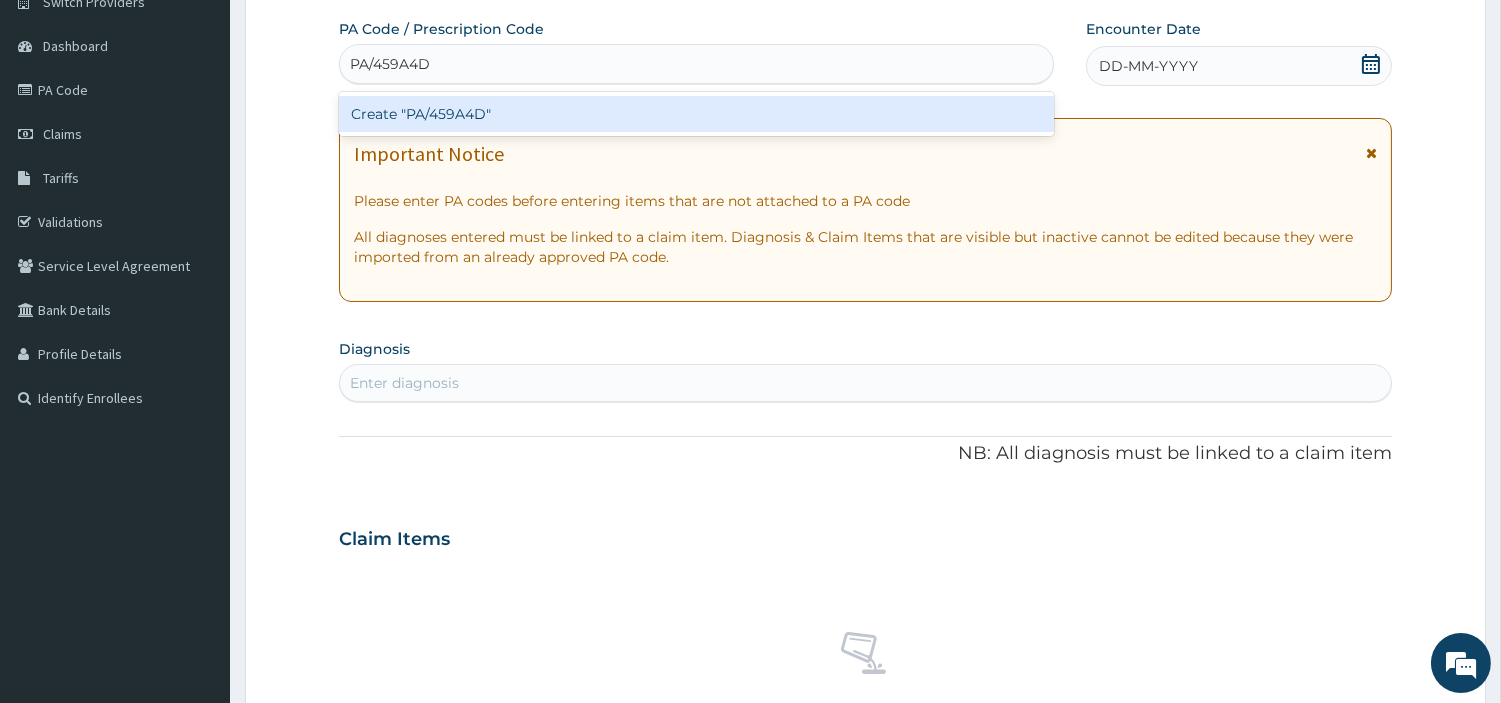 click on "Create "PA/459A4D"" at bounding box center [696, 114] 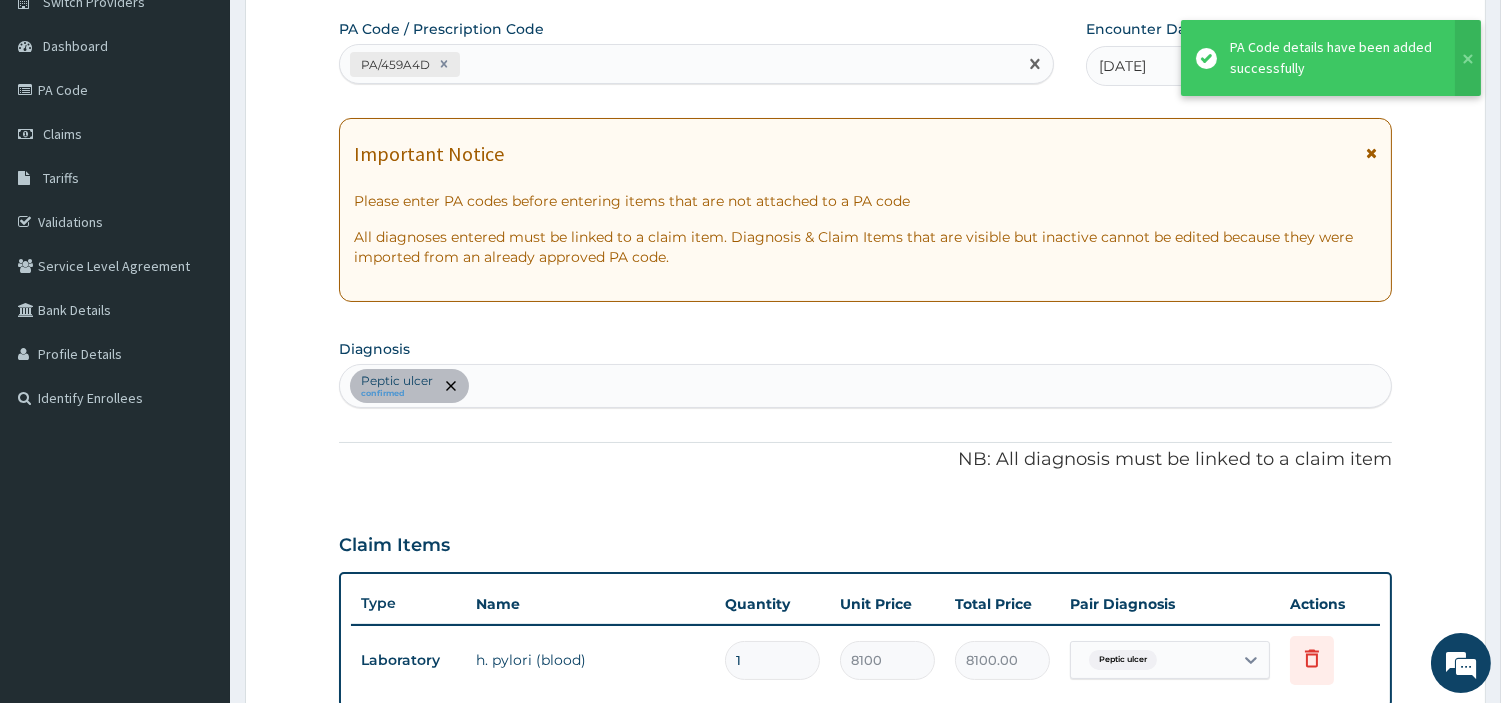click on "PA/459A4D" at bounding box center [678, 64] 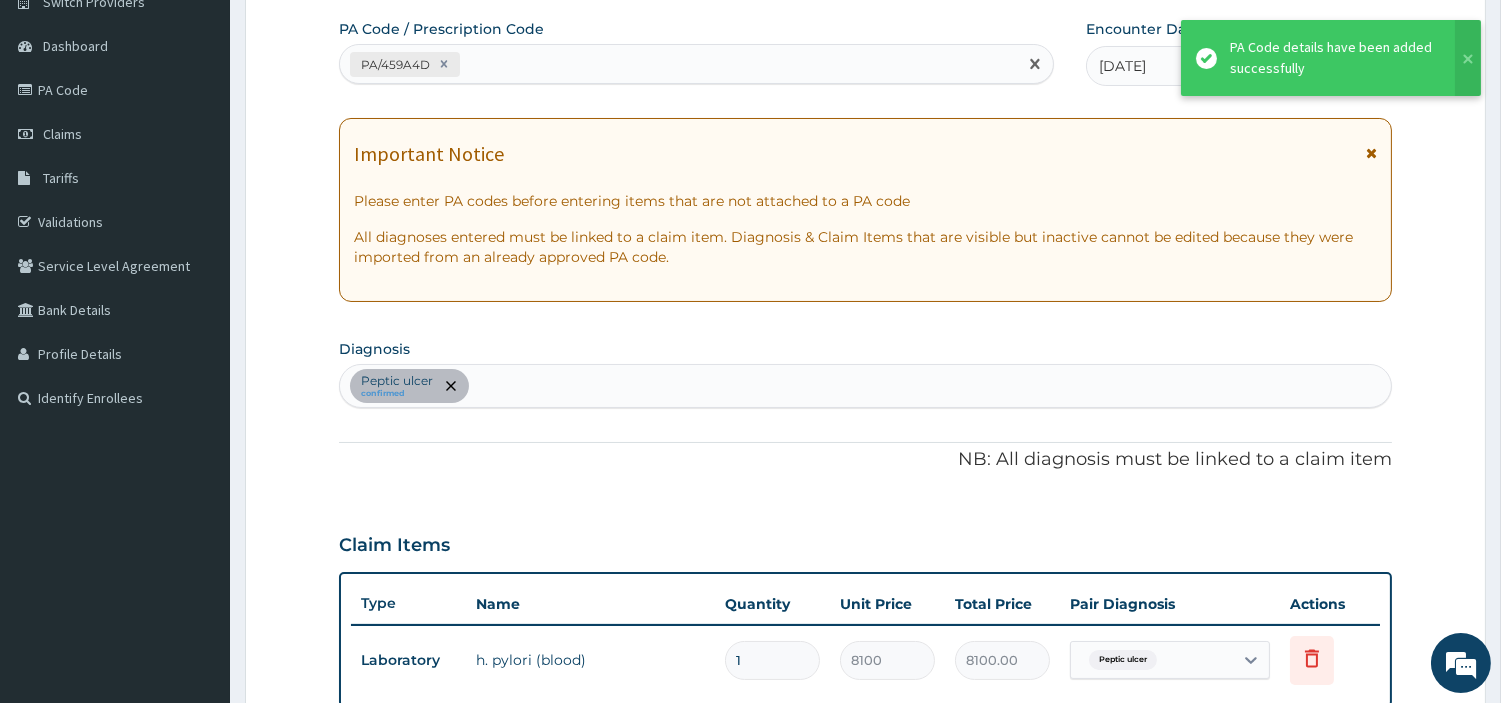 paste on "PA/1F65F7" 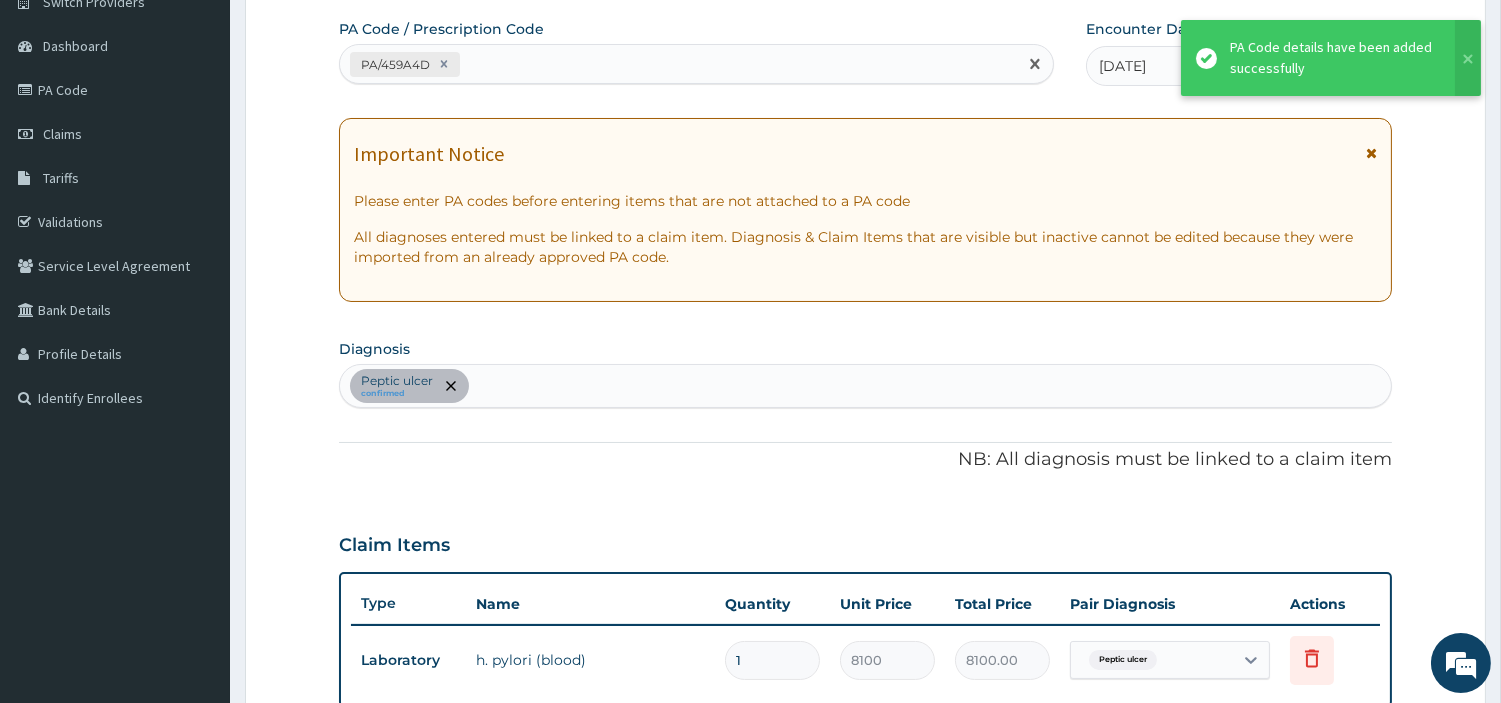 type on "PA/1F65F7" 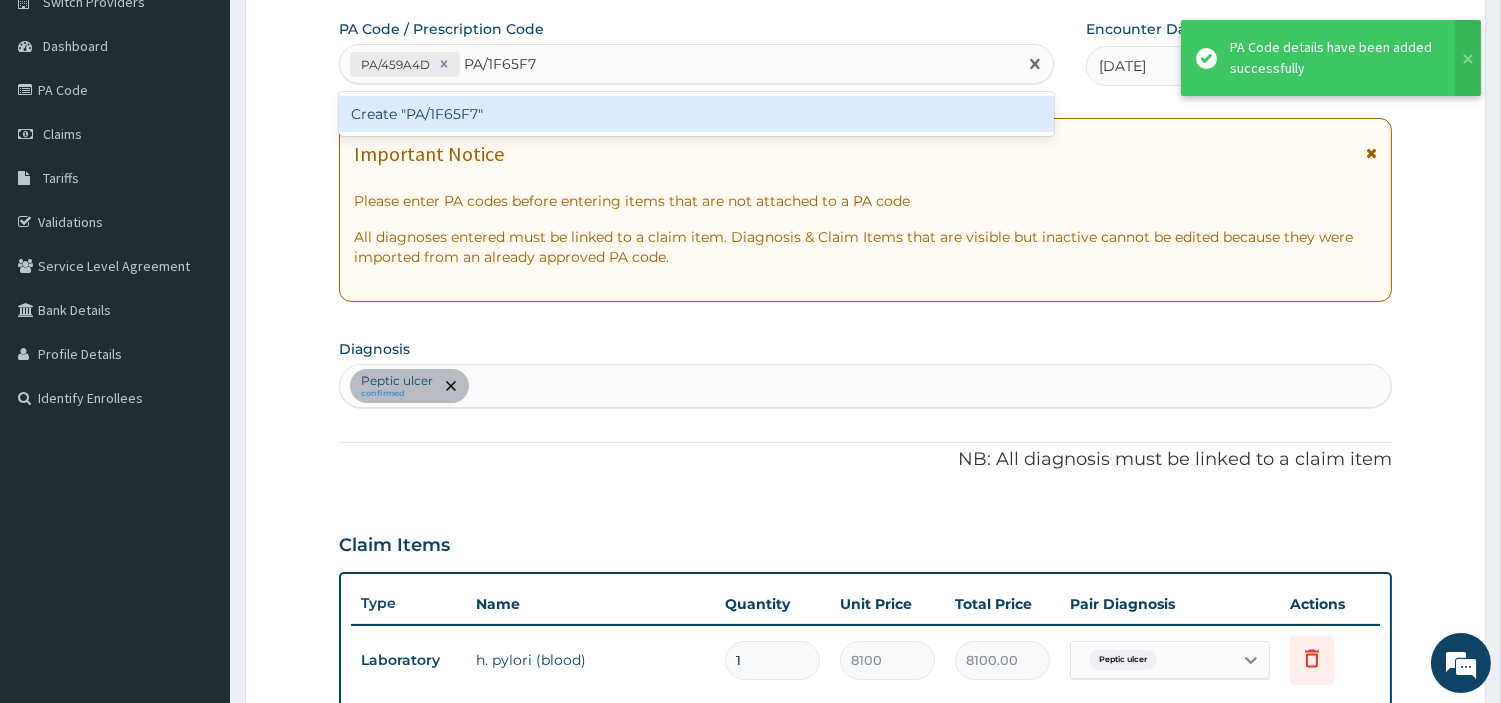 click on "Create "PA/1F65F7"" at bounding box center [696, 114] 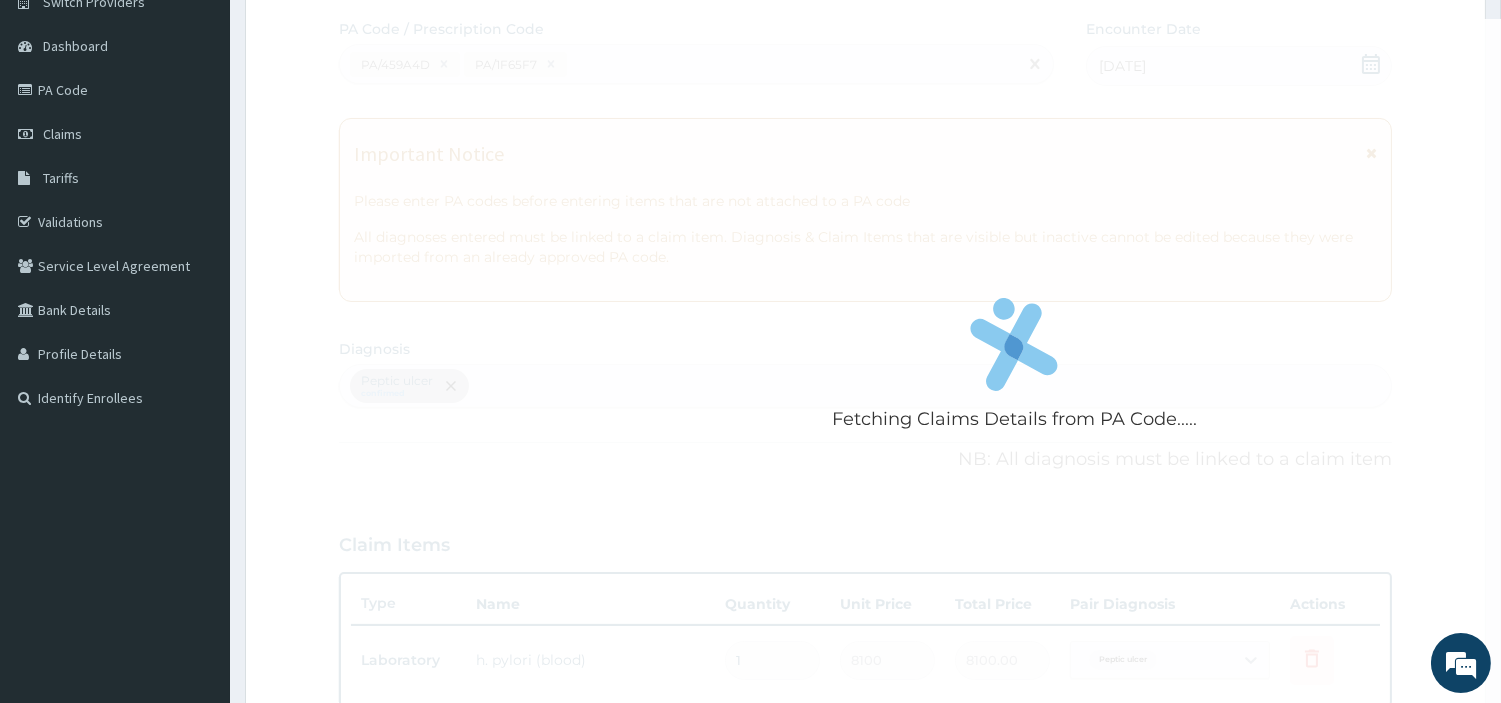 scroll, scrollTop: 548, scrollLeft: 0, axis: vertical 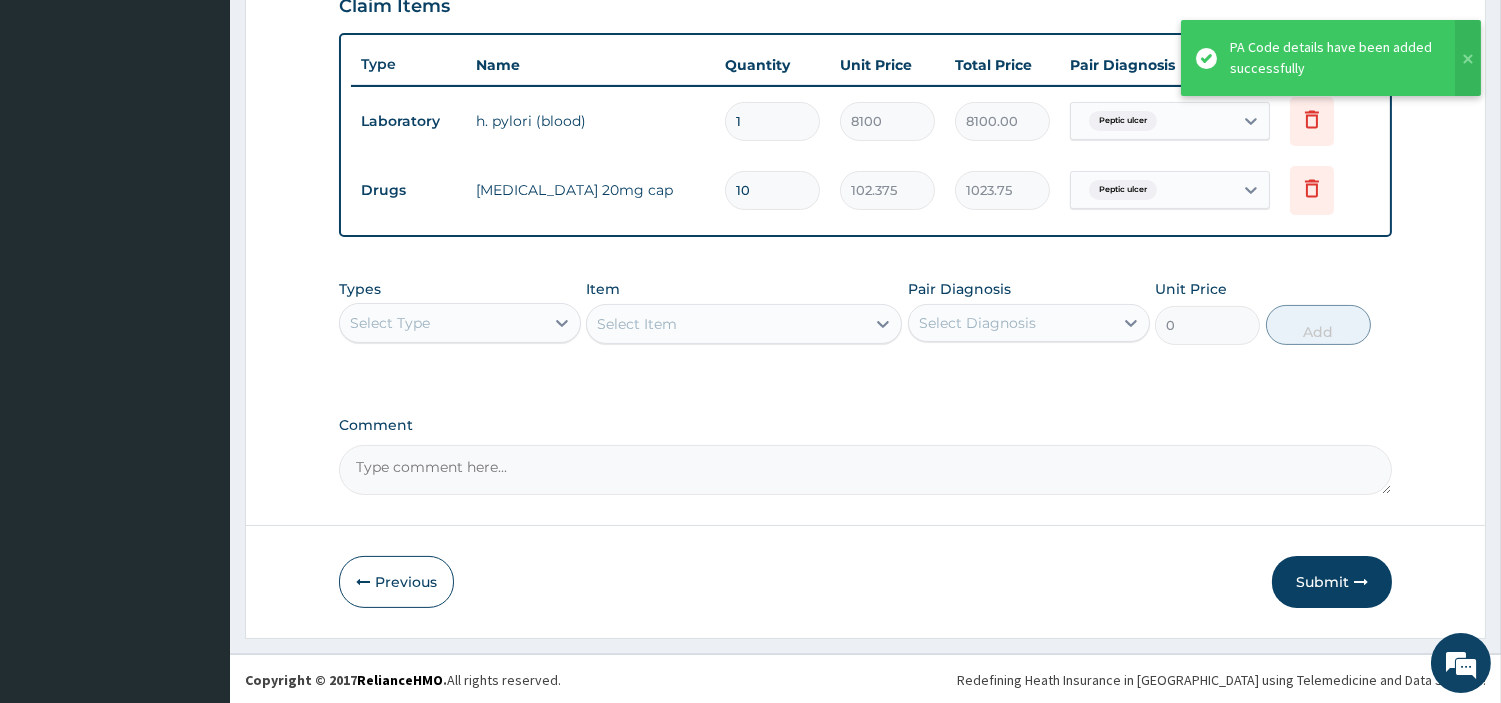click on "Submit" at bounding box center (1332, 582) 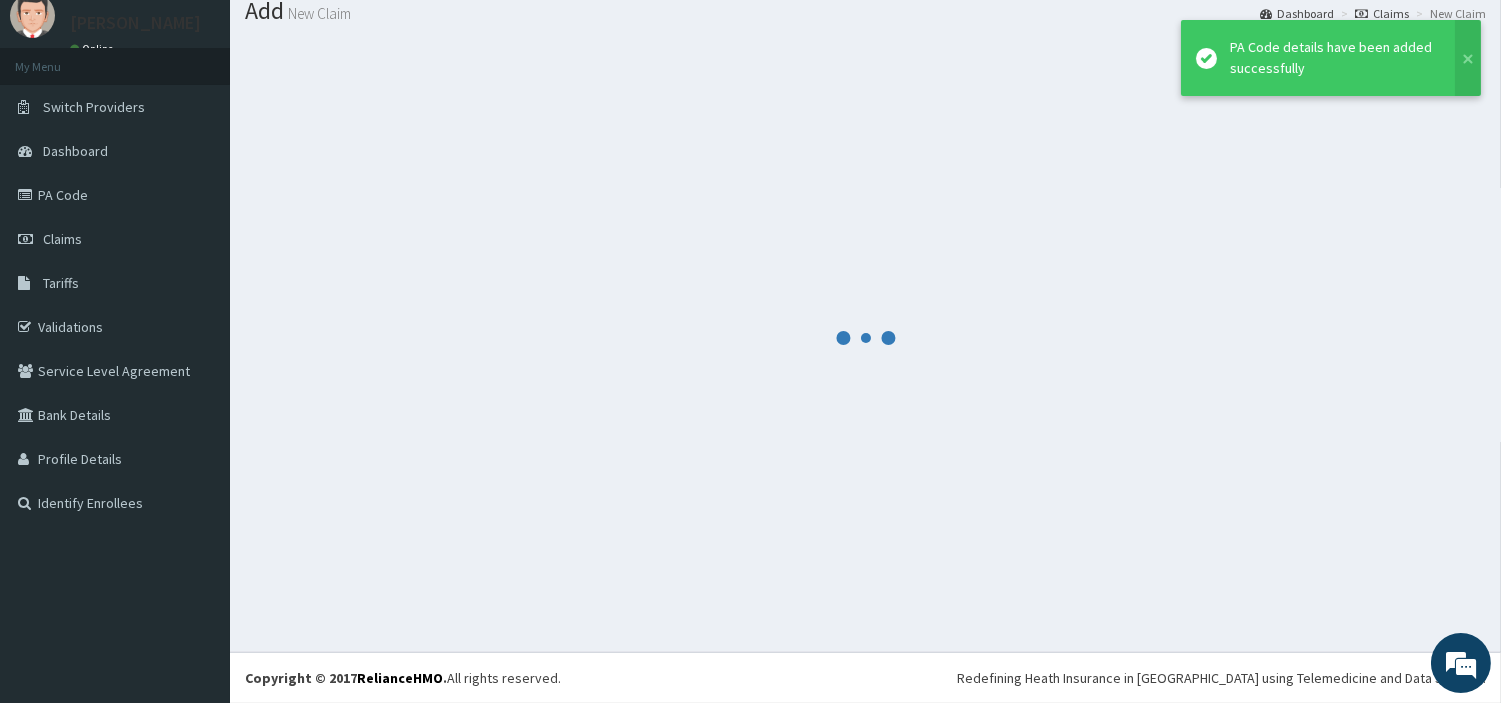scroll, scrollTop: 66, scrollLeft: 0, axis: vertical 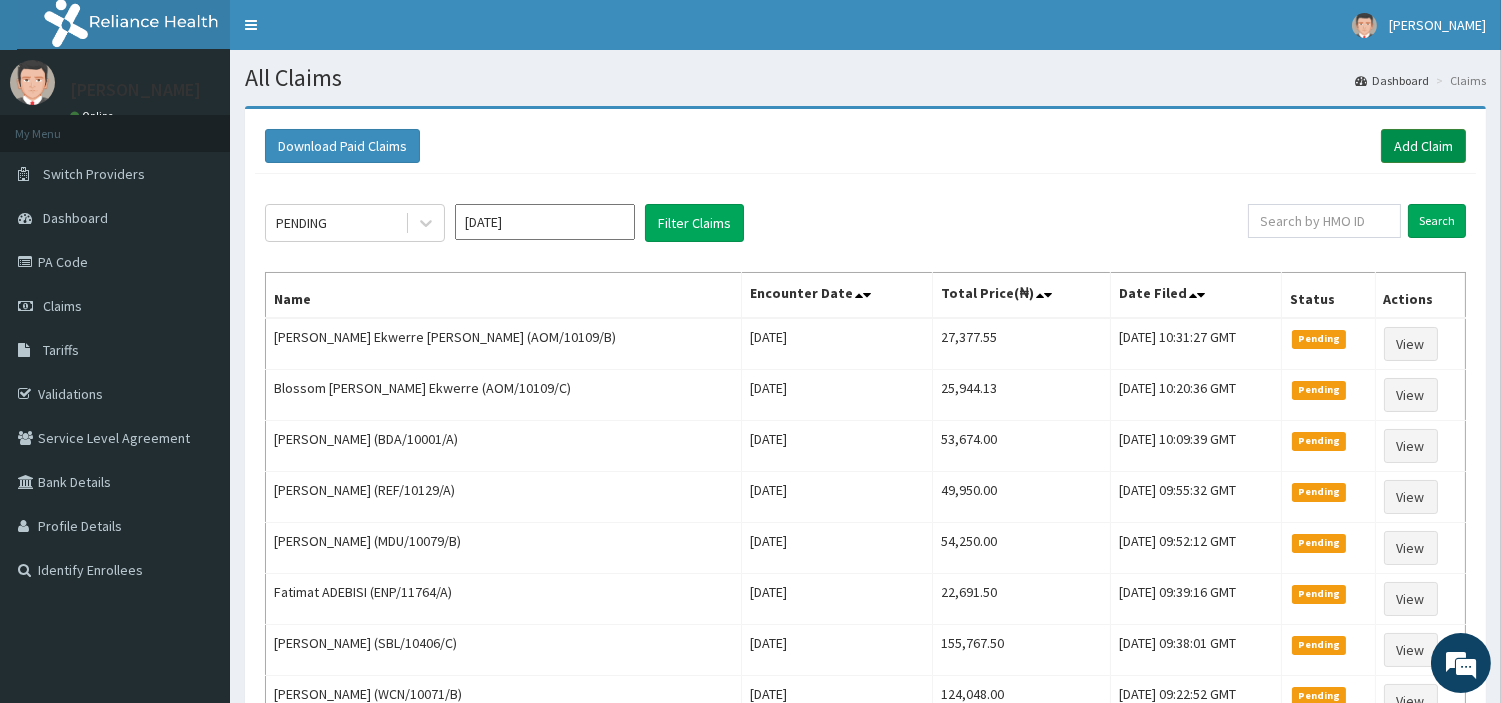 click on "Add Claim" at bounding box center [1423, 146] 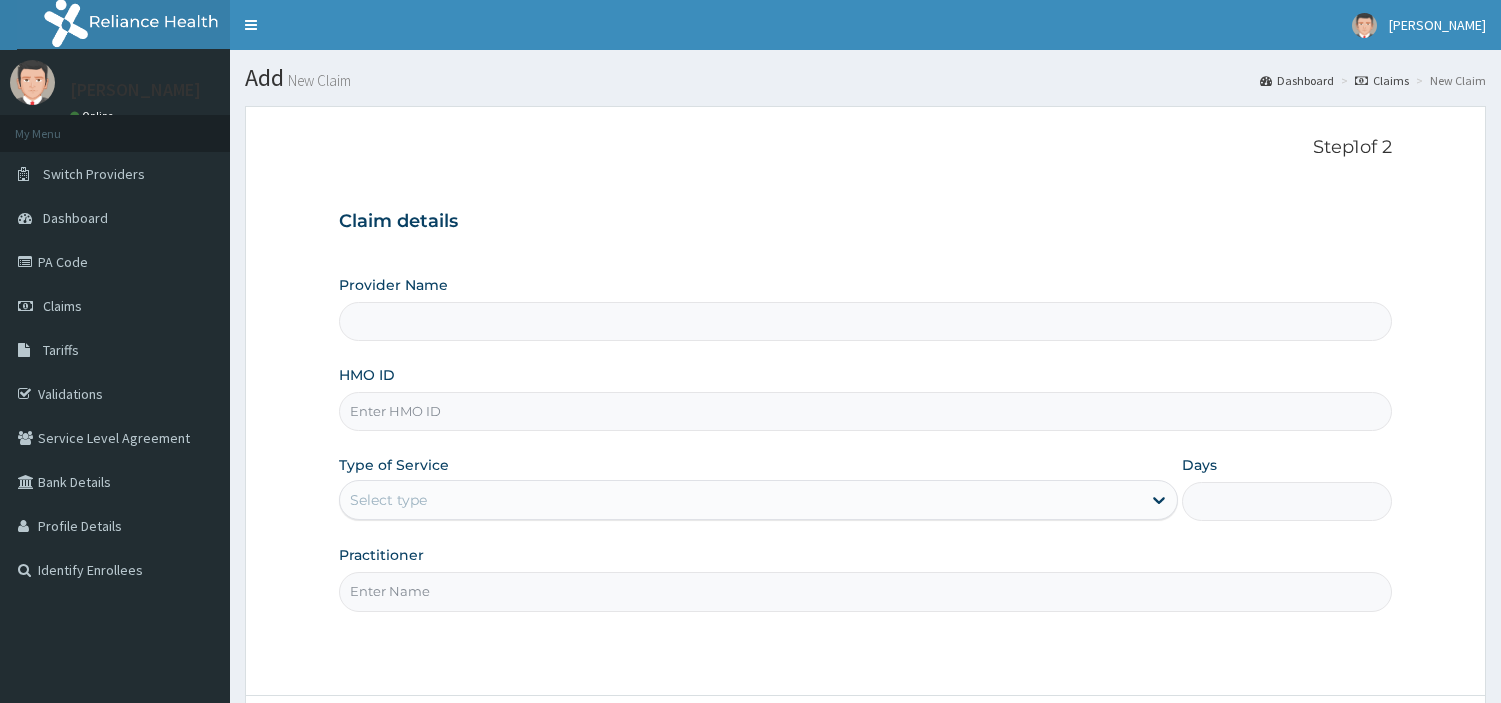 scroll, scrollTop: 0, scrollLeft: 0, axis: both 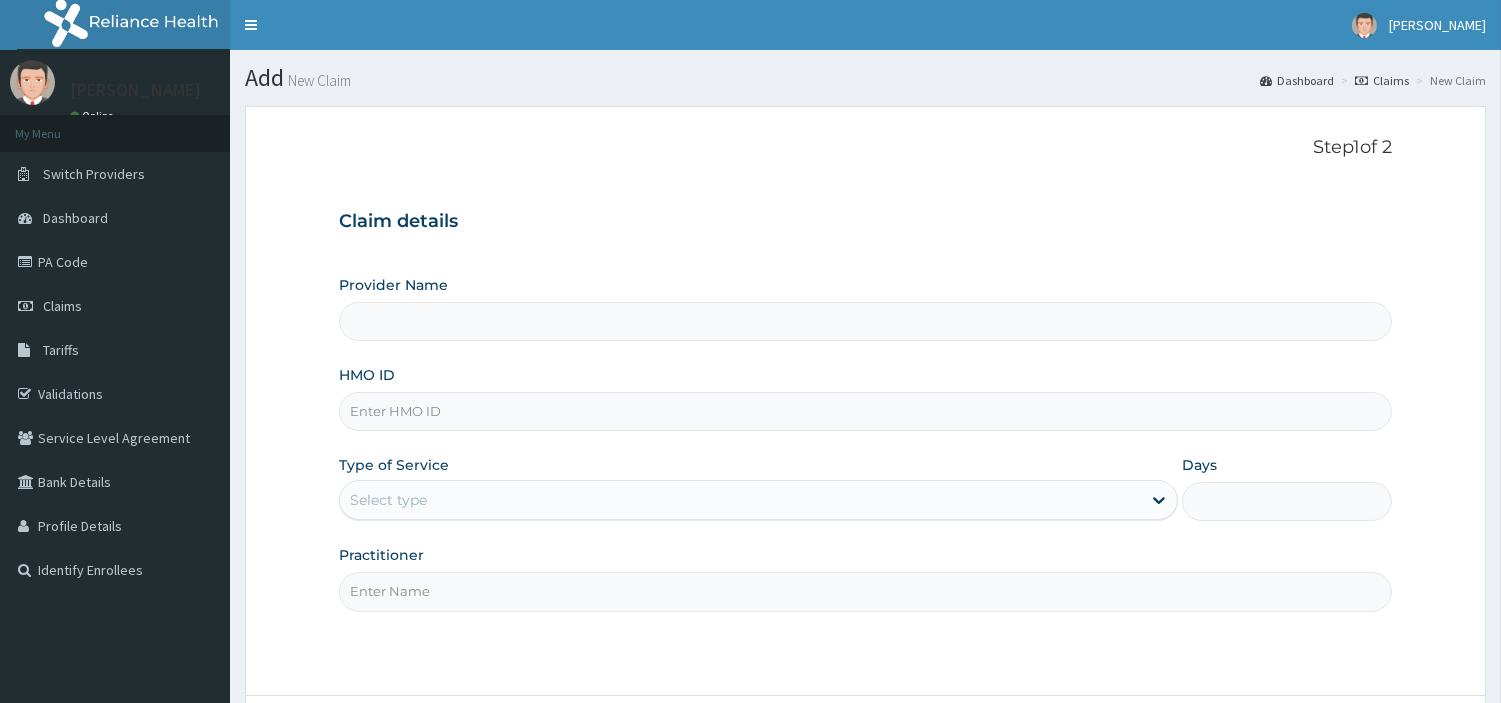 click on "HMO ID" at bounding box center (865, 411) 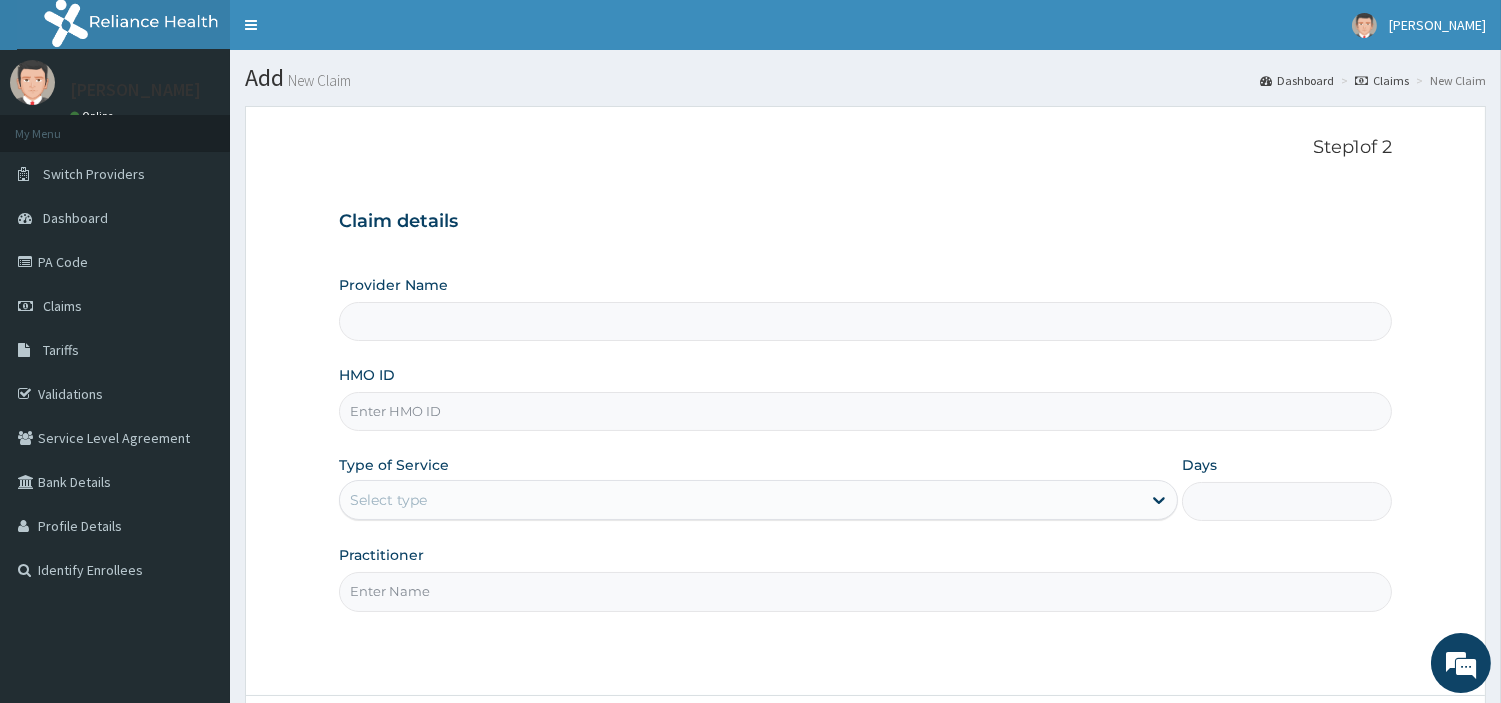 type on "[GEOGRAPHIC_DATA] Nig. Ltd" 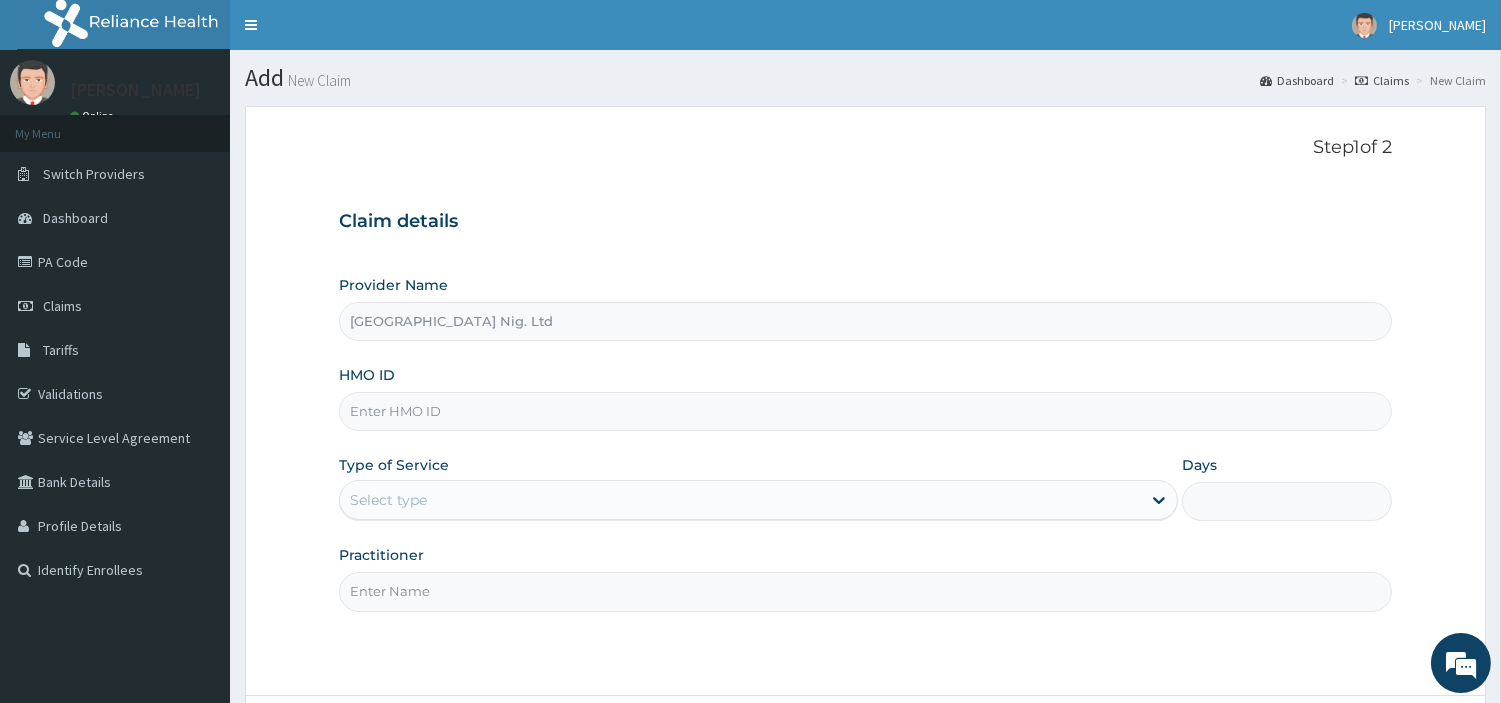 paste on "GMT/10319/B" 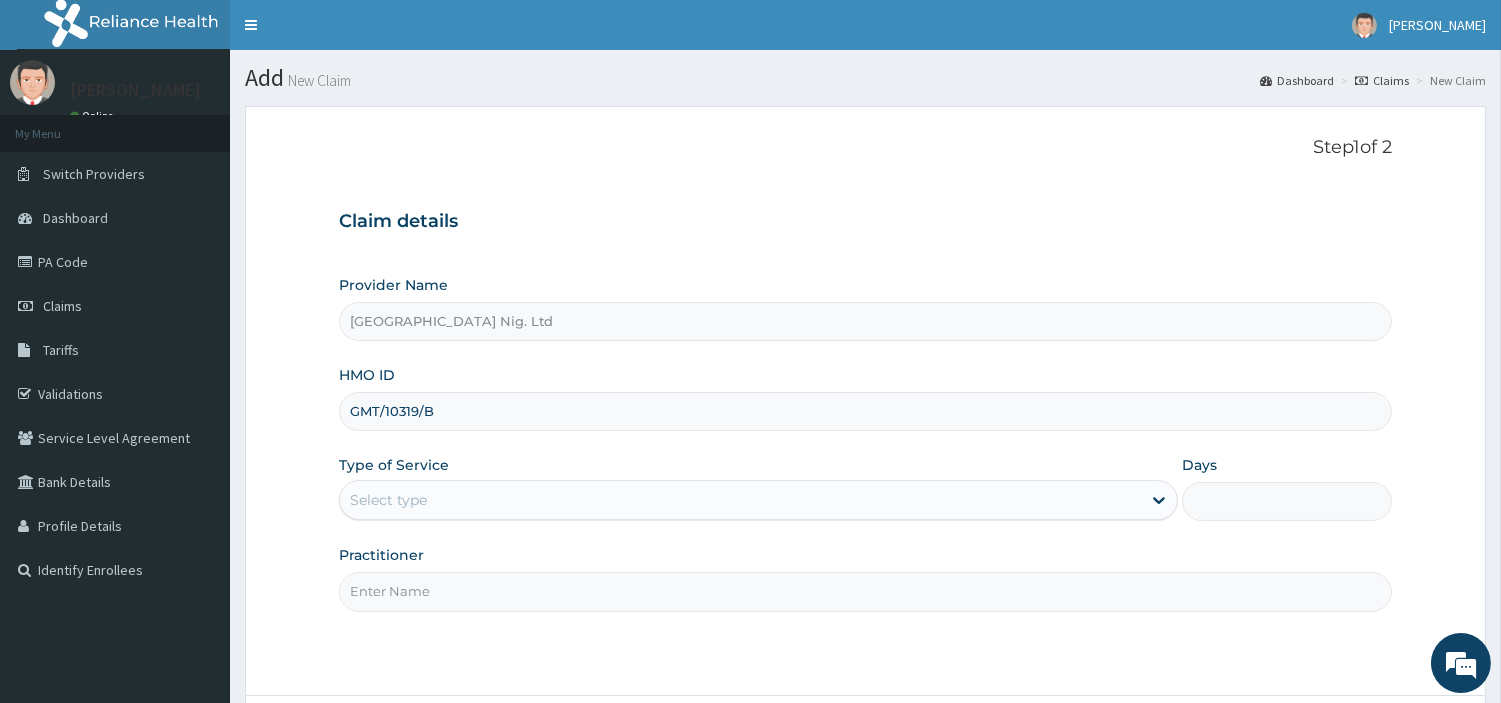 type on "GMT/10319/B" 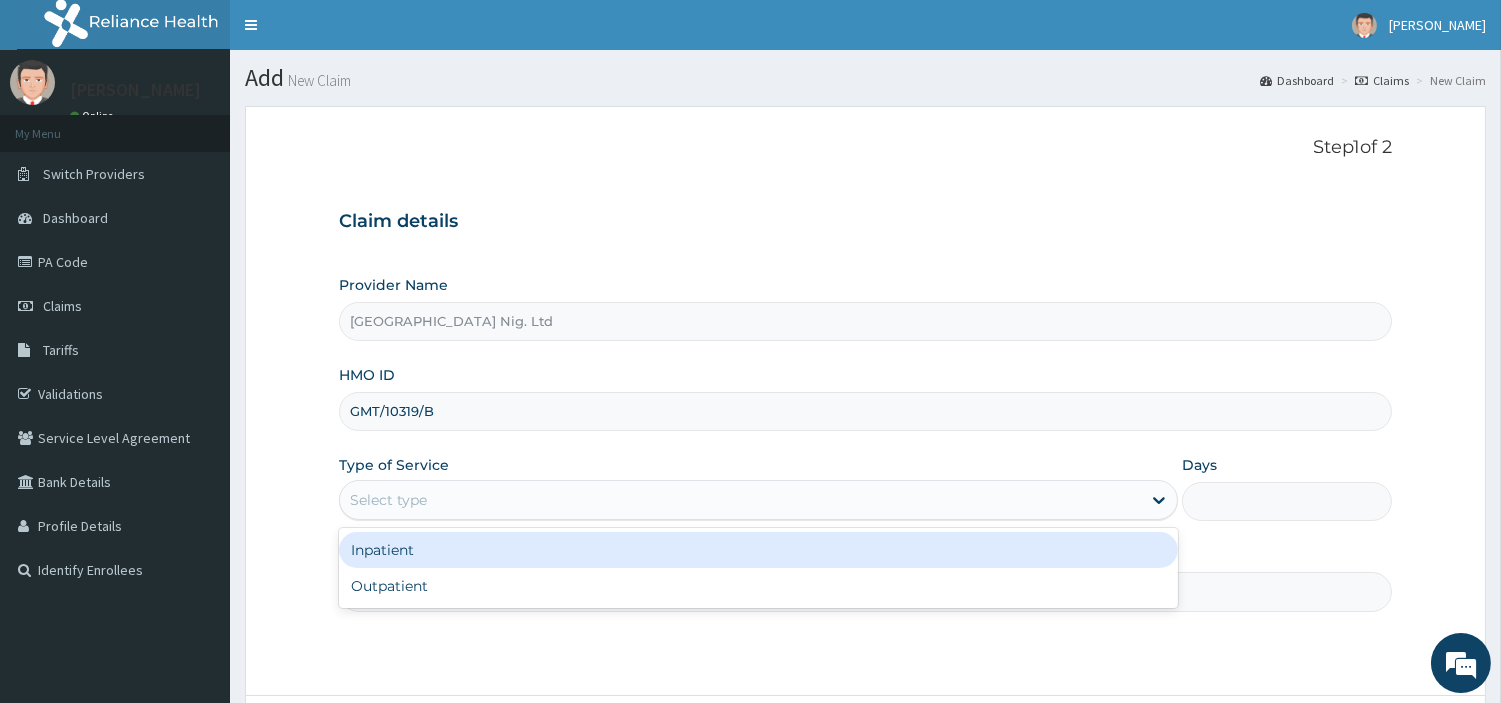 click on "Select type" at bounding box center (740, 500) 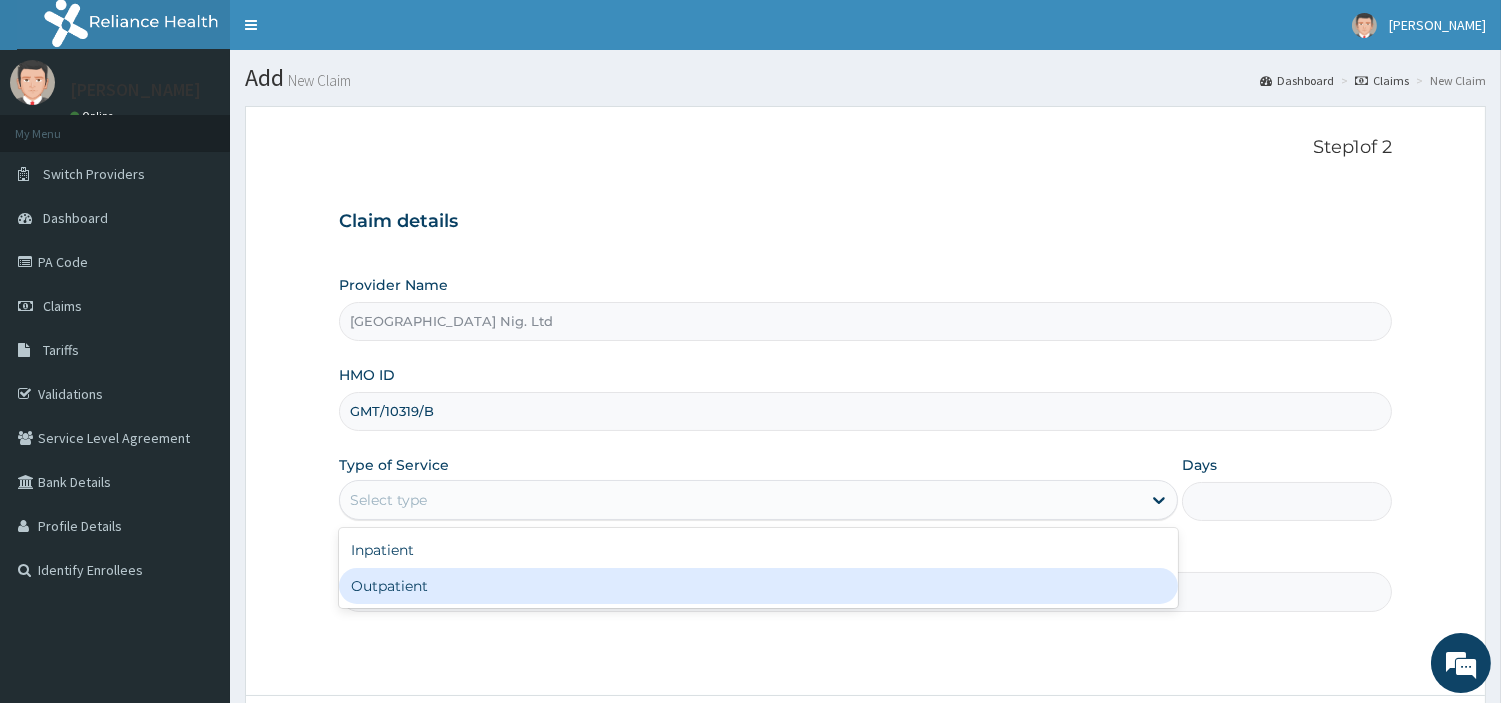click on "Outpatient" at bounding box center [758, 586] 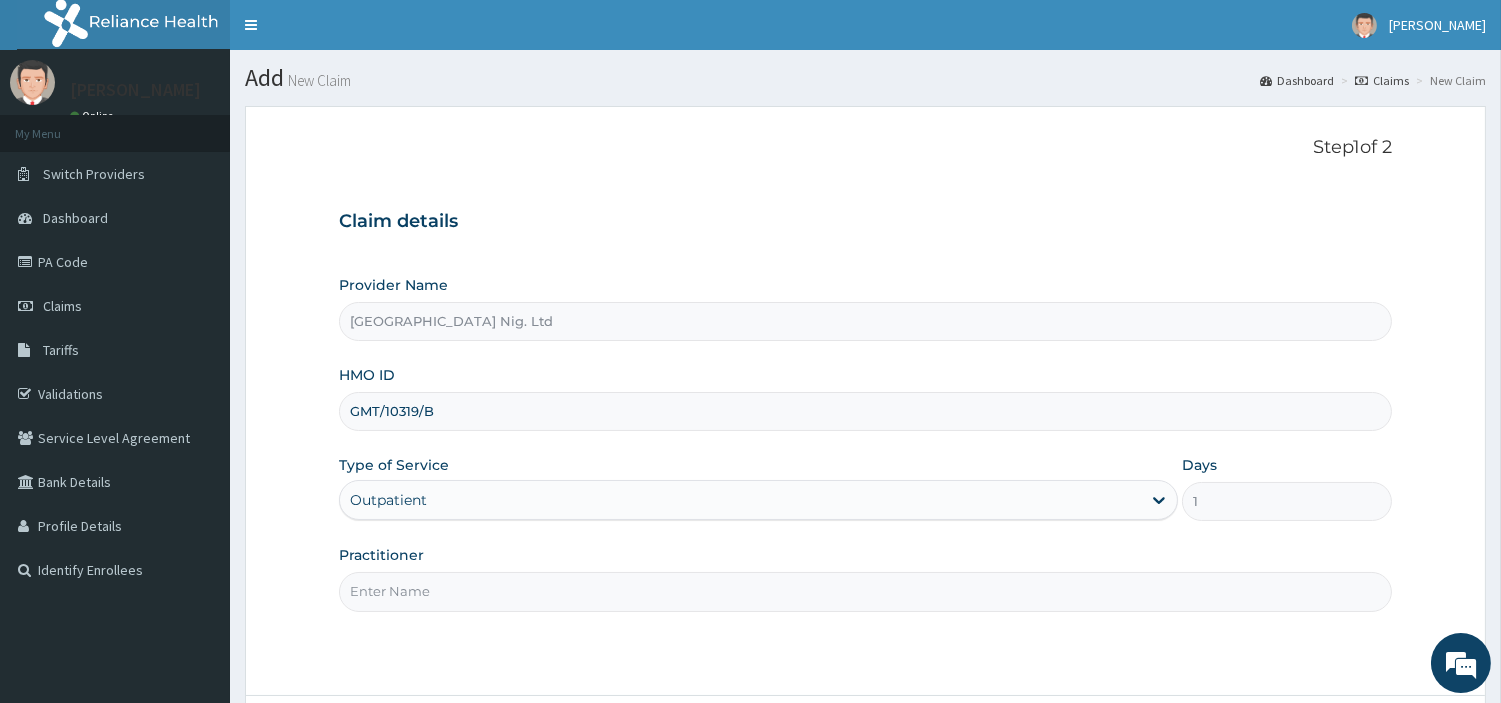 click on "Practitioner" at bounding box center (865, 591) 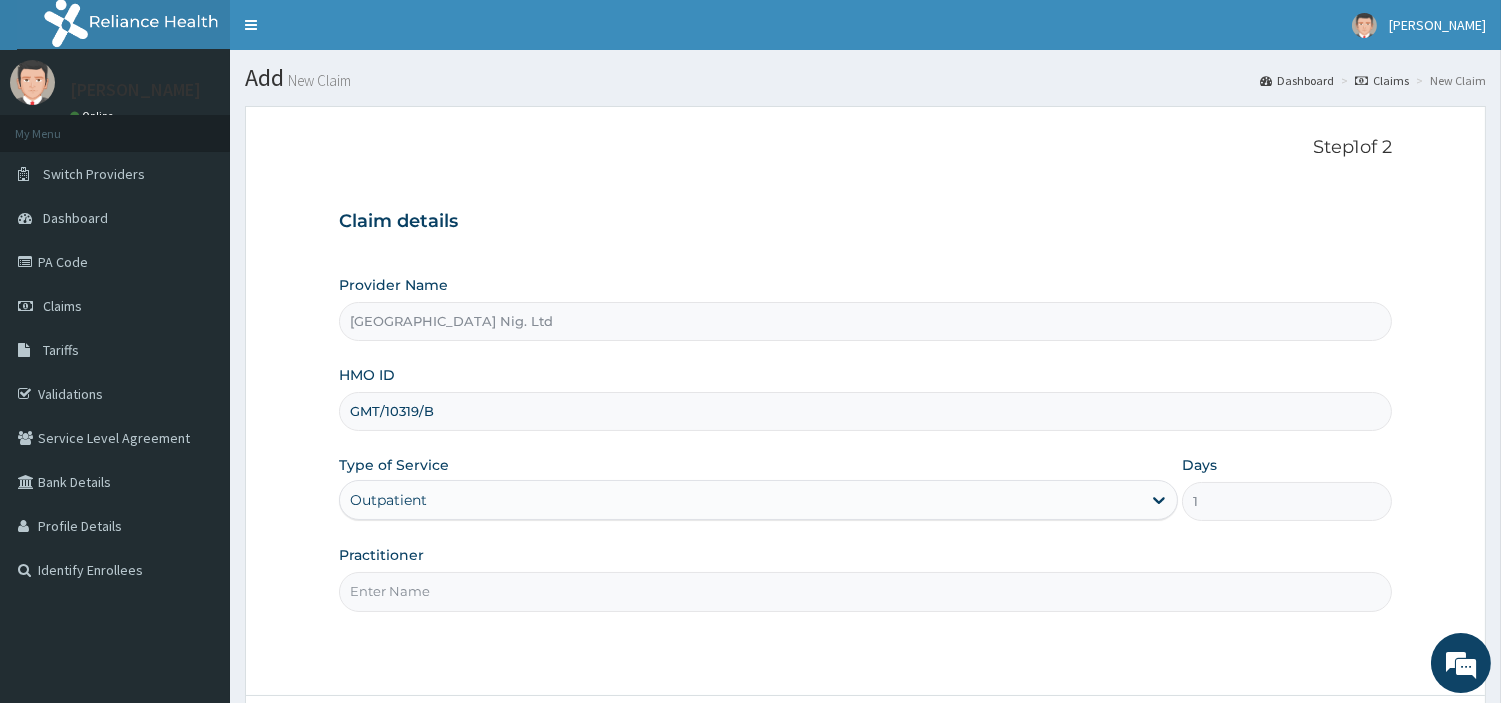 paste on "[PERSON_NAME]" 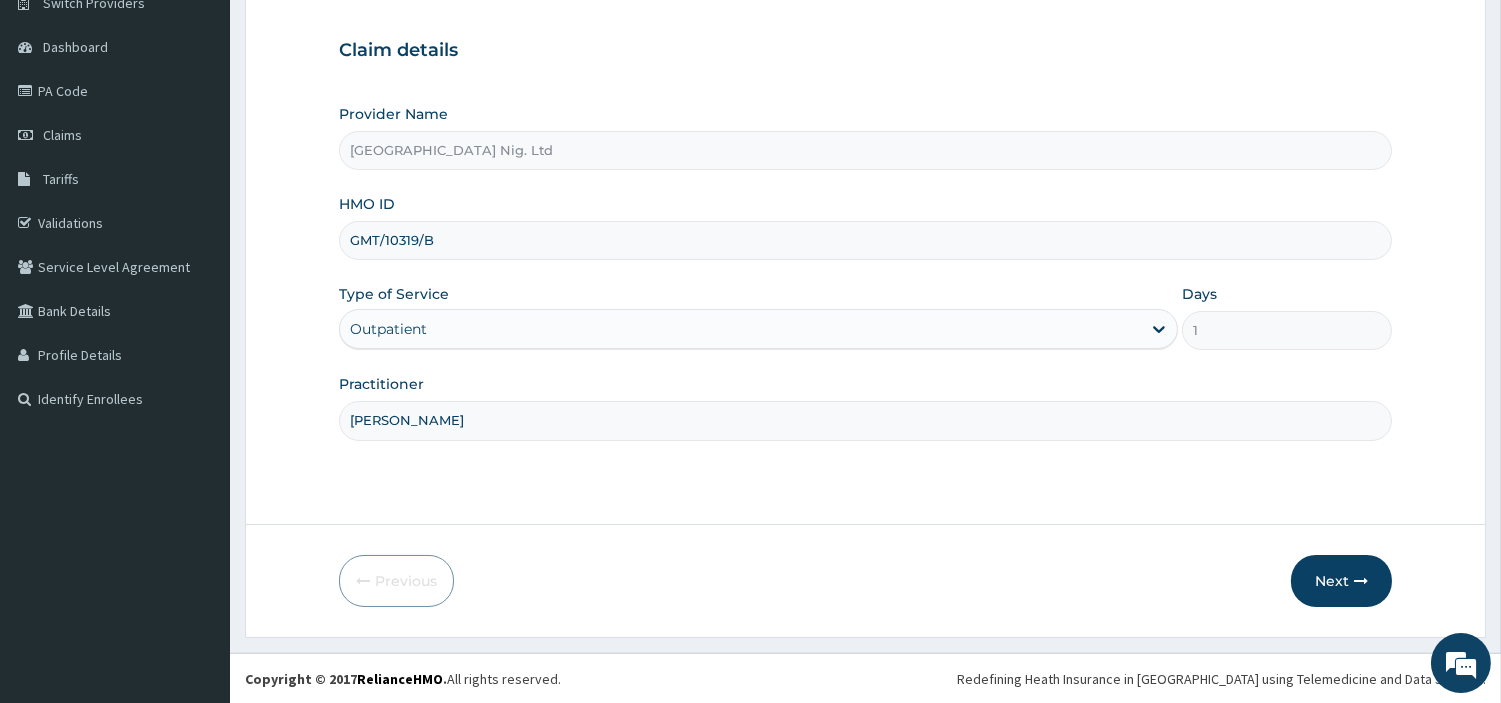 scroll, scrollTop: 172, scrollLeft: 0, axis: vertical 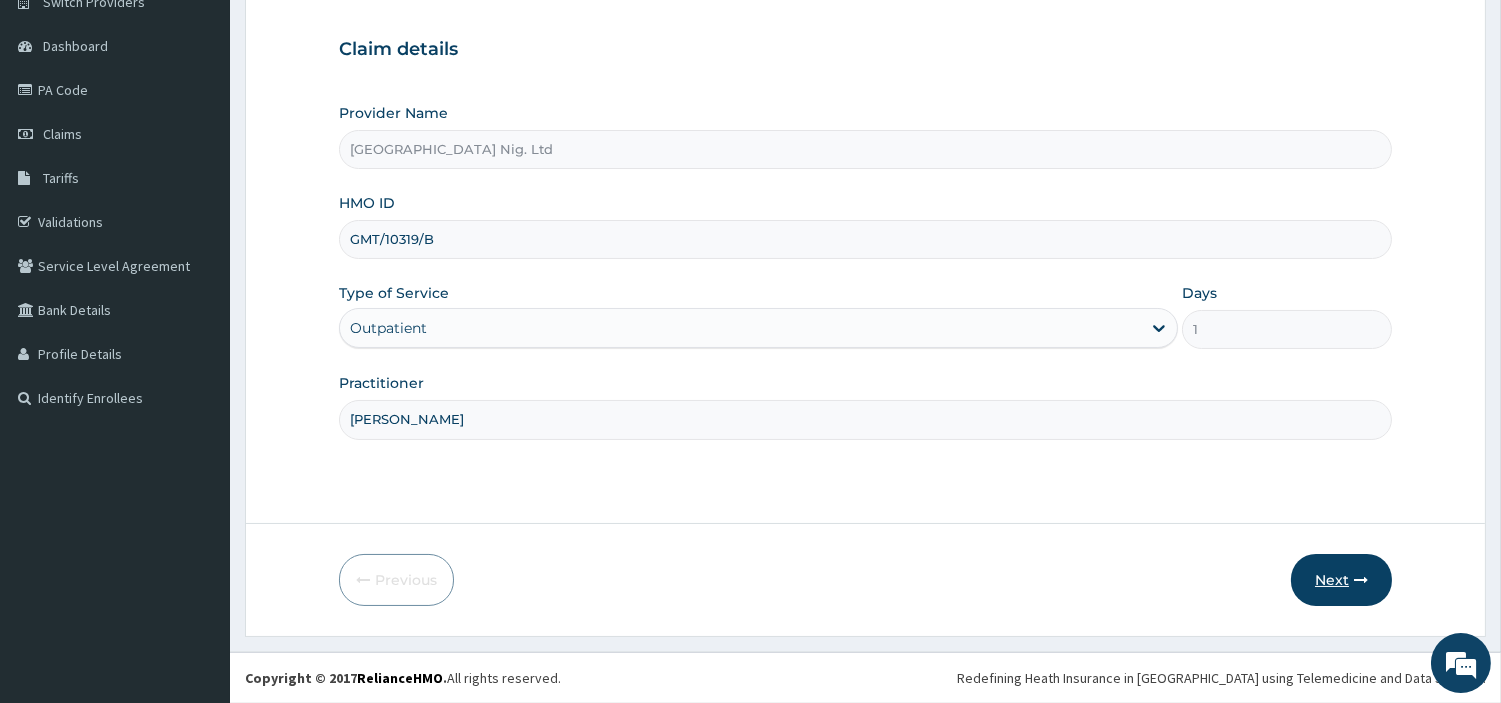 type on "Maxwell Toluwani" 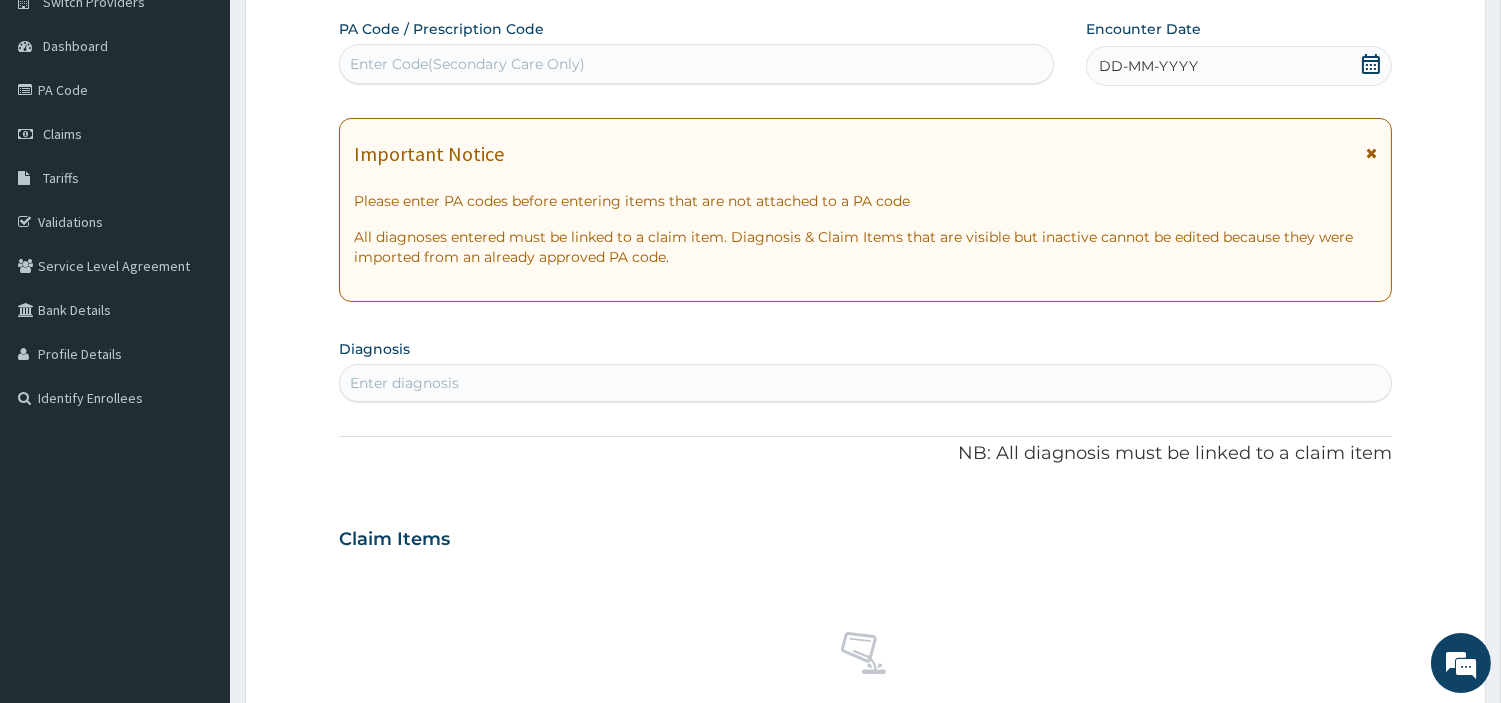 click on "PA Code / Prescription Code Enter Code(Secondary Care Only) Encounter Date DD-MM-YYYY Important Notice Please enter PA codes before entering items that are not attached to a PA code   All diagnoses entered must be linked to a claim item. Diagnosis & Claim Items that are visible but inactive cannot be edited because they were imported from an already approved PA code. Diagnosis Enter diagnosis NB: All diagnosis must be linked to a claim item Claim Items No claim item Types Select Type Item Select Item Pair Diagnosis Select Diagnosis Unit Price 0 Add Comment" at bounding box center (865, 536) 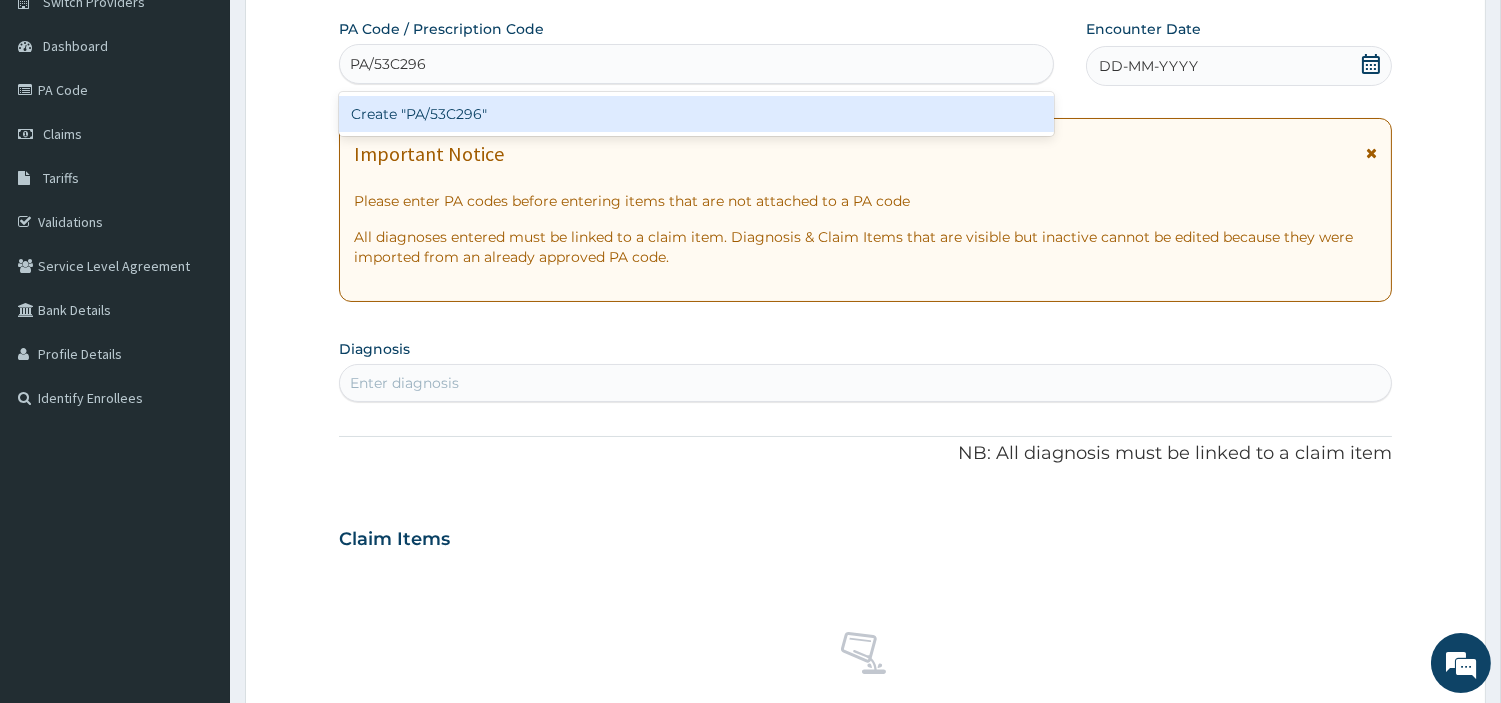 click on "Create "PA/53C296"" at bounding box center (696, 114) 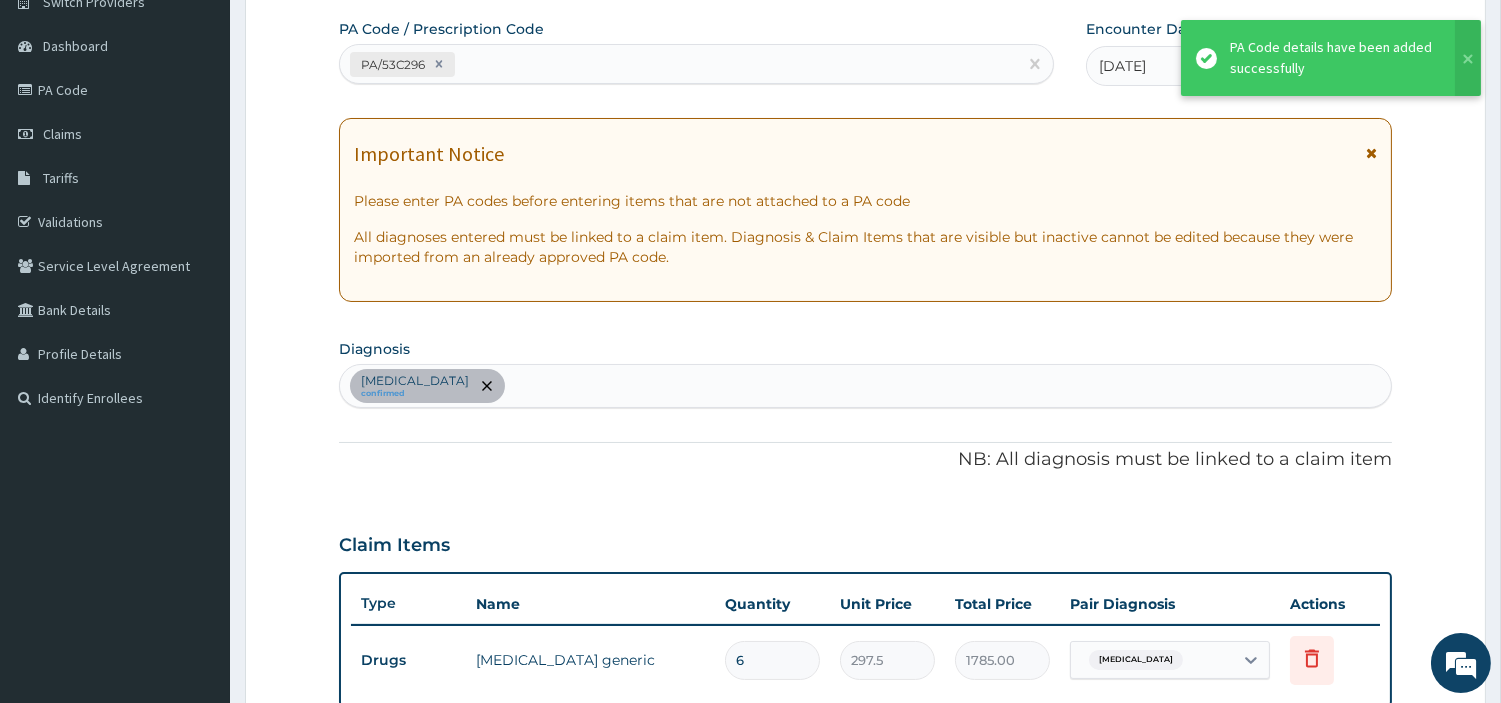 click on "PA/53C296" at bounding box center (678, 64) 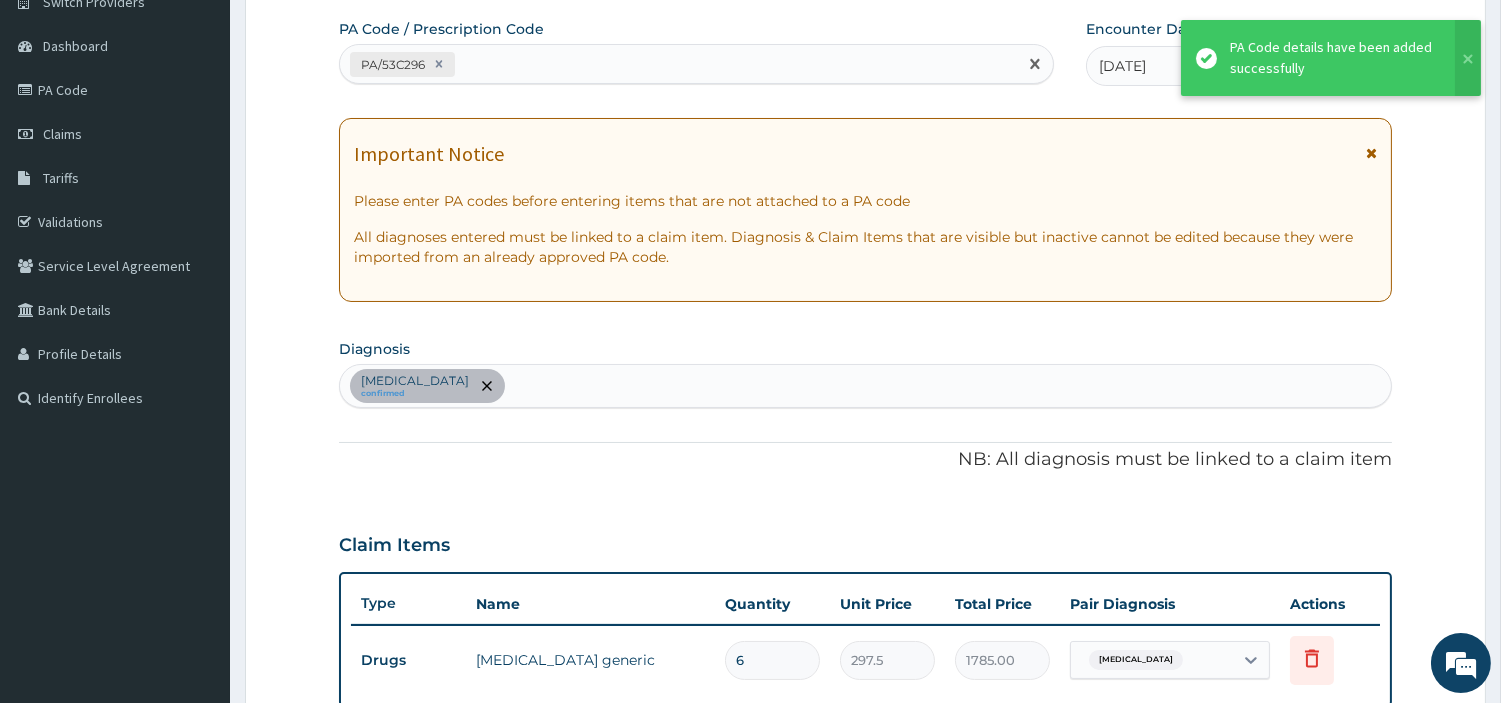 paste on "PA/18BABB" 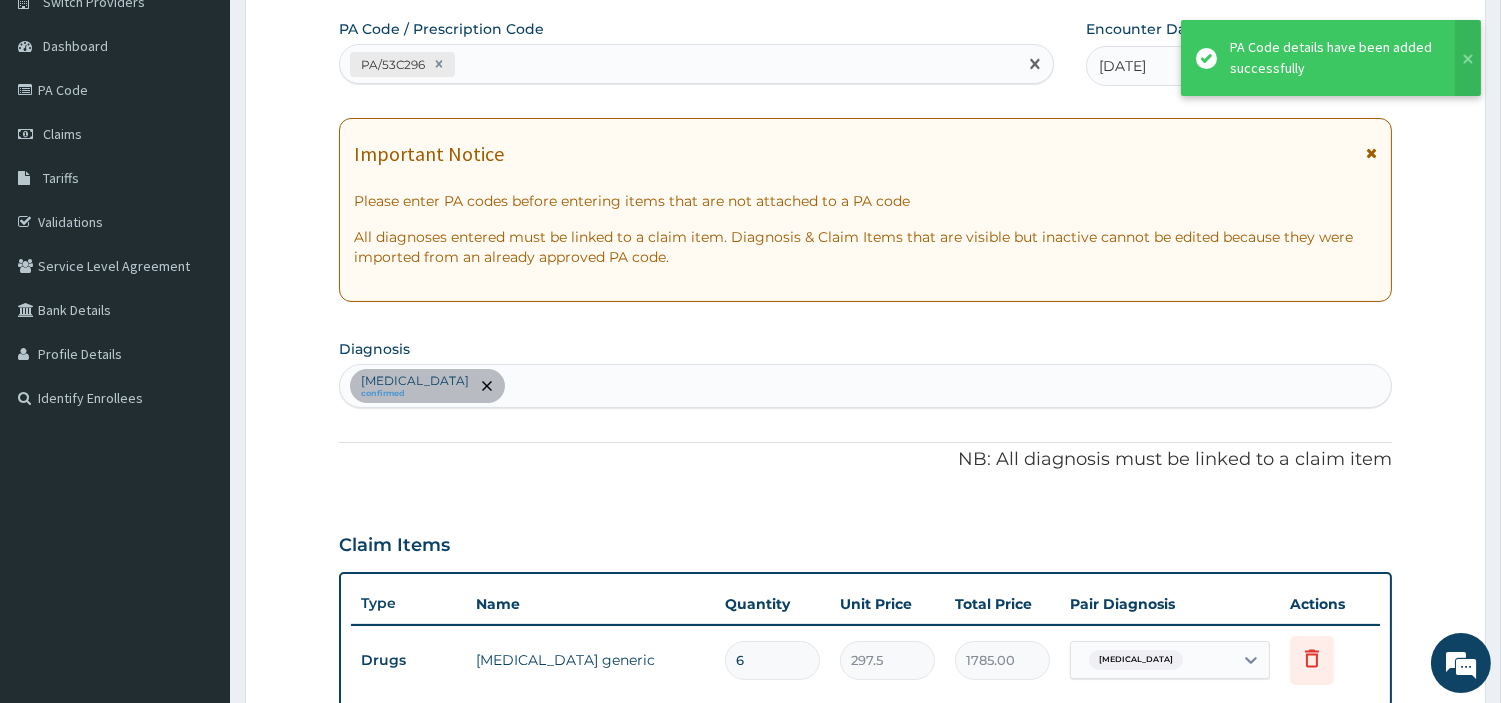 type on "PA/18BABB" 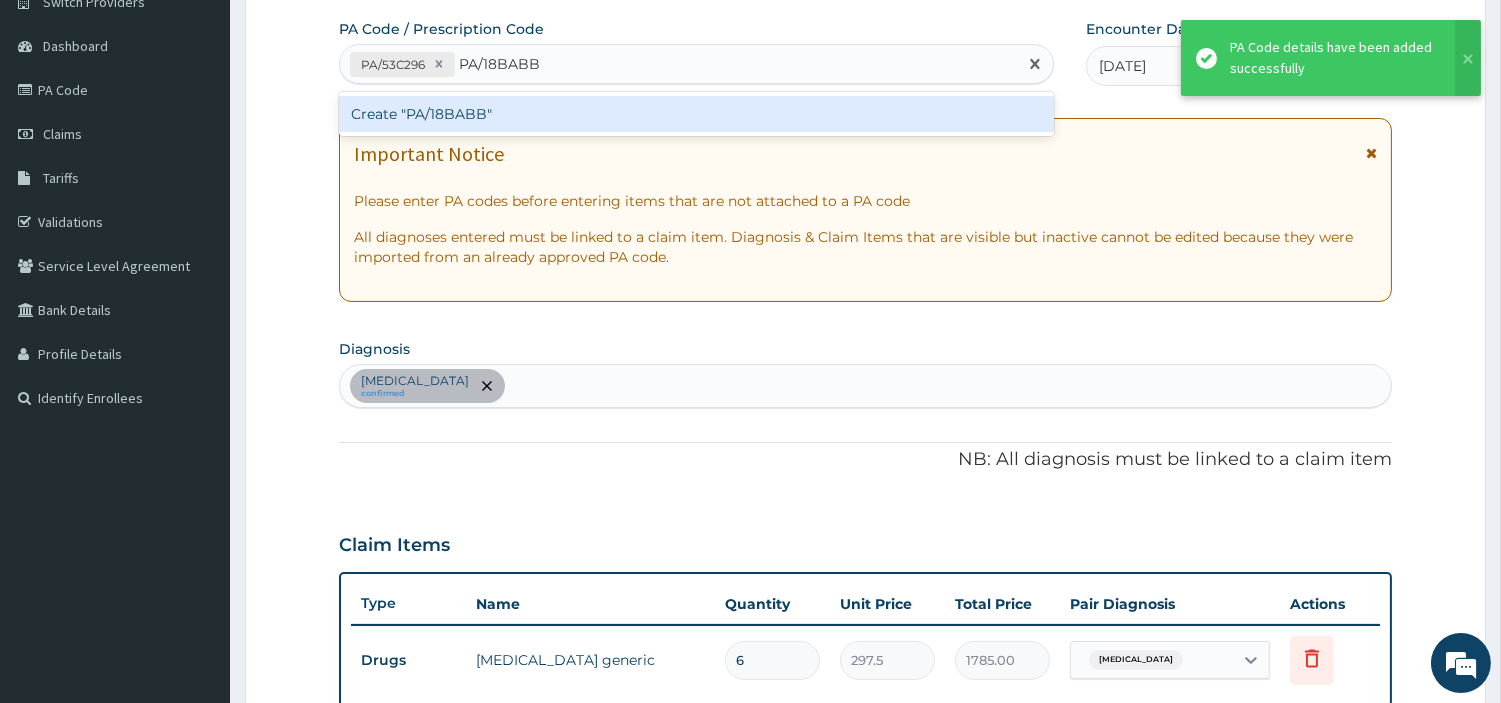 click on "Create "PA/18BABB"" at bounding box center (696, 114) 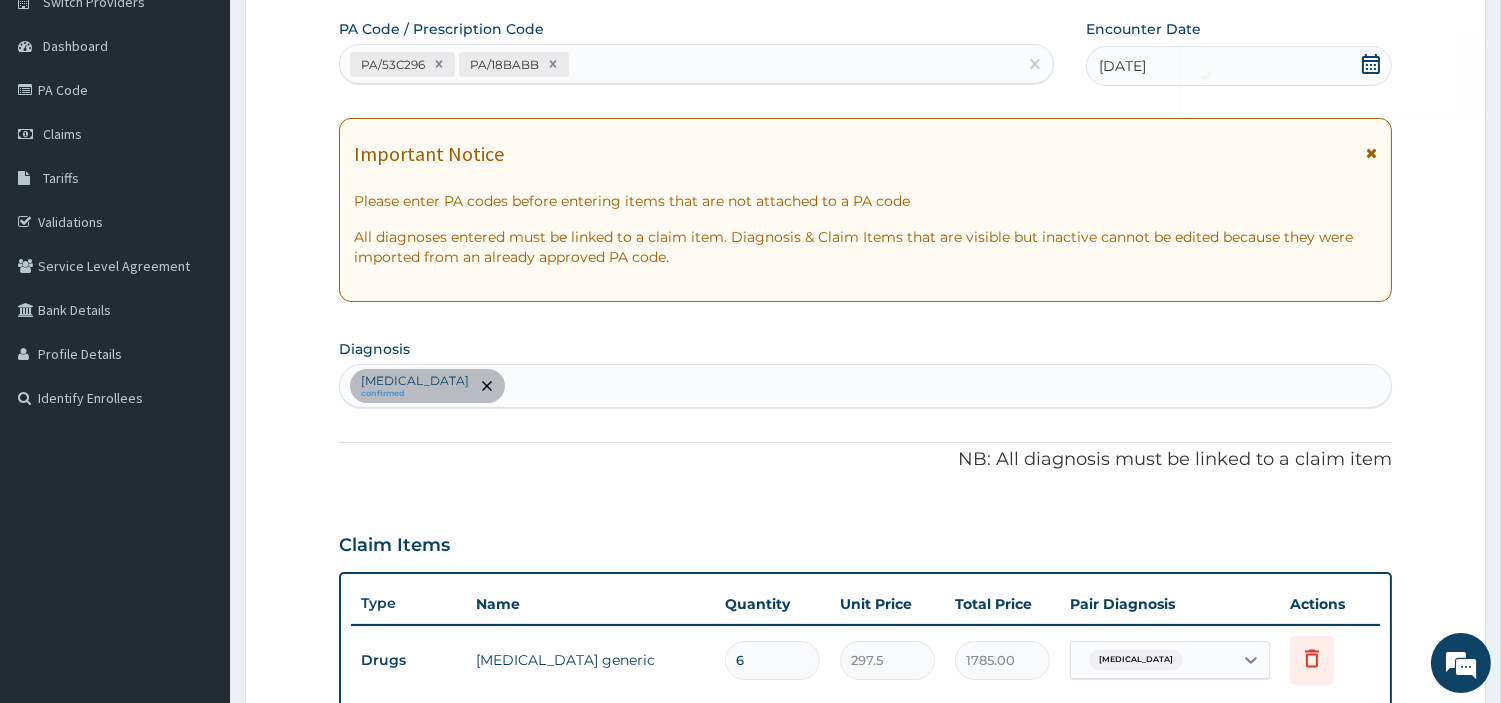 scroll, scrollTop: 618, scrollLeft: 0, axis: vertical 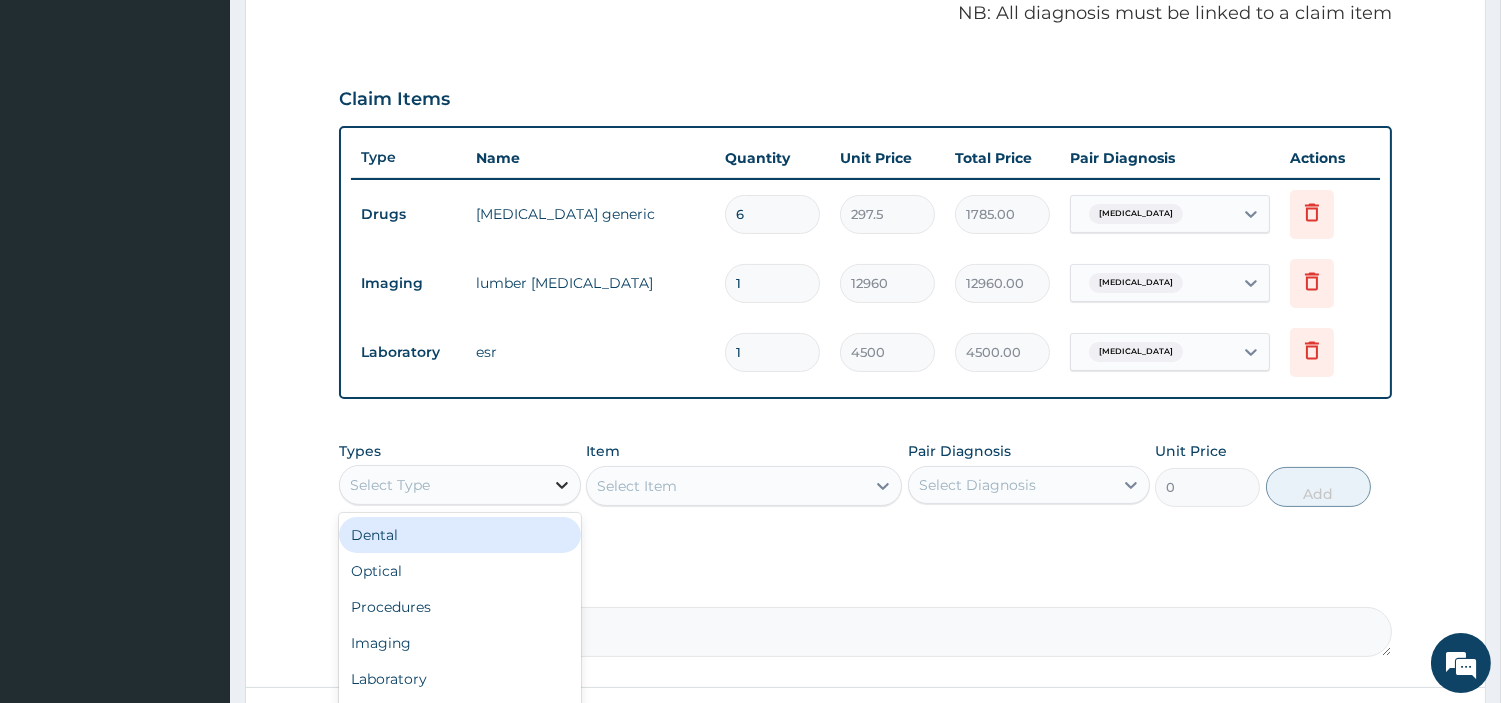 click at bounding box center (562, 485) 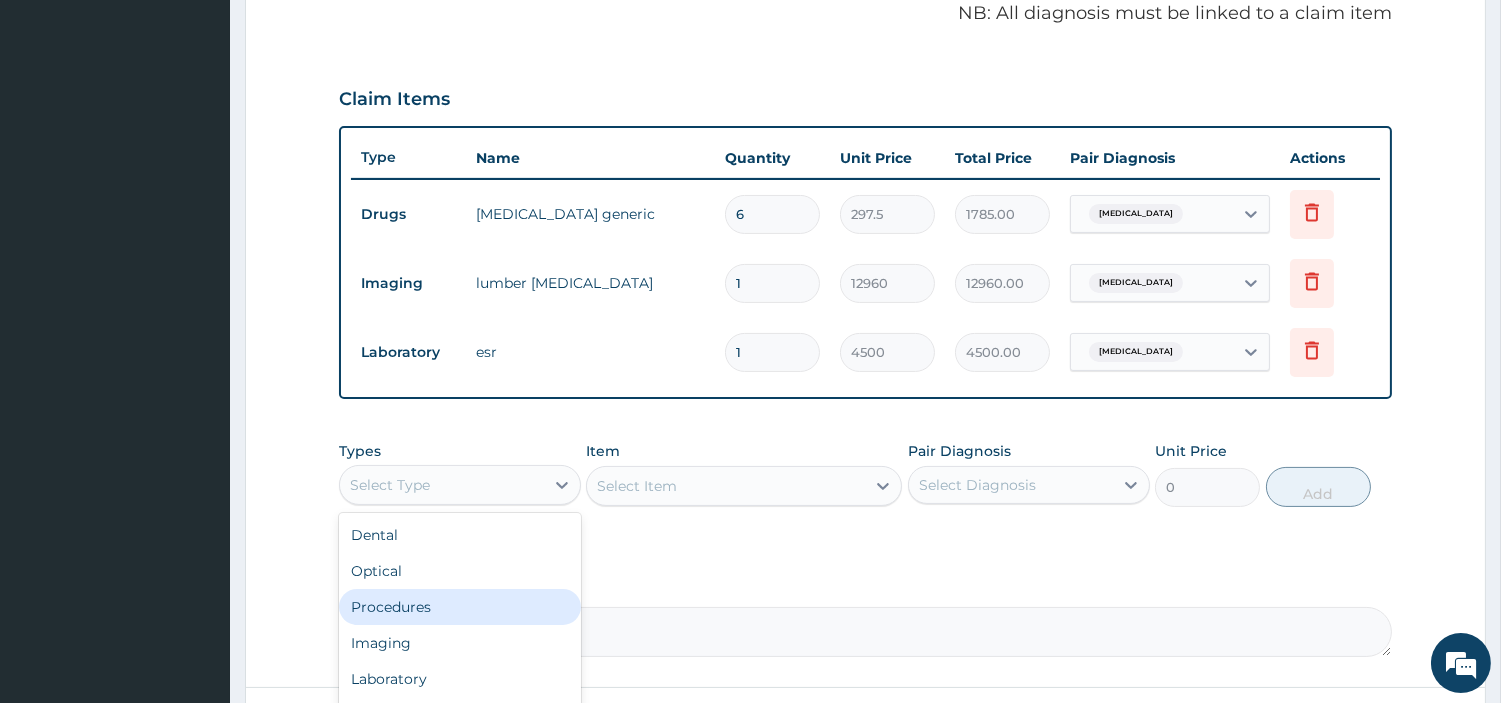 click on "Procedures" at bounding box center [460, 607] 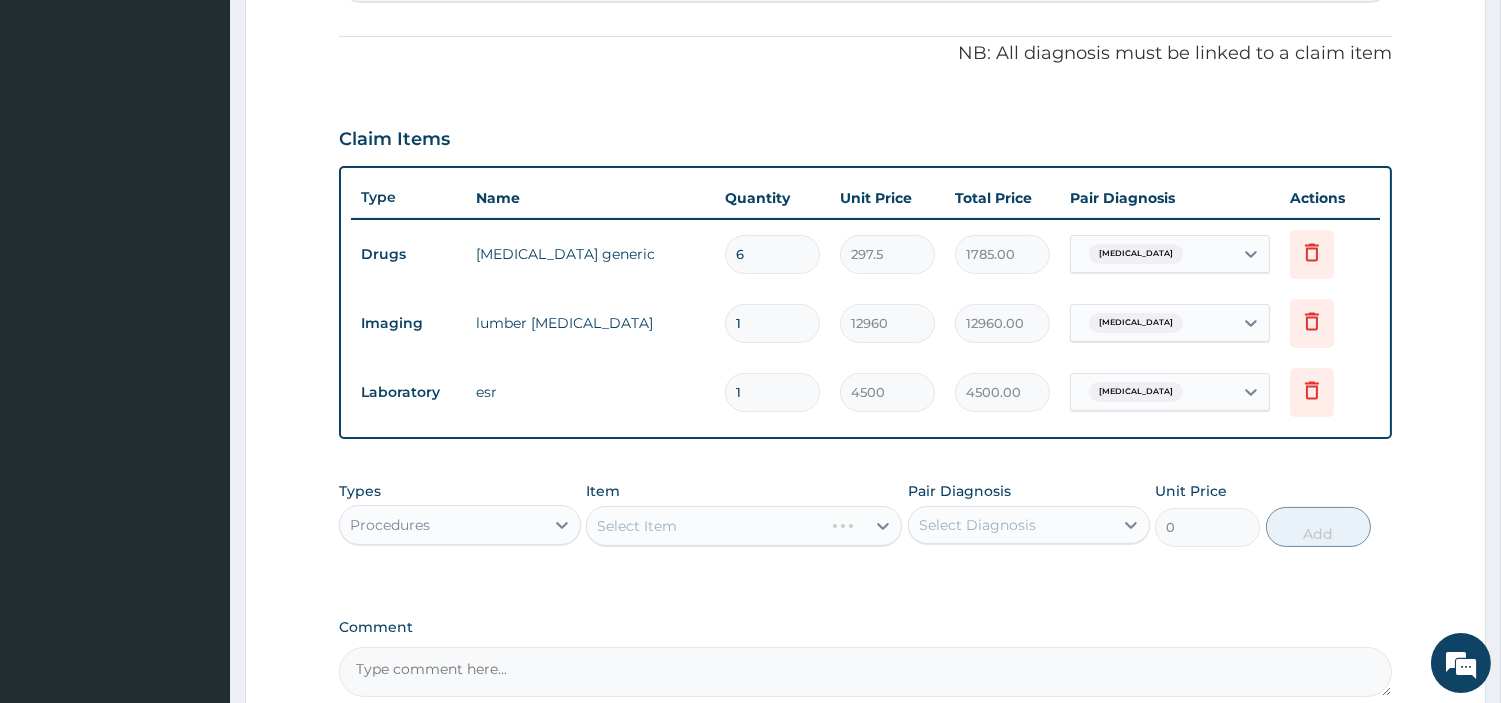 scroll, scrollTop: 618, scrollLeft: 0, axis: vertical 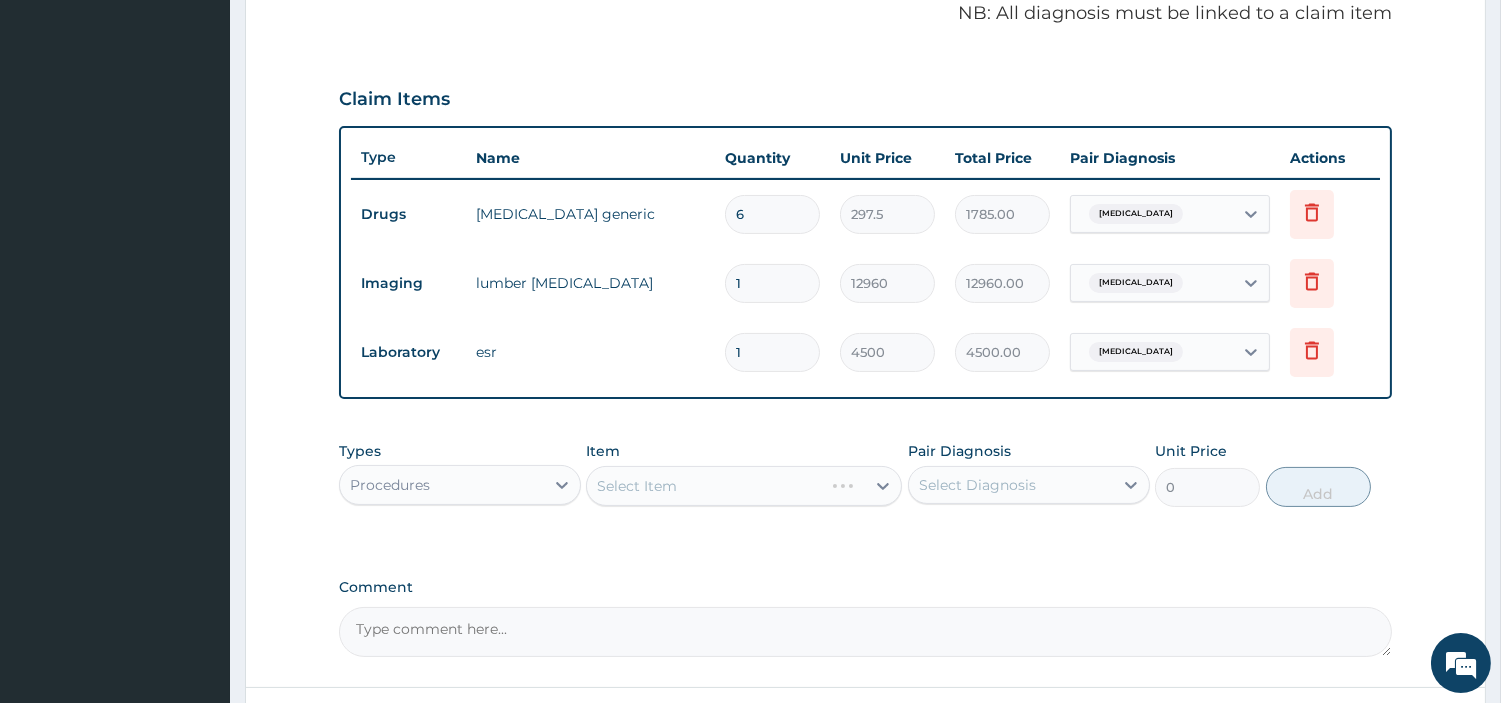 click on "Select Item" at bounding box center [744, 486] 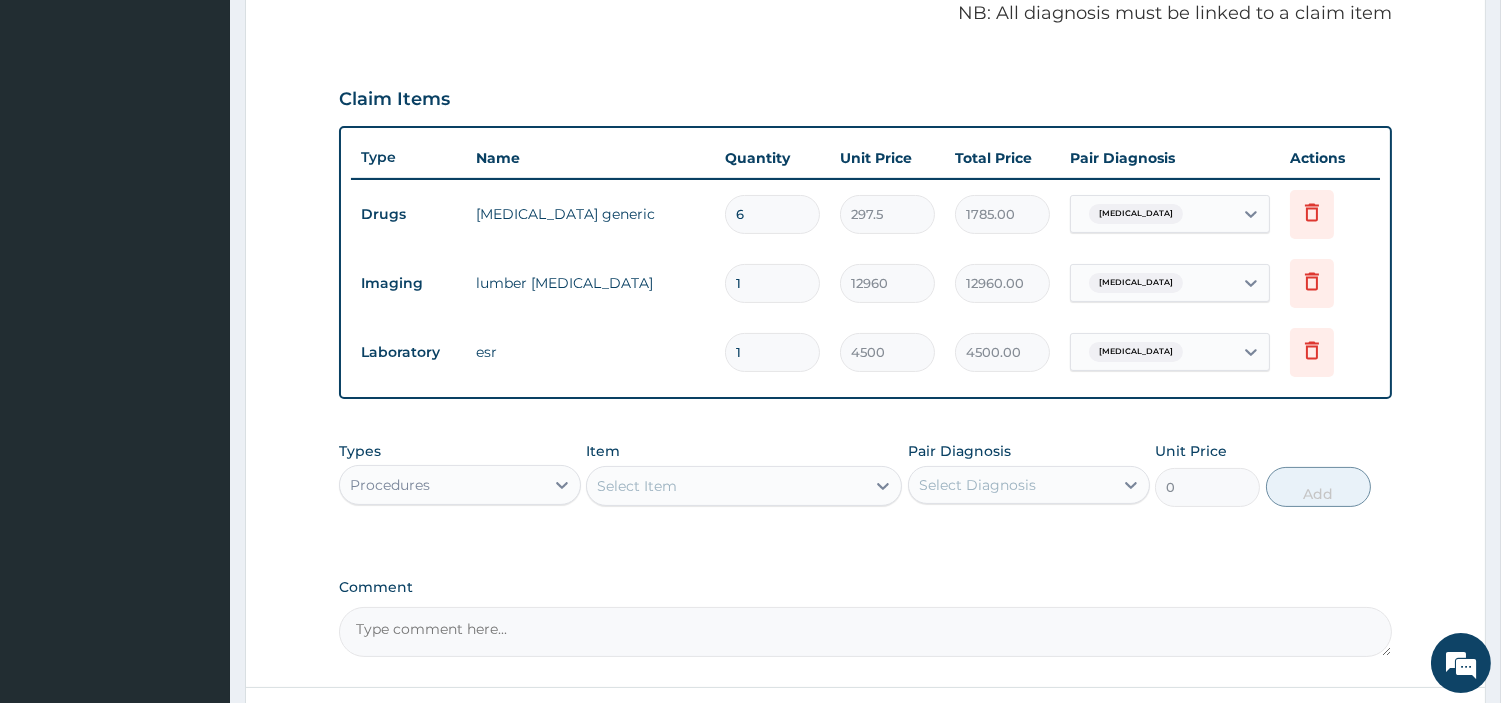 click on "Select Item" at bounding box center (726, 486) 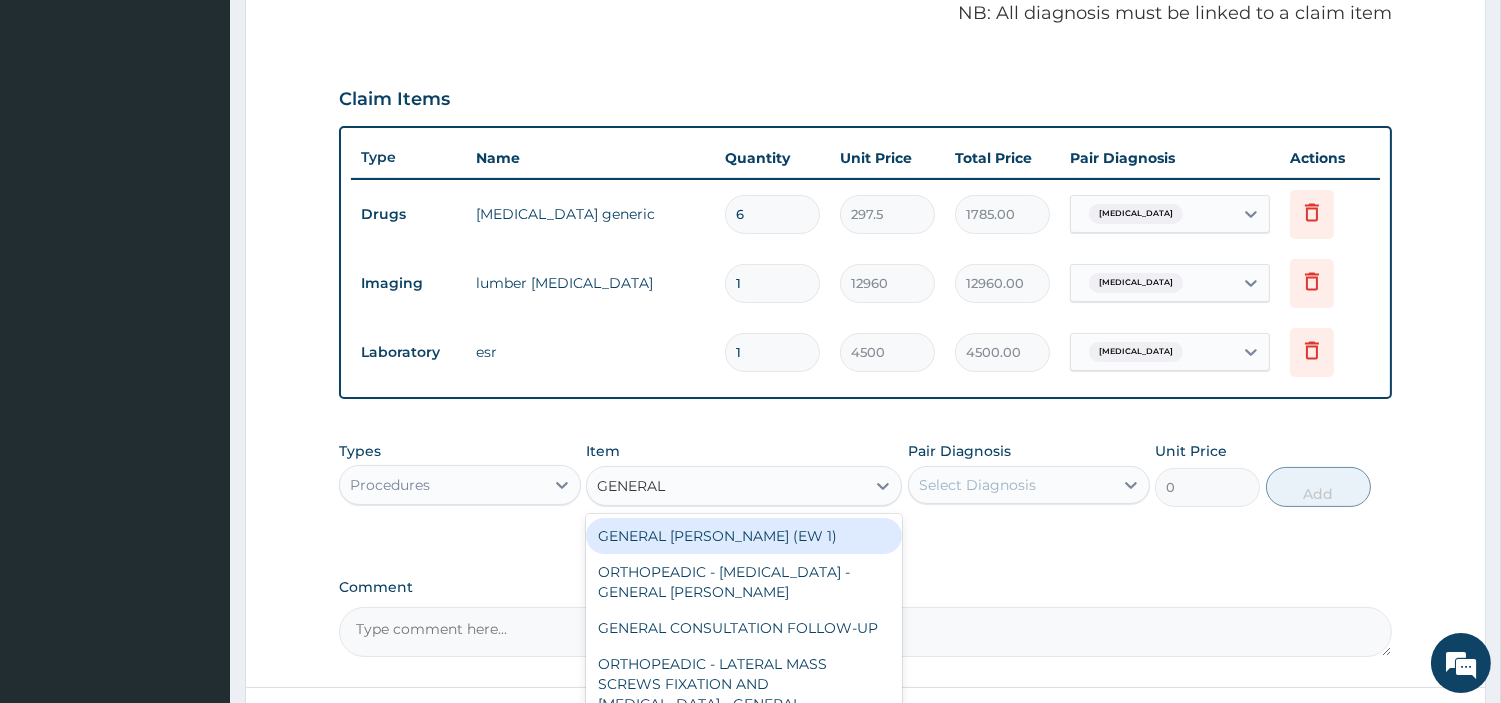 type on "GENERAL C" 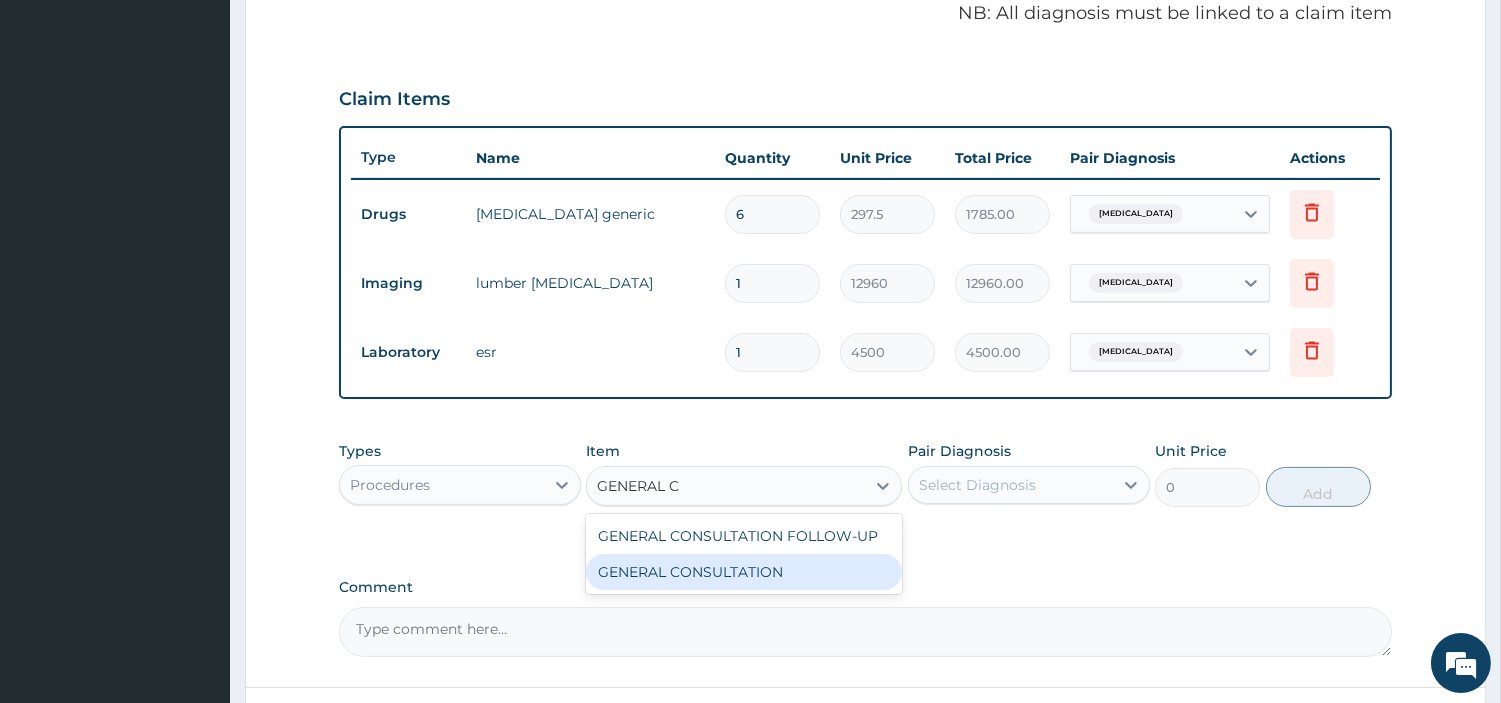 click on "GENERAL CONSULTATION" at bounding box center [744, 572] 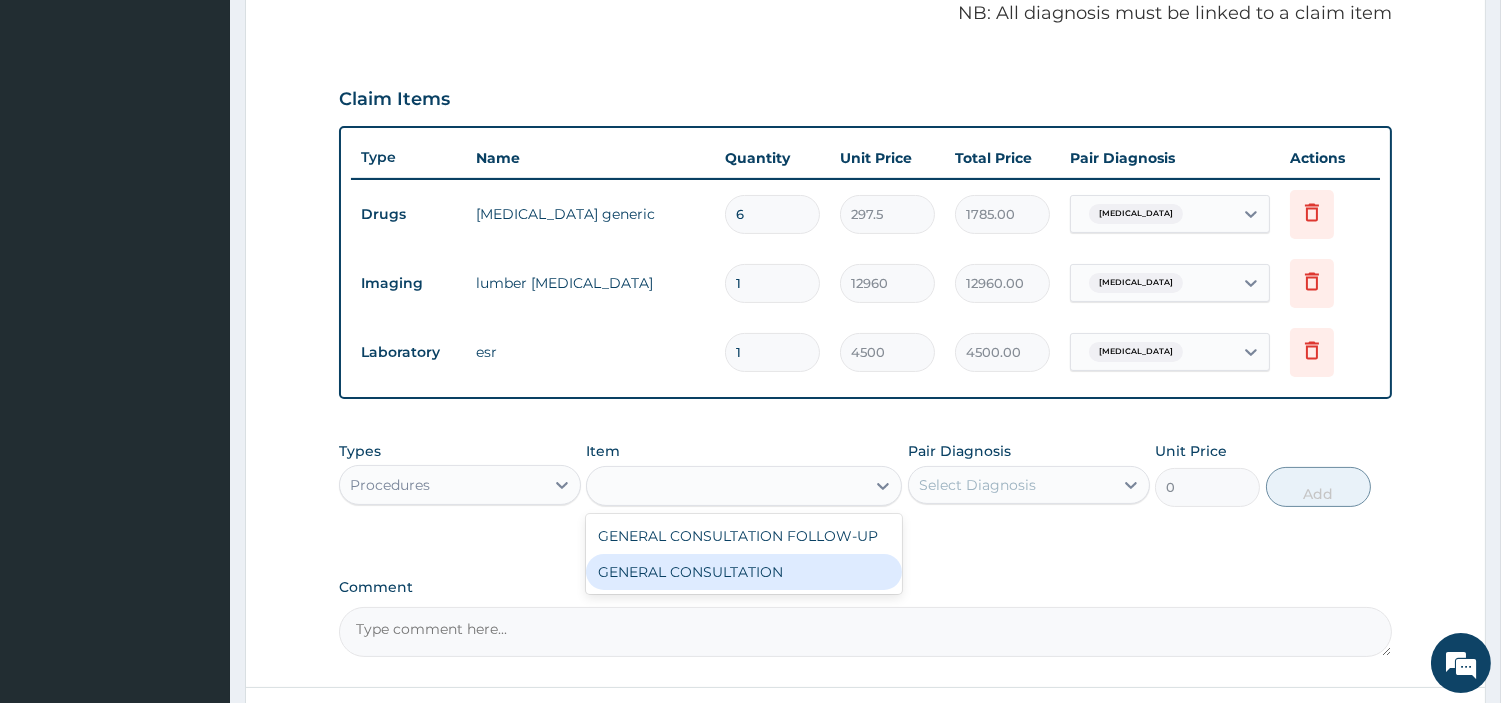 type on "6750" 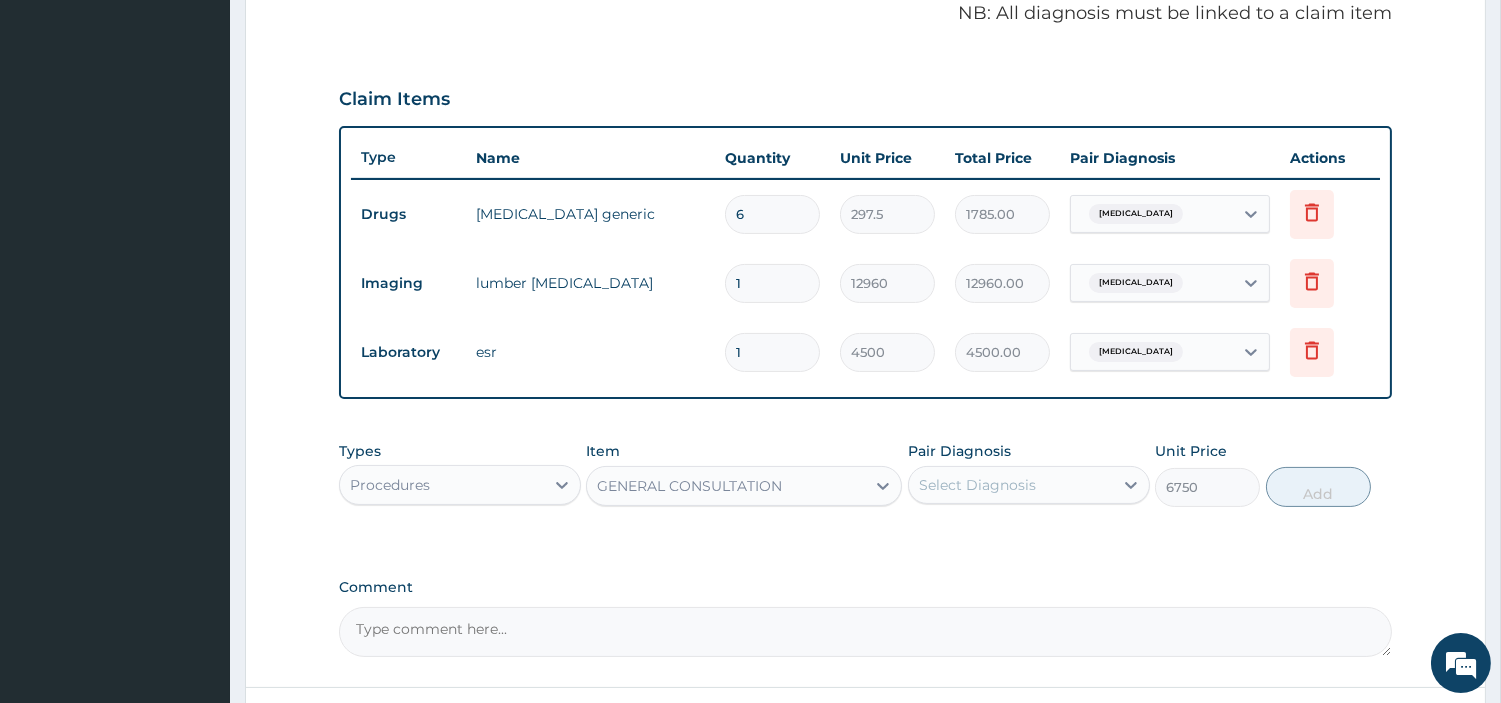 click on "Select Diagnosis" at bounding box center [977, 485] 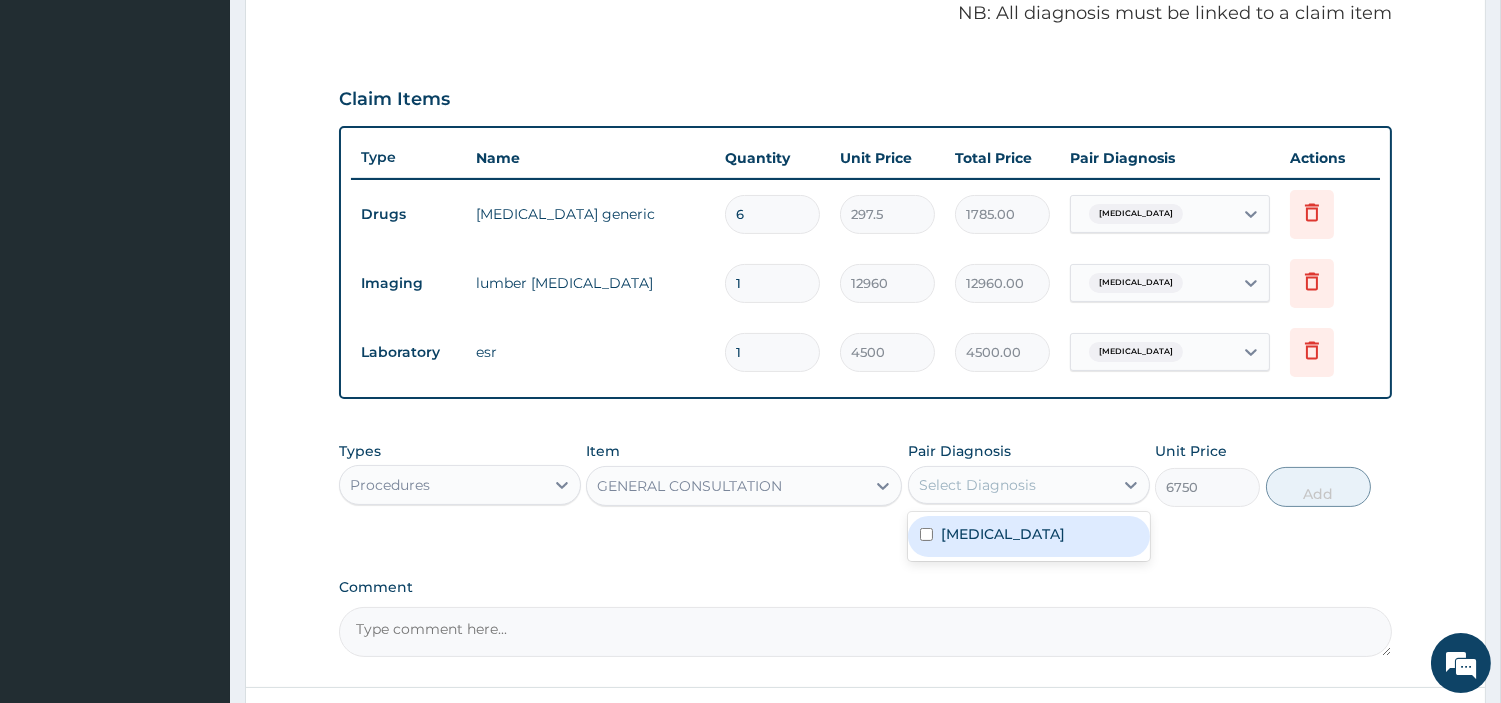 click on "Low back pain" at bounding box center [1029, 536] 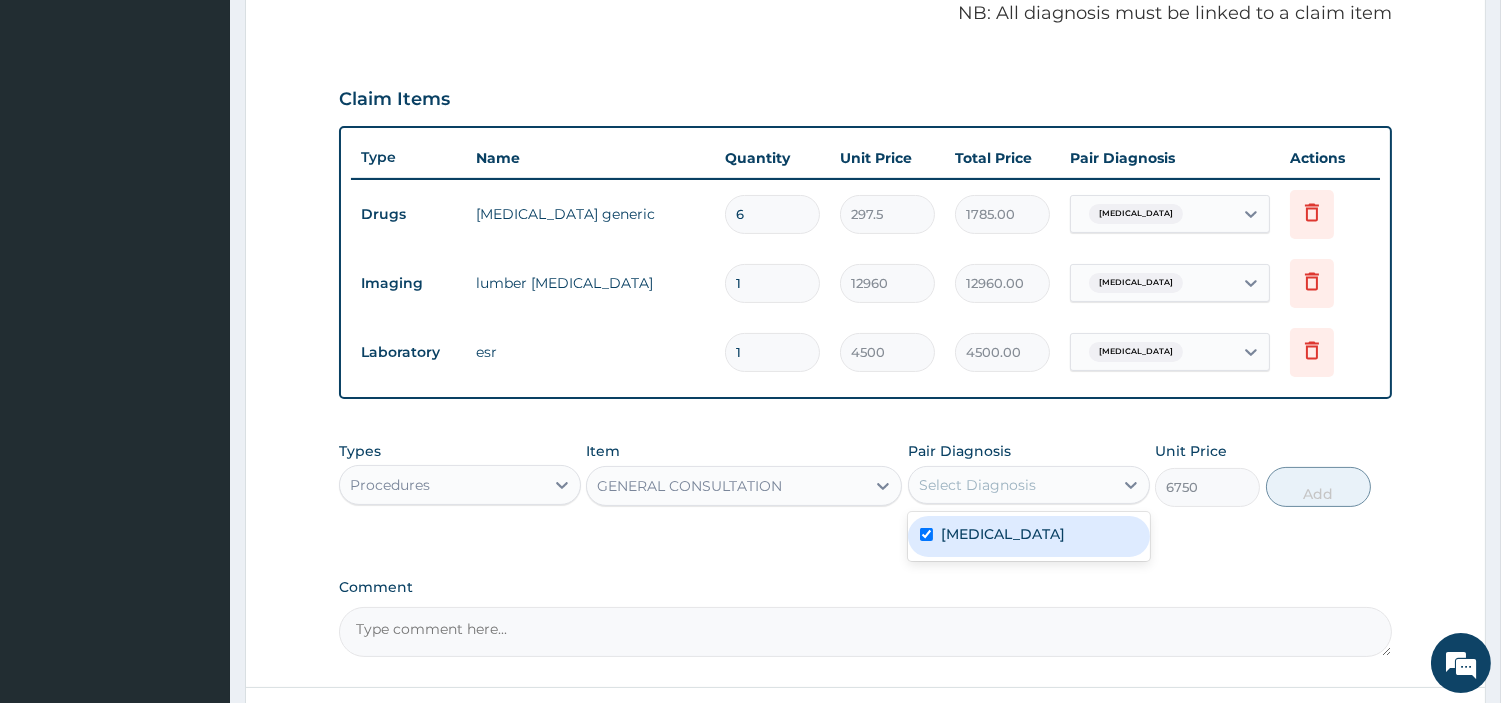 checkbox on "true" 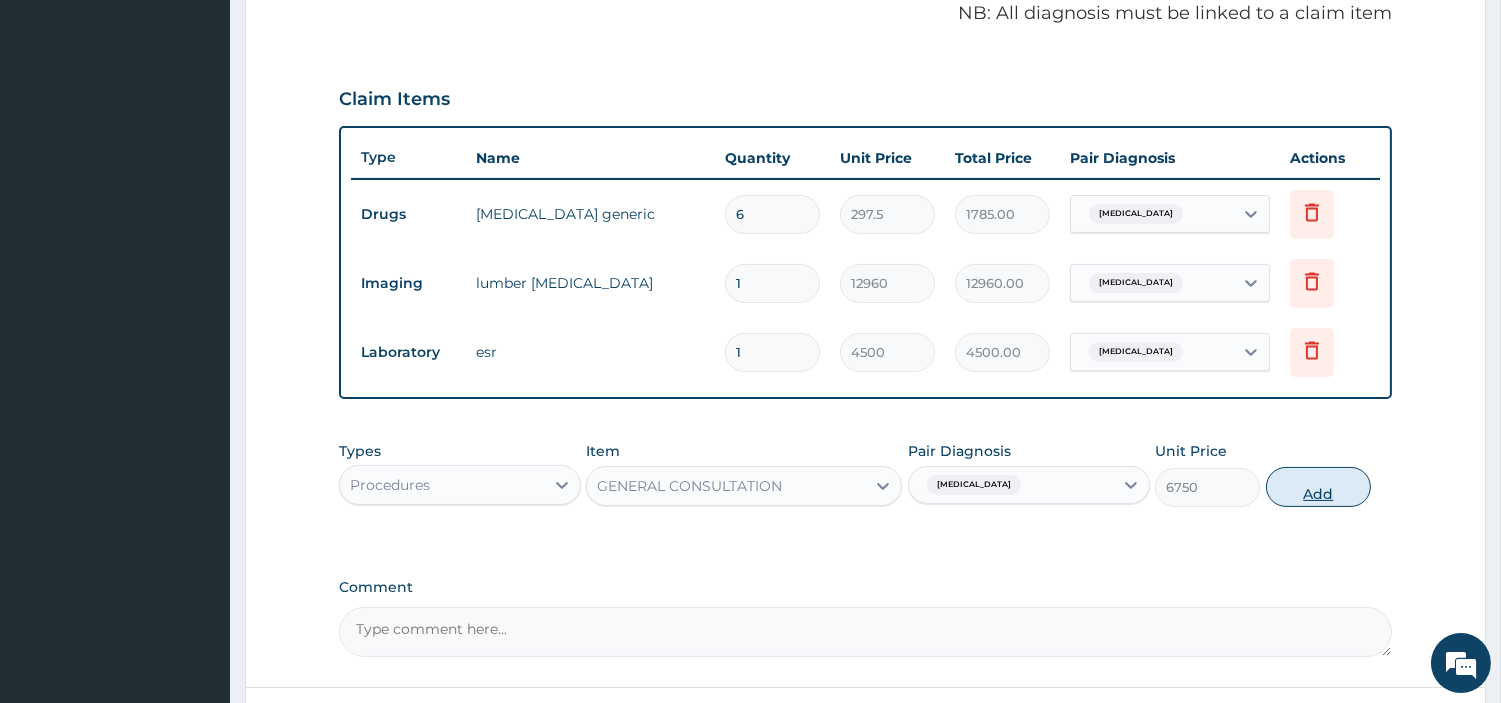 click on "Add" at bounding box center [1318, 487] 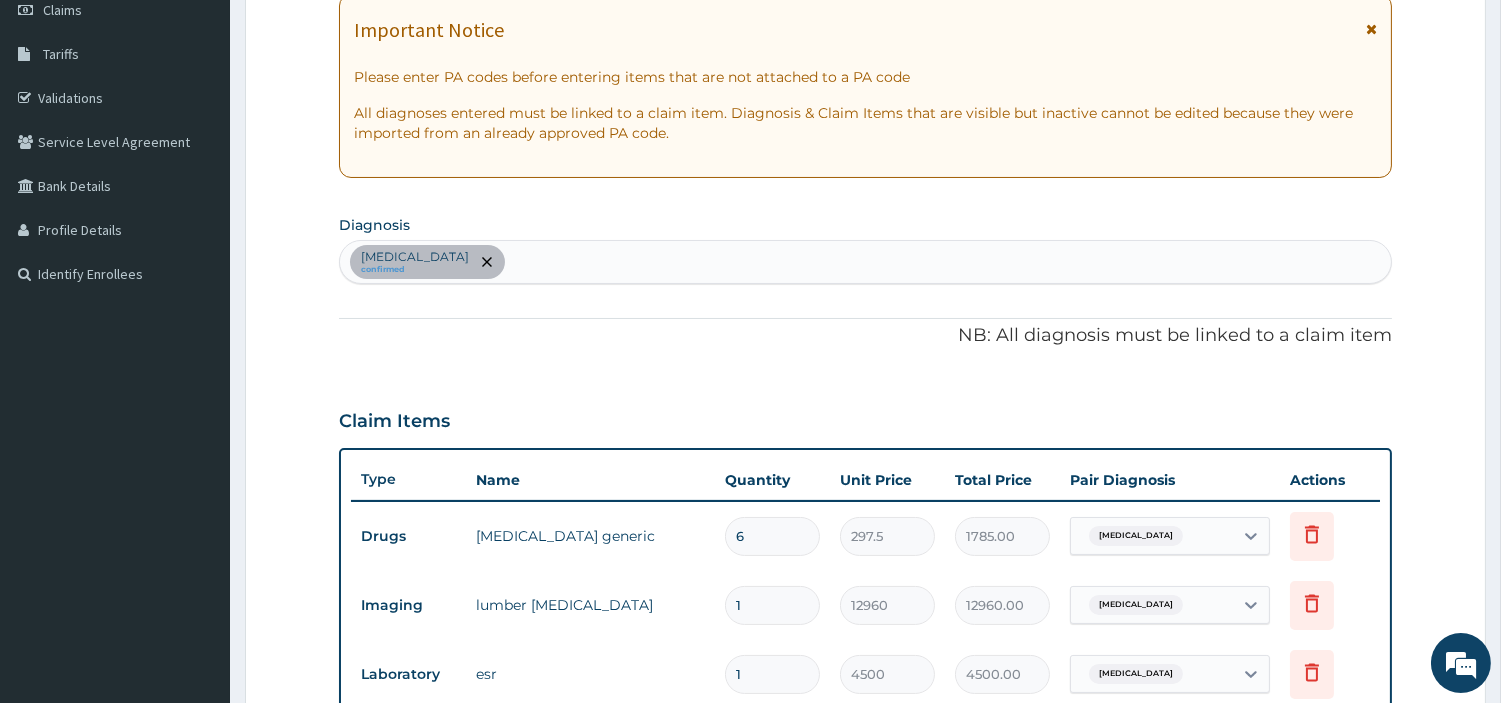scroll, scrollTop: 184, scrollLeft: 0, axis: vertical 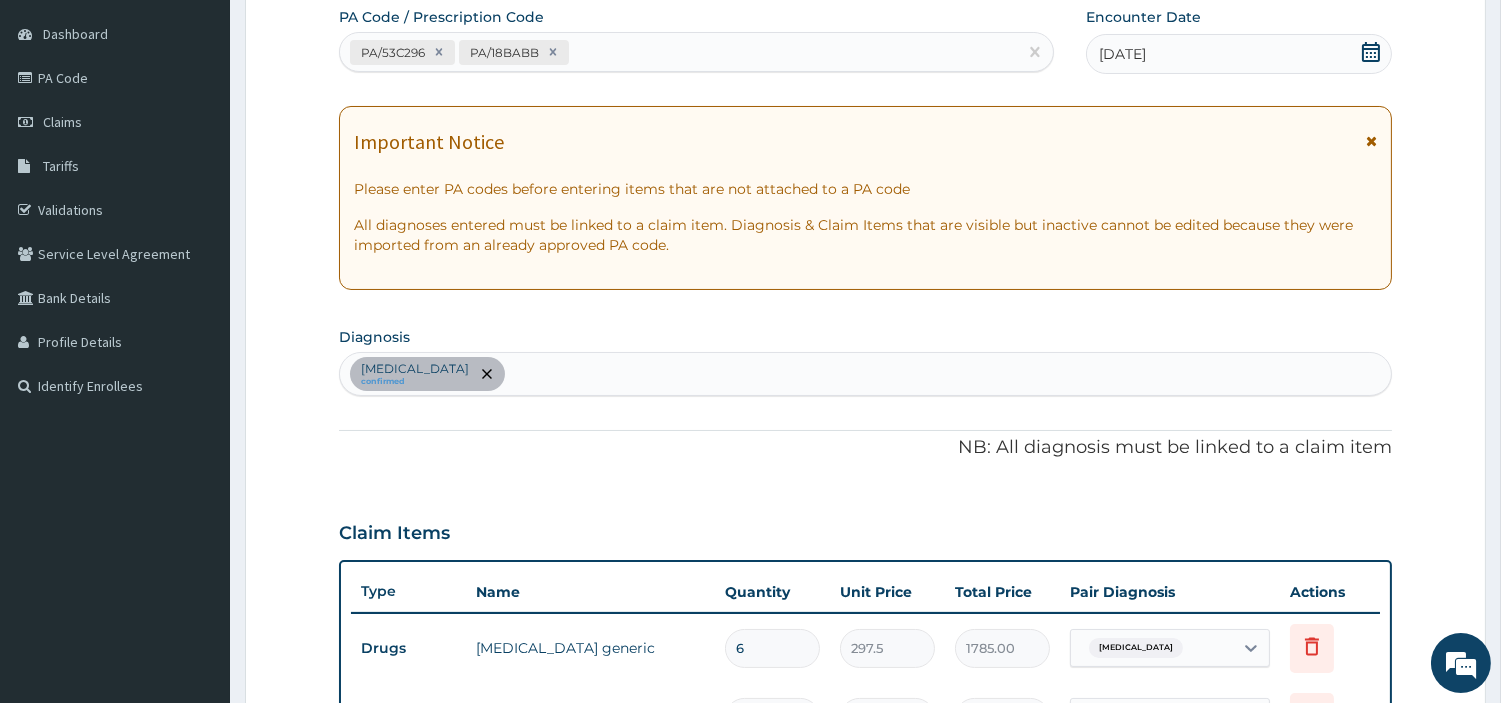 click on "Low back pain confirmed" at bounding box center (865, 374) 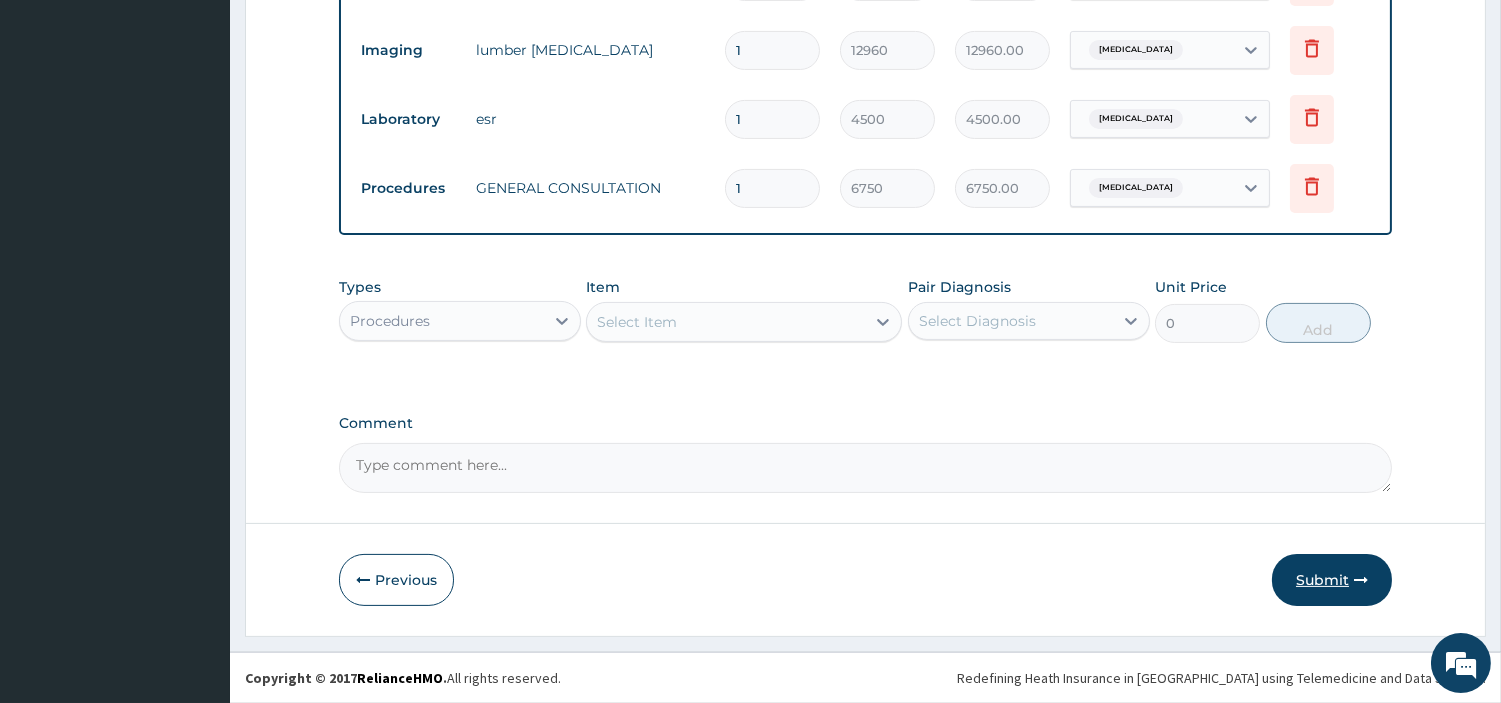 type on "INFLAMM BAC" 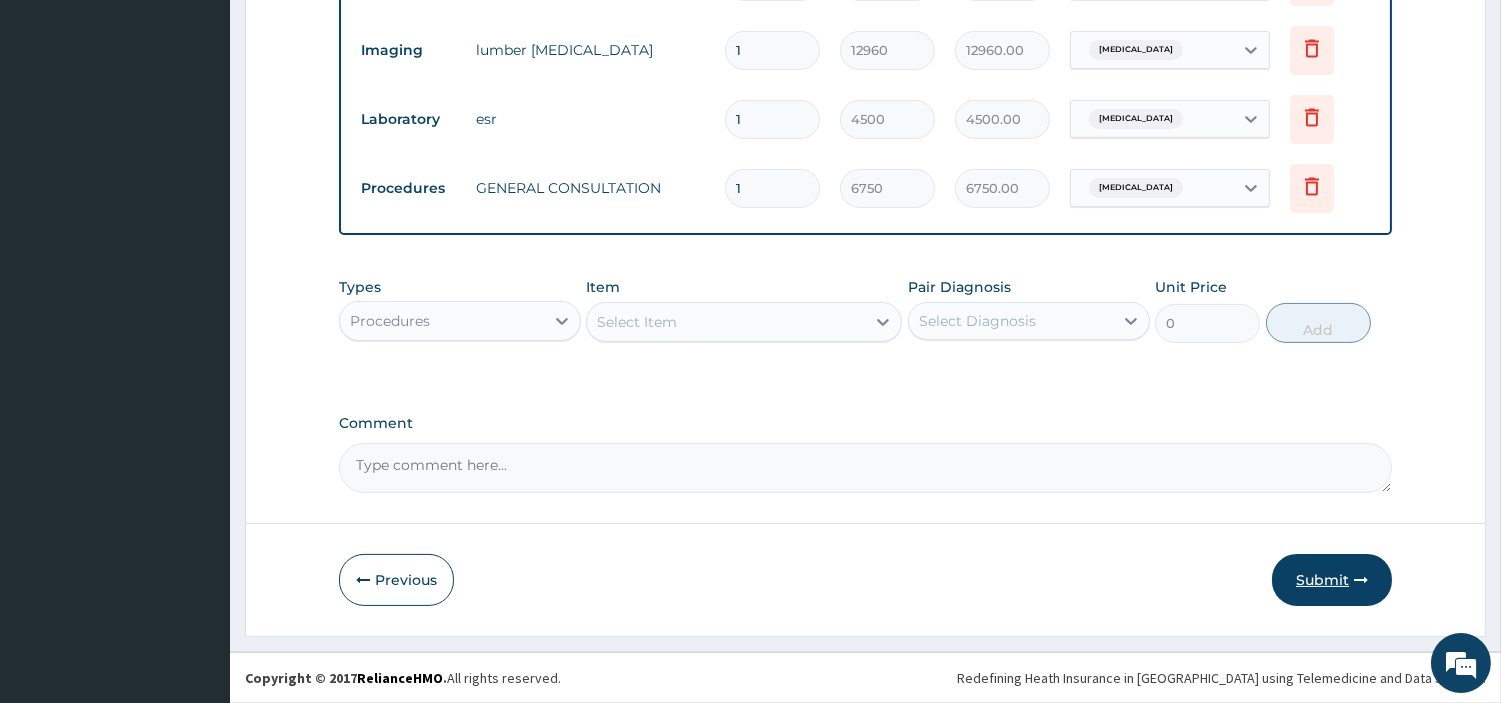 type 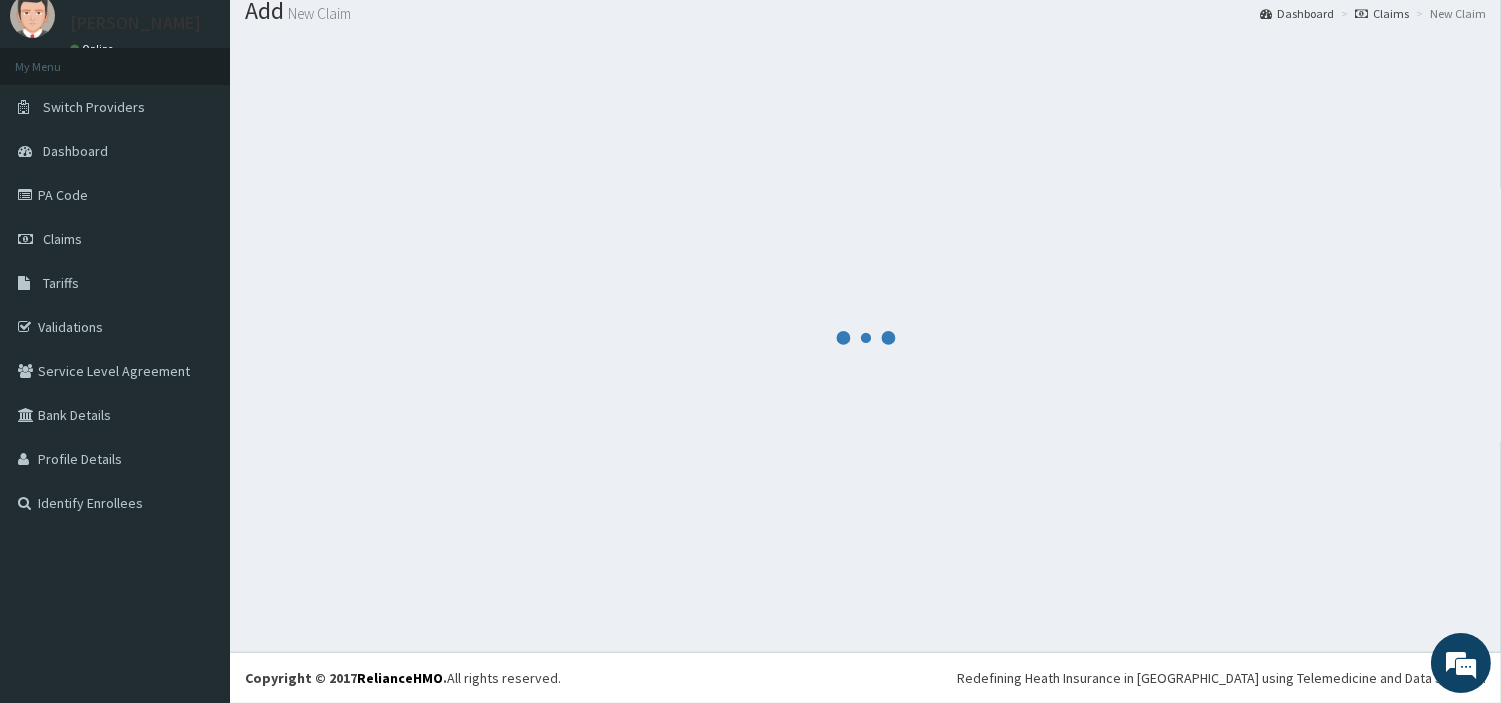 scroll, scrollTop: 66, scrollLeft: 0, axis: vertical 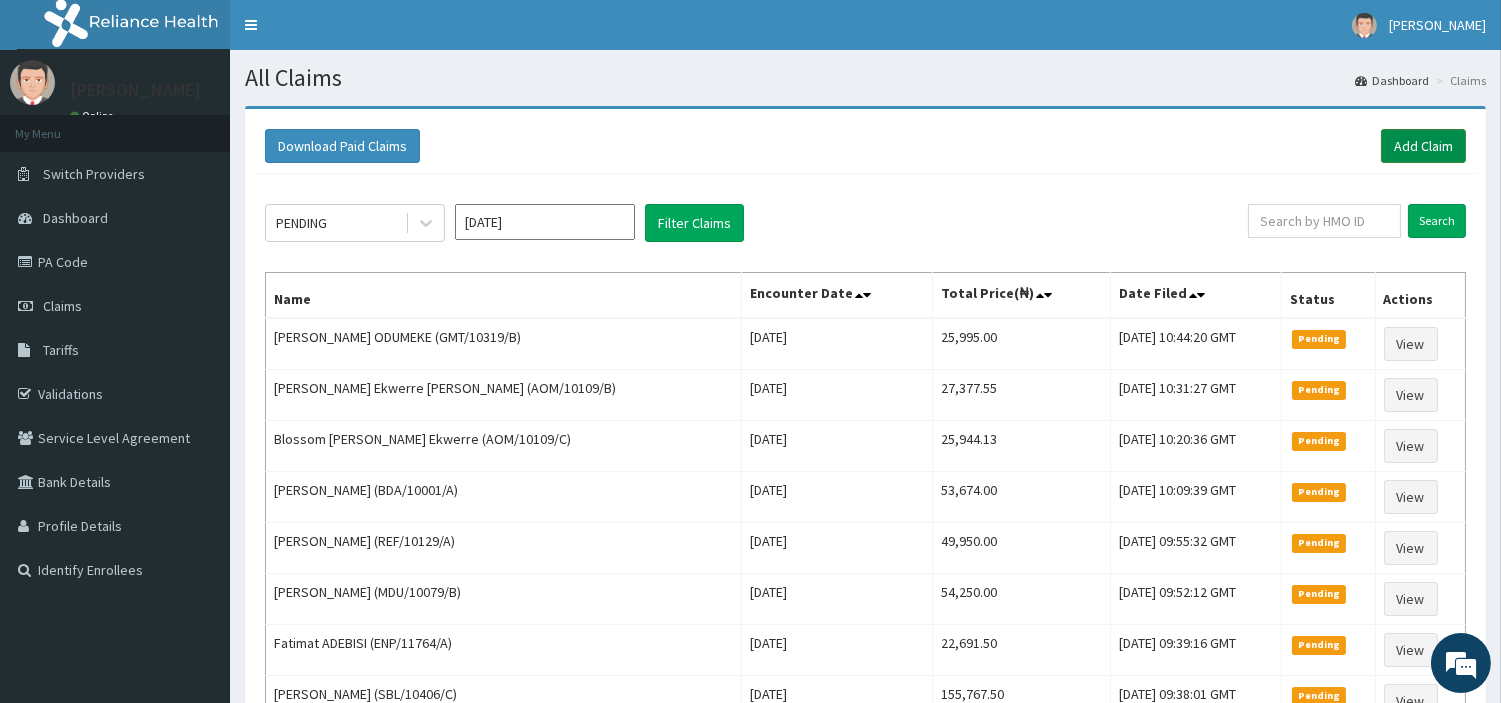 click on "Add Claim" at bounding box center (1423, 146) 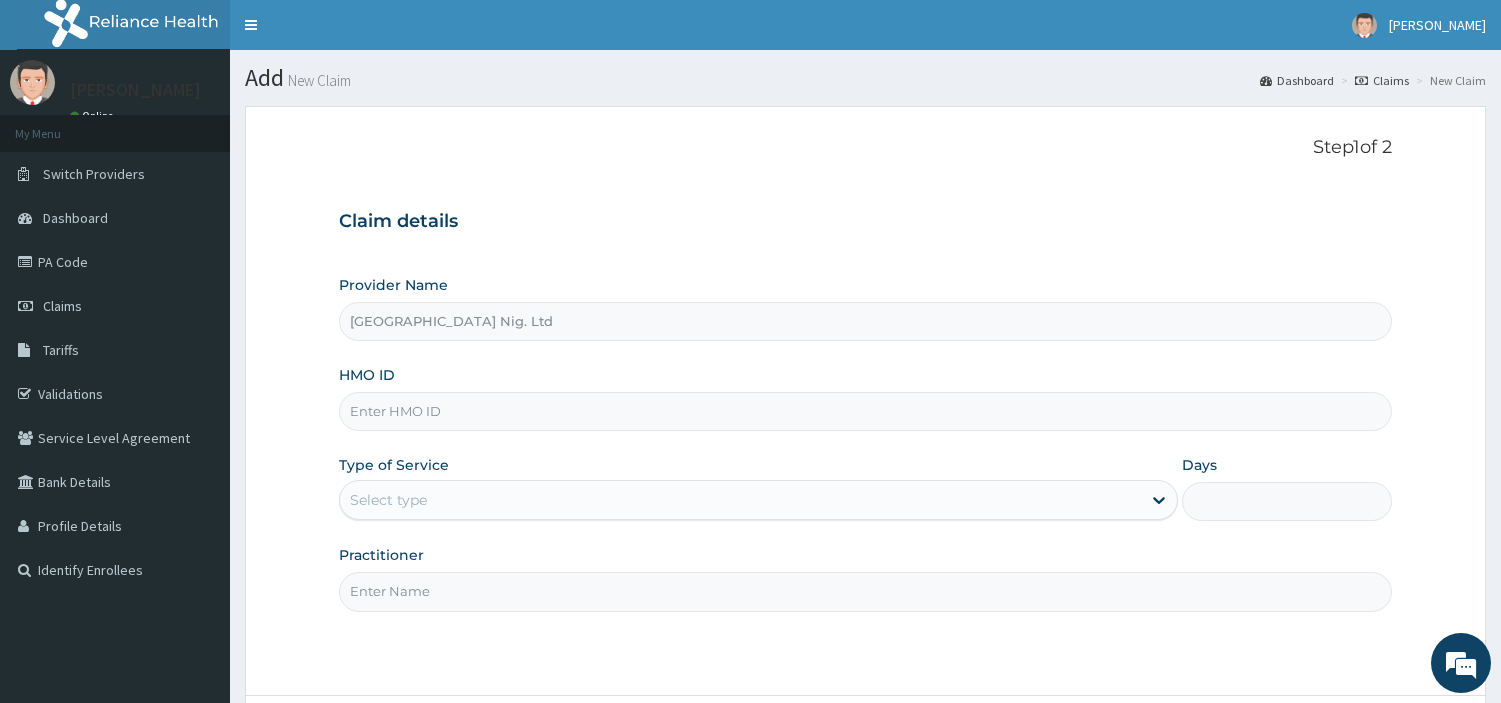 scroll, scrollTop: 0, scrollLeft: 0, axis: both 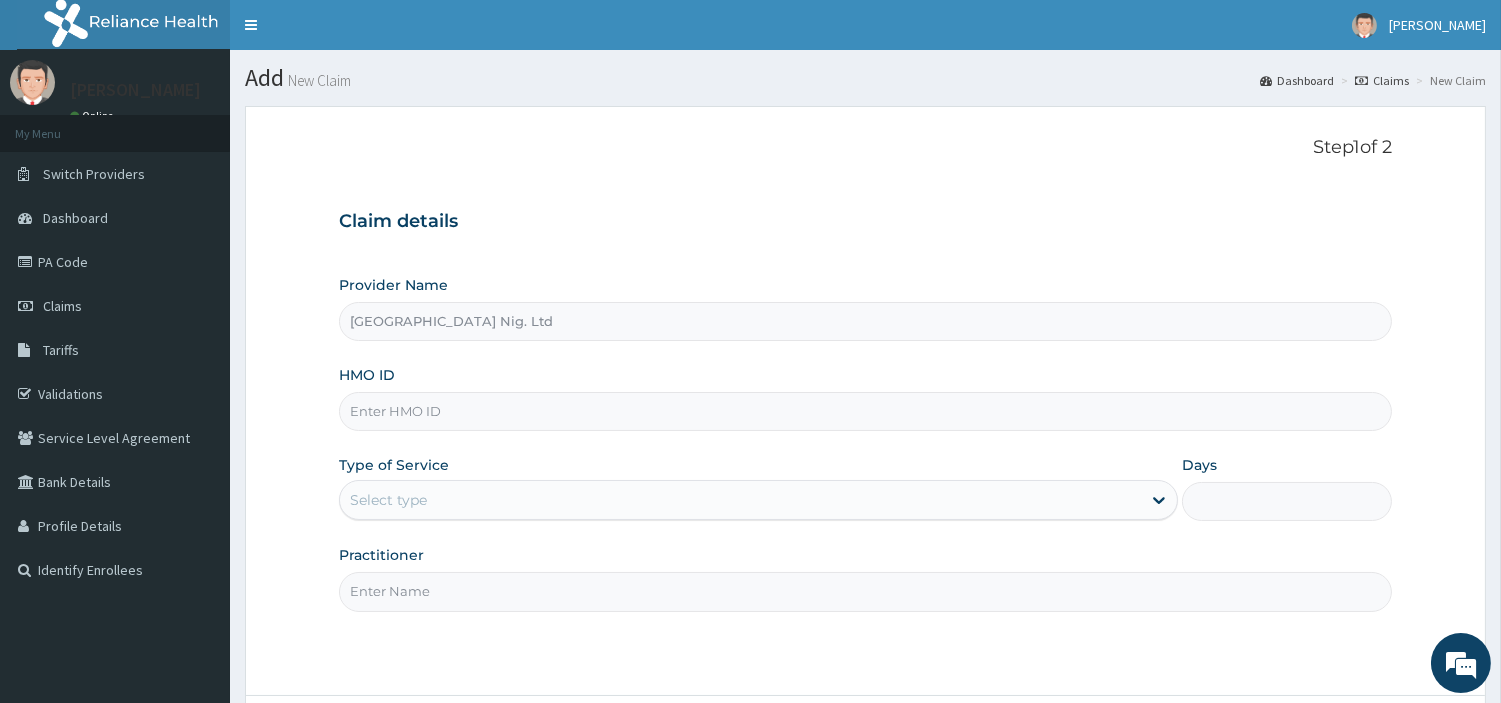 click on "HMO ID" at bounding box center (865, 411) 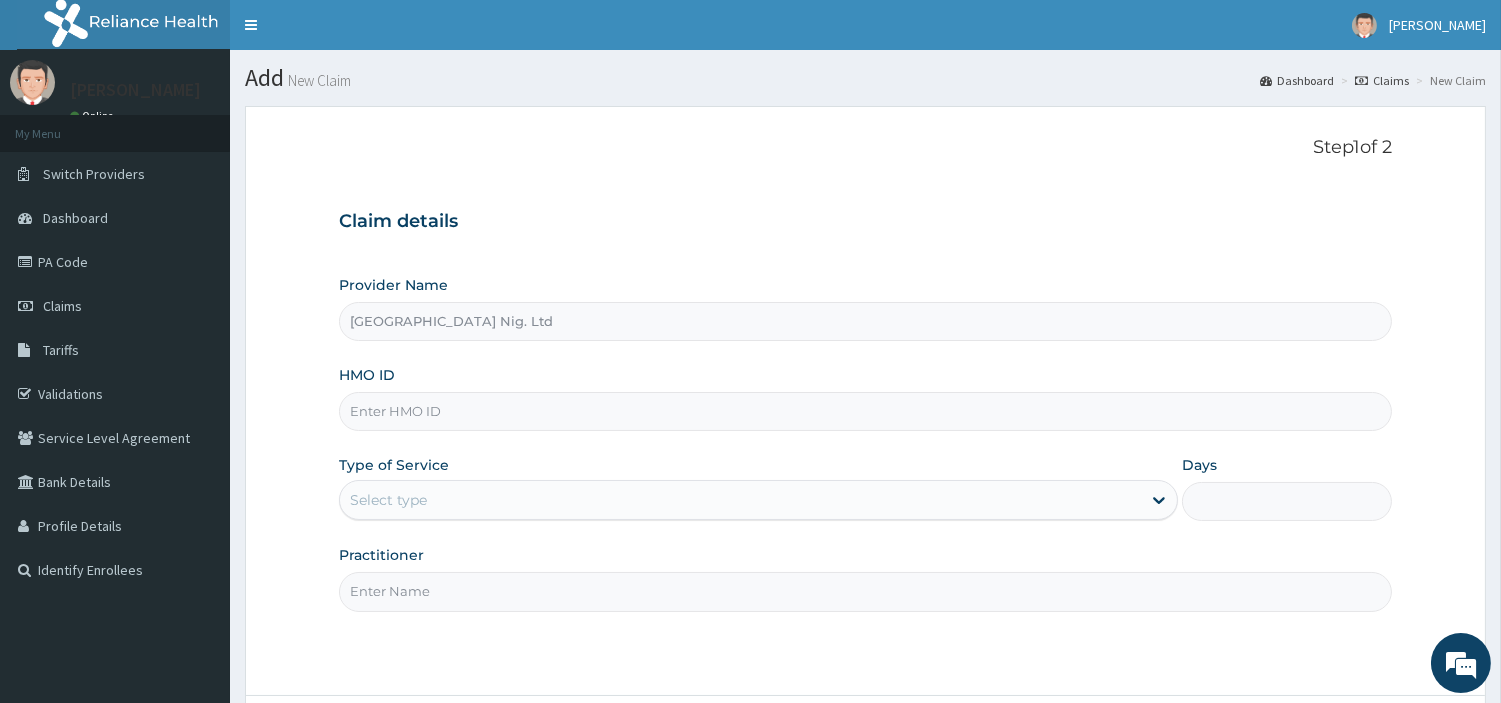 paste on "OKB/11084/A" 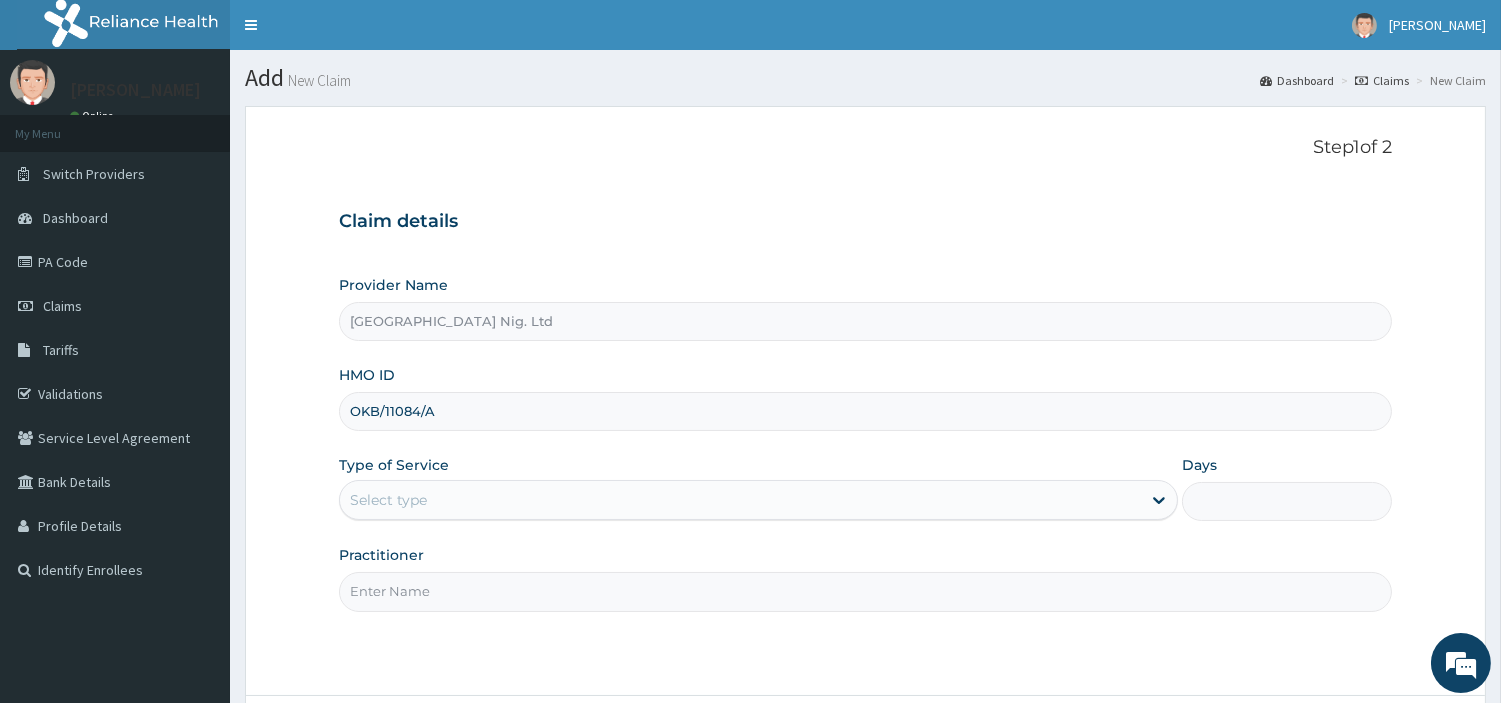type on "OKB/11084/A" 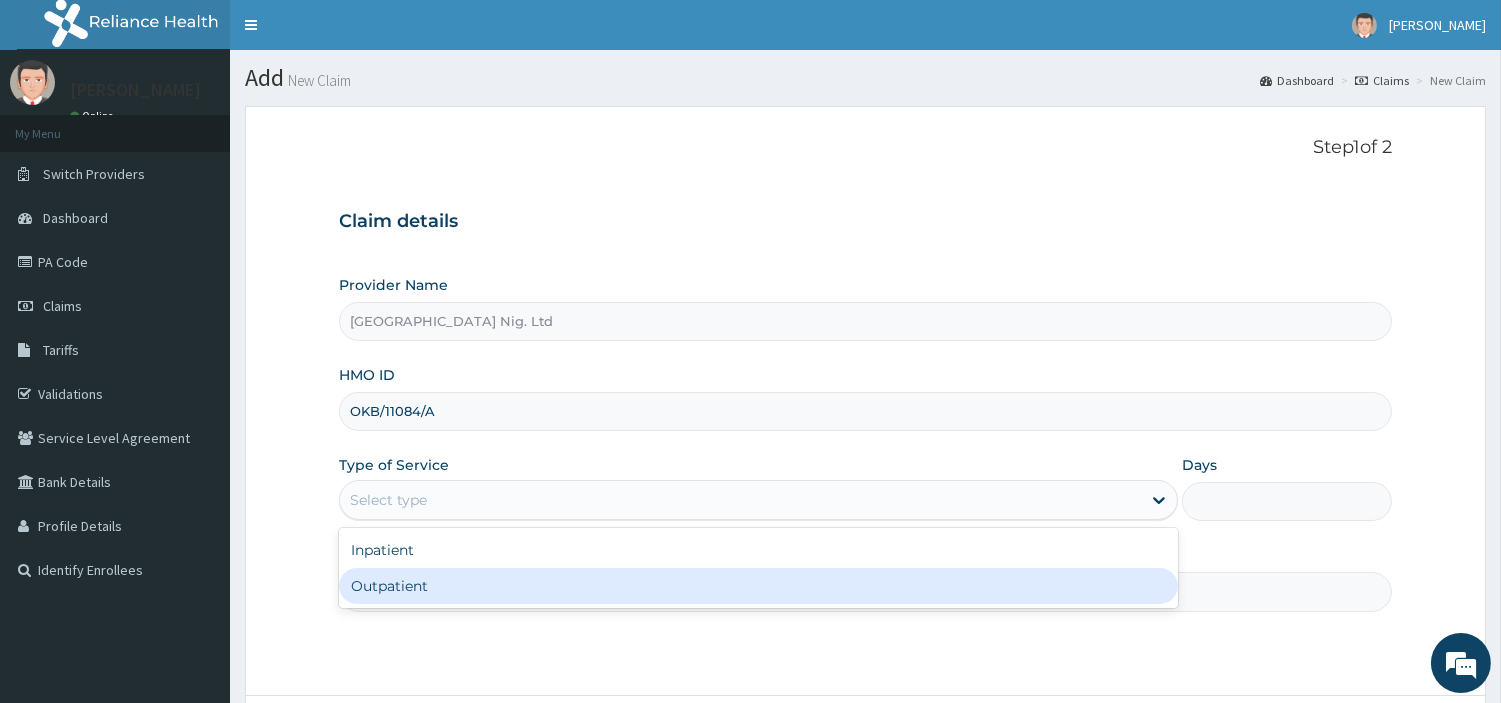click on "Outpatient" at bounding box center [758, 586] 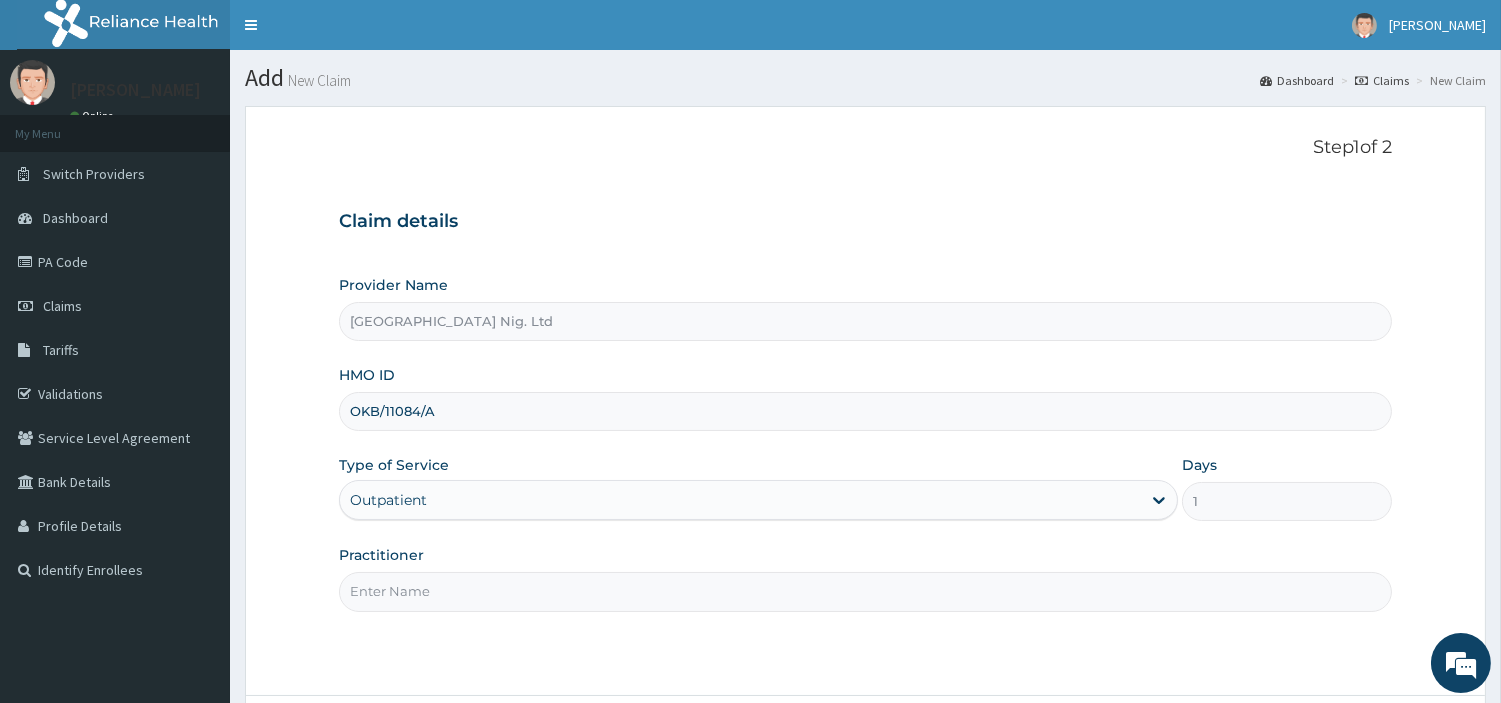 click on "Practitioner" at bounding box center [865, 591] 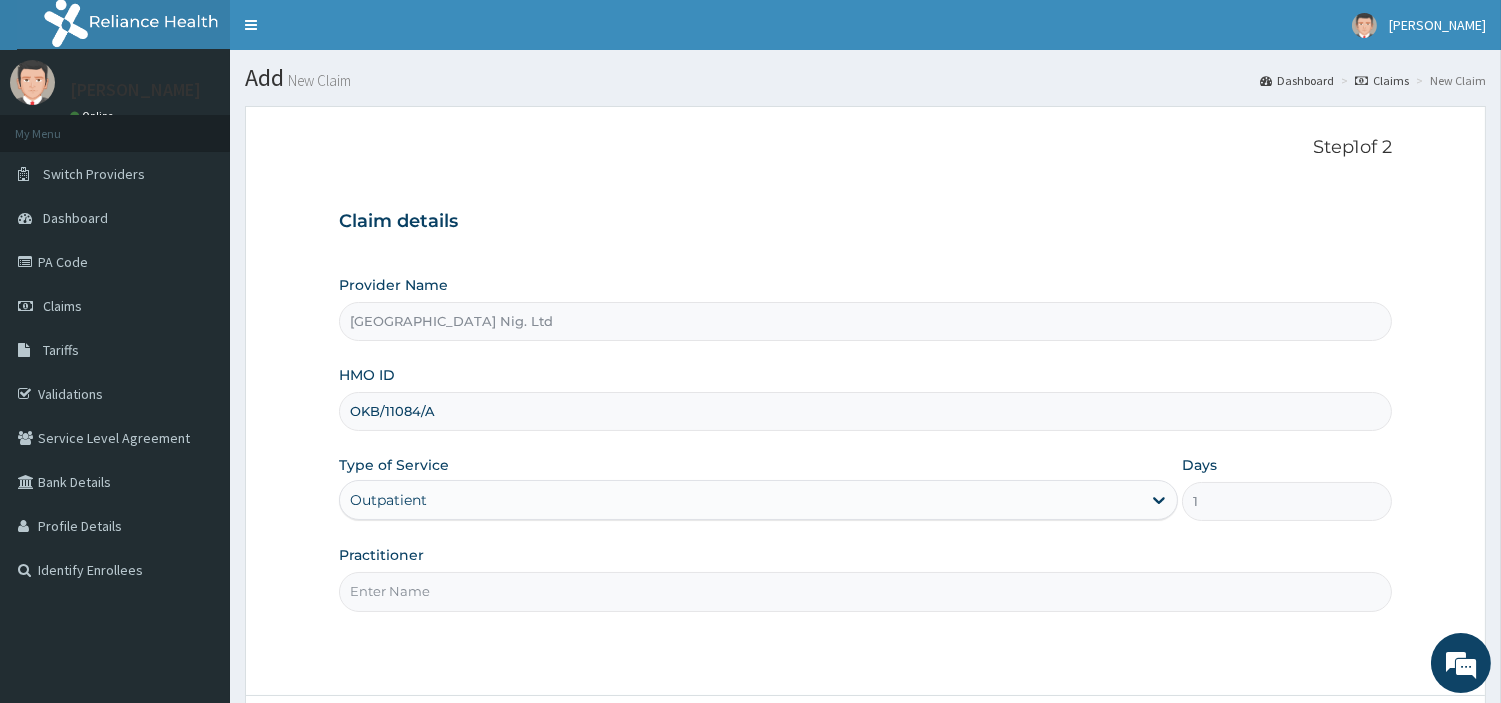 paste on "Ibeka Chinaemerem" 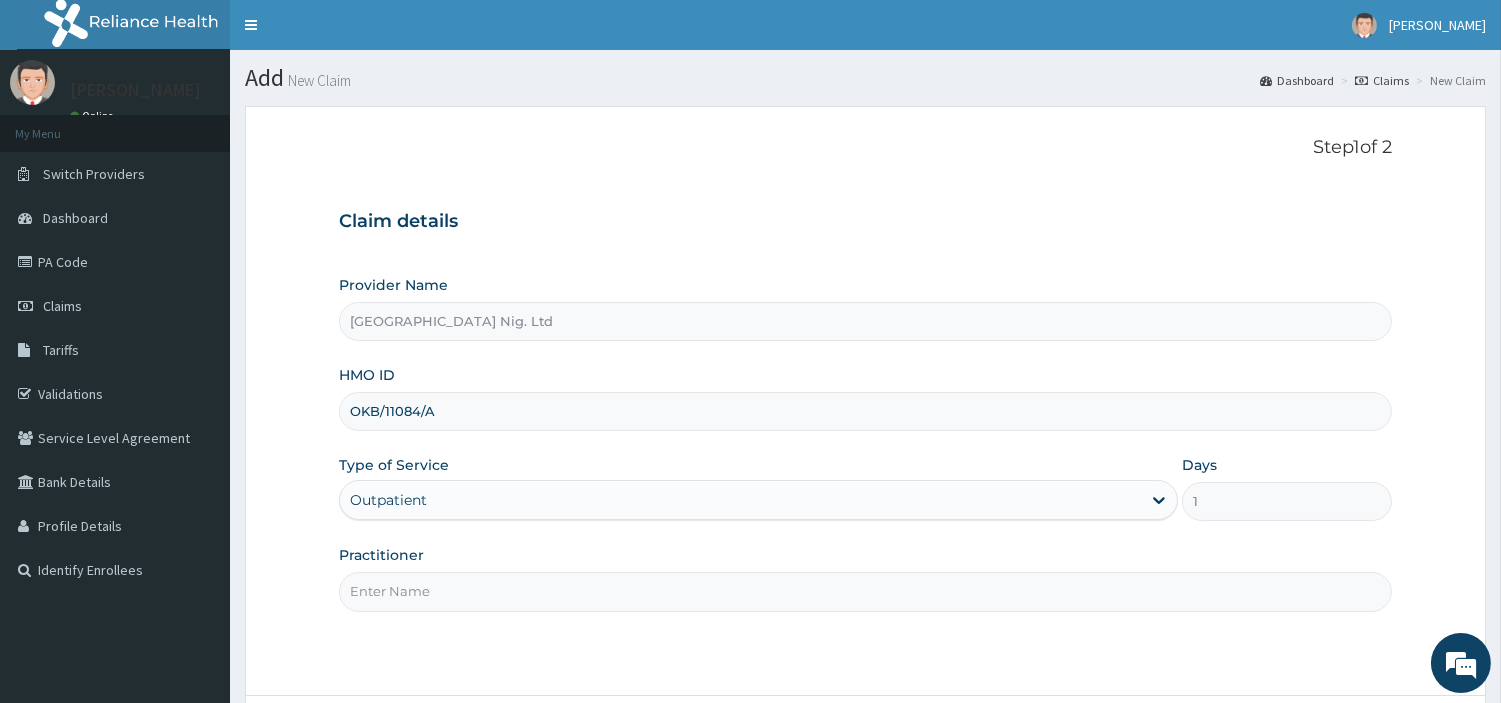 type on "Ibeka Chinaemerem" 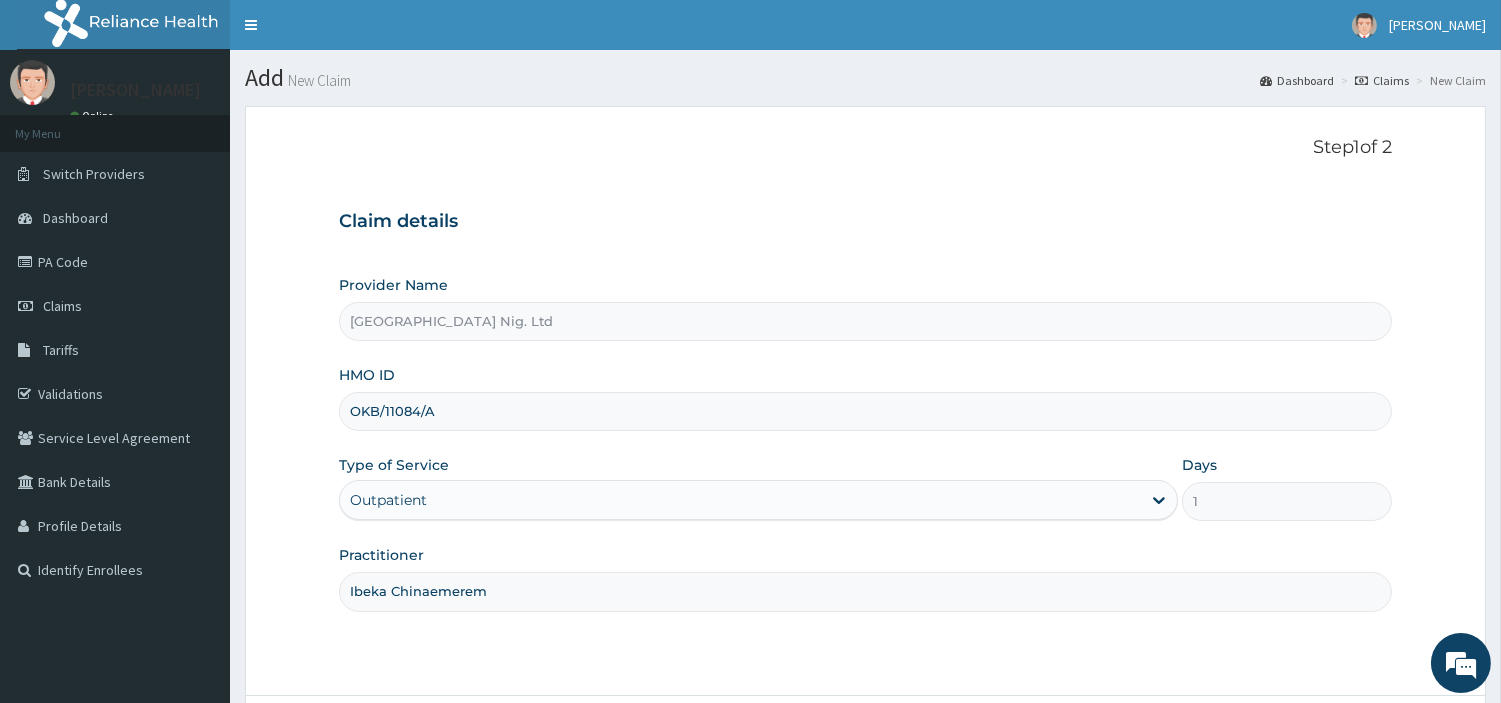 scroll, scrollTop: 172, scrollLeft: 0, axis: vertical 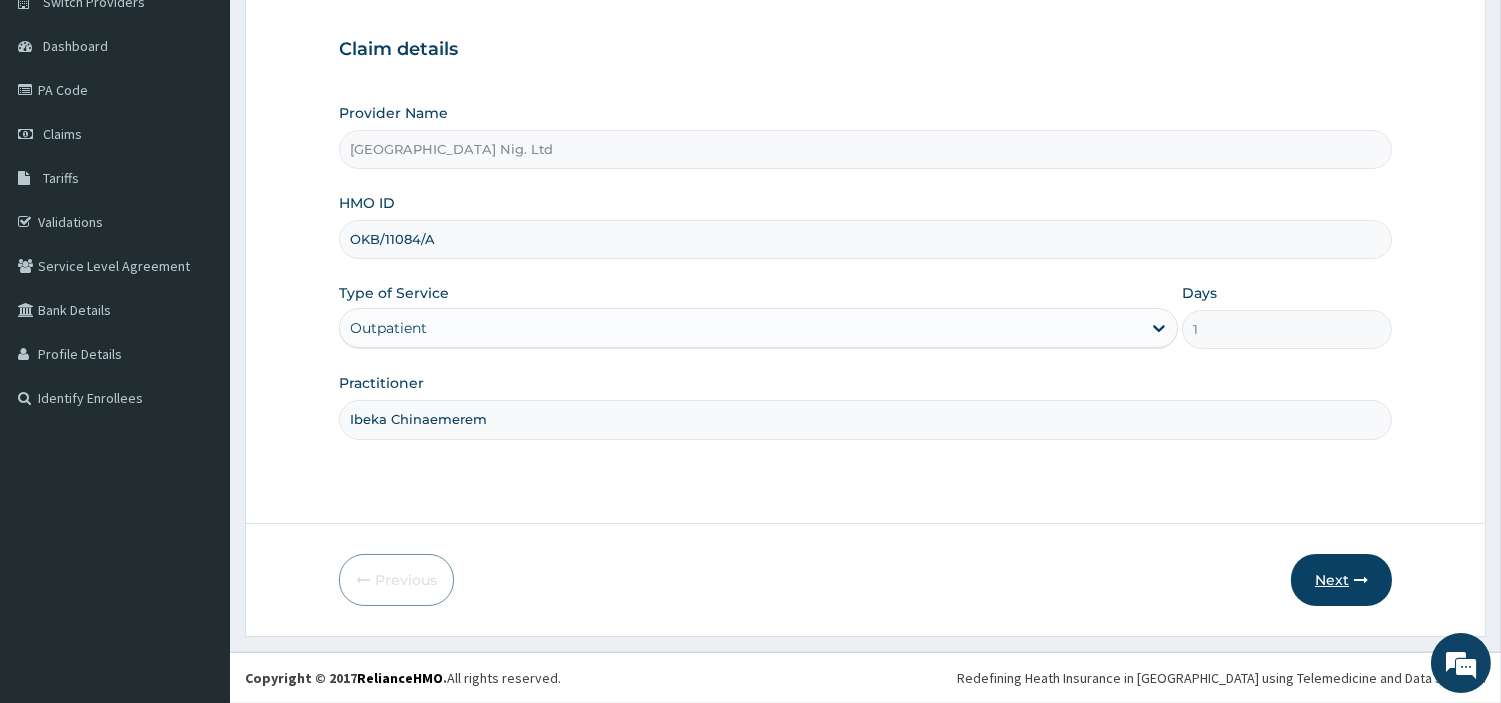 click on "Next" at bounding box center [1341, 580] 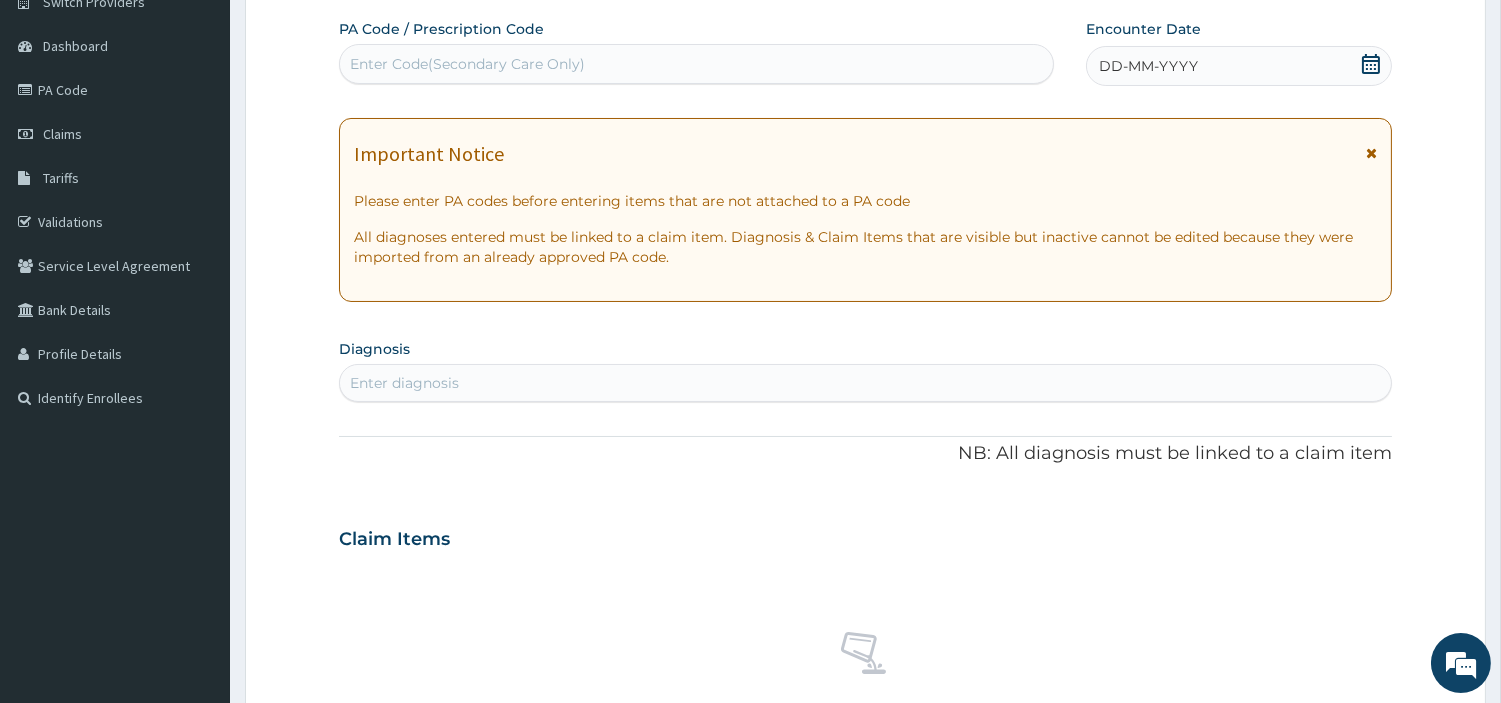 click on "Enter Code(Secondary Care Only)" at bounding box center (696, 64) 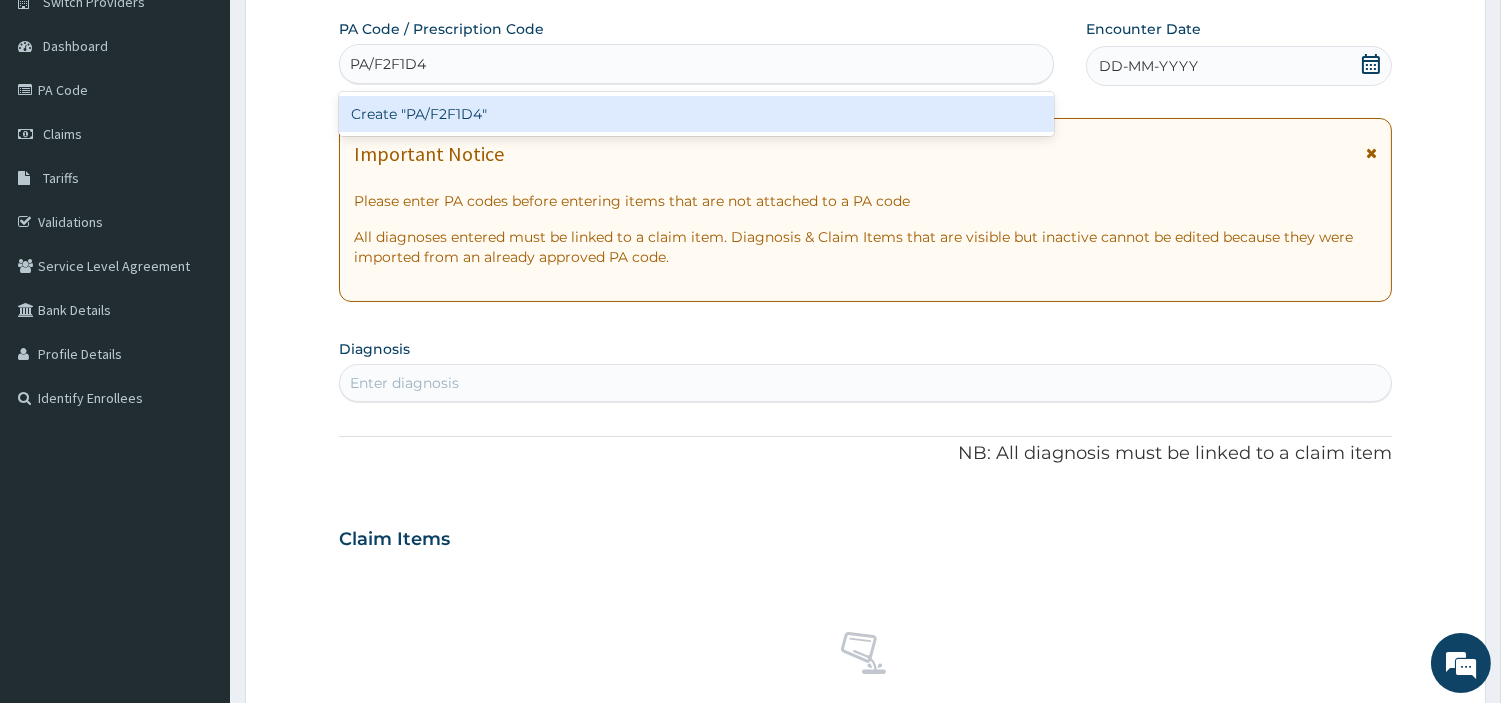 click on "Create "PA/F2F1D4"" at bounding box center (696, 114) 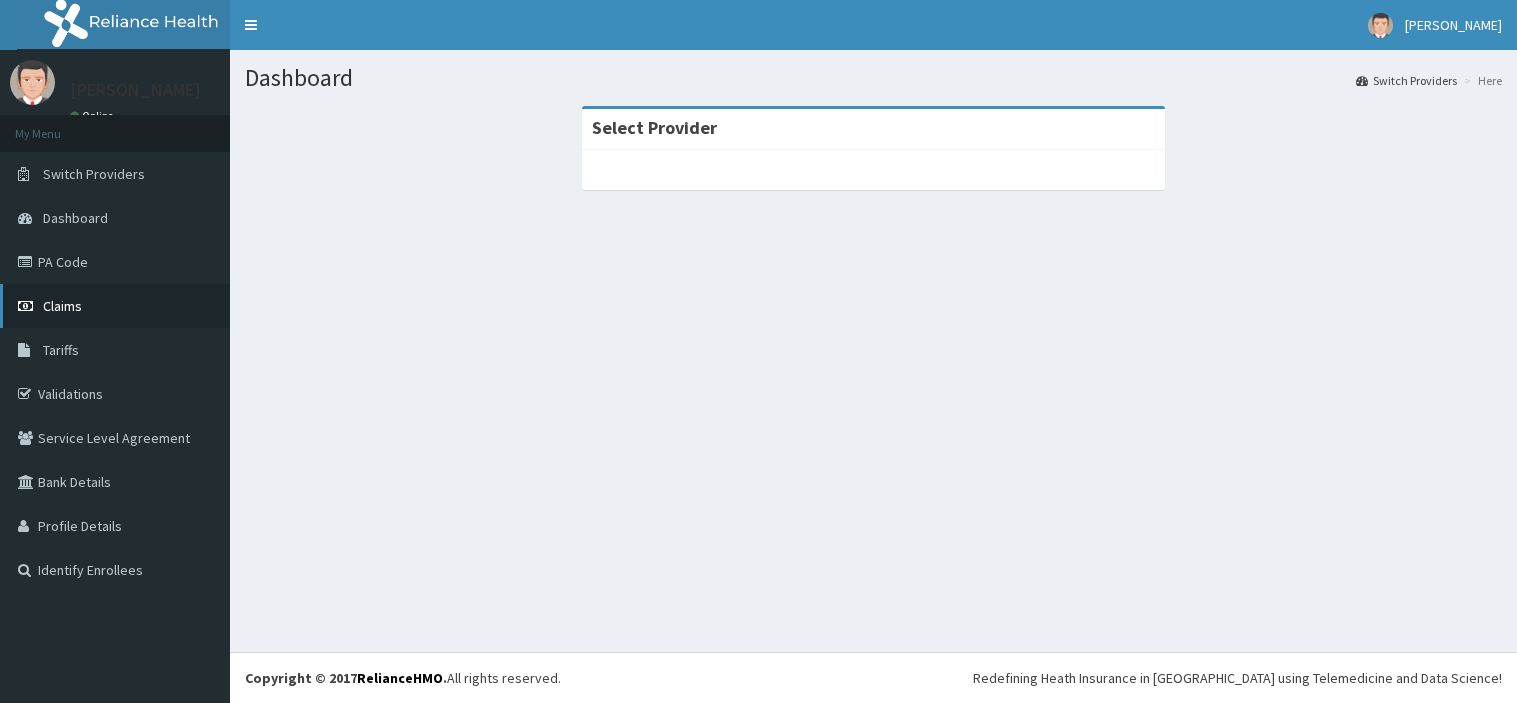 scroll, scrollTop: 0, scrollLeft: 0, axis: both 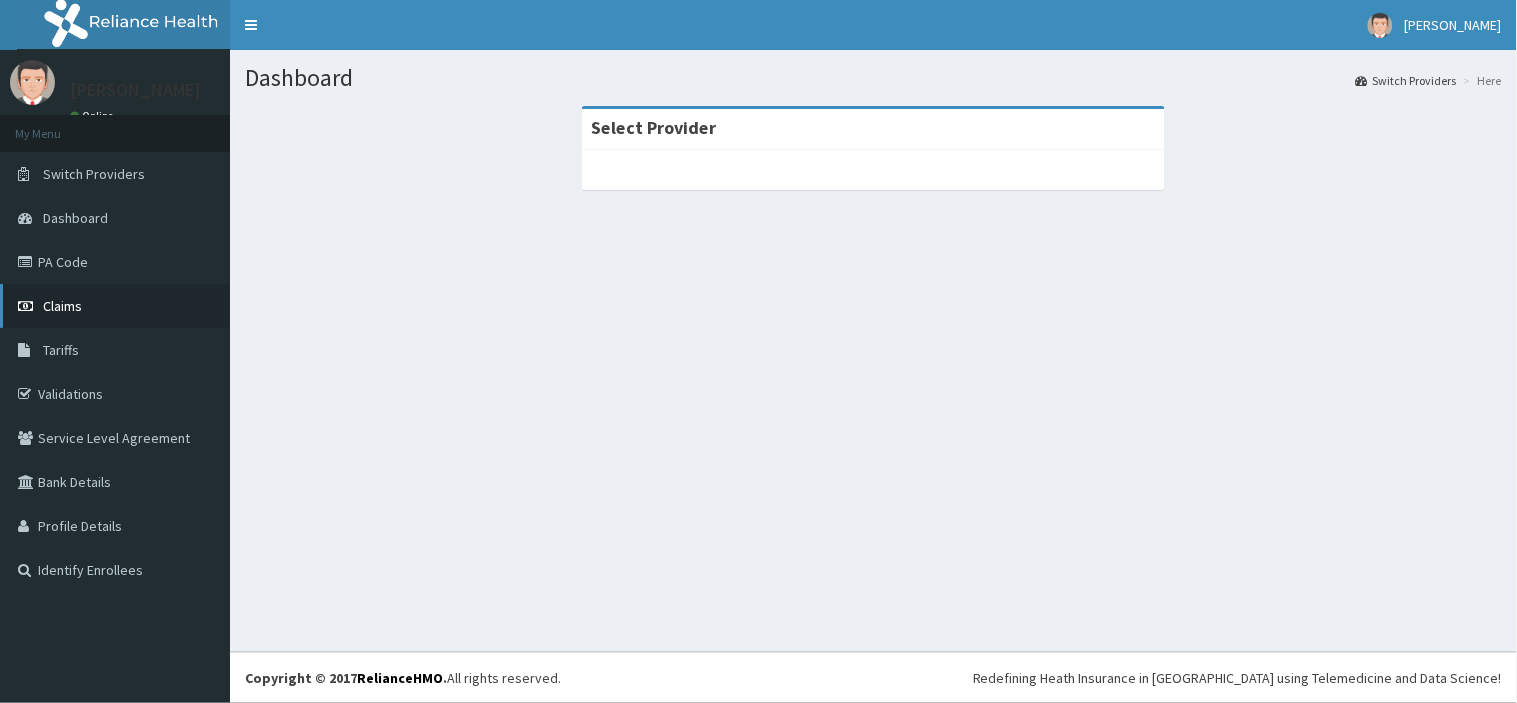 click on "Claims" at bounding box center (115, 306) 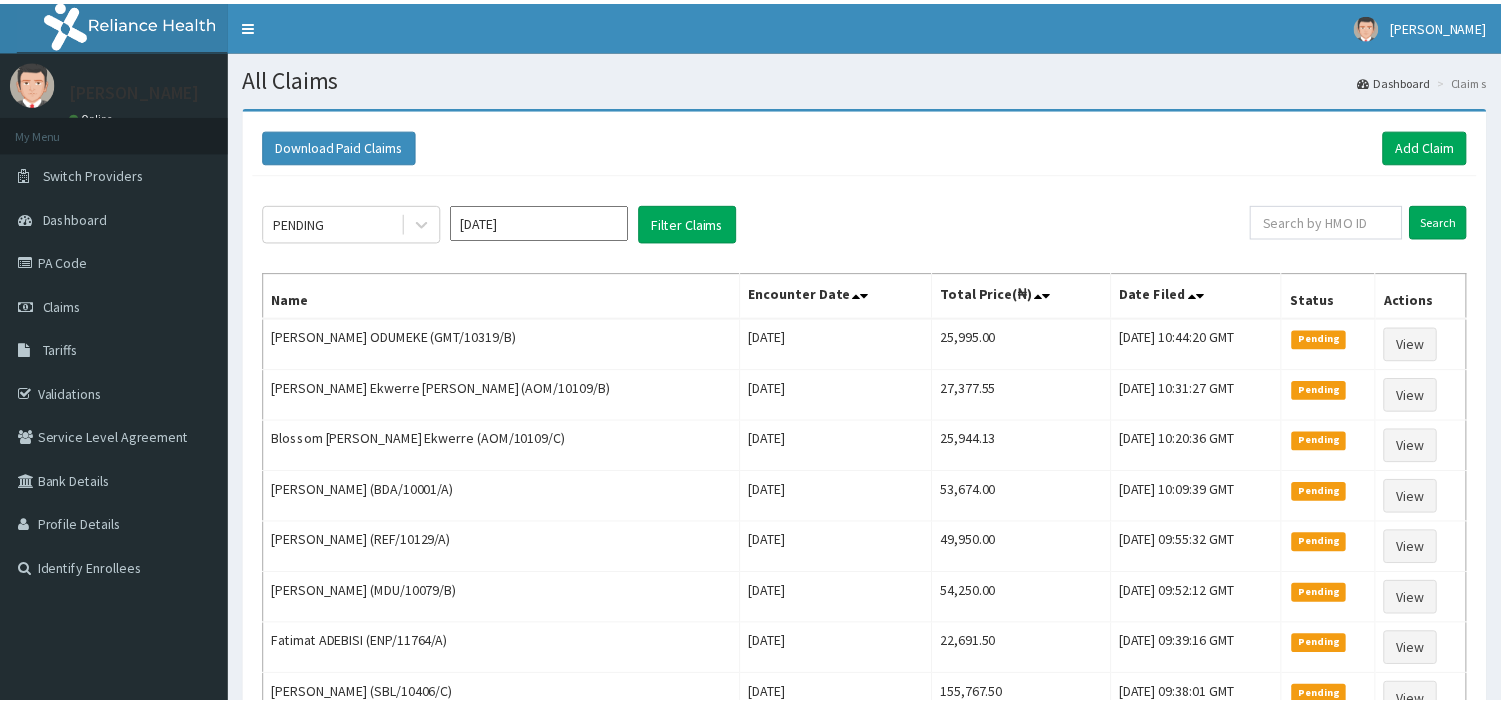 scroll, scrollTop: 0, scrollLeft: 0, axis: both 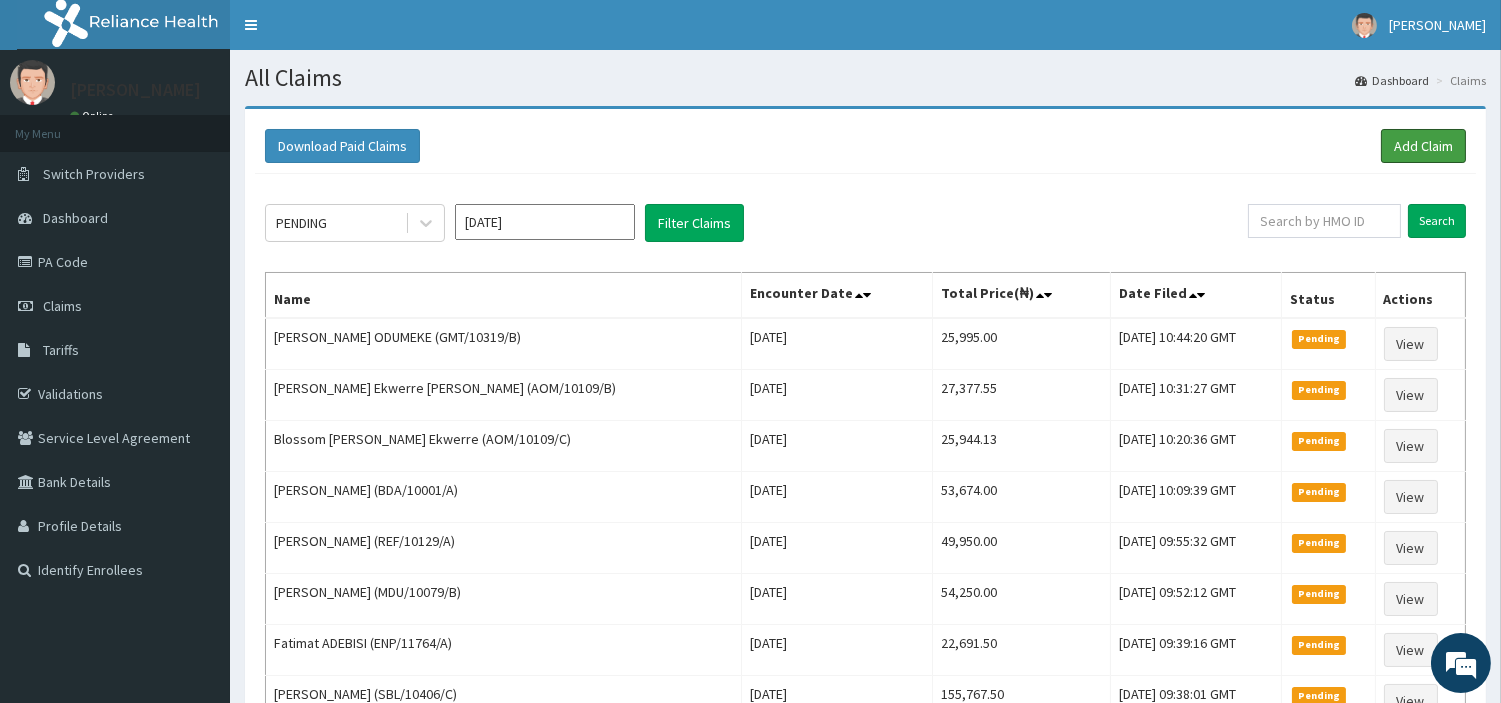 click on "Add Claim" at bounding box center [1423, 146] 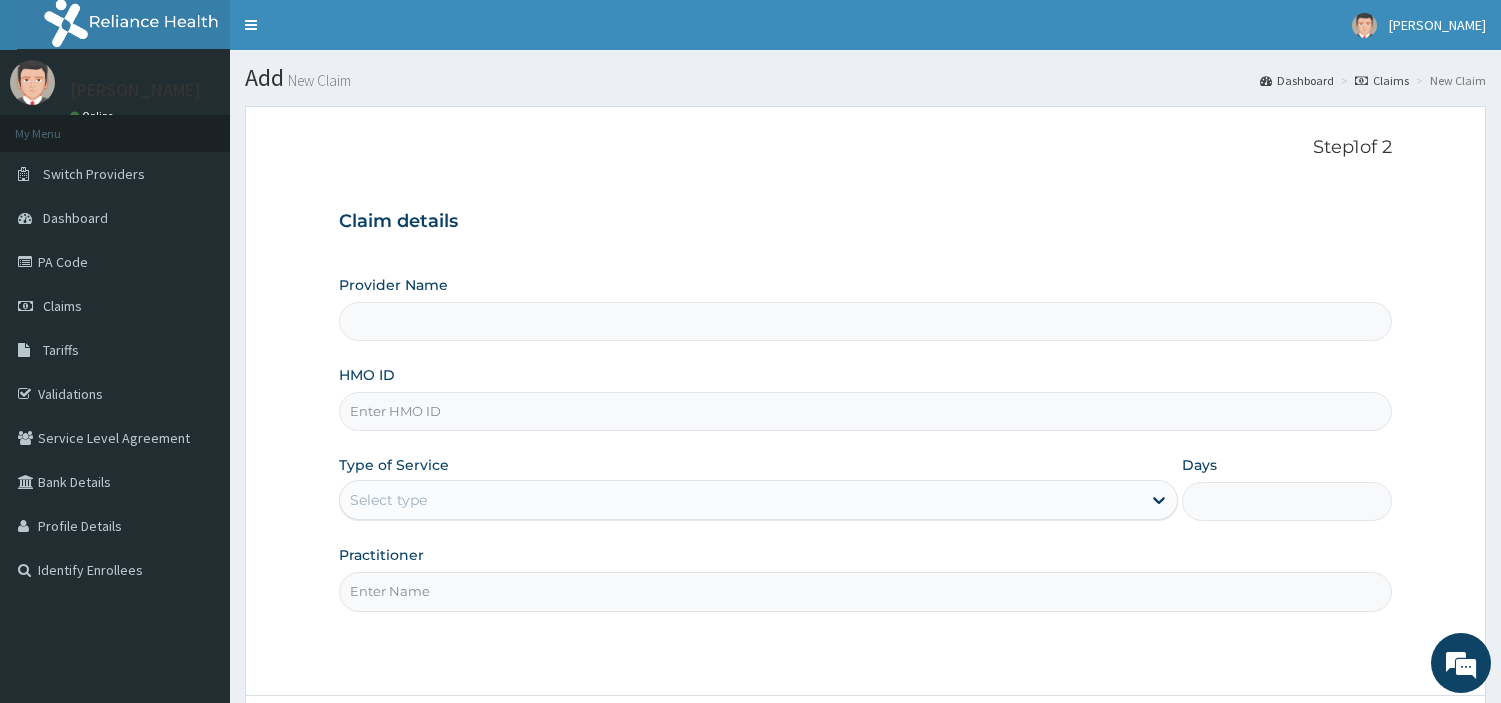 scroll, scrollTop: 0, scrollLeft: 0, axis: both 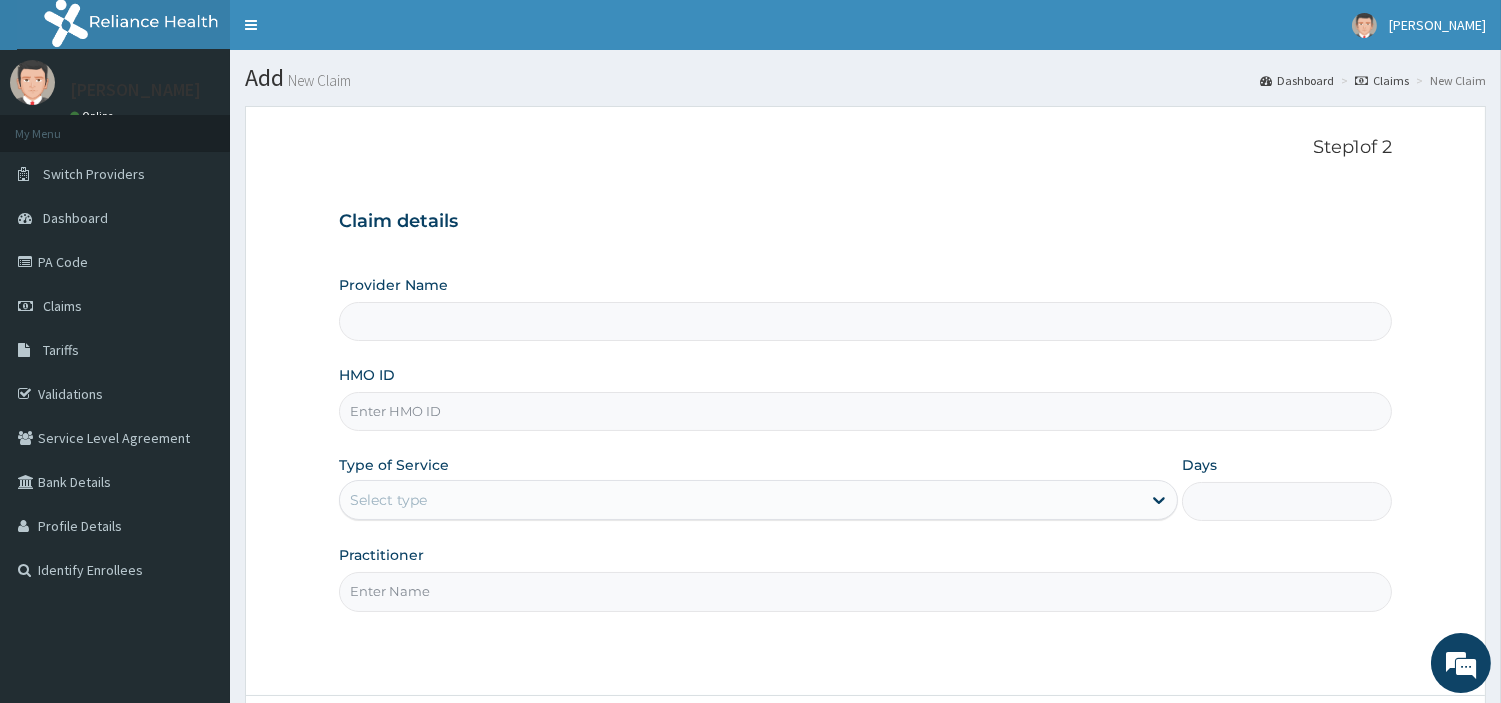 type on "[GEOGRAPHIC_DATA] Nig. Ltd" 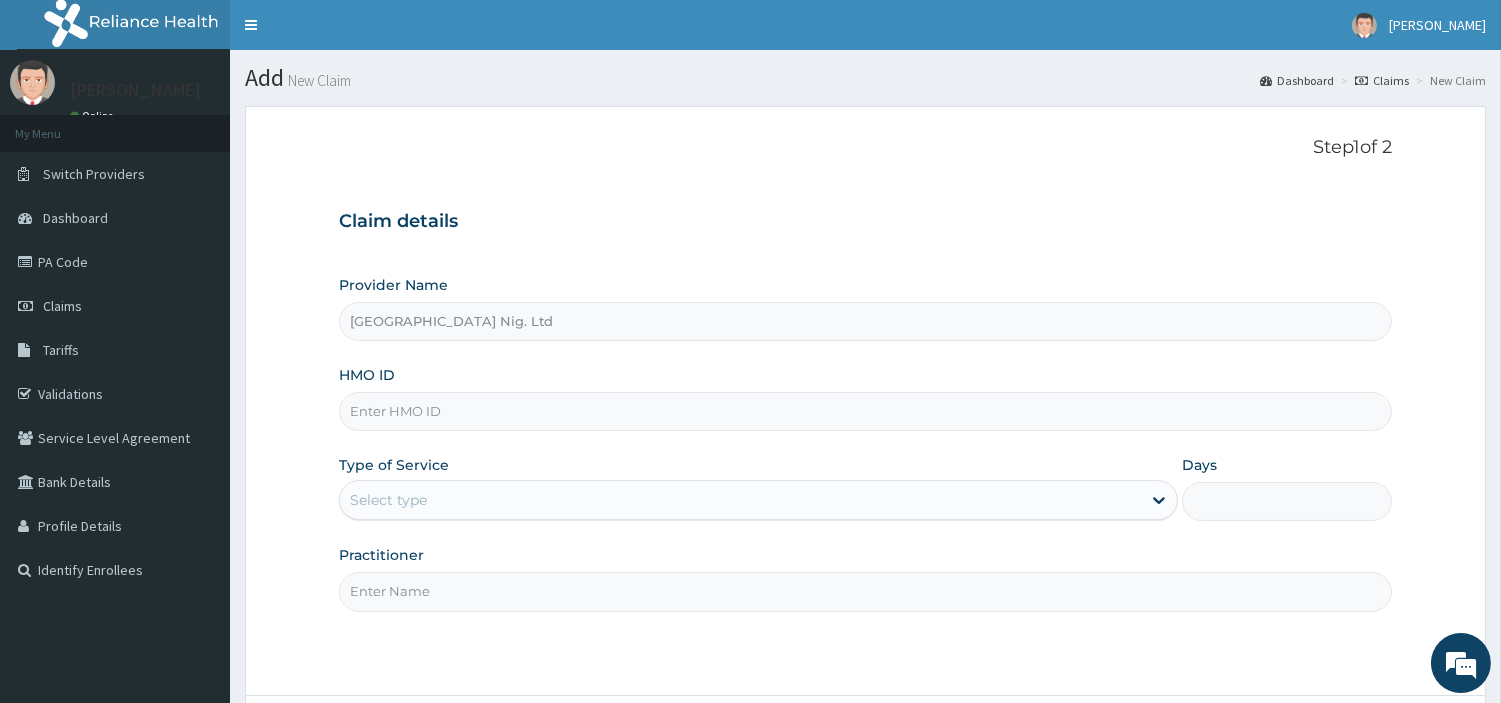 click on "HMO ID" at bounding box center [865, 411] 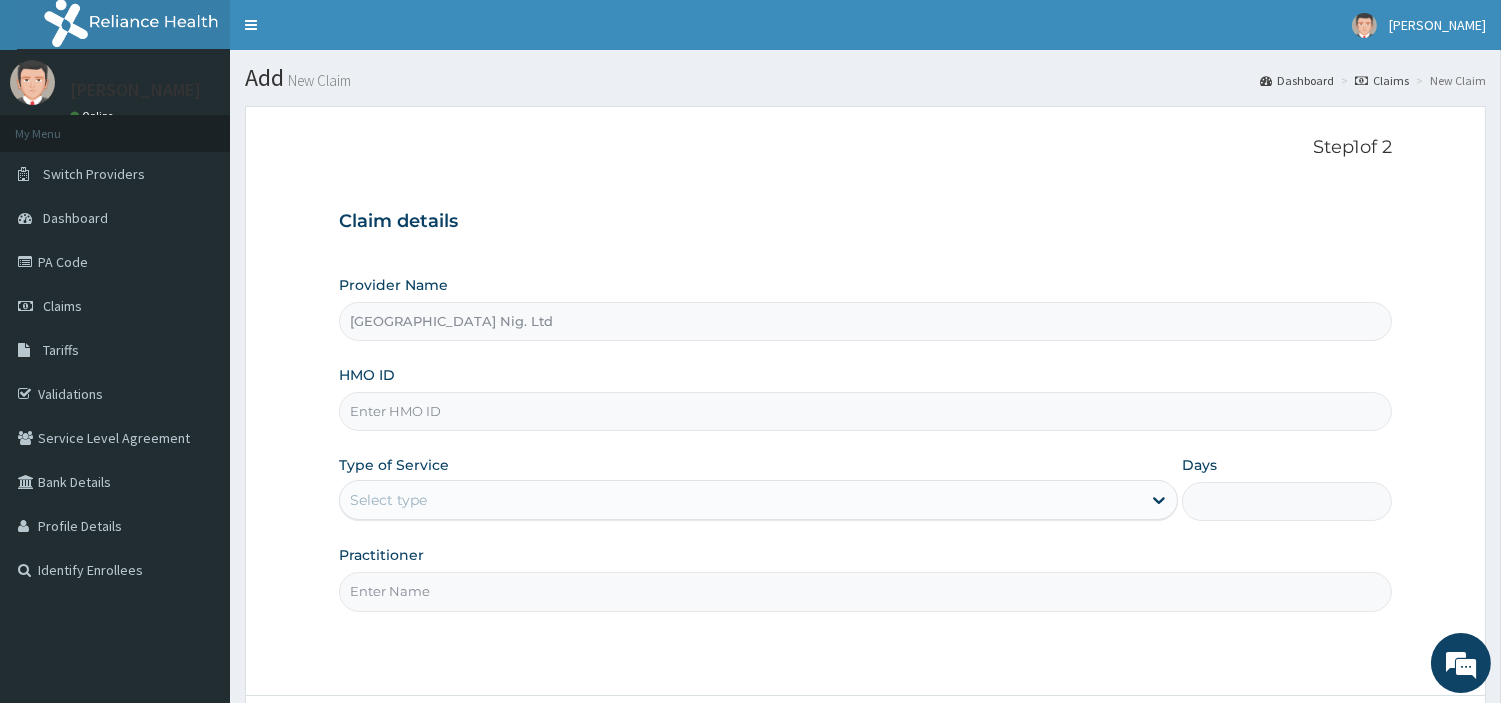 paste on "OKB/11084/A" 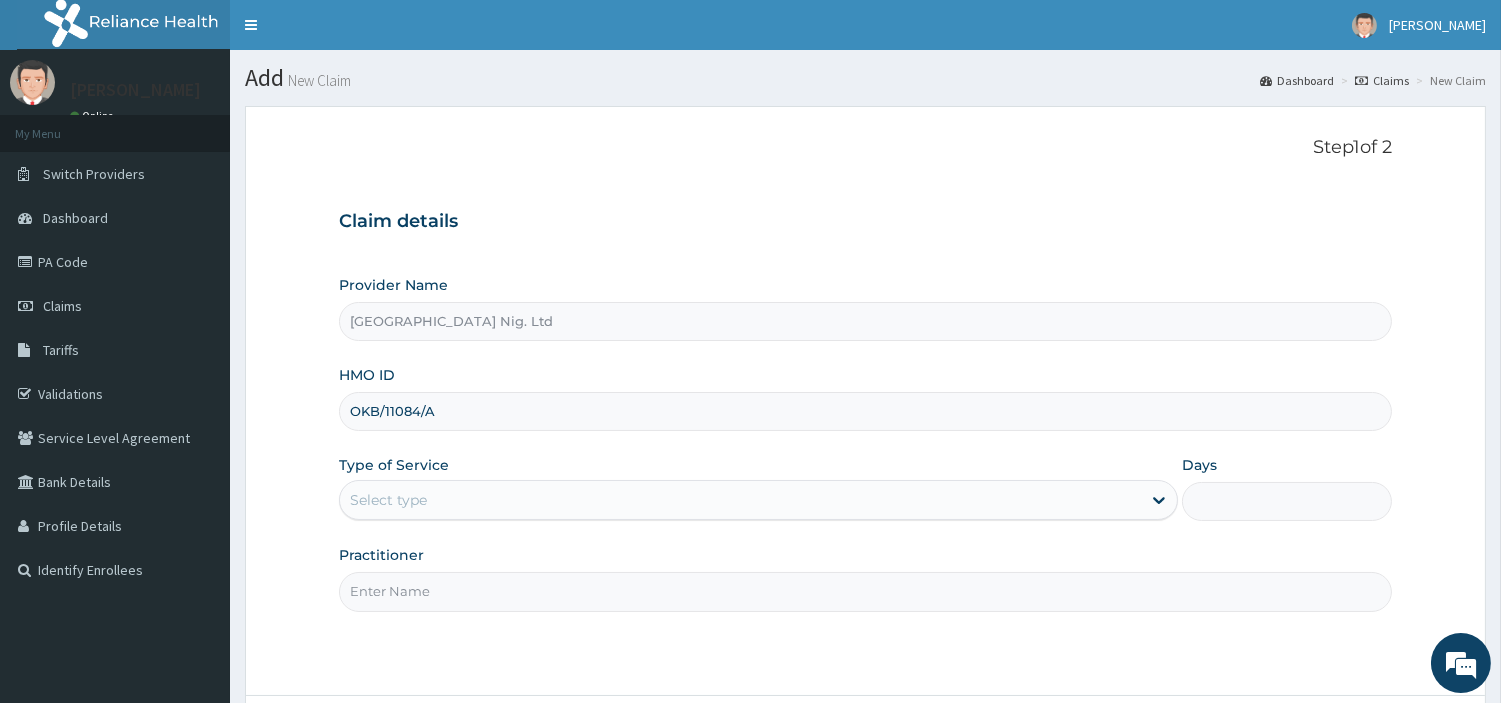 type on "OKB/11084/A" 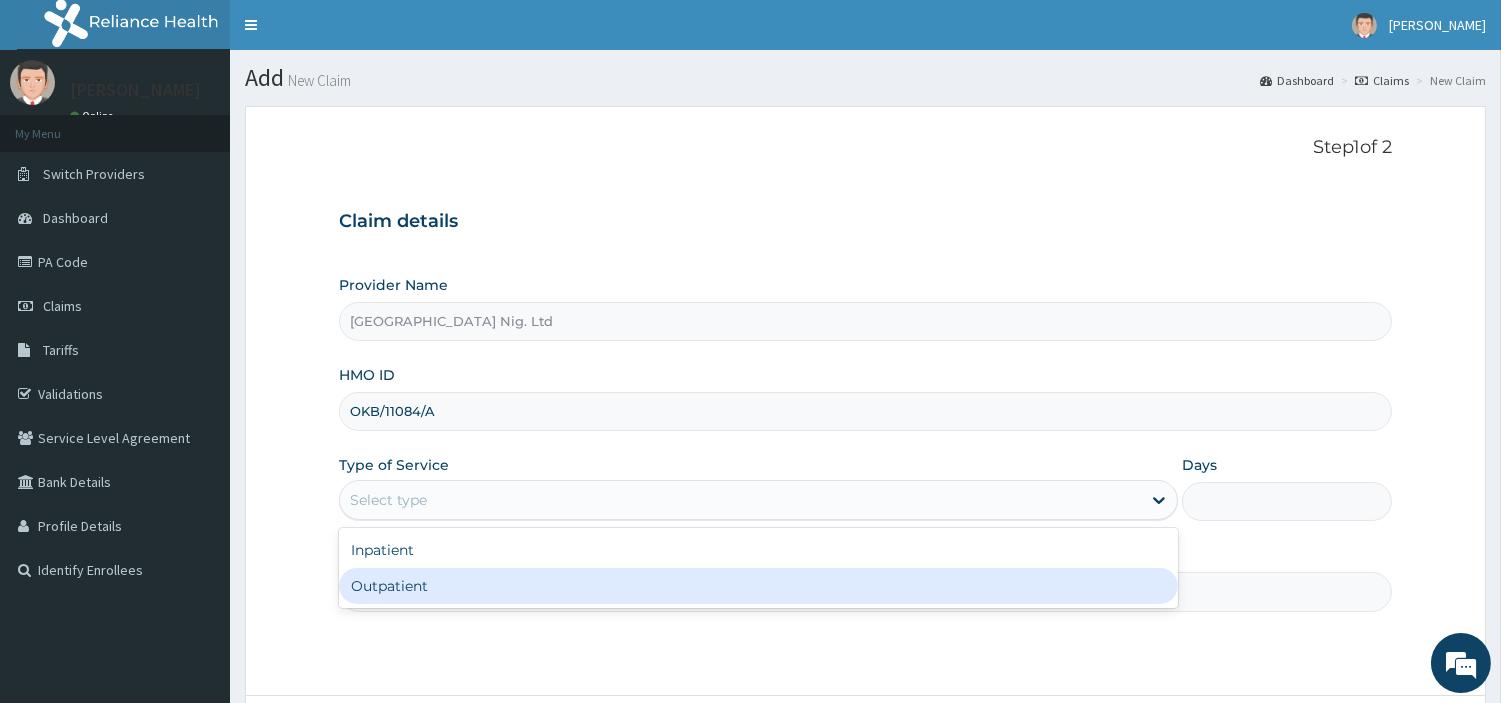 click on "Outpatient" at bounding box center [758, 586] 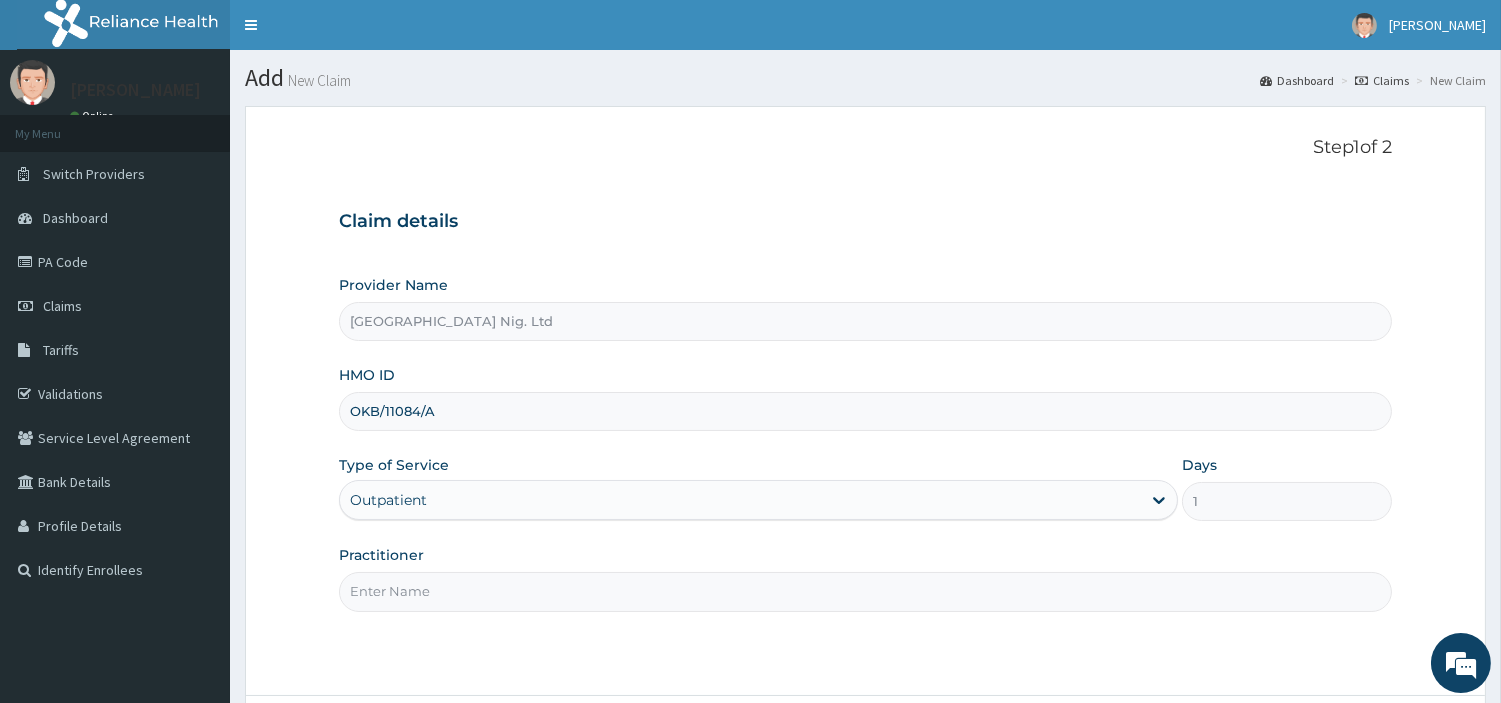 click on "Practitioner" at bounding box center [865, 591] 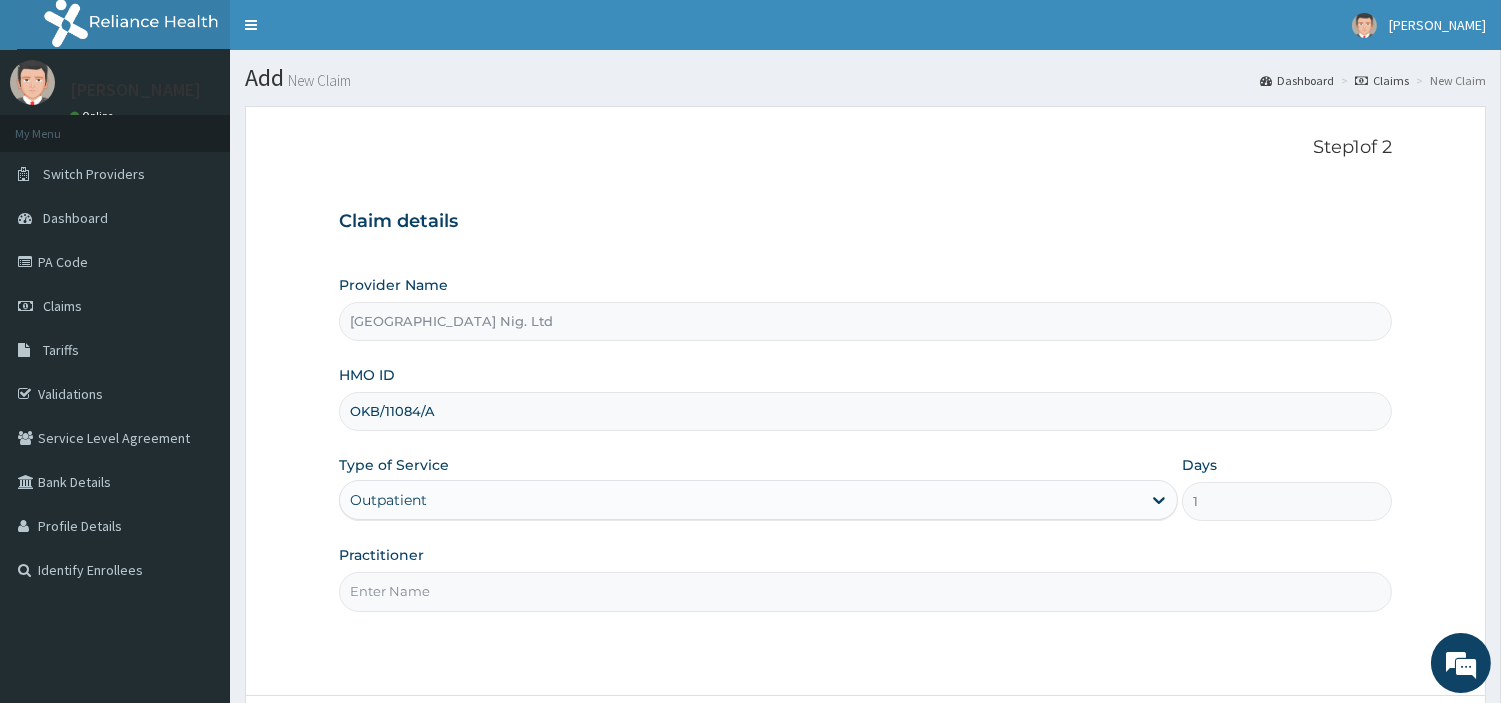 paste on "Ibeka Chinaemerem" 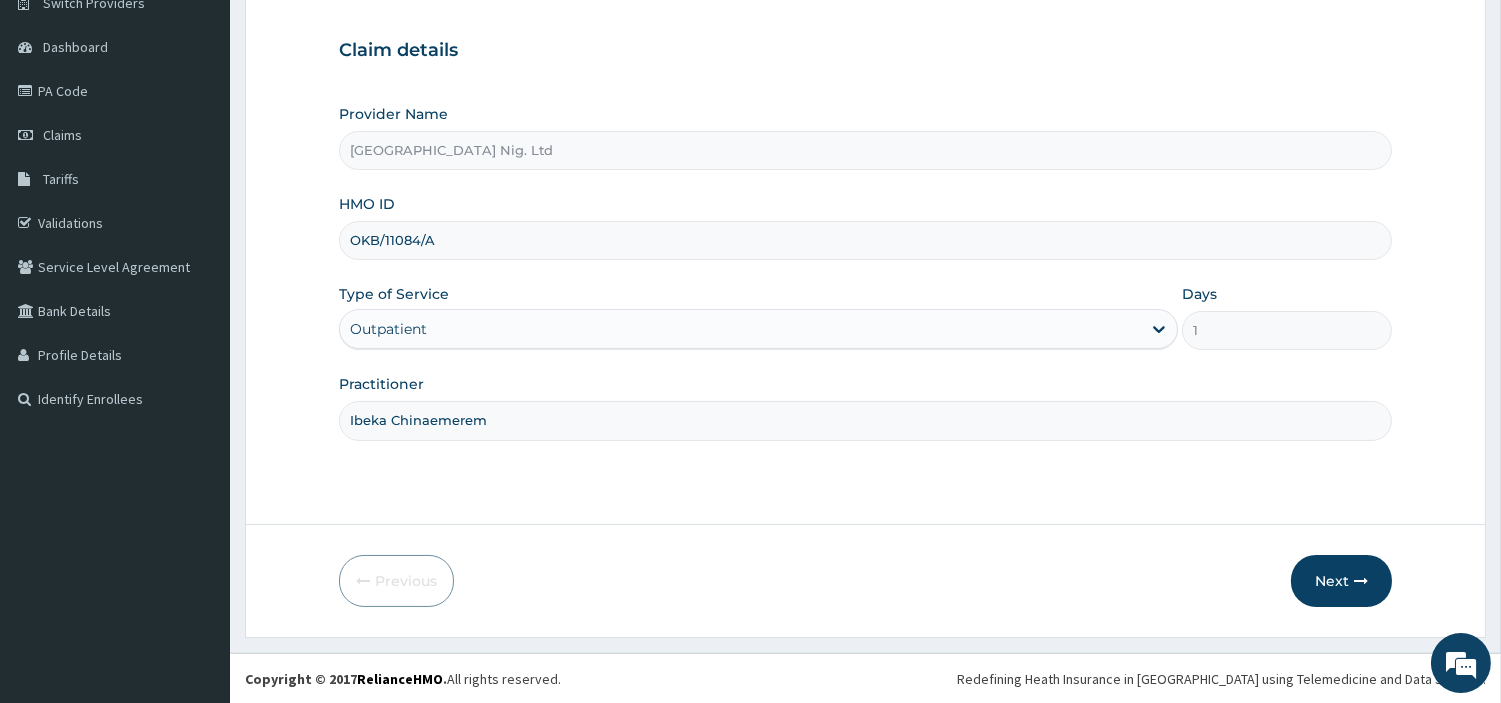 scroll, scrollTop: 172, scrollLeft: 0, axis: vertical 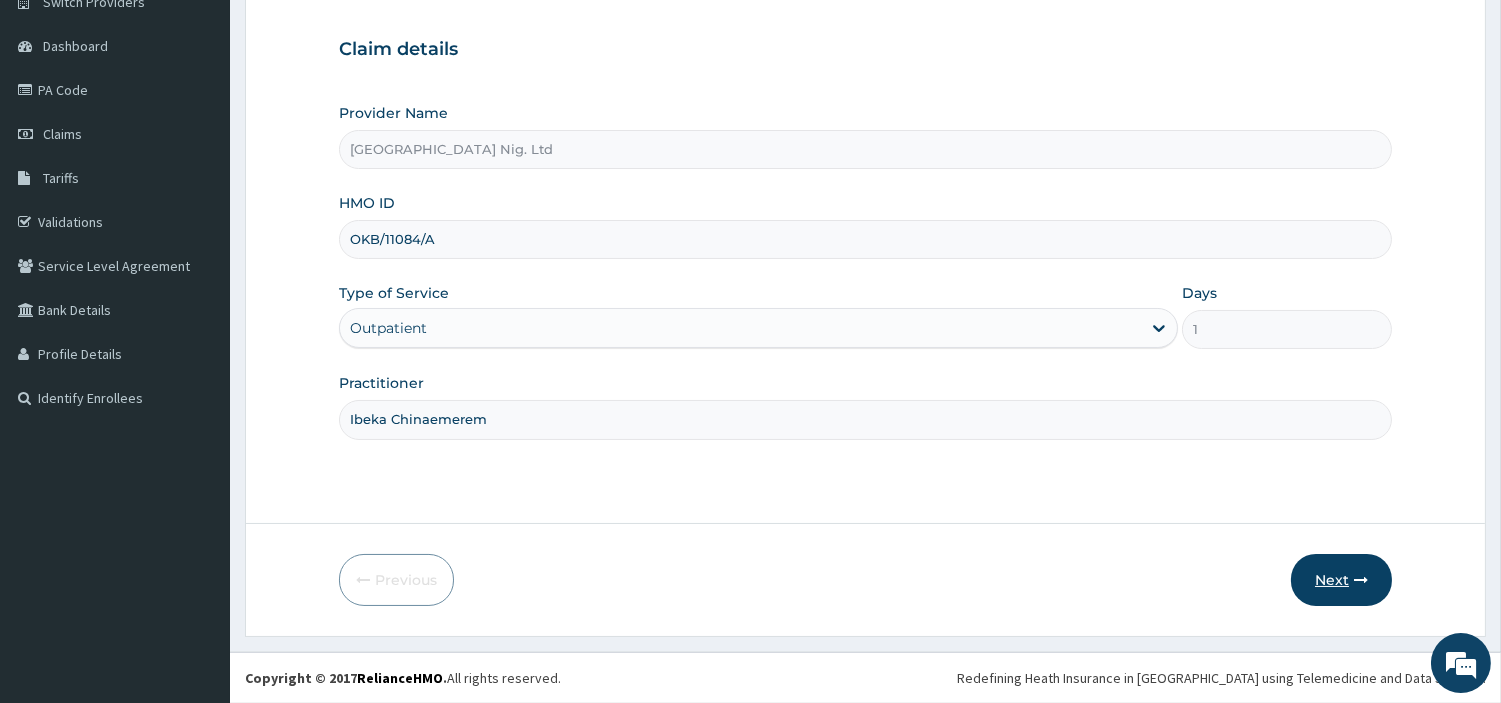type on "Ibeka Chinaemerem" 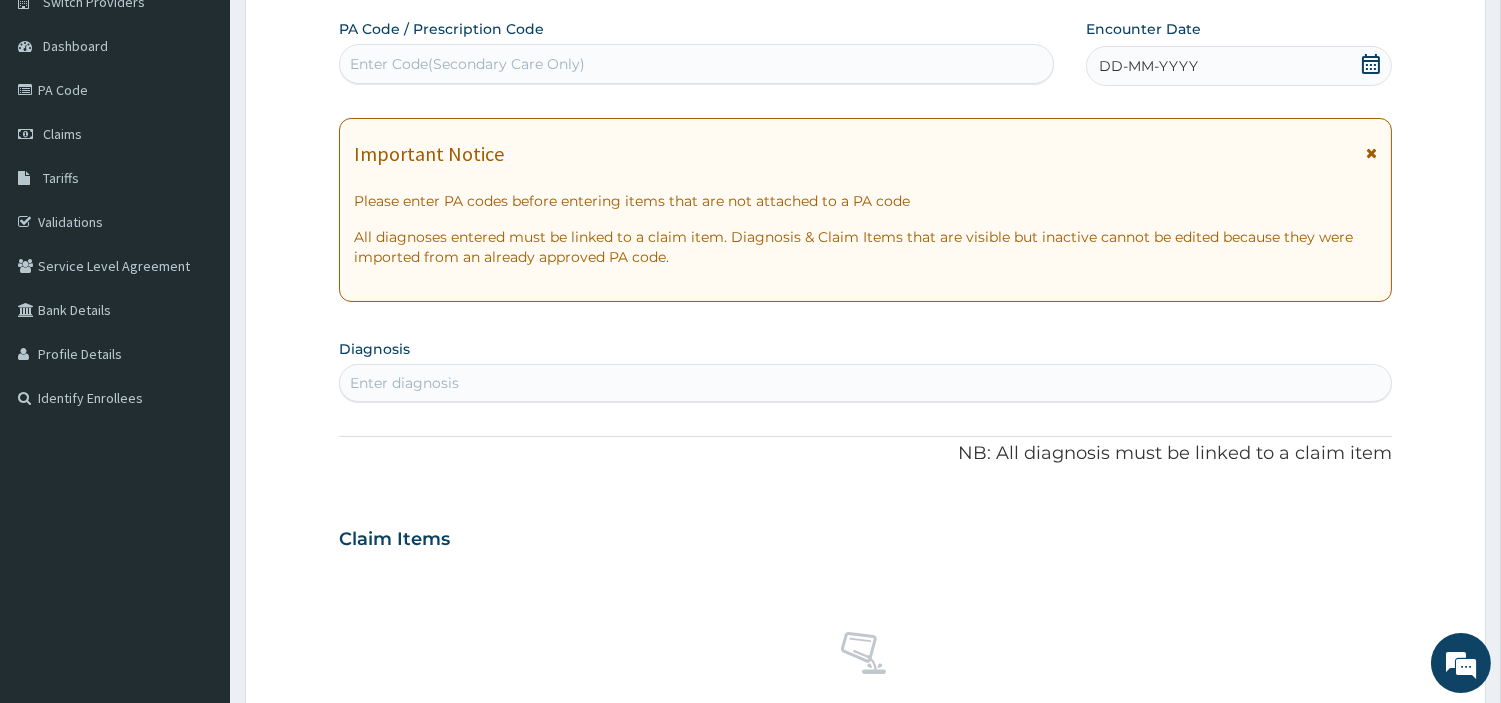 click on "Enter Code(Secondary Care Only)" at bounding box center (467, 64) 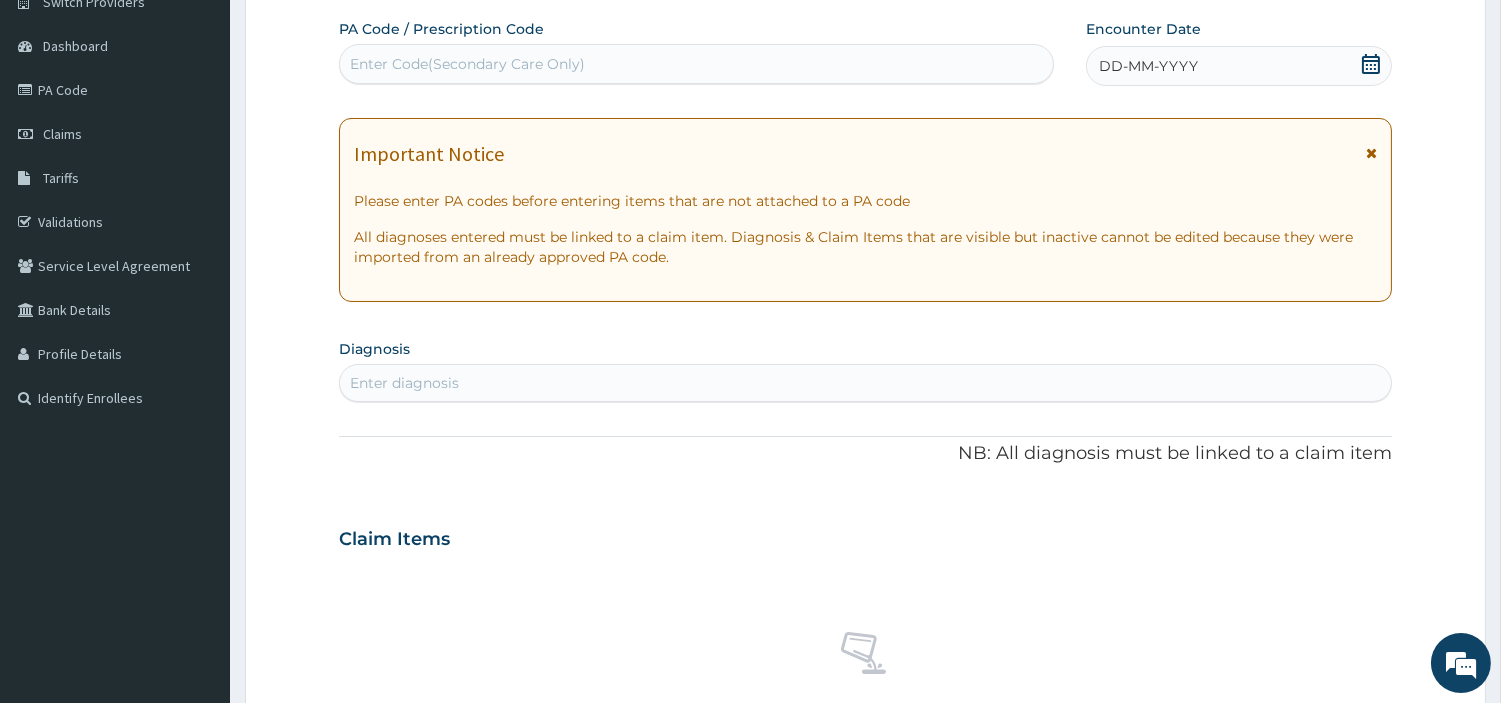 scroll, scrollTop: 0, scrollLeft: 0, axis: both 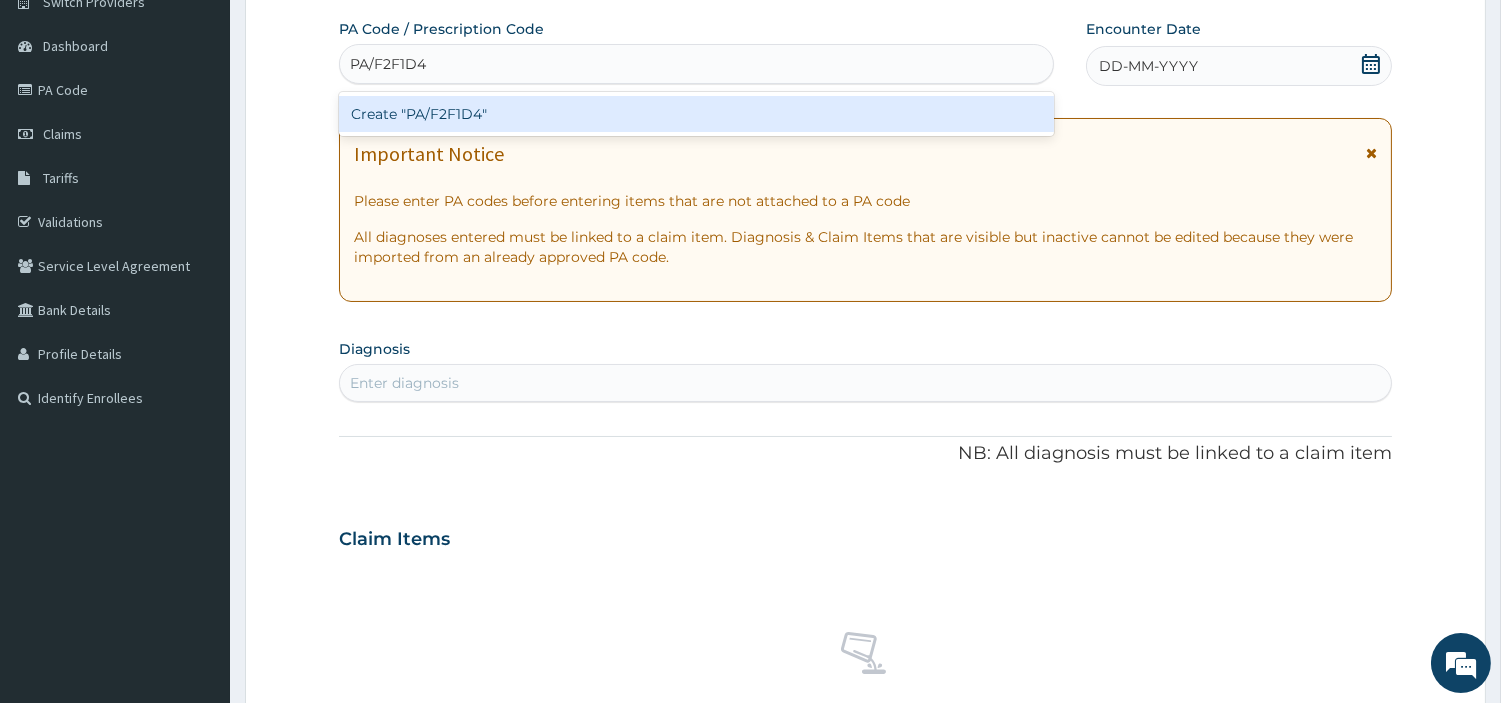 click on "Create "PA/F2F1D4"" at bounding box center (696, 114) 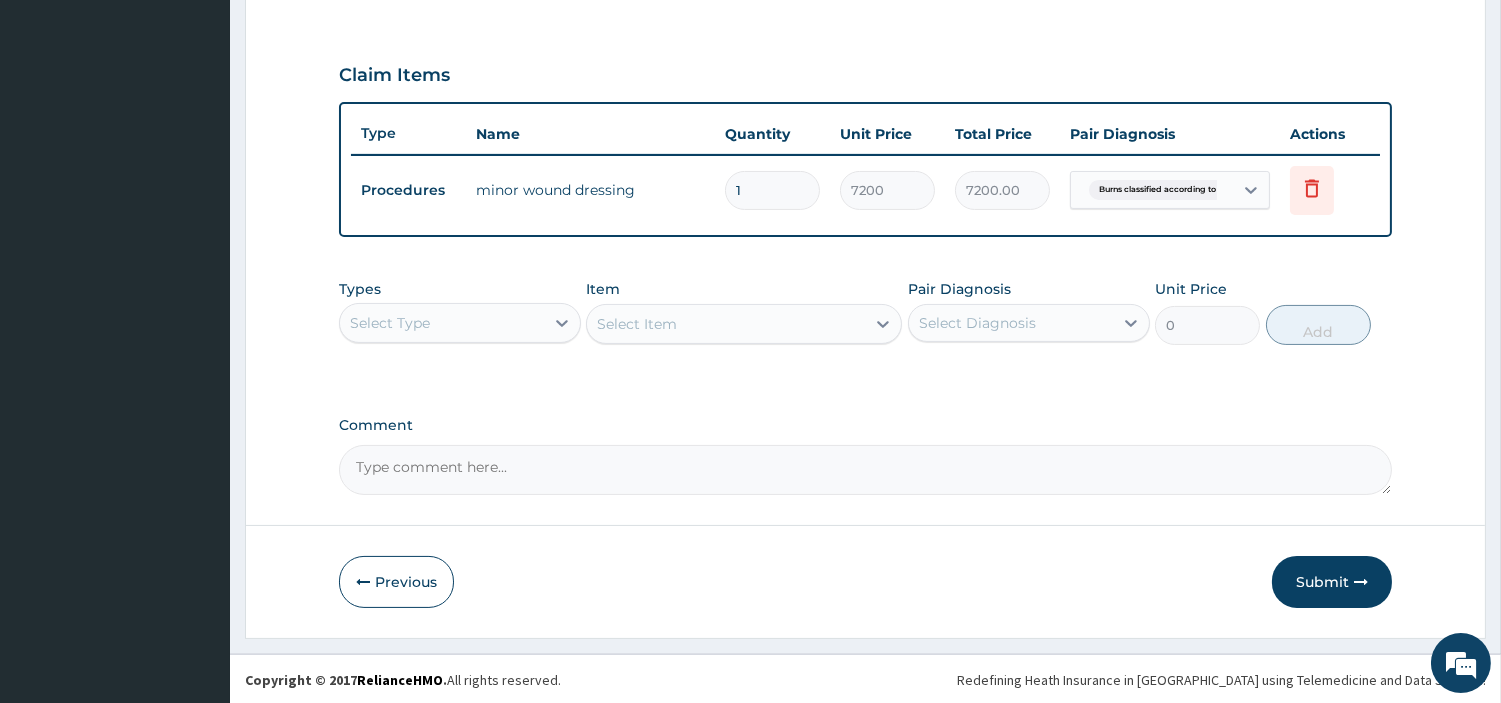 click on "Submit" at bounding box center (1332, 582) 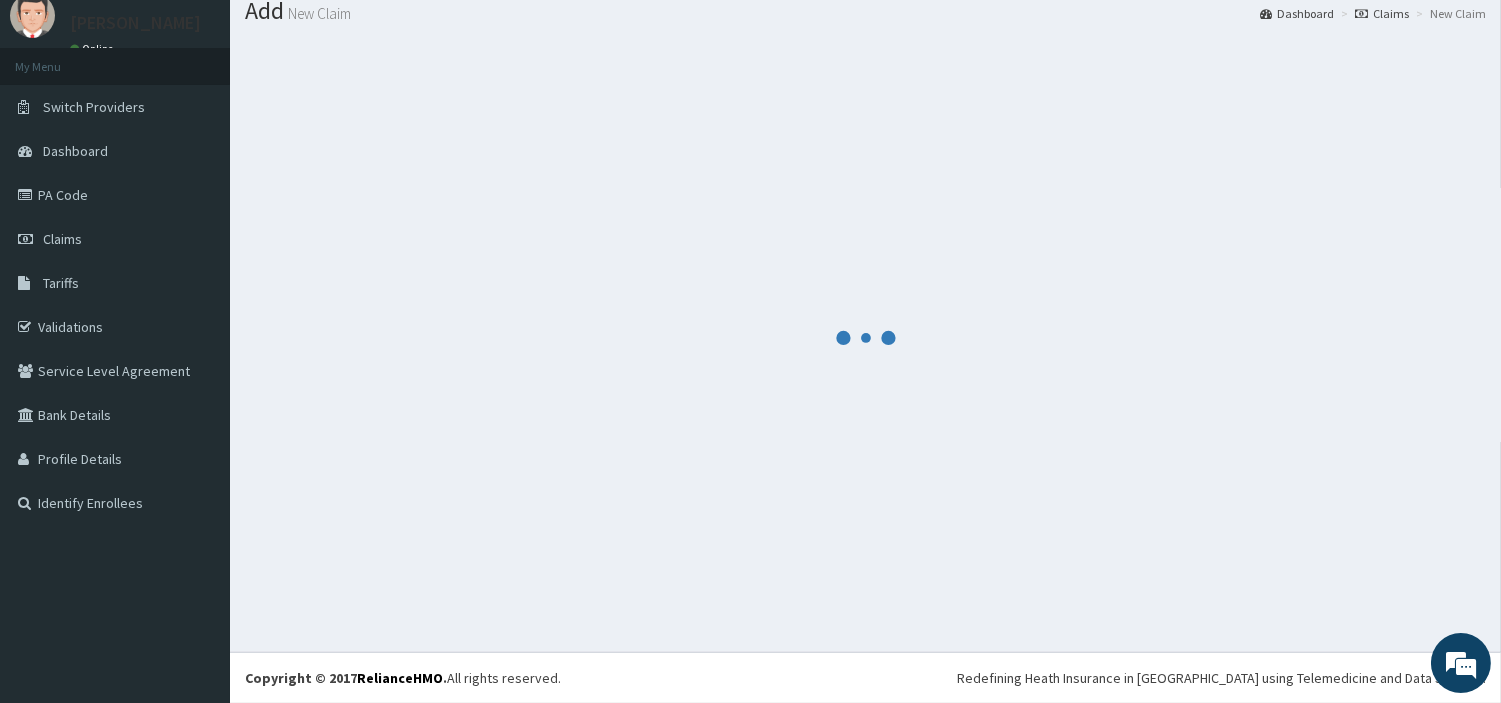 scroll, scrollTop: 66, scrollLeft: 0, axis: vertical 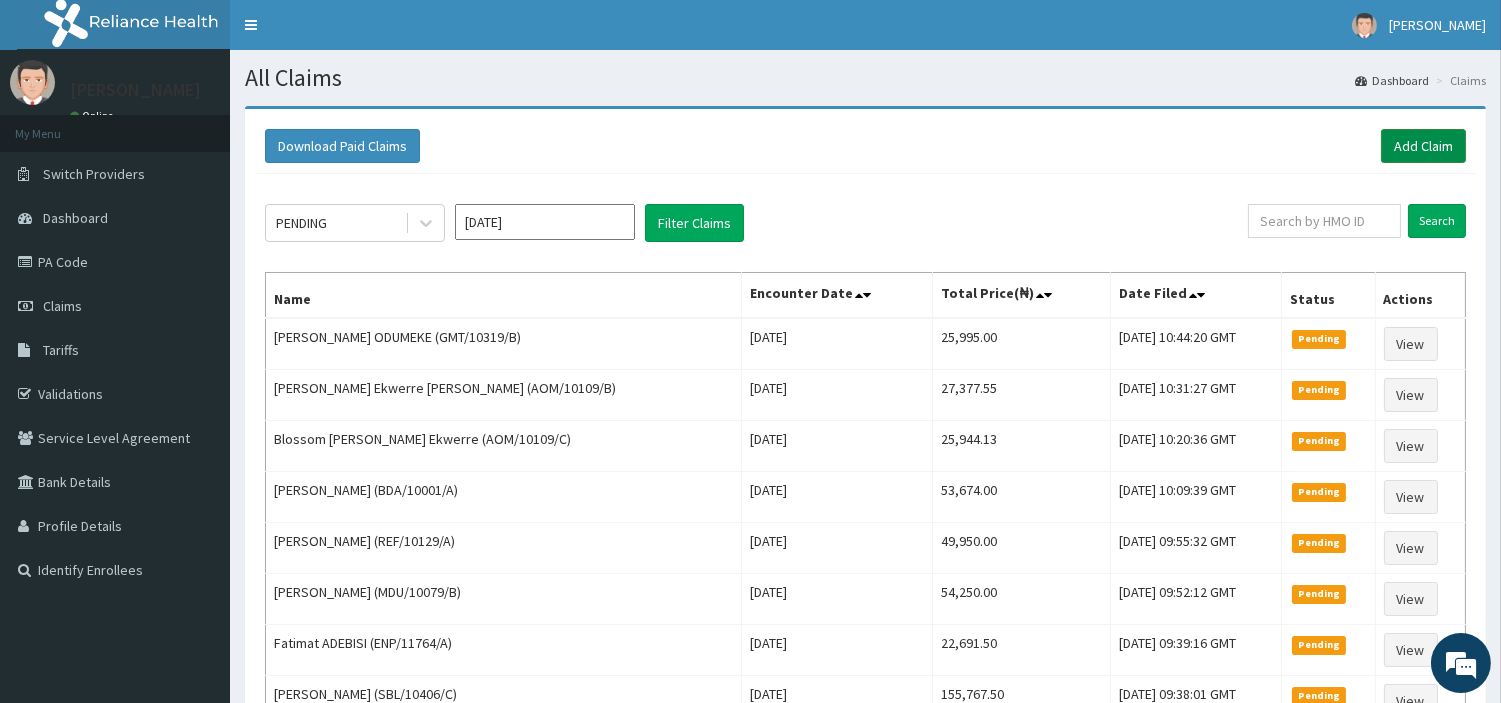 click on "Add Claim" at bounding box center (1423, 146) 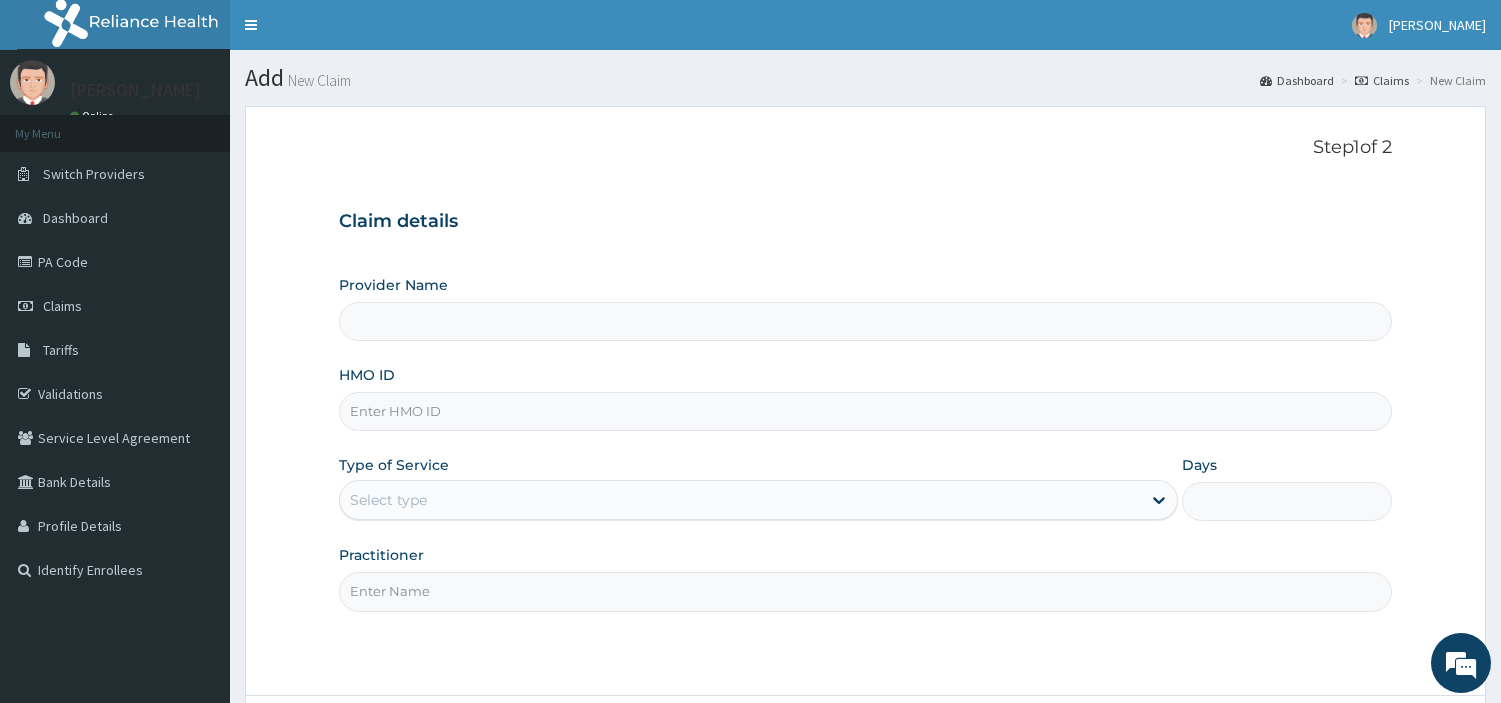 scroll, scrollTop: 0, scrollLeft: 0, axis: both 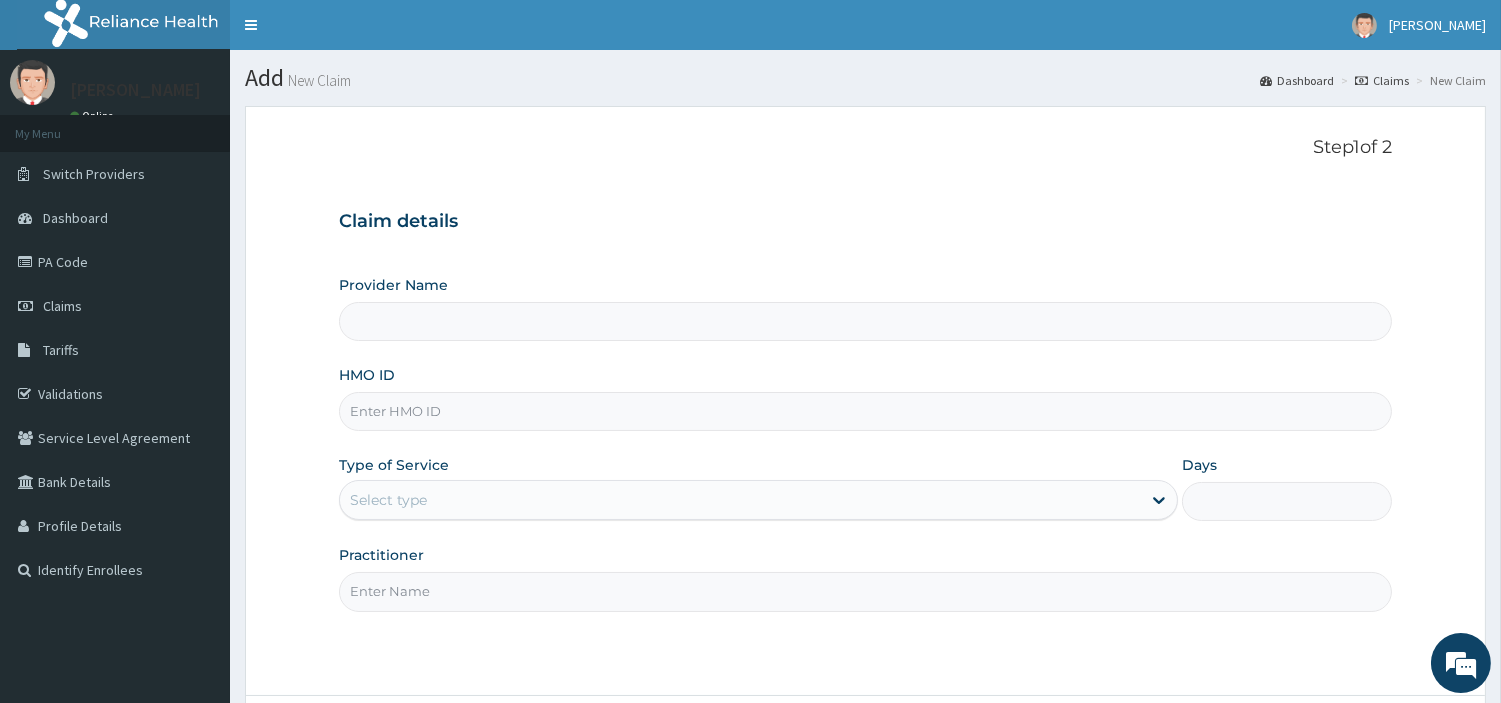 click on "HMO ID" at bounding box center (865, 411) 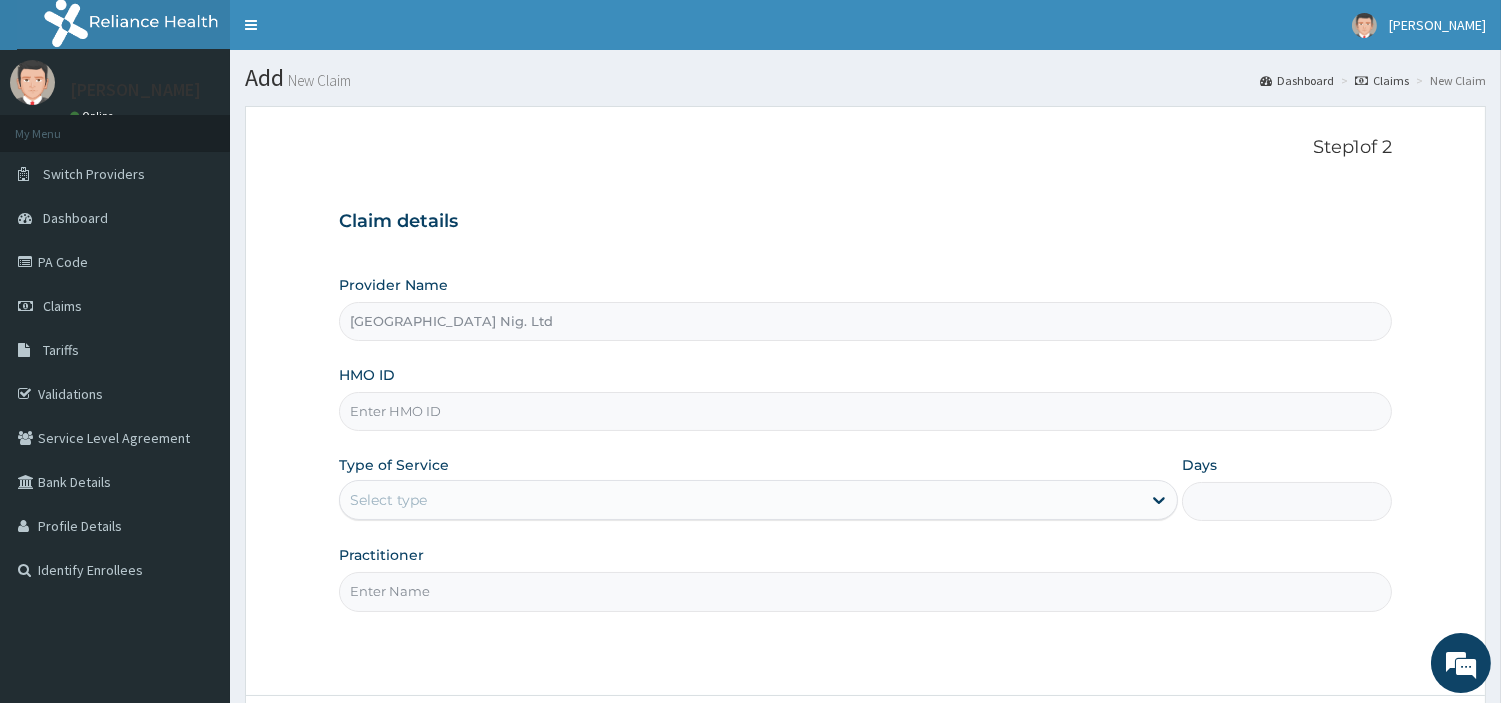 paste on "DGB/10071/B" 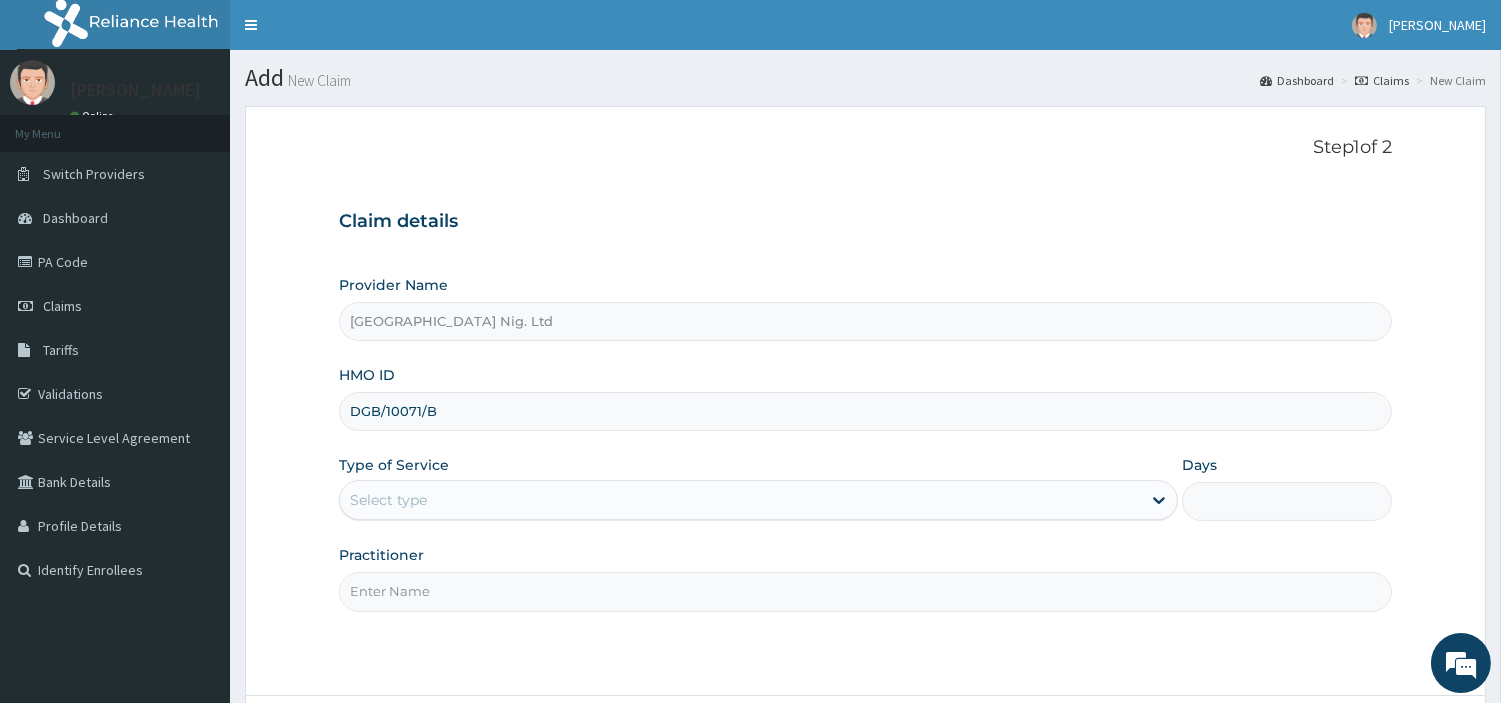 type on "DGB/10071/B" 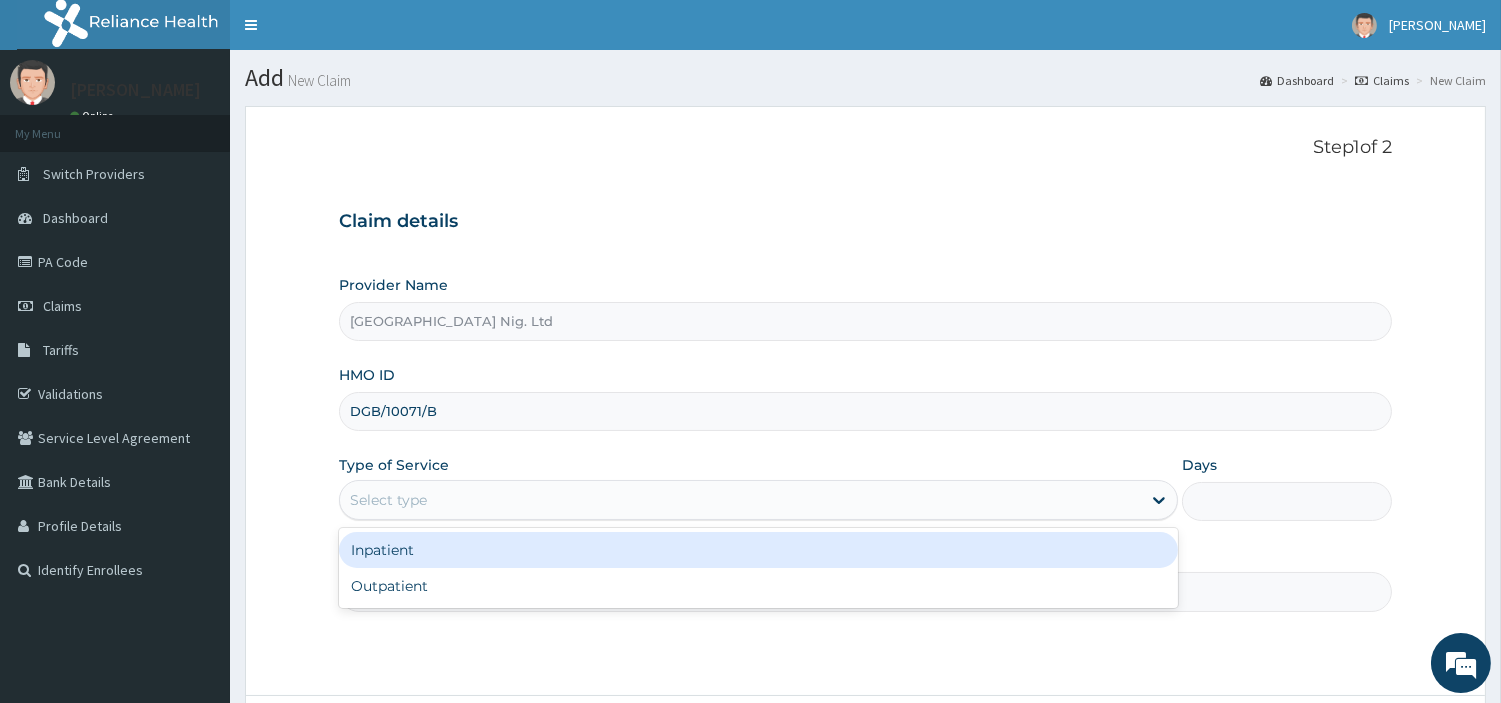 click on "Select type" at bounding box center [740, 500] 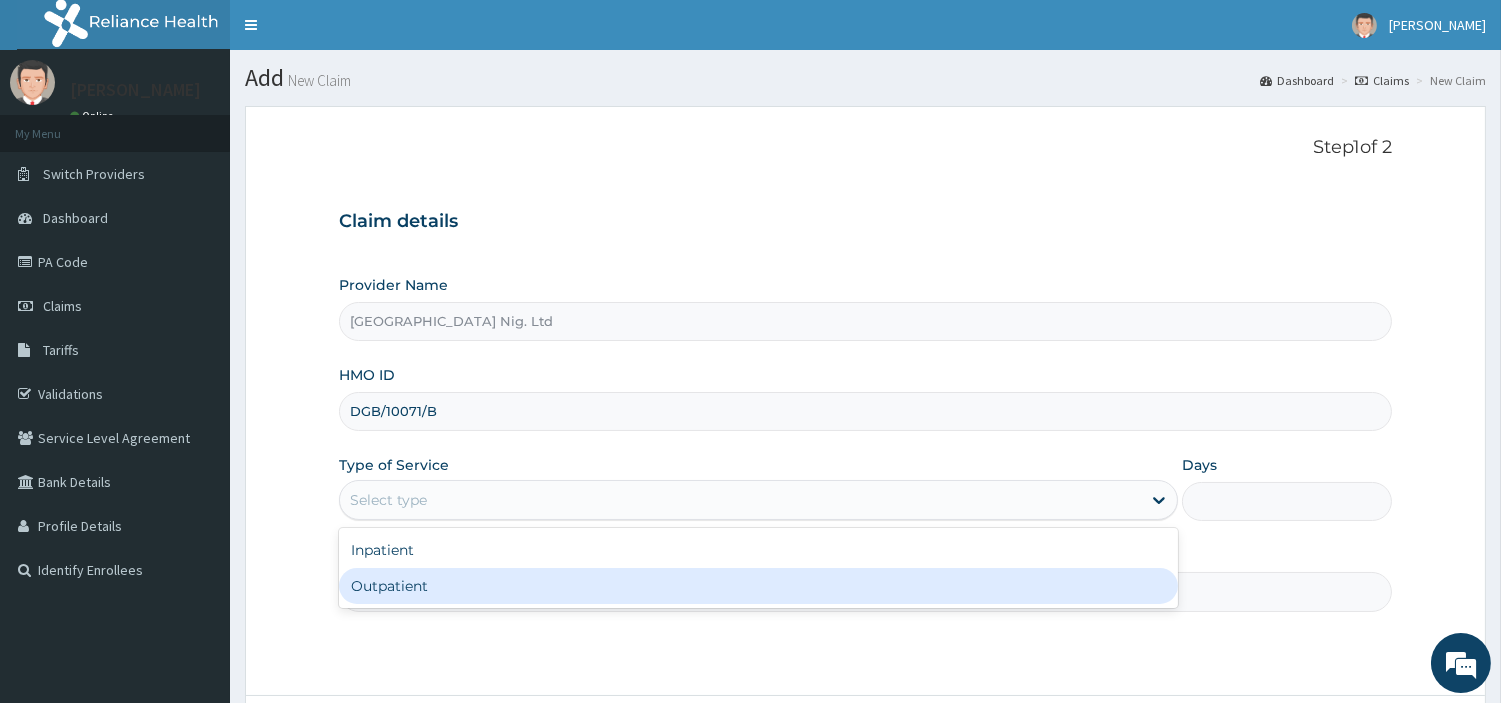 click on "Outpatient" at bounding box center [758, 586] 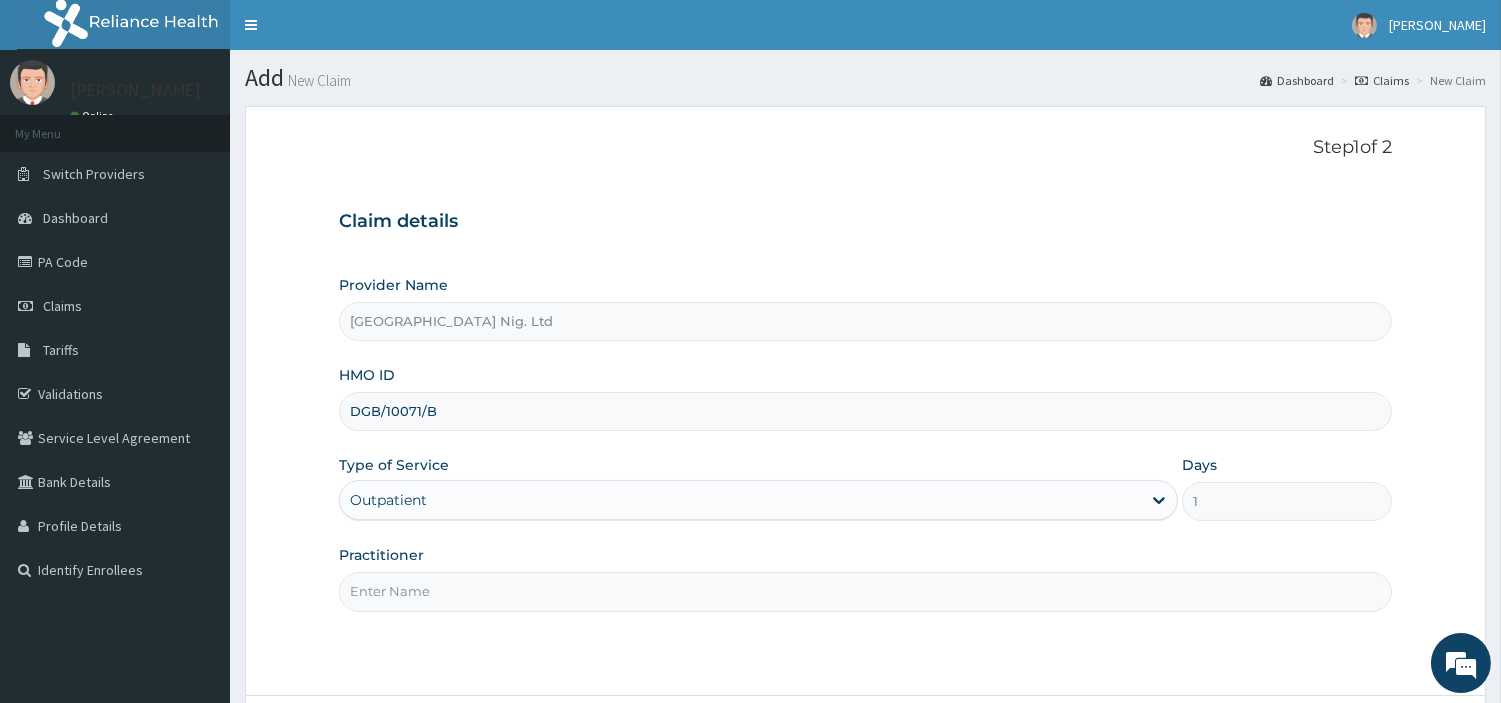 click on "Practitioner" at bounding box center (865, 591) 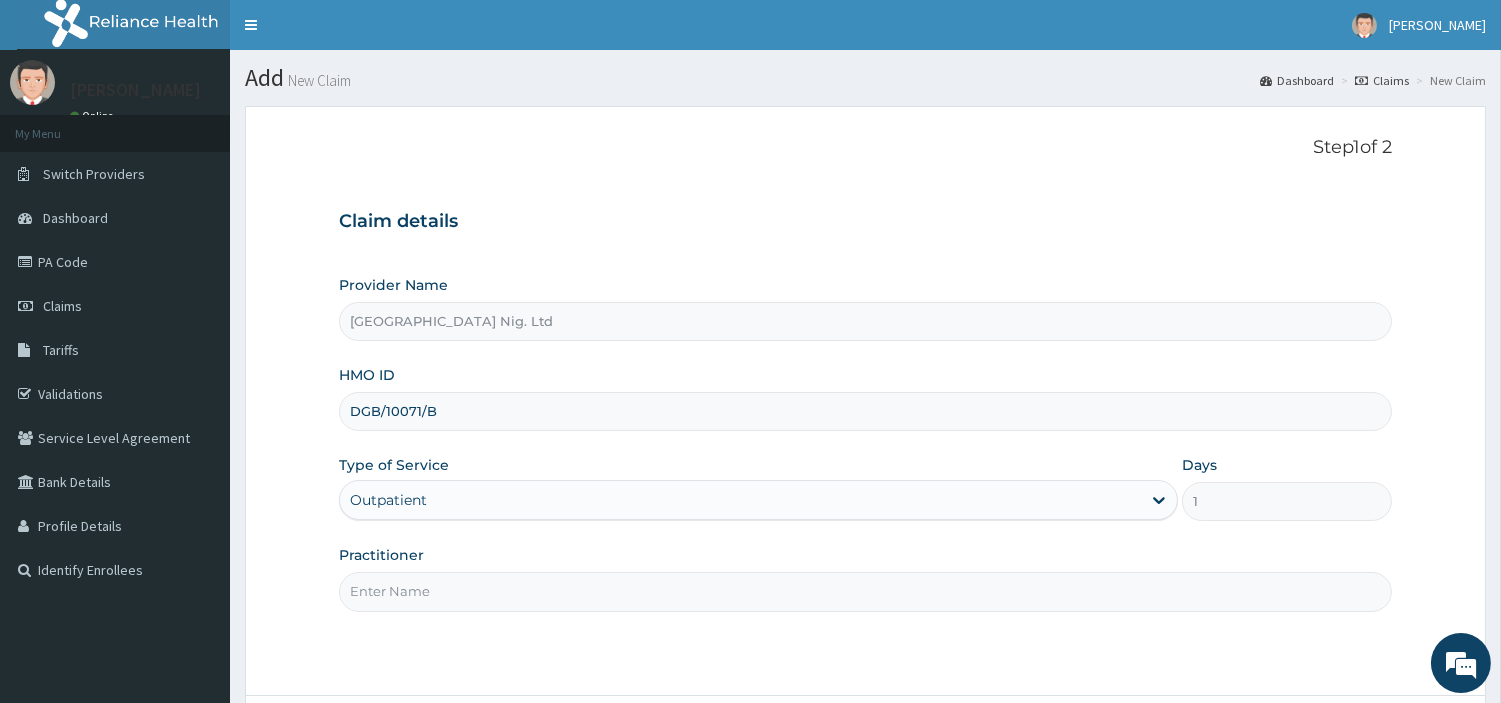 paste on "OBAFEMI OLUSEGUN" 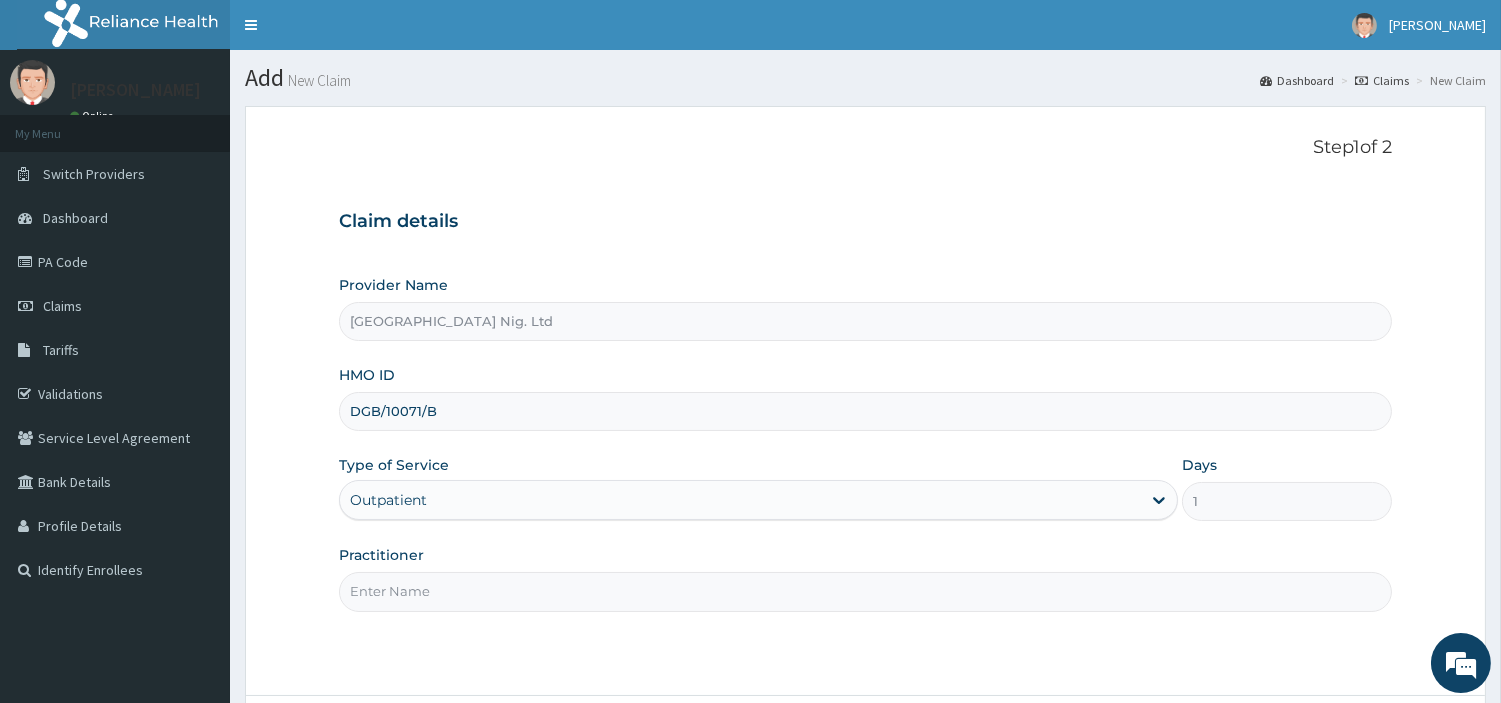 type on "OBAFEMI OLUSEGUN" 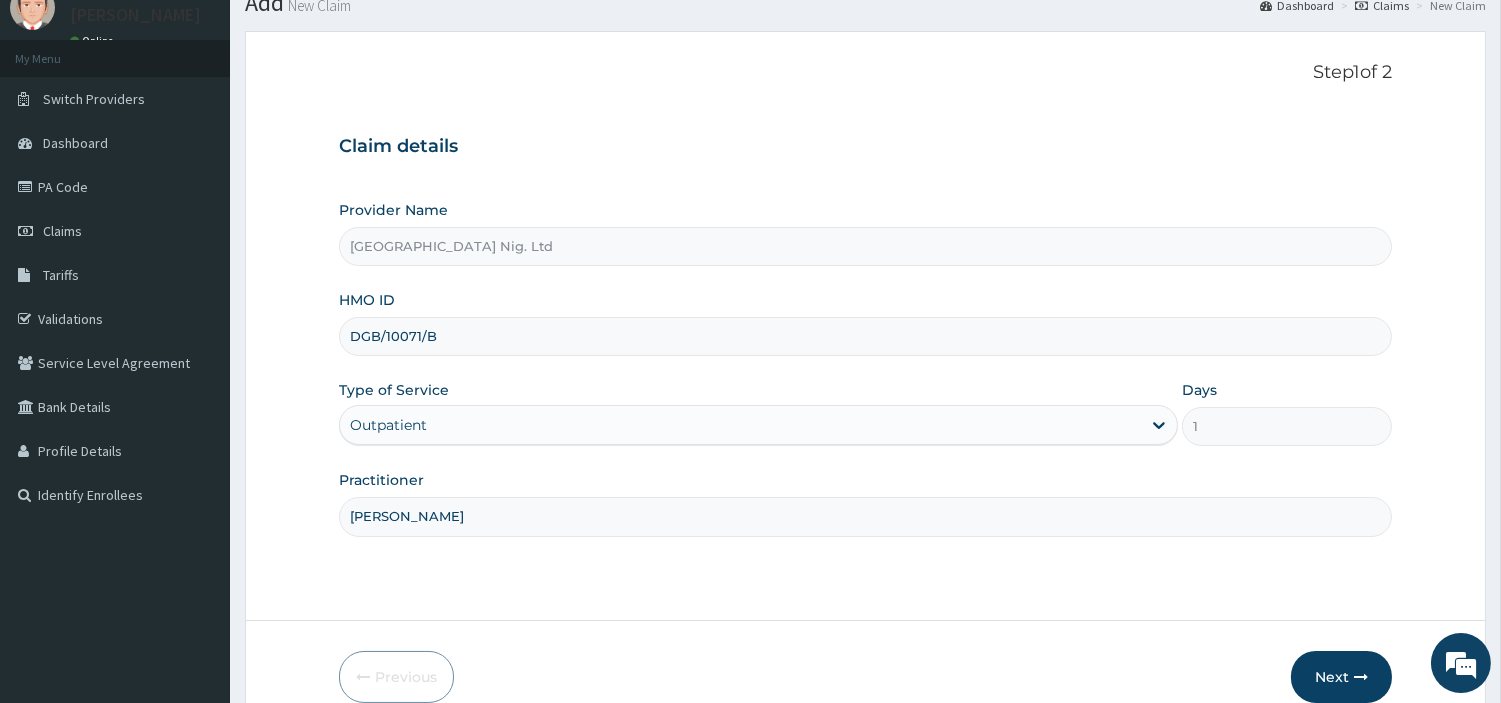 scroll, scrollTop: 172, scrollLeft: 0, axis: vertical 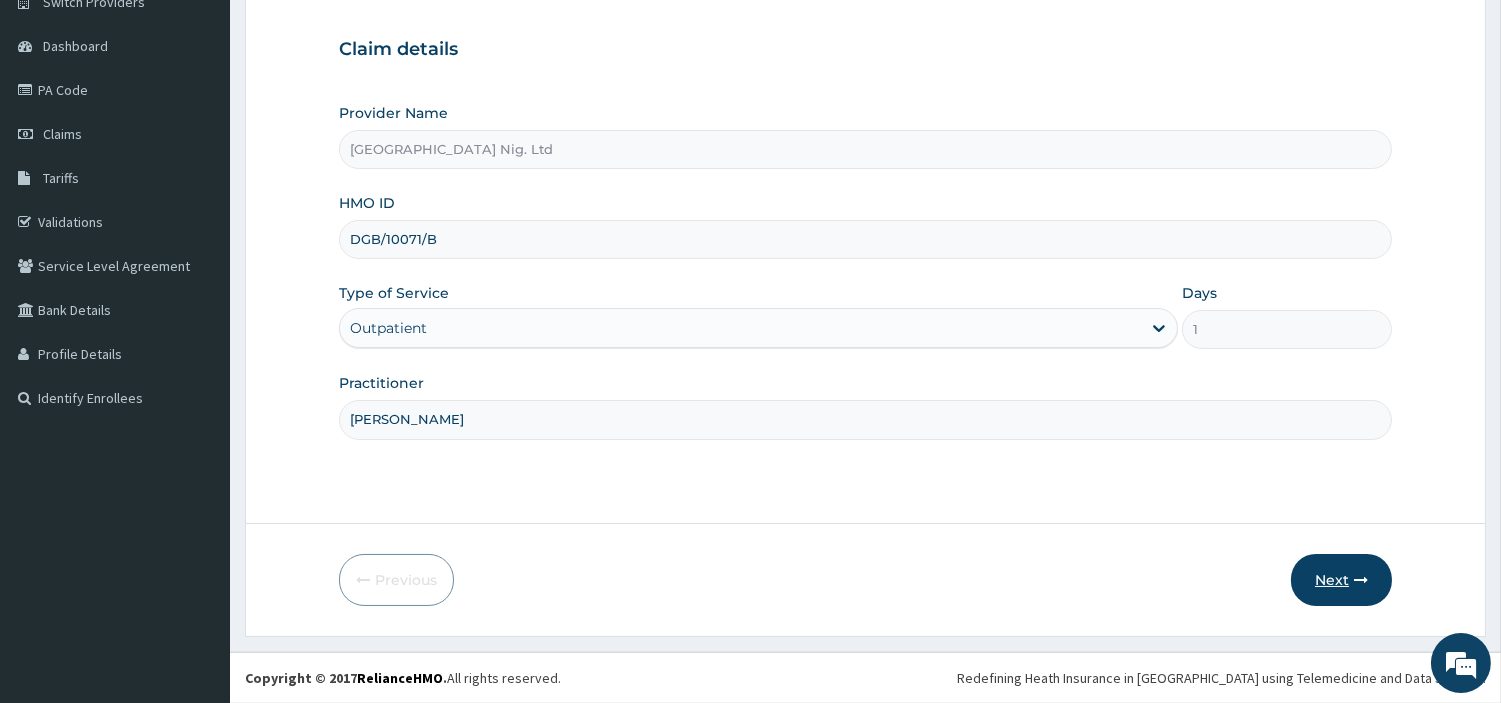 click at bounding box center (1361, 580) 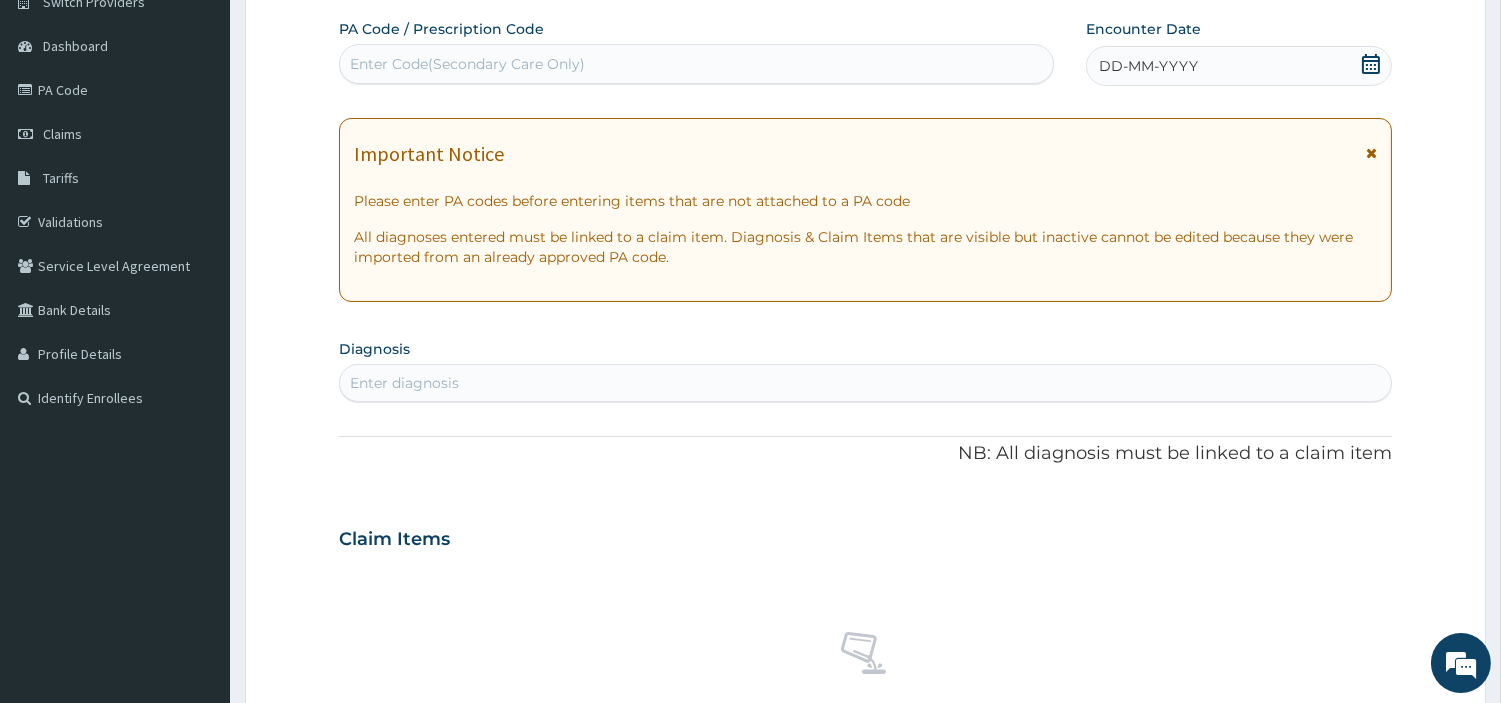 click on "Enter Code(Secondary Care Only)" at bounding box center [696, 64] 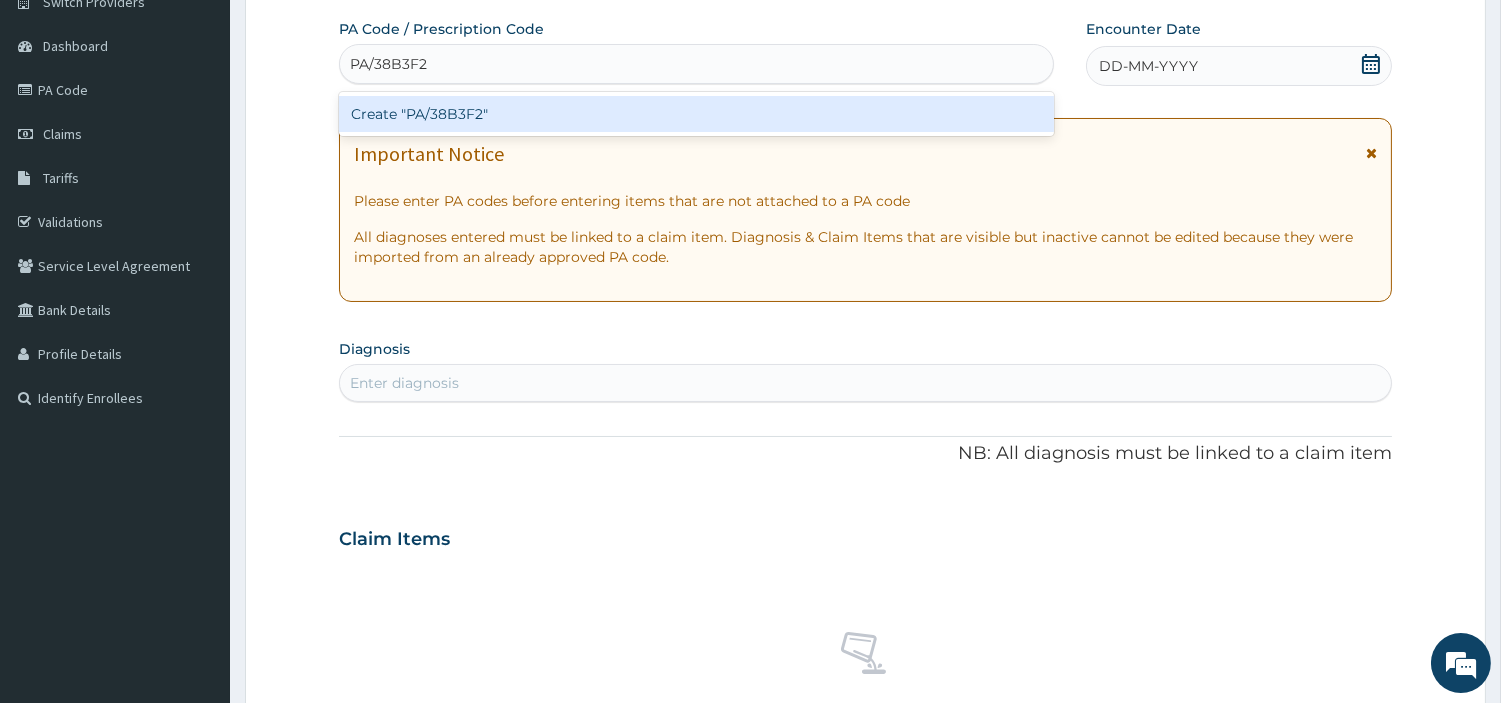 click on "Create "PA/38B3F2"" at bounding box center (696, 114) 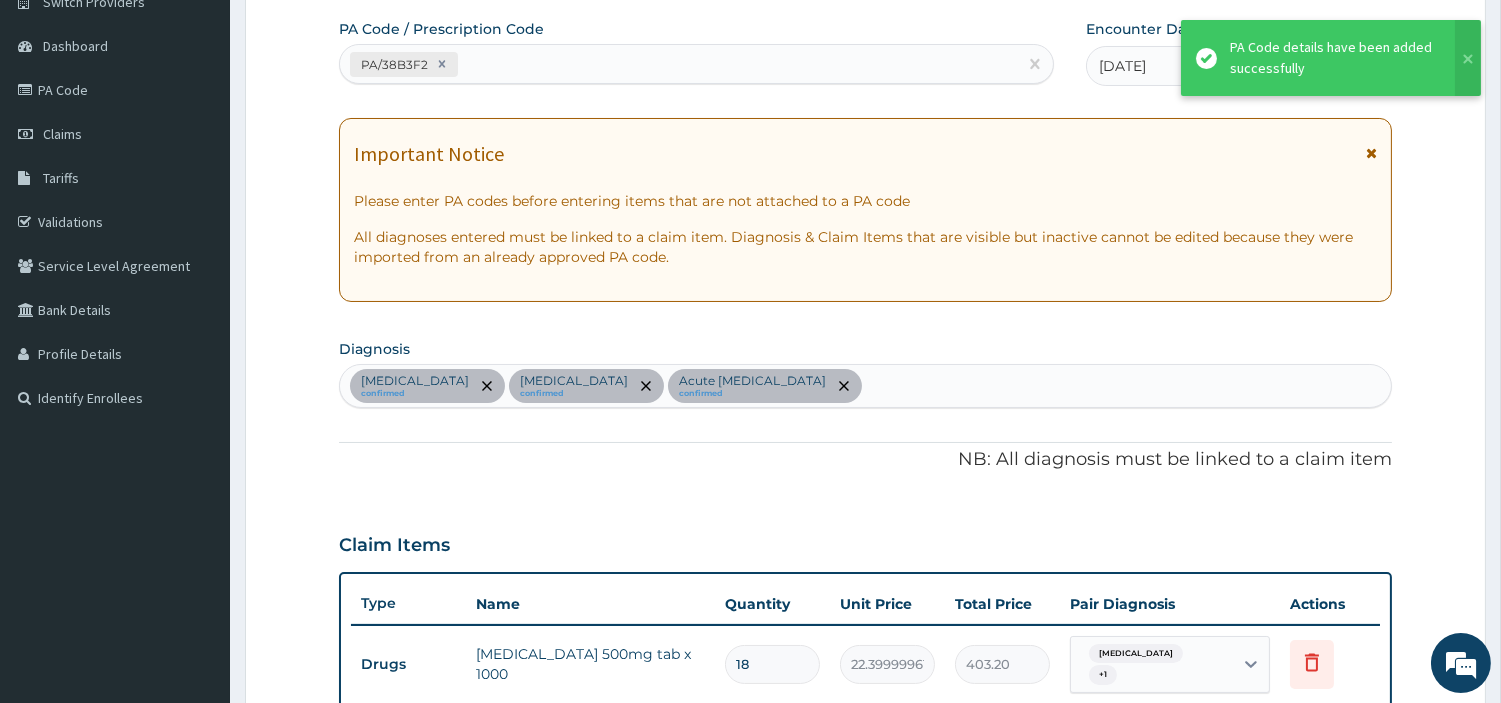 scroll, scrollTop: 631, scrollLeft: 0, axis: vertical 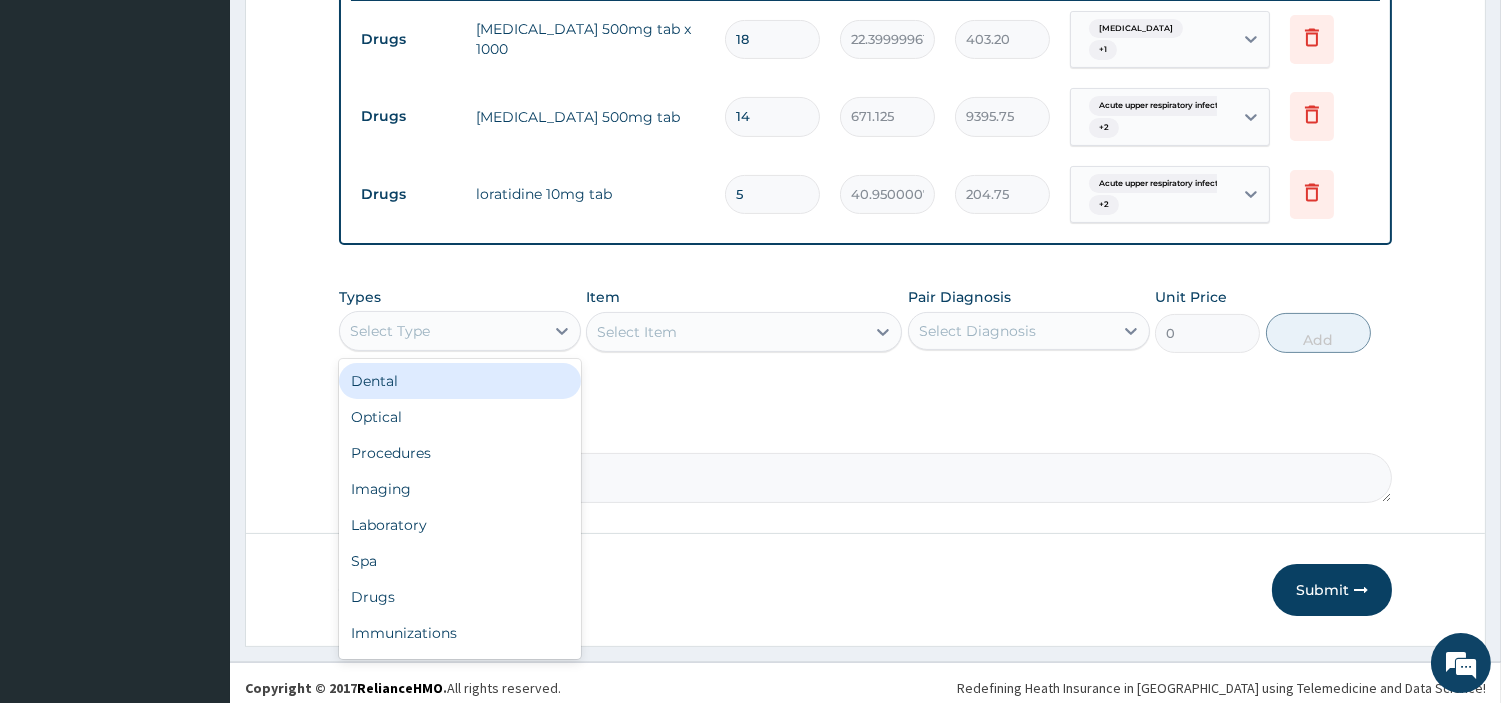 drag, startPoint x: 544, startPoint y: 324, endPoint x: 536, endPoint y: 344, distance: 21.540659 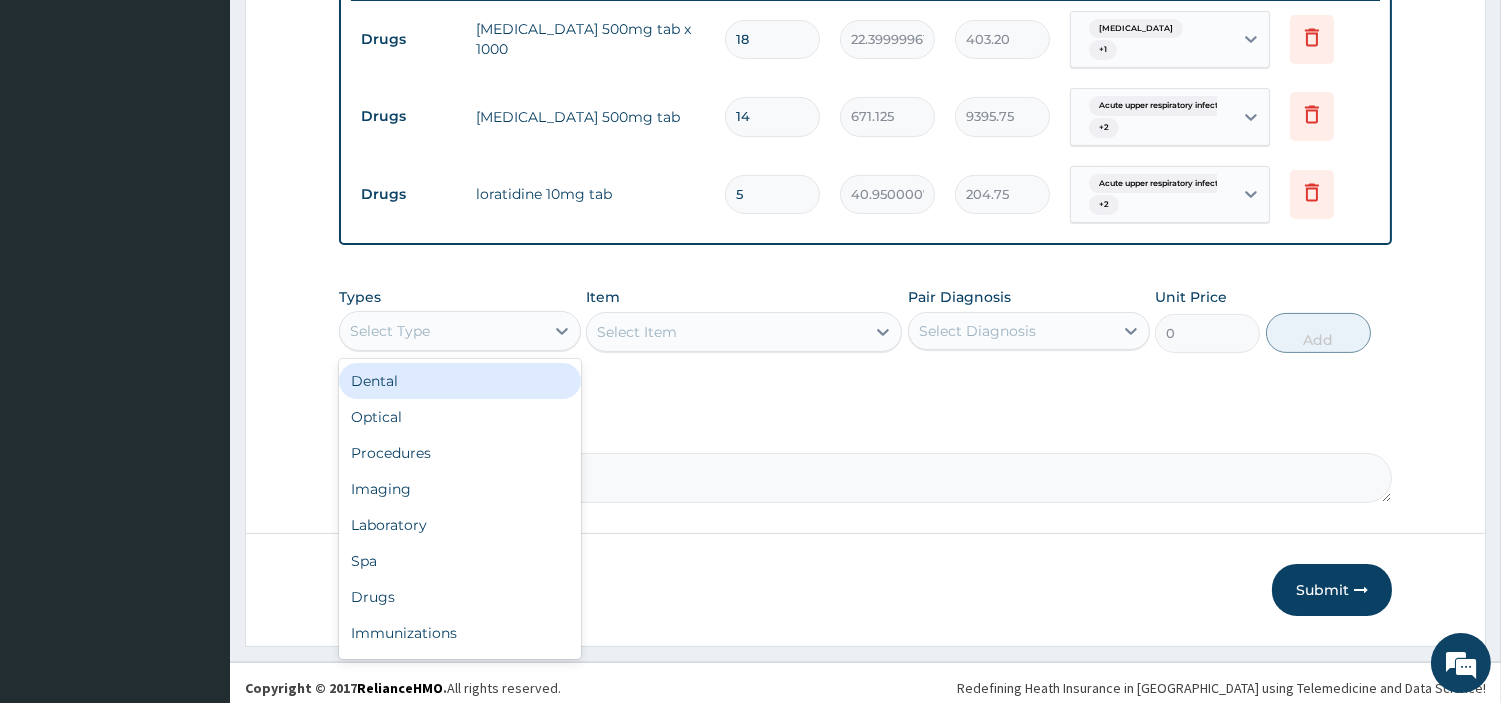 click on "Select Type" at bounding box center [460, 331] 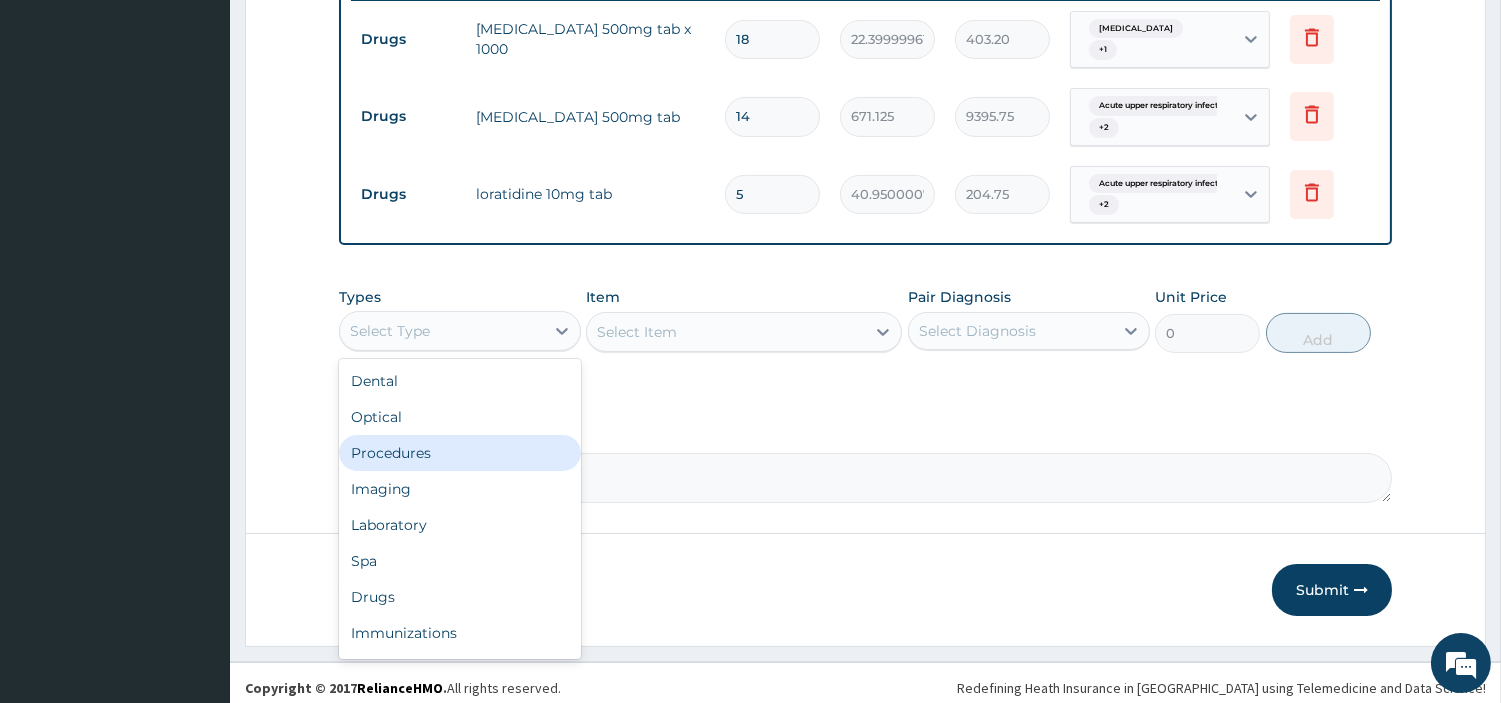 click on "Procedures" at bounding box center (460, 453) 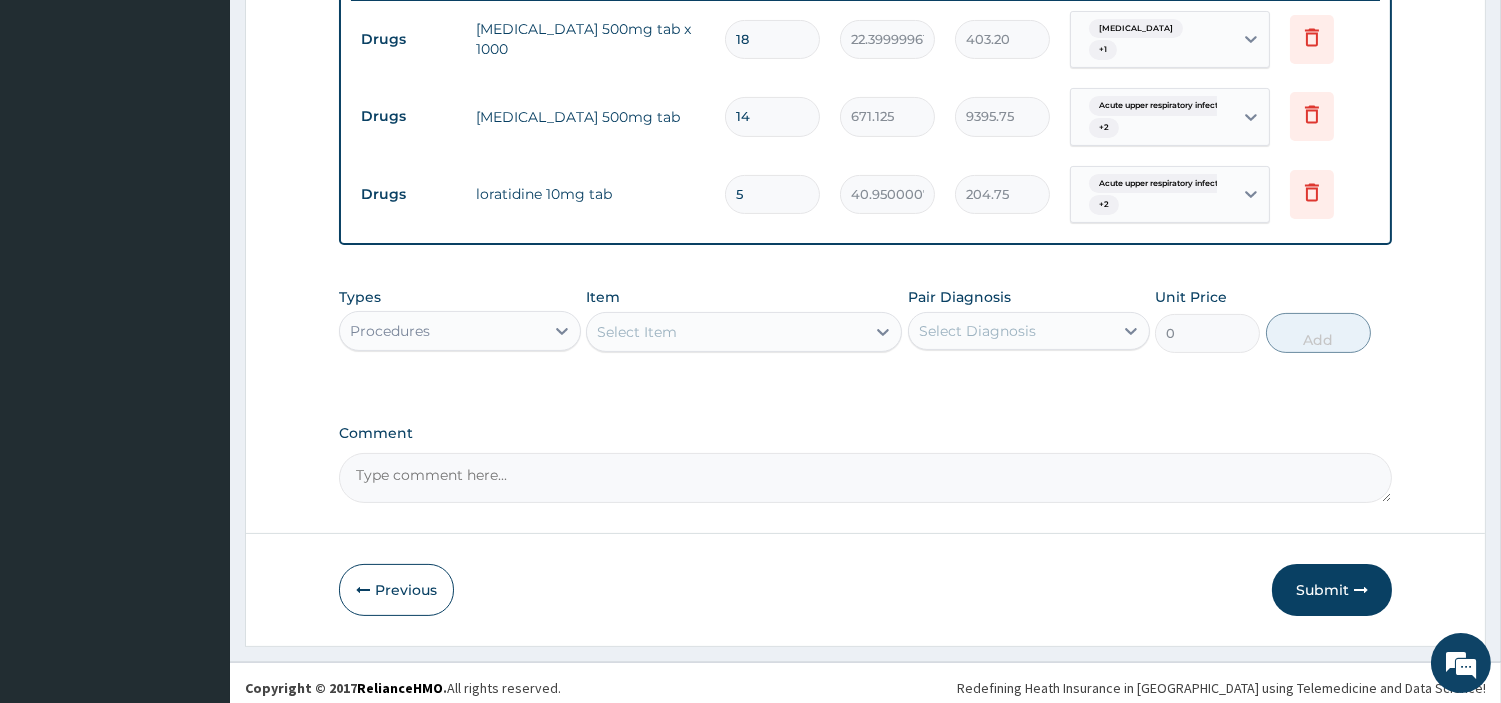 click on "Select Item" at bounding box center (726, 332) 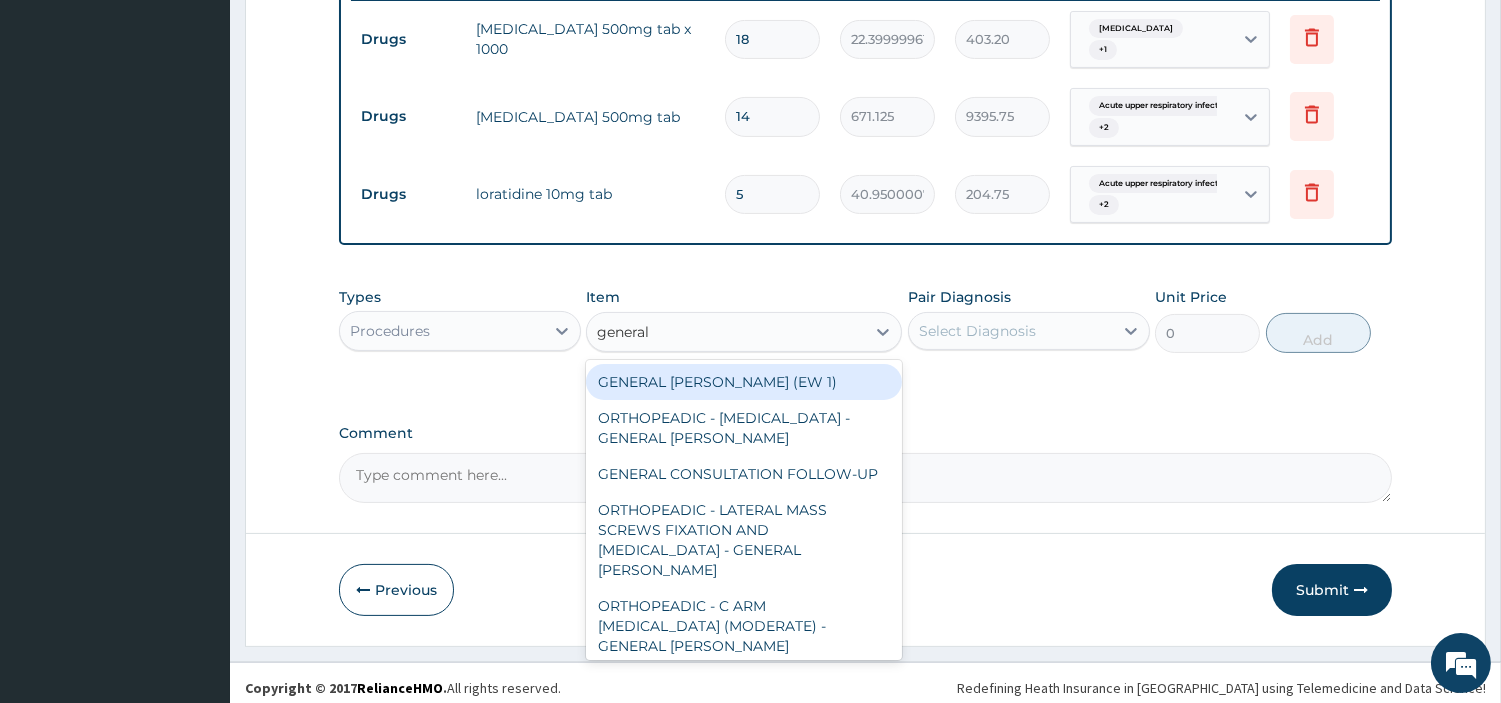 type on "general c" 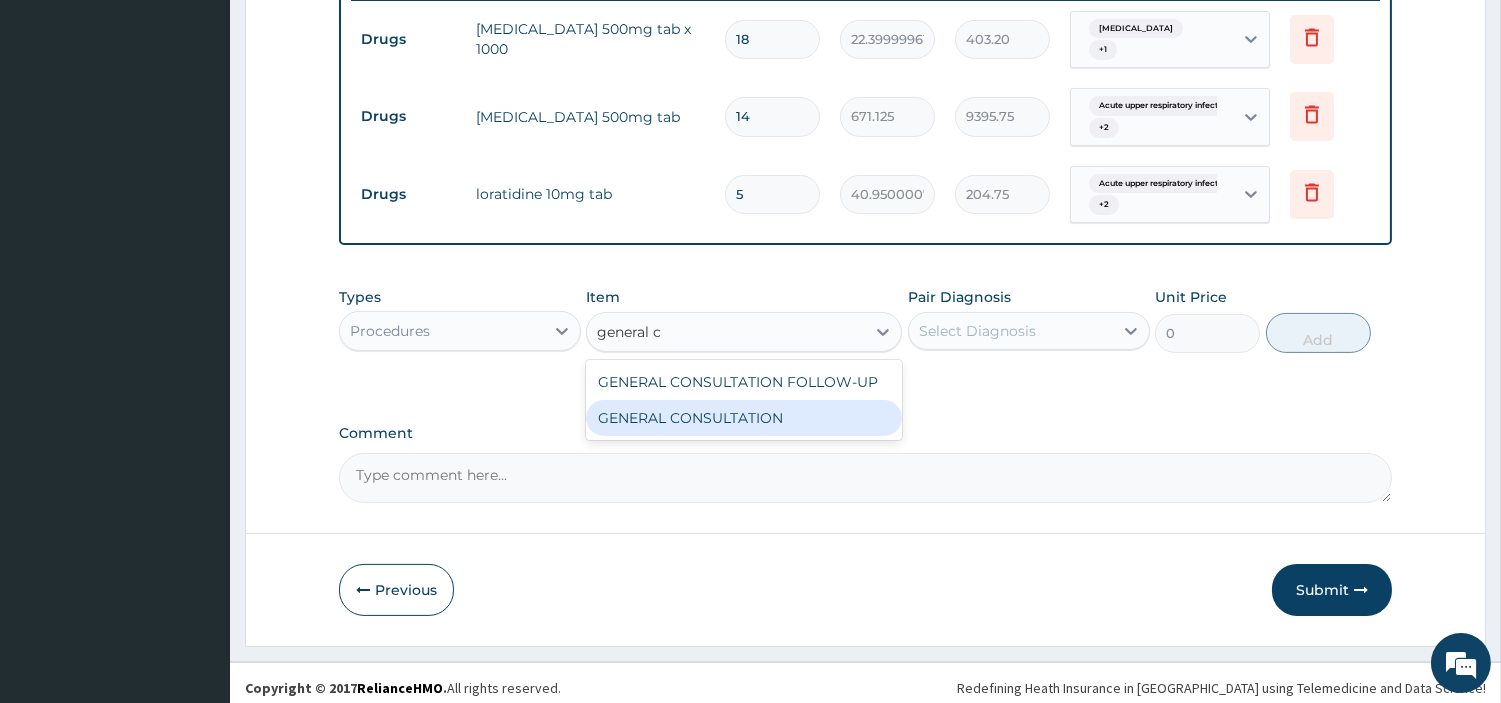 click on "GENERAL CONSULTATION" at bounding box center (744, 418) 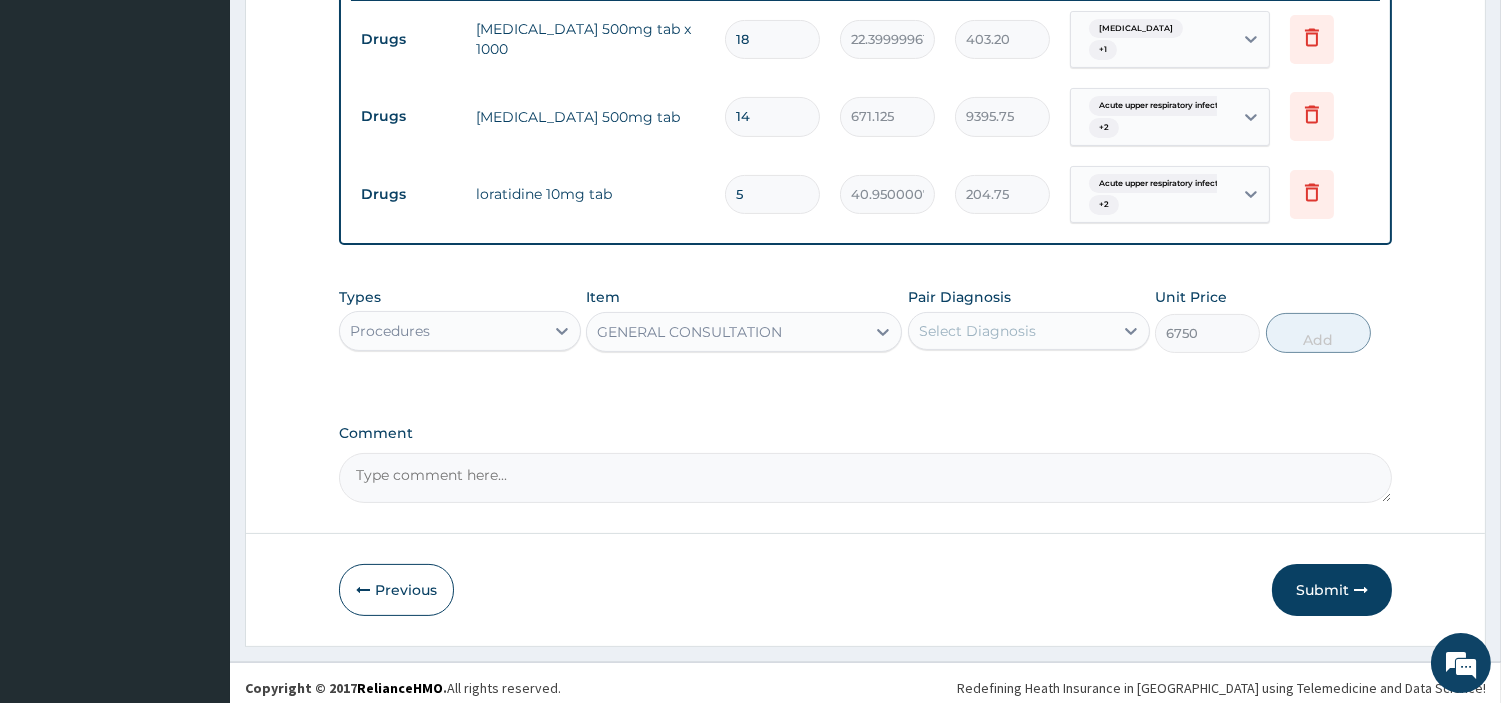 click on "Select Diagnosis" at bounding box center [1029, 331] 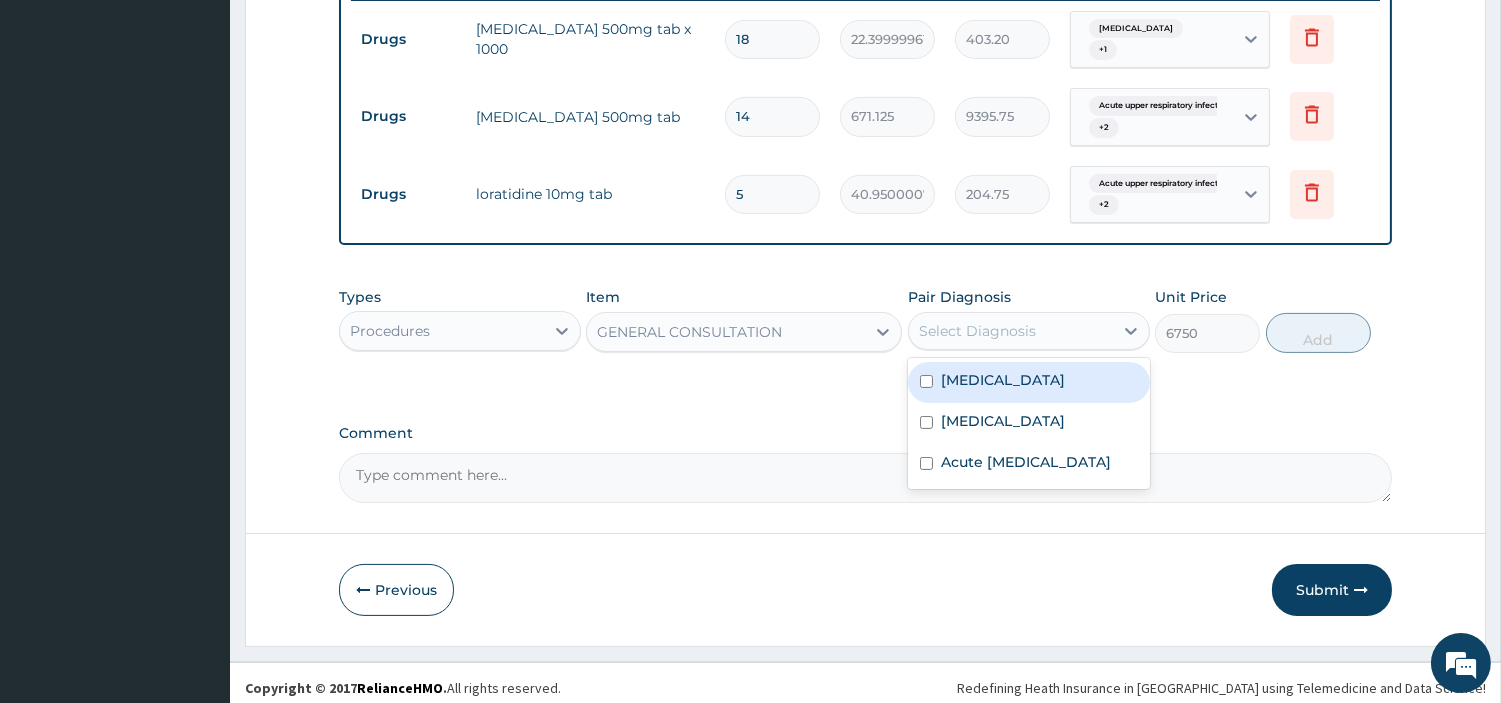 click on "Sepsis" at bounding box center (1029, 382) 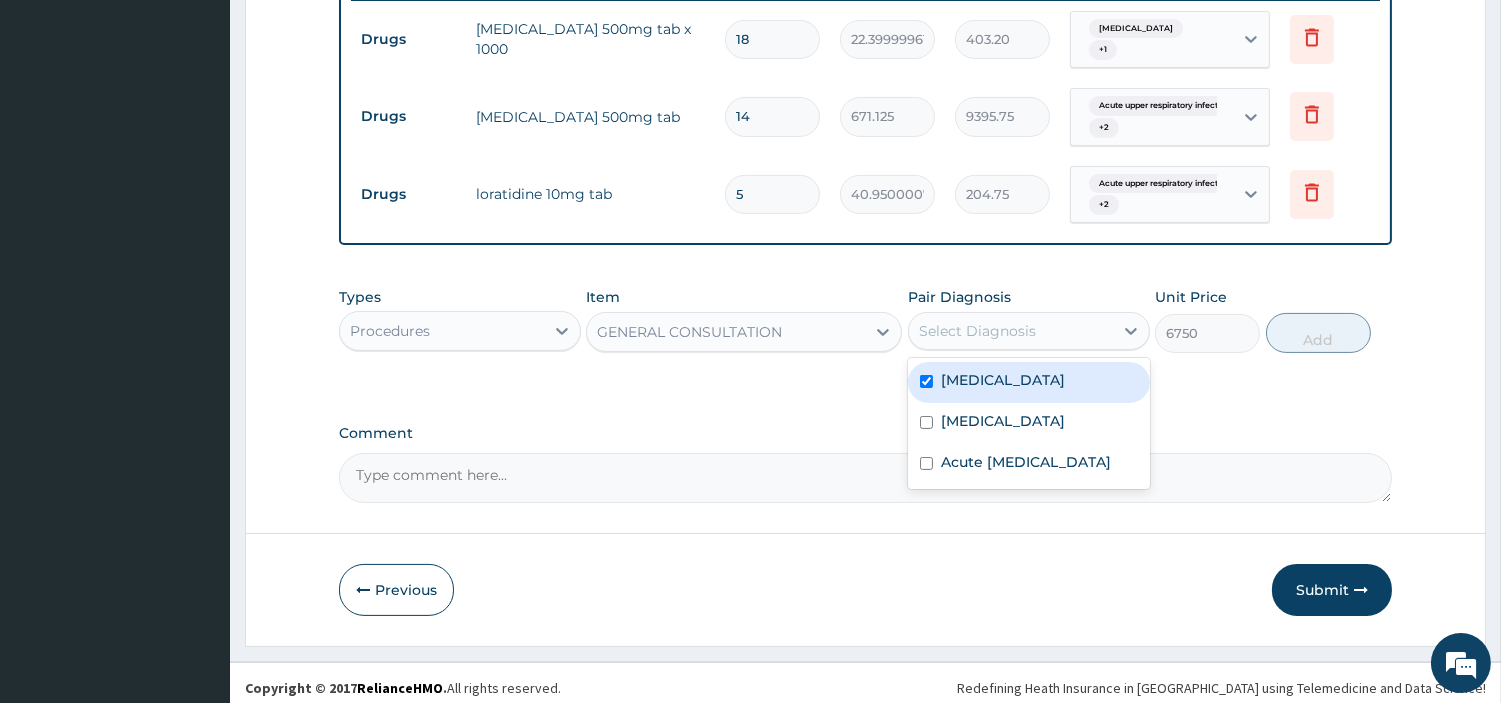 checkbox on "true" 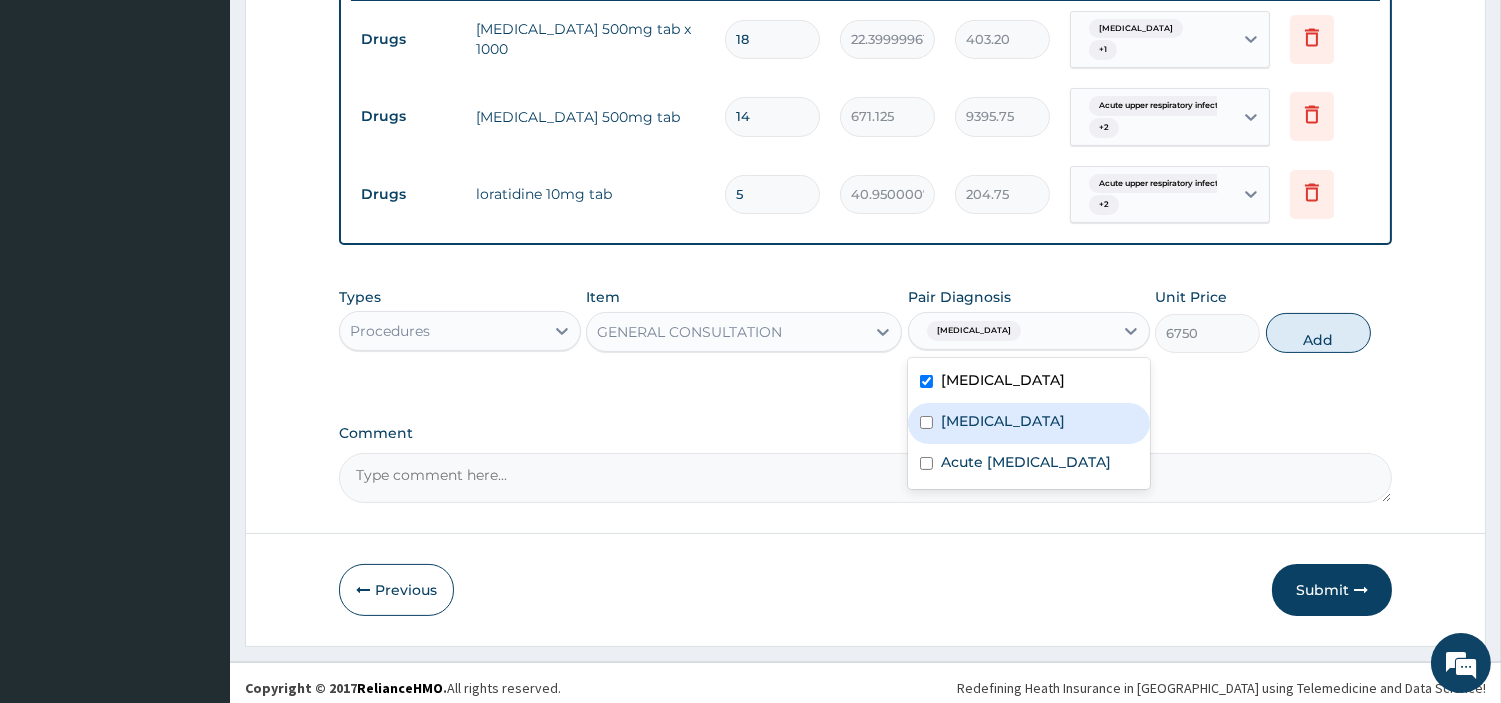 drag, startPoint x: 956, startPoint y: 416, endPoint x: 962, endPoint y: 444, distance: 28.635643 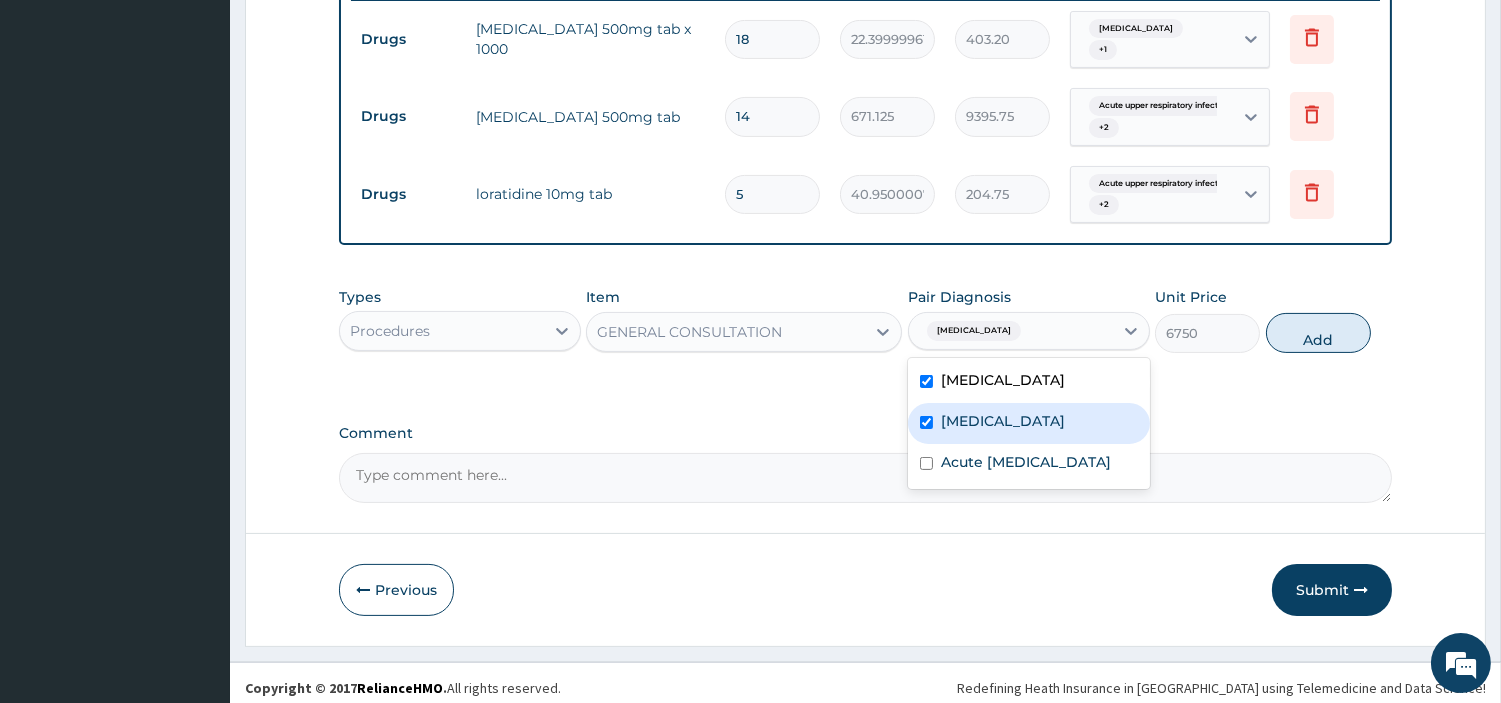 checkbox on "true" 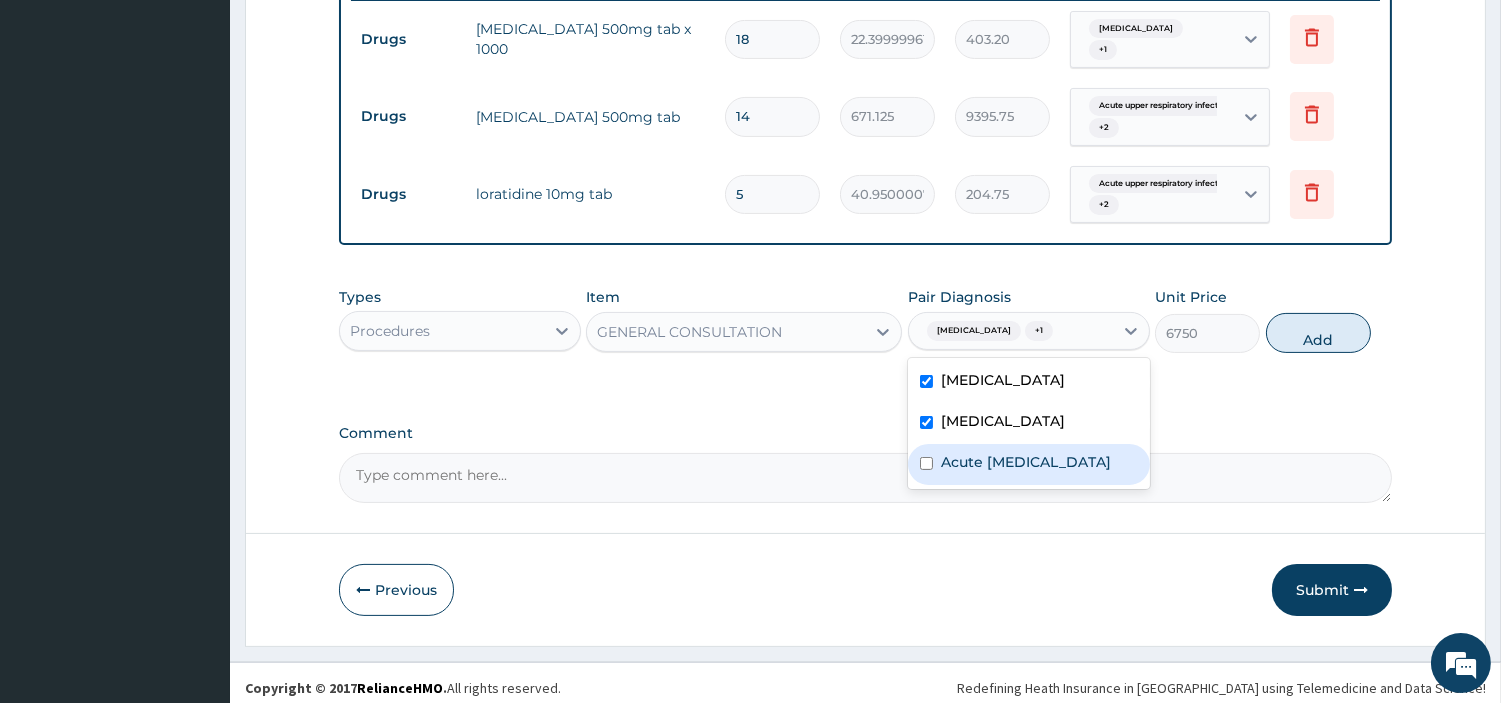 click on "Acute upper respiratory infection" at bounding box center (1026, 462) 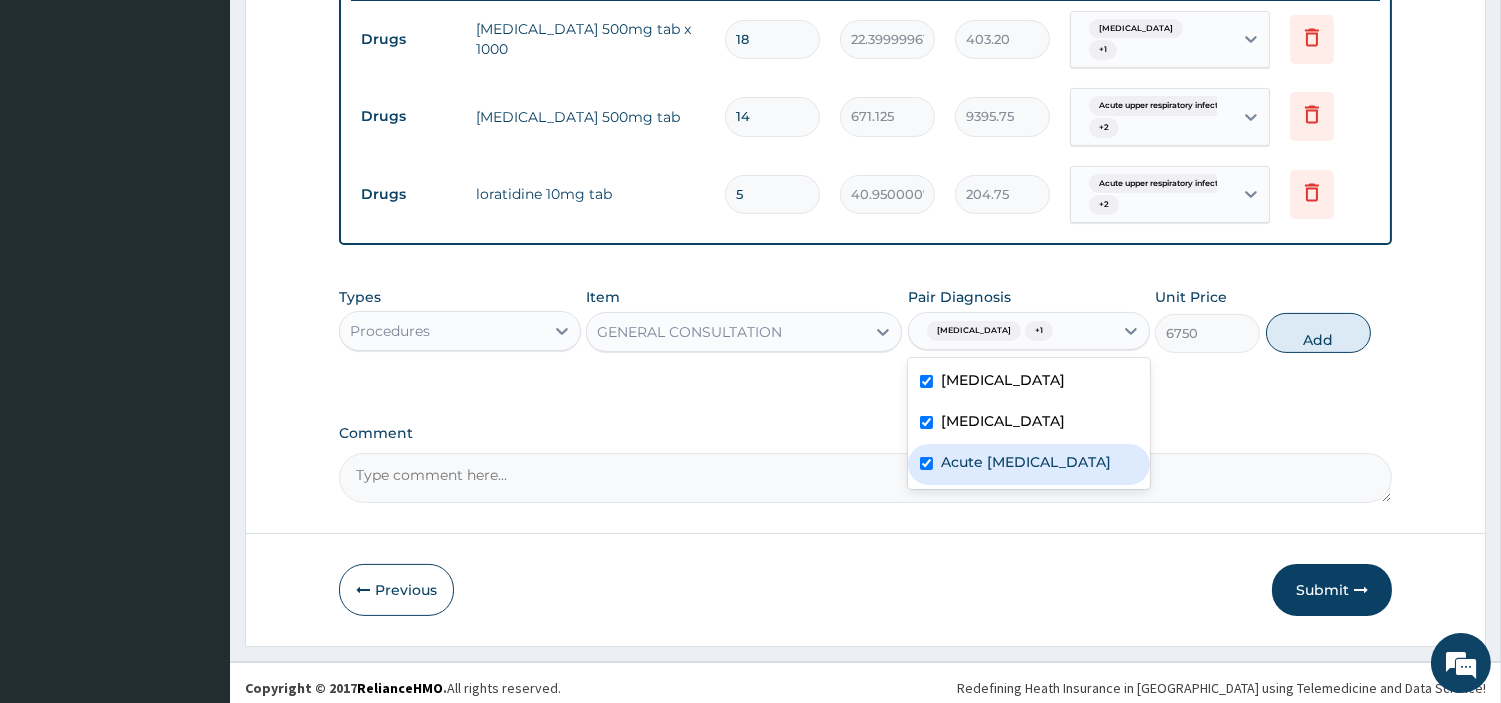 checkbox on "true" 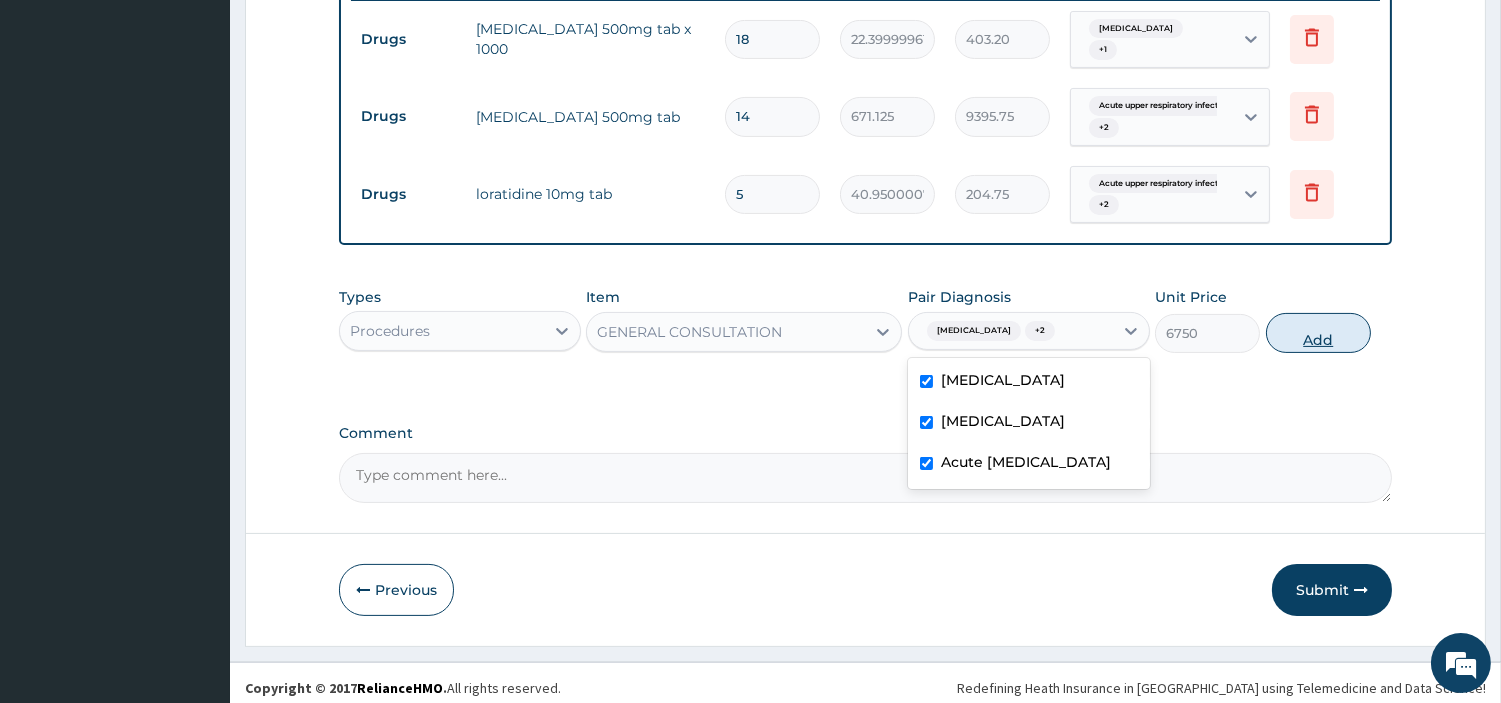 click on "Add" at bounding box center (1318, 333) 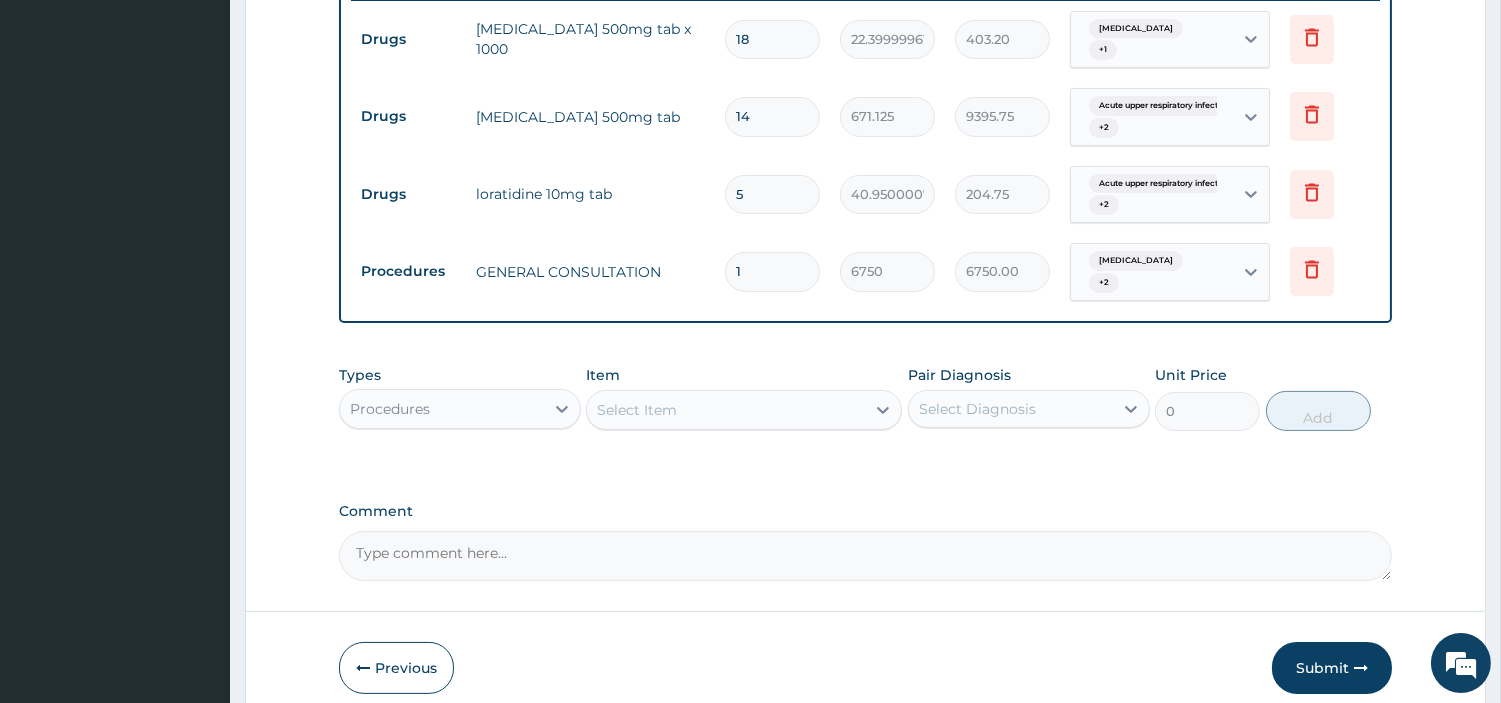 click on "Procedures" at bounding box center (442, 409) 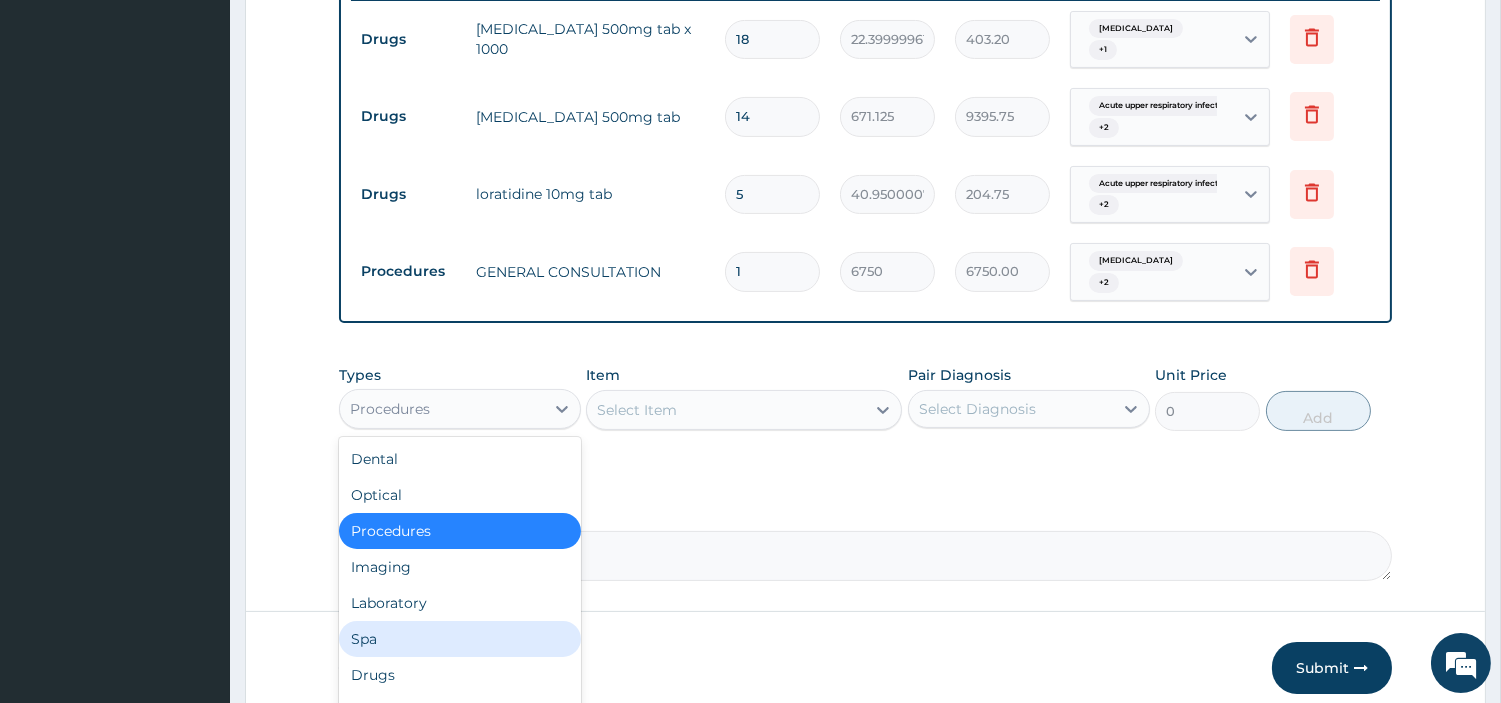 click on "Laboratory" at bounding box center [460, 603] 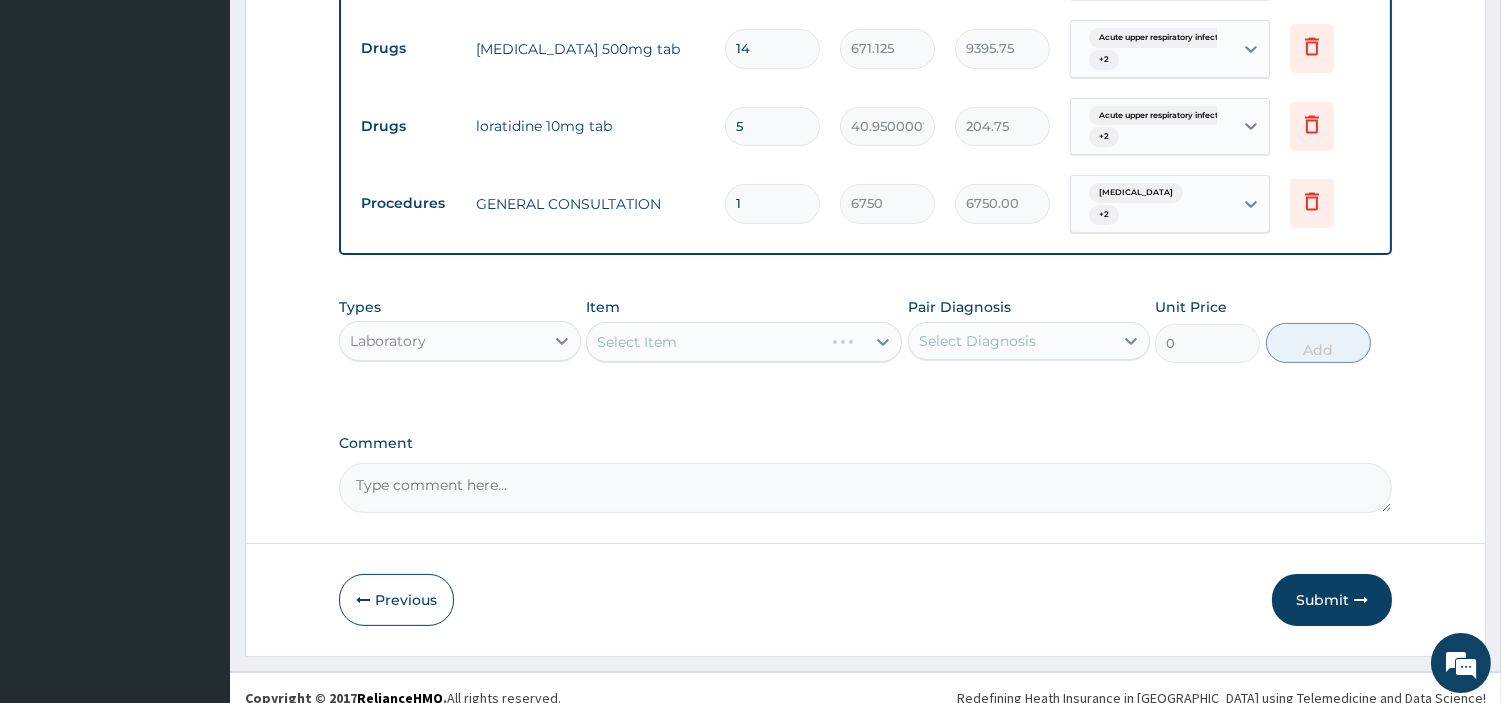 scroll, scrollTop: 866, scrollLeft: 0, axis: vertical 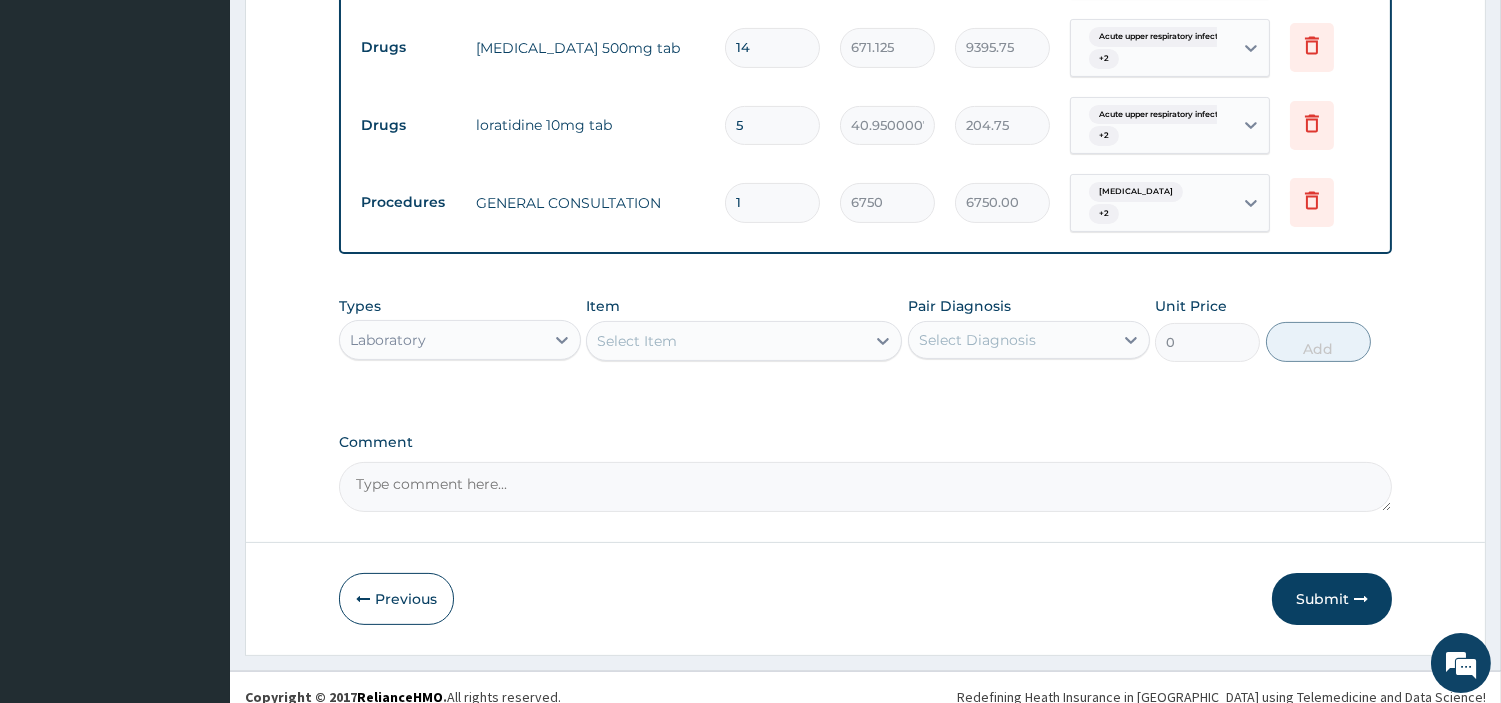 click on "Select Item" at bounding box center (726, 341) 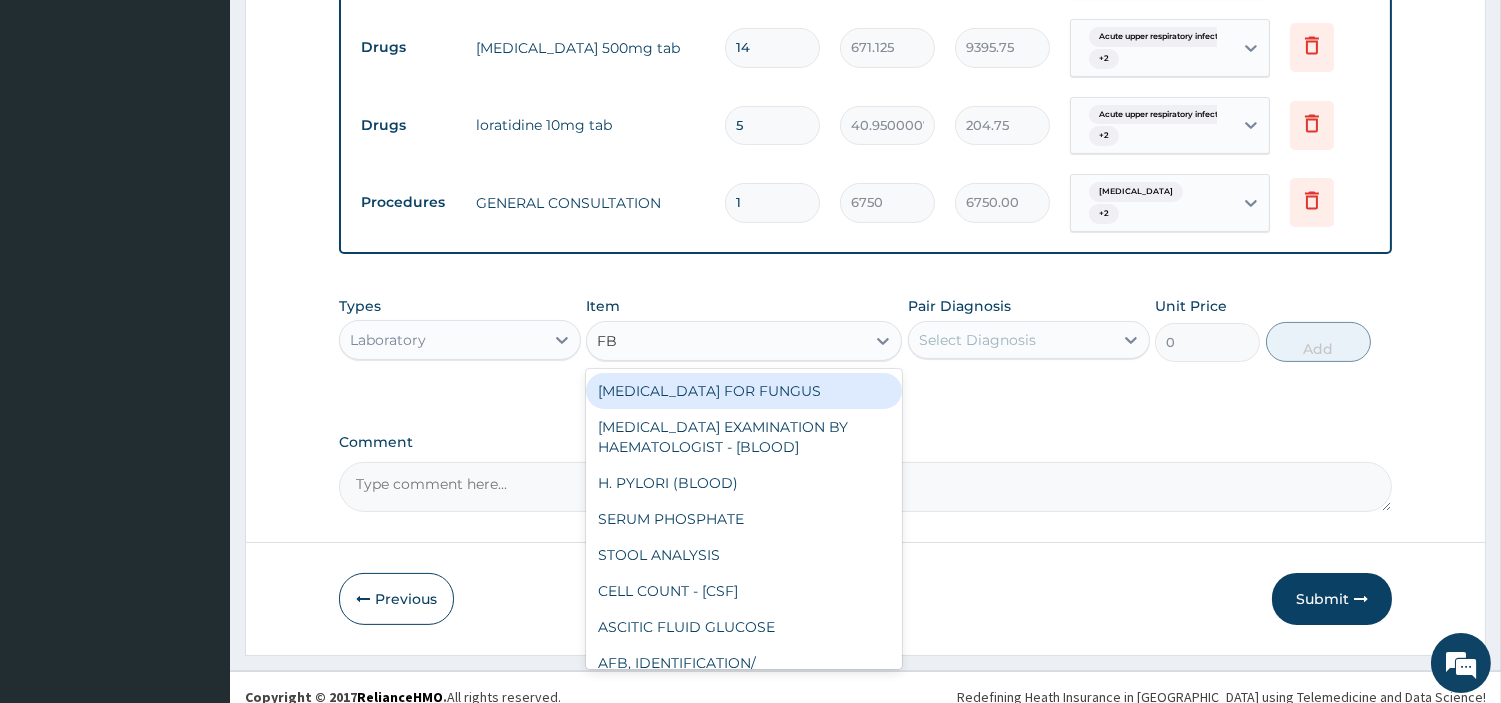 type on "FBC" 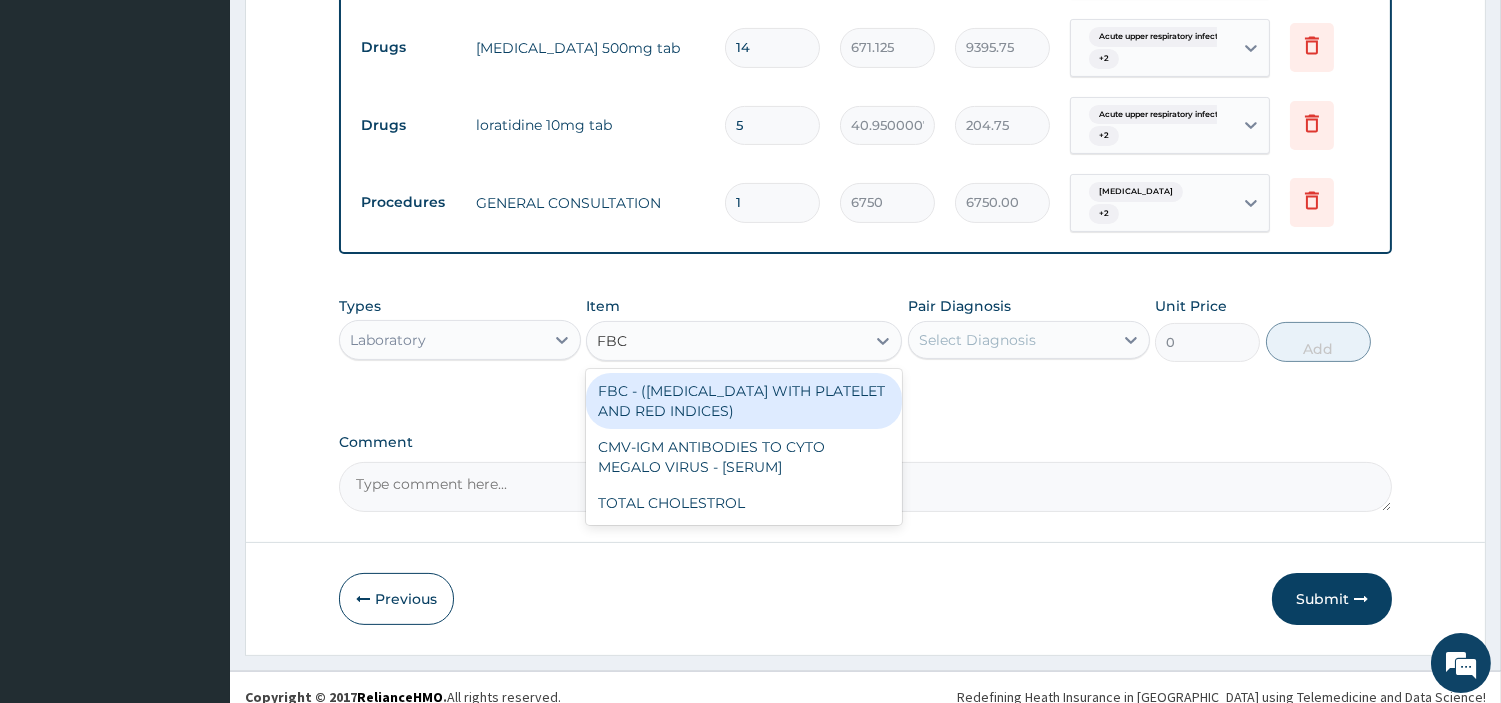 click on "FBC - (FULL BLOOD COUNT WITH PLATELET AND RED INDICES)" at bounding box center [744, 401] 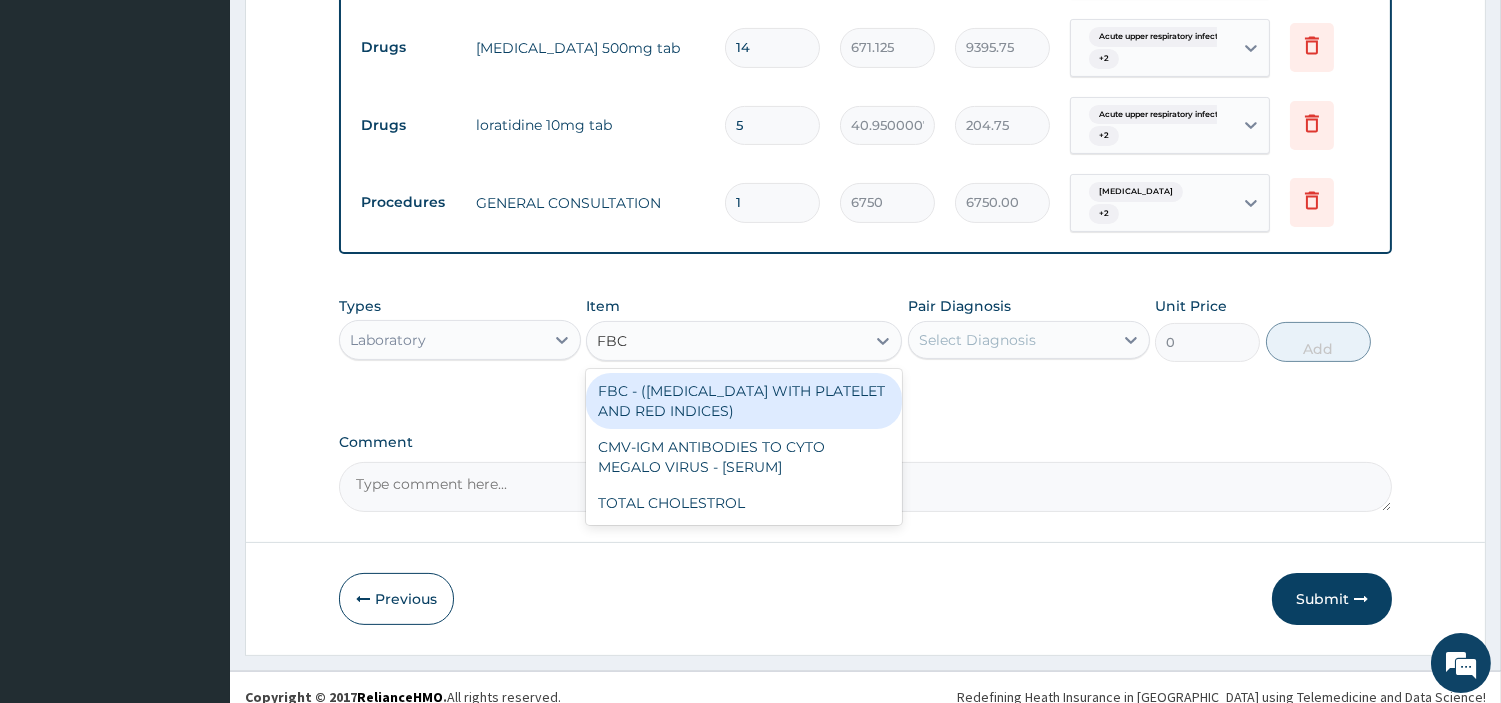 type 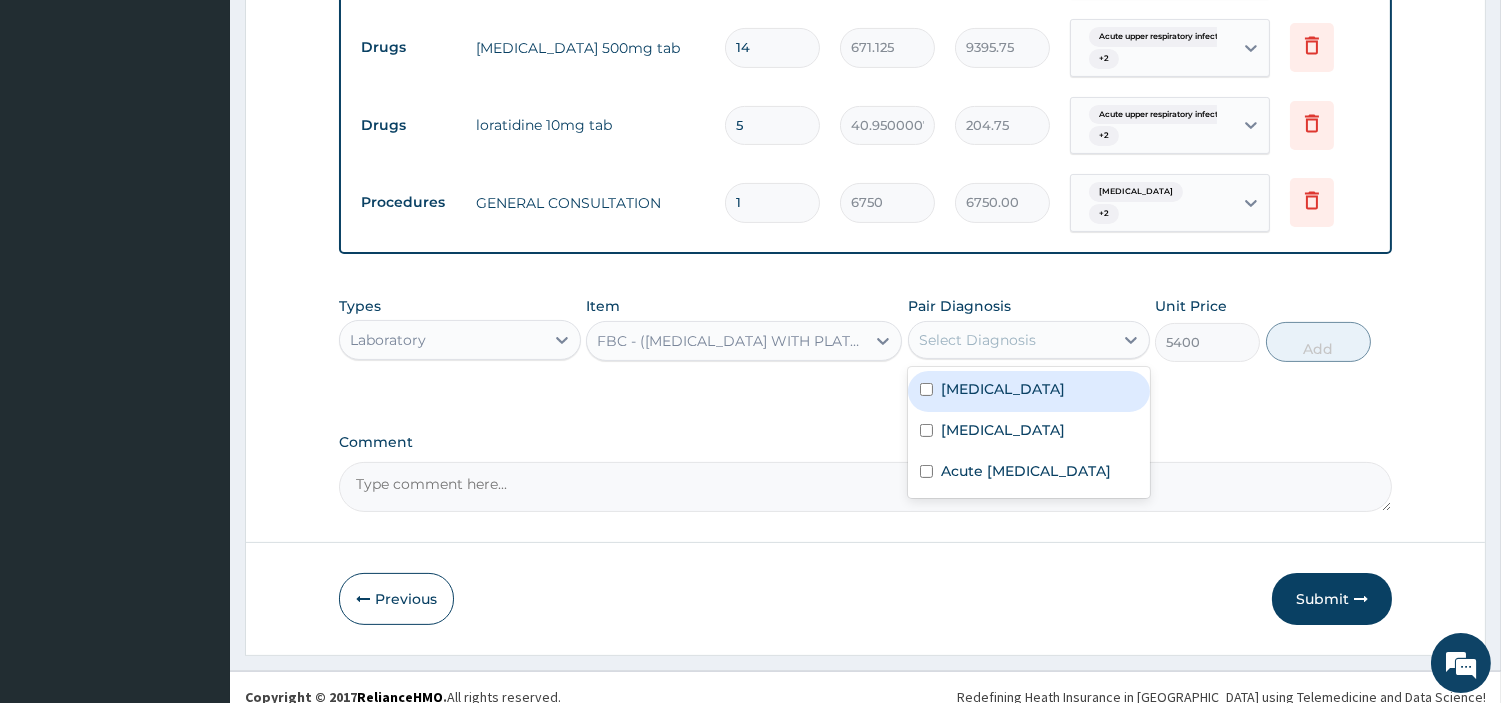 click on "Select Diagnosis" at bounding box center [977, 340] 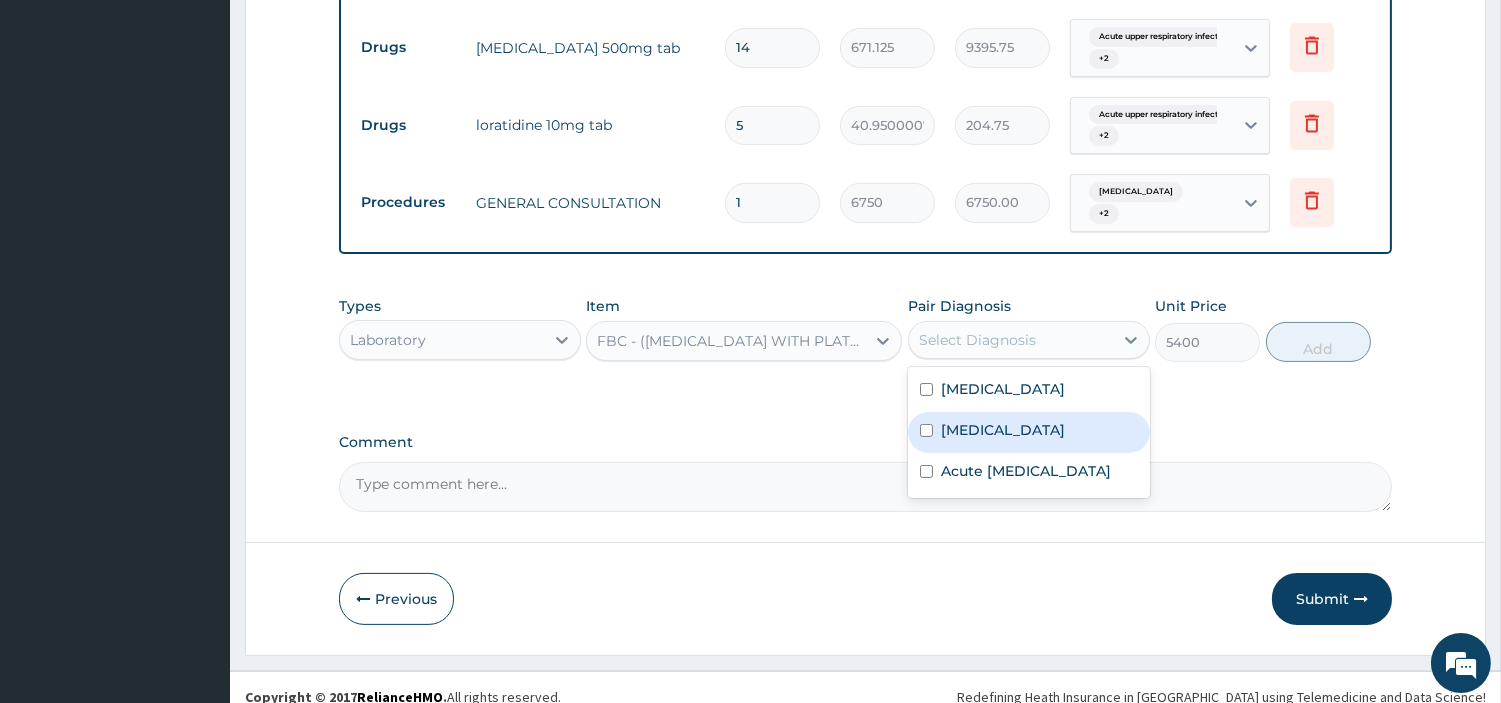click on "Malaria" at bounding box center (1003, 430) 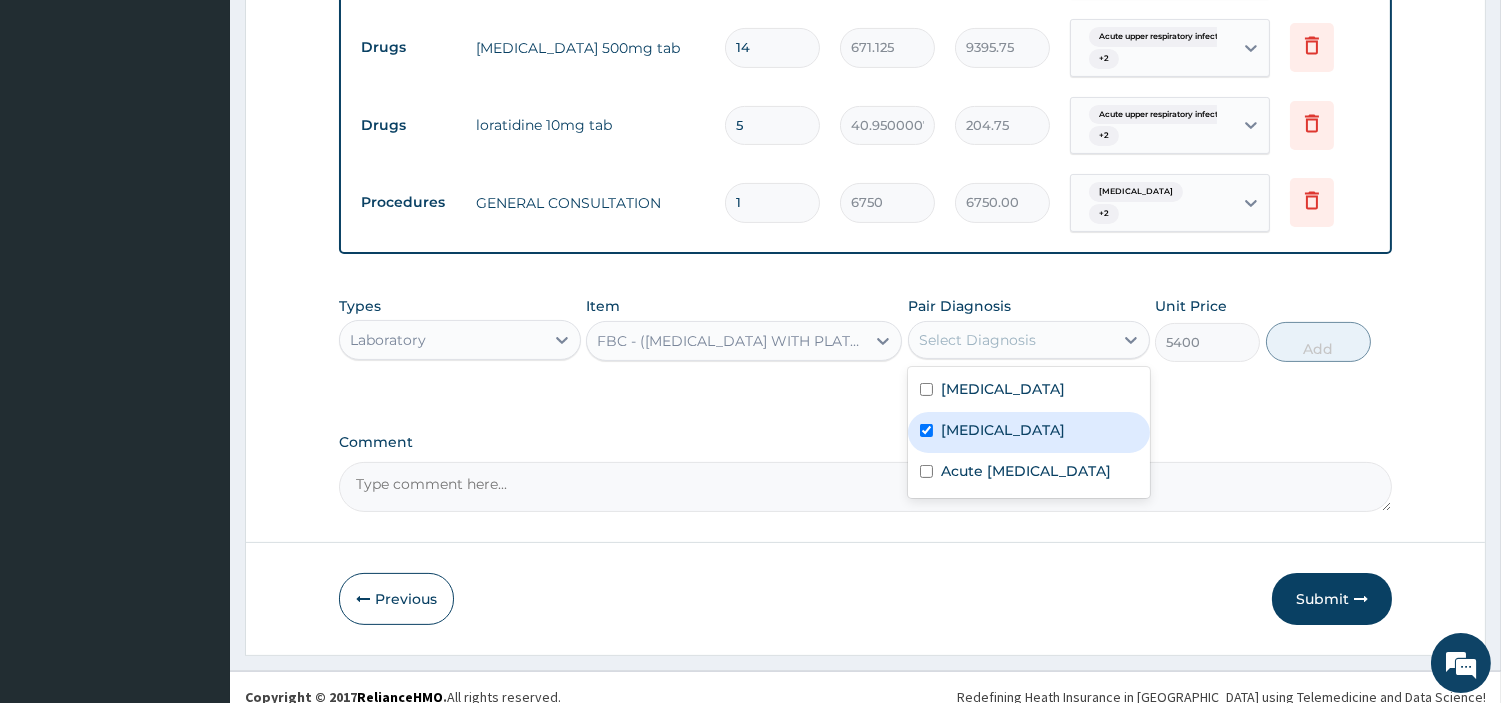 checkbox on "true" 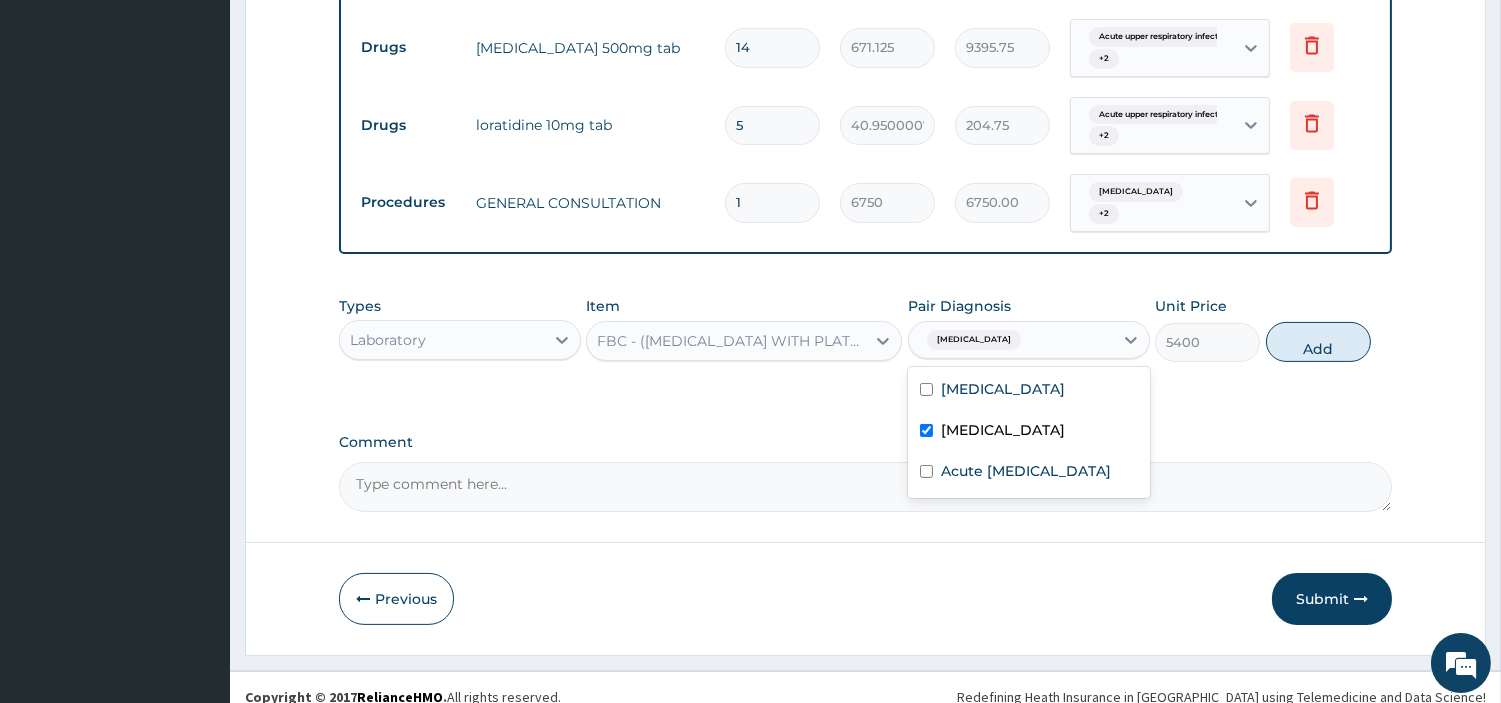 click on "Sepsis" at bounding box center [1003, 389] 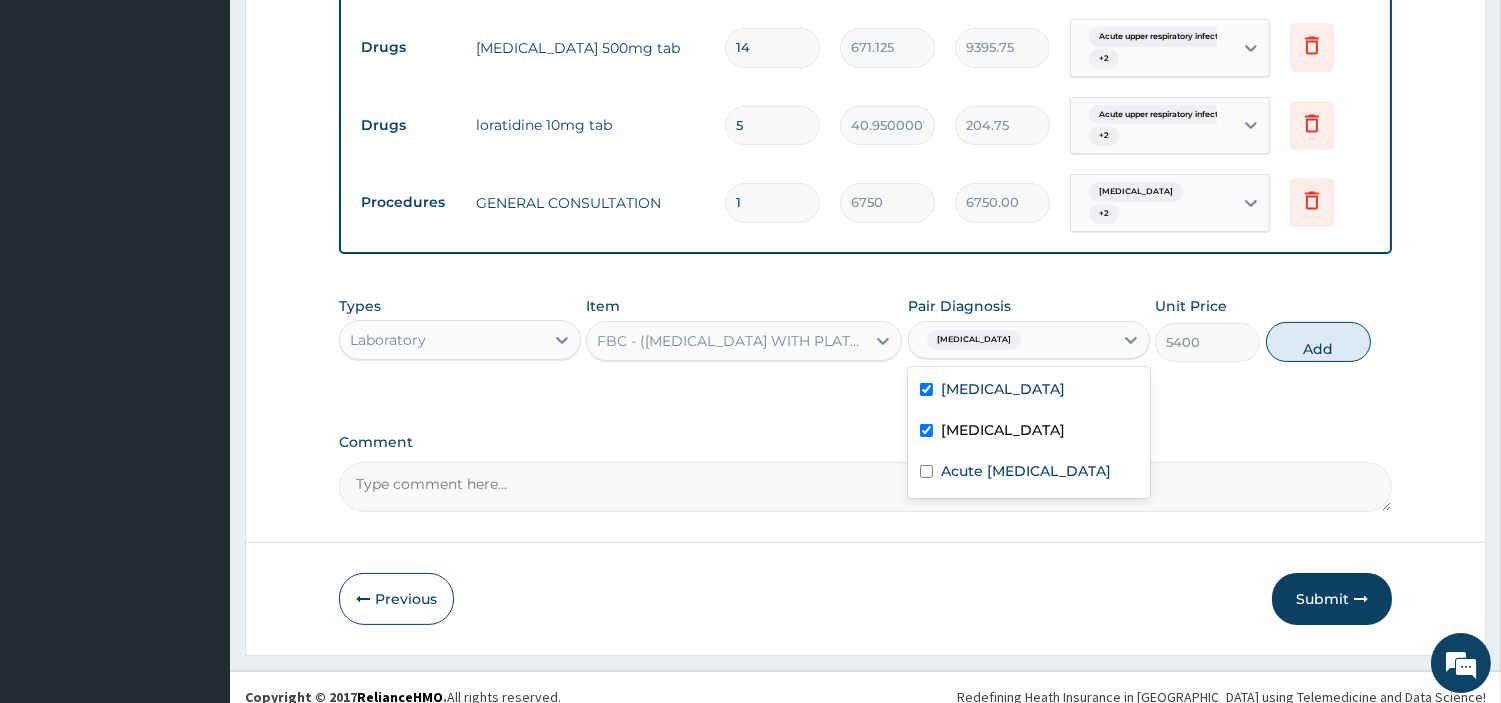 checkbox on "true" 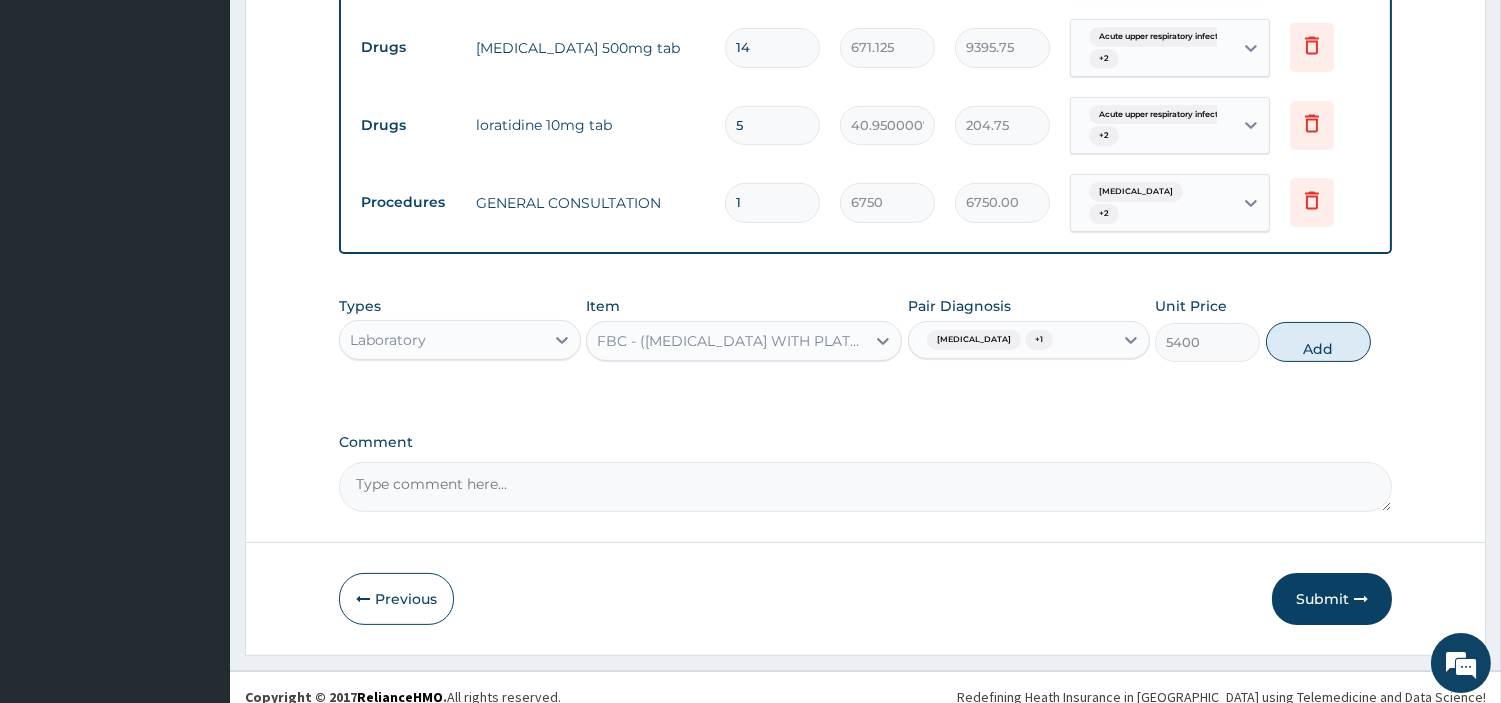 drag, startPoint x: 1300, startPoint y: 320, endPoint x: 1288, endPoint y: 328, distance: 14.422205 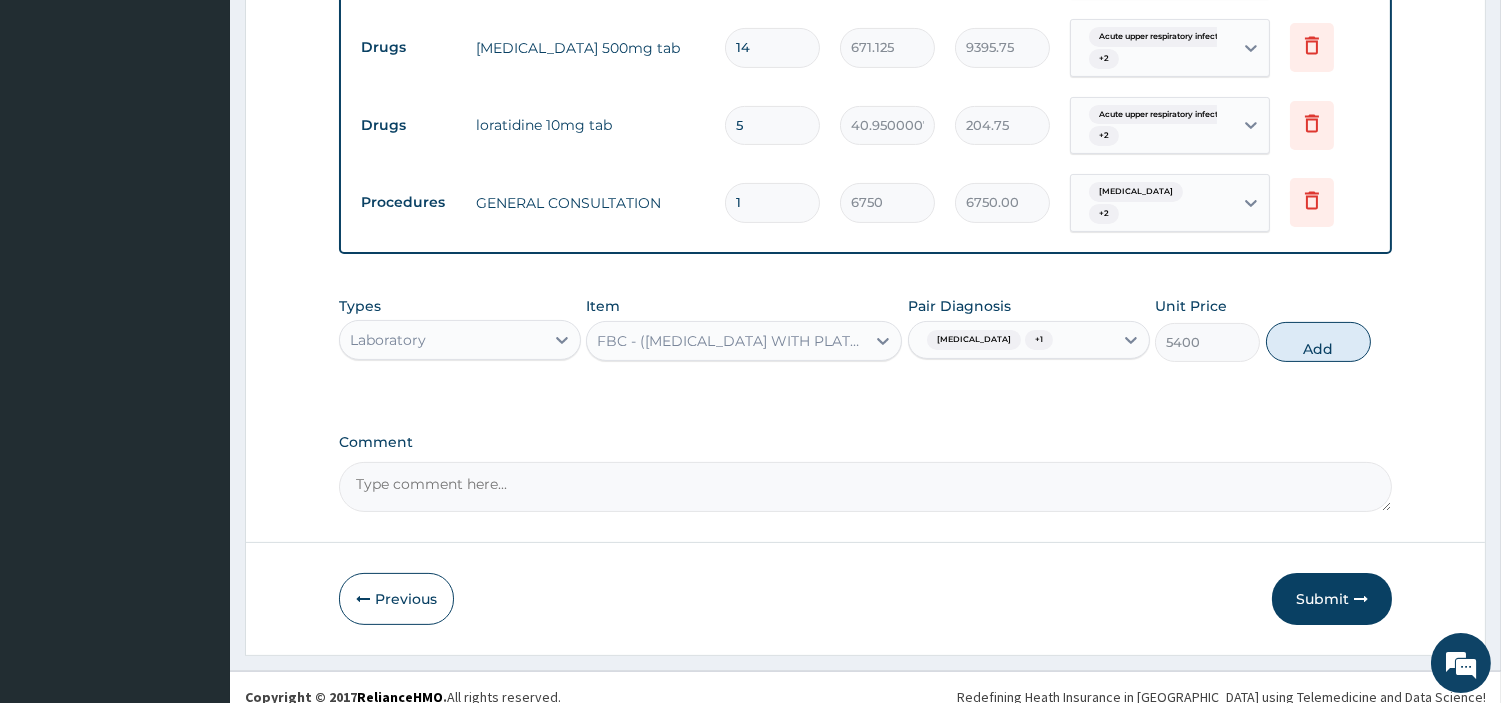 click on "Add" at bounding box center [1318, 342] 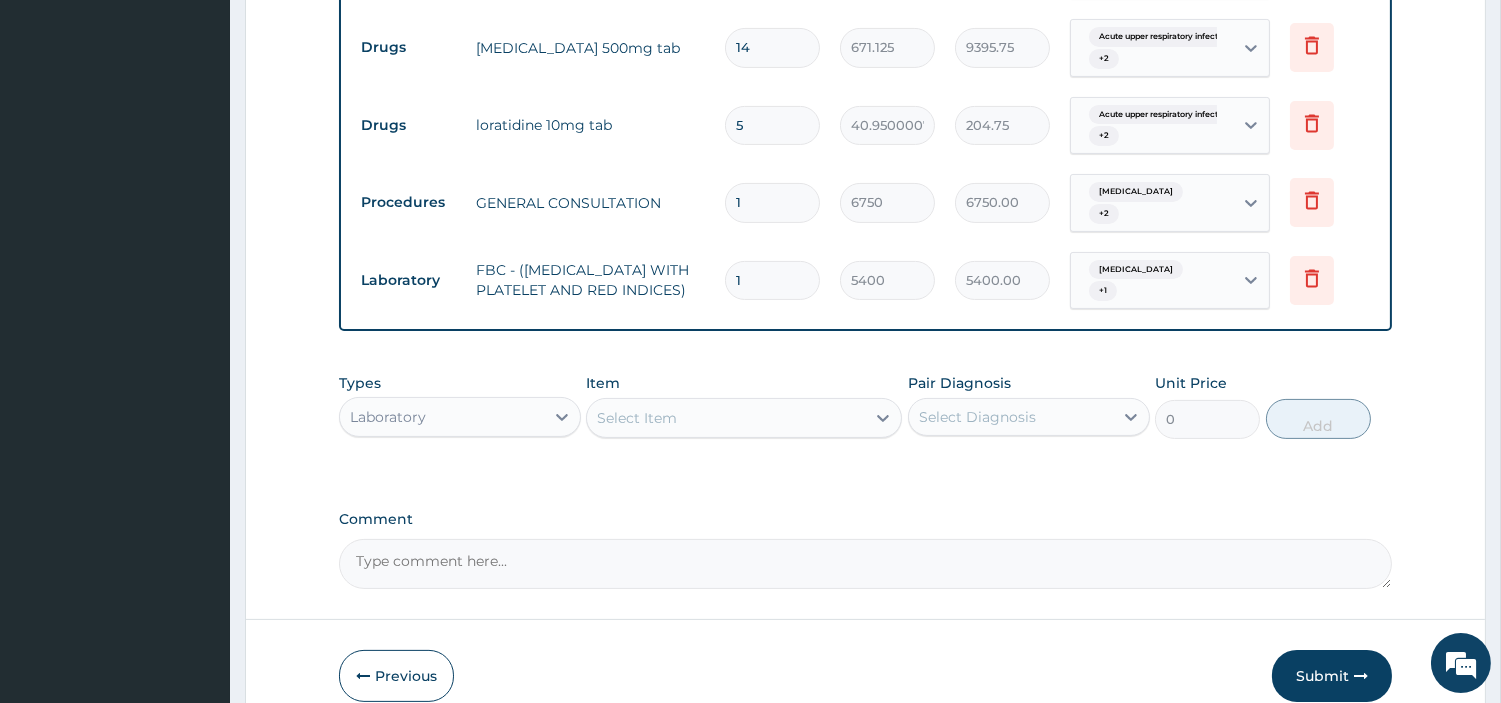 click on "Select Item" at bounding box center (726, 418) 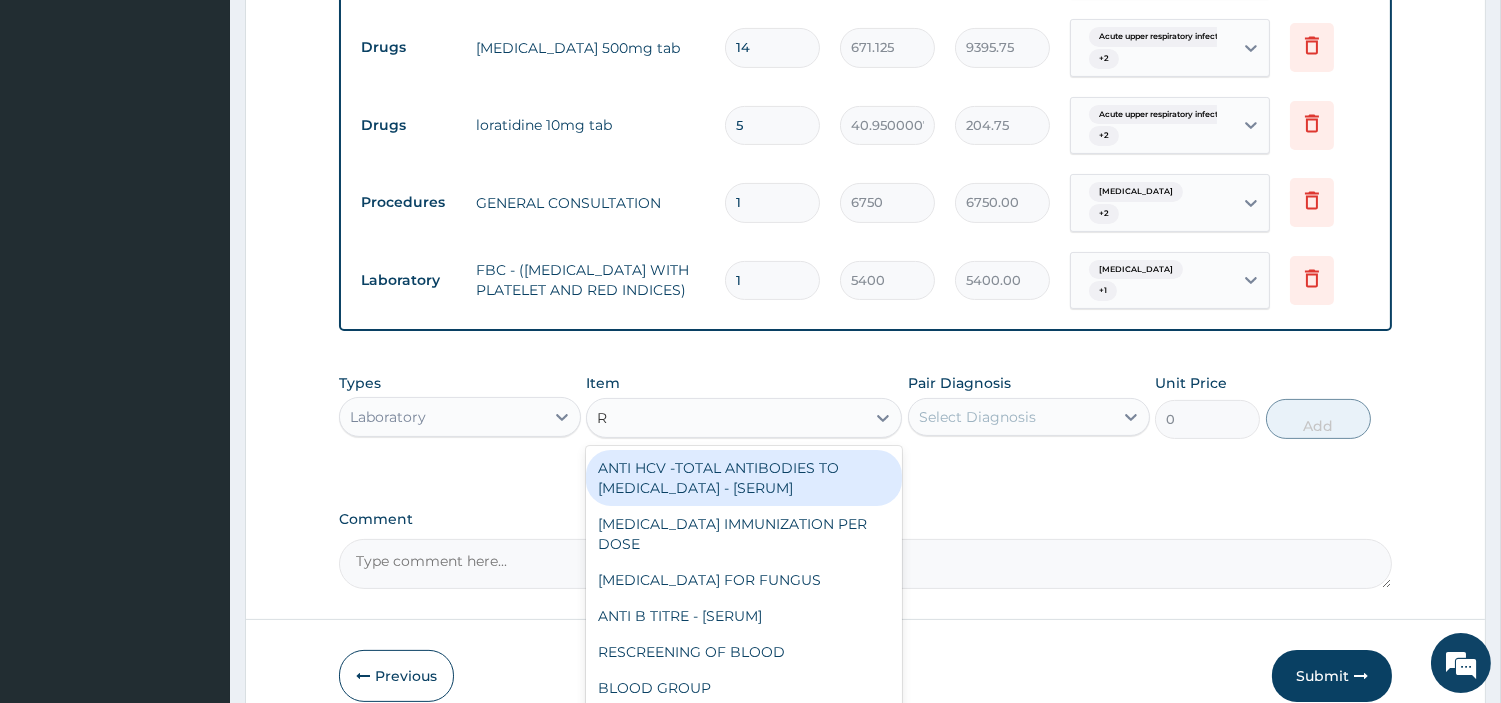 type on "RD" 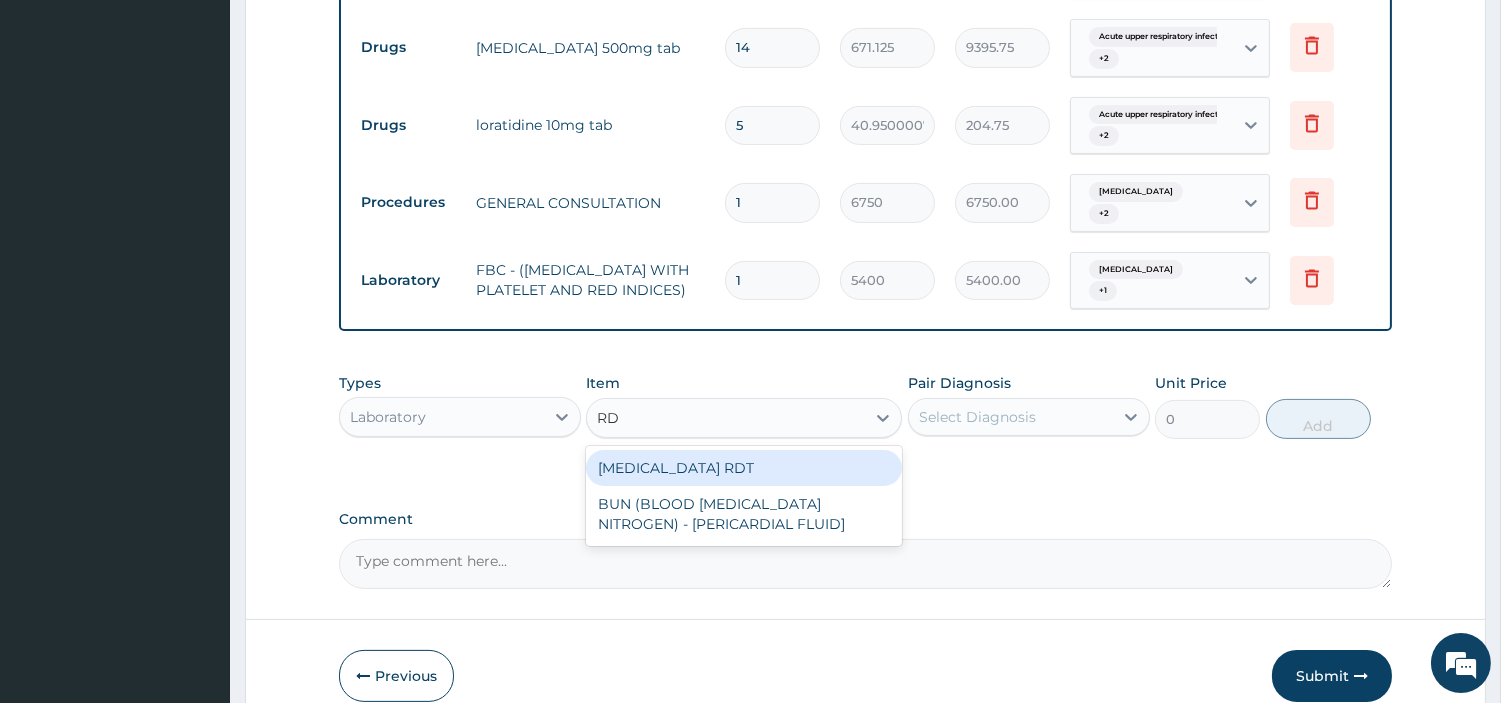 click on "MALARIA RDT" at bounding box center (744, 468) 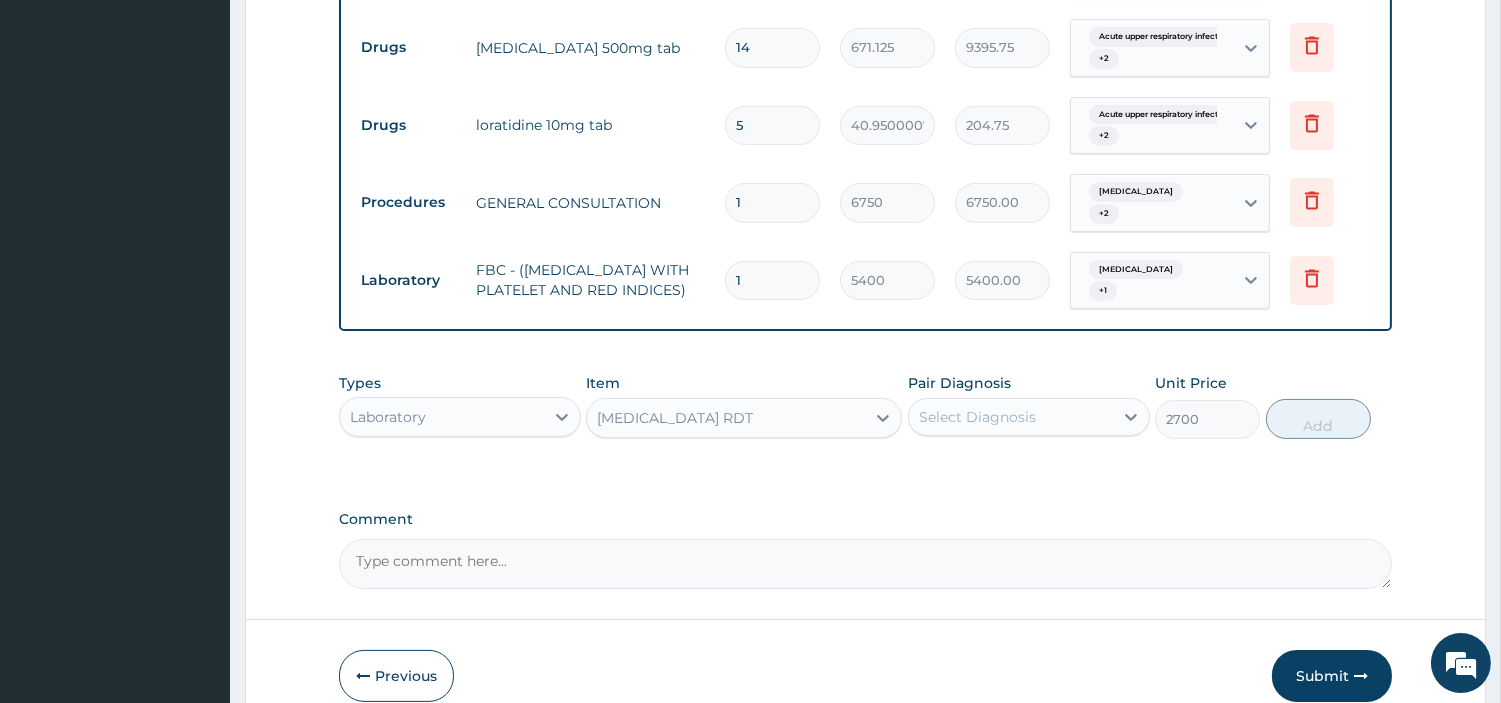 click on "Select Diagnosis" at bounding box center [977, 417] 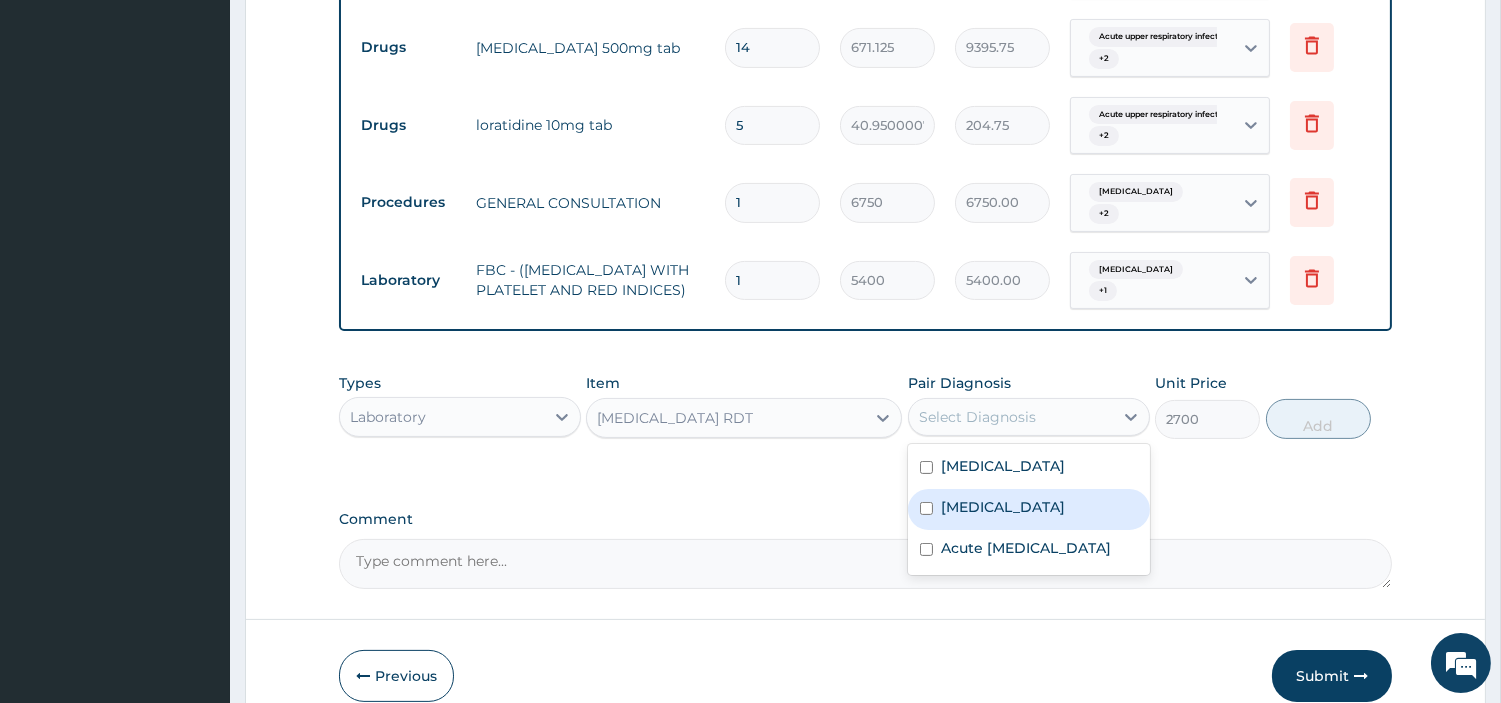 click on "Malaria" at bounding box center [1029, 509] 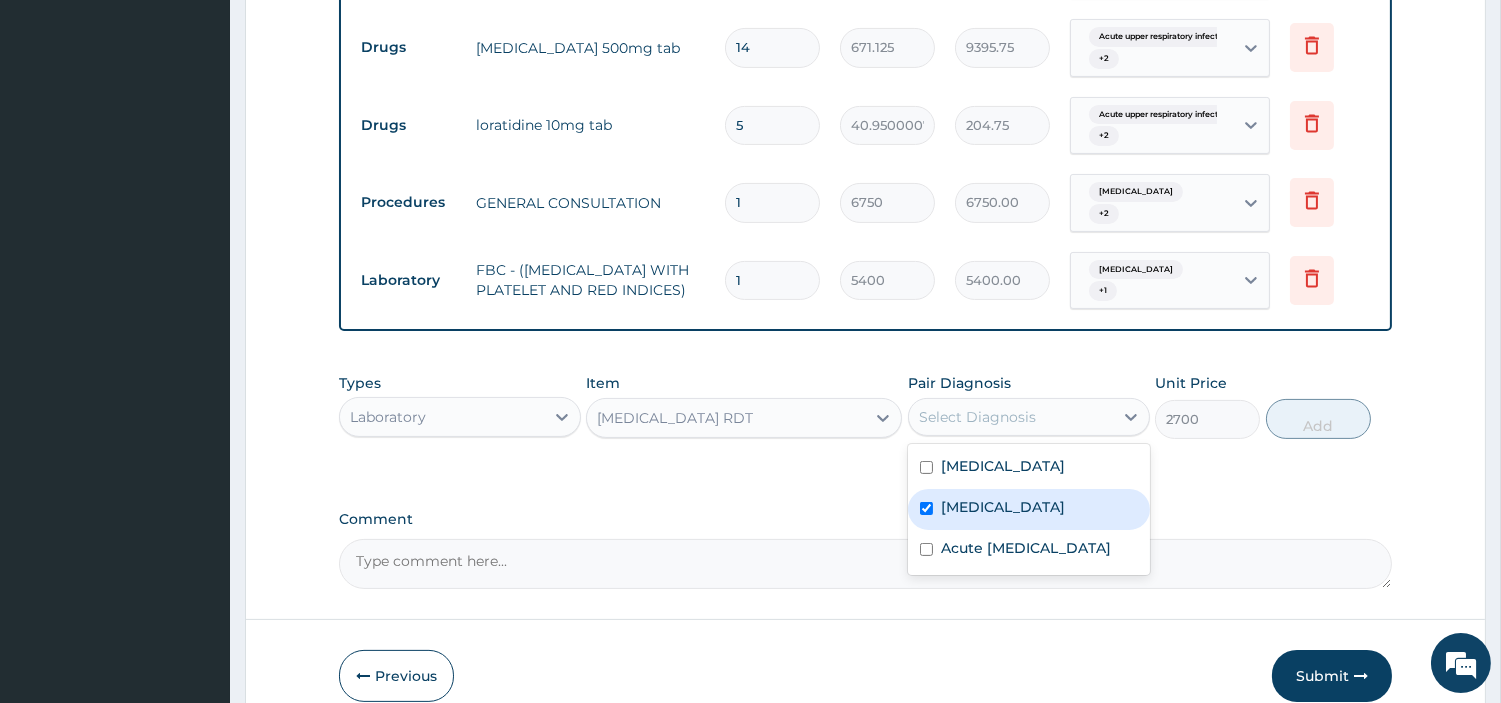 checkbox on "true" 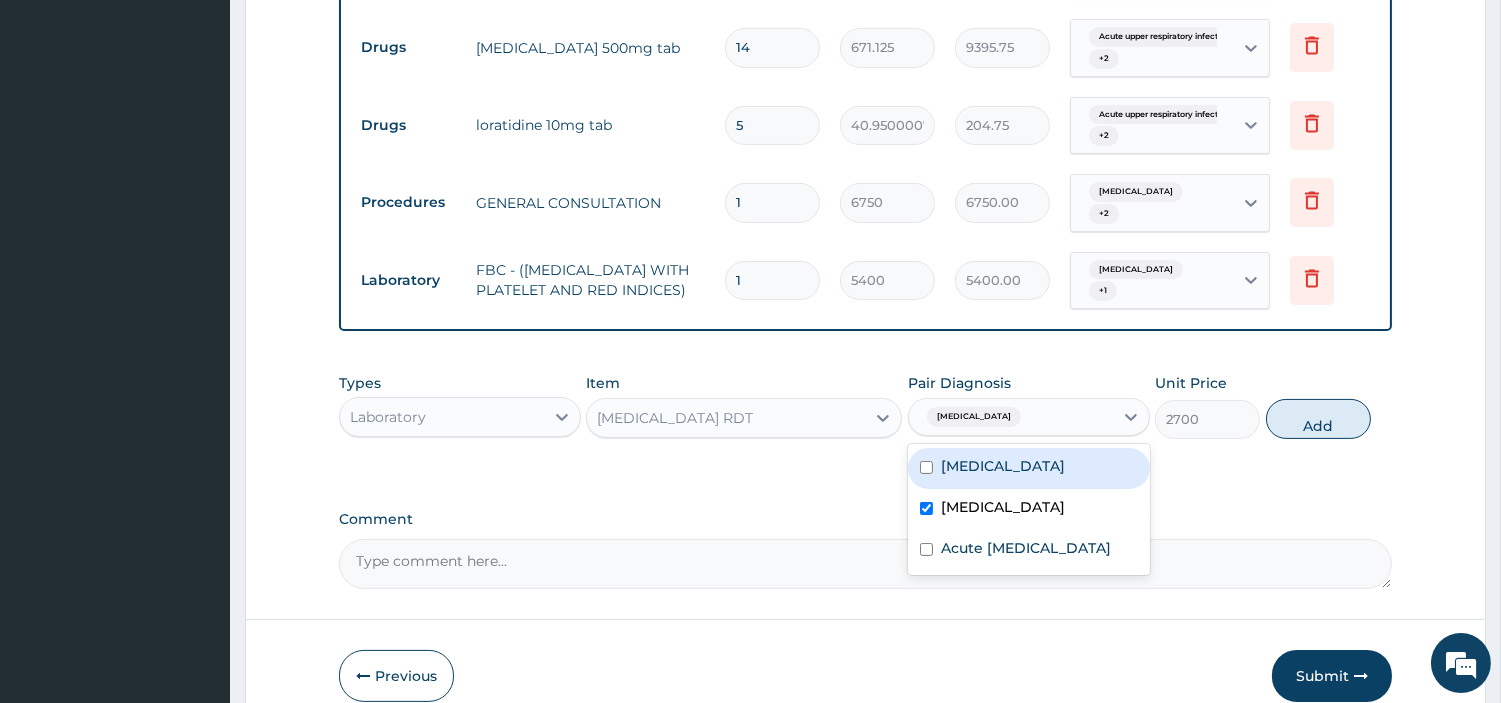 drag, startPoint x: 1275, startPoint y: 403, endPoint x: 1266, endPoint y: 420, distance: 19.235384 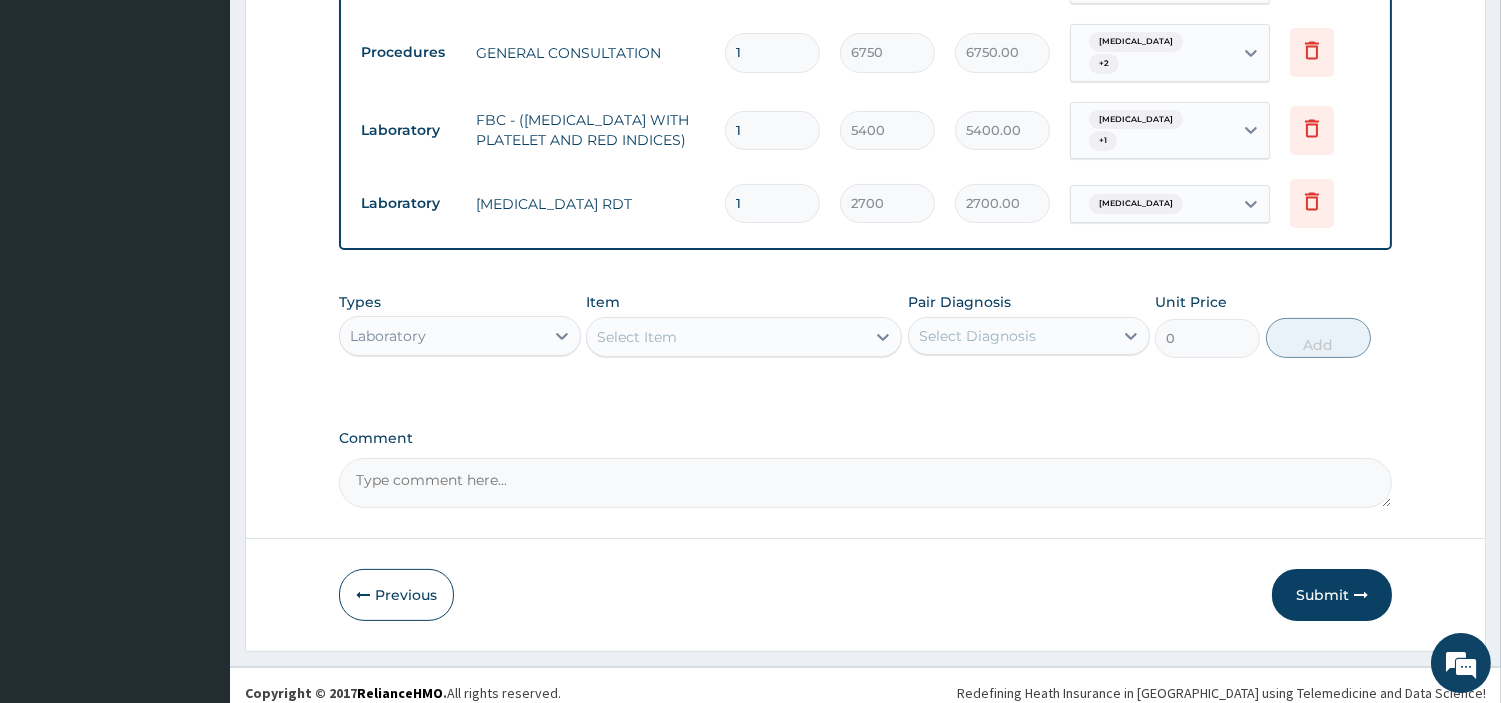 drag, startPoint x: 1342, startPoint y: 556, endPoint x: 1342, endPoint y: 570, distance: 14 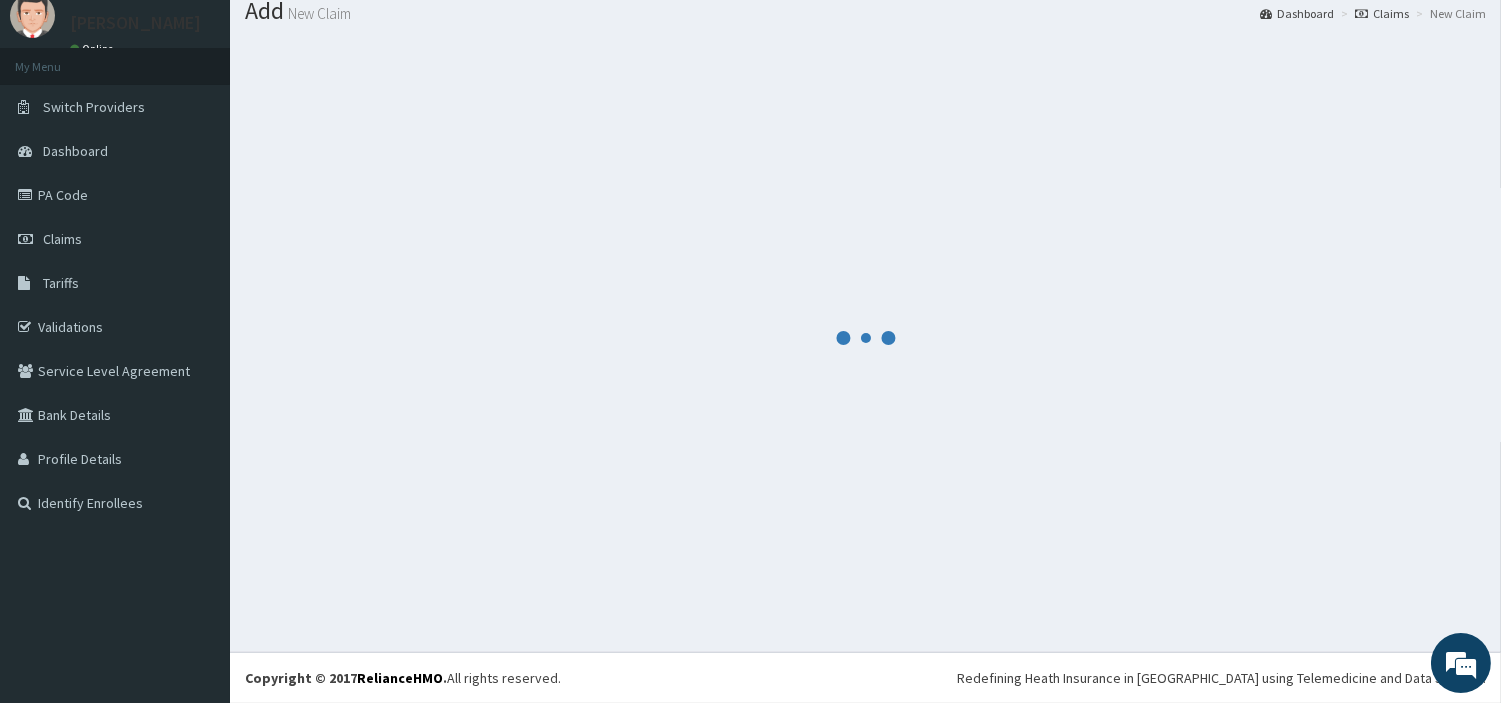 scroll, scrollTop: 66, scrollLeft: 0, axis: vertical 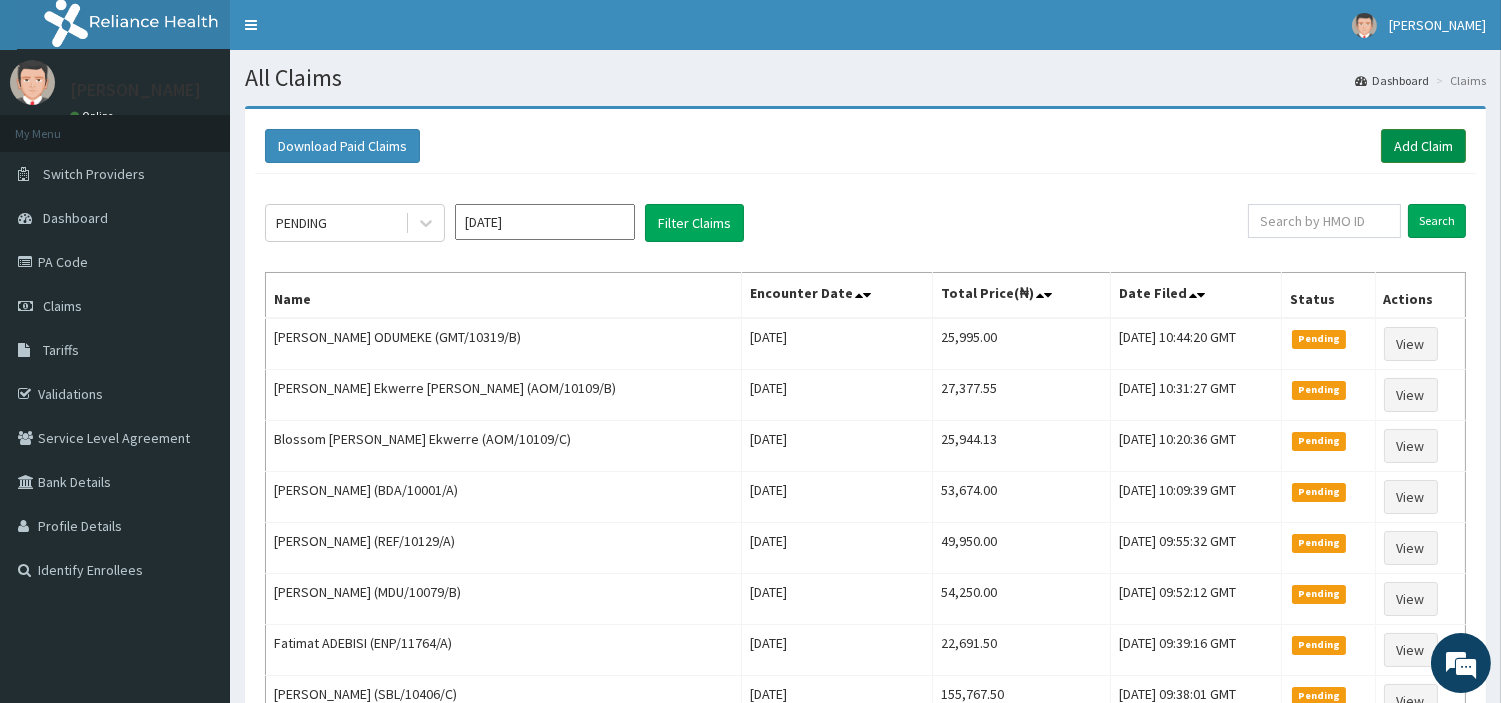 click on "Add Claim" at bounding box center [1423, 146] 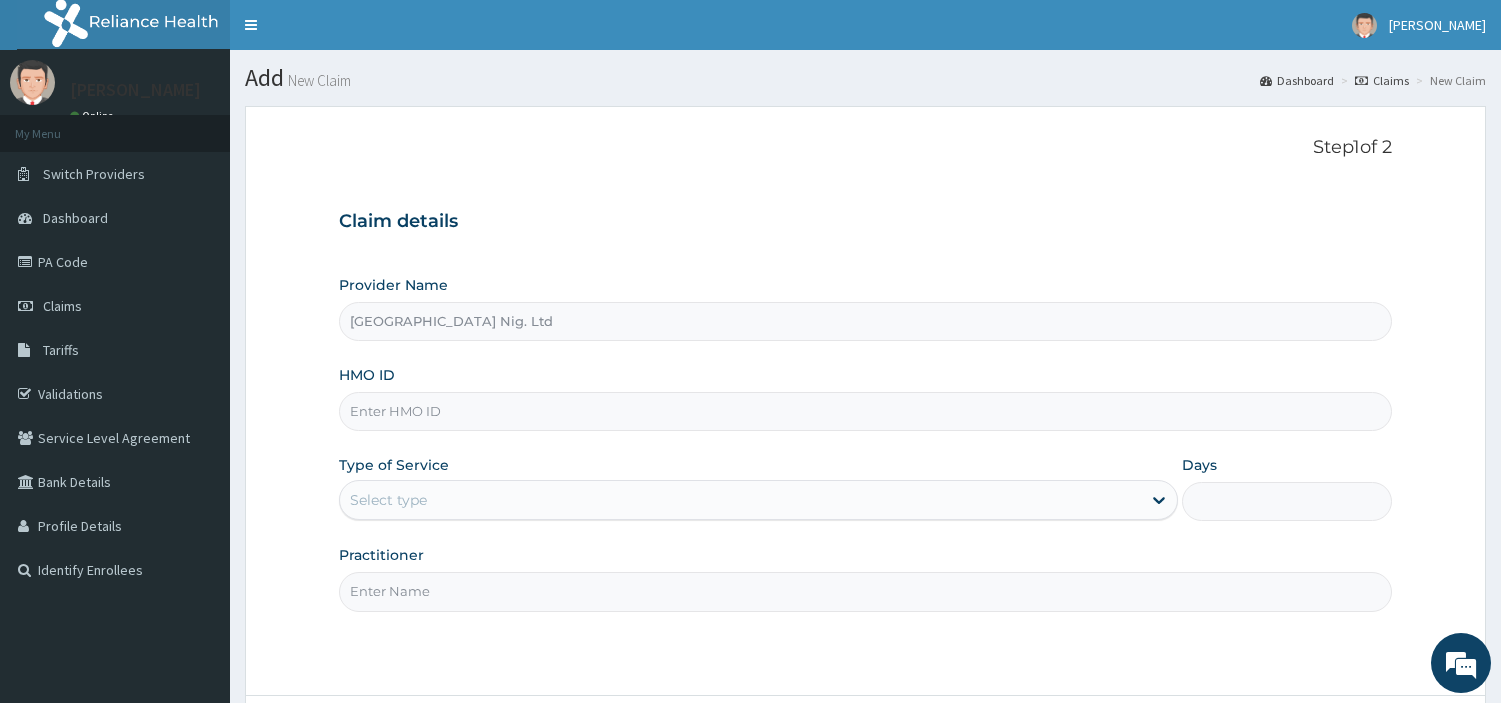 scroll, scrollTop: 0, scrollLeft: 0, axis: both 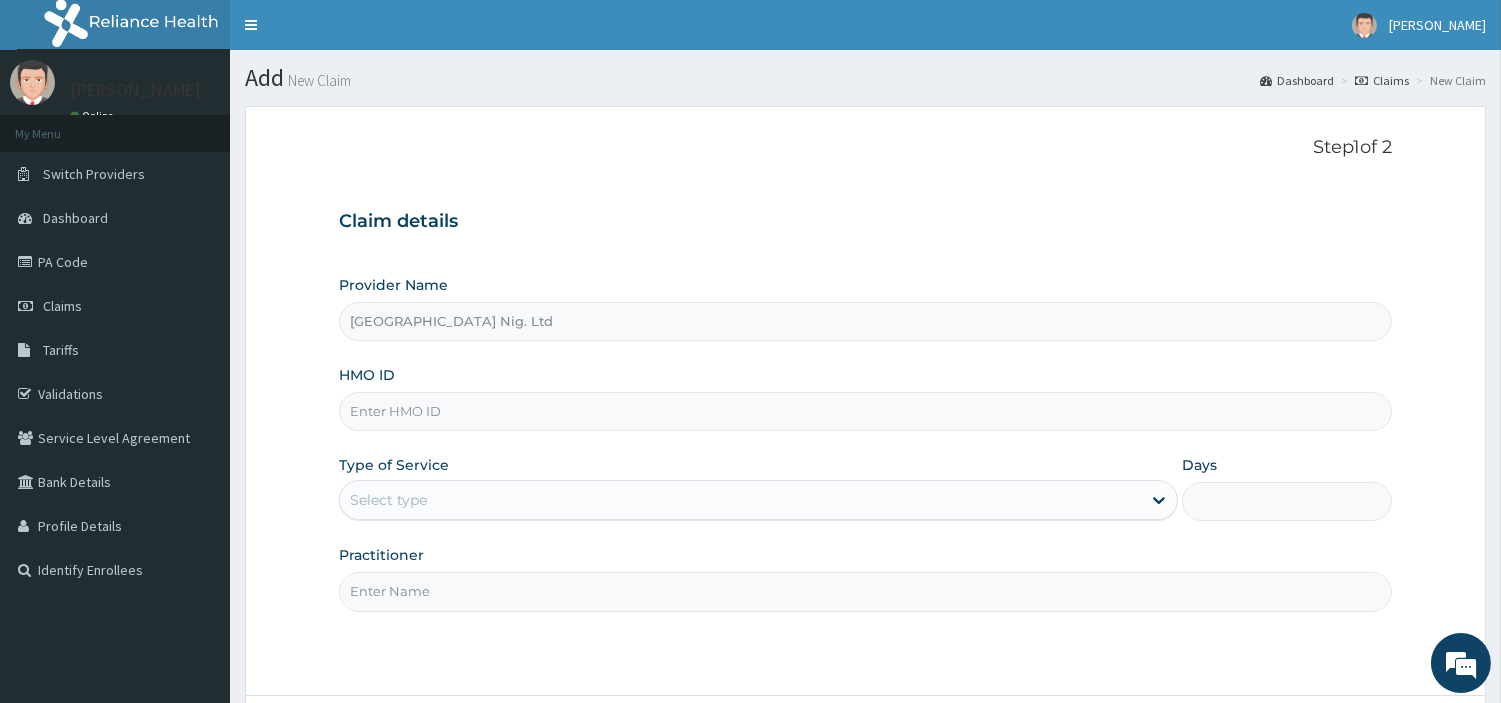 click on "HMO ID" at bounding box center (865, 411) 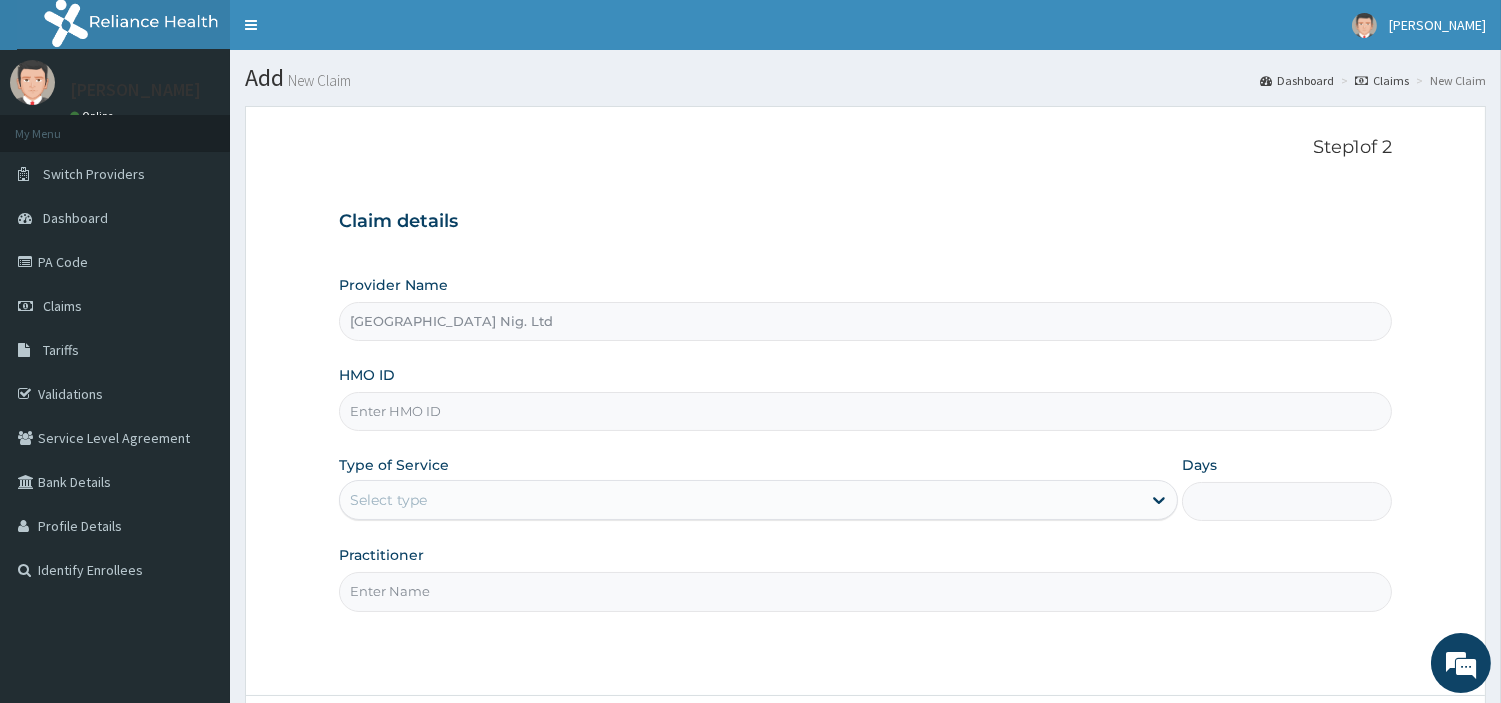 paste on "TIA/10014/A" 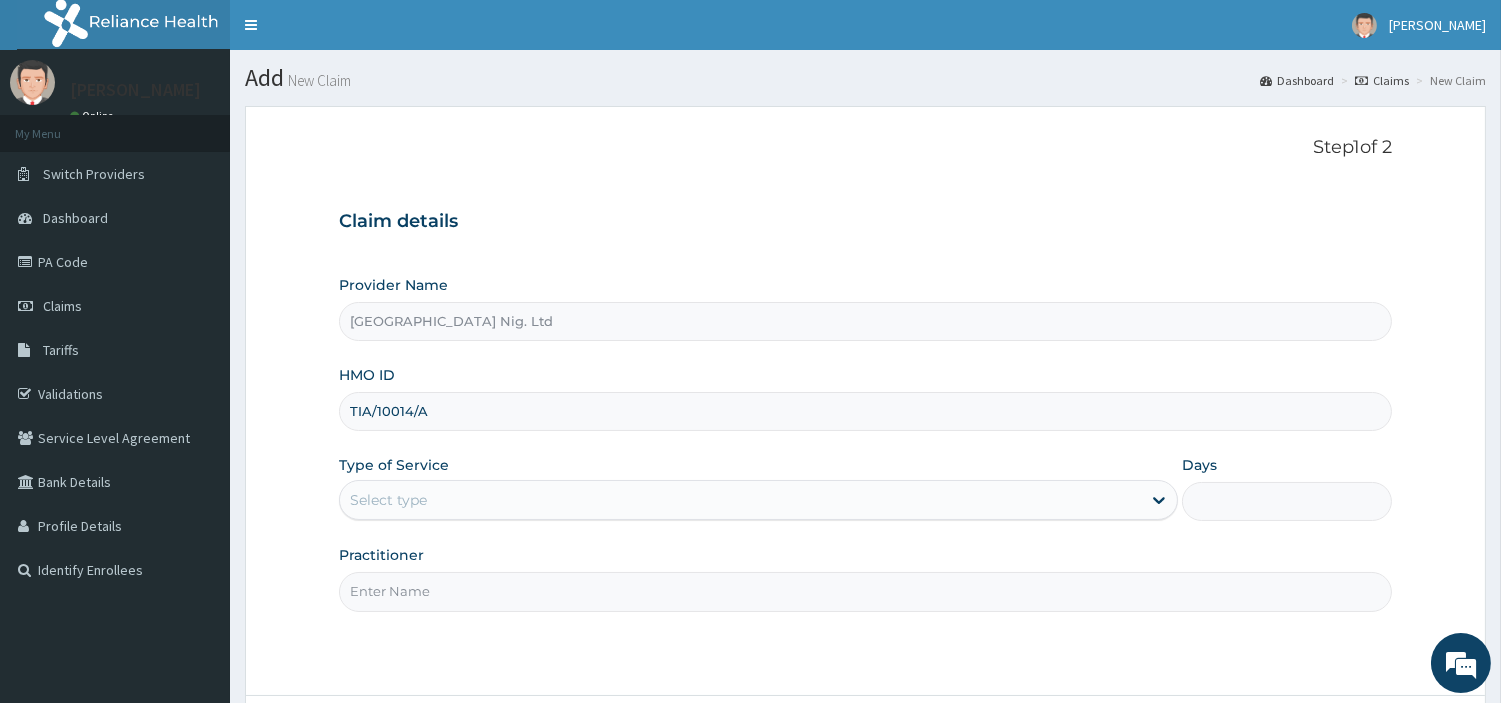 type on "TIA/10014/A" 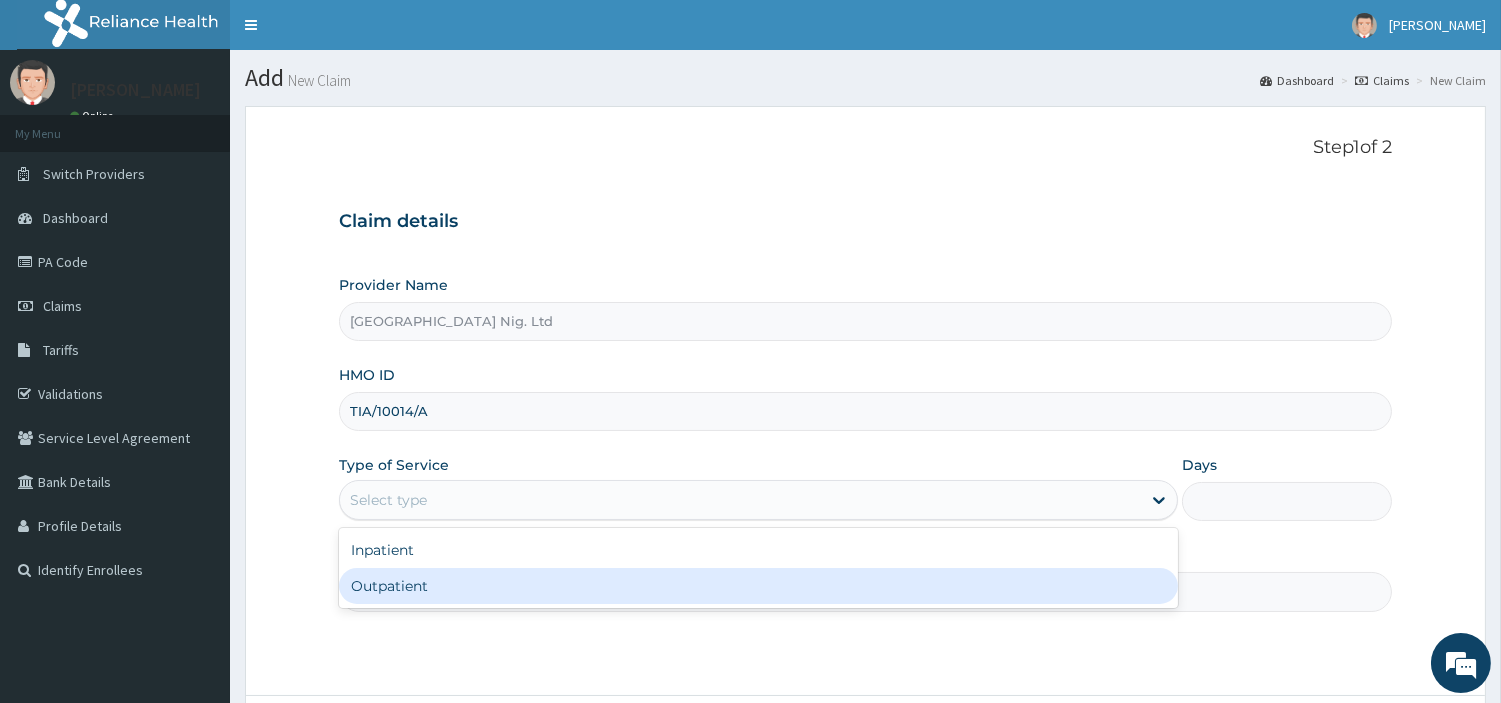click on "Outpatient" at bounding box center [758, 586] 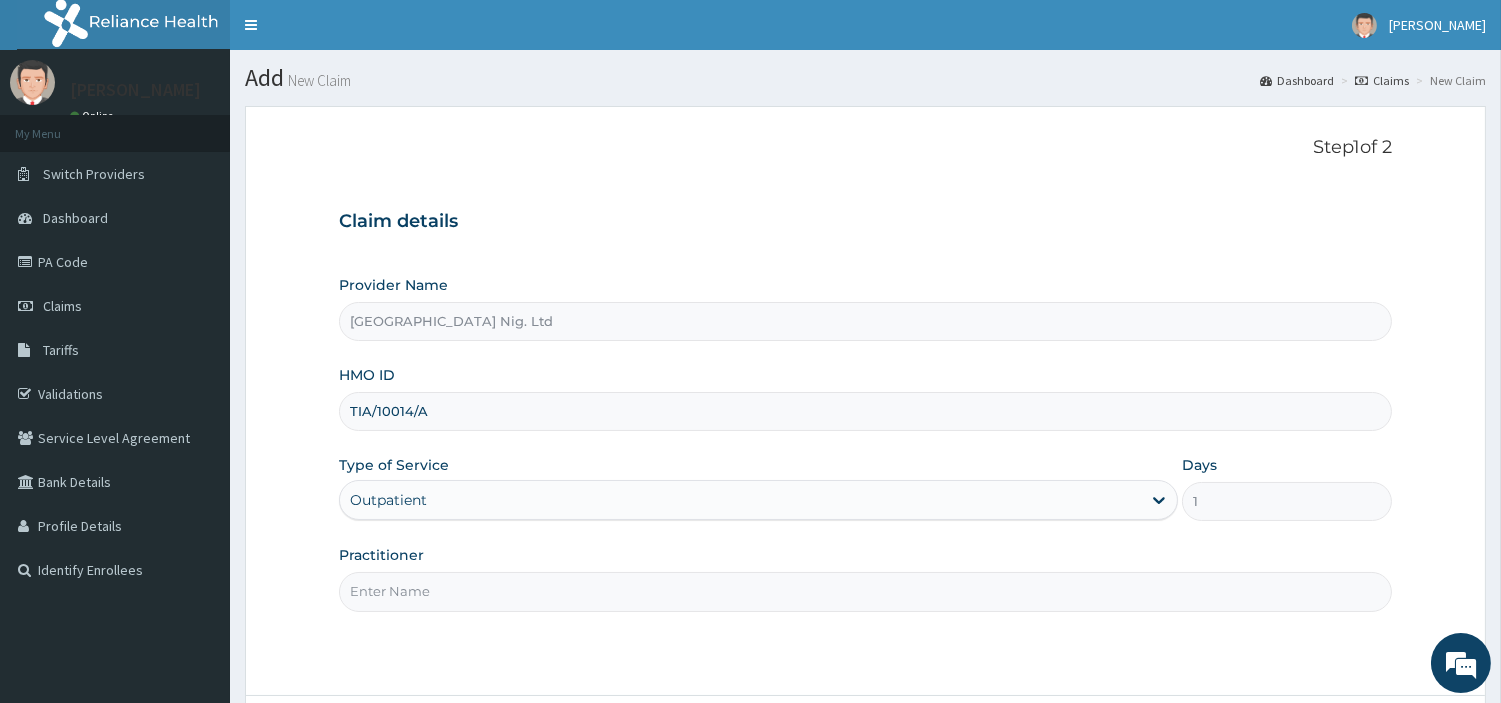 click on "Practitioner" at bounding box center [865, 591] 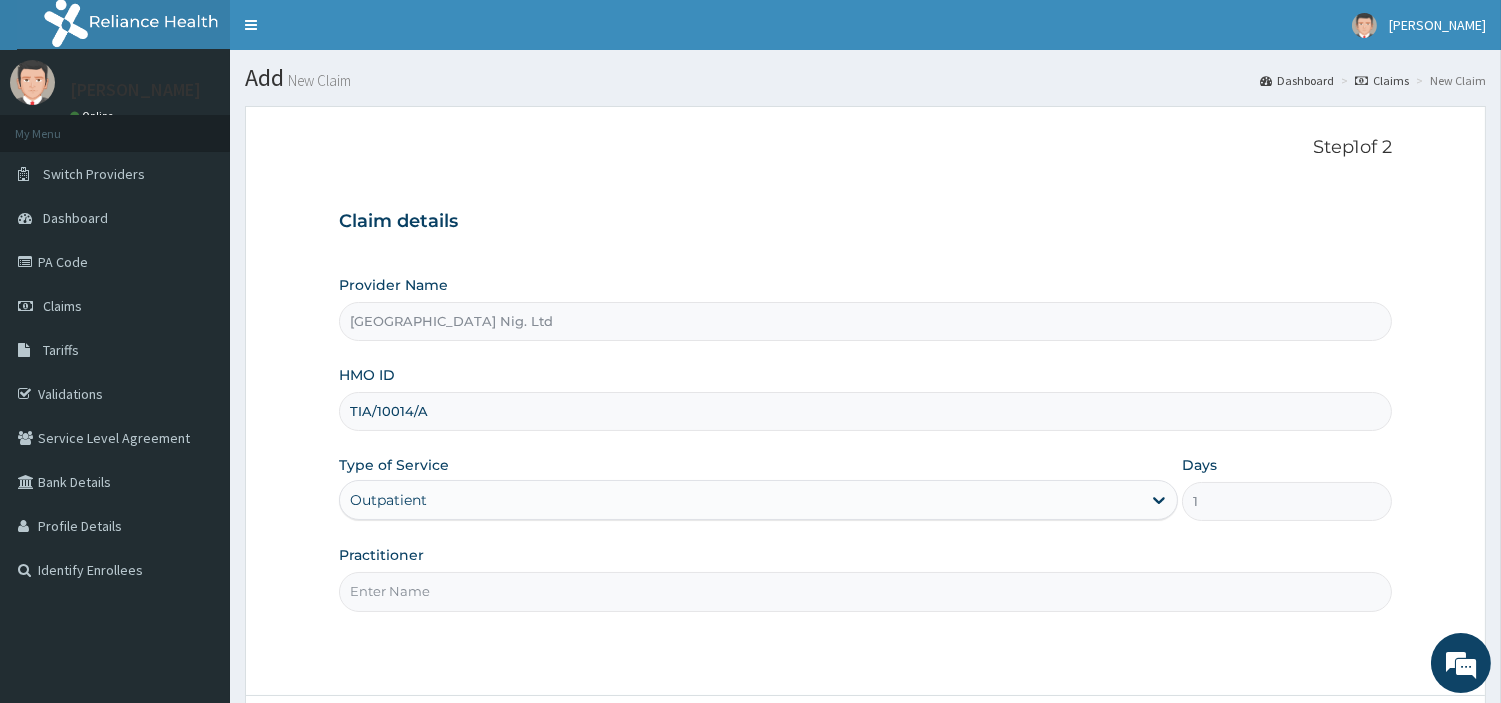 paste on "OBAFEMI OLUSEGUN" 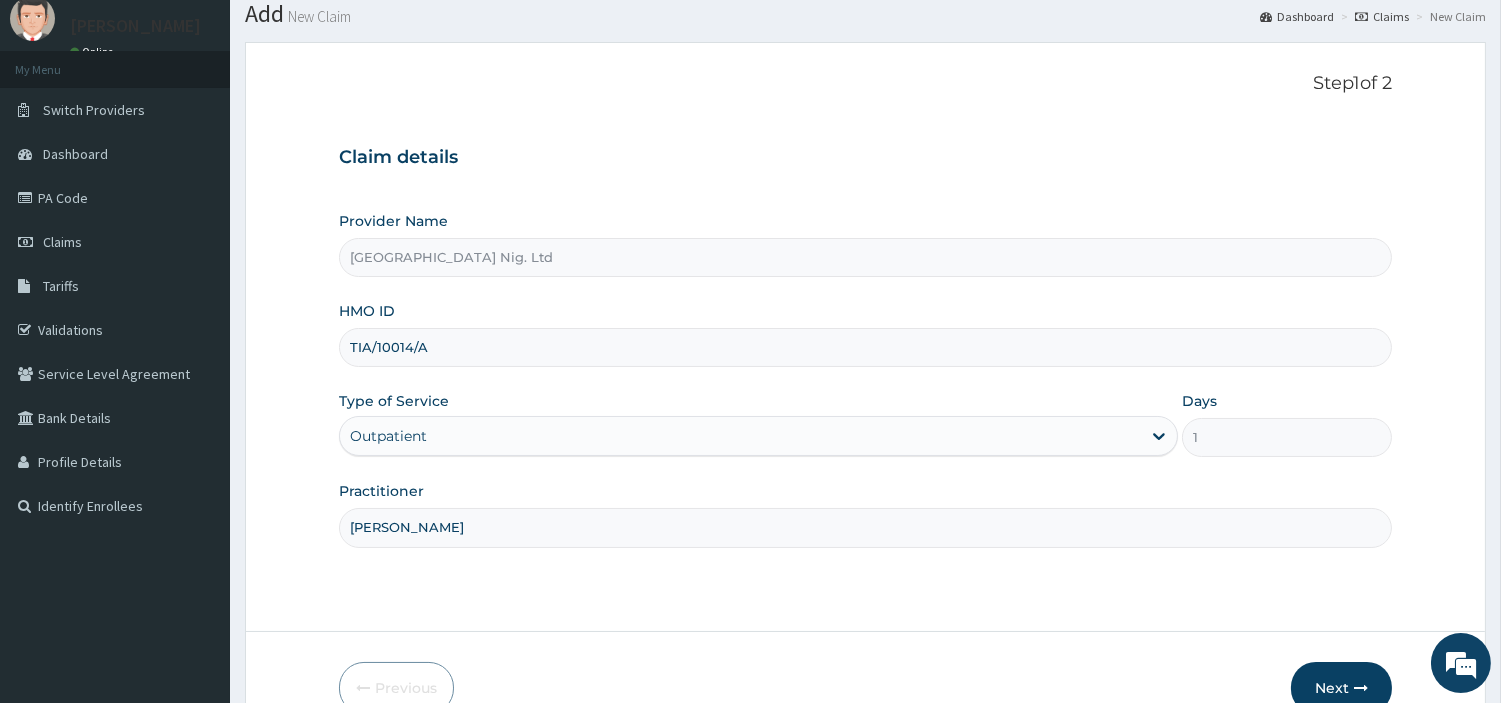 scroll, scrollTop: 172, scrollLeft: 0, axis: vertical 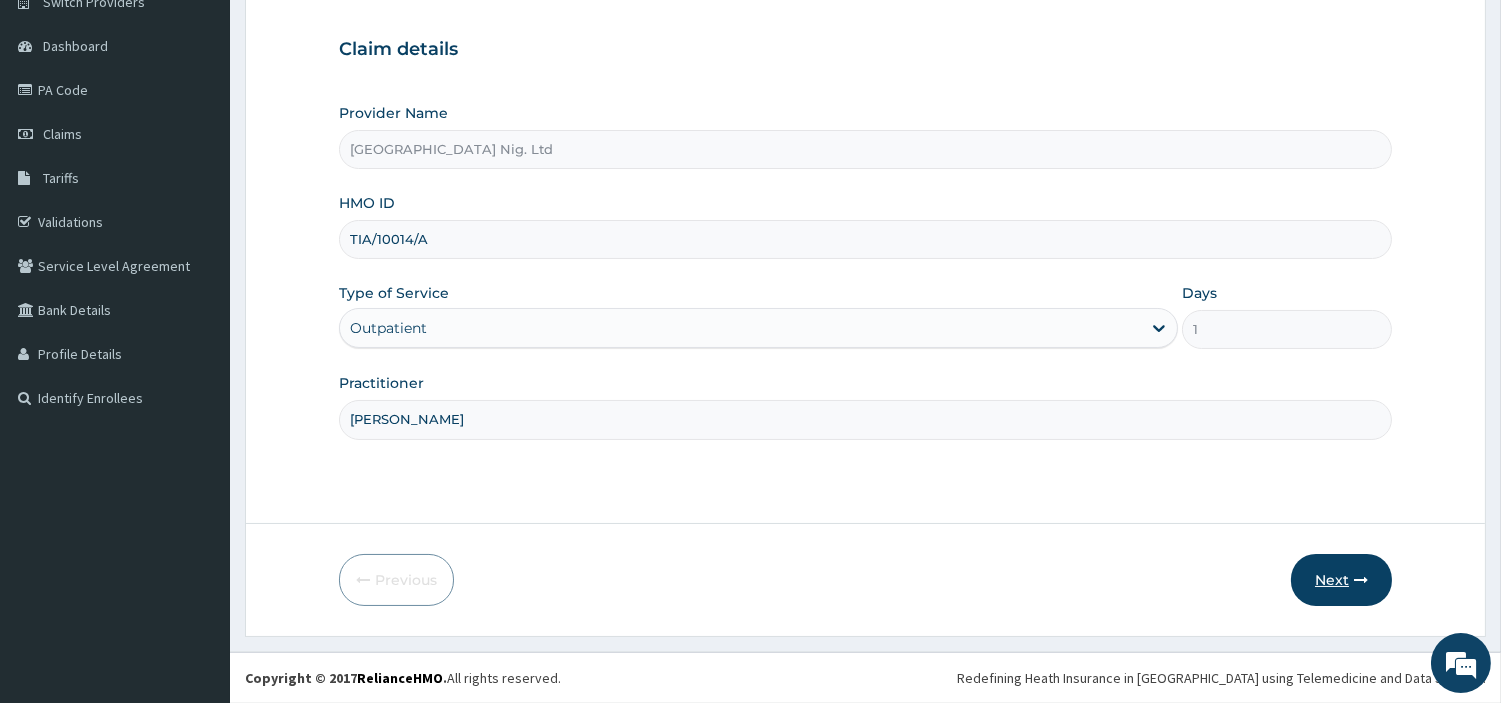 type on "OBAFEMI OLUSEGUN" 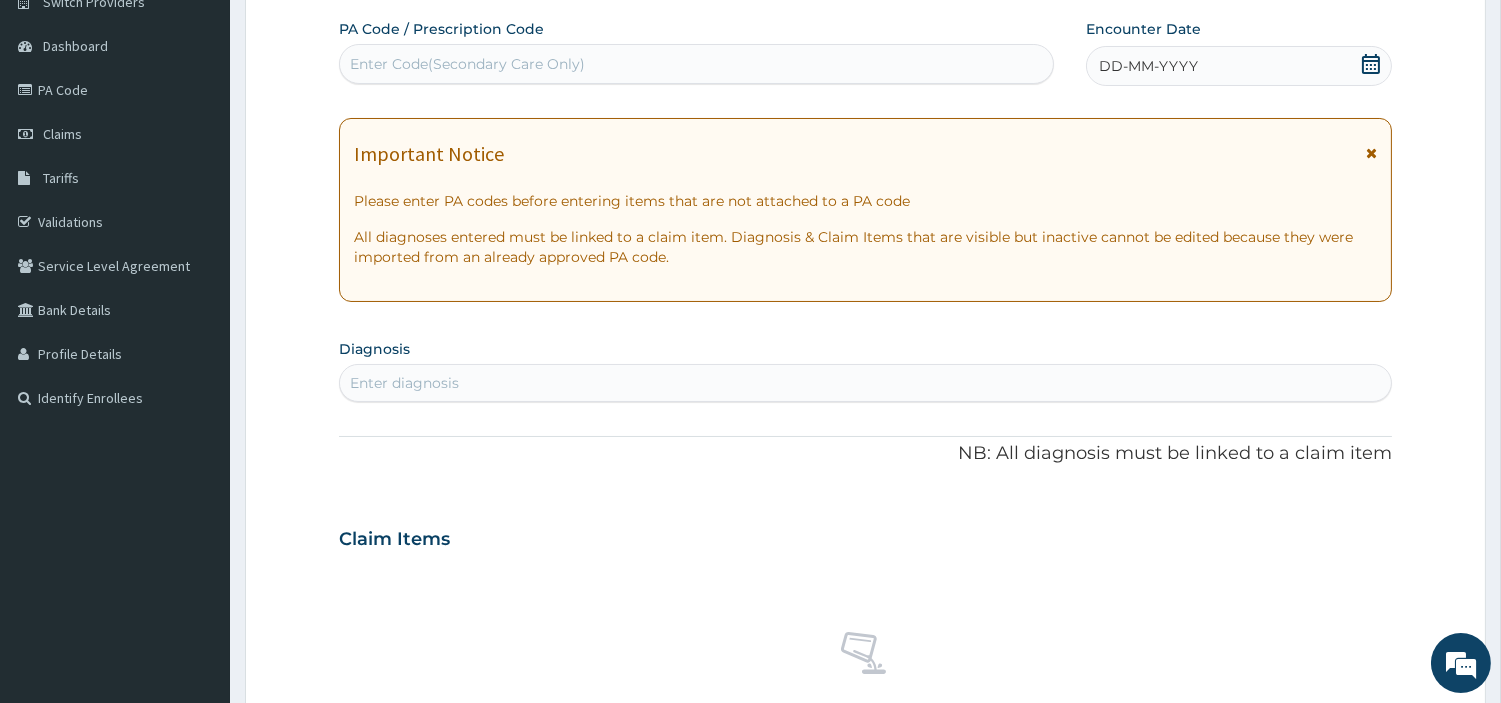 click on "Enter Code(Secondary Care Only)" at bounding box center (696, 64) 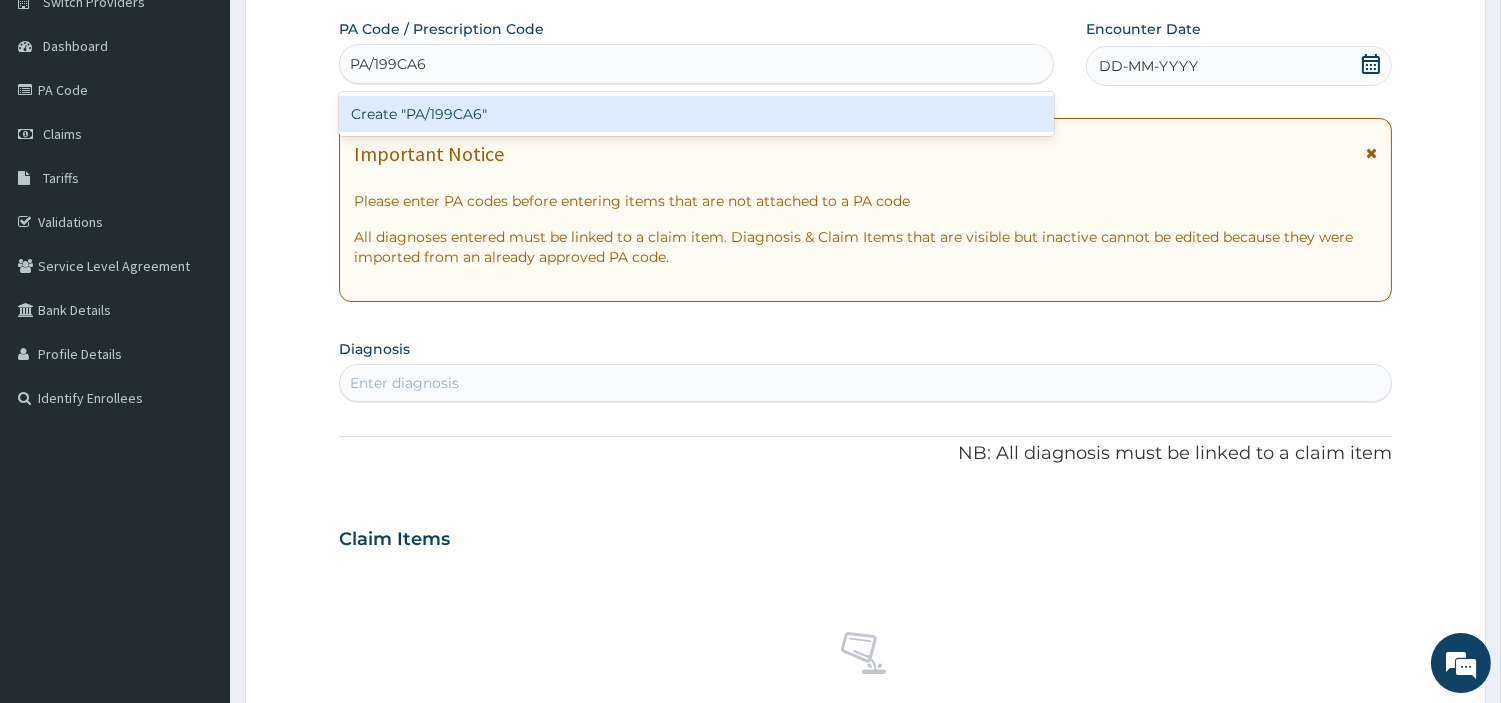 click on "Create "PA/199CA6"" at bounding box center (696, 114) 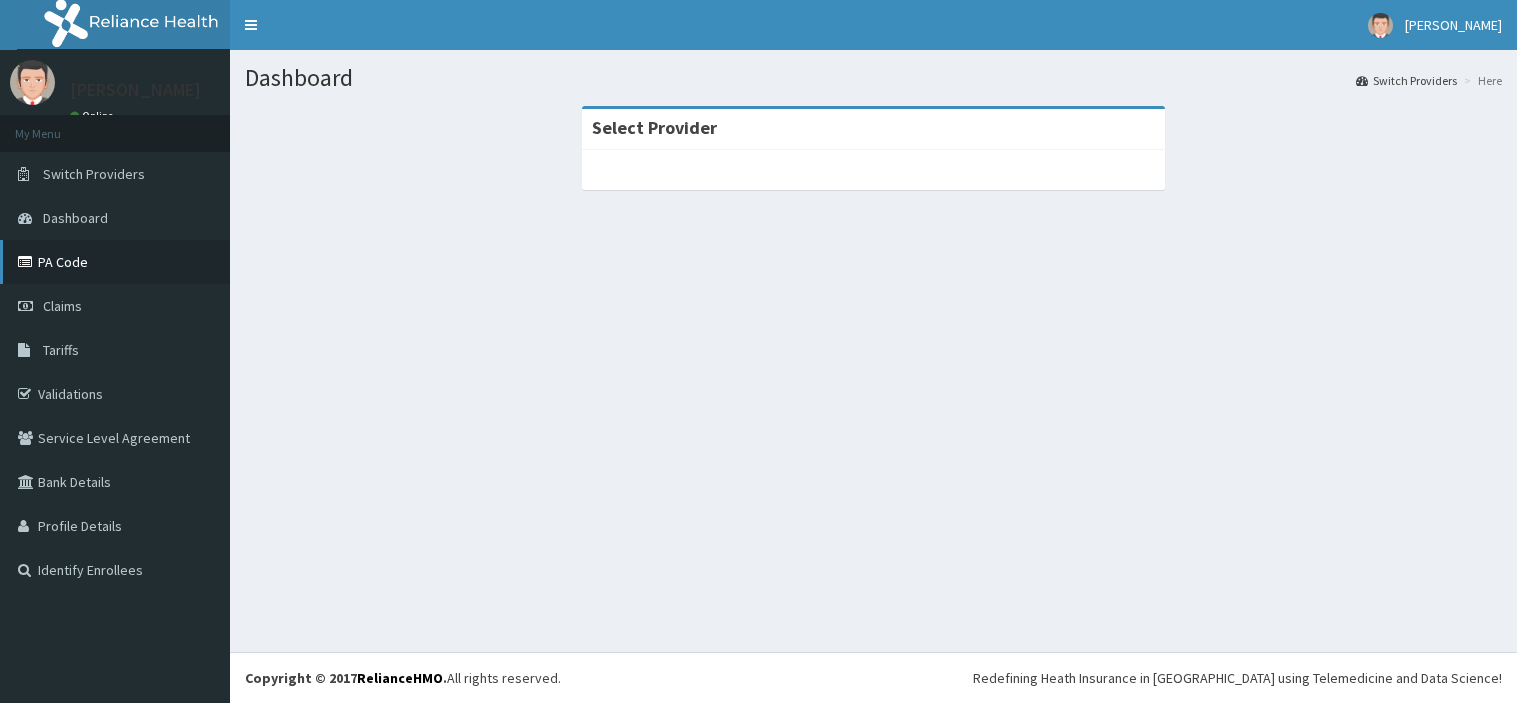 click on "Claims" at bounding box center [115, 306] 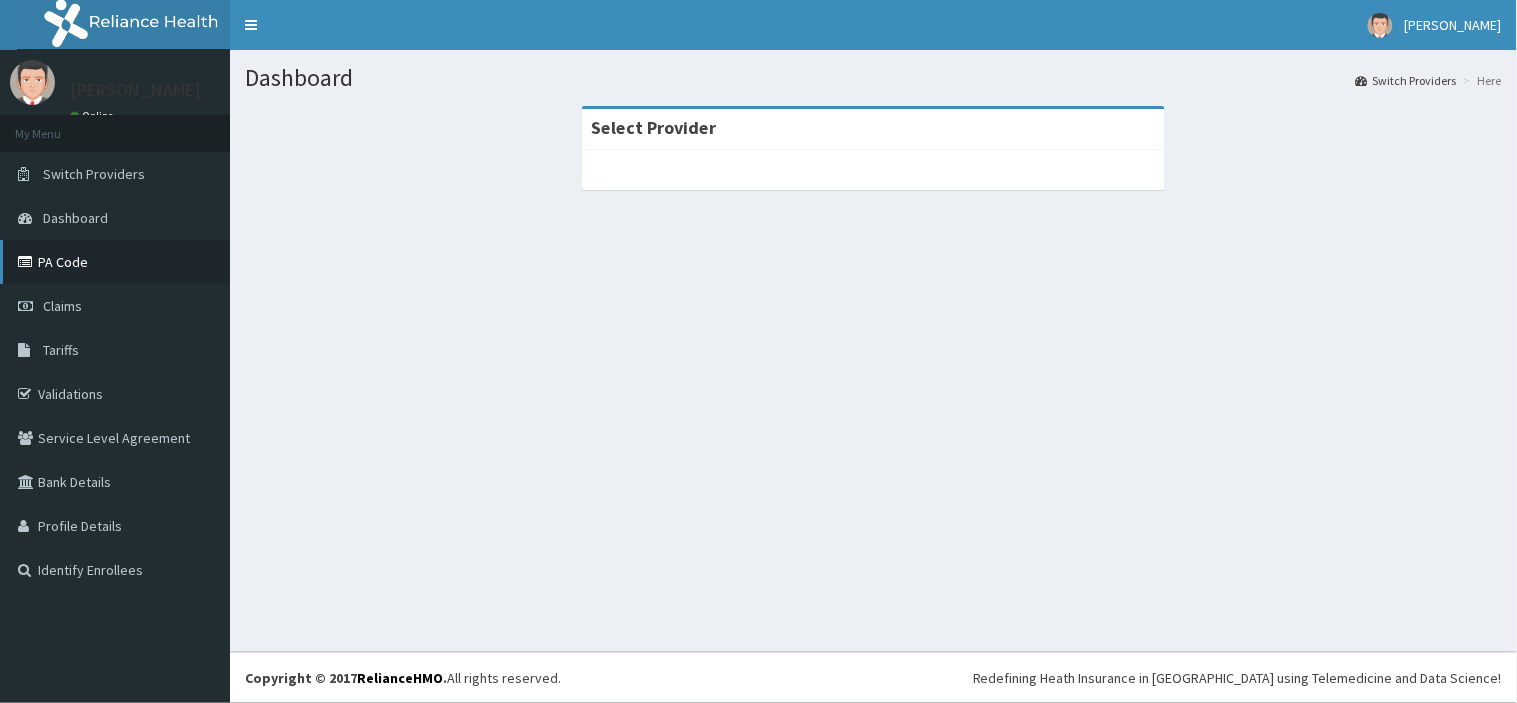 scroll, scrollTop: 0, scrollLeft: 0, axis: both 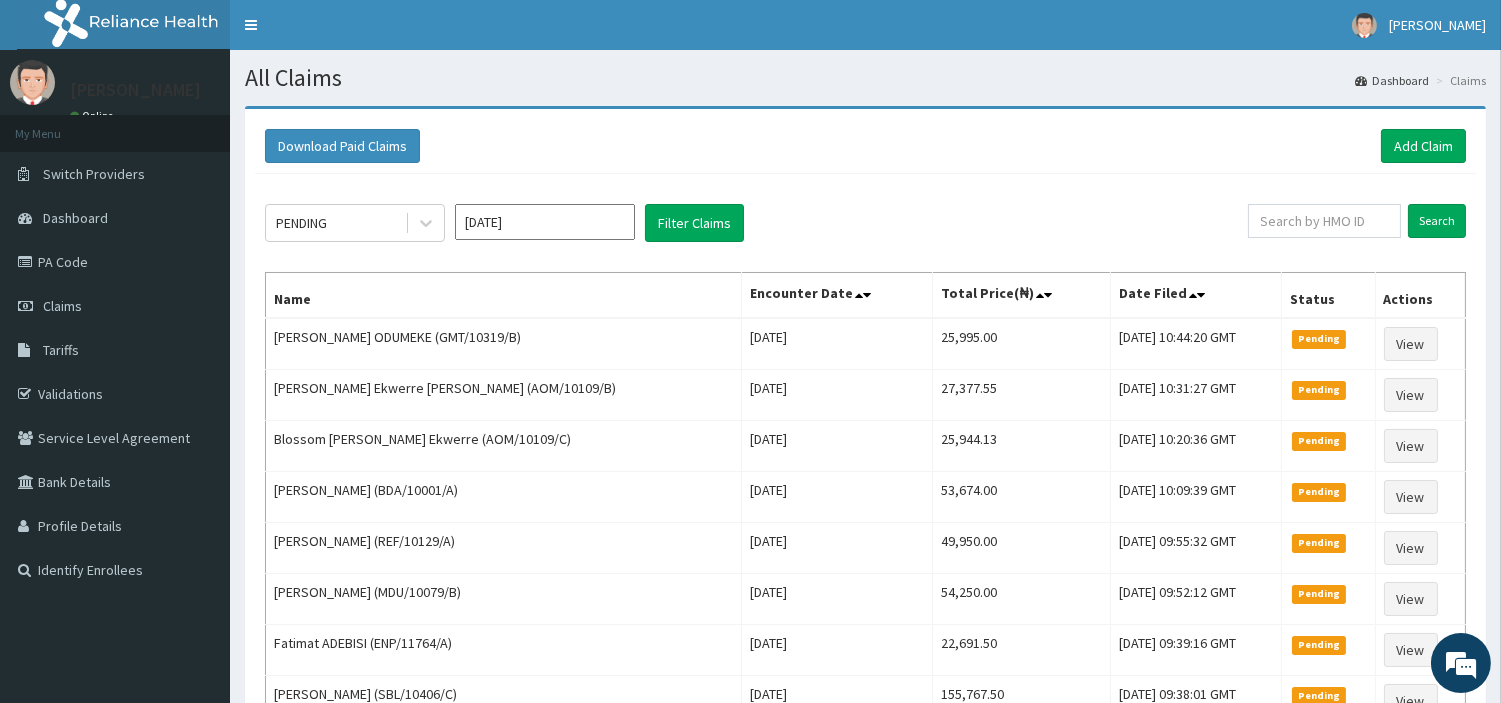 click on "Download Paid Claims Add Claim" at bounding box center [865, 146] 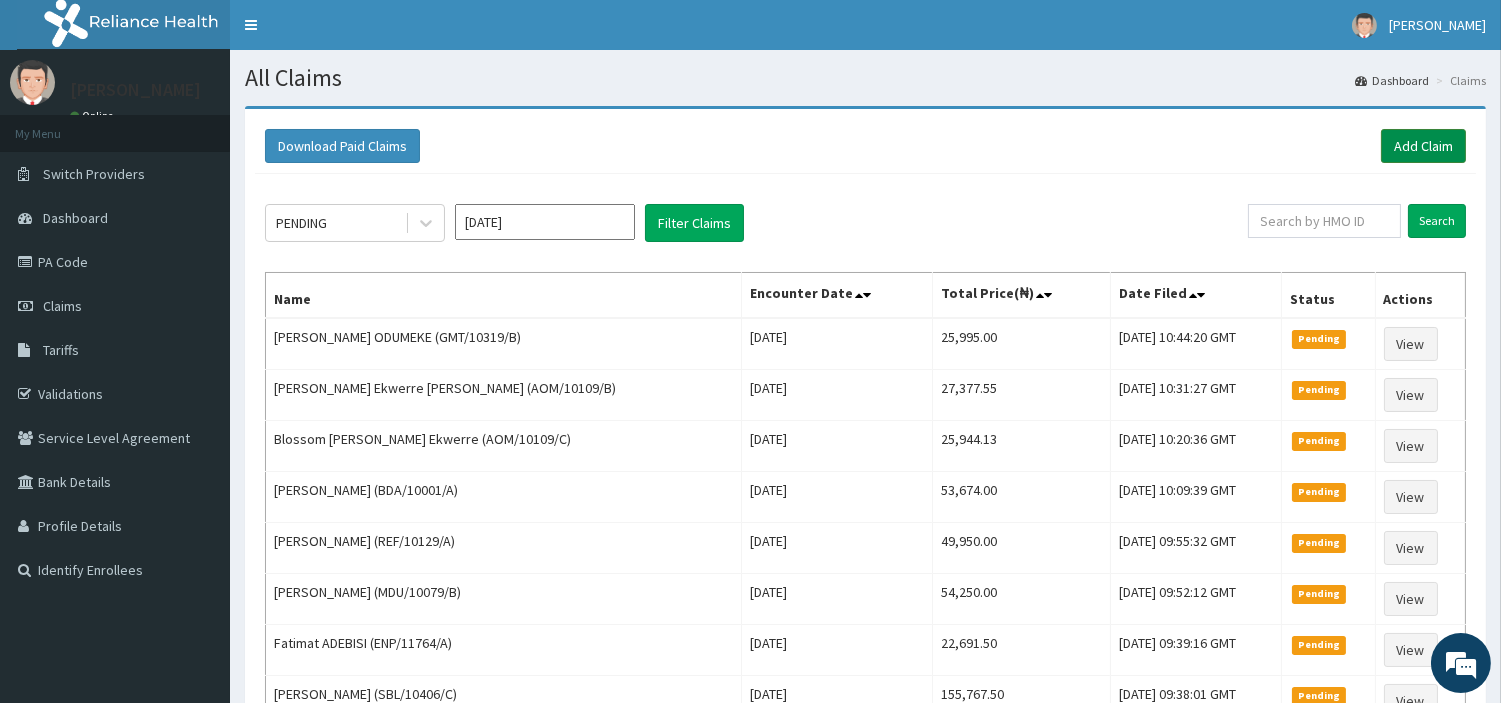 click on "Add Claim" at bounding box center [1423, 146] 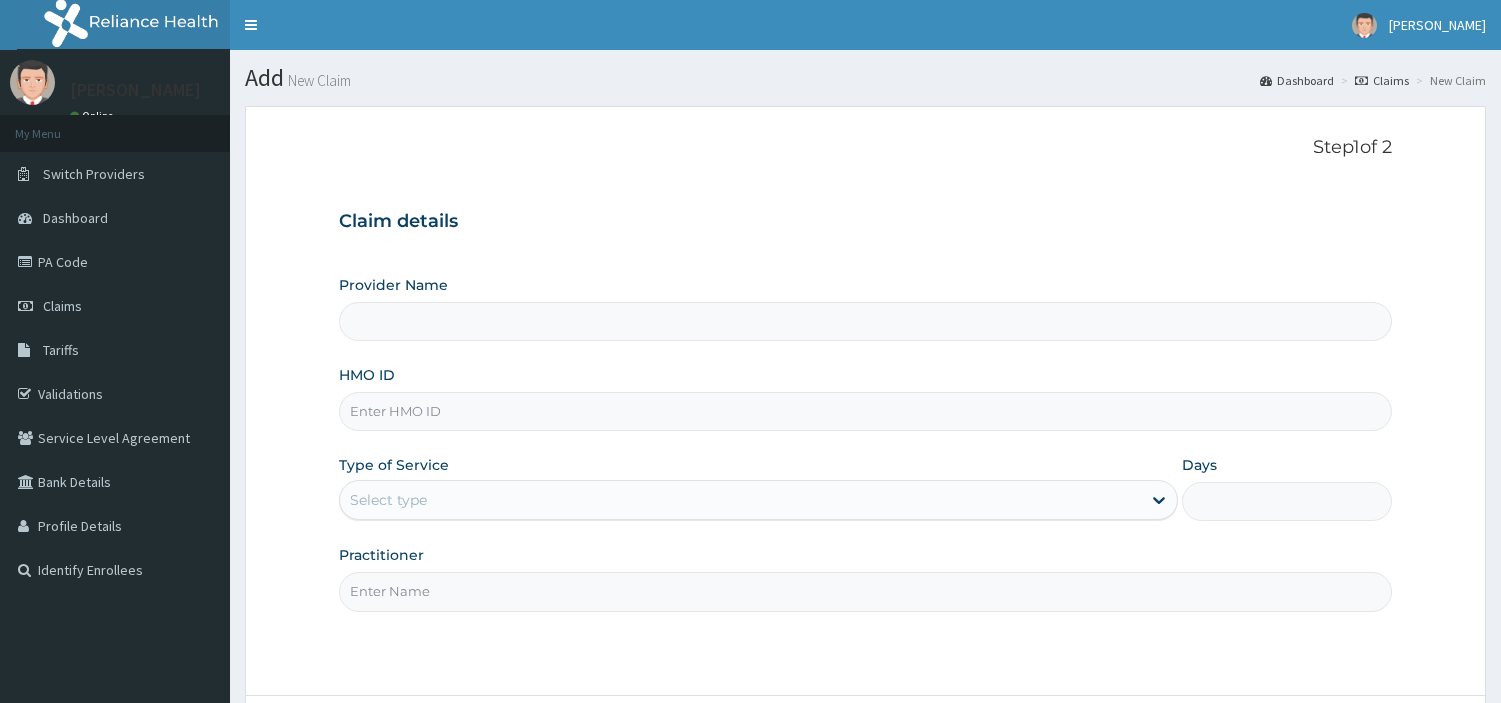 scroll, scrollTop: 0, scrollLeft: 0, axis: both 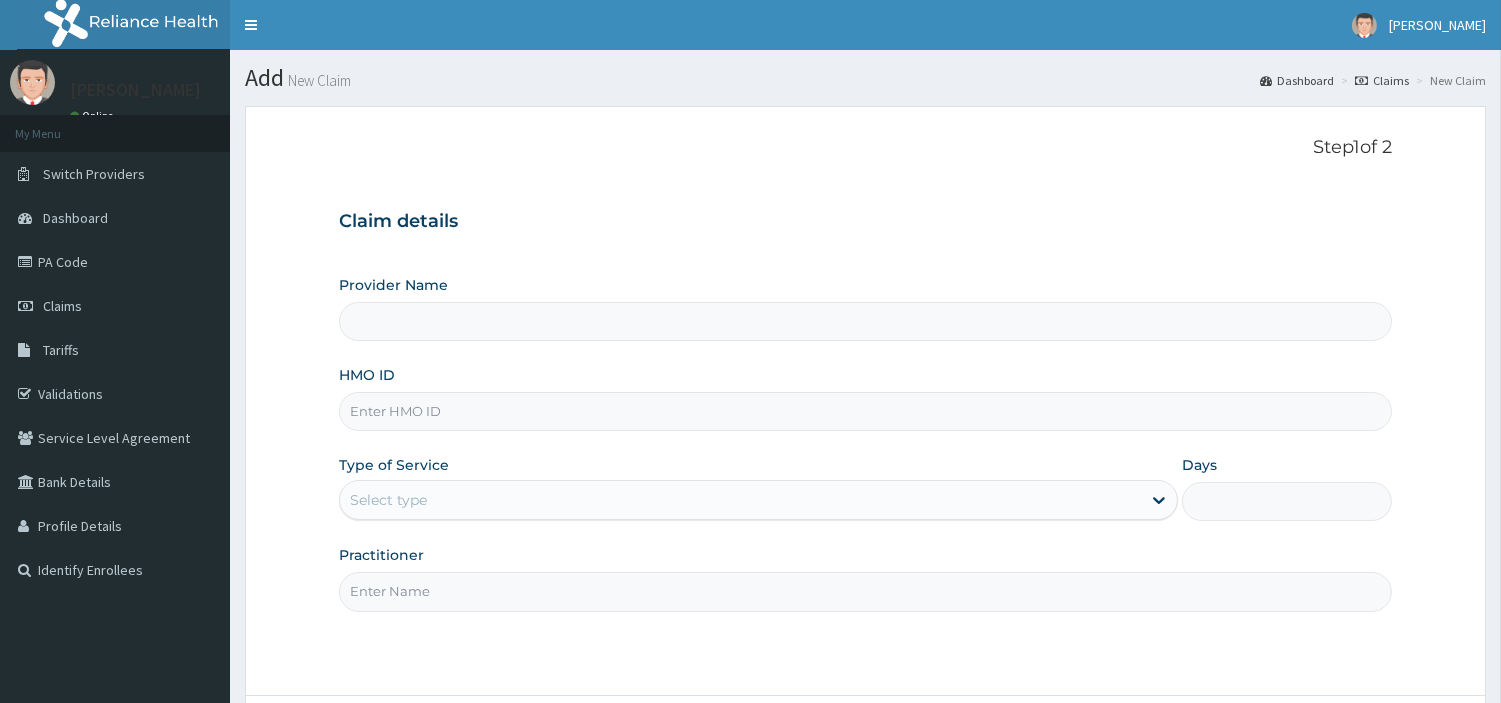 click on "HMO ID" at bounding box center [865, 411] 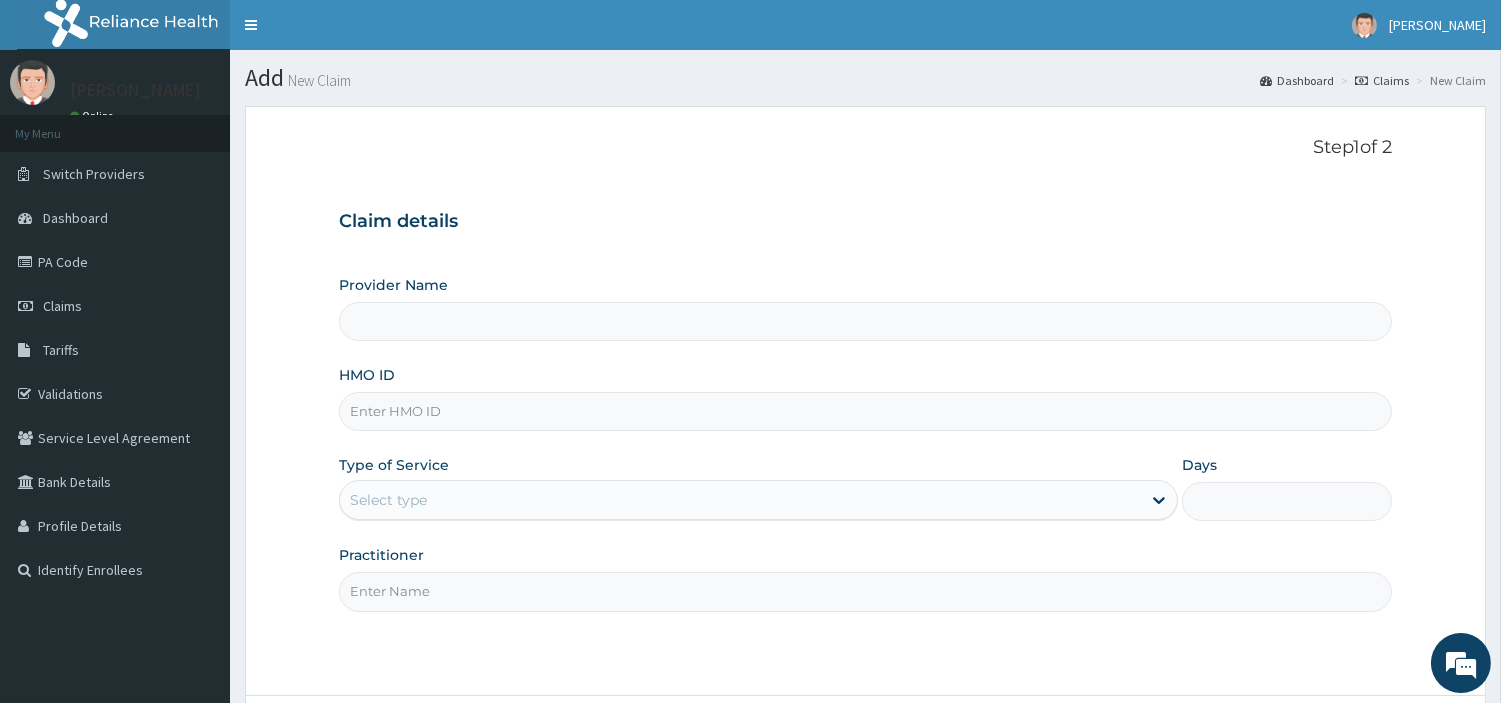 type on "[GEOGRAPHIC_DATA] Nig. Ltd" 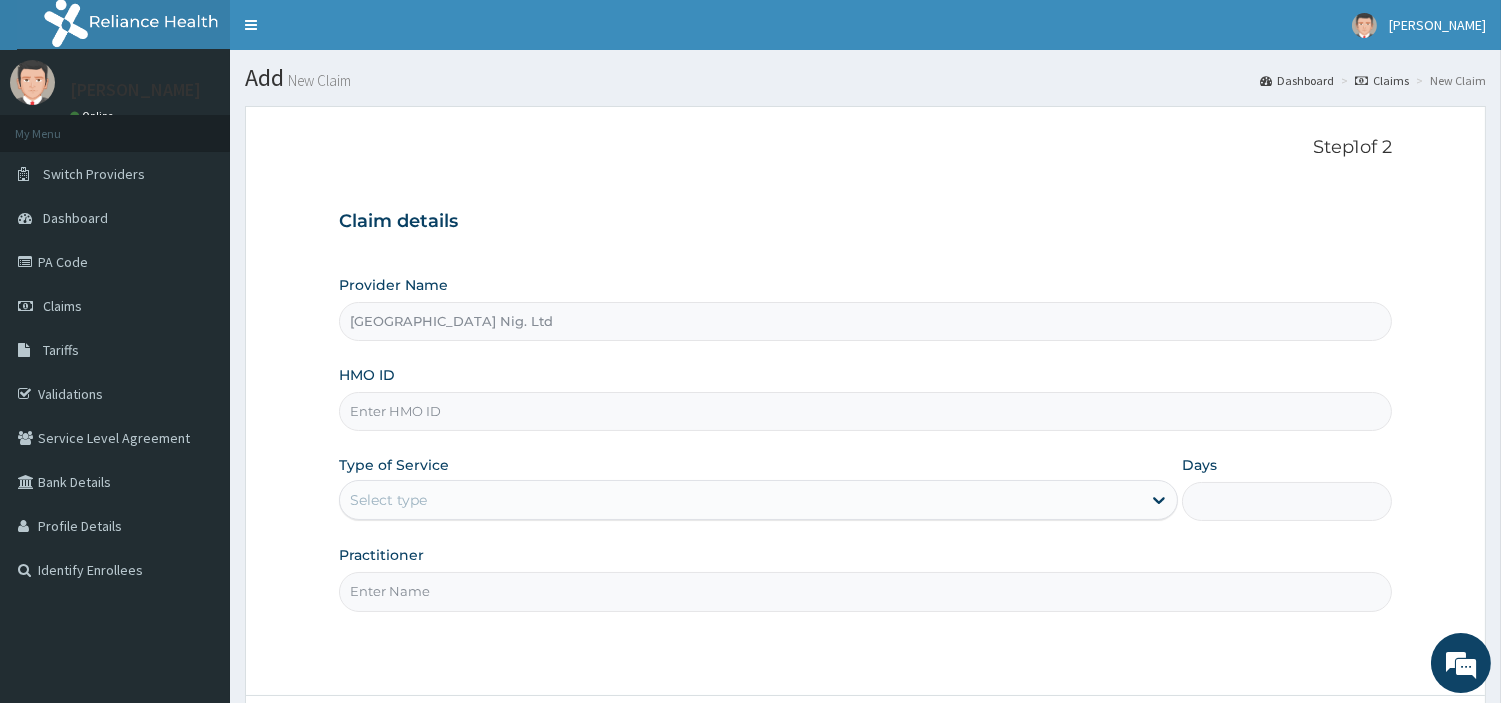 paste on "TIA/10014/A" 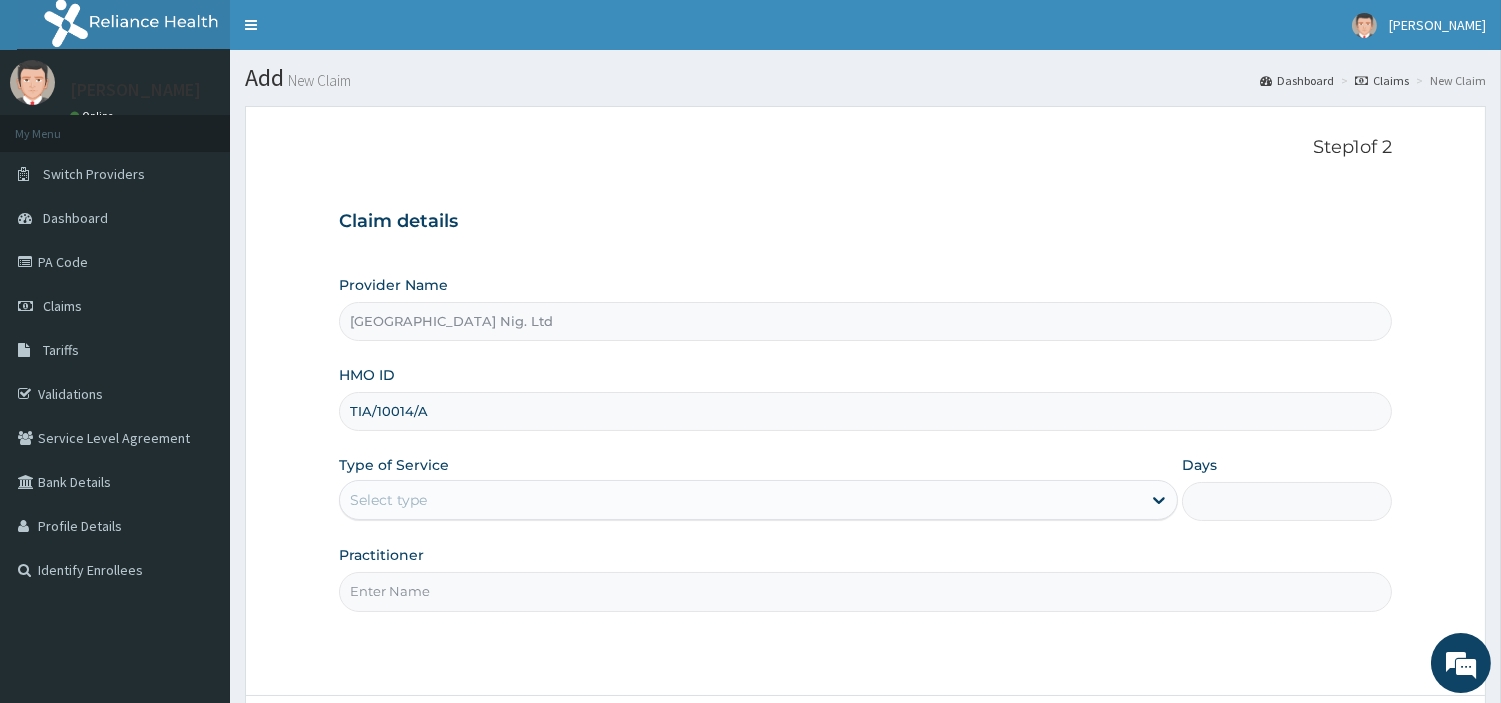 type on "TIA/10014/A" 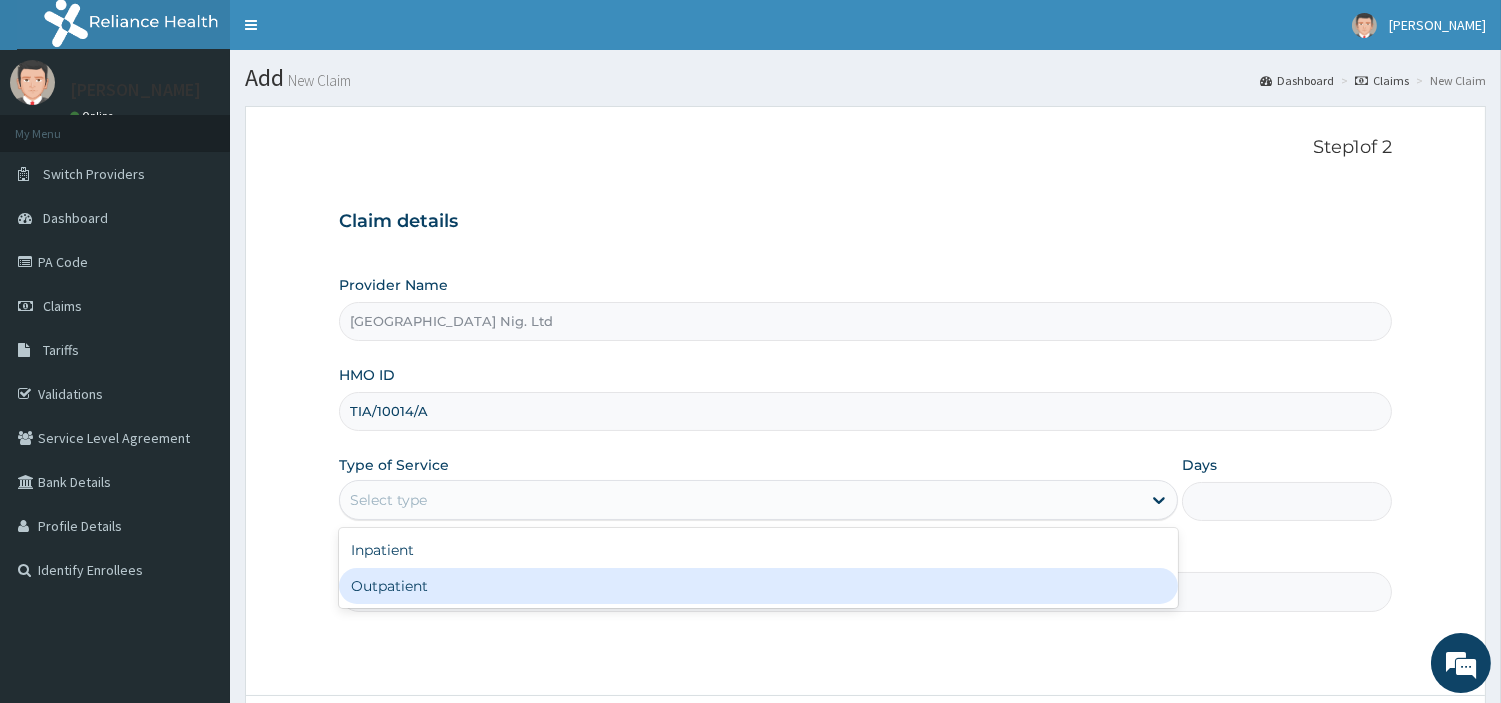 click on "Outpatient" at bounding box center [758, 586] 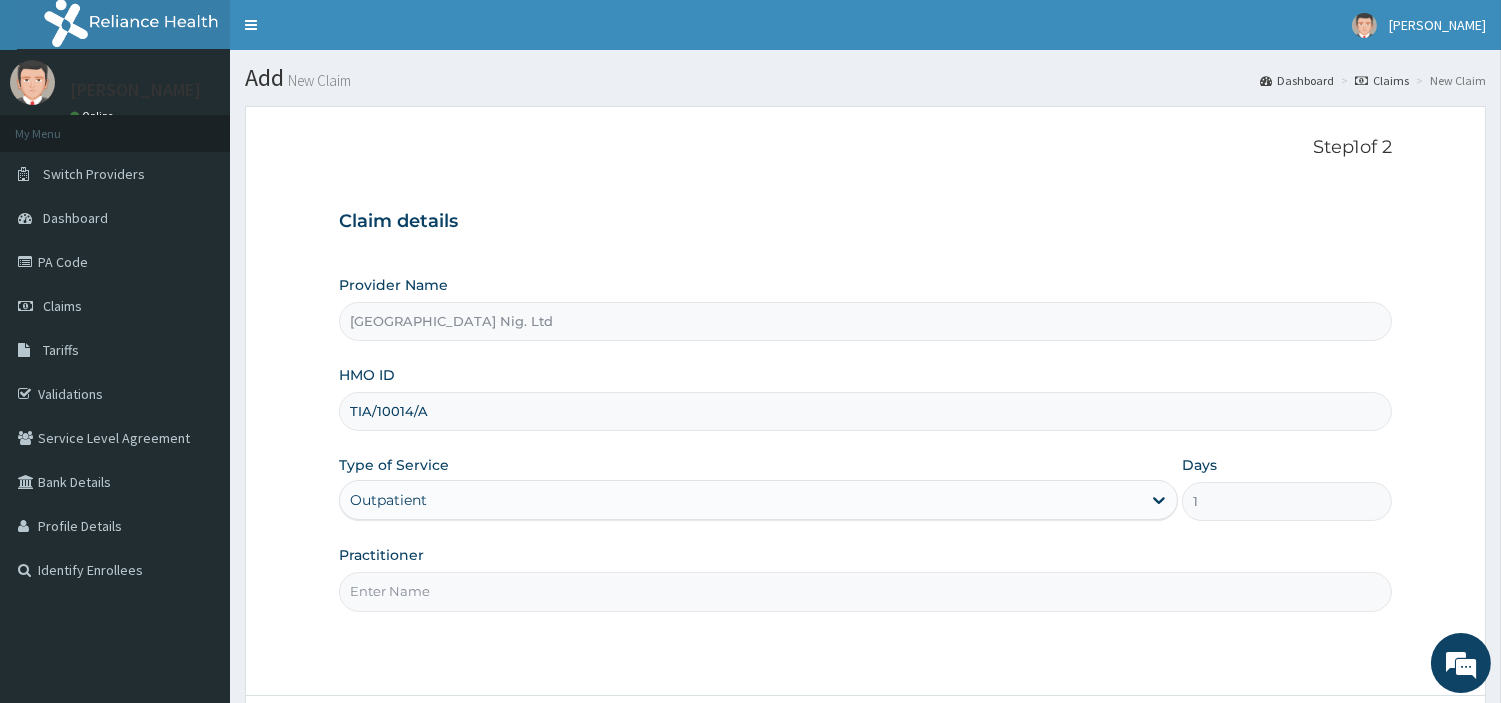 click on "Practitioner" at bounding box center [865, 591] 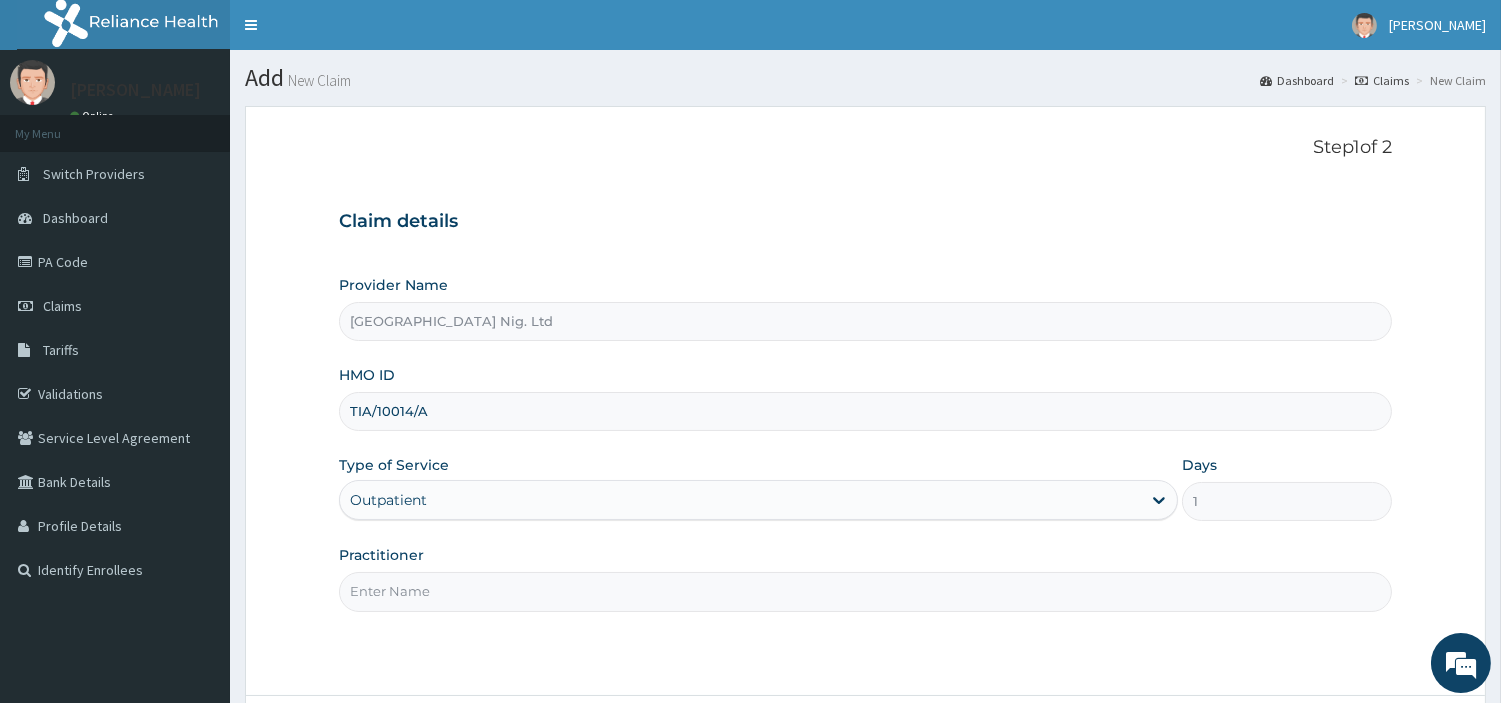 paste on "OBAFEMI OLUSEGUN" 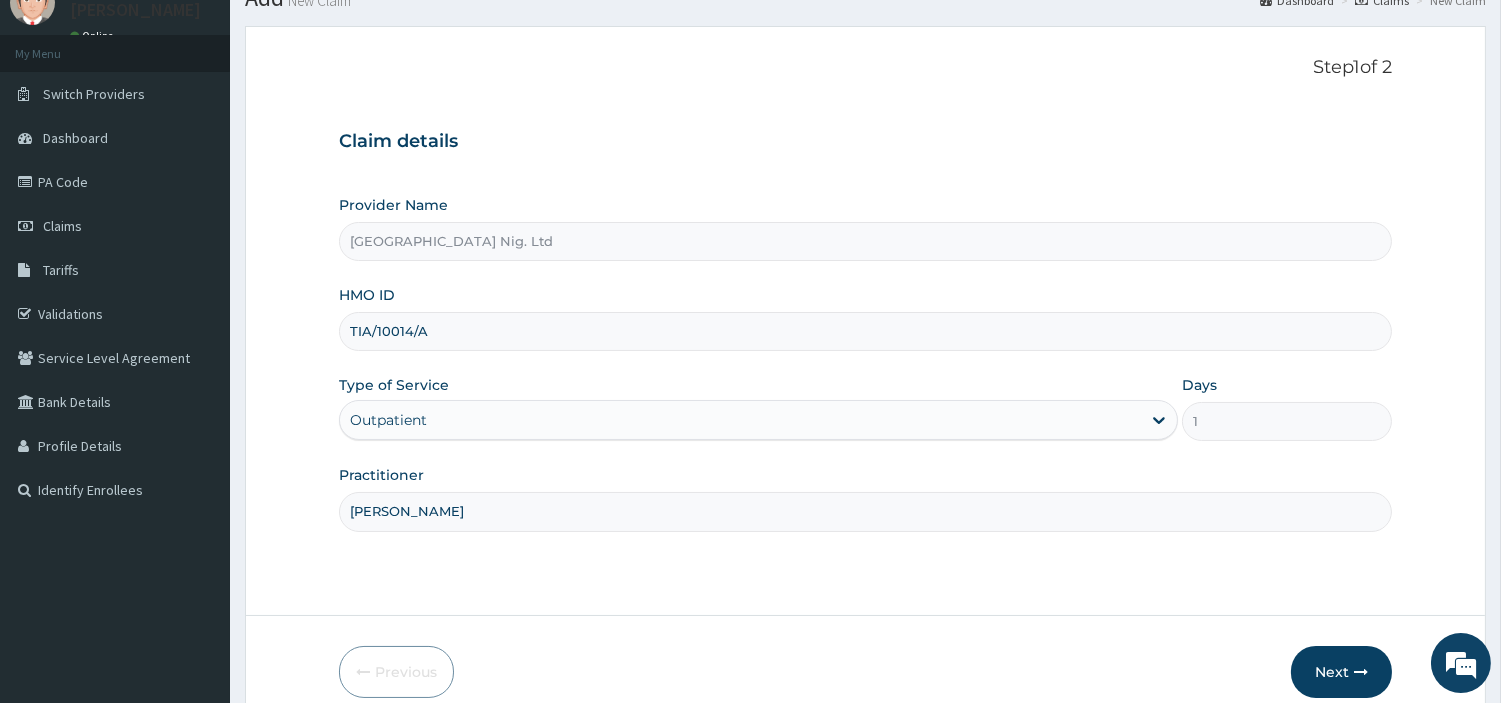 scroll, scrollTop: 61, scrollLeft: 0, axis: vertical 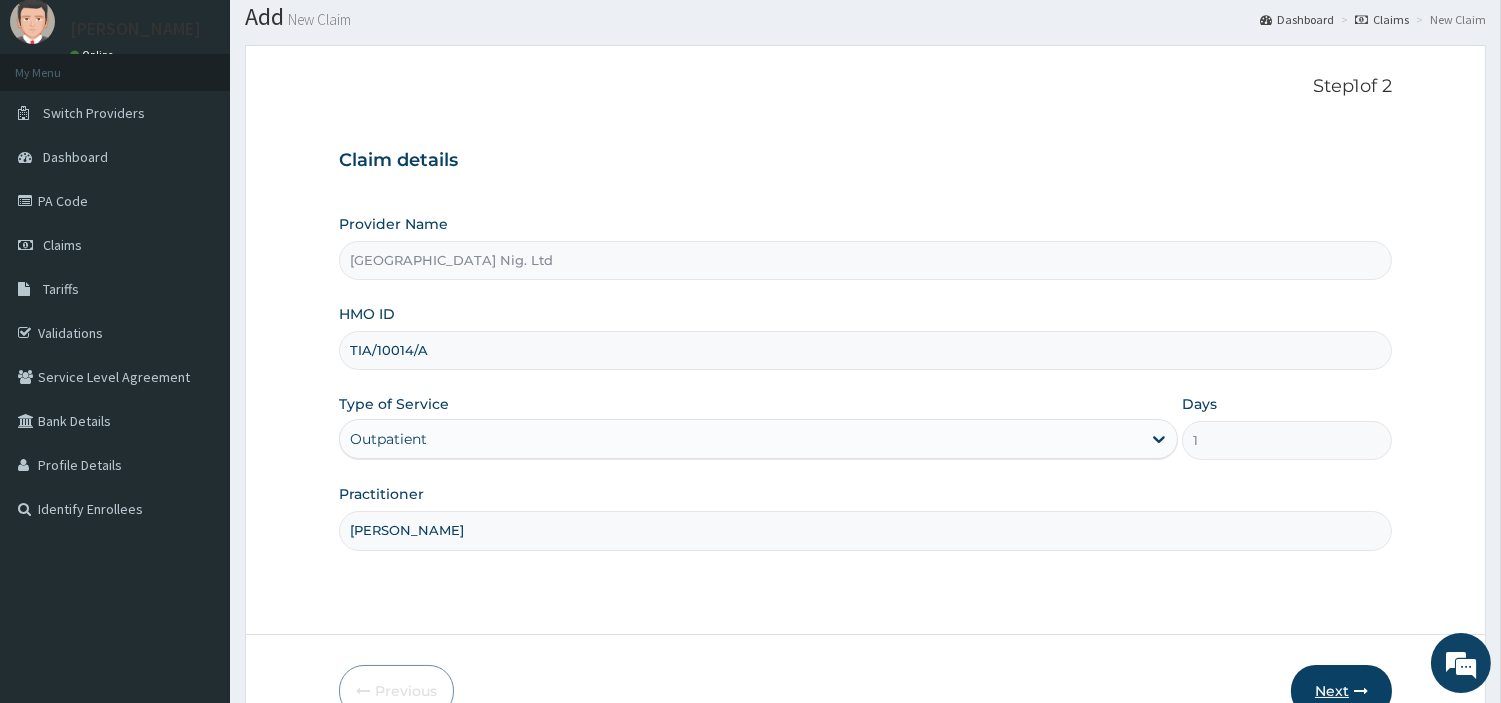 type on "OBAFEMI OLUSEGUN" 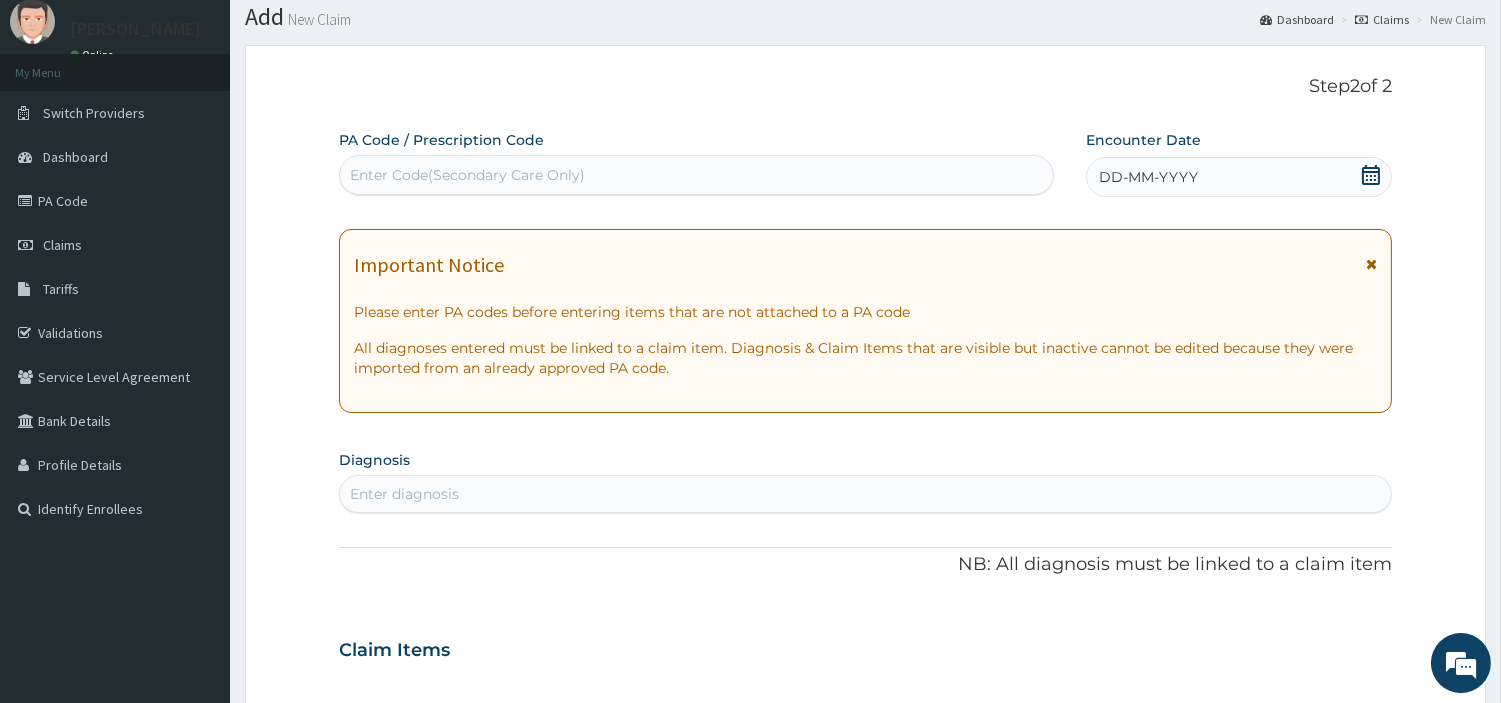 click on "Enter Code(Secondary Care Only)" at bounding box center [696, 175] 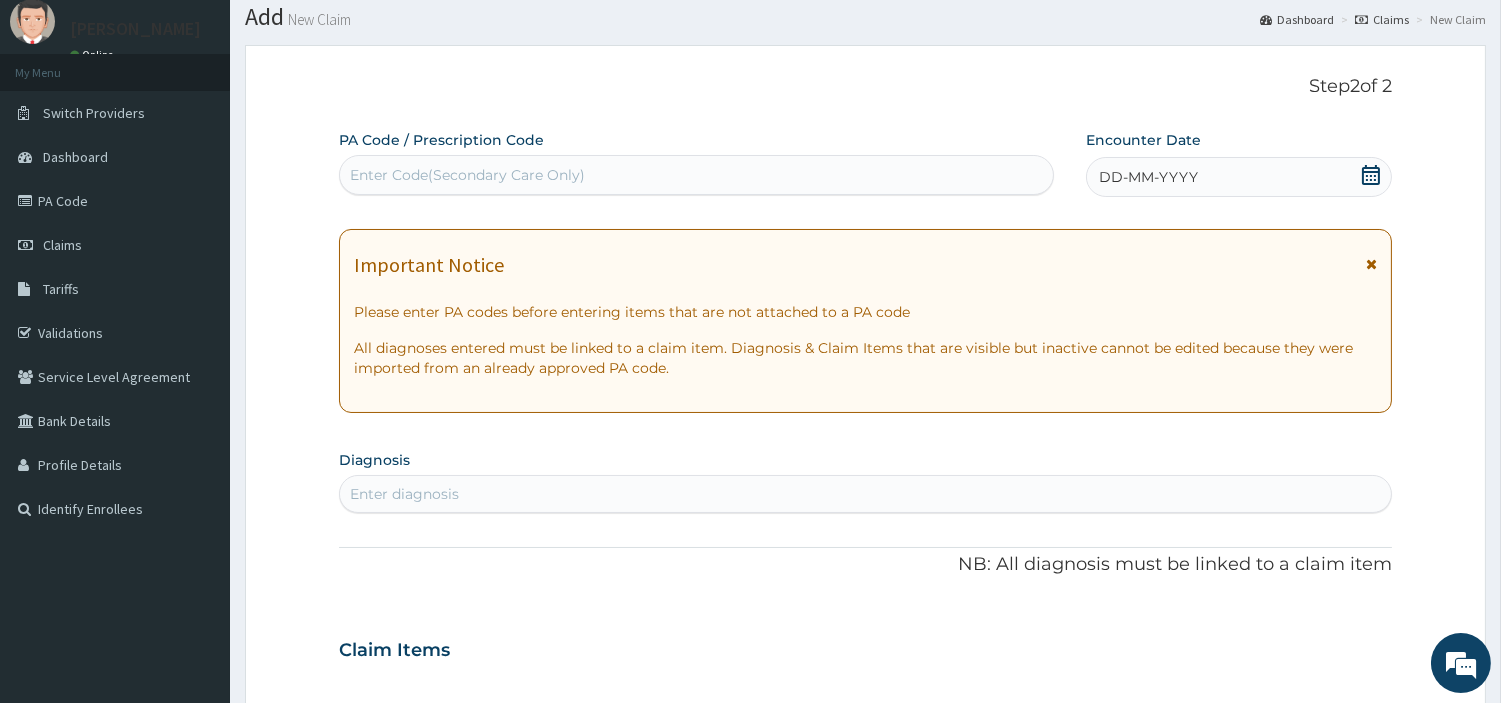 scroll, scrollTop: 0, scrollLeft: 0, axis: both 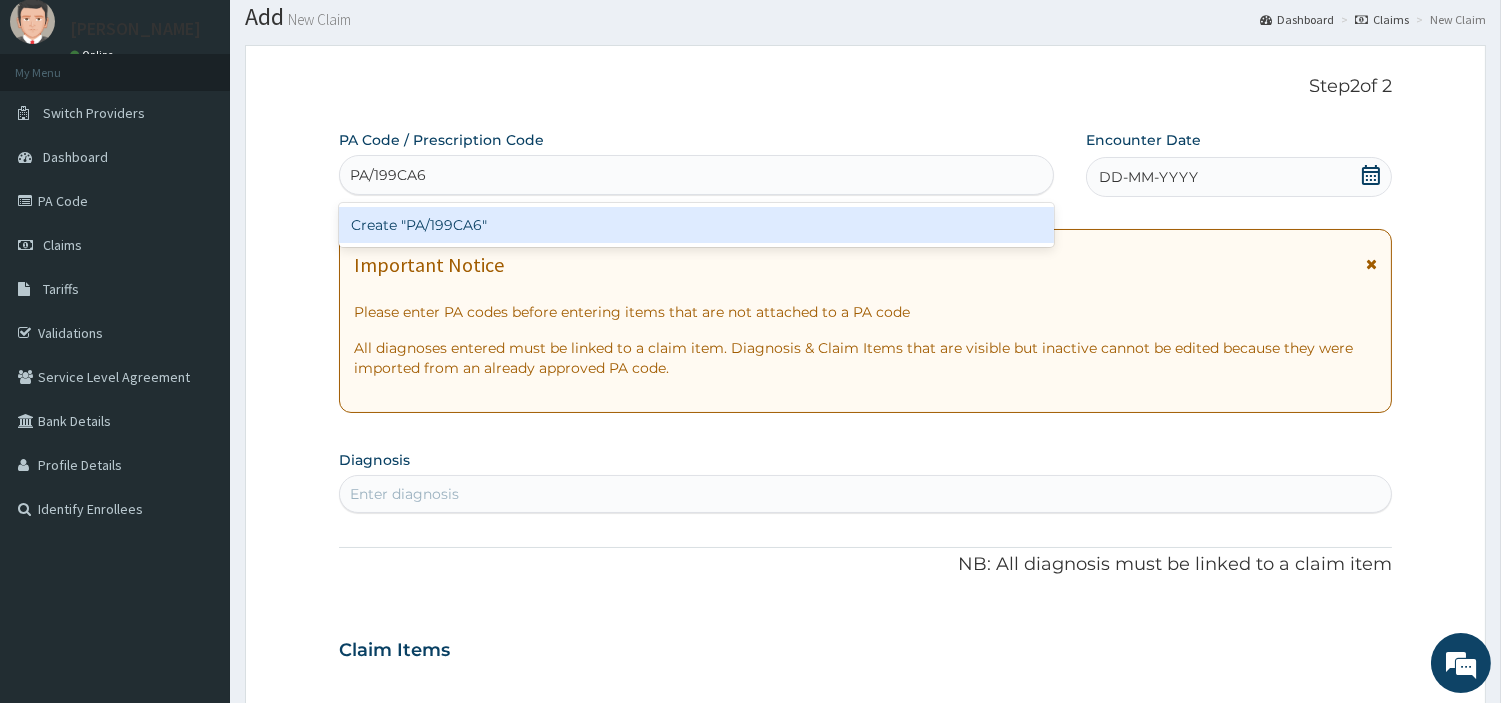 click on "Create "PA/199CA6"" at bounding box center (696, 225) 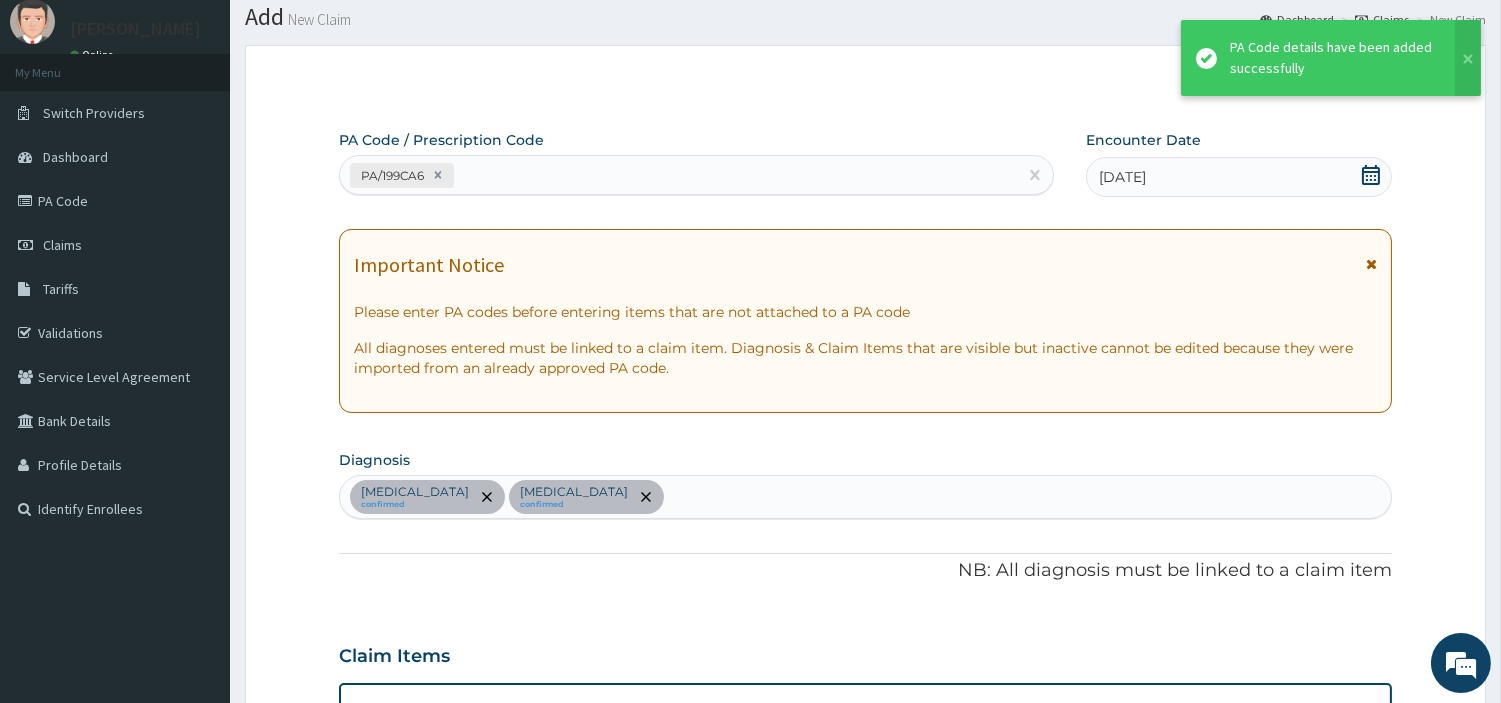 scroll, scrollTop: 687, scrollLeft: 0, axis: vertical 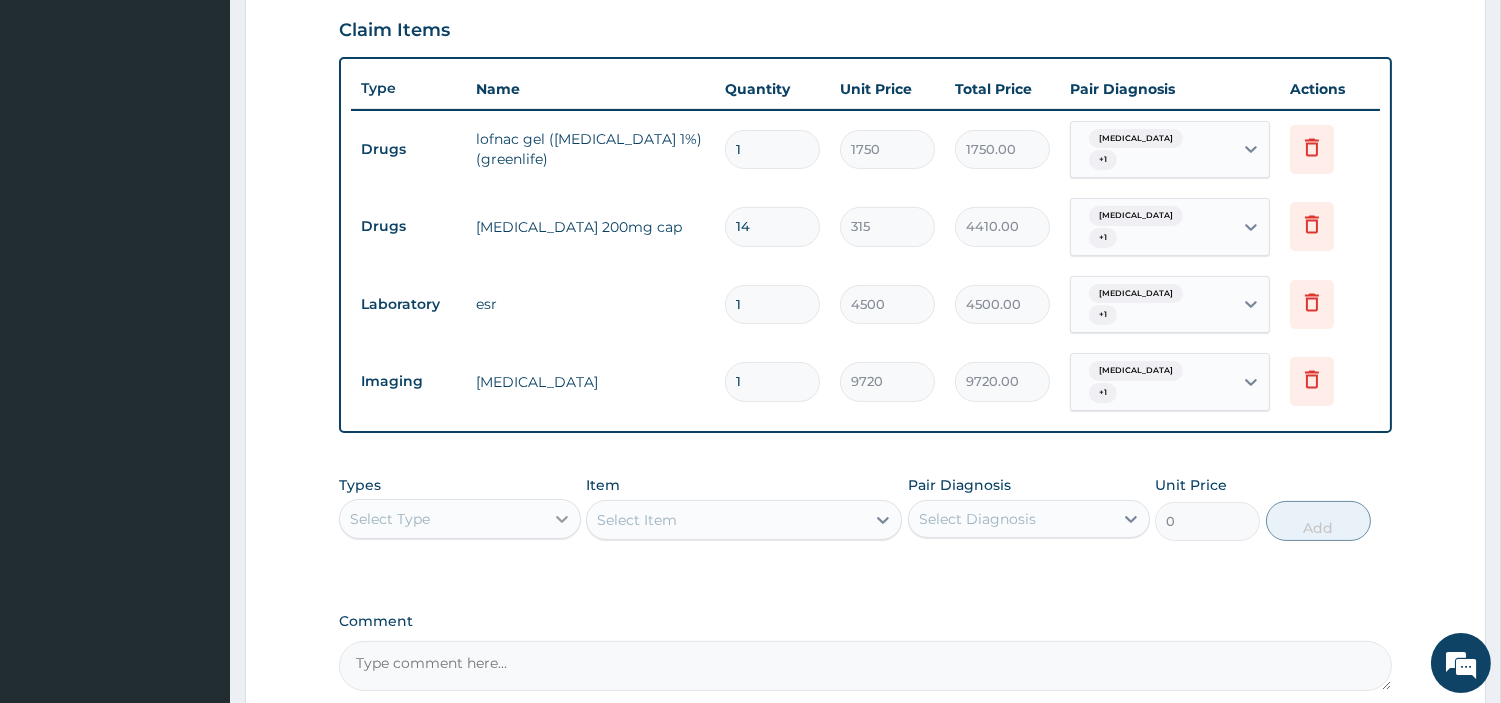 click 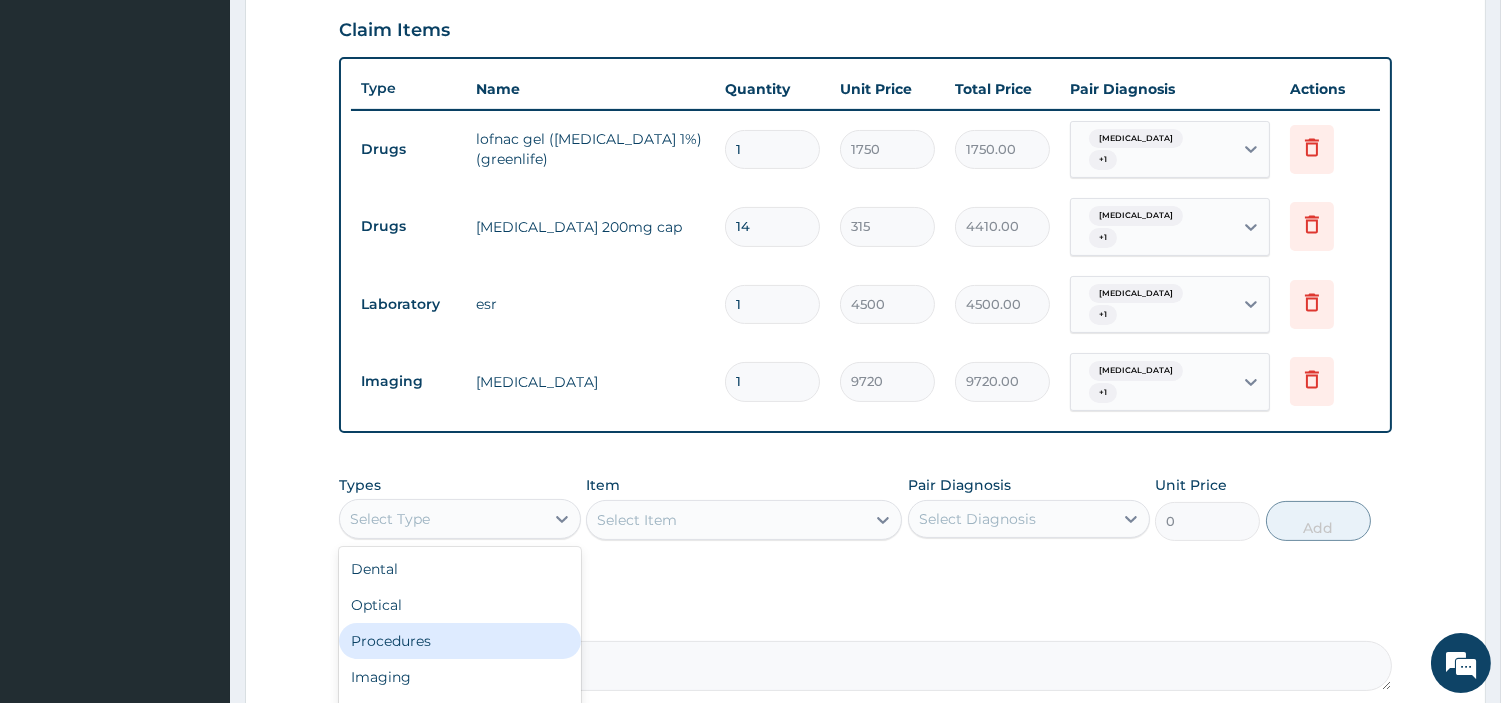 click on "Procedures" at bounding box center (460, 641) 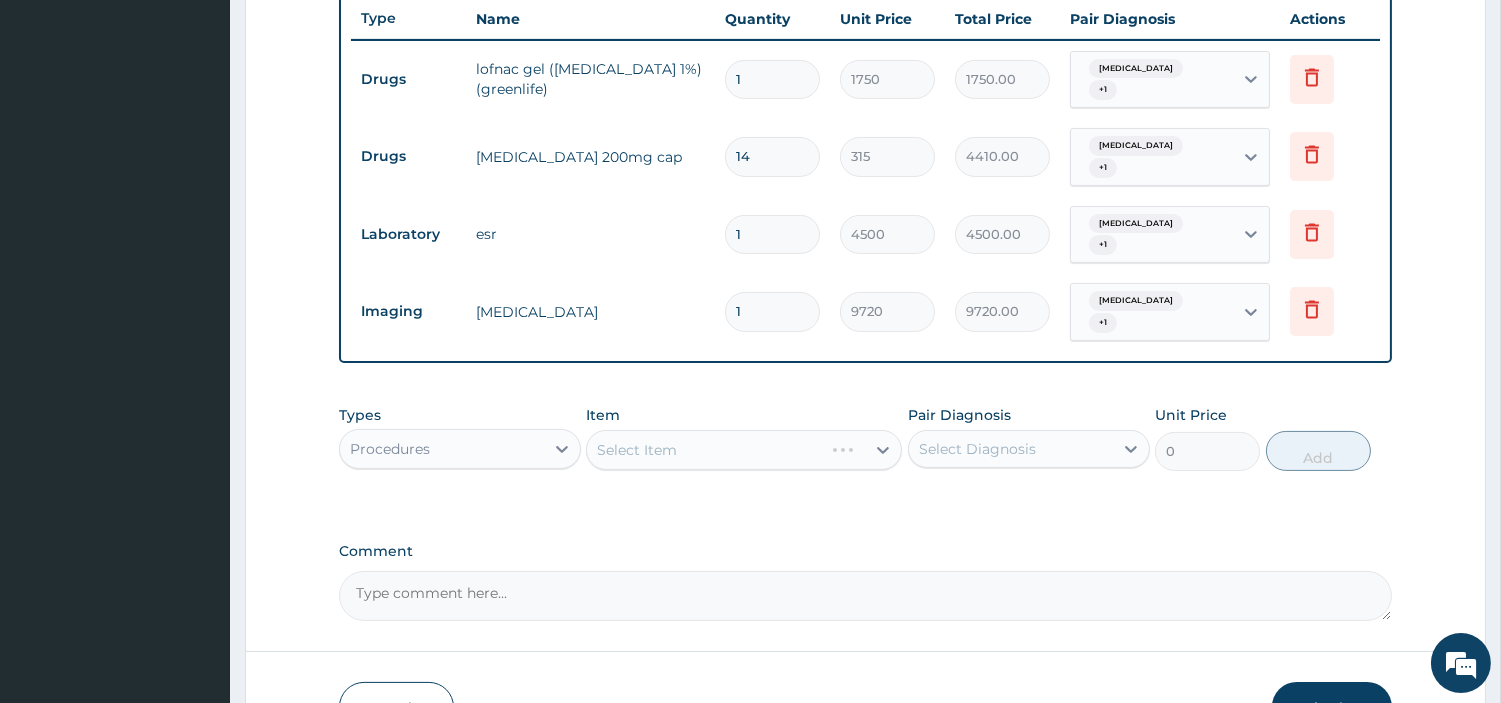 scroll, scrollTop: 851, scrollLeft: 0, axis: vertical 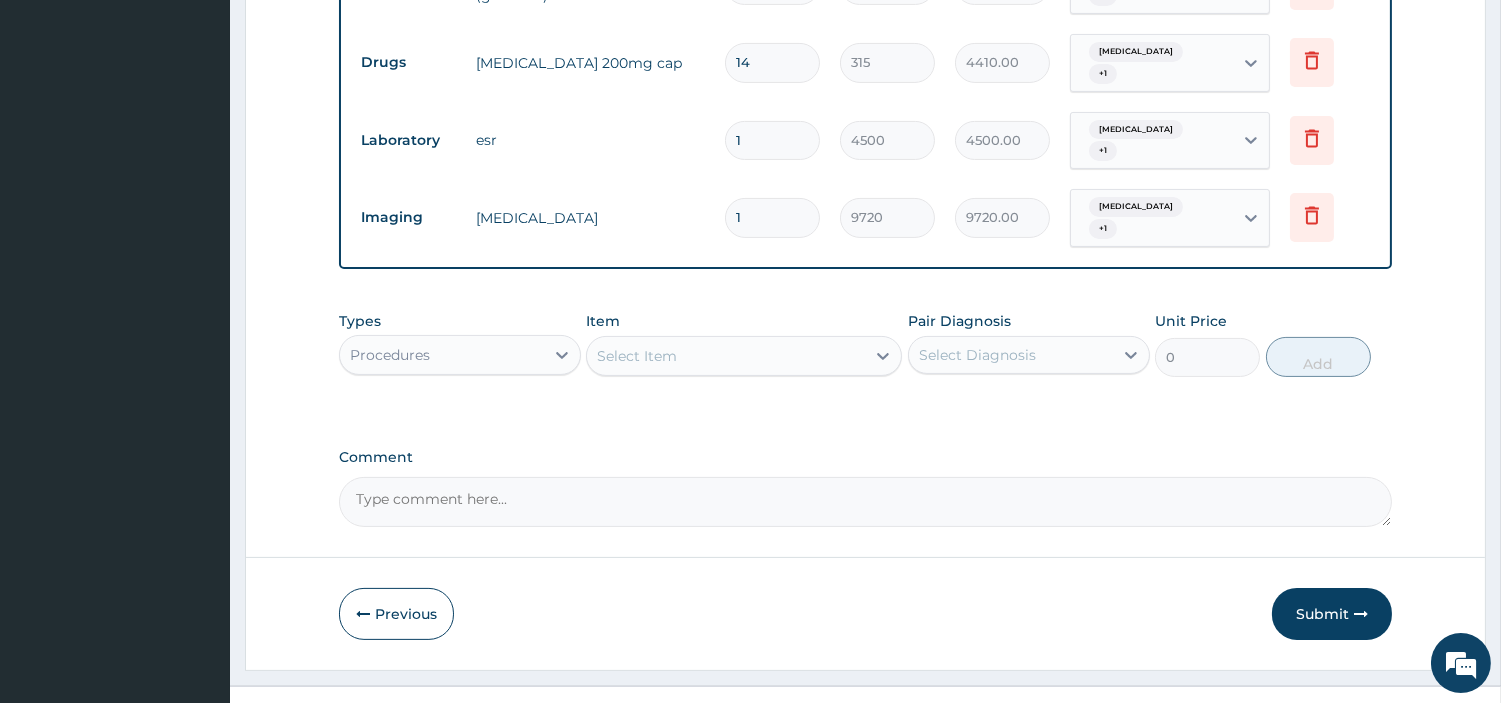 click on "Select Item" at bounding box center [744, 356] 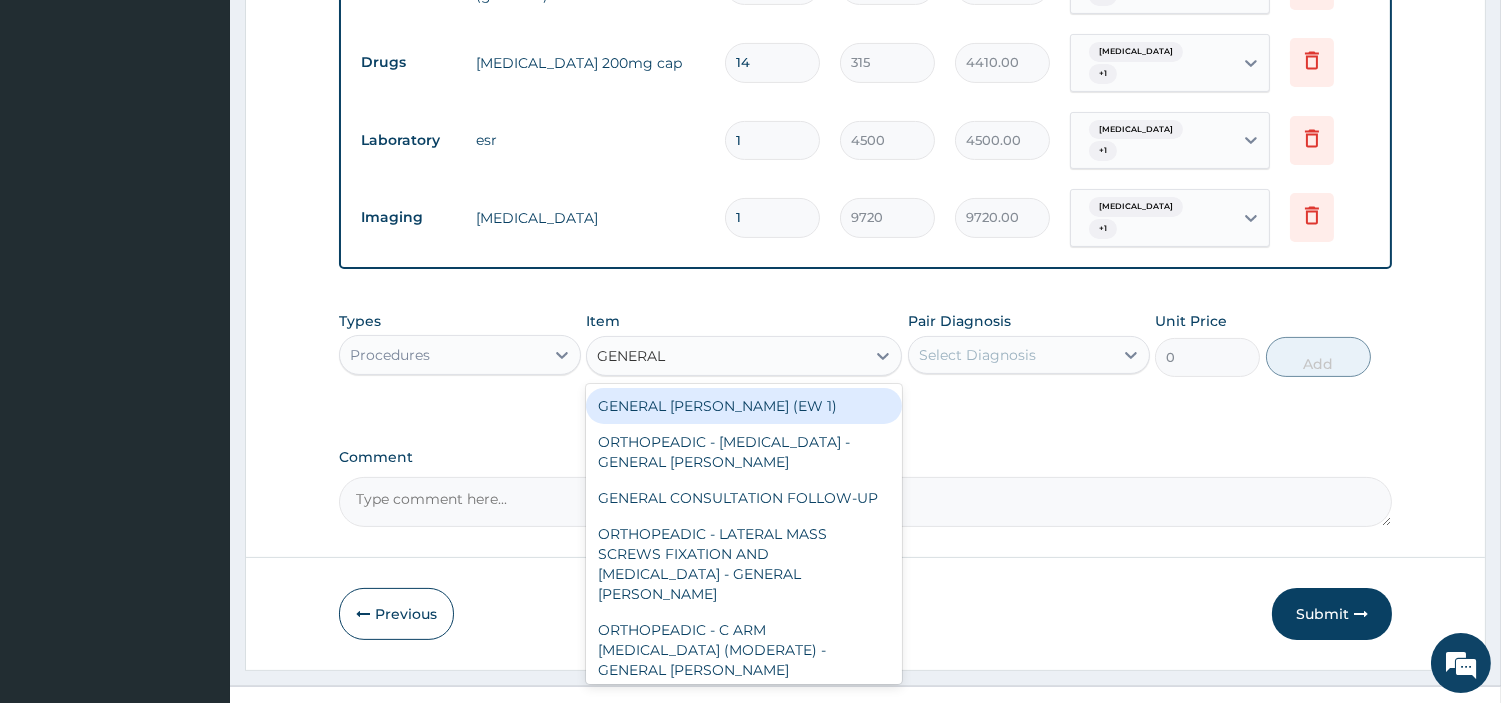 type on "GENERAL C" 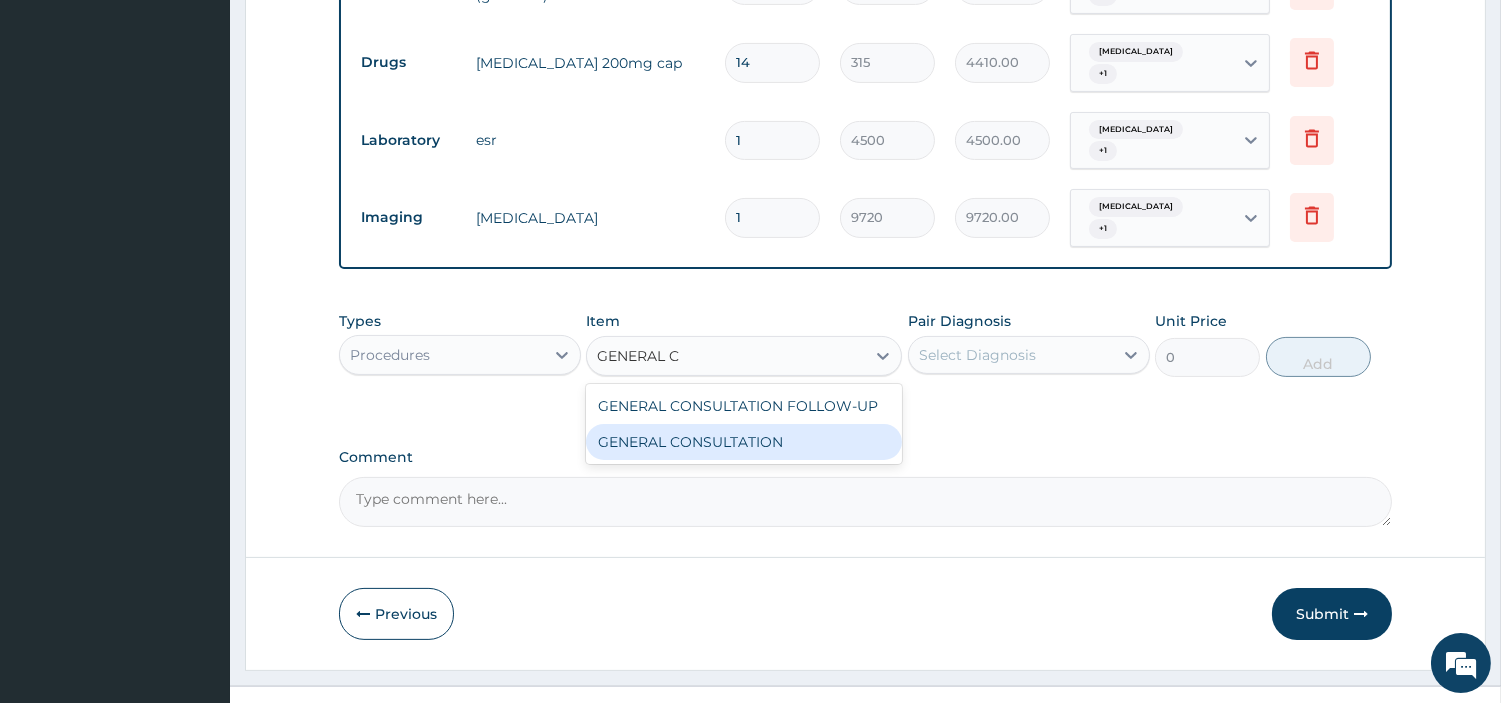 click on "GENERAL CONSULTATION" at bounding box center (744, 442) 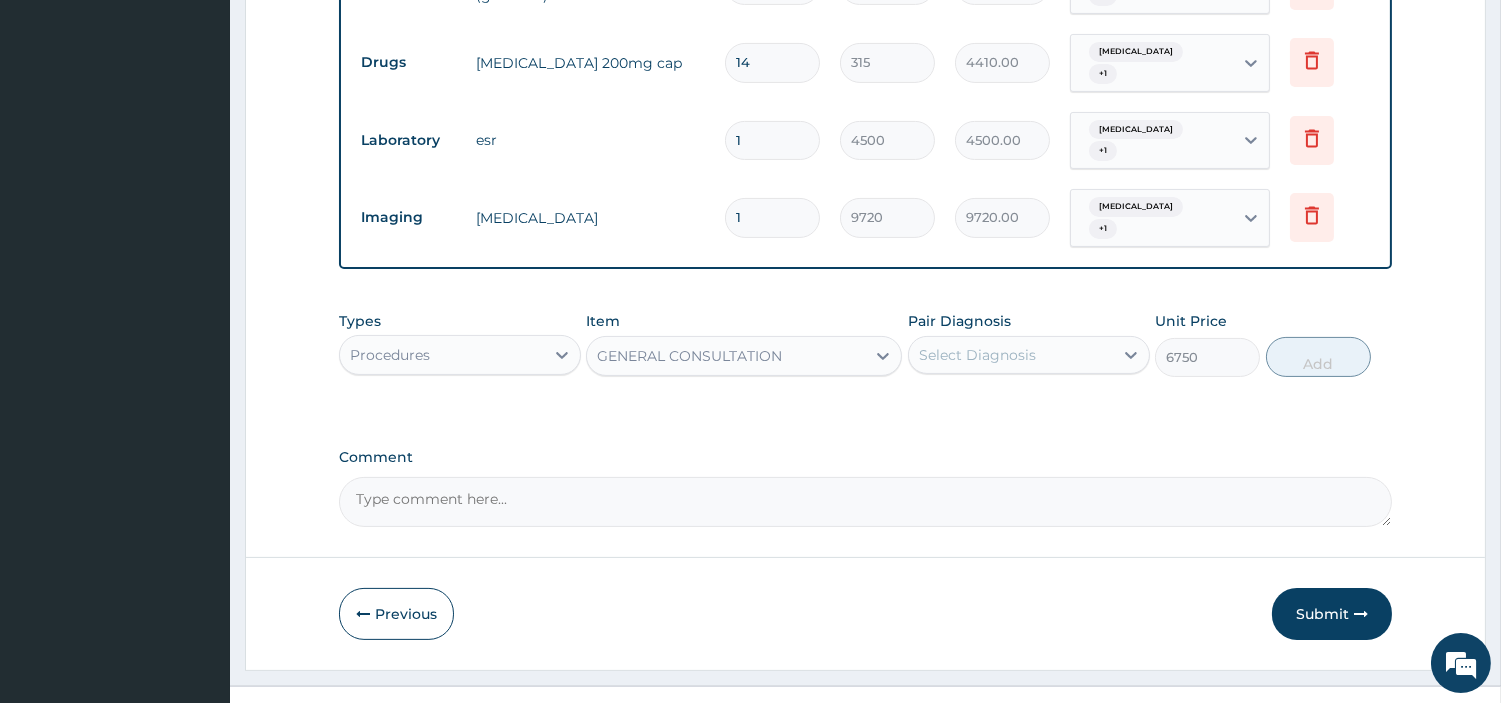 click on "Select Diagnosis" at bounding box center [977, 355] 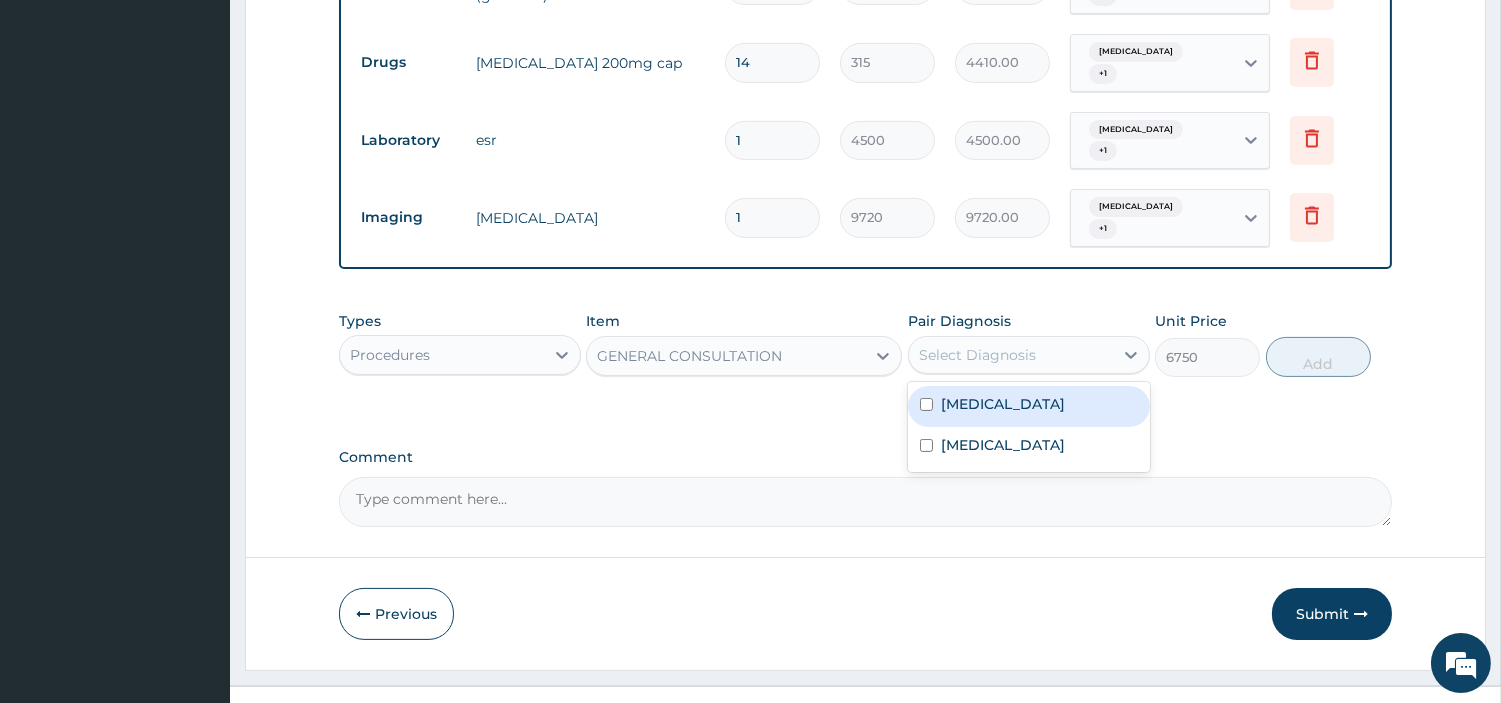 click on "Bursitis" at bounding box center (1029, 406) 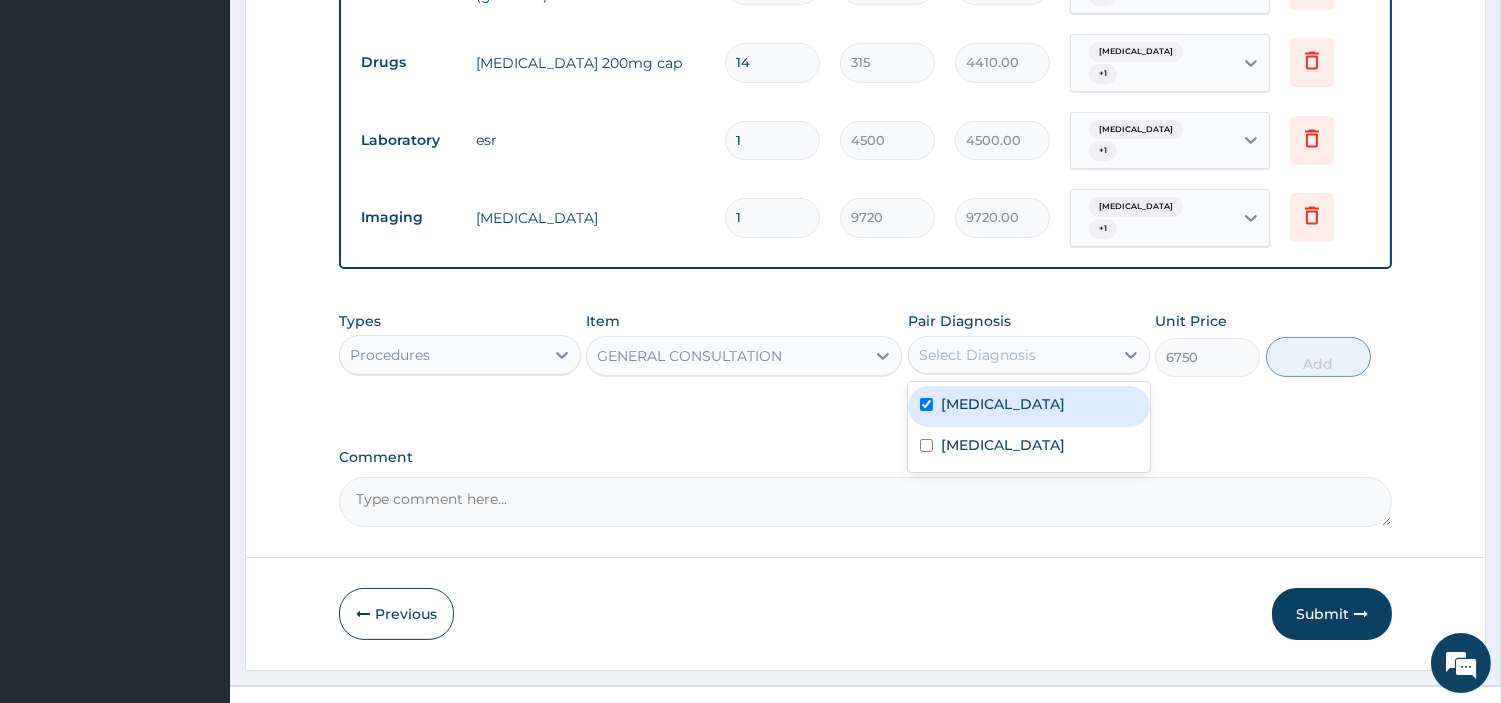 checkbox on "true" 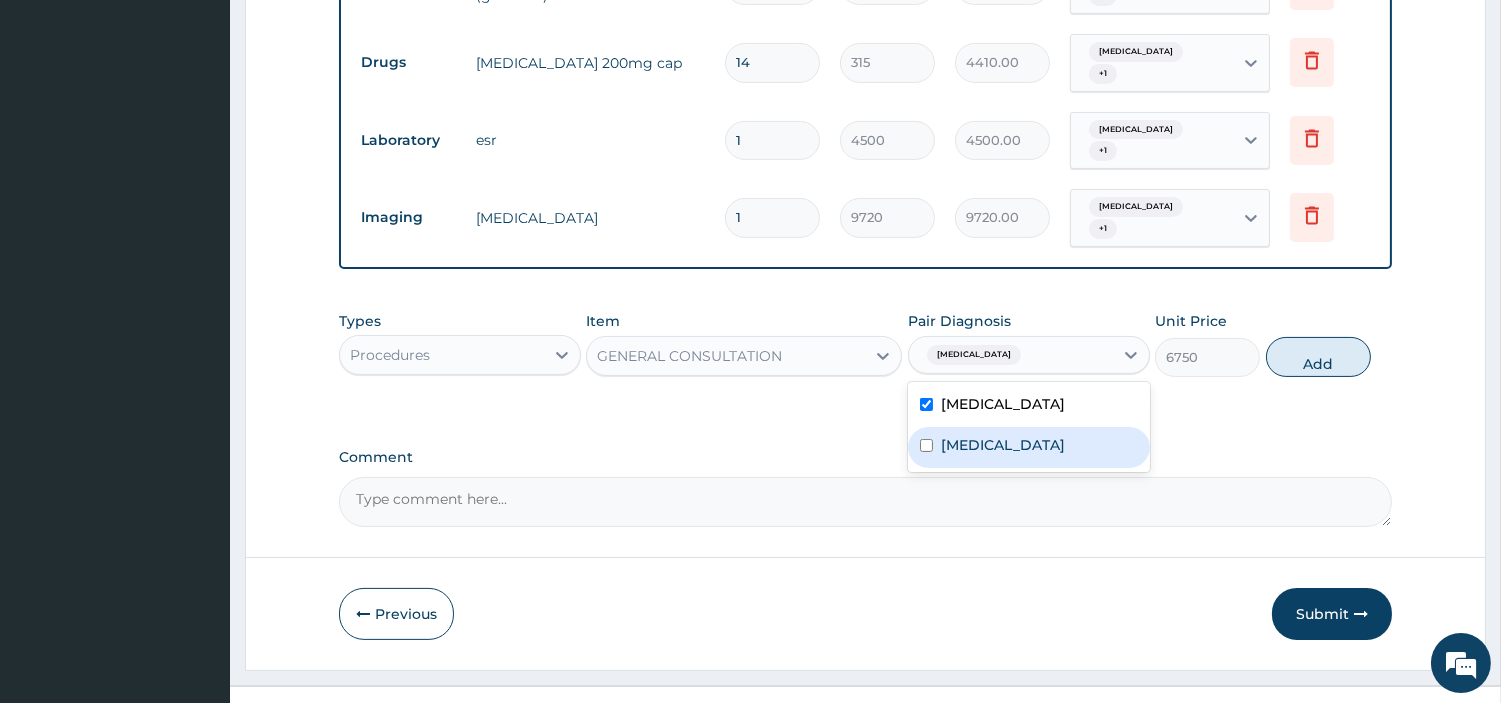 click on "Arthritis" at bounding box center [1003, 445] 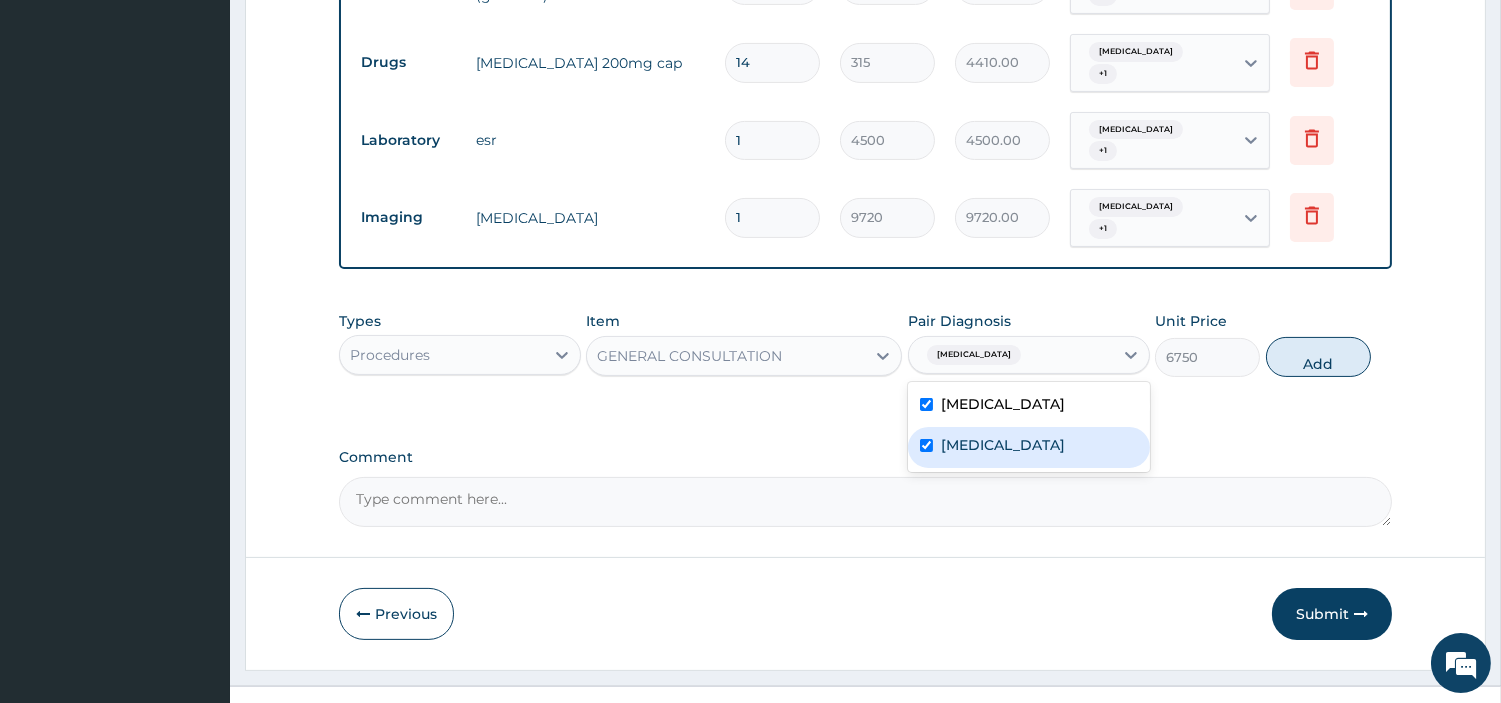 checkbox on "true" 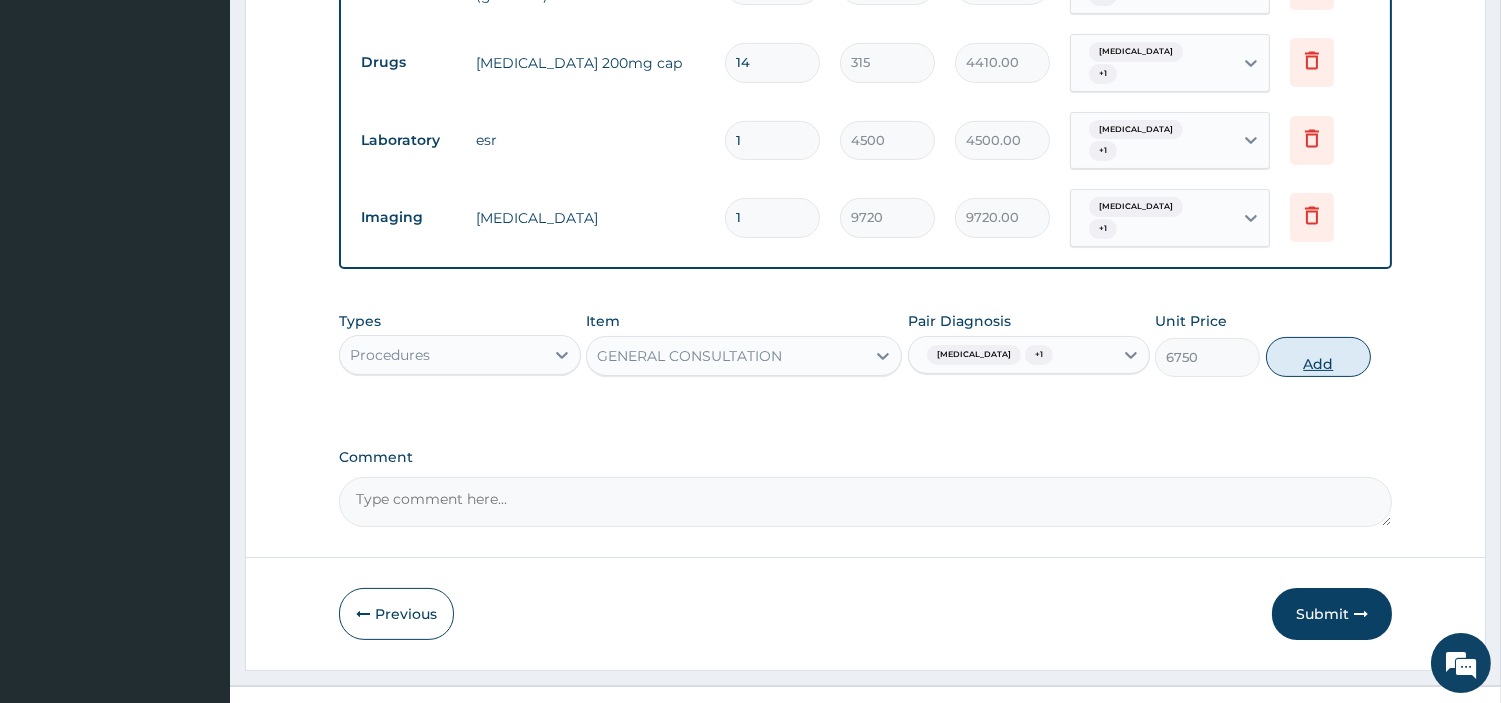click on "Add" at bounding box center (1318, 357) 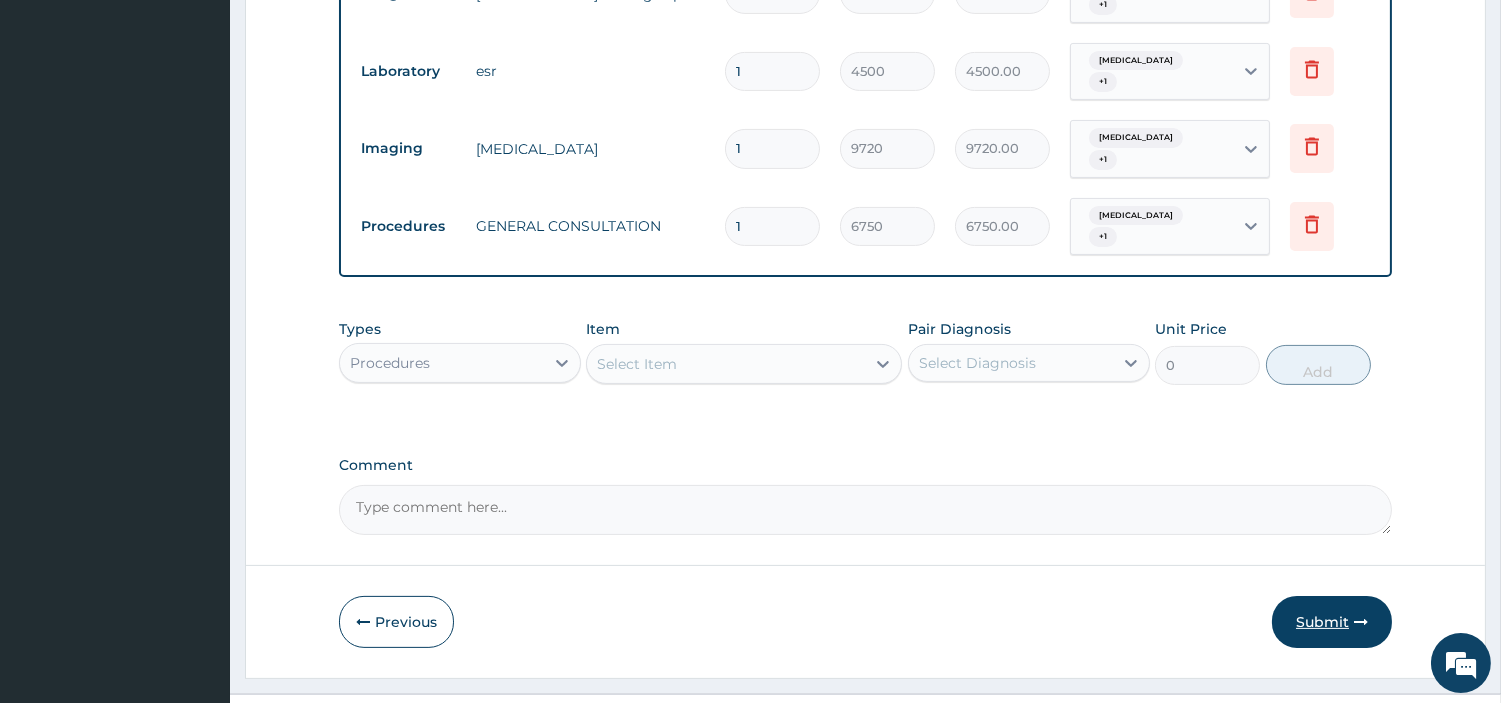 click on "Submit" at bounding box center [1332, 622] 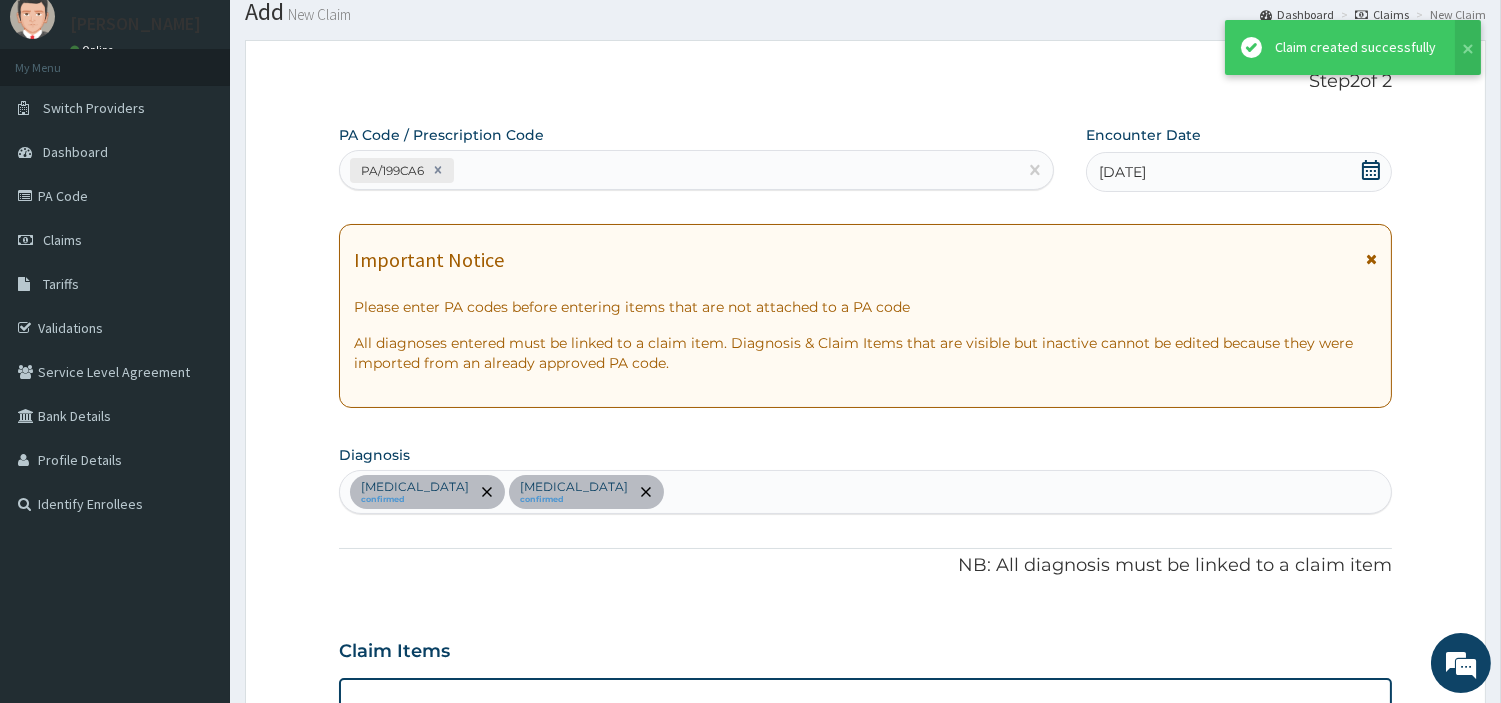 scroll, scrollTop: 920, scrollLeft: 0, axis: vertical 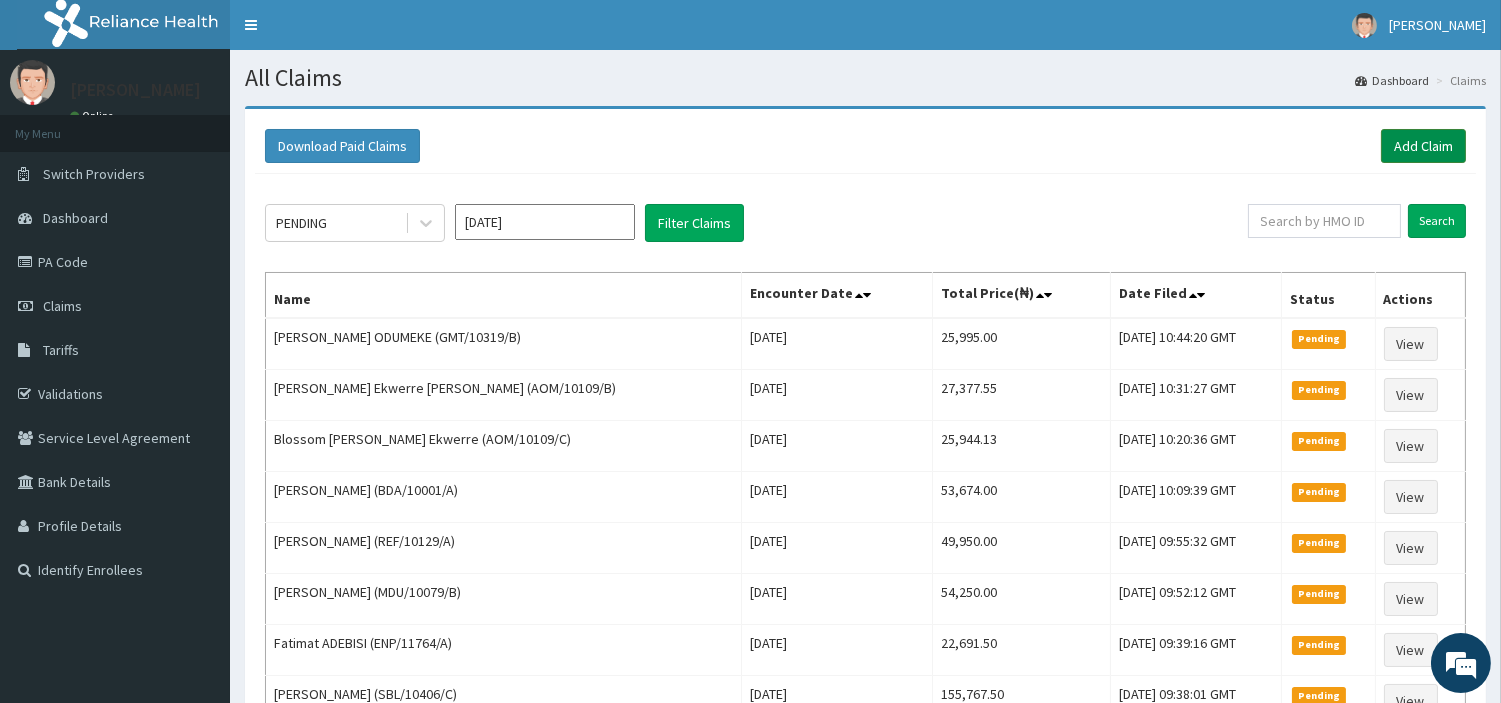 drag, startPoint x: 1391, startPoint y: 141, endPoint x: 1388, endPoint y: 153, distance: 12.369317 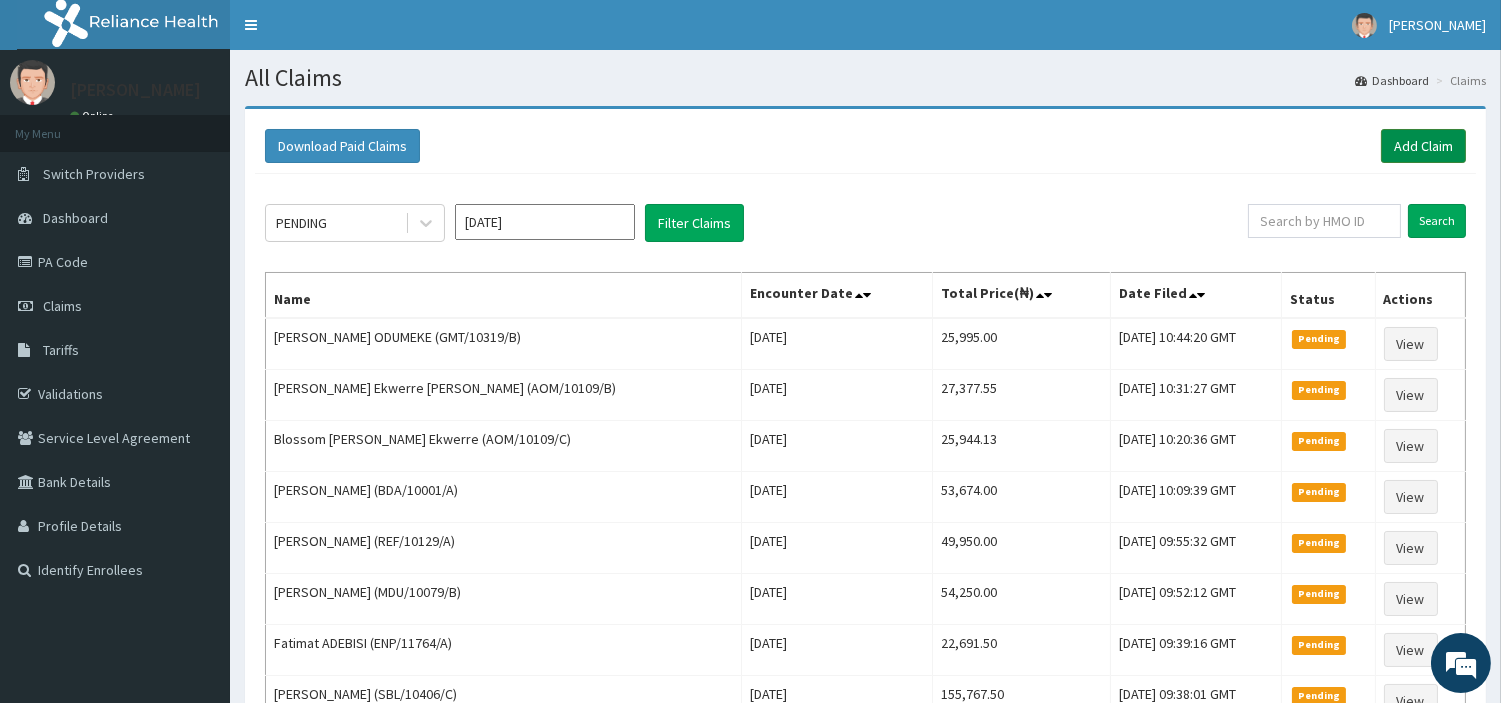 click on "Add Claim" at bounding box center [1423, 146] 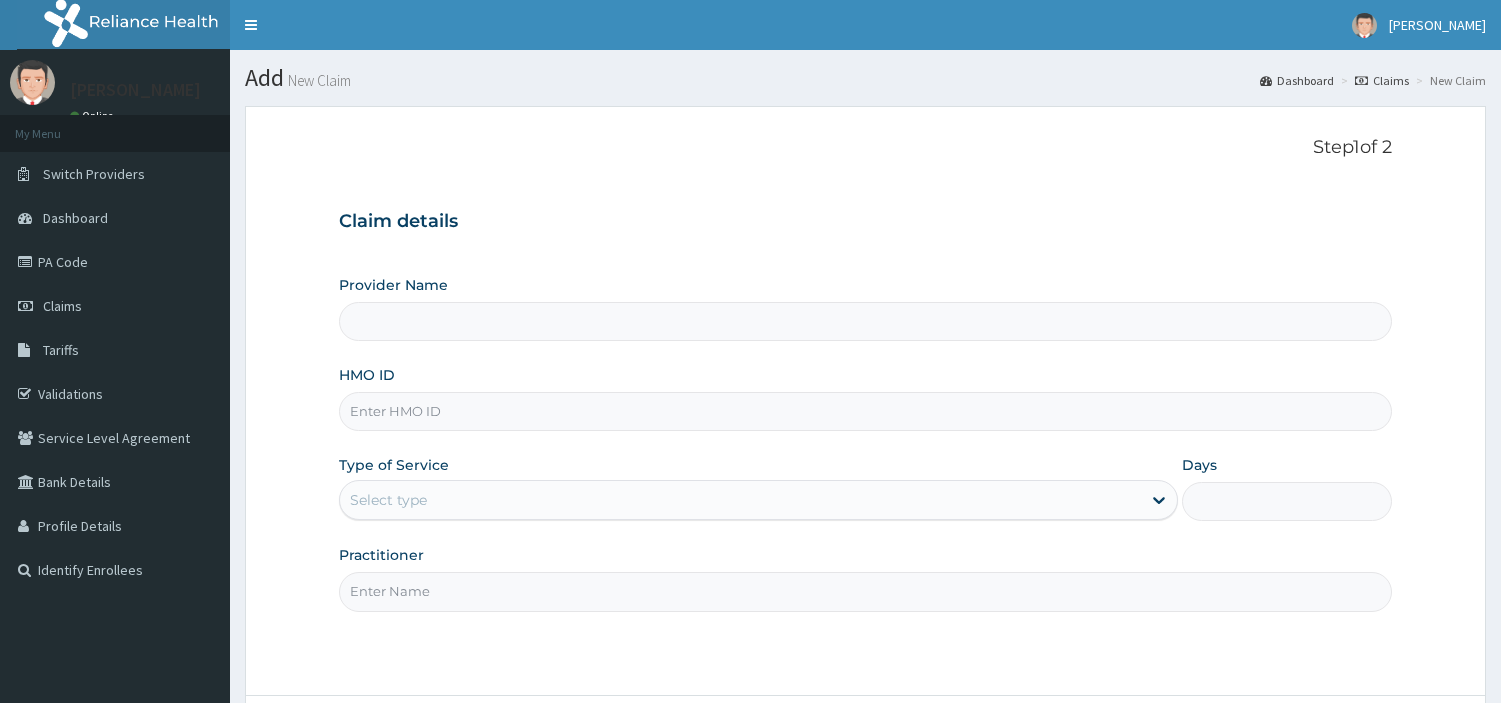 scroll, scrollTop: 0, scrollLeft: 0, axis: both 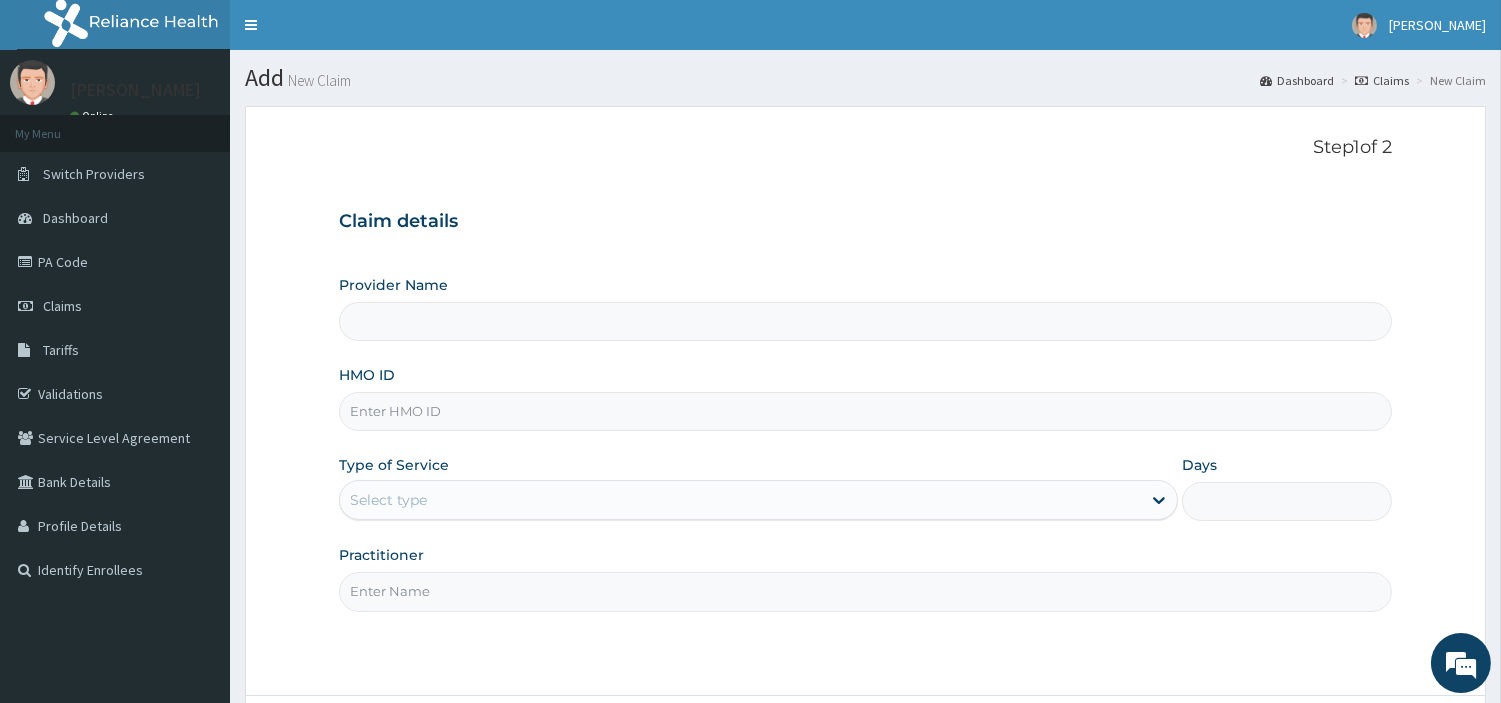 type on "[GEOGRAPHIC_DATA] Nig. Ltd" 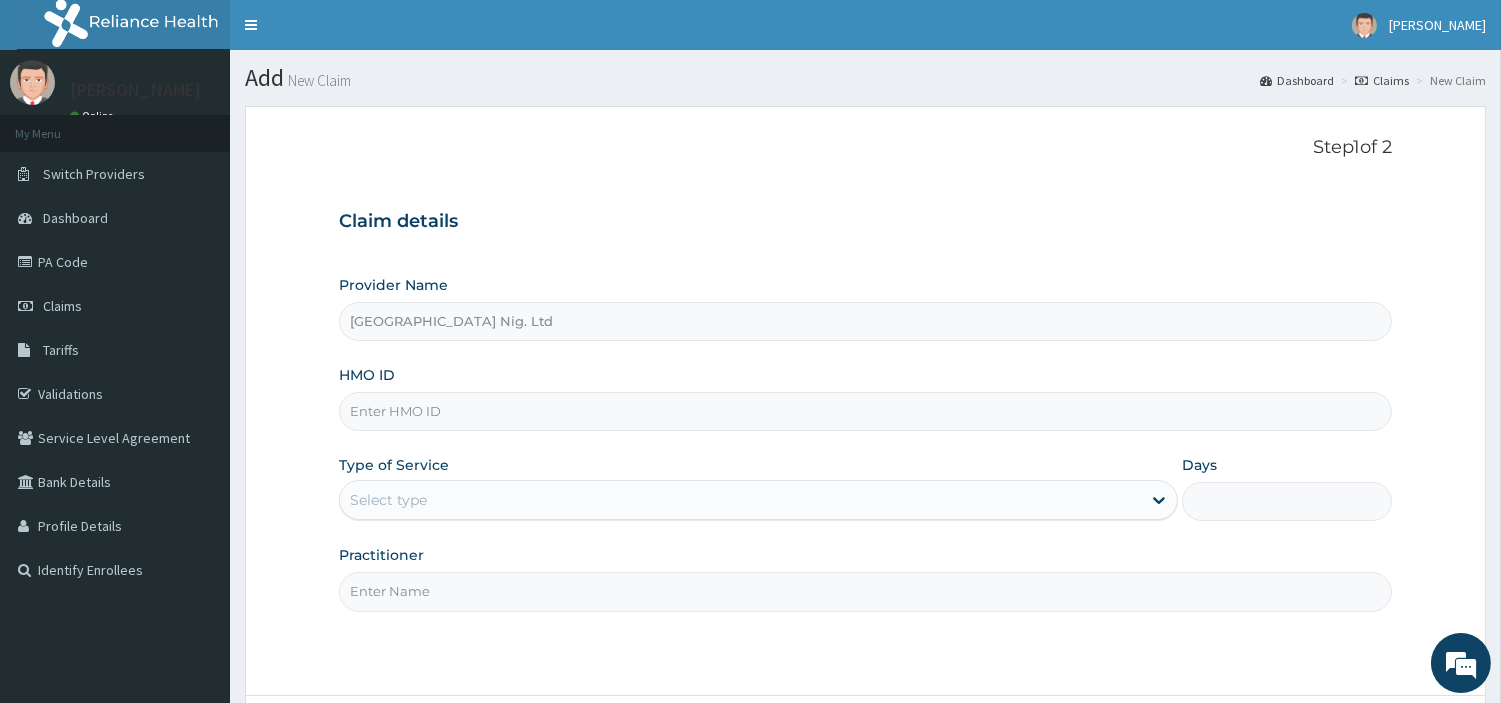 scroll, scrollTop: 0, scrollLeft: 0, axis: both 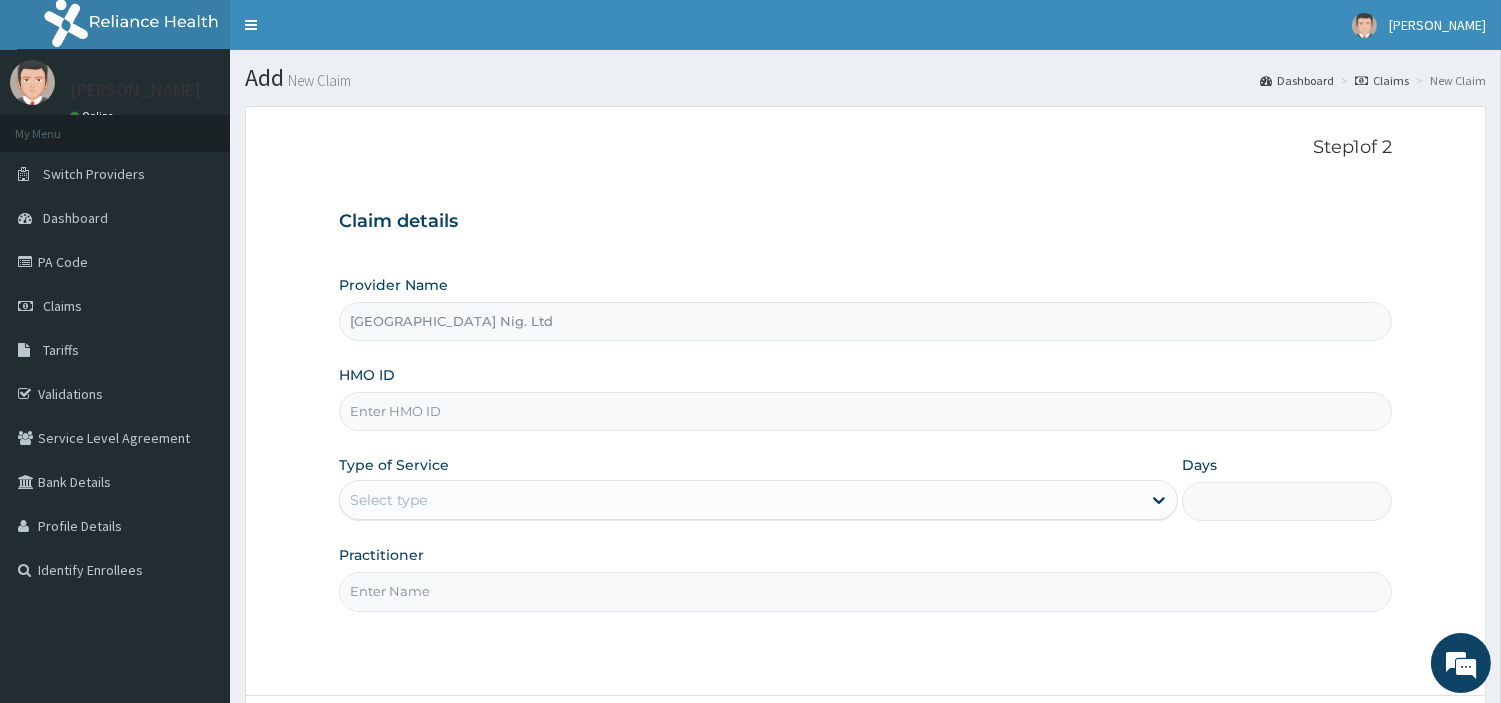 click on "HMO ID" at bounding box center [865, 411] 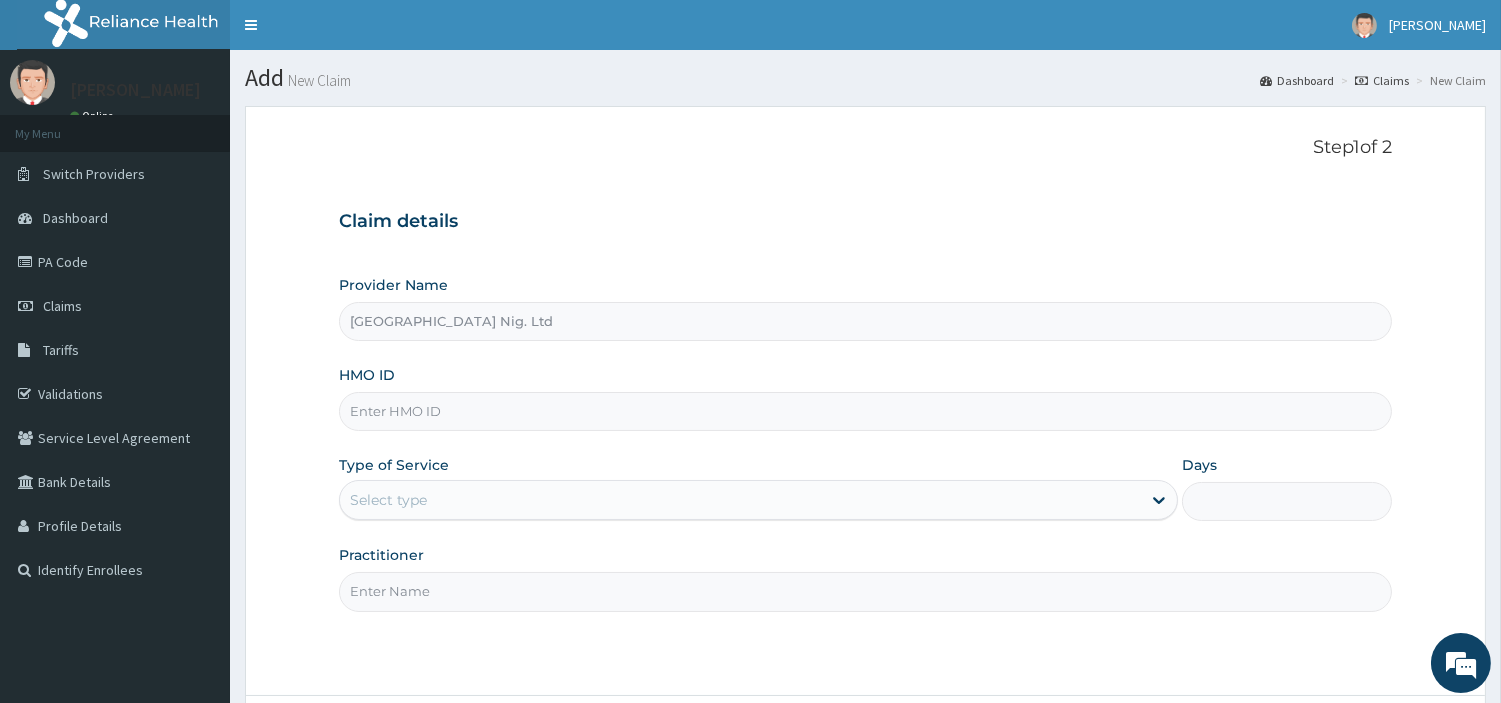 paste on "NPP/10035/A" 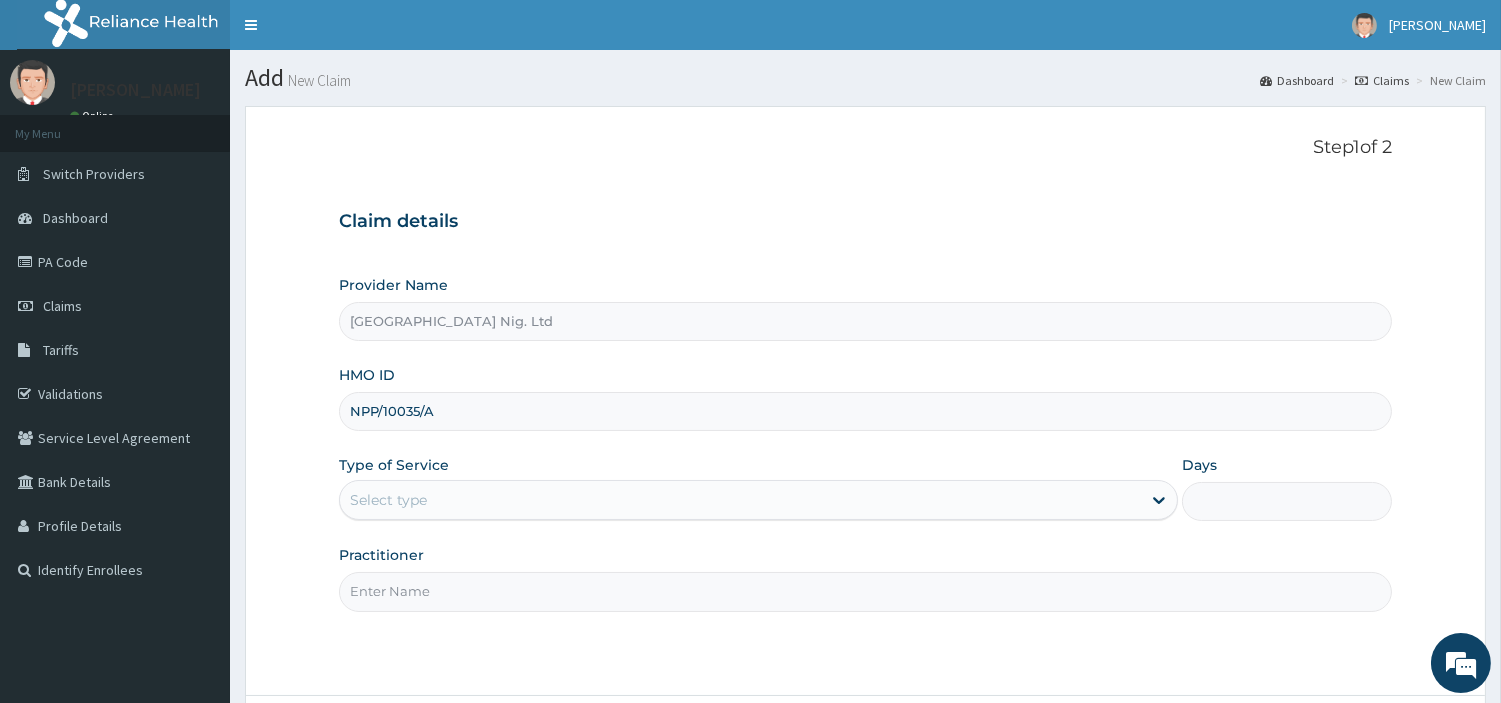 type on "NPP/10035/A" 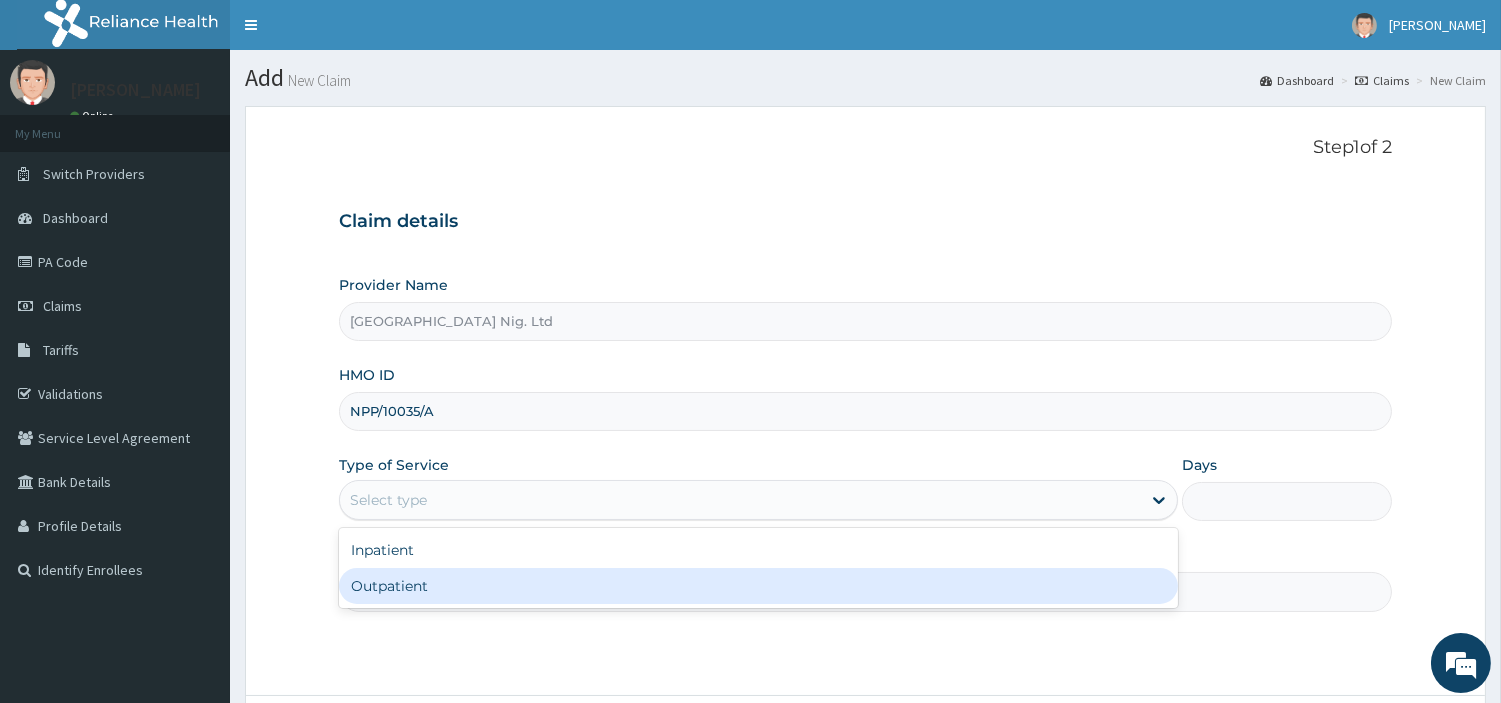 click on "Outpatient" at bounding box center [758, 586] 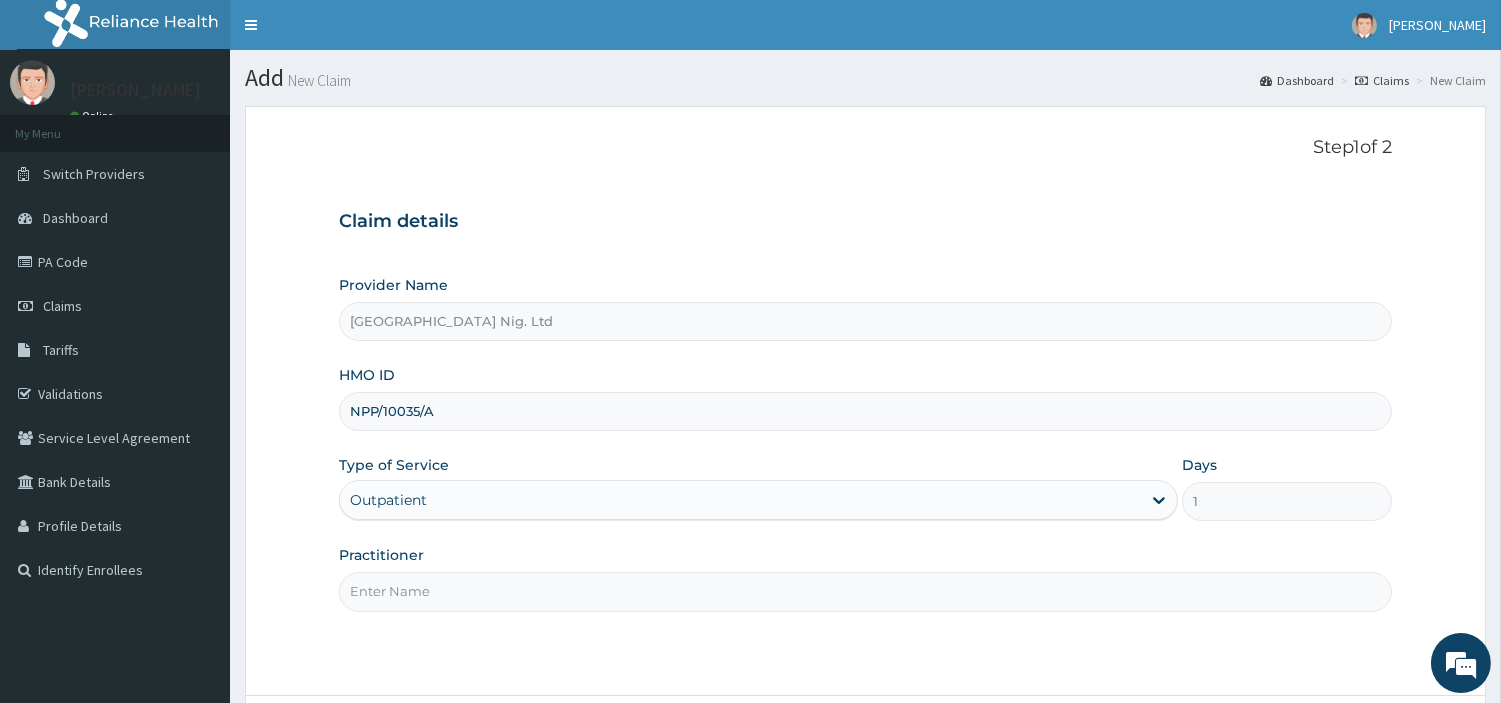click on "Practitioner" at bounding box center (865, 591) 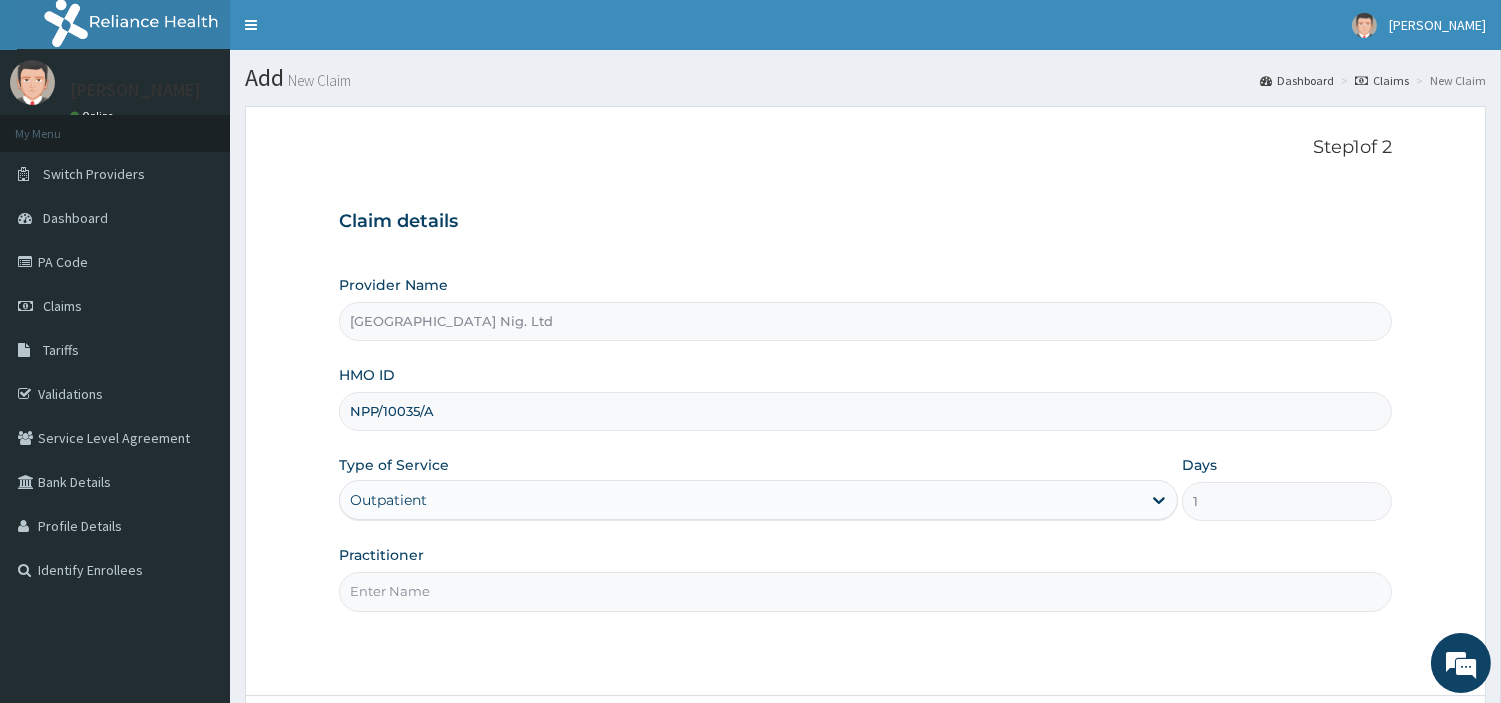 paste on "PA/9CBE5F" 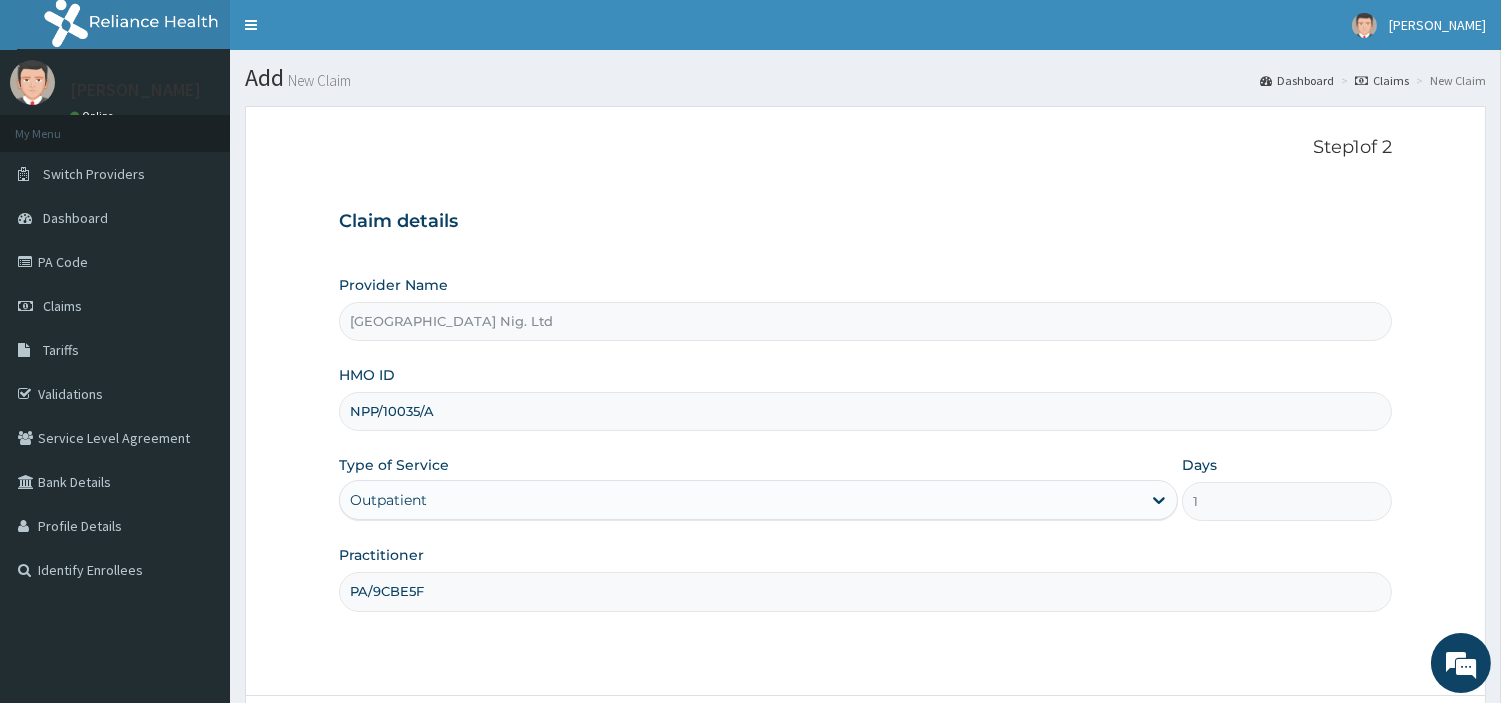 click on "PA/9CBE5F" at bounding box center [865, 591] 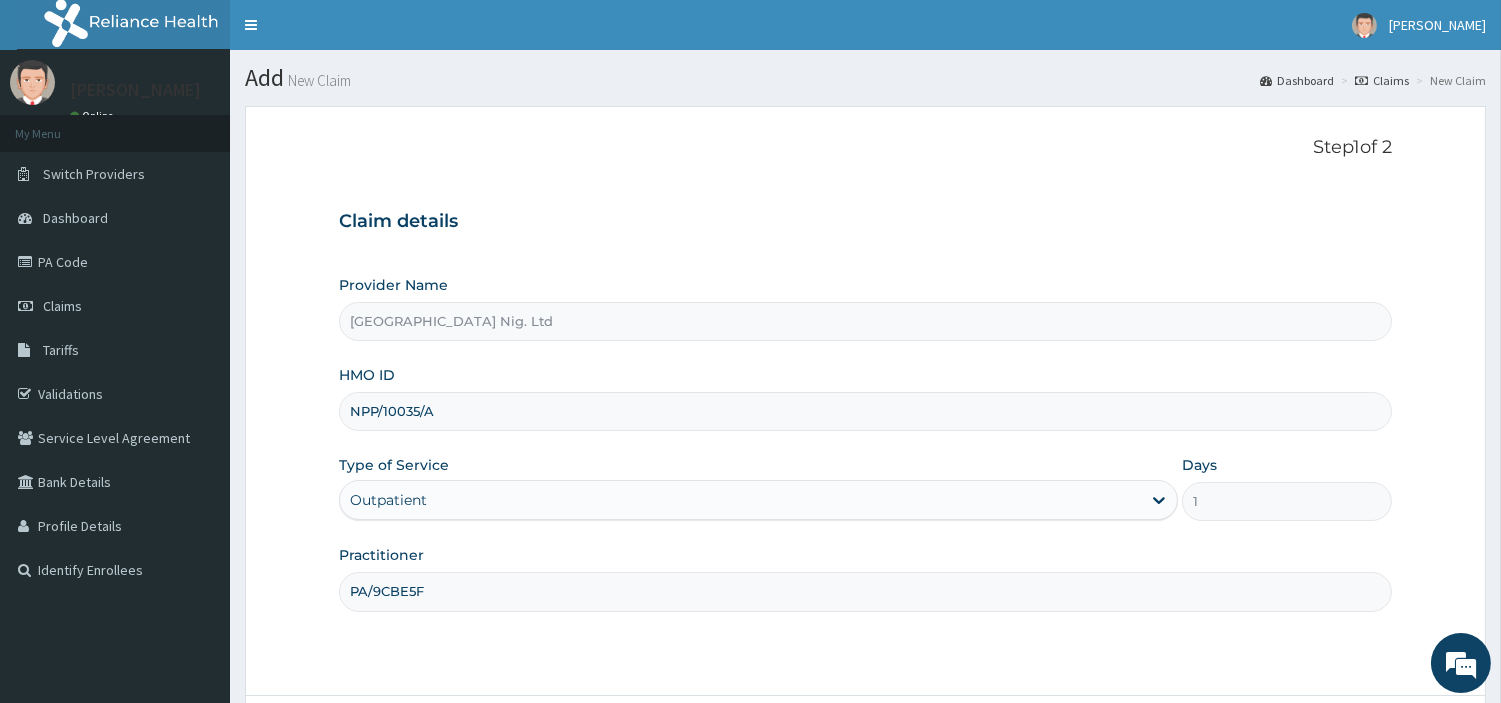 paste on "Akpama Theophilus" 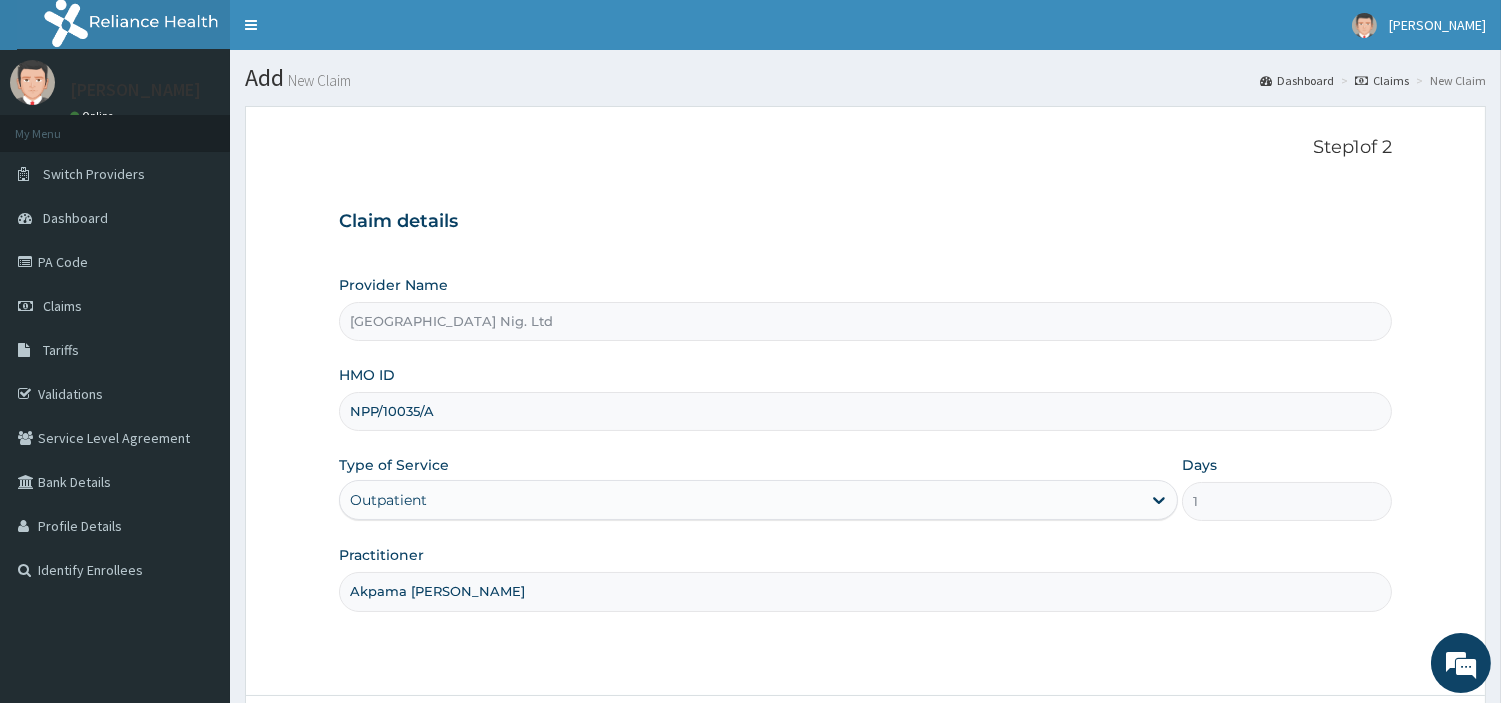type on "Akpama Theophilus" 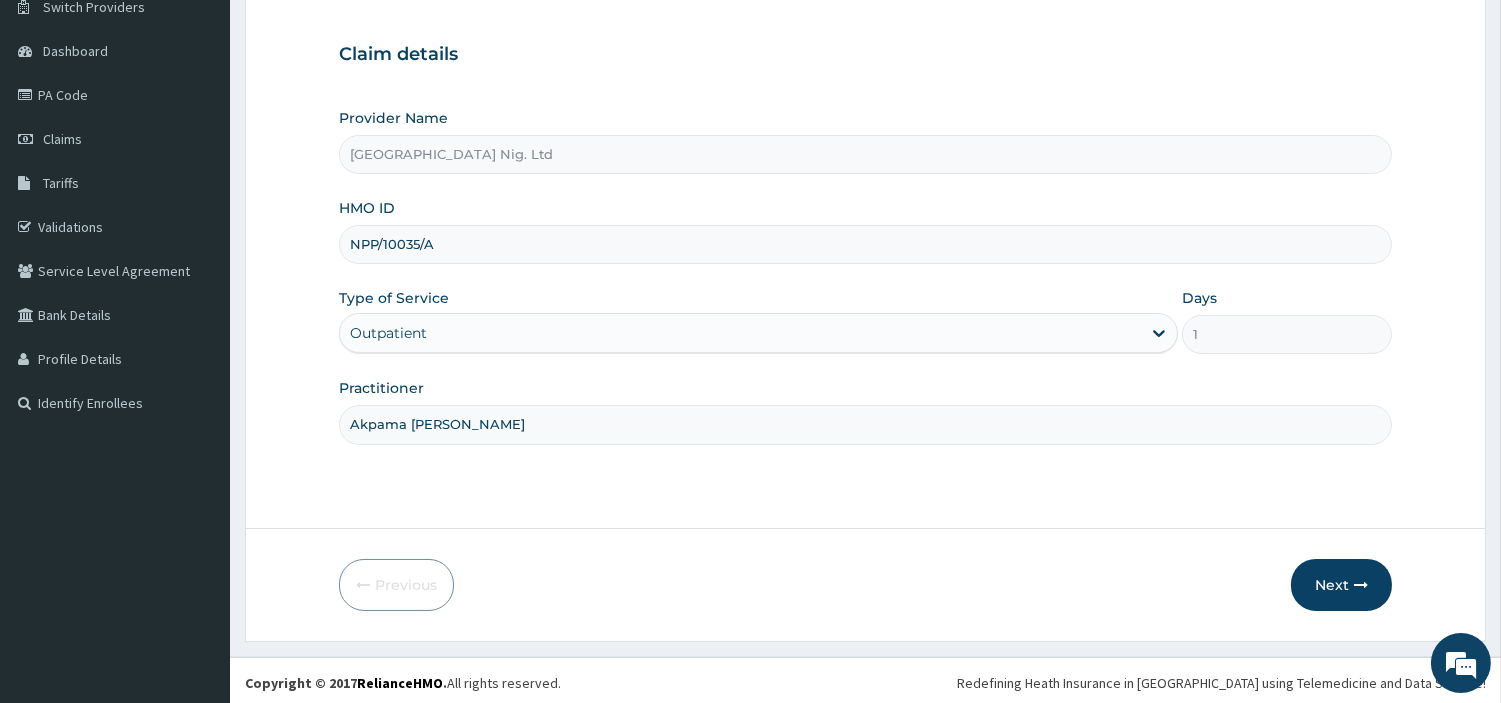scroll, scrollTop: 172, scrollLeft: 0, axis: vertical 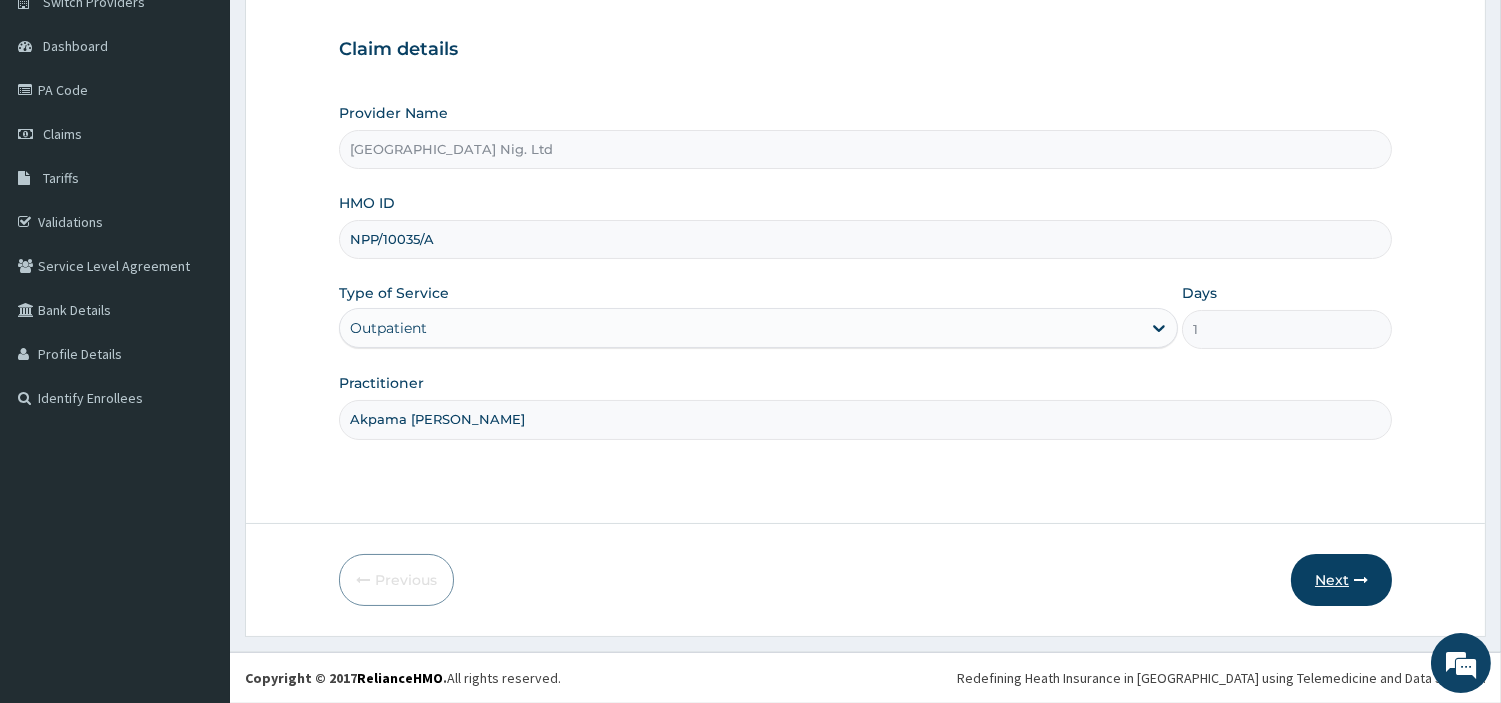 click on "Next" at bounding box center (1341, 580) 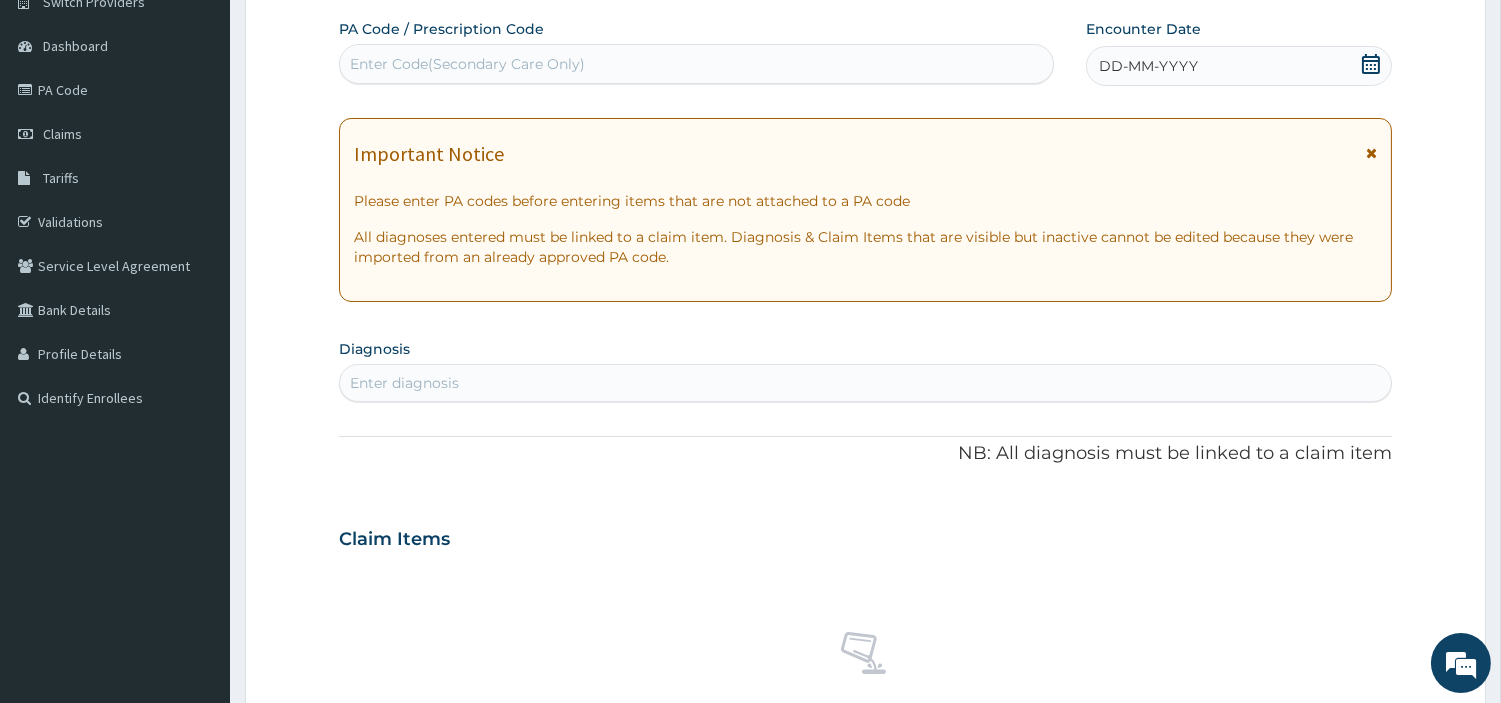 click on "Enter Code(Secondary Care Only)" at bounding box center (467, 64) 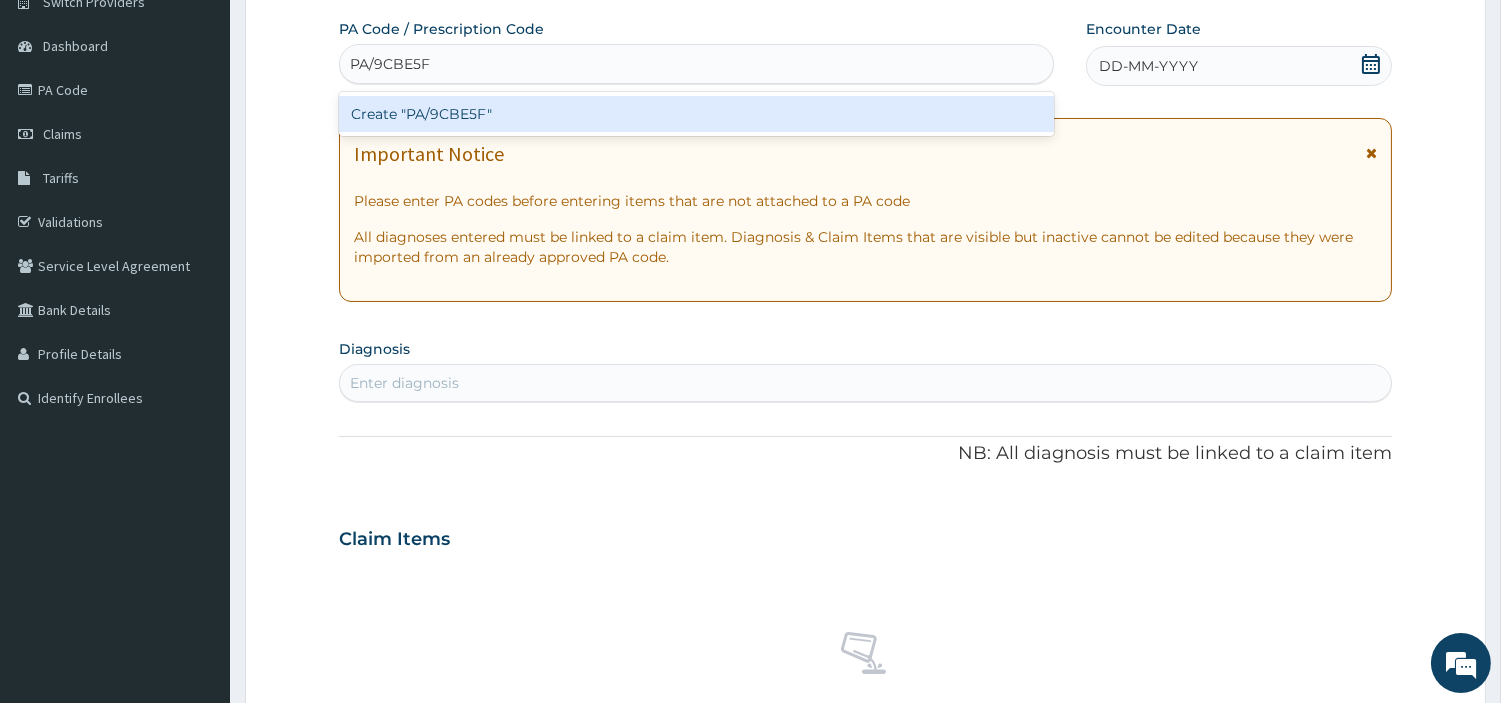 click on "Create "PA/9CBE5F"" at bounding box center (696, 114) 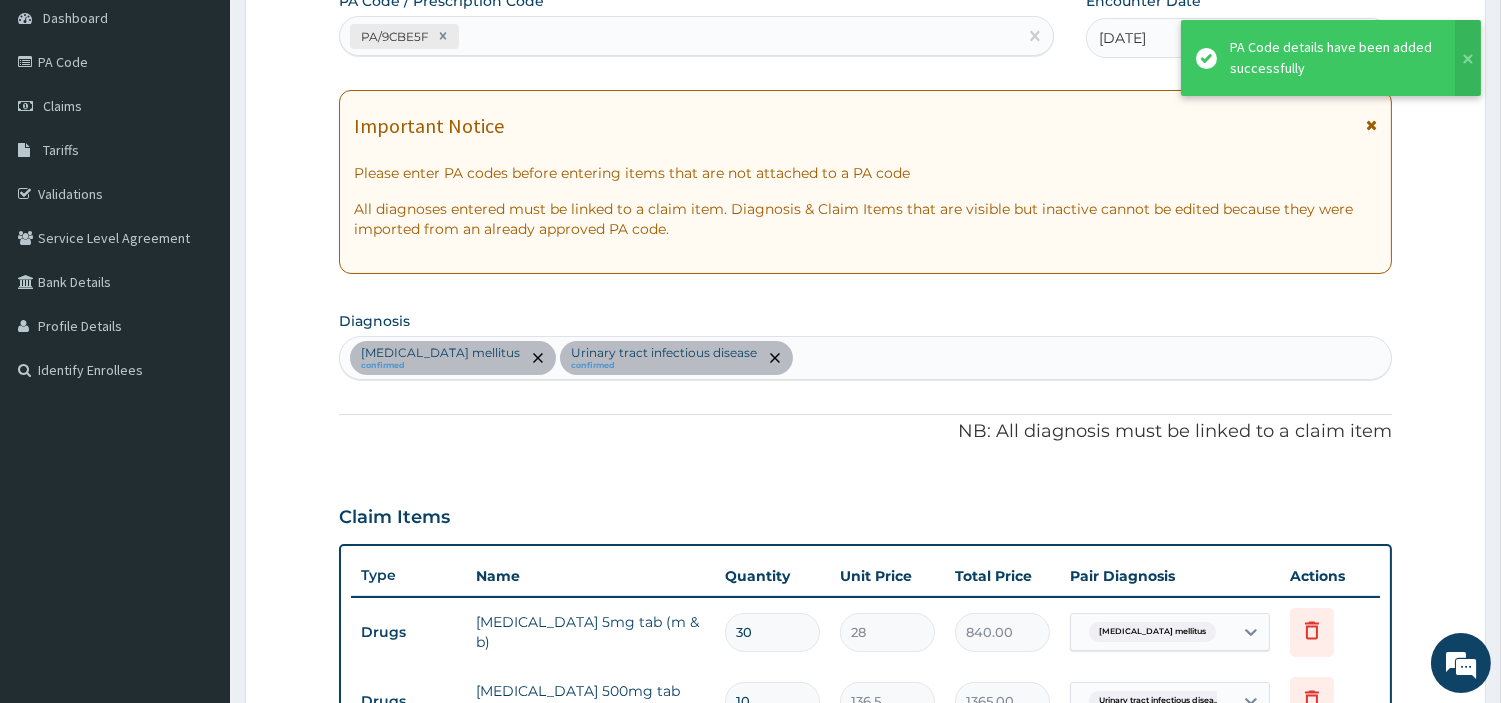 scroll, scrollTop: 174, scrollLeft: 0, axis: vertical 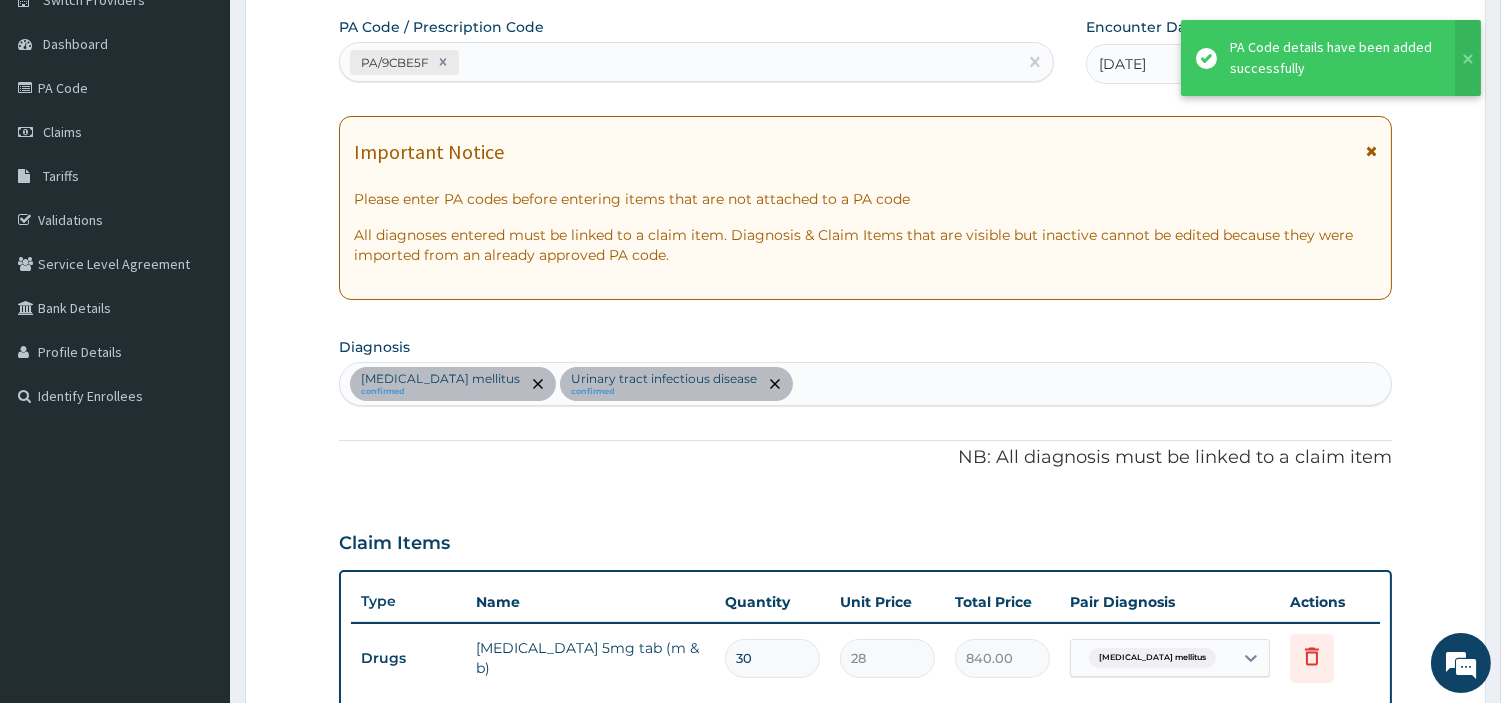 click on "PA/9CBE5F" at bounding box center (678, 62) 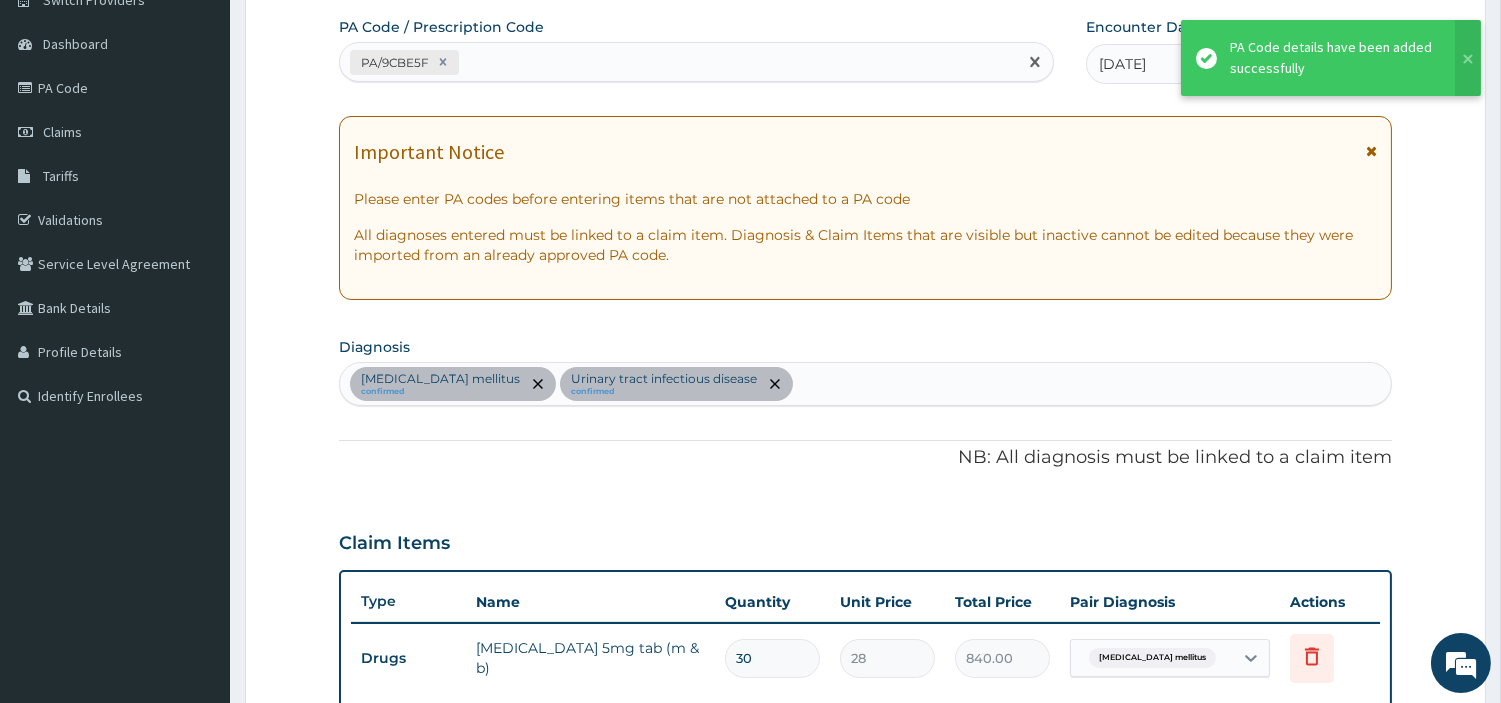 paste on "PA/67B606" 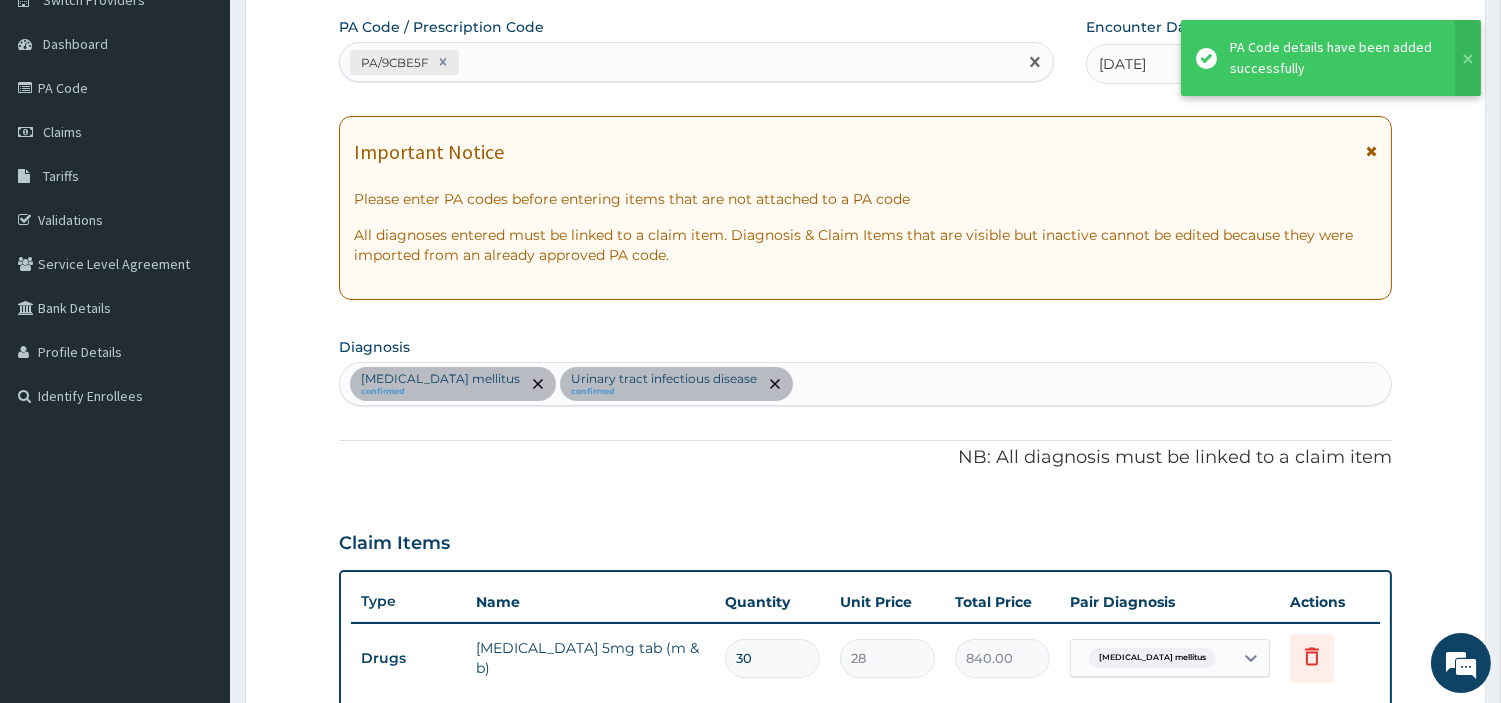 type on "PA/67B606" 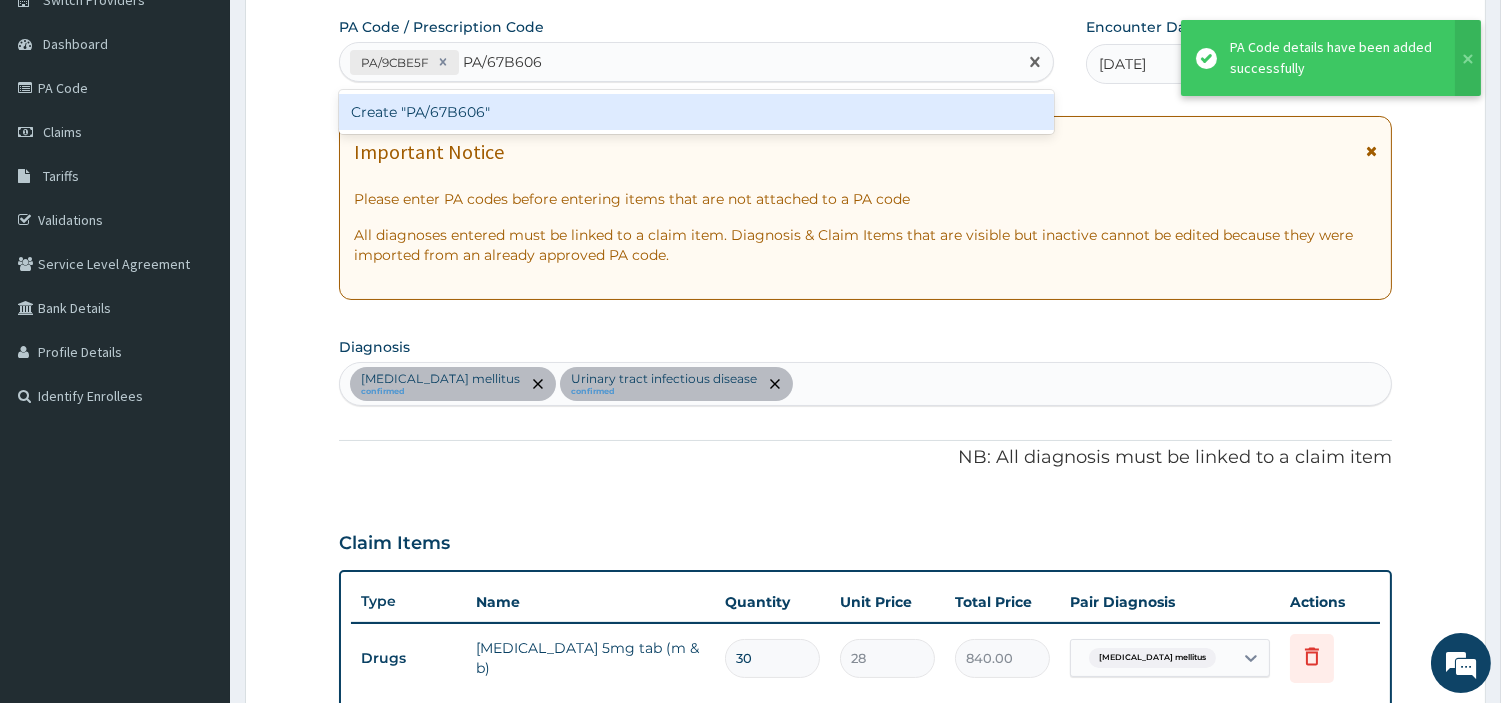 click on "Create "PA/67B606"" at bounding box center [696, 112] 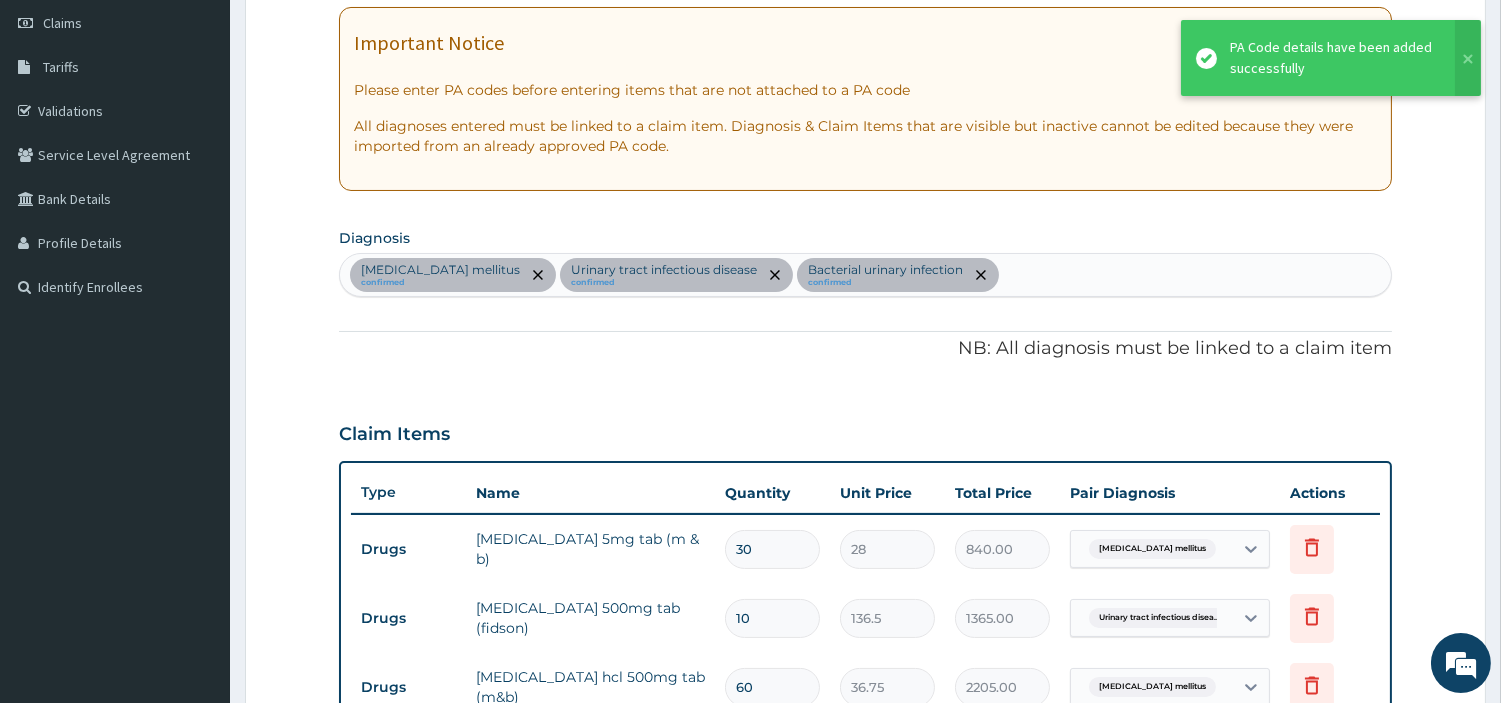 scroll, scrollTop: 65, scrollLeft: 0, axis: vertical 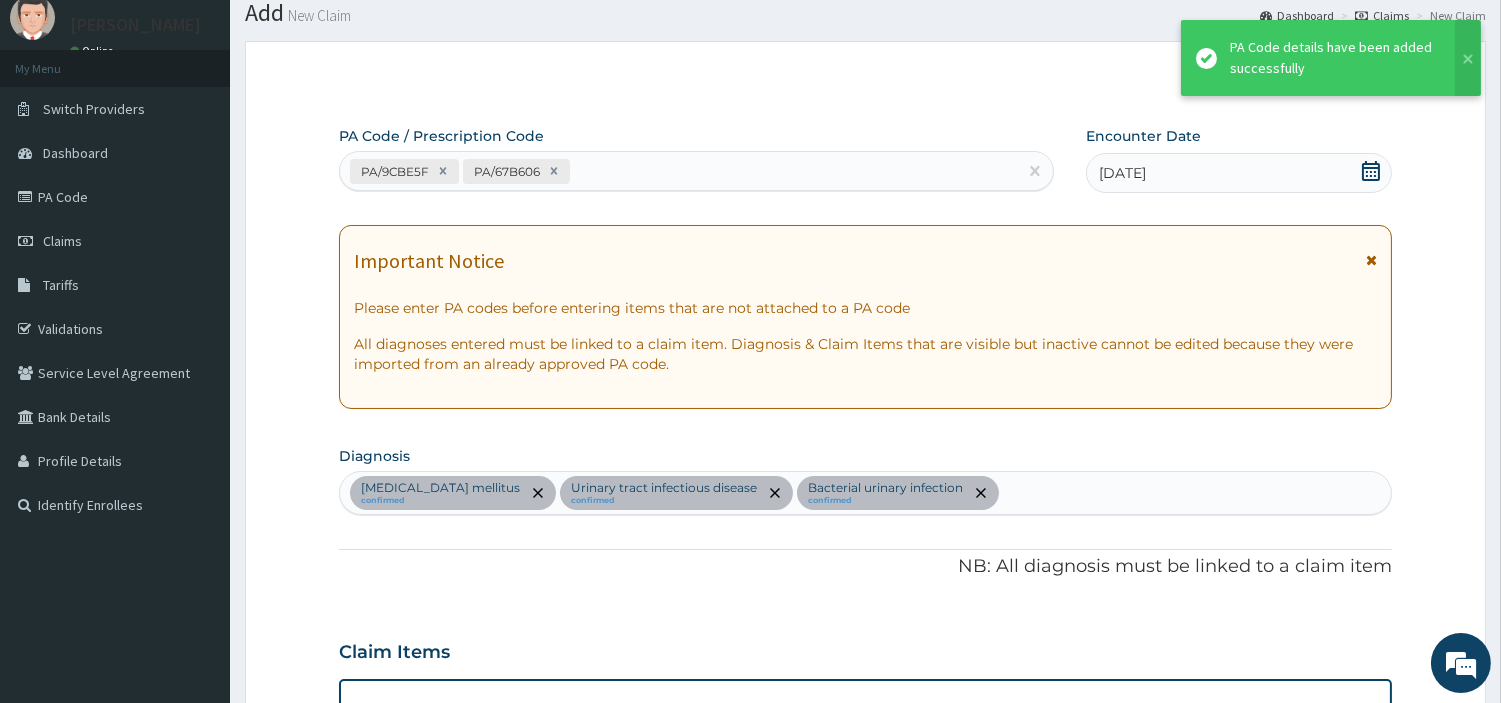 click on "PA/9CBE5F PA/67B606" at bounding box center (678, 171) 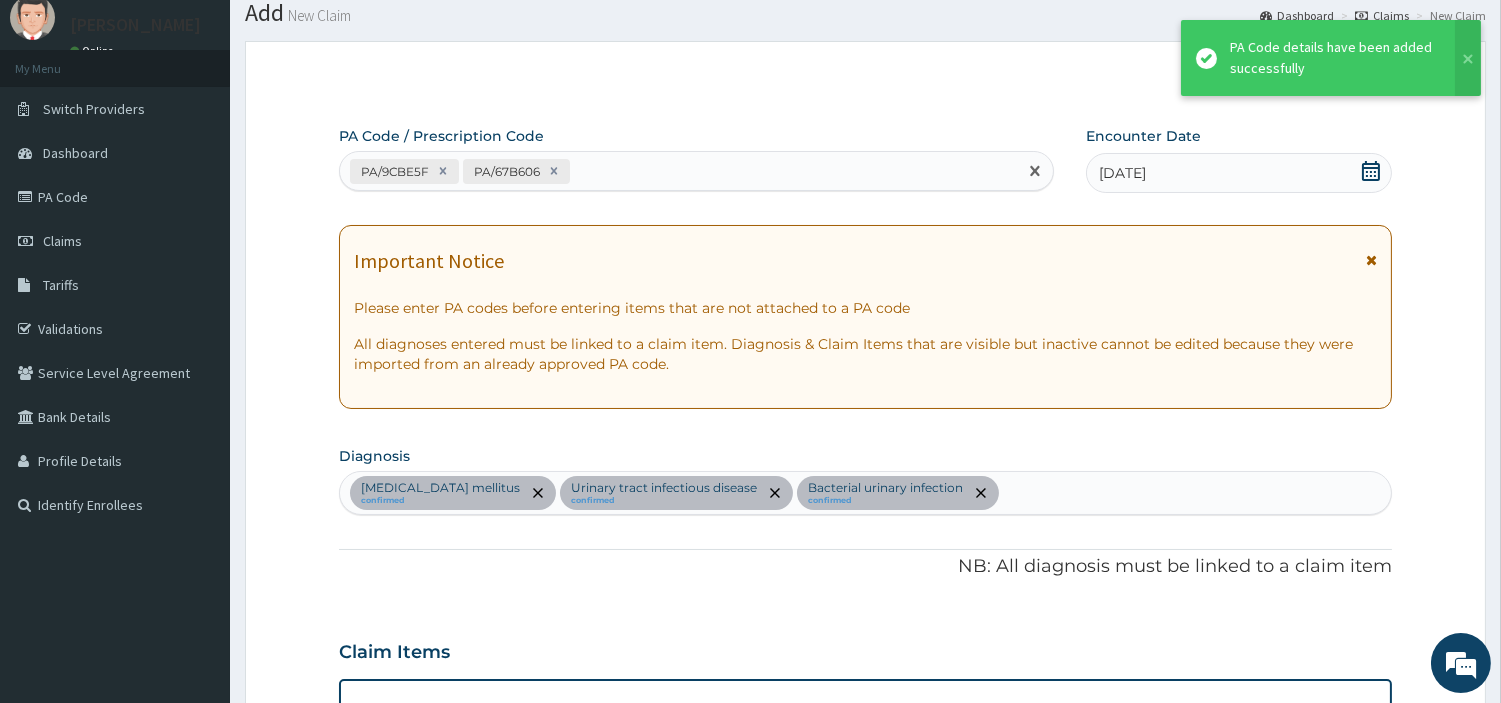 paste on "PA/269792" 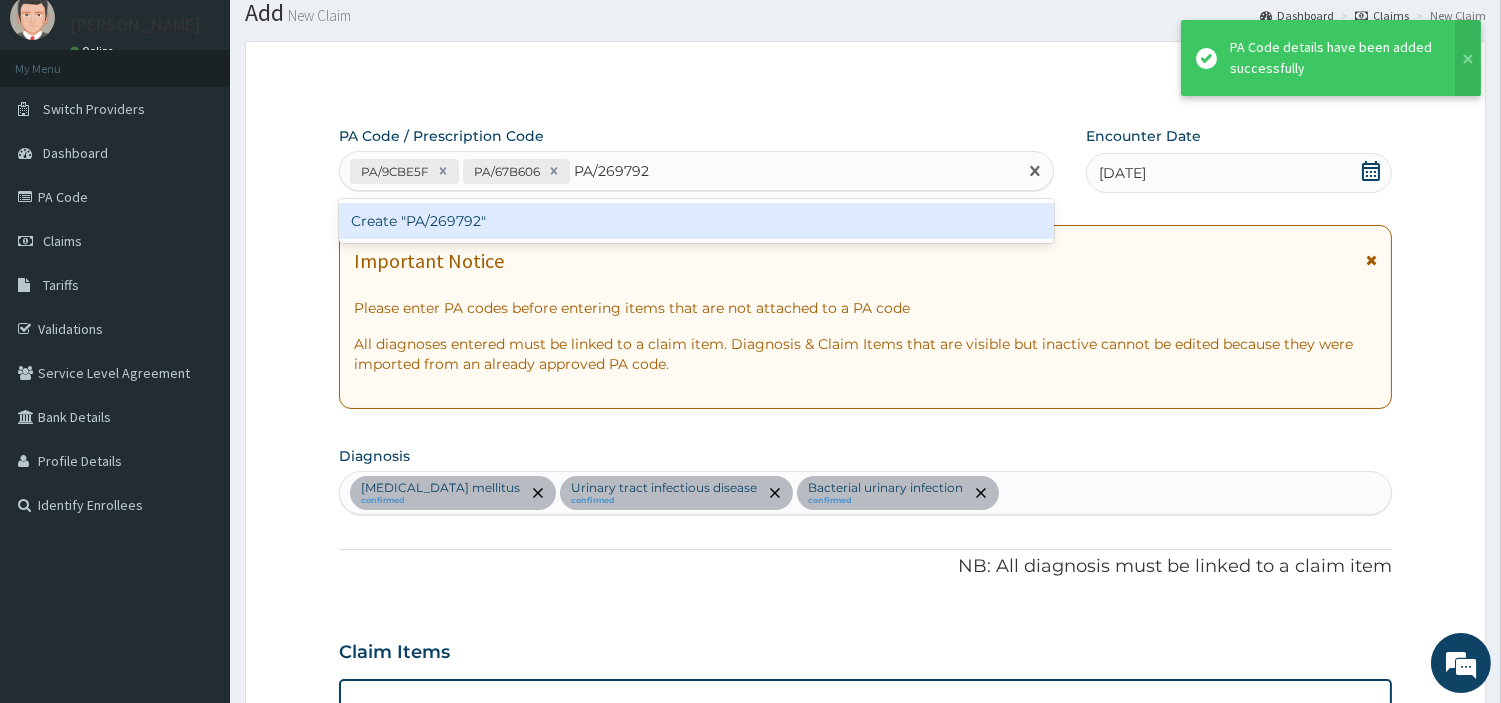 click on "Create "PA/269792"" at bounding box center [696, 221] 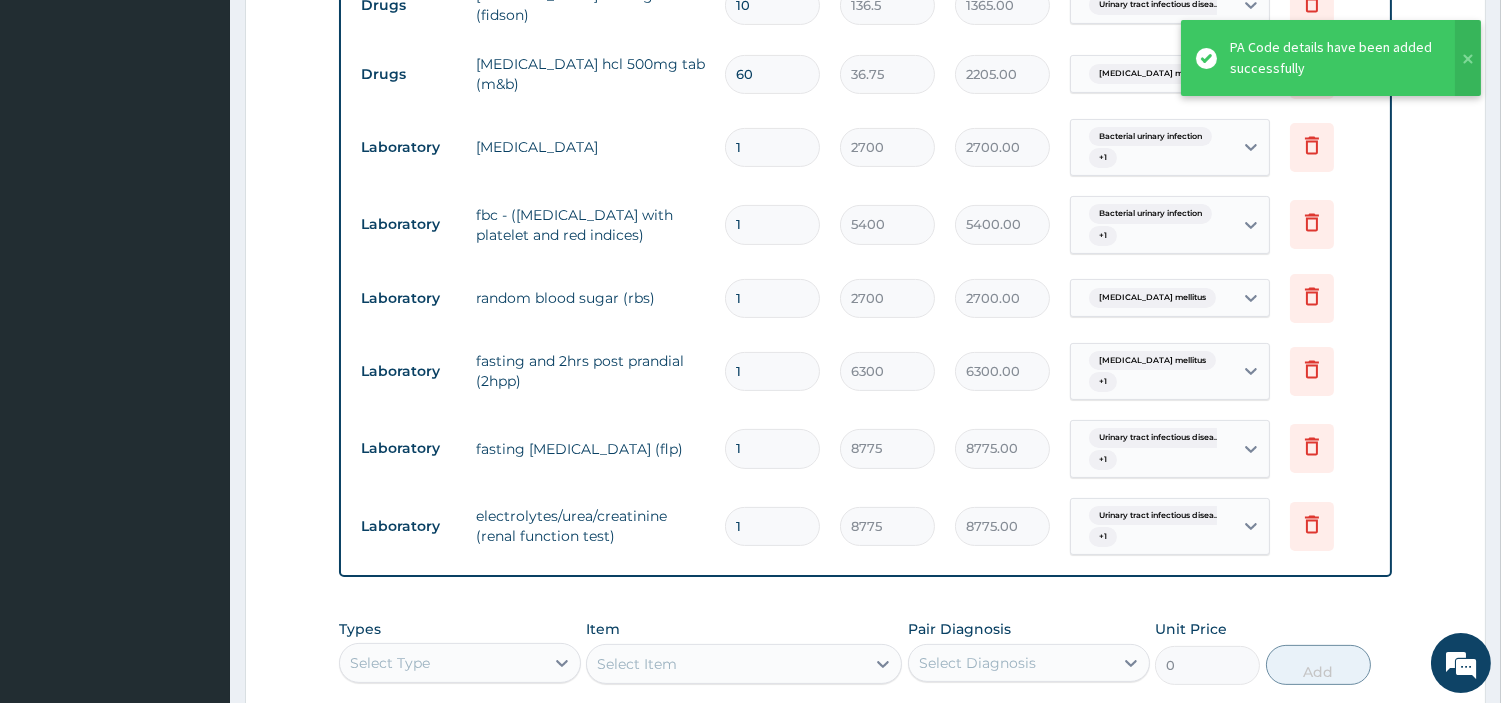 scroll, scrollTop: 850, scrollLeft: 0, axis: vertical 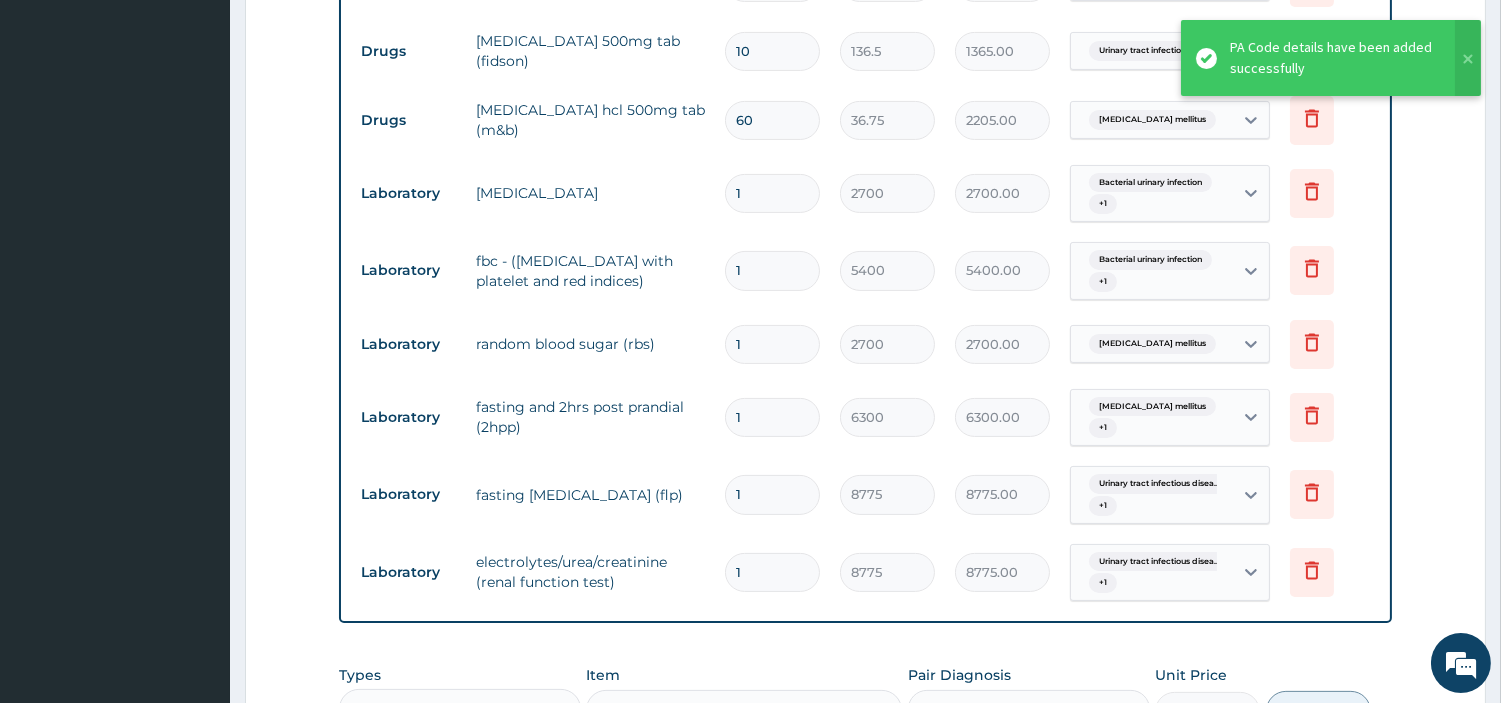 click on "60" at bounding box center [772, 120] 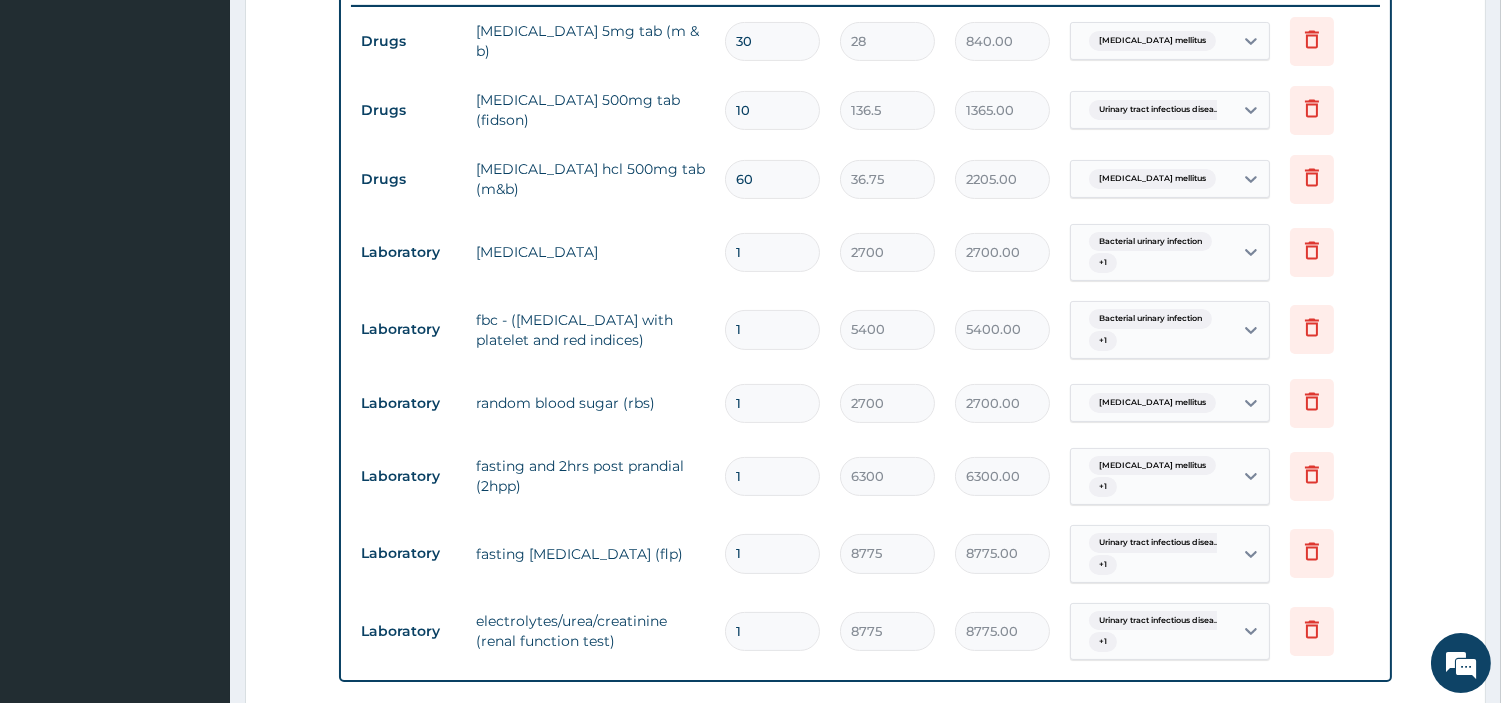 scroll, scrollTop: 738, scrollLeft: 0, axis: vertical 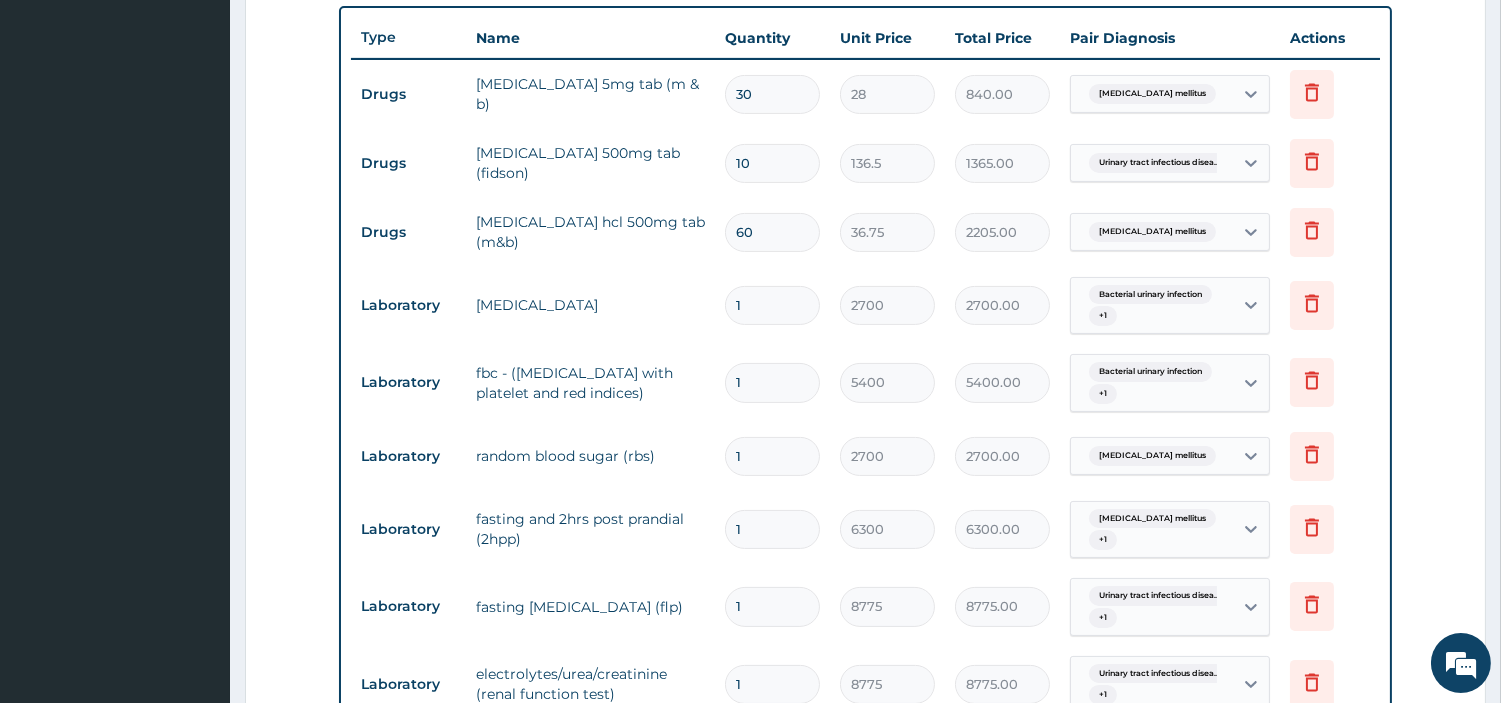 type on "6" 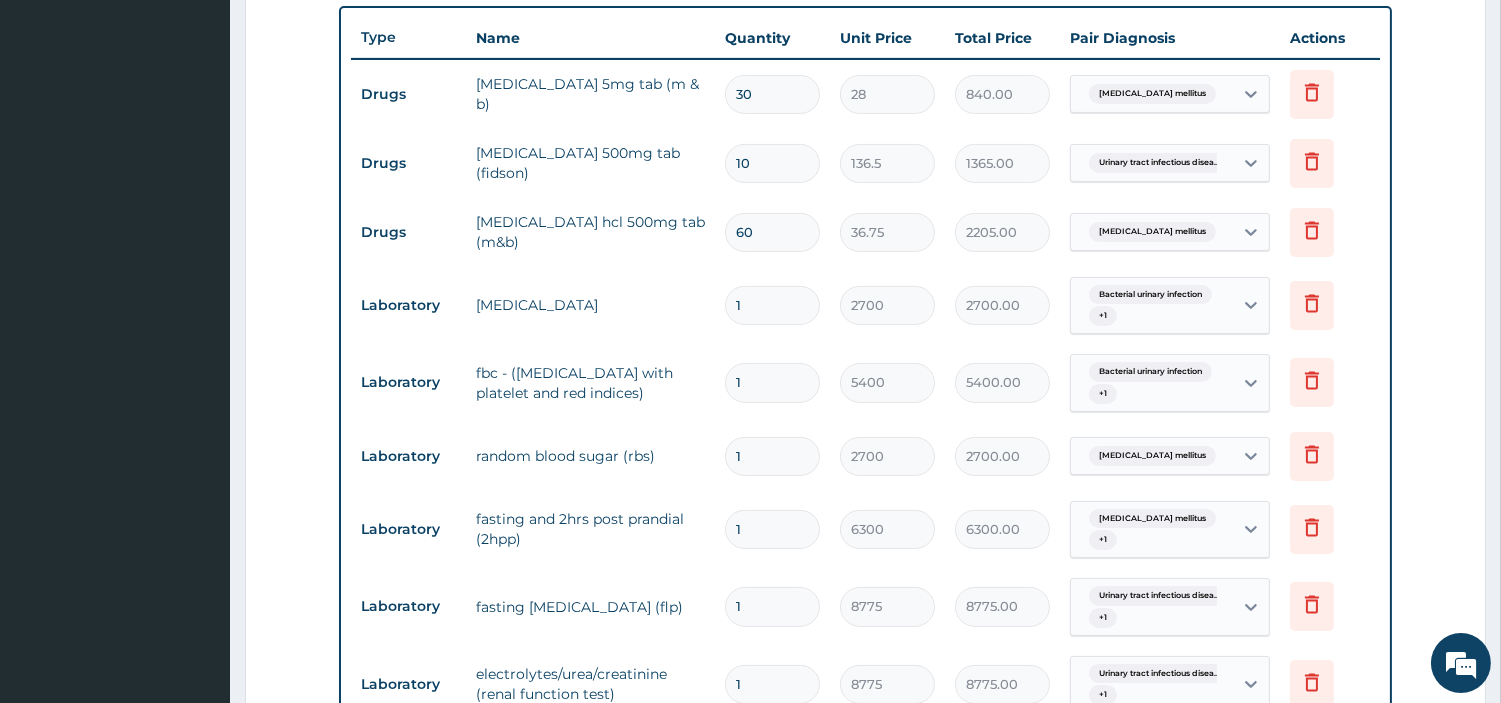 type on "220.50" 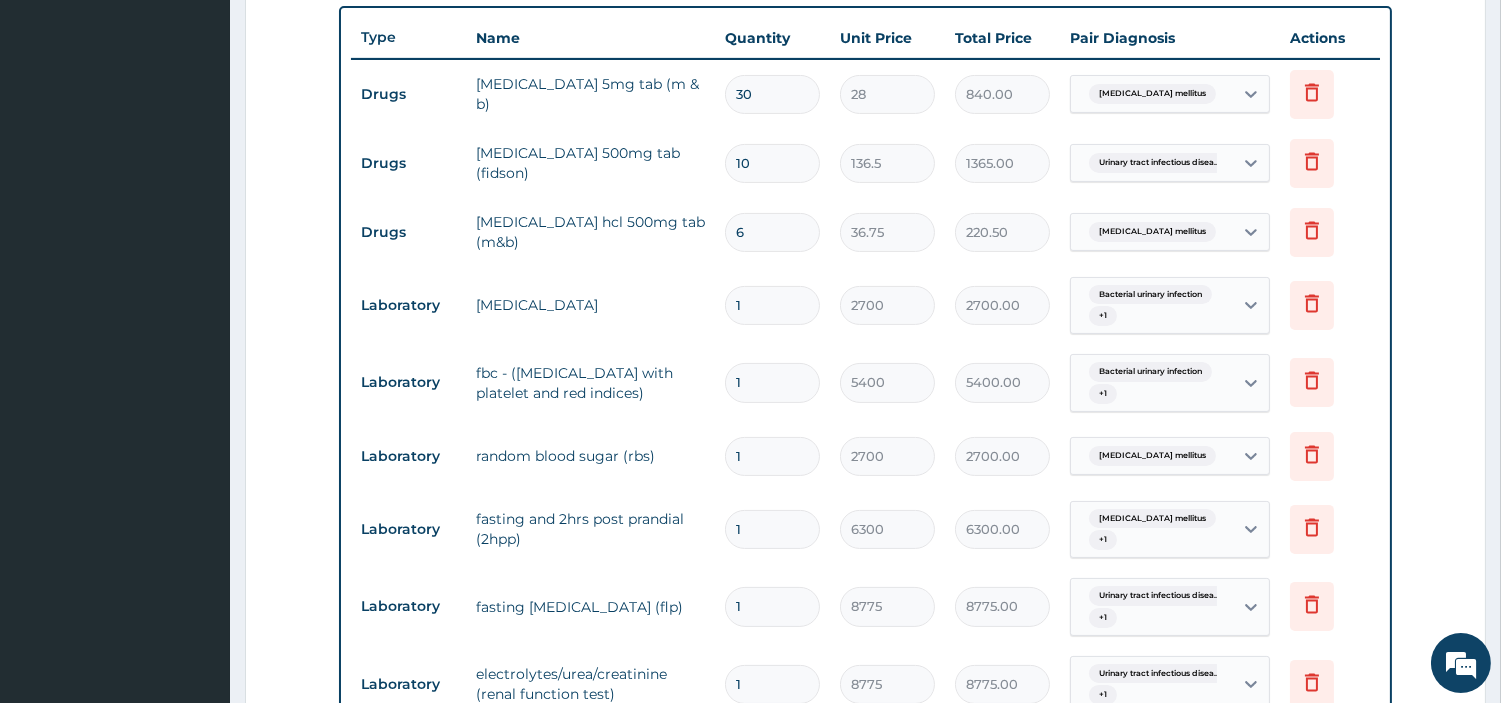 type 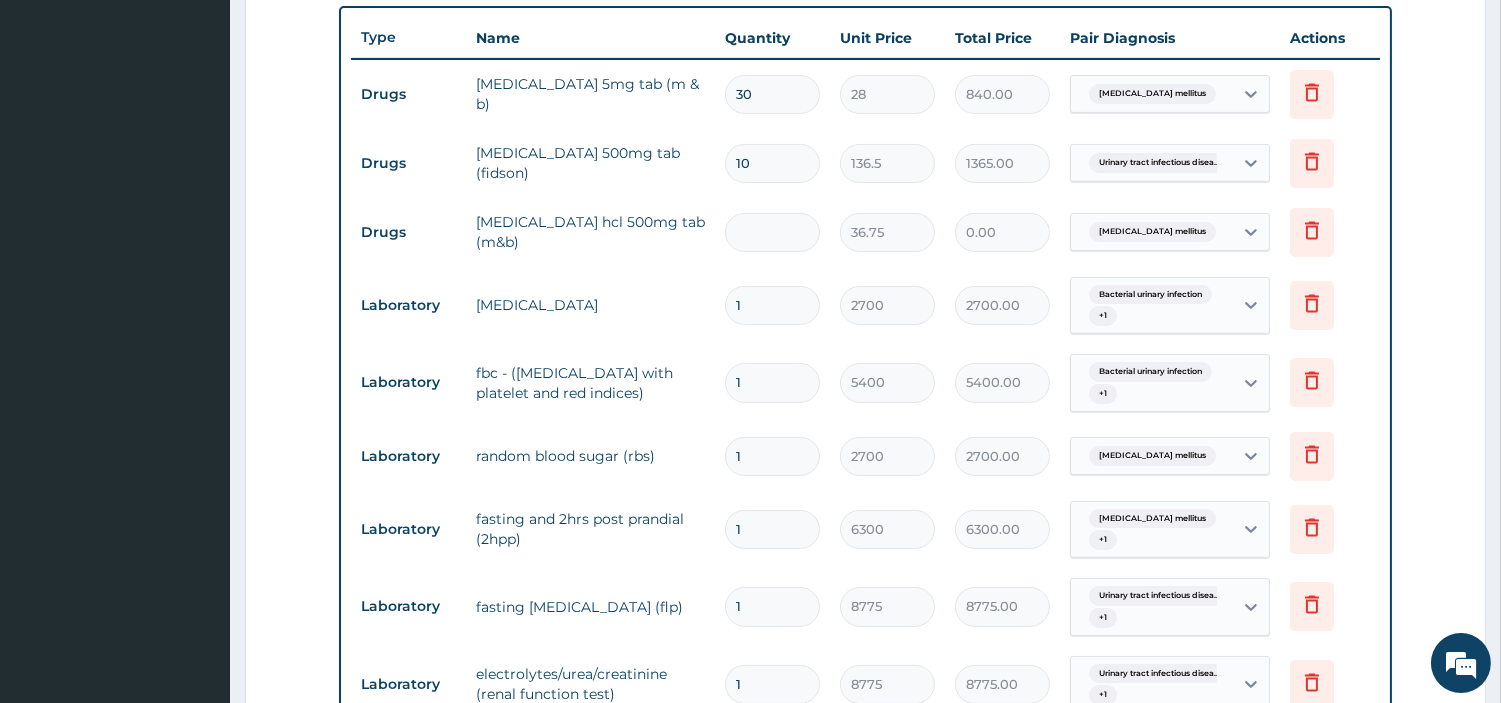type on "1" 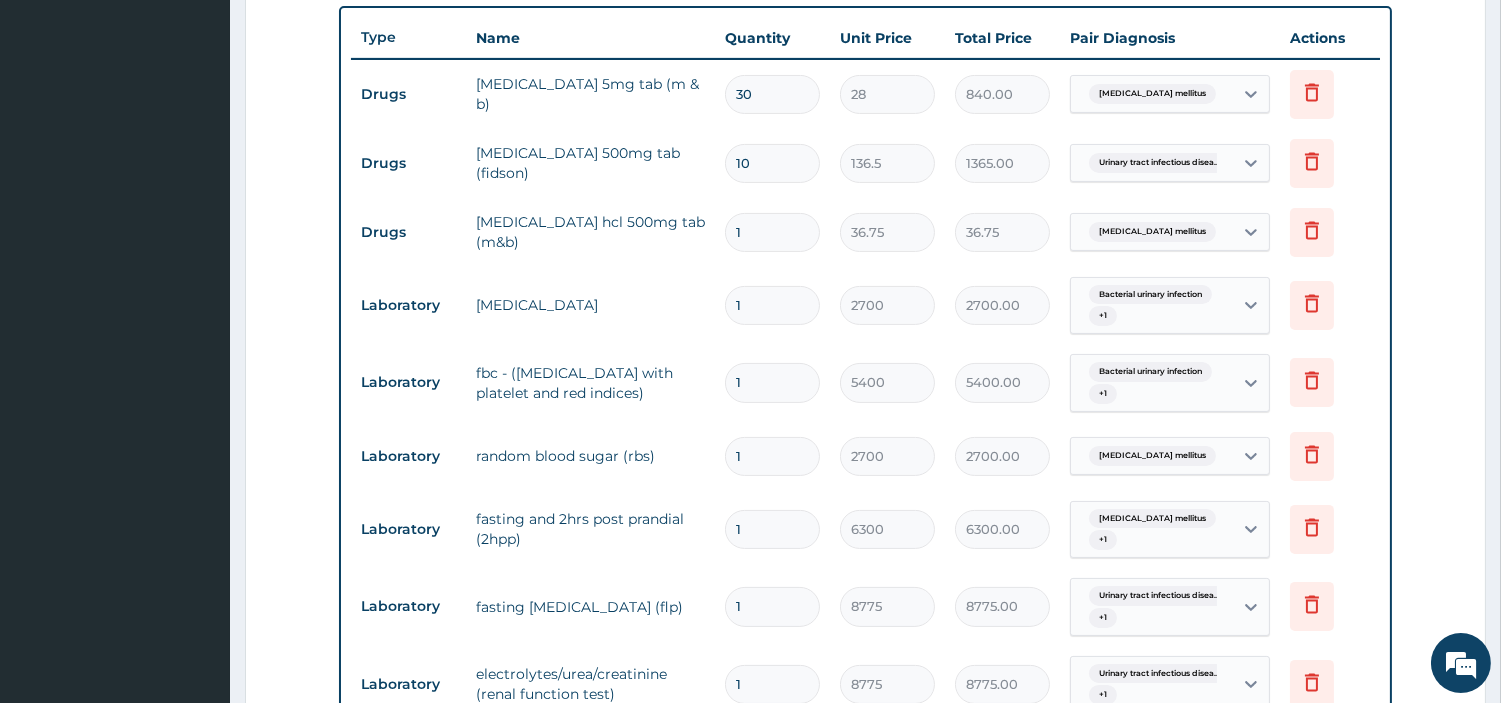type on "14" 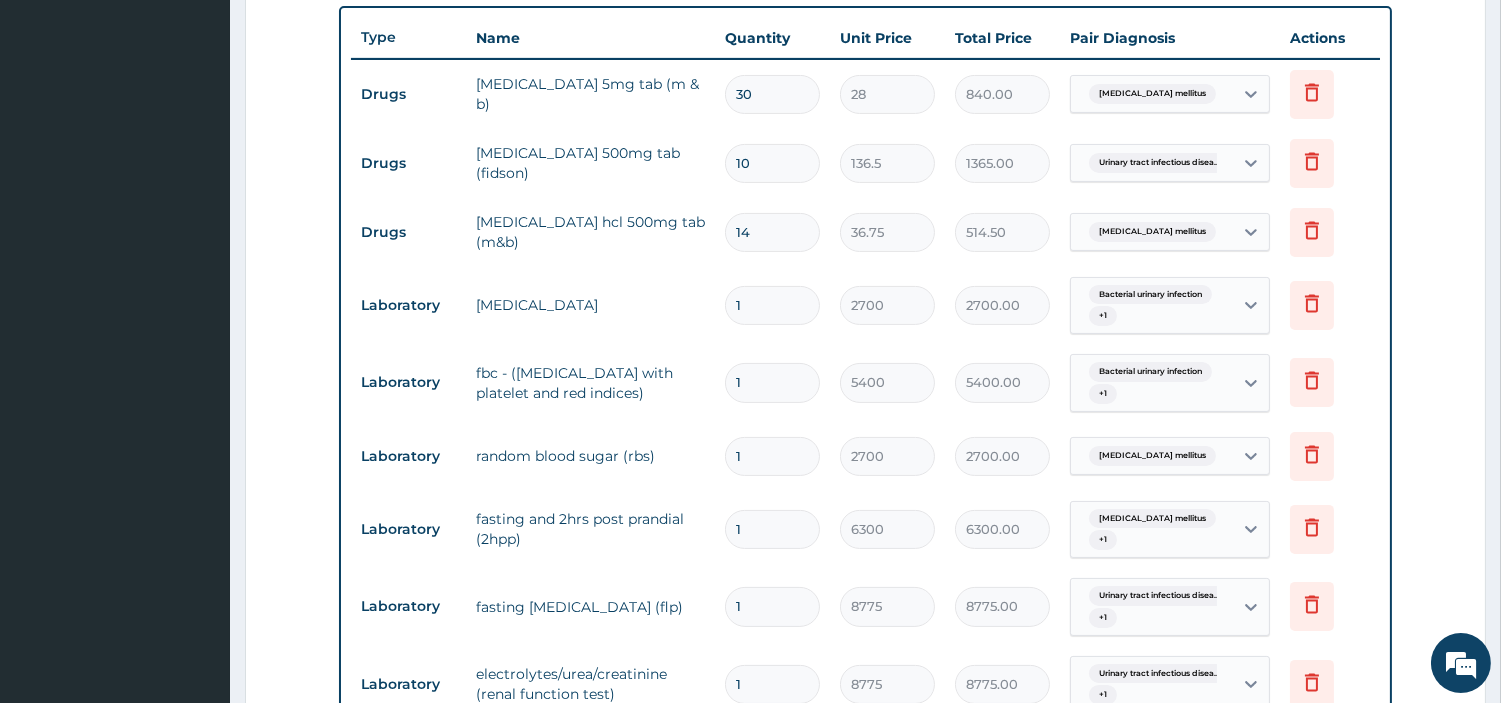 type on "14" 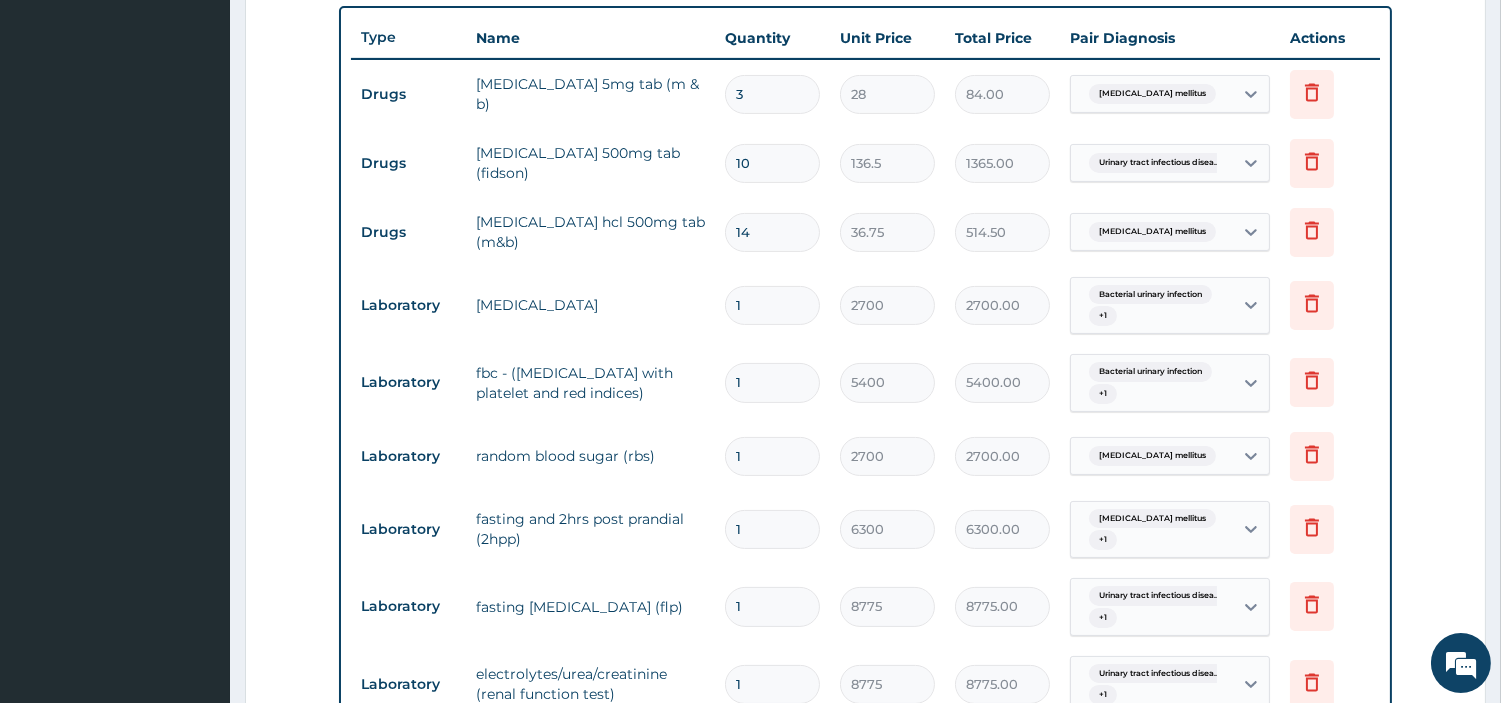 type 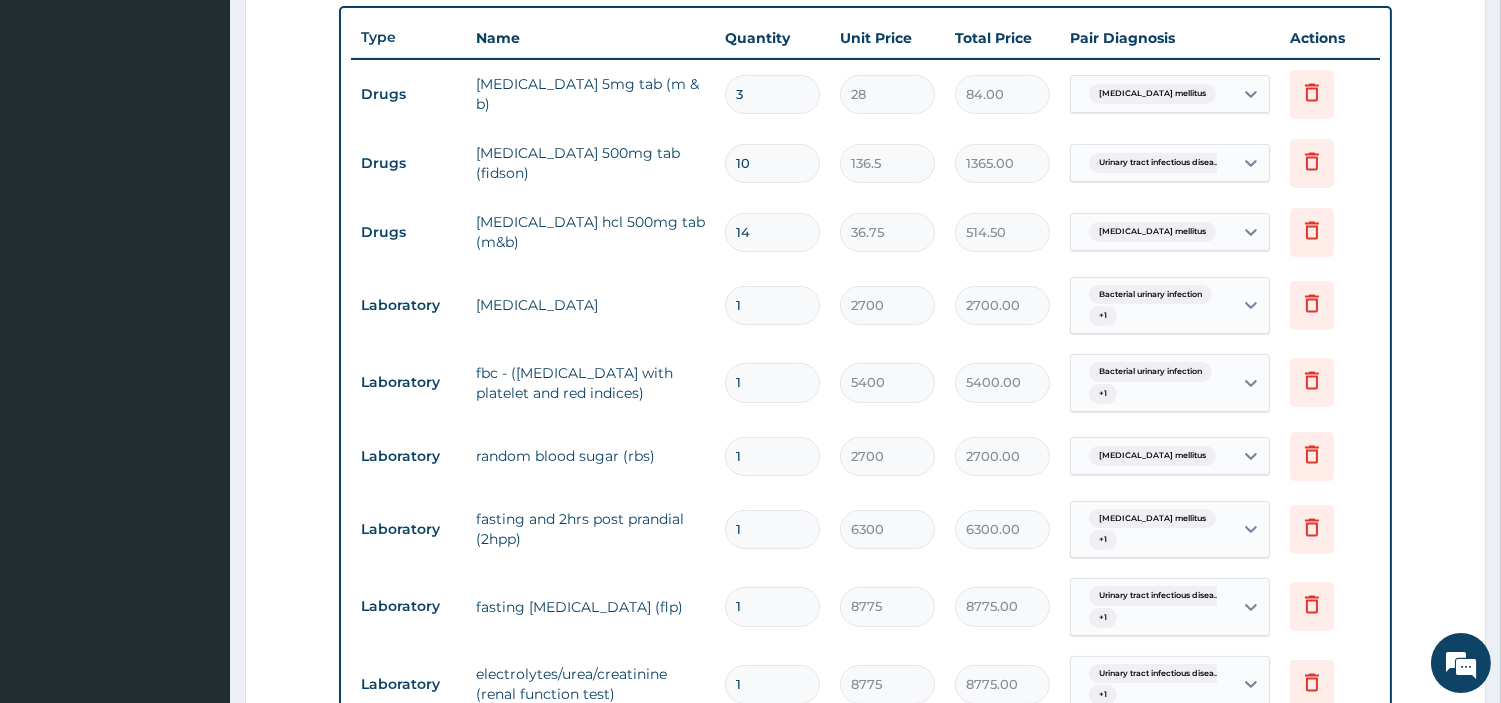 type on "0.00" 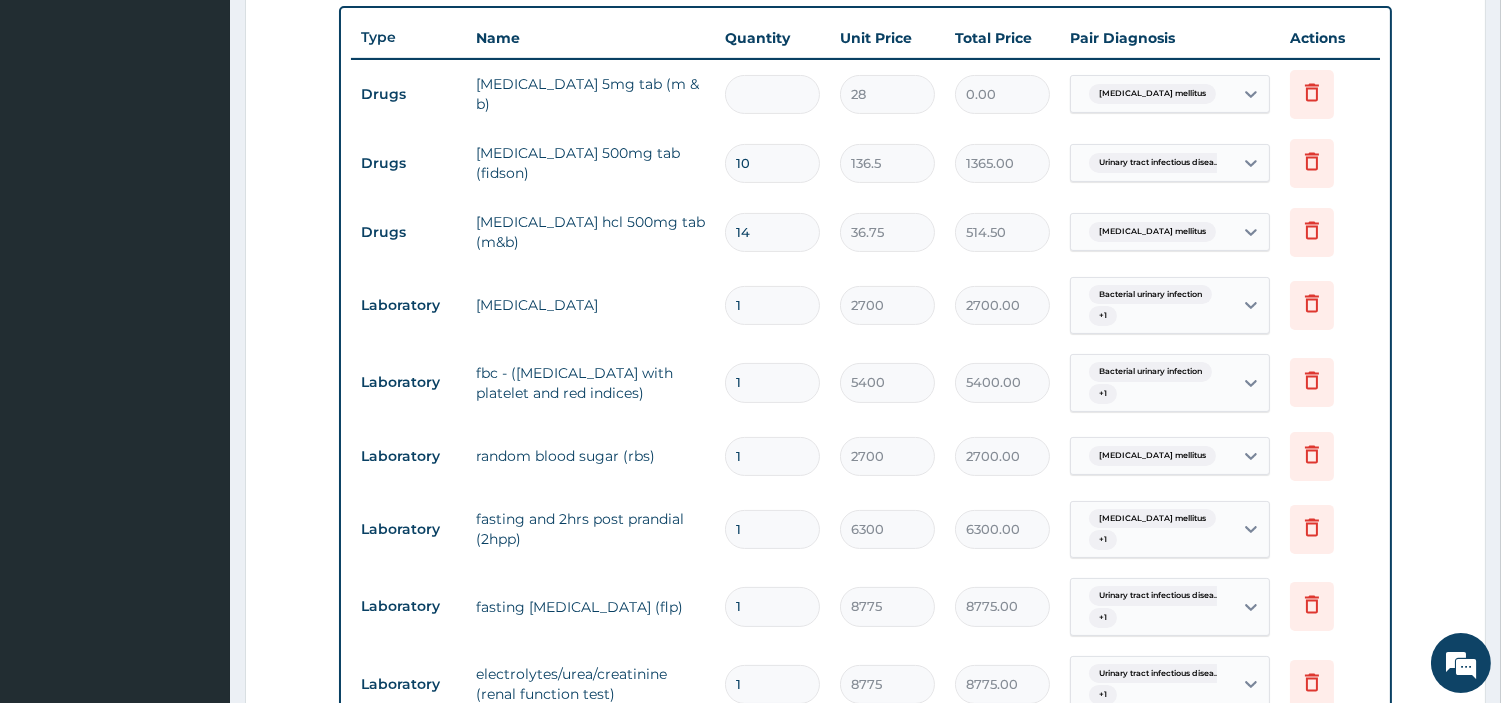 type on "1" 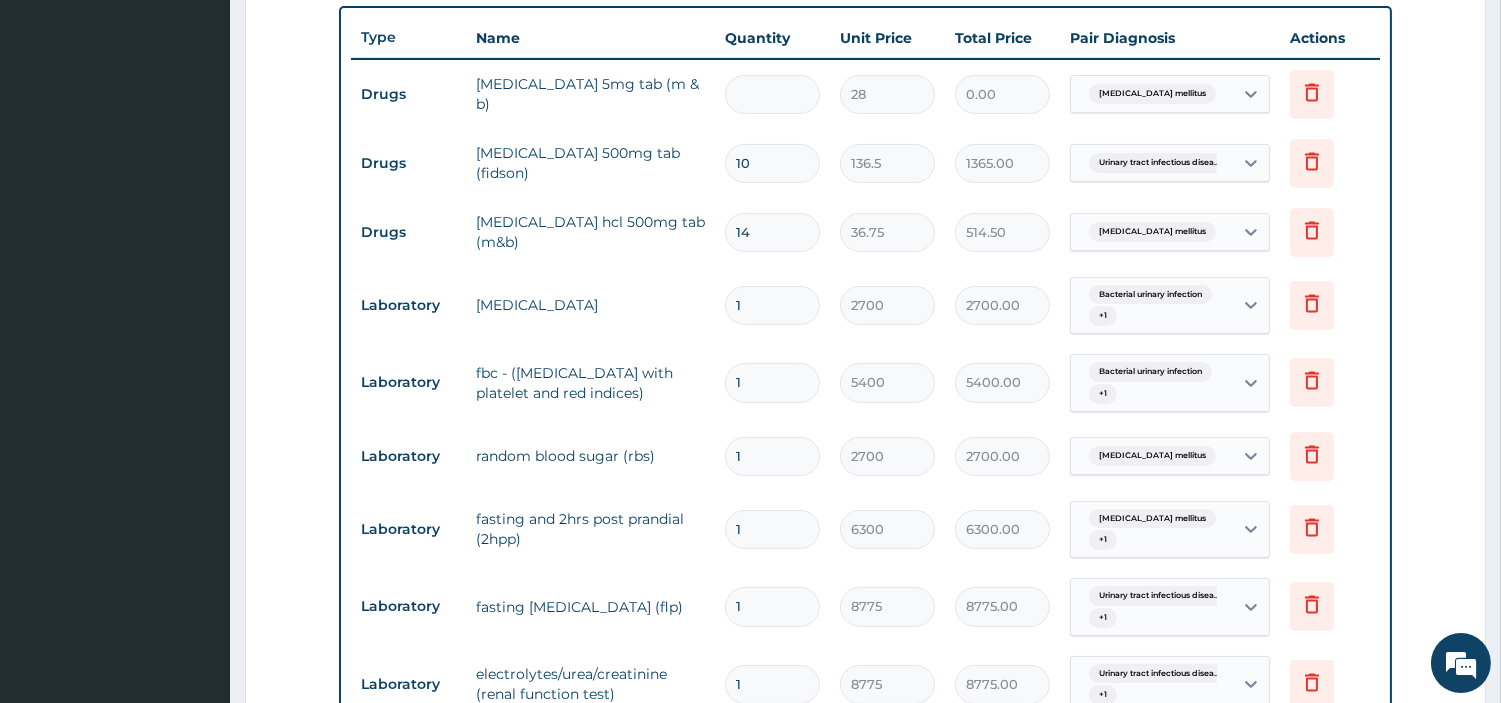 type on "28.00" 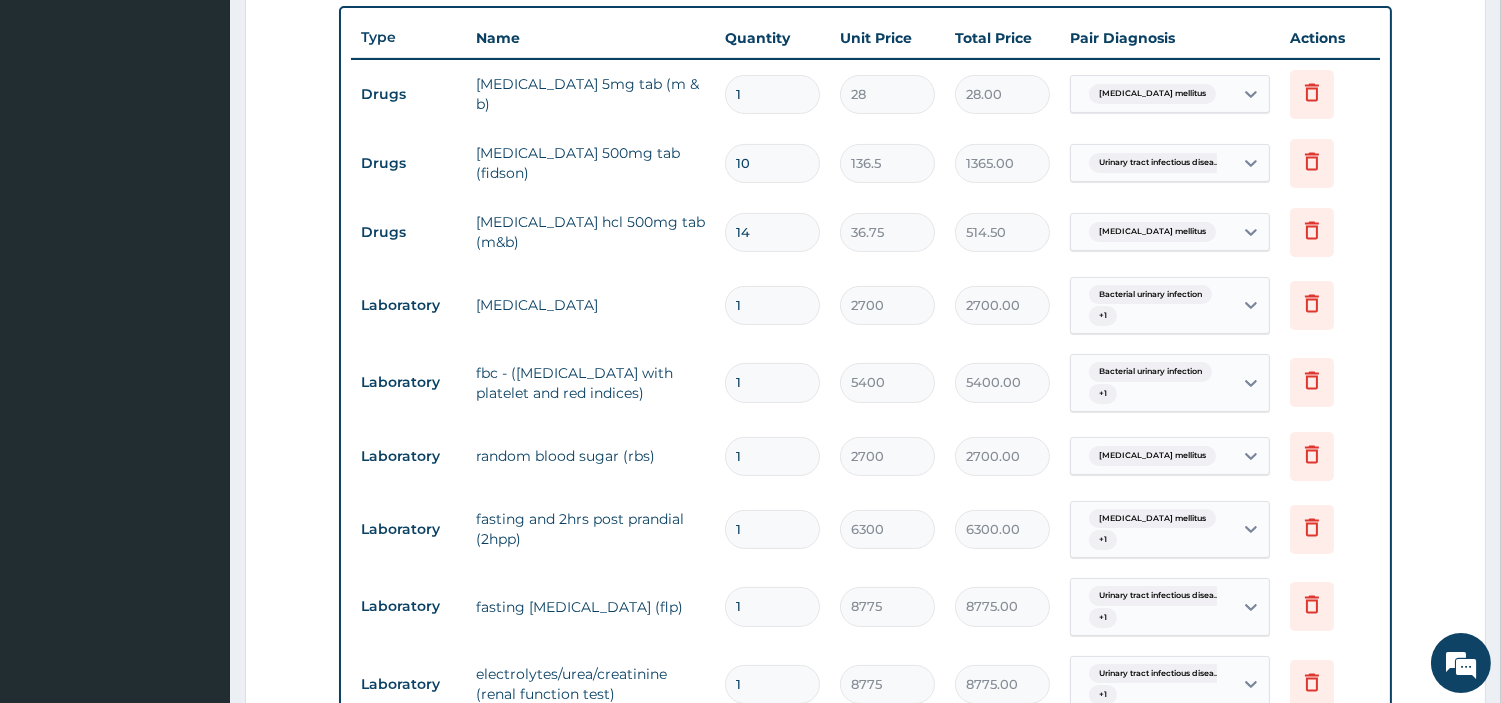 type on "14" 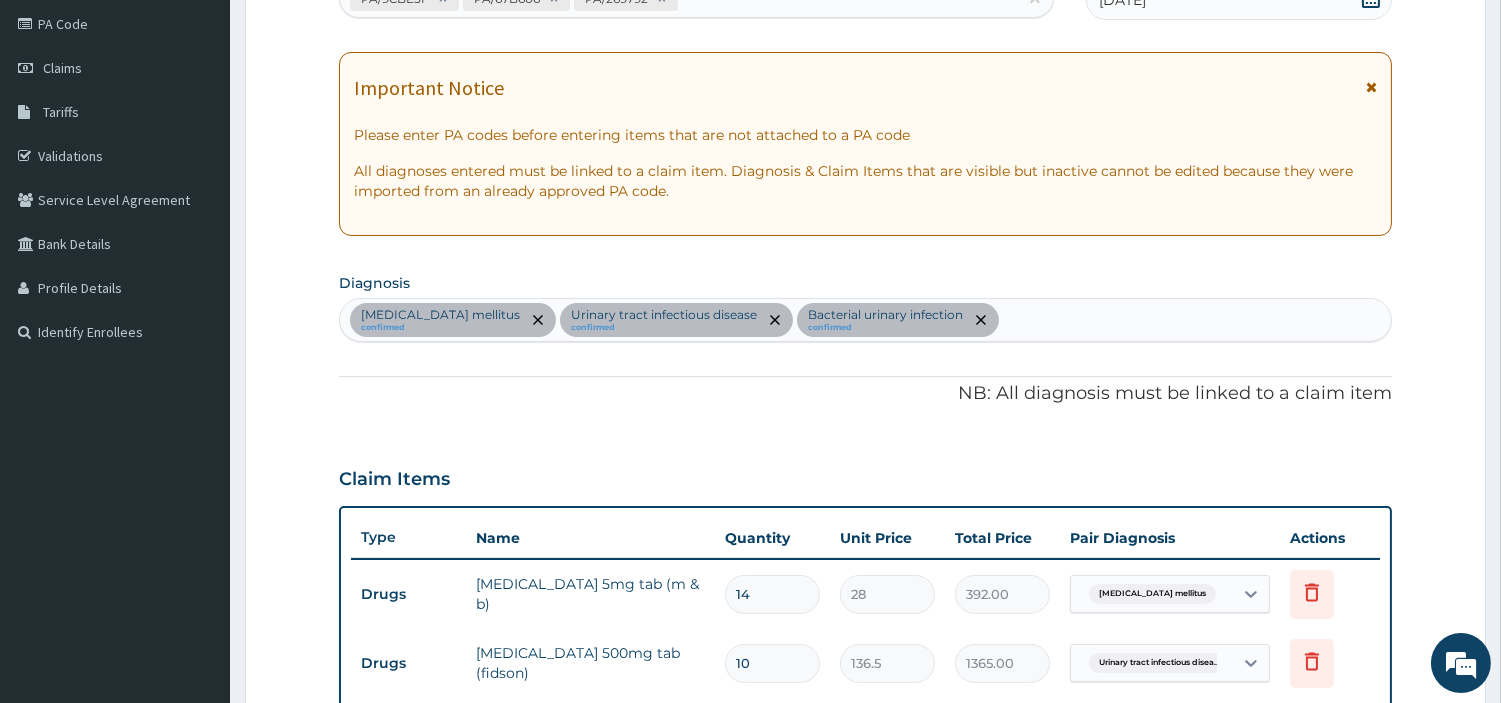 scroll, scrollTop: 183, scrollLeft: 0, axis: vertical 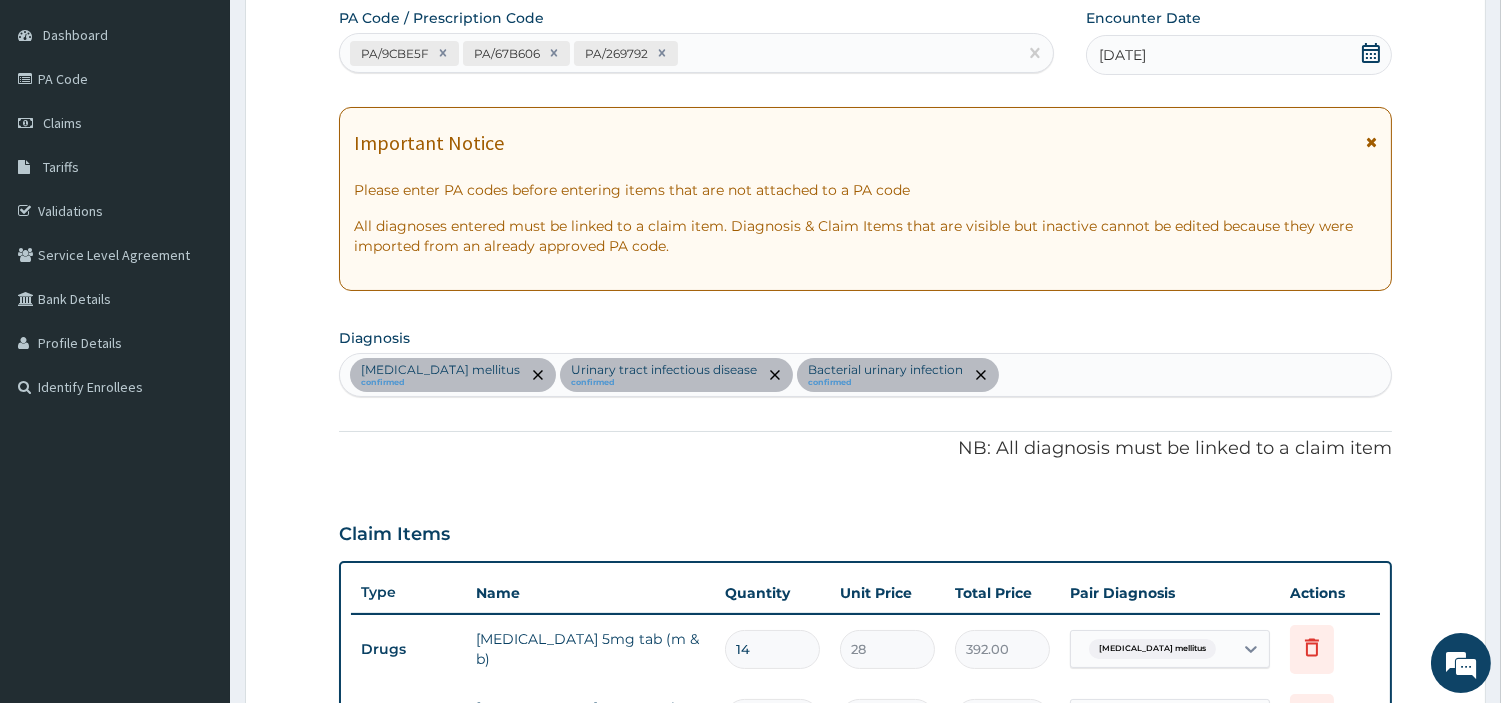 type on "14" 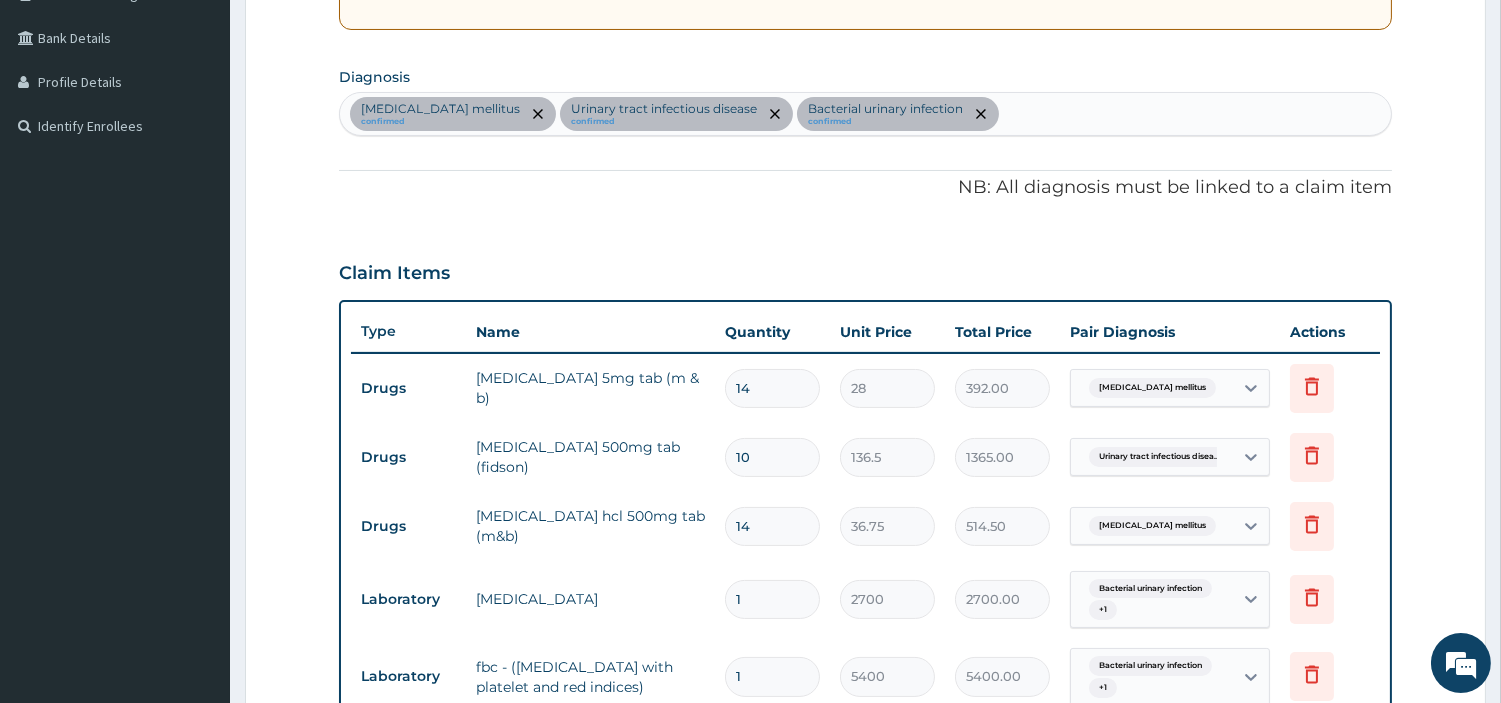 scroll, scrollTop: 405, scrollLeft: 0, axis: vertical 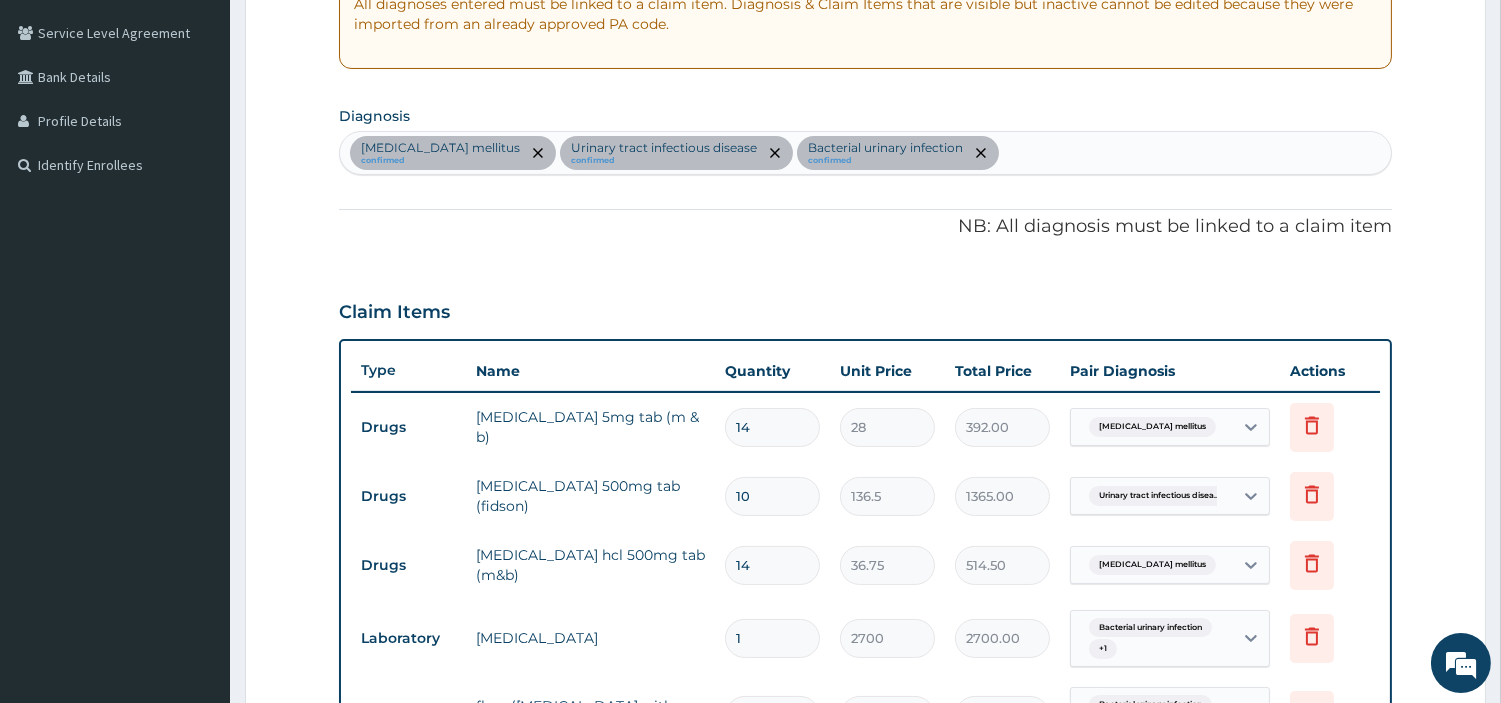 click on "Type 2 diabetes mellitus confirmed Urinary tract infectious disease confirmed Bacterial urinary infection confirmed" at bounding box center (865, 153) 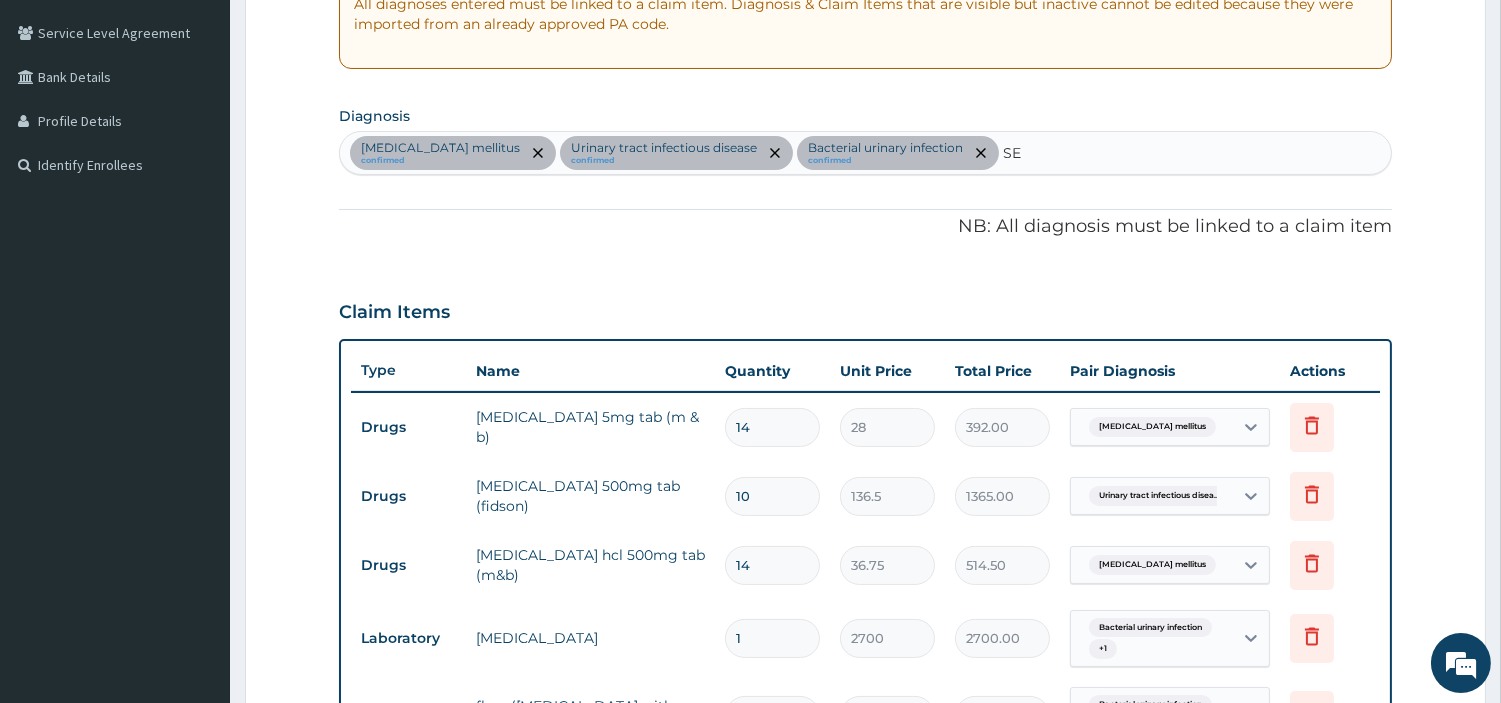 type on "SEP" 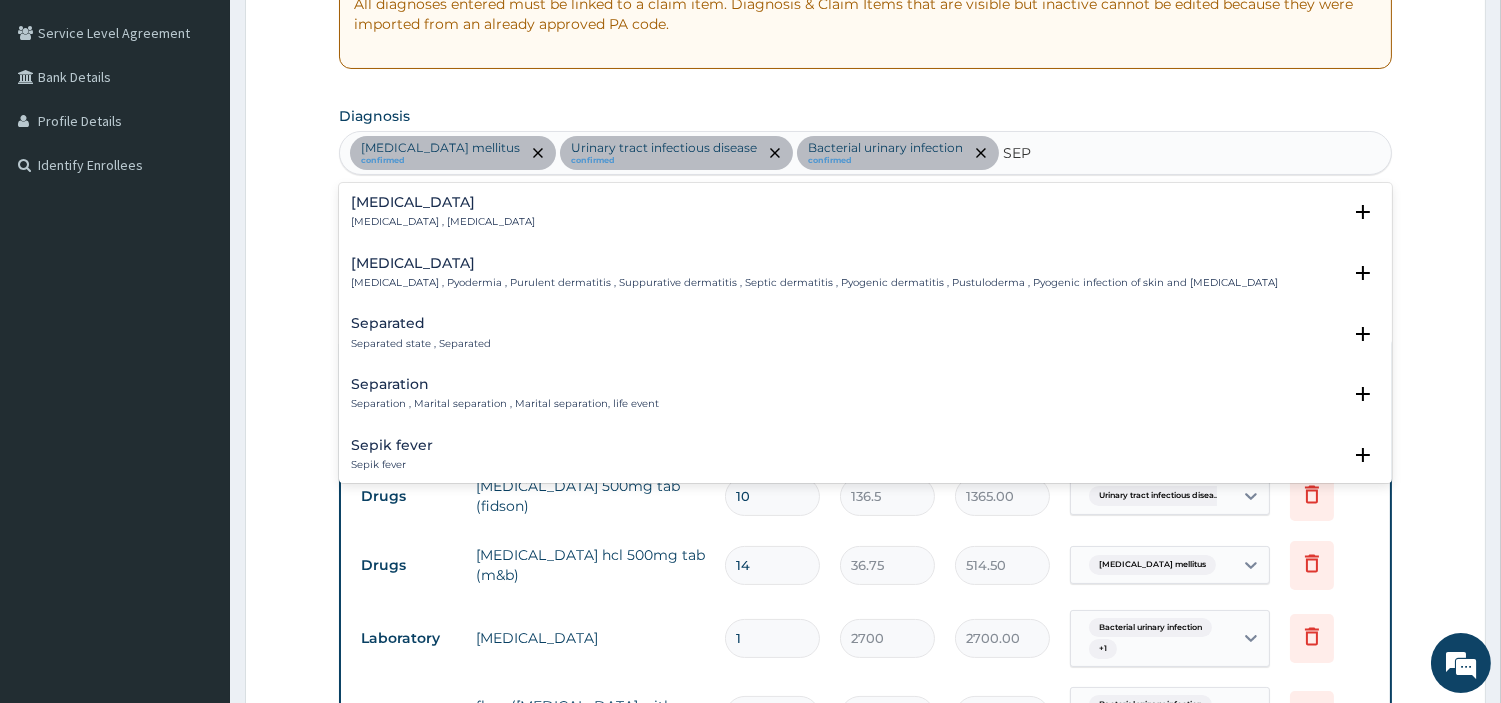 click on "Systemic infection , Sepsis" at bounding box center (443, 222) 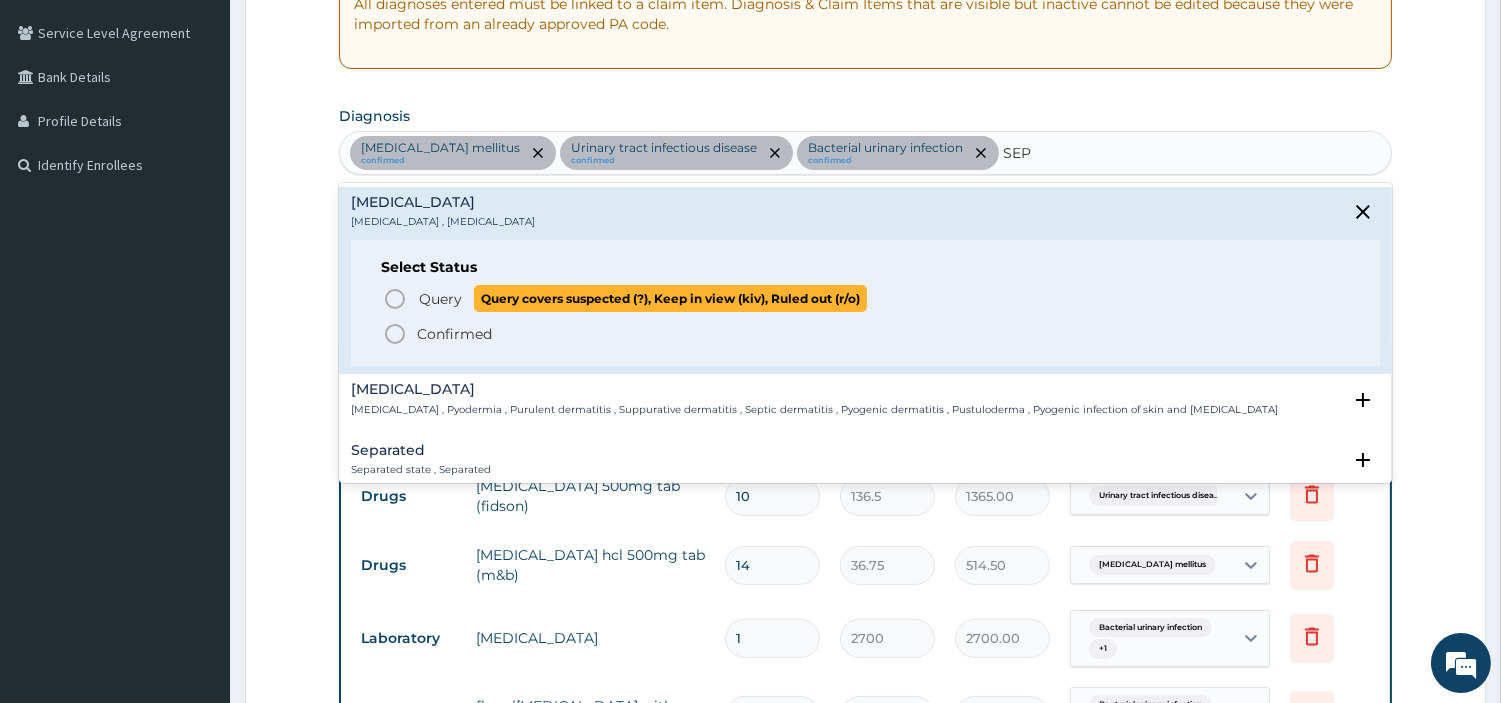 click on "Query Query covers suspected (?), Keep in view (kiv), Ruled out (r/o)" at bounding box center (866, 298) 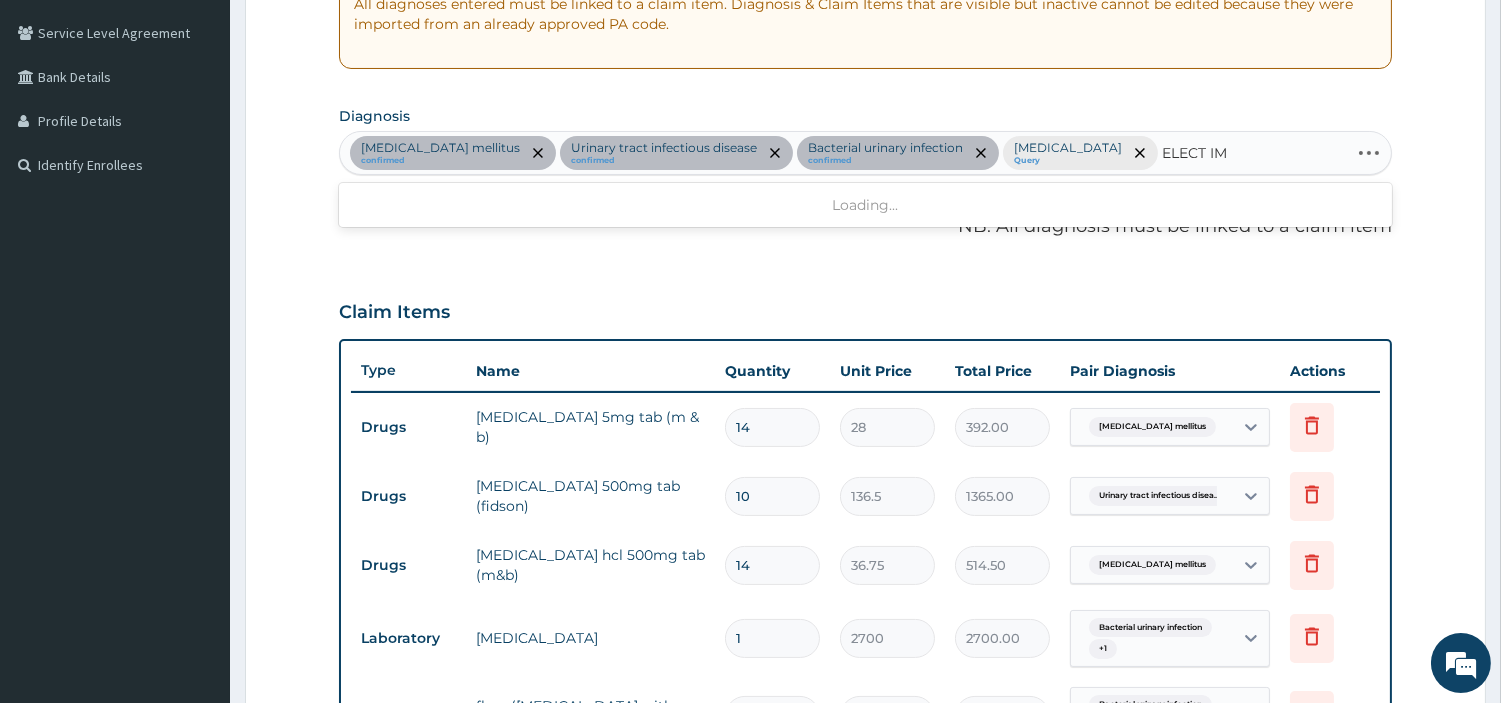type on "ELECT IMB" 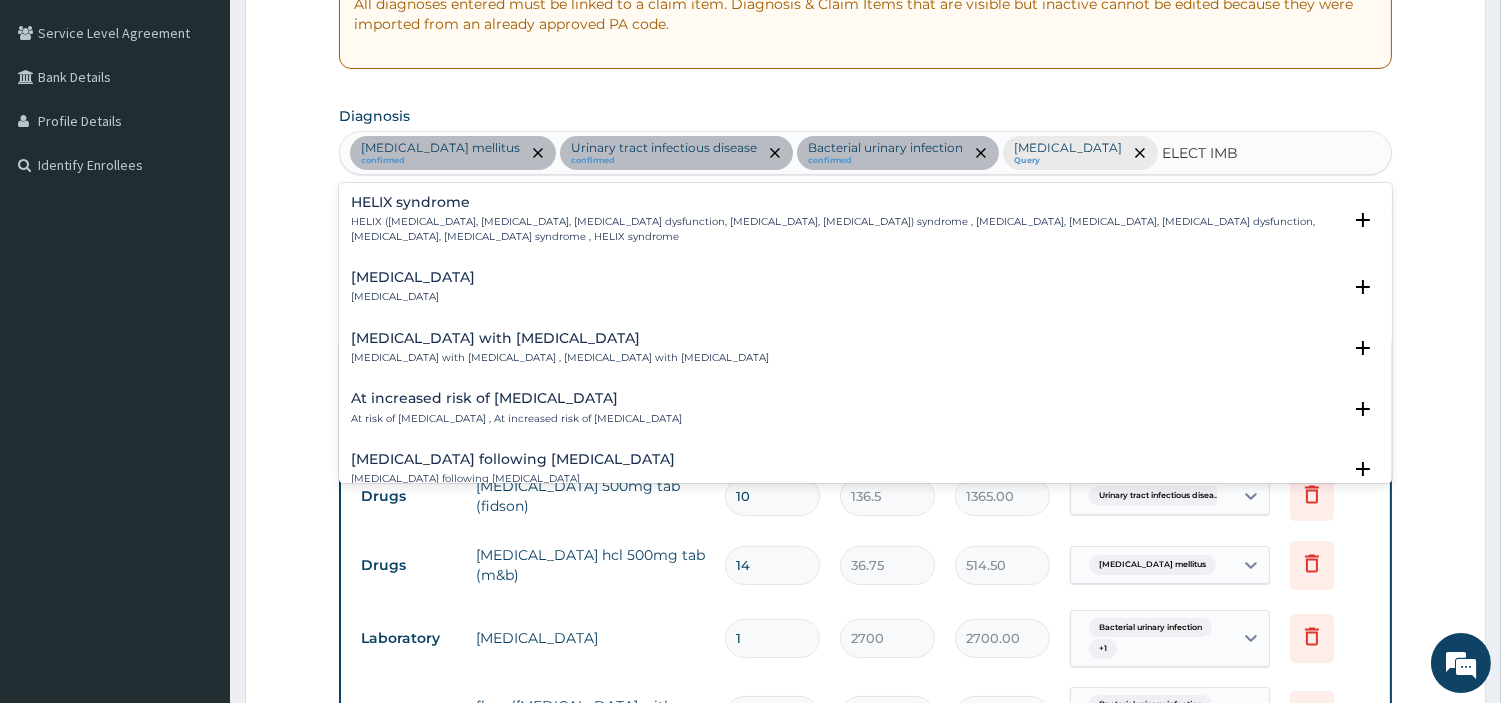 click on "Electrolyte imbalance" at bounding box center [413, 297] 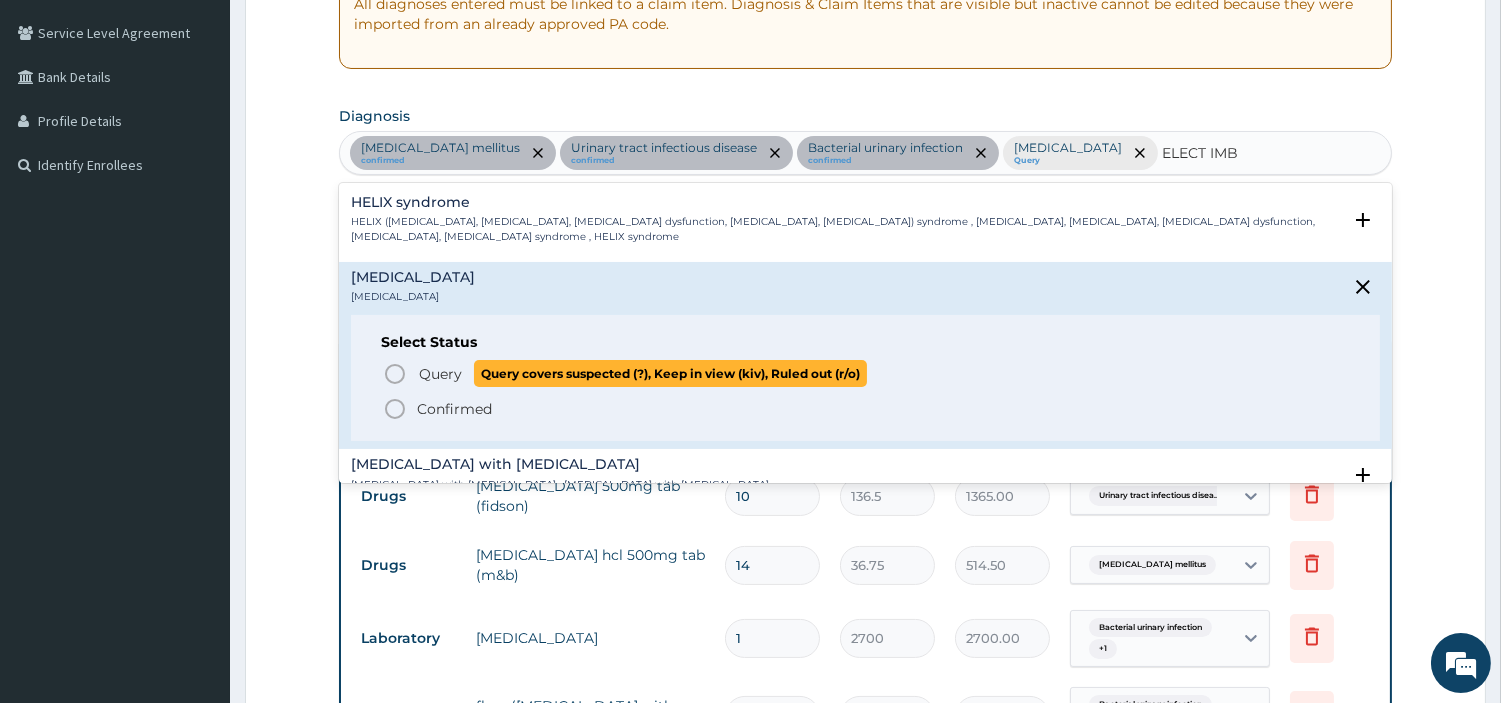 click 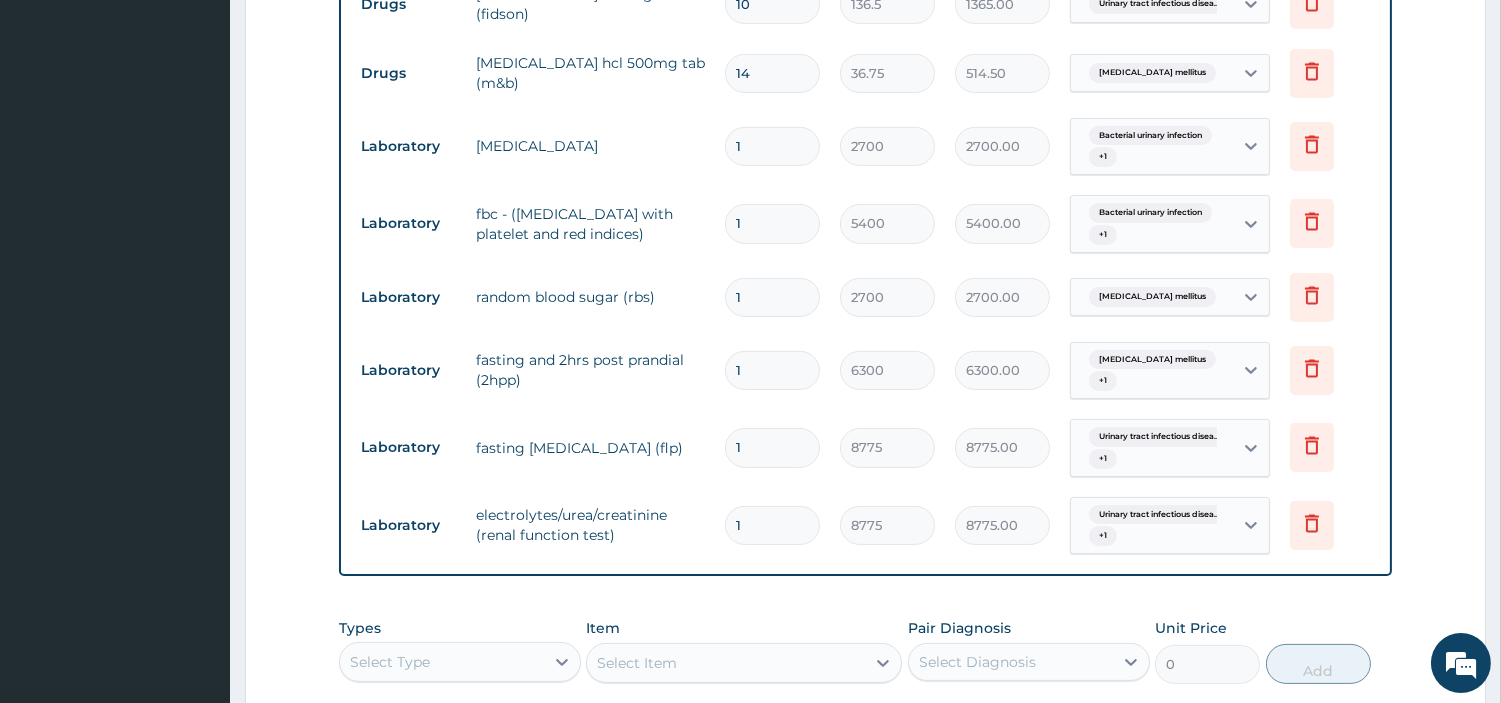 scroll, scrollTop: 961, scrollLeft: 0, axis: vertical 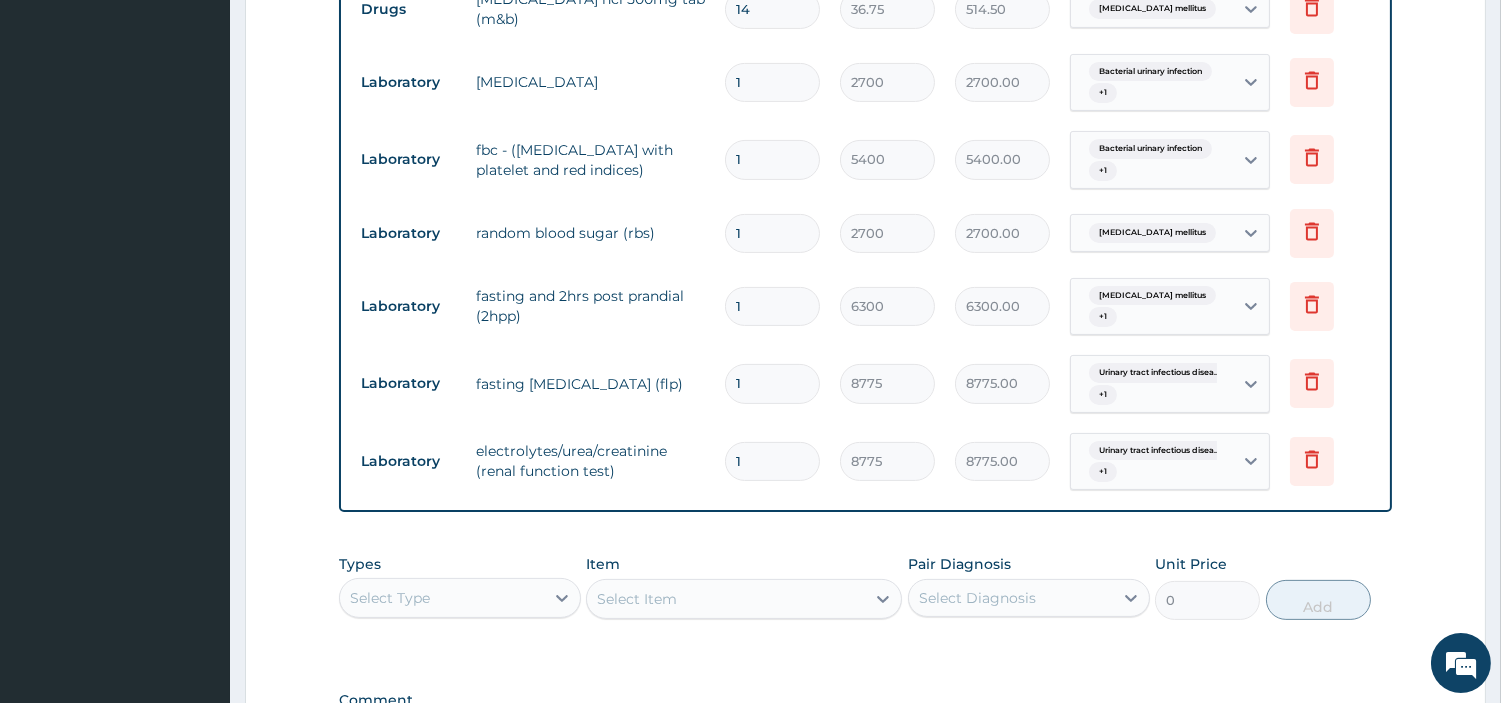 click on "Bacterial urinary infection  + 1" at bounding box center [1149, 160] 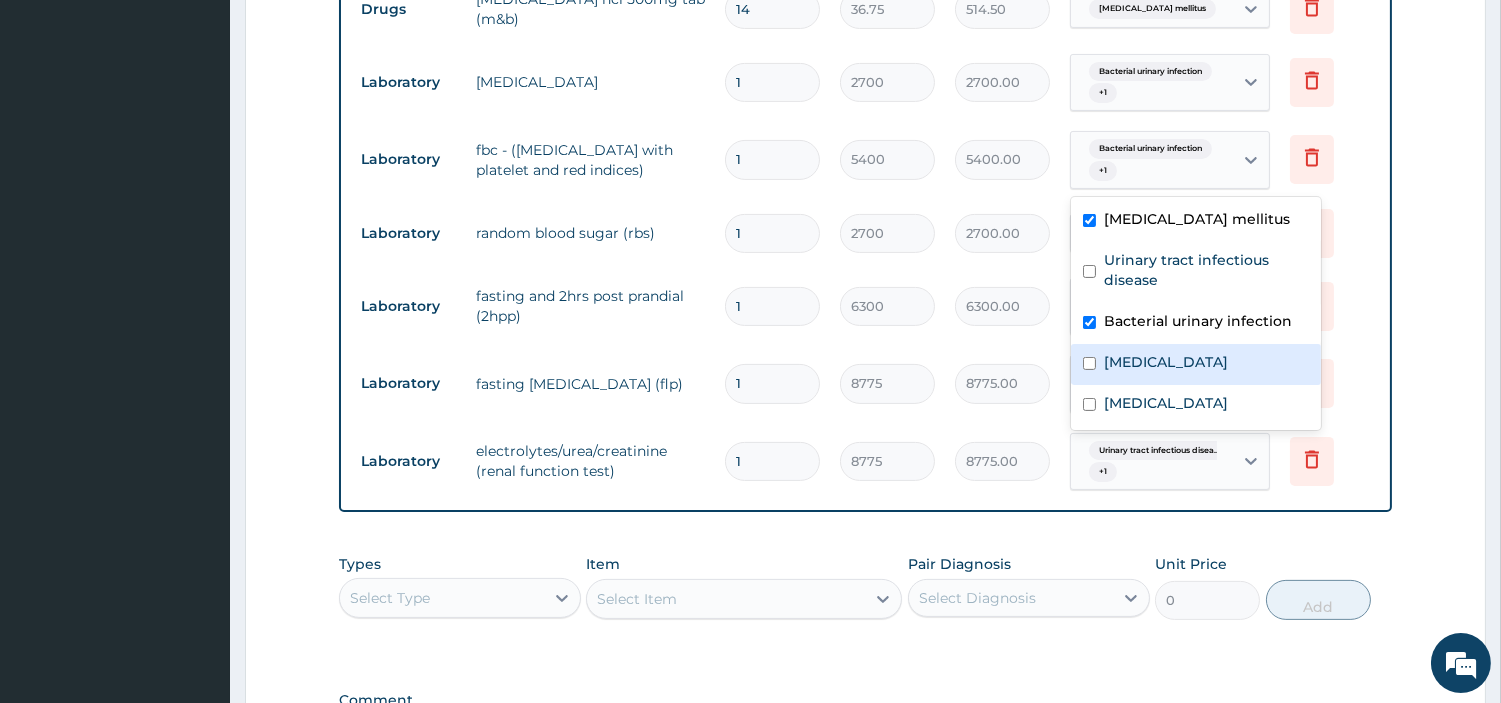 click on "Sepsis" at bounding box center (1196, 364) 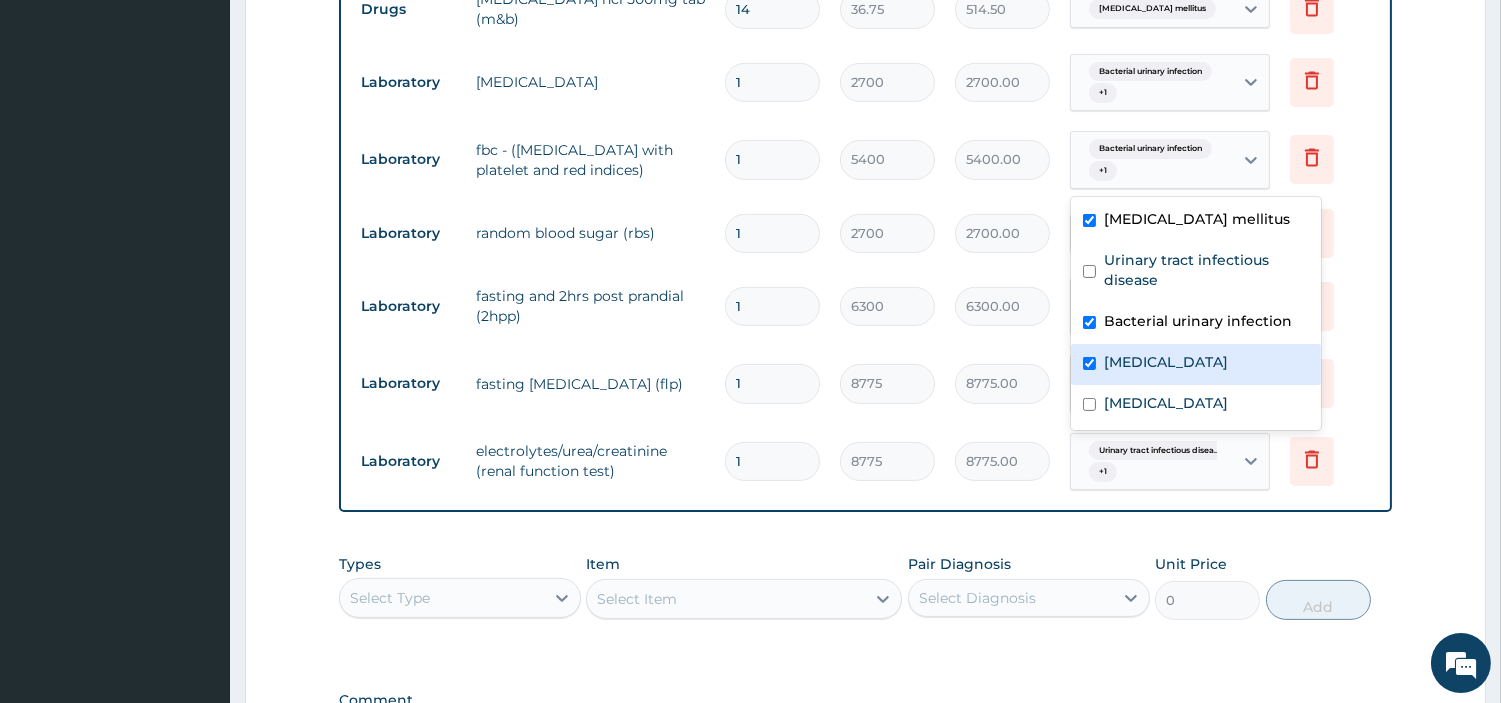 checkbox on "true" 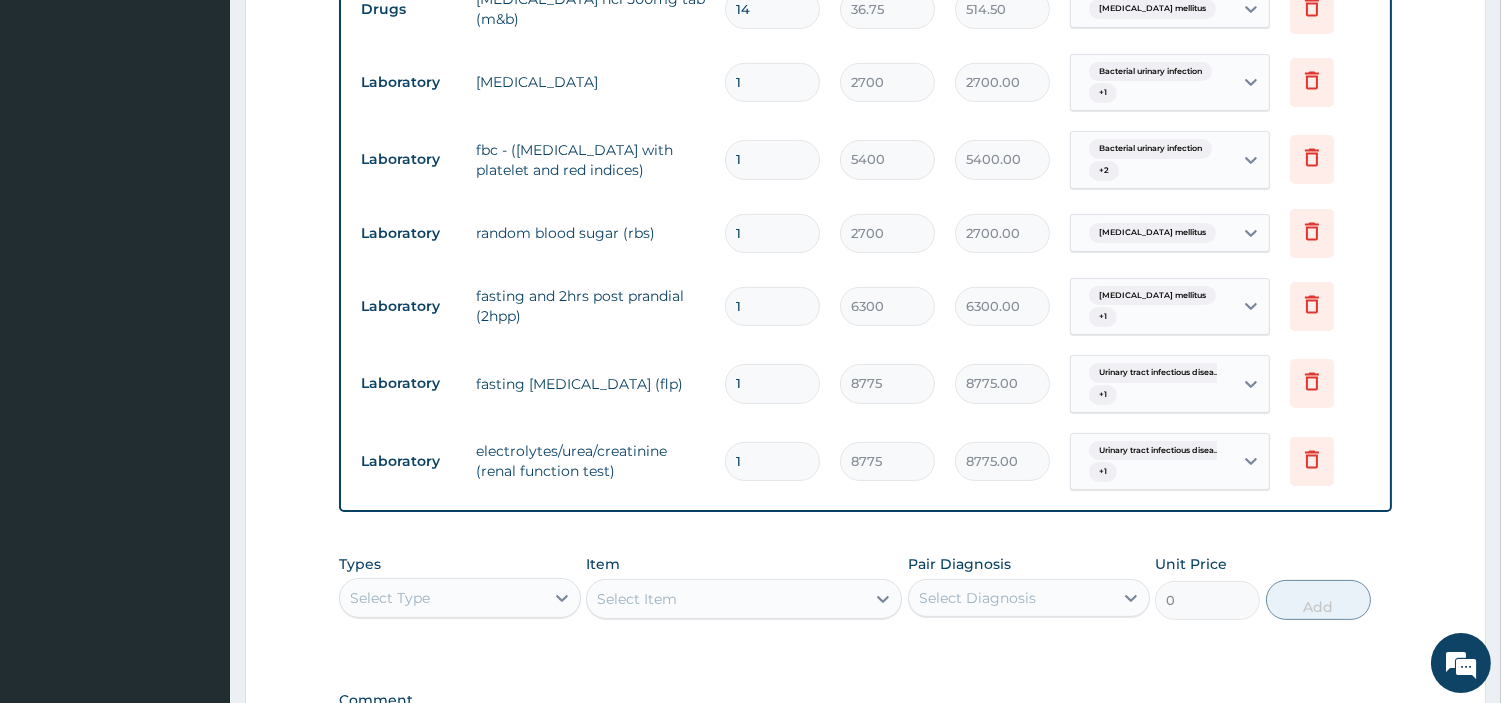 click on "1" at bounding box center (772, 306) 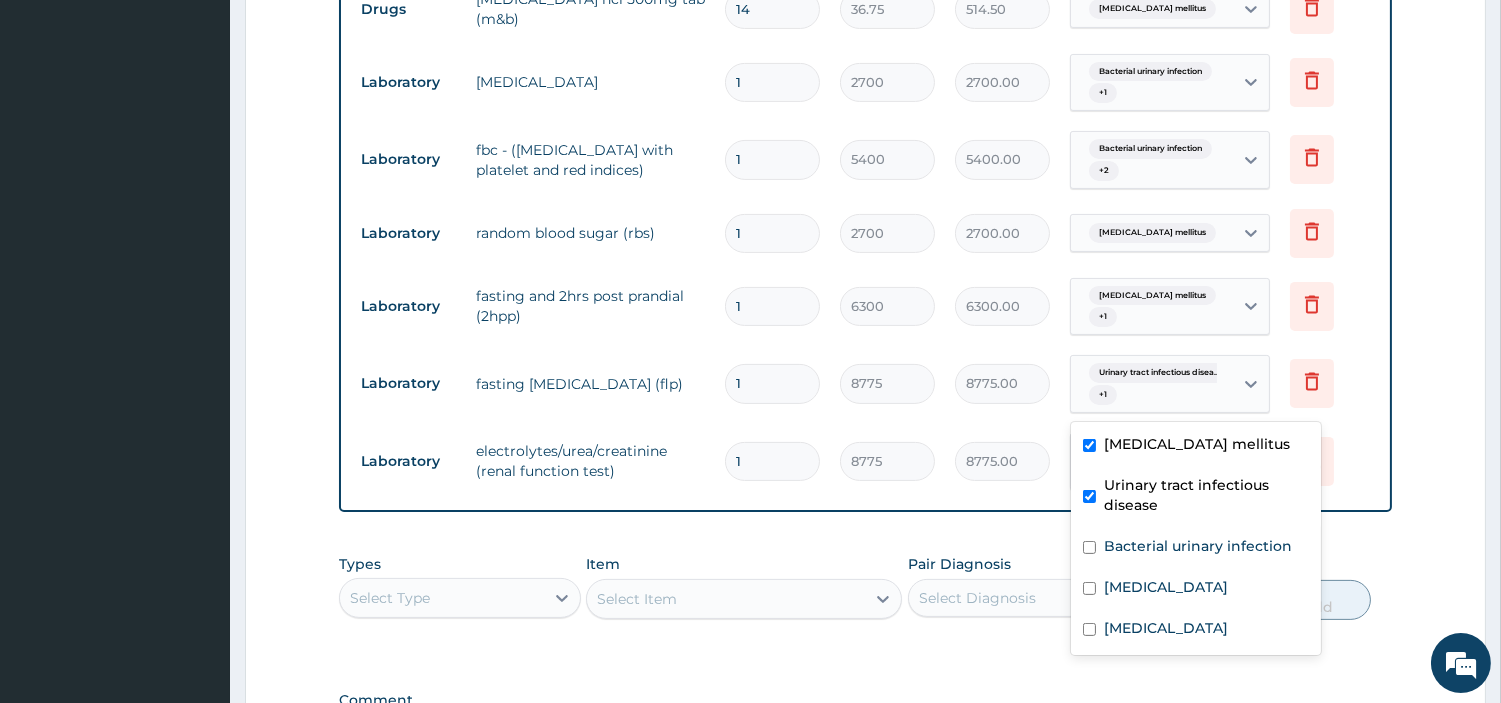 click on "Urinary tract infectious disea...  + 1" at bounding box center [1149, 384] 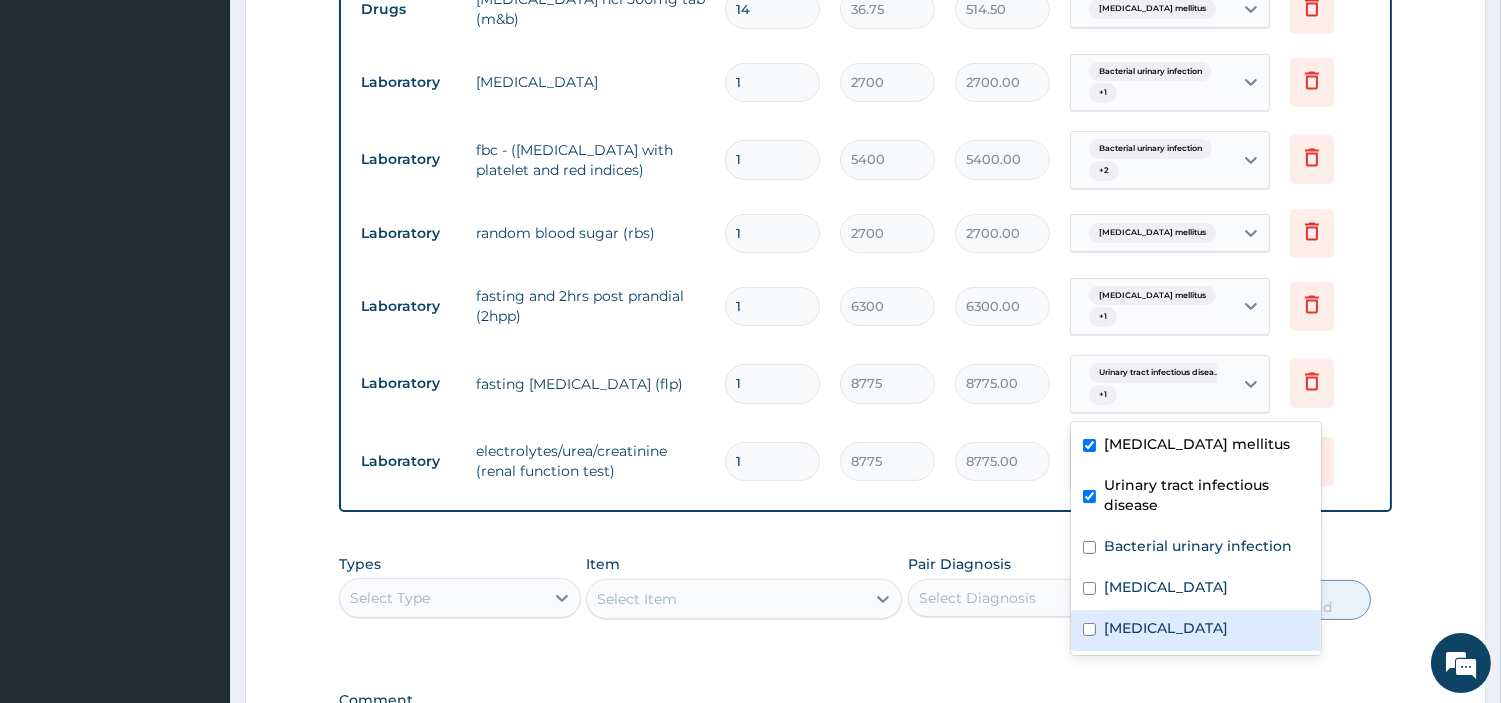 drag, startPoint x: 1146, startPoint y: 638, endPoint x: 1142, endPoint y: 628, distance: 10.770329 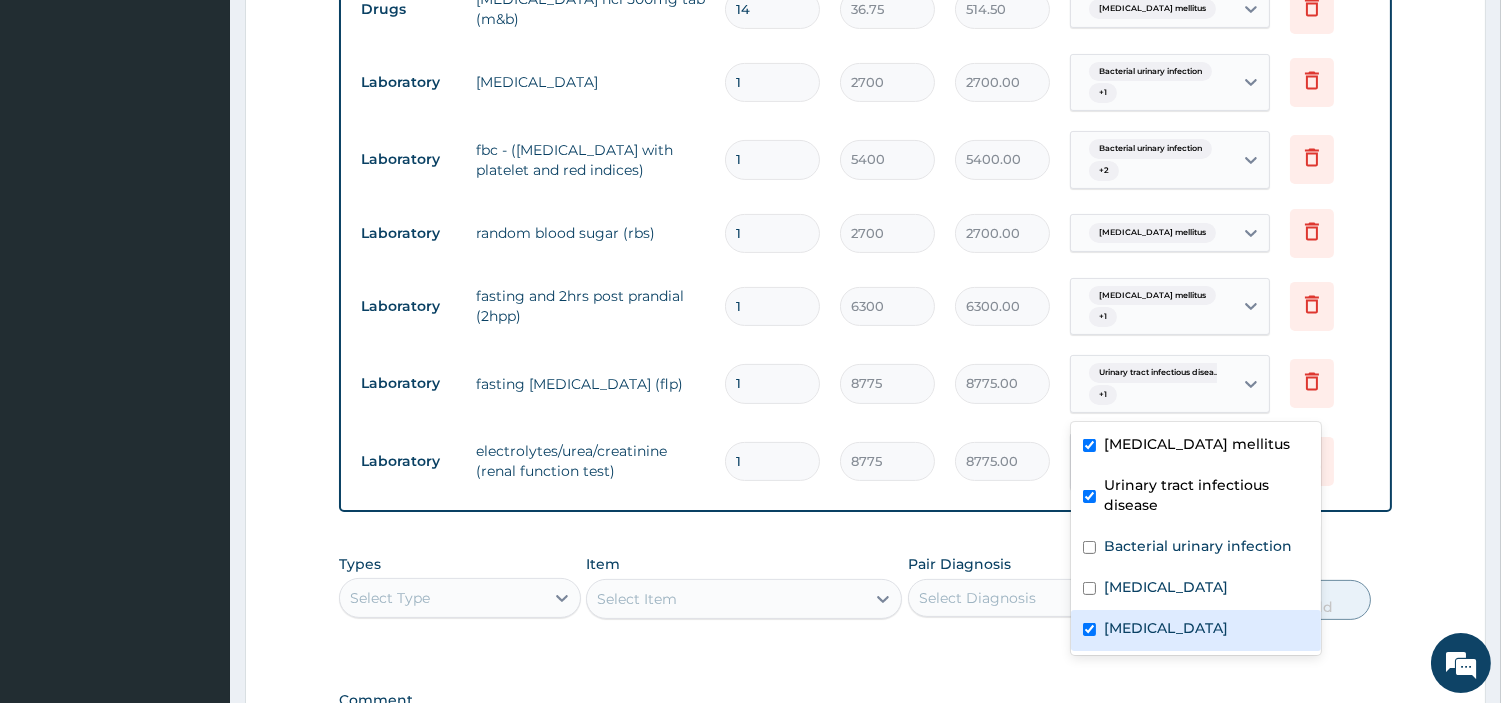 checkbox on "true" 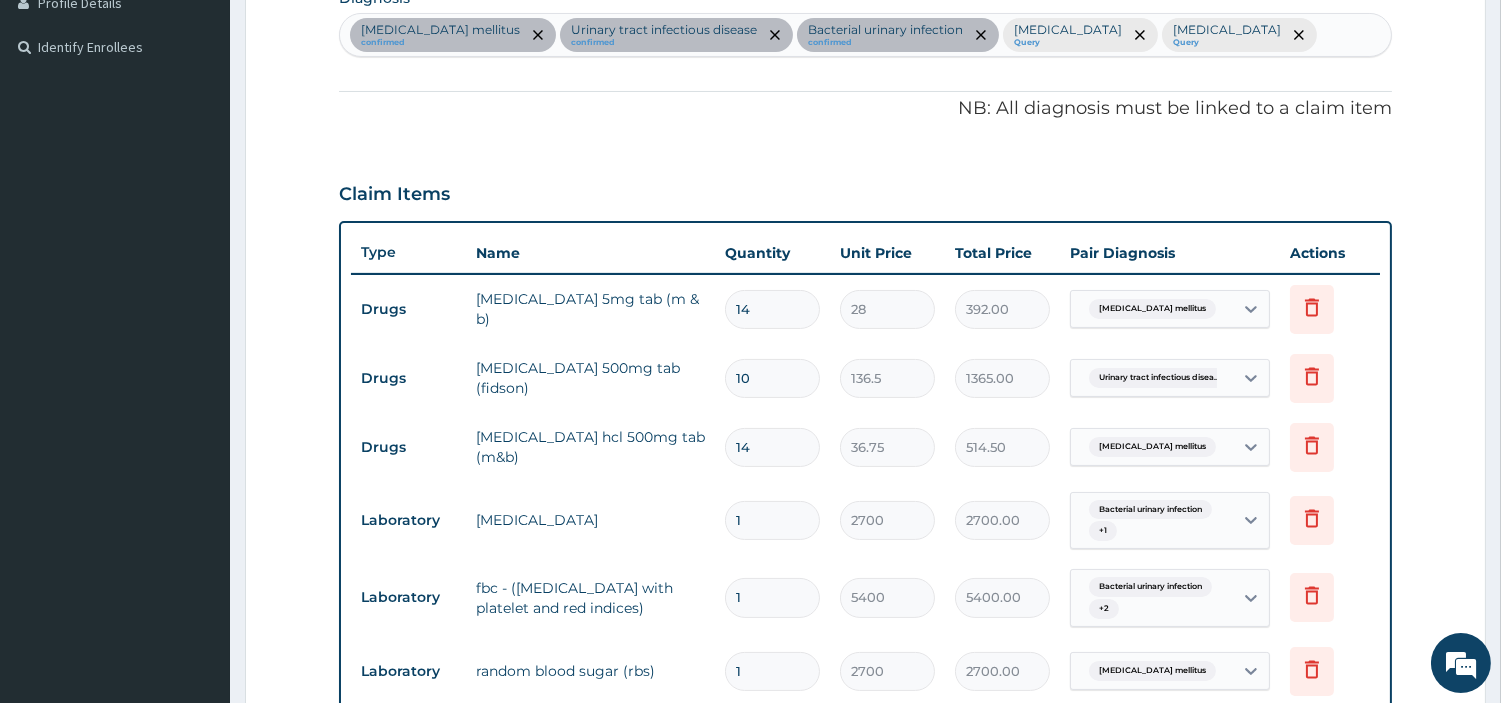 scroll, scrollTop: 516, scrollLeft: 0, axis: vertical 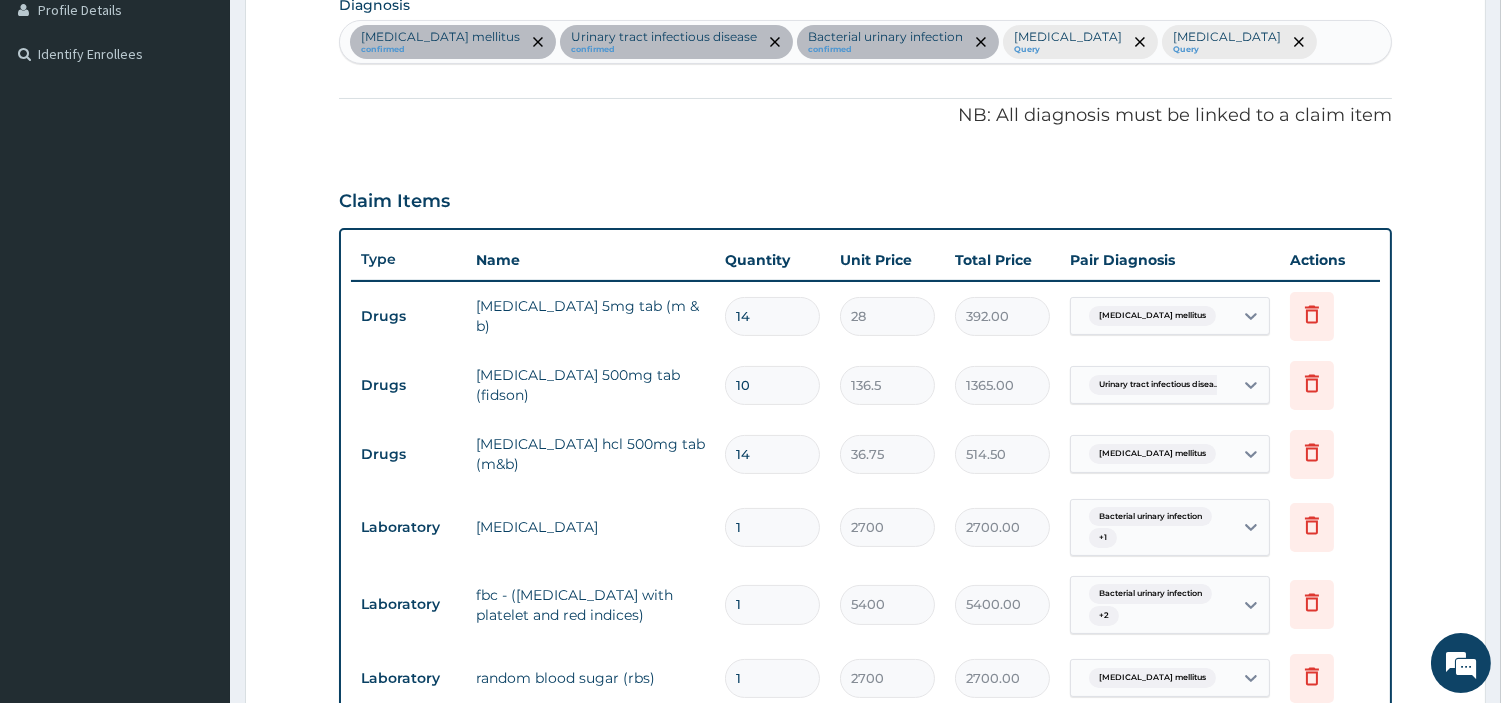 click on "Type 2 diabetes mellitus confirmed Urinary tract infectious disease confirmed Bacterial urinary infection confirmed Sepsis Query Electrolyte imbalance Query" at bounding box center [865, 42] 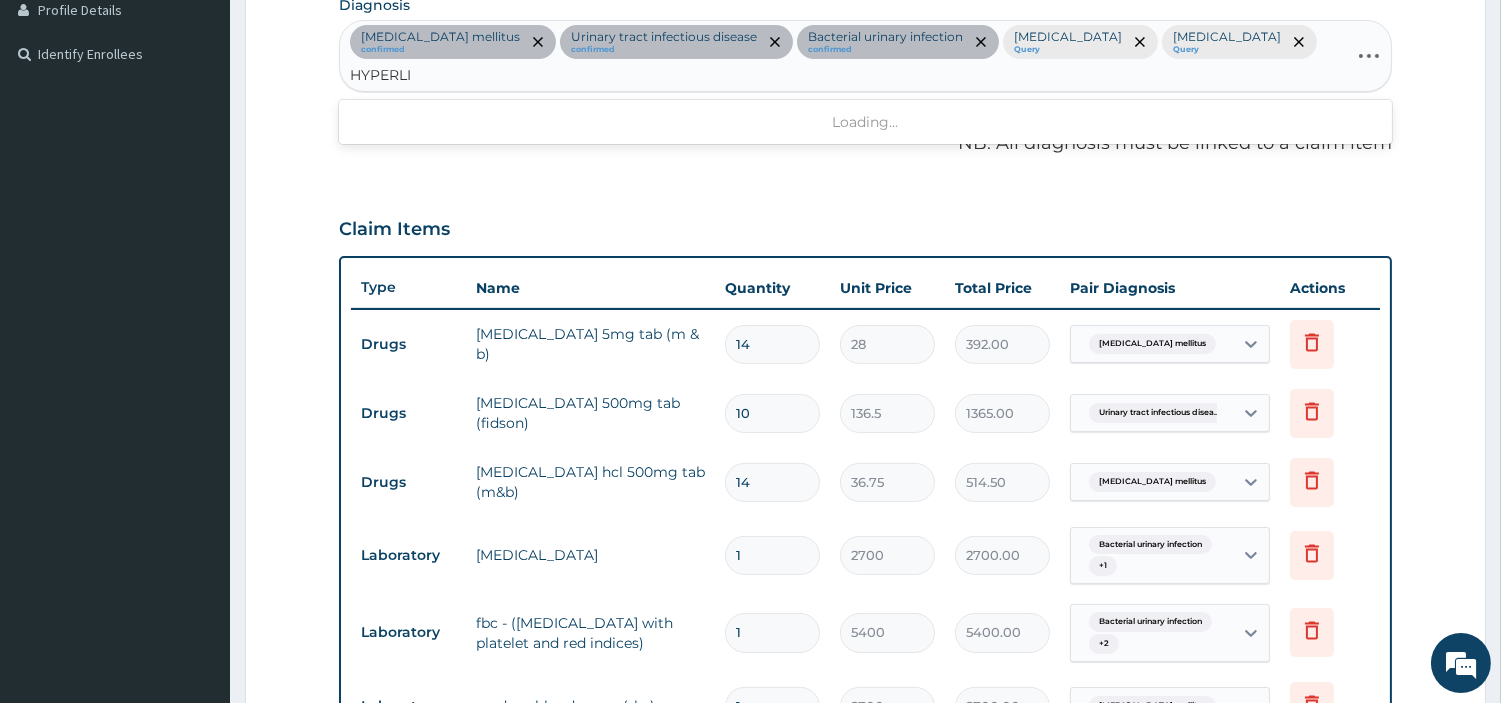 type on "HYPERLIP" 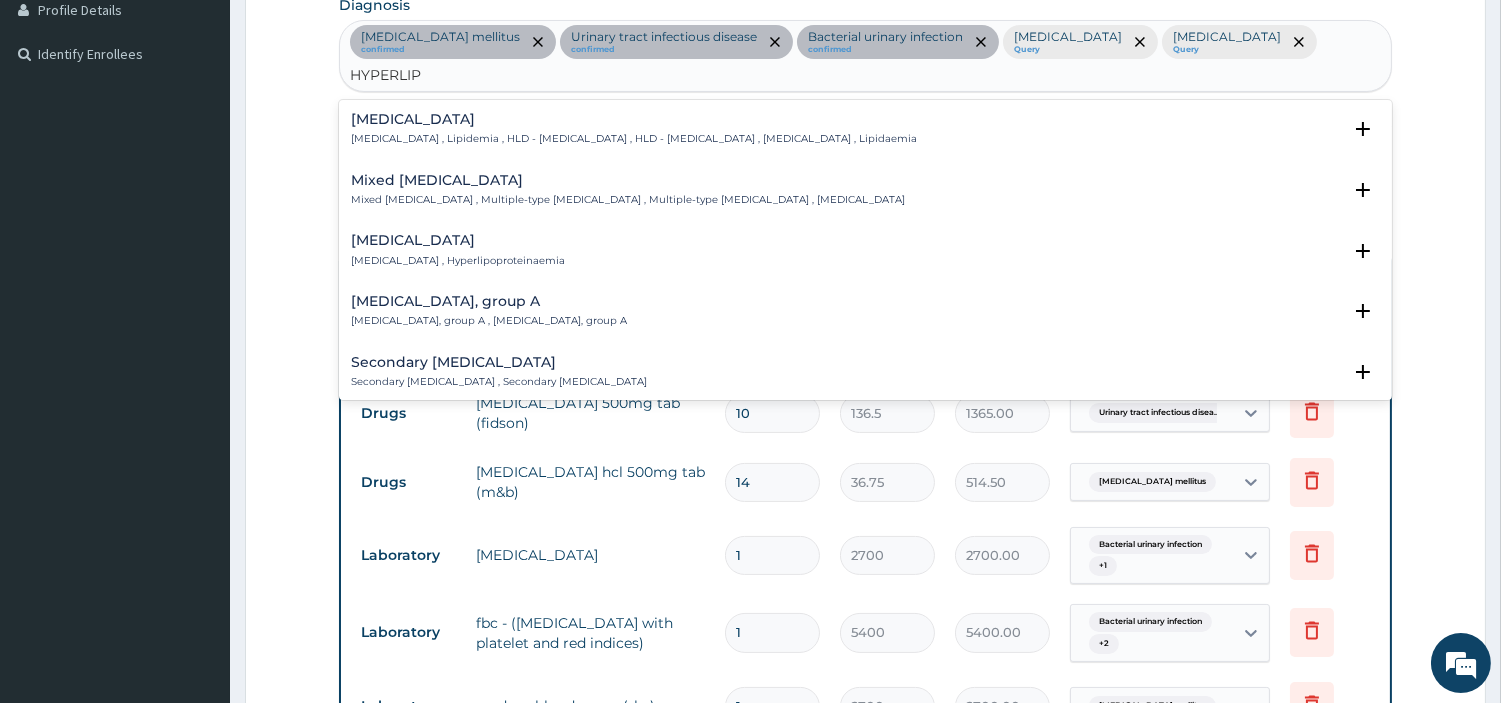 click on "Hyperlipidemia , Lipidemia , HLD - Hyperlipidemia , HLD - Hyperlipidaemia , Hyperlipidaemia , Lipidaemia" at bounding box center [634, 139] 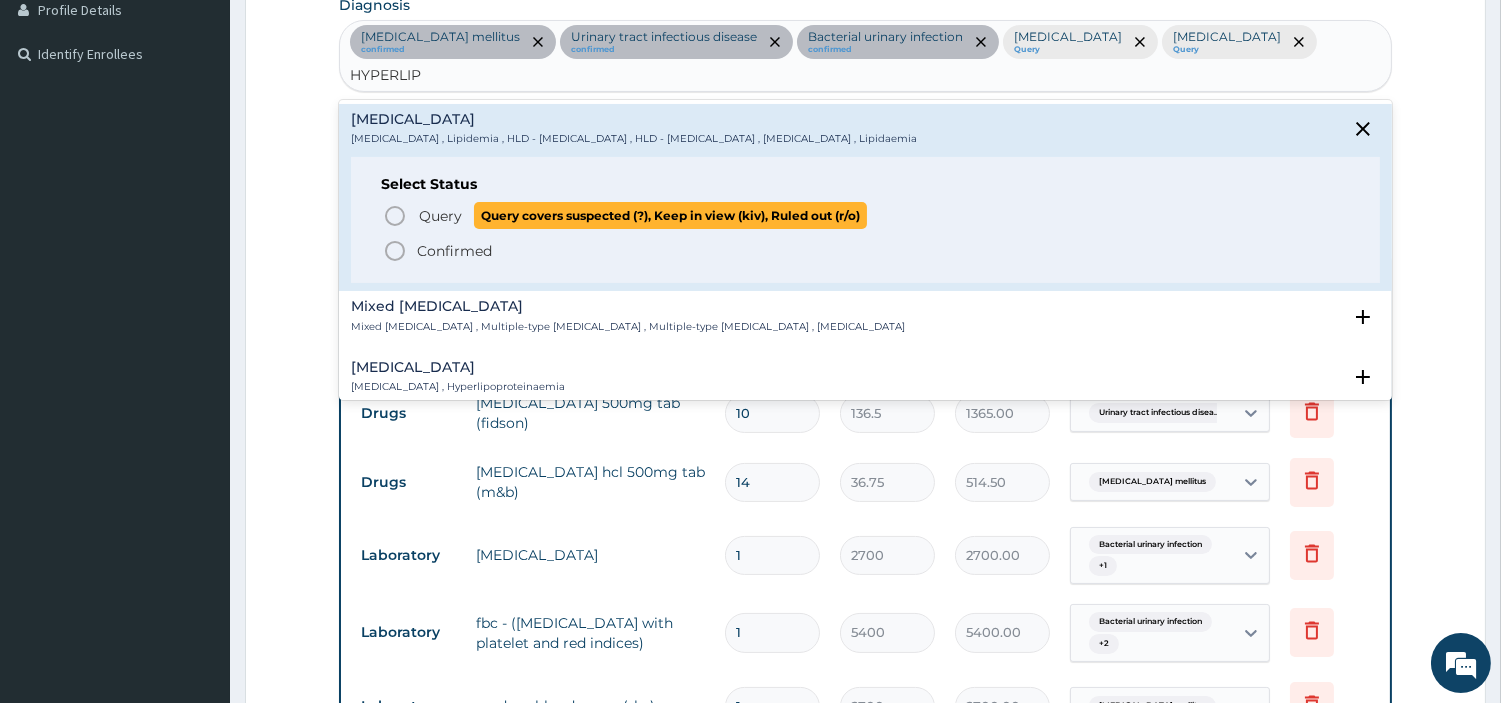 click on "Query" at bounding box center [440, 216] 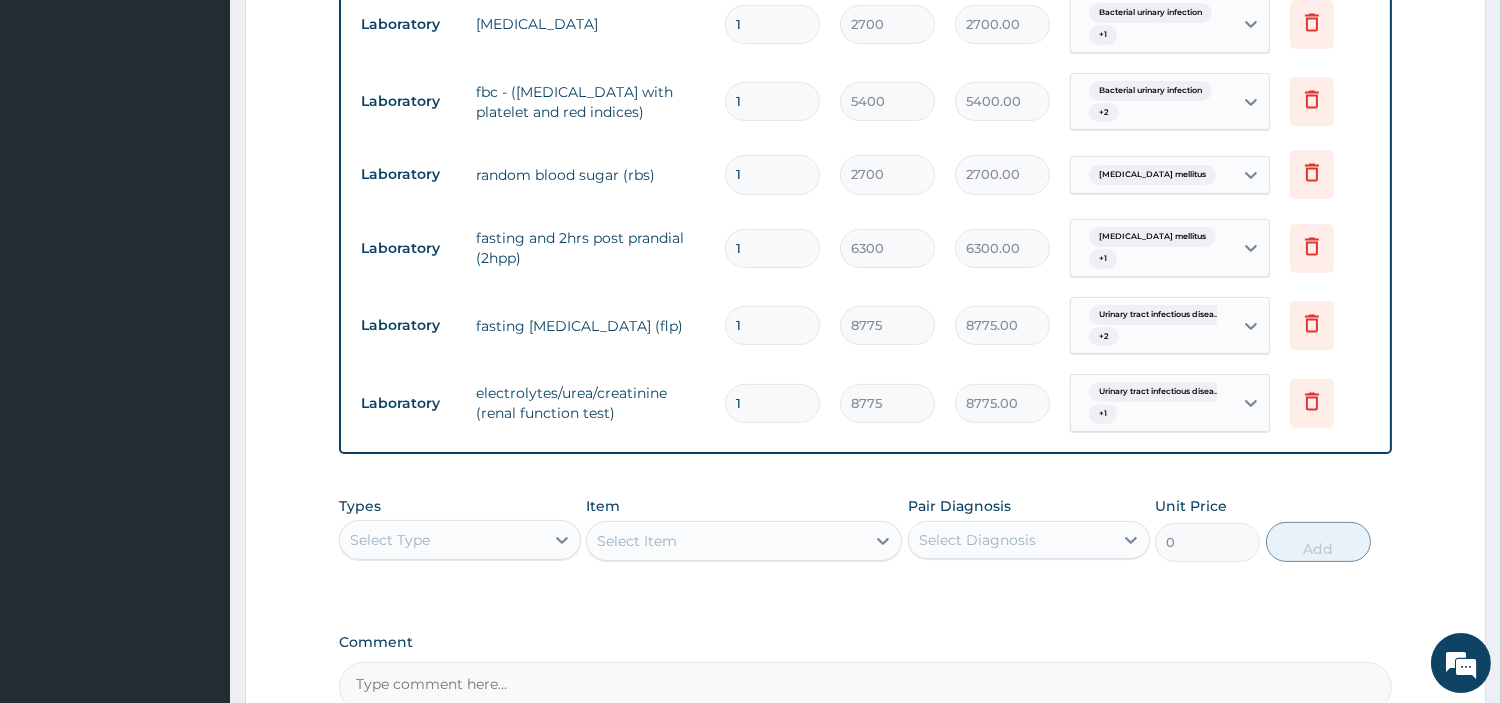 scroll, scrollTop: 1072, scrollLeft: 0, axis: vertical 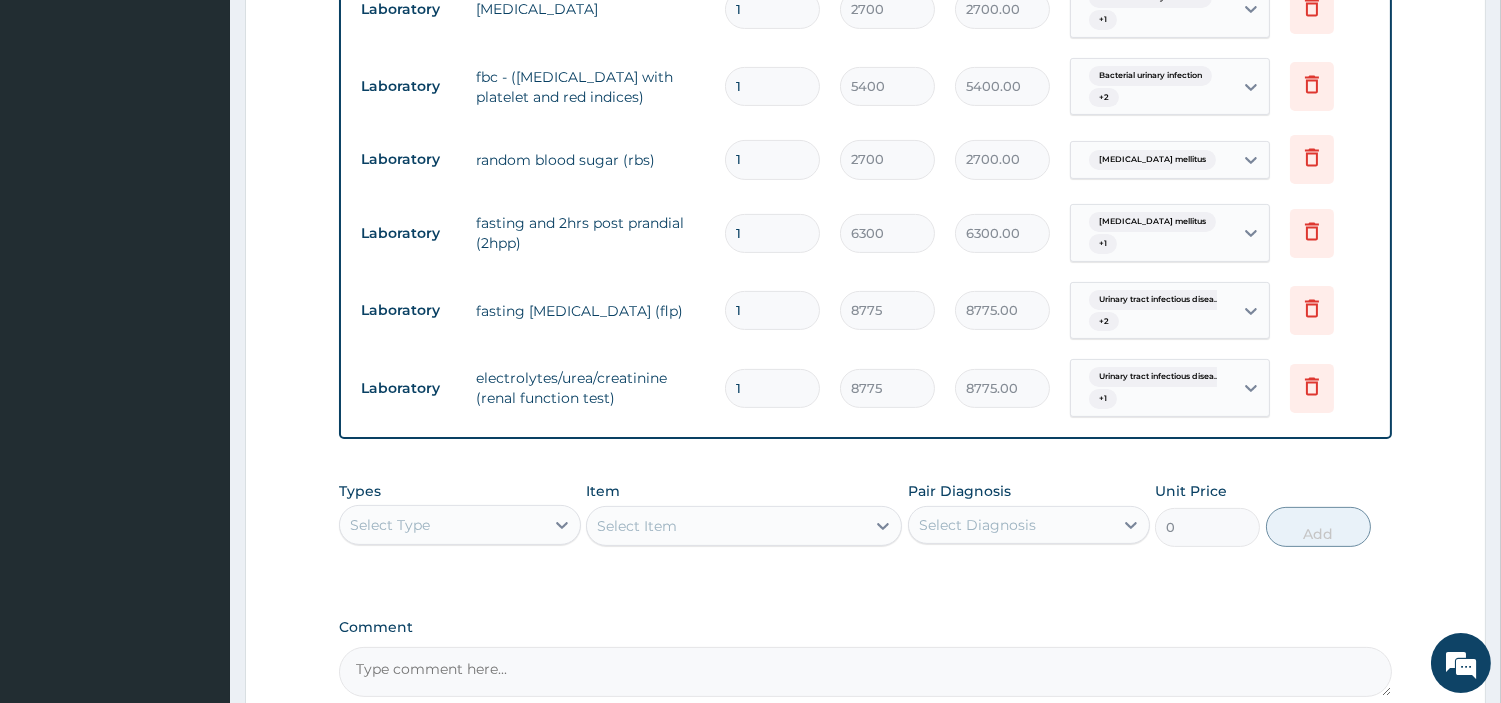 click on "Urinary tract infectious disea..." at bounding box center [1159, 377] 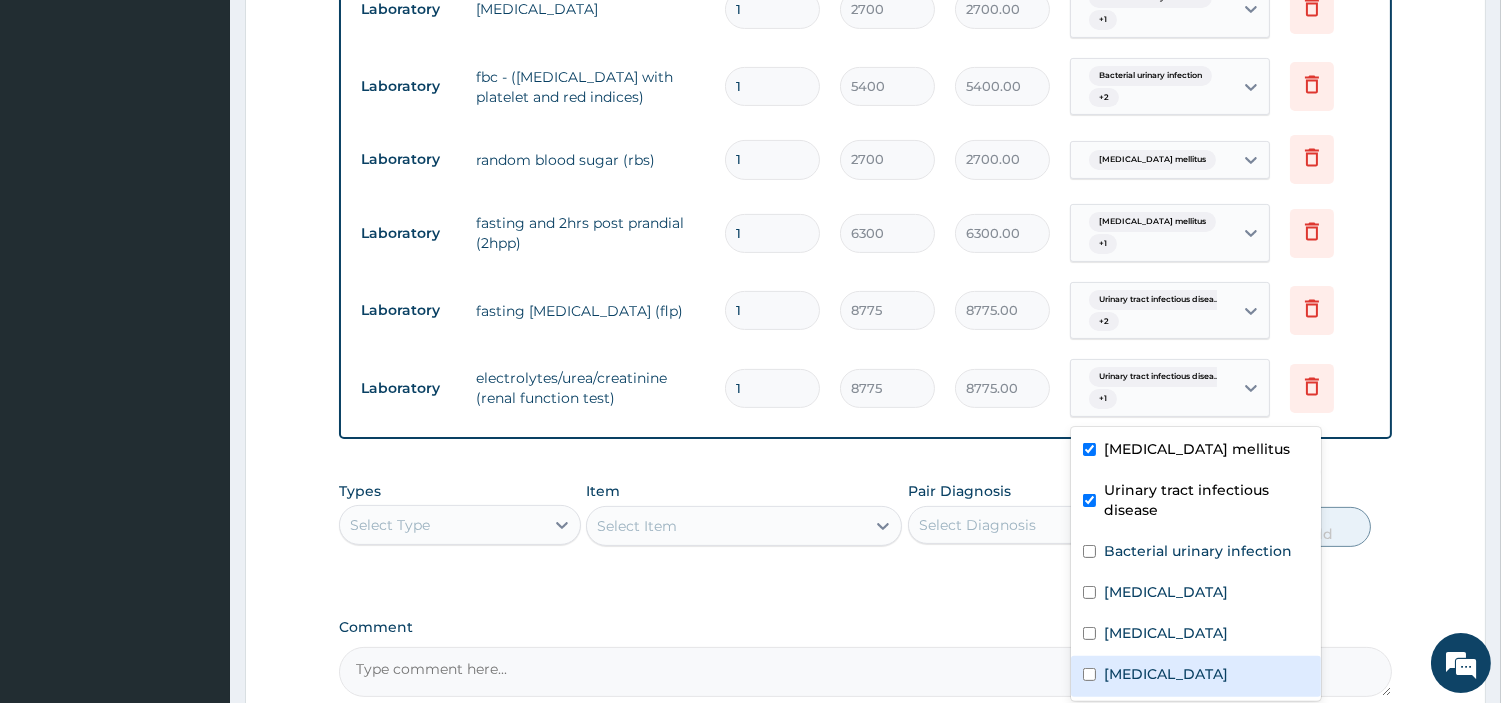 click on "Hyperlipidemia" at bounding box center (1166, 674) 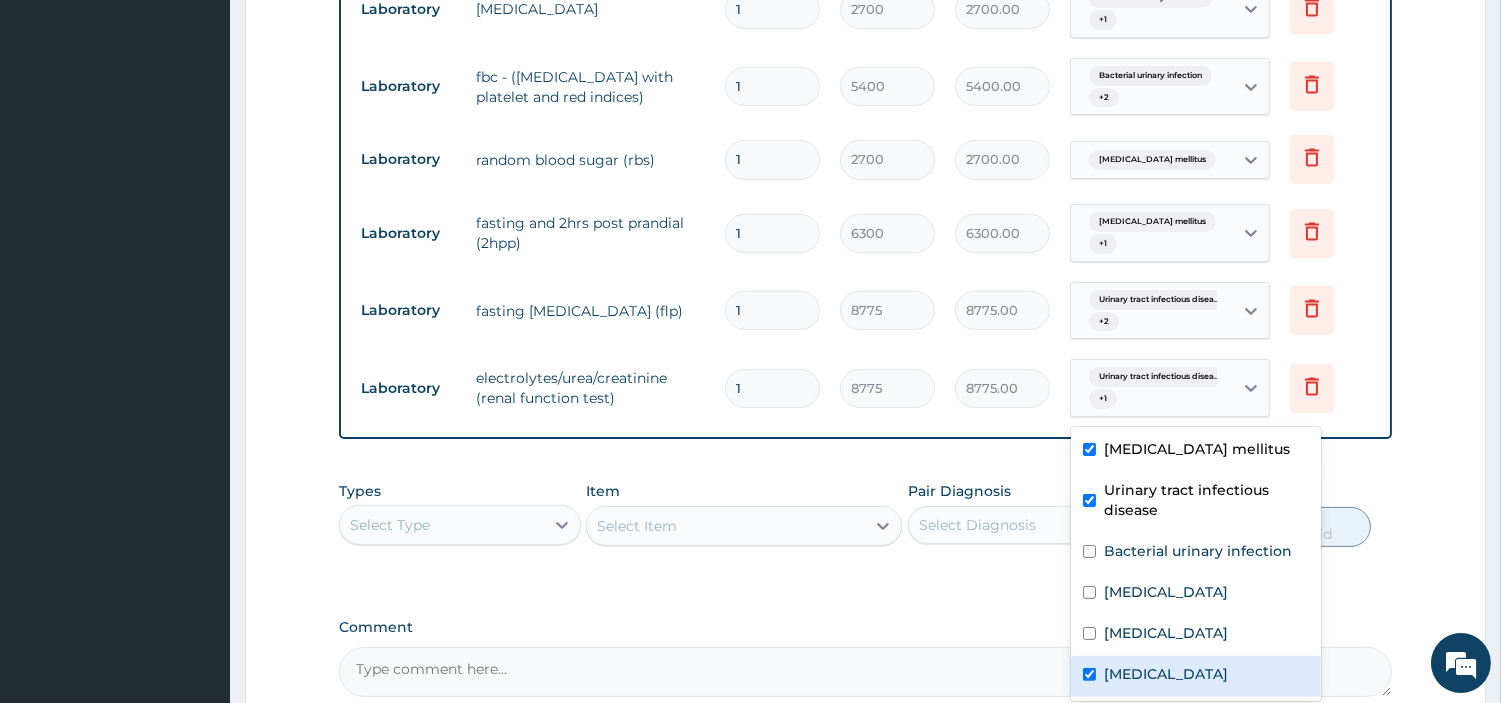 checkbox on "true" 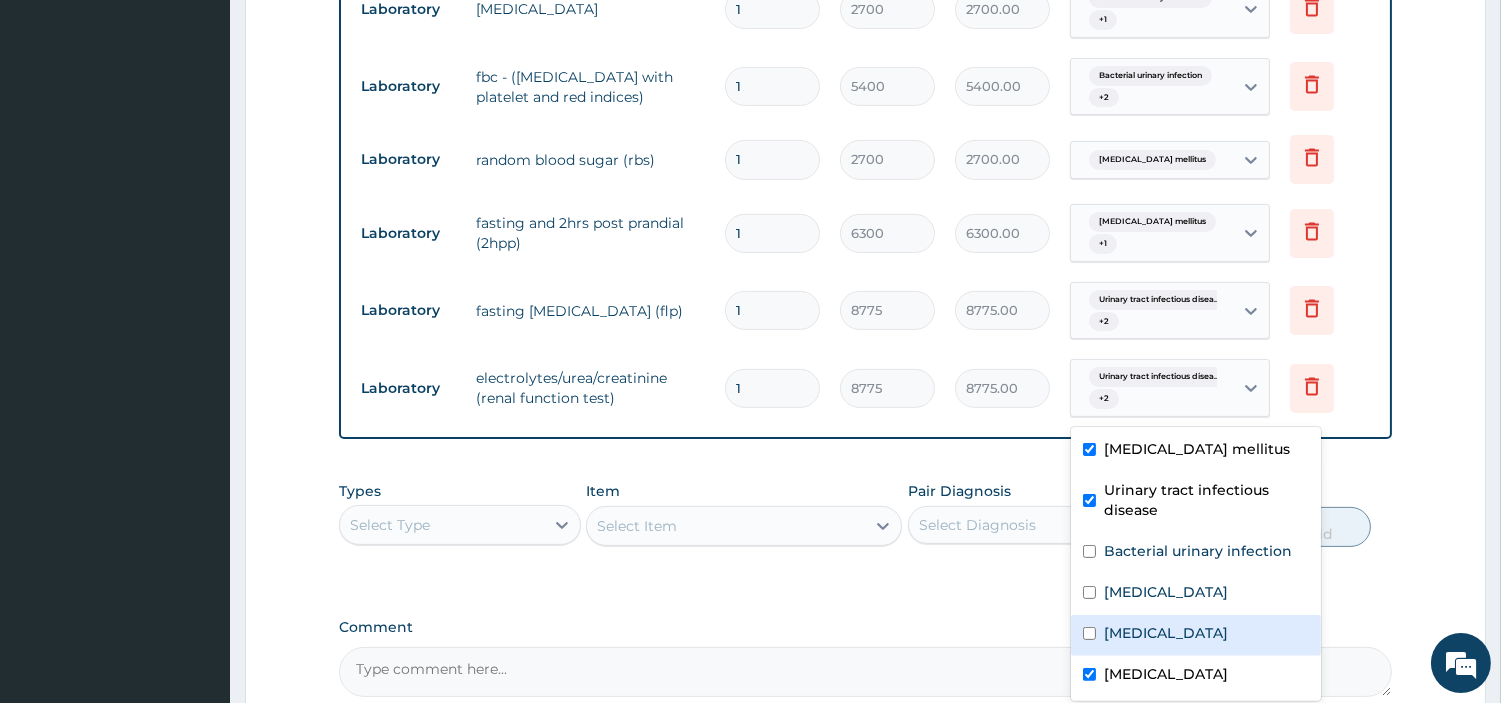 click on "Electrolyte imbalance" at bounding box center [1196, 635] 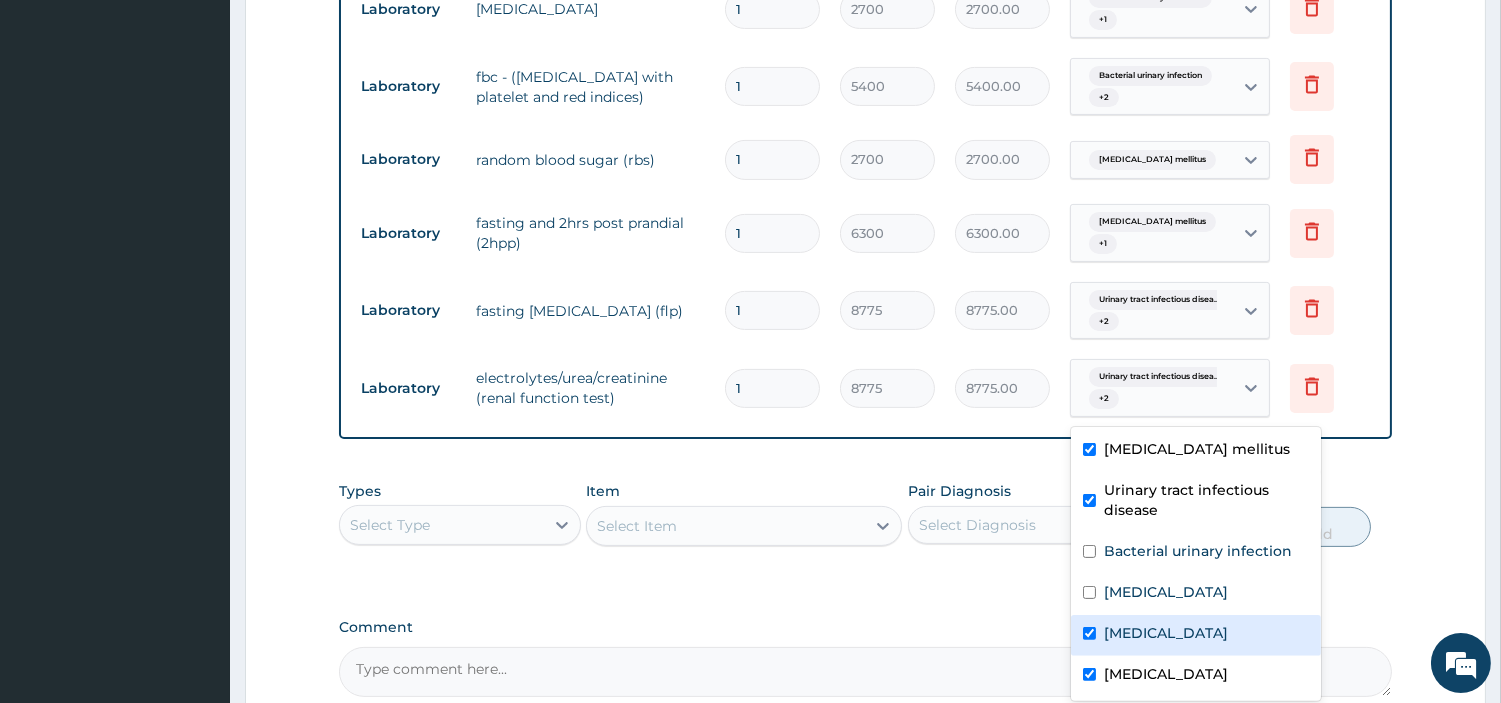 checkbox on "true" 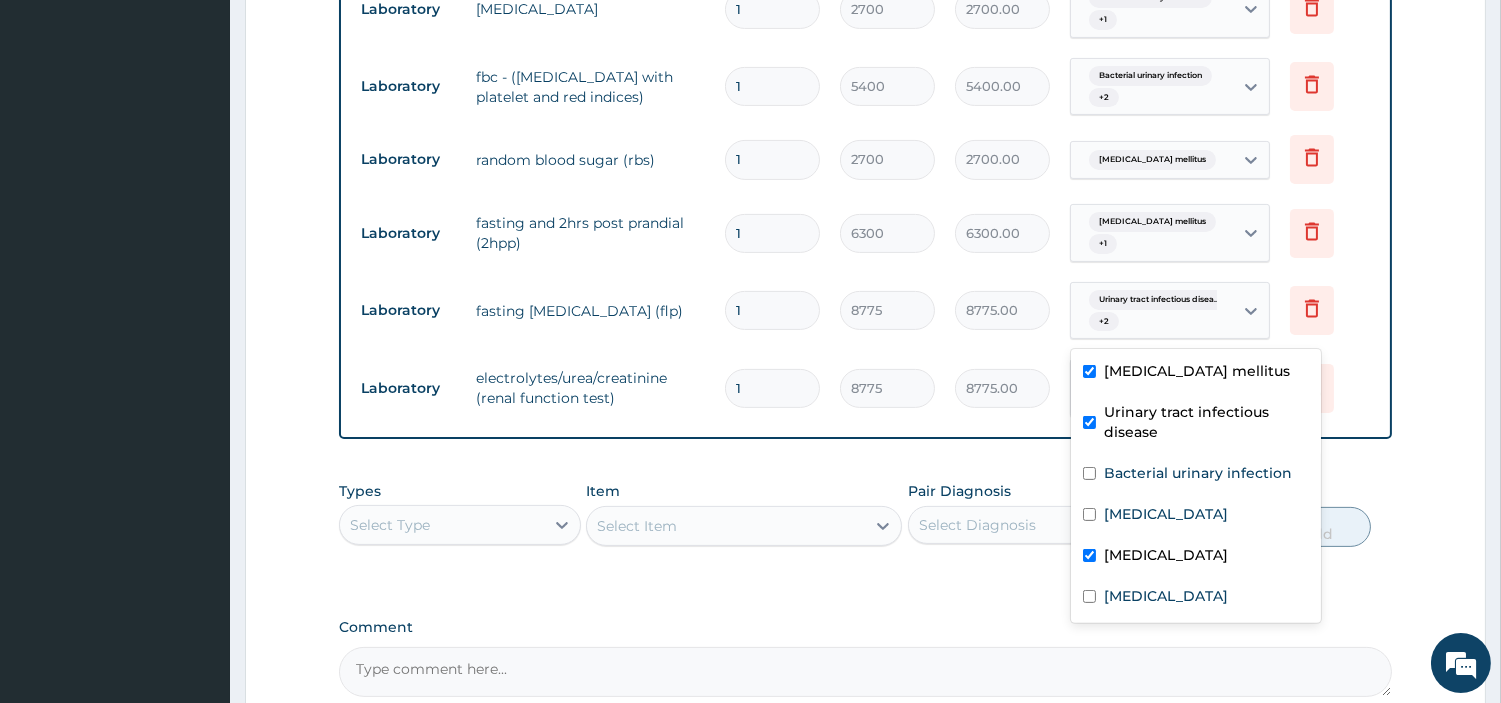click on "Urinary tract infectious disea...  + 2" at bounding box center (1149, 311) 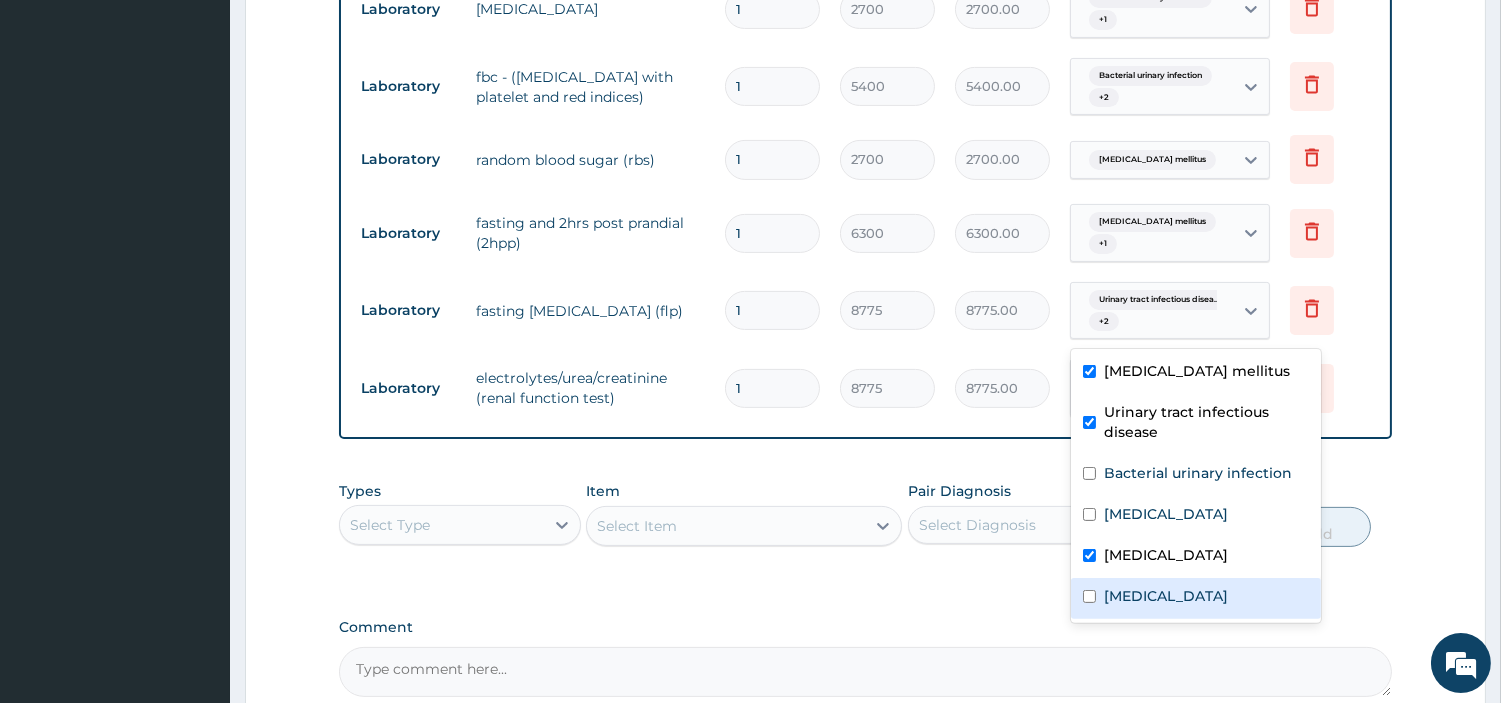 click on "Hyperlipidemia" at bounding box center (1166, 596) 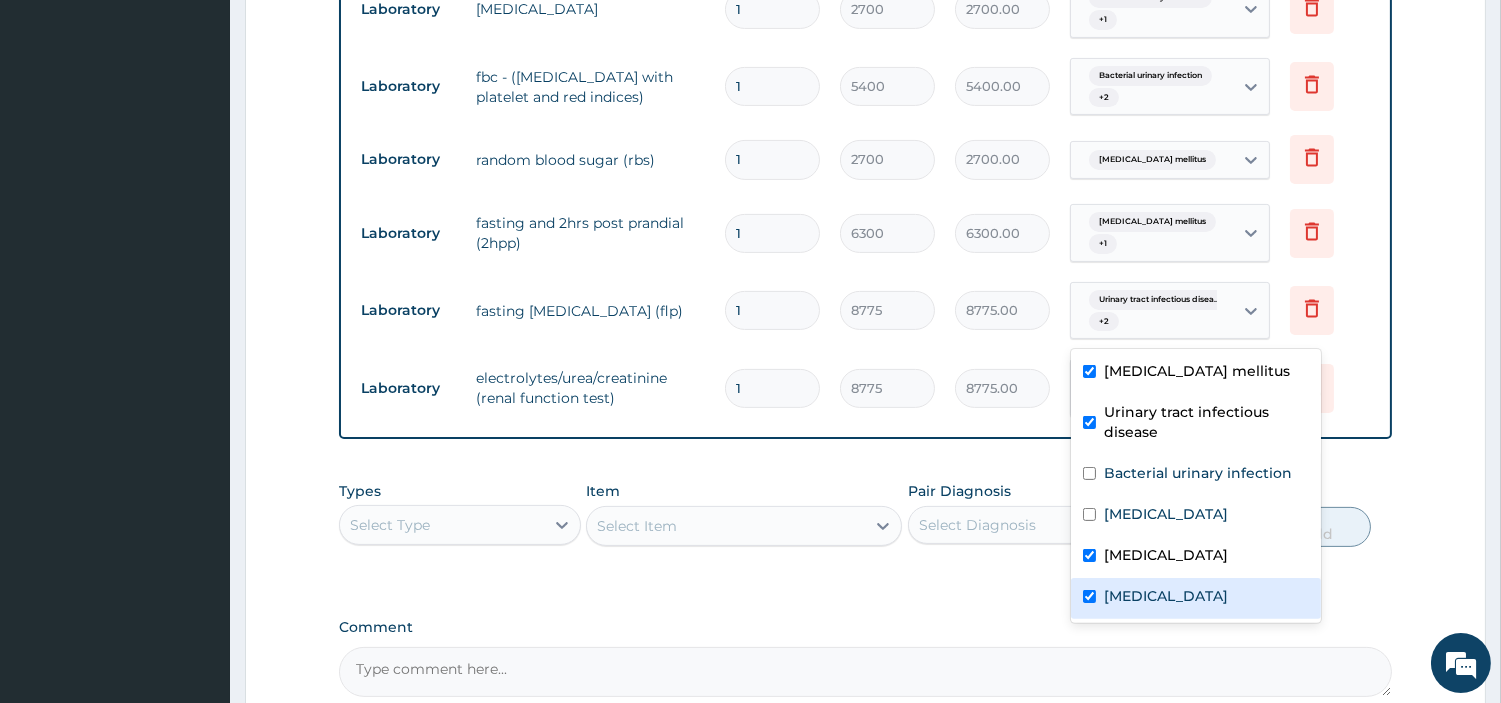 checkbox on "true" 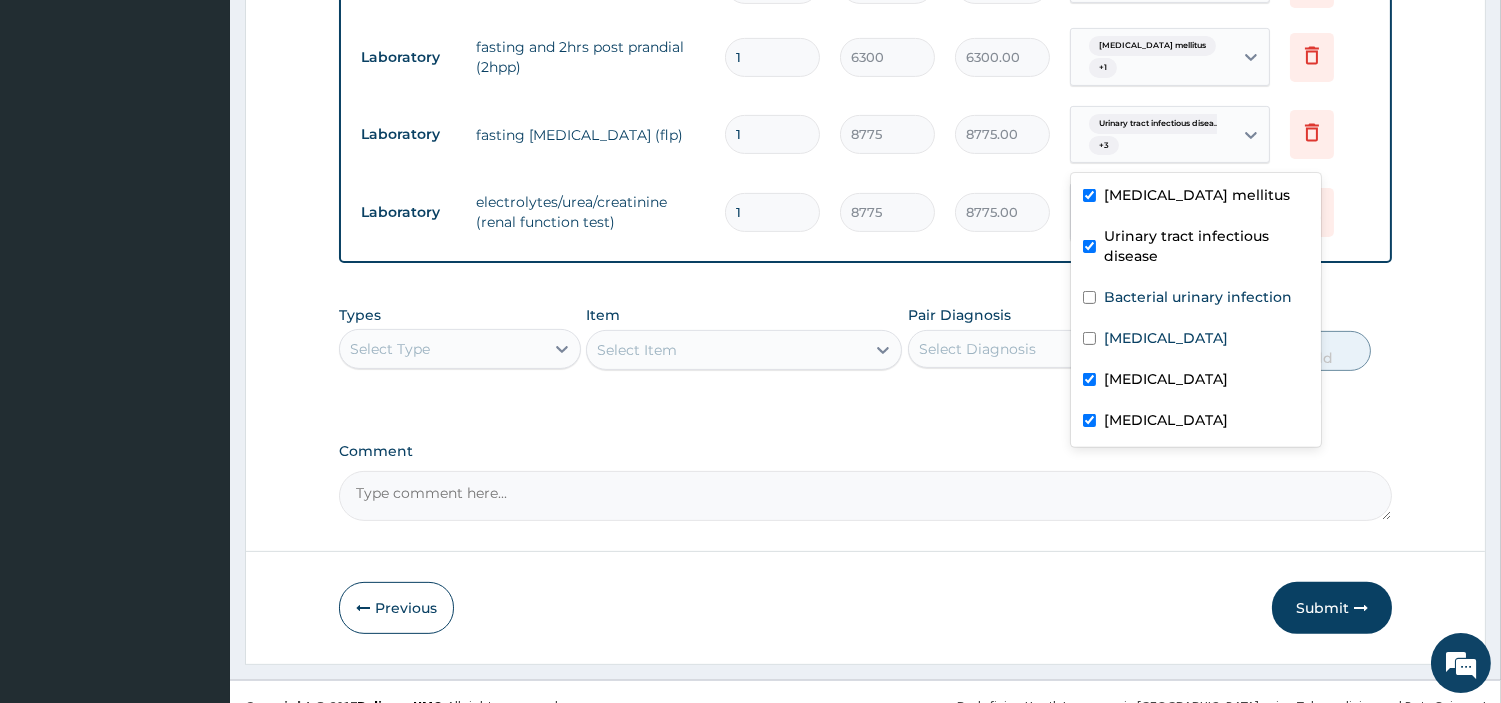 scroll, scrollTop: 1276, scrollLeft: 0, axis: vertical 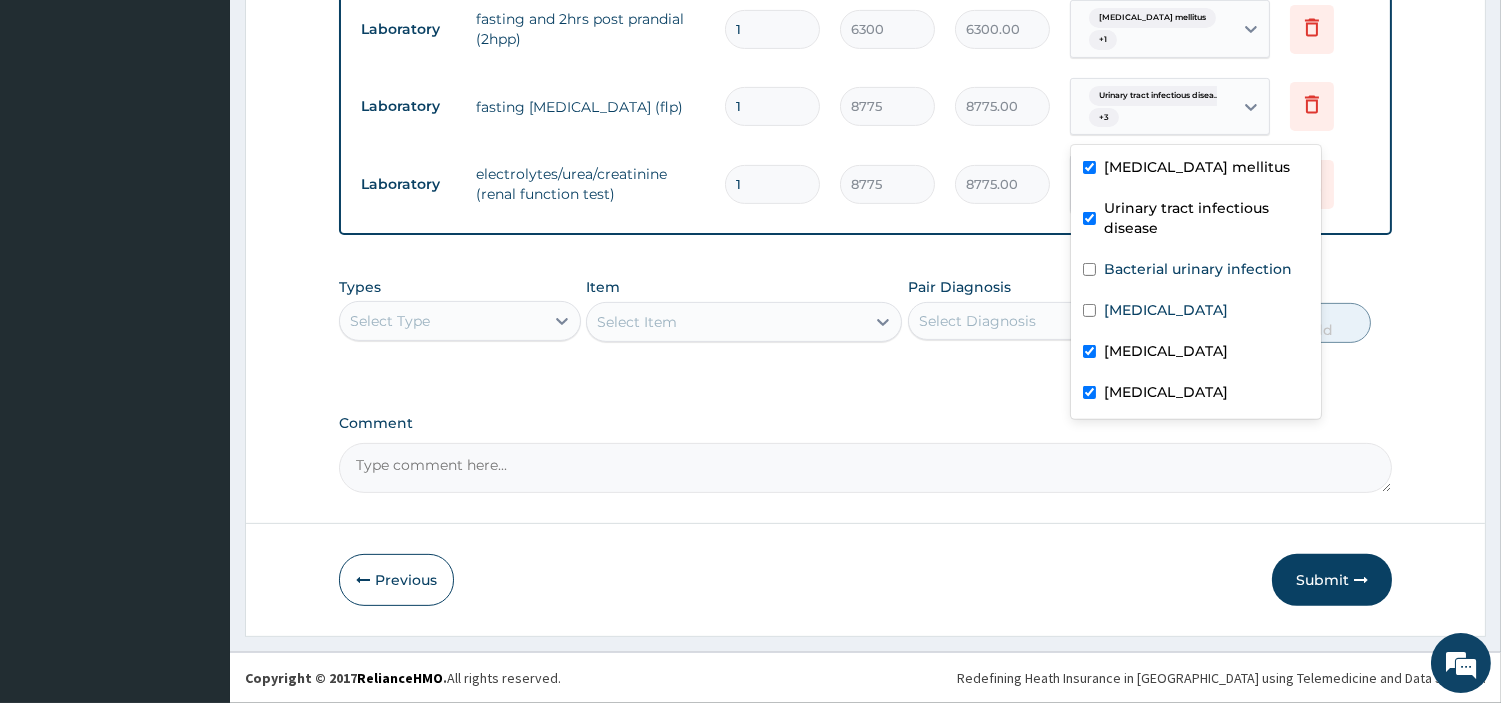 click on "Select Type" at bounding box center [442, 321] 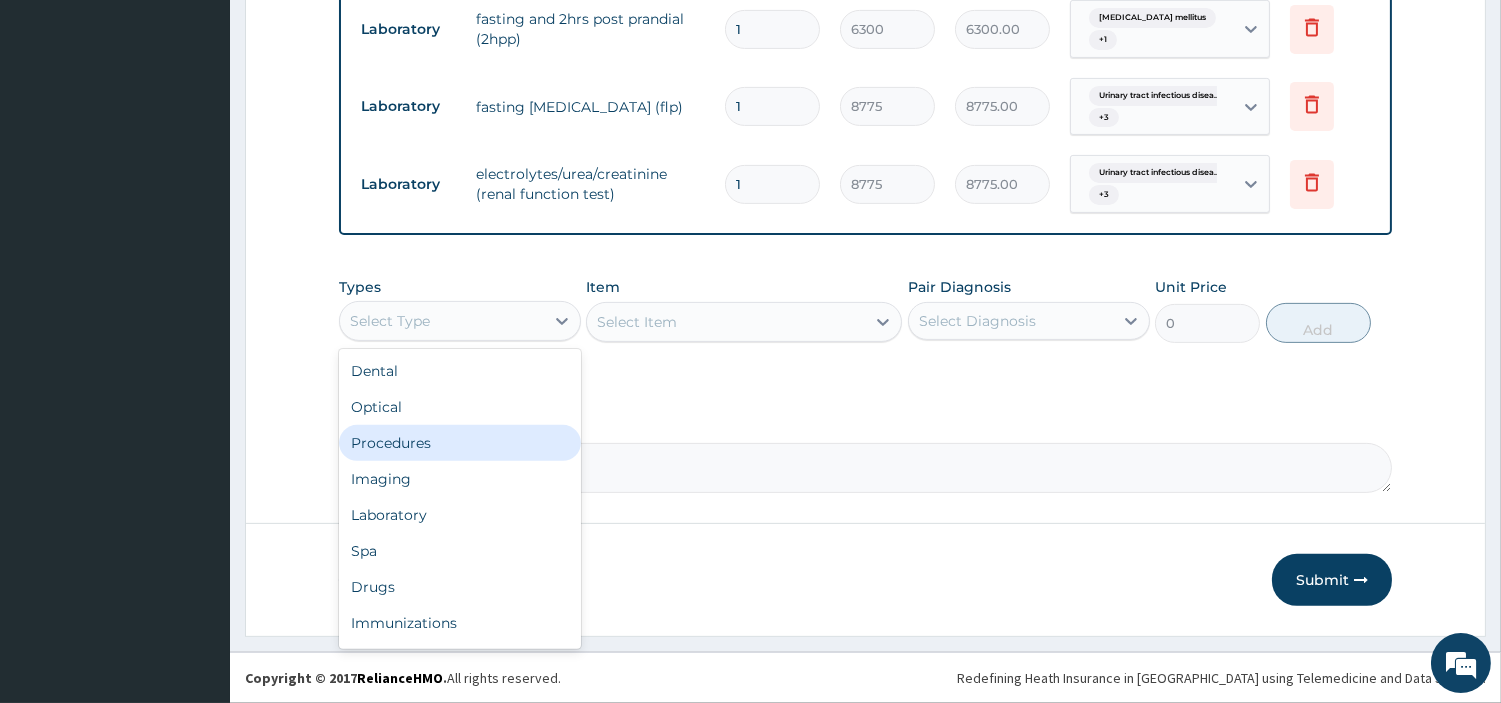 click on "Procedures" at bounding box center [460, 443] 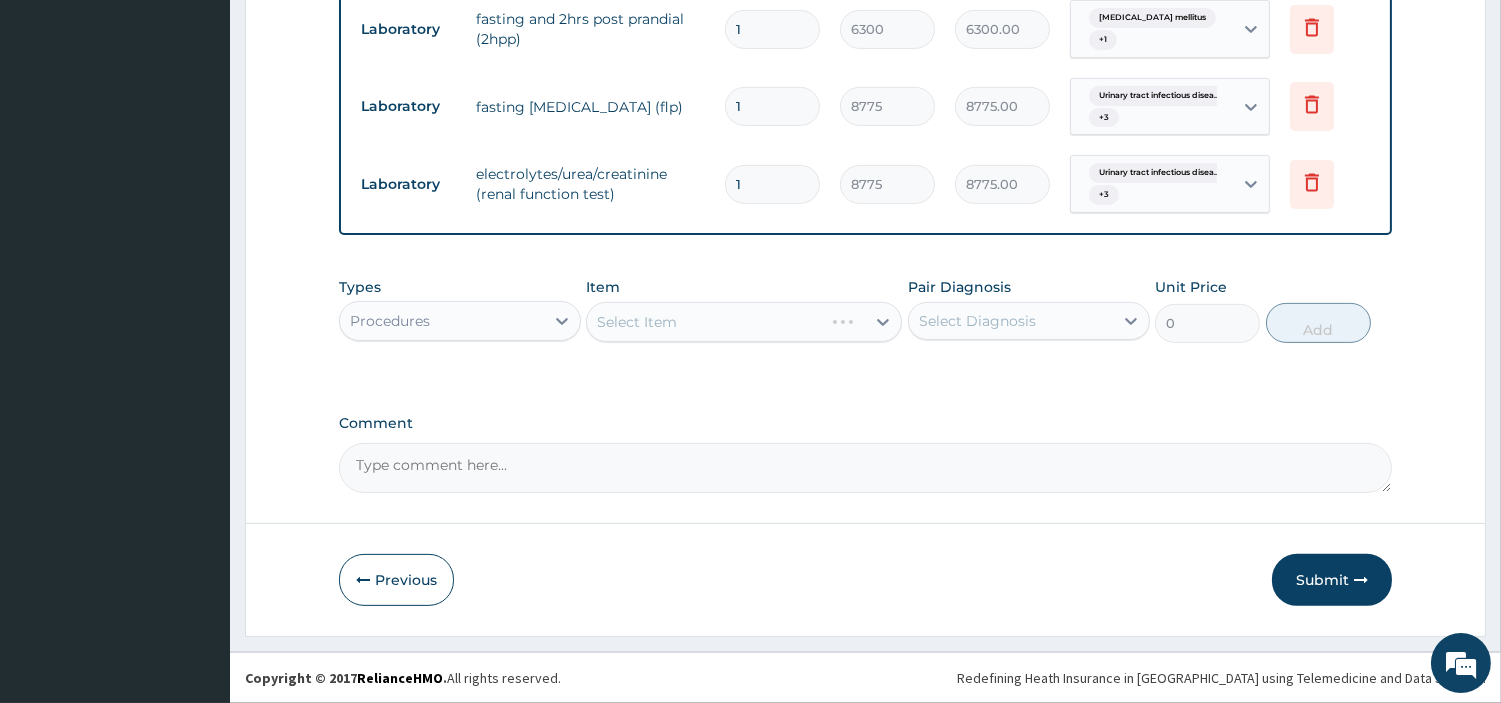 click on "Select Item" at bounding box center (744, 322) 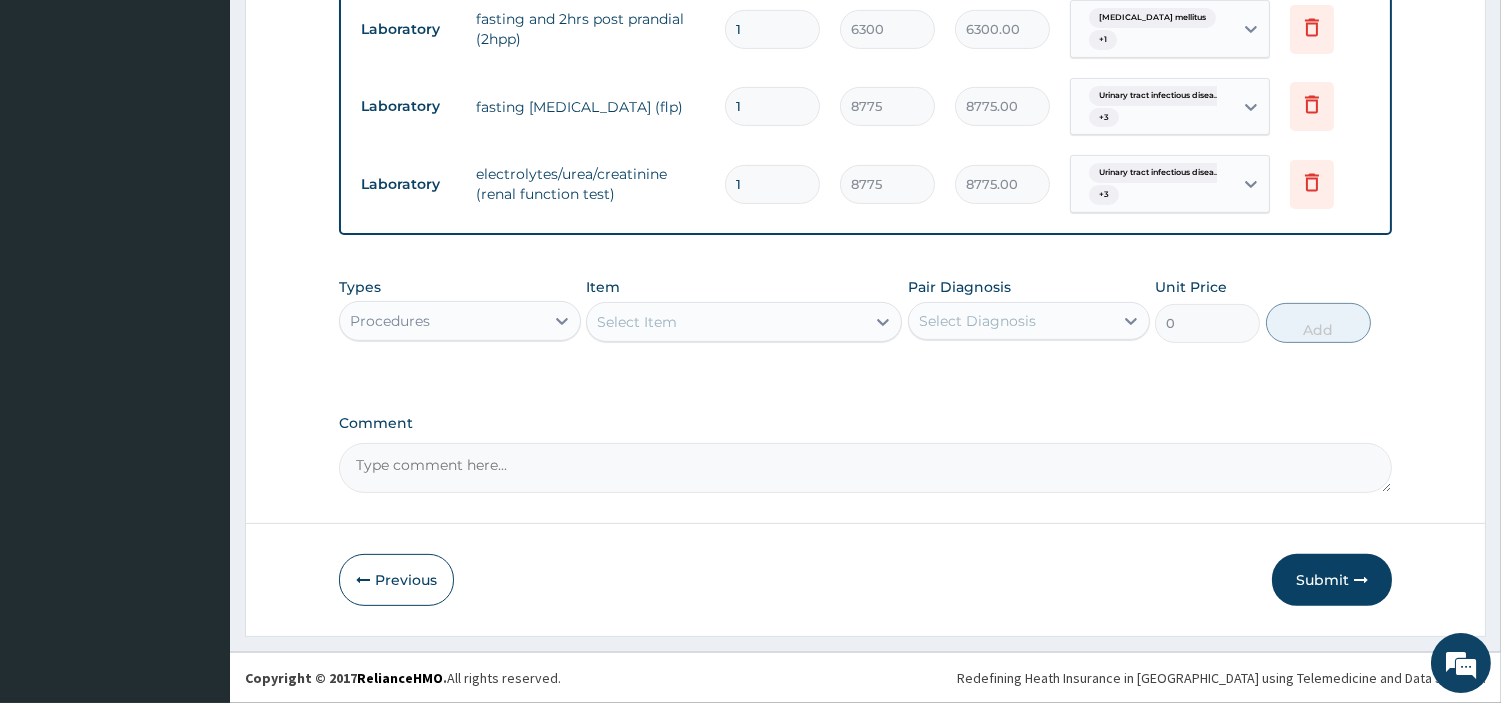 click on "Select Item" at bounding box center (726, 322) 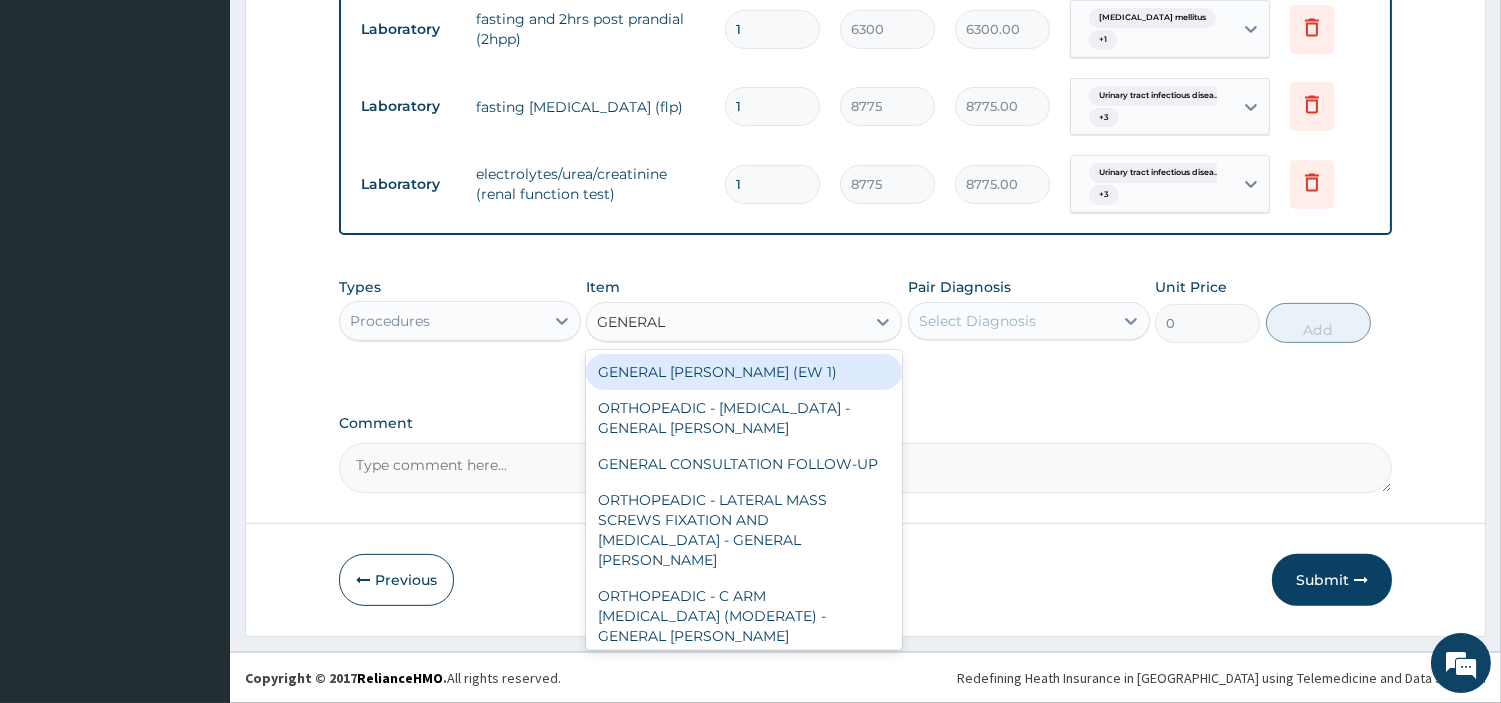 type on "GENERAL C" 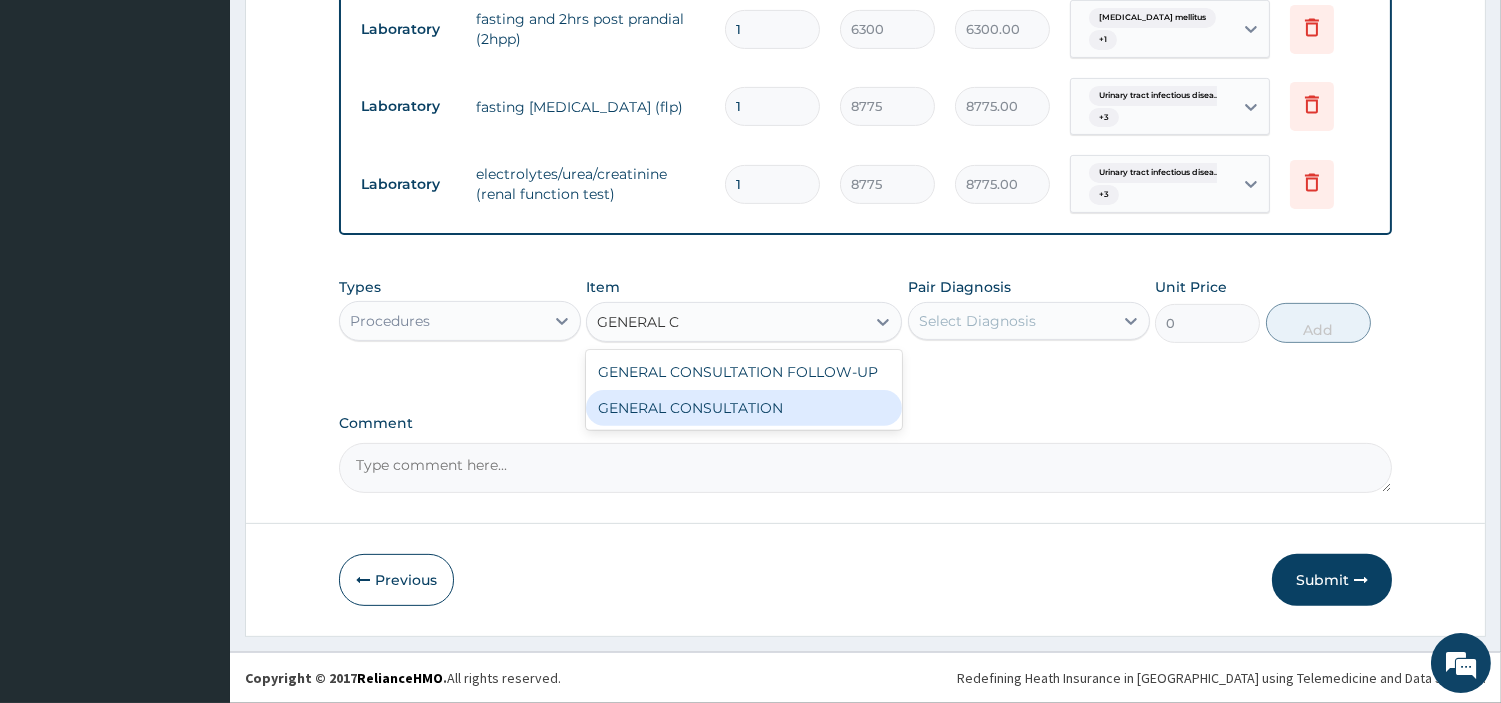 drag, startPoint x: 765, startPoint y: 413, endPoint x: 776, endPoint y: 402, distance: 15.556349 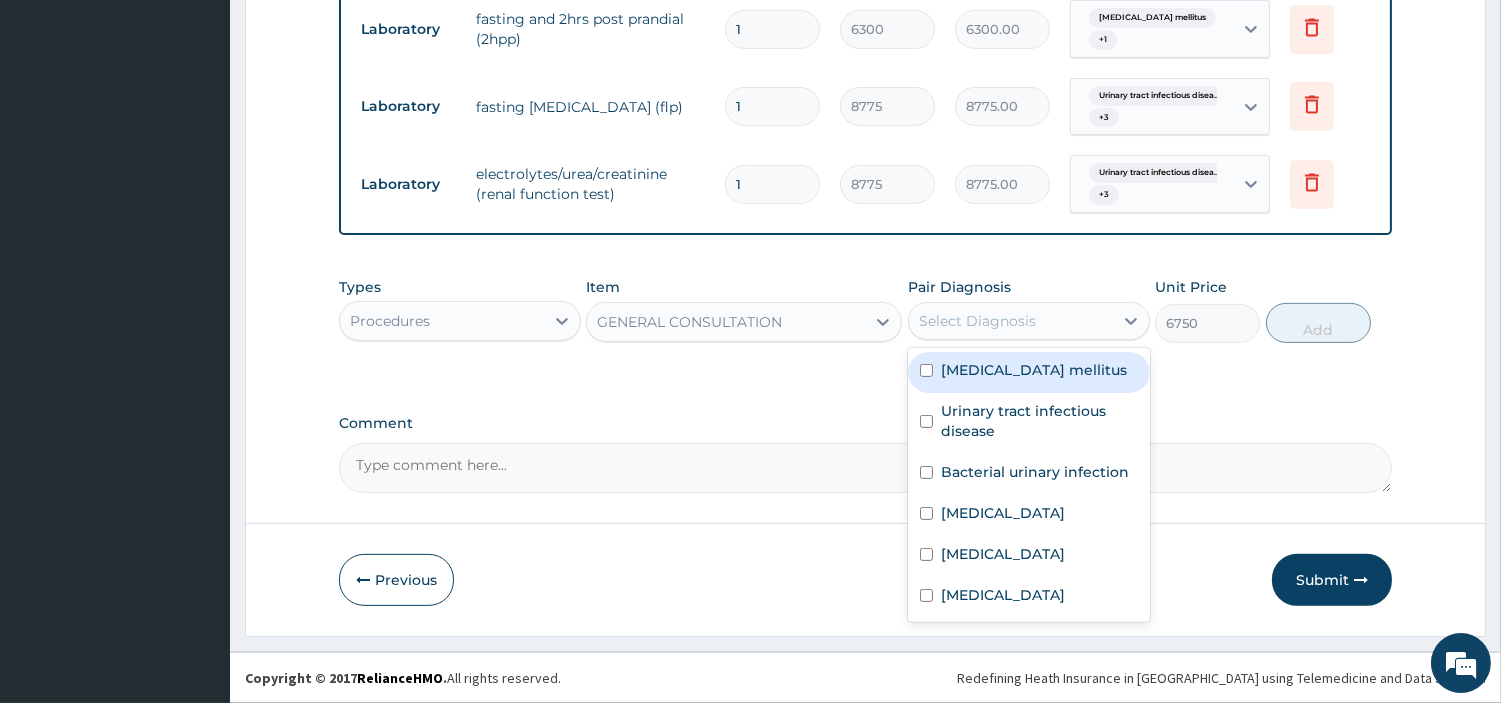 click on "Select Diagnosis" at bounding box center [1011, 321] 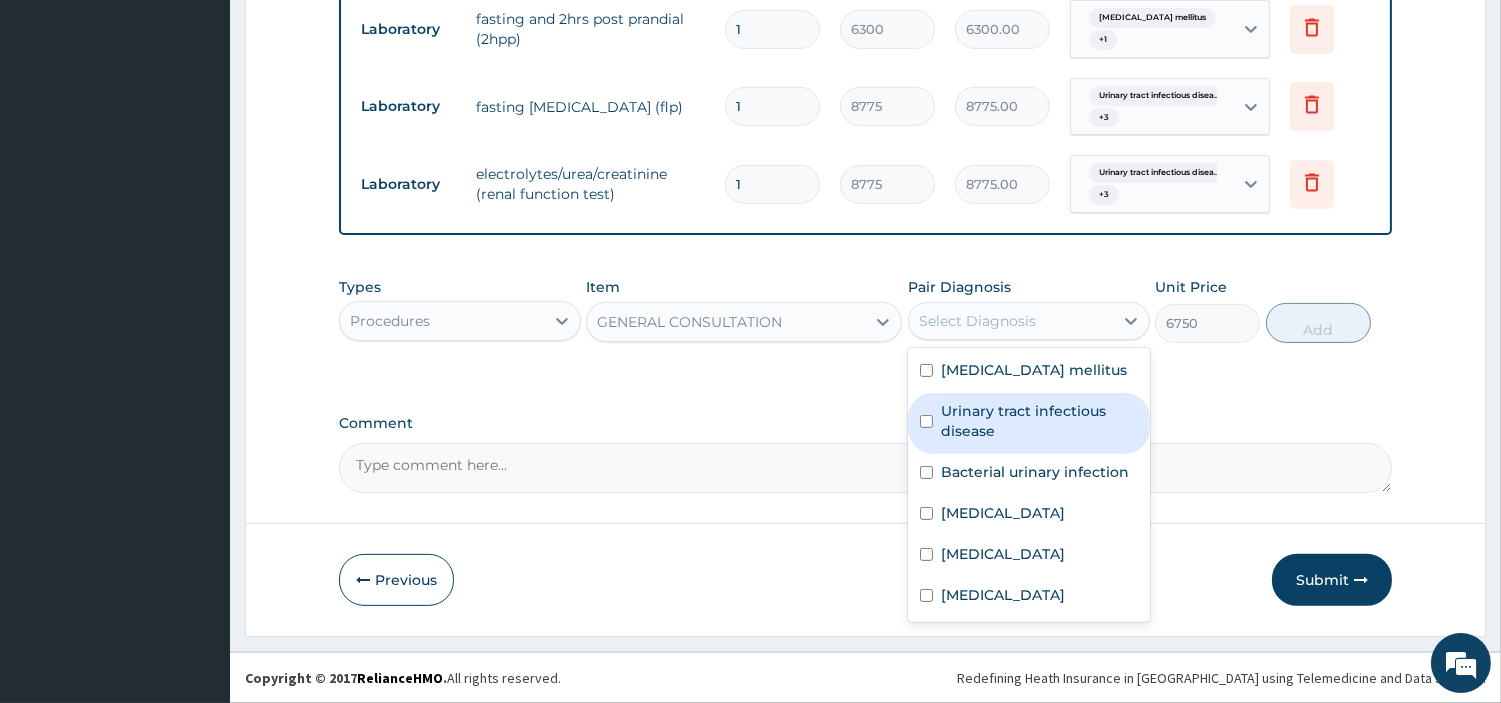 click on "Urinary tract infectious disease" at bounding box center [1029, 423] 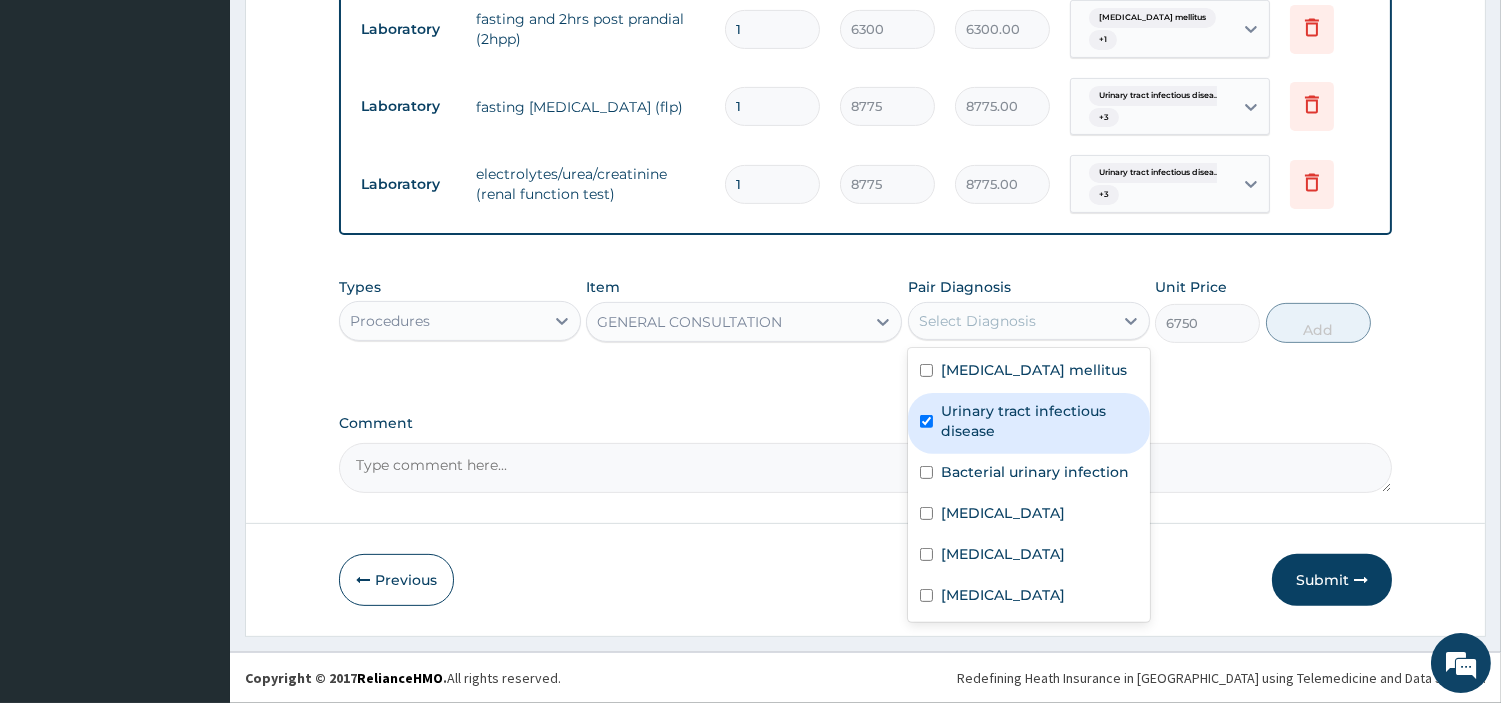 checkbox on "true" 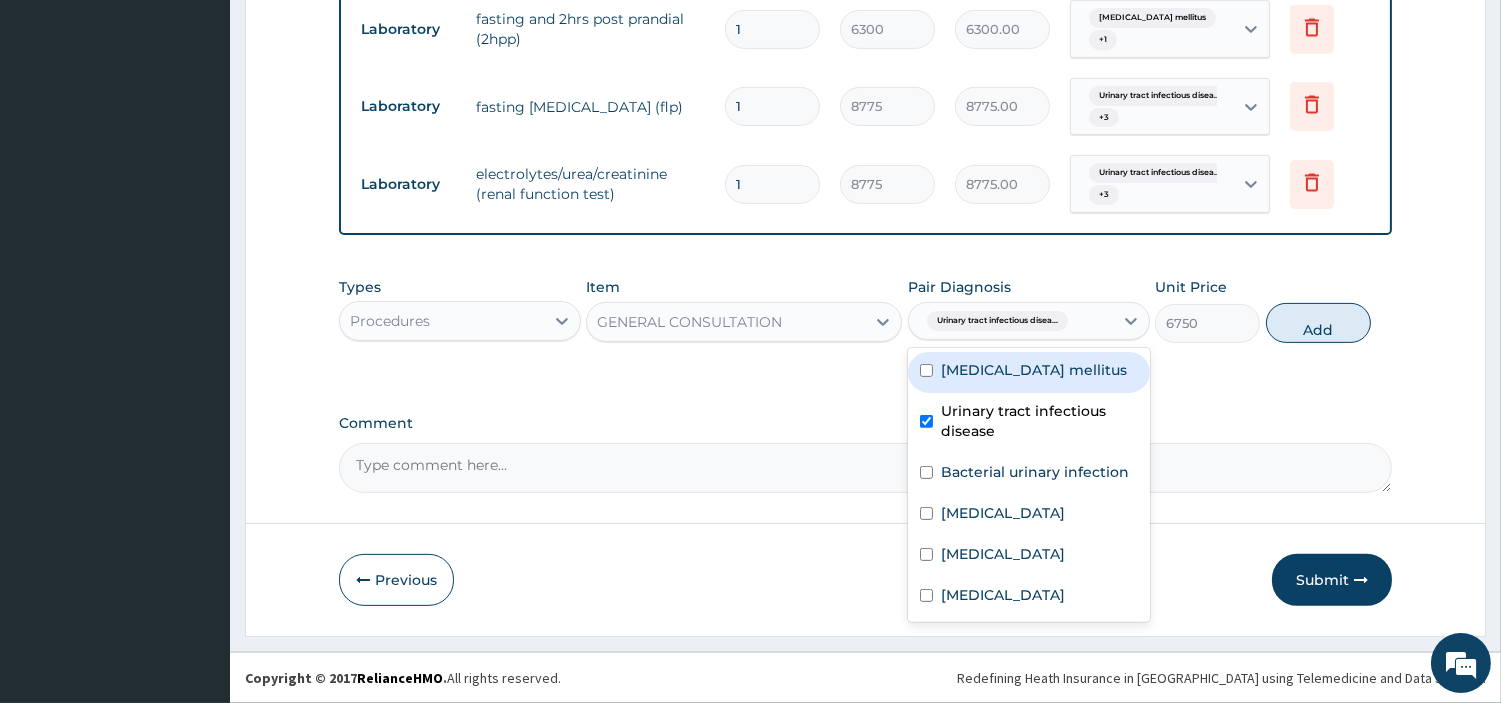 drag, startPoint x: 986, startPoint y: 382, endPoint x: 990, endPoint y: 414, distance: 32.24903 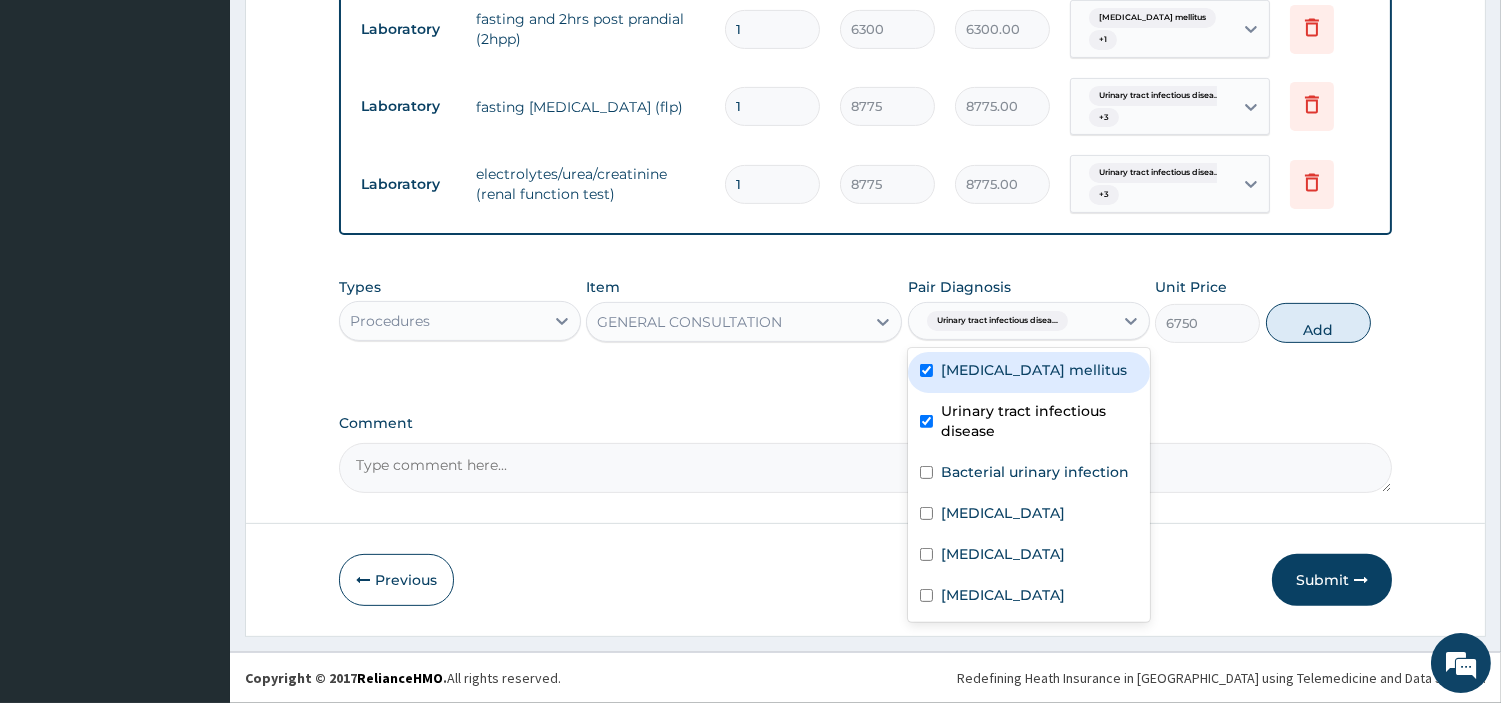 checkbox on "true" 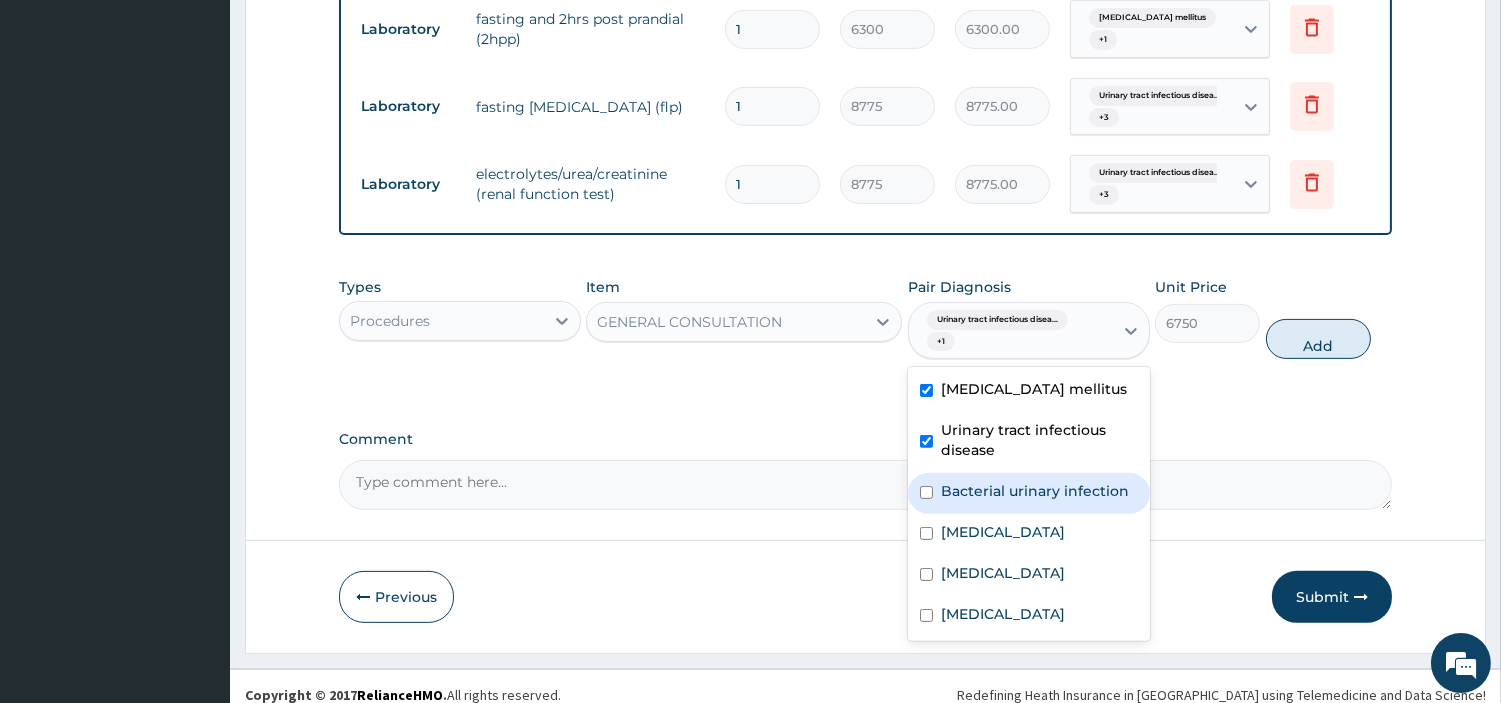 click on "Bacterial urinary infection" at bounding box center [1035, 491] 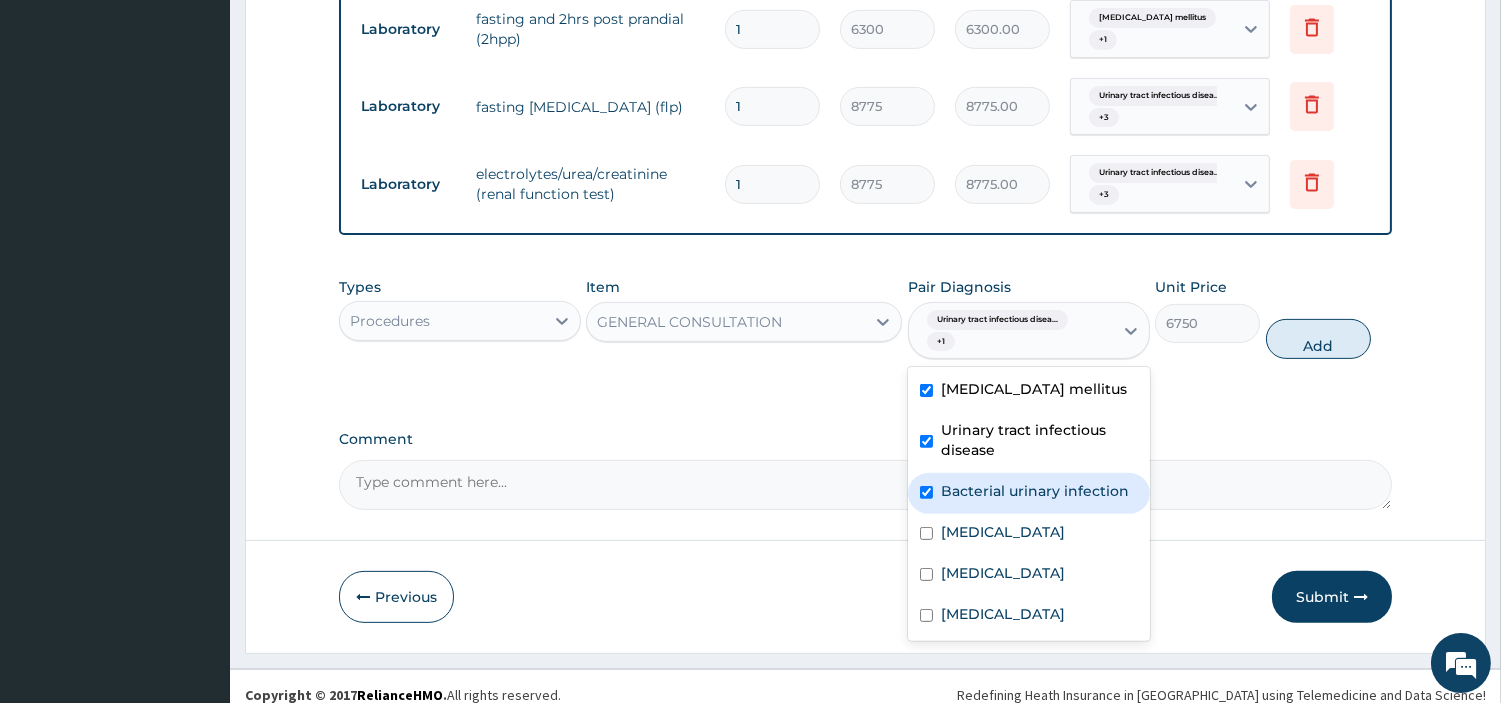 checkbox on "true" 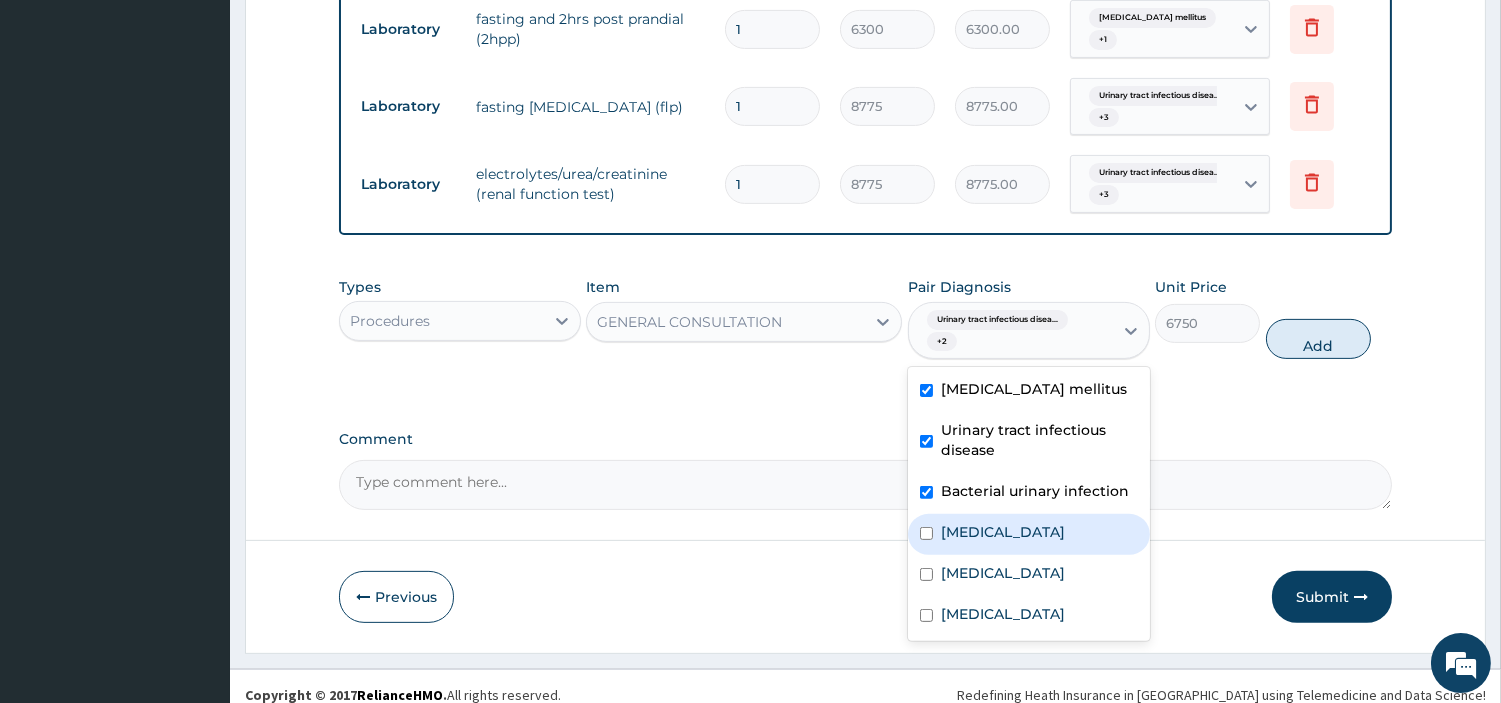 drag, startPoint x: 992, startPoint y: 534, endPoint x: 996, endPoint y: 554, distance: 20.396078 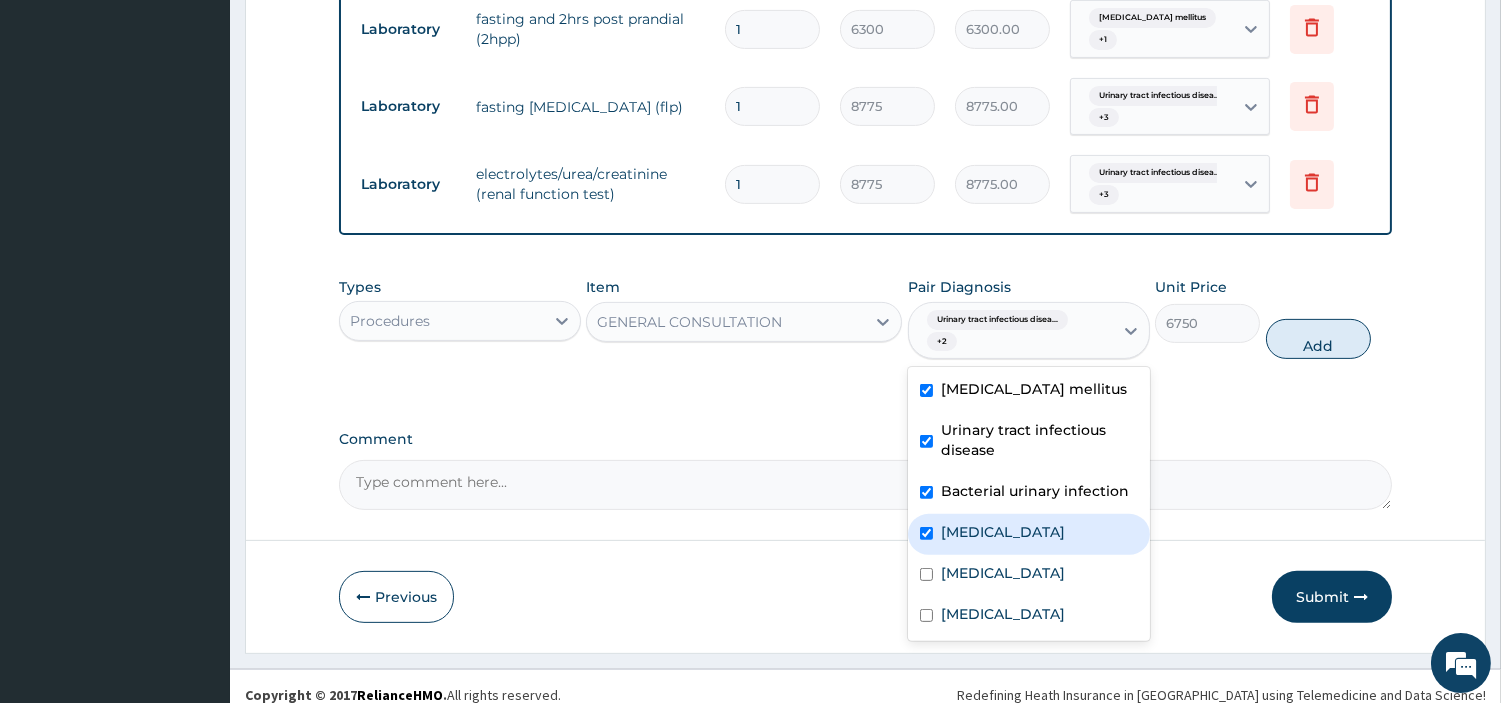 checkbox on "true" 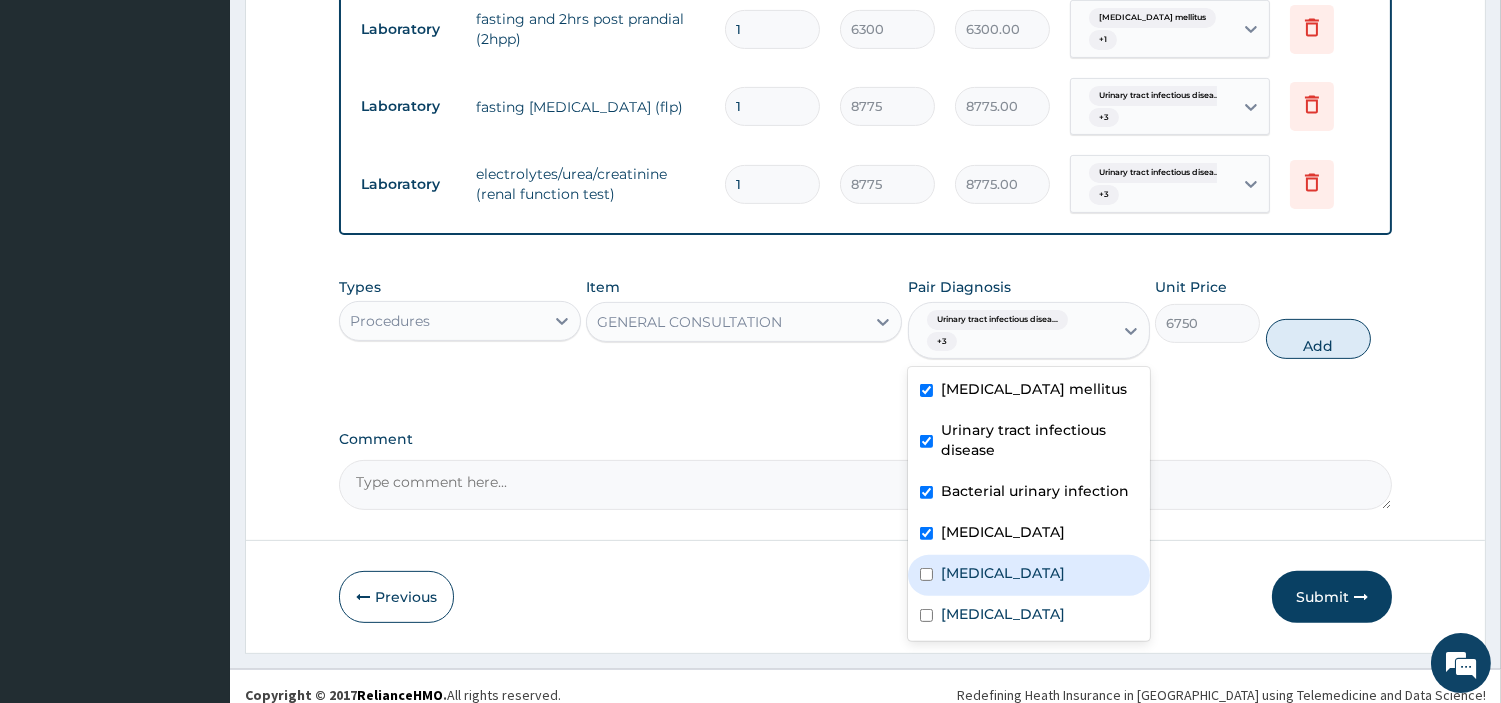 click on "Electrolyte imbalance" at bounding box center [1003, 573] 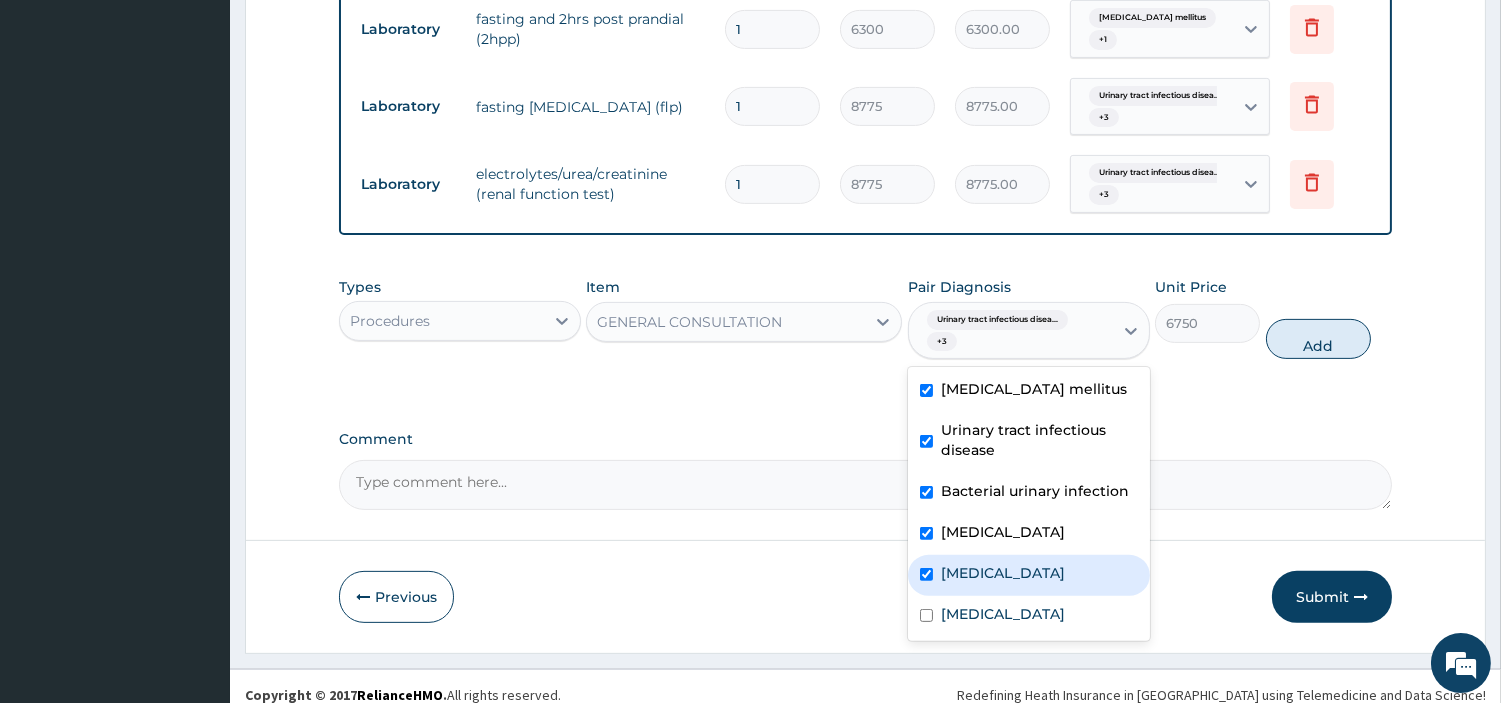 checkbox on "true" 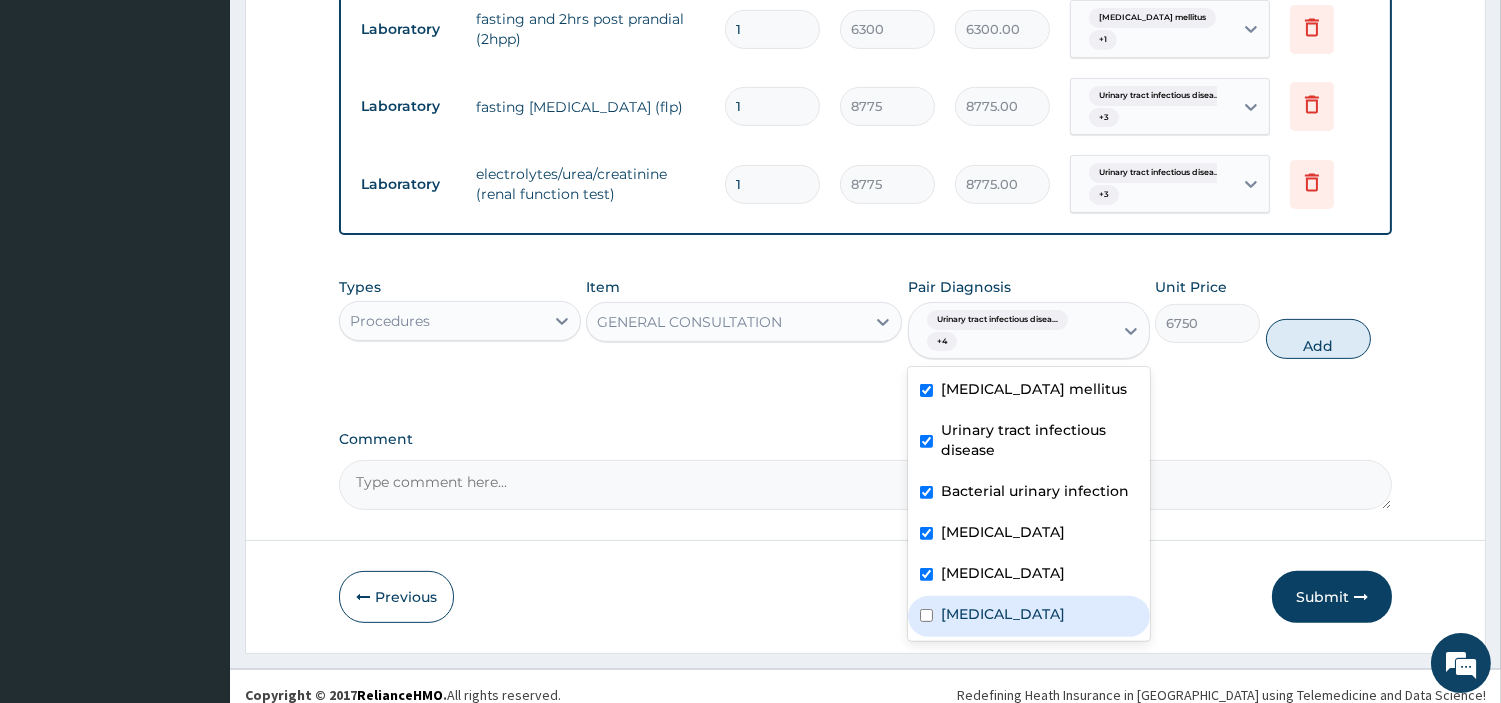 click on "Hyperlipidemia" at bounding box center (1003, 614) 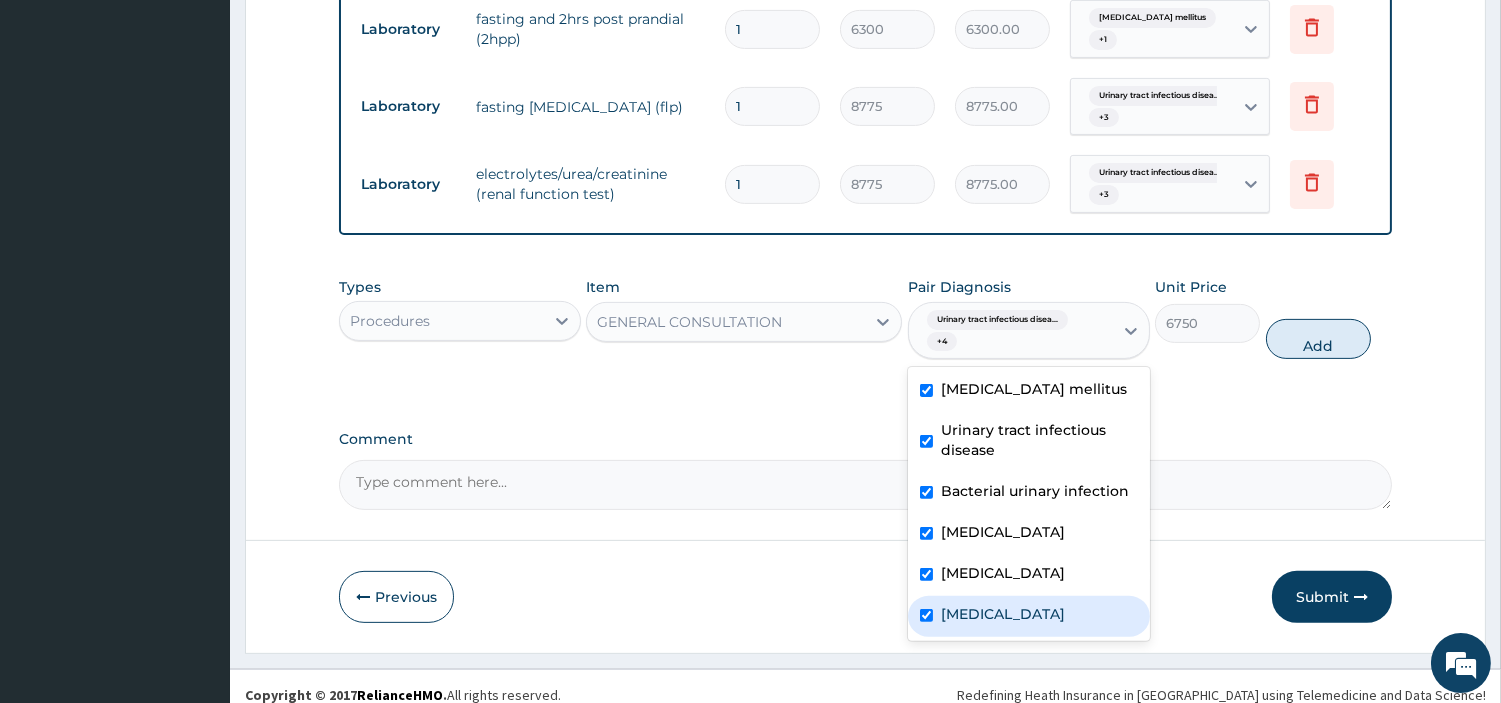 checkbox on "true" 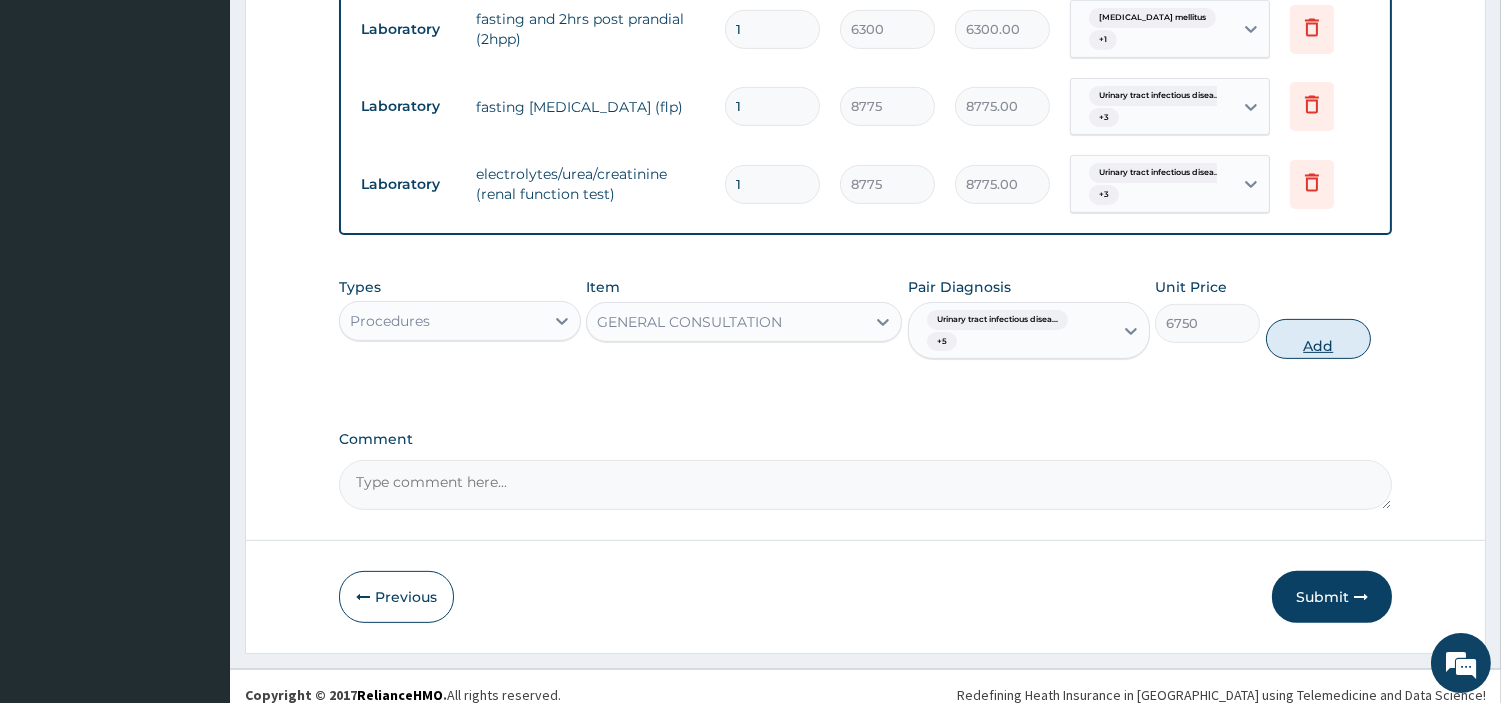 click on "Add" at bounding box center (1318, 339) 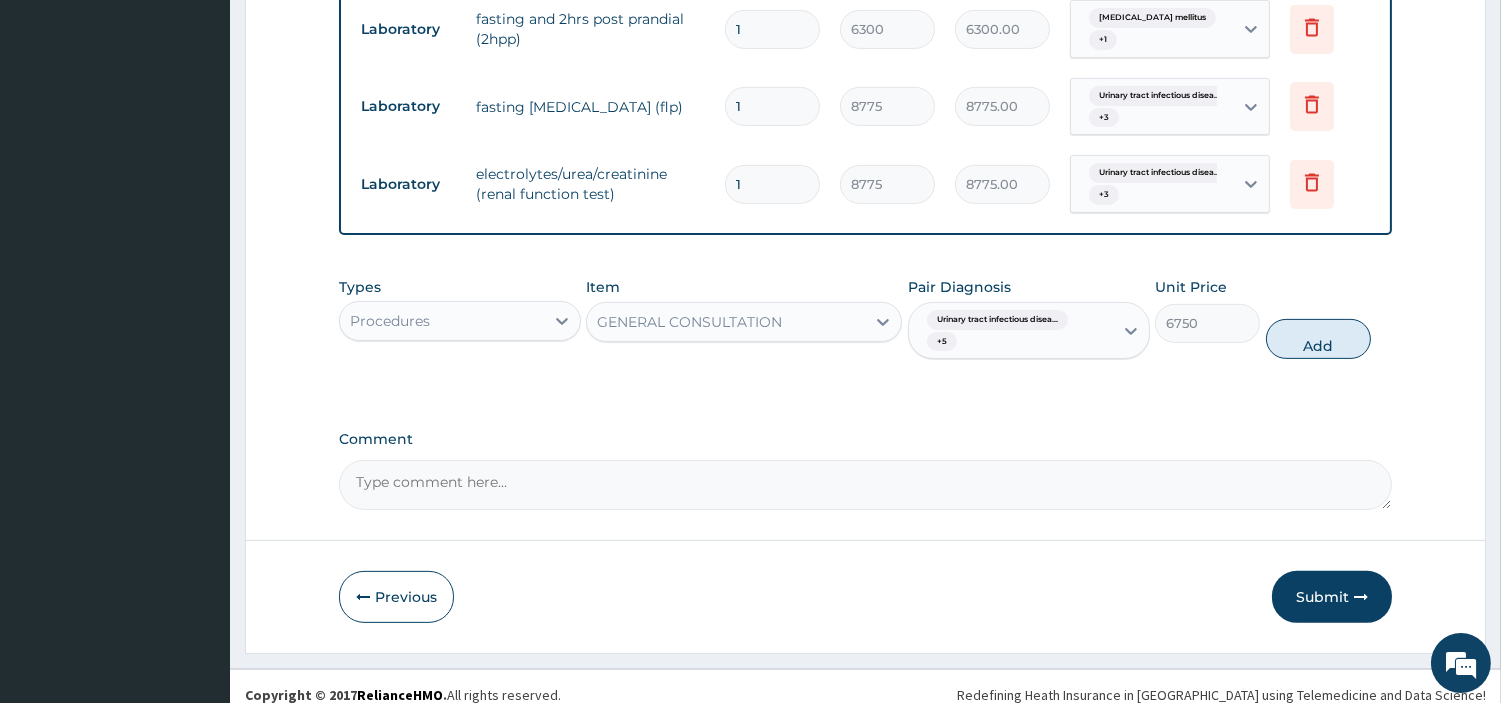 type on "0" 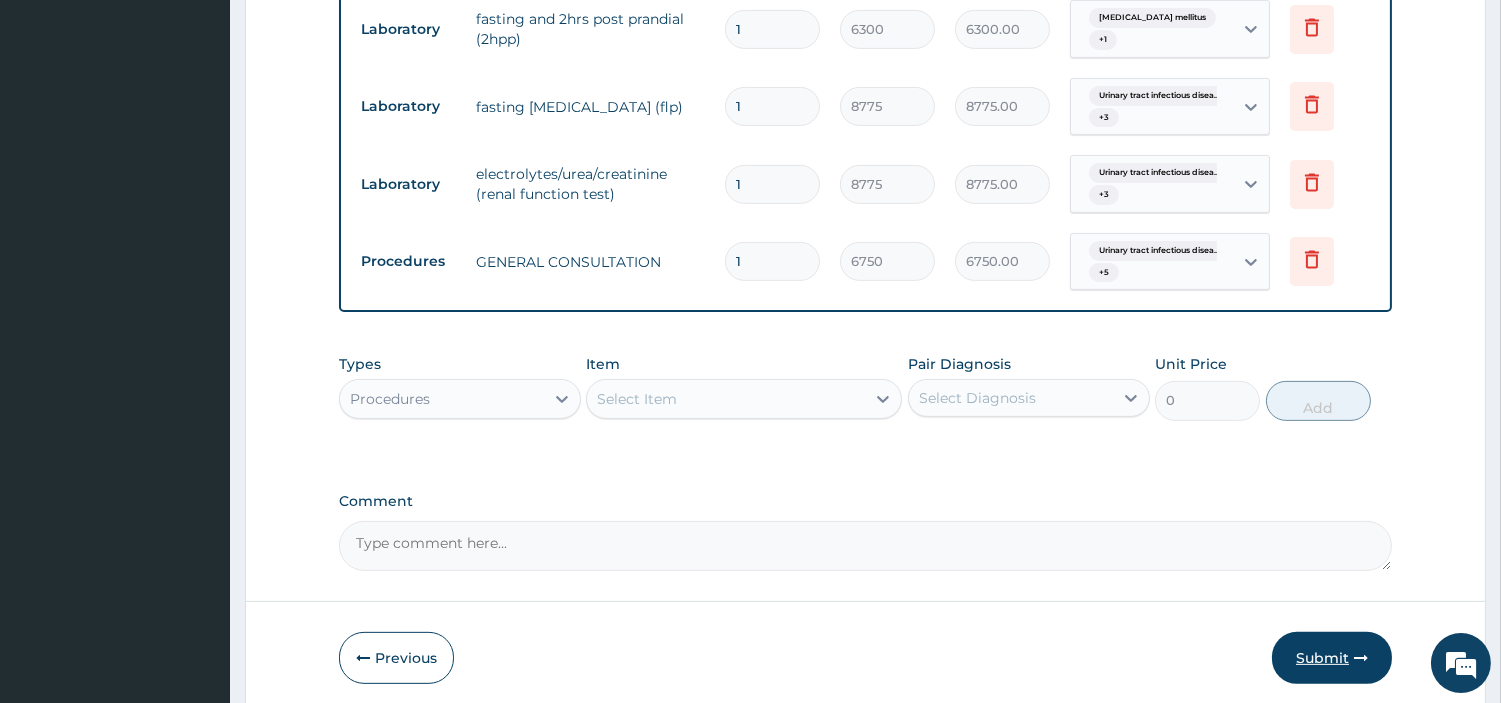 click on "Submit" at bounding box center (1332, 658) 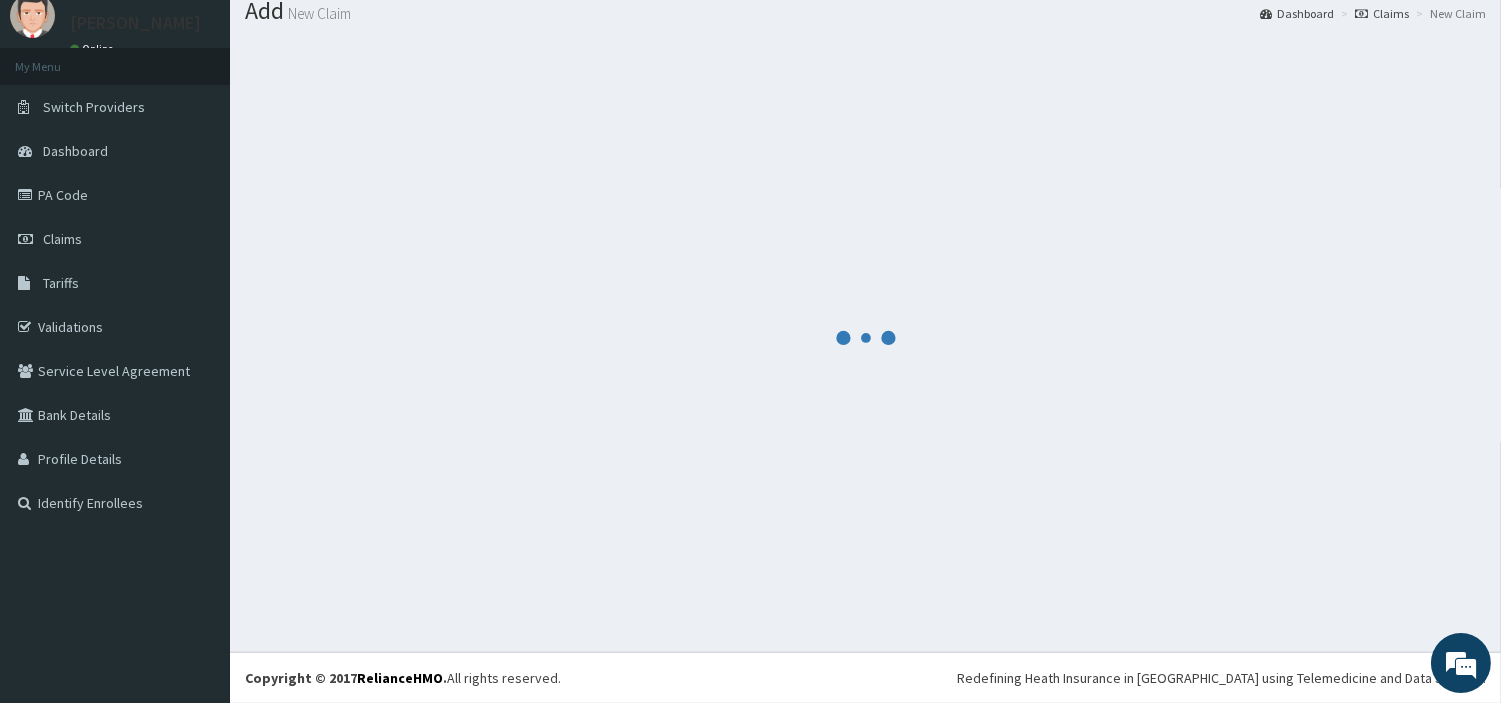 scroll, scrollTop: 66, scrollLeft: 0, axis: vertical 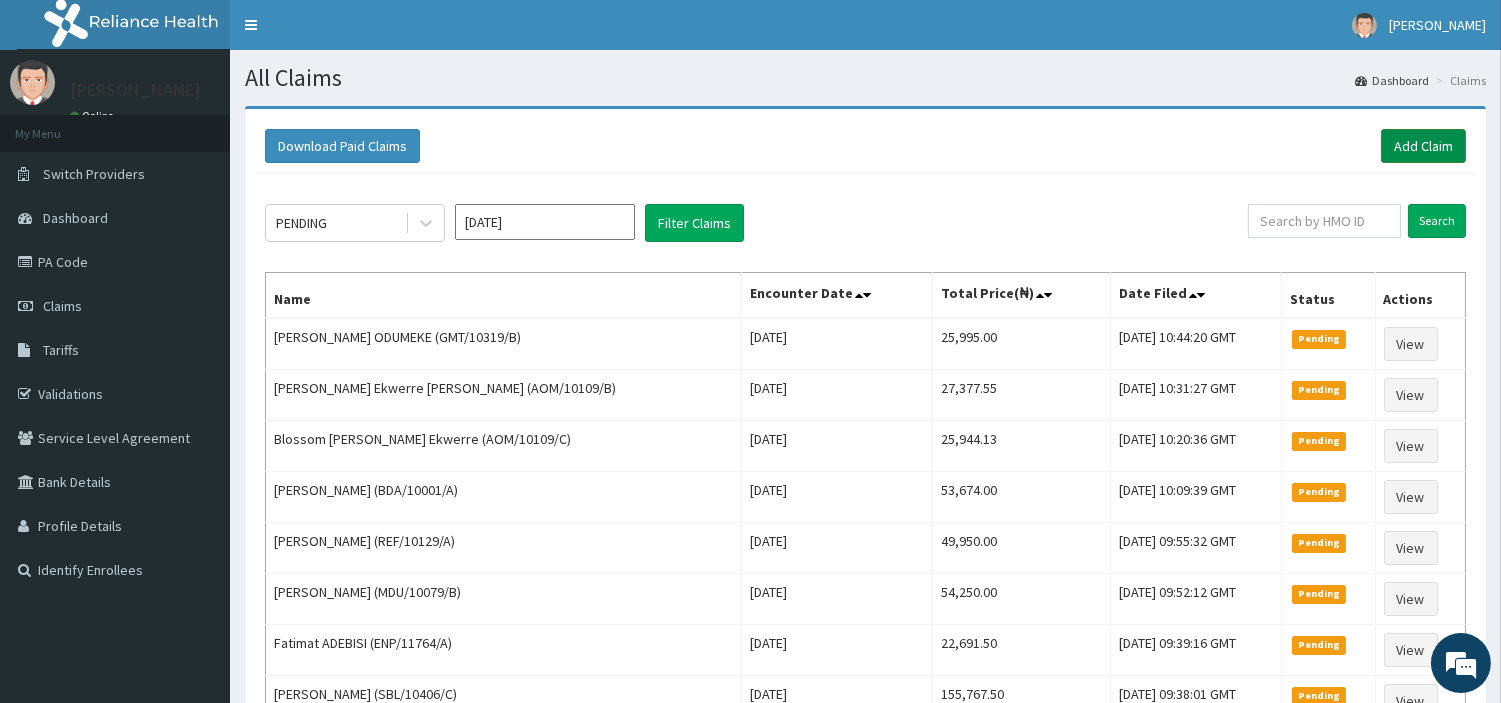 click on "Add Claim" at bounding box center [1423, 146] 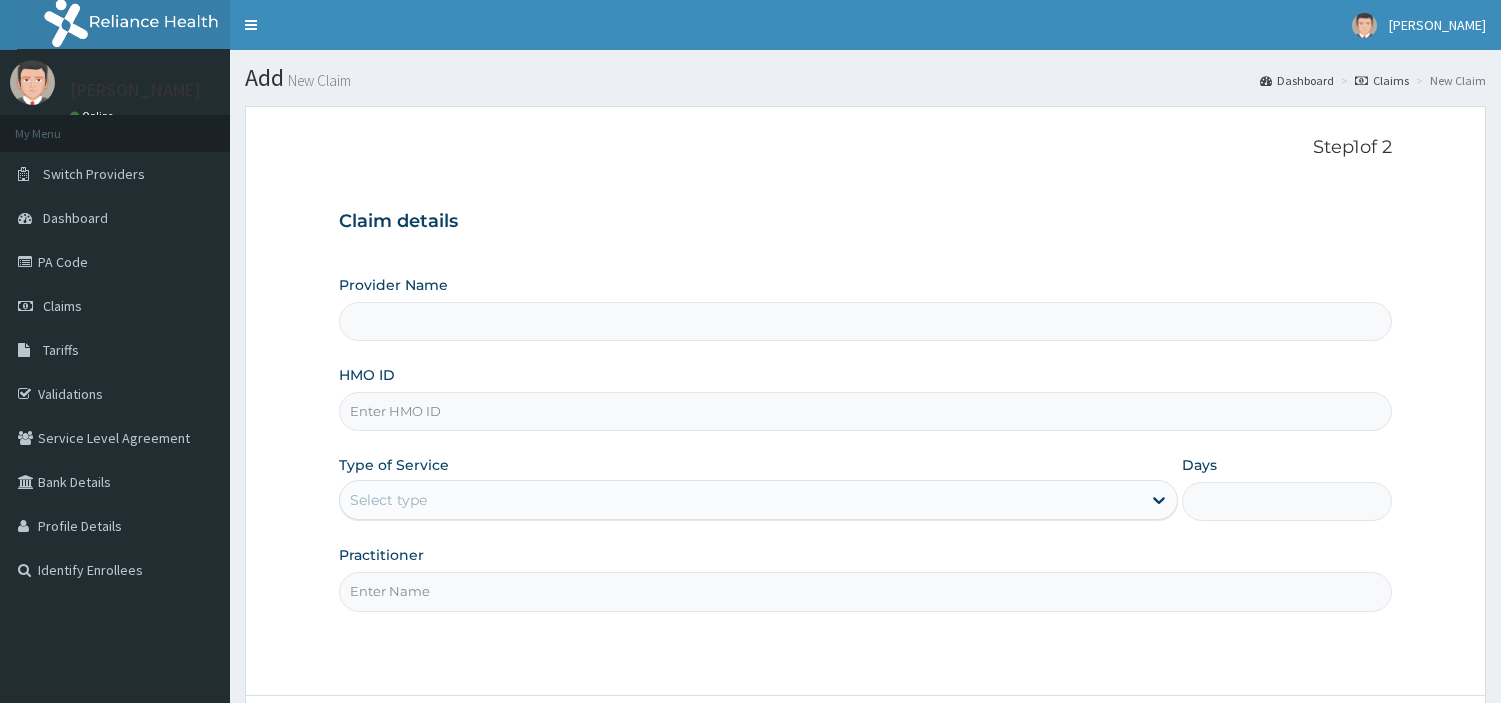 scroll, scrollTop: 0, scrollLeft: 0, axis: both 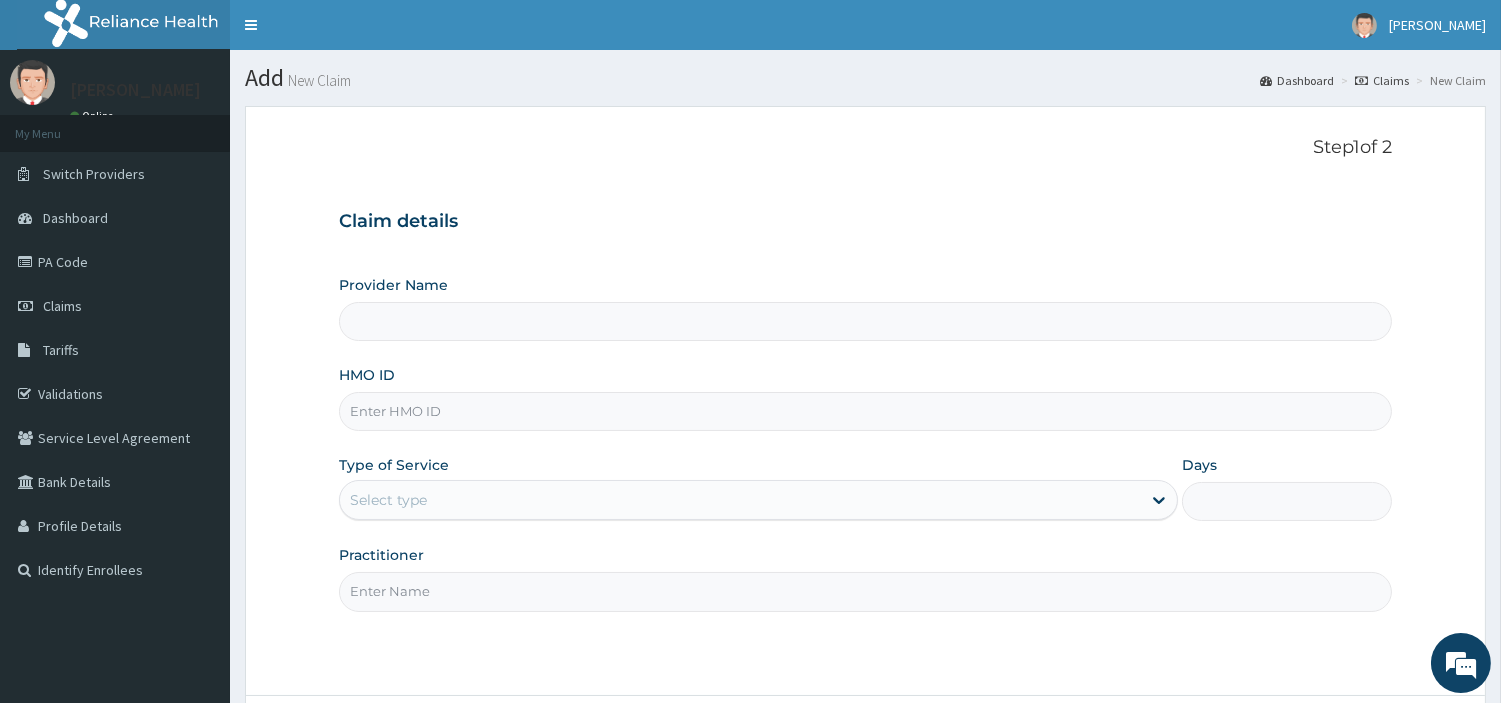 type on "[GEOGRAPHIC_DATA] Nig. Ltd" 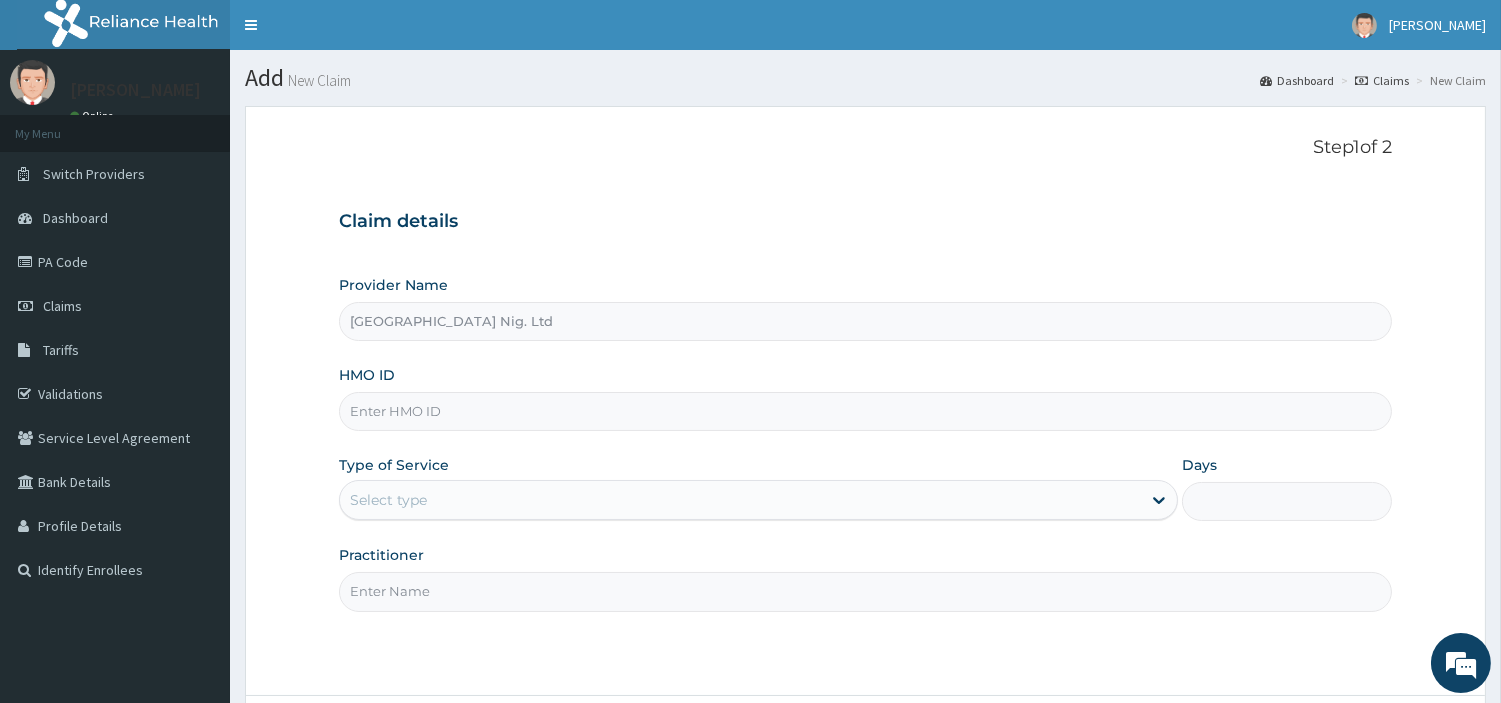 scroll, scrollTop: 0, scrollLeft: 0, axis: both 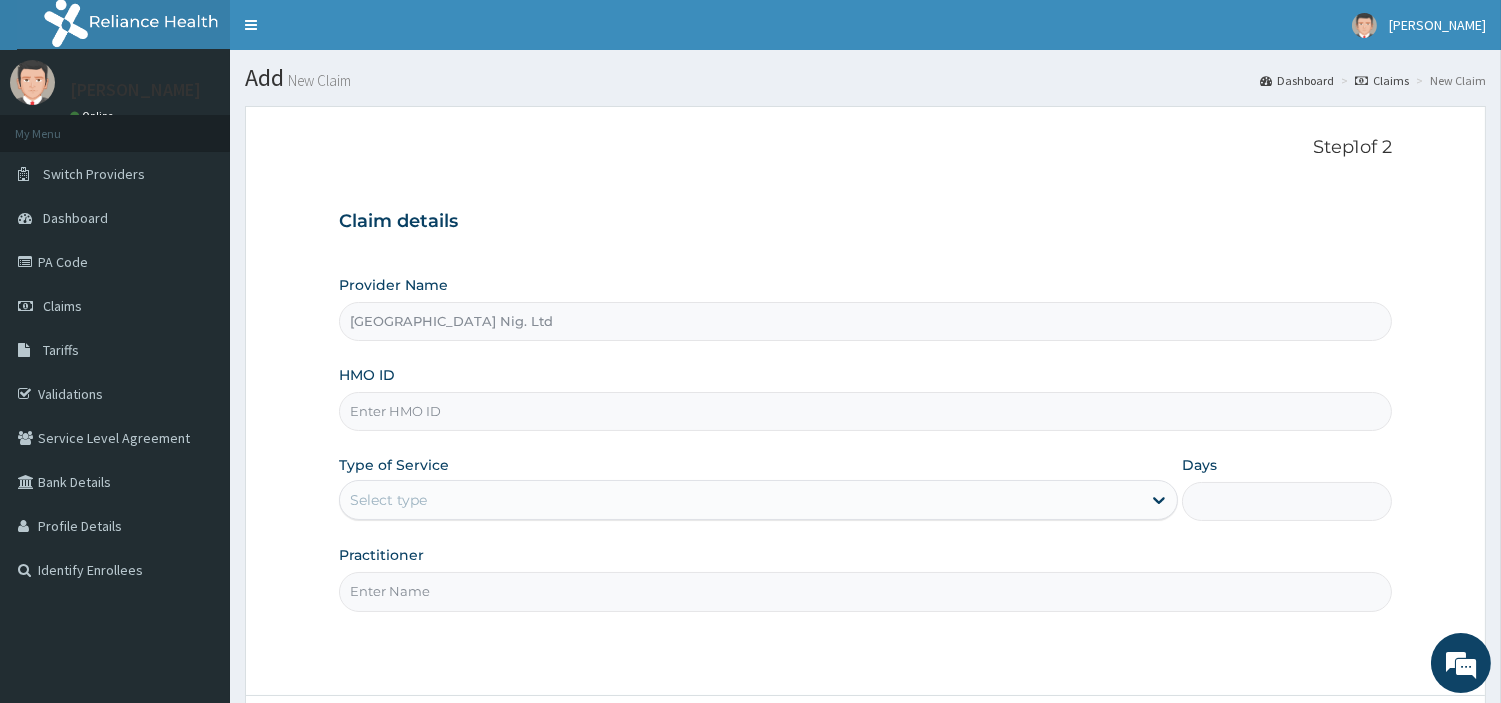 click on "HMO ID" at bounding box center (865, 411) 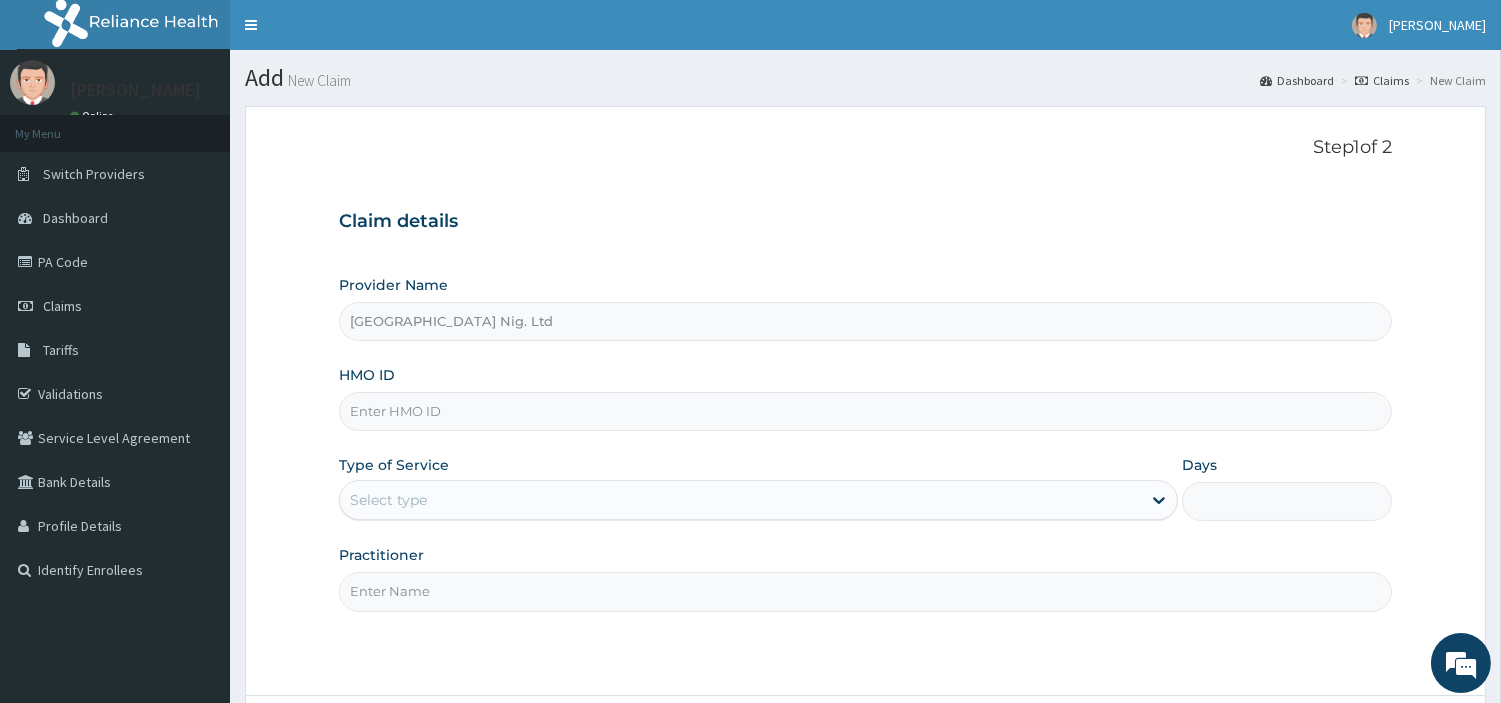 paste on "GSV/12689/A" 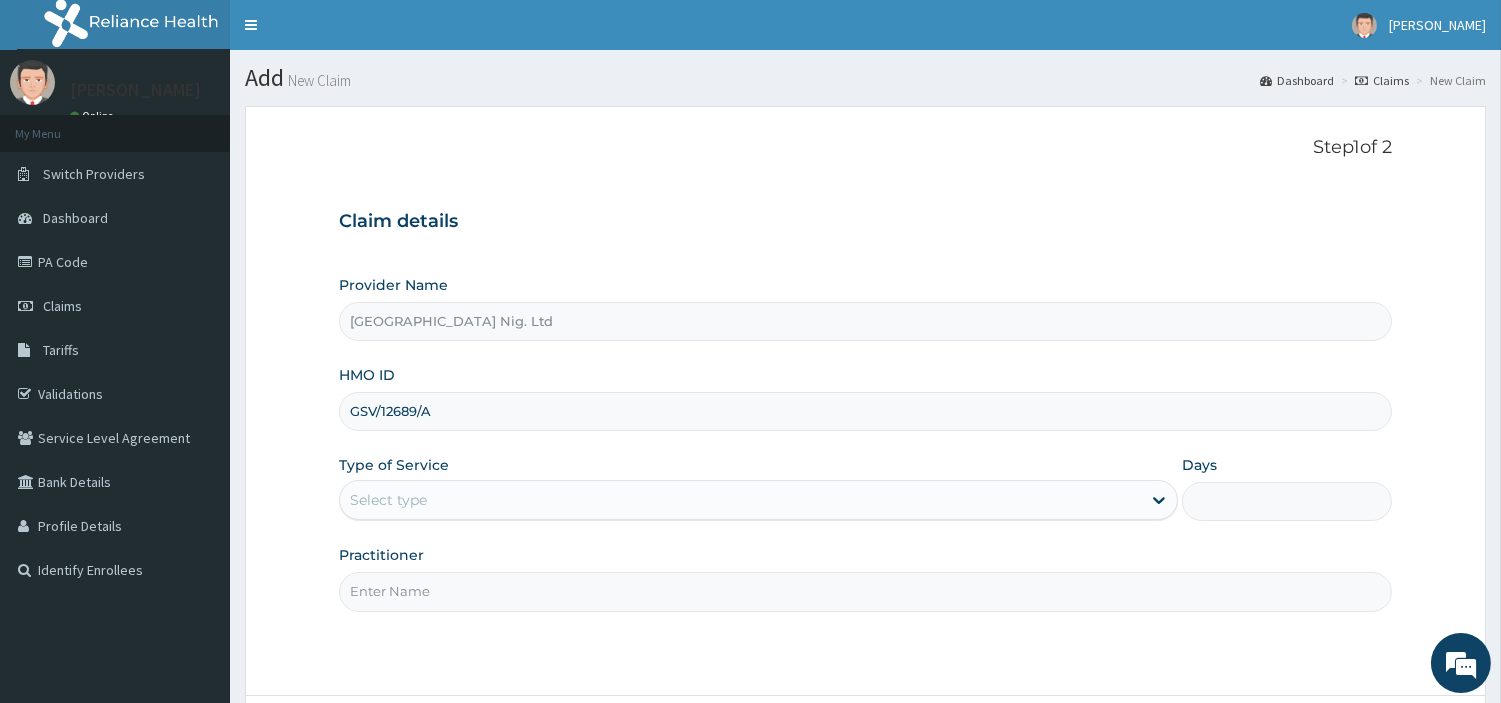 type on "GSV/12689/A" 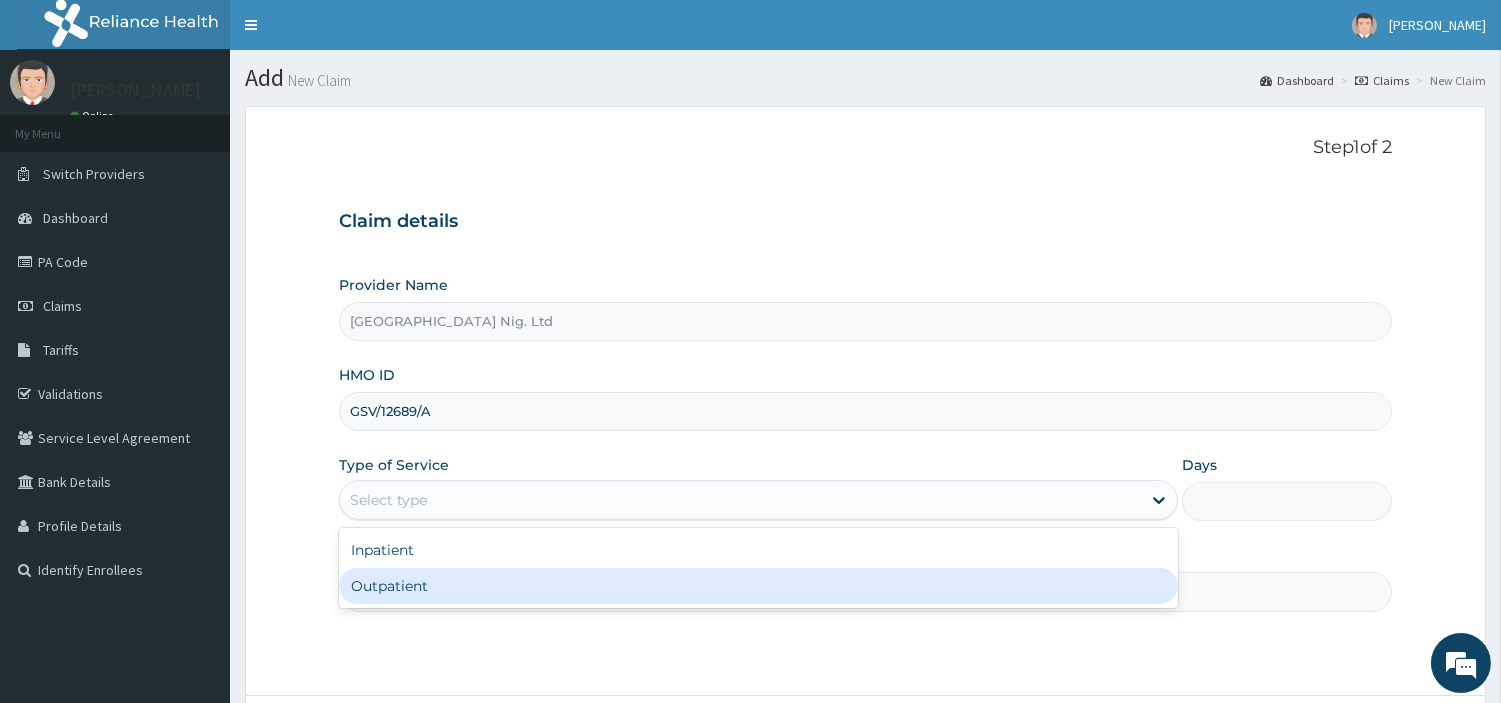 click on "Outpatient" at bounding box center (758, 586) 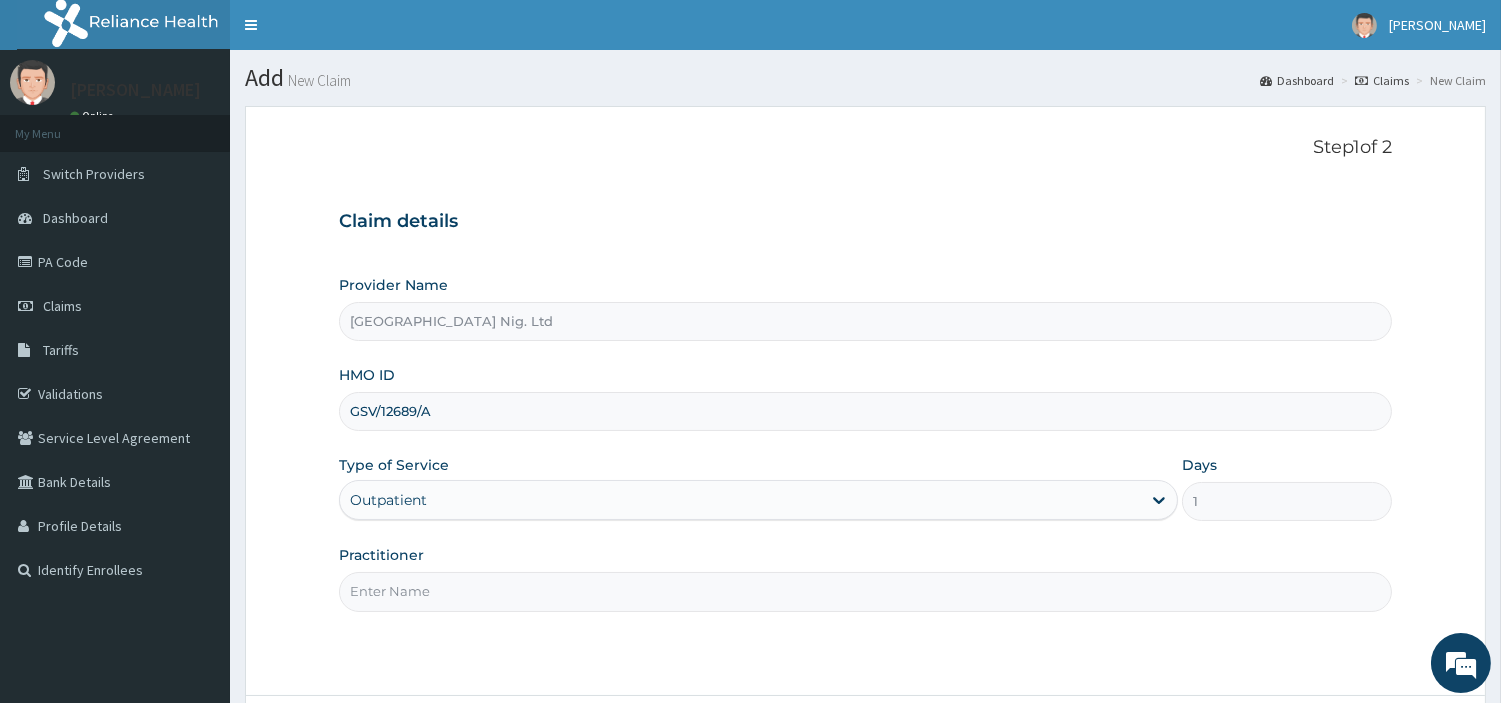 click on "Practitioner" at bounding box center (865, 591) 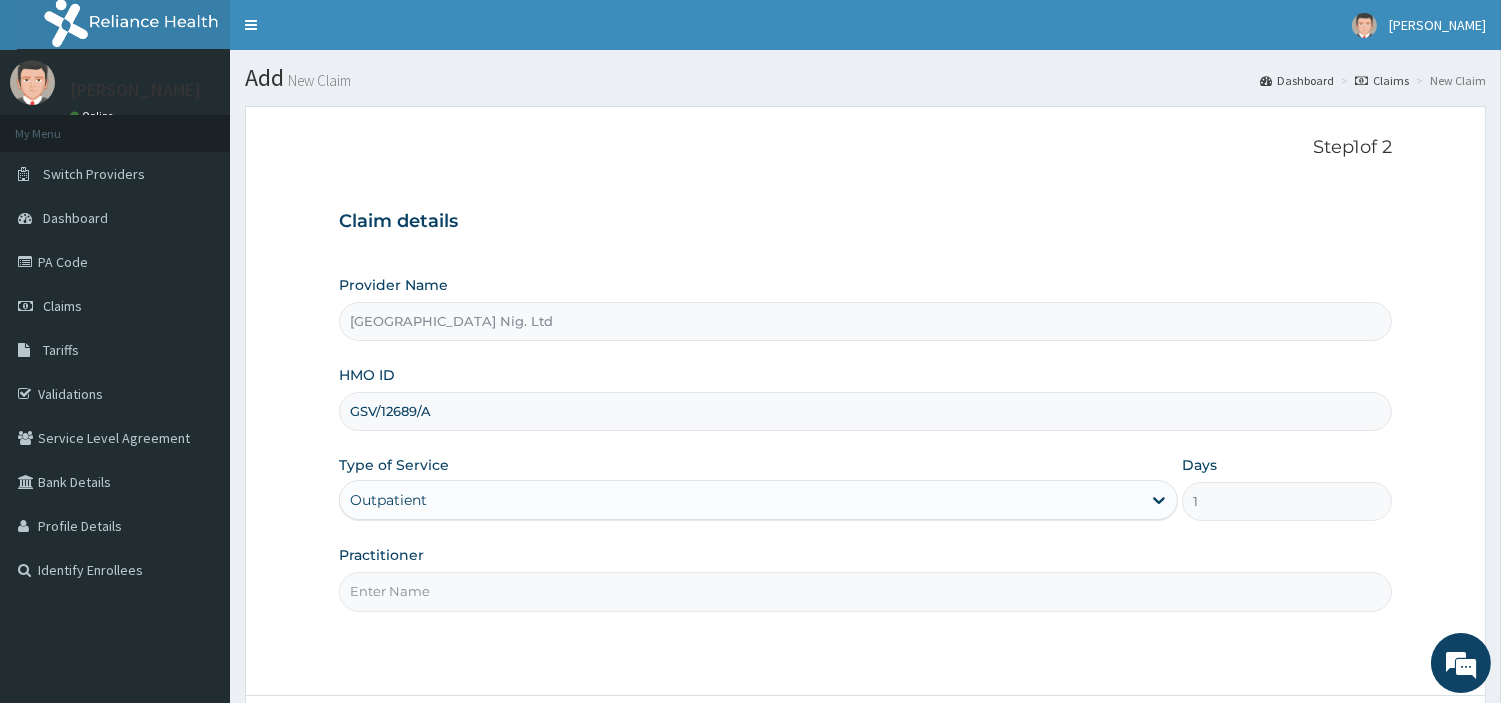 paste on "Agwaraonye Chekwubechukwu" 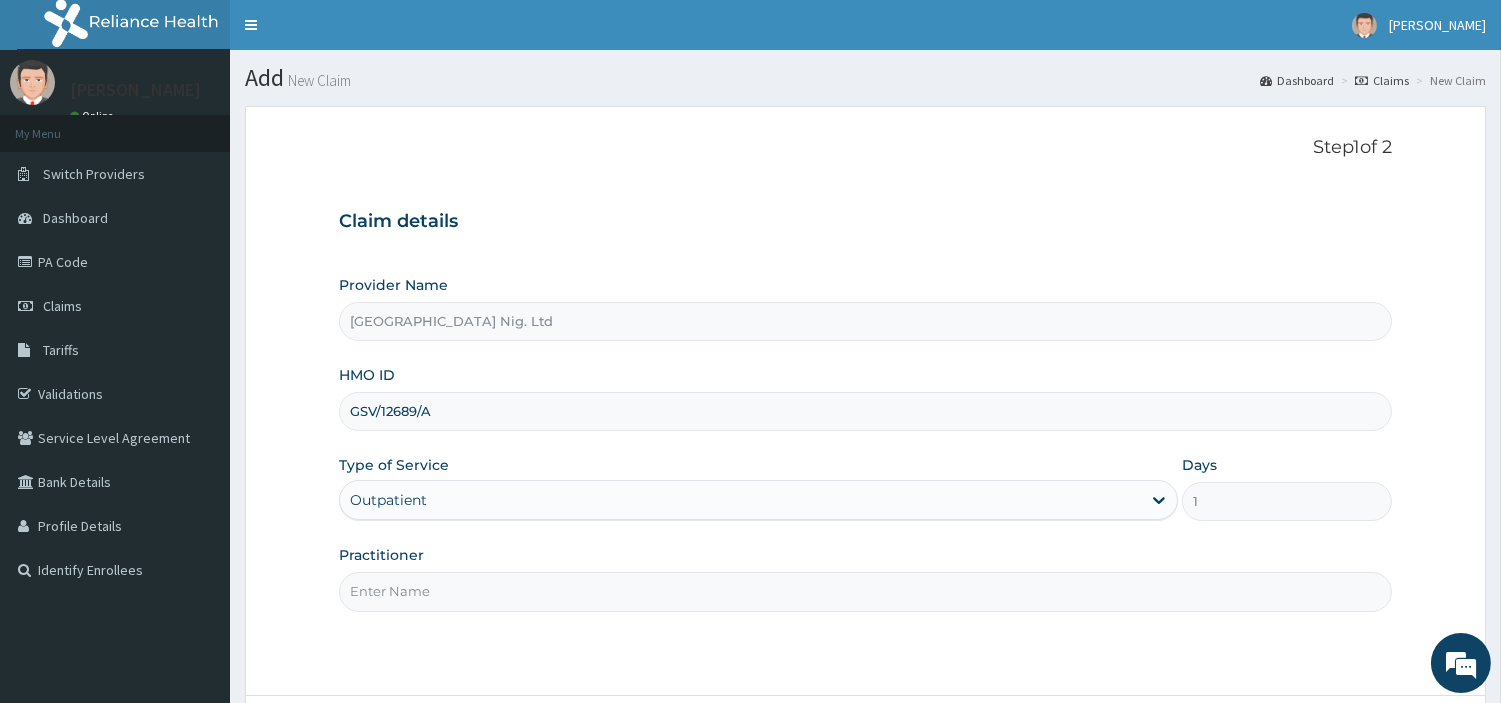 type on "Agwaraonye Chekwubechukwu" 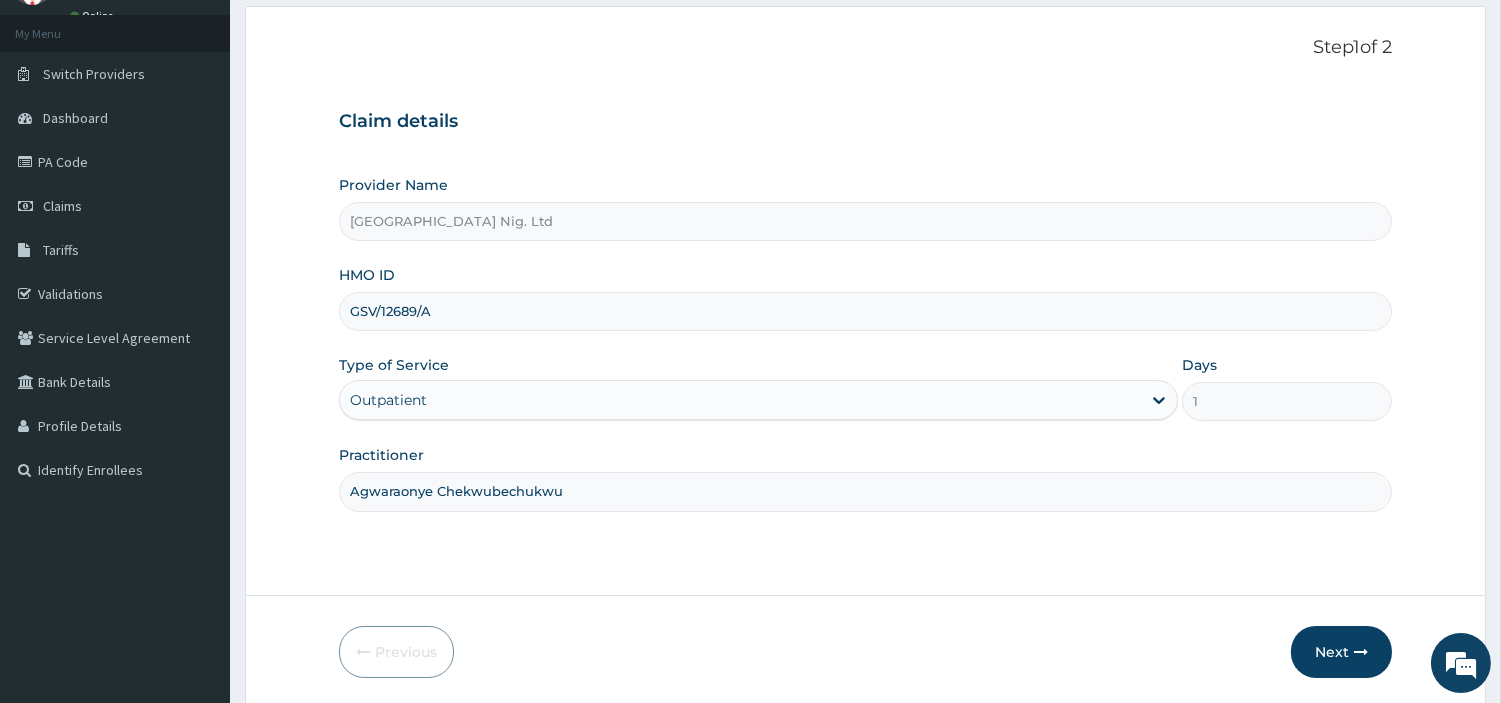 scroll, scrollTop: 172, scrollLeft: 0, axis: vertical 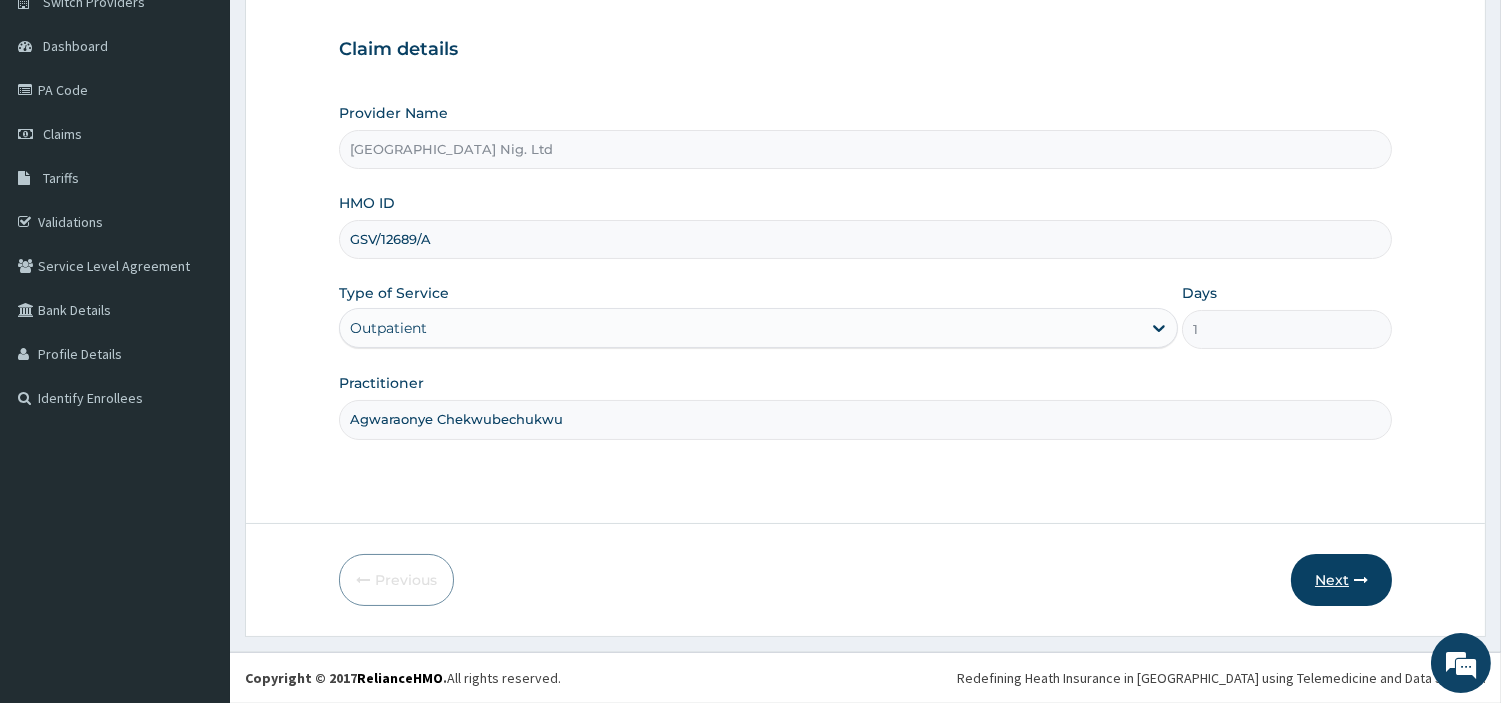 click on "Next" at bounding box center [1341, 580] 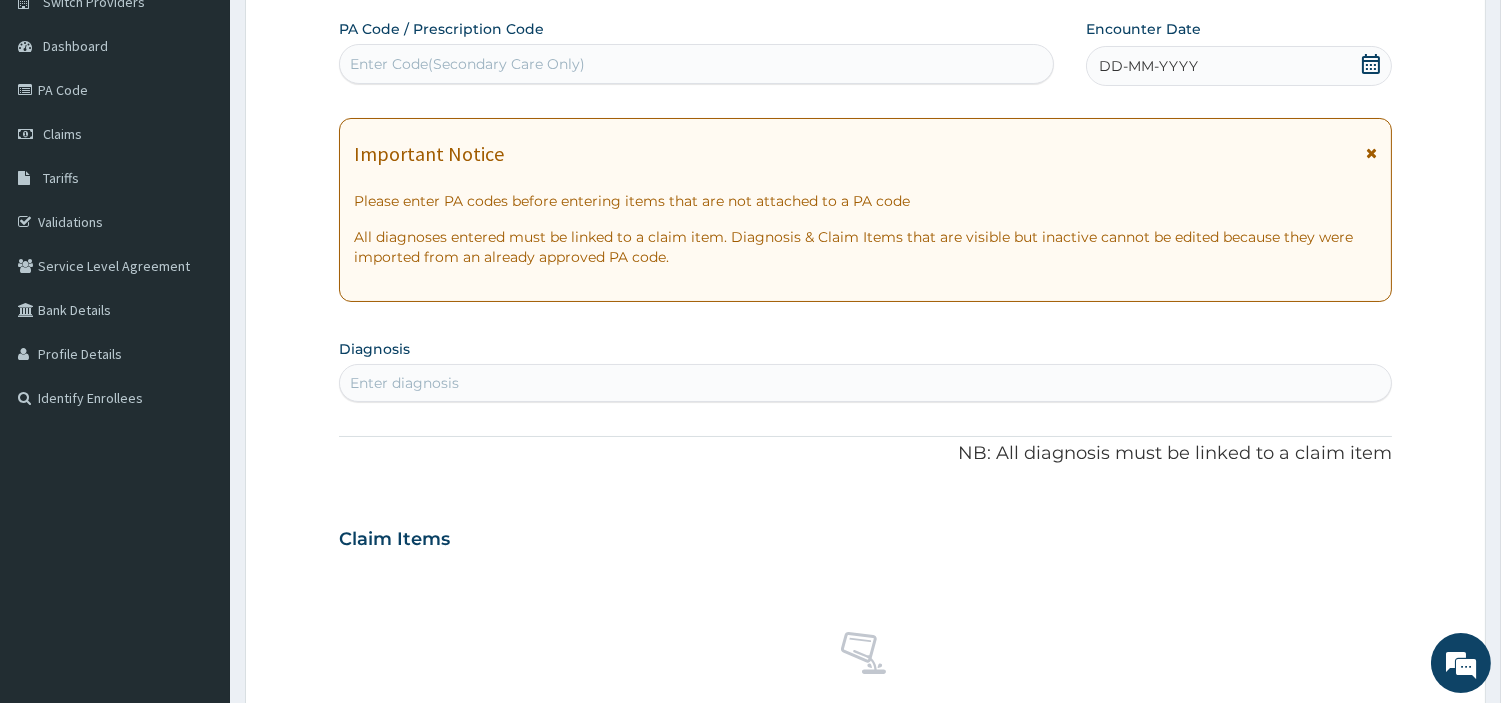 click on "Enter Code(Secondary Care Only)" at bounding box center [696, 64] 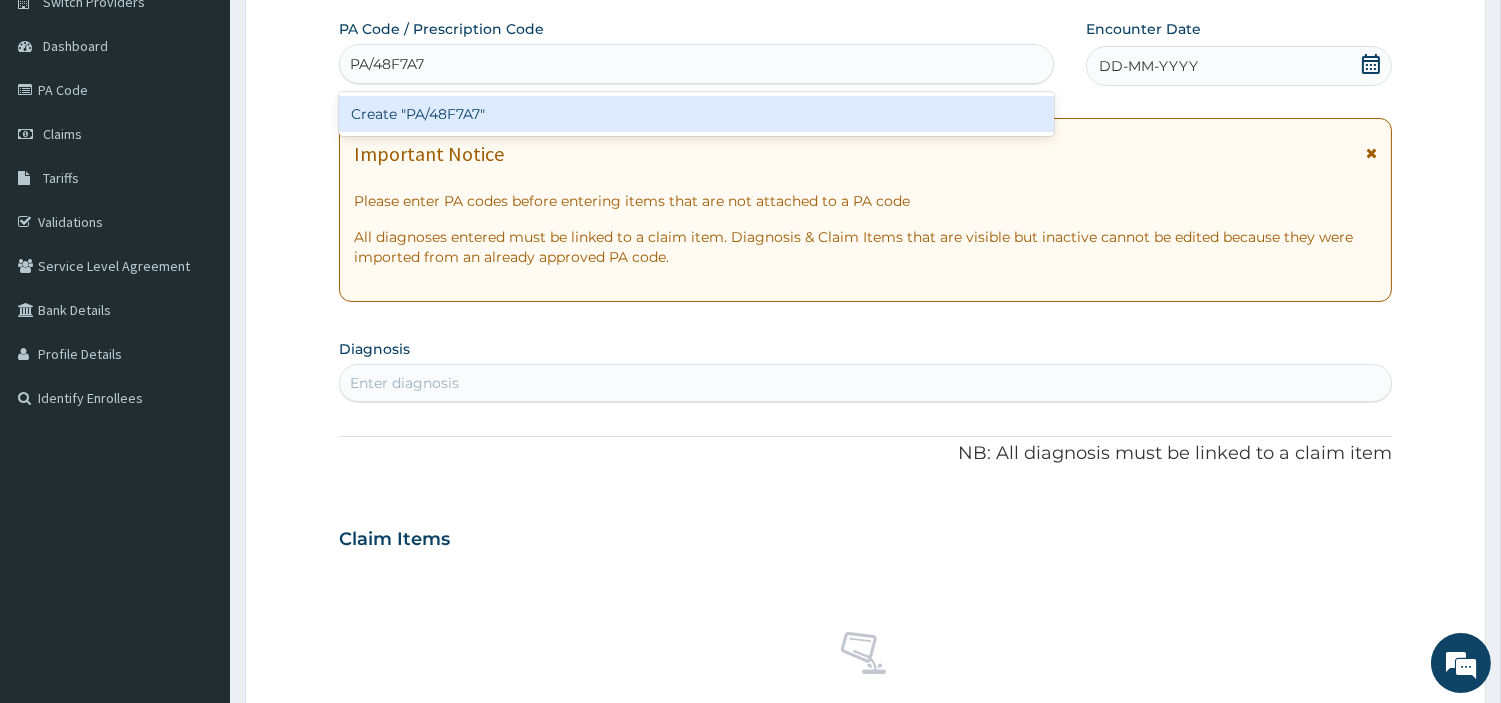 click on "Create "PA/48F7A7"" at bounding box center (696, 114) 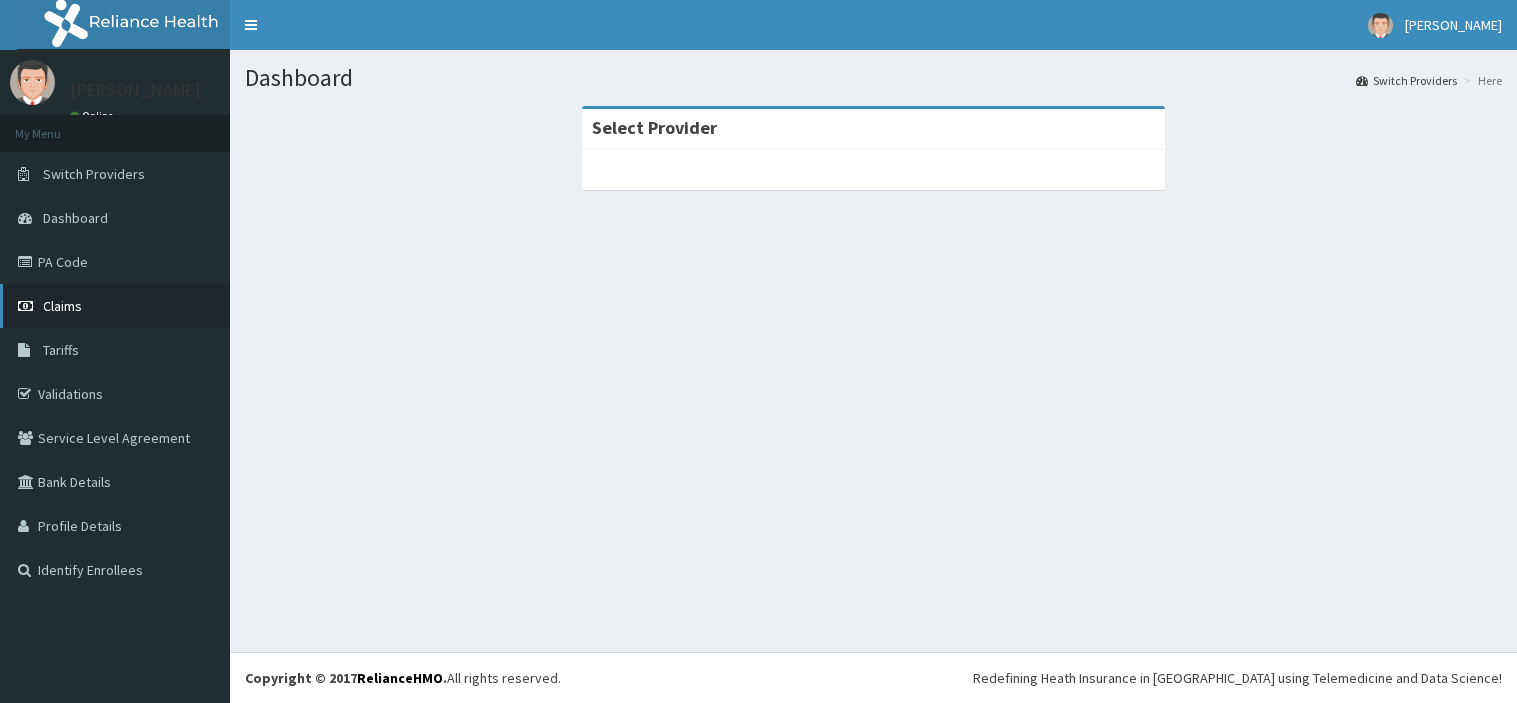 scroll, scrollTop: 0, scrollLeft: 0, axis: both 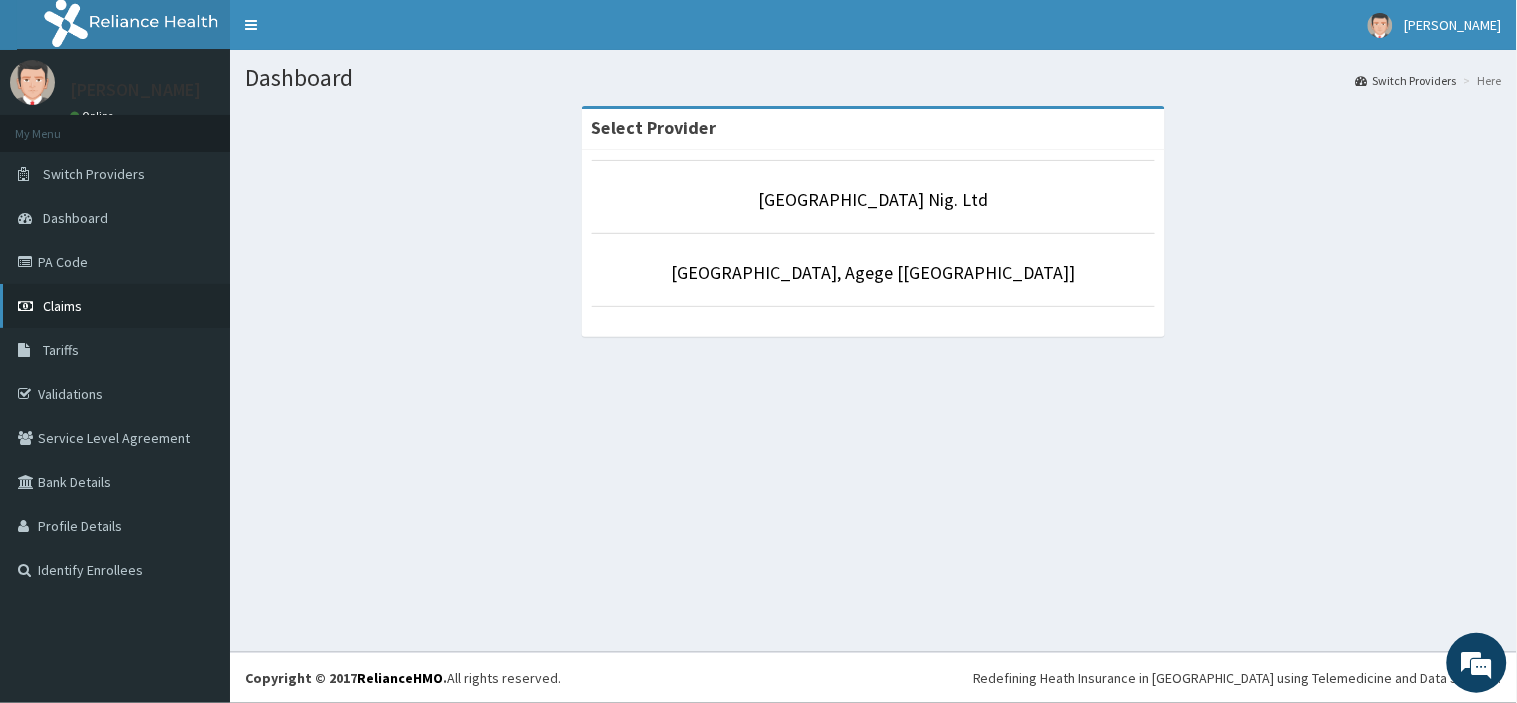 click on "Claims" at bounding box center (62, 306) 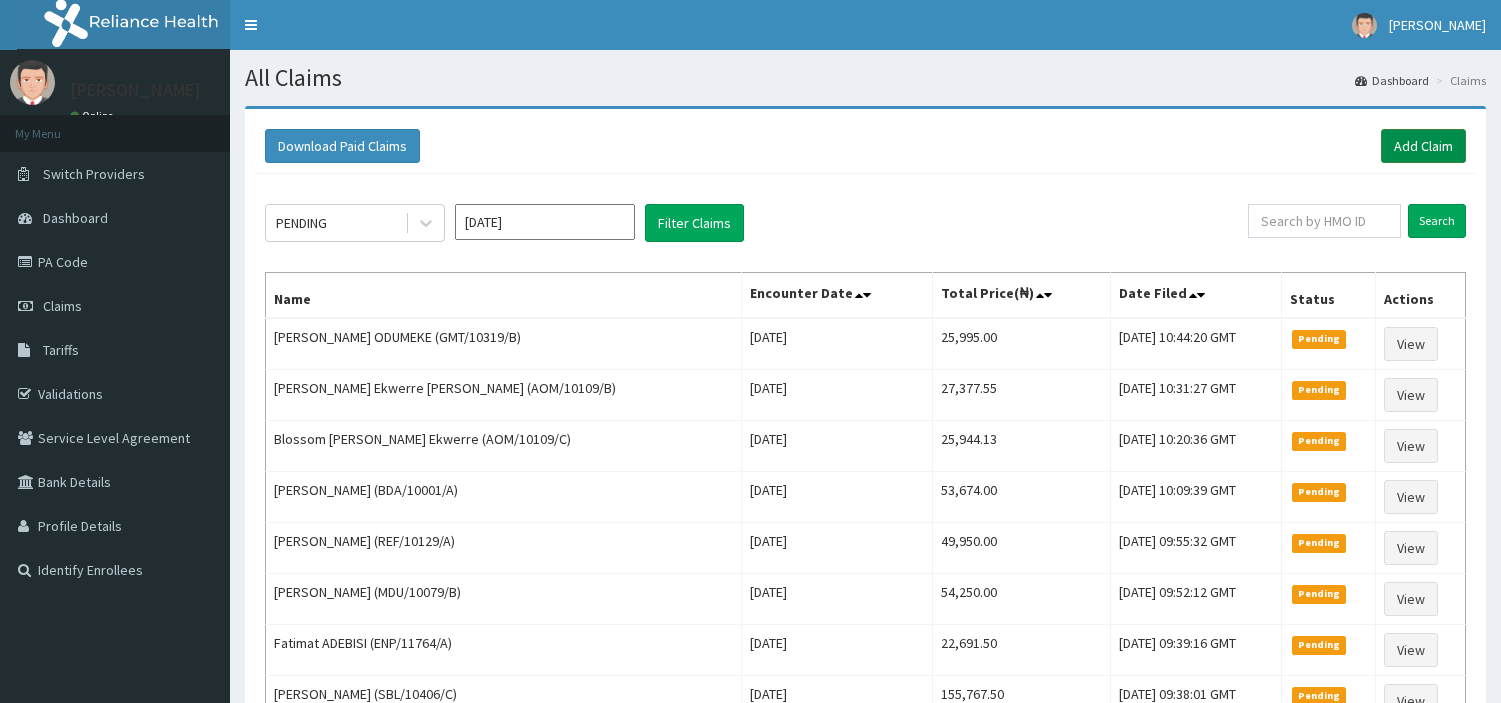 scroll, scrollTop: 0, scrollLeft: 0, axis: both 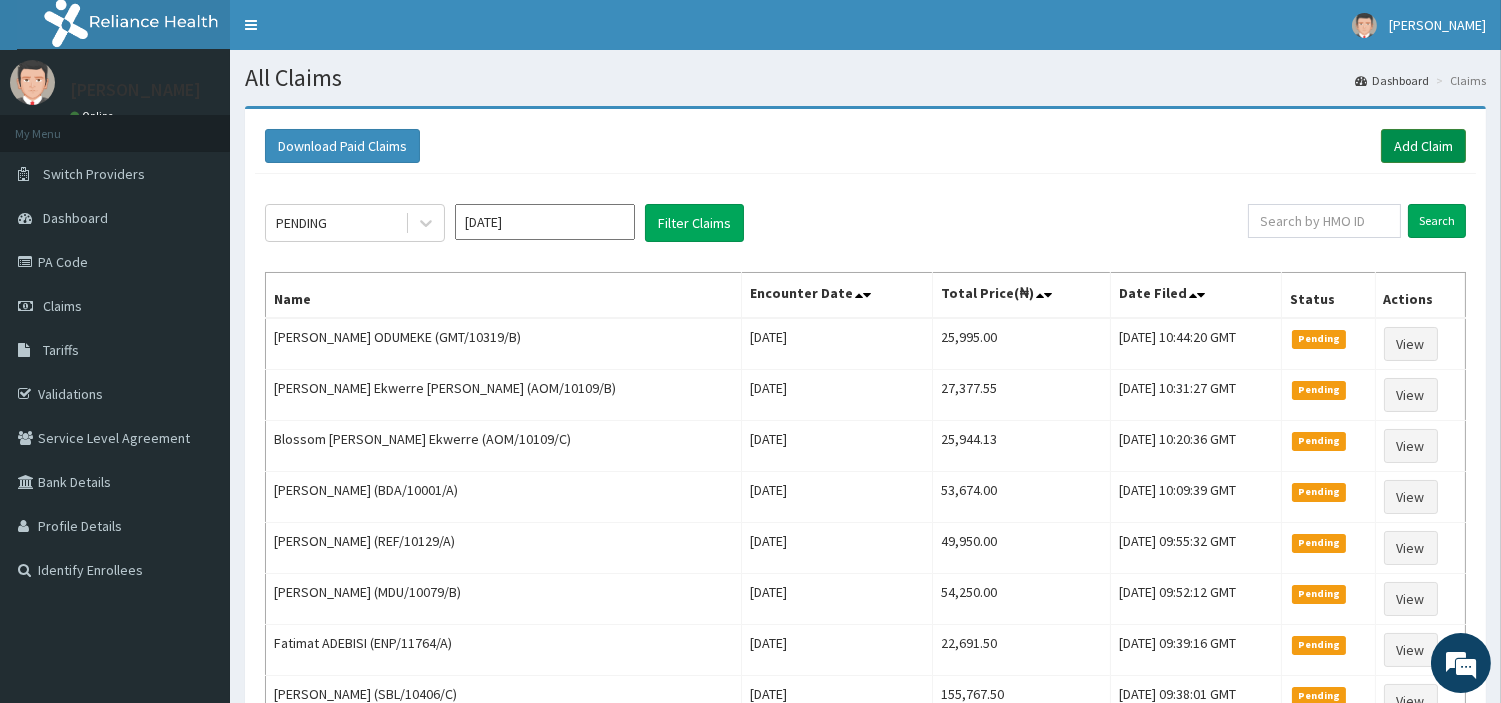 click on "Add Claim" at bounding box center [1423, 146] 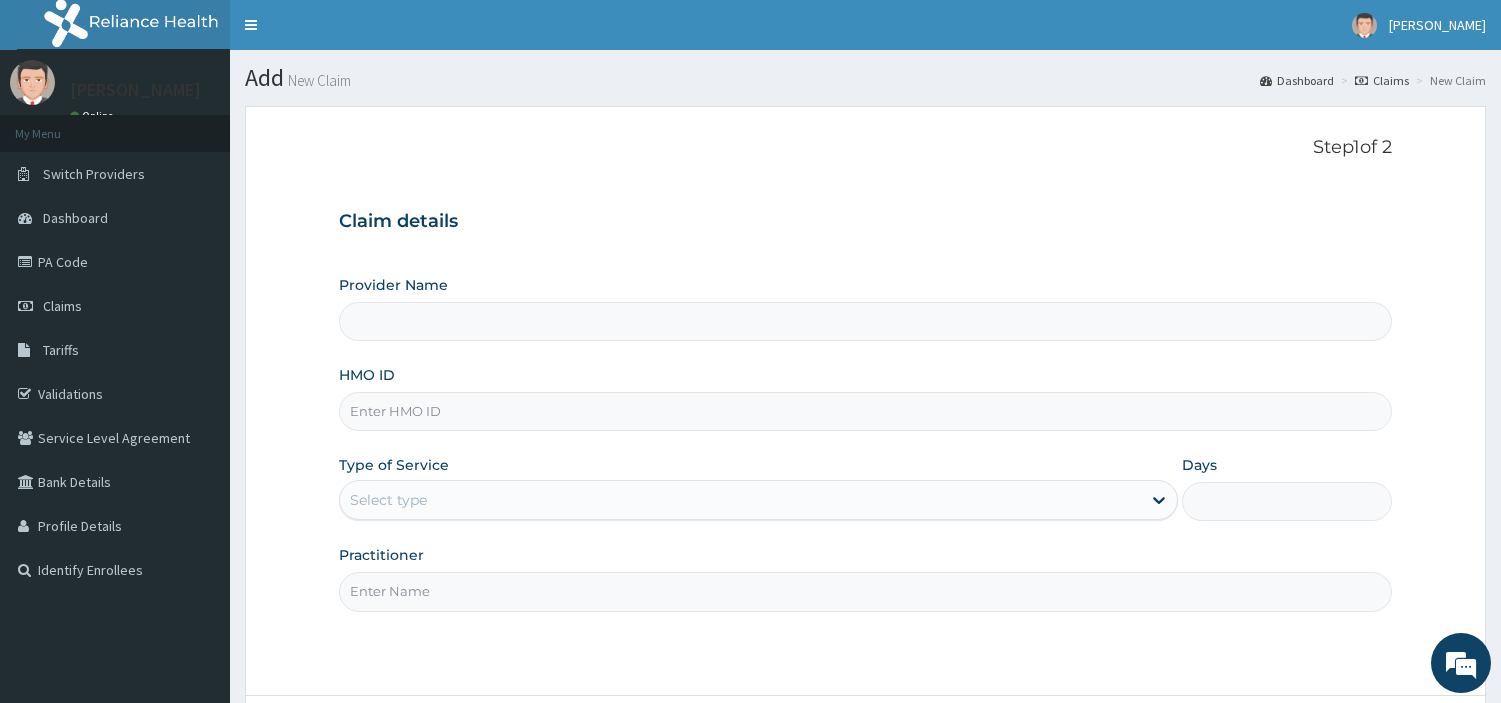scroll, scrollTop: 0, scrollLeft: 0, axis: both 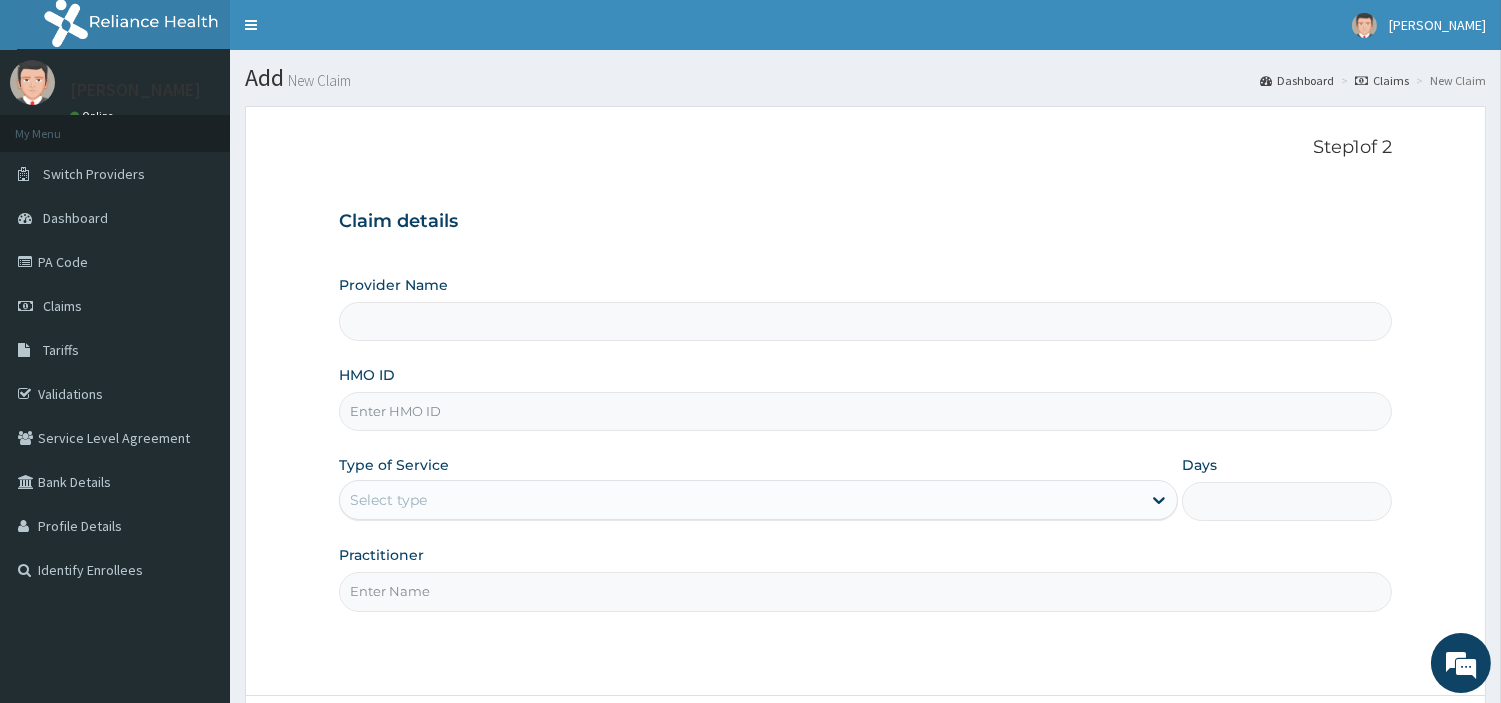 type on "[GEOGRAPHIC_DATA] Nig. Ltd" 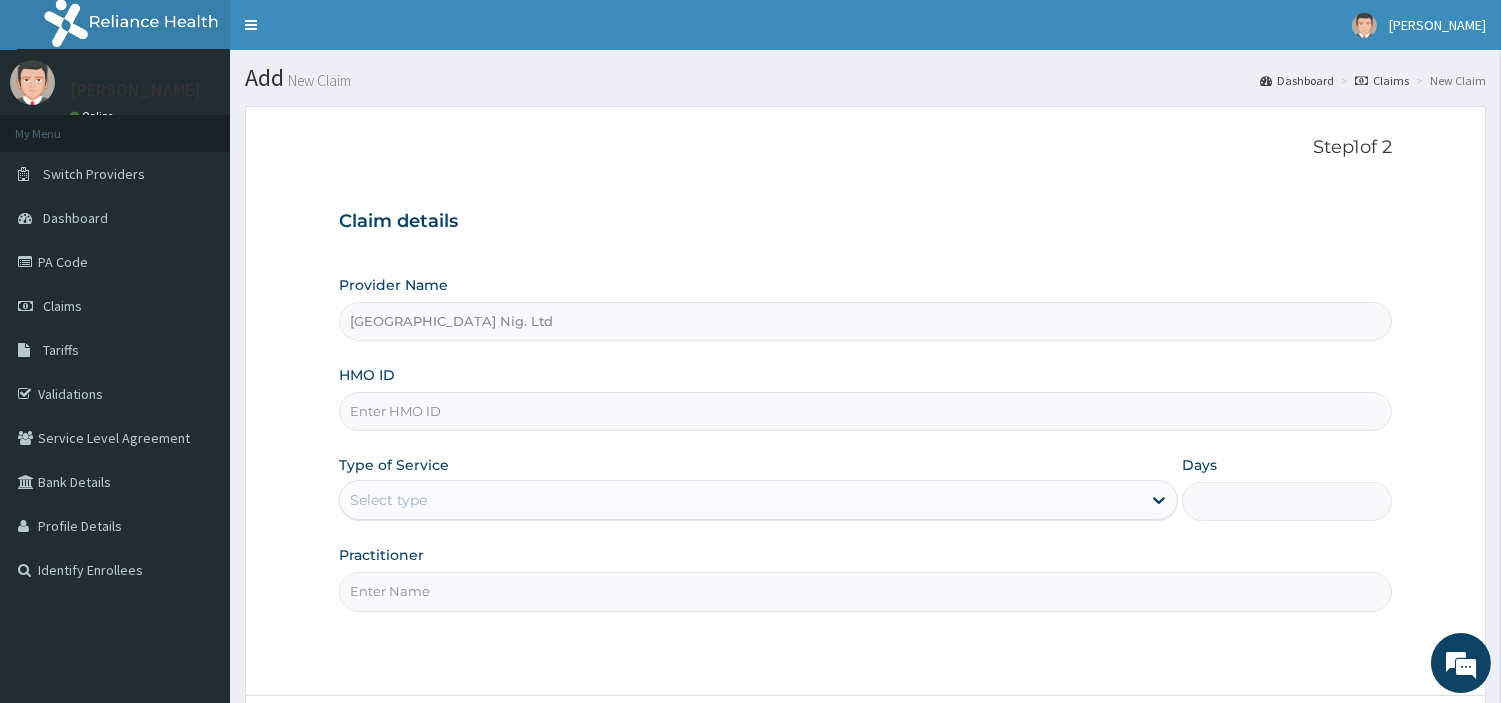 click on "HMO ID" at bounding box center (865, 411) 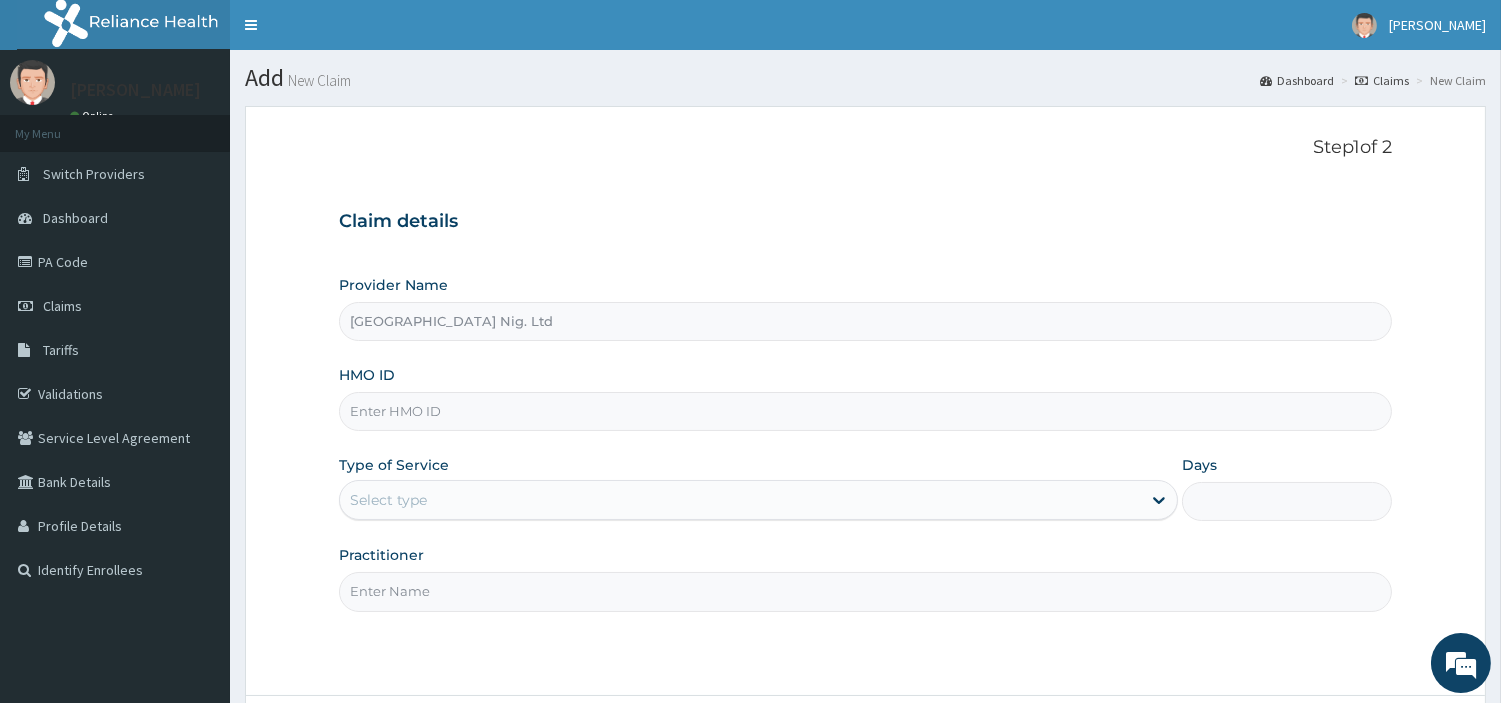 paste on "GSV/12689/A" 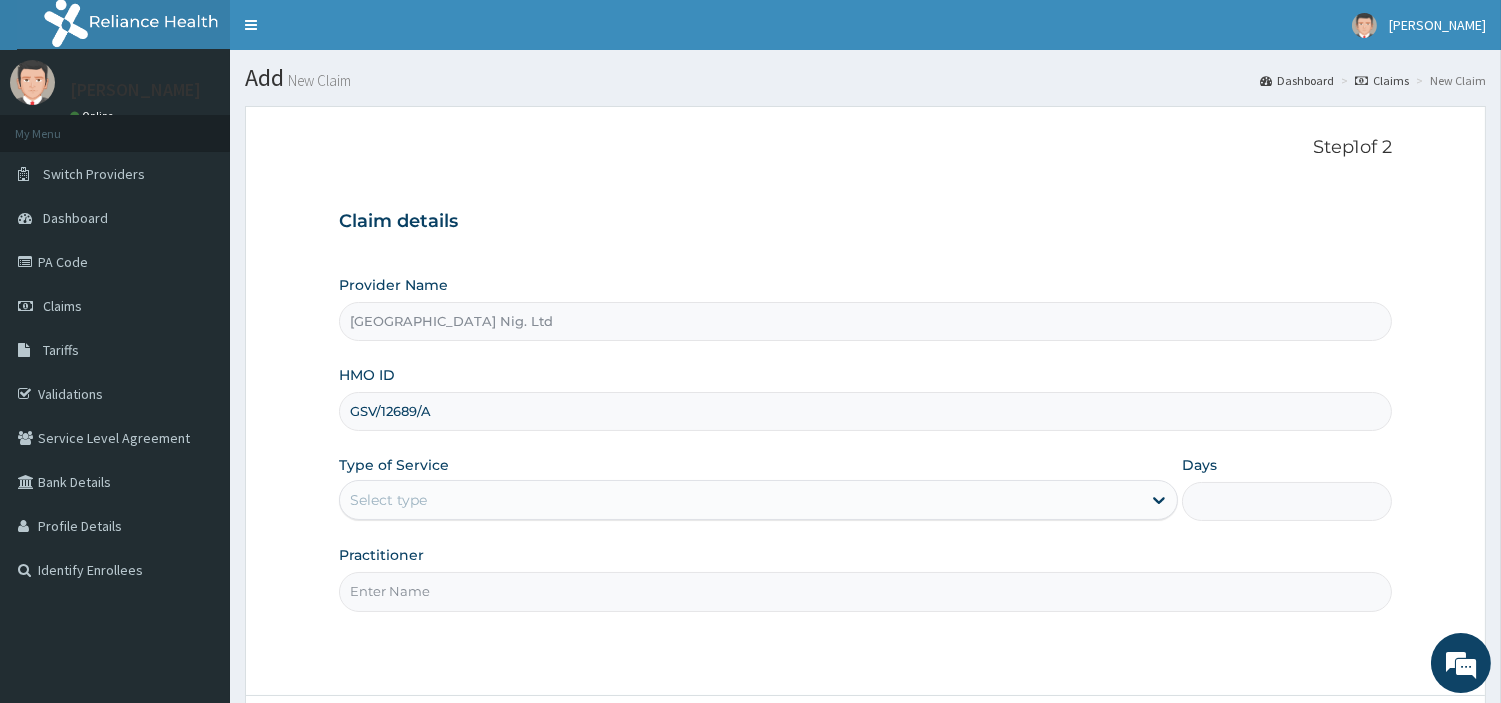 type on "GSV/12689/A" 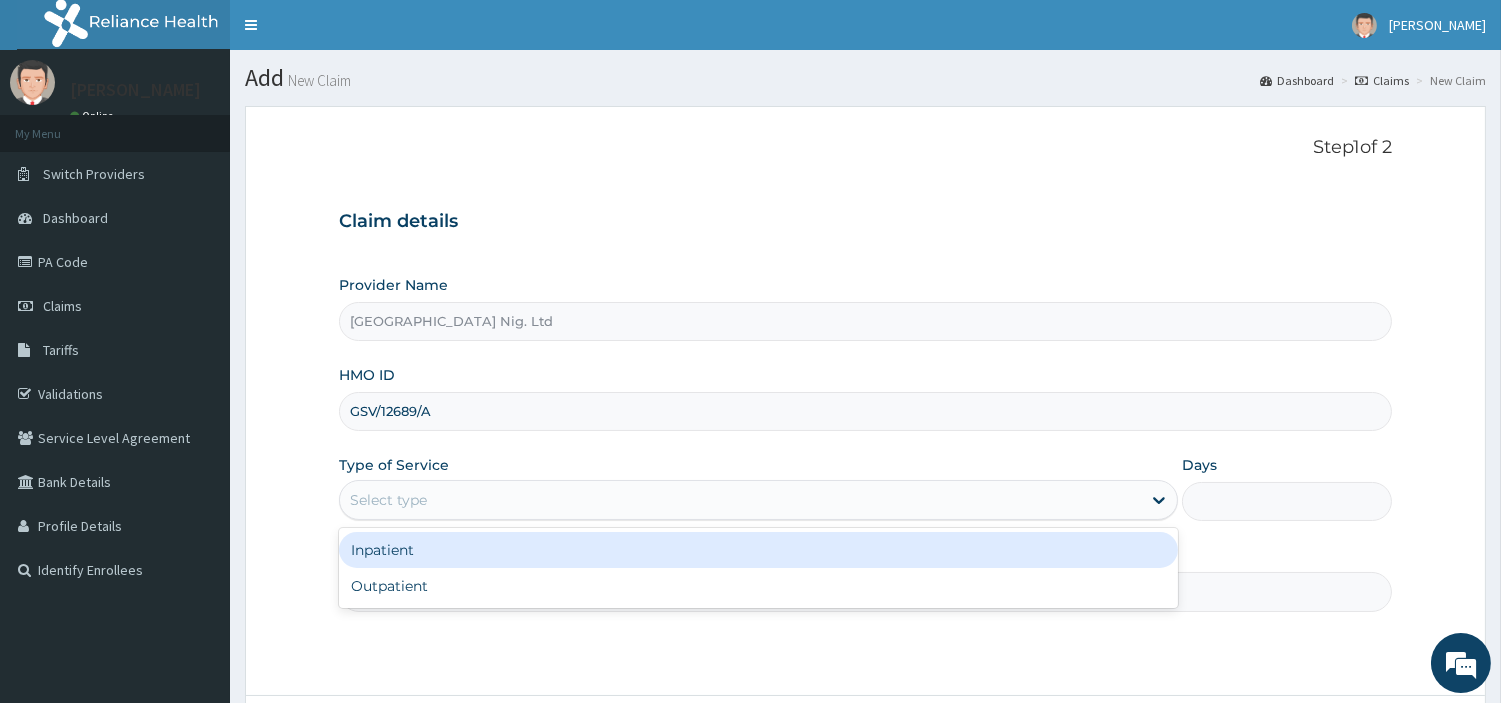 click on "Select type" at bounding box center [740, 500] 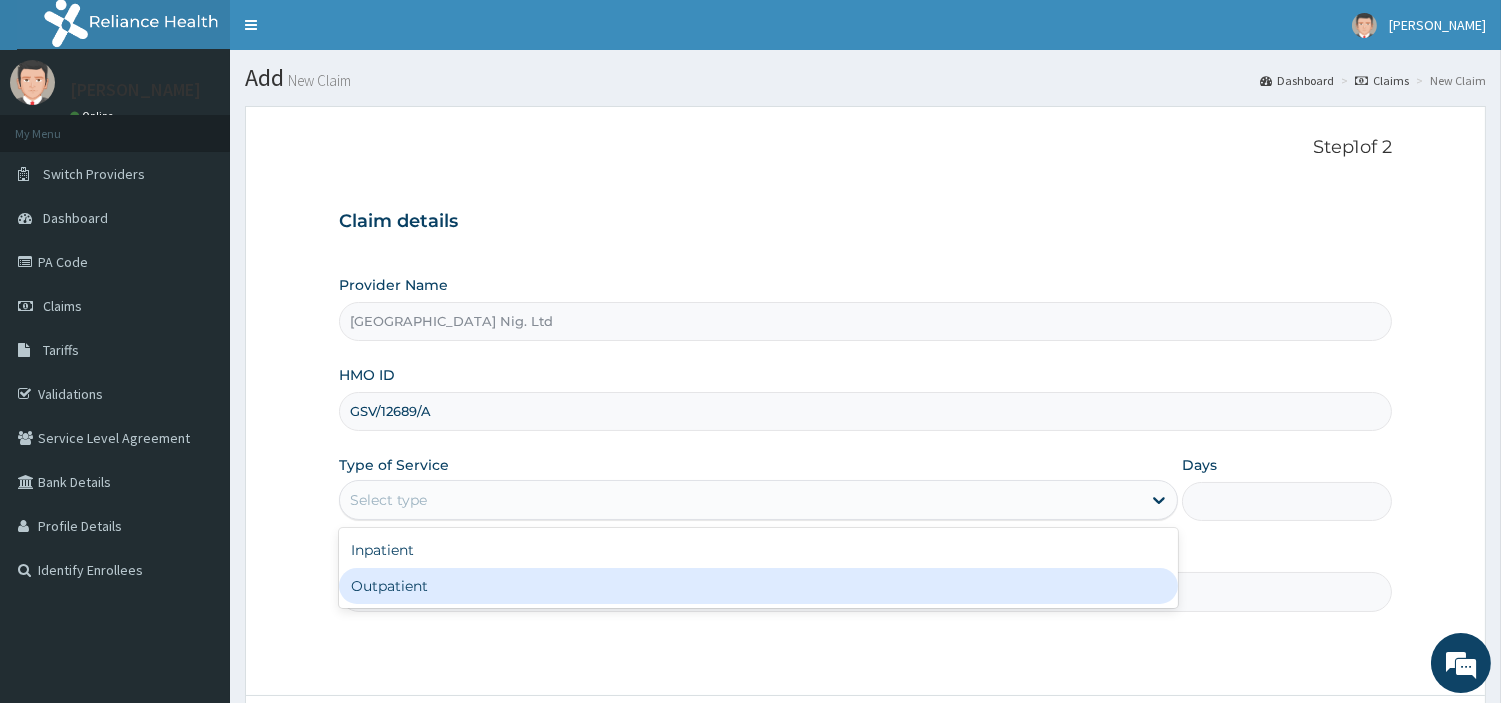 click on "Outpatient" at bounding box center [758, 586] 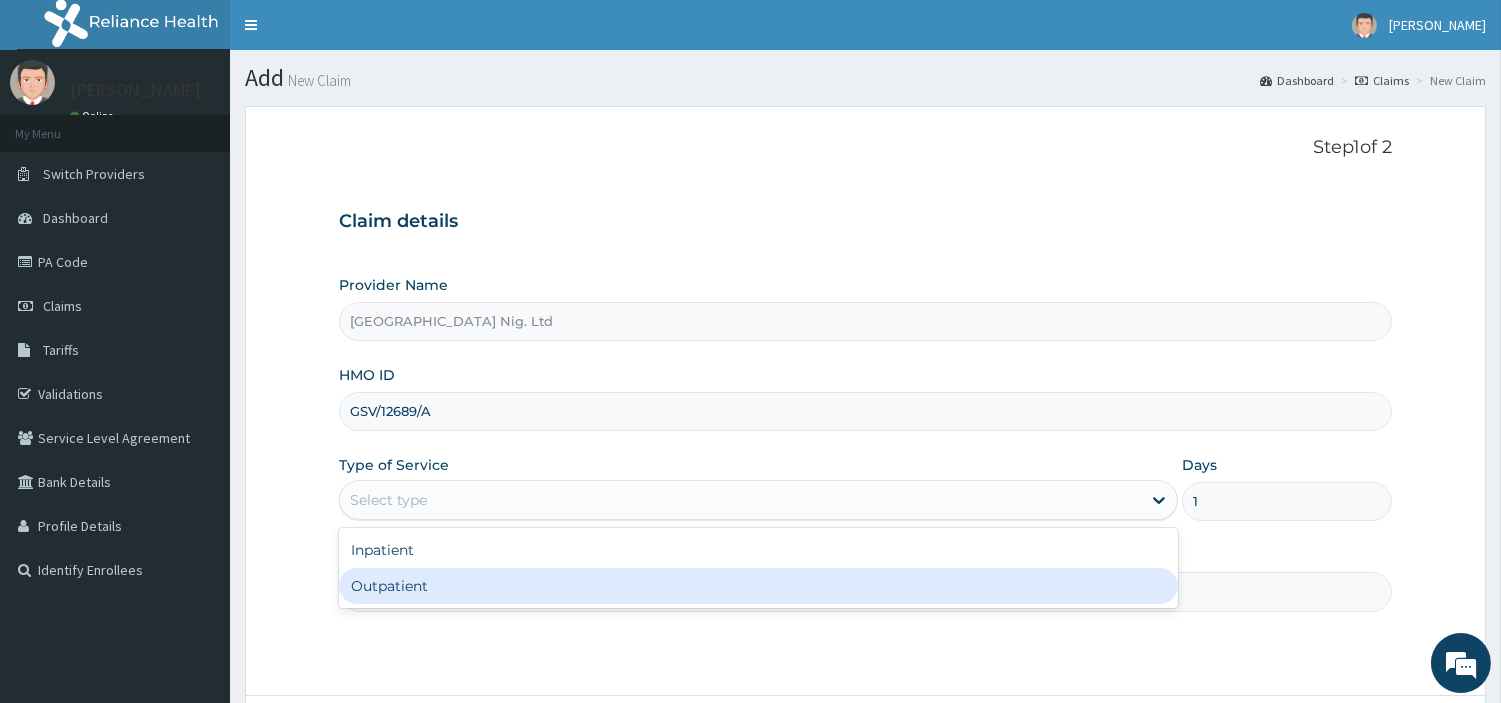 click on "Practitioner" at bounding box center (865, 591) 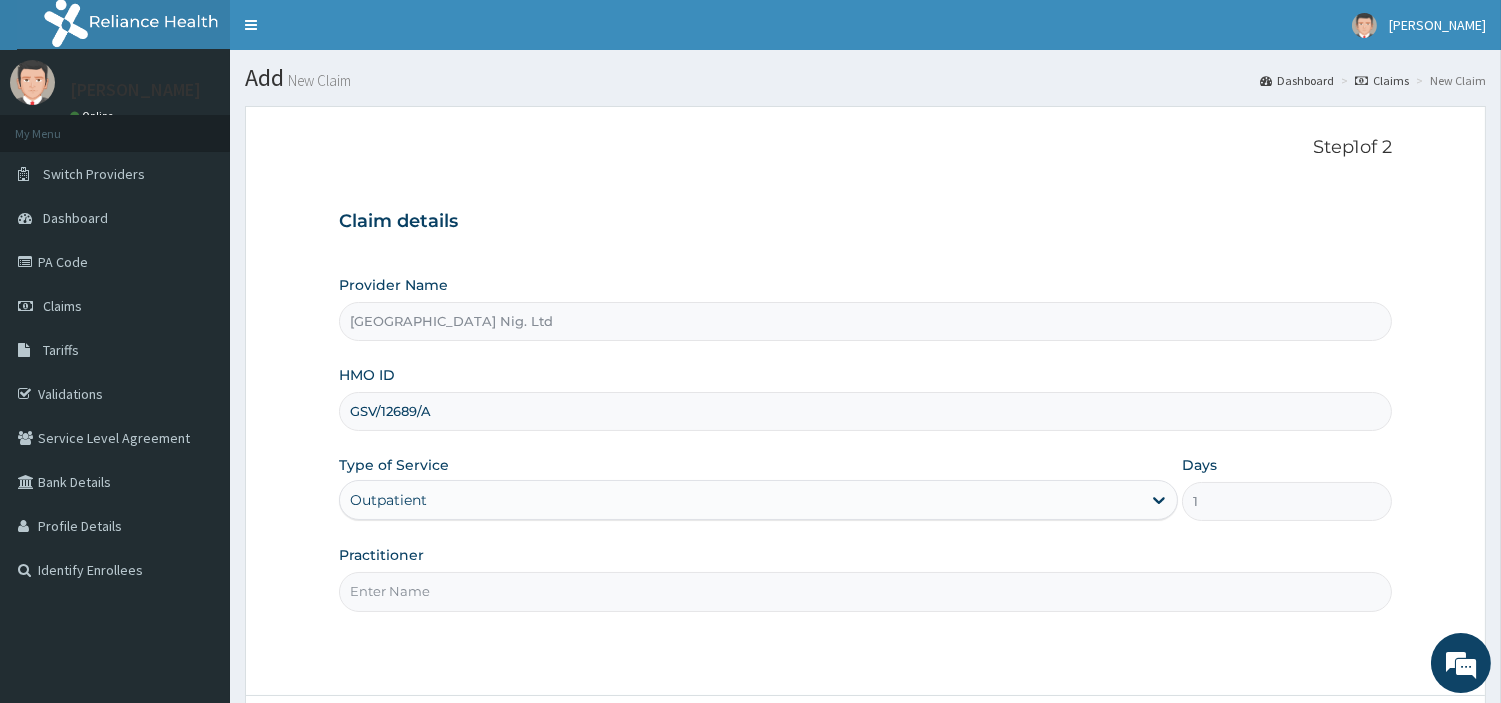 paste on "Agwaraonye Chekwubechukwu" 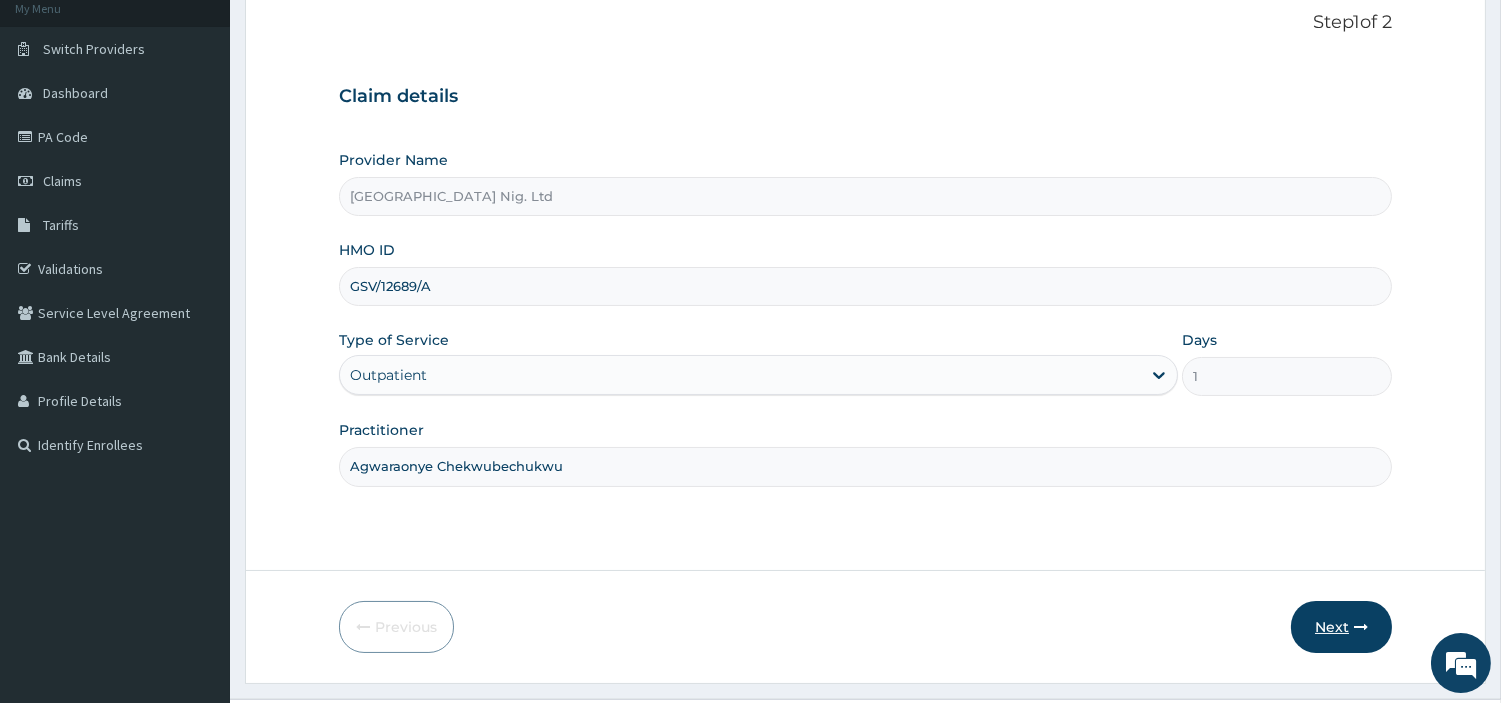 scroll, scrollTop: 172, scrollLeft: 0, axis: vertical 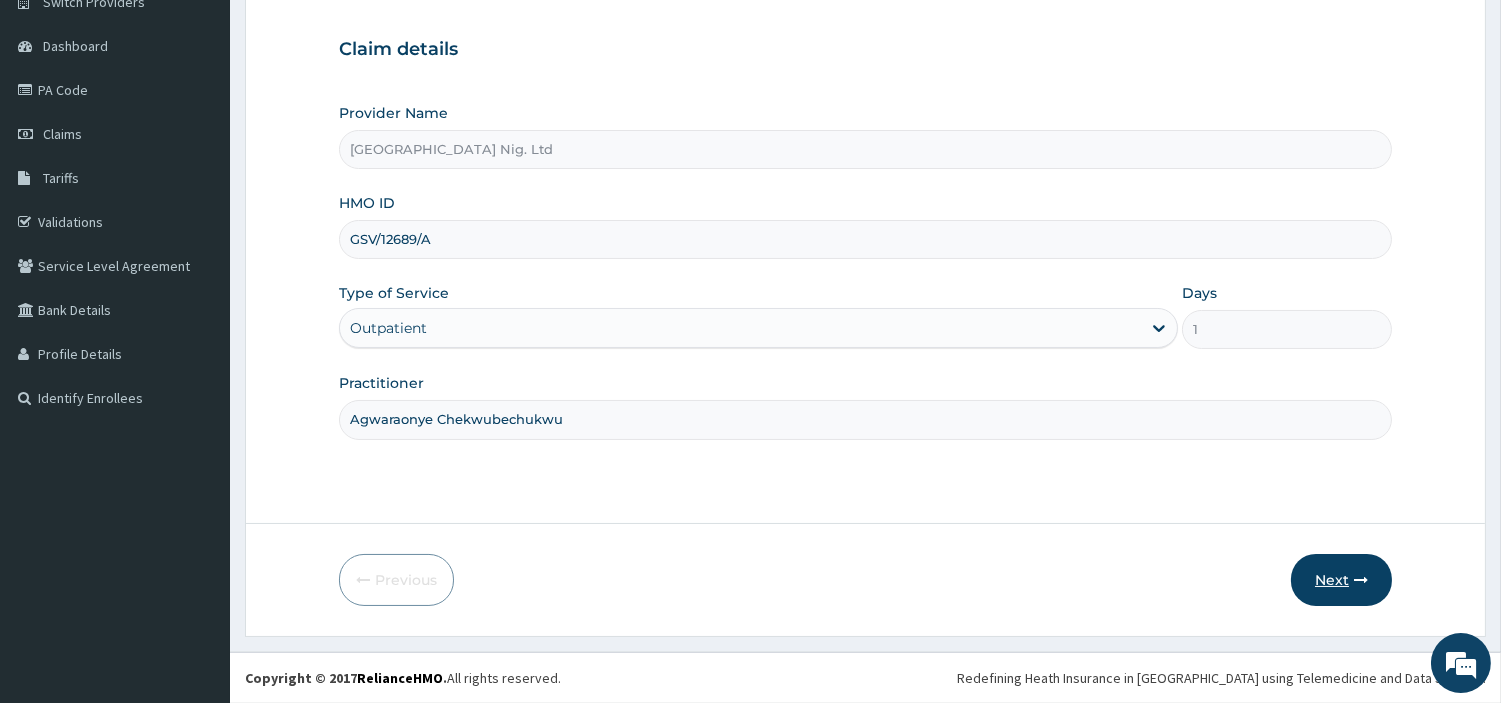 type on "Agwaraonye Chekwubechukwu" 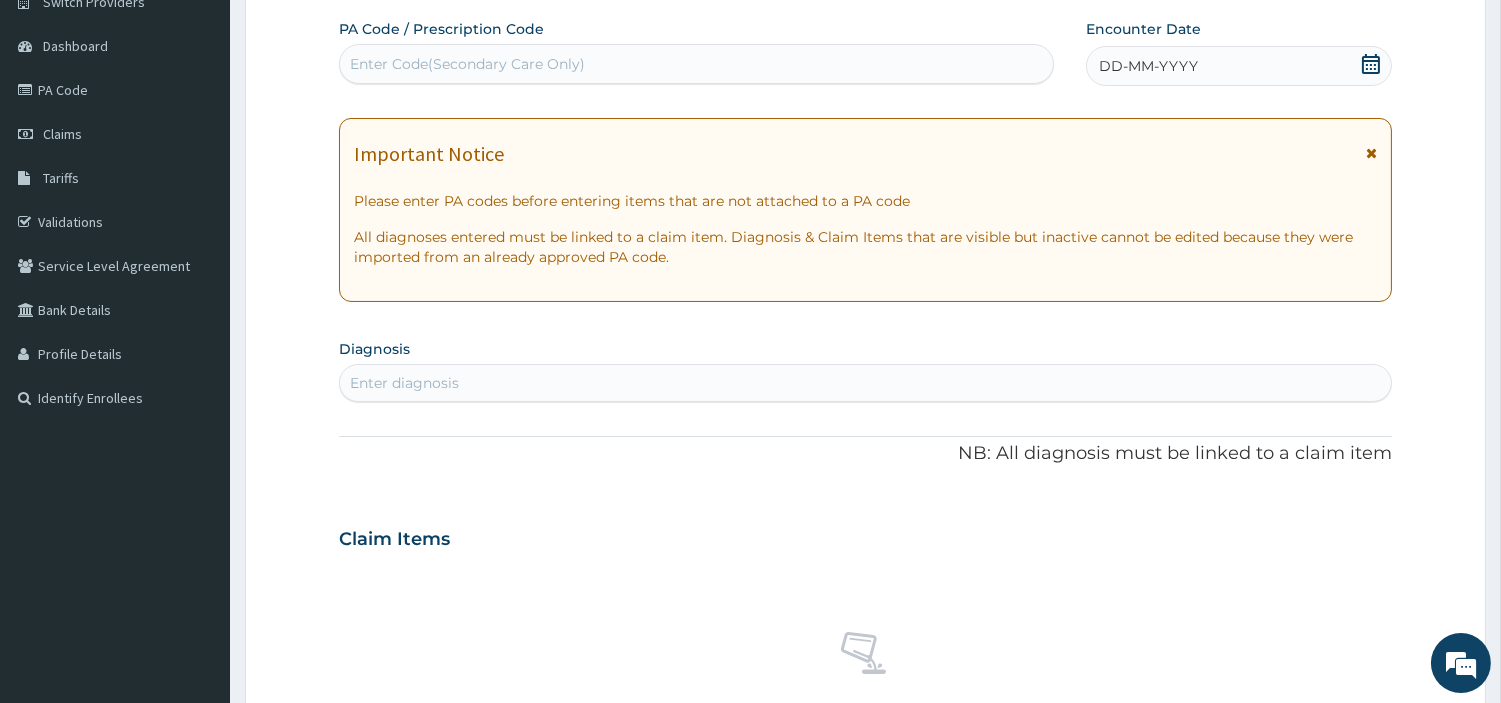 click on "Enter Code(Secondary Care Only)" at bounding box center (696, 64) 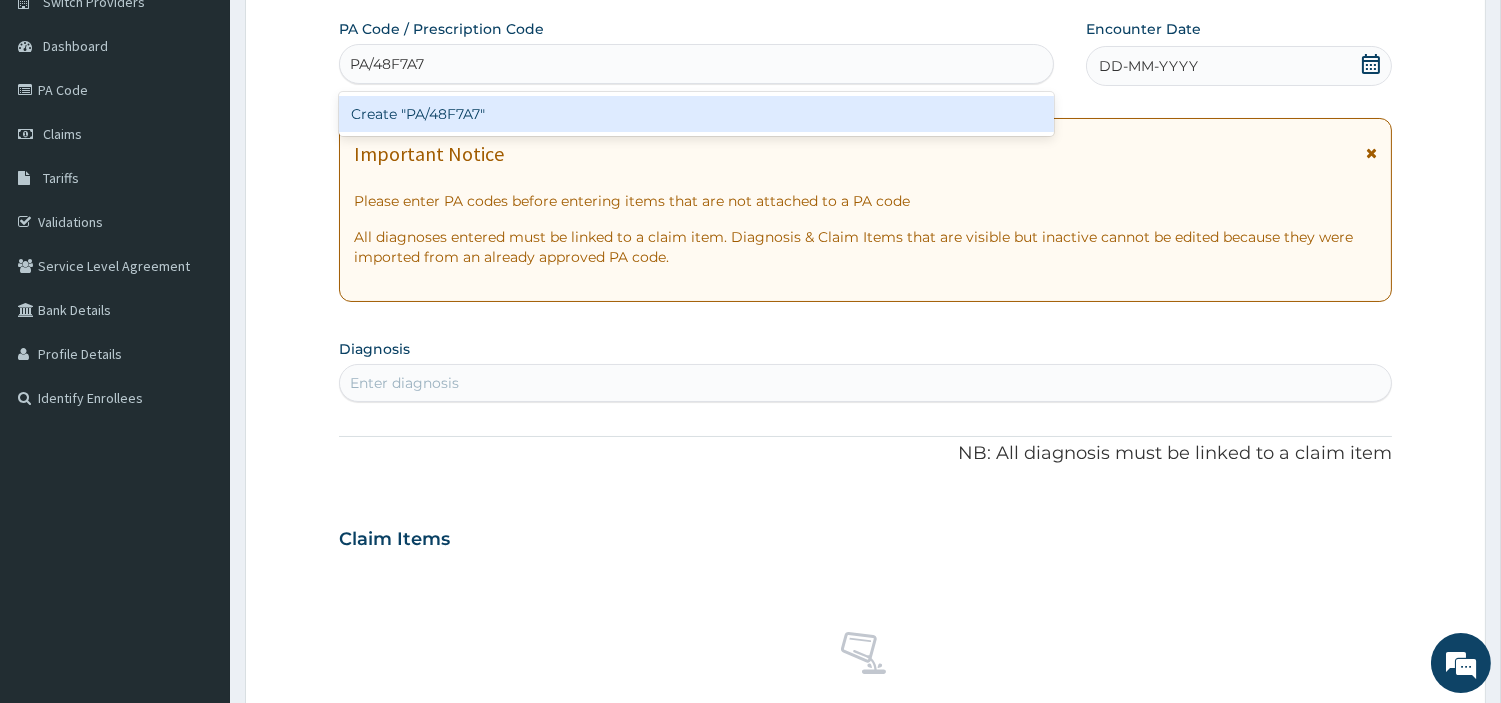 click on "Create "PA/48F7A7"" at bounding box center [696, 114] 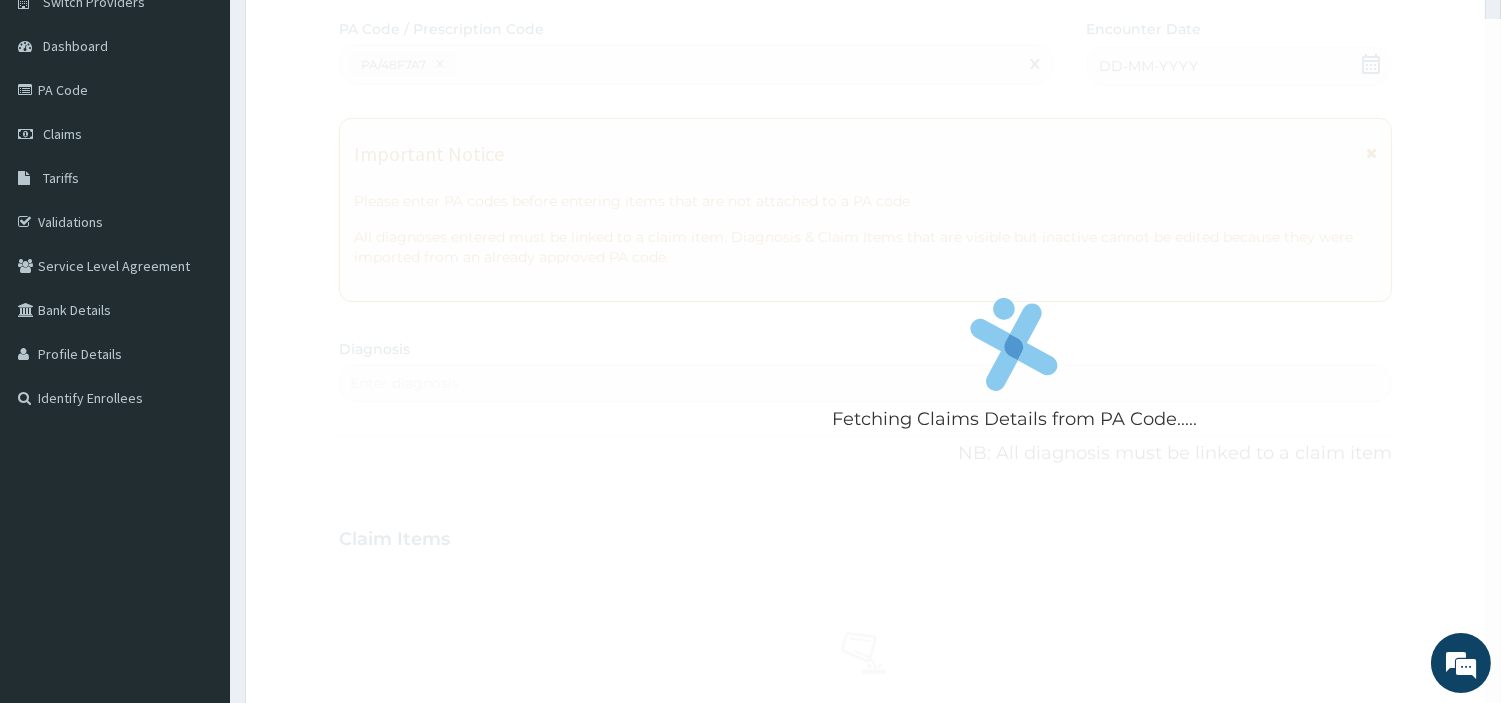 scroll, scrollTop: 0, scrollLeft: 0, axis: both 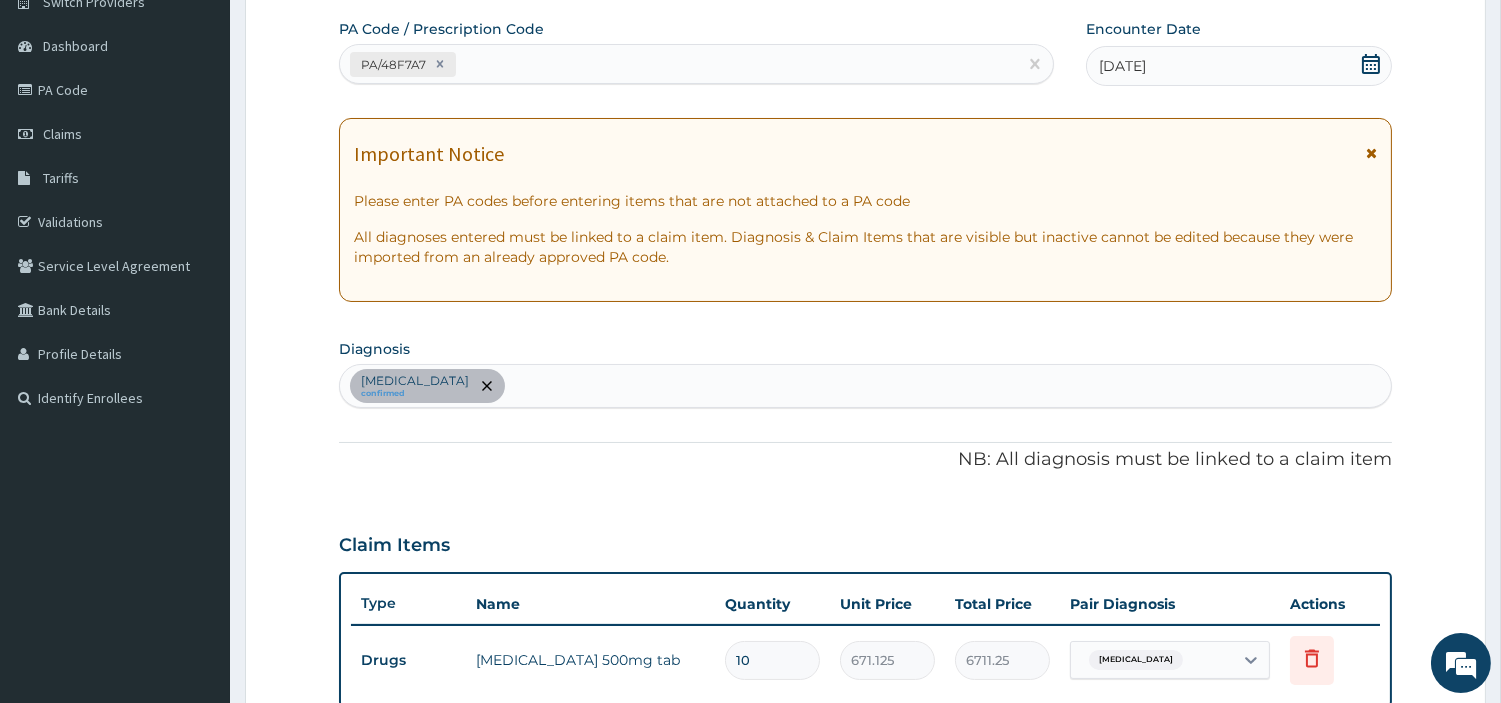 click on "Sepsis confirmed" at bounding box center (865, 386) 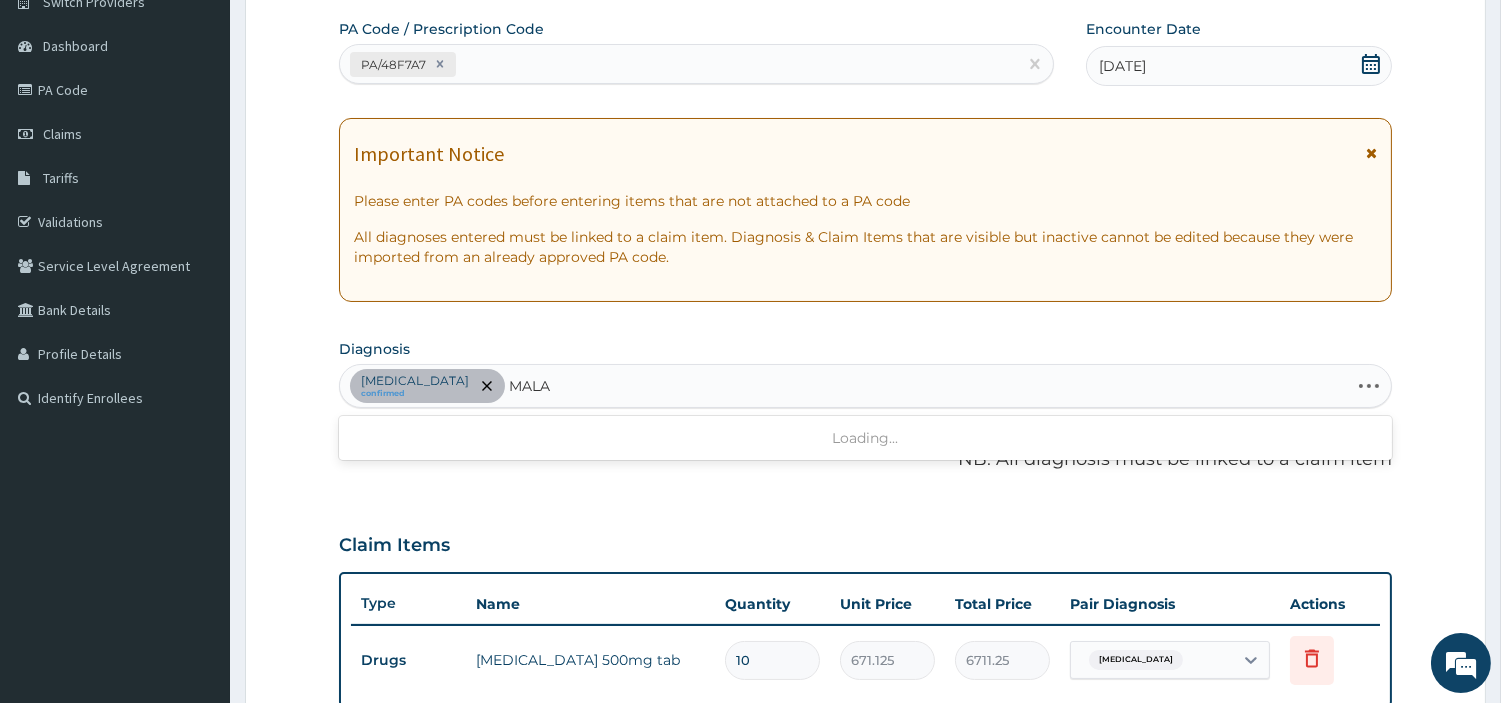 type on "MALAR" 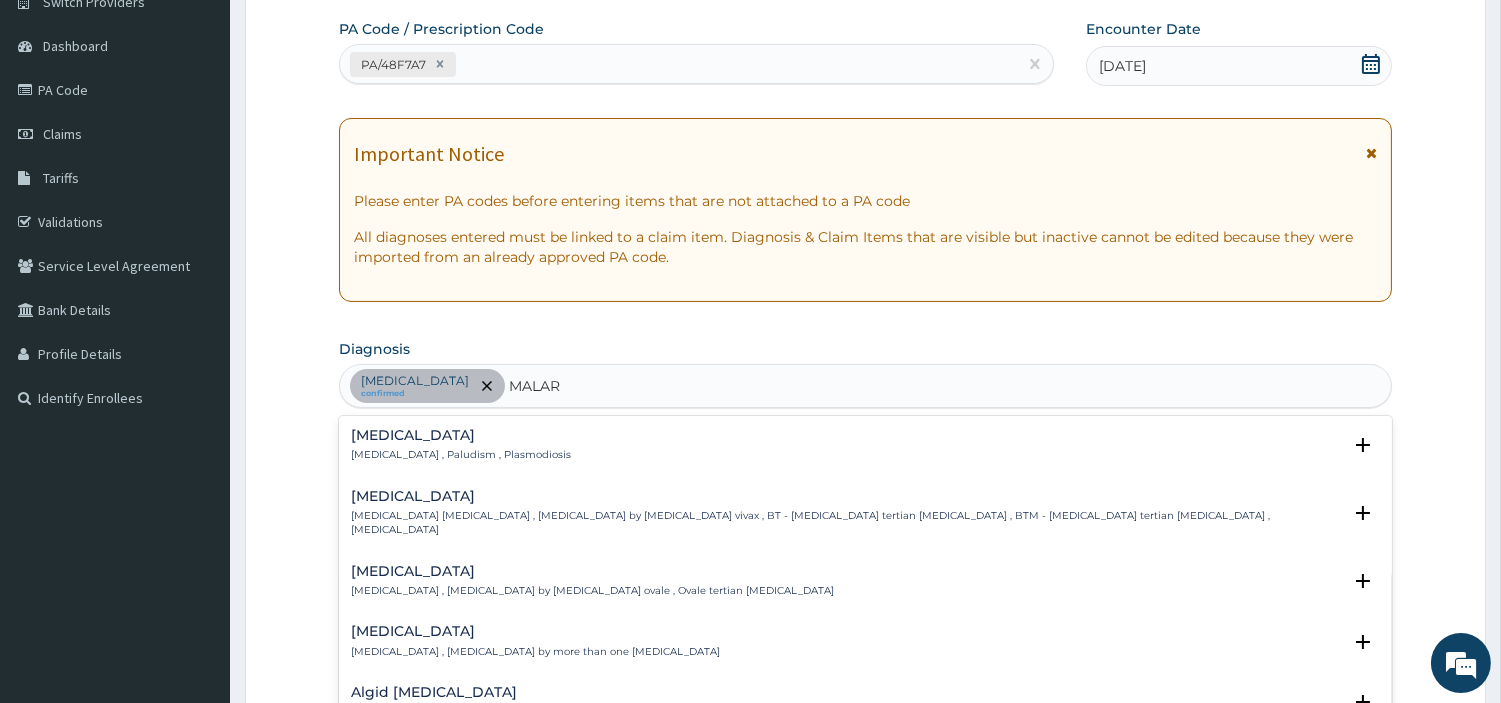 click on "Malaria , Paludism , Plasmodiosis" at bounding box center (461, 455) 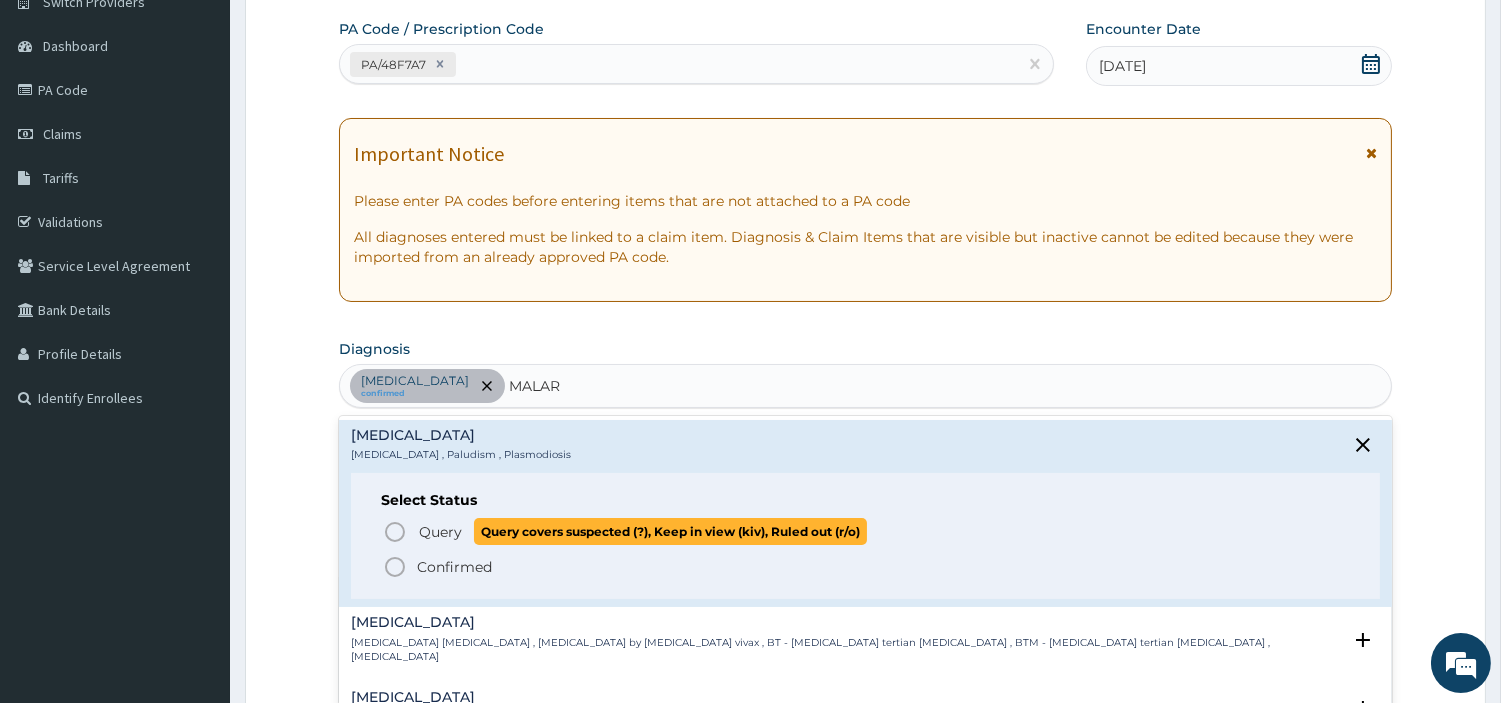 click 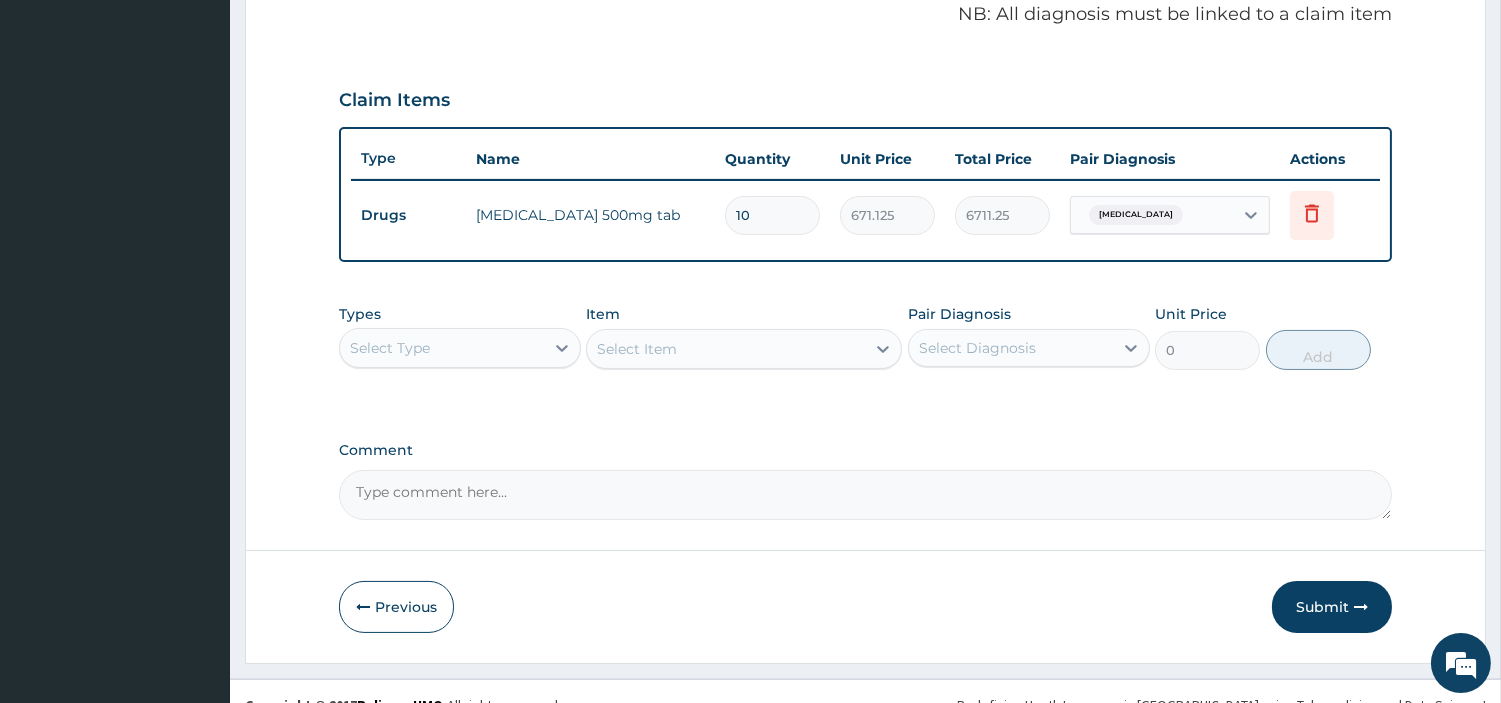 scroll, scrollTop: 642, scrollLeft: 0, axis: vertical 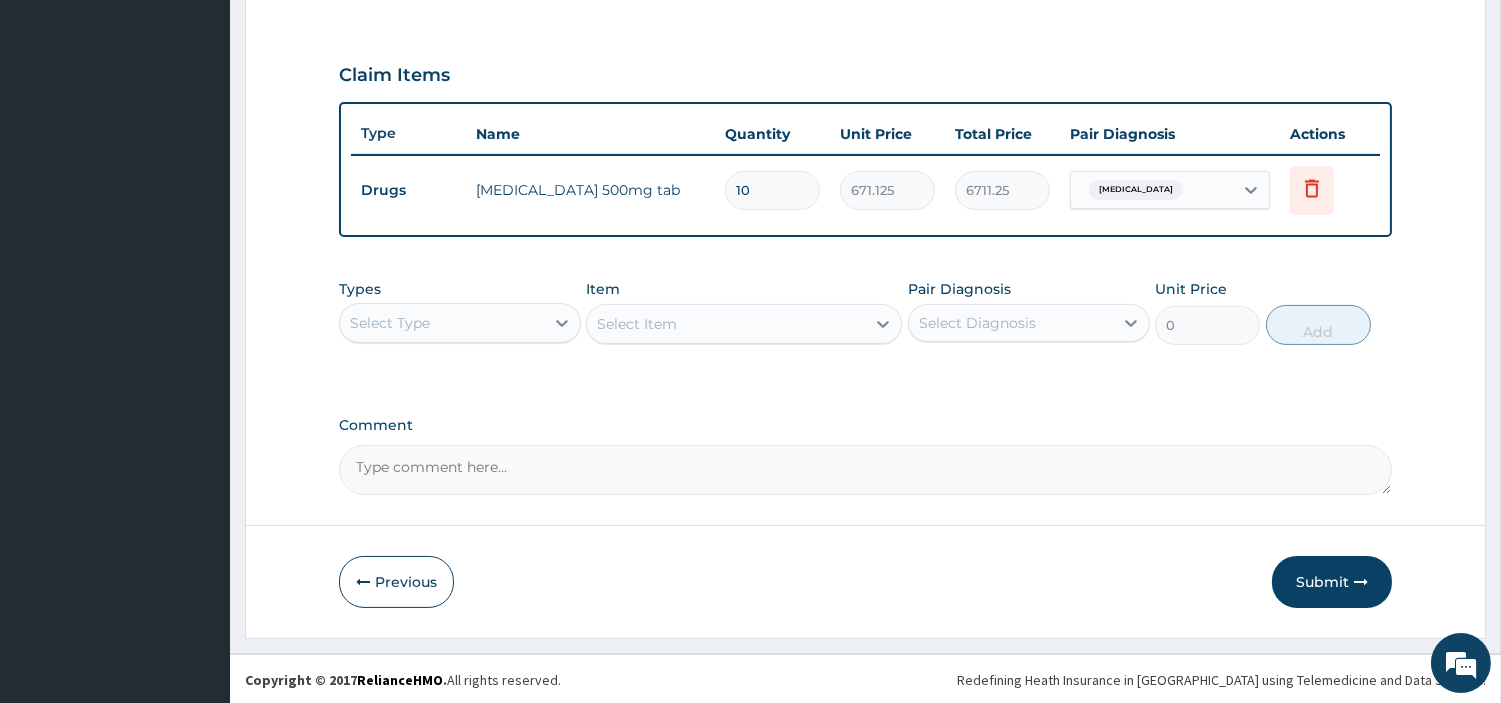 click on "Select Type" at bounding box center (442, 323) 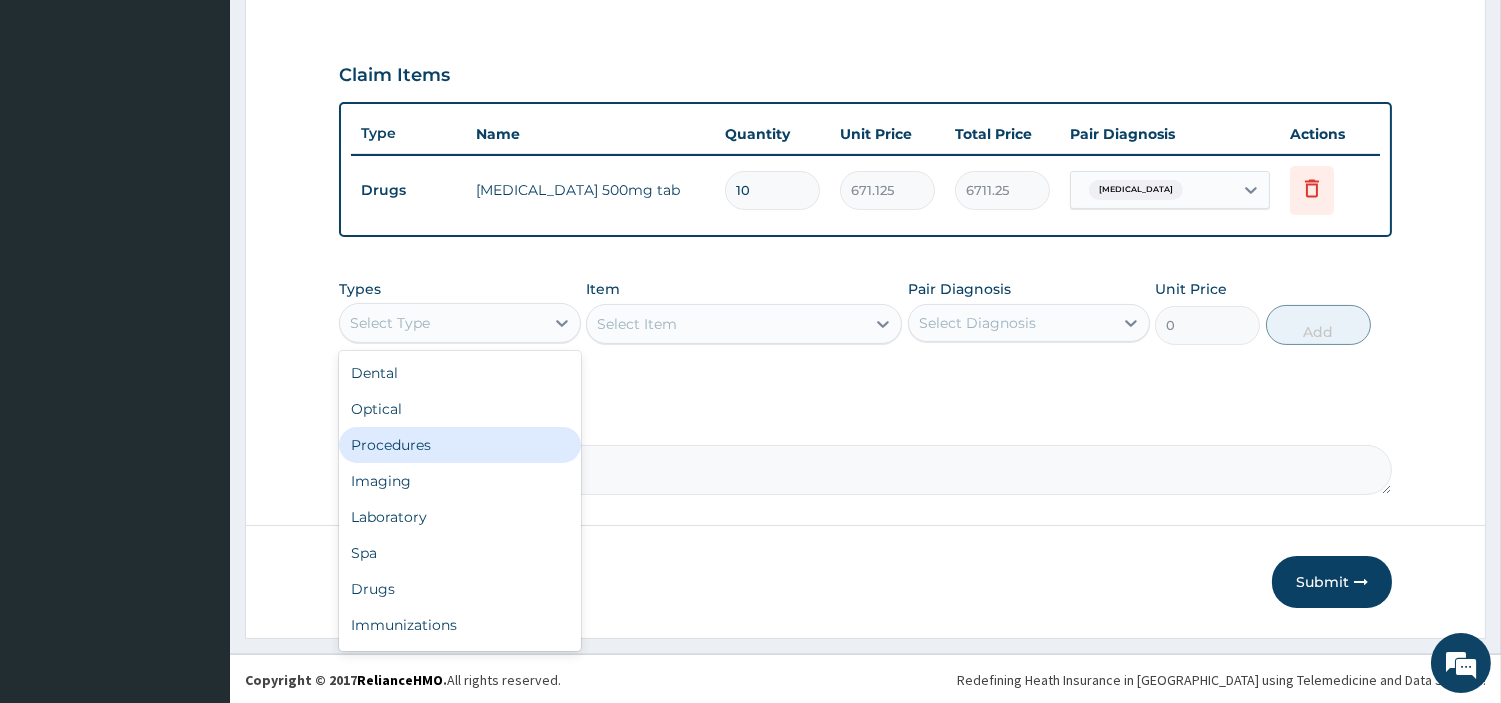 click on "Procedures" at bounding box center (460, 445) 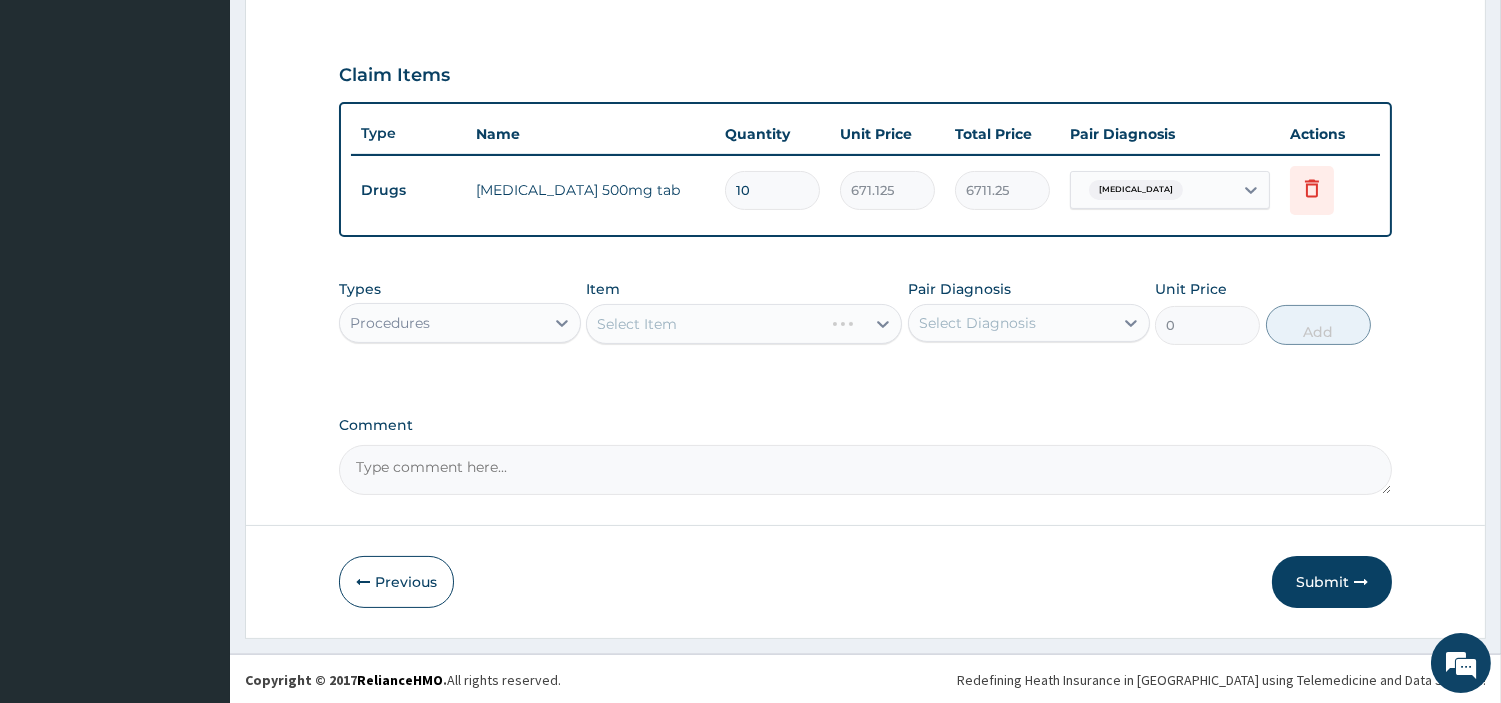 click on "Select Item" at bounding box center (744, 324) 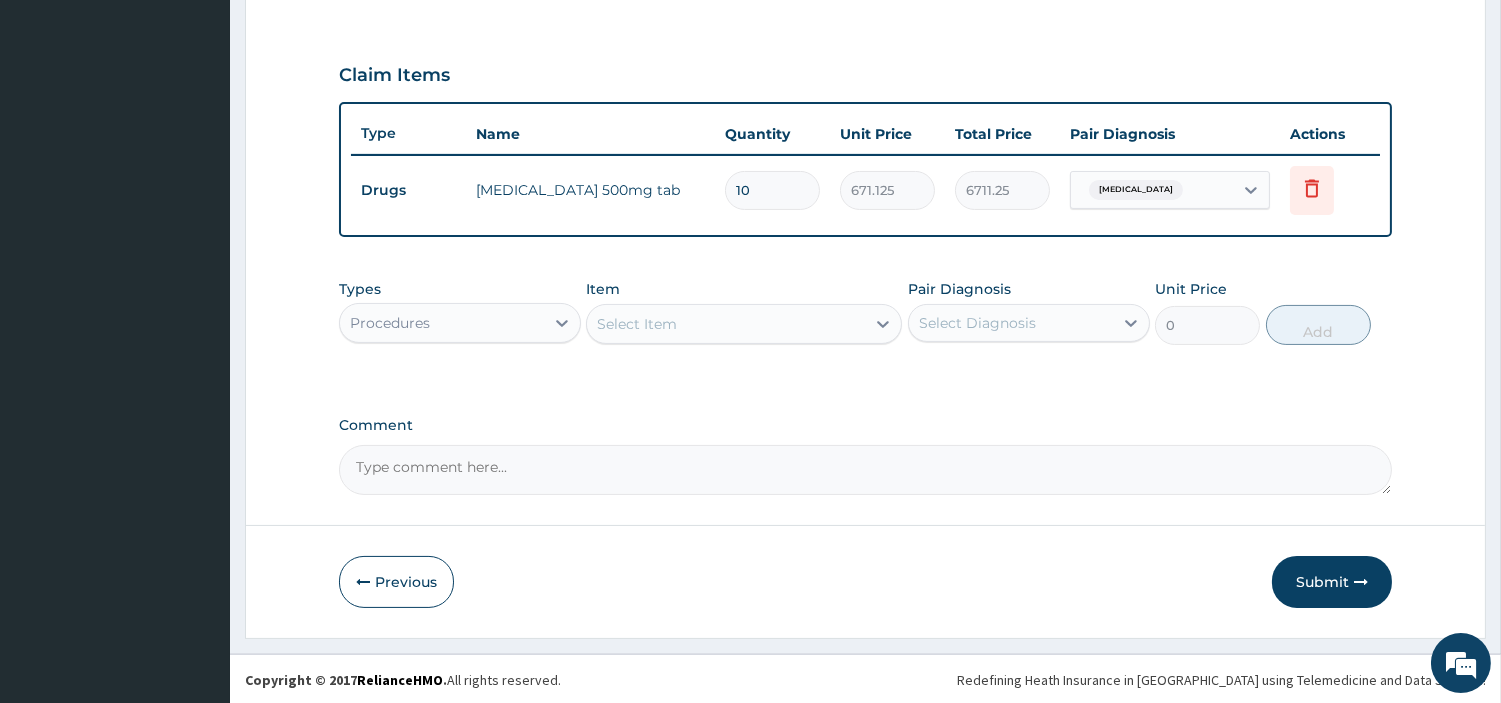 click on "Select Item" at bounding box center (726, 324) 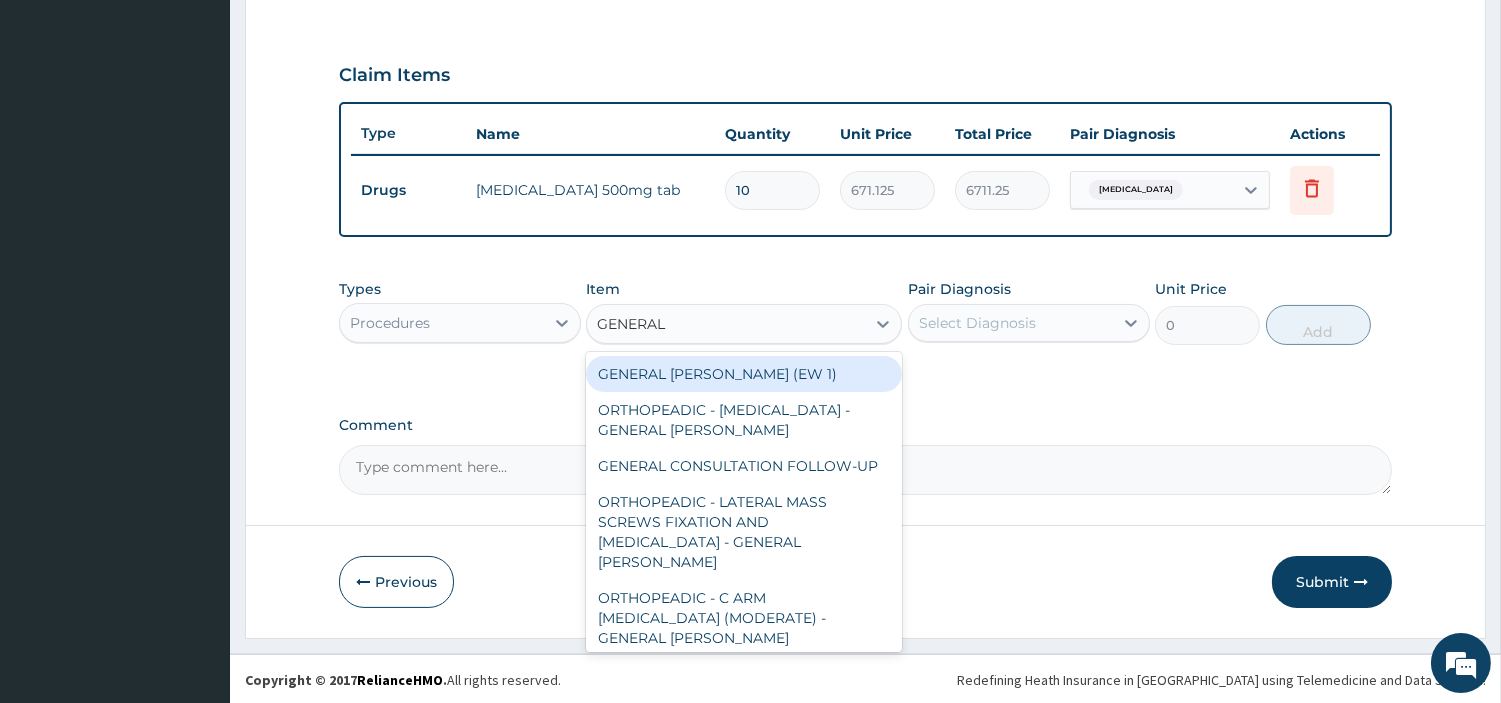 type on "GENERAL C" 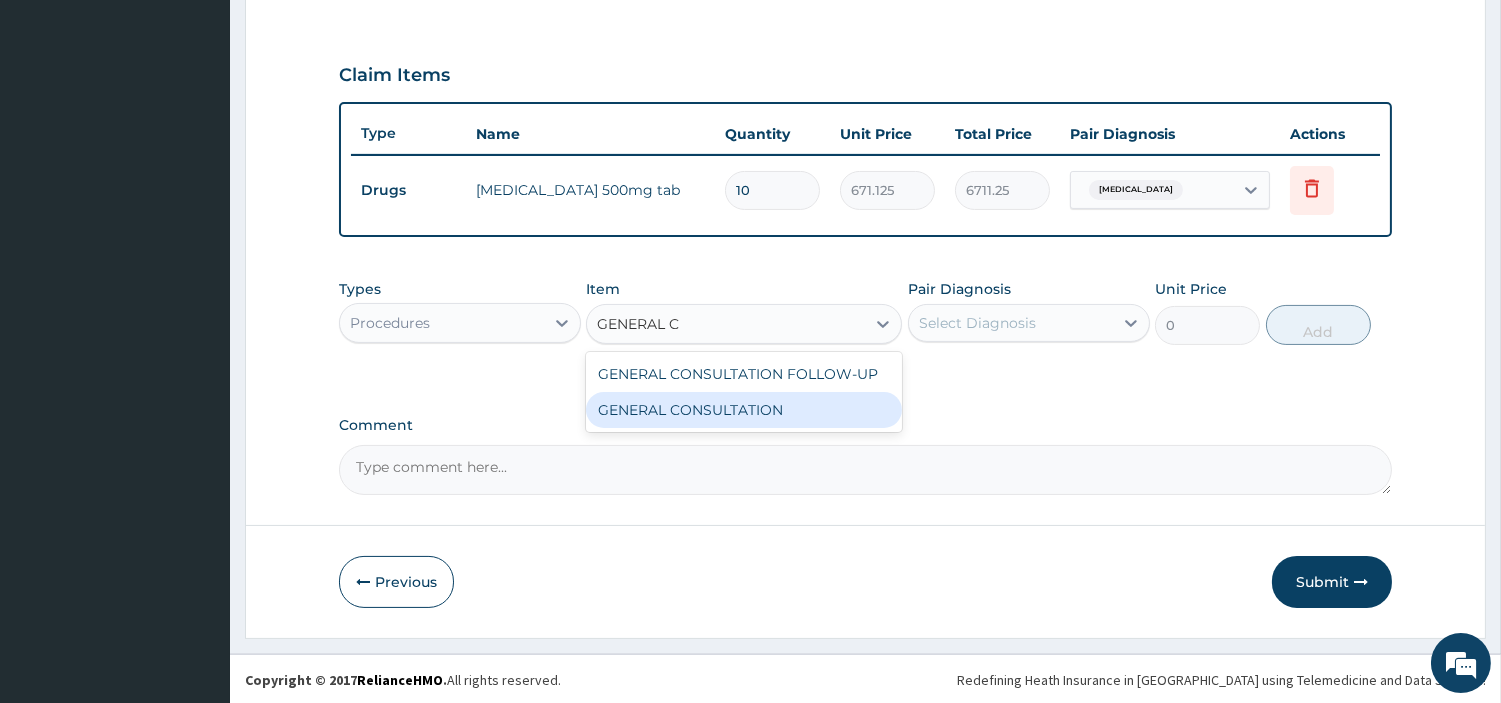click on "GENERAL CONSULTATION" at bounding box center [744, 410] 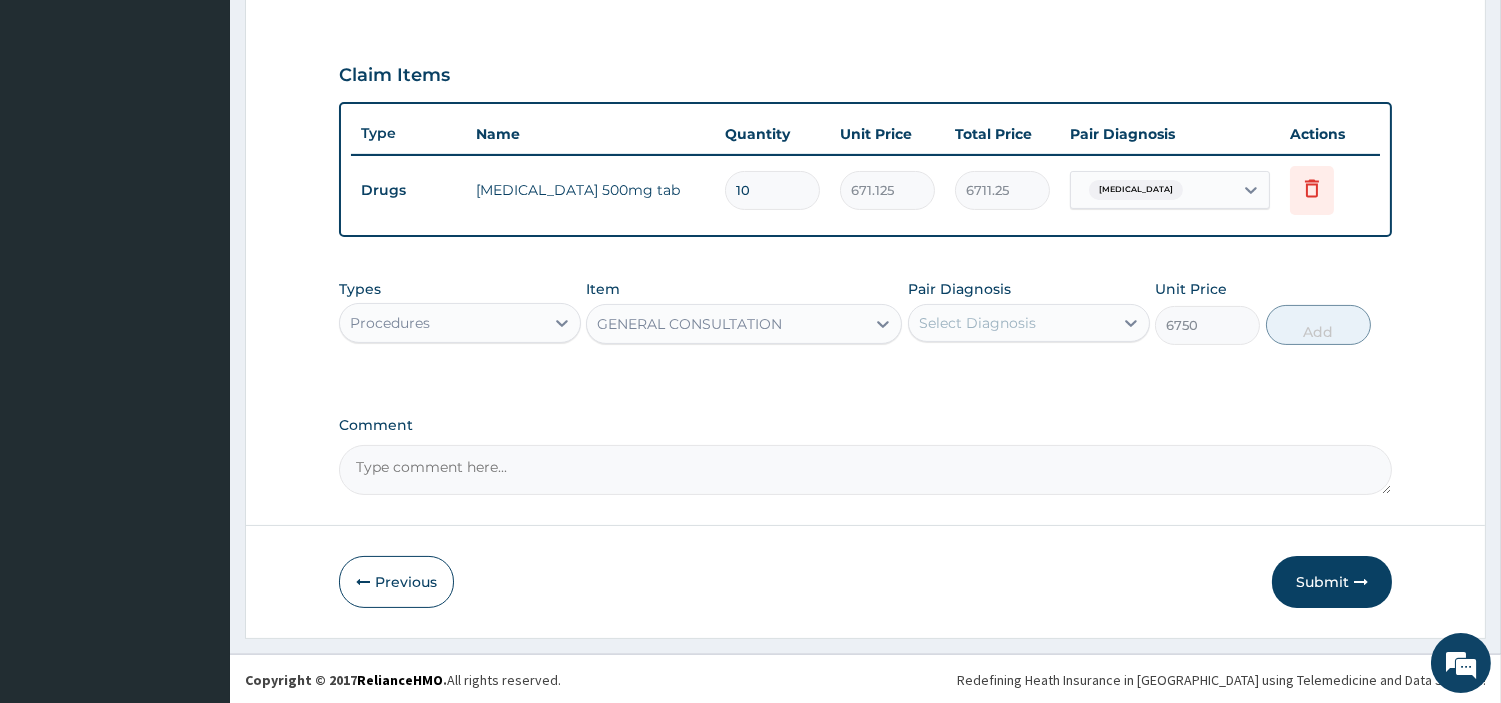 click on "Select Diagnosis" at bounding box center [1011, 323] 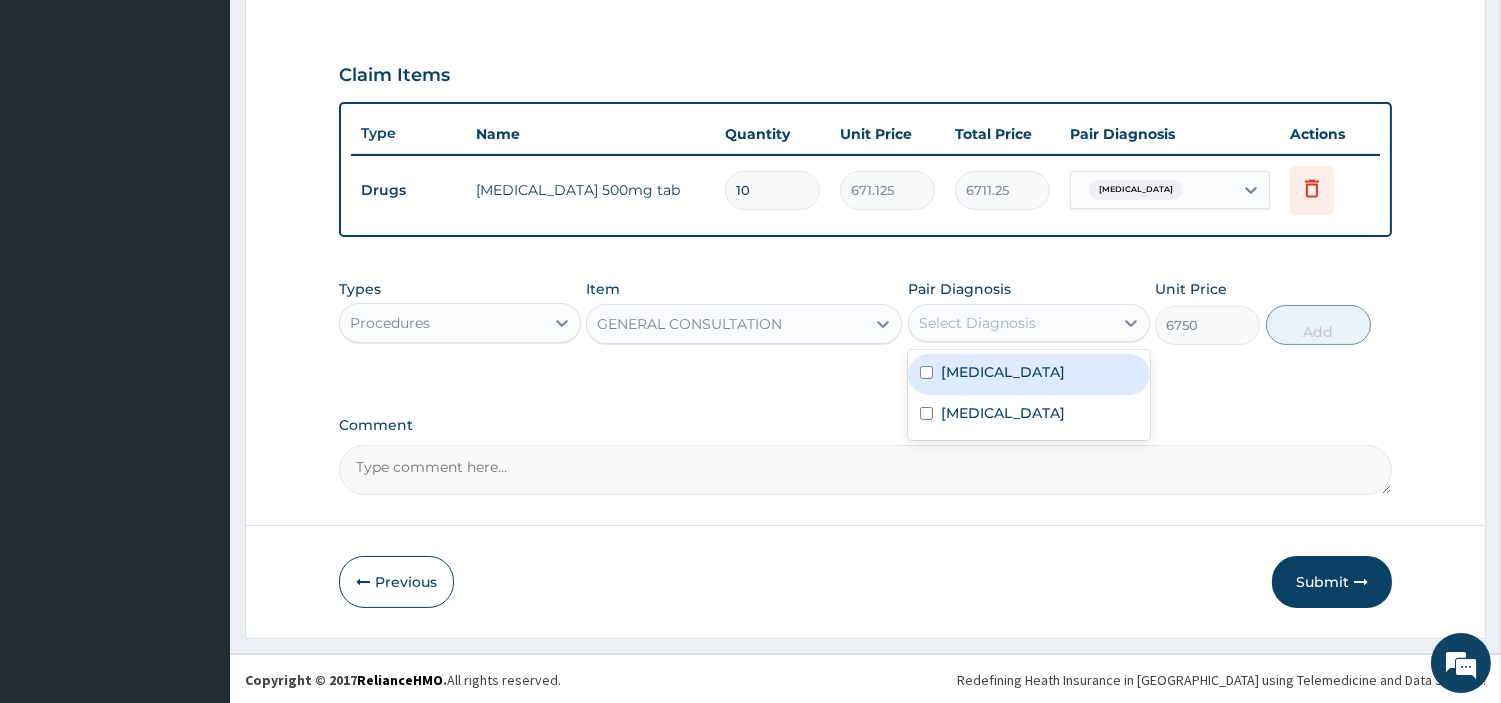 click on "Sepsis" at bounding box center (1029, 374) 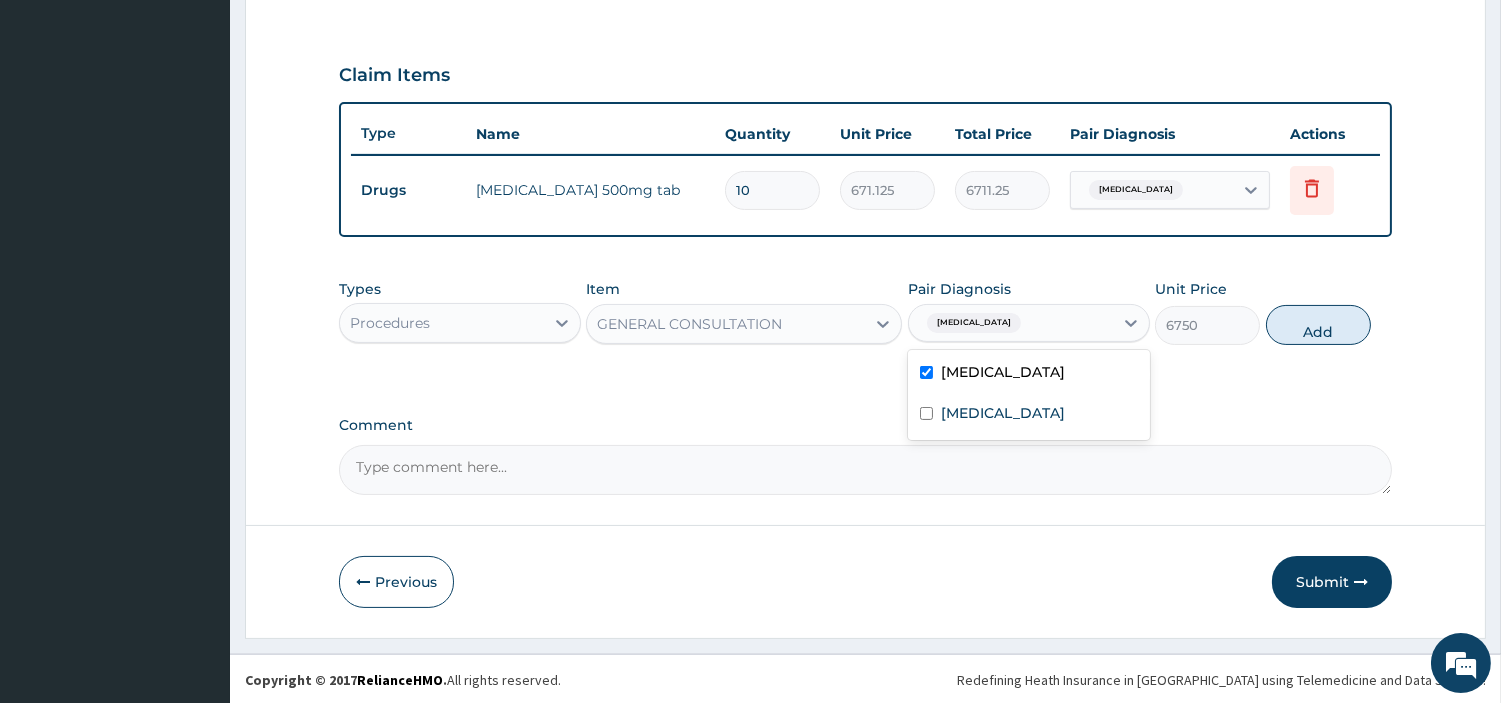 checkbox on "true" 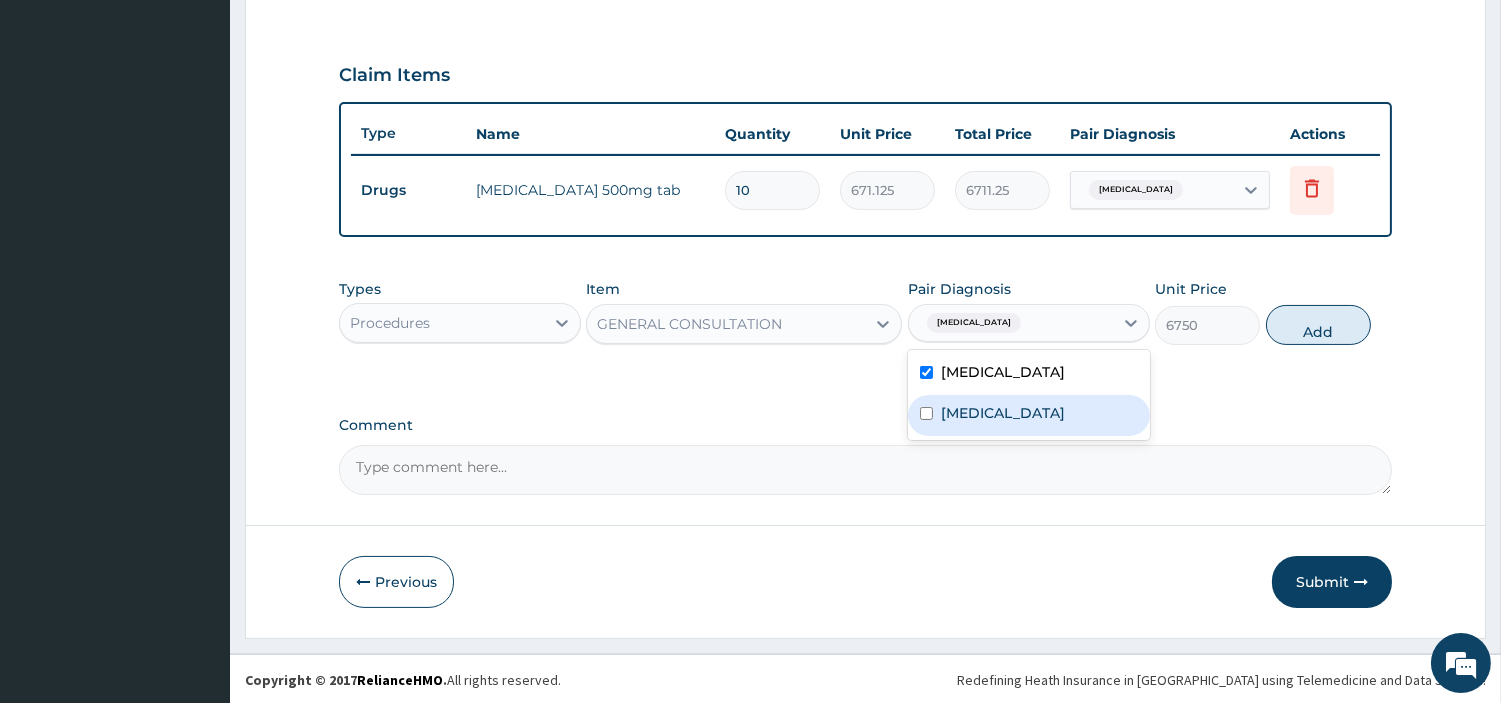 click on "Malaria" at bounding box center (1029, 415) 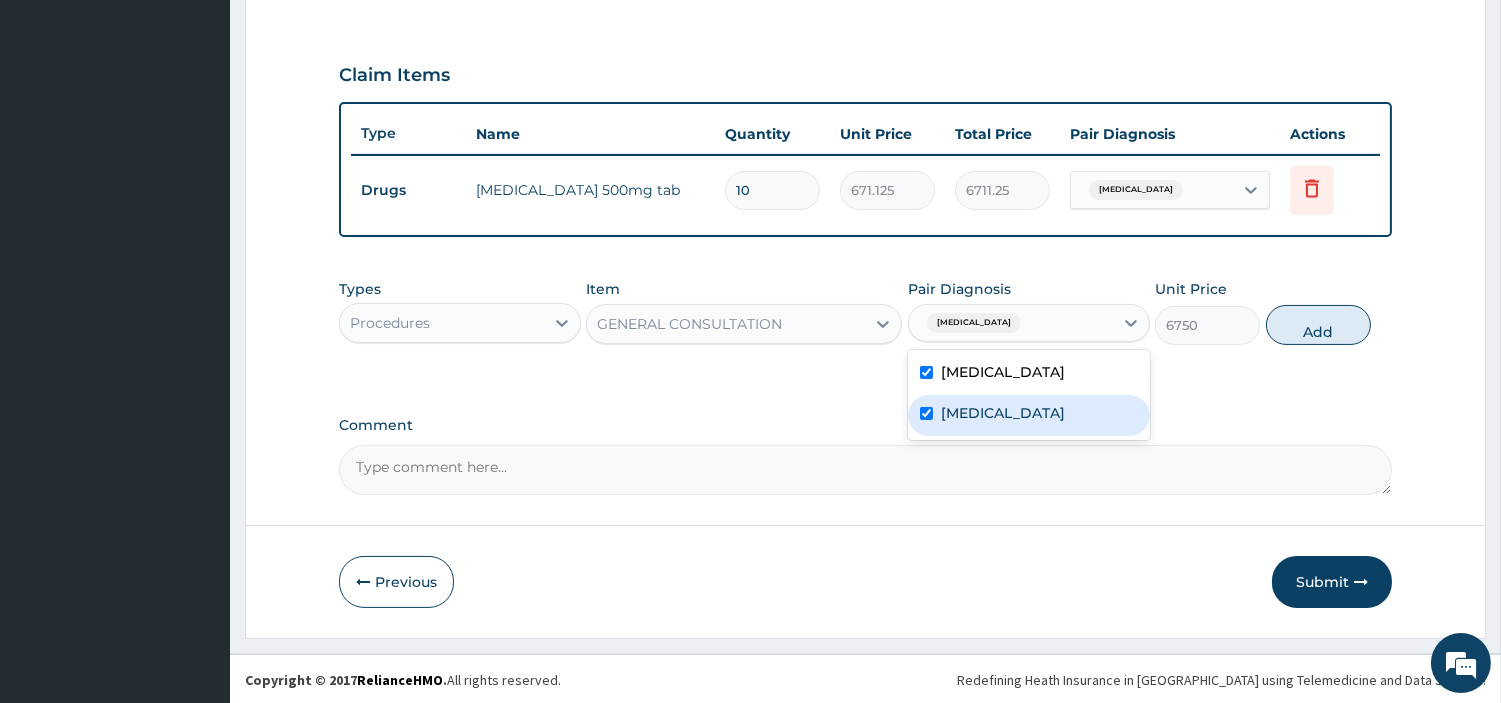 checkbox on "true" 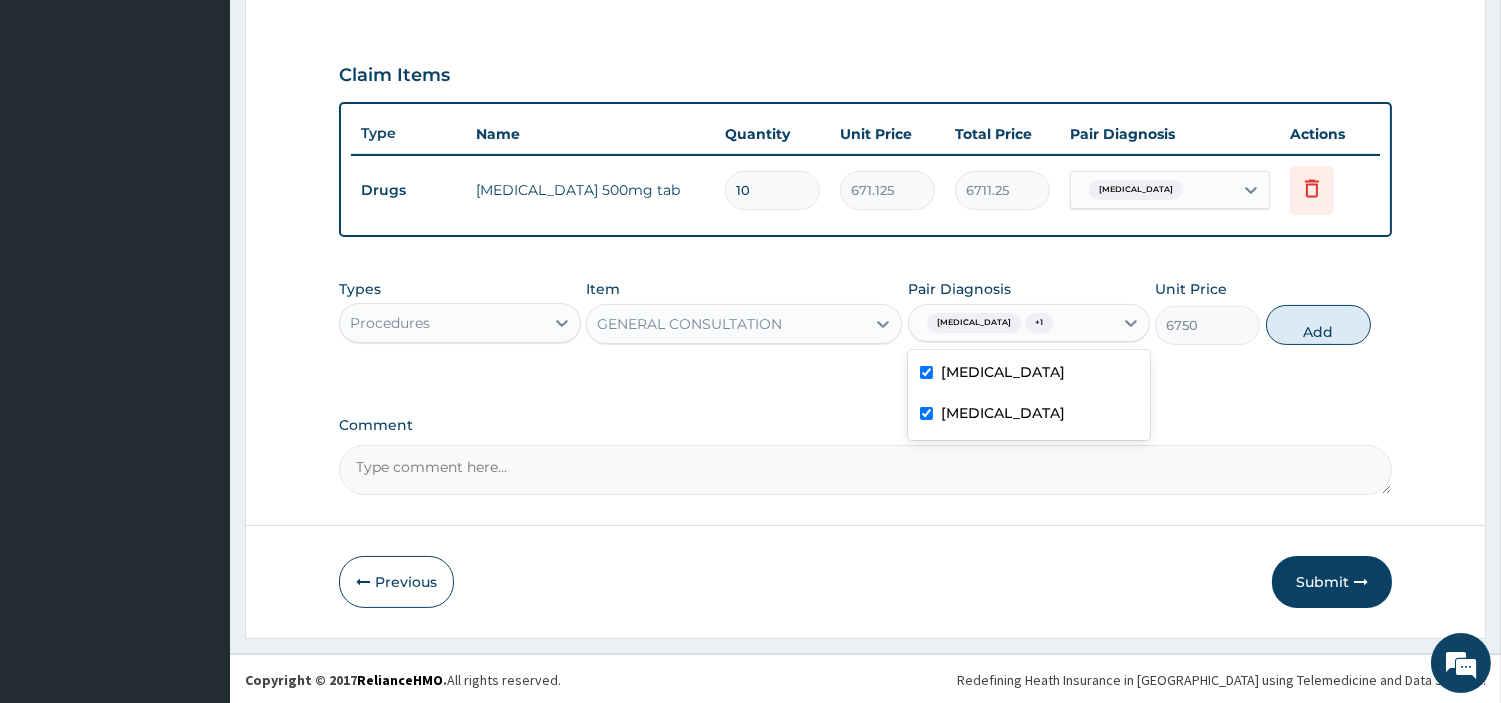 click on "Add" at bounding box center [1318, 325] 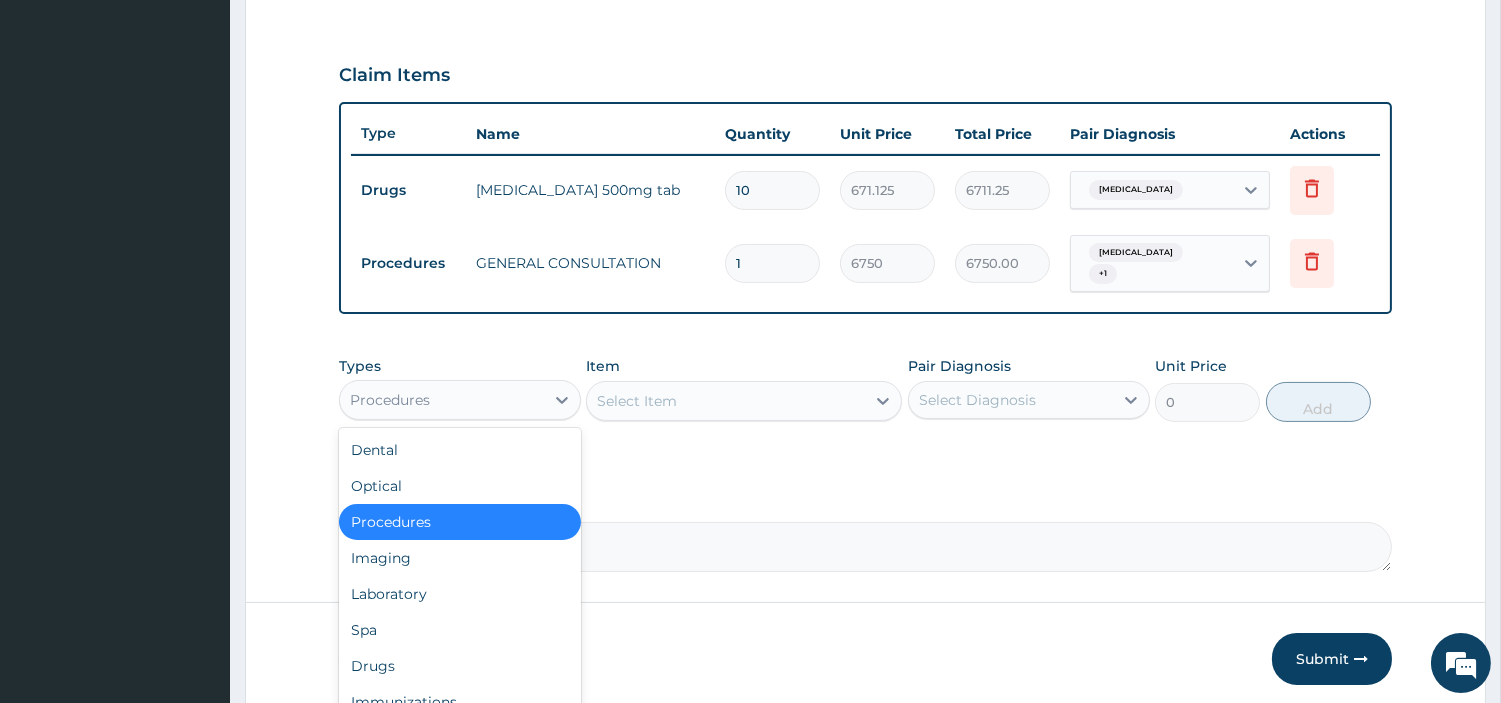 click on "Procedures" at bounding box center [442, 400] 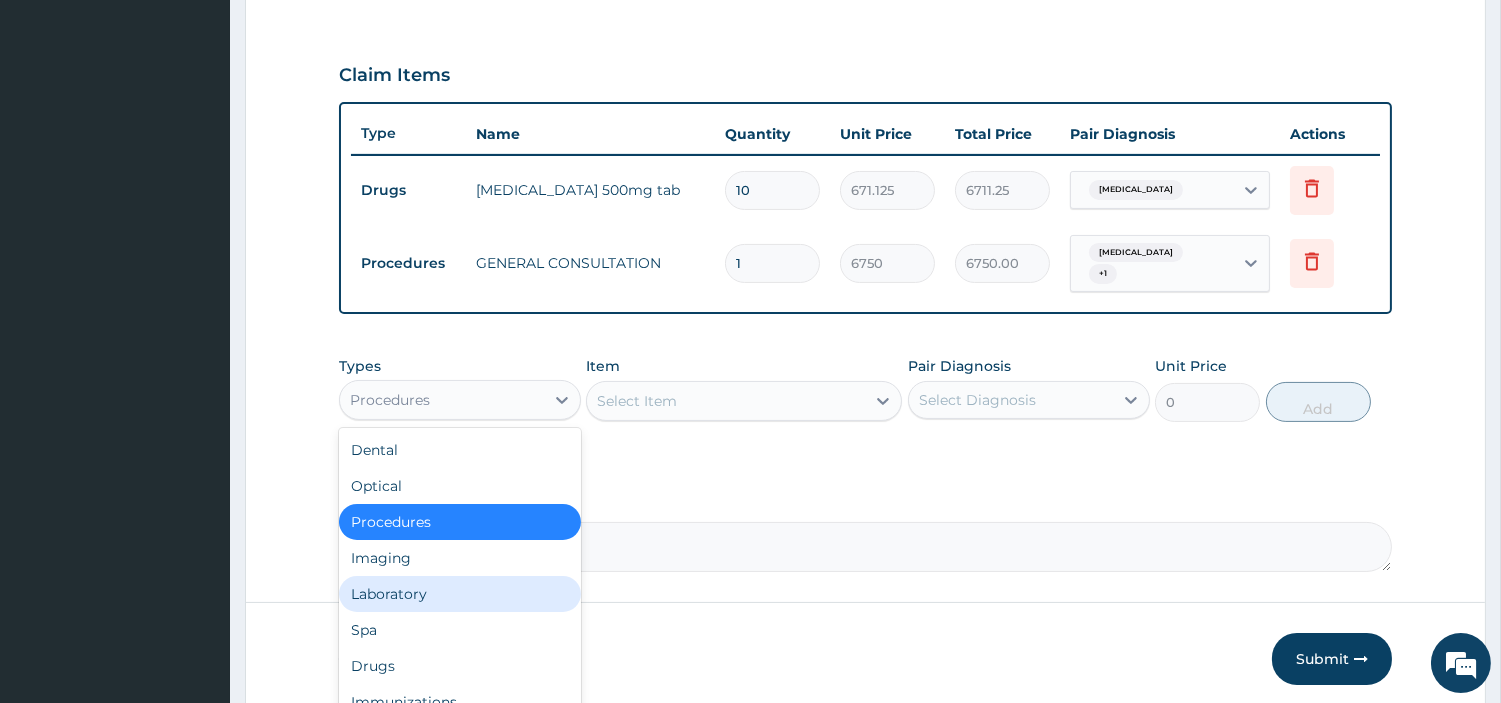 drag, startPoint x: 433, startPoint y: 582, endPoint x: 564, endPoint y: 590, distance: 131.24405 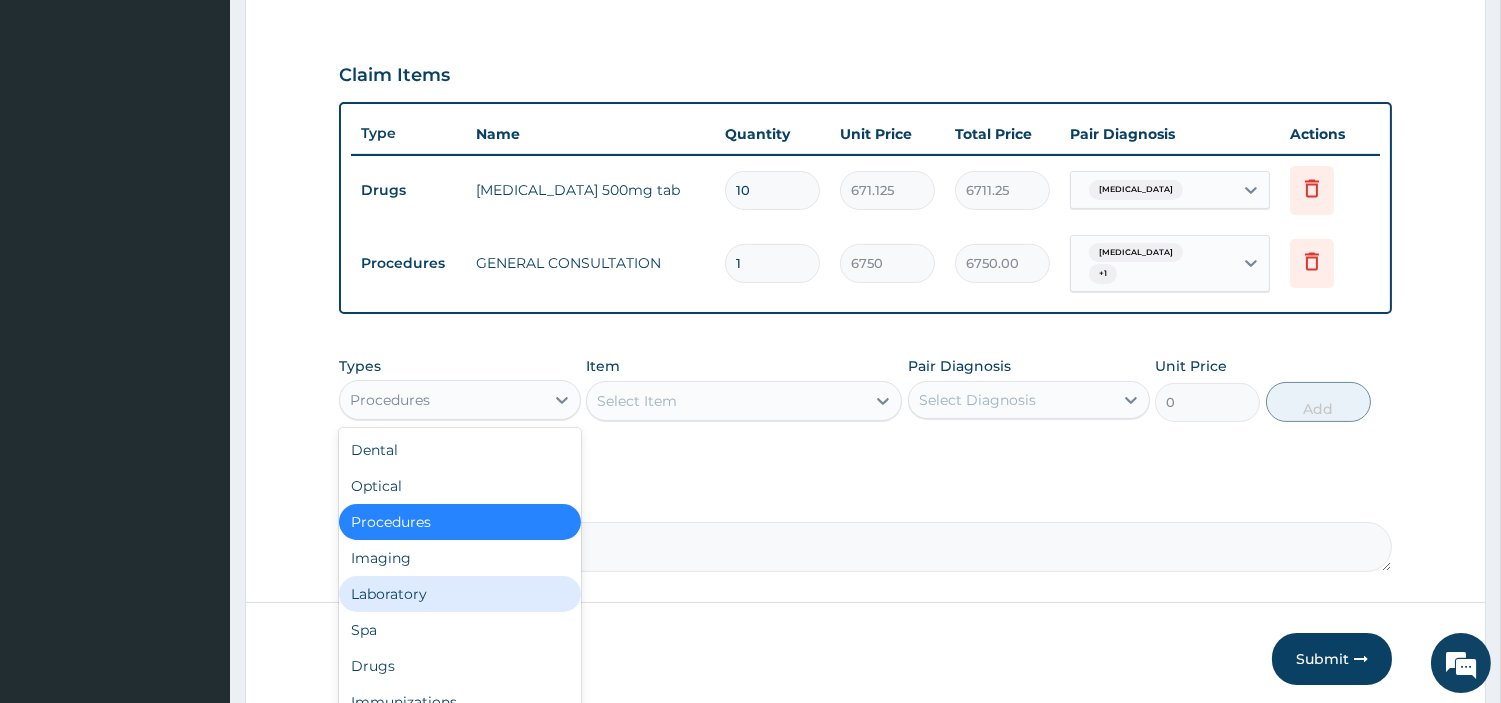 click on "Laboratory" at bounding box center [460, 594] 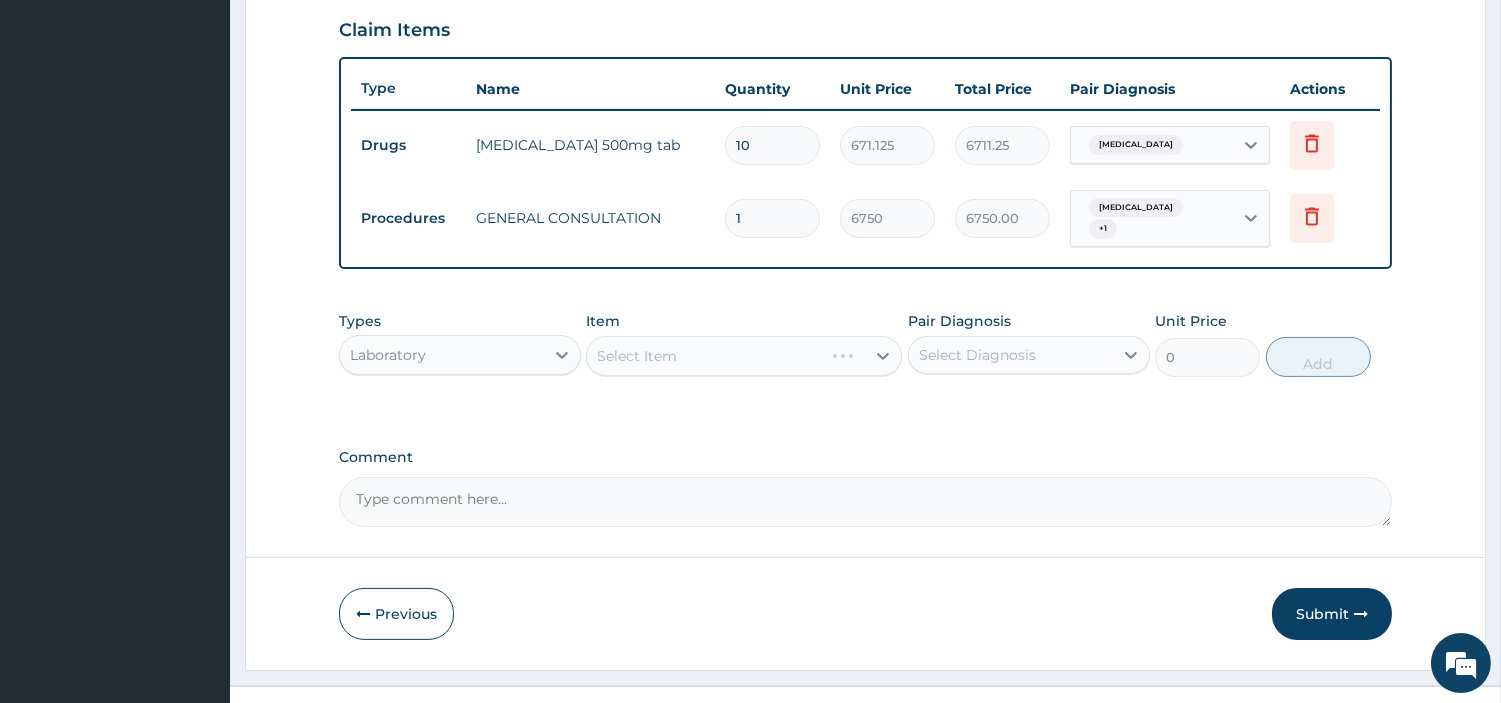 scroll, scrollTop: 711, scrollLeft: 0, axis: vertical 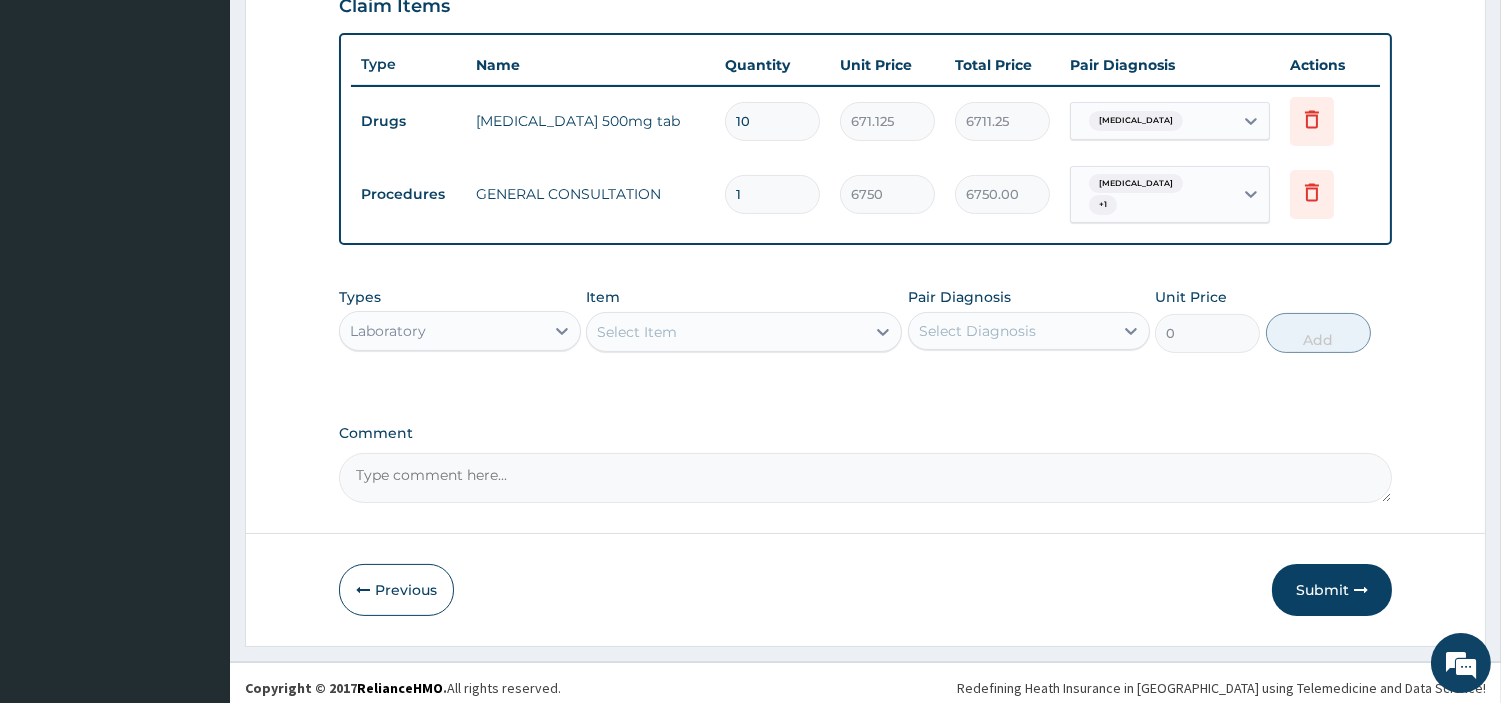 click on "Select Item" at bounding box center (637, 332) 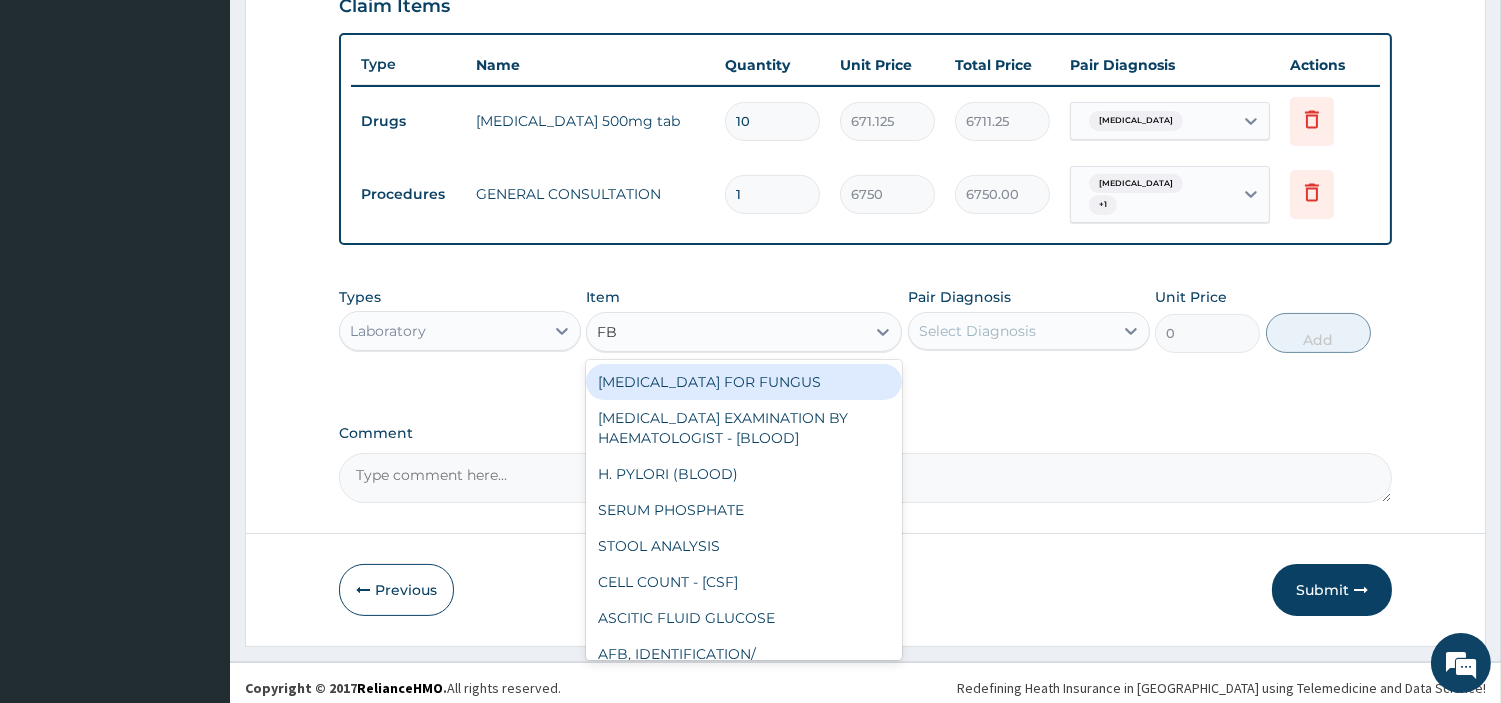 type on "FBC" 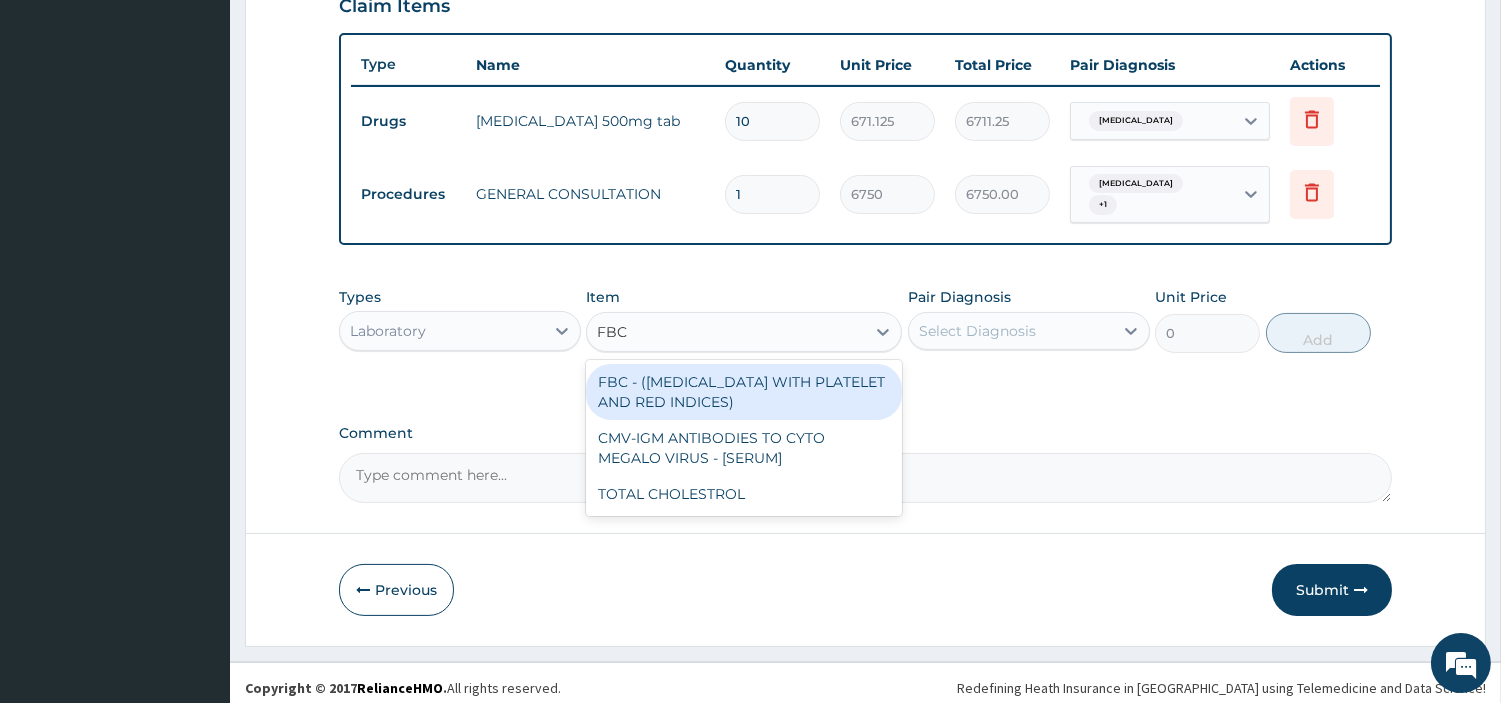 click on "FBC - ([MEDICAL_DATA] WITH PLATELET AND RED INDICES)" at bounding box center [744, 392] 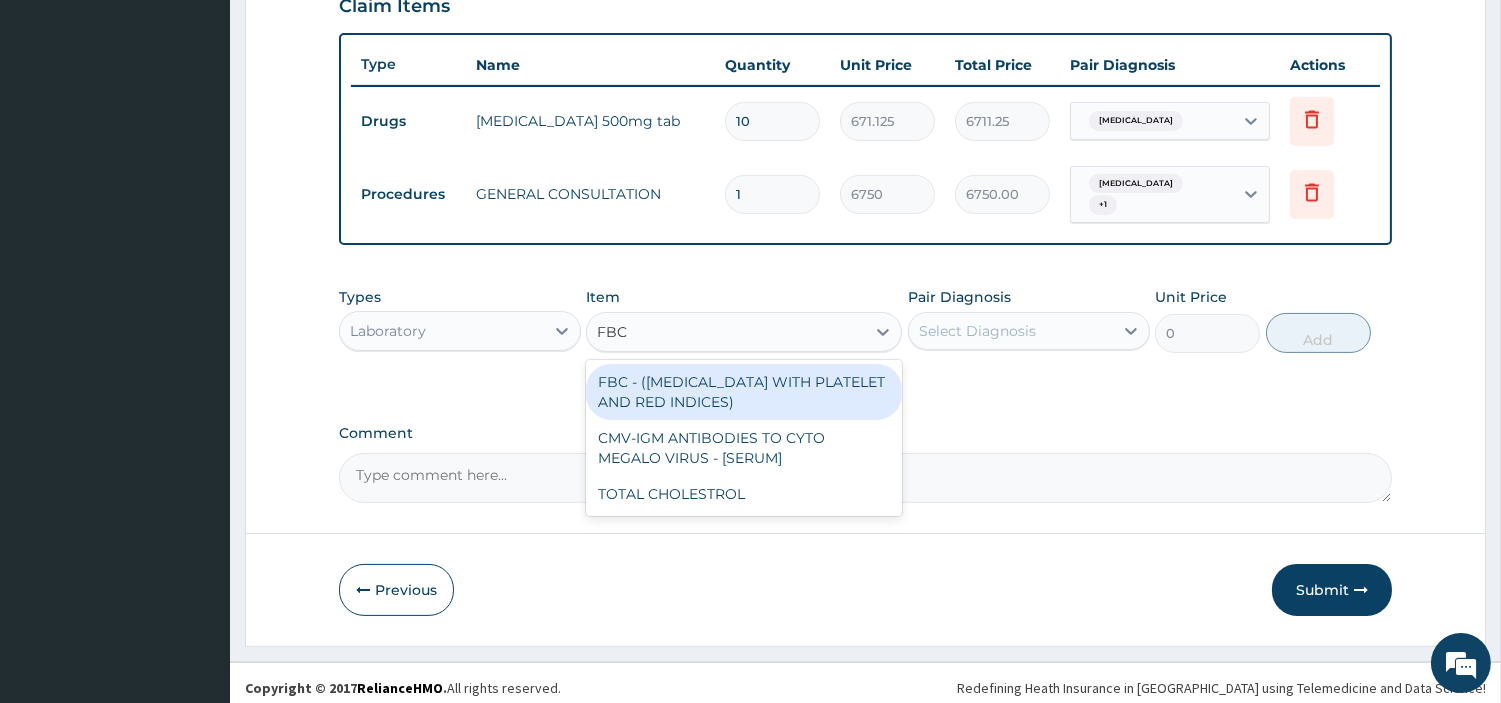 type 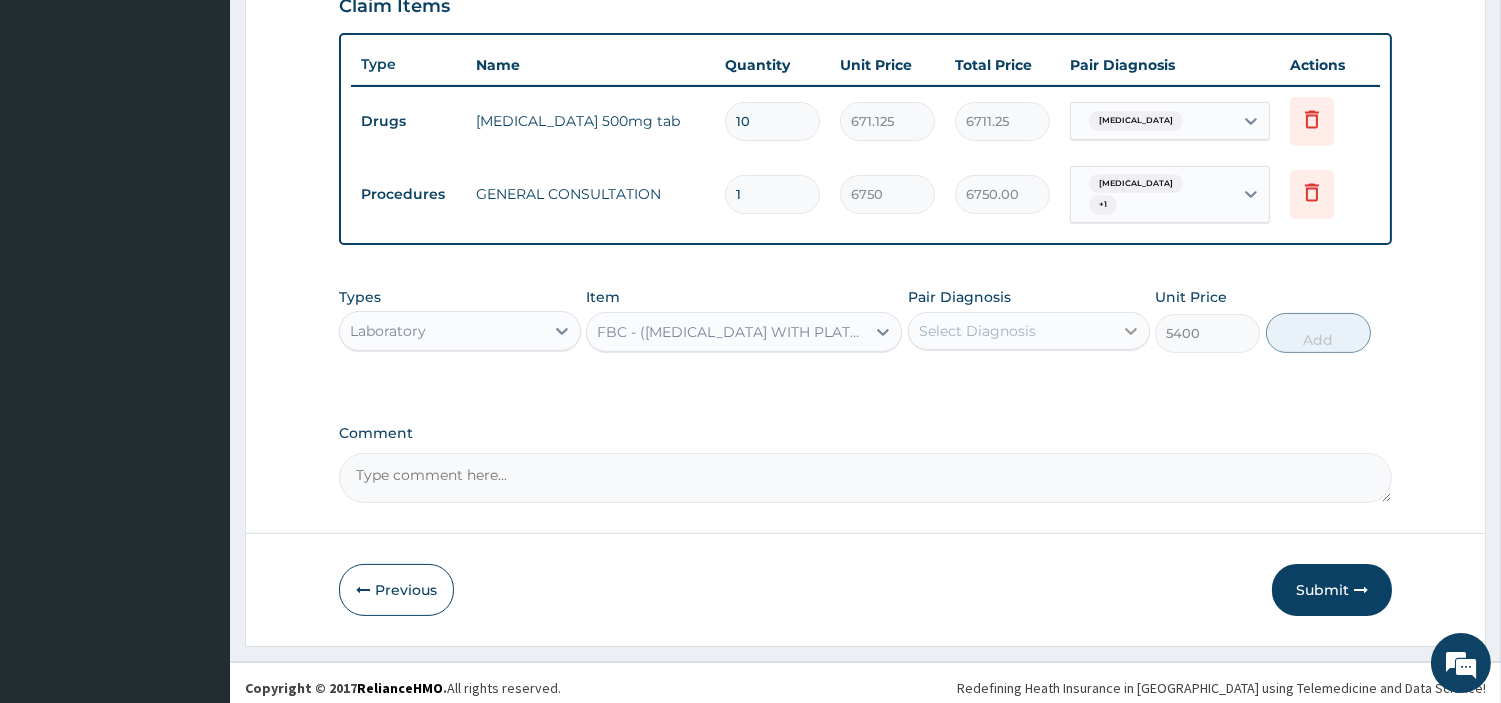 click at bounding box center (1131, 331) 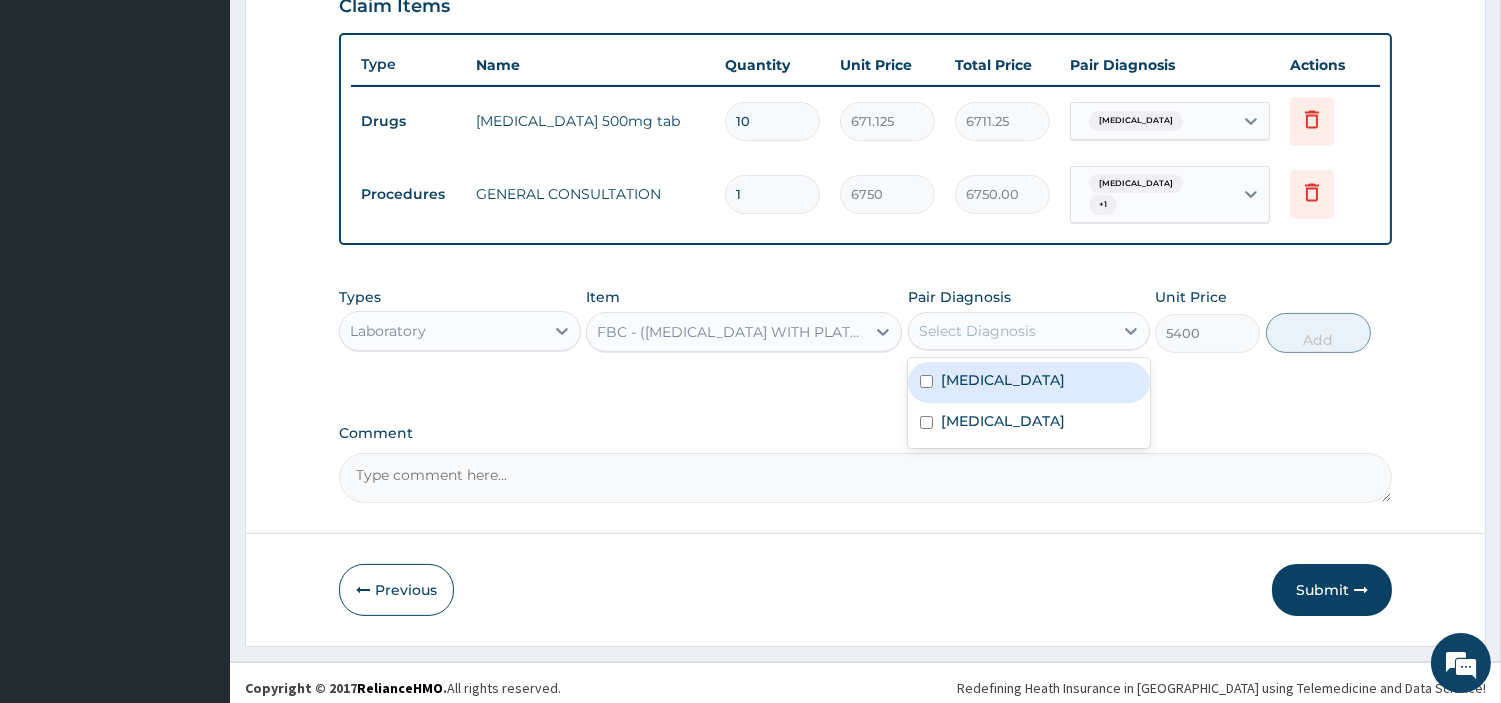 click on "Sepsis" at bounding box center [1029, 382] 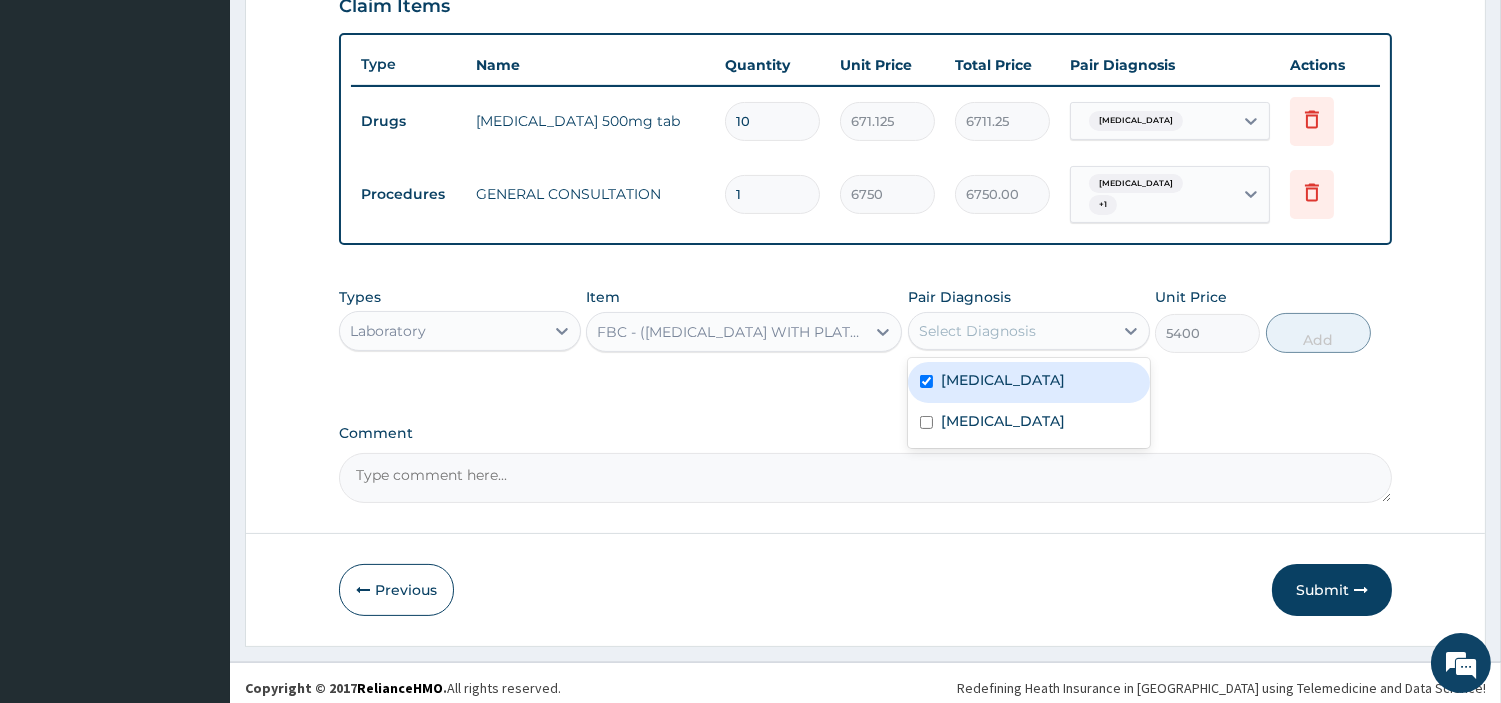 checkbox on "true" 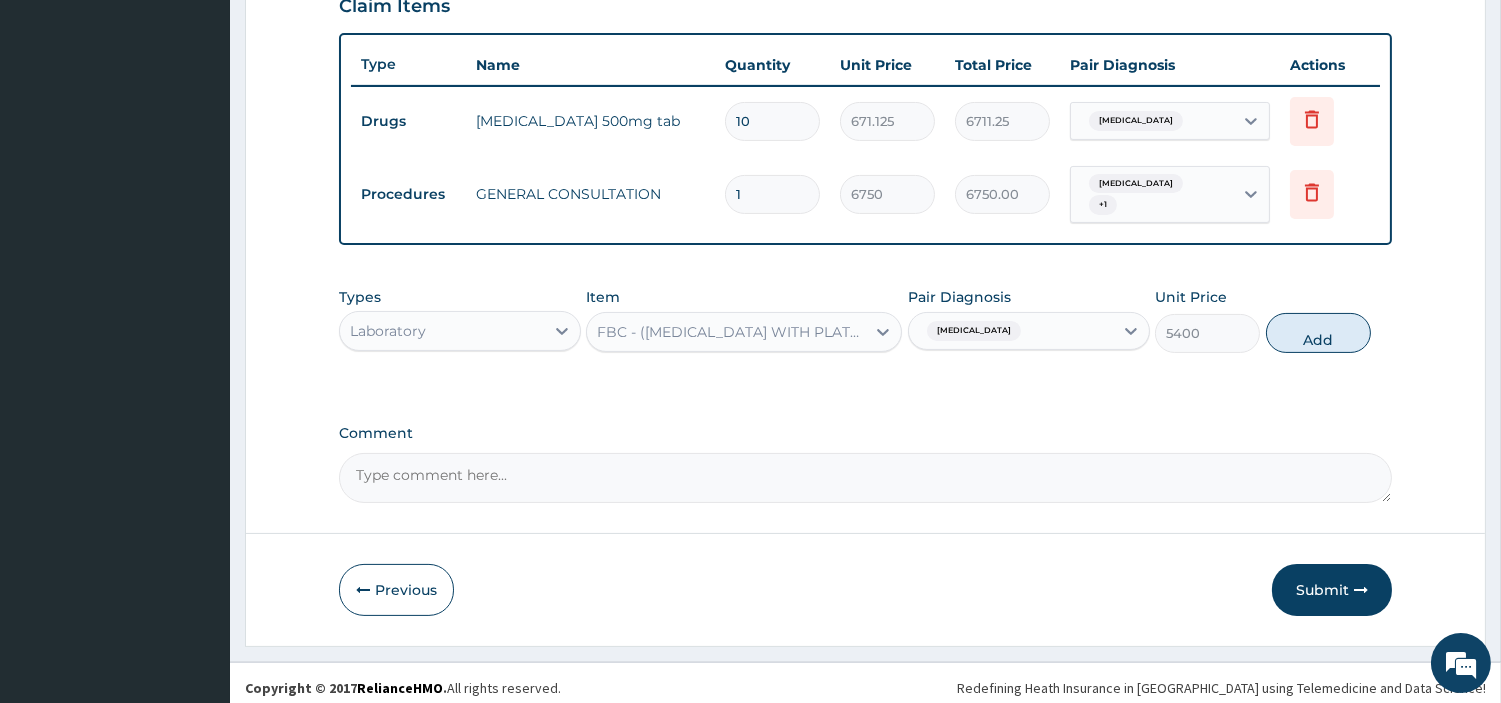 drag, startPoint x: 1282, startPoint y: 333, endPoint x: 1272, endPoint y: 334, distance: 10.049875 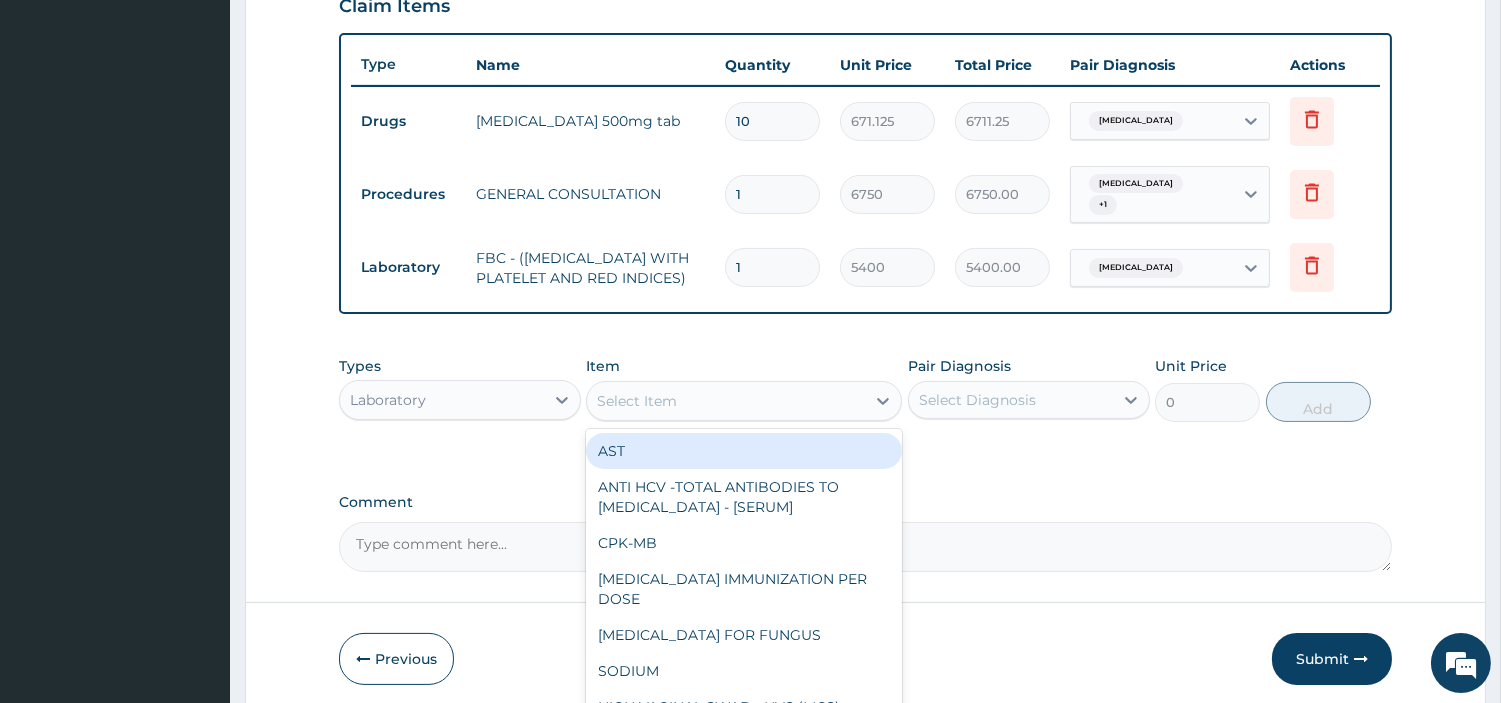 click on "Select Item" at bounding box center [726, 401] 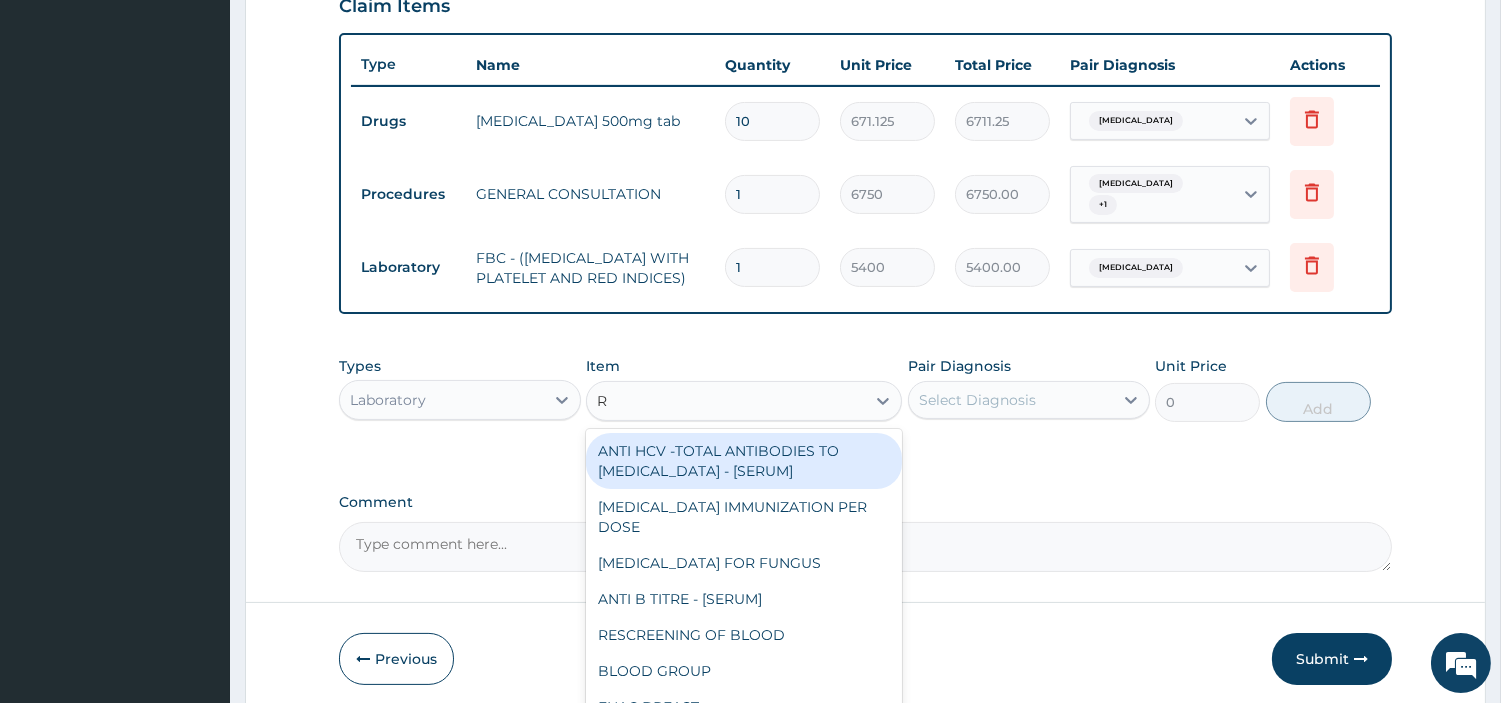 type on "RD" 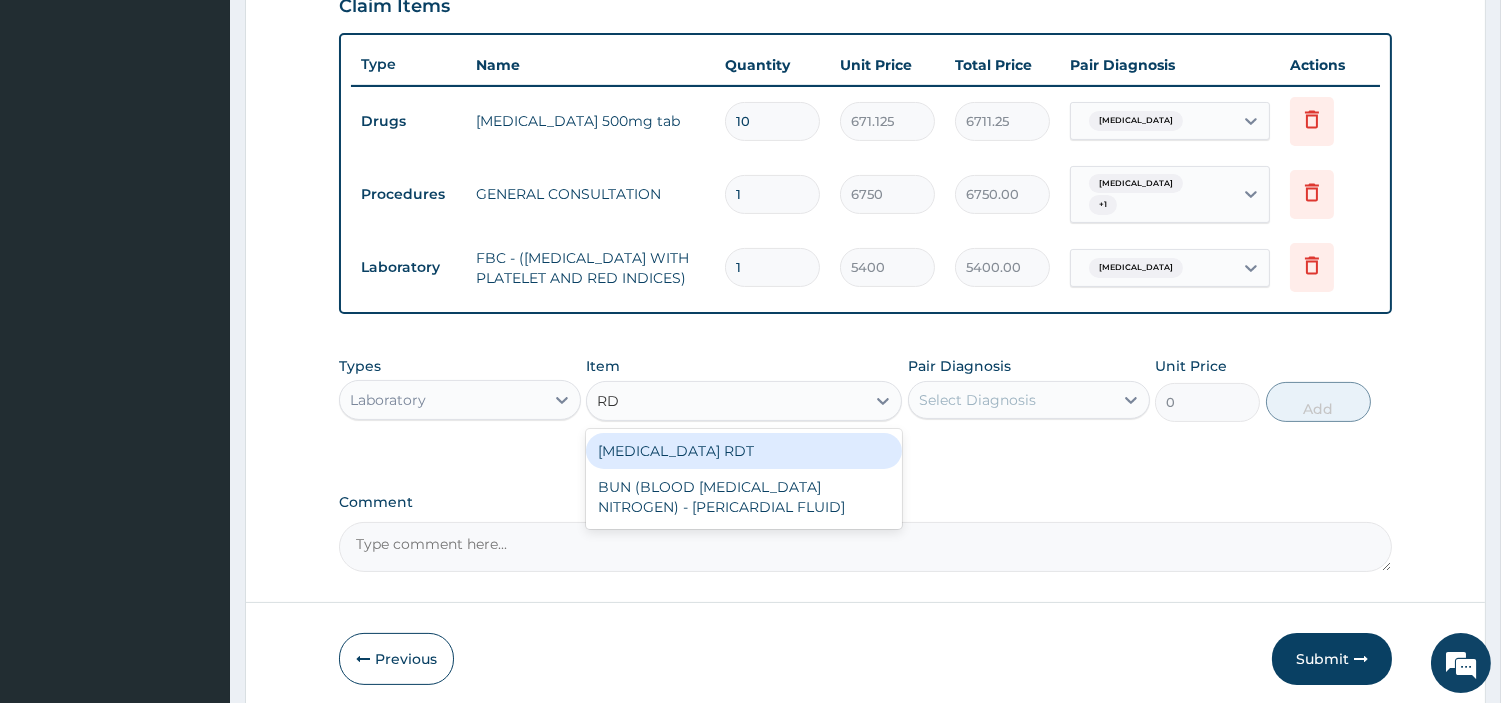 click on "MALARIA RDT" at bounding box center (744, 451) 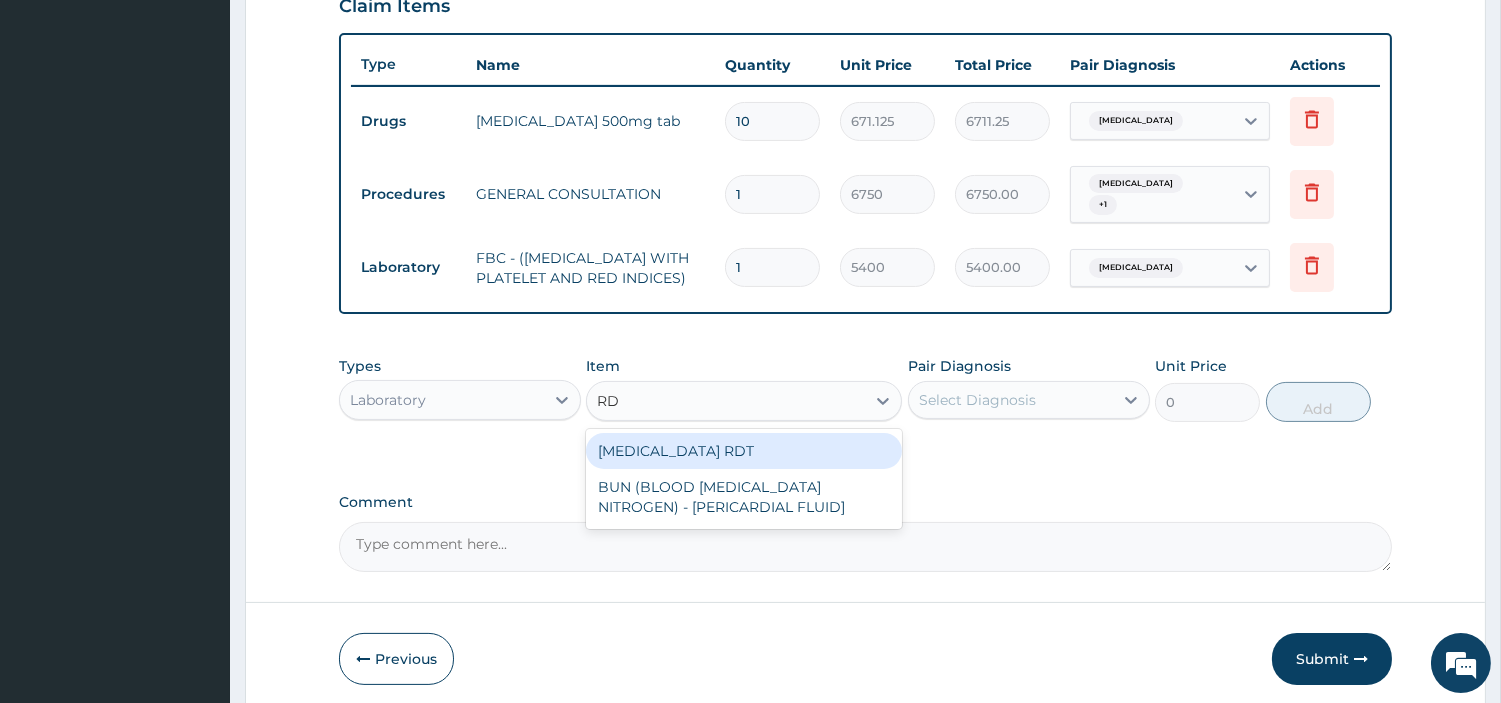 type 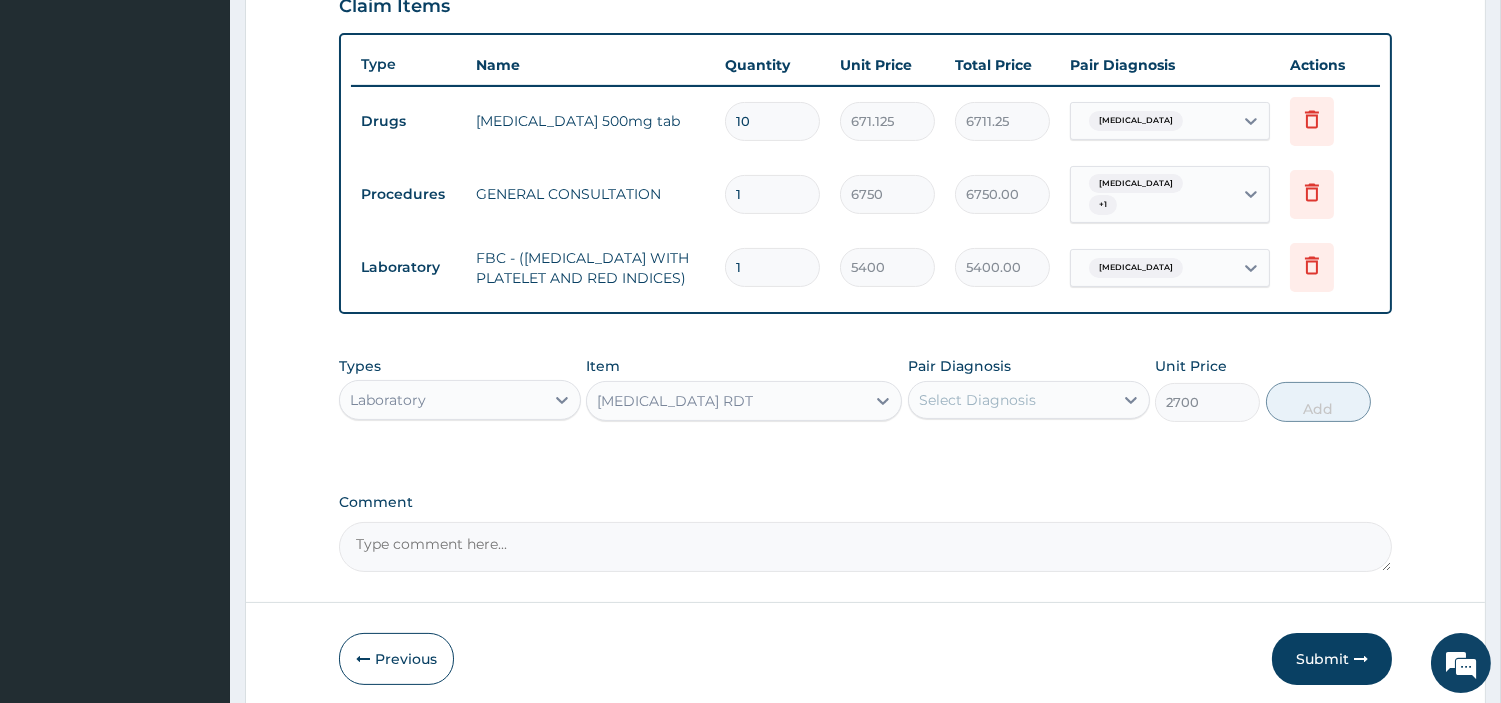 click on "Types Laboratory Item MALARIA RDT Pair Diagnosis Select Diagnosis Unit Price 2700 Add" at bounding box center [865, 389] 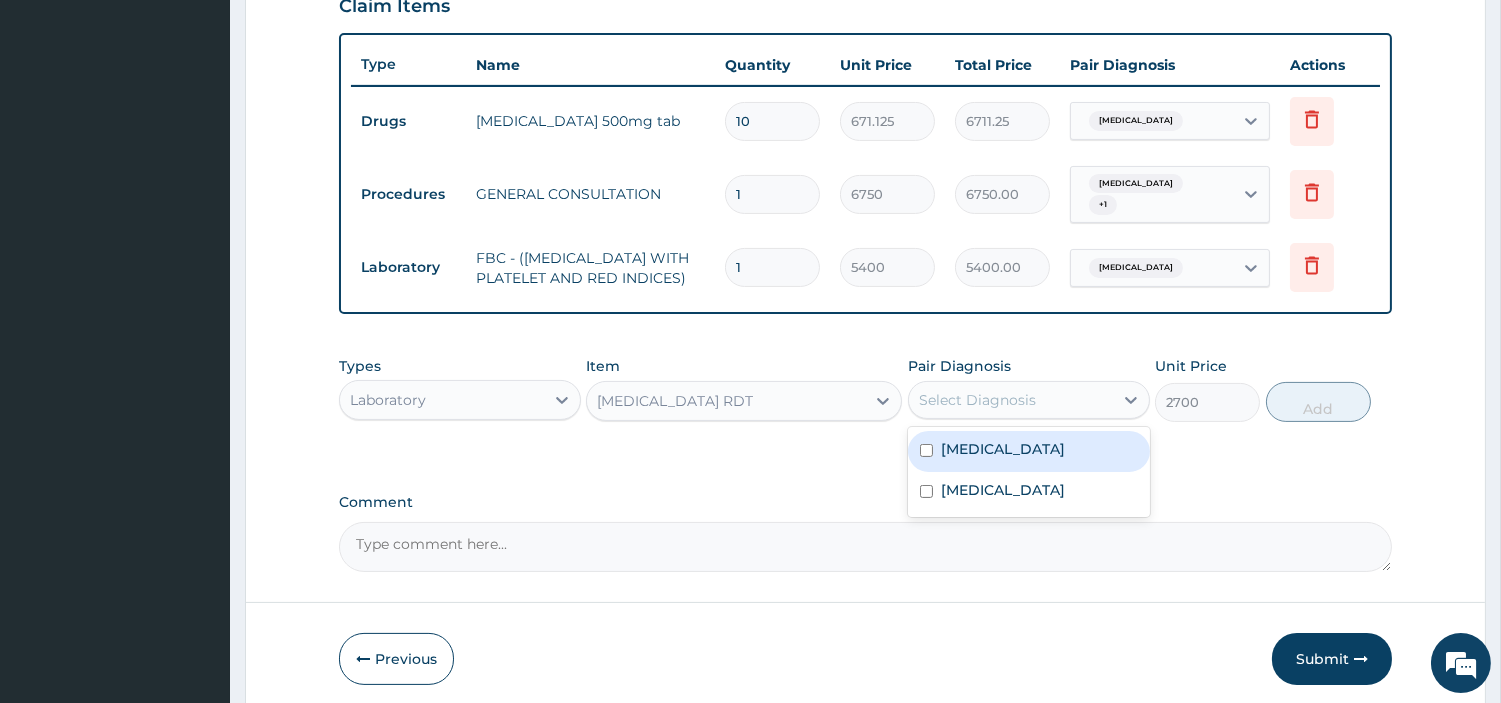 click on "Select Diagnosis" at bounding box center [977, 400] 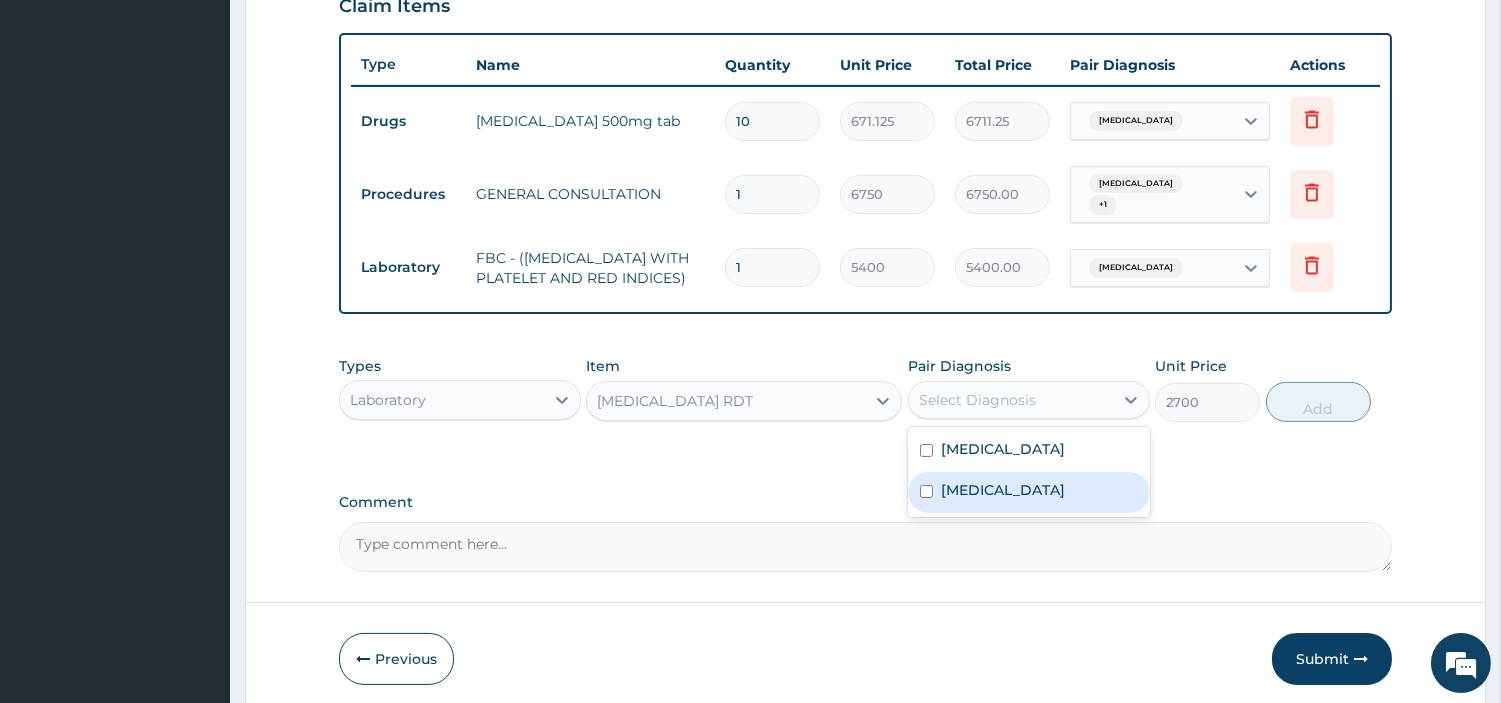 click on "Malaria" at bounding box center (1029, 492) 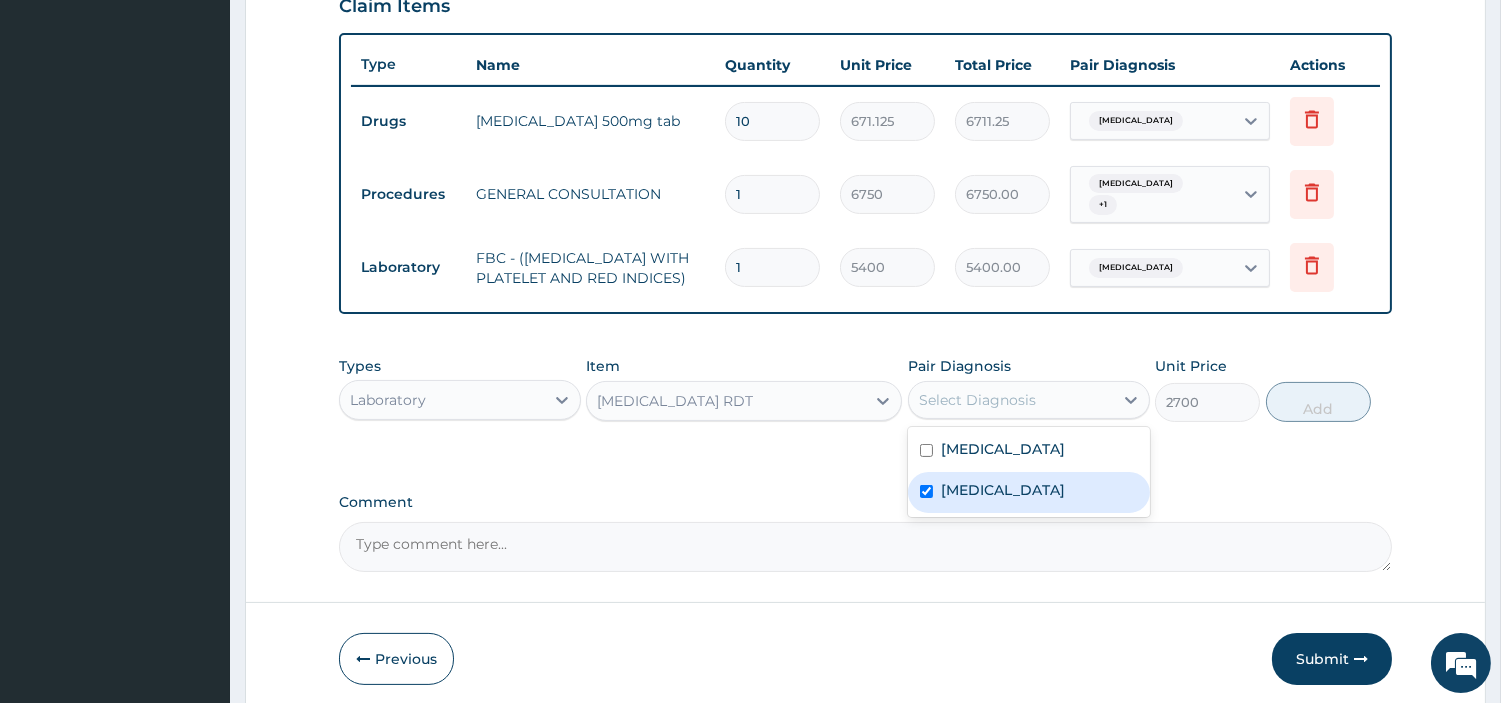 checkbox on "true" 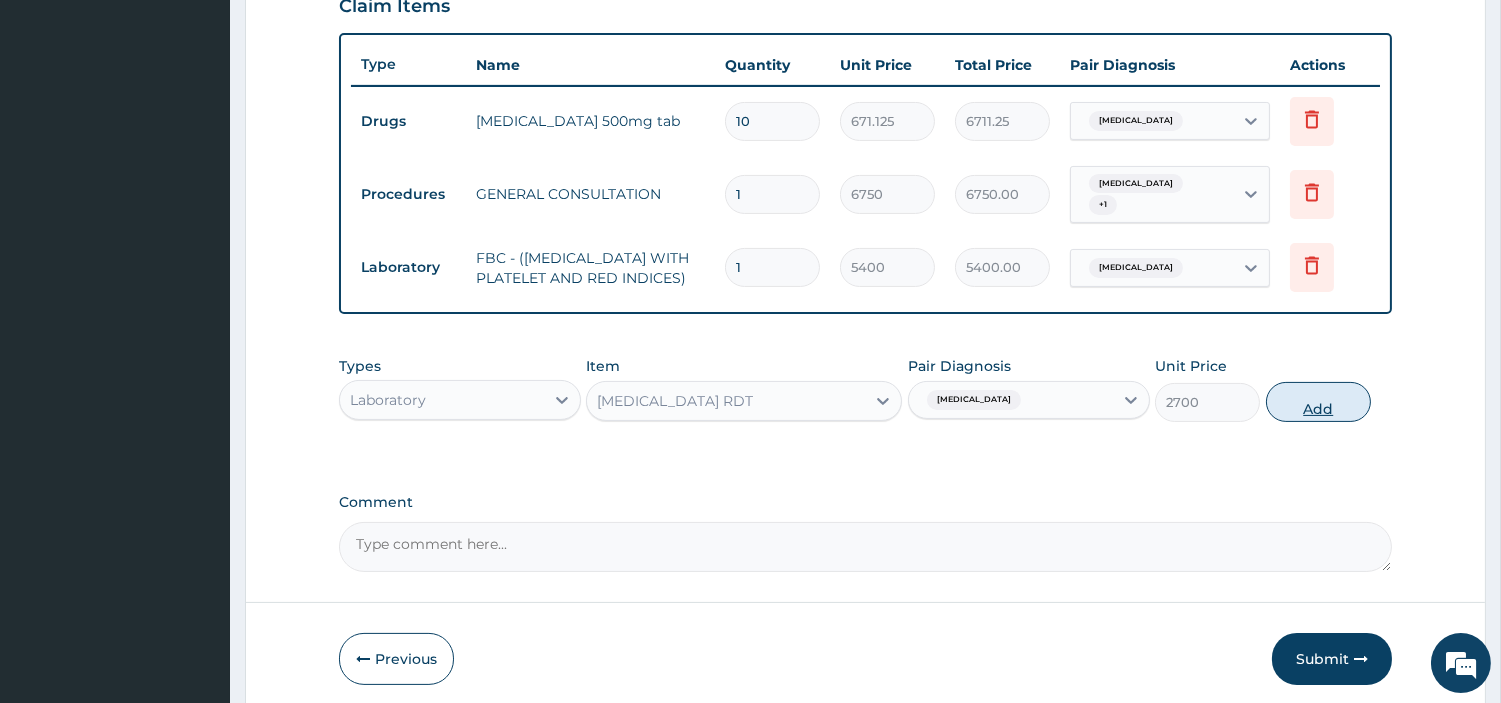 click on "Add" at bounding box center [1318, 402] 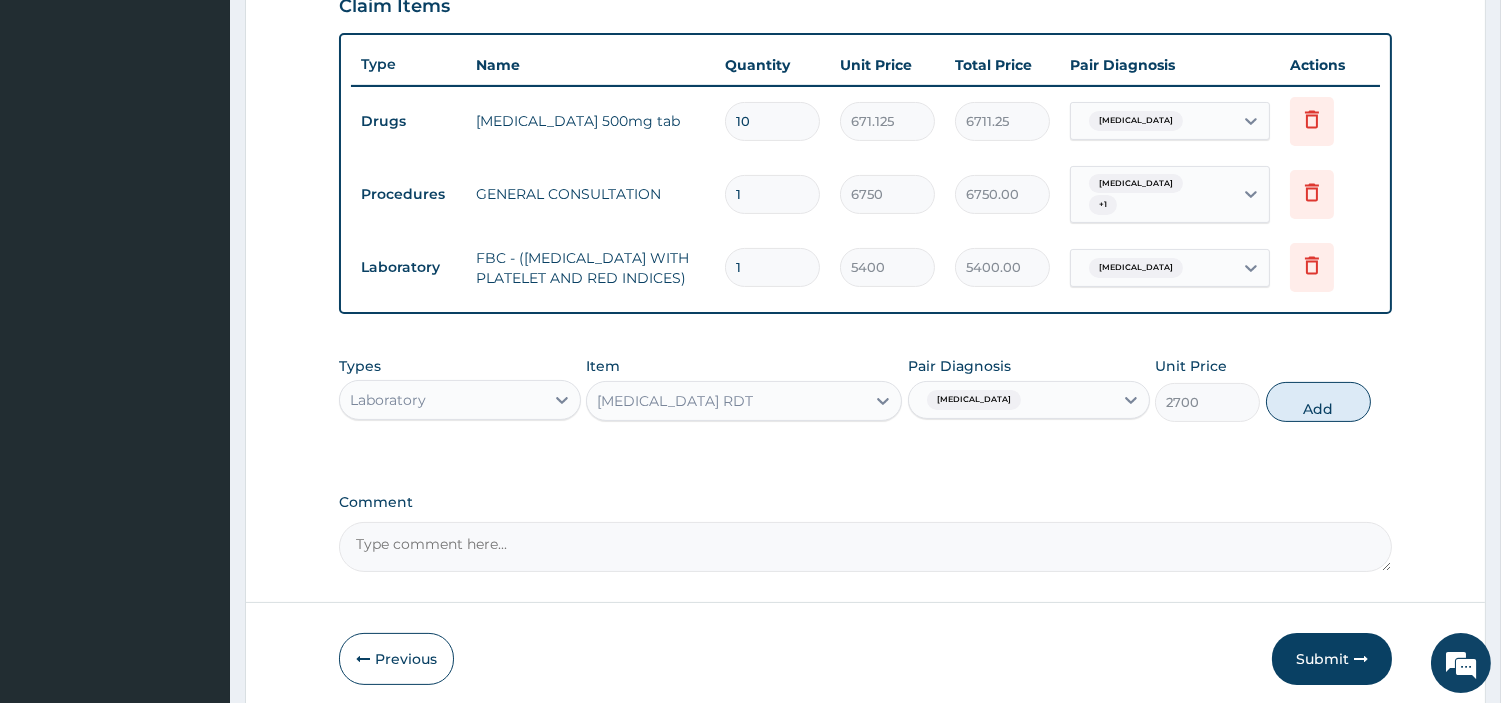 type on "0" 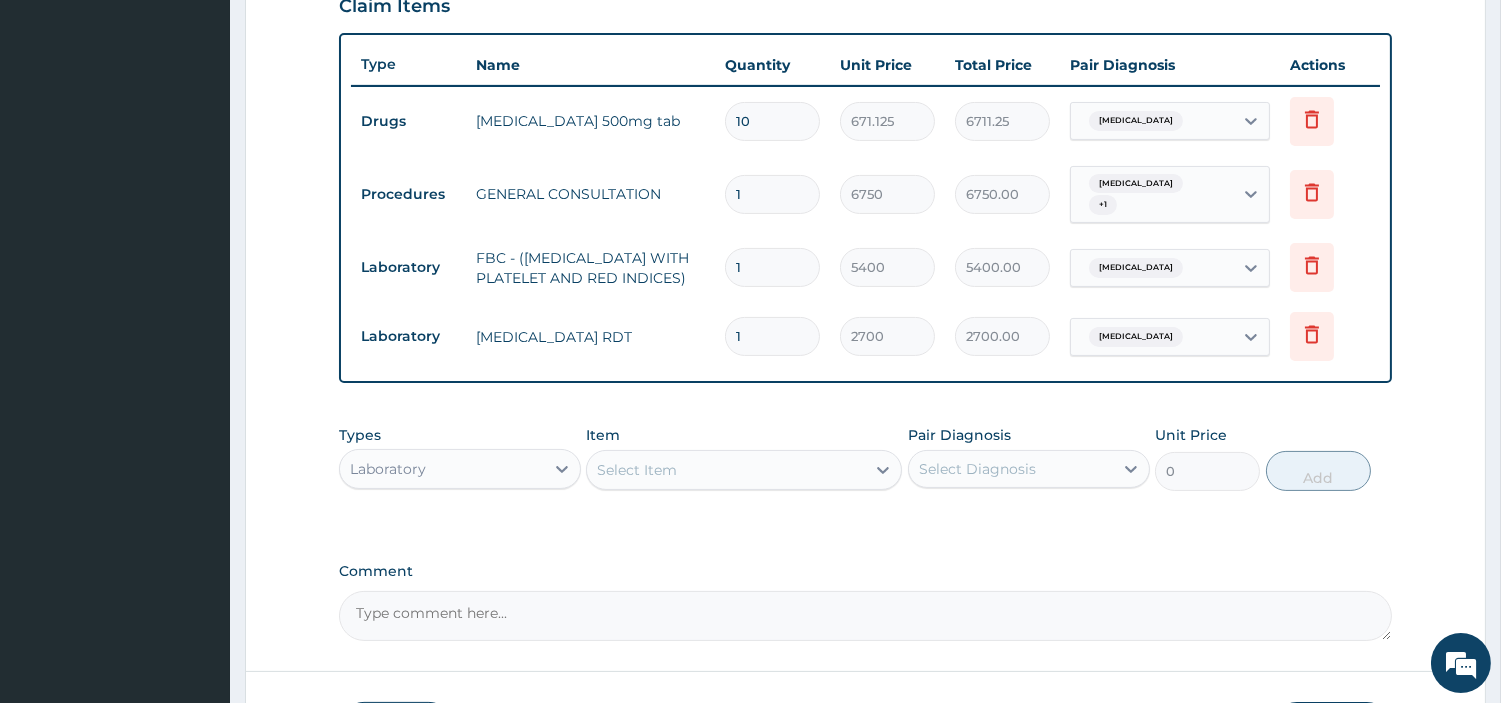 click on "Laboratory" at bounding box center (460, 469) 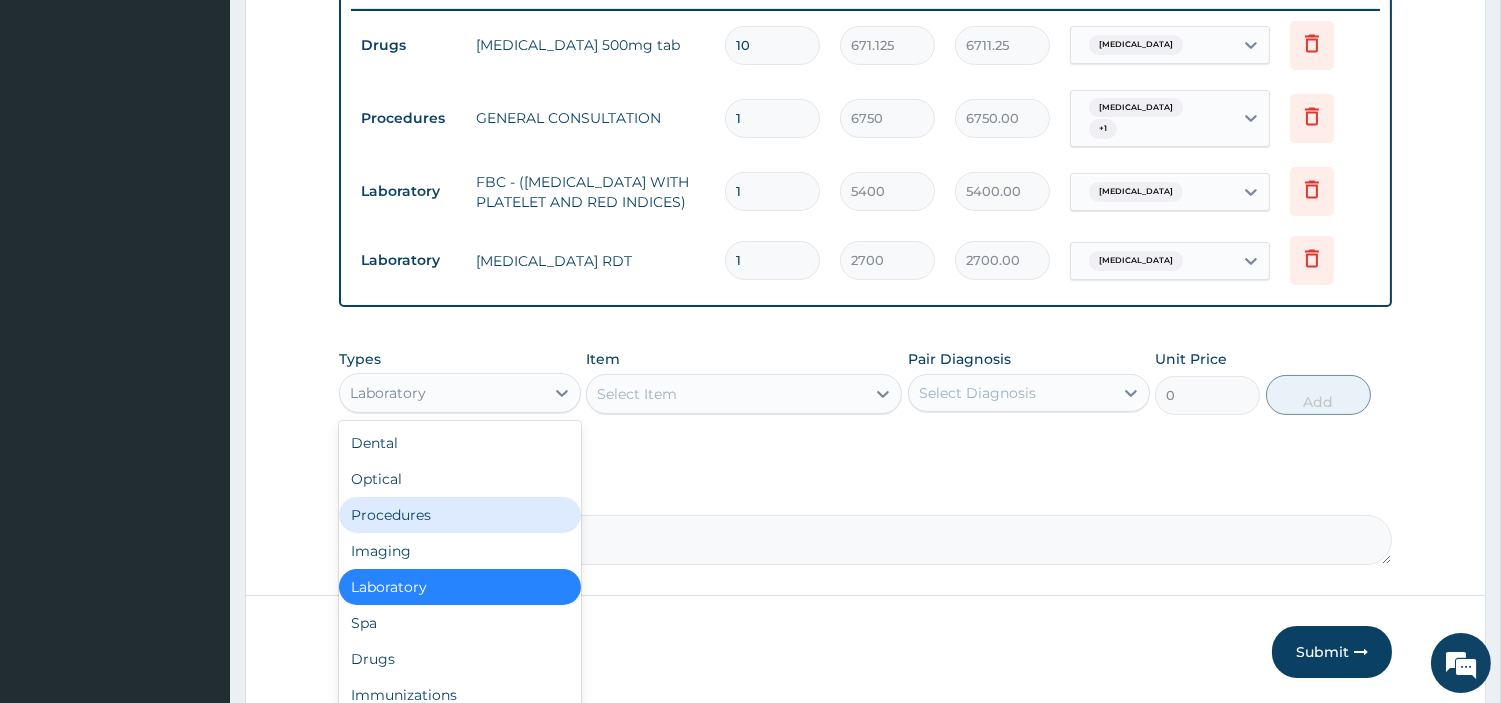 scroll, scrollTop: 861, scrollLeft: 0, axis: vertical 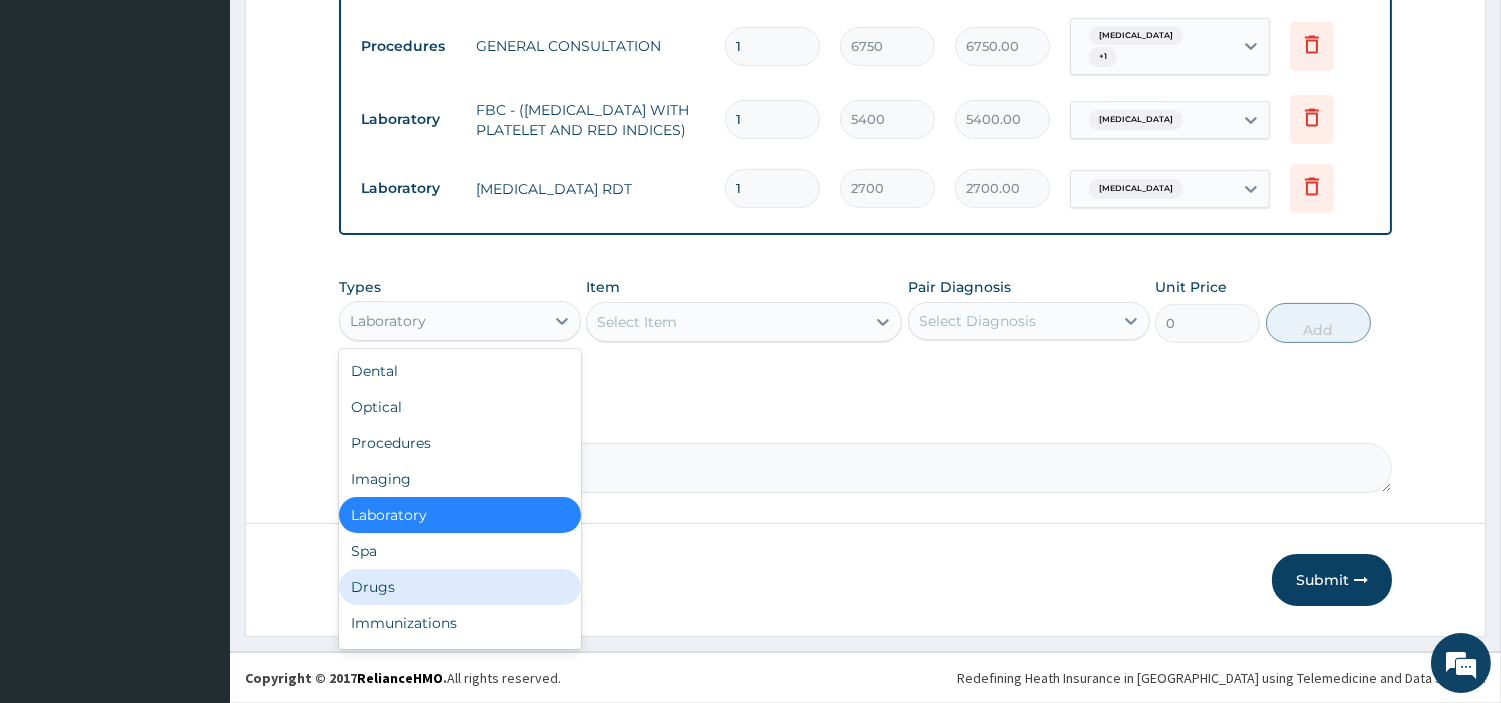 click on "Drugs" at bounding box center (460, 587) 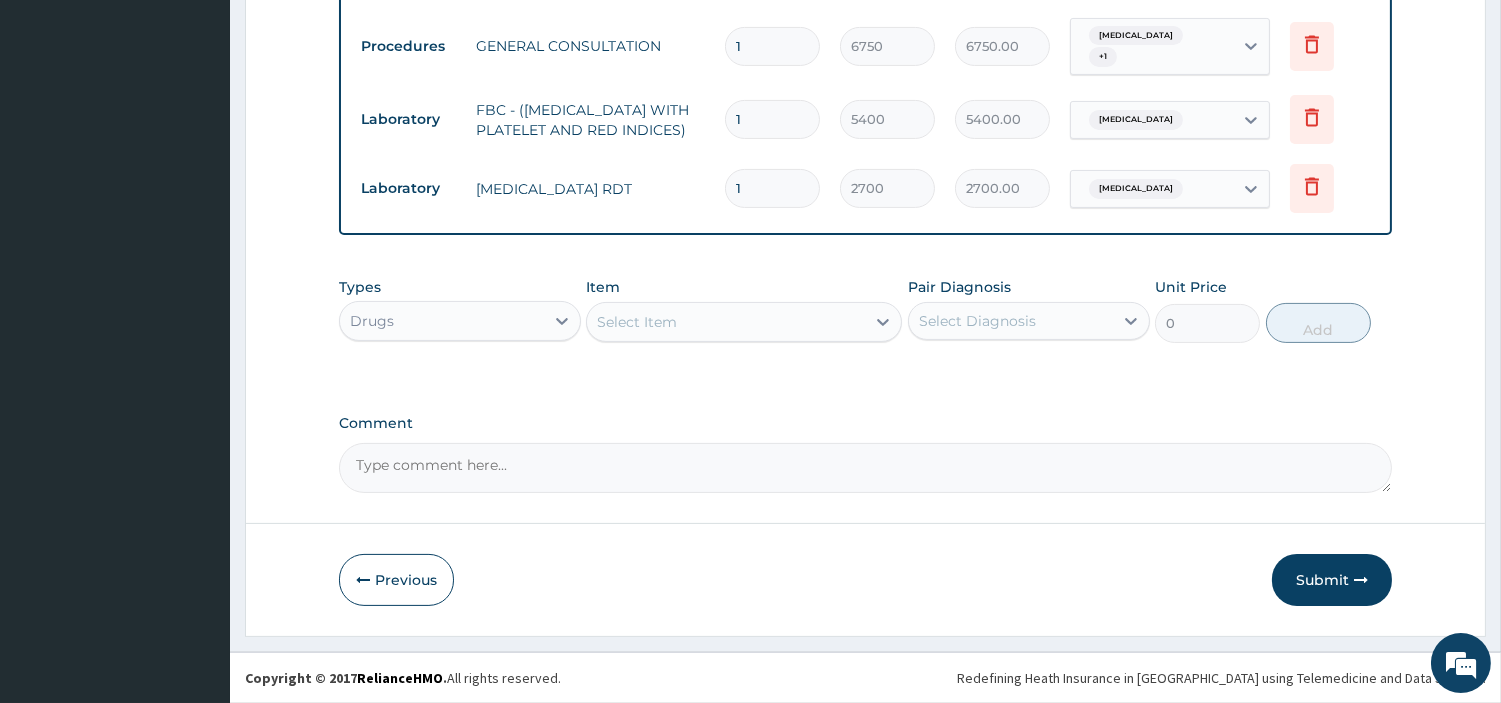 click on "Select Item" at bounding box center [744, 322] 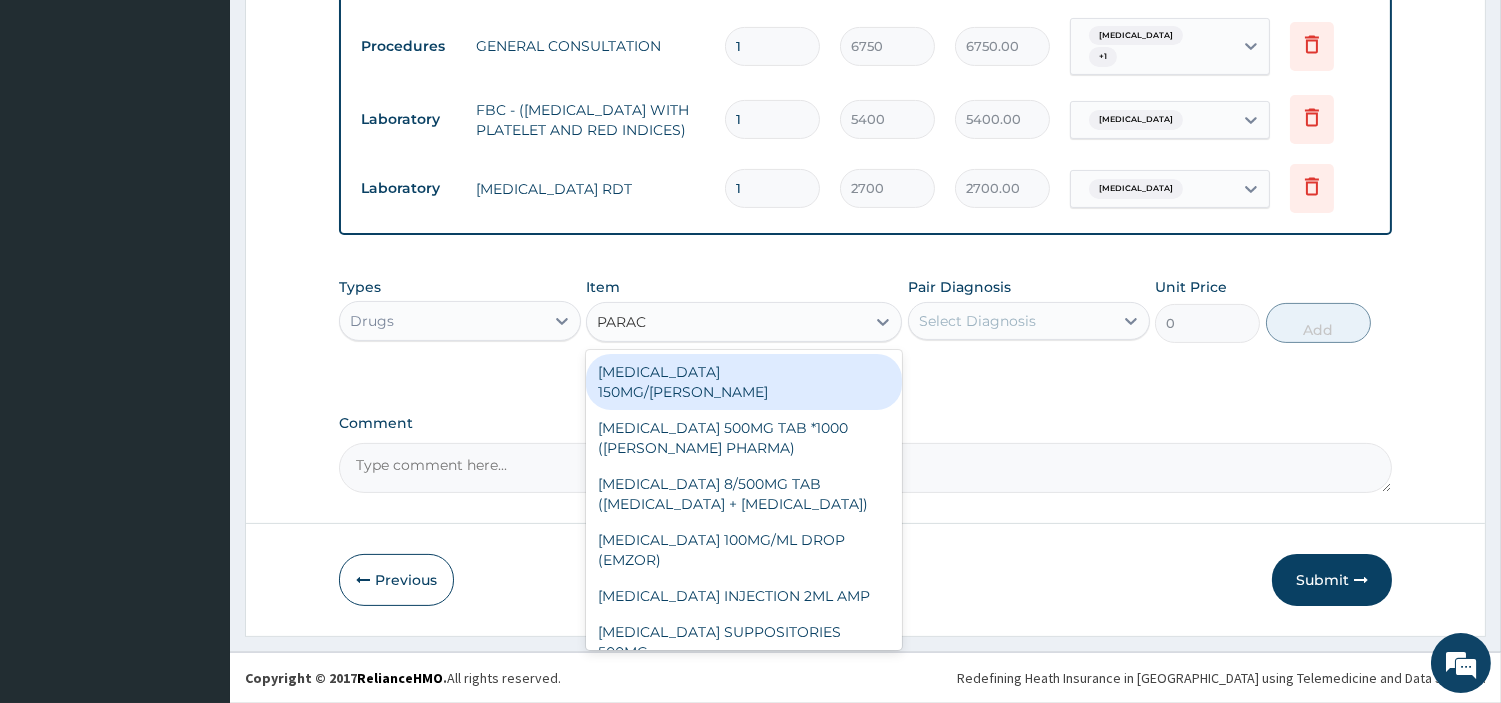 type on "PARACE" 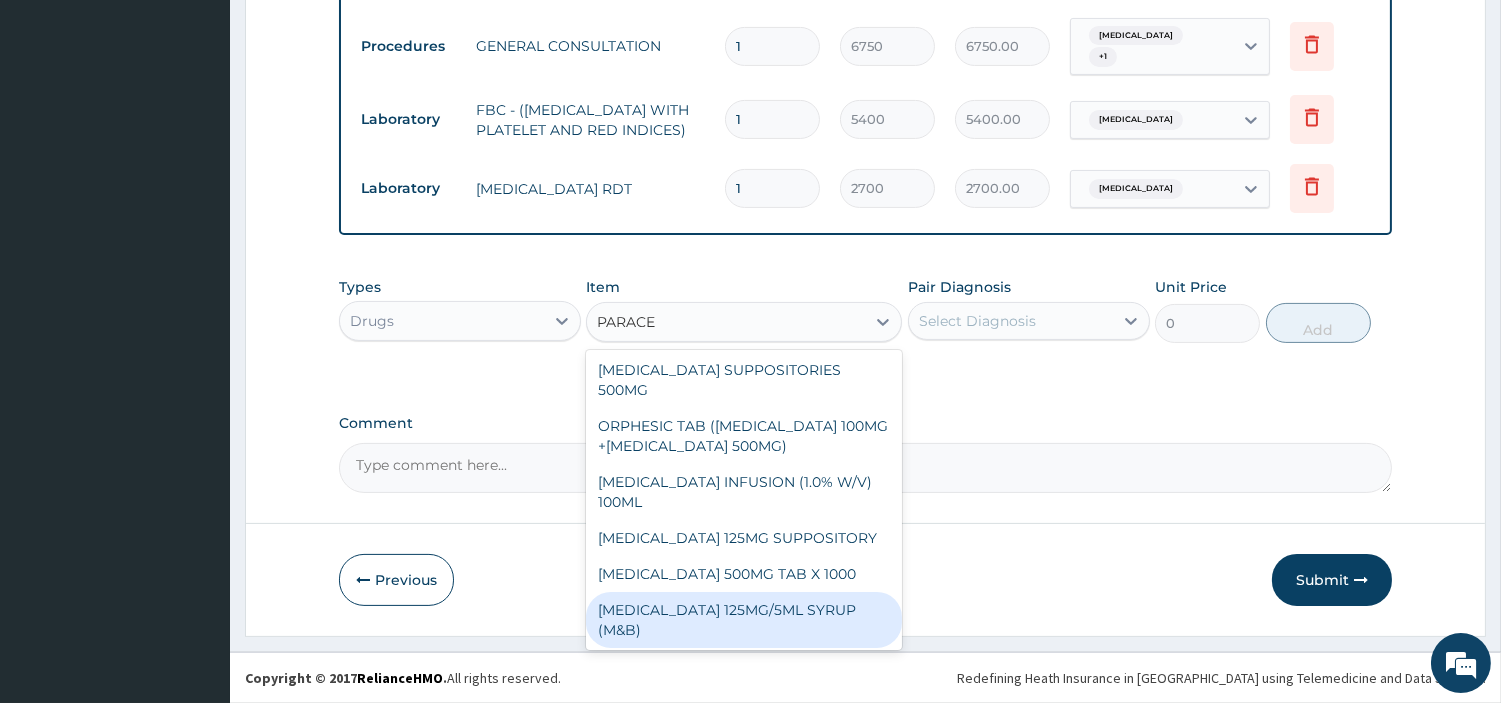 scroll, scrollTop: 263, scrollLeft: 0, axis: vertical 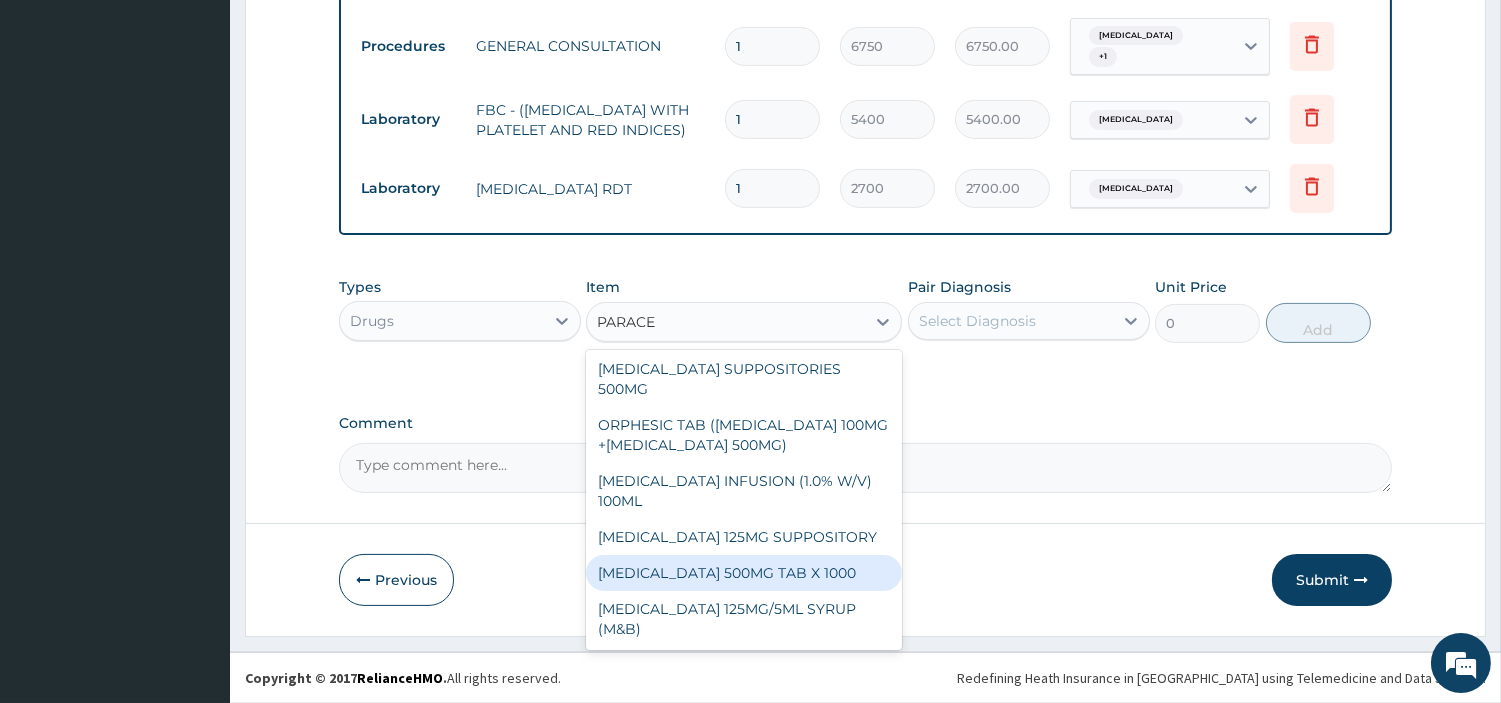 click on "PARACETAMOL 500MG TAB X 1000" at bounding box center (744, 573) 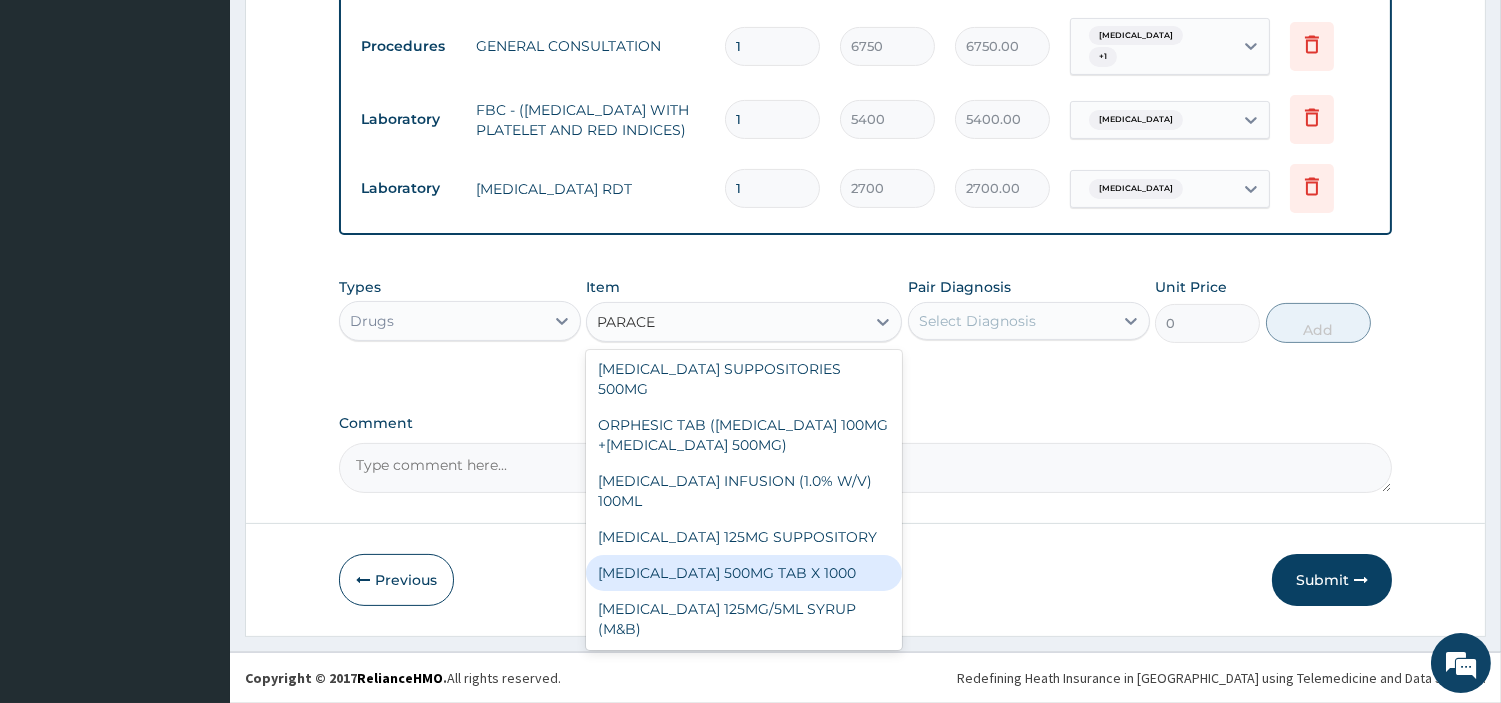 type 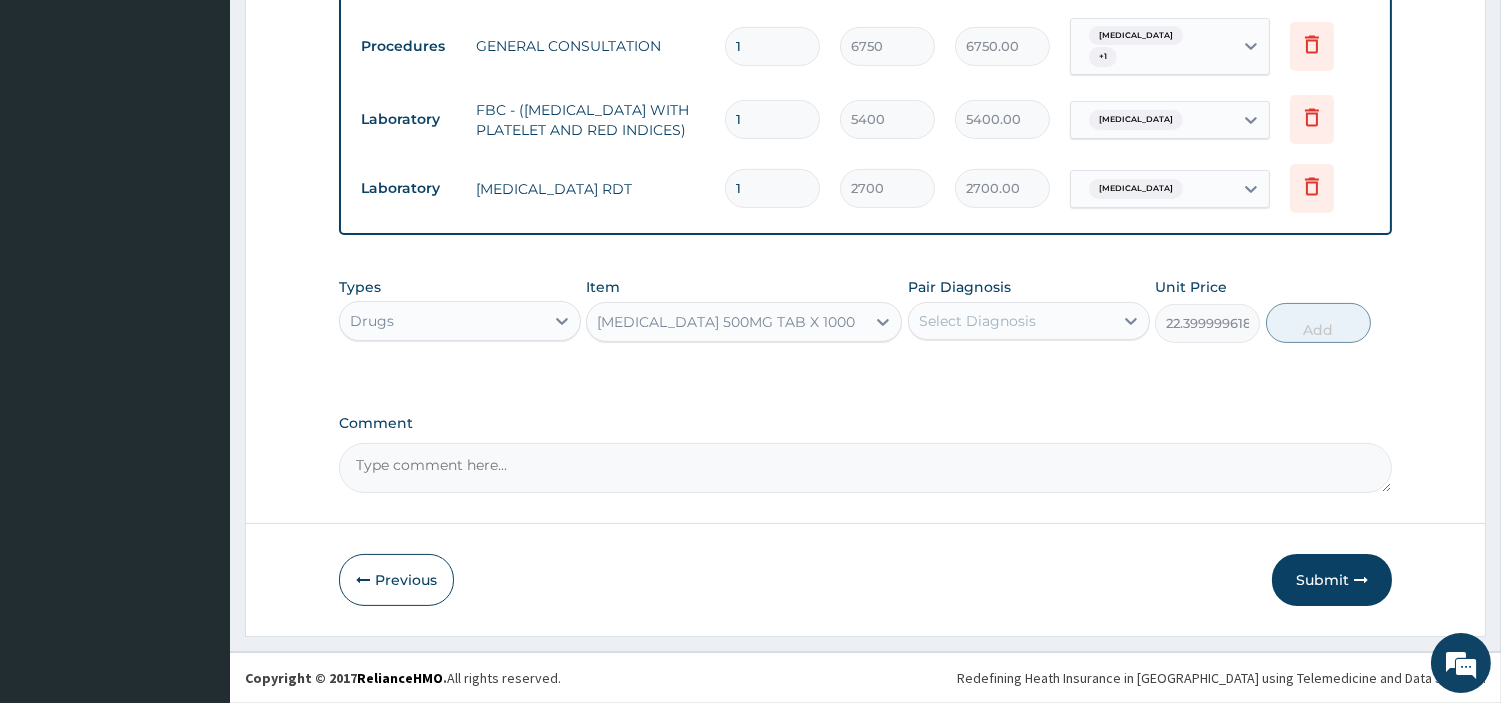 click on "Select Diagnosis" at bounding box center [977, 321] 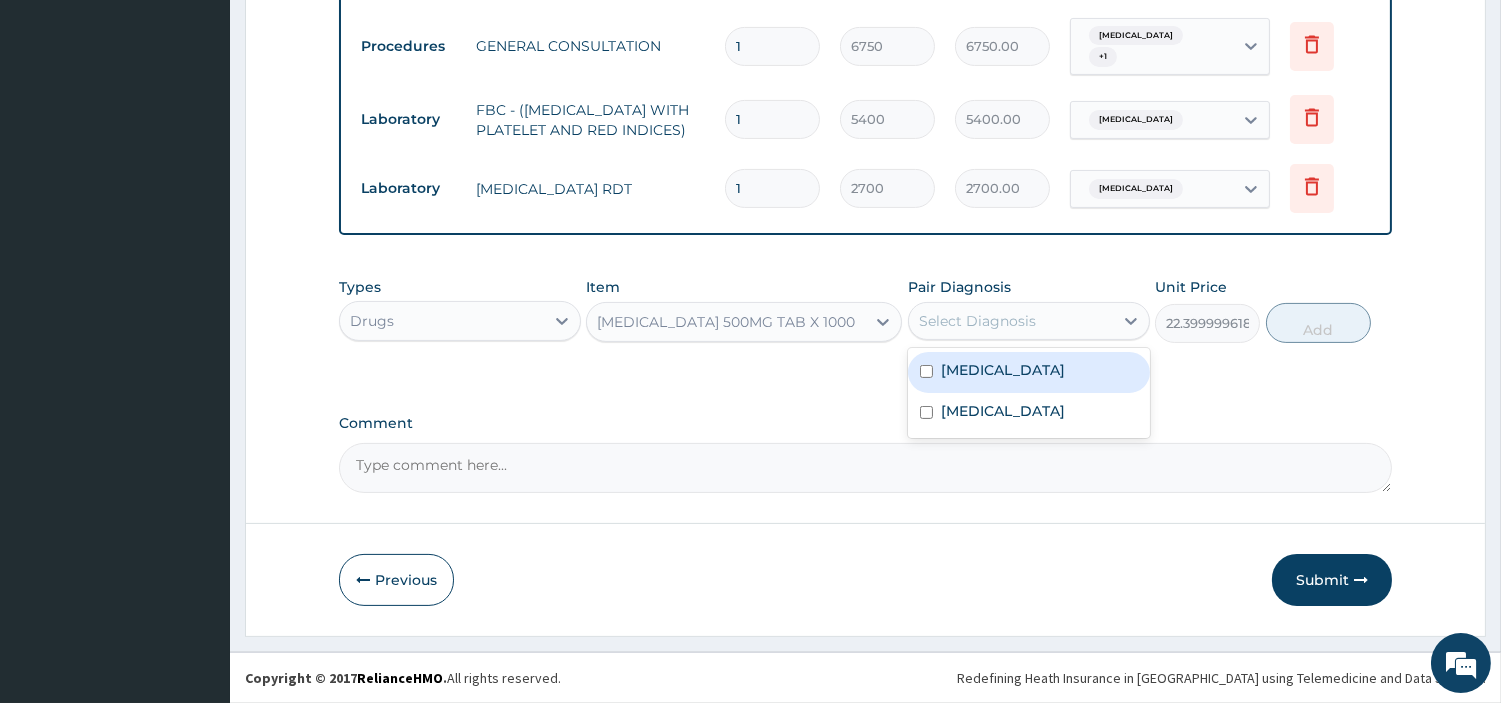 click on "Sepsis" at bounding box center (1029, 372) 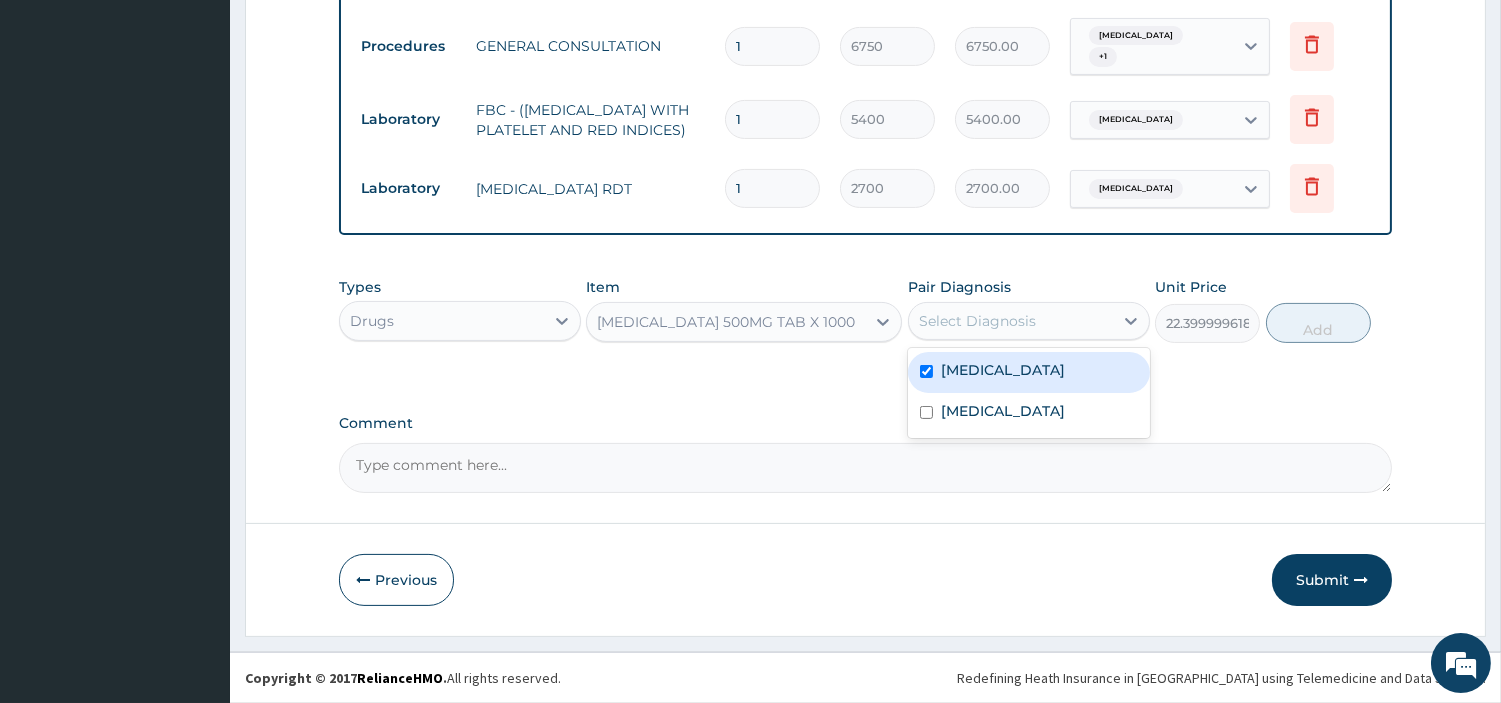 checkbox on "true" 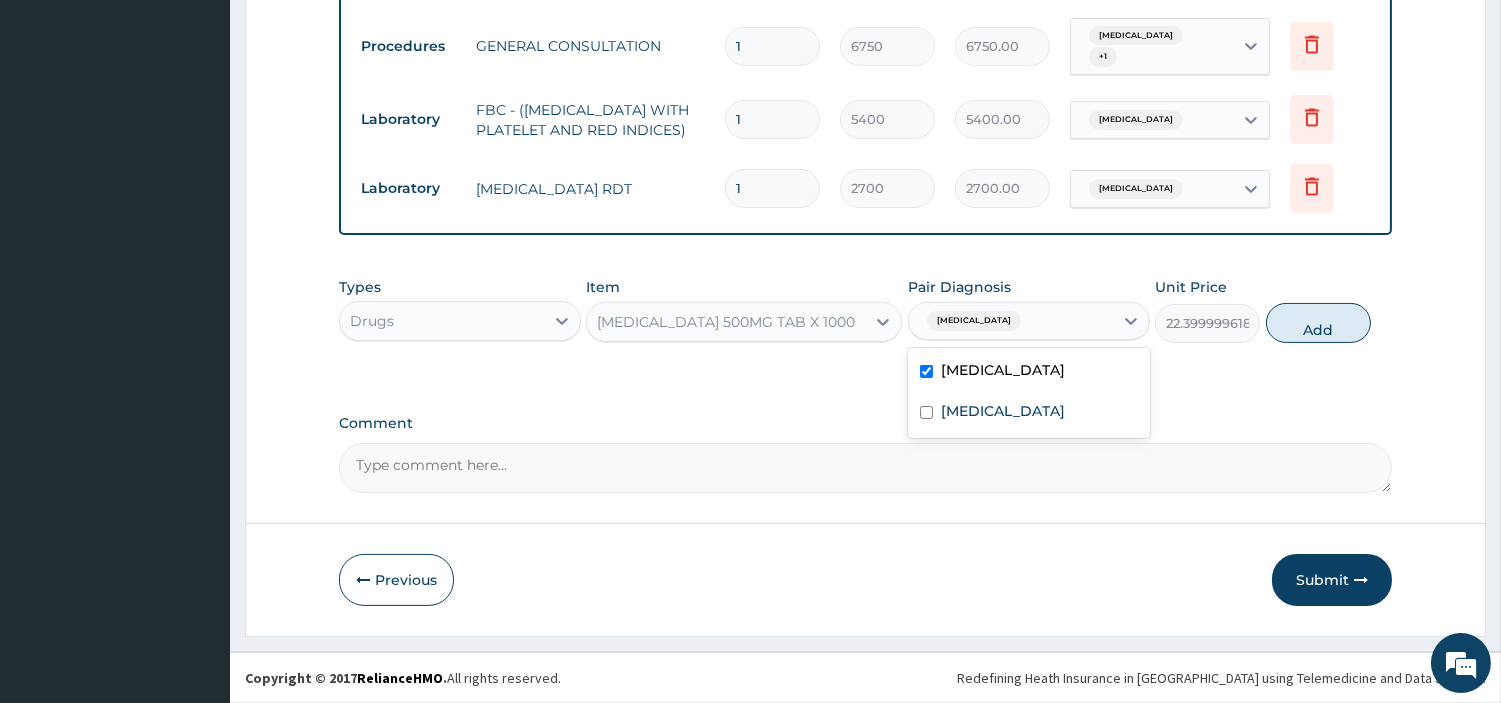 click on "Malaria" at bounding box center [1003, 411] 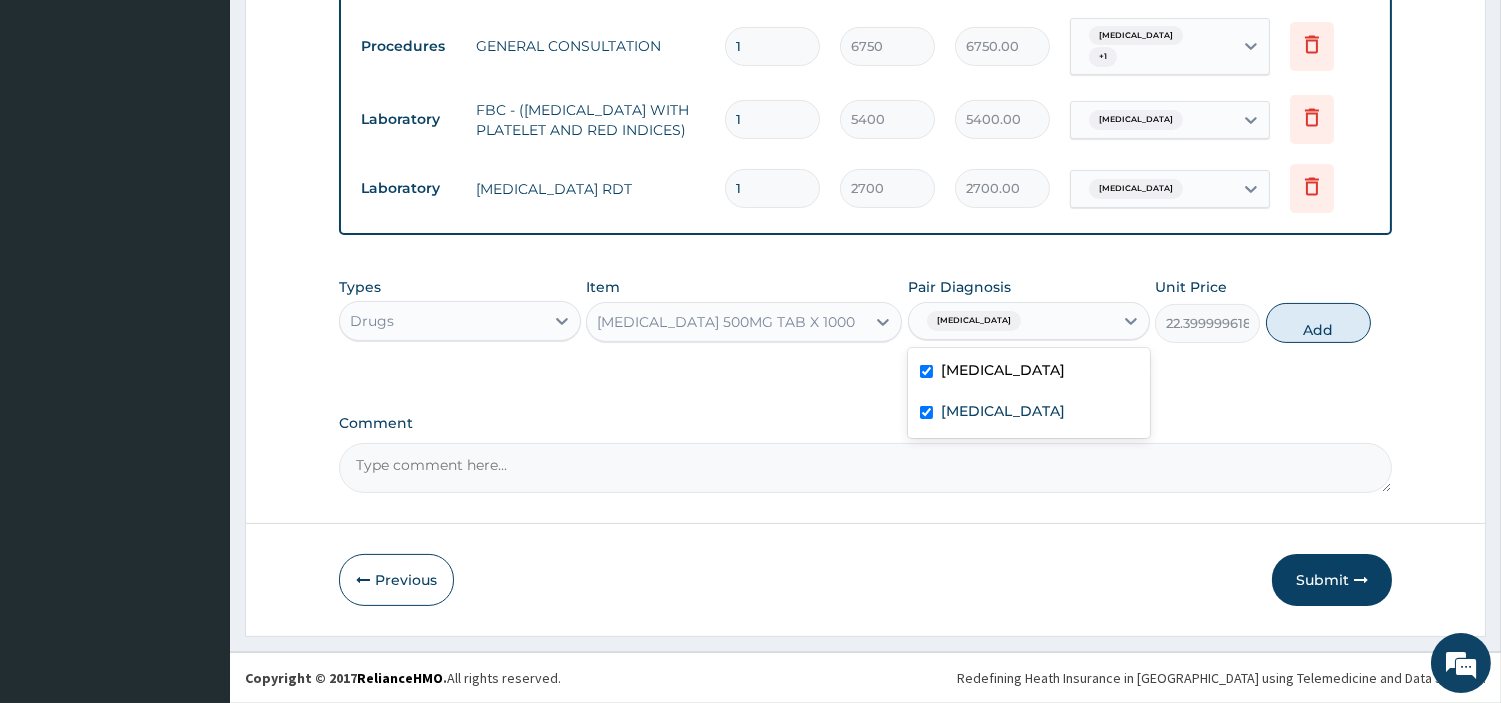 checkbox on "true" 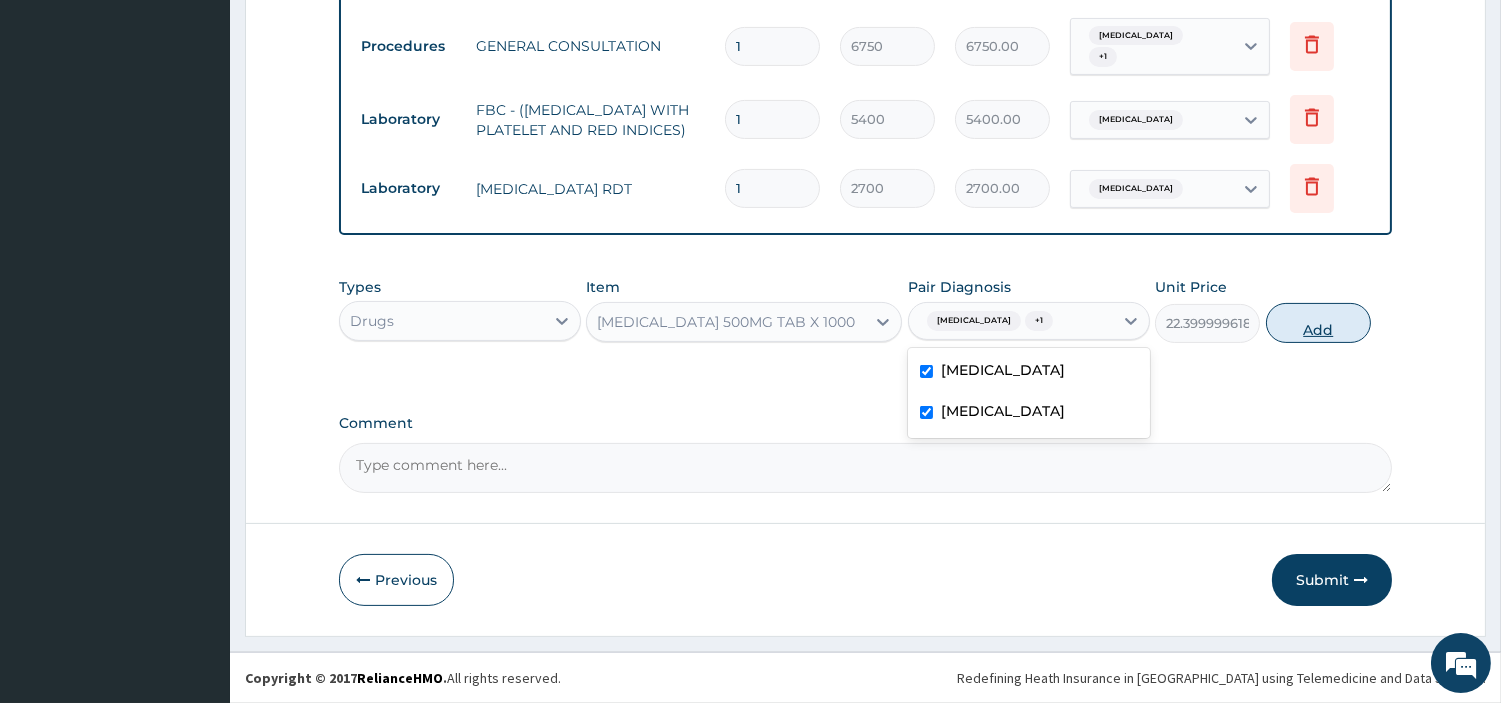 click on "Add" at bounding box center [1318, 323] 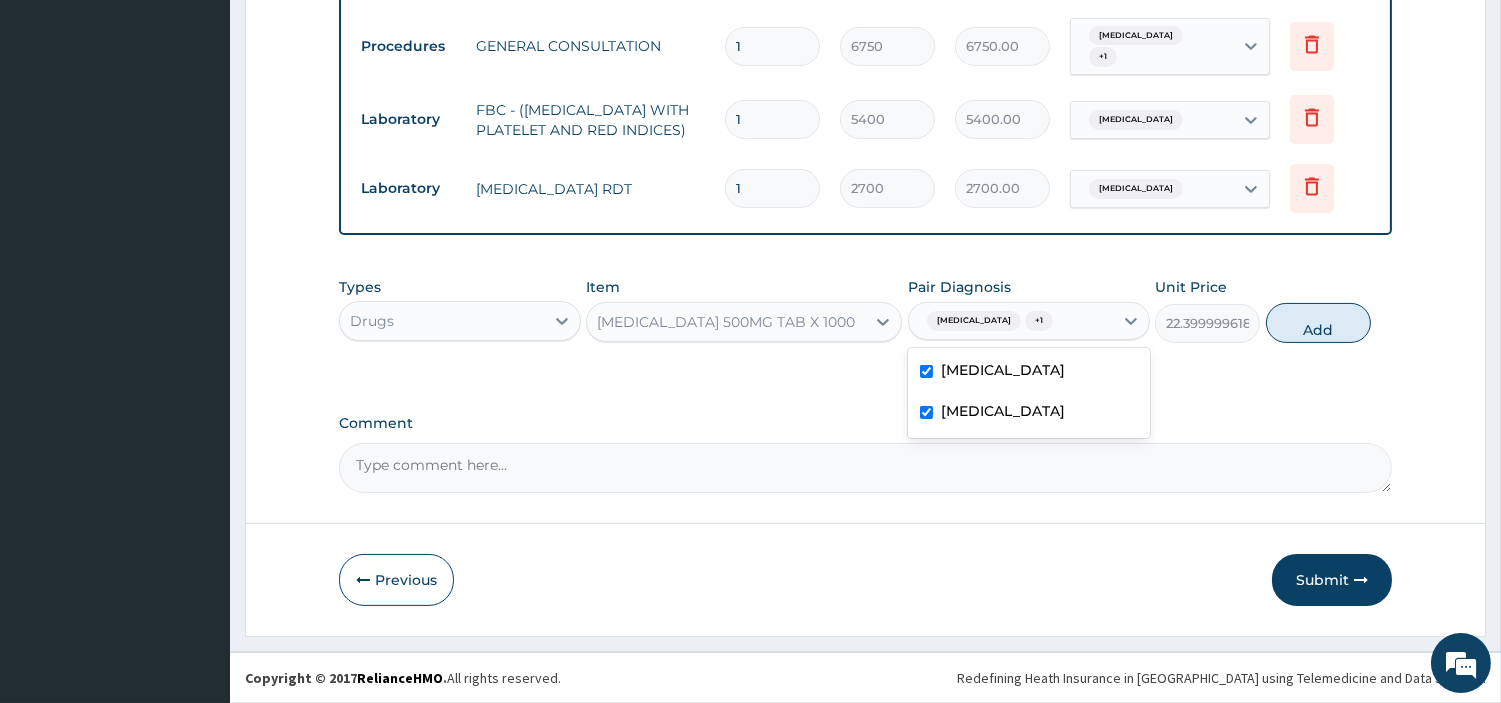 type on "0" 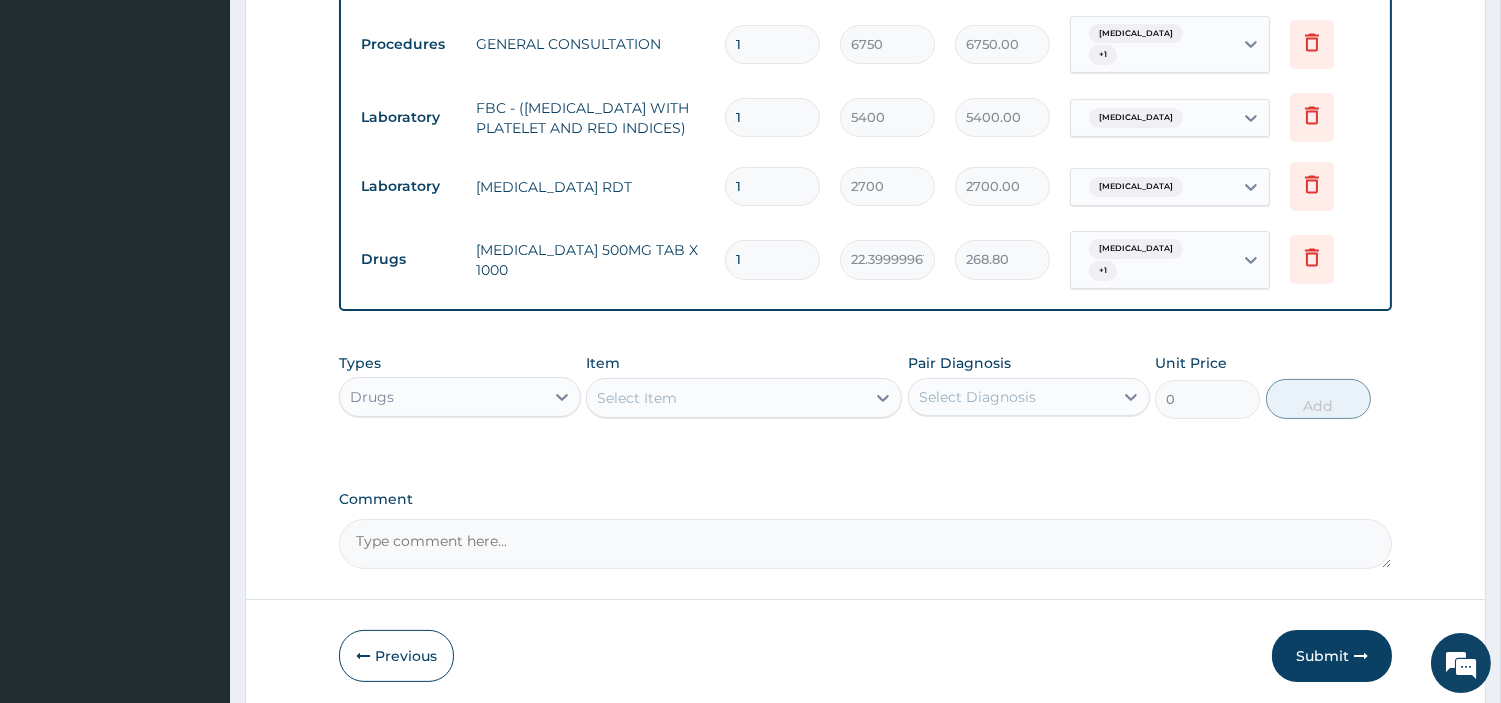 type on "12" 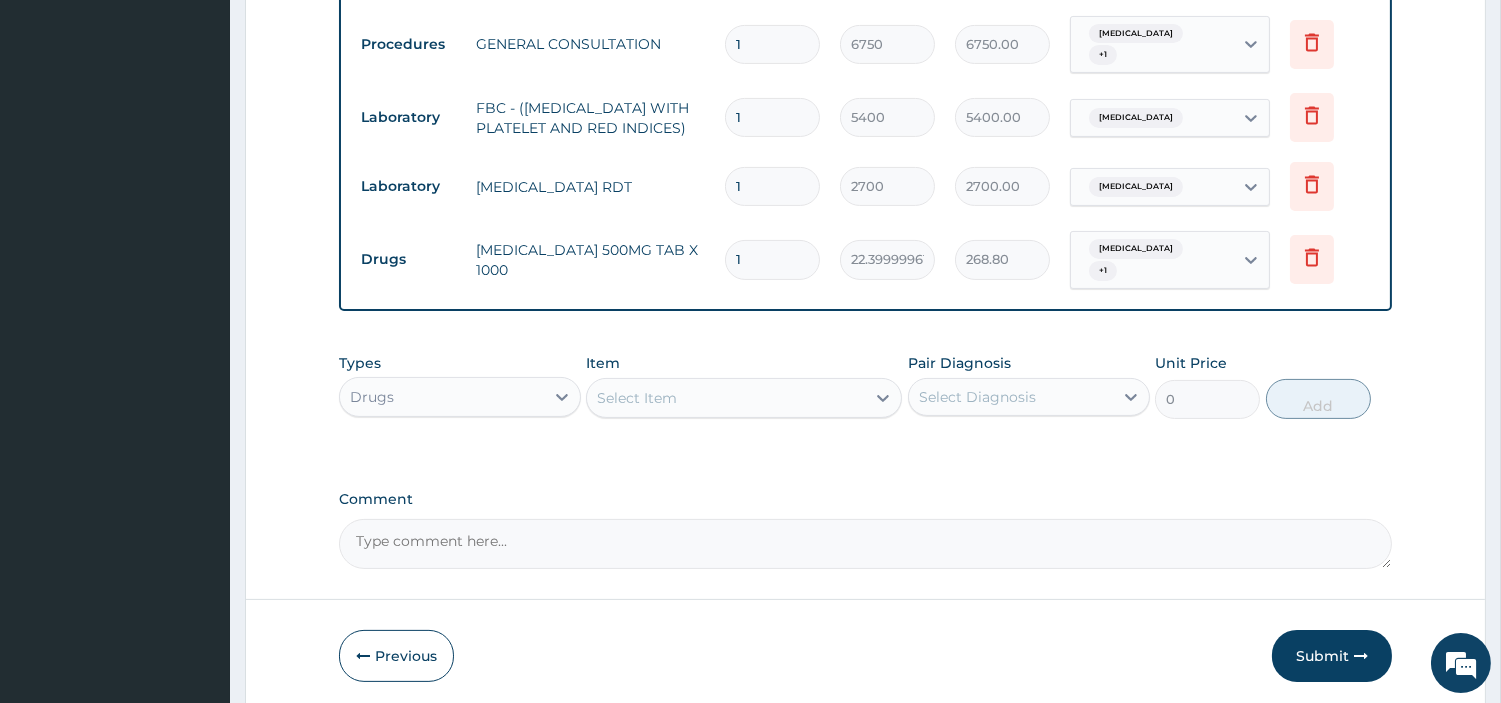 type on "268.80" 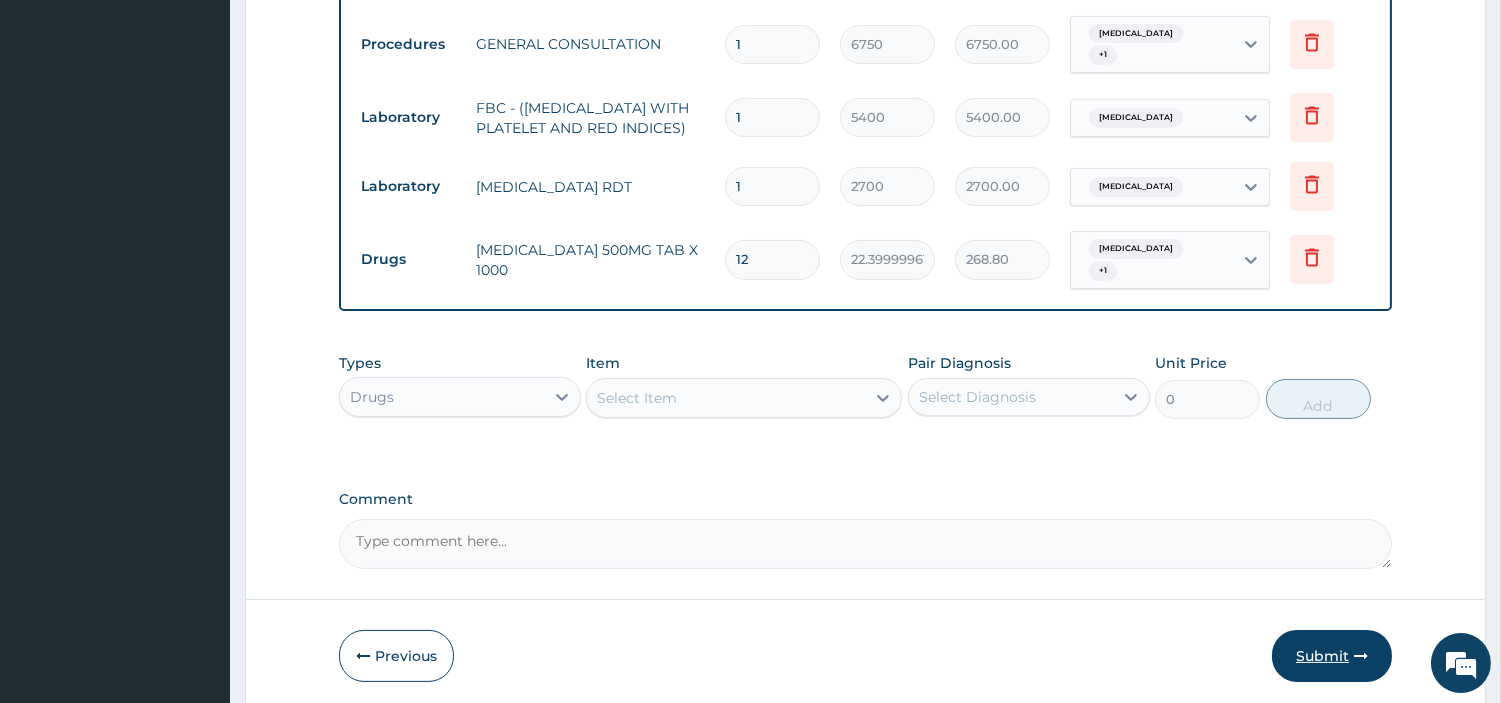 type on "12" 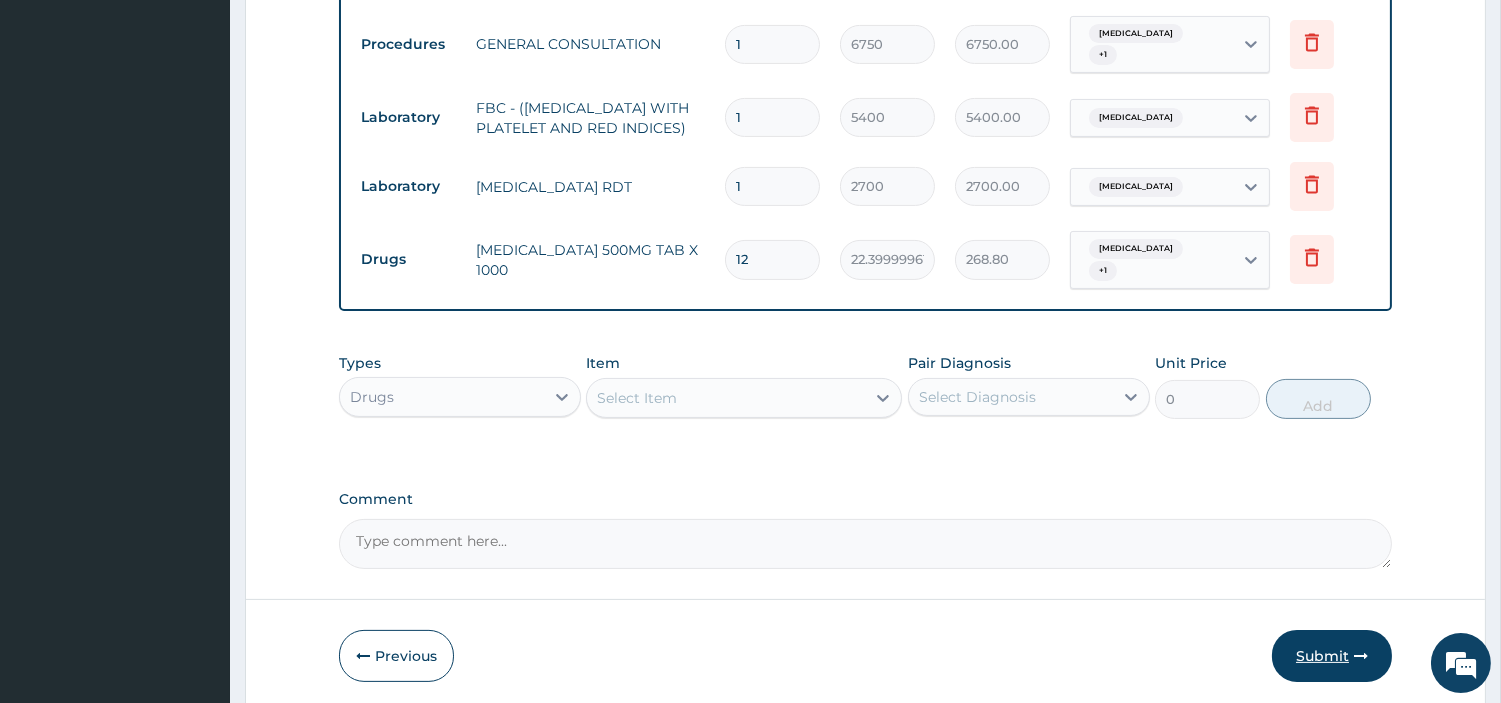 click on "Submit" at bounding box center [1332, 656] 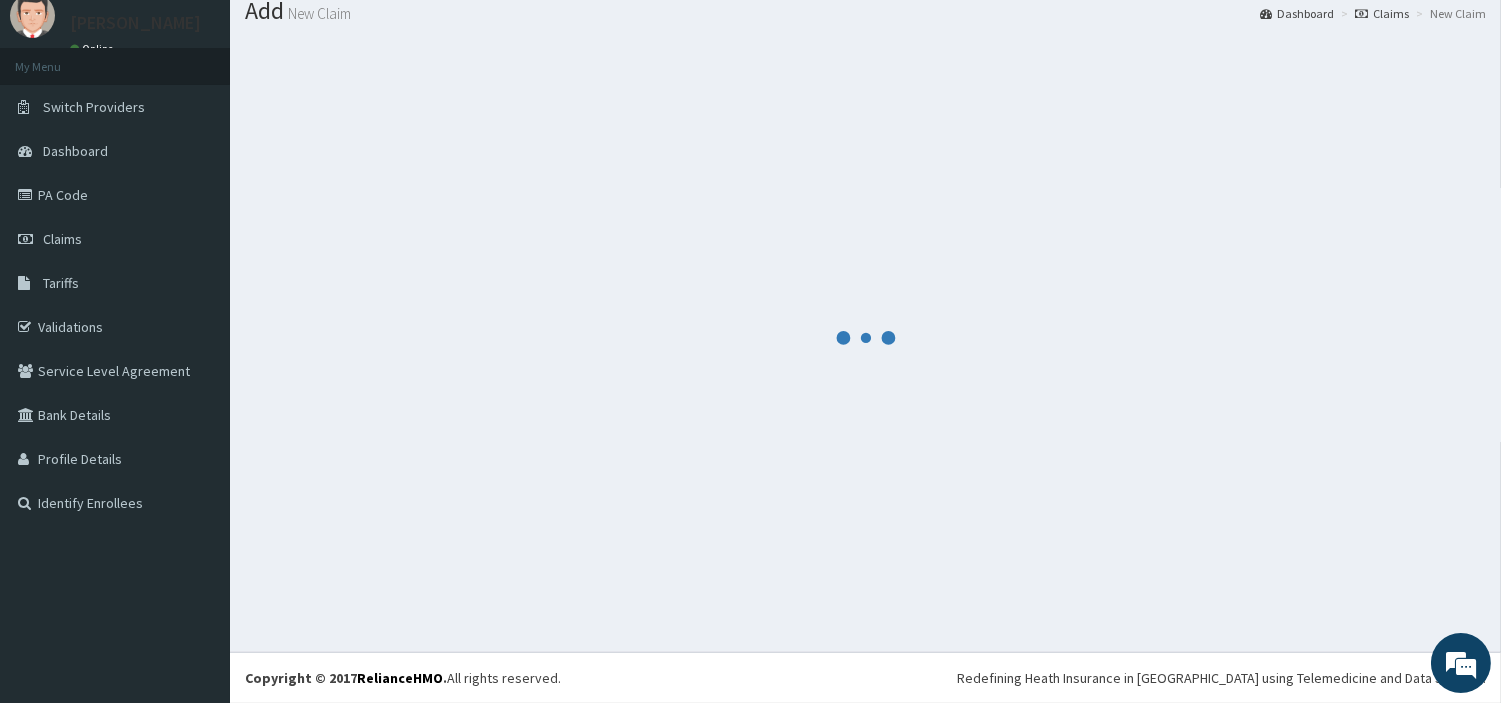 scroll, scrollTop: 66, scrollLeft: 0, axis: vertical 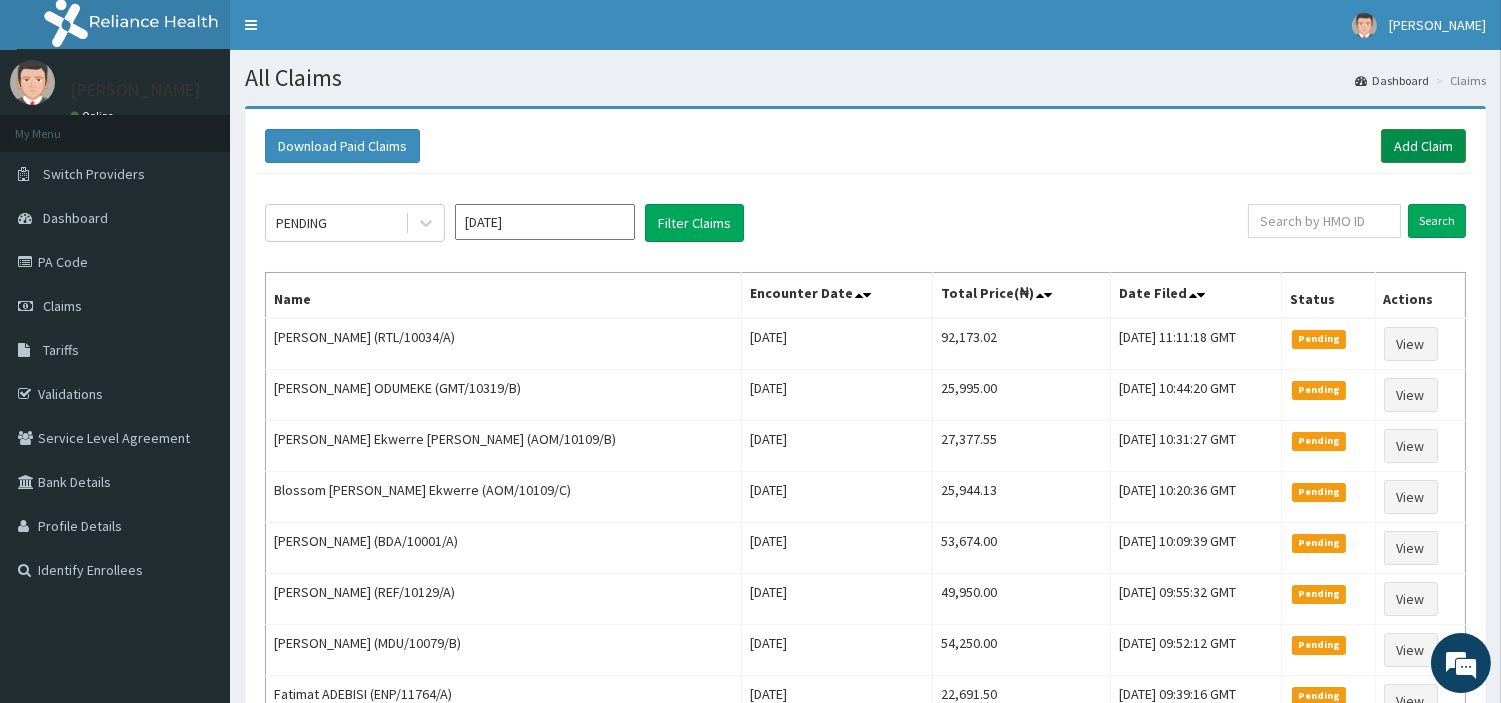 click on "Add Claim" at bounding box center [1423, 146] 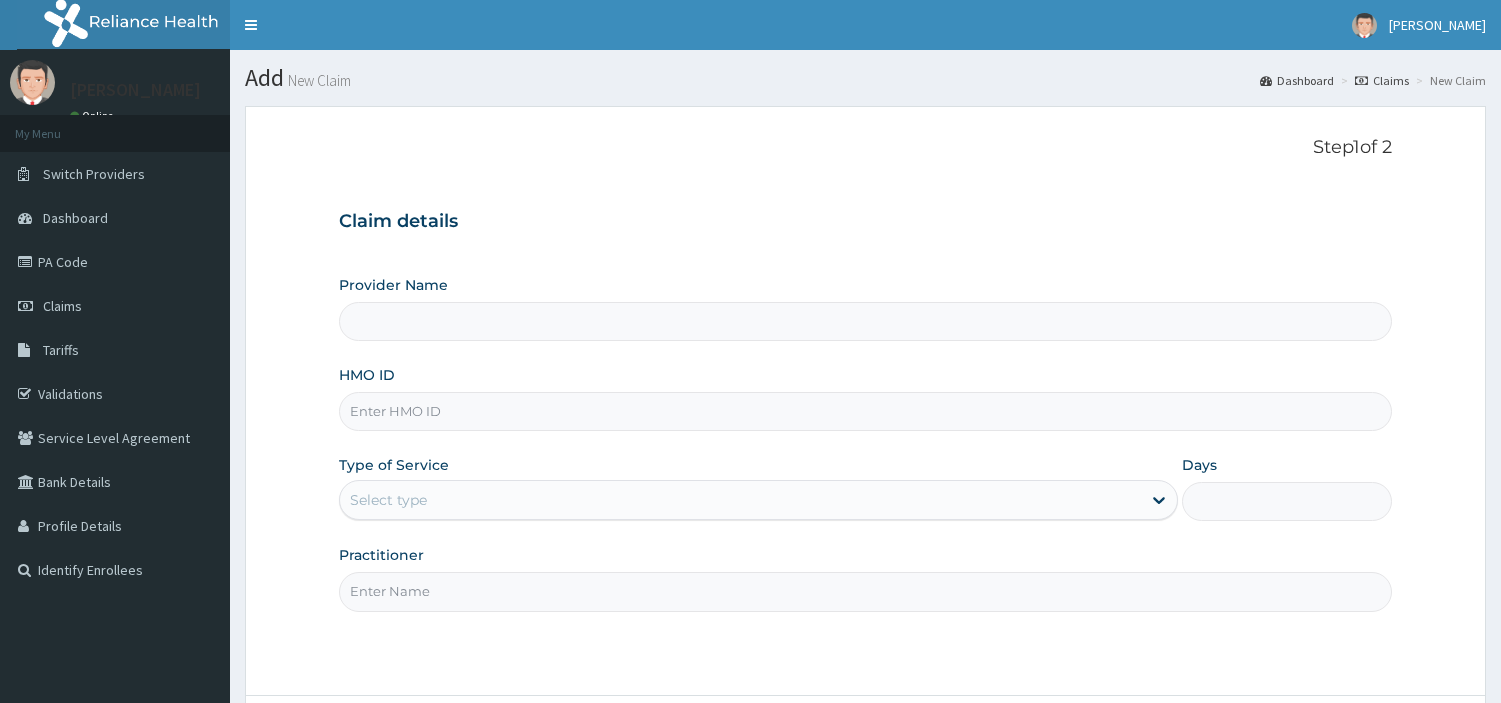 scroll, scrollTop: 0, scrollLeft: 0, axis: both 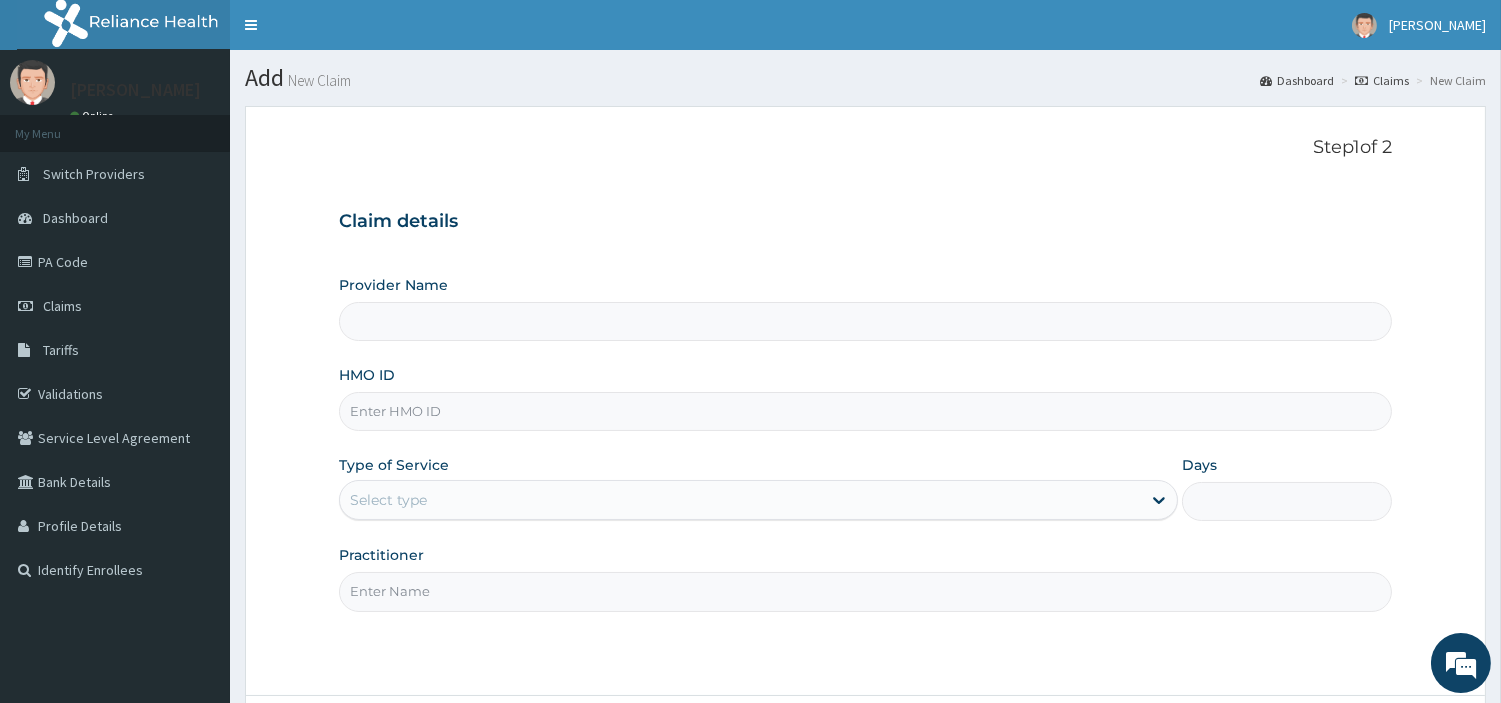 type on "[GEOGRAPHIC_DATA] Nig. Ltd" 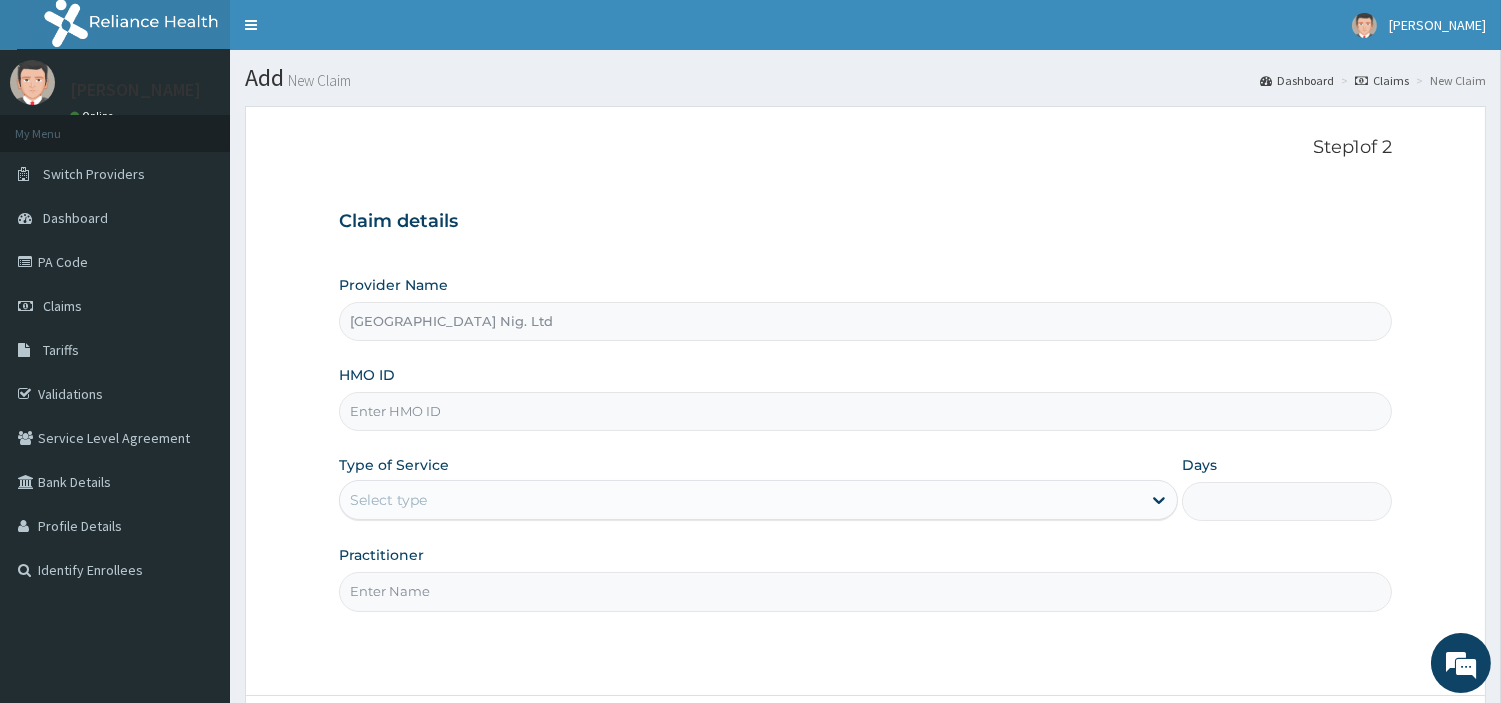scroll, scrollTop: 0, scrollLeft: 0, axis: both 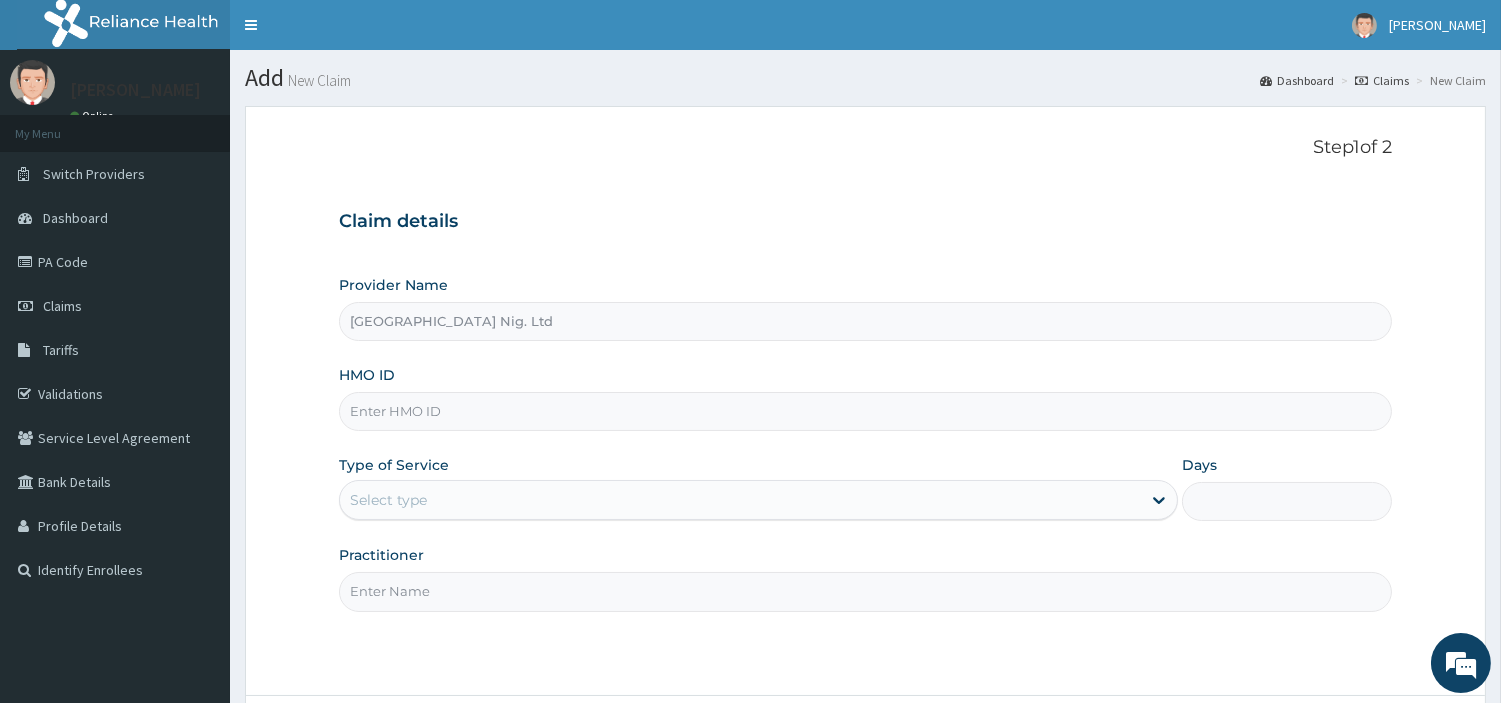 click on "HMO ID" at bounding box center [865, 411] 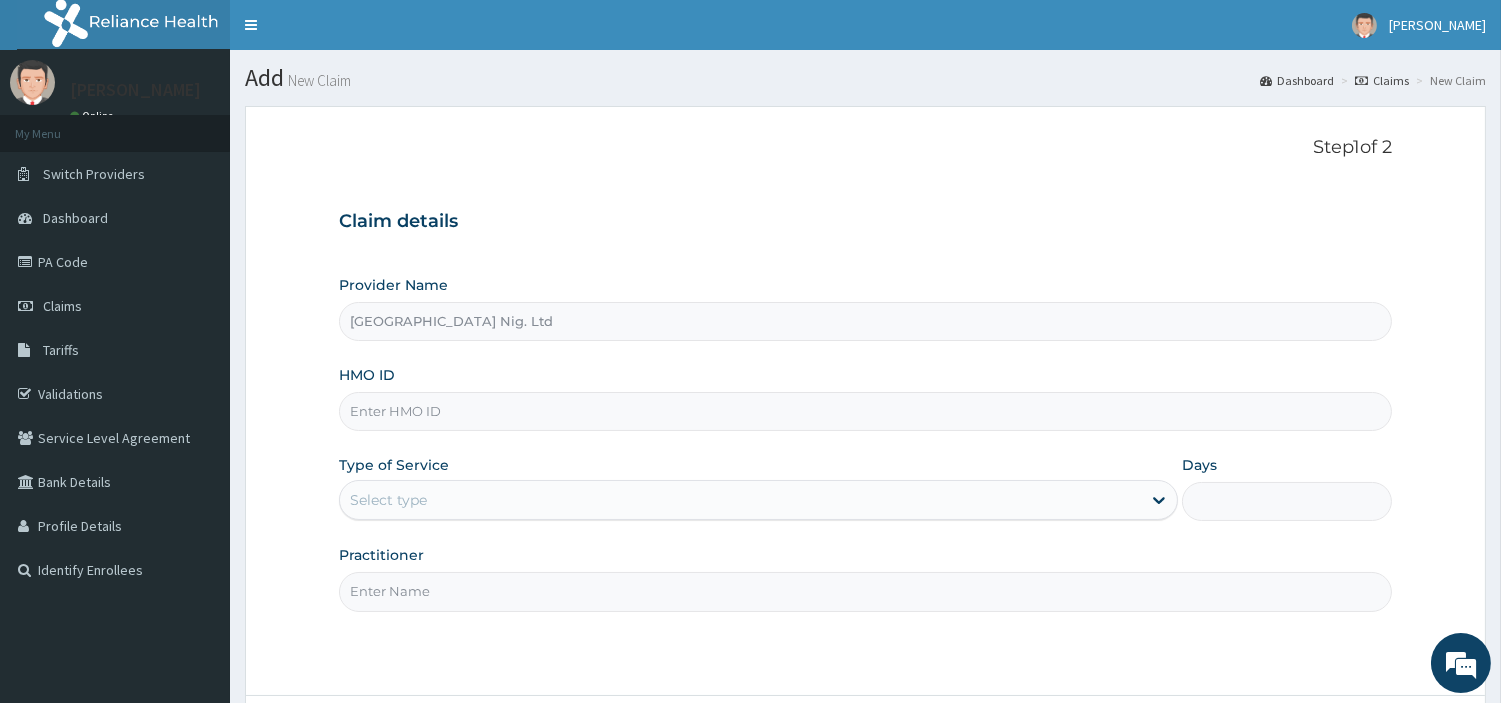 paste on "ZIB/10010/E" 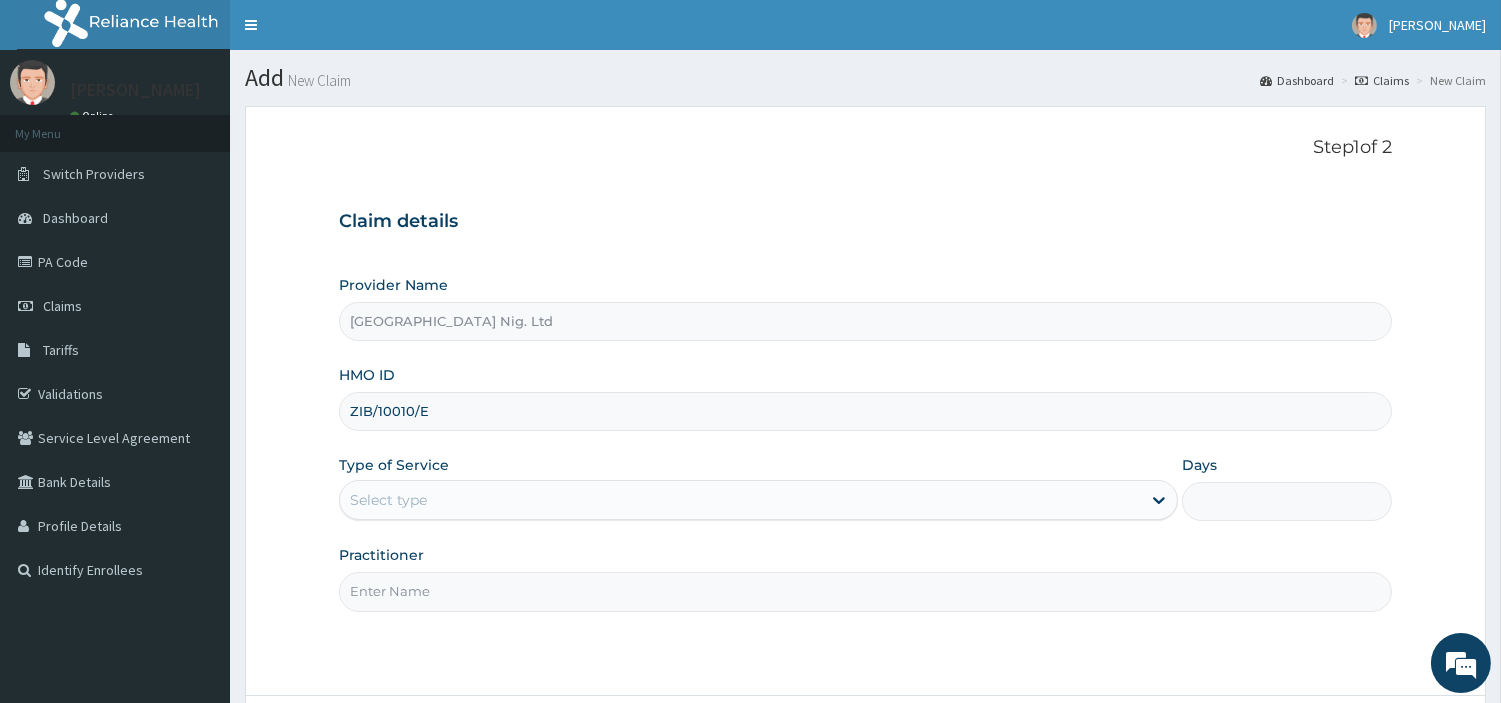 type on "ZIB/10010/E" 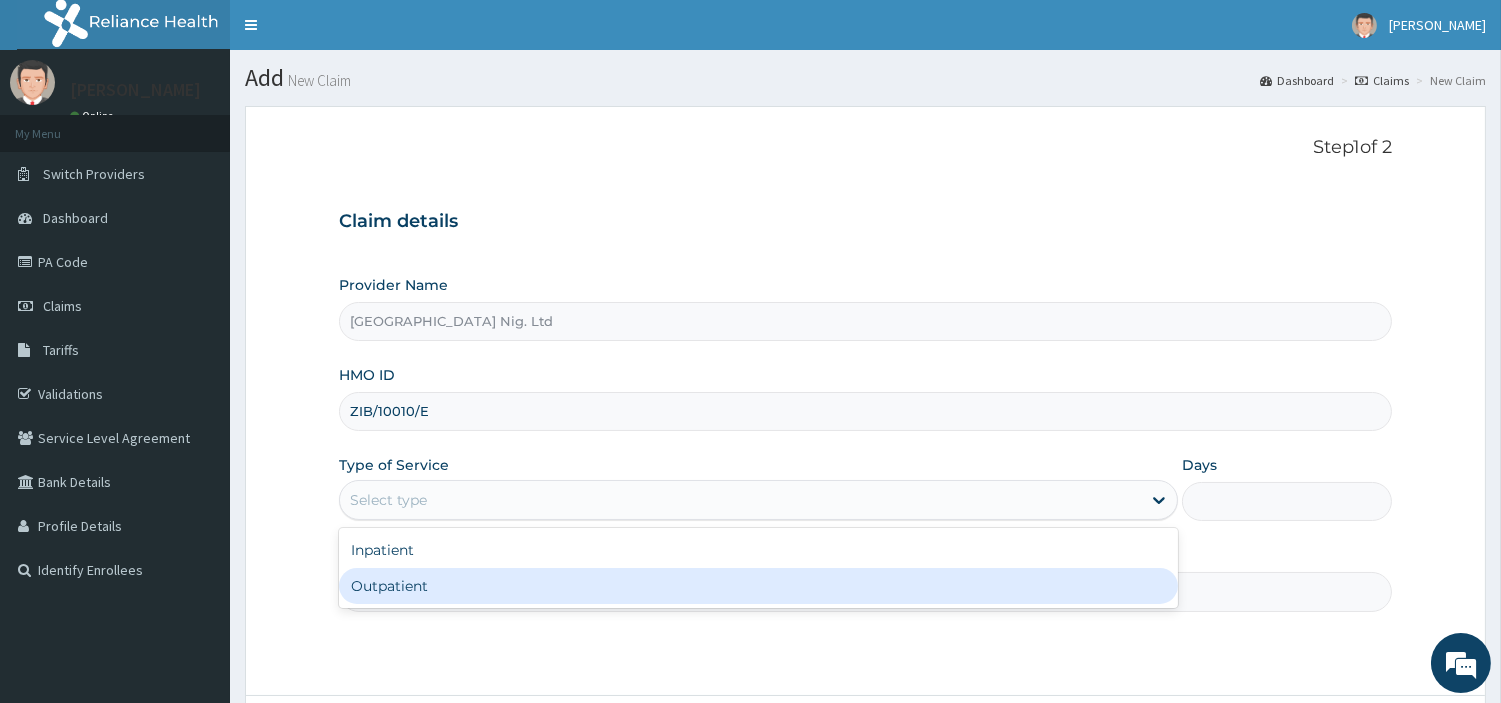 click on "Outpatient" at bounding box center [758, 586] 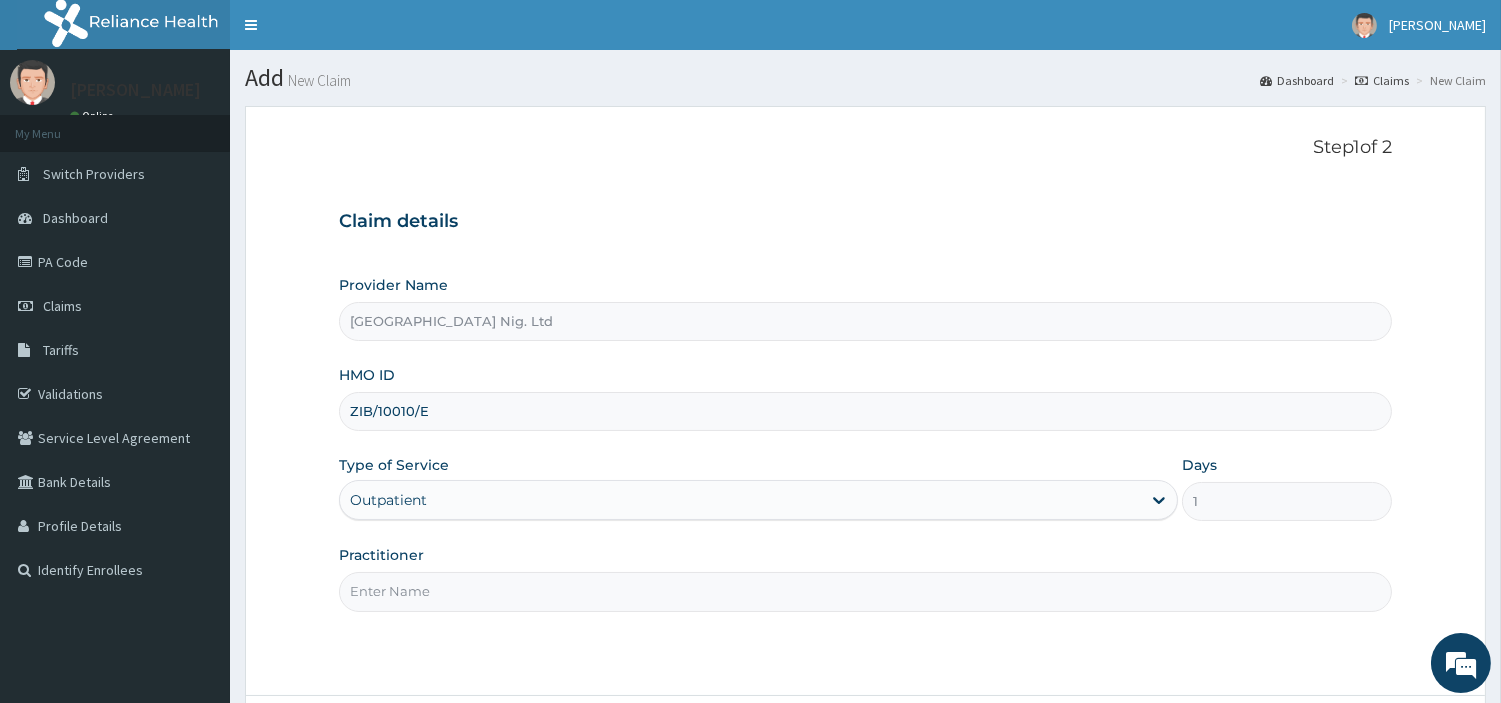 click on "Practitioner" at bounding box center [865, 591] 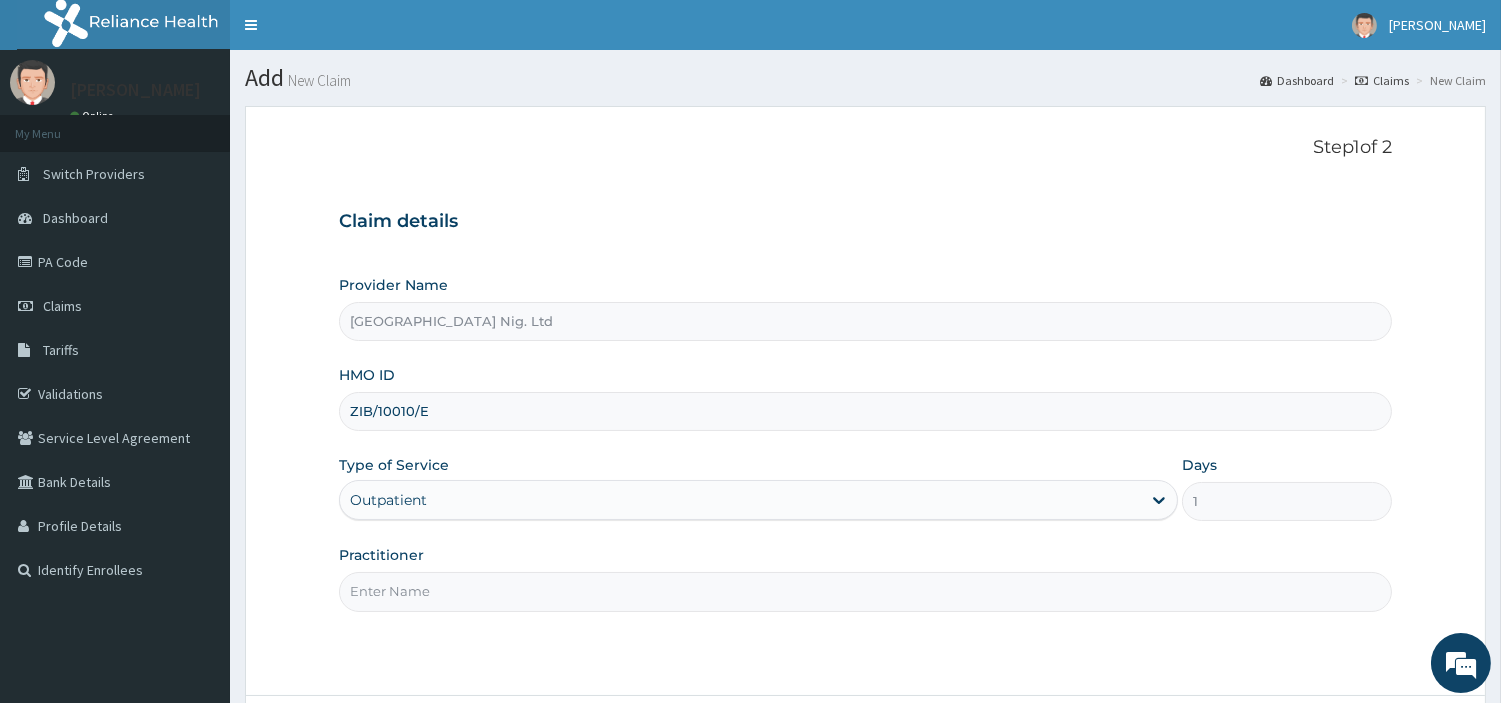 paste on "OBAFEMI OLUSEGUN" 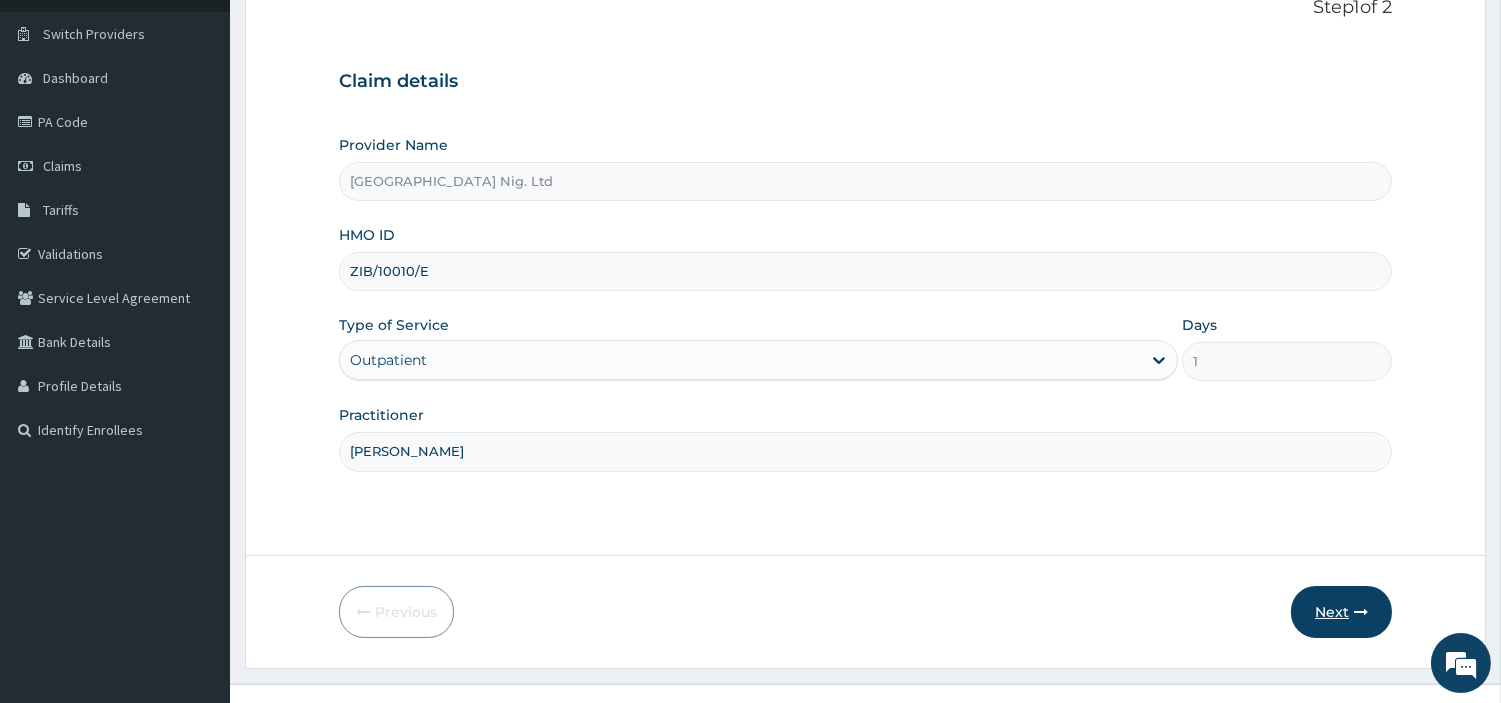 scroll, scrollTop: 172, scrollLeft: 0, axis: vertical 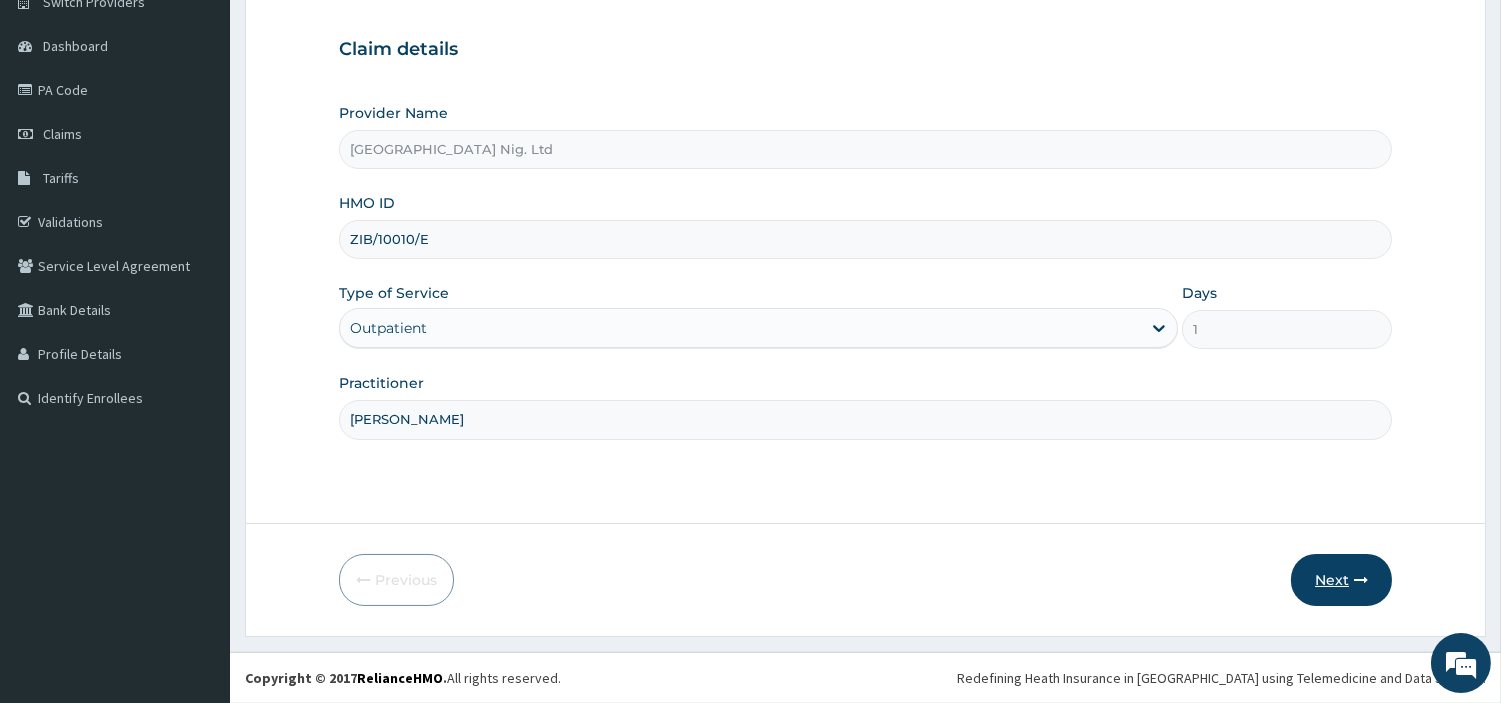 type on "OBAFEMI OLUSEGUN" 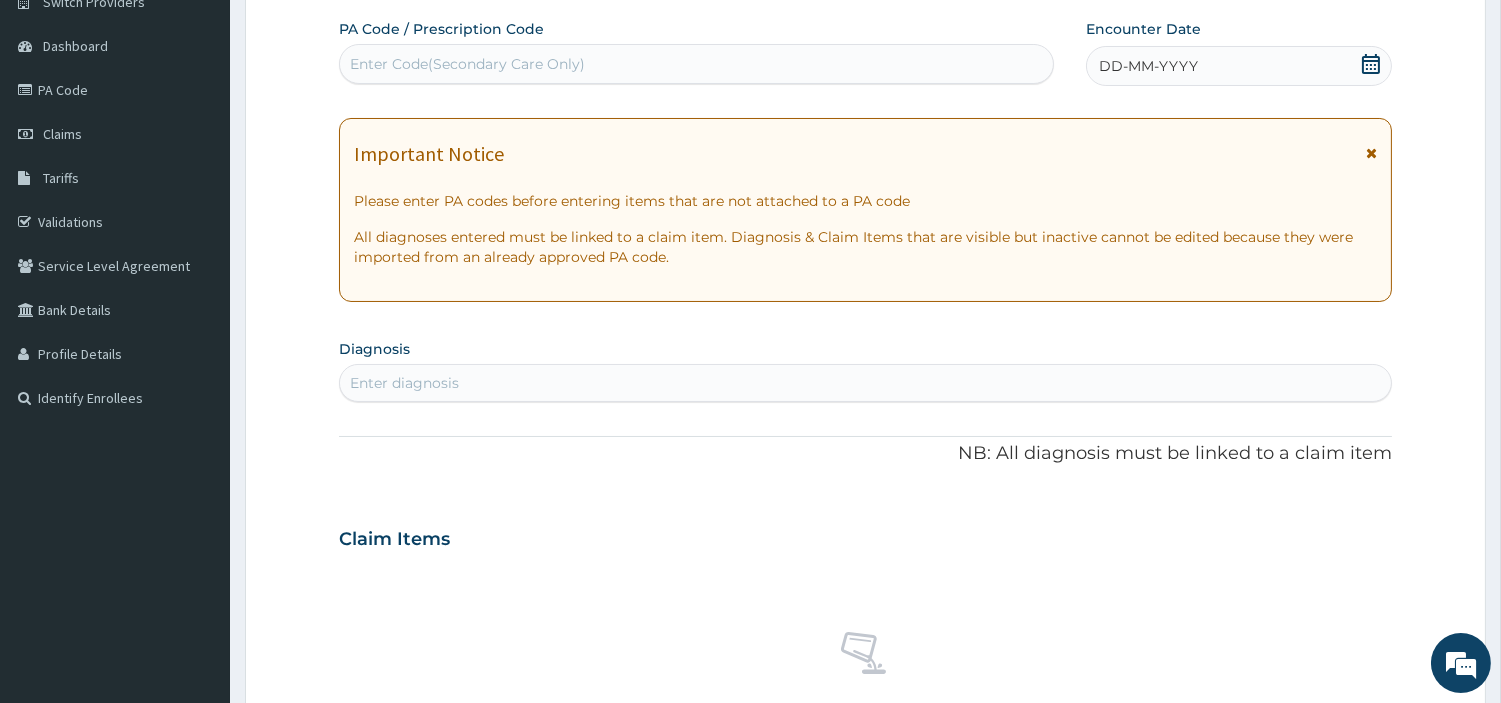 click on "Enter Code(Secondary Care Only)" at bounding box center [696, 64] 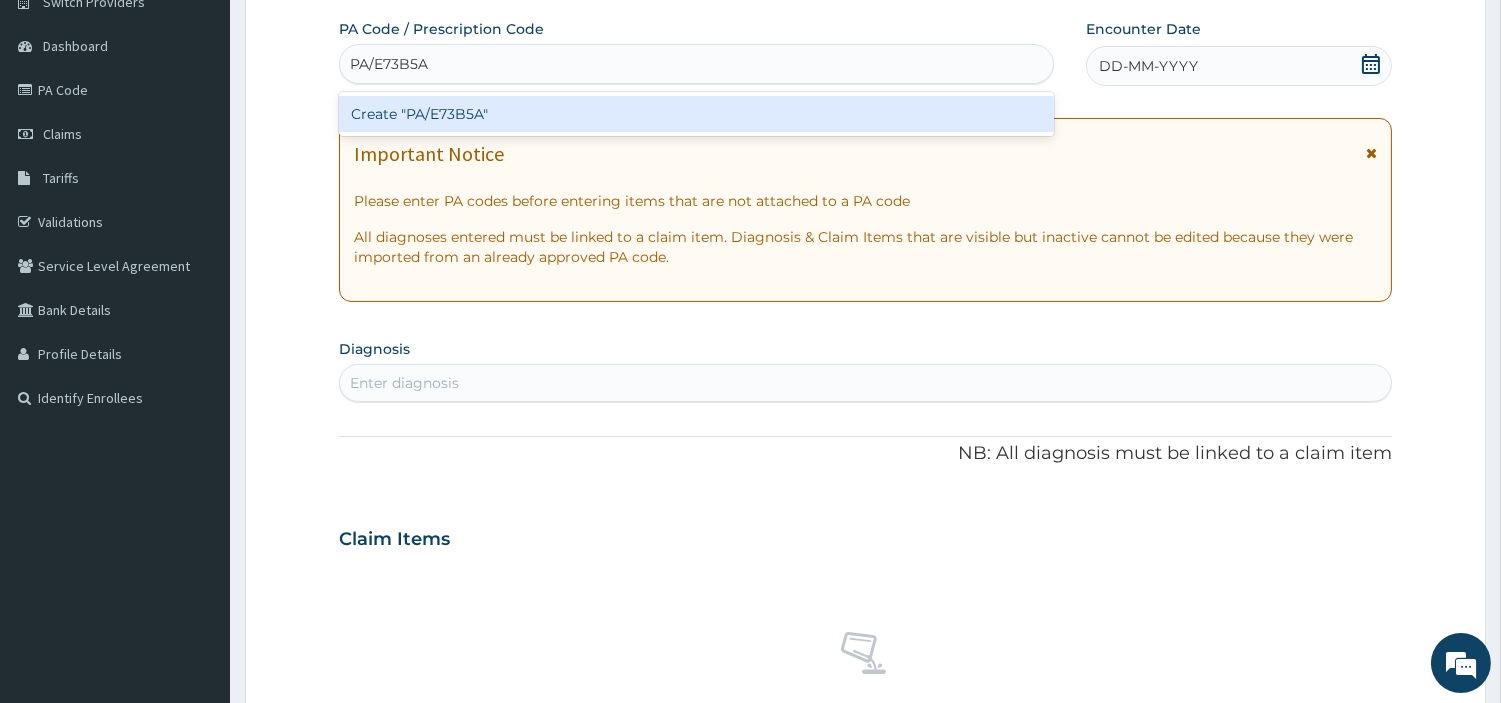 click on "Create "PA/E73B5A"" at bounding box center [696, 114] 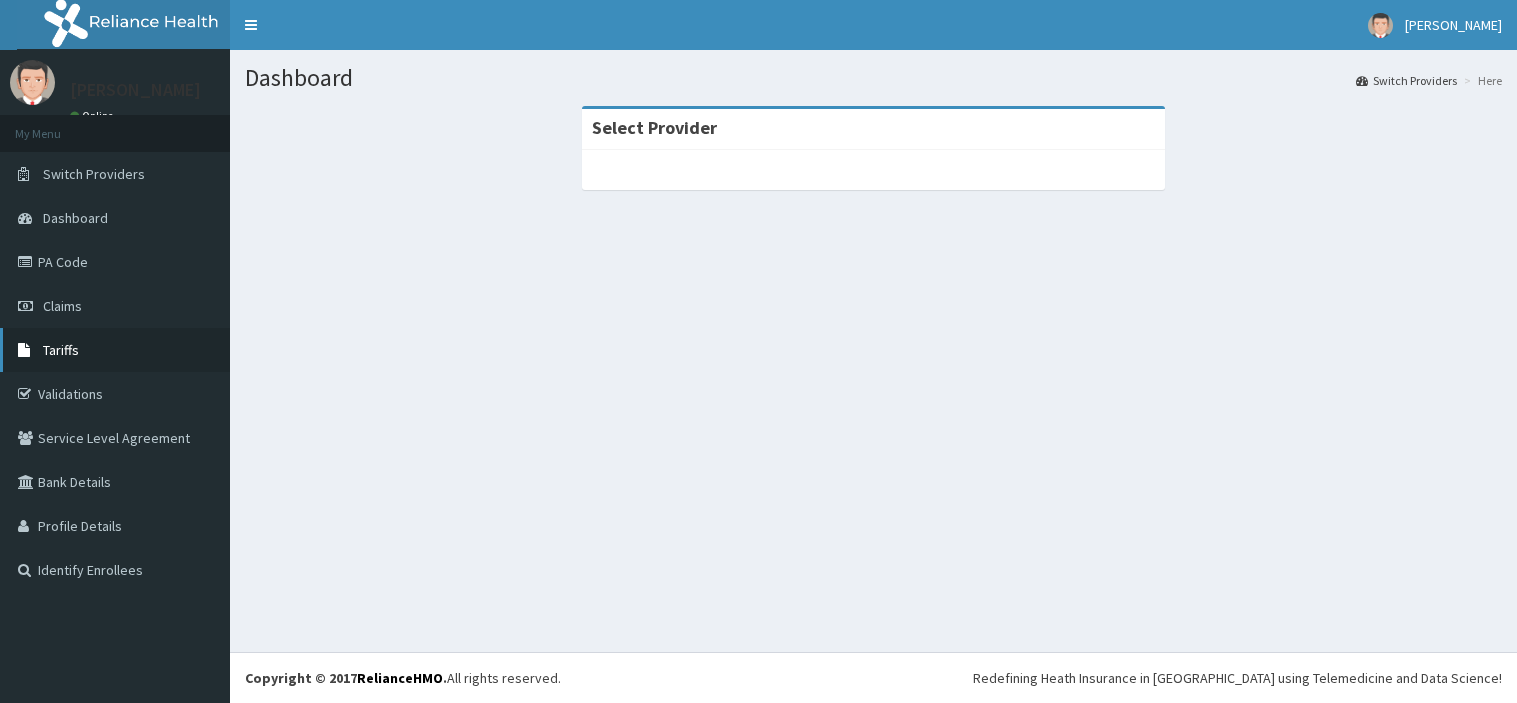 scroll, scrollTop: 0, scrollLeft: 0, axis: both 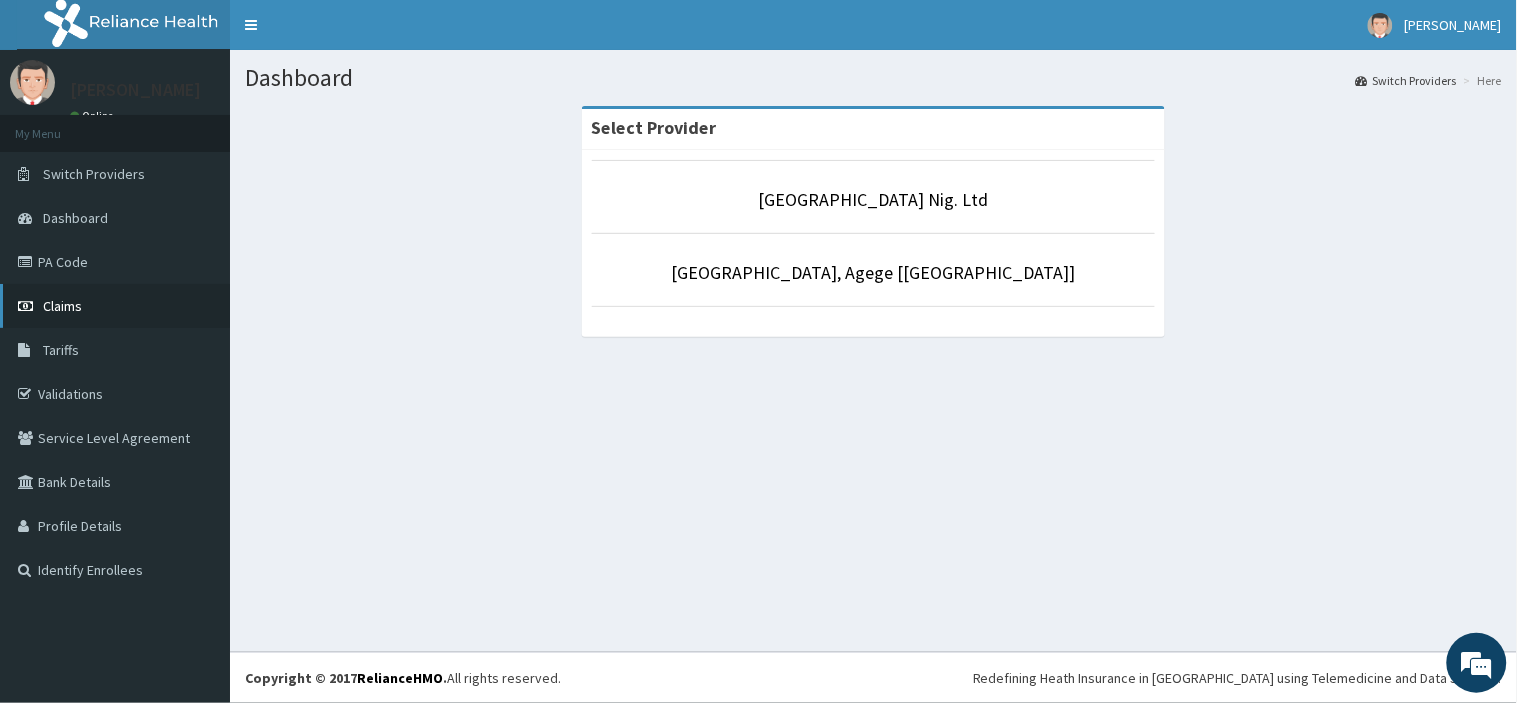 click on "Claims" at bounding box center (115, 306) 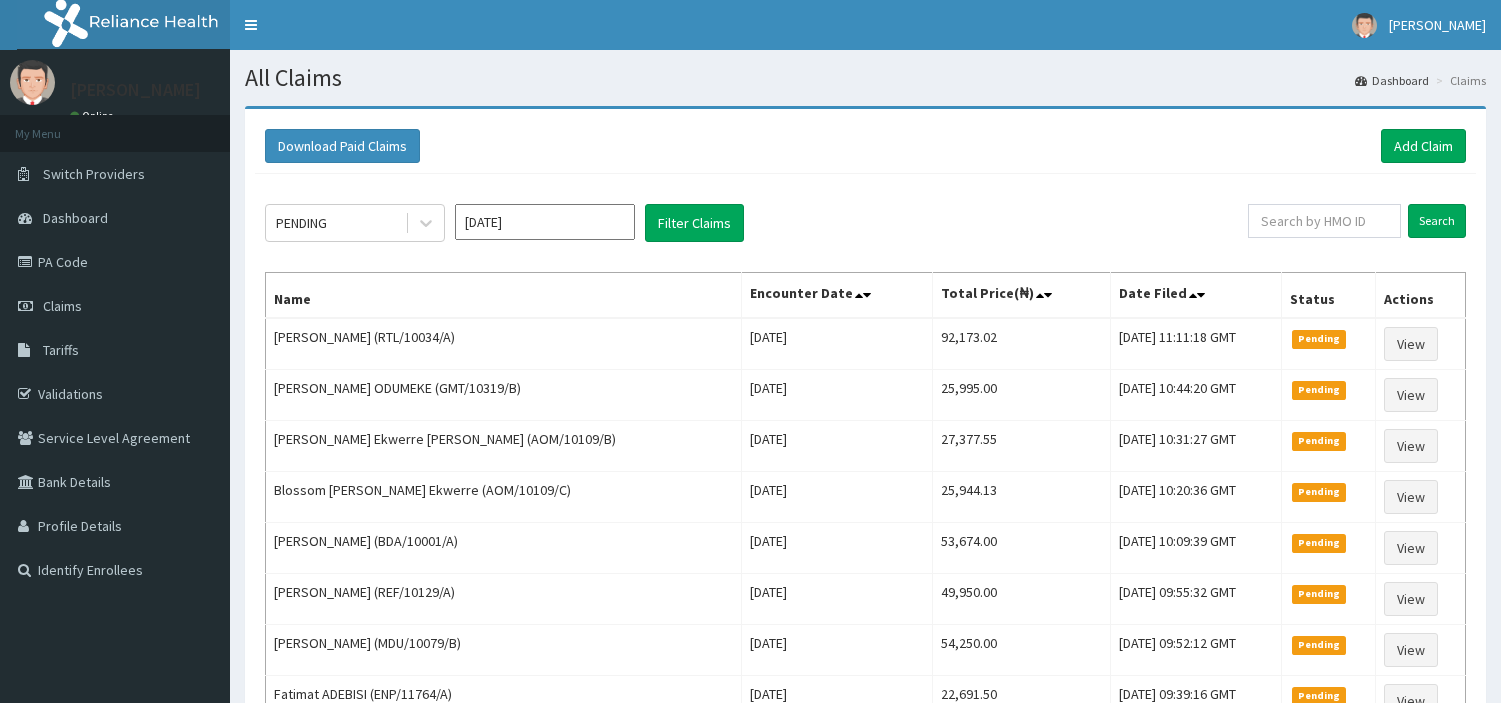 scroll, scrollTop: 0, scrollLeft: 0, axis: both 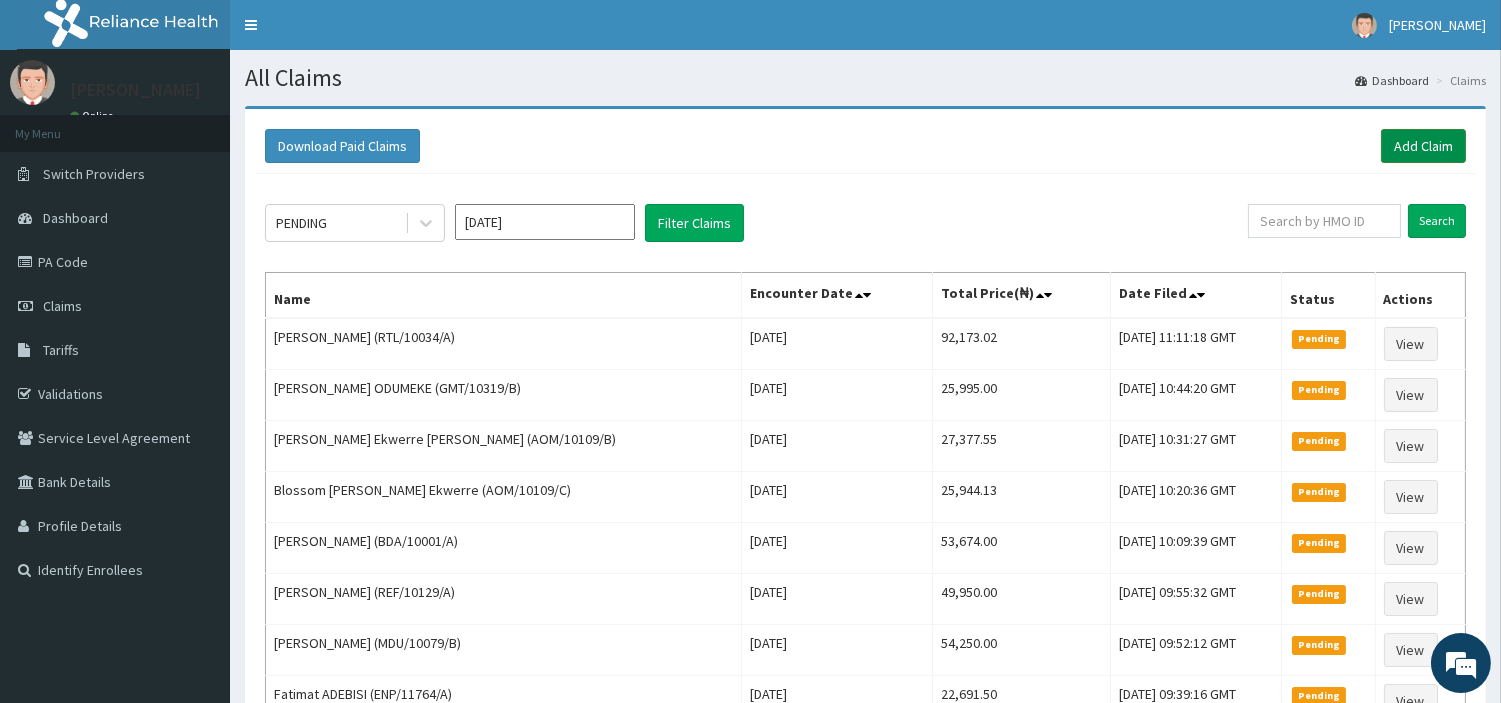 click on "Add Claim" at bounding box center [1423, 146] 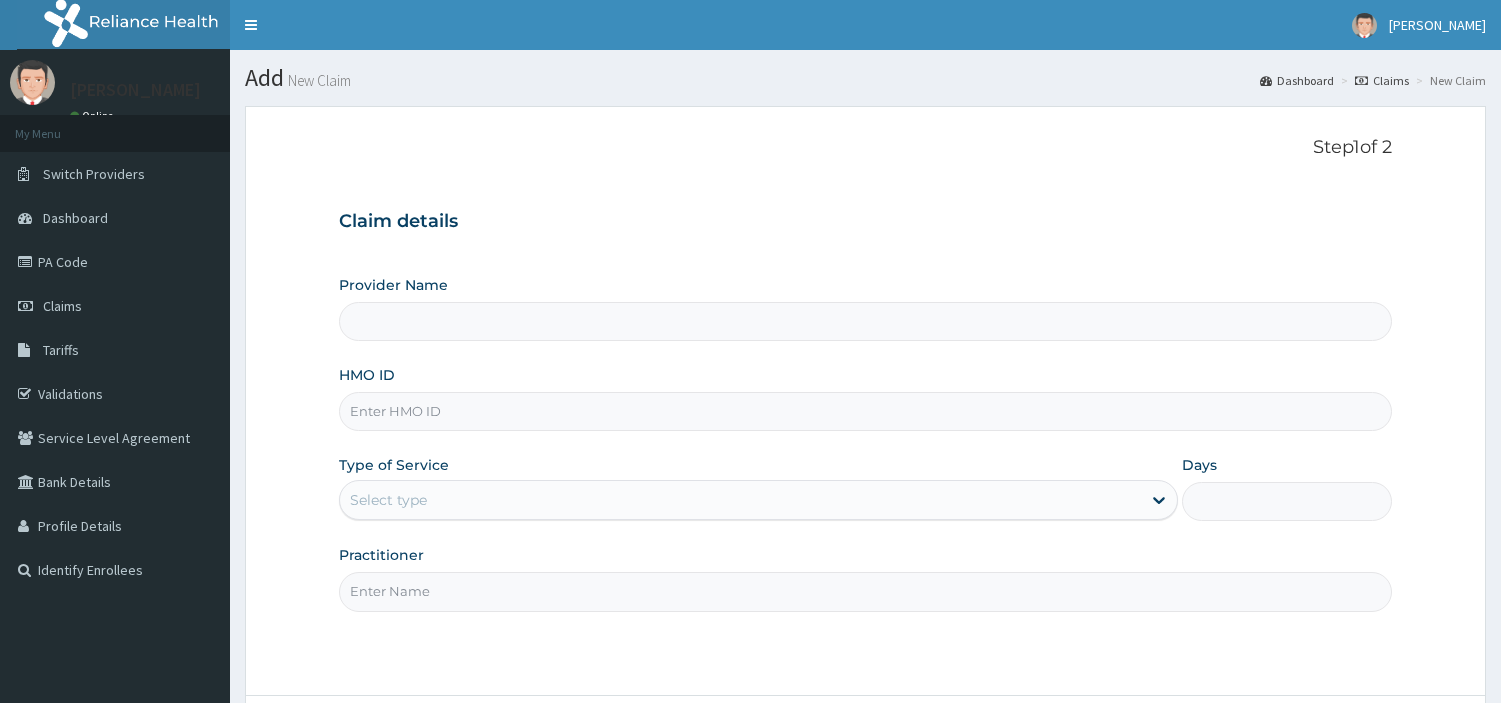 scroll, scrollTop: 0, scrollLeft: 0, axis: both 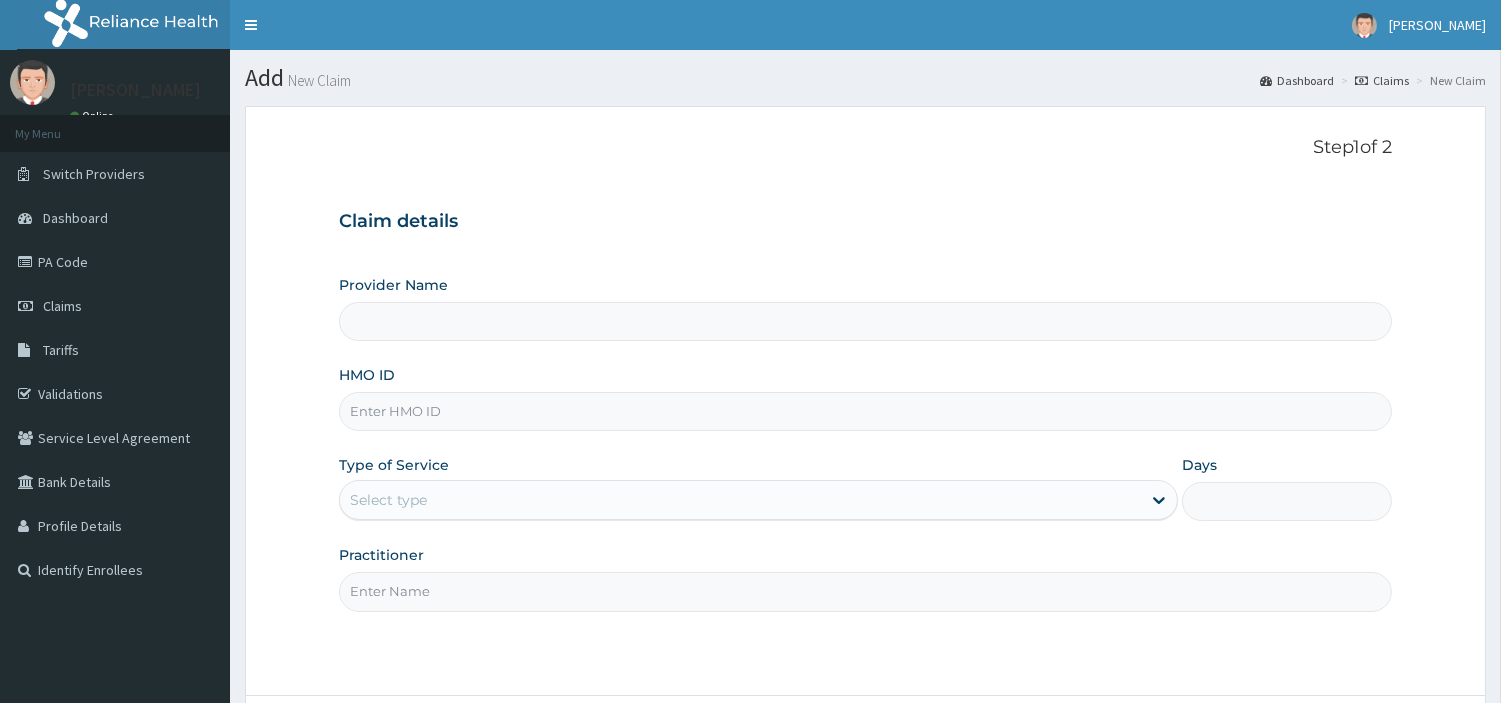 type on "[GEOGRAPHIC_DATA] Nig. Ltd" 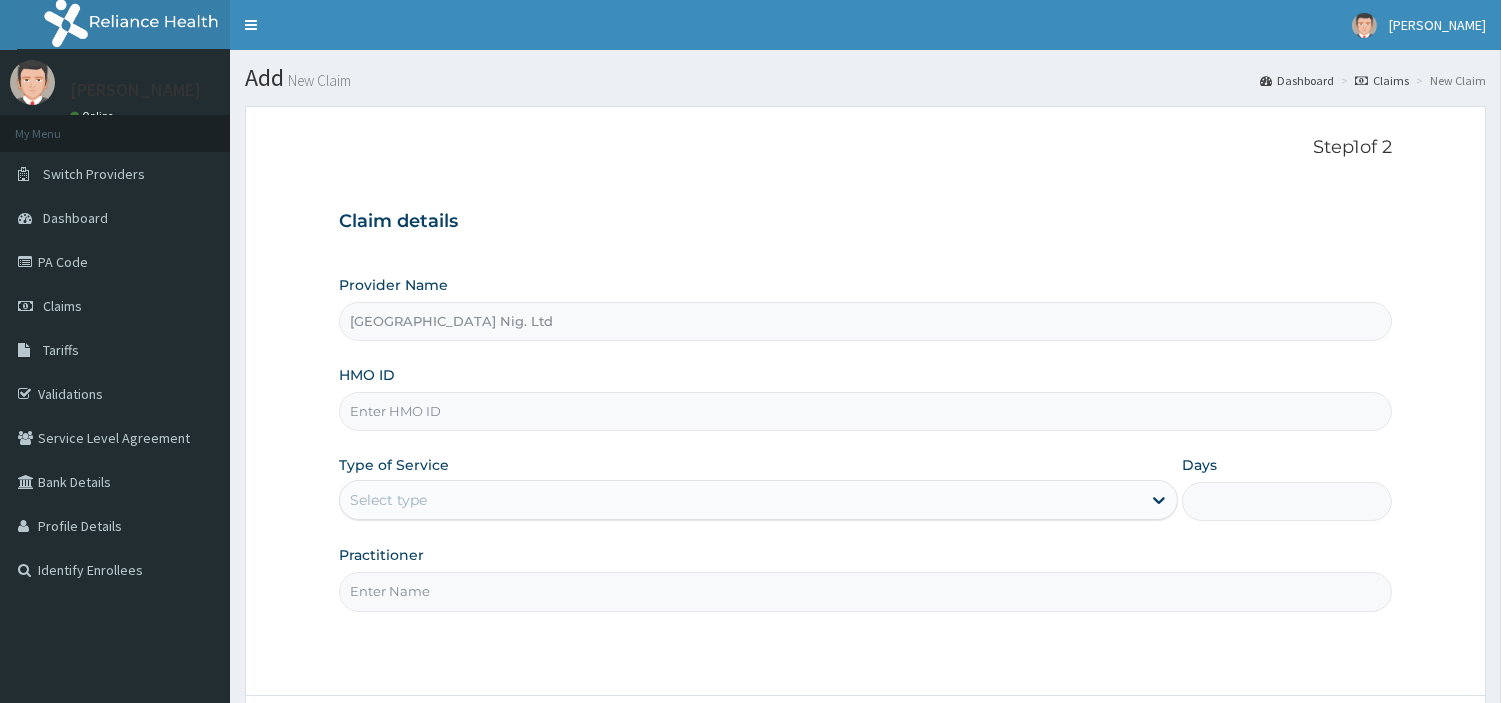 scroll, scrollTop: 0, scrollLeft: 0, axis: both 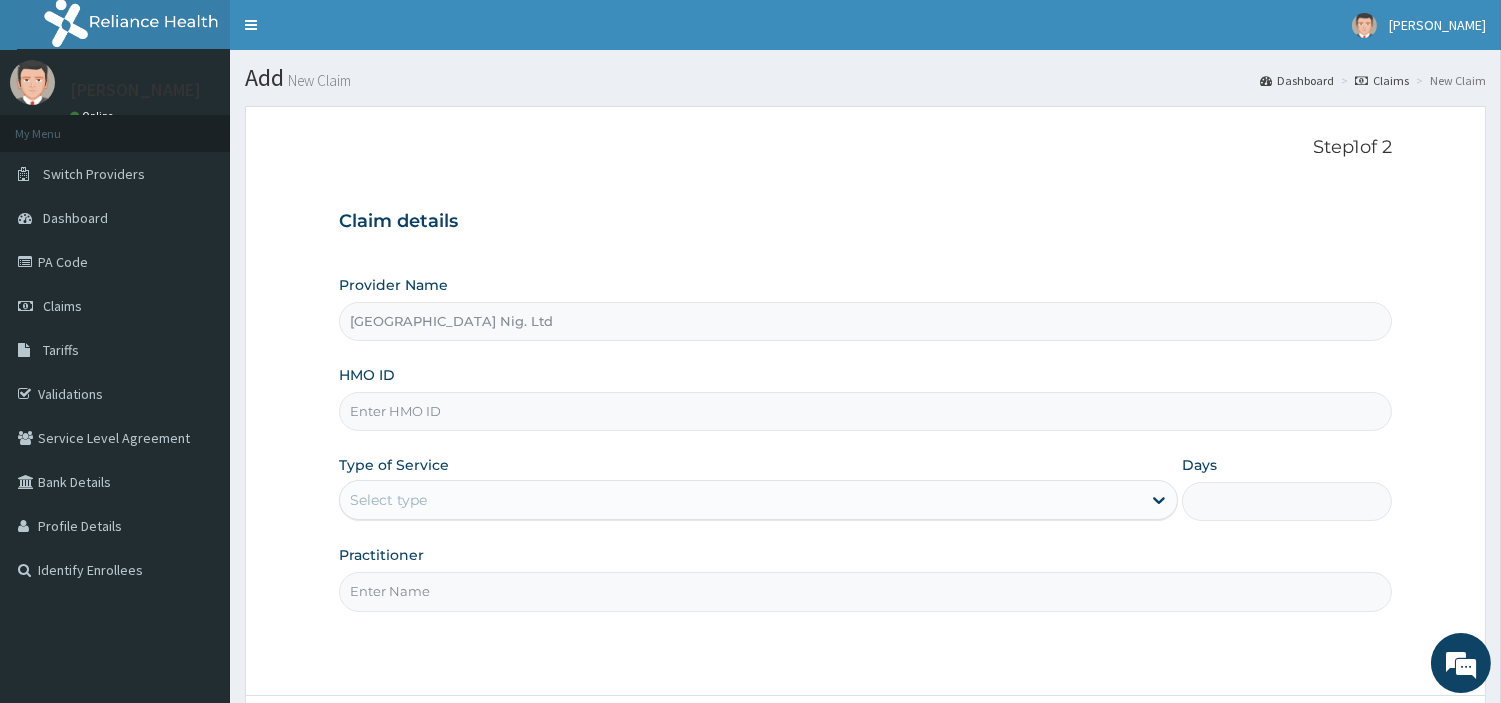 click on "HMO ID" at bounding box center (865, 411) 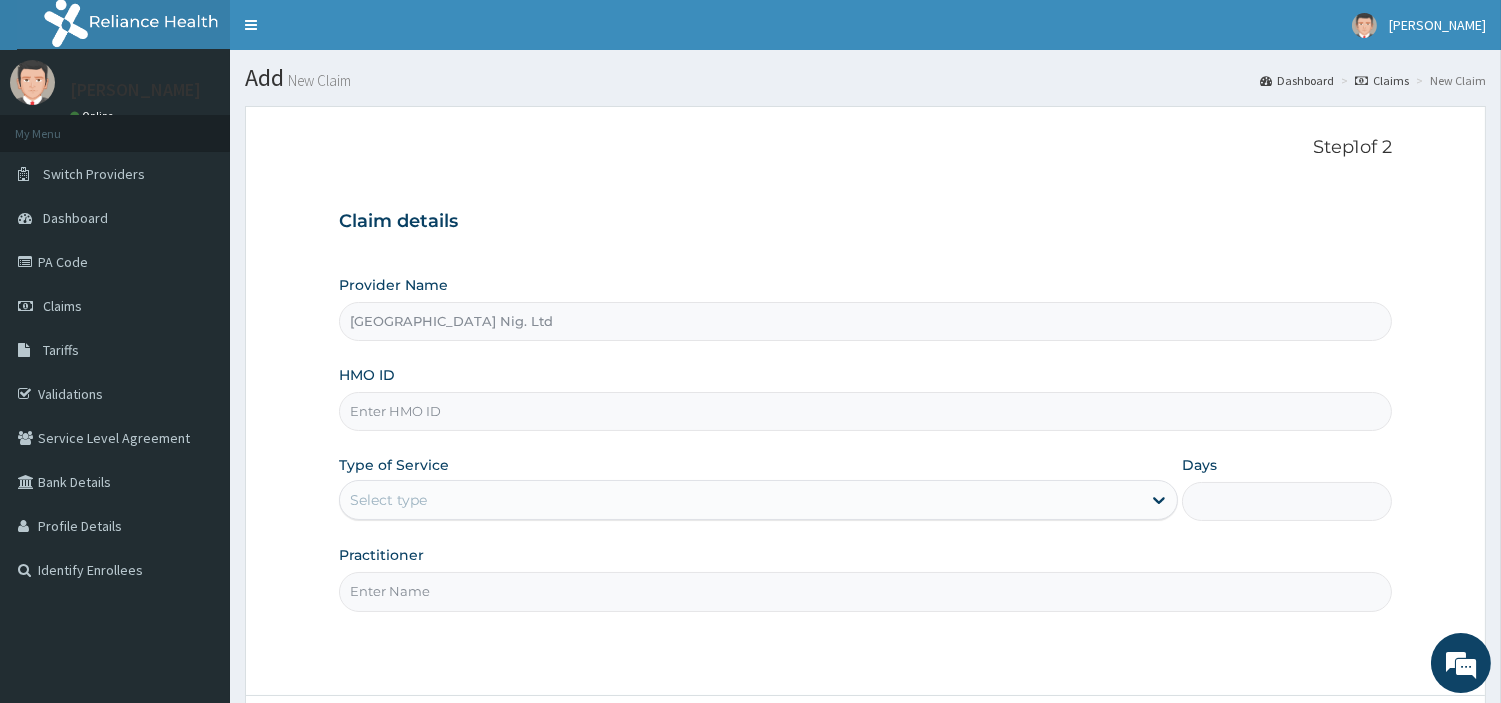 paste on "ZIB/10010/E" 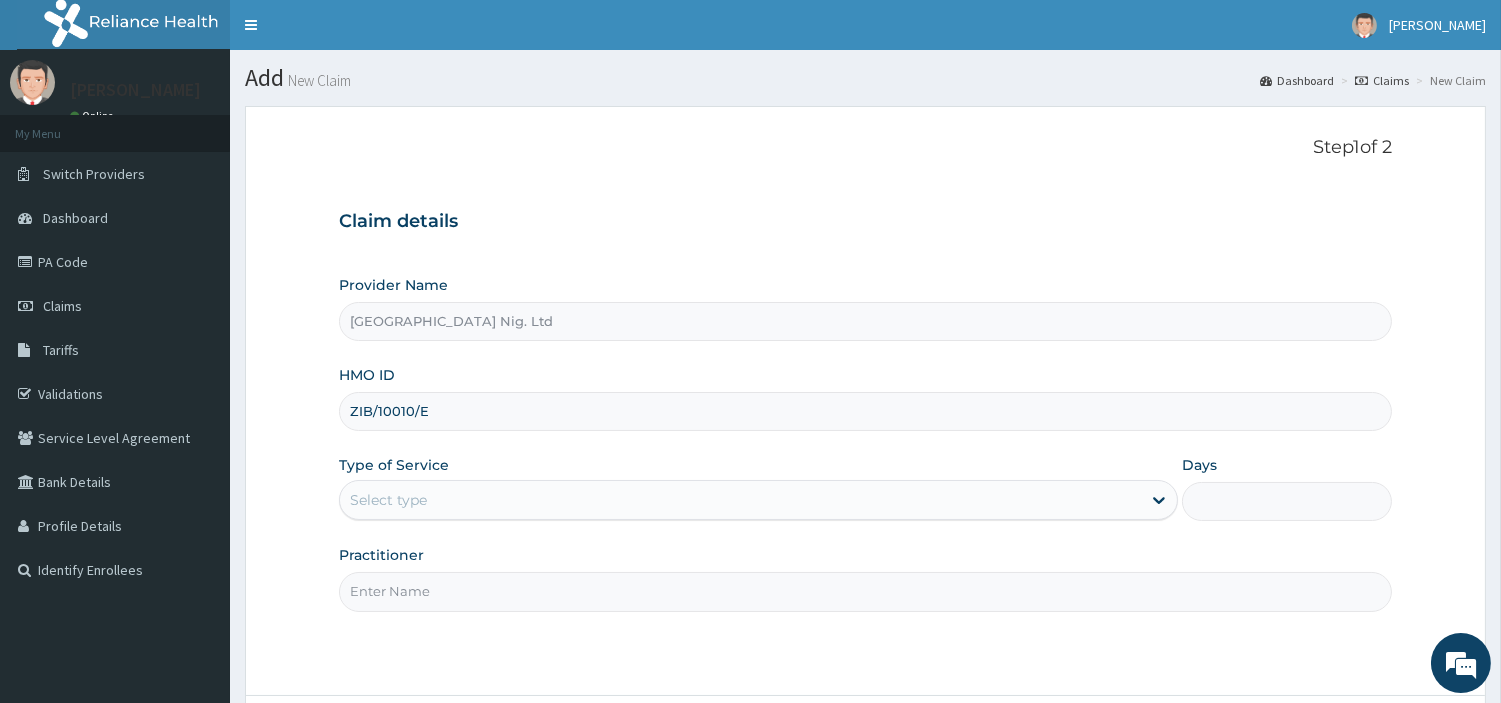 type on "ZIB/10010/E" 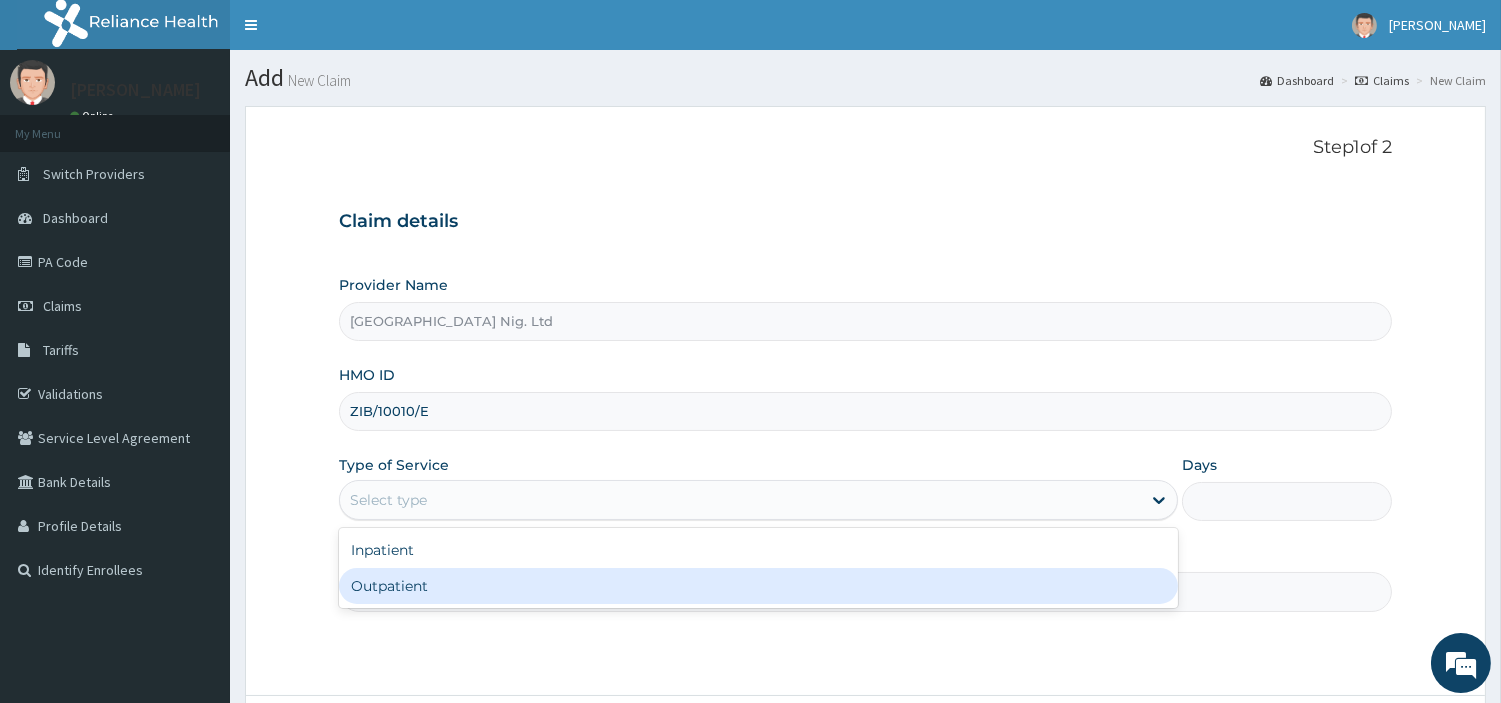 click on "Outpatient" at bounding box center (758, 586) 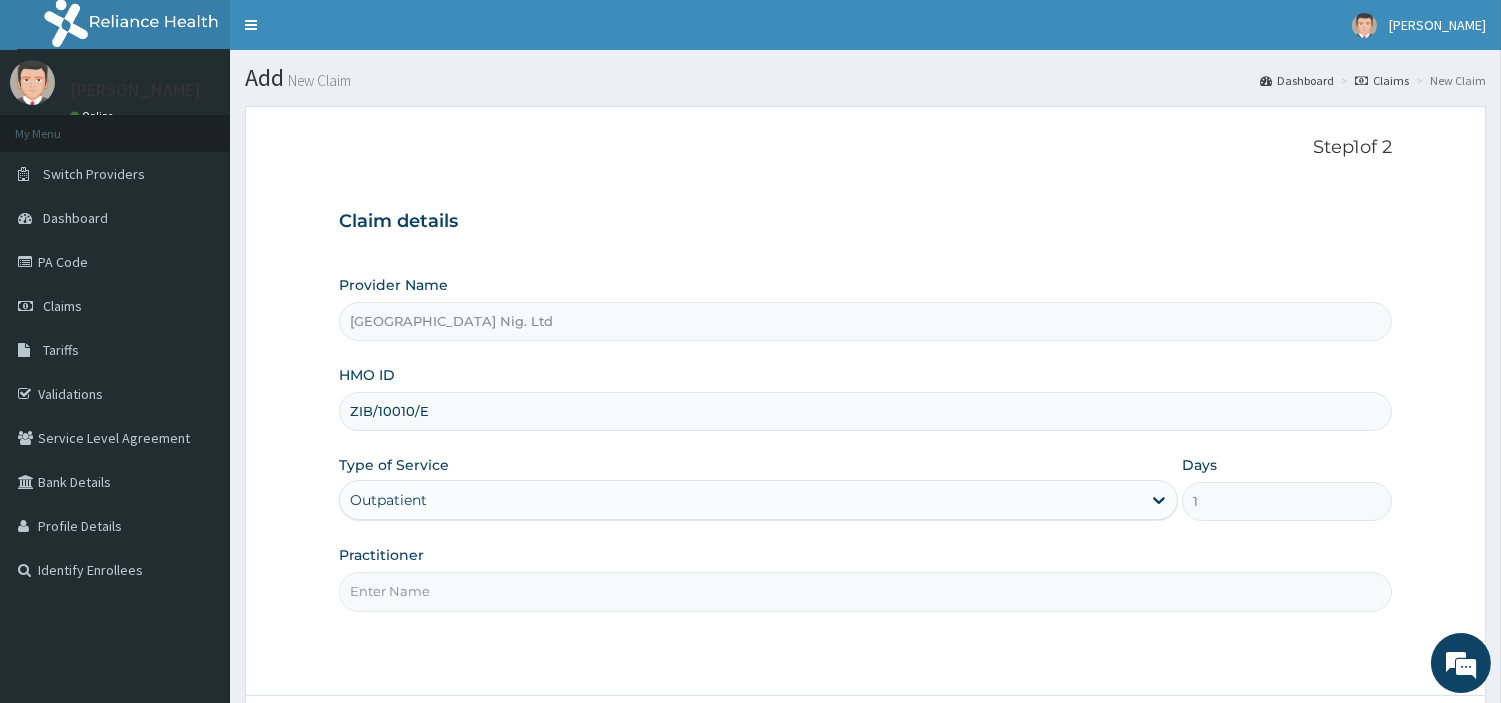 click on "Practitioner" at bounding box center [865, 591] 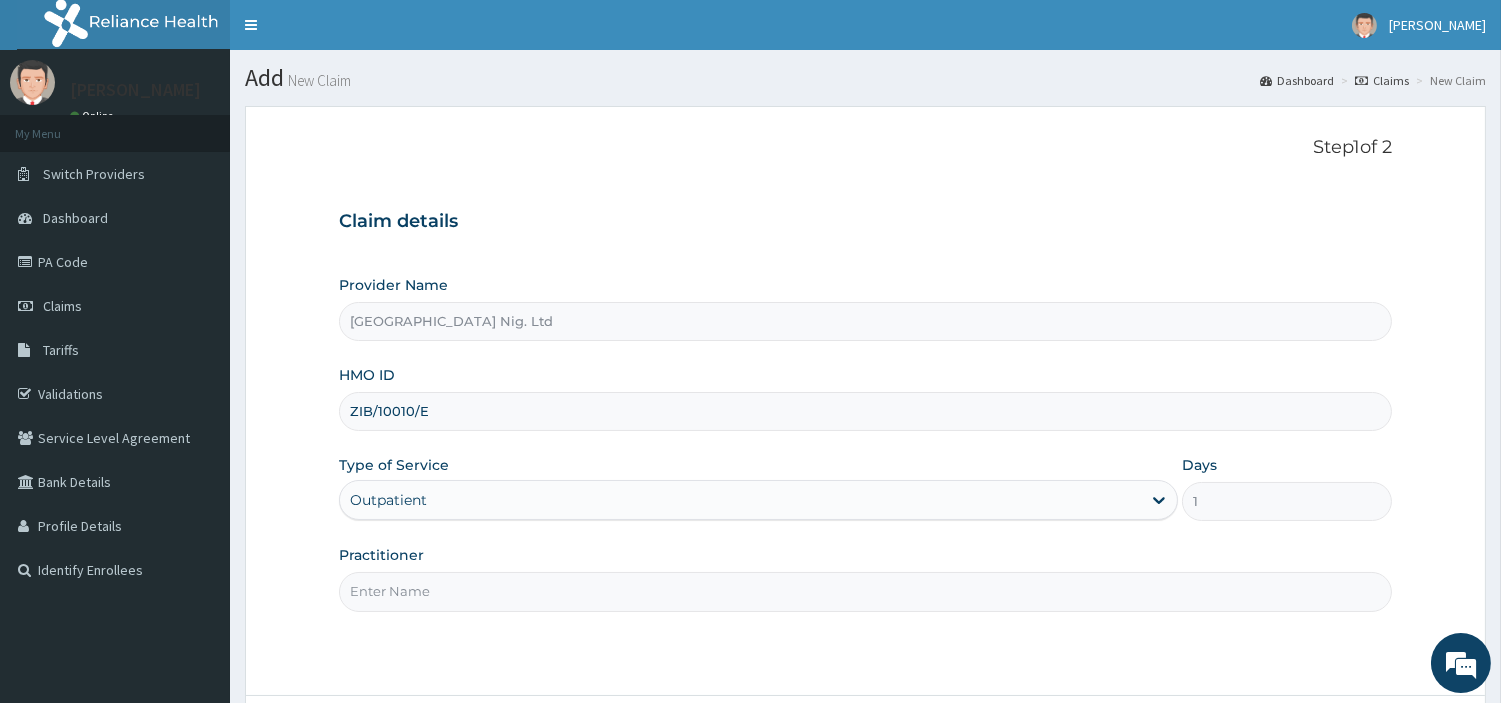 paste on "OBAFEMI OLUSEGUN" 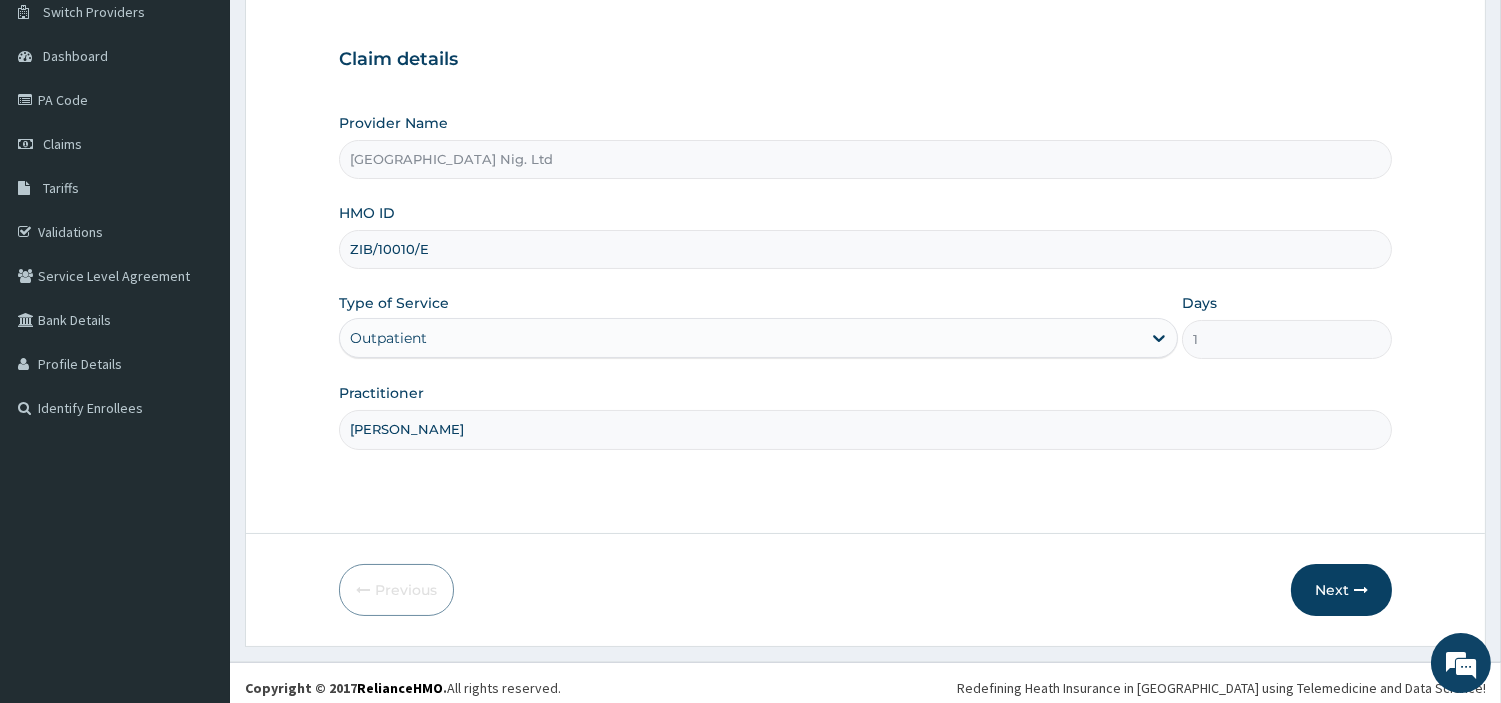 scroll, scrollTop: 172, scrollLeft: 0, axis: vertical 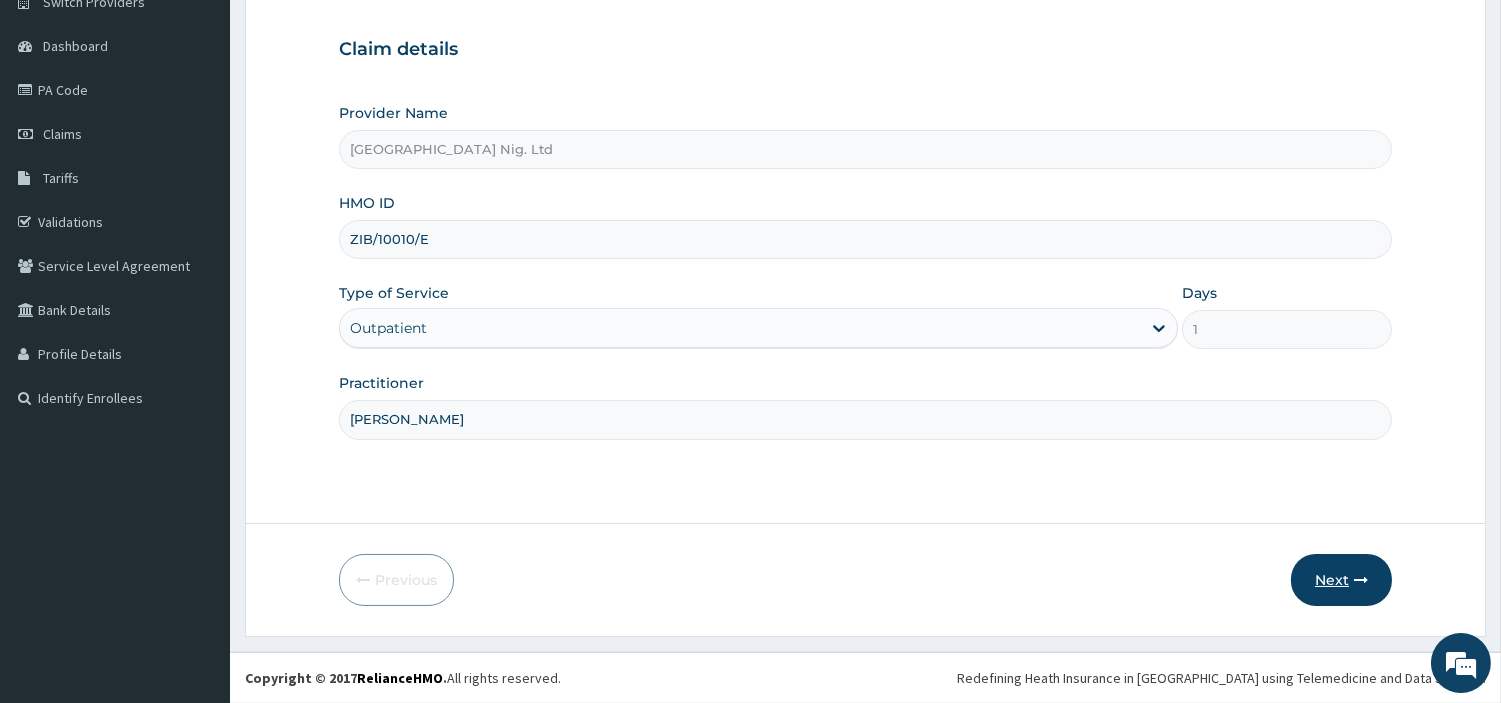 type on "OBAFEMI OLUSEGUN" 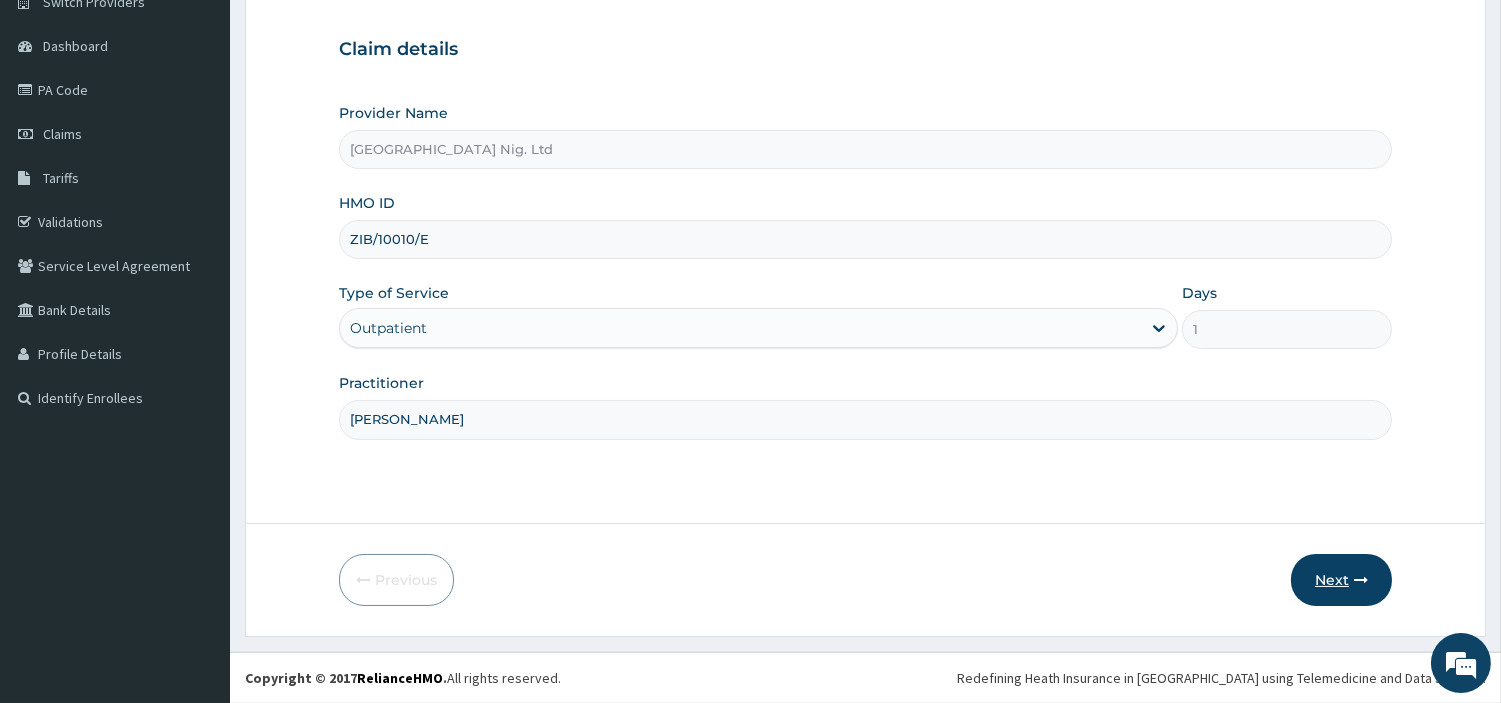 click at bounding box center (1361, 580) 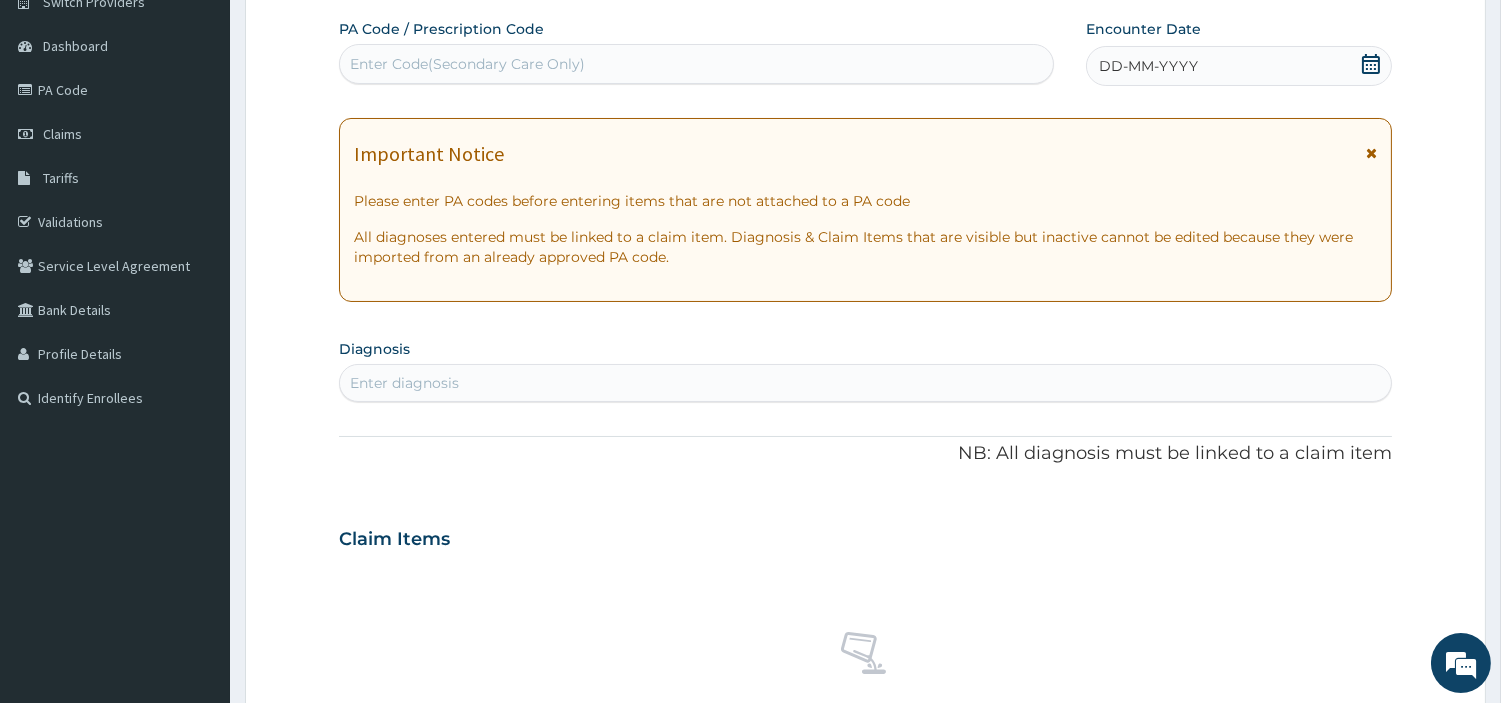 scroll, scrollTop: 0, scrollLeft: 0, axis: both 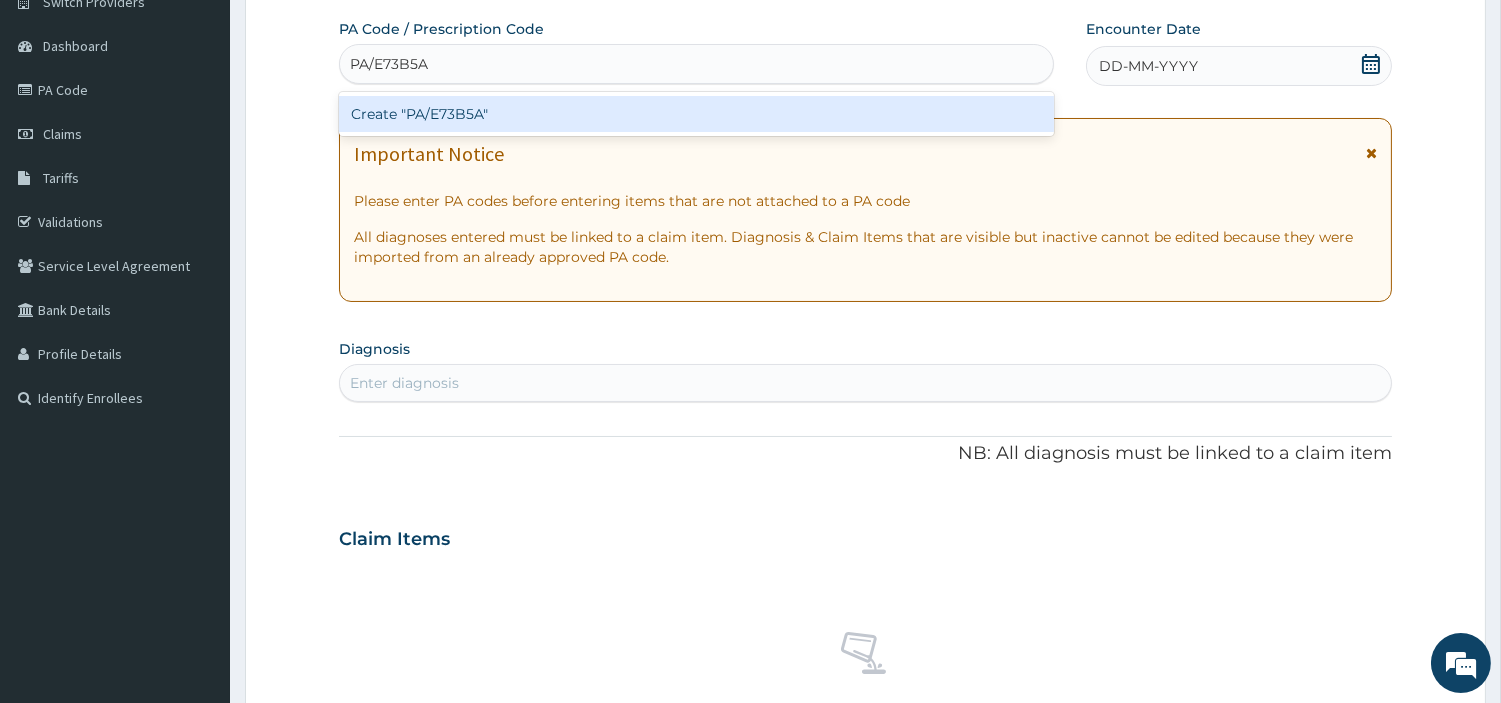 click on "Create "PA/E73B5A"" at bounding box center (696, 114) 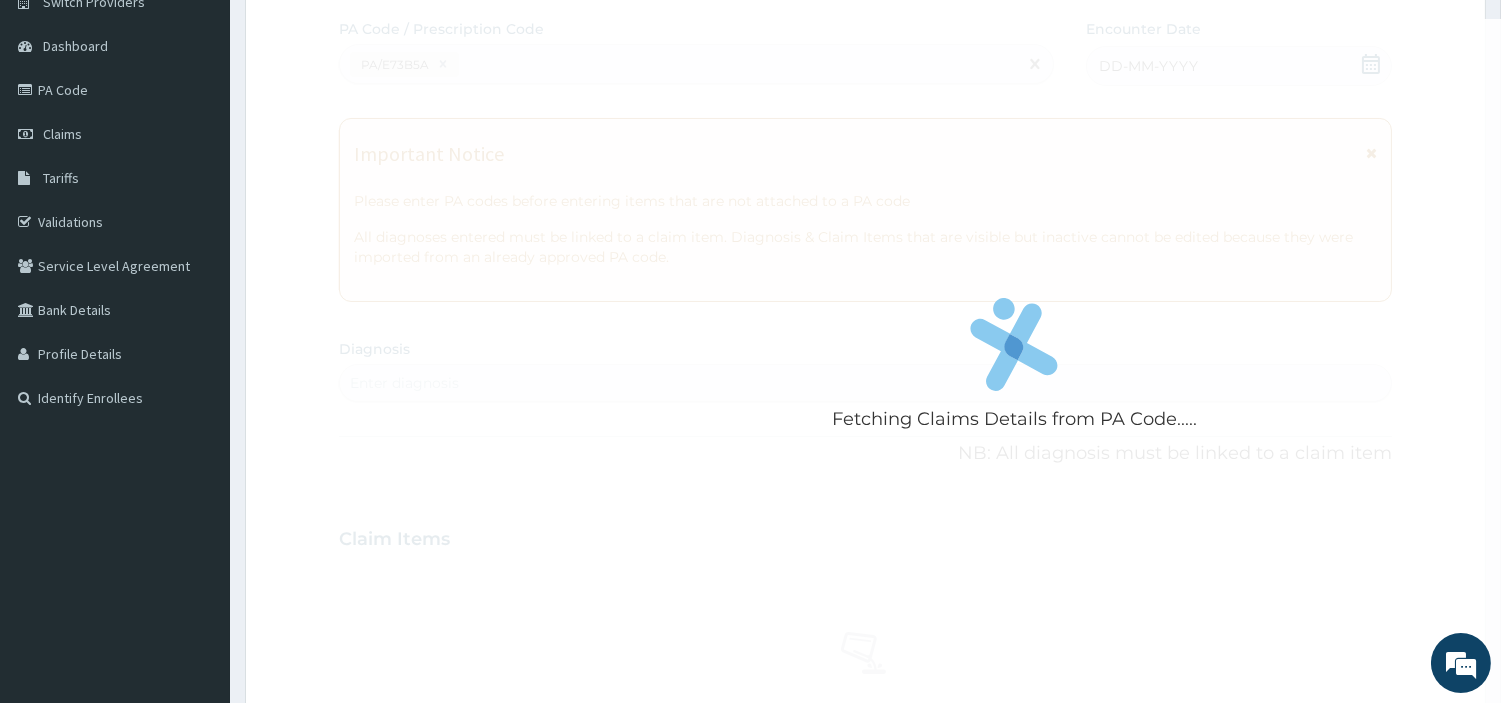 scroll, scrollTop: 548, scrollLeft: 0, axis: vertical 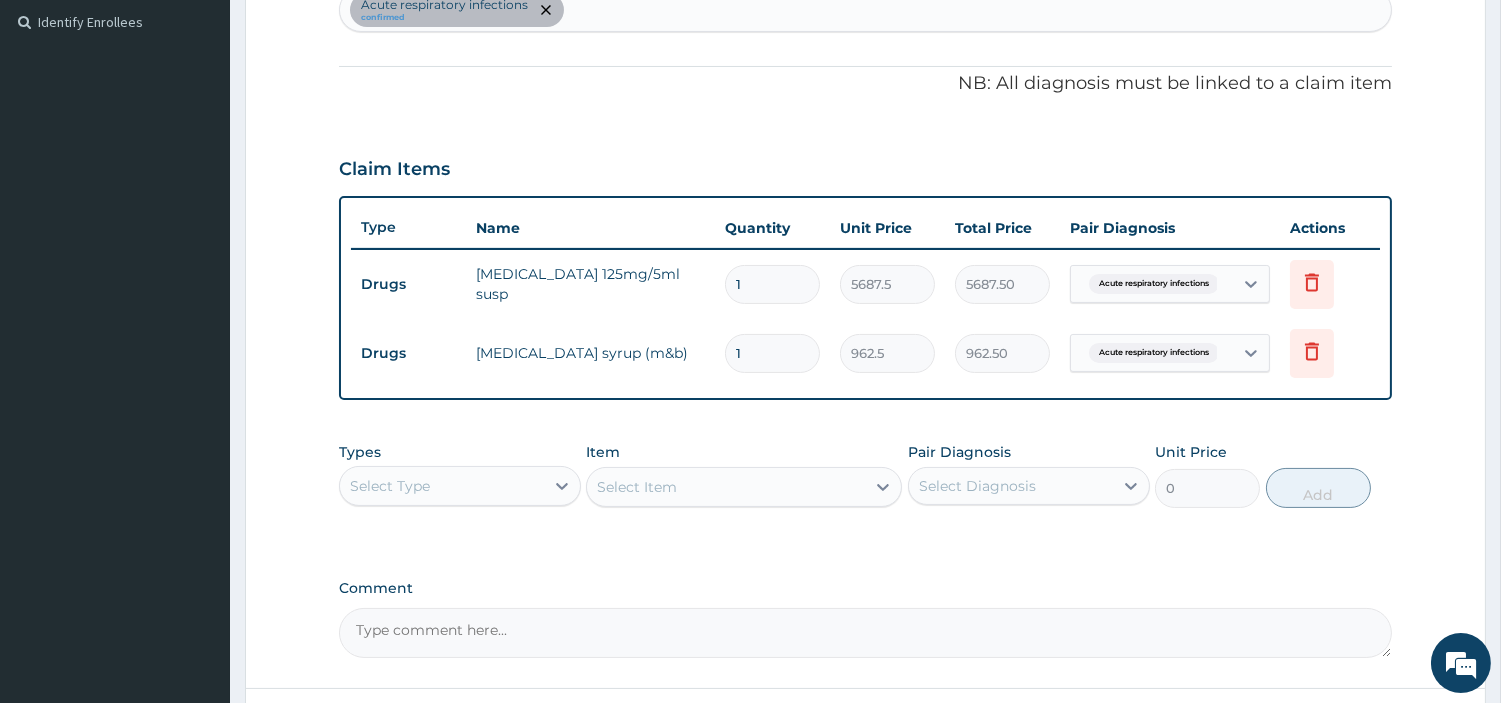 click on "Acute respiratory infections confirmed" at bounding box center [865, 10] 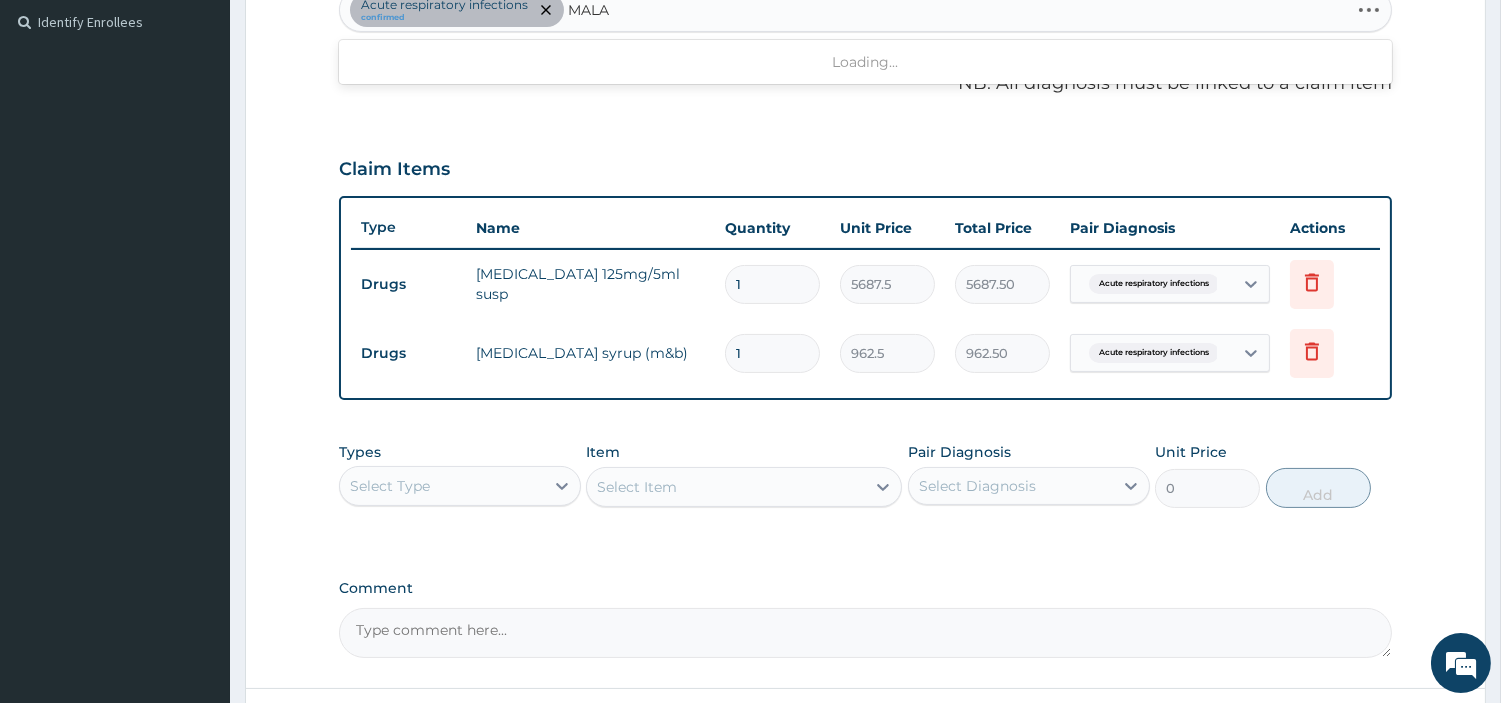 type on "MALAR" 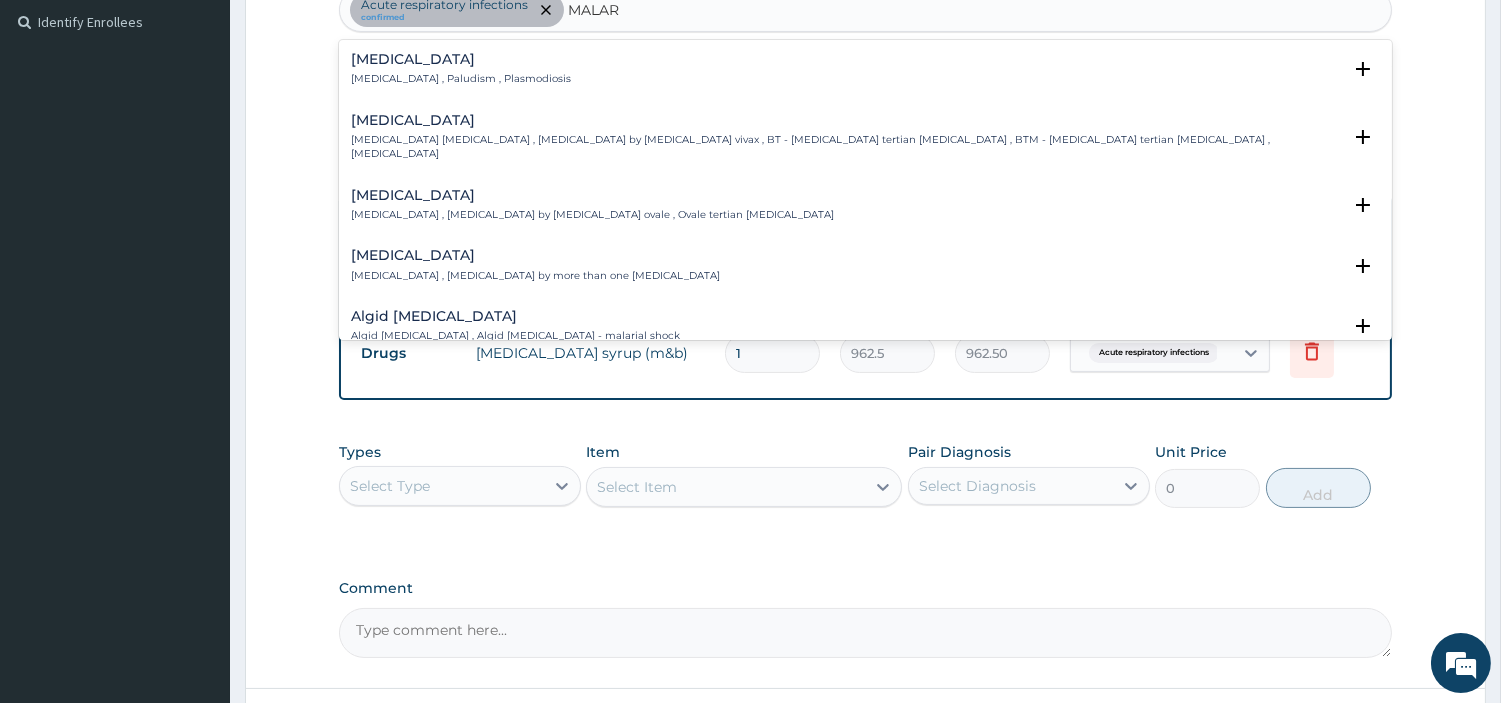 click on "[MEDICAL_DATA] , Paludism , Plasmodiosis" at bounding box center [461, 79] 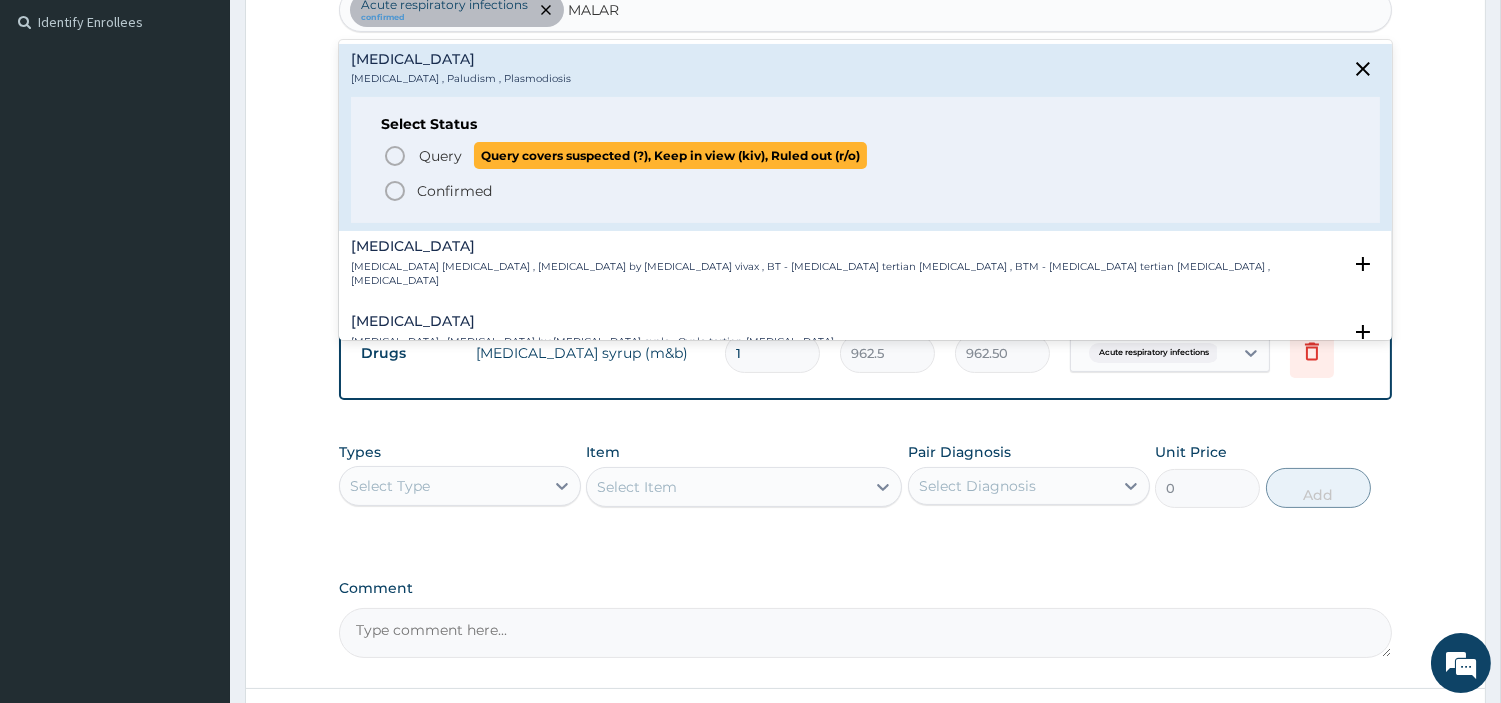 click 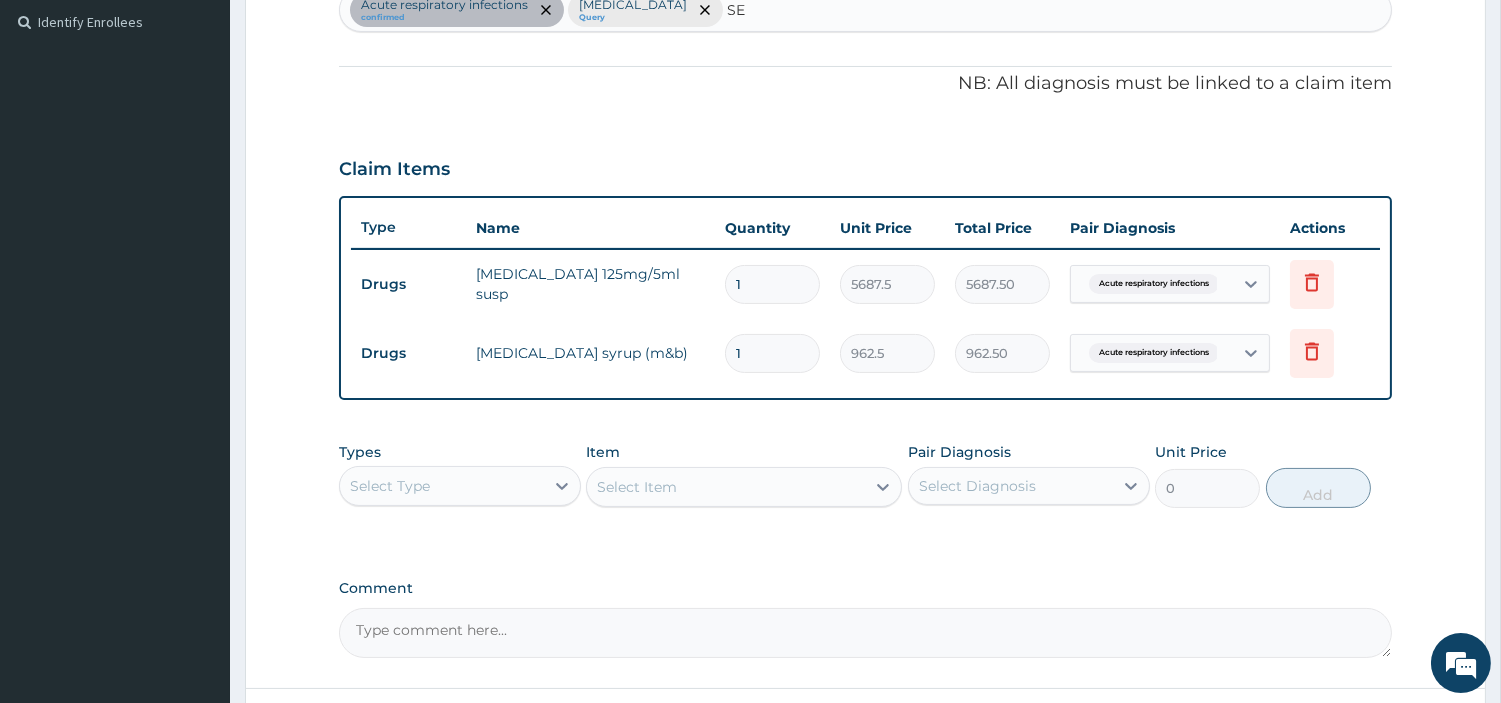 type on "SEP" 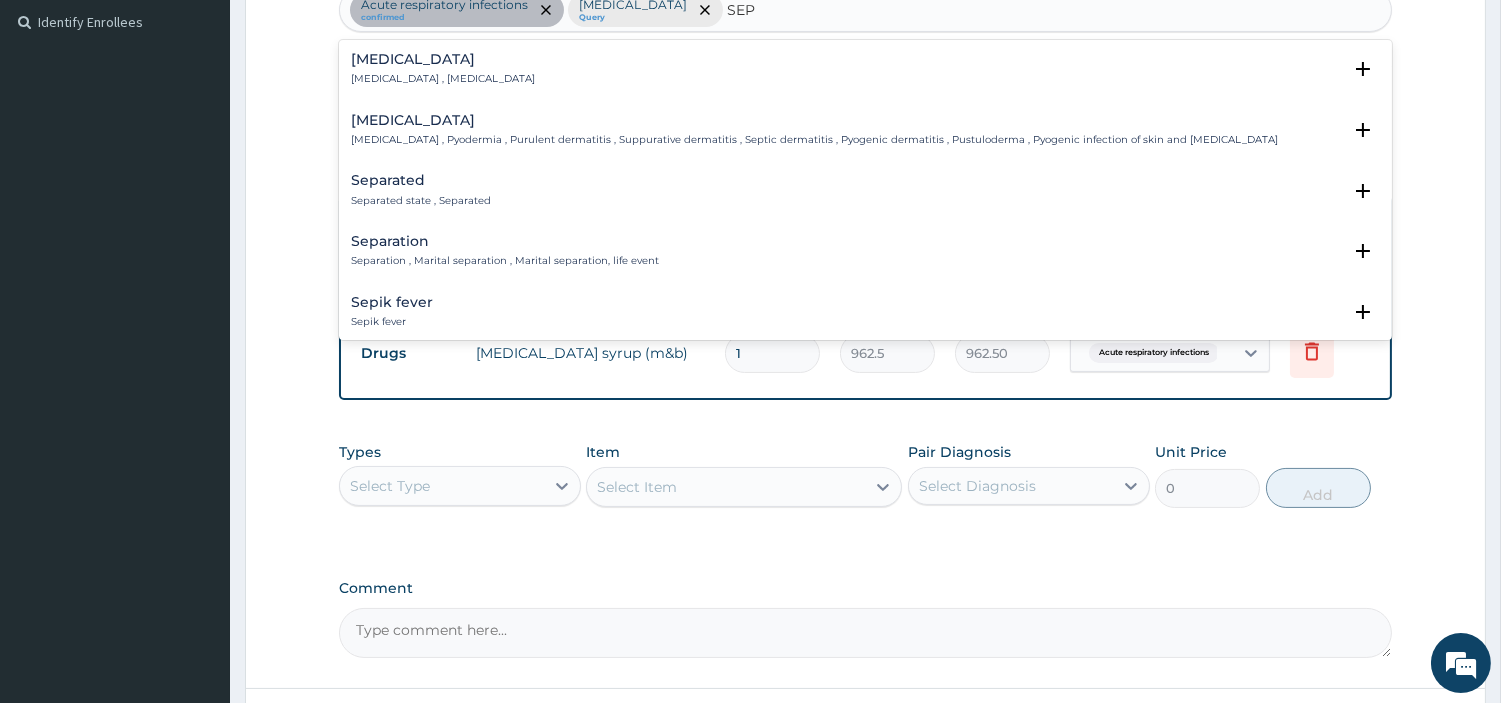 click on "[MEDICAL_DATA] , [MEDICAL_DATA]" at bounding box center [443, 79] 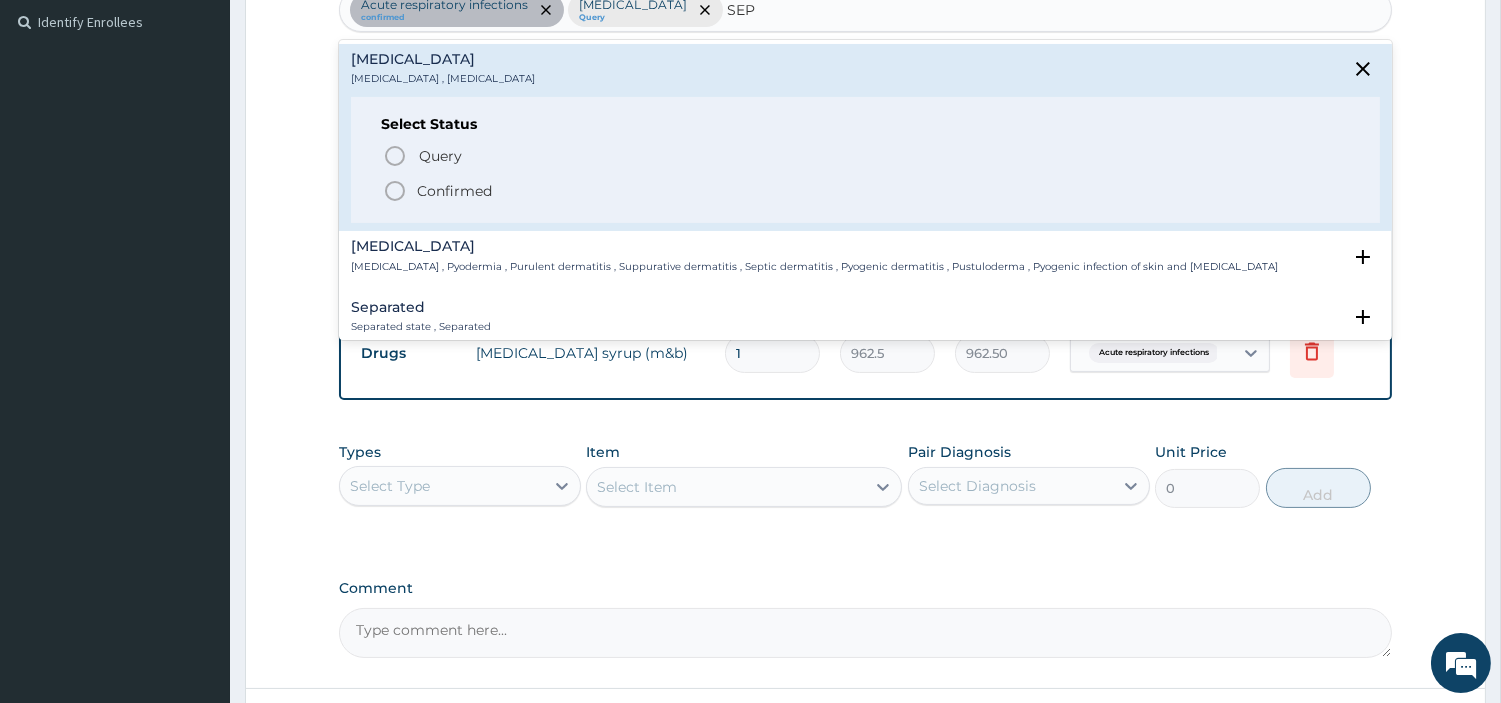 click on "Select Status Query Query covers suspected (?), Keep in view (kiv), Ruled out (r/o) Confirmed" at bounding box center [865, 160] 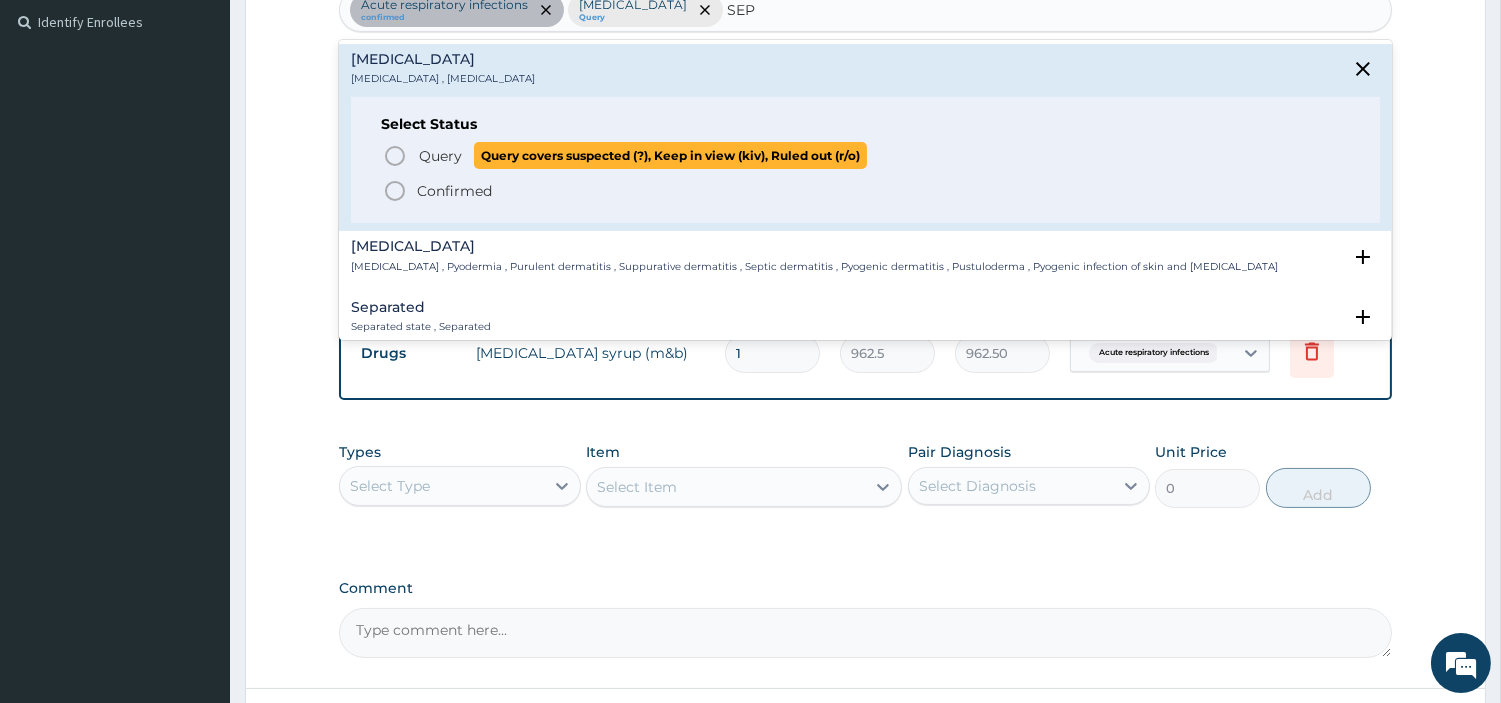 click on "Query Query covers suspected (?), Keep in view (kiv), Ruled out (r/o)" at bounding box center (642, 155) 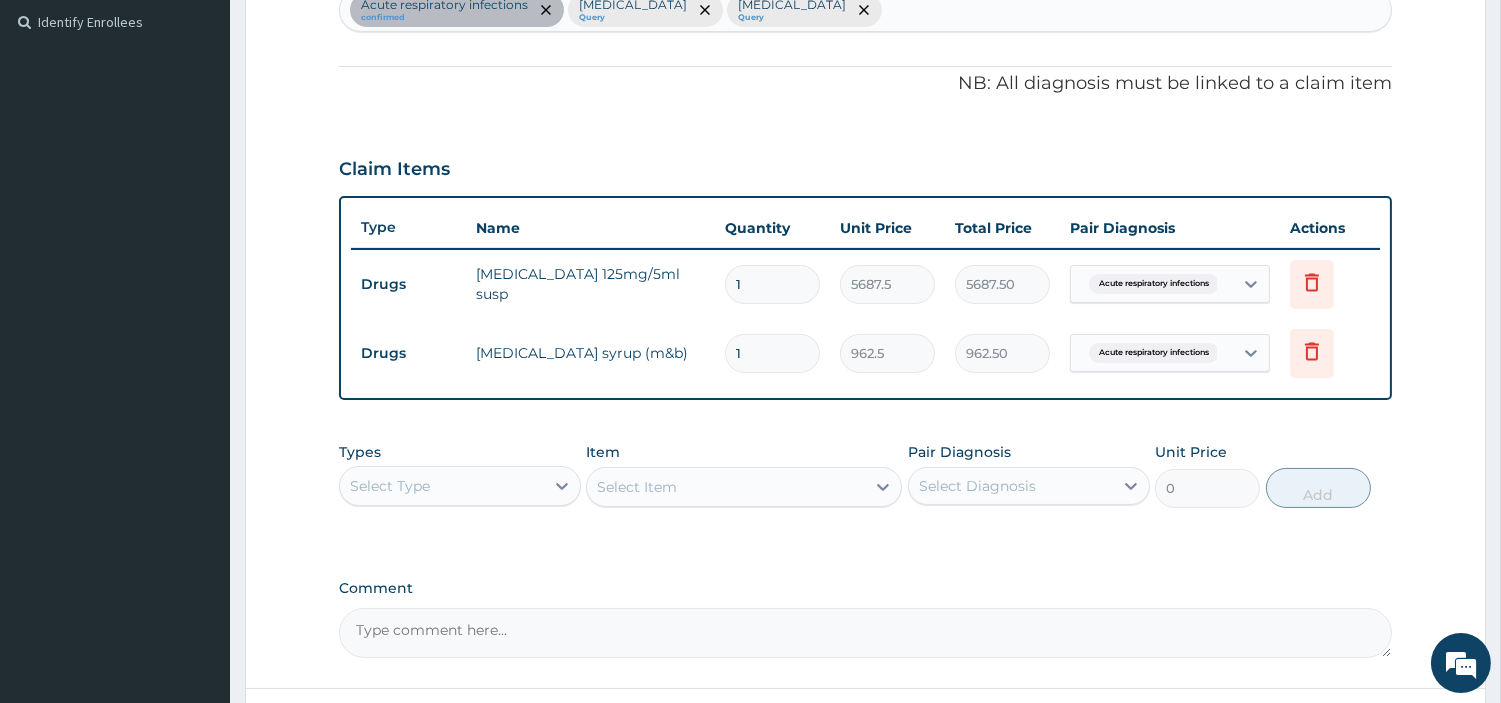 click on "Select Type" at bounding box center [442, 486] 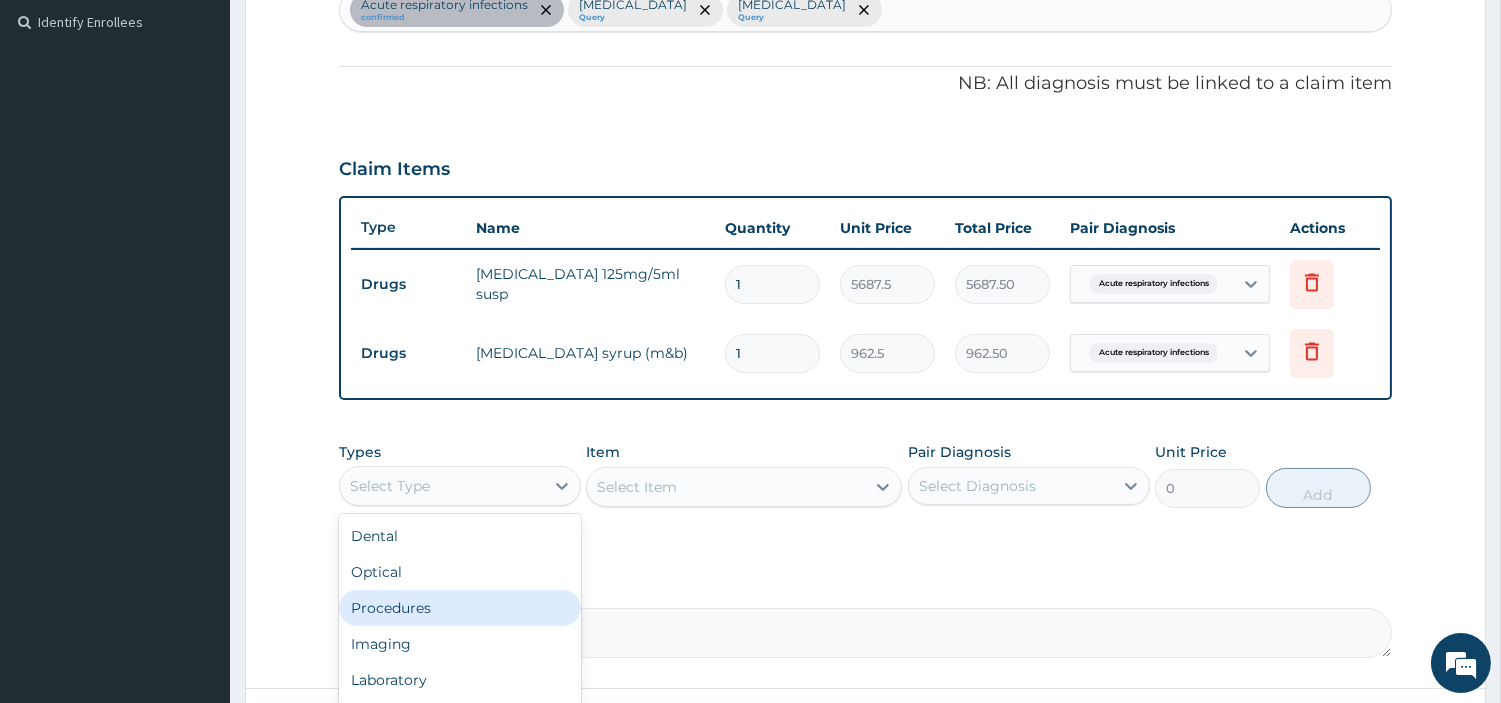 click on "Procedures" at bounding box center [460, 608] 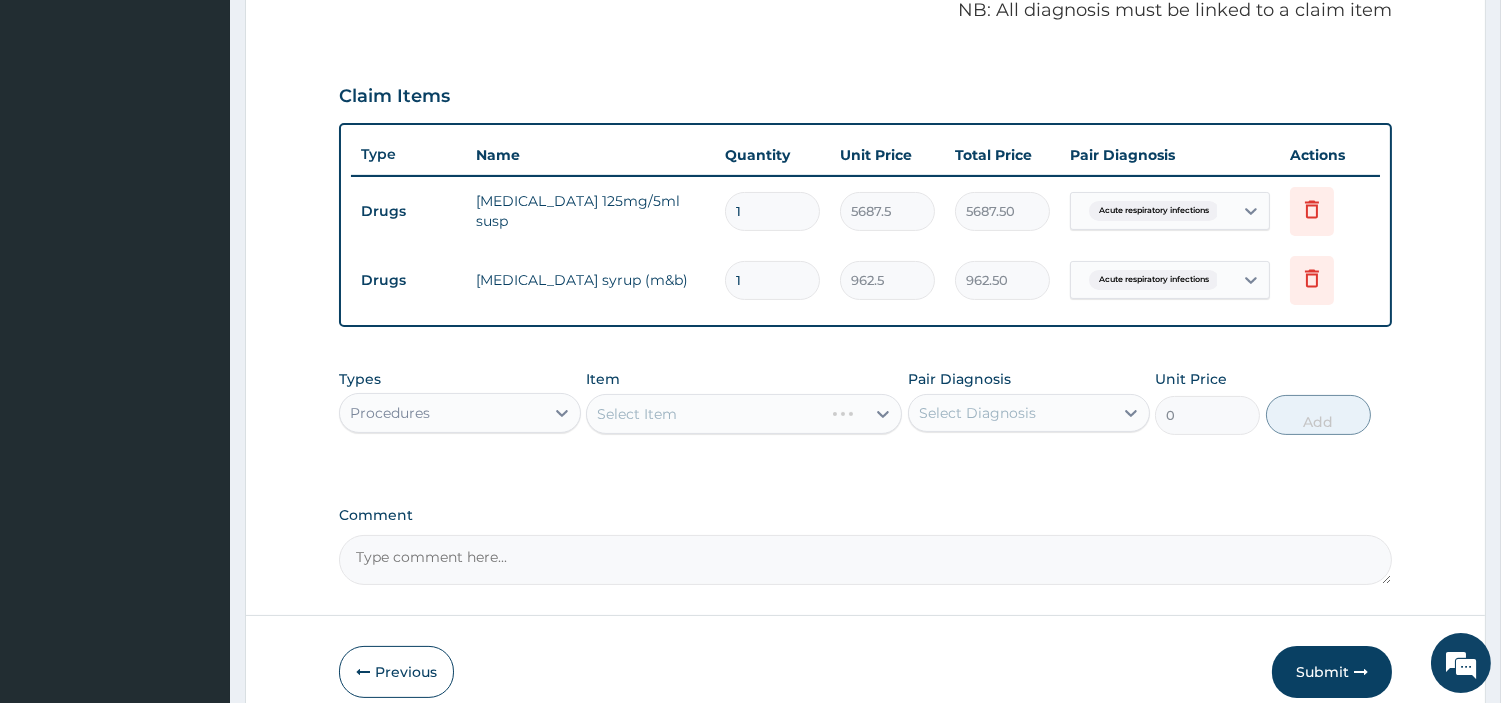 scroll, scrollTop: 660, scrollLeft: 0, axis: vertical 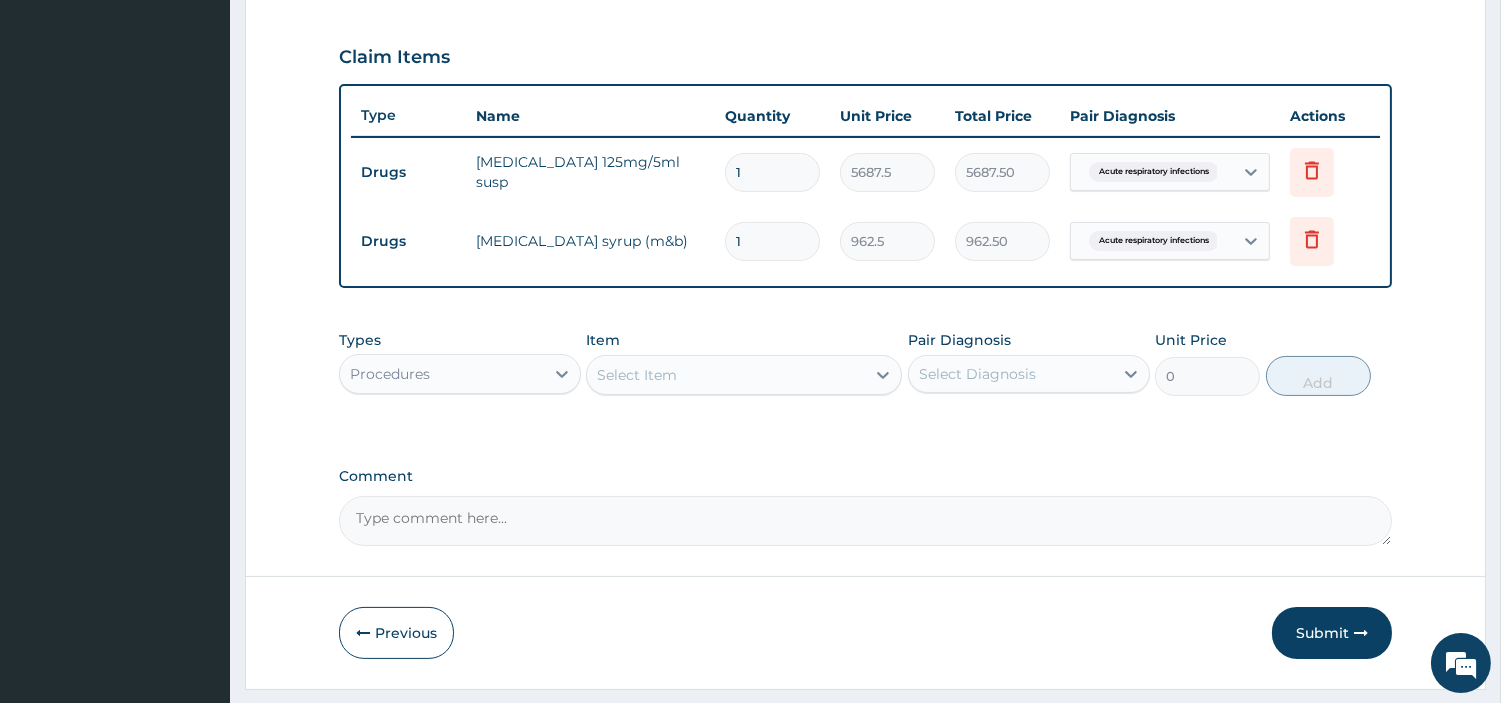 click on "Select Item" at bounding box center [726, 375] 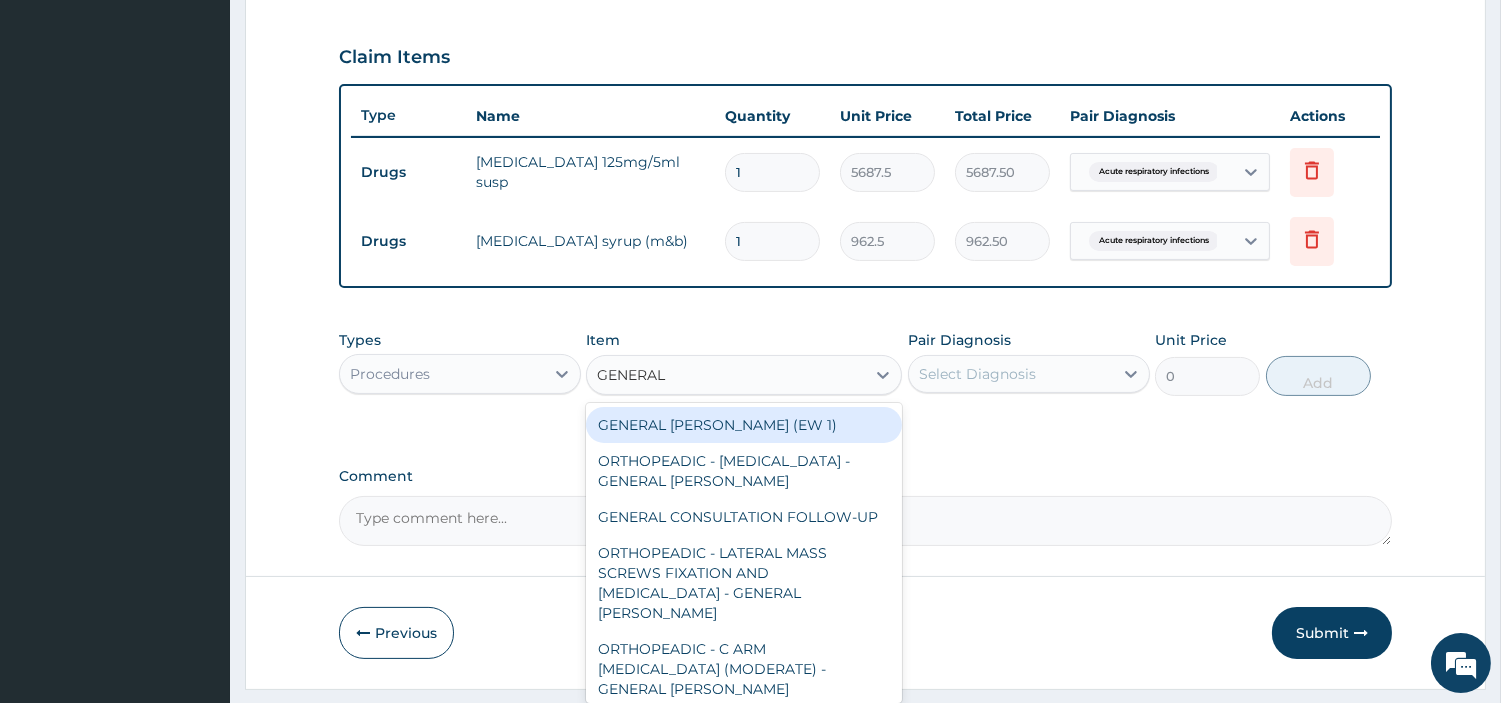 type on "GENERAL C" 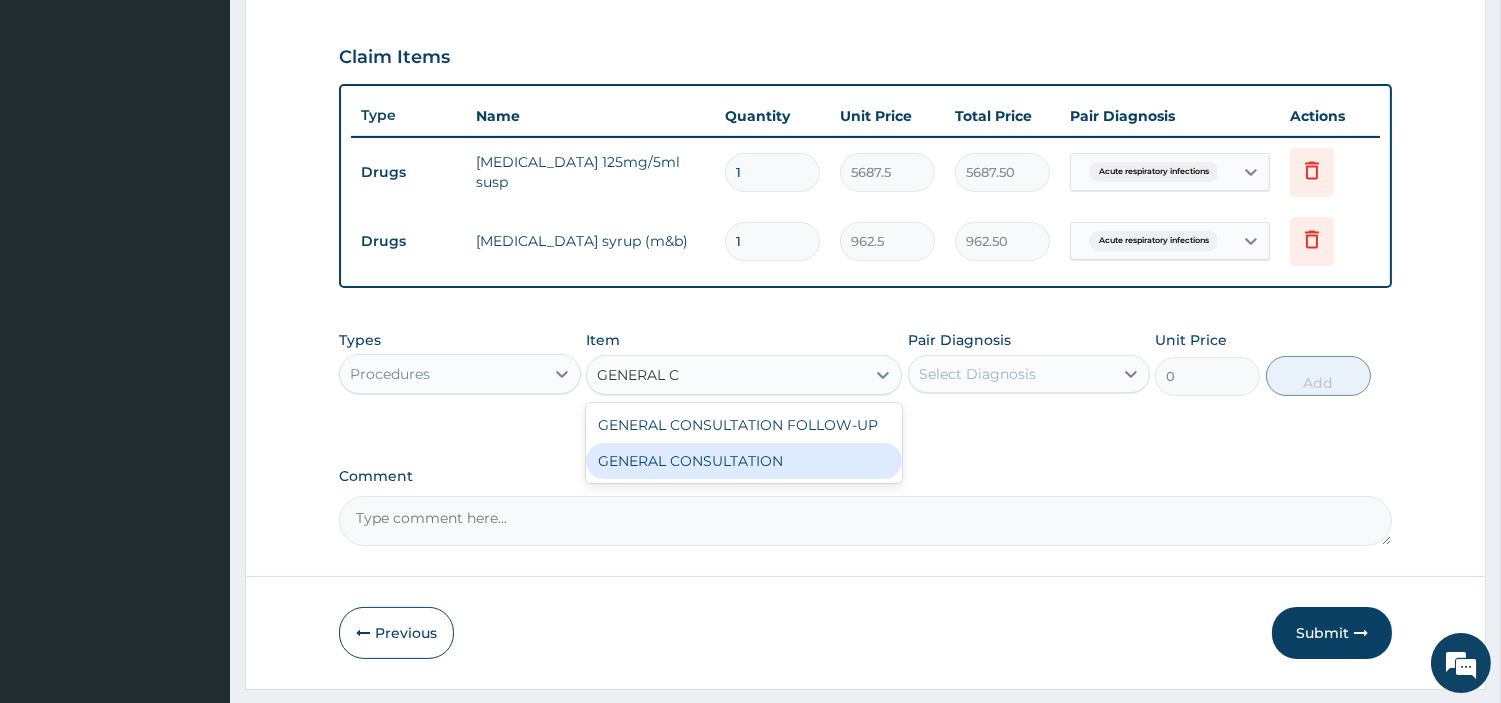 click on "GENERAL CONSULTATION" at bounding box center (744, 461) 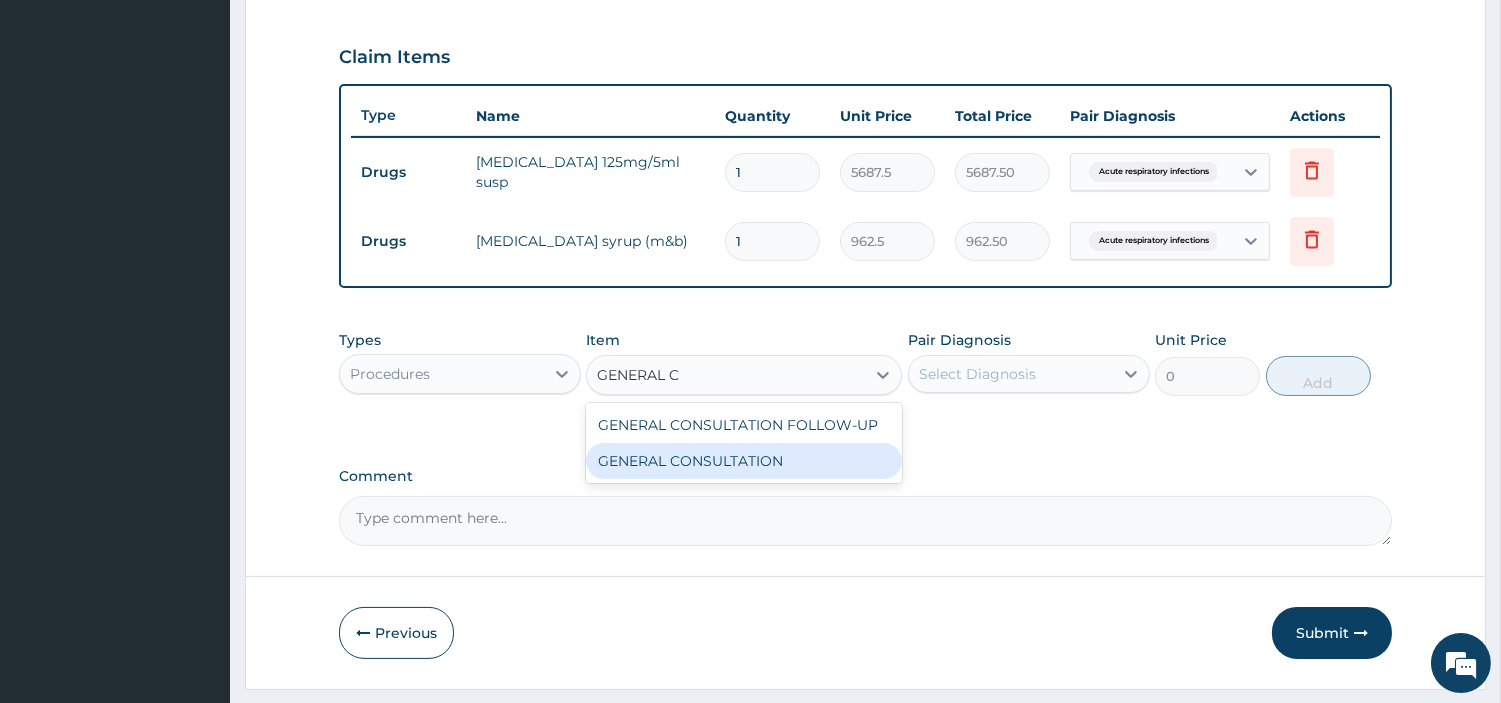type 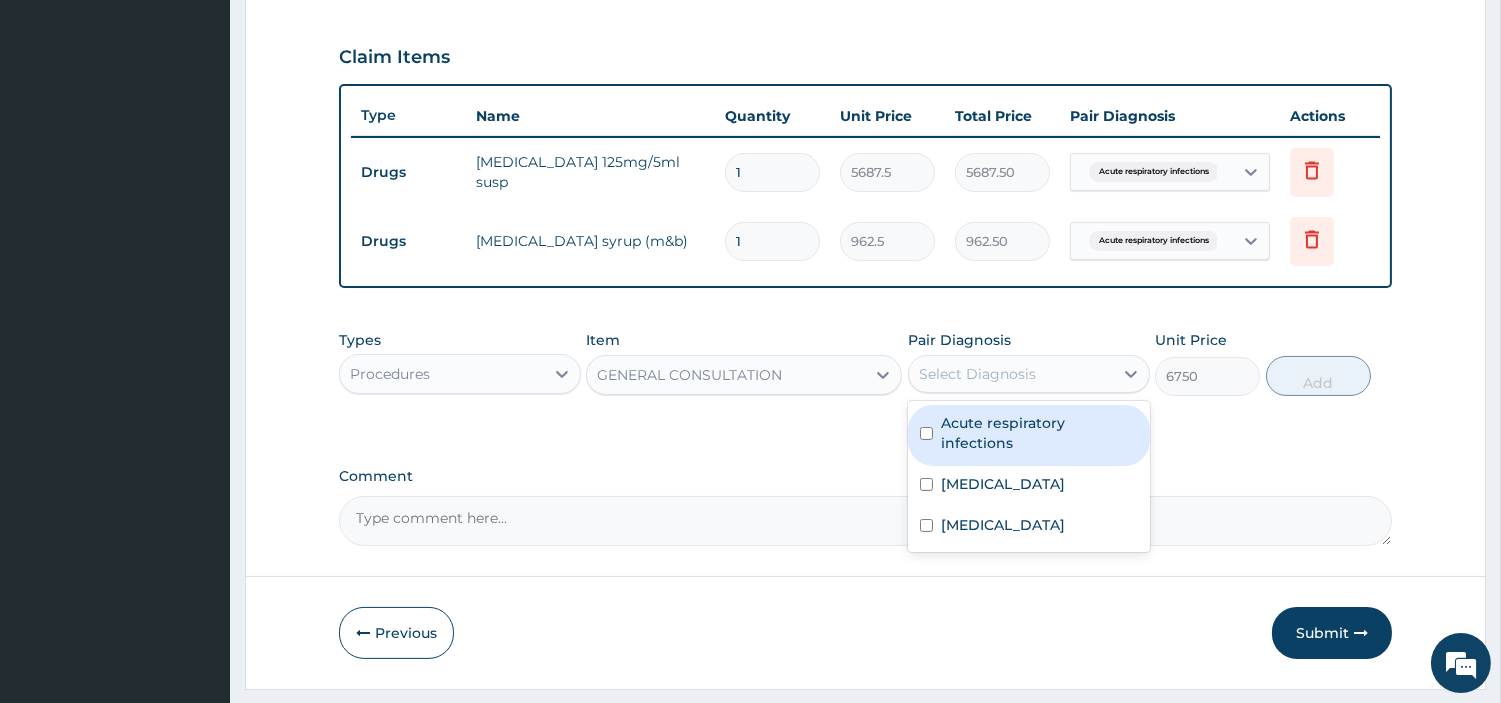 click on "Select Diagnosis" at bounding box center (977, 374) 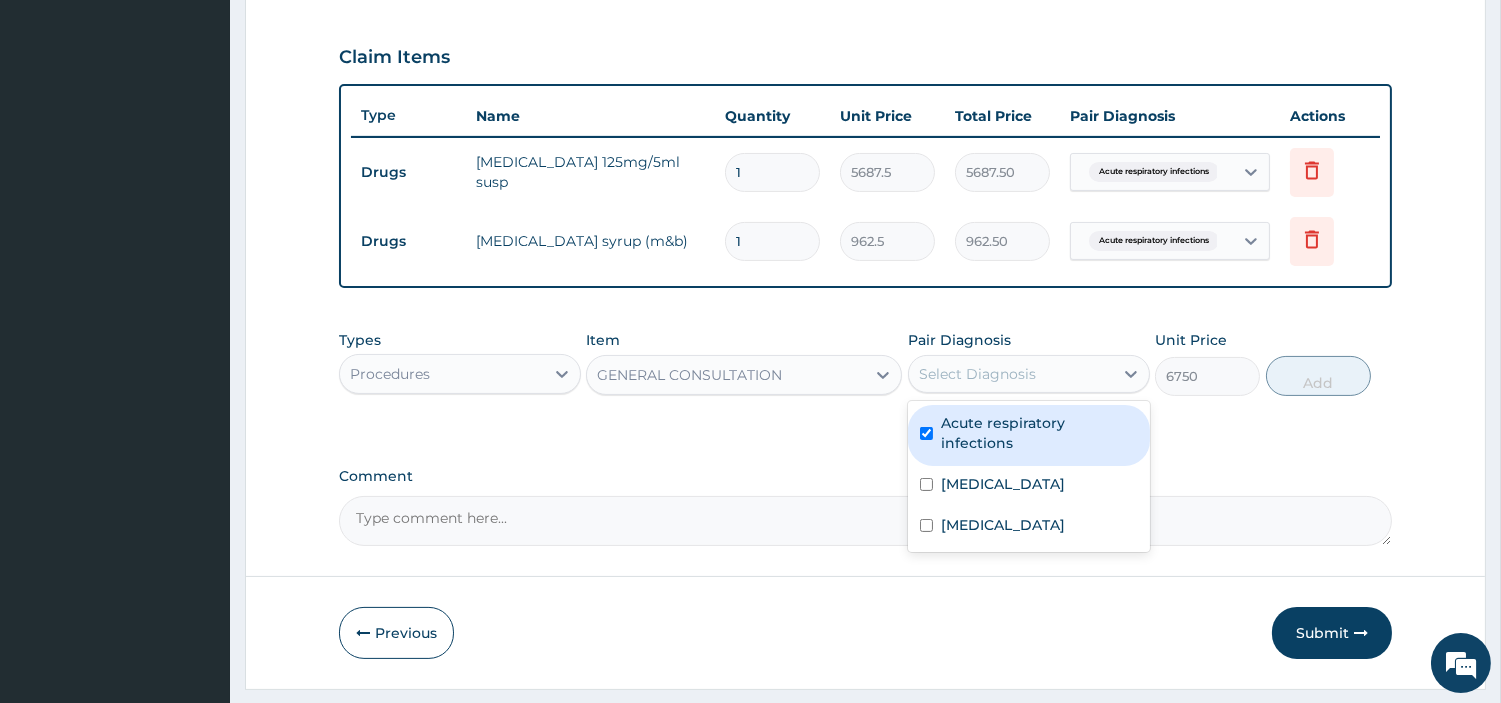 checkbox on "true" 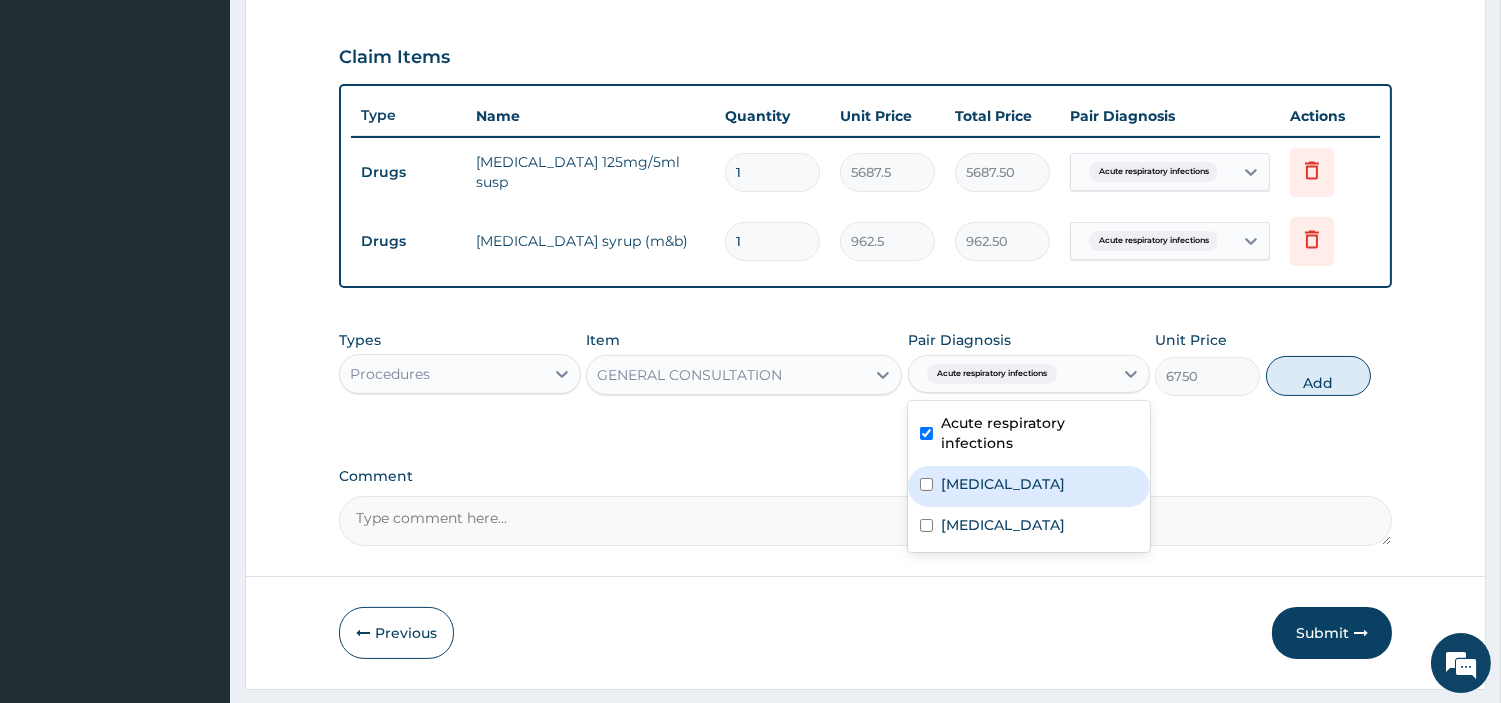 click on "Malaria" at bounding box center (1029, 486) 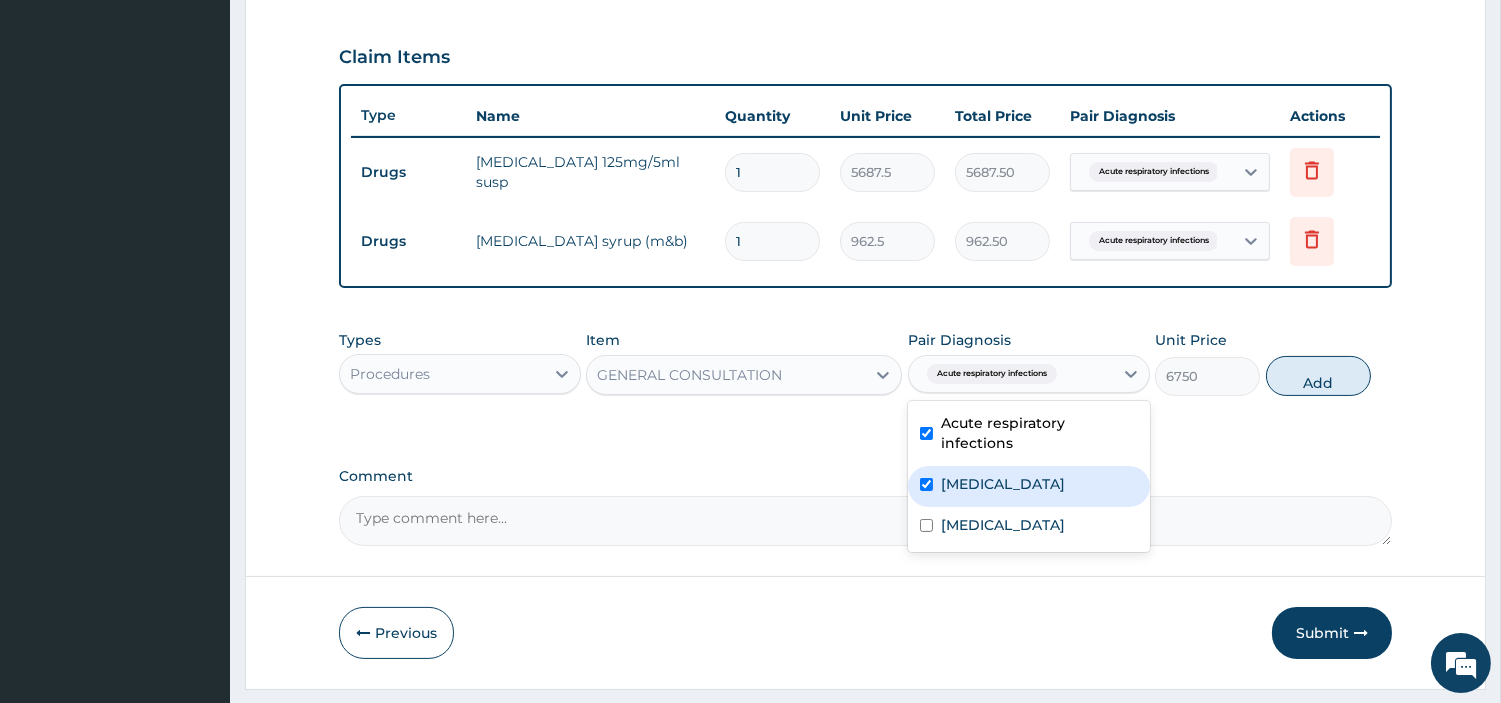 checkbox on "true" 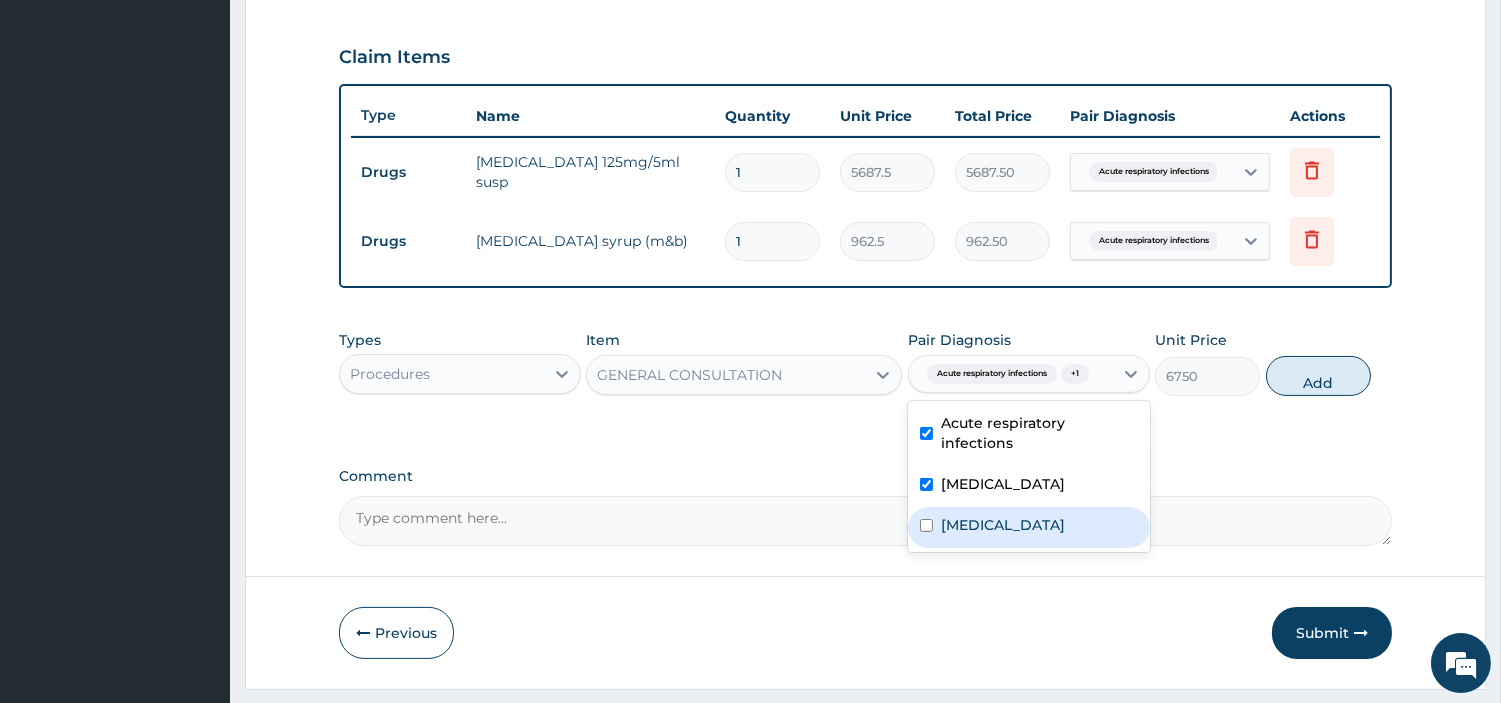 drag, startPoint x: 992, startPoint y: 497, endPoint x: 1125, endPoint y: 446, distance: 142.44298 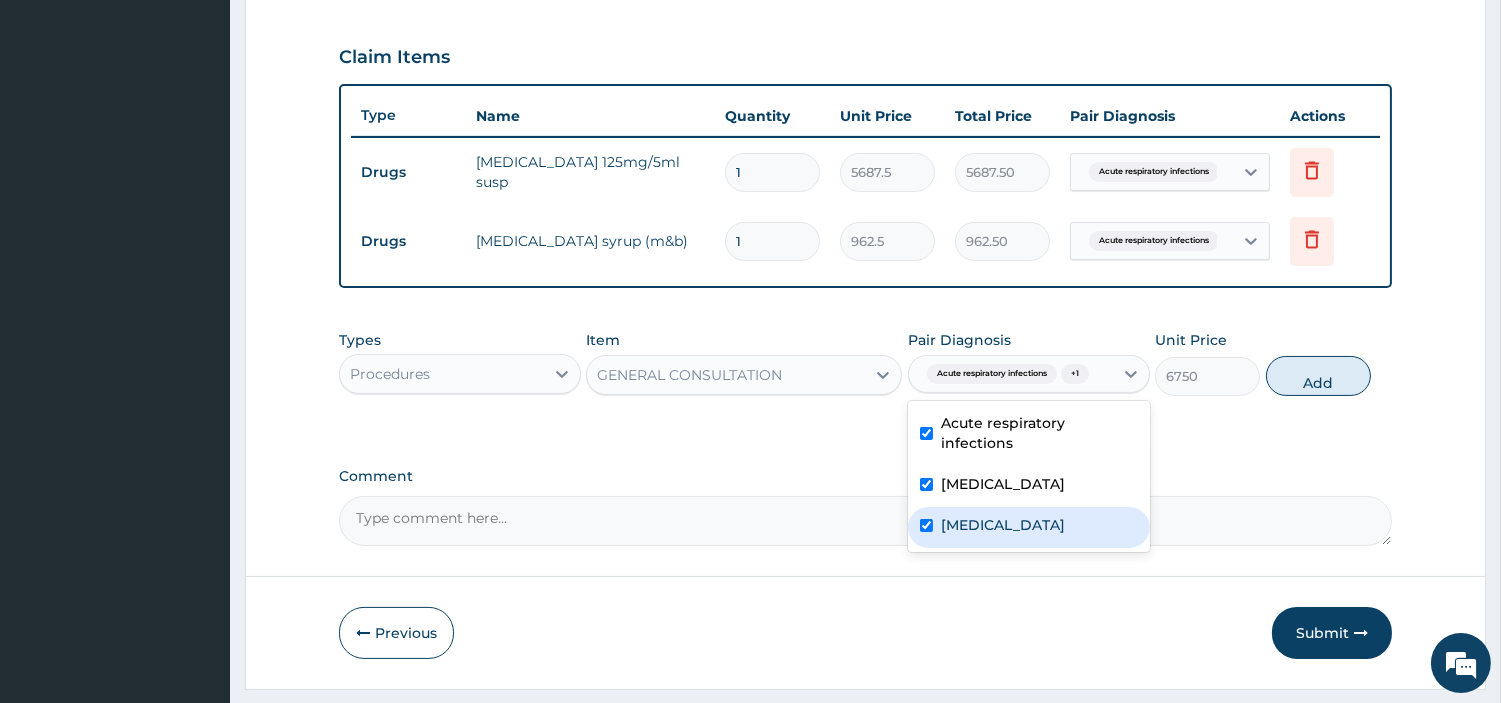 checkbox on "true" 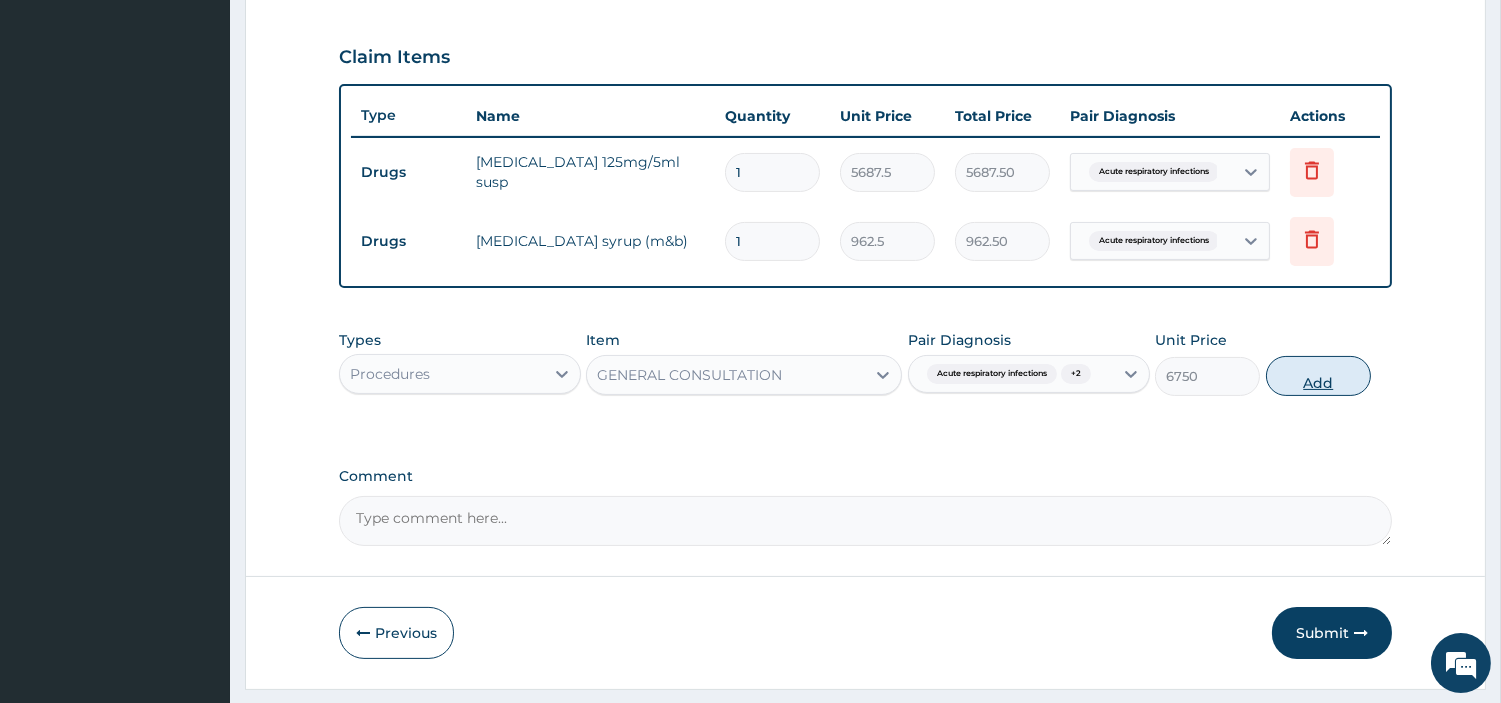 click on "Add" at bounding box center (1318, 376) 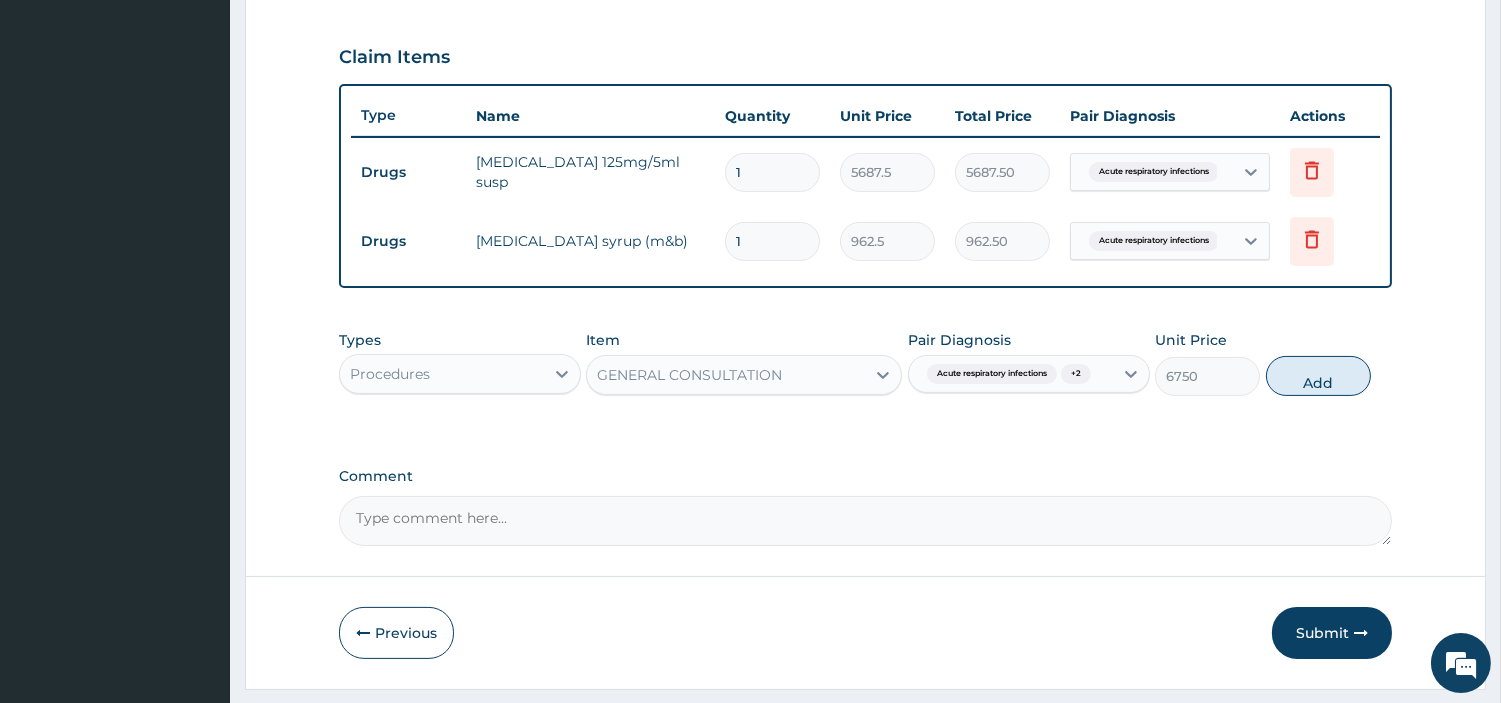 type on "0" 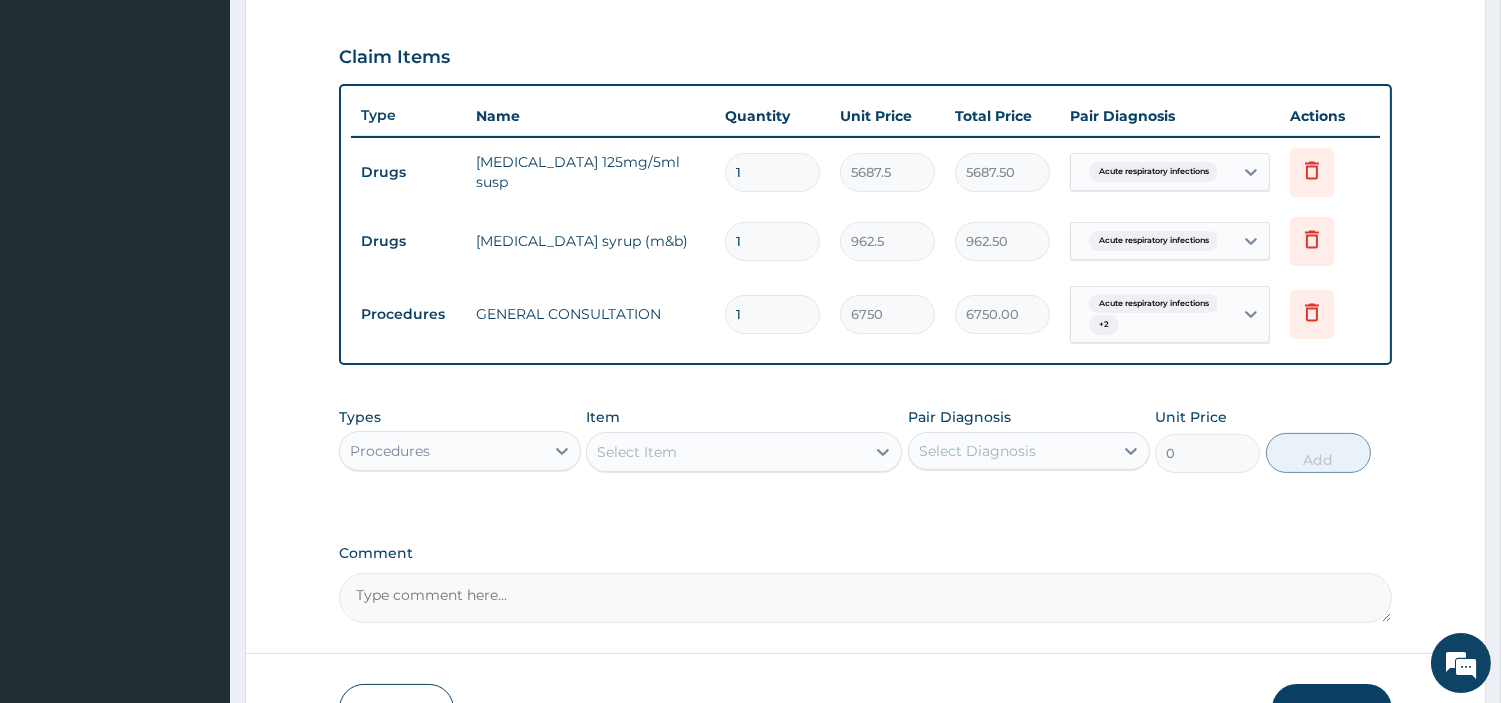 click on "Procedures" at bounding box center (442, 451) 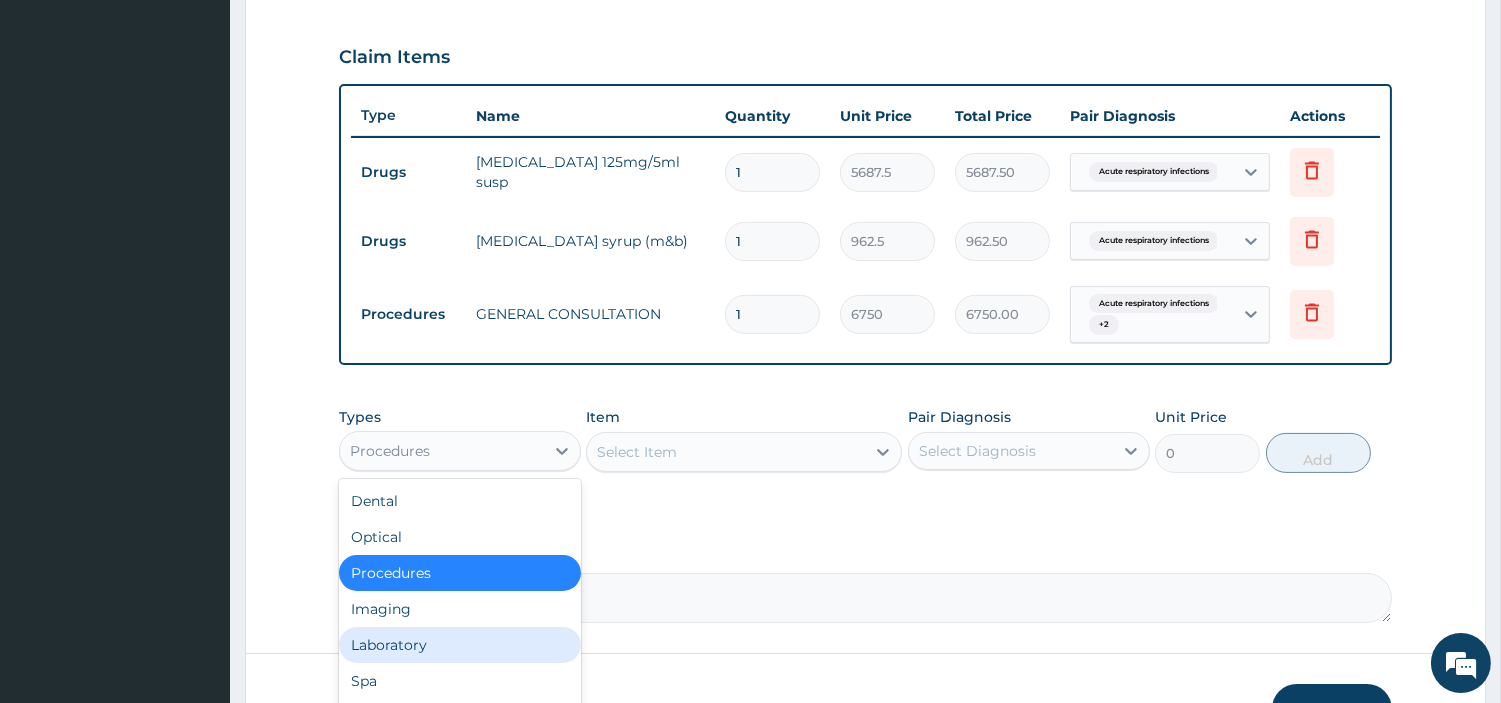 click on "Laboratory" at bounding box center [460, 645] 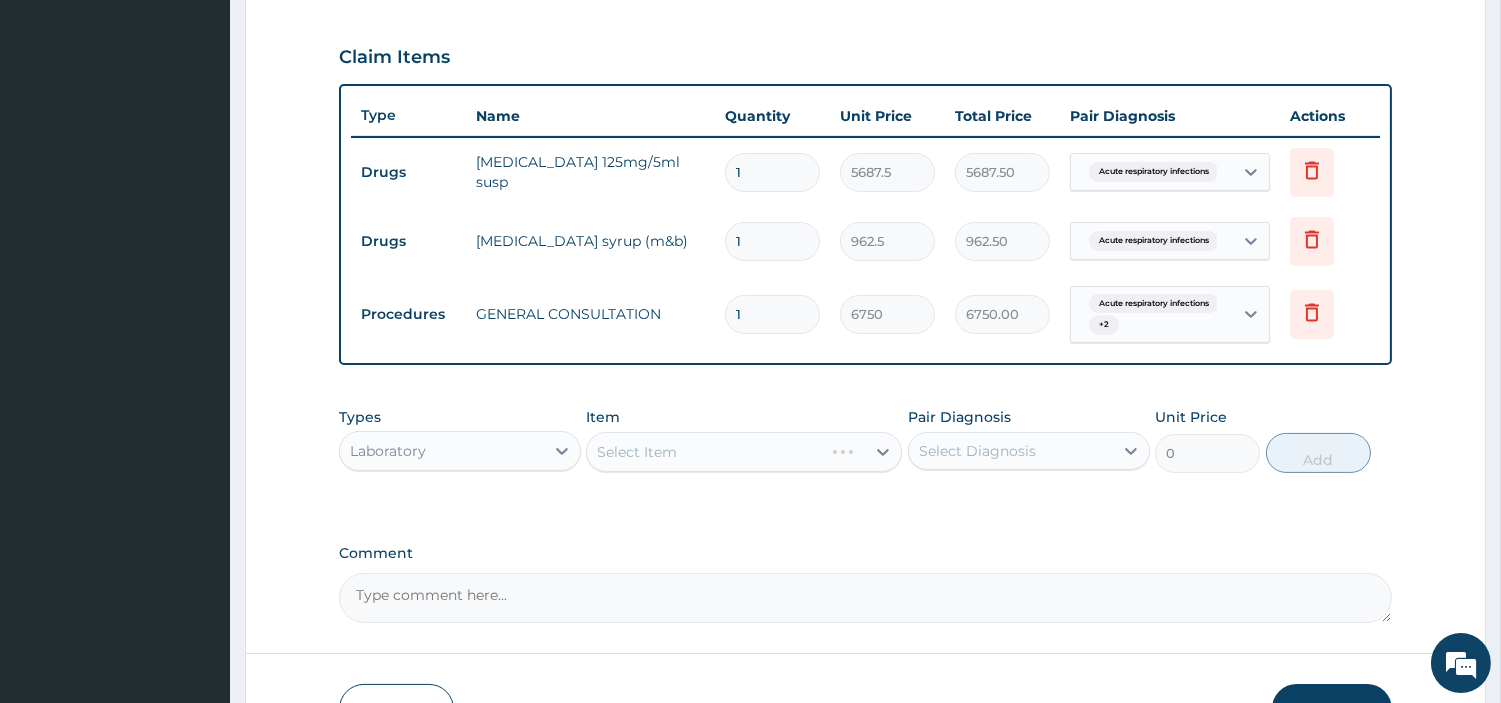 scroll, scrollTop: 788, scrollLeft: 0, axis: vertical 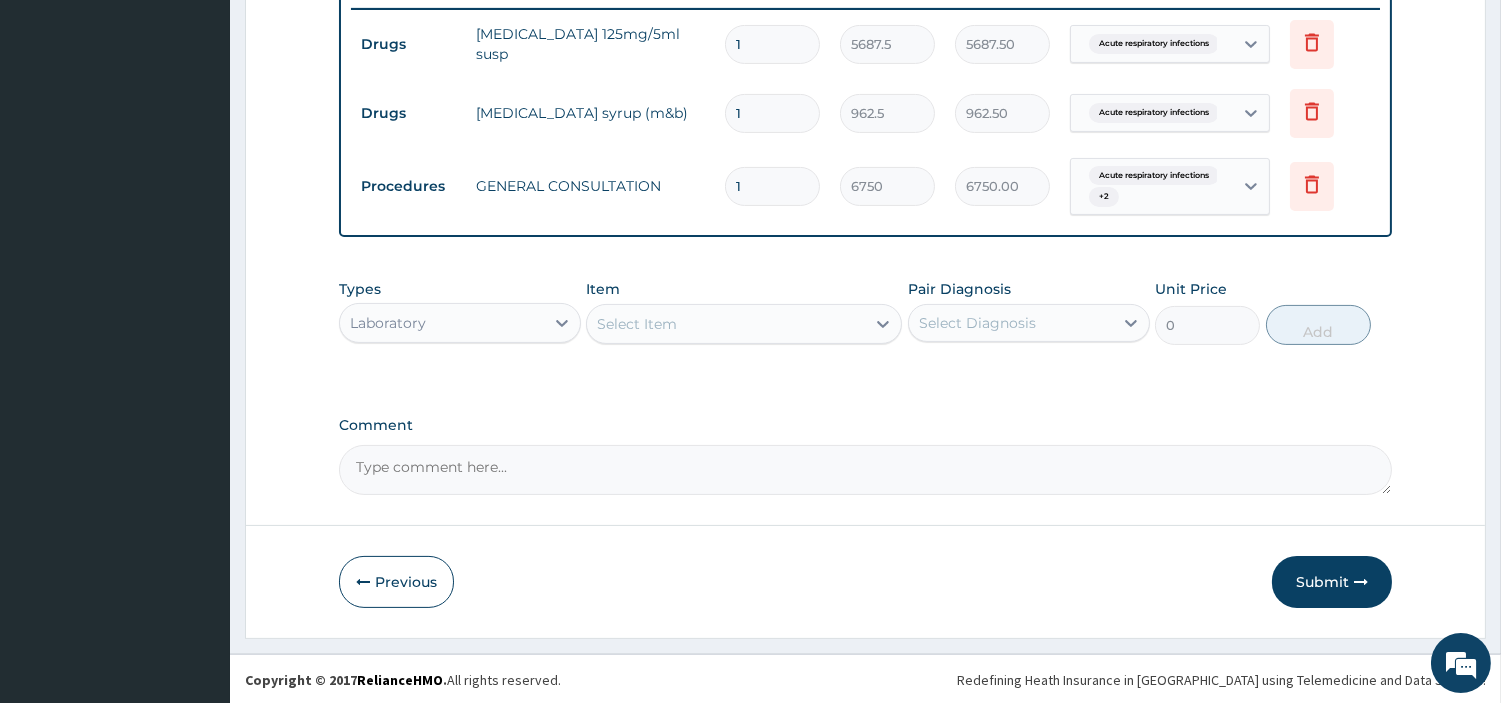 click on "Select Item" at bounding box center (726, 324) 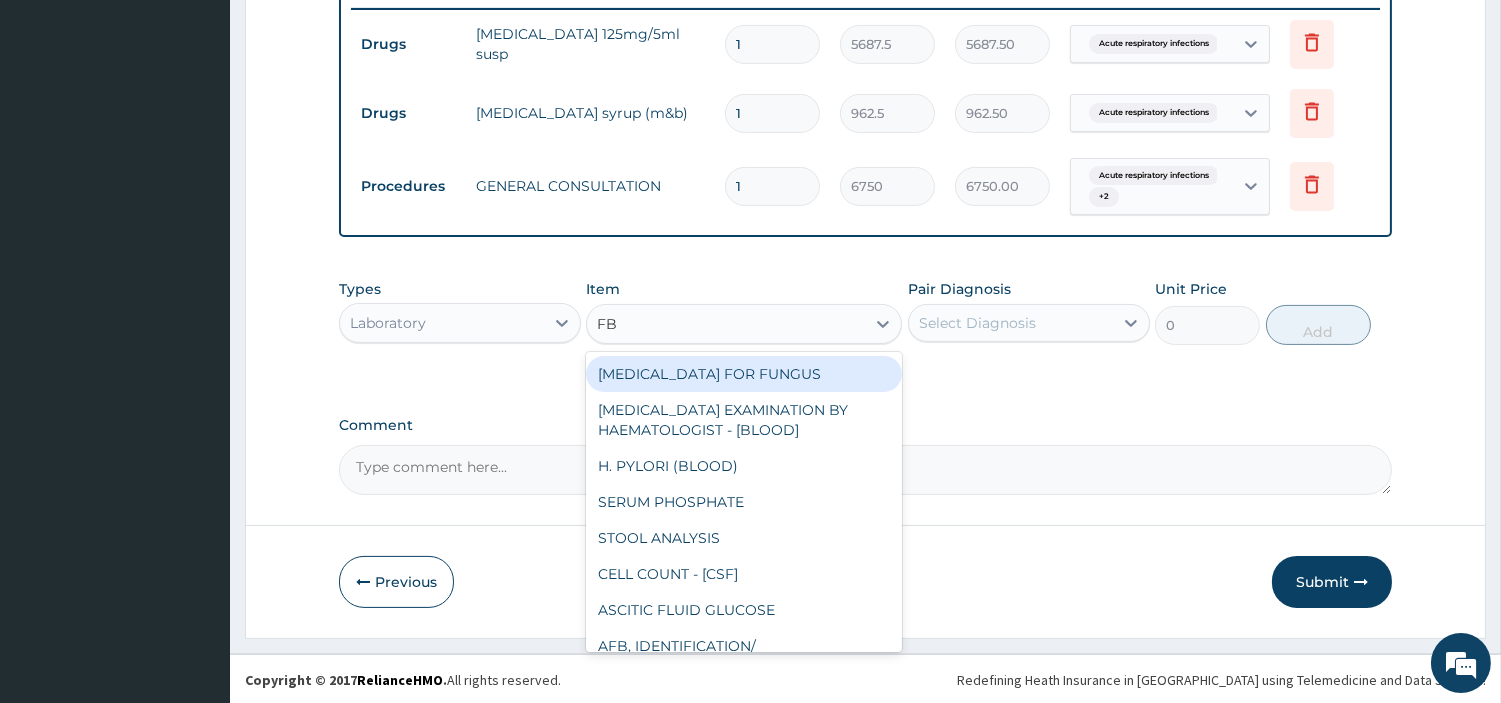 type on "FBC" 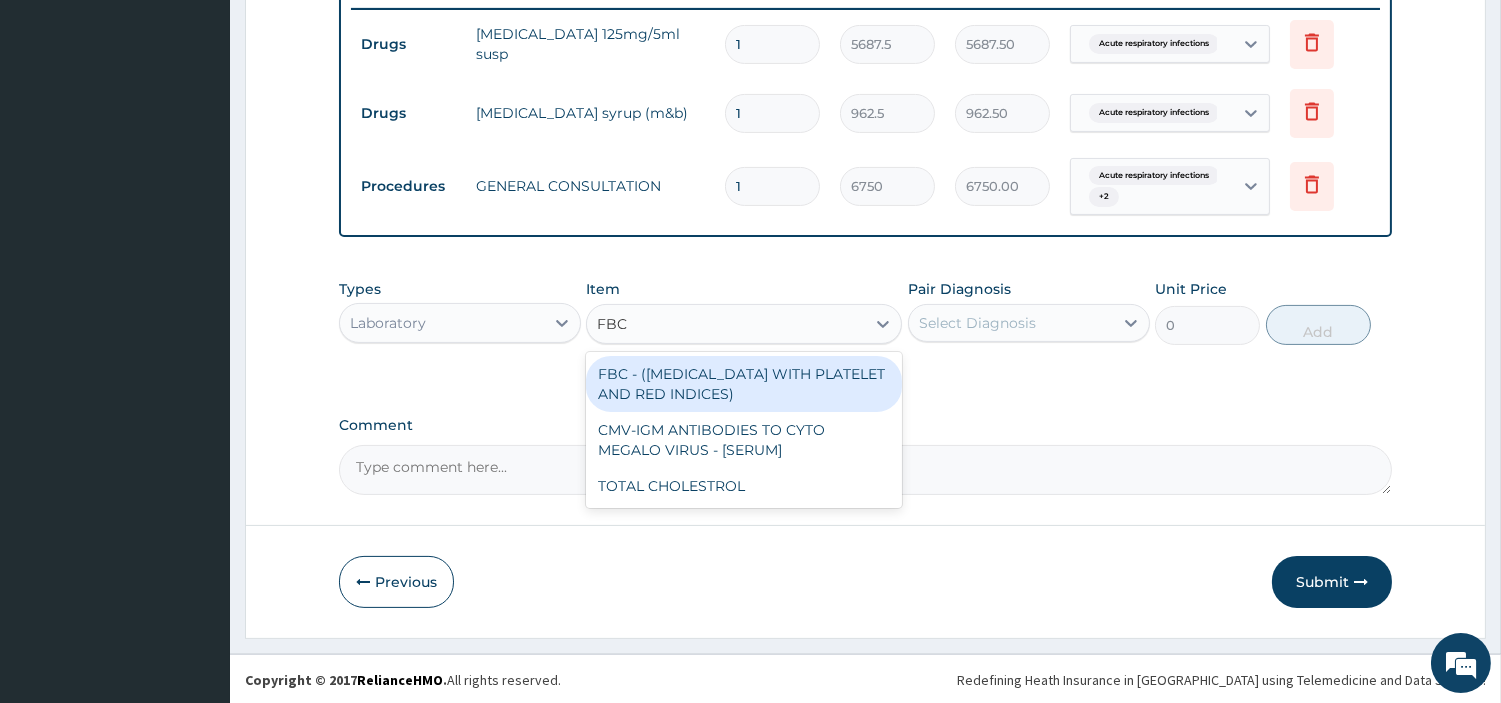 click on "FBC - (FULL BLOOD COUNT WITH PLATELET AND RED INDICES)" at bounding box center (744, 384) 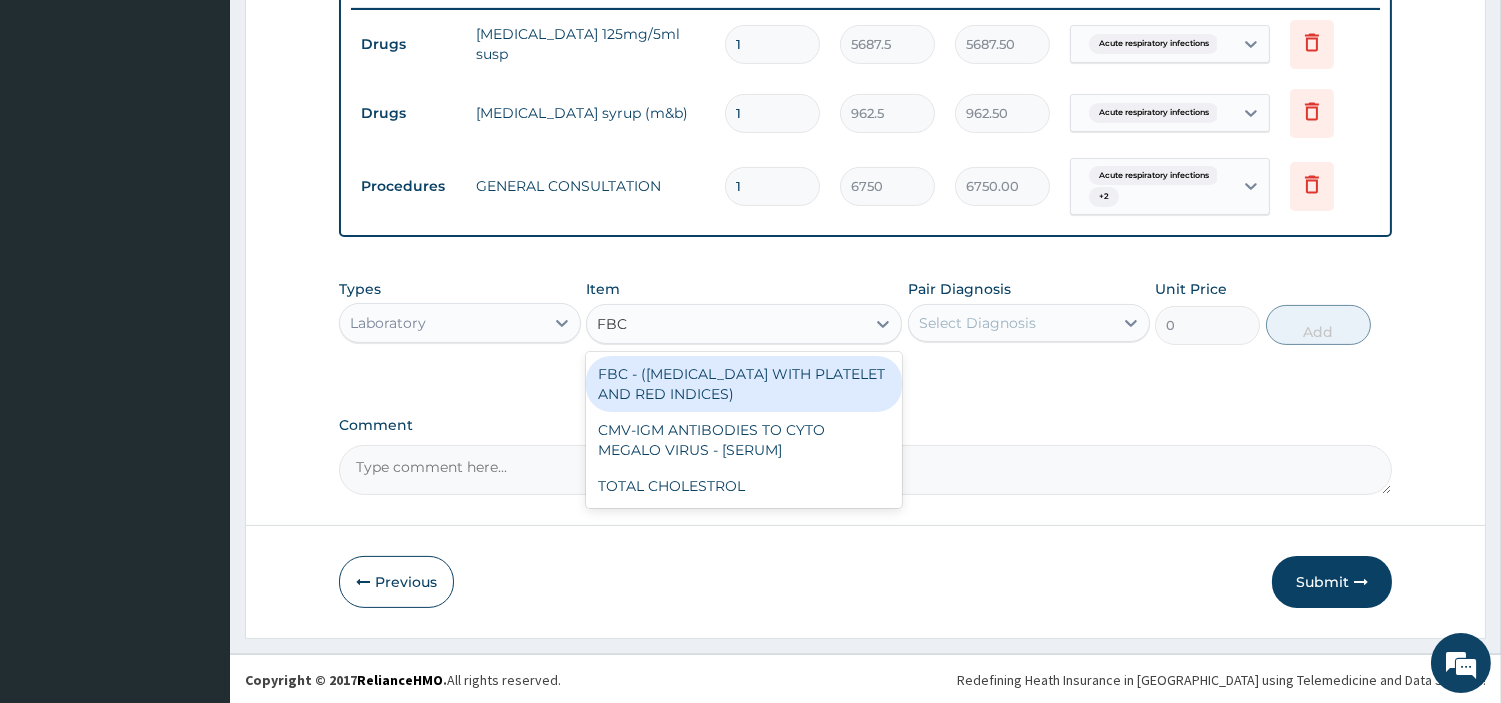 type 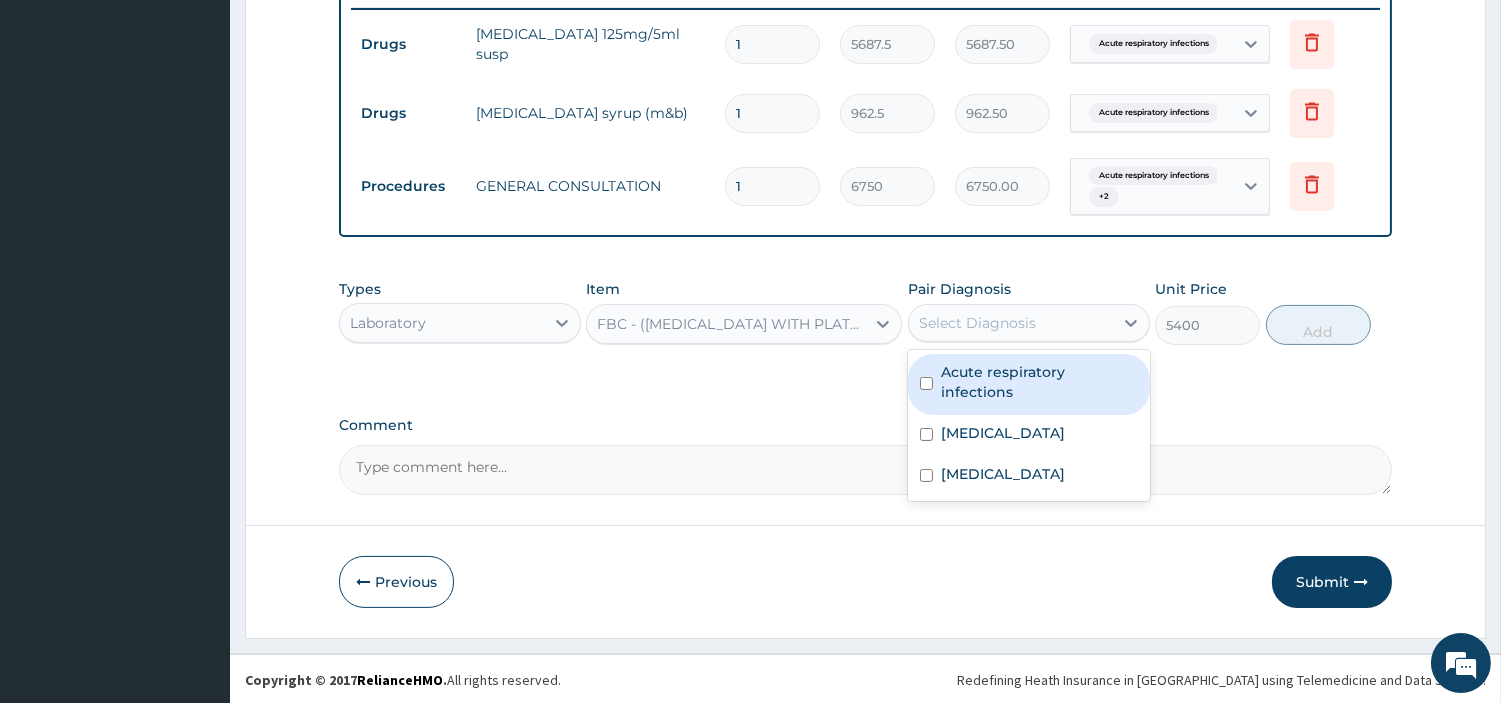 click on "Select Diagnosis" at bounding box center [1011, 323] 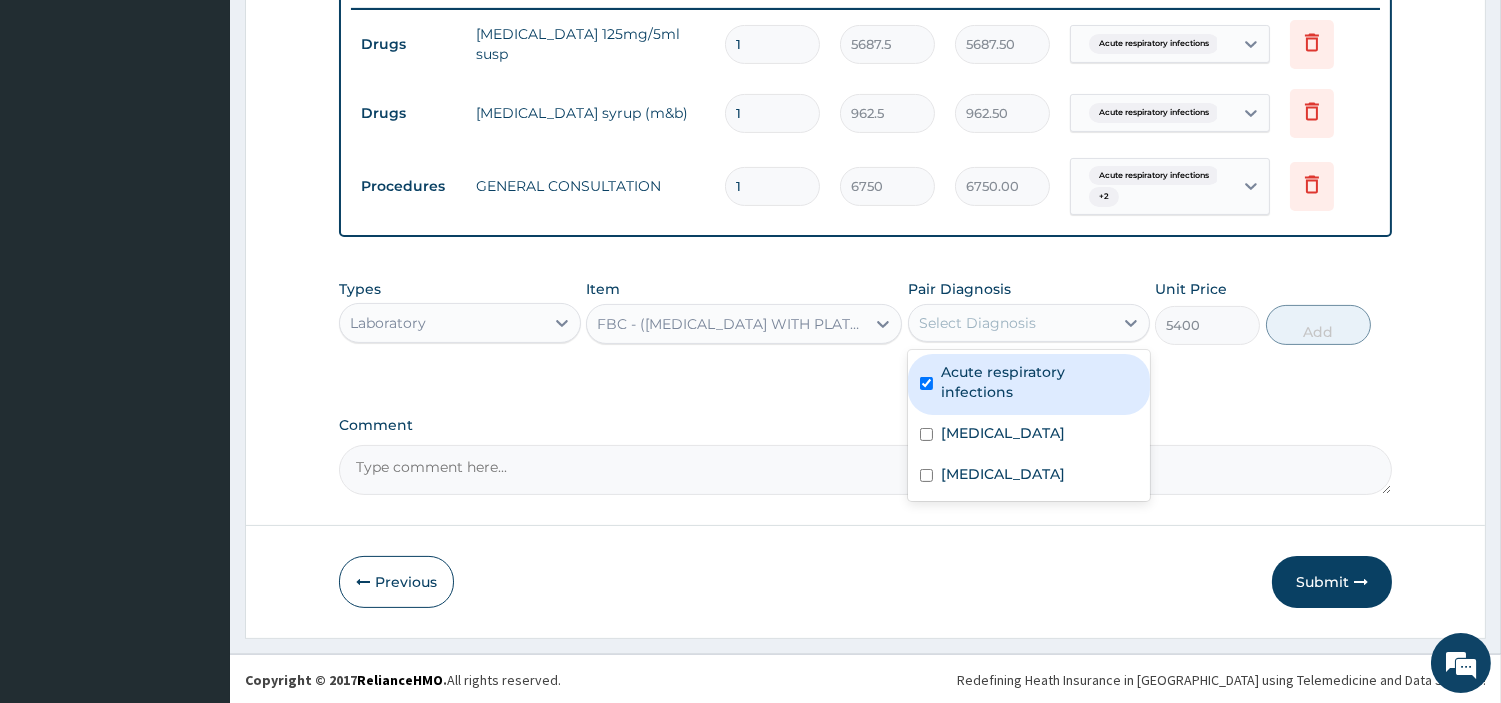 checkbox on "true" 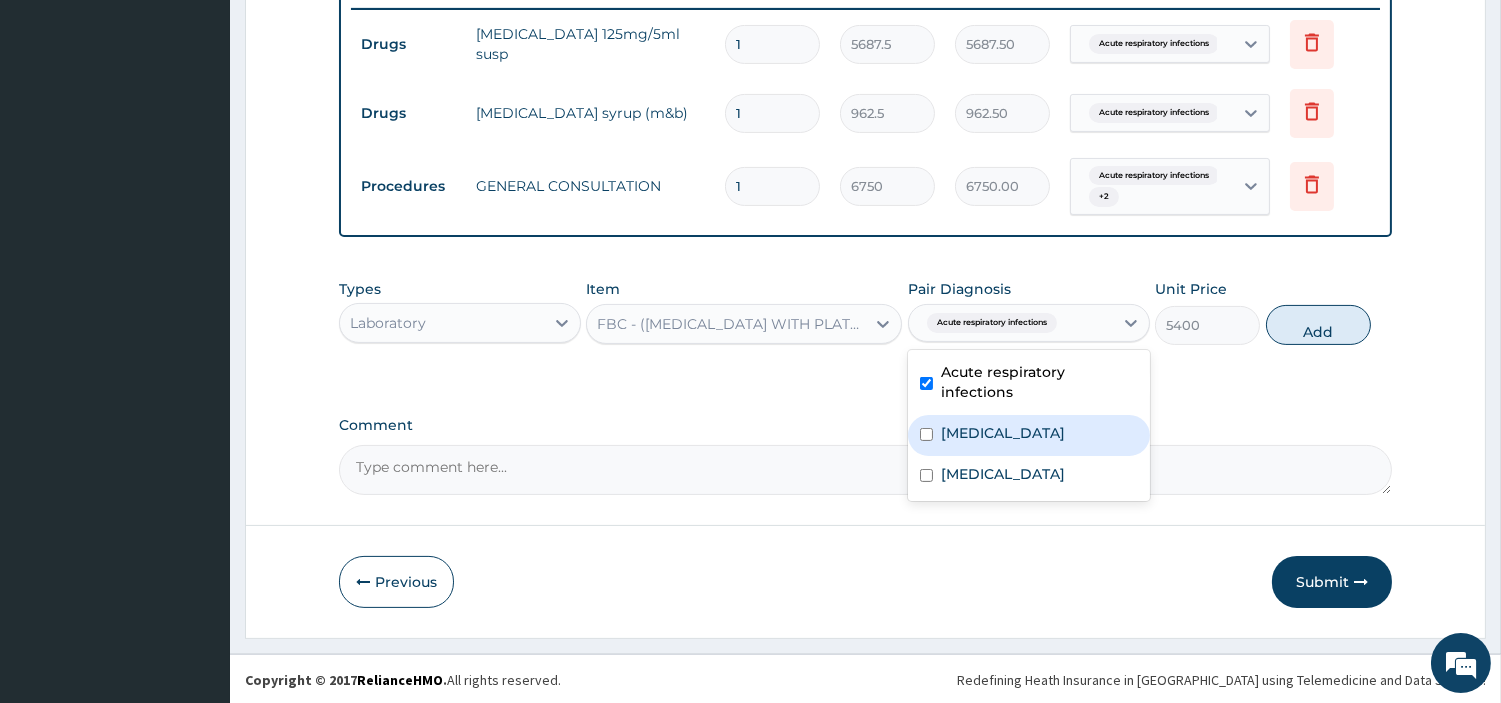 click on "Malaria" at bounding box center [1003, 433] 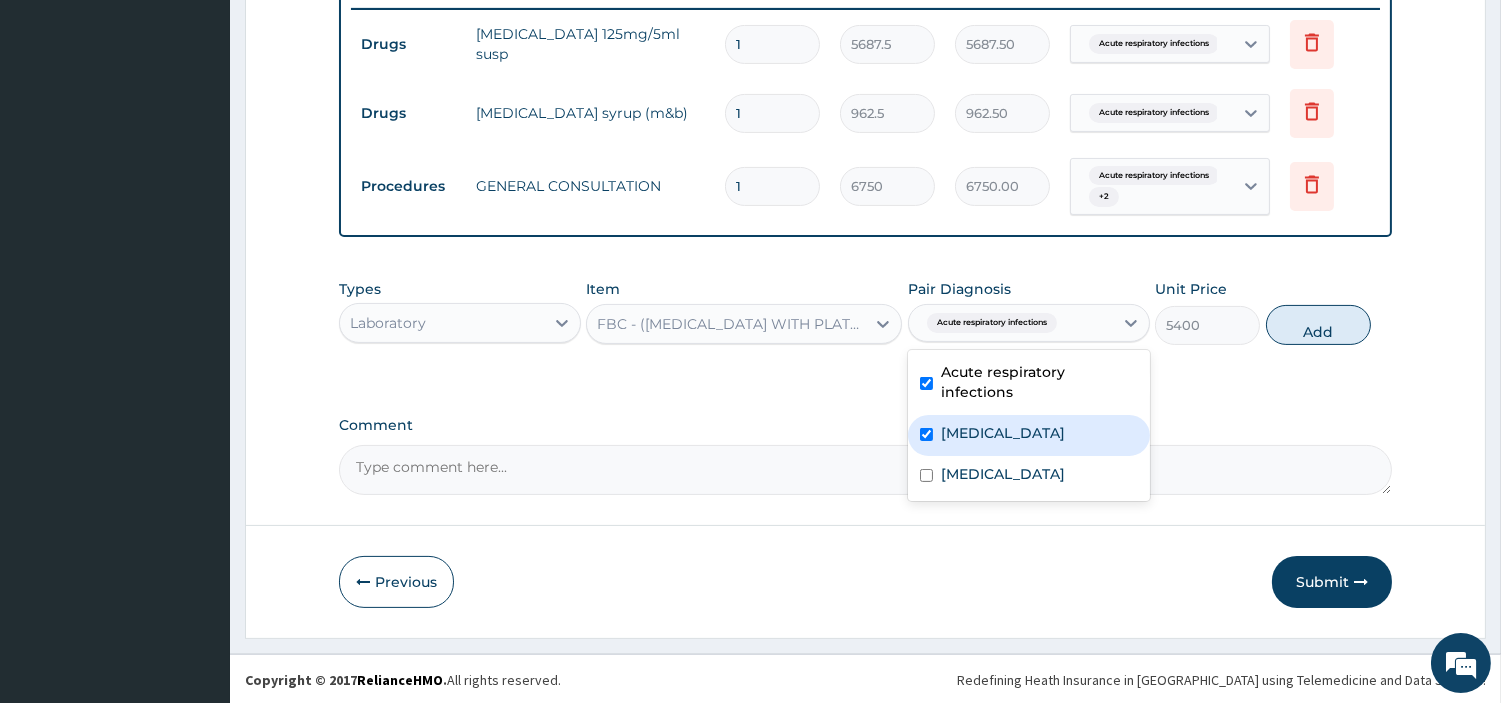 checkbox on "true" 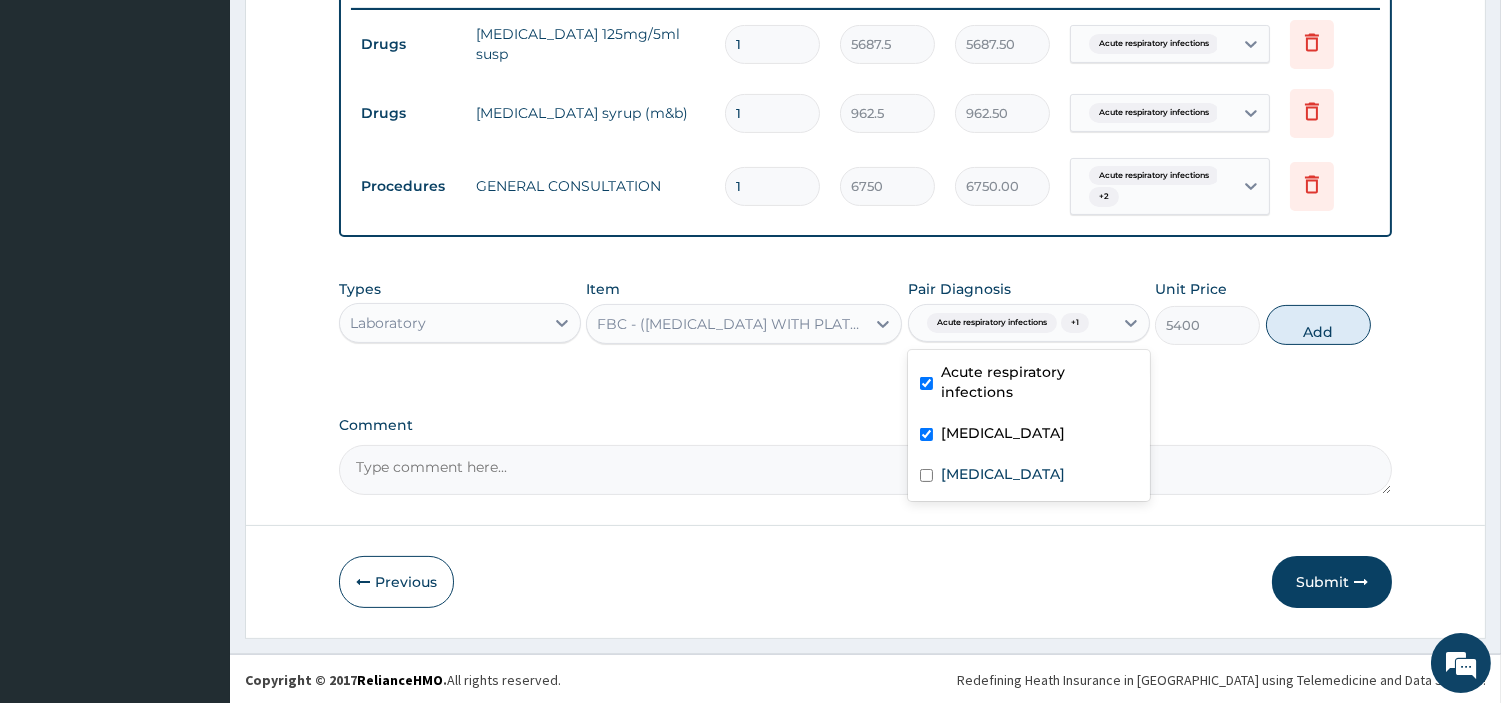 click on "Acute respiratory infections" at bounding box center [1039, 382] 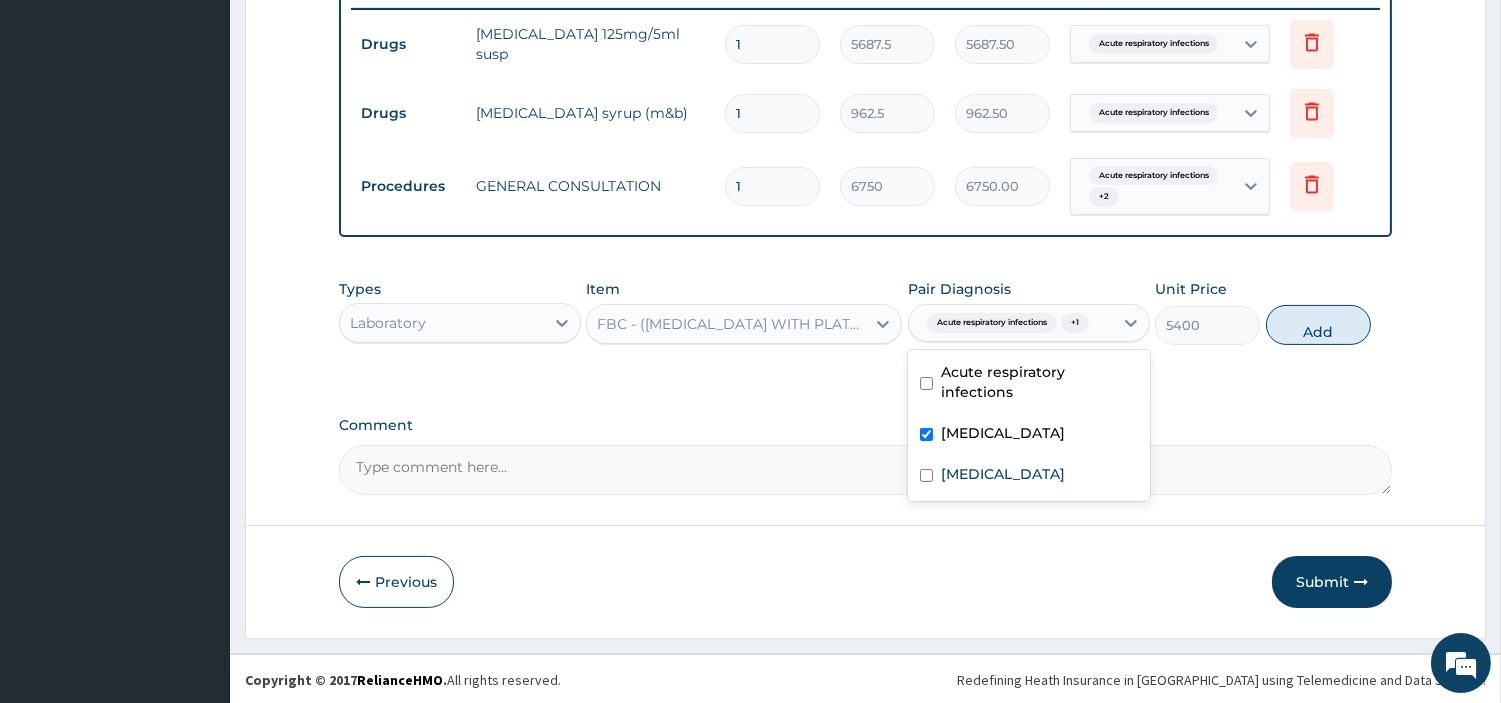 checkbox on "false" 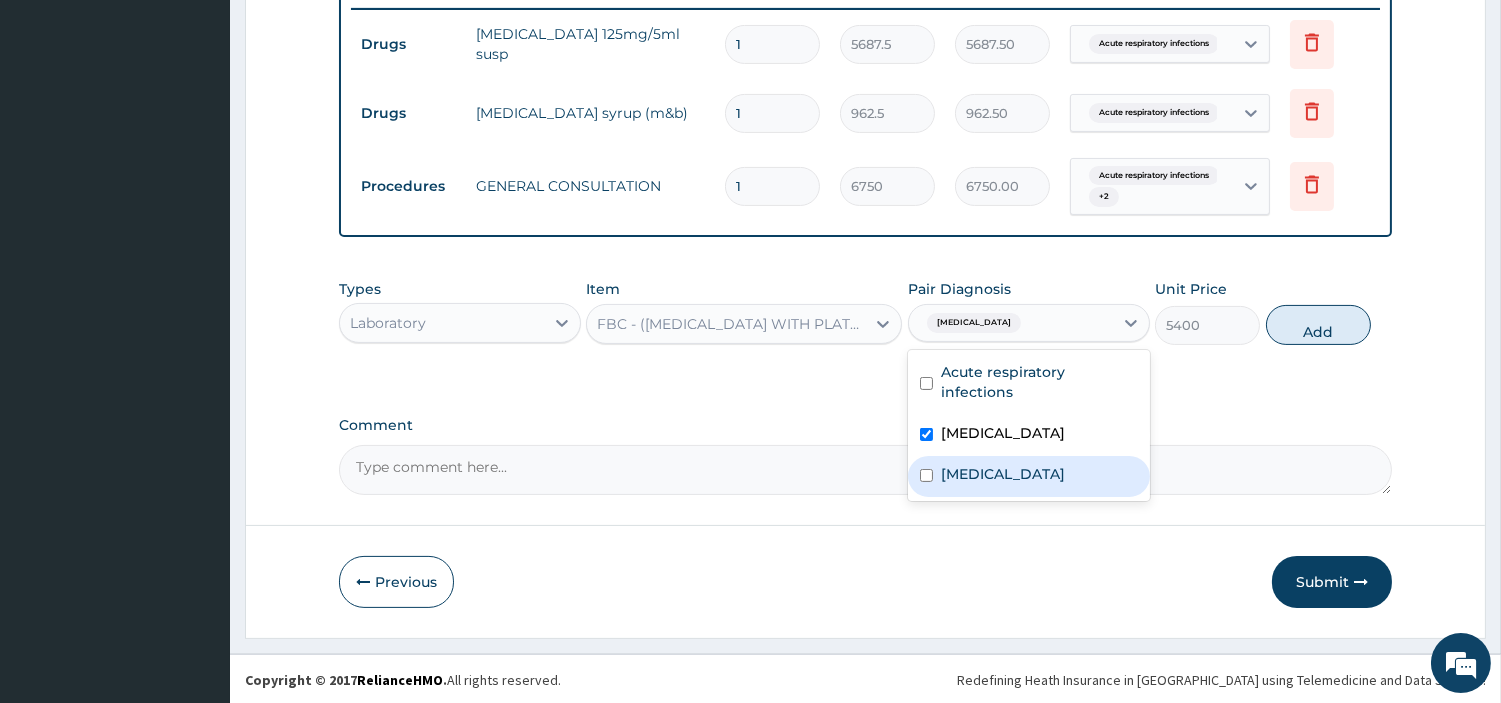 click on "Sepsis" at bounding box center (1029, 476) 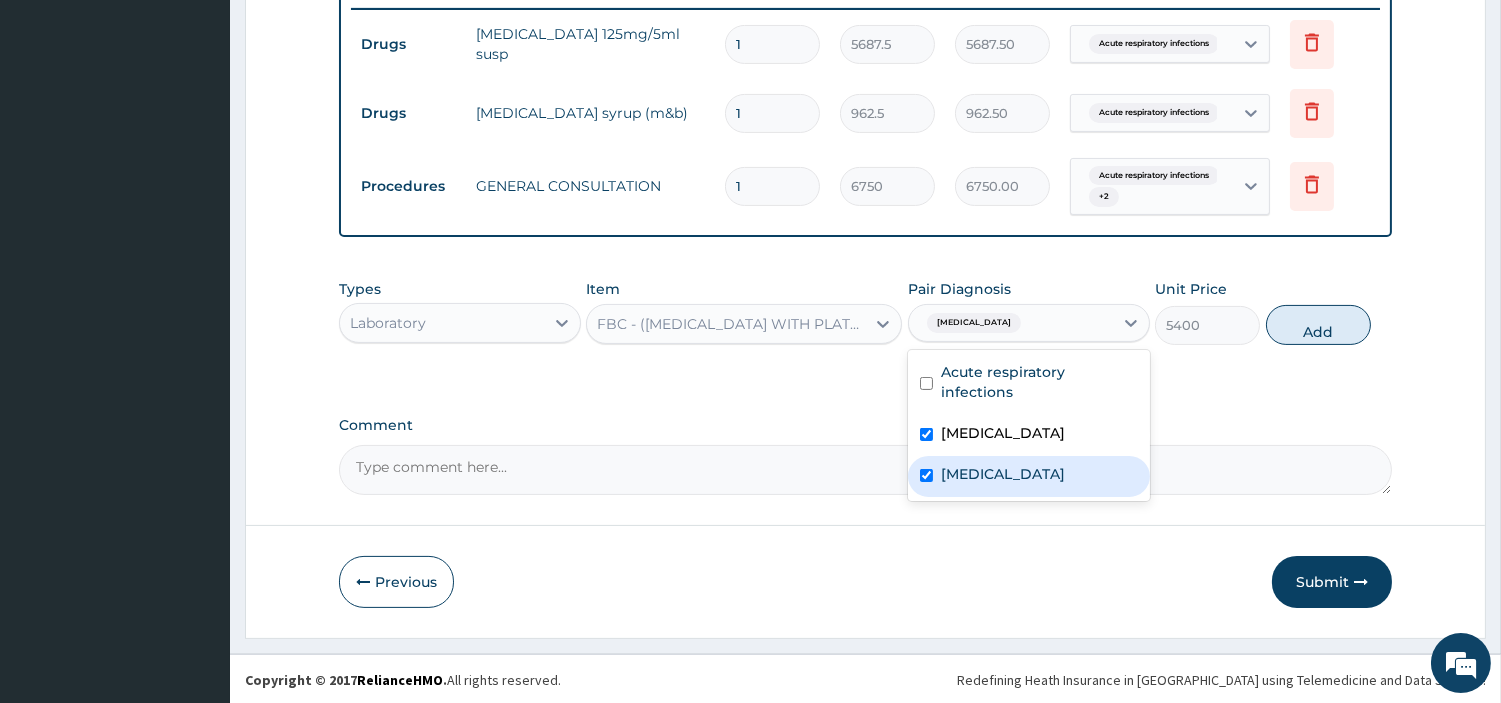 checkbox on "true" 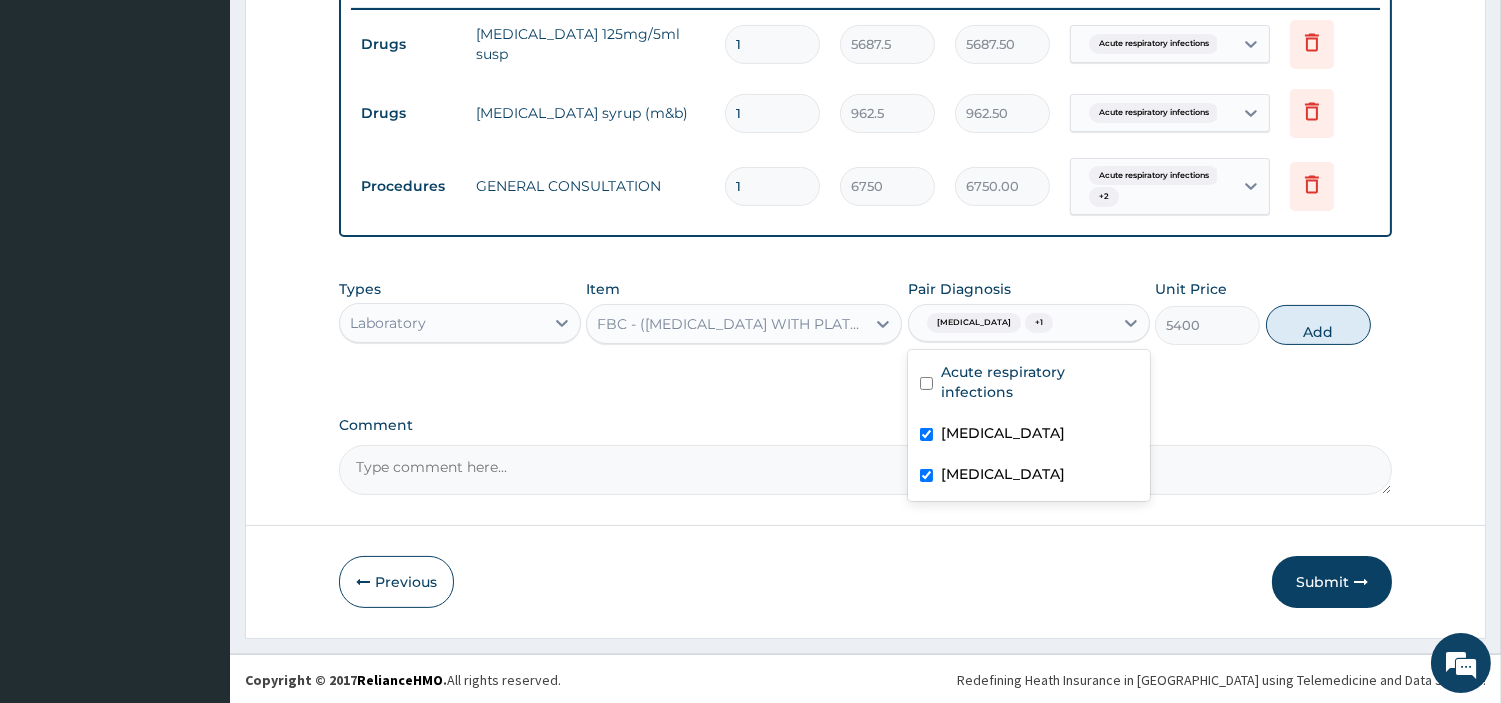 drag, startPoint x: 1321, startPoint y: 328, endPoint x: 1264, endPoint y: 334, distance: 57.31492 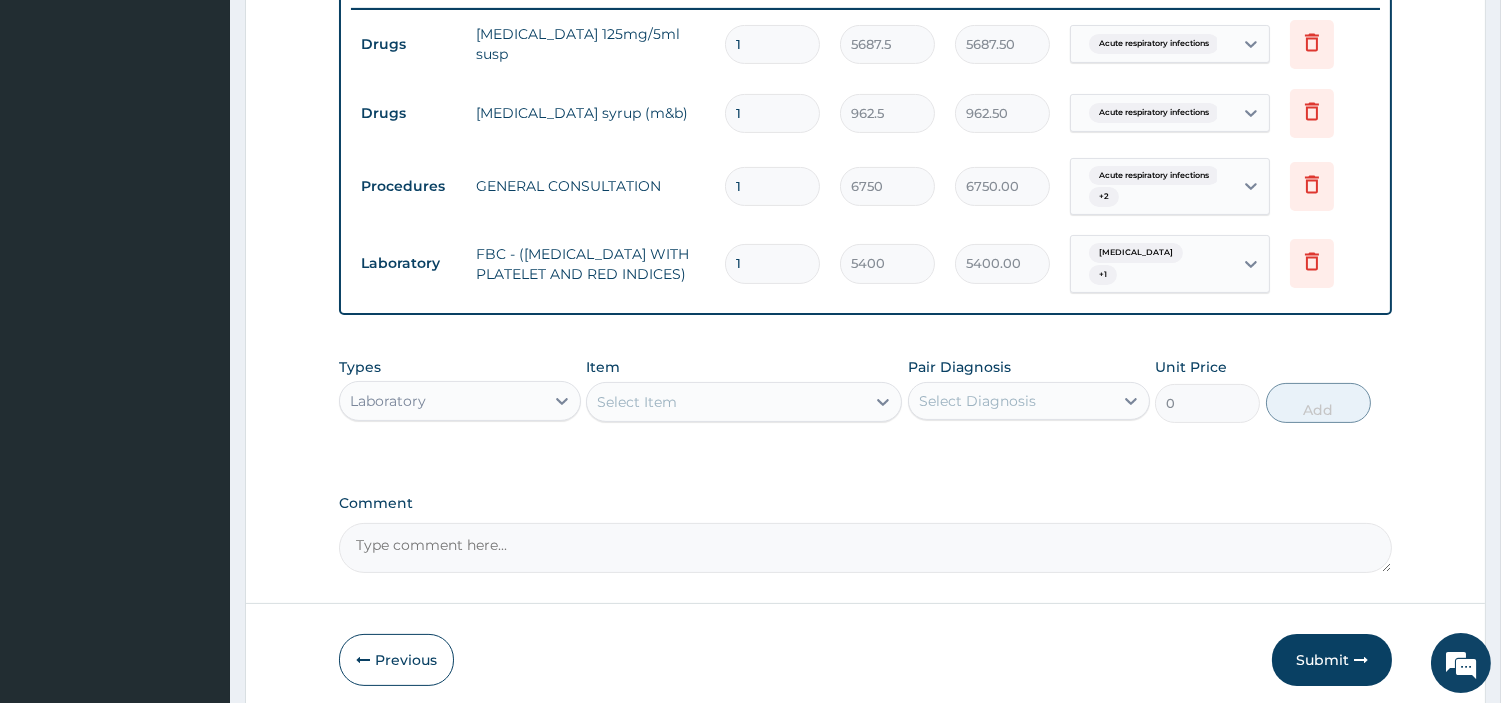 click on "Select Item" at bounding box center [726, 402] 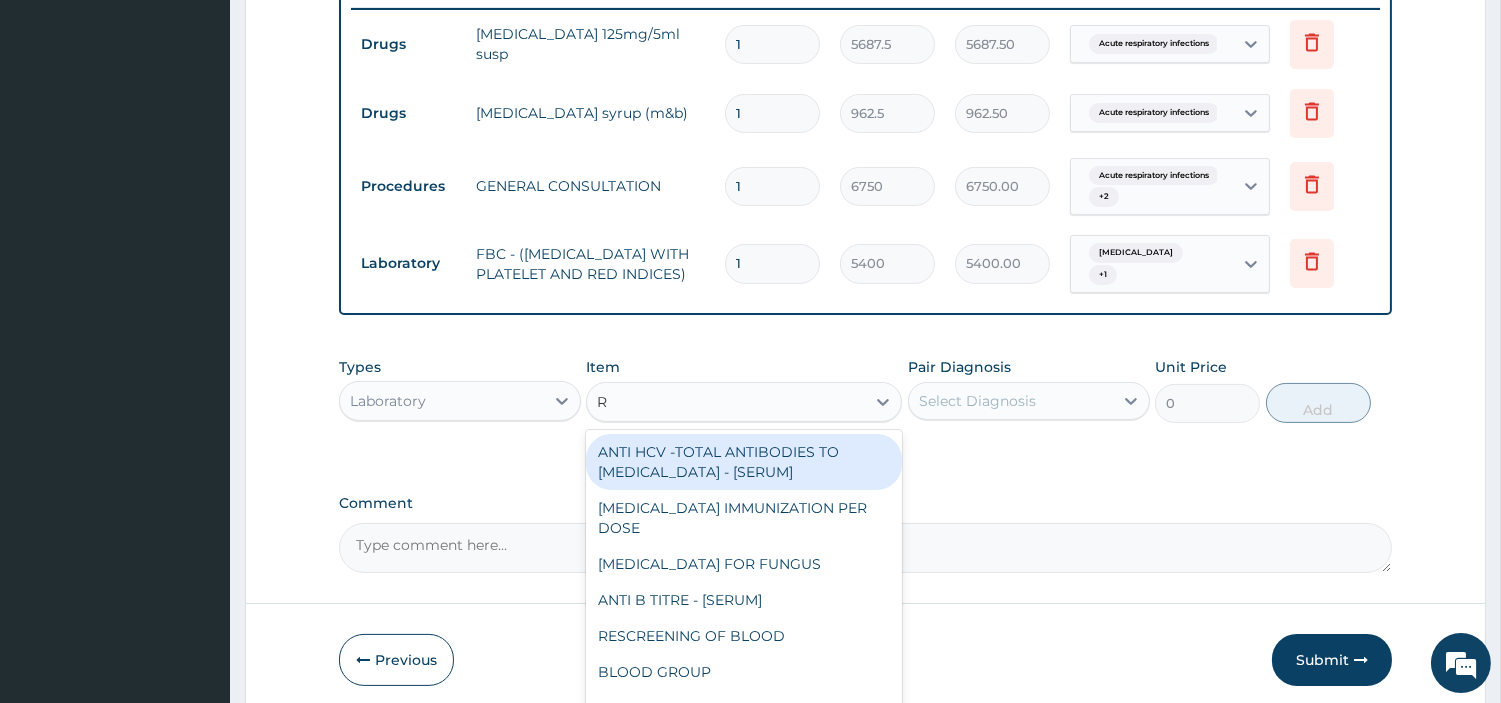 type on "RD" 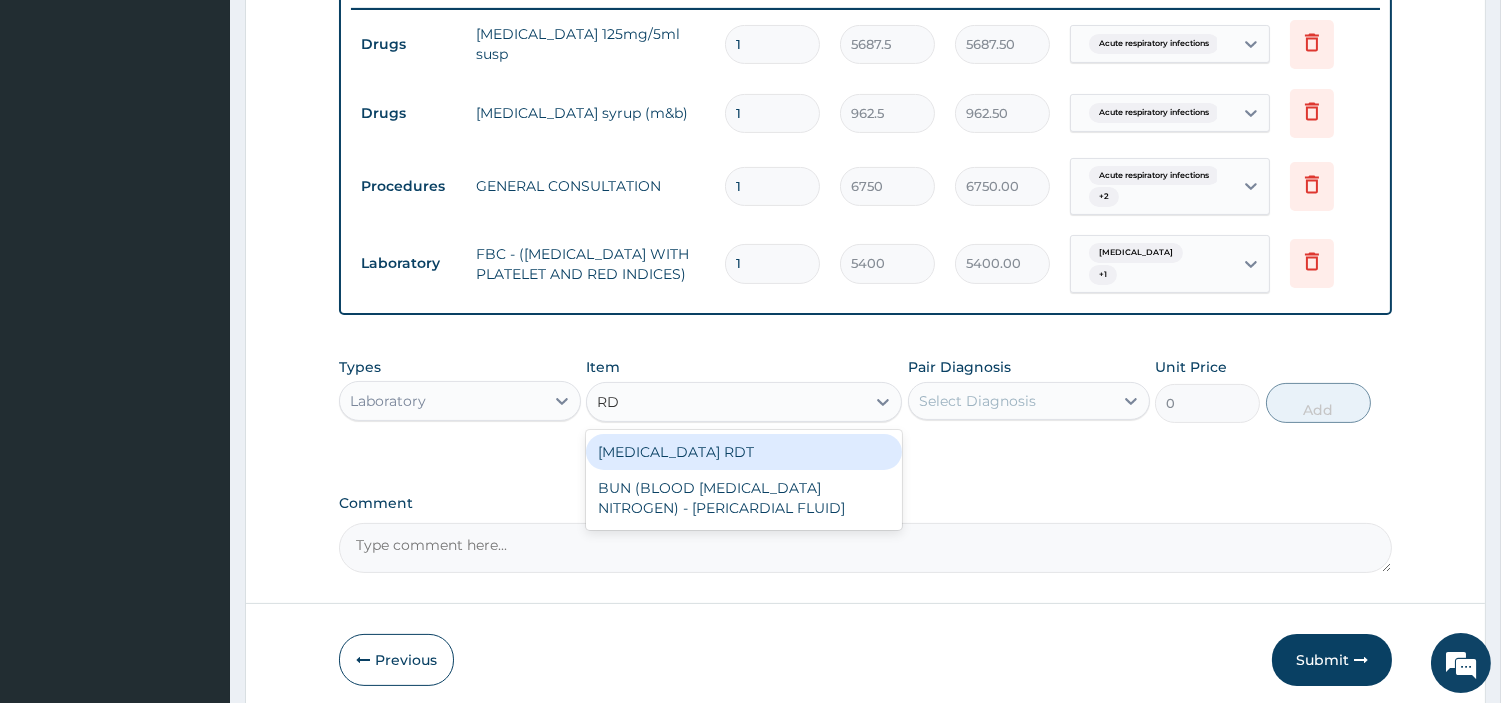 click on "MALARIA RDT" at bounding box center (744, 452) 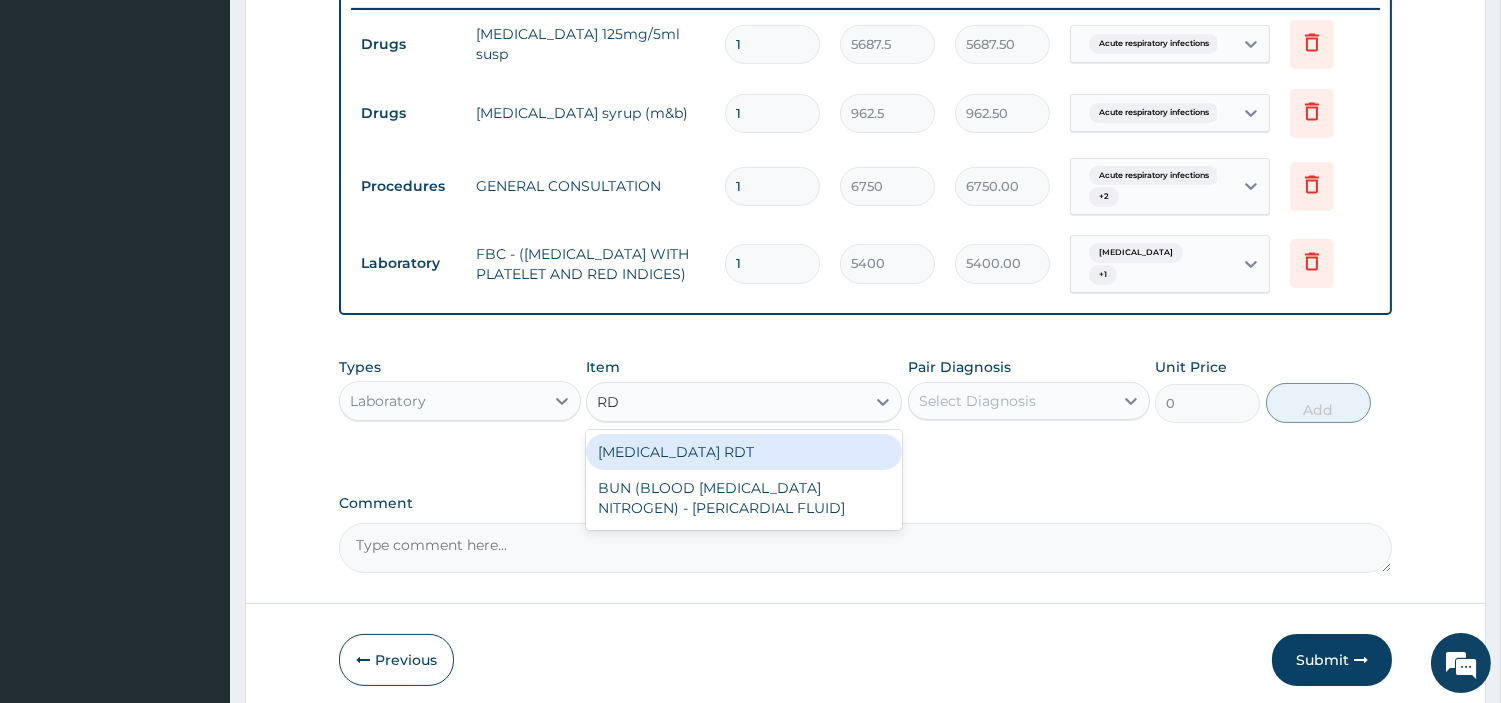 type 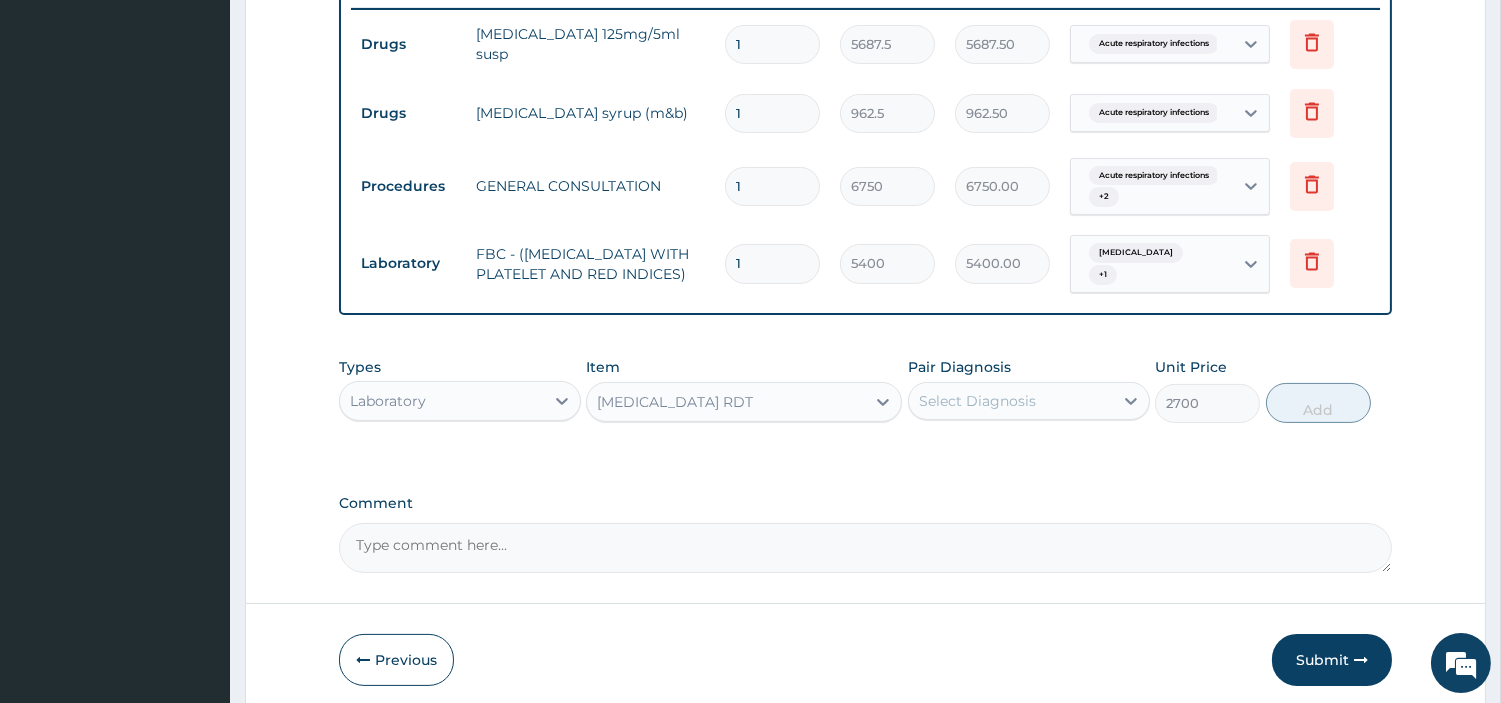 click on "Select Diagnosis" at bounding box center [1011, 401] 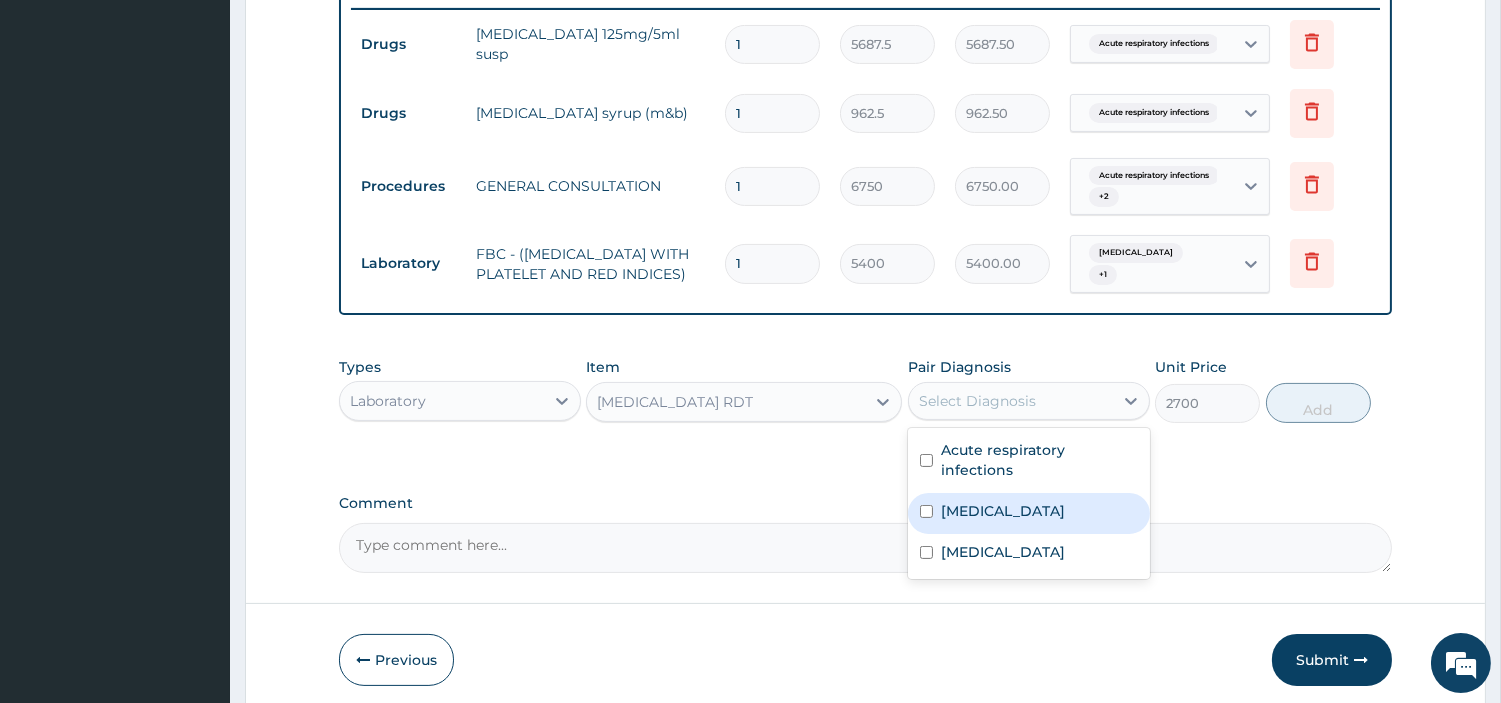 click on "Malaria" at bounding box center [1029, 513] 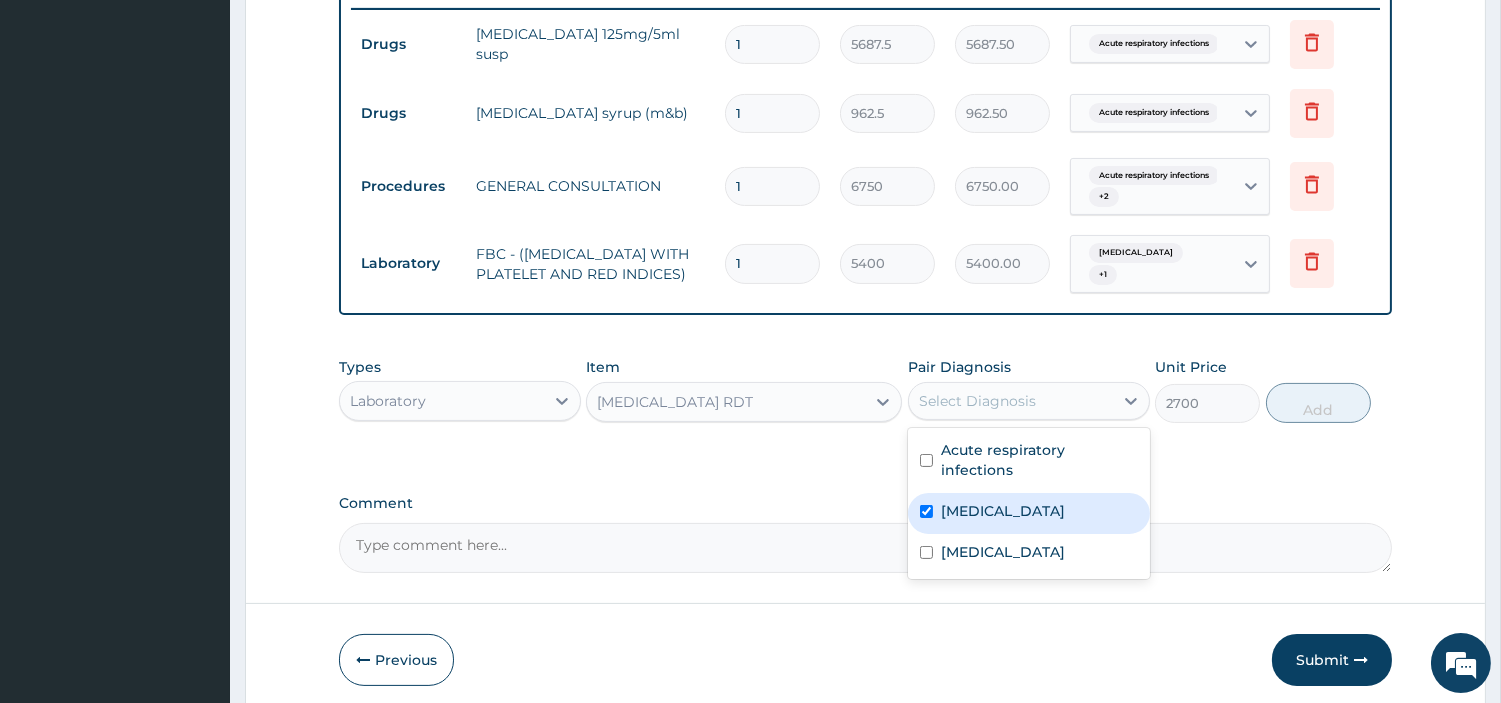 checkbox on "true" 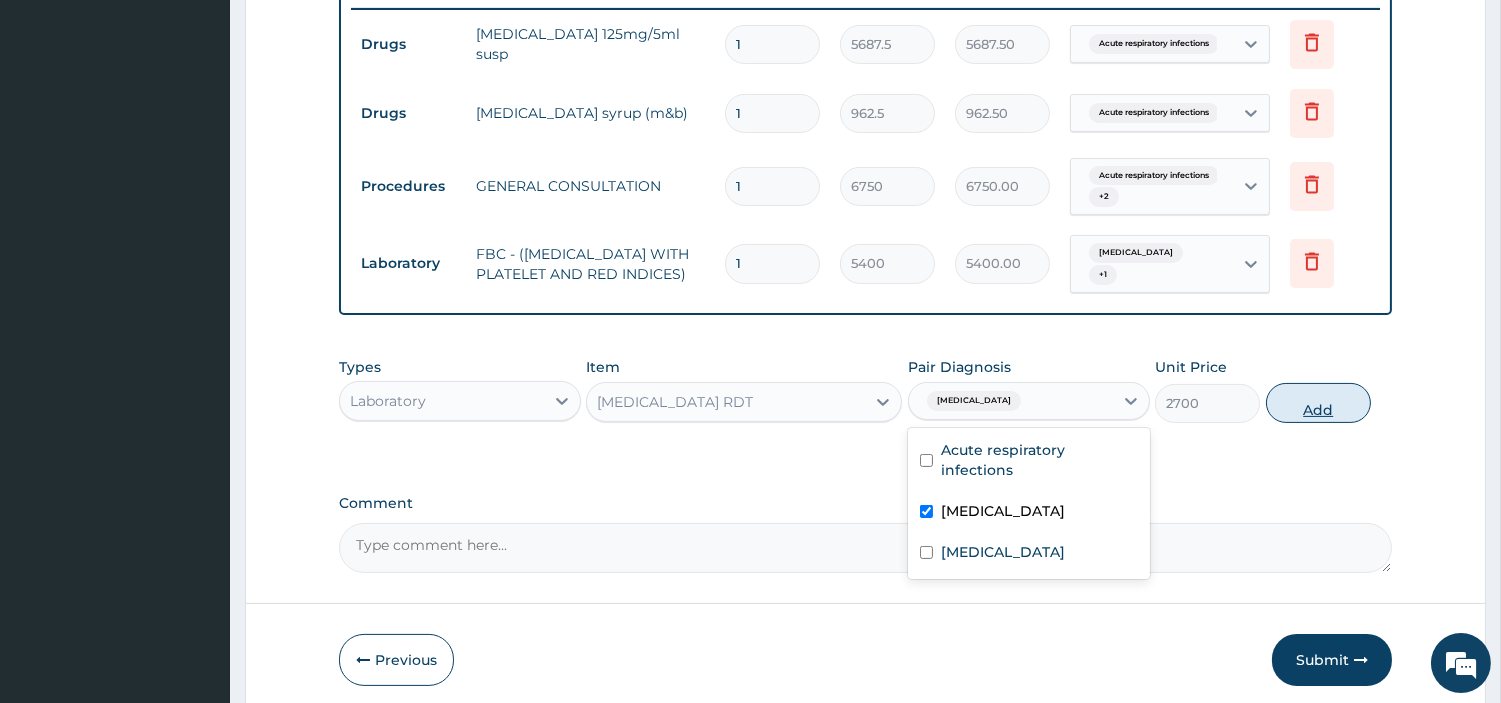 click on "Add" at bounding box center (1318, 403) 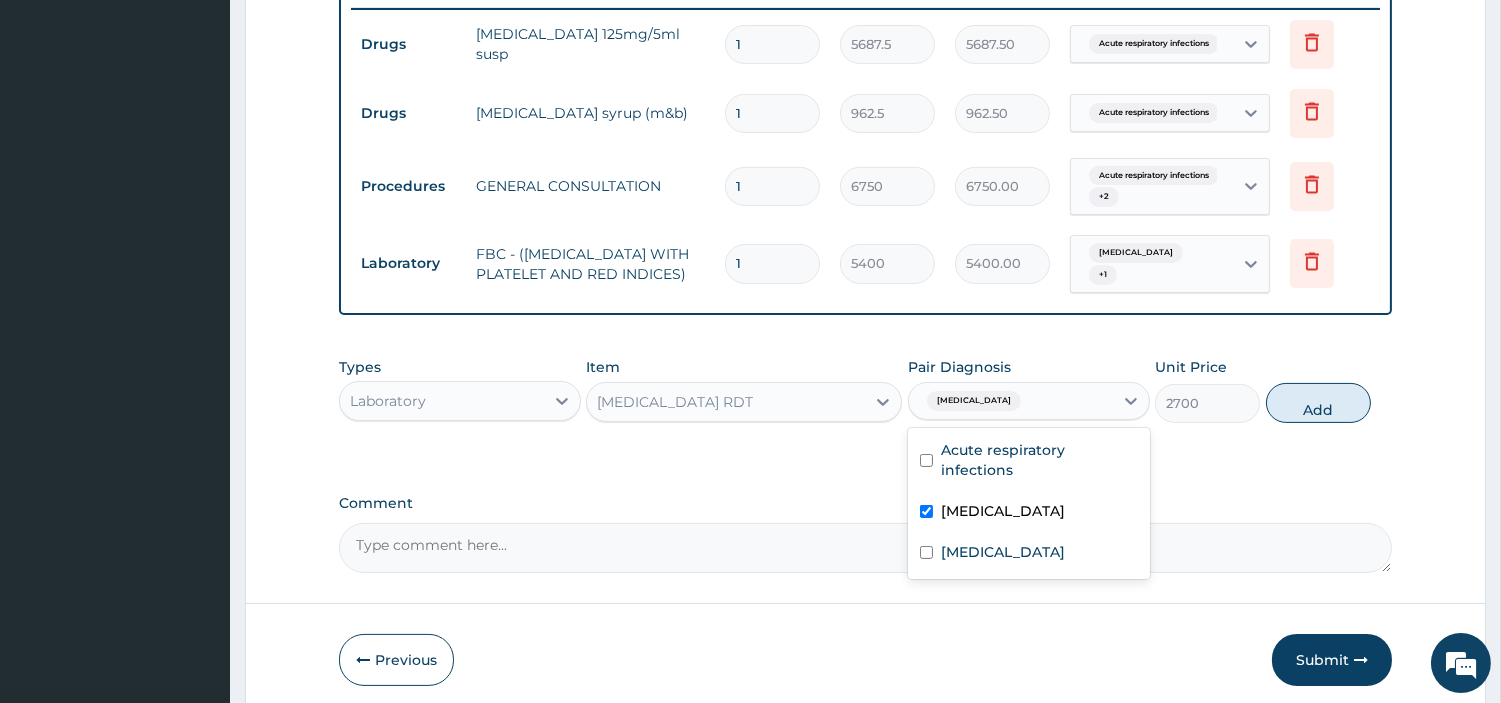 type on "0" 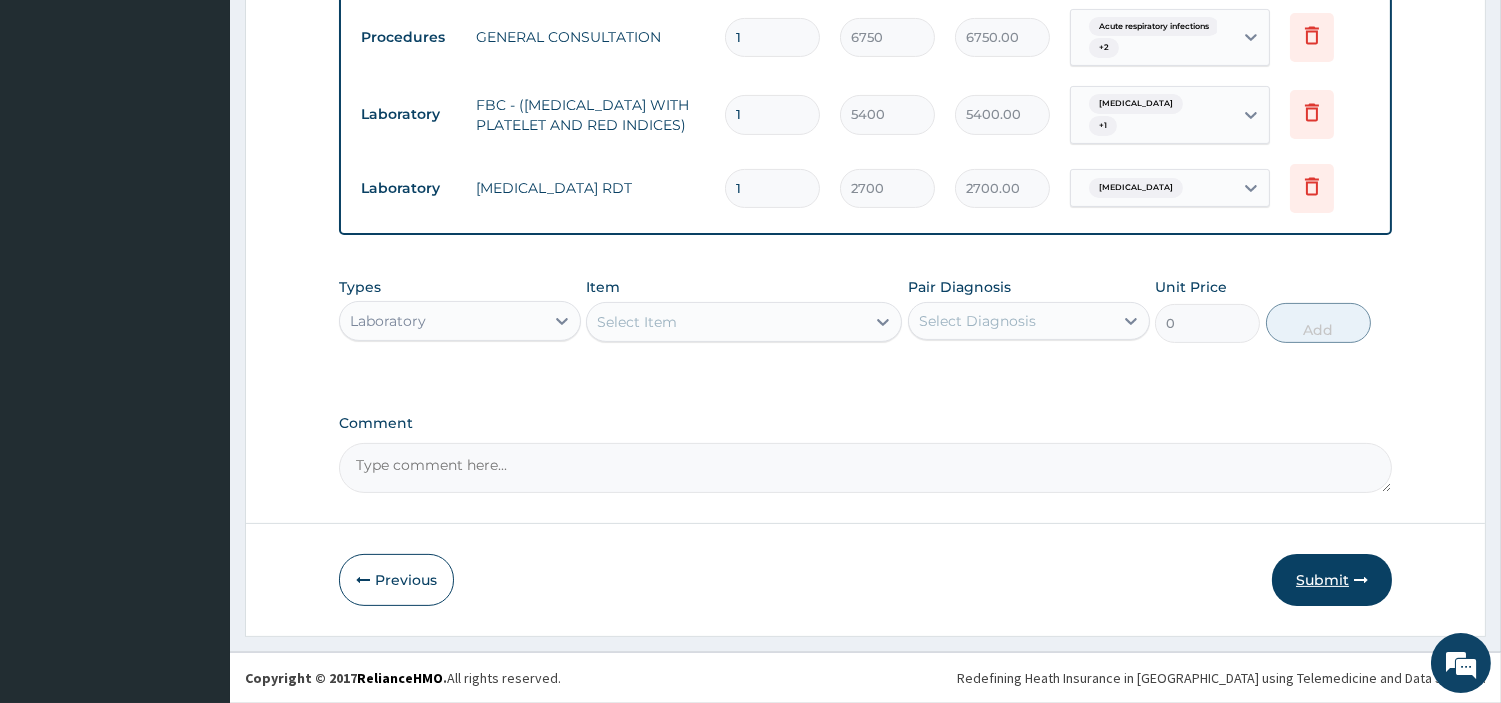 click on "Submit" at bounding box center [1332, 580] 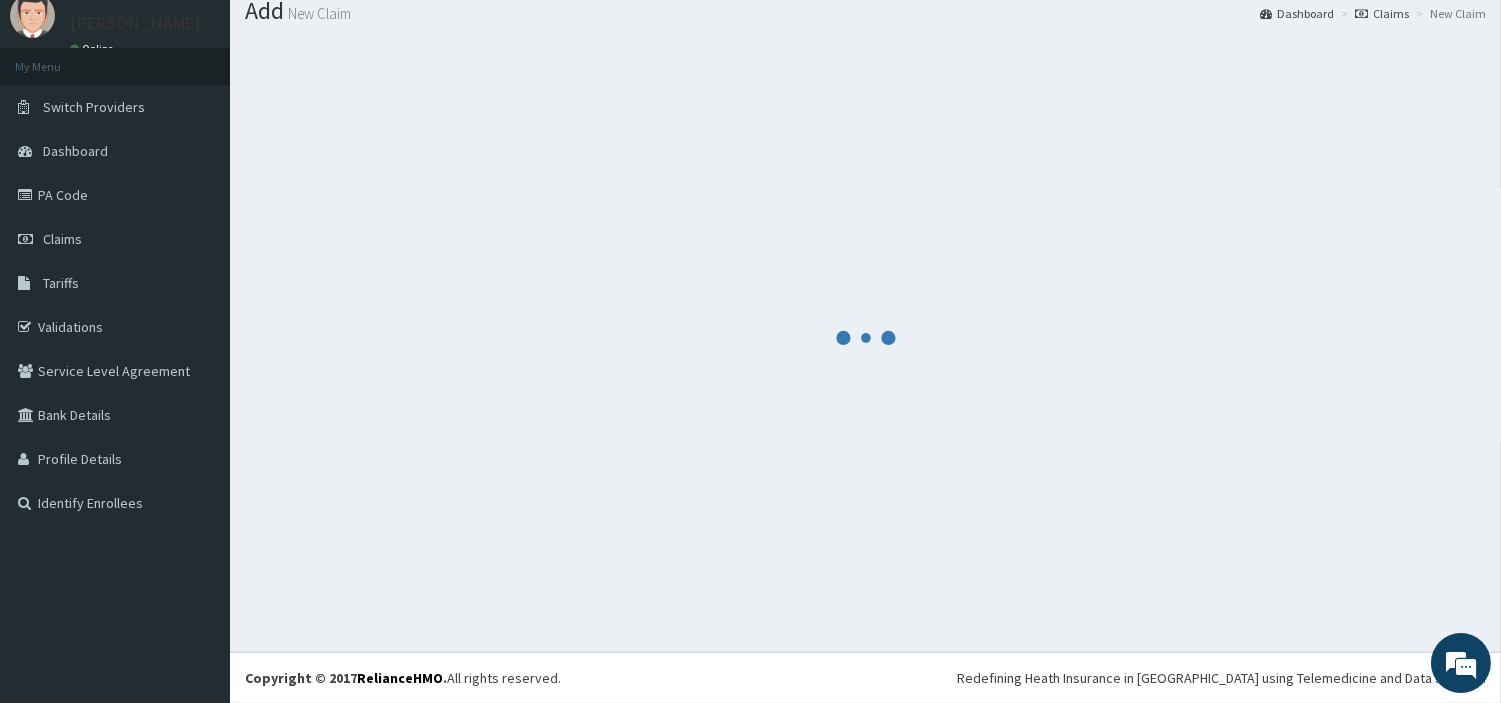 scroll, scrollTop: 66, scrollLeft: 0, axis: vertical 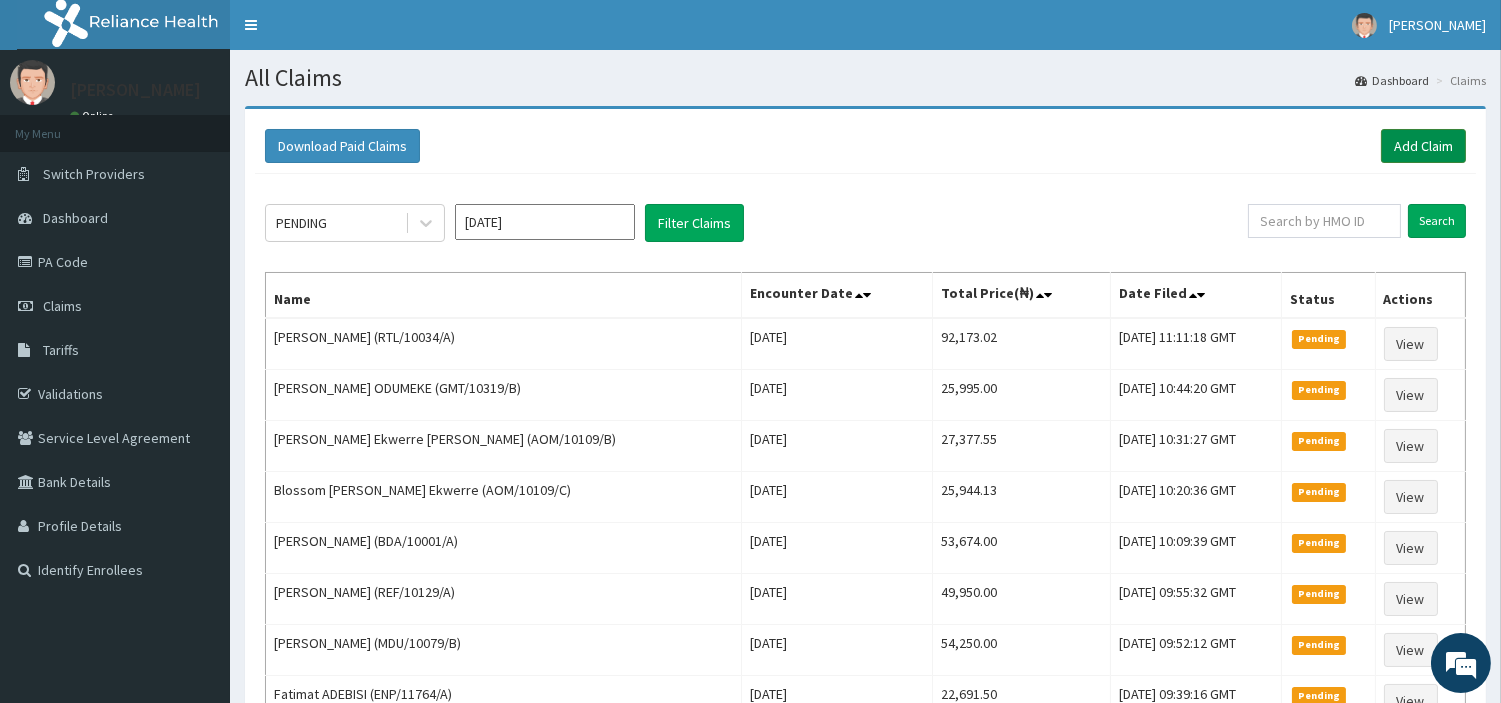 click on "Add Claim" at bounding box center [1423, 146] 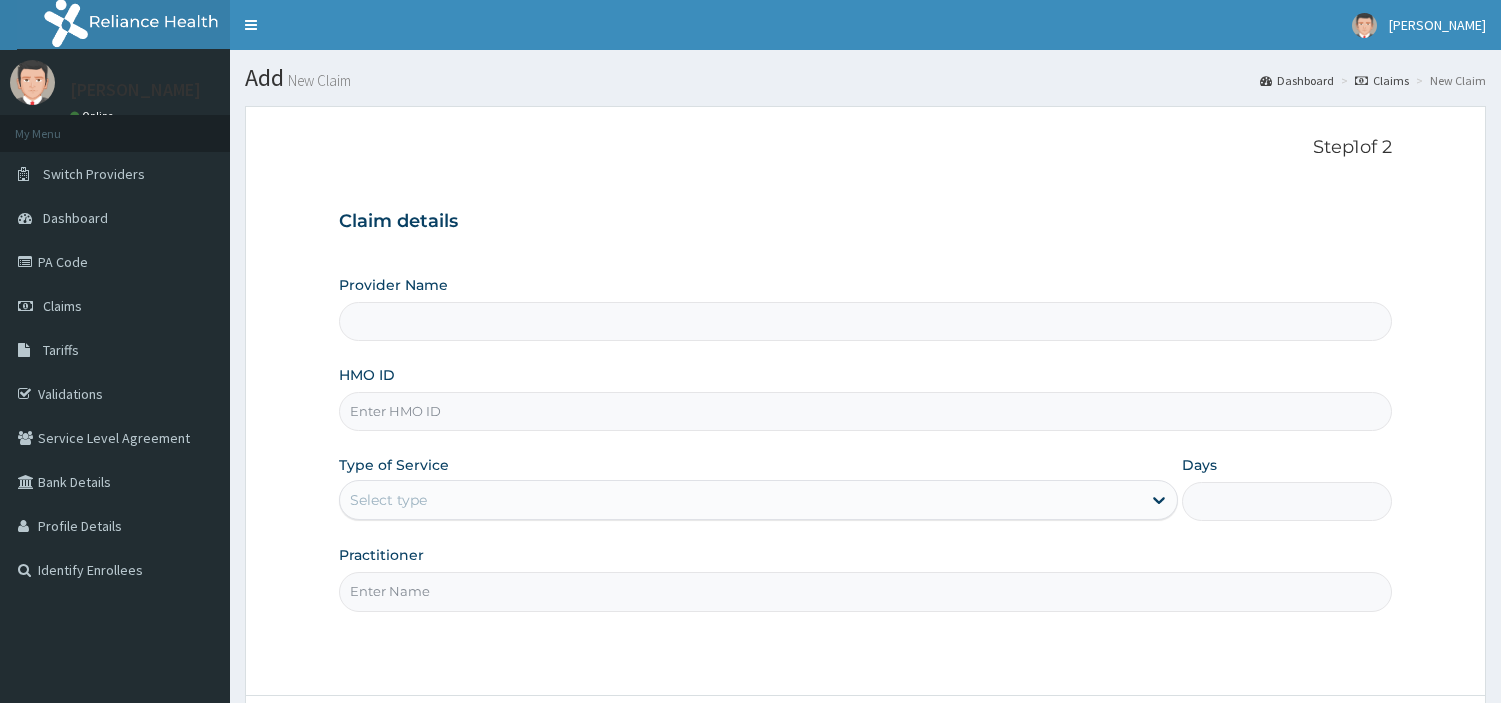 type on "[GEOGRAPHIC_DATA] Nig. Ltd" 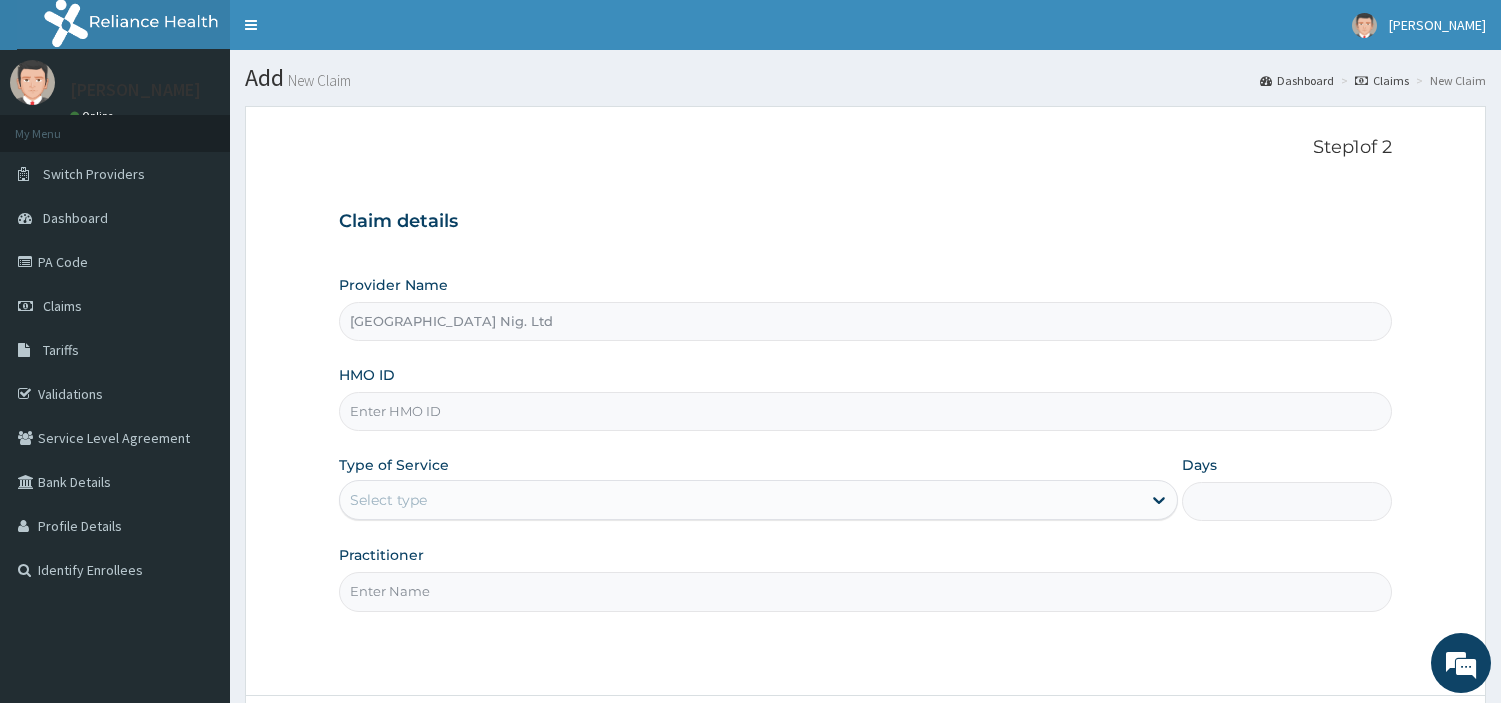 scroll, scrollTop: 0, scrollLeft: 0, axis: both 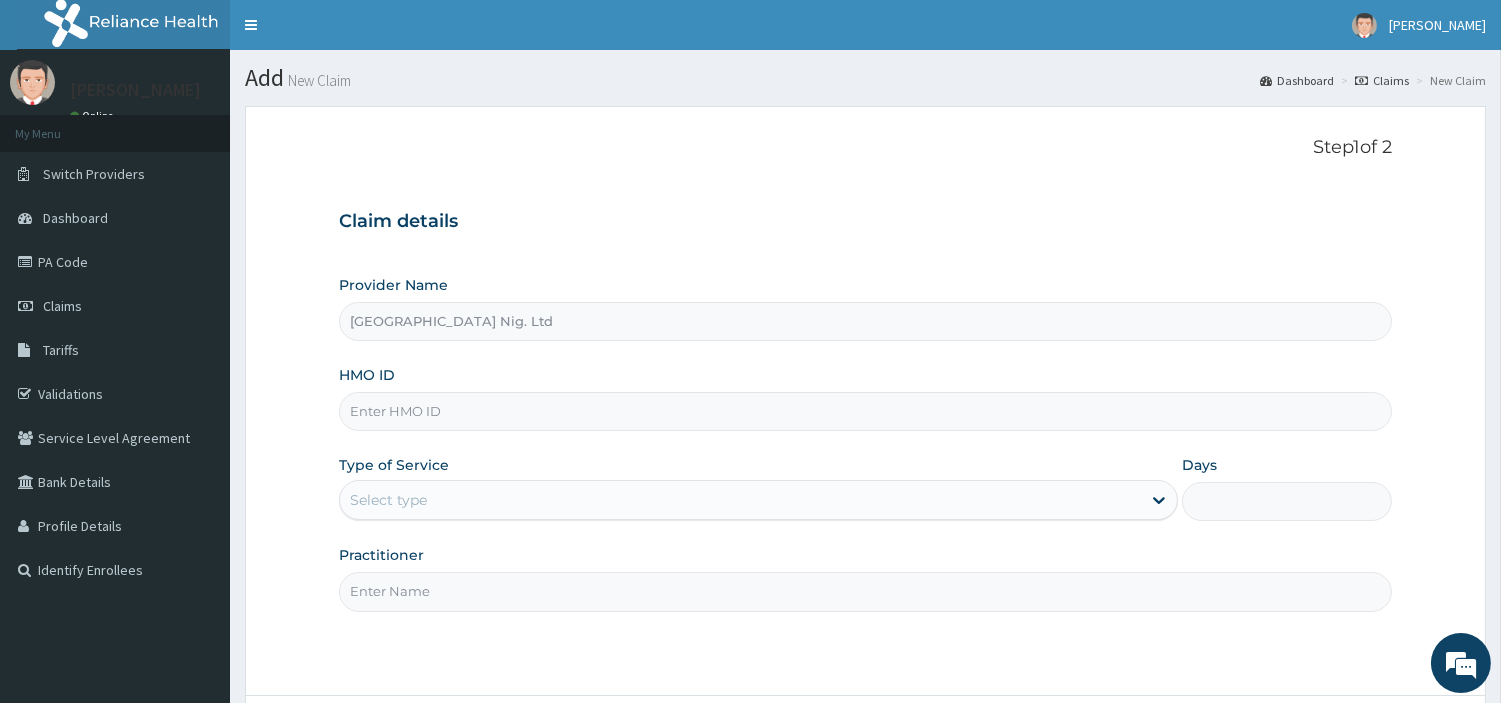 click on "HMO ID" at bounding box center (865, 411) 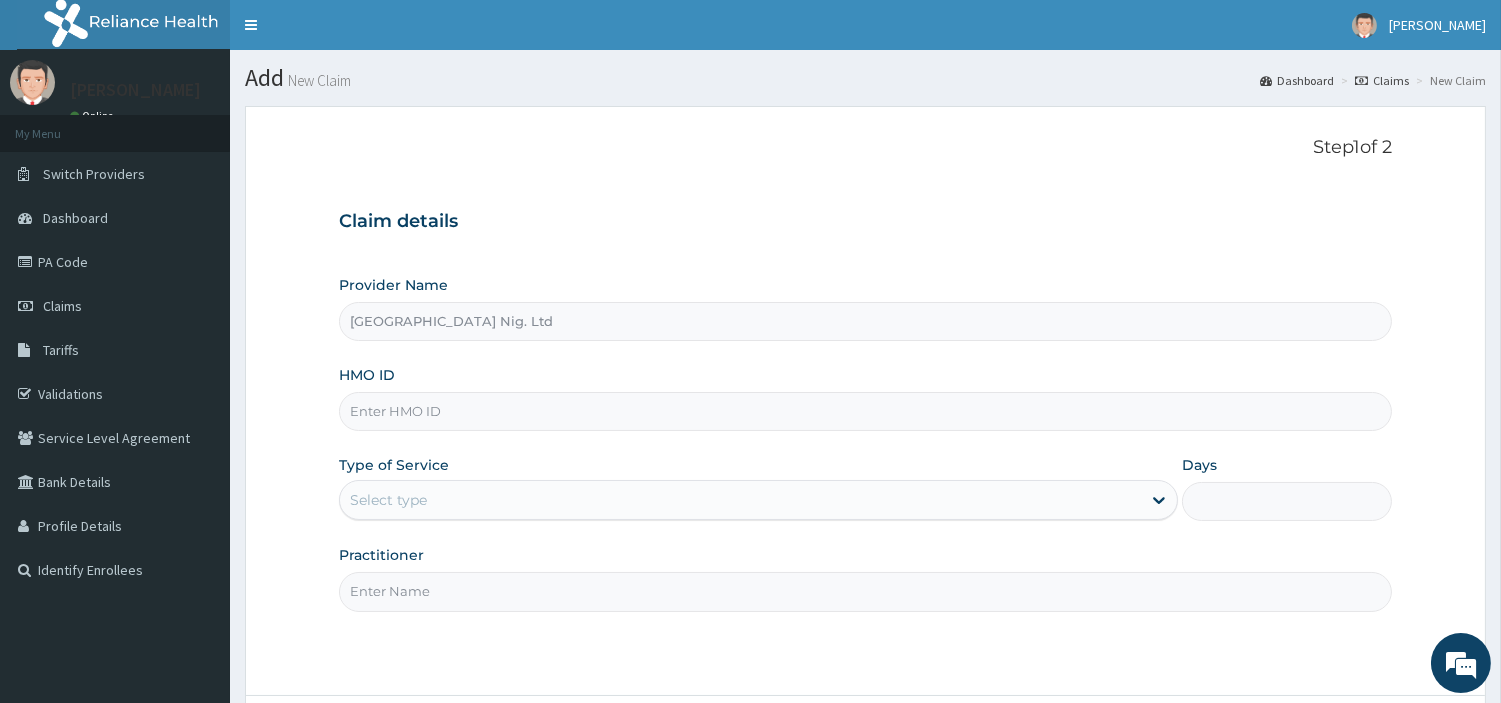 paste on "UPS/10066/A" 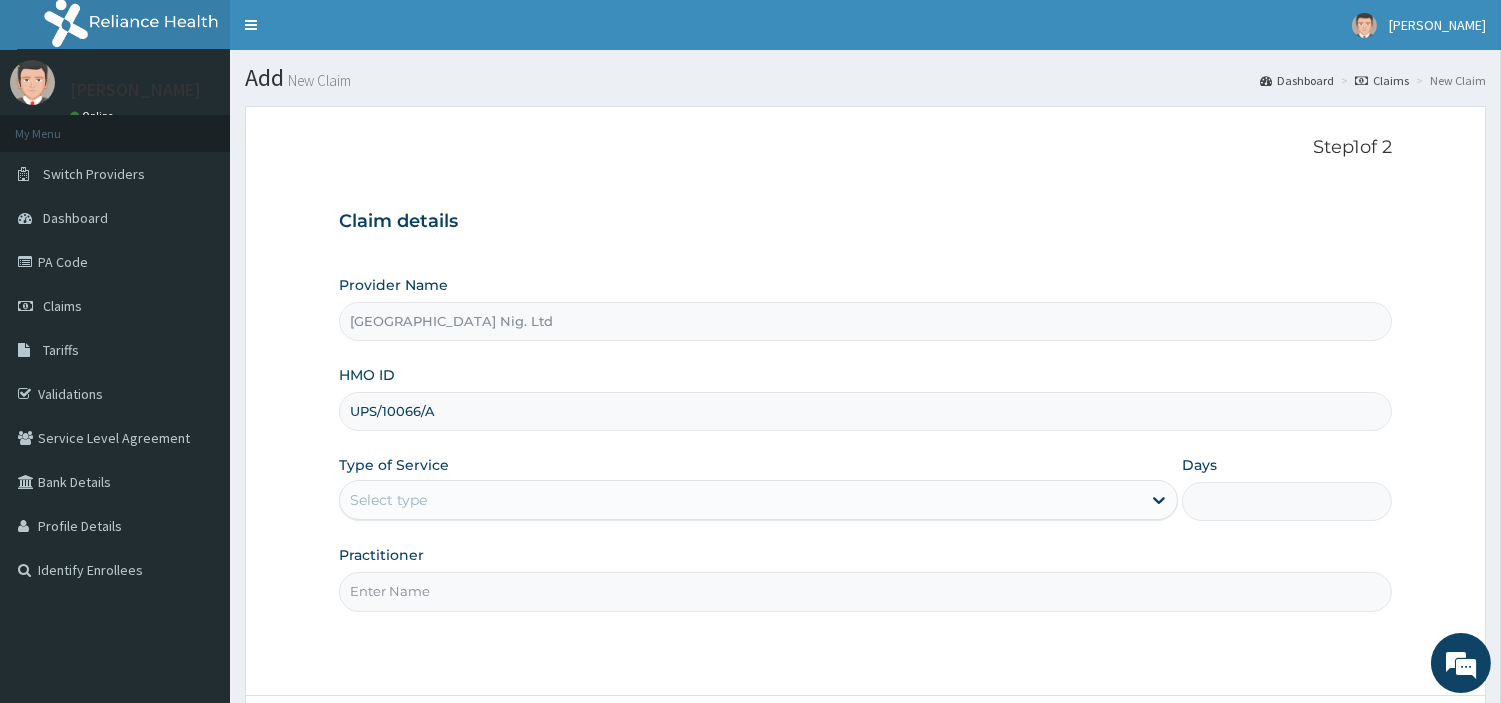 type on "UPS/10066/A" 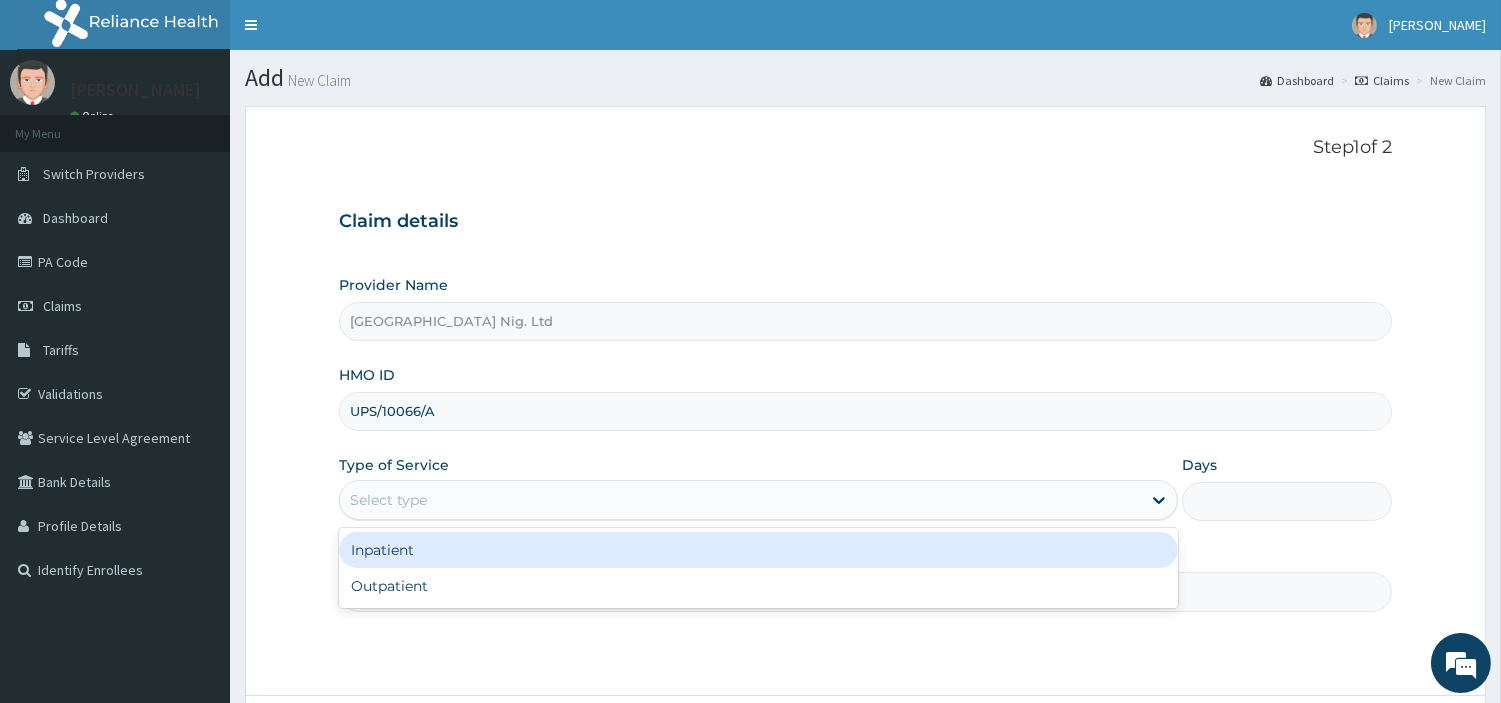 drag, startPoint x: 485, startPoint y: 494, endPoint x: 476, endPoint y: 540, distance: 46.872166 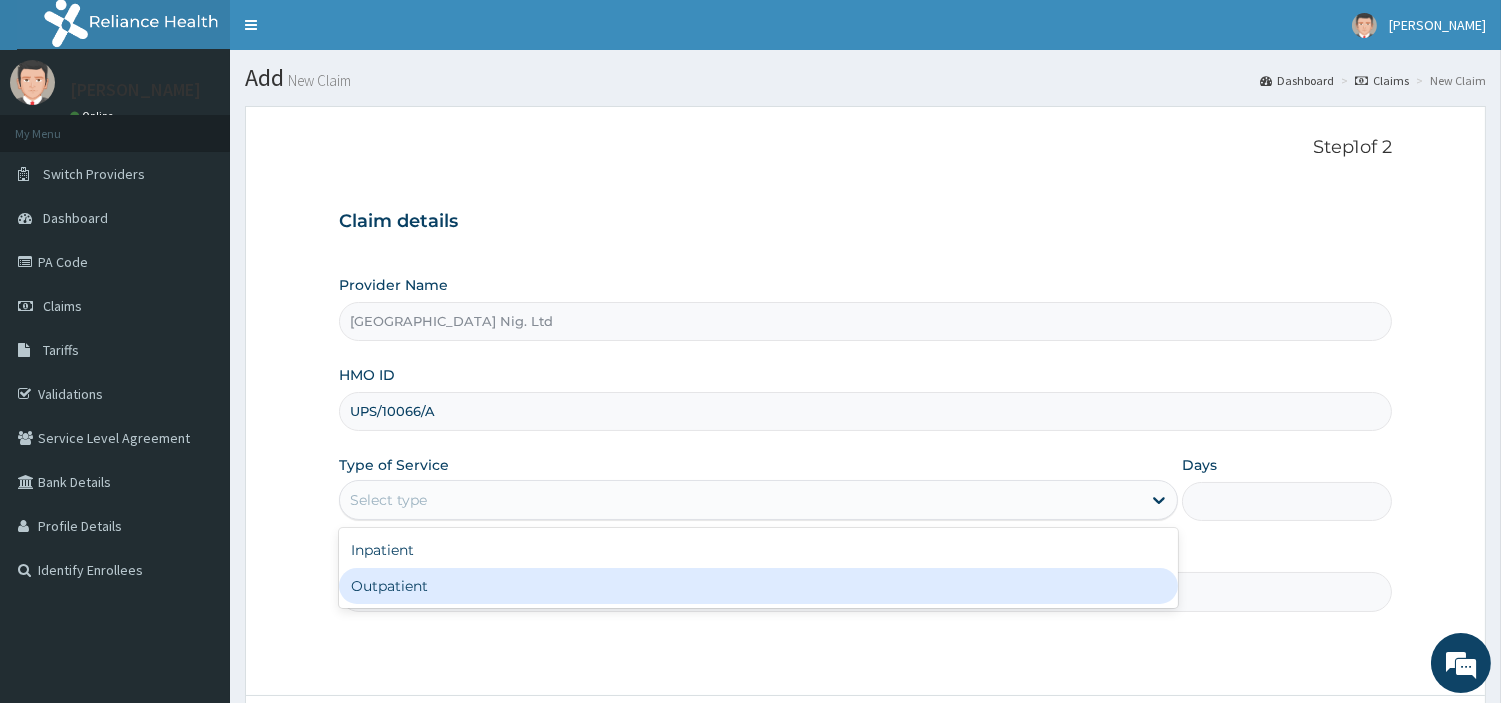 click on "Outpatient" at bounding box center (758, 586) 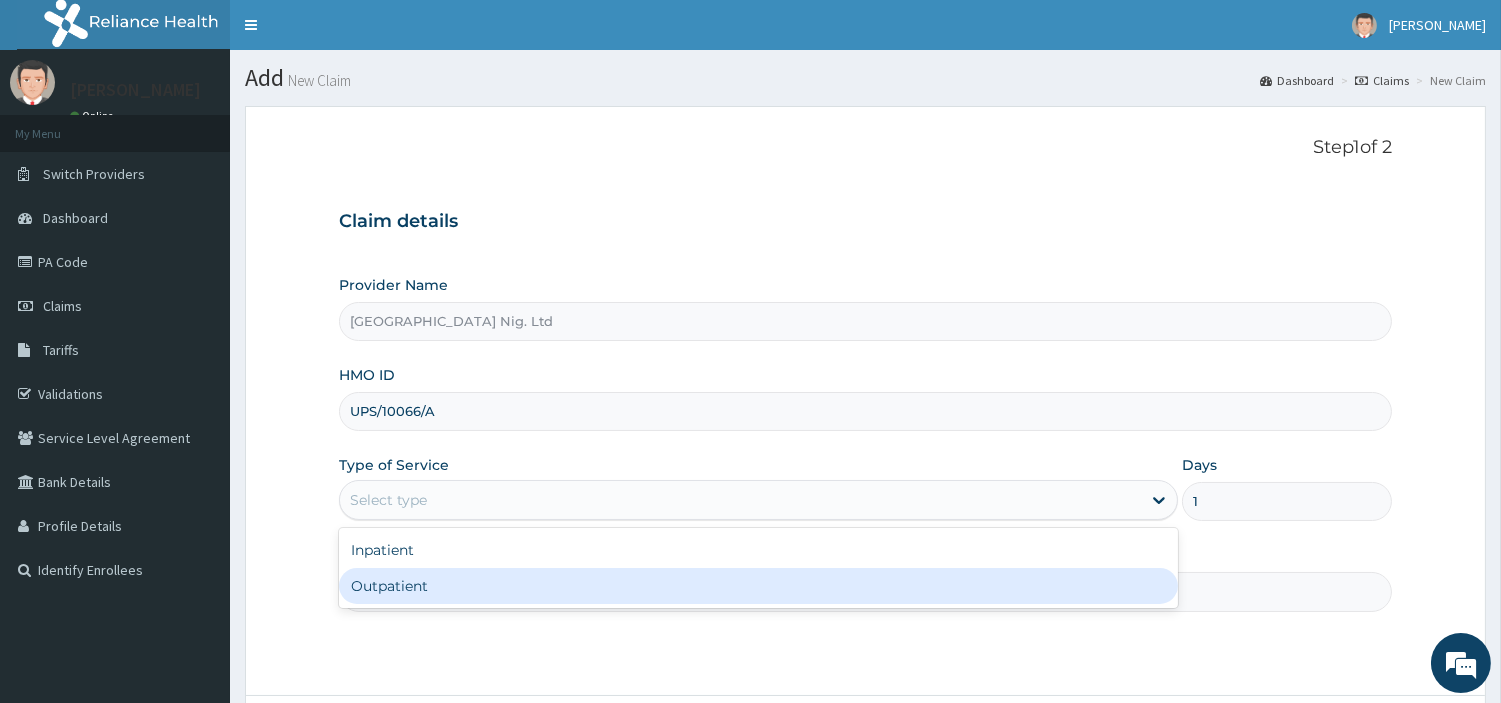 click on "Practitioner" at bounding box center (865, 591) 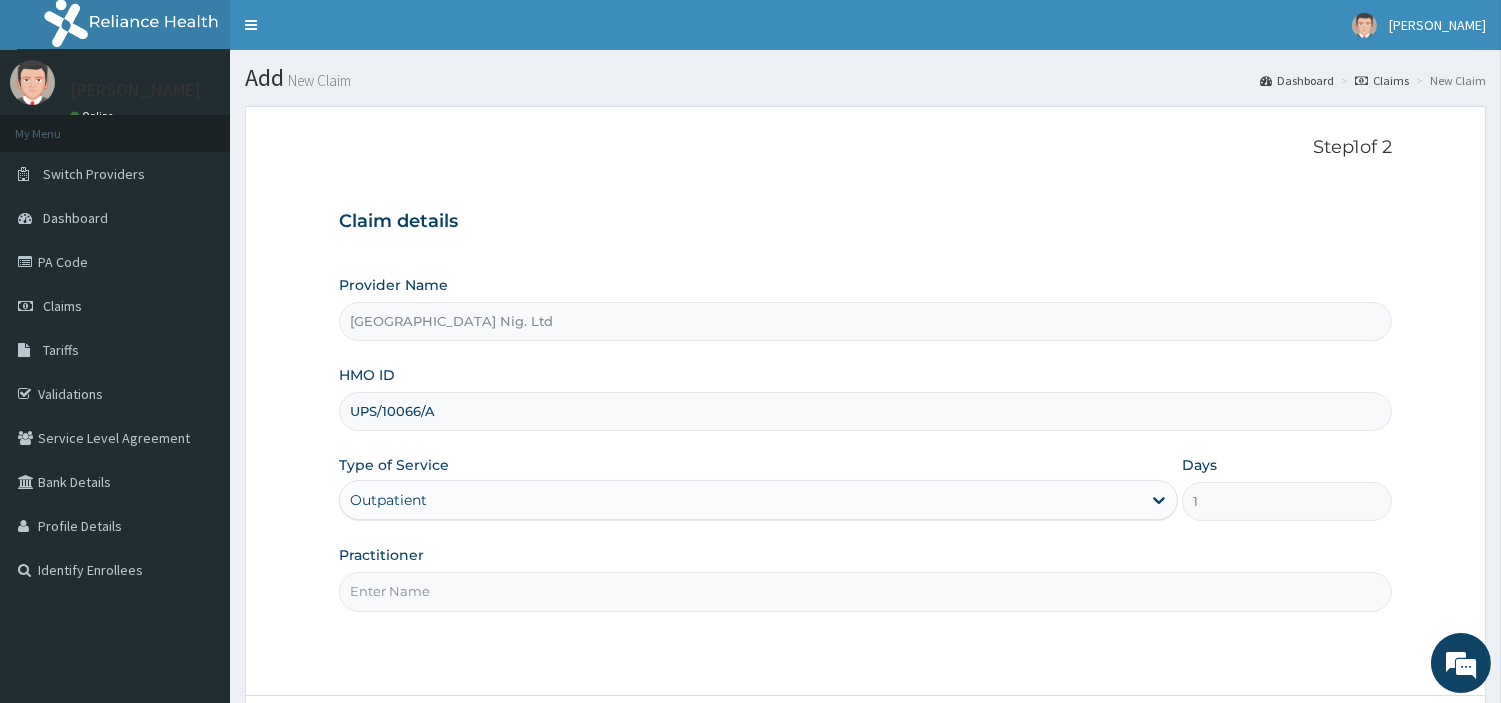 paste on "Olorunsogo Damilola" 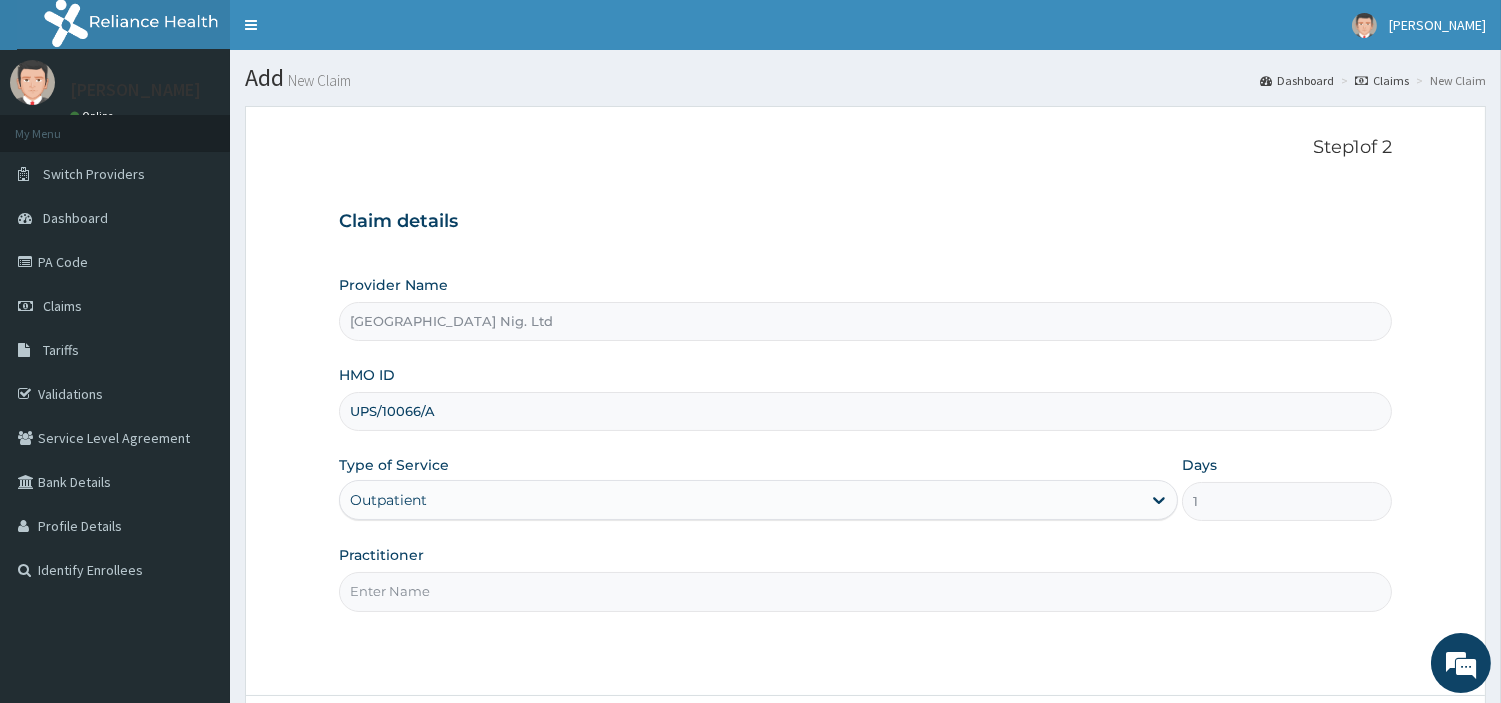 type on "Olorunsogo Damilola" 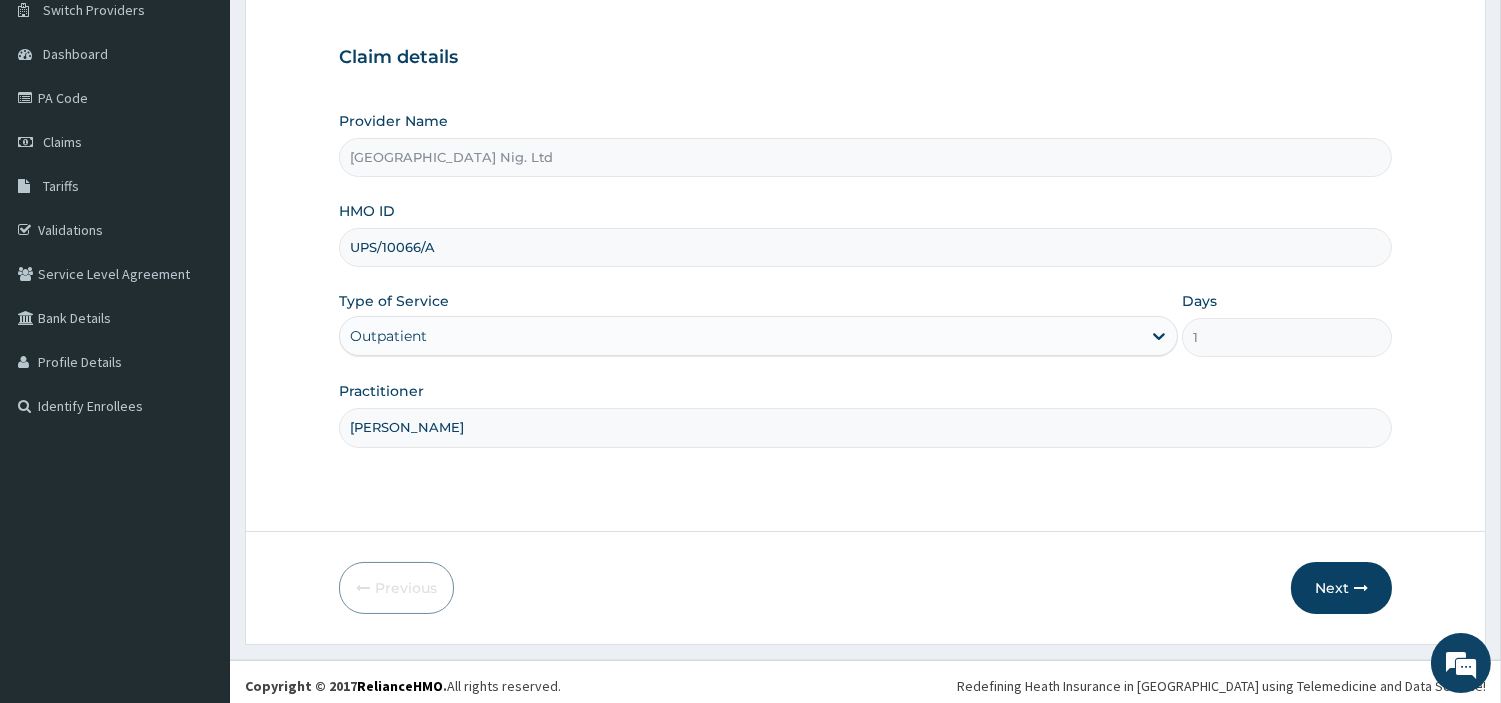 scroll, scrollTop: 172, scrollLeft: 0, axis: vertical 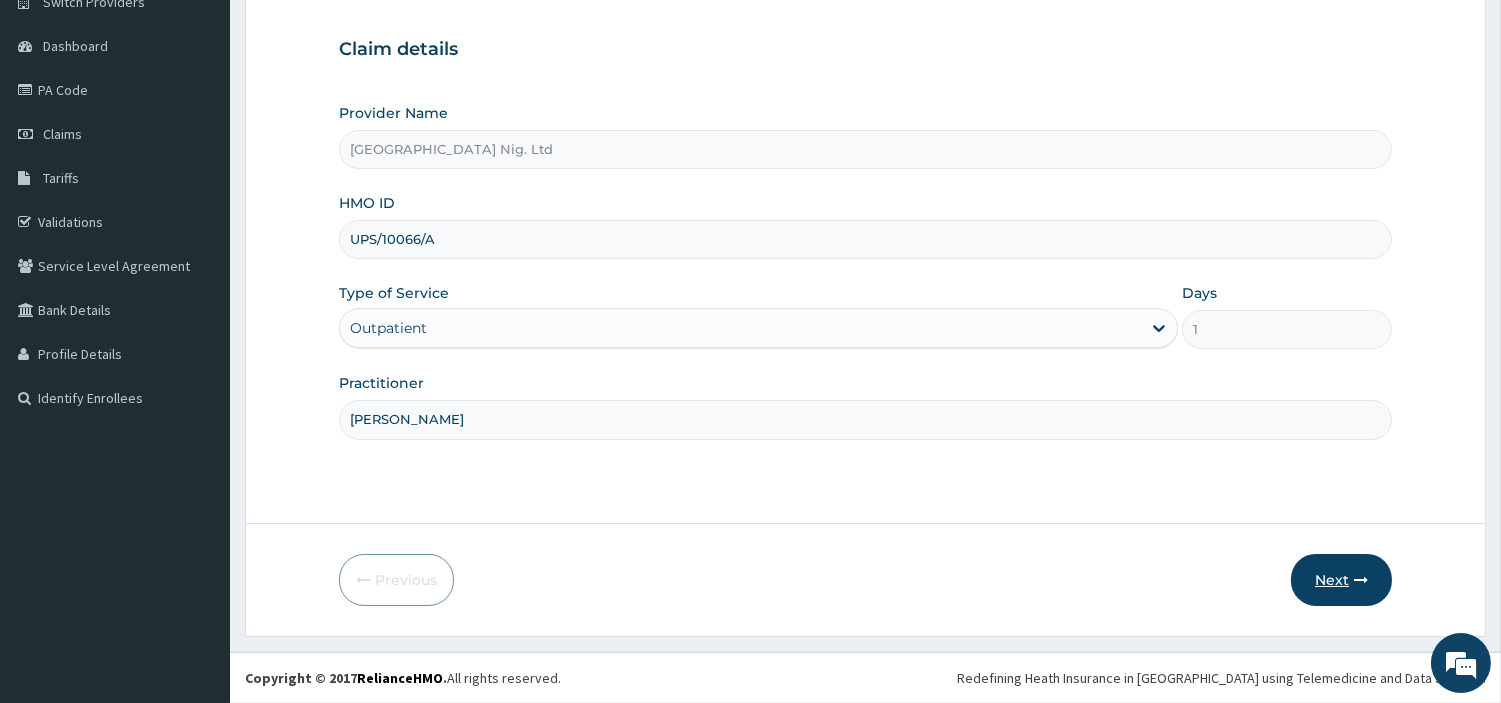 click on "Next" at bounding box center [1341, 580] 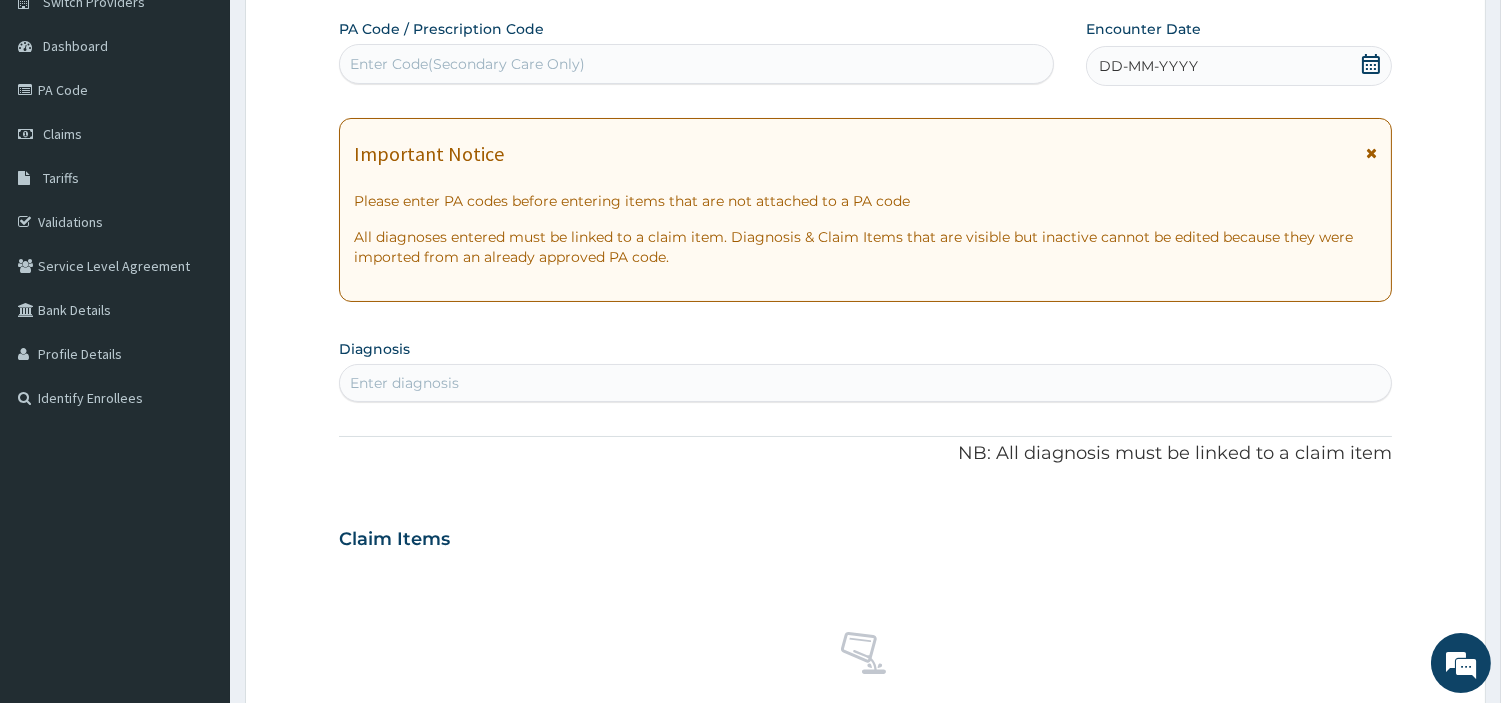 click on "Enter Code(Secondary Care Only)" at bounding box center (696, 64) 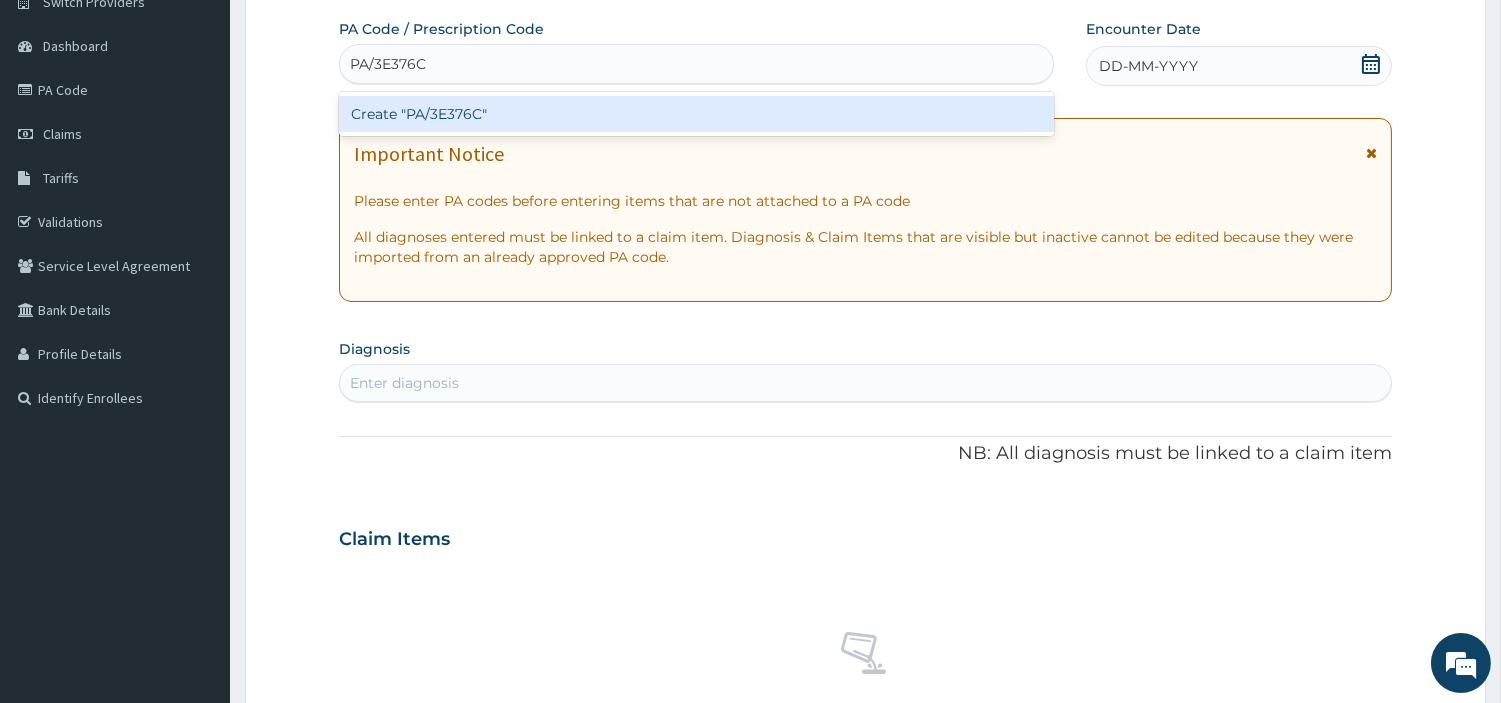 click on "Create "PA/3E376C"" at bounding box center [696, 114] 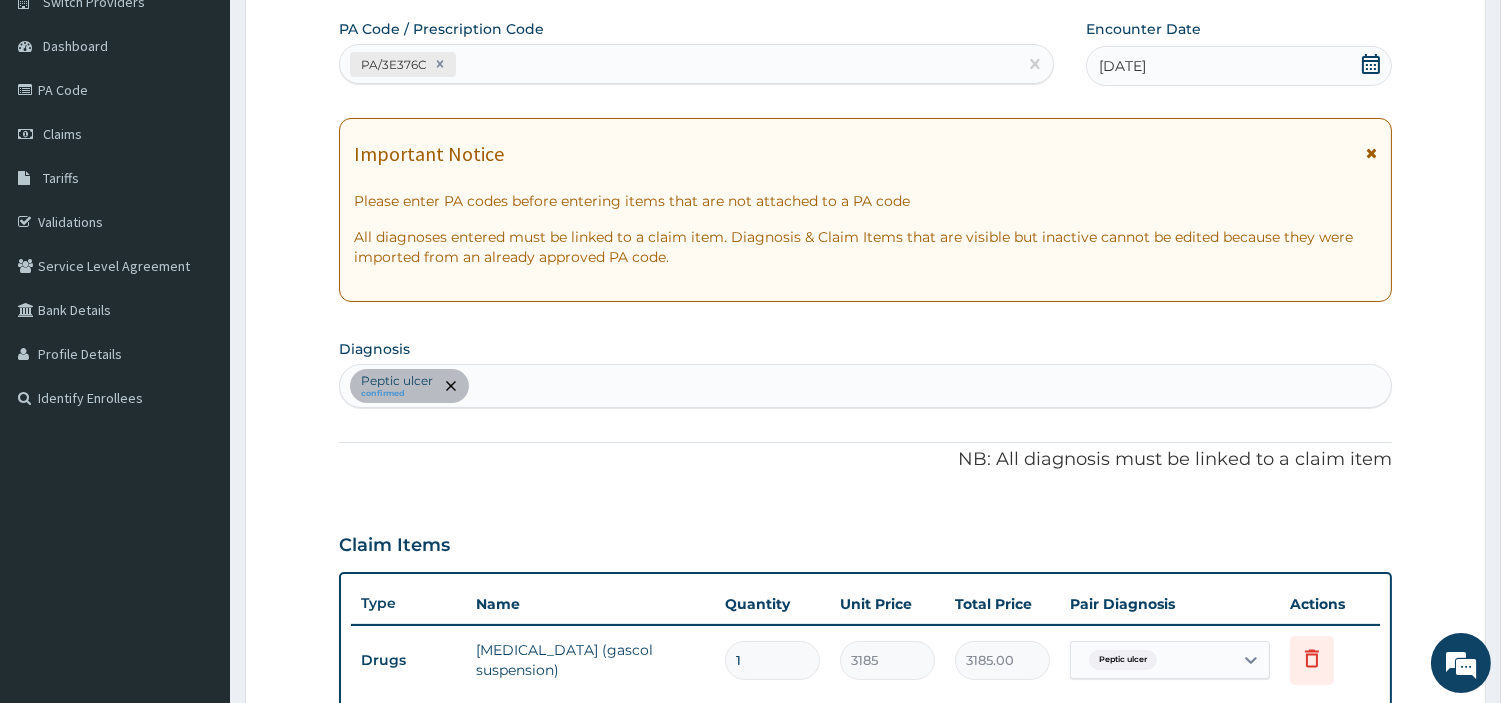 click on "Peptic ulcer confirmed" at bounding box center [865, 386] 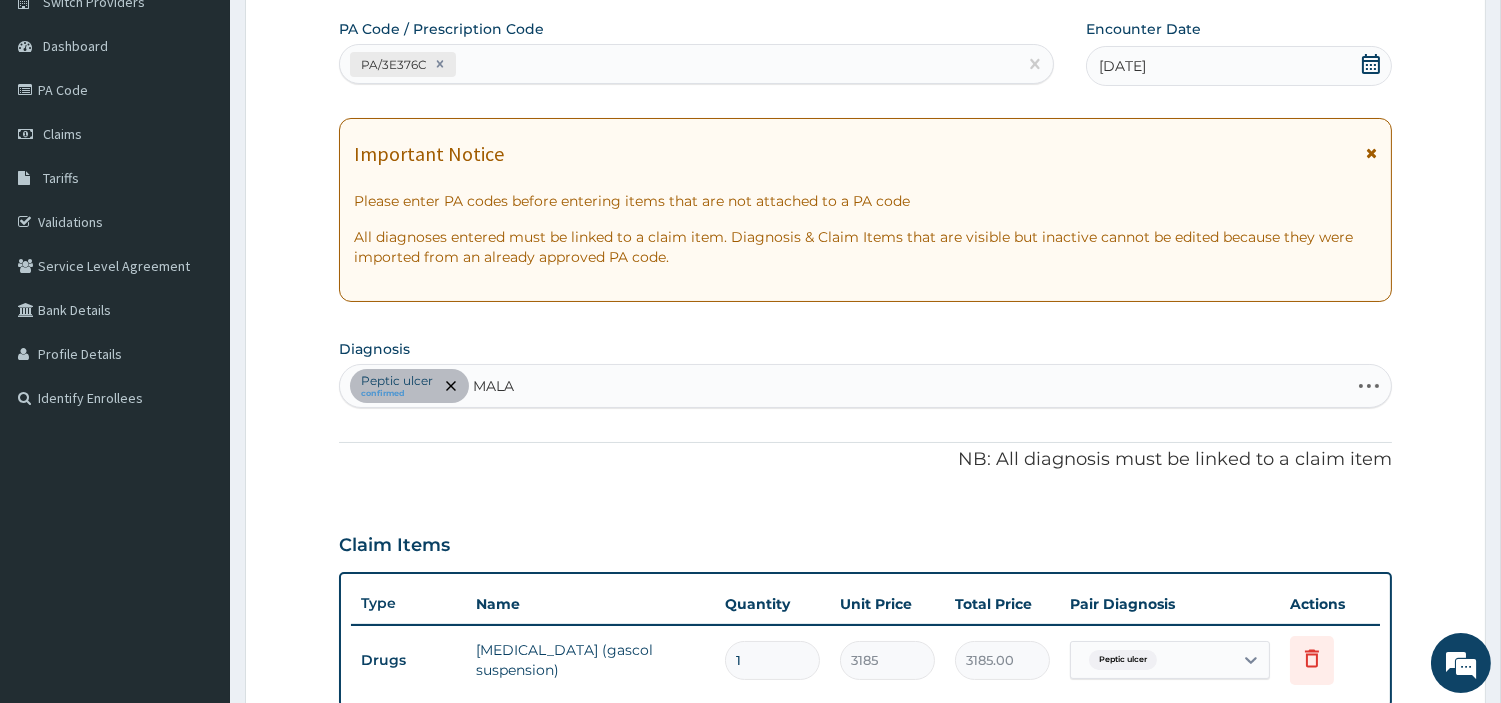 type on "MALAR" 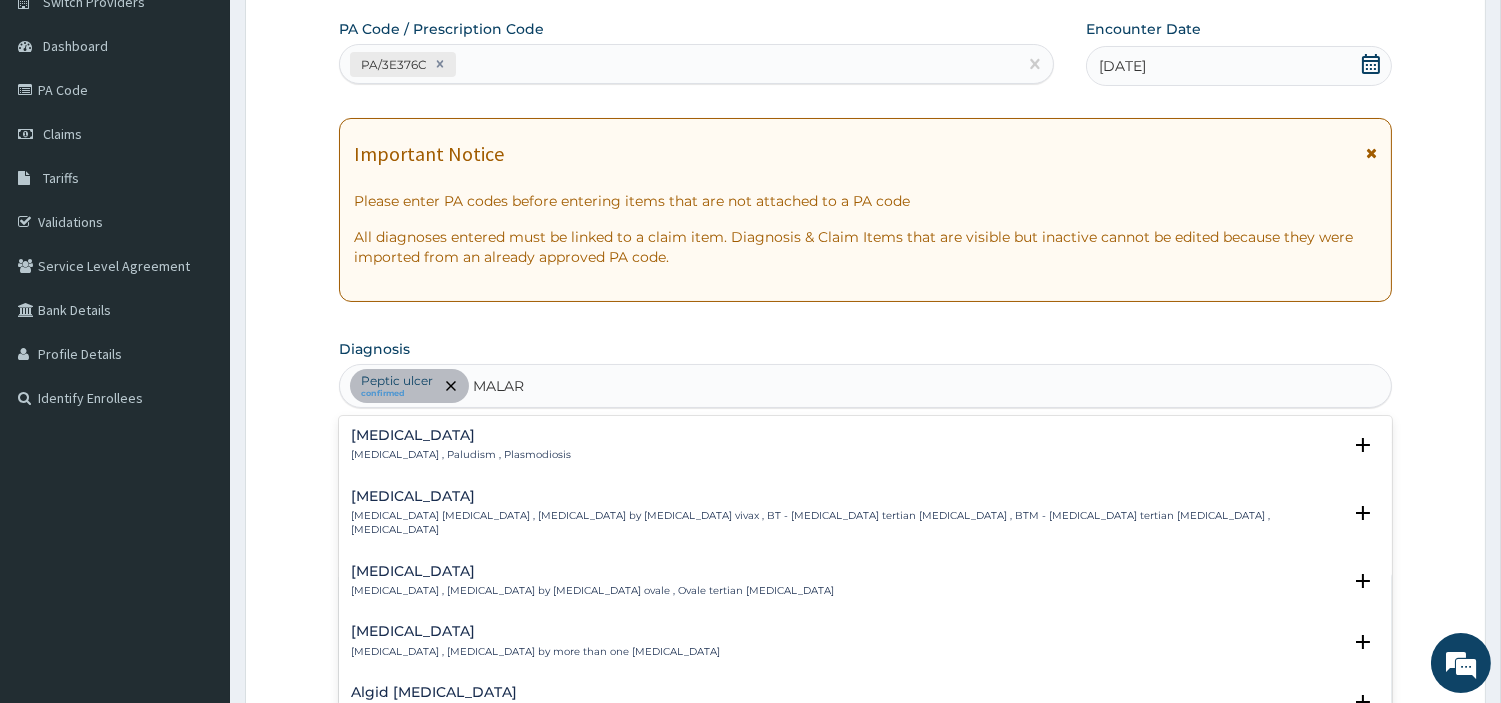 click on "Malaria Malaria , Paludism , Plasmodiosis" at bounding box center [461, 445] 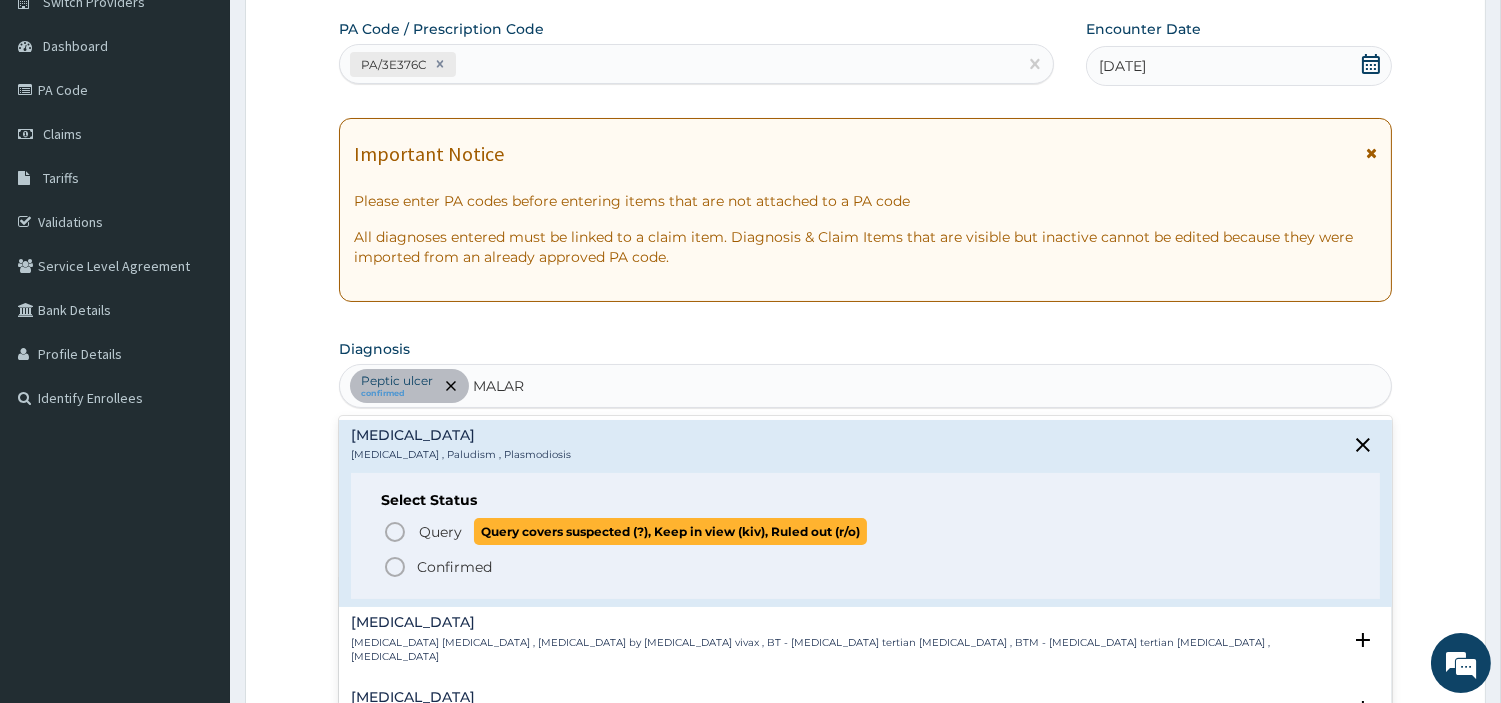 click on "Query Query covers suspected (?), Keep in view (kiv), Ruled out (r/o)" at bounding box center (866, 531) 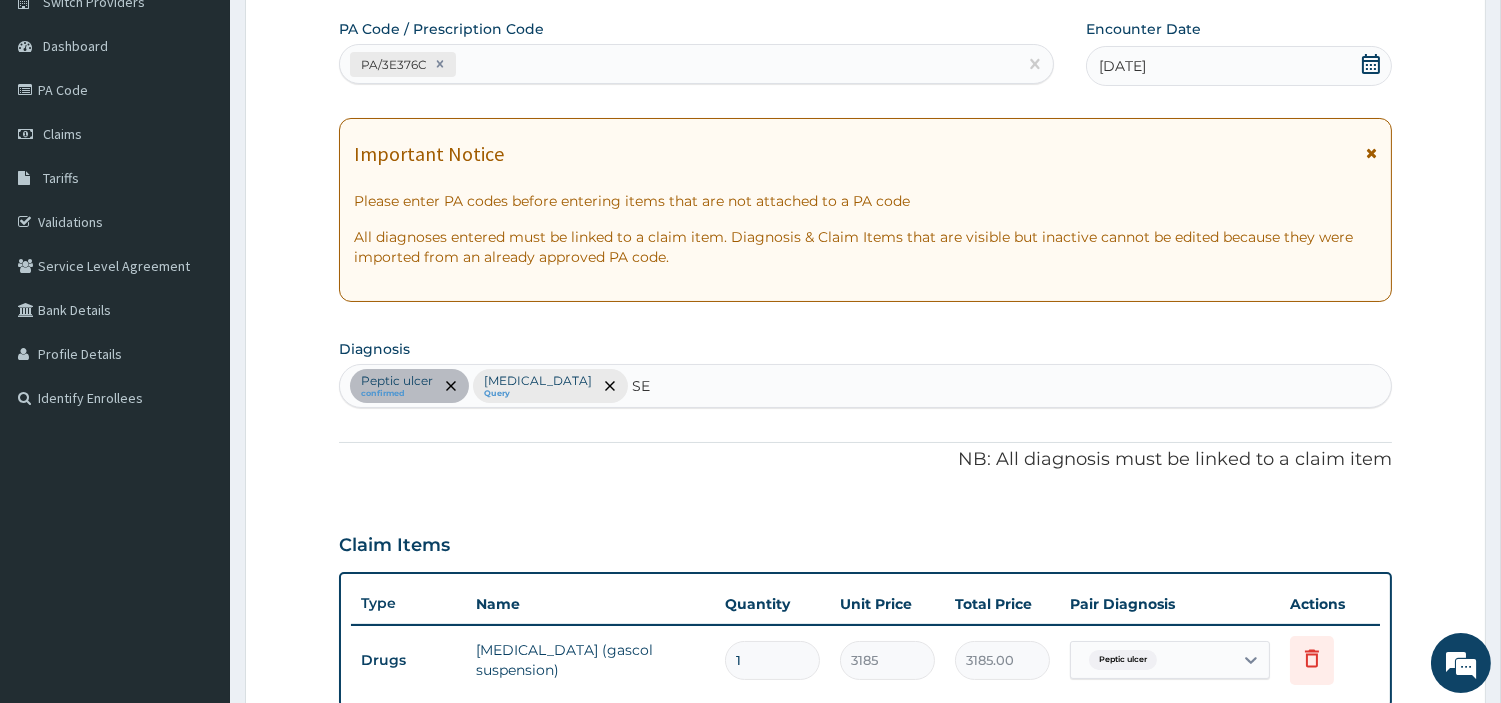 type on "SEP" 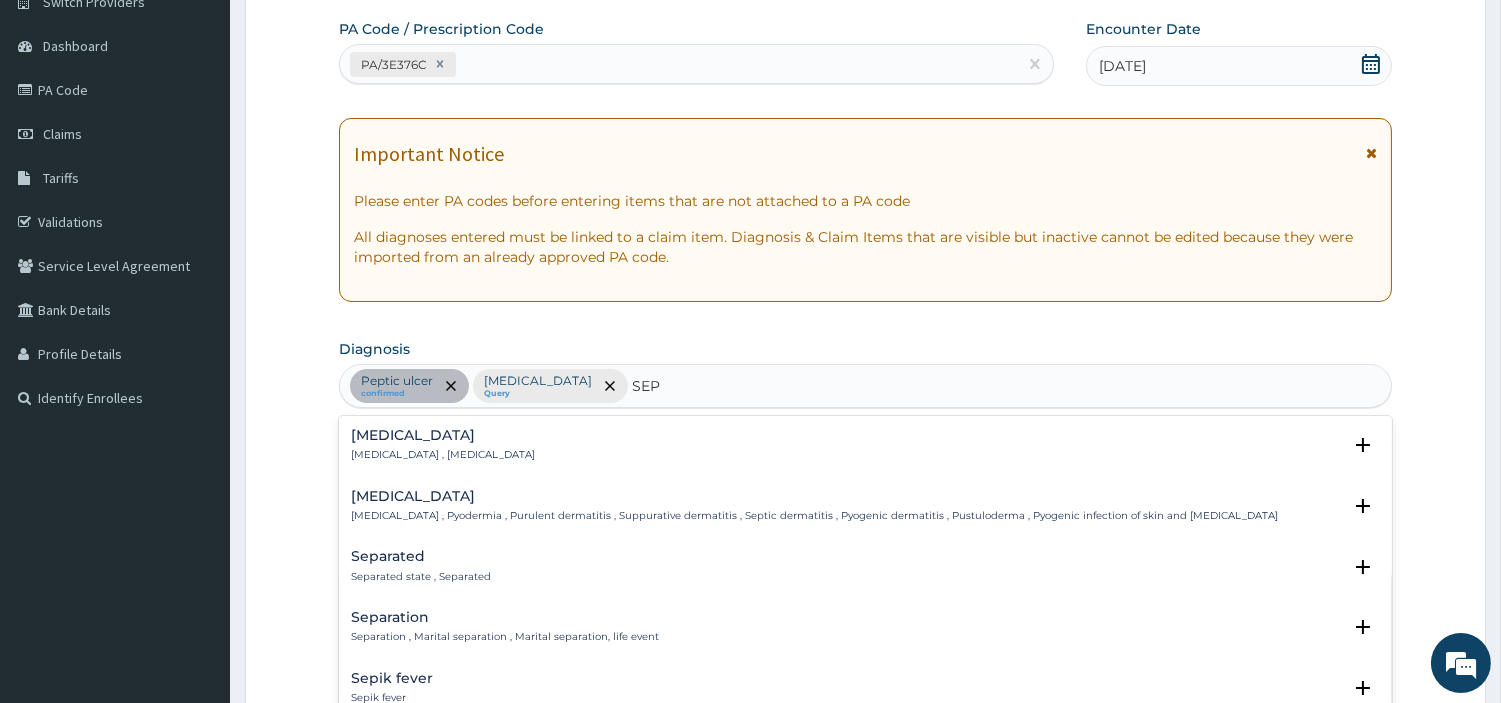 click on "Systemic infection , Sepsis" at bounding box center [443, 455] 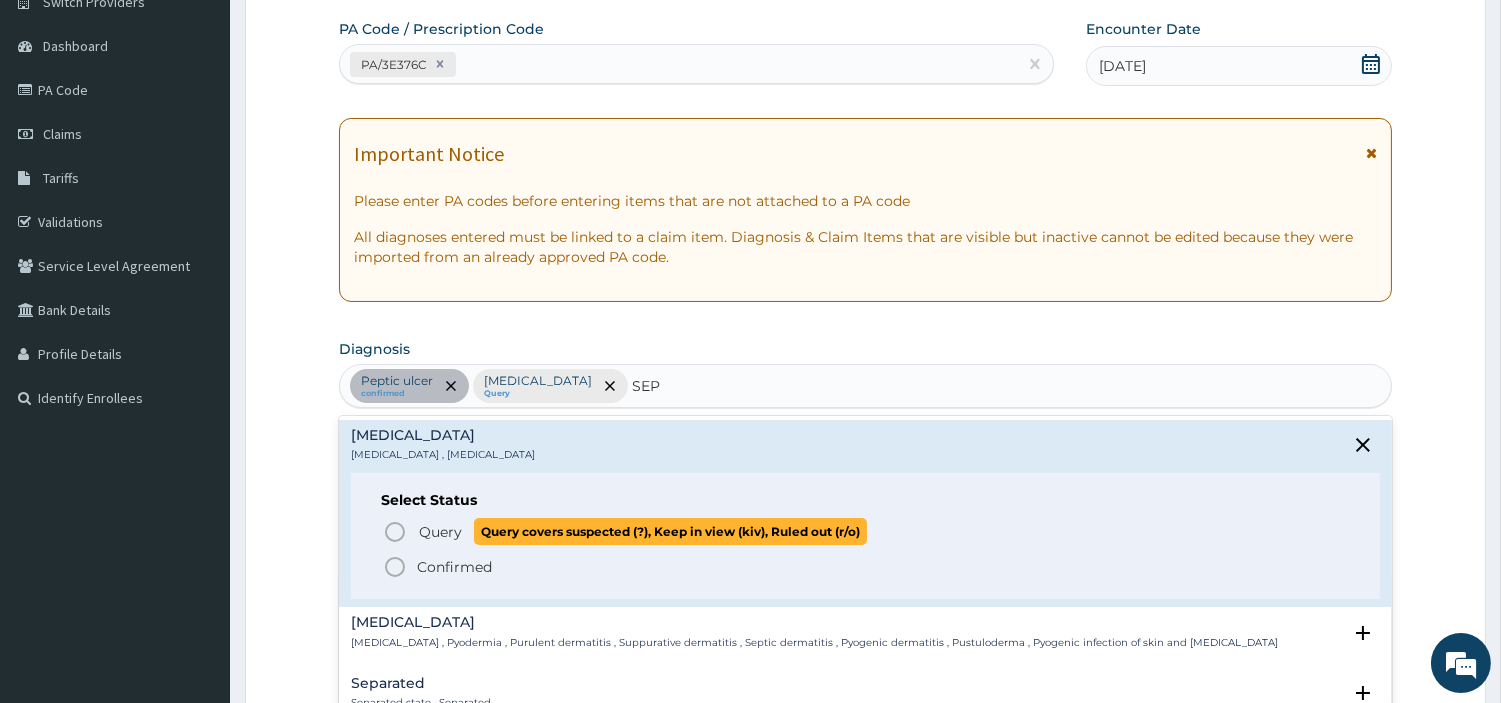 click 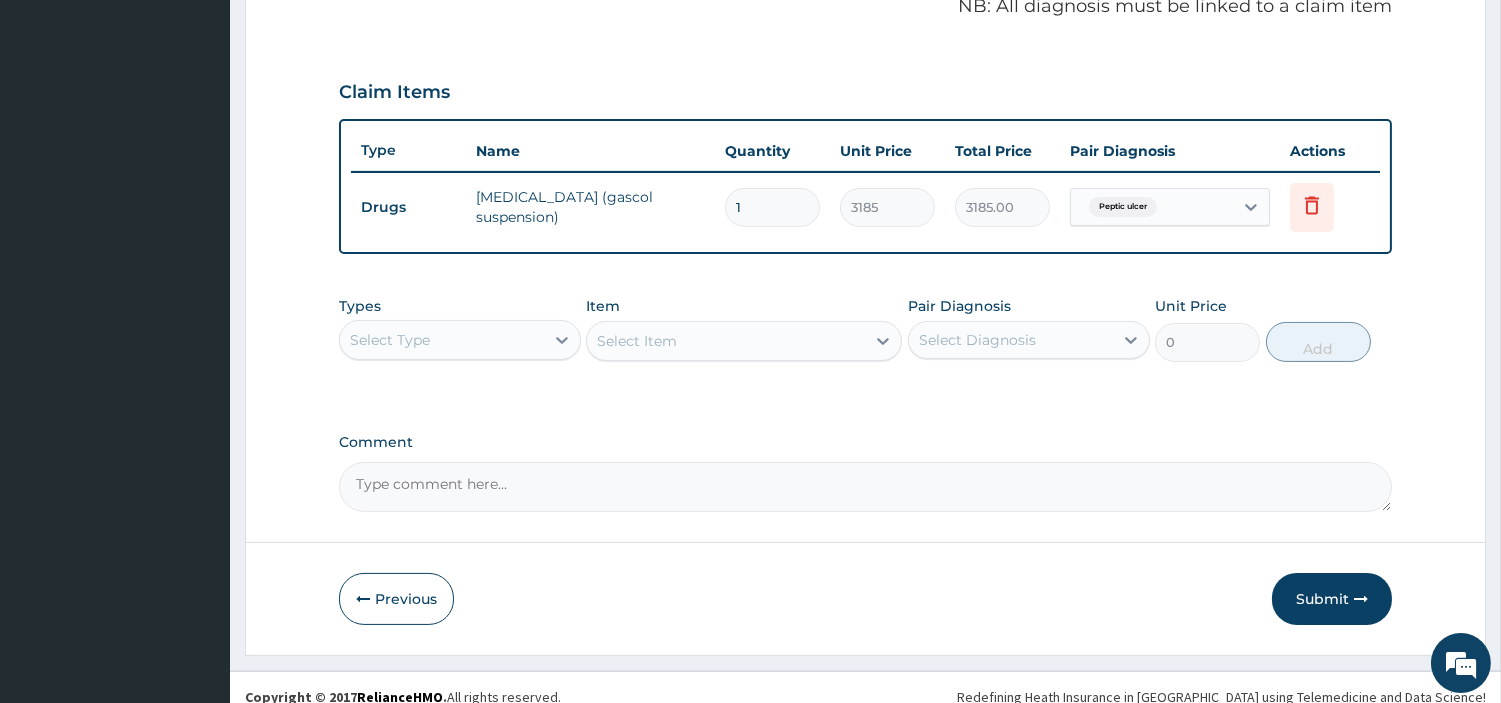 scroll, scrollTop: 642, scrollLeft: 0, axis: vertical 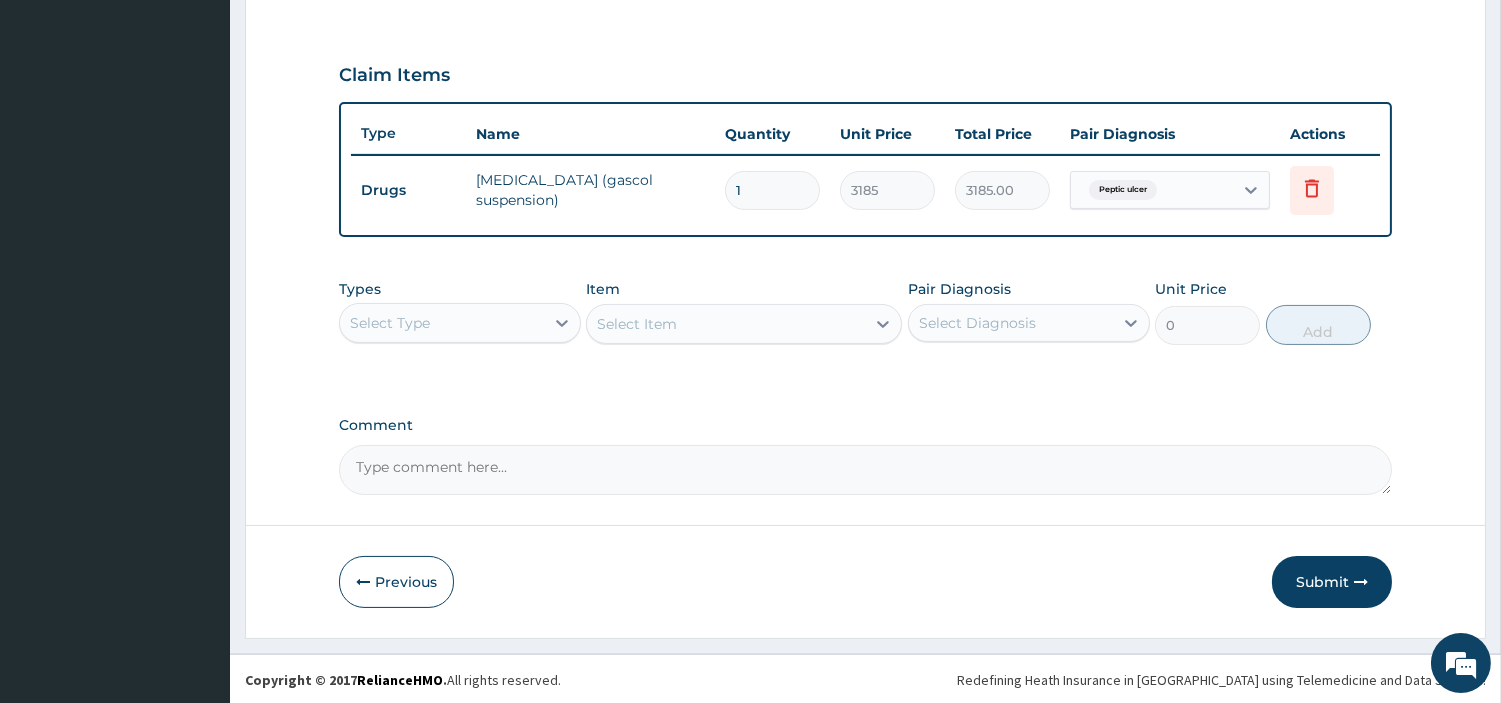 click on "Select Type" at bounding box center [442, 323] 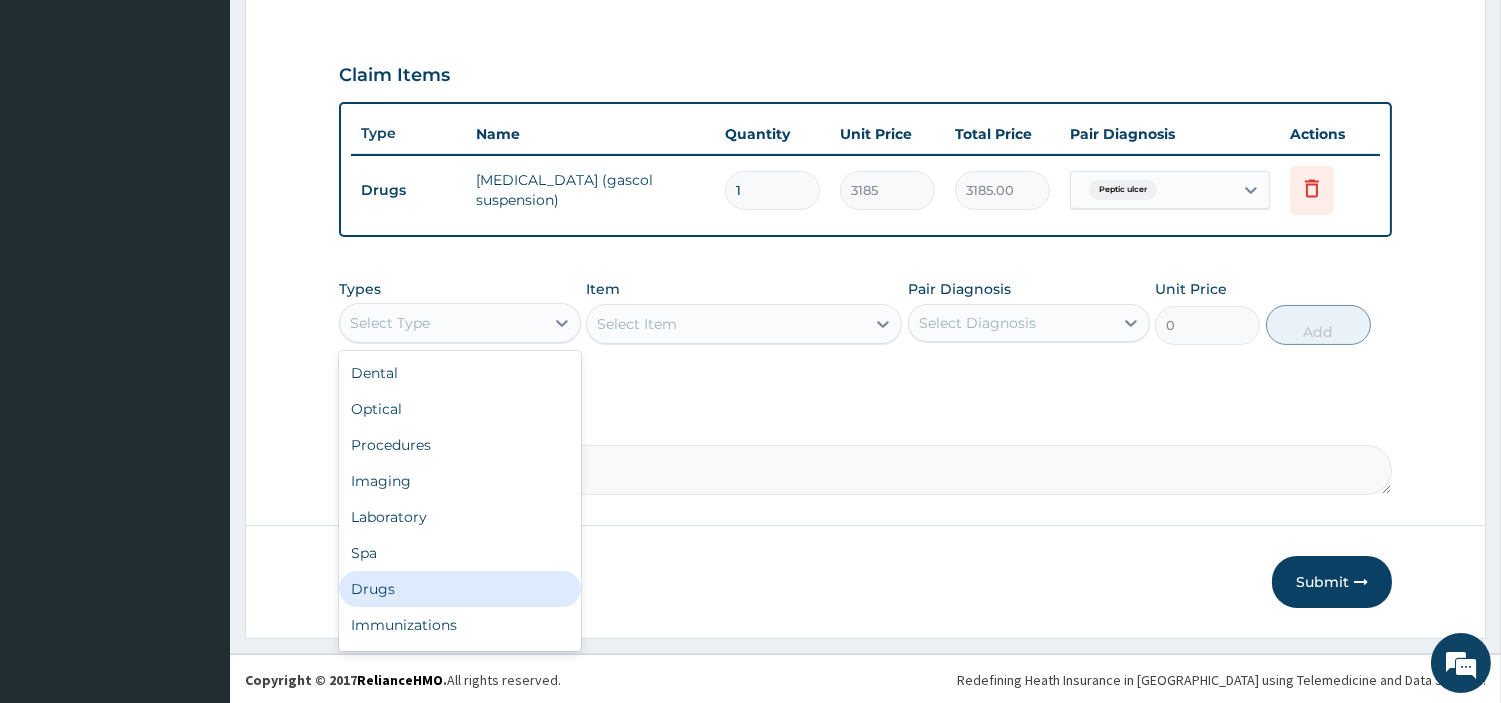 click on "Drugs" at bounding box center [460, 589] 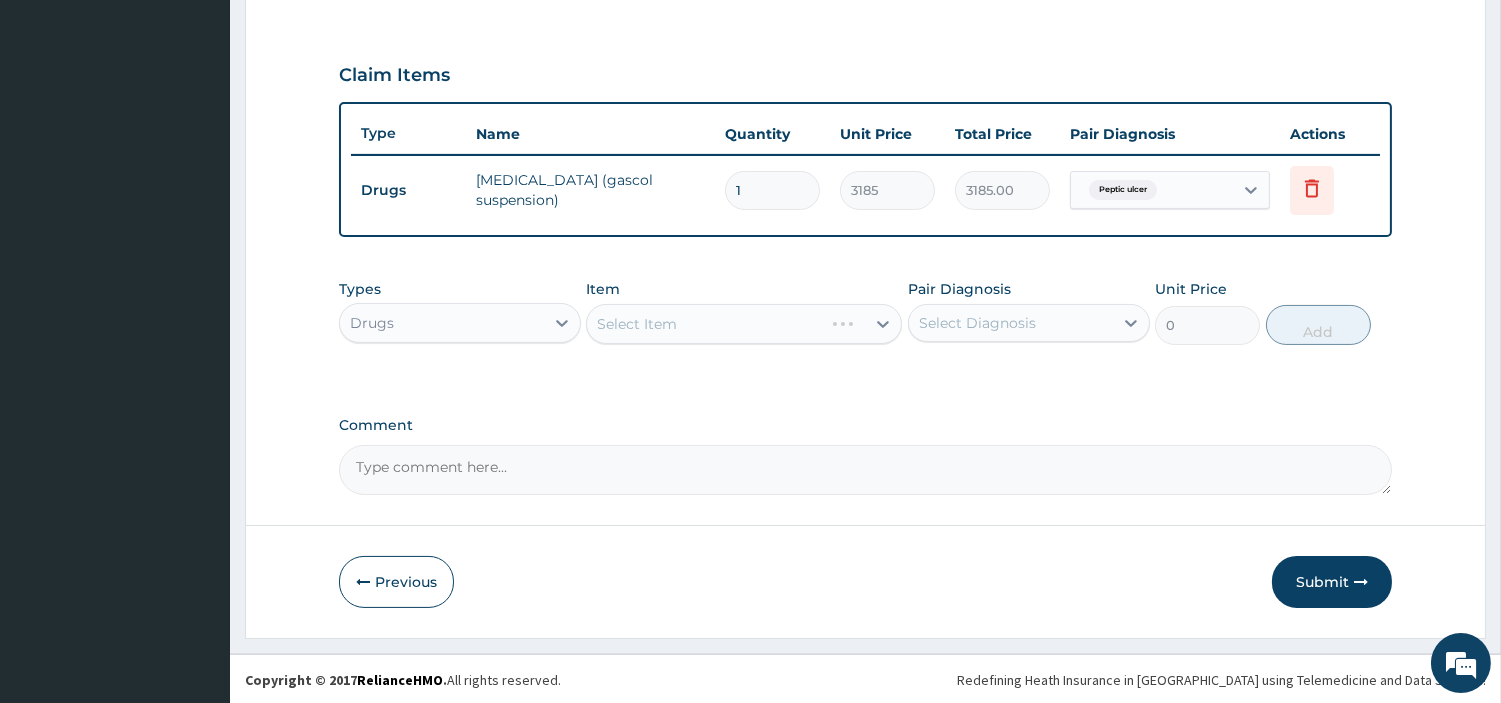click on "Select Item" at bounding box center (744, 324) 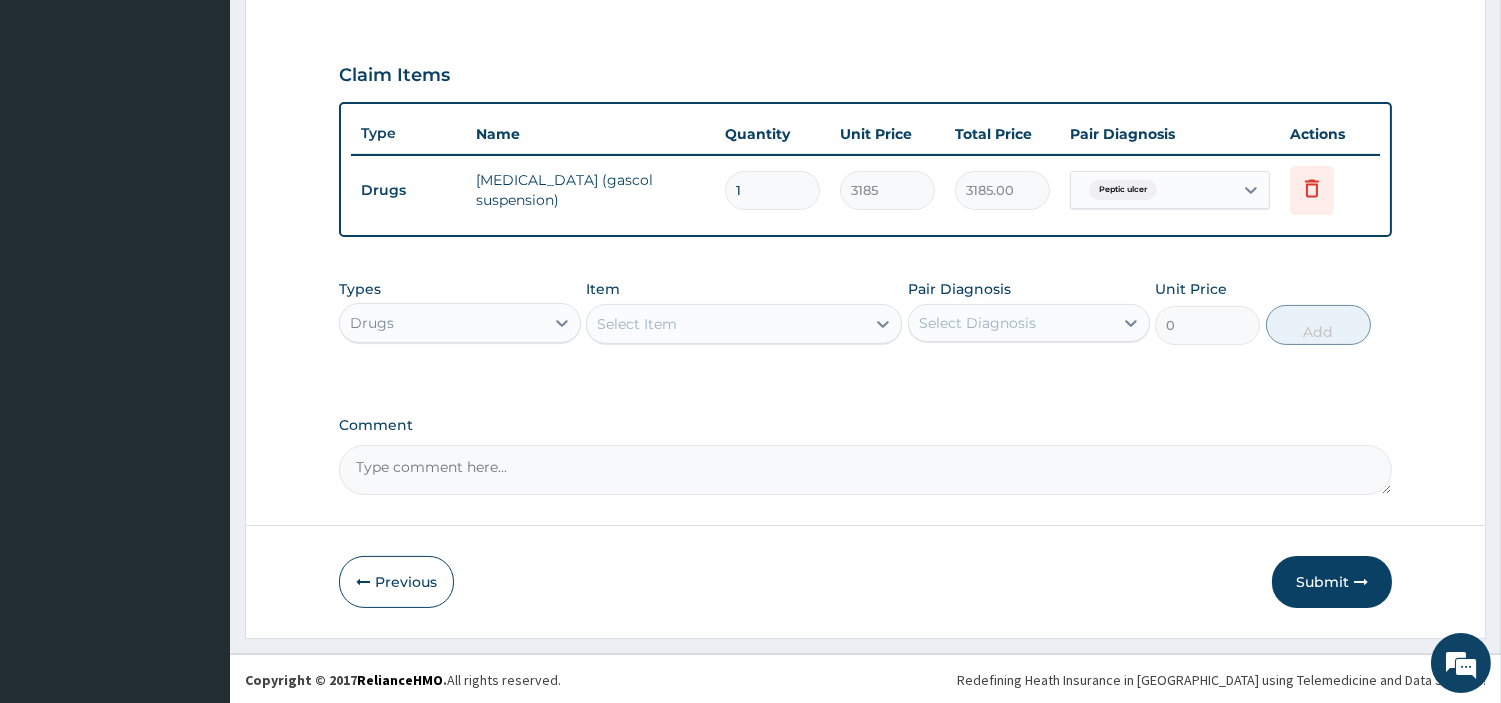 click on "Select Item" at bounding box center (726, 324) 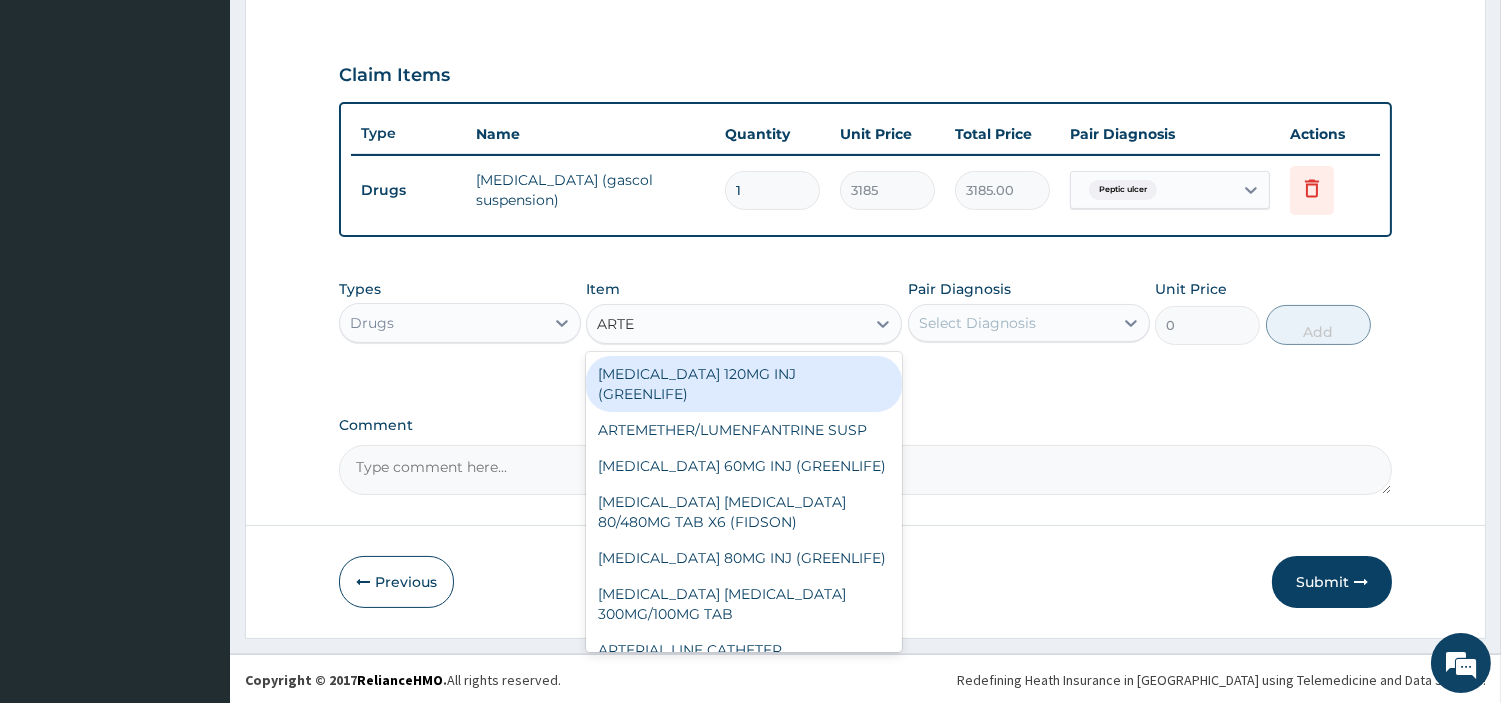 type on "ARTEM" 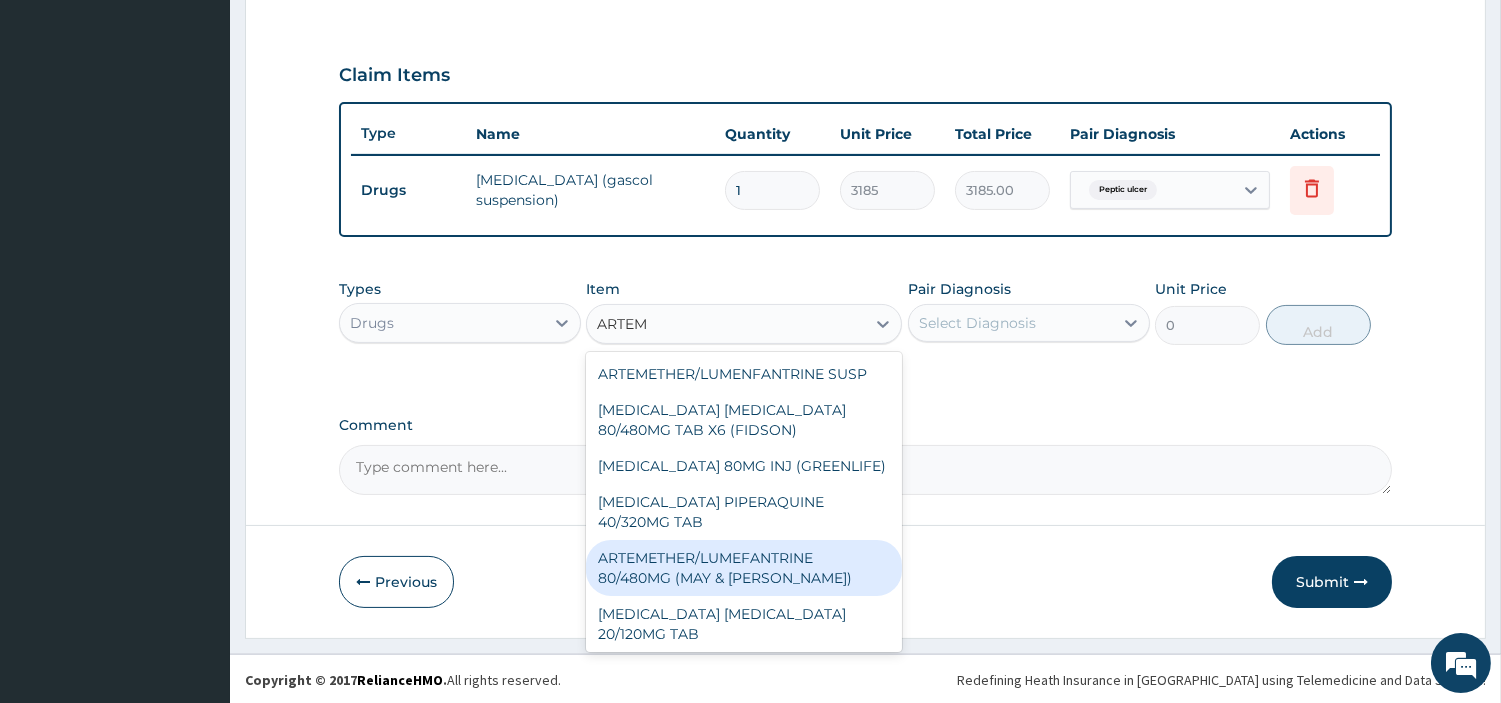 click on "ARTEMETHER/LUMEFANTRINE 80/480MG (MAY & BAKER)" at bounding box center (744, 568) 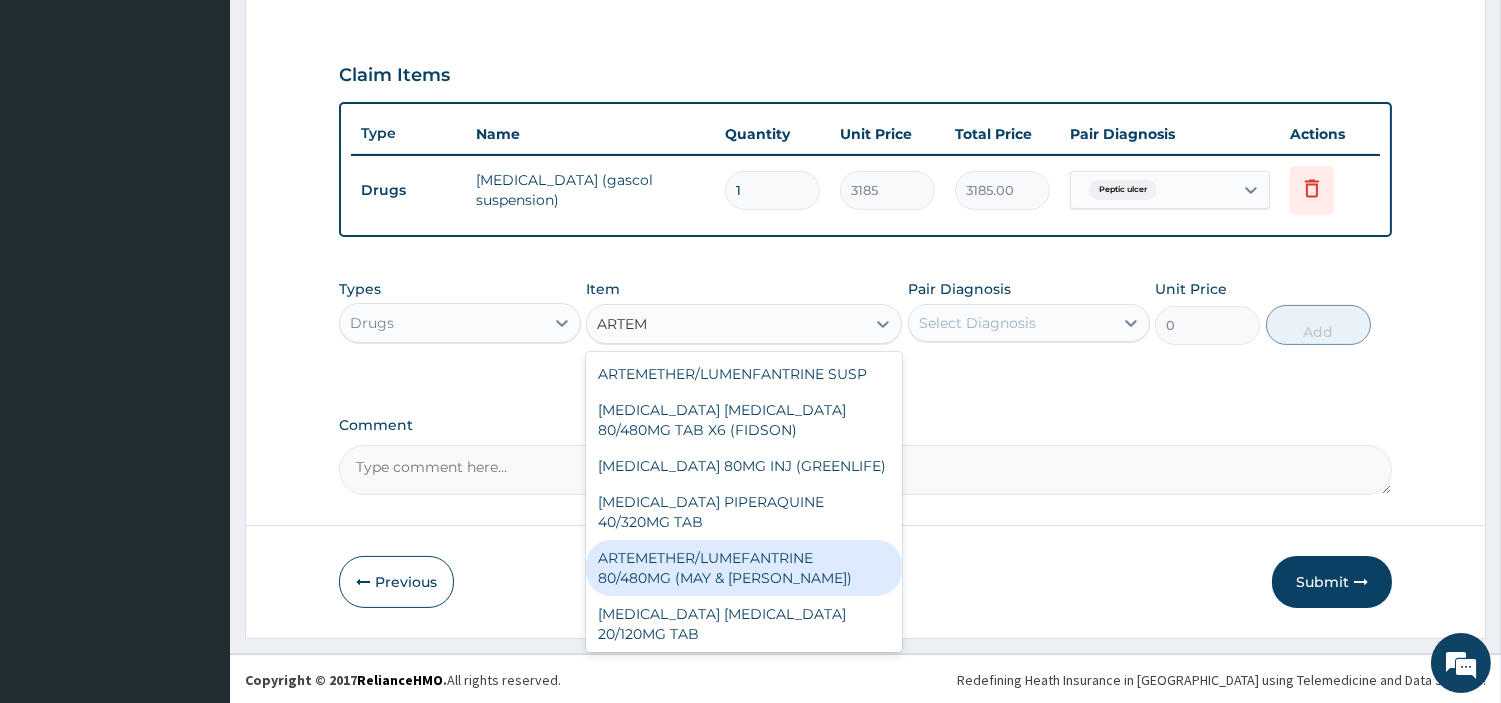 type 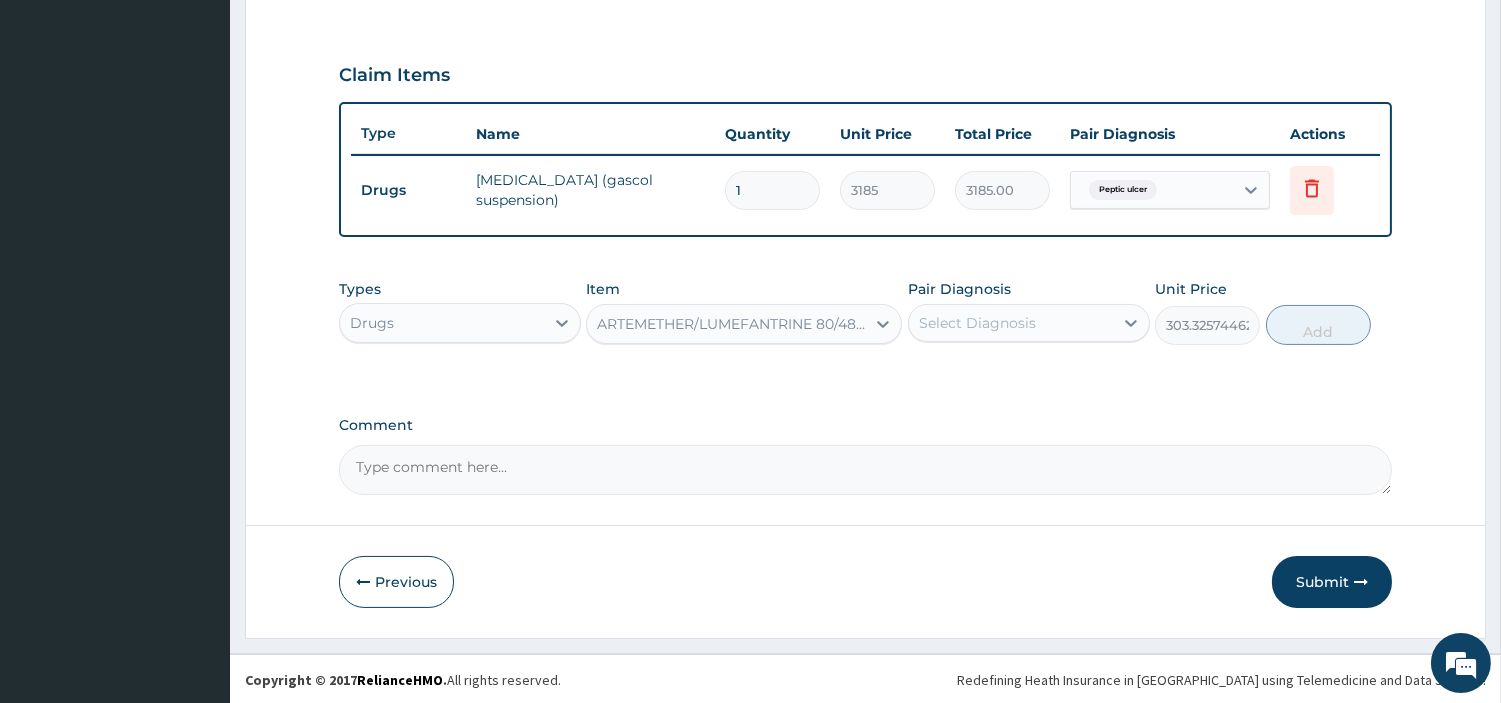 click on "Select Diagnosis" at bounding box center [1011, 323] 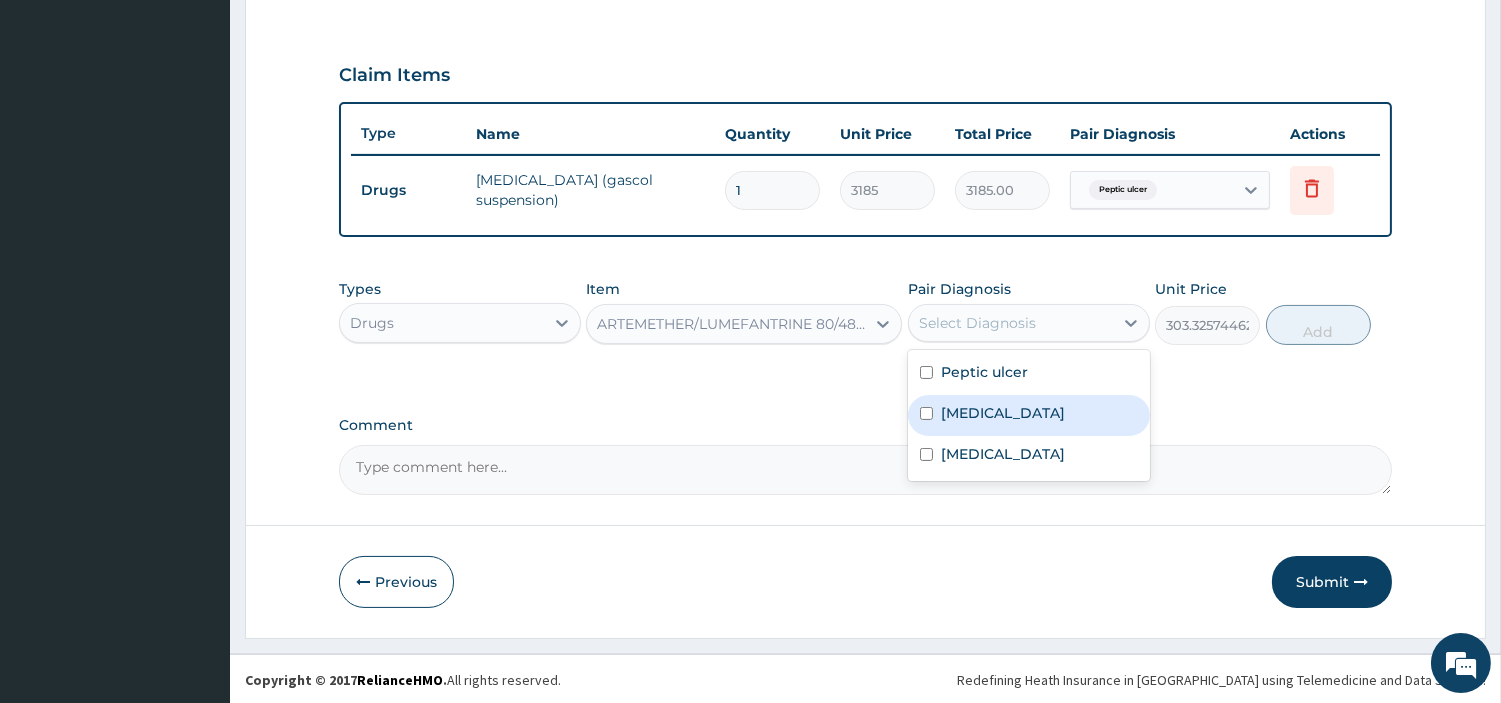 click on "Malaria" at bounding box center [1003, 413] 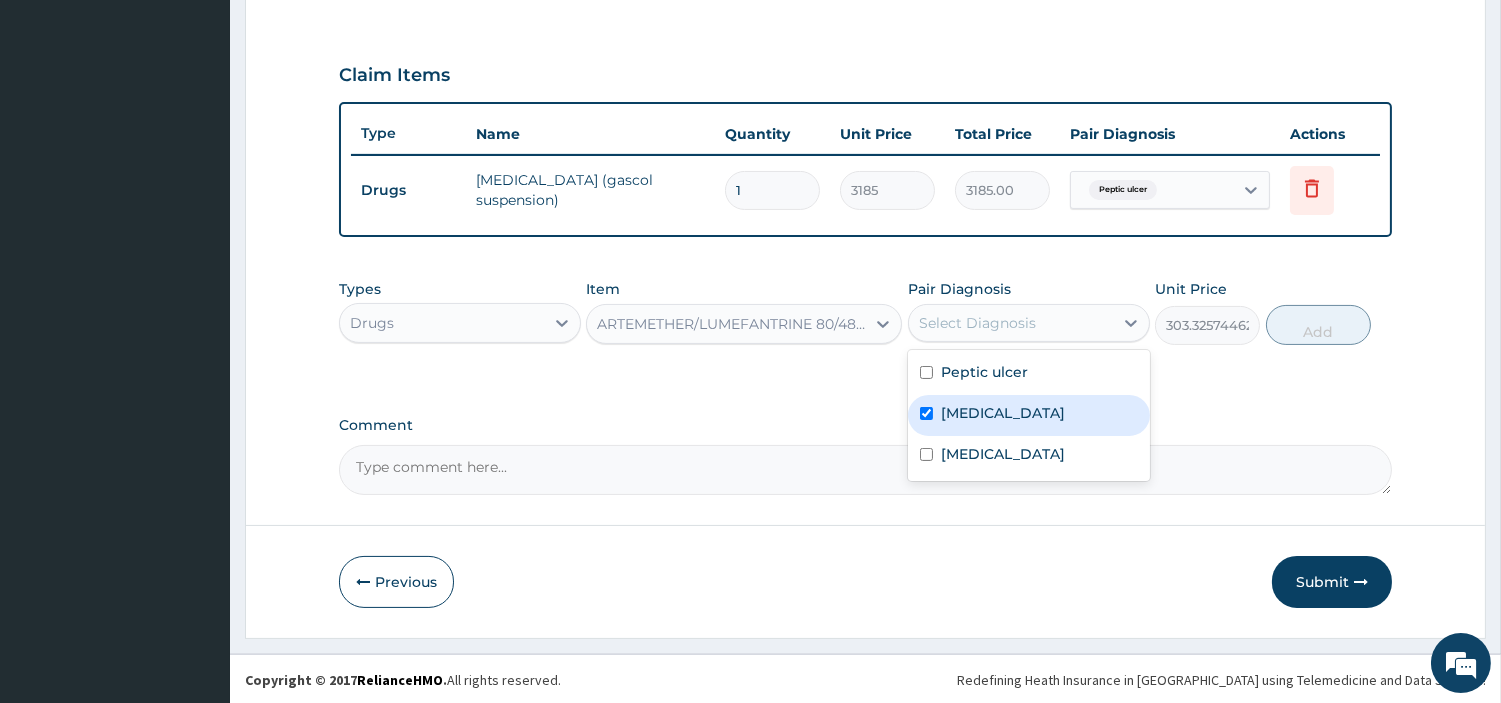 checkbox on "true" 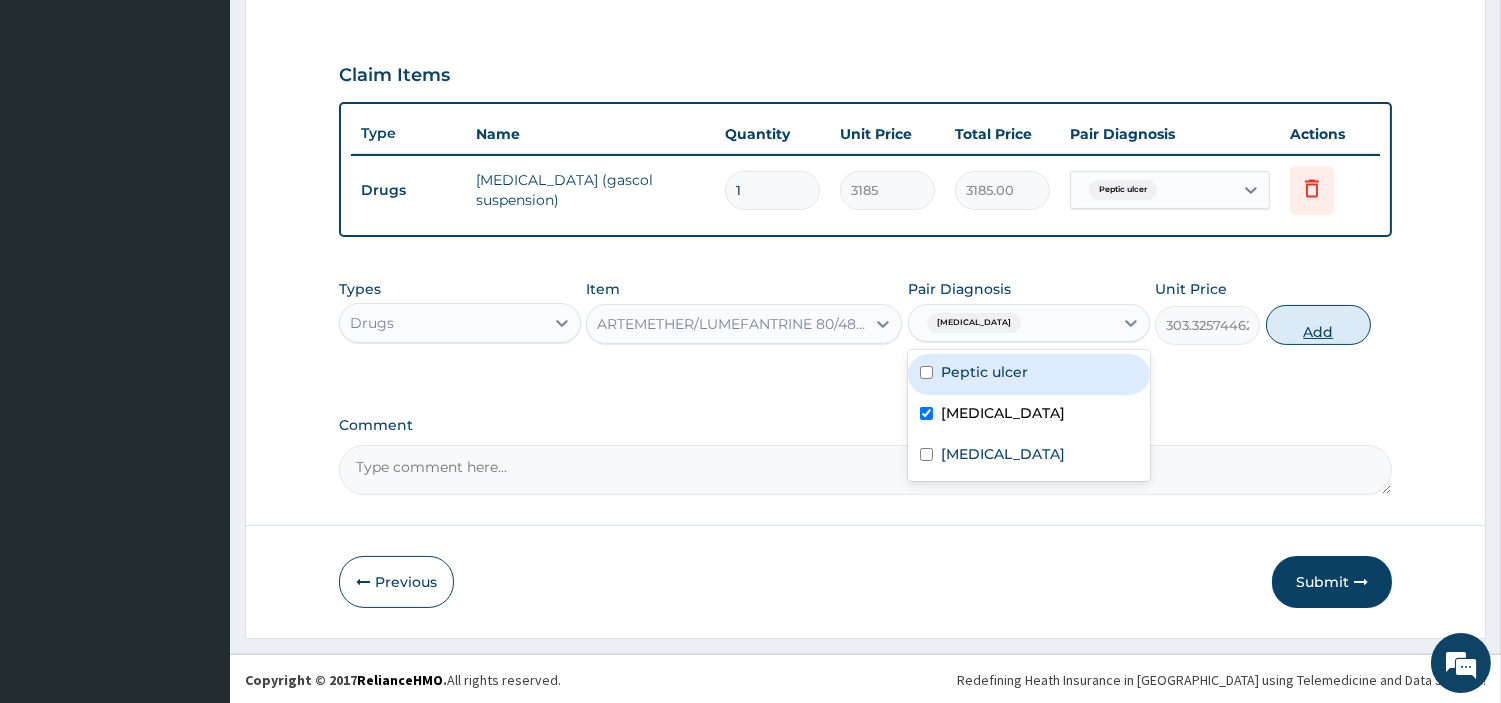click on "Add" at bounding box center [1318, 325] 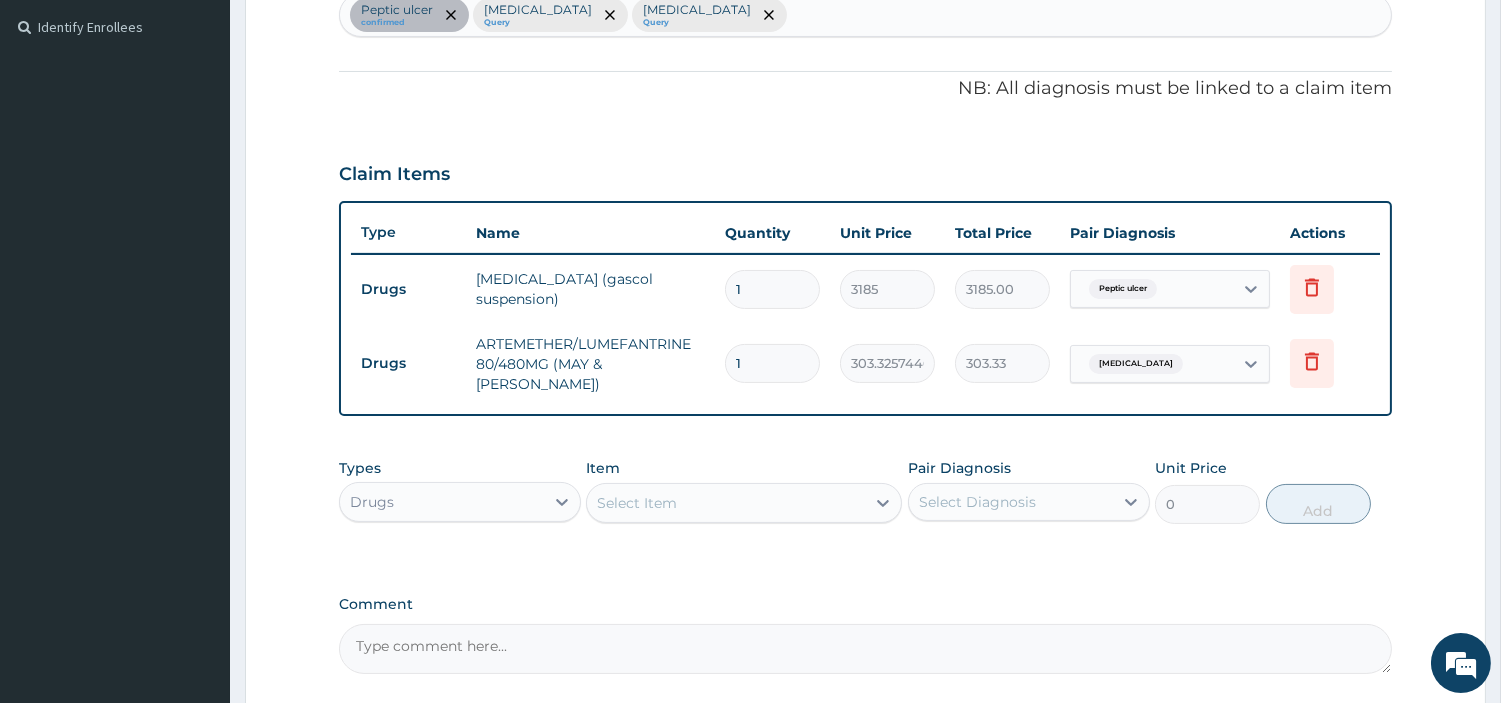 scroll, scrollTop: 531, scrollLeft: 0, axis: vertical 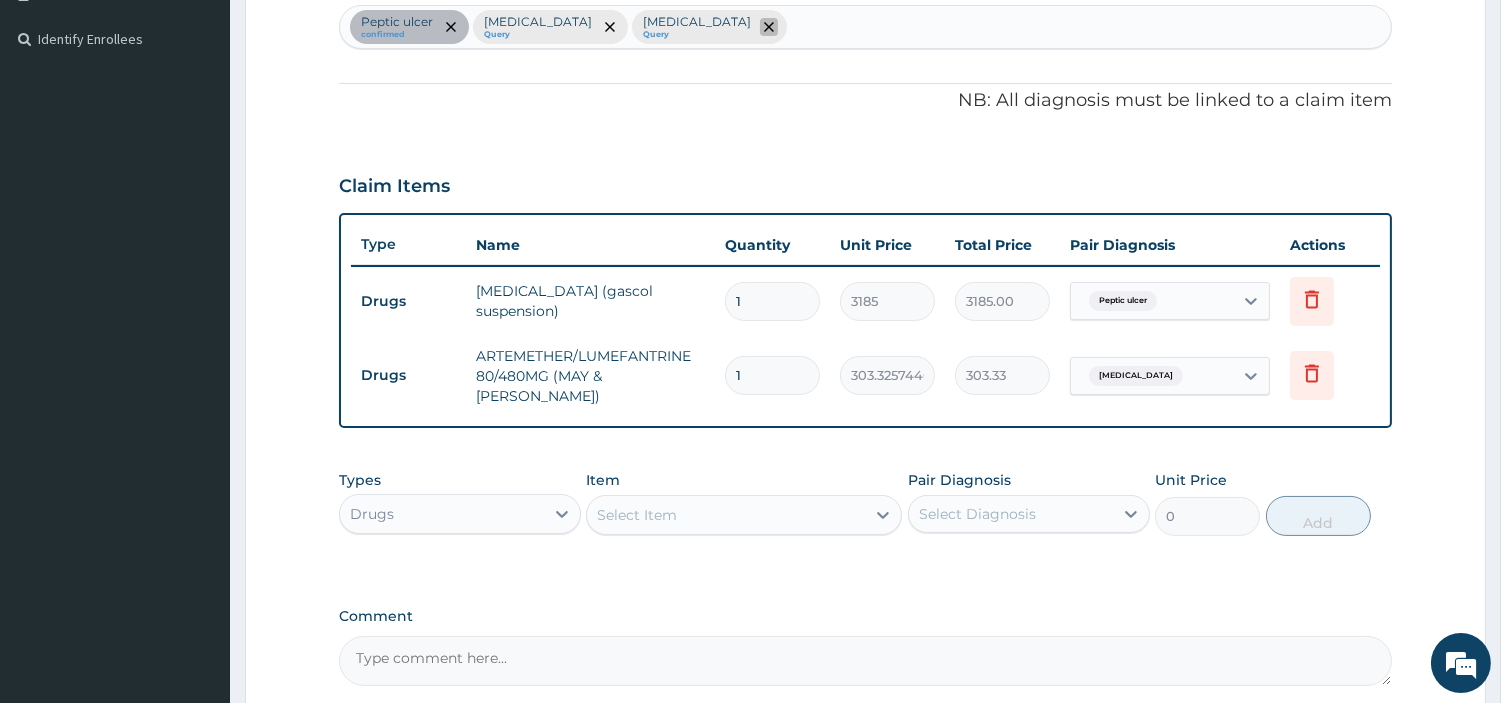 click at bounding box center [769, 27] 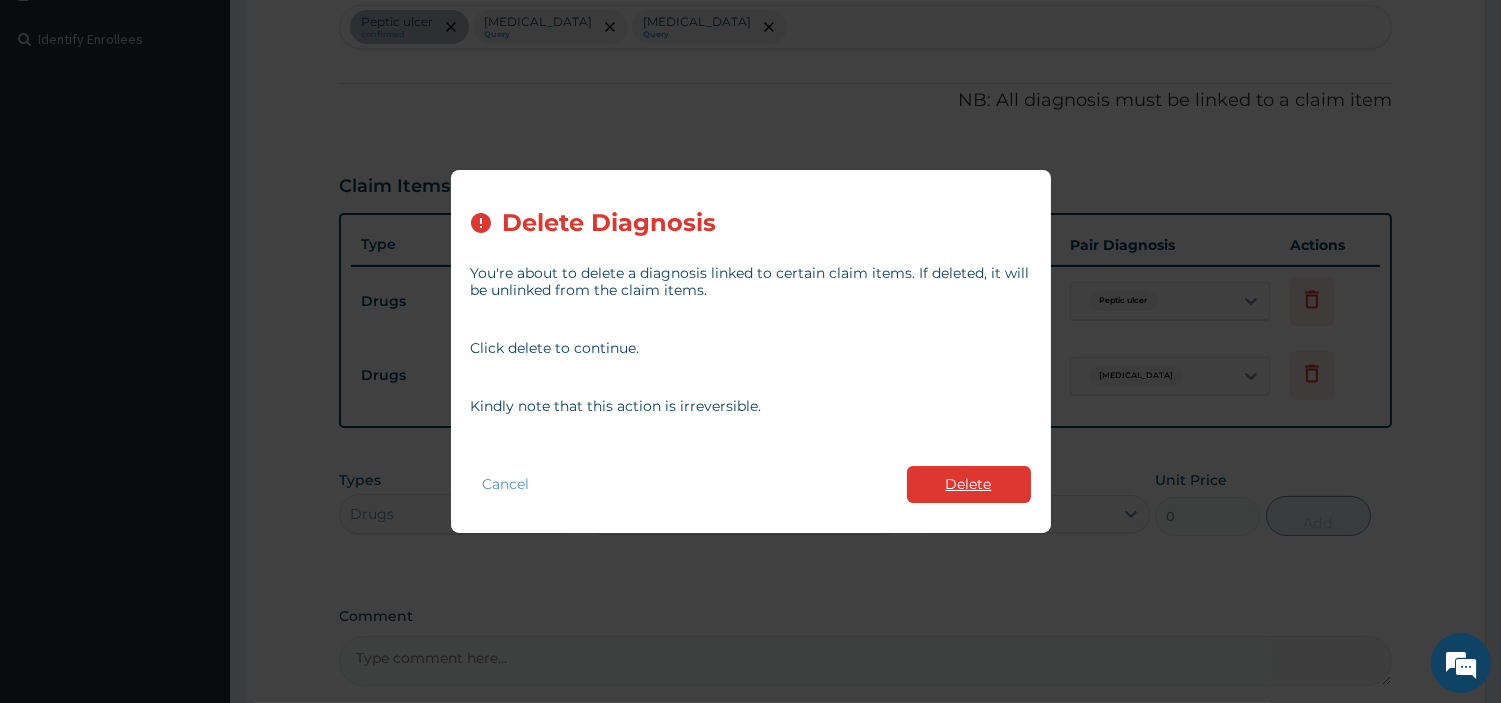click on "Delete" at bounding box center [969, 484] 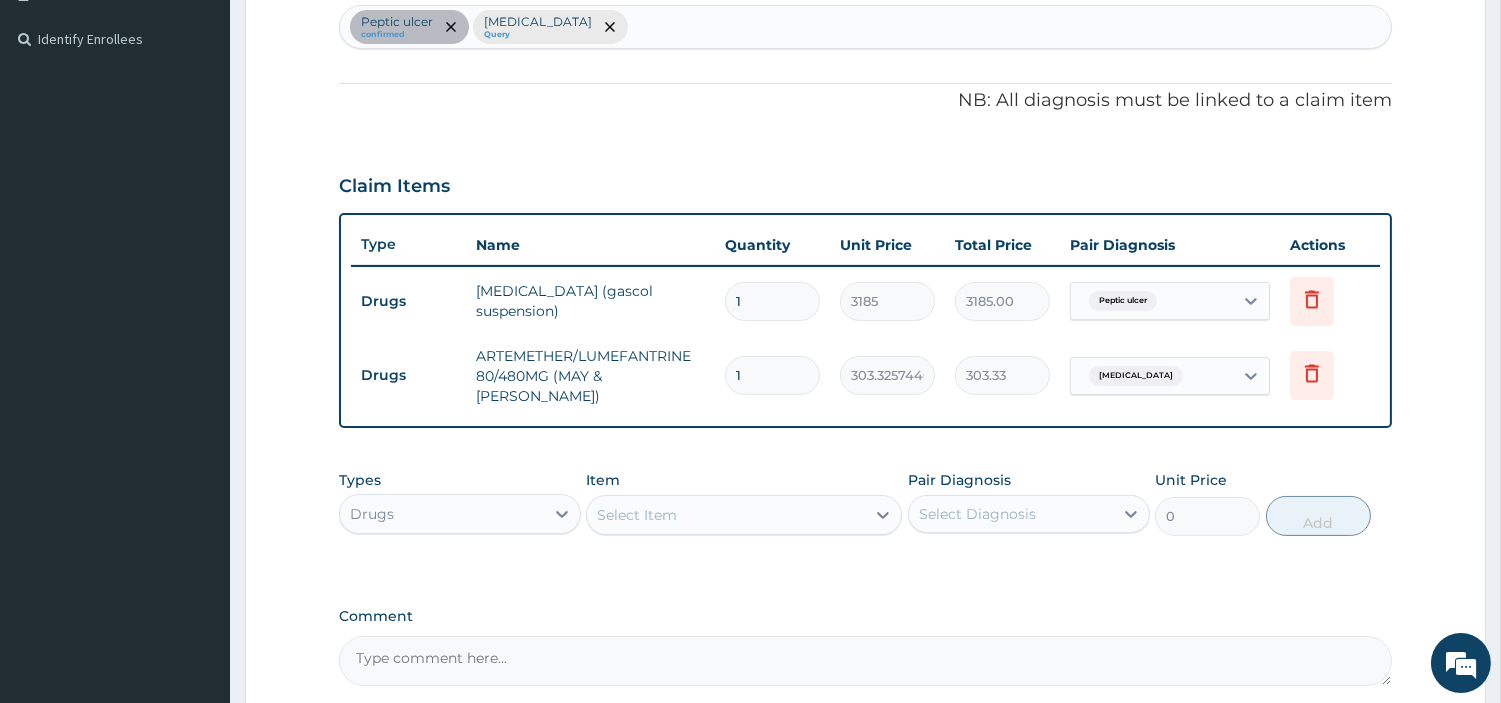 click on "Select Item" at bounding box center (726, 515) 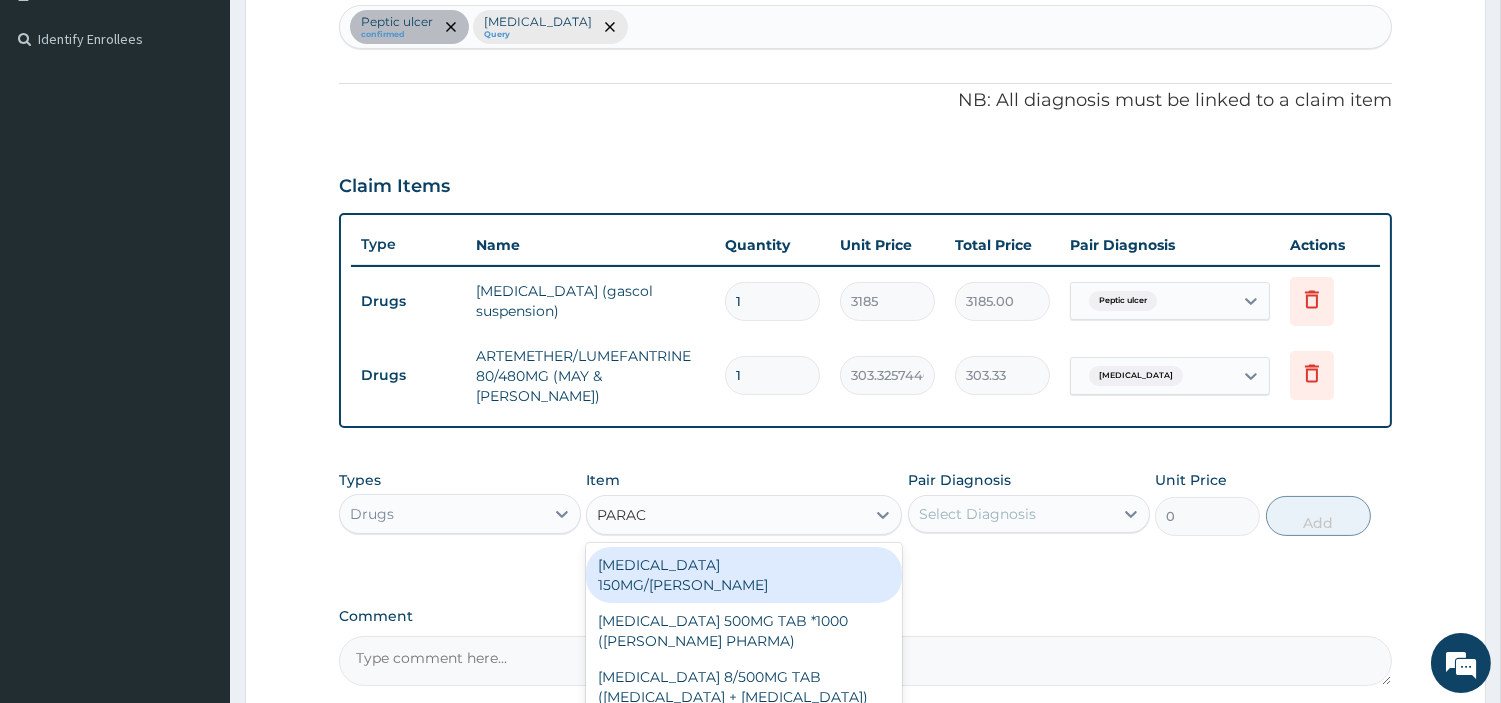 type on "PARACE" 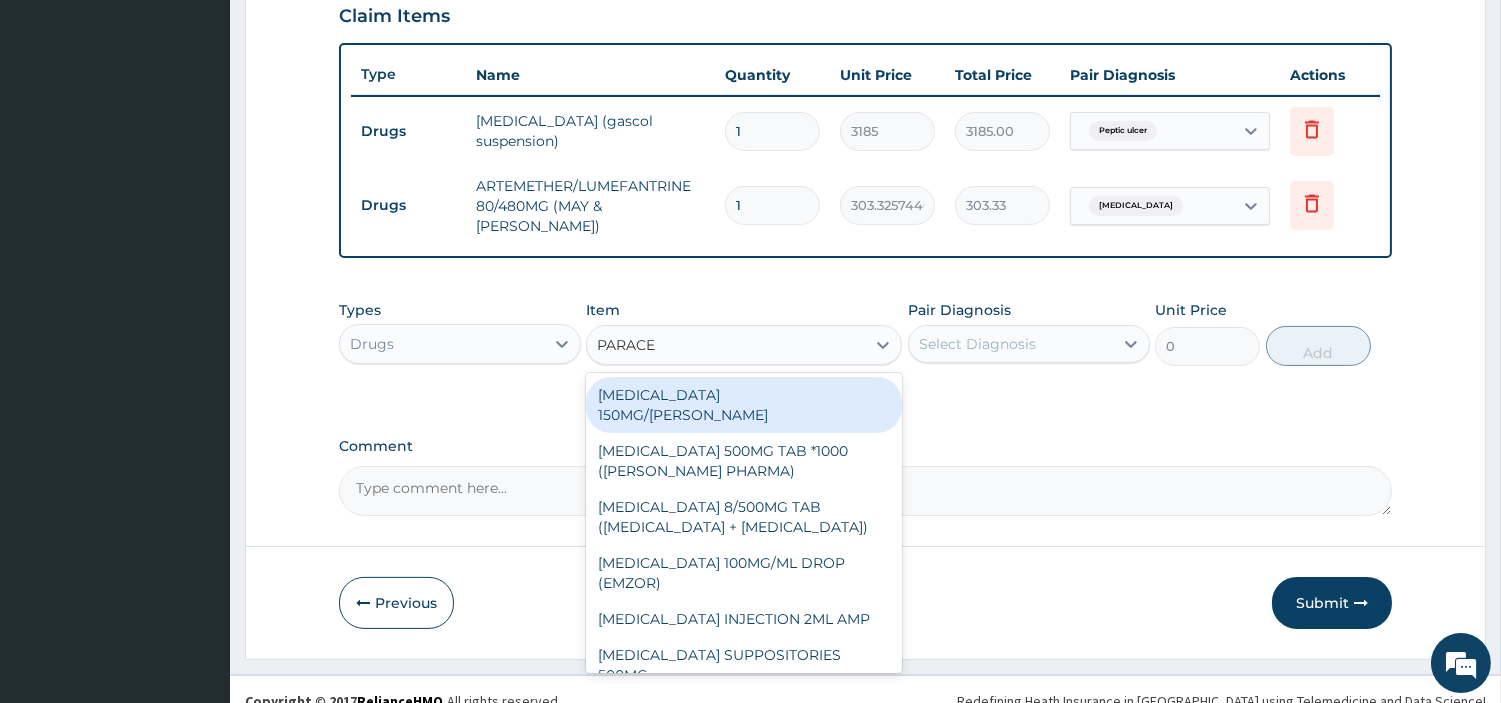 scroll, scrollTop: 711, scrollLeft: 0, axis: vertical 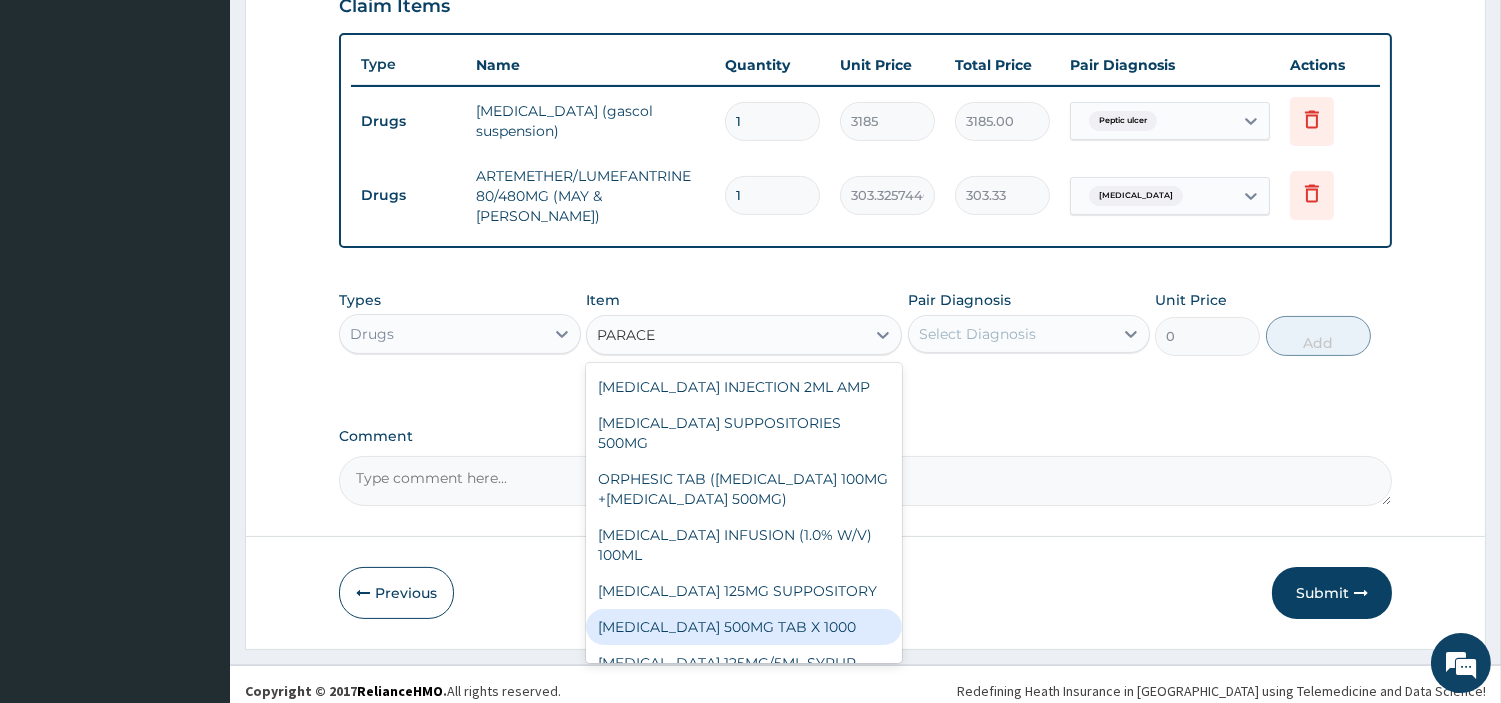 click on "[MEDICAL_DATA] 500MG TAB X 1000" at bounding box center (744, 627) 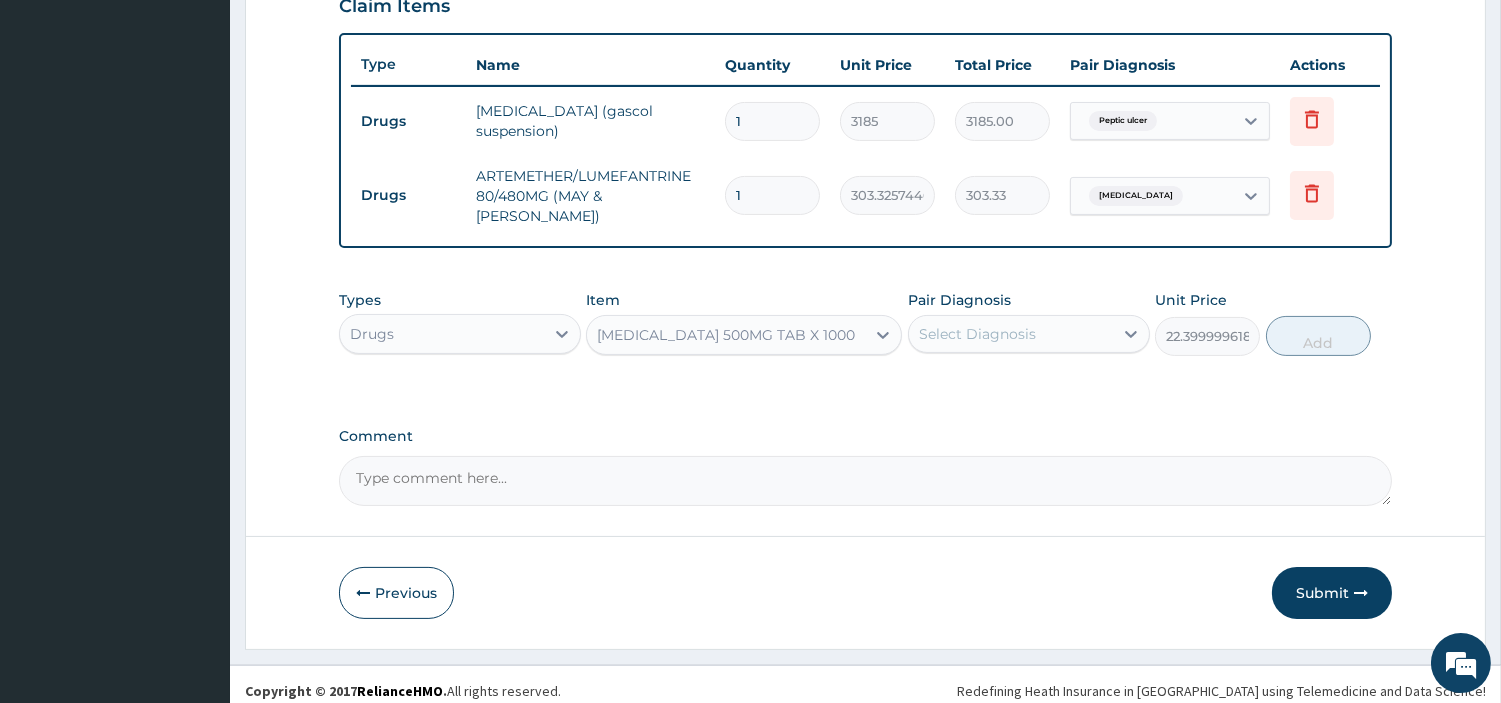 click on "Select Diagnosis" at bounding box center (1011, 334) 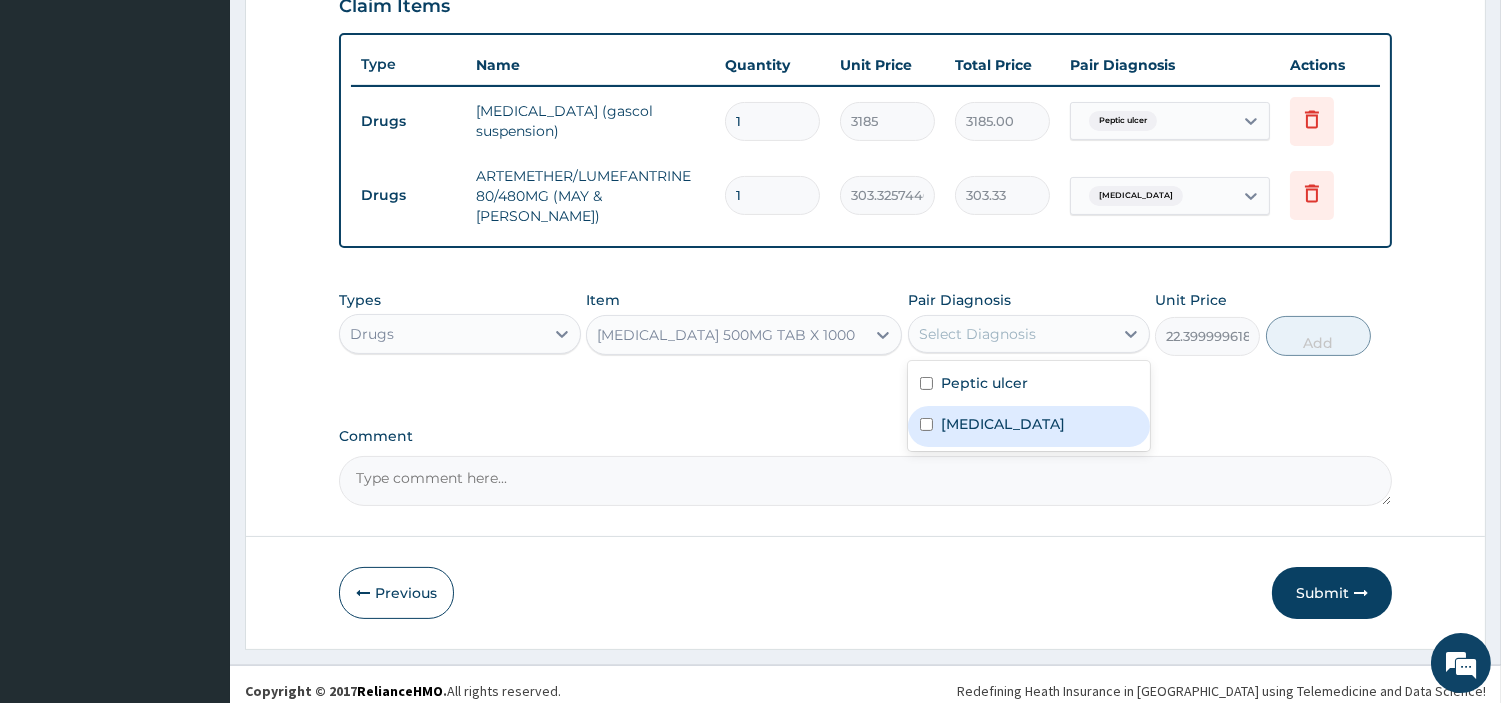 click on "Malaria" at bounding box center [1029, 426] 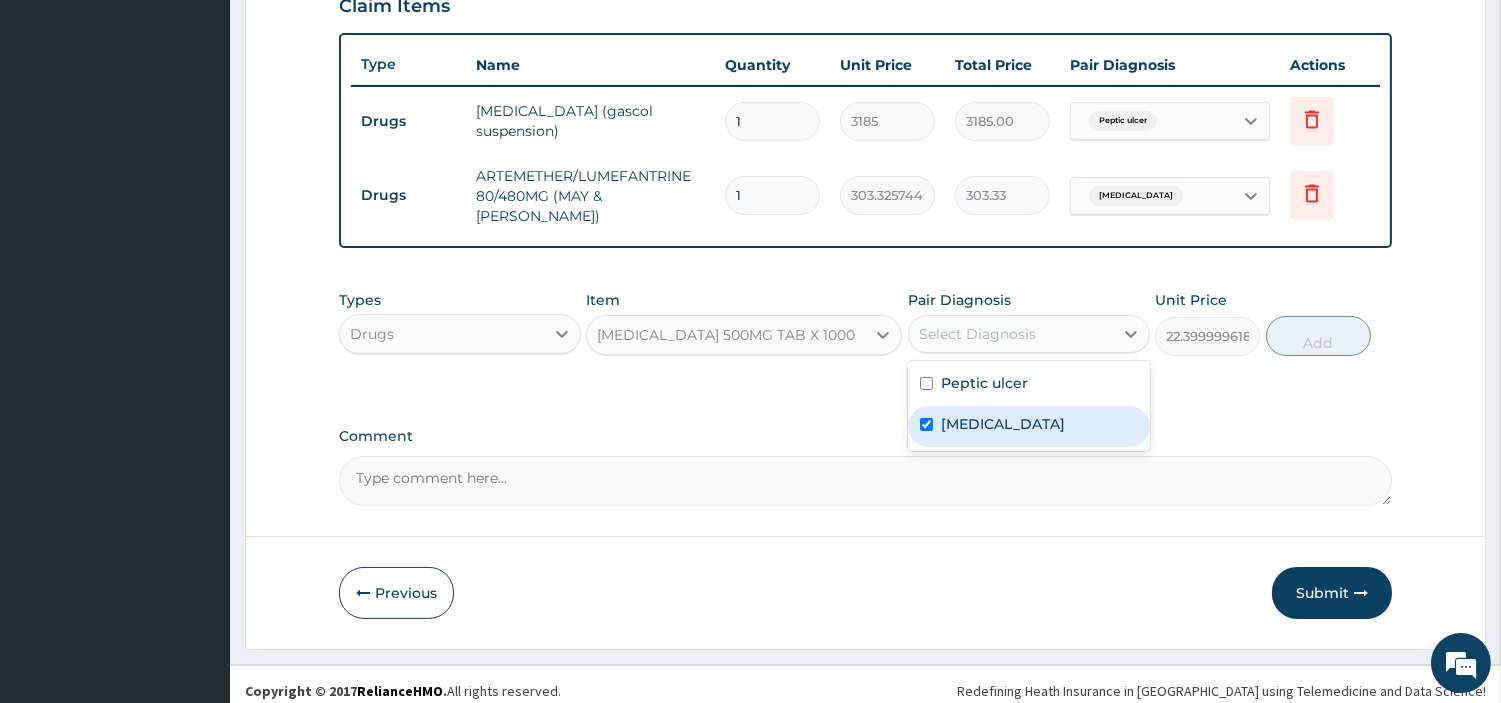 checkbox on "true" 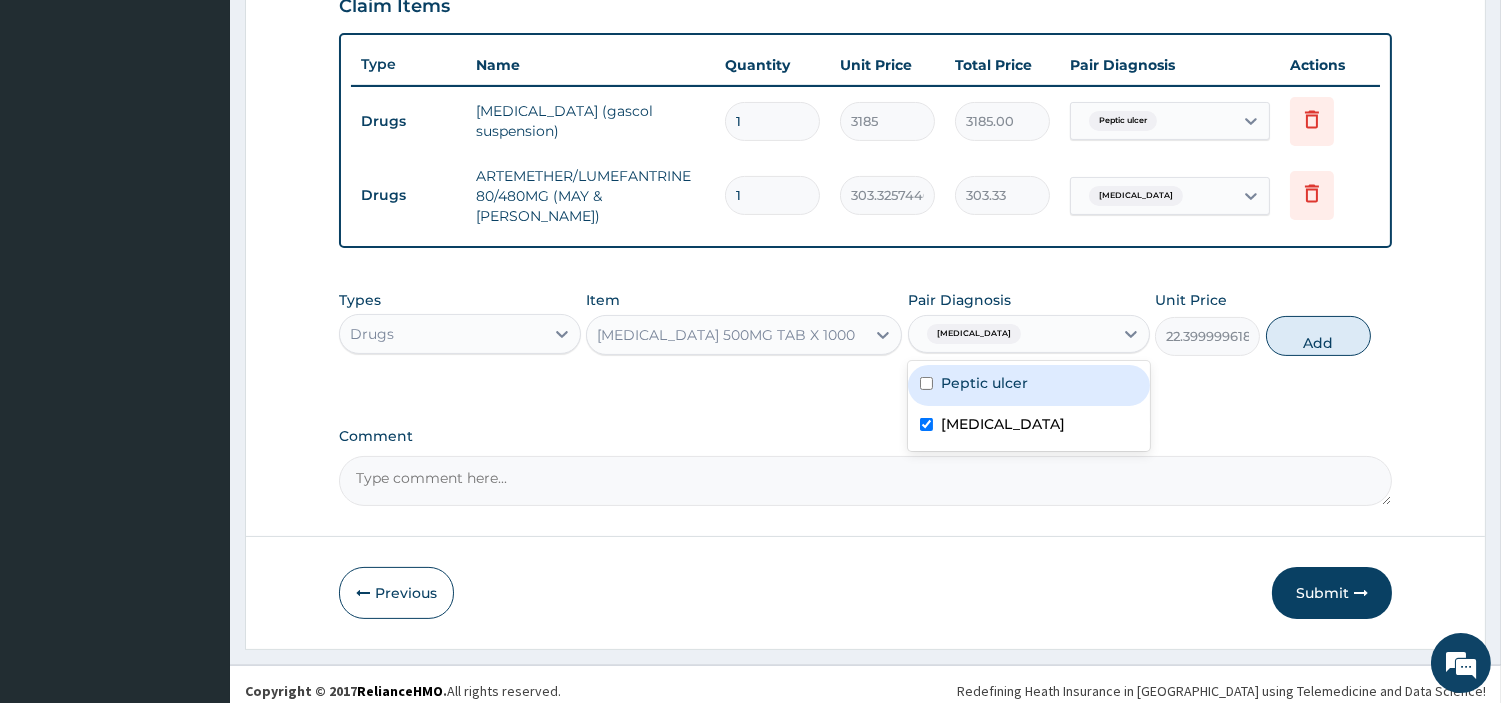 click on "Peptic ulcer" at bounding box center [984, 383] 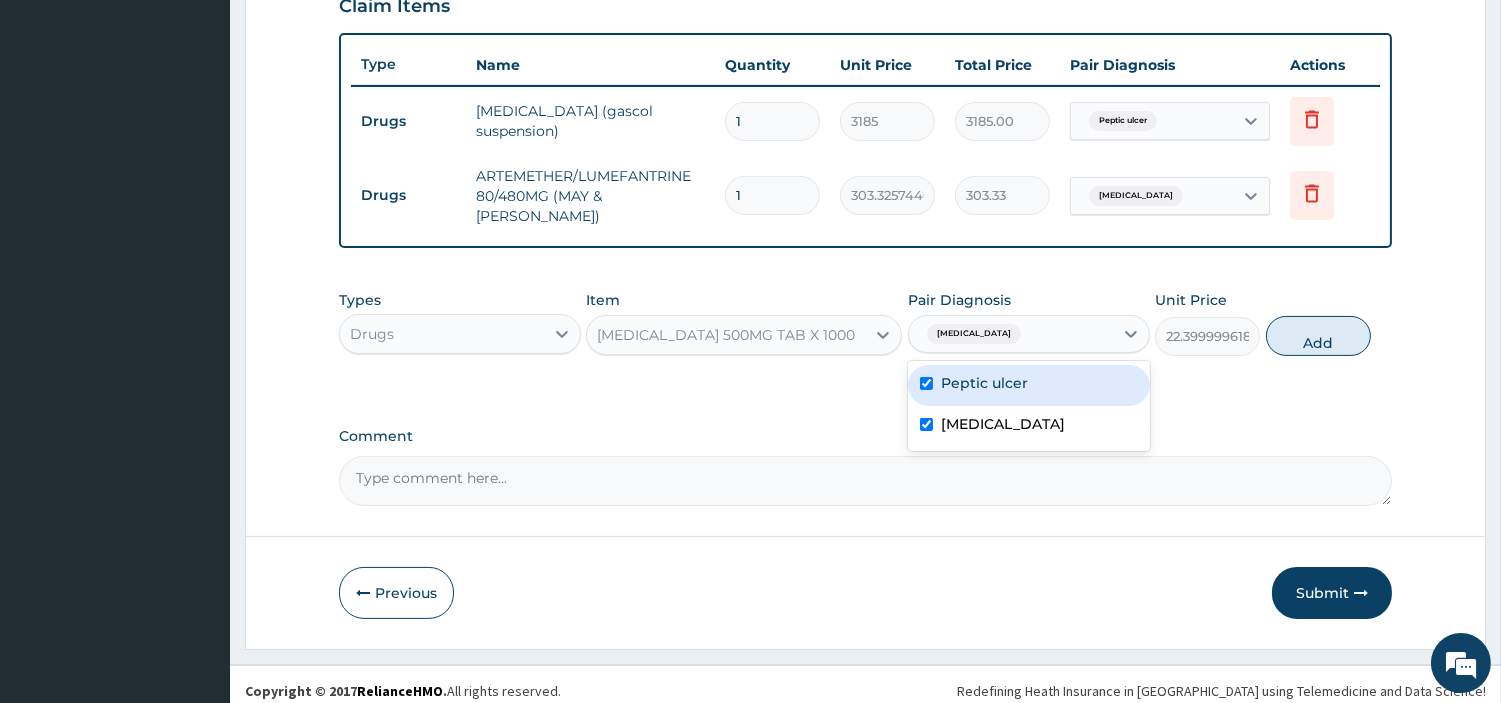 checkbox on "true" 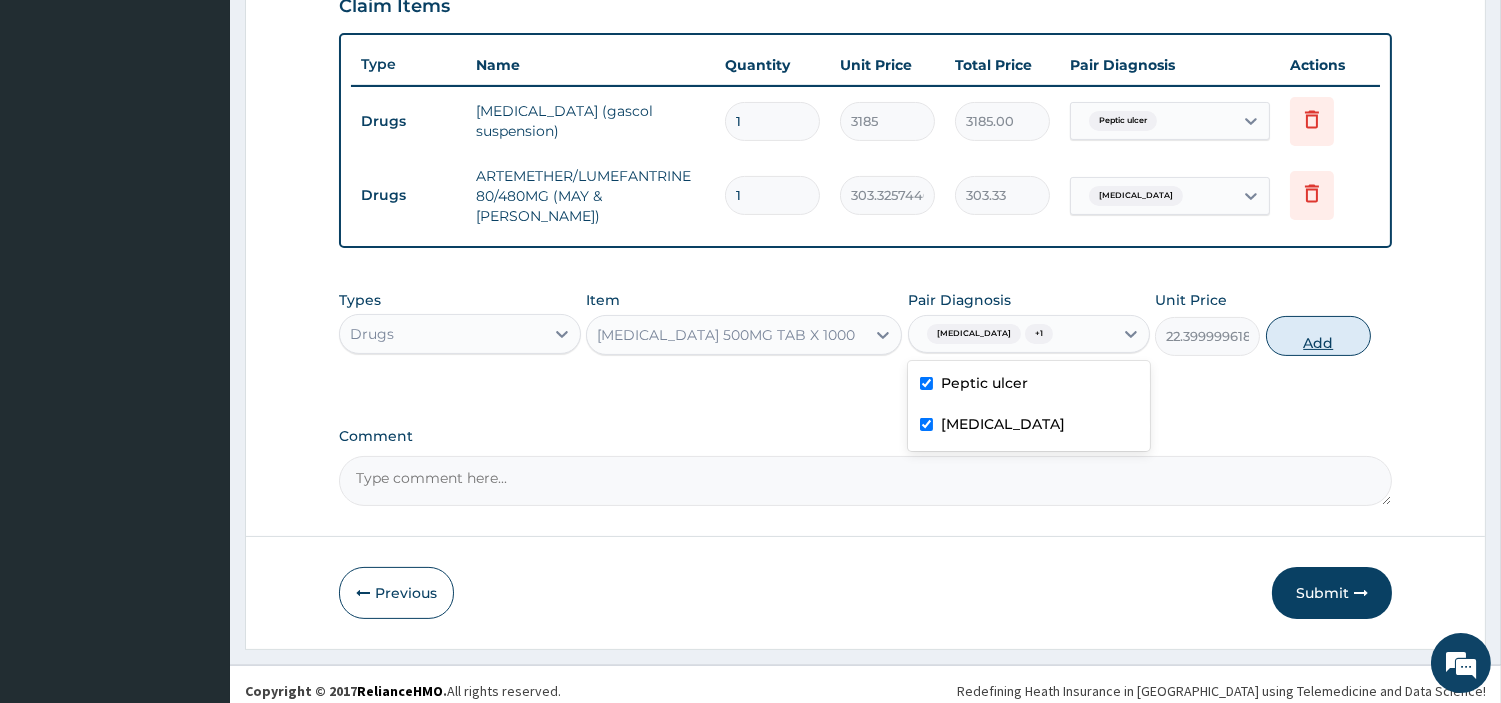 click on "Add" at bounding box center [1318, 336] 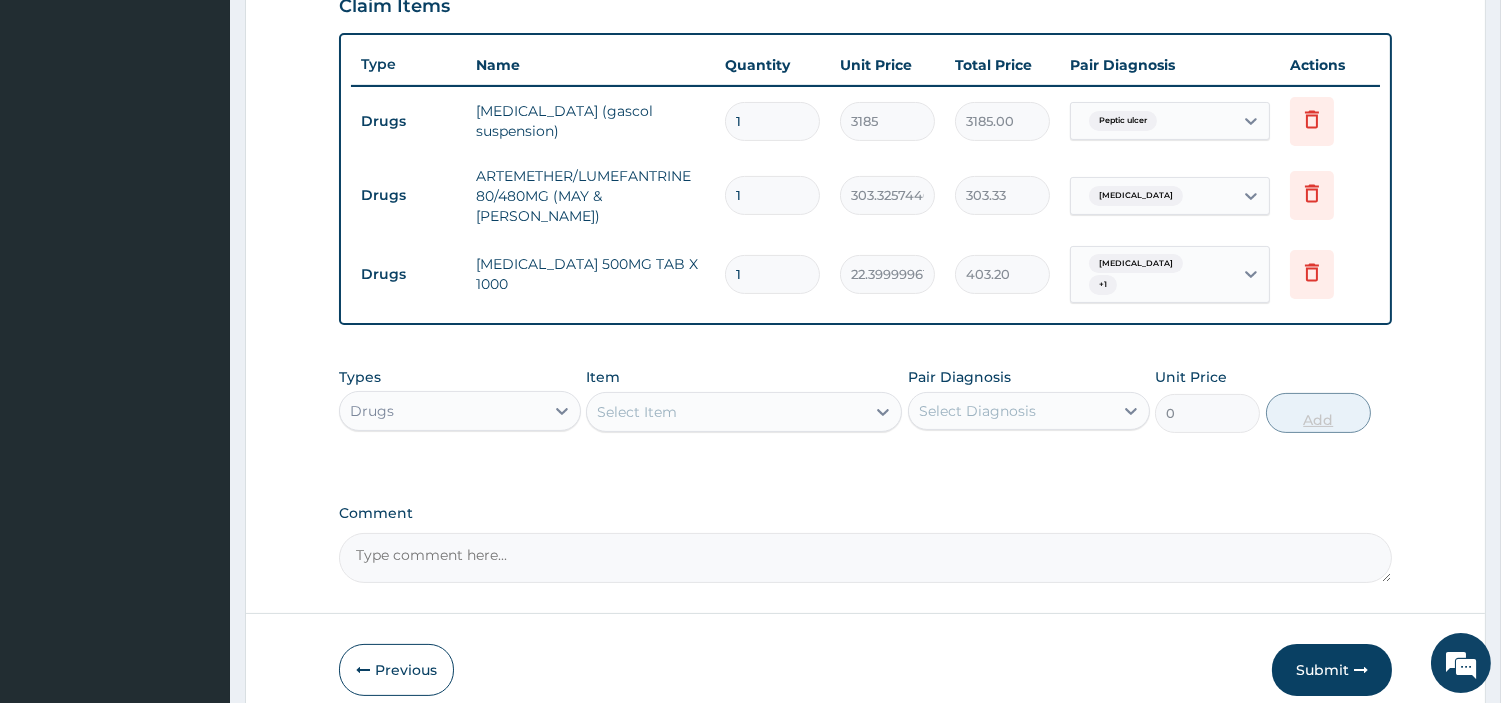 type on "18" 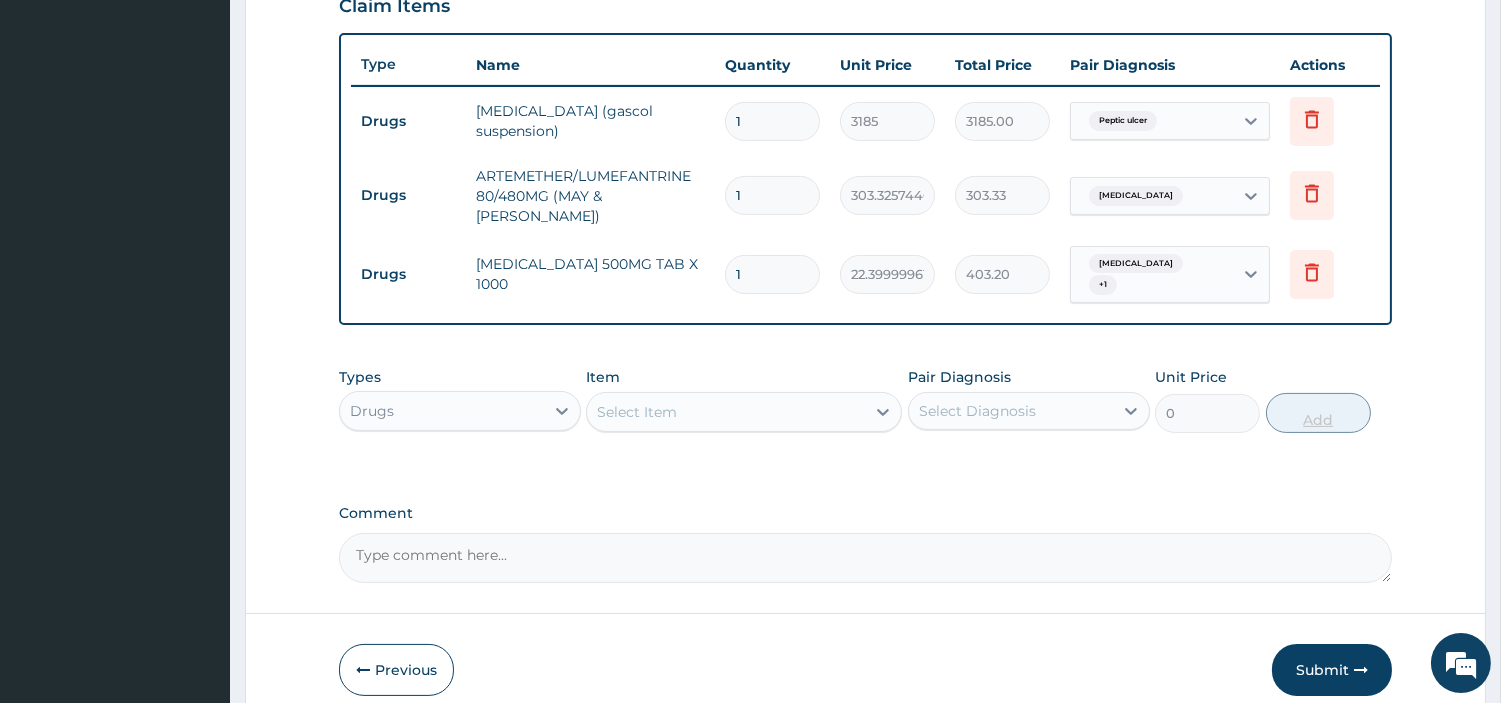 type on "403.20" 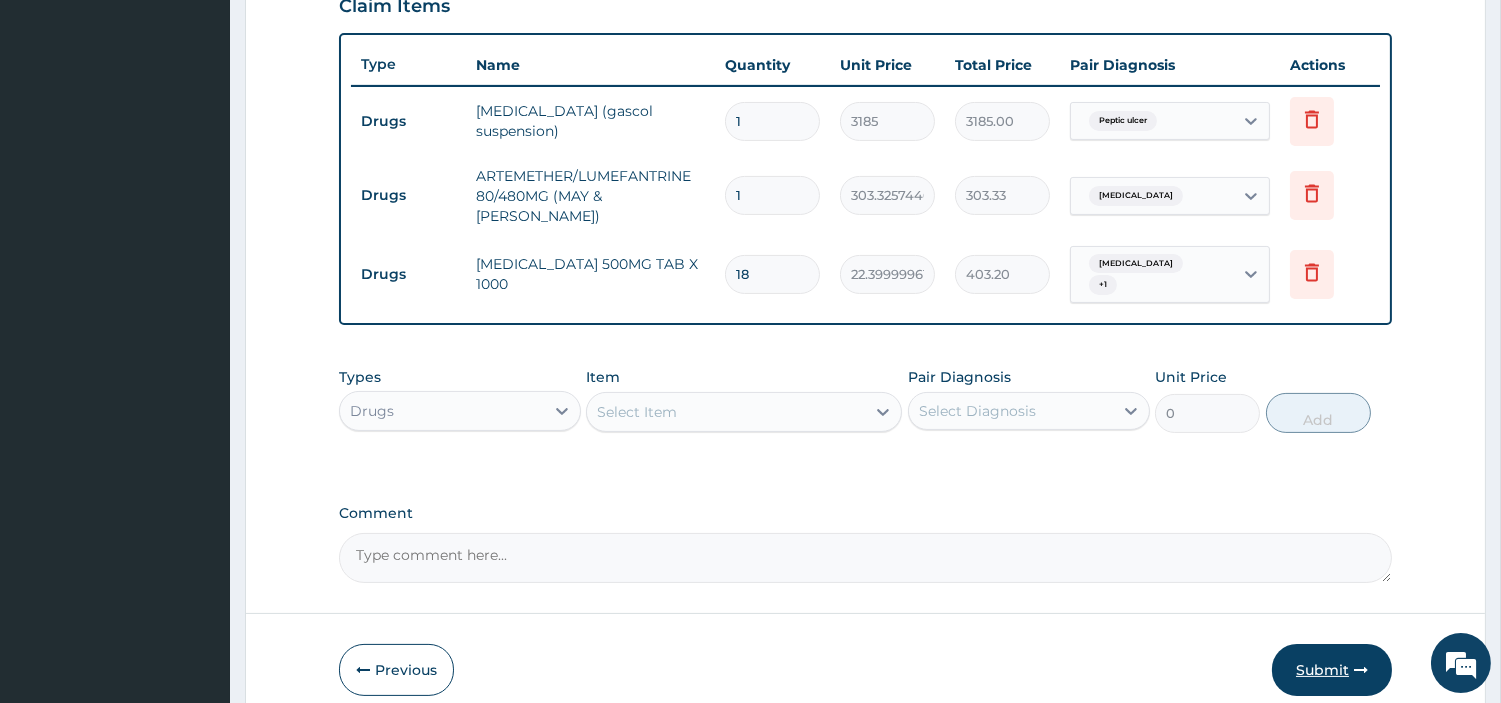 type on "18" 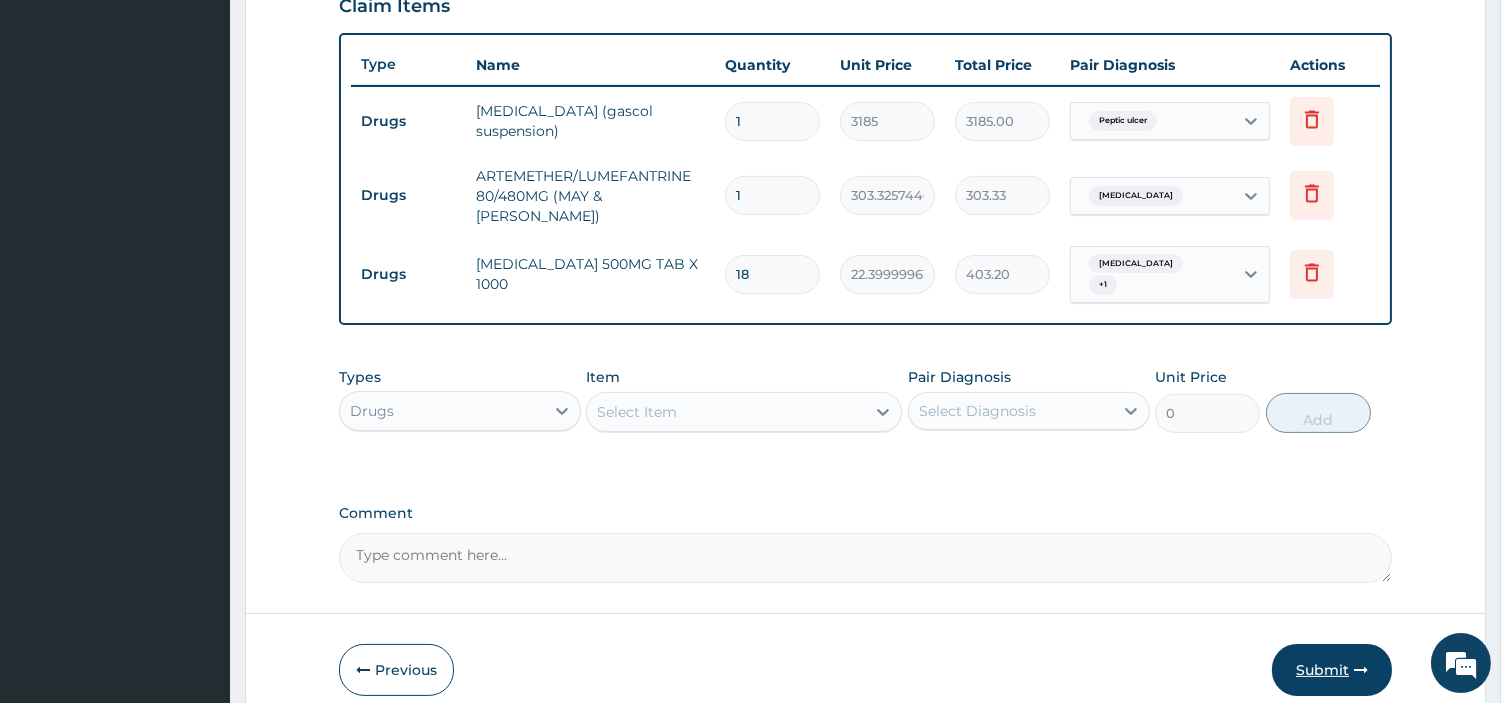 click on "Submit" at bounding box center [1332, 670] 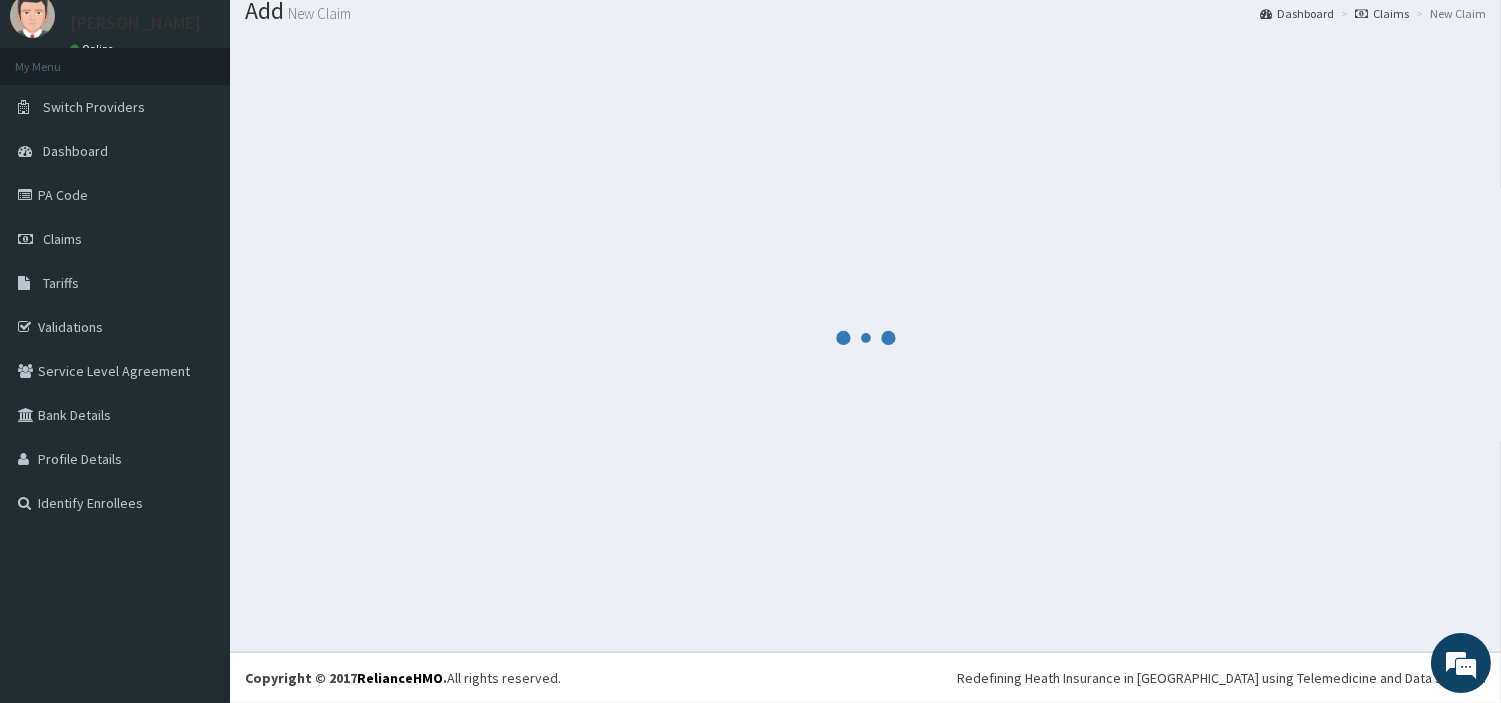 scroll, scrollTop: 66, scrollLeft: 0, axis: vertical 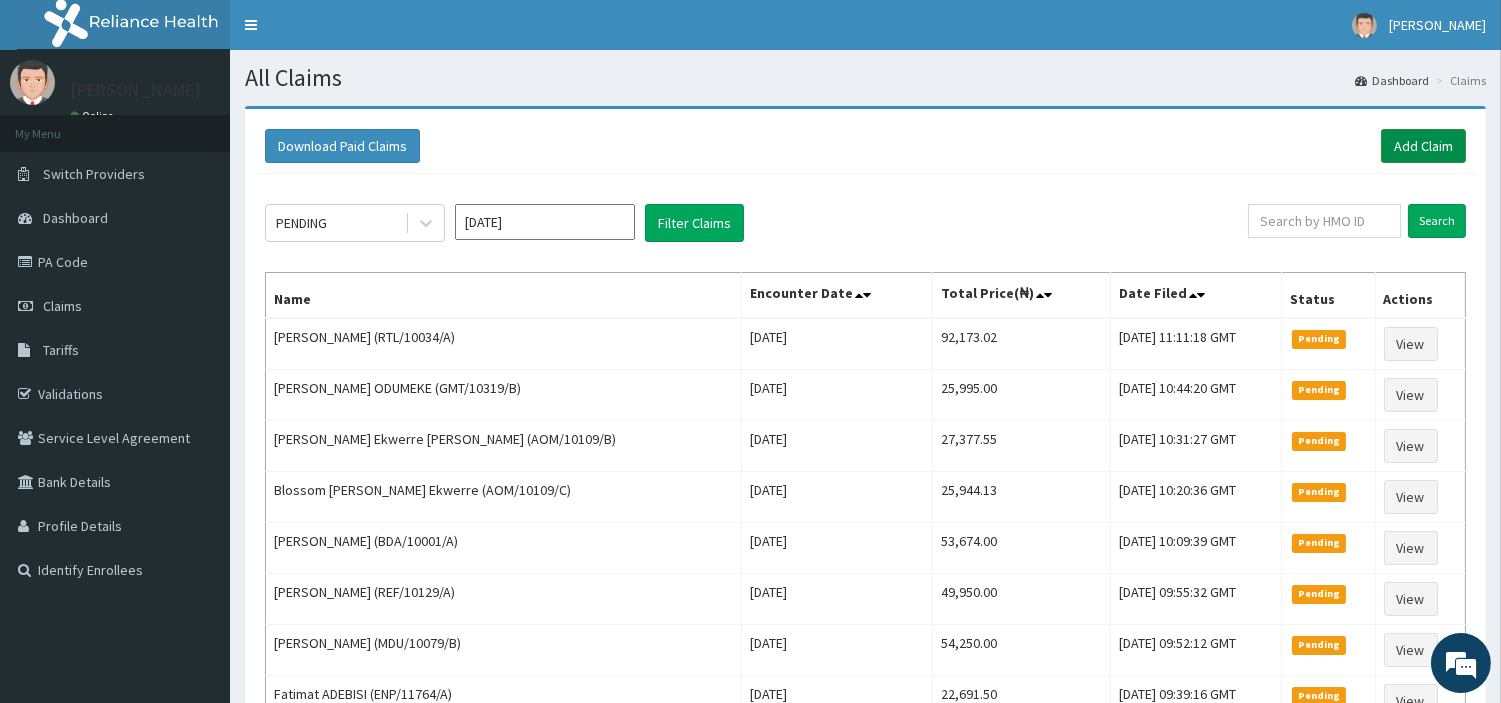 click on "Add Claim" at bounding box center [1423, 146] 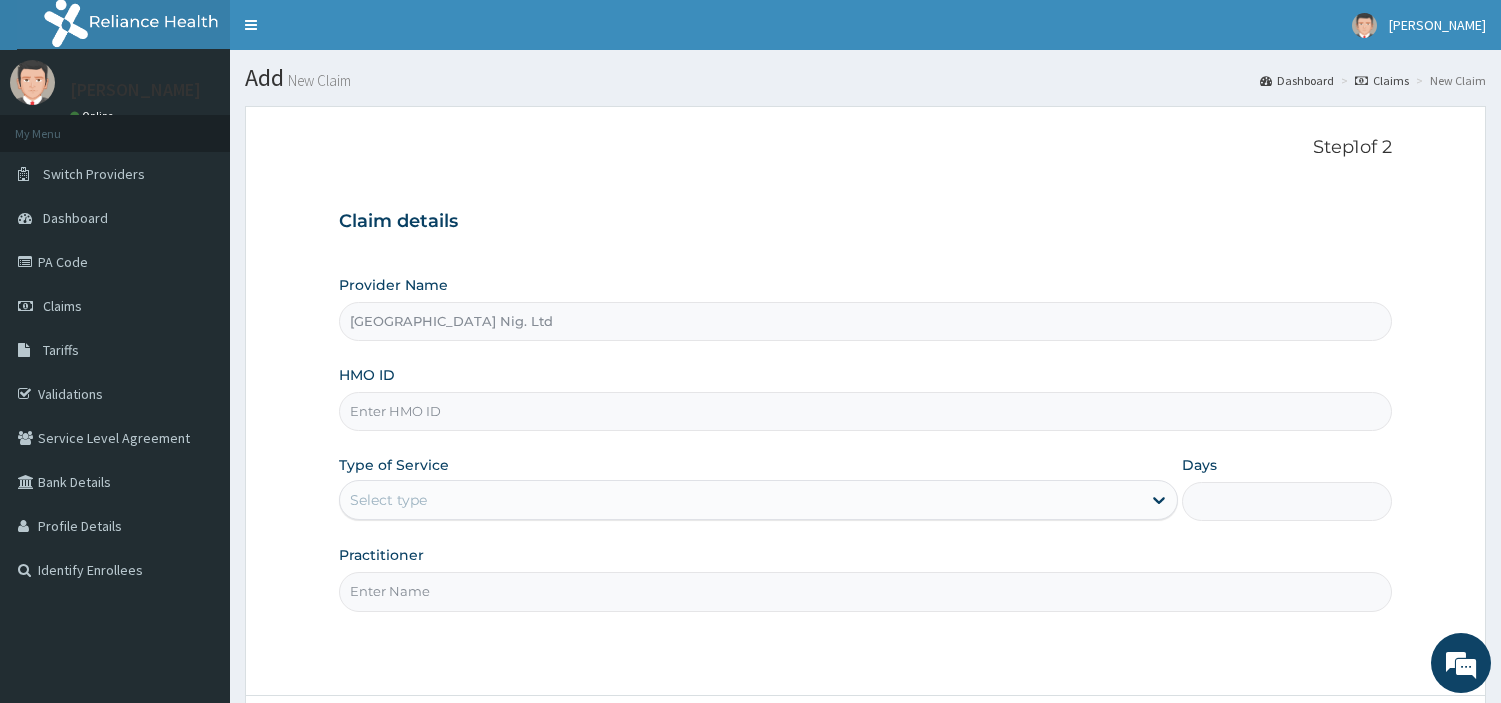 scroll, scrollTop: 0, scrollLeft: 0, axis: both 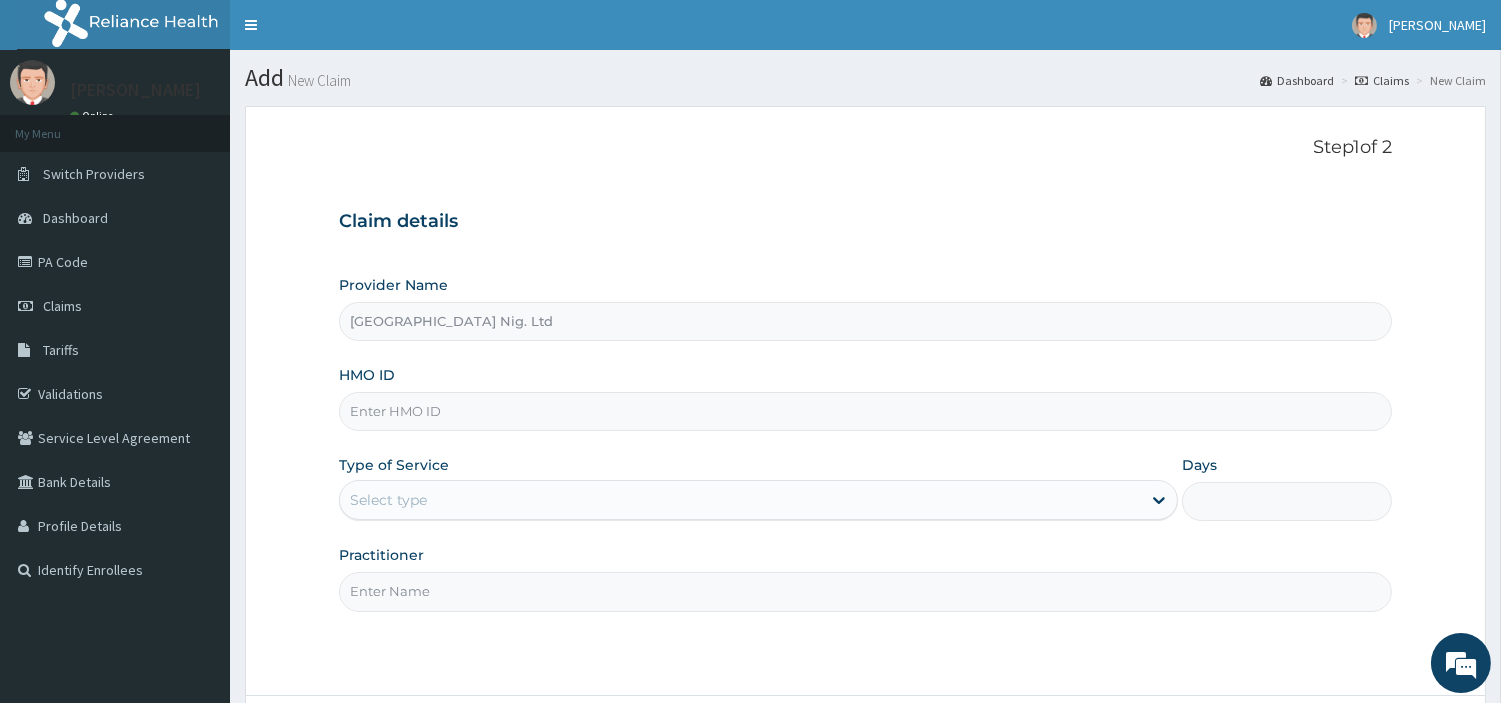 click on "HMO ID" at bounding box center [865, 411] 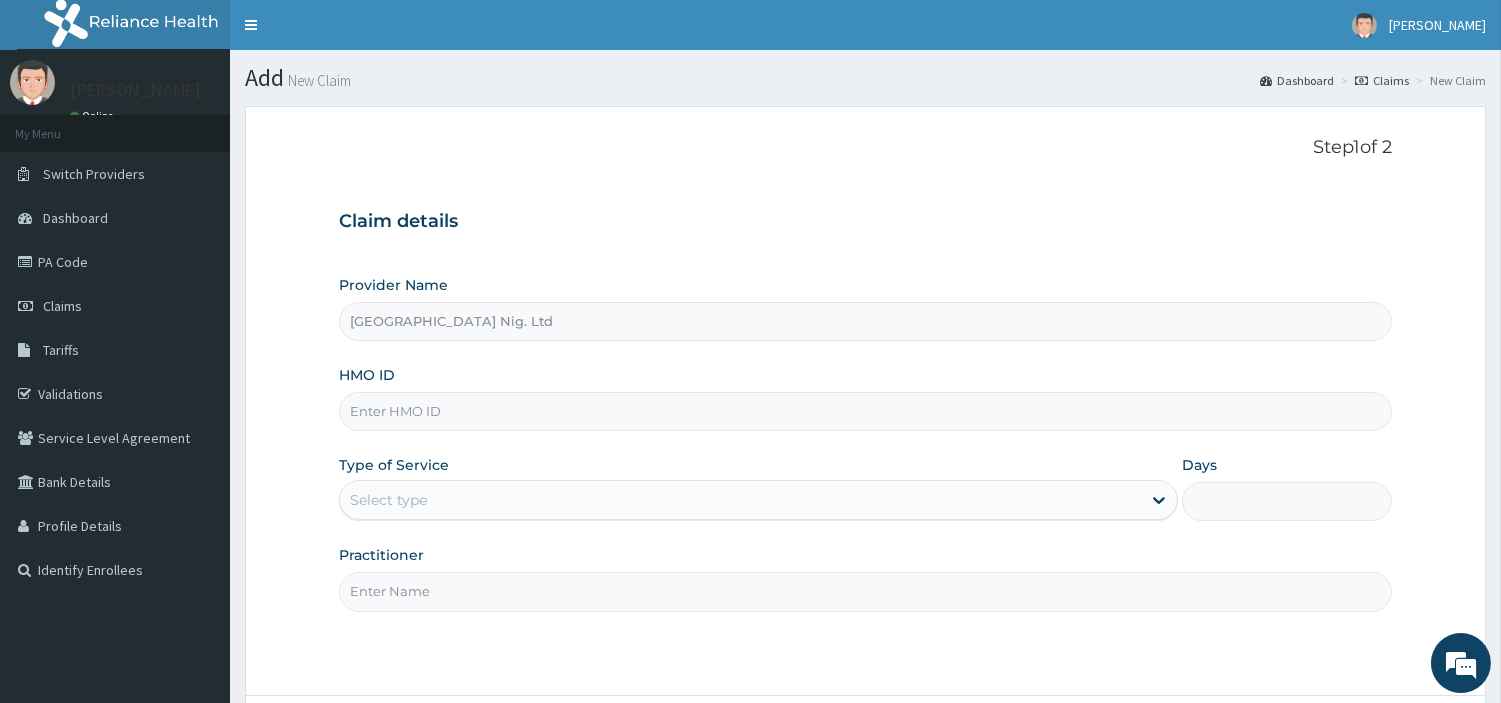 paste on "UBP/10464/A" 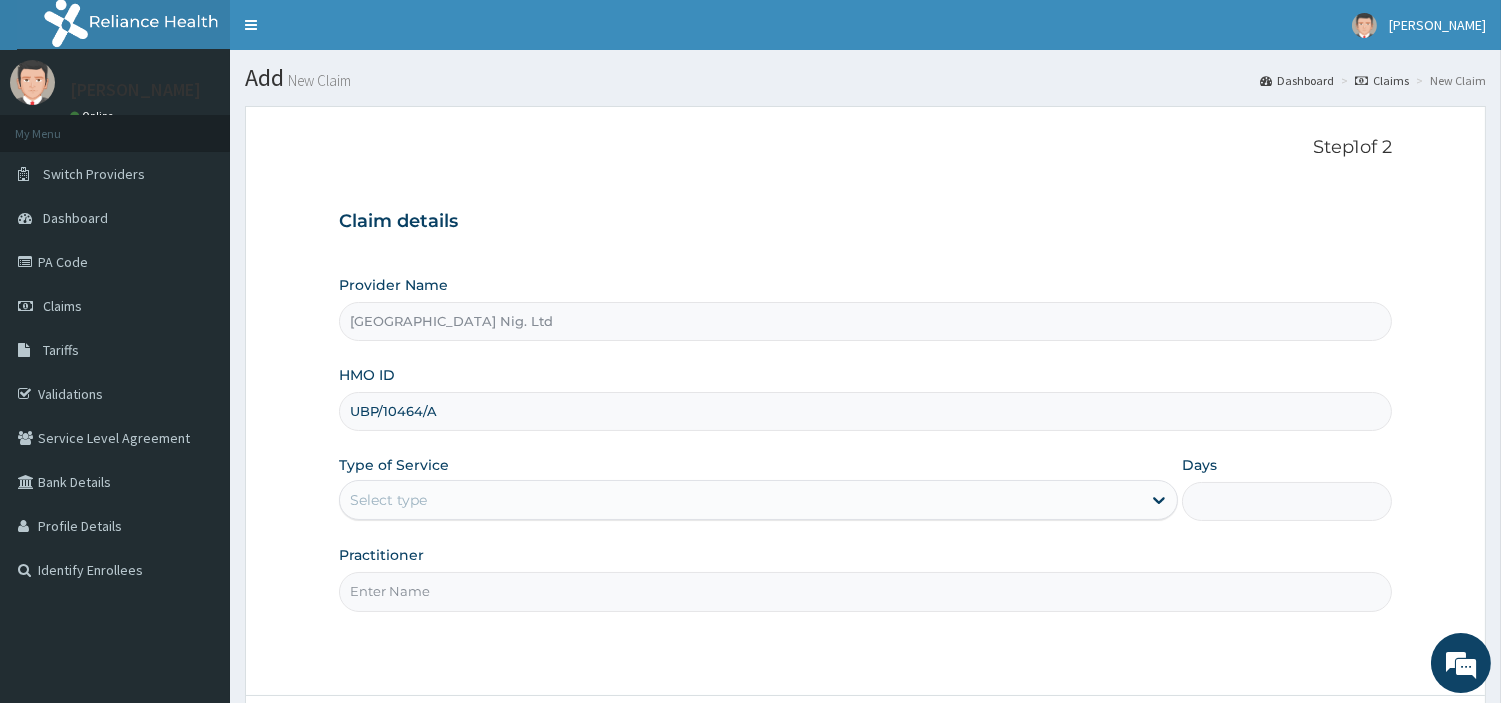 type on "UBP/10464/A" 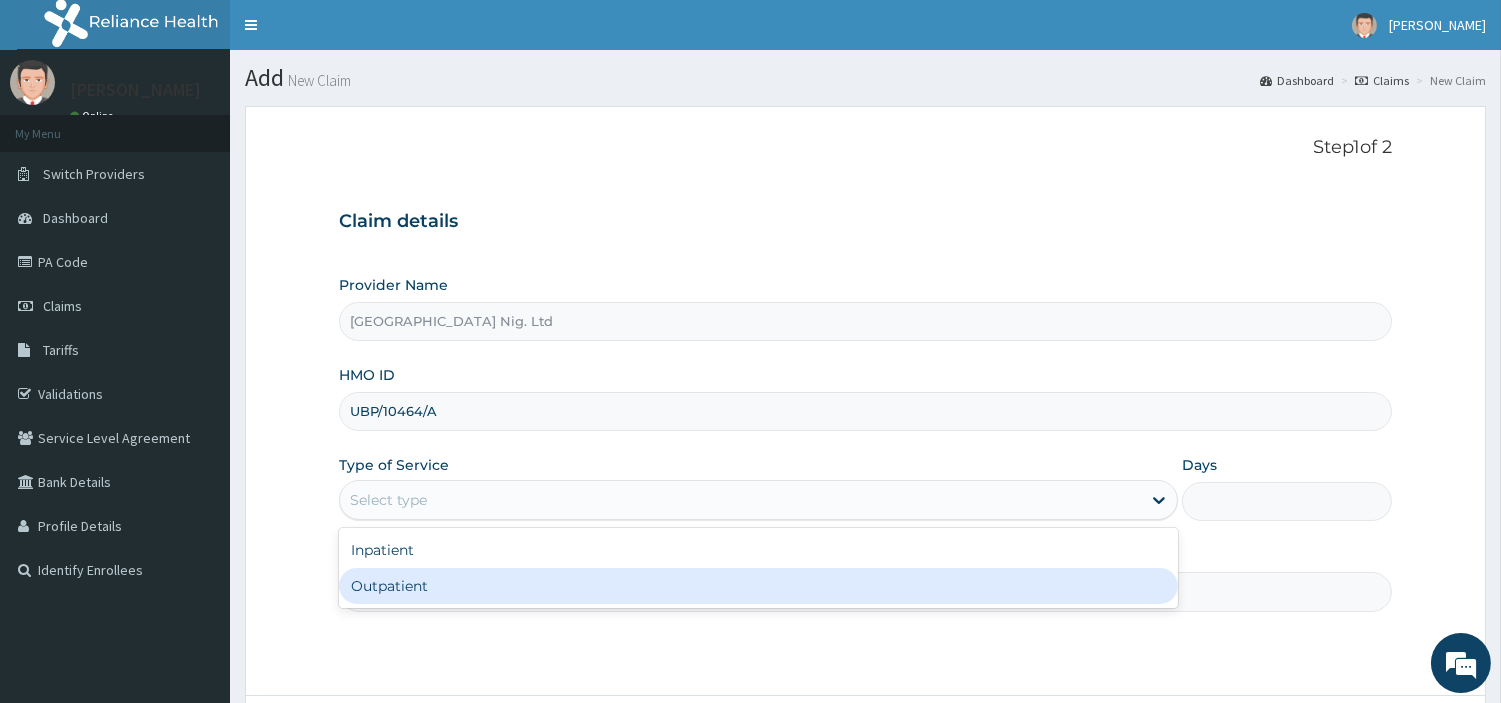 click on "Outpatient" at bounding box center (758, 586) 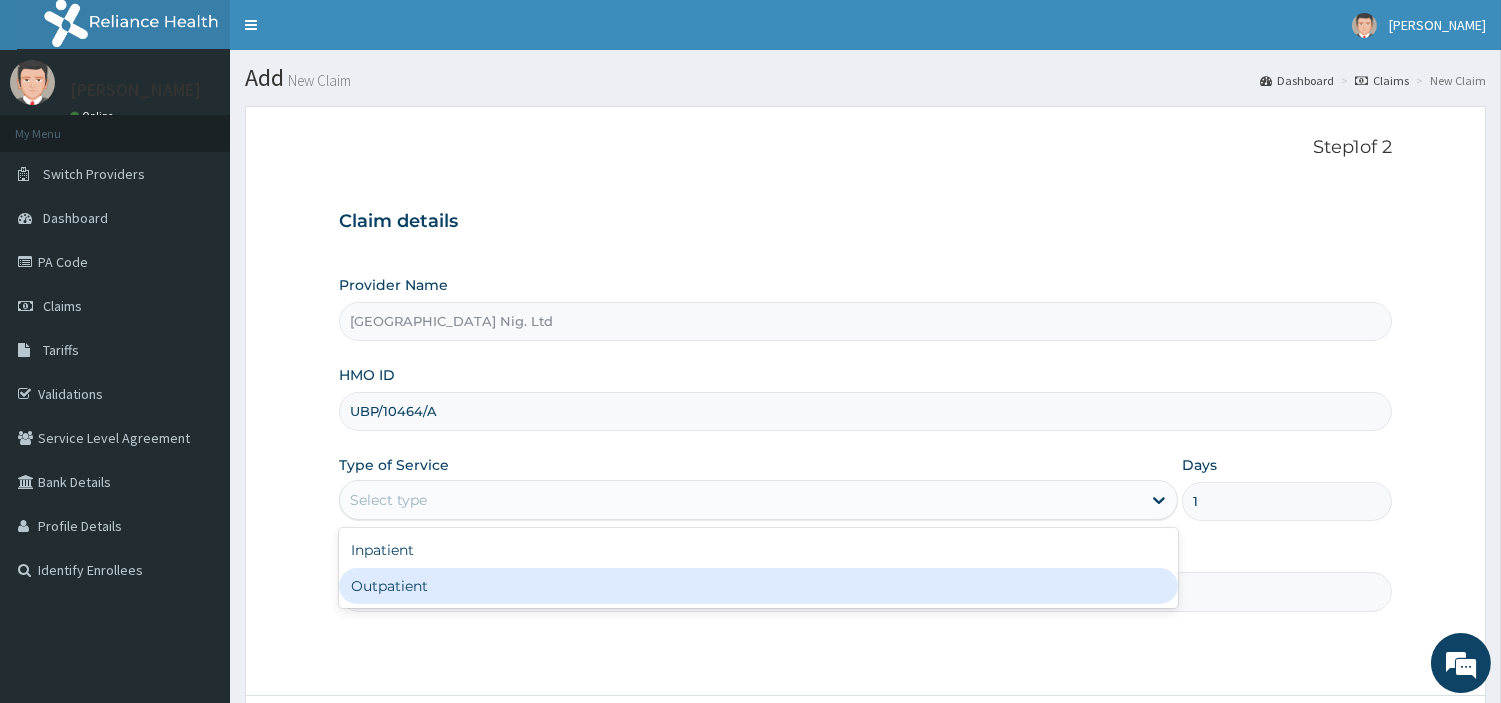 click on "Practitioner" at bounding box center [865, 591] 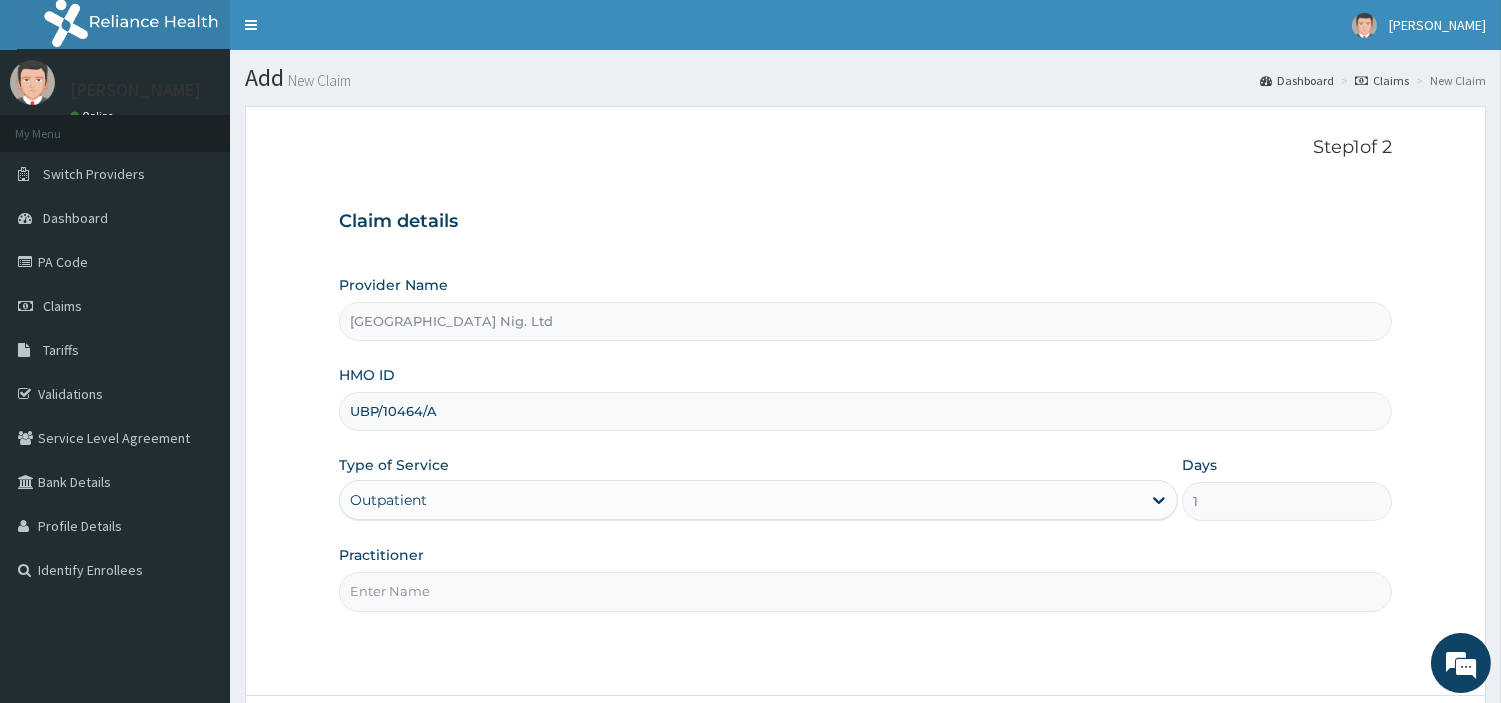paste on "Agwaraonye Chekwubechukwu" 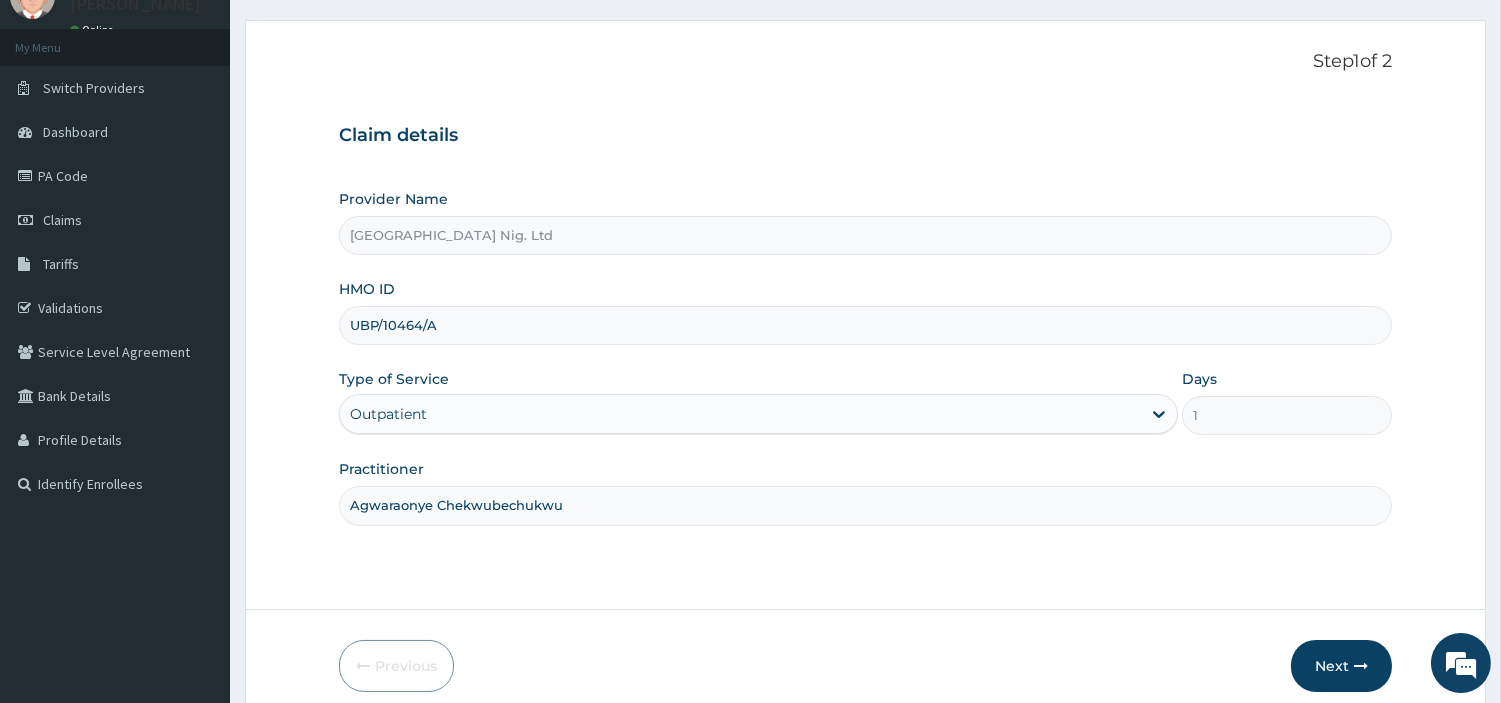 scroll, scrollTop: 172, scrollLeft: 0, axis: vertical 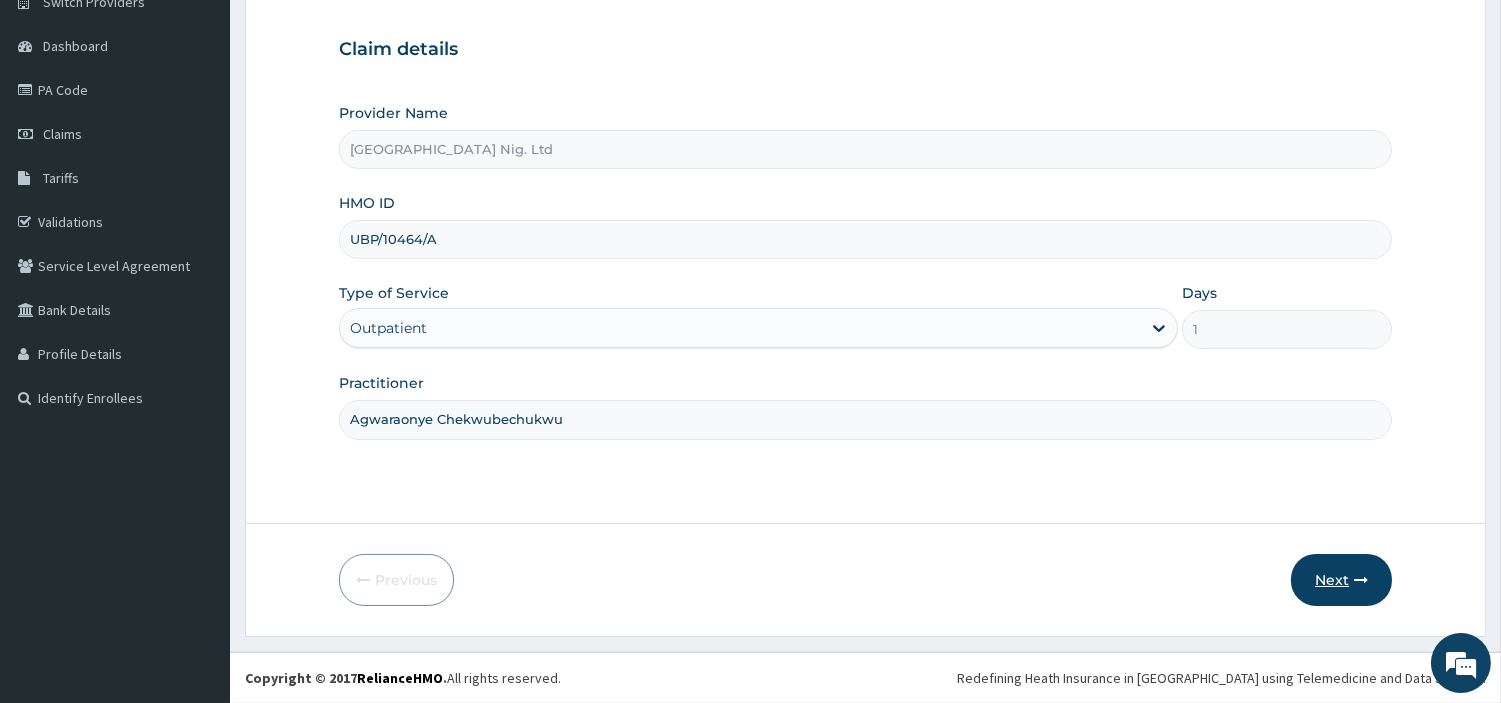 type on "Agwaraonye Chekwubechukwu" 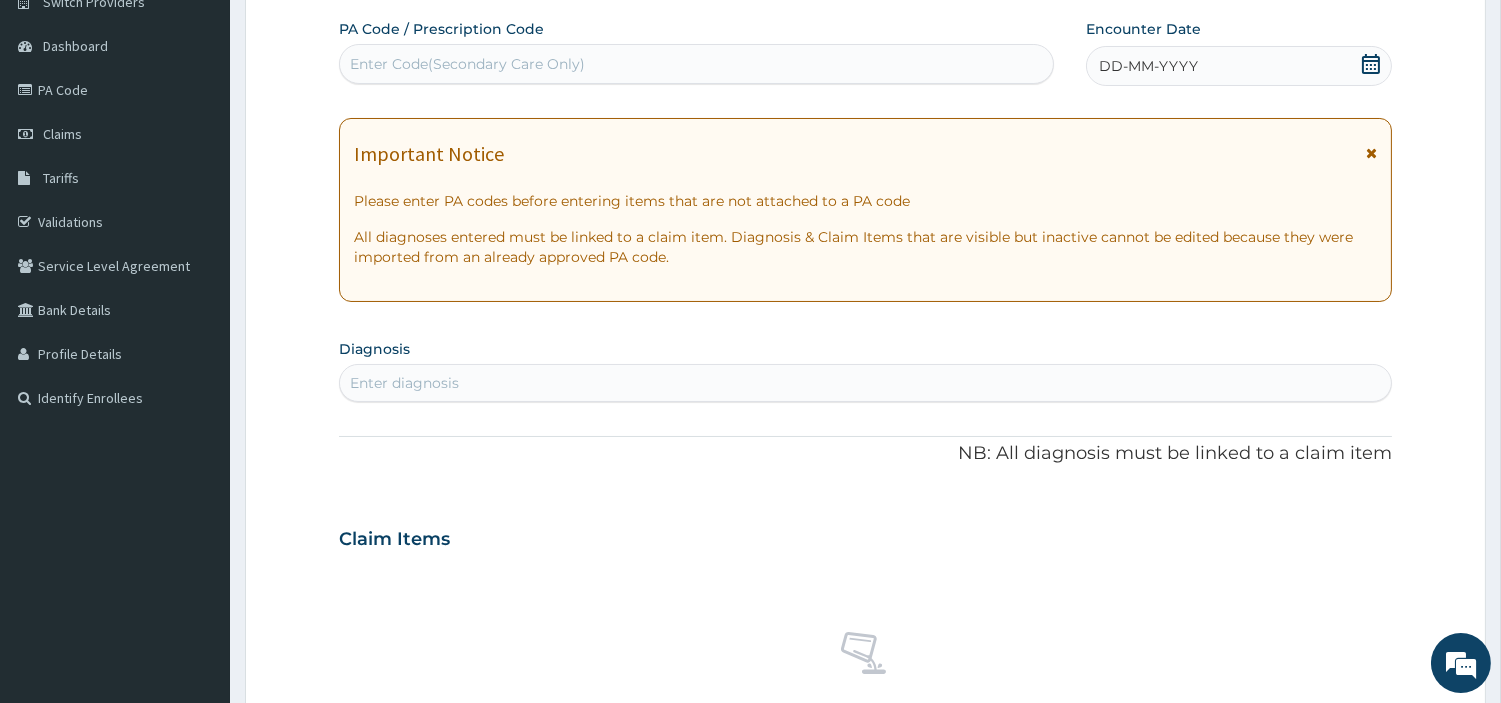 click on "Enter Code(Secondary Care Only)" at bounding box center [696, 64] 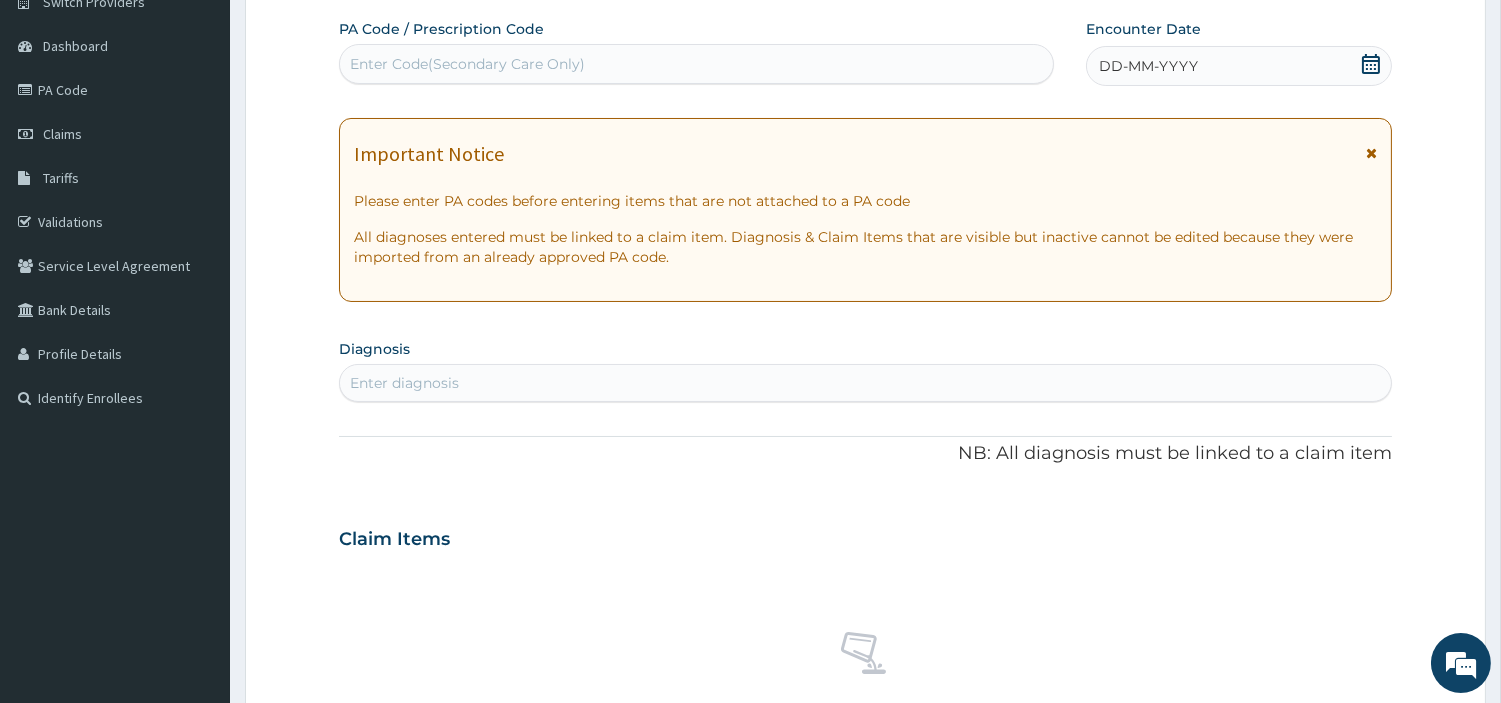 scroll, scrollTop: 0, scrollLeft: 0, axis: both 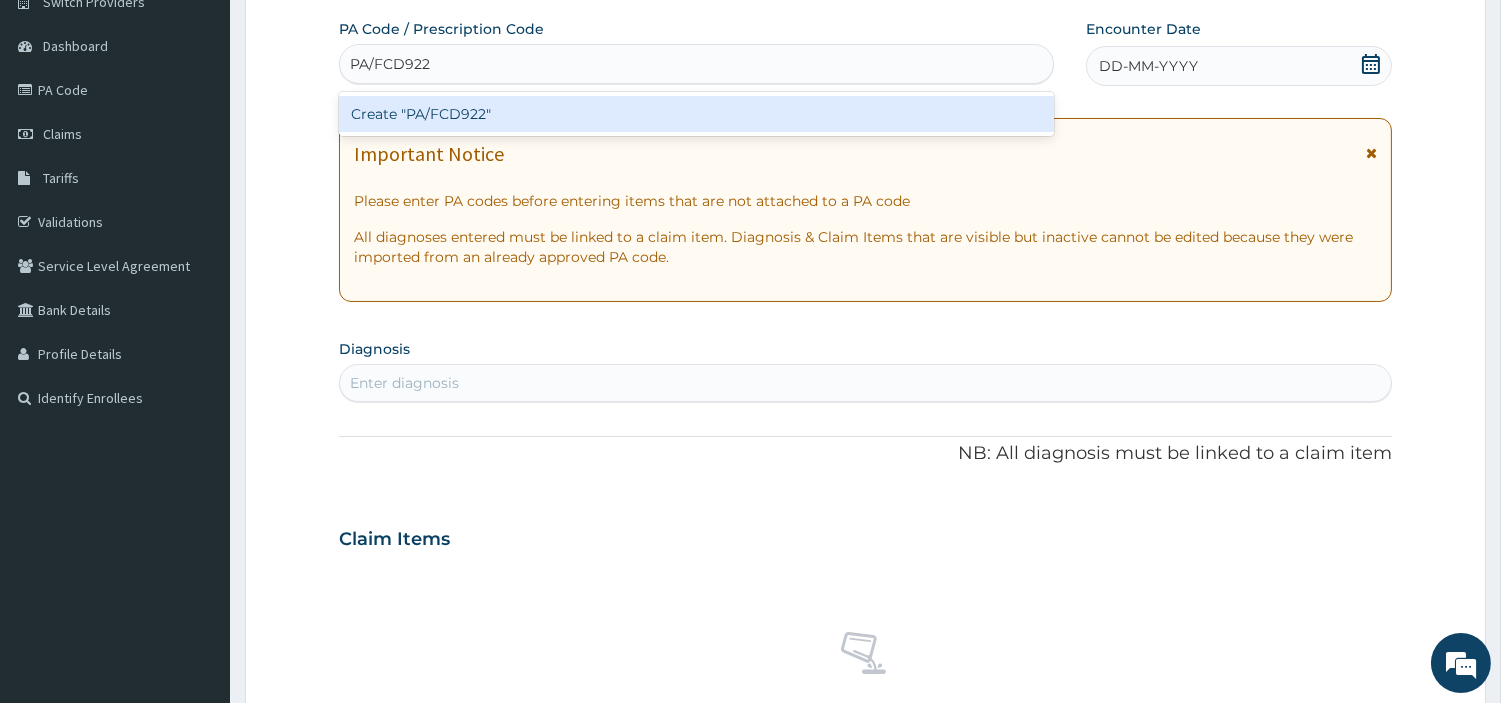 click on "Create "PA/FCD922"" at bounding box center (696, 114) 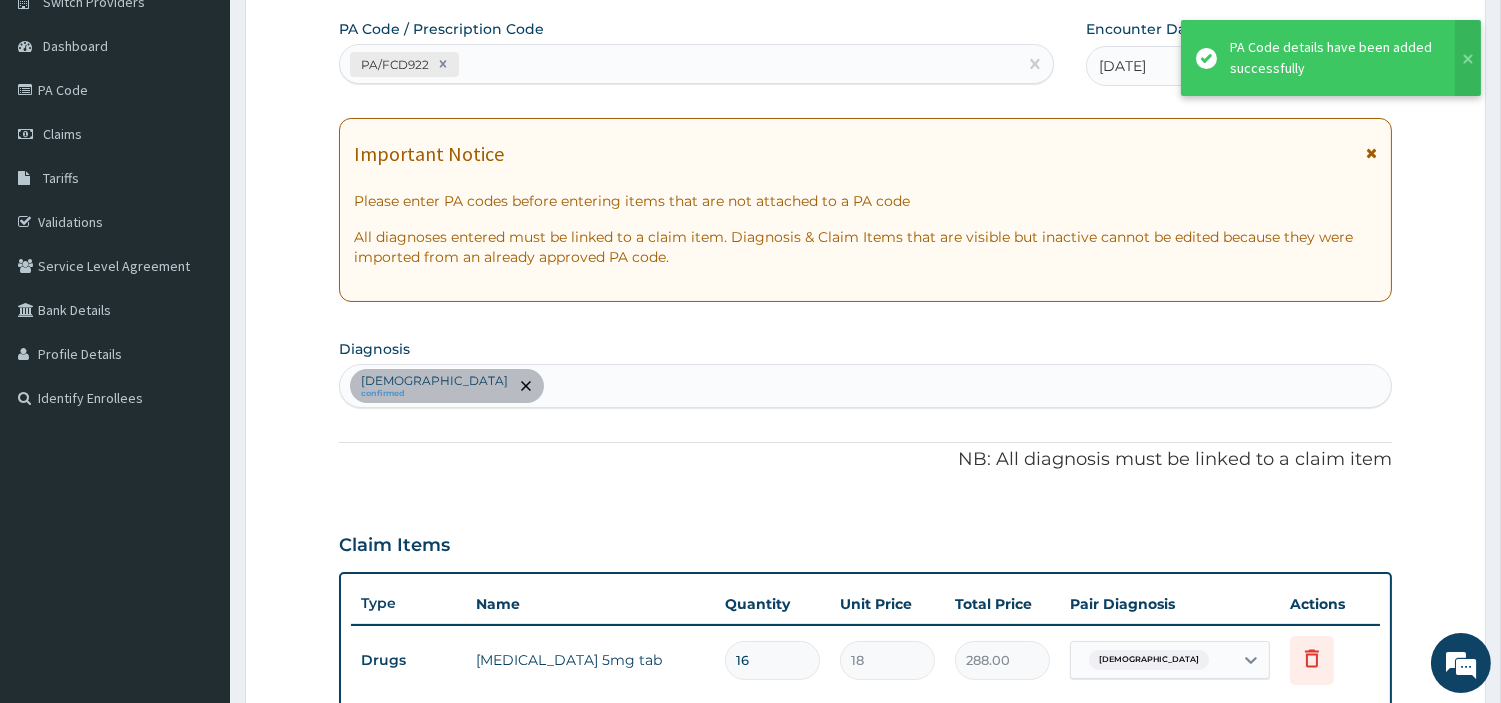 scroll, scrollTop: 618, scrollLeft: 0, axis: vertical 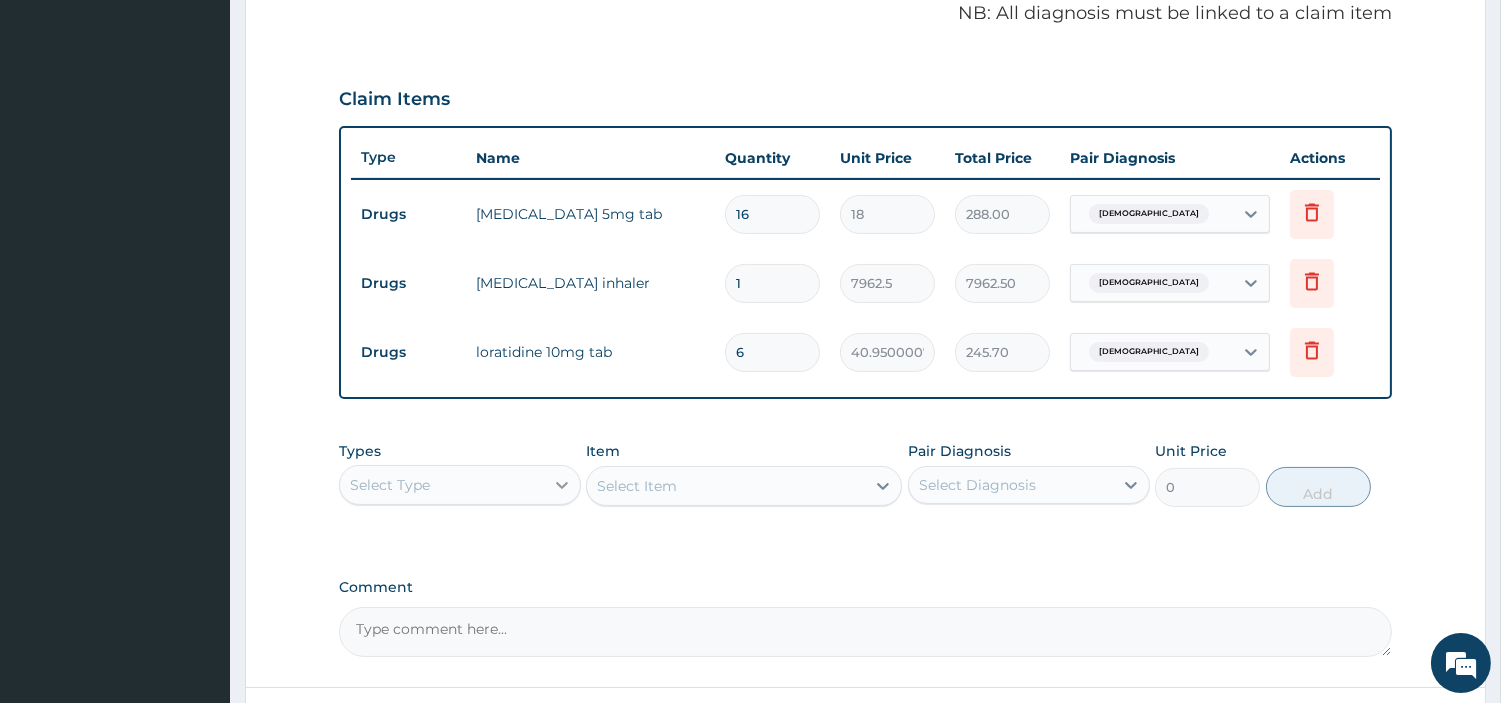 click 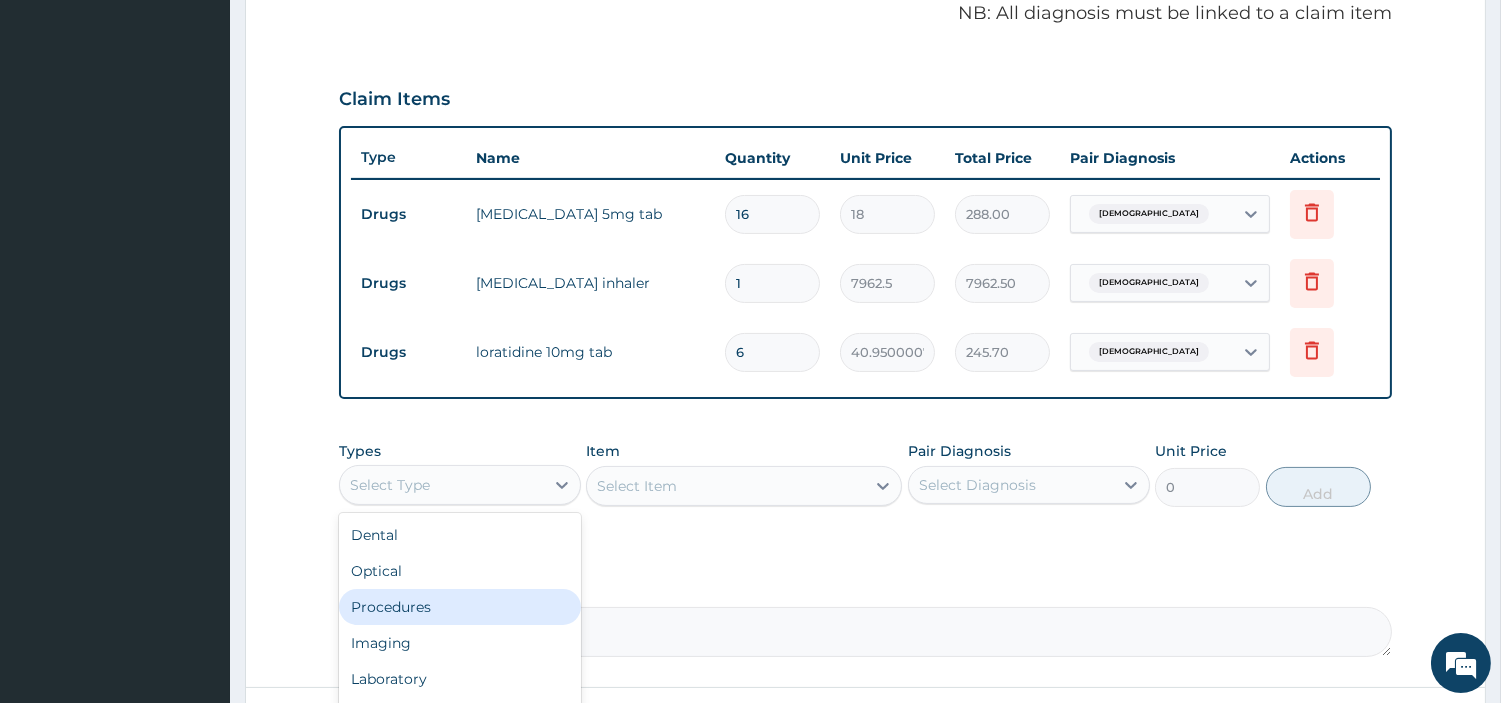 click on "Procedures" at bounding box center (460, 607) 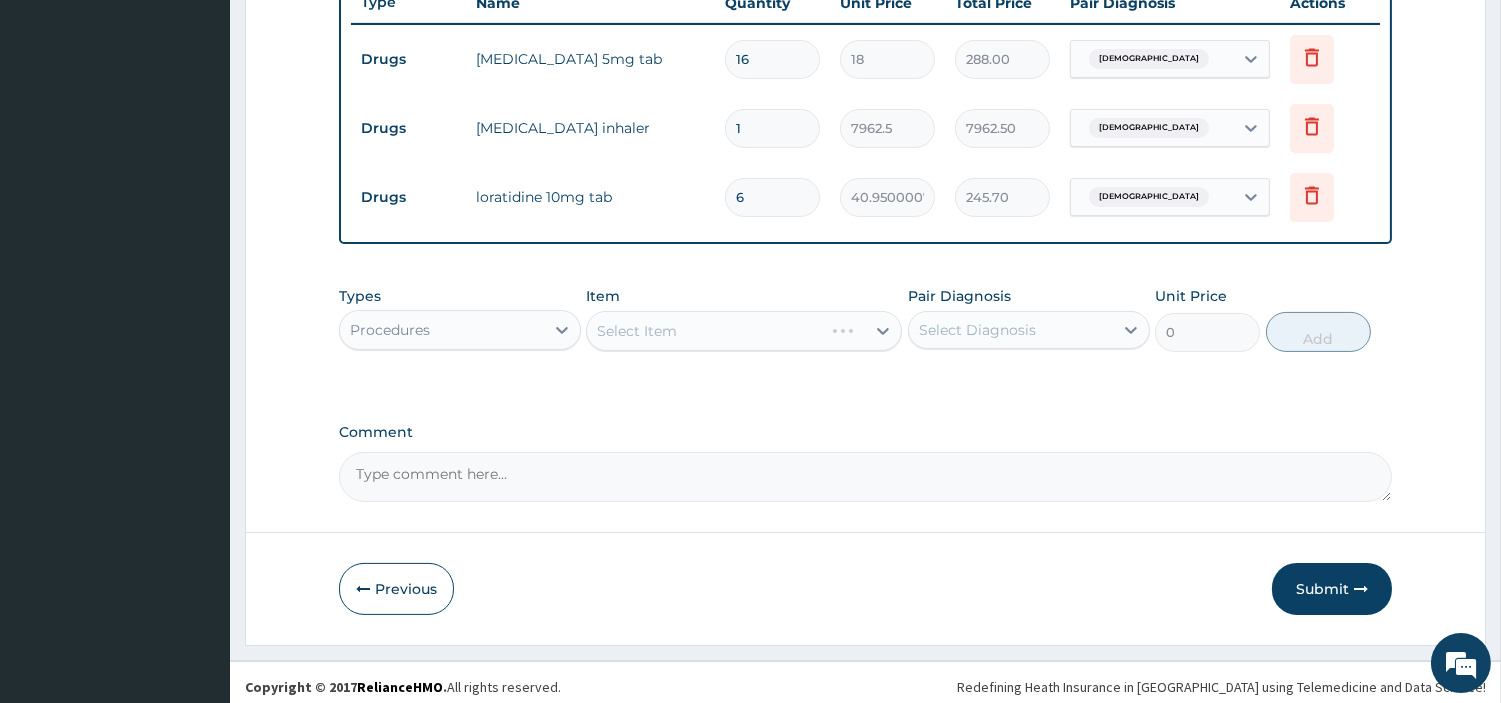 scroll, scrollTop: 781, scrollLeft: 0, axis: vertical 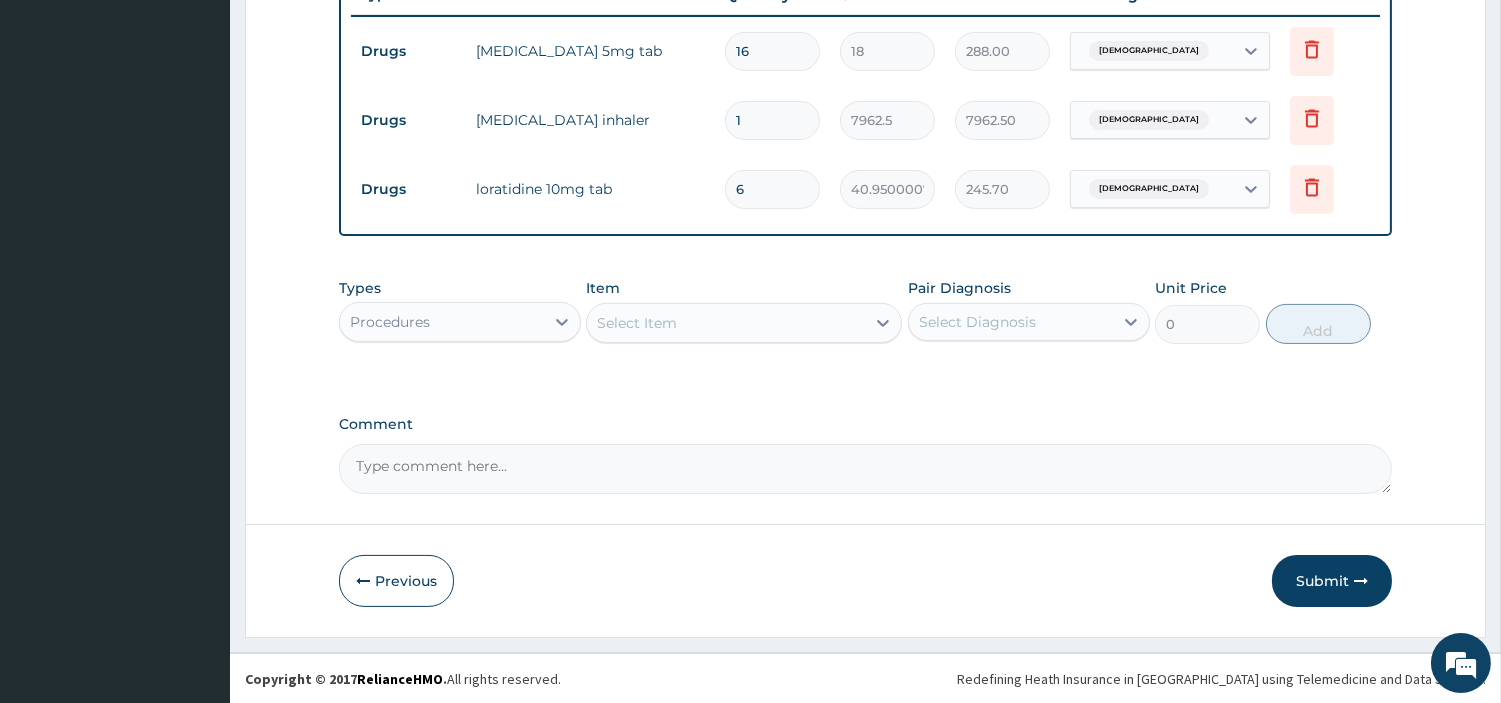 click on "Select Item" at bounding box center (726, 323) 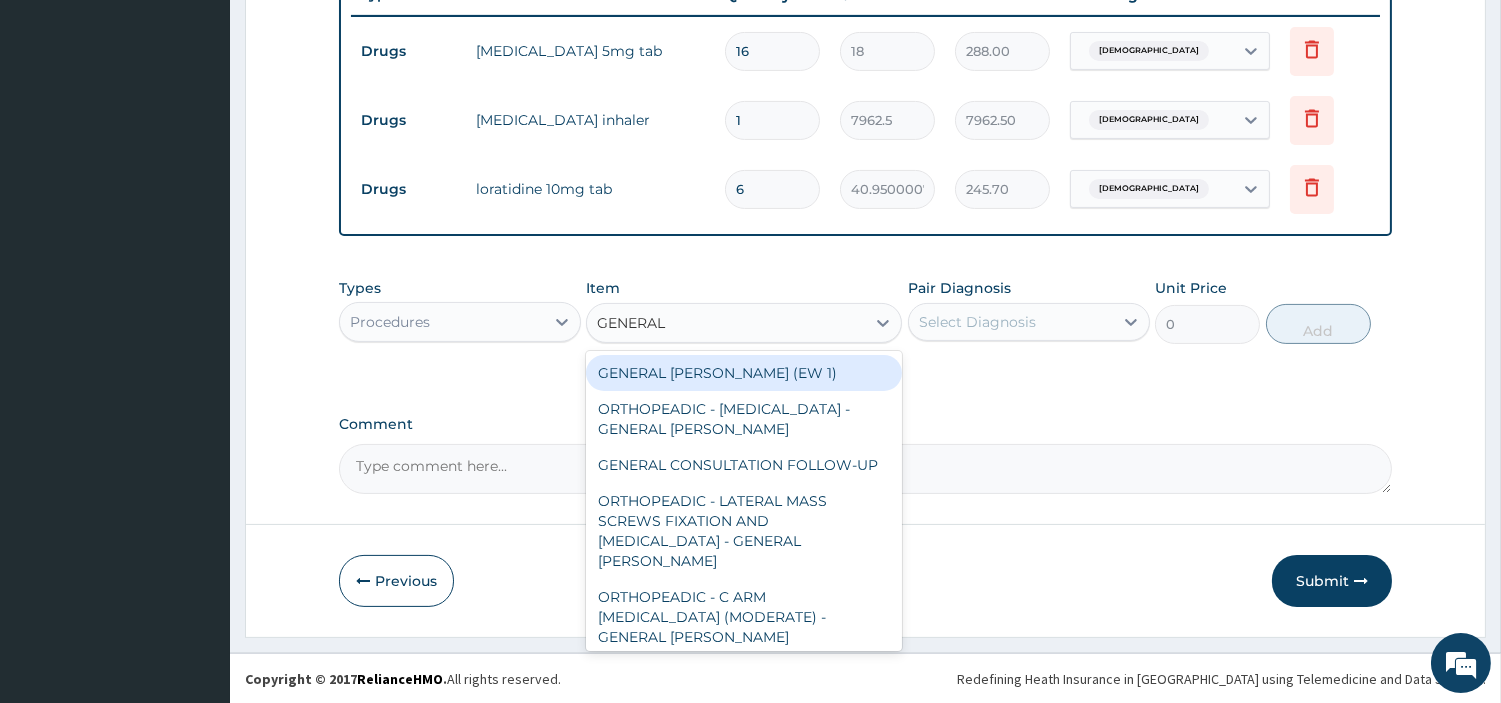 type on "GENERAL C" 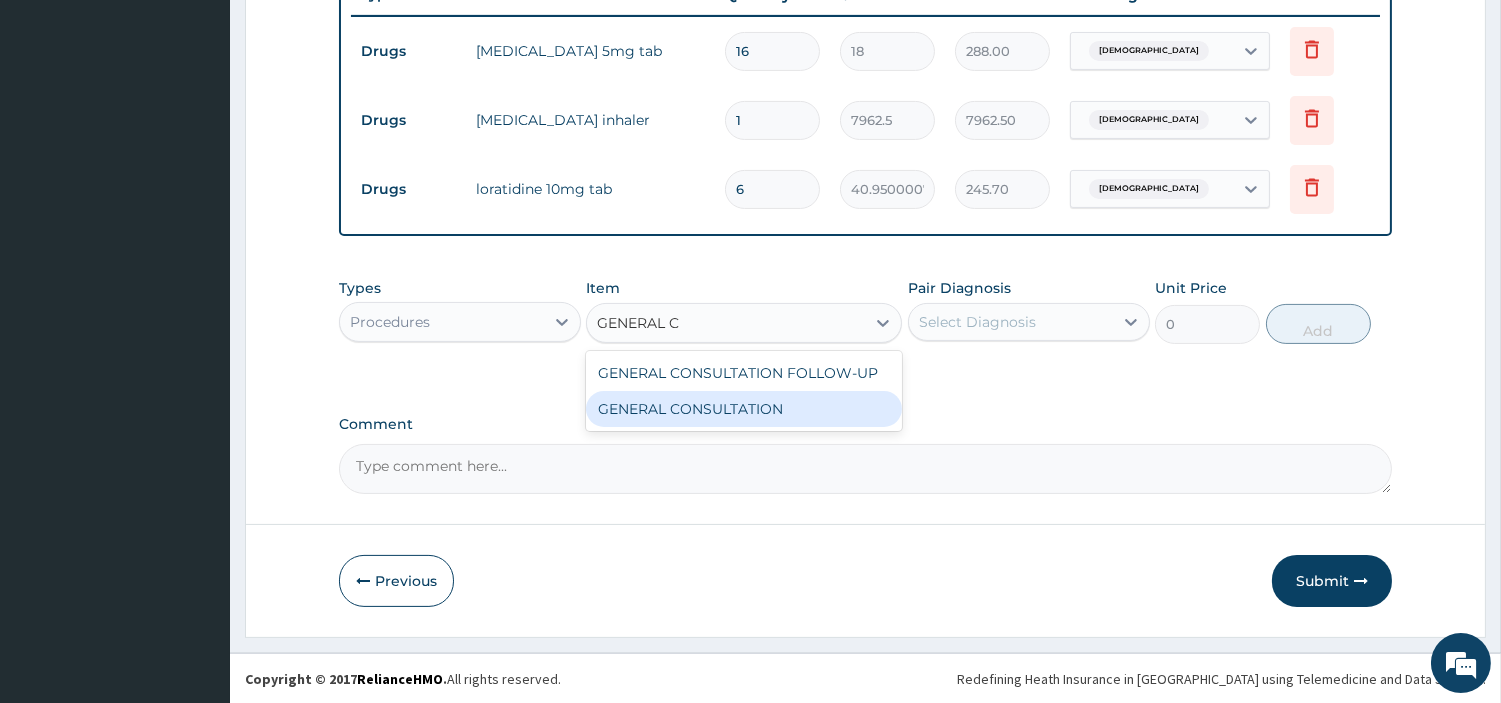 click on "GENERAL CONSULTATION" at bounding box center (744, 409) 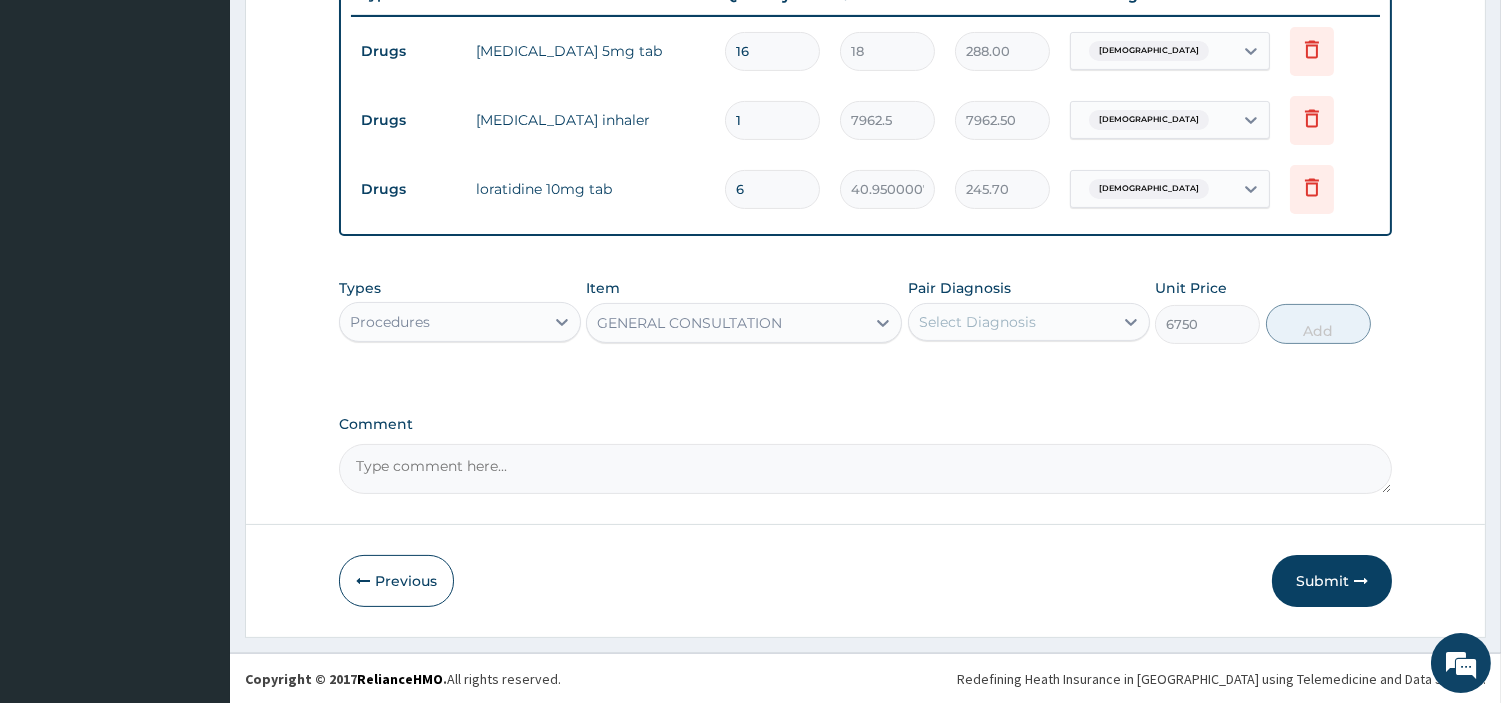 click on "Select Diagnosis" at bounding box center (1011, 322) 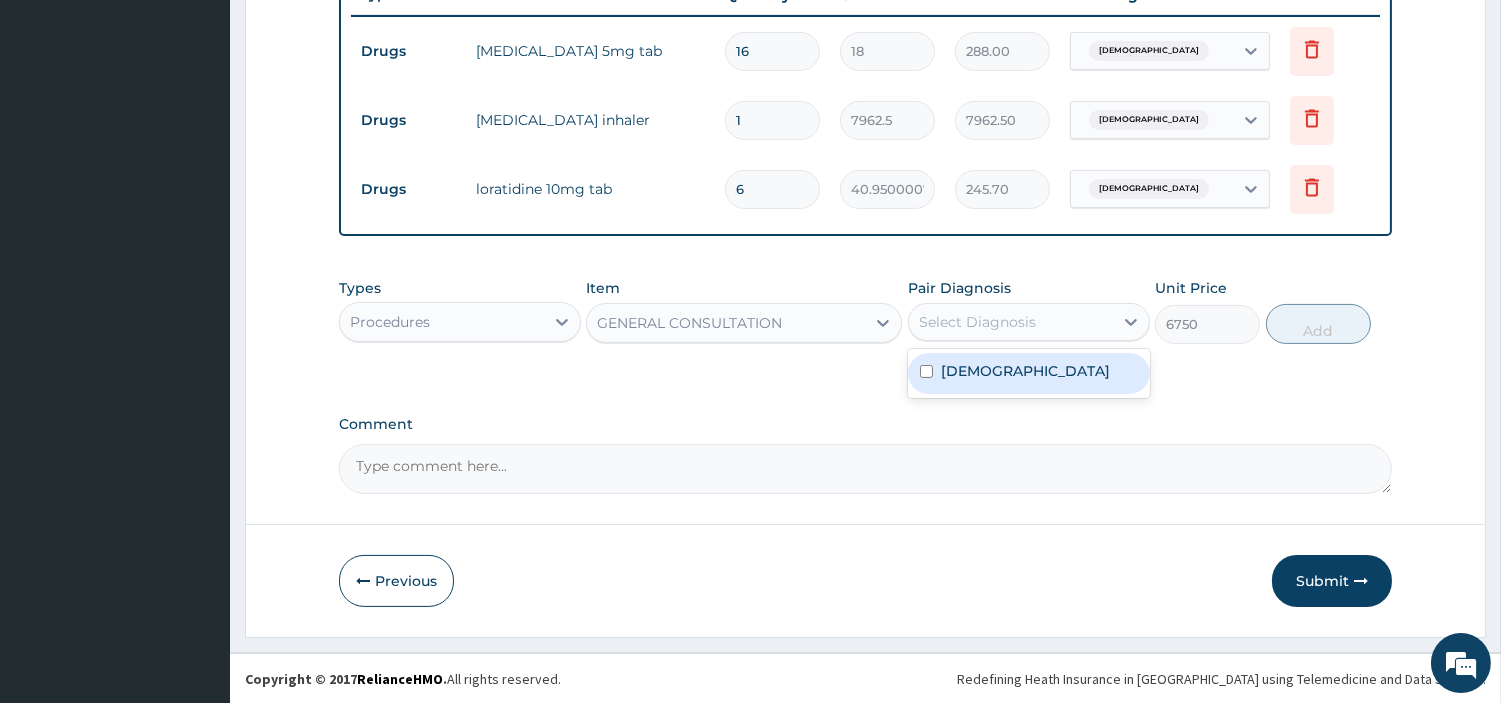 click on "Asthma" at bounding box center (1029, 373) 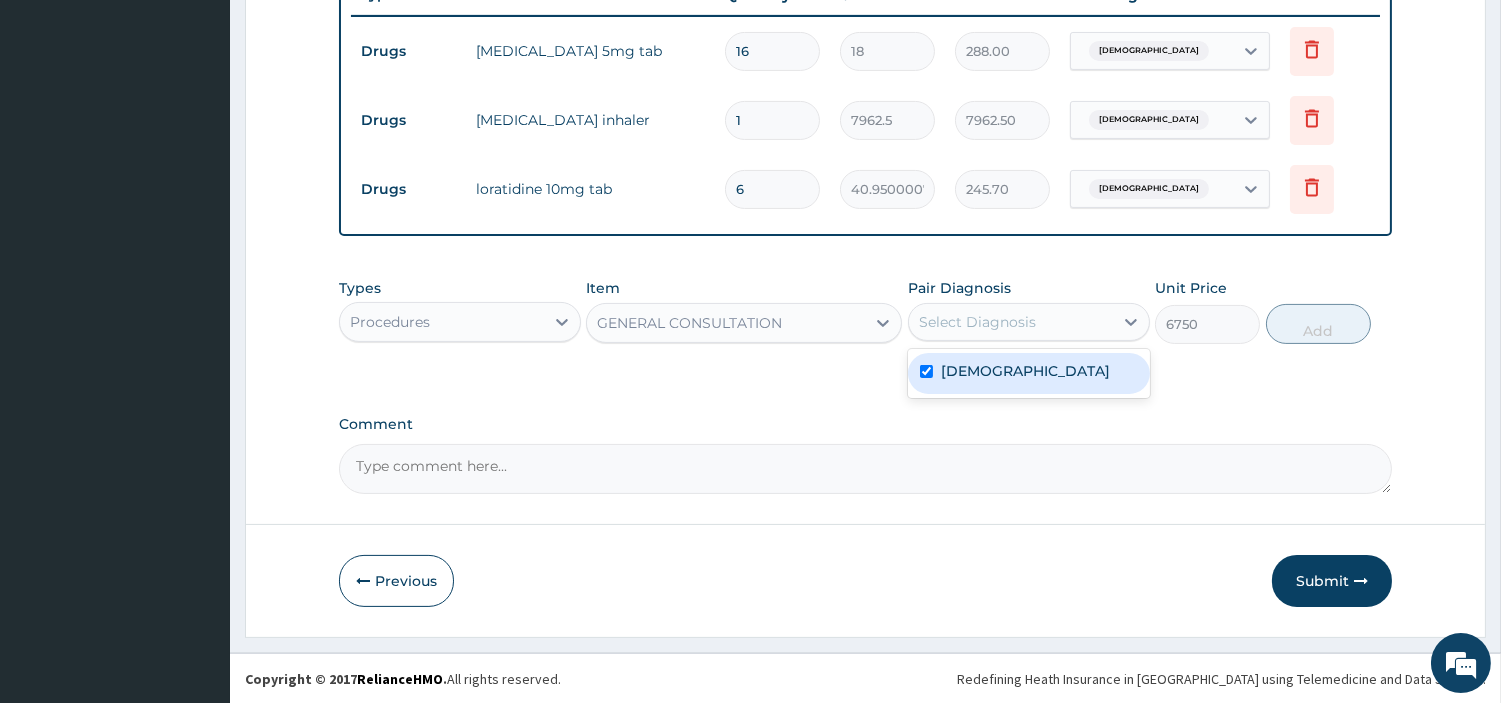 checkbox on "true" 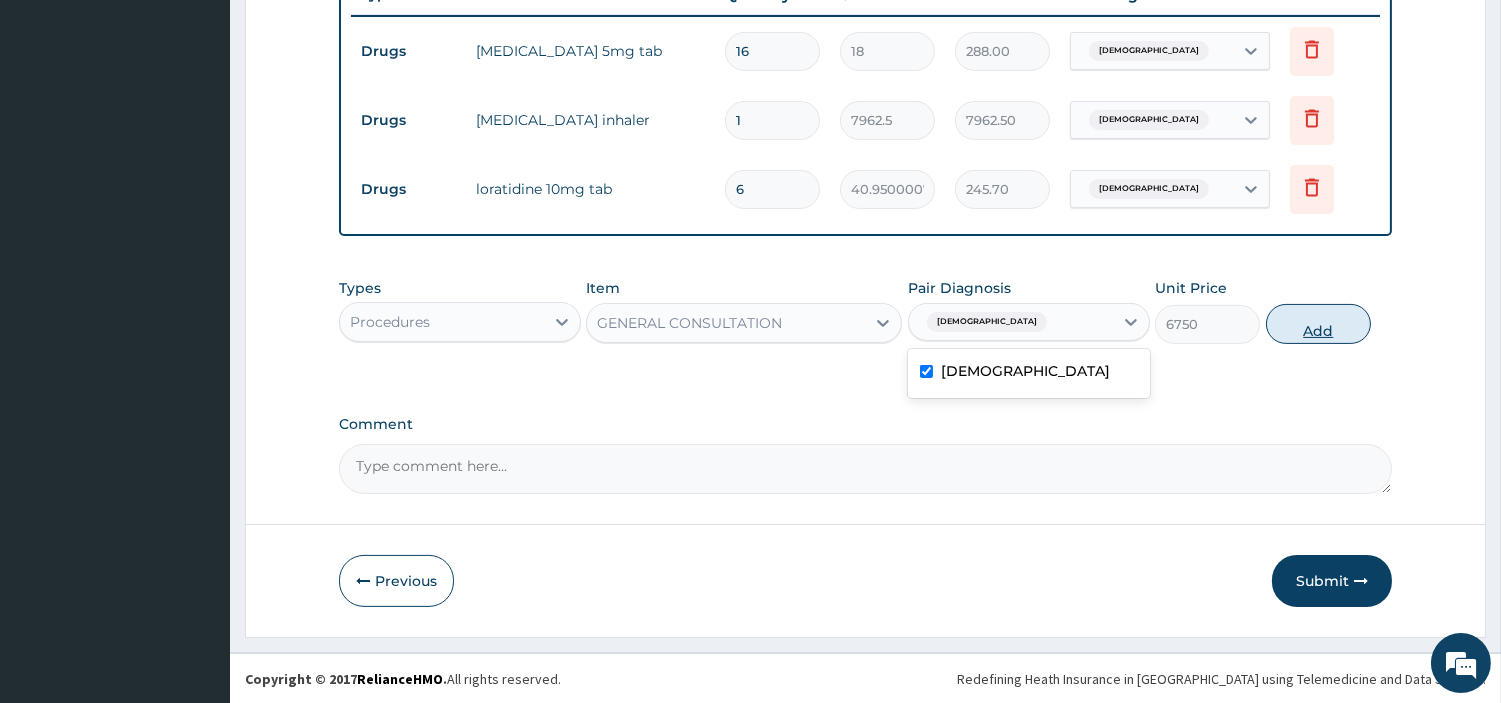 click on "Add" at bounding box center (1318, 324) 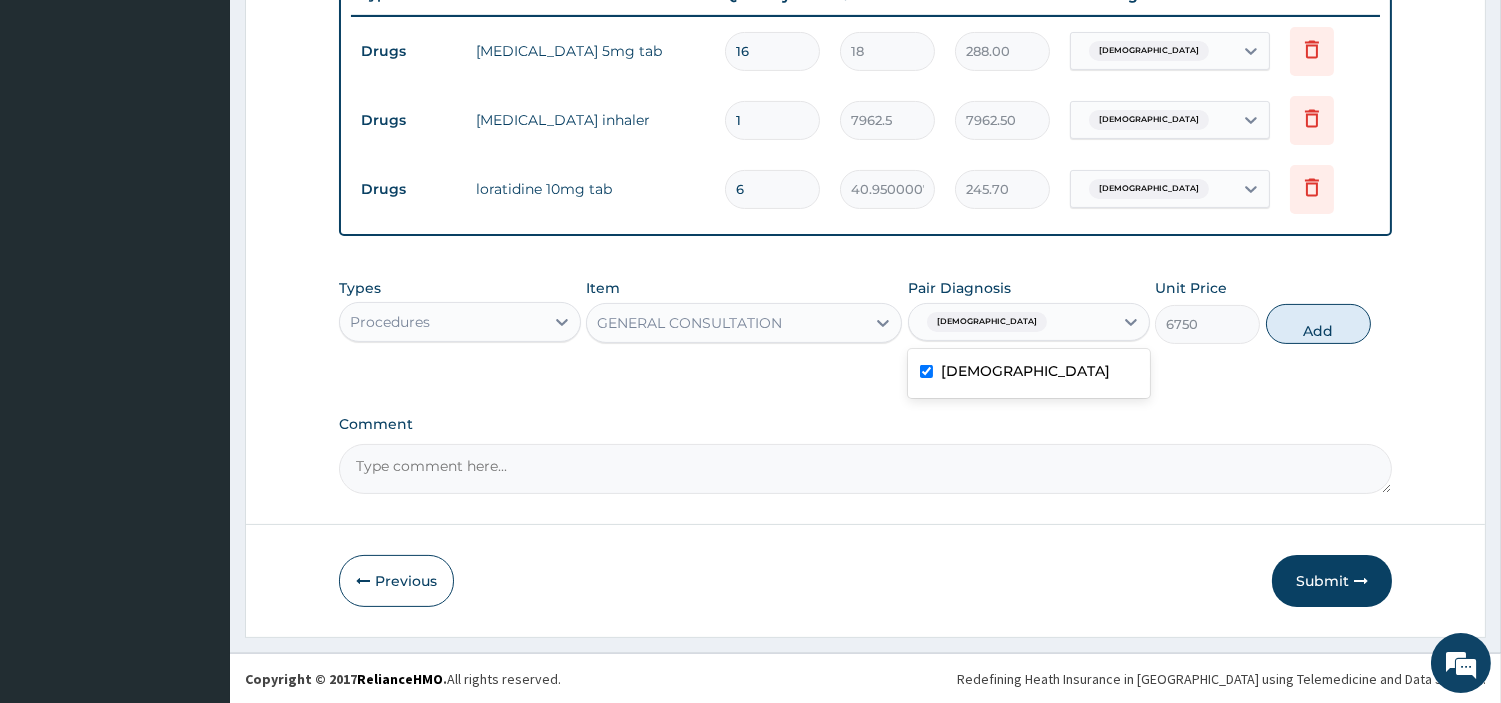 type on "0" 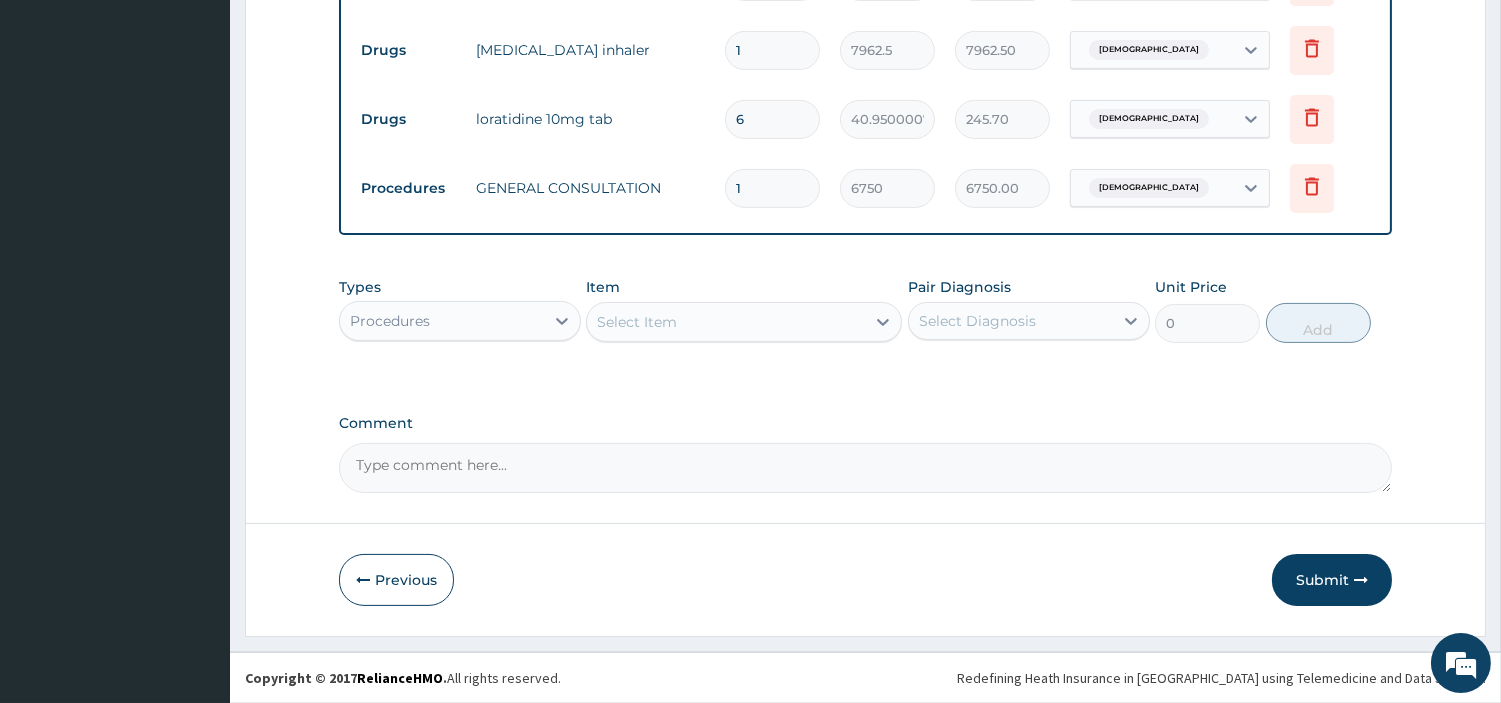 click on "Submit" at bounding box center (1332, 580) 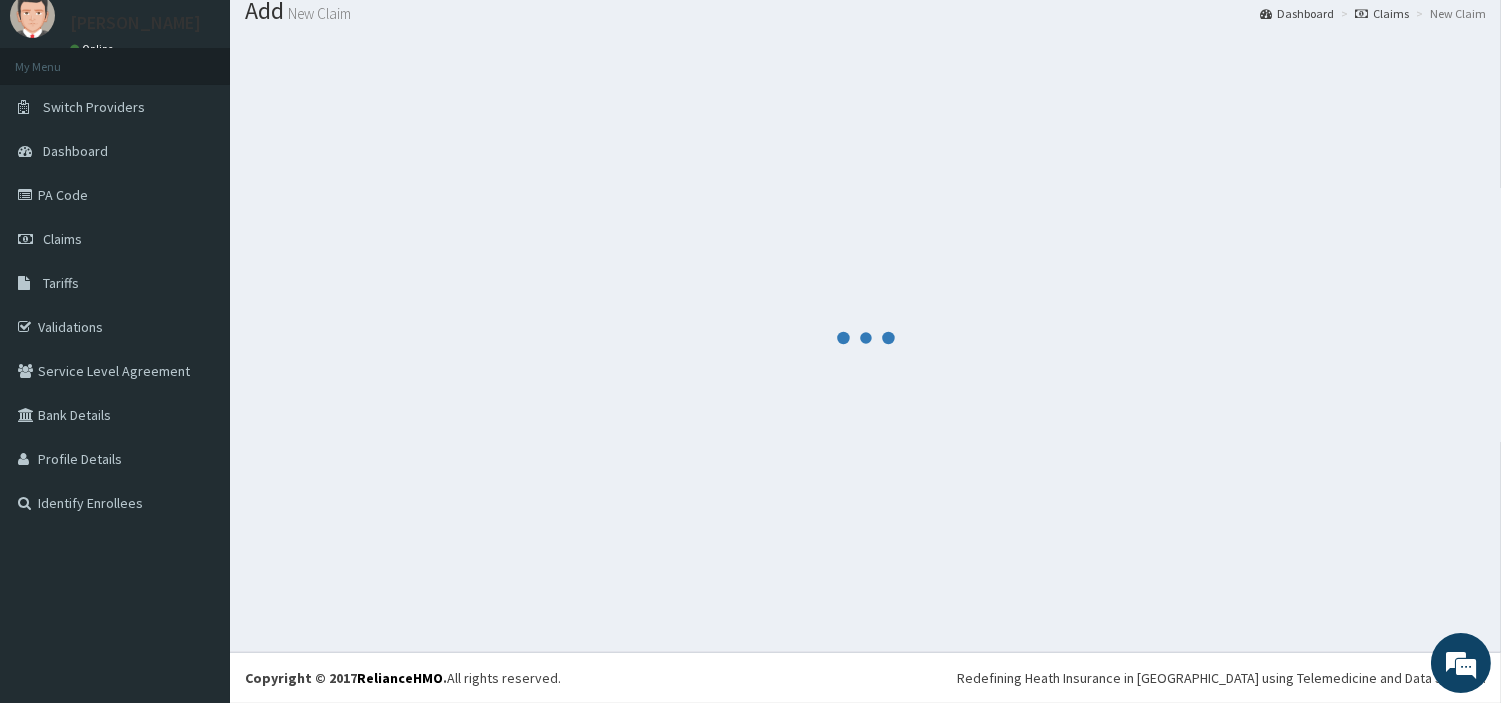 scroll, scrollTop: 66, scrollLeft: 0, axis: vertical 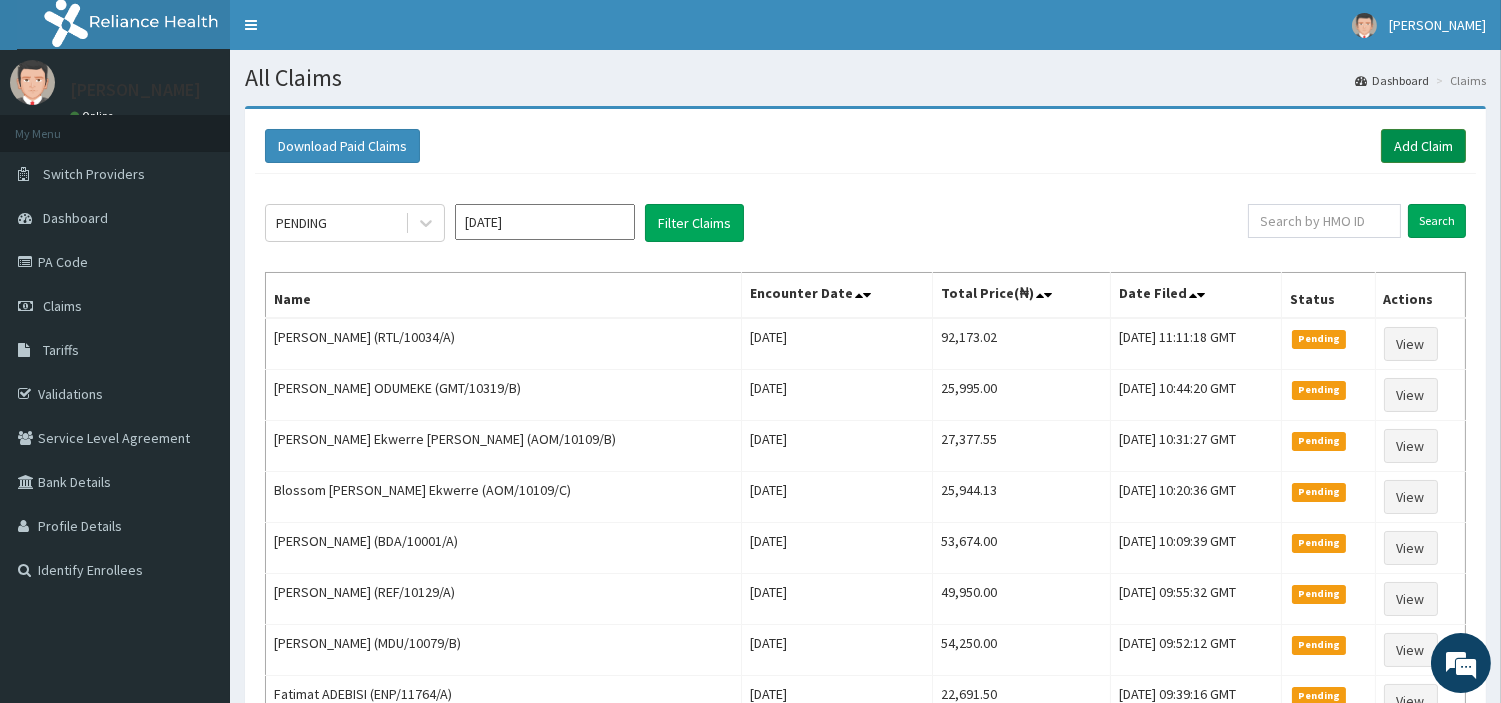 click on "Add Claim" at bounding box center [1423, 146] 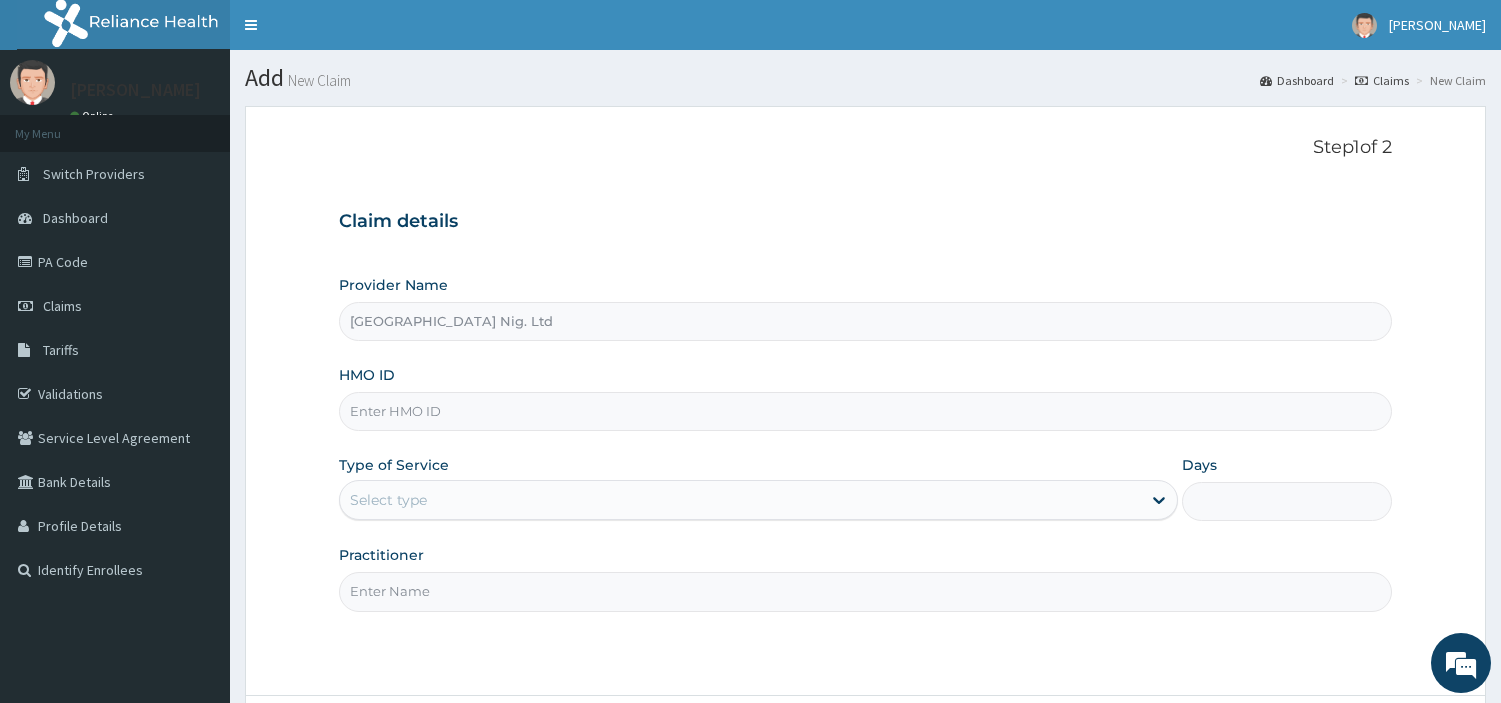 scroll, scrollTop: 0, scrollLeft: 0, axis: both 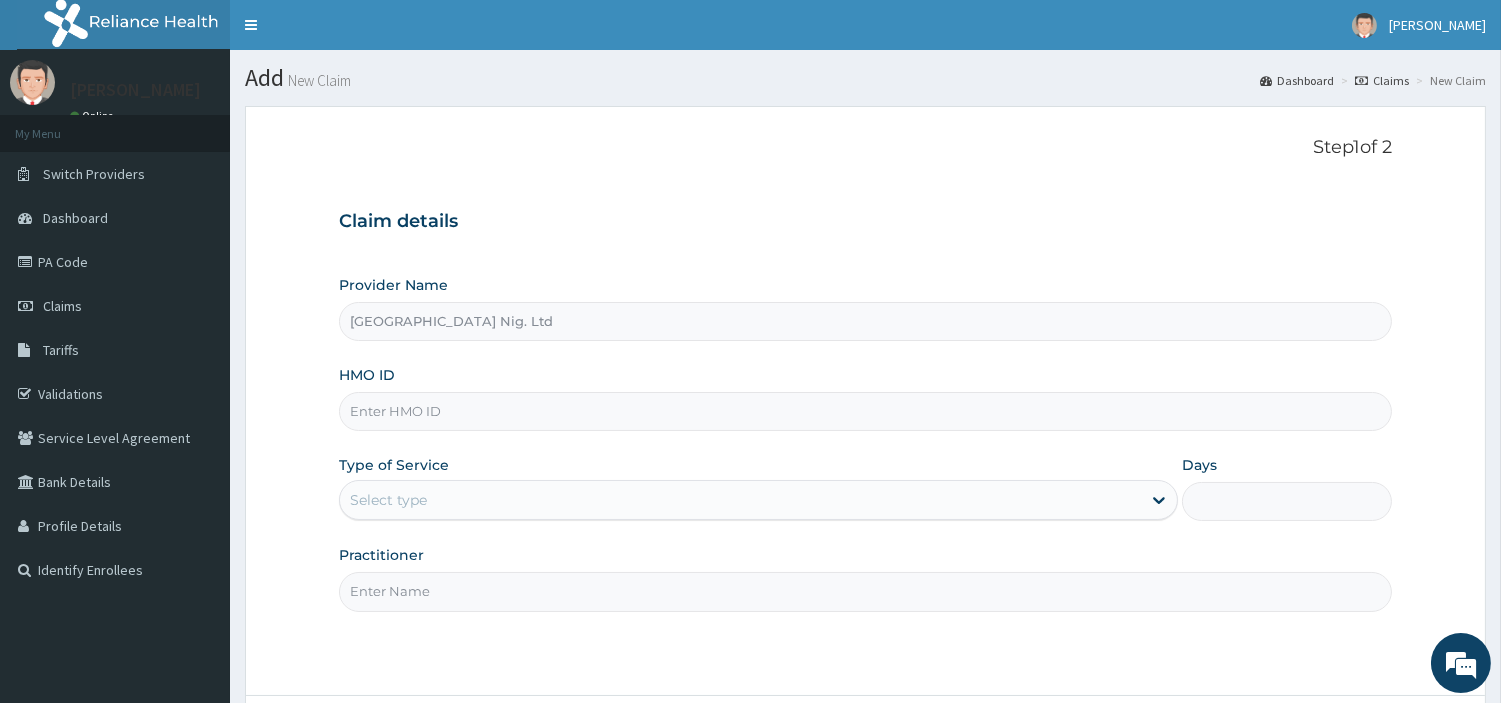 click on "HMO ID" at bounding box center [865, 411] 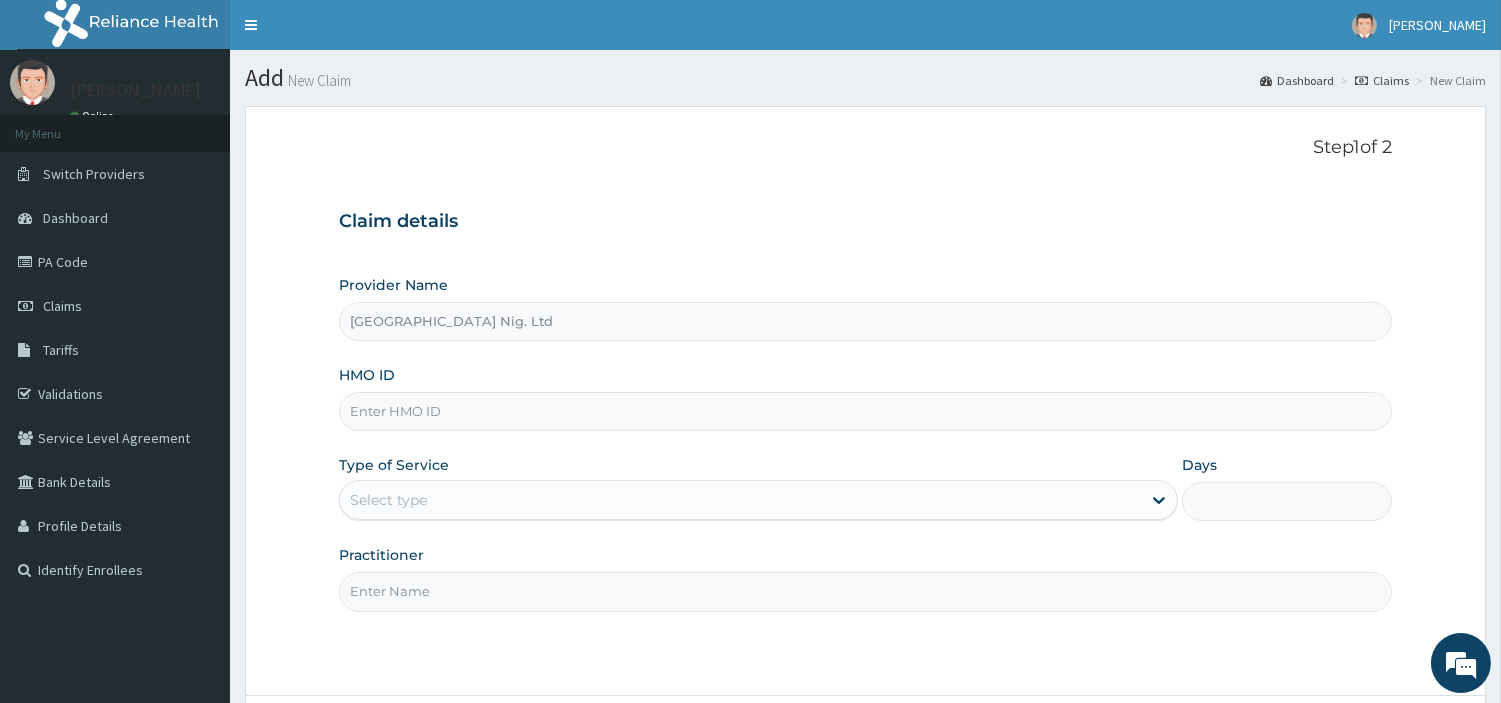 paste on "AEM/10016/A" 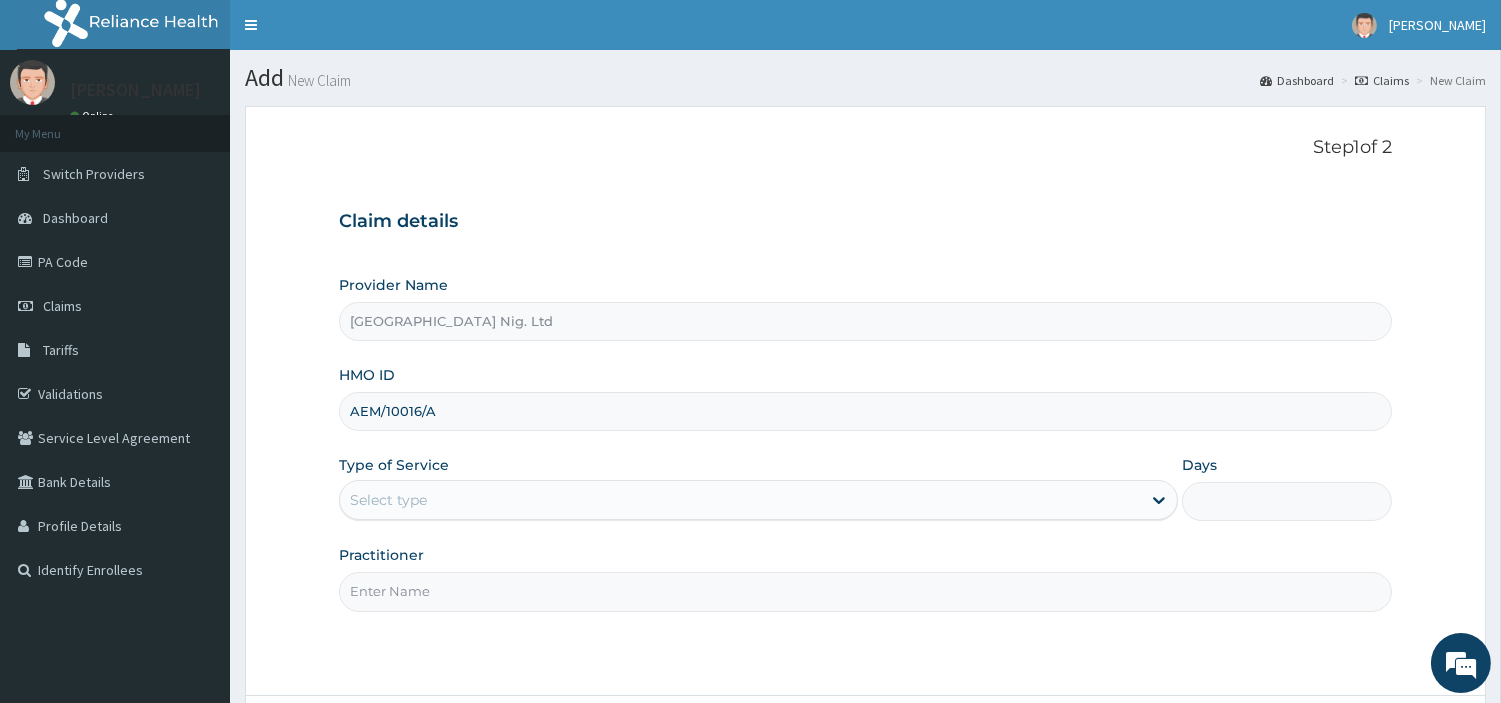 type on "AEM/10016/A" 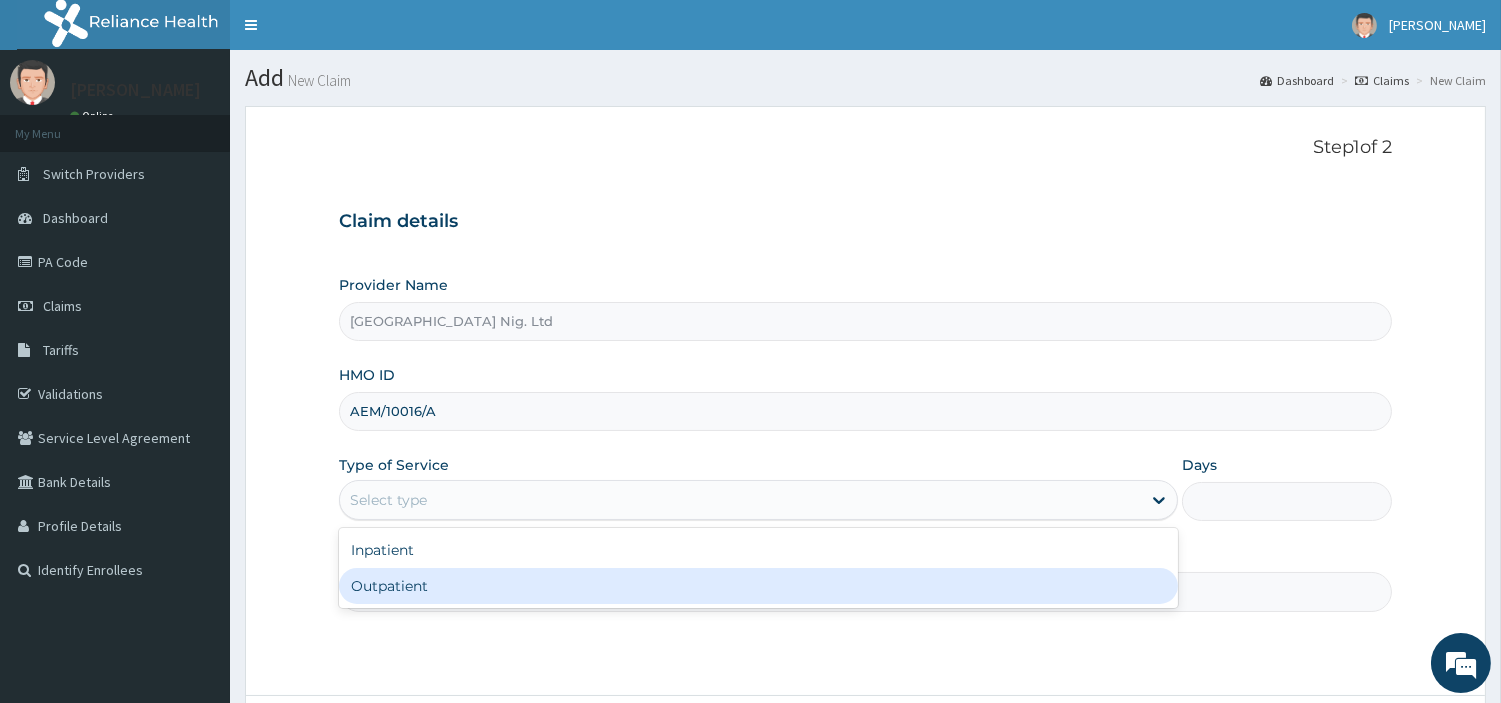 click on "Outpatient" at bounding box center (758, 586) 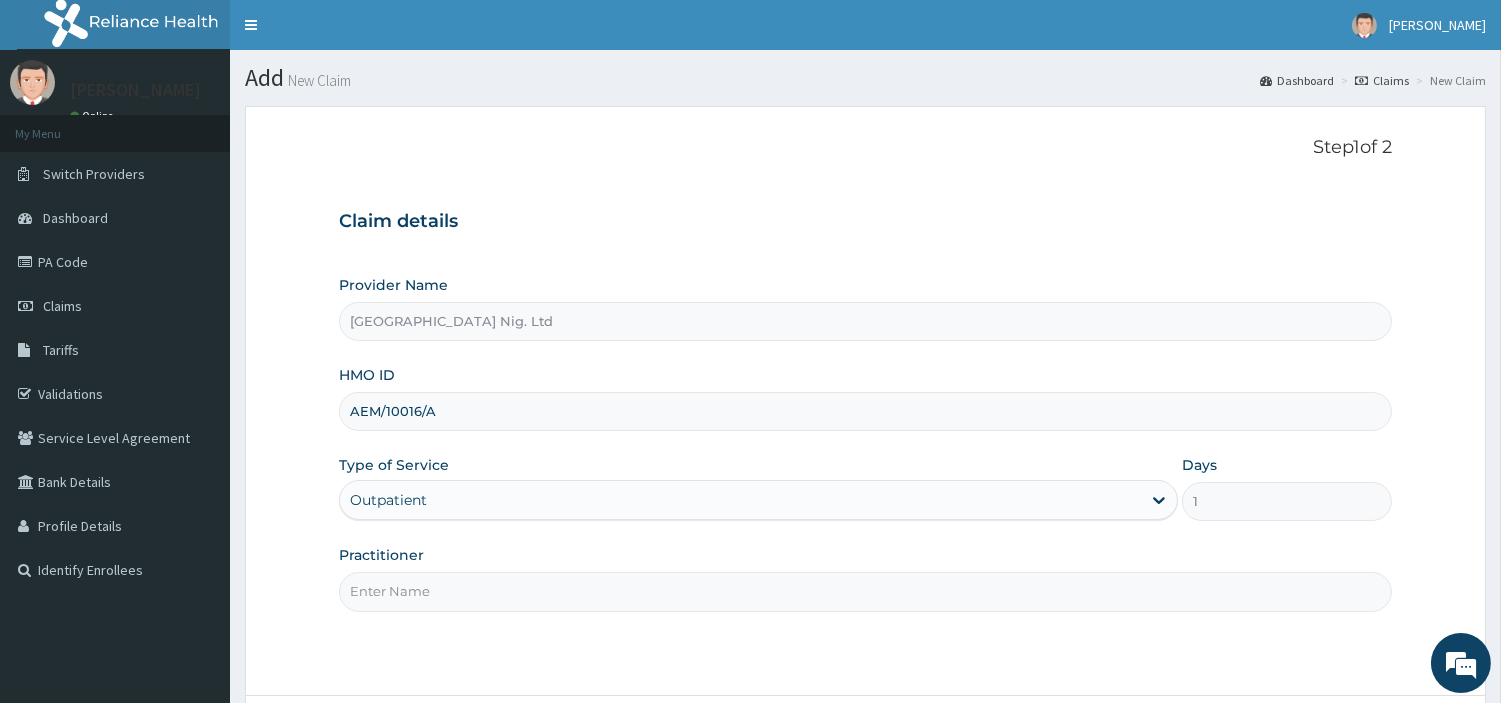 click on "Practitioner" at bounding box center [865, 591] 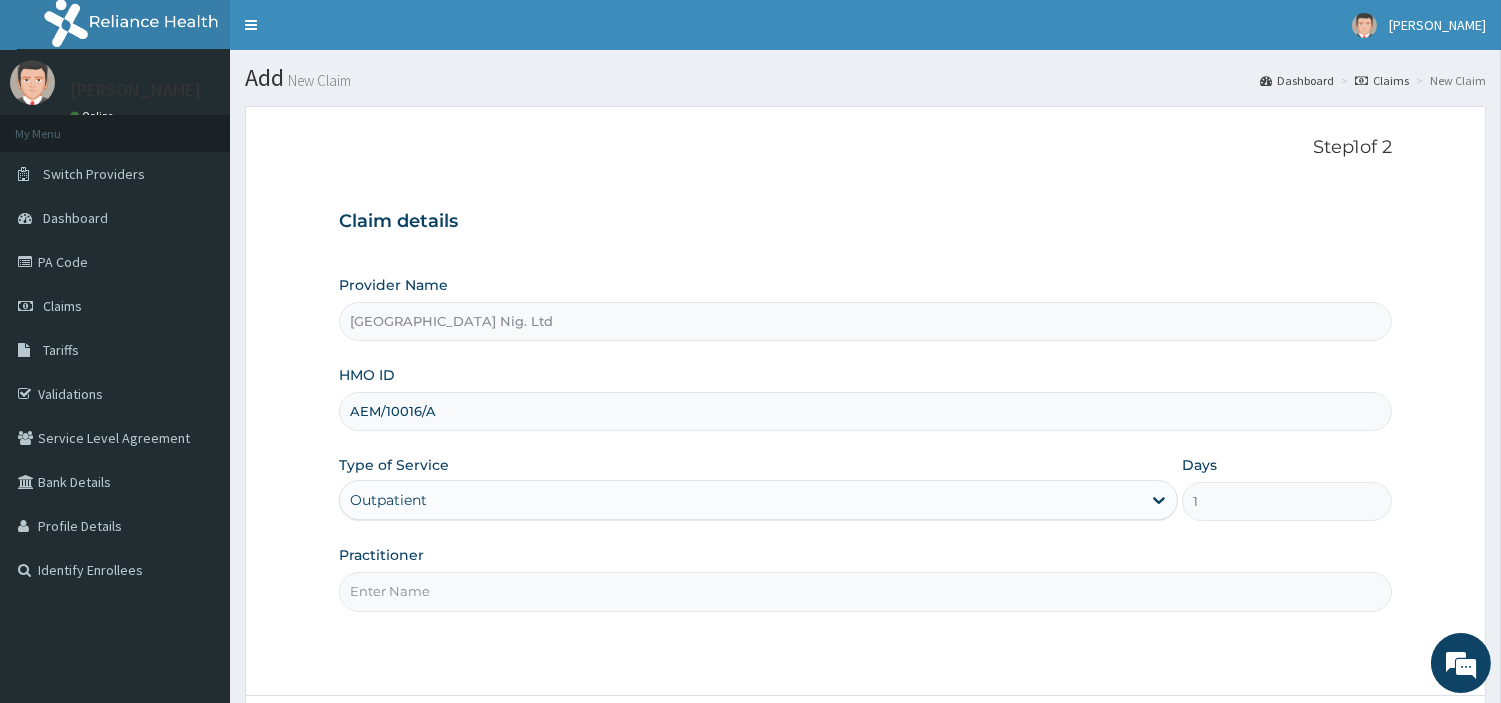 paste on "Agwaraonye Chekwubechukwu" 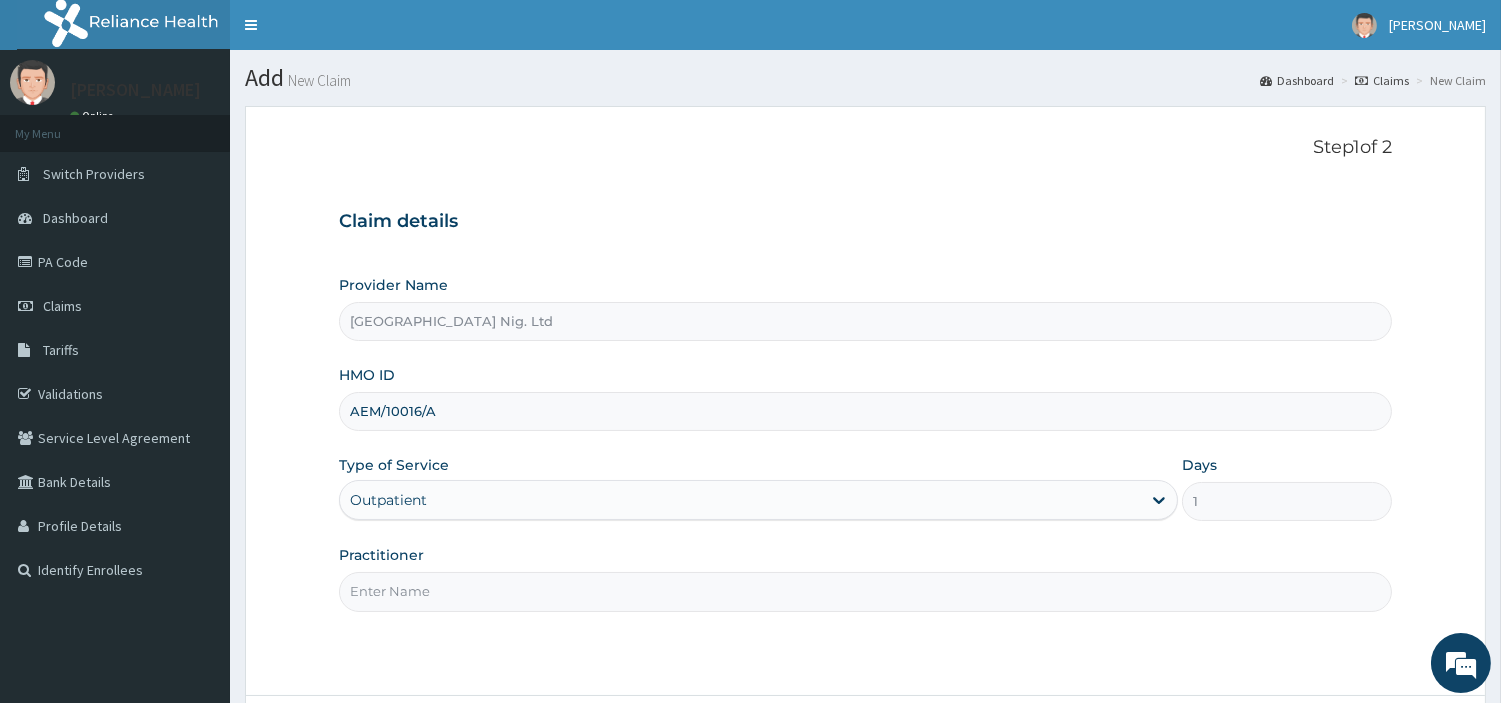 type on "Agwaraonye Chekwubechukwu" 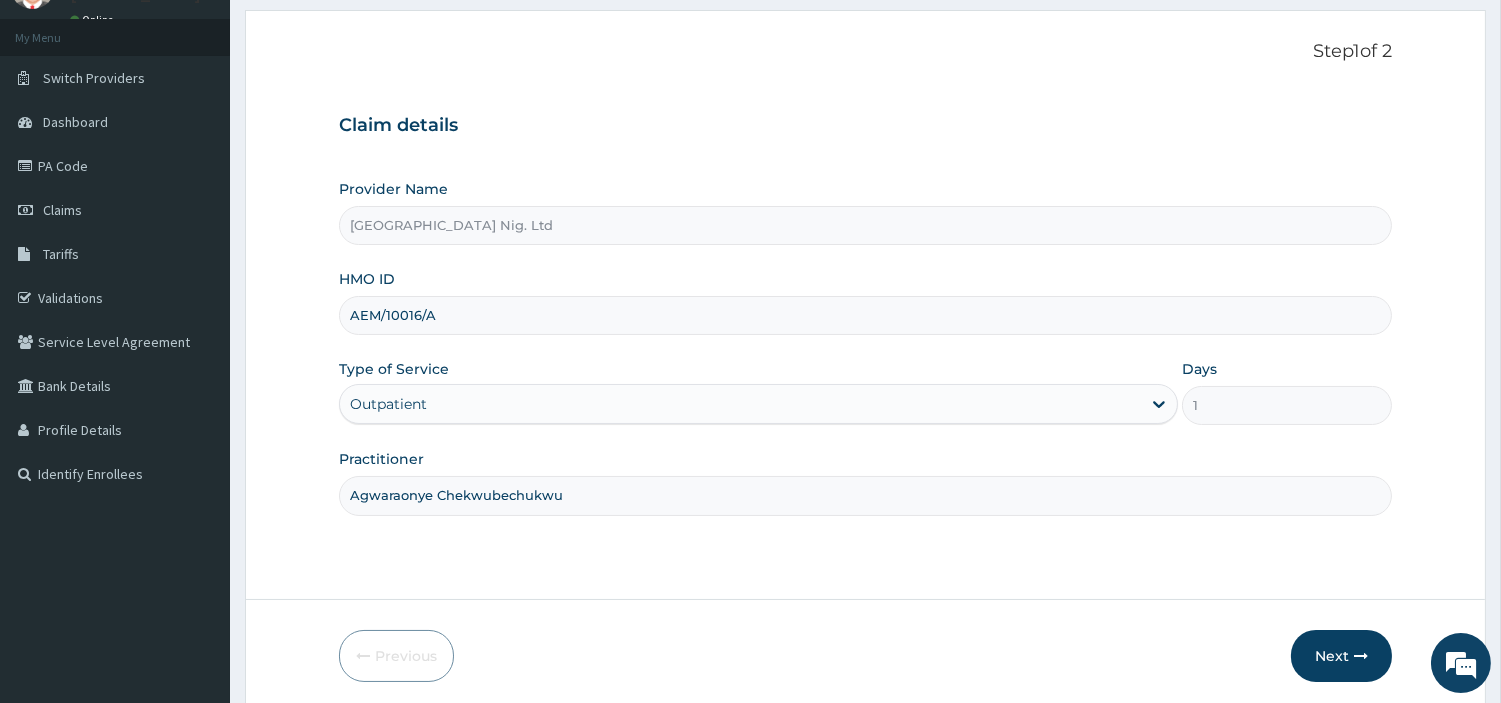 scroll, scrollTop: 172, scrollLeft: 0, axis: vertical 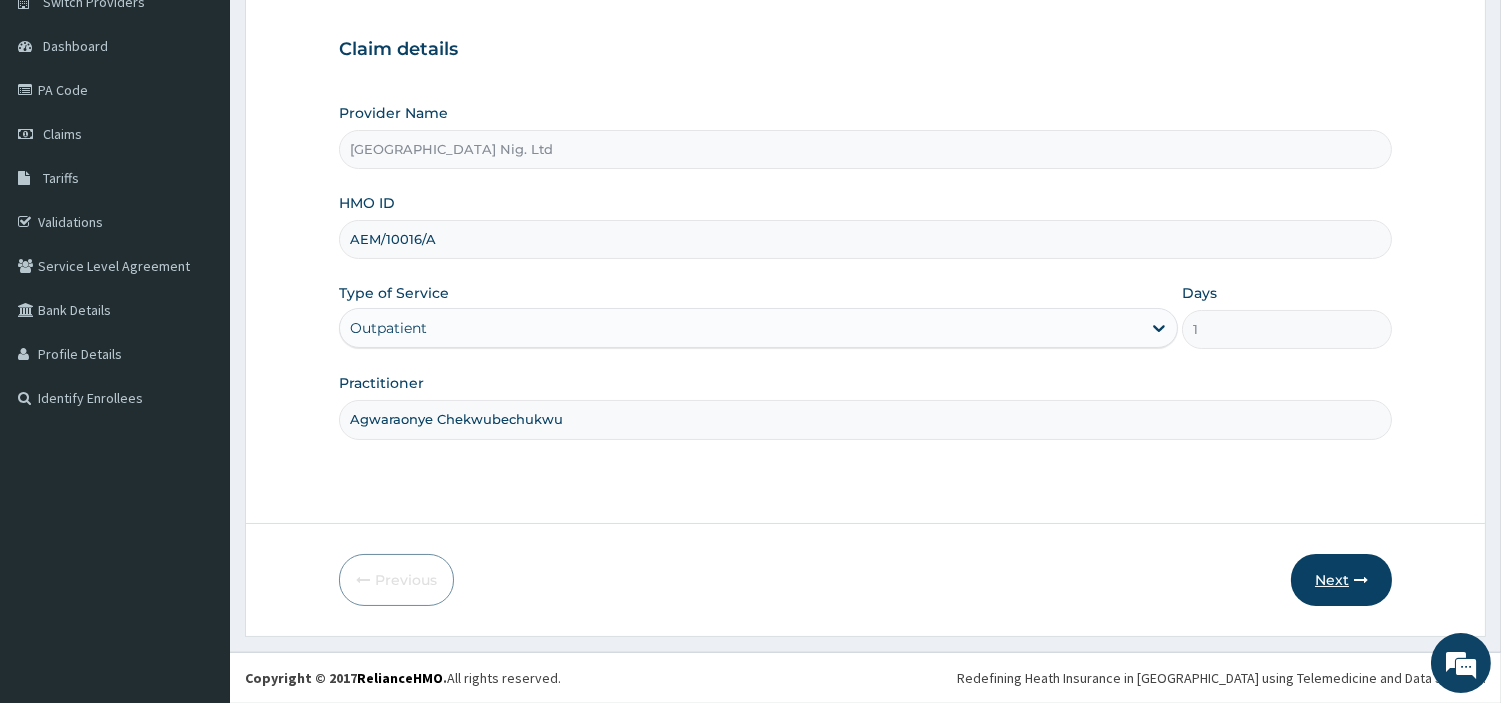 click on "Next" at bounding box center [1341, 580] 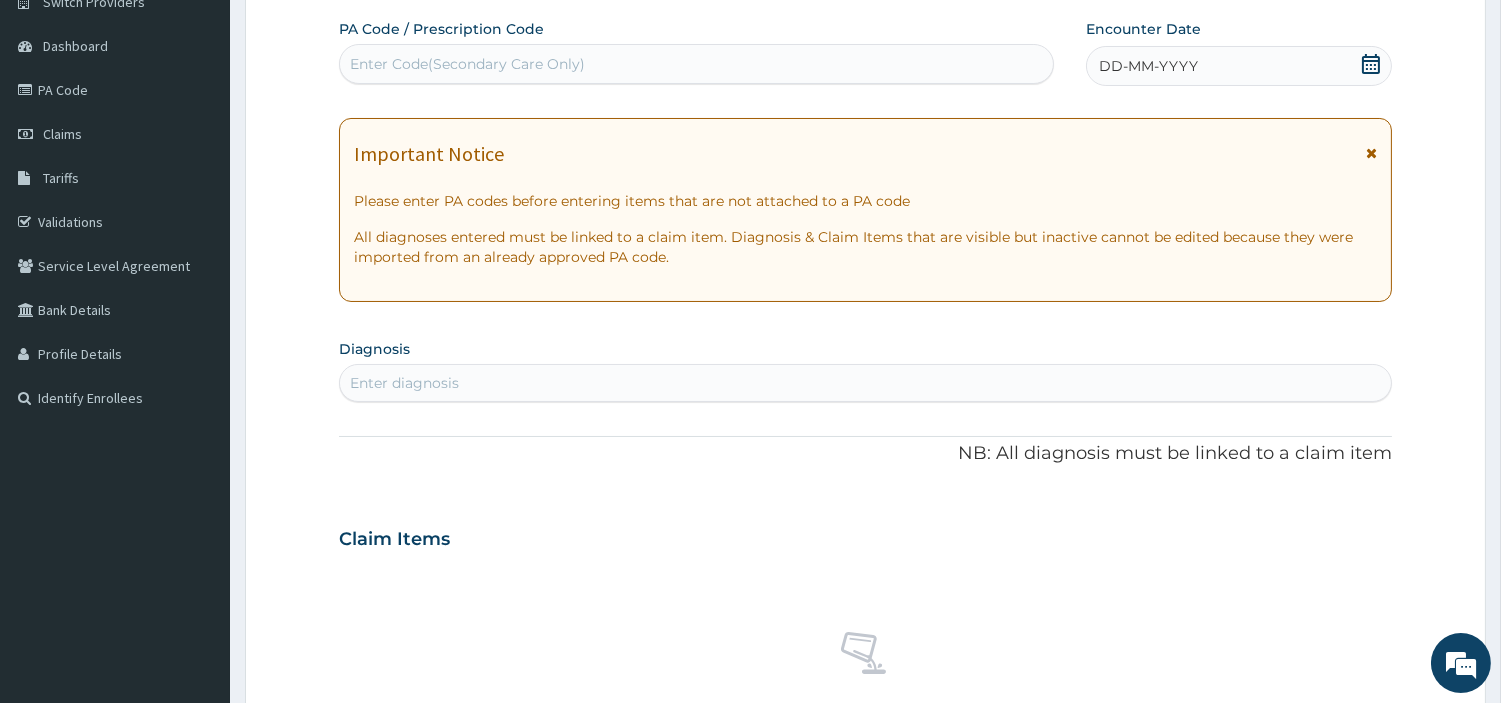 click on "Enter Code(Secondary Care Only)" at bounding box center [696, 64] 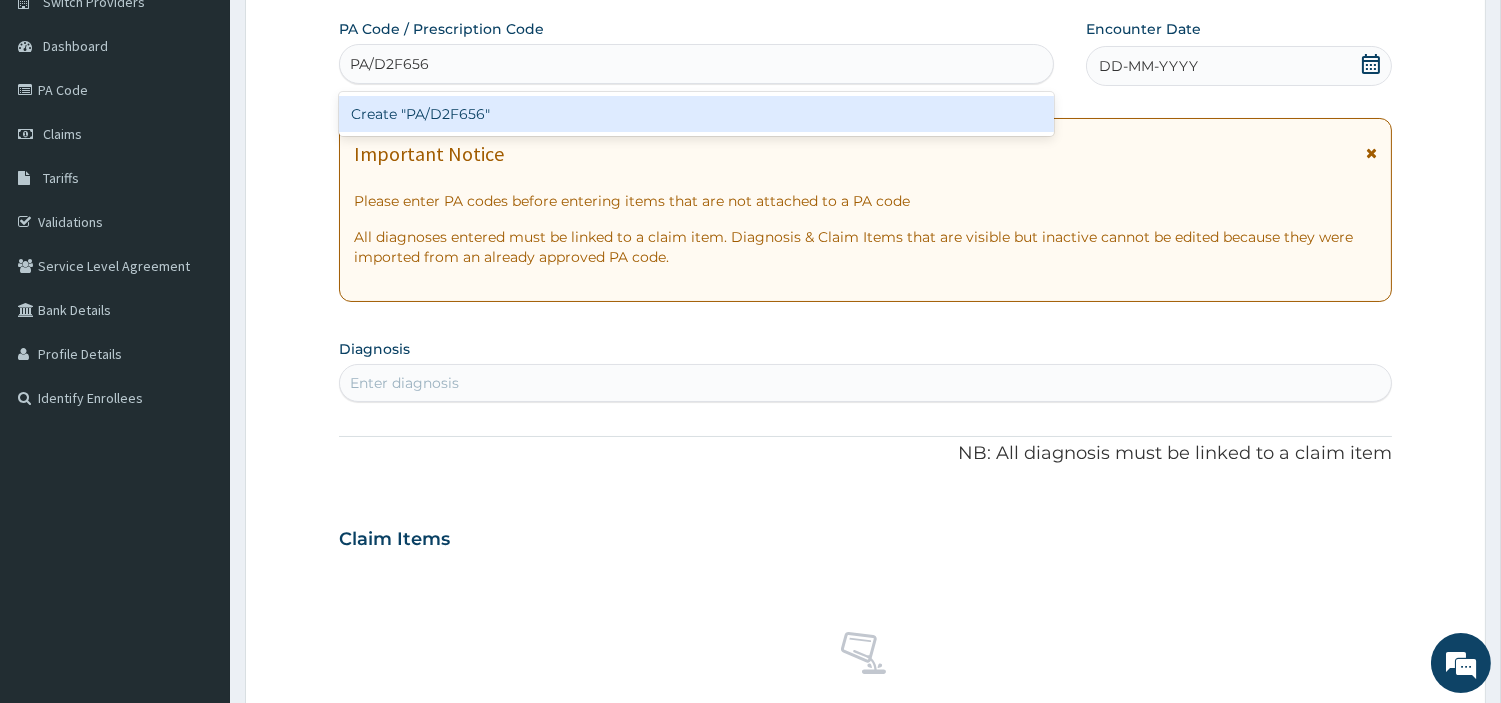 click on "Create "PA/D2F656"" at bounding box center [696, 114] 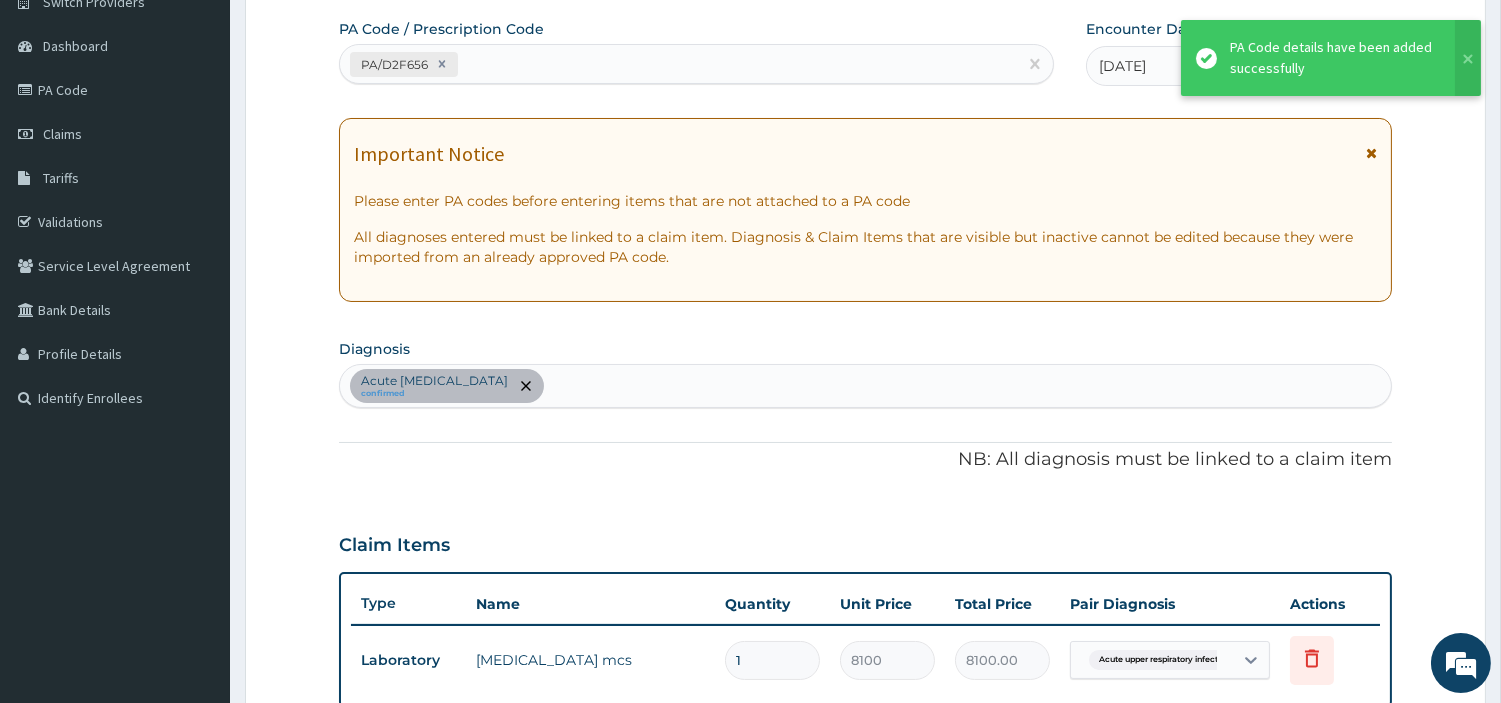 scroll, scrollTop: 394, scrollLeft: 0, axis: vertical 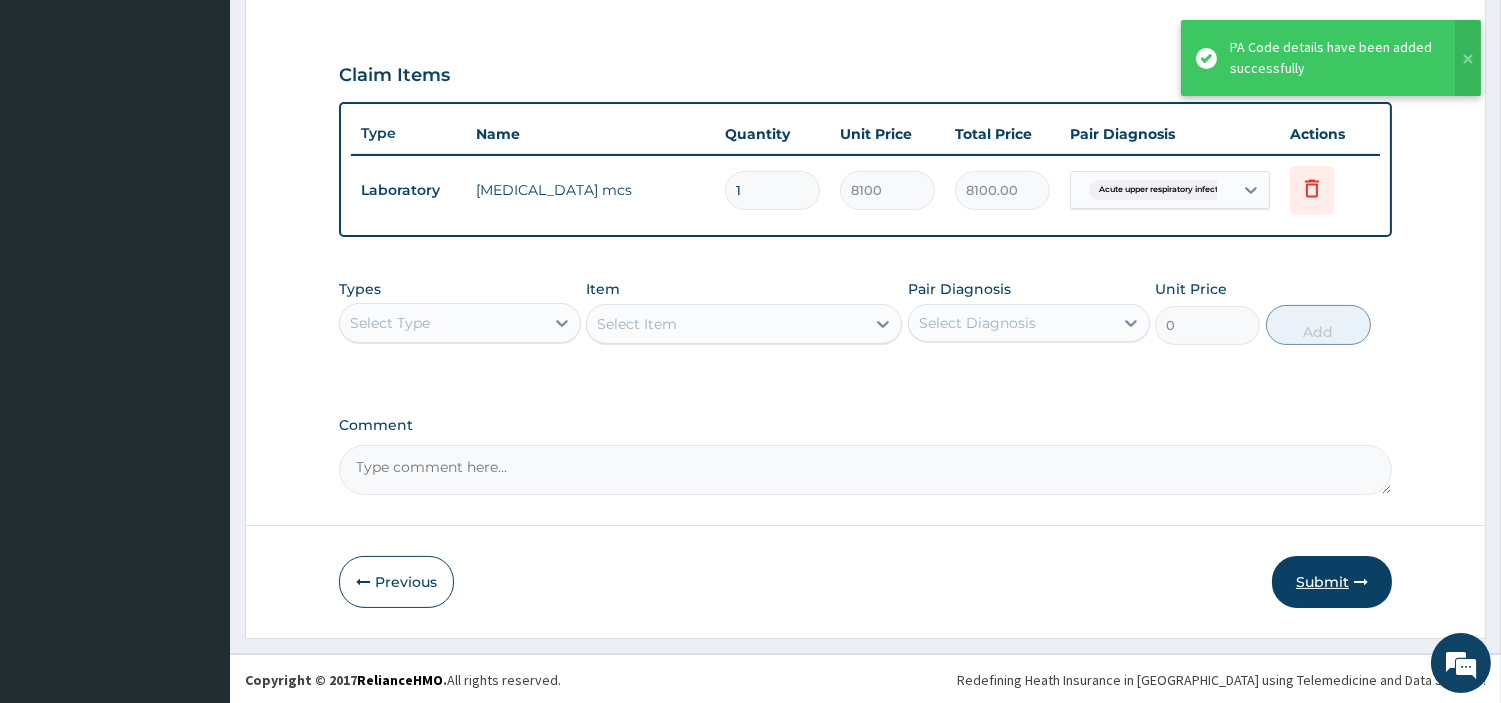 click on "Submit" at bounding box center (1332, 582) 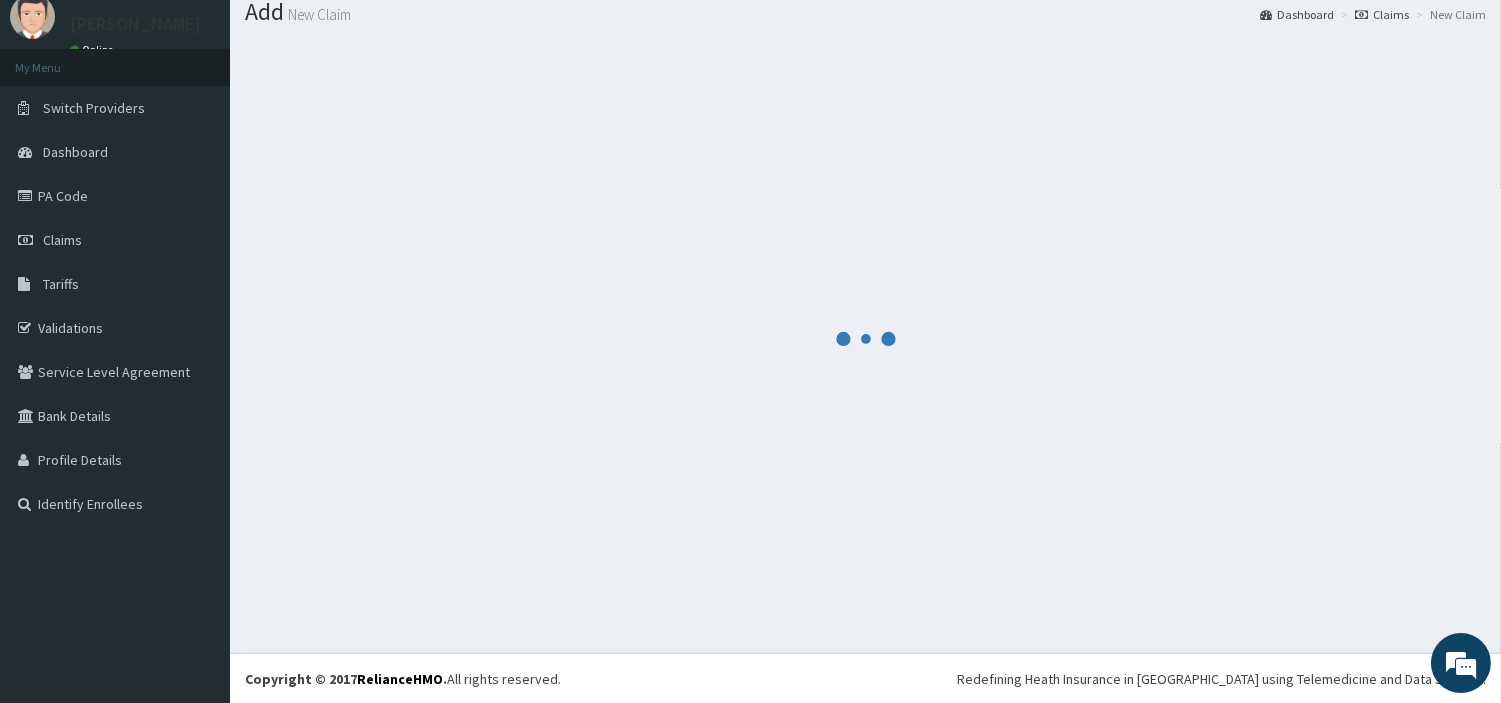 scroll, scrollTop: 642, scrollLeft: 0, axis: vertical 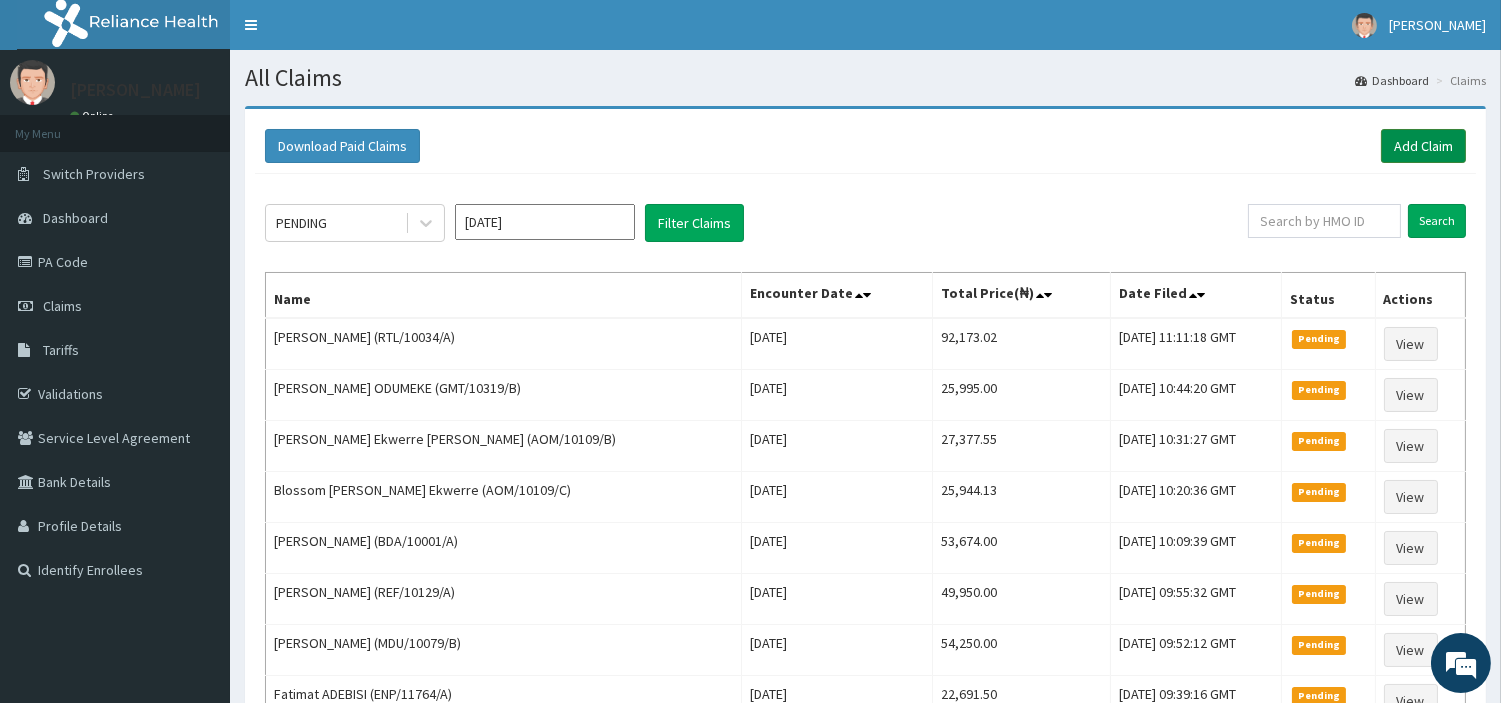 click on "Add Claim" at bounding box center [1423, 146] 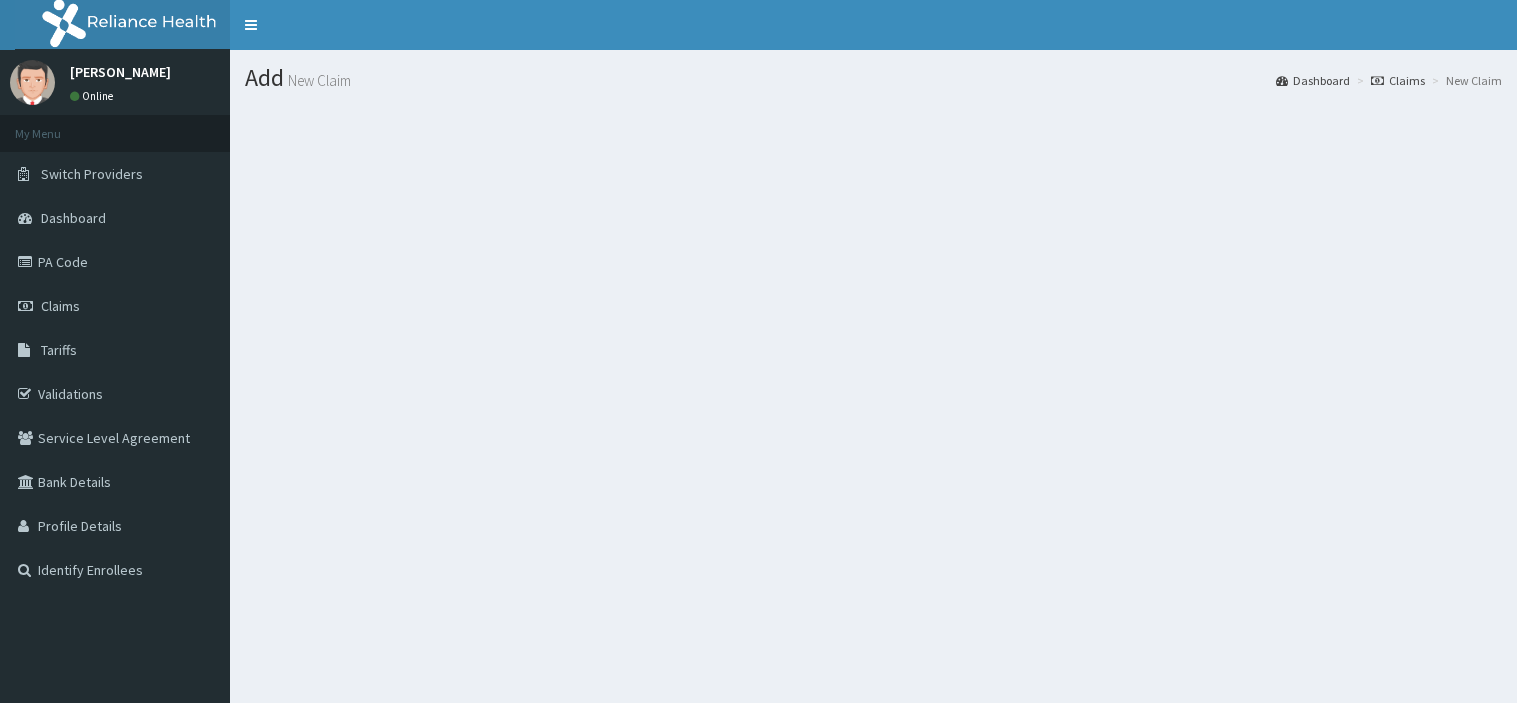scroll, scrollTop: 0, scrollLeft: 0, axis: both 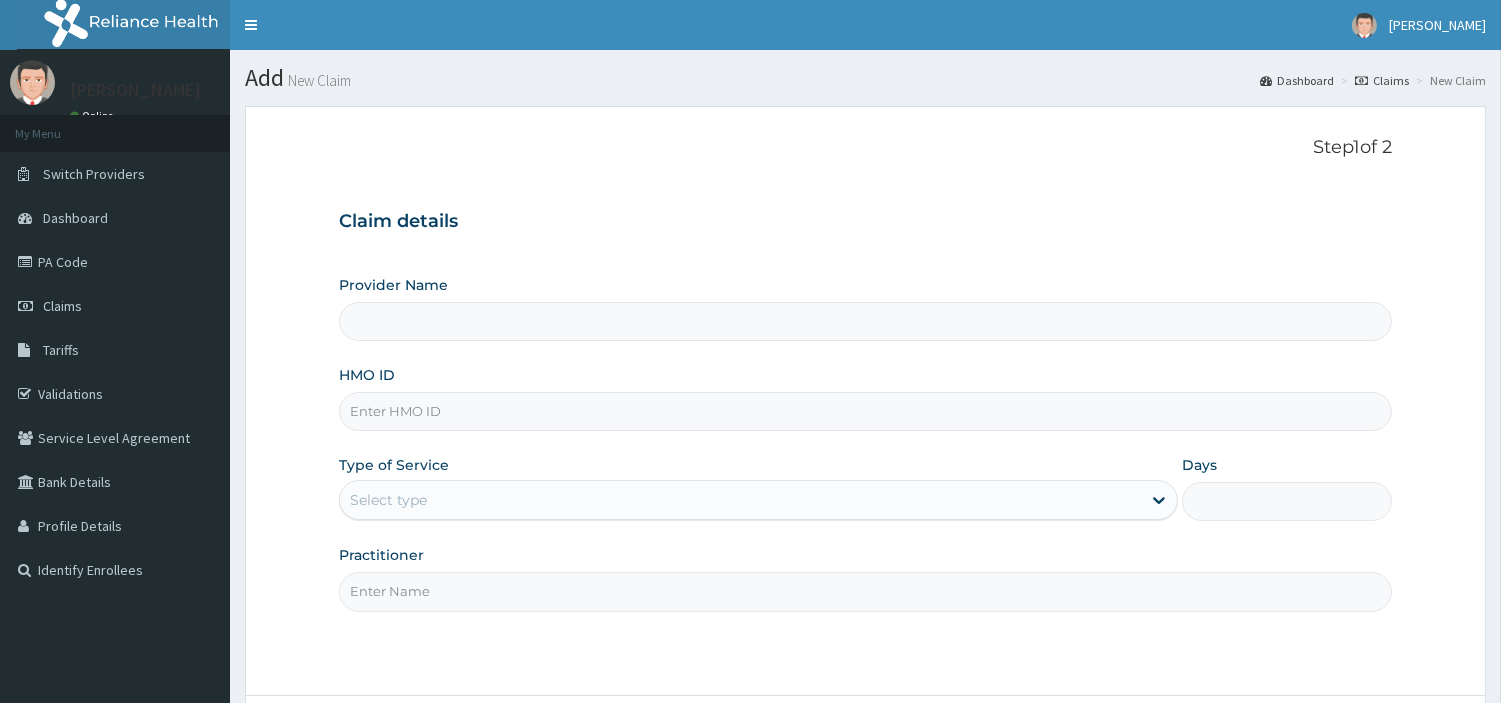 type on "[GEOGRAPHIC_DATA] Nig. Ltd" 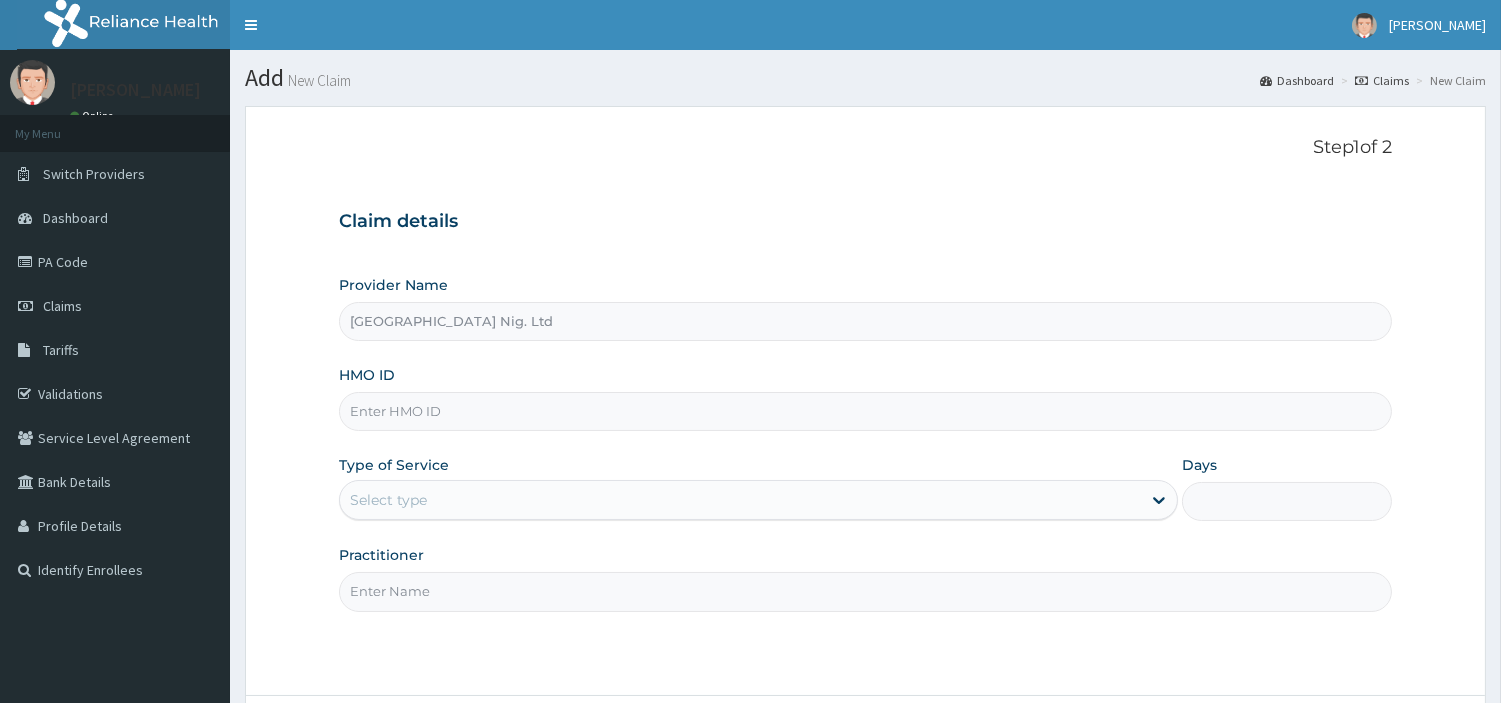 click on "HMO ID" at bounding box center [865, 411] 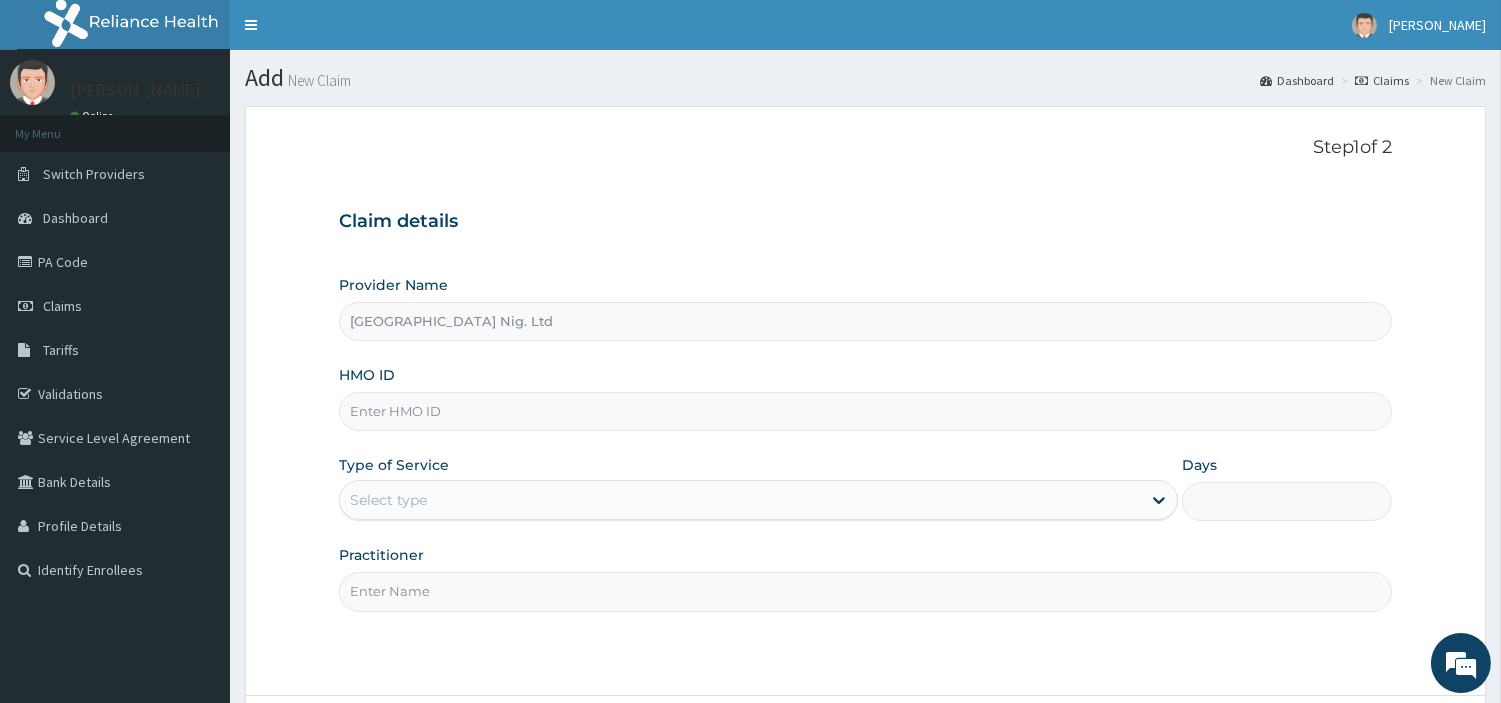 paste on "AEM/10016/A" 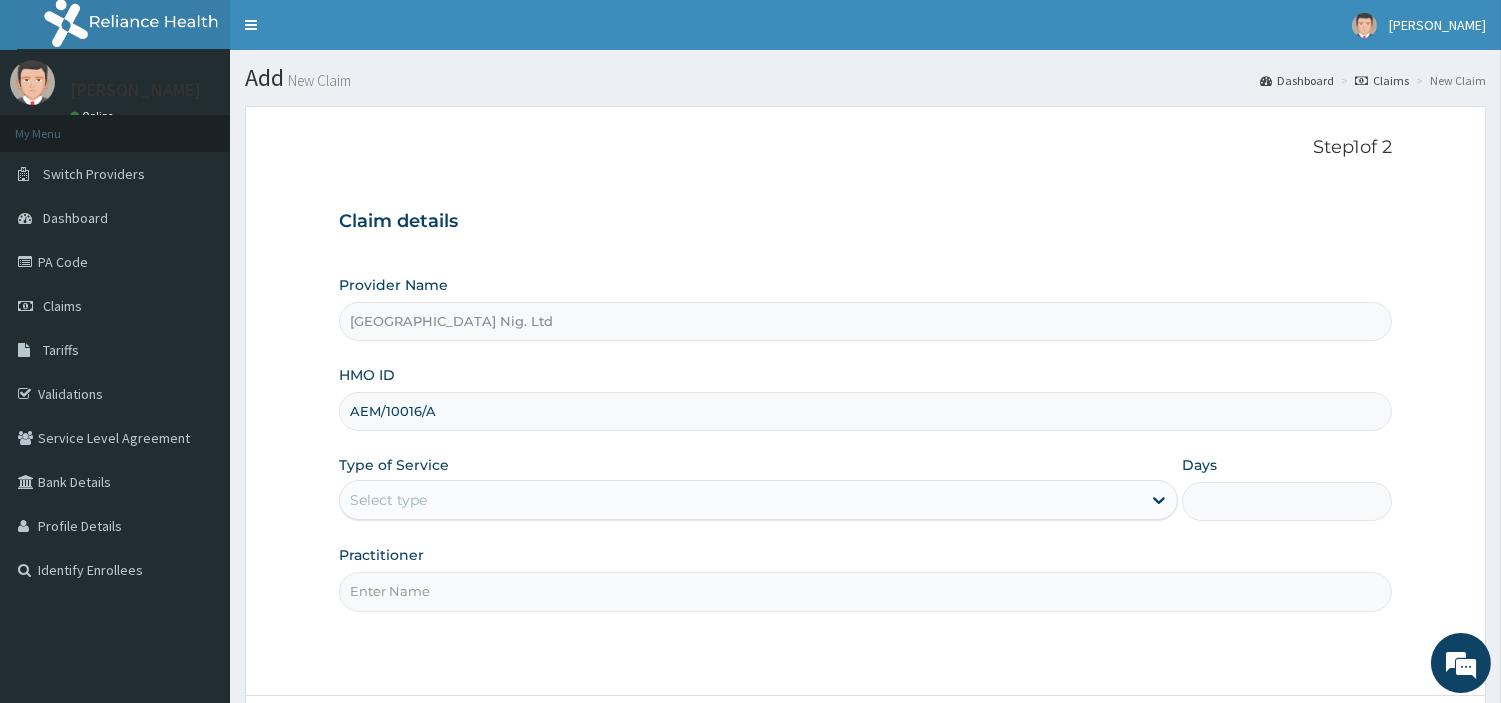 type on "AEM/10016/A" 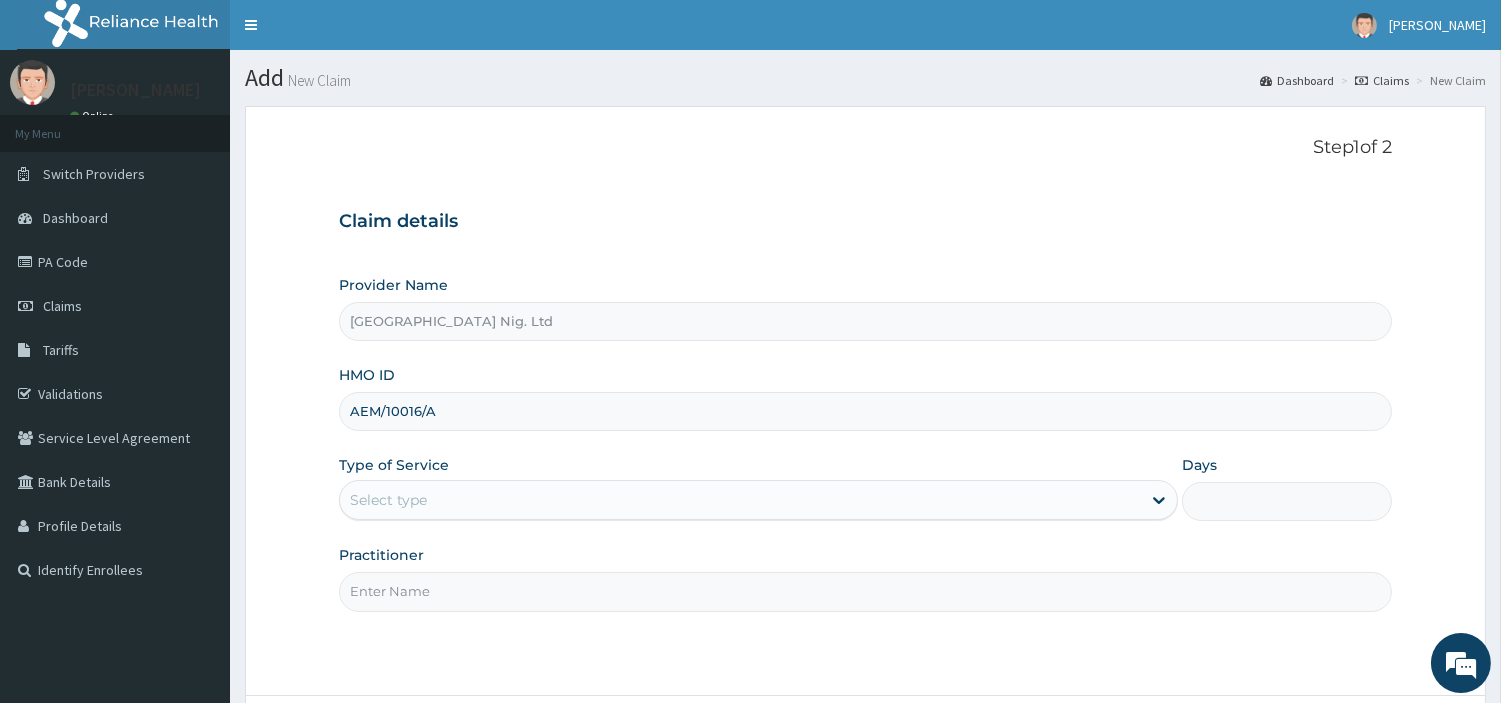 click on "Select type" at bounding box center (740, 500) 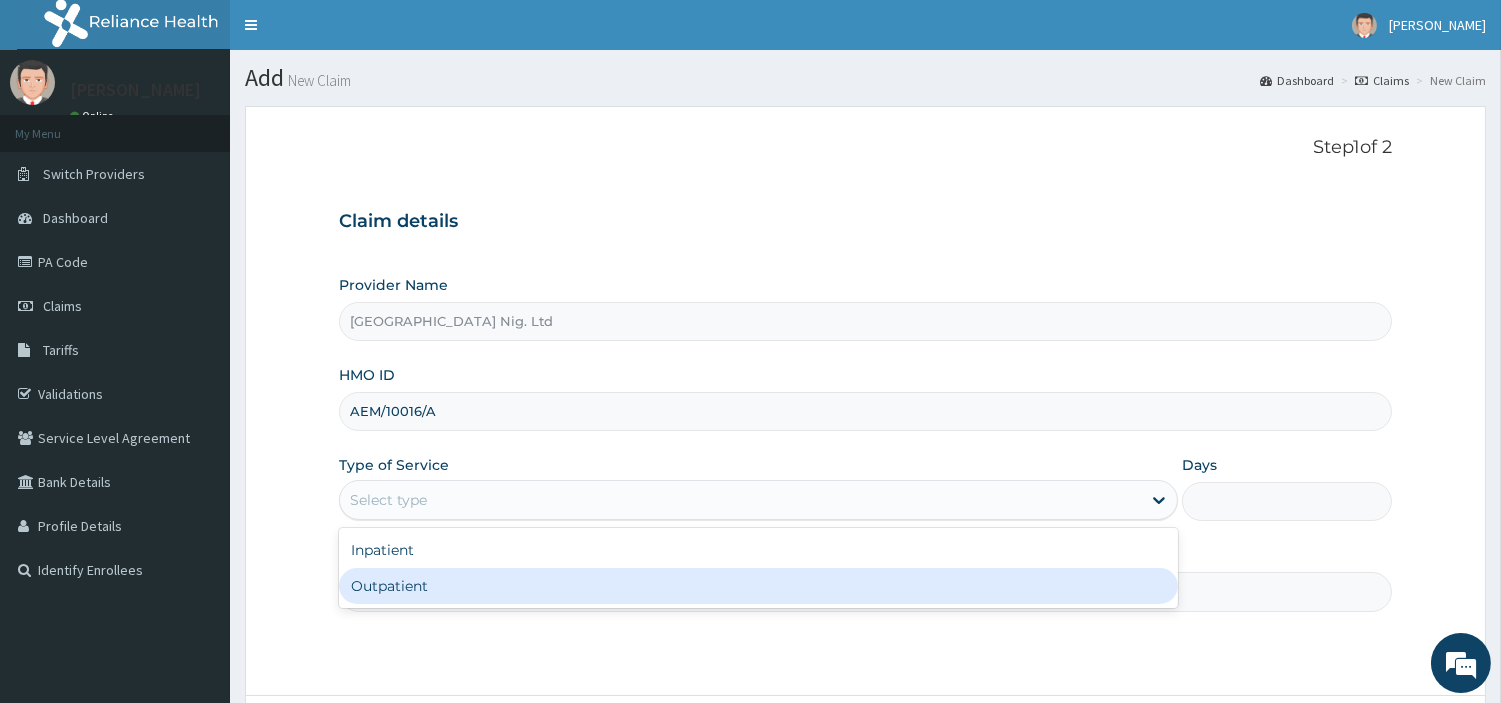 click on "Outpatient" at bounding box center [758, 586] 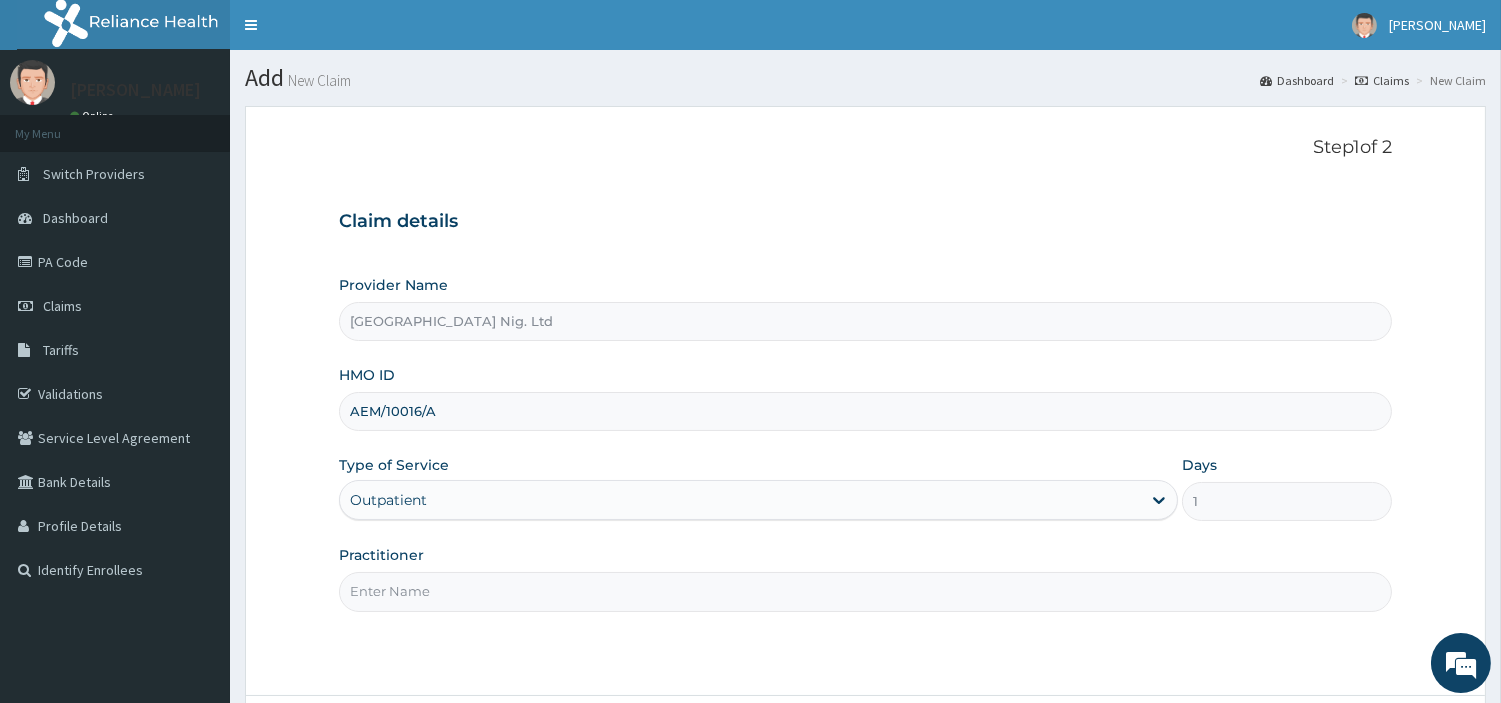 click on "Practitioner" at bounding box center (865, 591) 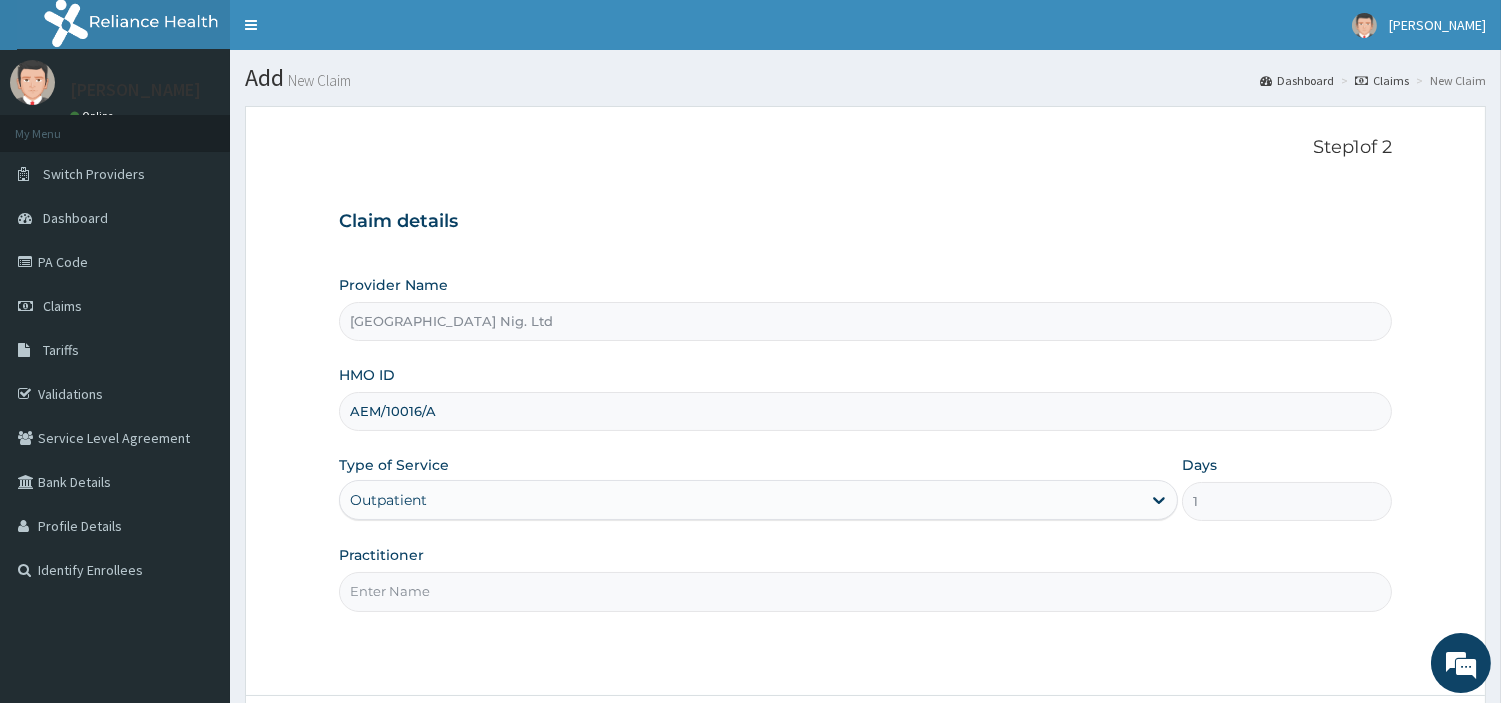 paste on "Agwaraonye Chekwubechukwu" 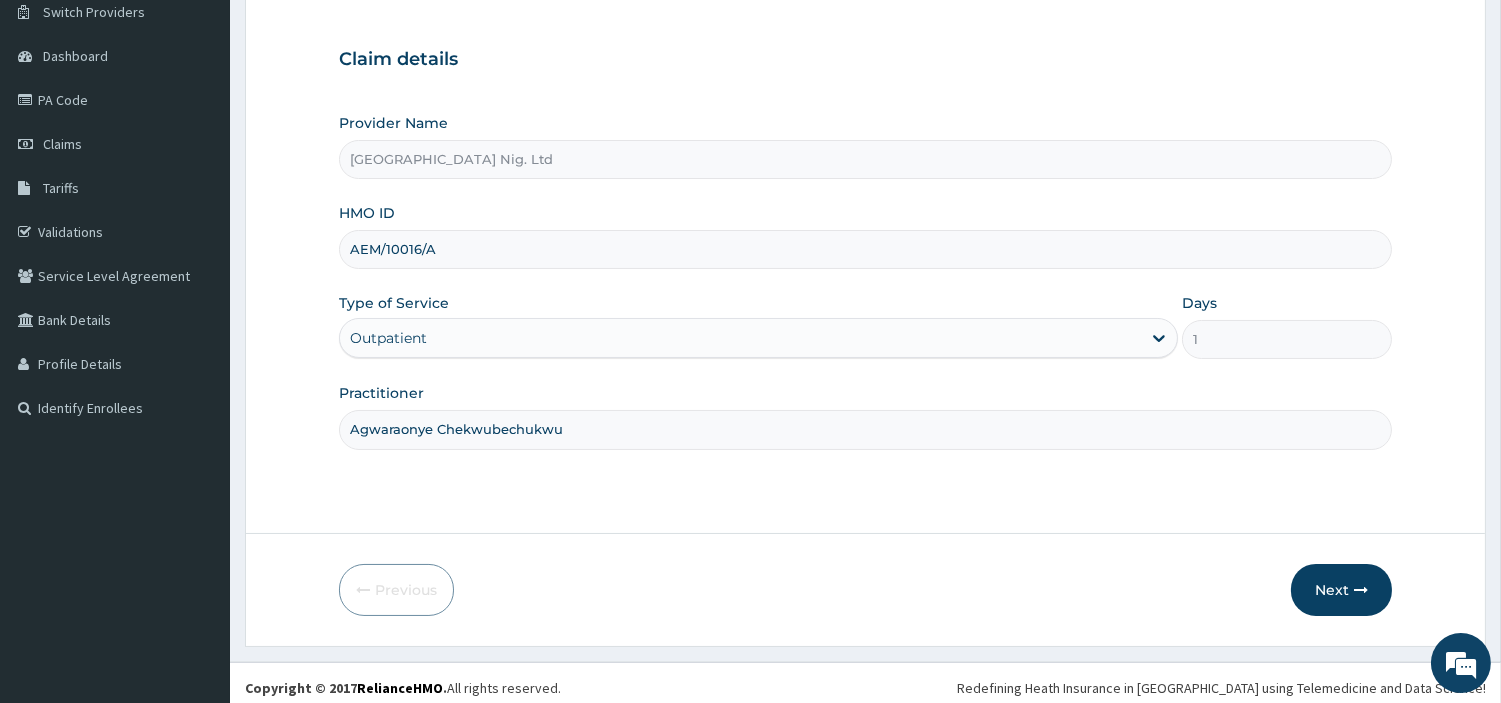 scroll, scrollTop: 172, scrollLeft: 0, axis: vertical 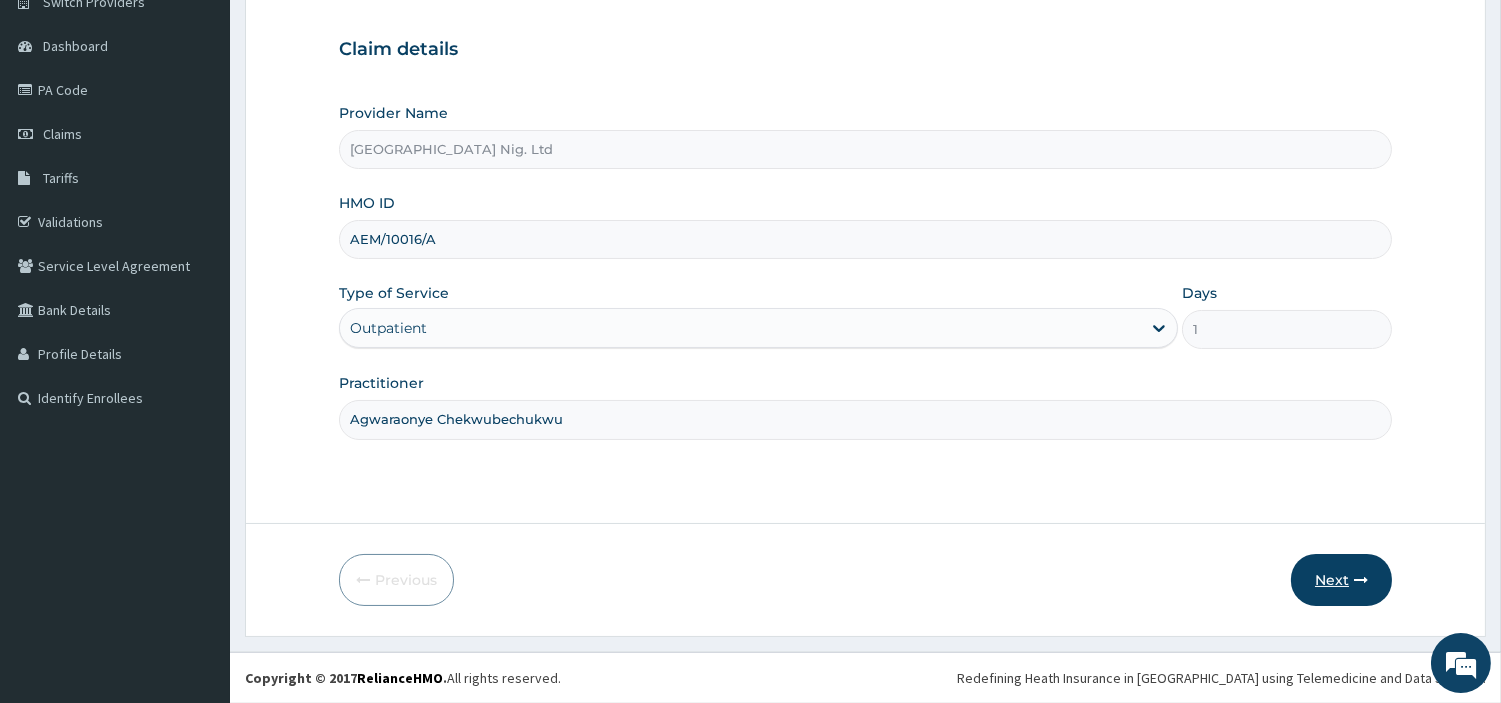 type on "Agwaraonye Chekwubechukwu" 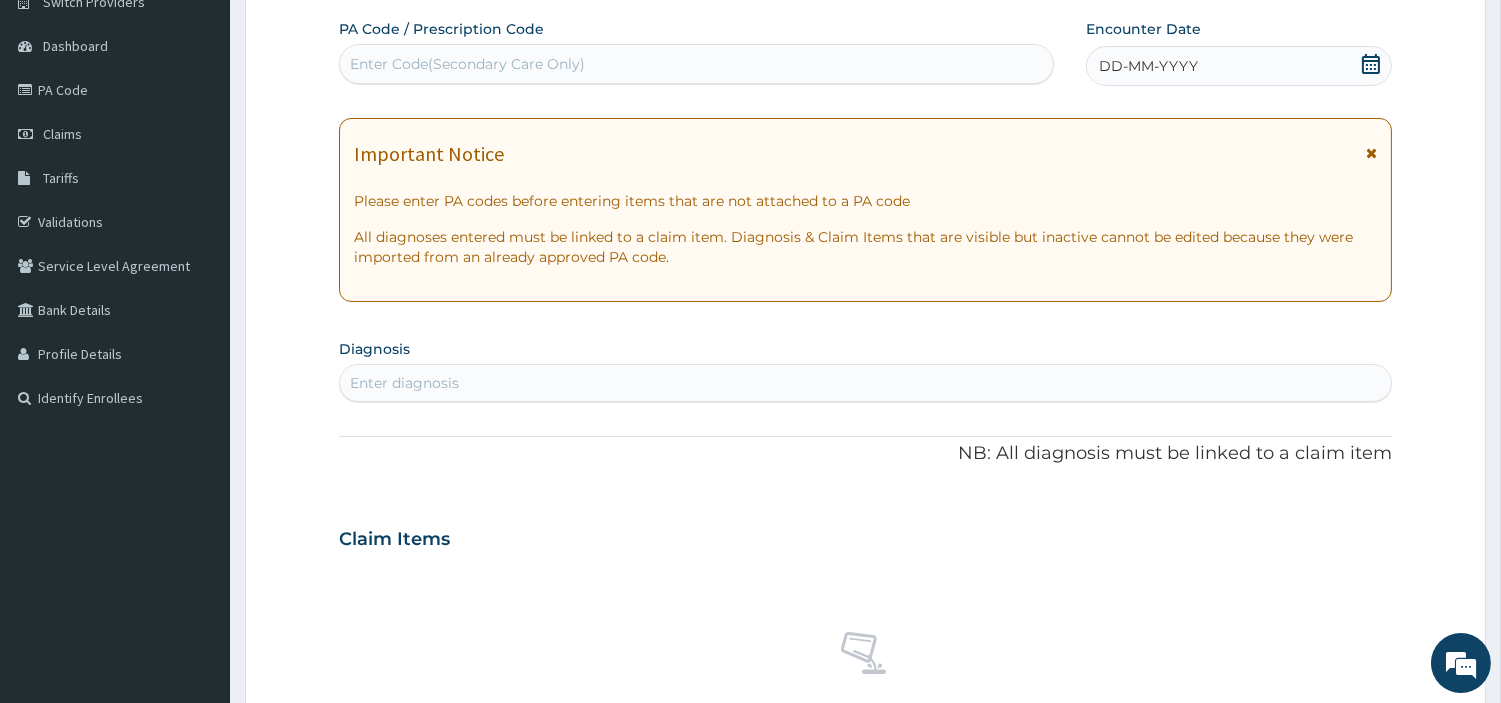click on "Enter Code(Secondary Care Only)" at bounding box center [696, 64] 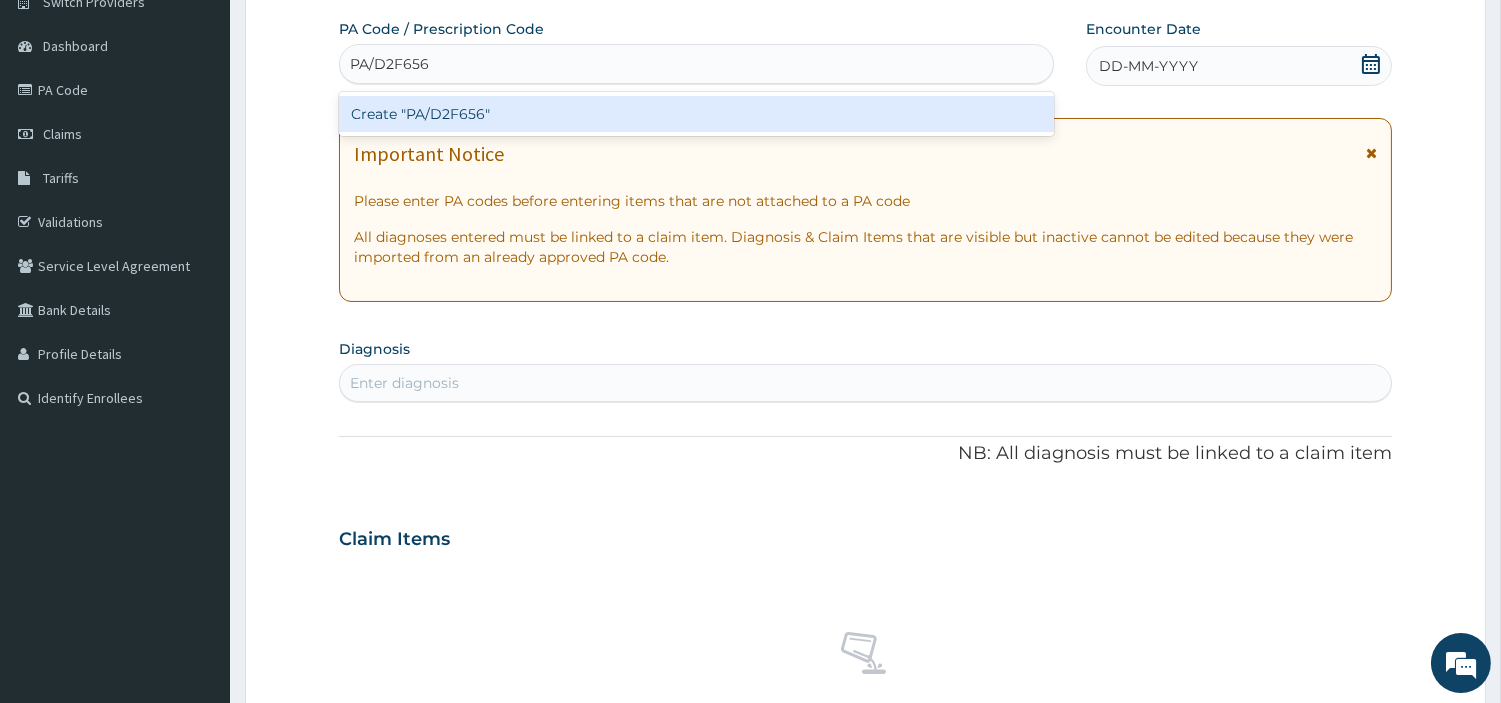 click on "Create "PA/D2F656"" at bounding box center (696, 114) 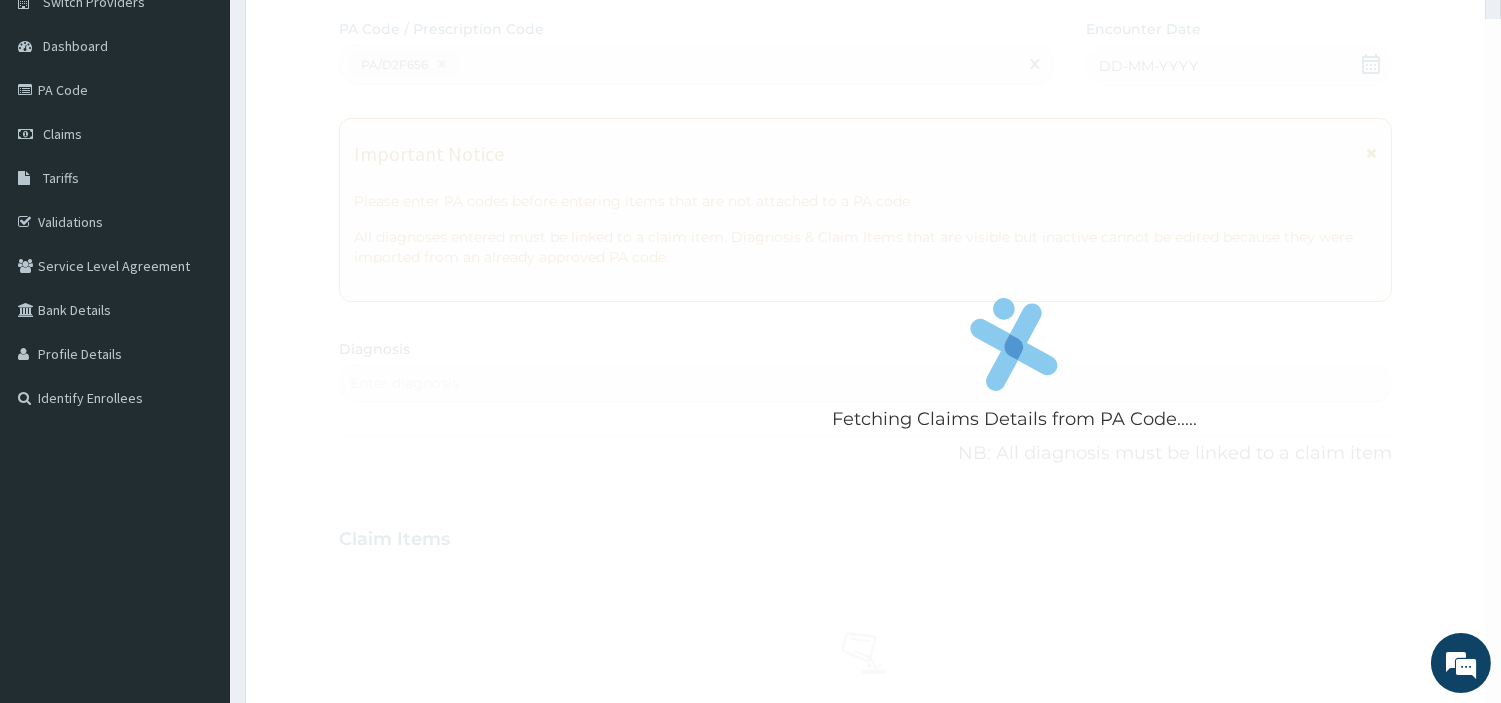 scroll, scrollTop: 0, scrollLeft: 0, axis: both 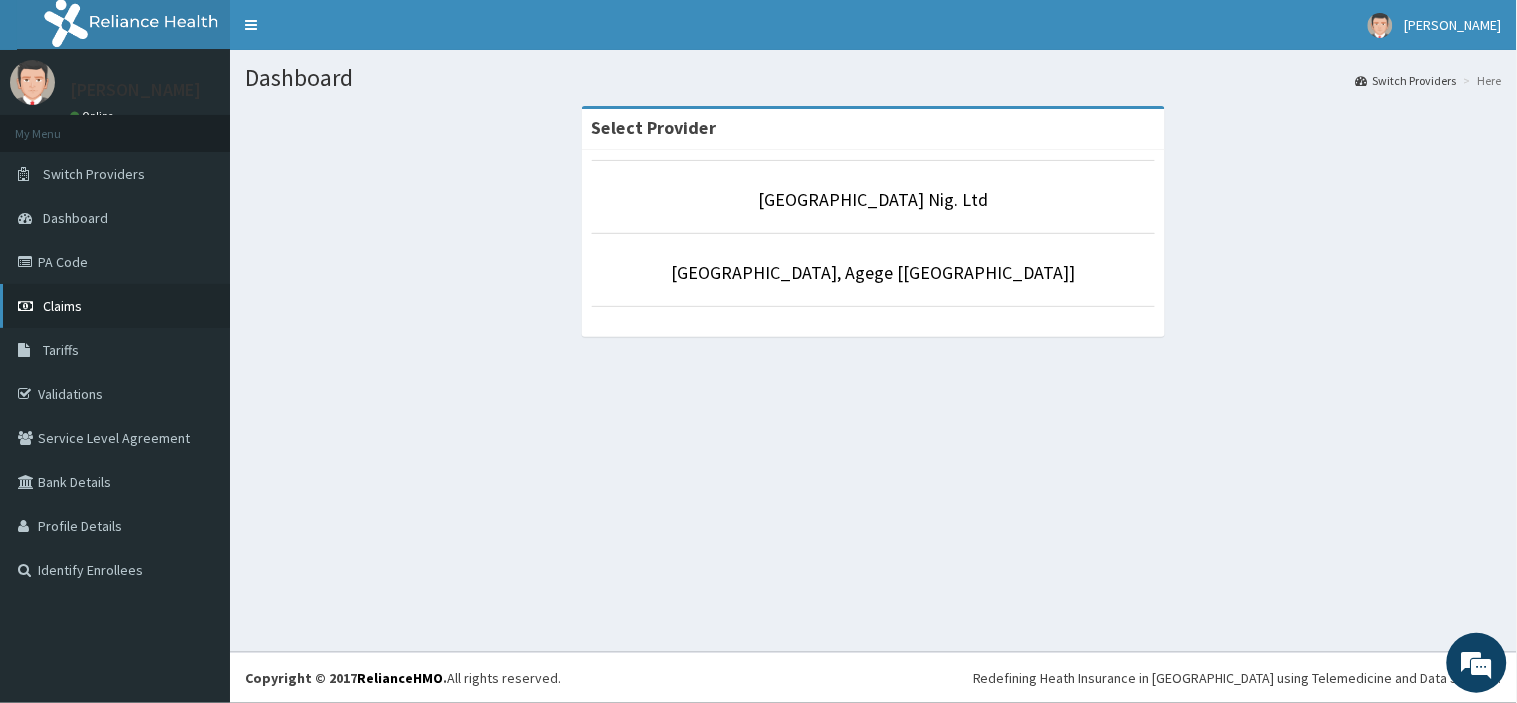 click at bounding box center [28, 306] 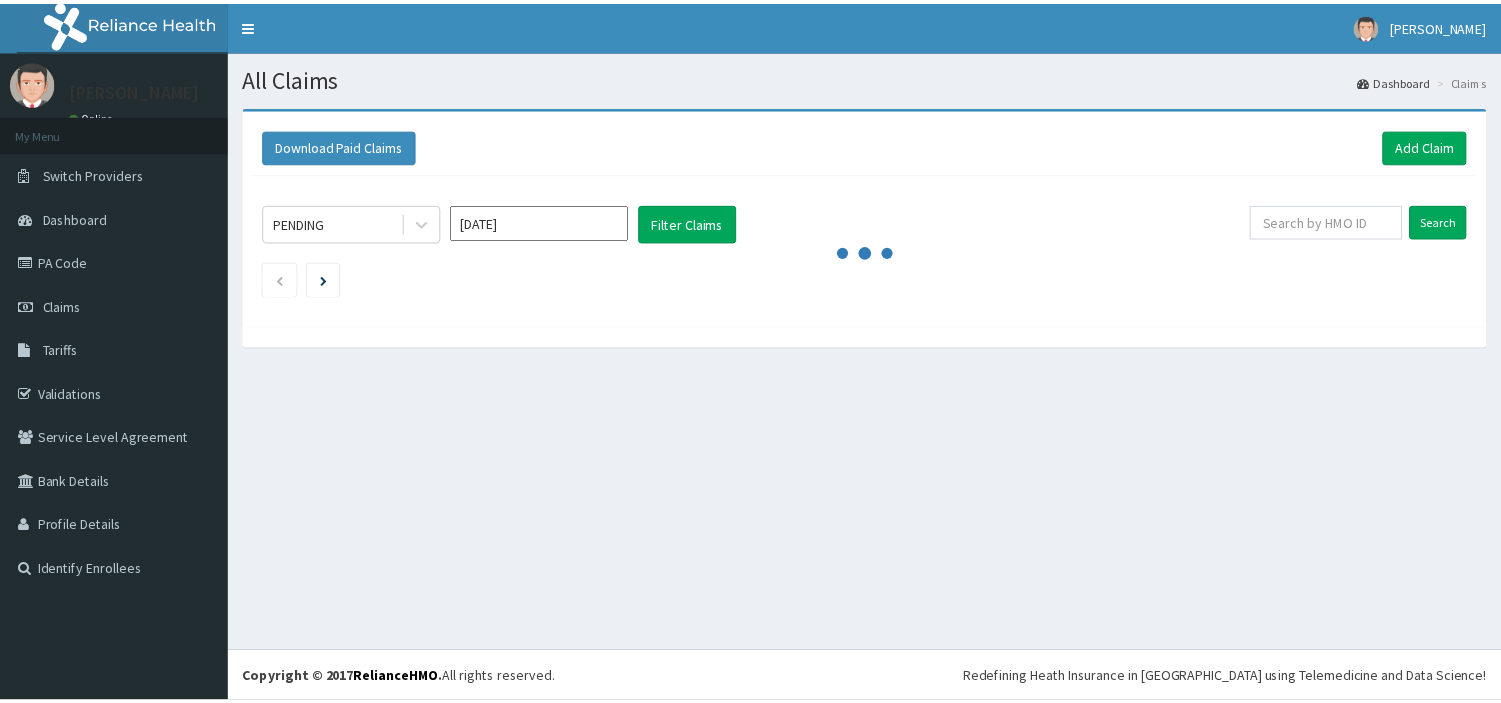 scroll, scrollTop: 0, scrollLeft: 0, axis: both 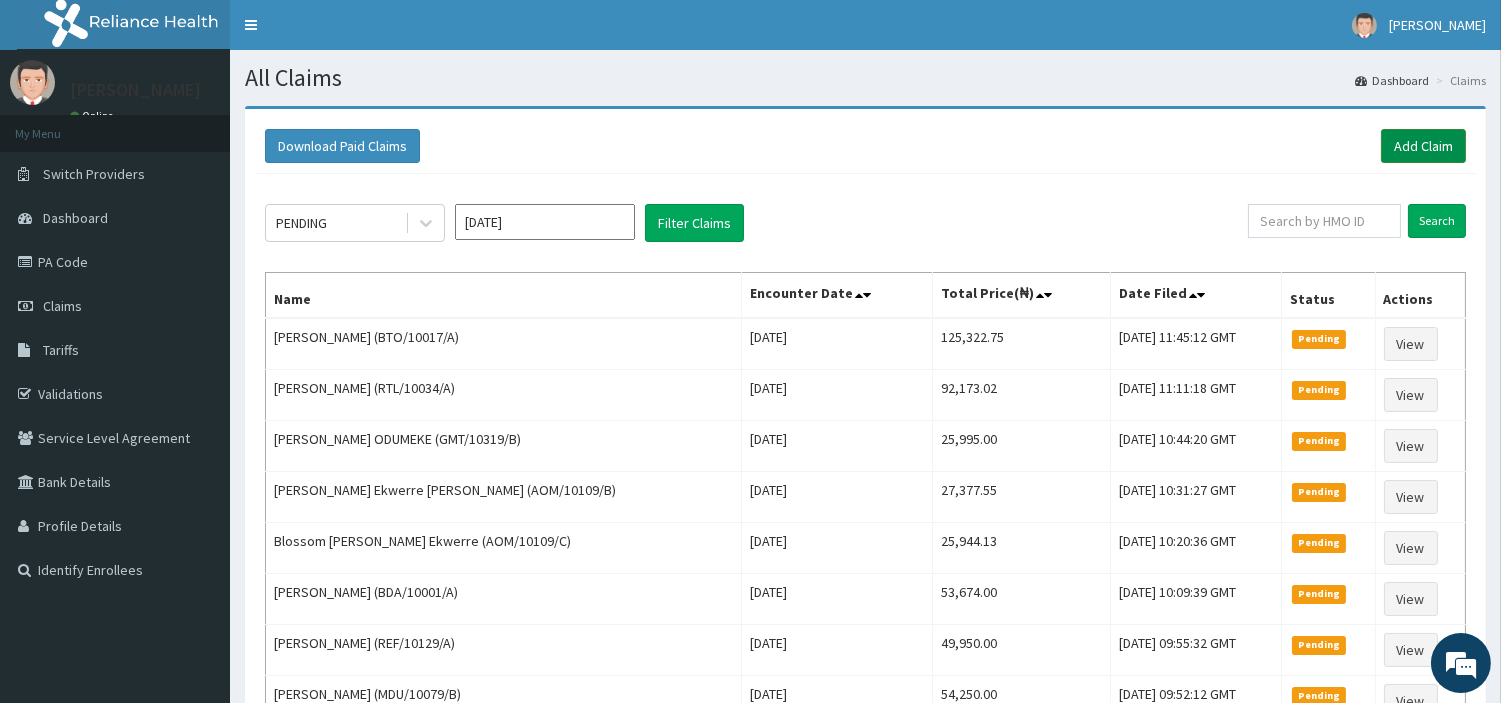 click on "Add Claim" at bounding box center (1423, 146) 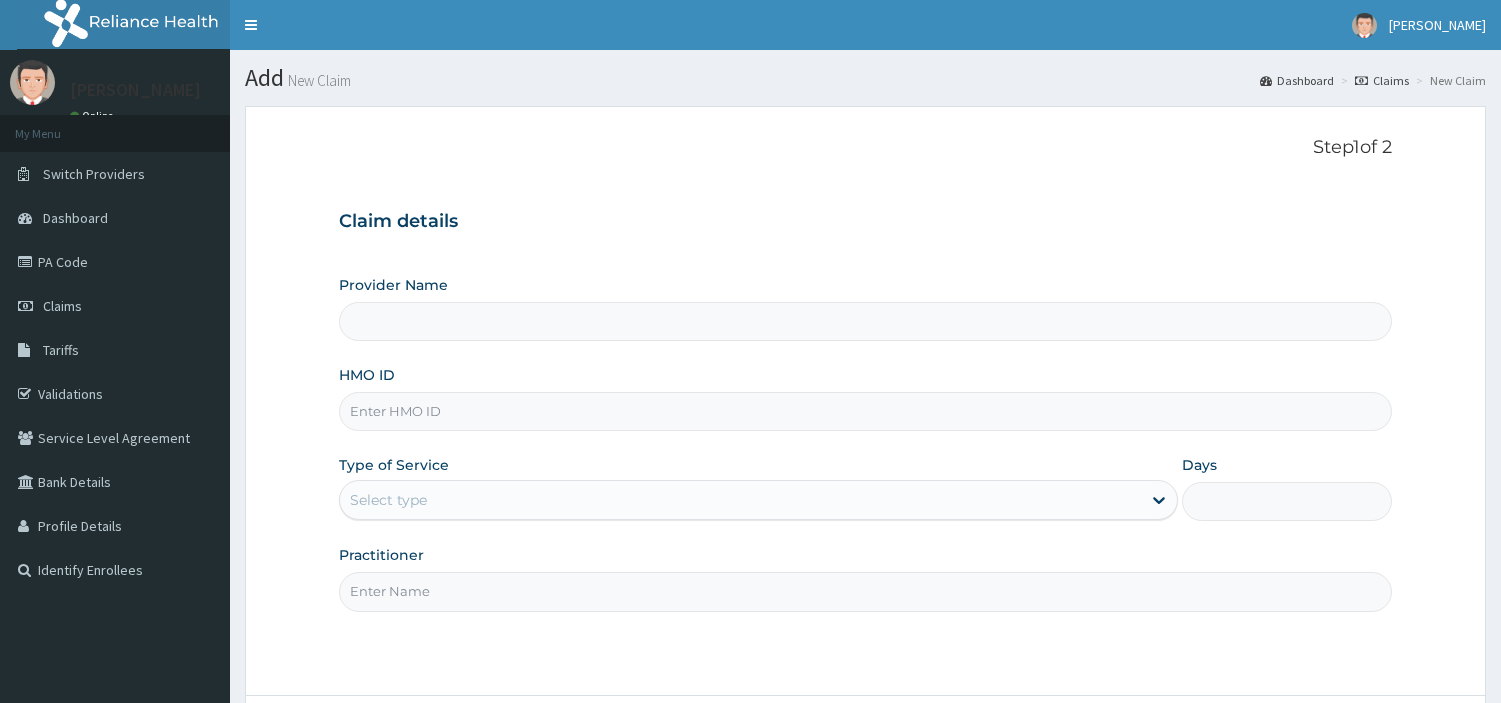 scroll, scrollTop: 0, scrollLeft: 0, axis: both 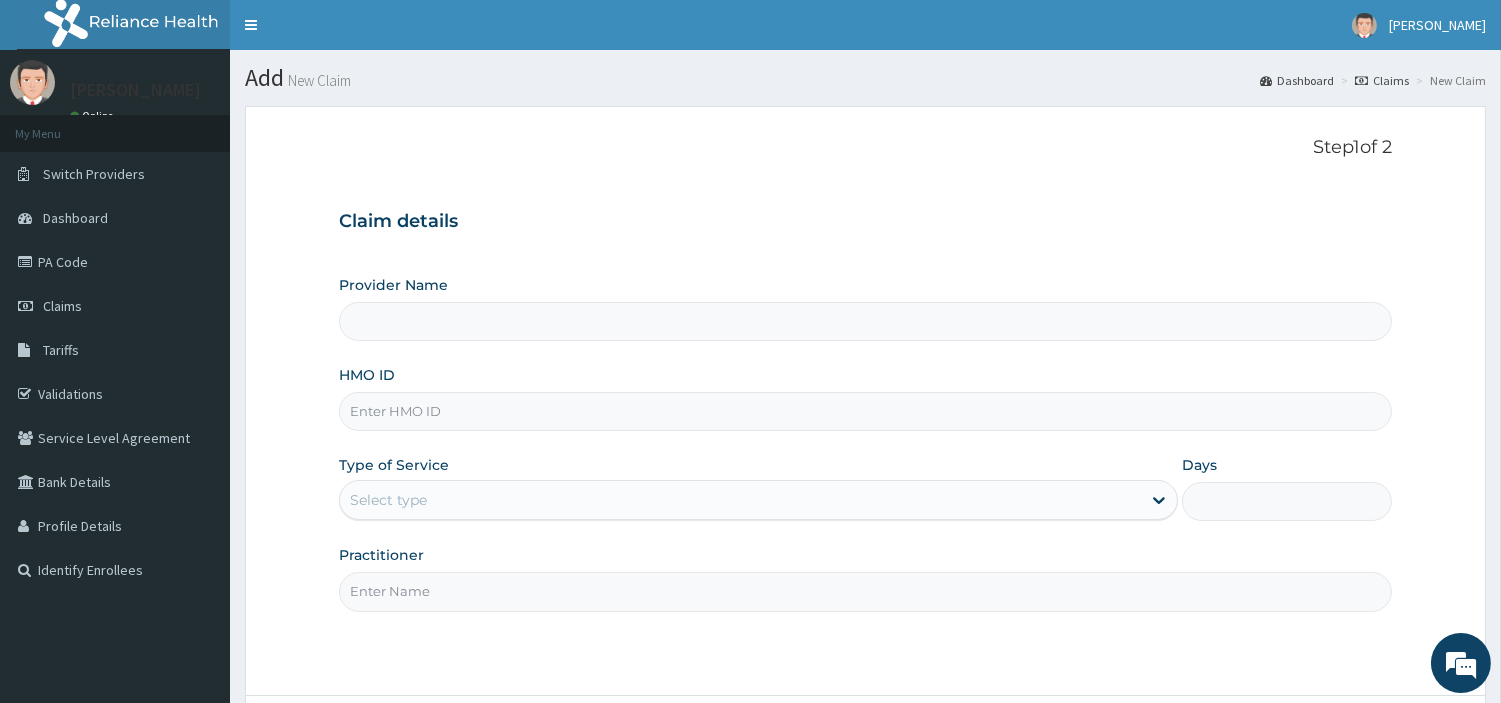 type on "[GEOGRAPHIC_DATA] Nig. Ltd" 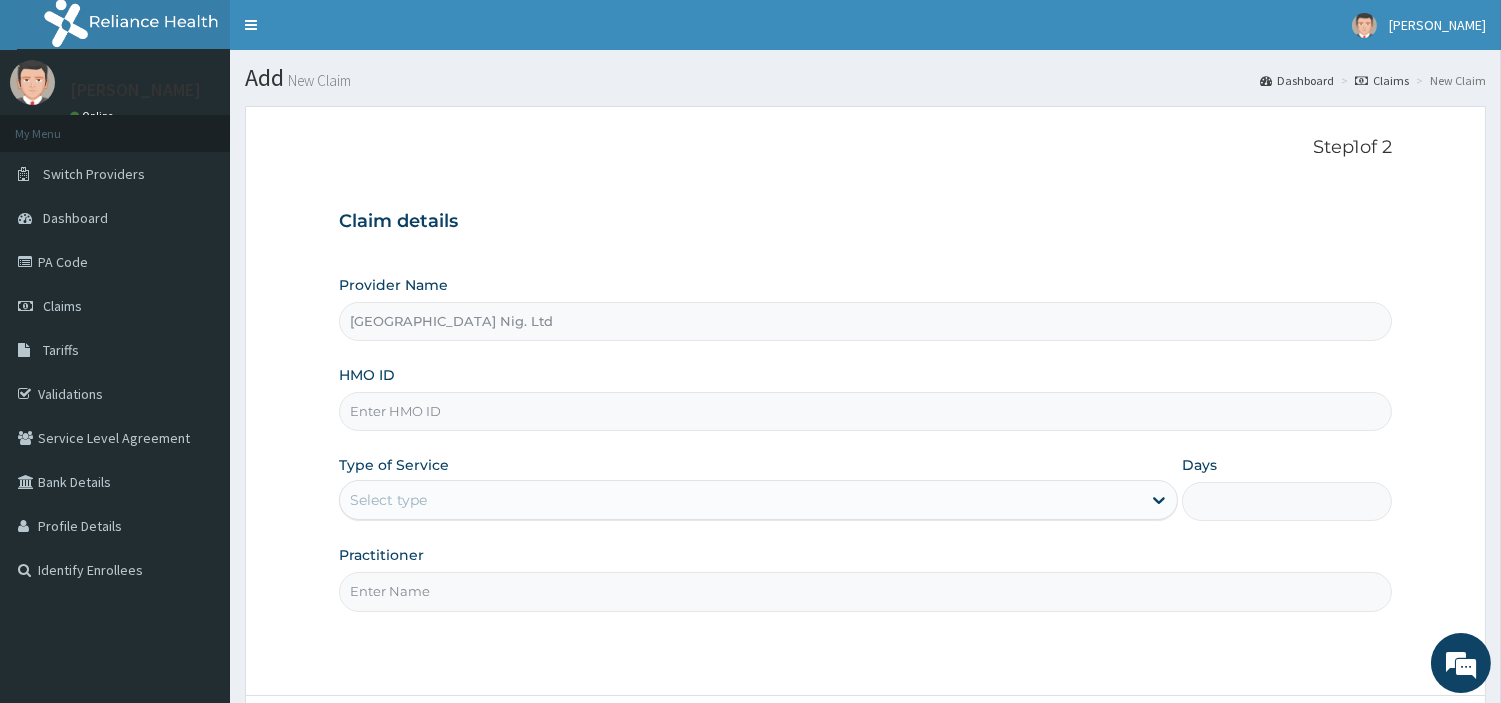 click on "HMO ID" at bounding box center (865, 411) 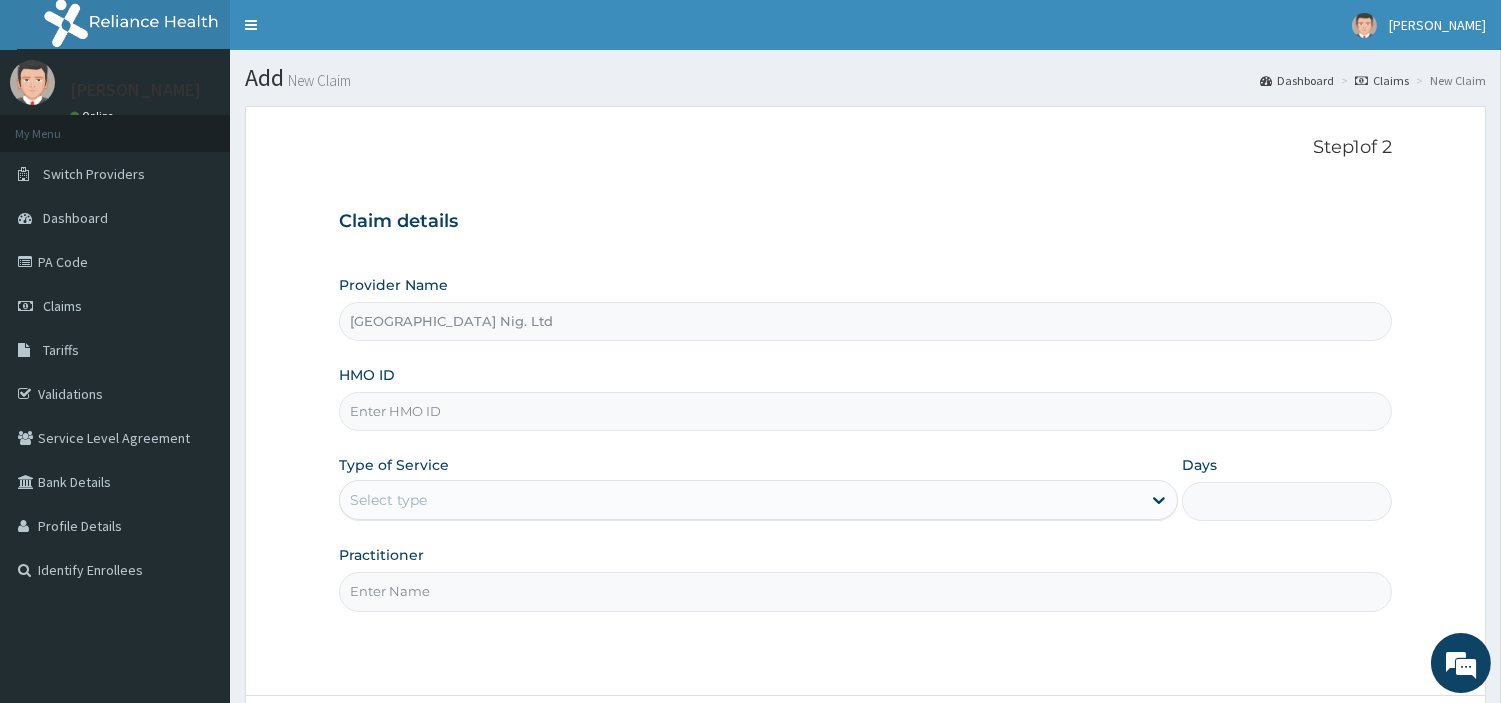 paste on "AEM/10016/A" 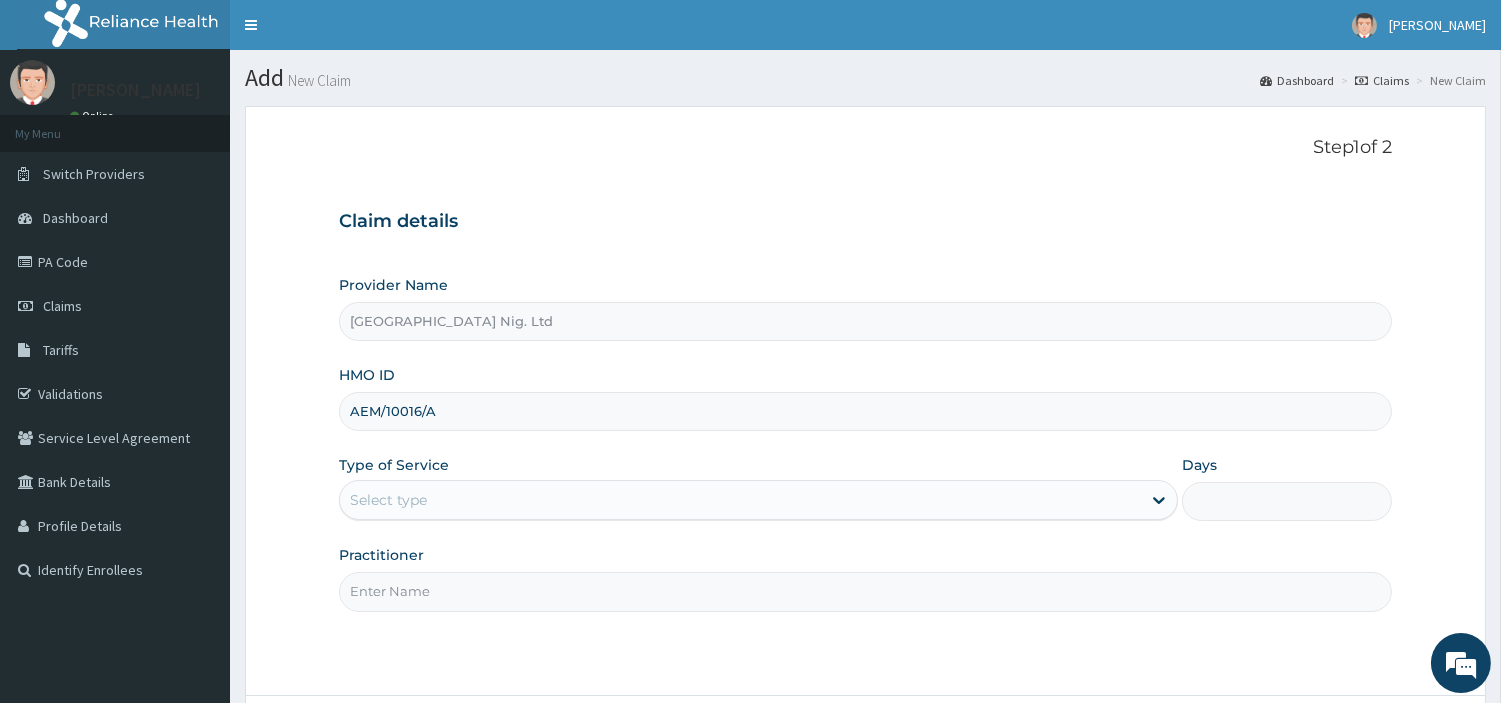 type on "AEM/10016/A" 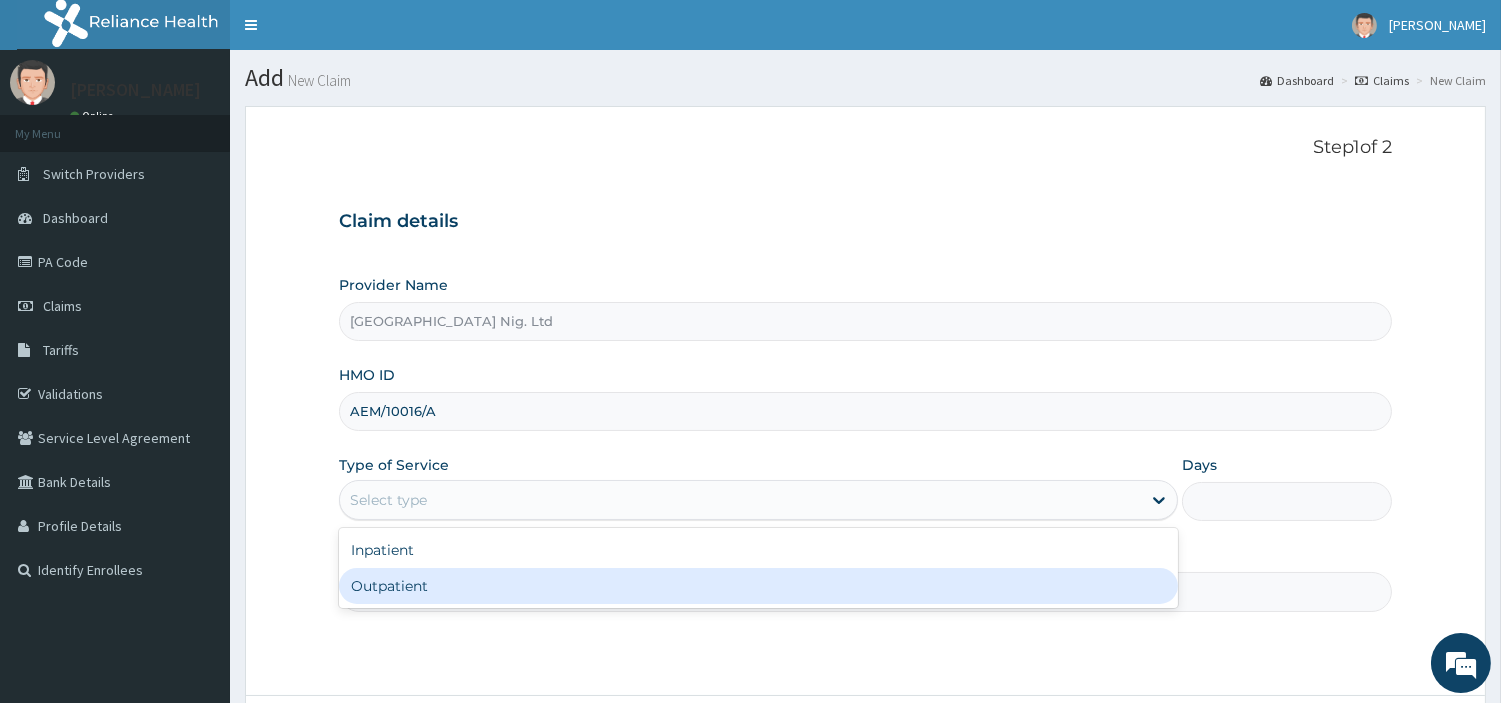 click on "Outpatient" at bounding box center [758, 586] 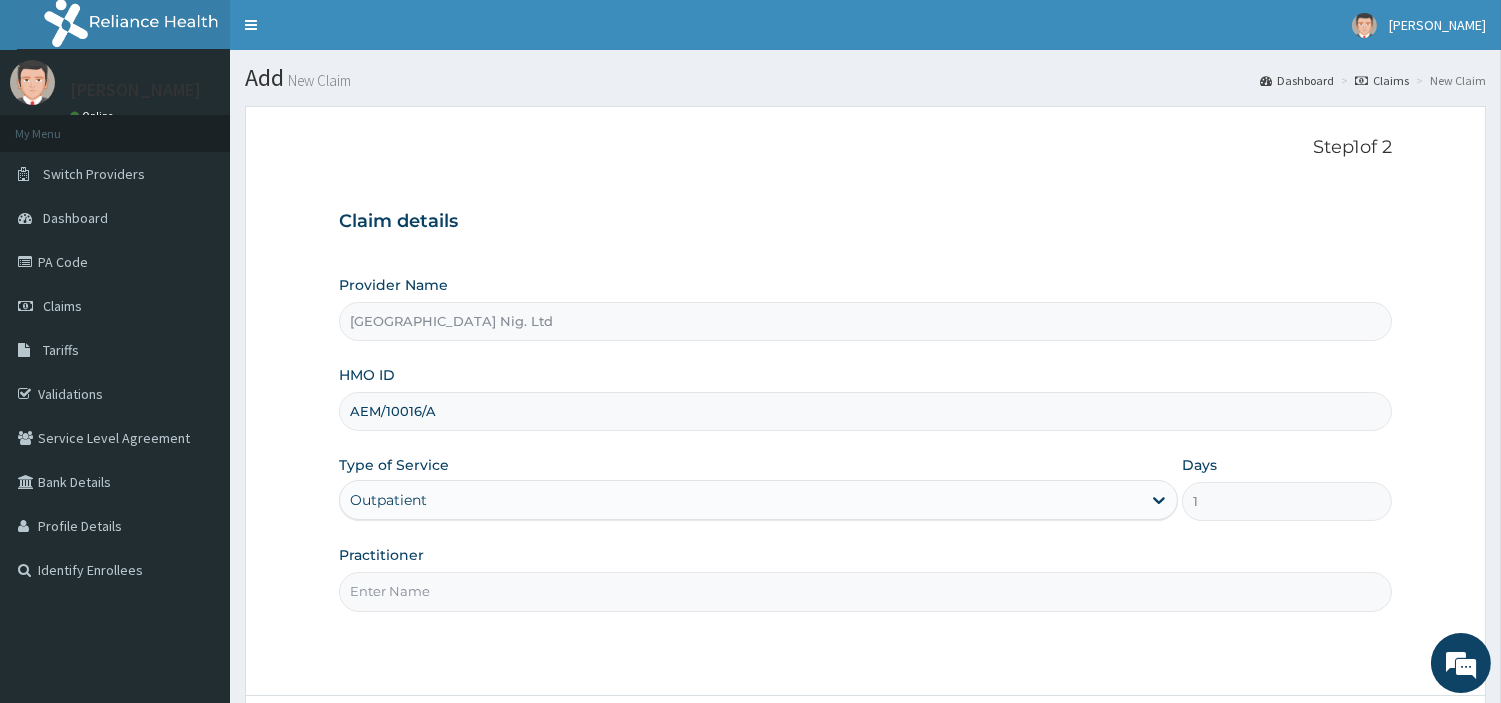 click on "Practitioner" at bounding box center (865, 591) 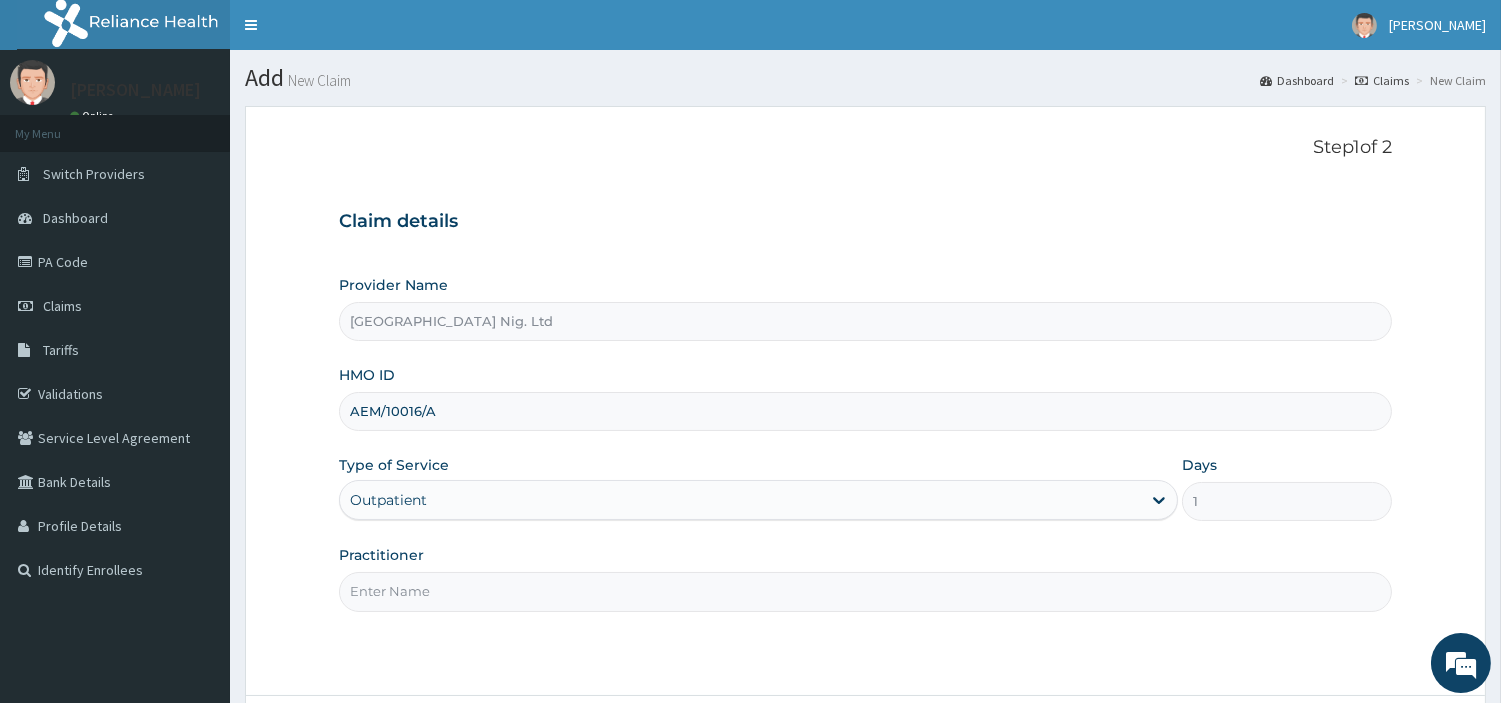 paste on "Agwaraonye Chekwubechukwu" 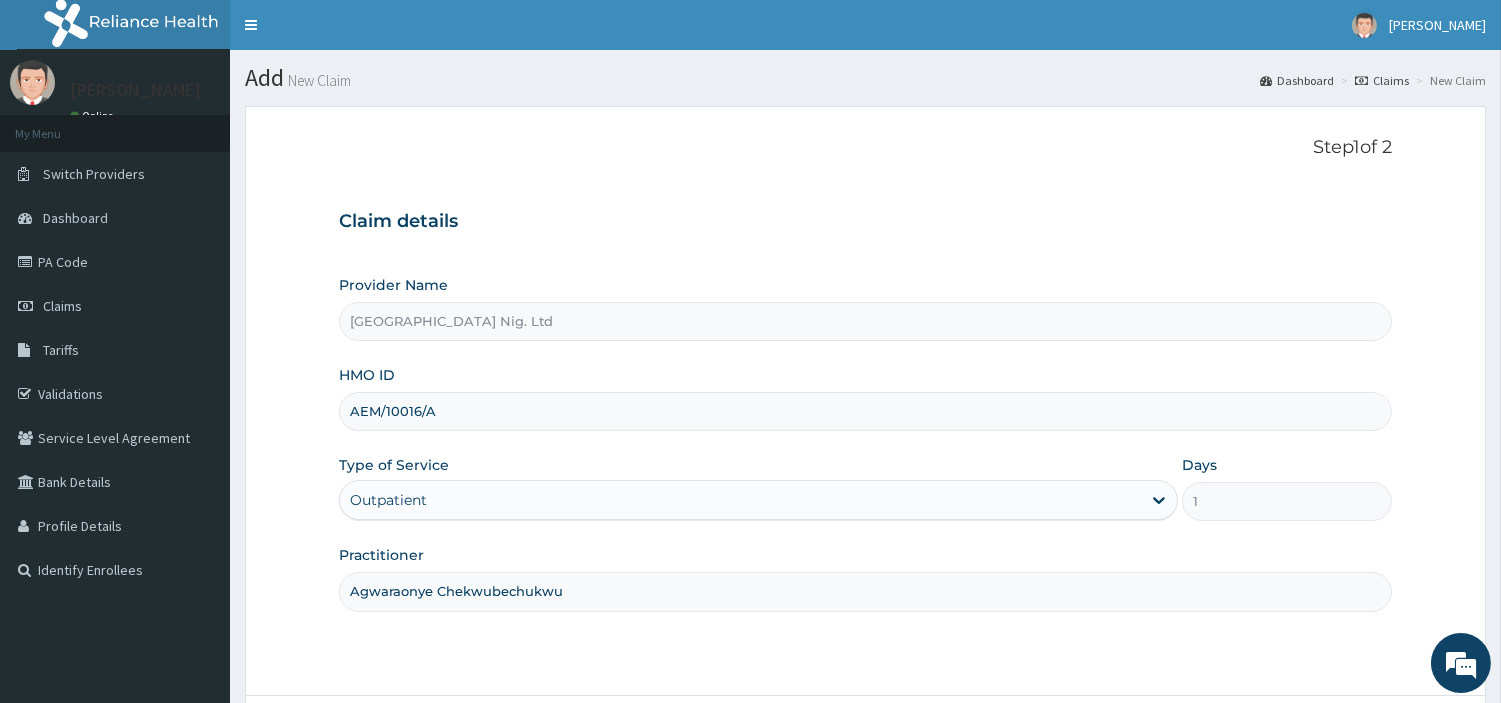 scroll, scrollTop: 172, scrollLeft: 0, axis: vertical 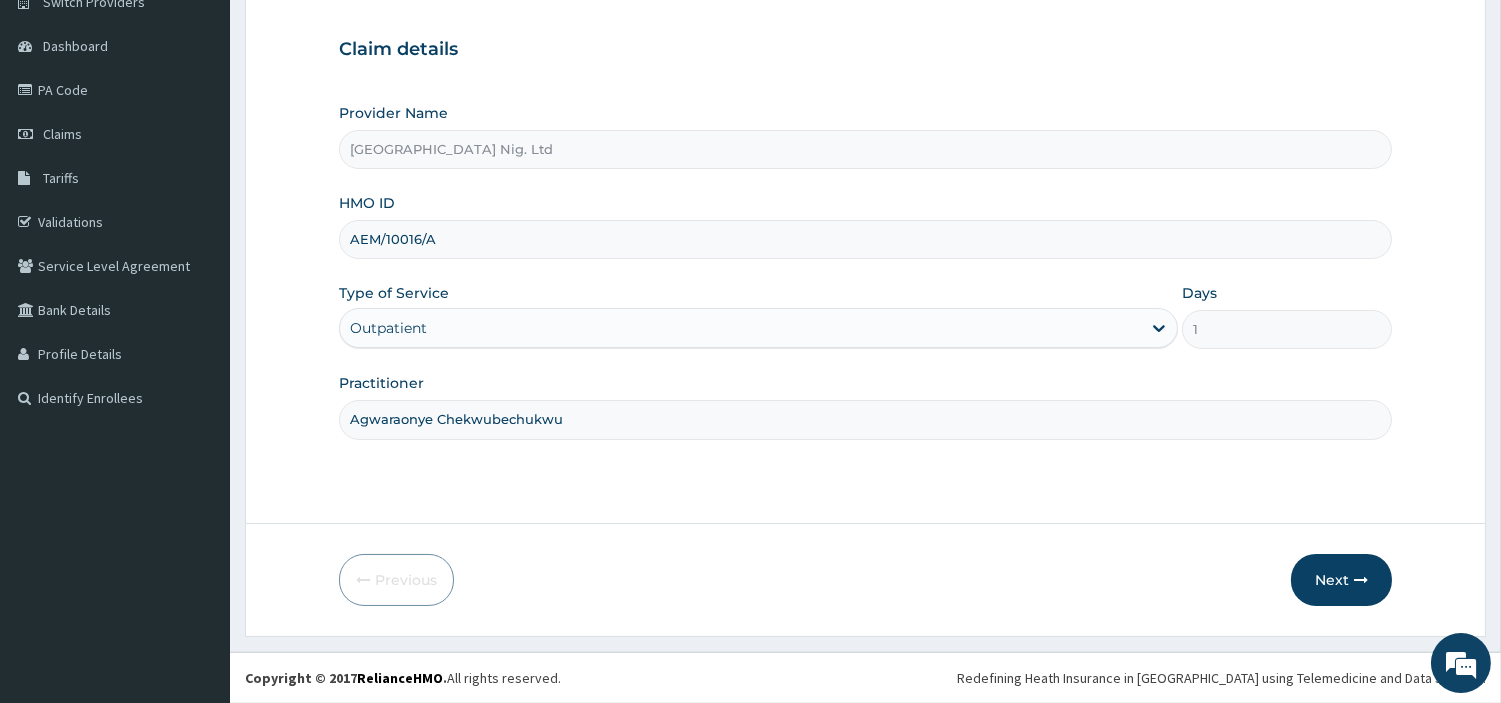 type on "Agwaraonye Chekwubechukwu" 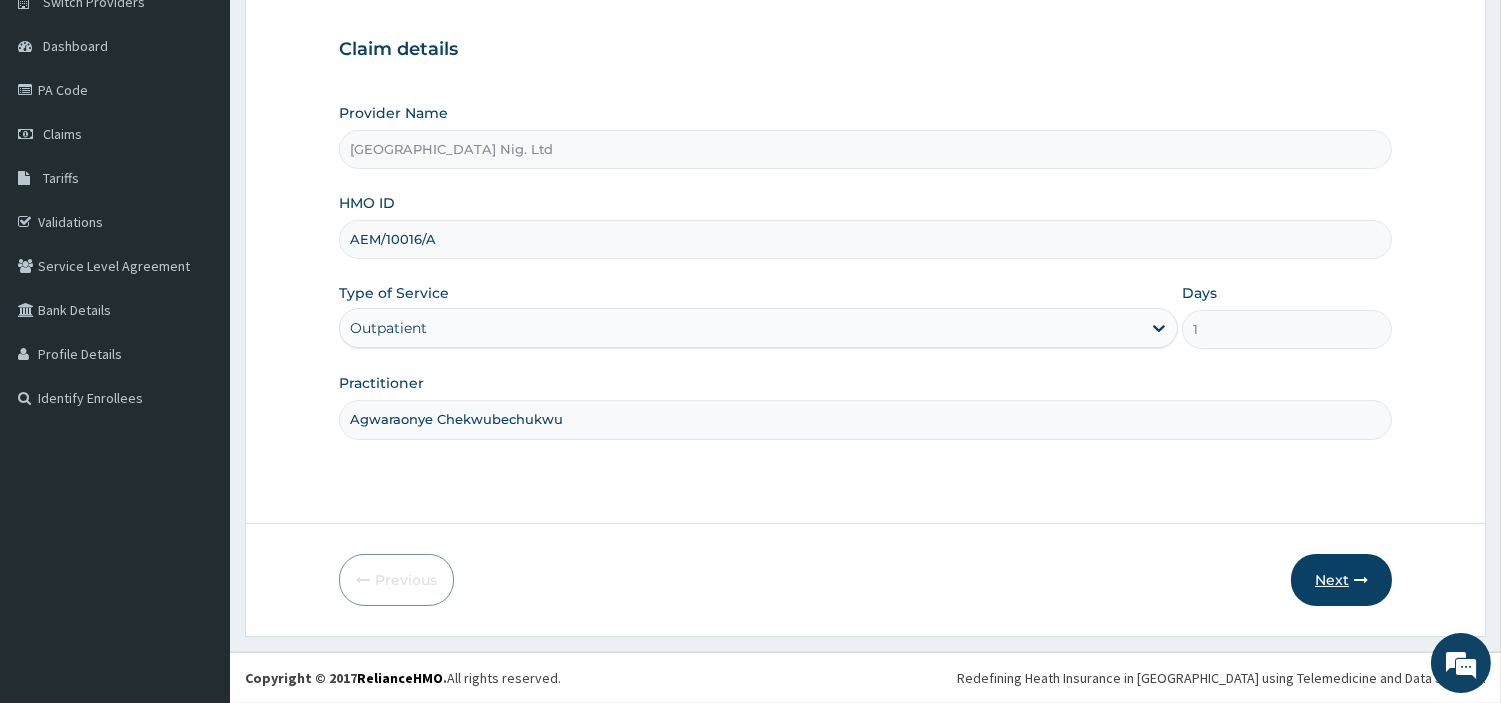 click on "Next" at bounding box center (1341, 580) 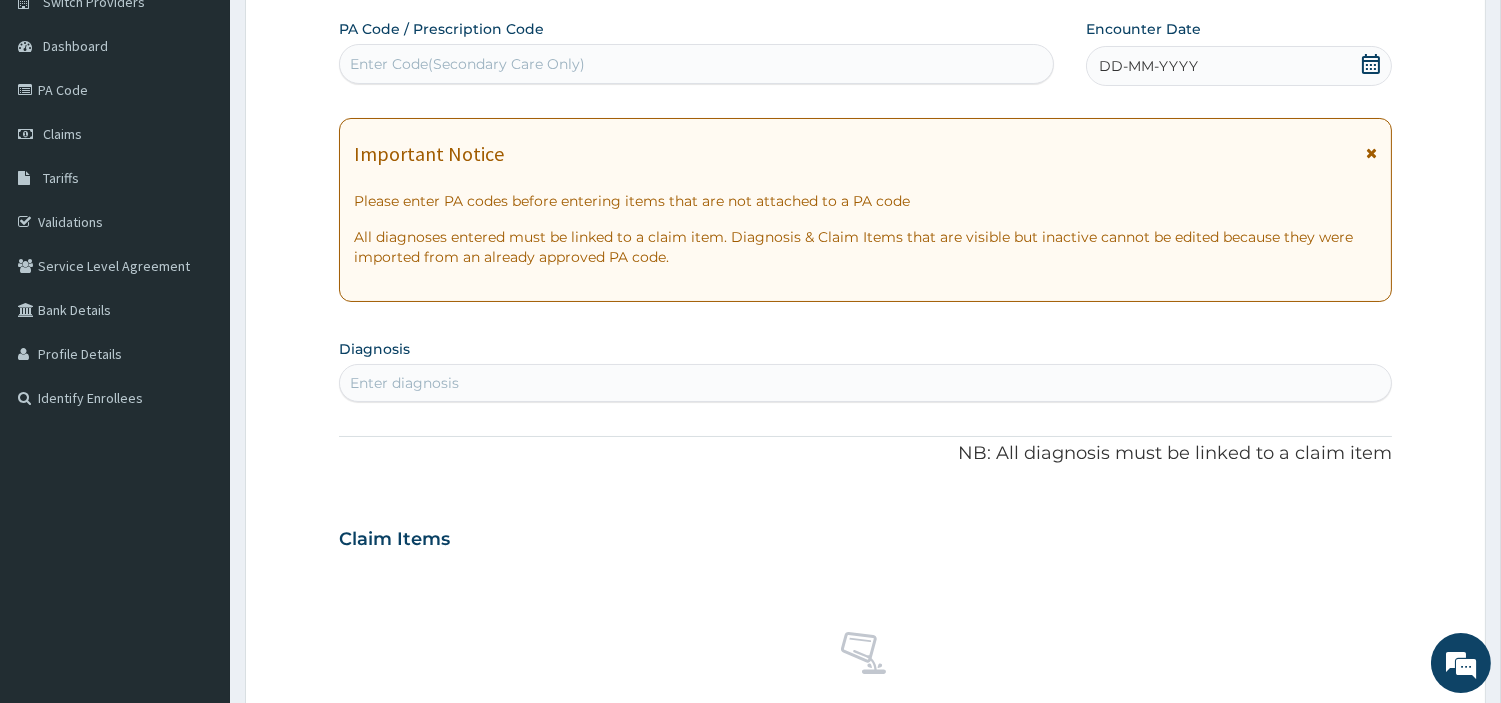 click on "Enter Code(Secondary Care Only)" at bounding box center (696, 64) 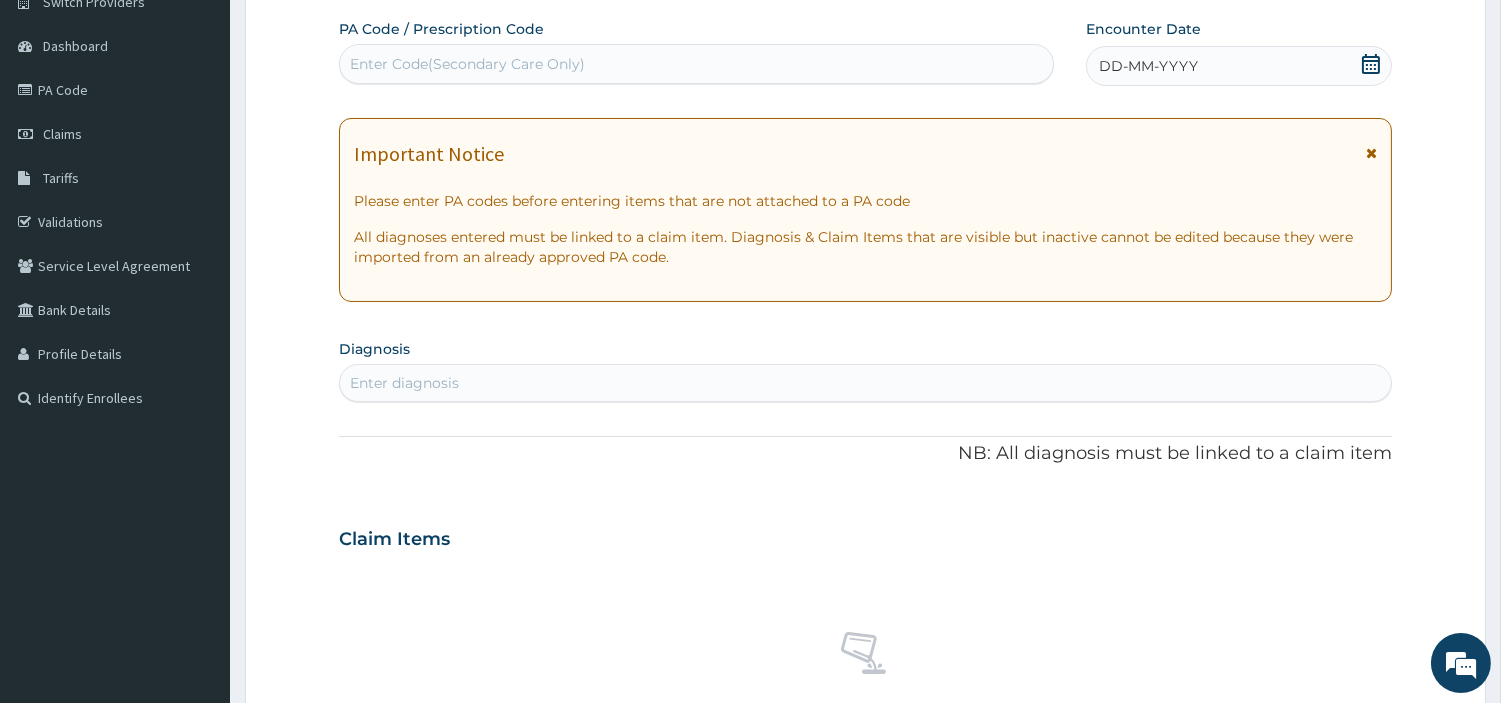 scroll, scrollTop: 0, scrollLeft: 0, axis: both 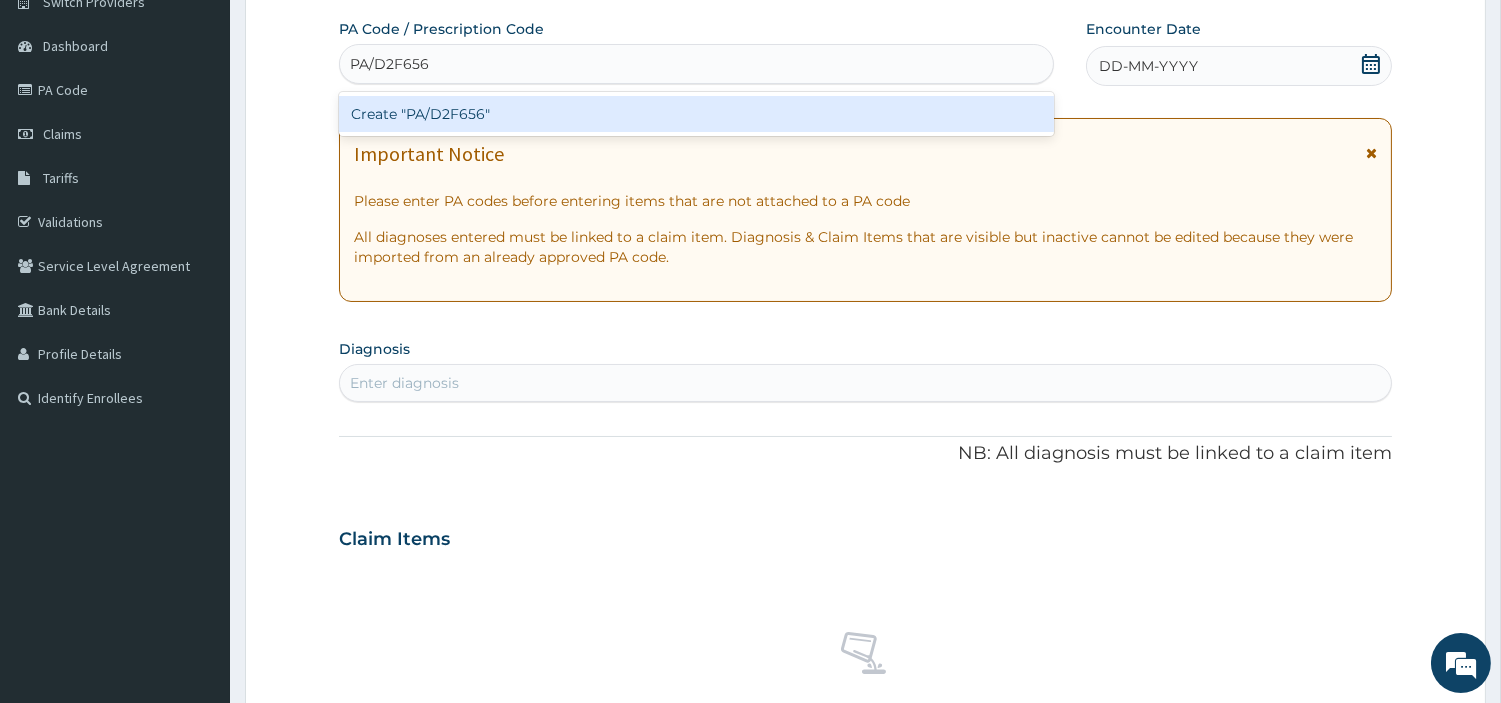 click on "Create "PA/D2F656"" at bounding box center (696, 114) 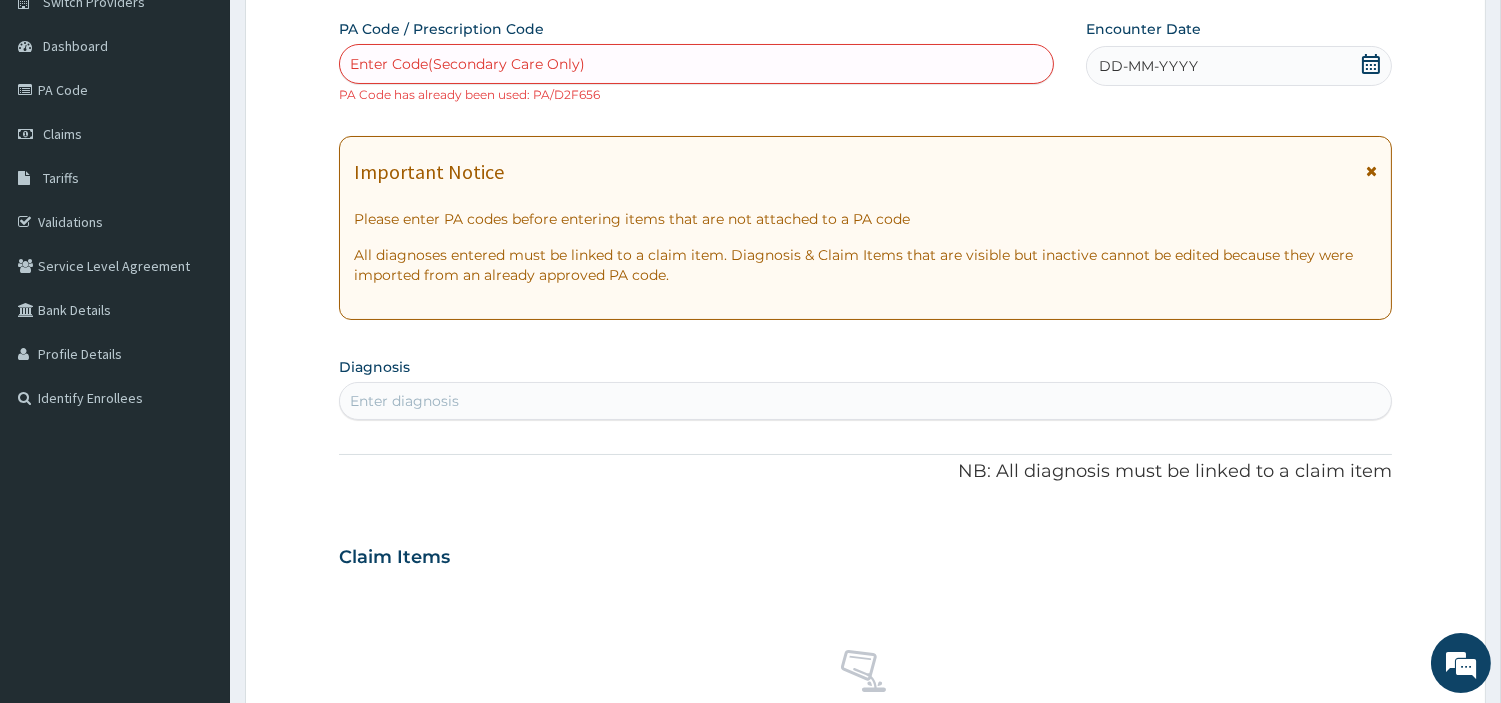 paste on "PA/C48942" 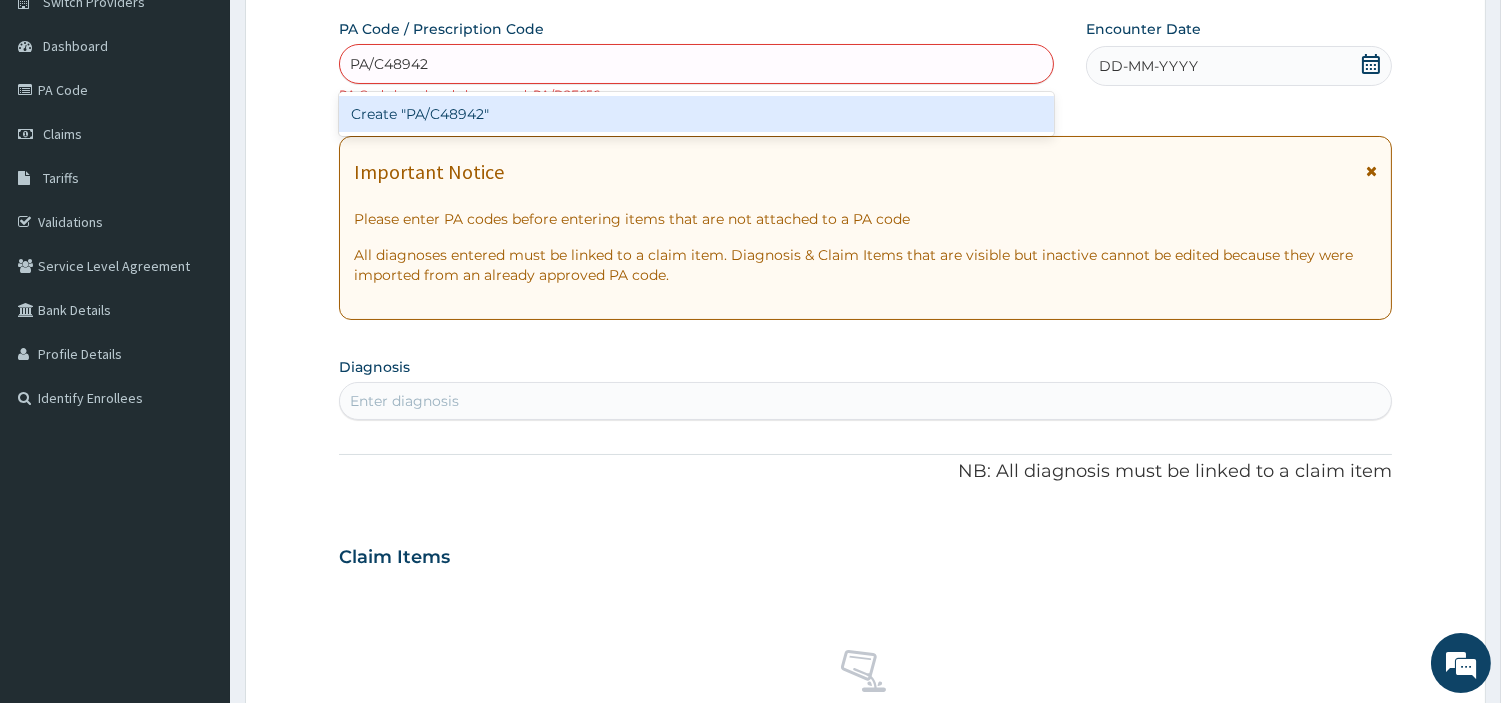 click on "Create "PA/C48942"" at bounding box center [696, 114] 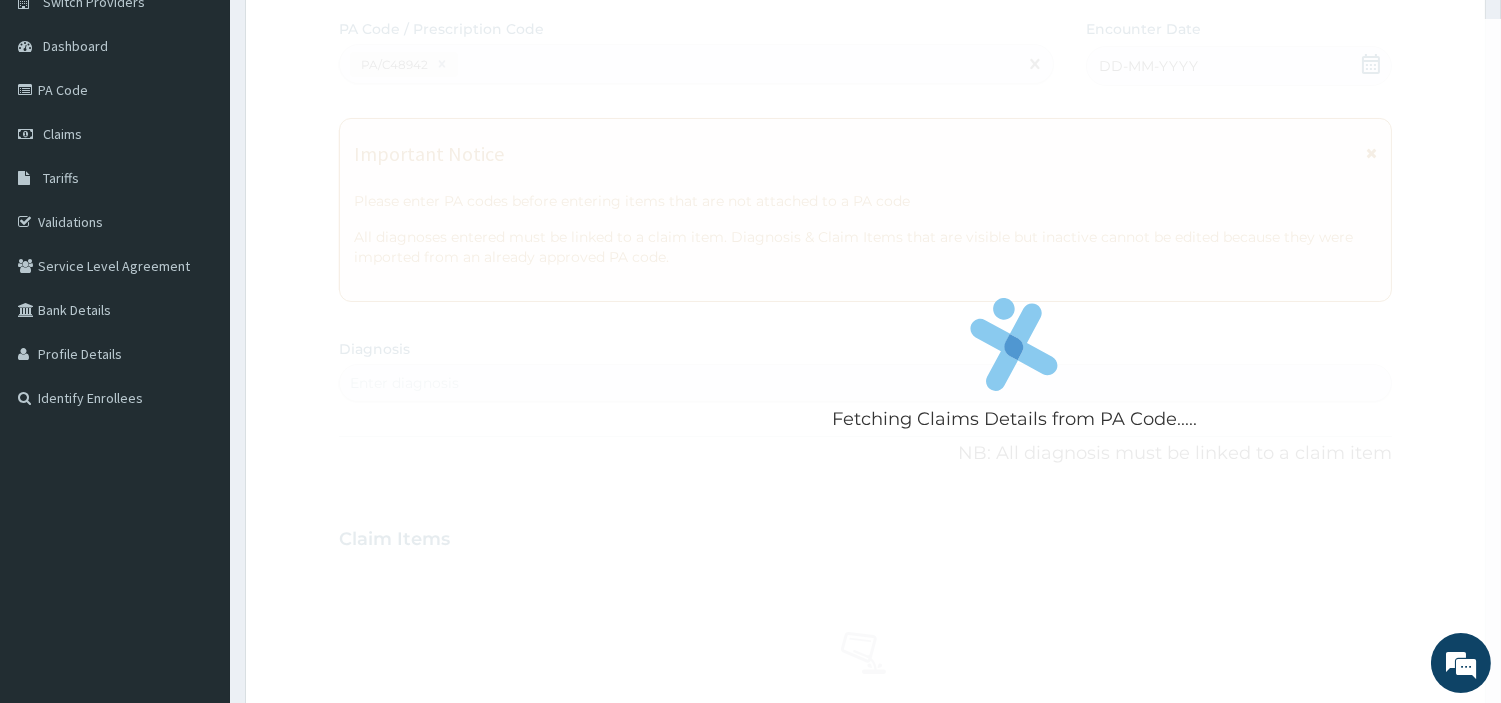 scroll, scrollTop: 618, scrollLeft: 0, axis: vertical 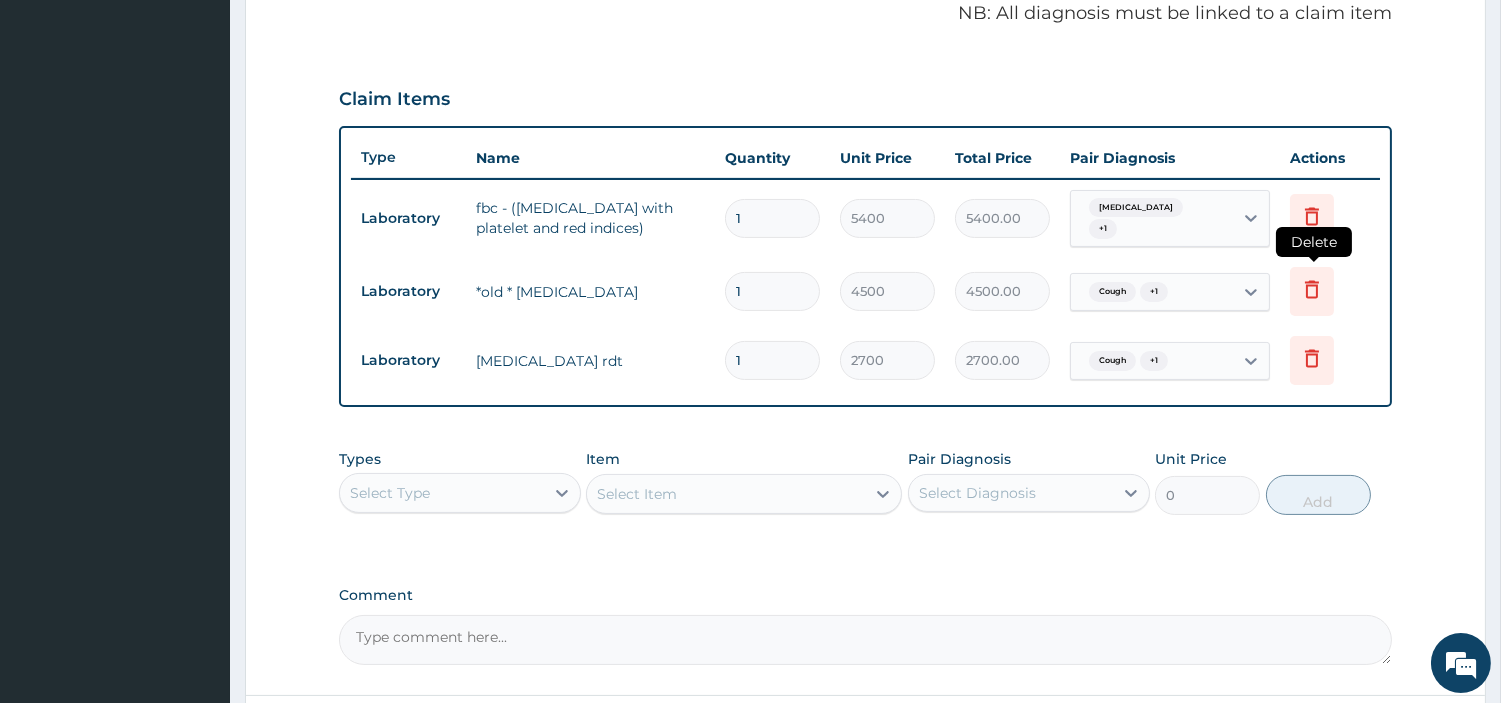 click at bounding box center [1312, 291] 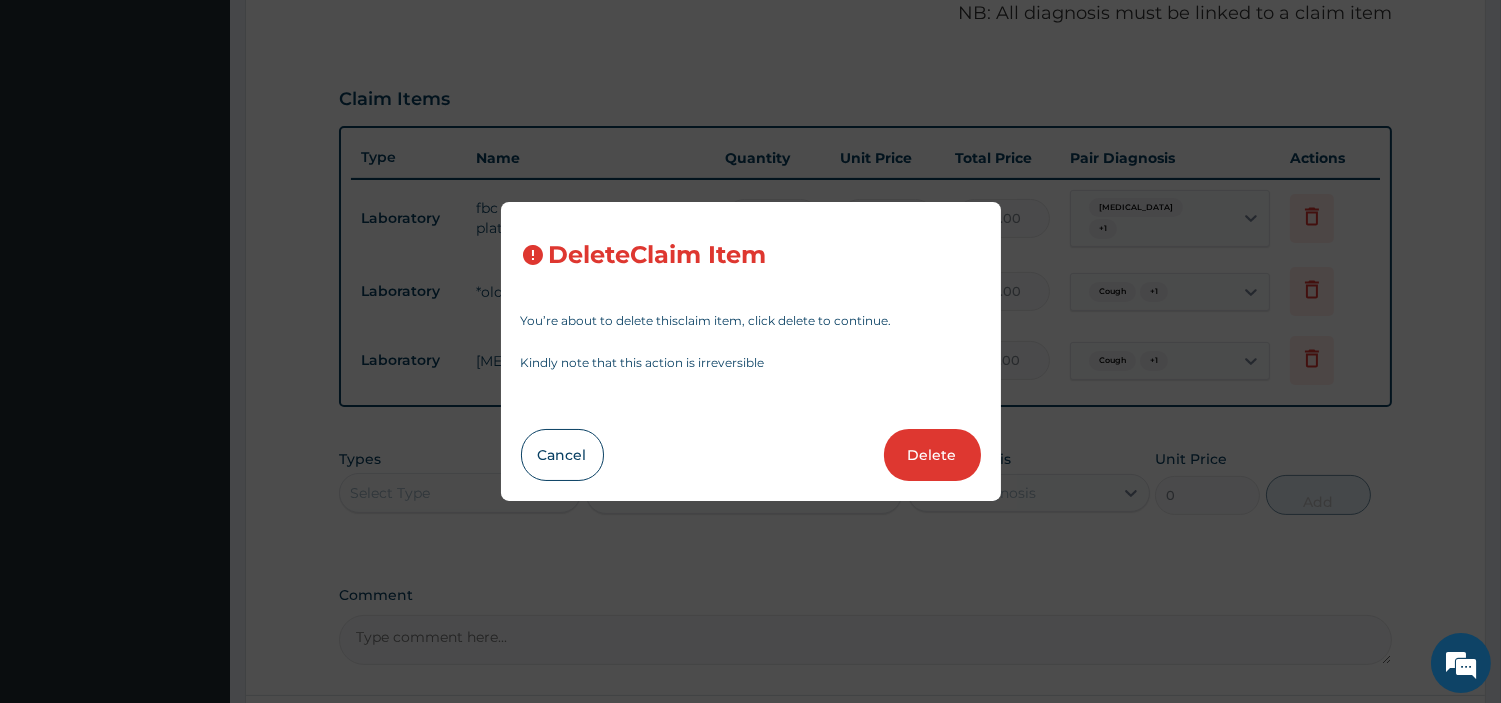 click on "Delete" at bounding box center [932, 455] 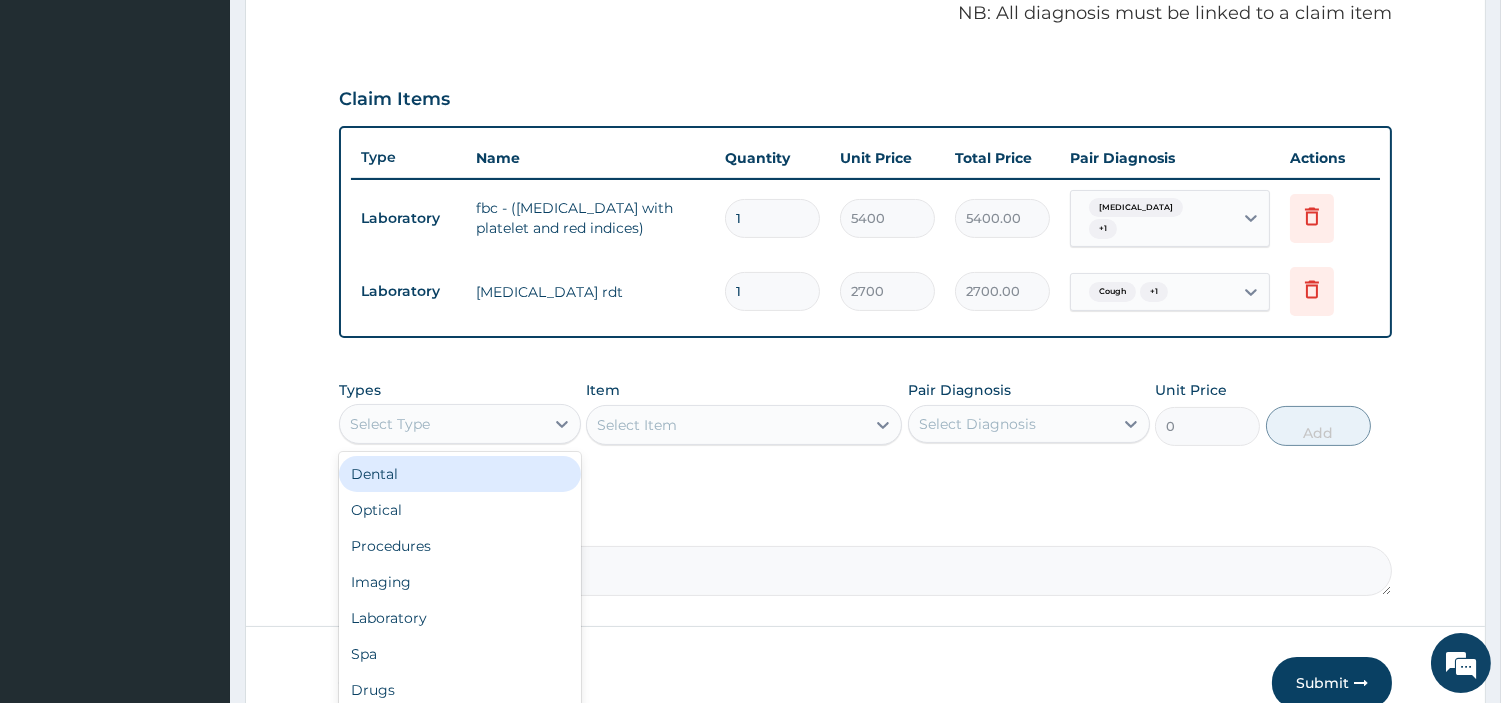 click on "Select Type" at bounding box center (442, 424) 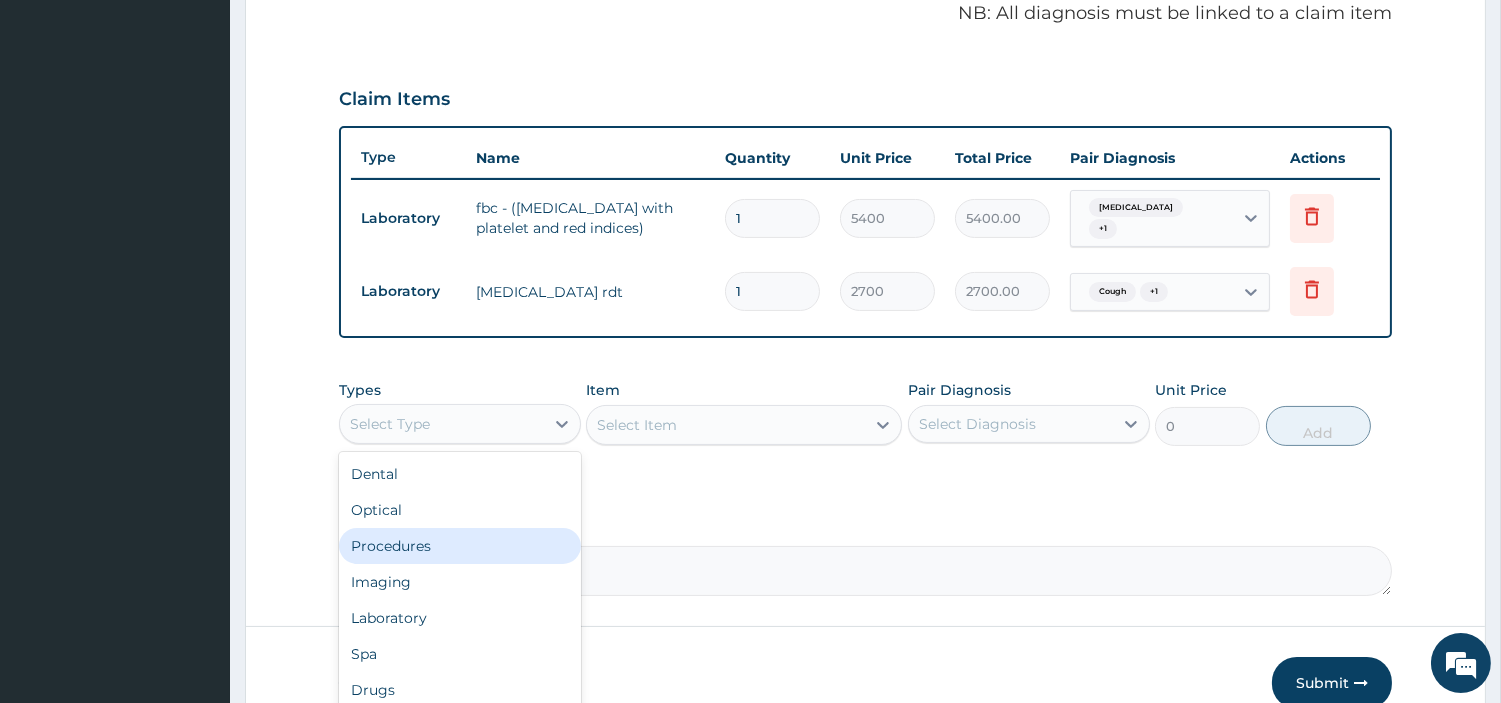click on "Procedures" at bounding box center [460, 546] 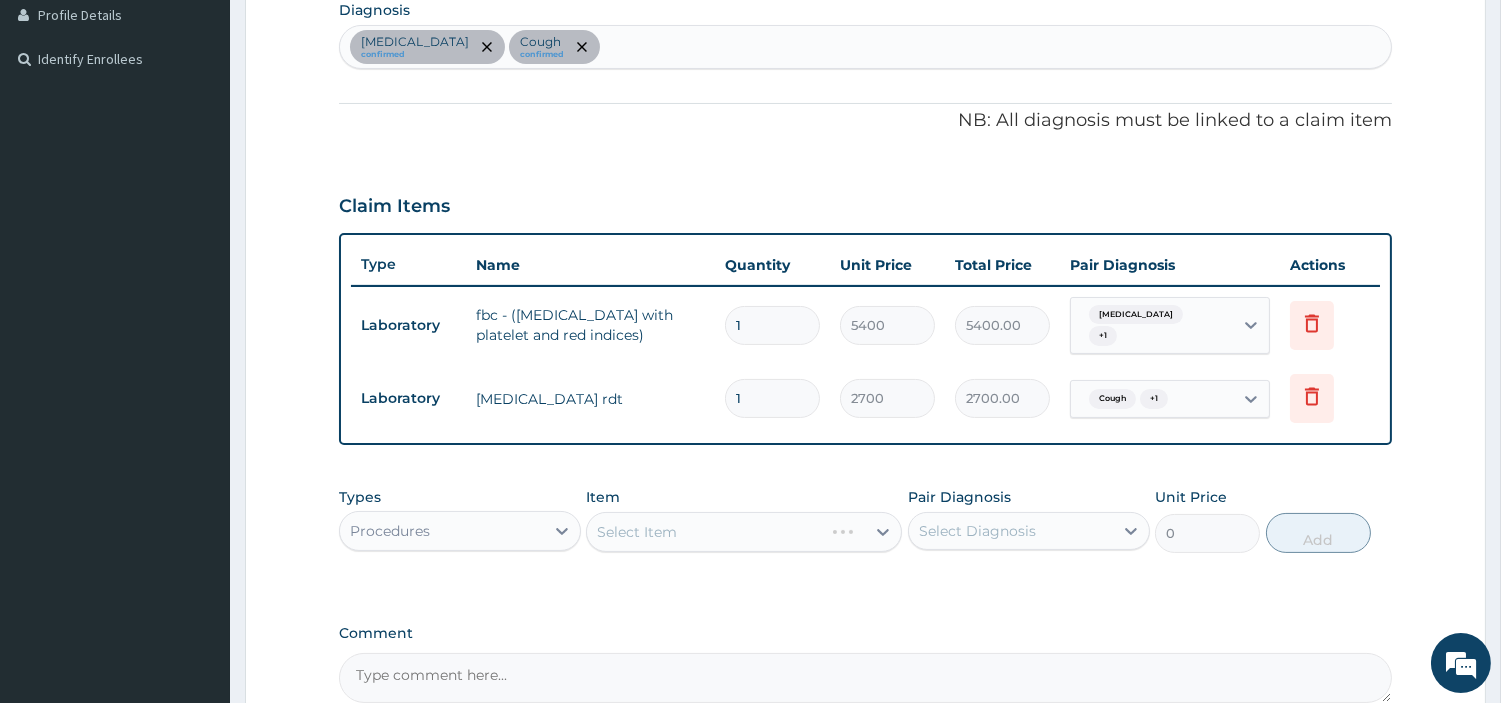scroll, scrollTop: 507, scrollLeft: 0, axis: vertical 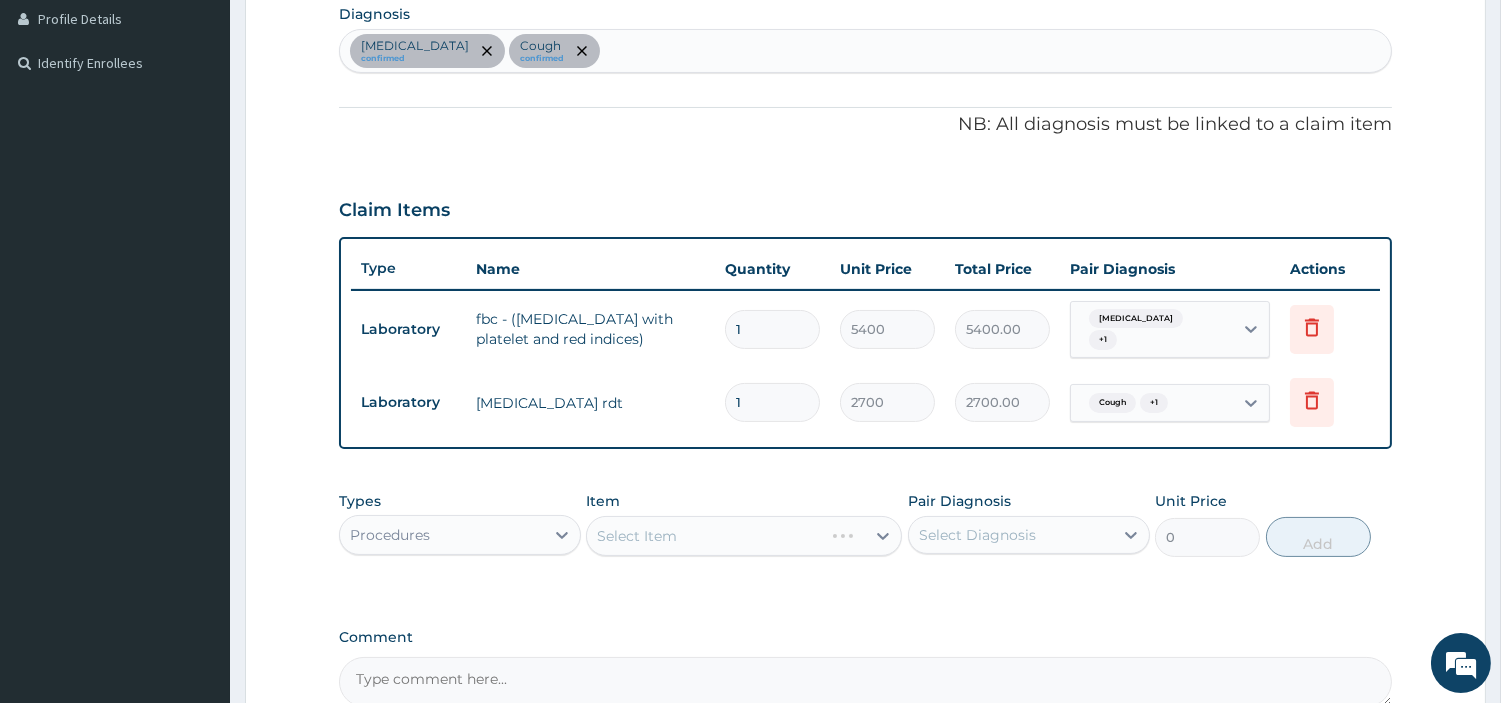click on "Malaria confirmed Cough confirmed" at bounding box center [865, 51] 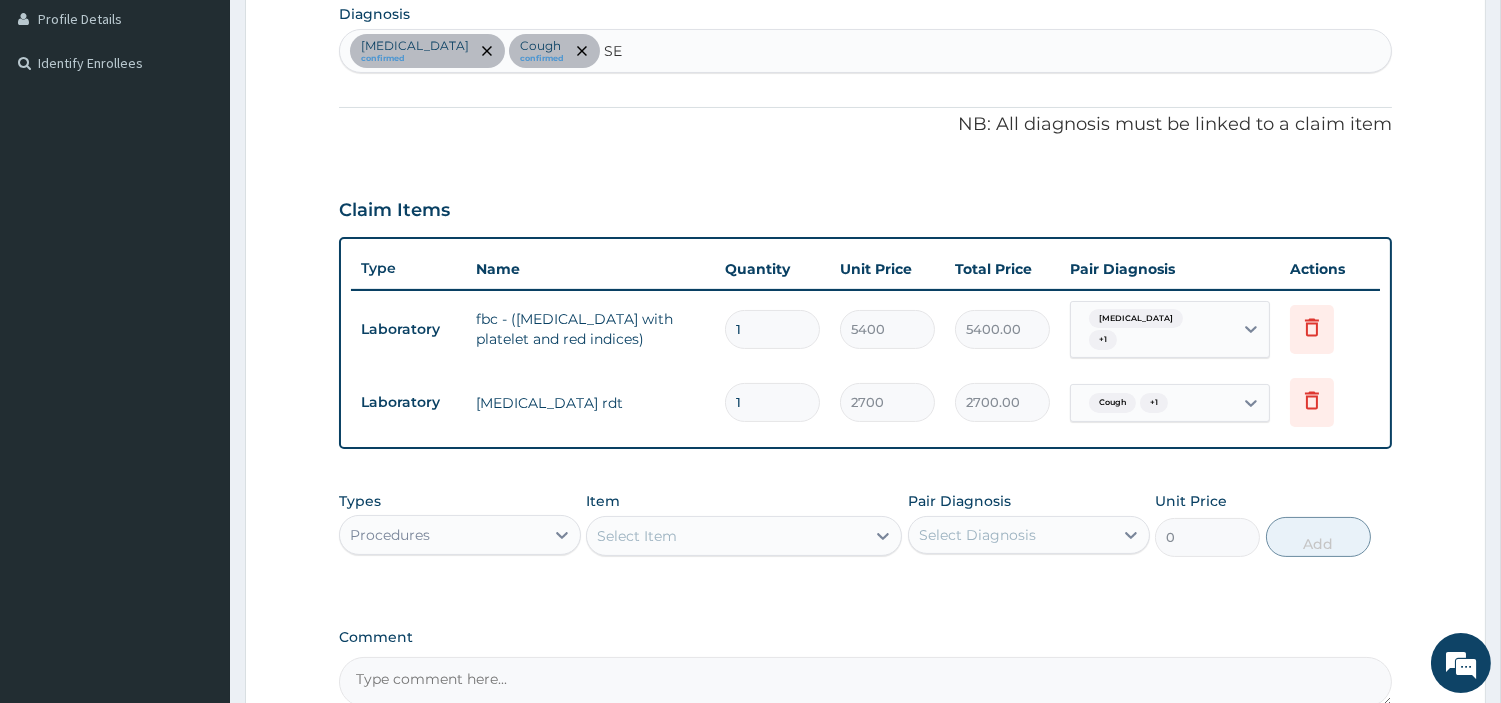 type on "SEP" 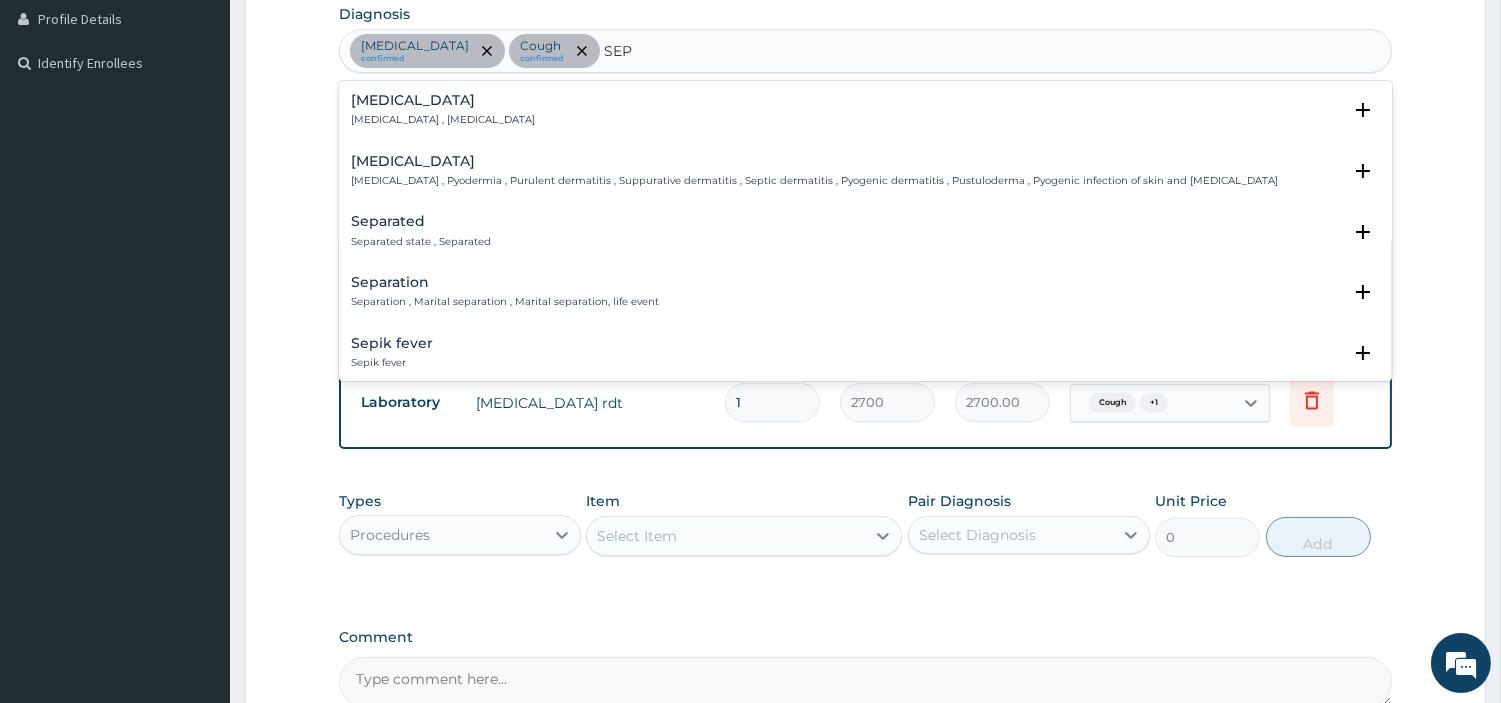 click on "Systemic infection , Sepsis" at bounding box center [443, 120] 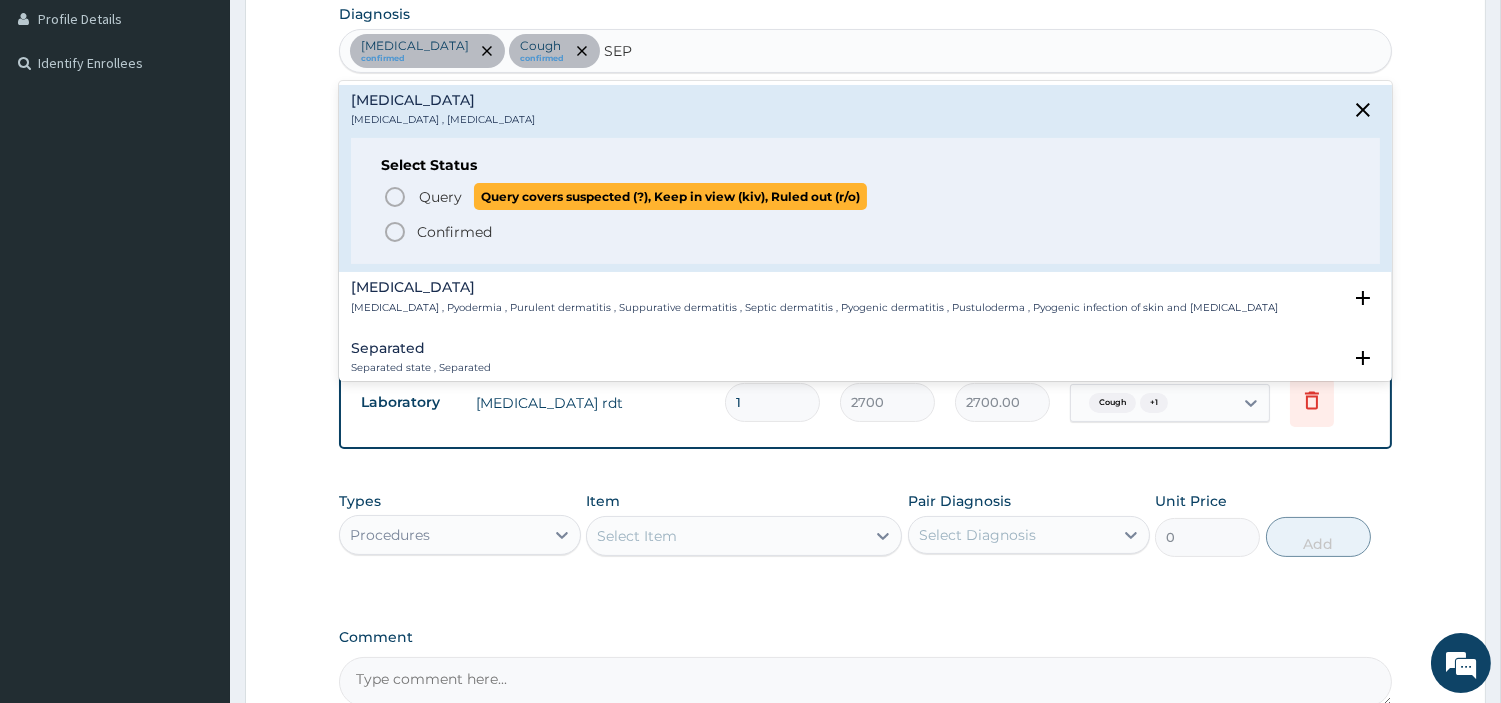 click 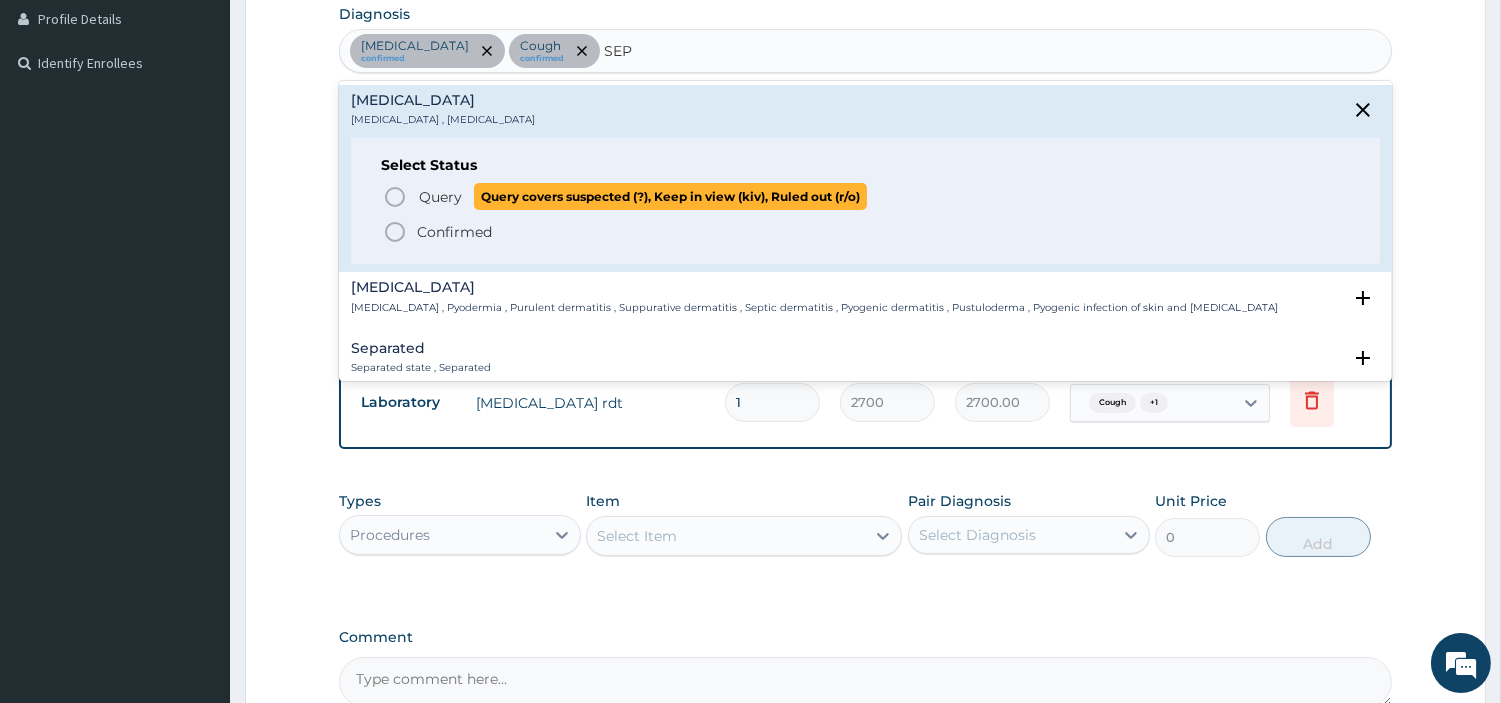 type 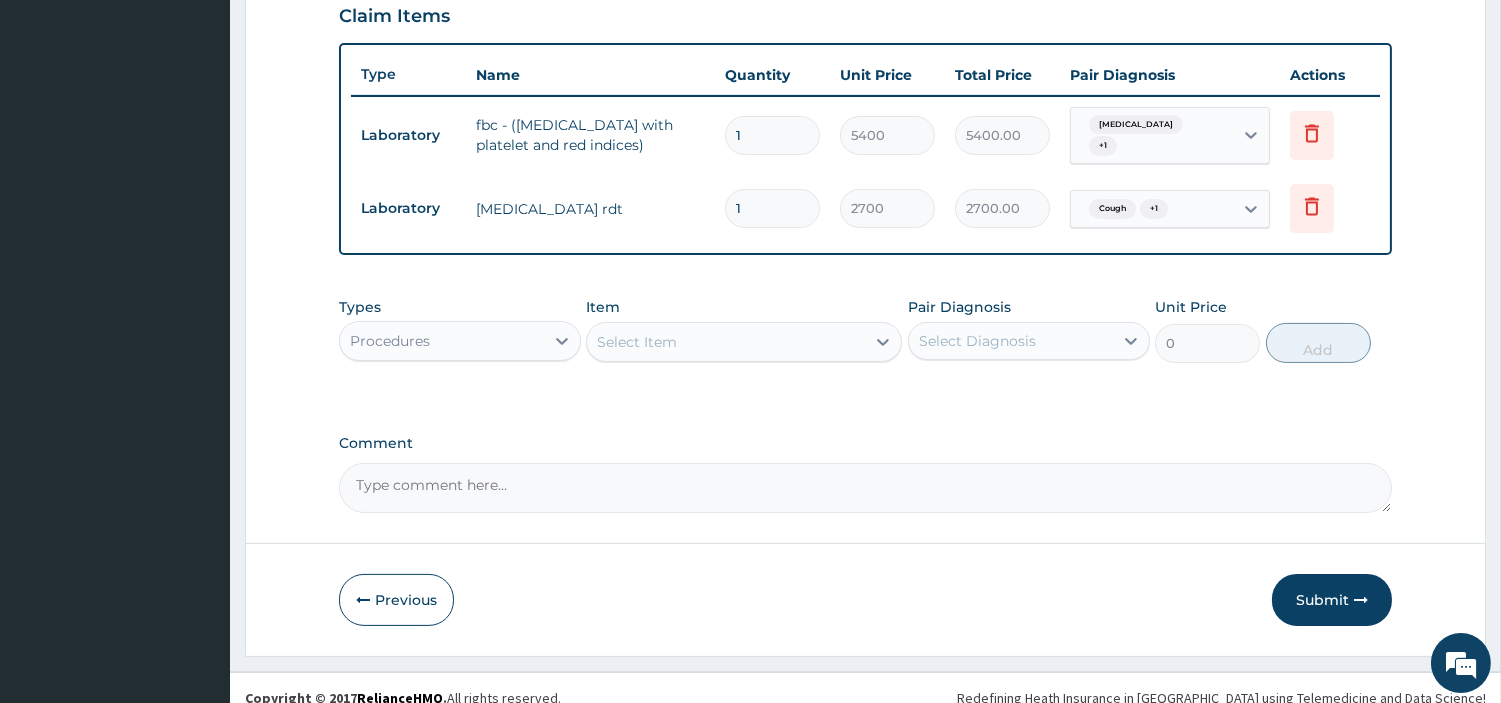scroll, scrollTop: 711, scrollLeft: 0, axis: vertical 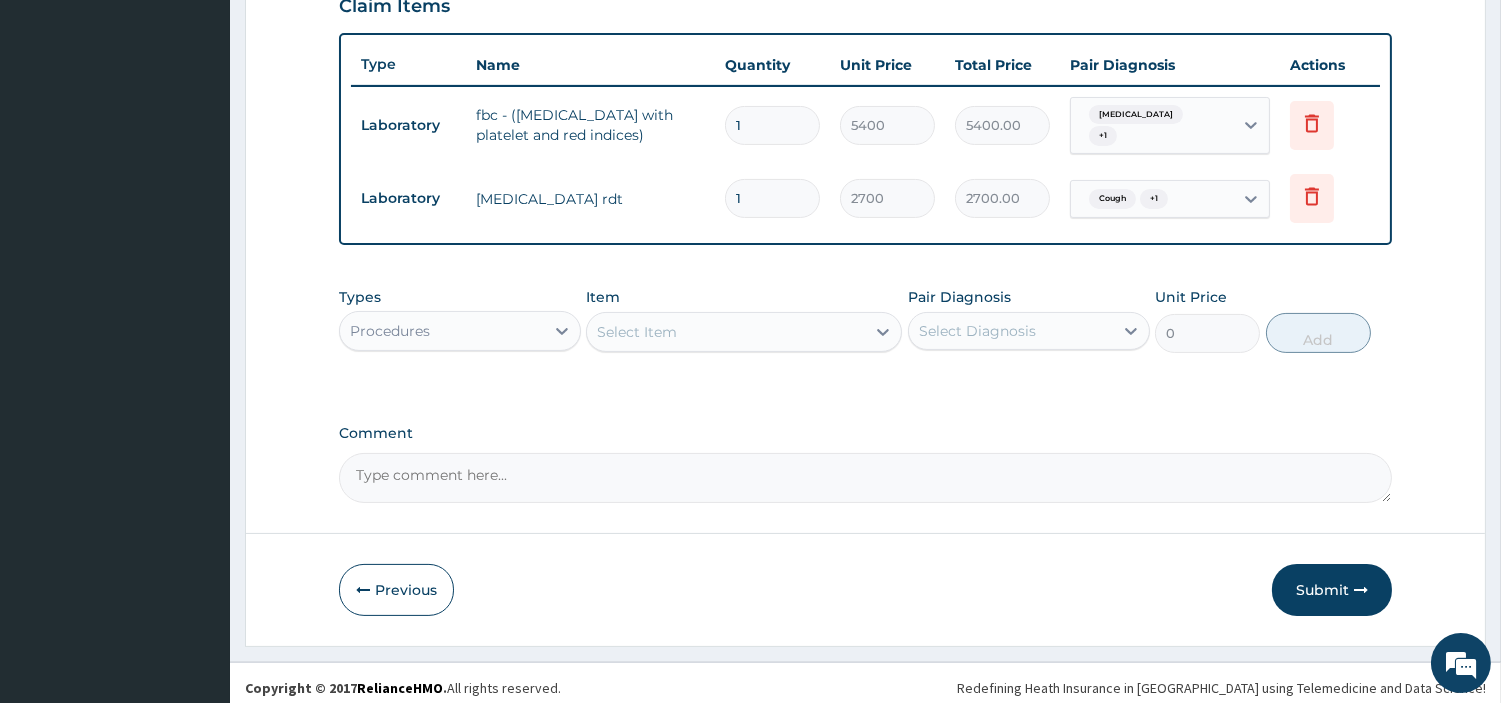 click on "Select Item" at bounding box center [726, 332] 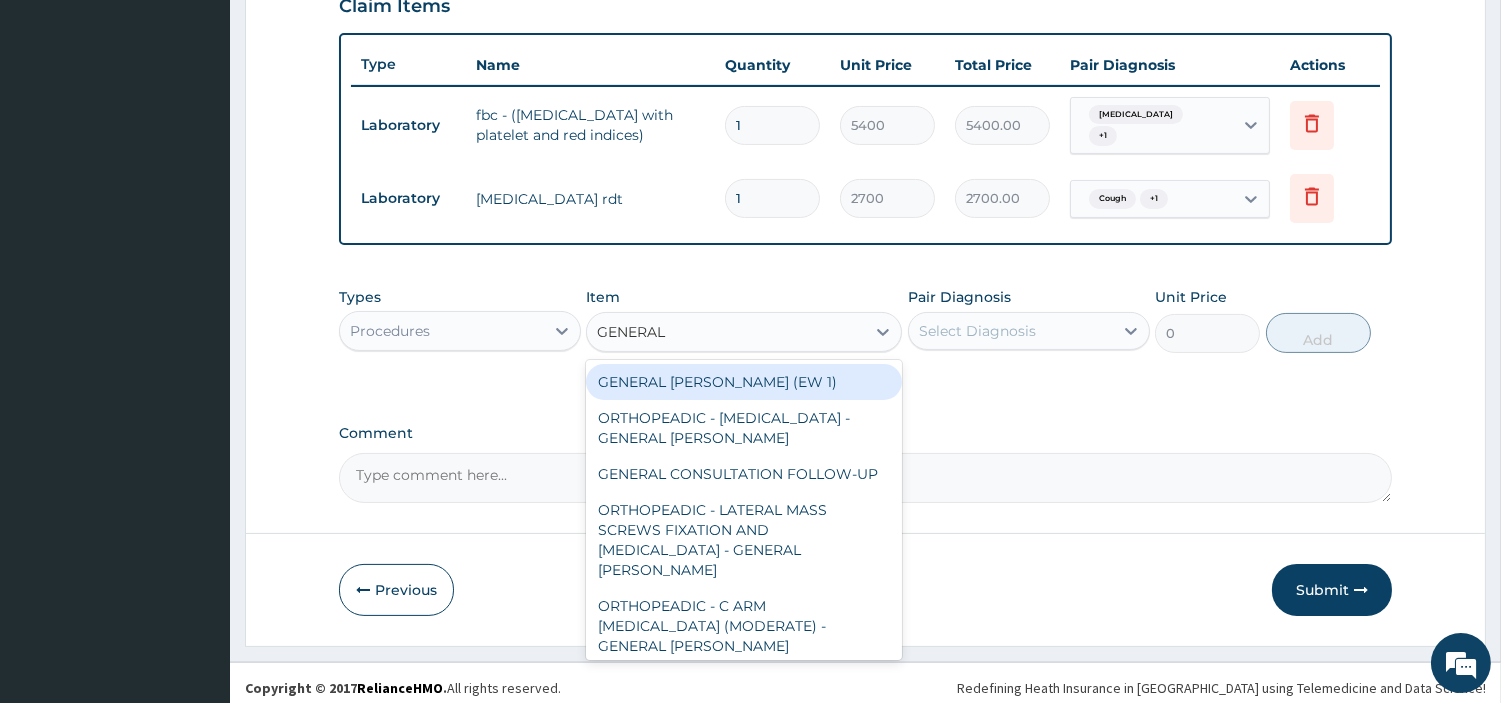type on "GENERAL C" 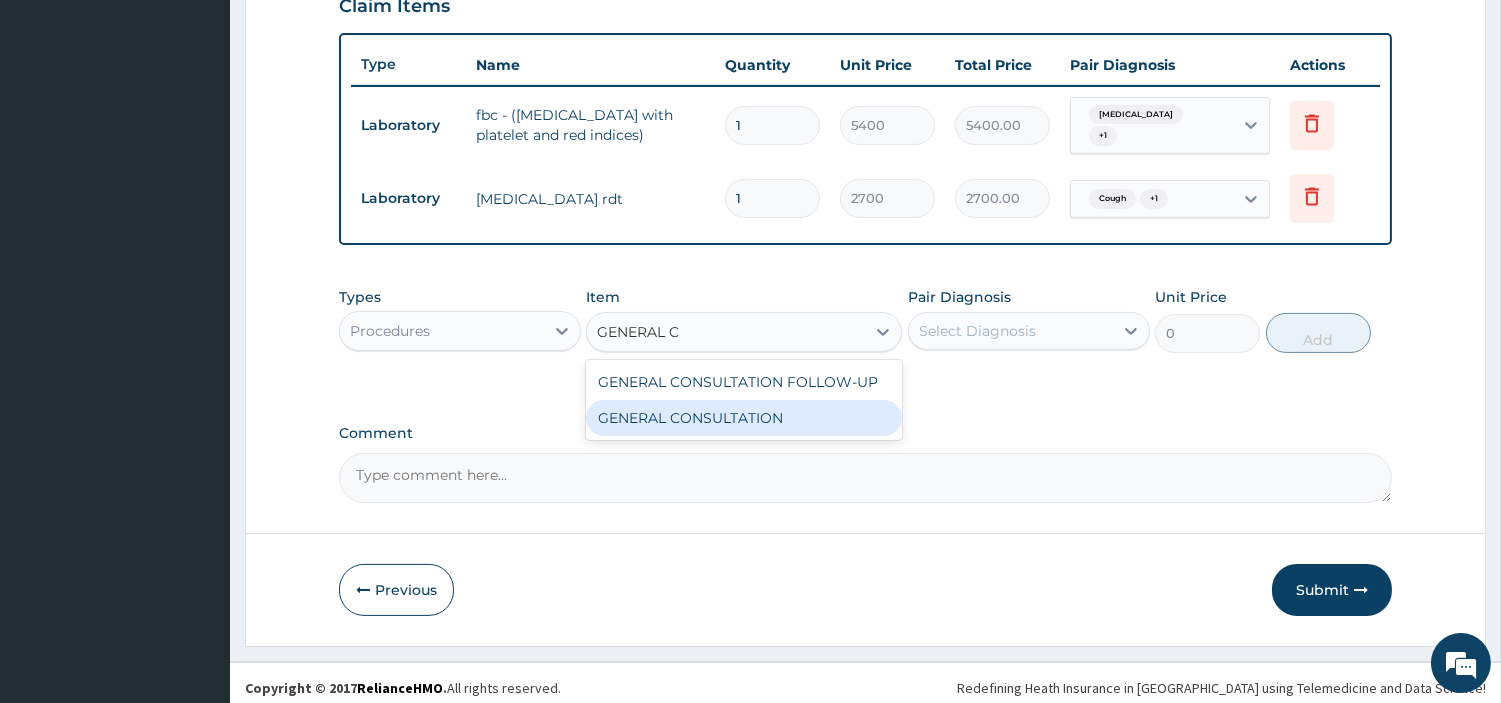 click on "GENERAL CONSULTATION" at bounding box center [744, 418] 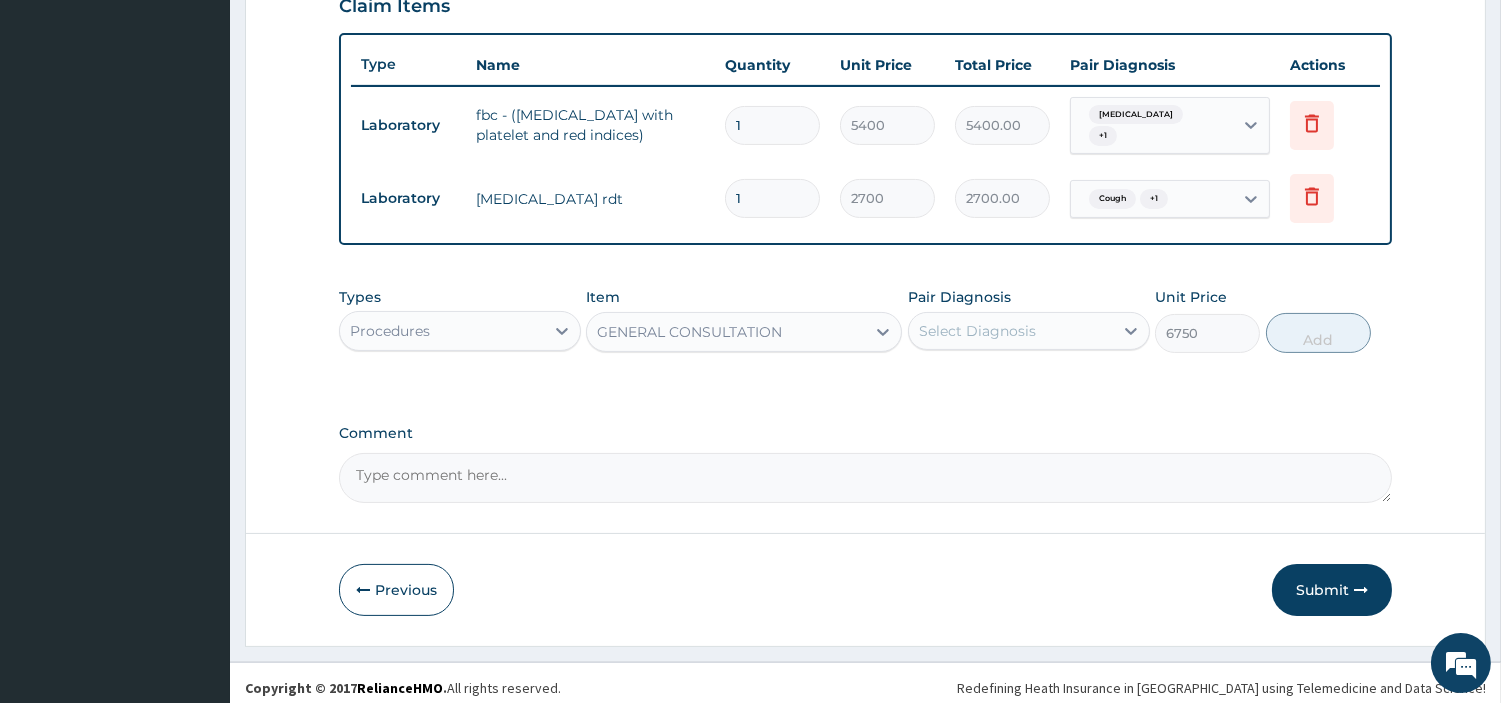 click on "Select Diagnosis" at bounding box center (977, 331) 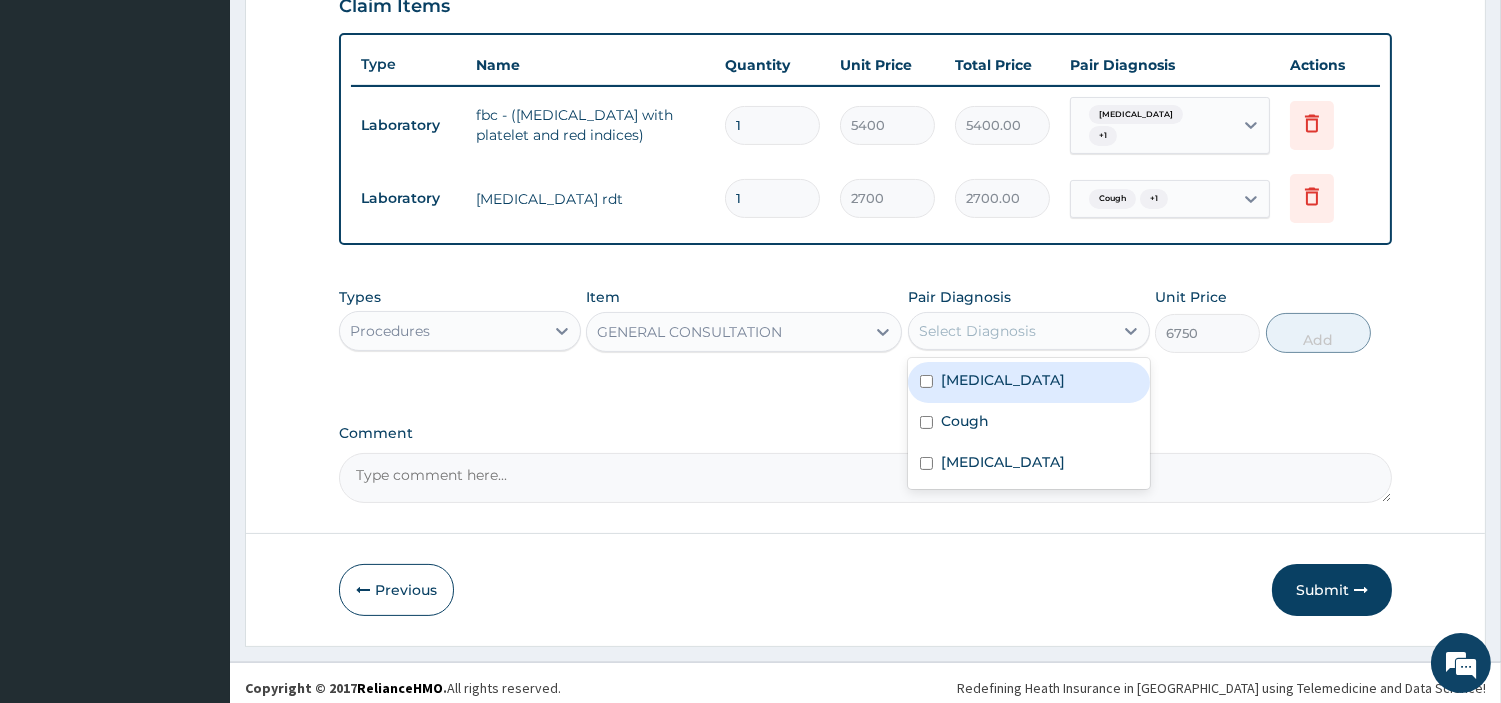 click on "Malaria" at bounding box center [1029, 382] 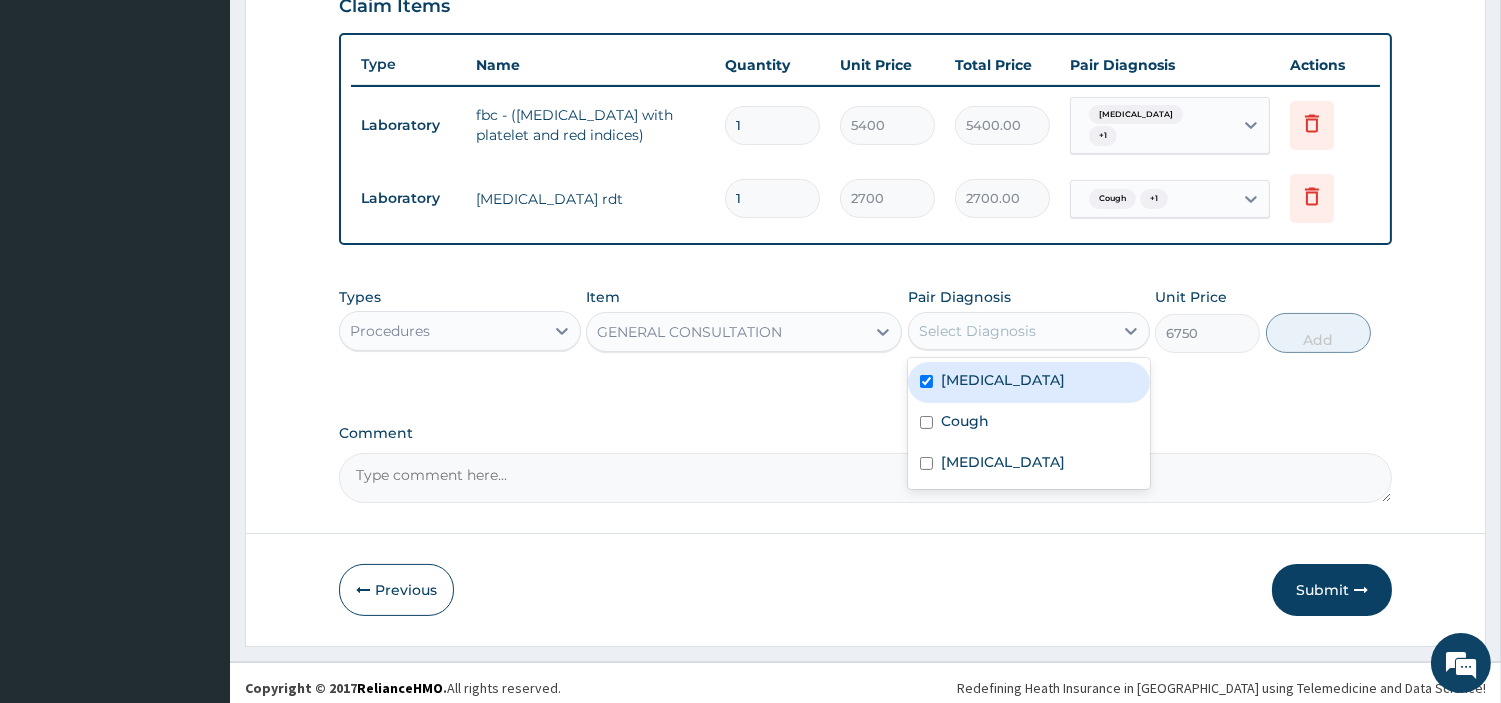 checkbox on "true" 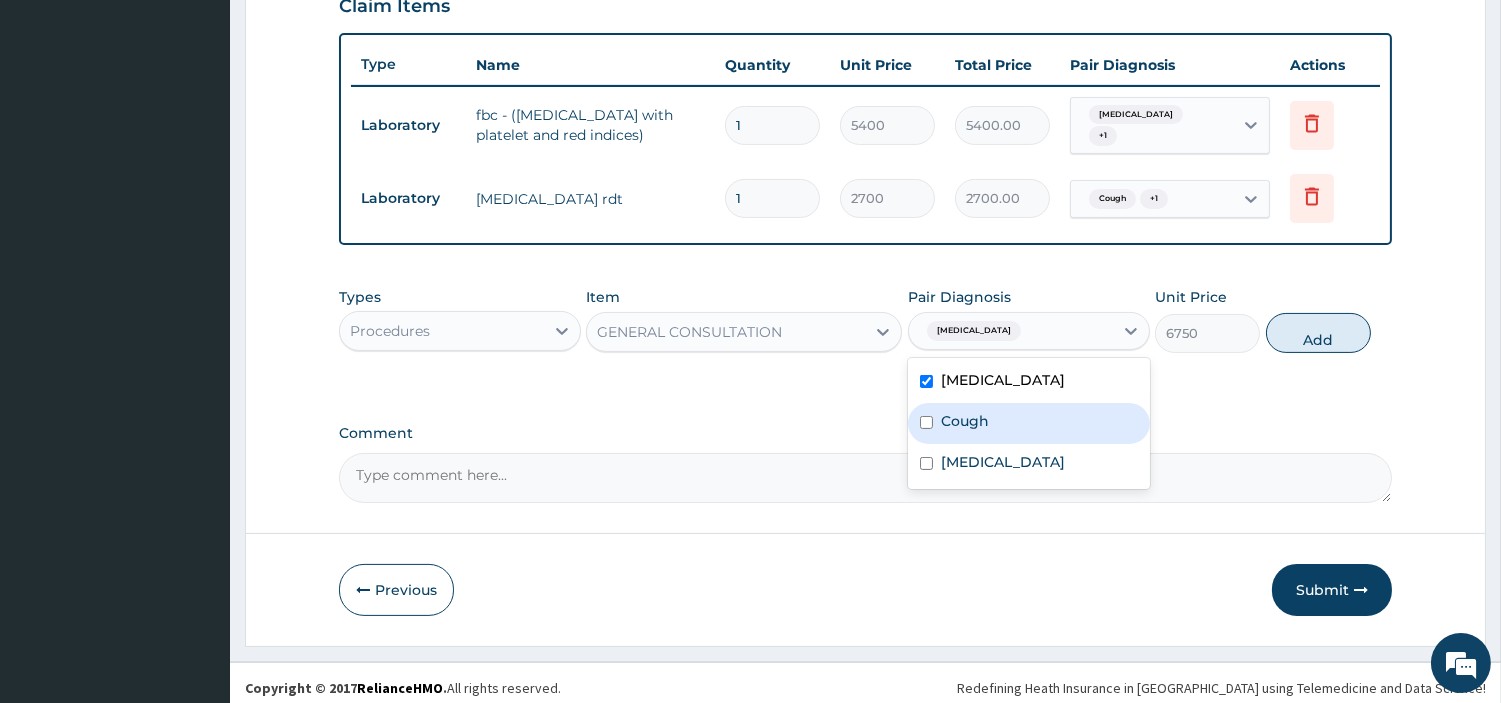 drag, startPoint x: 995, startPoint y: 421, endPoint x: 995, endPoint y: 463, distance: 42 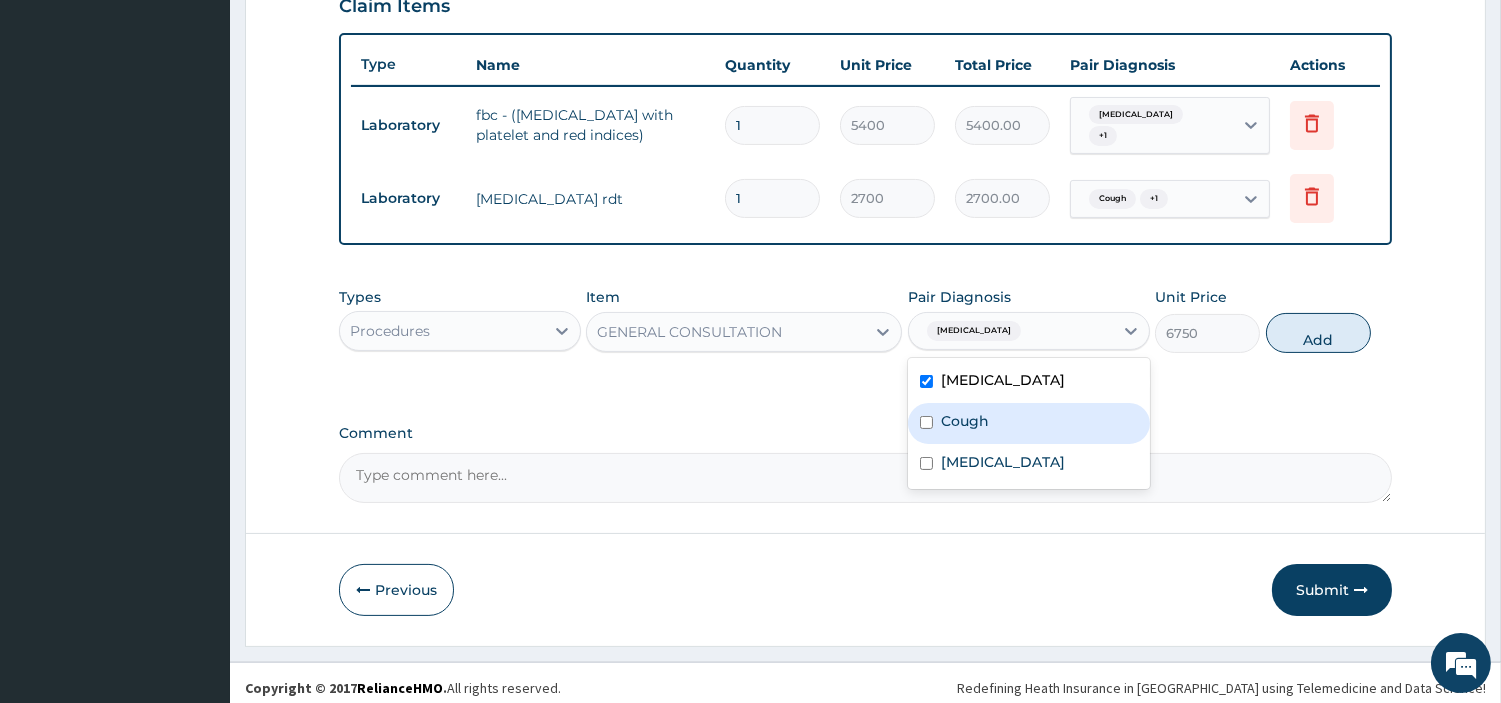 click on "Cough" at bounding box center [1029, 423] 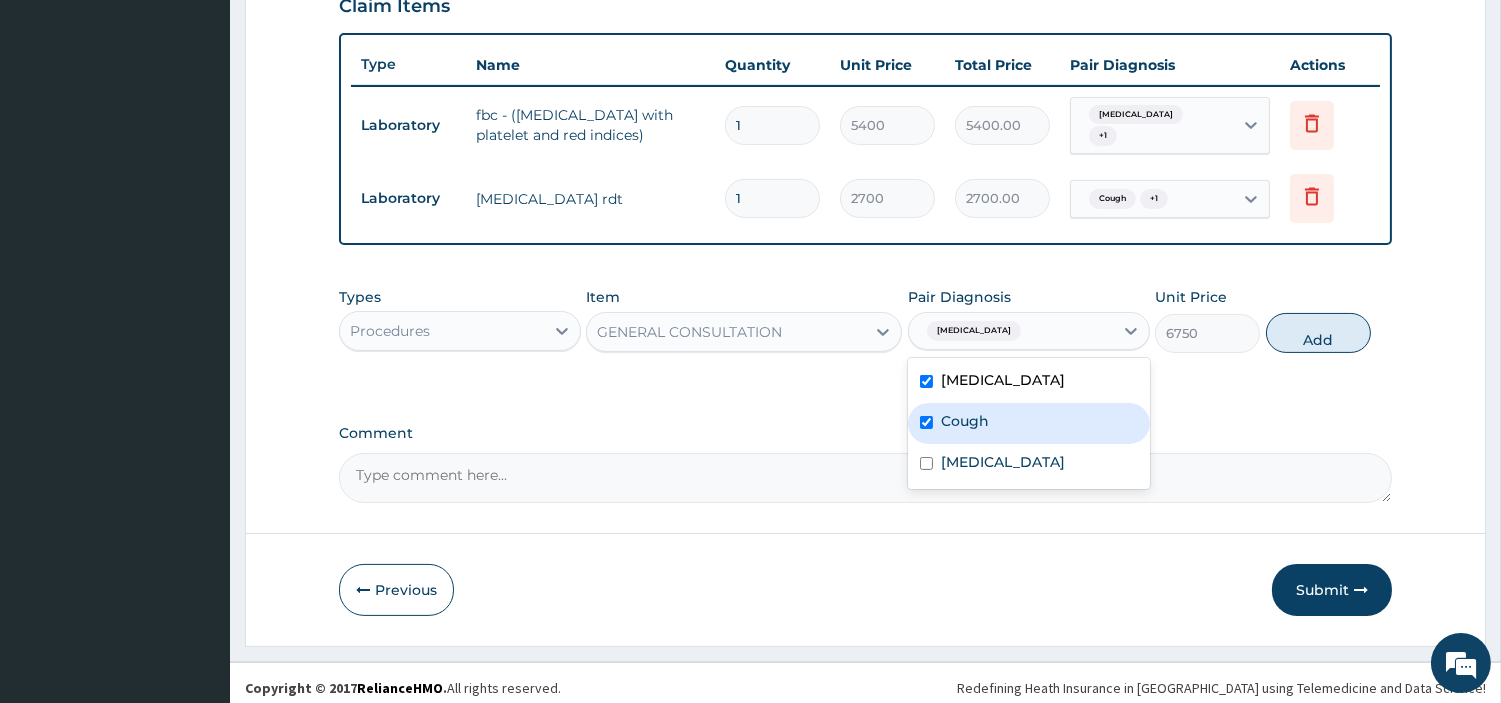 checkbox on "true" 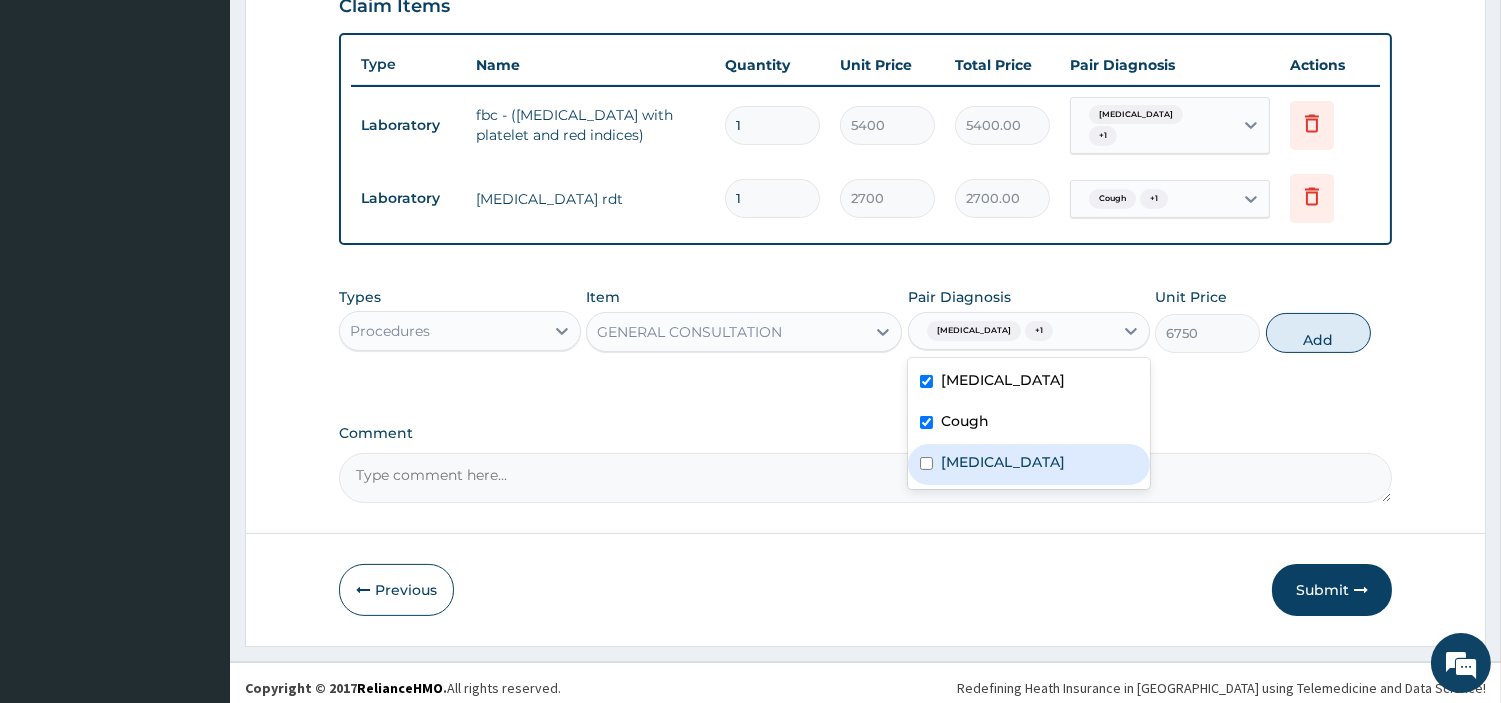 click on "Sepsis" at bounding box center (1029, 464) 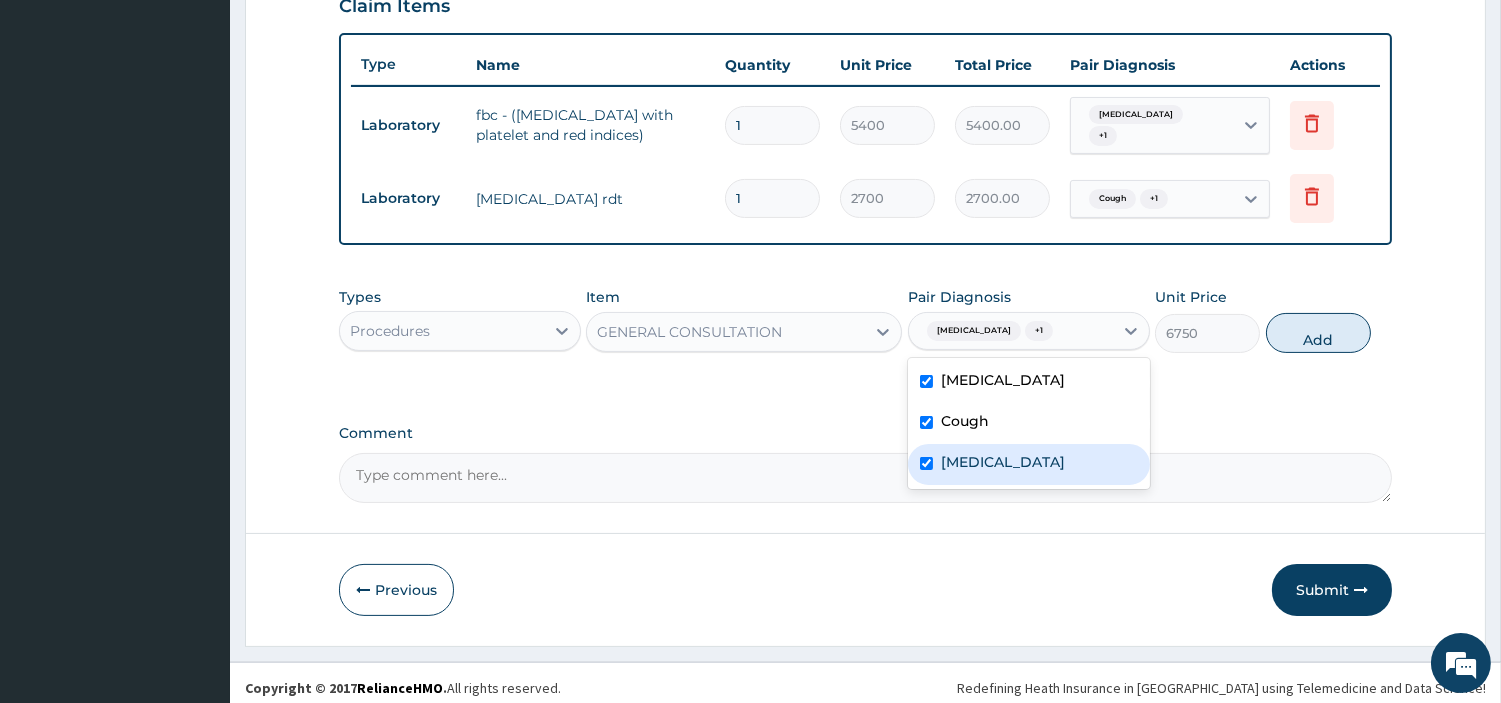 checkbox on "true" 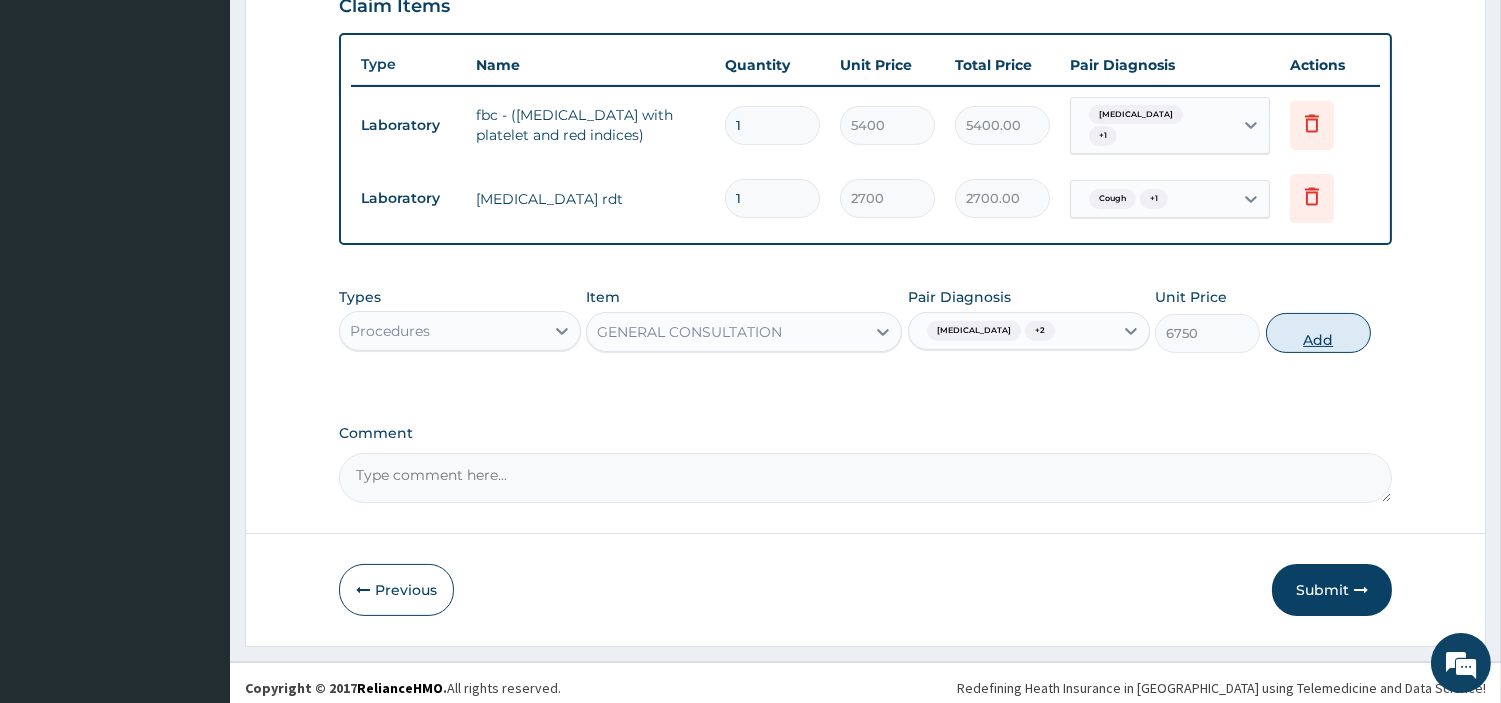 click on "Add" at bounding box center (1318, 333) 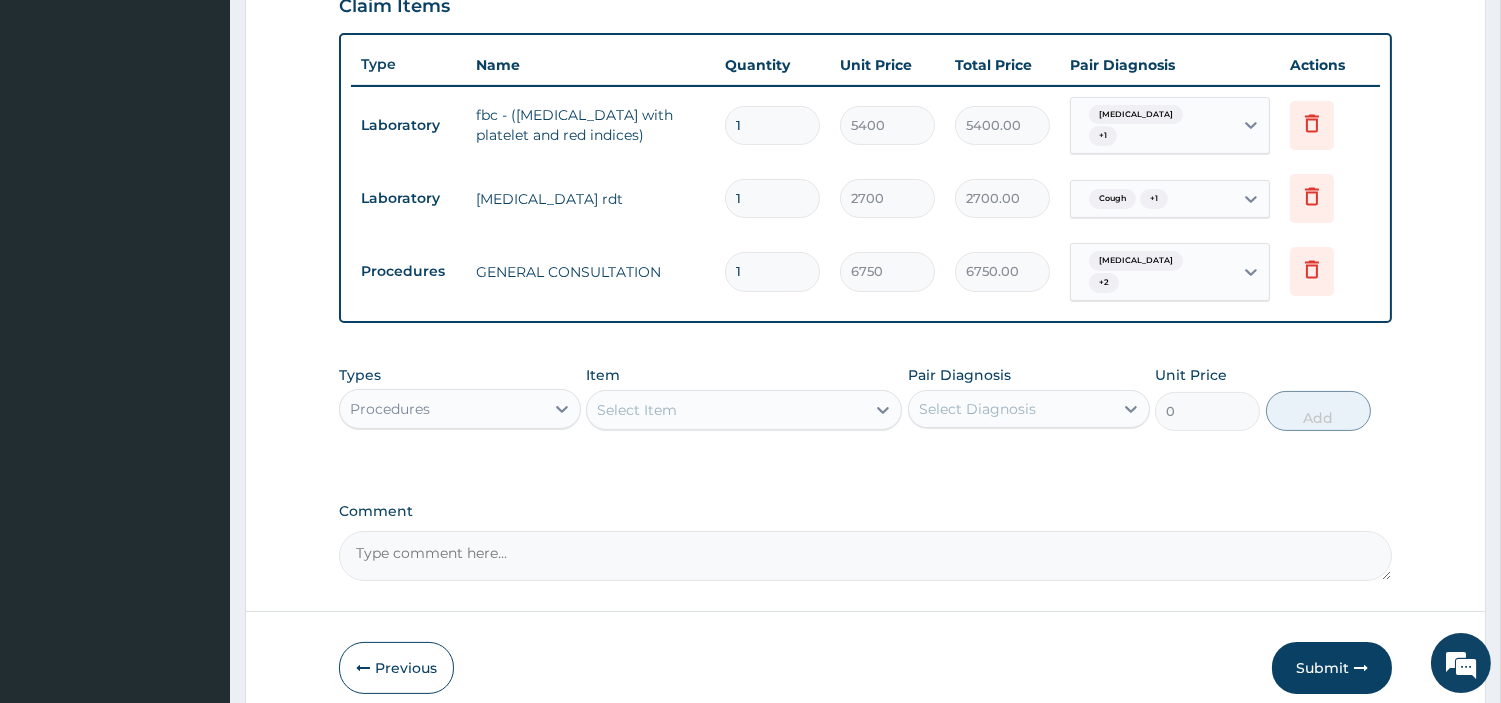 click on "Cough" at bounding box center [1112, 199] 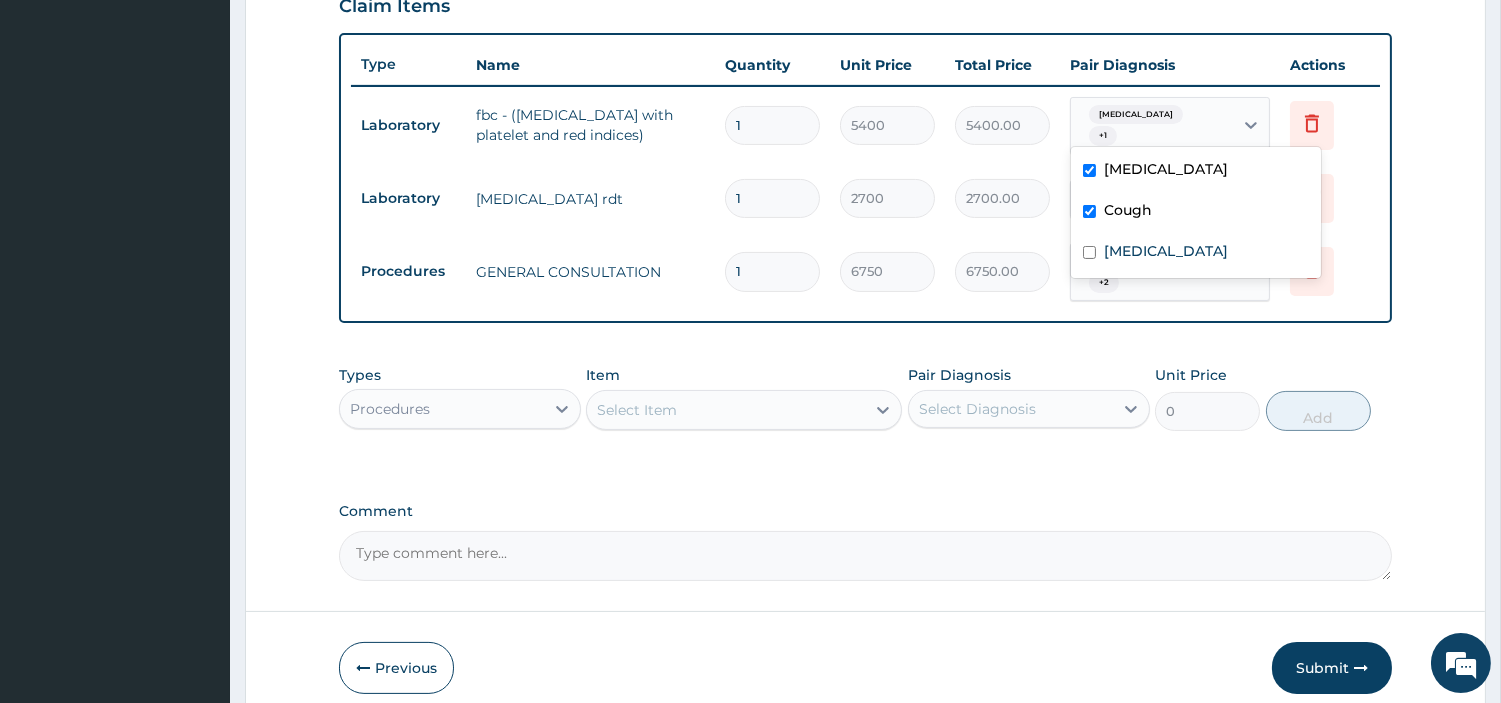 click on "+ 1" at bounding box center [1103, 136] 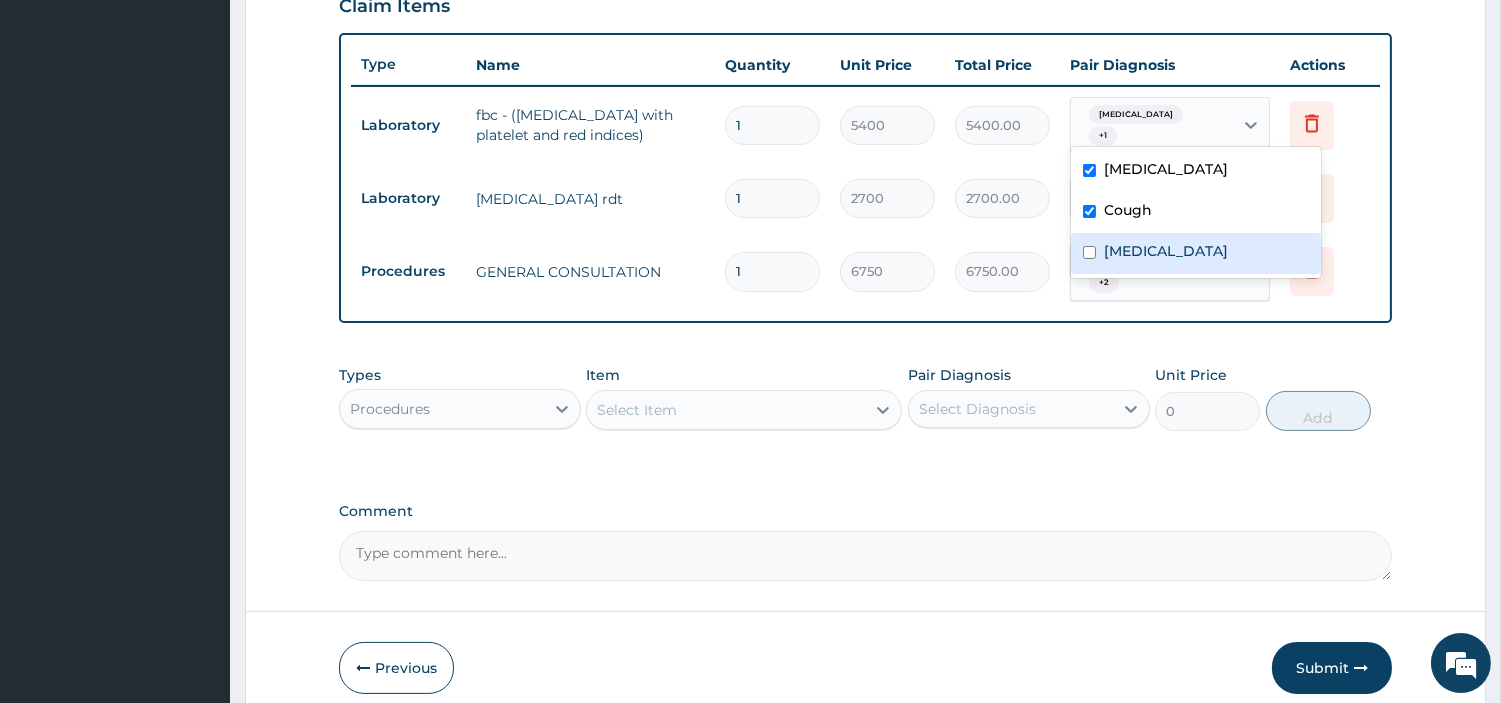 click on "Sepsis" at bounding box center [1196, 253] 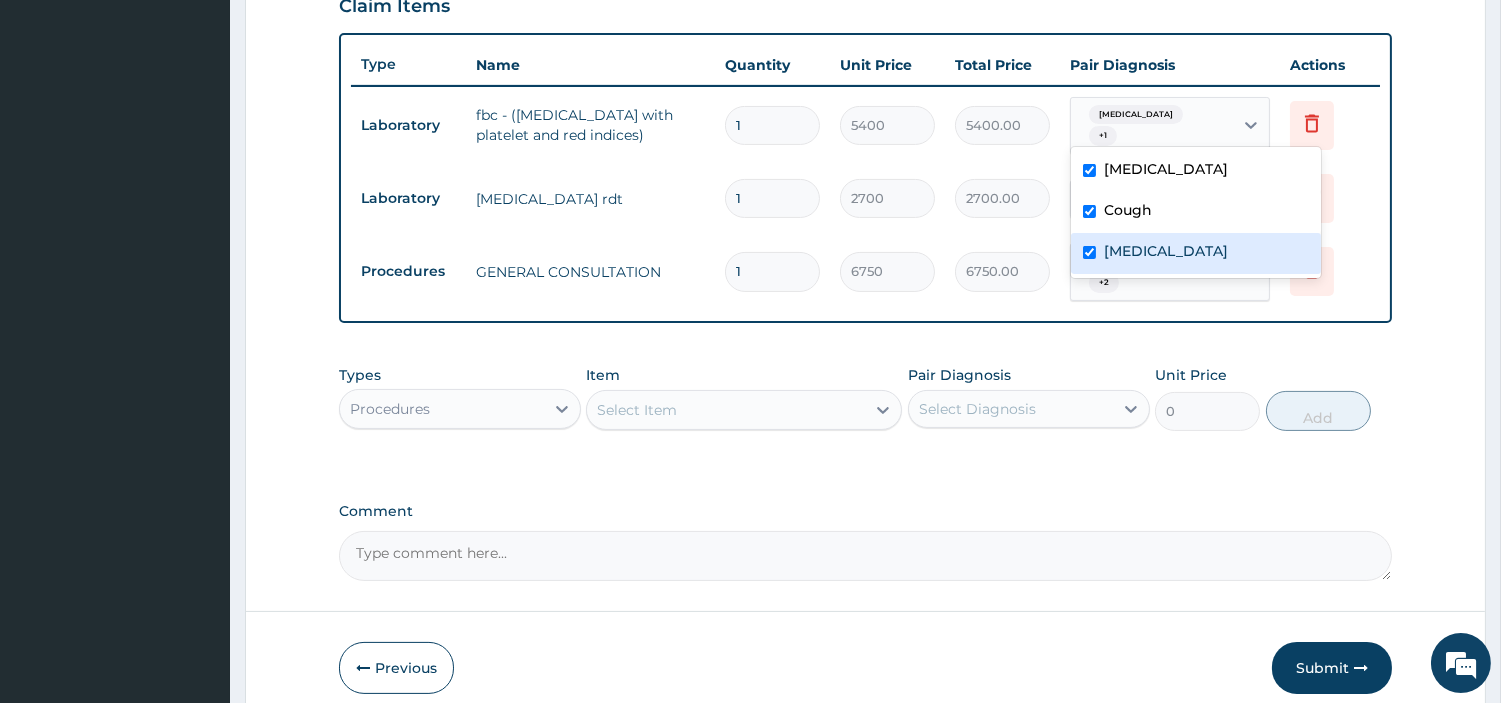 checkbox on "true" 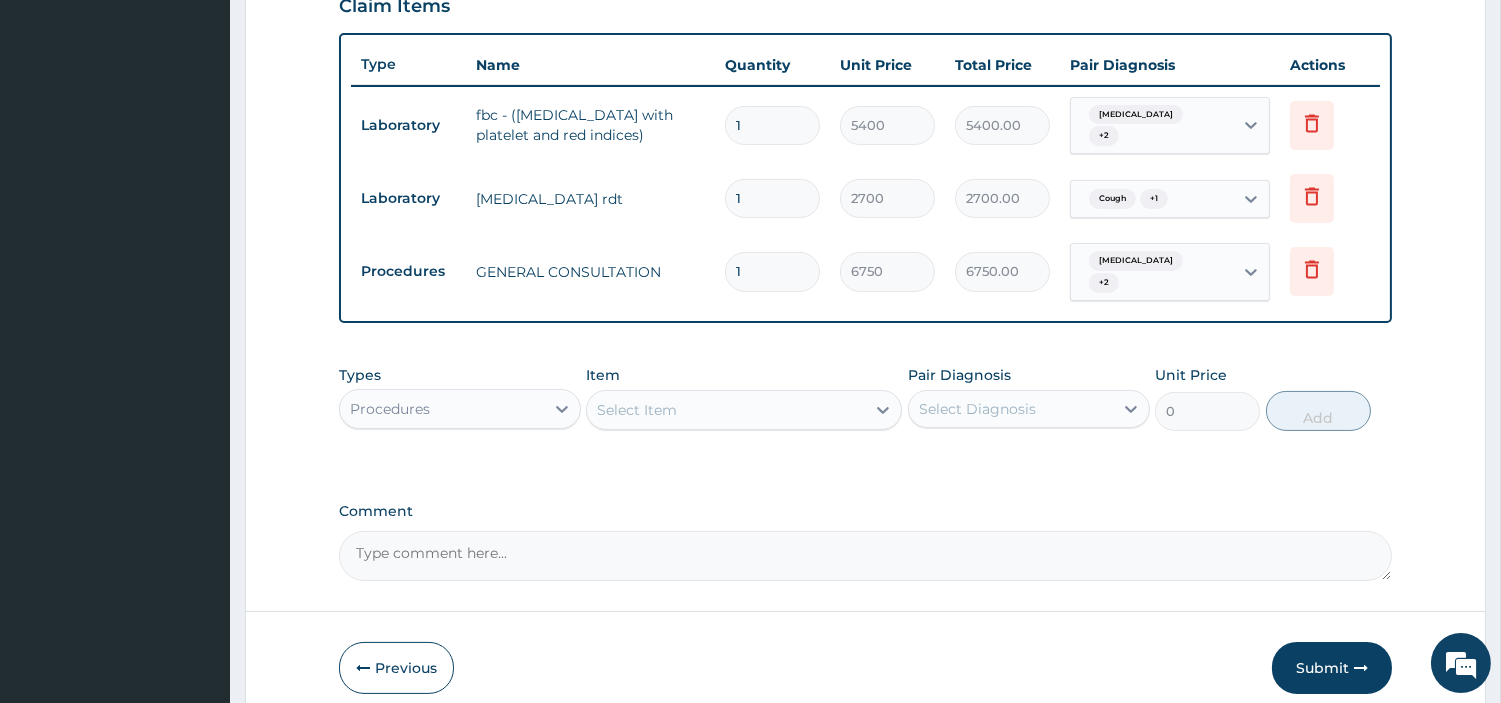 click on "Procedures" at bounding box center (442, 409) 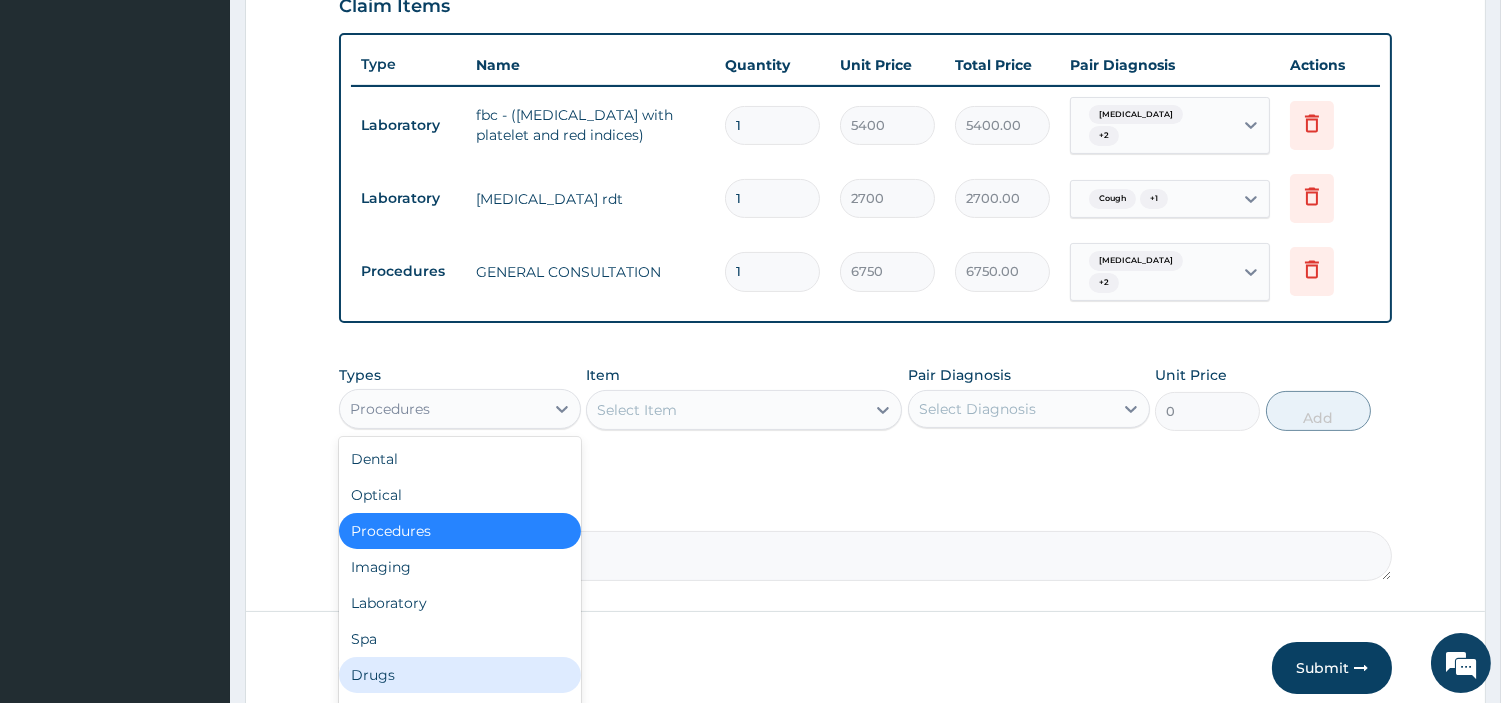 click on "Drugs" at bounding box center [460, 675] 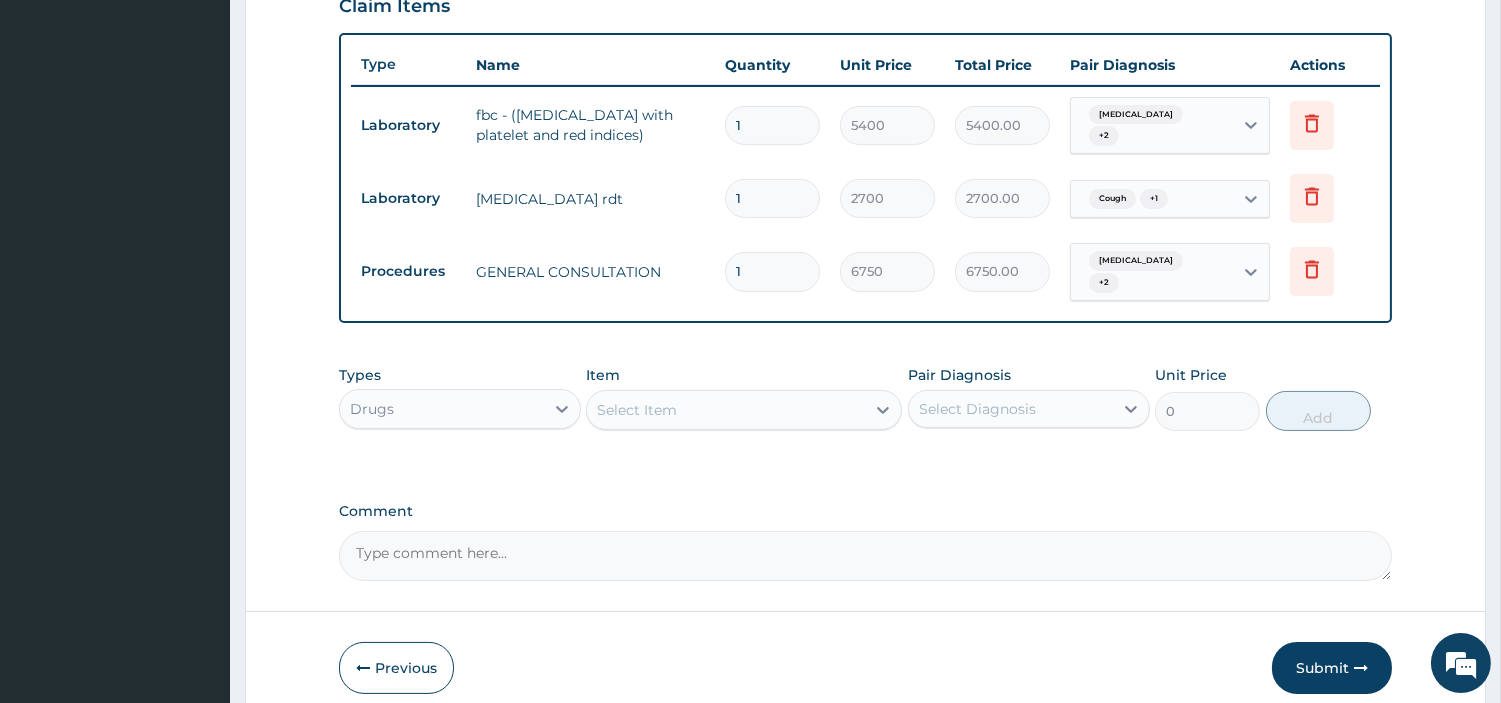 click on "Select Item" at bounding box center [744, 410] 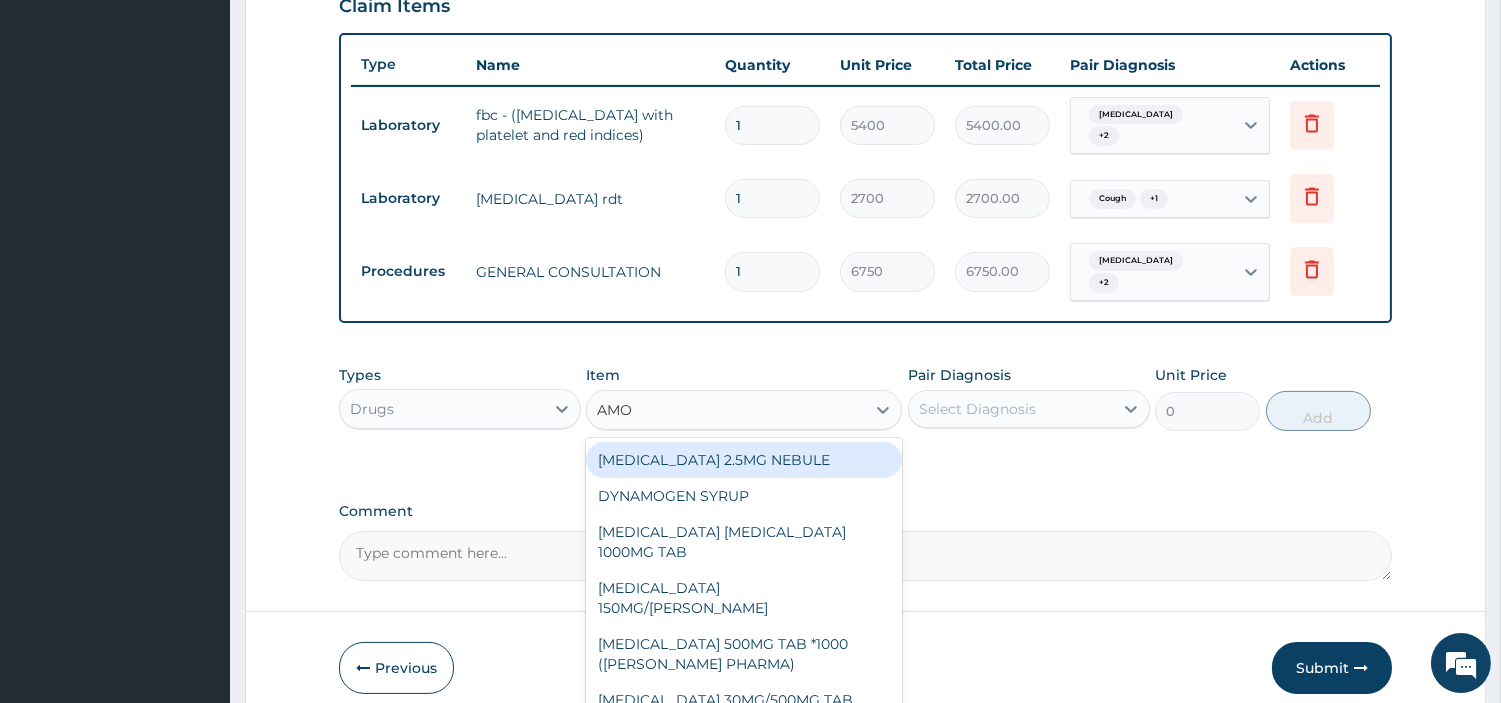type on "AMOX" 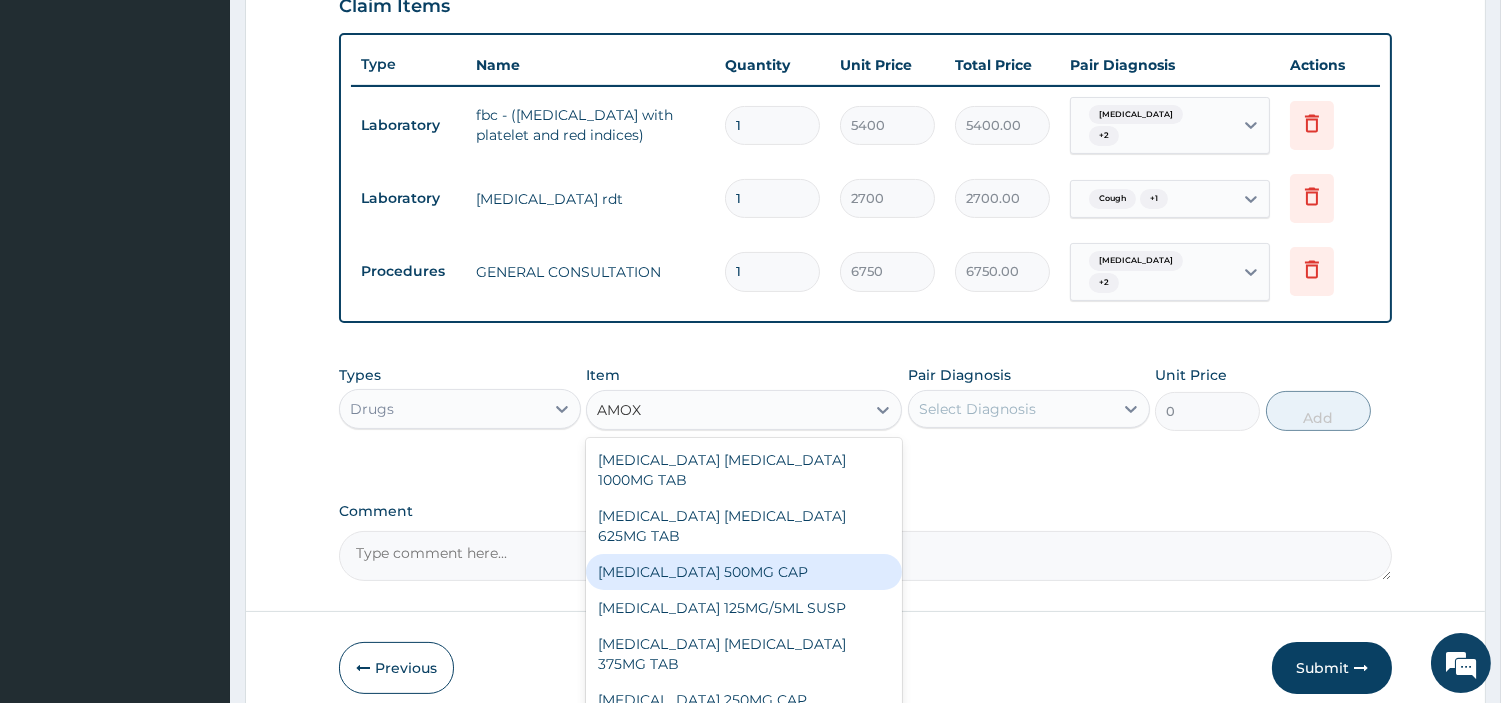 click on "AMOXICILLIN 500MG CAP" at bounding box center (744, 572) 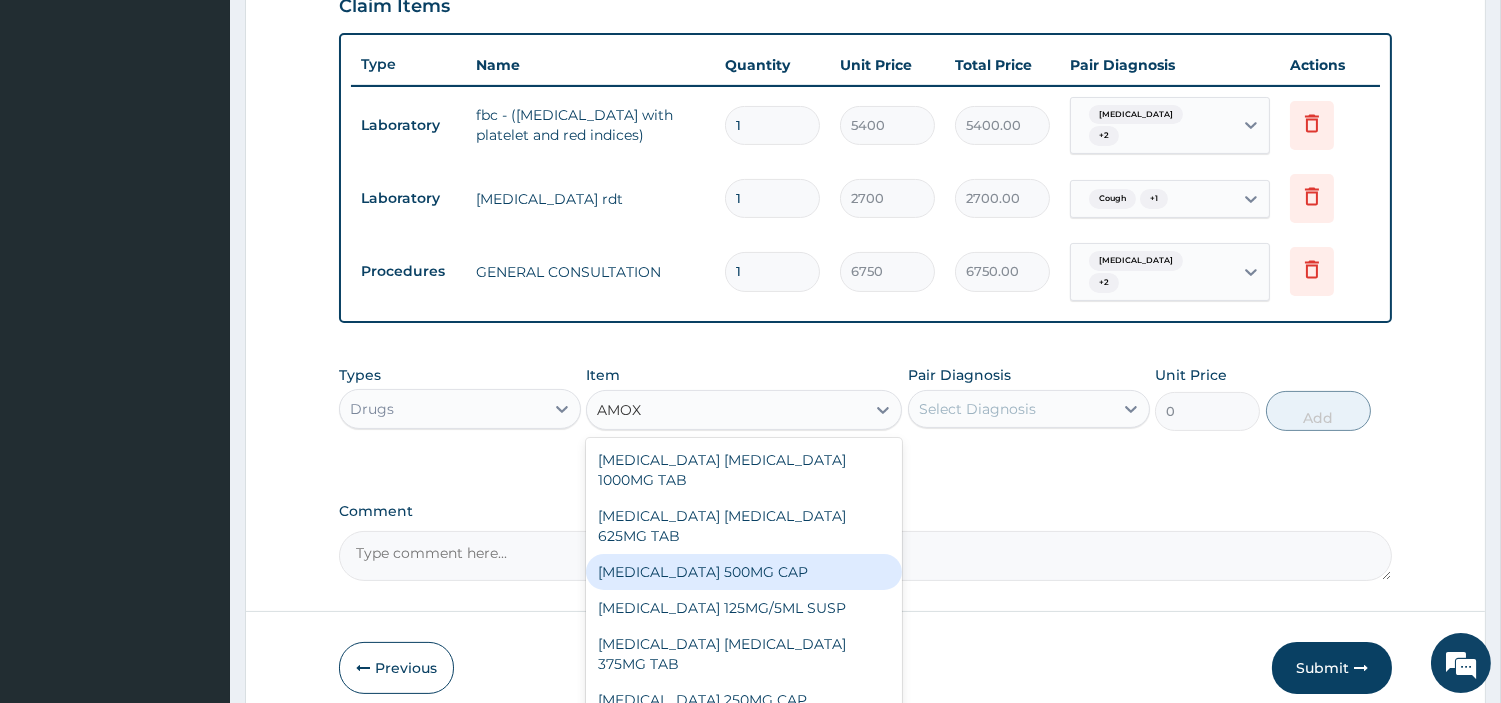 type 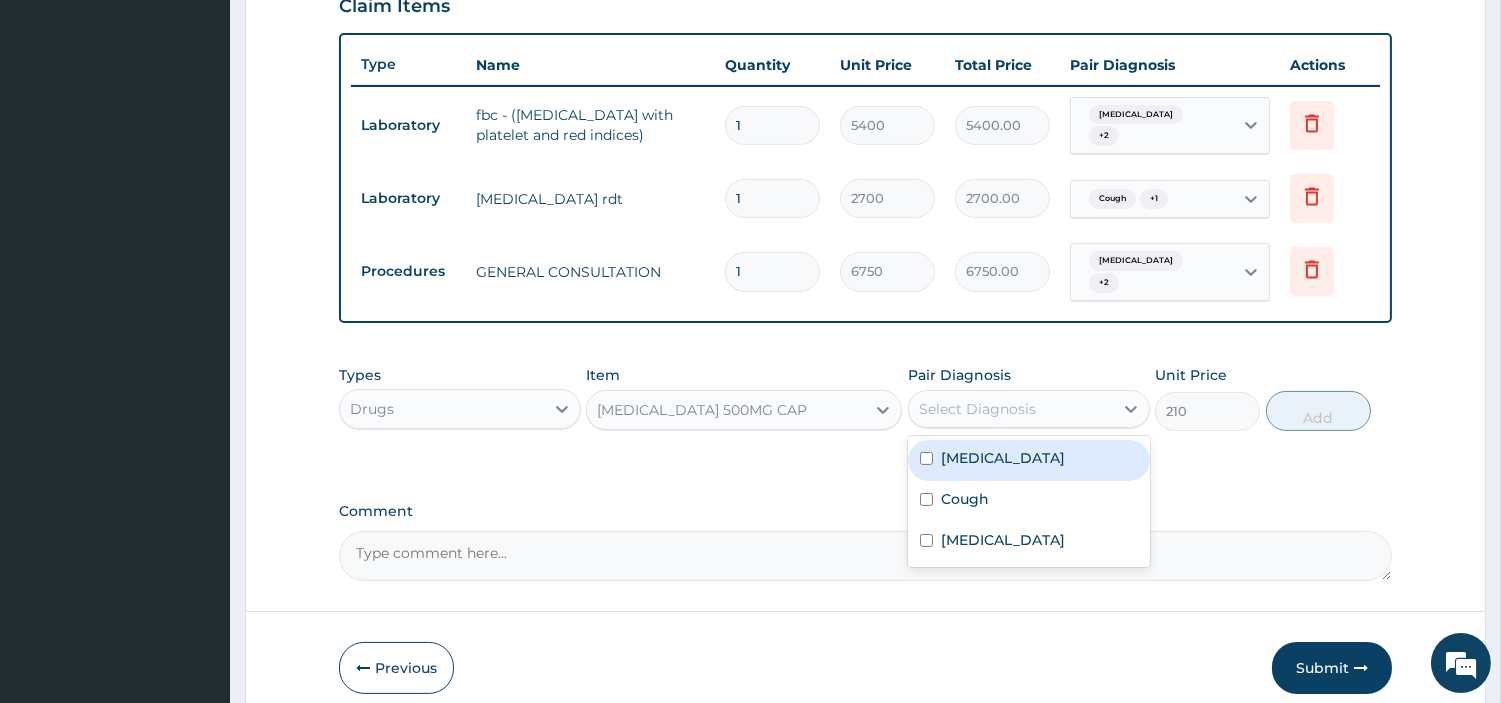click on "Select Diagnosis" at bounding box center [1011, 409] 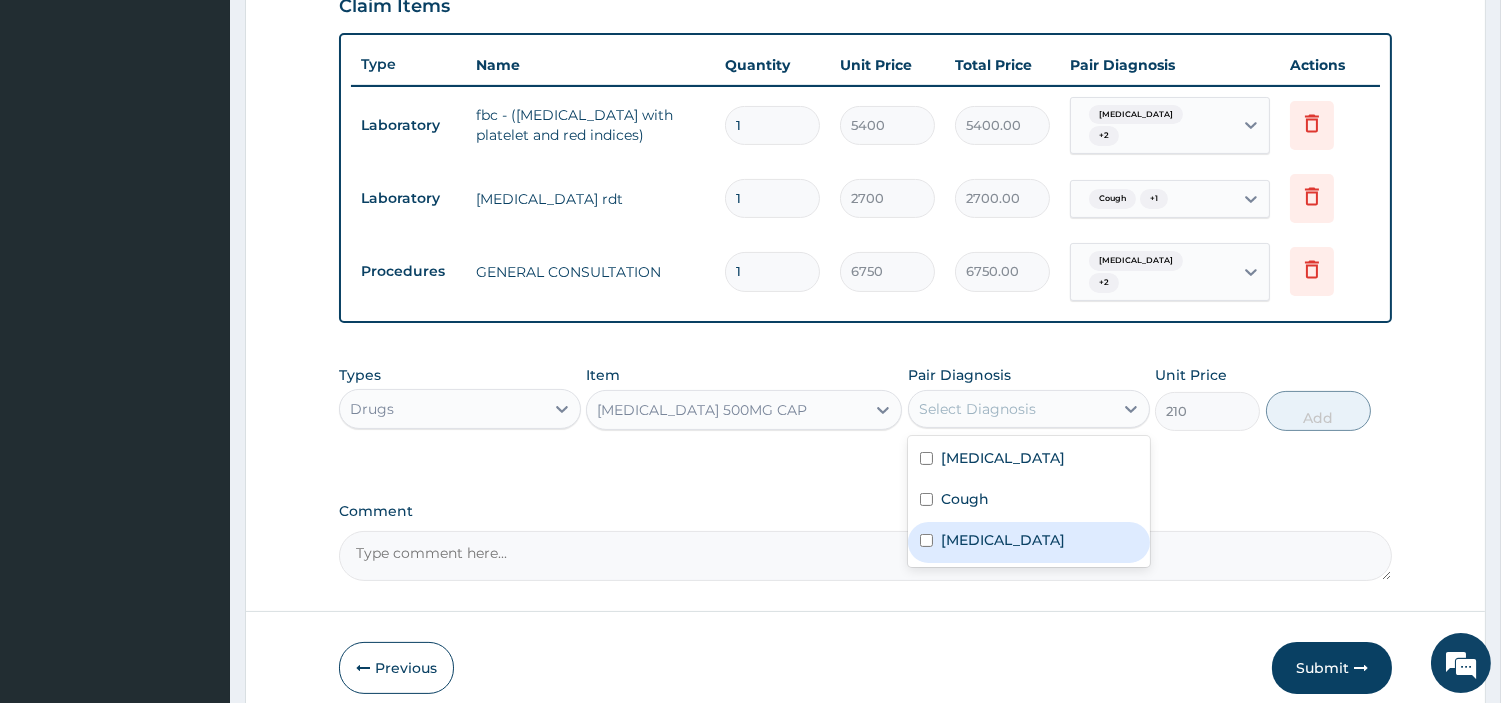 click on "Sepsis" at bounding box center [1029, 542] 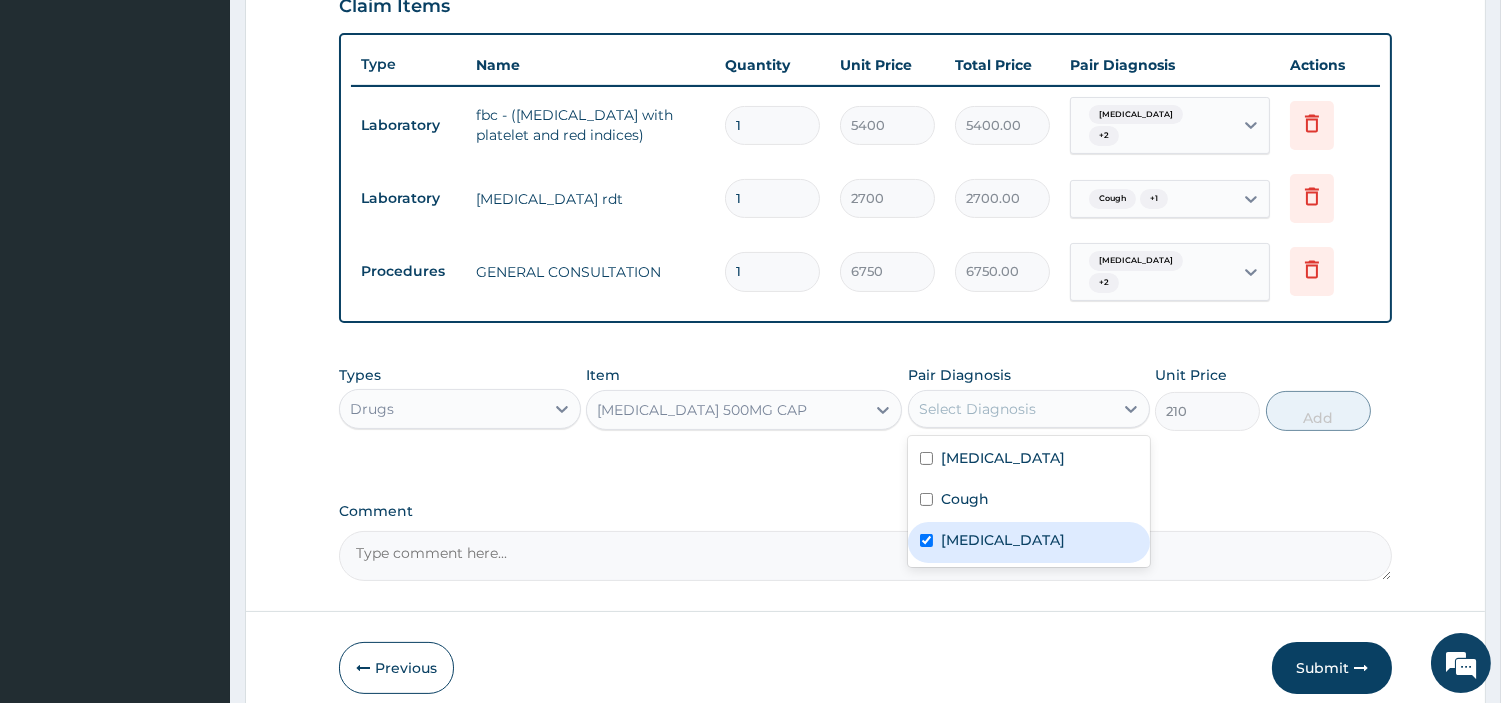checkbox on "true" 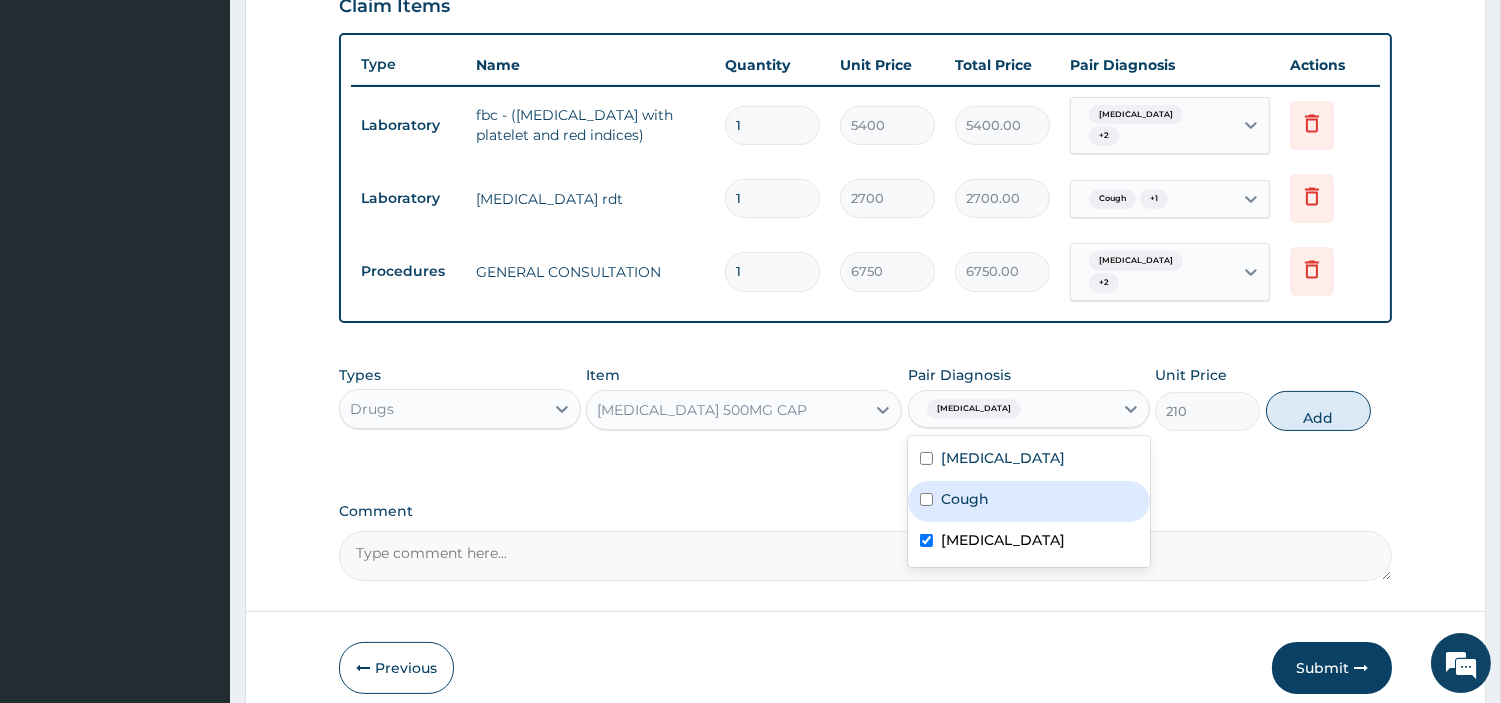 click on "Cough" at bounding box center (1029, 501) 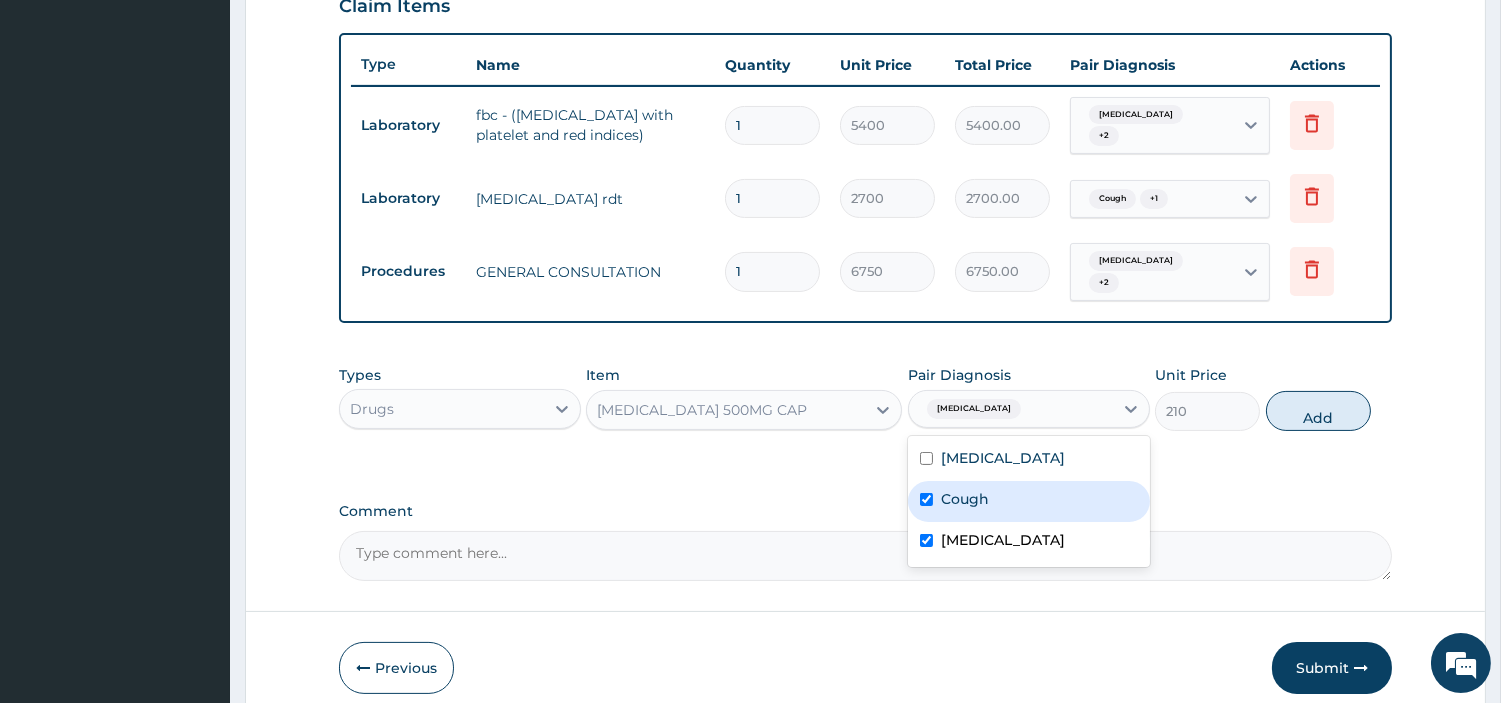 checkbox on "true" 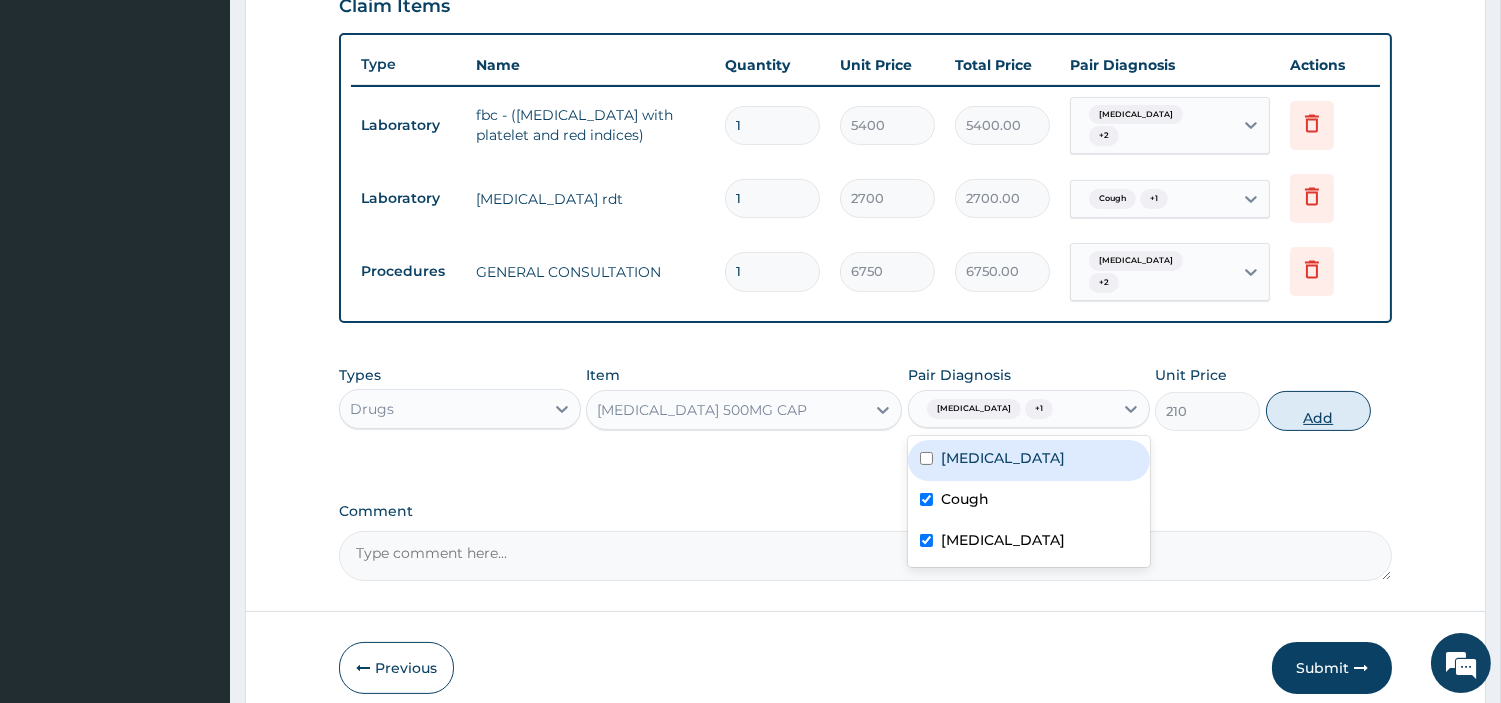 click on "Add" at bounding box center [1318, 411] 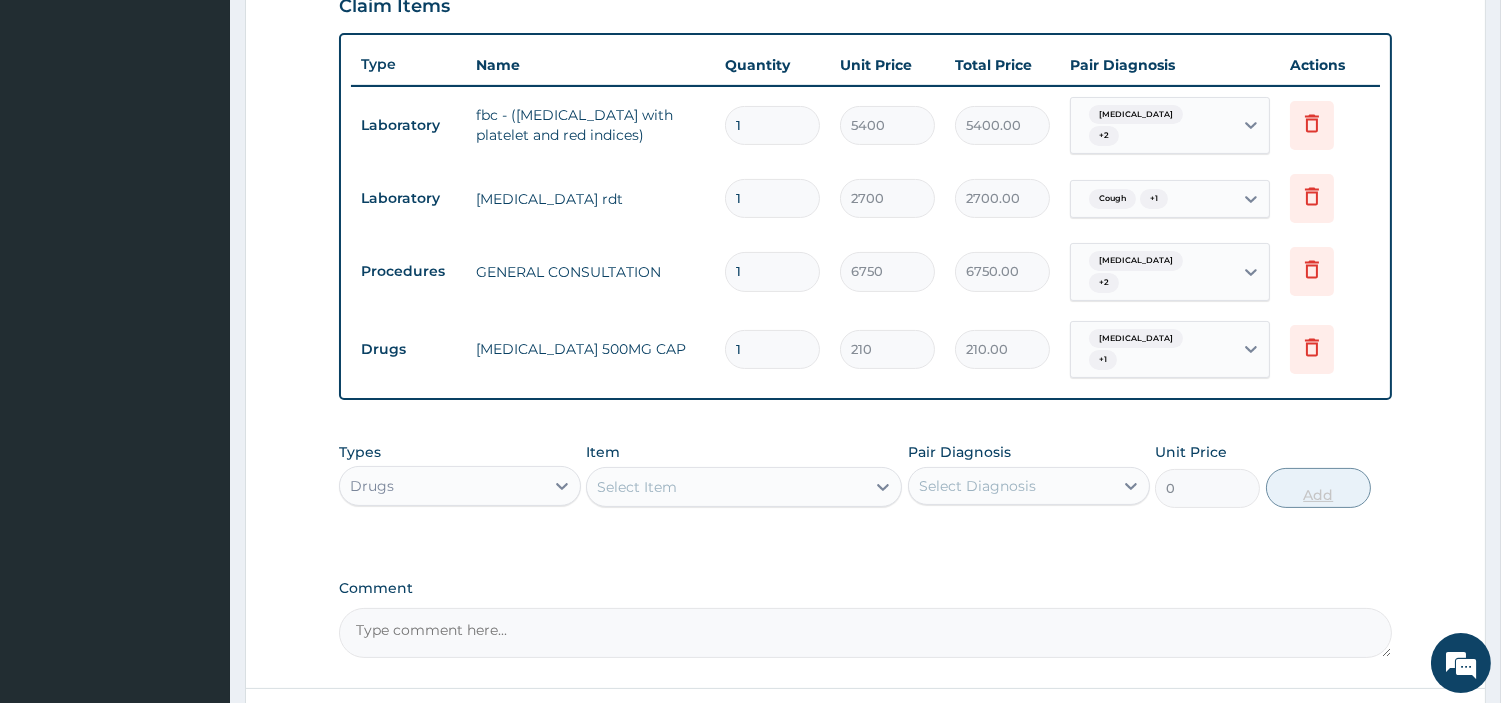 type on "14" 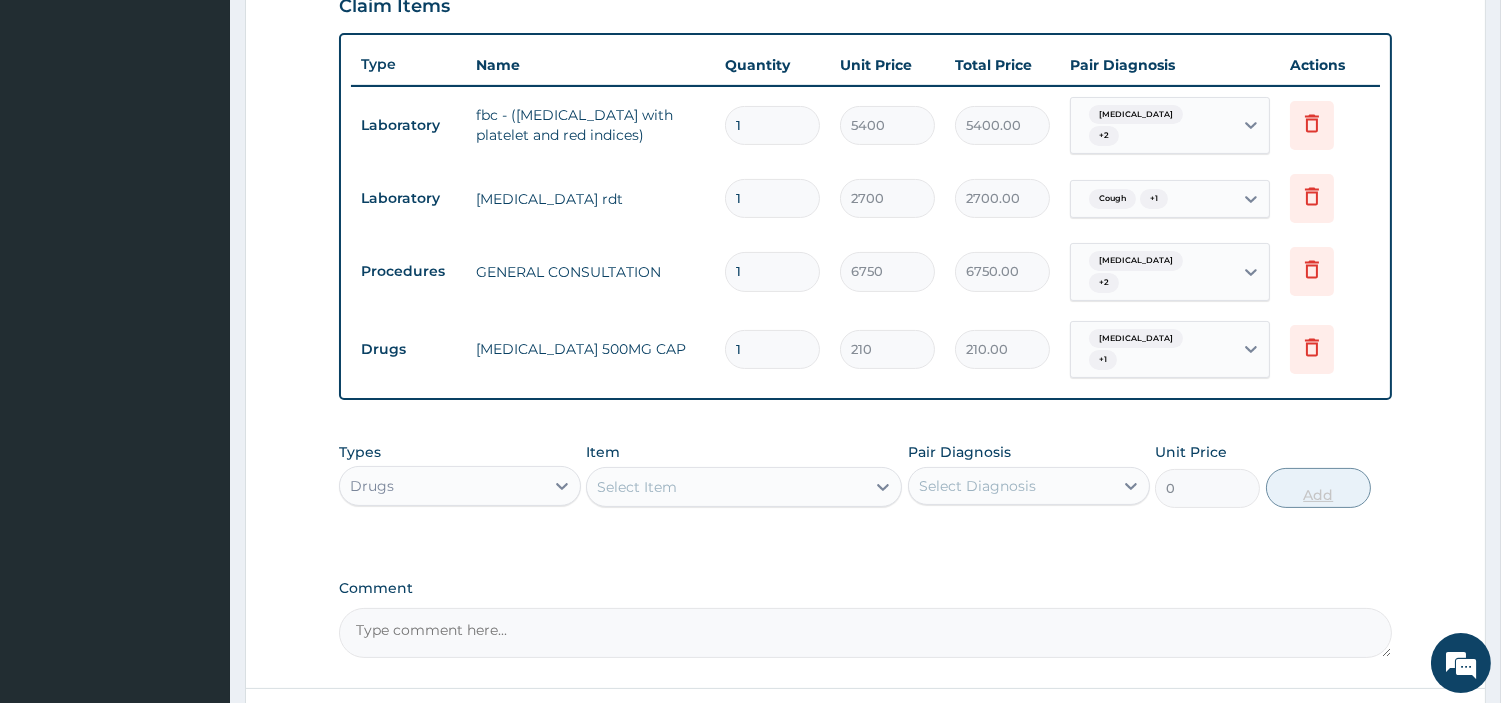 type on "2940.00" 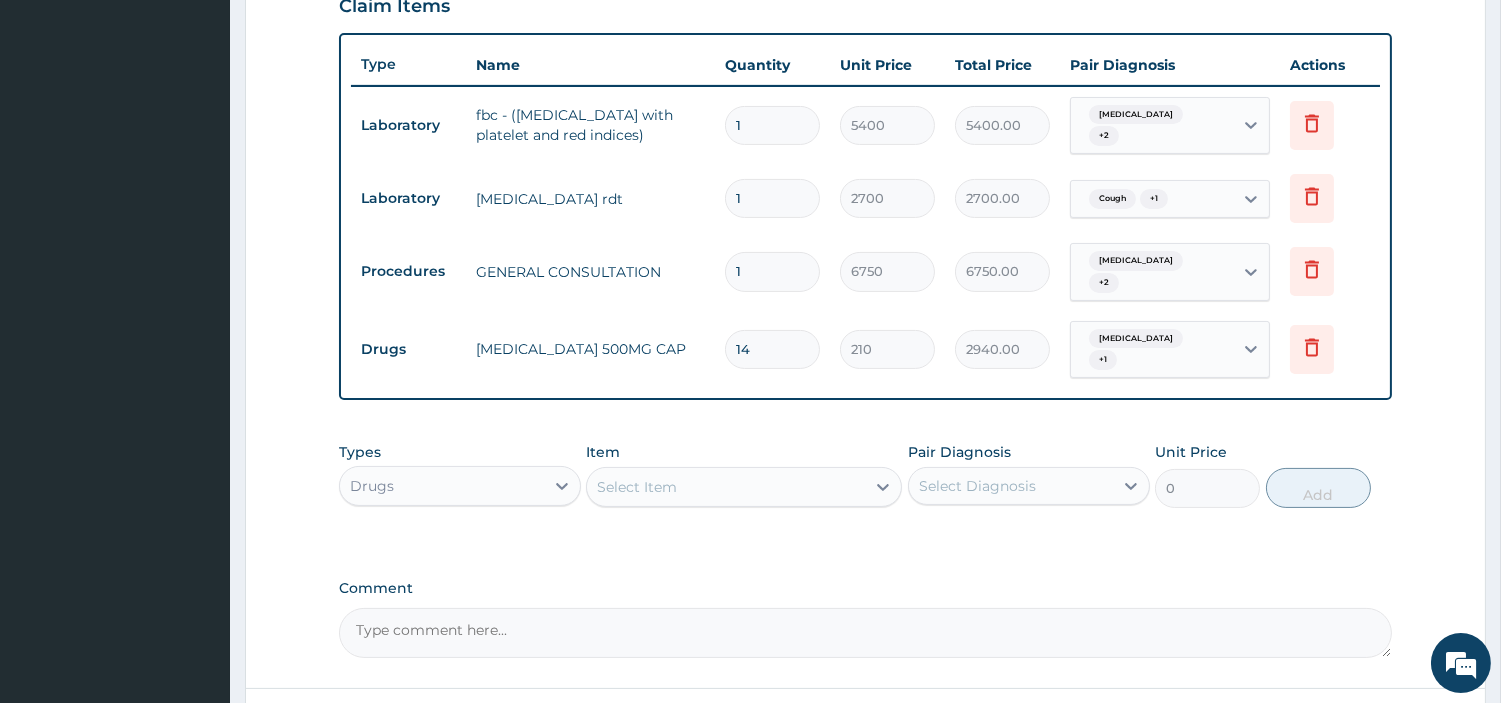 type on "14" 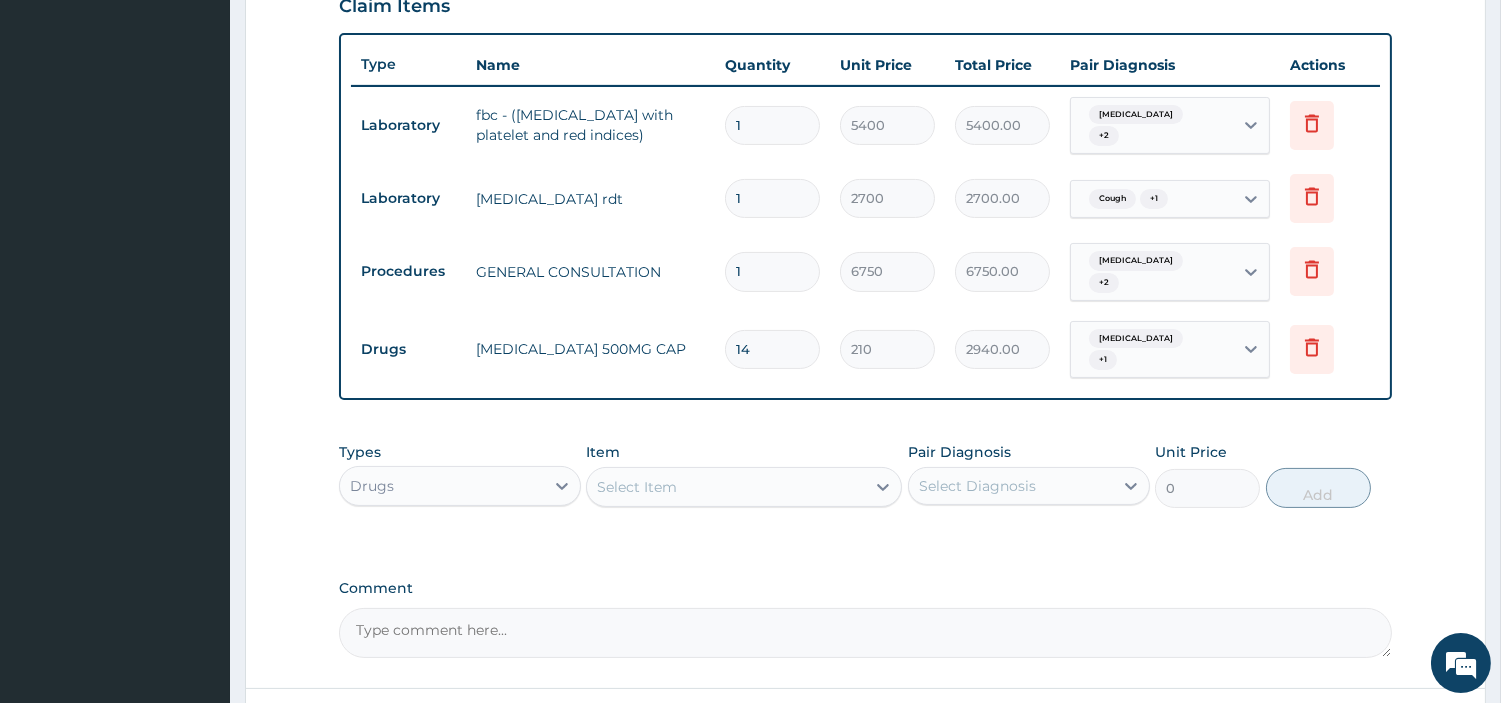 click on "Select Item" at bounding box center (726, 487) 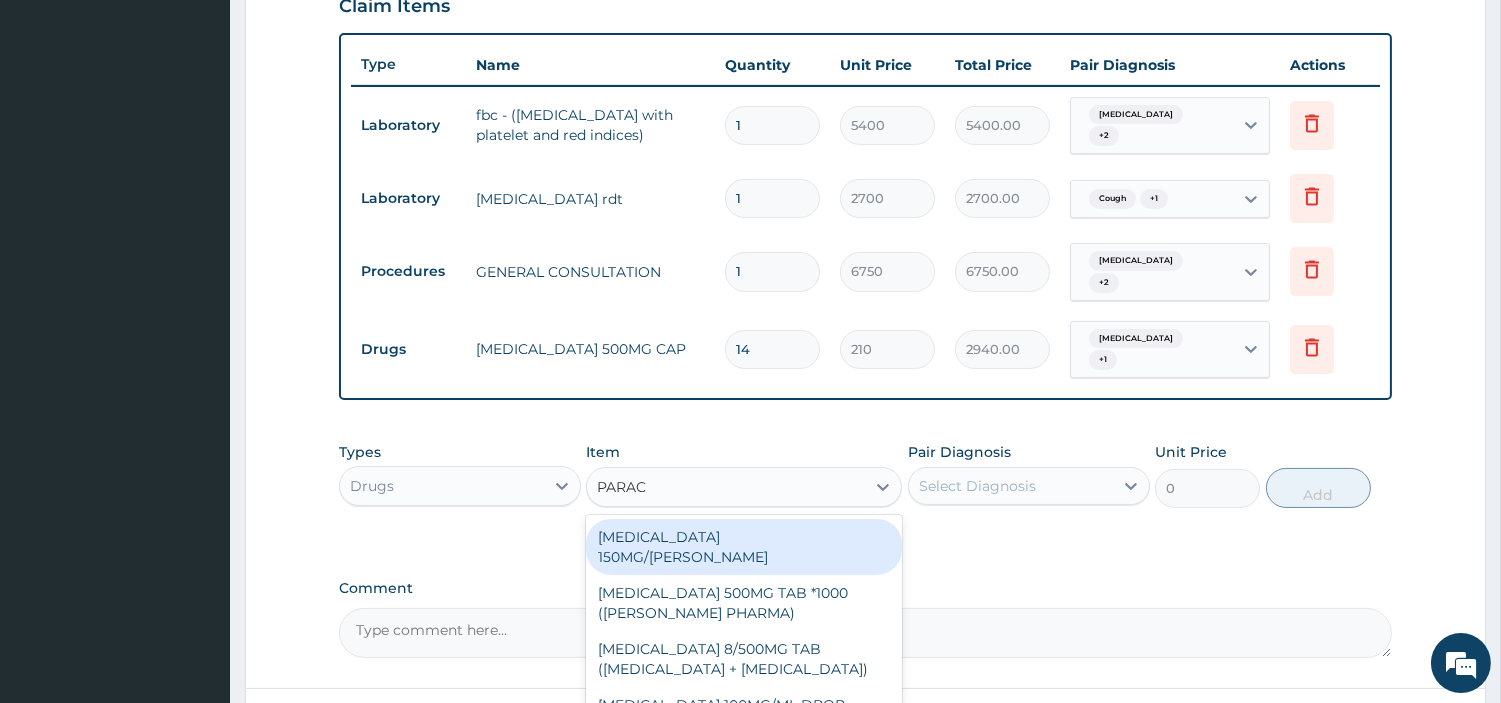 type on "PARACE" 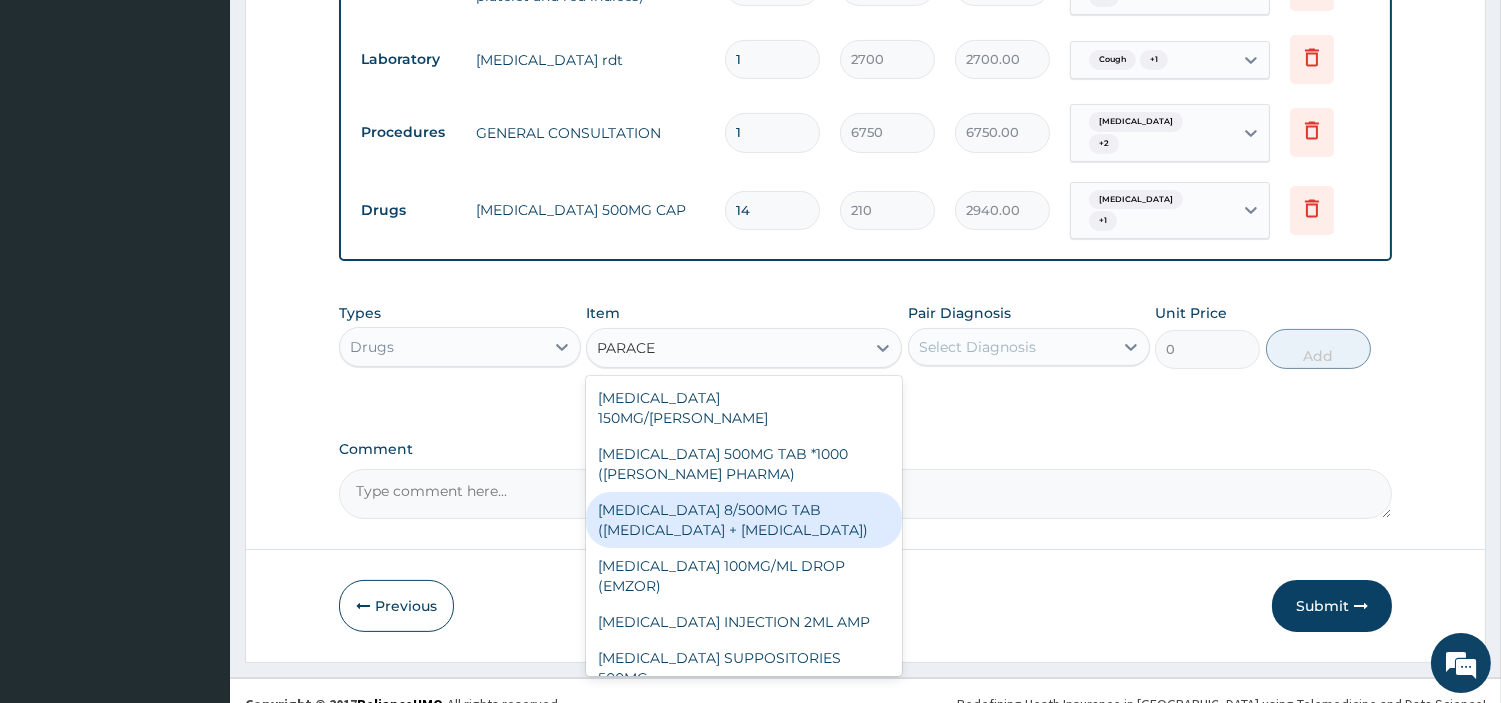scroll, scrollTop: 851, scrollLeft: 0, axis: vertical 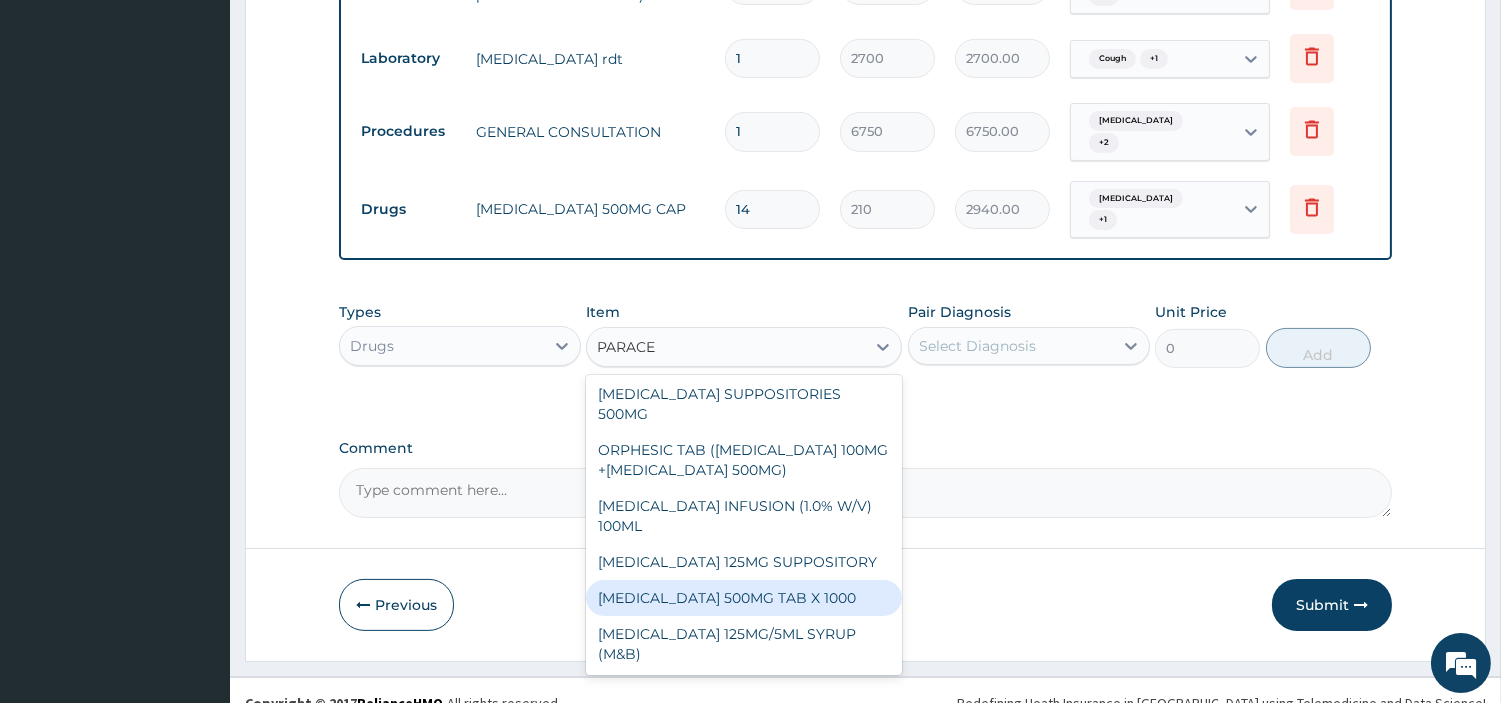 click on "PARACETAMOL 500MG TAB X 1000" at bounding box center (744, 598) 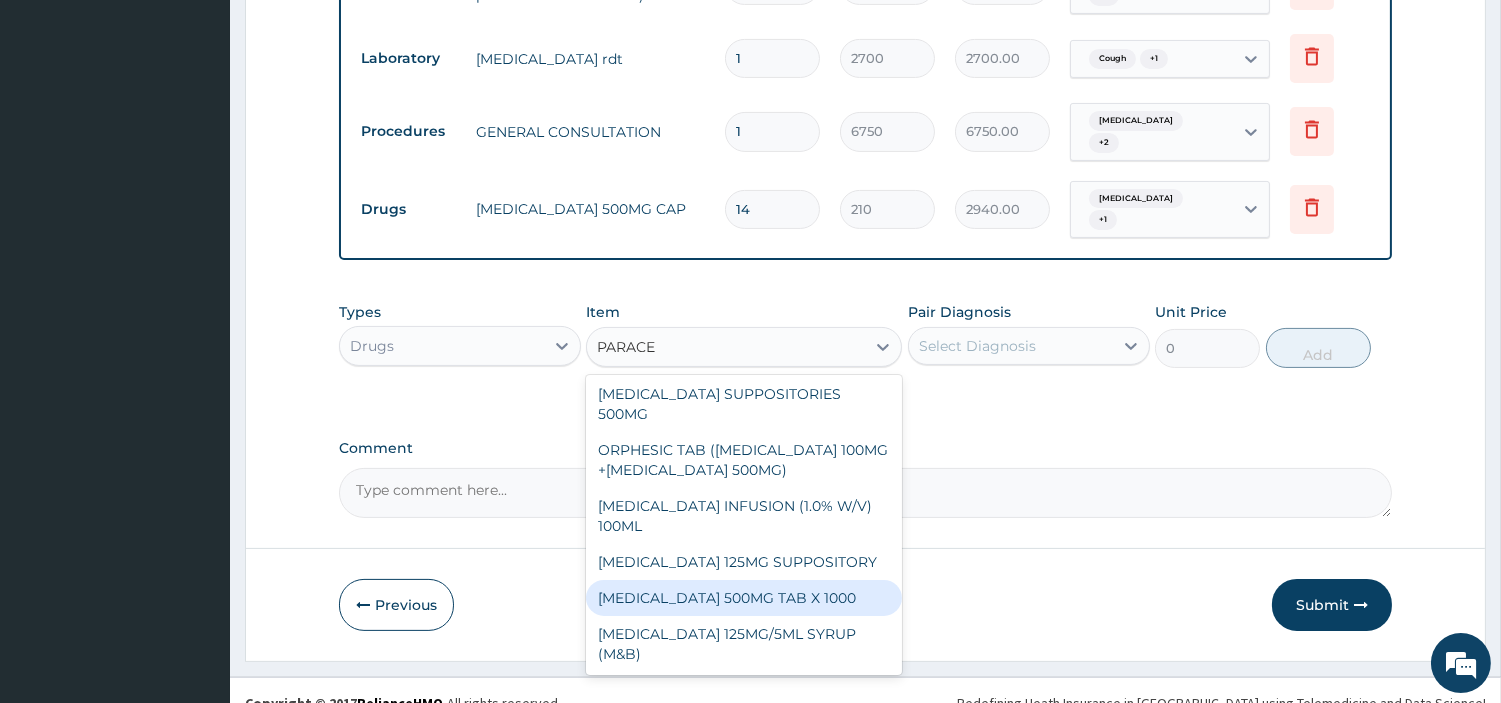 type 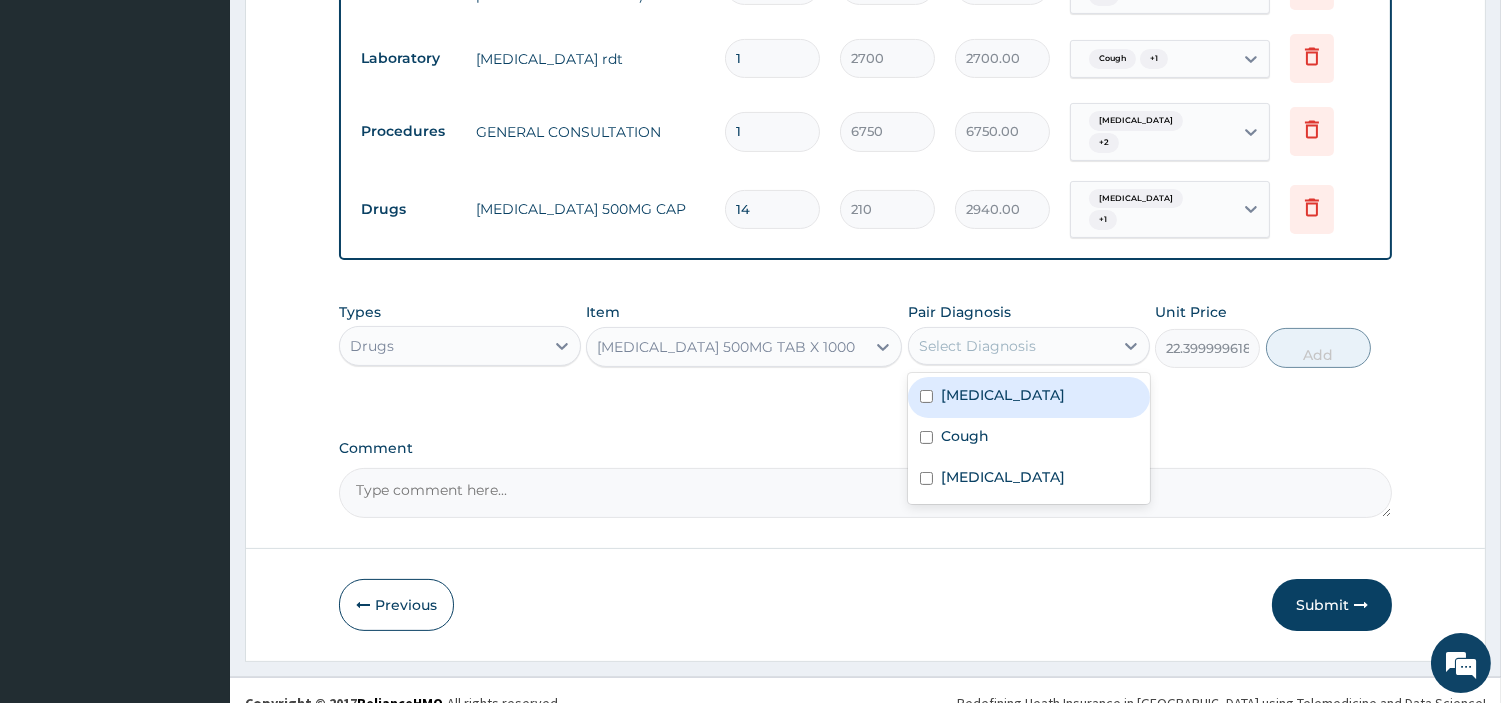 click on "Select Diagnosis" at bounding box center (1011, 346) 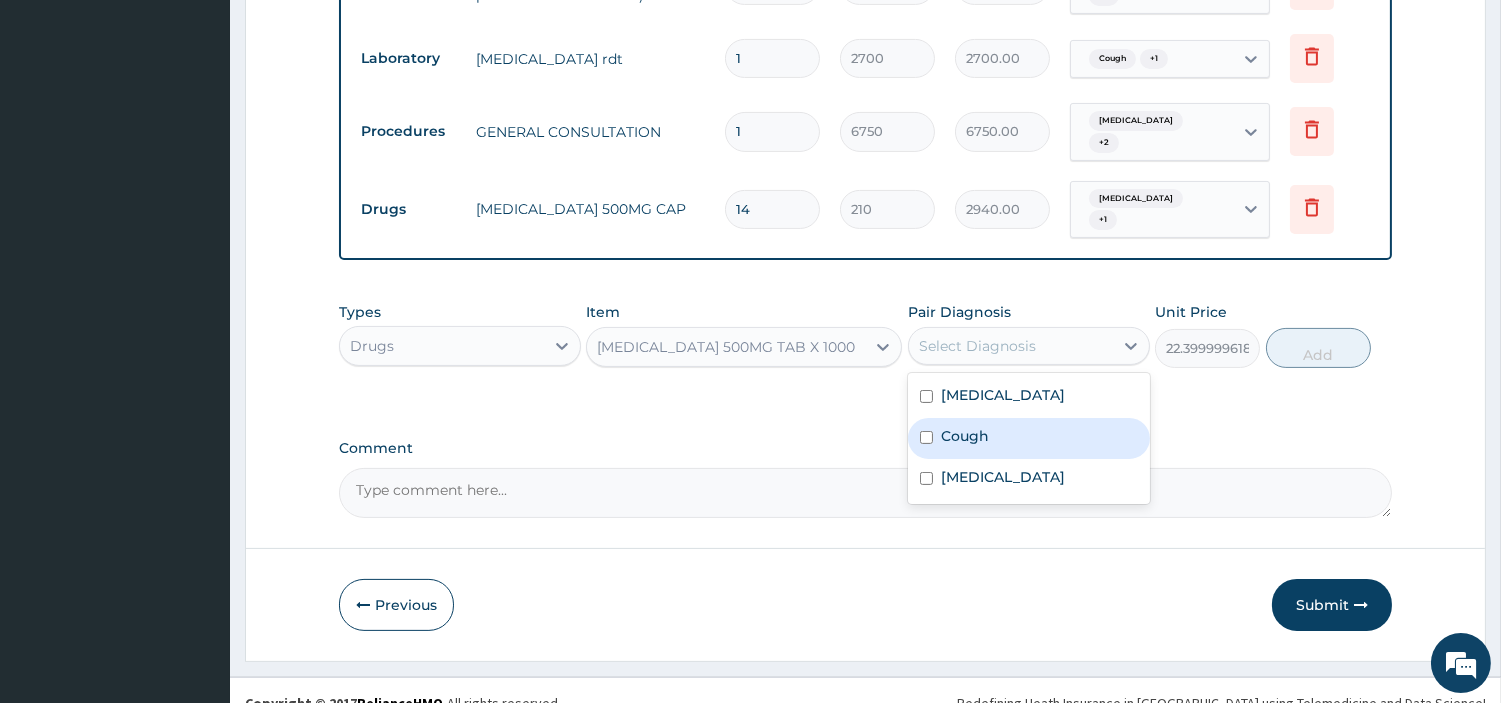 click on "Cough" at bounding box center [1029, 438] 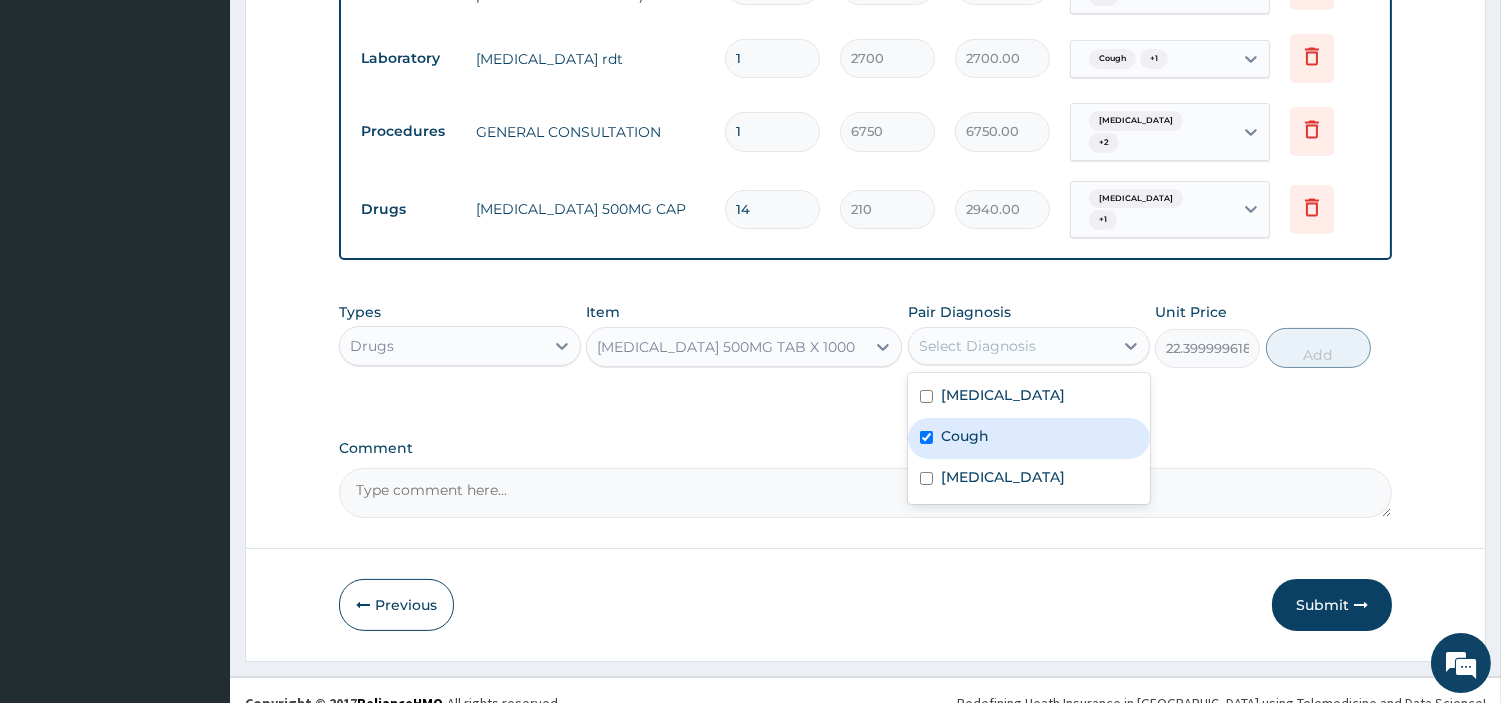 checkbox on "true" 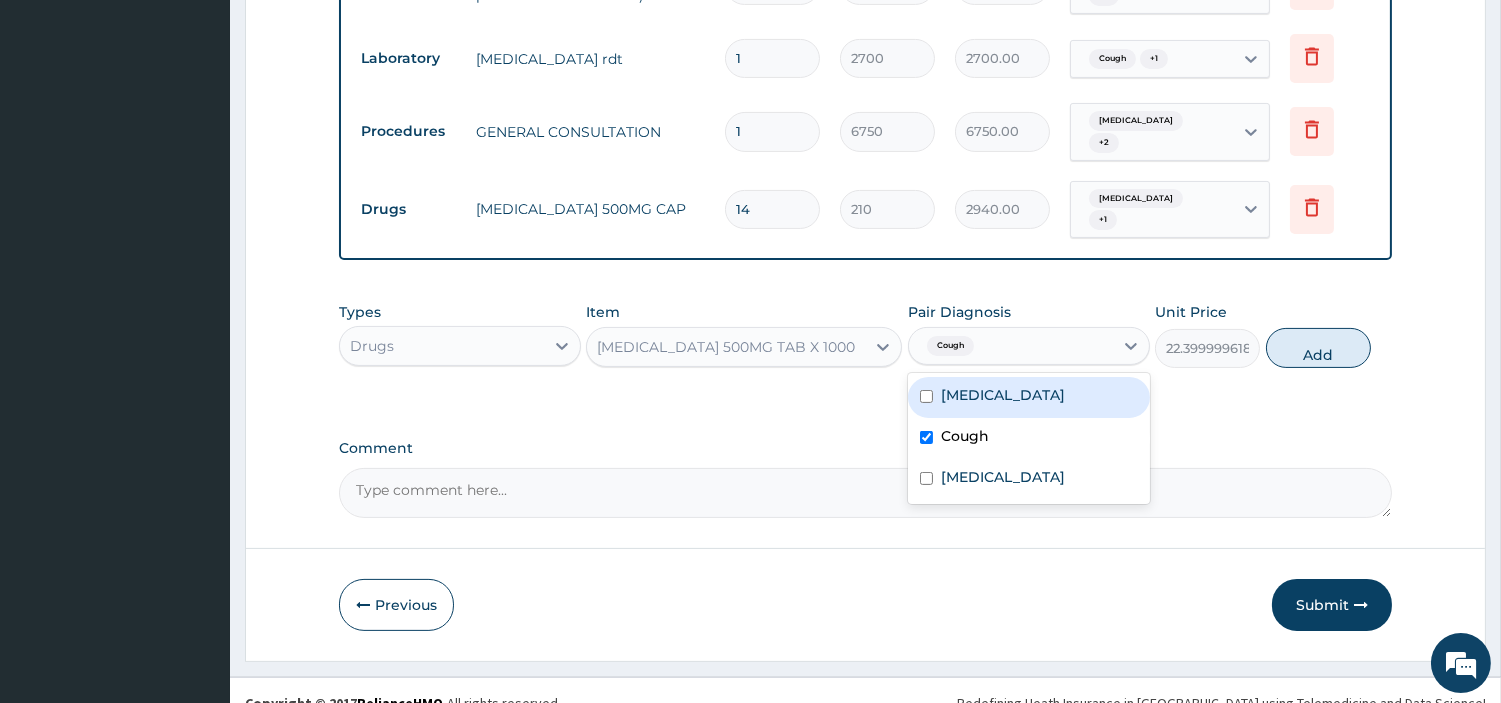 click on "Malaria" at bounding box center [1029, 397] 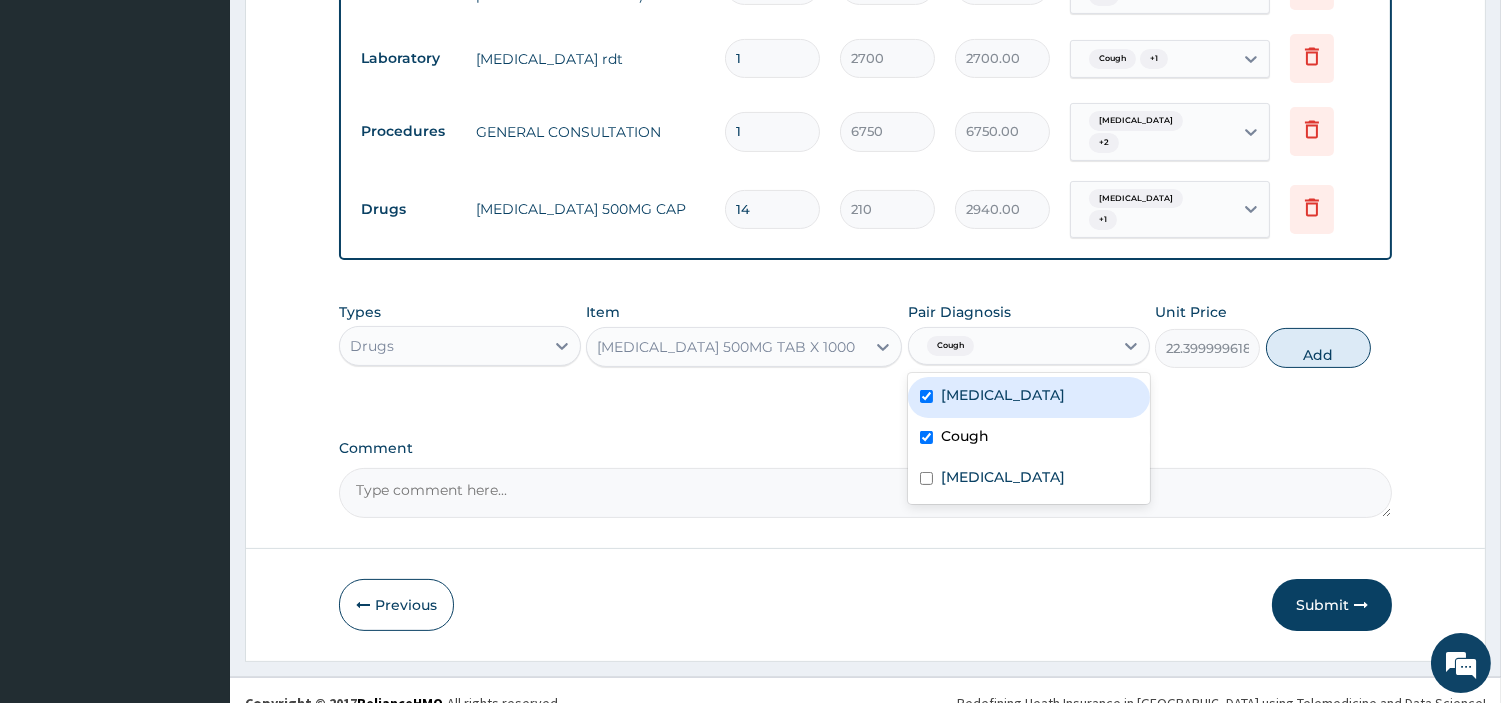 checkbox on "true" 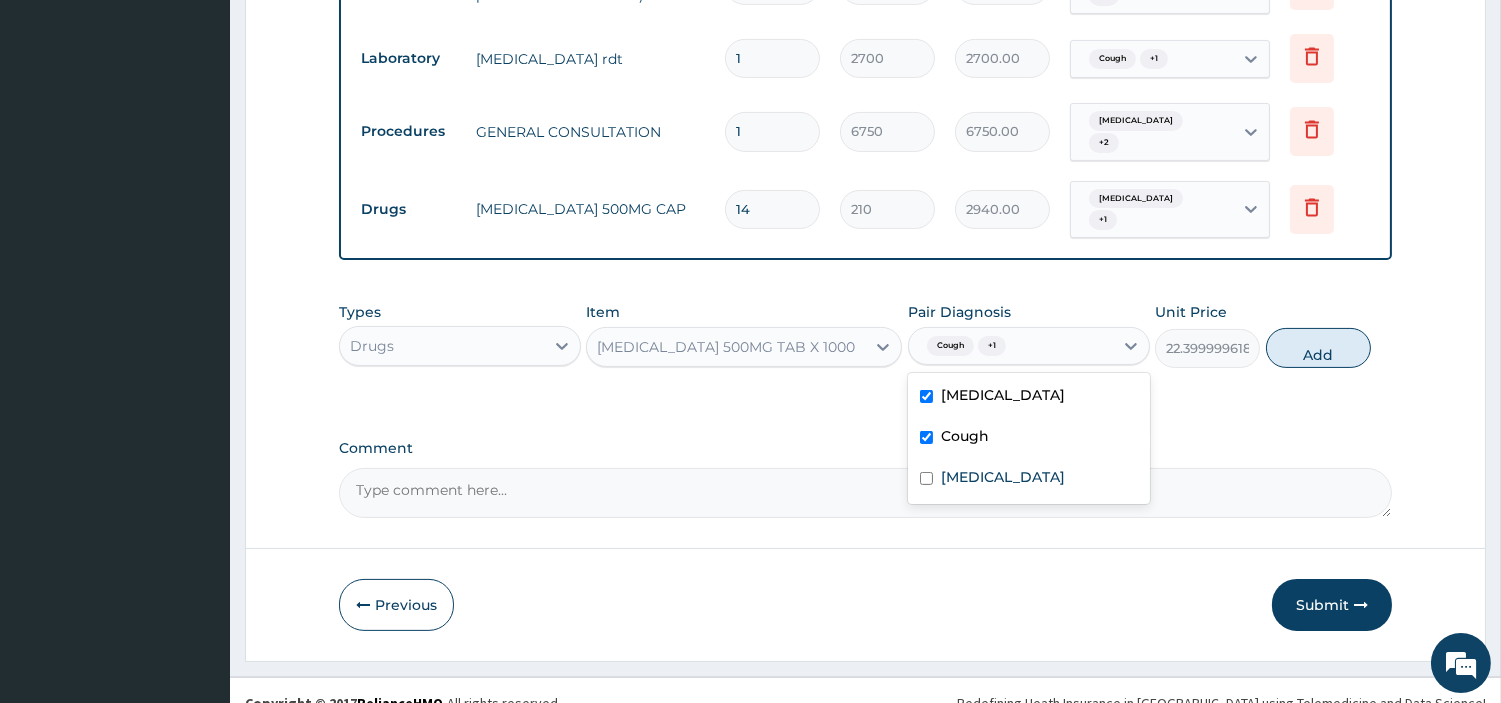 click on "Add" at bounding box center (1318, 348) 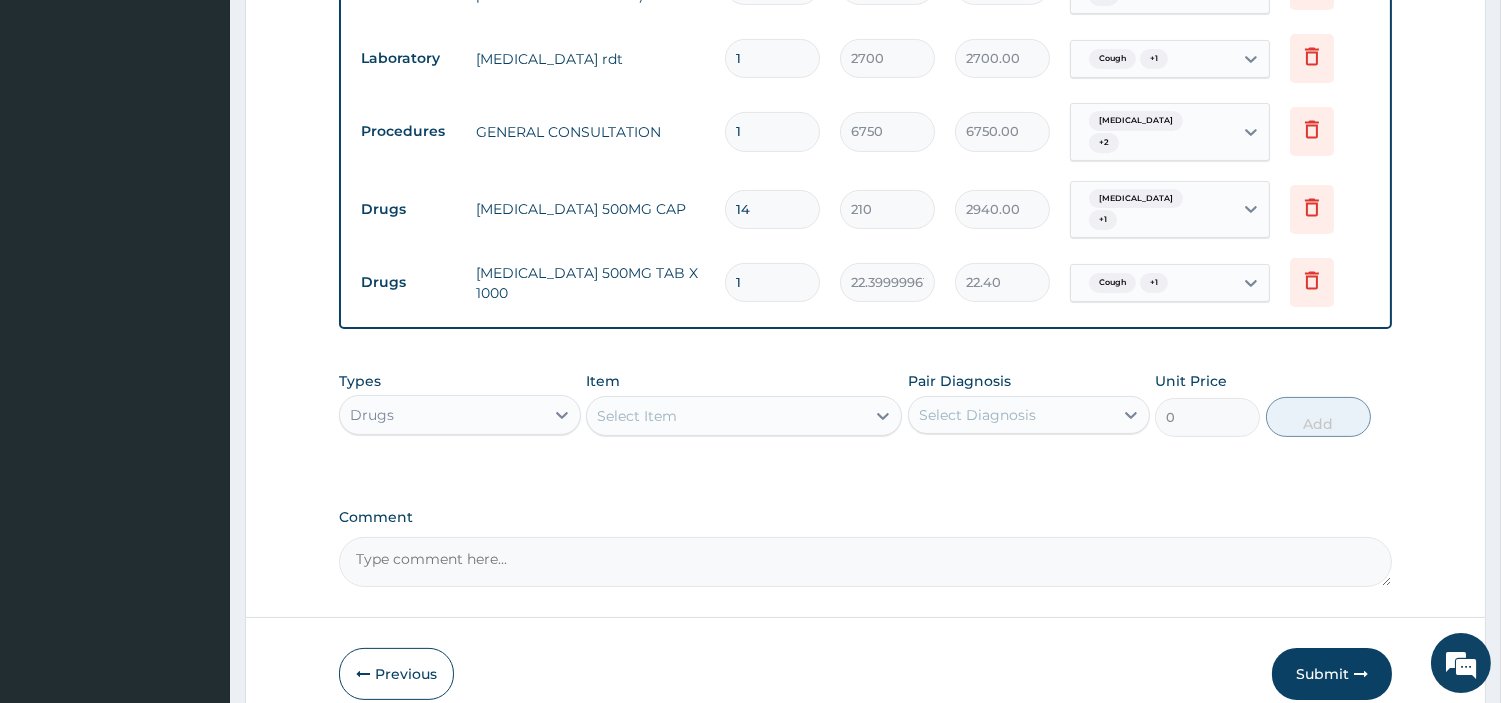 type on "18" 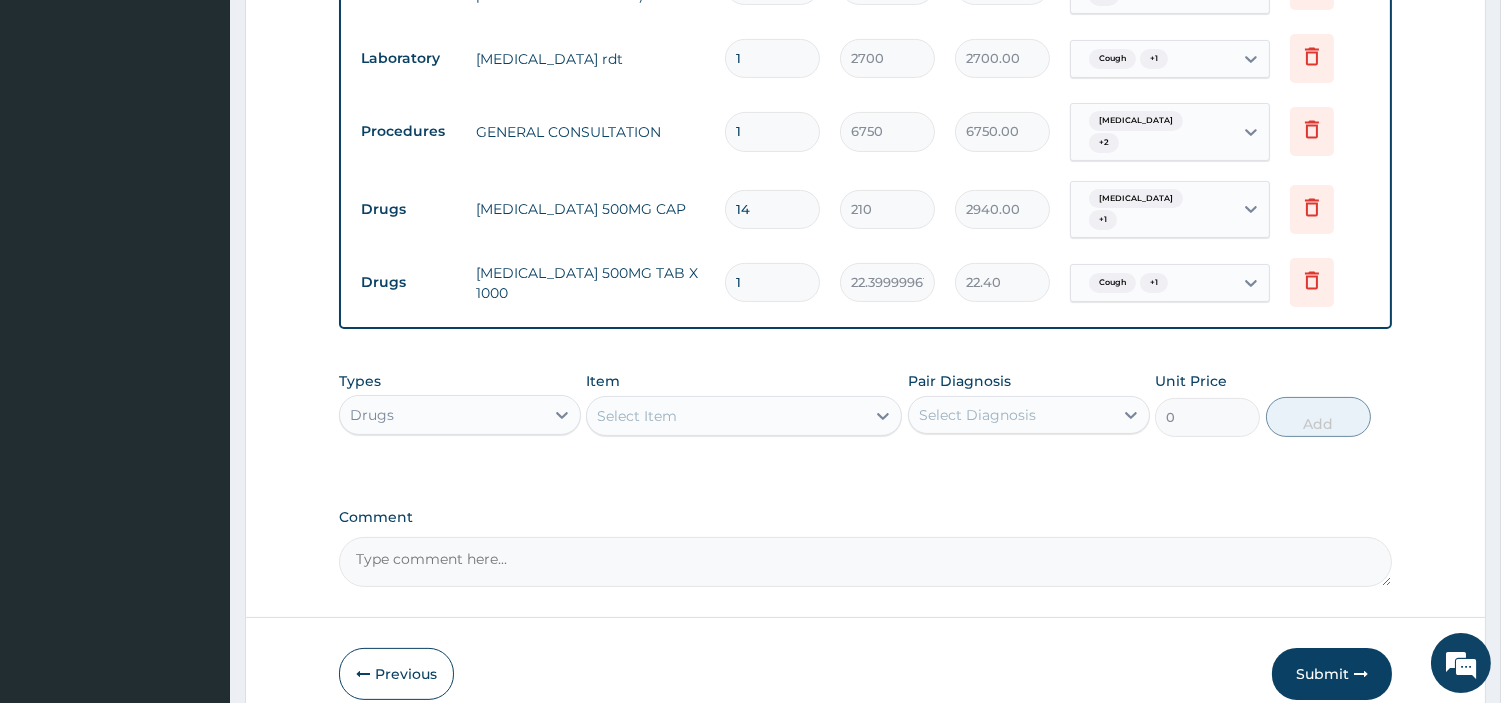 type on "403.20" 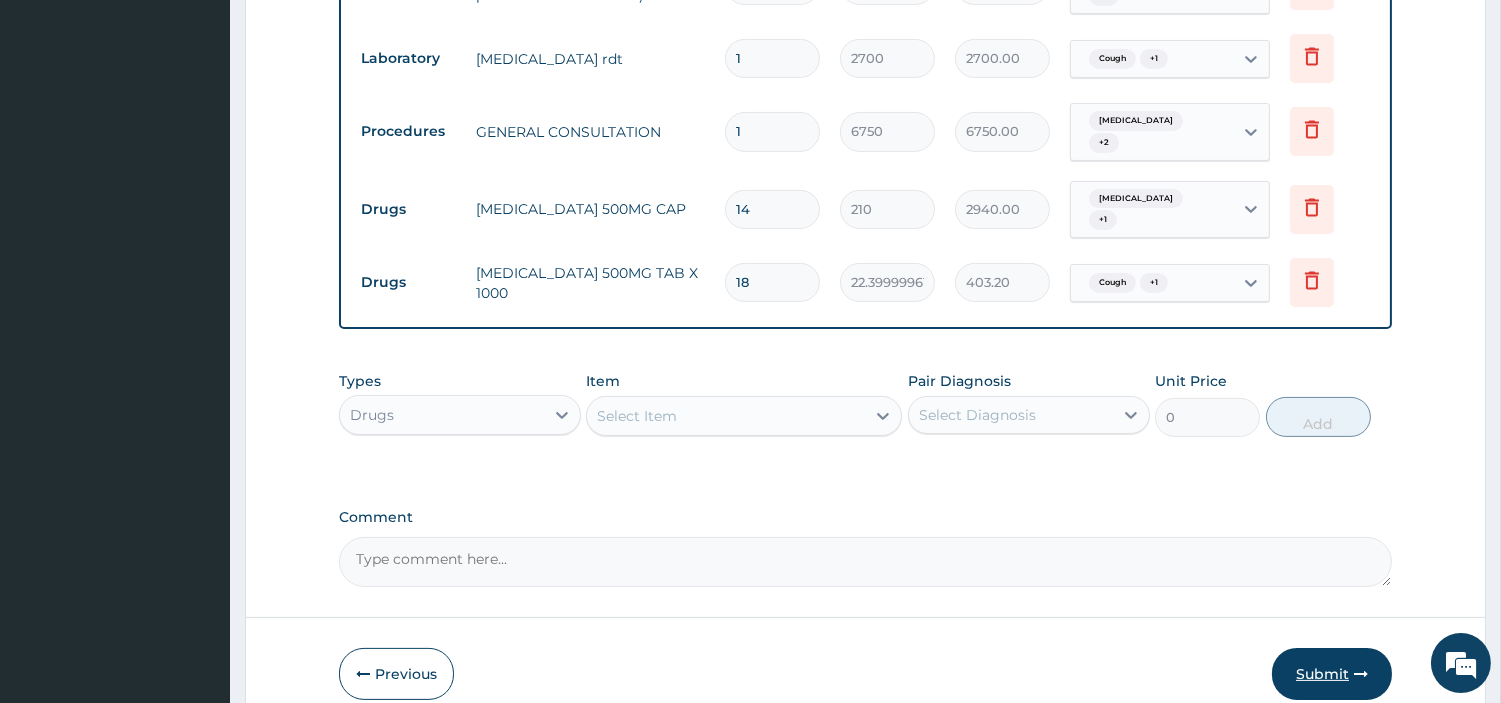 type on "18" 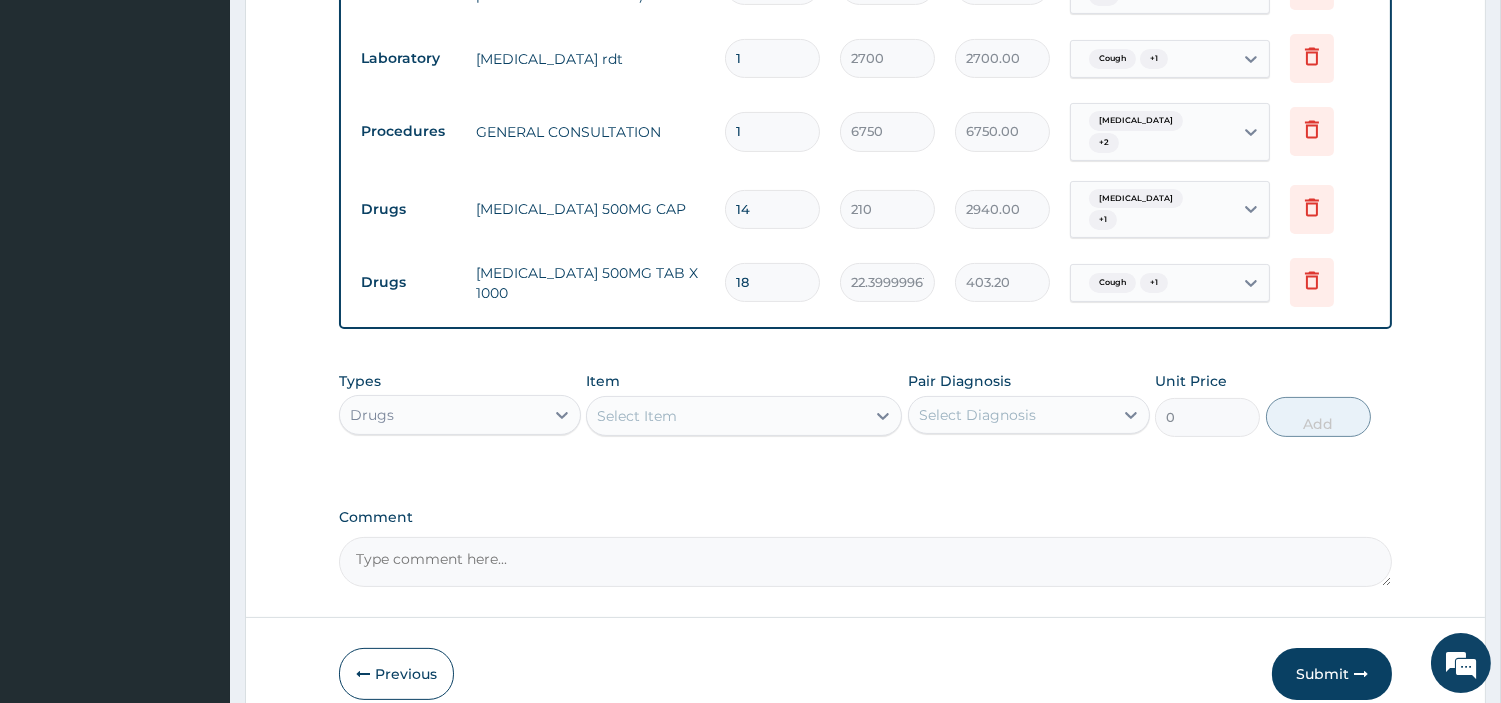 drag, startPoint x: 1371, startPoint y: 664, endPoint x: 1364, endPoint y: 646, distance: 19.313208 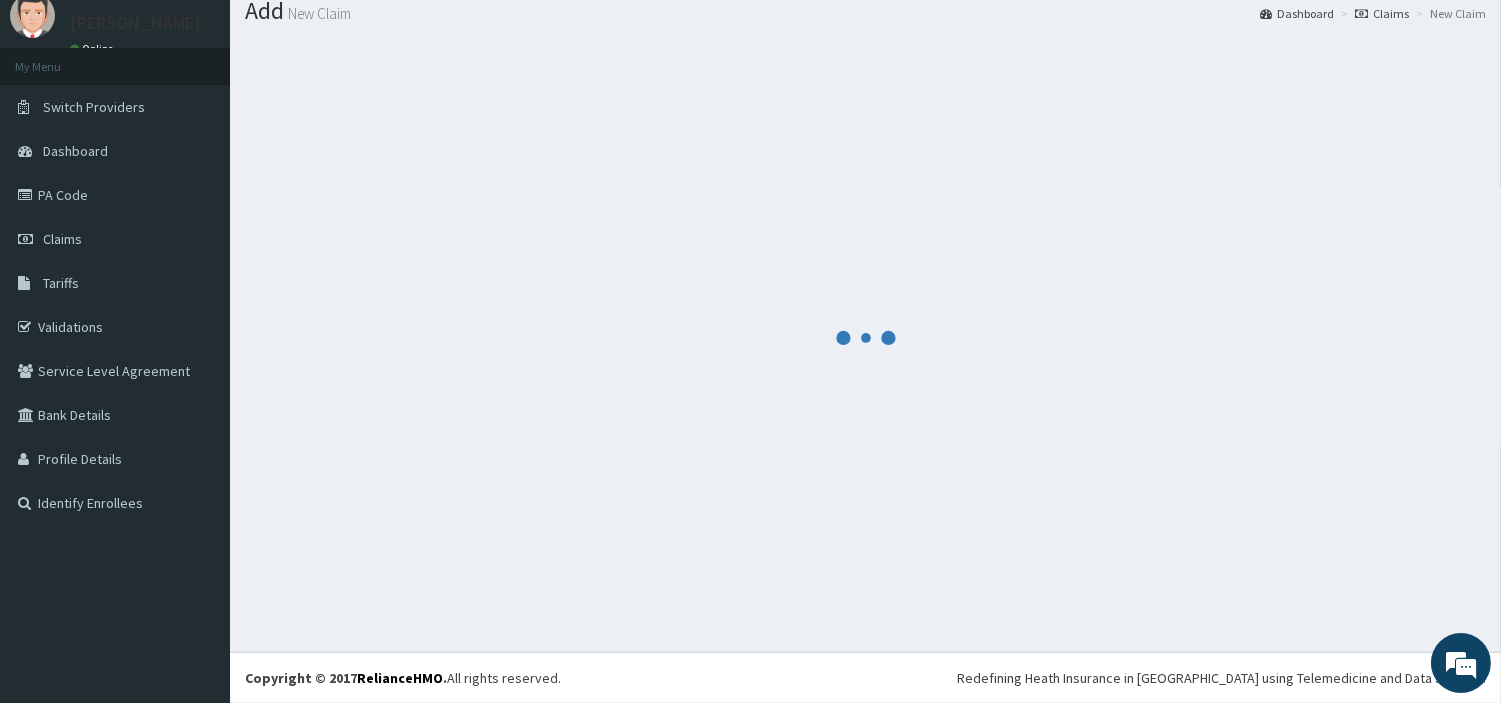 scroll, scrollTop: 66, scrollLeft: 0, axis: vertical 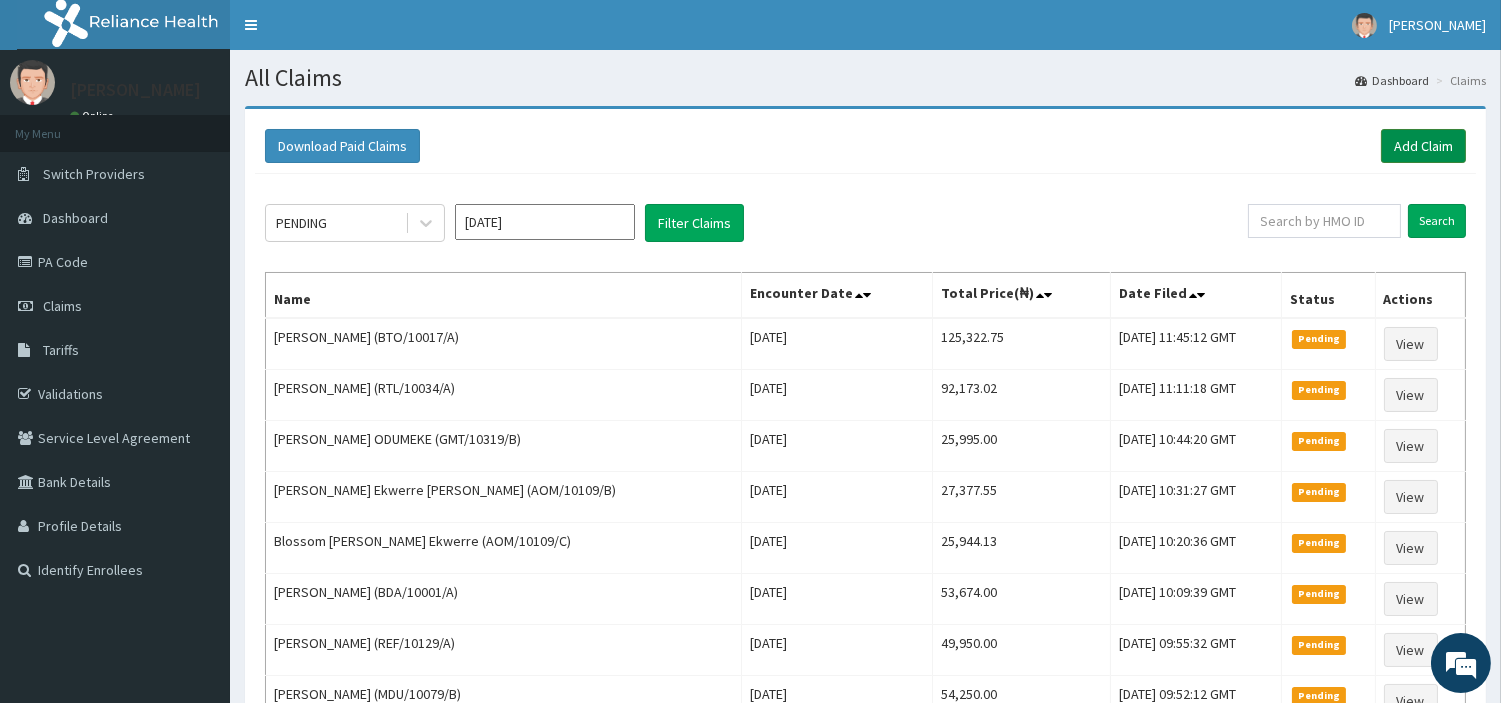 click on "Add Claim" at bounding box center [1423, 146] 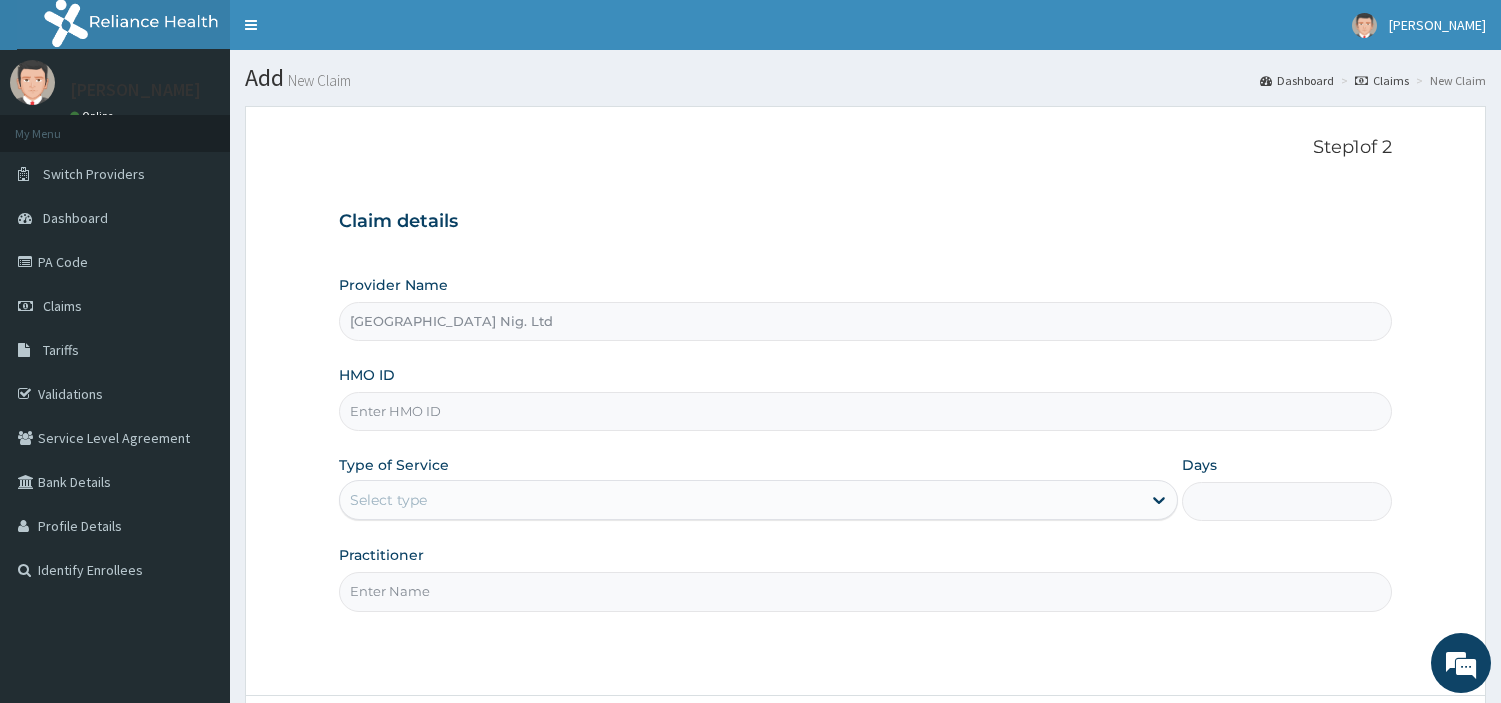 scroll, scrollTop: 0, scrollLeft: 0, axis: both 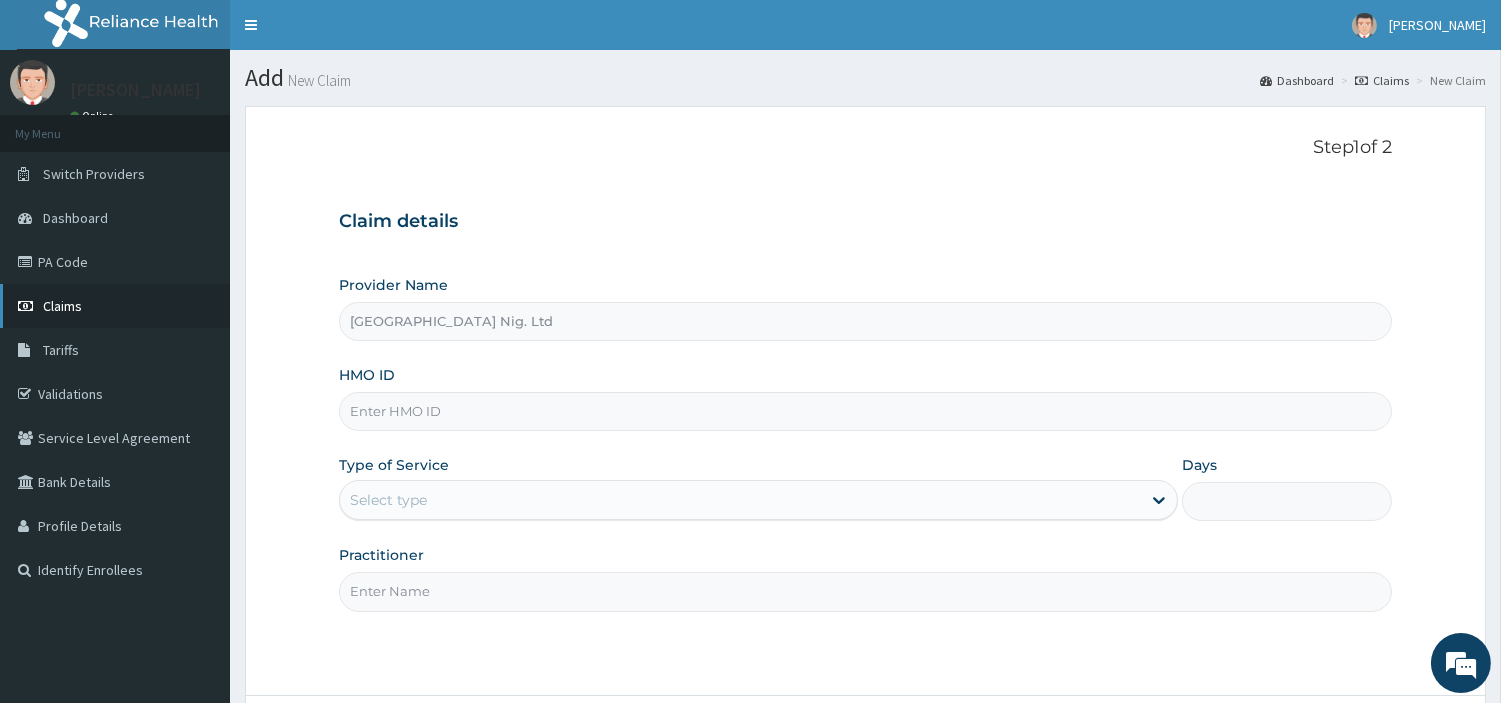 click on "Claims" at bounding box center (115, 306) 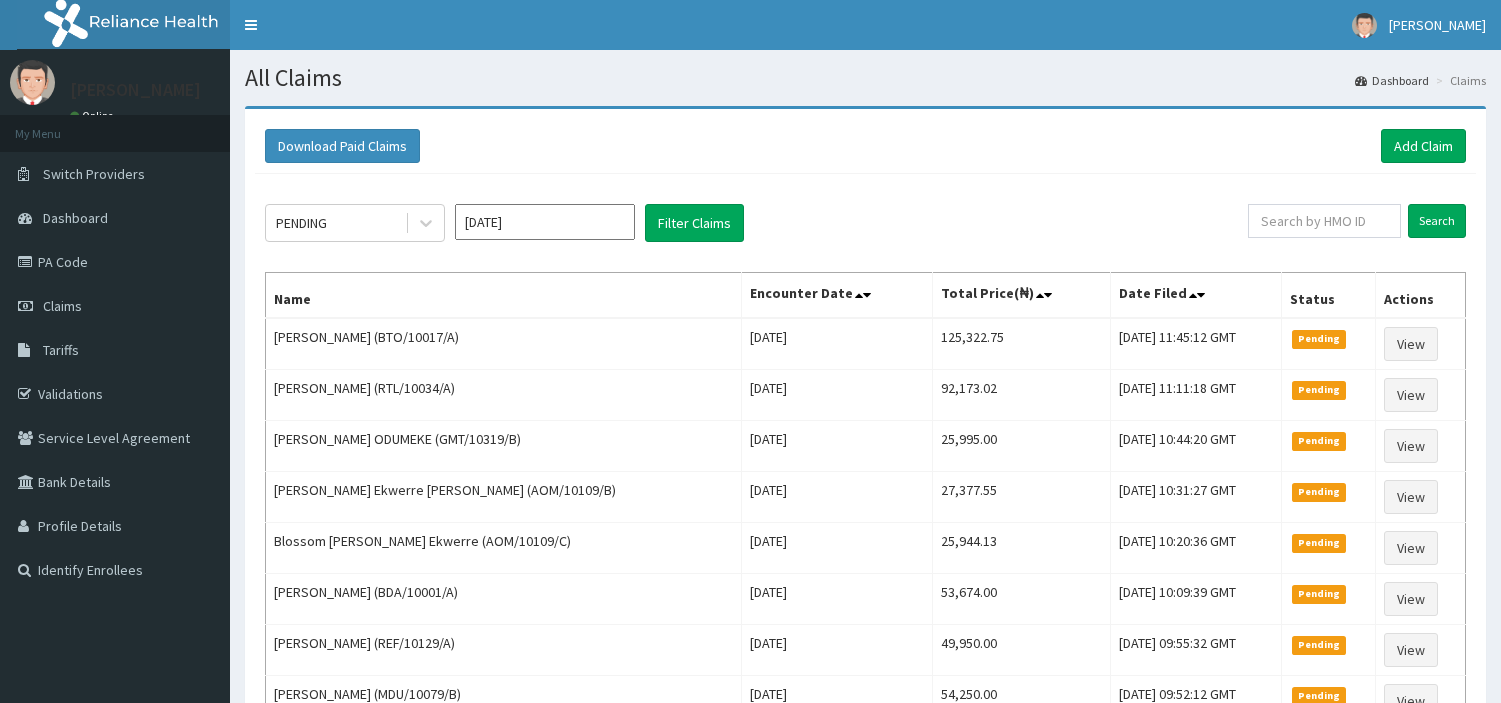 scroll, scrollTop: 0, scrollLeft: 0, axis: both 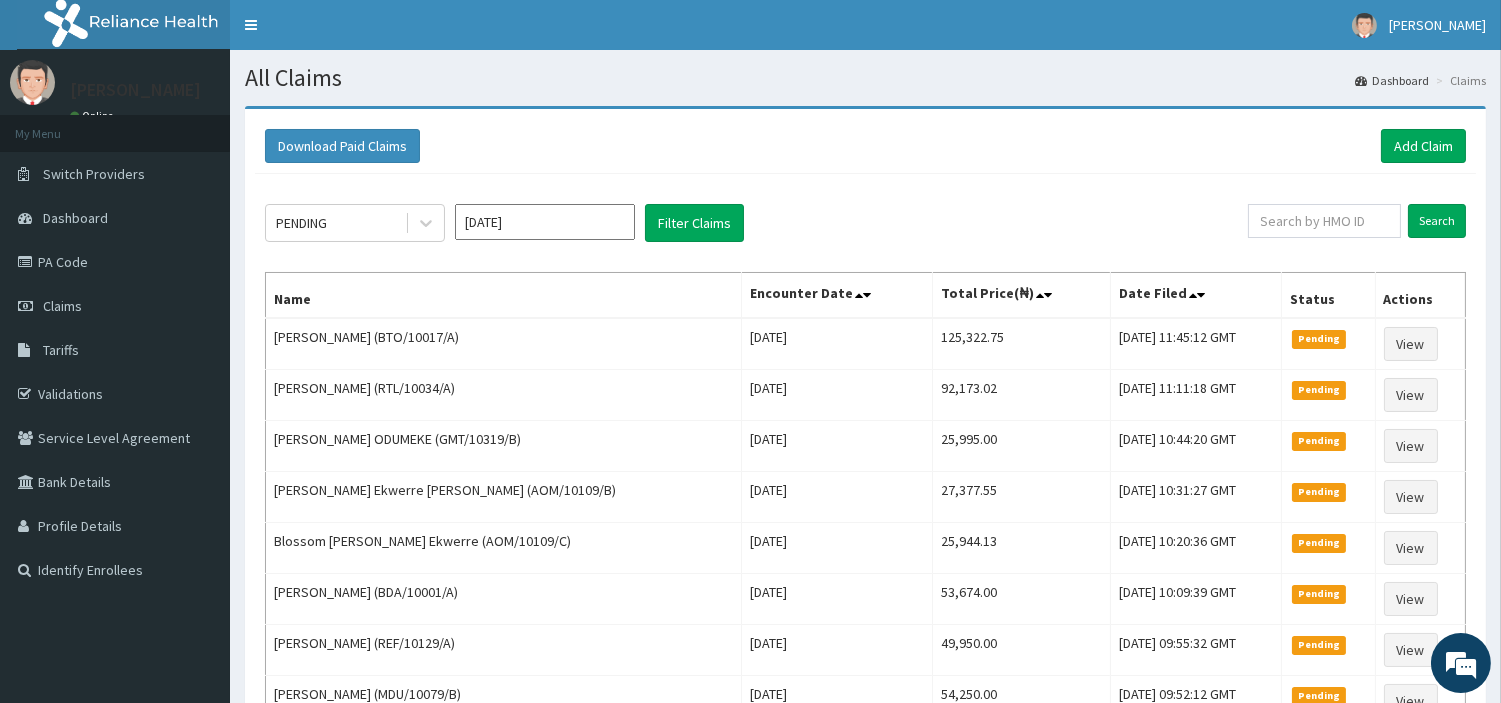 click on "Search" at bounding box center [1357, 223] 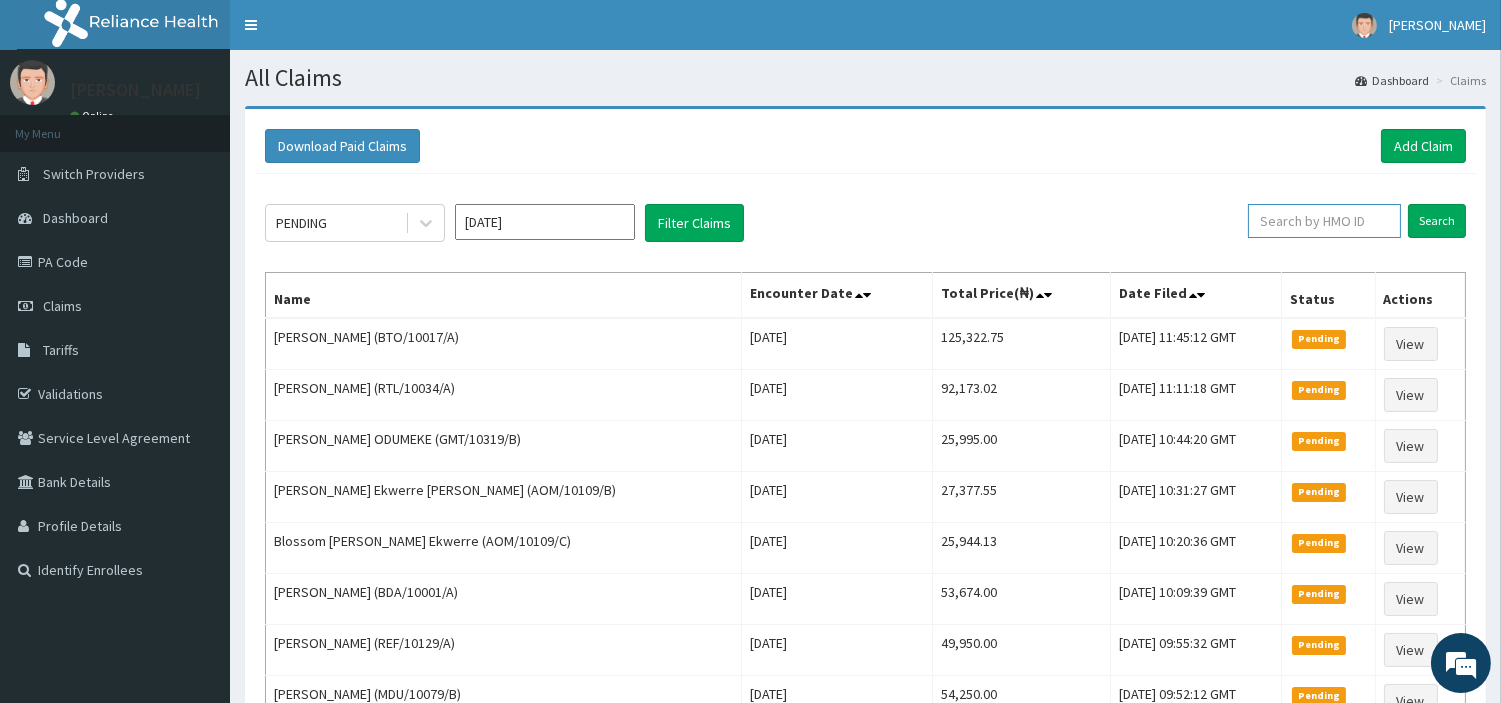 click at bounding box center [1324, 221] 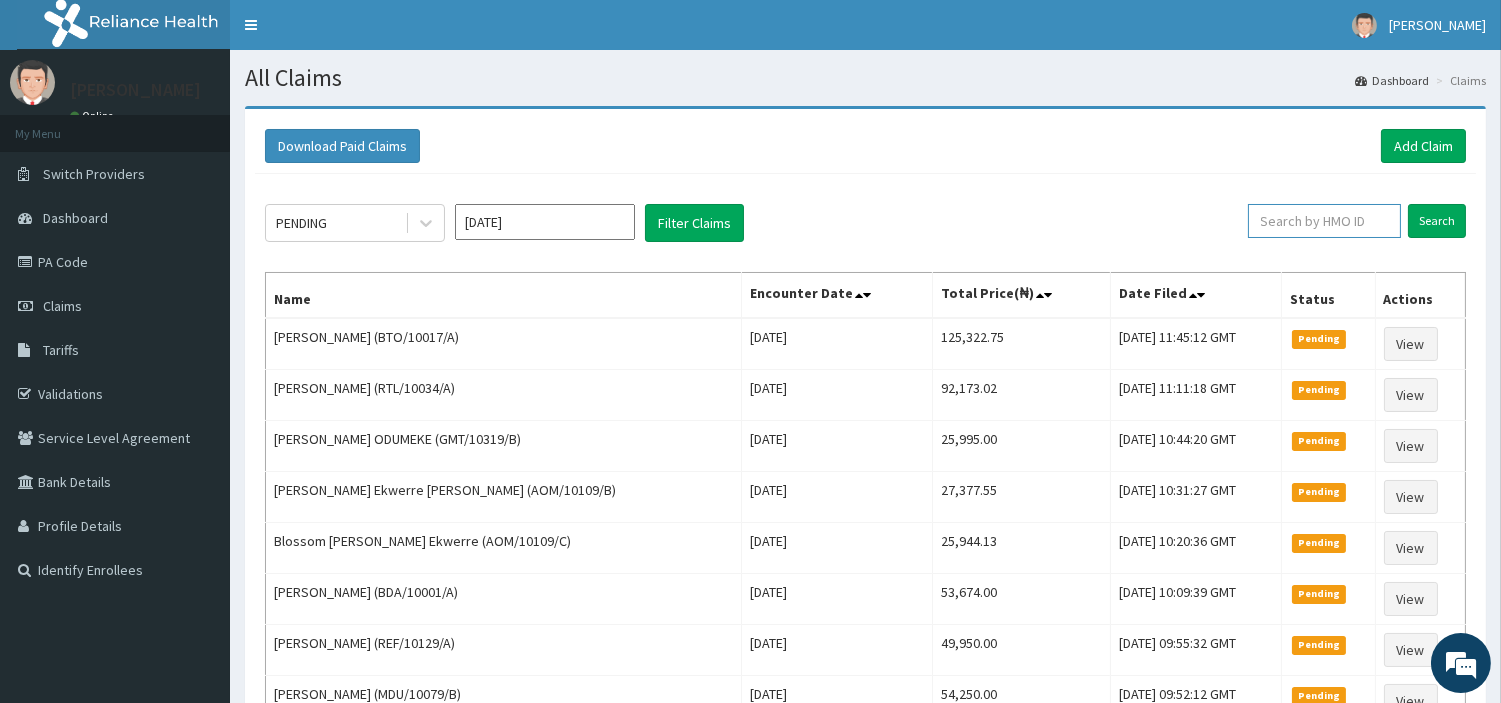 paste on "UBP/10464/A" 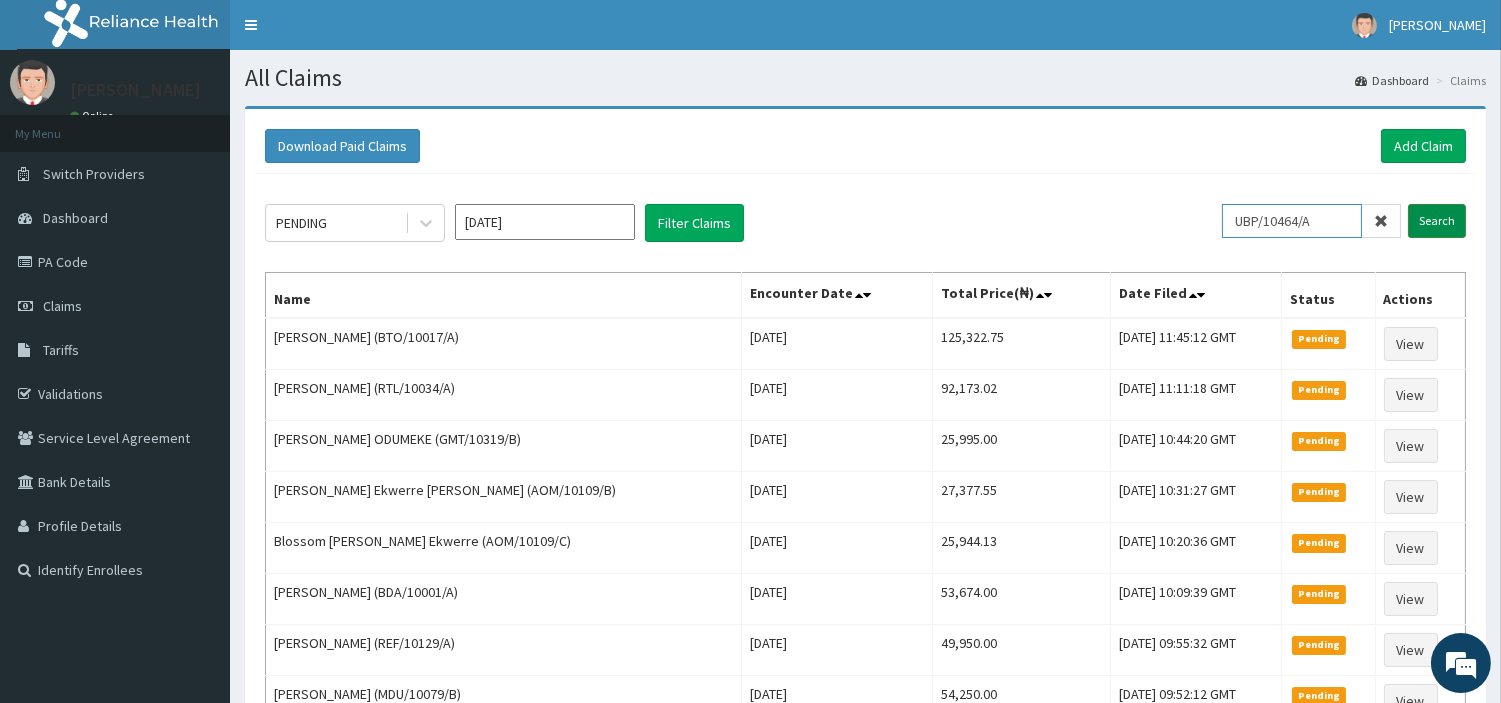 type on "UBP/10464/A" 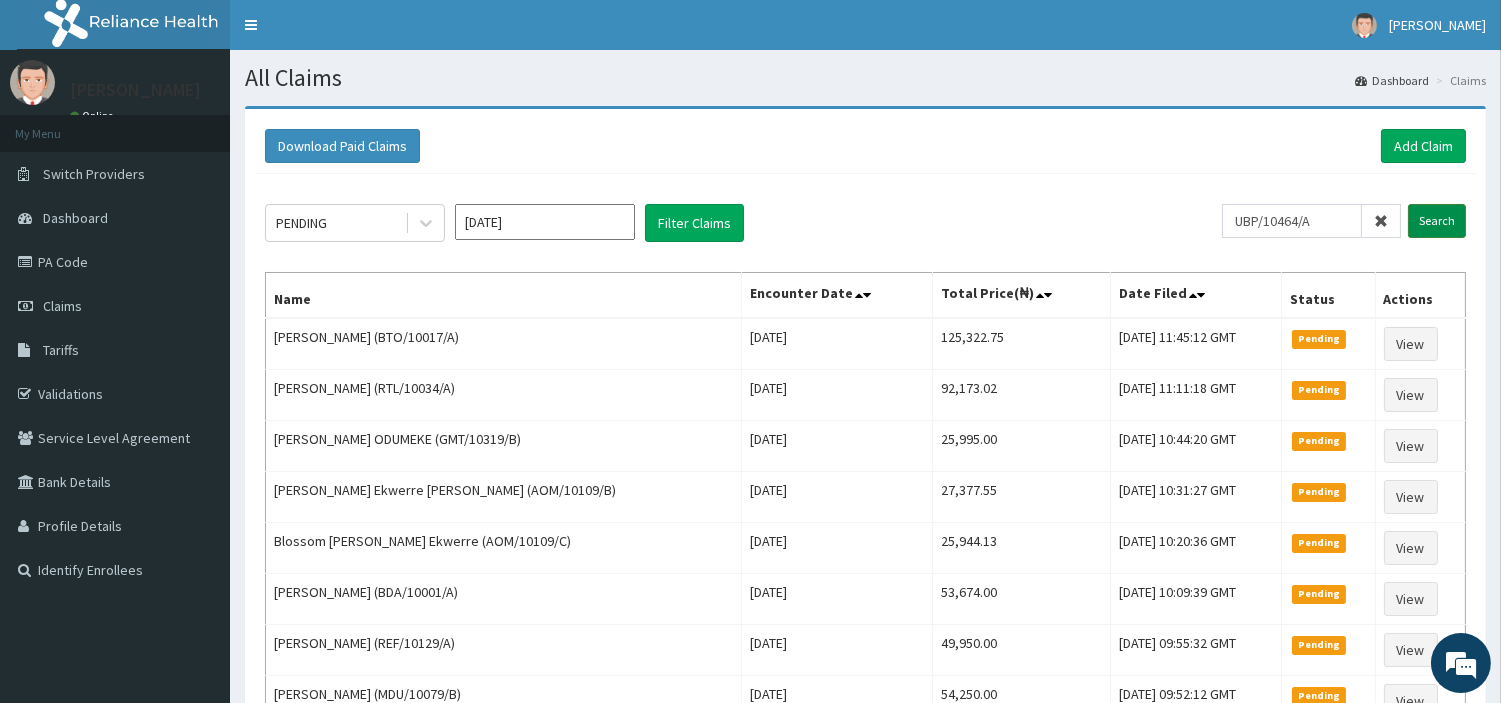 click on "Search" at bounding box center (1437, 221) 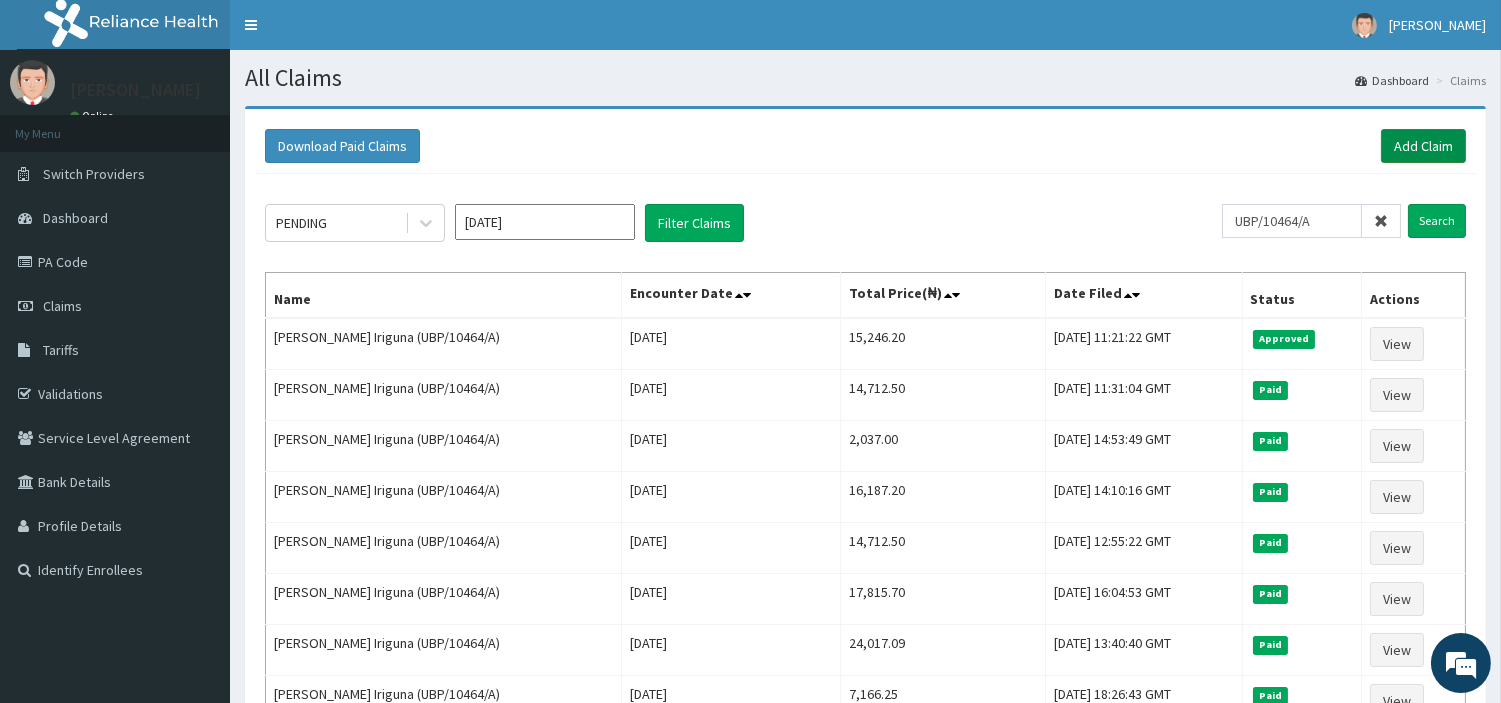click on "Add Claim" at bounding box center (1423, 146) 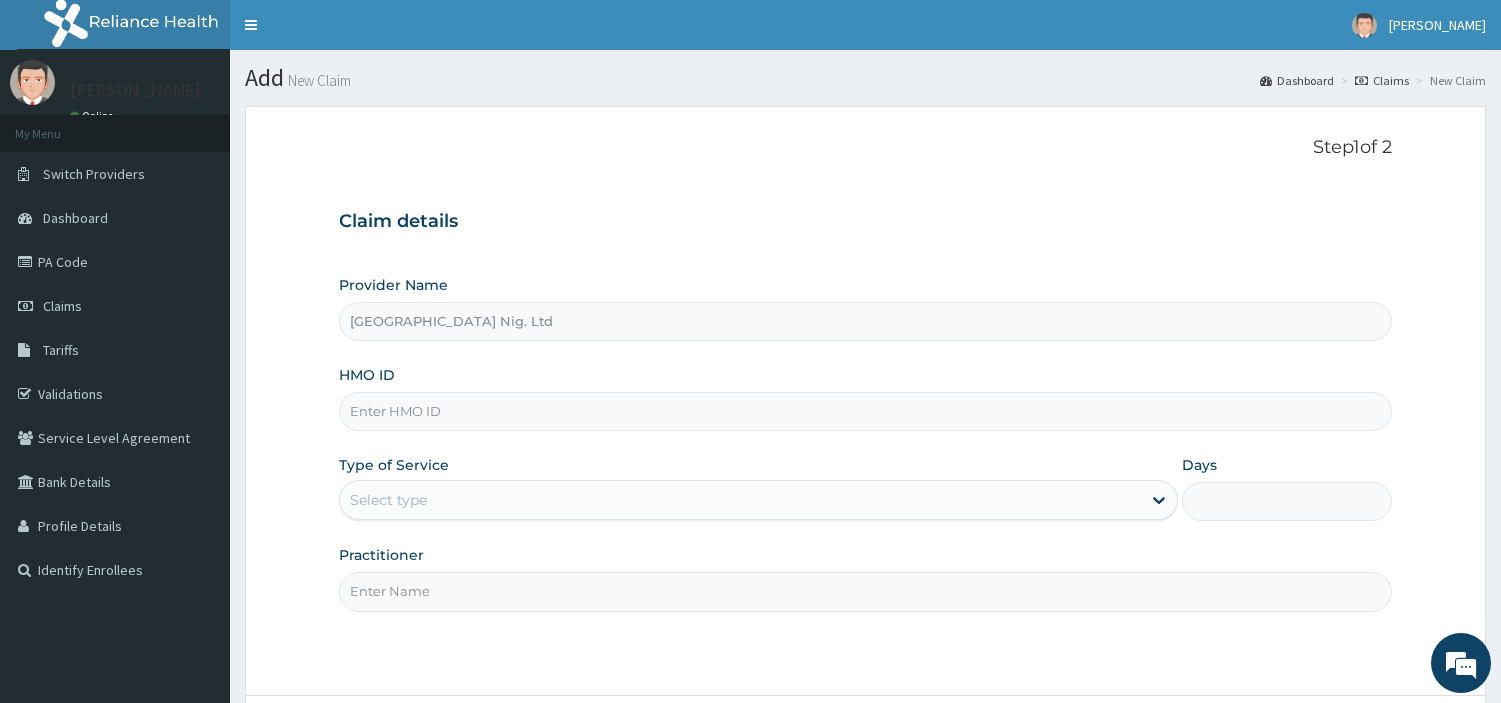 scroll, scrollTop: 0, scrollLeft: 0, axis: both 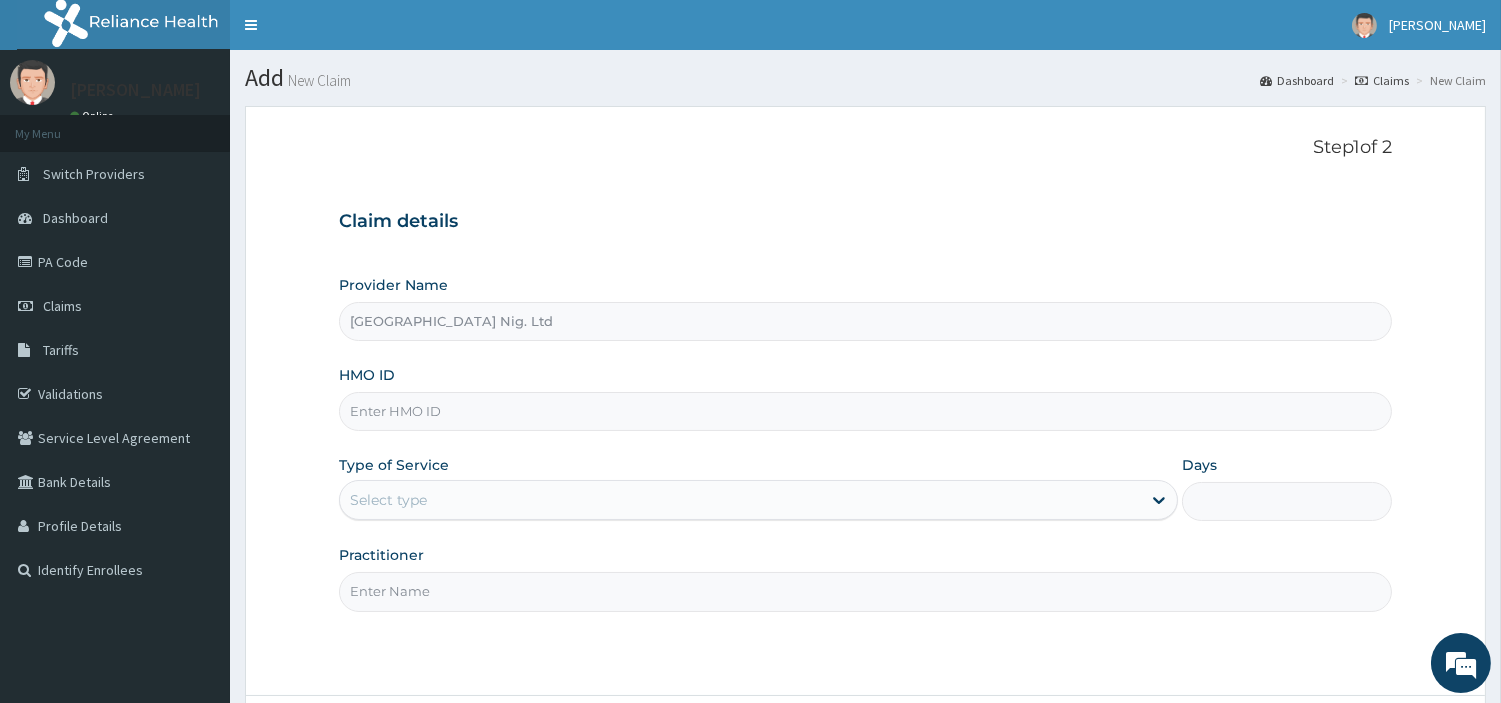 click on "HMO ID" at bounding box center [865, 411] 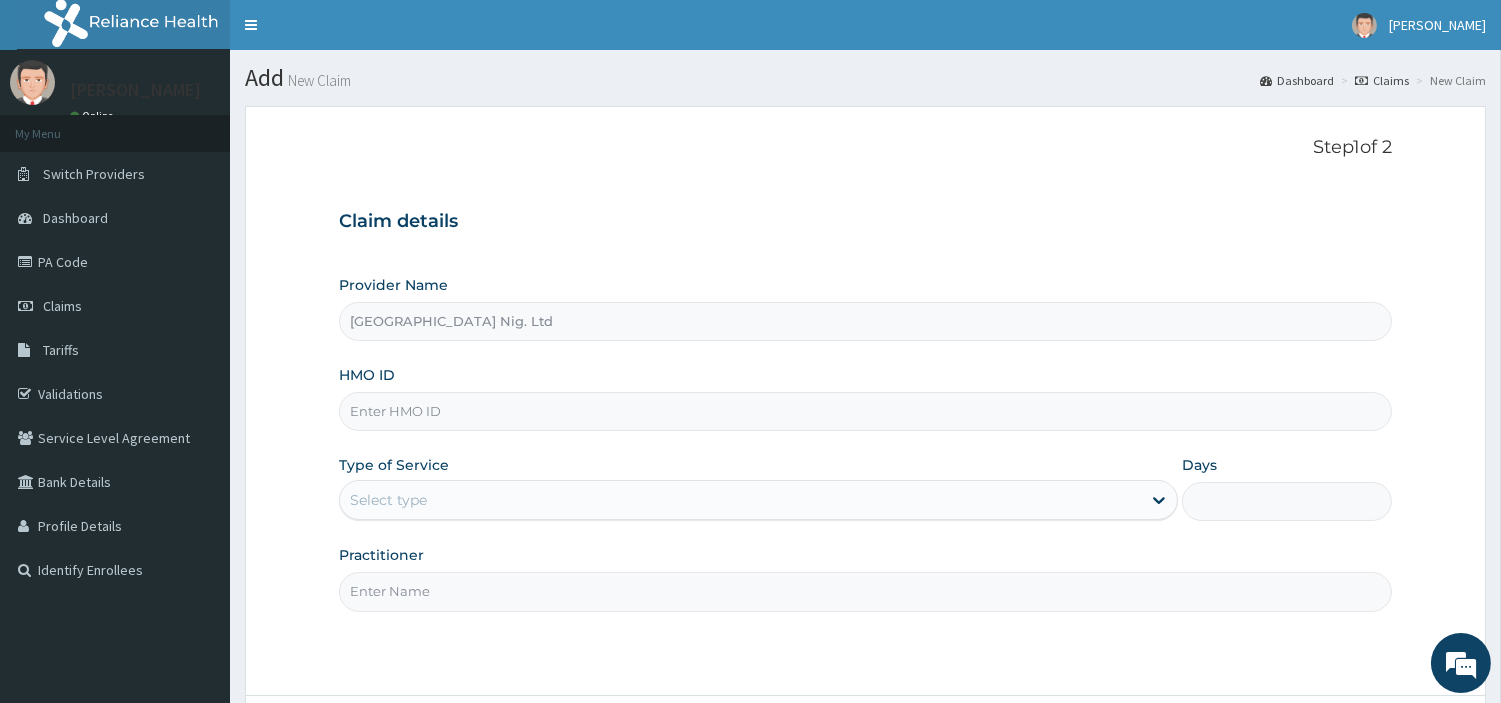 paste on "UBP/10464/A" 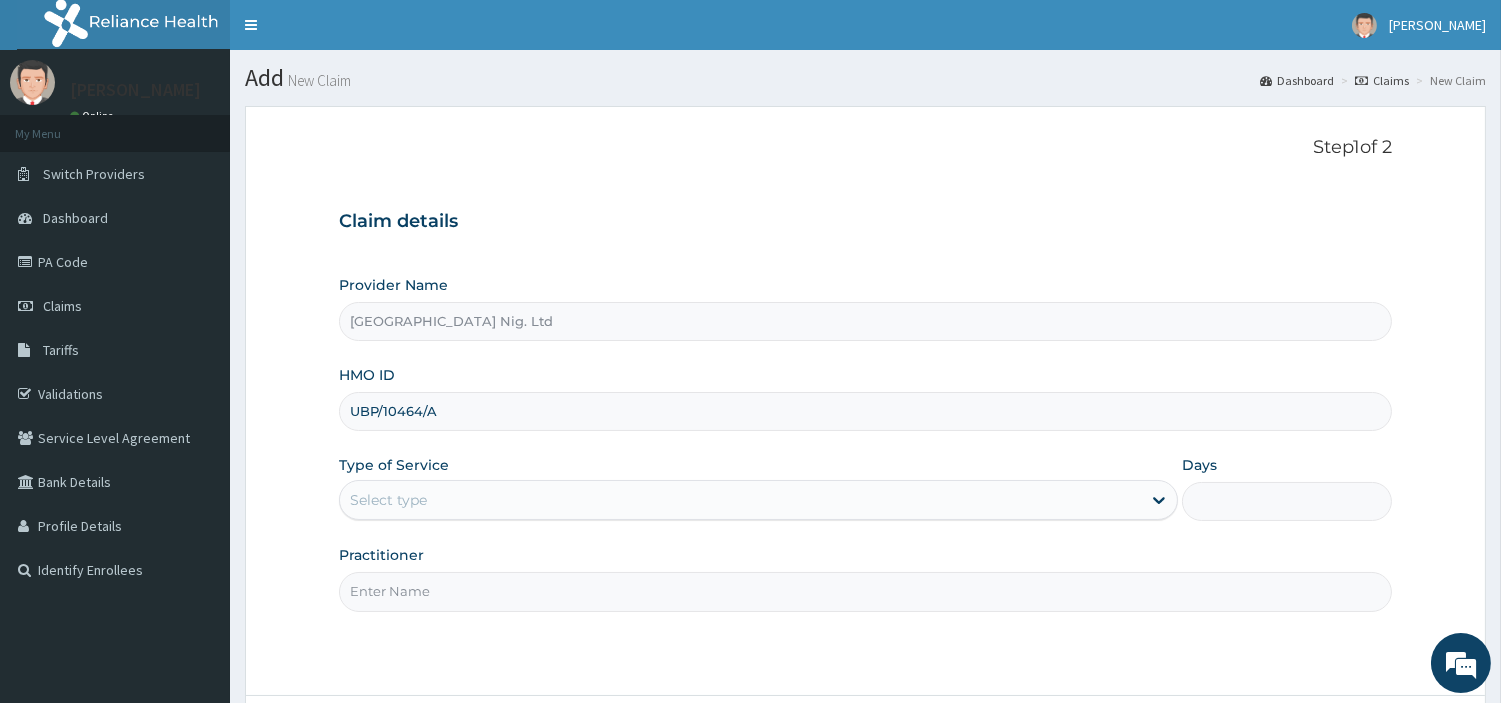 click on "UBP/10464/A" at bounding box center [865, 411] 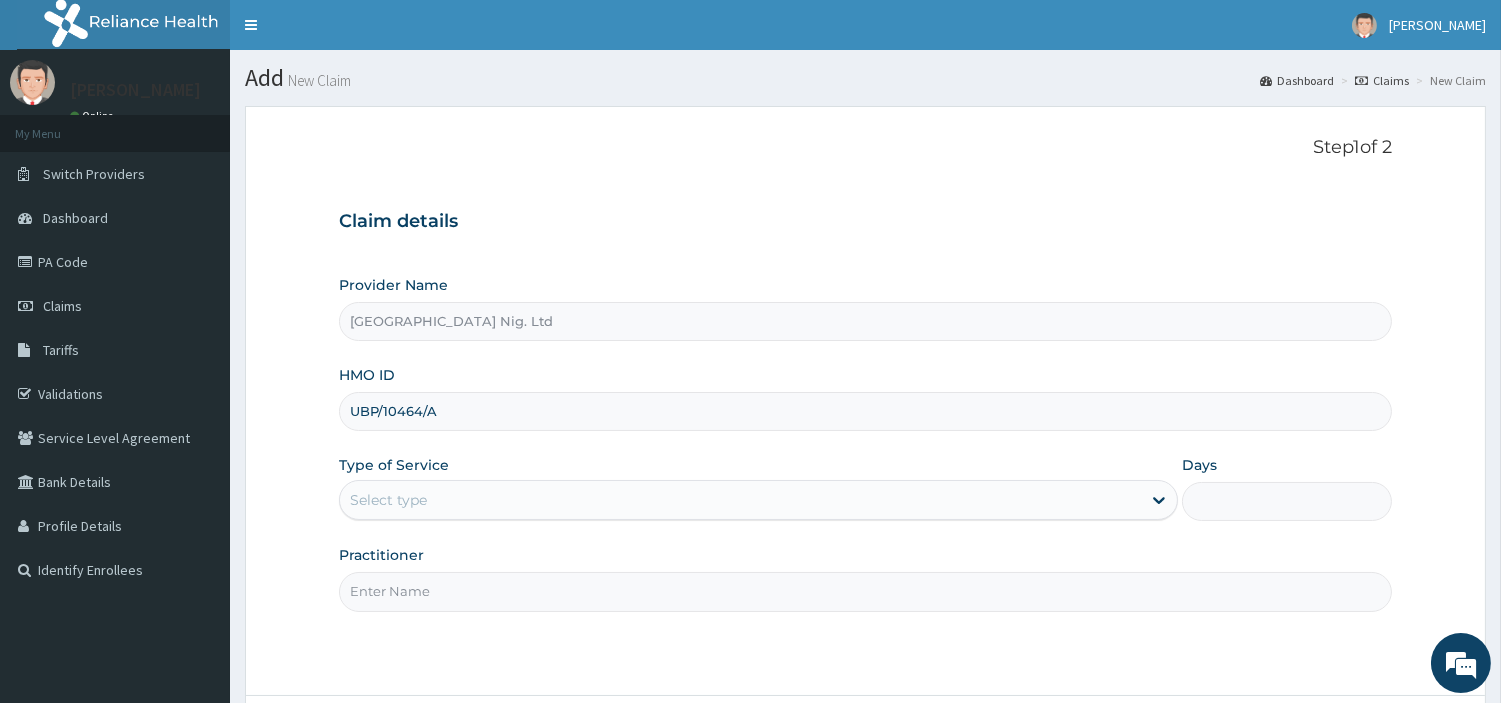 paste on "ZIB/10002" 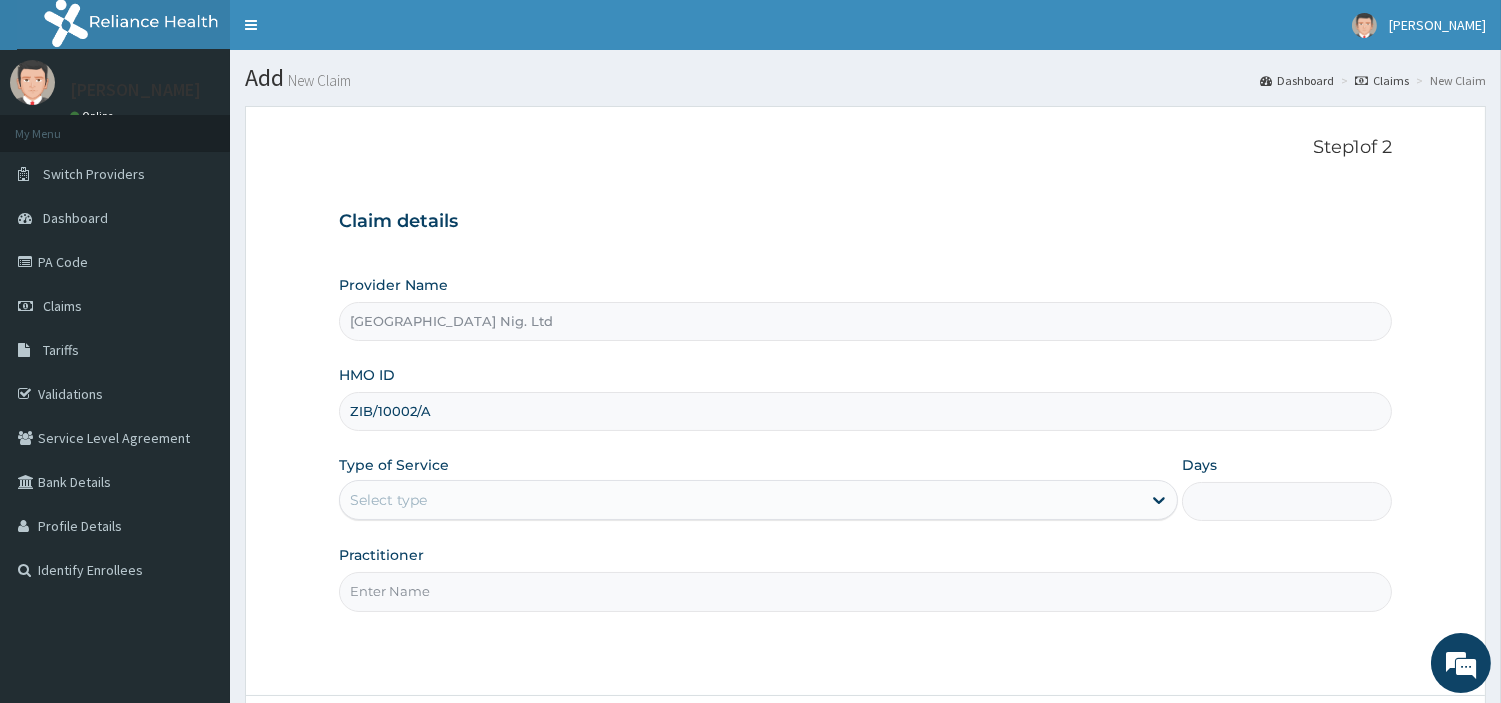 type on "ZIB/10002/A" 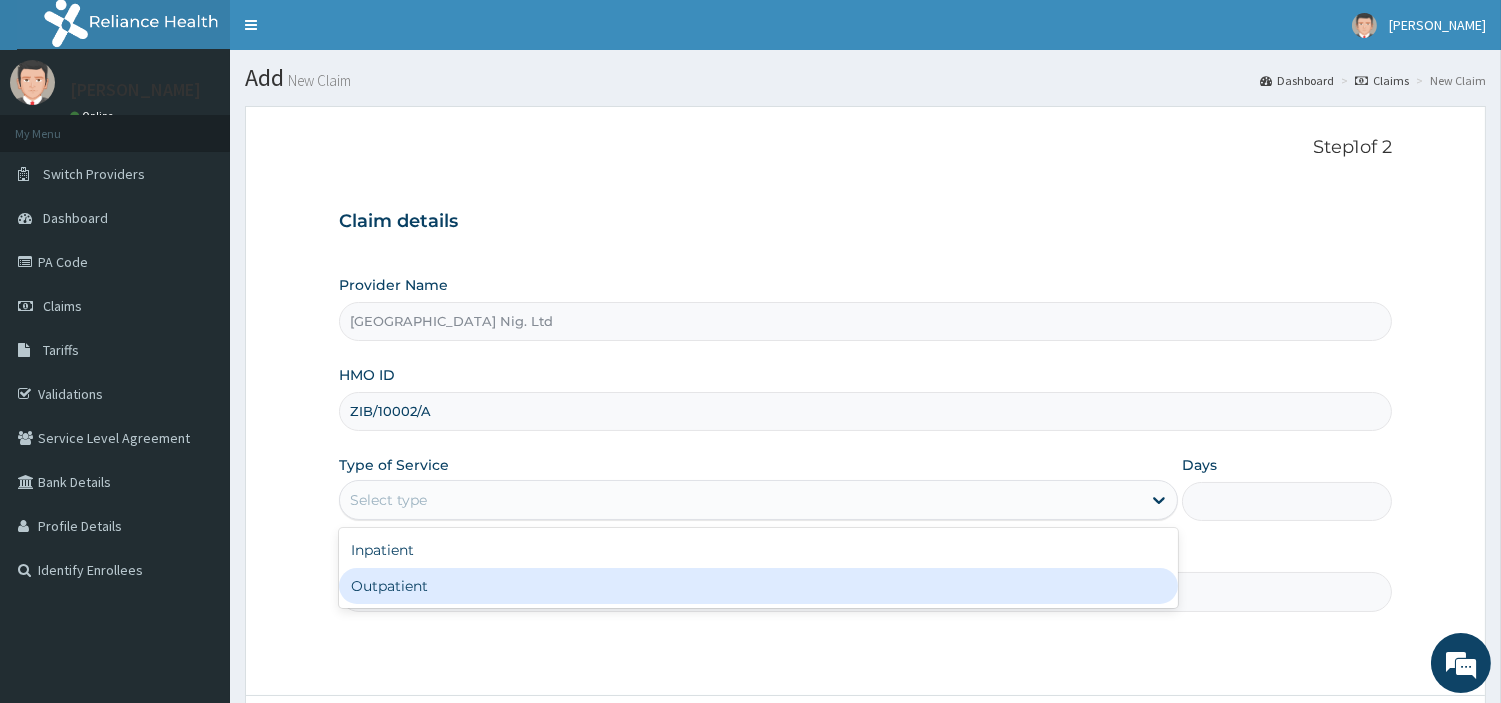 click on "Outpatient" at bounding box center (758, 586) 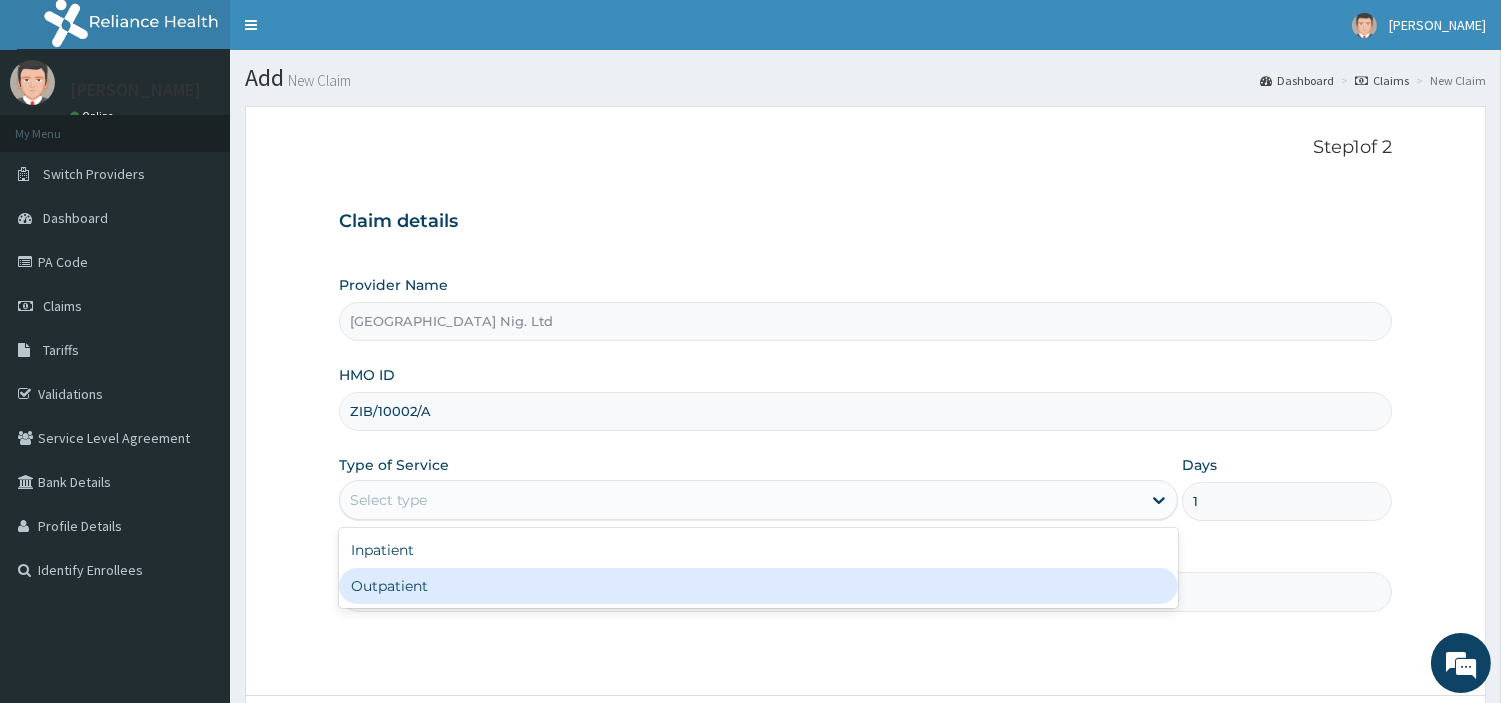 click on "Practitioner" at bounding box center [865, 591] 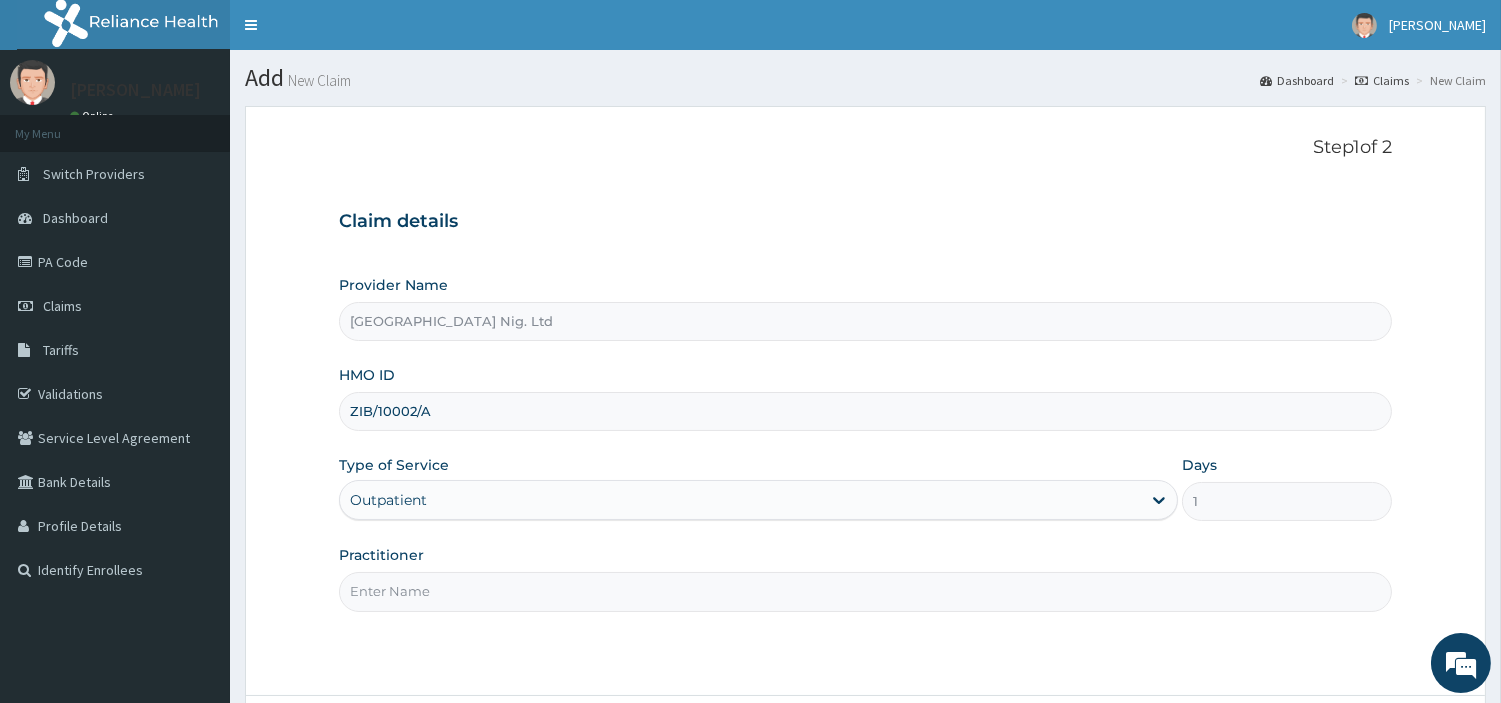 paste on "Agwaraonye Chekwubechukwu" 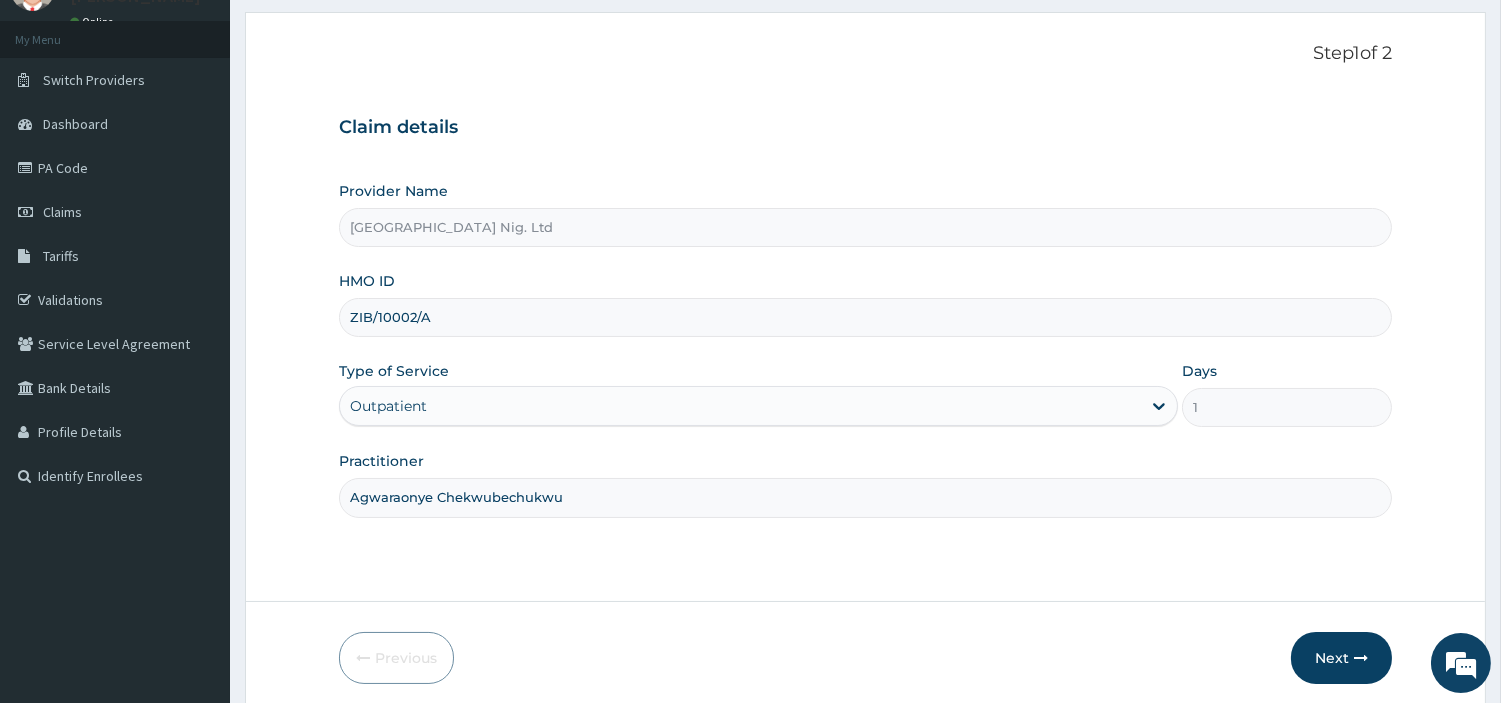 scroll, scrollTop: 172, scrollLeft: 0, axis: vertical 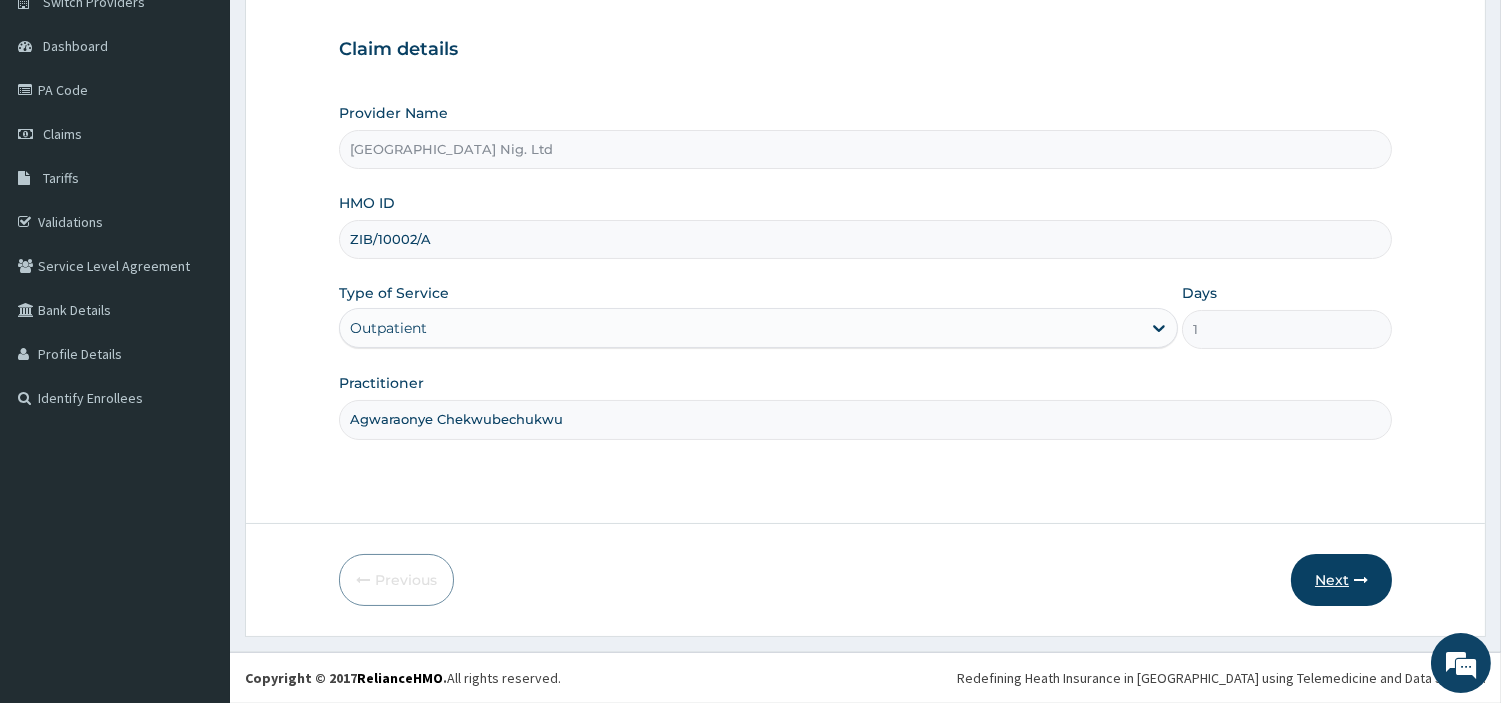 type on "Agwaraonye Chekwubechukwu" 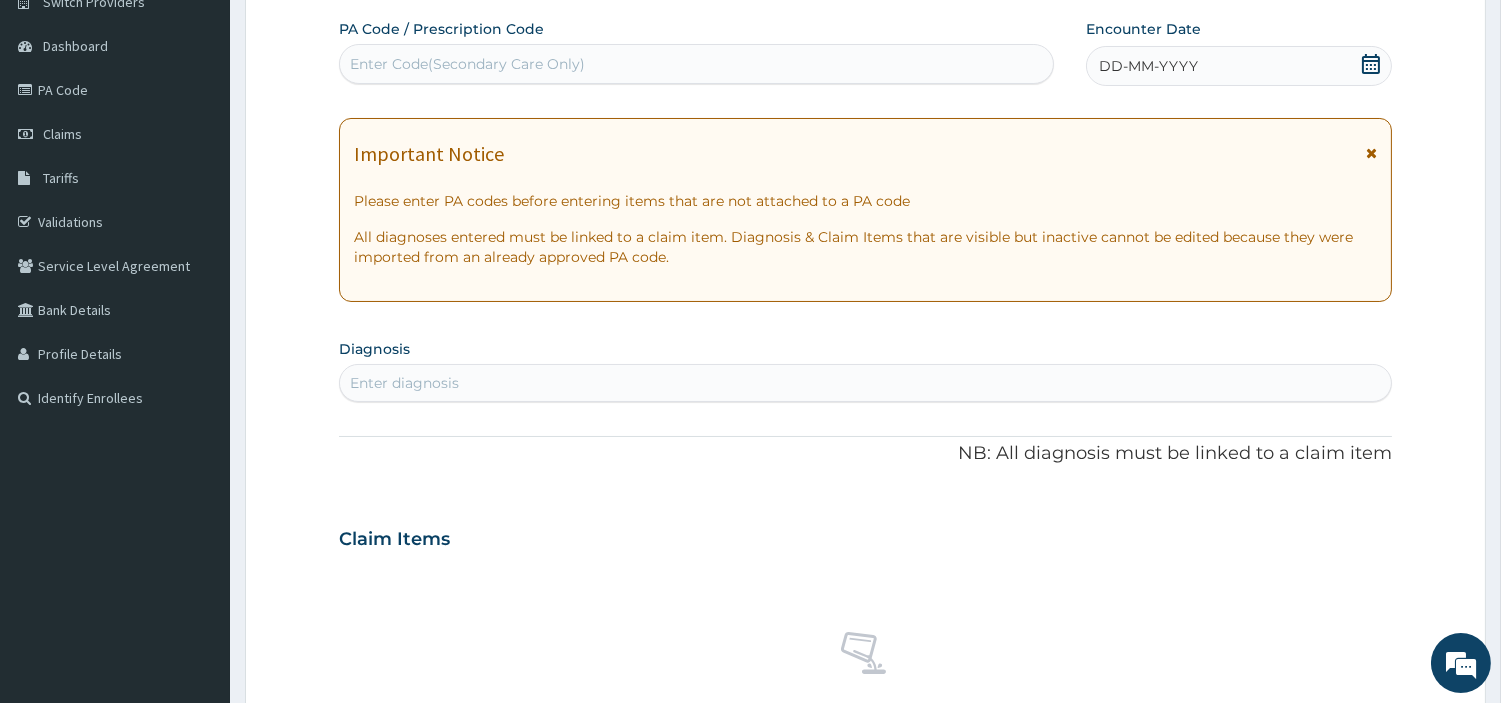 click on "DD-MM-YYYY" at bounding box center [1148, 66] 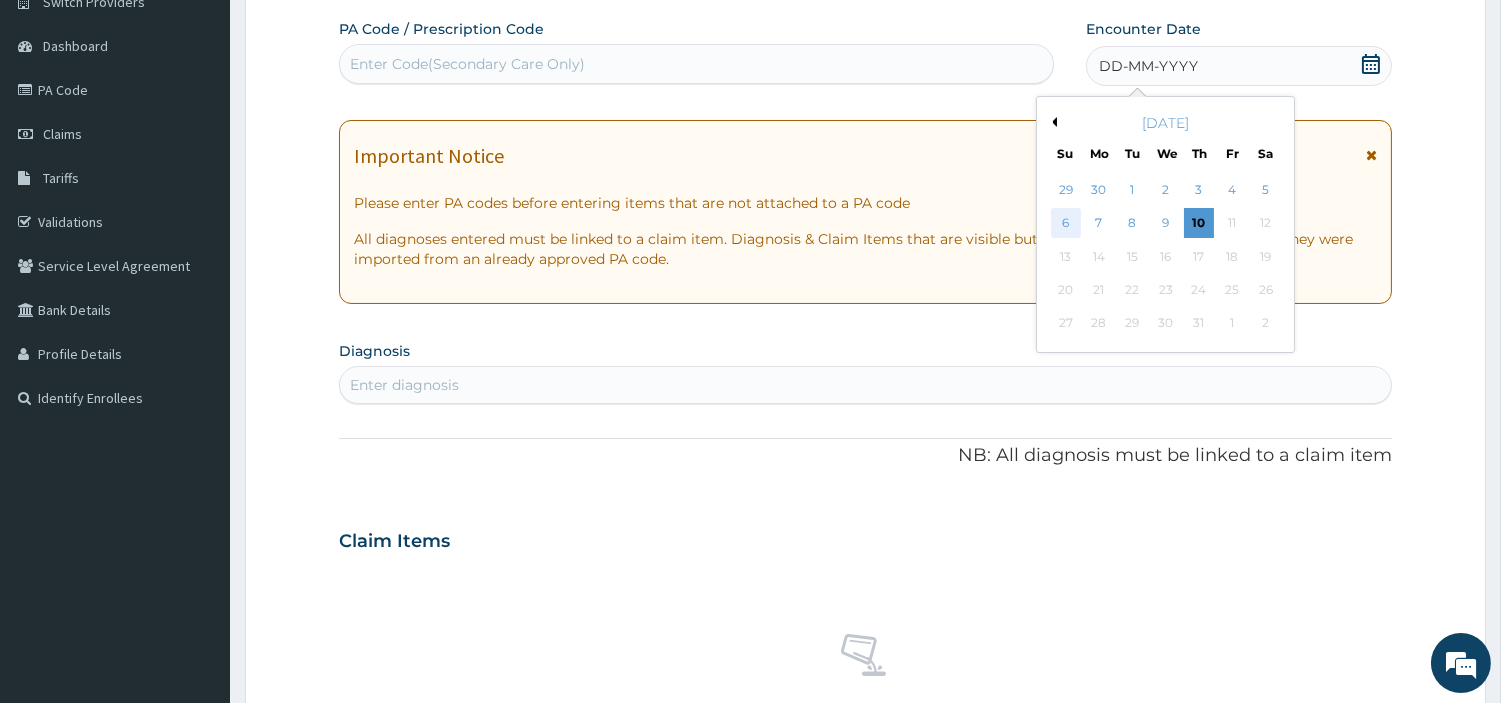 click on "6" at bounding box center (1065, 224) 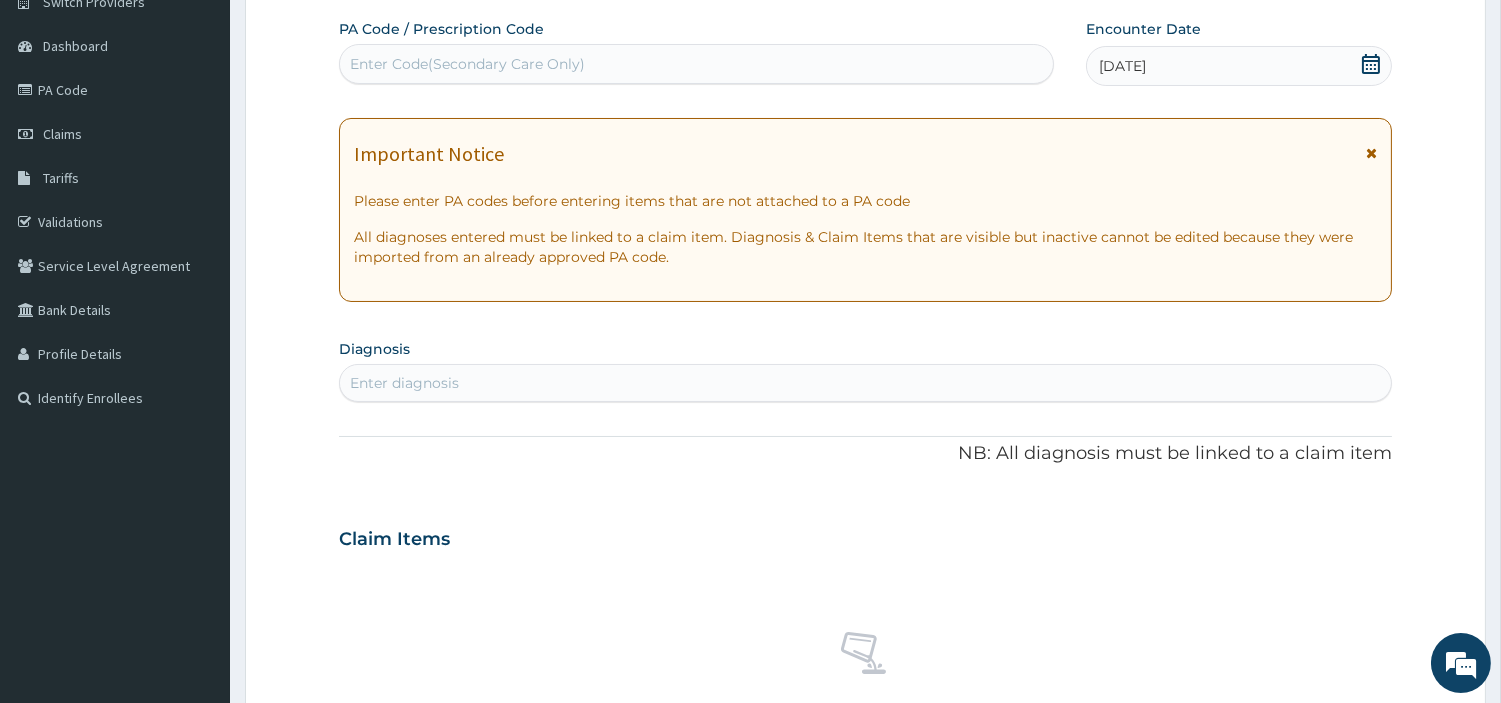 click on "Enter diagnosis" at bounding box center [865, 383] 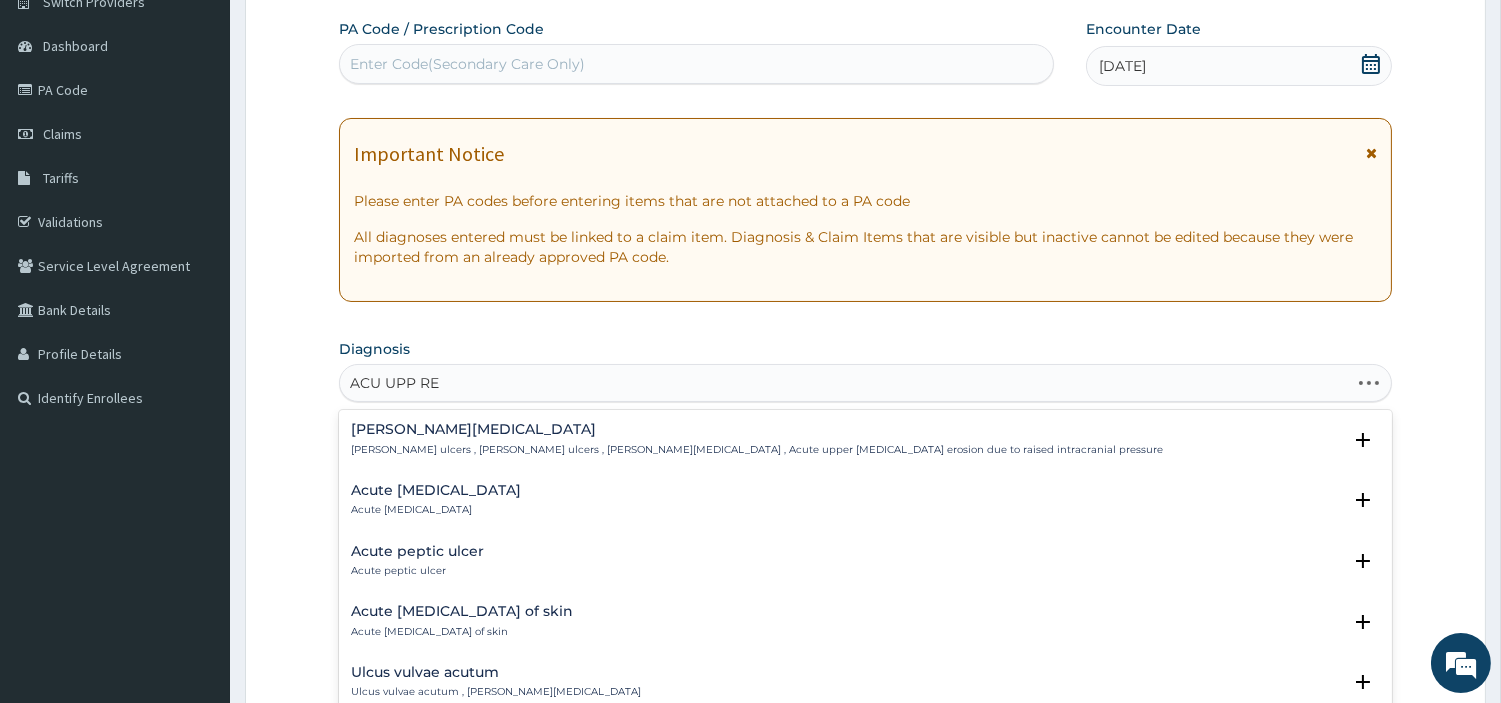 type on "ACU UPP RES" 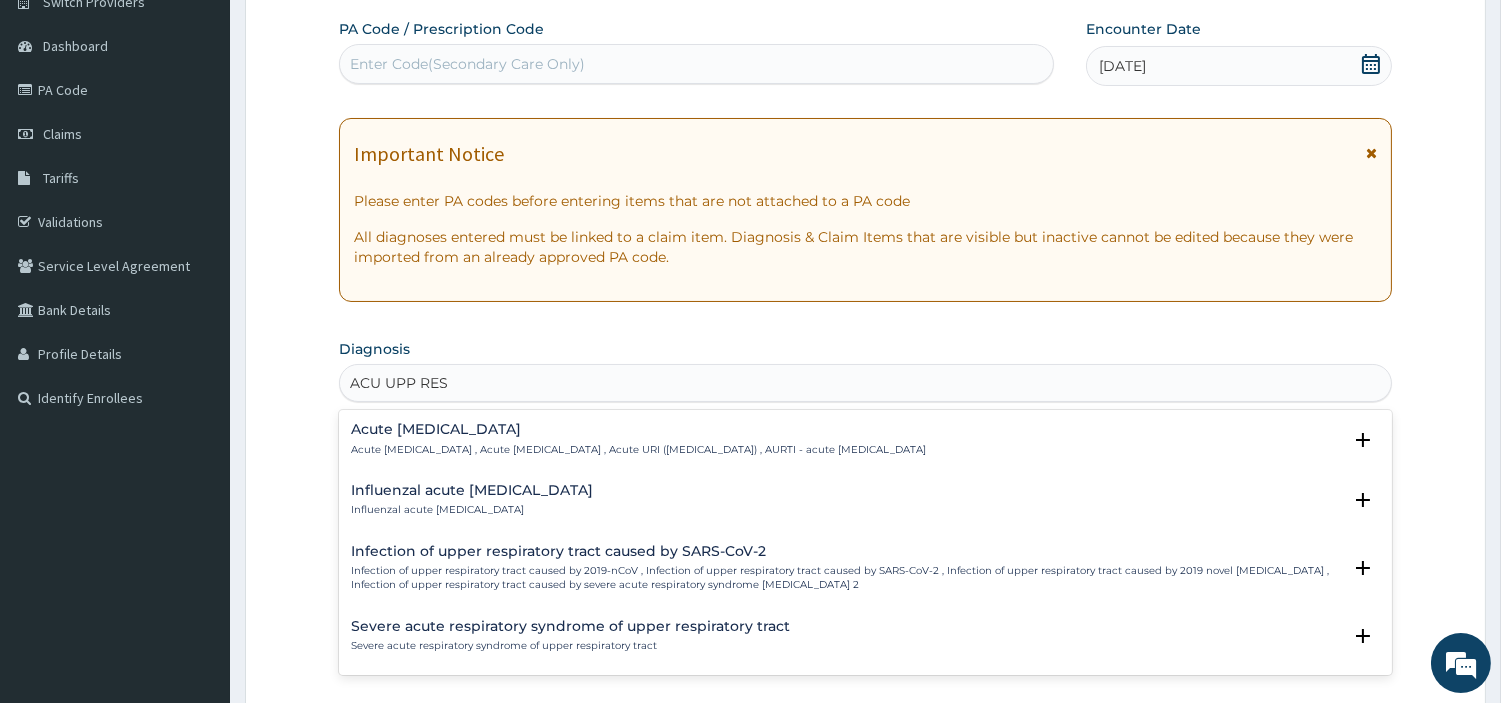 click on "Acute upper respiratory infection" at bounding box center [638, 429] 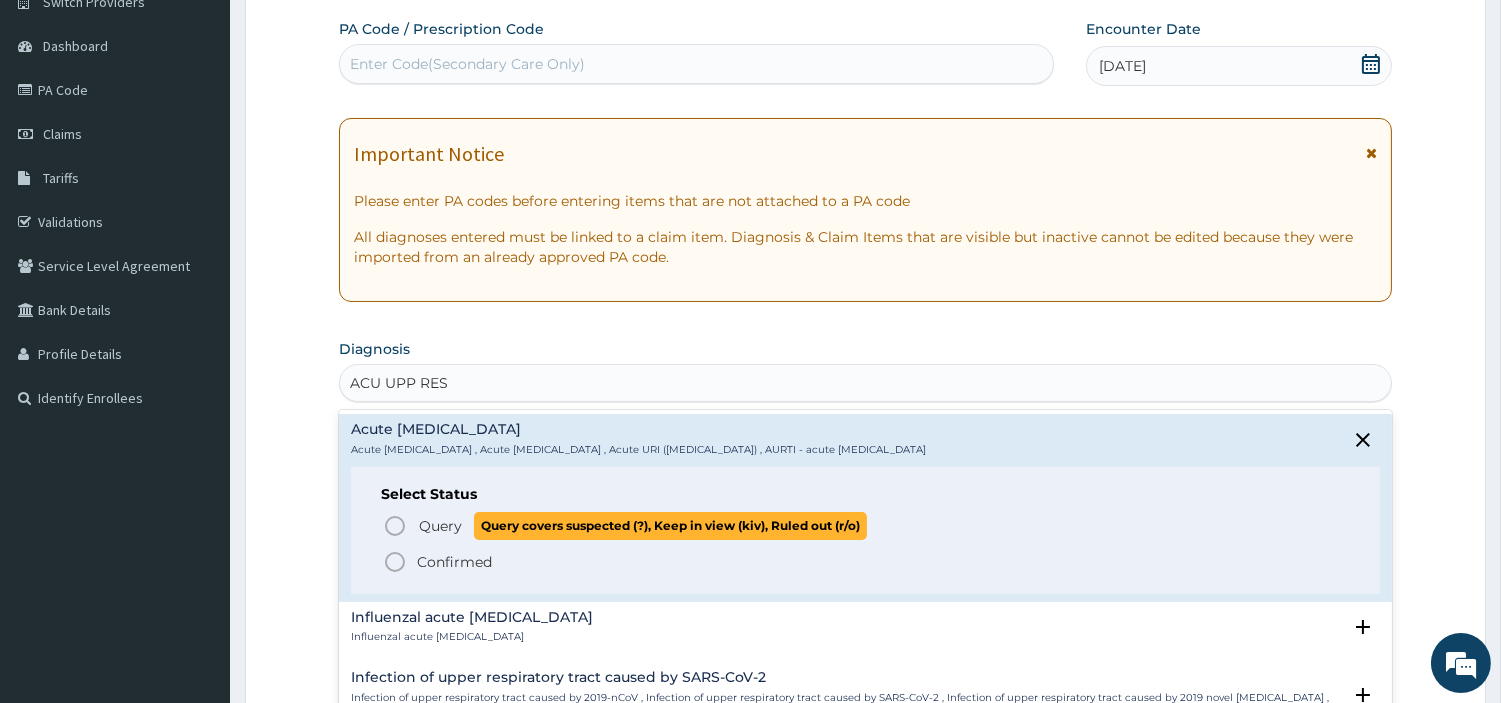 click on "Query Query covers suspected (?), Keep in view (kiv), Ruled out (r/o)" at bounding box center [642, 525] 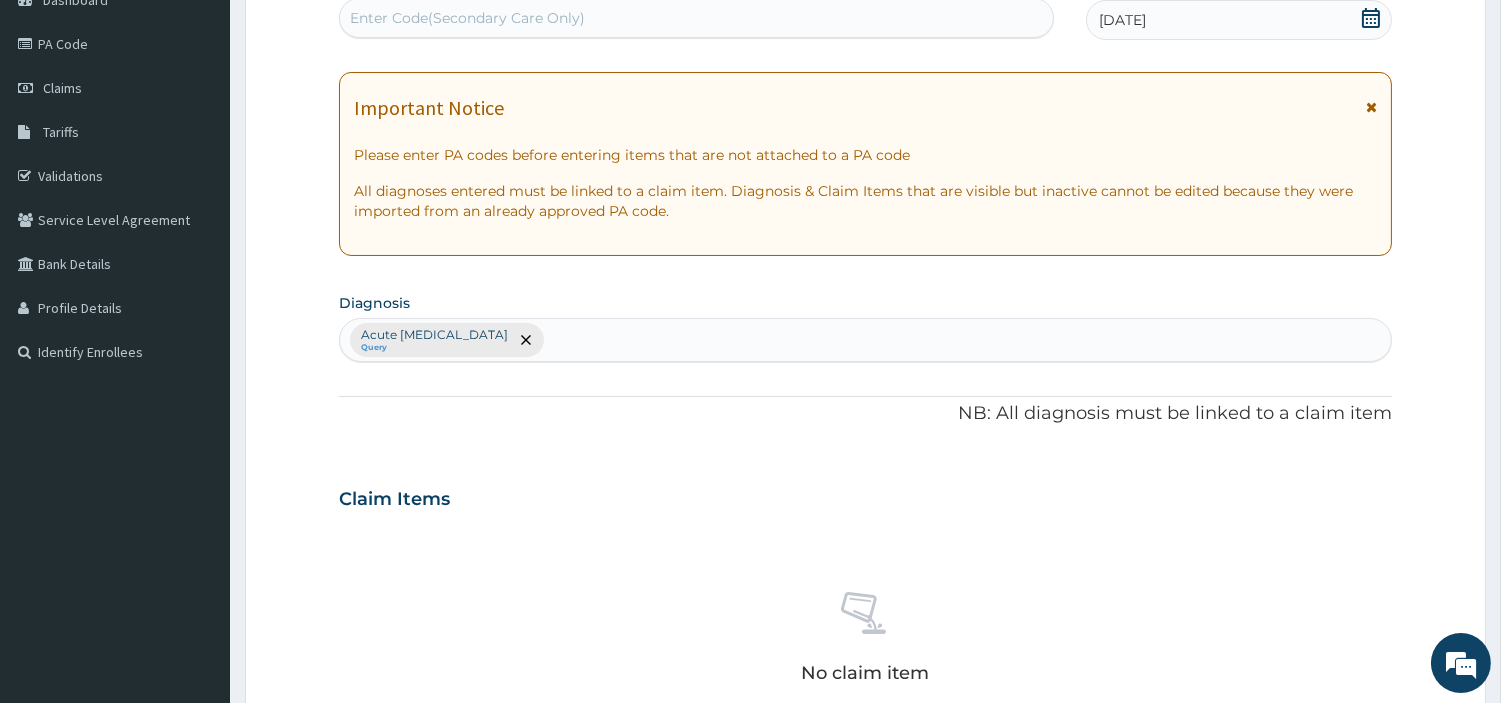 scroll, scrollTop: 738, scrollLeft: 0, axis: vertical 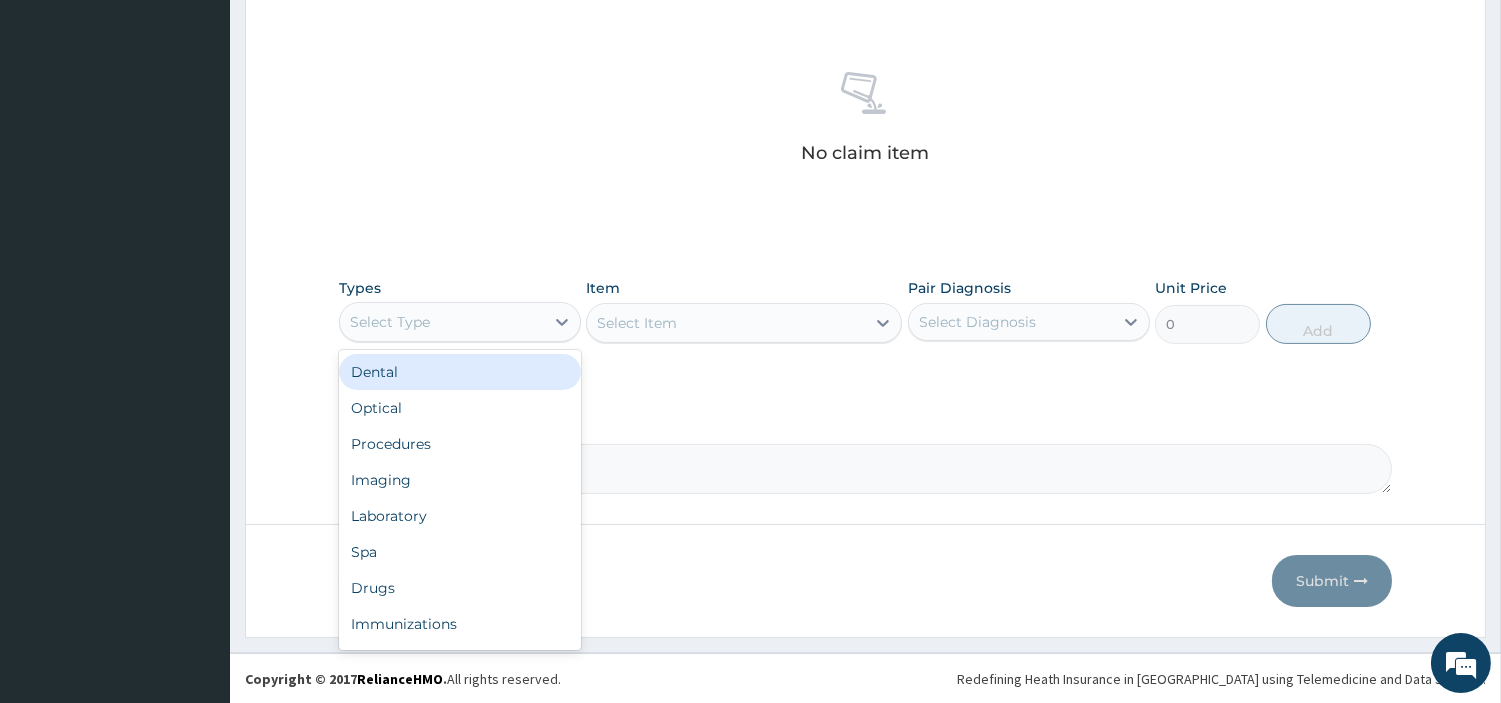 click on "Select Type" at bounding box center [442, 322] 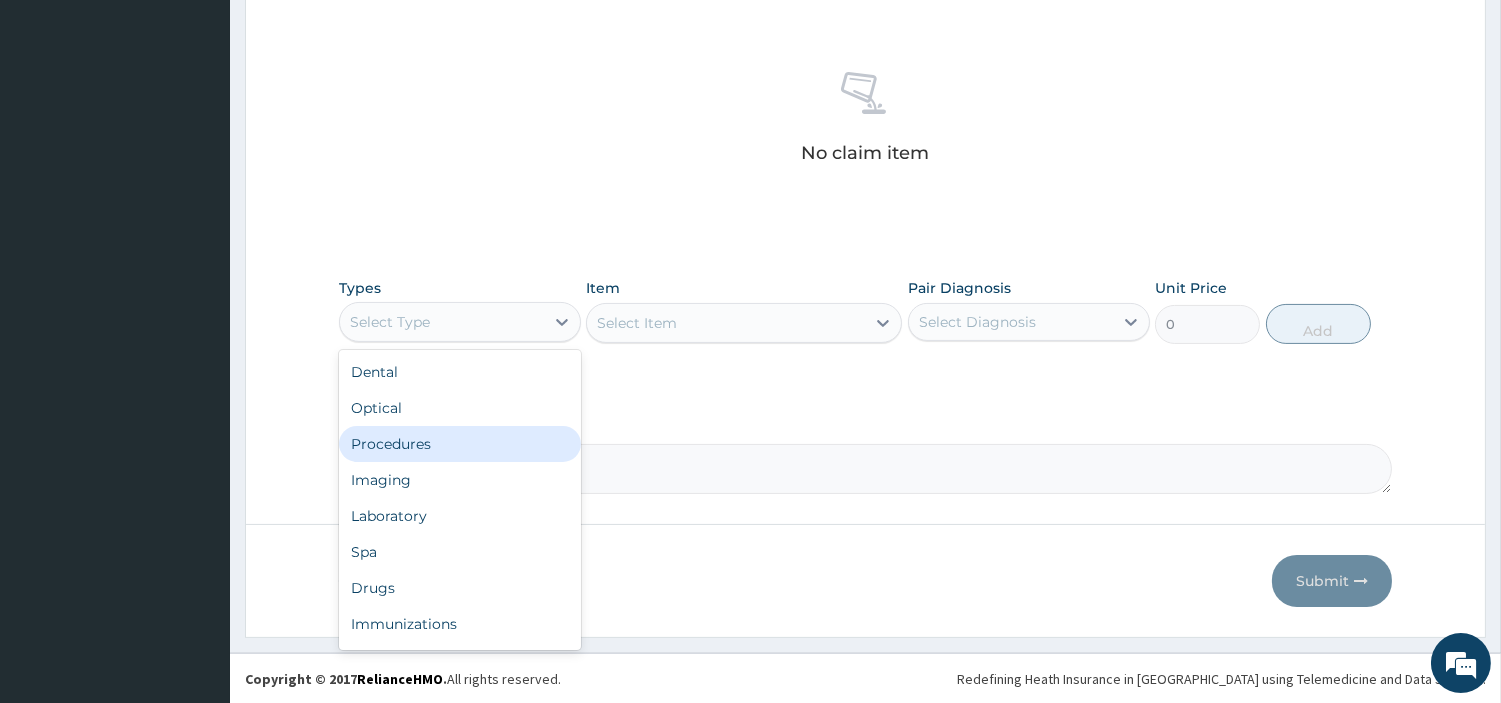 click on "Procedures" at bounding box center [460, 444] 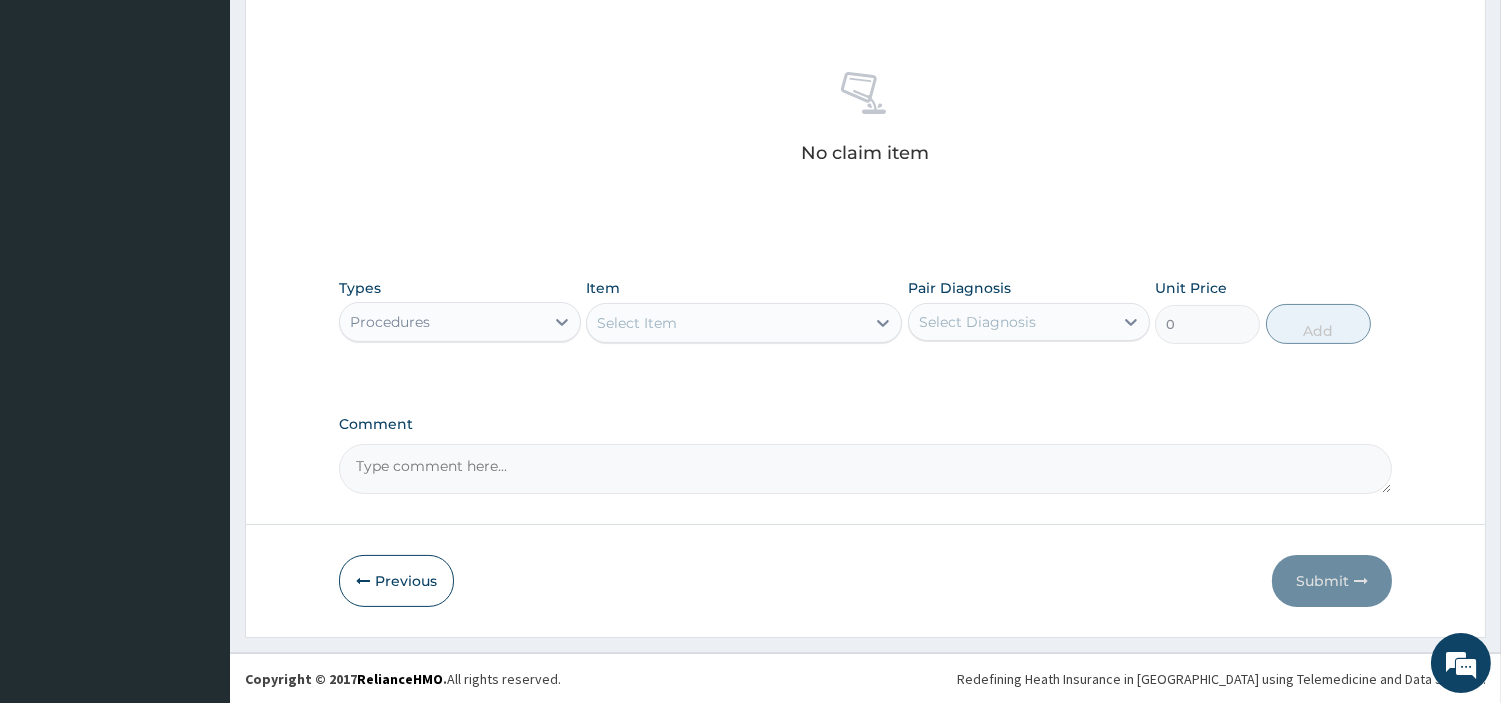click on "Item Select Item" at bounding box center (744, 311) 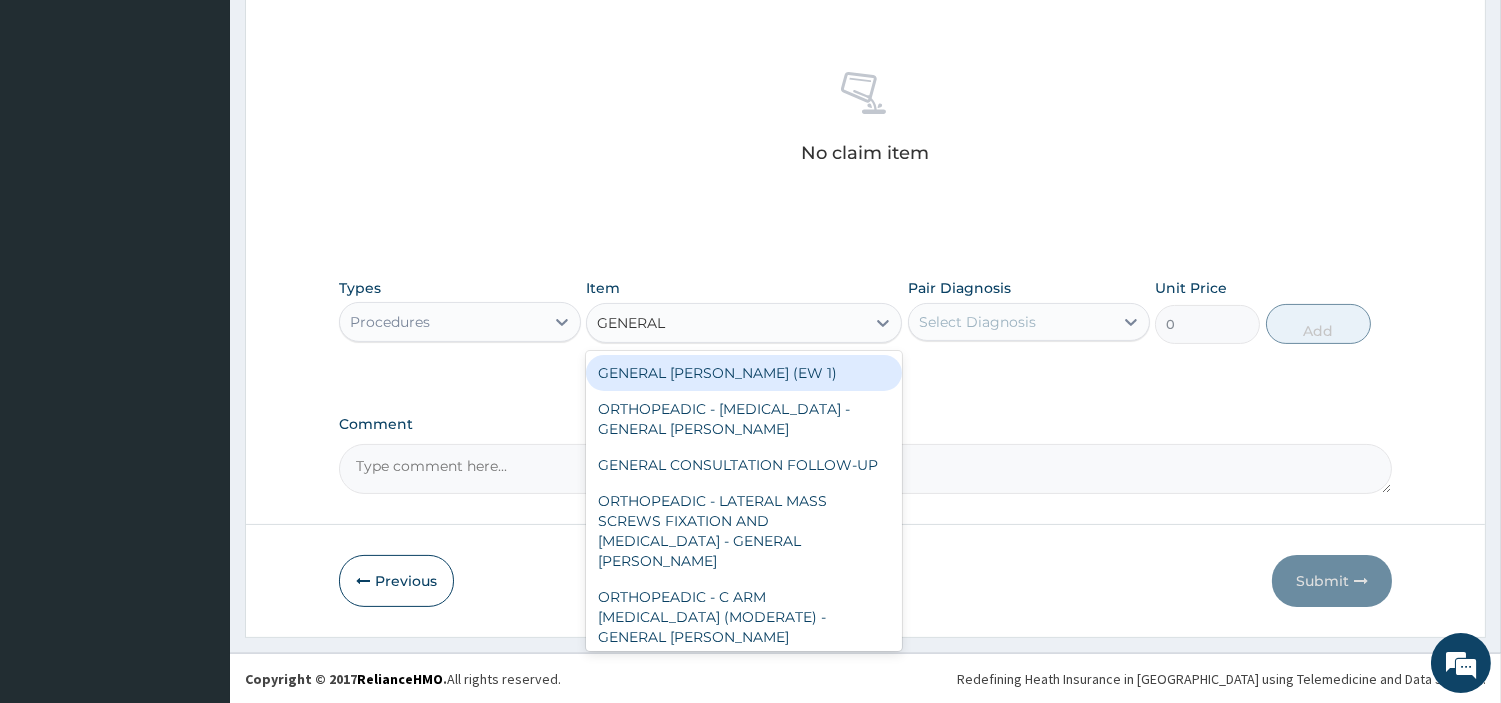 type on "GENERAL C" 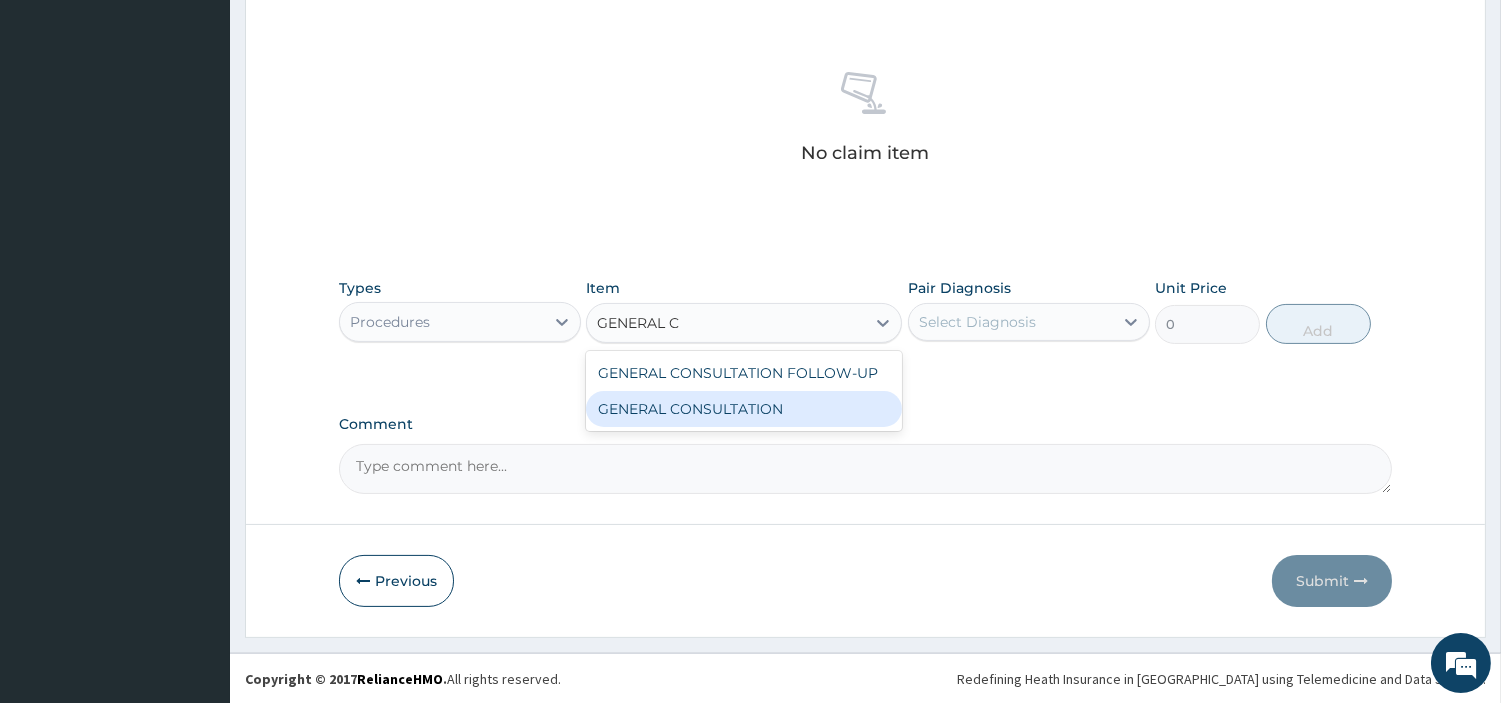 click on "GENERAL CONSULTATION" at bounding box center [744, 409] 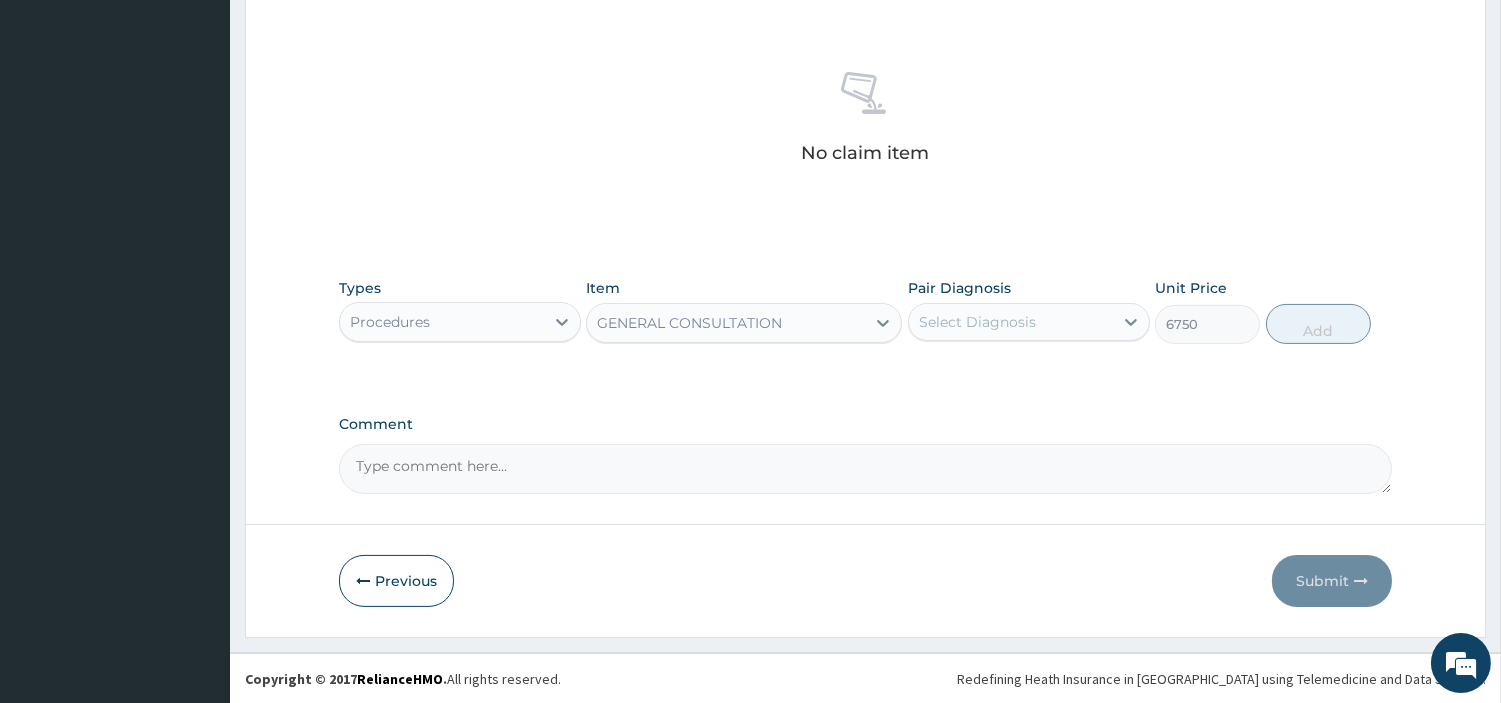 click on "Select Diagnosis" at bounding box center [977, 322] 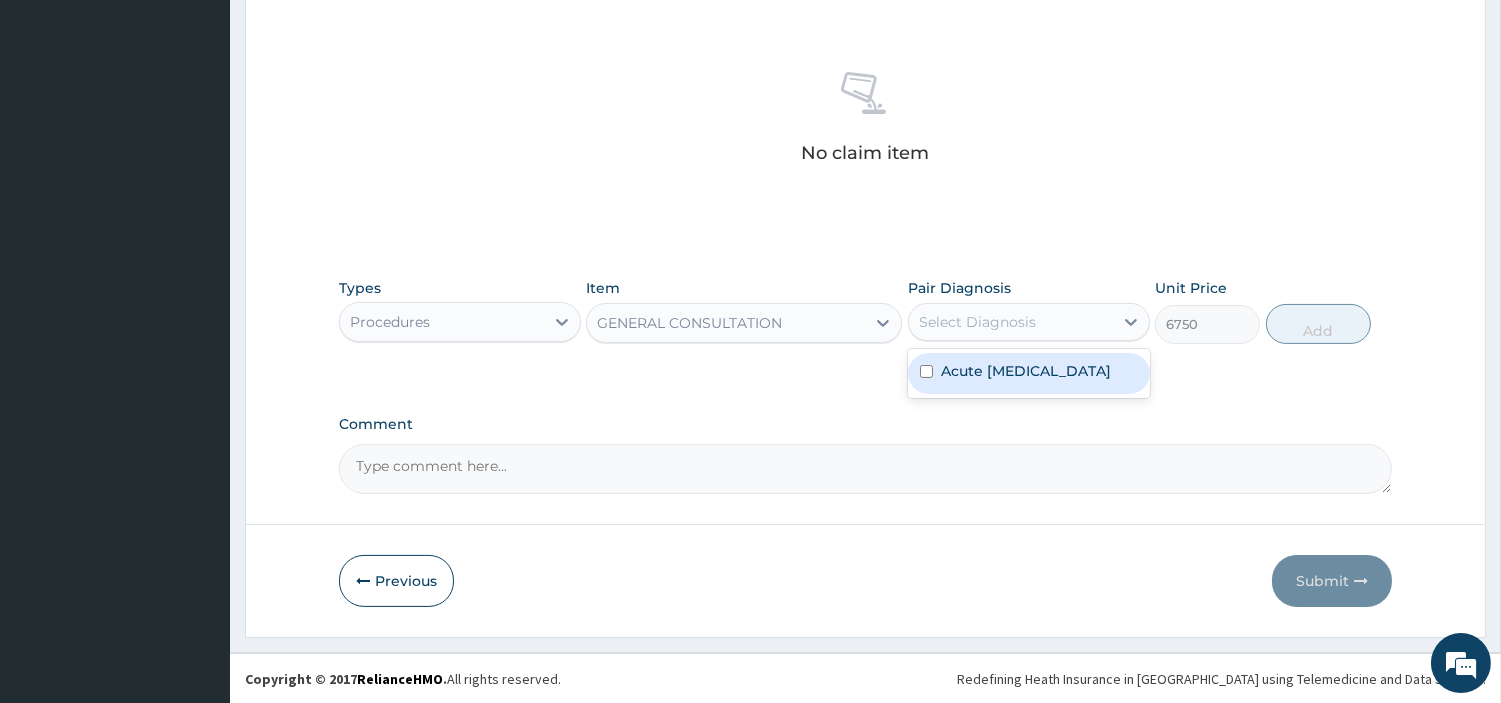 click on "Acute upper respiratory infection" at bounding box center [1026, 371] 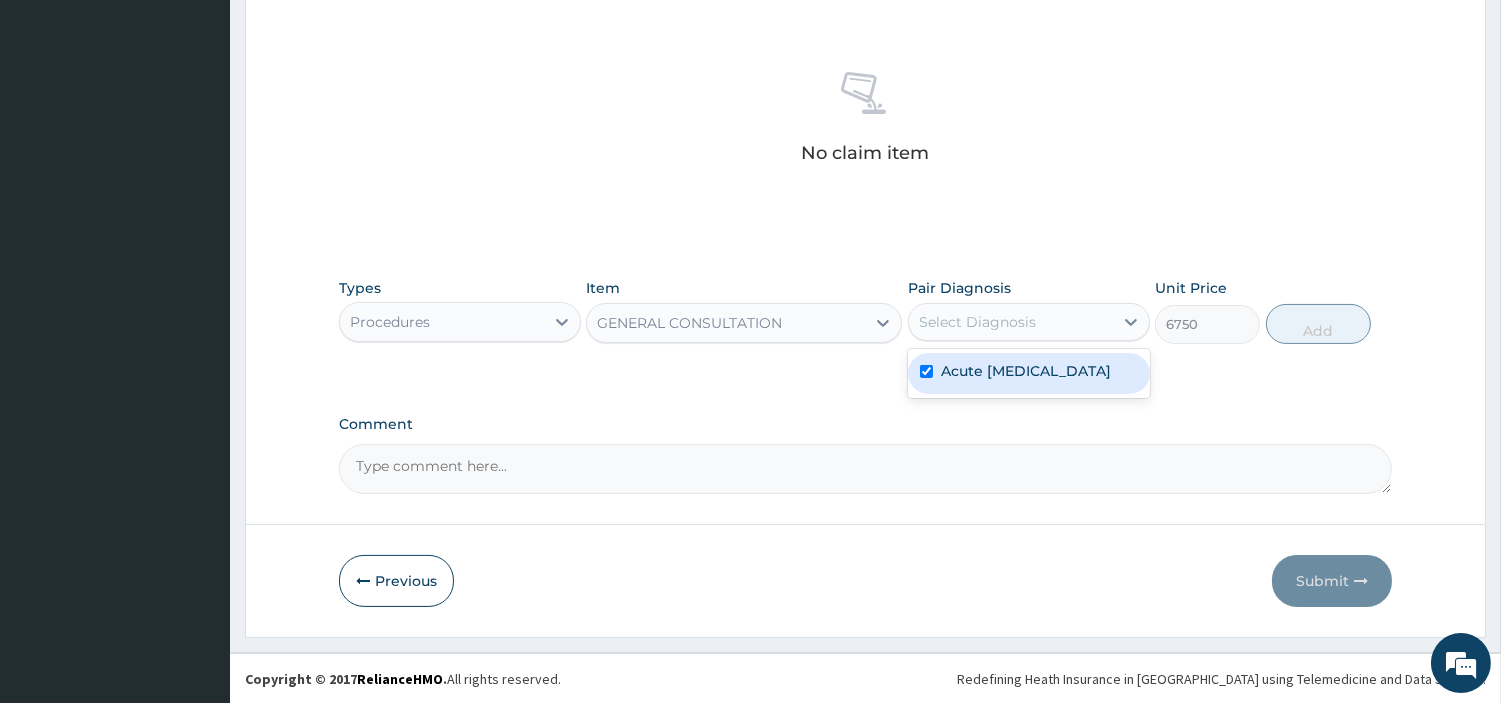 checkbox on "true" 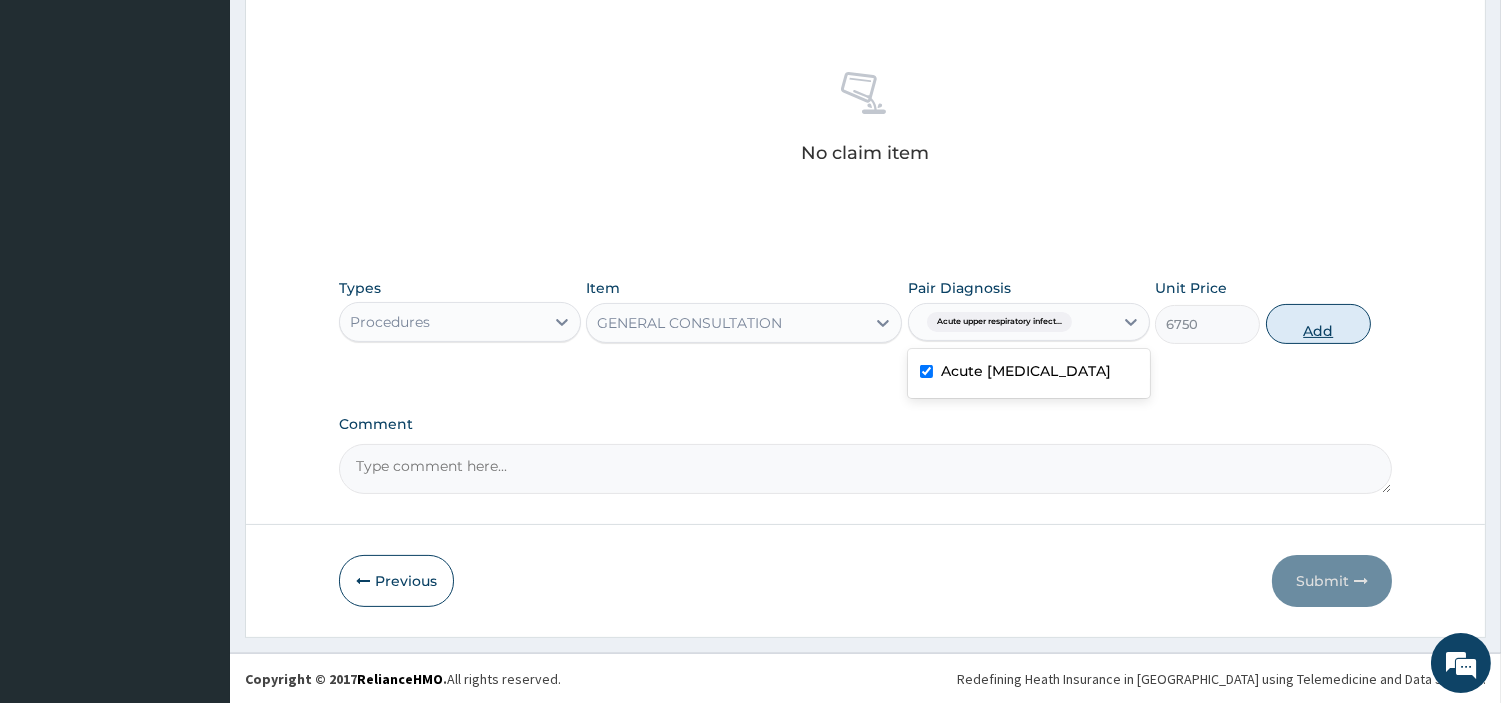 click on "Add" at bounding box center [1318, 324] 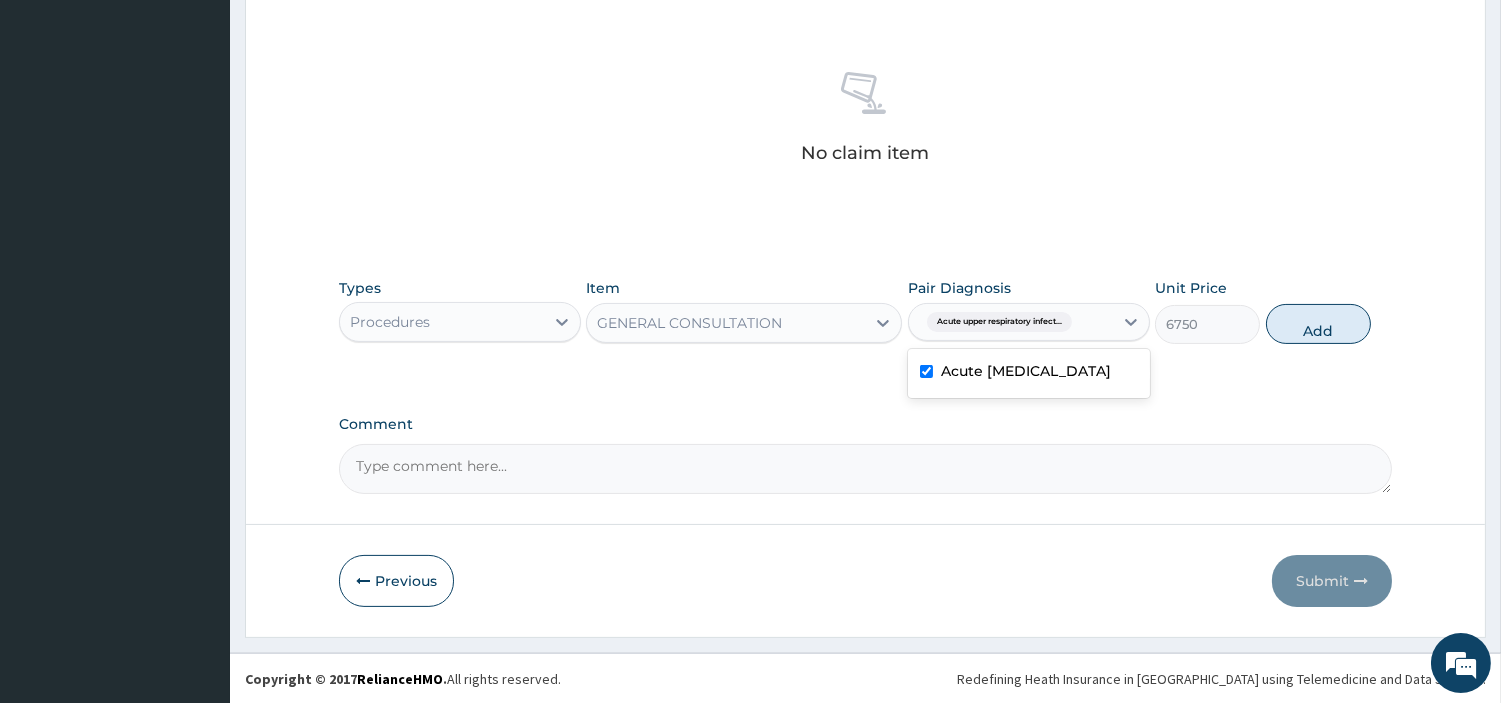 type on "0" 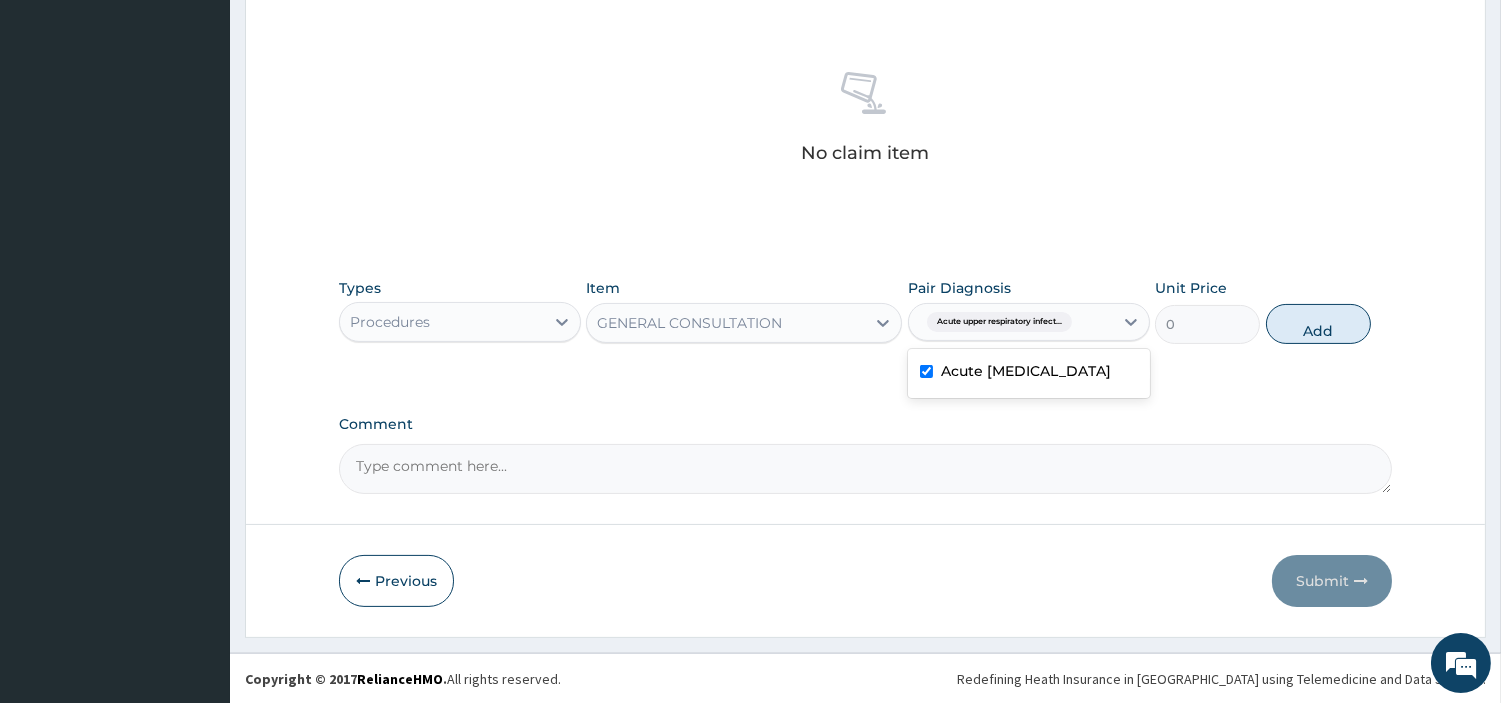 scroll, scrollTop: 642, scrollLeft: 0, axis: vertical 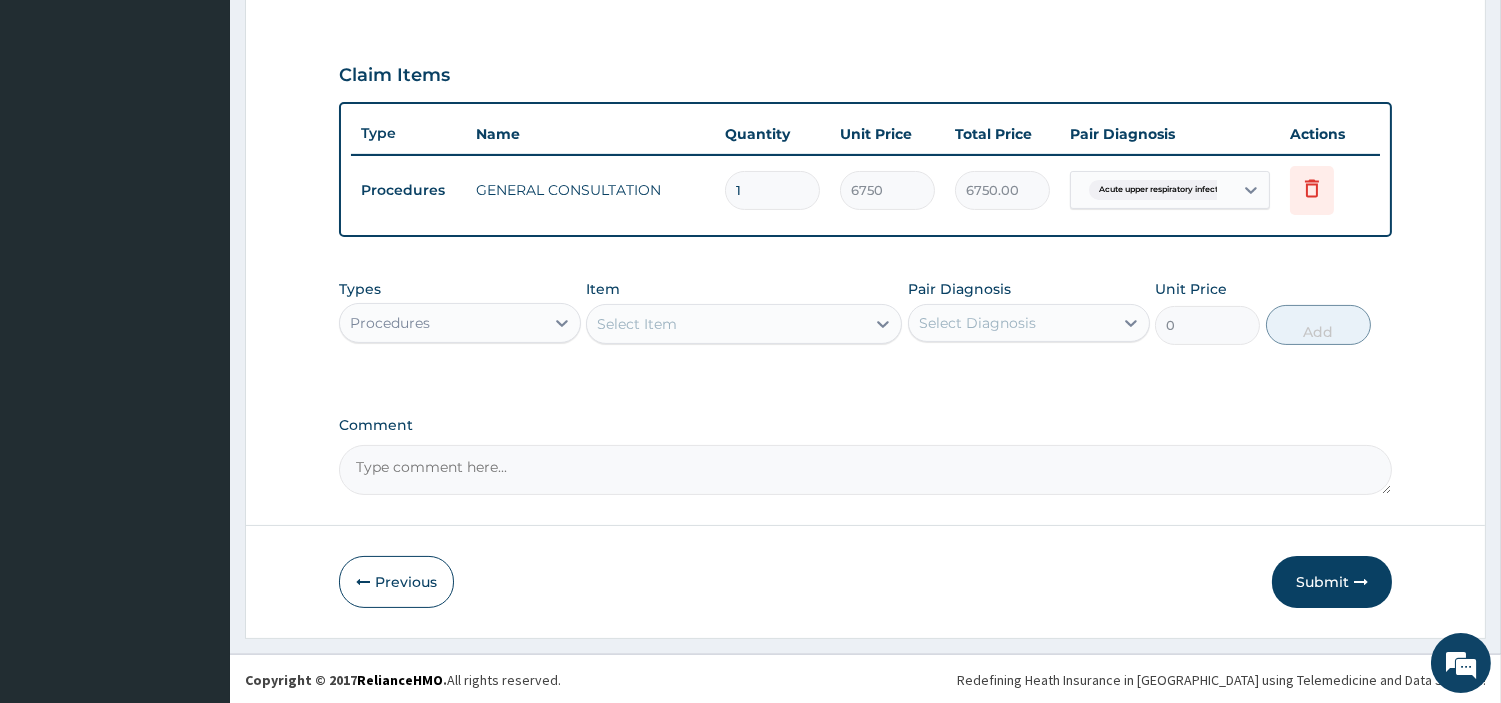 click on "Procedures" at bounding box center [442, 323] 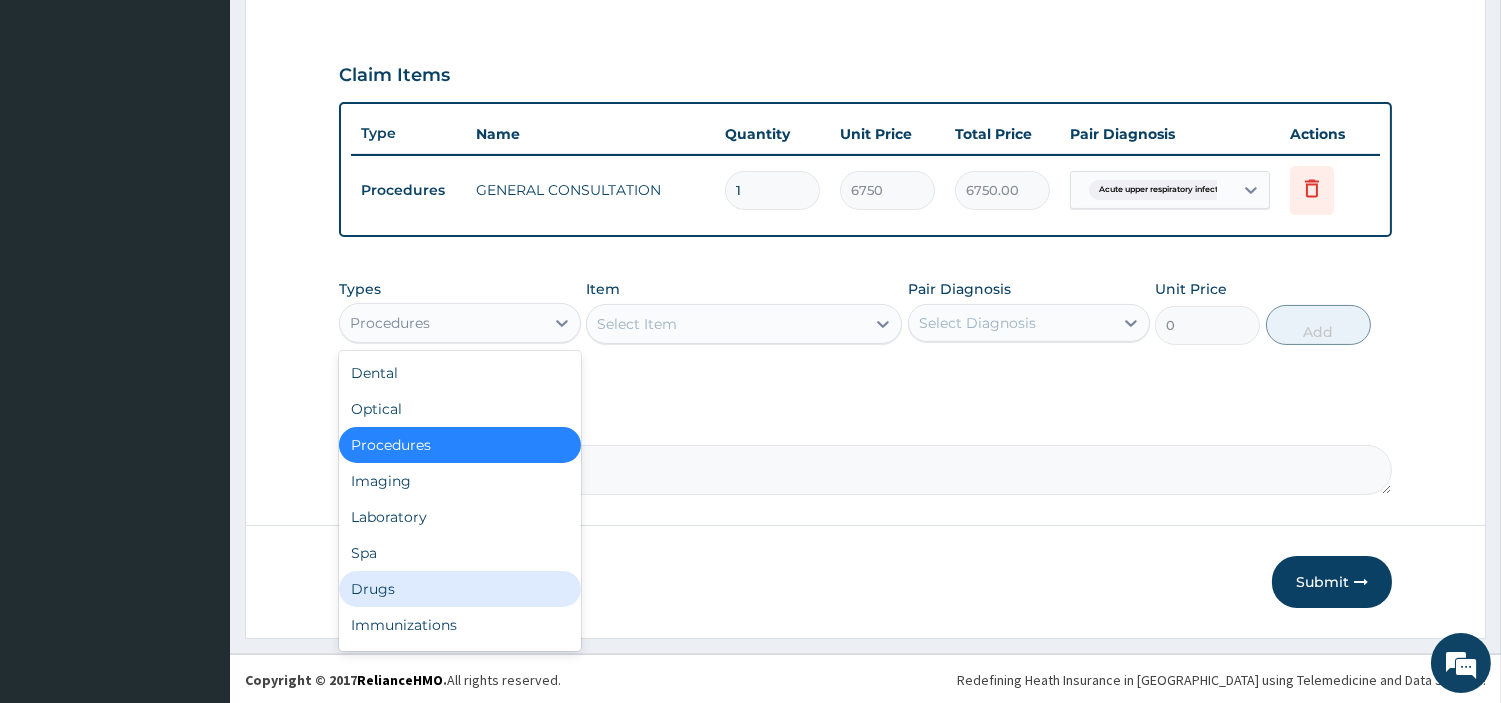 click on "Drugs" at bounding box center (460, 589) 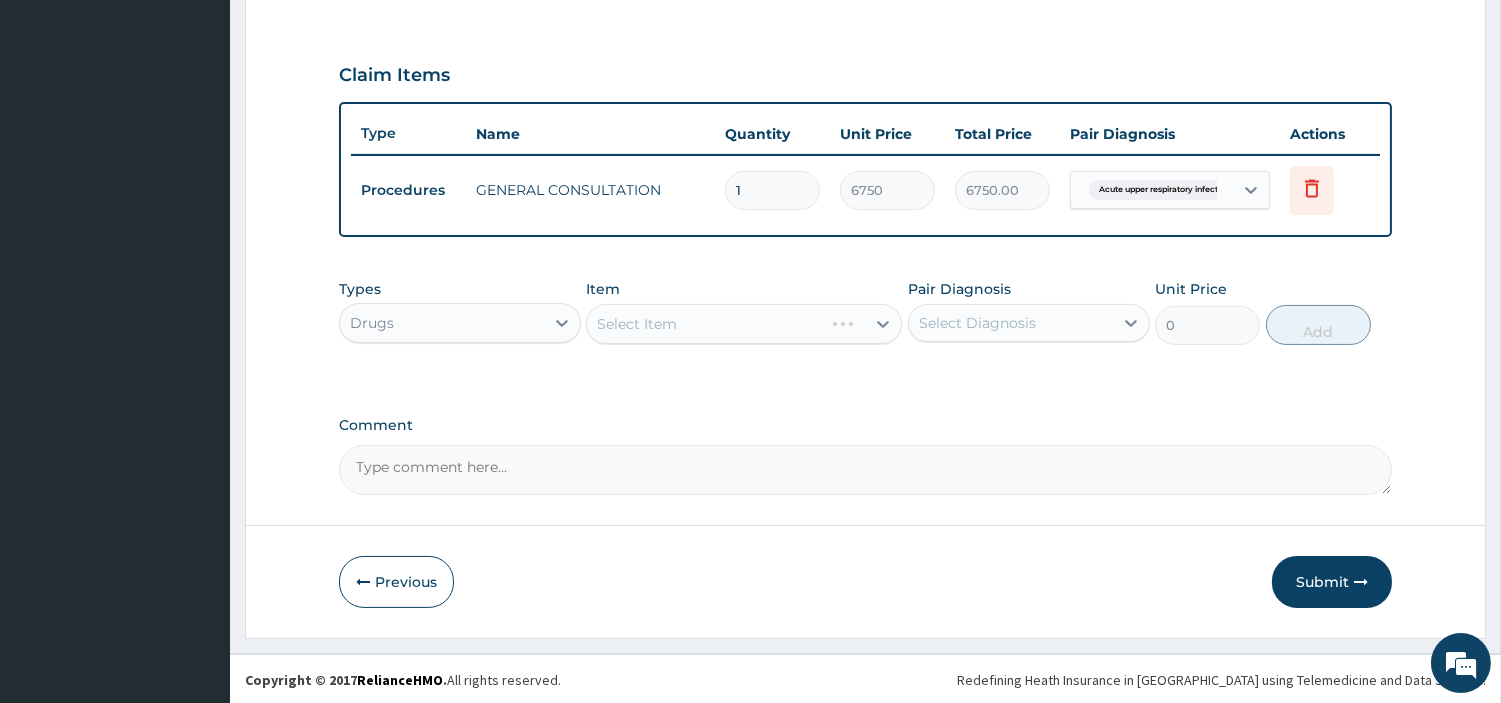click on "Select Item" at bounding box center (744, 324) 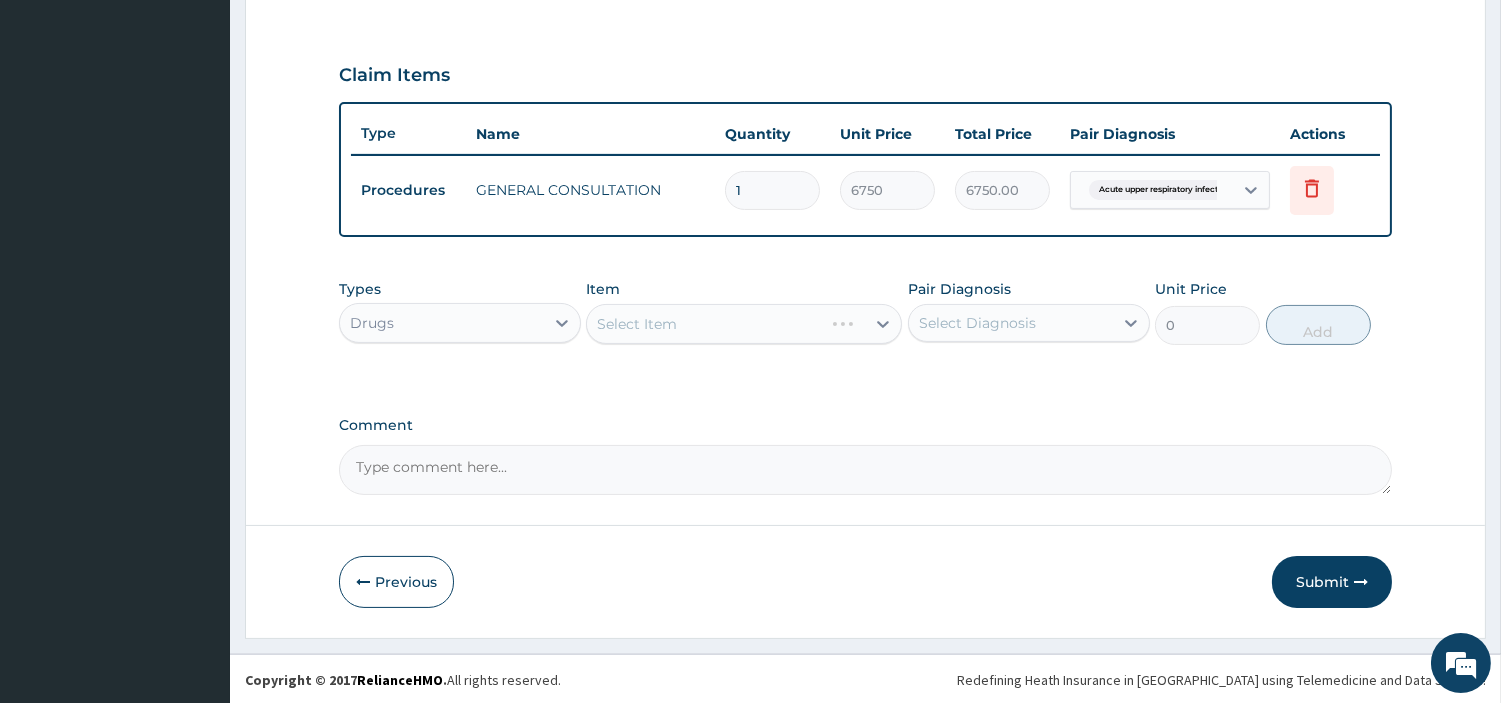 click on "Select Item" at bounding box center (744, 324) 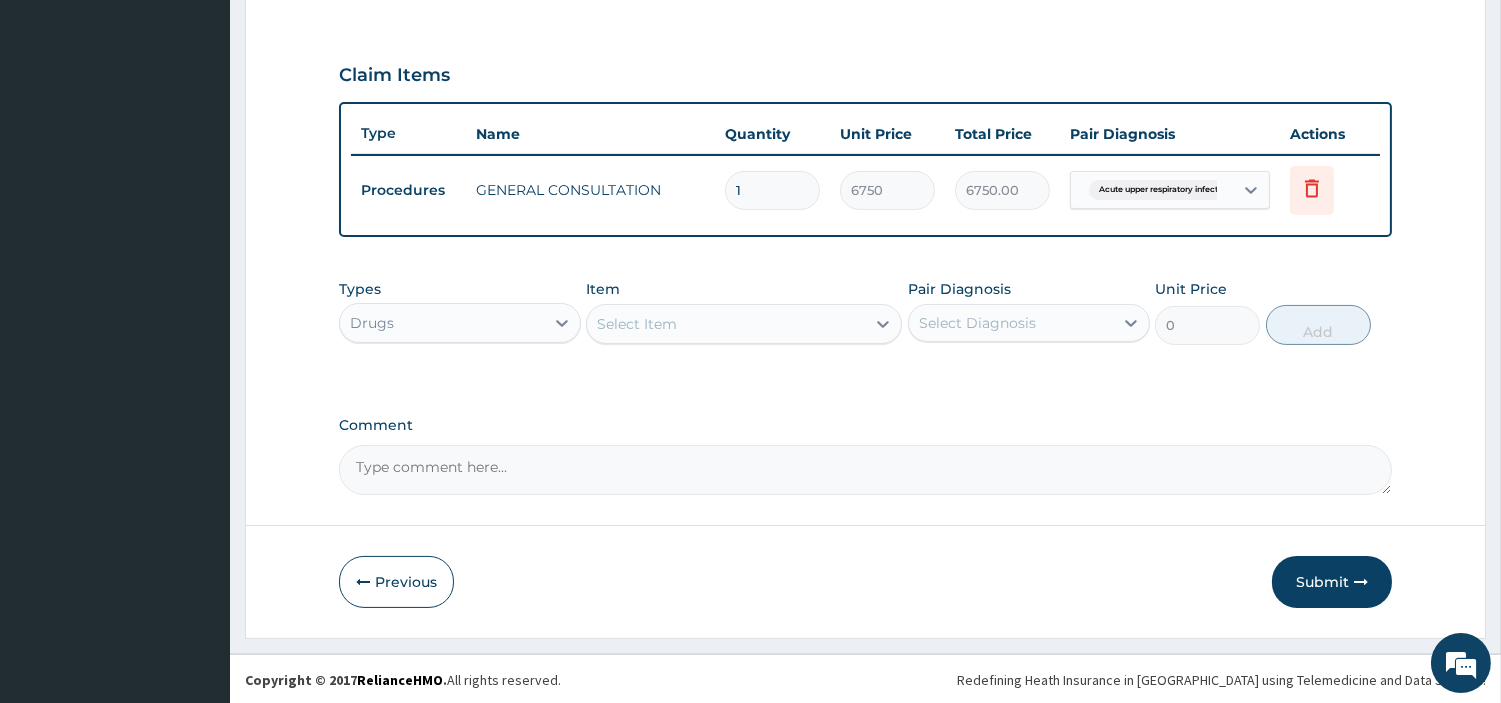 click on "Select Item" at bounding box center (726, 324) 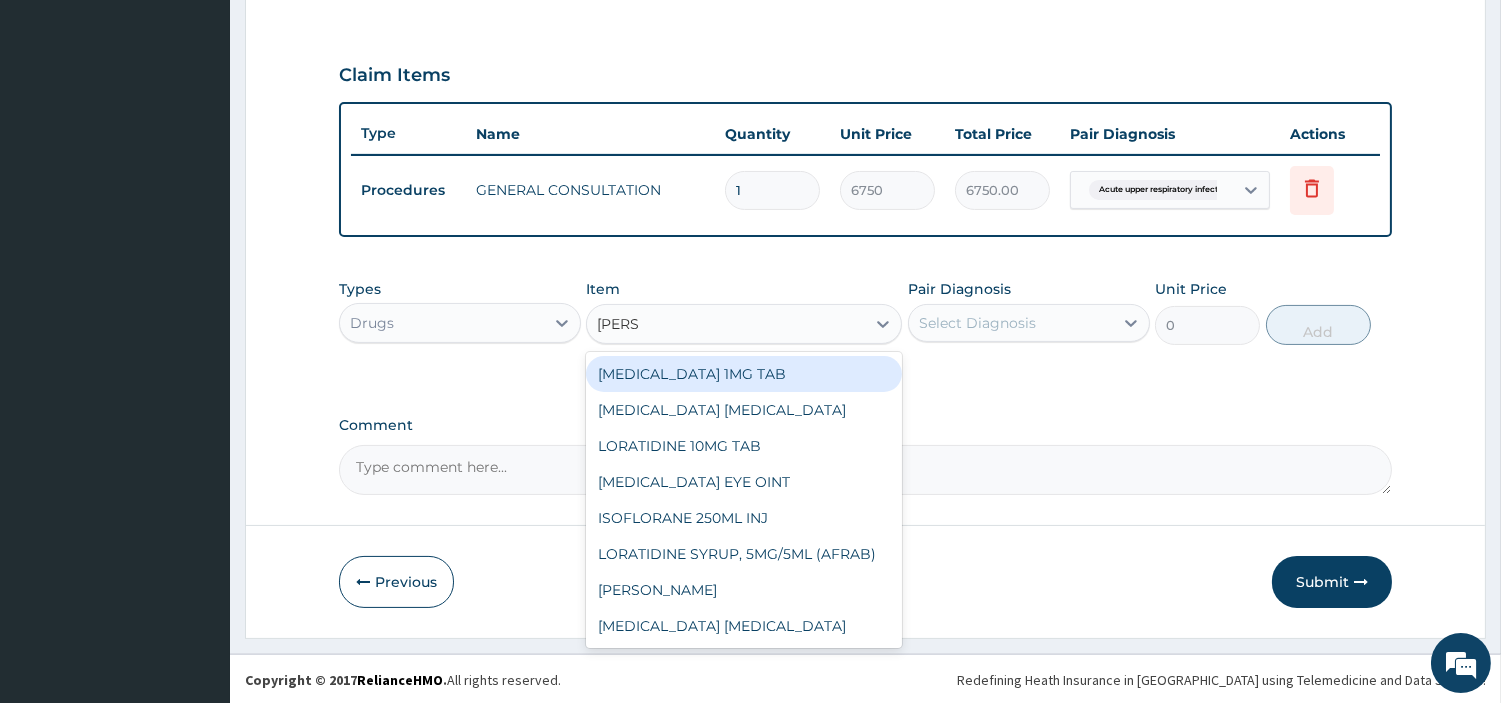 type on "LORAT" 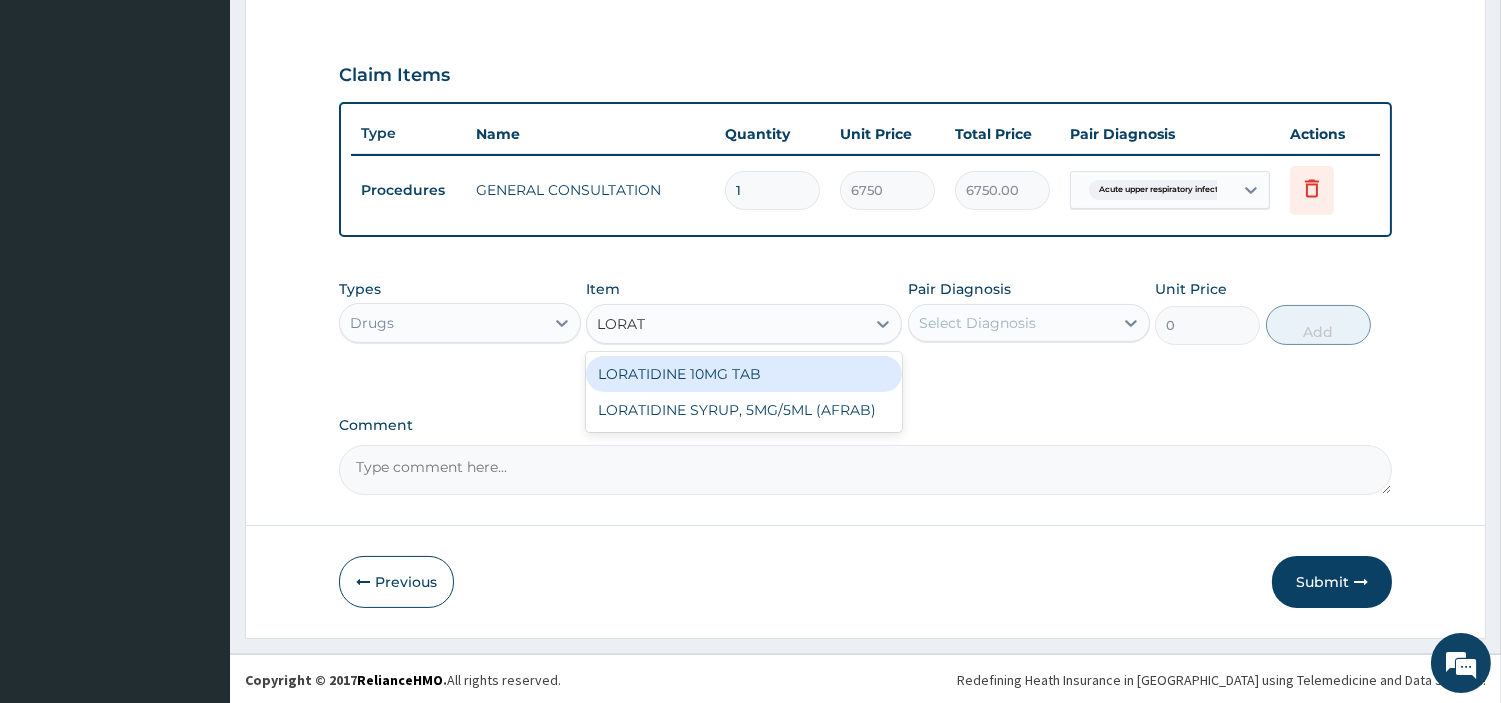 click on "LORATIDINE 10MG TAB" at bounding box center [744, 374] 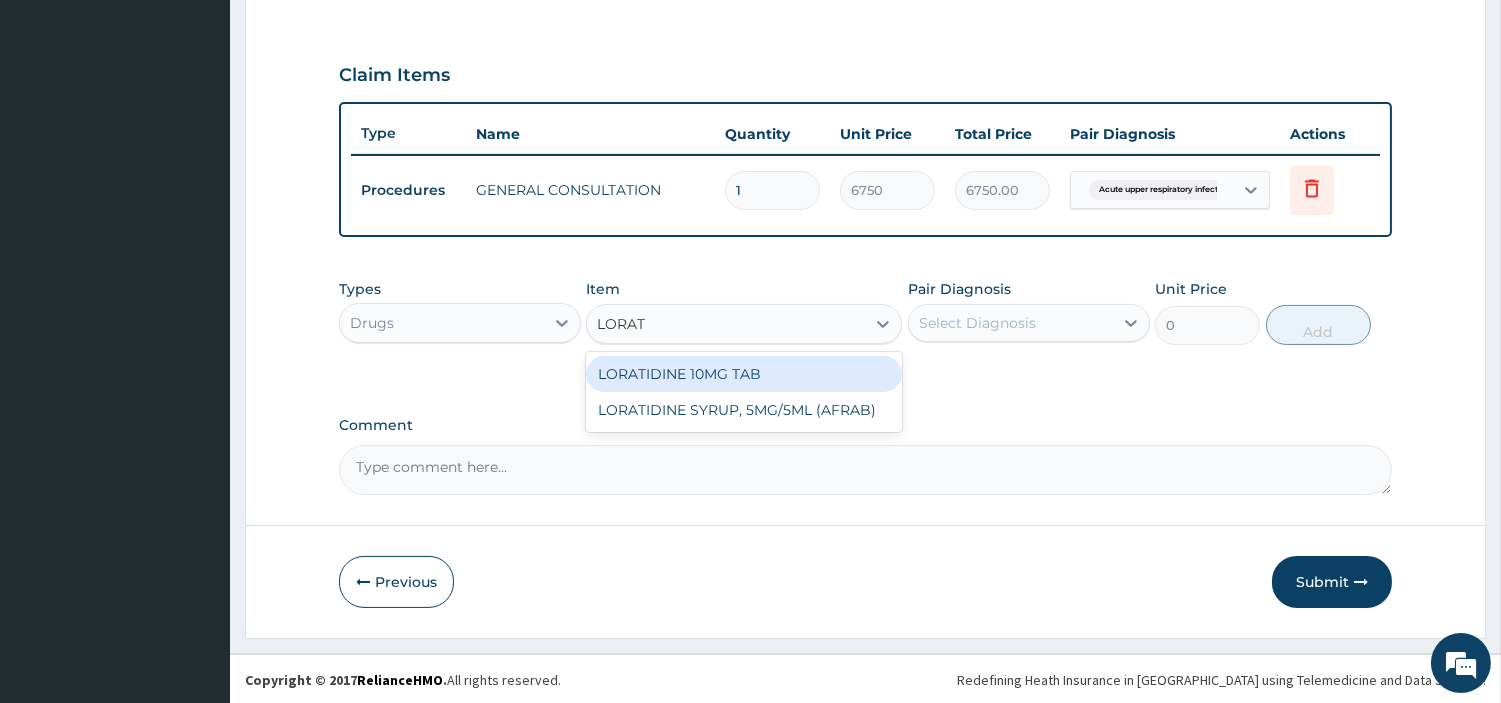 type 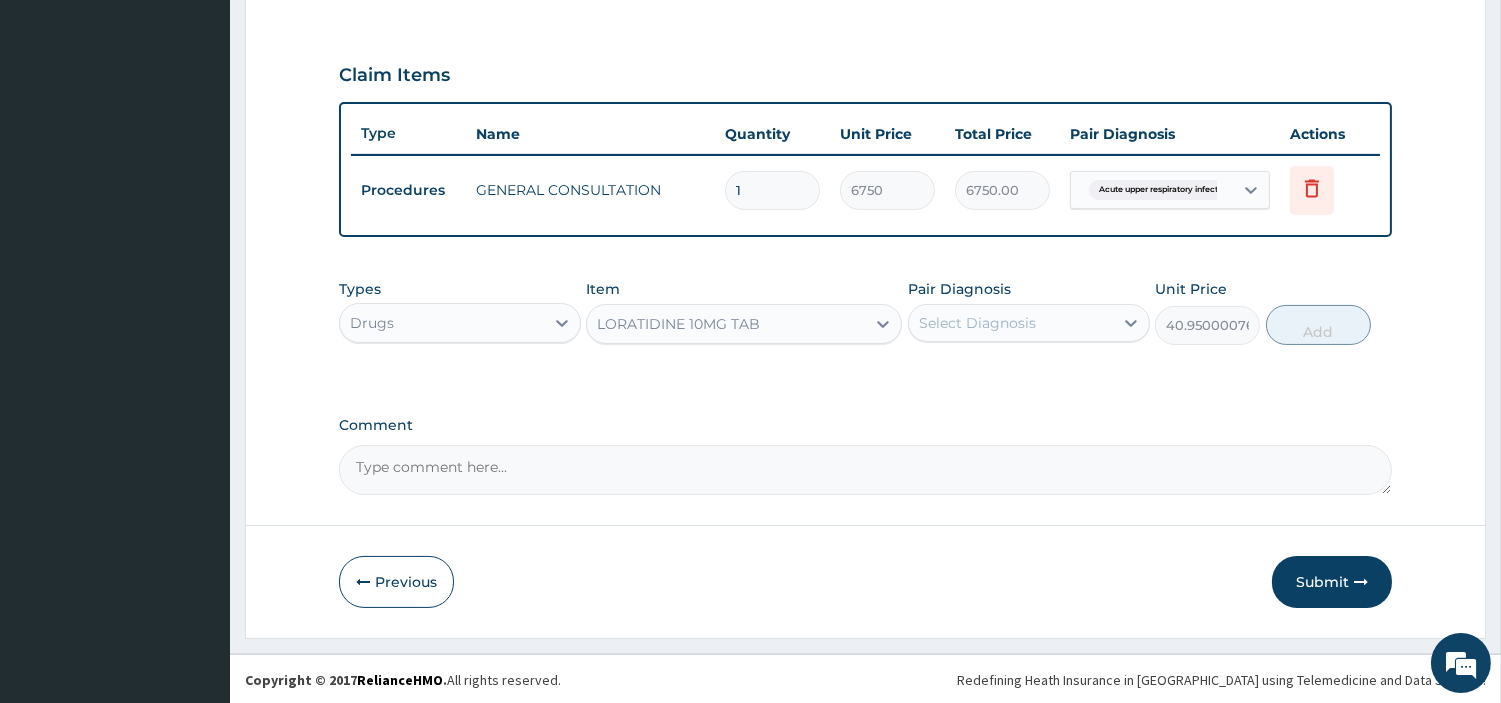 click on "Select Diagnosis" at bounding box center [977, 323] 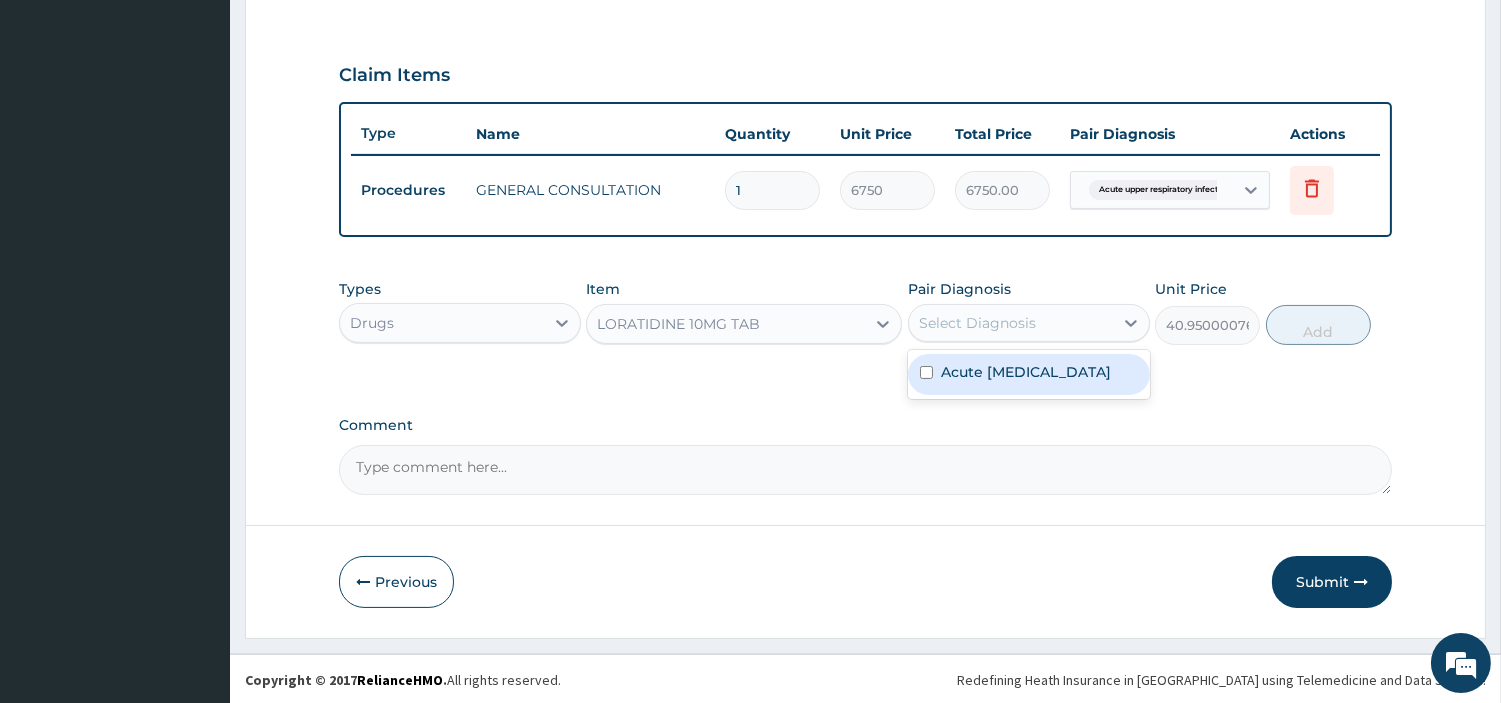 click on "Acute upper respiratory infection" at bounding box center (1029, 374) 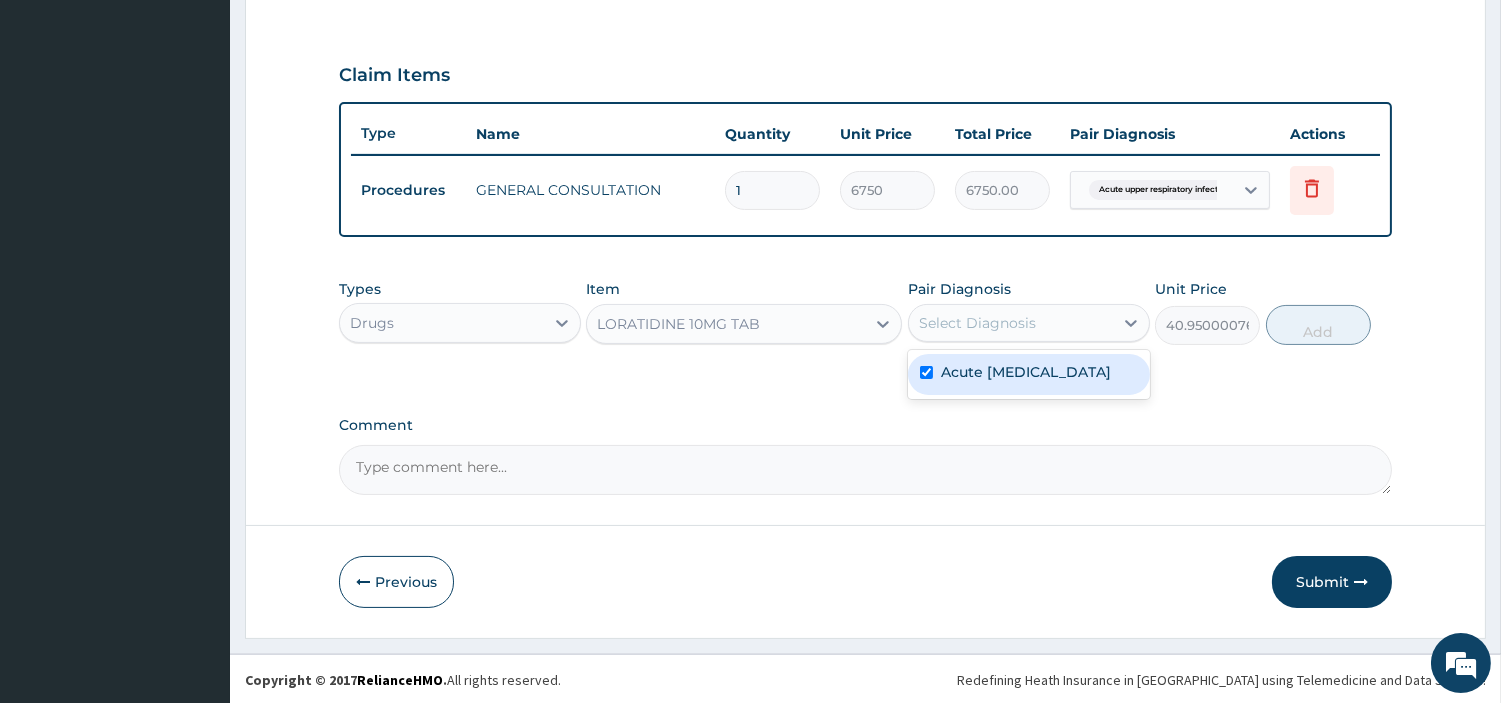 checkbox on "true" 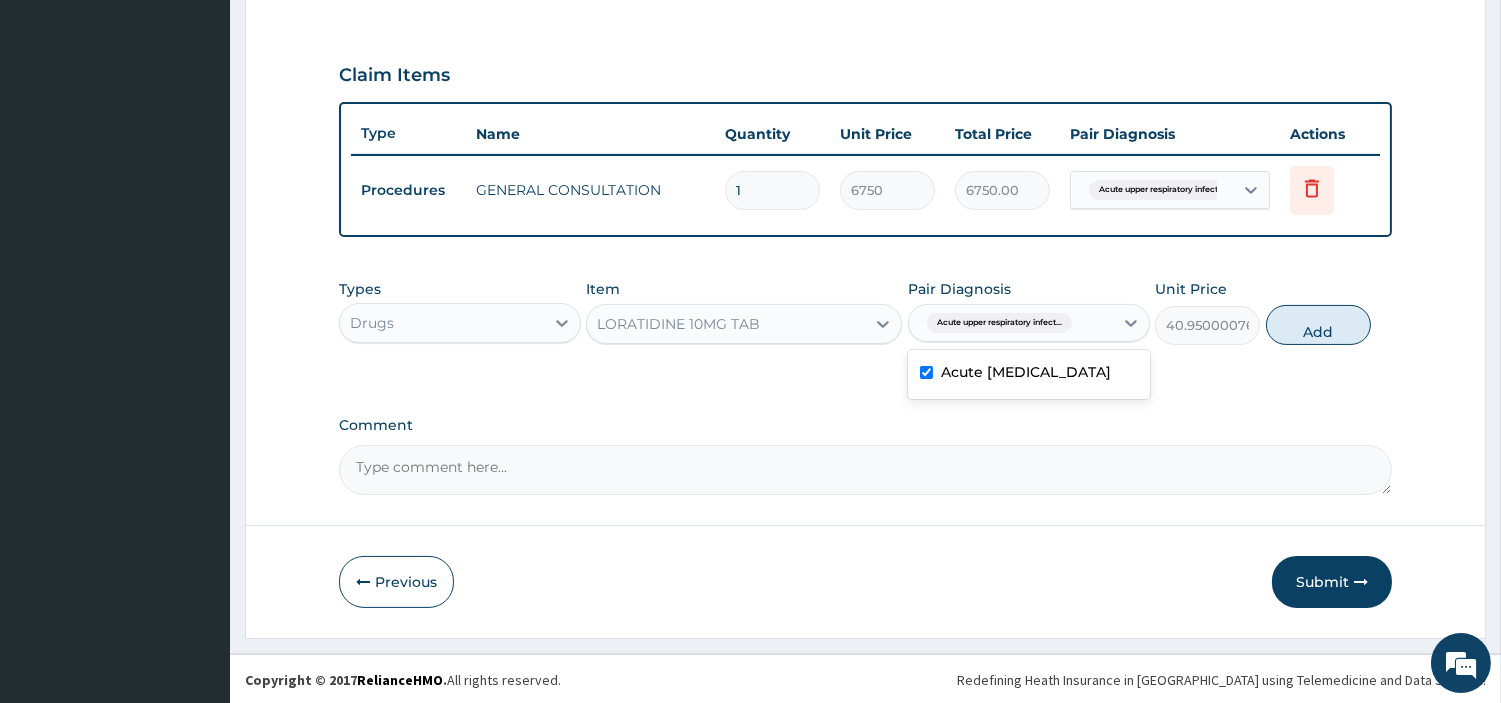 click on "Add" at bounding box center [1318, 325] 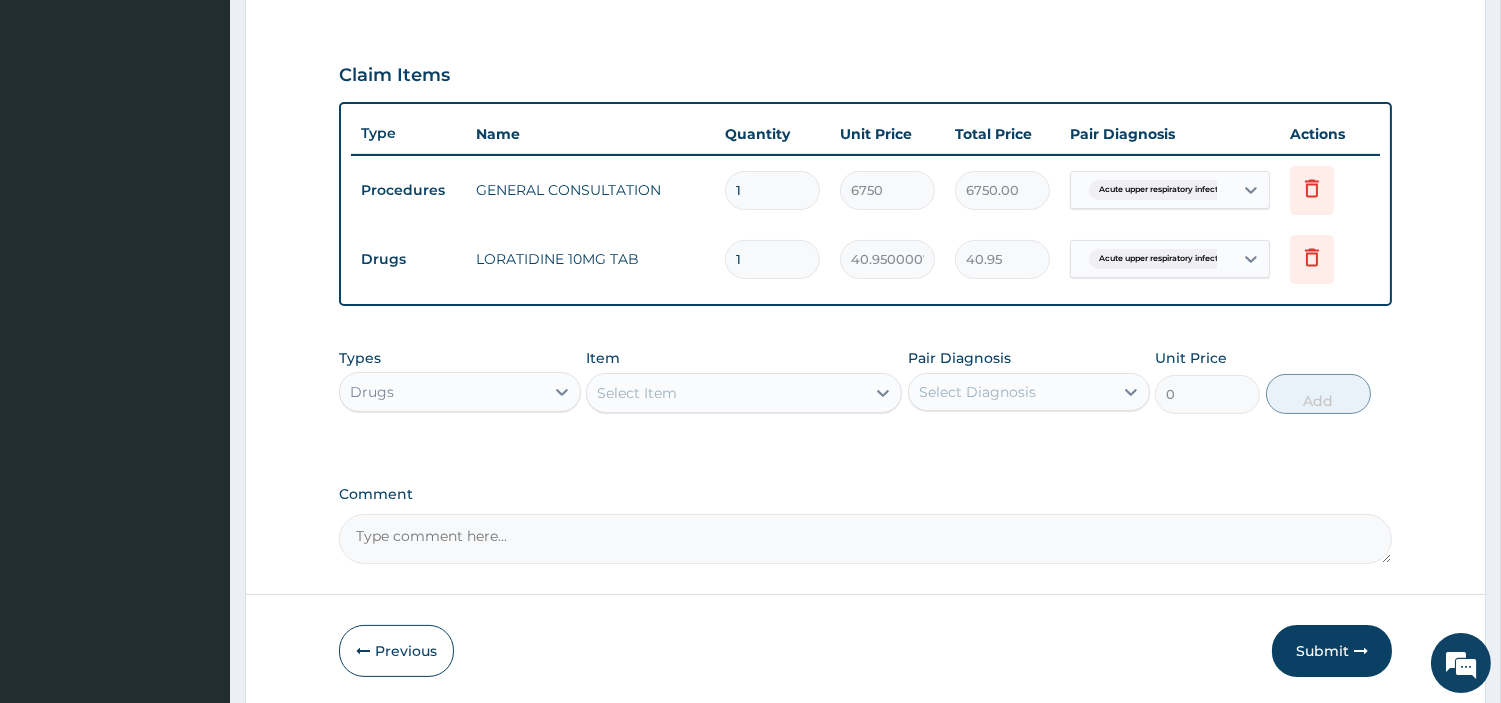 type 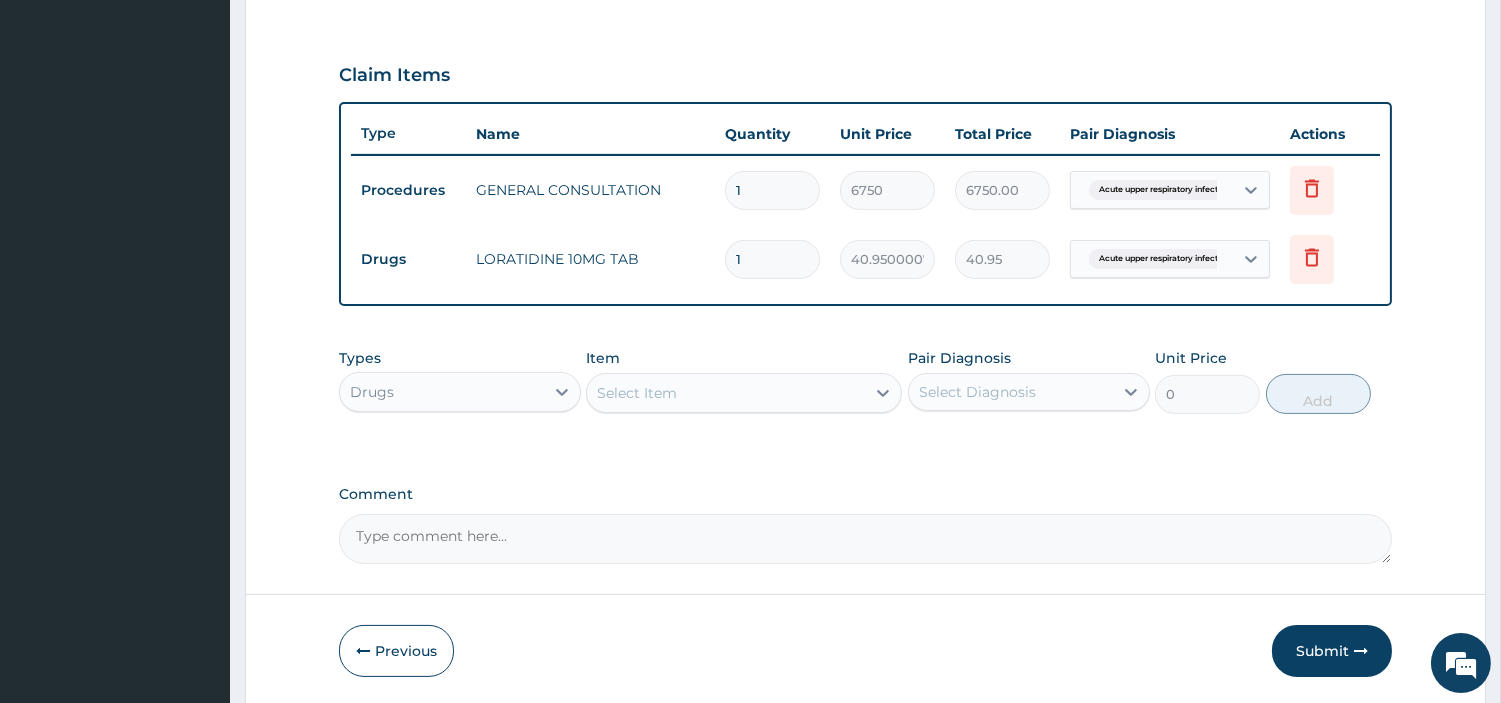 type on "0.00" 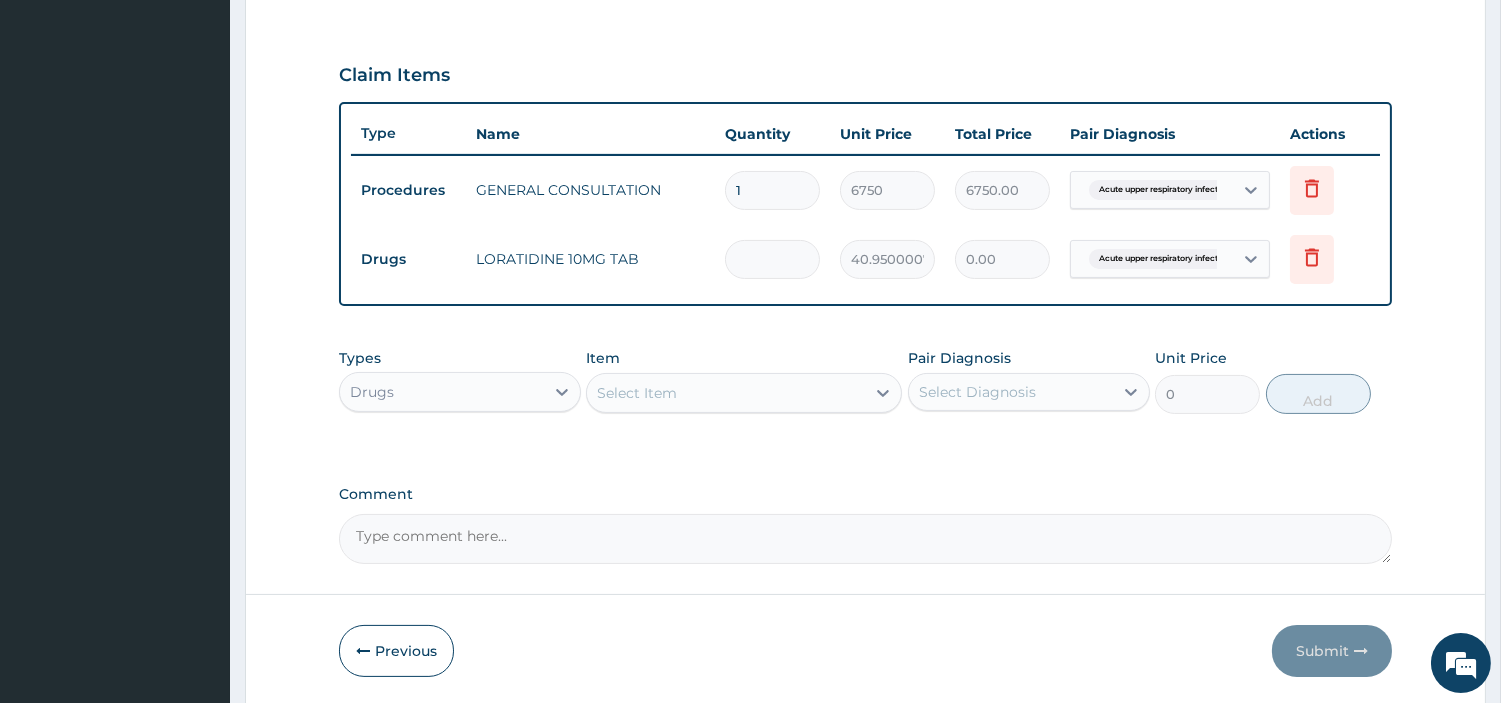 type on "6" 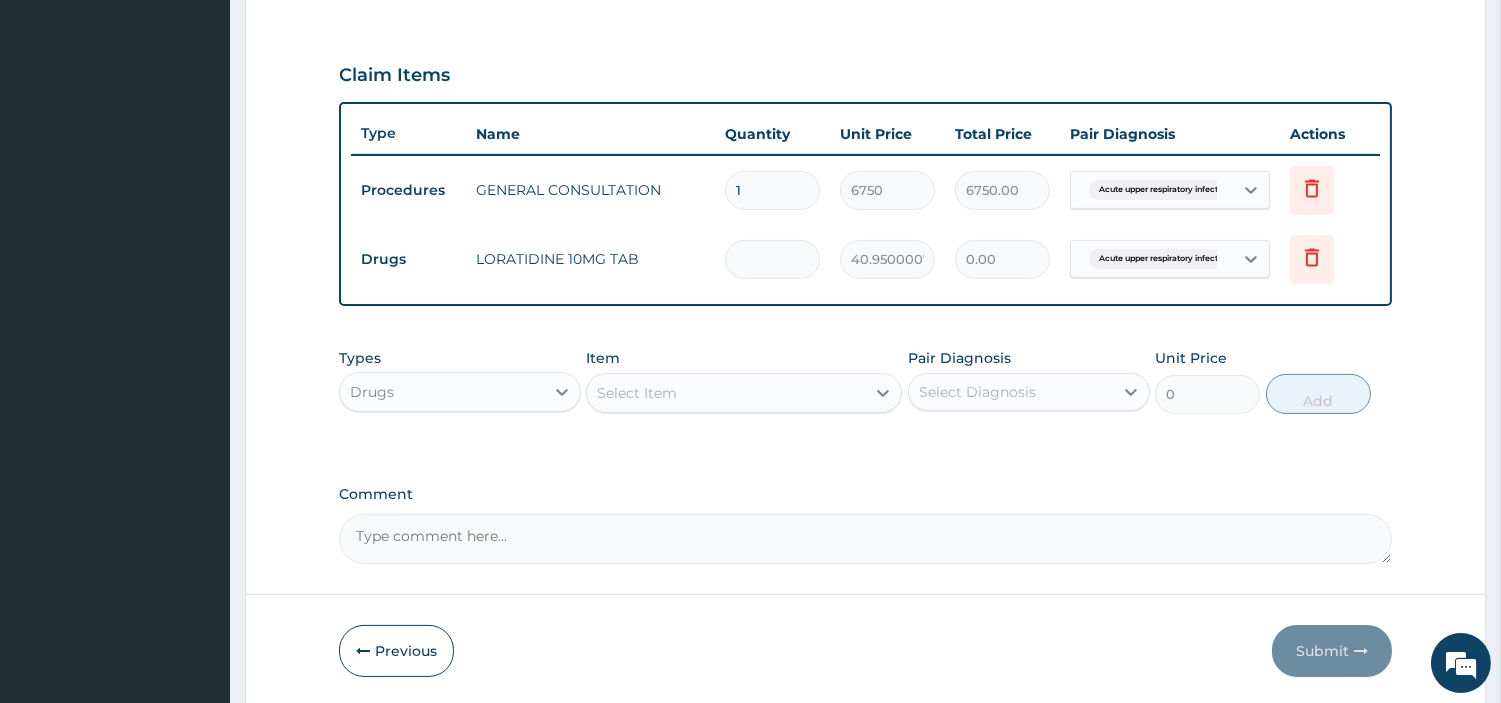 type on "245.70" 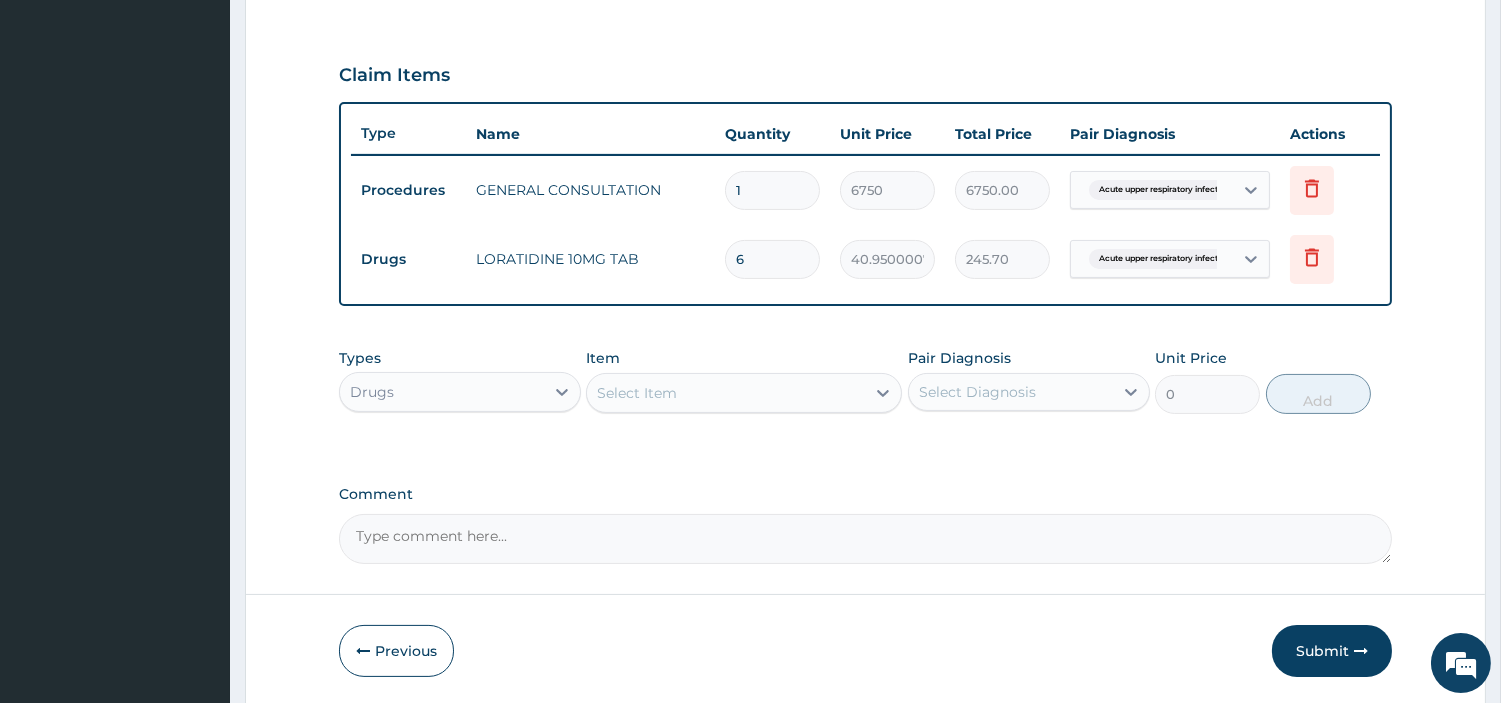 type on "6" 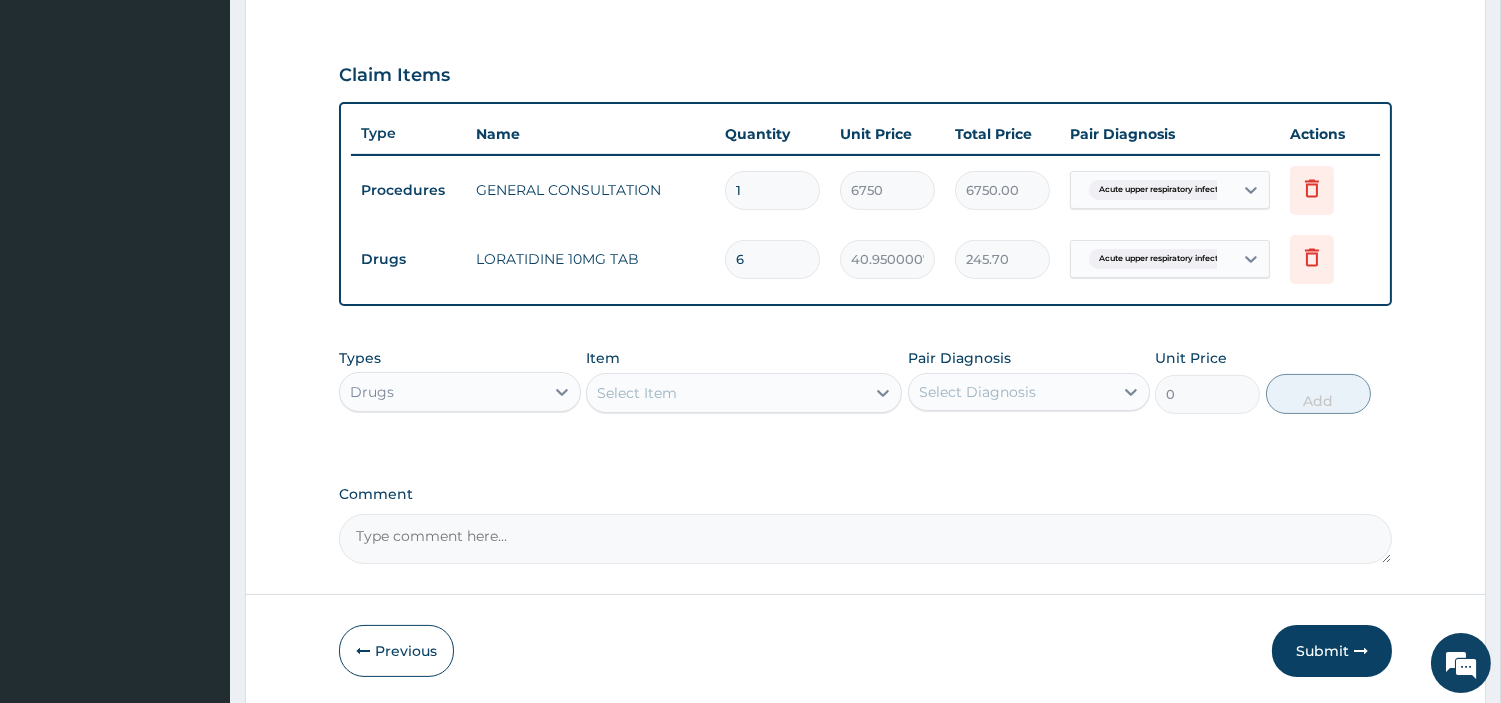click on "Select Item" at bounding box center [726, 393] 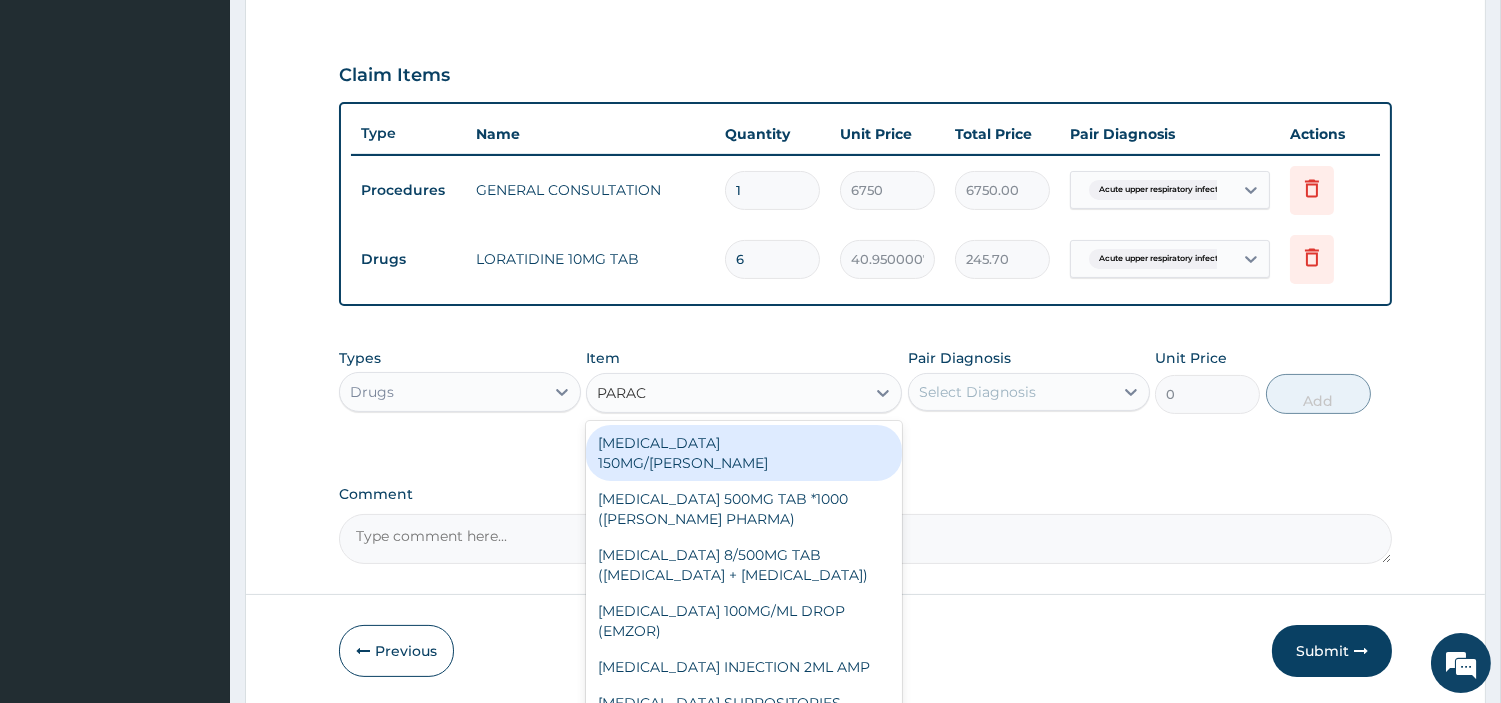 type on "PARACE" 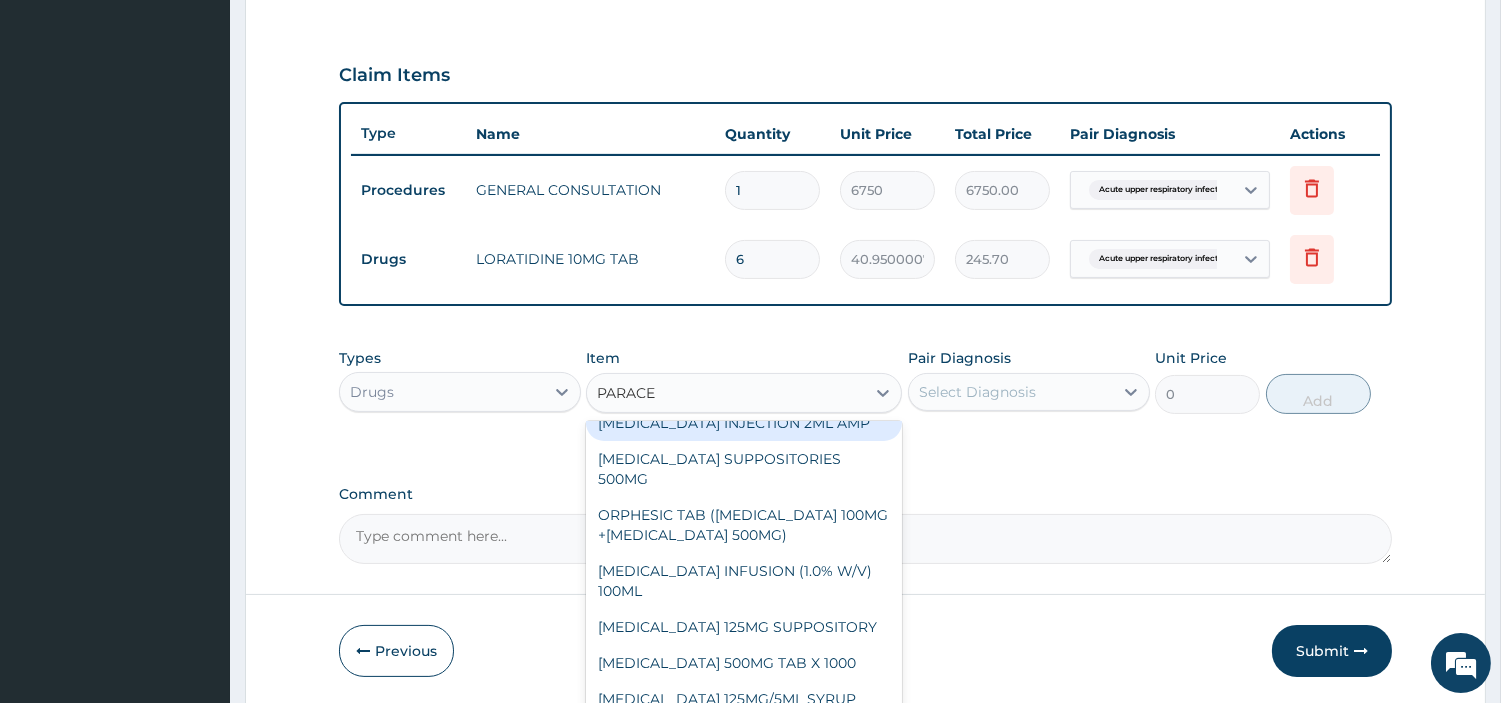 scroll, scrollTop: 263, scrollLeft: 0, axis: vertical 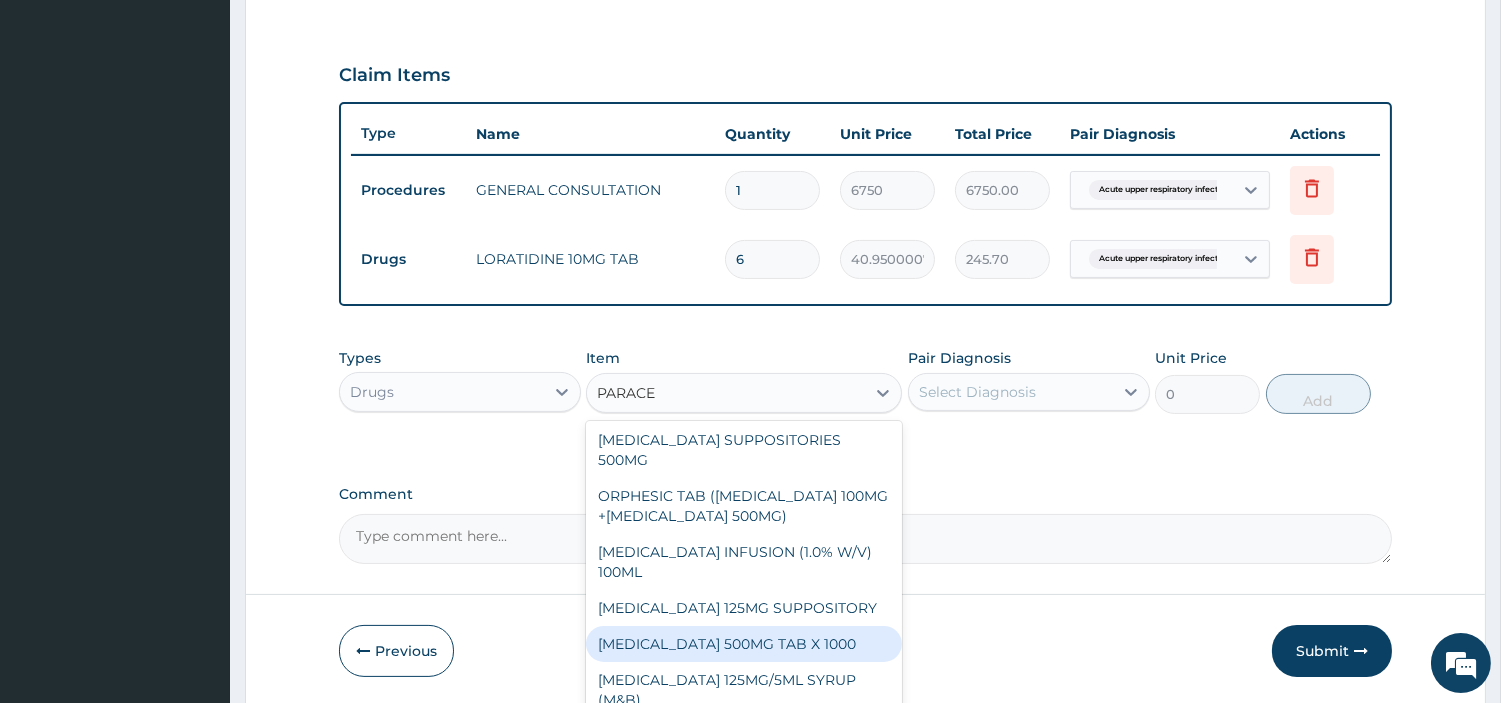 click on "PARACETAMOL 500MG TAB X 1000" at bounding box center (744, 644) 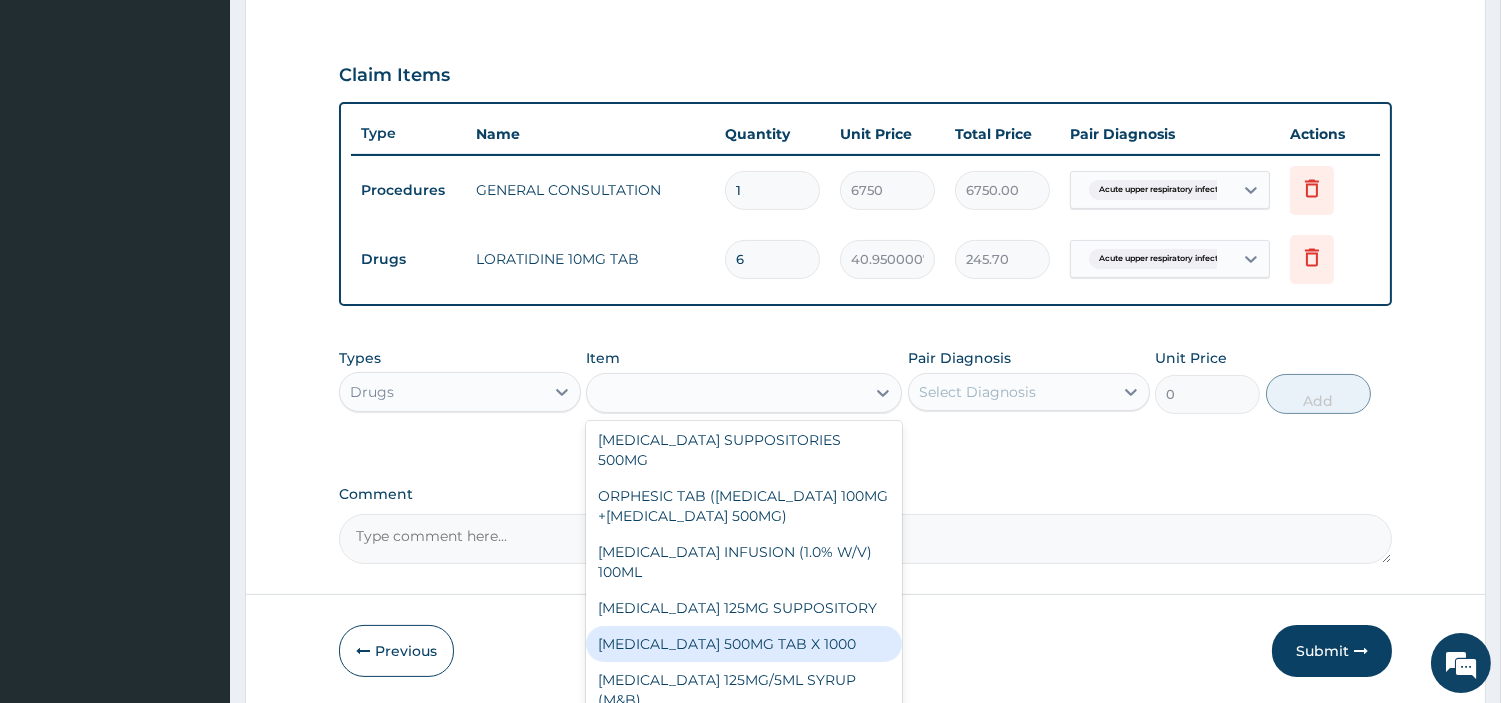 type on "22.39999961853027" 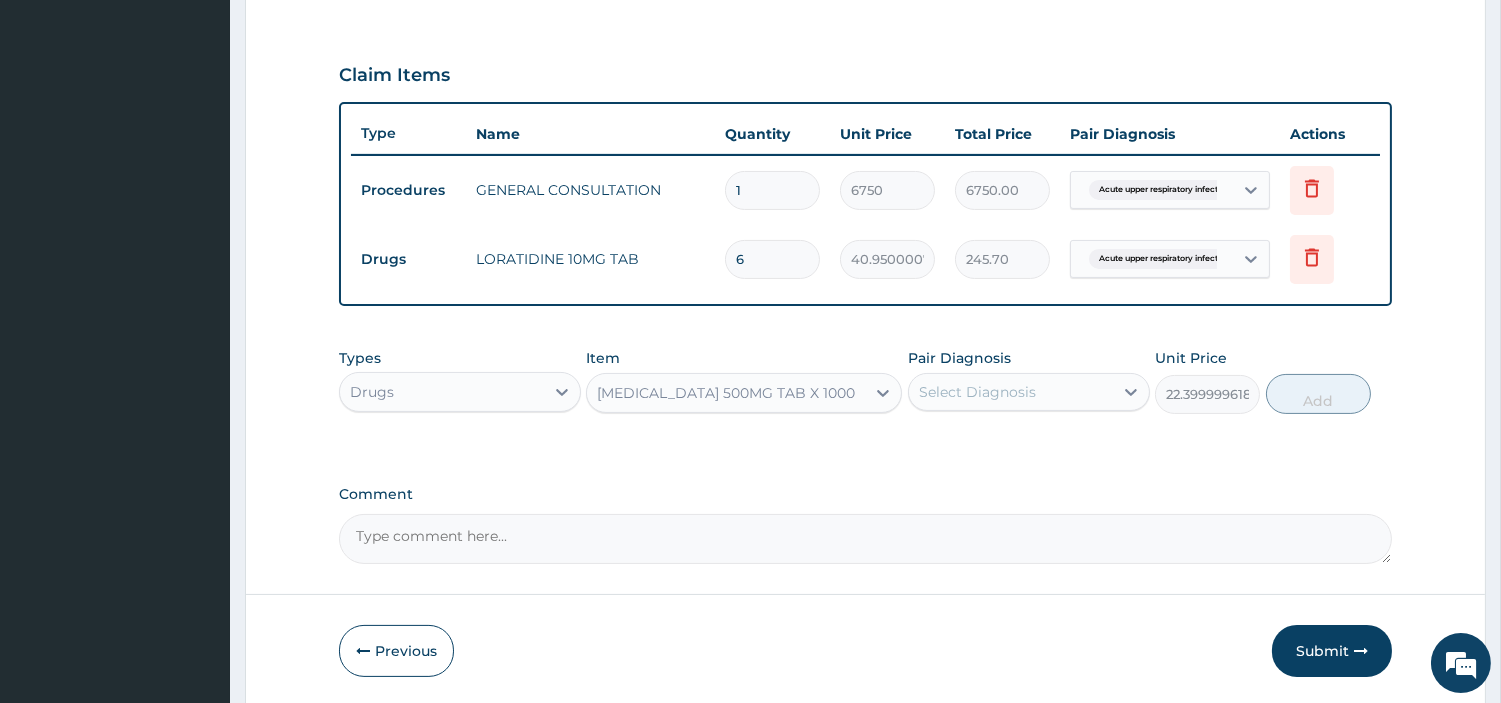 click on "Select Diagnosis" at bounding box center (977, 392) 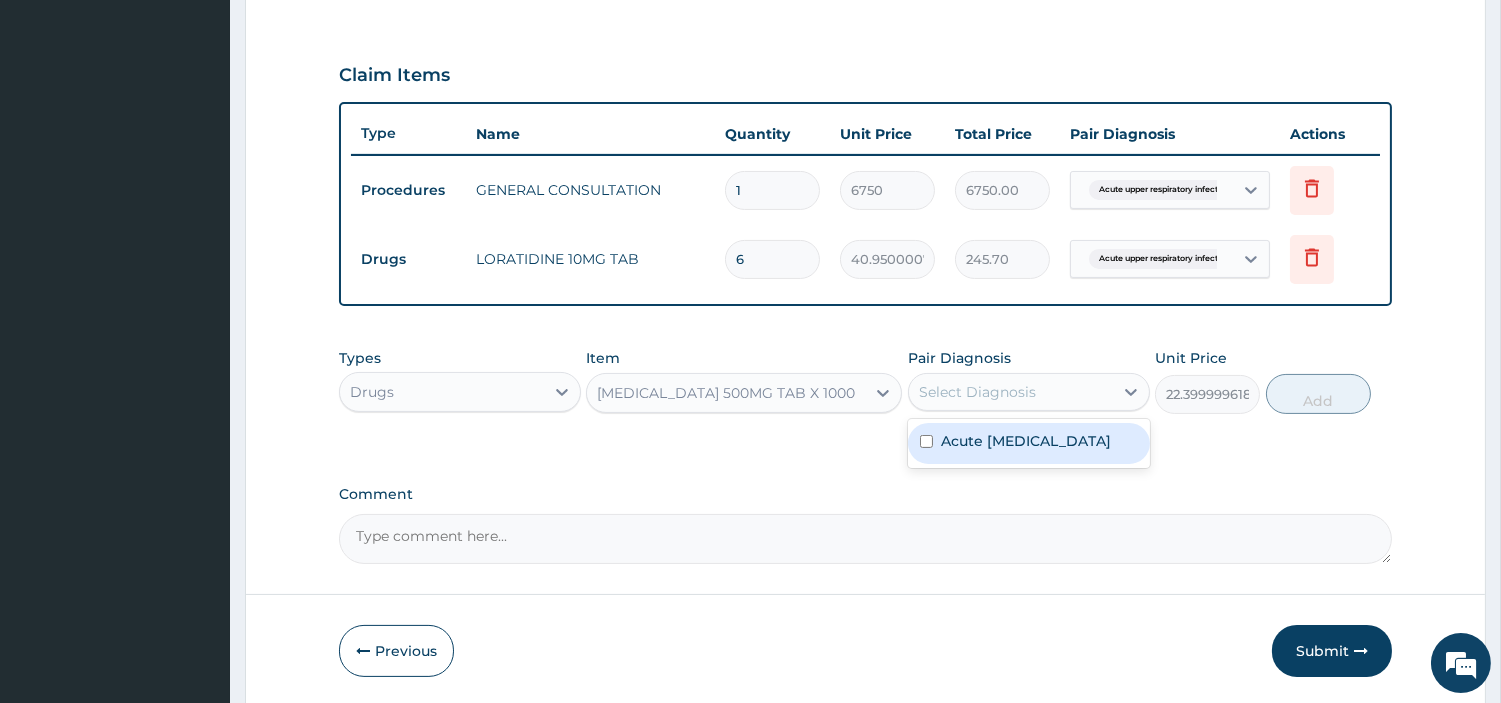 click on "Acute upper respiratory infection" at bounding box center [1026, 441] 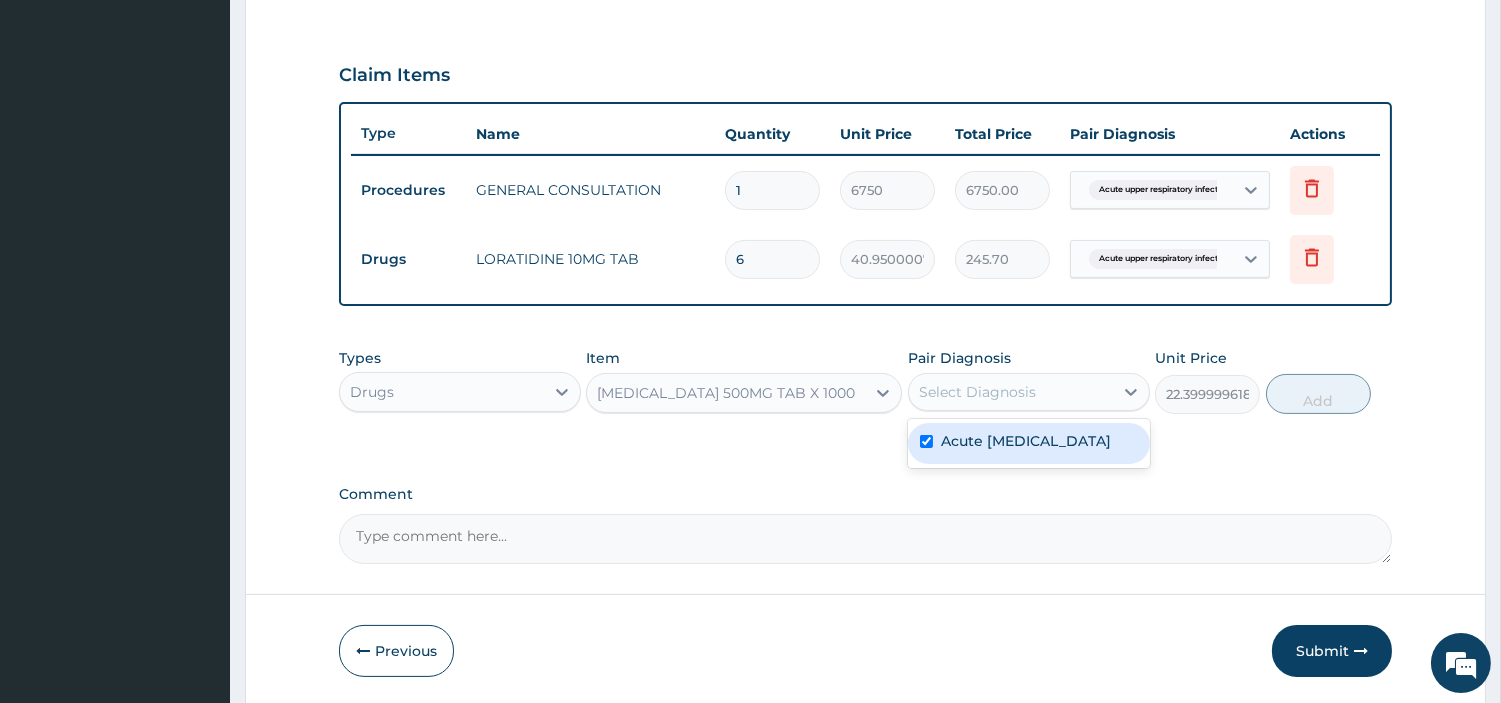 checkbox on "true" 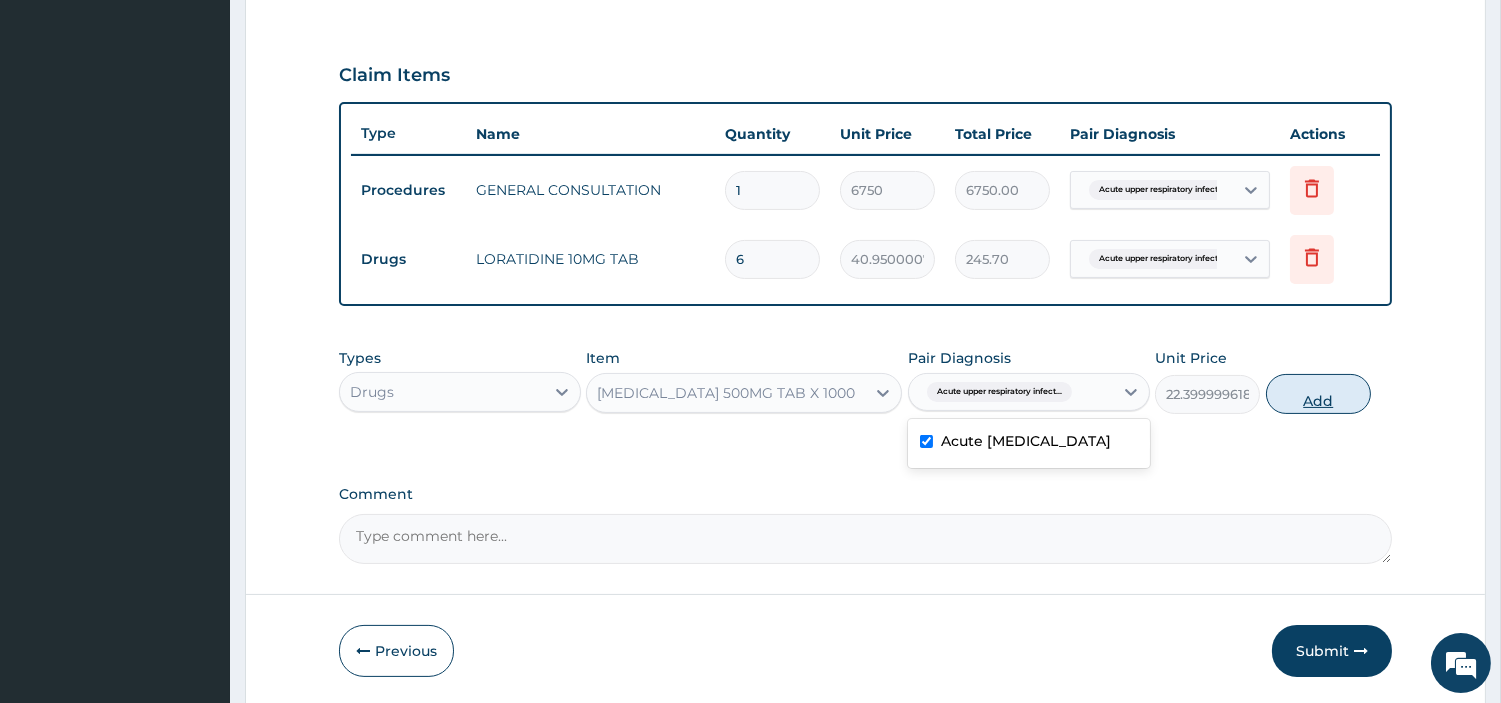 click on "Add" at bounding box center [1318, 394] 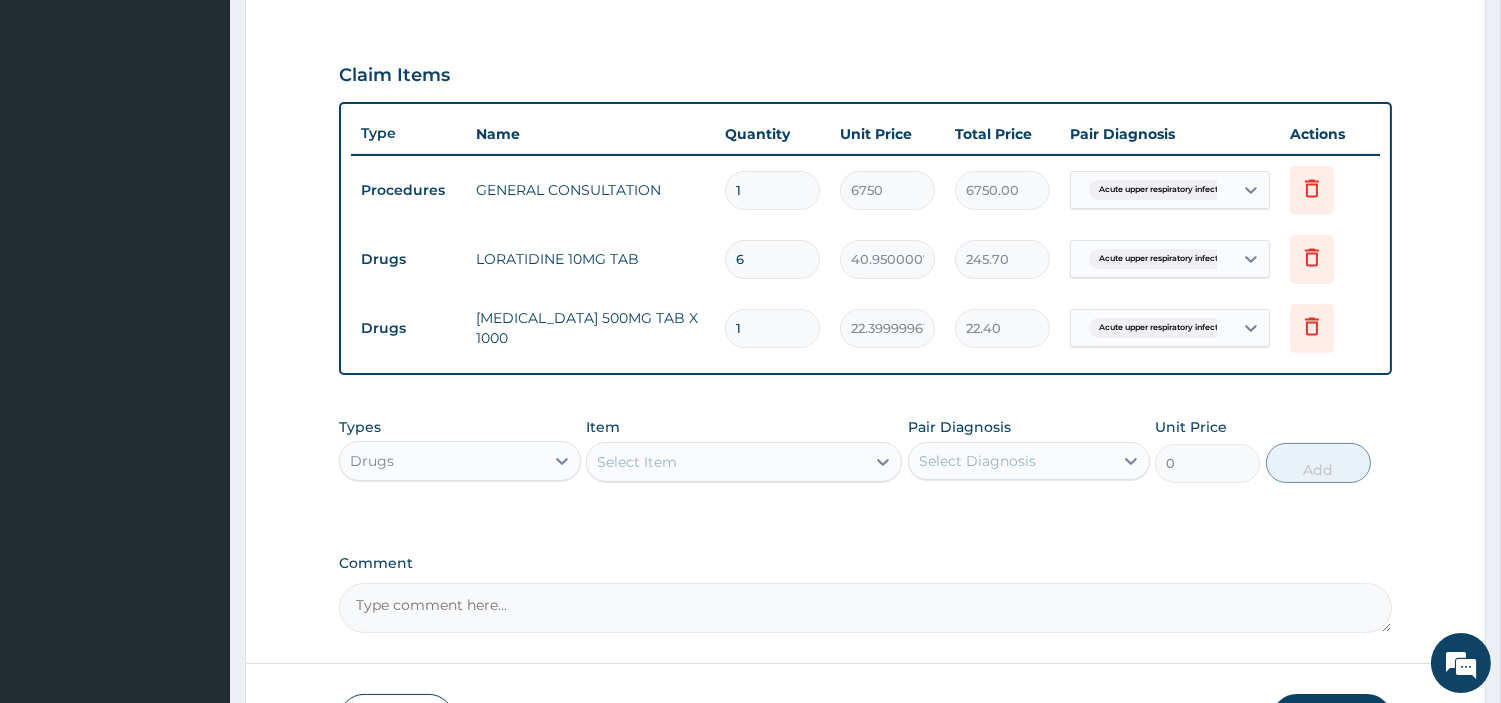 type on "12" 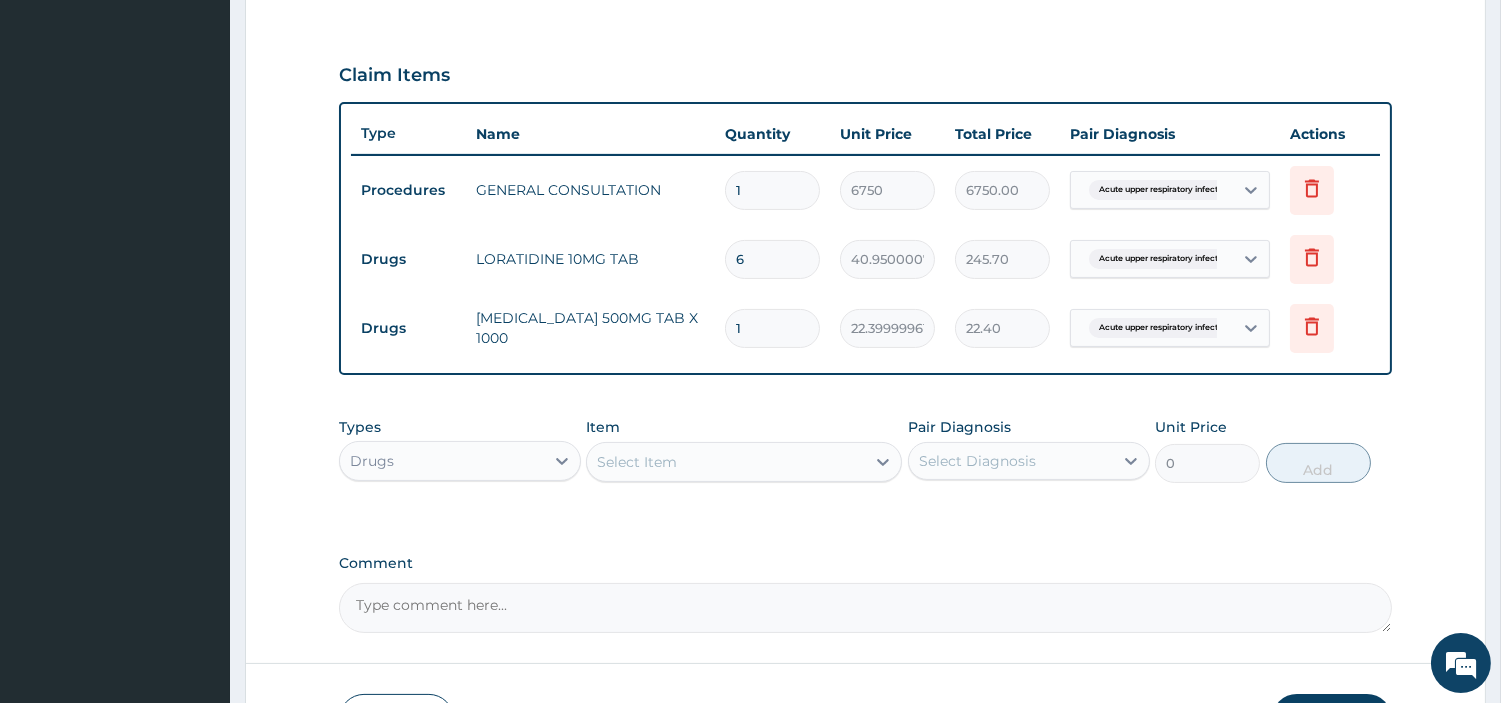 type on "268.80" 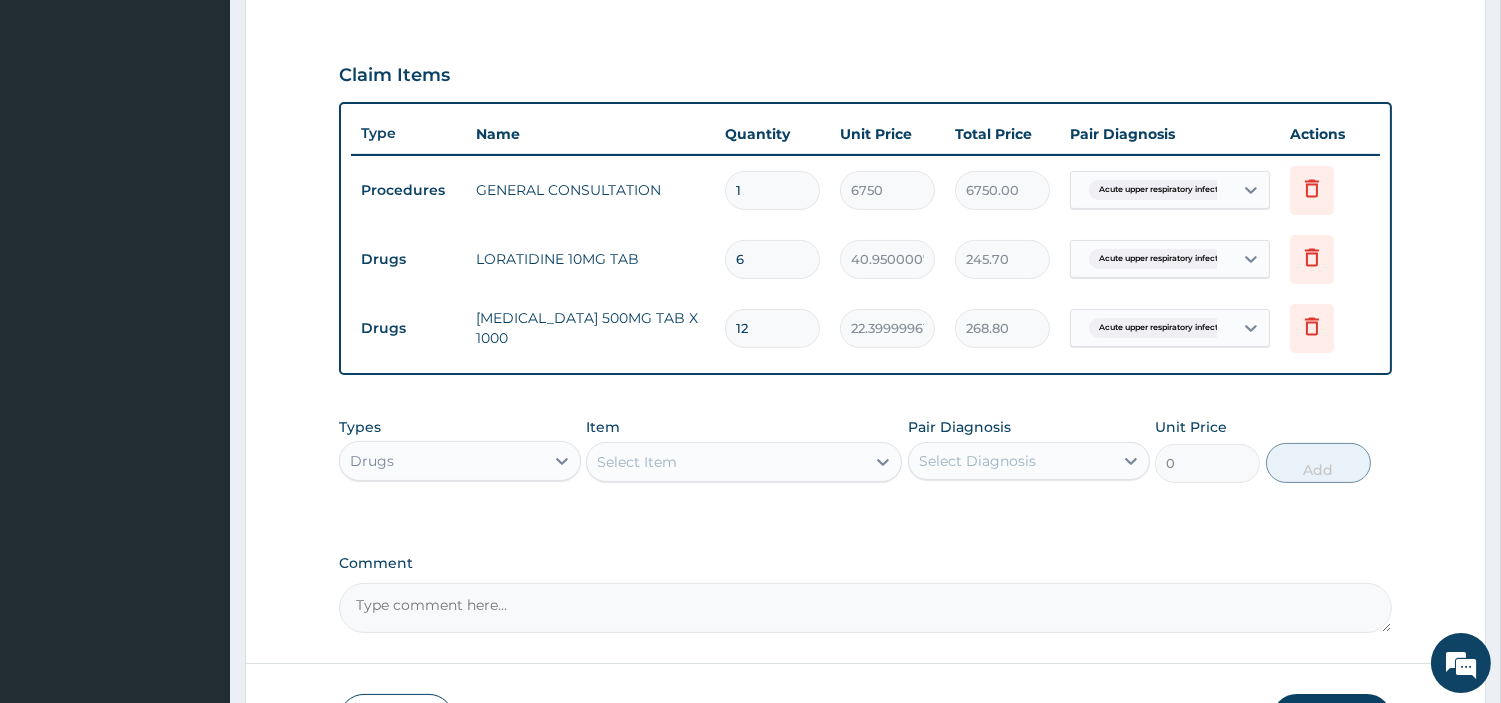 type on "12" 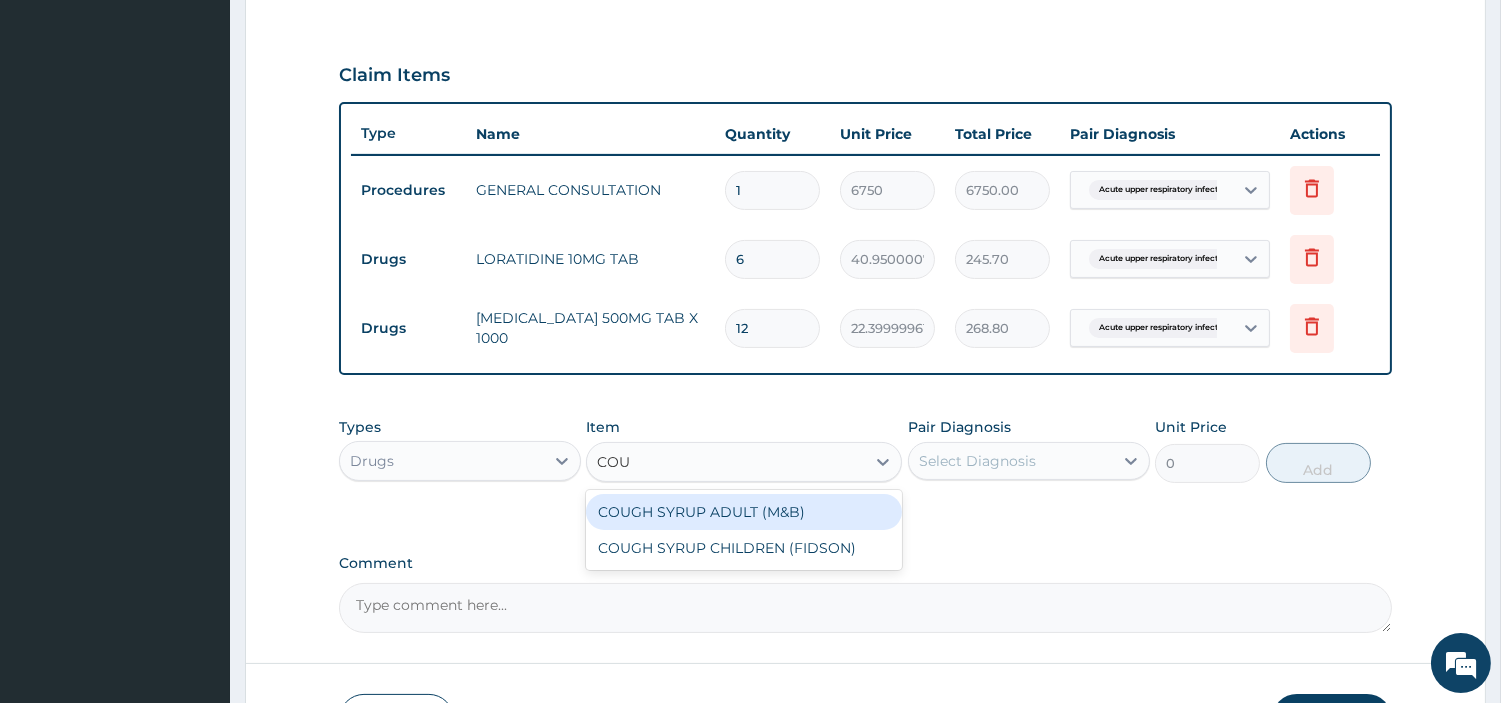 type on "COUG" 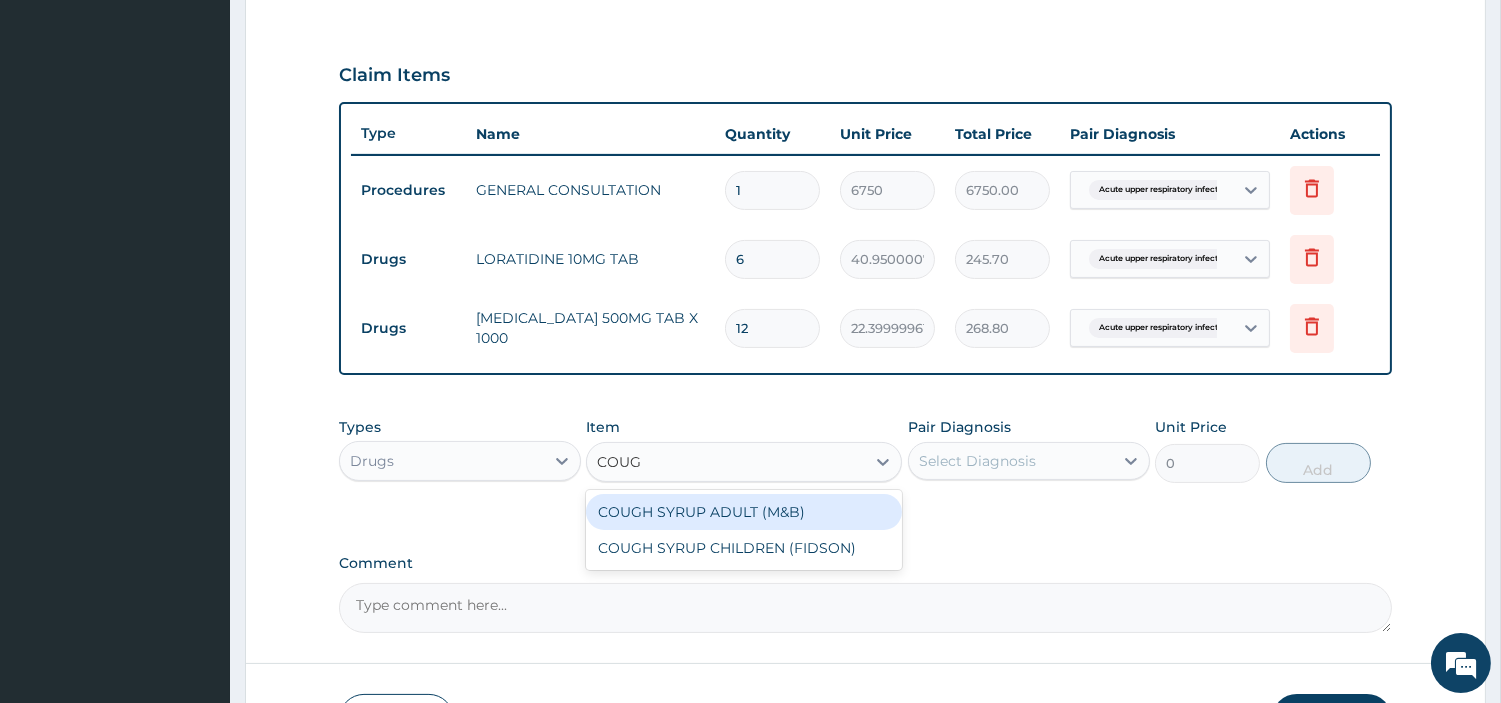 click on "COUGH SYRUP ADULT (M&B)" at bounding box center [744, 512] 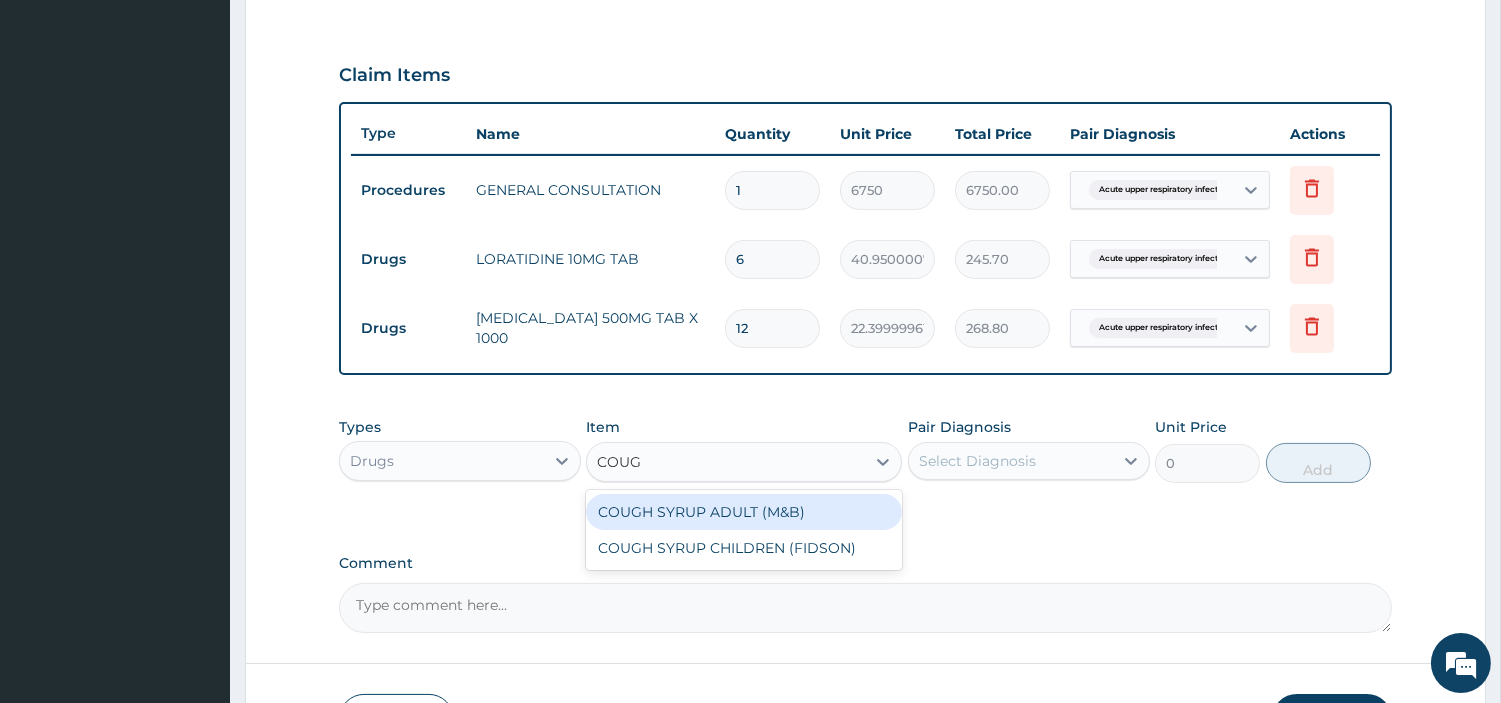 type 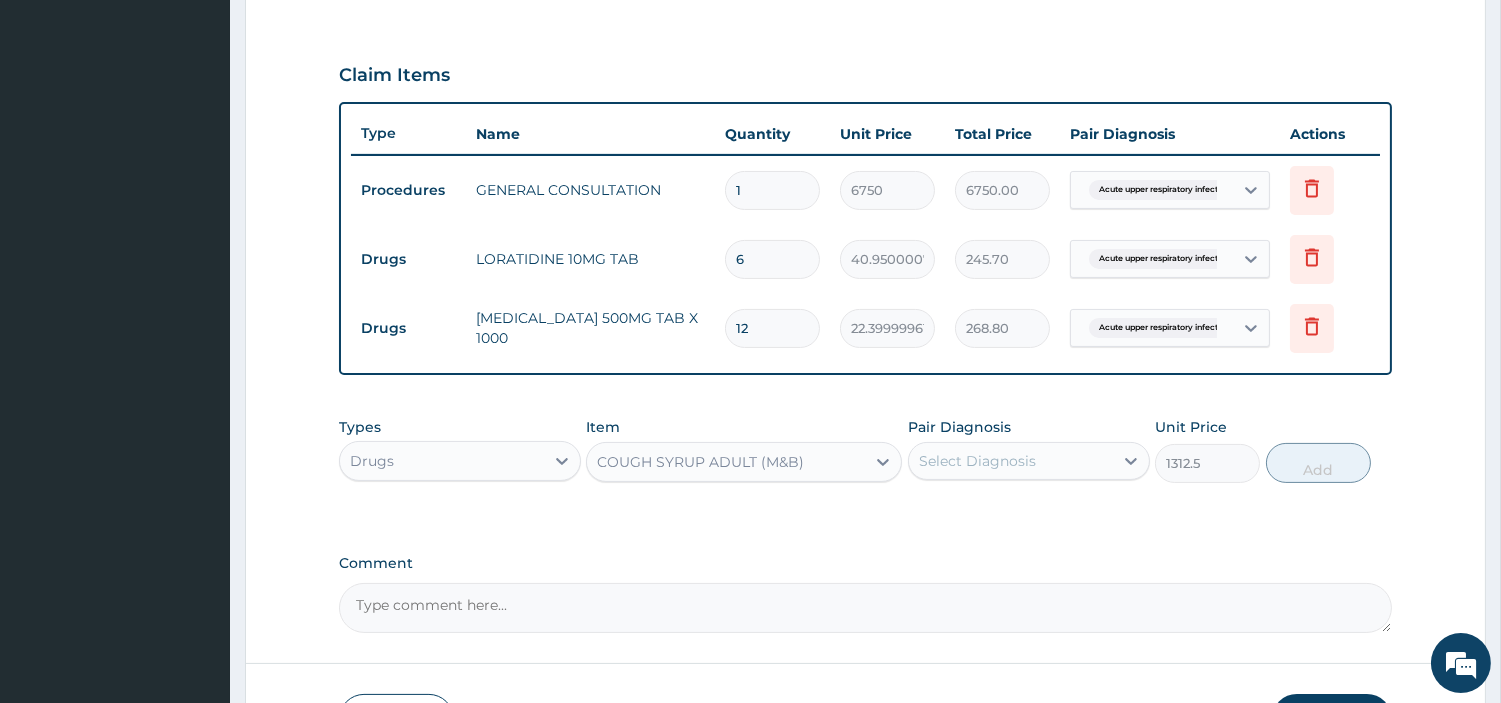 click on "Select Diagnosis" at bounding box center (977, 461) 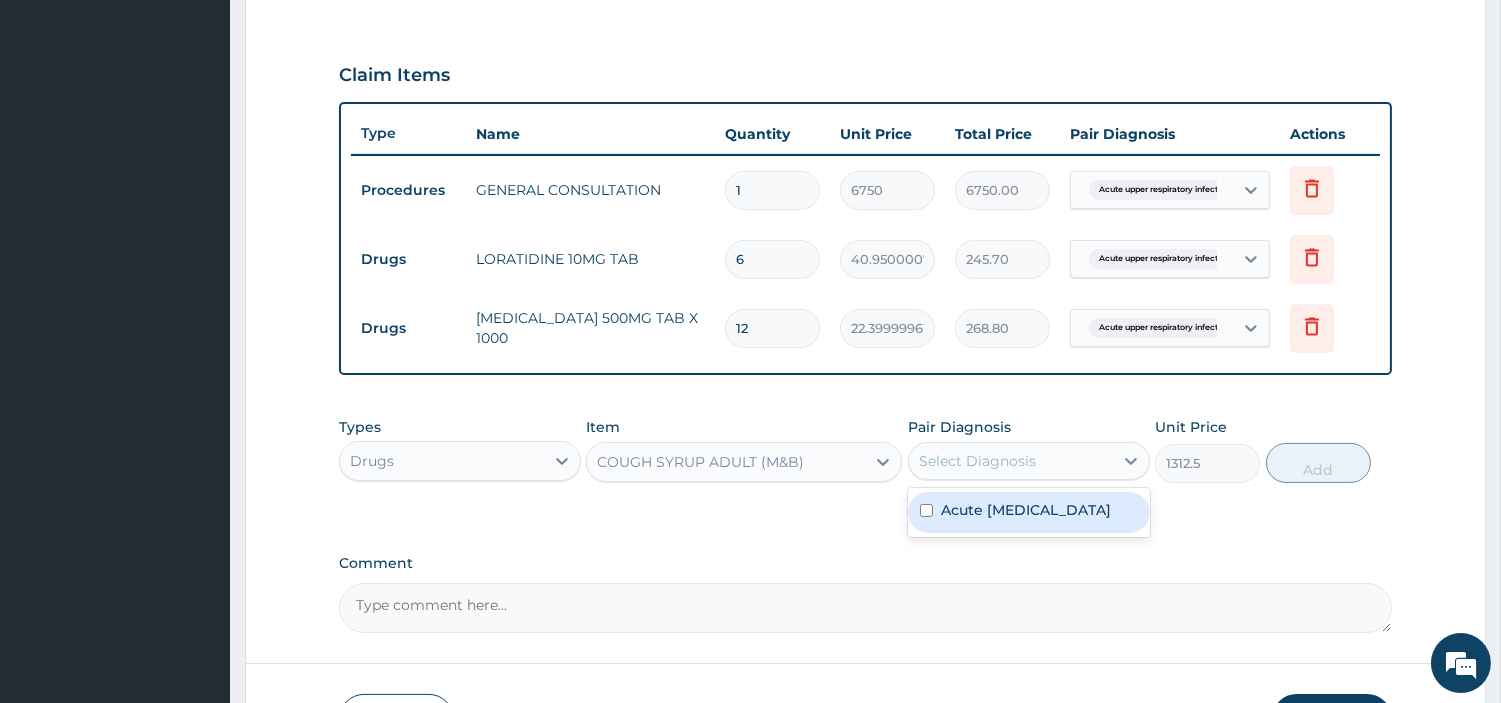 click on "Acute upper respiratory infection" at bounding box center (1026, 510) 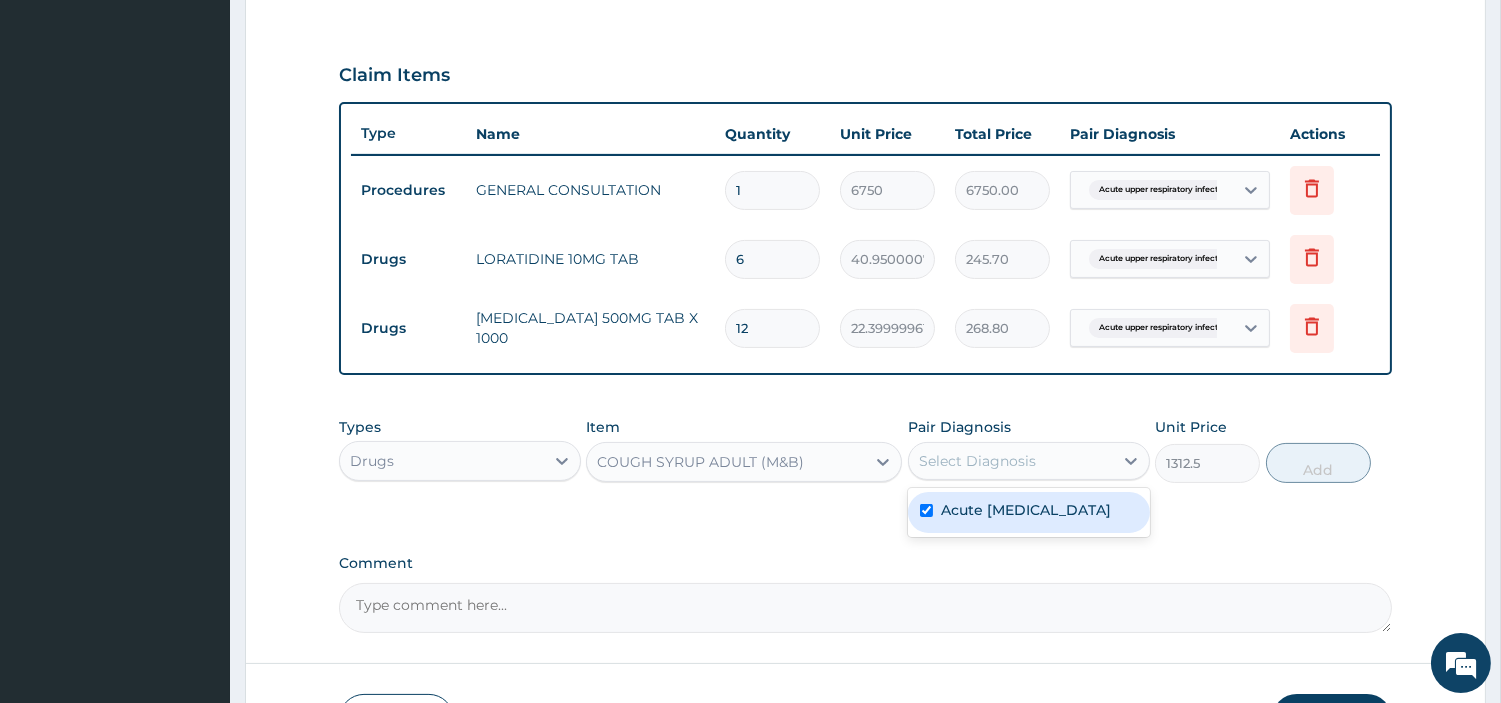 checkbox on "true" 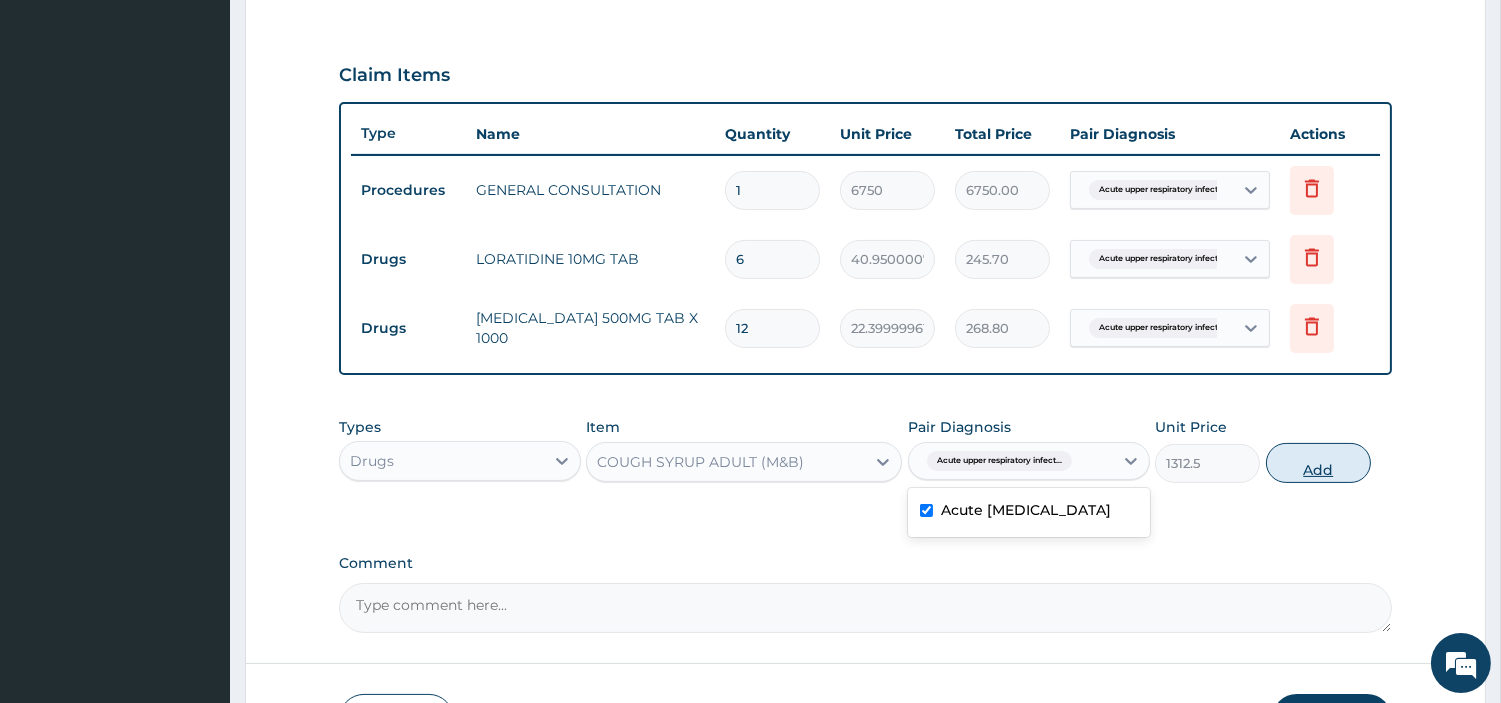 click on "Add" at bounding box center [1318, 463] 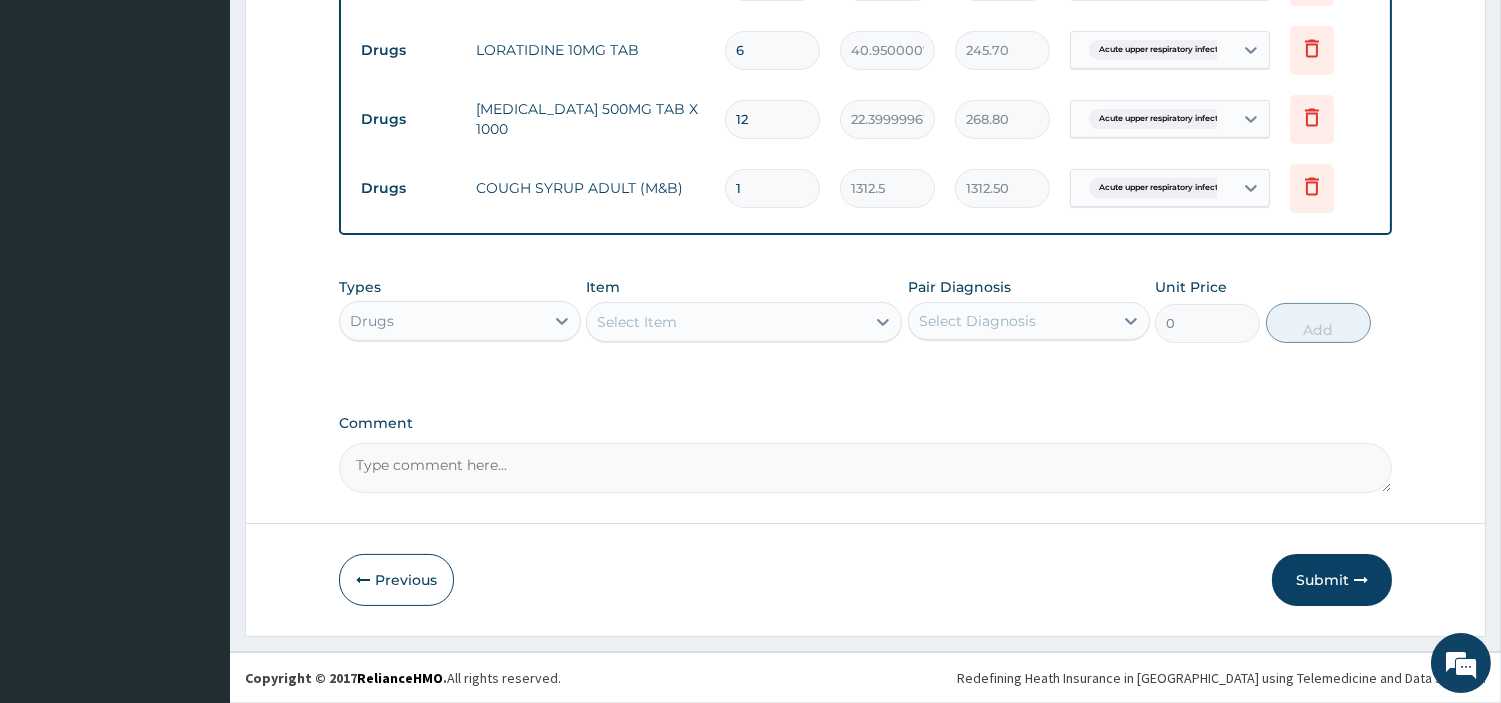 click on "Submit" at bounding box center (1332, 580) 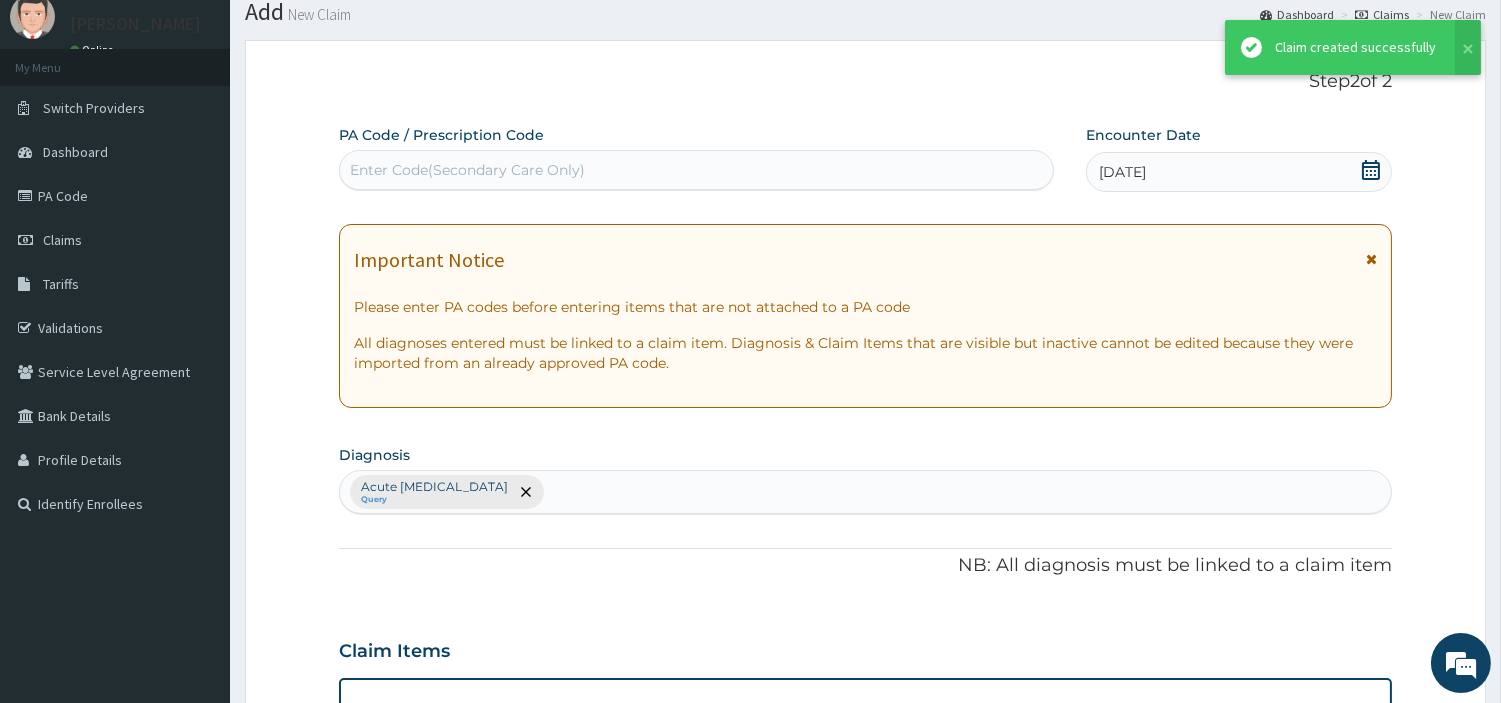 scroll, scrollTop: 851, scrollLeft: 0, axis: vertical 